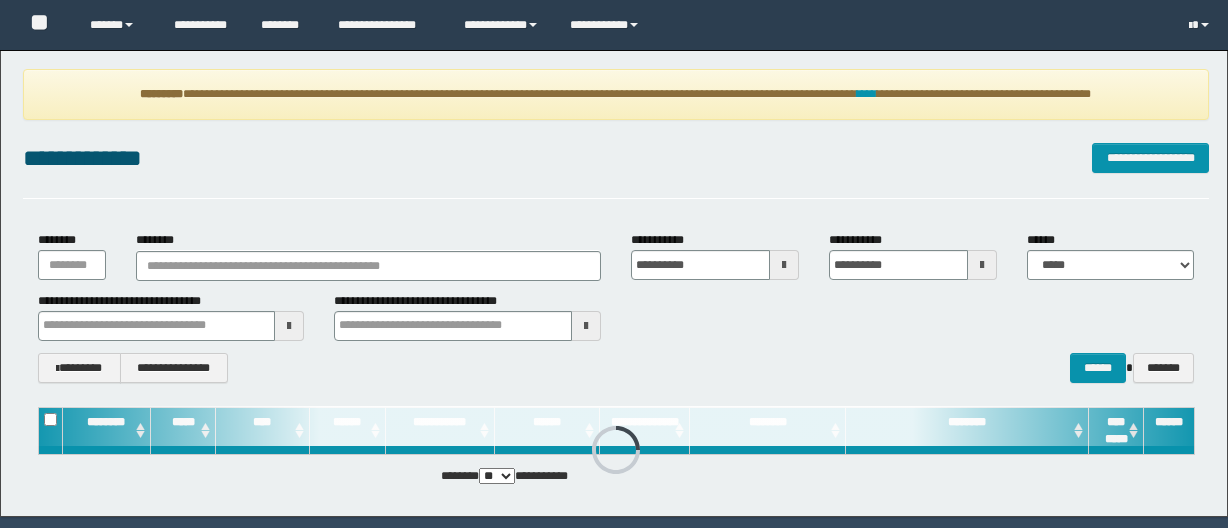 scroll, scrollTop: 0, scrollLeft: 0, axis: both 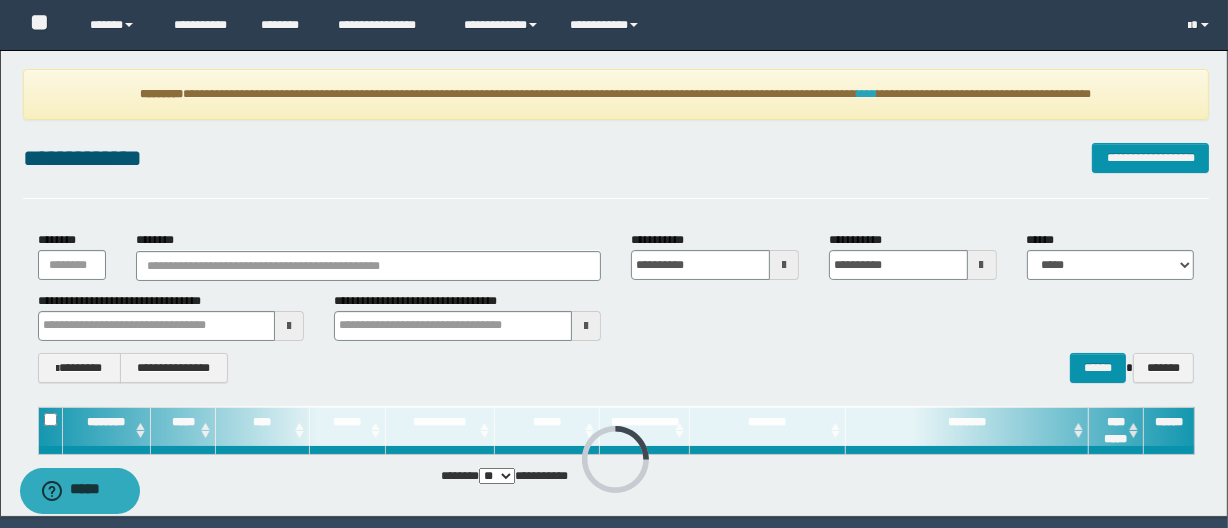 click on "****" at bounding box center [867, 94] 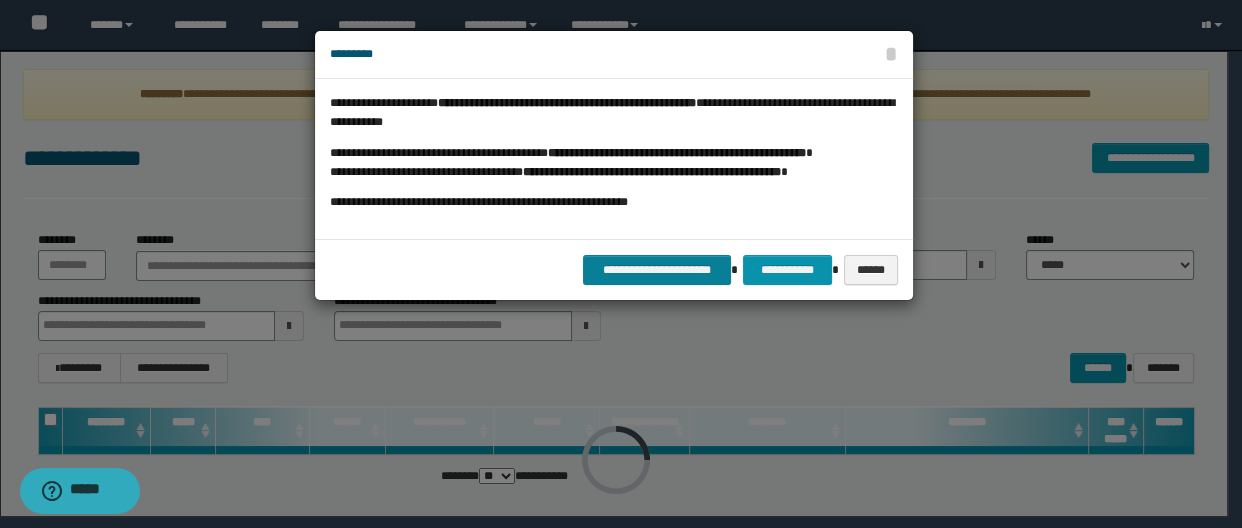 drag, startPoint x: 660, startPoint y: 238, endPoint x: 659, endPoint y: 275, distance: 37.01351 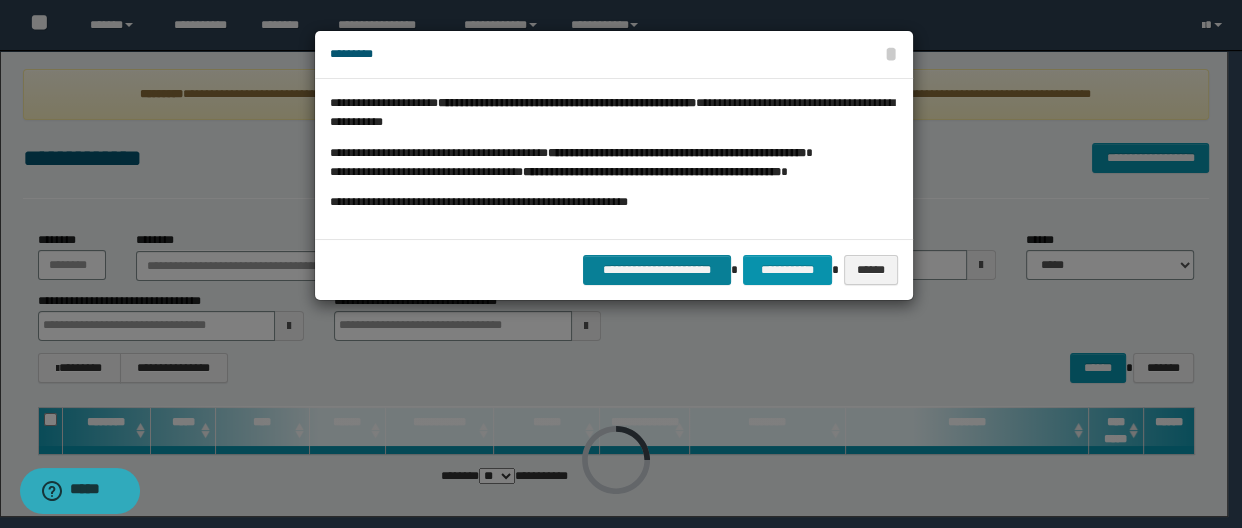 click on "**********" at bounding box center [614, 165] 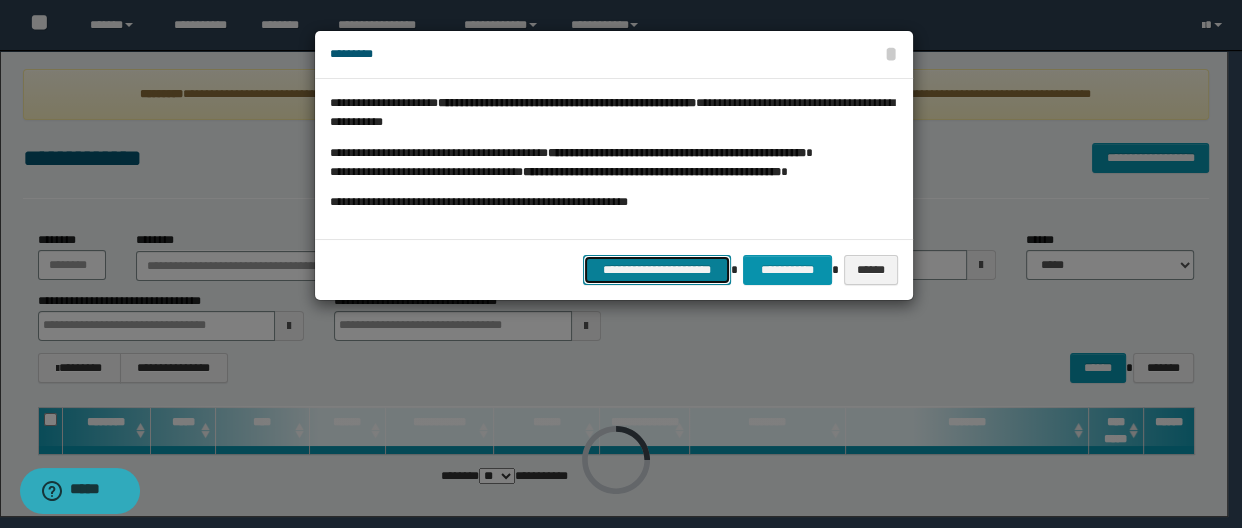 click on "**********" at bounding box center [657, 270] 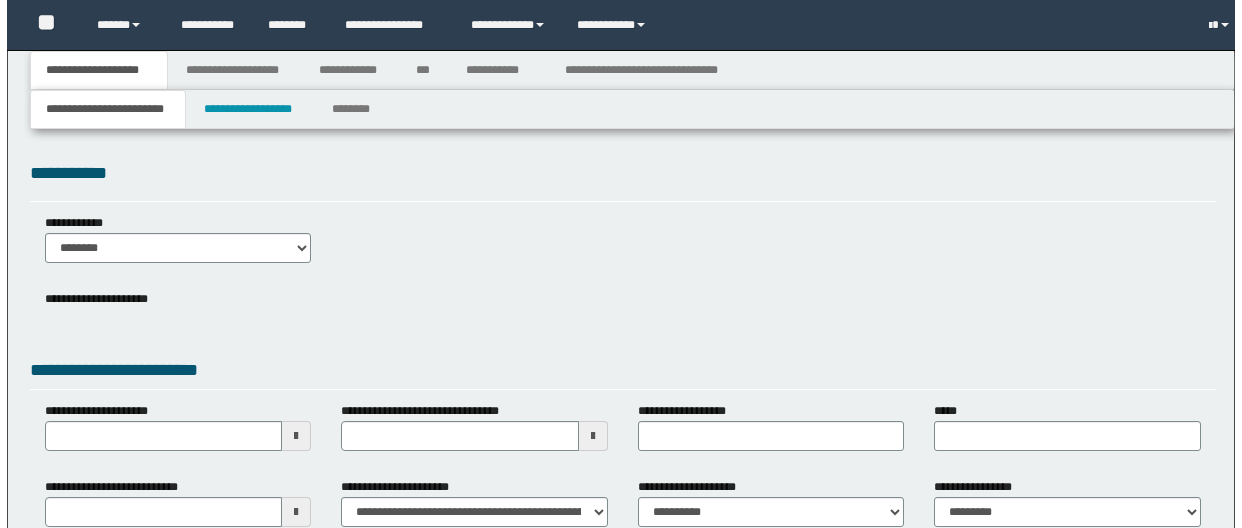 scroll, scrollTop: 0, scrollLeft: 0, axis: both 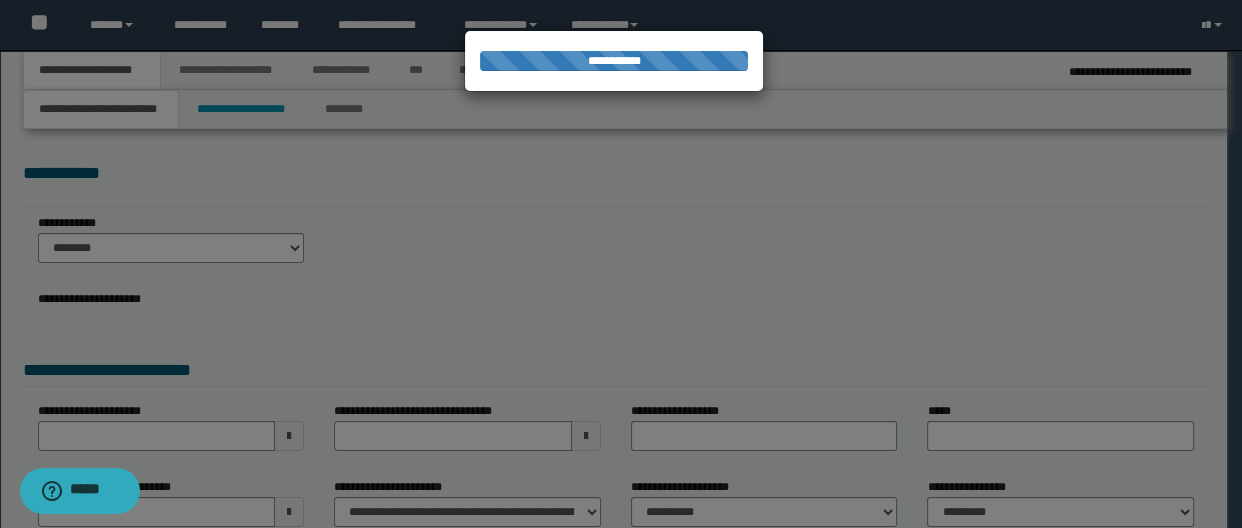 type on "**********" 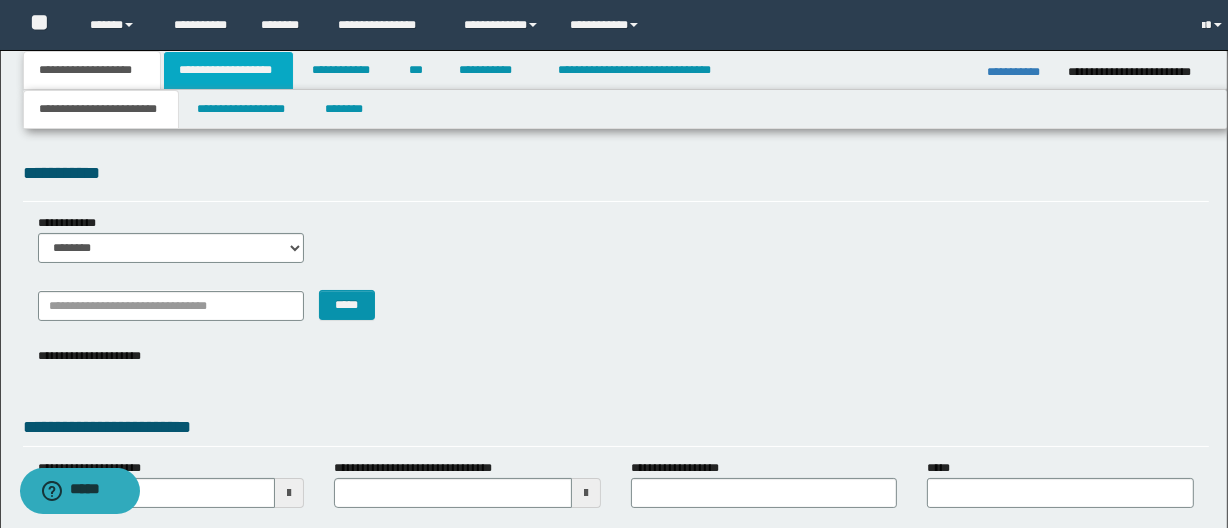 click on "**********" at bounding box center [228, 70] 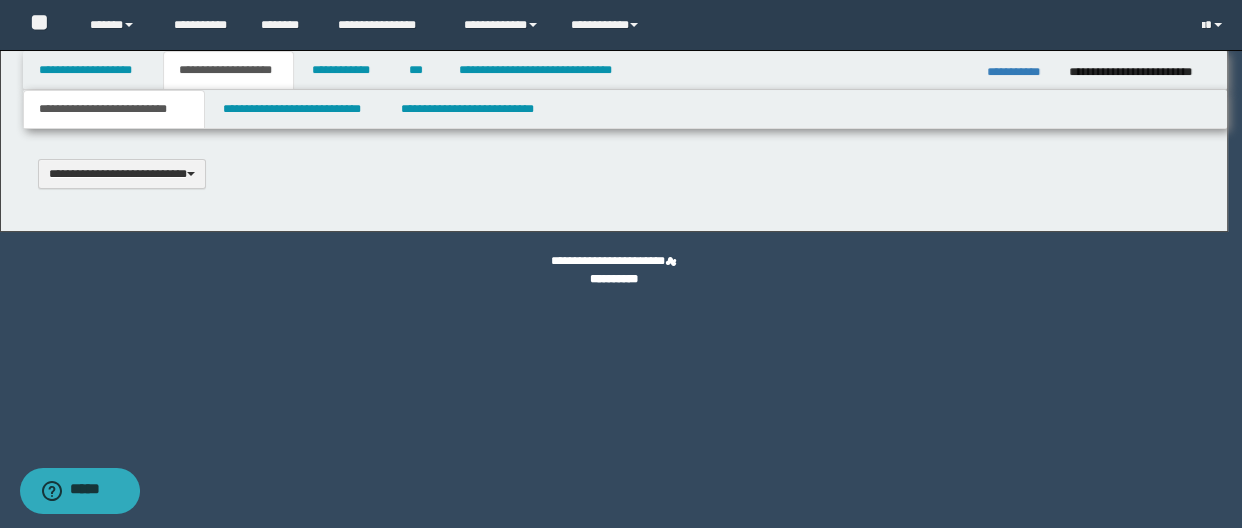 type 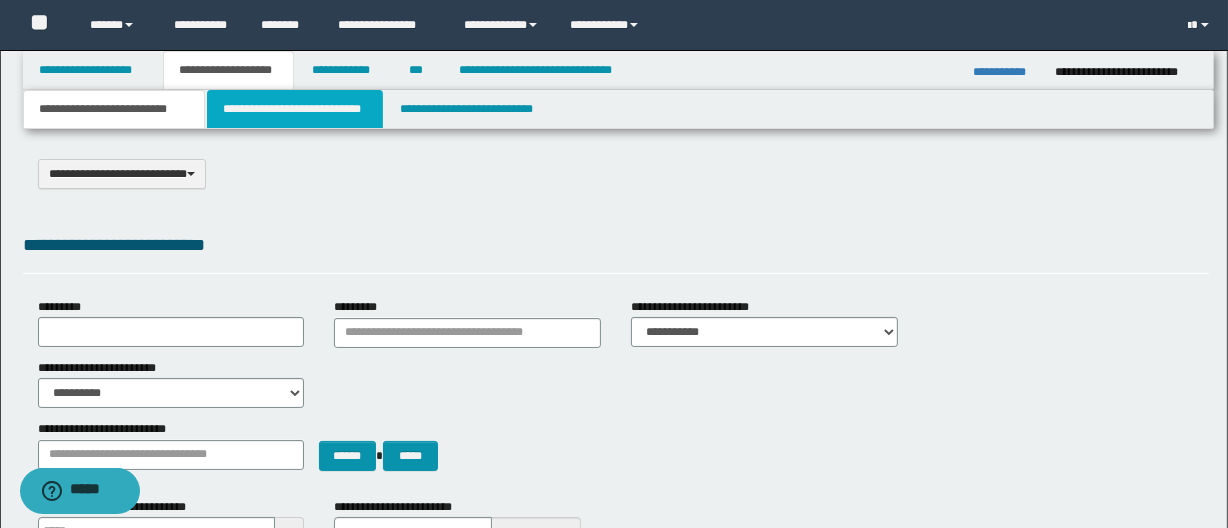 click on "**********" at bounding box center [294, 109] 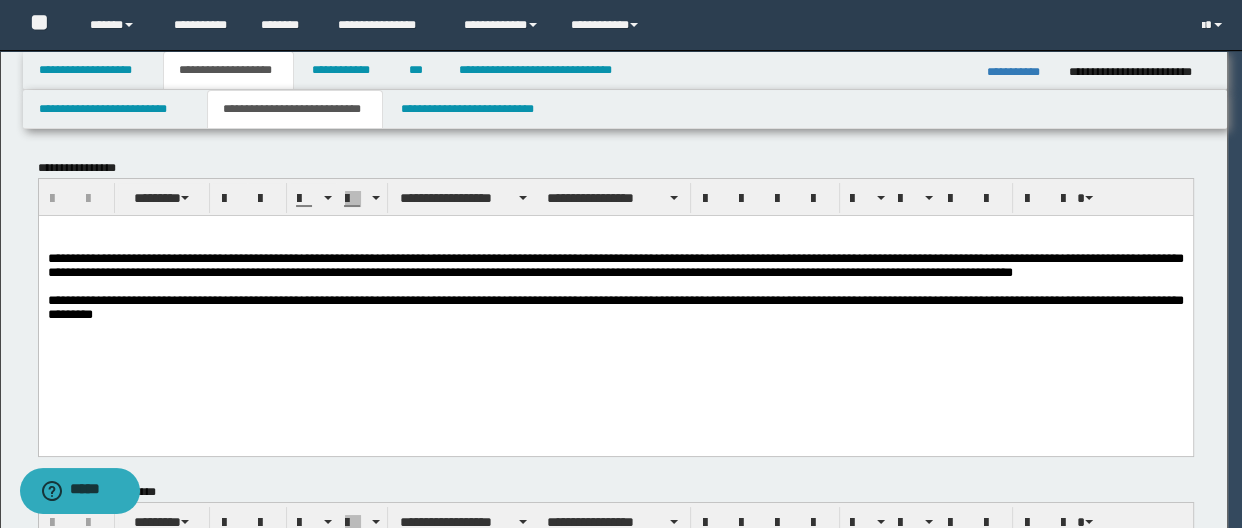 scroll, scrollTop: 0, scrollLeft: 0, axis: both 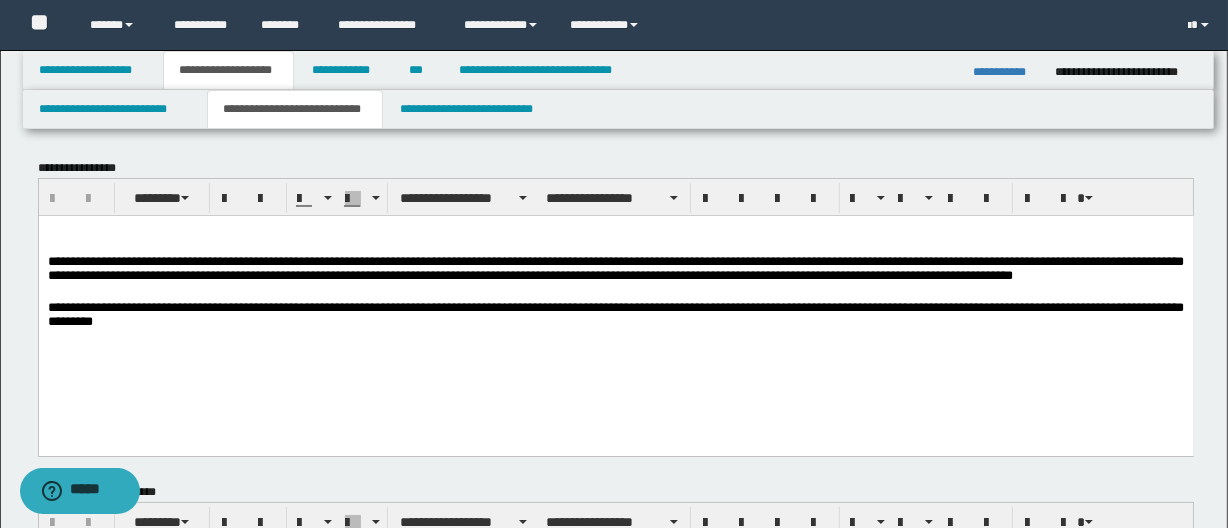 drag, startPoint x: 44, startPoint y: 256, endPoint x: 51, endPoint y: 288, distance: 32.75668 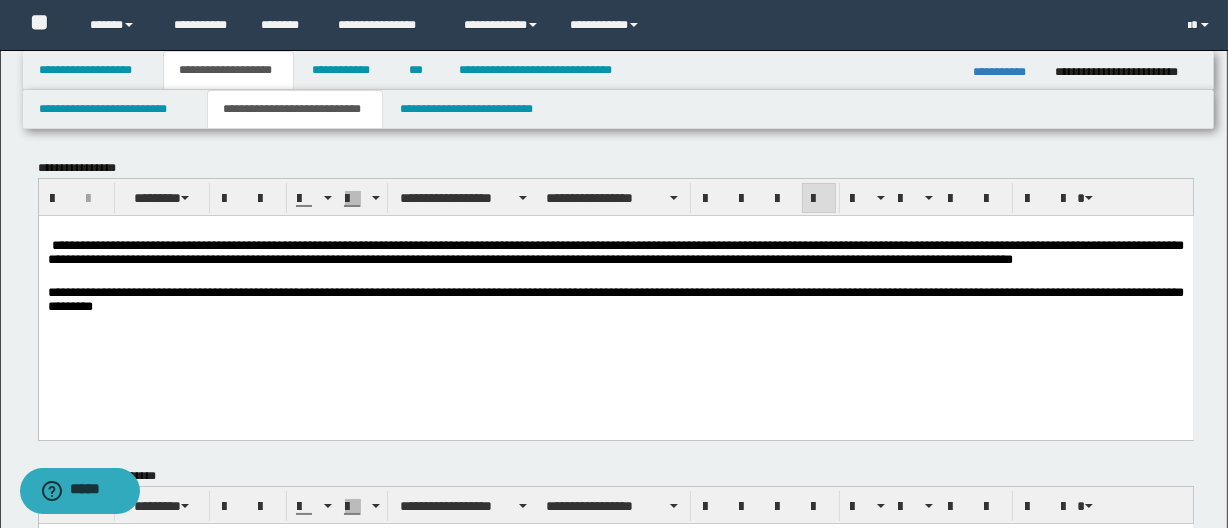 type 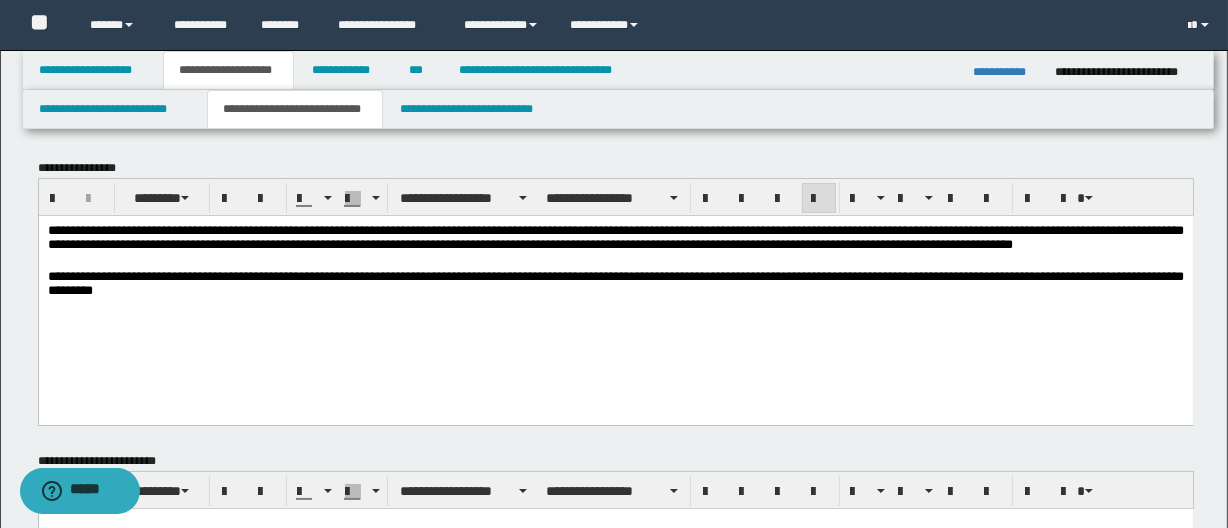 click on "**********" at bounding box center (615, 284) 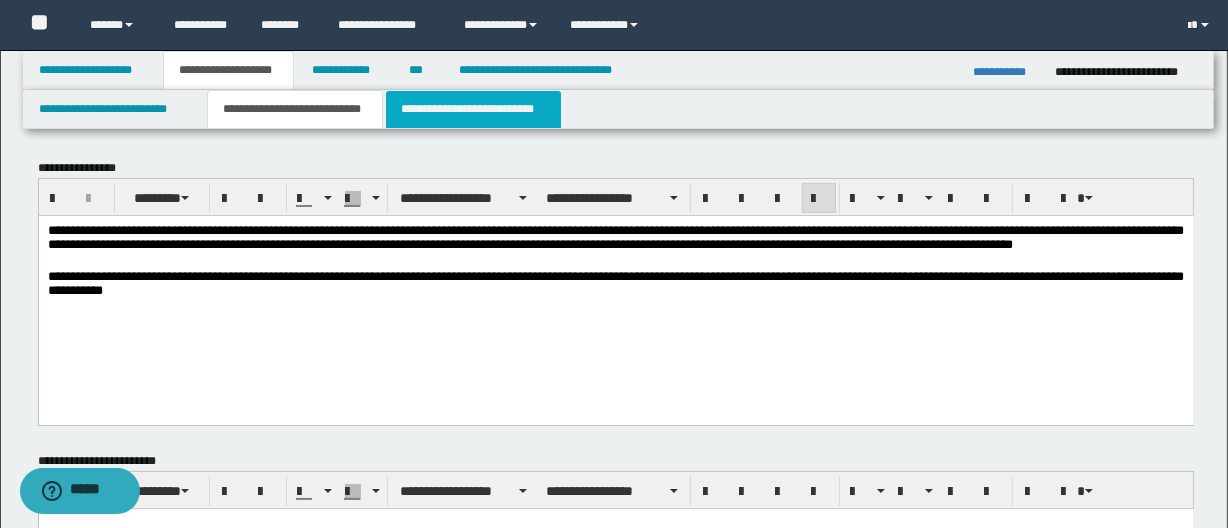 click on "**********" at bounding box center (473, 109) 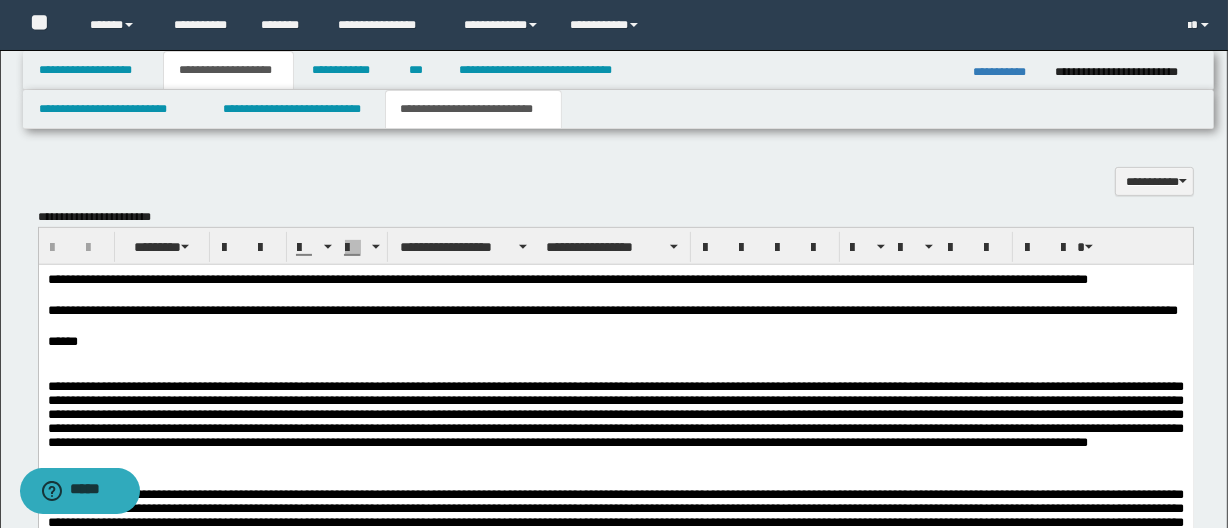 scroll, scrollTop: 636, scrollLeft: 0, axis: vertical 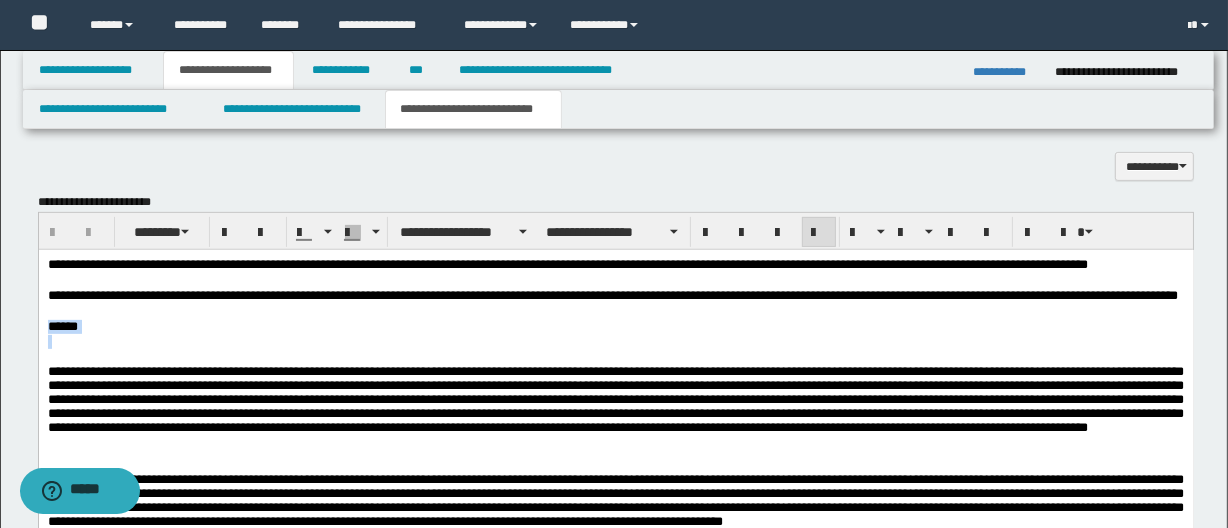 drag, startPoint x: 104, startPoint y: 345, endPoint x: 17, endPoint y: 327, distance: 88.84256 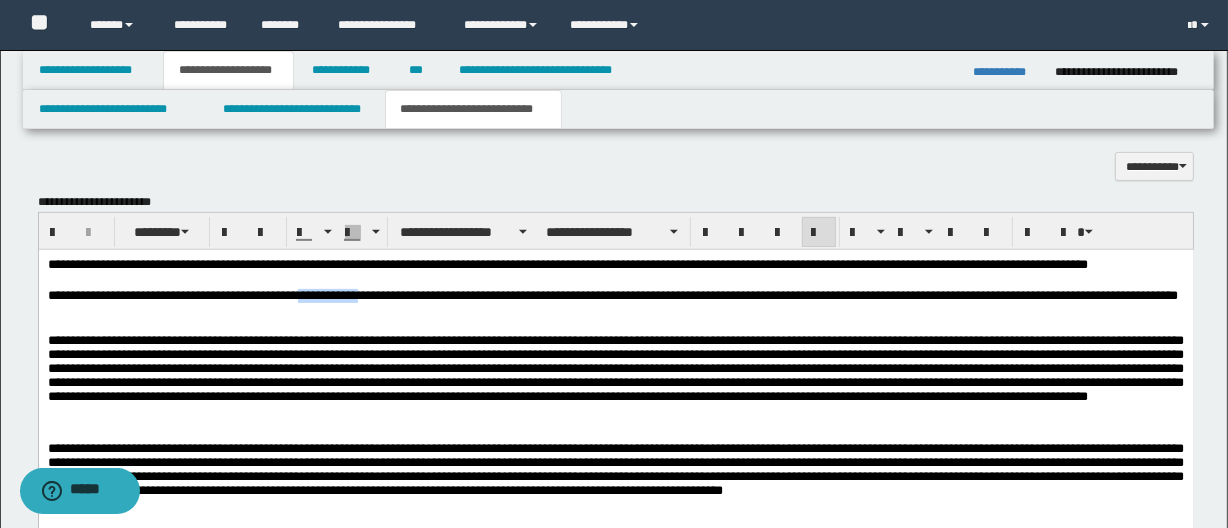 drag, startPoint x: 326, startPoint y: 303, endPoint x: 399, endPoint y: 300, distance: 73.061615 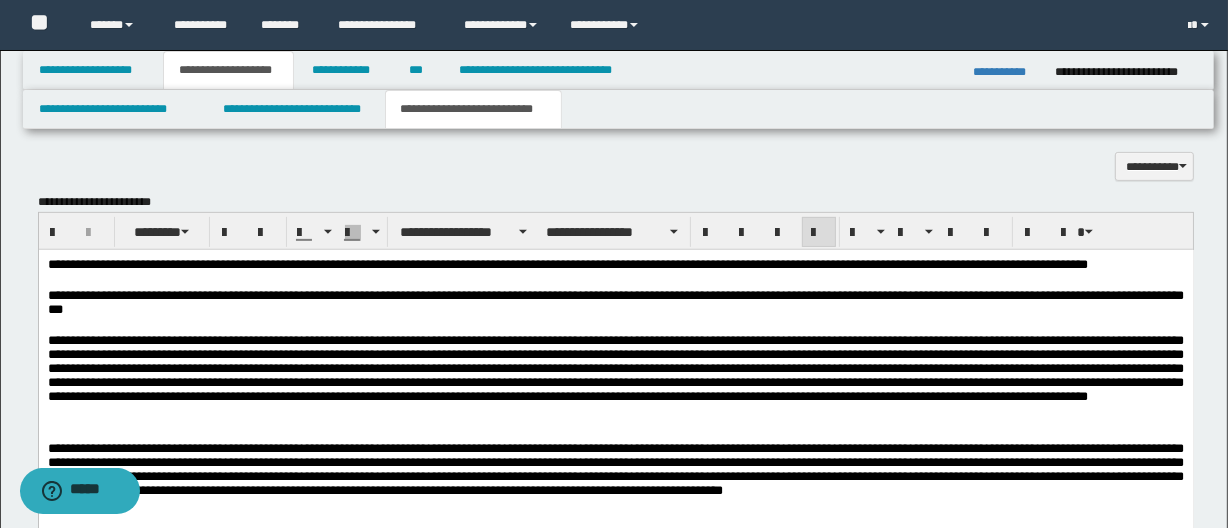 drag, startPoint x: 577, startPoint y: 494, endPoint x: 538, endPoint y: 297, distance: 200.8233 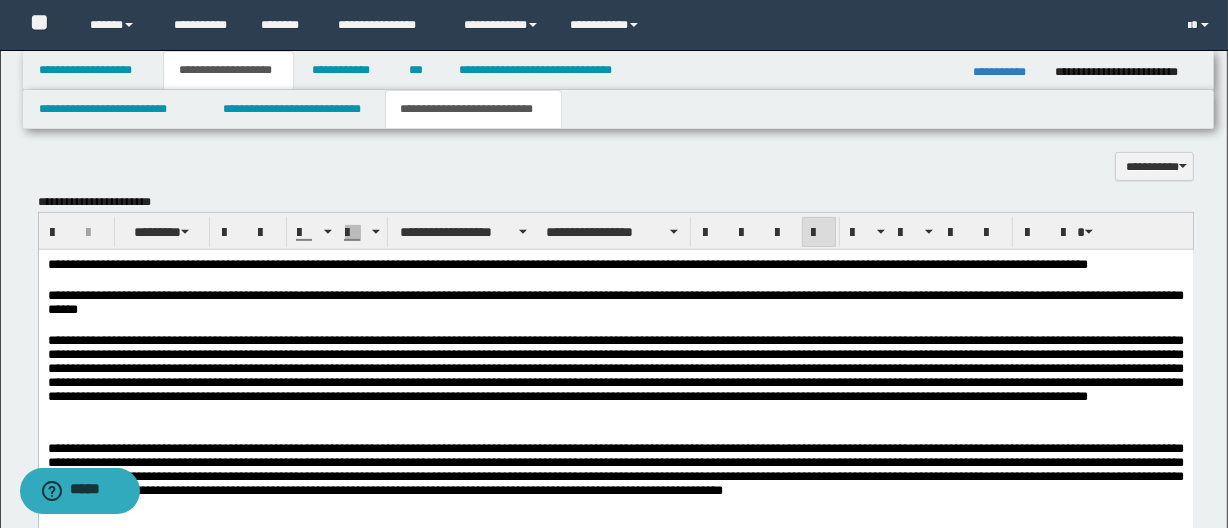 click on "**********" at bounding box center [615, 304] 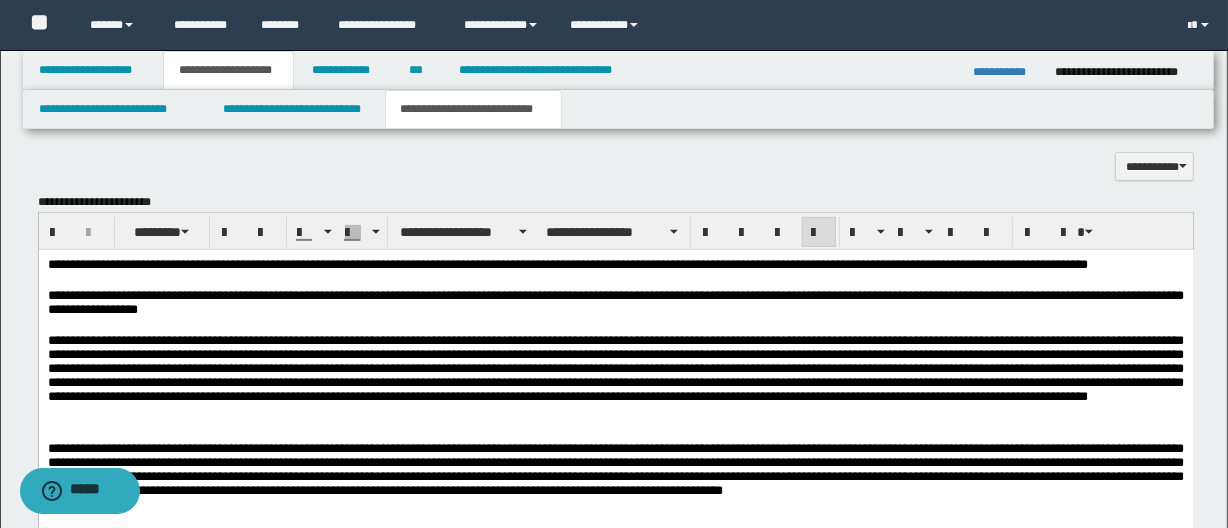 click on "**********" at bounding box center (615, 304) 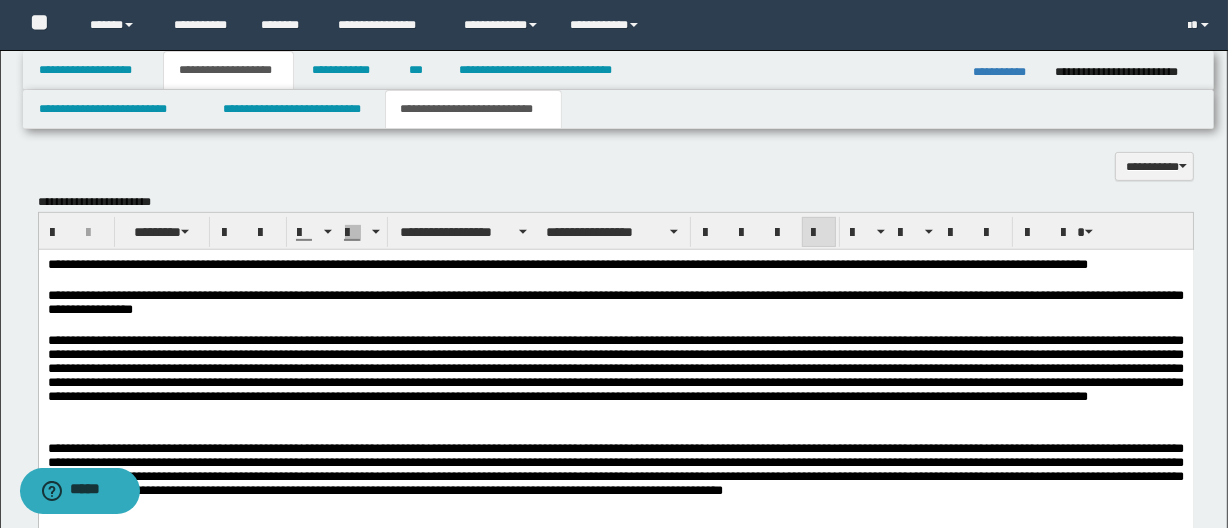 click on "**********" at bounding box center (615, 304) 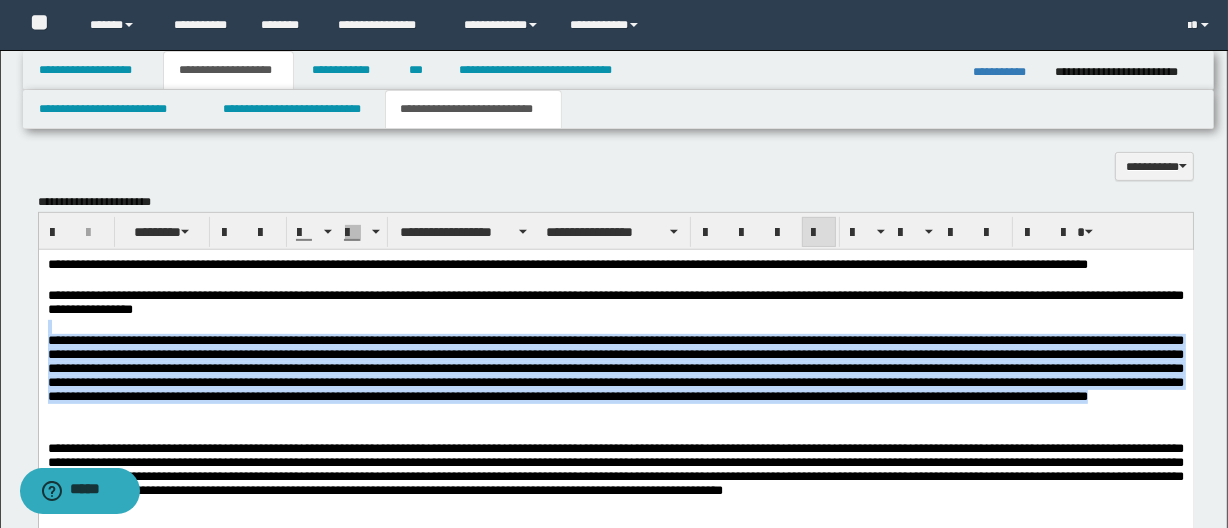drag, startPoint x: 325, startPoint y: 326, endPoint x: 774, endPoint y: 420, distance: 458.73413 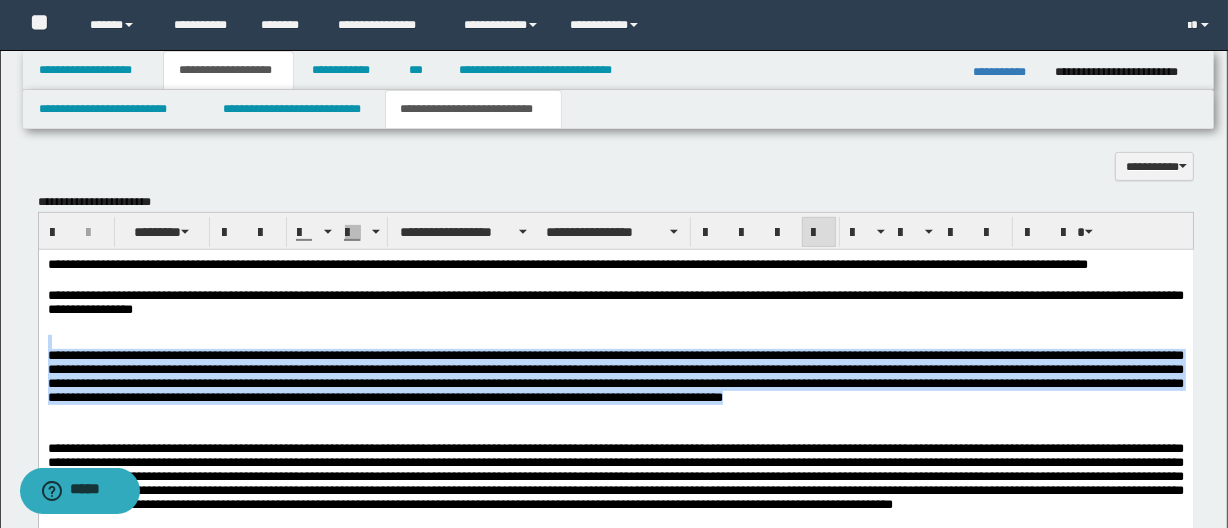 drag, startPoint x: 748, startPoint y: 350, endPoint x: 740, endPoint y: 423, distance: 73.43705 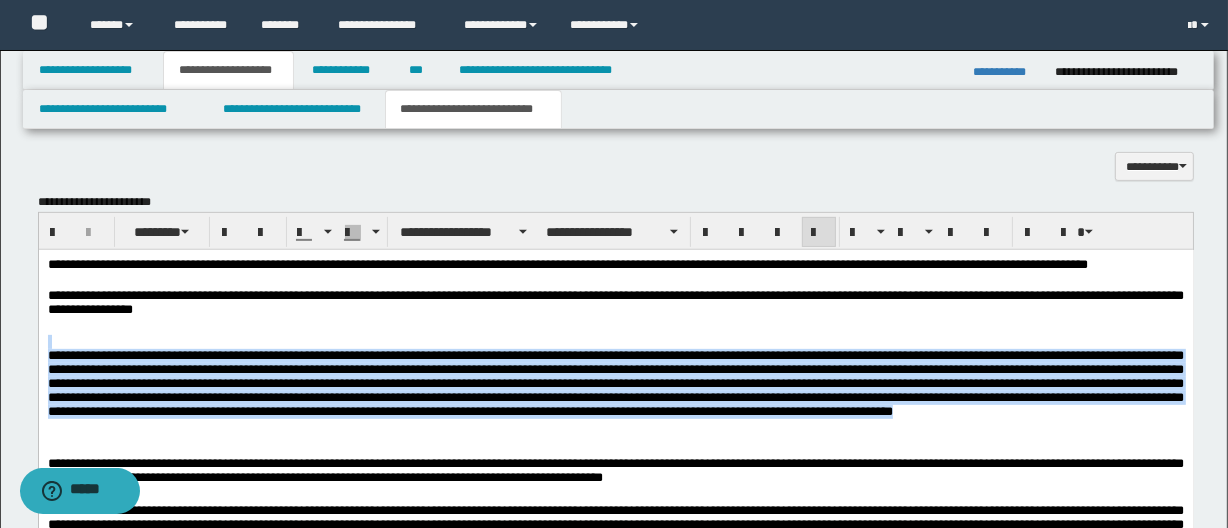 drag, startPoint x: 690, startPoint y: 339, endPoint x: 696, endPoint y: 439, distance: 100.17984 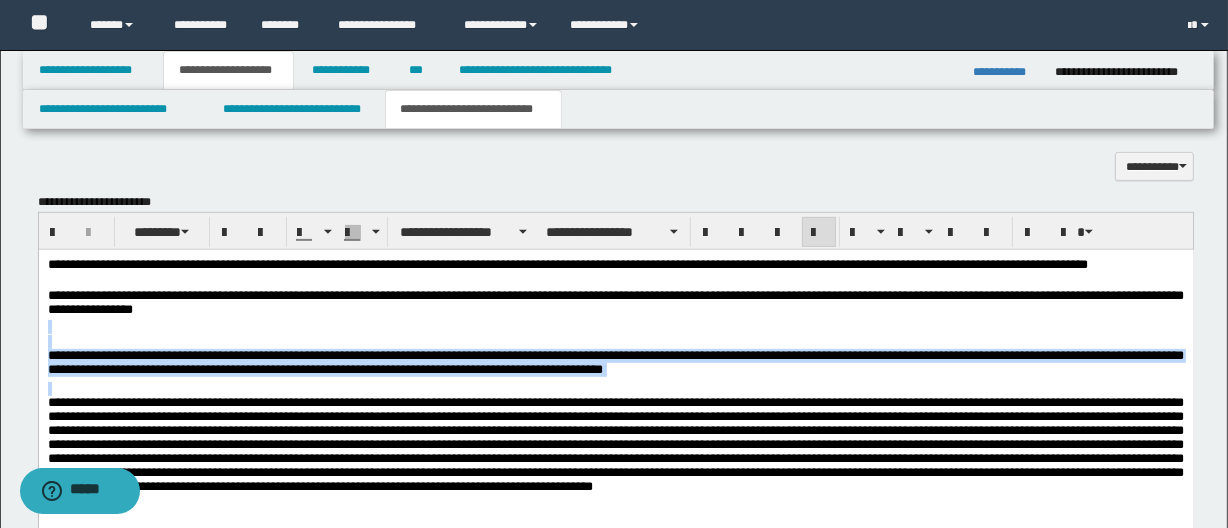 drag, startPoint x: 263, startPoint y: 323, endPoint x: 845, endPoint y: 383, distance: 585.0846 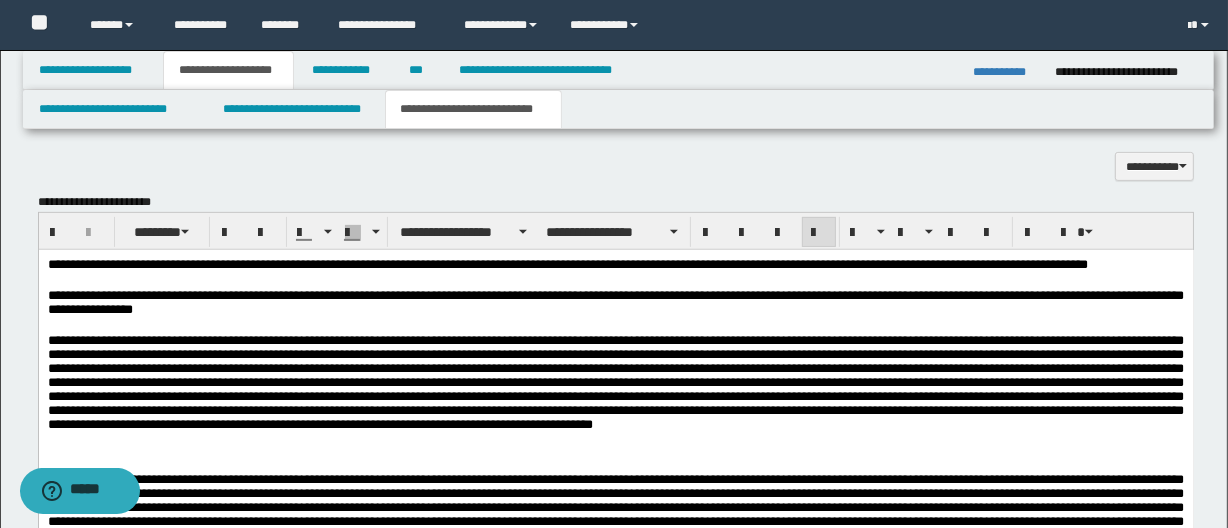 click on "**********" at bounding box center [615, 304] 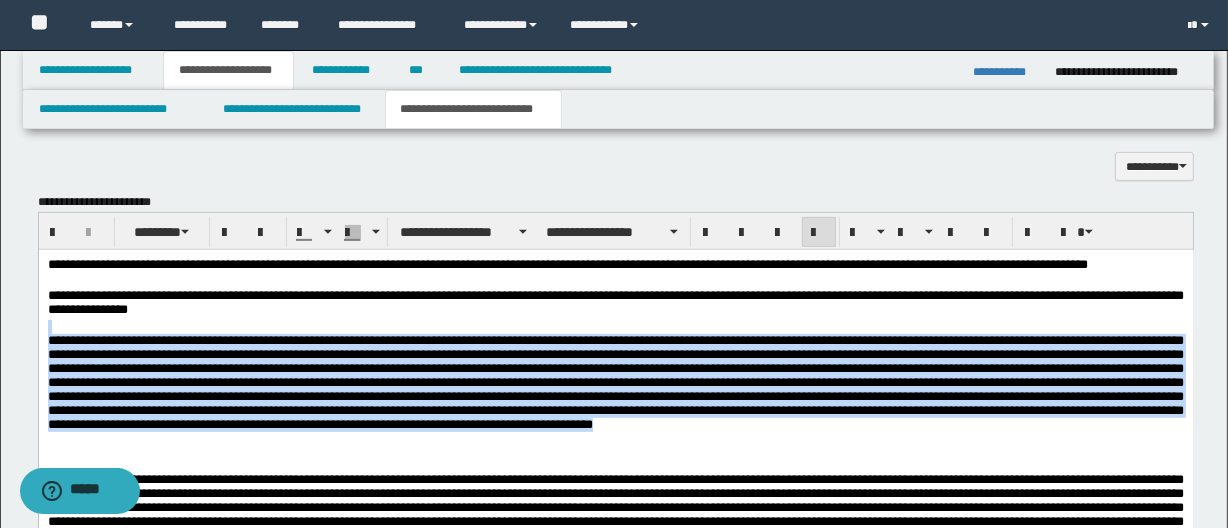drag, startPoint x: 319, startPoint y: 325, endPoint x: 357, endPoint y: 447, distance: 127.78106 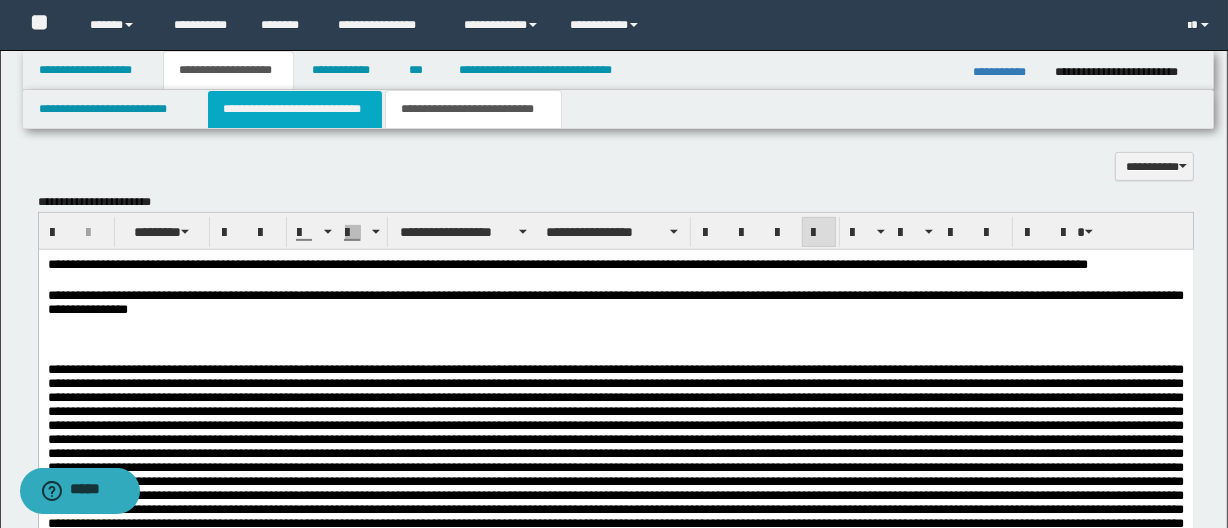 click on "**********" at bounding box center (294, 109) 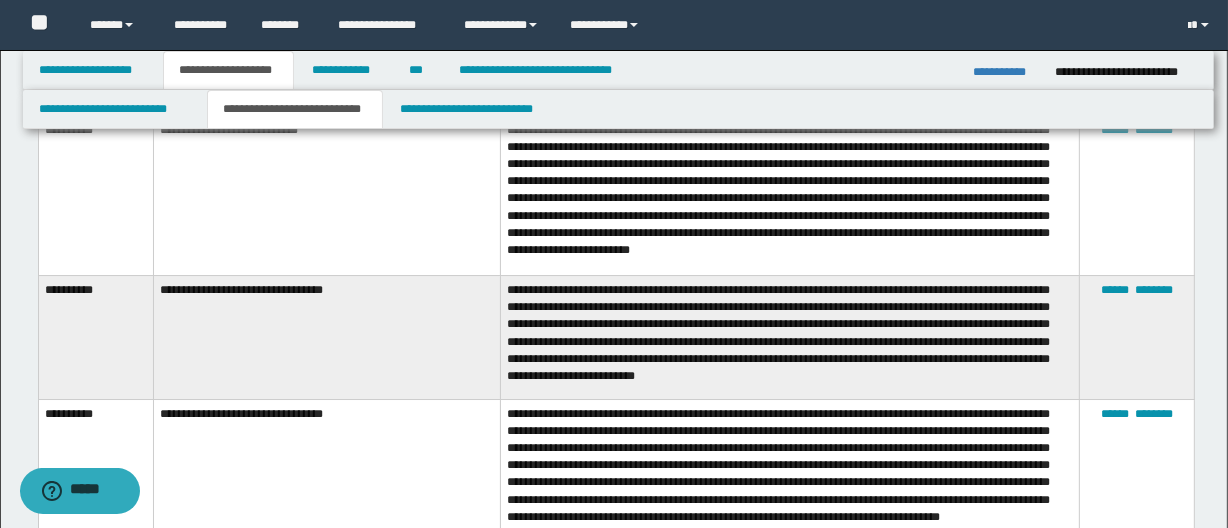 scroll, scrollTop: 7101, scrollLeft: 0, axis: vertical 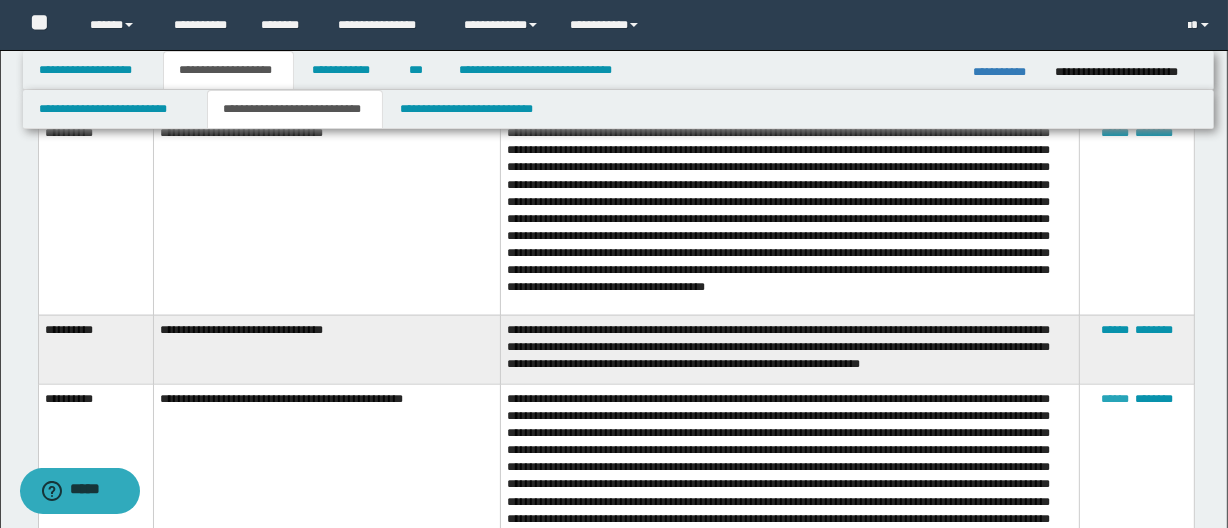 click on "******" at bounding box center [1115, 399] 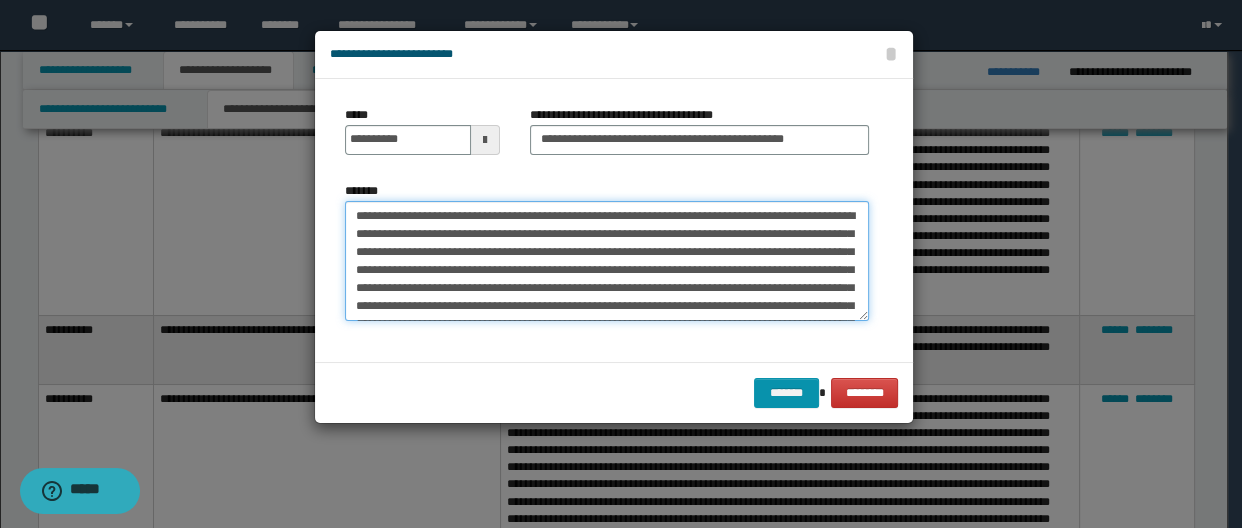 click on "*******" at bounding box center [607, 261] 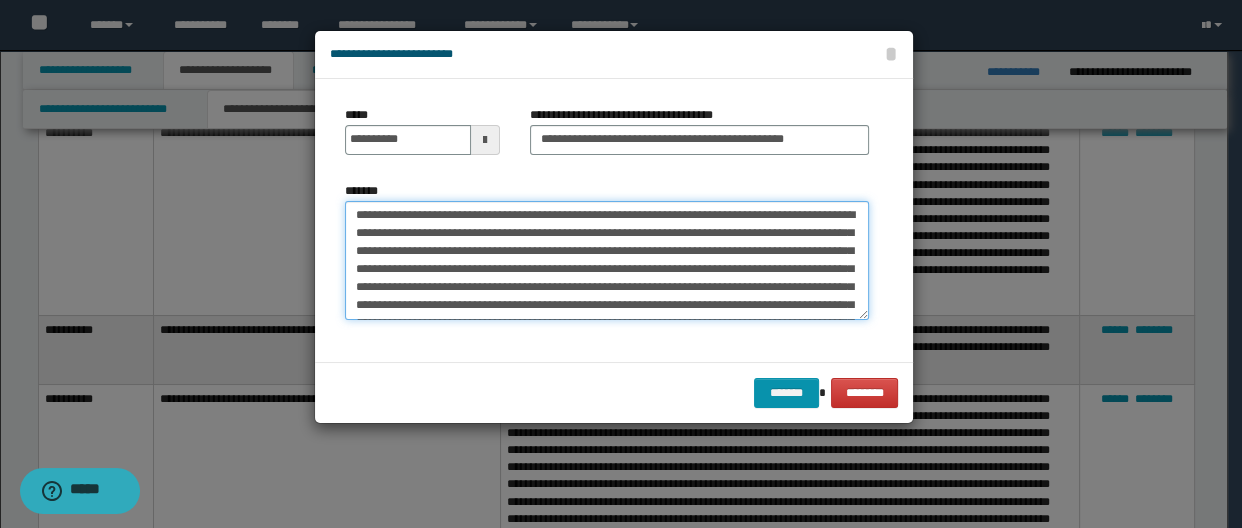 scroll, scrollTop: 0, scrollLeft: 0, axis: both 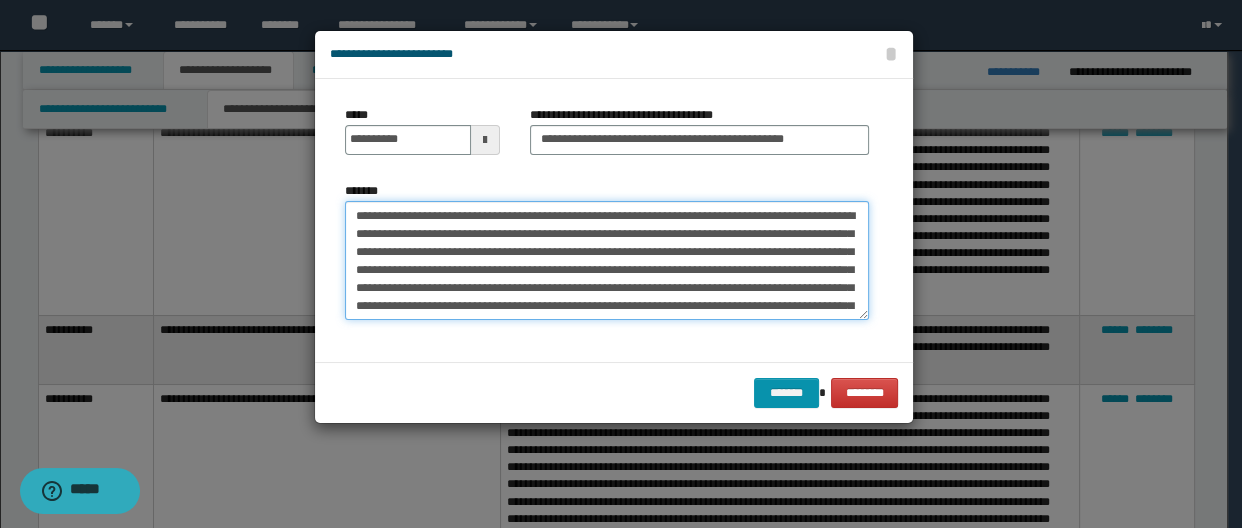click on "*******" at bounding box center [607, 261] 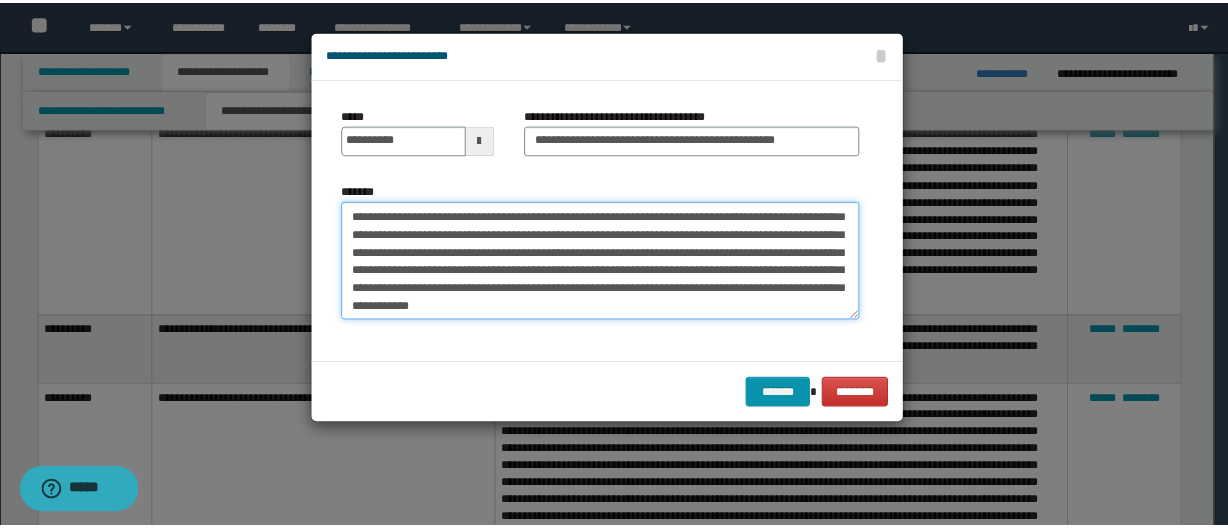 scroll, scrollTop: 198, scrollLeft: 0, axis: vertical 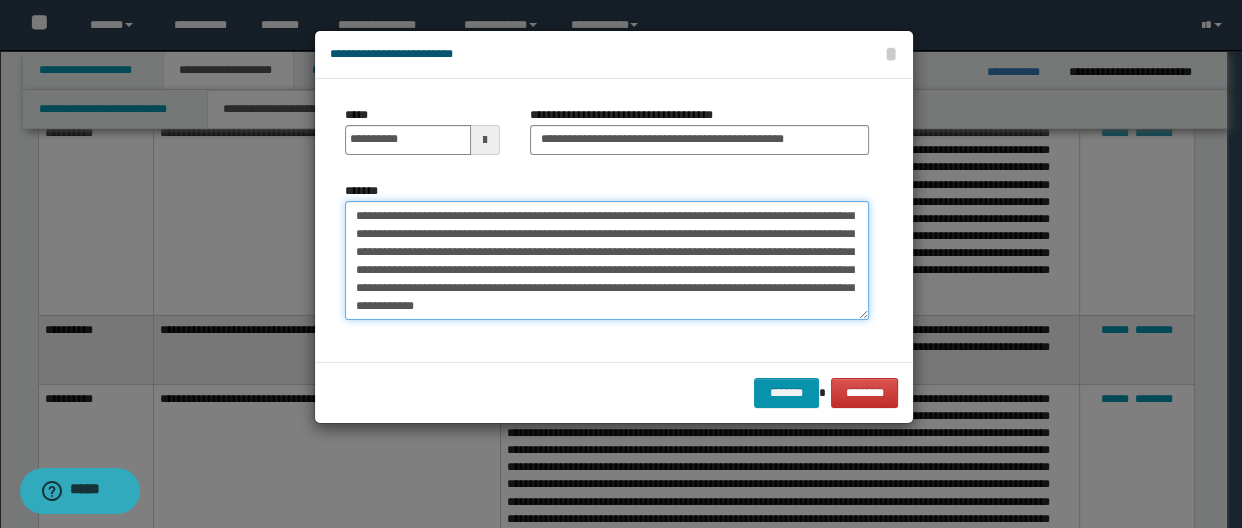 type on "**********" 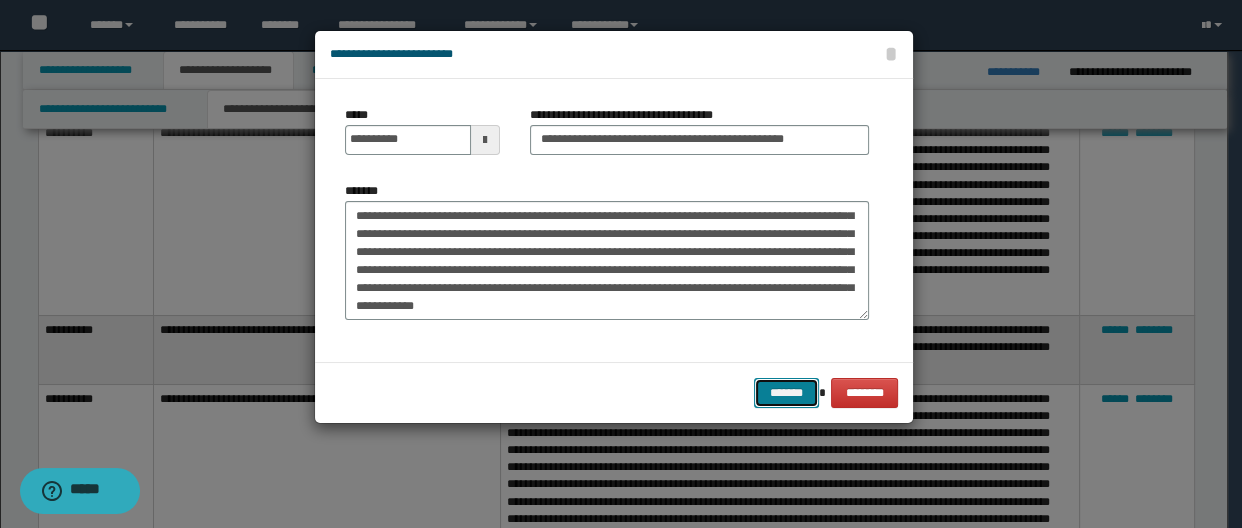 click on "*******" at bounding box center [786, 393] 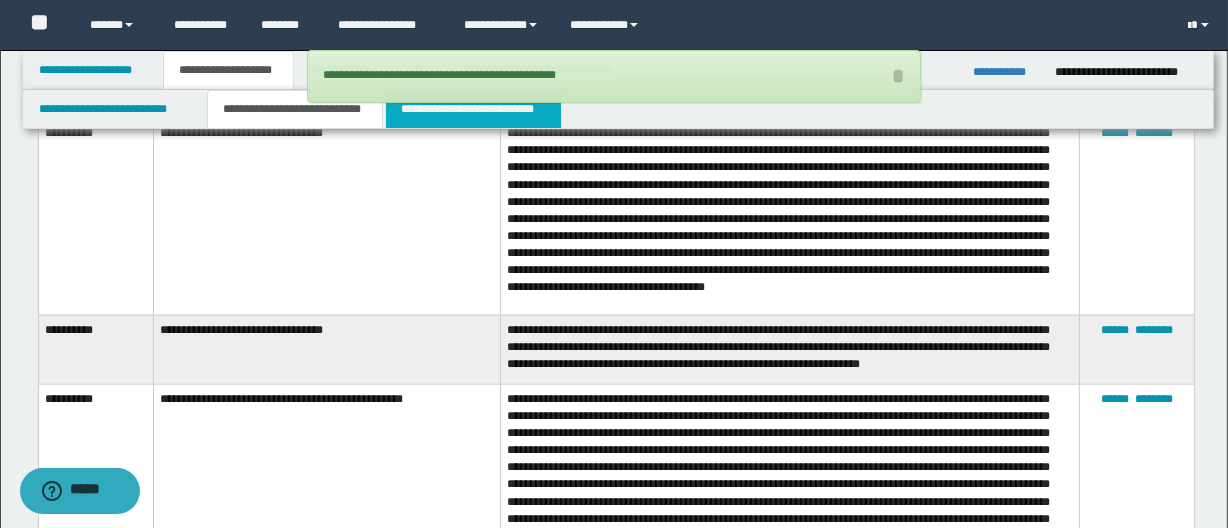 click on "**********" at bounding box center [473, 109] 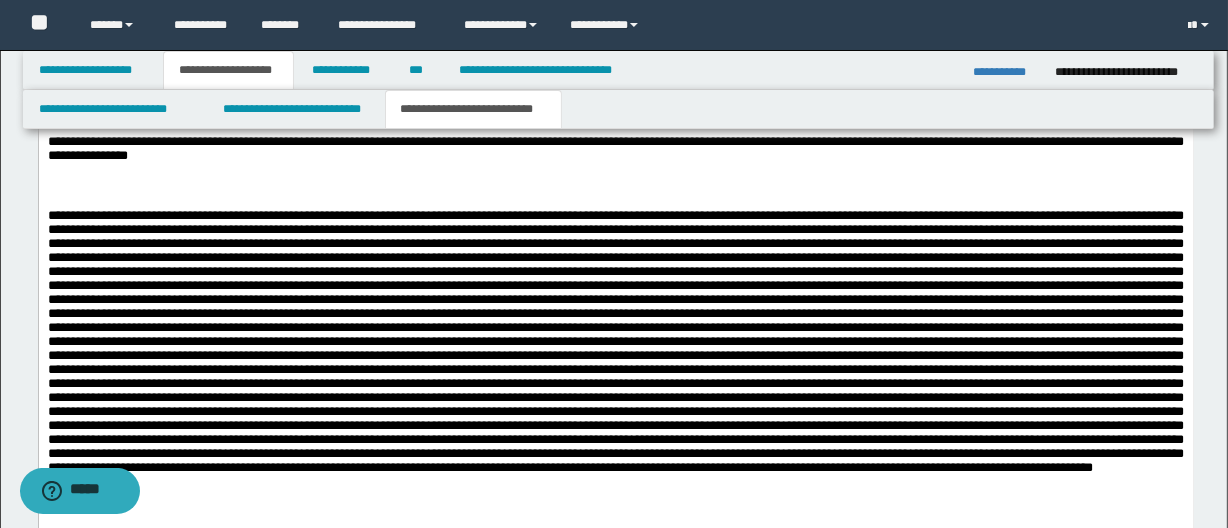 scroll, scrollTop: 791, scrollLeft: 0, axis: vertical 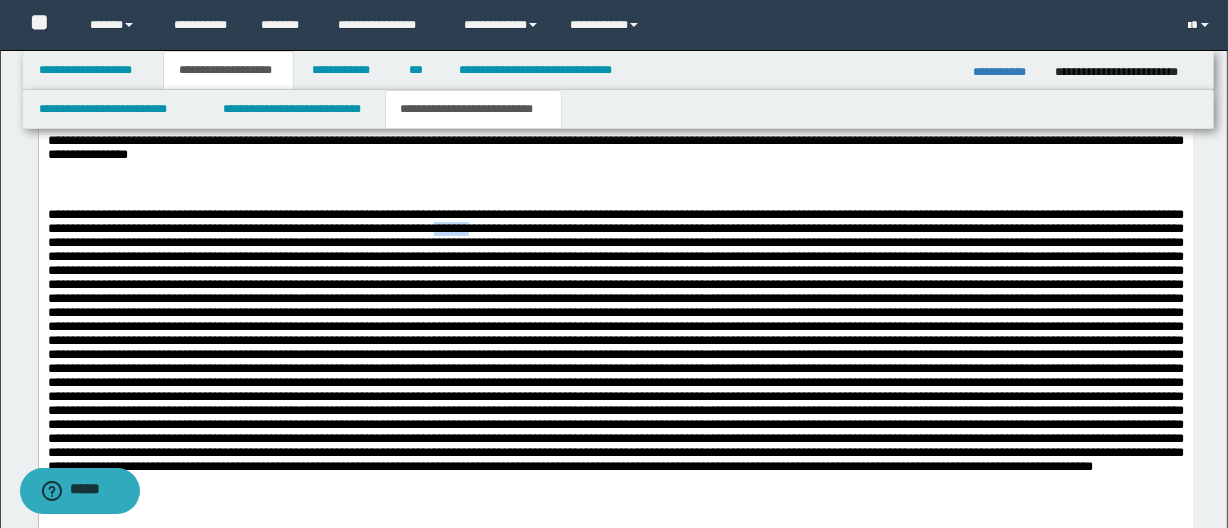 drag, startPoint x: 546, startPoint y: 237, endPoint x: 586, endPoint y: 240, distance: 40.112343 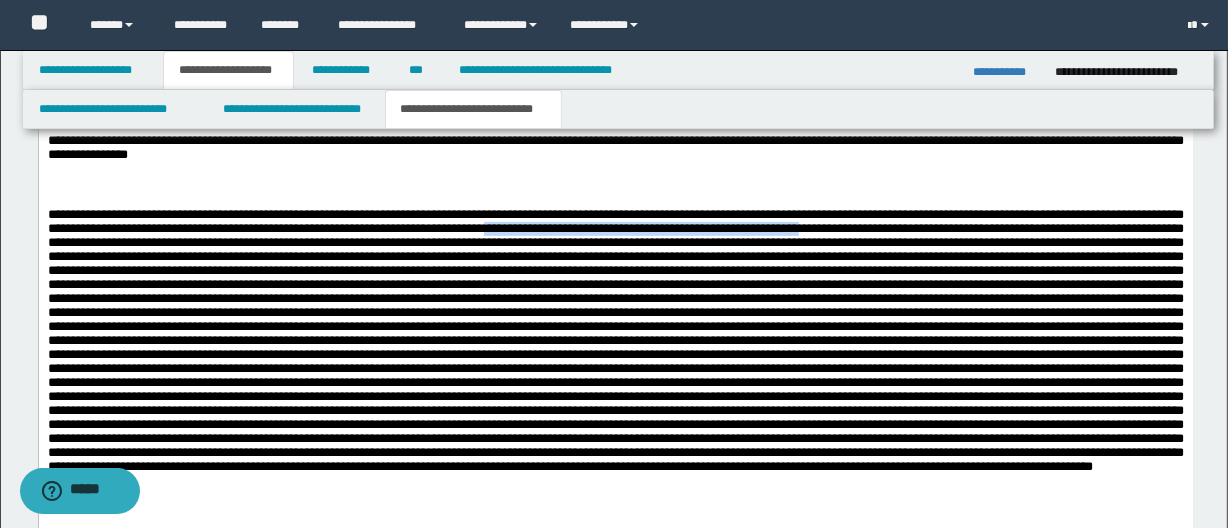 drag, startPoint x: 604, startPoint y: 234, endPoint x: 939, endPoint y: 240, distance: 335.05374 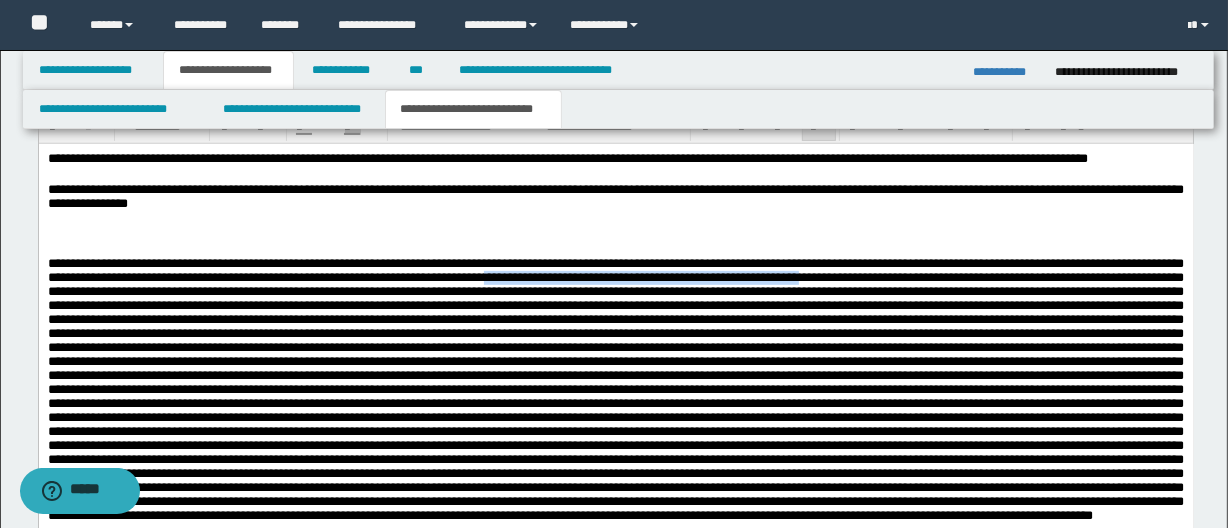 scroll, scrollTop: 700, scrollLeft: 0, axis: vertical 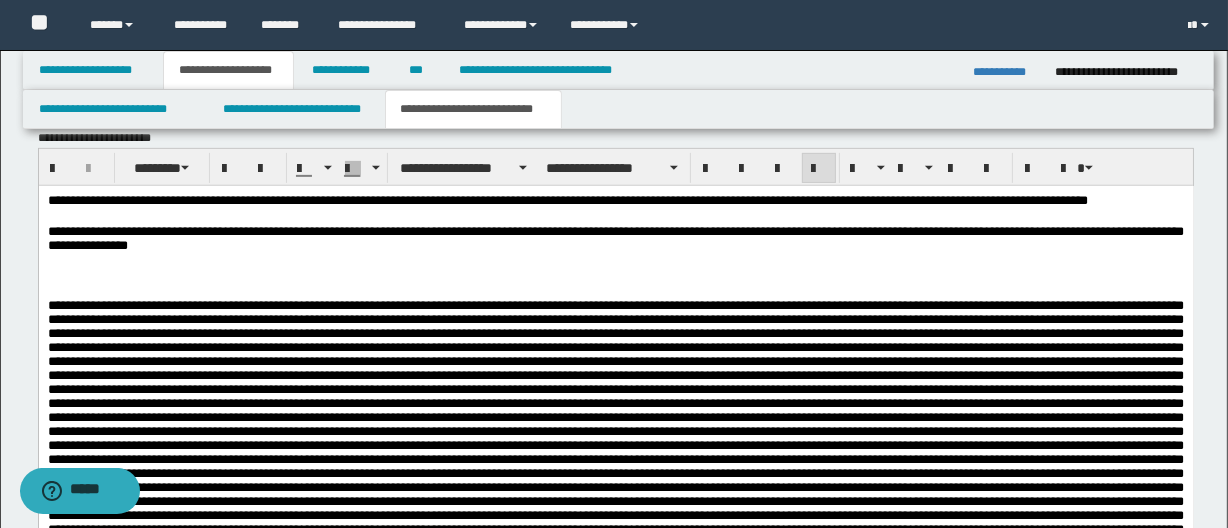 click on "**********" at bounding box center [615, 240] 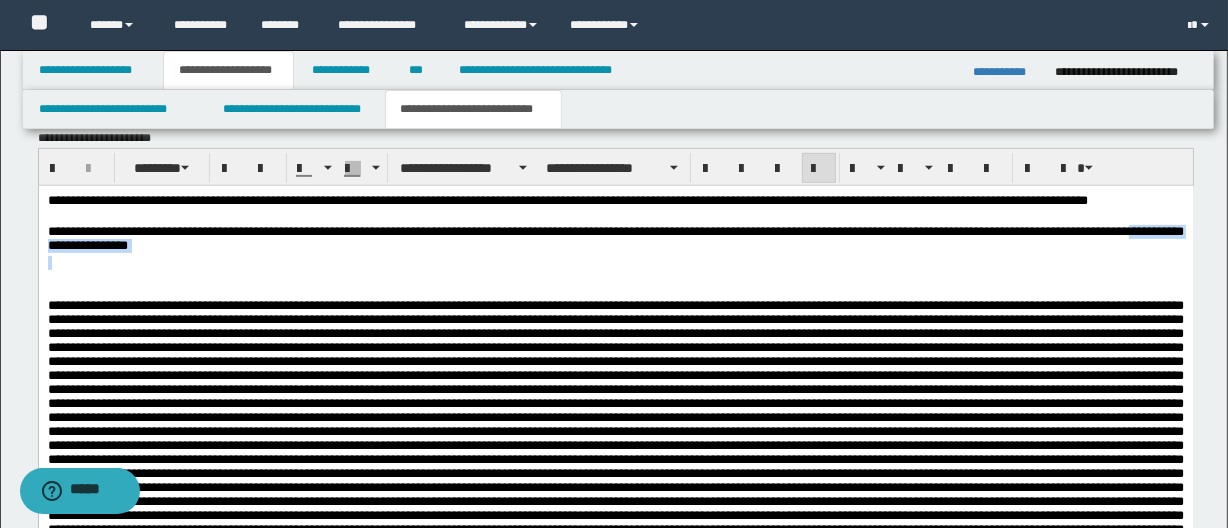 drag, startPoint x: 155, startPoint y: 246, endPoint x: 320, endPoint y: 255, distance: 165.24527 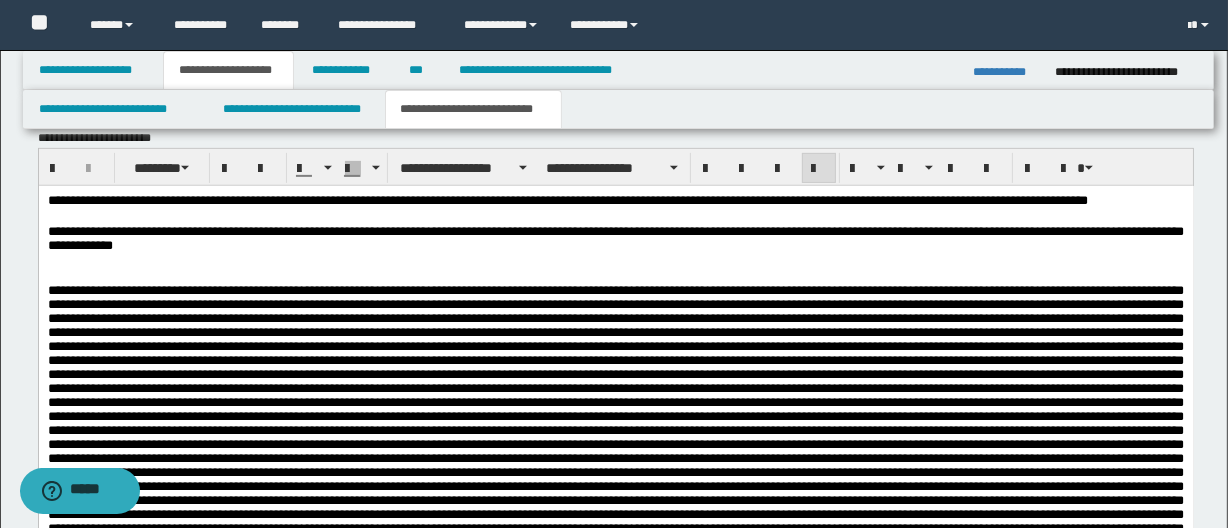 click on "**********" at bounding box center (615, 240) 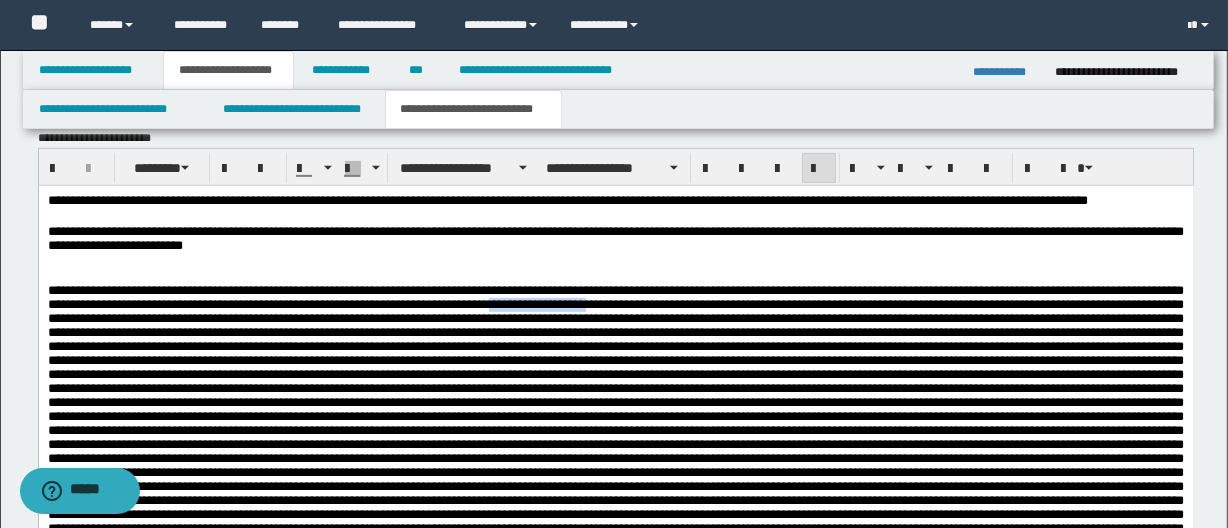 drag, startPoint x: 605, startPoint y: 311, endPoint x: 708, endPoint y: 297, distance: 103.947105 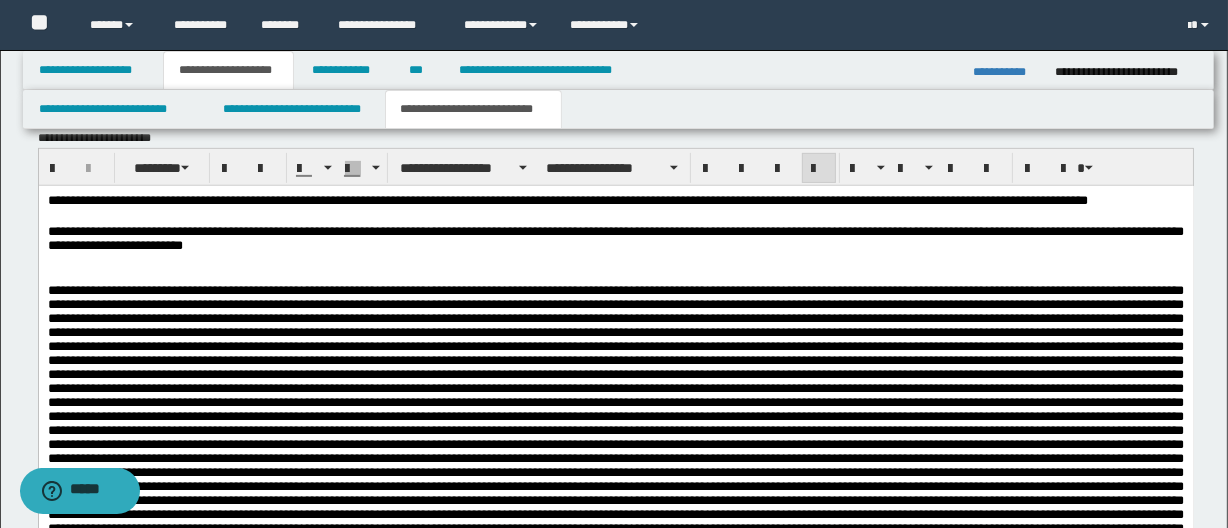 click on "**********" at bounding box center [615, 240] 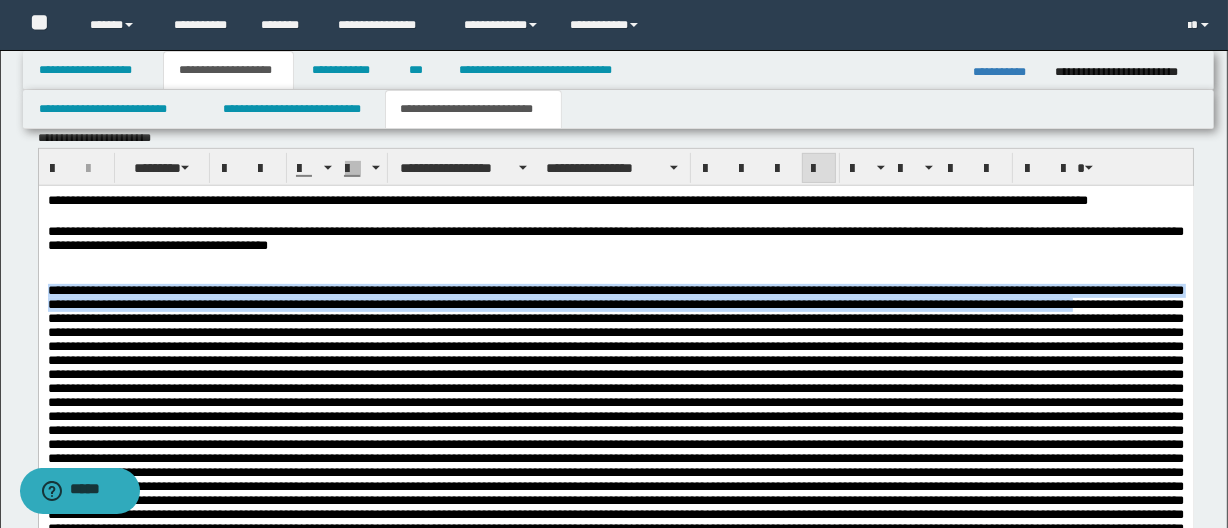 drag, startPoint x: 108, startPoint y: 322, endPoint x: 8, endPoint y: 289, distance: 105.30432 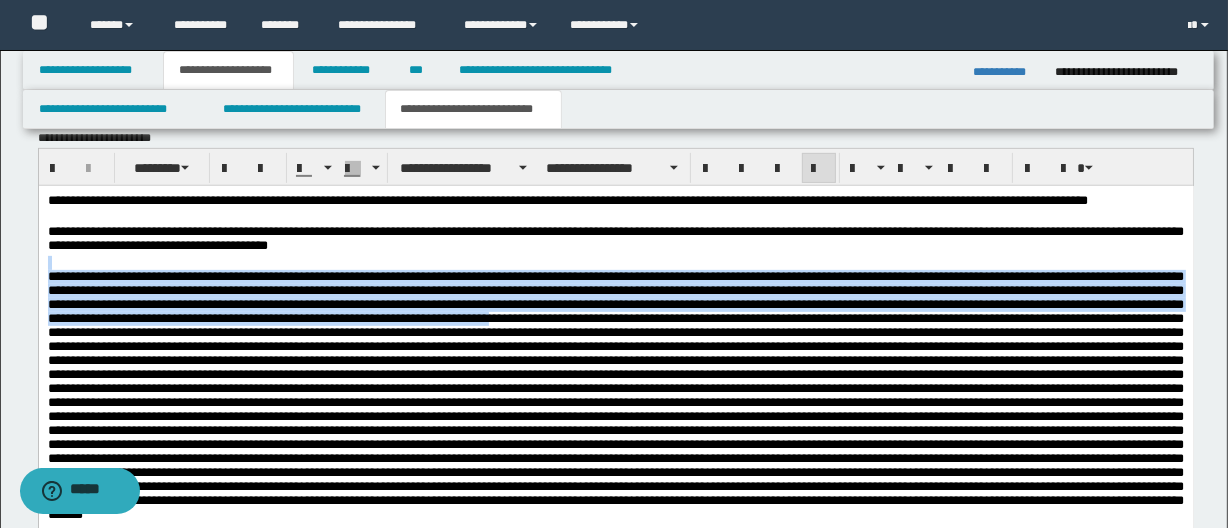 drag, startPoint x: 164, startPoint y: 264, endPoint x: 746, endPoint y: 317, distance: 584.40826 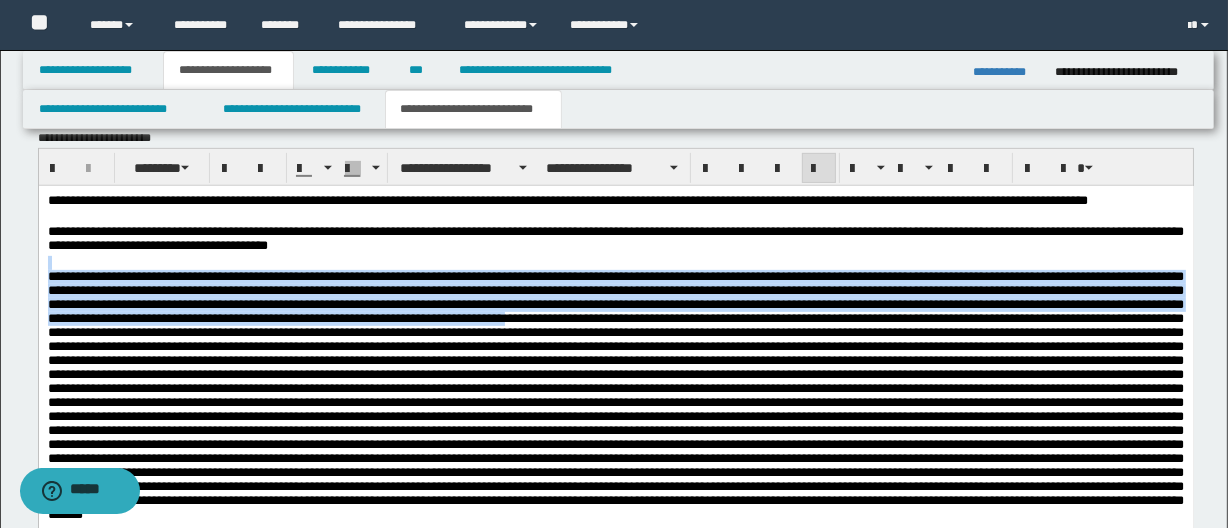 click at bounding box center [615, 417] 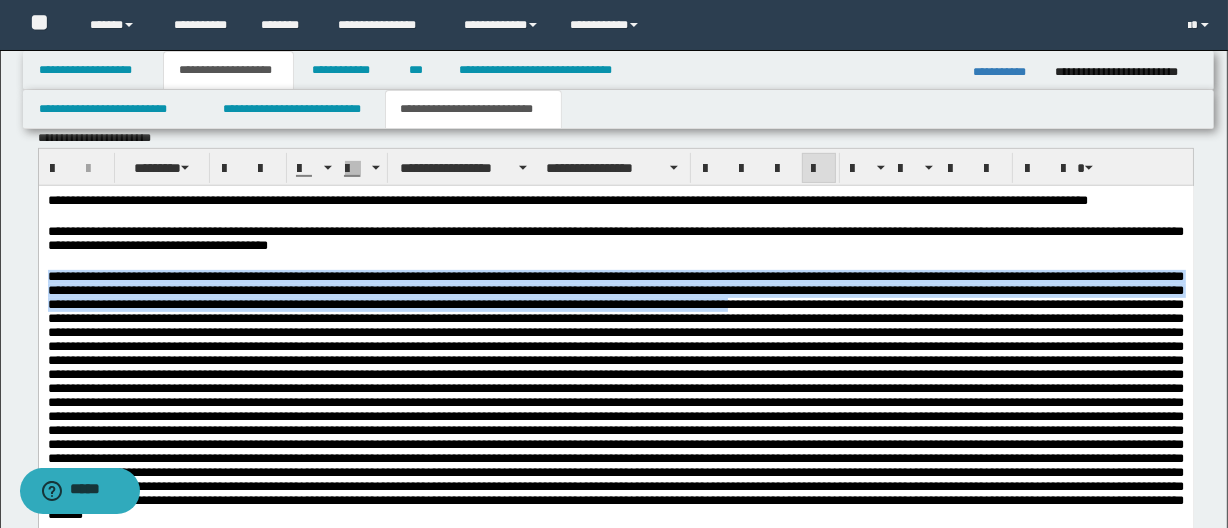 drag, startPoint x: 888, startPoint y: 315, endPoint x: 32, endPoint y: 279, distance: 856.75665 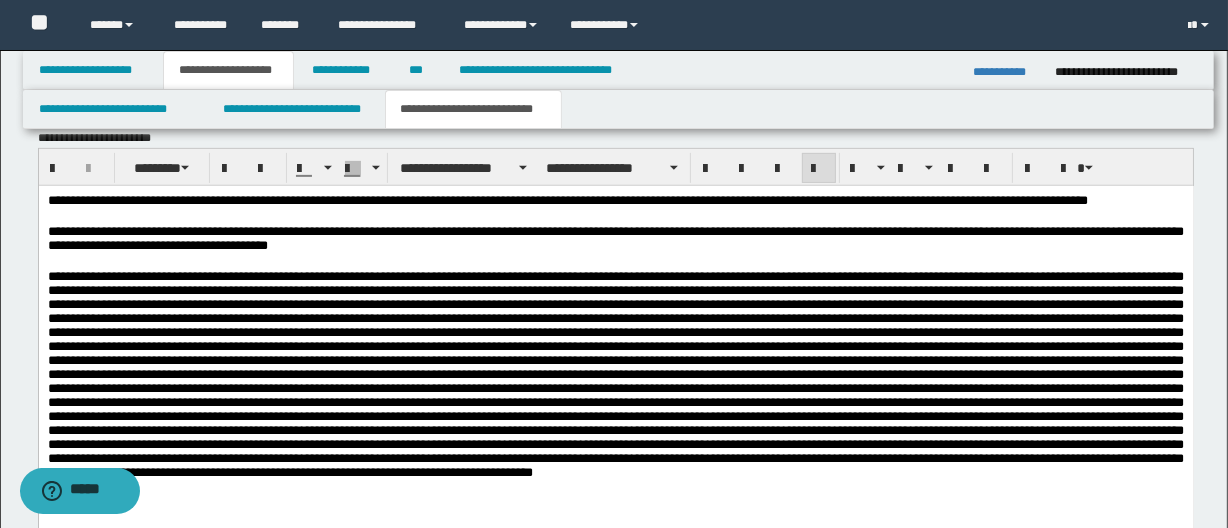 click at bounding box center [615, 393] 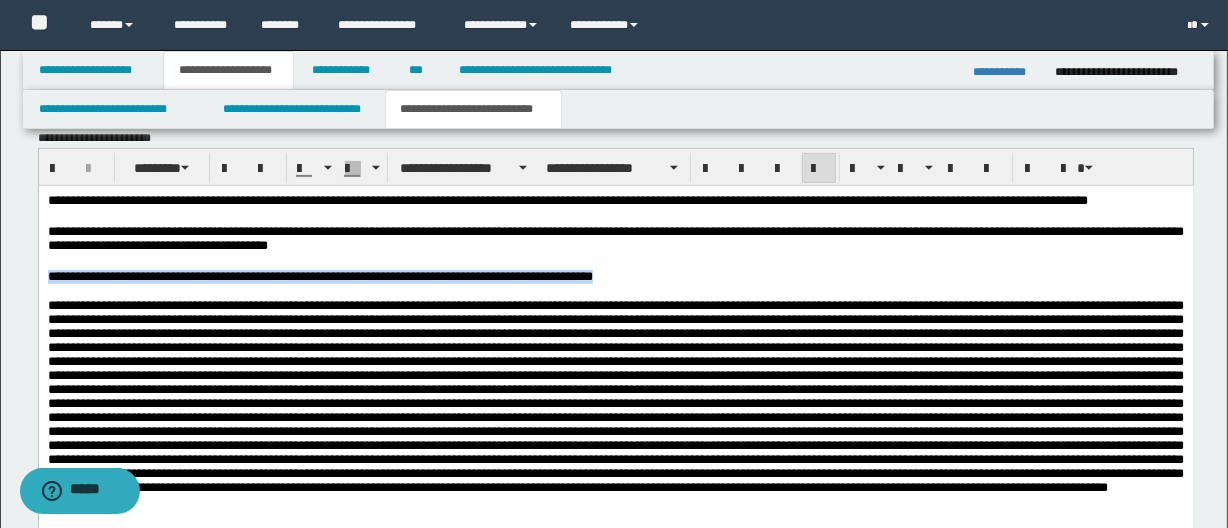 drag, startPoint x: 678, startPoint y: 280, endPoint x: 66, endPoint y: 461, distance: 638.2045 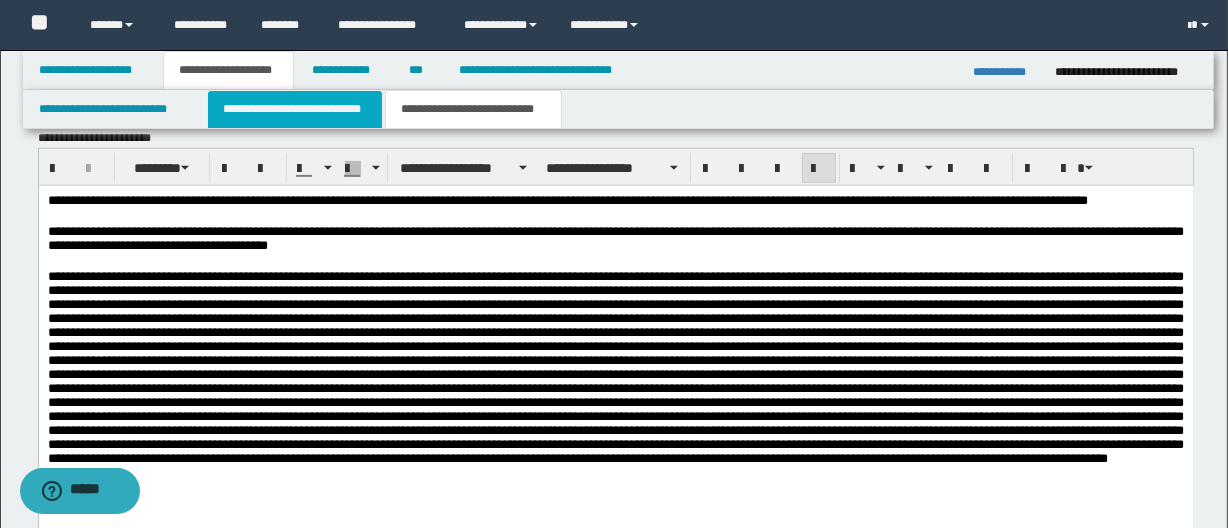 click on "**********" at bounding box center (294, 109) 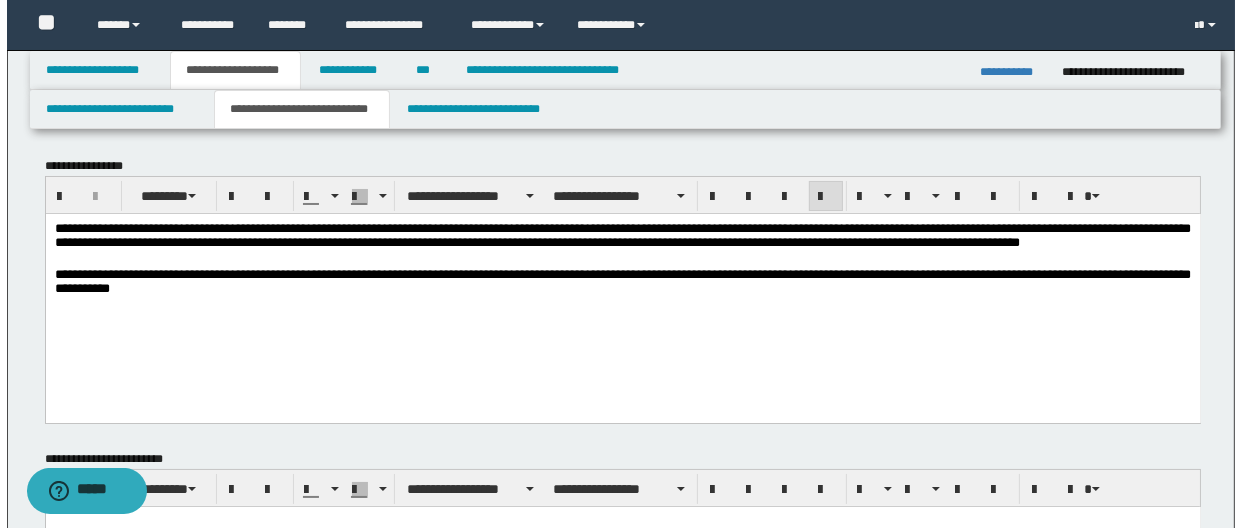 scroll, scrollTop: 0, scrollLeft: 0, axis: both 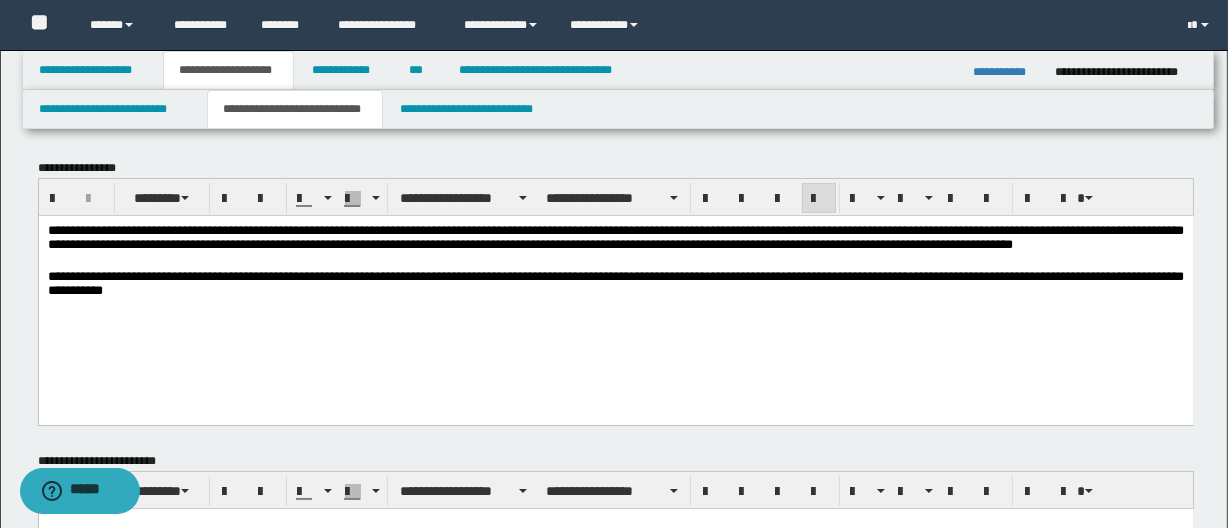 click on "**********" at bounding box center (615, 284) 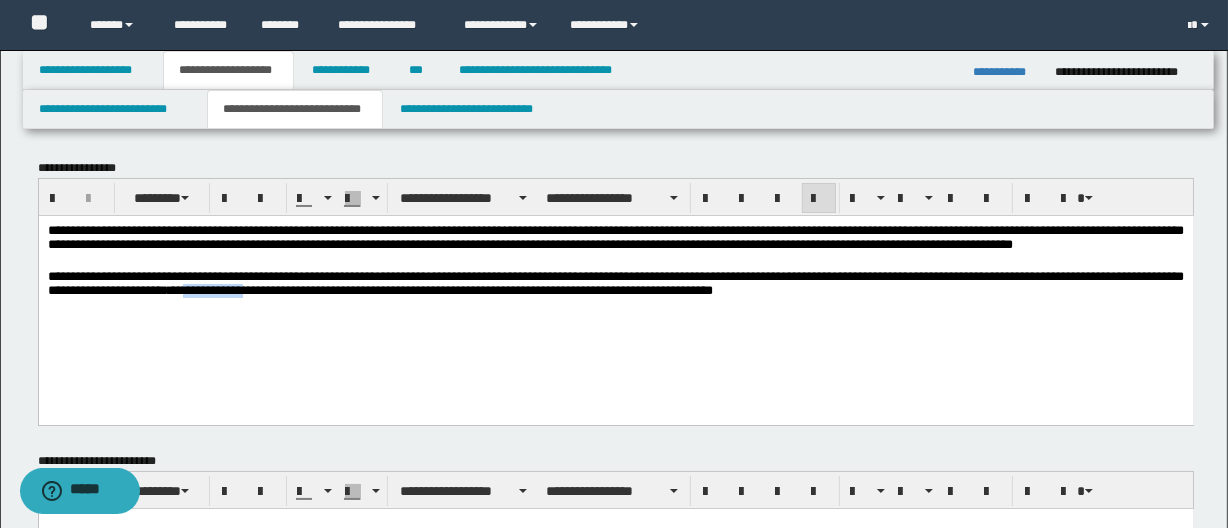 drag, startPoint x: 444, startPoint y: 293, endPoint x: 500, endPoint y: 294, distance: 56.008926 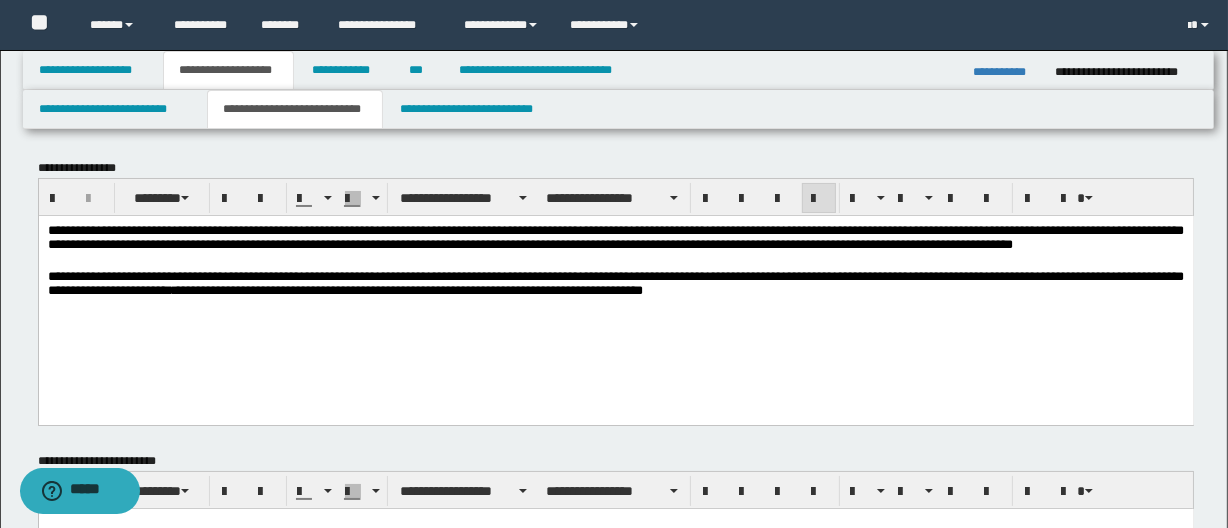 click on "**********" at bounding box center (615, 284) 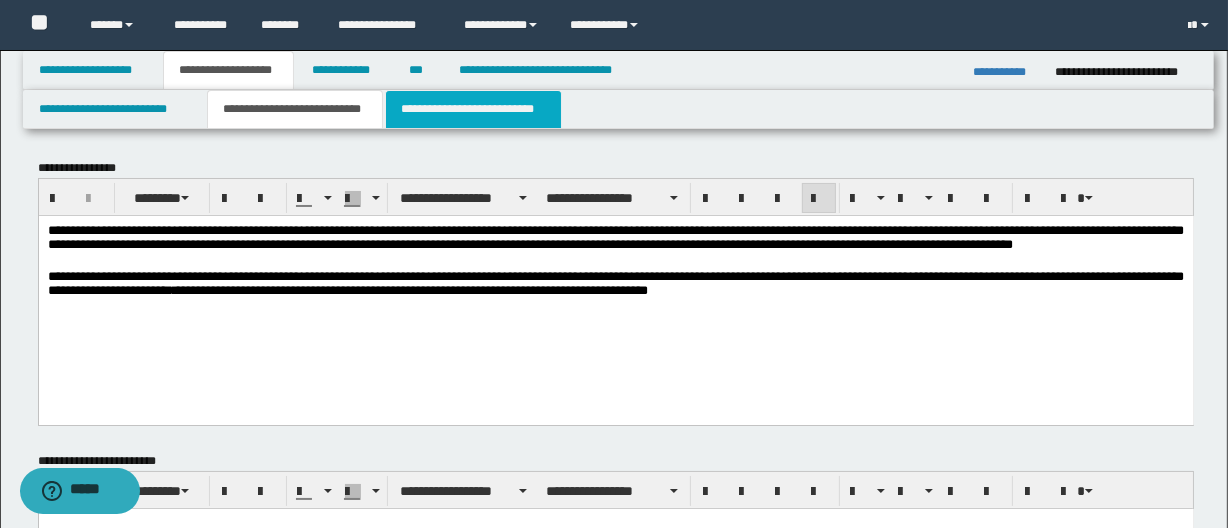 click on "**********" at bounding box center [473, 109] 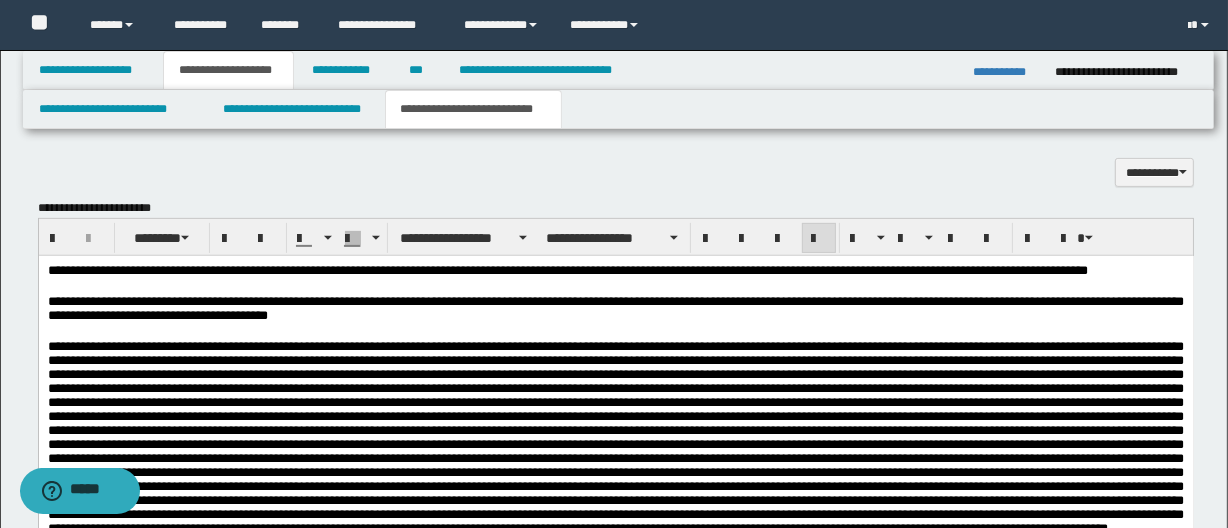 scroll, scrollTop: 727, scrollLeft: 0, axis: vertical 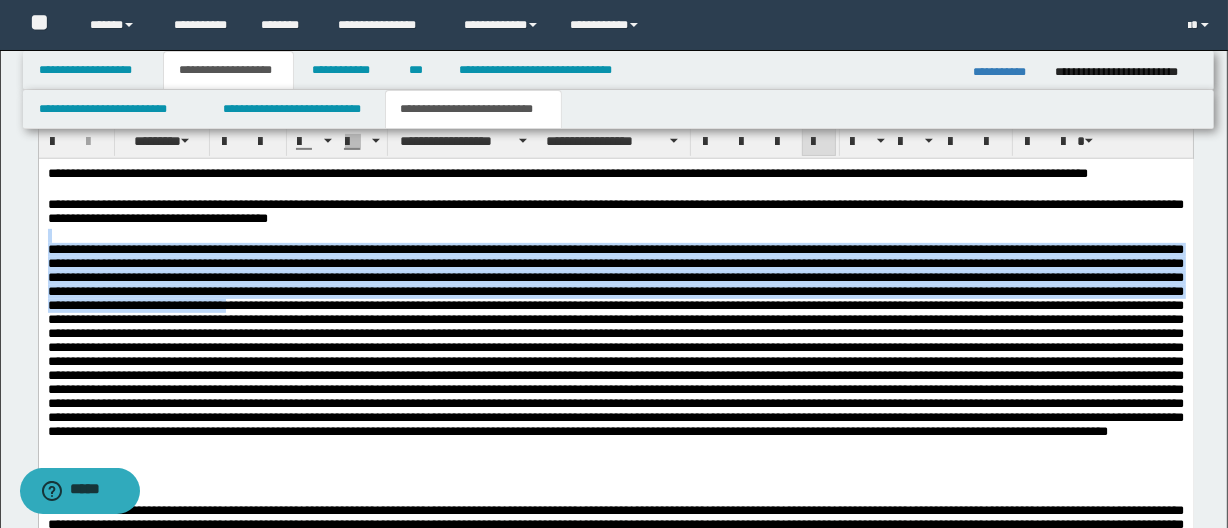 drag, startPoint x: 240, startPoint y: 232, endPoint x: 615, endPoint y: 308, distance: 382.62384 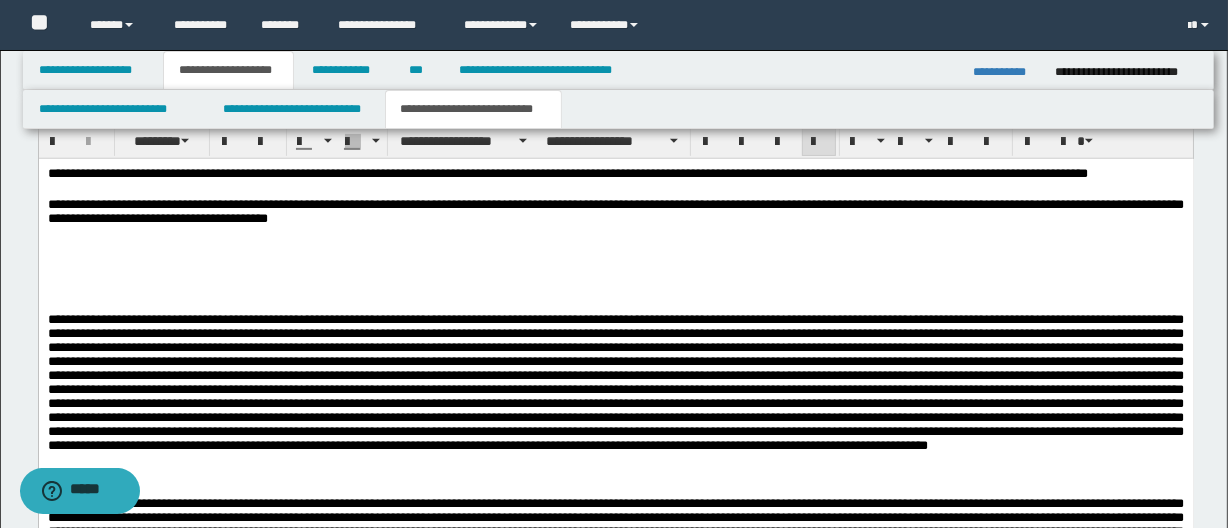 click at bounding box center [615, 306] 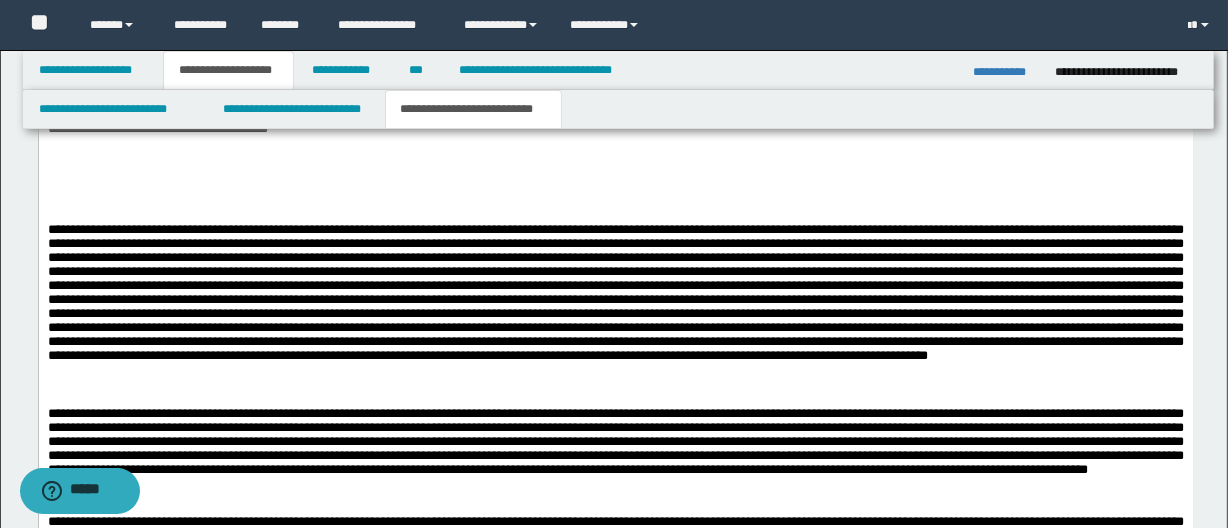 scroll, scrollTop: 818, scrollLeft: 0, axis: vertical 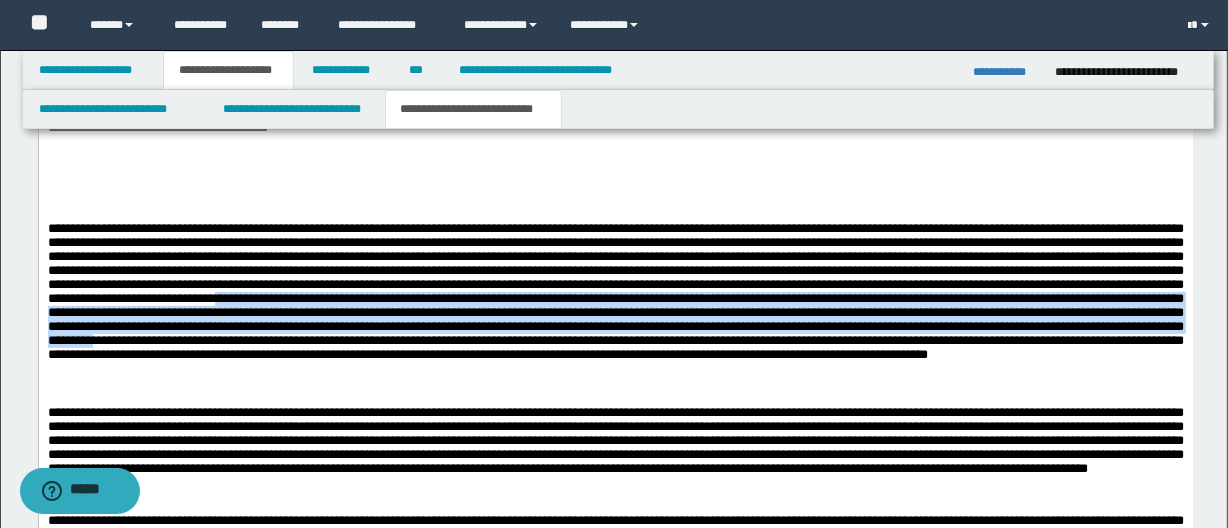 drag, startPoint x: 613, startPoint y: 310, endPoint x: 676, endPoint y: 362, distance: 81.68843 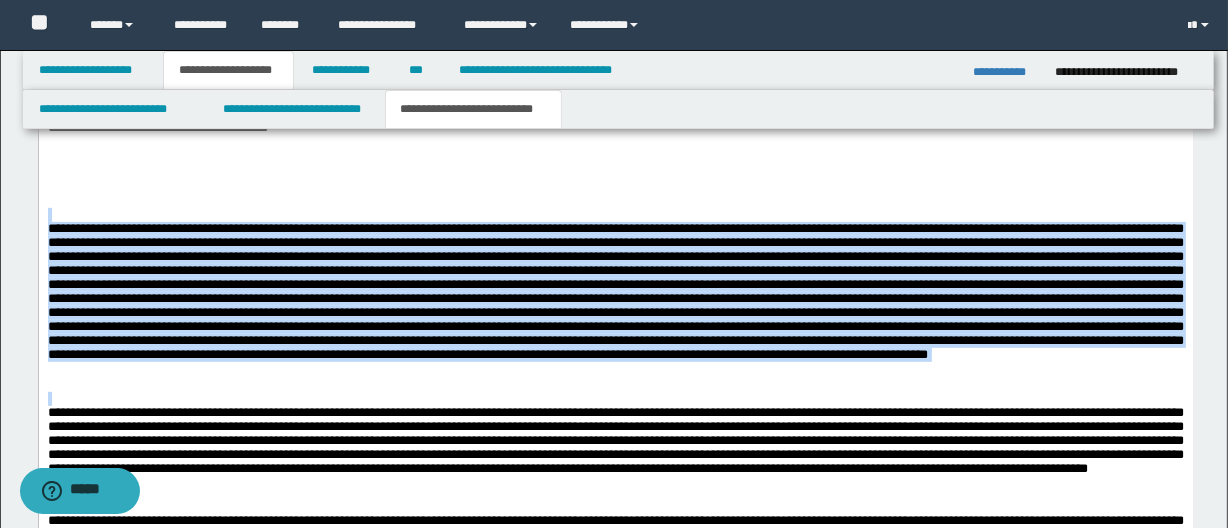 drag, startPoint x: 560, startPoint y: 221, endPoint x: 844, endPoint y: 407, distance: 339.48785 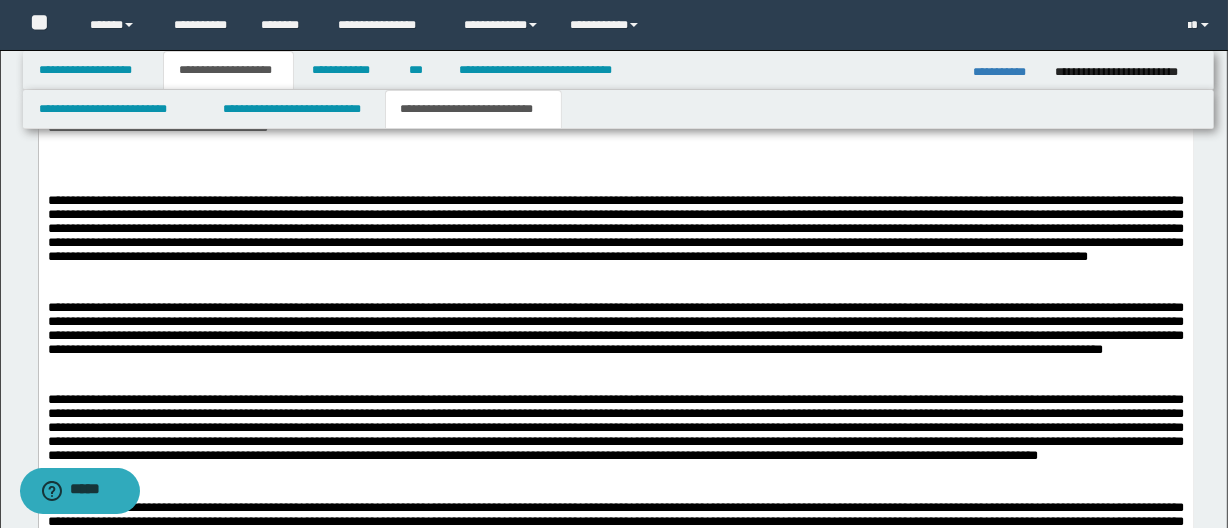 scroll, scrollTop: 727, scrollLeft: 0, axis: vertical 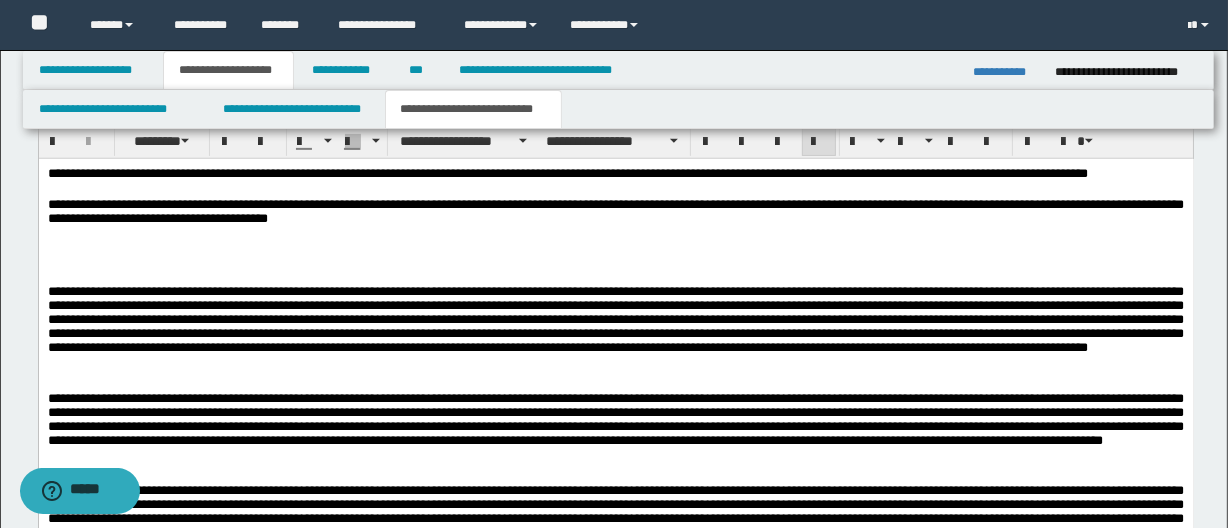 drag, startPoint x: 332, startPoint y: 257, endPoint x: 319, endPoint y: 314, distance: 58.463665 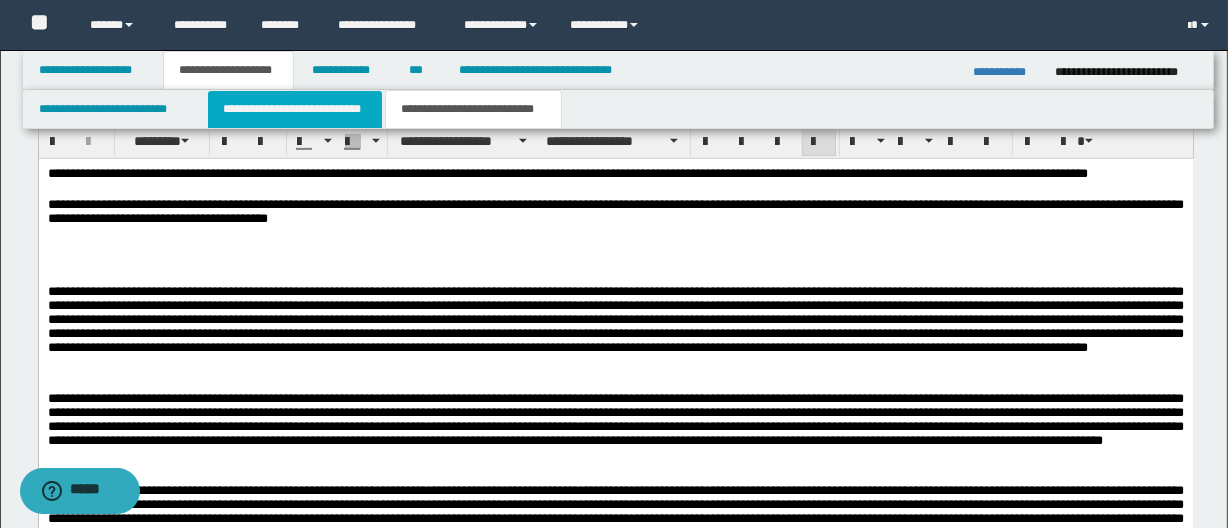 click on "**********" at bounding box center [294, 109] 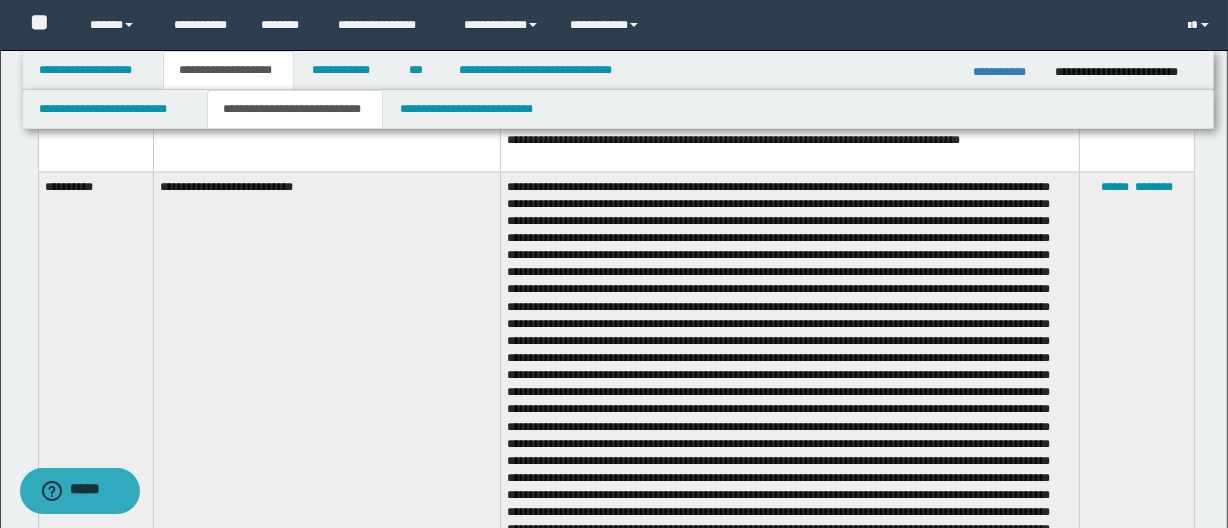 scroll, scrollTop: 2545, scrollLeft: 0, axis: vertical 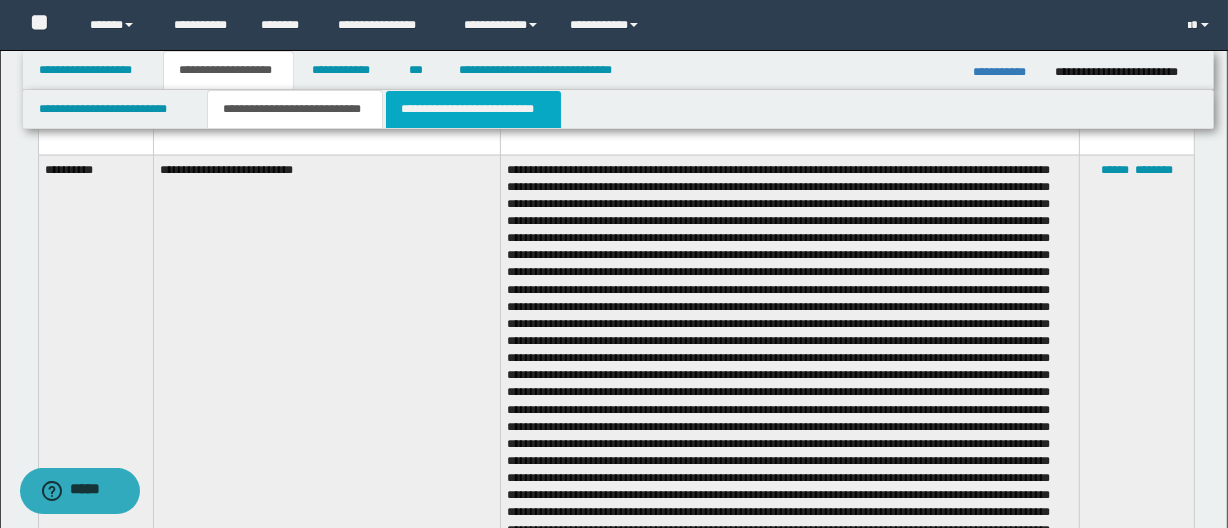 click on "**********" at bounding box center (473, 109) 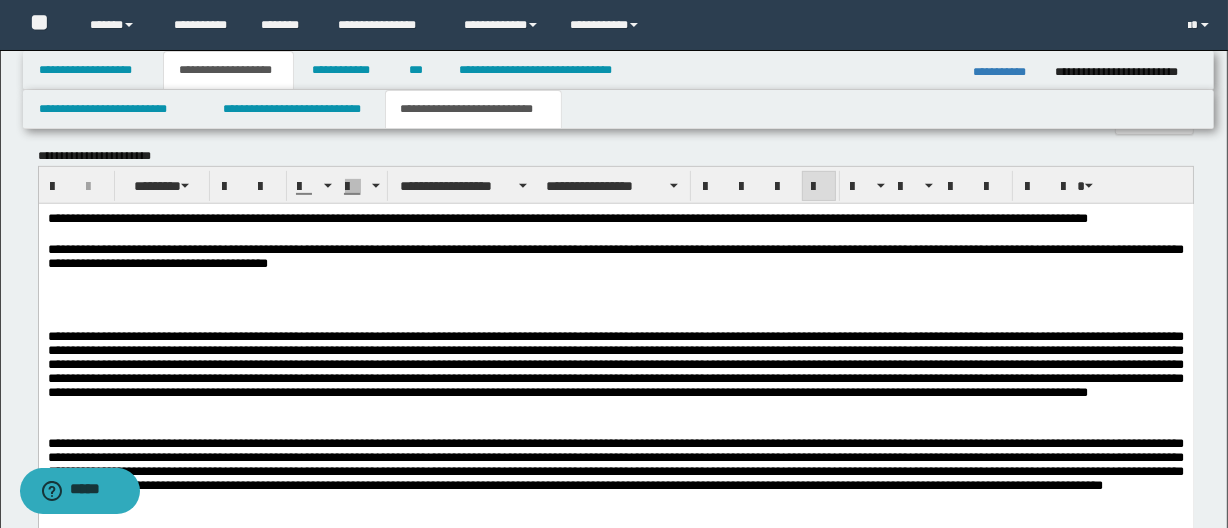 scroll, scrollTop: 727, scrollLeft: 0, axis: vertical 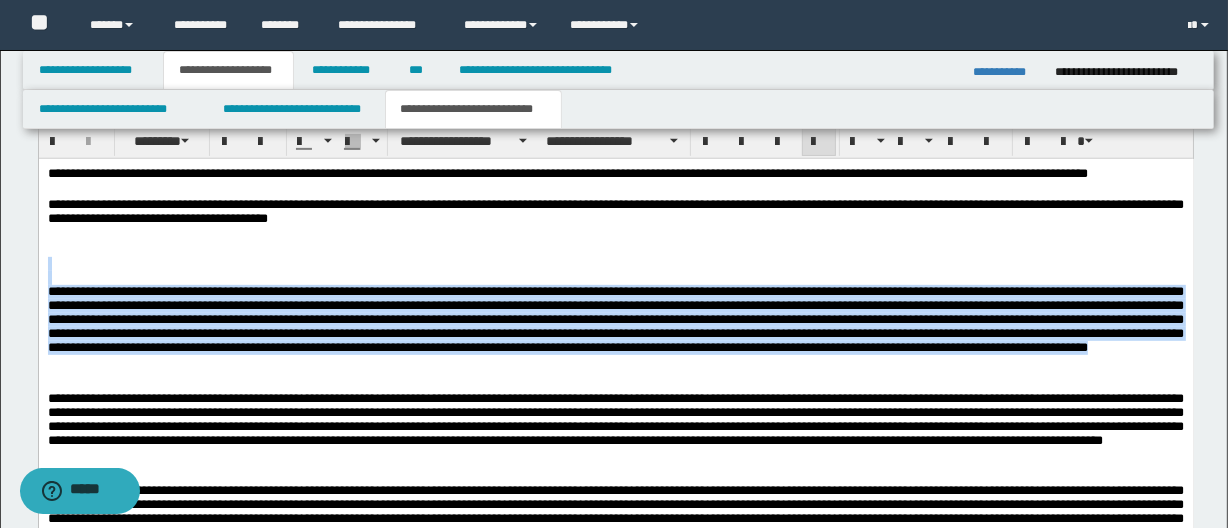 drag, startPoint x: 338, startPoint y: 263, endPoint x: 489, endPoint y: 378, distance: 189.80516 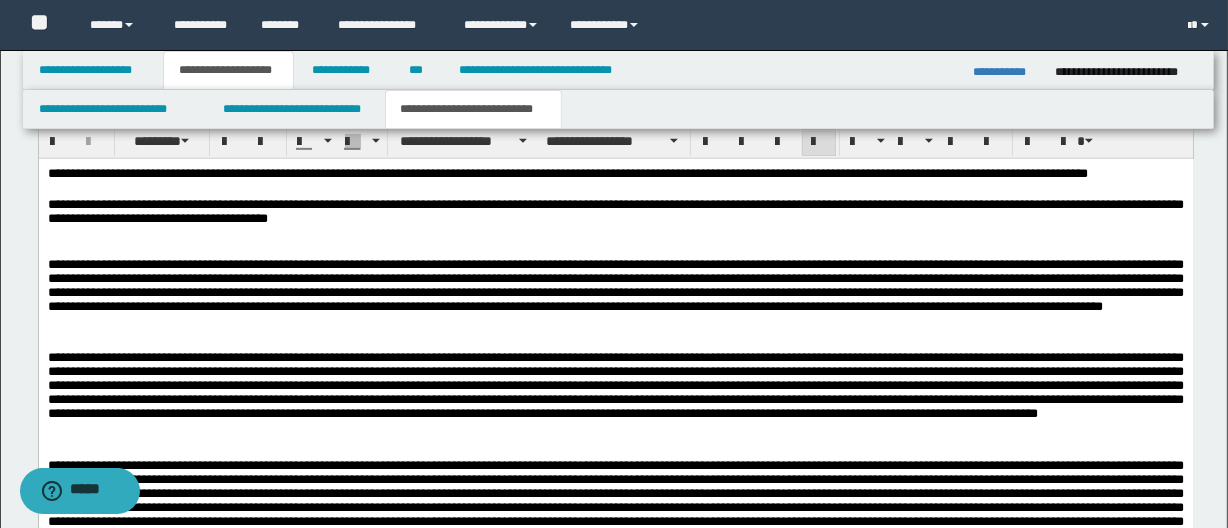 click on "**********" at bounding box center [615, 174] 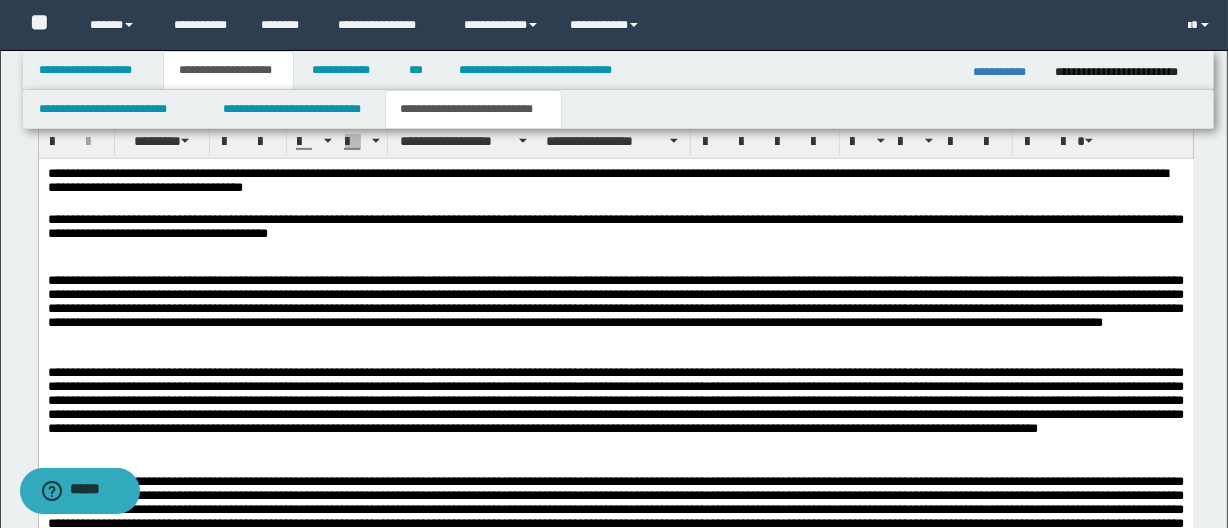 click on "**********" at bounding box center (615, 182) 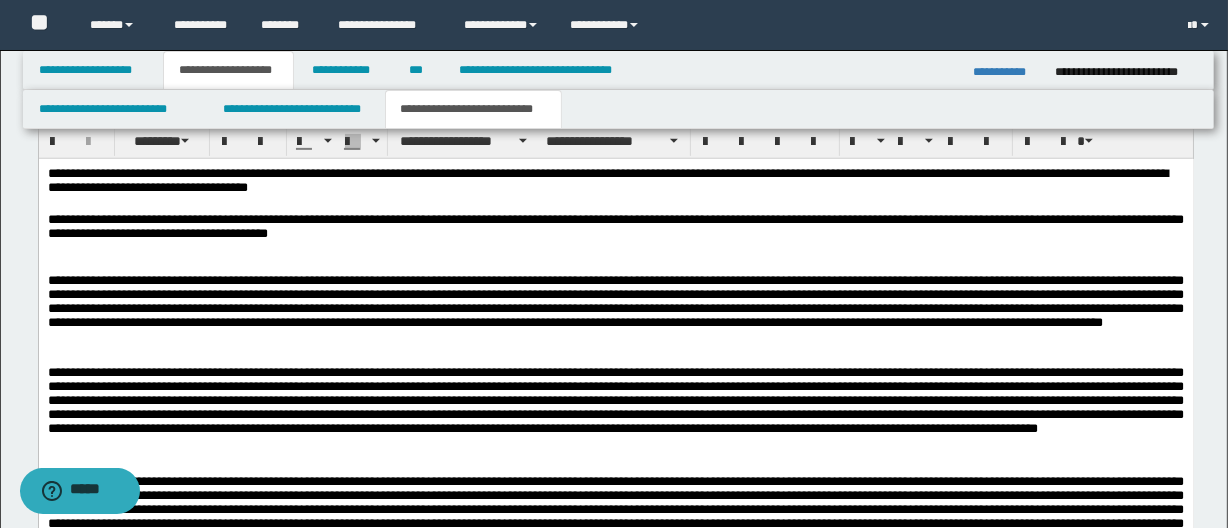 click on "**********" at bounding box center (615, 182) 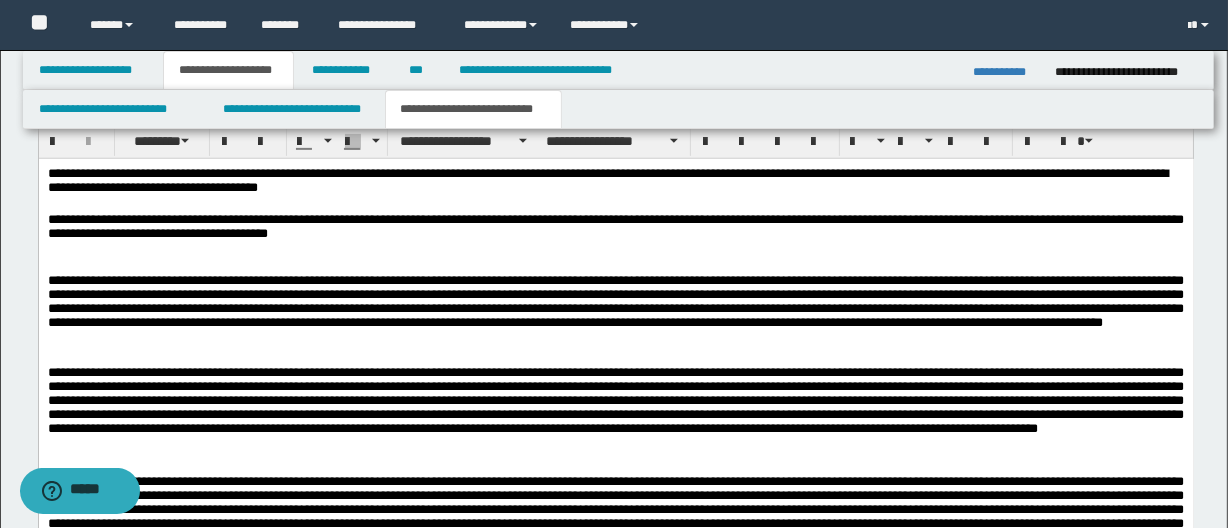 click on "**********" at bounding box center (615, 182) 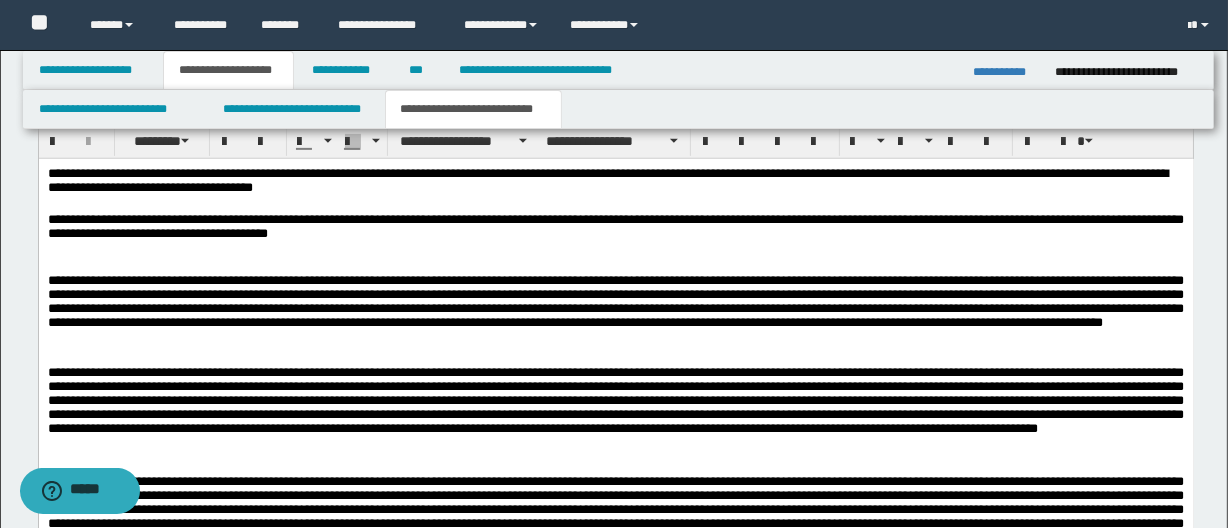 click on "**********" at bounding box center [615, 182] 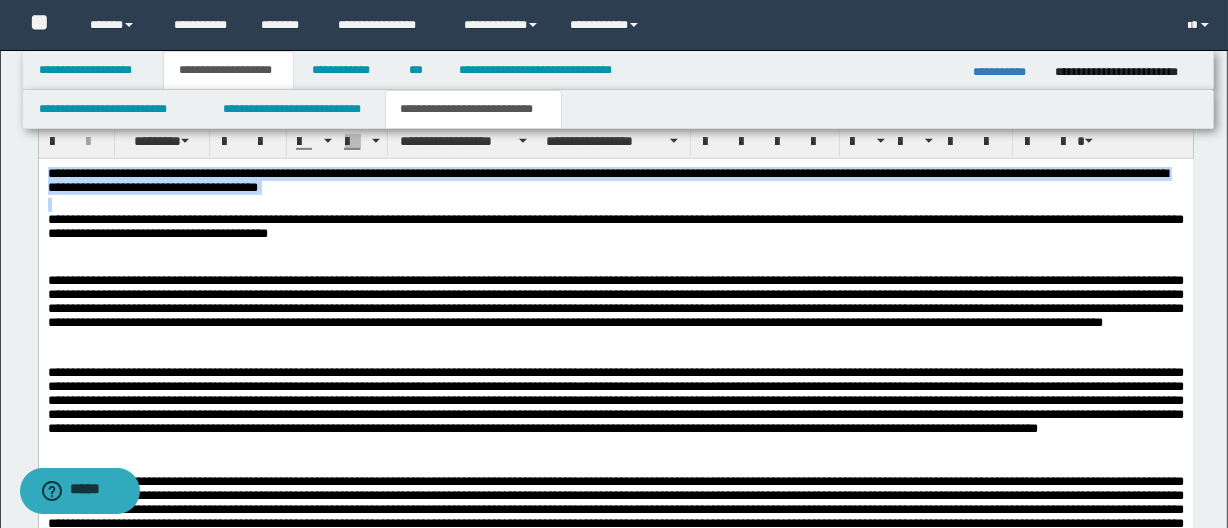 drag, startPoint x: 368, startPoint y: 202, endPoint x: 42, endPoint y: 167, distance: 327.87344 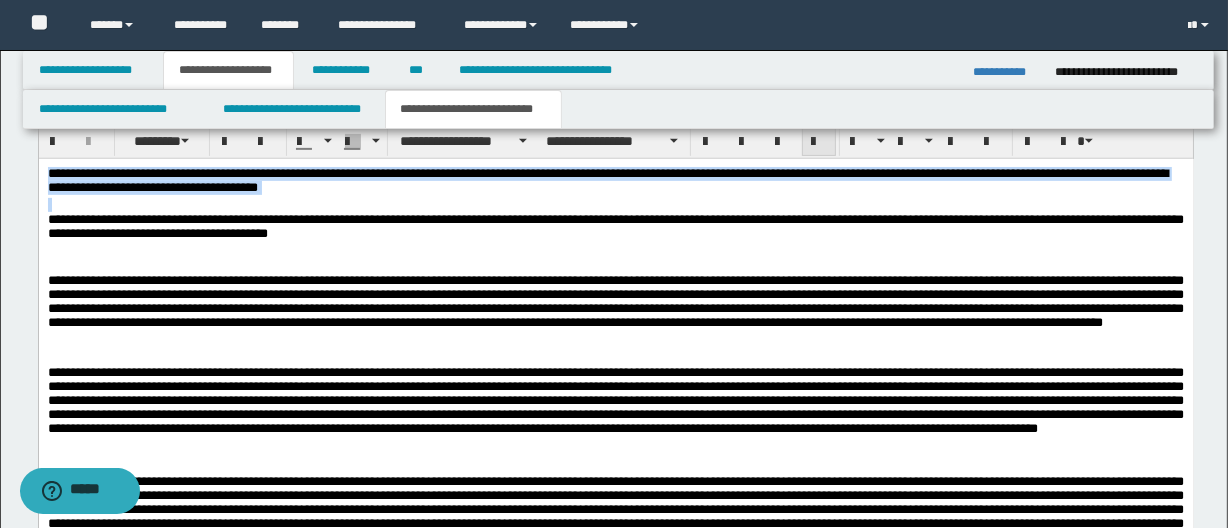 click at bounding box center (819, 141) 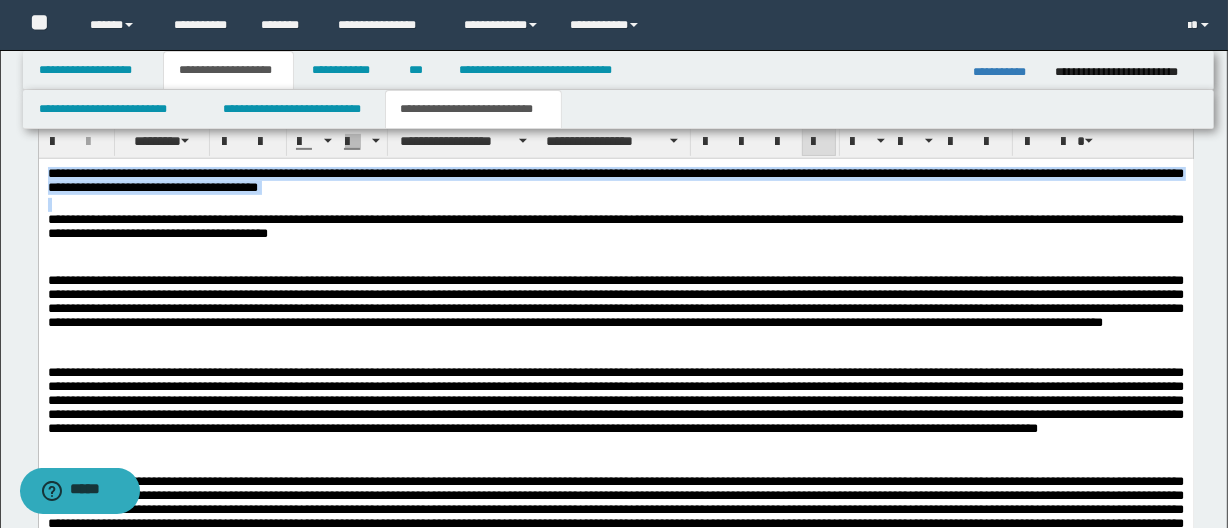 click at bounding box center (615, 205) 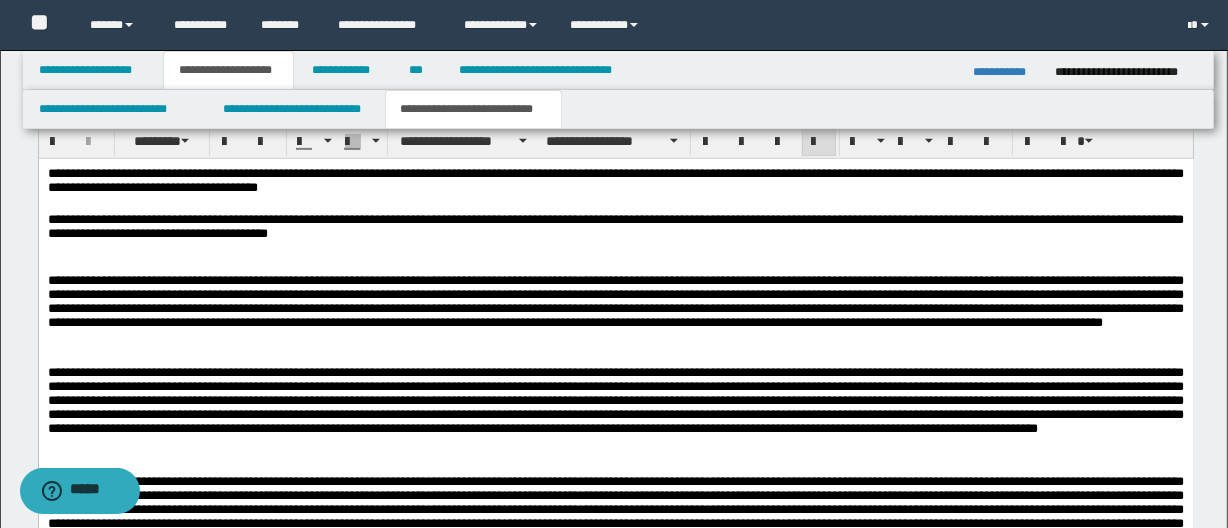 click on "**********" at bounding box center [615, 306] 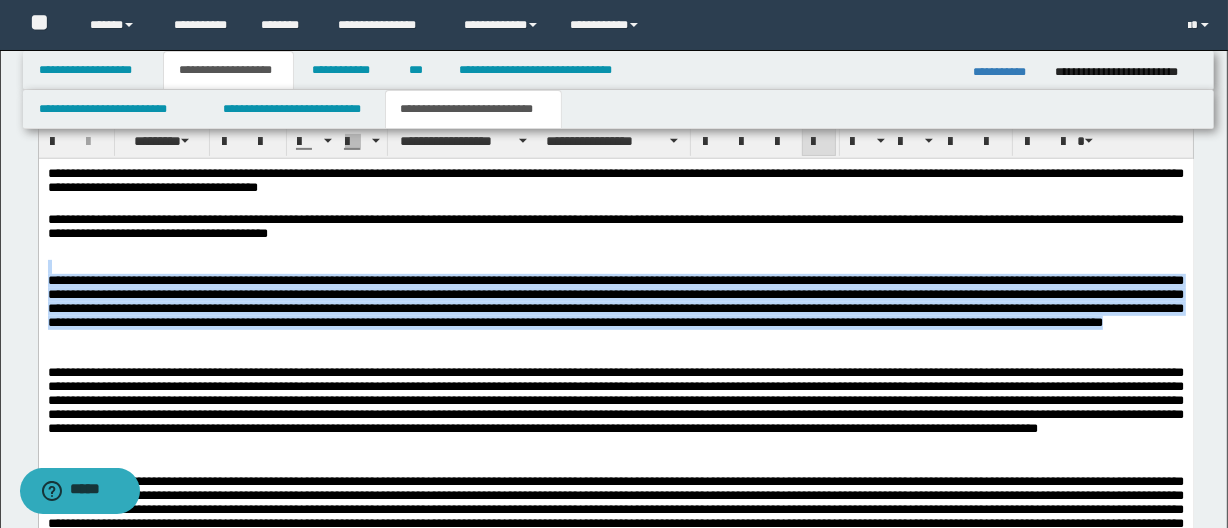 drag, startPoint x: 486, startPoint y: 262, endPoint x: 496, endPoint y: 347, distance: 85.58621 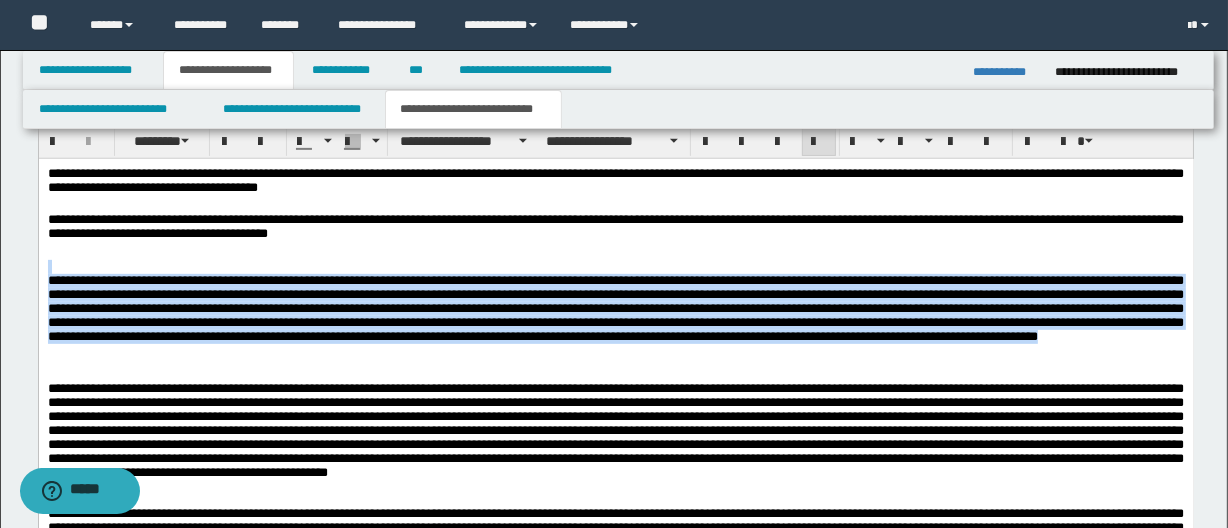 drag, startPoint x: 523, startPoint y: 251, endPoint x: 547, endPoint y: 360, distance: 111.61093 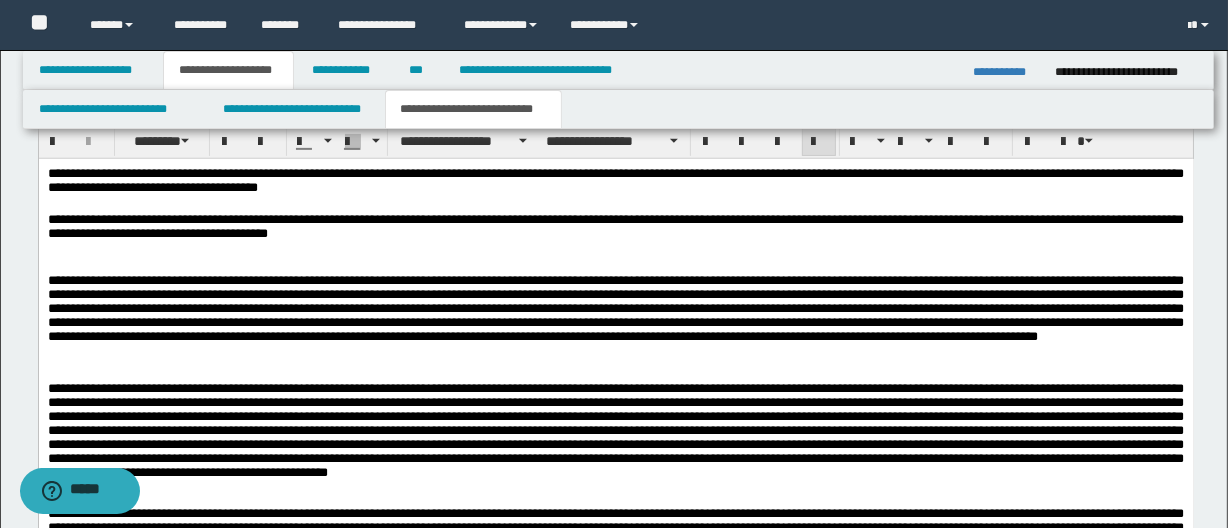 click on "**********" at bounding box center [615, 228] 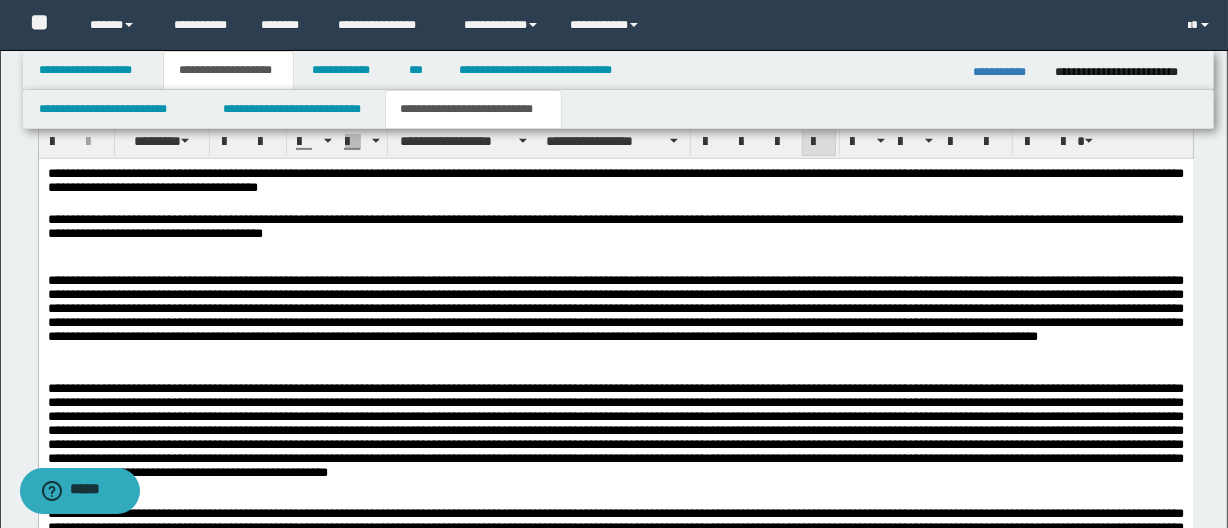 click on "**********" at bounding box center (615, 228) 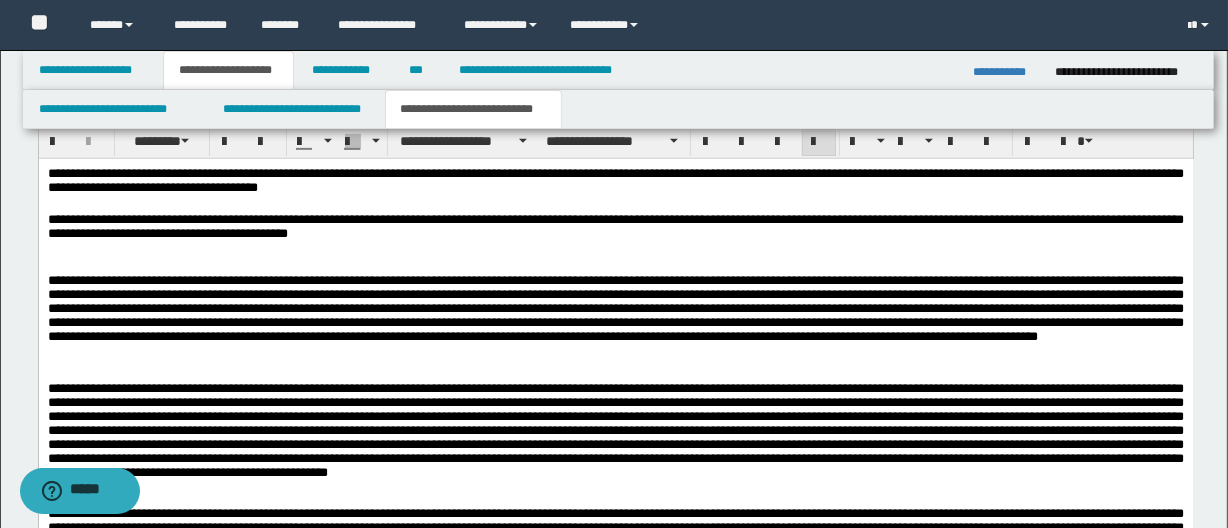 click on "**********" at bounding box center [615, 228] 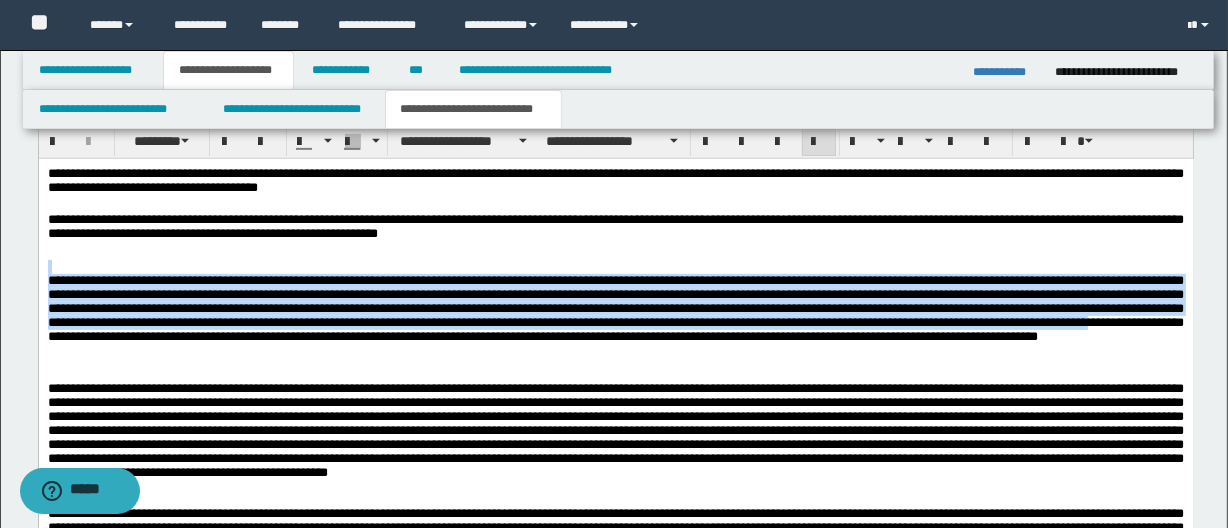 drag, startPoint x: 243, startPoint y: 345, endPoint x: 24, endPoint y: 272, distance: 230.84627 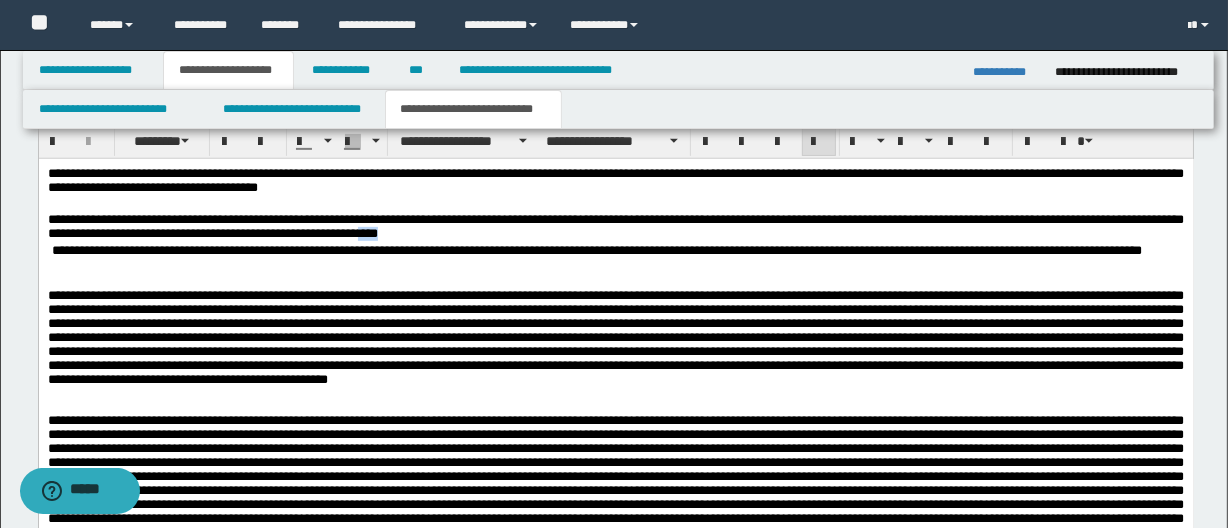 drag, startPoint x: 525, startPoint y: 241, endPoint x: 564, endPoint y: 241, distance: 39 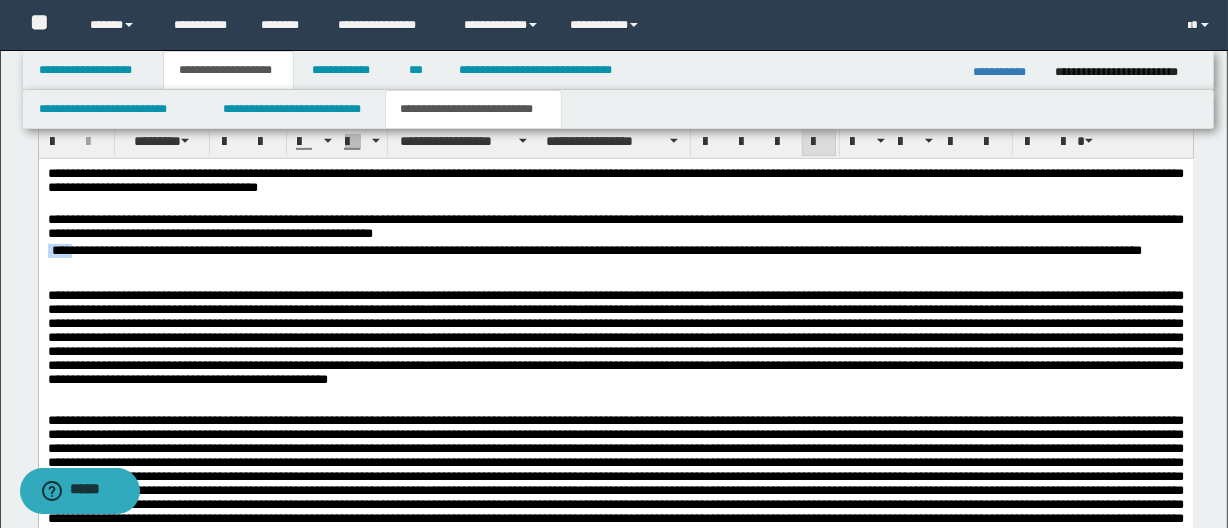 drag, startPoint x: 73, startPoint y: 254, endPoint x: 47, endPoint y: 257, distance: 26.172504 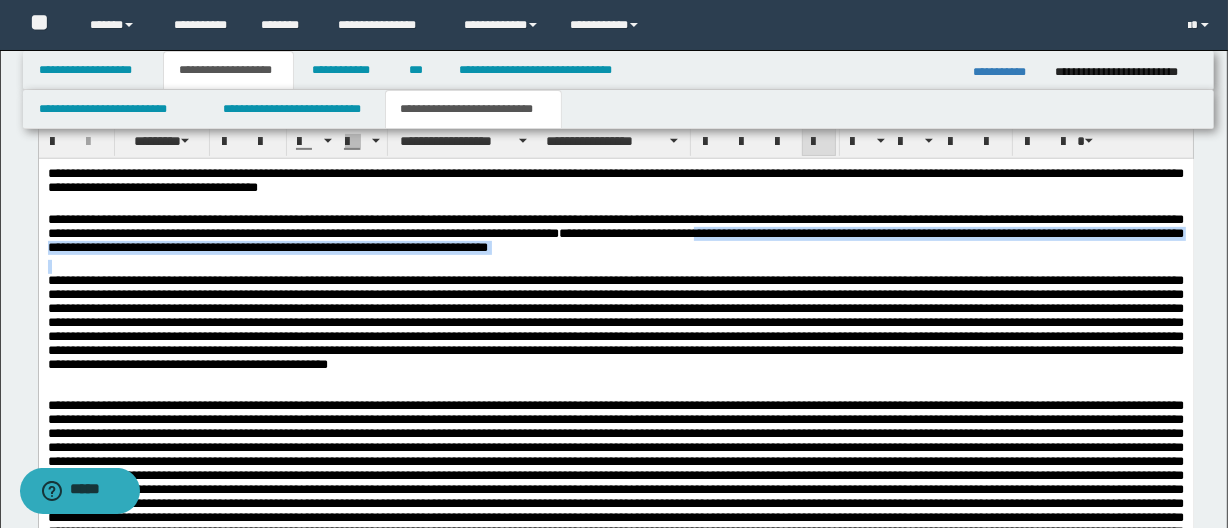 drag, startPoint x: 911, startPoint y: 238, endPoint x: 1037, endPoint y: 262, distance: 128.26535 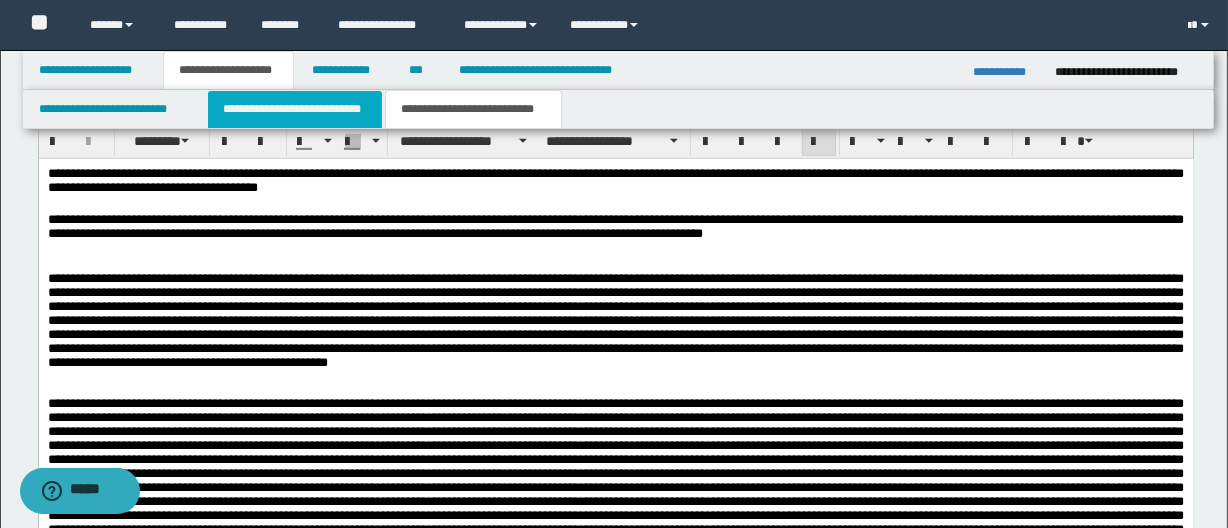 click on "**********" at bounding box center (294, 109) 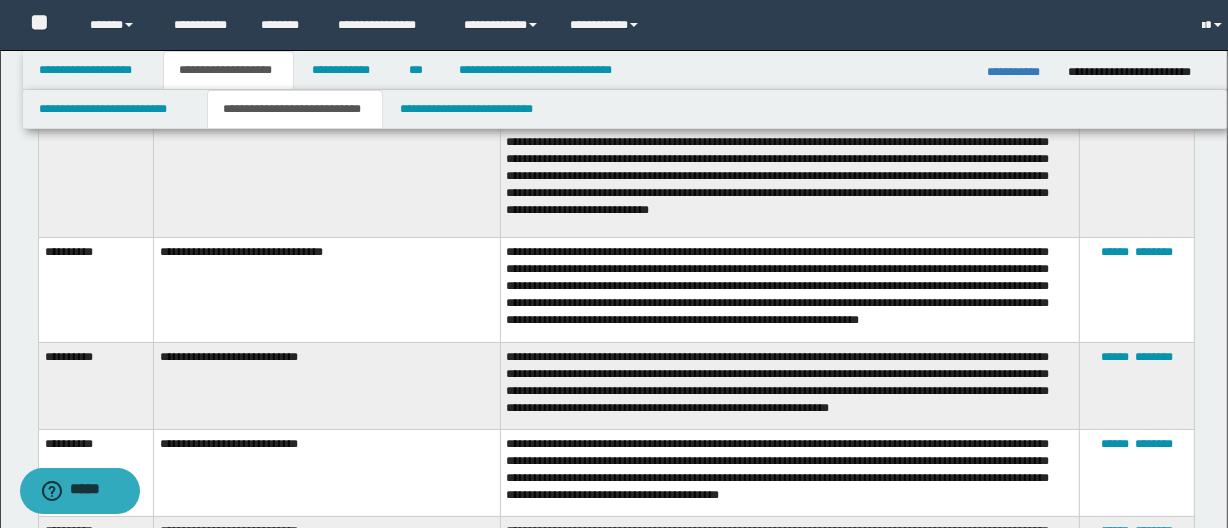 click on "**********" at bounding box center (789, 289) 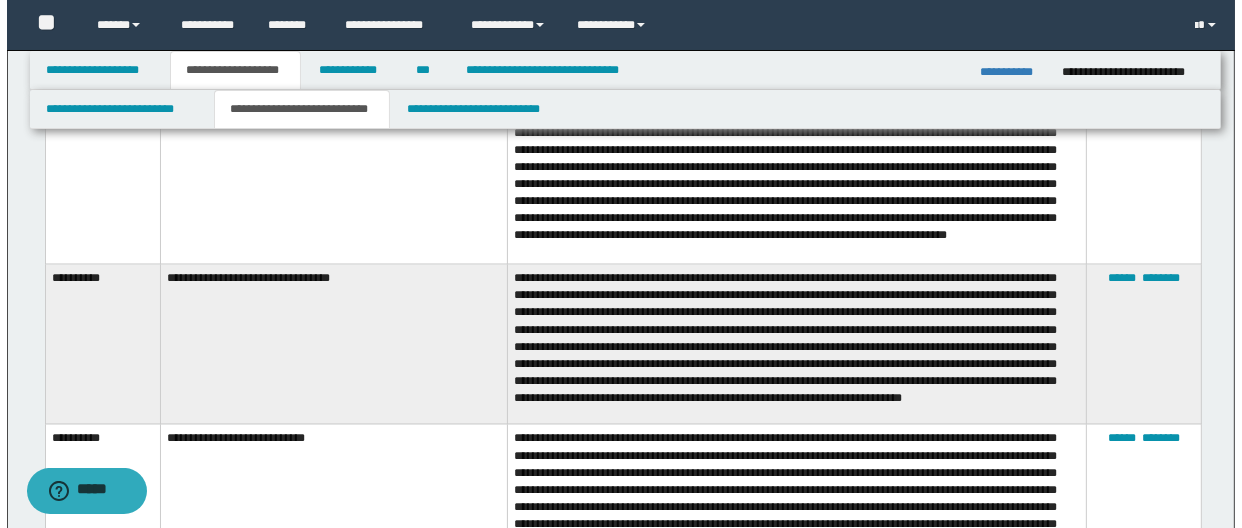 scroll, scrollTop: 3470, scrollLeft: 0, axis: vertical 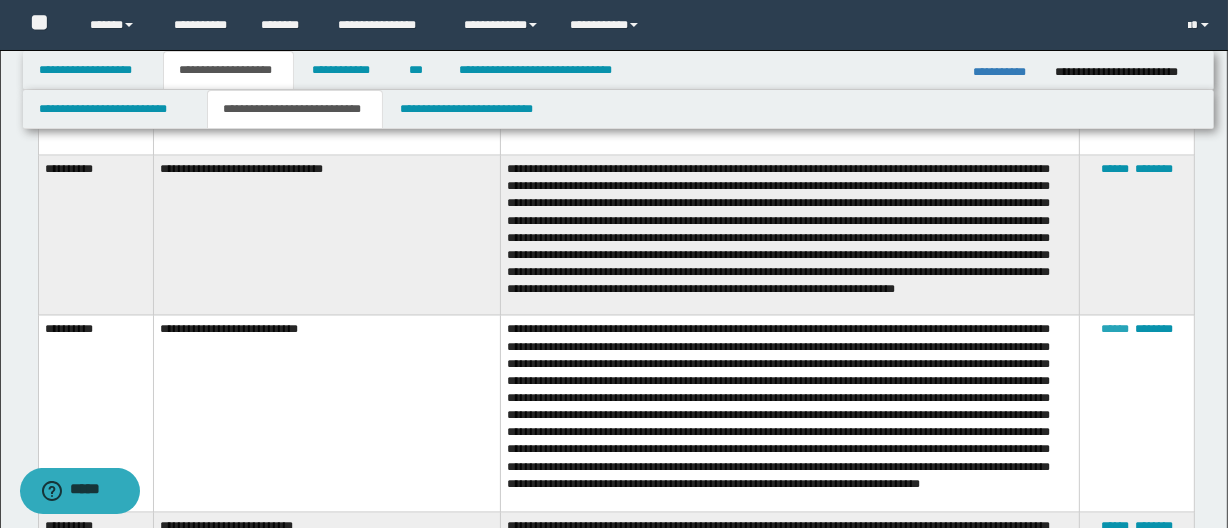 click on "******" at bounding box center [1115, 329] 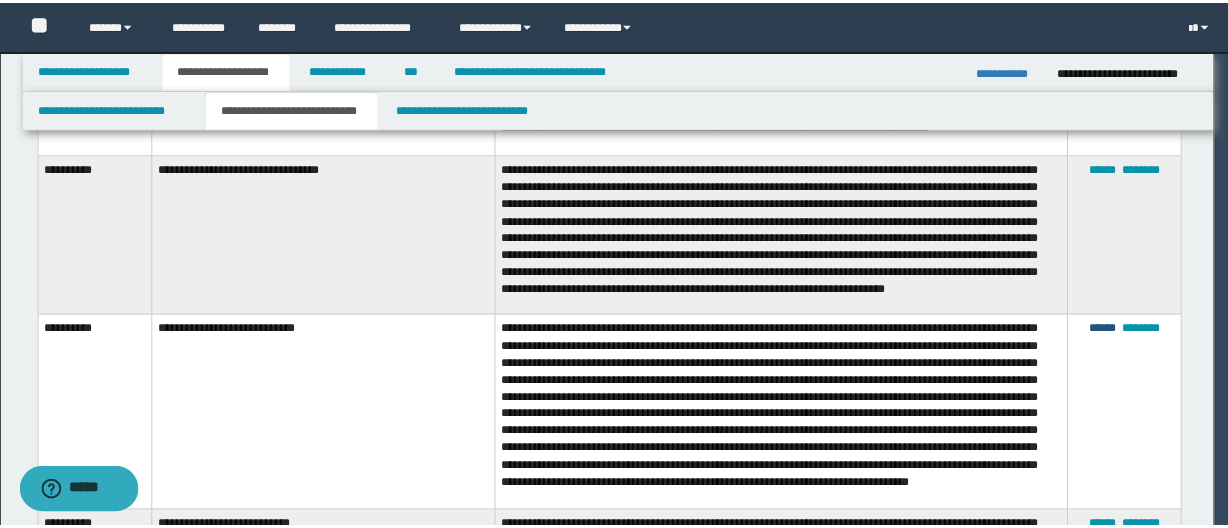 scroll, scrollTop: 125, scrollLeft: 0, axis: vertical 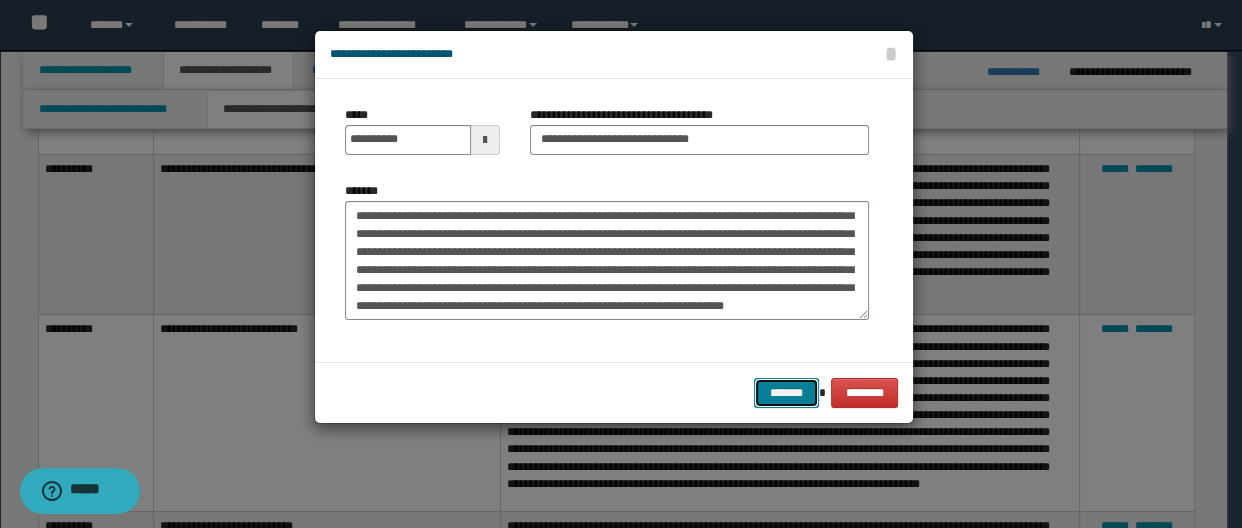 click on "*******" at bounding box center [786, 393] 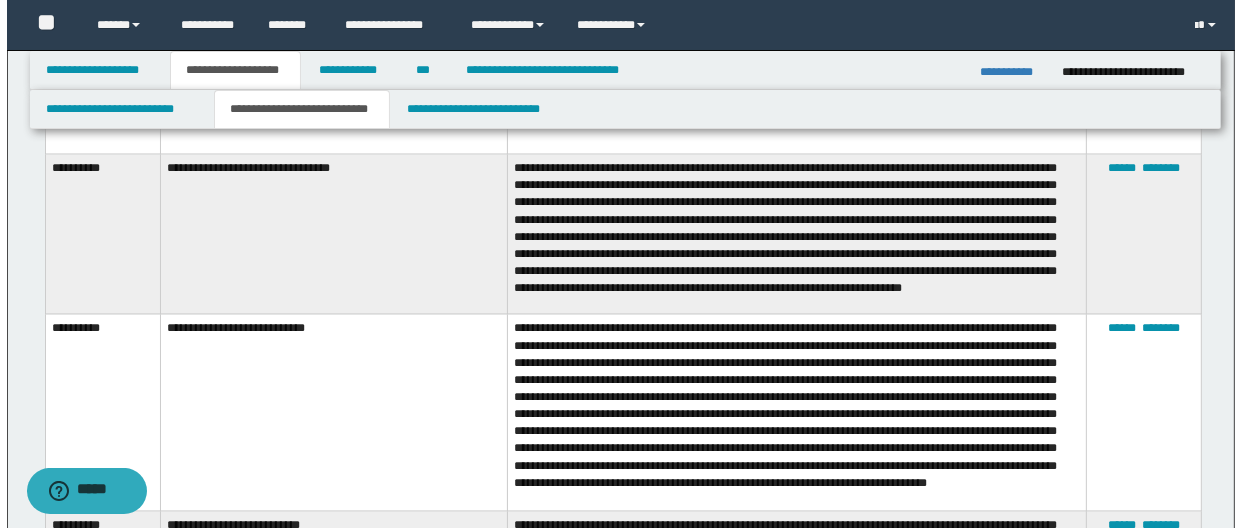 scroll, scrollTop: 3470, scrollLeft: 0, axis: vertical 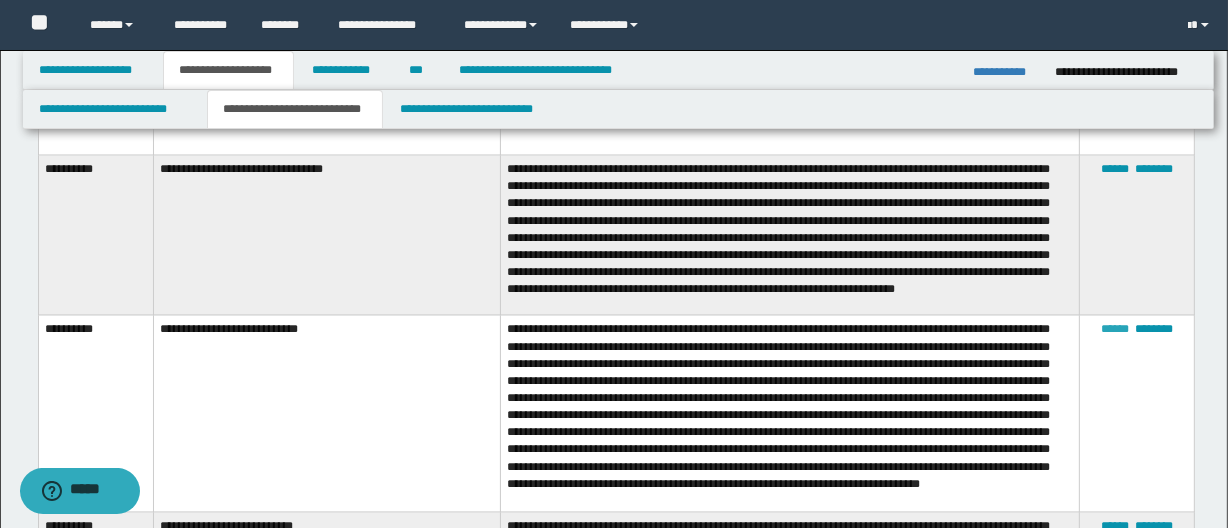 click on "******" at bounding box center [1115, 329] 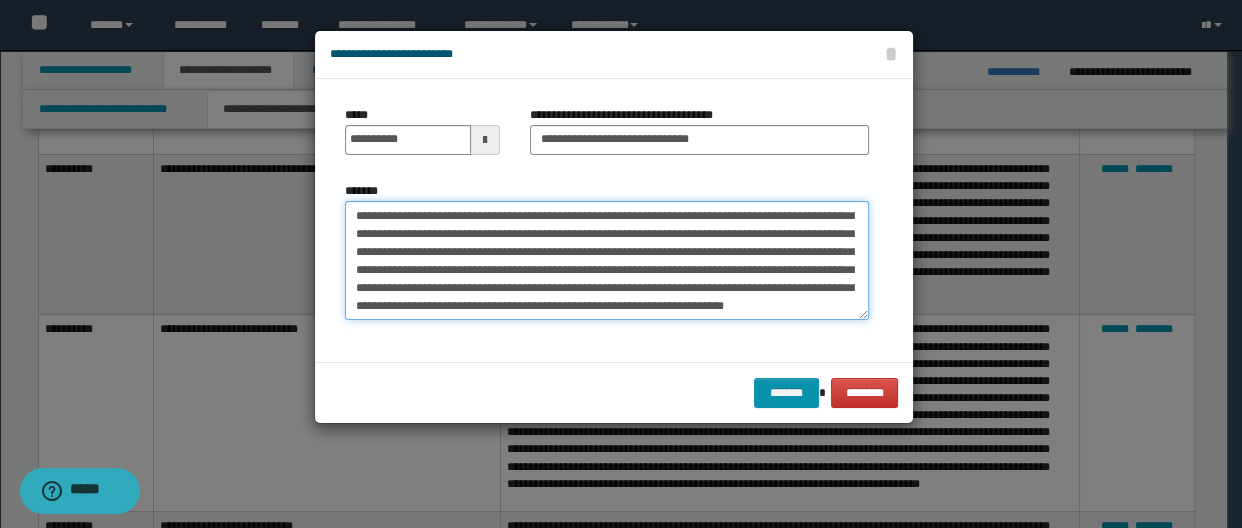 click on "*******" at bounding box center (607, 261) 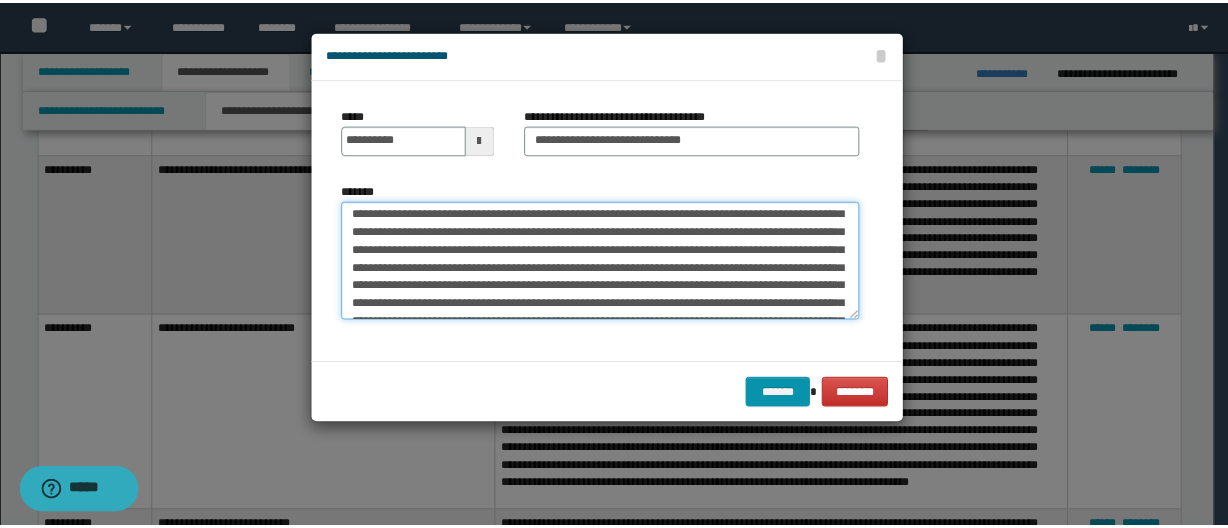 scroll, scrollTop: 125, scrollLeft: 0, axis: vertical 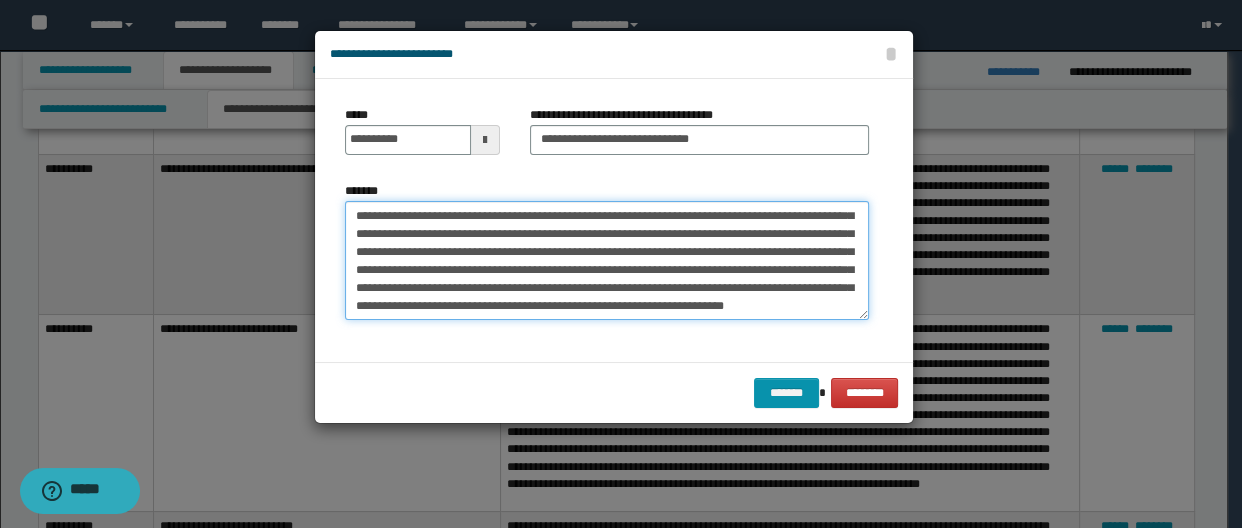 click on "*******" at bounding box center [607, 261] 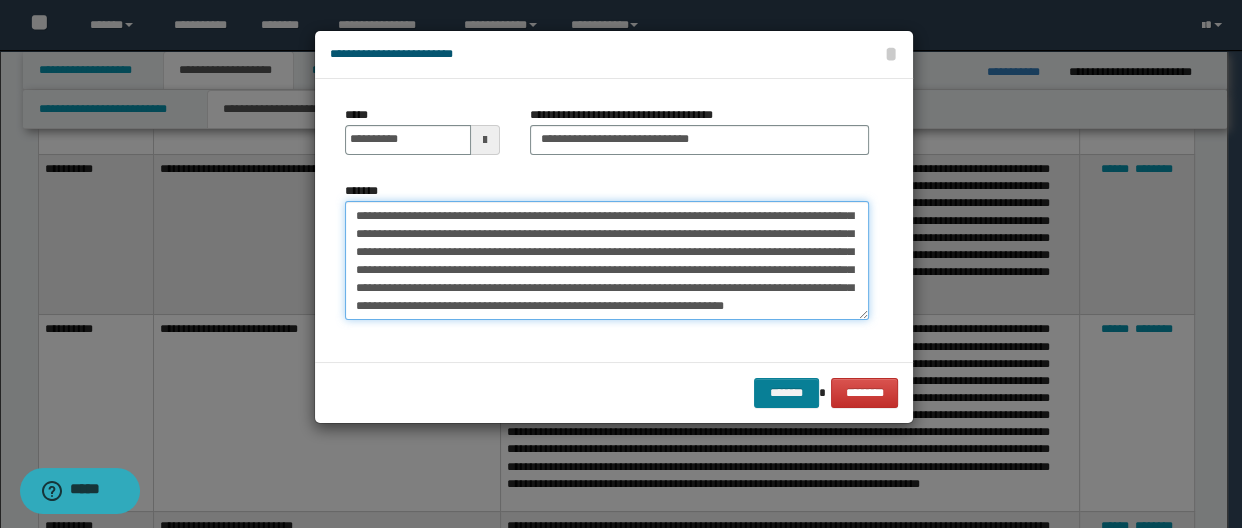 type on "**********" 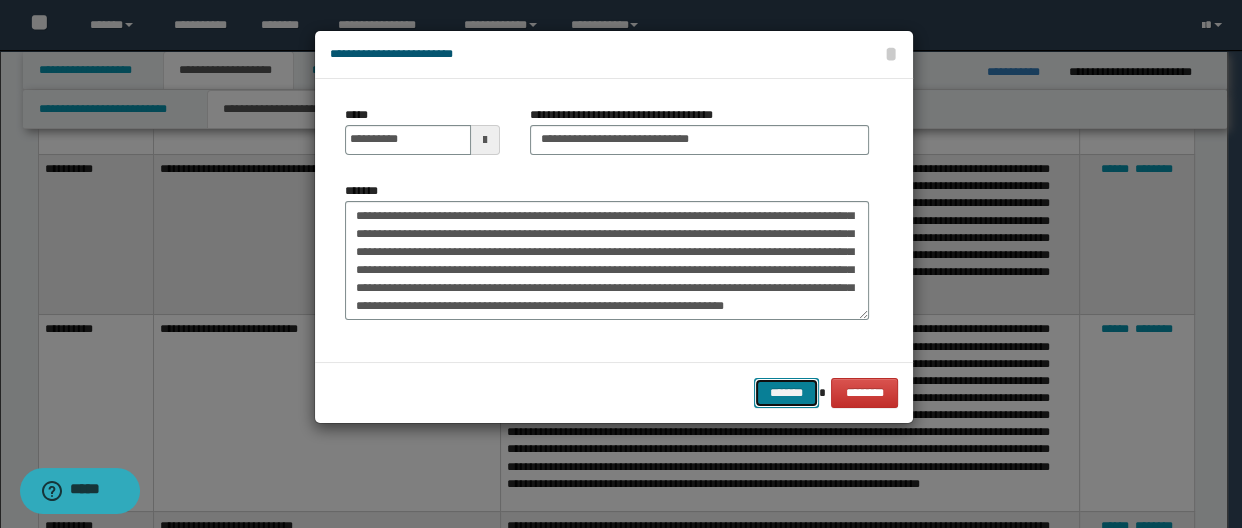 click on "*******" at bounding box center [786, 393] 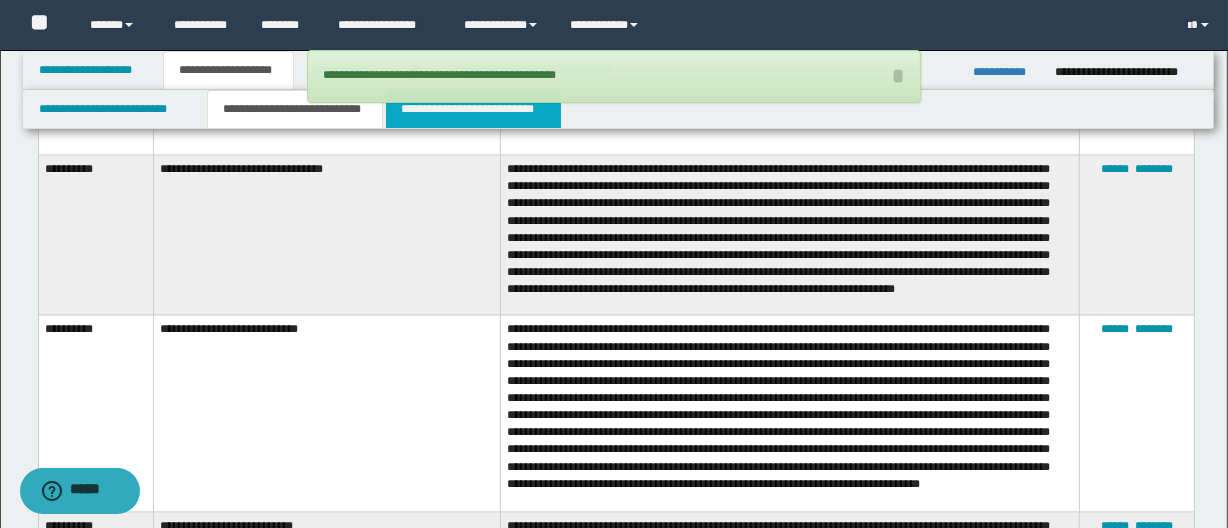 click on "**********" at bounding box center (473, 109) 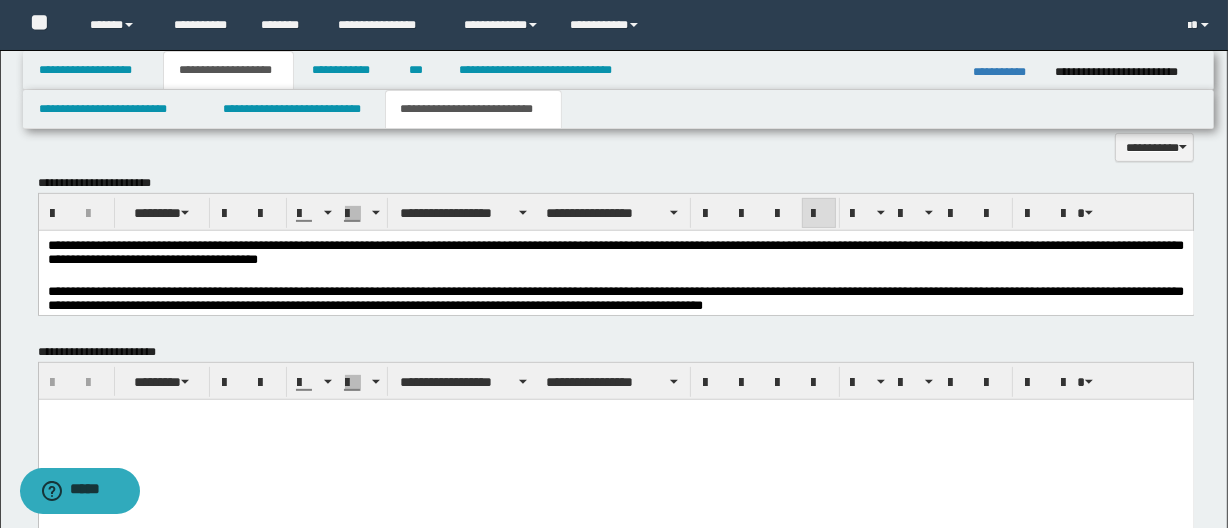 scroll, scrollTop: 676, scrollLeft: 0, axis: vertical 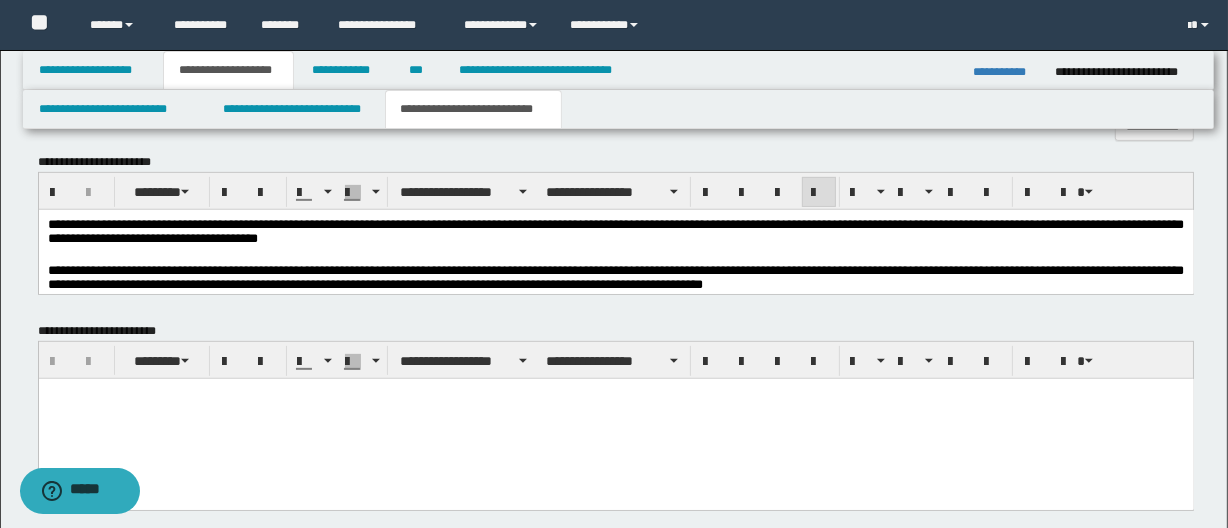 click at bounding box center (615, 256) 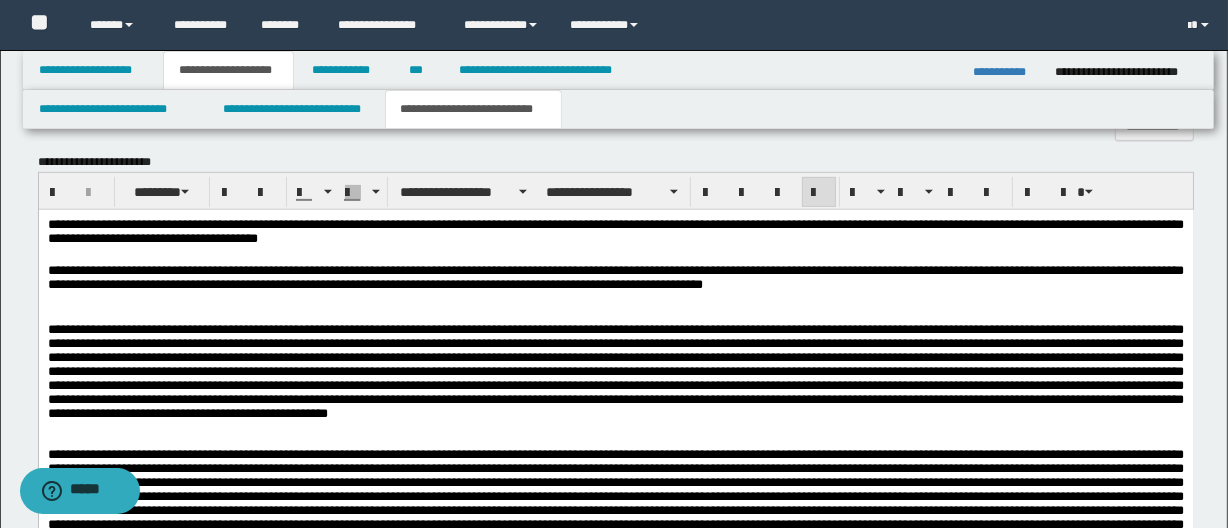 click on "**********" at bounding box center [615, 279] 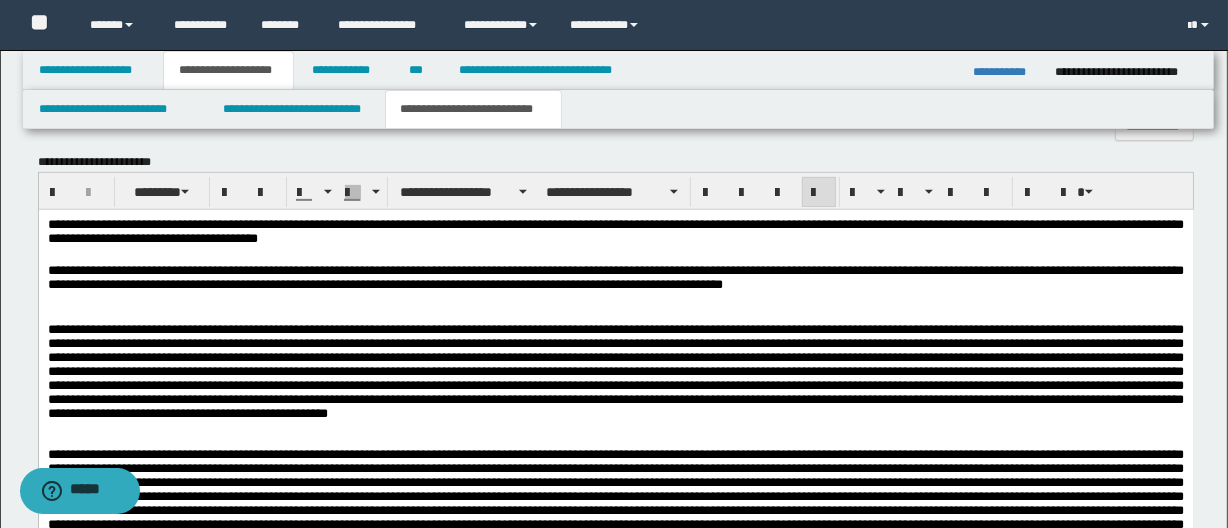 click at bounding box center [615, 302] 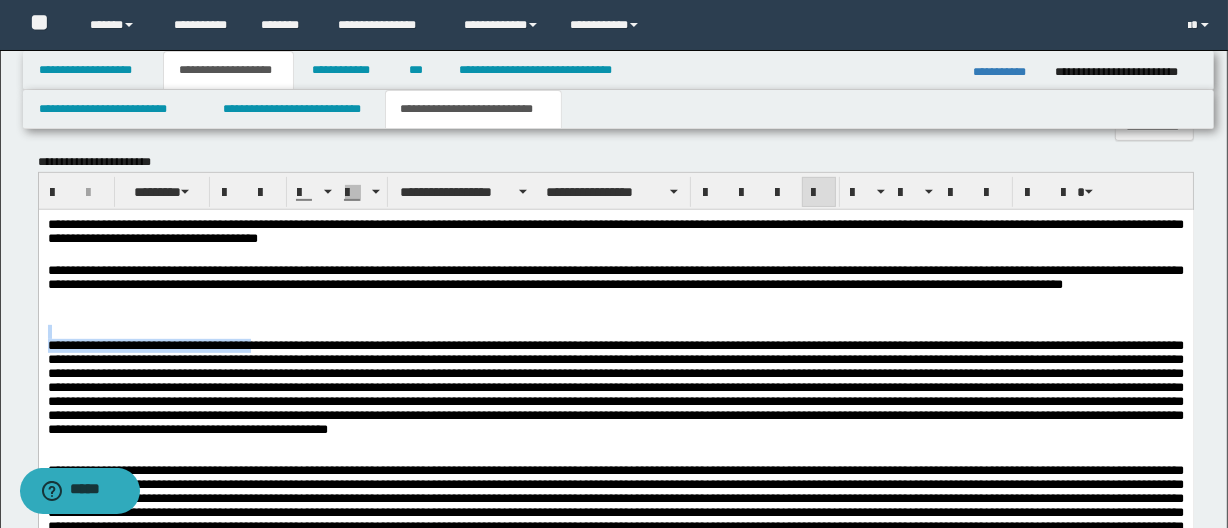 drag, startPoint x: 268, startPoint y: 329, endPoint x: 275, endPoint y: 349, distance: 21.189621 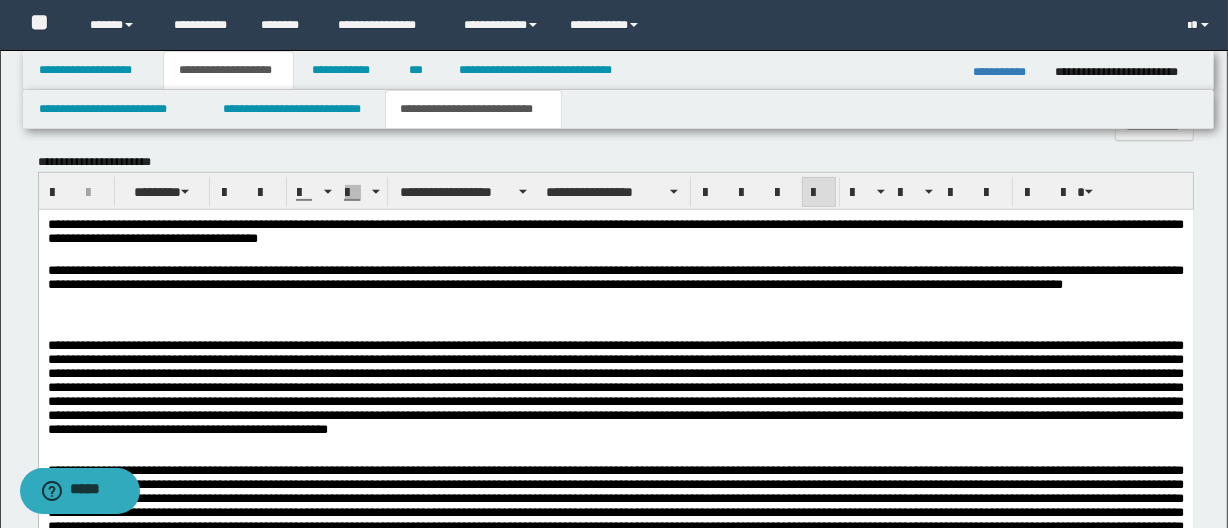 click on "**********" at bounding box center (615, 287) 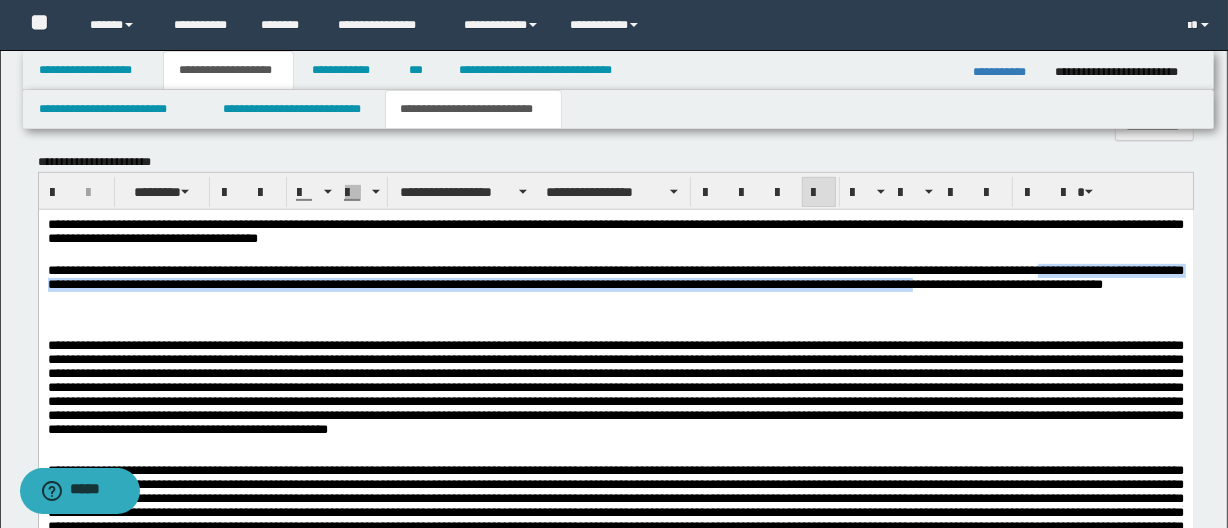 click on "**********" at bounding box center (615, 287) 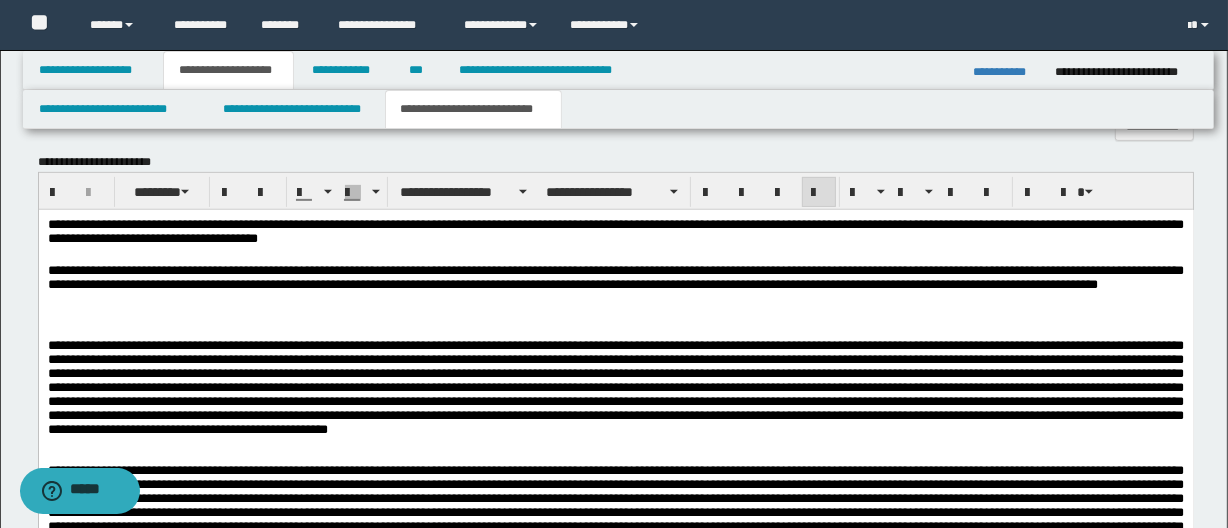 click on "**********" at bounding box center (615, 287) 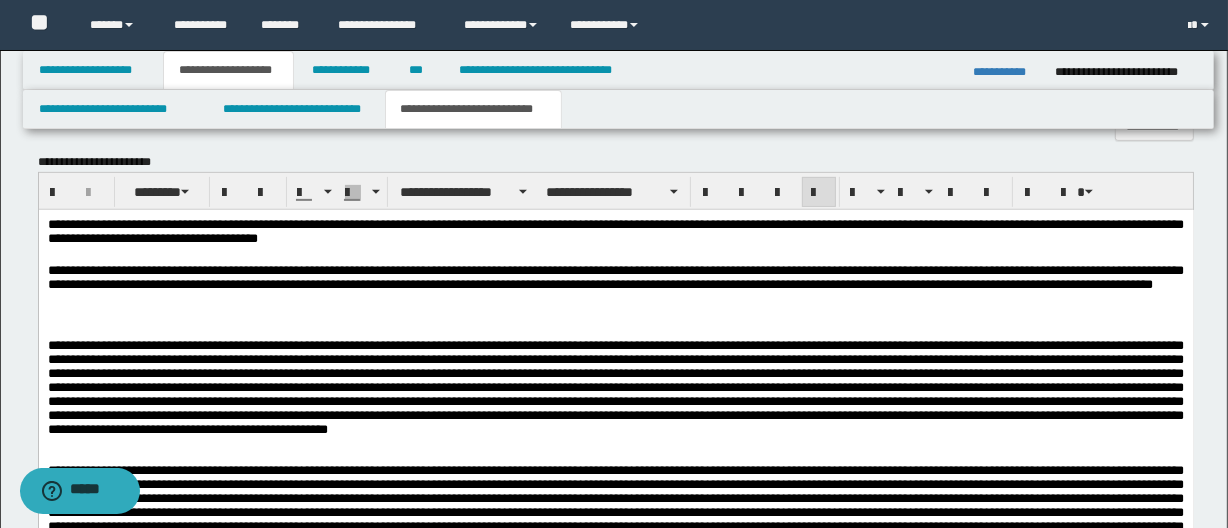 click on "**********" at bounding box center (615, 287) 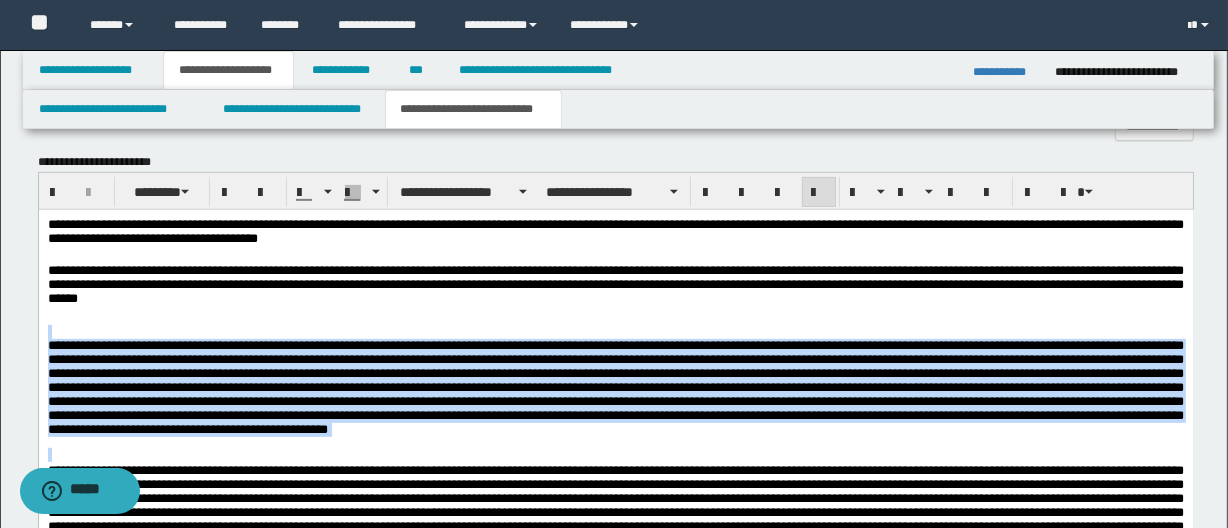 drag, startPoint x: 361, startPoint y: 325, endPoint x: 1119, endPoint y: 450, distance: 768.2376 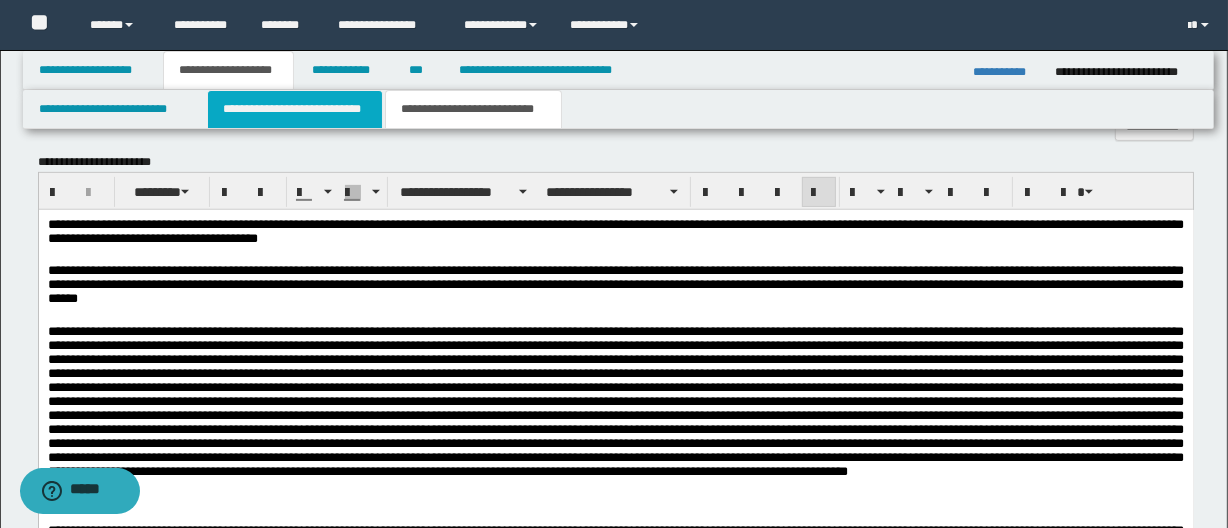 drag, startPoint x: 330, startPoint y: 109, endPoint x: 340, endPoint y: 106, distance: 10.440307 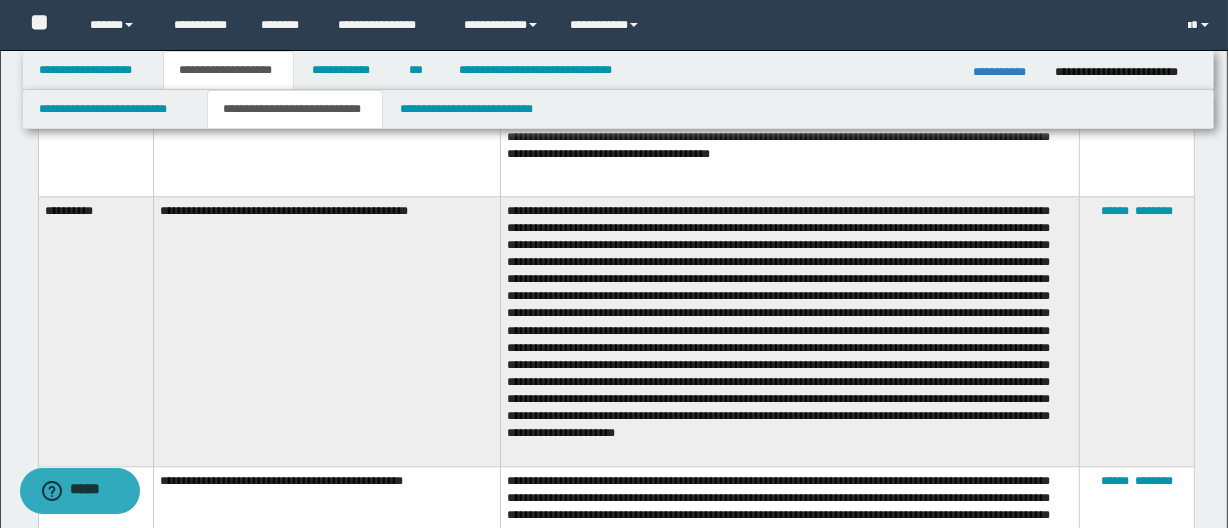 scroll, scrollTop: 3886, scrollLeft: 0, axis: vertical 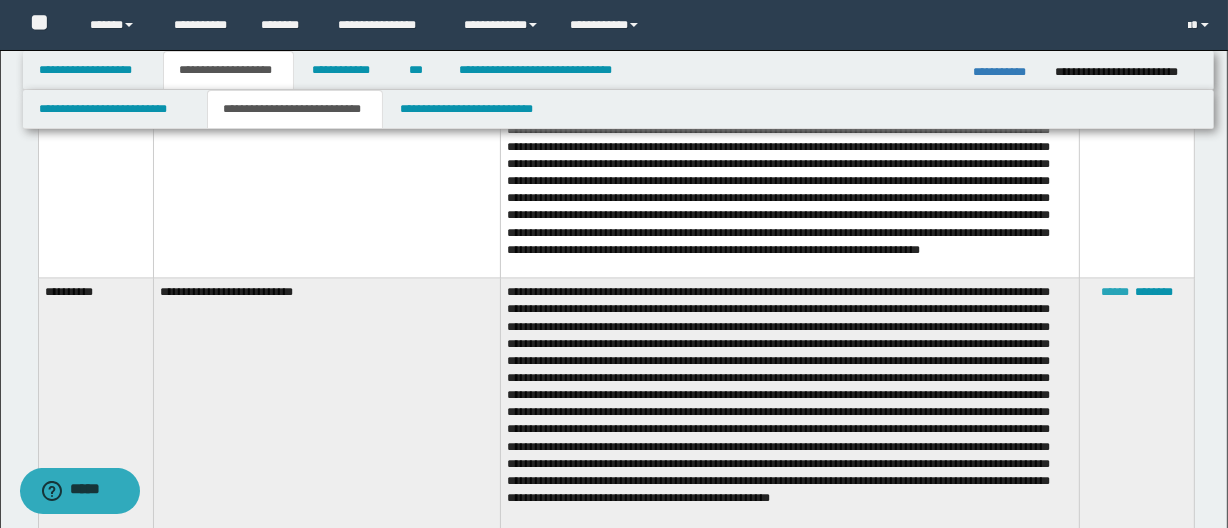 click on "******" at bounding box center [1115, 292] 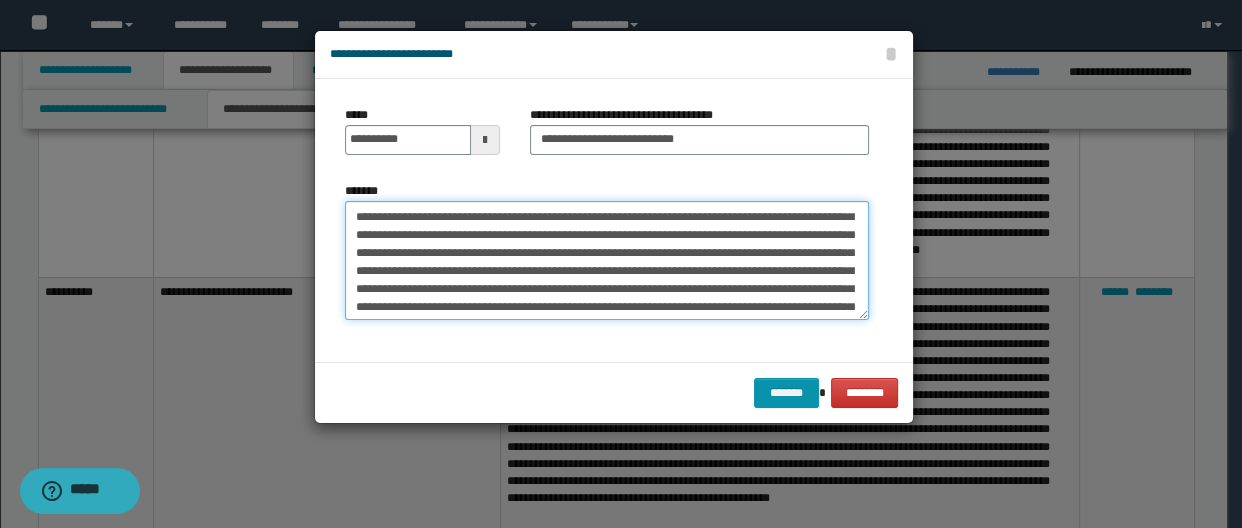 click on "*******" at bounding box center [607, 261] 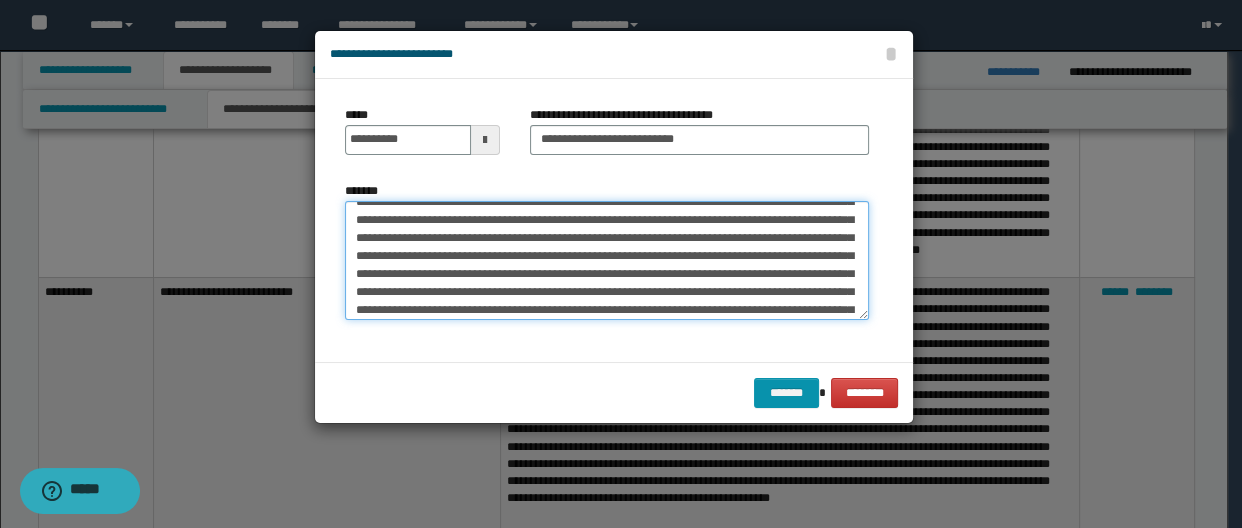 scroll, scrollTop: 0, scrollLeft: 0, axis: both 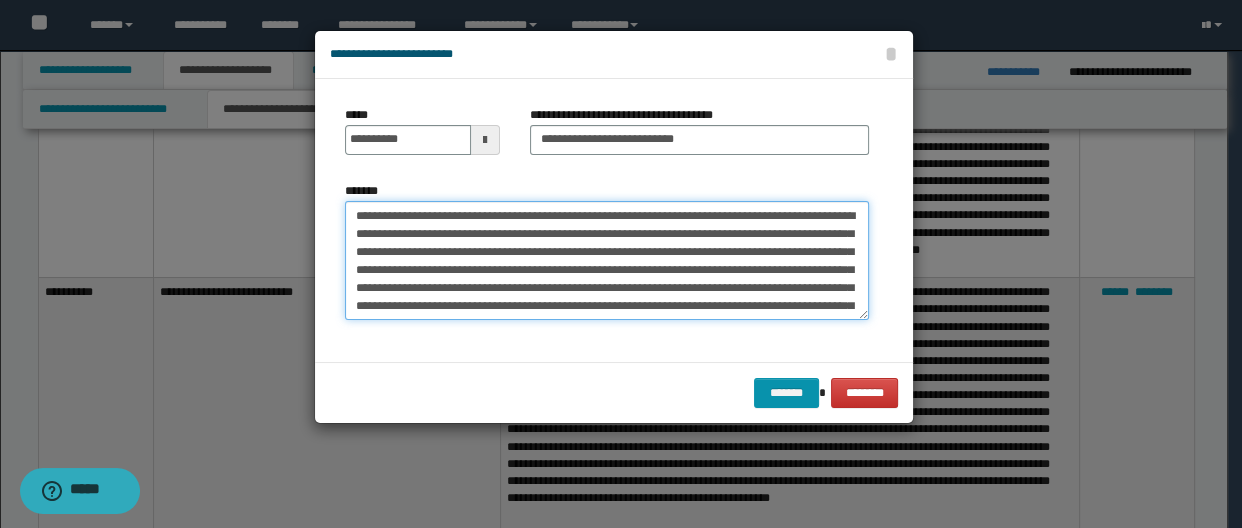click on "*******" at bounding box center (607, 261) 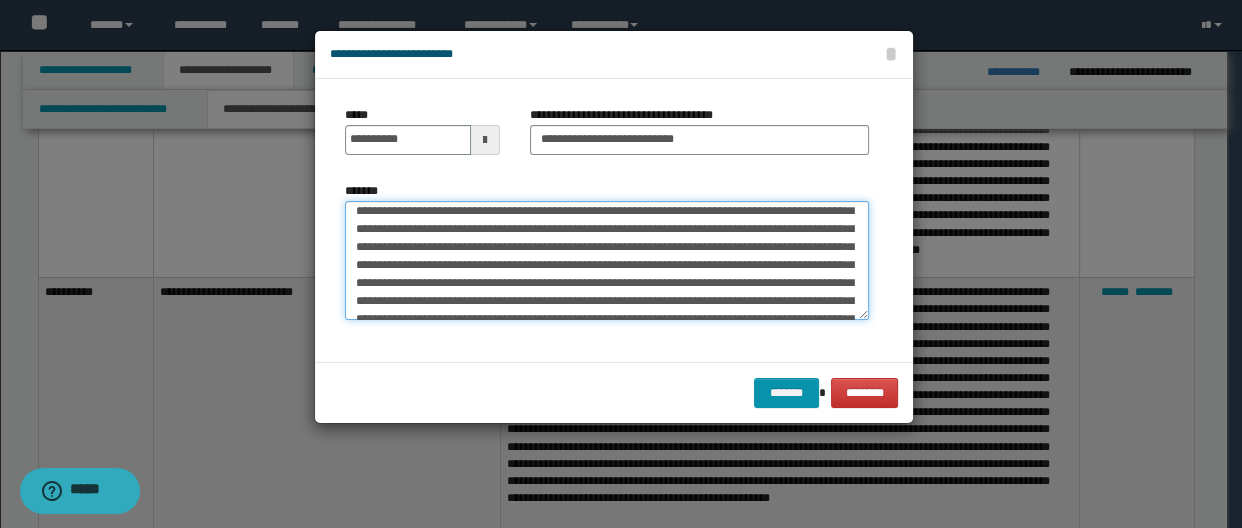 scroll, scrollTop: 90, scrollLeft: 0, axis: vertical 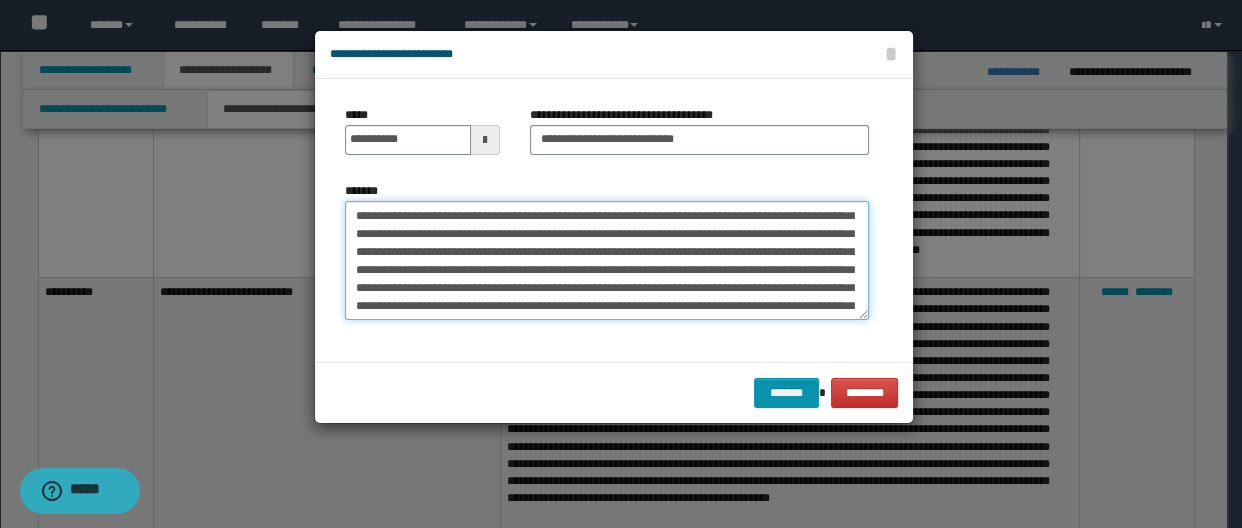 click on "*******" at bounding box center [607, 261] 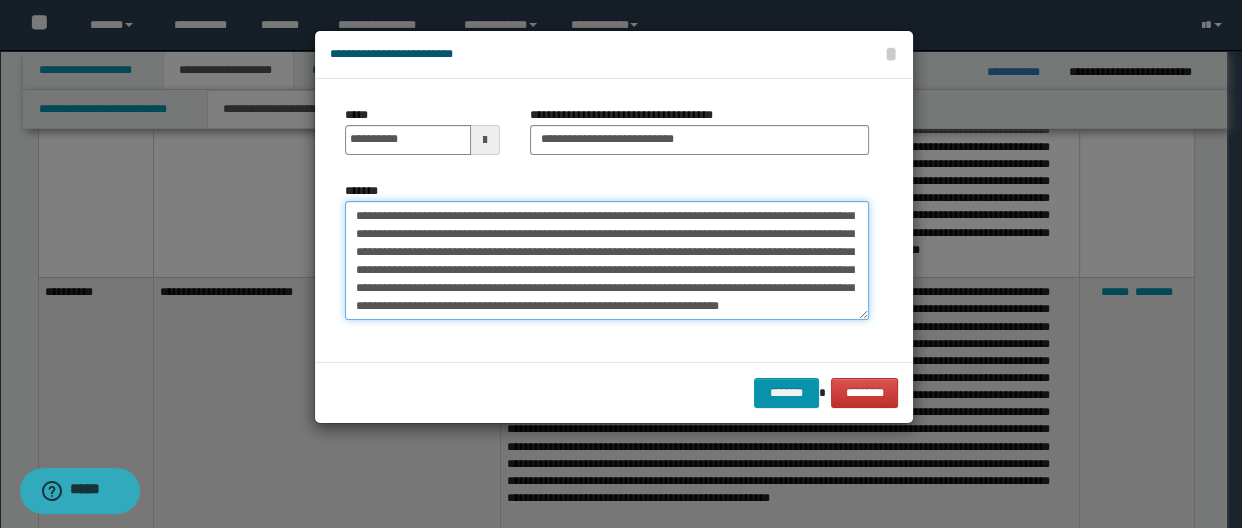 click on "*******" at bounding box center [607, 261] 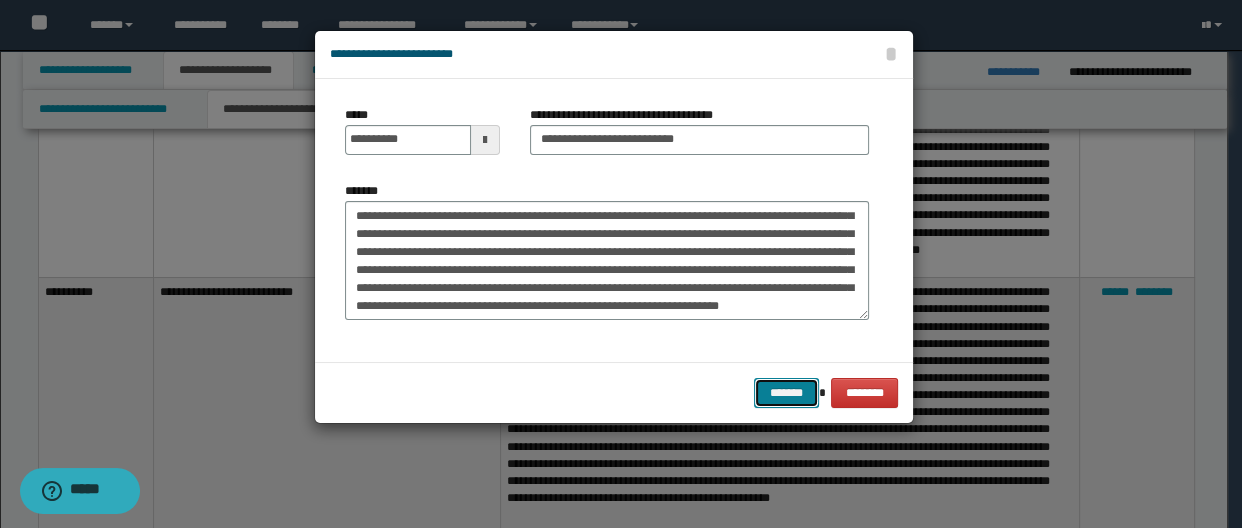 click on "*******" at bounding box center [786, 393] 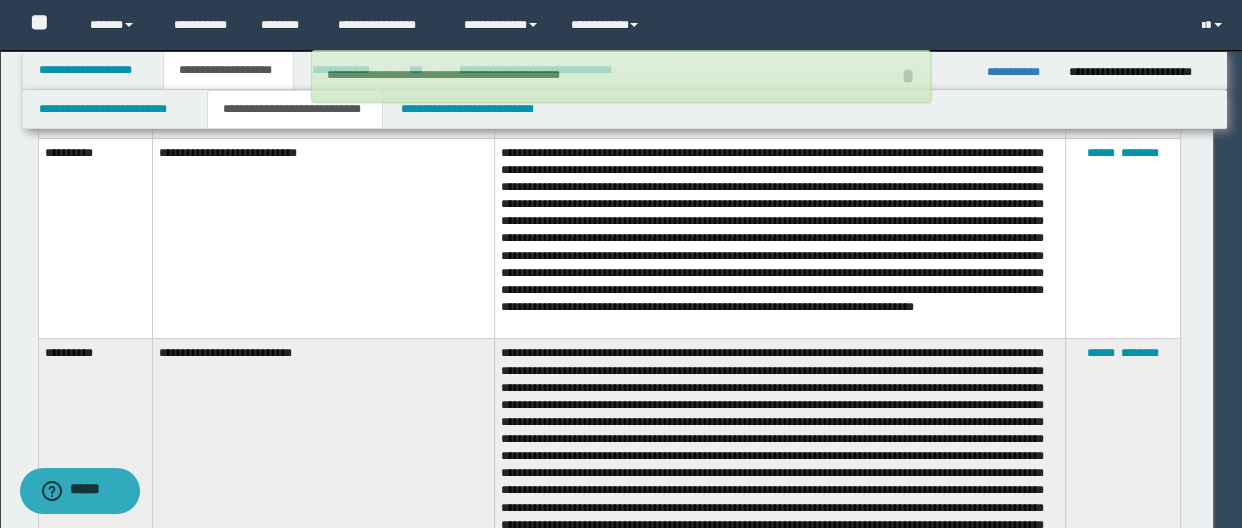 type 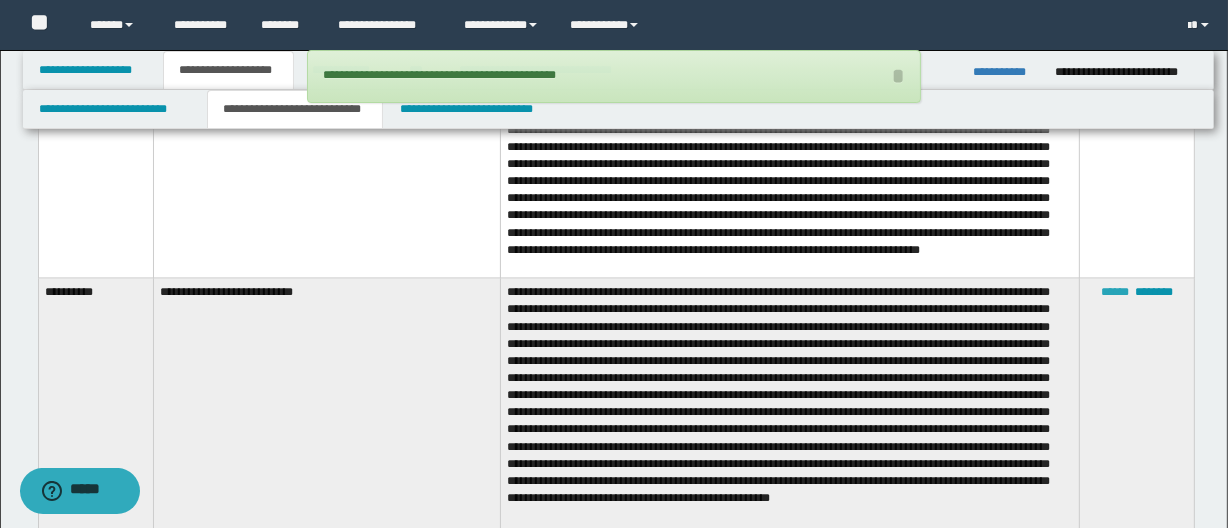 click on "******" at bounding box center (1115, 292) 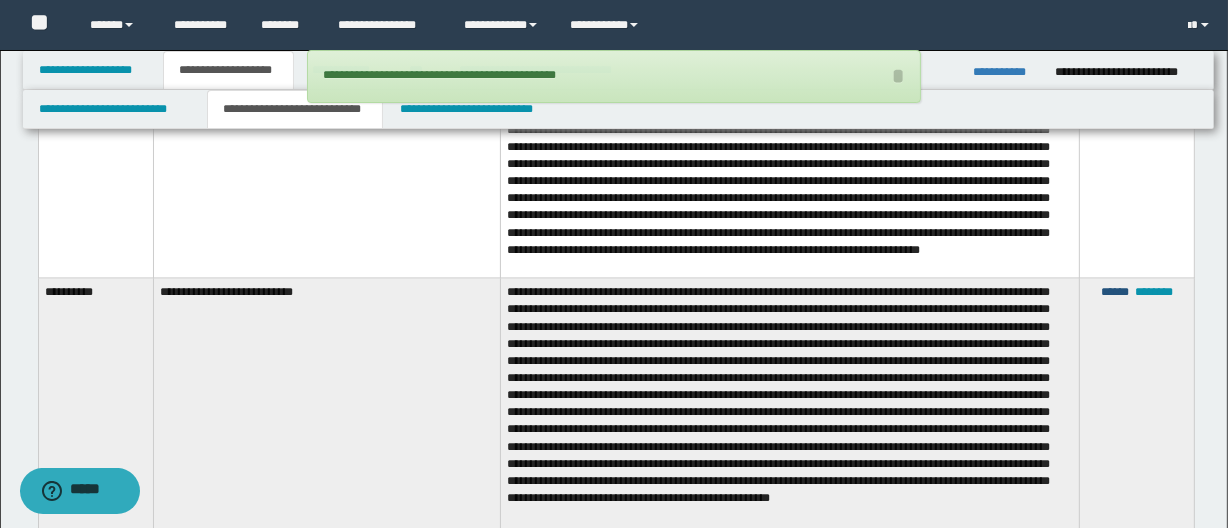 type on "**********" 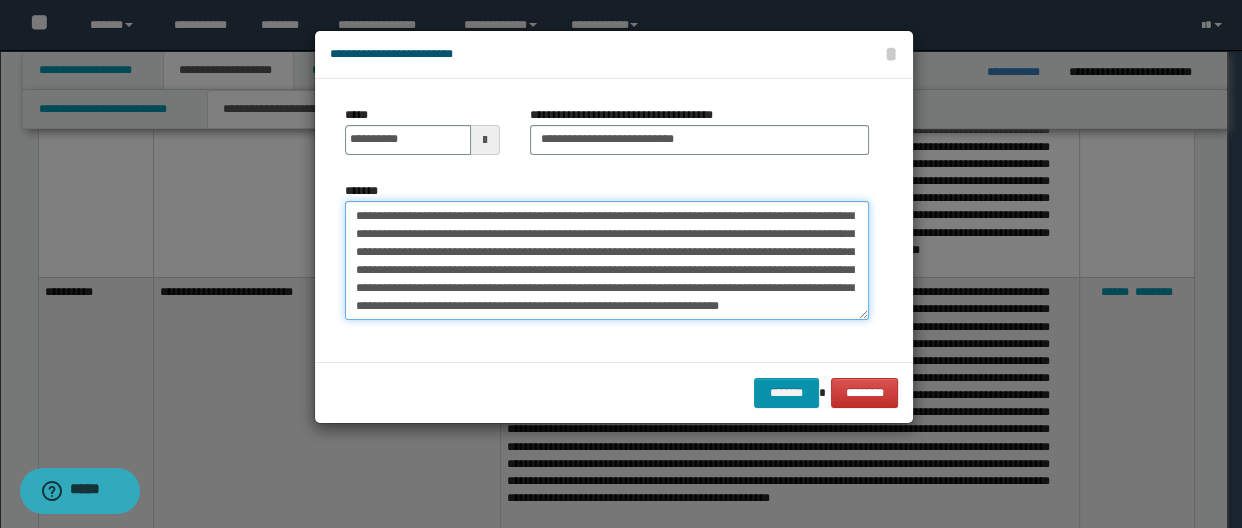 drag, startPoint x: 649, startPoint y: 281, endPoint x: 611, endPoint y: 251, distance: 48.414875 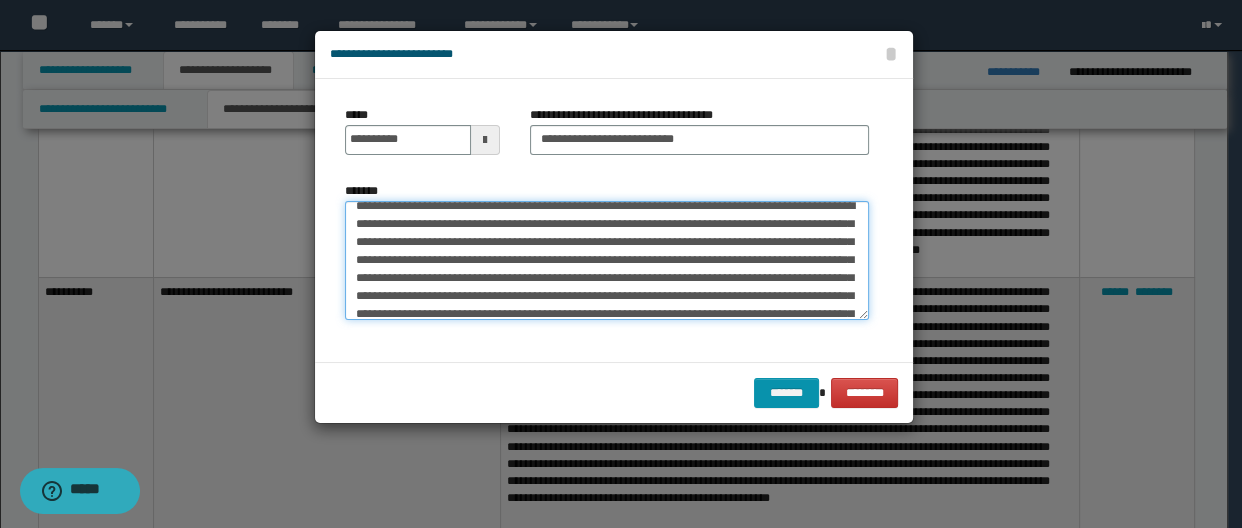 scroll, scrollTop: 0, scrollLeft: 0, axis: both 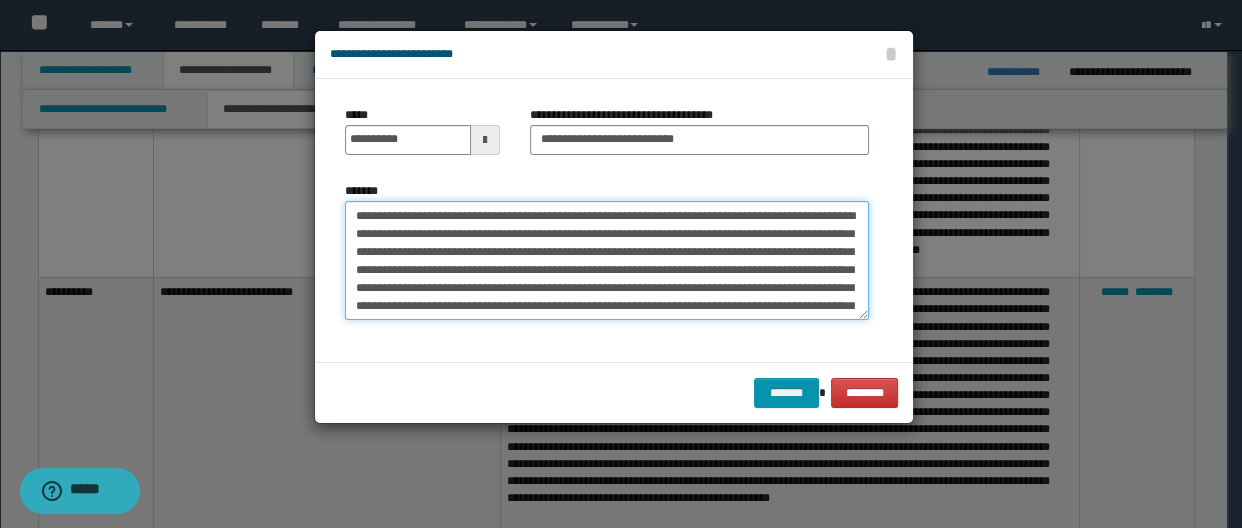 click on "*******" at bounding box center (607, 261) 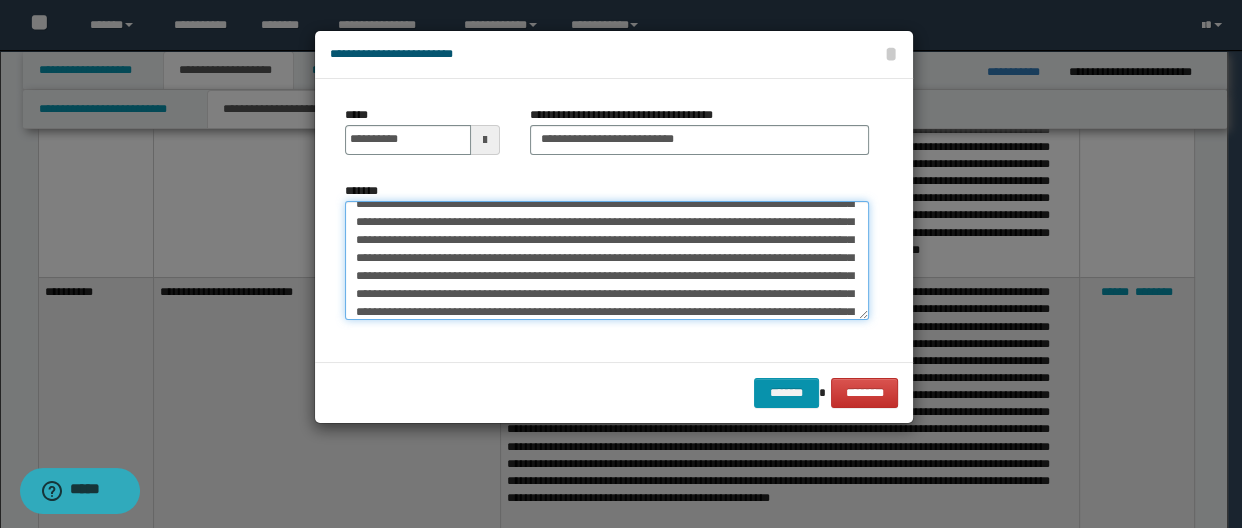 scroll, scrollTop: 180, scrollLeft: 0, axis: vertical 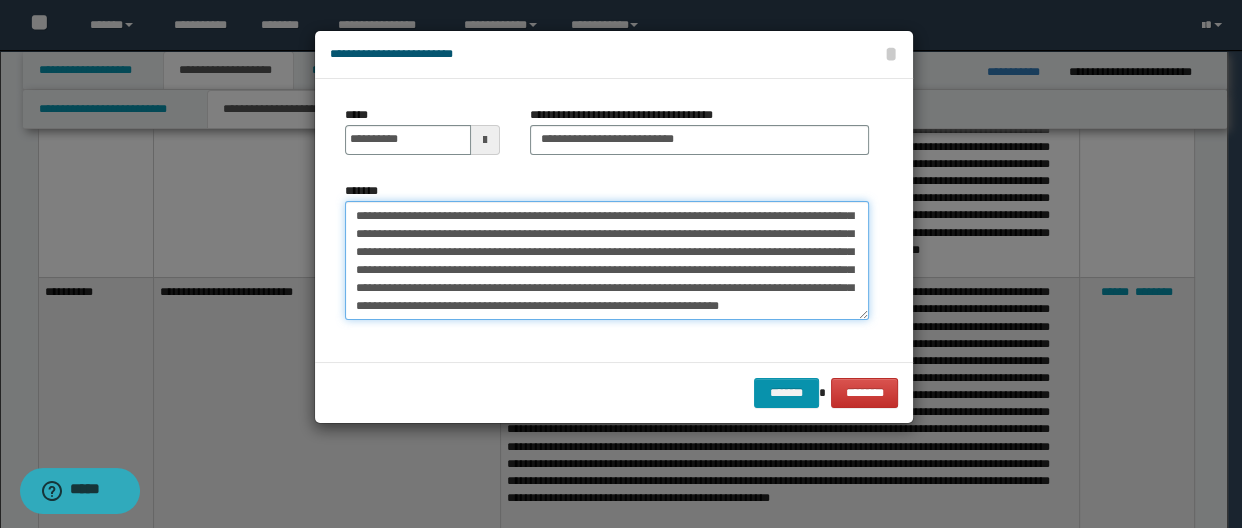 click on "*******" at bounding box center (607, 261) 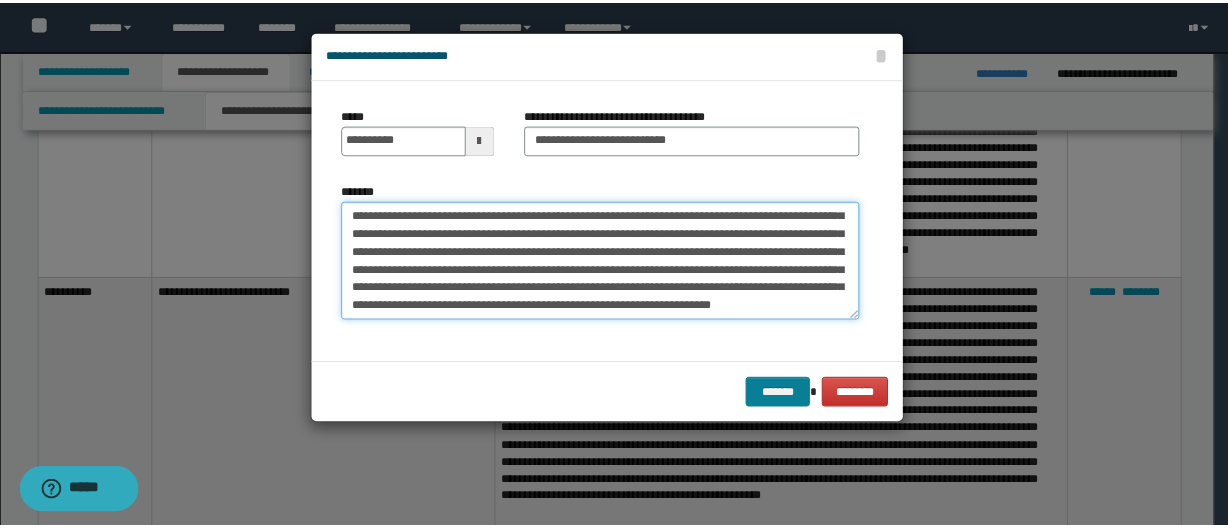 scroll, scrollTop: 180, scrollLeft: 0, axis: vertical 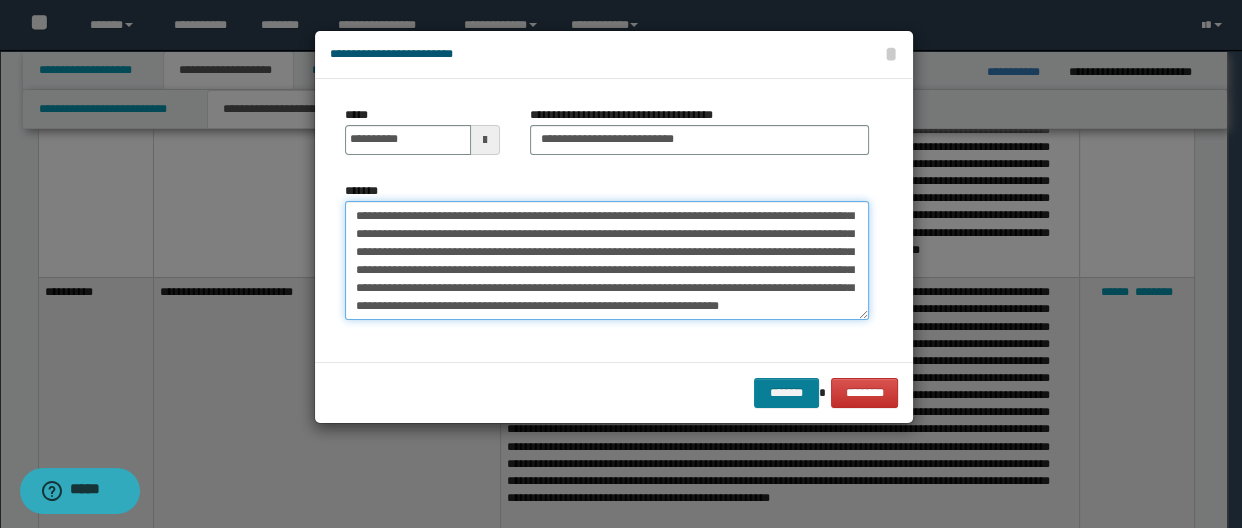 type on "**********" 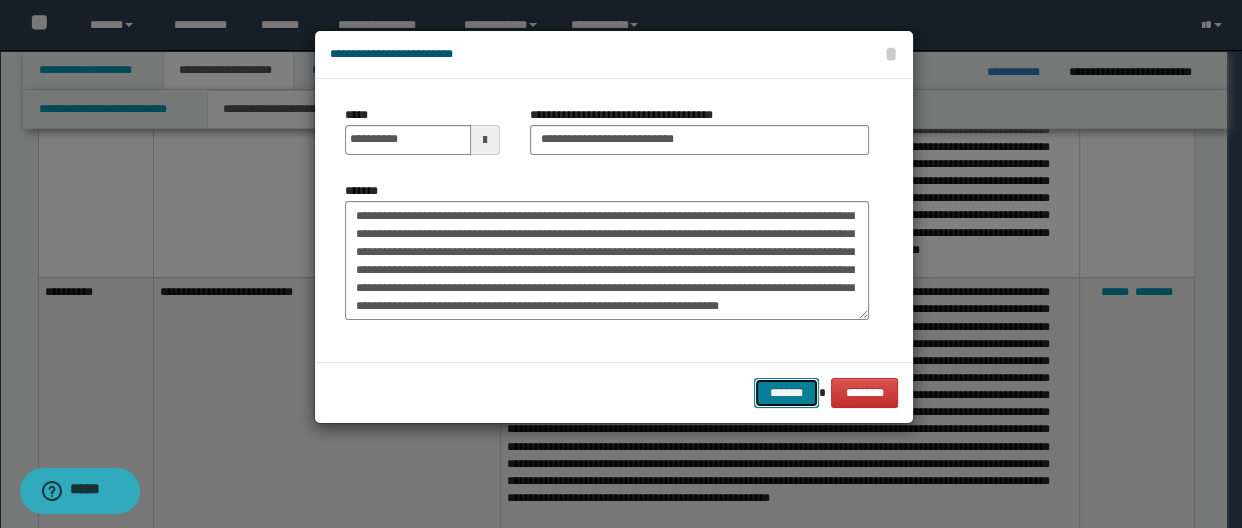 click on "*******" at bounding box center (786, 393) 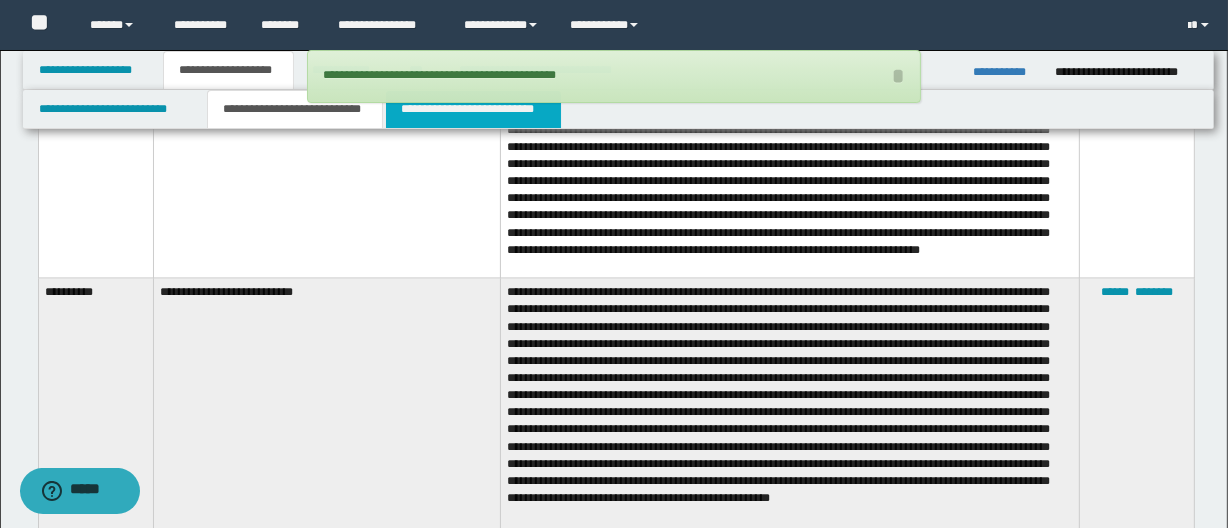 click on "**********" at bounding box center [473, 109] 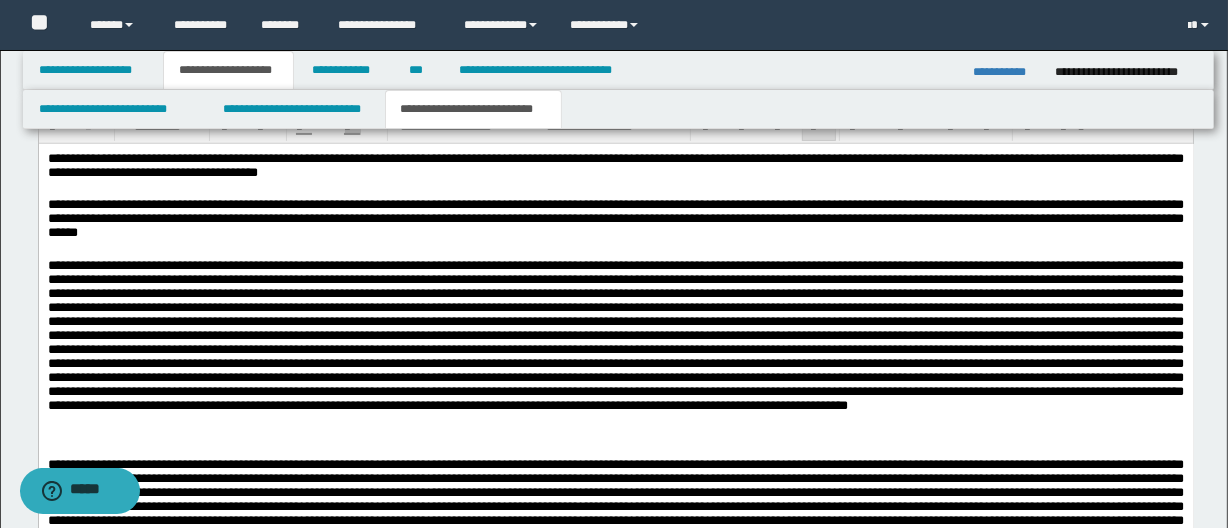 scroll, scrollTop: 795, scrollLeft: 0, axis: vertical 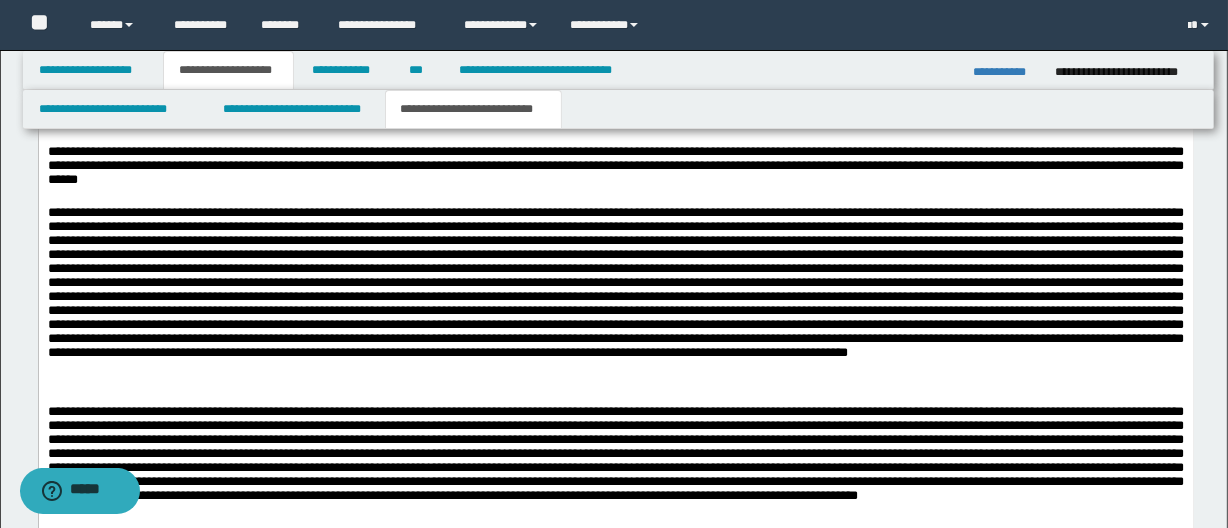 click on "**********" at bounding box center (615, 168) 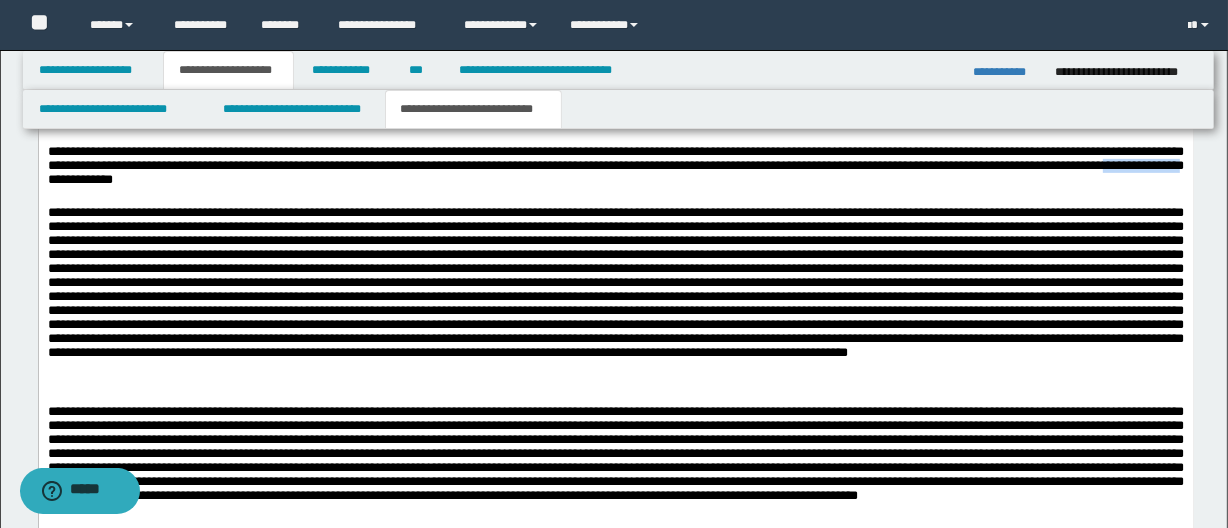 drag, startPoint x: 194, startPoint y: 190, endPoint x: 274, endPoint y: 181, distance: 80.50466 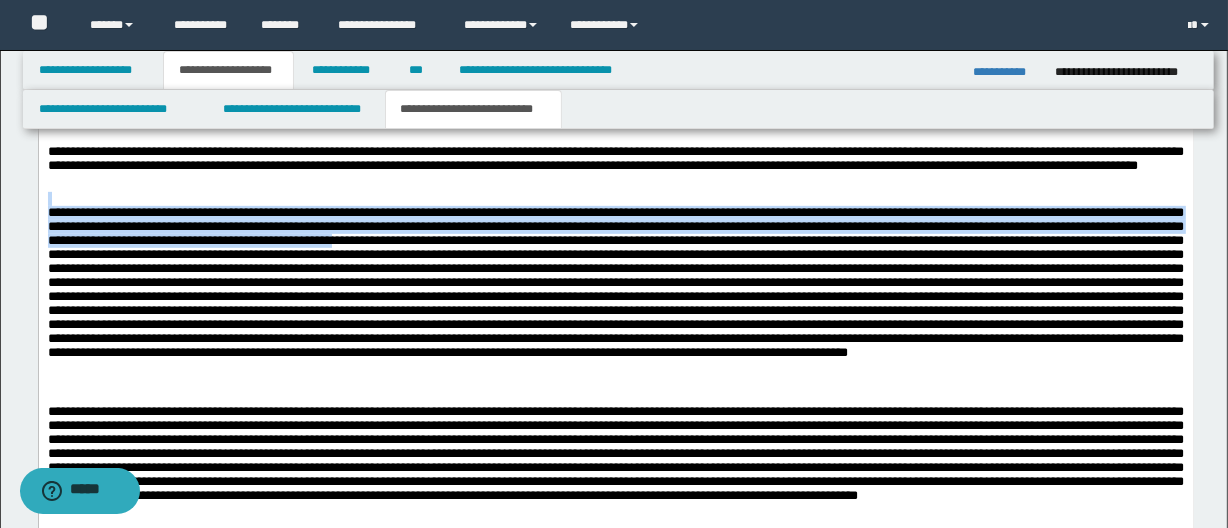 drag, startPoint x: 225, startPoint y: 205, endPoint x: 465, endPoint y: 248, distance: 243.82166 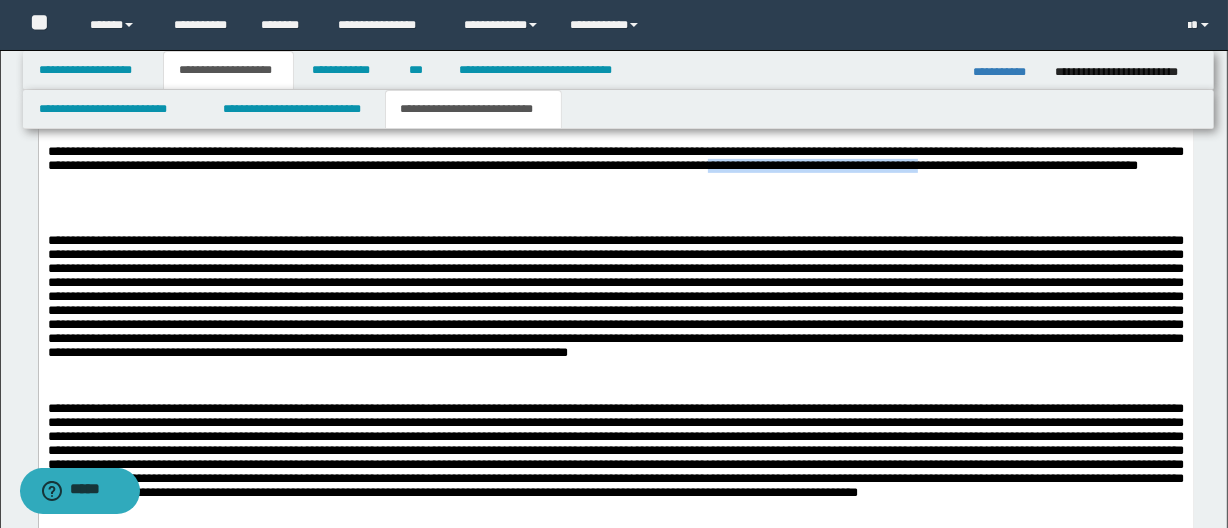 drag, startPoint x: 919, startPoint y: 168, endPoint x: 1152, endPoint y: 174, distance: 233.07724 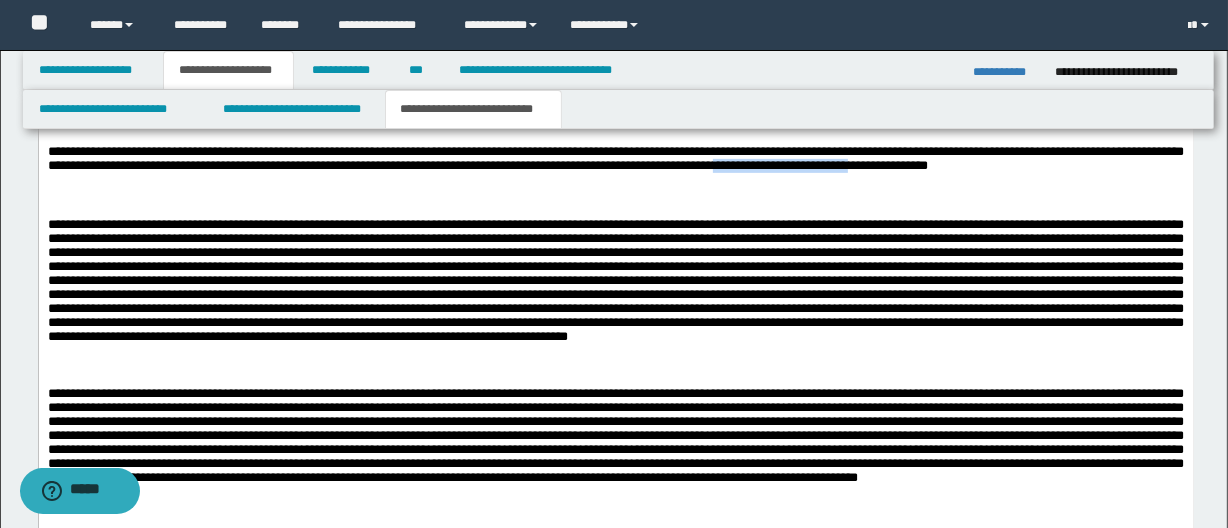 drag, startPoint x: 910, startPoint y: 166, endPoint x: 307, endPoint y: 218, distance: 605.238 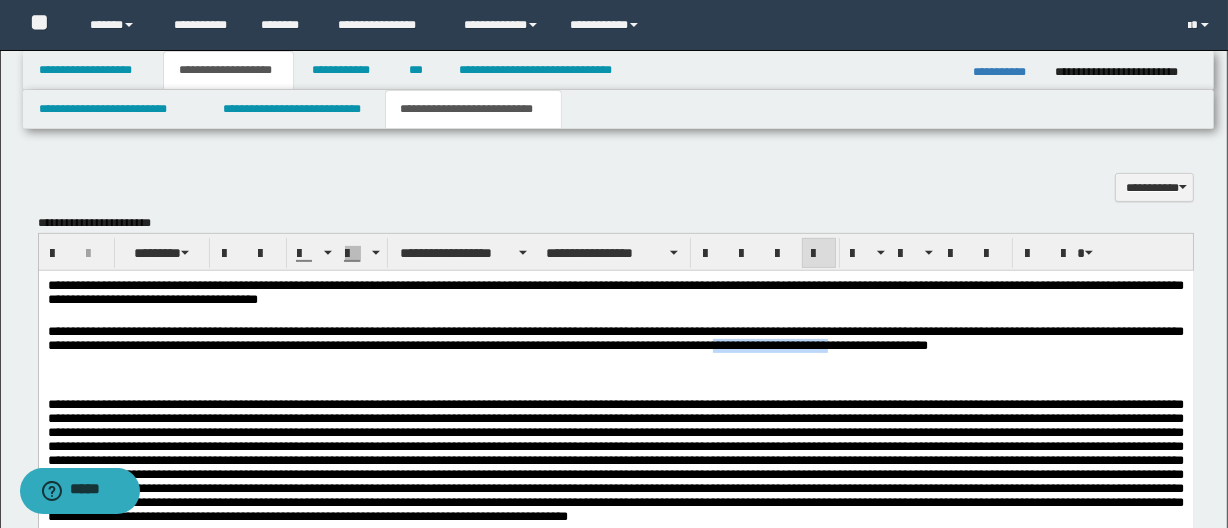 scroll, scrollTop: 613, scrollLeft: 0, axis: vertical 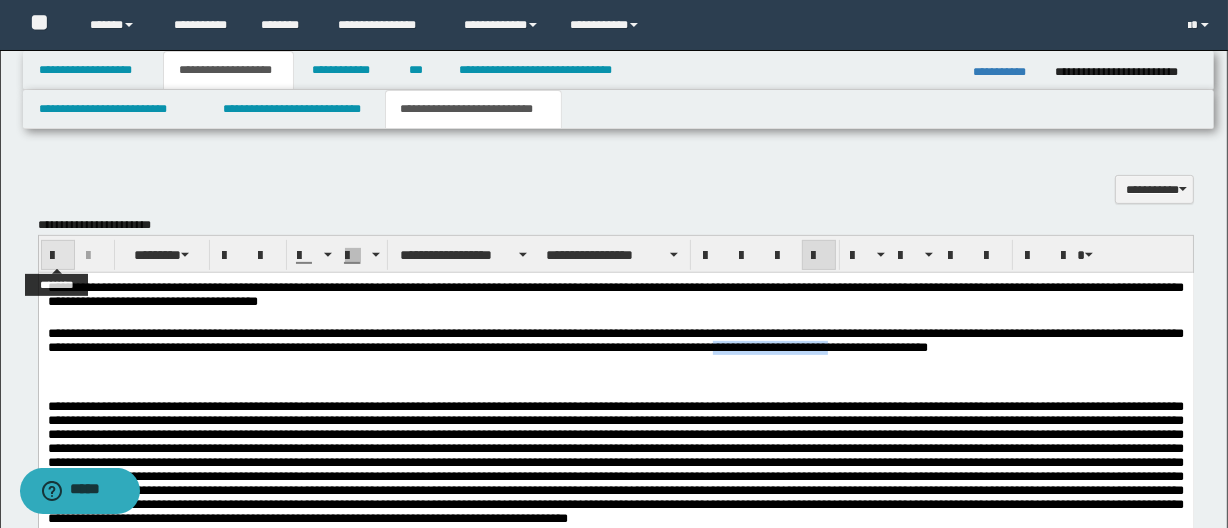 click at bounding box center (58, 256) 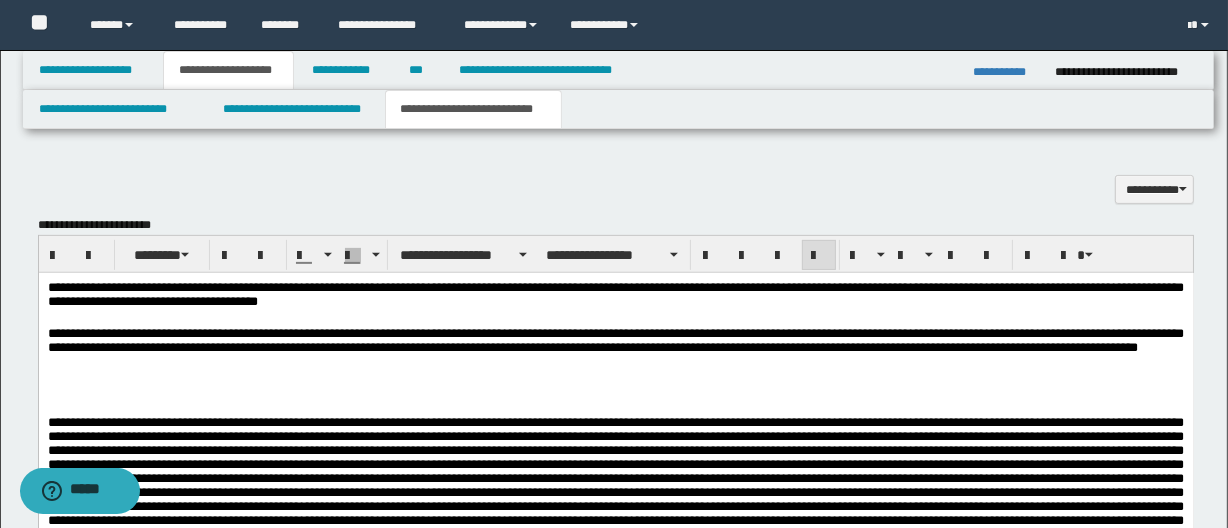 click at bounding box center [615, 409] 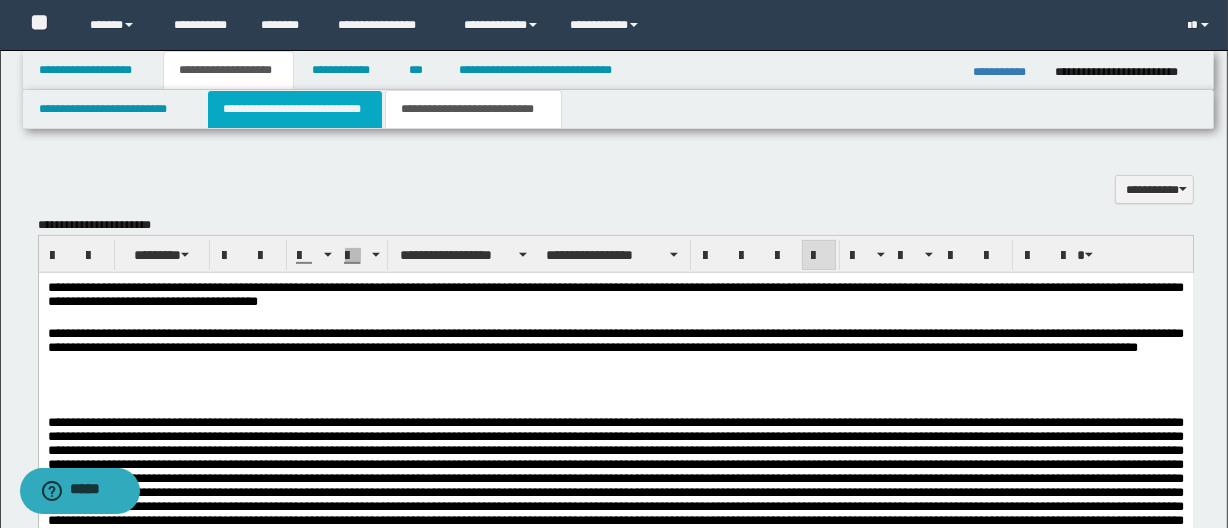 click on "**********" at bounding box center (294, 109) 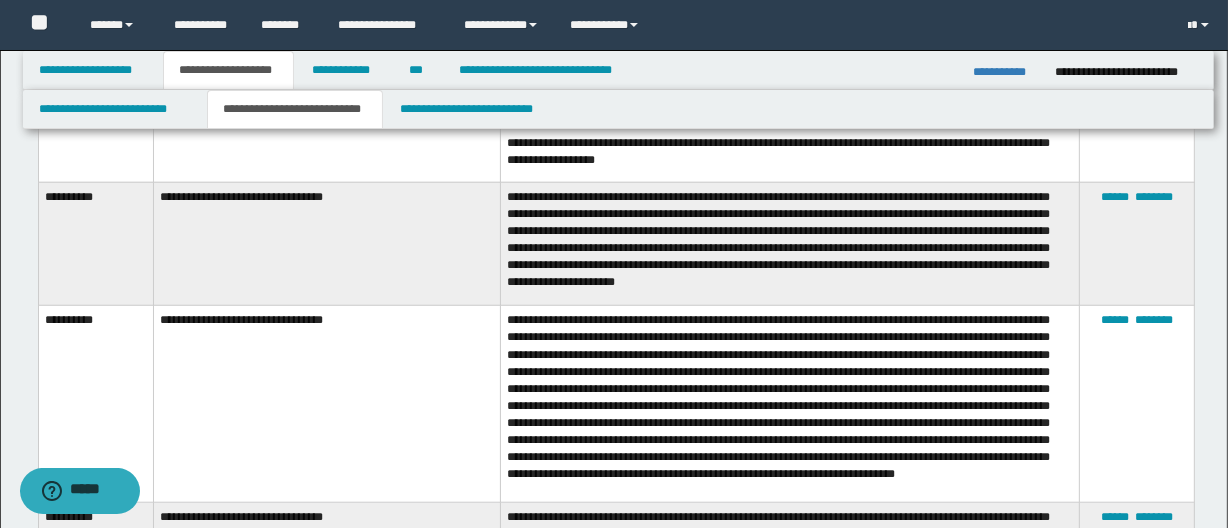 scroll, scrollTop: 1613, scrollLeft: 0, axis: vertical 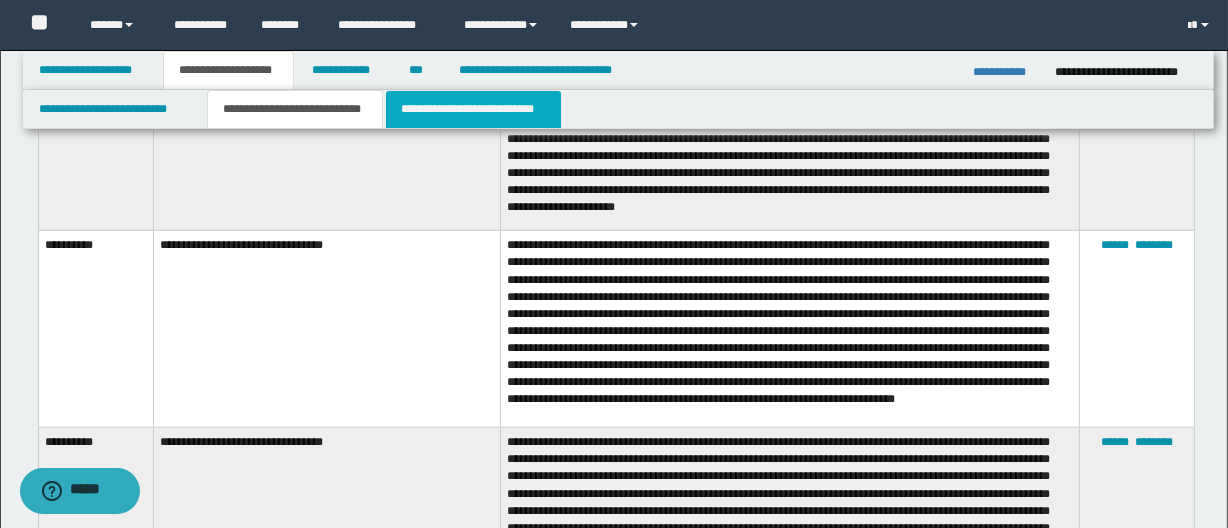 click on "**********" at bounding box center (473, 109) 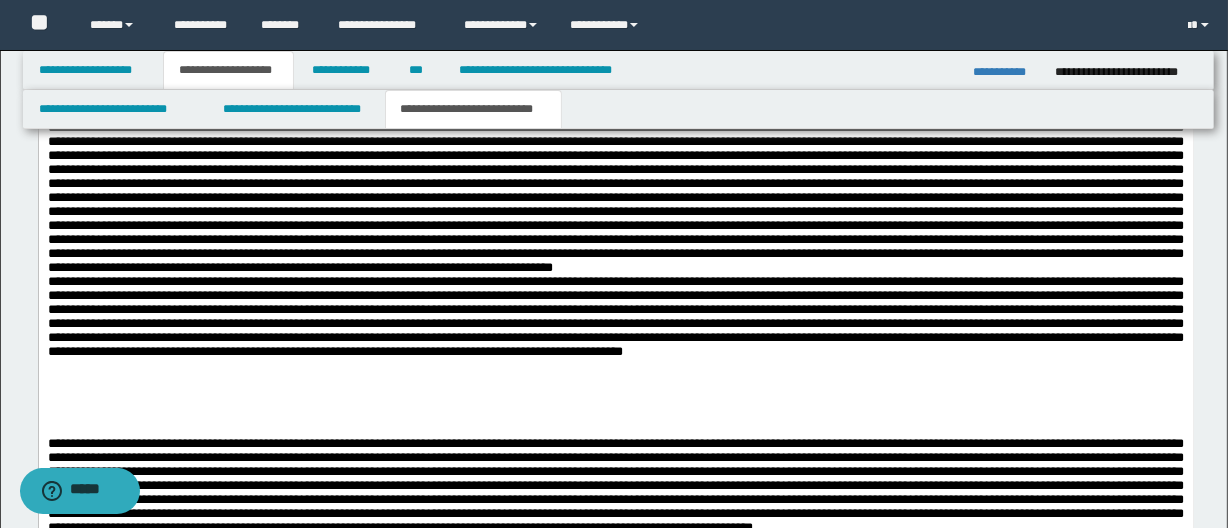scroll, scrollTop: 1431, scrollLeft: 0, axis: vertical 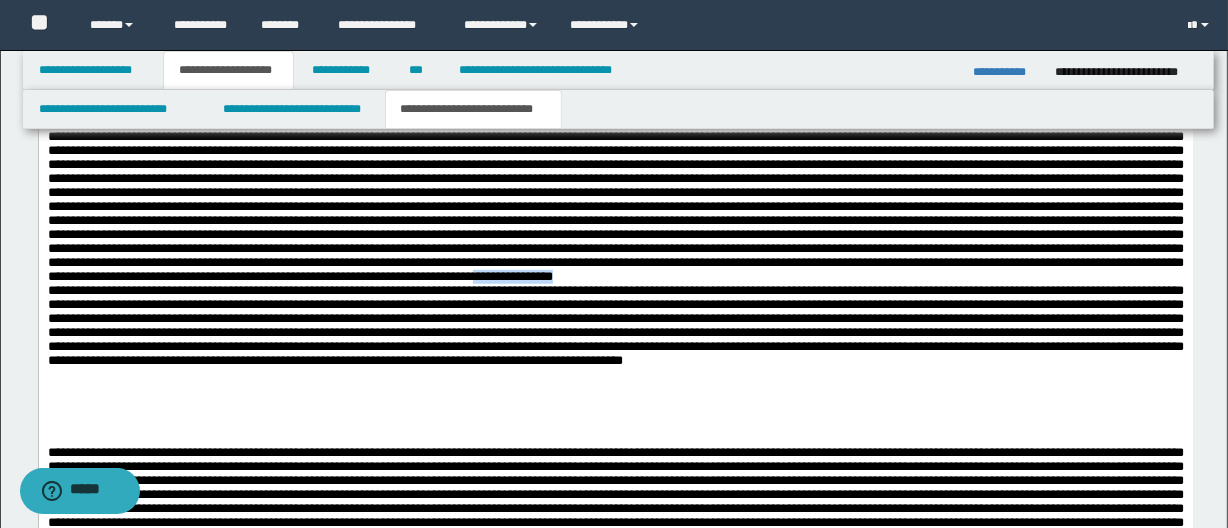 drag, startPoint x: 873, startPoint y: 325, endPoint x: 788, endPoint y: 323, distance: 85.02353 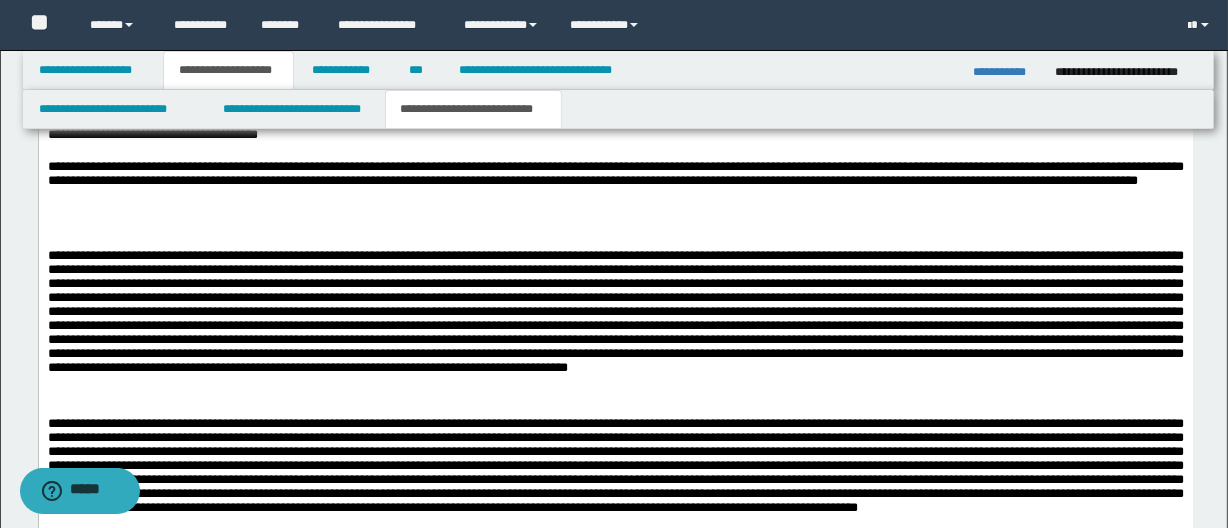 scroll, scrollTop: 795, scrollLeft: 0, axis: vertical 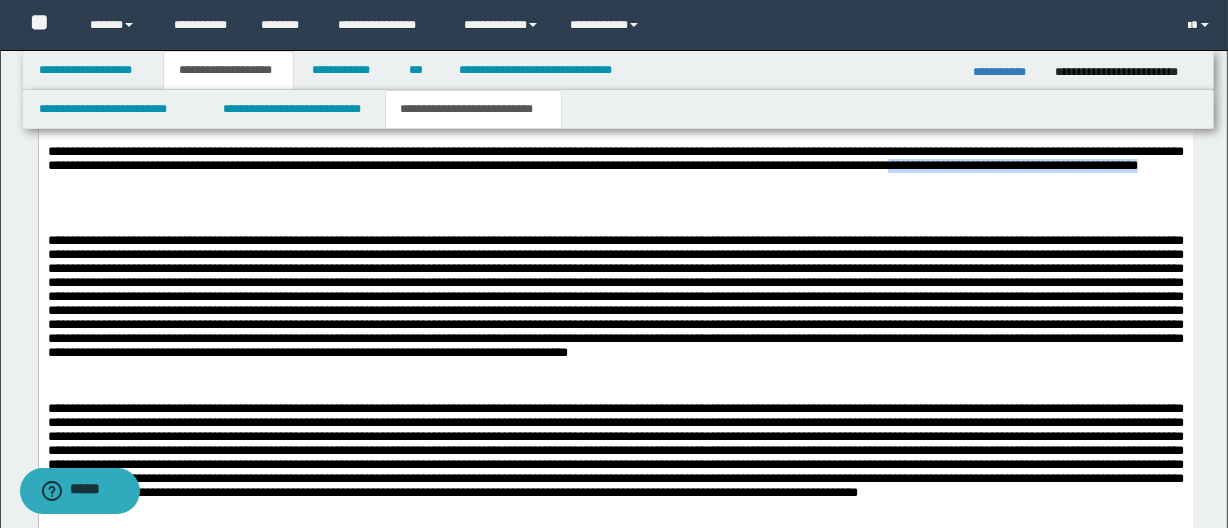 drag, startPoint x: 965, startPoint y: 177, endPoint x: 1122, endPoint y: 164, distance: 157.5373 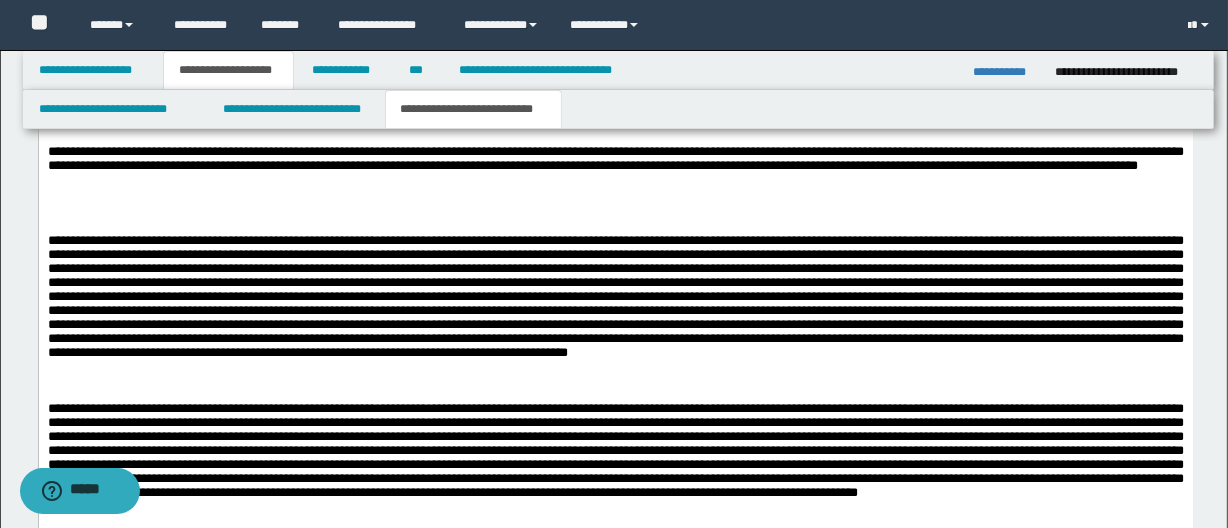 click at bounding box center (615, 199) 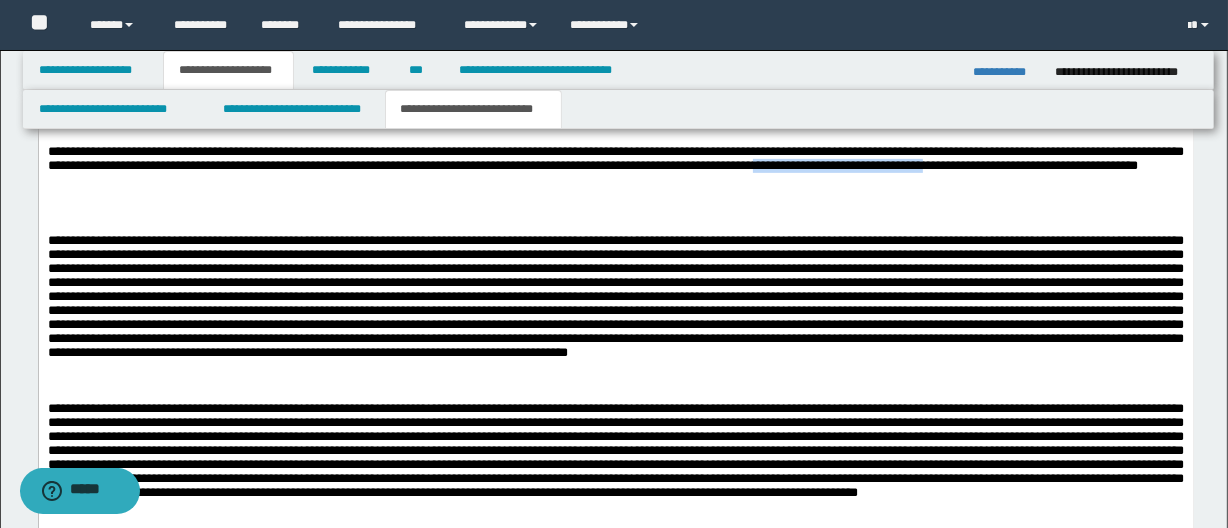 drag, startPoint x: 985, startPoint y: 169, endPoint x: 1155, endPoint y: 162, distance: 170.14406 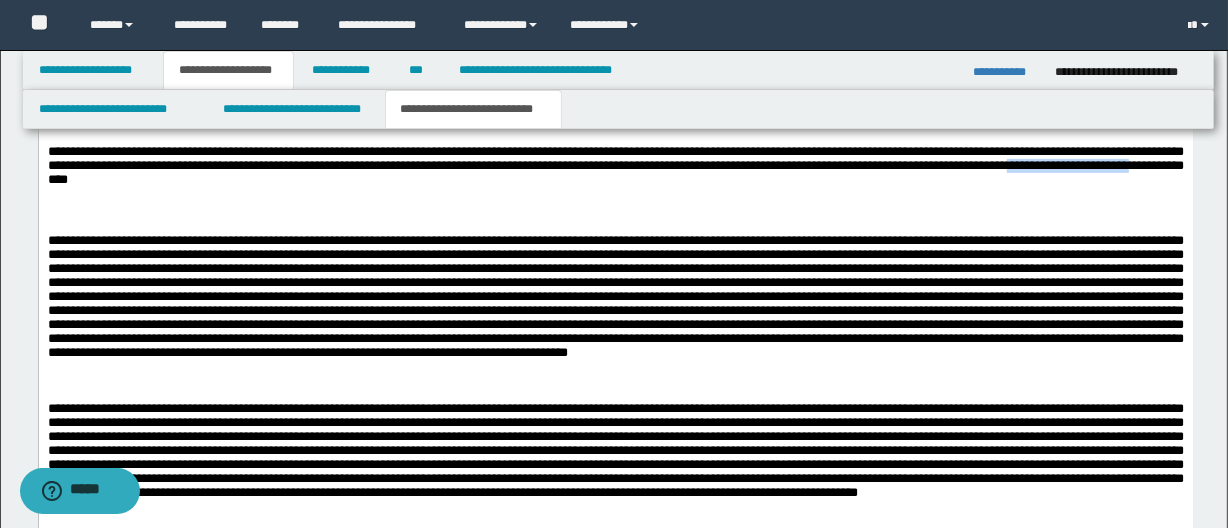 drag, startPoint x: 94, startPoint y: 188, endPoint x: 229, endPoint y: 188, distance: 135 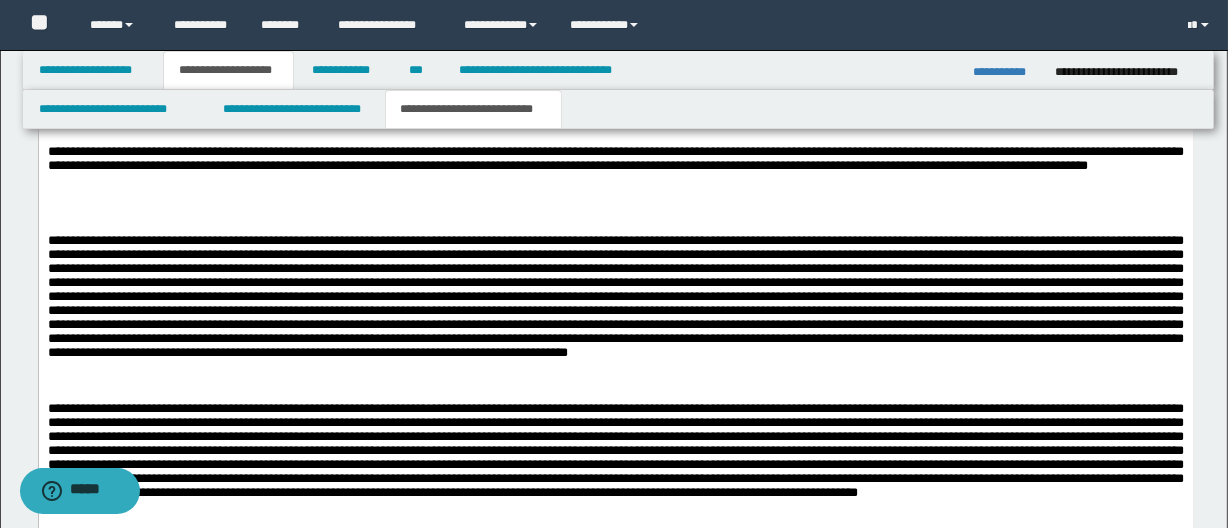 drag, startPoint x: 78, startPoint y: 179, endPoint x: 88, endPoint y: 187, distance: 12.806249 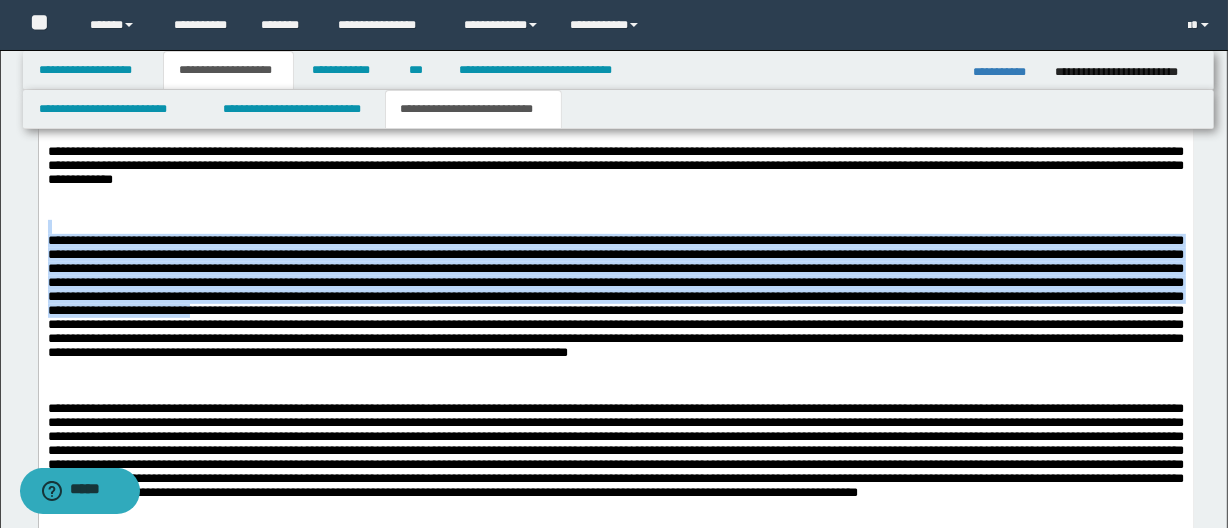 drag, startPoint x: 305, startPoint y: 226, endPoint x: 604, endPoint y: 327, distance: 315.59784 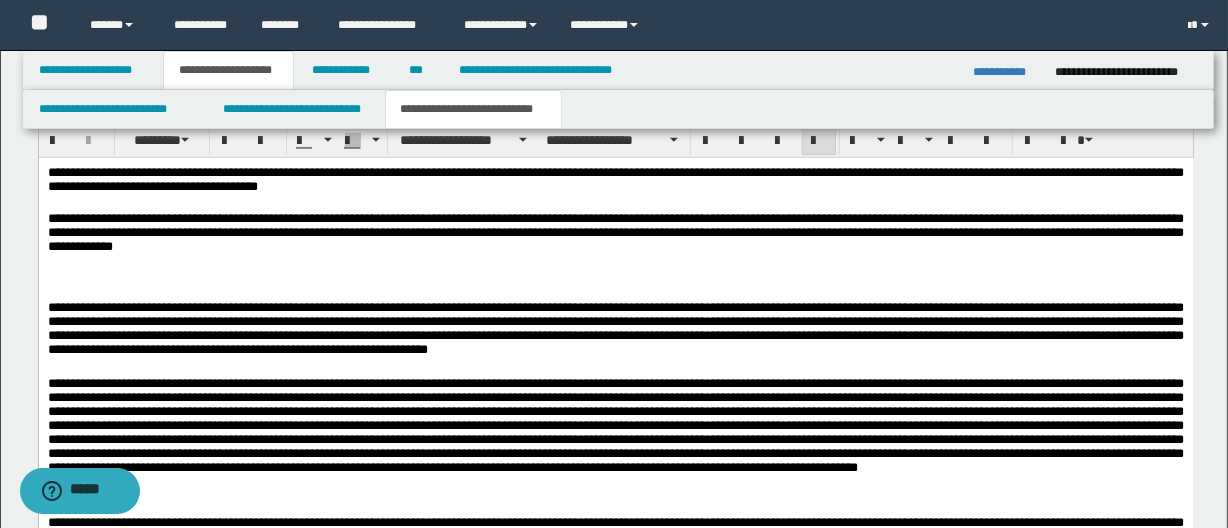 scroll, scrollTop: 613, scrollLeft: 0, axis: vertical 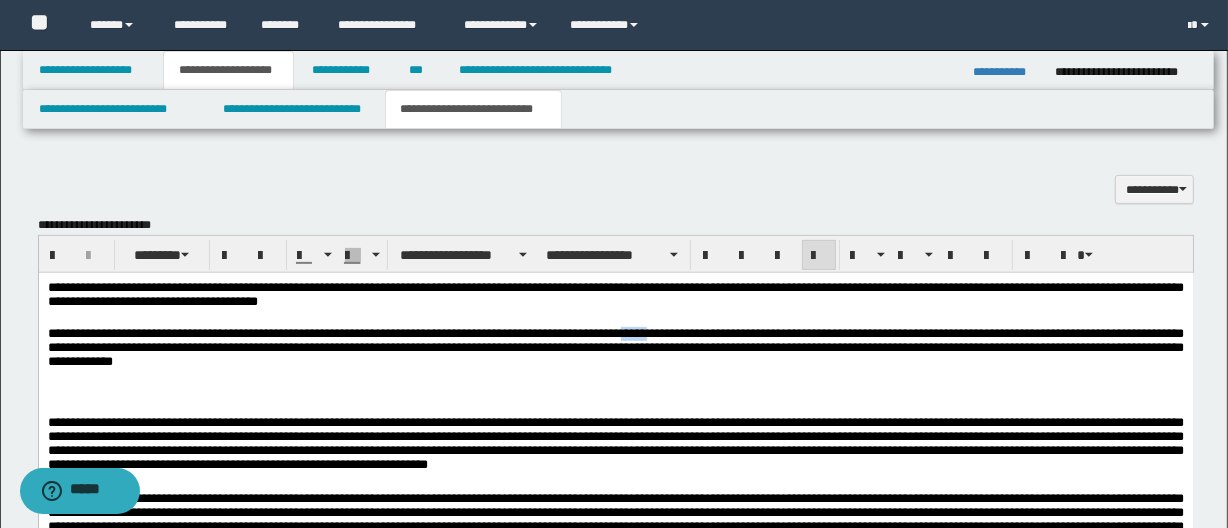 drag, startPoint x: 685, startPoint y: 331, endPoint x: 718, endPoint y: 336, distance: 33.37664 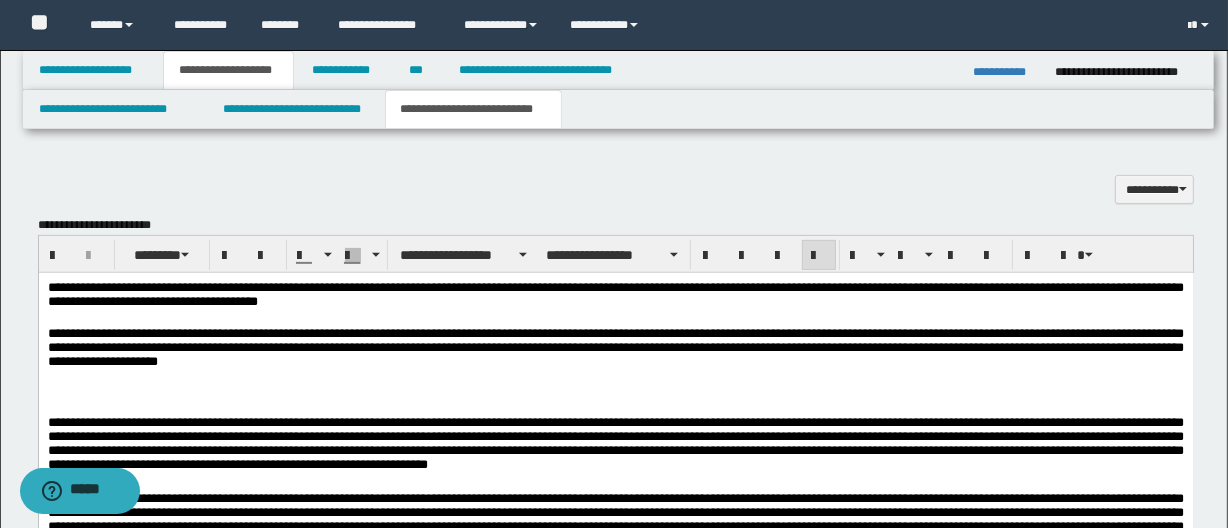drag, startPoint x: 717, startPoint y: 336, endPoint x: 727, endPoint y: 318, distance: 20.59126 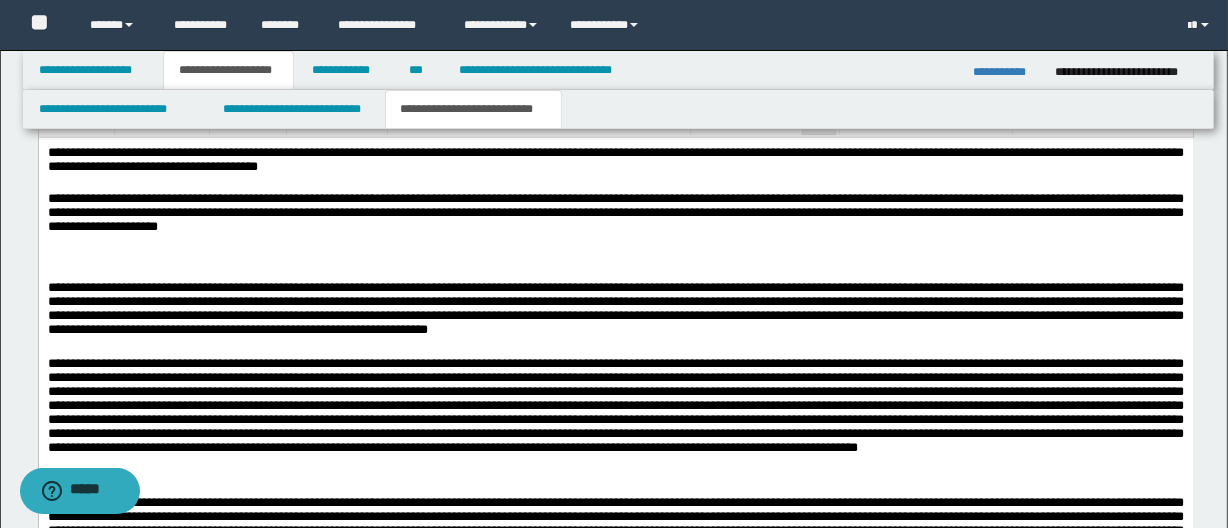 scroll, scrollTop: 795, scrollLeft: 0, axis: vertical 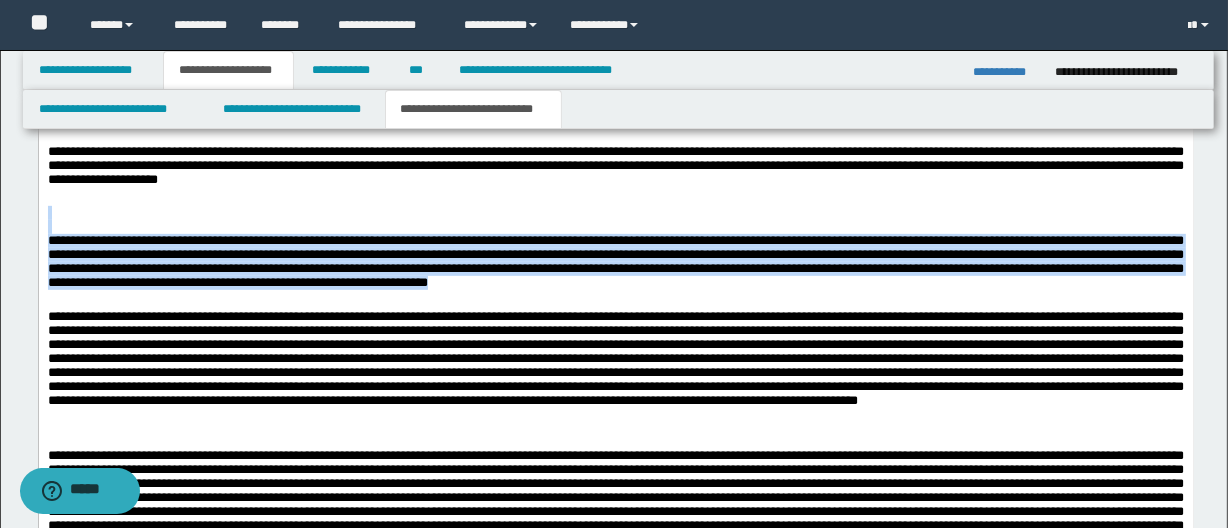 drag, startPoint x: 140, startPoint y: 208, endPoint x: 917, endPoint y: 289, distance: 781.2106 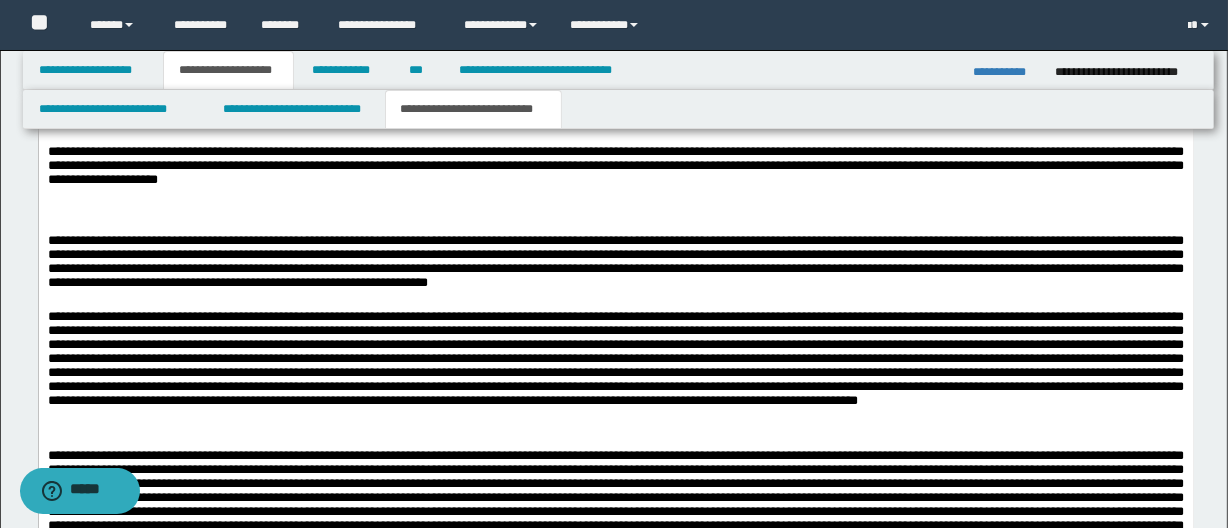 click on "**********" at bounding box center [615, 168] 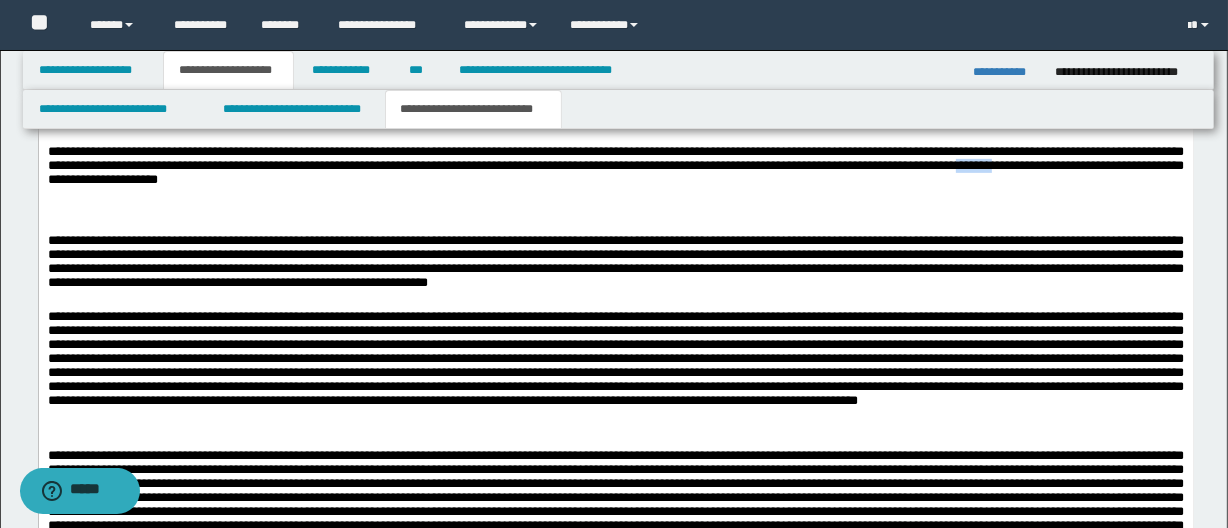 drag, startPoint x: 1129, startPoint y: 173, endPoint x: 1165, endPoint y: 171, distance: 36.05551 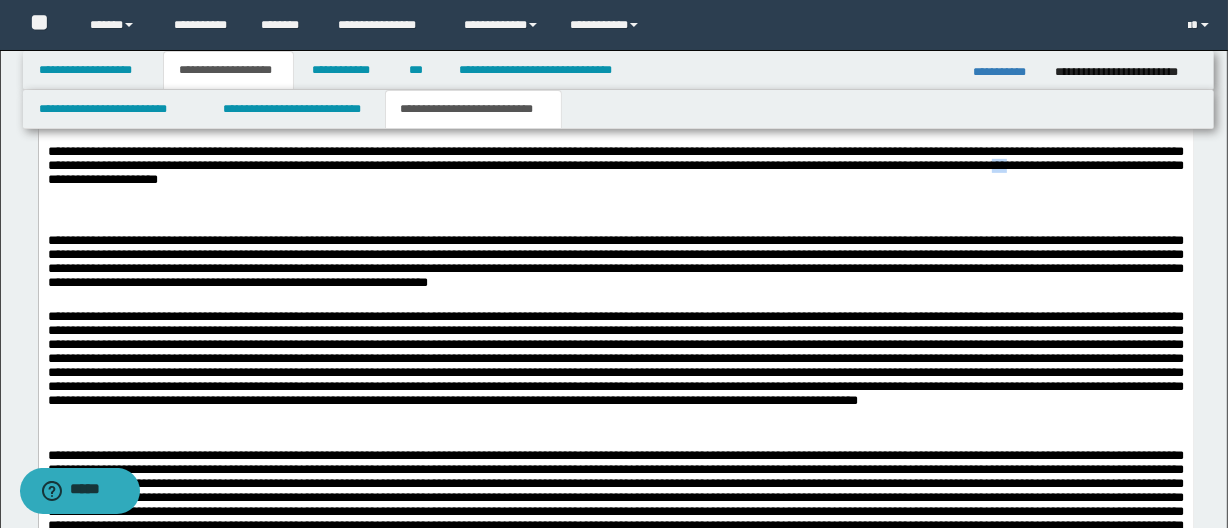 drag, startPoint x: 1165, startPoint y: 169, endPoint x: 1205, endPoint y: 167, distance: 40.04997 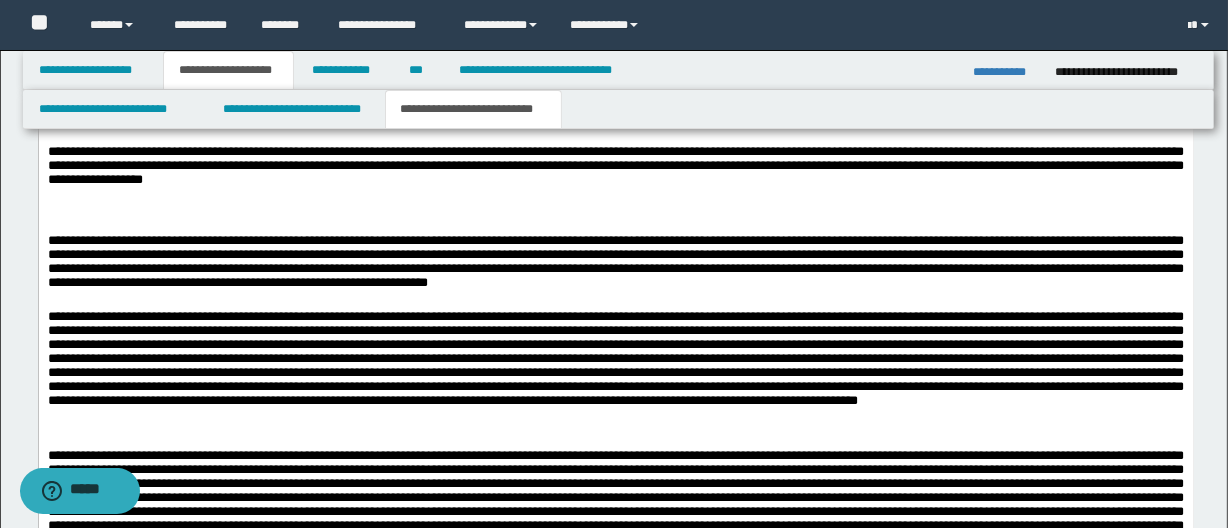 click on "**********" at bounding box center (615, 168) 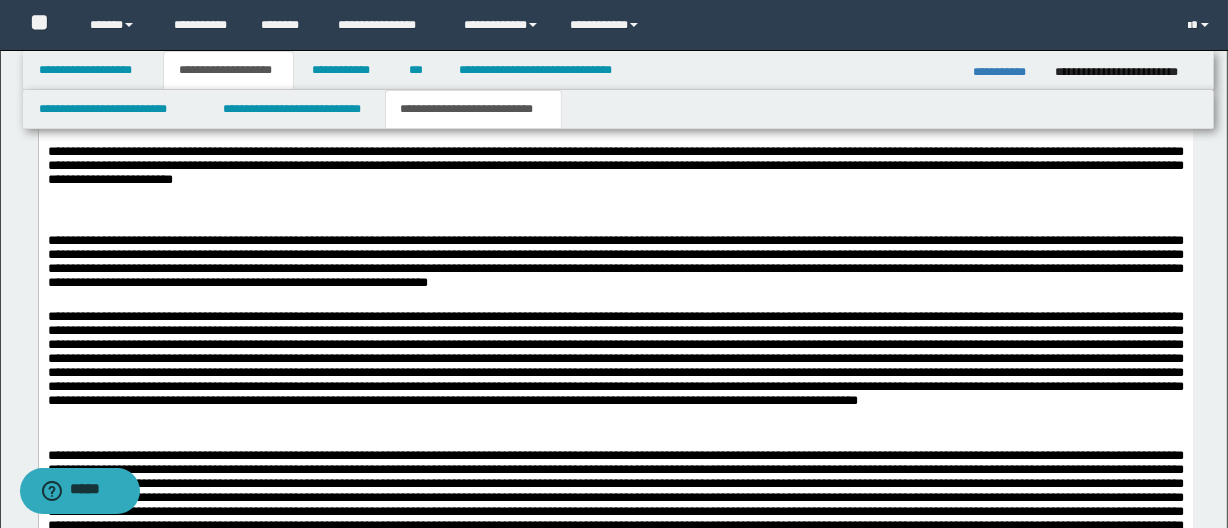 click on "**********" at bounding box center (615, 168) 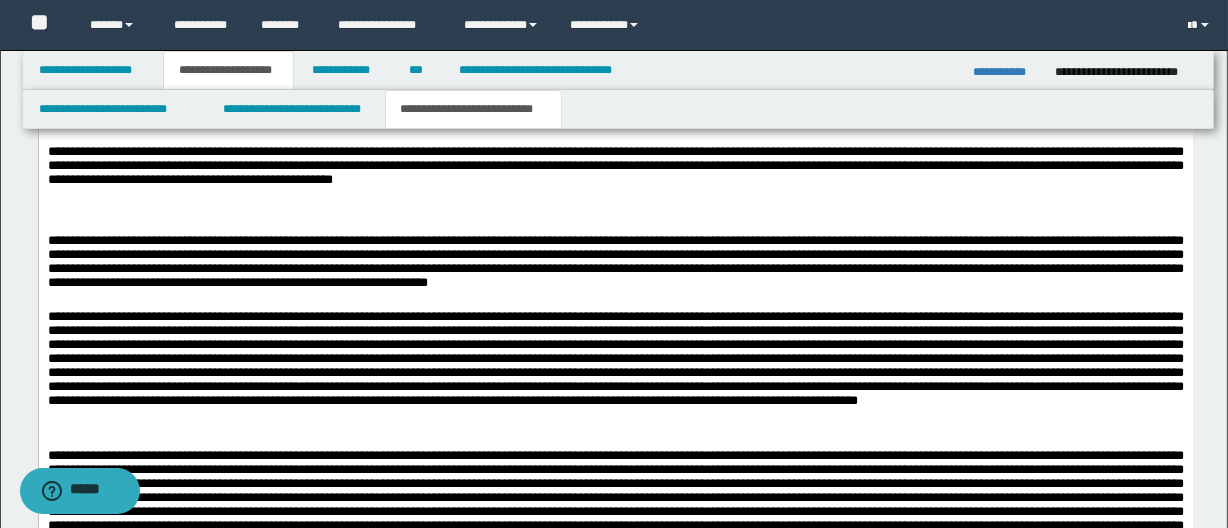 drag, startPoint x: 278, startPoint y: 187, endPoint x: 598, endPoint y: 184, distance: 320.01407 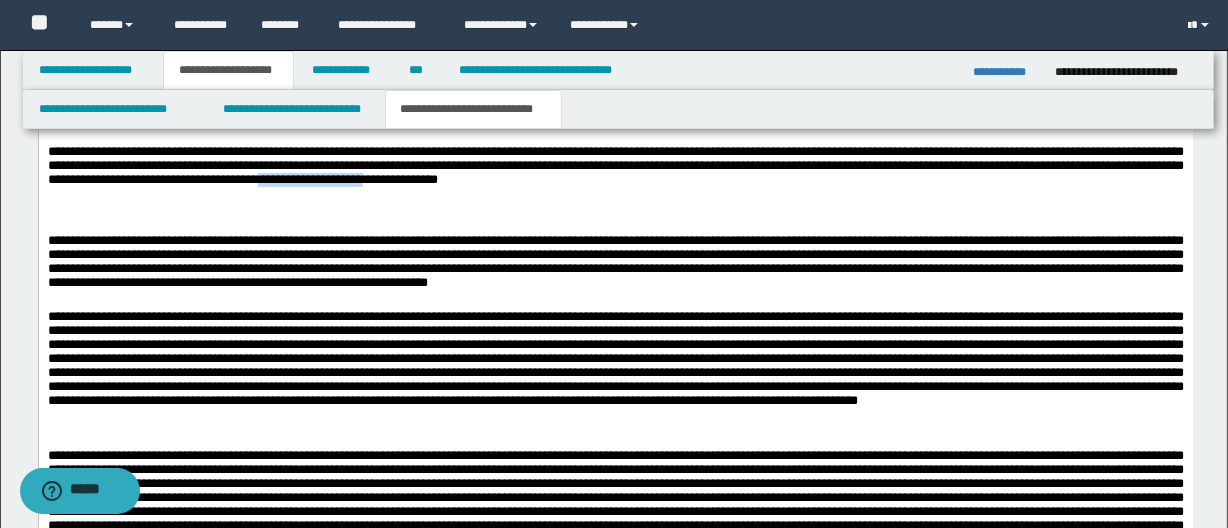 drag, startPoint x: 442, startPoint y: 185, endPoint x: 541, endPoint y: 185, distance: 99 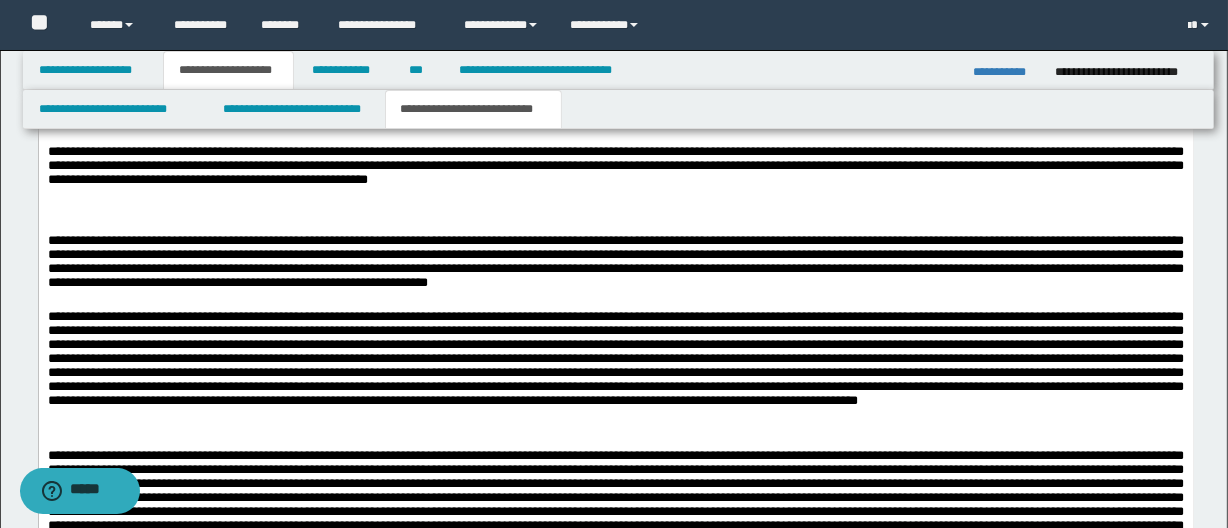 click on "**********" at bounding box center [615, 168] 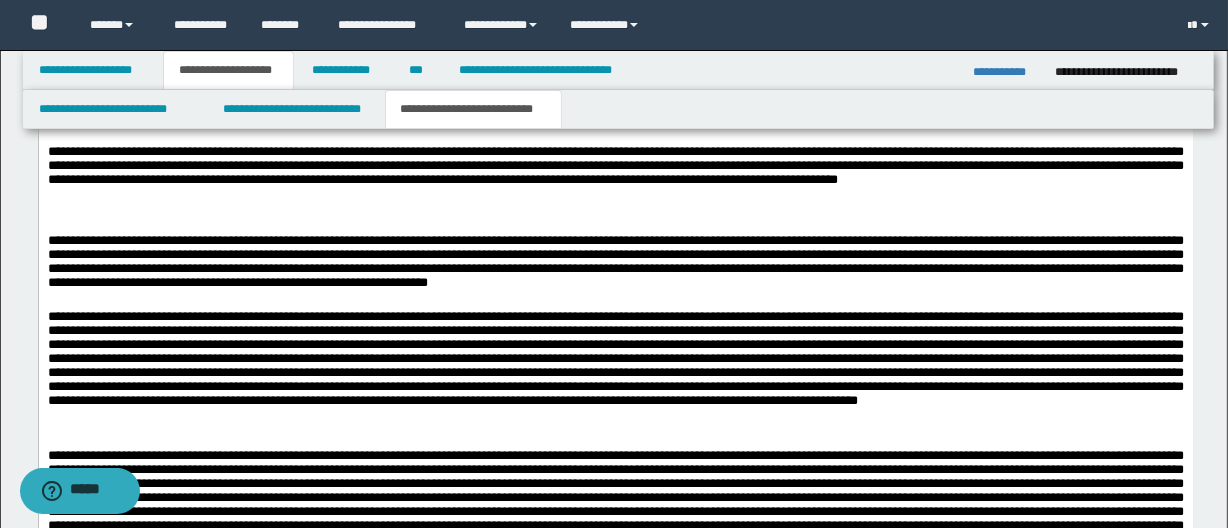 click on "**********" at bounding box center [615, 168] 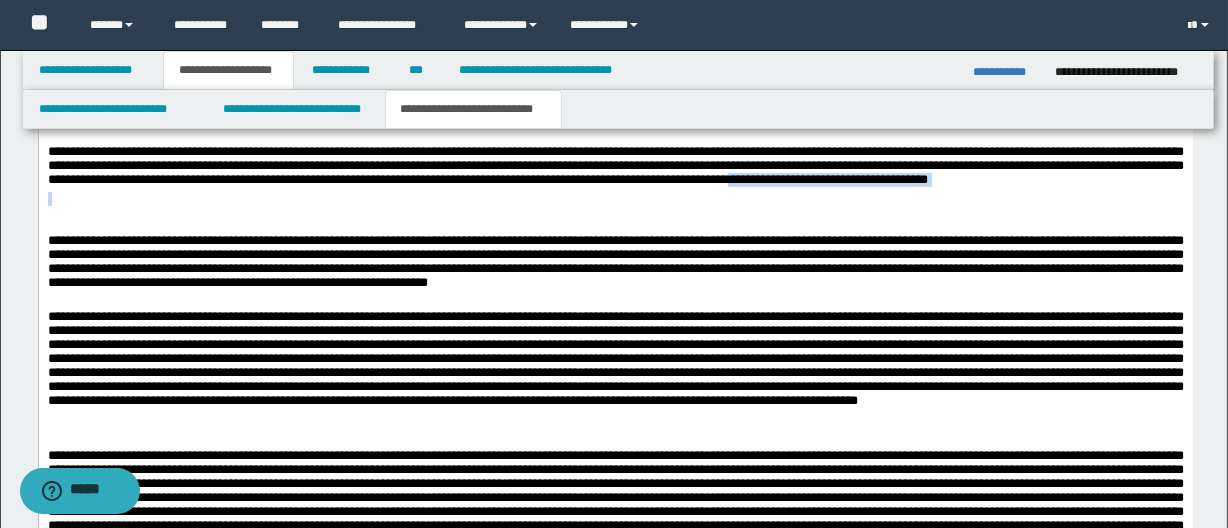 drag, startPoint x: 953, startPoint y: 189, endPoint x: 1180, endPoint y: 192, distance: 227.01982 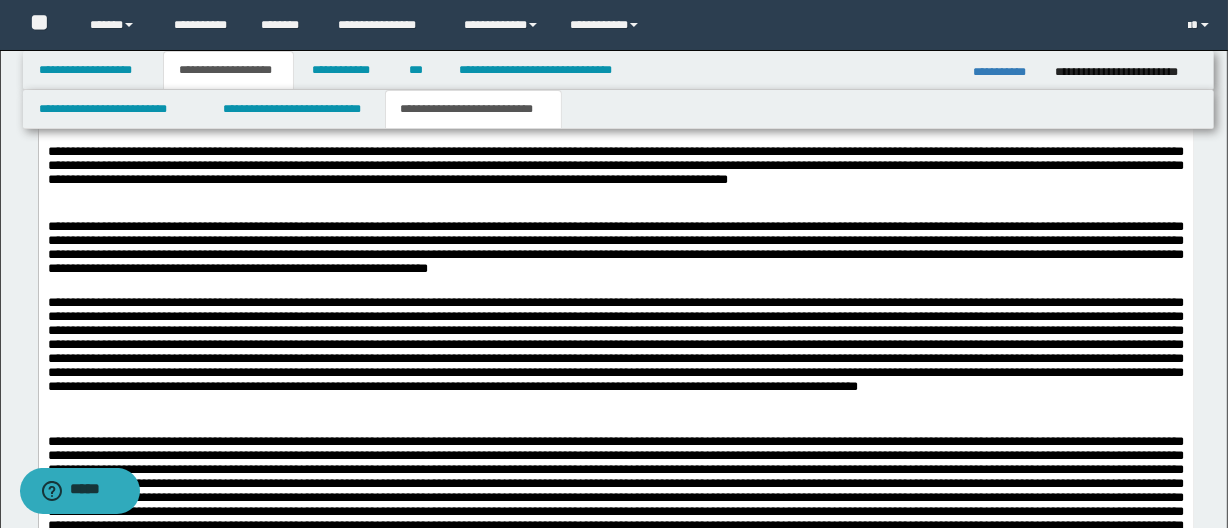 click on "**********" at bounding box center (615, 168) 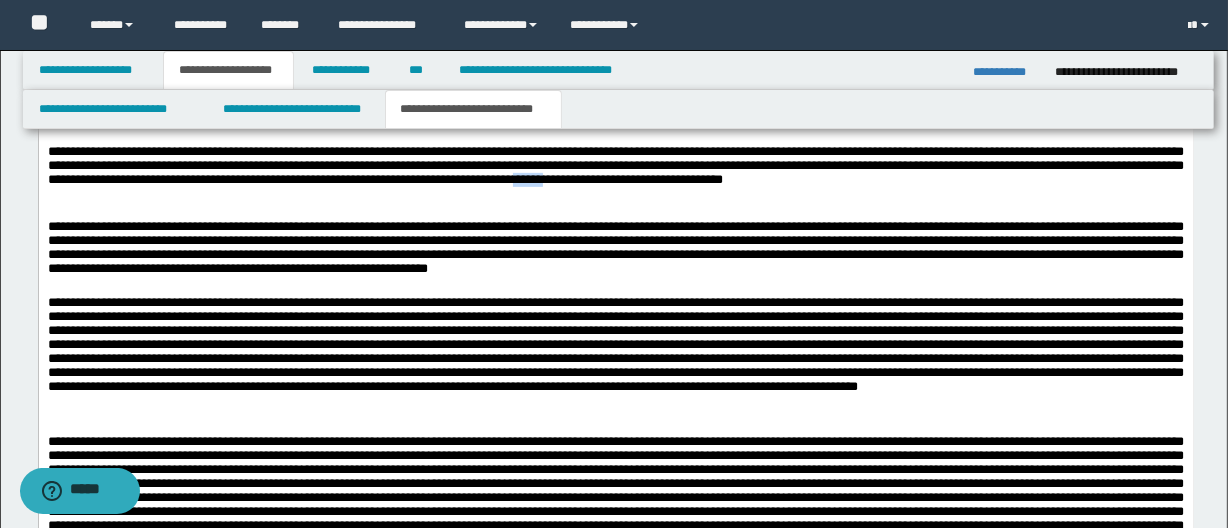 drag, startPoint x: 715, startPoint y: 187, endPoint x: 748, endPoint y: 188, distance: 33.01515 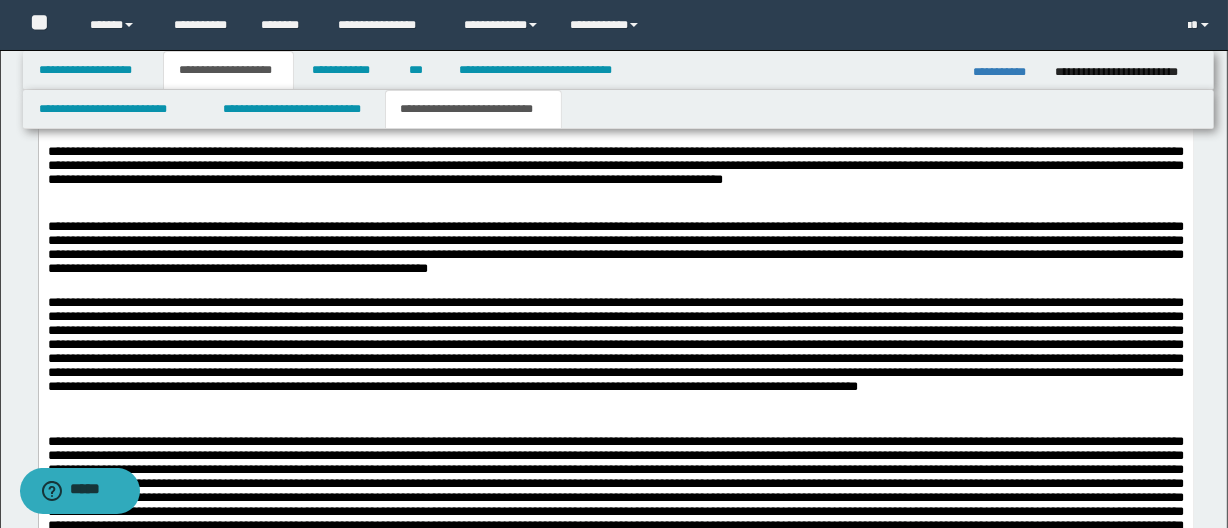 click on "**********" at bounding box center [615, 168] 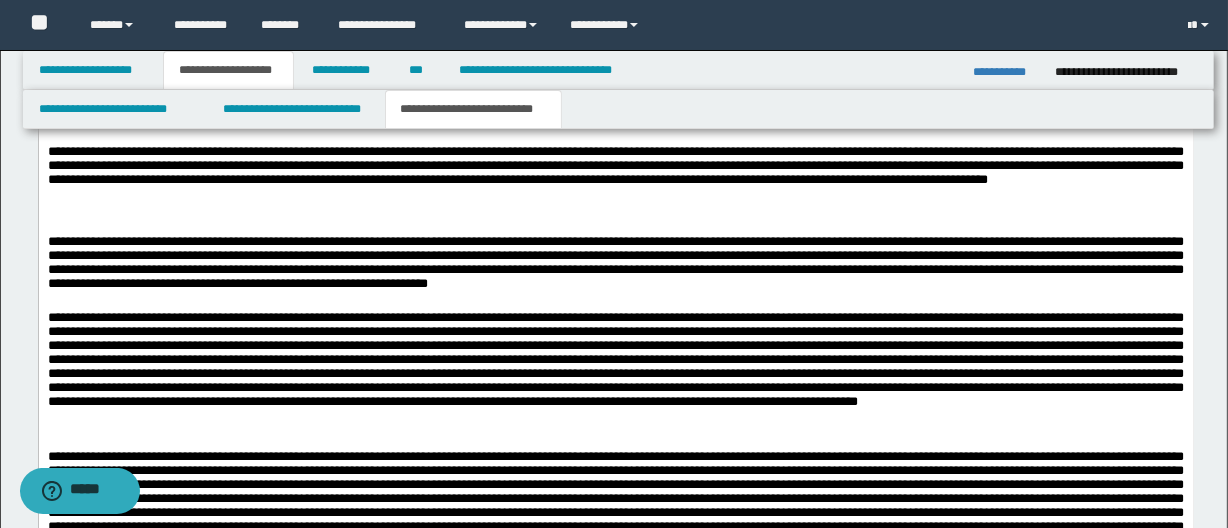 click on "**********" at bounding box center [615, 176] 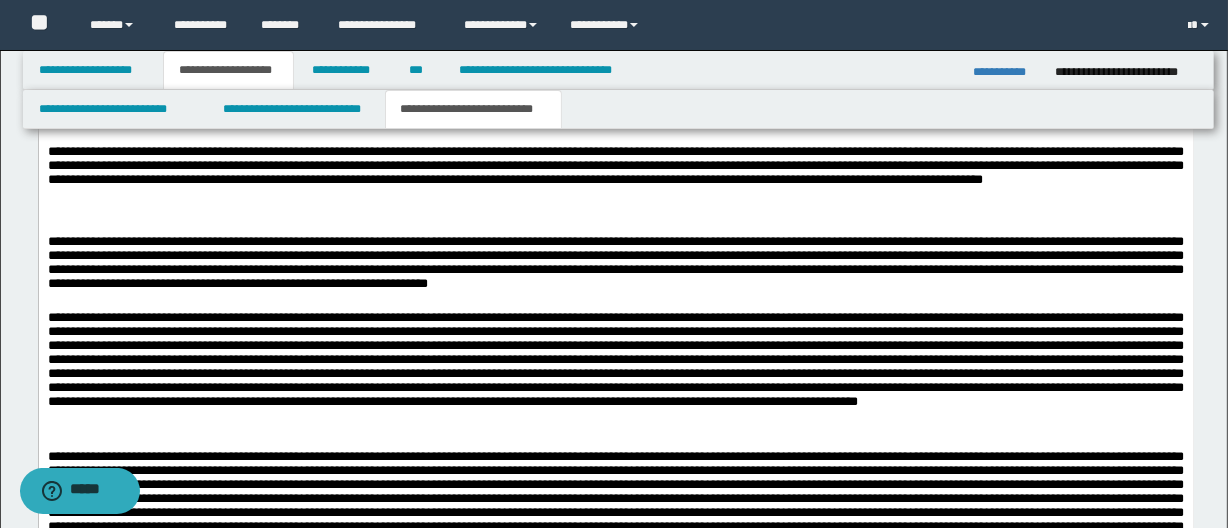 click on "**********" at bounding box center (615, 176) 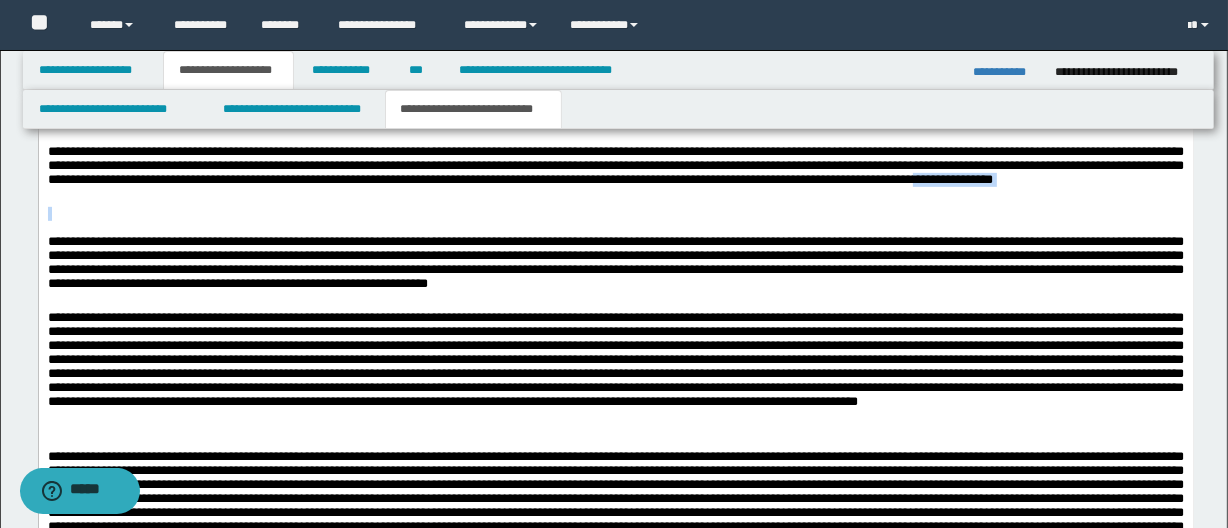 drag, startPoint x: 1158, startPoint y: 190, endPoint x: 1161, endPoint y: 215, distance: 25.179358 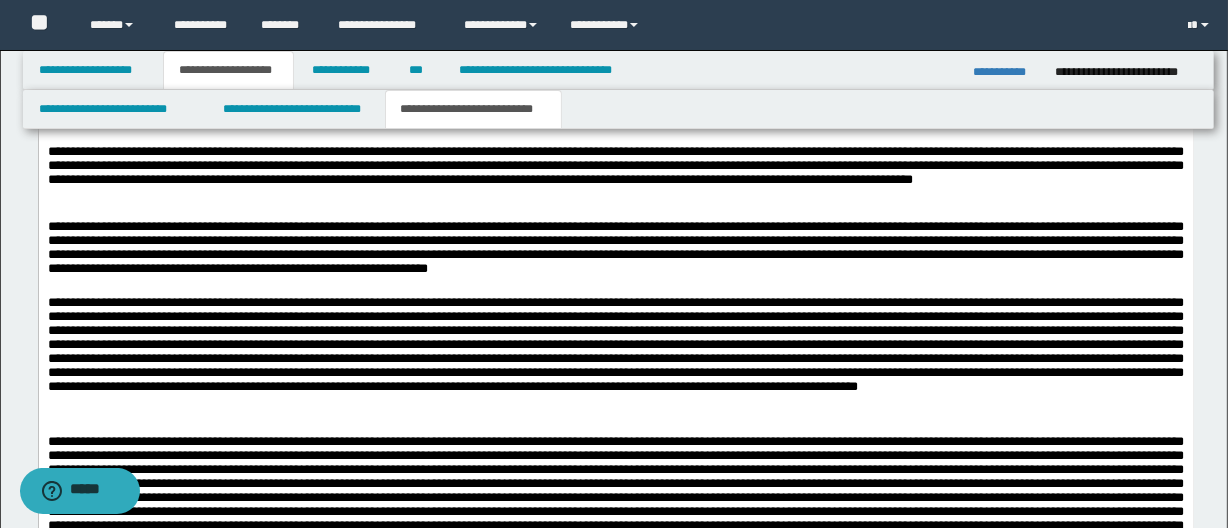 click on "**********" at bounding box center (615, 168) 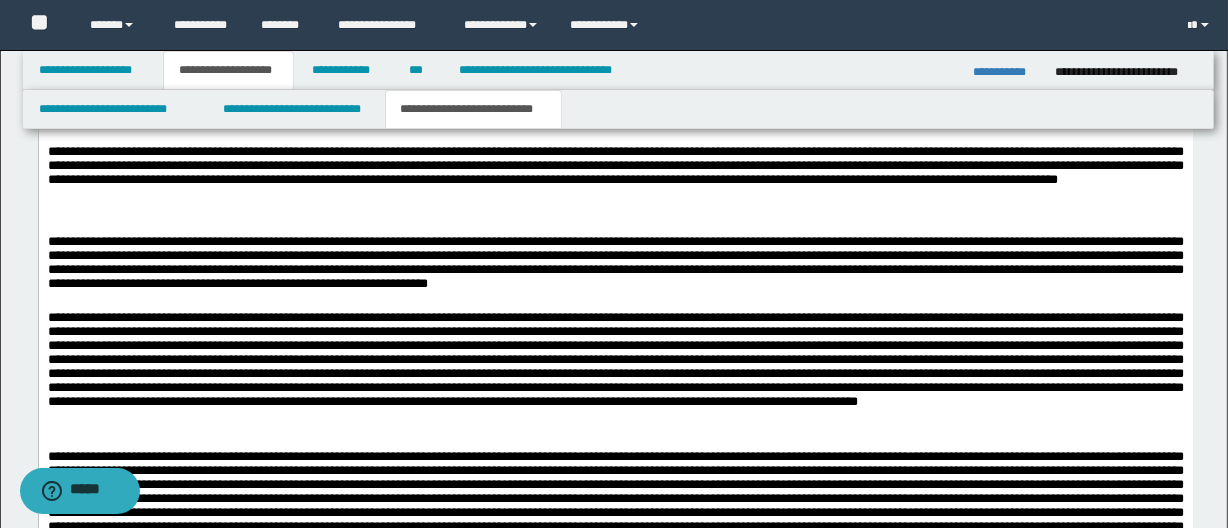 click on "**********" at bounding box center (615, 176) 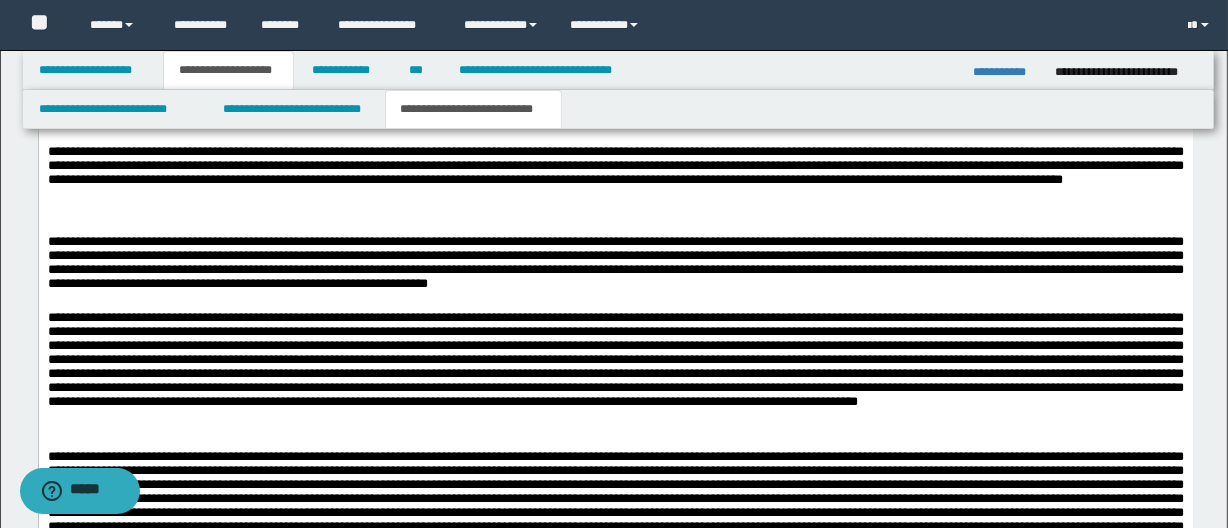 click on "**********" at bounding box center [615, 176] 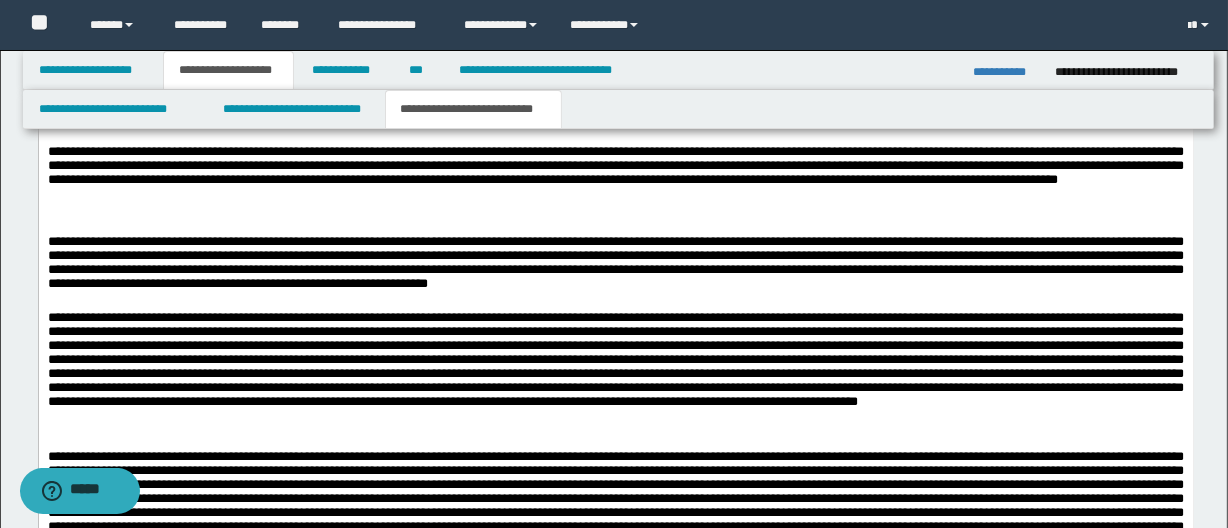click on "**********" at bounding box center (615, 176) 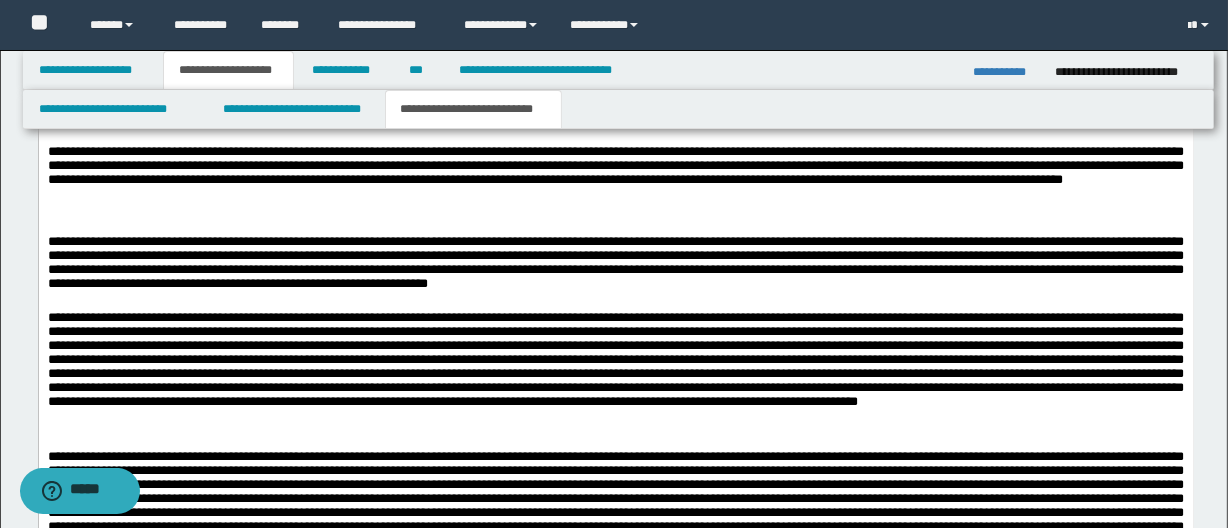 click on "**********" at bounding box center [615, 176] 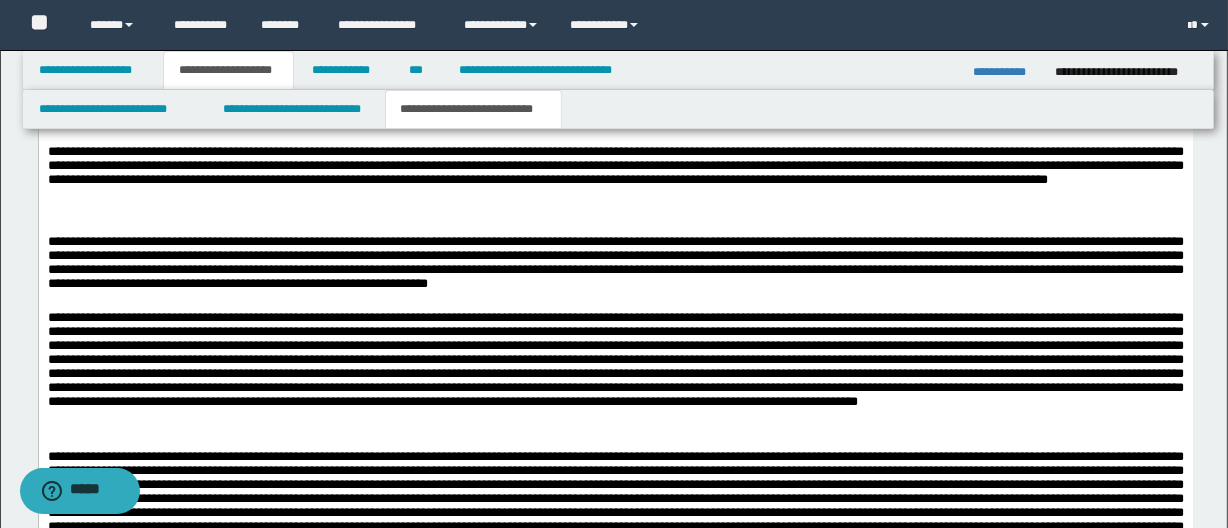 click on "**********" at bounding box center (615, 176) 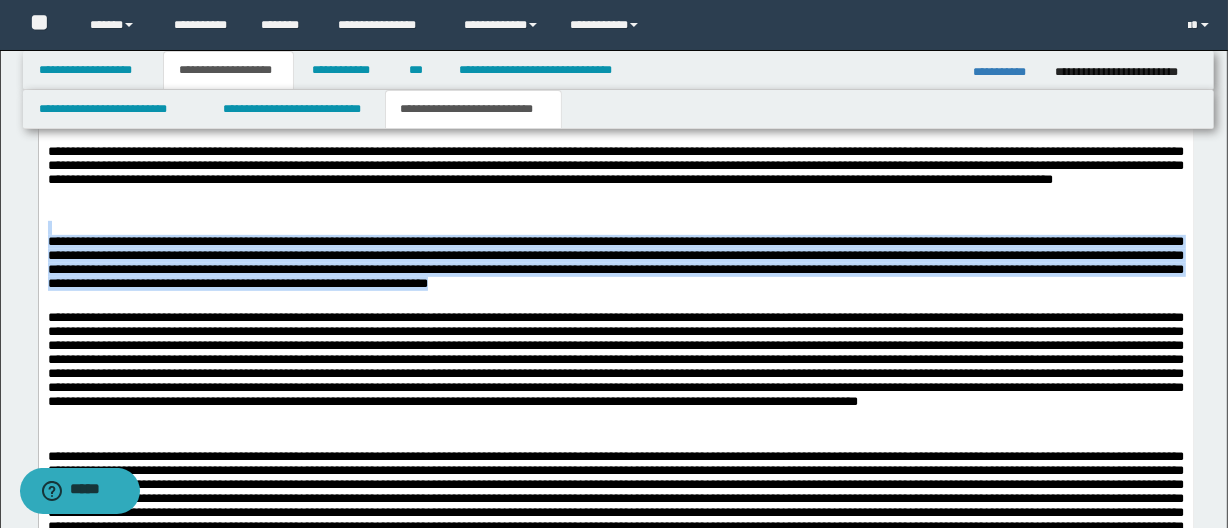 drag, startPoint x: 114, startPoint y: 228, endPoint x: 981, endPoint y: 289, distance: 869.14325 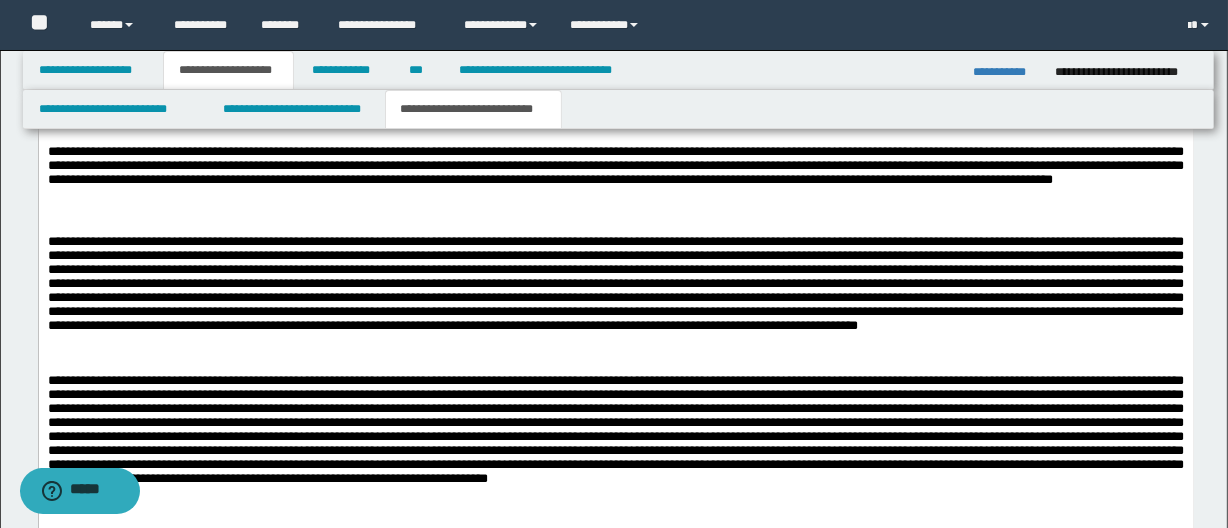 click on "**********" at bounding box center (615, 176) 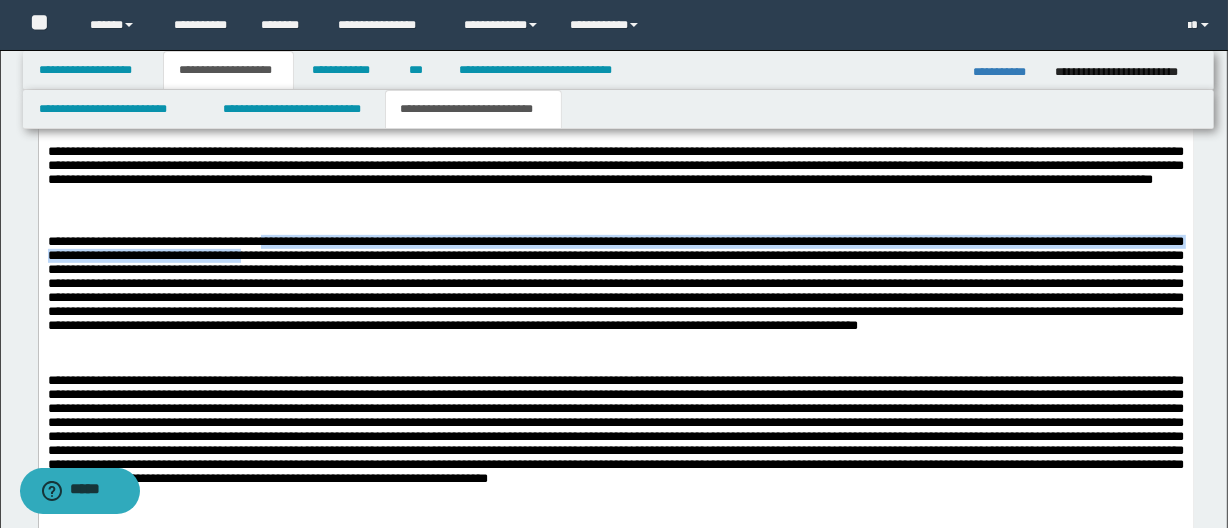 drag, startPoint x: 272, startPoint y: 241, endPoint x: 383, endPoint y: 257, distance: 112.147224 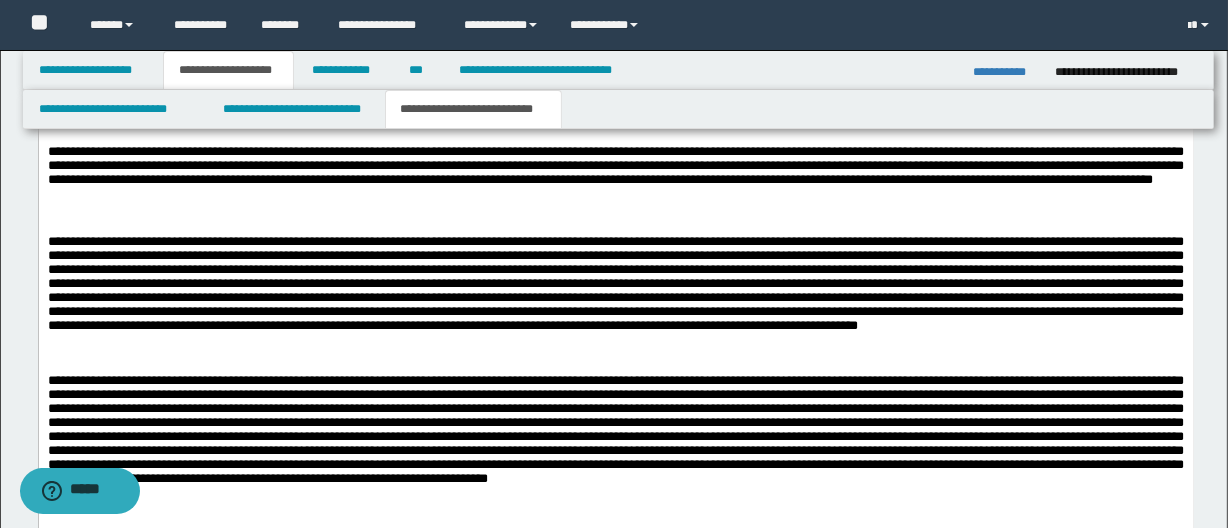 click at bounding box center (615, 214) 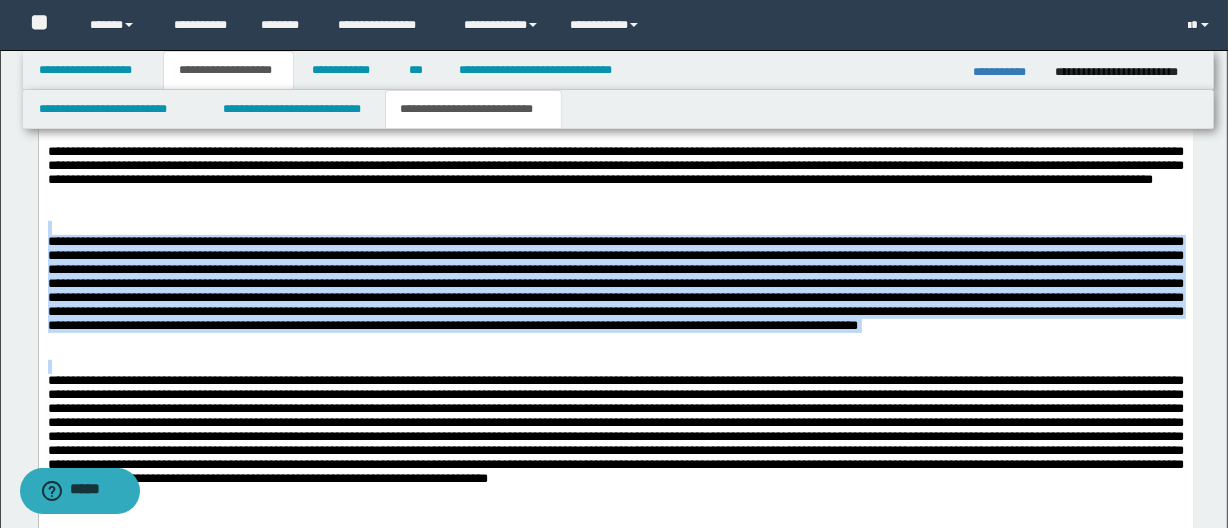 drag, startPoint x: 318, startPoint y: 234, endPoint x: 533, endPoint y: 363, distance: 250.73093 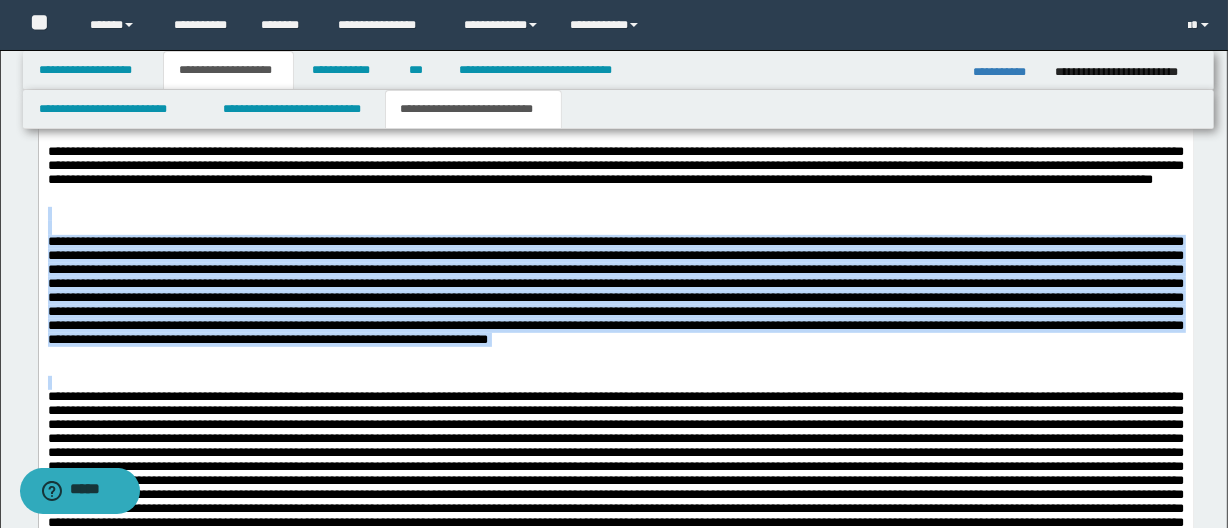 drag, startPoint x: 77, startPoint y: 215, endPoint x: 183, endPoint y: 386, distance: 201.18896 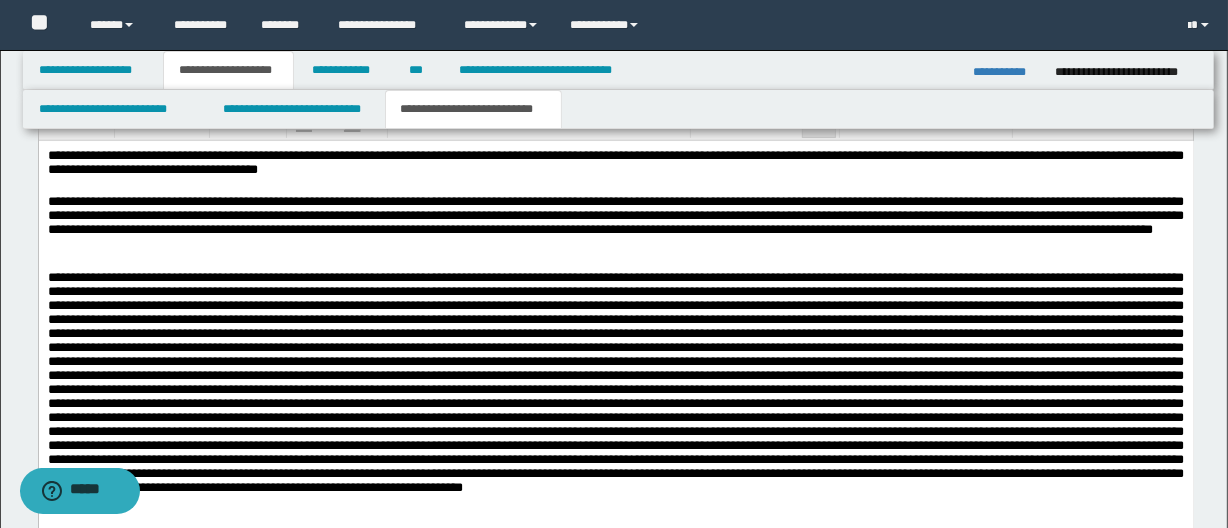 scroll, scrollTop: 704, scrollLeft: 0, axis: vertical 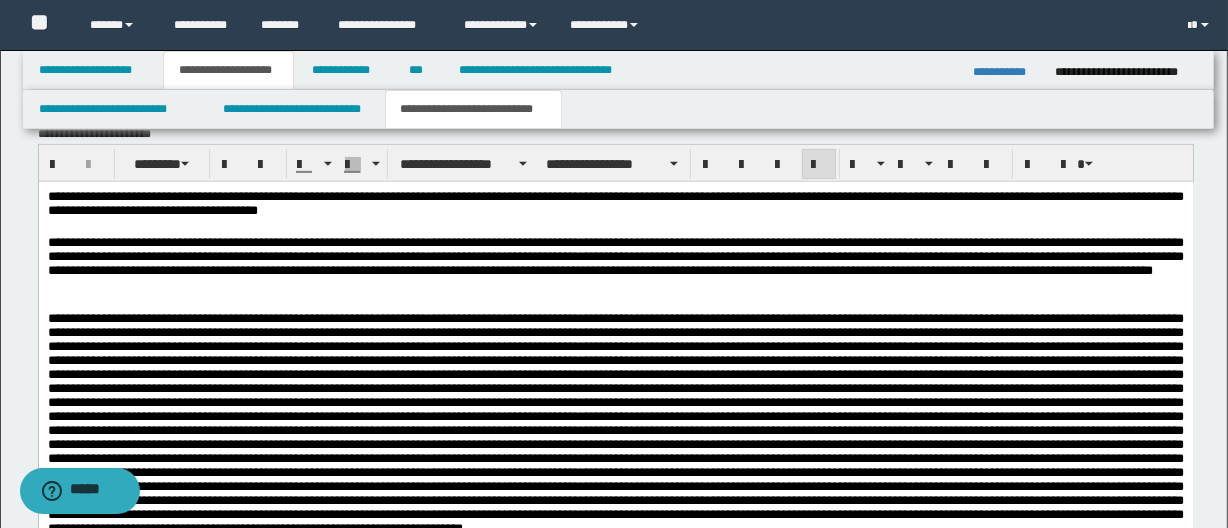 click on "**********" at bounding box center (615, 267) 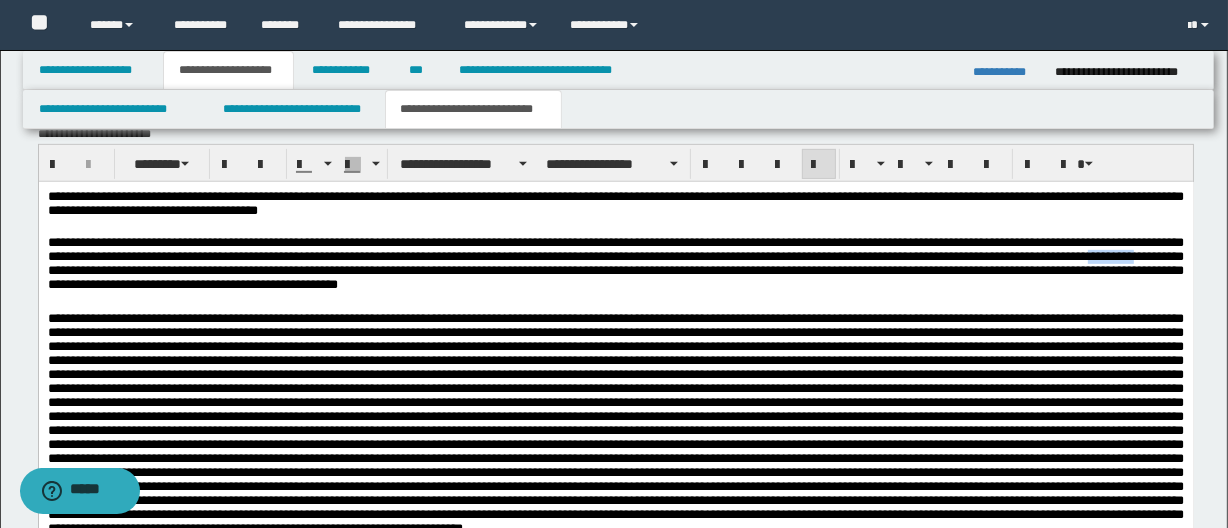 drag, startPoint x: 160, startPoint y: 277, endPoint x: 111, endPoint y: 277, distance: 49 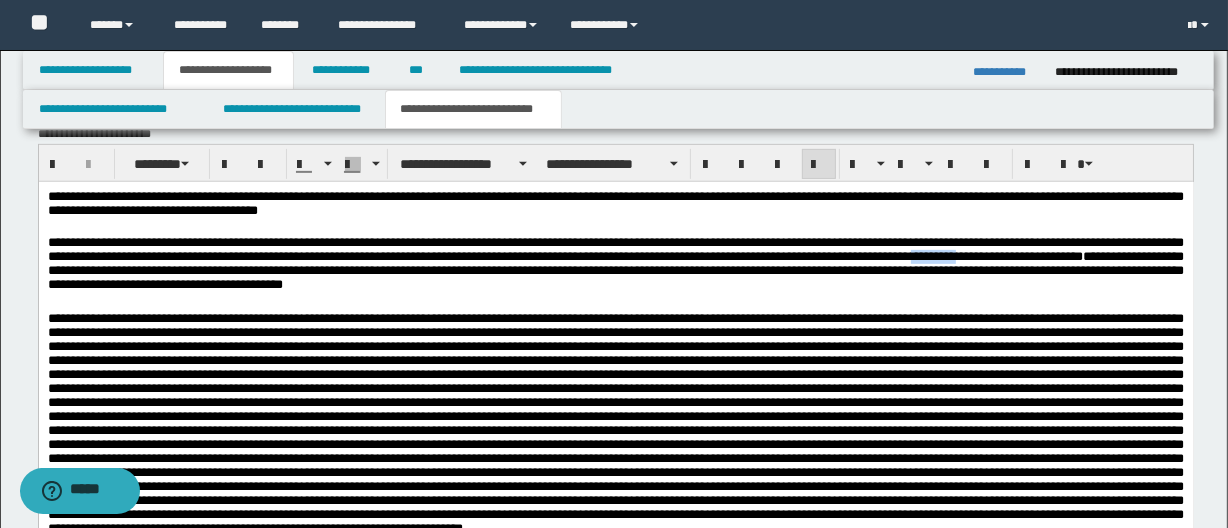 drag, startPoint x: 1065, startPoint y: 259, endPoint x: 1112, endPoint y: 257, distance: 47.042534 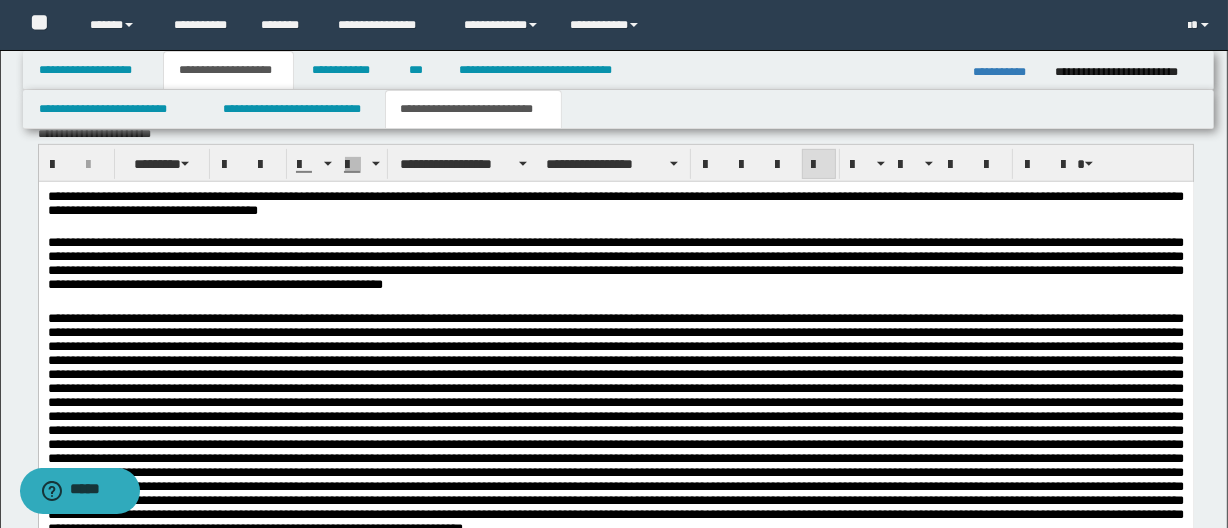 click on "**********" at bounding box center [615, 267] 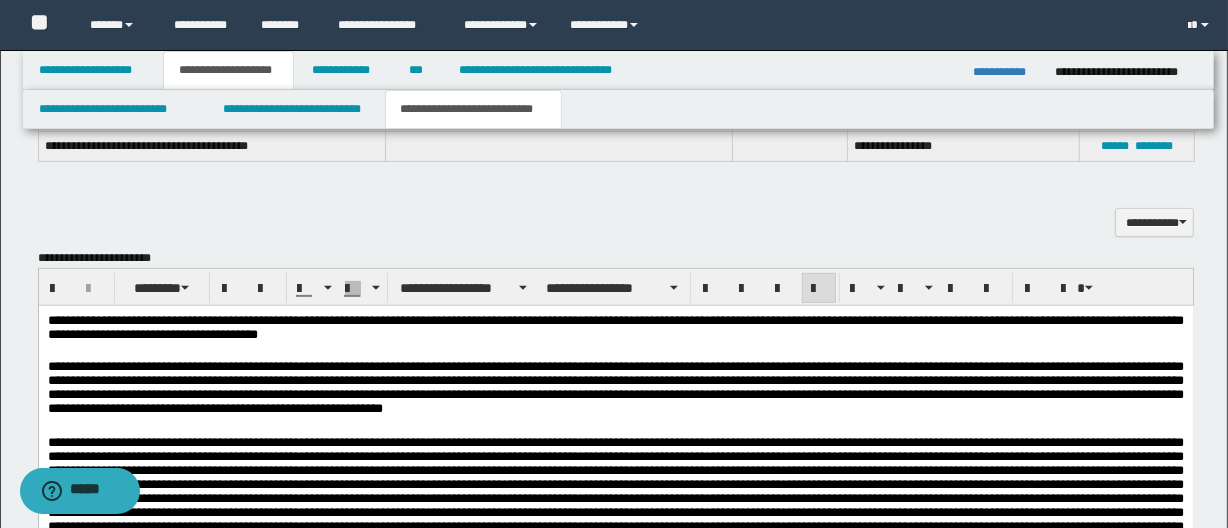 scroll, scrollTop: 613, scrollLeft: 0, axis: vertical 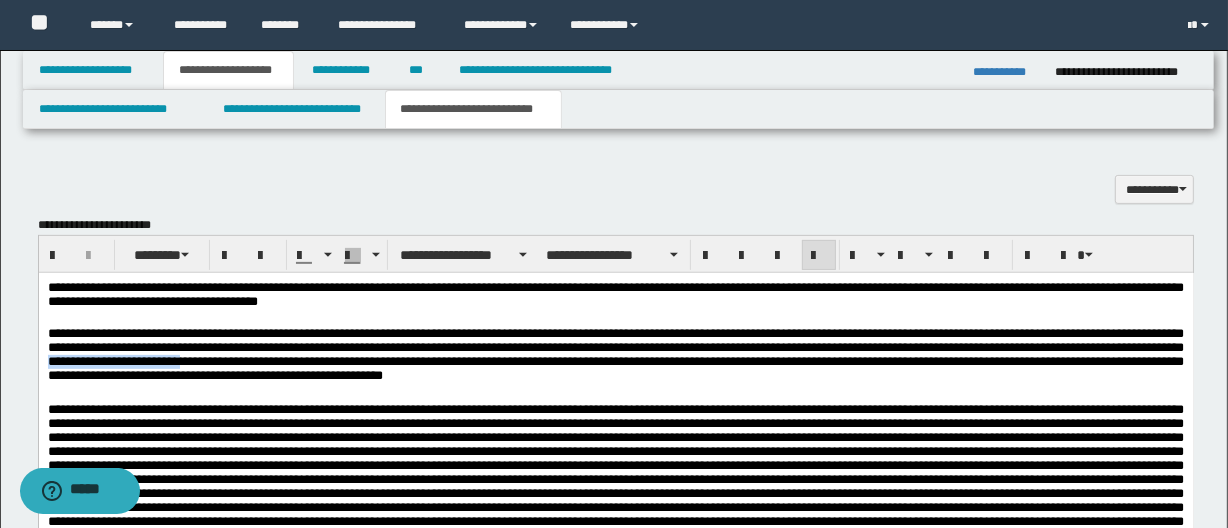 drag, startPoint x: 232, startPoint y: 368, endPoint x: 381, endPoint y: 372, distance: 149.05368 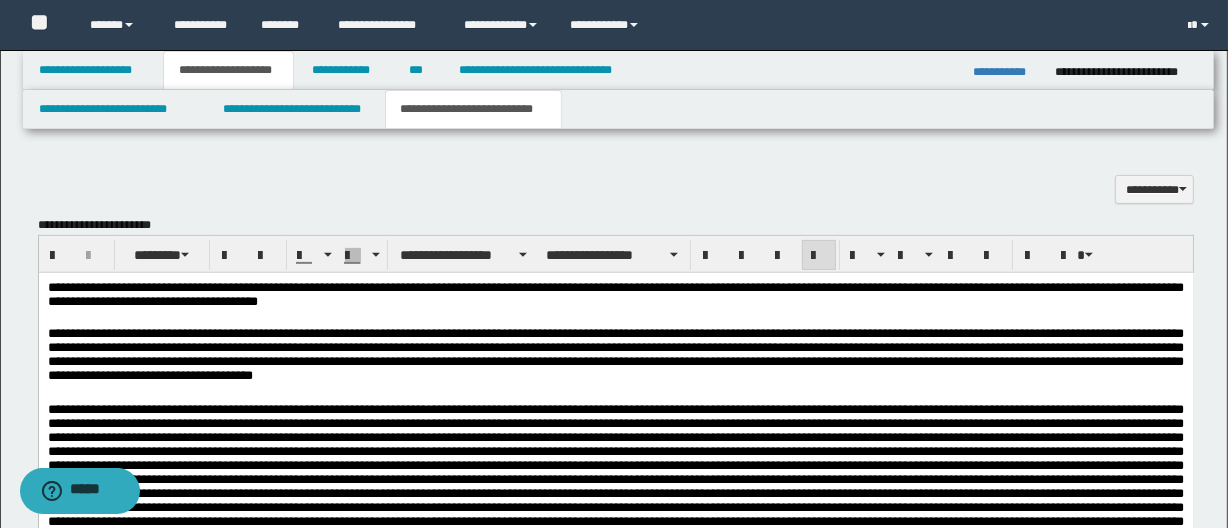 click on "**********" at bounding box center [615, 358] 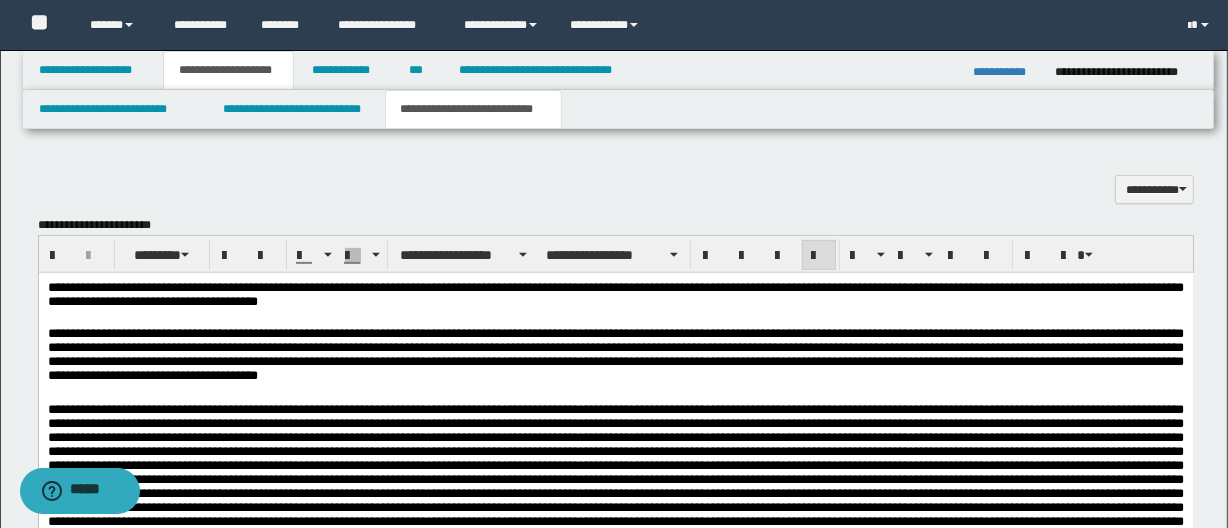 click on "**********" at bounding box center [615, 358] 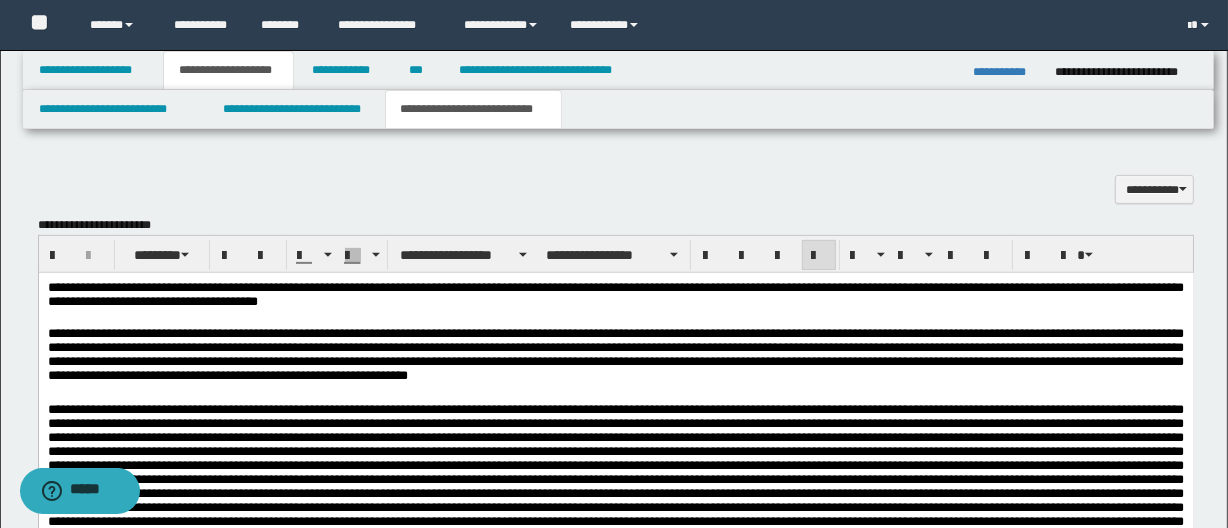 click on "**********" at bounding box center (615, 358) 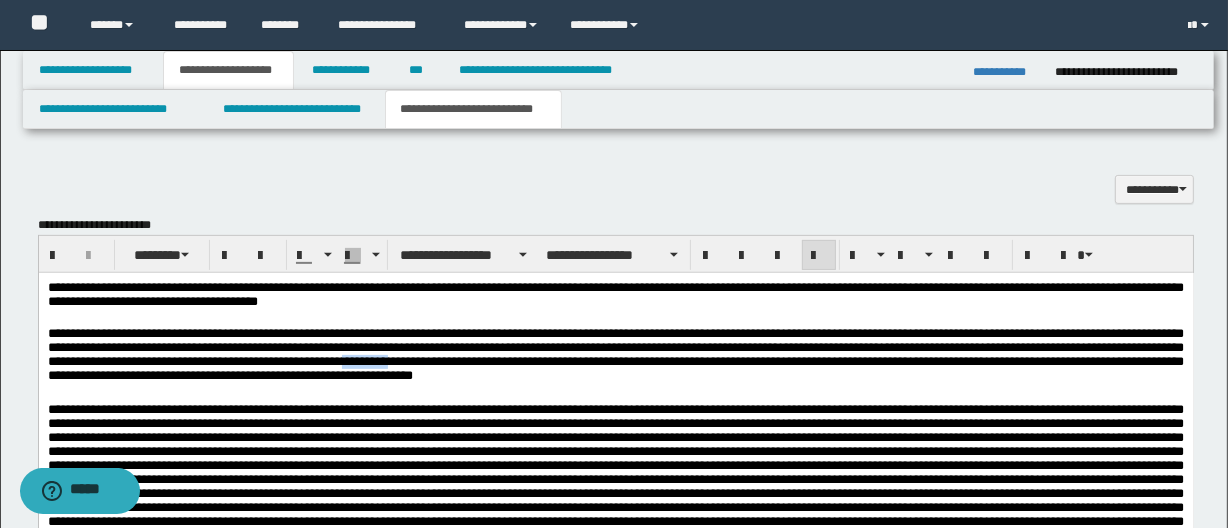 drag, startPoint x: 583, startPoint y: 366, endPoint x: 539, endPoint y: 363, distance: 44.102154 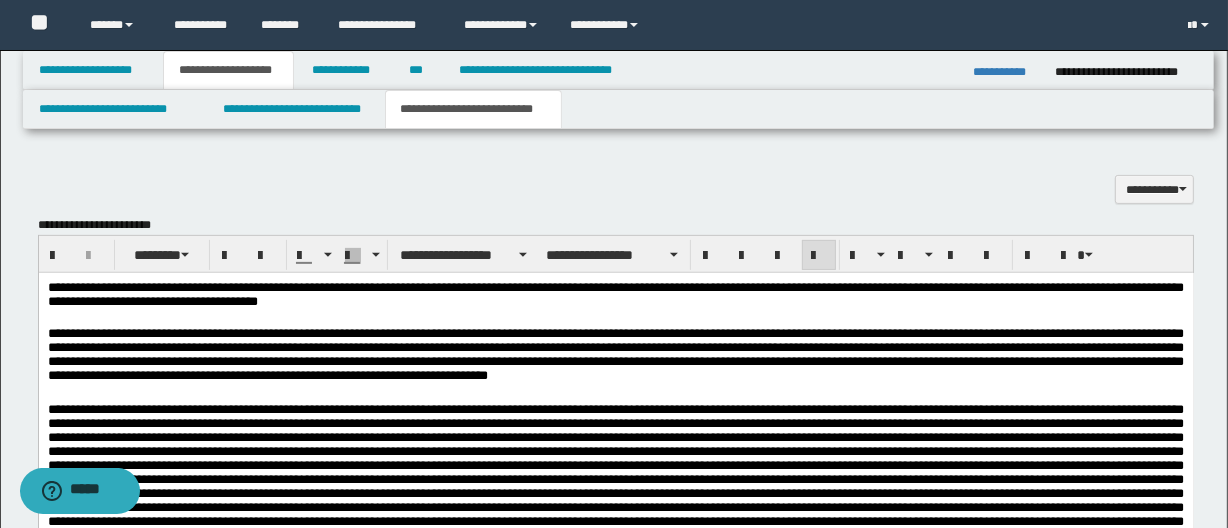 click on "**********" at bounding box center (615, 358) 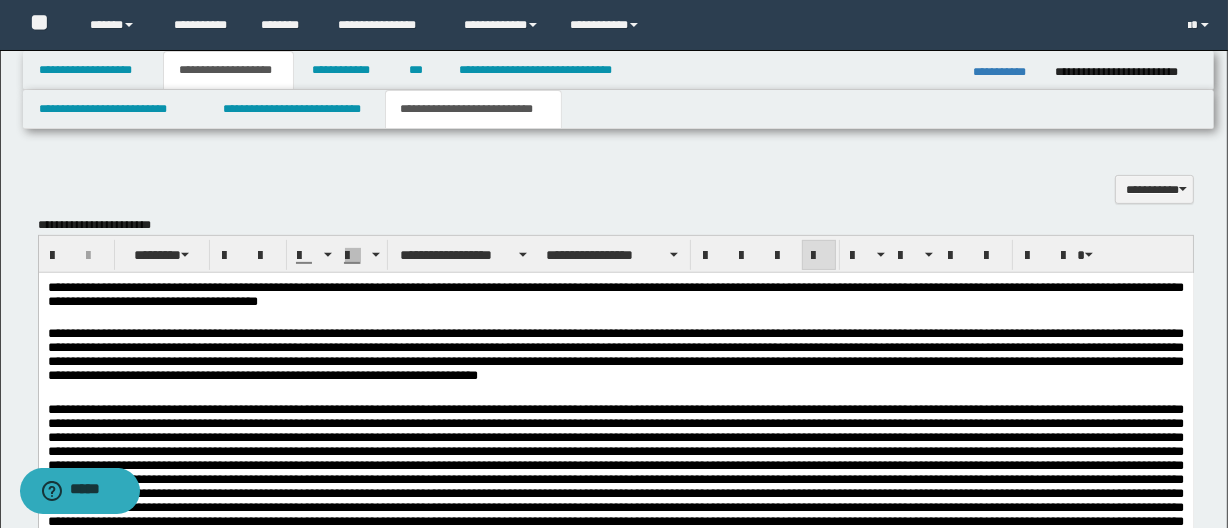 click on "**********" at bounding box center [615, 358] 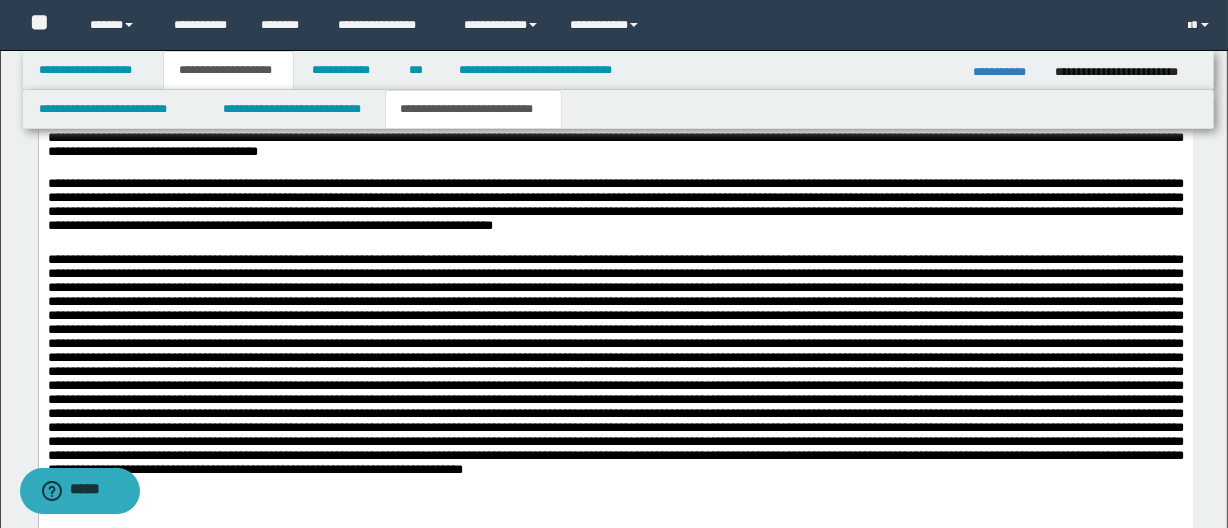 scroll, scrollTop: 795, scrollLeft: 0, axis: vertical 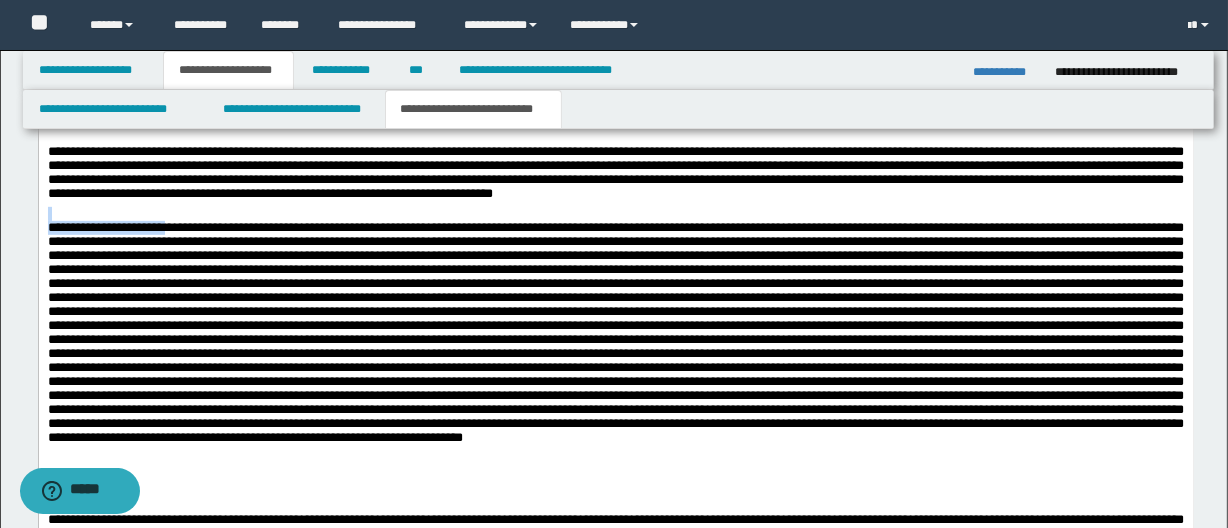 drag, startPoint x: 172, startPoint y: 213, endPoint x: 176, endPoint y: 232, distance: 19.416489 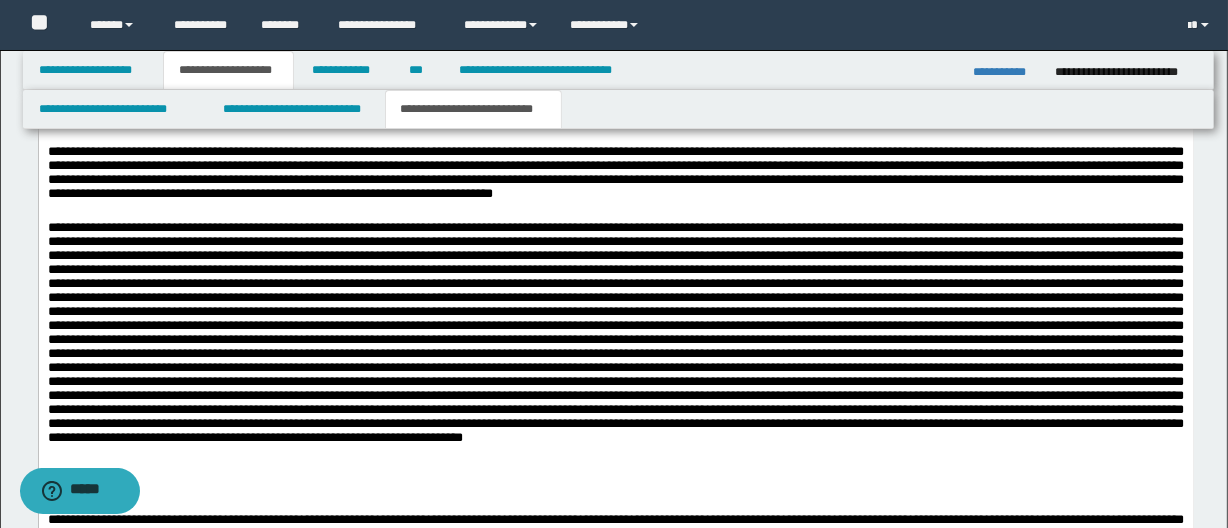 drag, startPoint x: 893, startPoint y: 187, endPoint x: 926, endPoint y: 234, distance: 57.428215 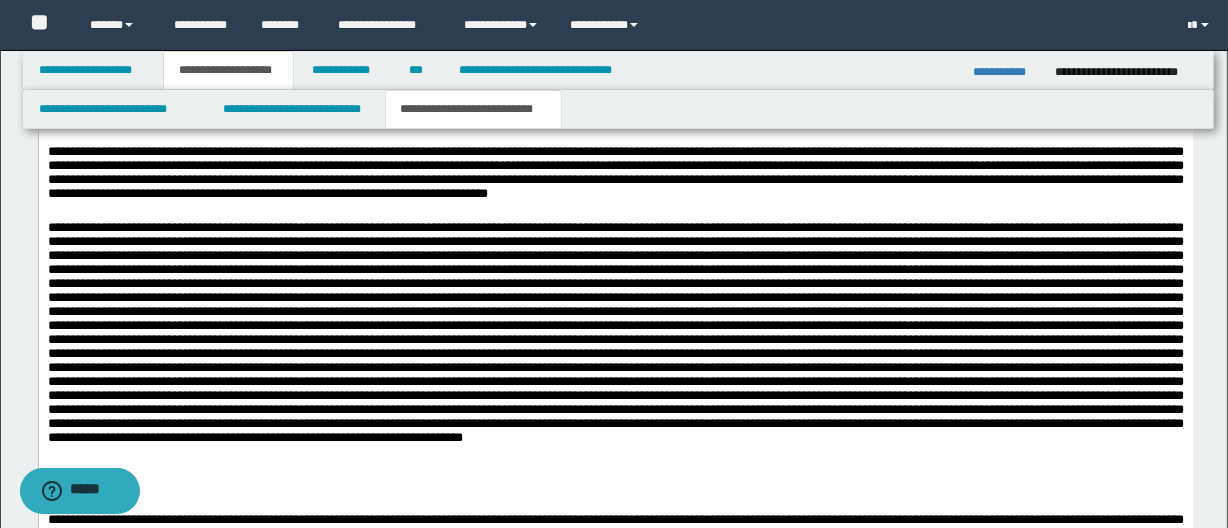 click on "**********" at bounding box center (615, 176) 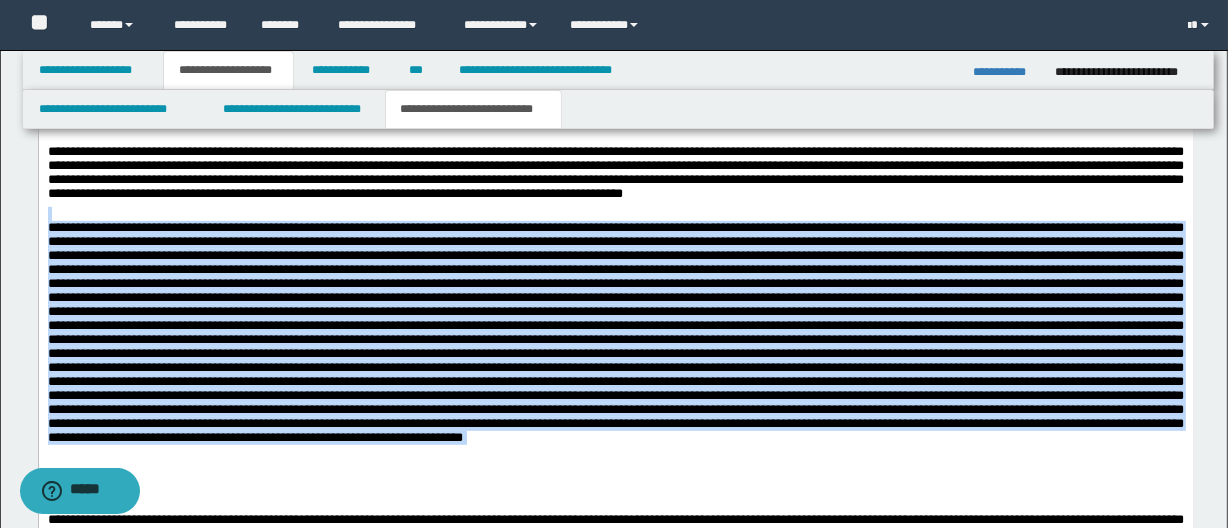 drag, startPoint x: 185, startPoint y: 218, endPoint x: 794, endPoint y: 486, distance: 665.3608 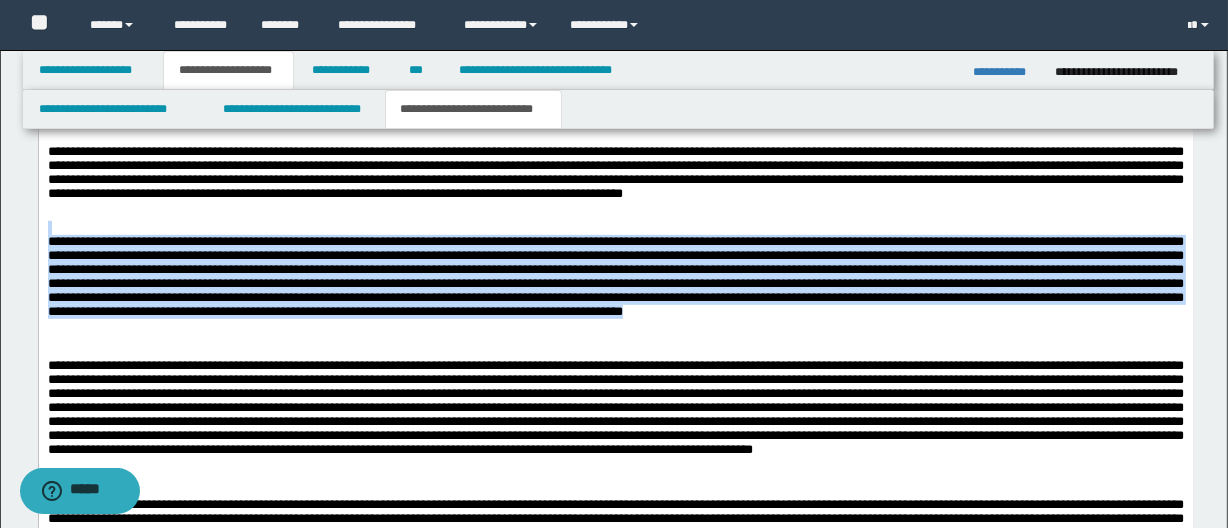 drag, startPoint x: 74, startPoint y: 229, endPoint x: 135, endPoint y: 343, distance: 129.29424 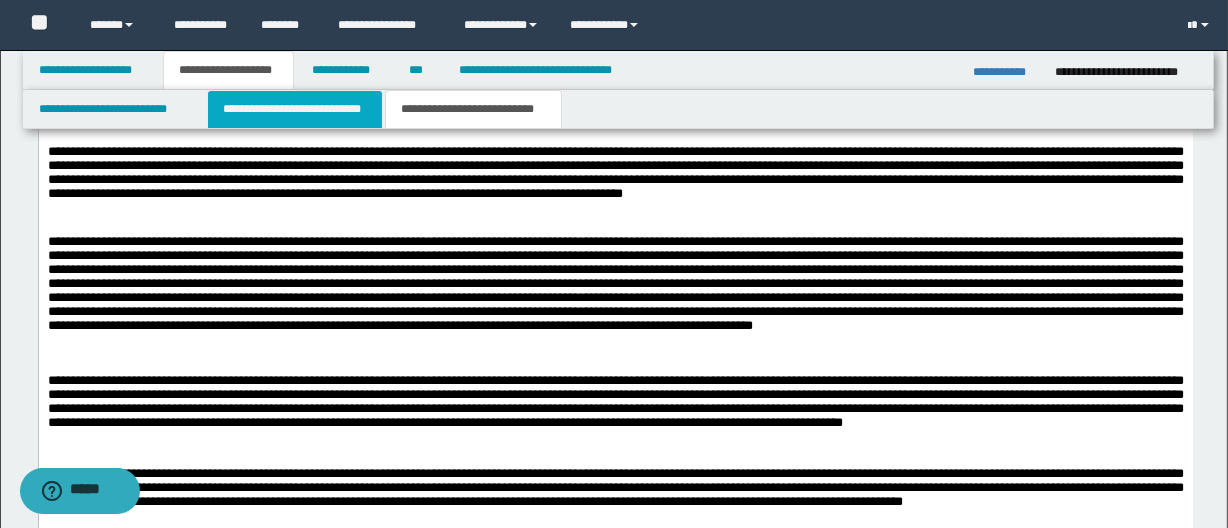 click on "**********" at bounding box center (294, 109) 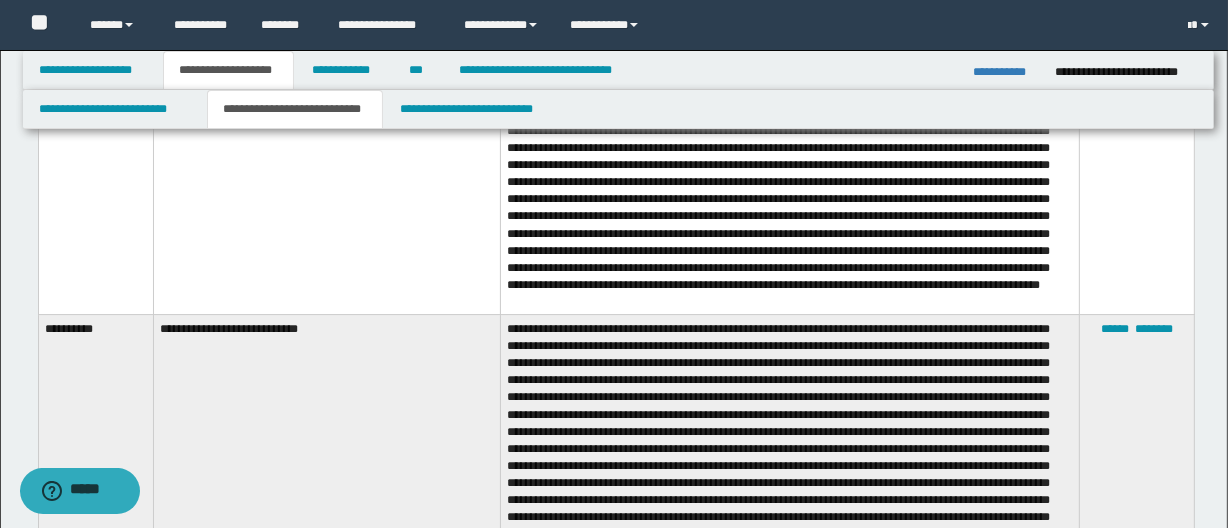 scroll, scrollTop: 5586, scrollLeft: 0, axis: vertical 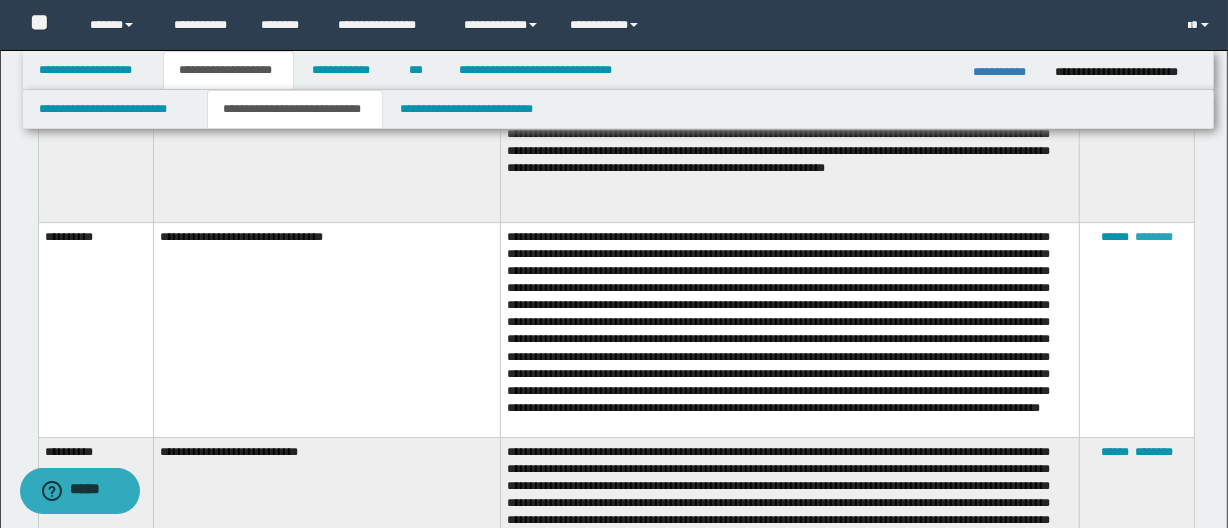 click on "********" at bounding box center [1154, 237] 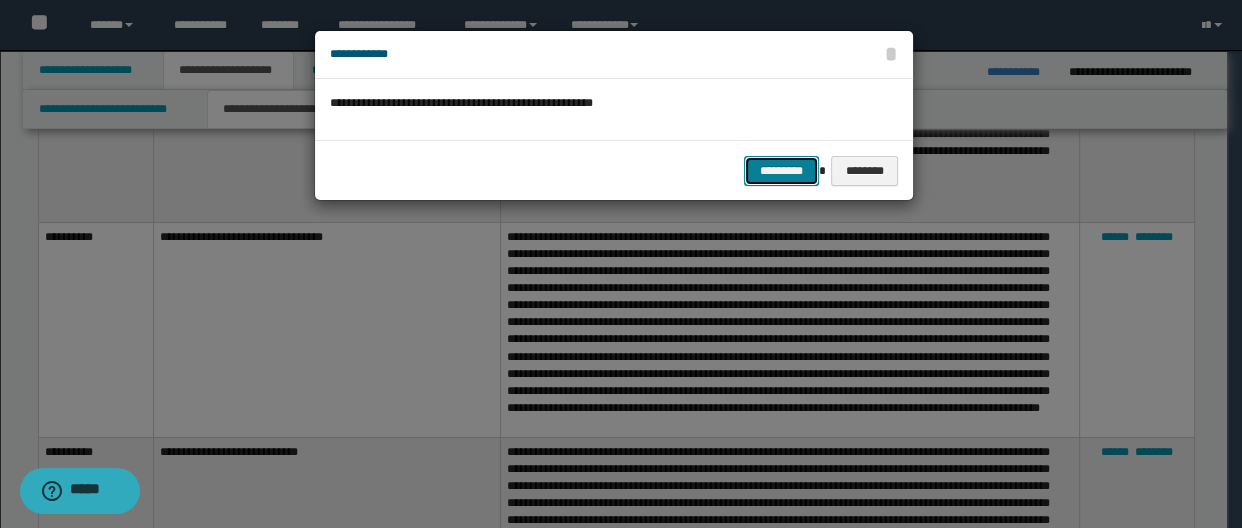 click on "*********" at bounding box center [781, 171] 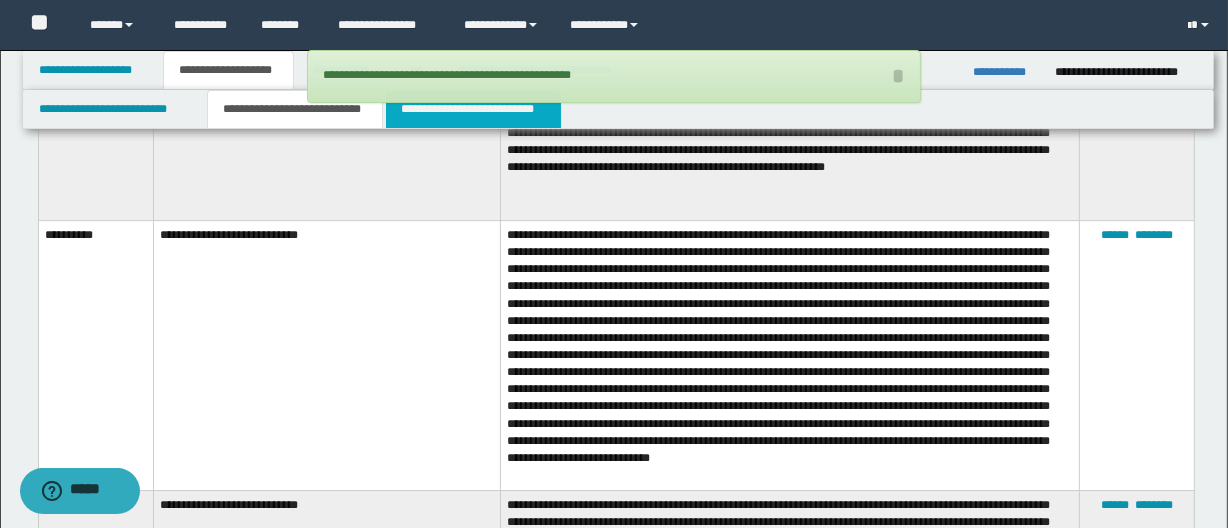 click on "**********" at bounding box center (473, 109) 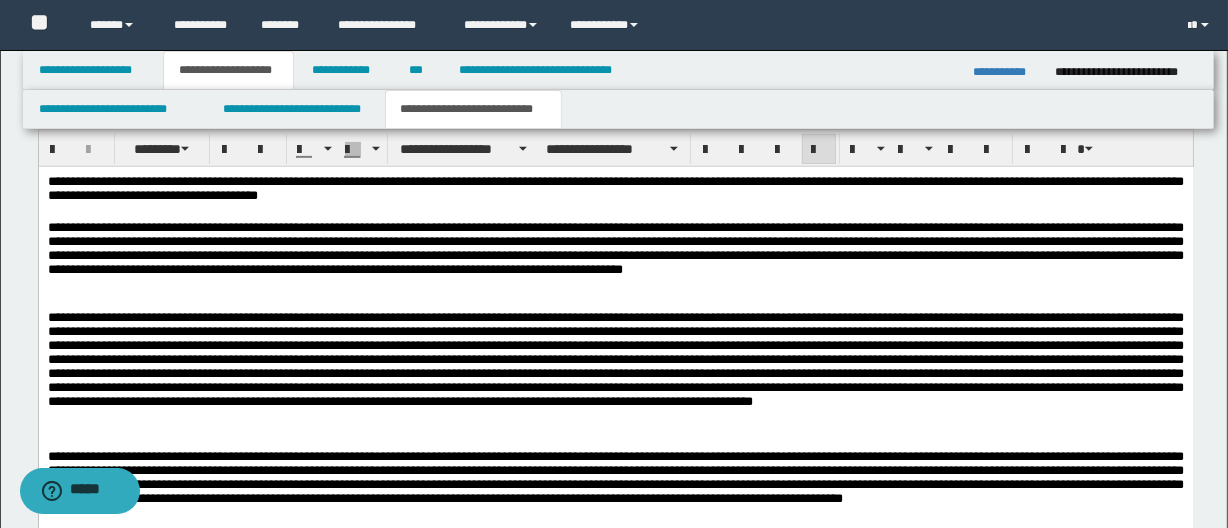 scroll, scrollTop: 722, scrollLeft: 0, axis: vertical 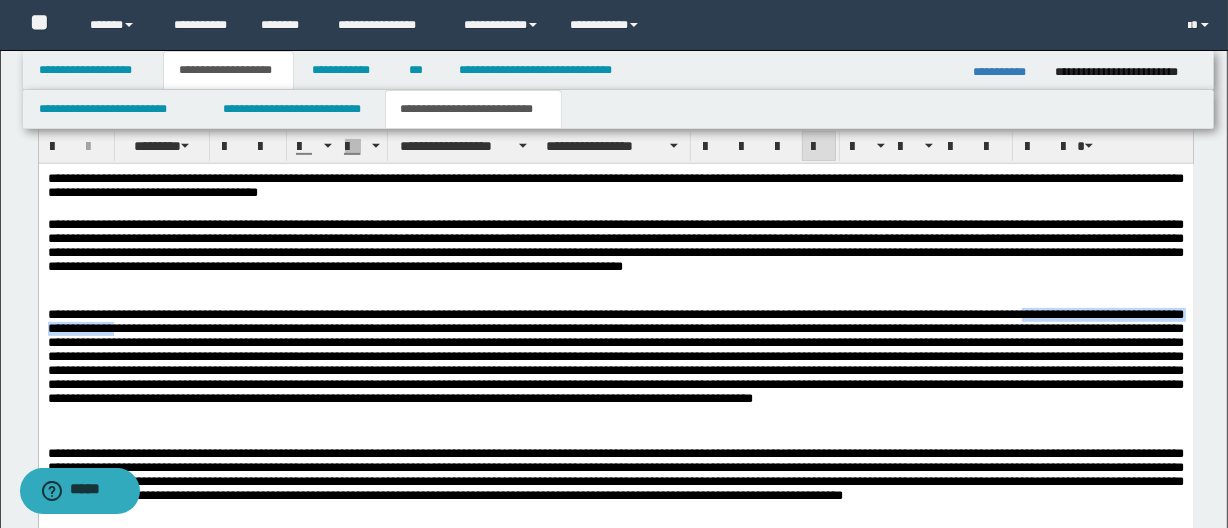drag, startPoint x: 185, startPoint y: 333, endPoint x: 1082, endPoint y: 319, distance: 897.10925 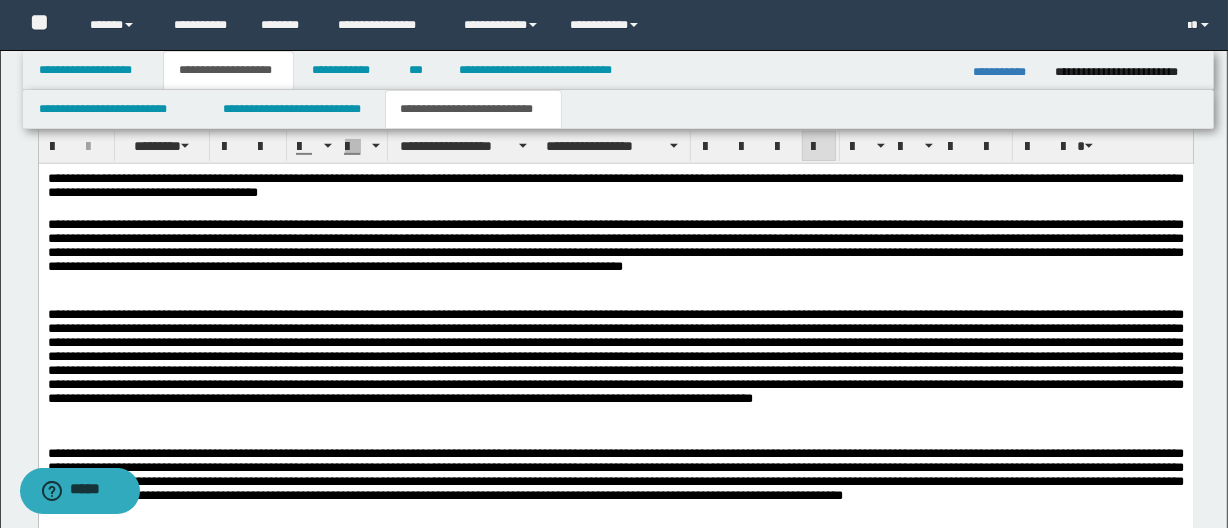click on "**********" at bounding box center [615, 249] 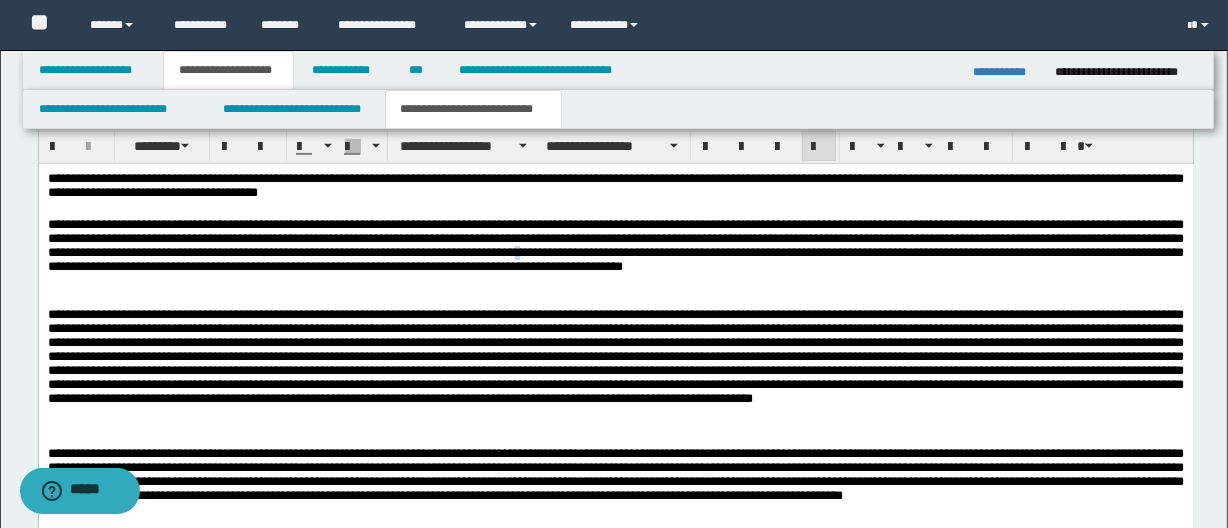 click on "**********" at bounding box center (615, 249) 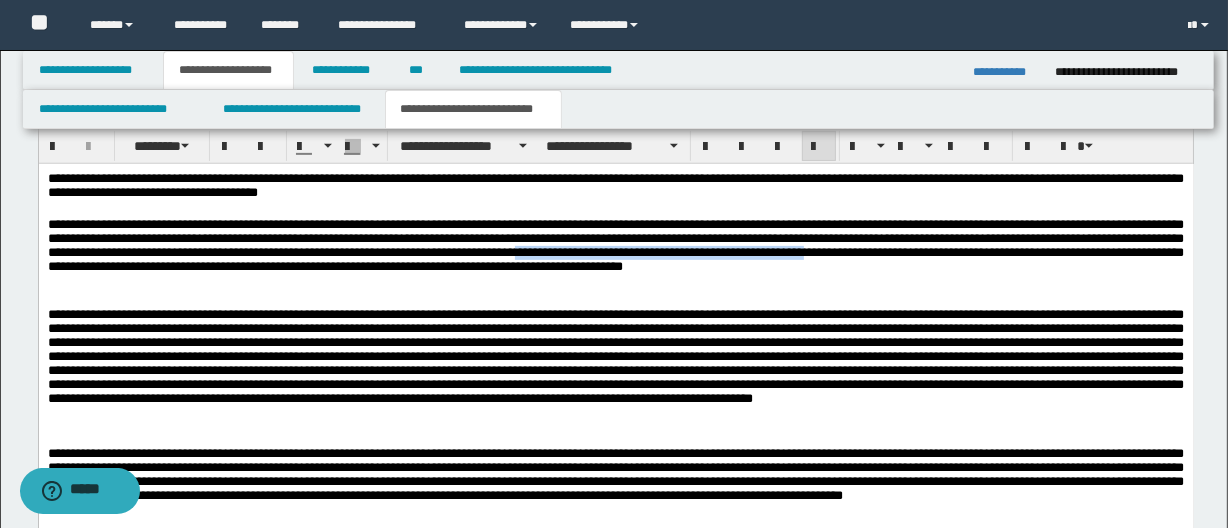 drag, startPoint x: 746, startPoint y: 260, endPoint x: 1057, endPoint y: 249, distance: 311.19446 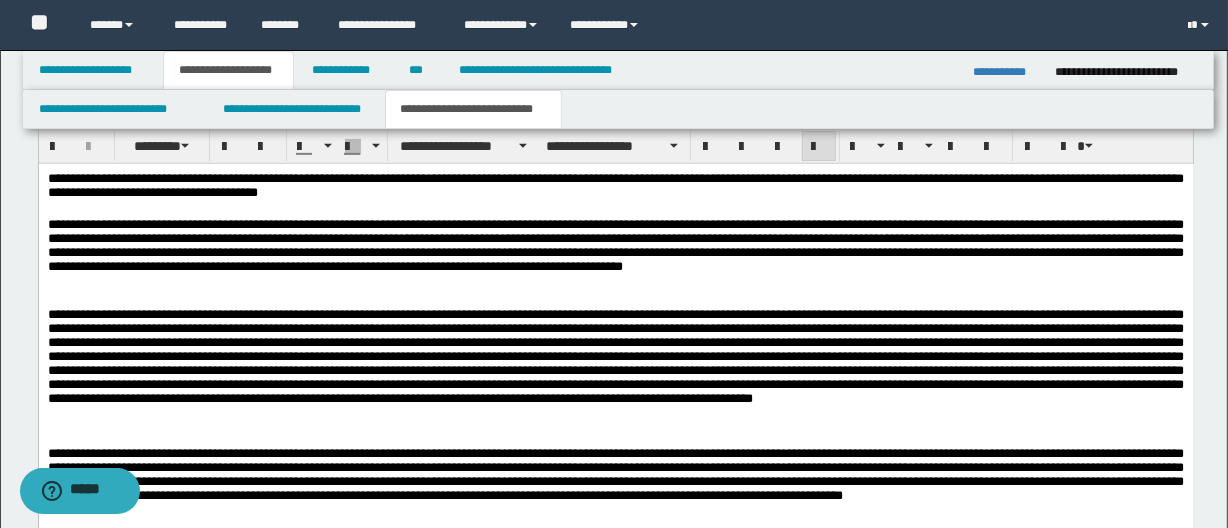 click on "**********" at bounding box center (615, 249) 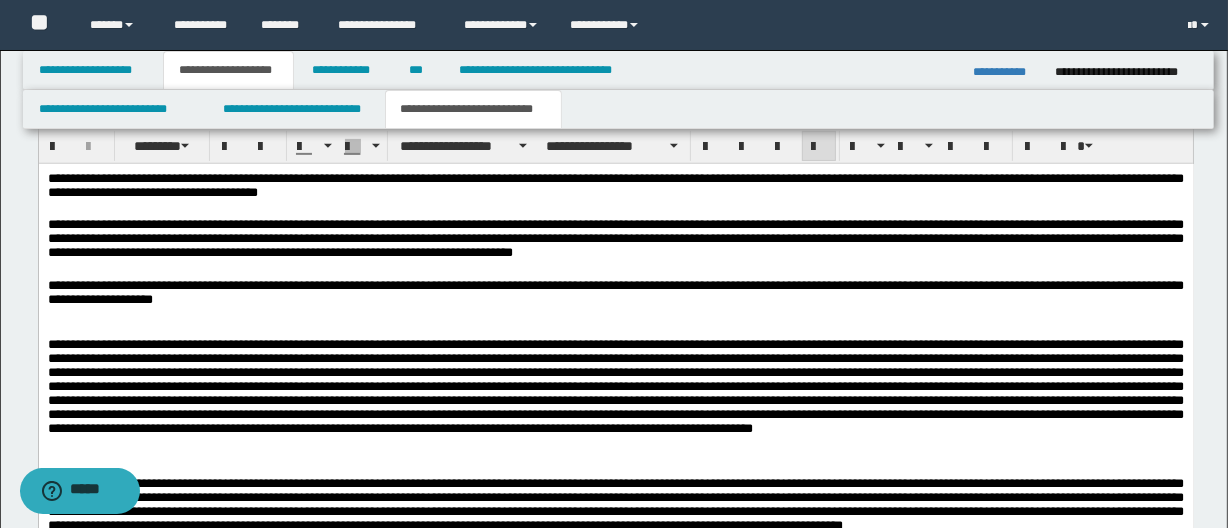 click on "**********" at bounding box center (615, 241) 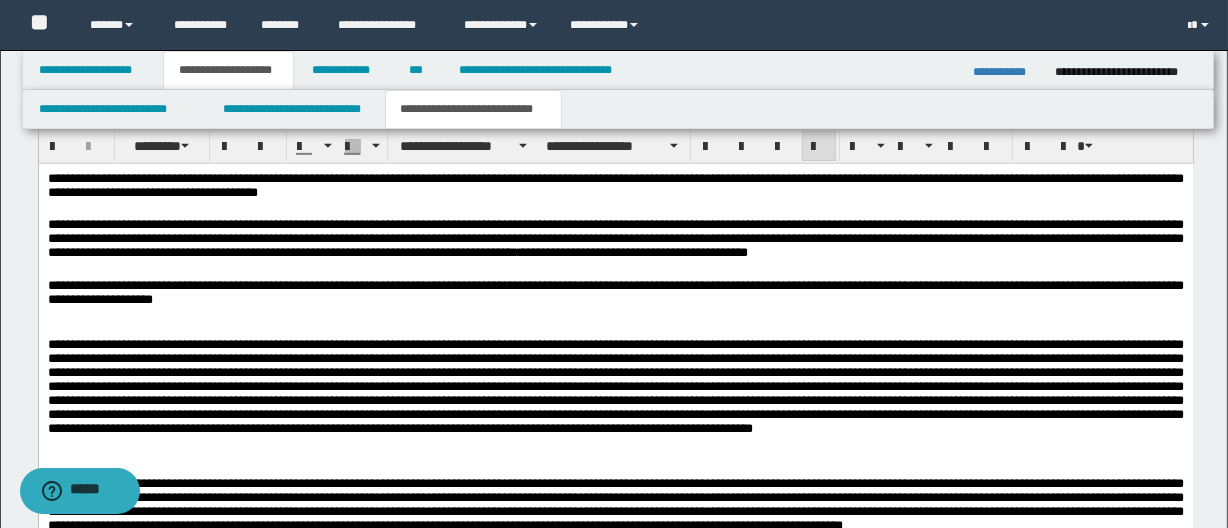 click on "**********" at bounding box center (615, 241) 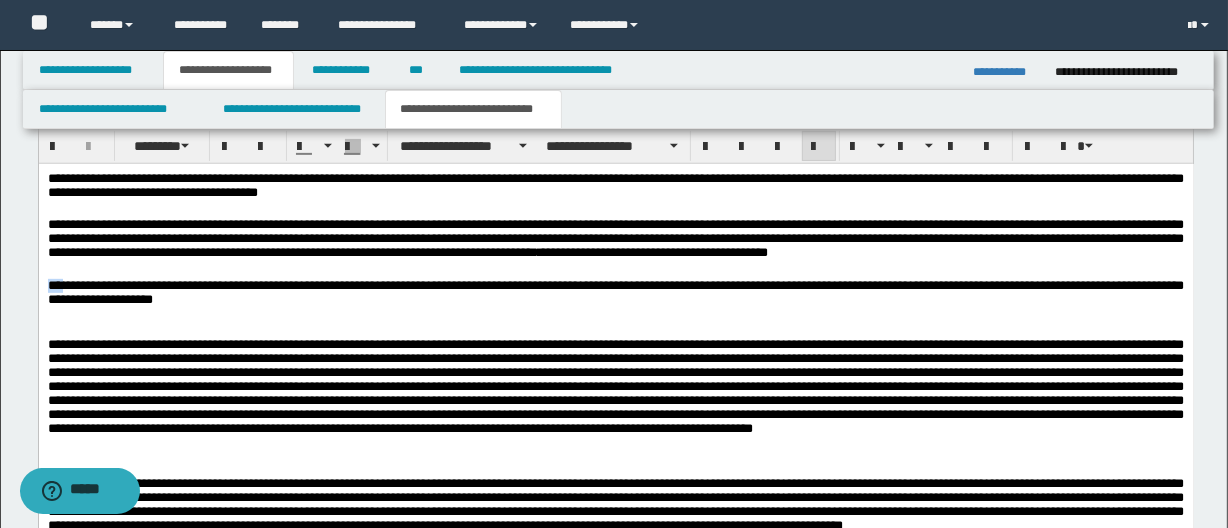 drag, startPoint x: 64, startPoint y: 289, endPoint x: 39, endPoint y: 293, distance: 25.317978 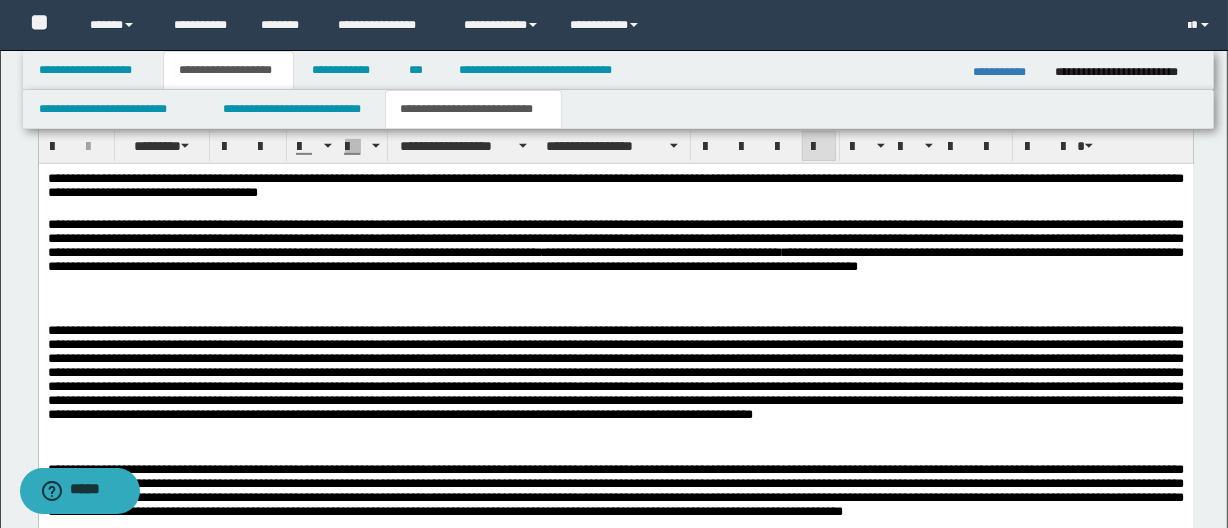 click on "**********" at bounding box center (615, 256) 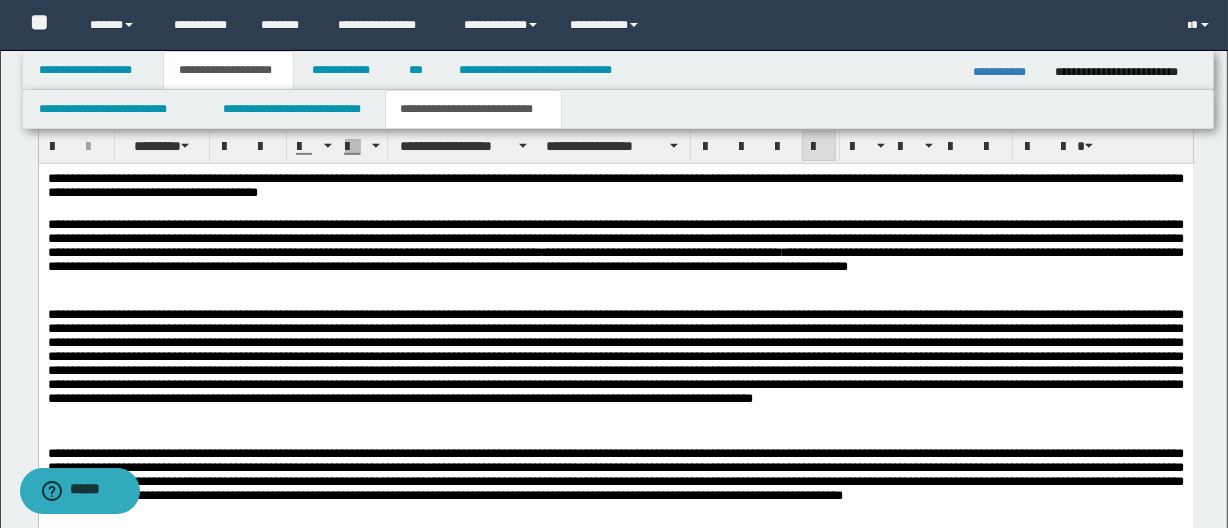 click on "**********" at bounding box center (615, 249) 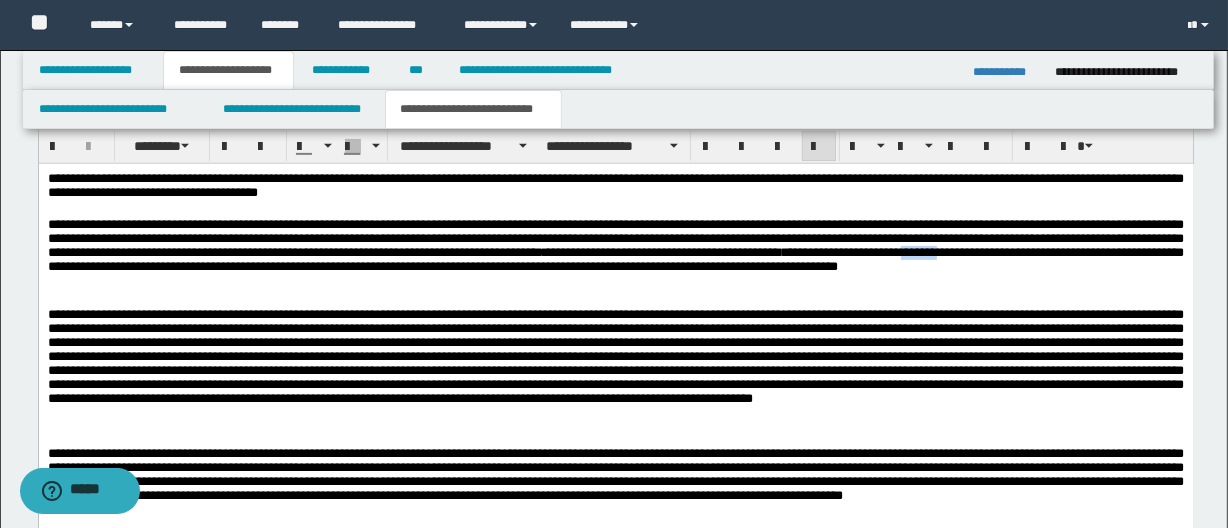 drag, startPoint x: 1143, startPoint y: 258, endPoint x: 1184, endPoint y: 261, distance: 41.109608 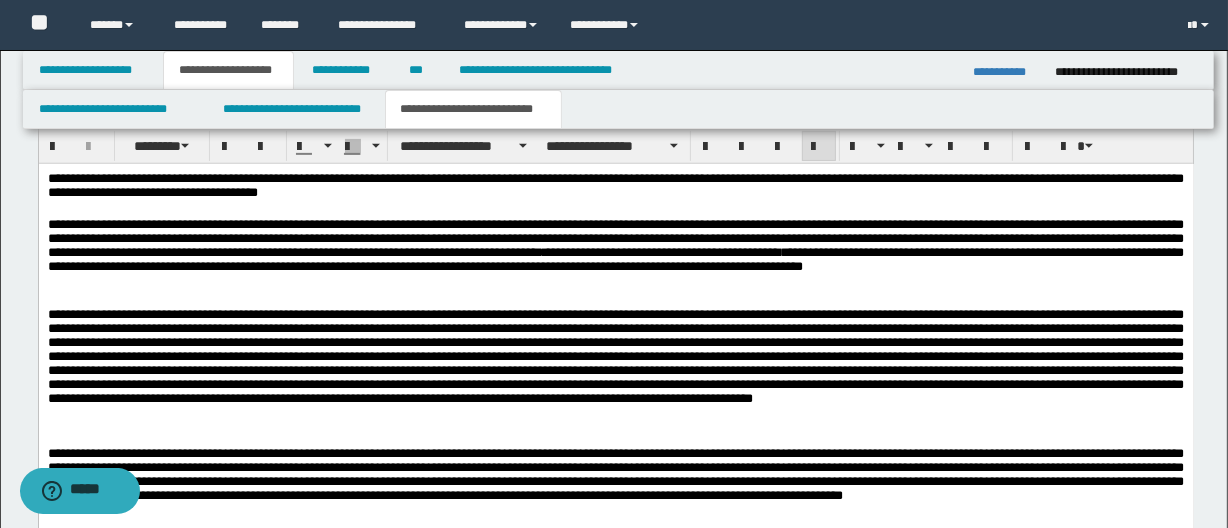 click on "**********" at bounding box center [615, 249] 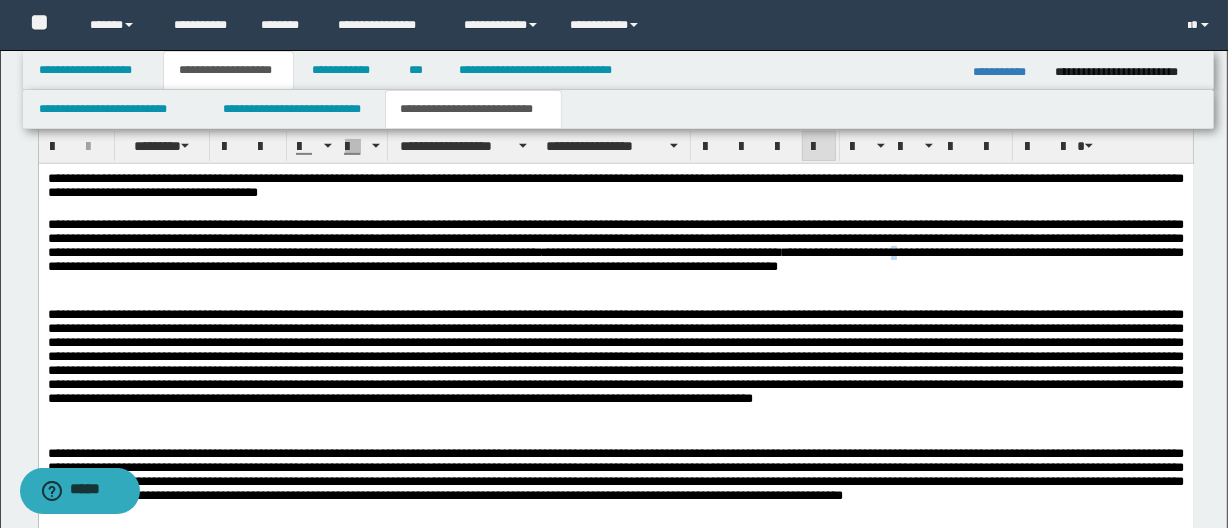 click on "**********" at bounding box center [615, 249] 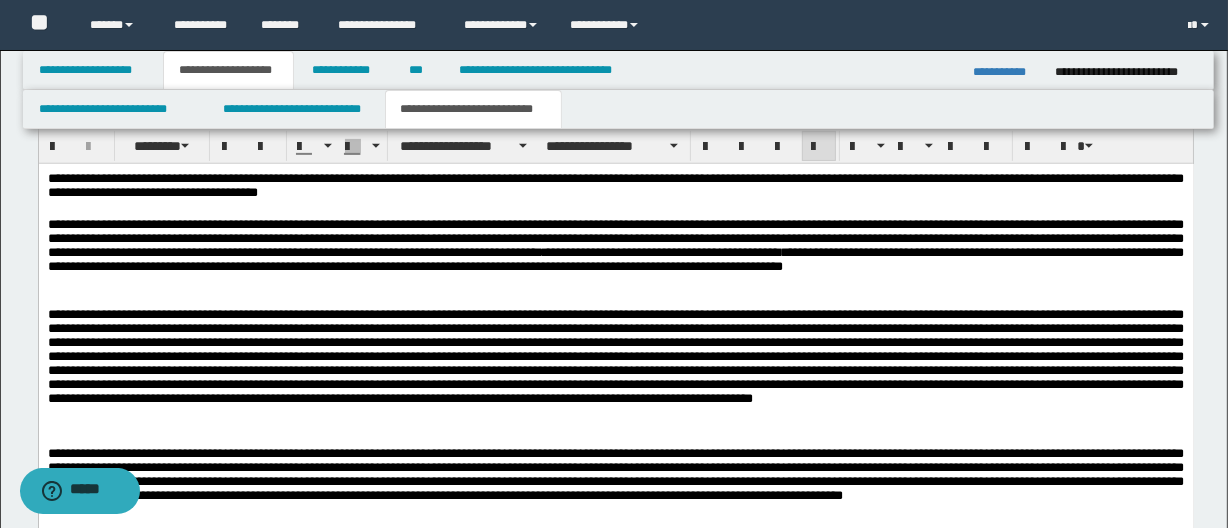 drag, startPoint x: 87, startPoint y: 274, endPoint x: 50, endPoint y: 269, distance: 37.336308 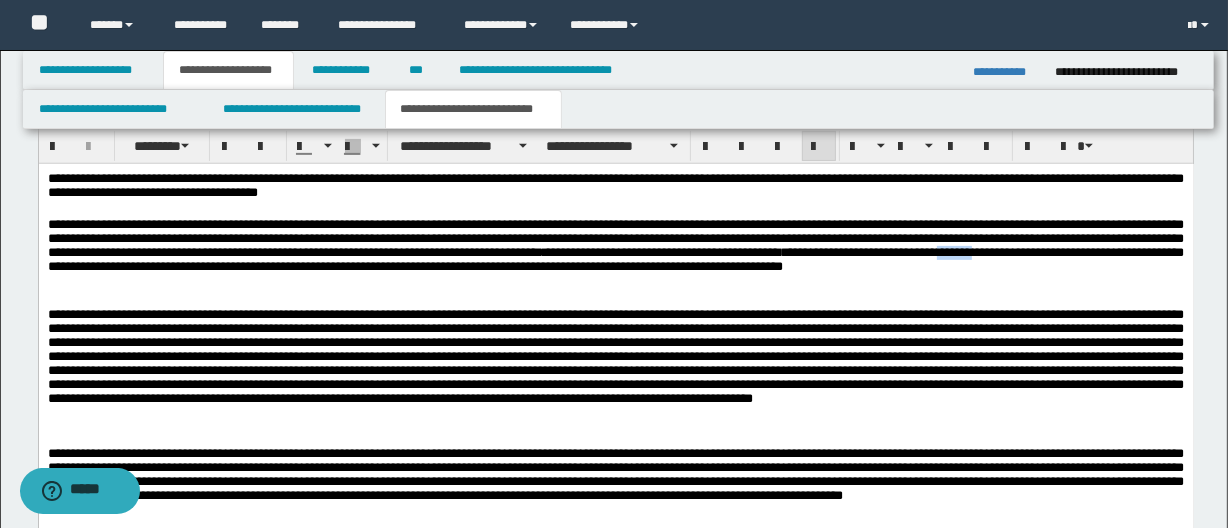 drag, startPoint x: 85, startPoint y: 274, endPoint x: 37, endPoint y: 275, distance: 48.010414 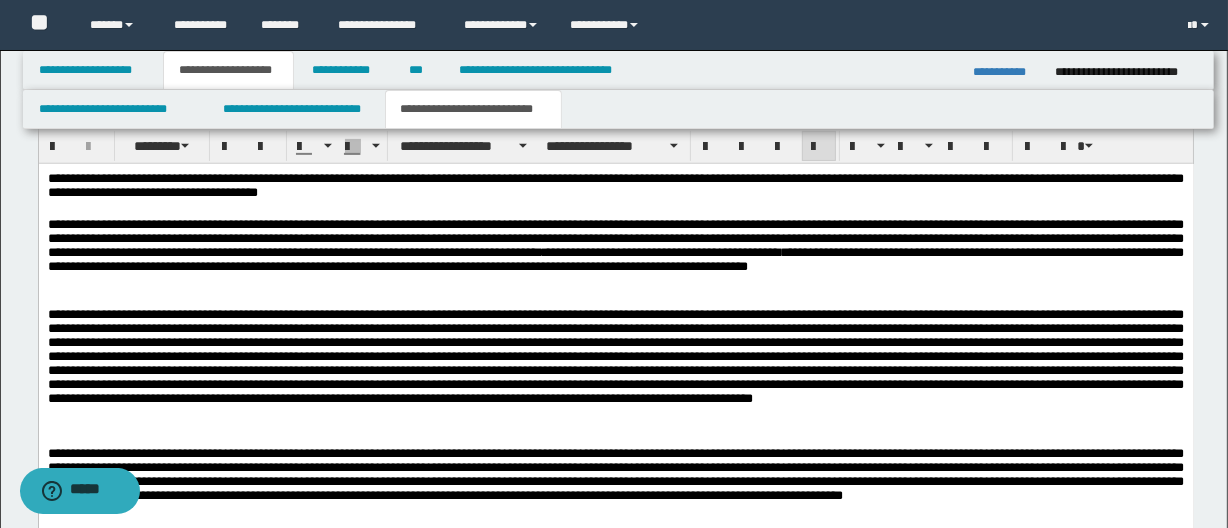 click on "**********" at bounding box center (616, 1708) 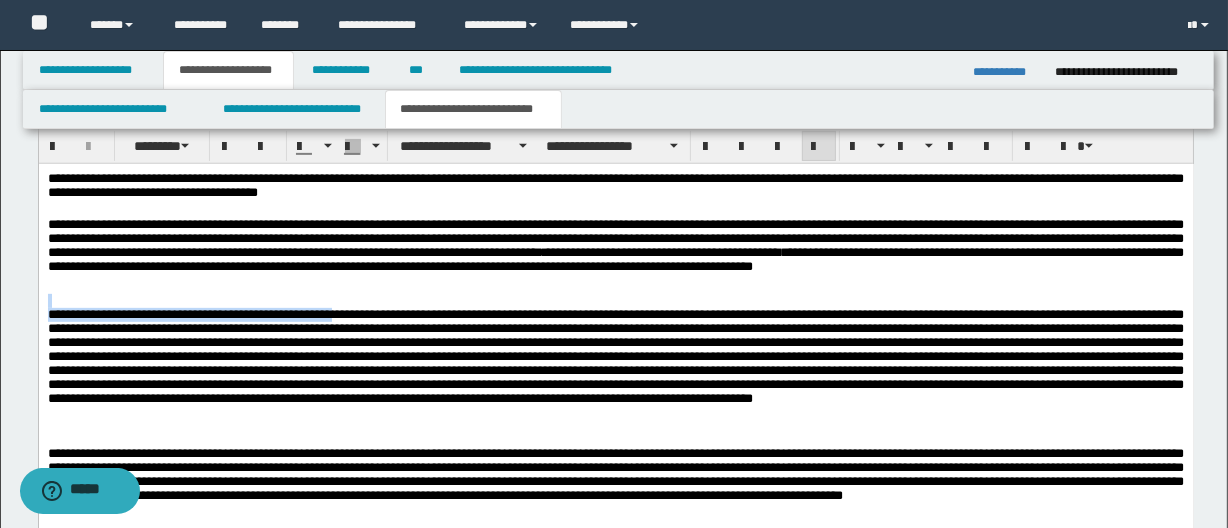 click at bounding box center (615, 363) 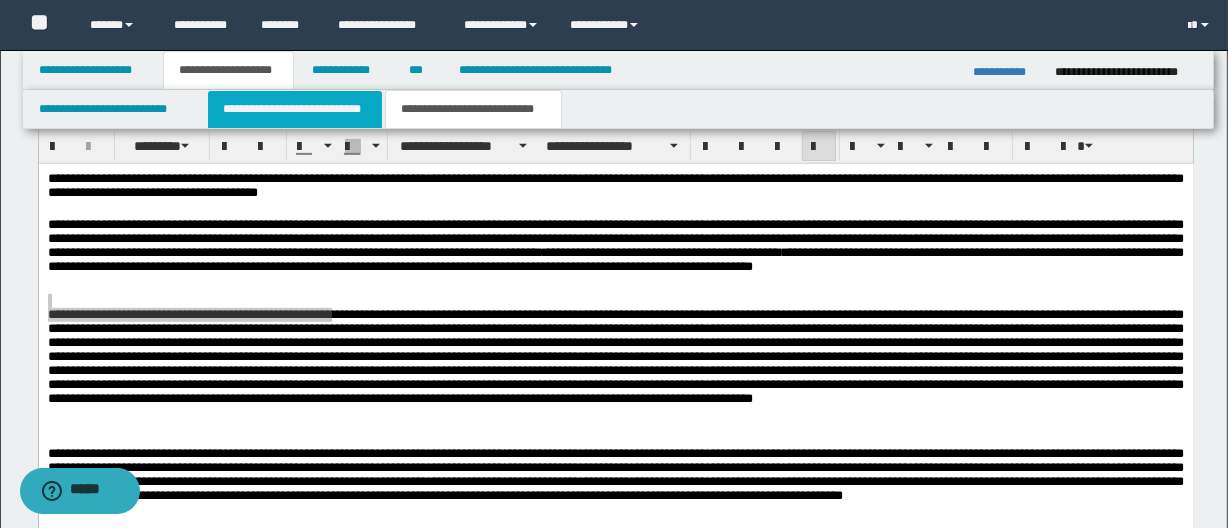 click on "**********" at bounding box center (294, 109) 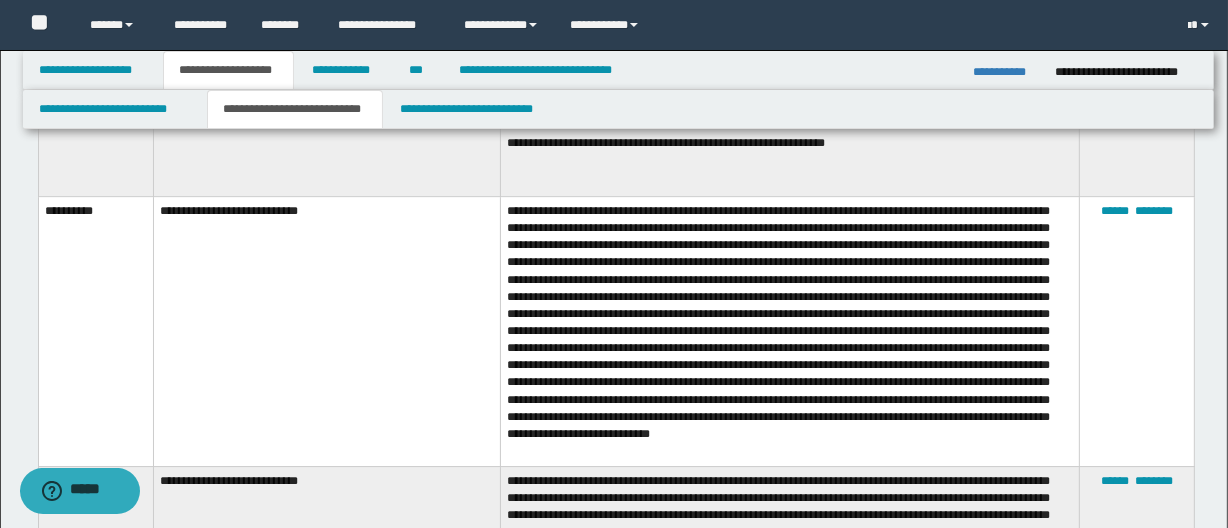 scroll, scrollTop: 5635, scrollLeft: 0, axis: vertical 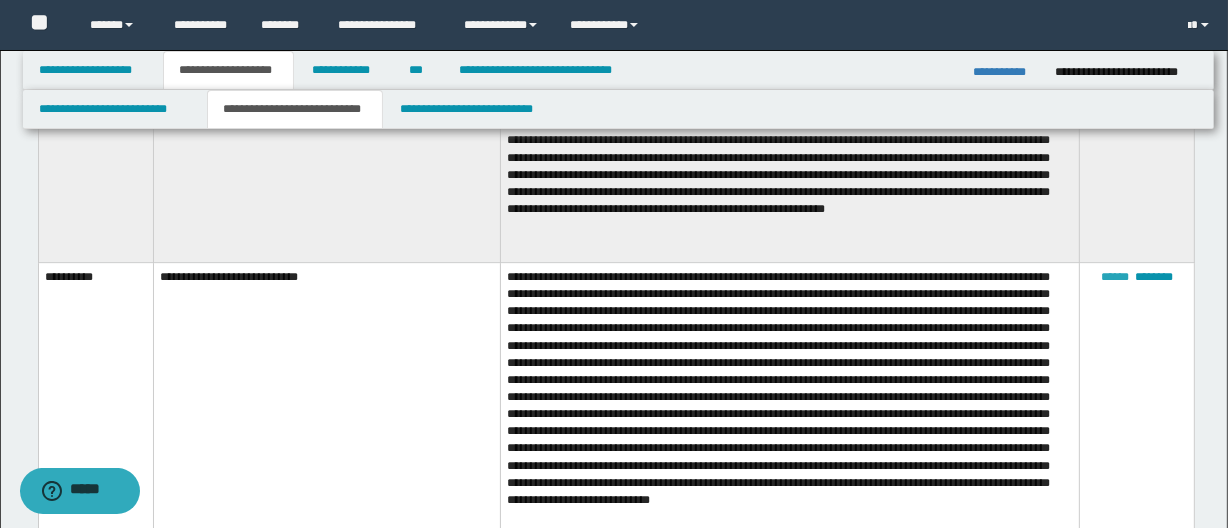 click on "******" at bounding box center (1115, 277) 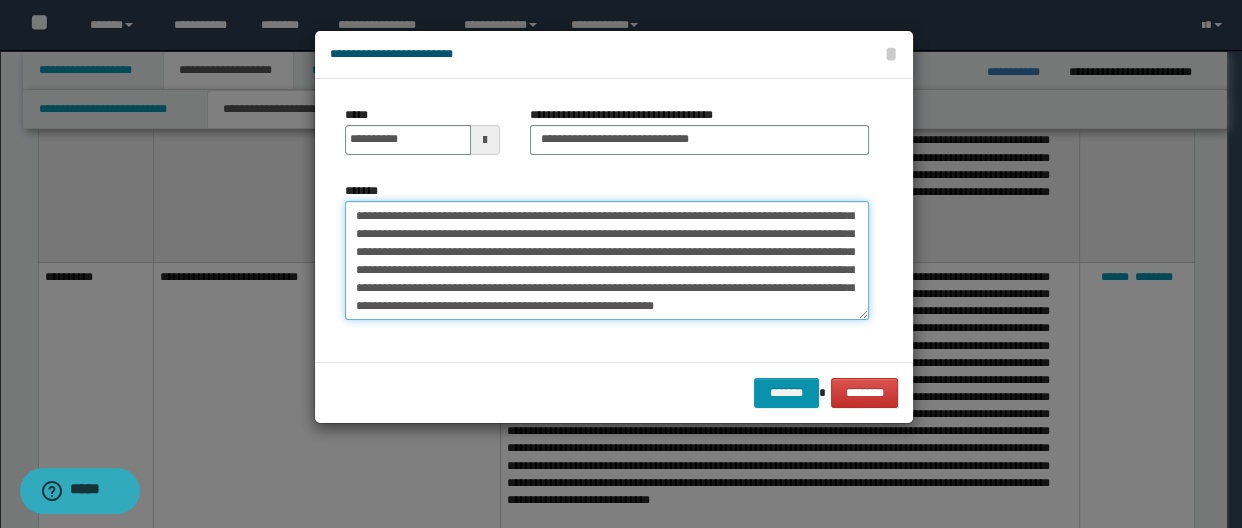 drag, startPoint x: 489, startPoint y: 256, endPoint x: 505, endPoint y: 223, distance: 36.67424 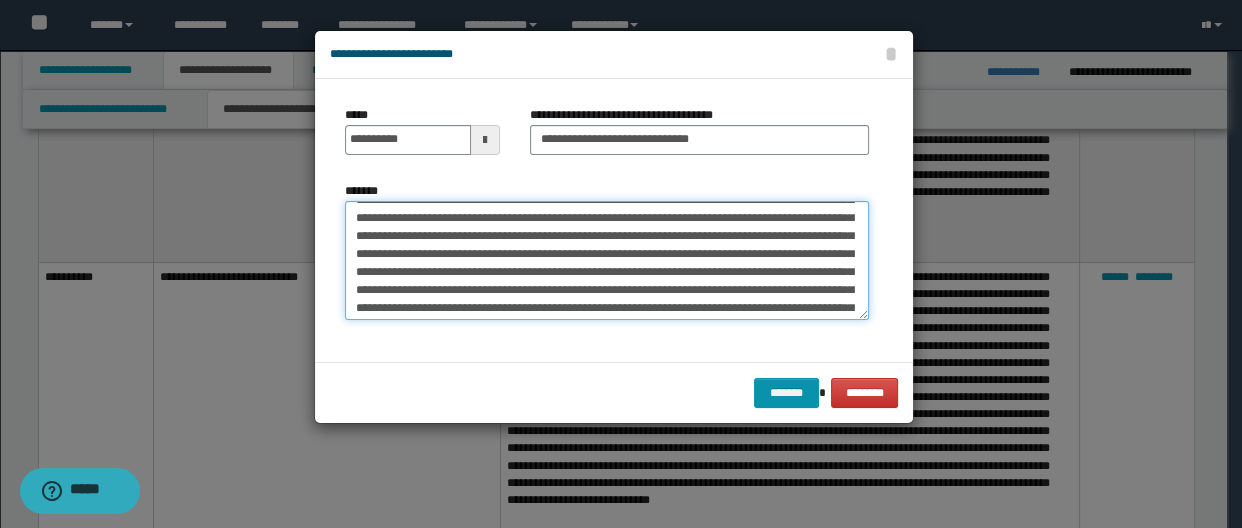 scroll, scrollTop: 0, scrollLeft: 0, axis: both 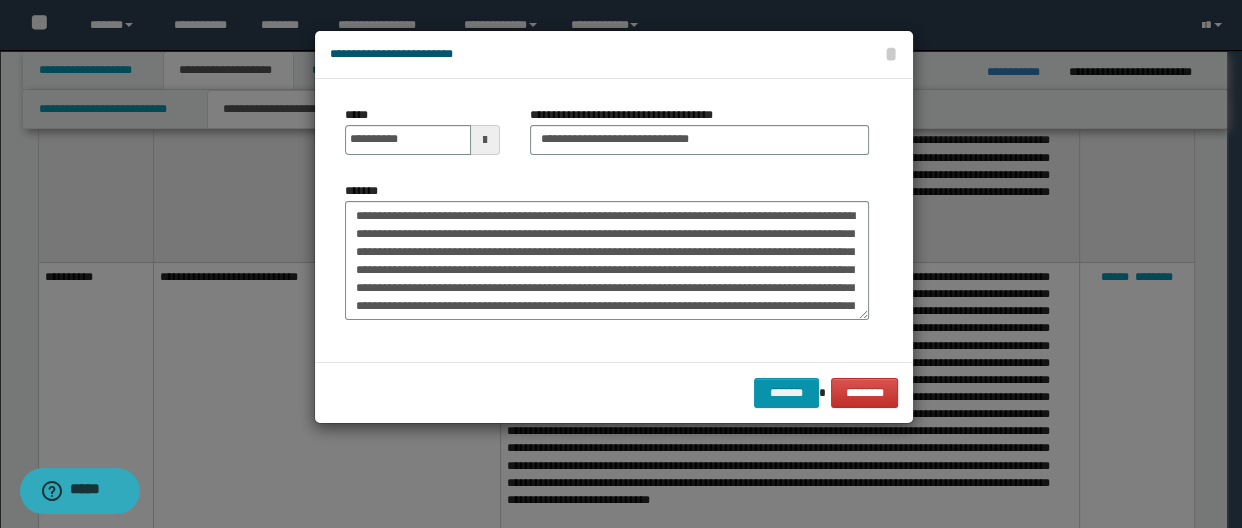 click on "*******" at bounding box center [607, 251] 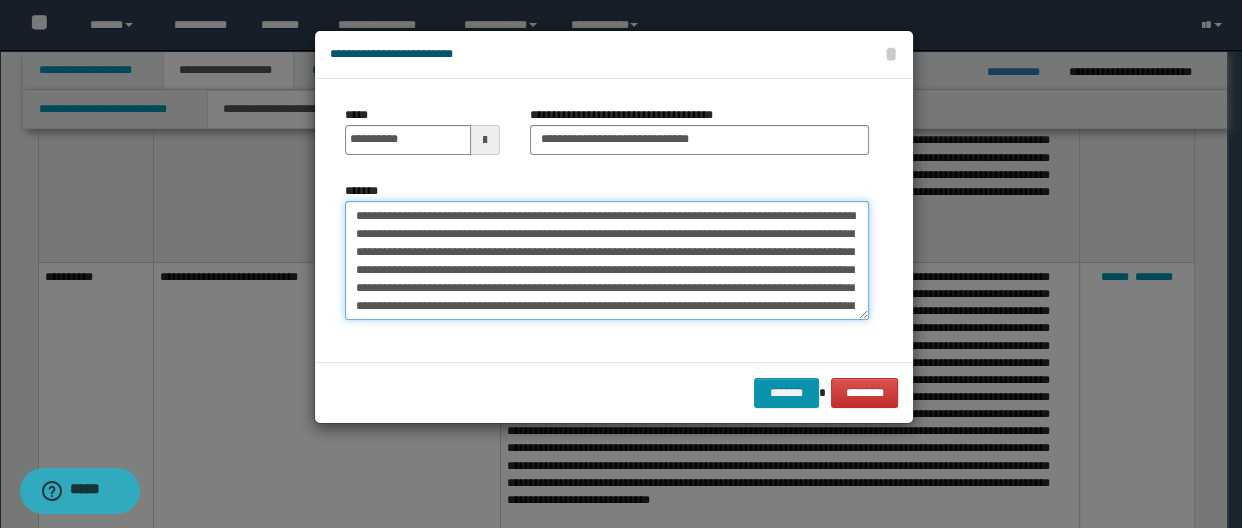 click on "*******" at bounding box center [607, 261] 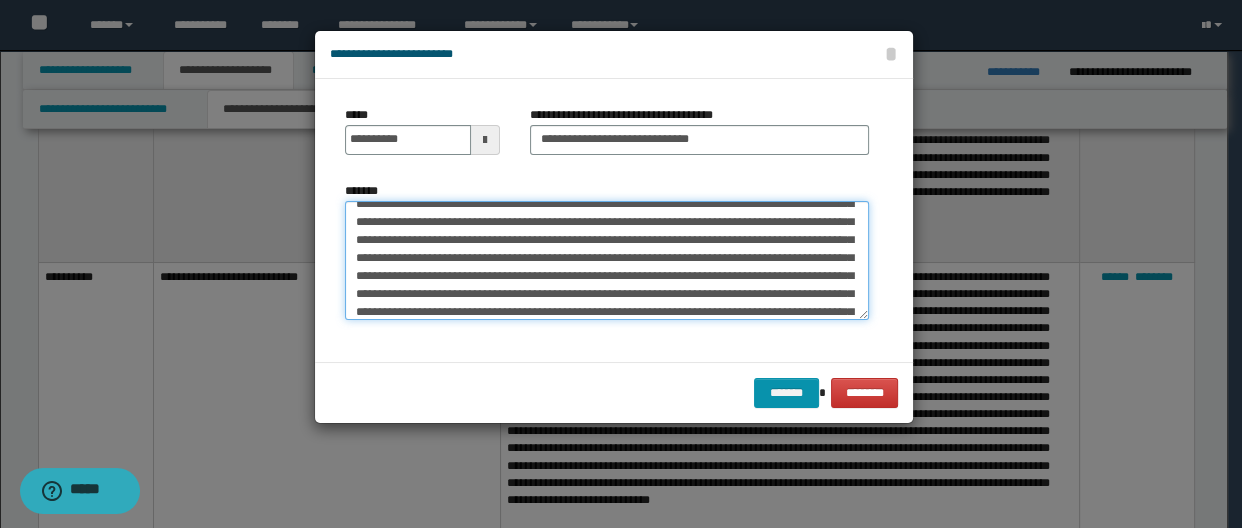 scroll, scrollTop: 90, scrollLeft: 0, axis: vertical 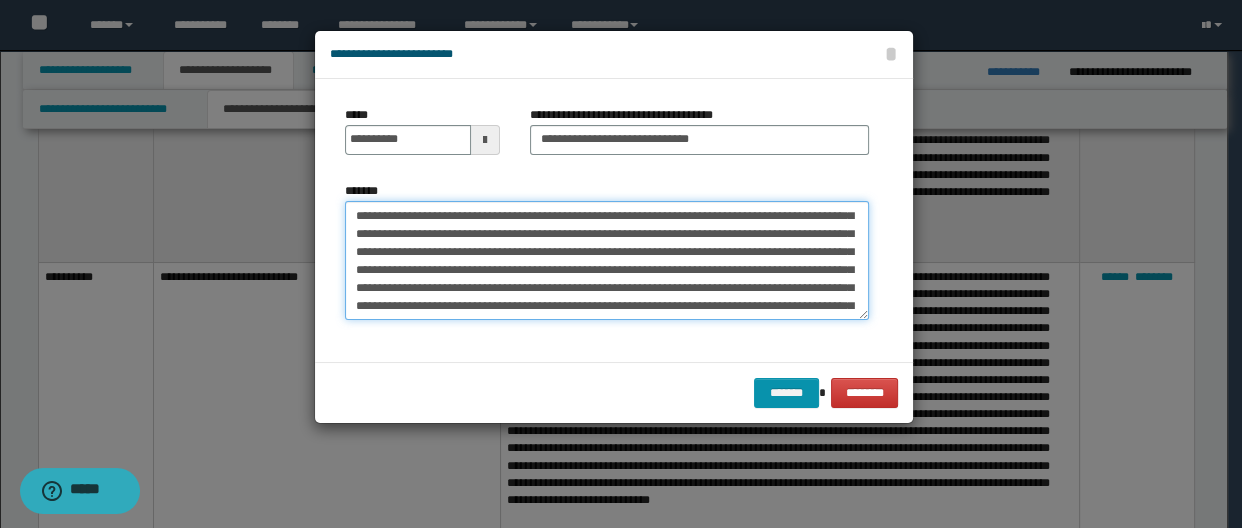 click on "*******" at bounding box center (607, 261) 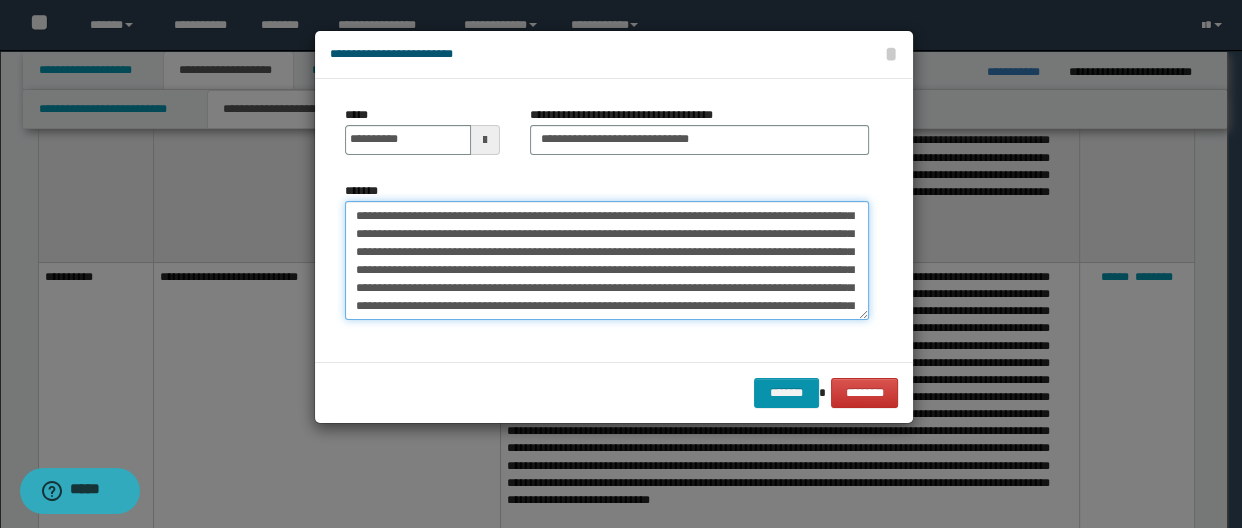 click on "*******" at bounding box center [607, 261] 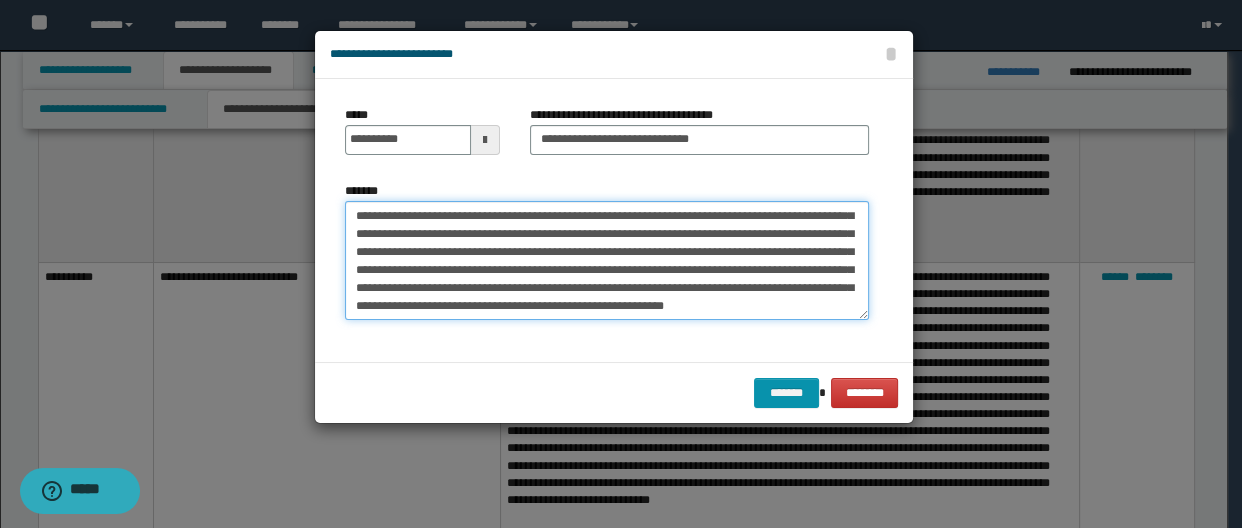 scroll, scrollTop: 16, scrollLeft: 0, axis: vertical 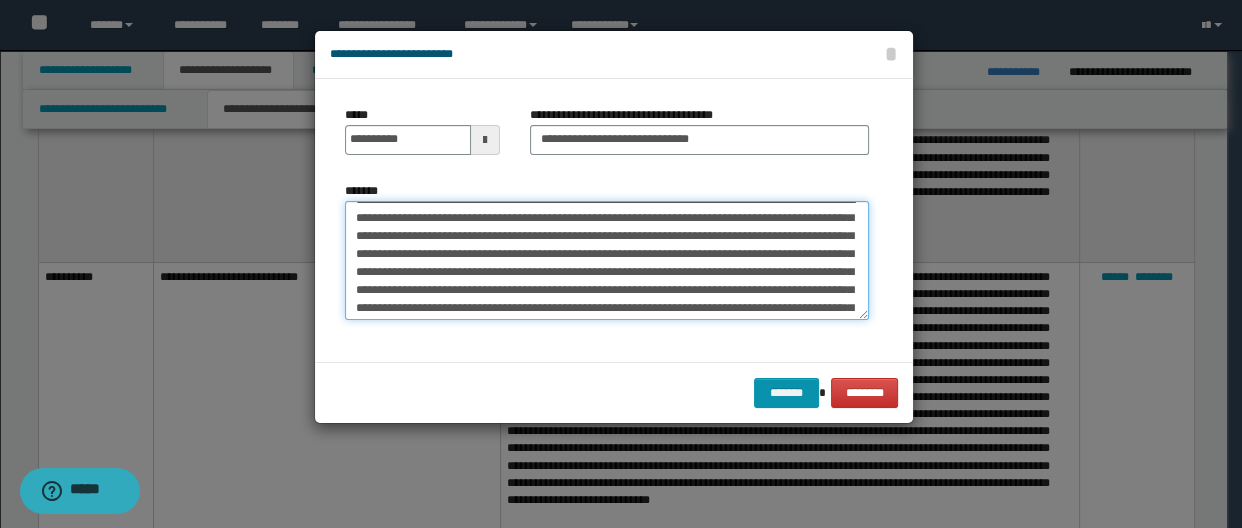 drag, startPoint x: 604, startPoint y: 252, endPoint x: 368, endPoint y: 270, distance: 236.68544 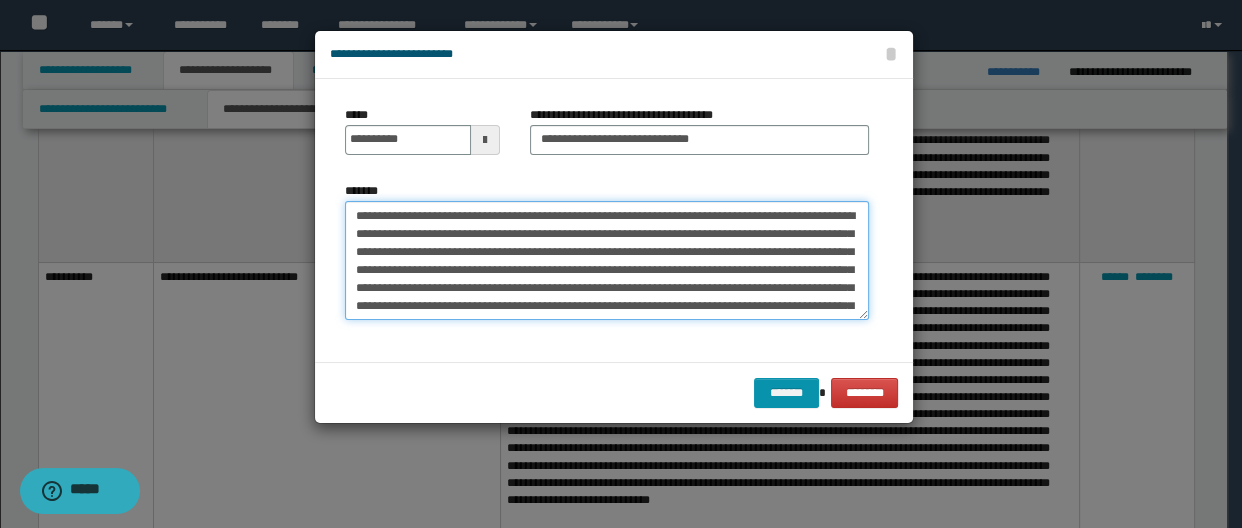 drag, startPoint x: 599, startPoint y: 272, endPoint x: 535, endPoint y: 283, distance: 64.93843 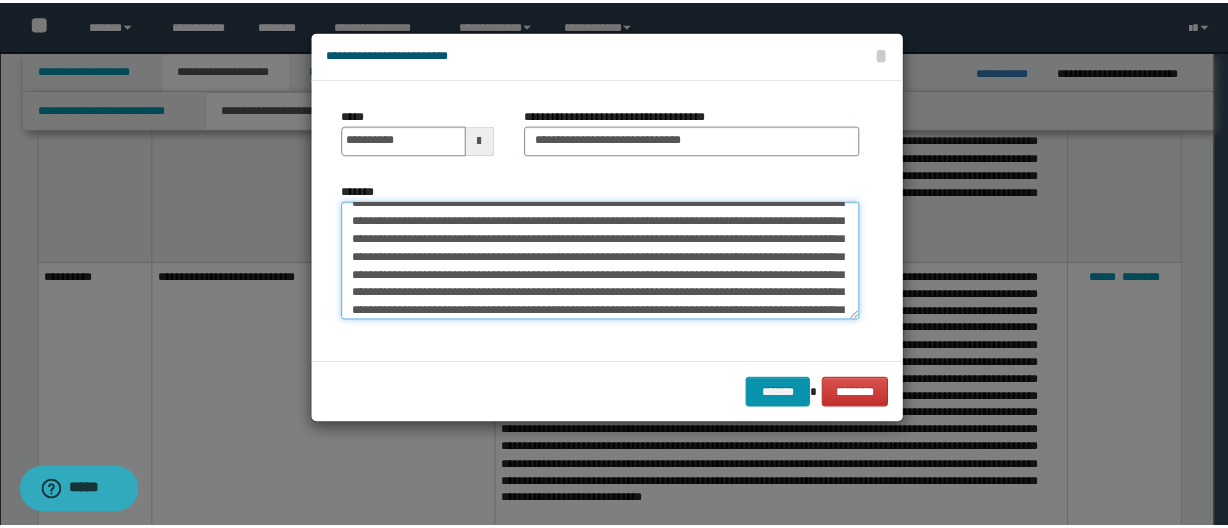 scroll, scrollTop: 90, scrollLeft: 0, axis: vertical 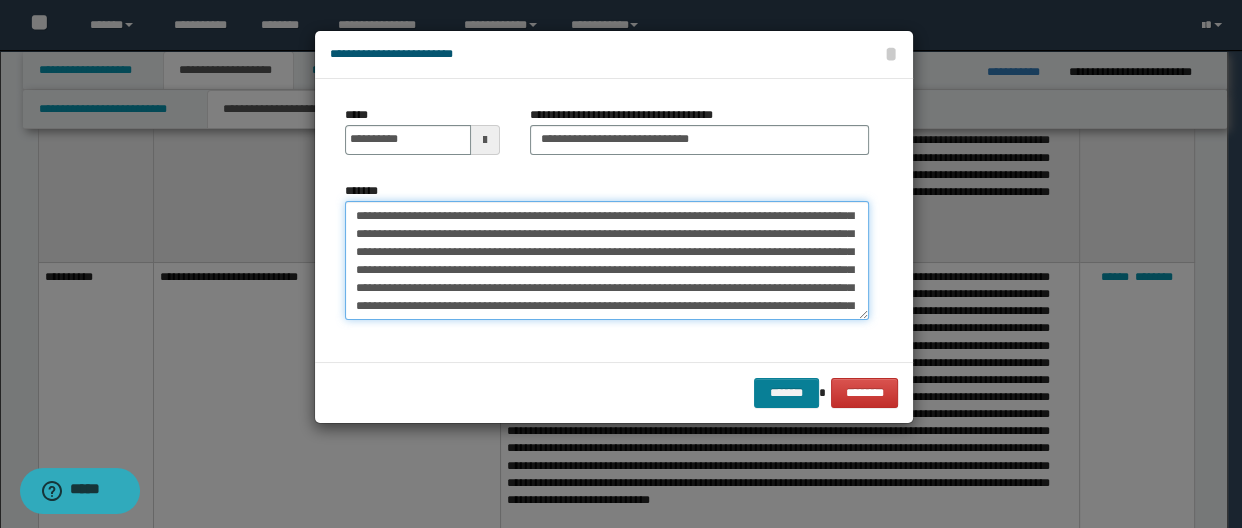 type on "**********" 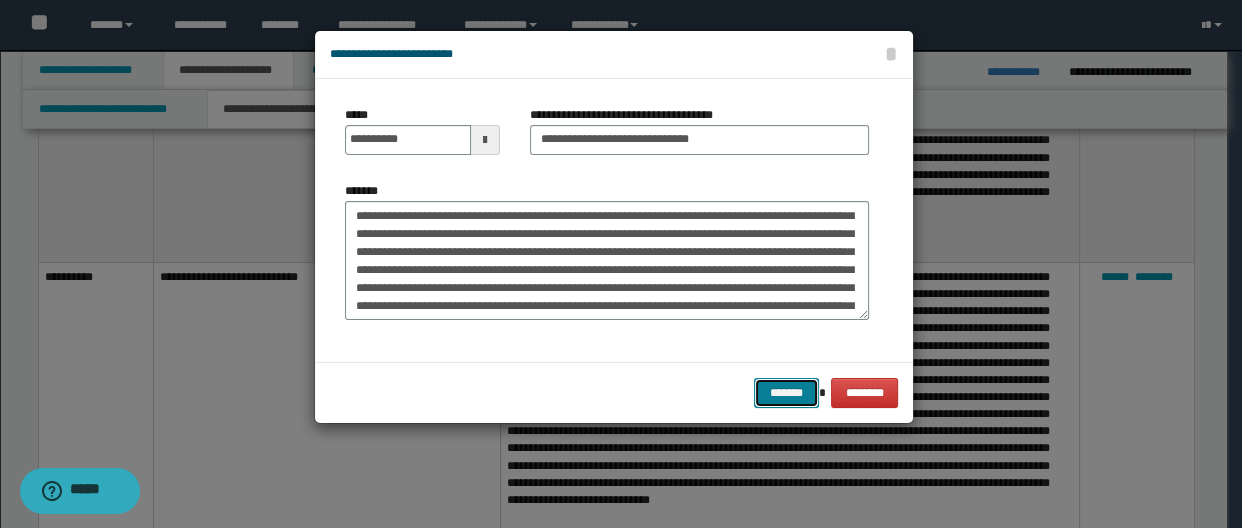 click on "*******" at bounding box center (786, 393) 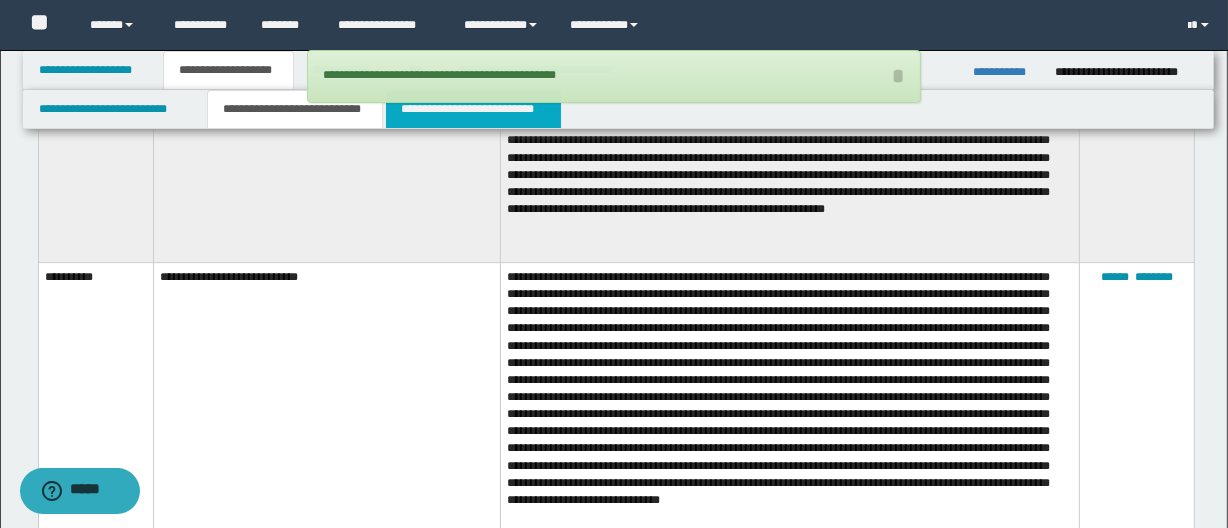 drag, startPoint x: 489, startPoint y: 107, endPoint x: 500, endPoint y: 127, distance: 22.825424 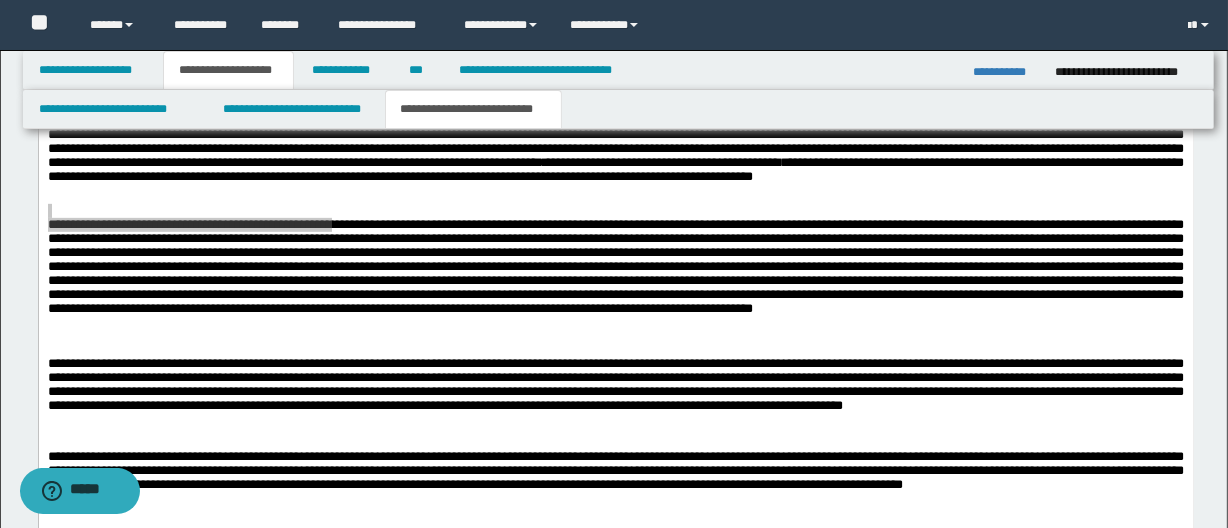 scroll, scrollTop: 813, scrollLeft: 0, axis: vertical 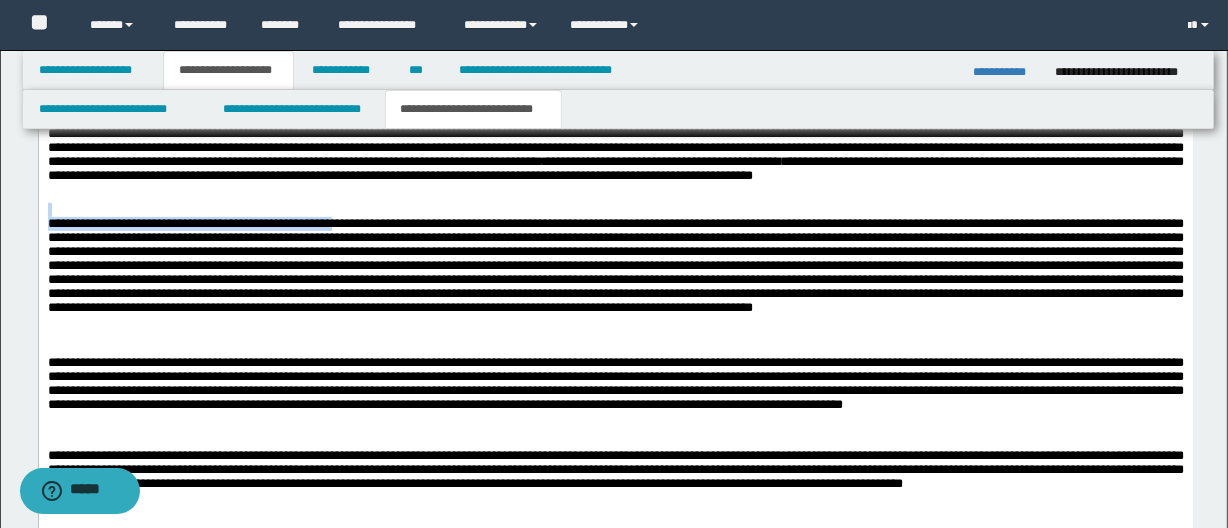 click on "**********" at bounding box center [615, 388] 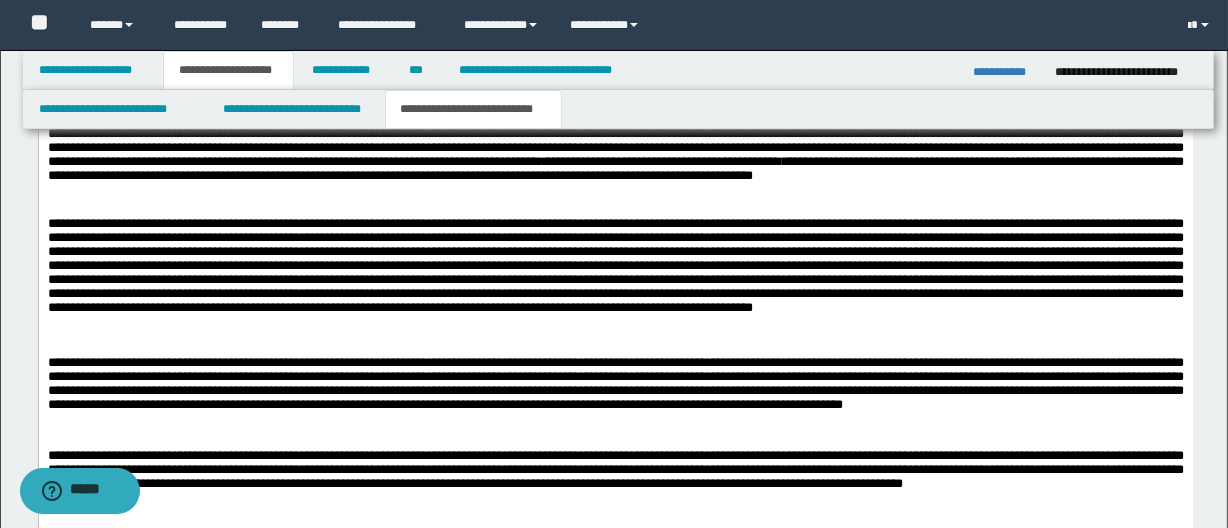 click at bounding box center [615, 196] 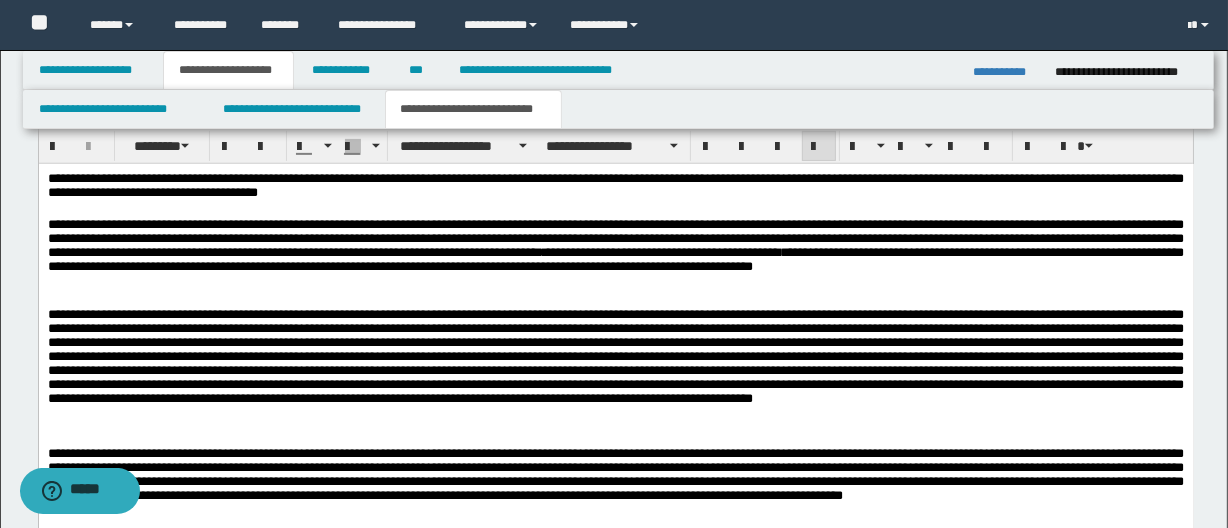 click on "**********" at bounding box center (615, 249) 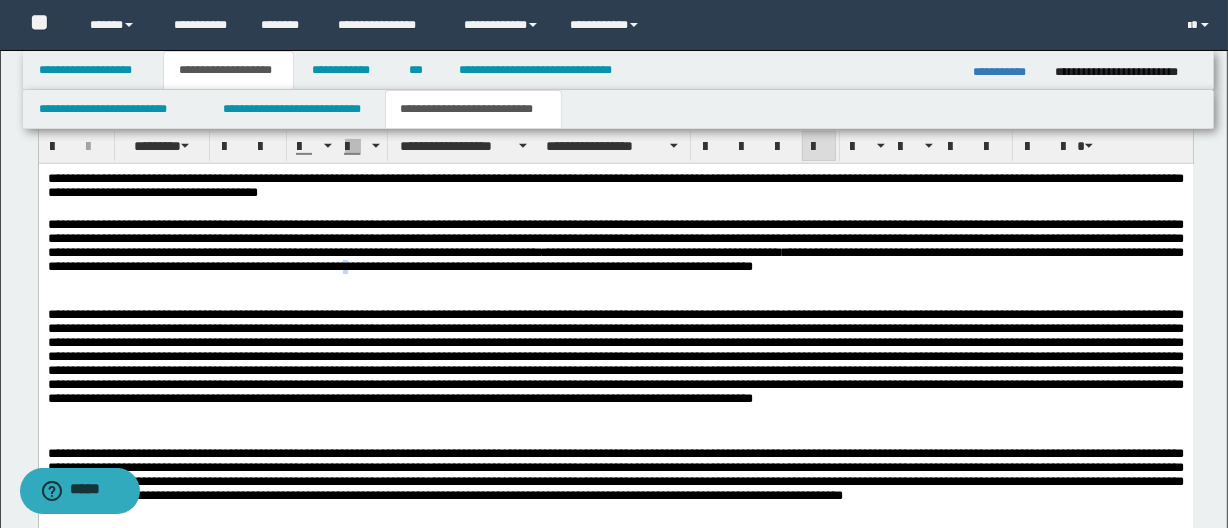 click on "**********" at bounding box center [615, 249] 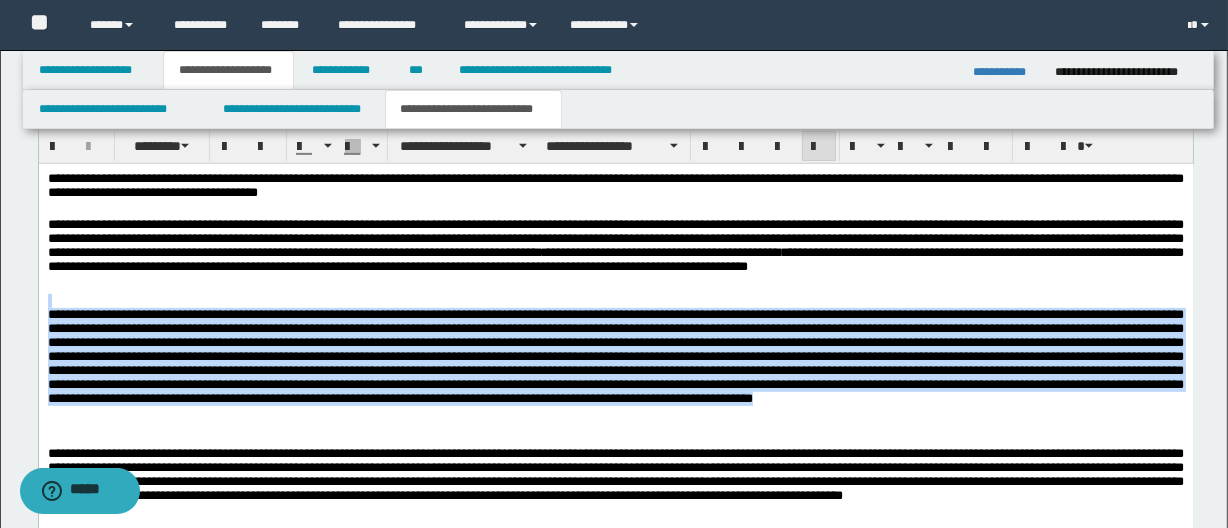 drag, startPoint x: 81, startPoint y: 297, endPoint x: 340, endPoint y: 421, distance: 287.15326 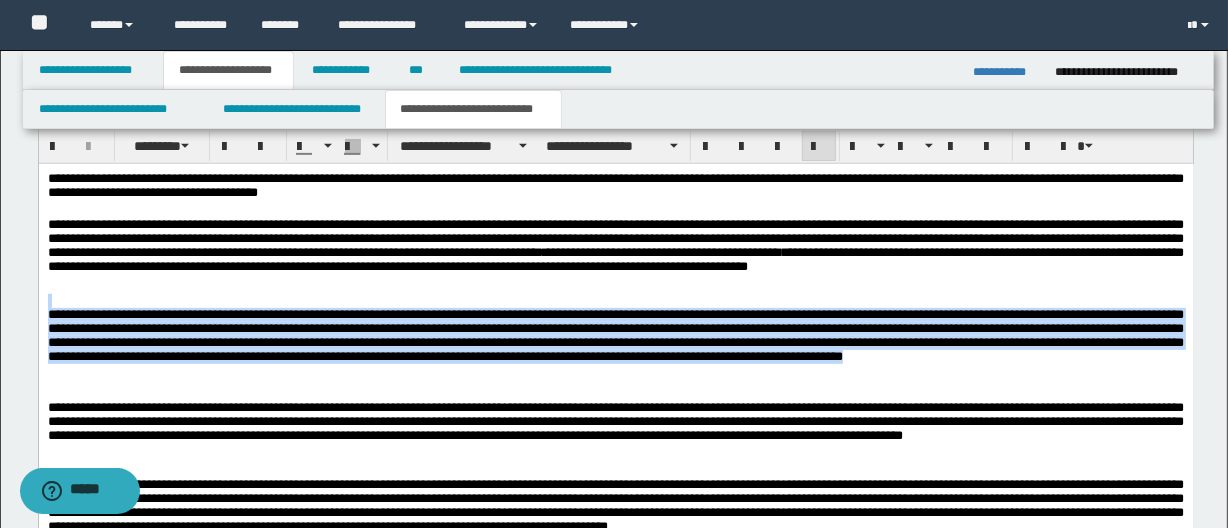 drag, startPoint x: 157, startPoint y: 297, endPoint x: 179, endPoint y: 381, distance: 86.833176 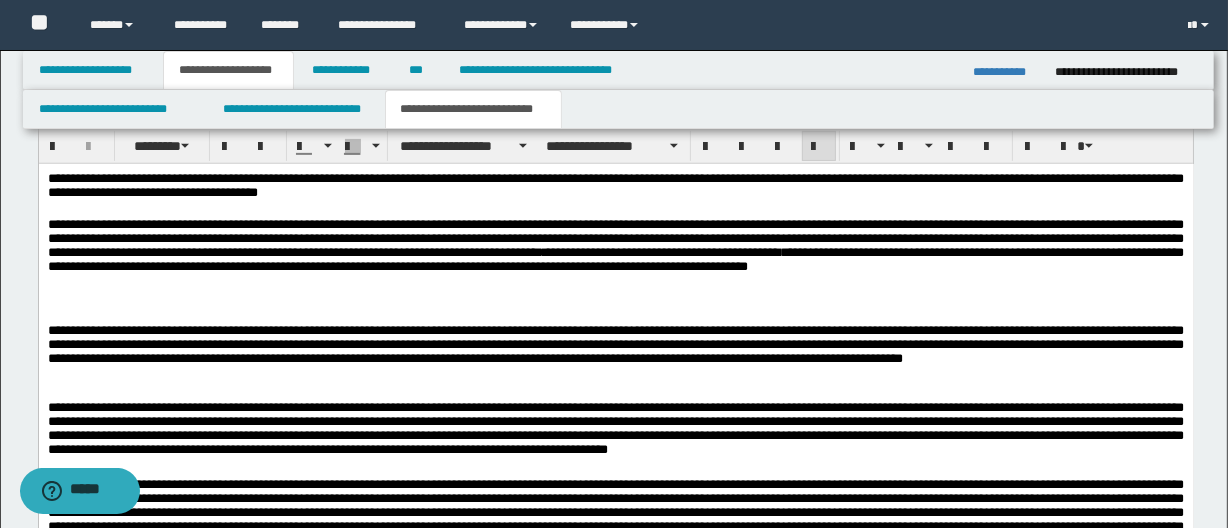 click on "**********" at bounding box center (615, 249) 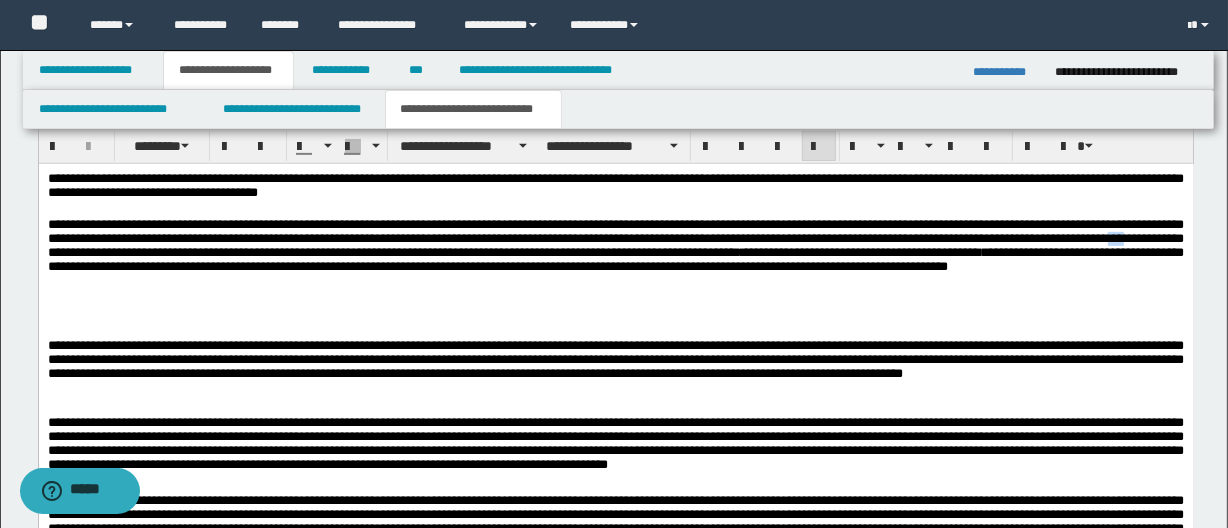 click on "**********" at bounding box center [615, 256] 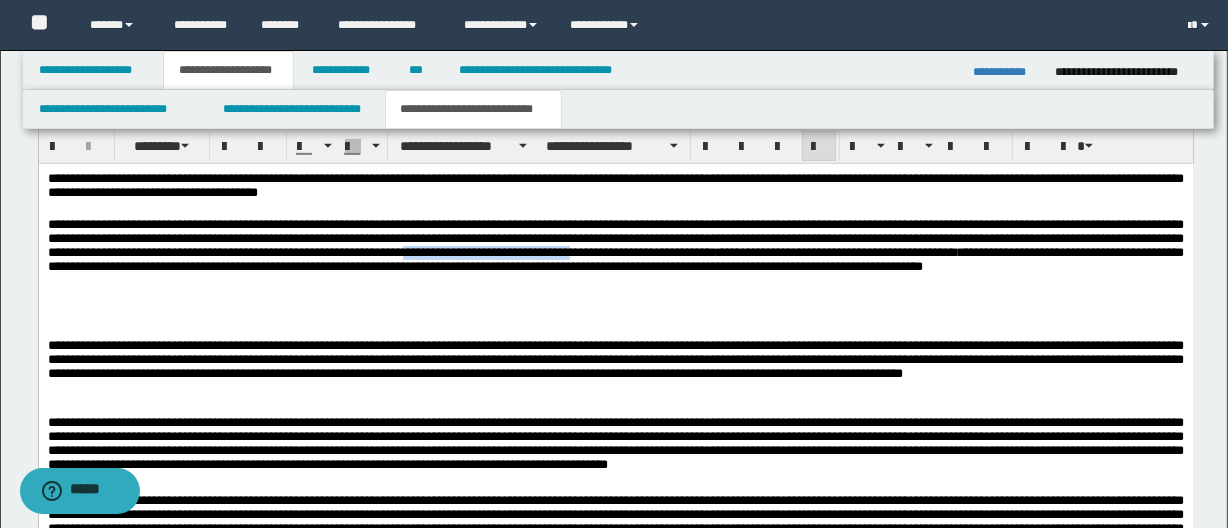 drag, startPoint x: 664, startPoint y: 256, endPoint x: 840, endPoint y: 255, distance: 176.00284 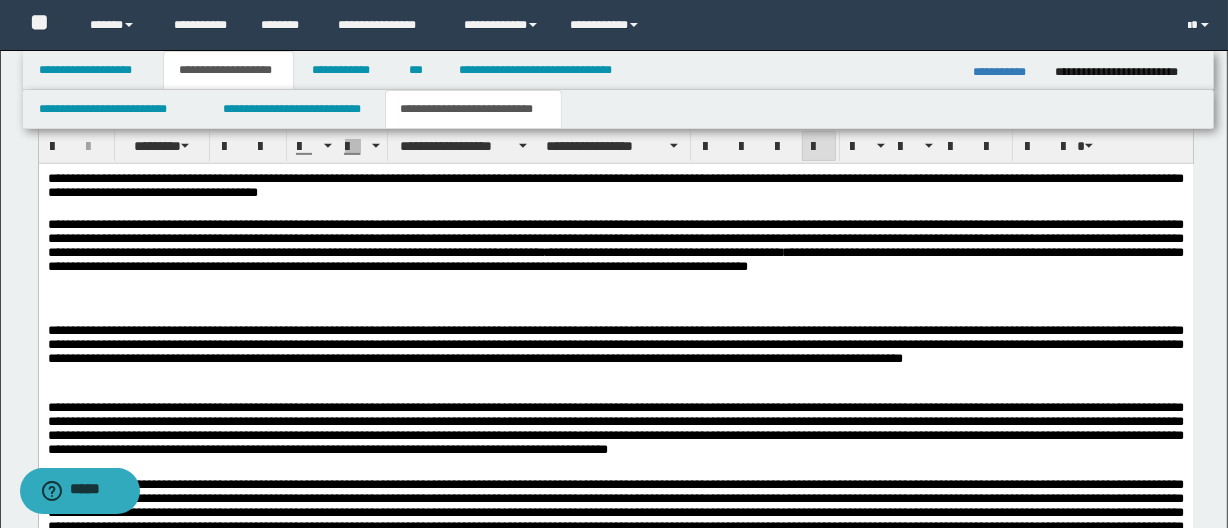 click on "**********" at bounding box center [615, 249] 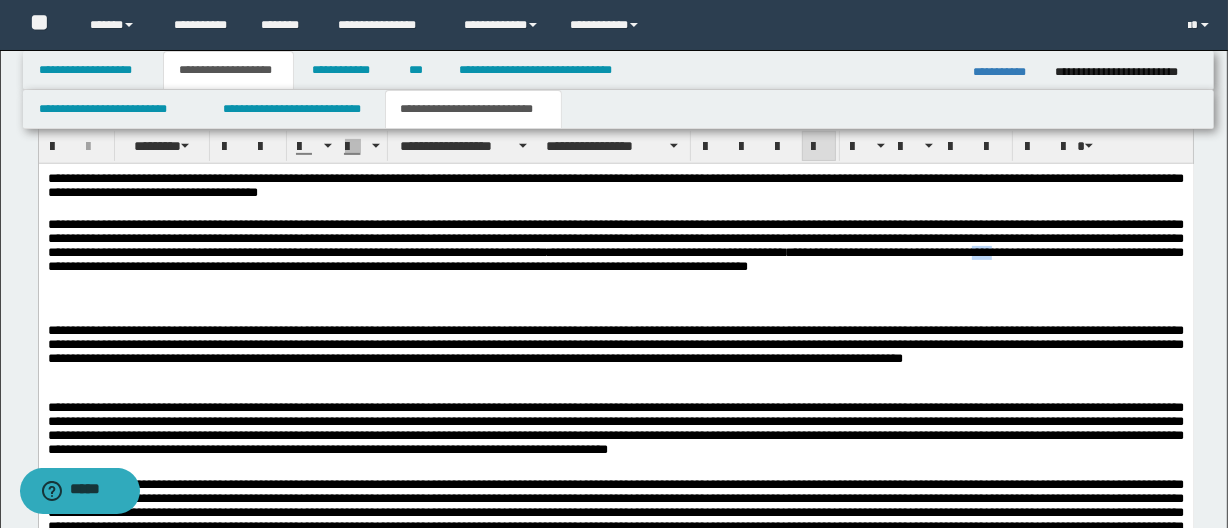 drag, startPoint x: 160, startPoint y: 273, endPoint x: 185, endPoint y: 274, distance: 25.019993 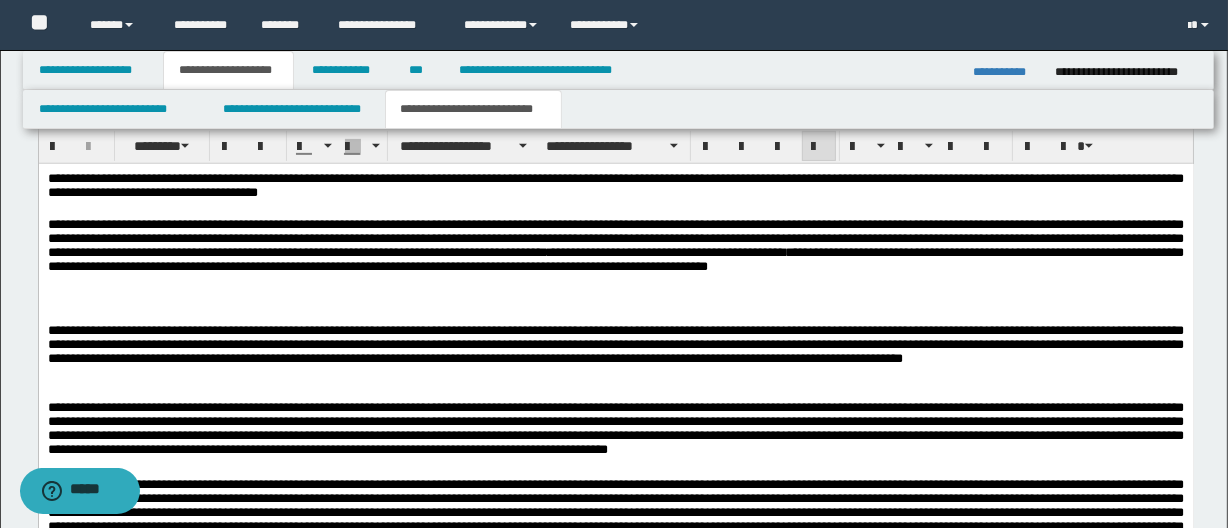 click on "**********" at bounding box center [615, 249] 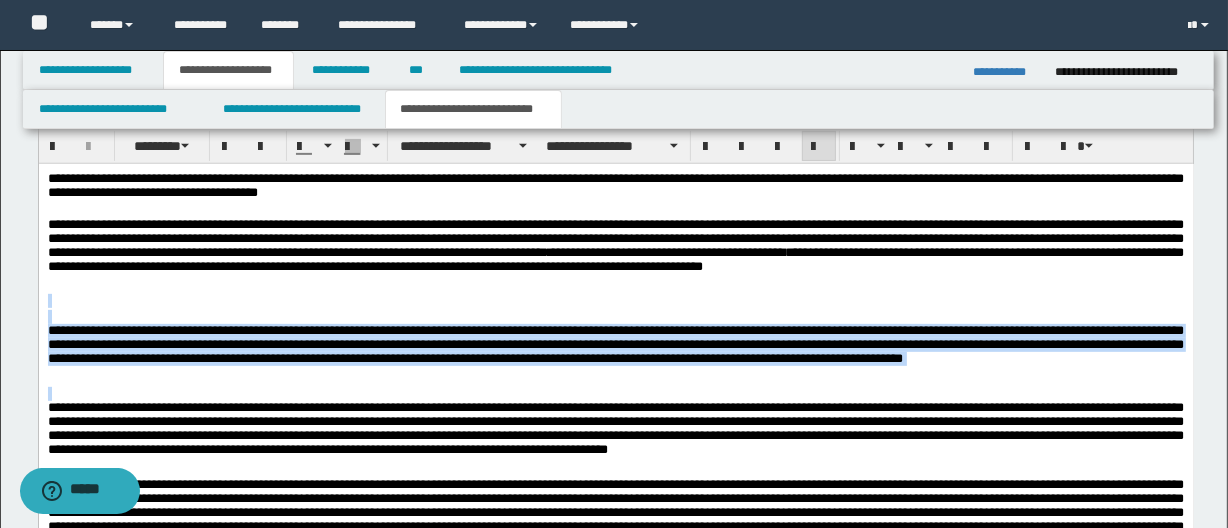 drag, startPoint x: 91, startPoint y: 307, endPoint x: 316, endPoint y: 391, distance: 240.16869 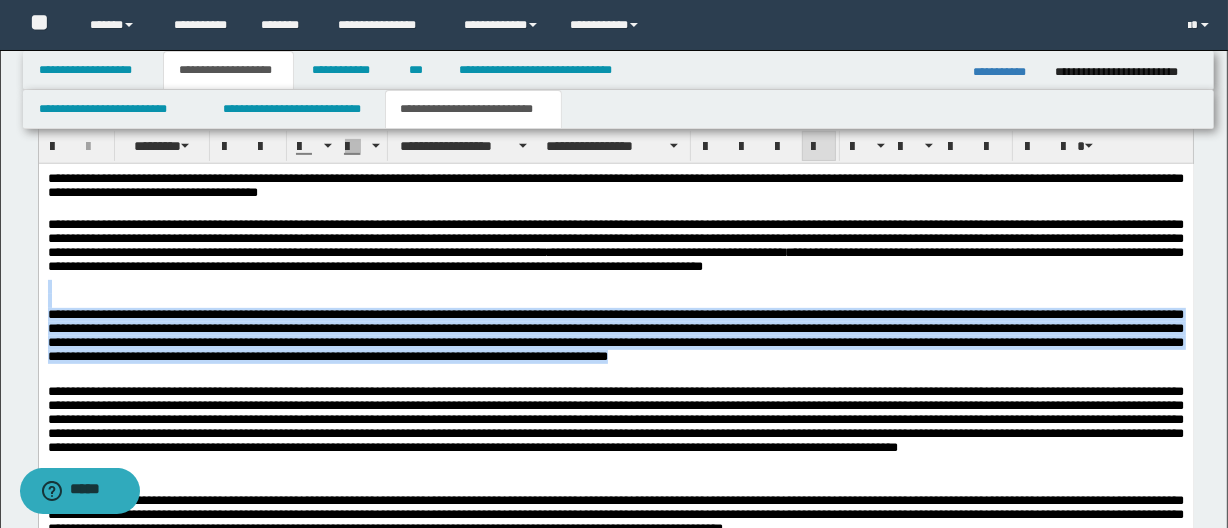 drag, startPoint x: 380, startPoint y: 329, endPoint x: 1054, endPoint y: 363, distance: 674.857 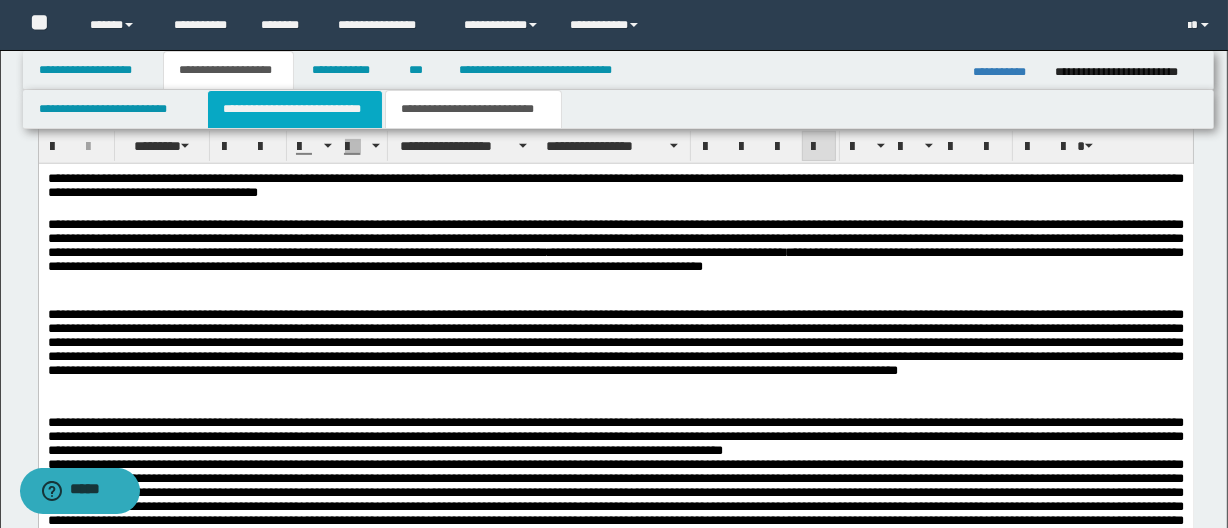 click on "**********" at bounding box center (294, 109) 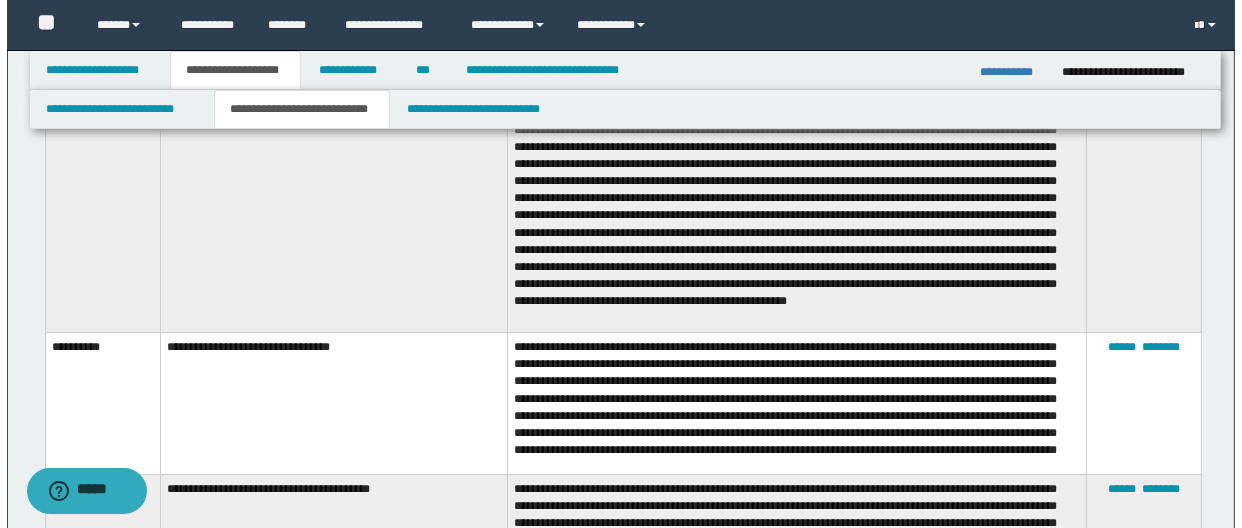 scroll, scrollTop: 6964, scrollLeft: 0, axis: vertical 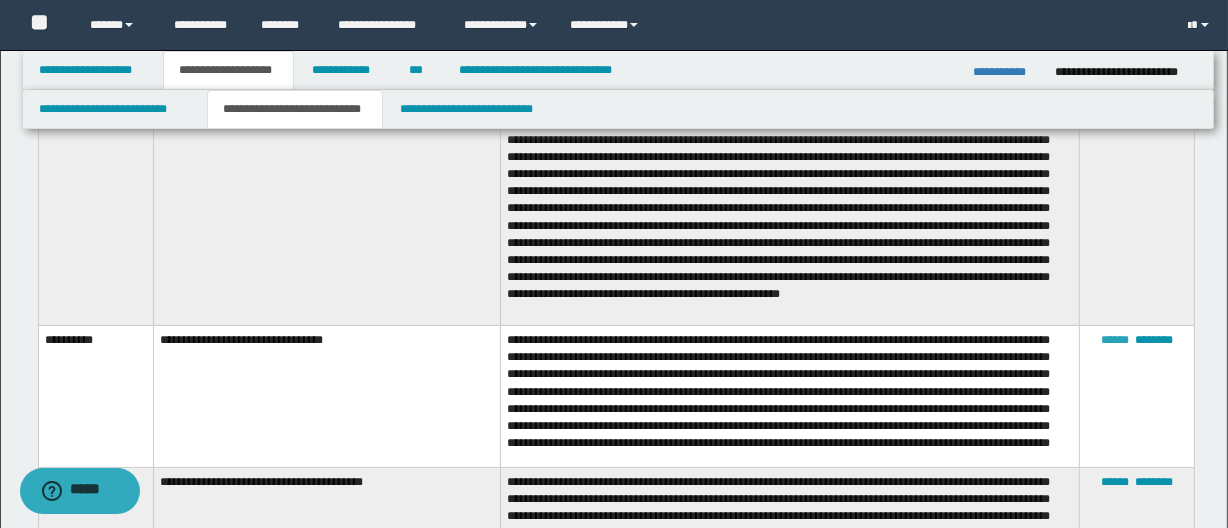 click on "******" at bounding box center (1115, 340) 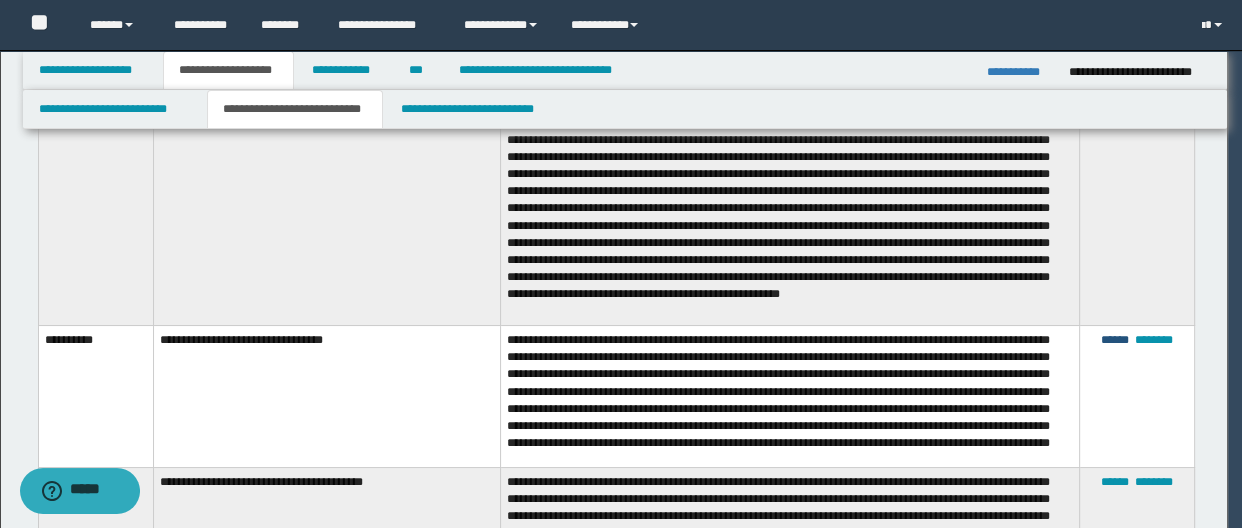 scroll, scrollTop: 53, scrollLeft: 0, axis: vertical 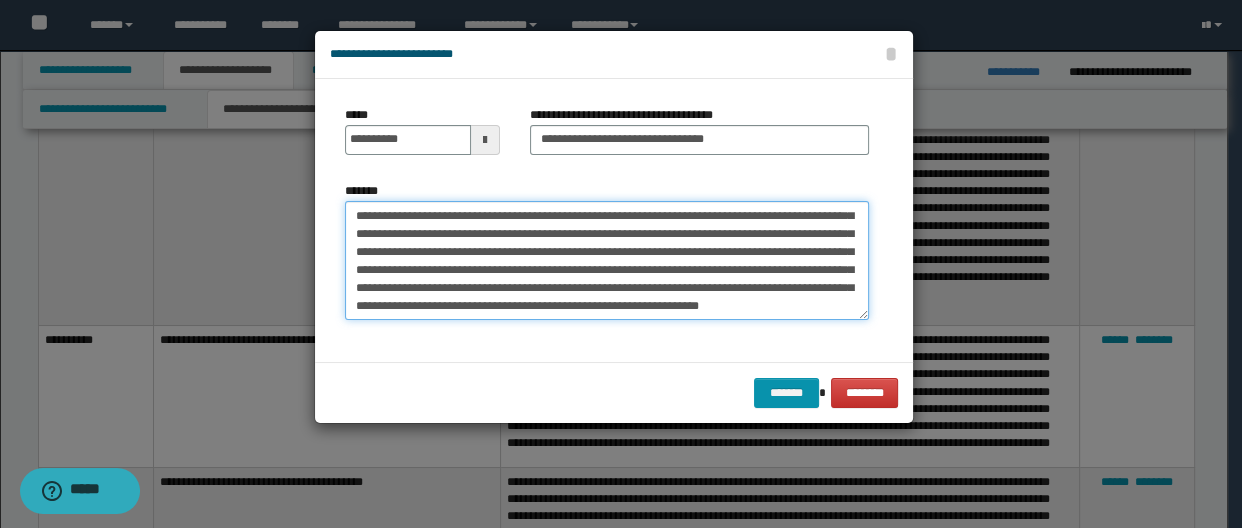 click on "**********" at bounding box center (607, 261) 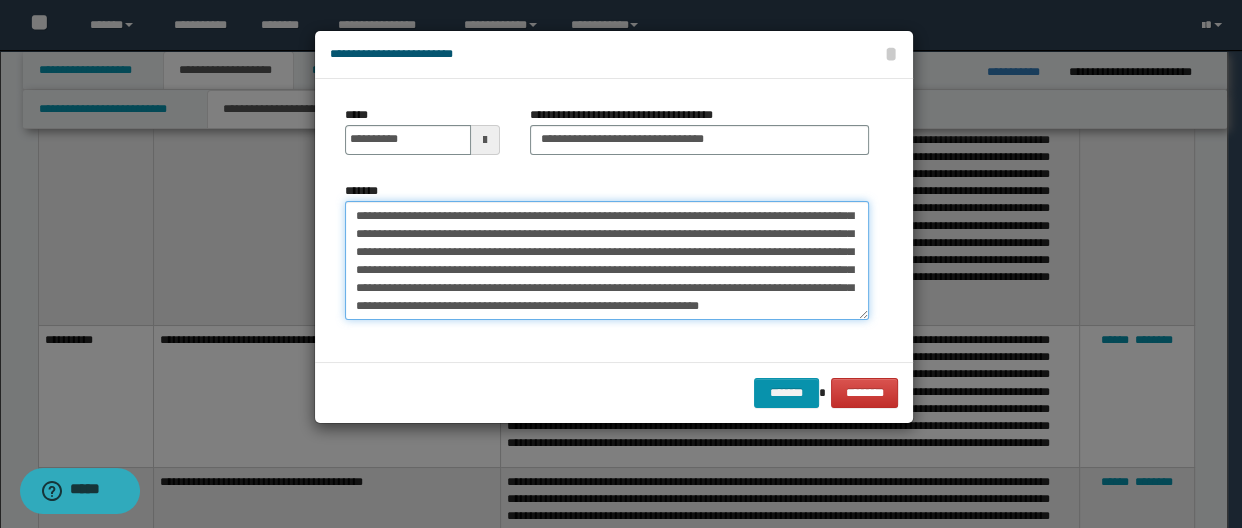 scroll, scrollTop: 0, scrollLeft: 0, axis: both 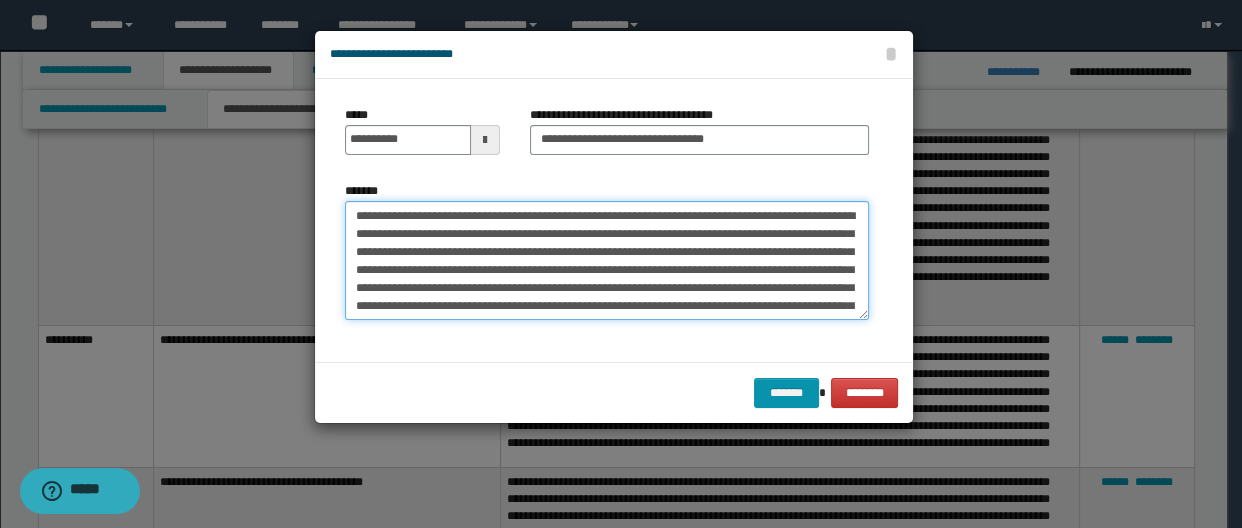 click on "**********" at bounding box center [607, 261] 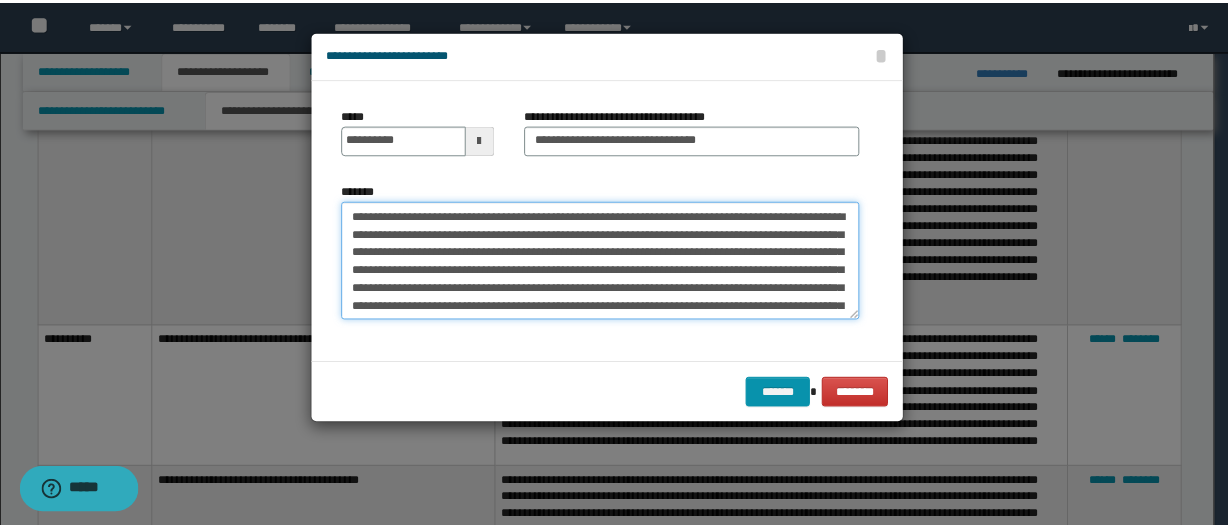 scroll, scrollTop: 53, scrollLeft: 0, axis: vertical 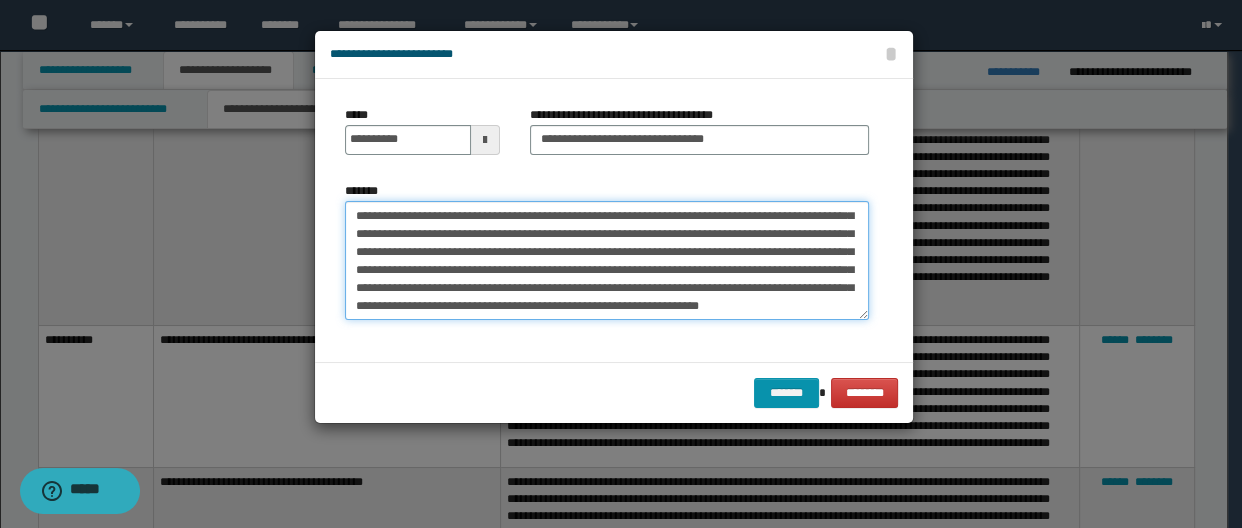 drag, startPoint x: 527, startPoint y: 296, endPoint x: 670, endPoint y: 284, distance: 143.50261 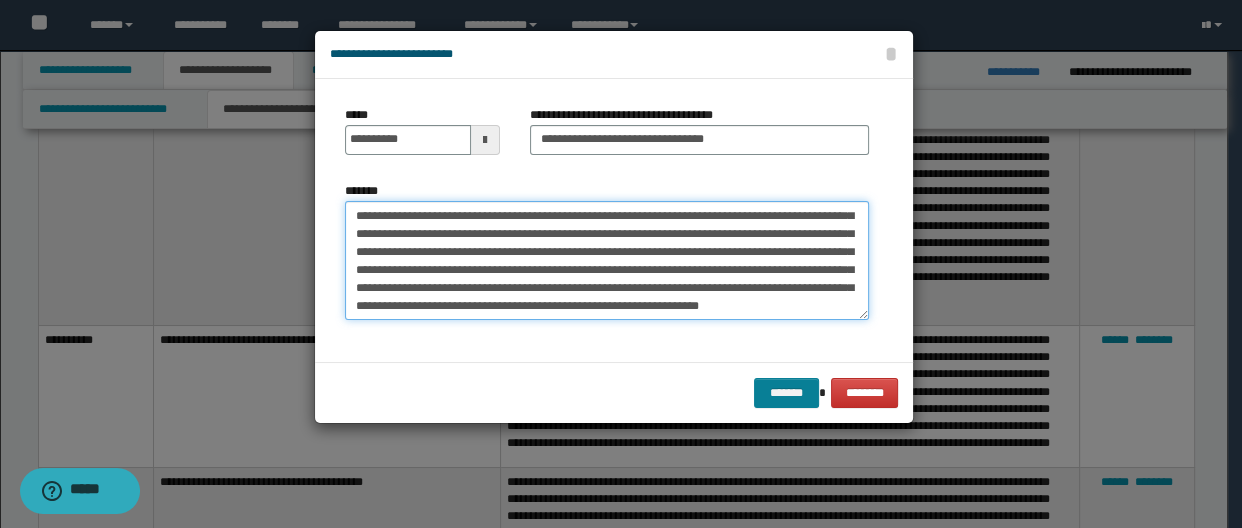 type on "**********" 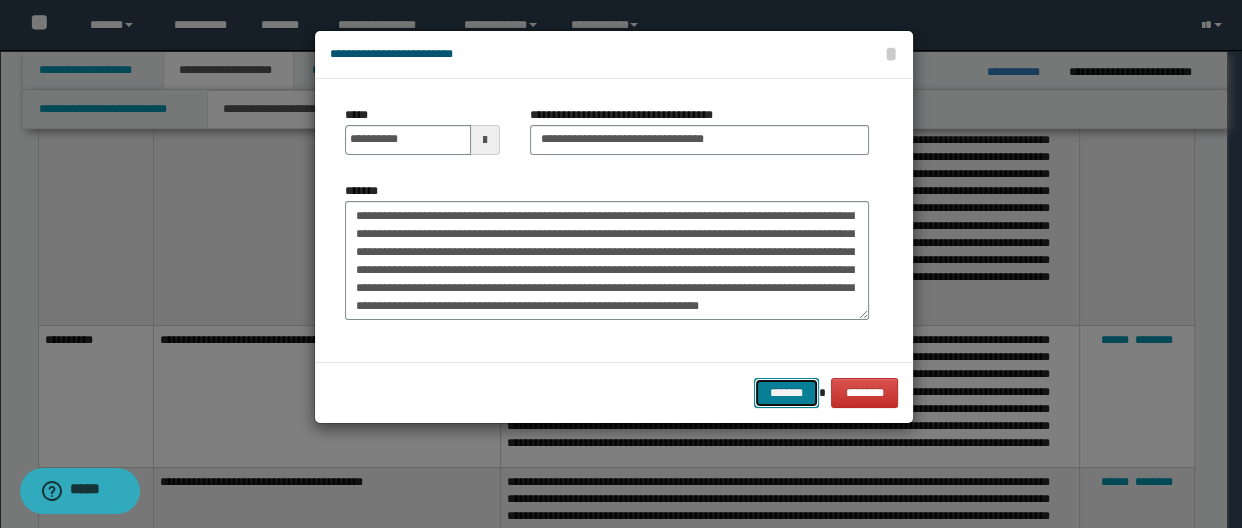 click on "*******" at bounding box center (786, 393) 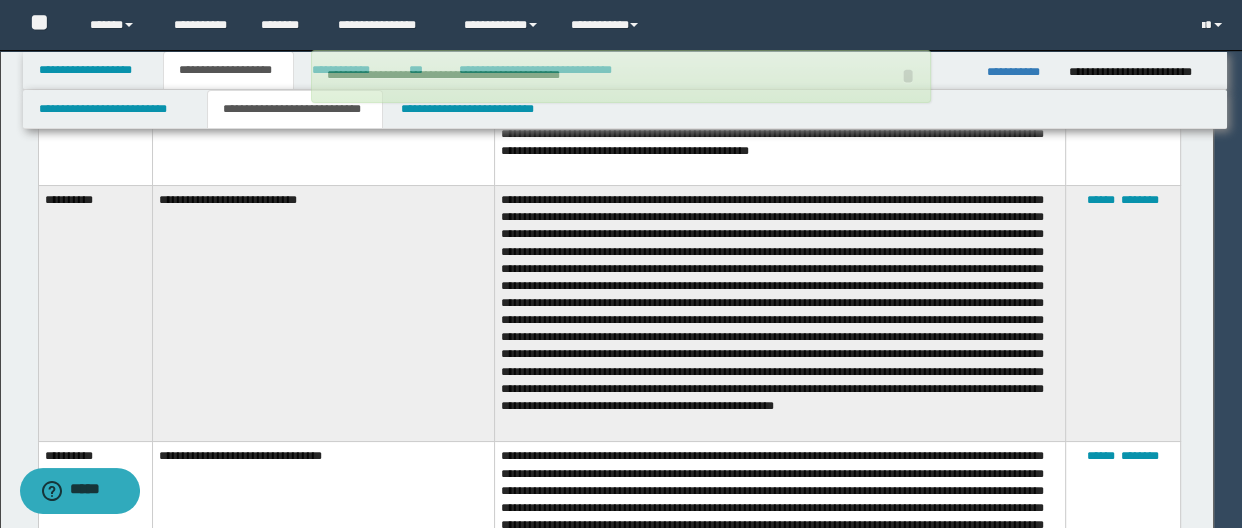 type 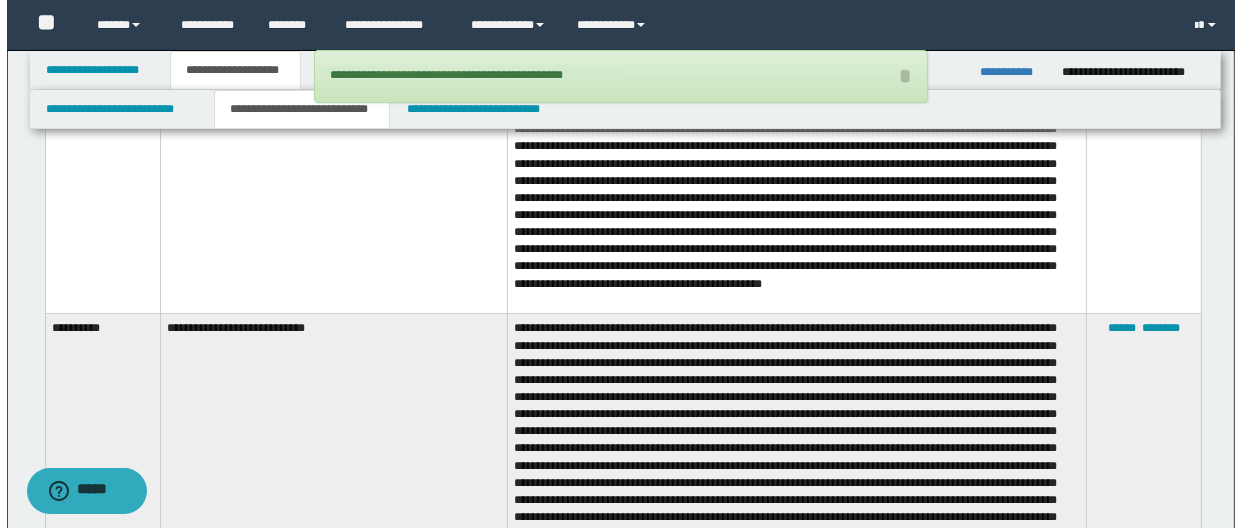 scroll, scrollTop: 6691, scrollLeft: 0, axis: vertical 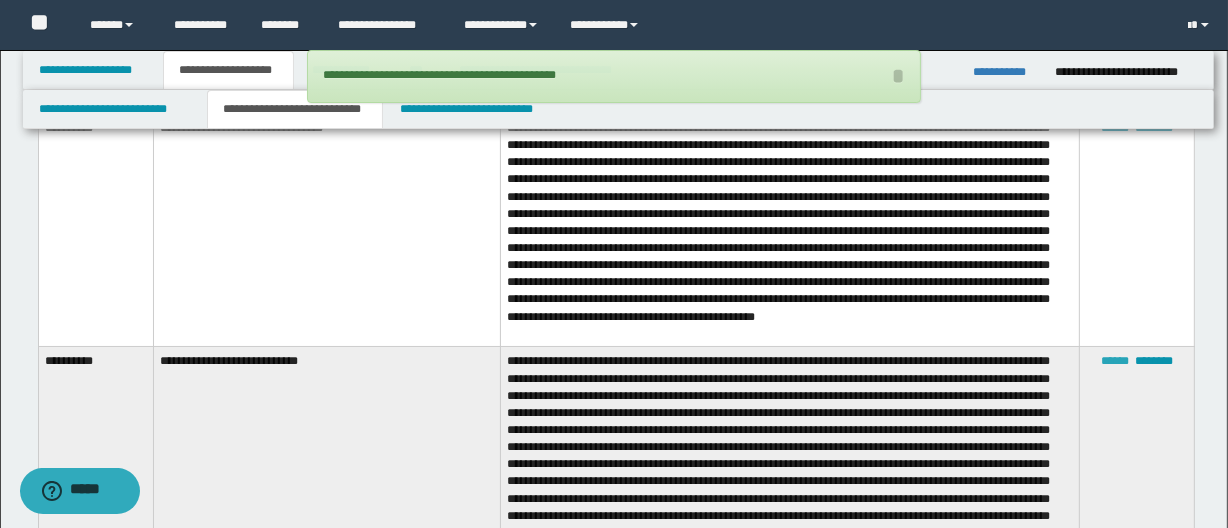 click on "******" at bounding box center (1115, 361) 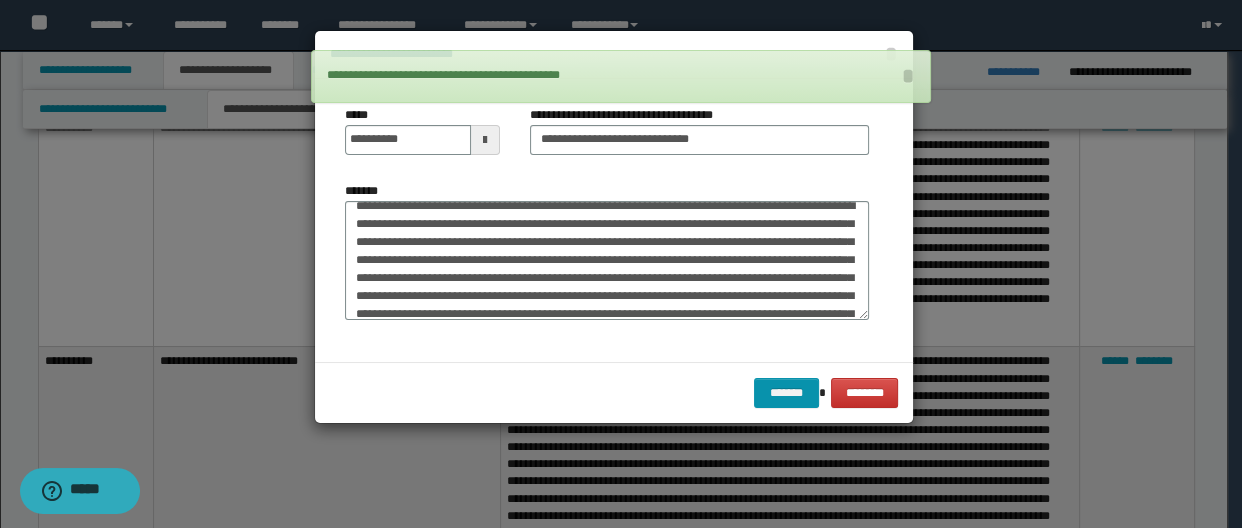 scroll, scrollTop: 0, scrollLeft: 0, axis: both 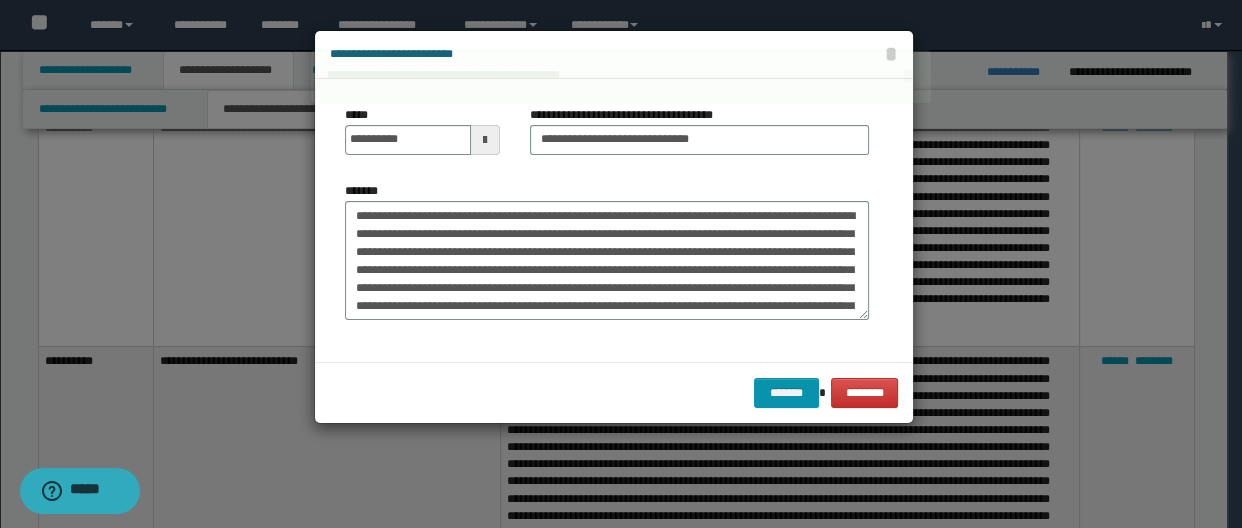 click on "**********" at bounding box center [607, 220] 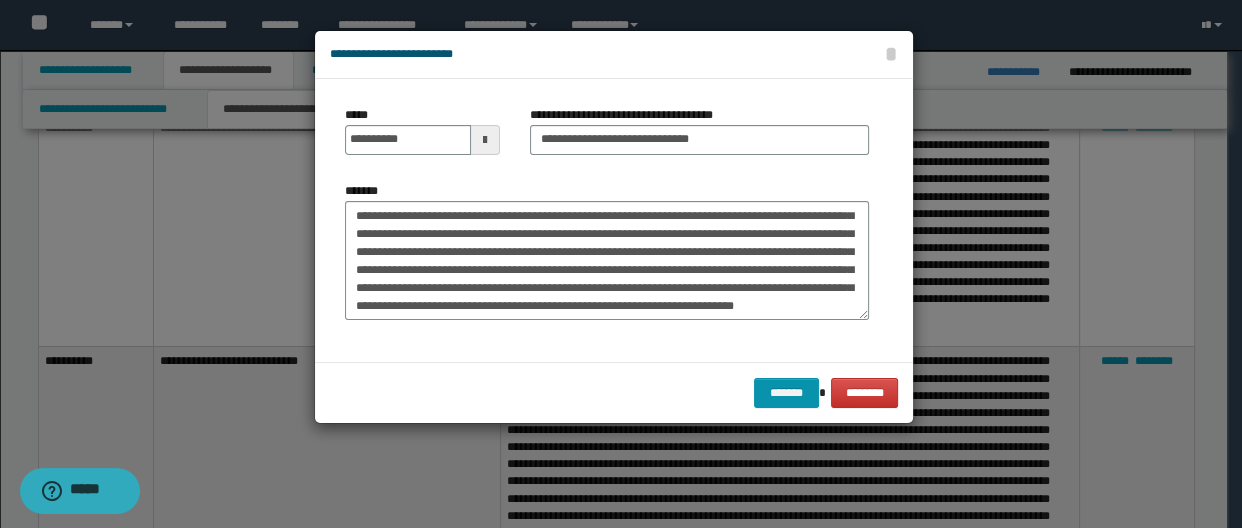 scroll, scrollTop: 180, scrollLeft: 0, axis: vertical 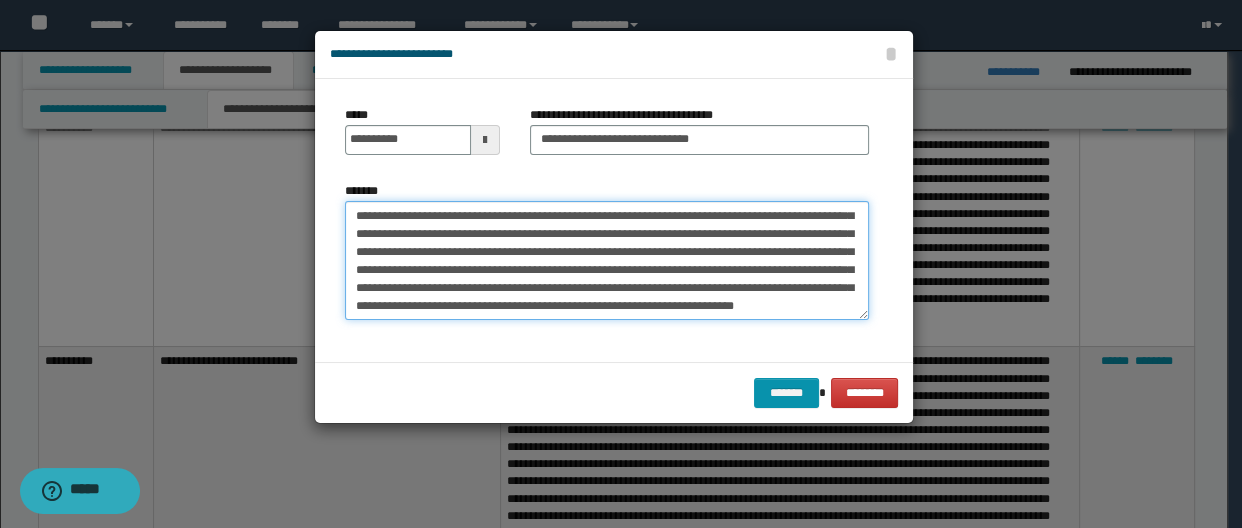drag, startPoint x: 505, startPoint y: 238, endPoint x: 766, endPoint y: 360, distance: 288.1059 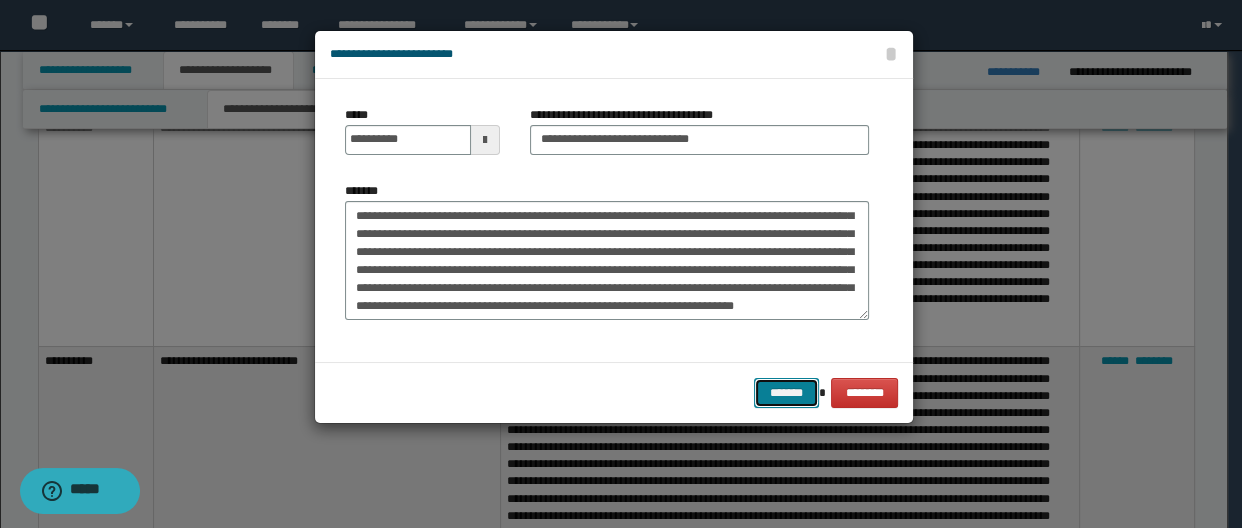 click on "*******" at bounding box center (786, 393) 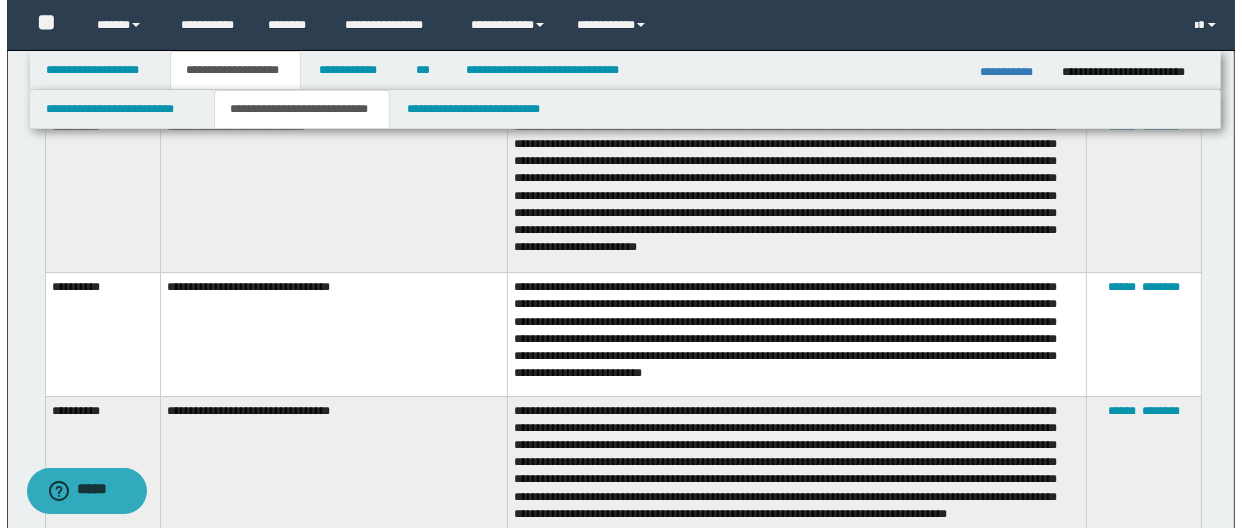 scroll, scrollTop: 6055, scrollLeft: 0, axis: vertical 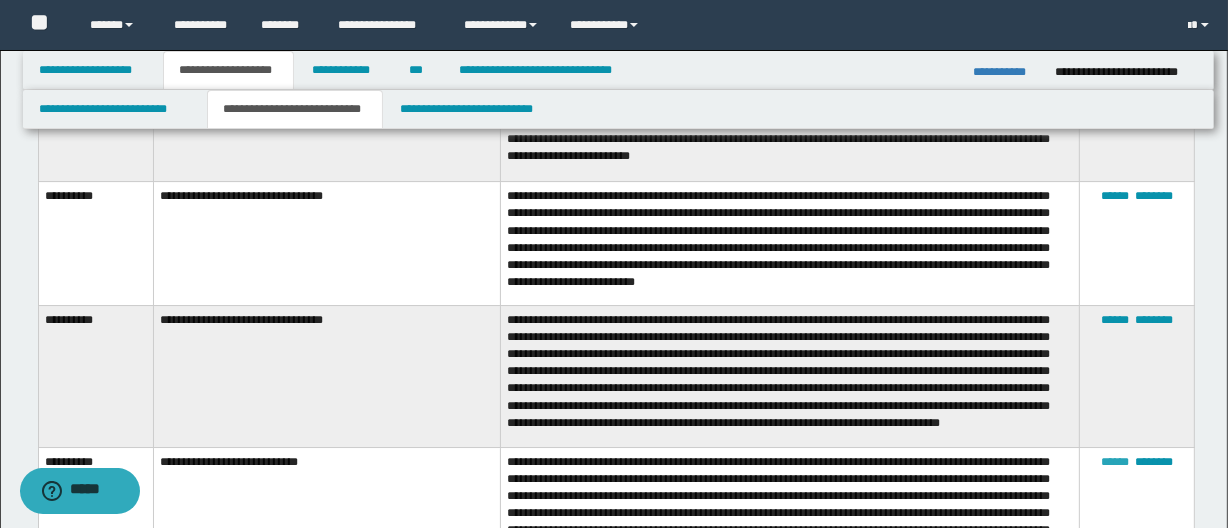 click on "******" at bounding box center (1115, 462) 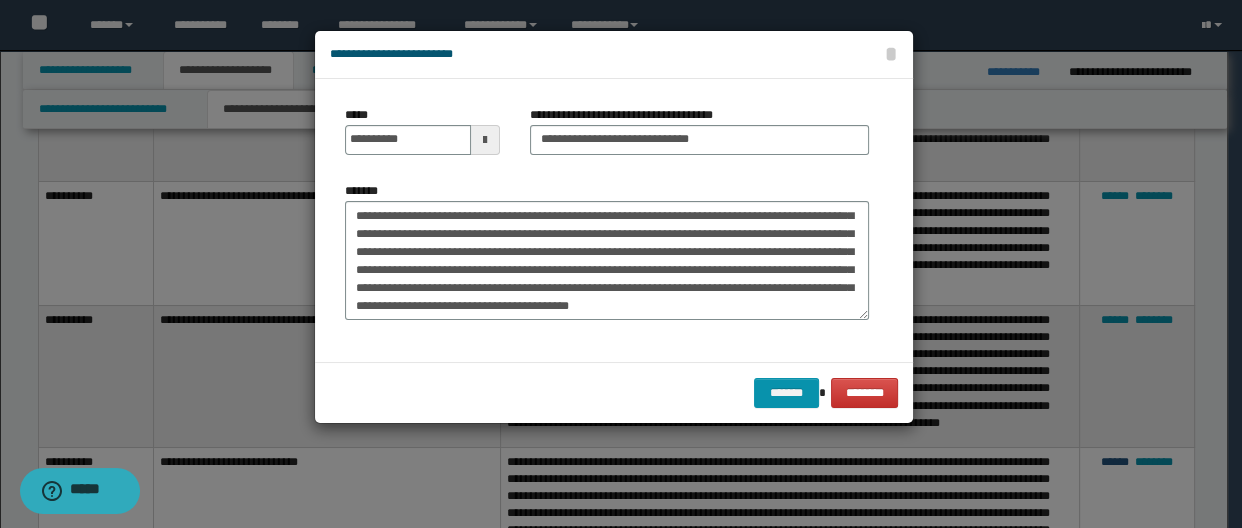 scroll, scrollTop: 125, scrollLeft: 0, axis: vertical 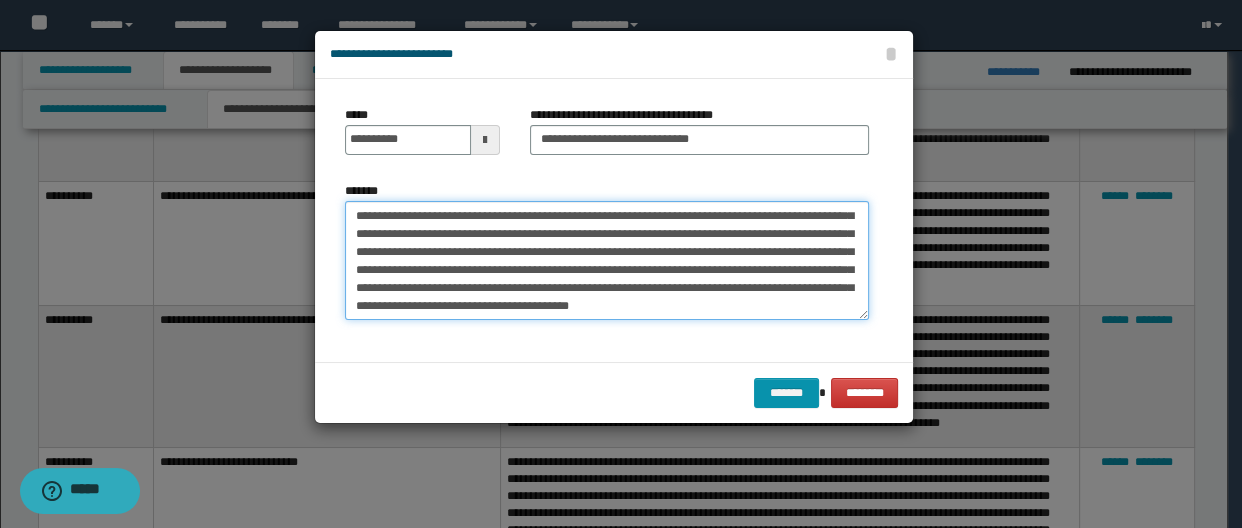 click on "*******" at bounding box center (607, 261) 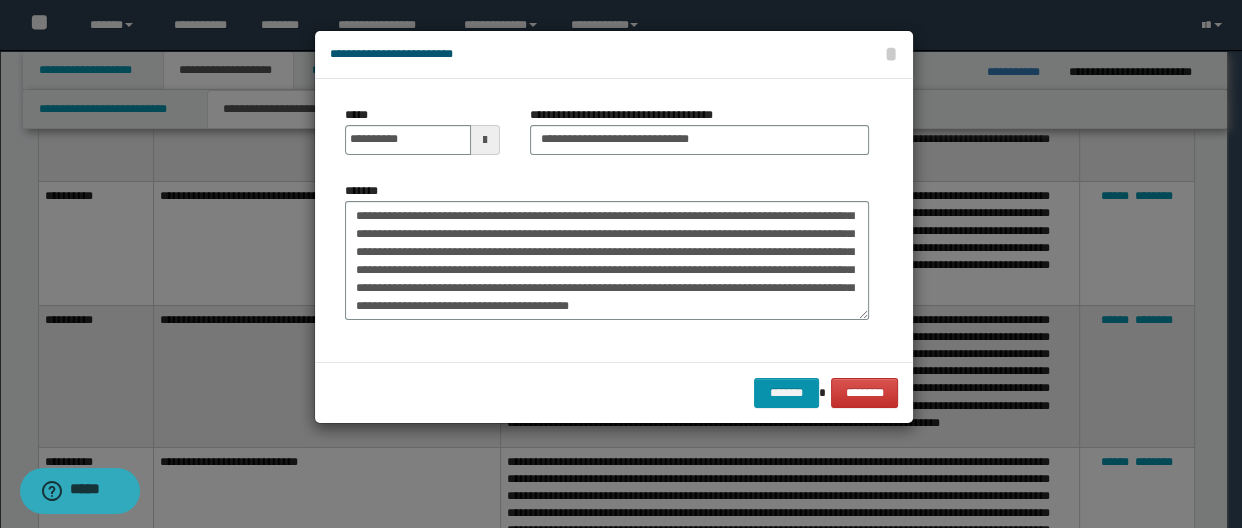 click on "*******" at bounding box center [607, 259] 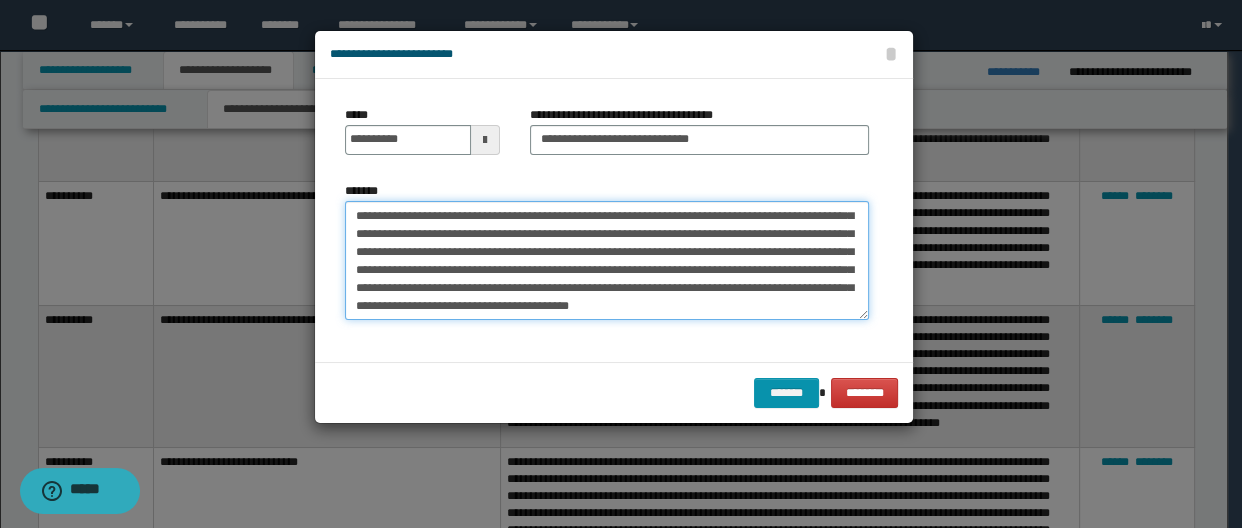 click on "*******" at bounding box center (607, 261) 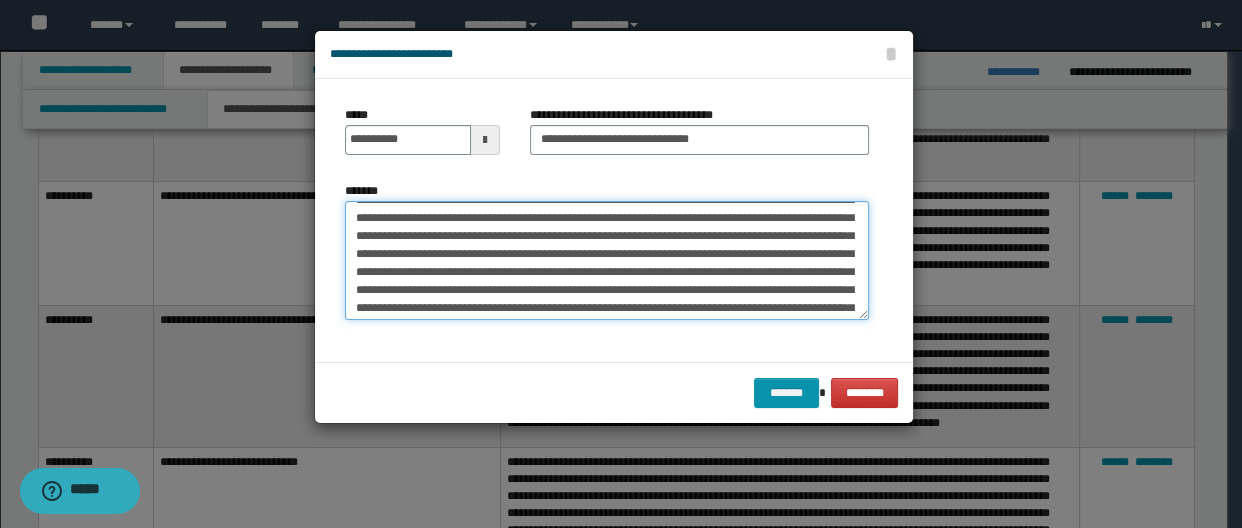 scroll, scrollTop: 0, scrollLeft: 0, axis: both 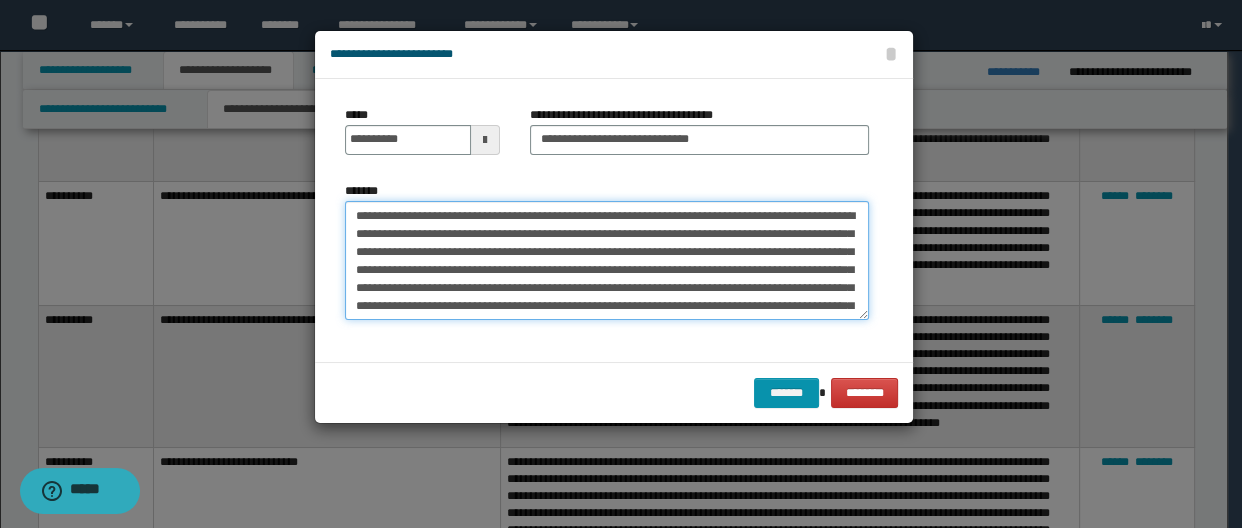 click on "*******" at bounding box center (607, 261) 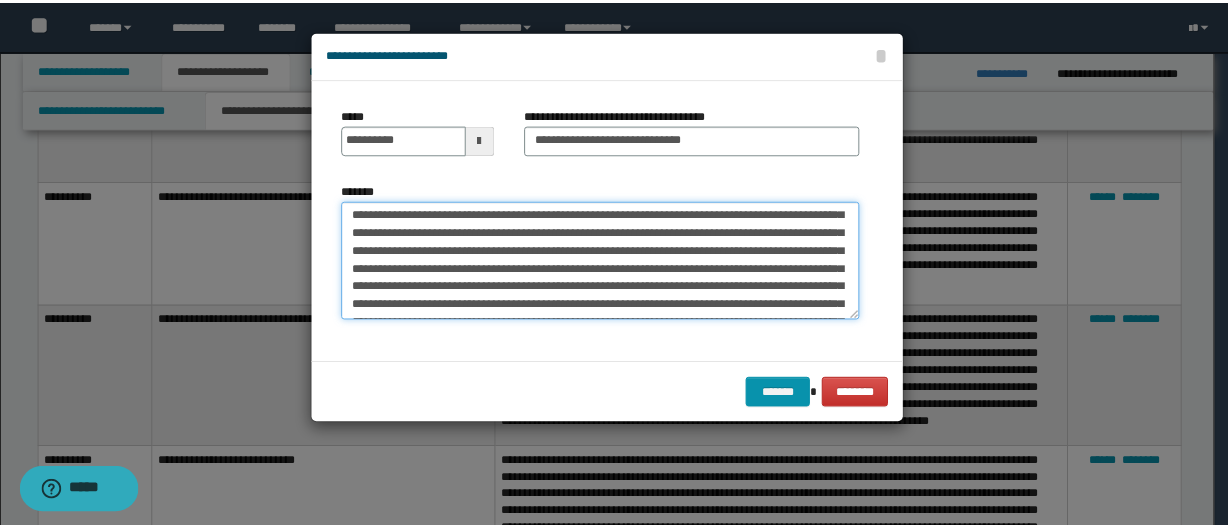 scroll, scrollTop: 35, scrollLeft: 0, axis: vertical 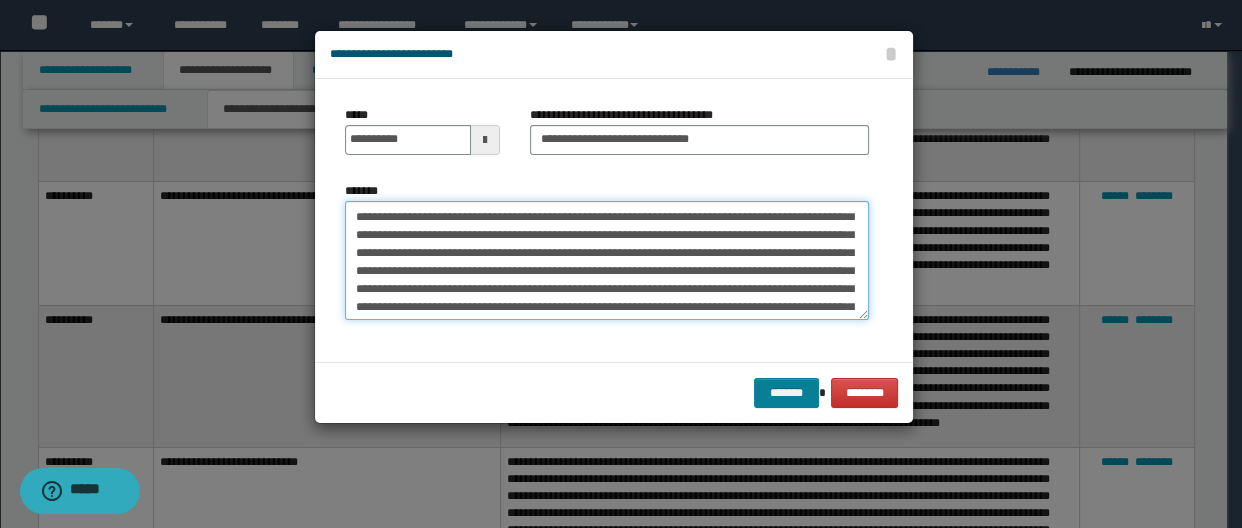 type on "**********" 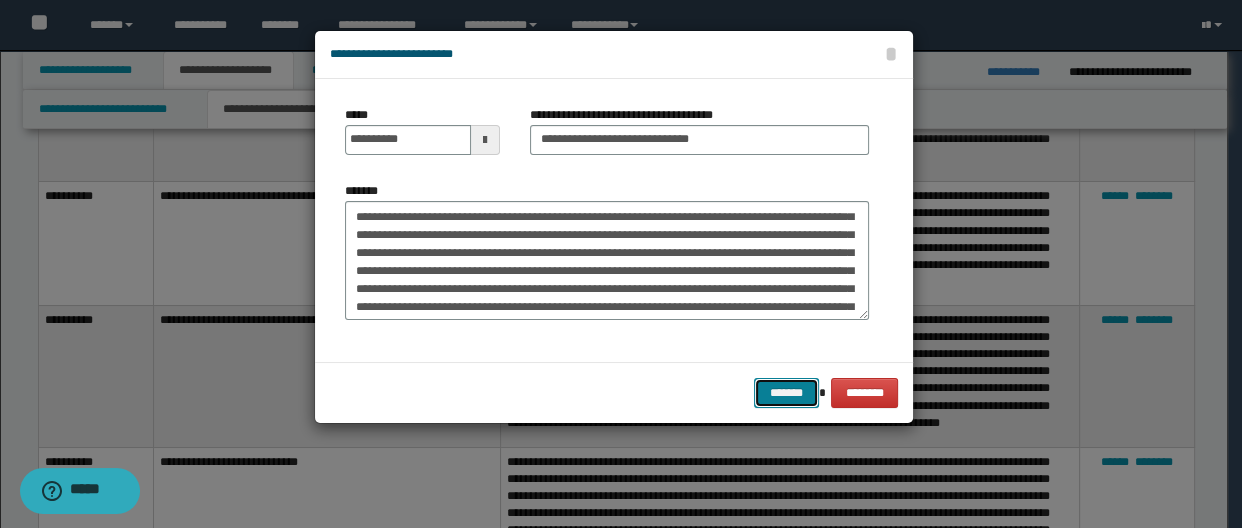 click on "*******" at bounding box center [786, 393] 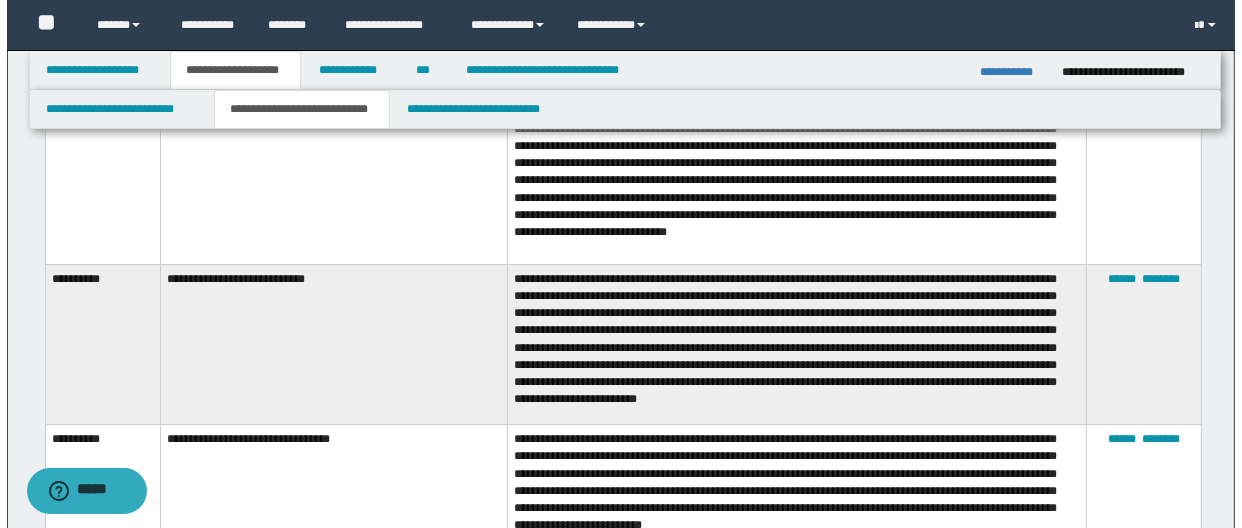 scroll, scrollTop: 5782, scrollLeft: 0, axis: vertical 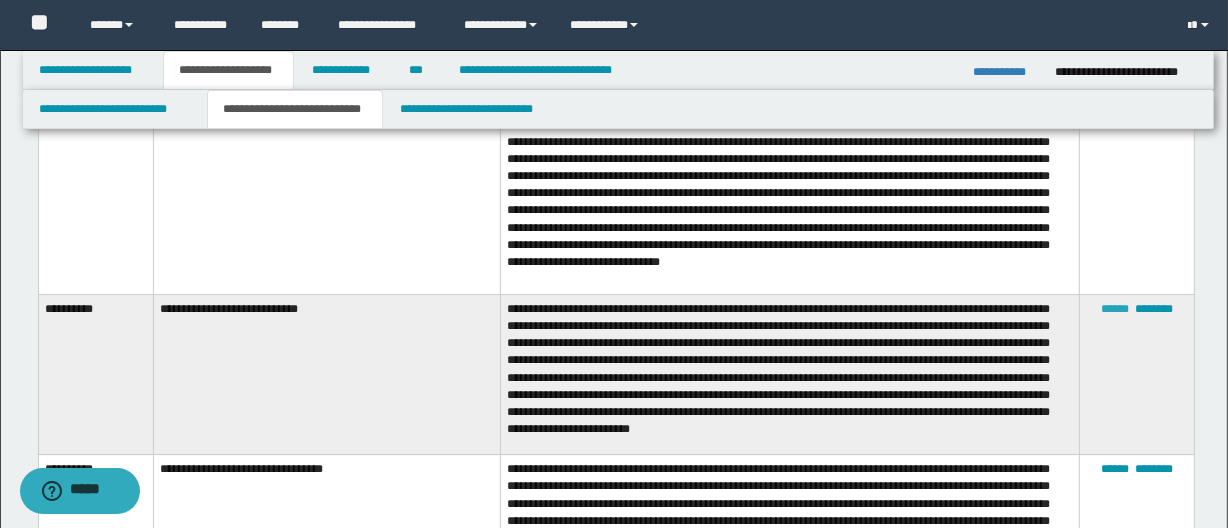 click on "******" at bounding box center [1115, 309] 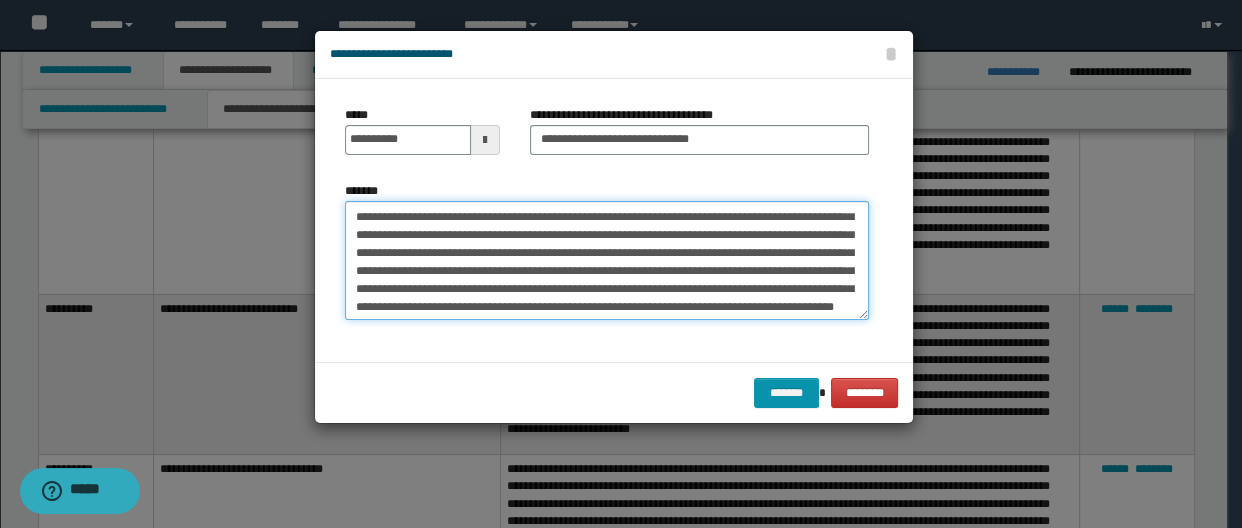 click on "**********" at bounding box center [607, 261] 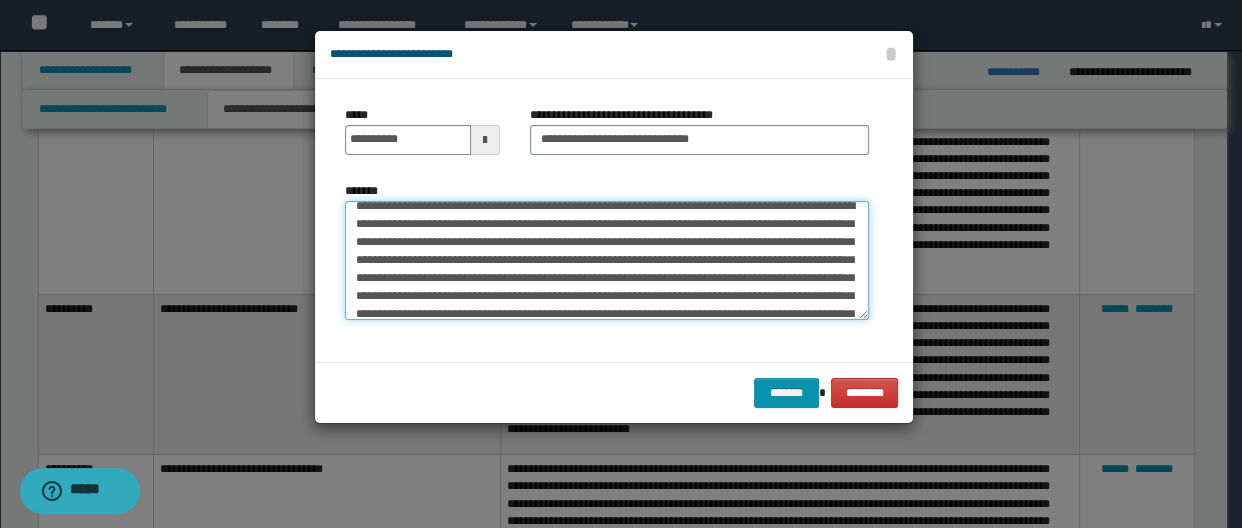 scroll, scrollTop: 0, scrollLeft: 0, axis: both 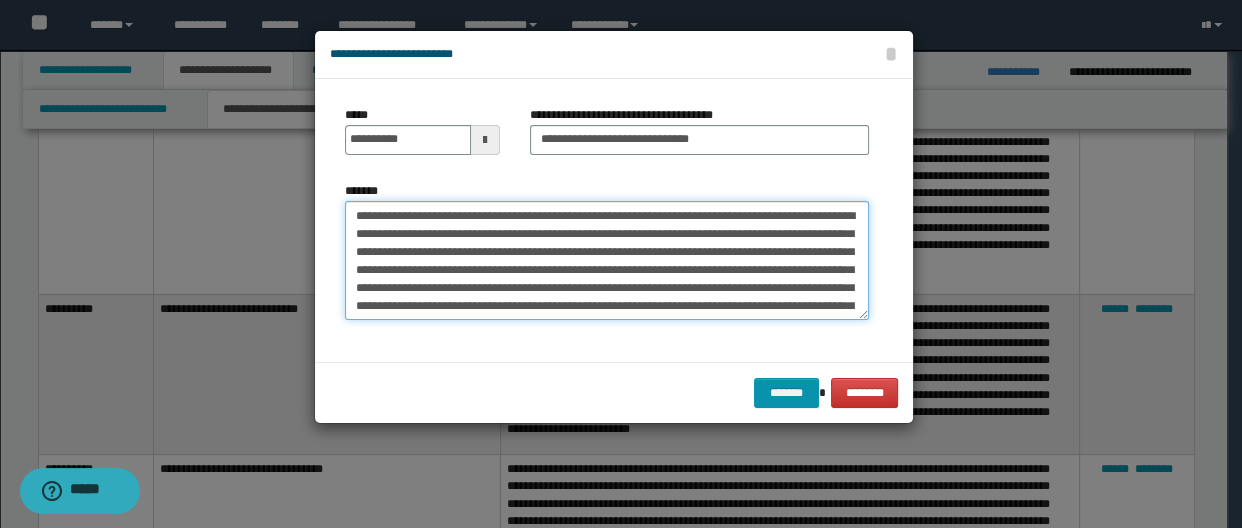 click on "**********" at bounding box center (607, 261) 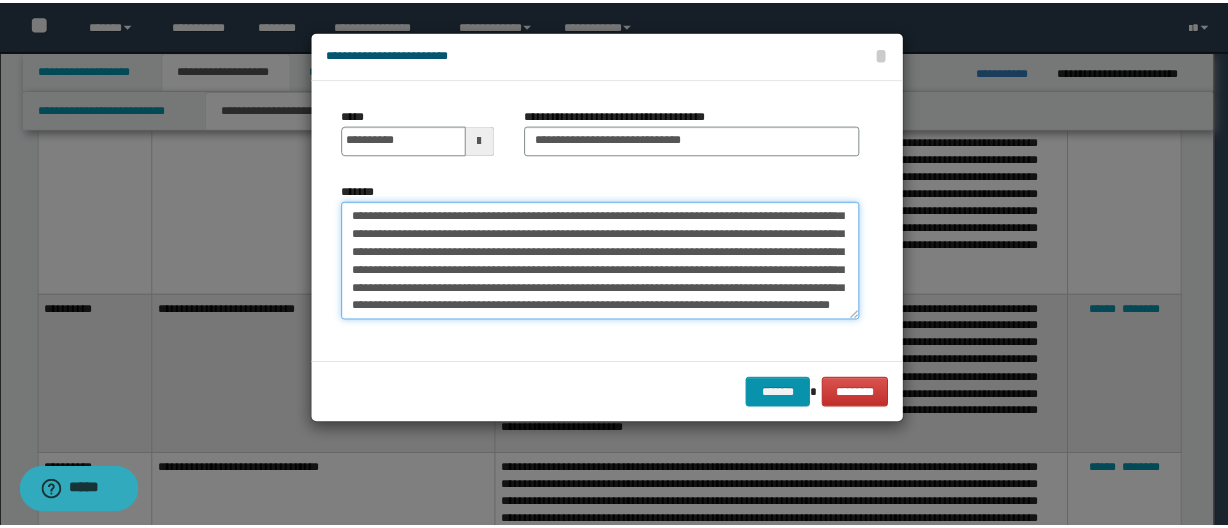 scroll, scrollTop: 53, scrollLeft: 0, axis: vertical 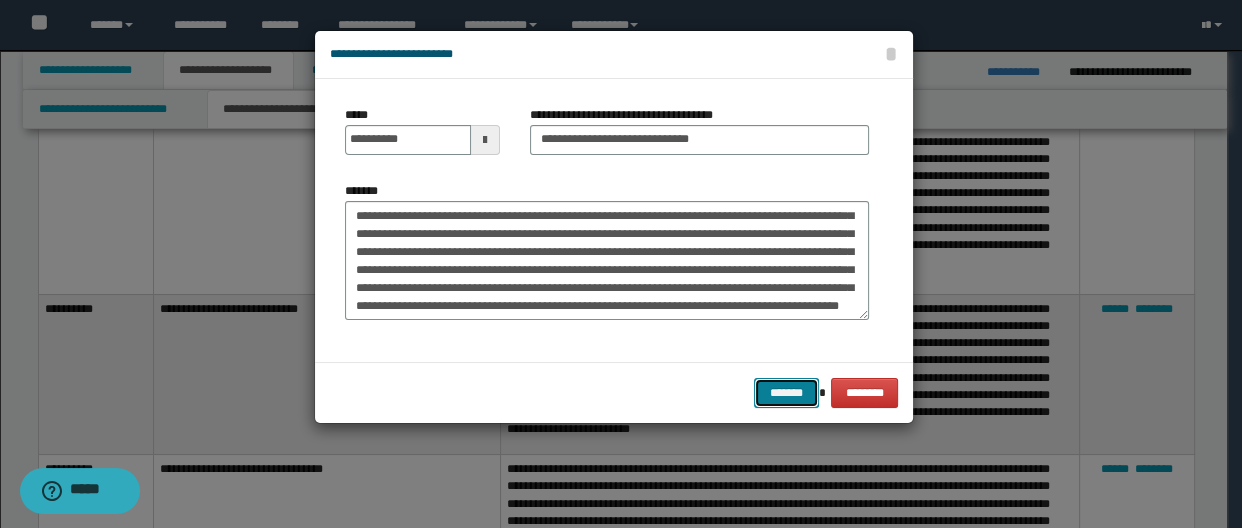 click on "*******" at bounding box center (786, 393) 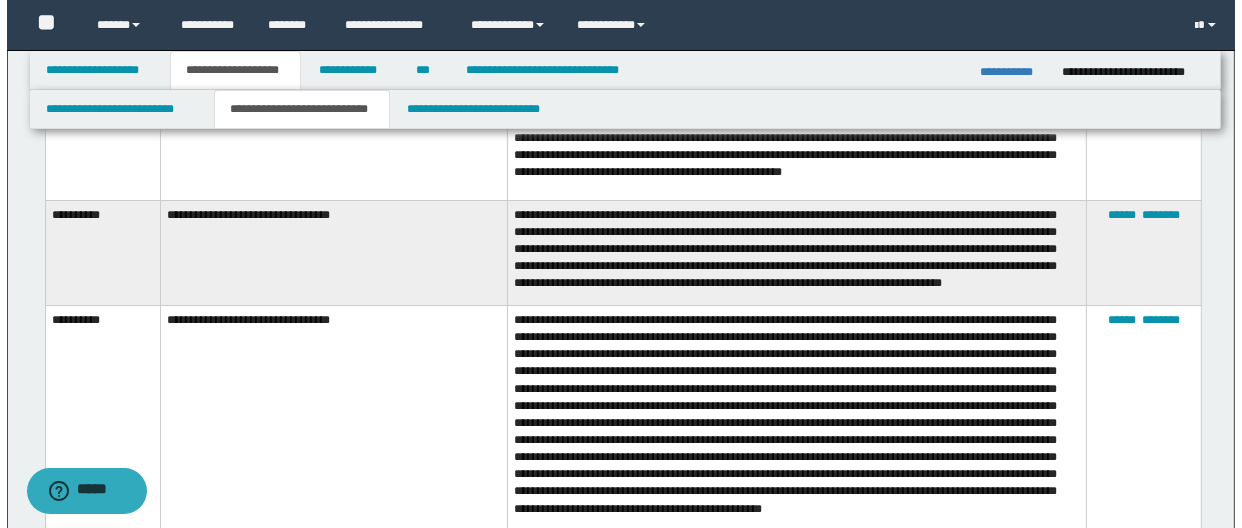 scroll, scrollTop: 6510, scrollLeft: 0, axis: vertical 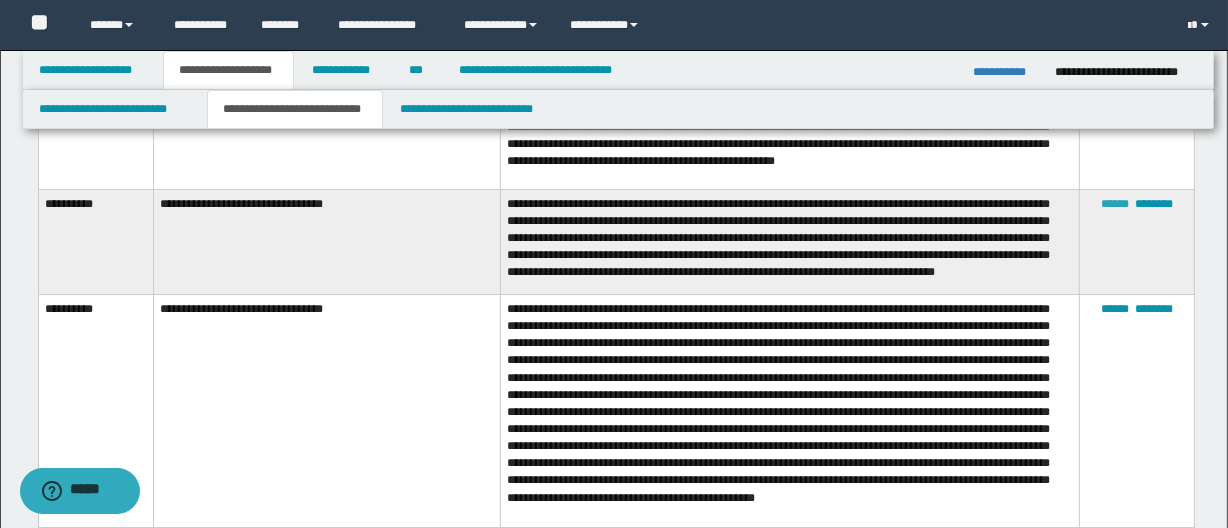 click on "******" at bounding box center (1115, 204) 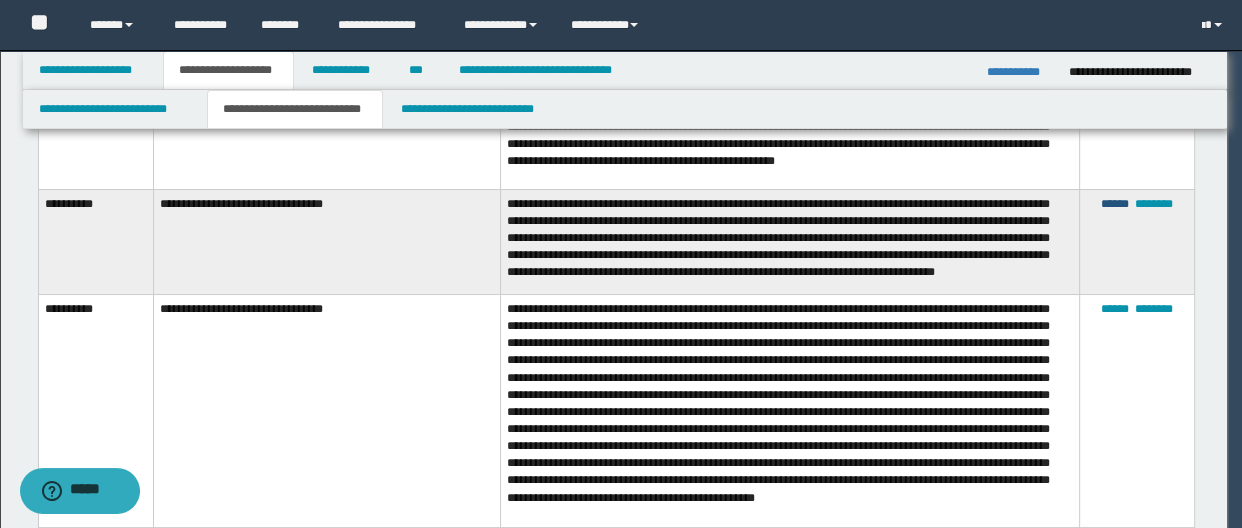 scroll, scrollTop: 18, scrollLeft: 0, axis: vertical 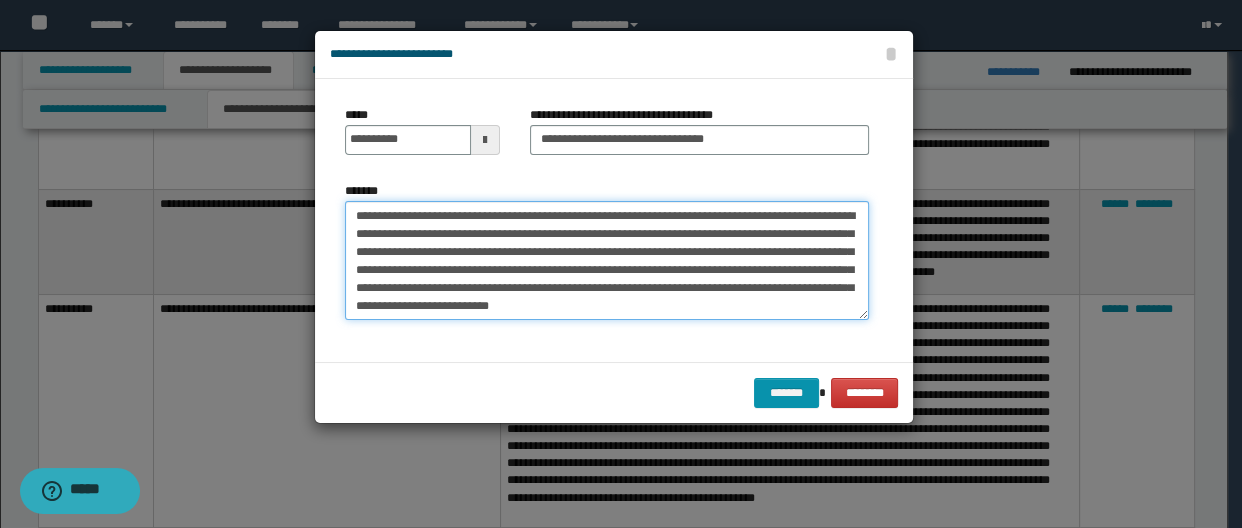 click on "**********" at bounding box center (607, 261) 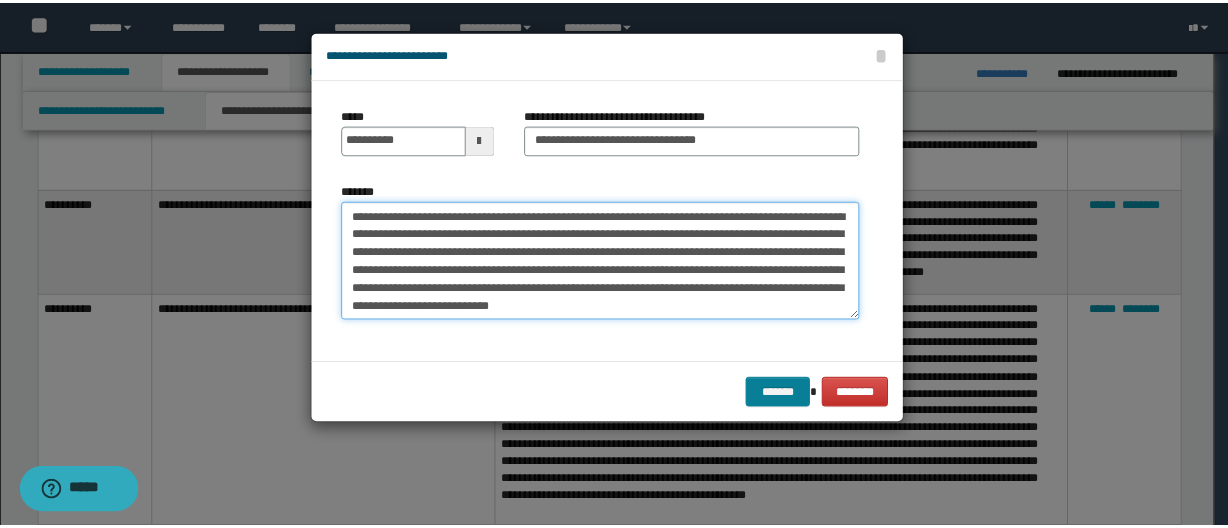 scroll, scrollTop: 18, scrollLeft: 0, axis: vertical 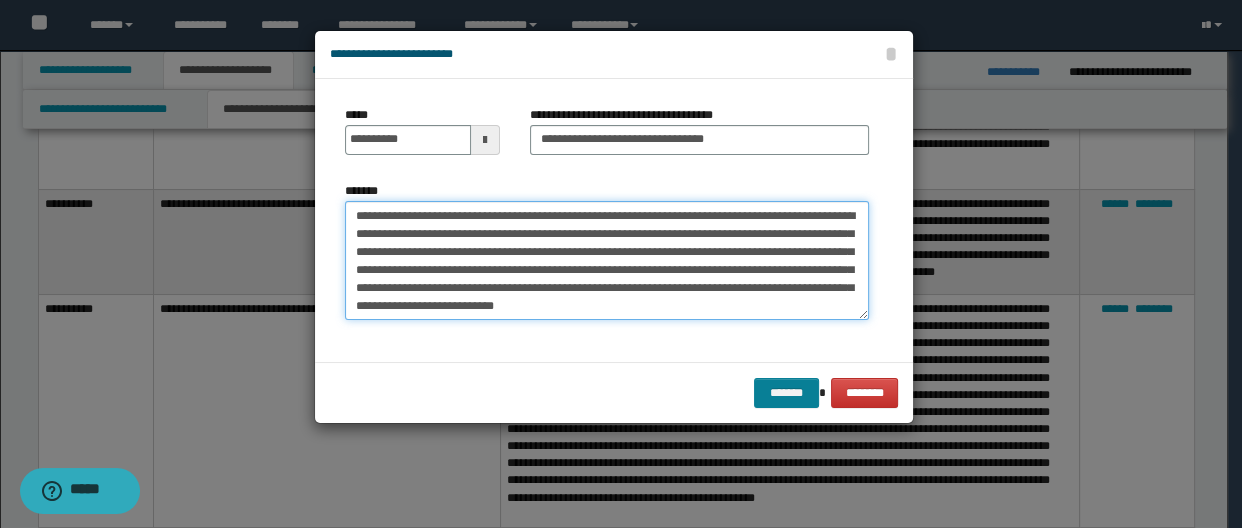 type on "**********" 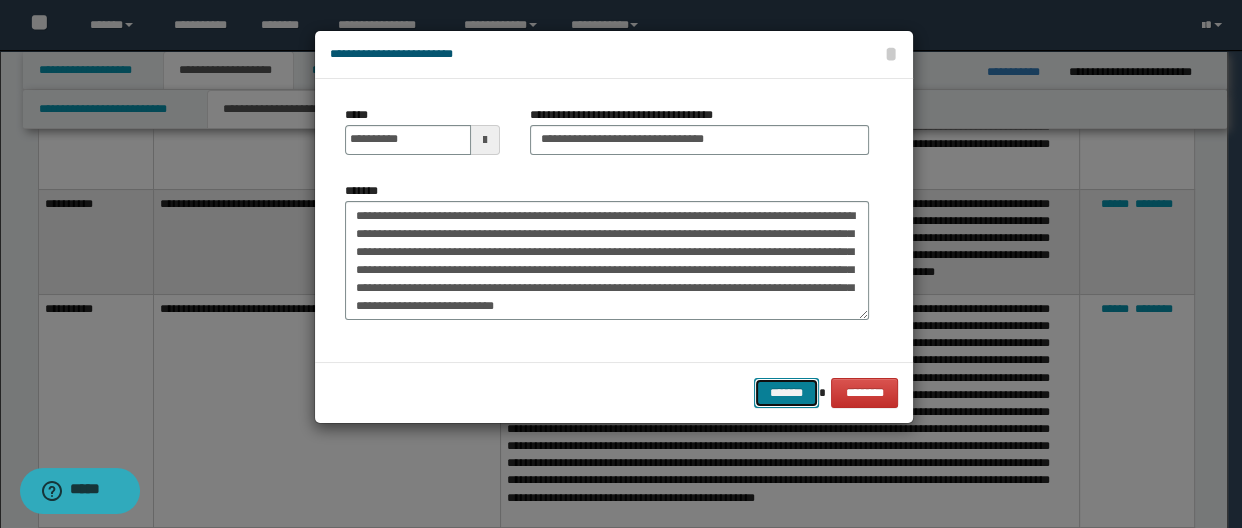 click on "*******" at bounding box center (786, 393) 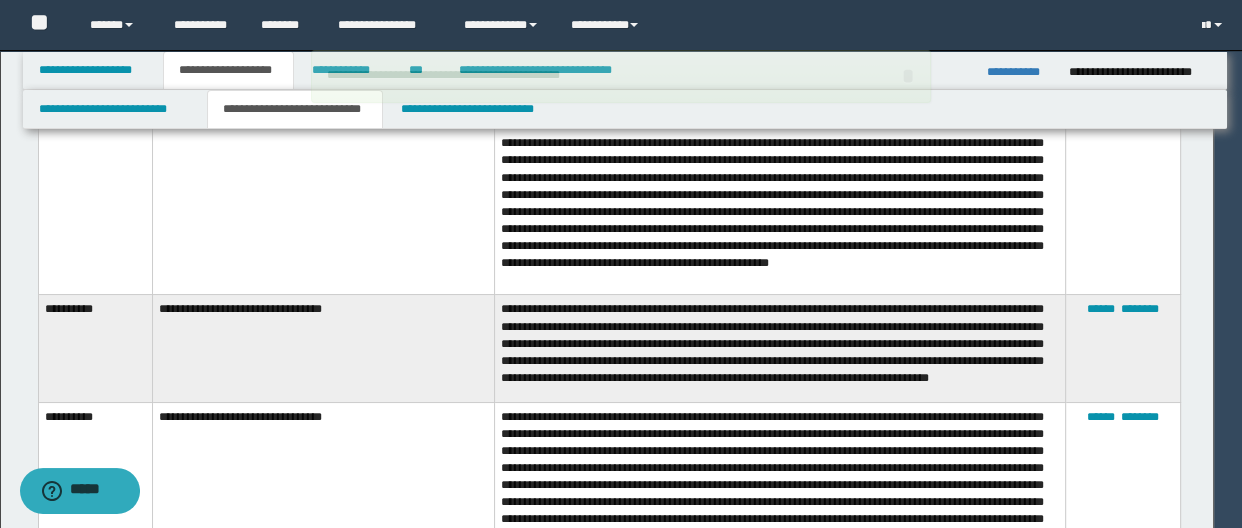type 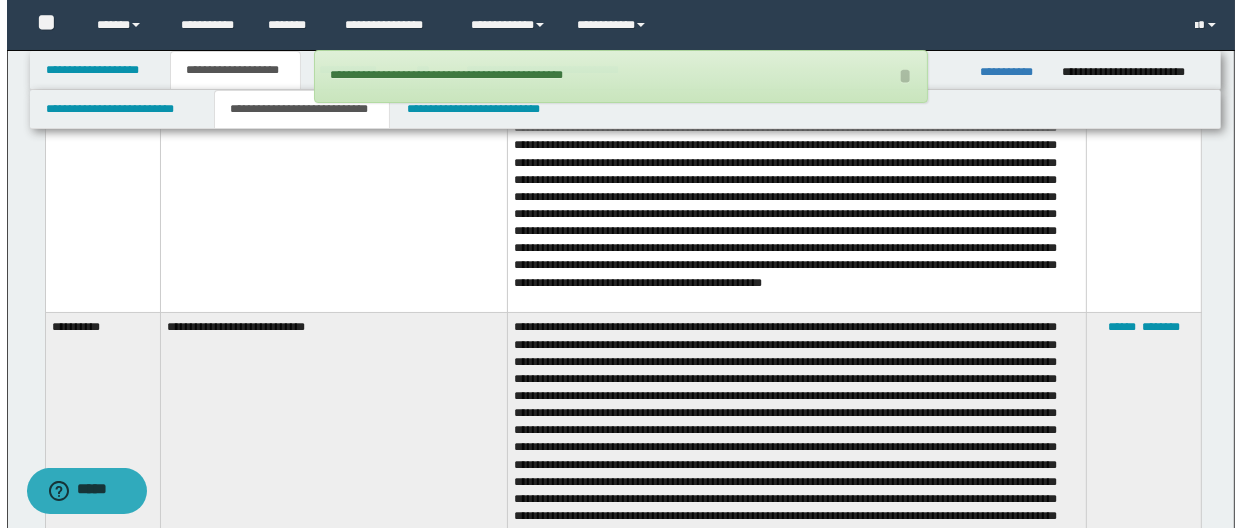 scroll, scrollTop: 6782, scrollLeft: 0, axis: vertical 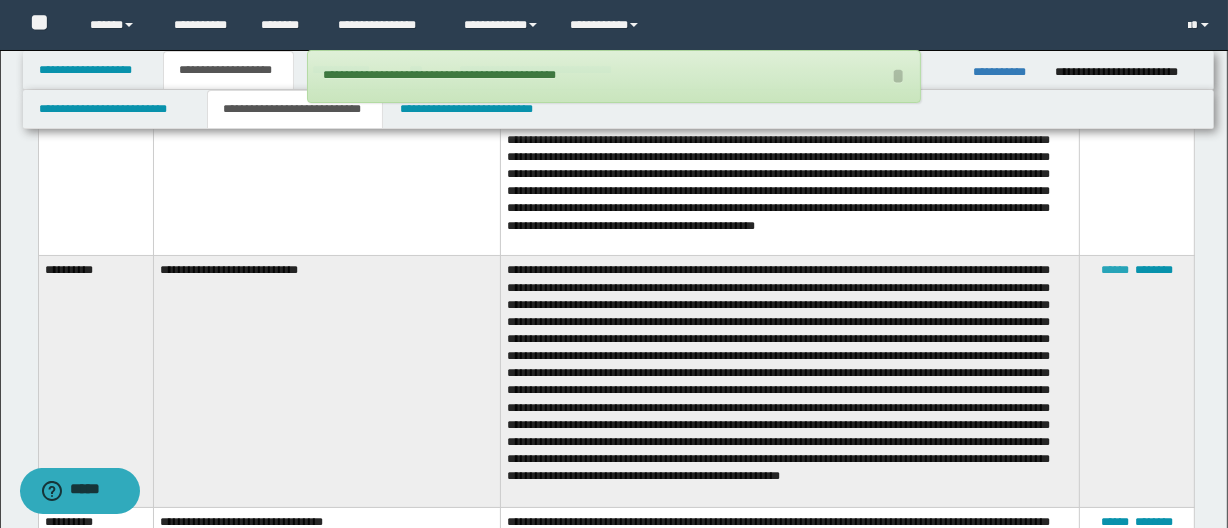click on "******" at bounding box center (1115, 270) 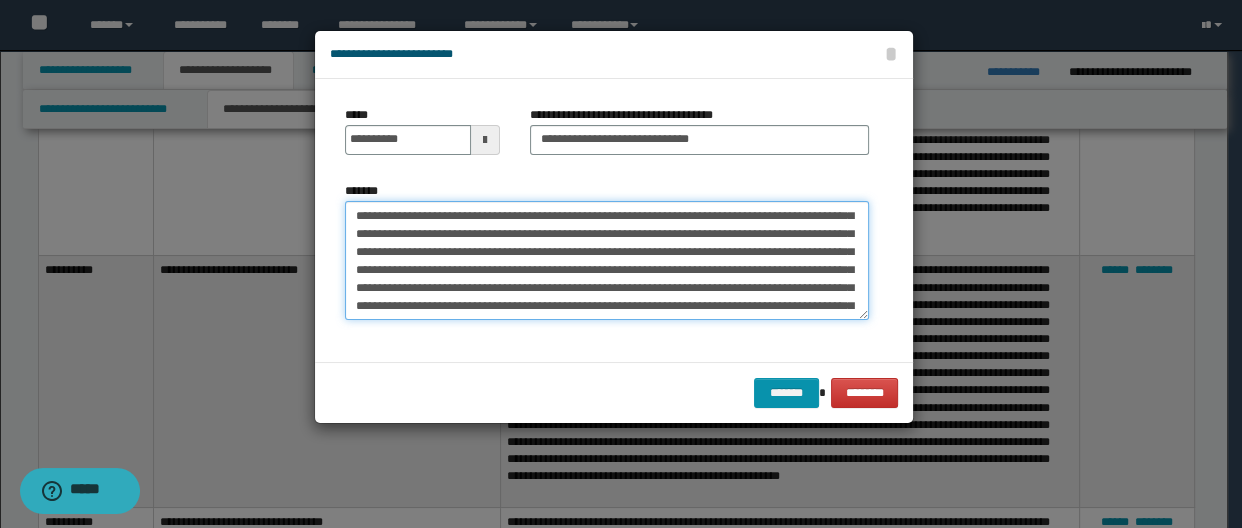 click on "*******" at bounding box center (607, 261) 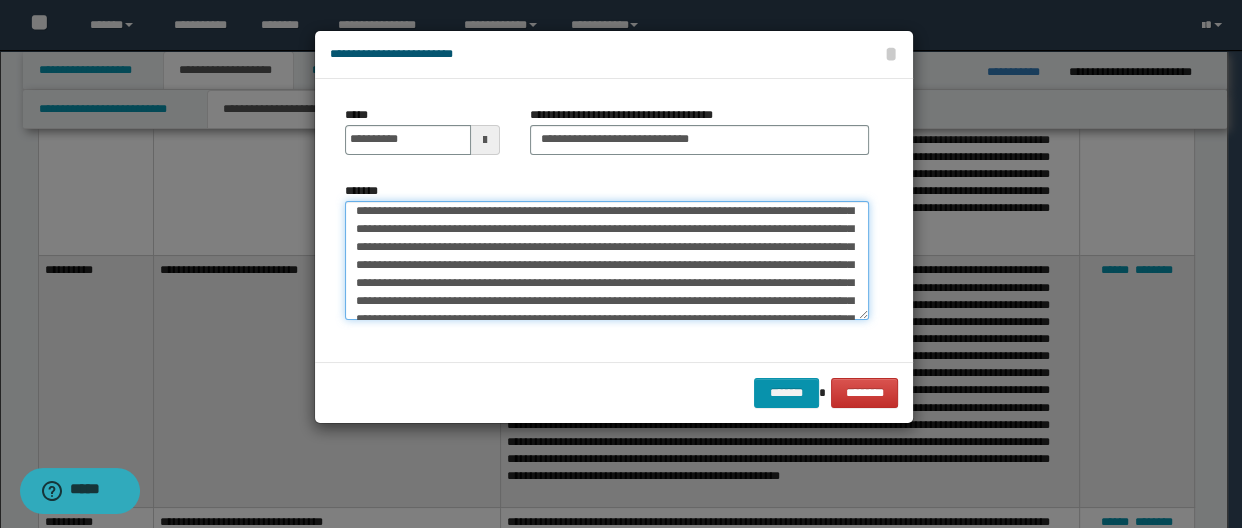 scroll, scrollTop: 180, scrollLeft: 0, axis: vertical 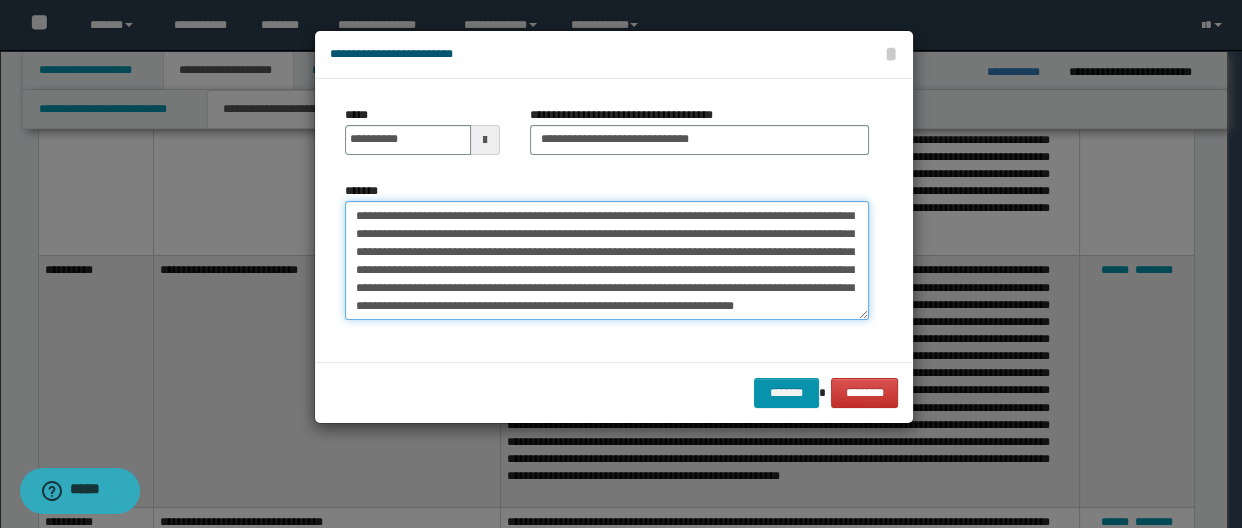 drag, startPoint x: 717, startPoint y: 310, endPoint x: 730, endPoint y: 316, distance: 14.3178215 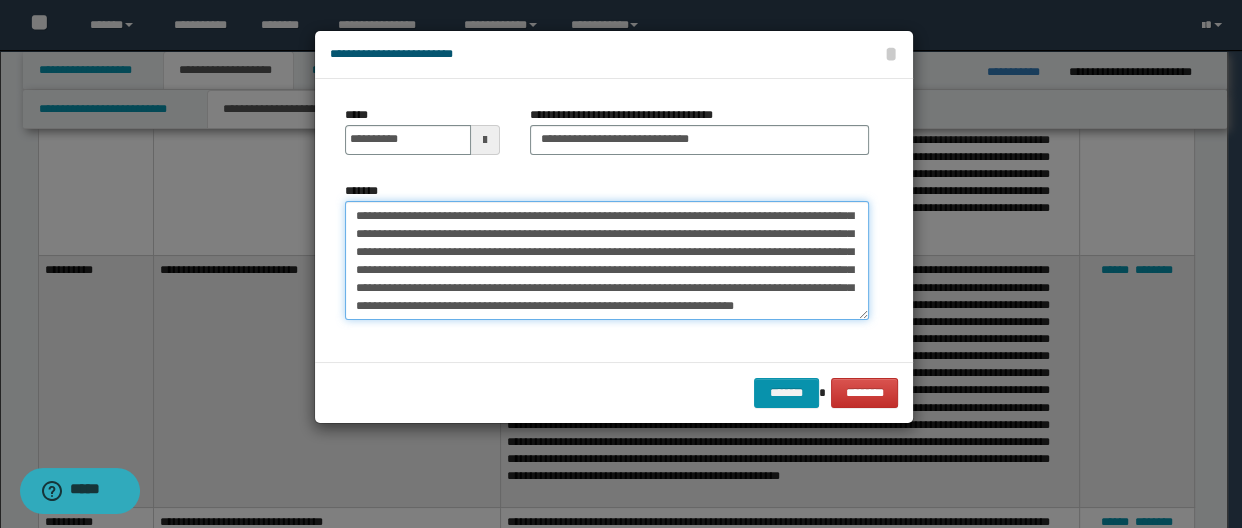 drag, startPoint x: 590, startPoint y: 274, endPoint x: 543, endPoint y: 253, distance: 51.47815 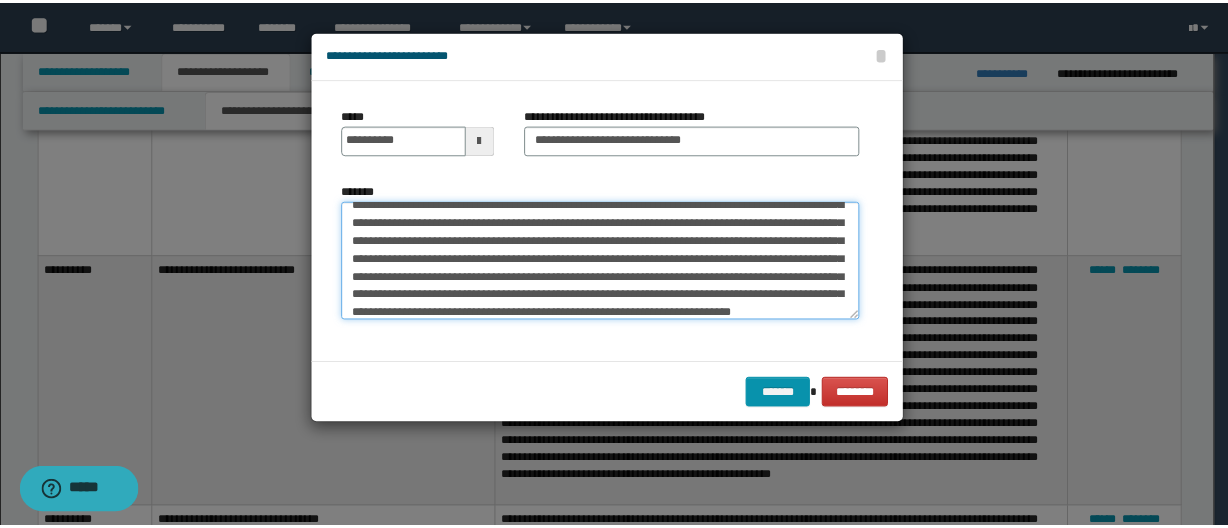 scroll, scrollTop: 180, scrollLeft: 0, axis: vertical 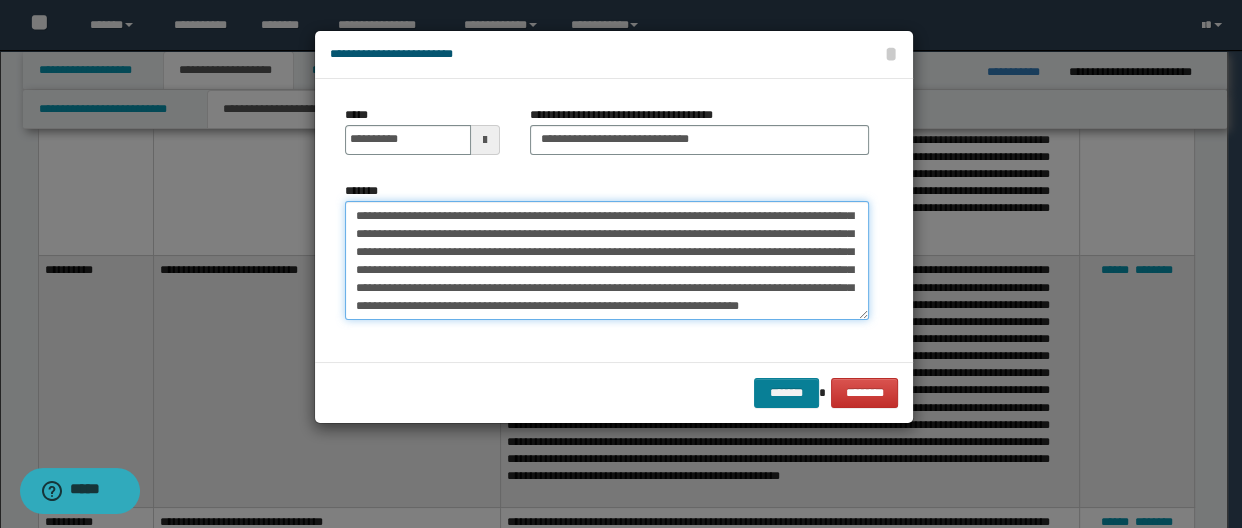 type on "**********" 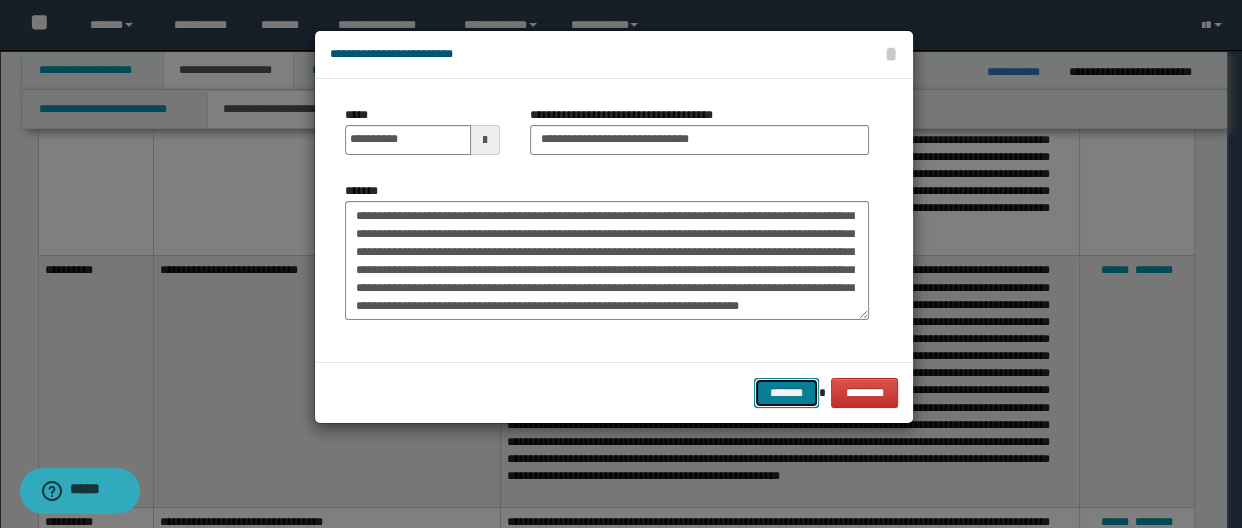 click on "*******" at bounding box center [786, 393] 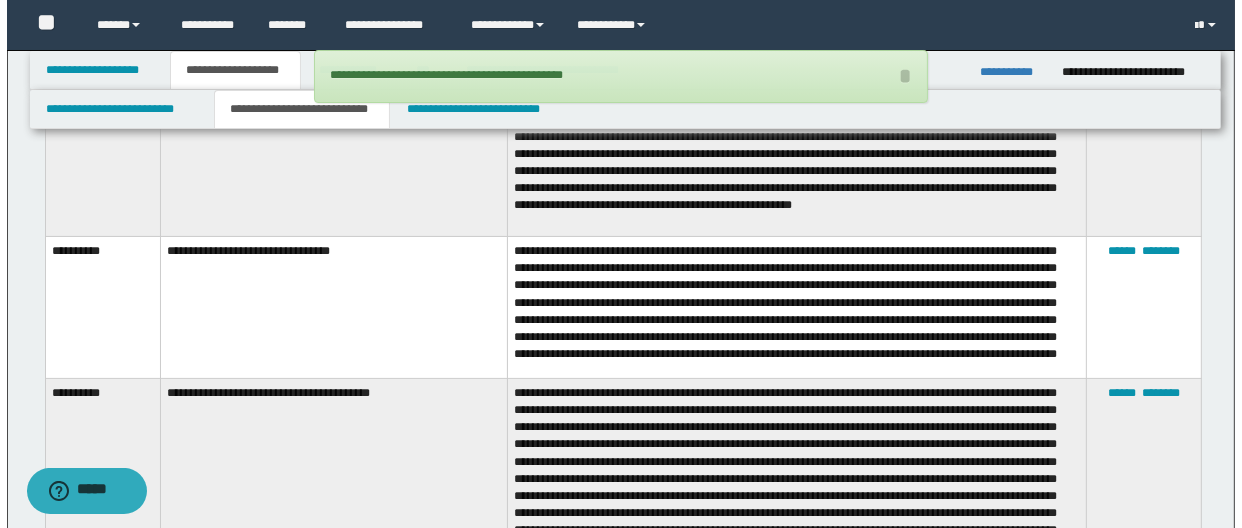 scroll, scrollTop: 7055, scrollLeft: 0, axis: vertical 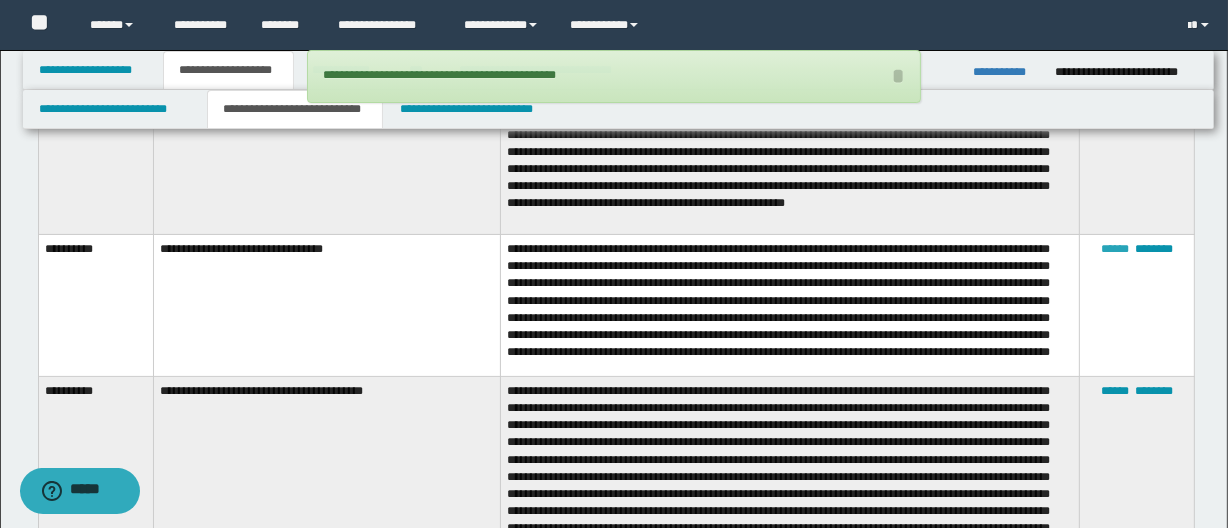 click on "******" at bounding box center [1115, 249] 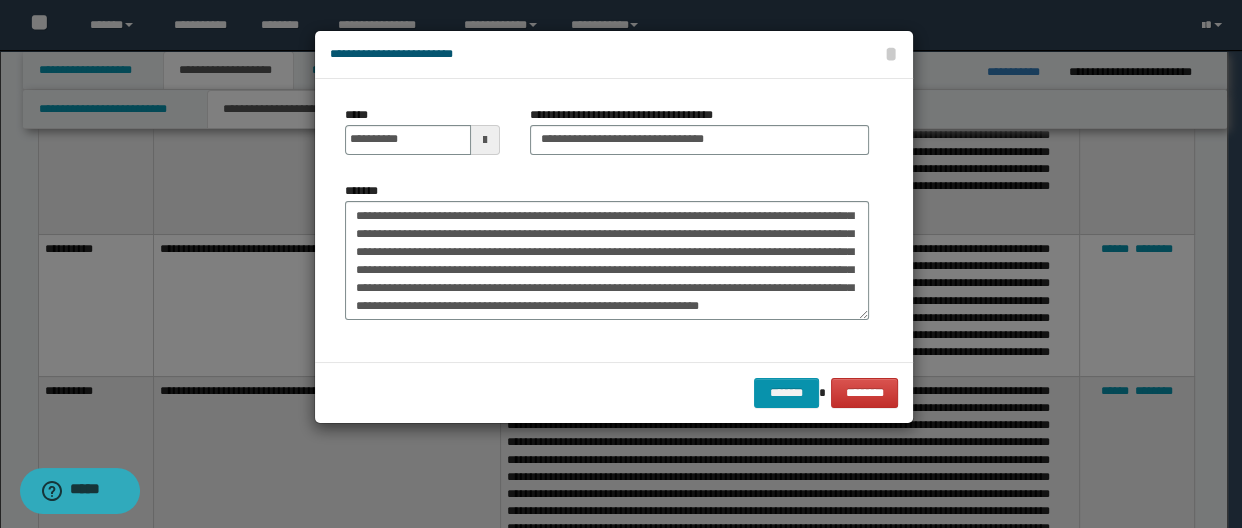 scroll, scrollTop: 53, scrollLeft: 0, axis: vertical 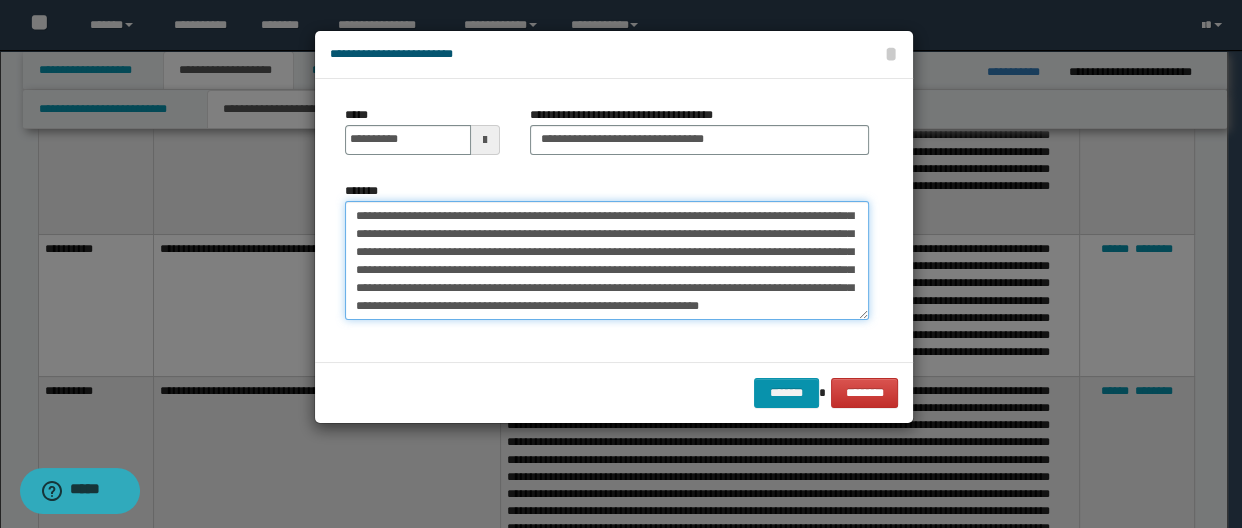 click on "**********" at bounding box center (607, 261) 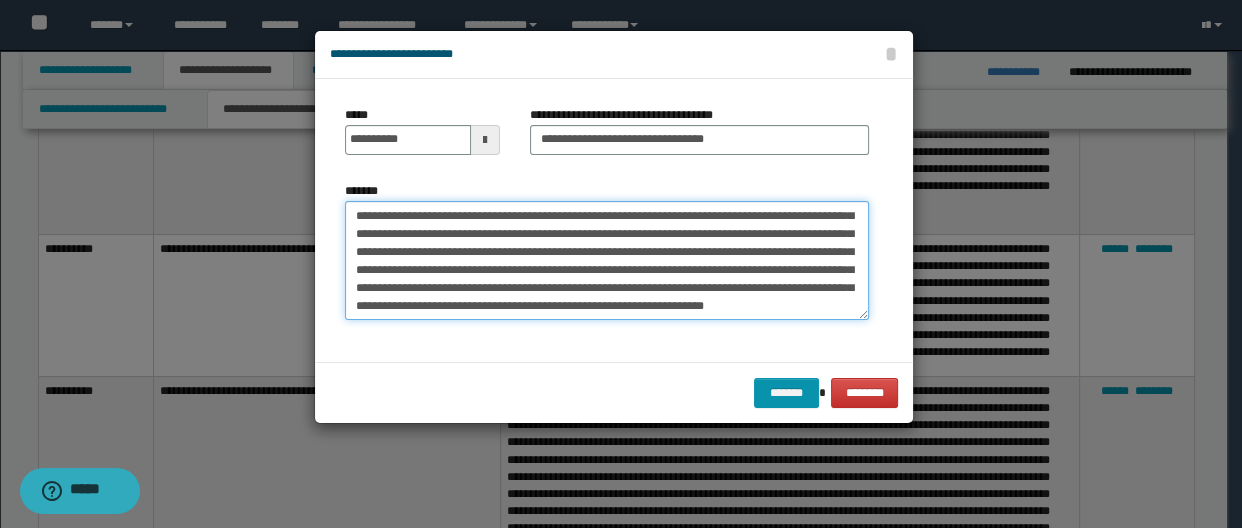 type on "**********" 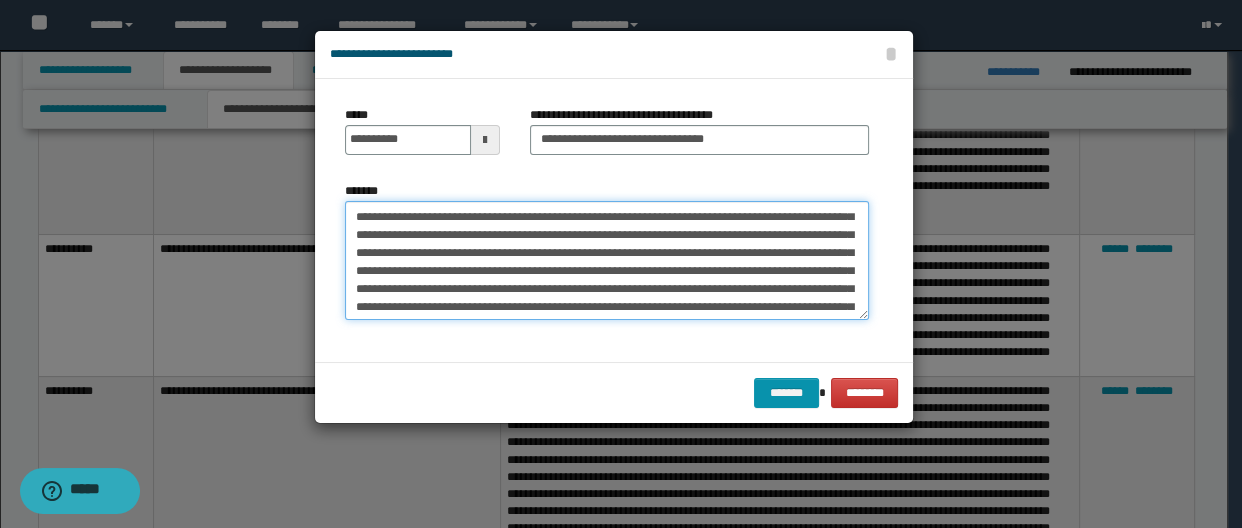 scroll, scrollTop: 0, scrollLeft: 0, axis: both 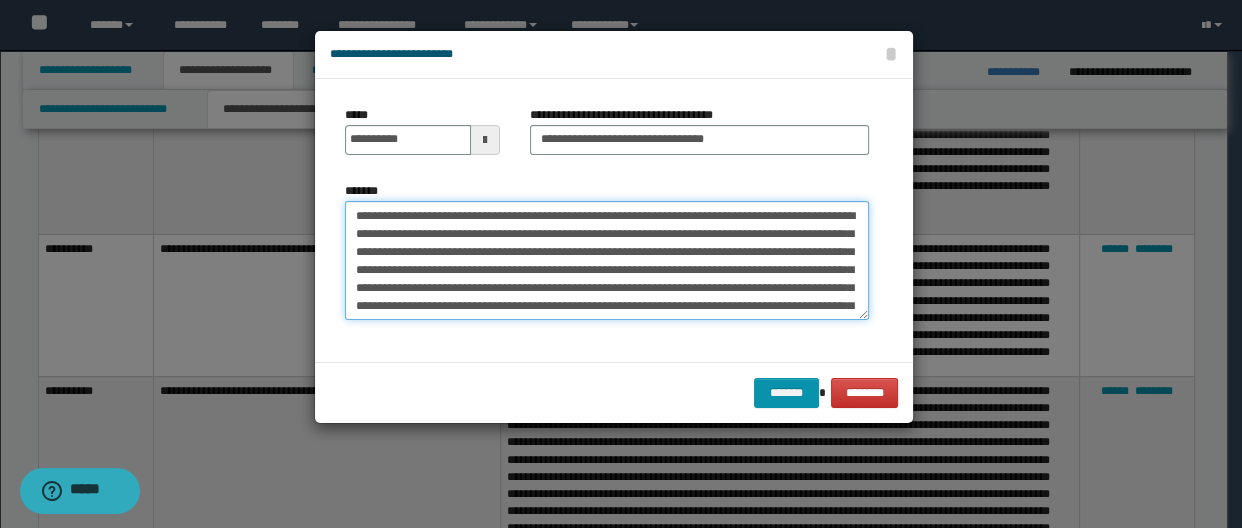 click on "**********" at bounding box center (607, 261) 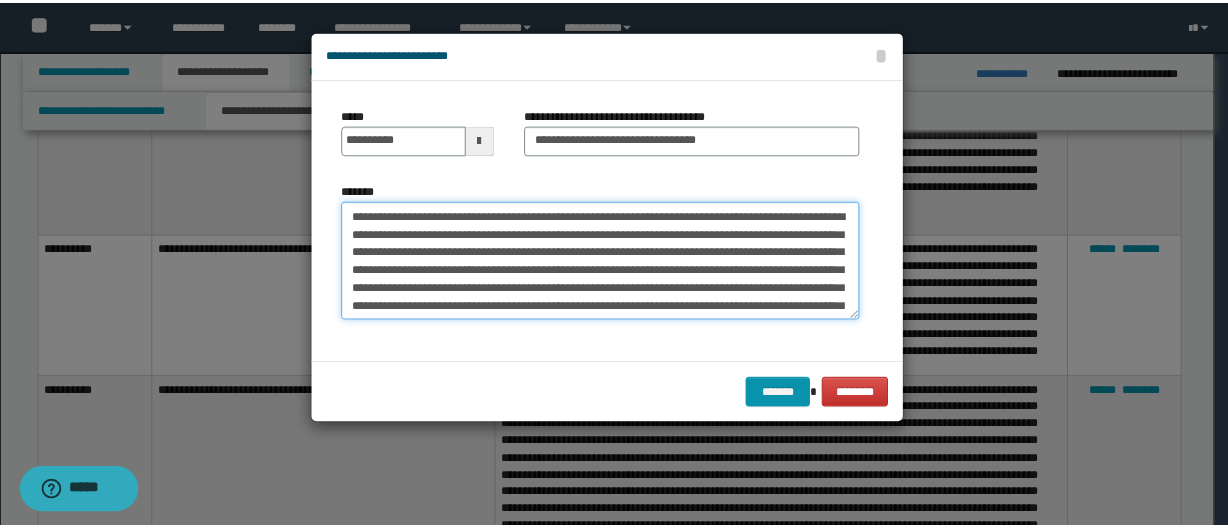 scroll, scrollTop: 53, scrollLeft: 0, axis: vertical 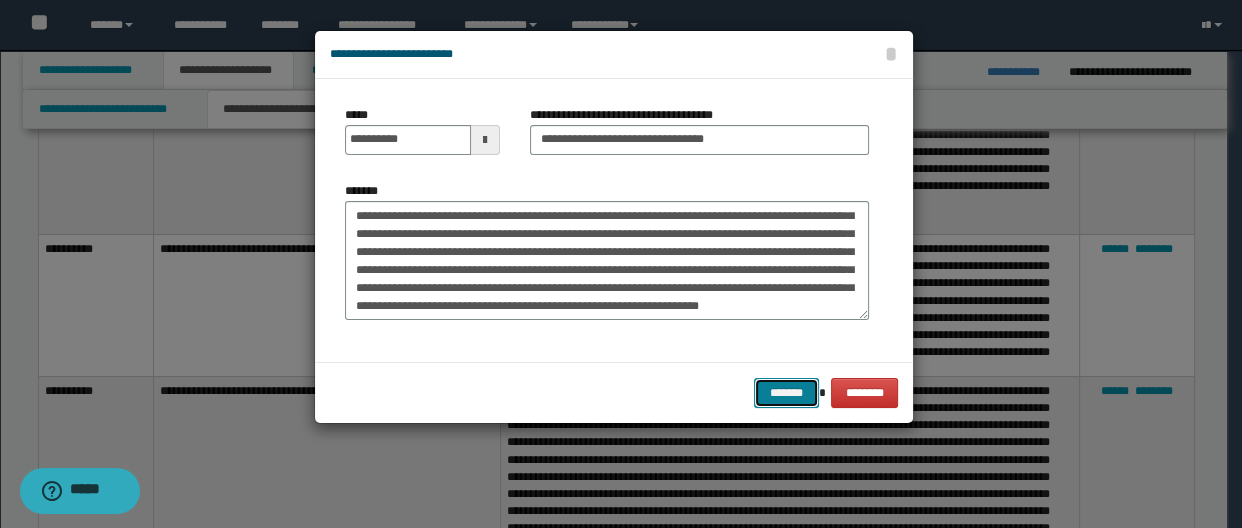 click on "*******" at bounding box center (786, 393) 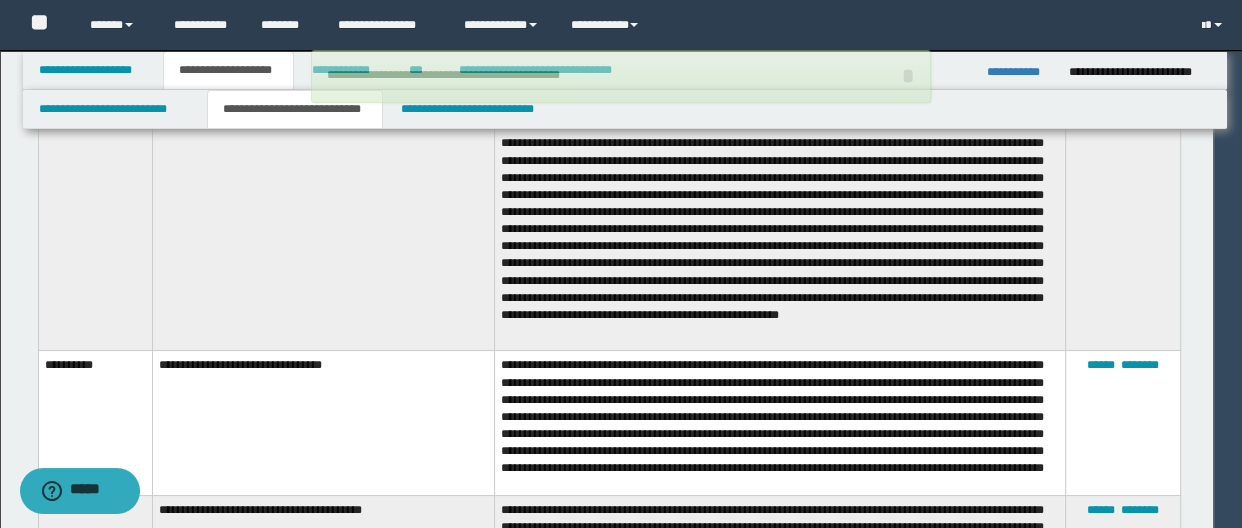 type 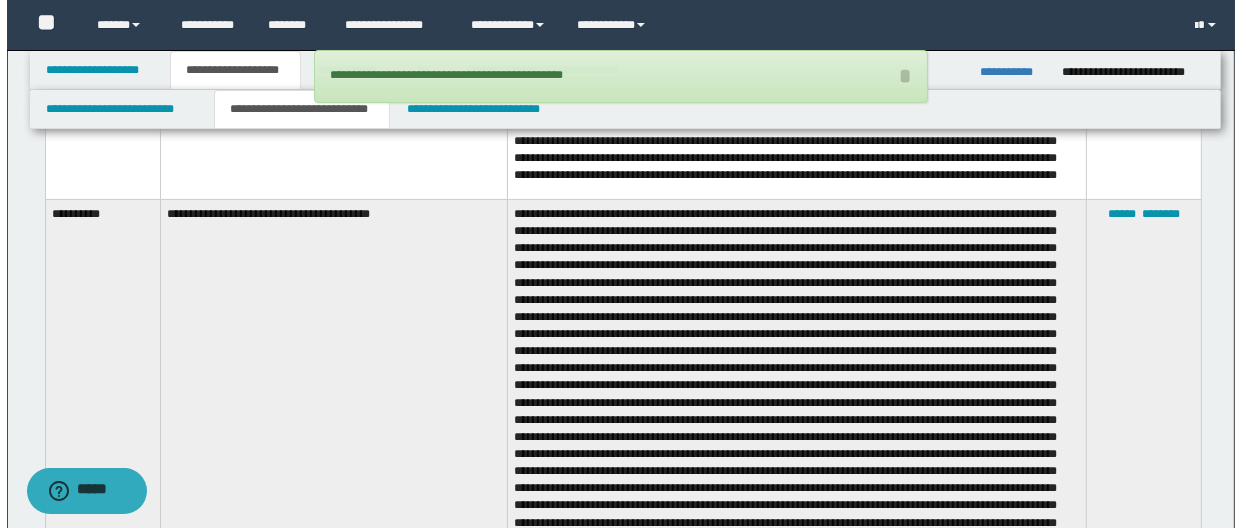 scroll, scrollTop: 7237, scrollLeft: 0, axis: vertical 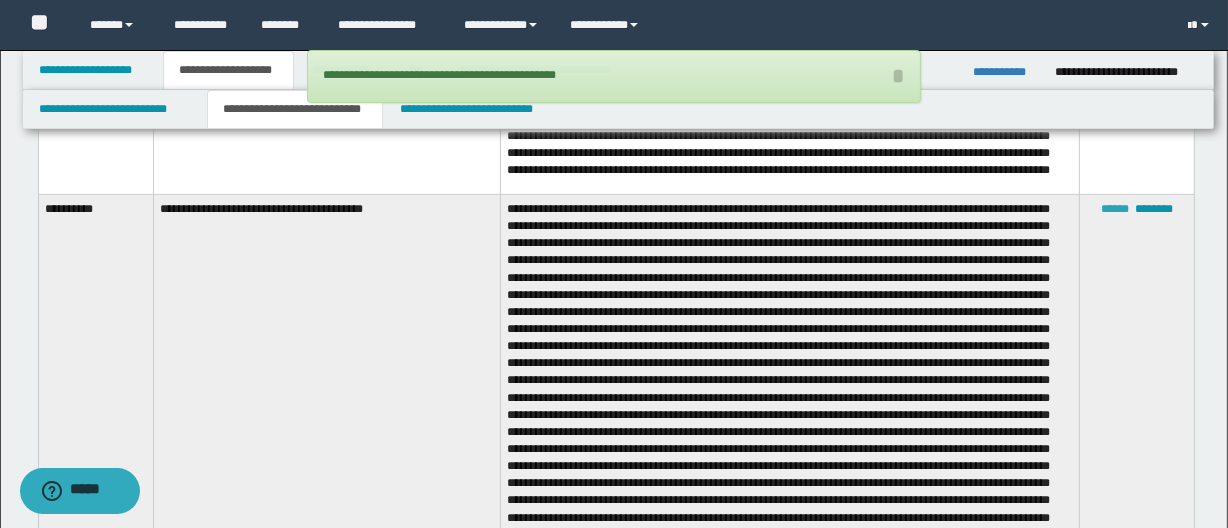 click on "******" at bounding box center [1115, 209] 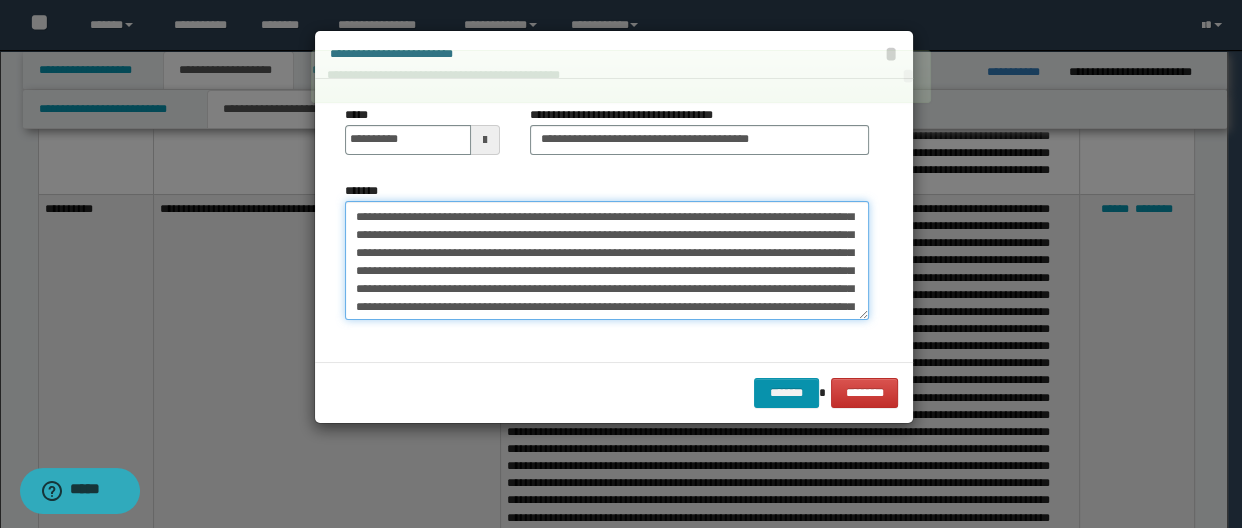 click on "*******" at bounding box center (607, 261) 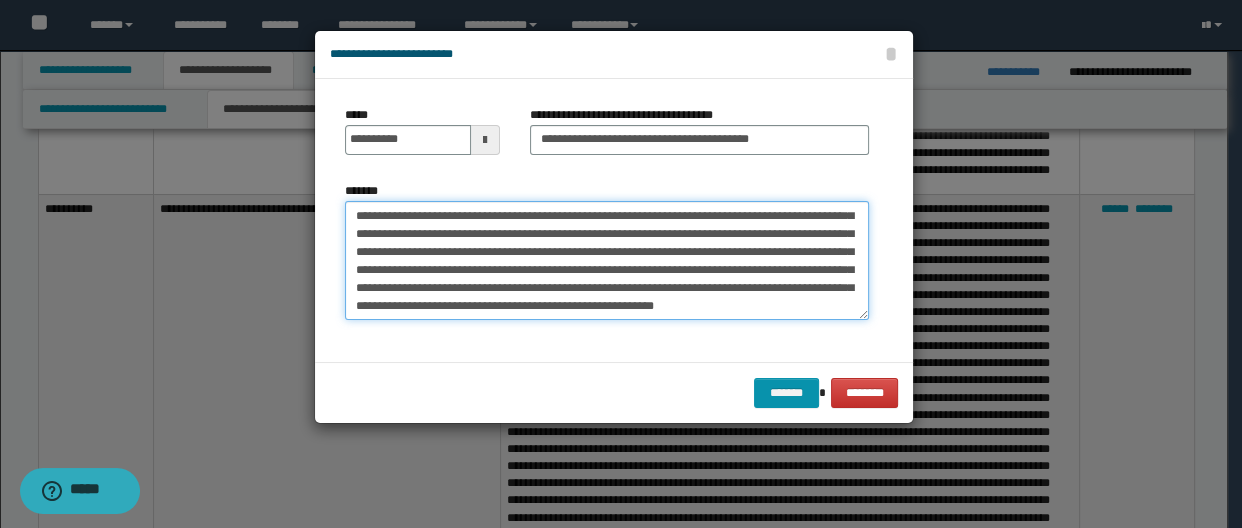 scroll, scrollTop: 503, scrollLeft: 0, axis: vertical 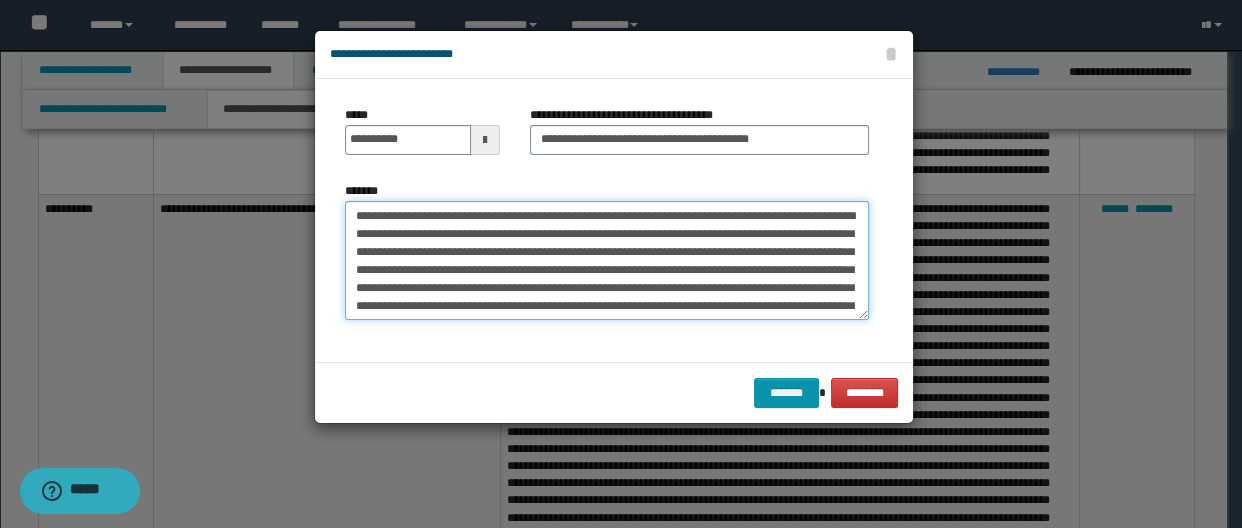 click on "*******" at bounding box center [607, 261] 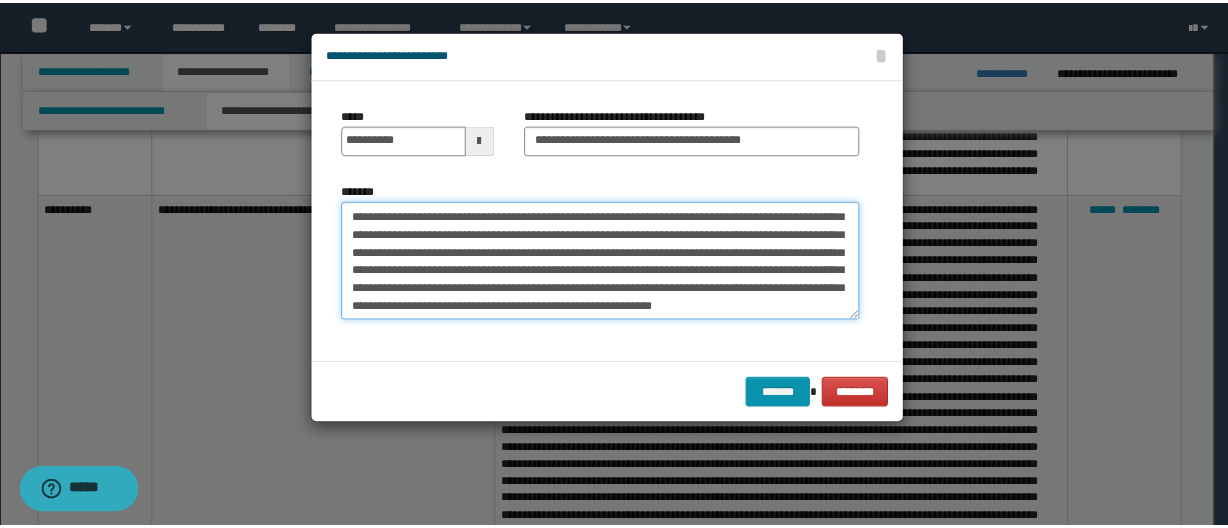 scroll, scrollTop: 503, scrollLeft: 0, axis: vertical 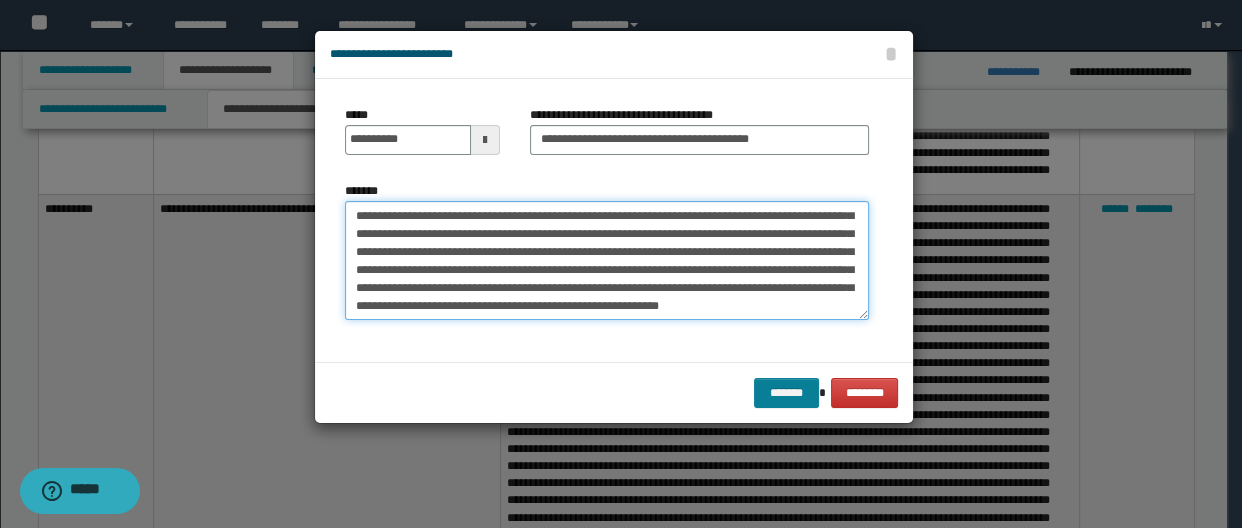type on "**********" 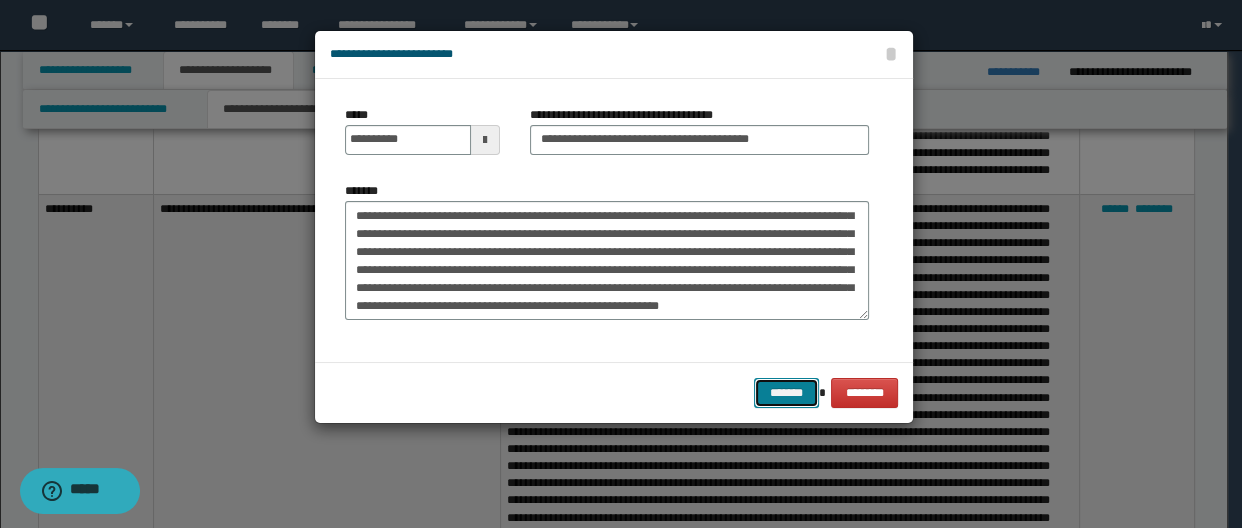 click on "*******" at bounding box center (786, 393) 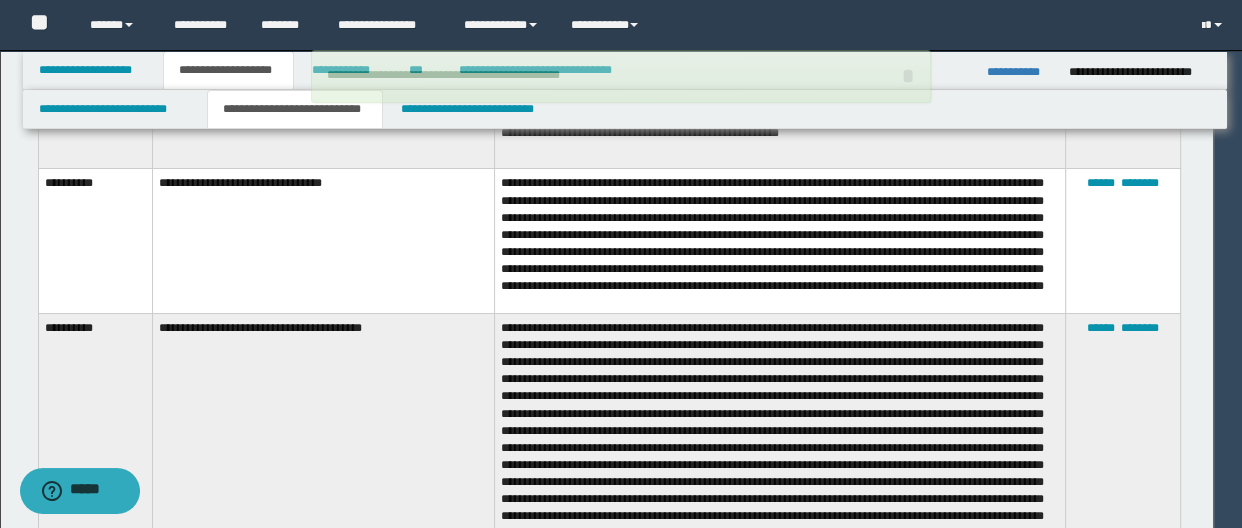 type 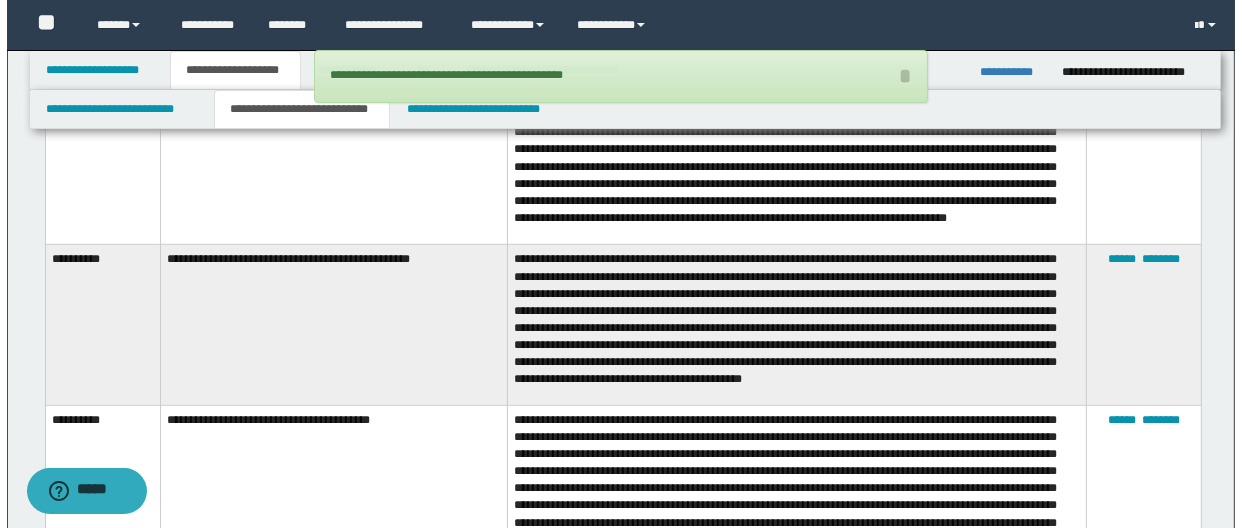 scroll, scrollTop: 7691, scrollLeft: 0, axis: vertical 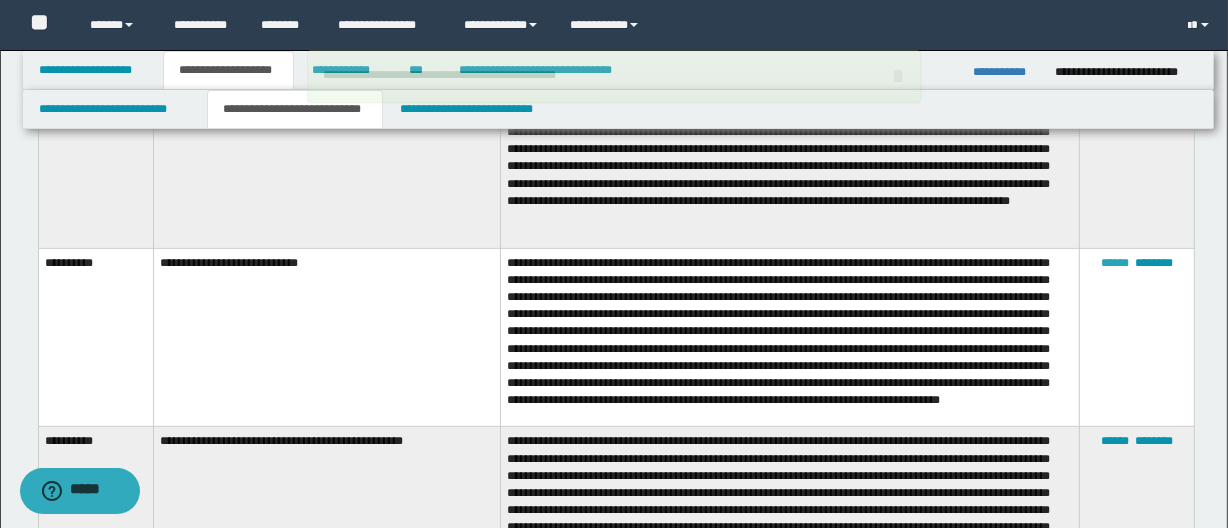 click on "******" at bounding box center [1115, 263] 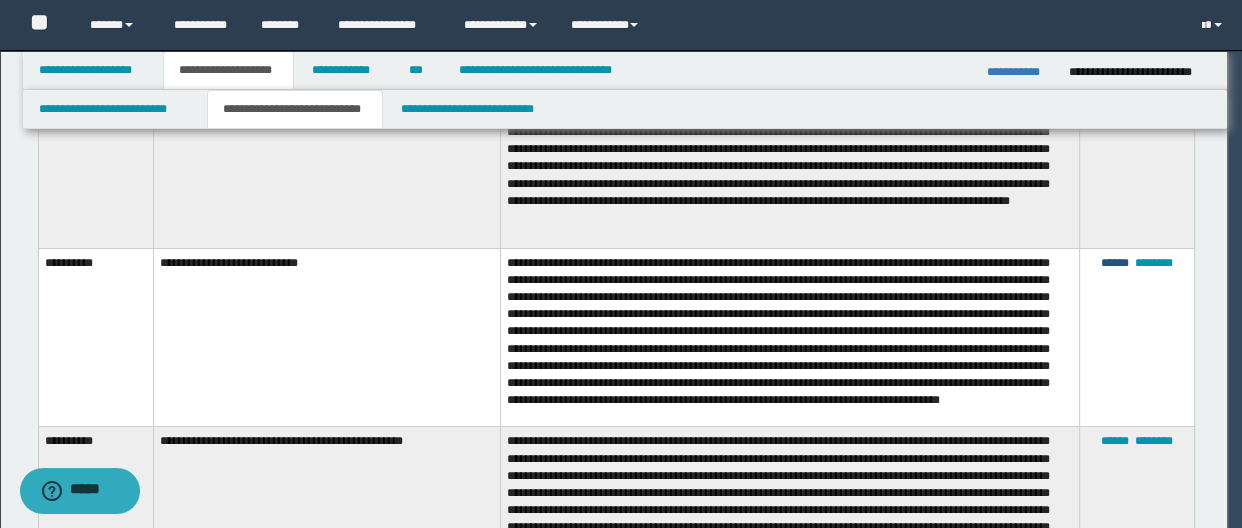 scroll, scrollTop: 90, scrollLeft: 0, axis: vertical 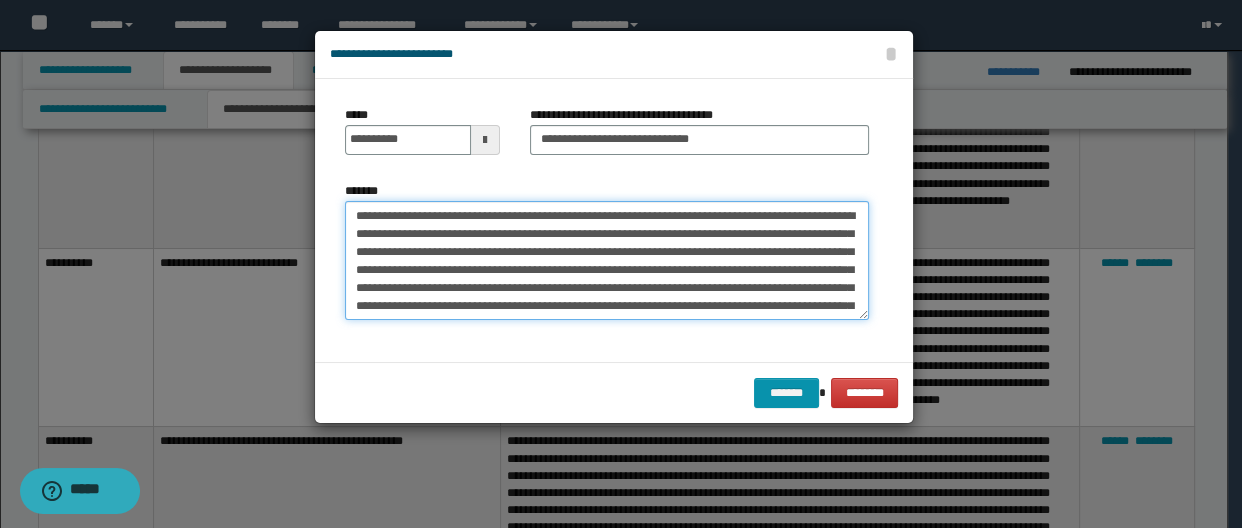 click on "**********" at bounding box center [607, 261] 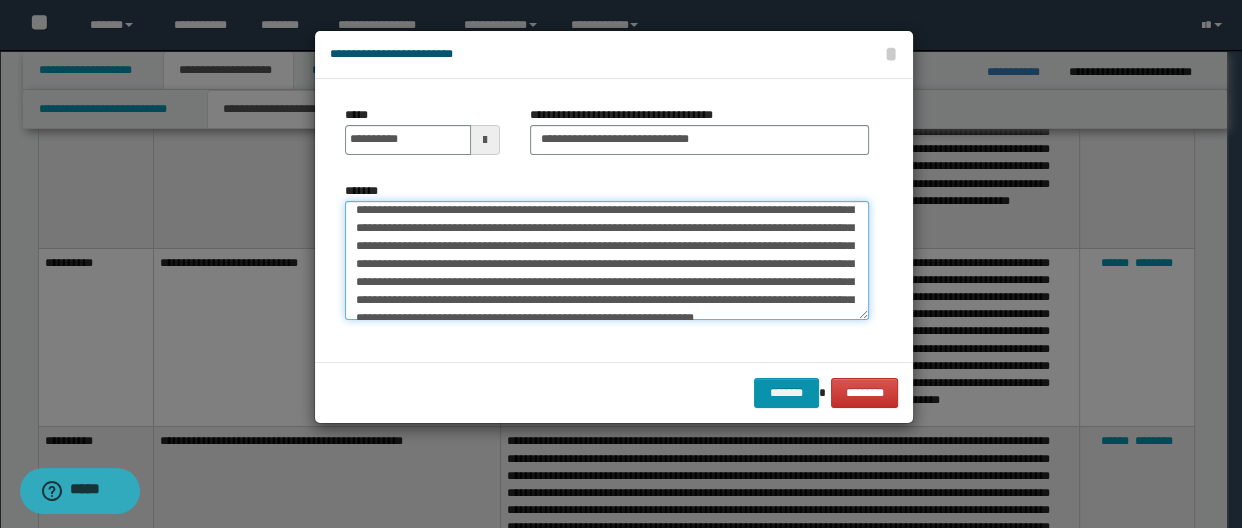 scroll, scrollTop: 90, scrollLeft: 0, axis: vertical 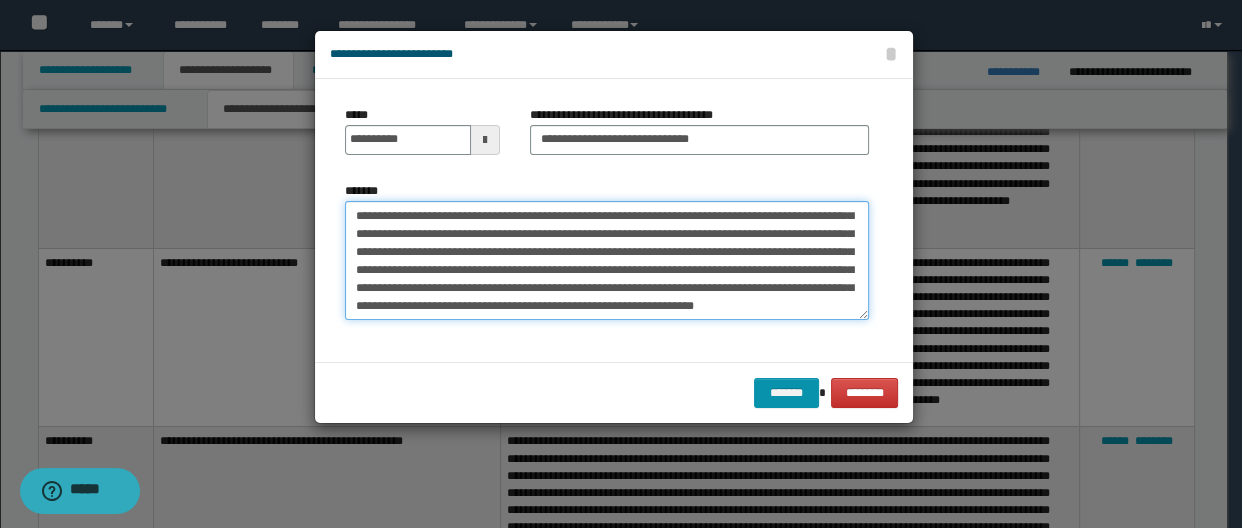 click on "**********" at bounding box center (607, 261) 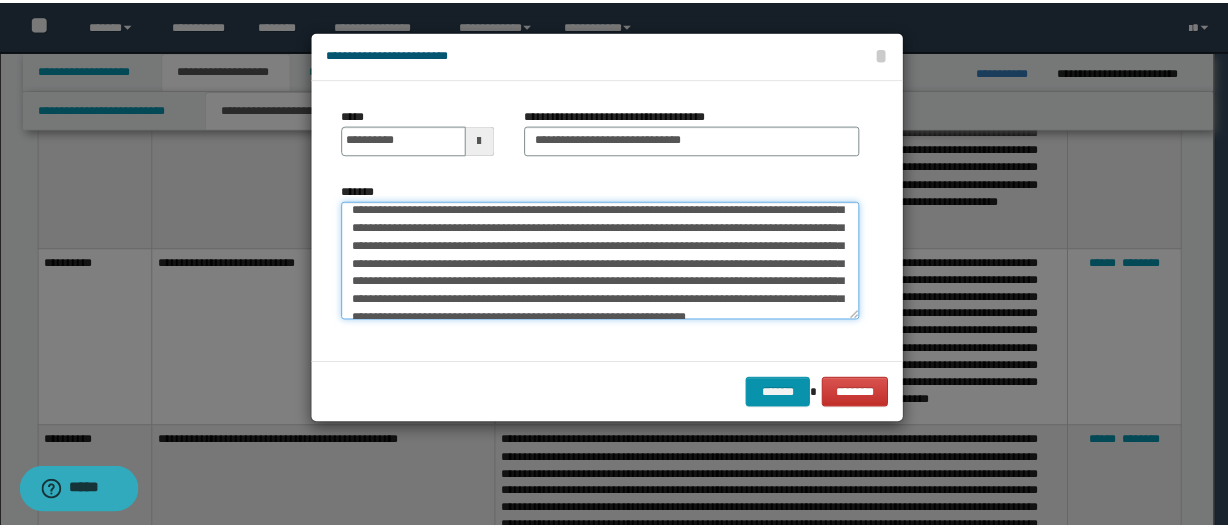 scroll, scrollTop: 90, scrollLeft: 0, axis: vertical 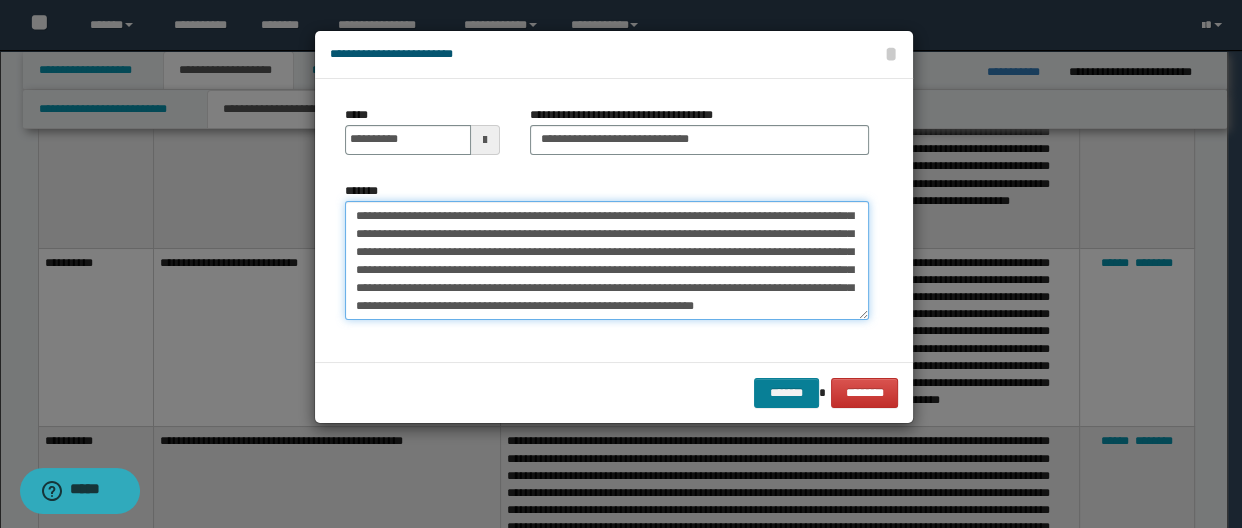 type on "**********" 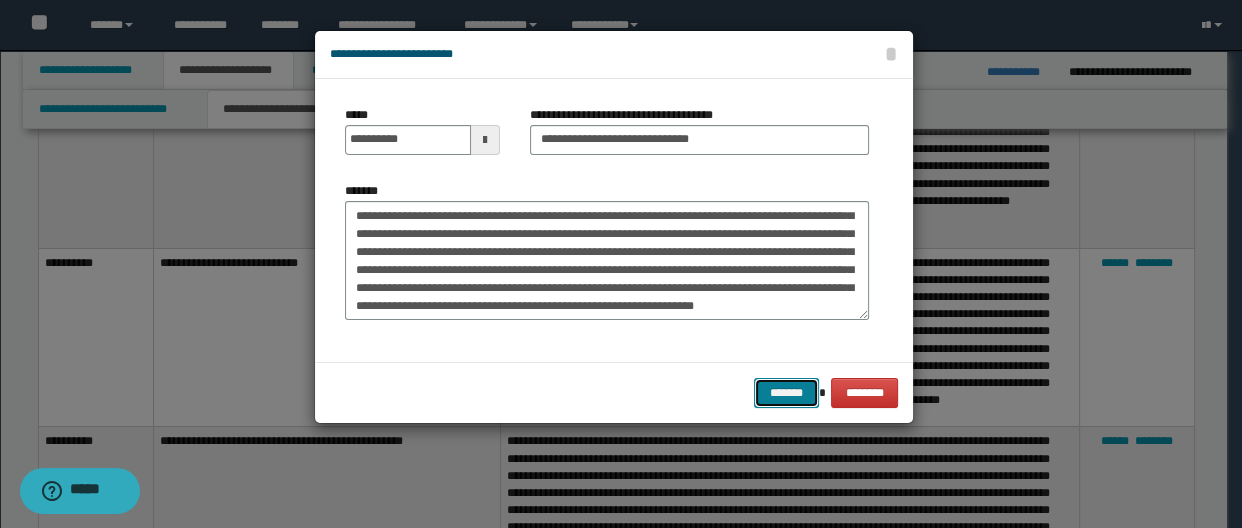 click on "*******" at bounding box center (786, 393) 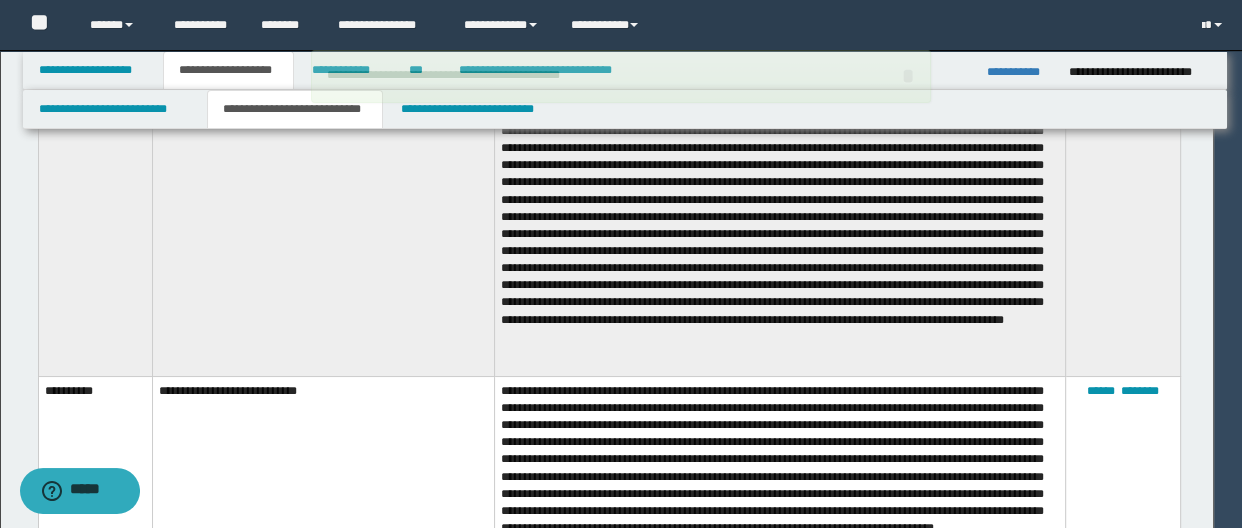 type 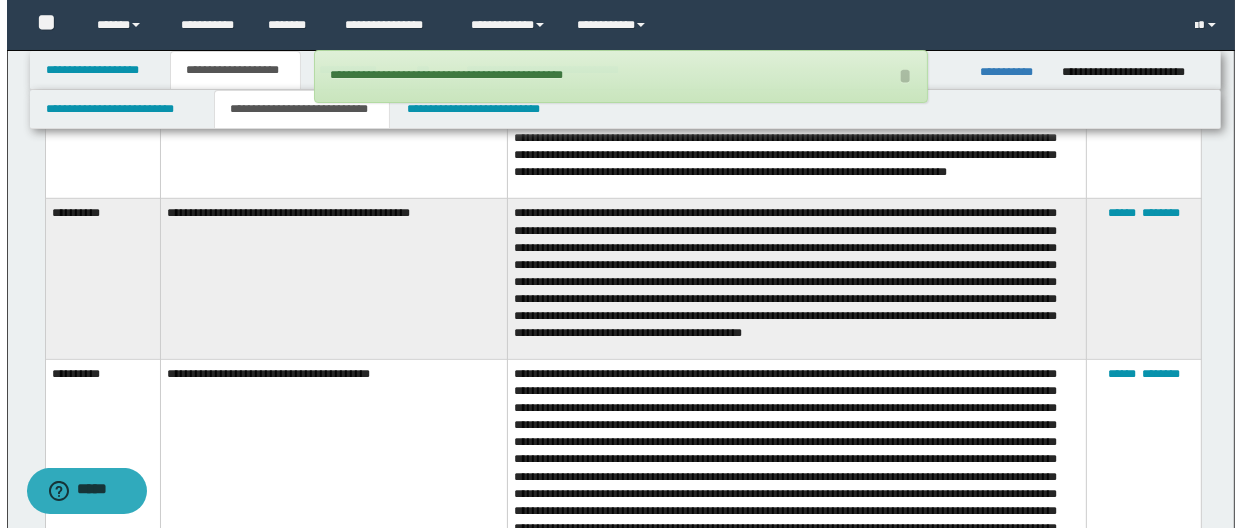 scroll, scrollTop: 7873, scrollLeft: 0, axis: vertical 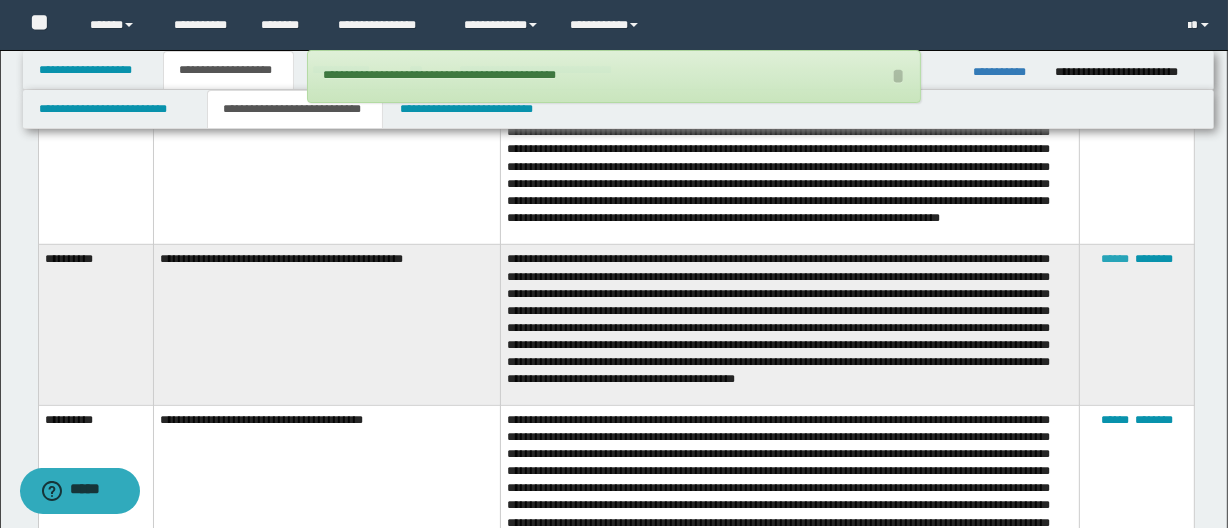 click on "******" at bounding box center [1115, 259] 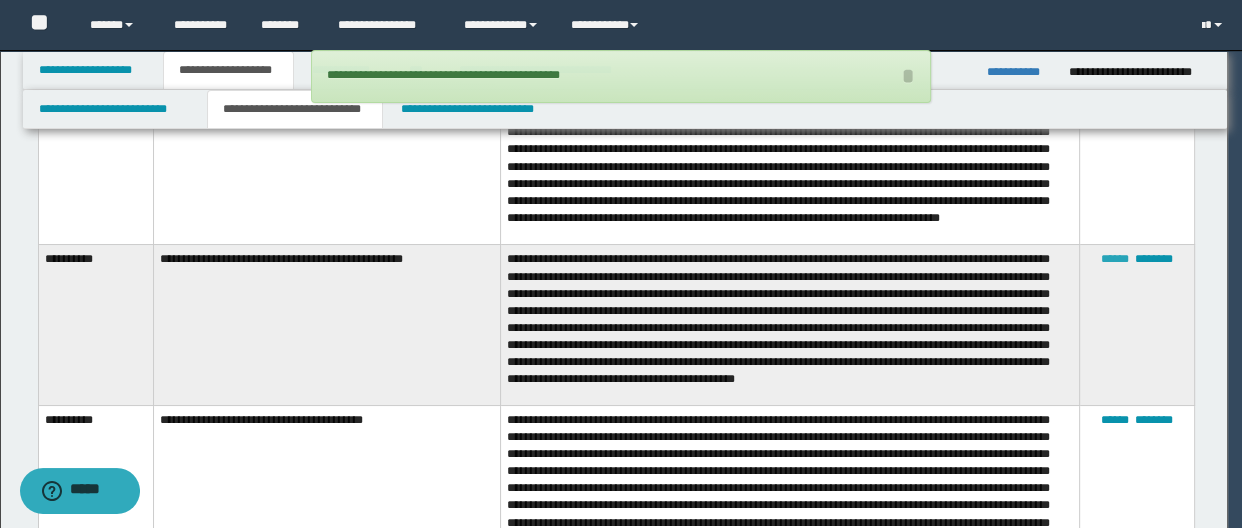 scroll, scrollTop: 71, scrollLeft: 0, axis: vertical 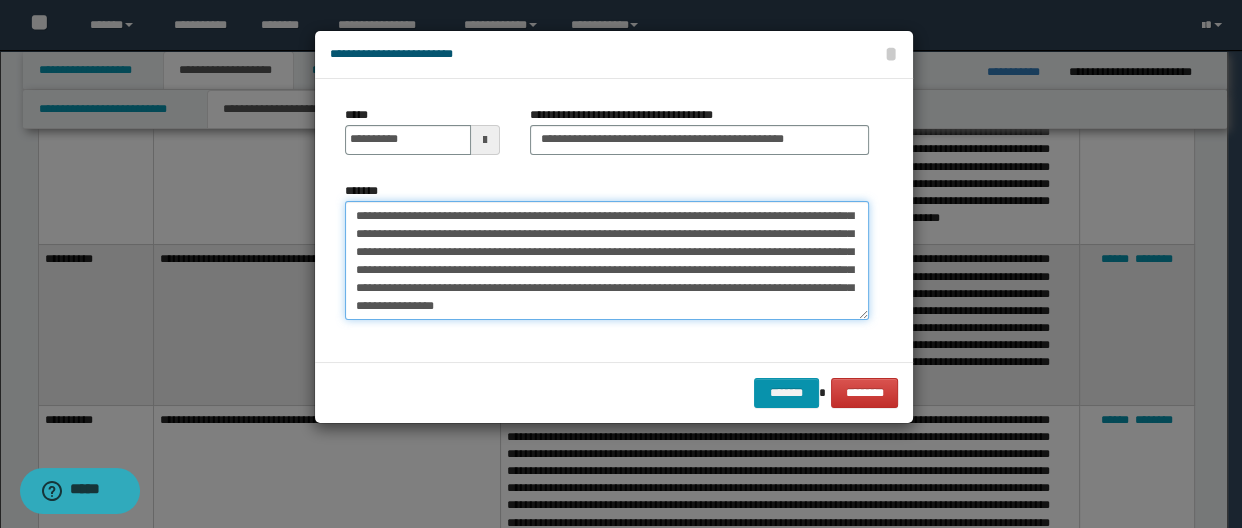 drag, startPoint x: 673, startPoint y: 271, endPoint x: 638, endPoint y: 282, distance: 36.687874 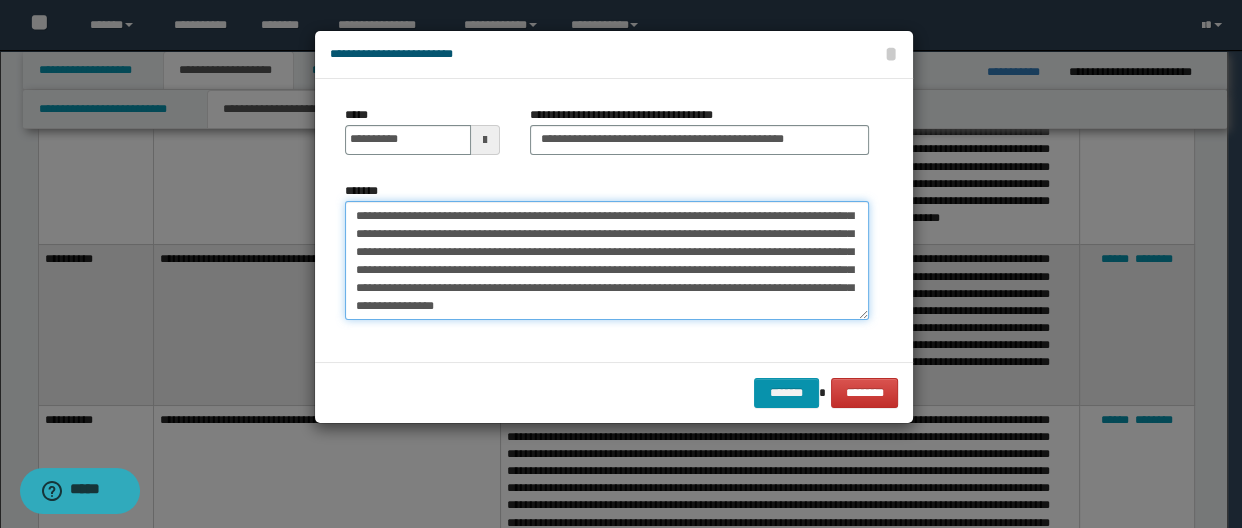 click on "**********" at bounding box center [607, 261] 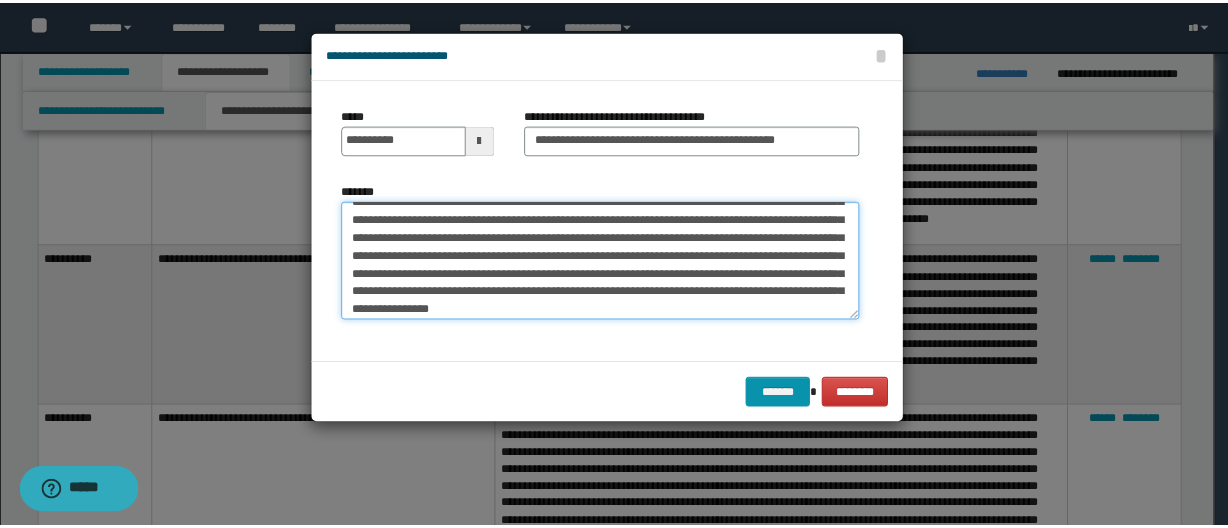 scroll, scrollTop: 71, scrollLeft: 0, axis: vertical 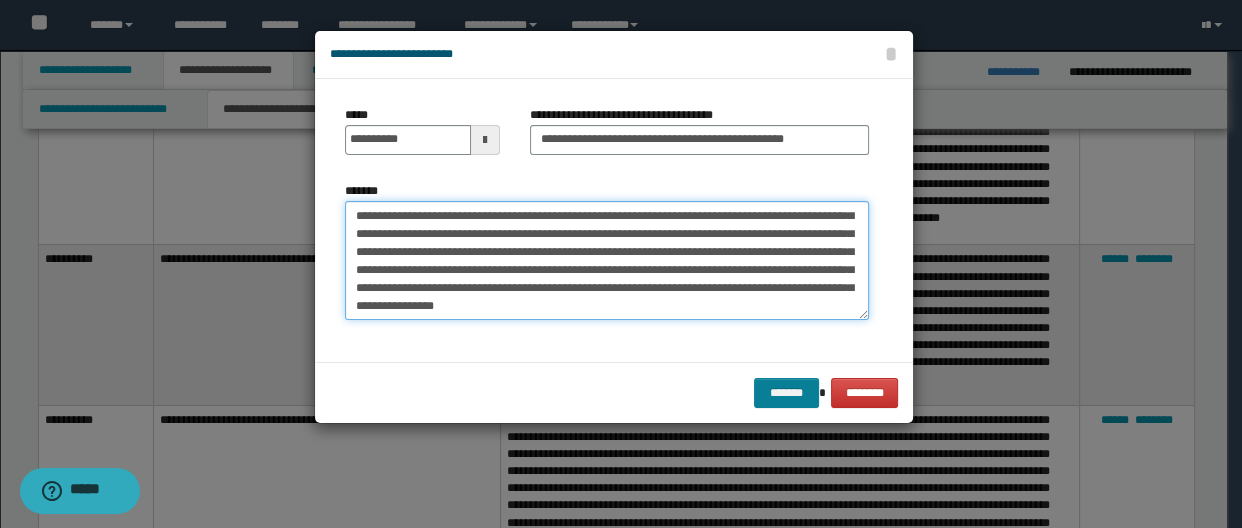 type on "**********" 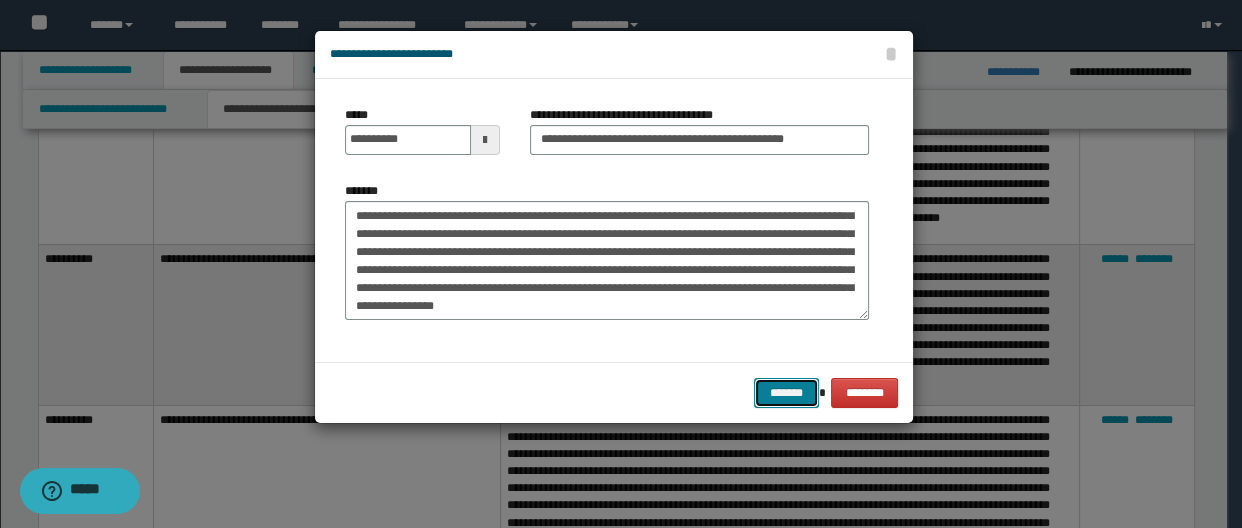 click on "*******" at bounding box center (786, 393) 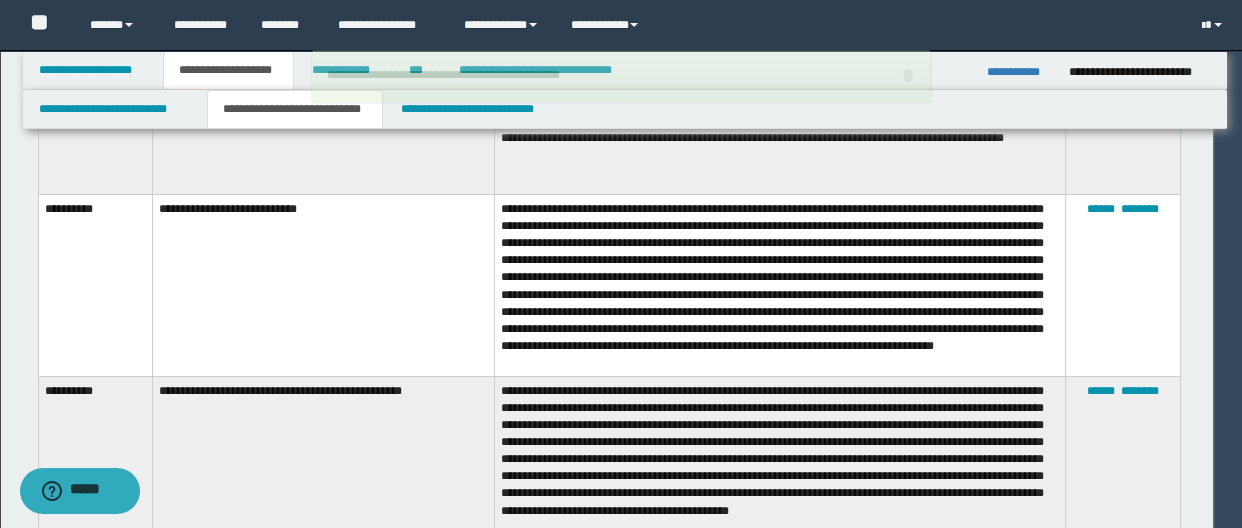 type 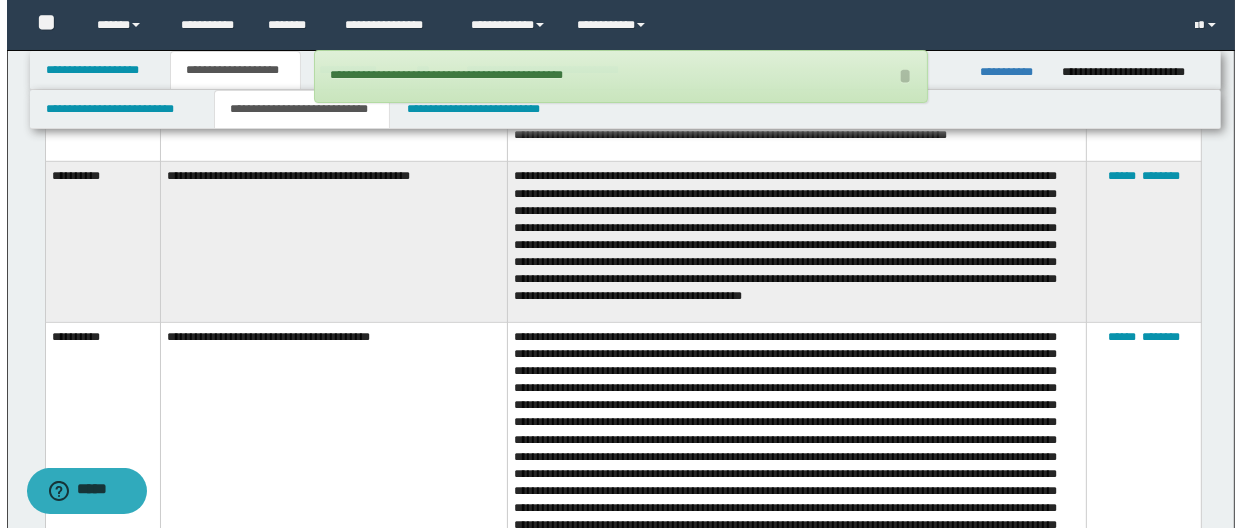 scroll, scrollTop: 7964, scrollLeft: 0, axis: vertical 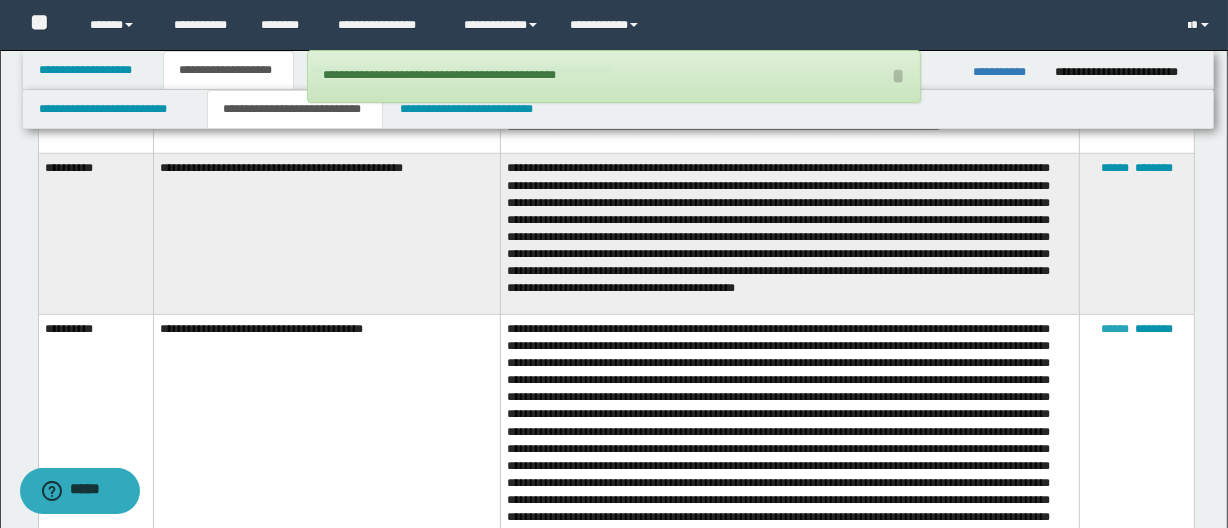 click on "******" at bounding box center [1115, 329] 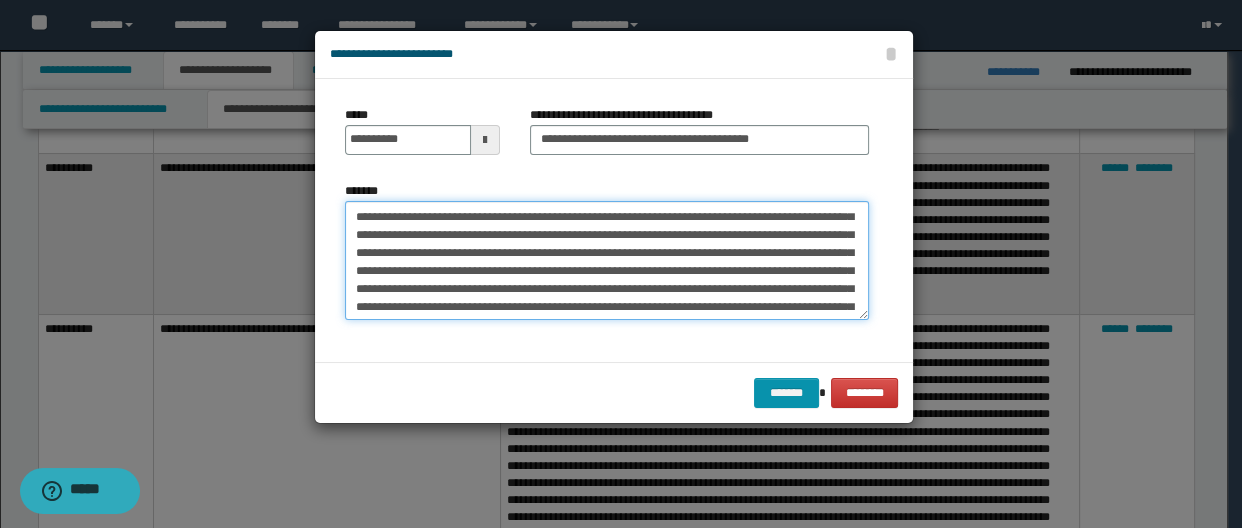 click on "*******" at bounding box center [607, 261] 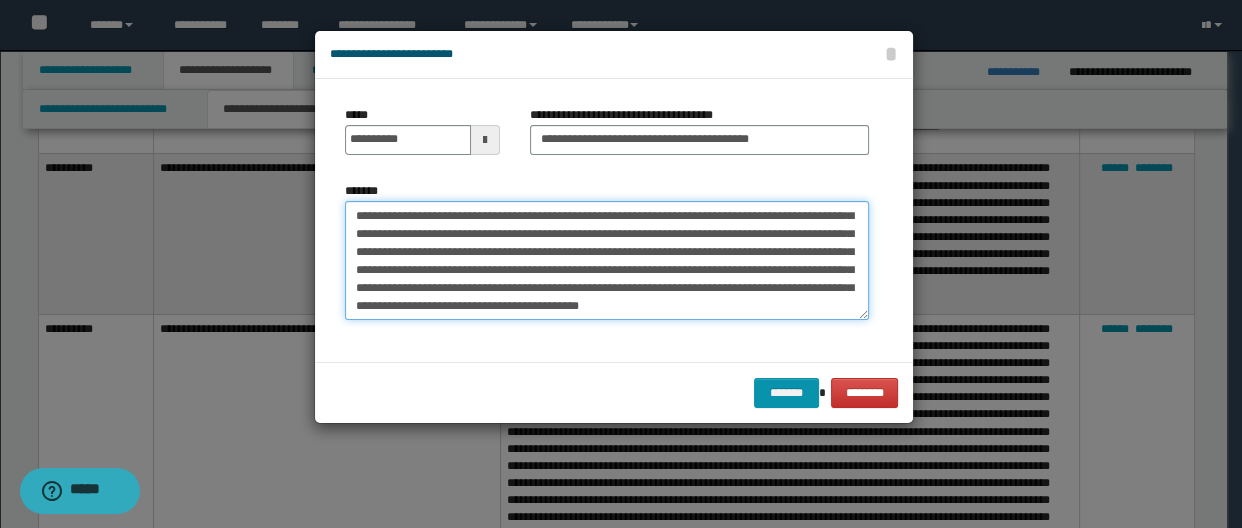 scroll, scrollTop: 1565, scrollLeft: 0, axis: vertical 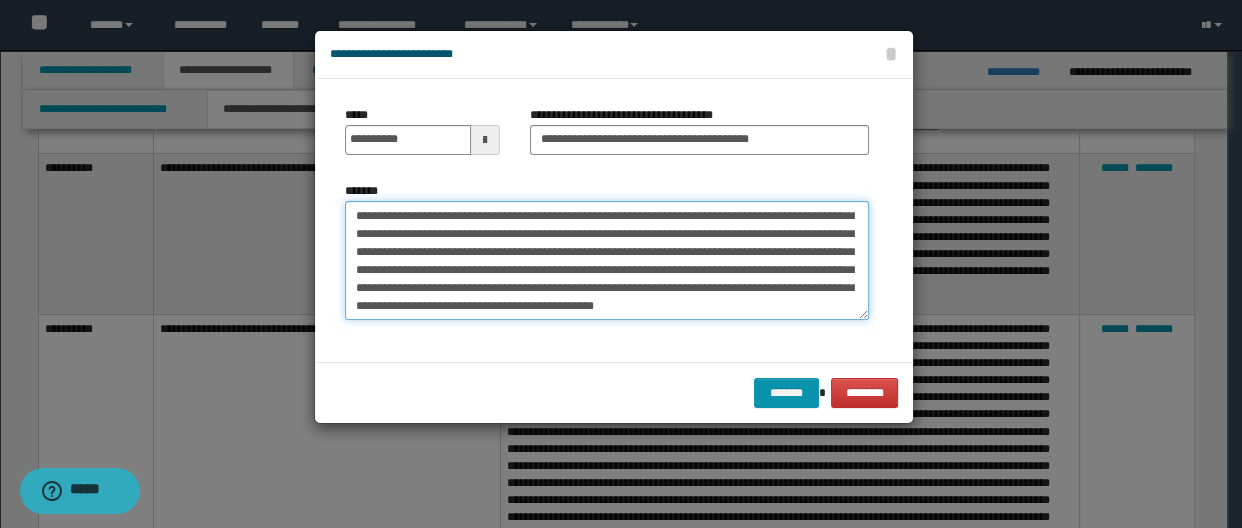 click on "*******" at bounding box center [607, 261] 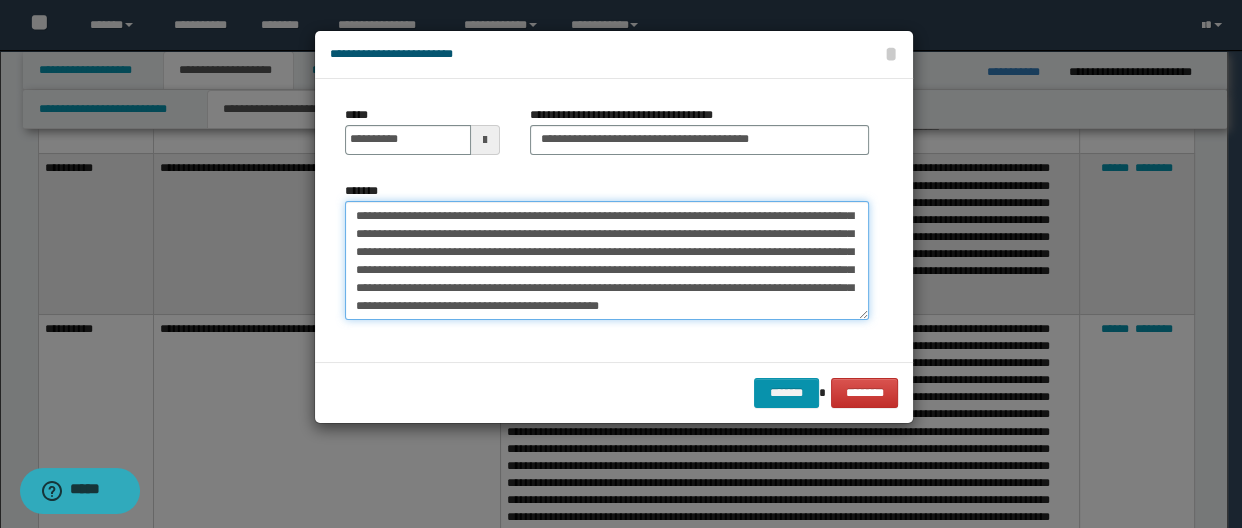 click on "*******" at bounding box center [607, 261] 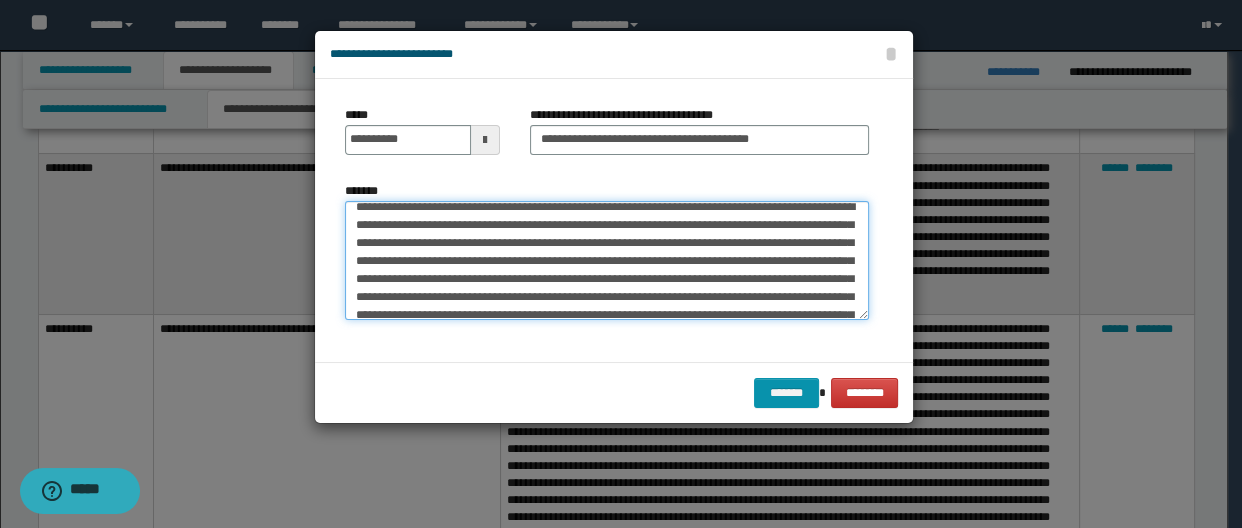 scroll, scrollTop: 0, scrollLeft: 0, axis: both 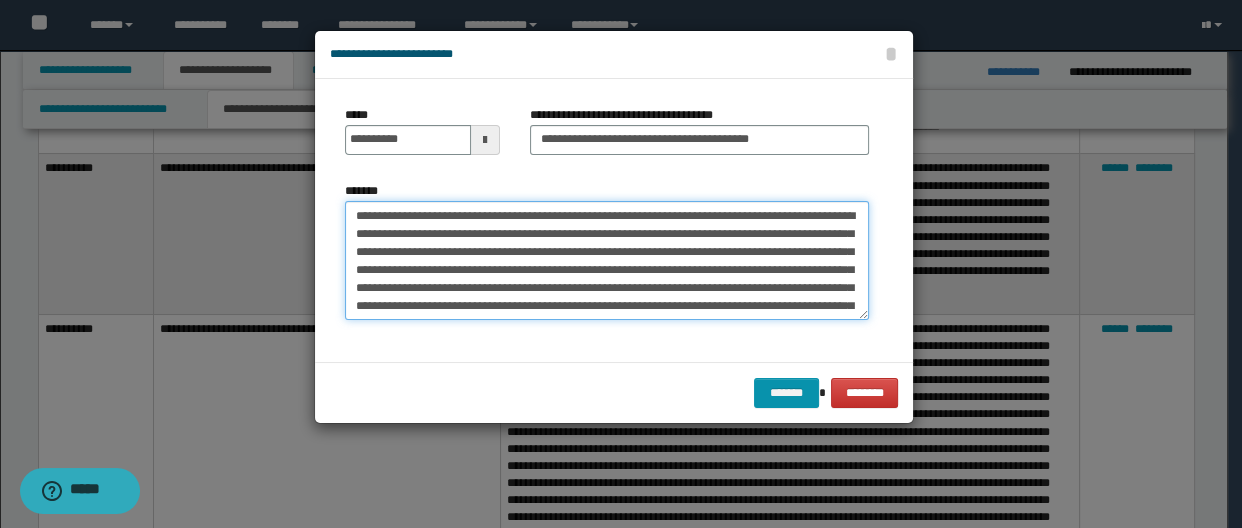 click on "*******" at bounding box center (607, 261) 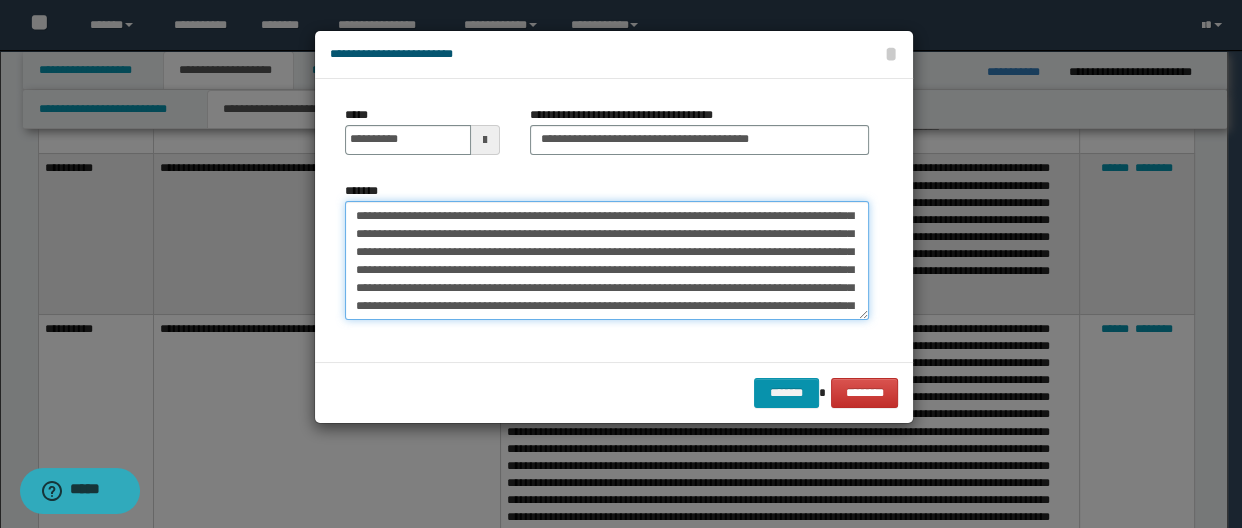 scroll, scrollTop: 1090, scrollLeft: 0, axis: vertical 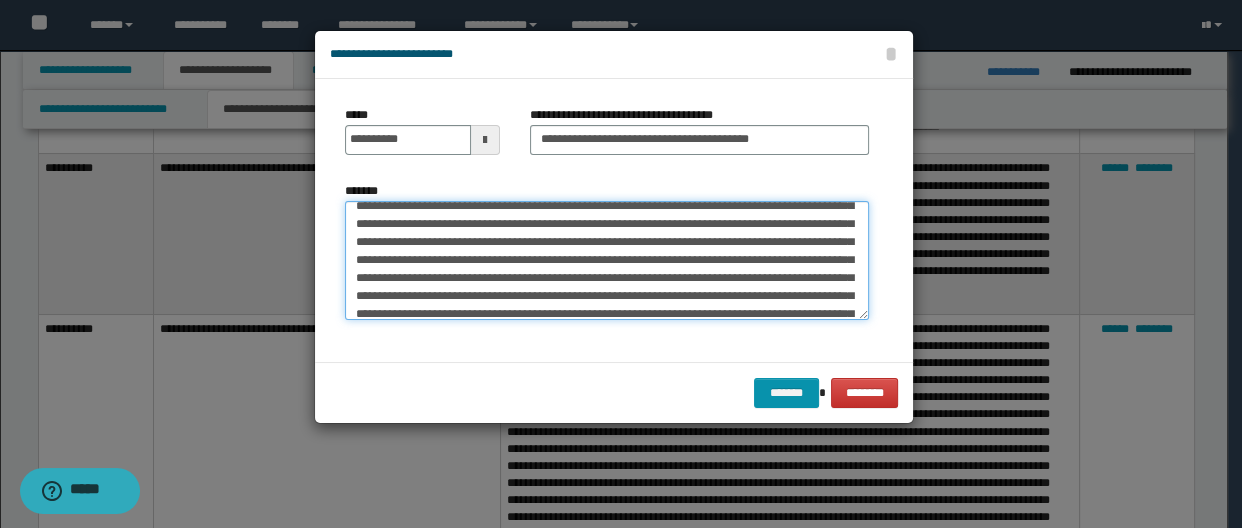drag, startPoint x: 669, startPoint y: 232, endPoint x: 660, endPoint y: 225, distance: 11.401754 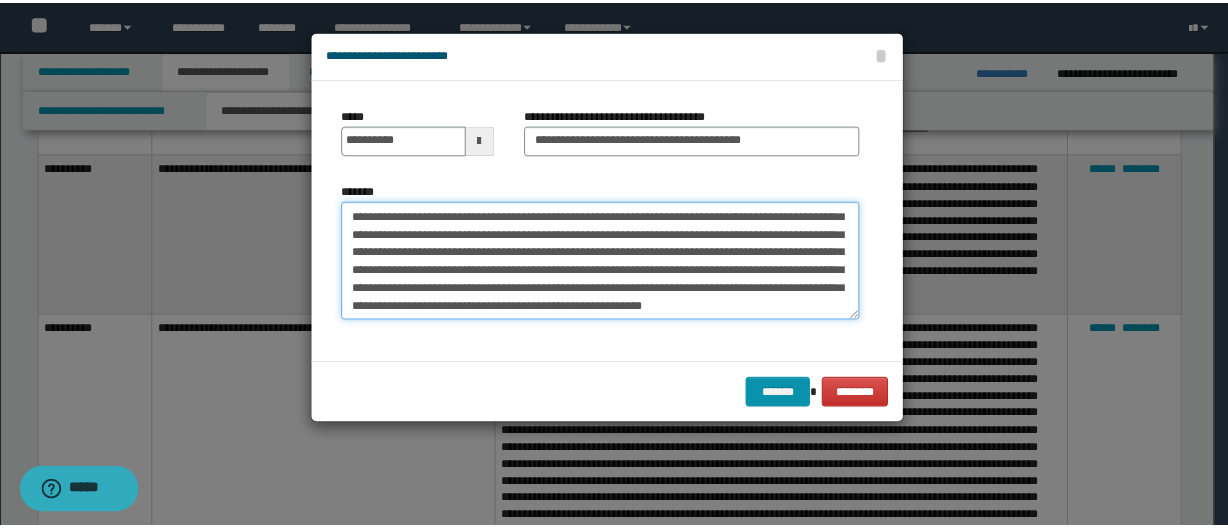 scroll, scrollTop: 1565, scrollLeft: 0, axis: vertical 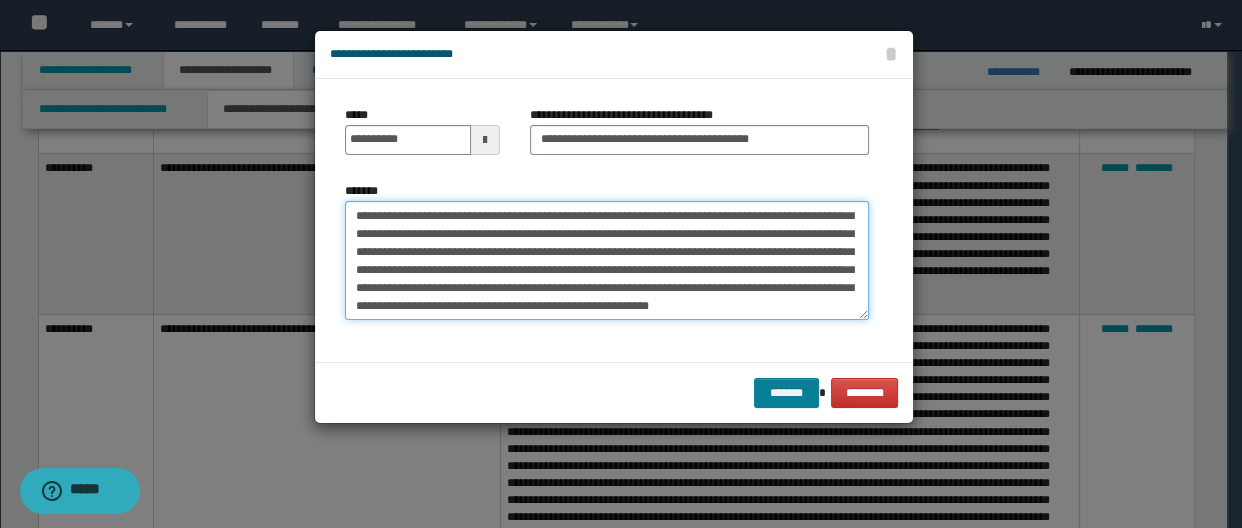type on "**********" 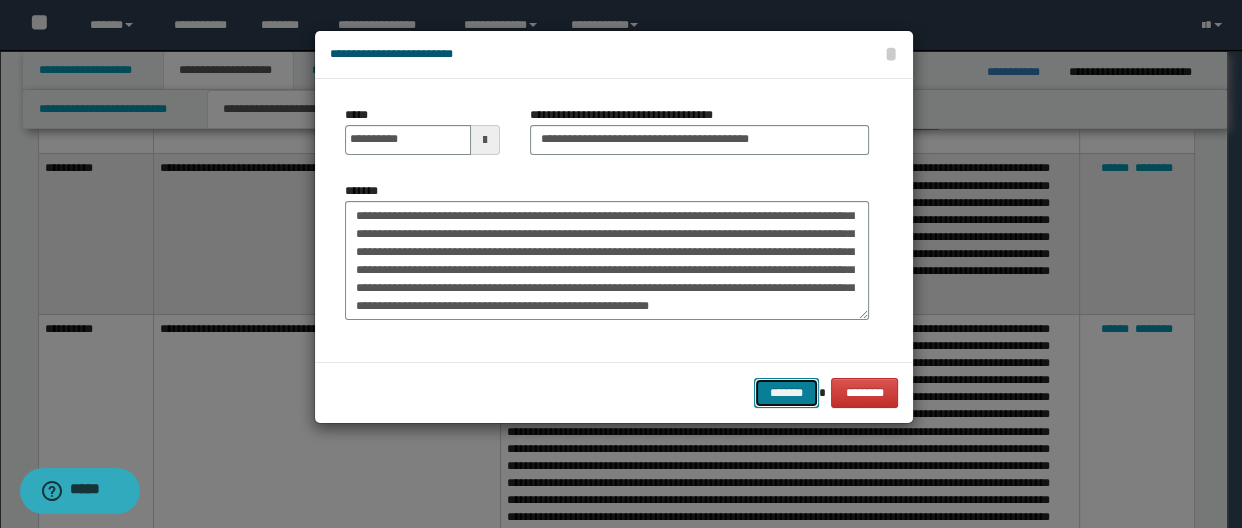 click on "*******" at bounding box center (786, 393) 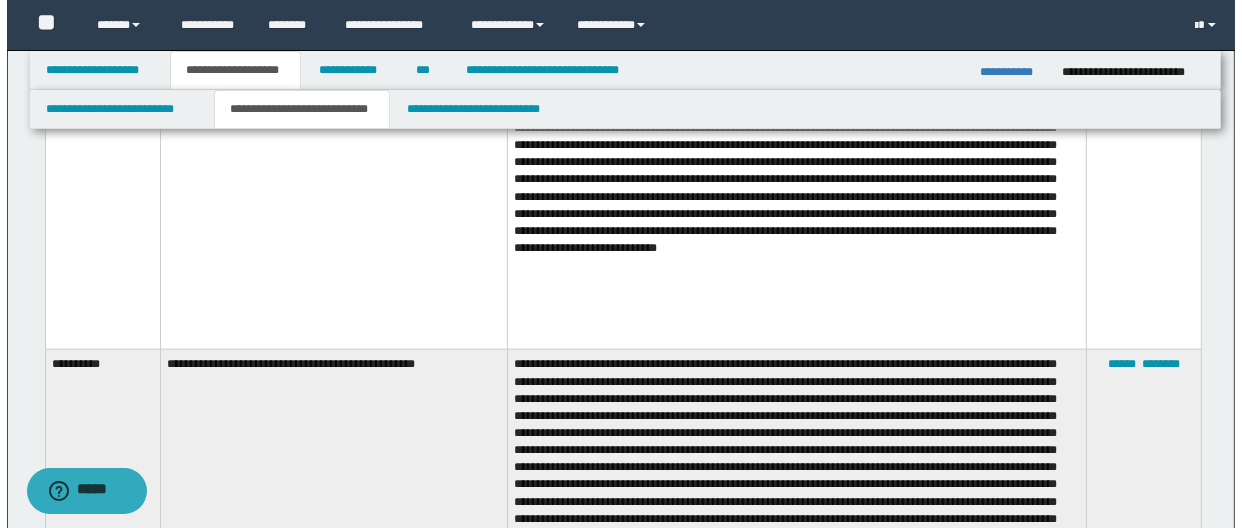 scroll, scrollTop: 9328, scrollLeft: 0, axis: vertical 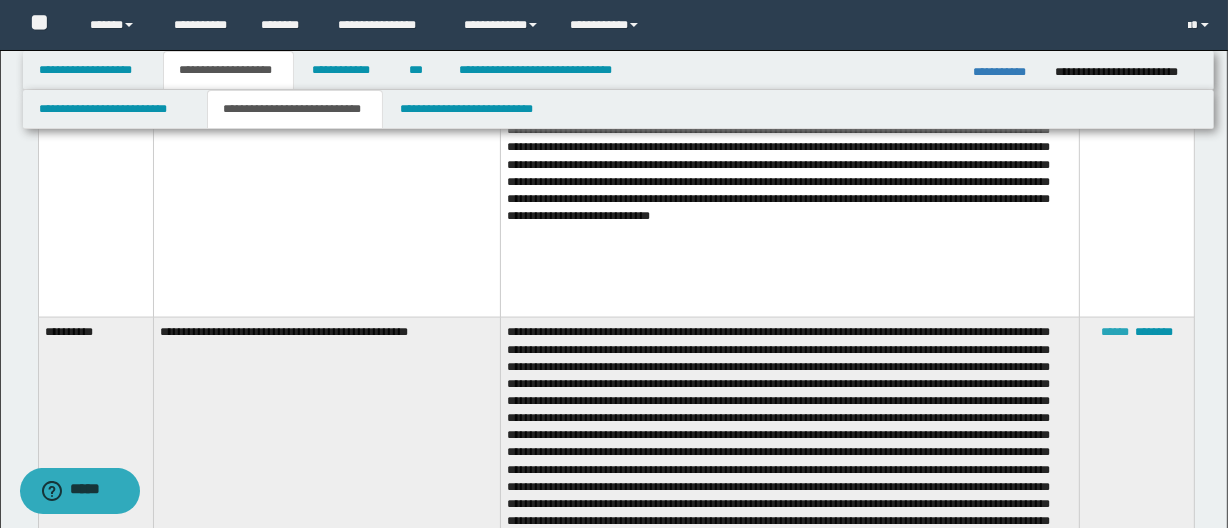 click on "******" at bounding box center (1115, 332) 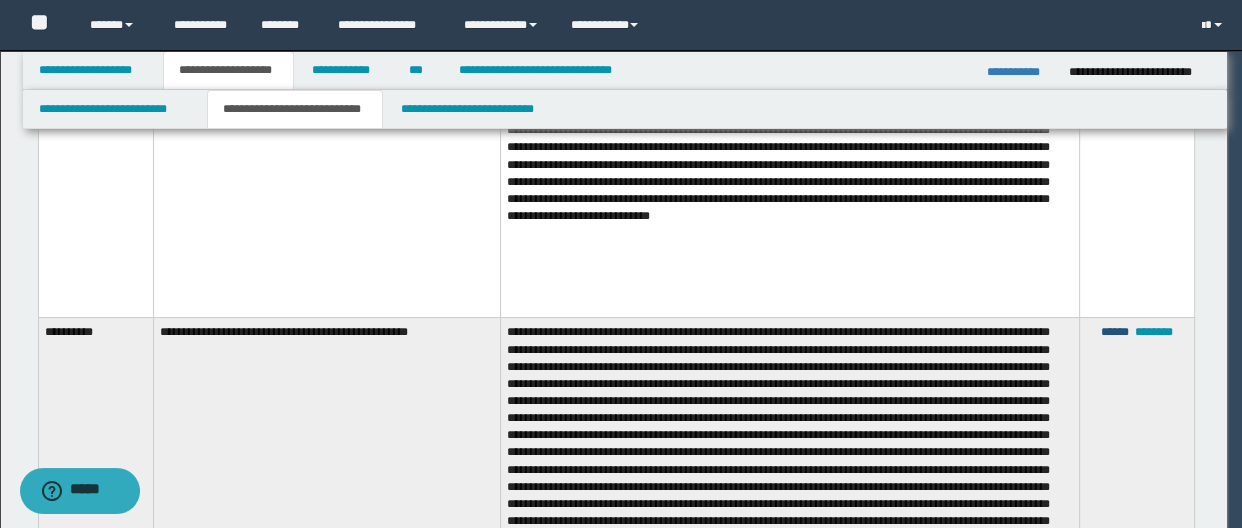 scroll, scrollTop: 755, scrollLeft: 0, axis: vertical 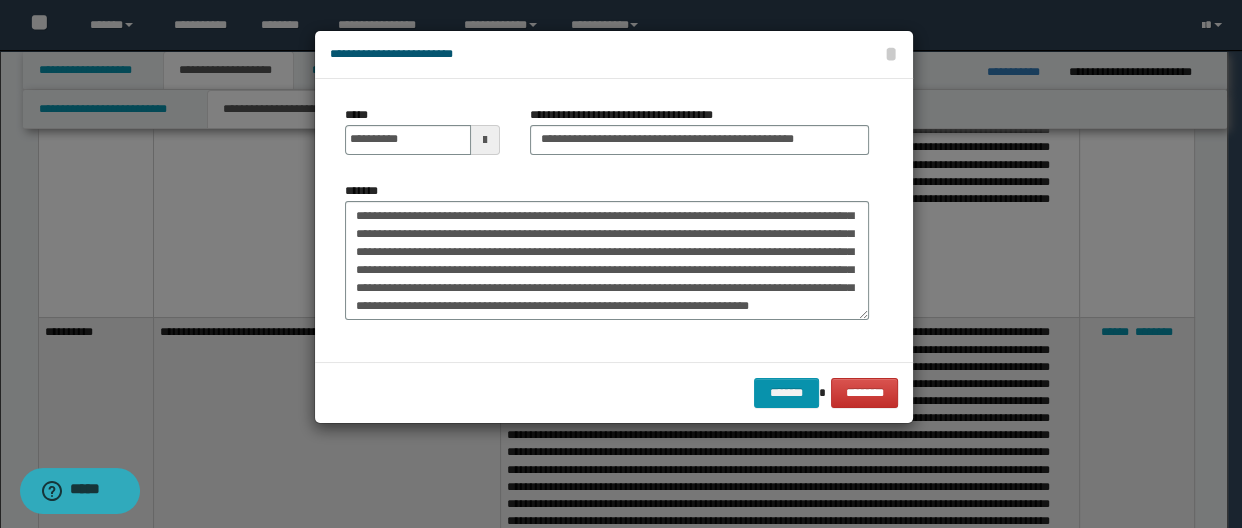 click on "**********" at bounding box center (607, 220) 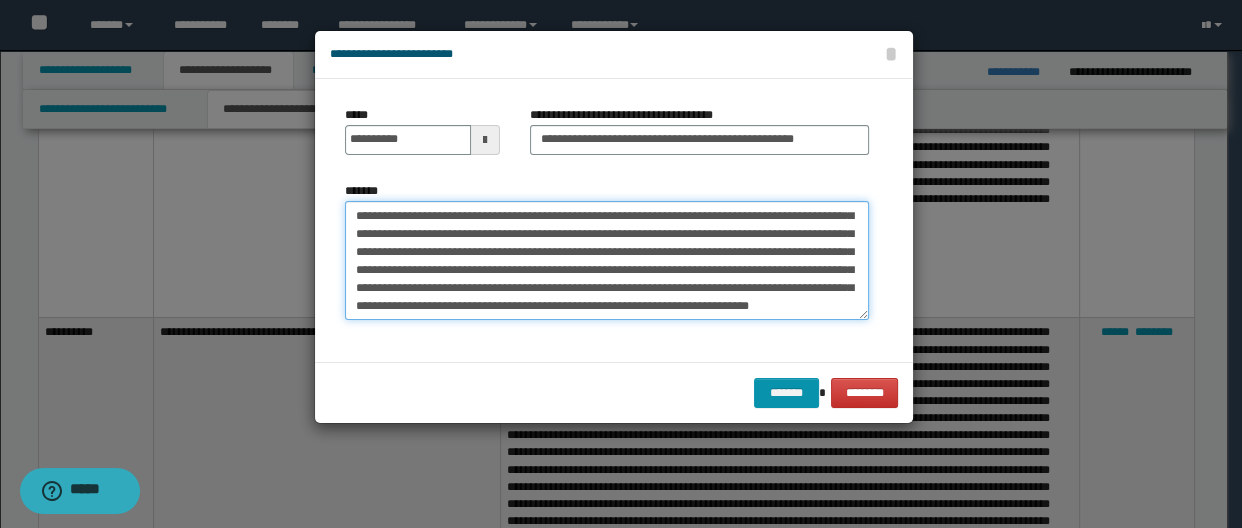 click on "*******" at bounding box center (607, 261) 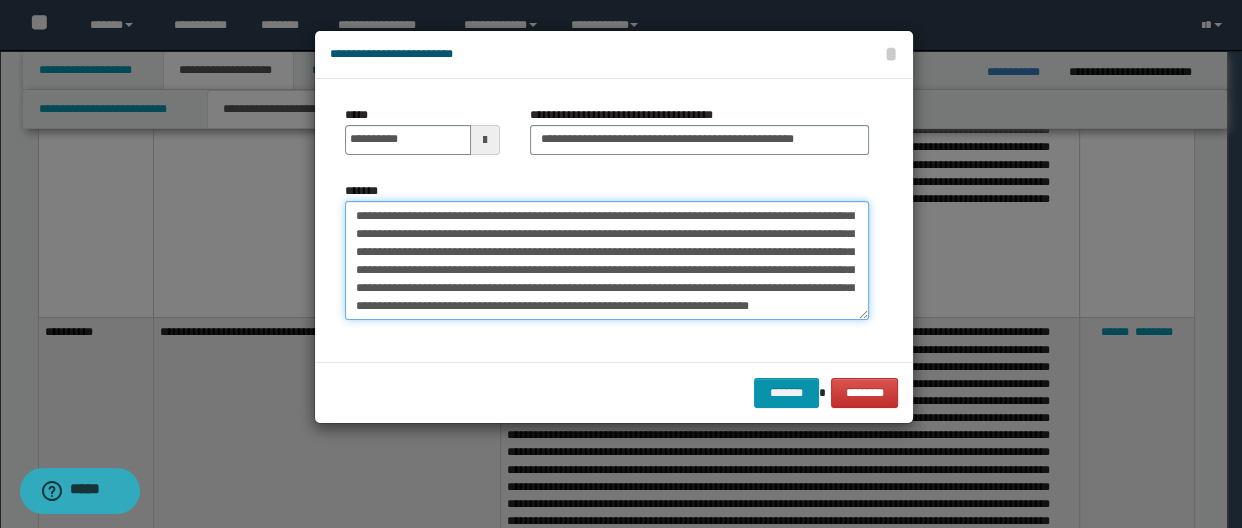 scroll, scrollTop: 755, scrollLeft: 0, axis: vertical 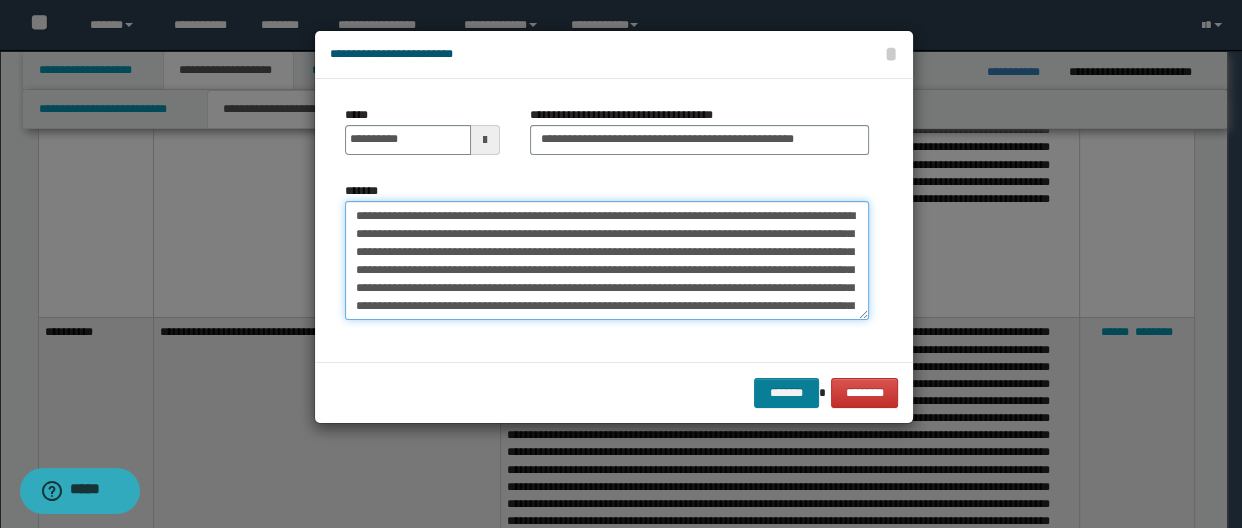 type on "**********" 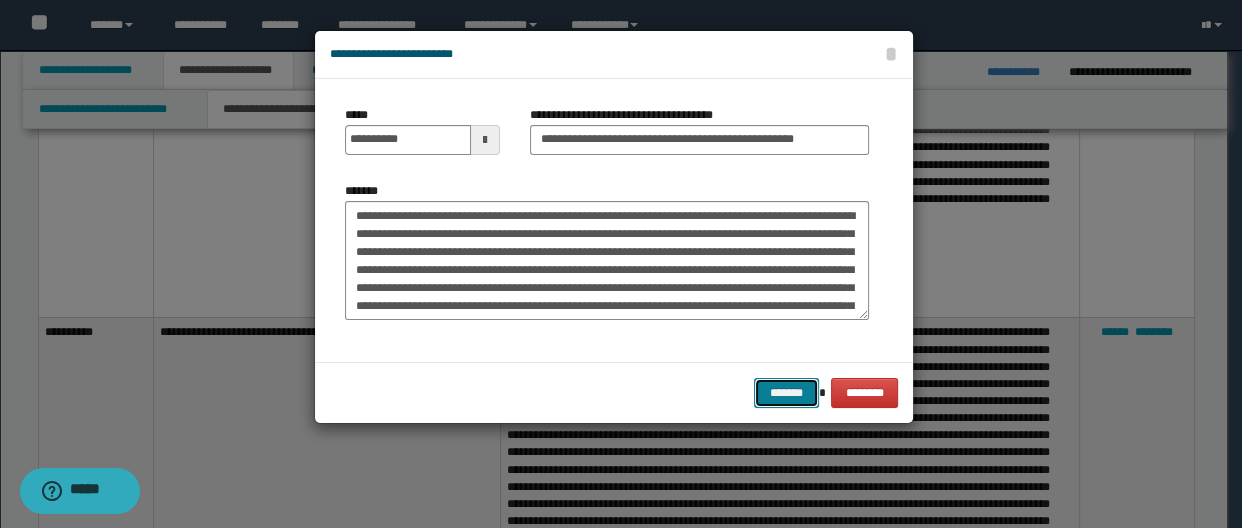 click on "*******" at bounding box center [786, 393] 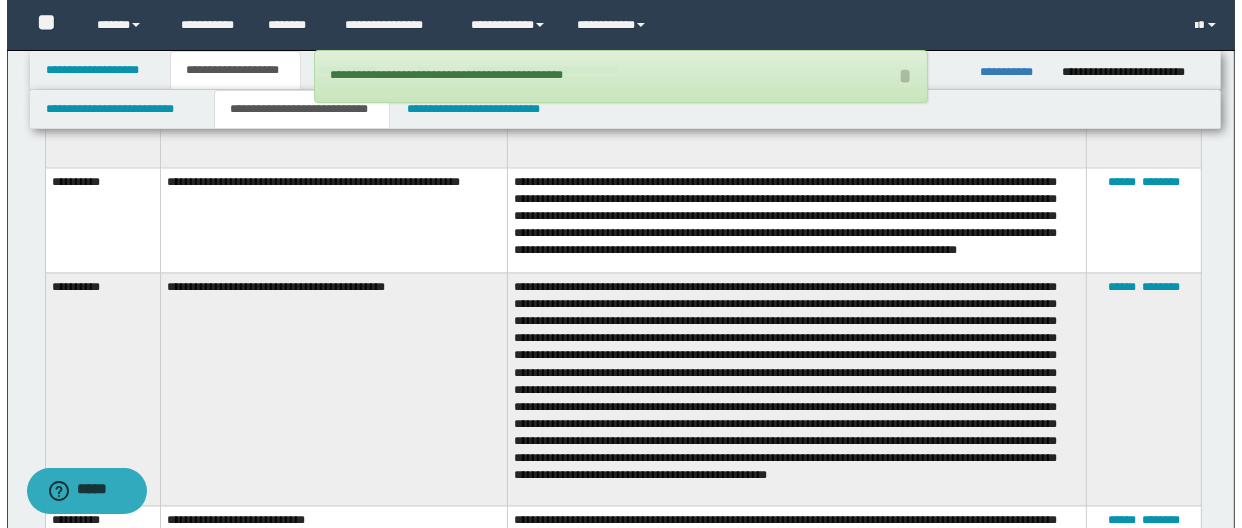 scroll, scrollTop: 10146, scrollLeft: 0, axis: vertical 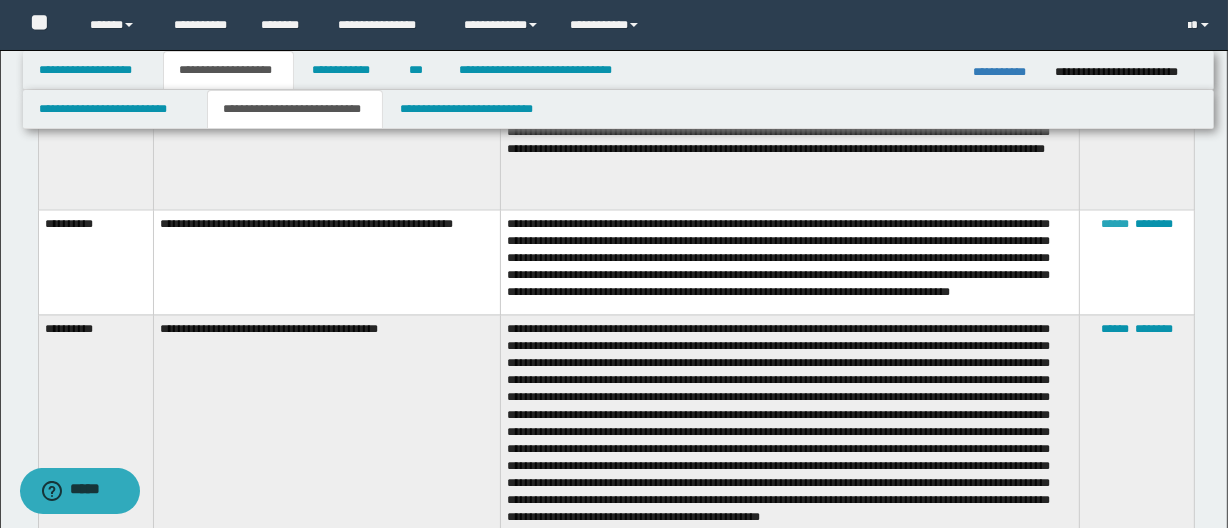 click on "******" at bounding box center [1115, 224] 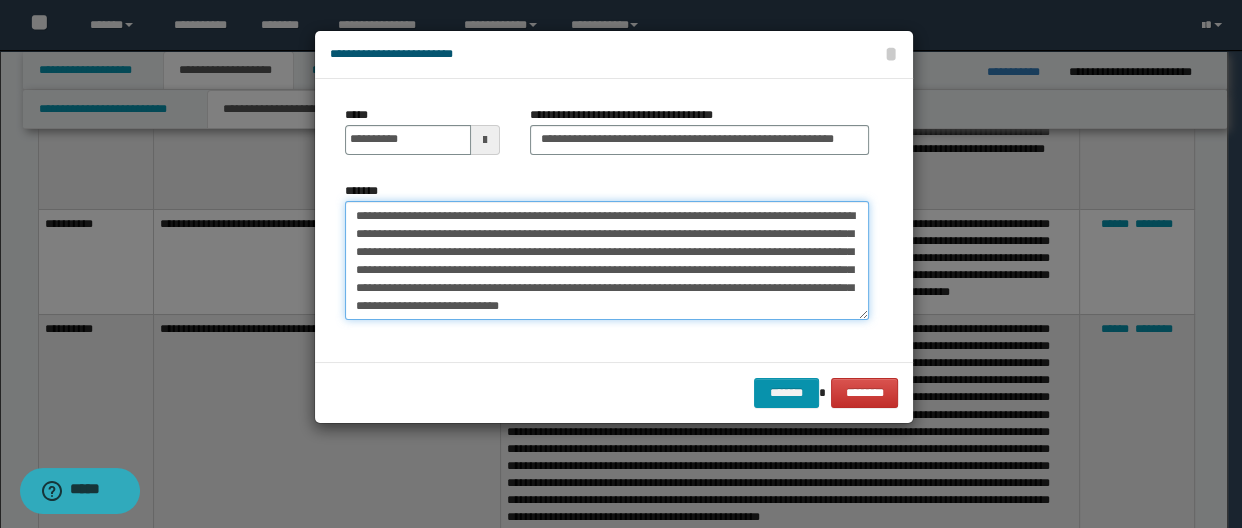 click on "**********" at bounding box center [607, 261] 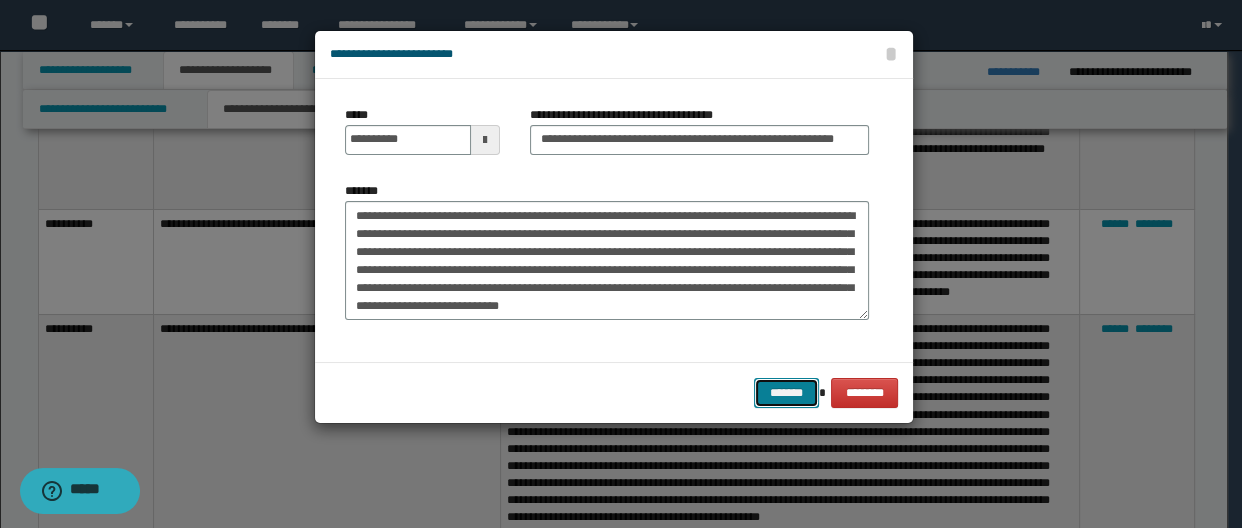 click on "*******" at bounding box center [786, 393] 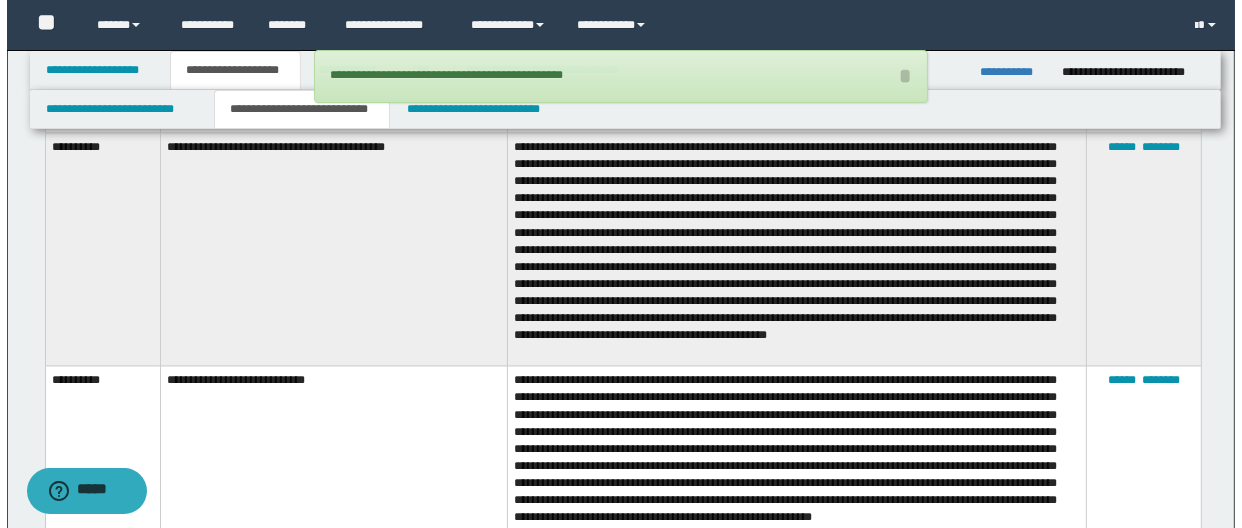 scroll, scrollTop: 10237, scrollLeft: 0, axis: vertical 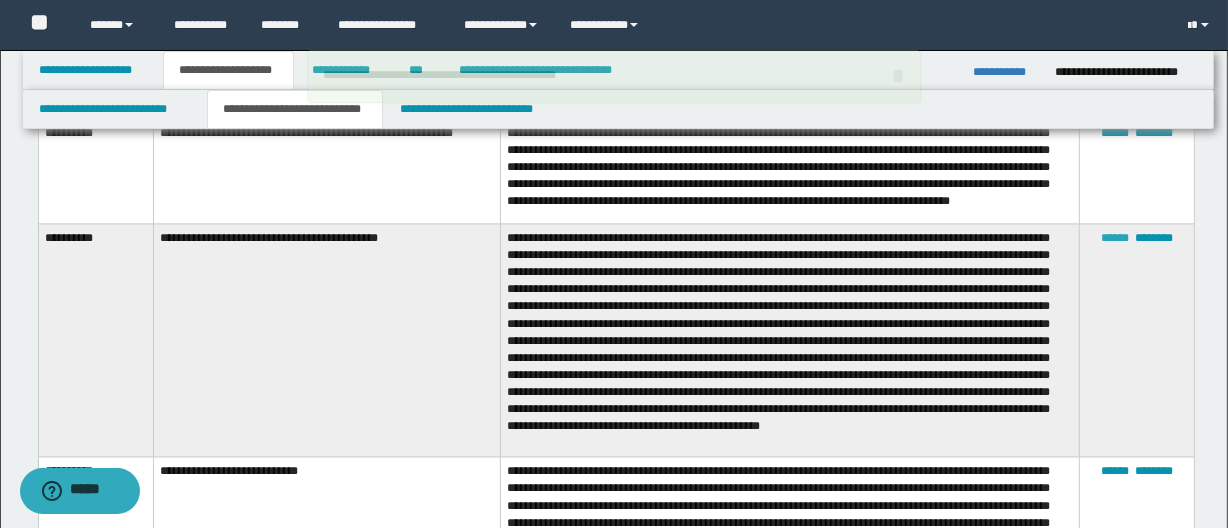 click on "******" at bounding box center (1115, 238) 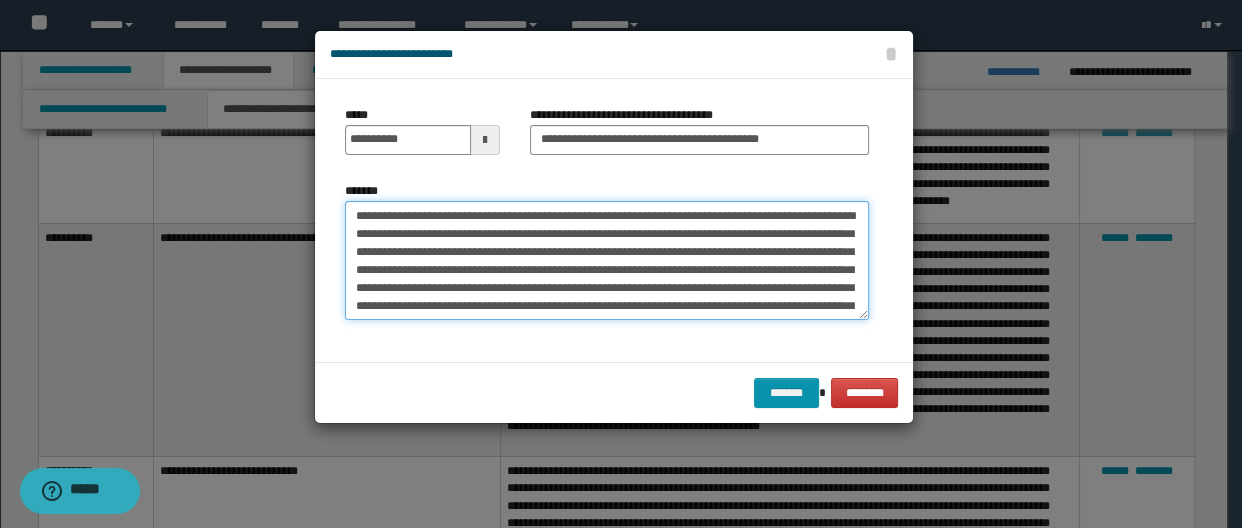 click on "*******" at bounding box center (607, 261) 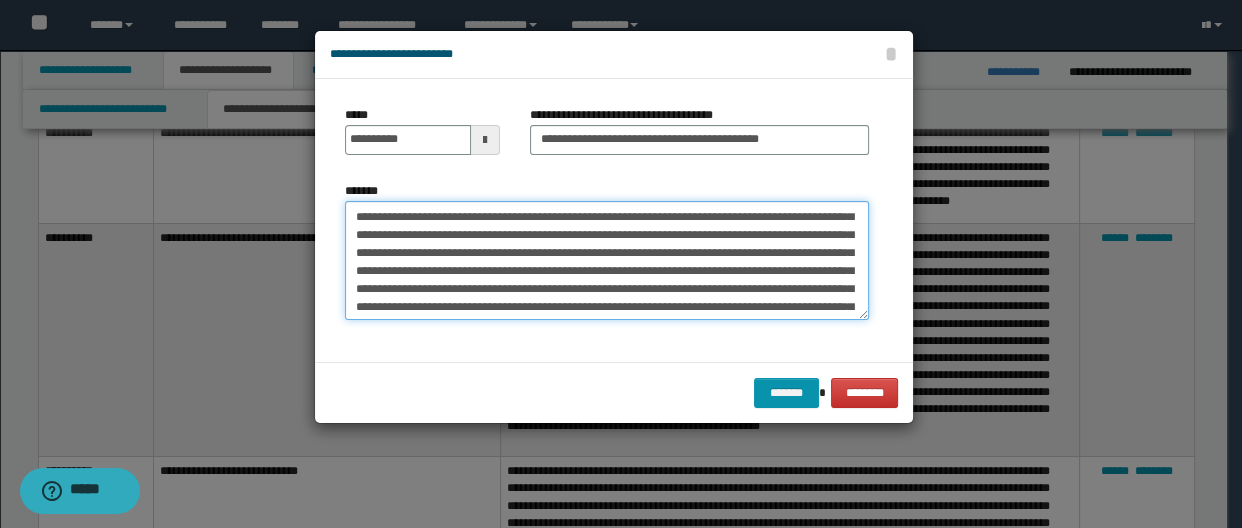 scroll, scrollTop: 161, scrollLeft: 0, axis: vertical 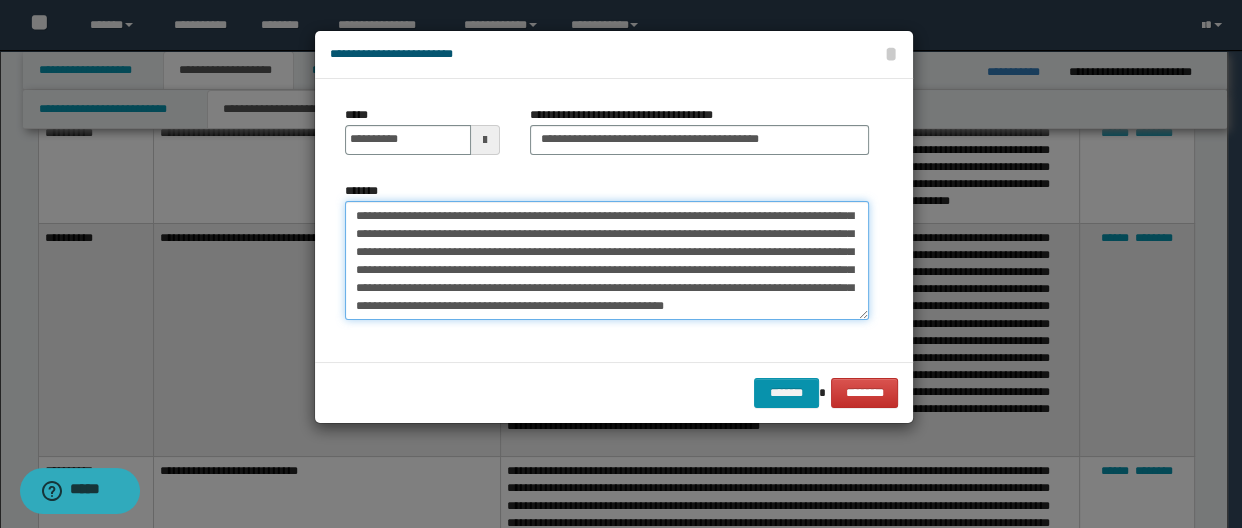 click on "*******" at bounding box center (607, 261) 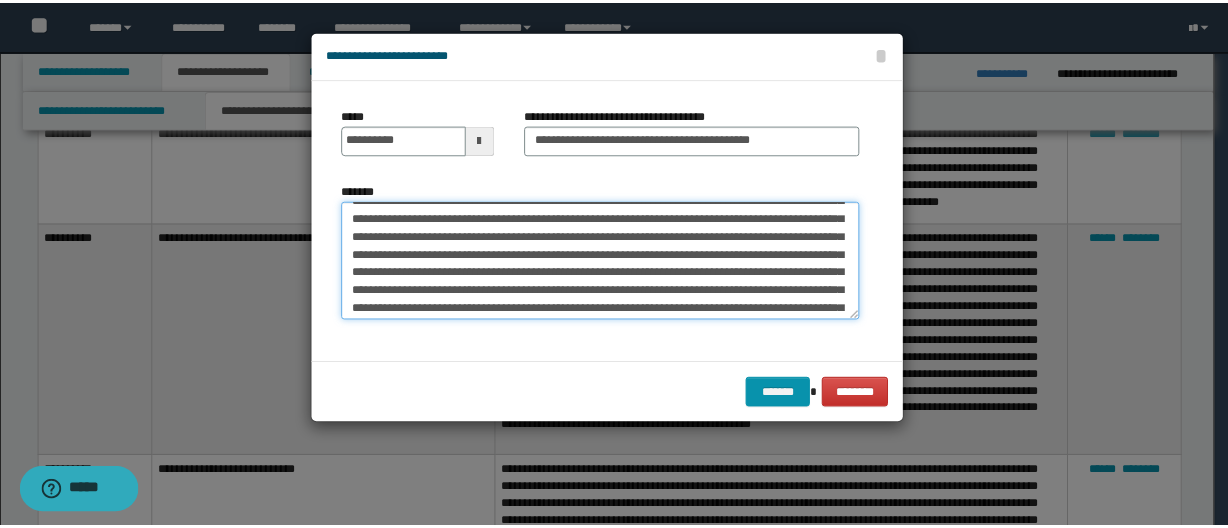 scroll, scrollTop: 161, scrollLeft: 0, axis: vertical 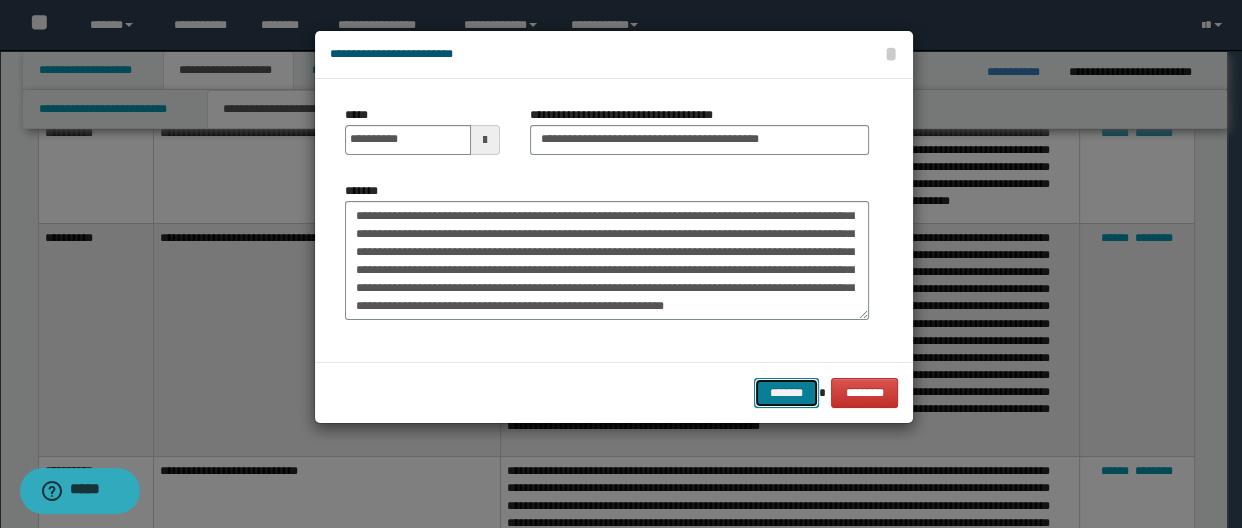 click on "*******" at bounding box center (786, 393) 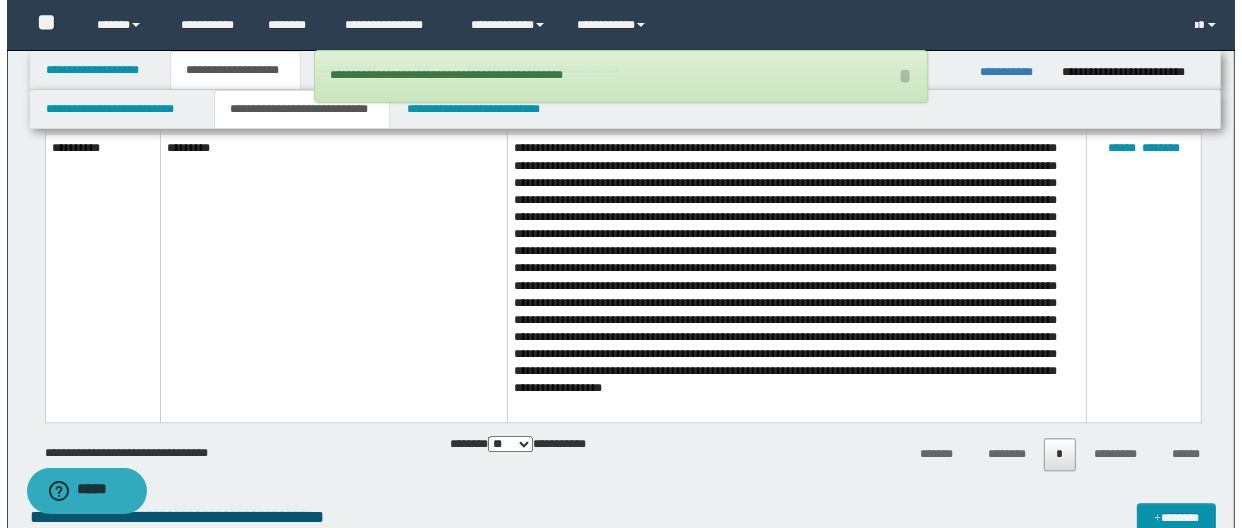 scroll, scrollTop: 10873, scrollLeft: 0, axis: vertical 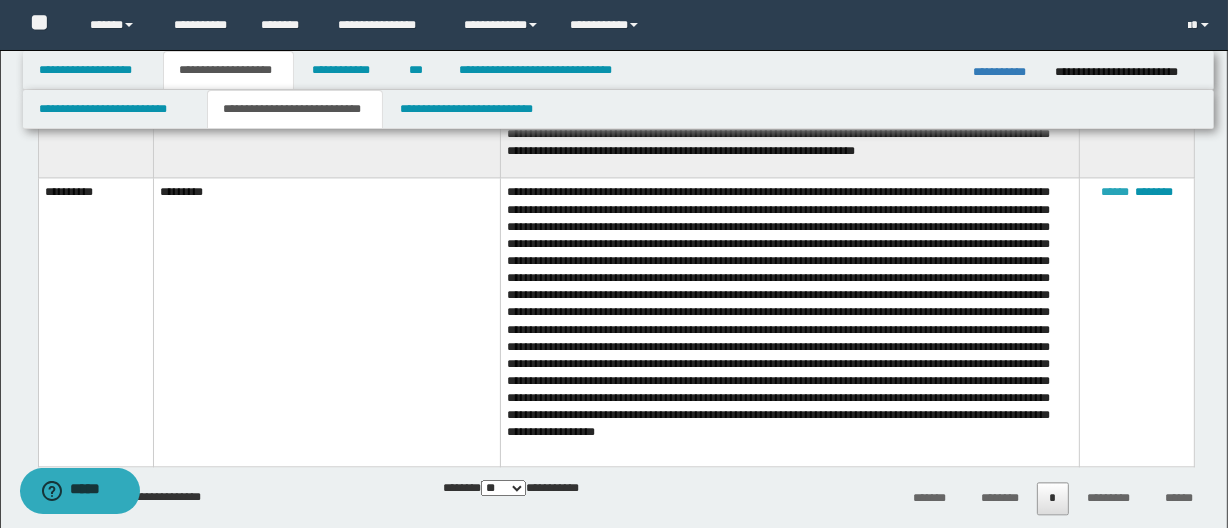 click on "******" at bounding box center (1115, 192) 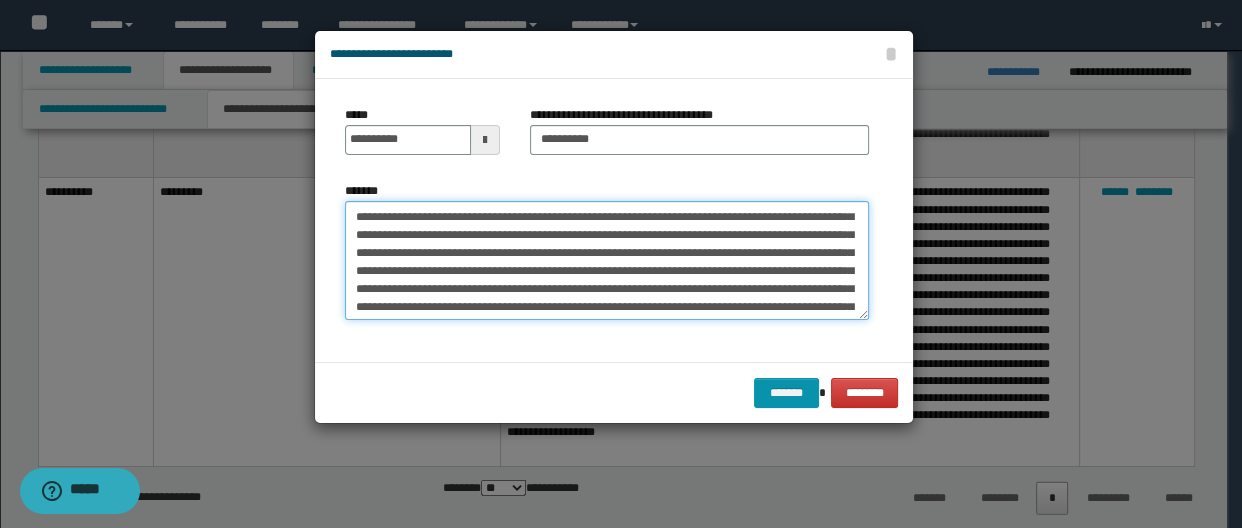 click on "*******" at bounding box center [607, 261] 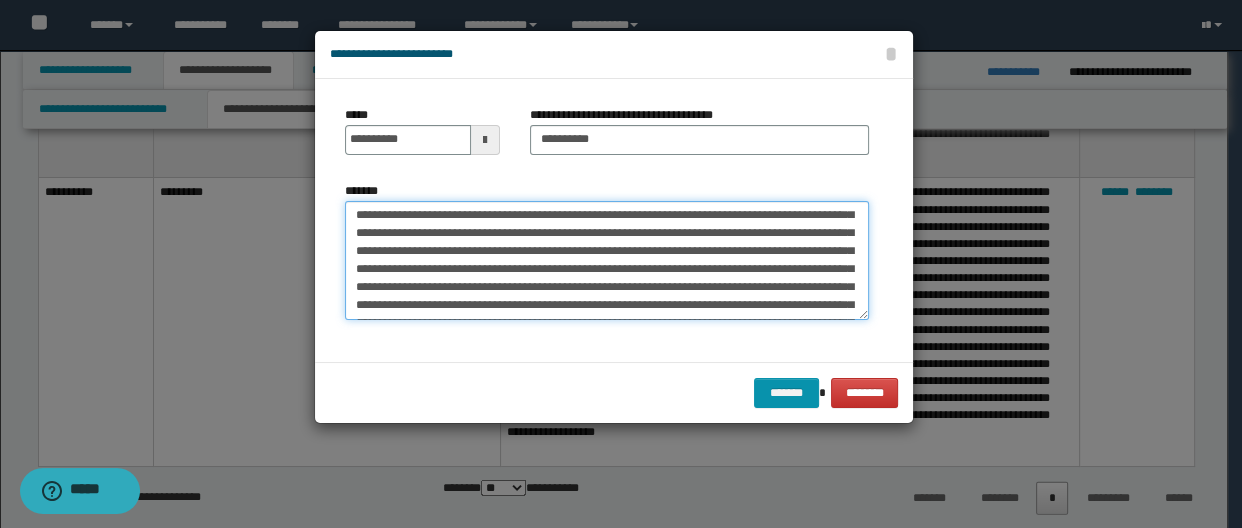 scroll, scrollTop: 233, scrollLeft: 0, axis: vertical 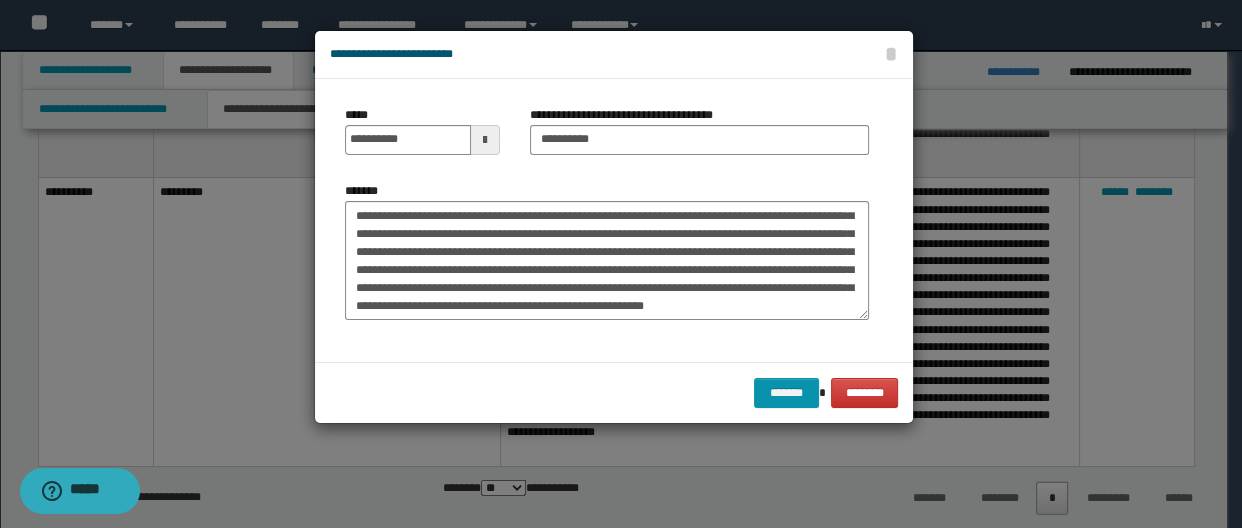 click on "*******" at bounding box center [607, 259] 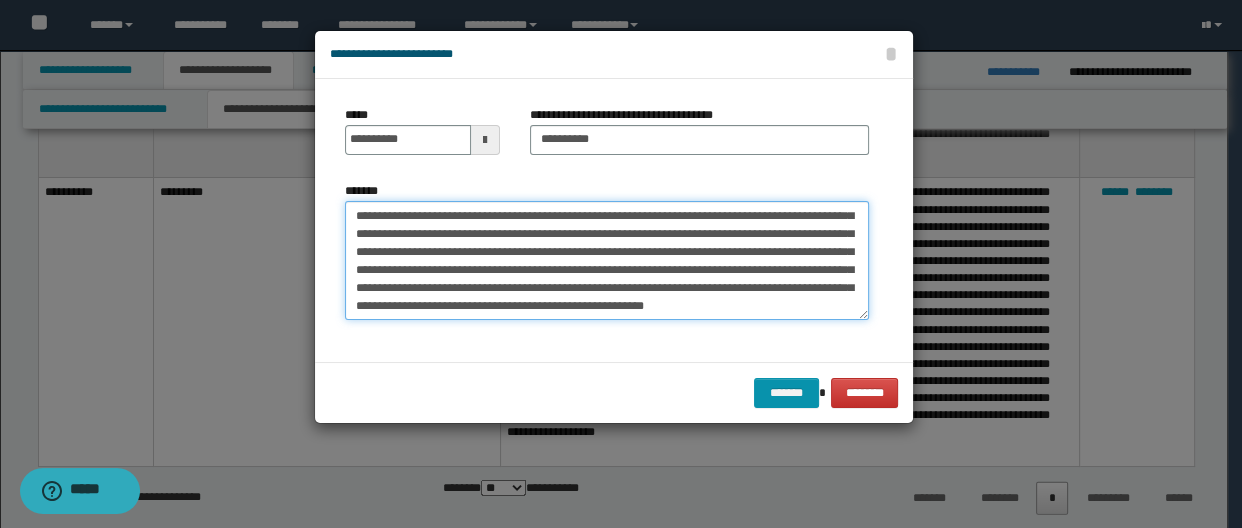 click on "*******" at bounding box center (607, 261) 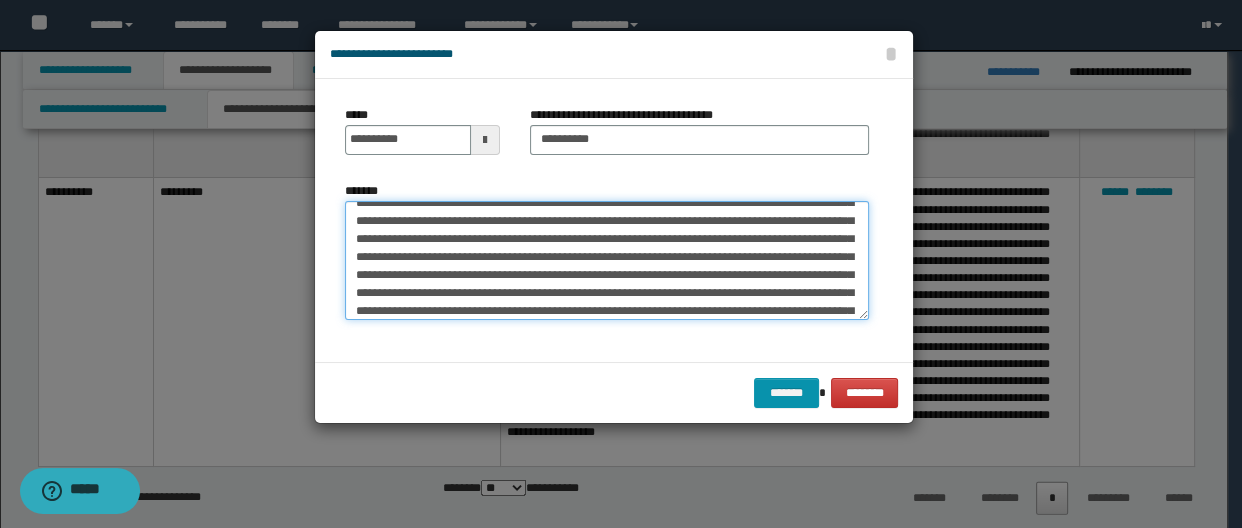scroll, scrollTop: 90, scrollLeft: 0, axis: vertical 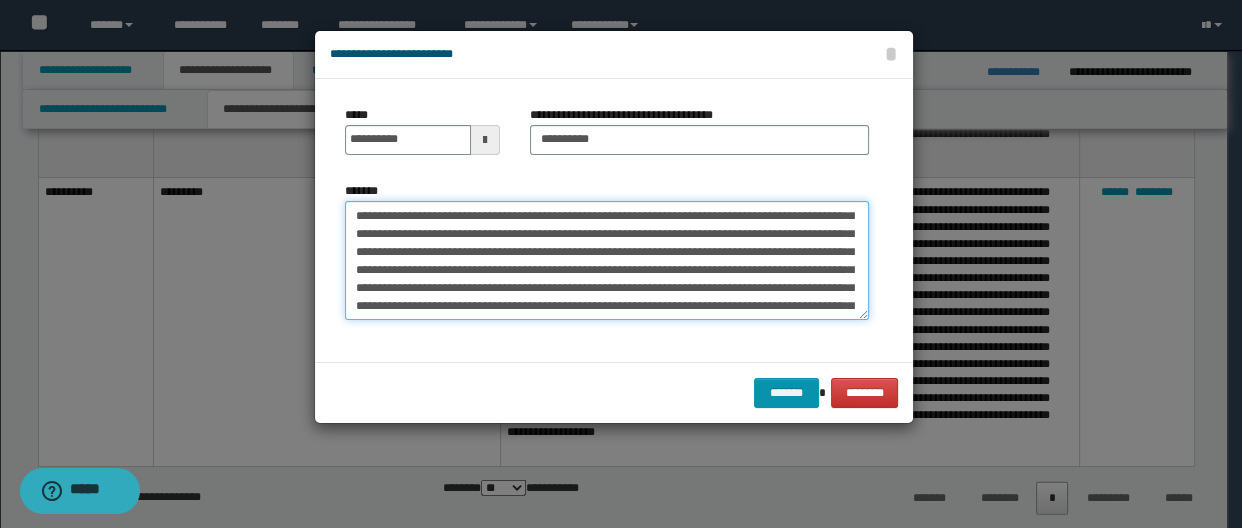 click on "*******" at bounding box center (607, 261) 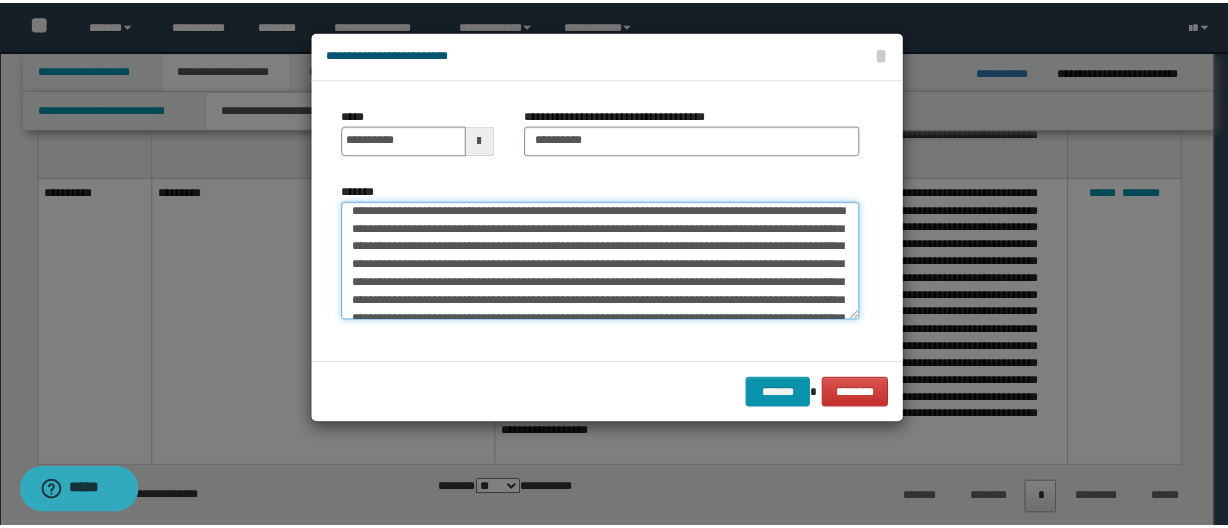 scroll, scrollTop: 0, scrollLeft: 0, axis: both 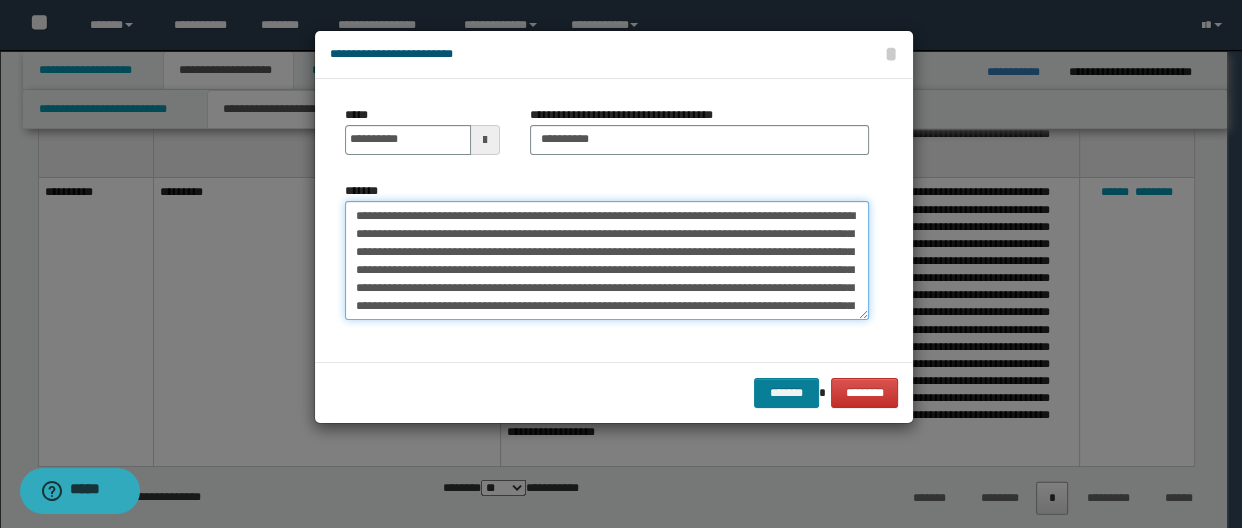 type on "**********" 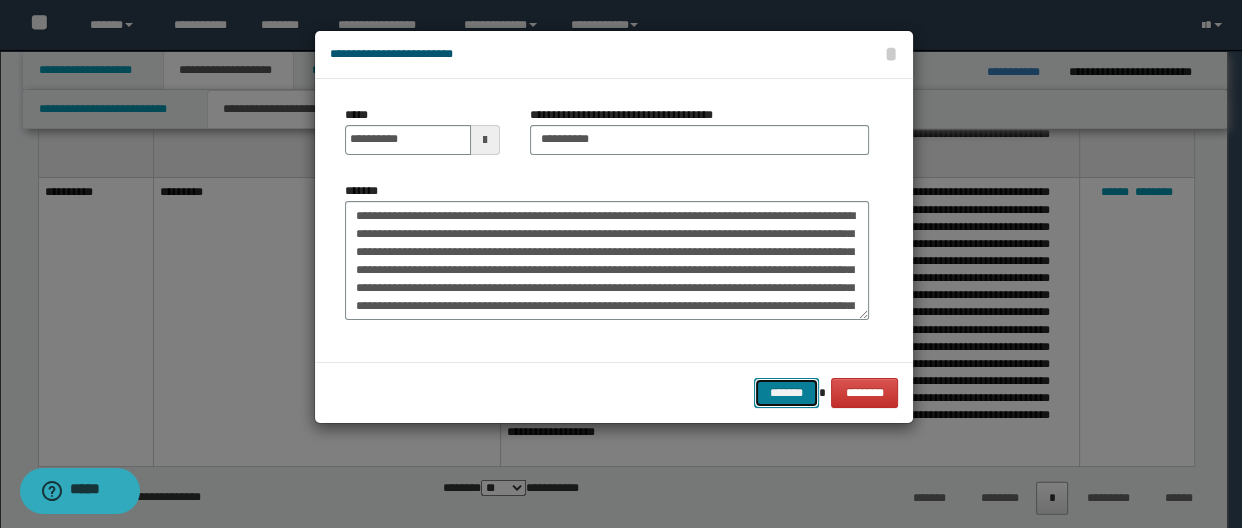 click on "*******" at bounding box center (786, 393) 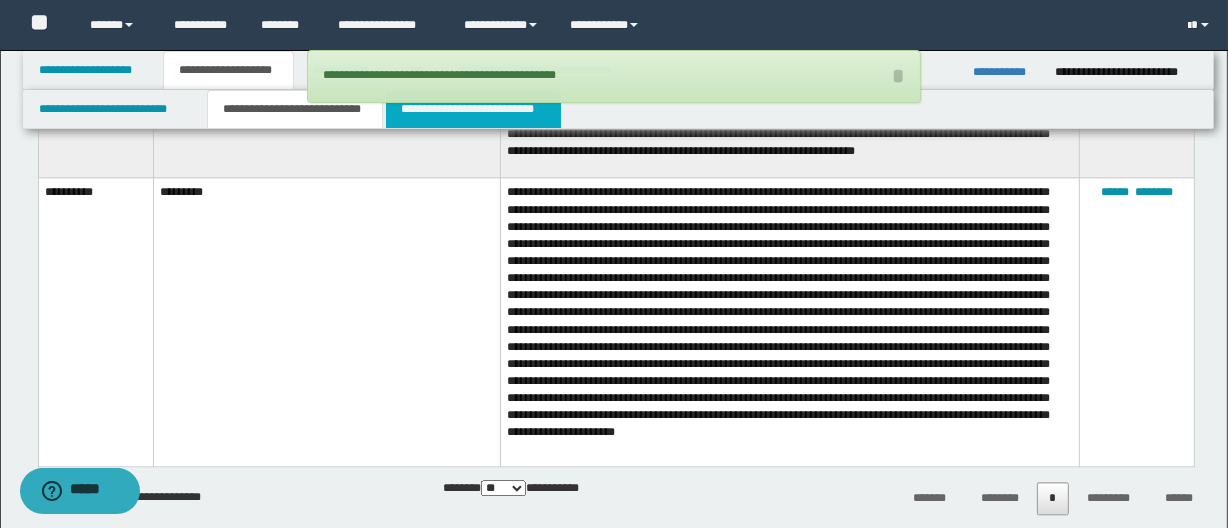 click on "**********" at bounding box center (473, 109) 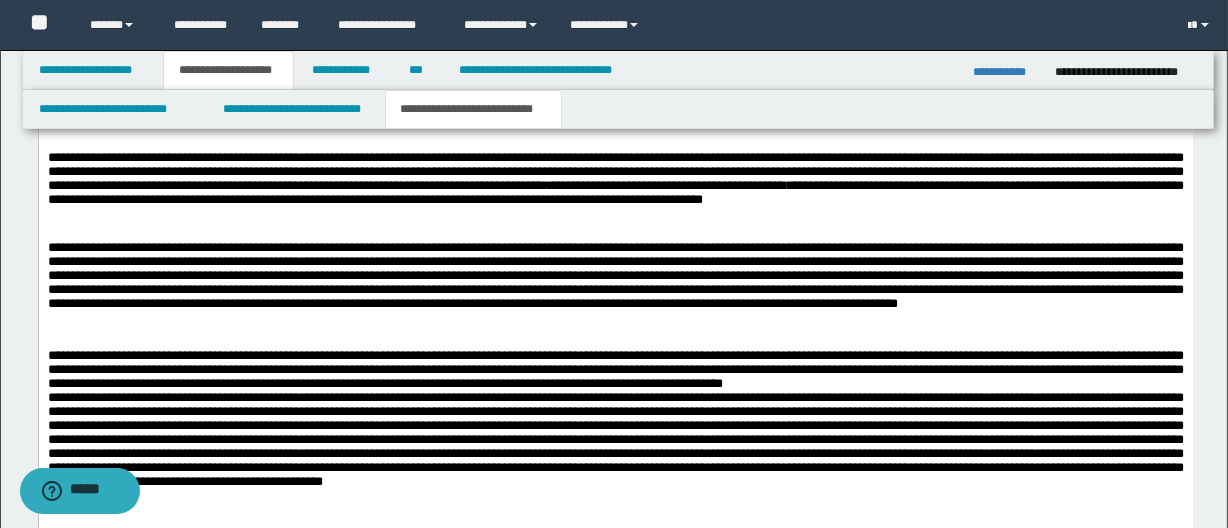 scroll, scrollTop: 790, scrollLeft: 0, axis: vertical 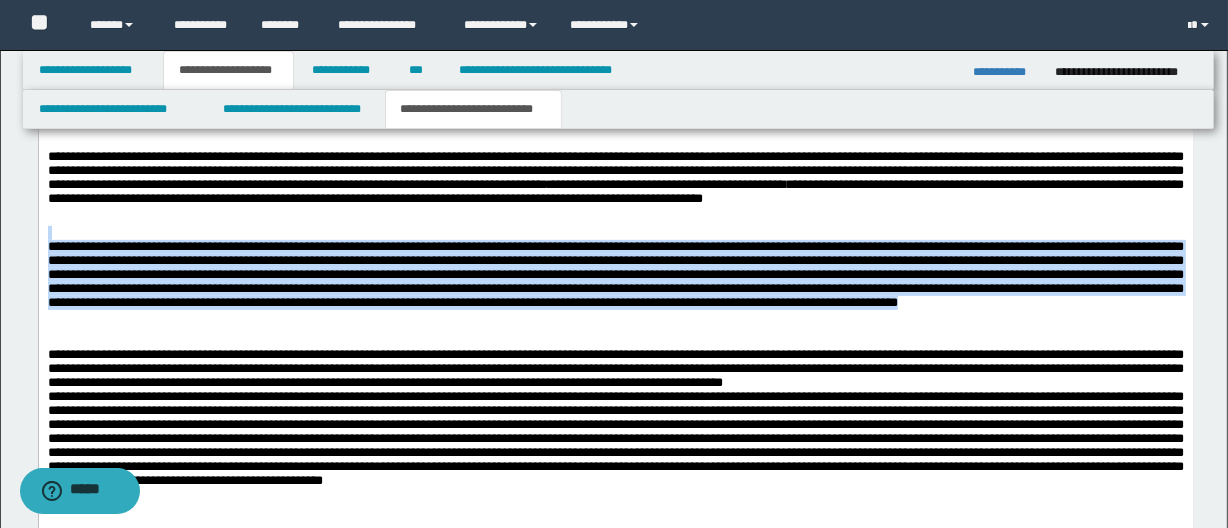 drag, startPoint x: 186, startPoint y: 229, endPoint x: 385, endPoint y: 332, distance: 224.07588 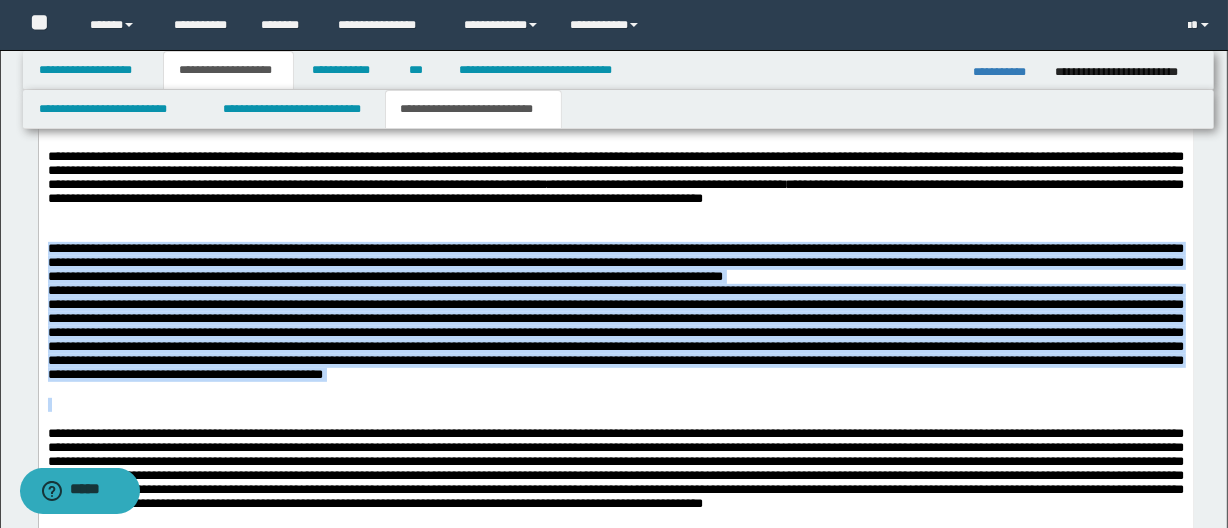 drag, startPoint x: 1158, startPoint y: 397, endPoint x: 48, endPoint y: 254, distance: 1119.1733 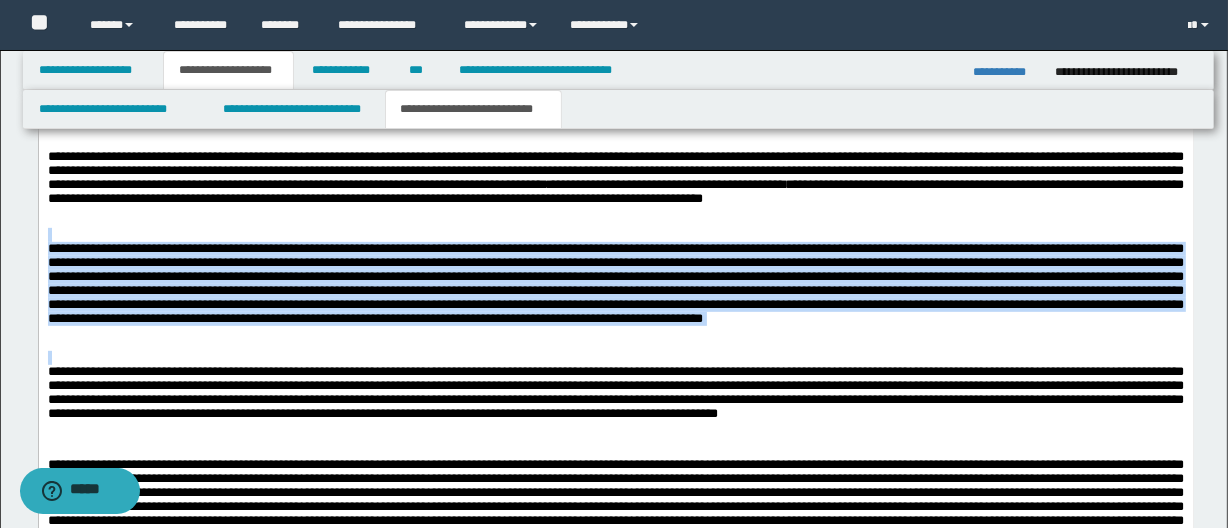 drag, startPoint x: 347, startPoint y: 357, endPoint x: 20, endPoint y: 234, distance: 349.368 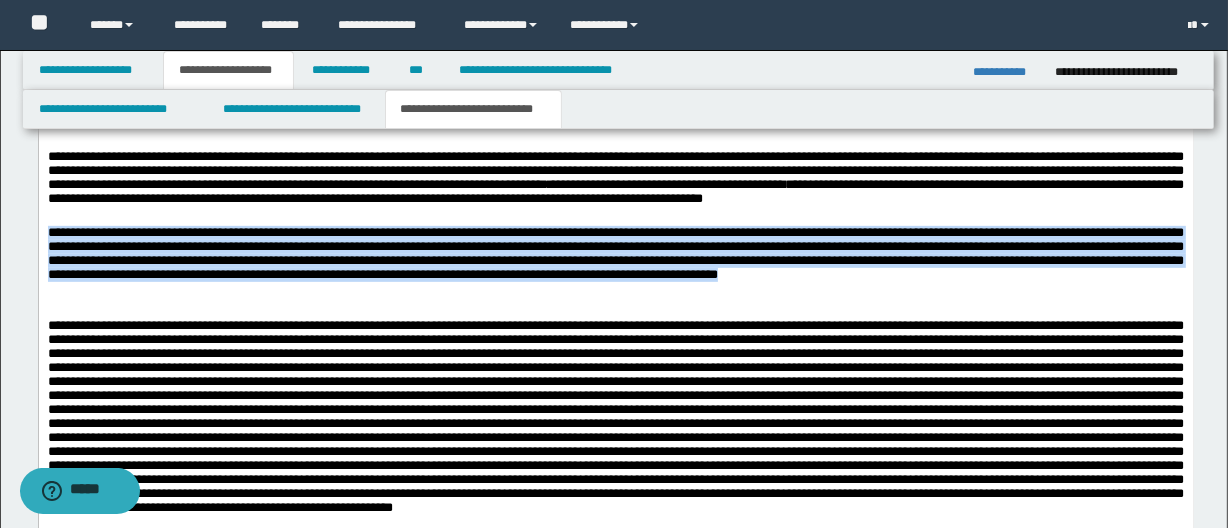 drag, startPoint x: 1134, startPoint y: 283, endPoint x: 25, endPoint y: 237, distance: 1109.9536 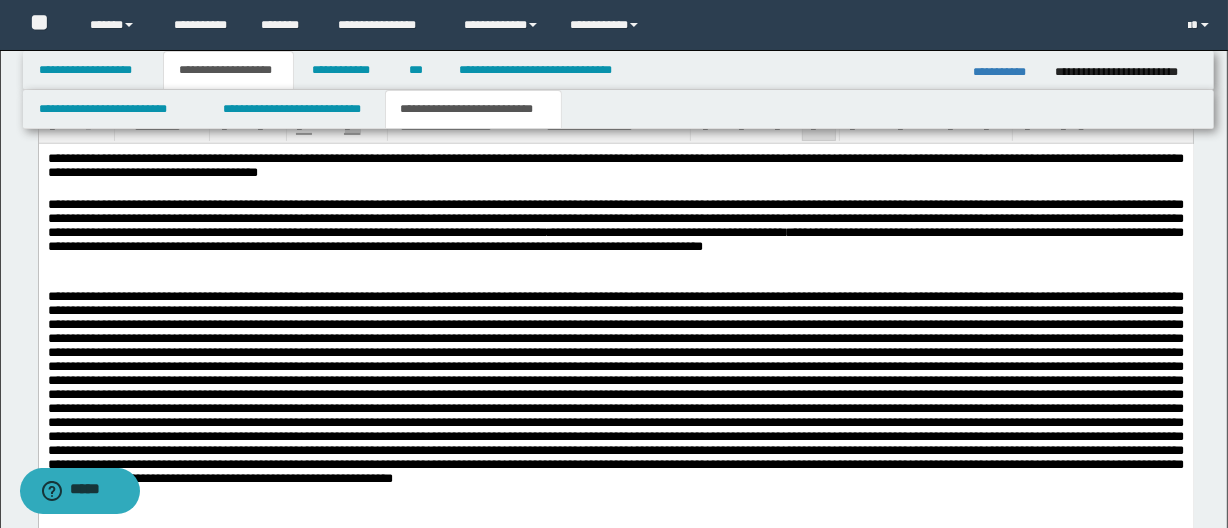 scroll, scrollTop: 699, scrollLeft: 0, axis: vertical 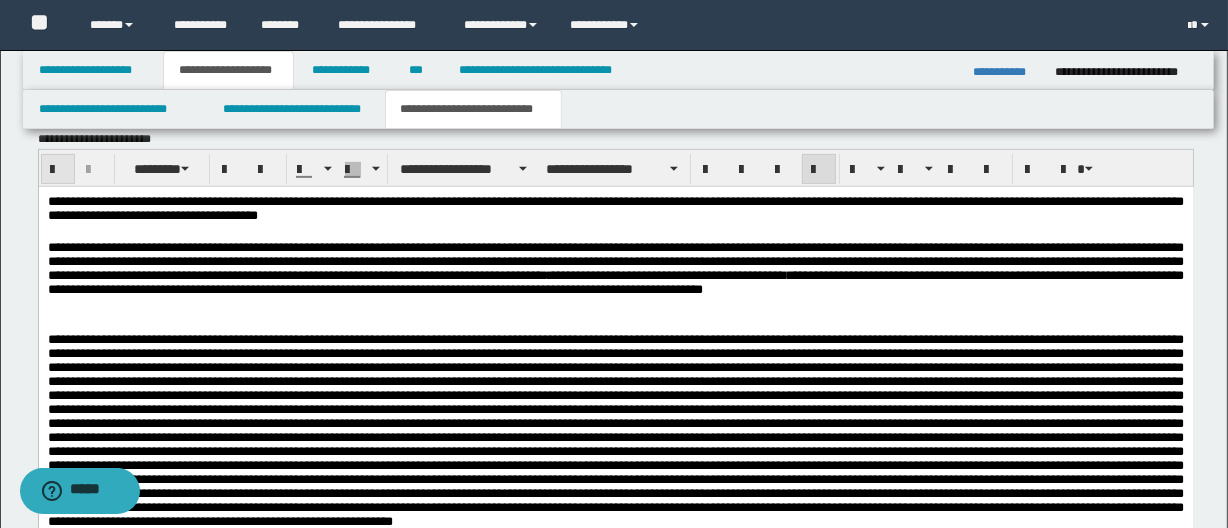 click at bounding box center [58, 170] 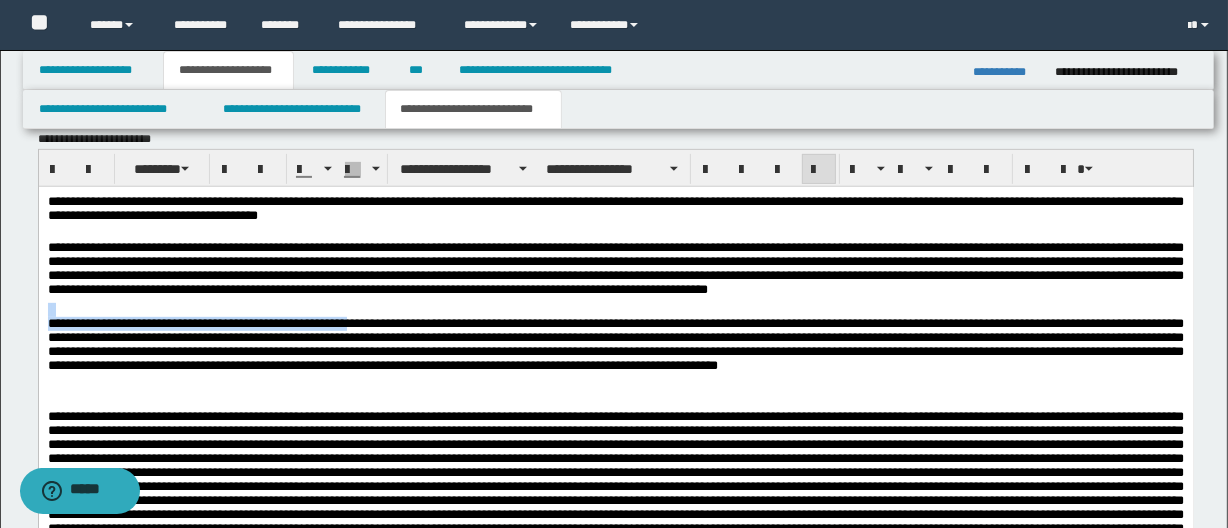 drag, startPoint x: 378, startPoint y: 325, endPoint x: -1, endPoint y: 313, distance: 379.1899 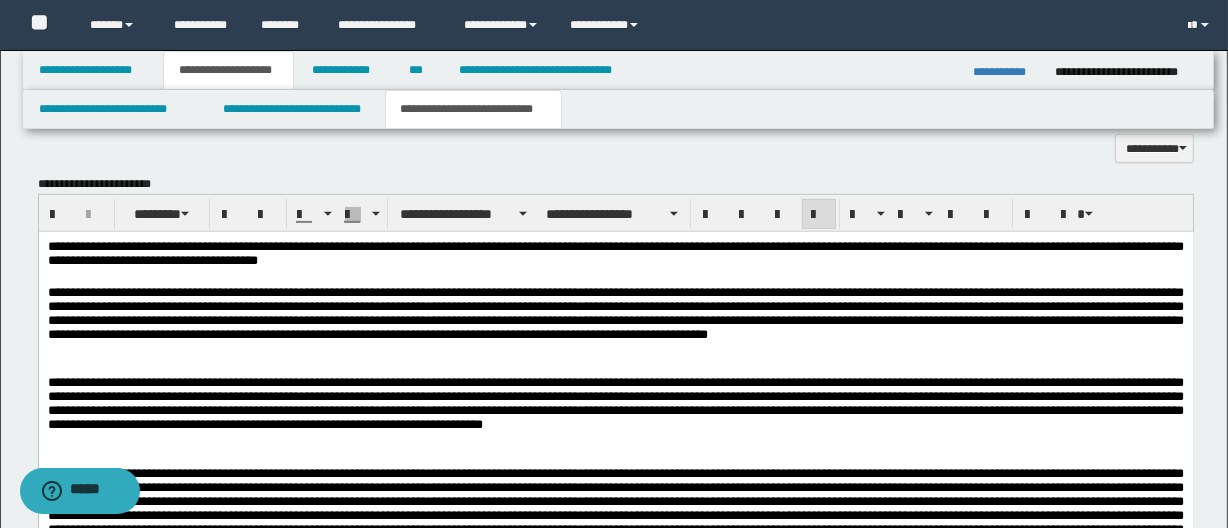 scroll, scrollTop: 699, scrollLeft: 0, axis: vertical 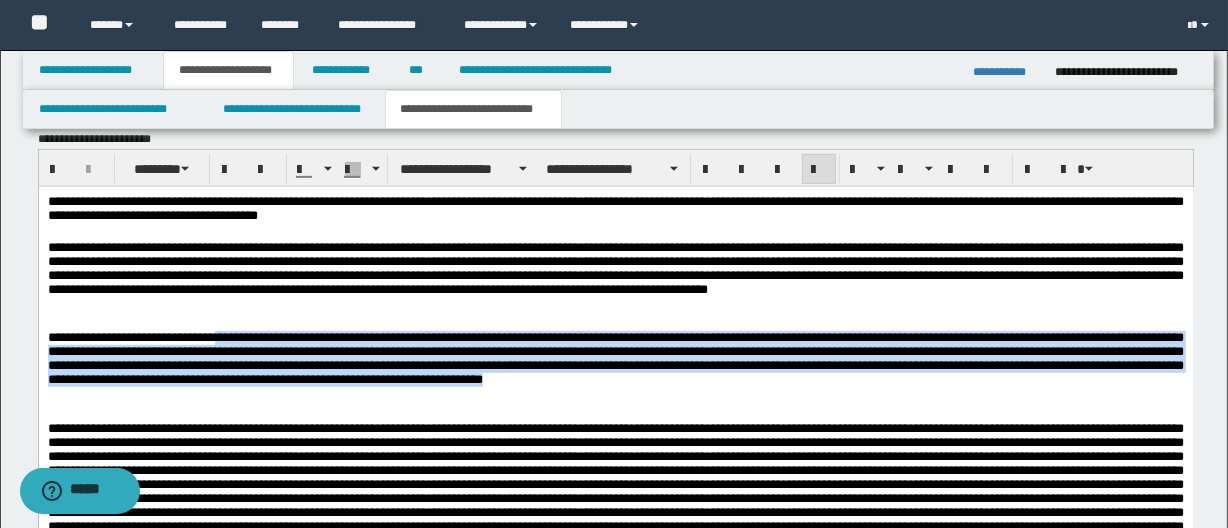 drag, startPoint x: 222, startPoint y: 343, endPoint x: 862, endPoint y: 389, distance: 641.651 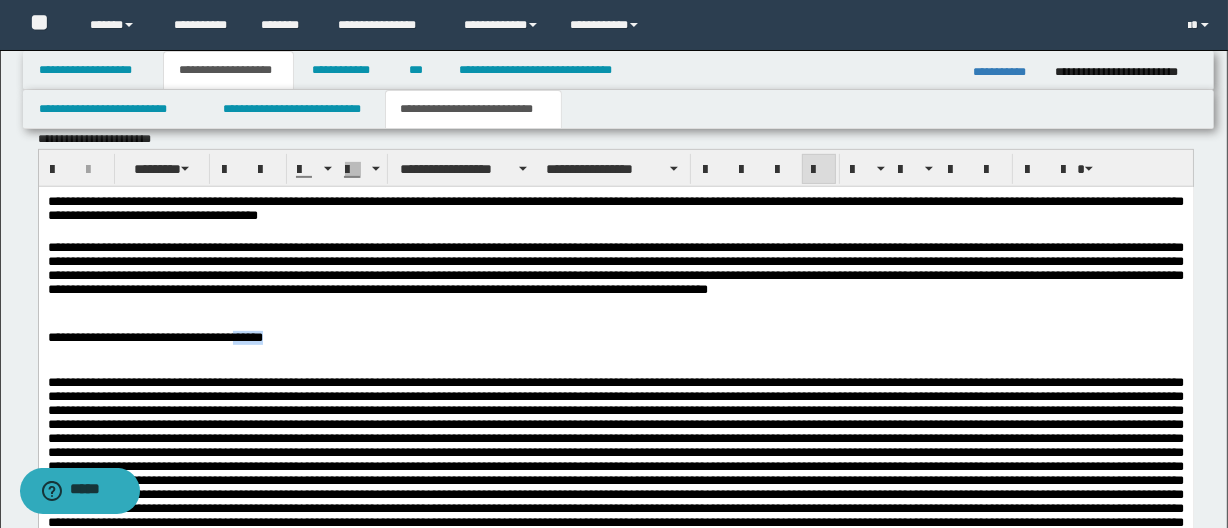 drag, startPoint x: 245, startPoint y: 340, endPoint x: 342, endPoint y: 339, distance: 97.00516 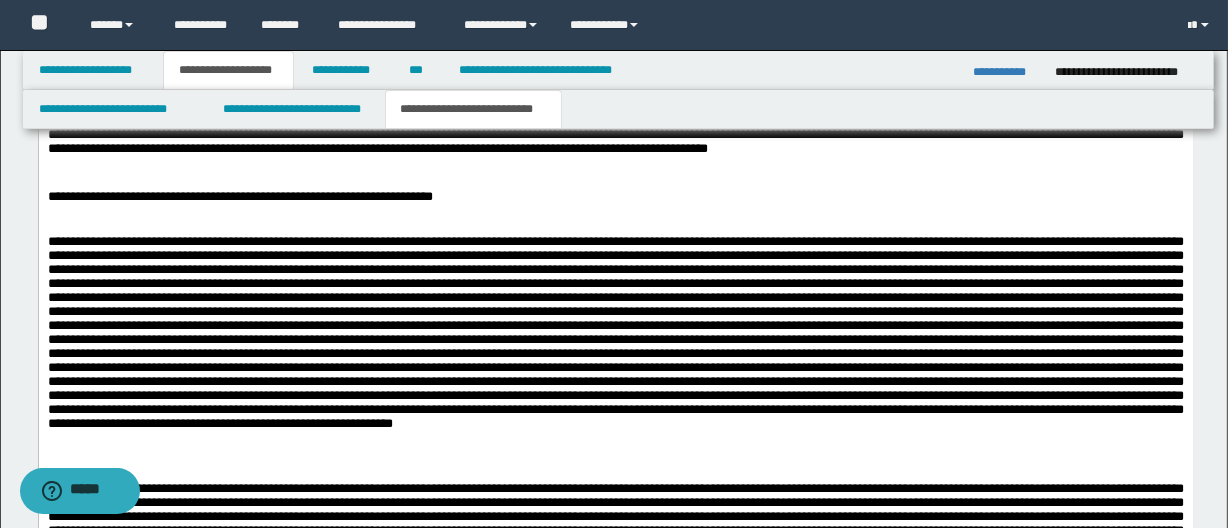 scroll, scrollTop: 880, scrollLeft: 0, axis: vertical 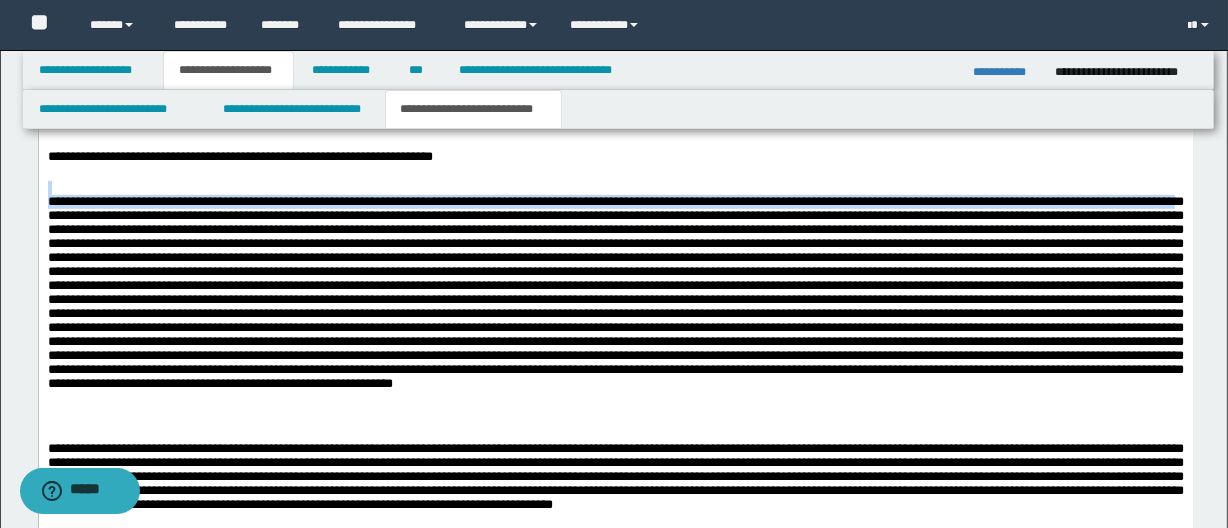 drag, startPoint x: 130, startPoint y: 192, endPoint x: 163, endPoint y: 228, distance: 48.83646 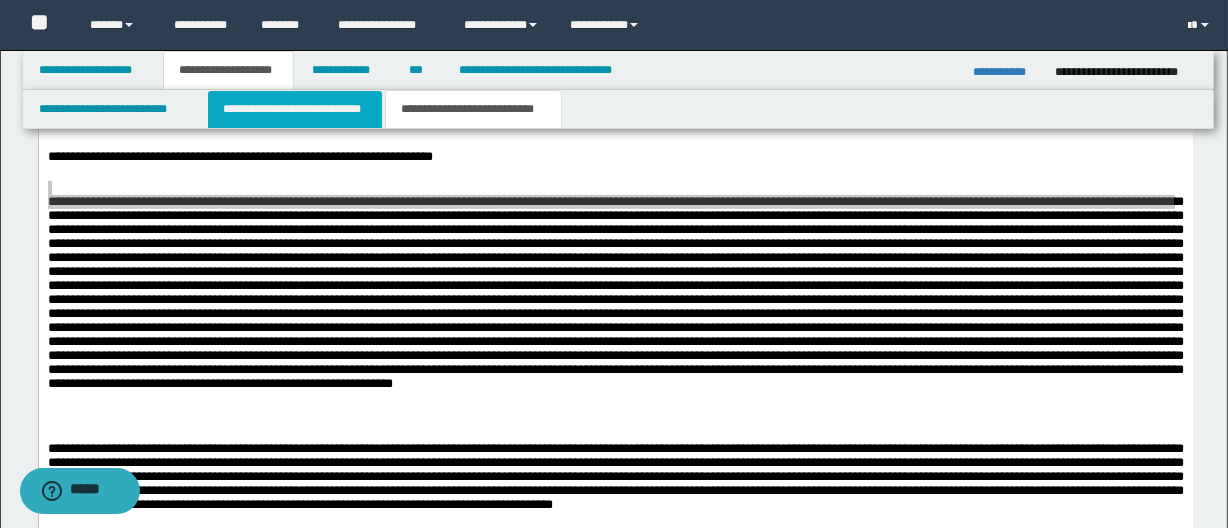 click on "**********" at bounding box center [294, 109] 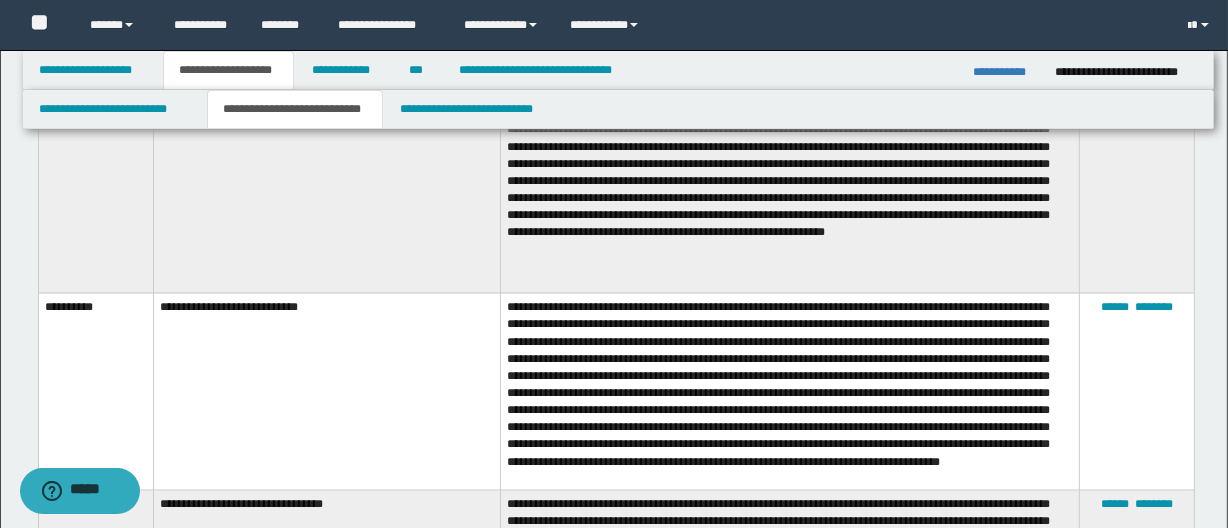 scroll, scrollTop: 3244, scrollLeft: 0, axis: vertical 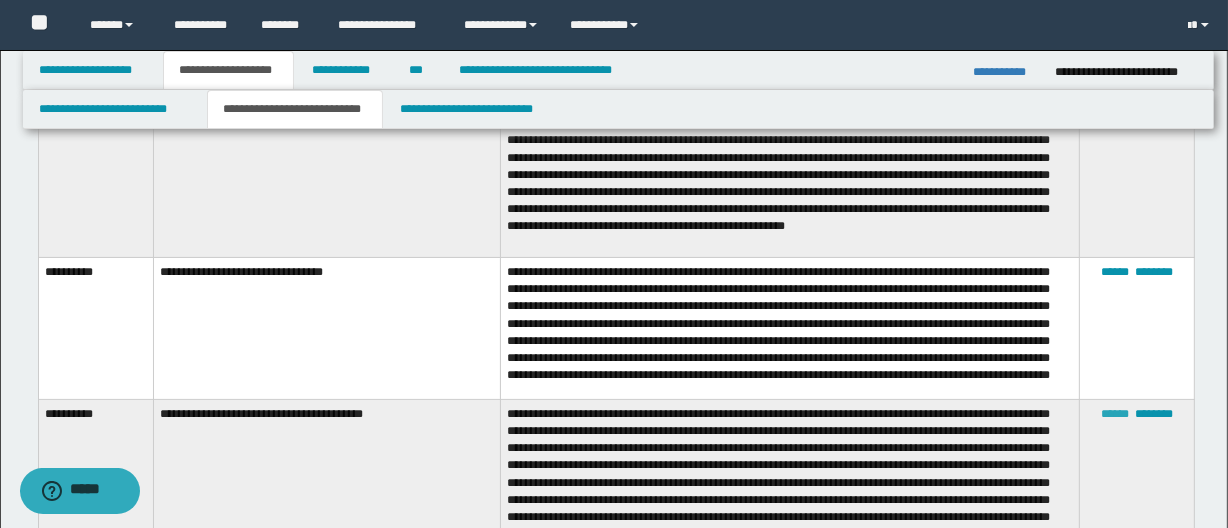 click on "******" at bounding box center (1115, 414) 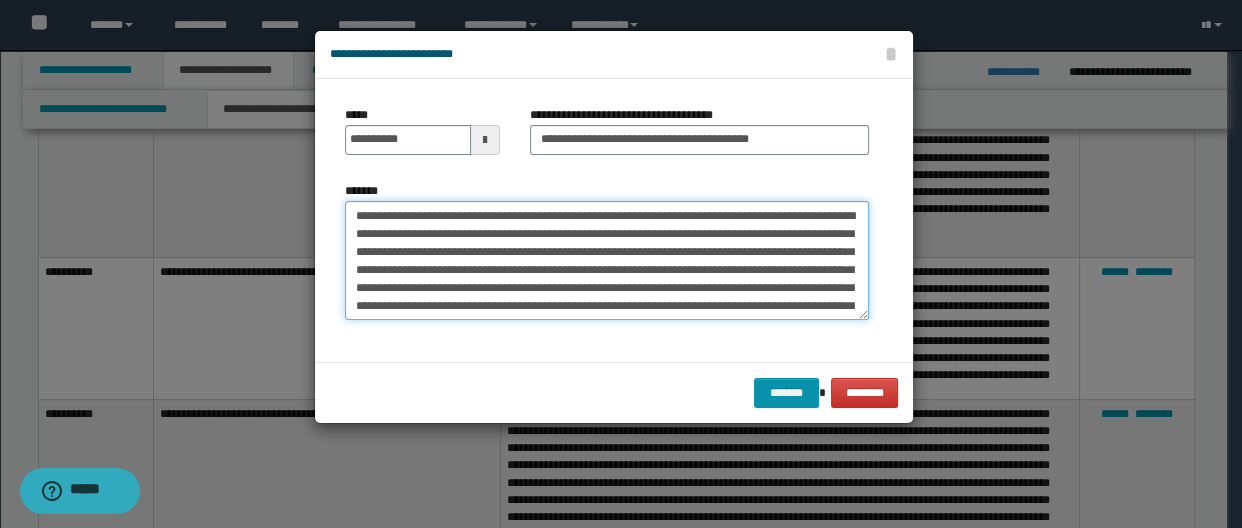 click on "*******" at bounding box center (607, 261) 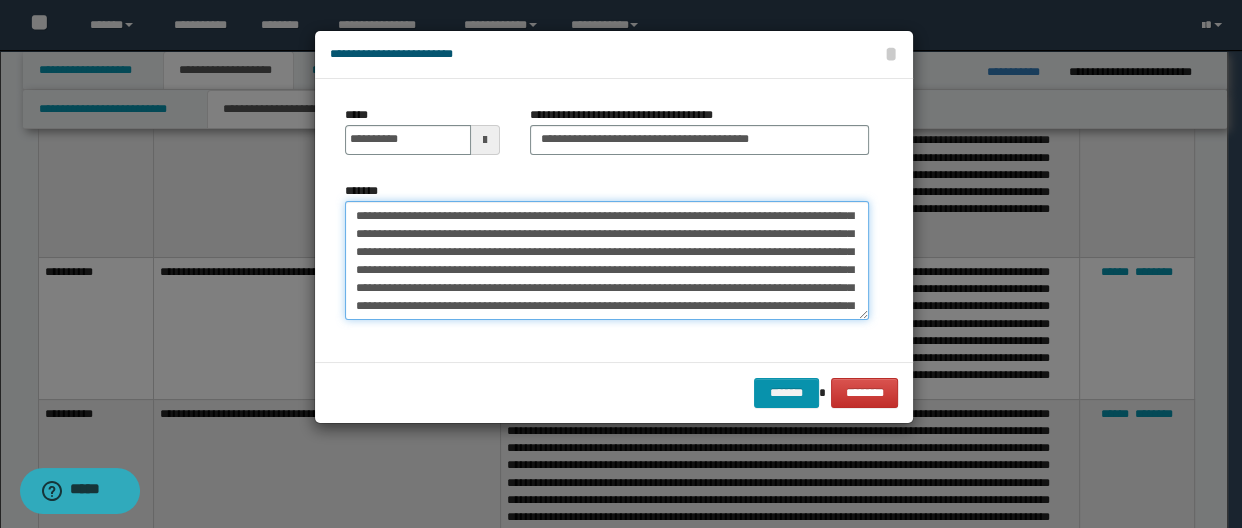 scroll, scrollTop: 181, scrollLeft: 0, axis: vertical 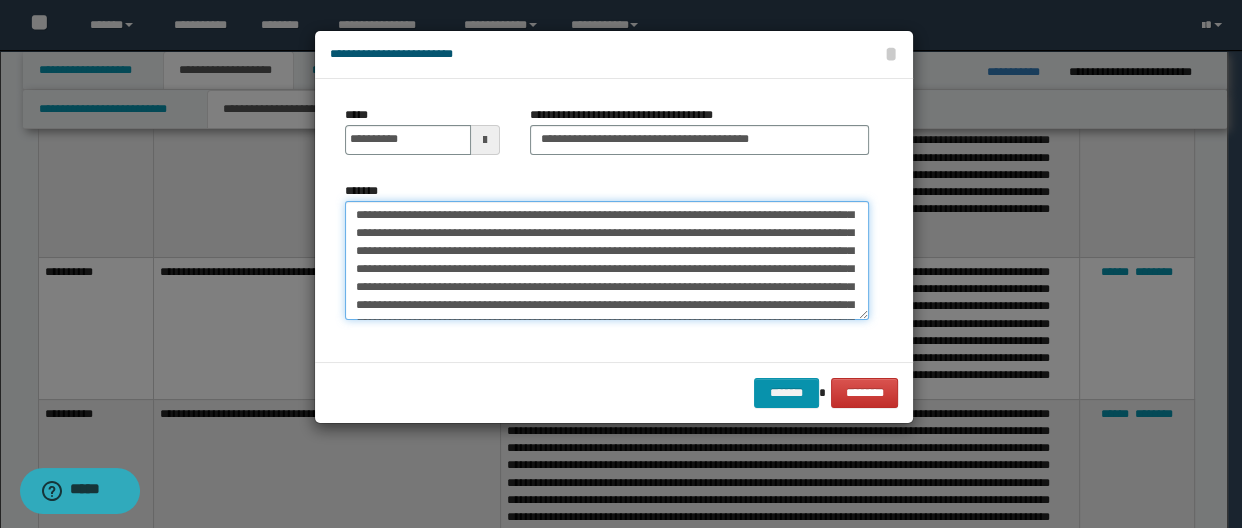 click on "*******" at bounding box center (607, 261) 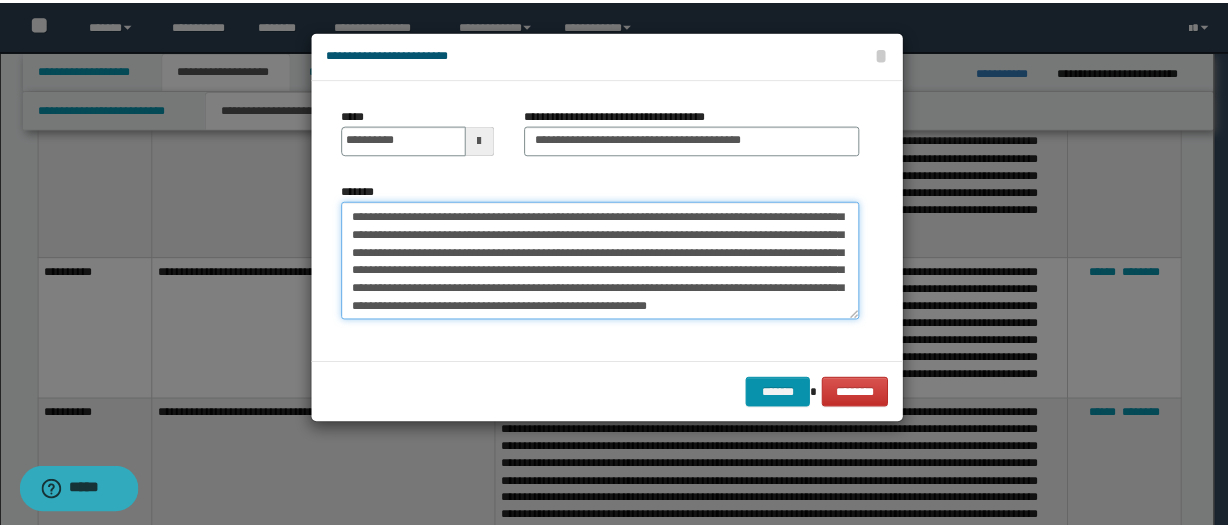 scroll, scrollTop: 503, scrollLeft: 0, axis: vertical 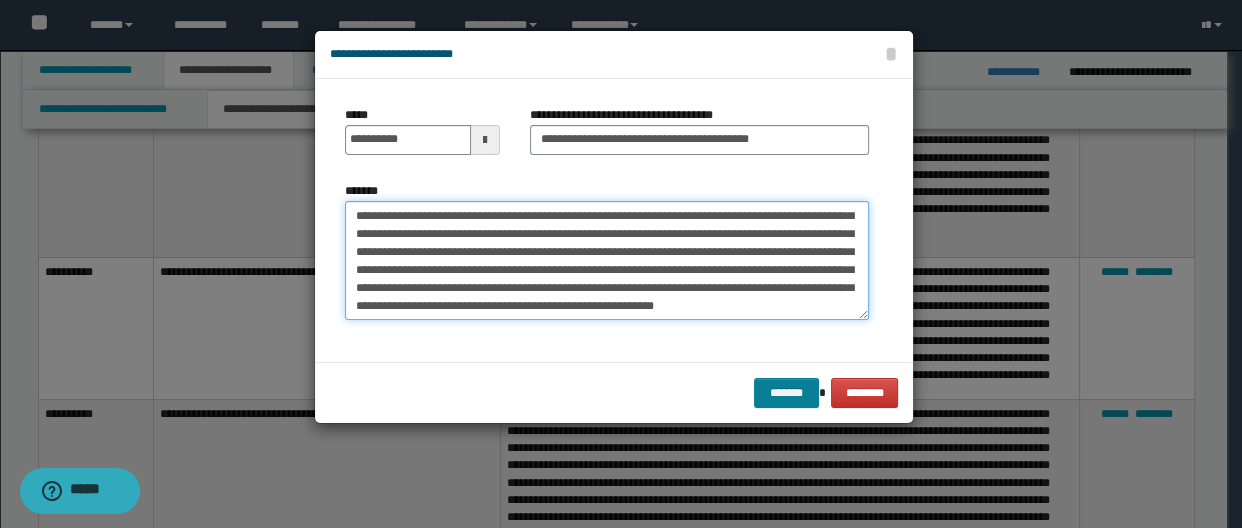 type on "**********" 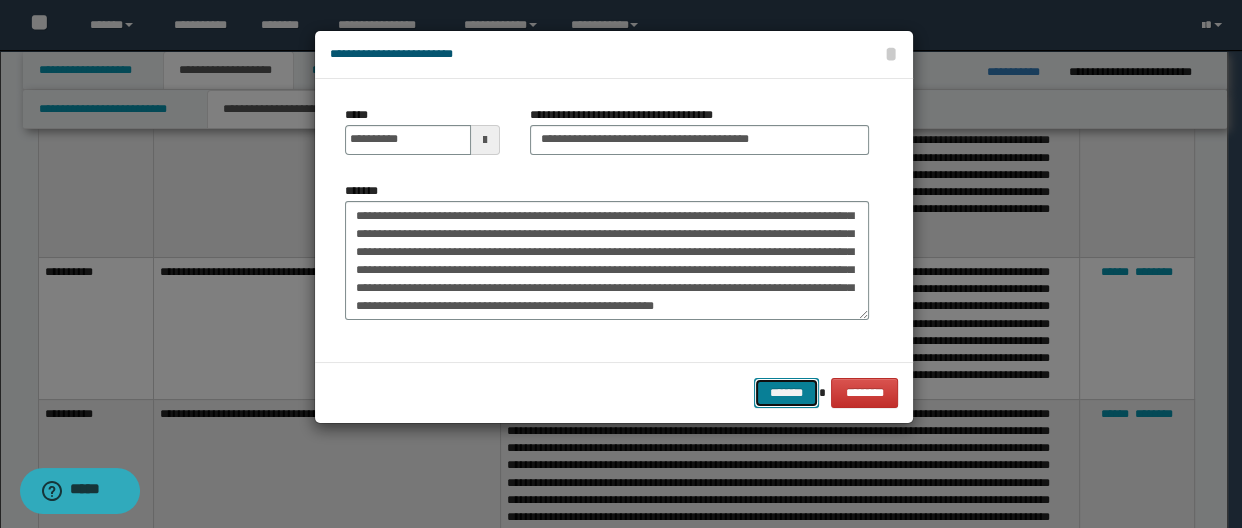 click on "*******" at bounding box center [786, 393] 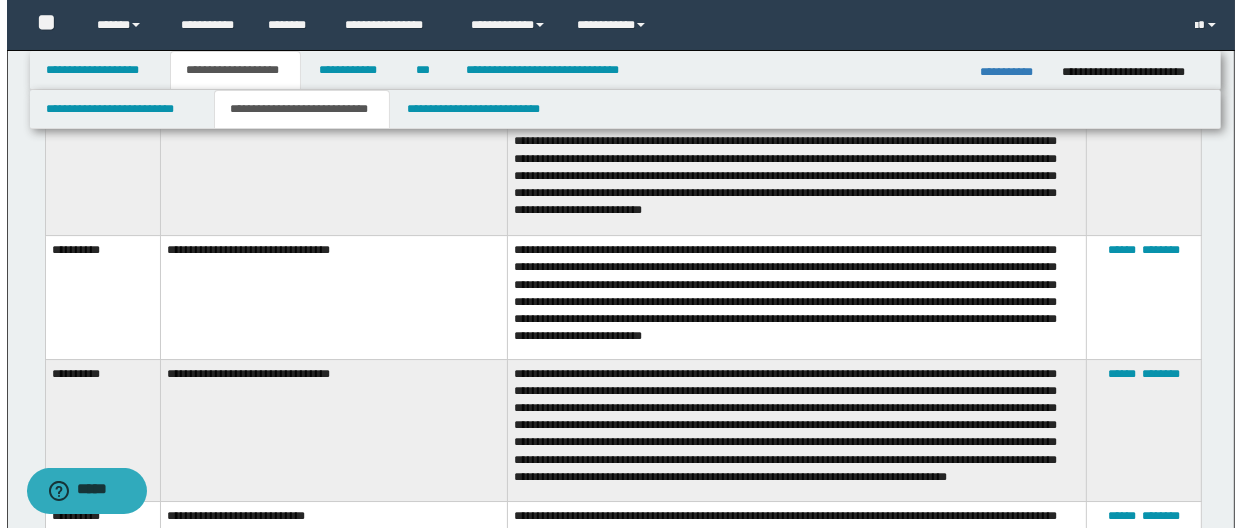 scroll, scrollTop: 7138, scrollLeft: 0, axis: vertical 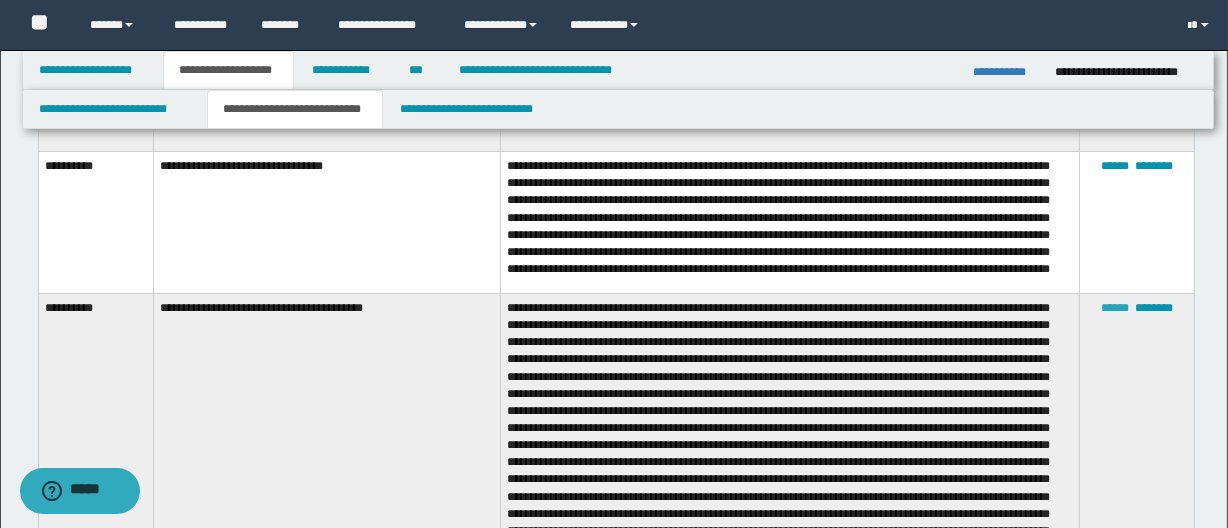 click on "******" at bounding box center (1115, 308) 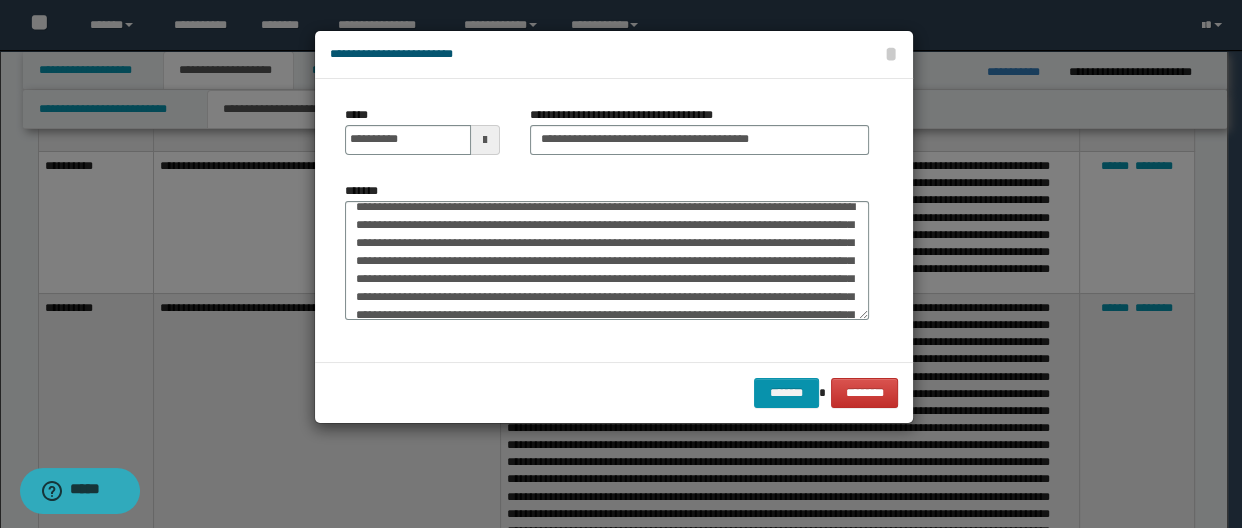scroll, scrollTop: 0, scrollLeft: 0, axis: both 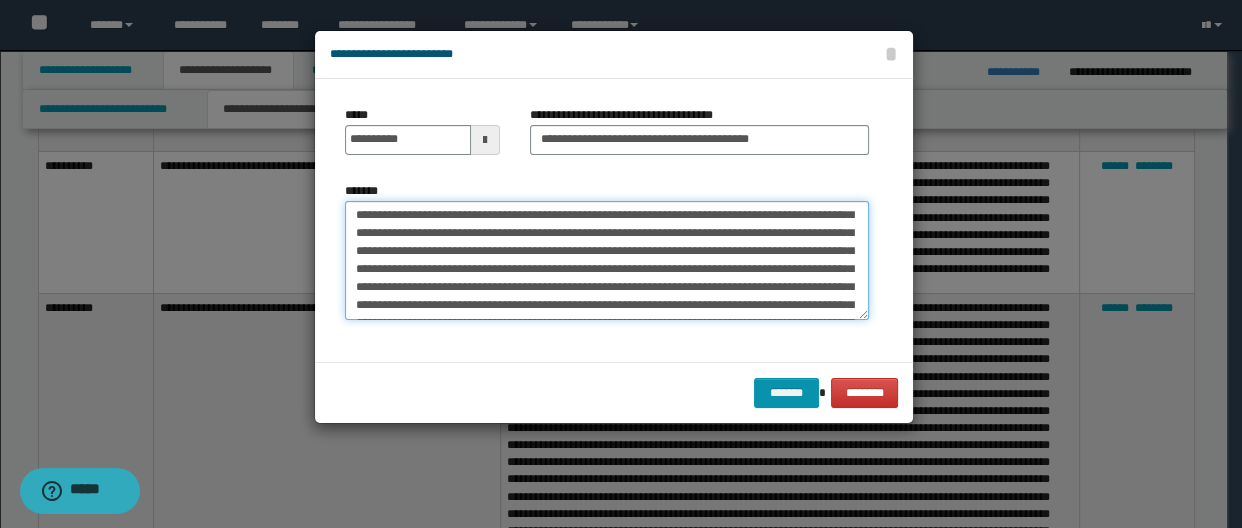 click on "*******" at bounding box center (607, 261) 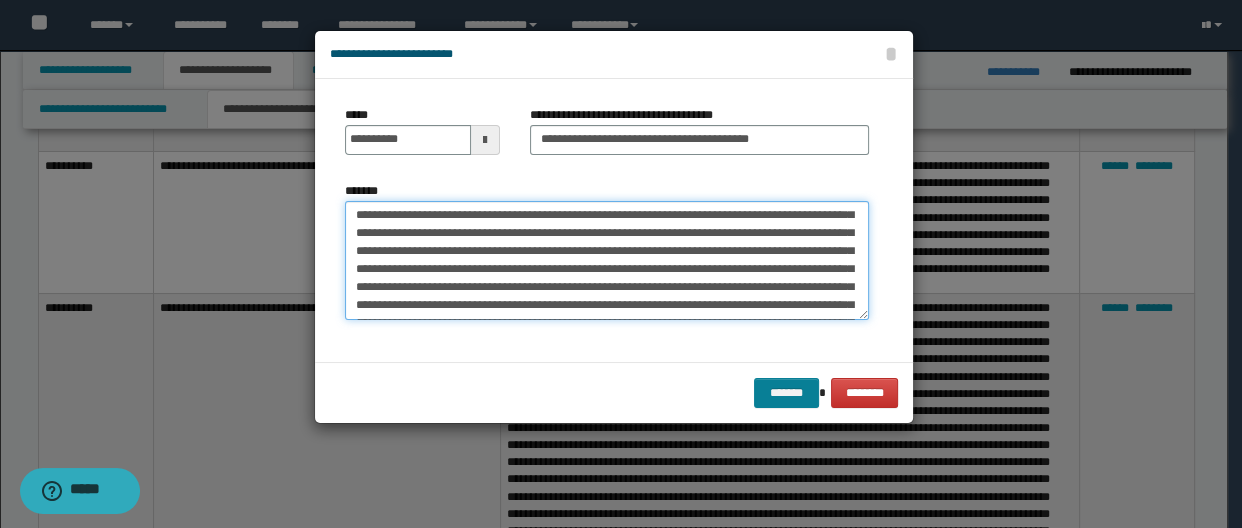 type on "**********" 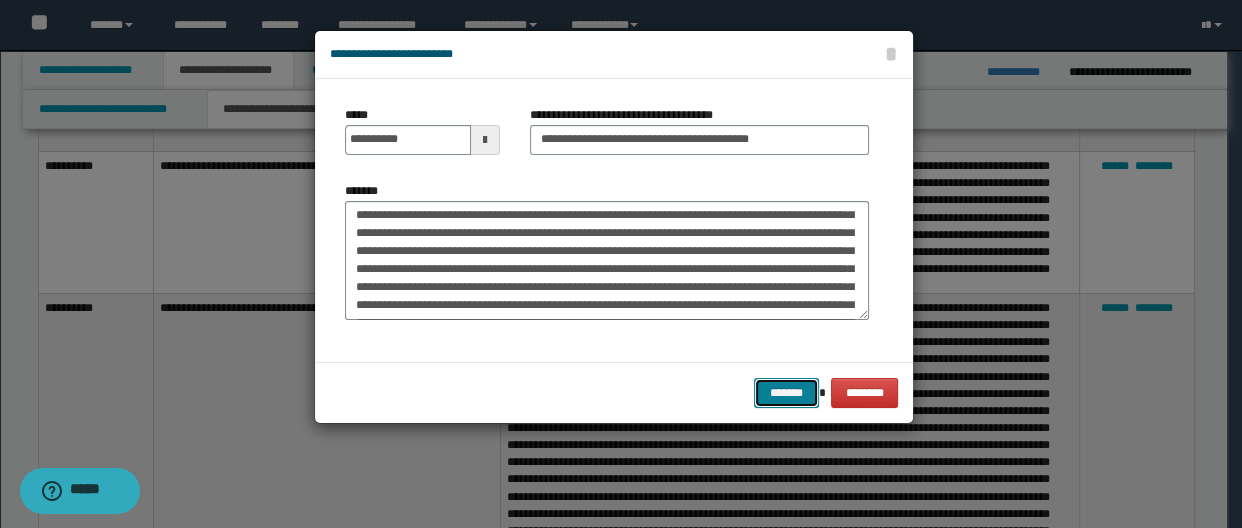 click on "*******" at bounding box center (786, 393) 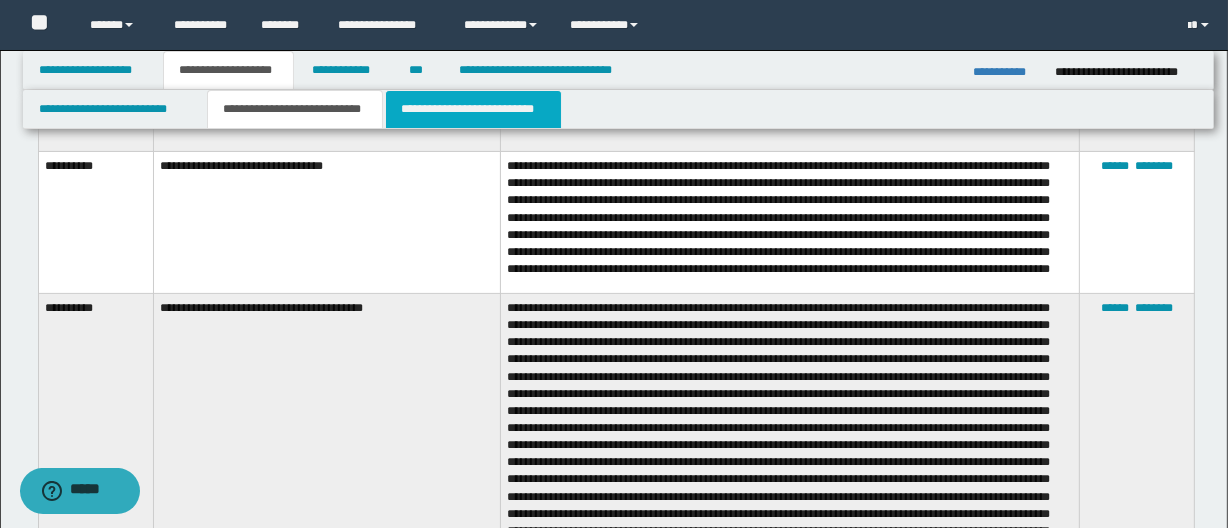 click on "**********" at bounding box center [473, 109] 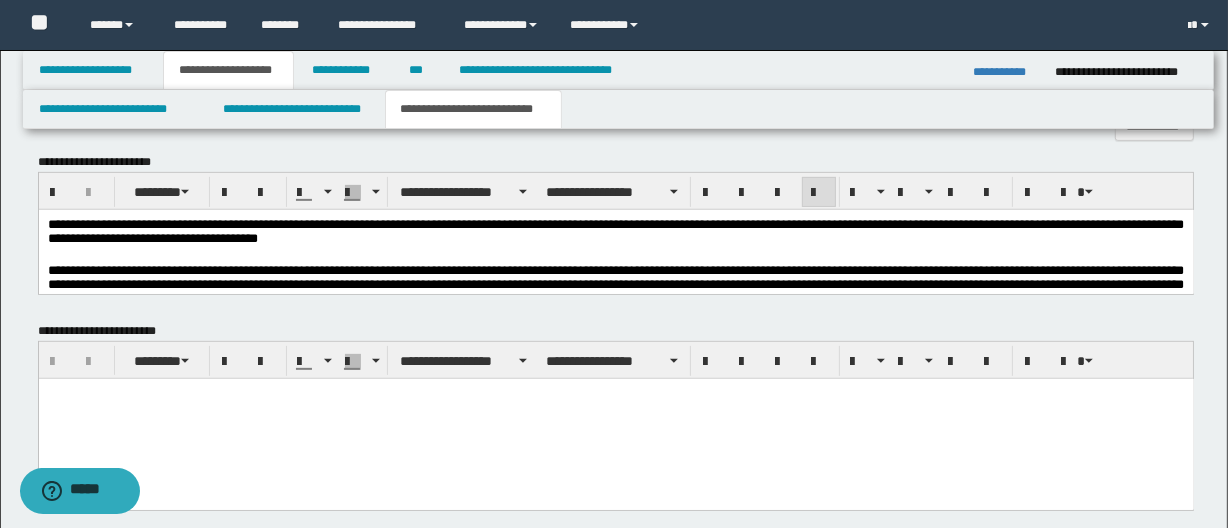 click at bounding box center (615, 256) 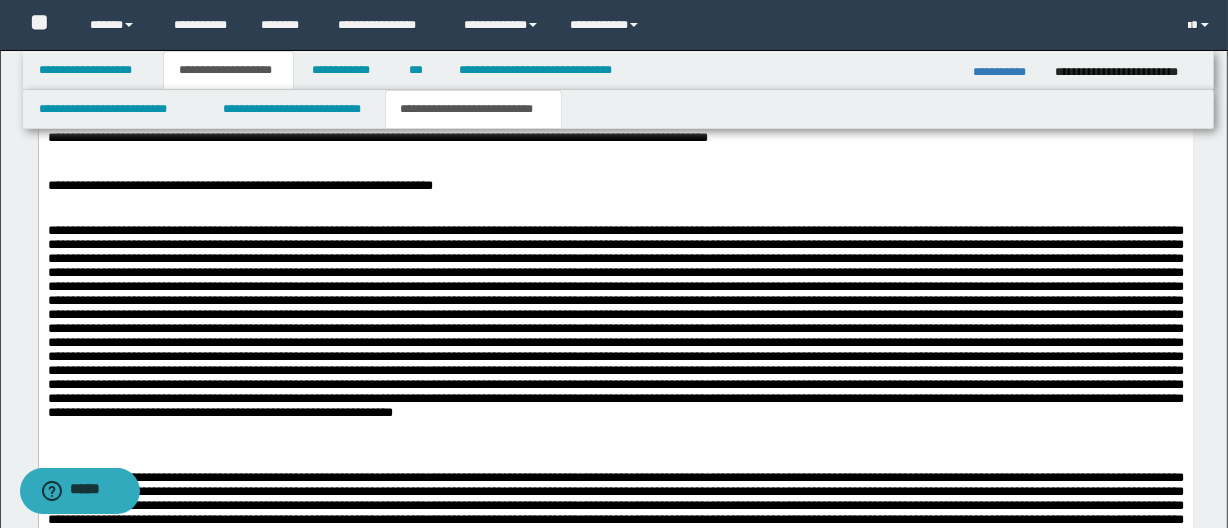 scroll, scrollTop: 858, scrollLeft: 0, axis: vertical 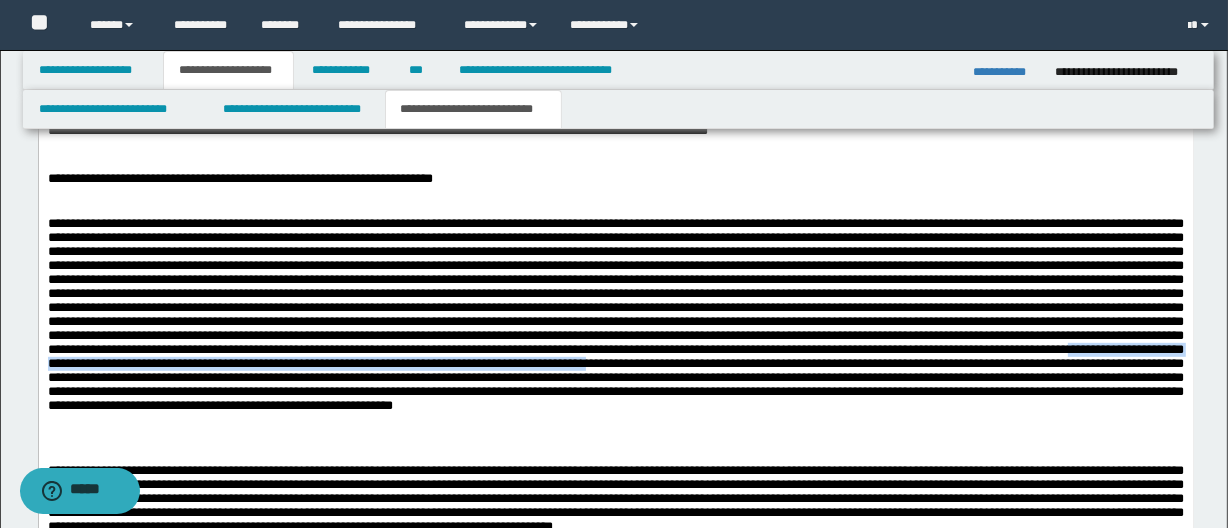 drag, startPoint x: 524, startPoint y: 399, endPoint x: 989, endPoint y: 380, distance: 465.388 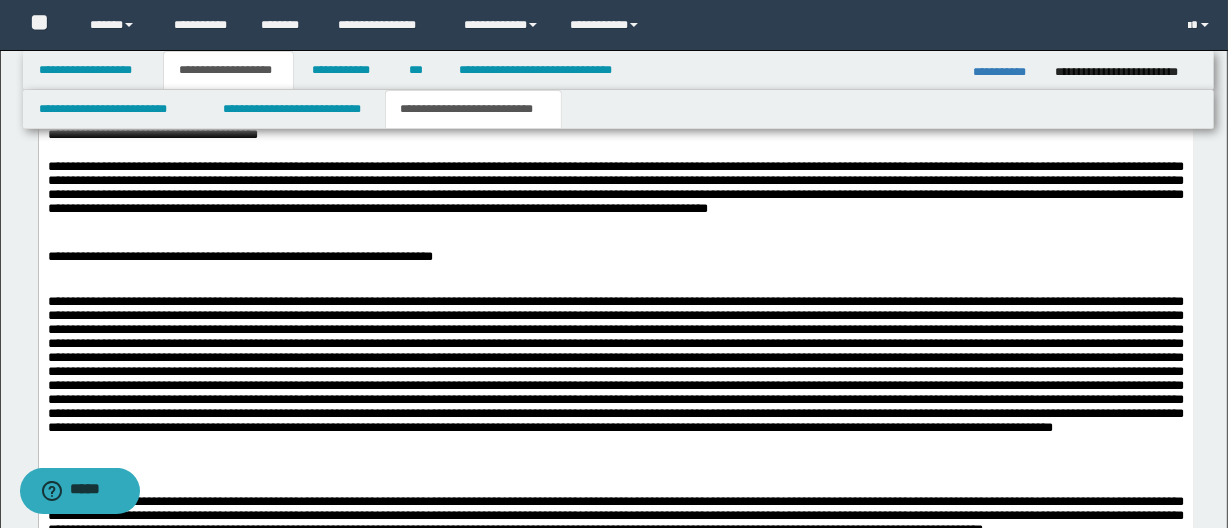 scroll, scrollTop: 676, scrollLeft: 0, axis: vertical 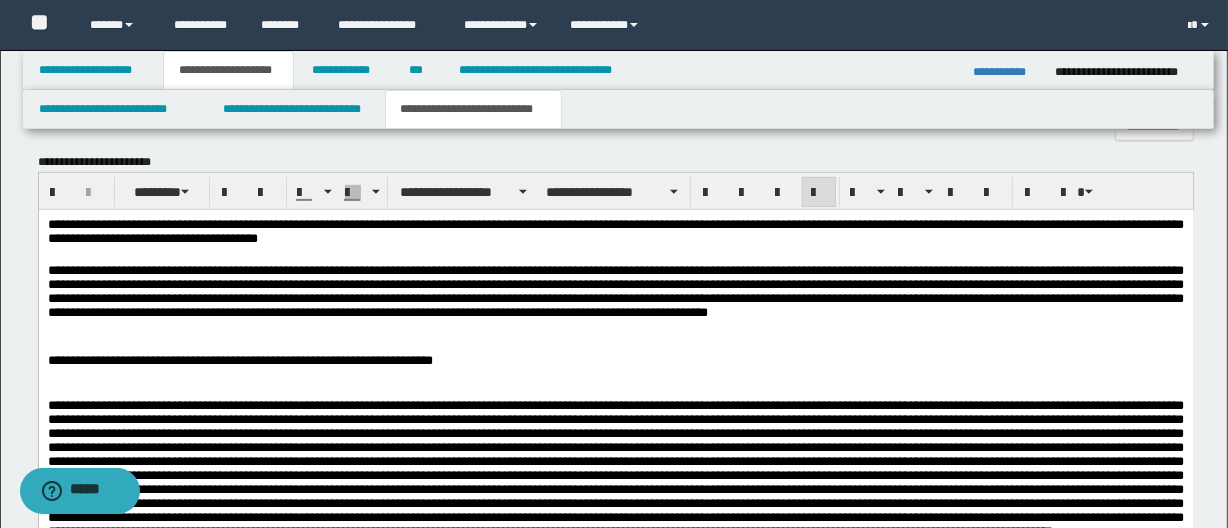 click on "**********" at bounding box center (615, 233) 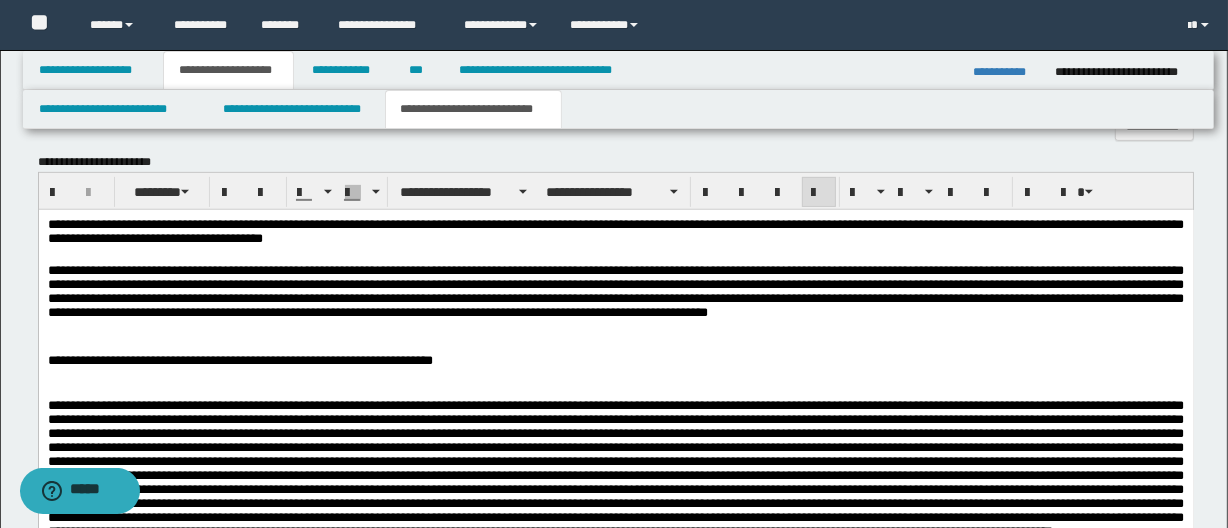click on "**********" at bounding box center (615, 233) 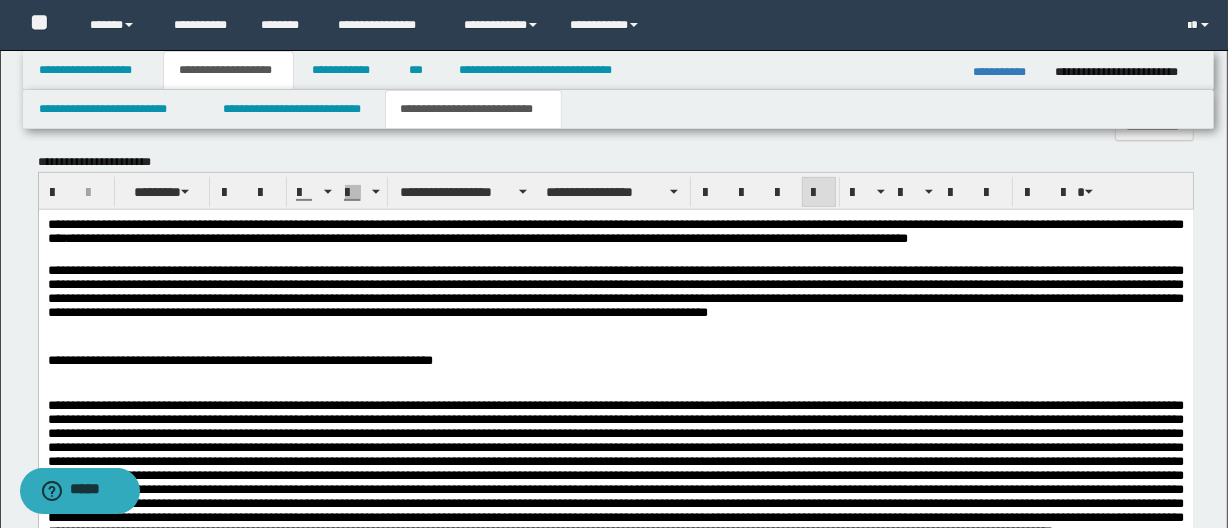 click on "**********" at bounding box center [615, 233] 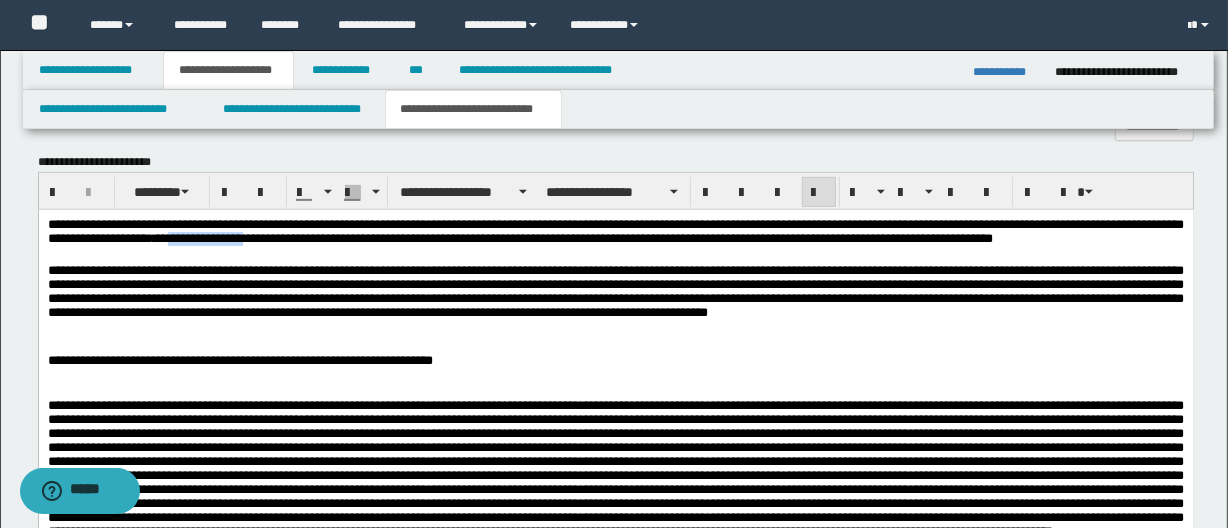 drag, startPoint x: 297, startPoint y: 245, endPoint x: 372, endPoint y: 242, distance: 75.059975 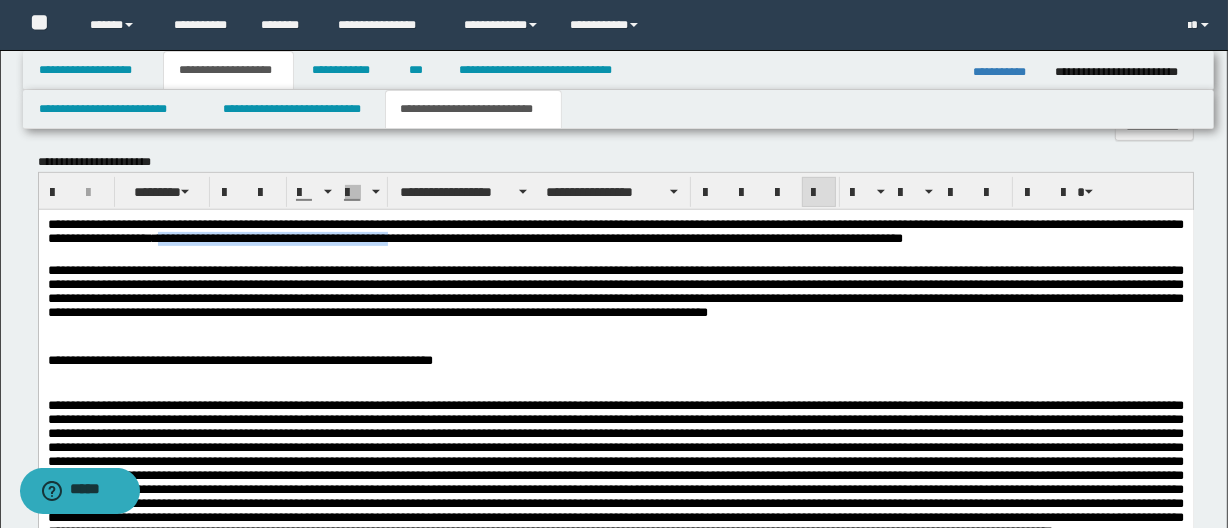 drag, startPoint x: 285, startPoint y: 241, endPoint x: 525, endPoint y: 235, distance: 240.07498 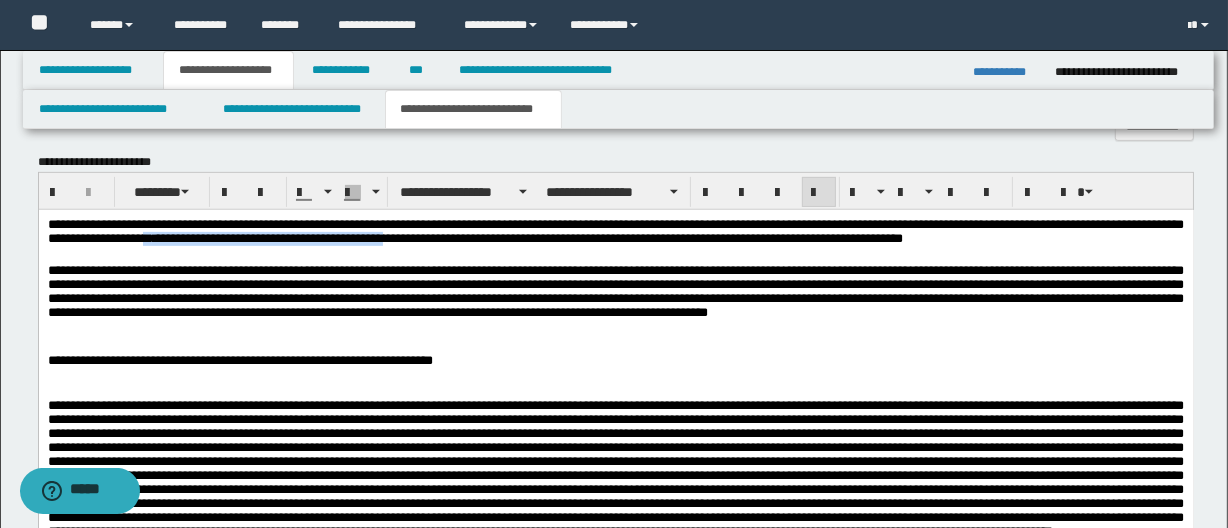 drag, startPoint x: 301, startPoint y: 243, endPoint x: 520, endPoint y: 243, distance: 219 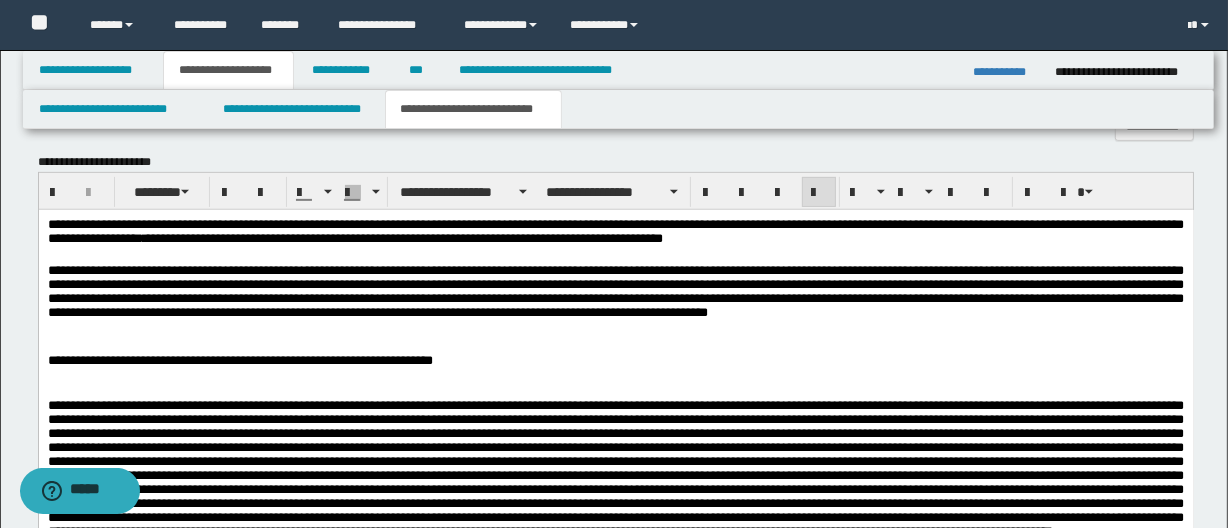 drag, startPoint x: 764, startPoint y: 225, endPoint x: 735, endPoint y: 230, distance: 29.427877 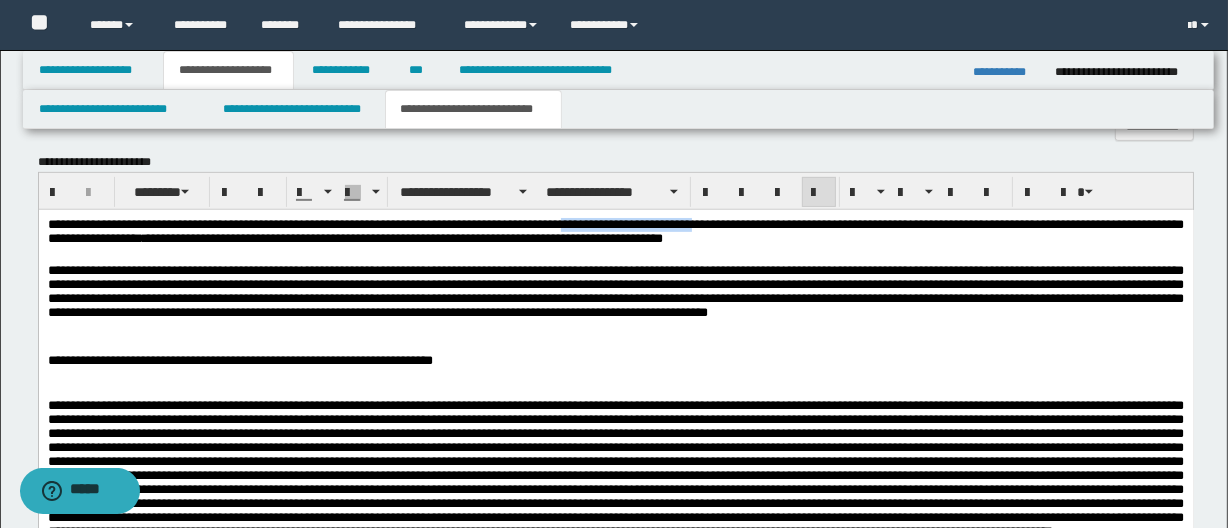 drag, startPoint x: 616, startPoint y: 226, endPoint x: 759, endPoint y: 227, distance: 143.0035 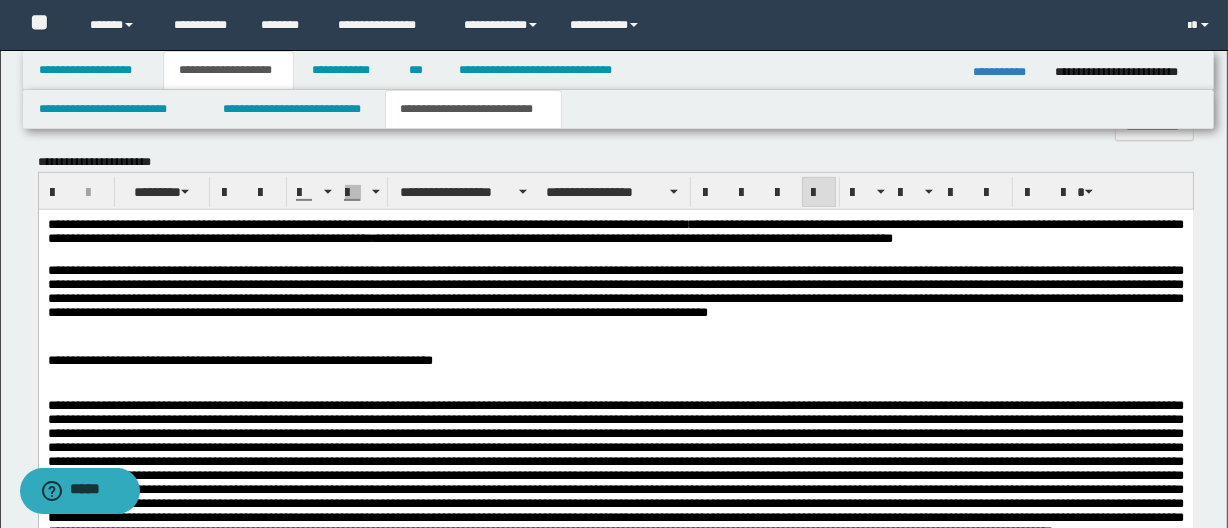 click on "**********" at bounding box center [615, 233] 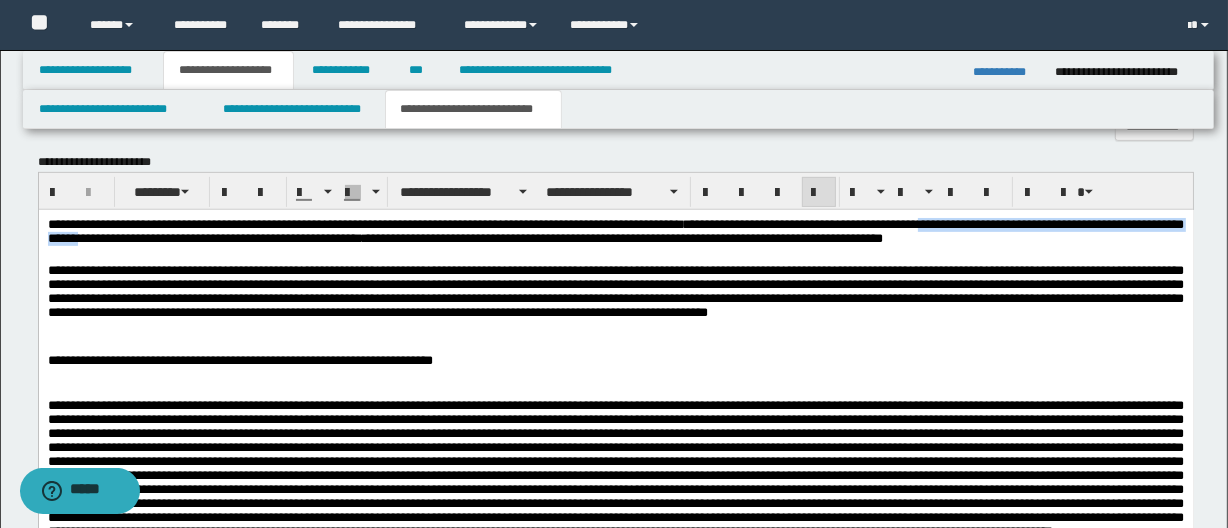 drag, startPoint x: 1013, startPoint y: 226, endPoint x: 203, endPoint y: 239, distance: 810.1043 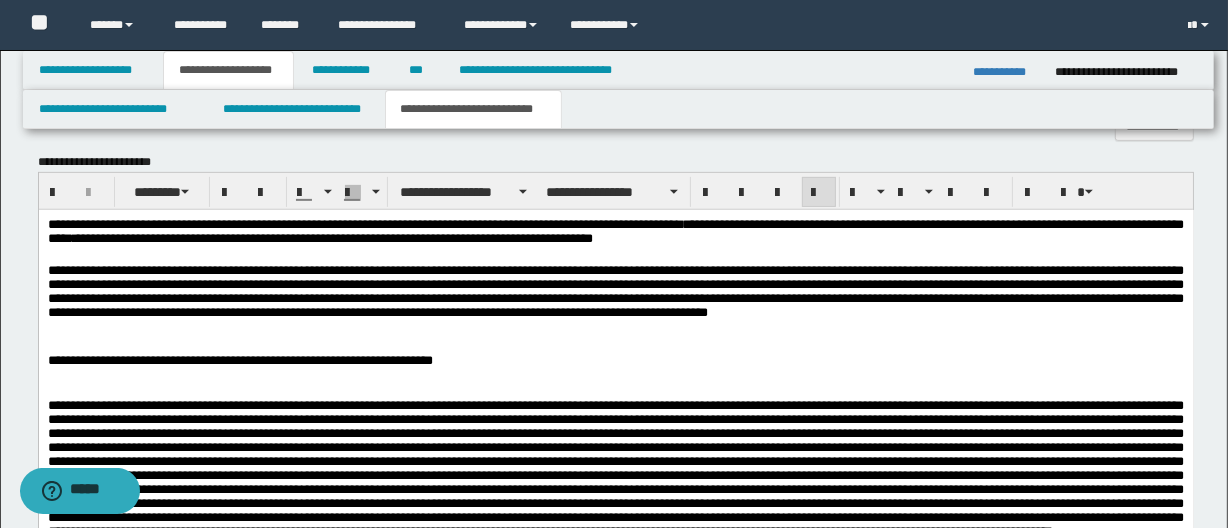click on "**********" at bounding box center (615, 233) 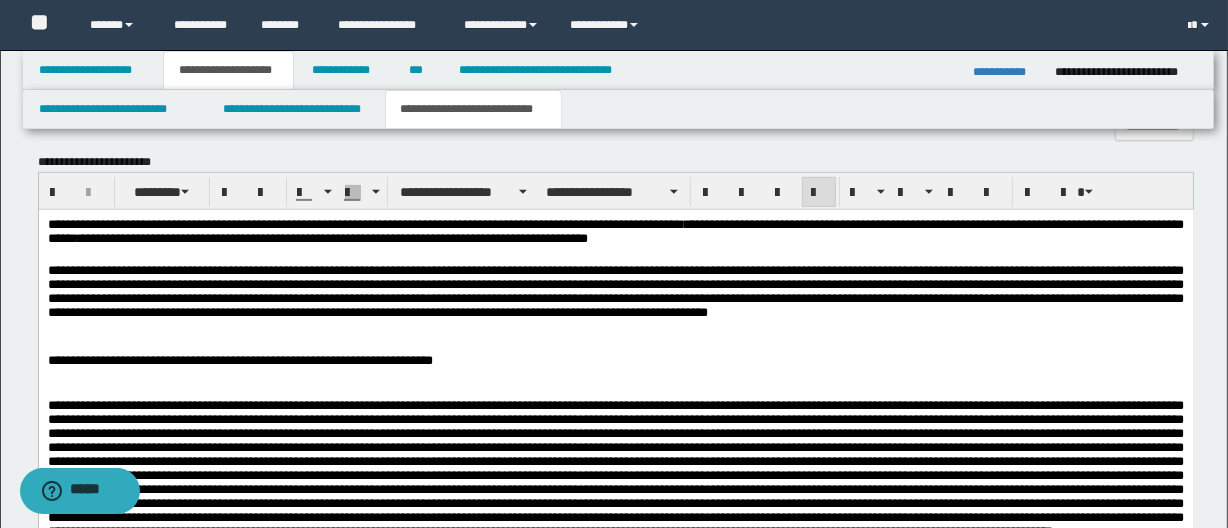 click on "**********" at bounding box center (615, 233) 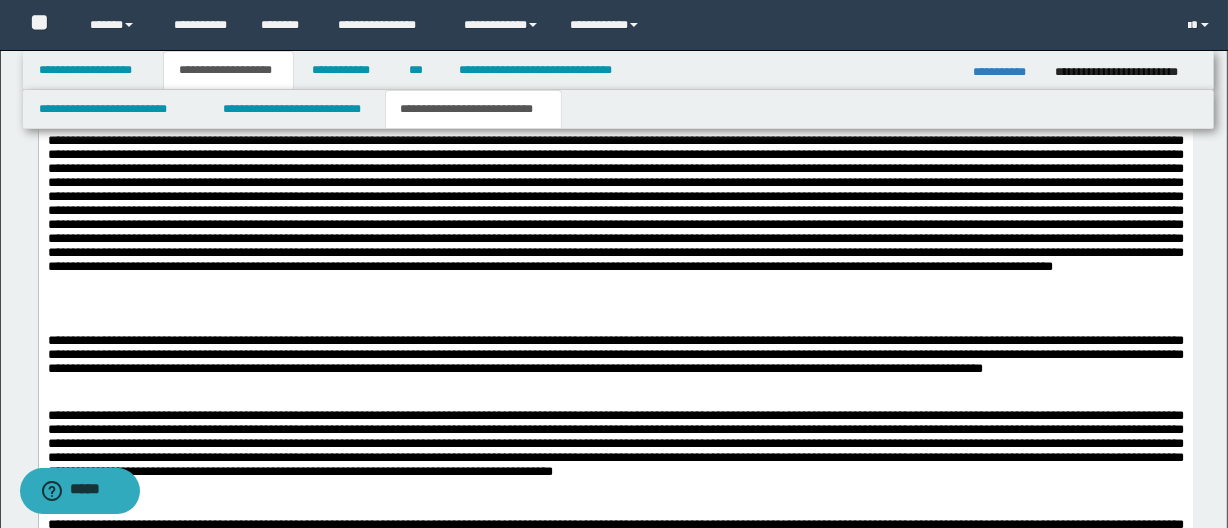 scroll, scrollTop: 949, scrollLeft: 0, axis: vertical 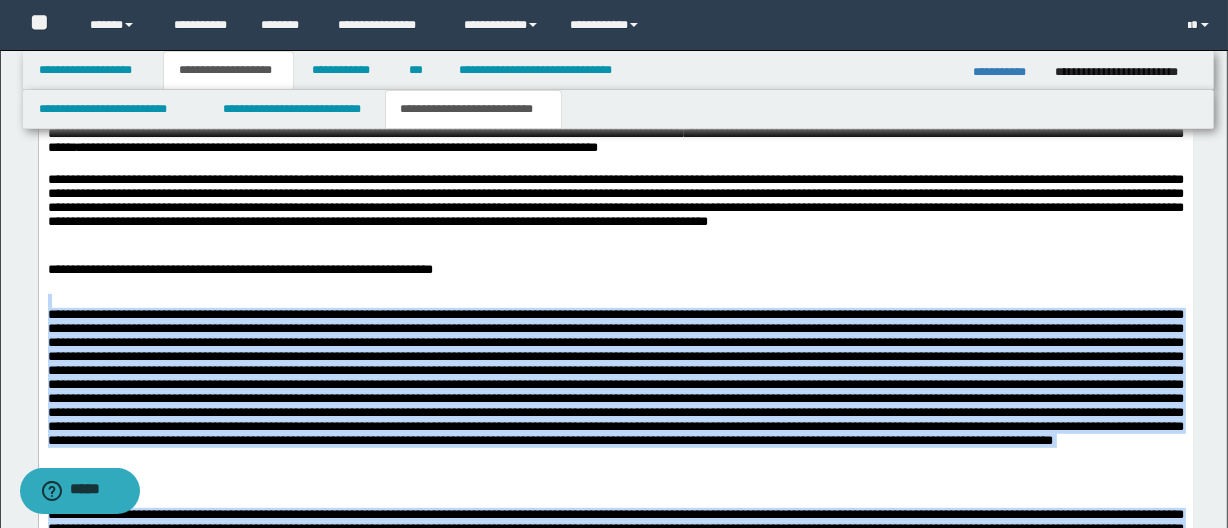 drag, startPoint x: 159, startPoint y: 572, endPoint x: 70, endPoint y: 419, distance: 177.00282 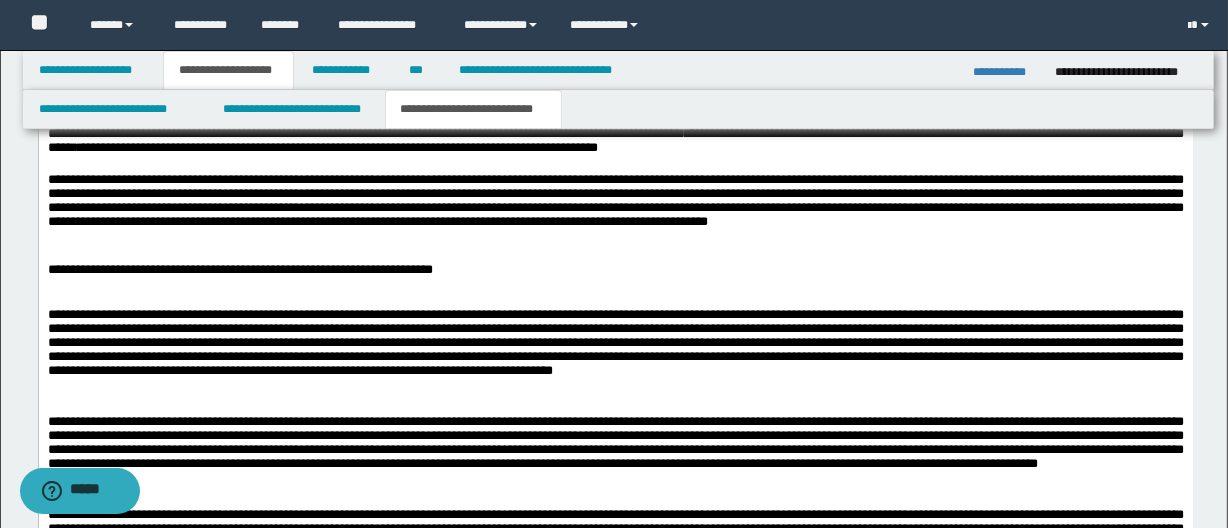 click at bounding box center [615, 286] 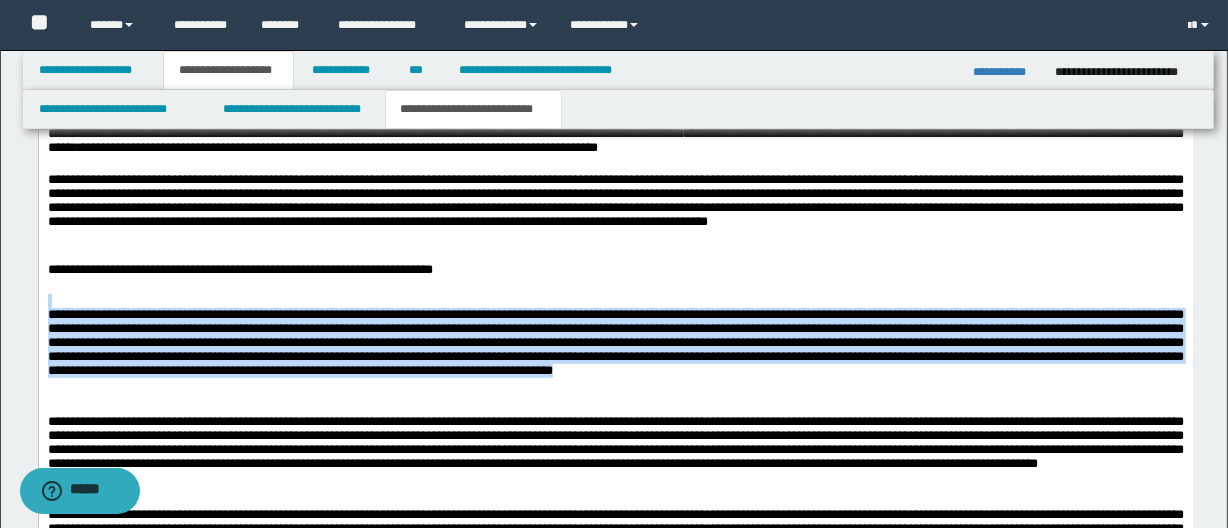 drag, startPoint x: 164, startPoint y: 390, endPoint x: -1, endPoint y: 305, distance: 185.60712 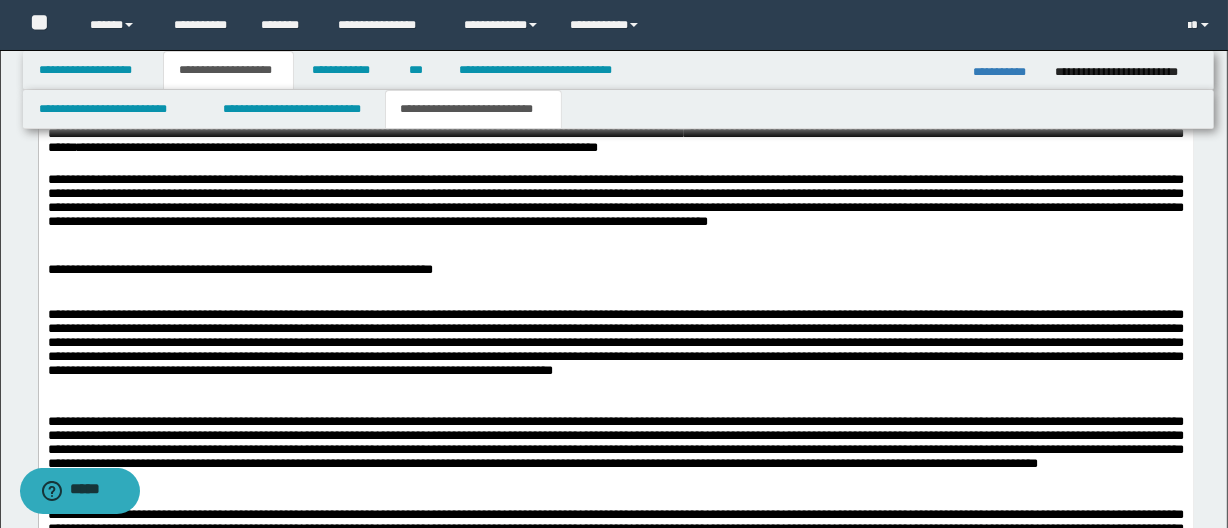 click on "**********" at bounding box center (615, 447) 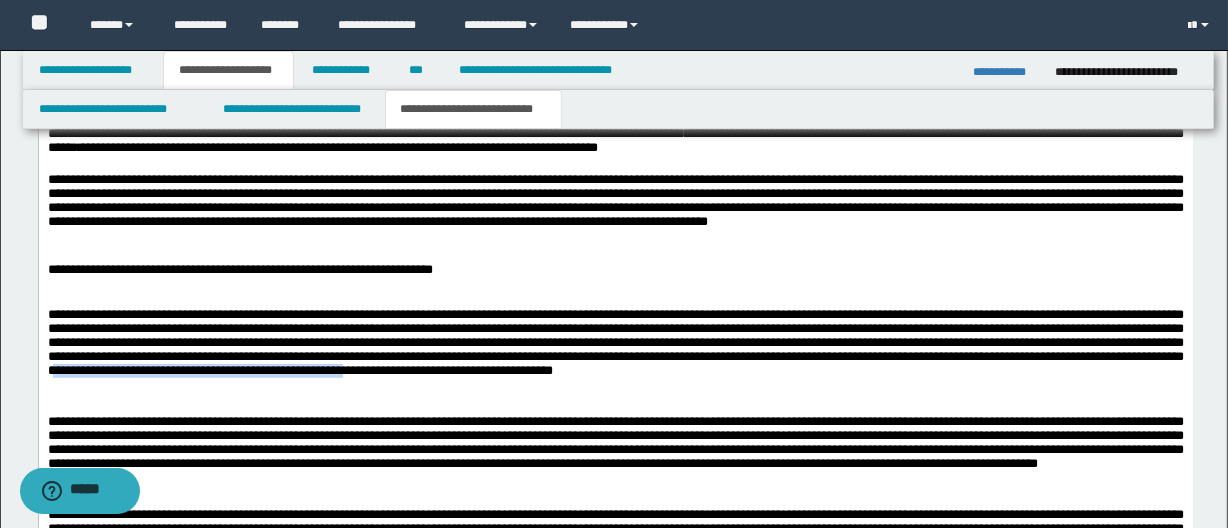 drag, startPoint x: 924, startPoint y: 376, endPoint x: 495, endPoint y: 382, distance: 429.04196 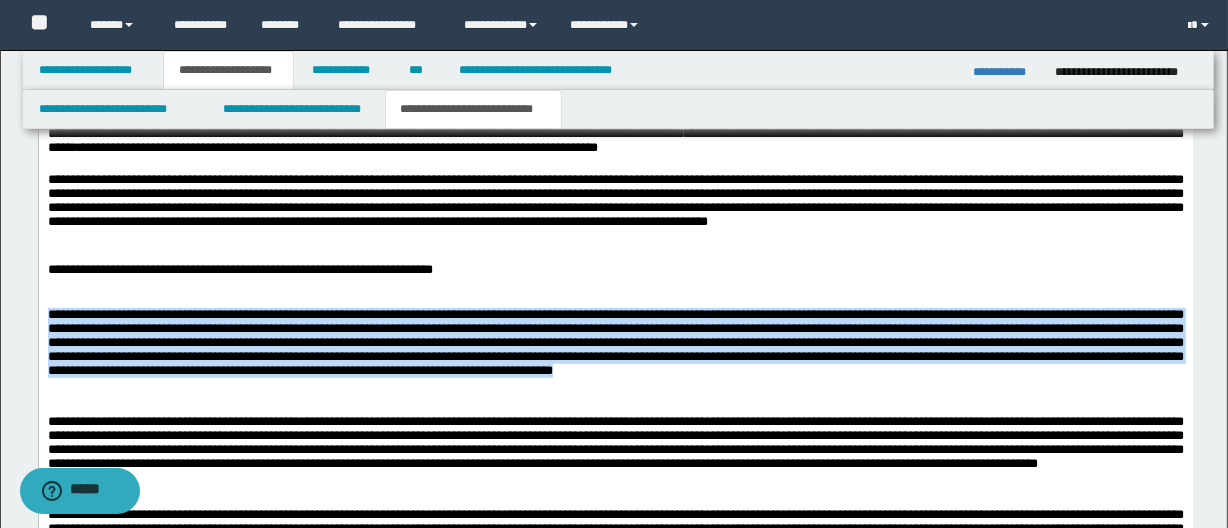 drag, startPoint x: 180, startPoint y: 394, endPoint x: 67, endPoint y: 317, distance: 136.74063 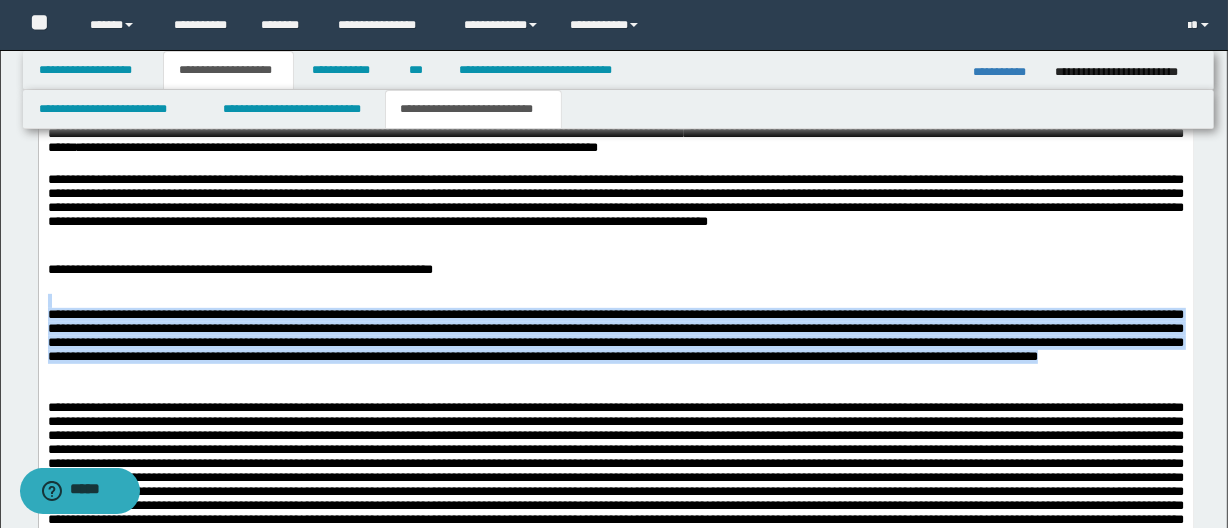 drag, startPoint x: 507, startPoint y: 376, endPoint x: 38, endPoint y: 423, distance: 471.34912 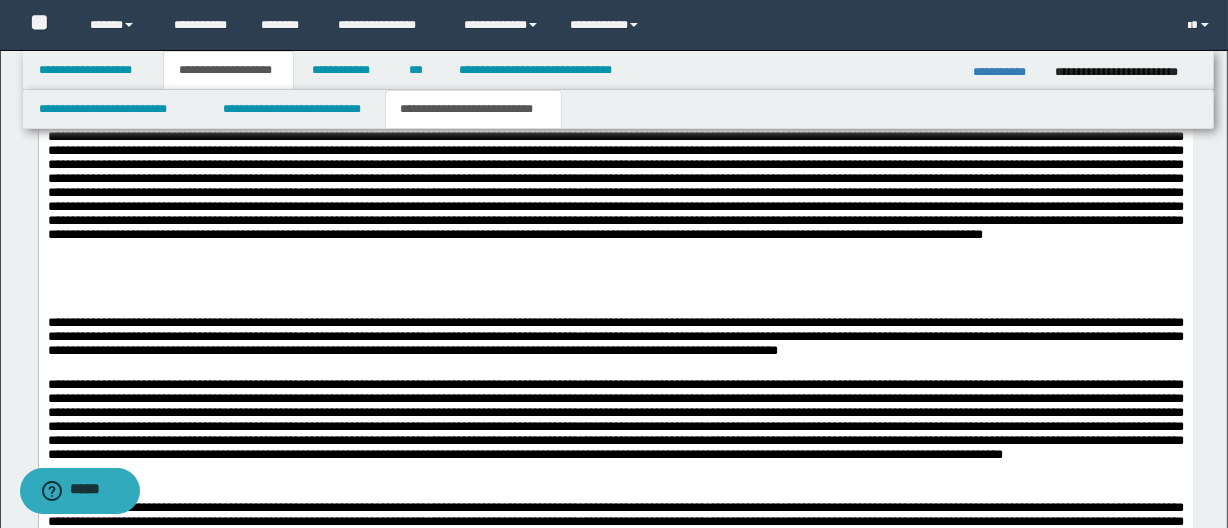 scroll, scrollTop: 1767, scrollLeft: 0, axis: vertical 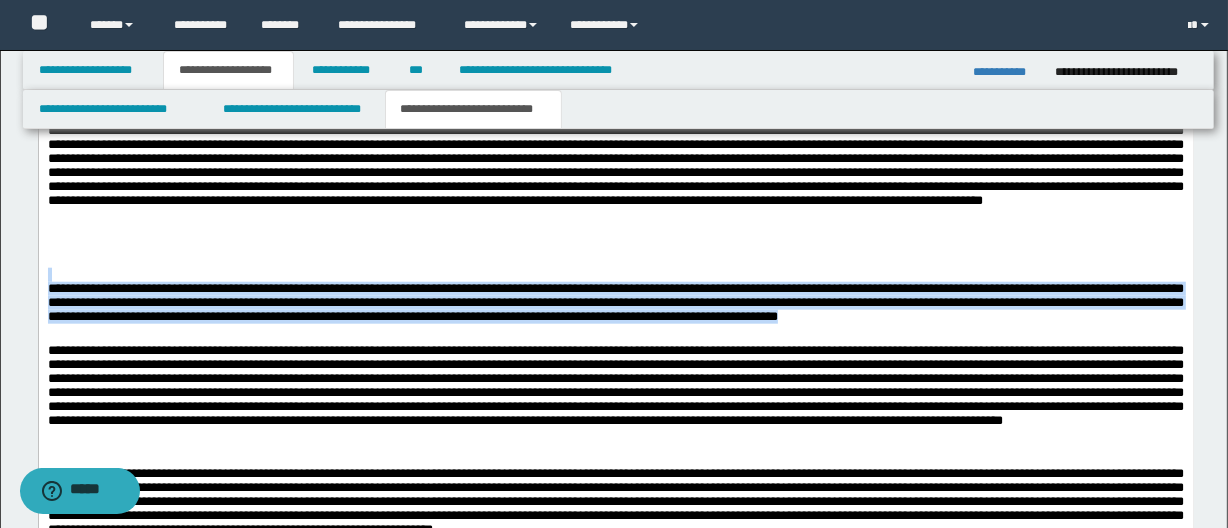 drag, startPoint x: 1064, startPoint y: 330, endPoint x: -1, endPoint y: 282, distance: 1066.0812 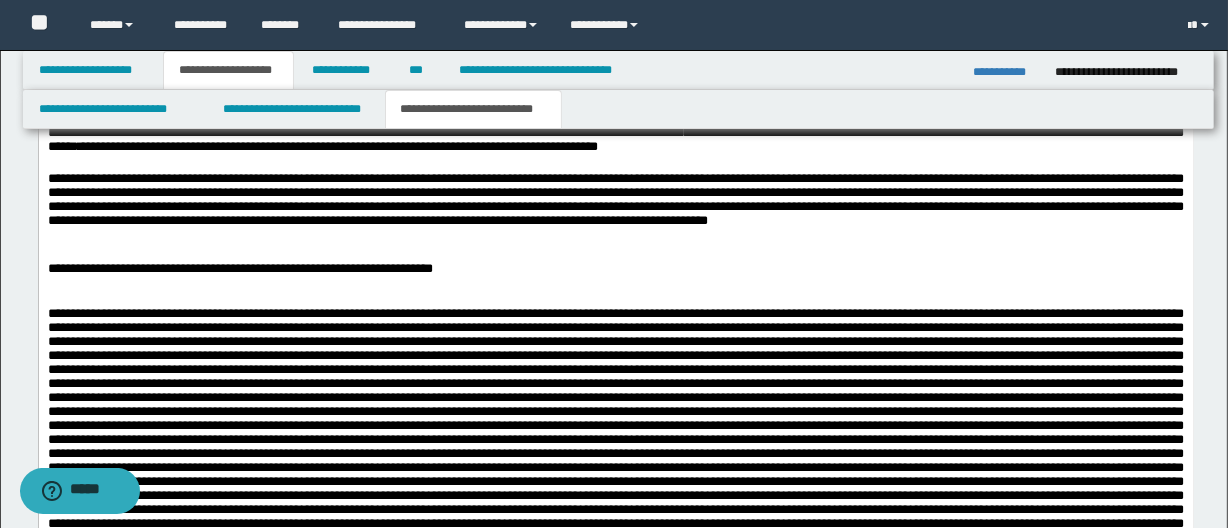 scroll, scrollTop: 767, scrollLeft: 0, axis: vertical 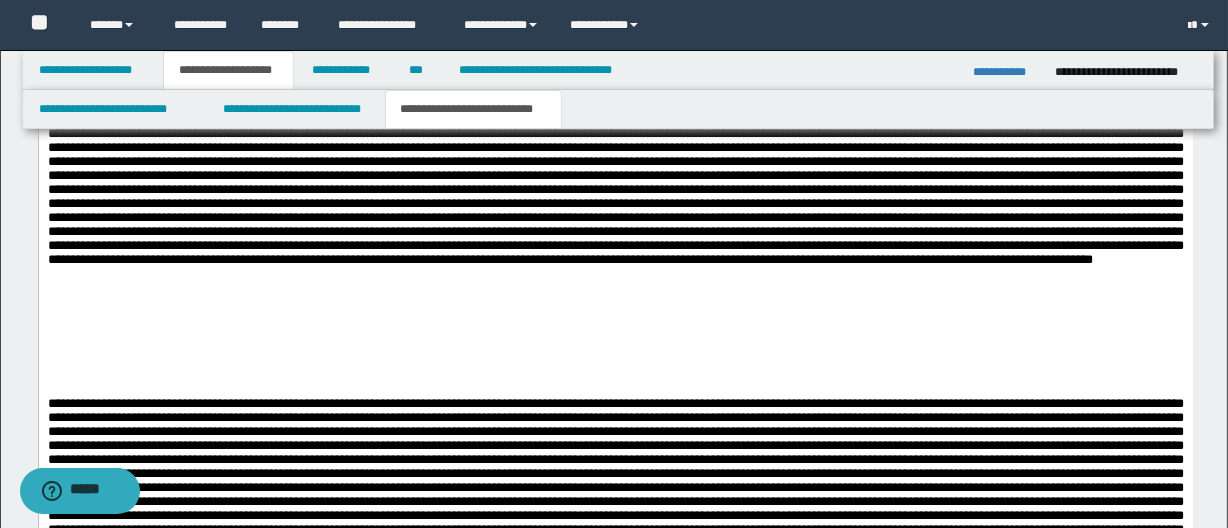 drag, startPoint x: 66, startPoint y: -249, endPoint x: 580, endPoint y: 201, distance: 683.15155 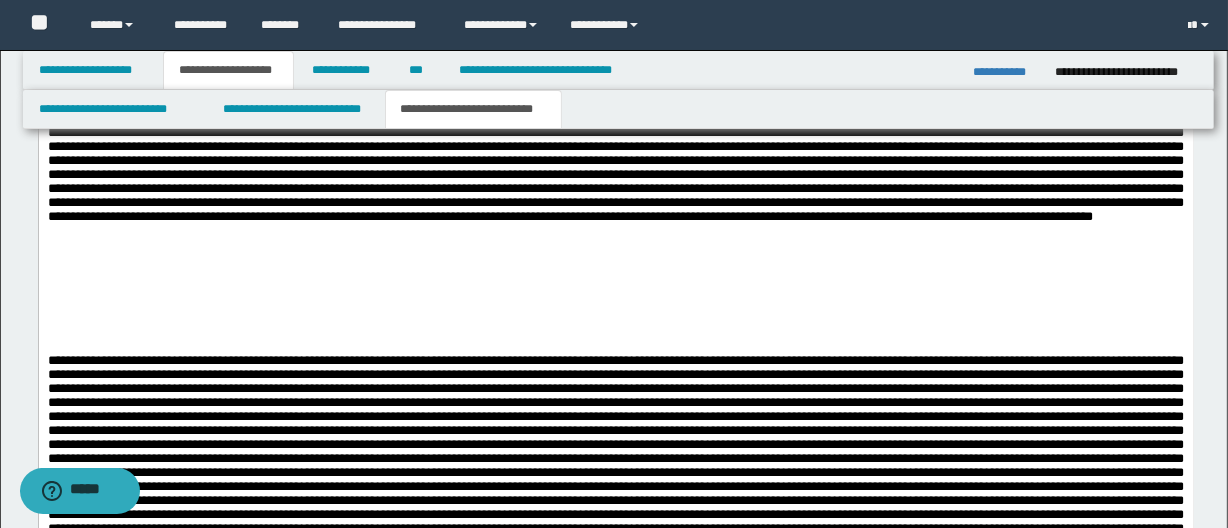 scroll, scrollTop: 1403, scrollLeft: 0, axis: vertical 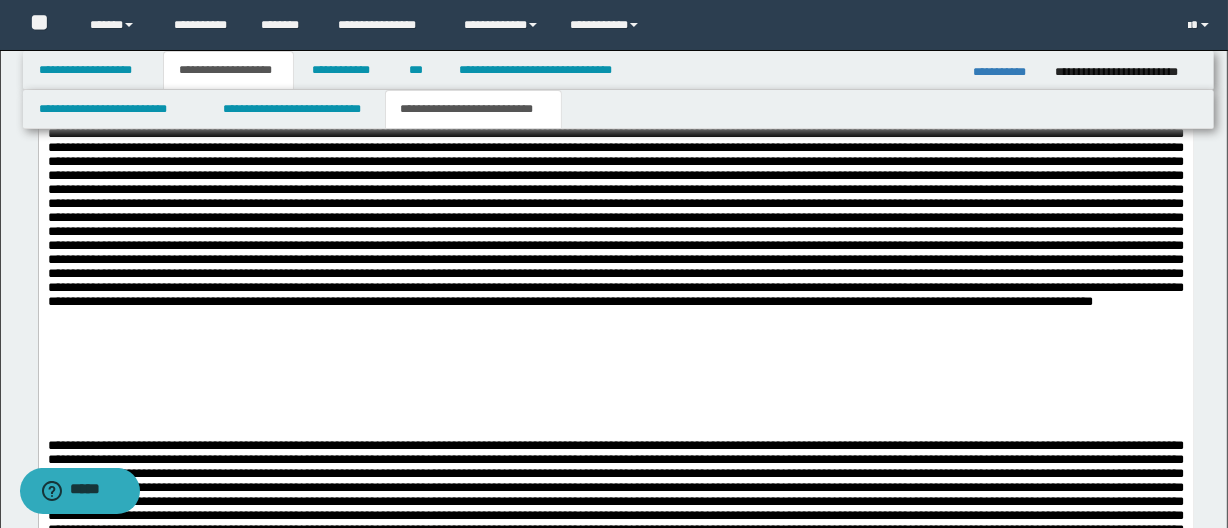 click at bounding box center [615, 109] 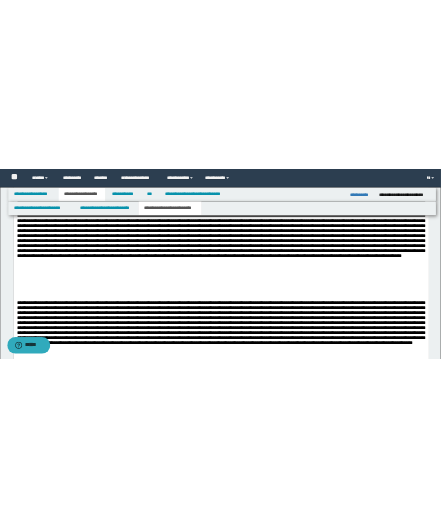 scroll, scrollTop: 1293, scrollLeft: 0, axis: vertical 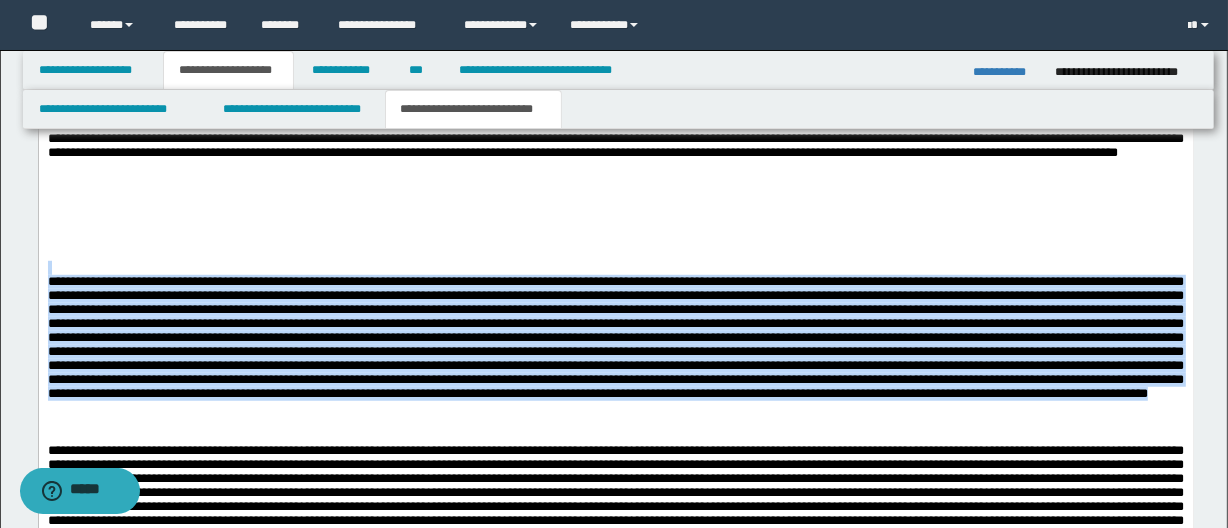 drag, startPoint x: 491, startPoint y: 267, endPoint x: 1034, endPoint y: 433, distance: 567.8072 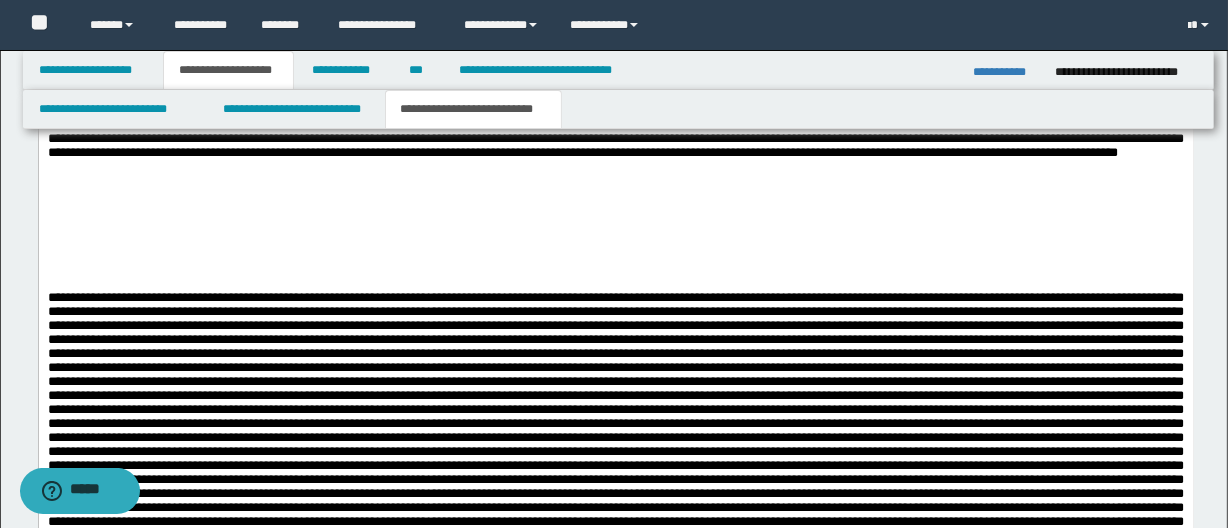 click at bounding box center [615, 8] 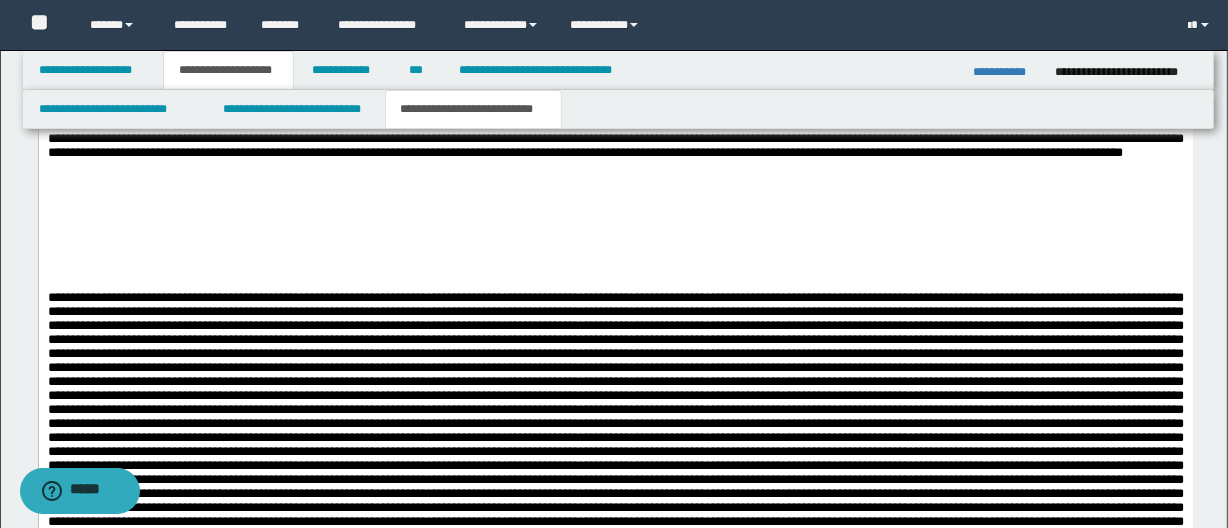 click at bounding box center [615, 8] 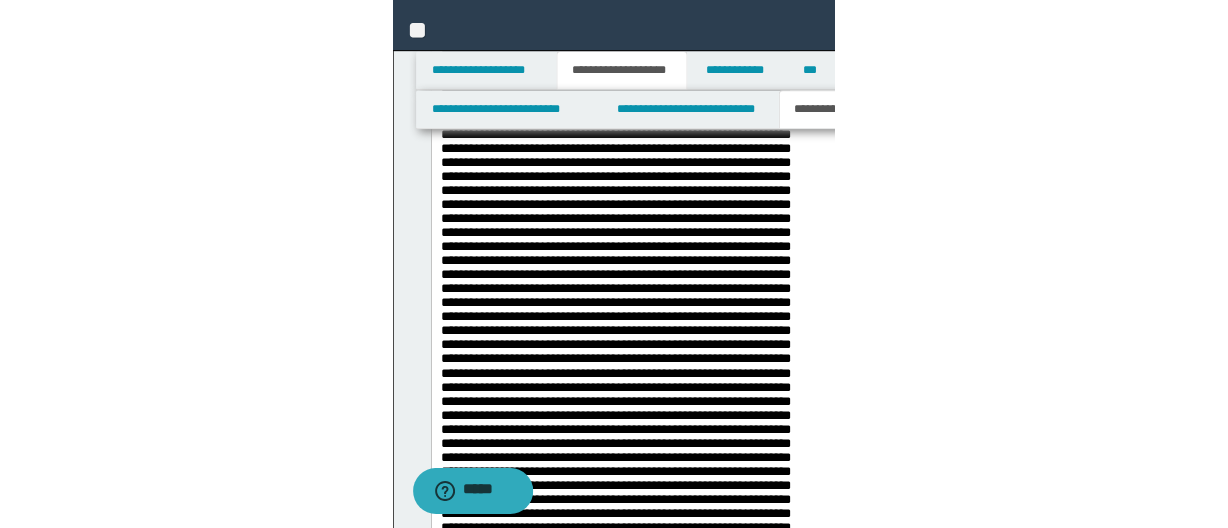scroll, scrollTop: 1260, scrollLeft: 0, axis: vertical 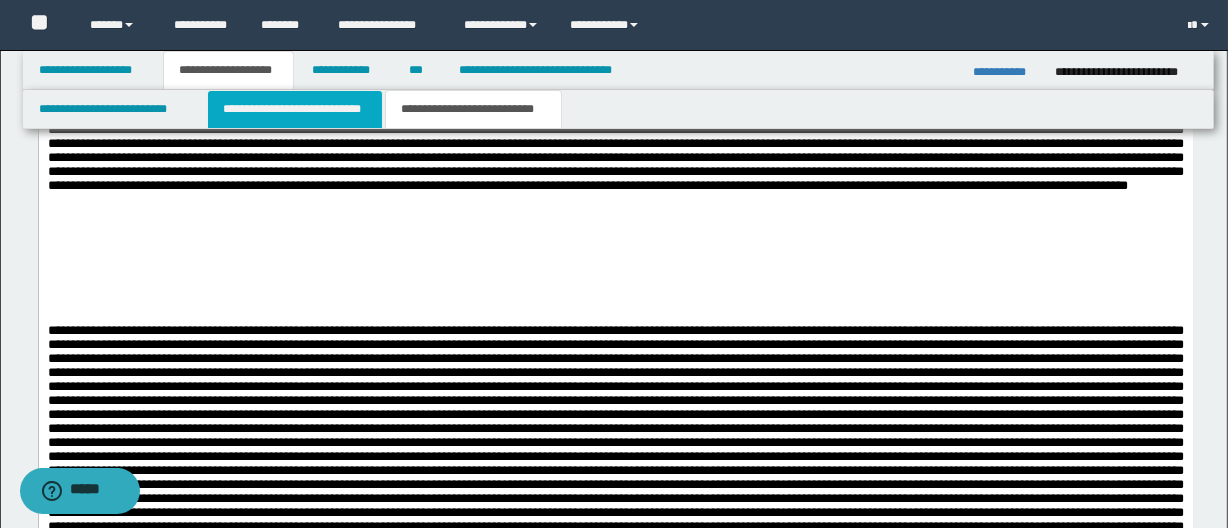 click on "**********" at bounding box center [294, 109] 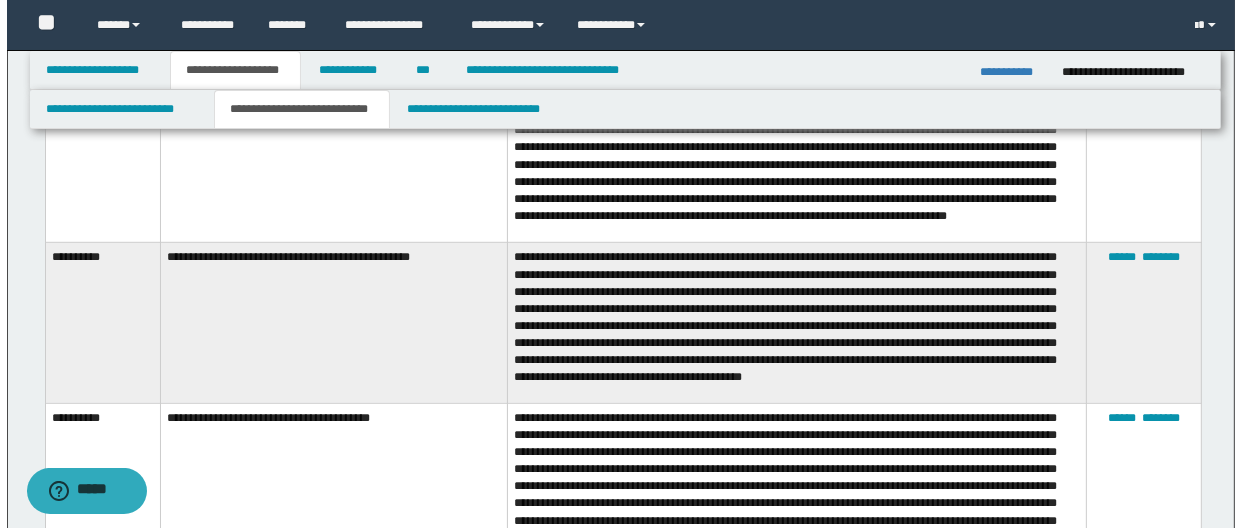 scroll, scrollTop: 8046, scrollLeft: 0, axis: vertical 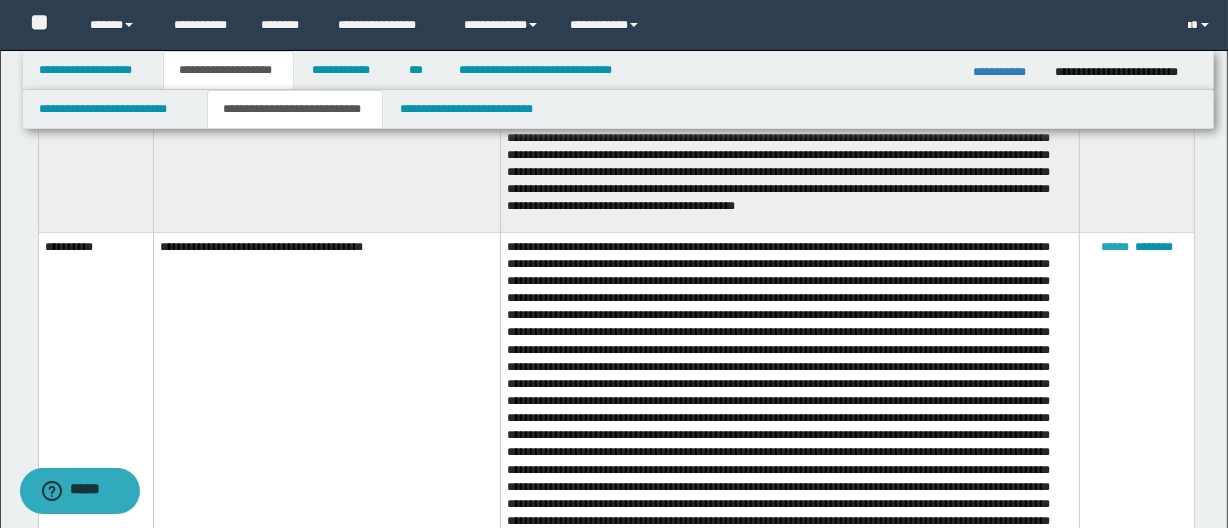 click on "******" at bounding box center [1115, 247] 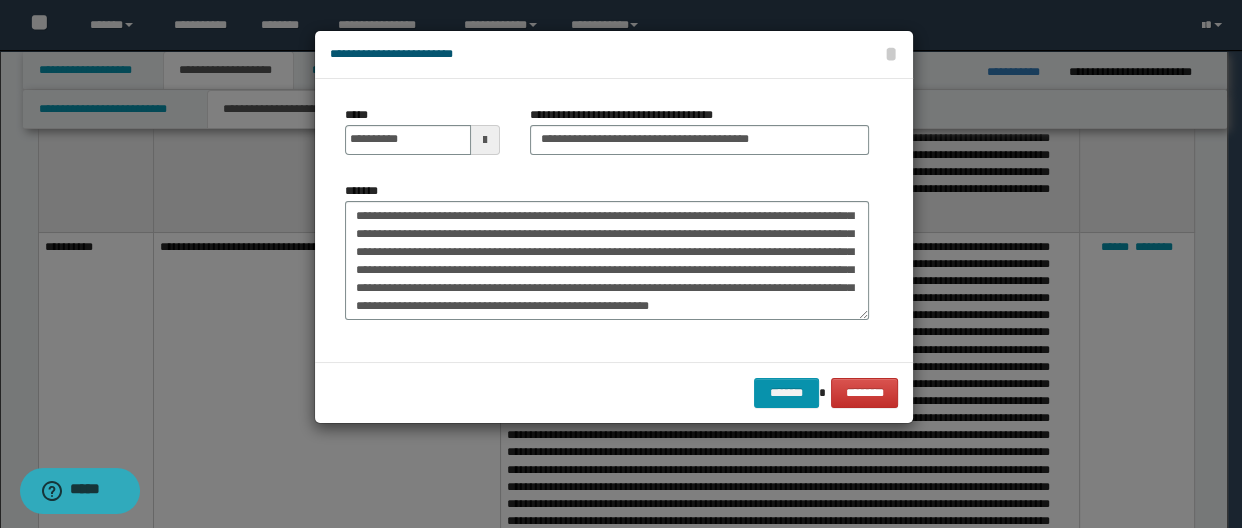 scroll, scrollTop: 1565, scrollLeft: 0, axis: vertical 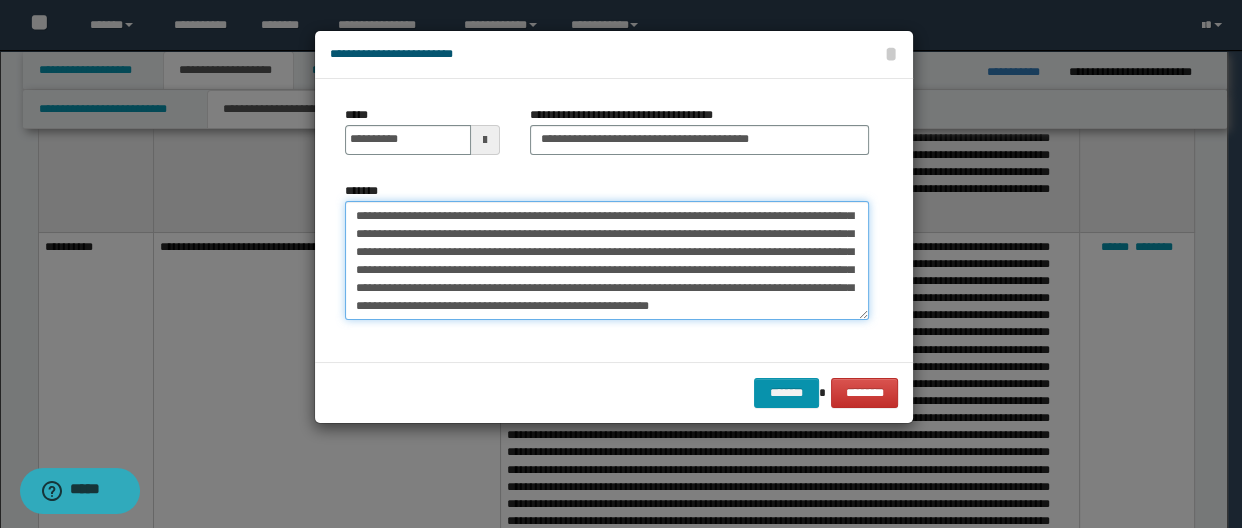 click on "*******" at bounding box center (607, 261) 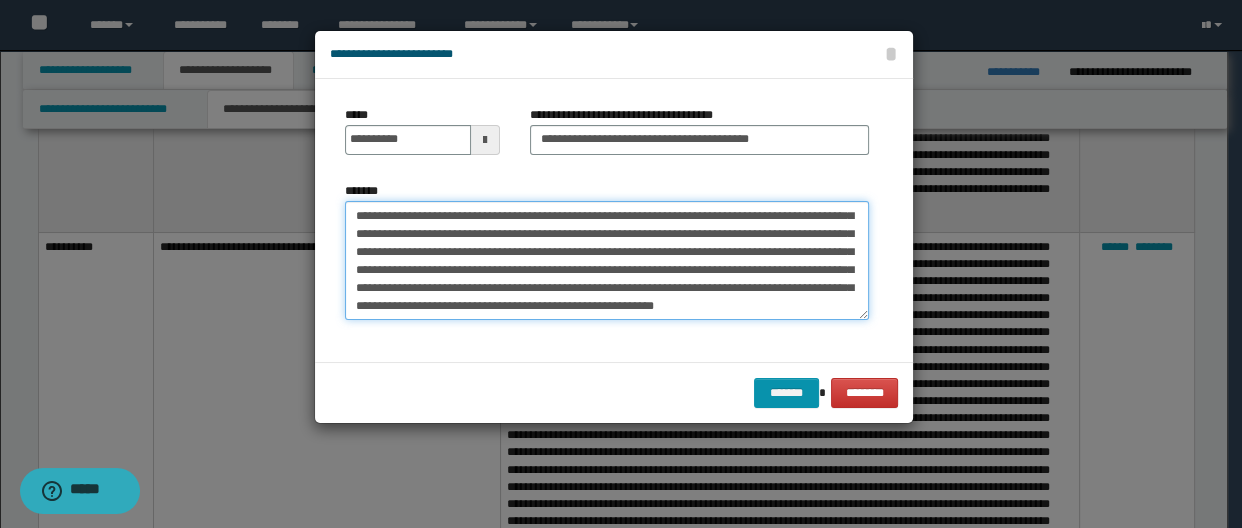 scroll, scrollTop: 1565, scrollLeft: 0, axis: vertical 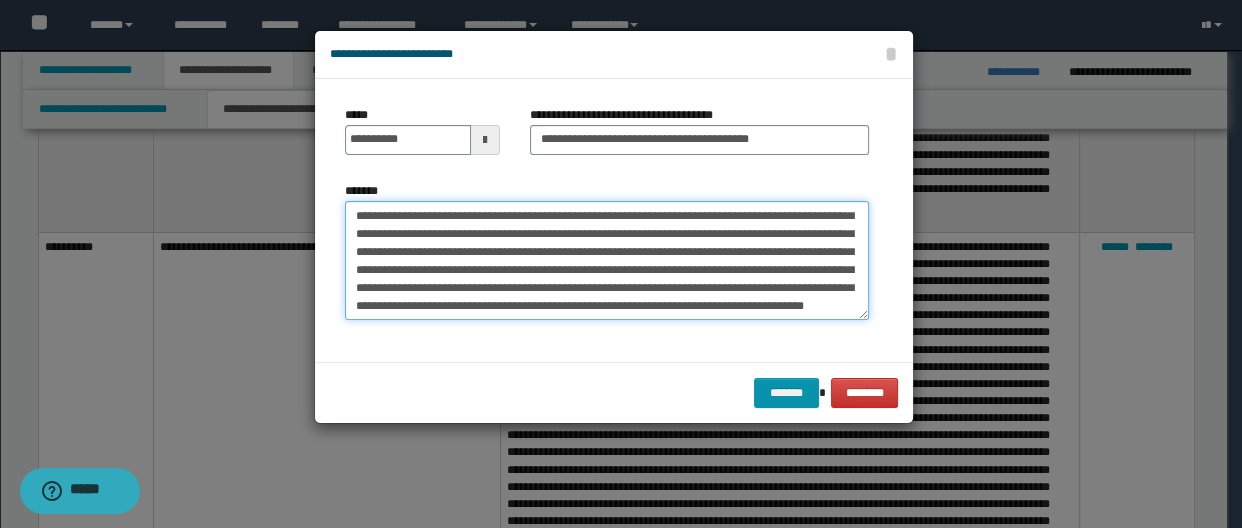 drag, startPoint x: 465, startPoint y: 236, endPoint x: 503, endPoint y: 246, distance: 39.293766 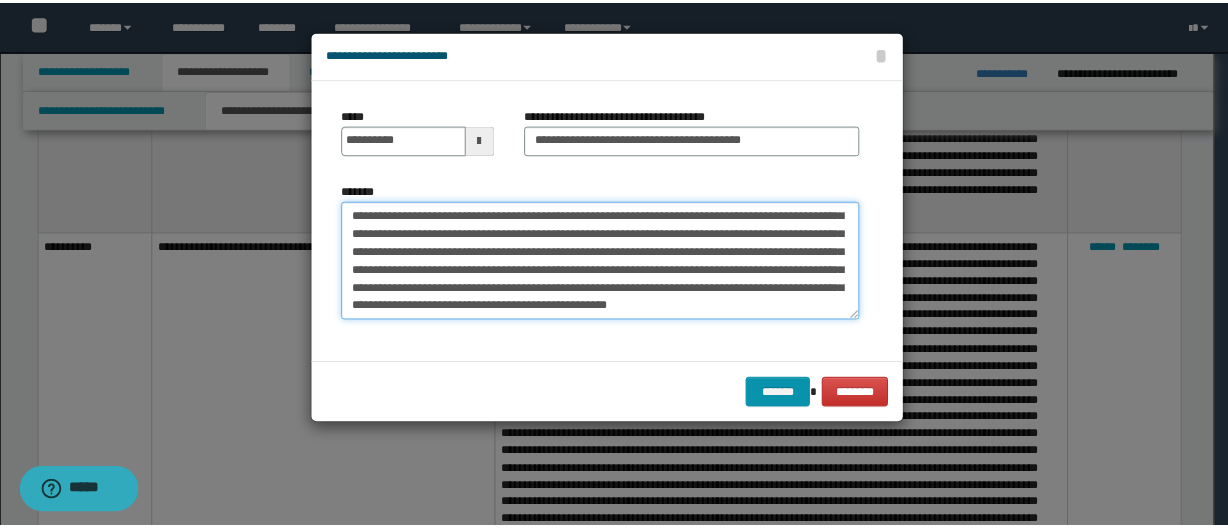 scroll, scrollTop: 1295, scrollLeft: 0, axis: vertical 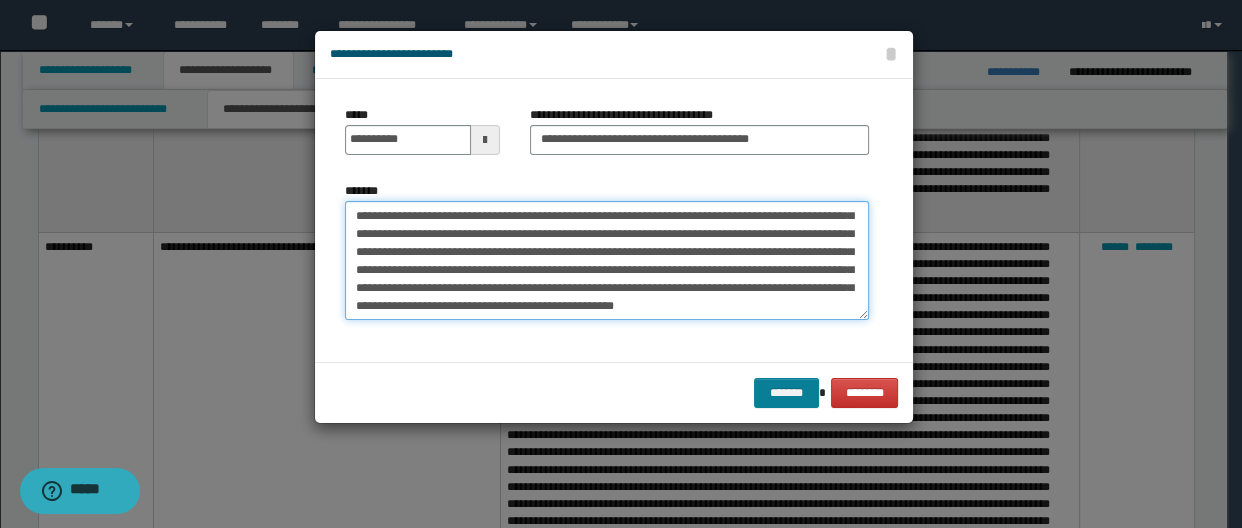 type on "**********" 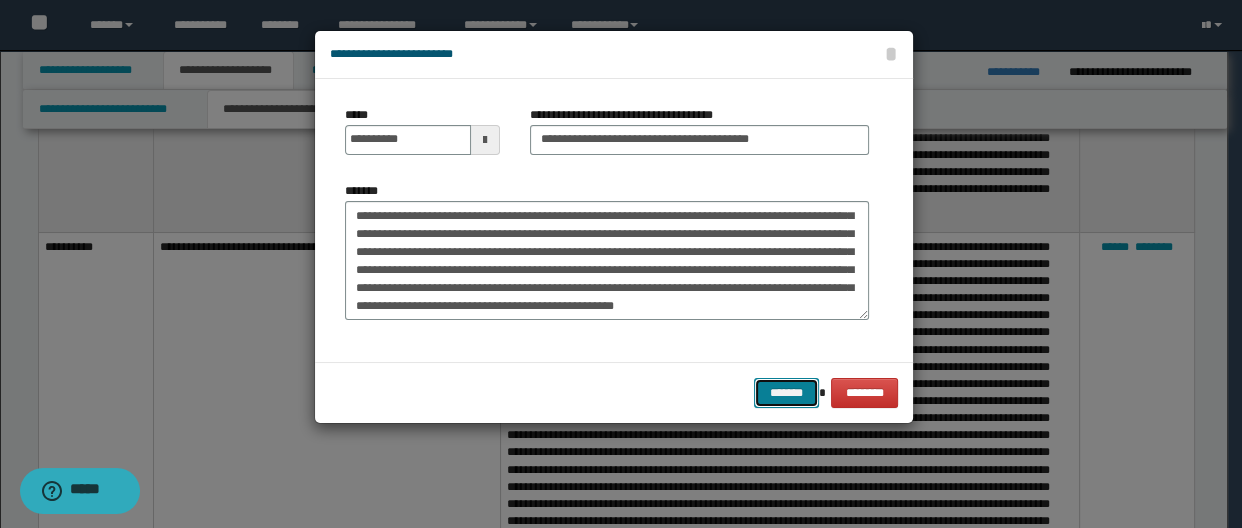 click on "*******" at bounding box center (786, 393) 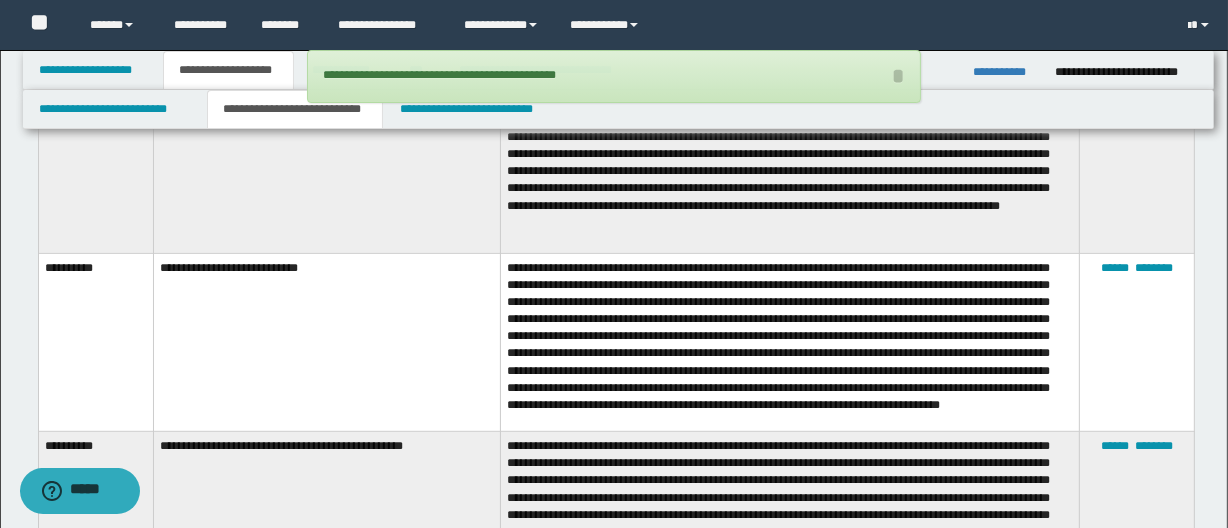 scroll, scrollTop: 7682, scrollLeft: 0, axis: vertical 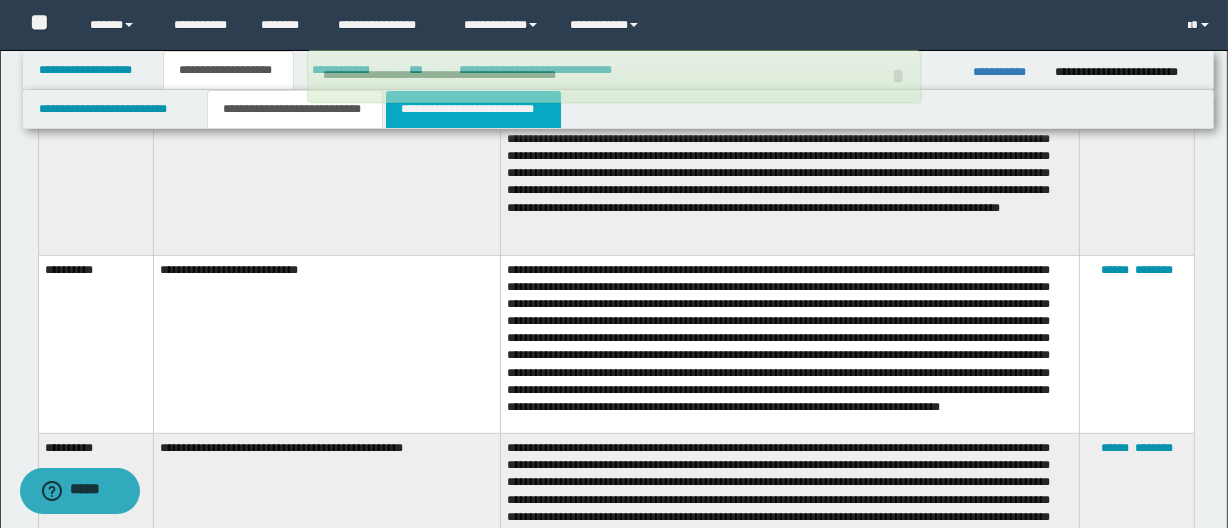click on "**********" at bounding box center [473, 109] 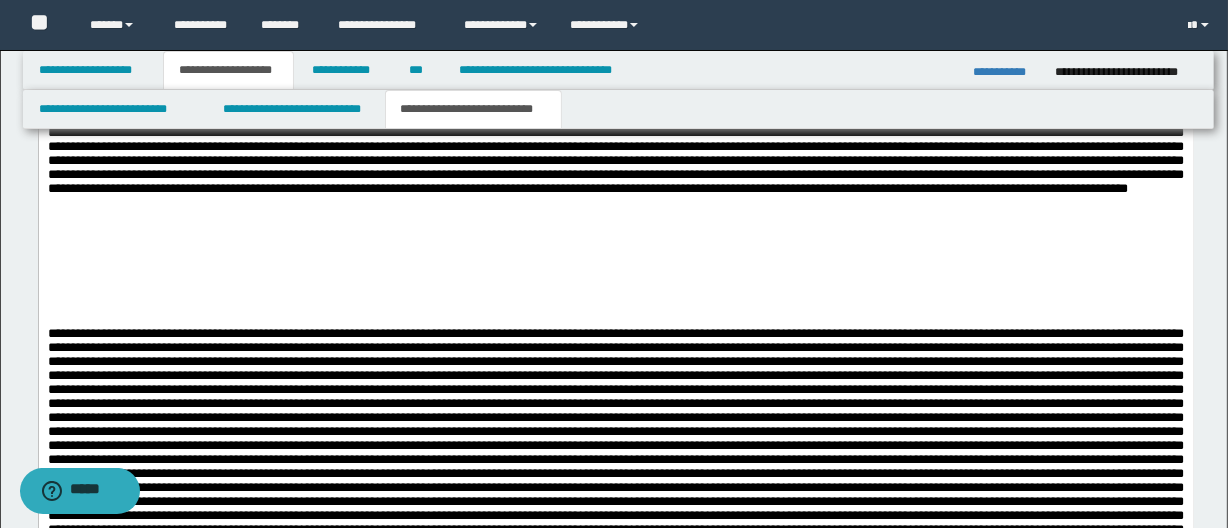 scroll, scrollTop: 1269, scrollLeft: 0, axis: vertical 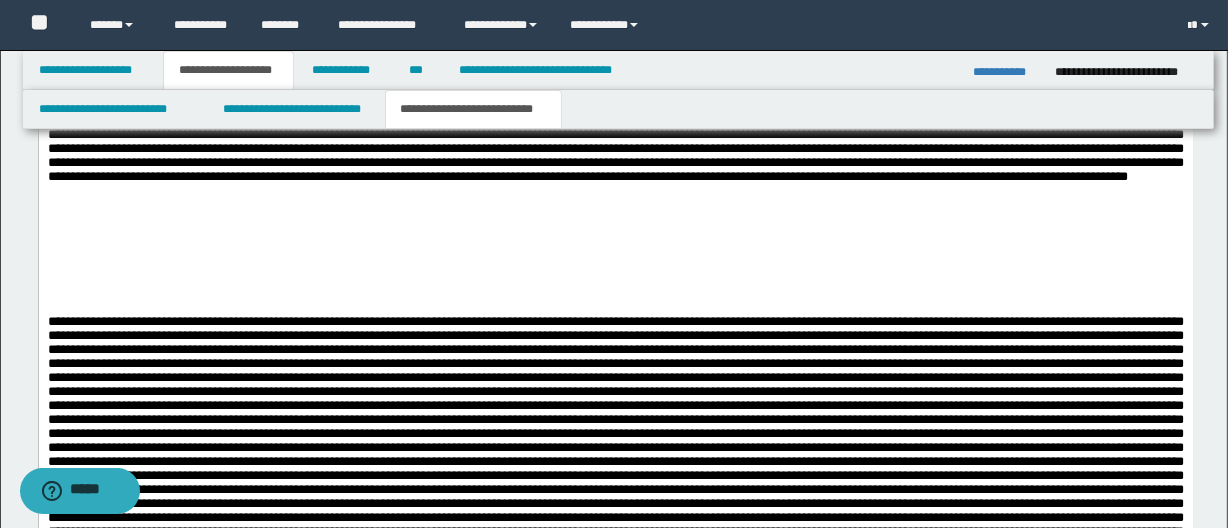 drag, startPoint x: 1103, startPoint y: 455, endPoint x: 1020, endPoint y: 451, distance: 83.09633 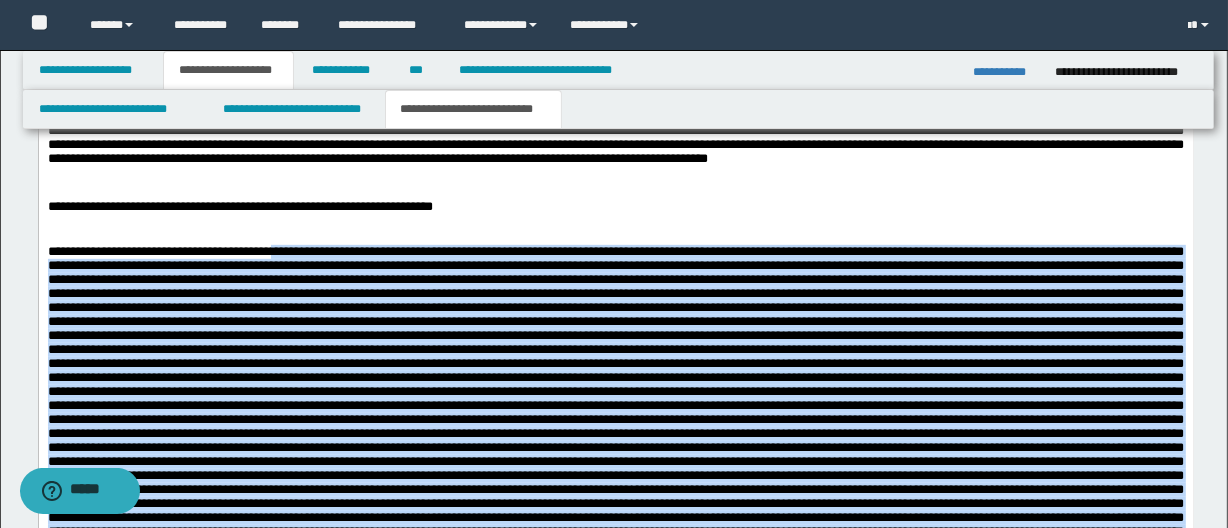 scroll, scrollTop: 814, scrollLeft: 0, axis: vertical 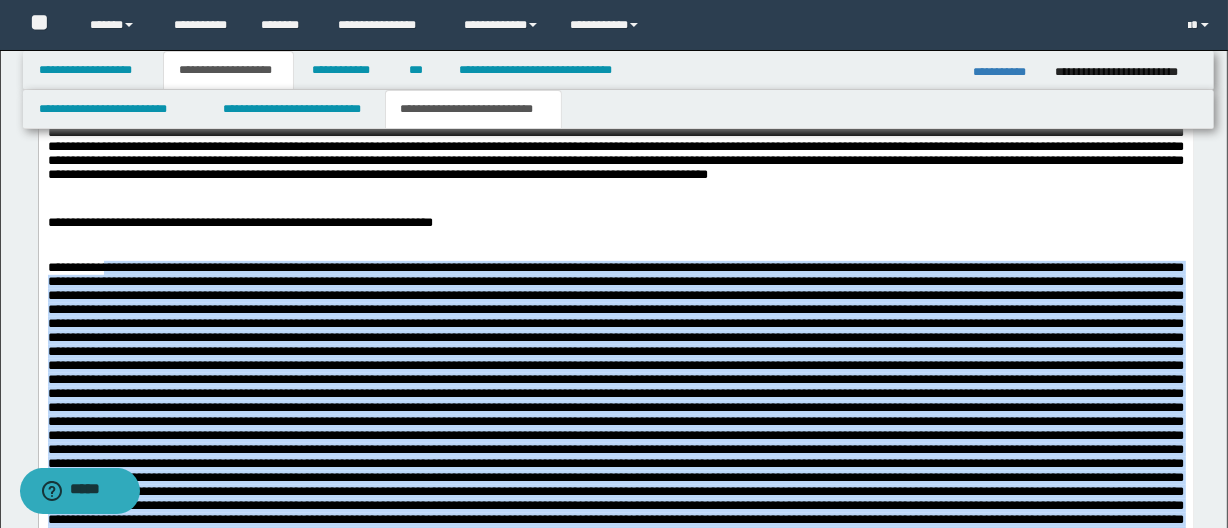 drag, startPoint x: 424, startPoint y: 723, endPoint x: 110, endPoint y: 278, distance: 544.6292 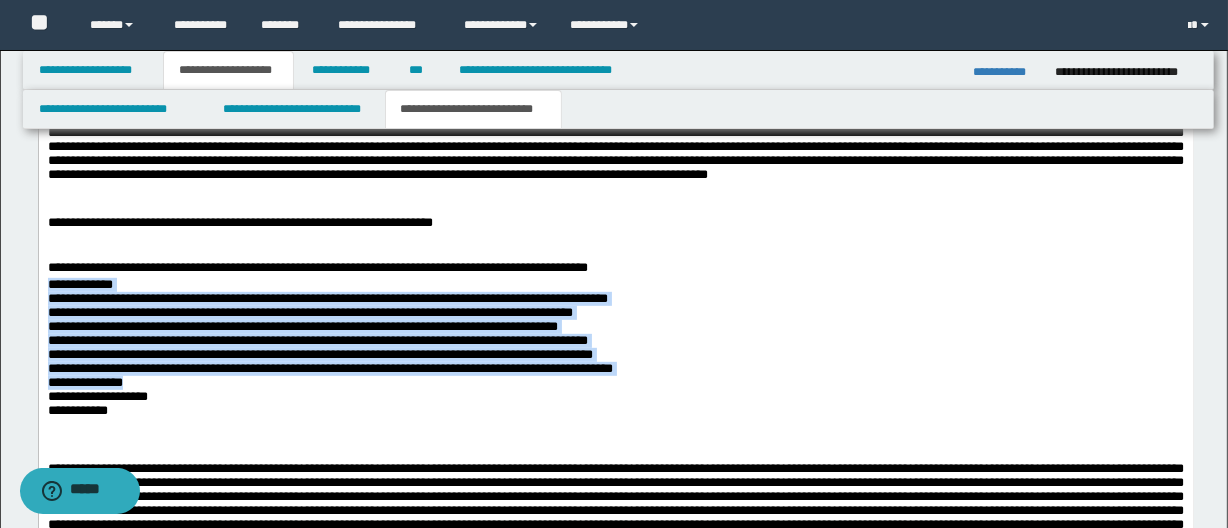 drag, startPoint x: 230, startPoint y: 395, endPoint x: 11, endPoint y: 289, distance: 243.30434 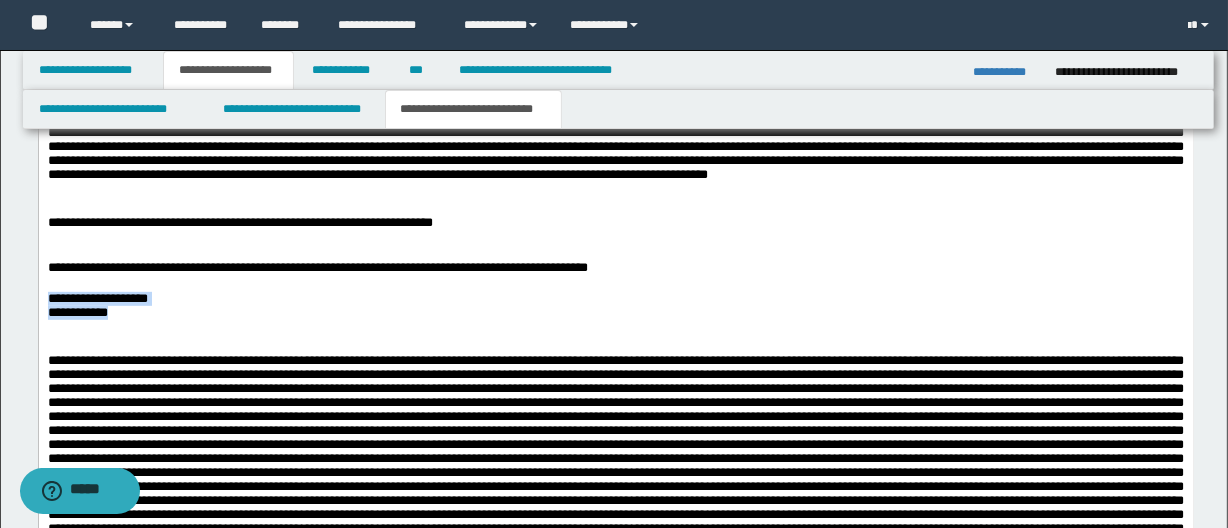 drag, startPoint x: 217, startPoint y: 316, endPoint x: 61, endPoint y: 372, distance: 165.7468 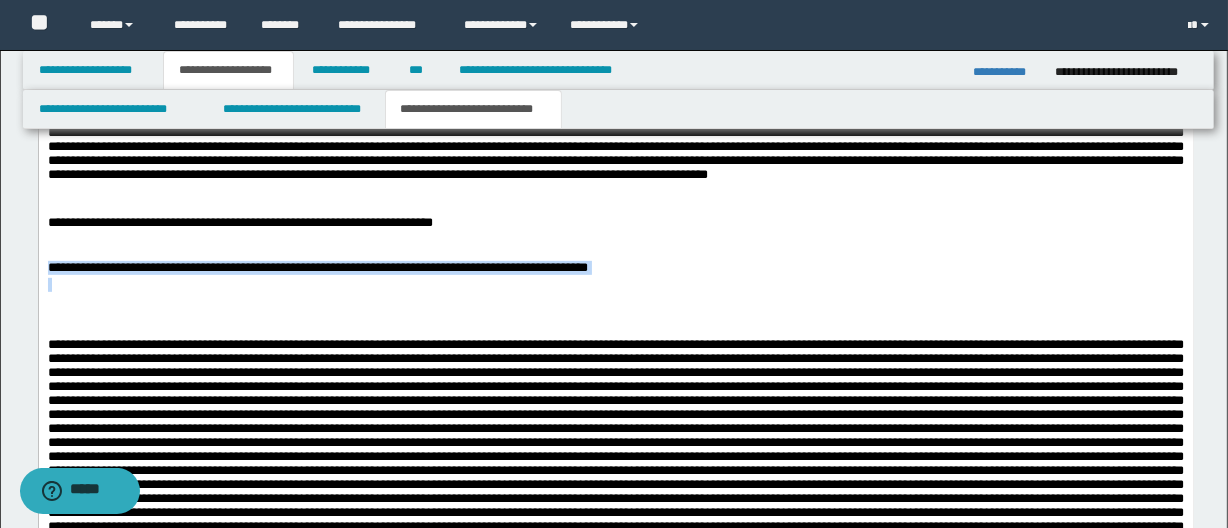 drag, startPoint x: 494, startPoint y: 265, endPoint x: 51, endPoint y: 265, distance: 443 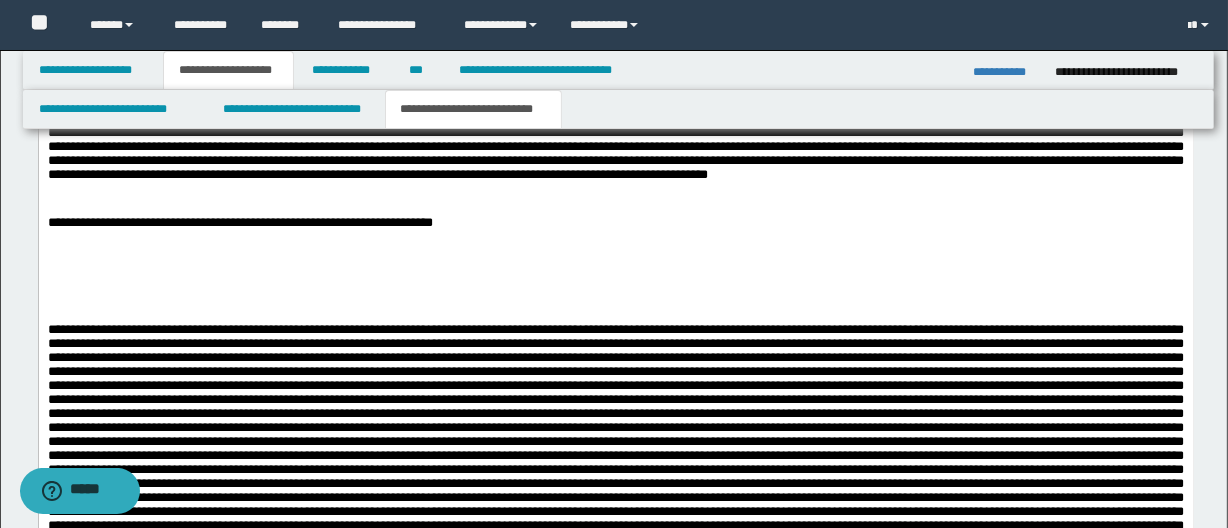 scroll, scrollTop: 632, scrollLeft: 0, axis: vertical 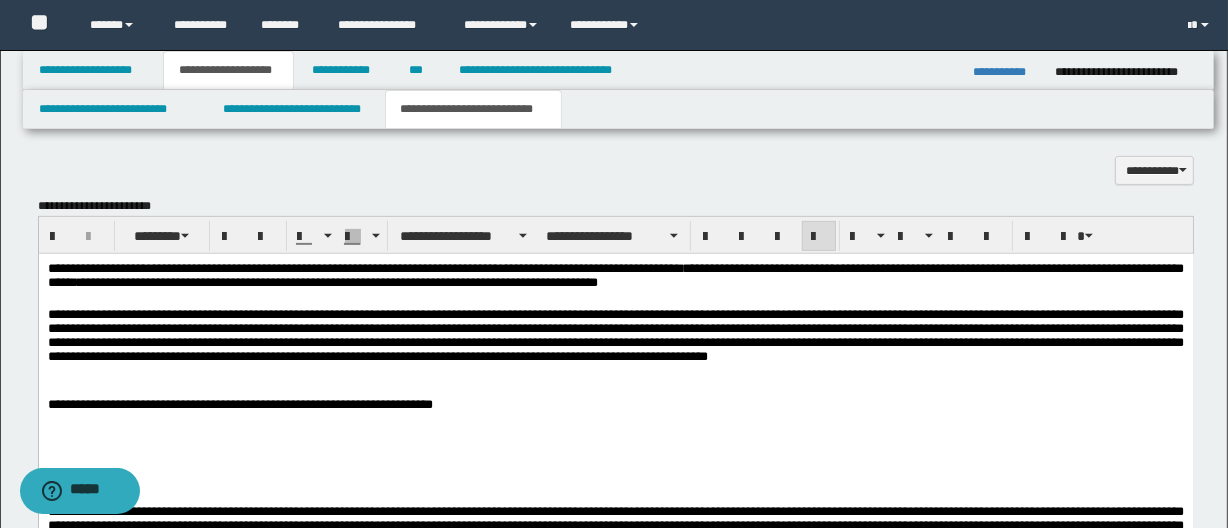 click on "**********" at bounding box center [615, 339] 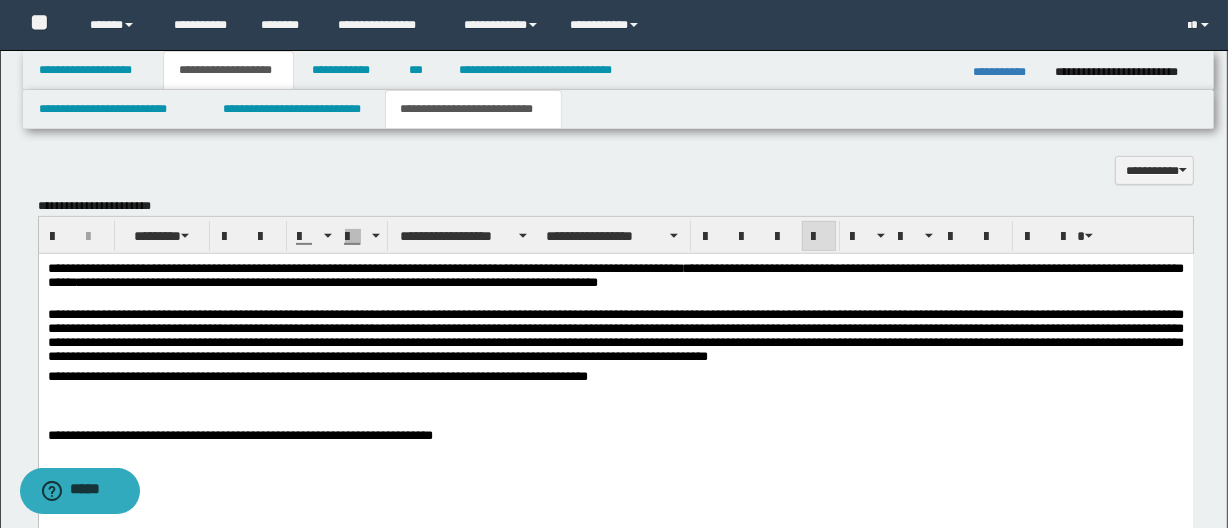 click on "**********" at bounding box center (615, 856) 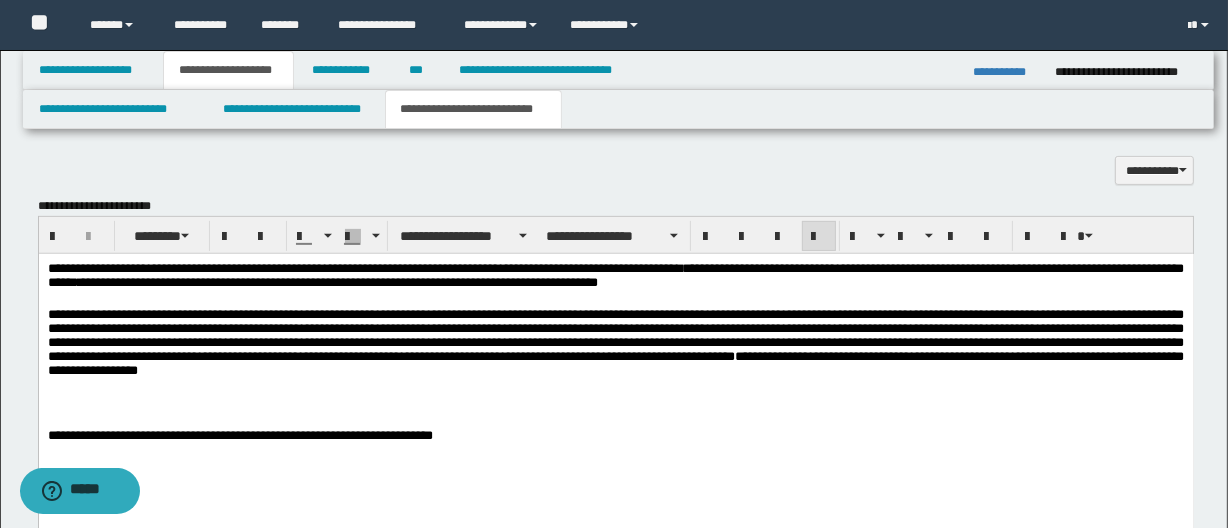 click on "**********" at bounding box center [615, 346] 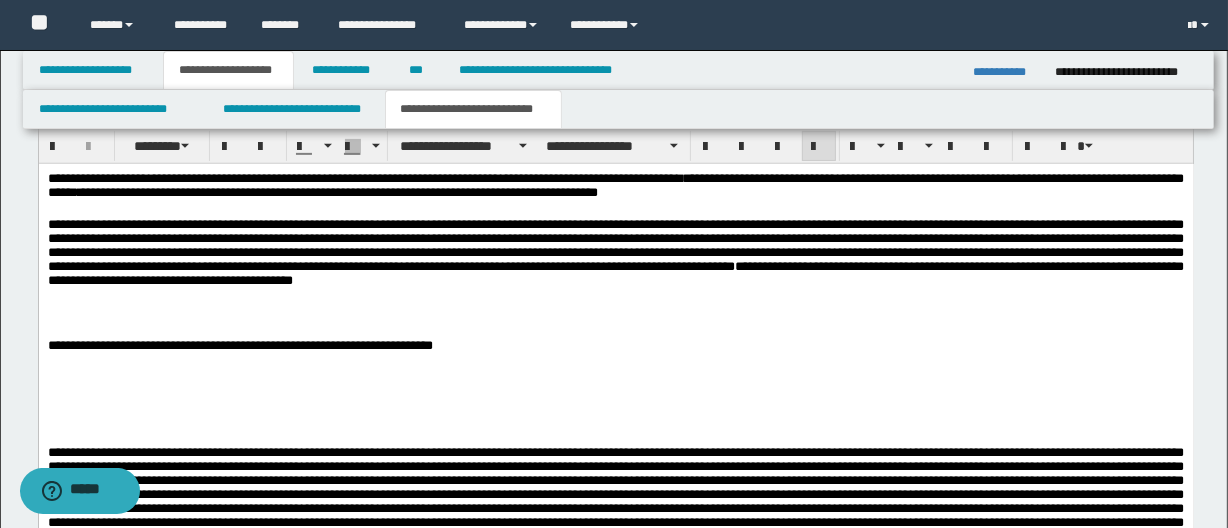 scroll, scrollTop: 723, scrollLeft: 0, axis: vertical 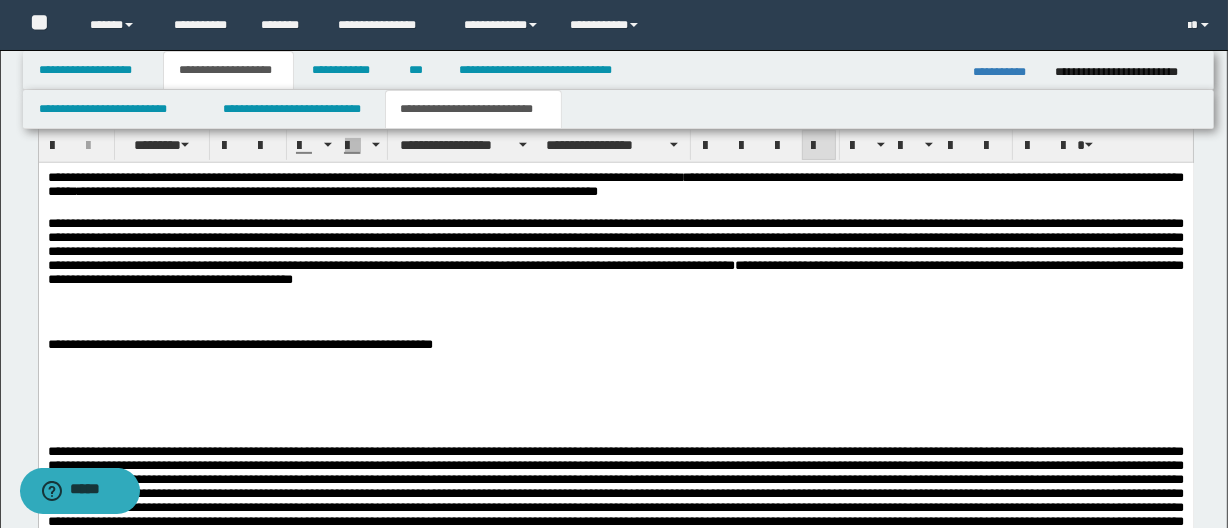 click on "**********" at bounding box center [615, 765] 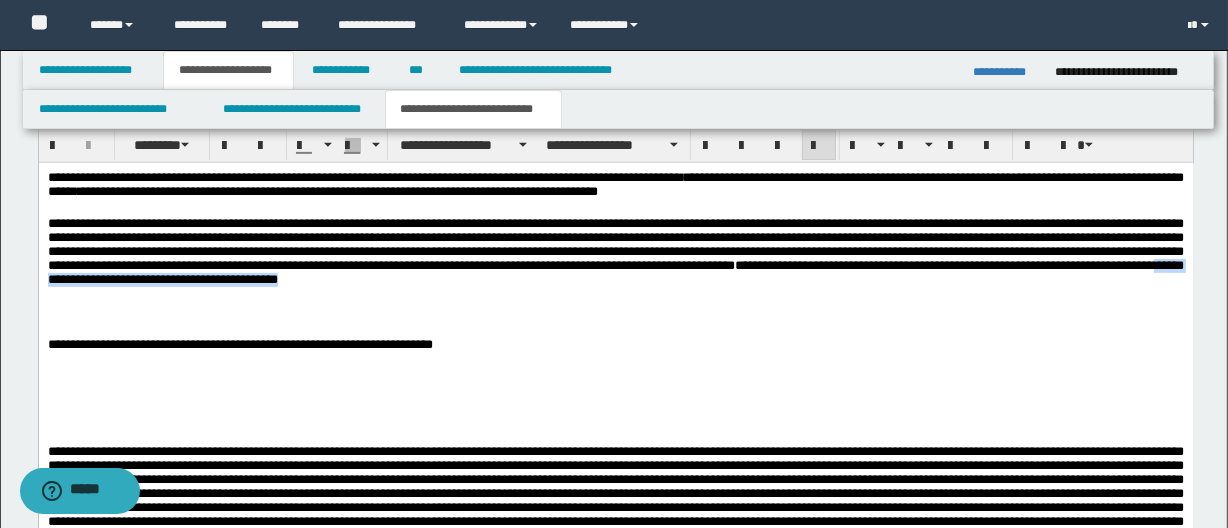 drag, startPoint x: 472, startPoint y: 286, endPoint x: 728, endPoint y: 287, distance: 256.00195 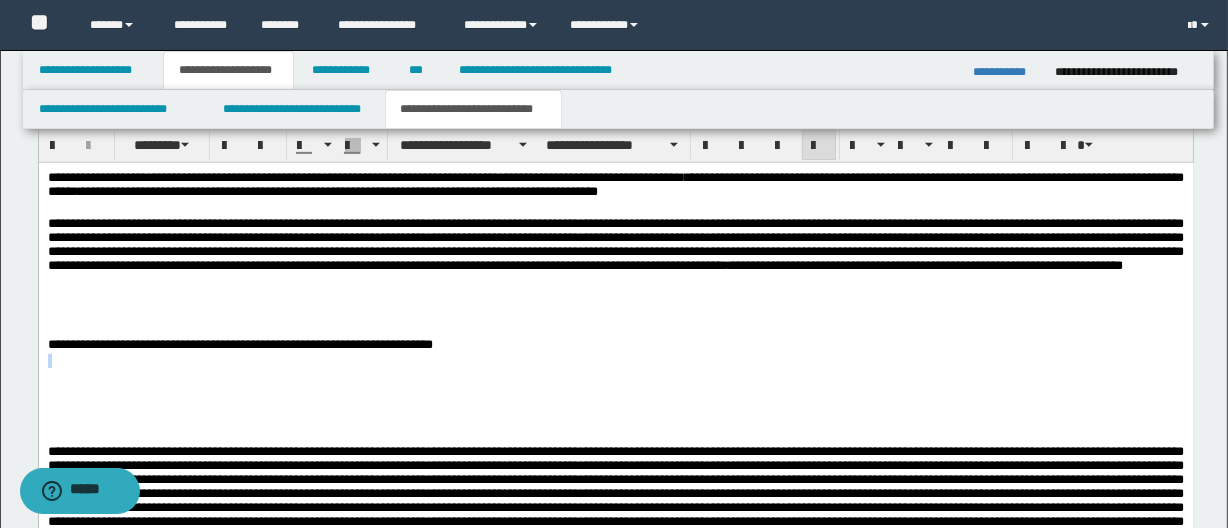 drag, startPoint x: 487, startPoint y: 349, endPoint x: 398, endPoint y: 318, distance: 94.24436 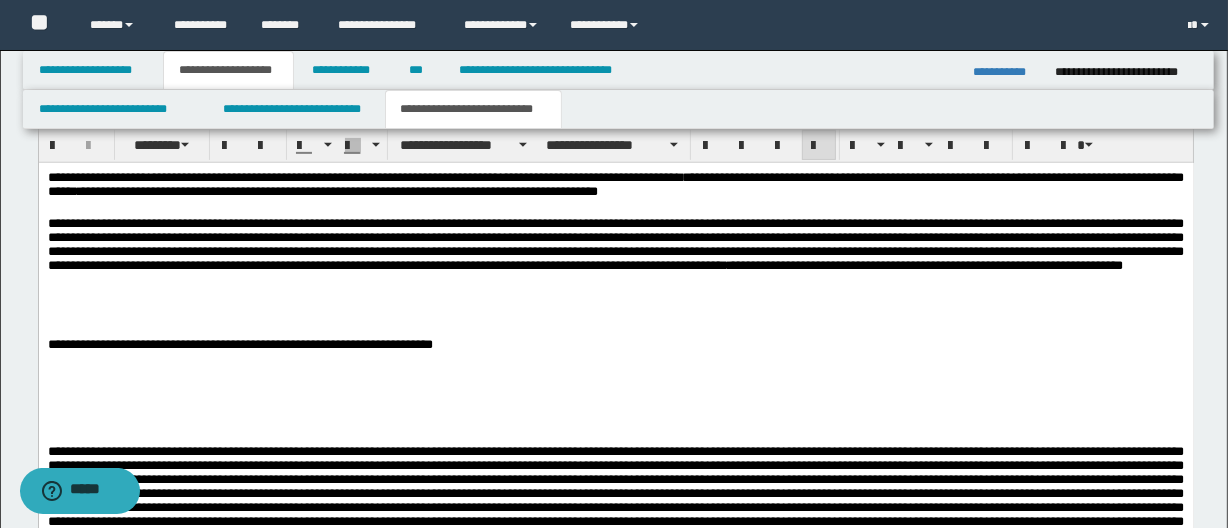 drag, startPoint x: 231, startPoint y: 315, endPoint x: 215, endPoint y: 316, distance: 16.03122 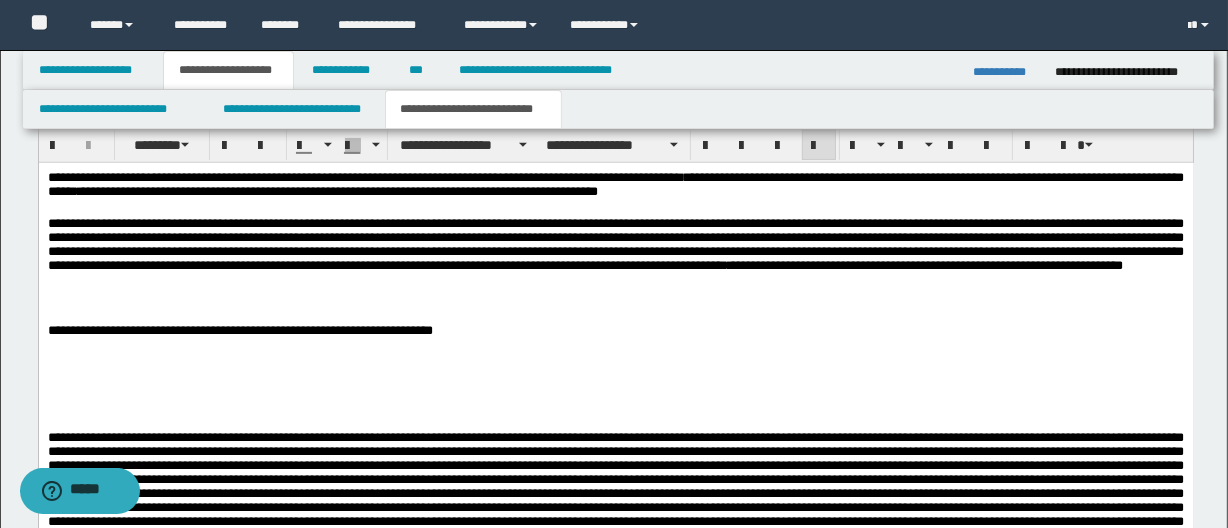 click on "**********" at bounding box center (615, 255) 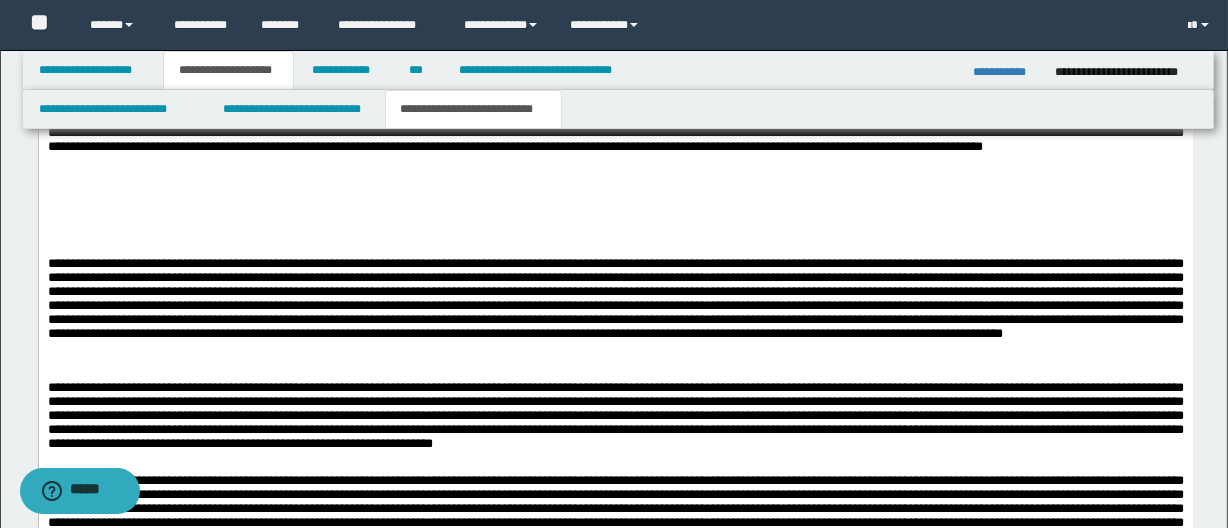 scroll, scrollTop: 1269, scrollLeft: 0, axis: vertical 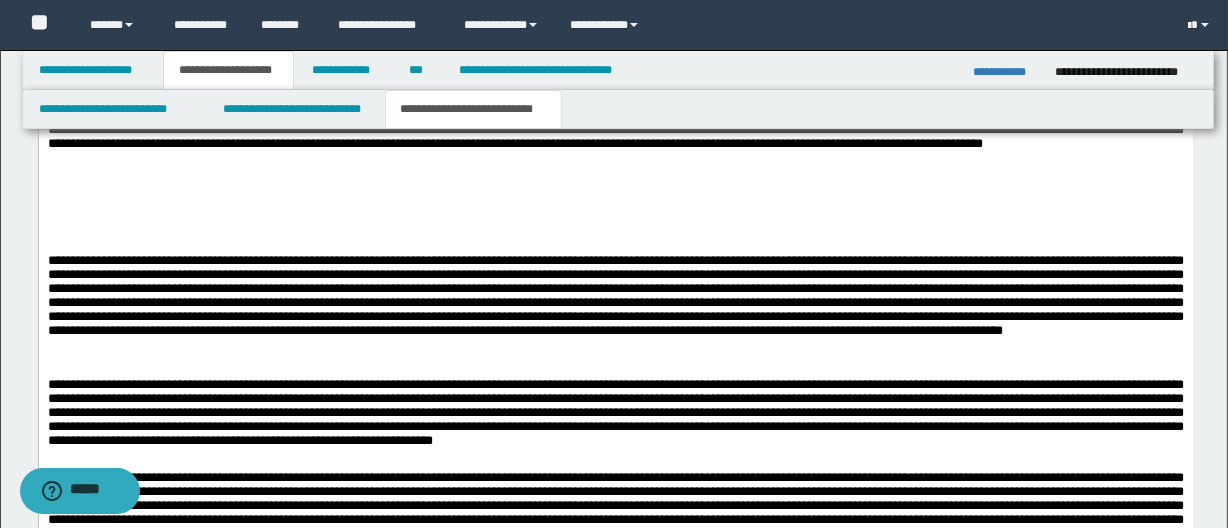 click at bounding box center (615, 303) 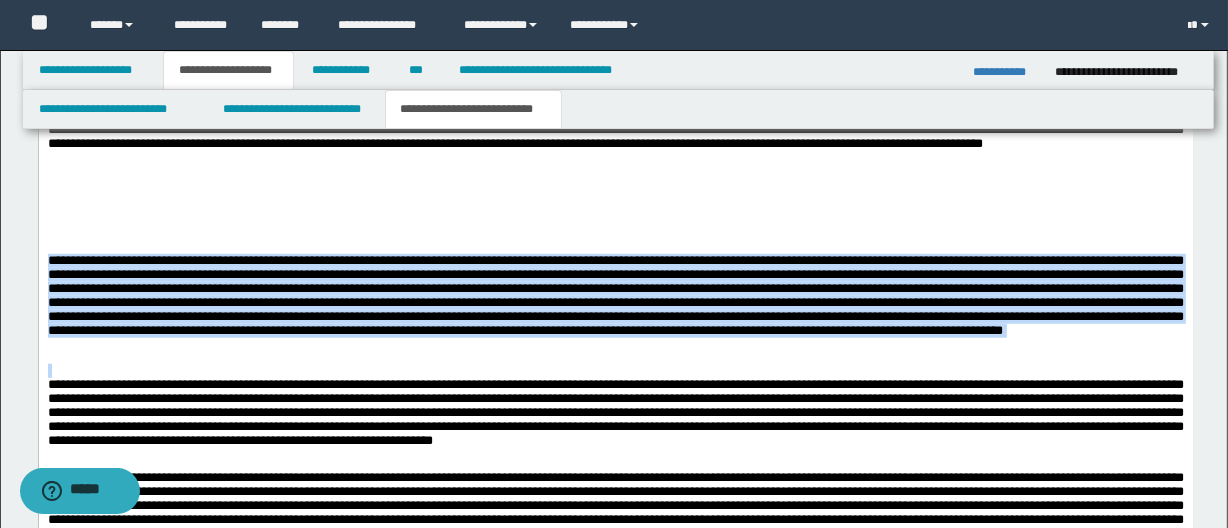 drag, startPoint x: 502, startPoint y: 374, endPoint x: 45, endPoint y: 271, distance: 468.46344 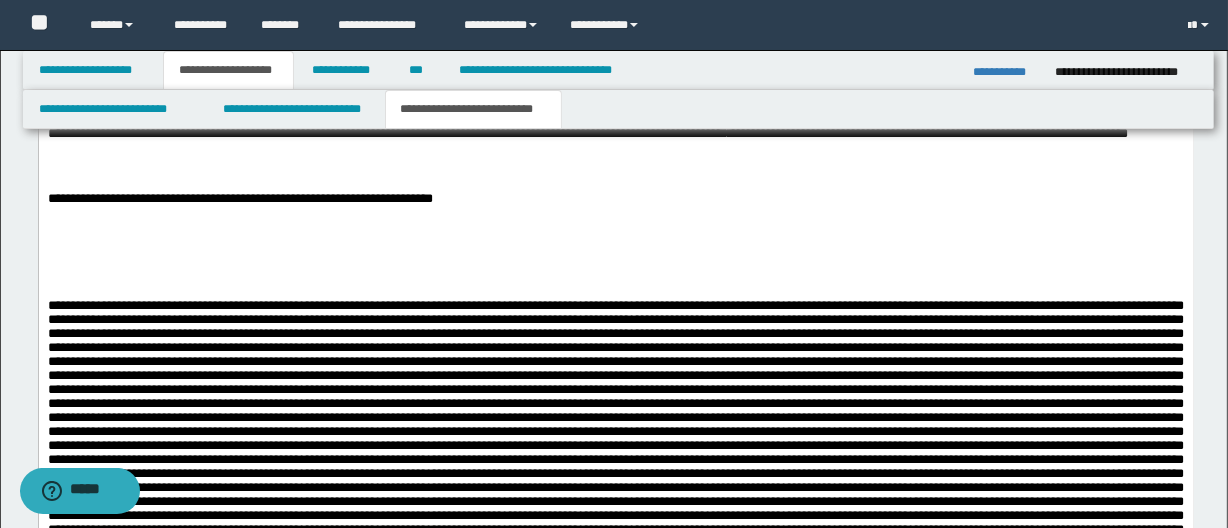 scroll, scrollTop: 814, scrollLeft: 0, axis: vertical 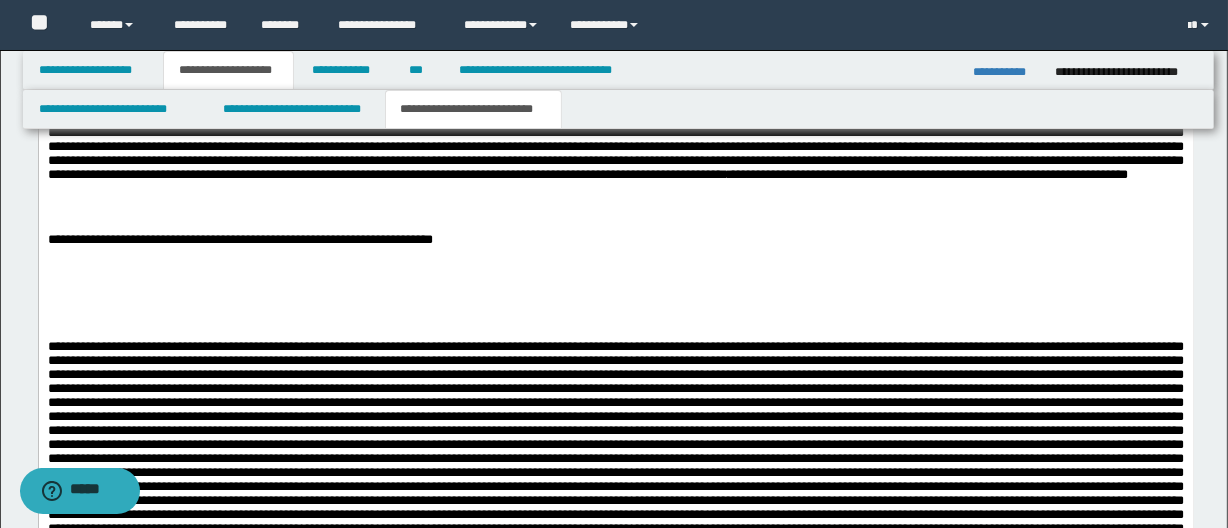 click at bounding box center (615, 226) 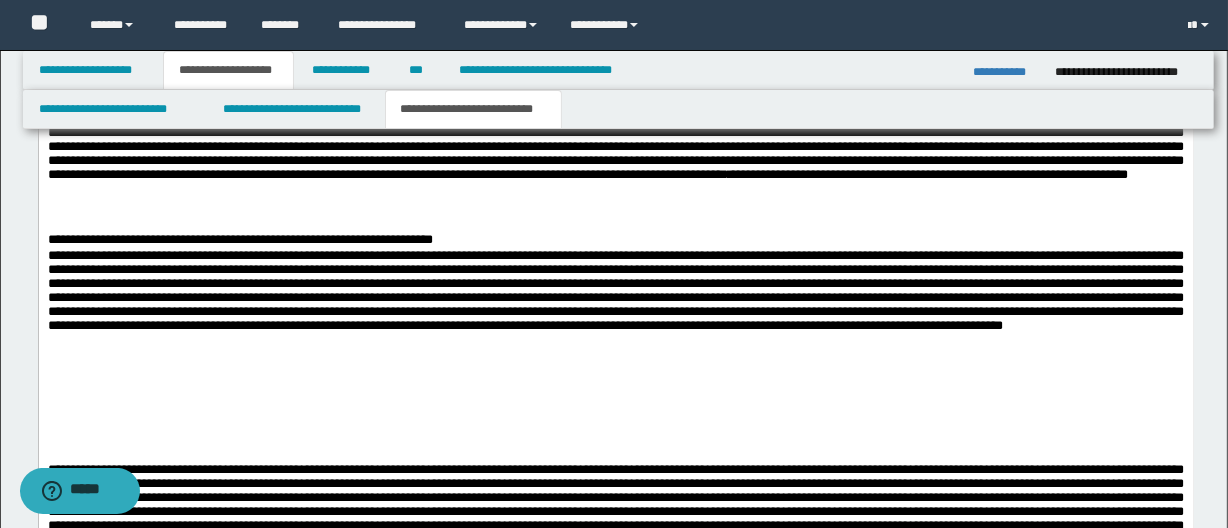 click on "**********" at bounding box center (615, 240) 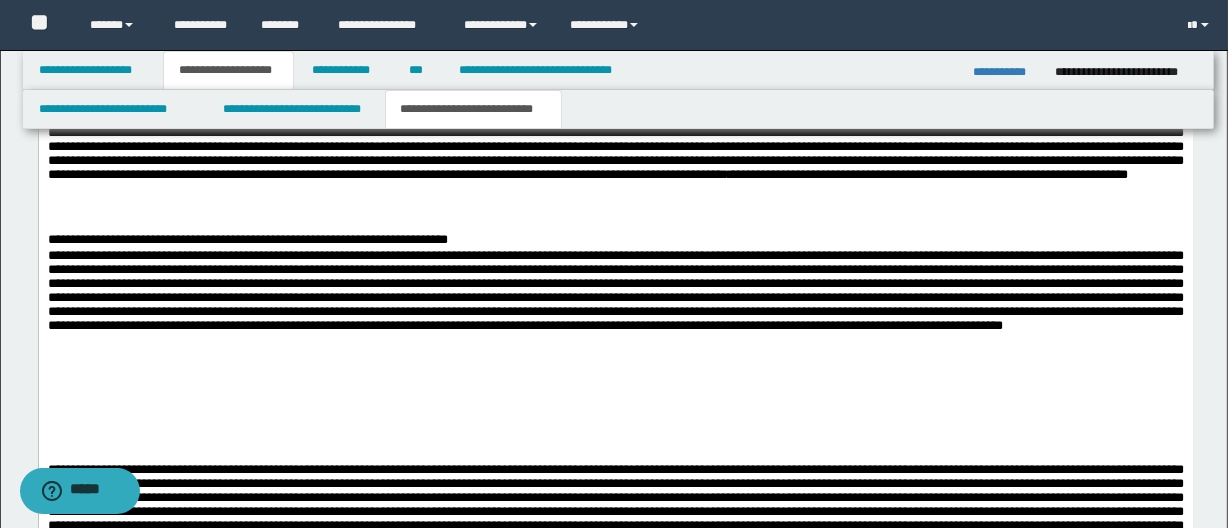 click on "**********" at bounding box center [615, 675] 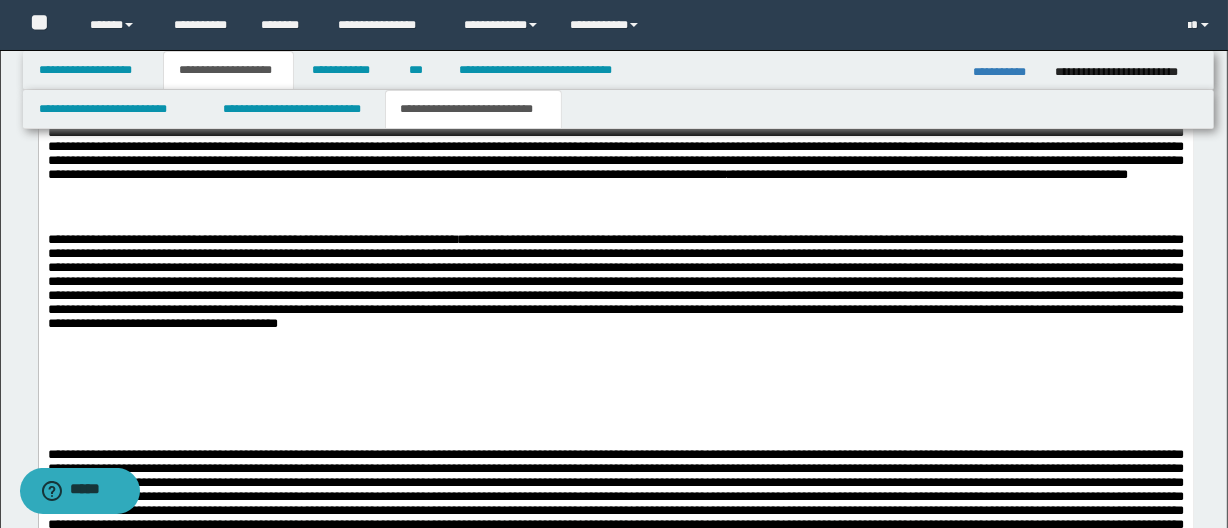 click on "**********" at bounding box center (615, 287) 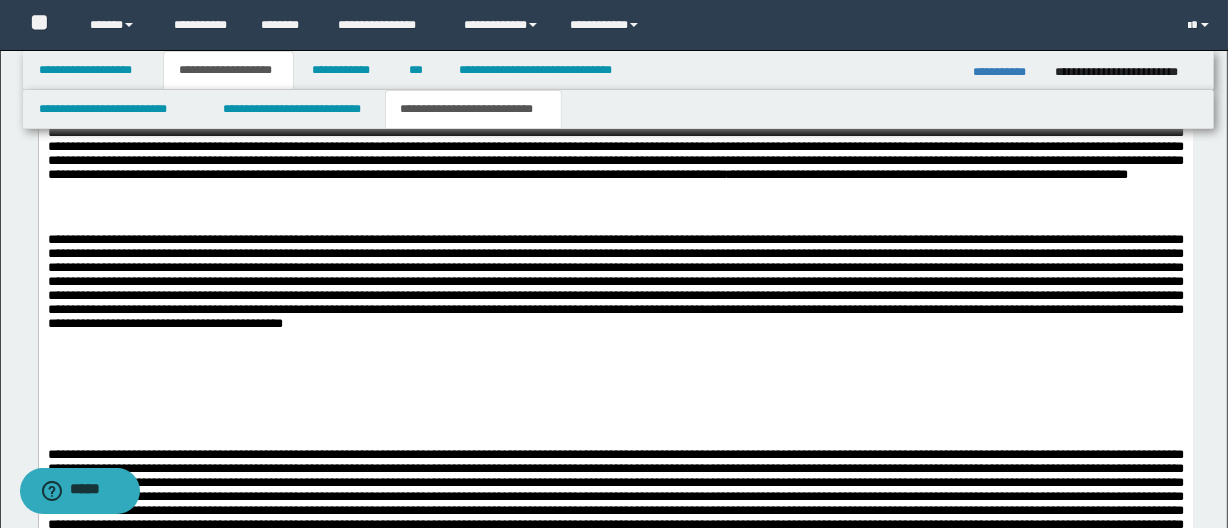 click at bounding box center [615, 287] 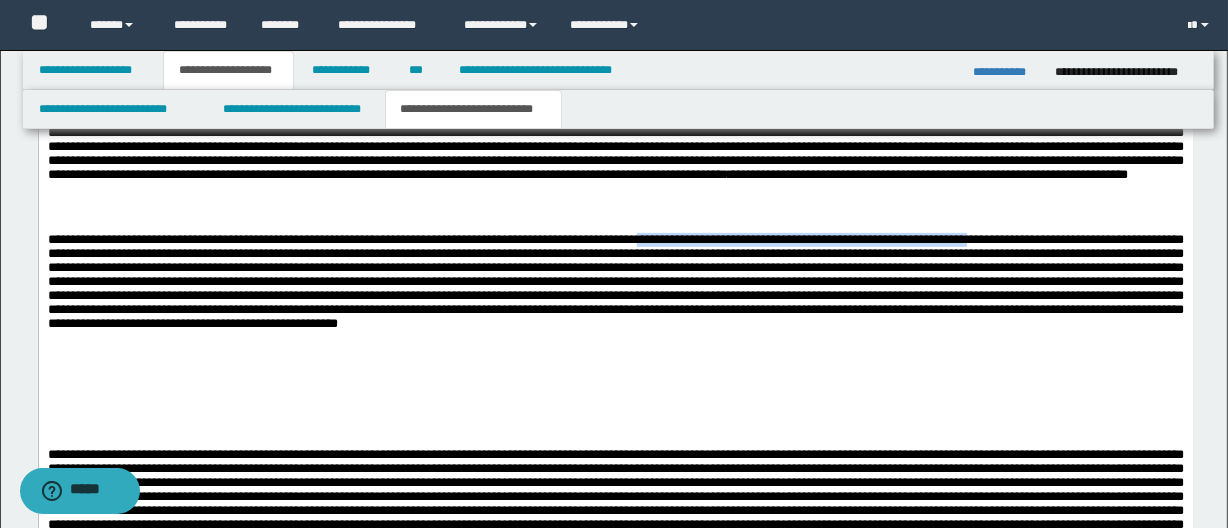 drag, startPoint x: 666, startPoint y: 241, endPoint x: 1026, endPoint y: 241, distance: 360 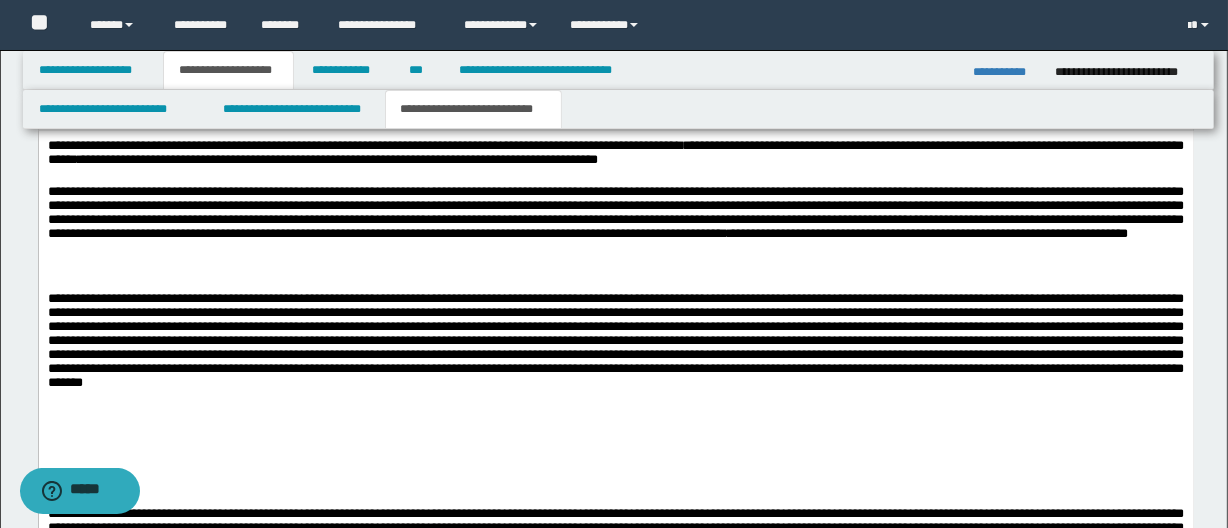 scroll, scrollTop: 723, scrollLeft: 0, axis: vertical 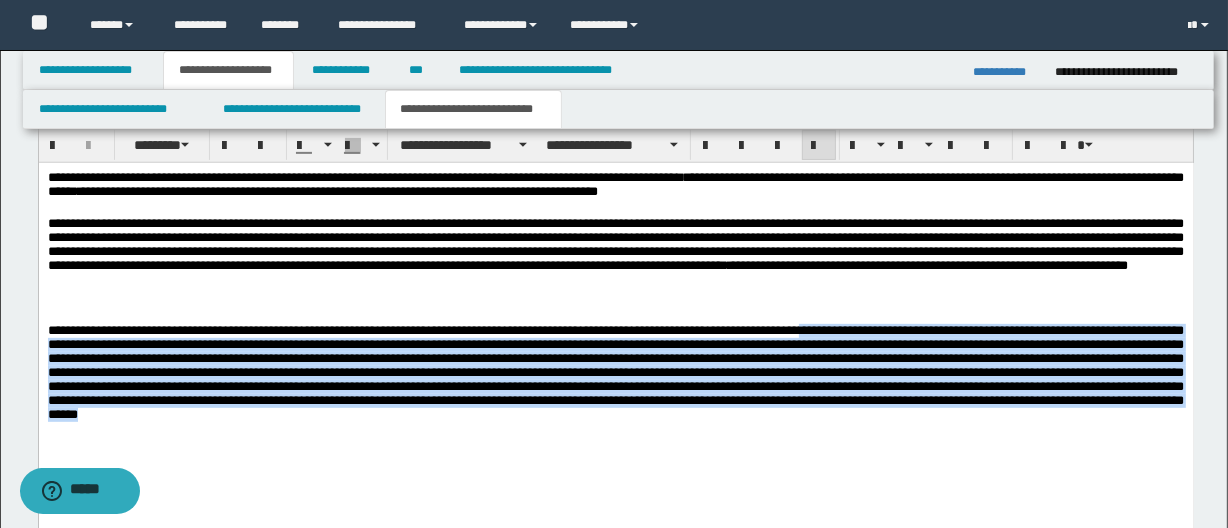 drag, startPoint x: 842, startPoint y: 335, endPoint x: 855, endPoint y: 431, distance: 96.87621 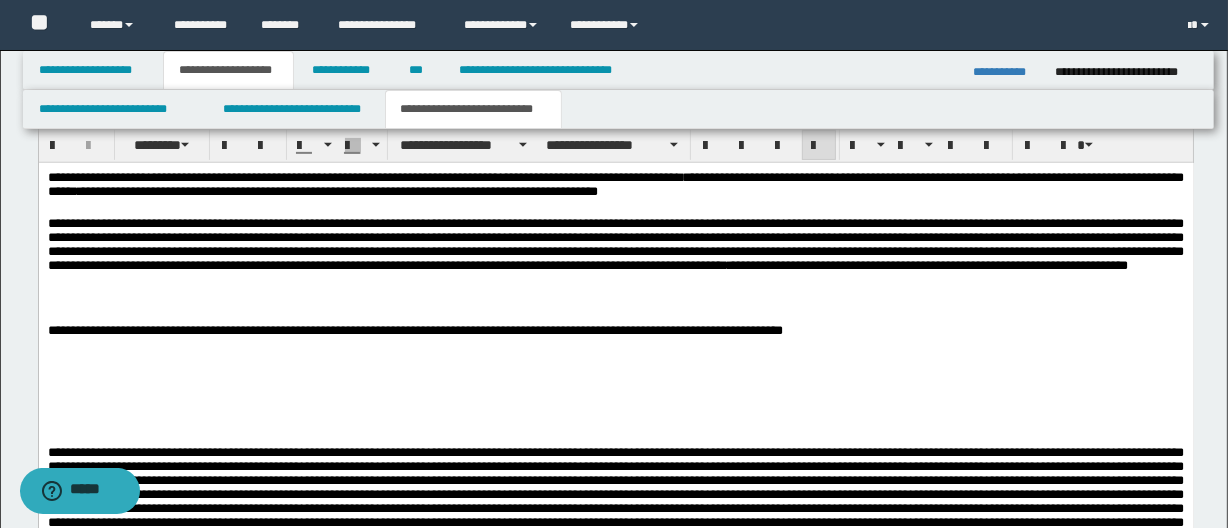 click at bounding box center (615, 393) 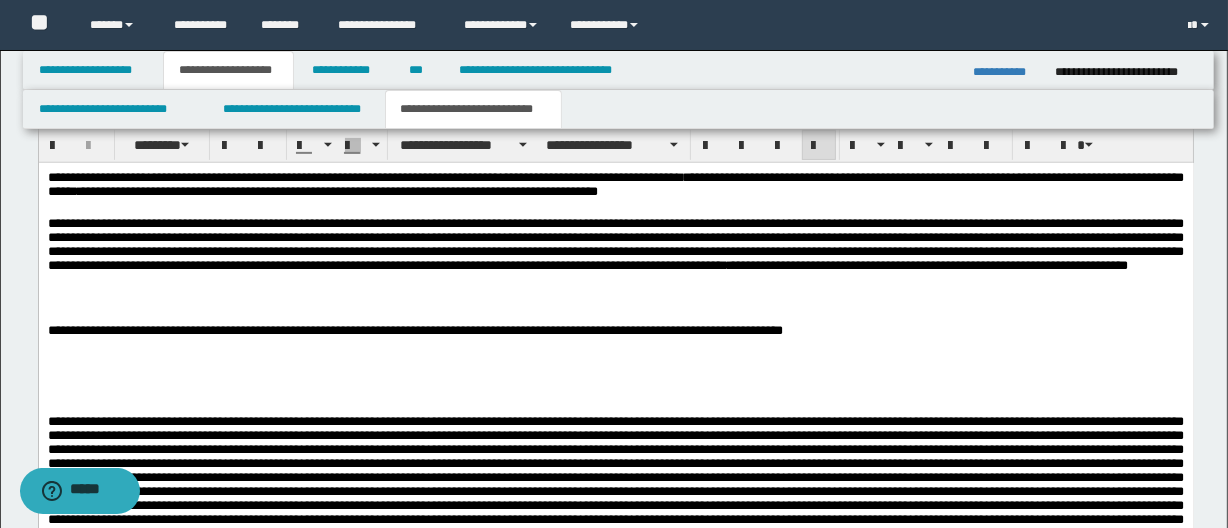 click at bounding box center [615, 571] 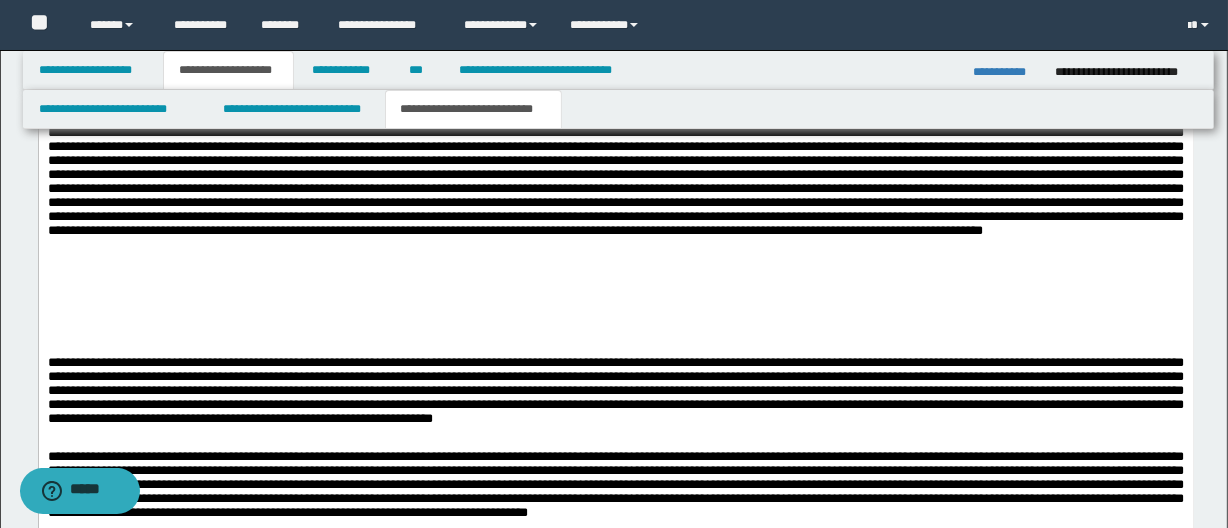 scroll, scrollTop: 1178, scrollLeft: 0, axis: vertical 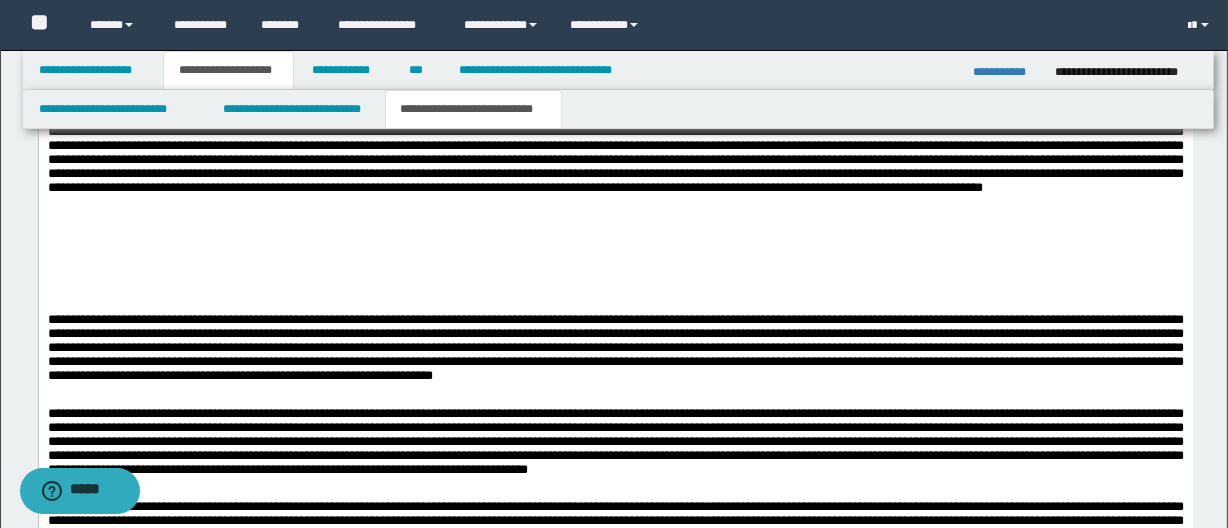 click on "**********" at bounding box center (615, 340) 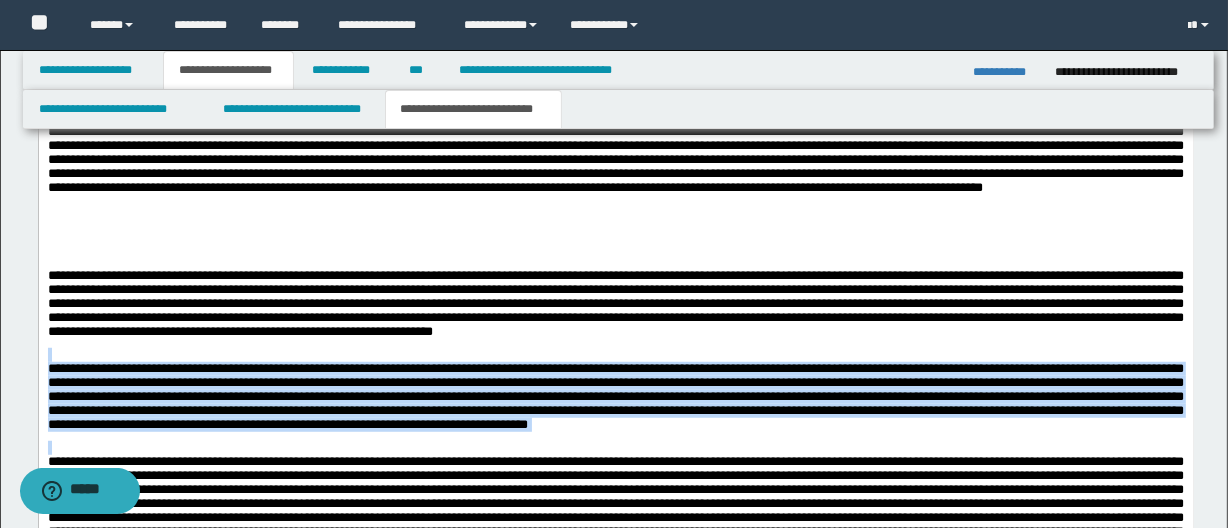 drag, startPoint x: 58, startPoint y: 361, endPoint x: 877, endPoint y: 406, distance: 820.23535 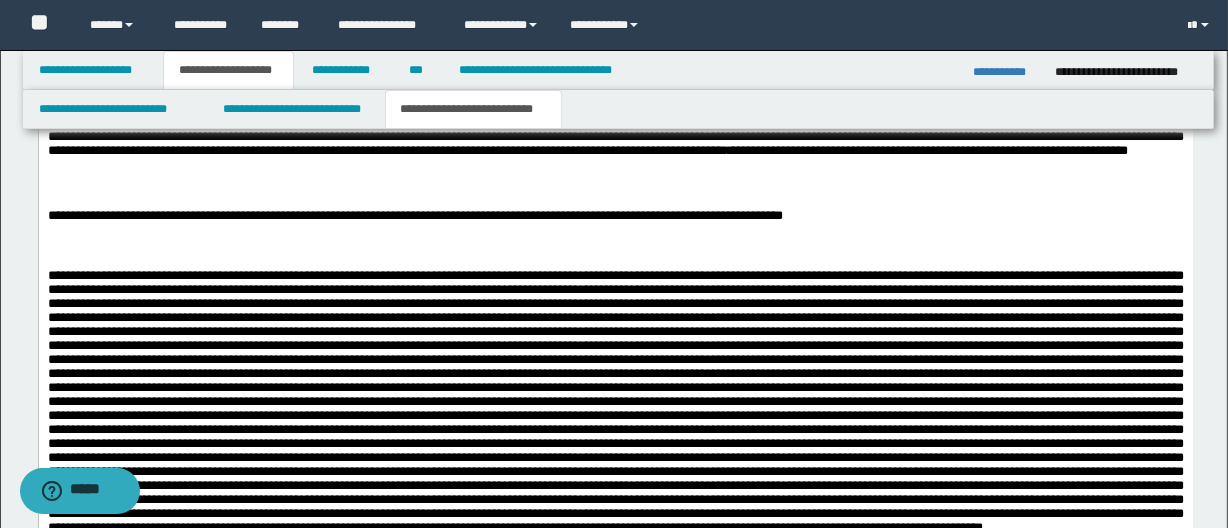 scroll, scrollTop: 814, scrollLeft: 0, axis: vertical 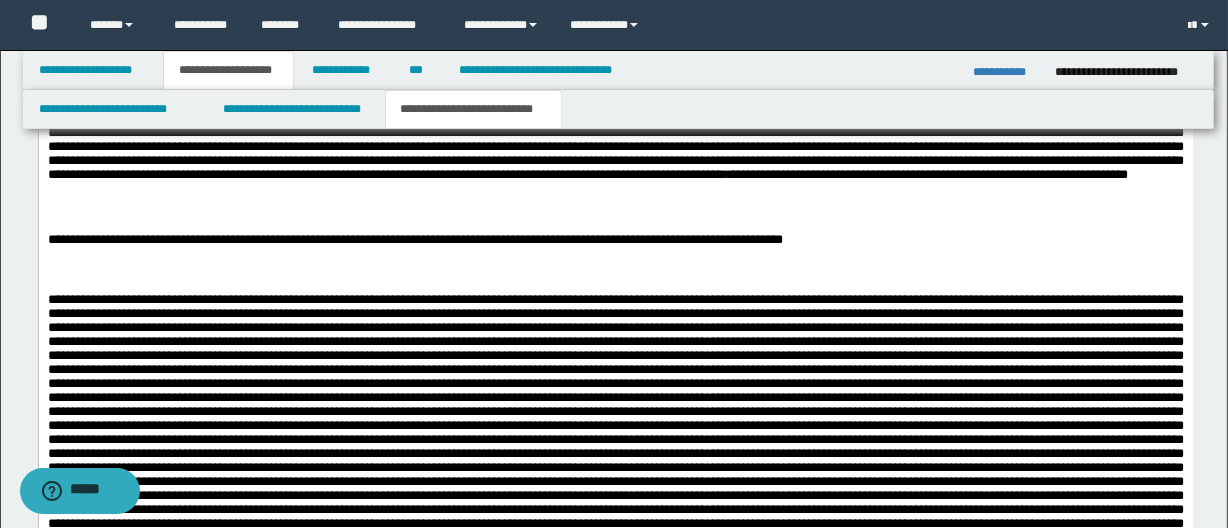 click on "**********" at bounding box center [615, 240] 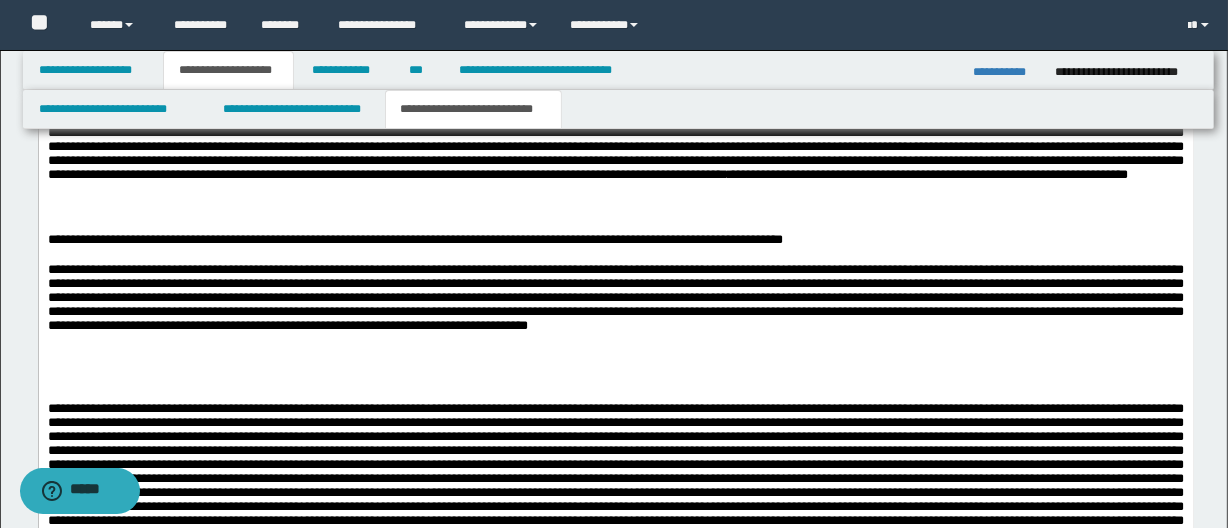 click on "**********" at bounding box center (615, 240) 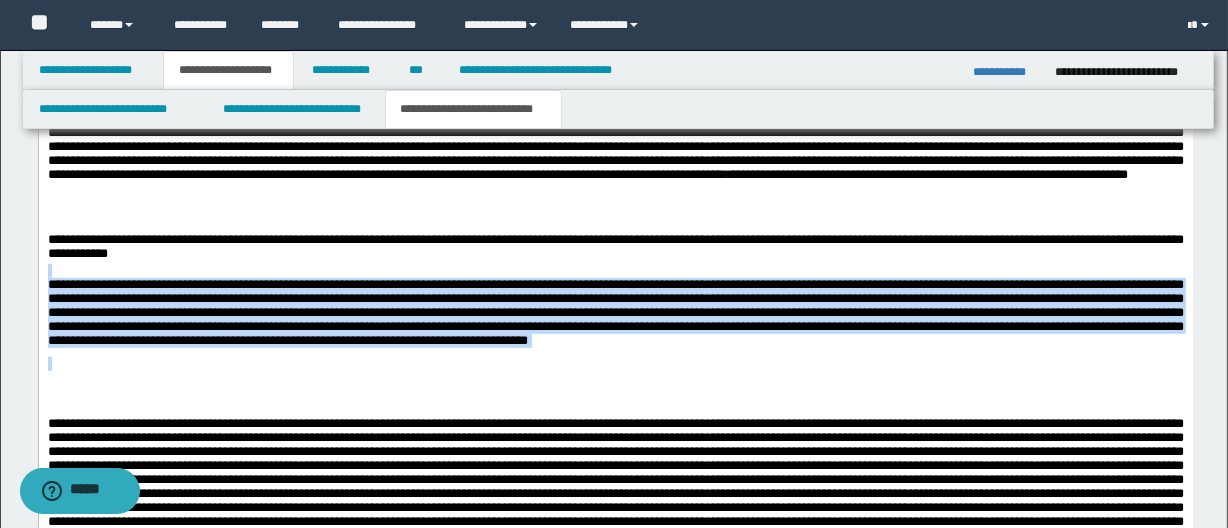 drag, startPoint x: 969, startPoint y: 344, endPoint x: -1, endPoint y: 274, distance: 972.5225 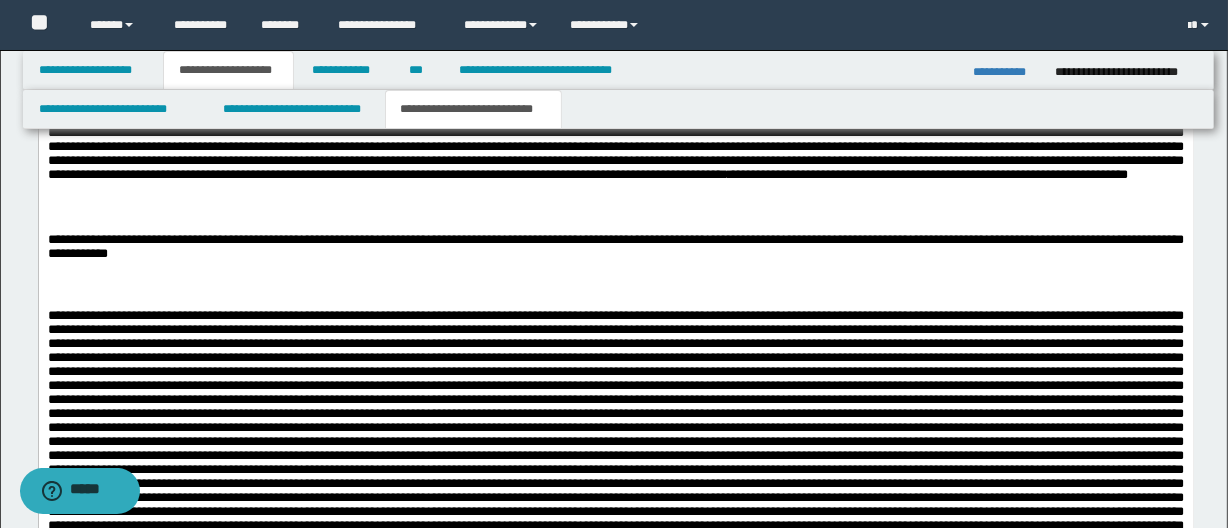 click at bounding box center [615, 286] 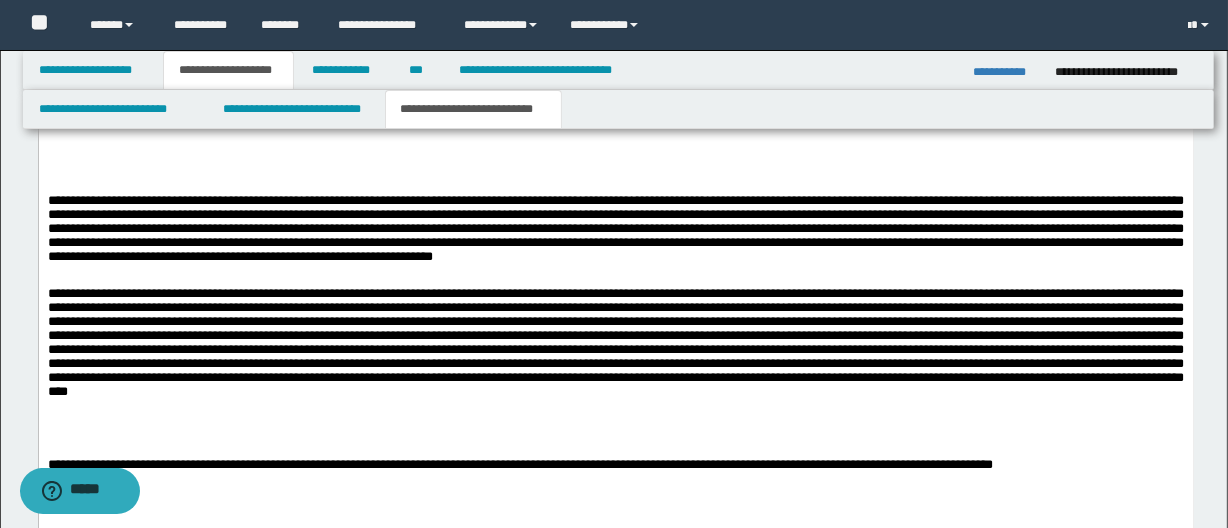 scroll, scrollTop: 1178, scrollLeft: 0, axis: vertical 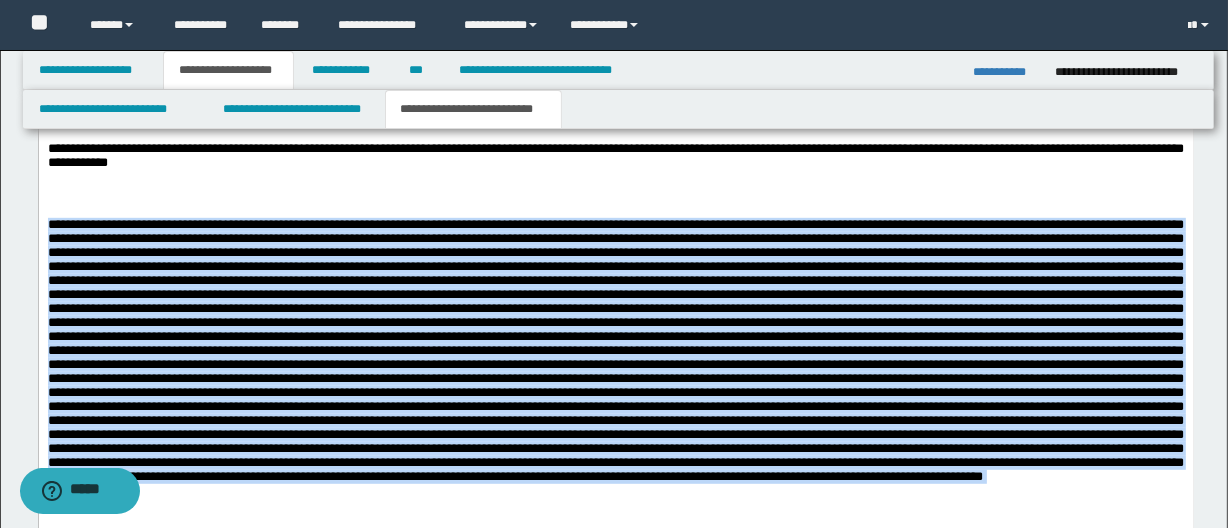 drag, startPoint x: 1049, startPoint y: 629, endPoint x: 18, endPoint y: 222, distance: 1108.4268 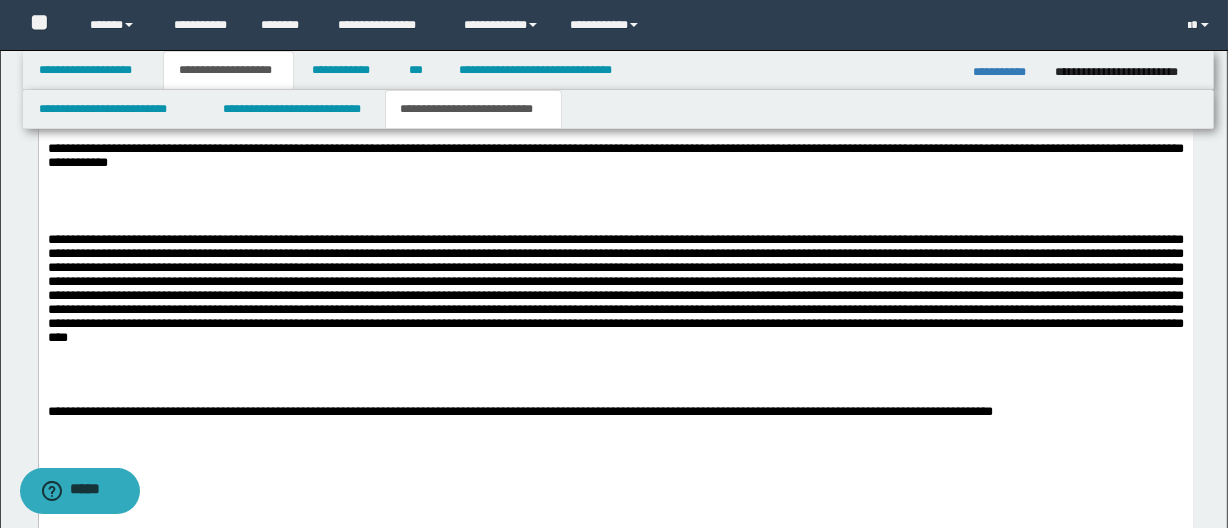 click at bounding box center [615, 212] 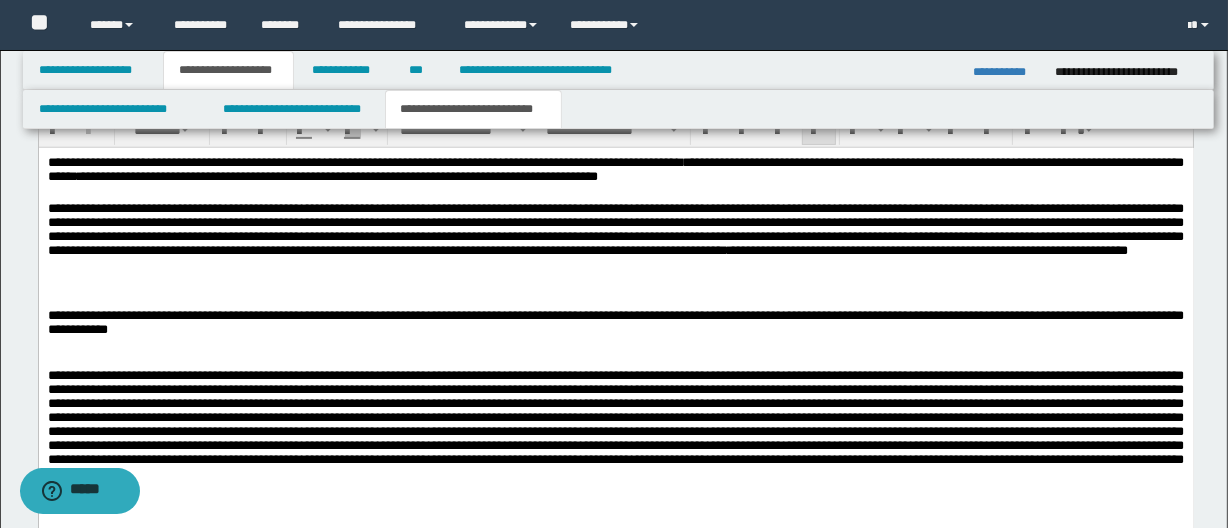 scroll, scrollTop: 723, scrollLeft: 0, axis: vertical 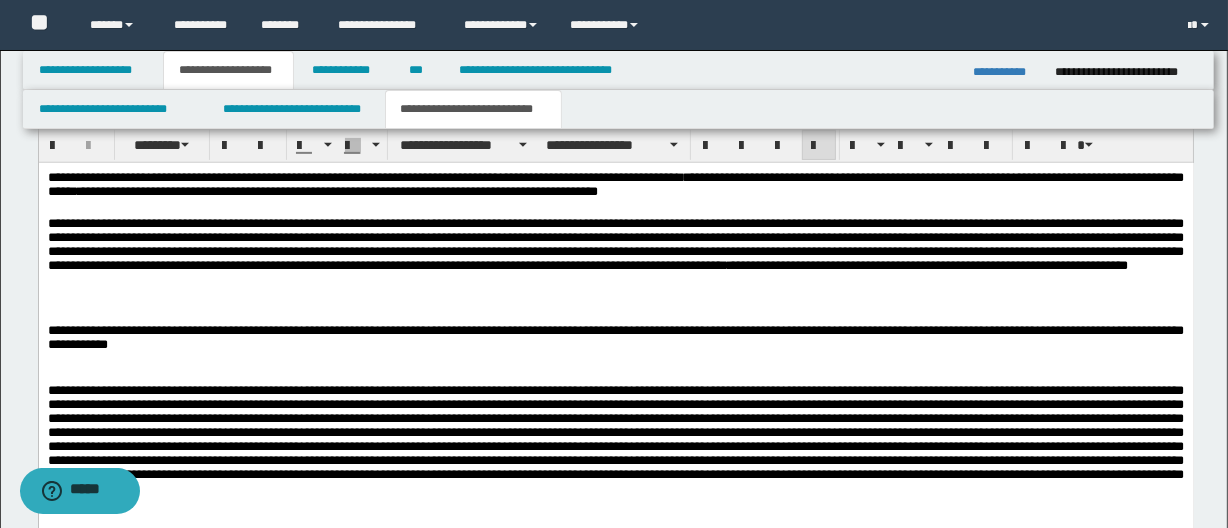click at bounding box center (615, 302) 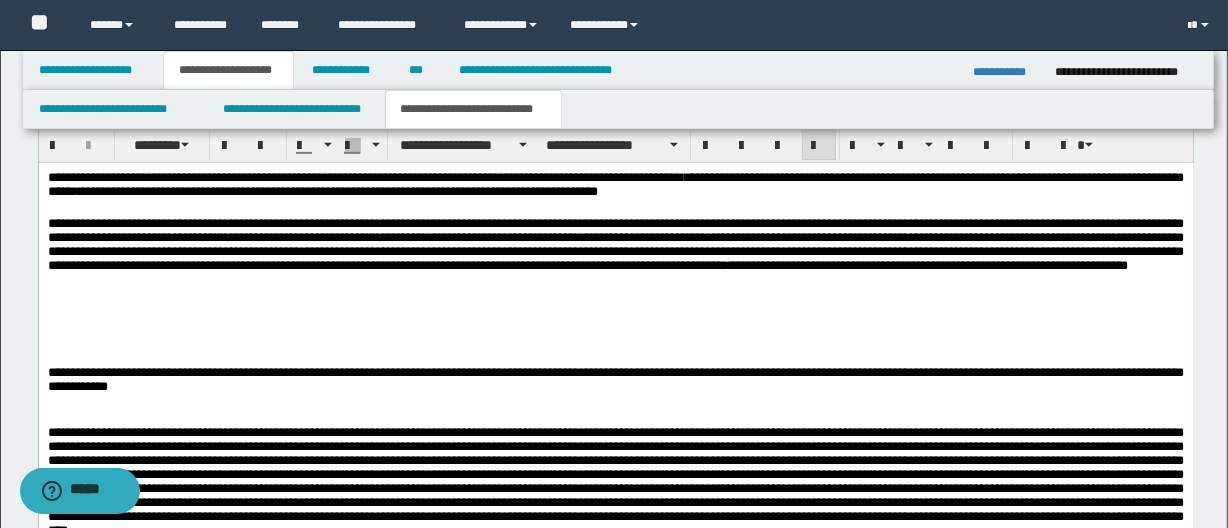 click at bounding box center [615, 317] 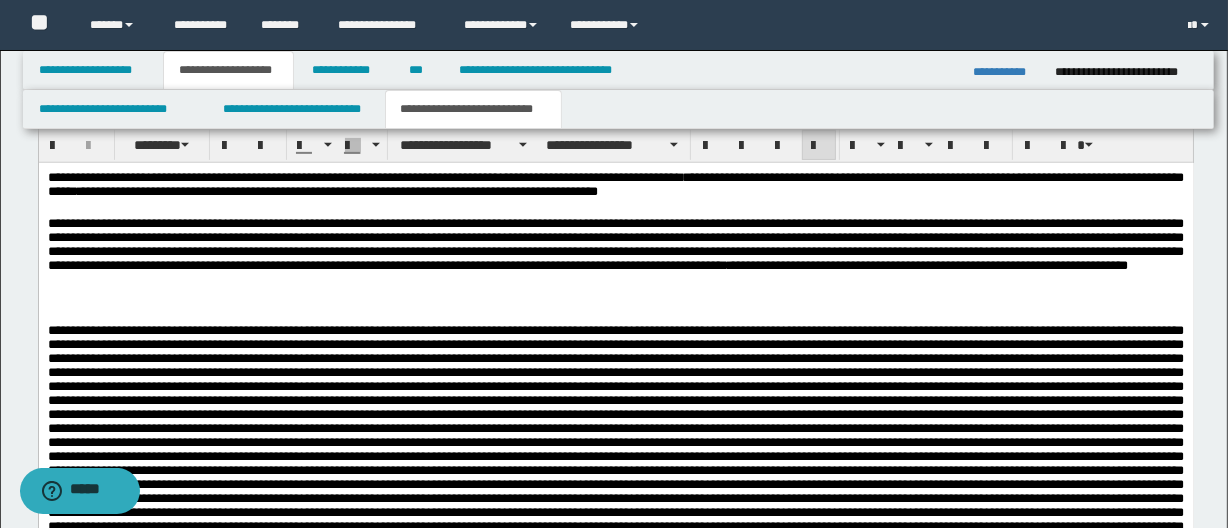 click at bounding box center (615, 317) 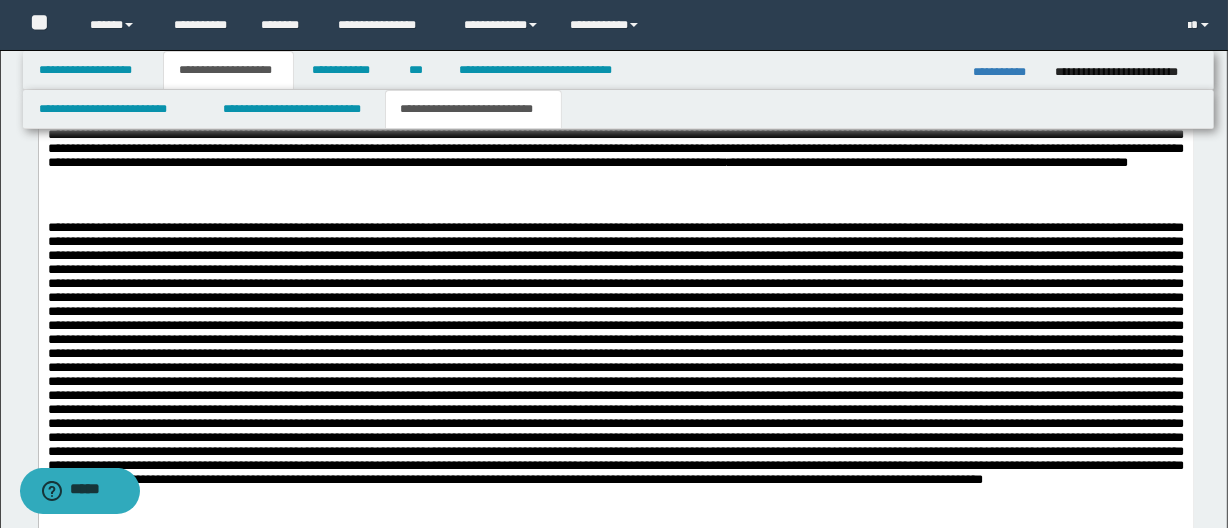 scroll, scrollTop: 723, scrollLeft: 0, axis: vertical 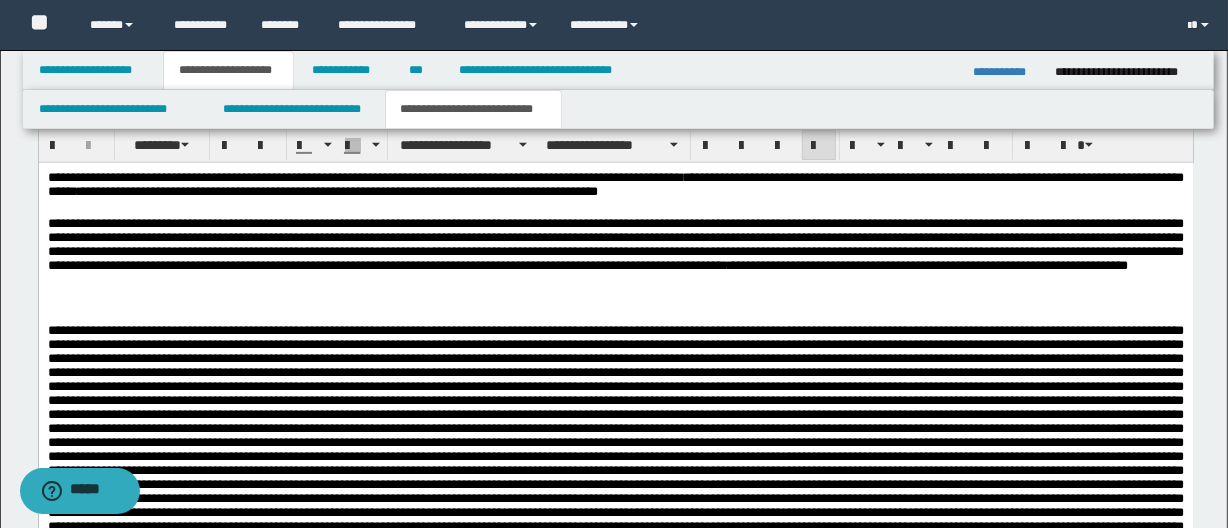 click on "**********" at bounding box center (615, 255) 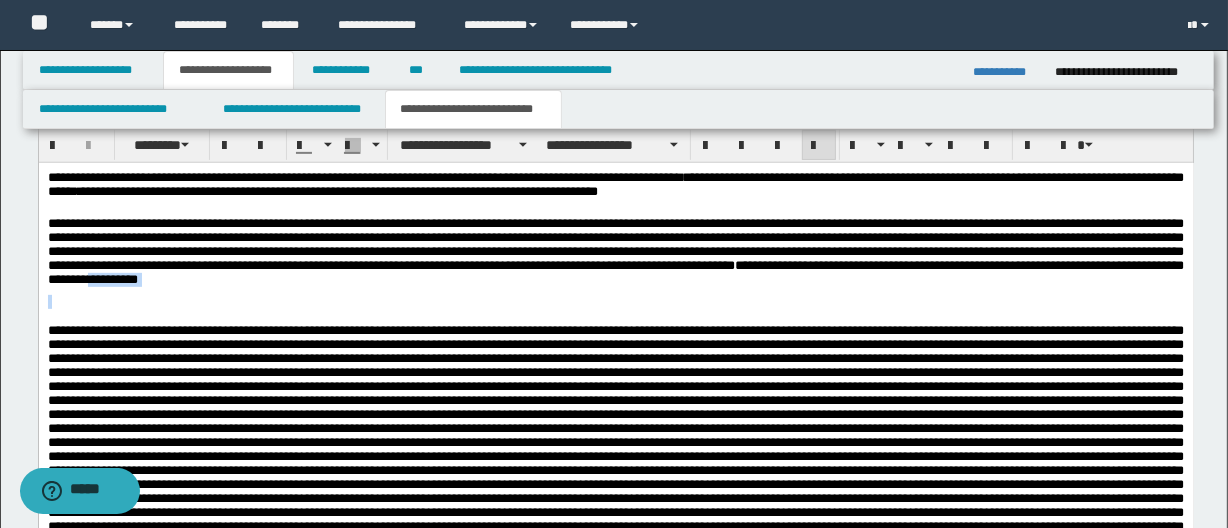 drag, startPoint x: 509, startPoint y: 288, endPoint x: 584, endPoint y: 303, distance: 76.48529 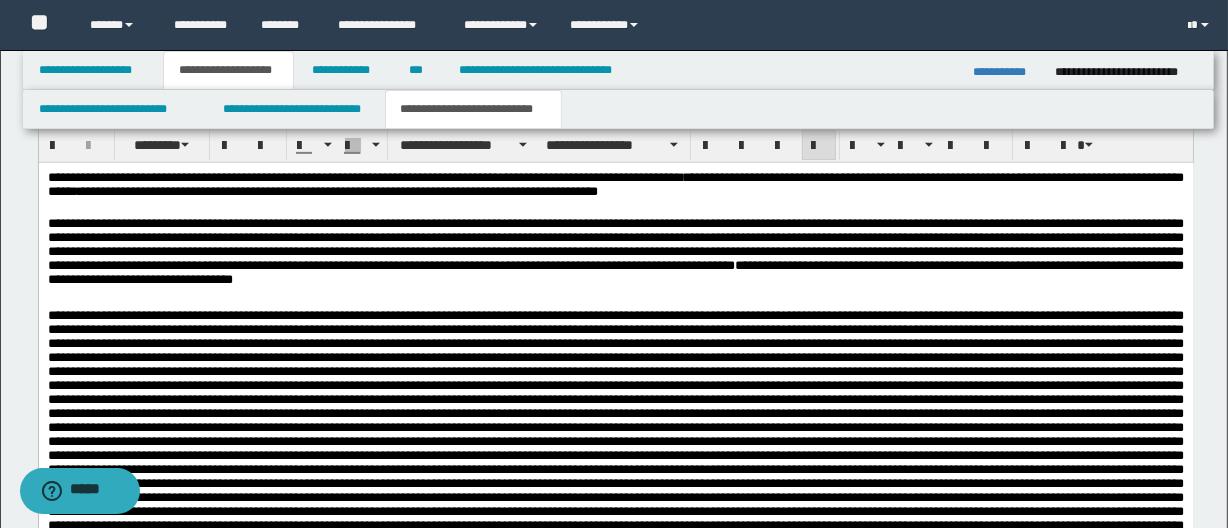 click on "**********" at bounding box center [615, 625] 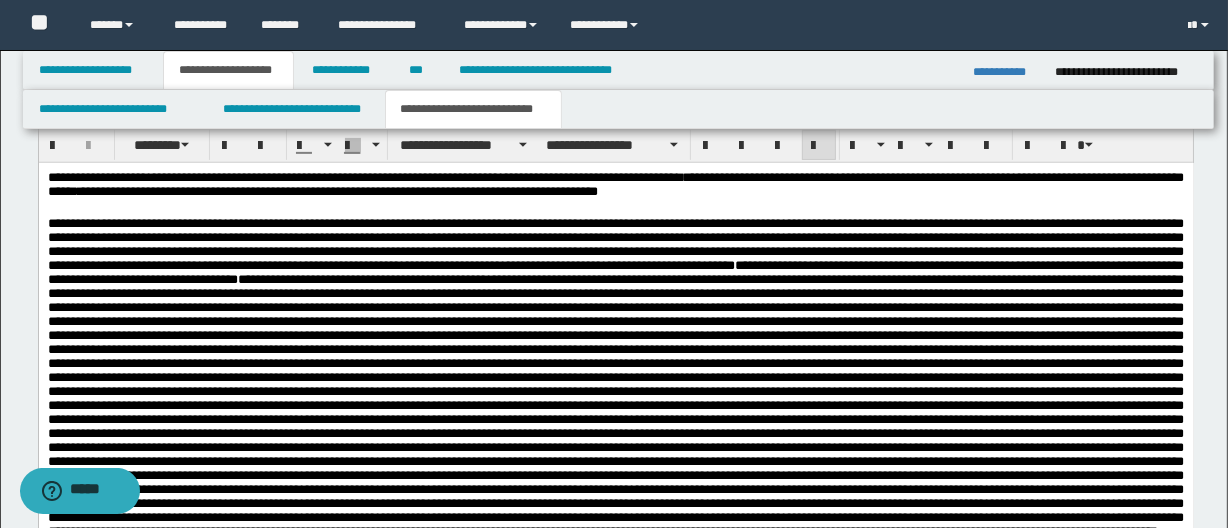 click on "**********" at bounding box center [615, 418] 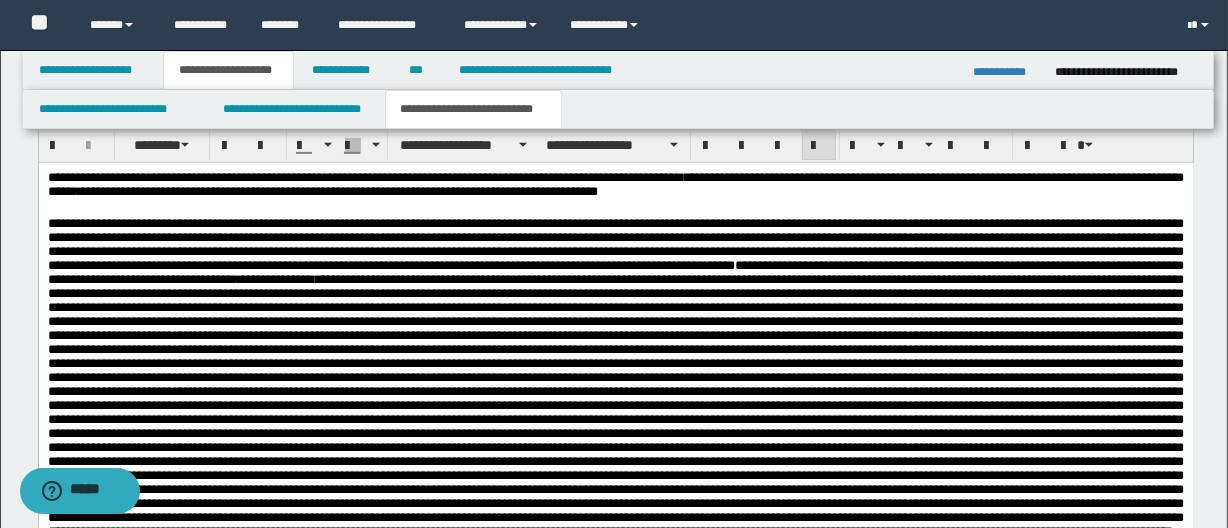 click on "**********" at bounding box center [615, 418] 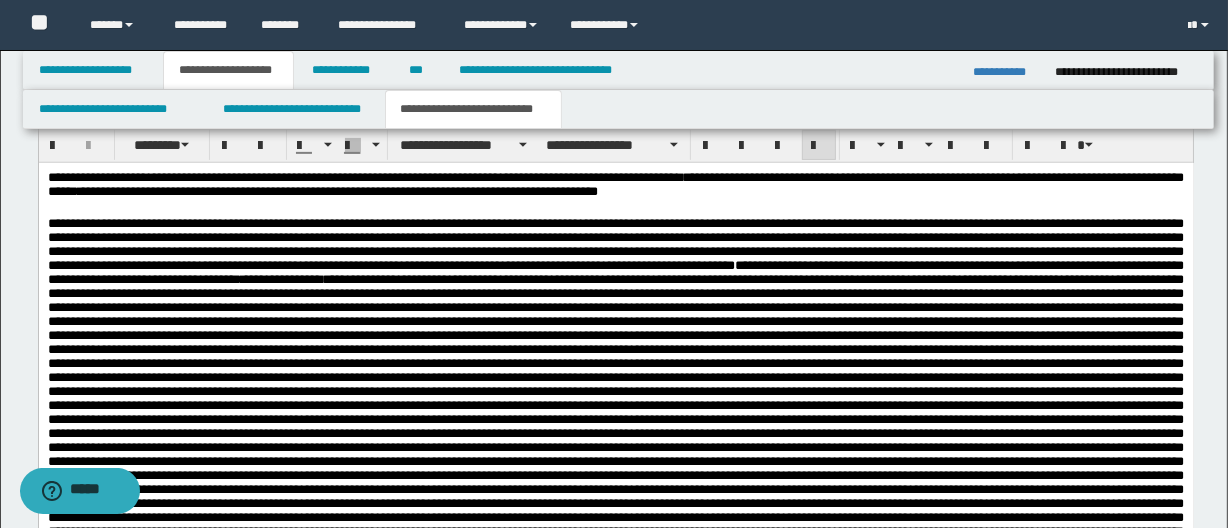 click on "**********" at bounding box center (615, 418) 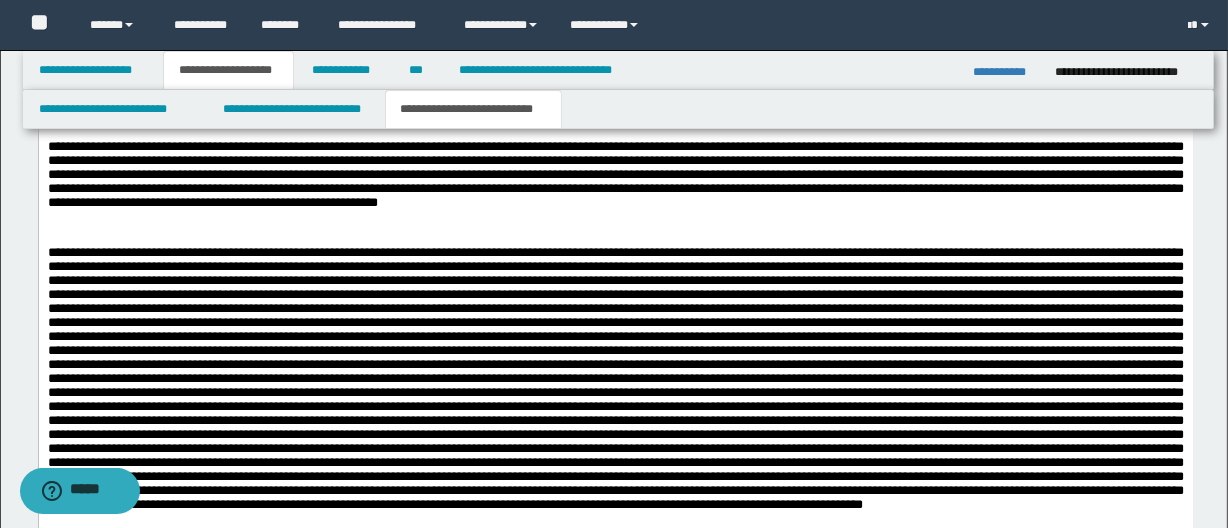 scroll, scrollTop: 905, scrollLeft: 0, axis: vertical 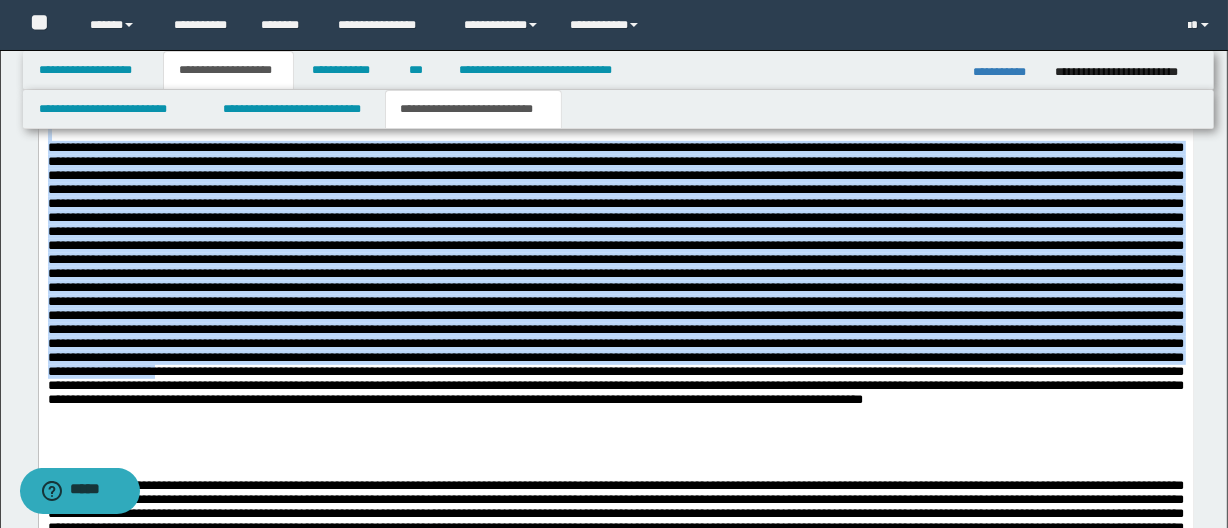 drag, startPoint x: 173, startPoint y: 143, endPoint x: 658, endPoint y: 419, distance: 558.03314 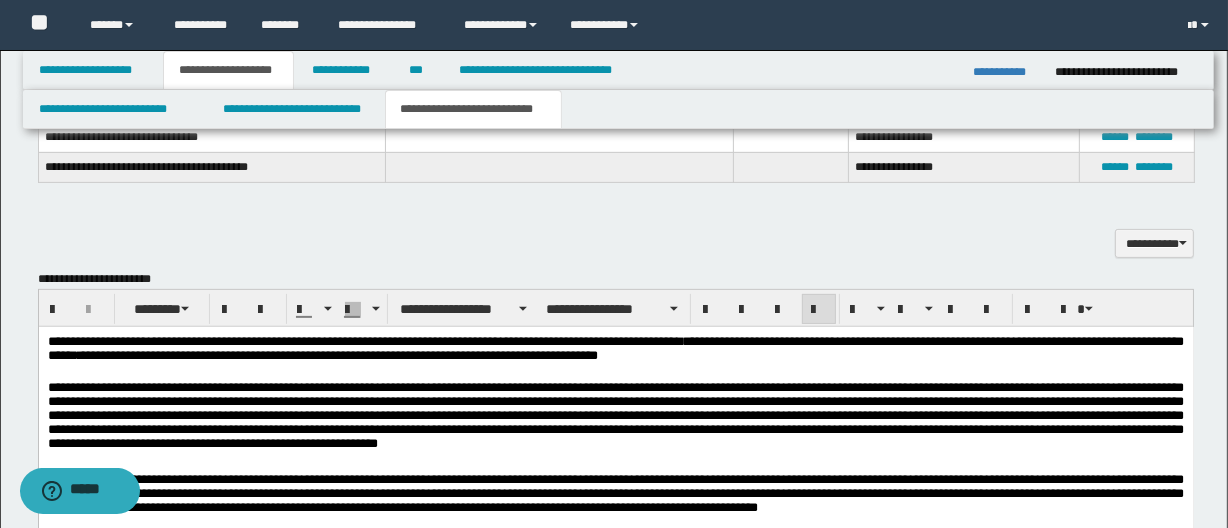 scroll, scrollTop: 723, scrollLeft: 0, axis: vertical 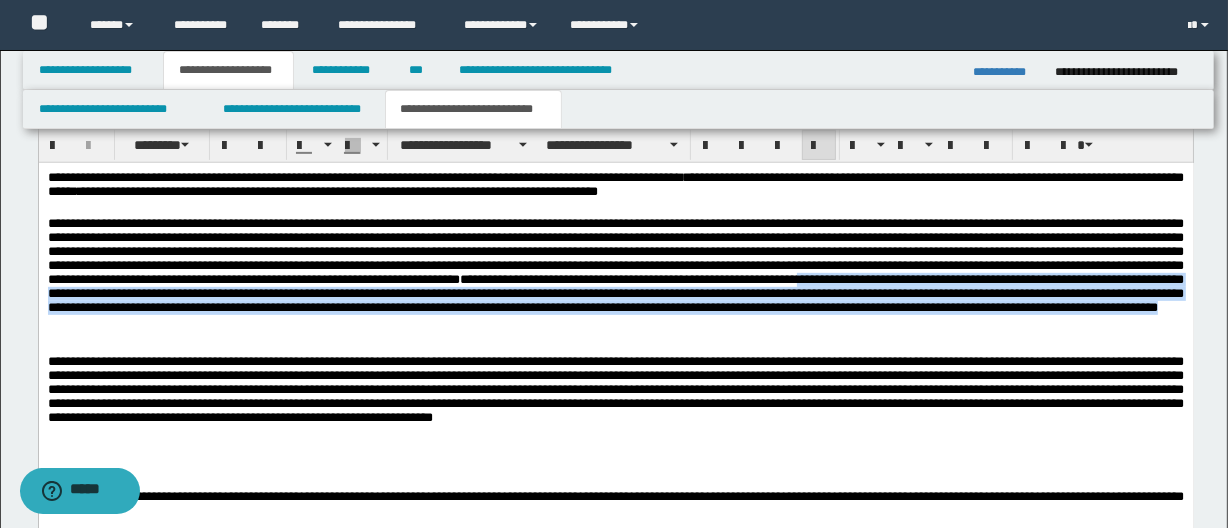 drag, startPoint x: 131, startPoint y: 306, endPoint x: 680, endPoint y: 335, distance: 549.7654 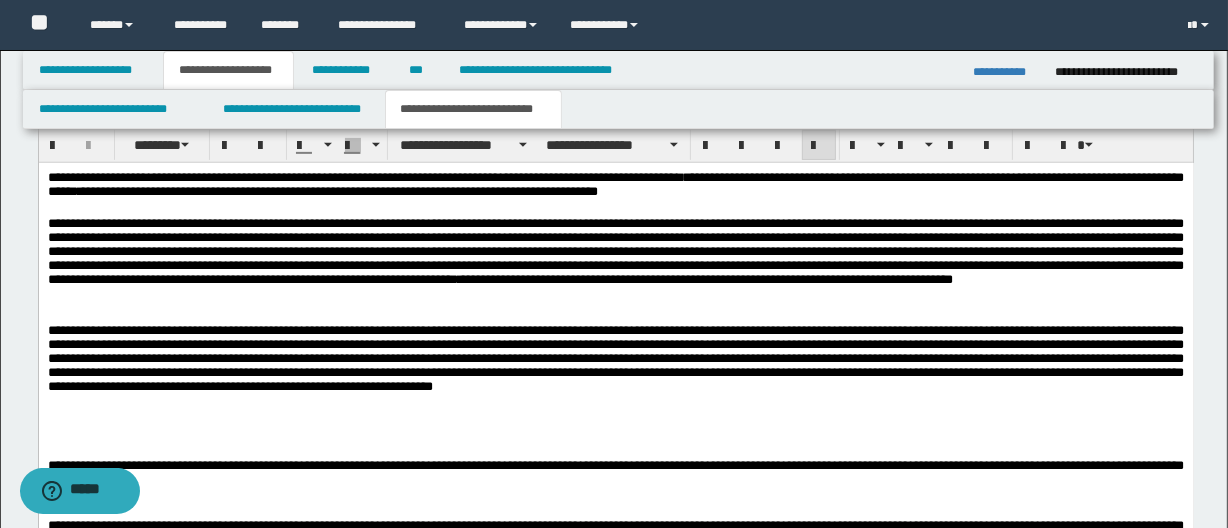 click on "**********" at bounding box center (615, 263) 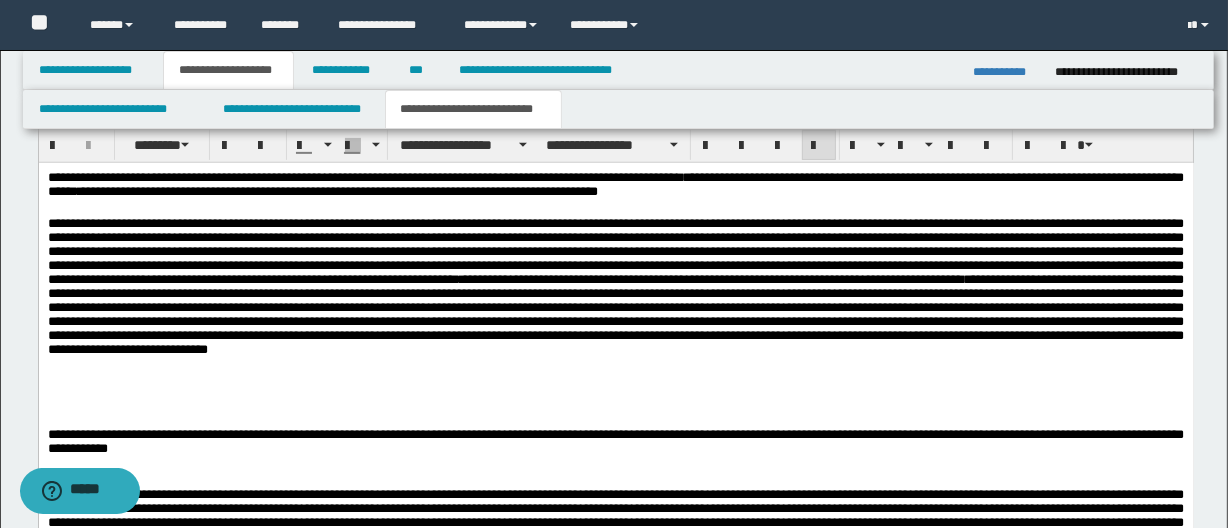 click on "**********" at bounding box center (615, 294) 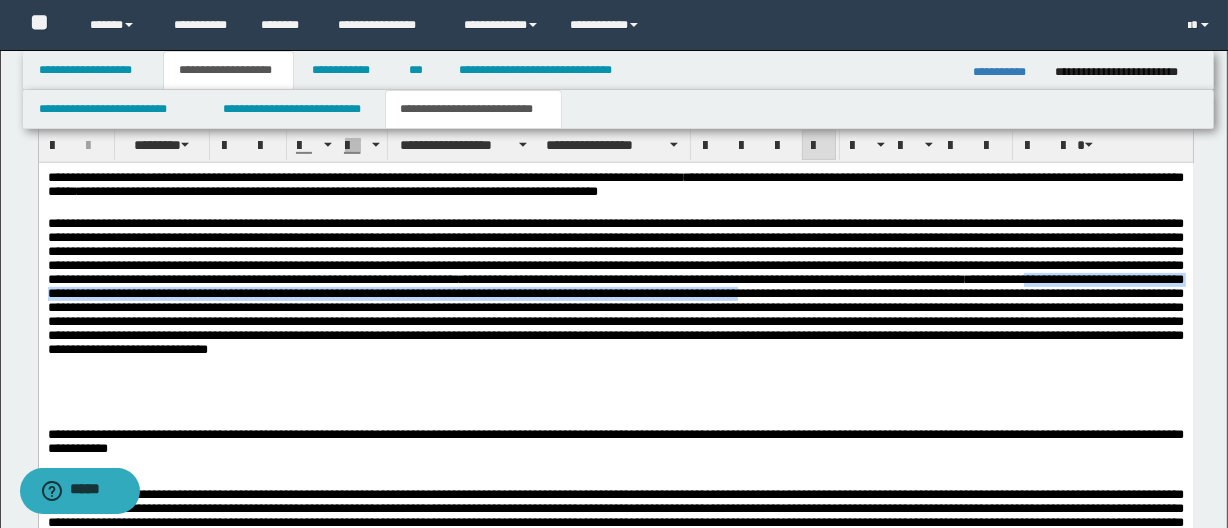 drag, startPoint x: 390, startPoint y: 302, endPoint x: 147, endPoint y: 326, distance: 244.18231 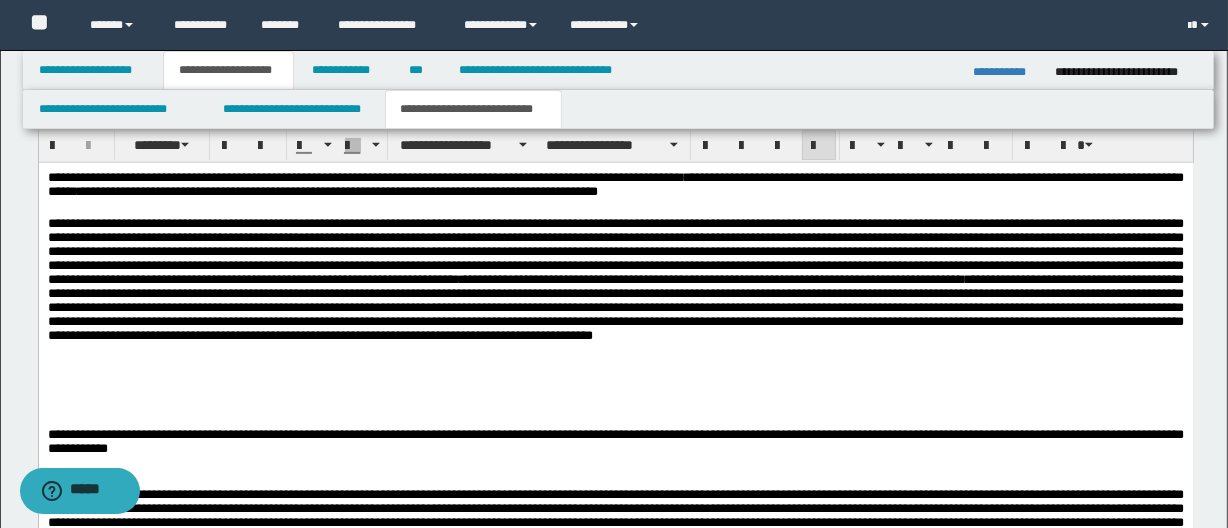 click on "**********" at bounding box center (615, 294) 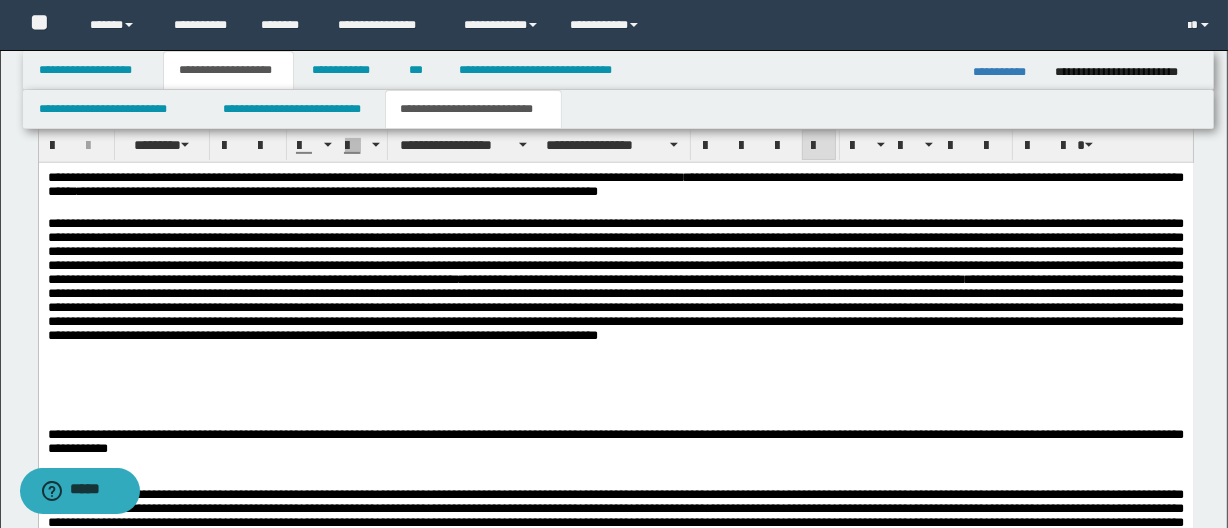 click on "**********" at bounding box center (615, 294) 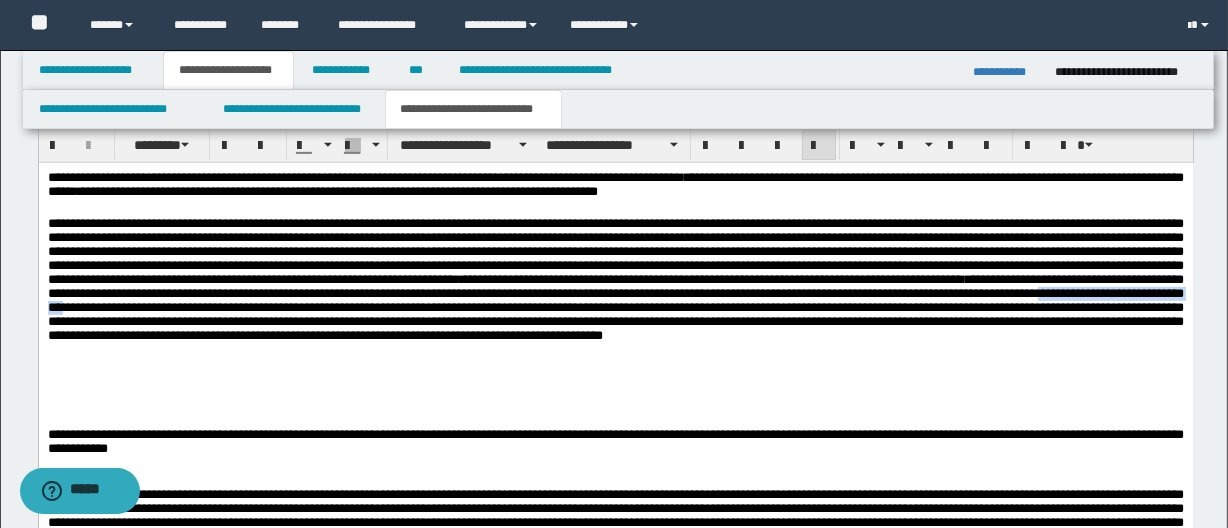 drag, startPoint x: 486, startPoint y: 322, endPoint x: 663, endPoint y: 321, distance: 177.00282 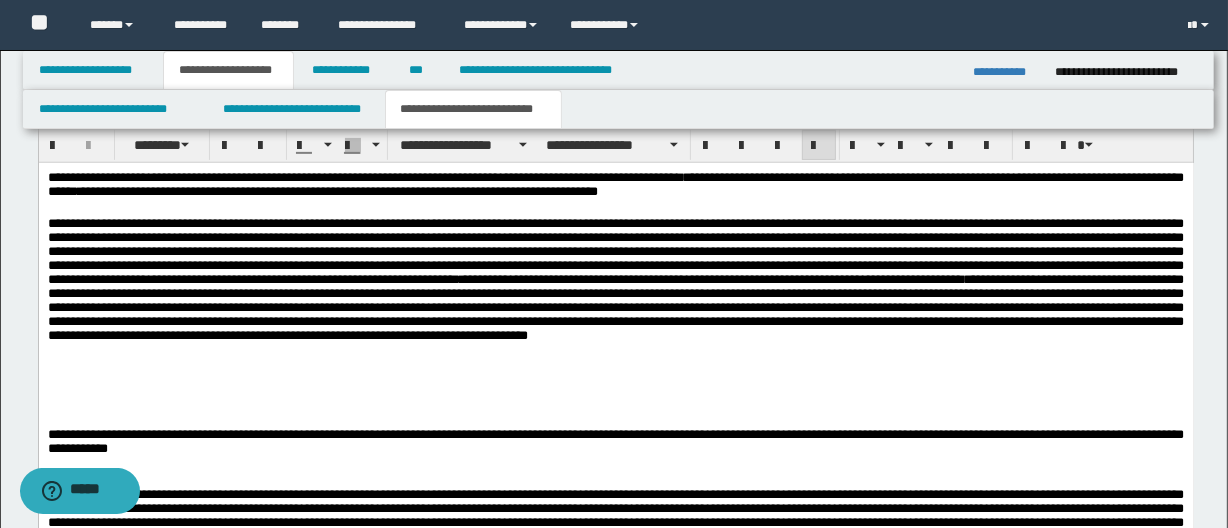 drag, startPoint x: 911, startPoint y: 330, endPoint x: 916, endPoint y: 339, distance: 10.29563 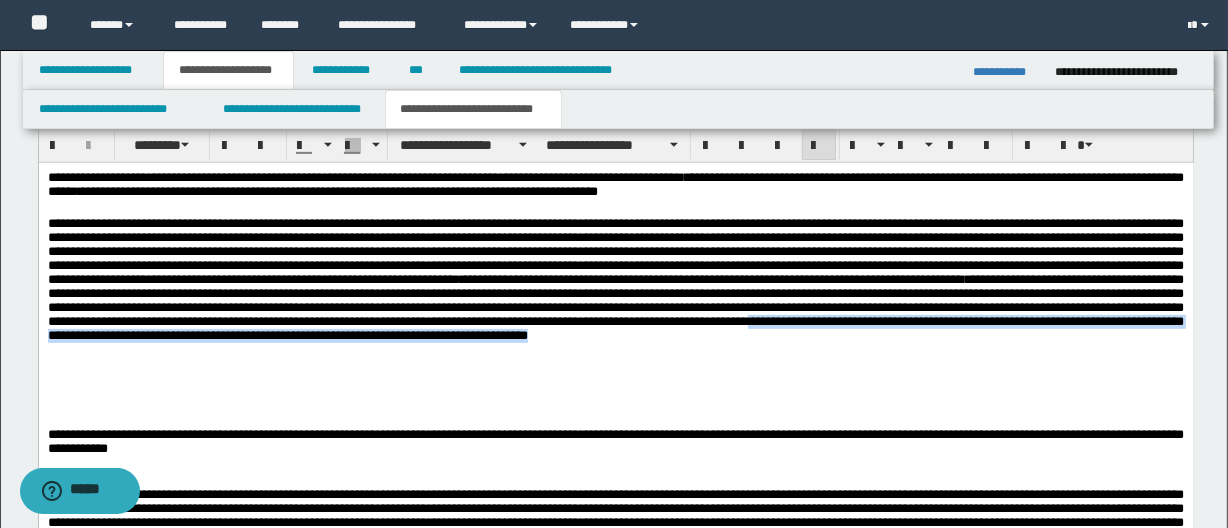 drag, startPoint x: 397, startPoint y: 351, endPoint x: 485, endPoint y: 363, distance: 88.814415 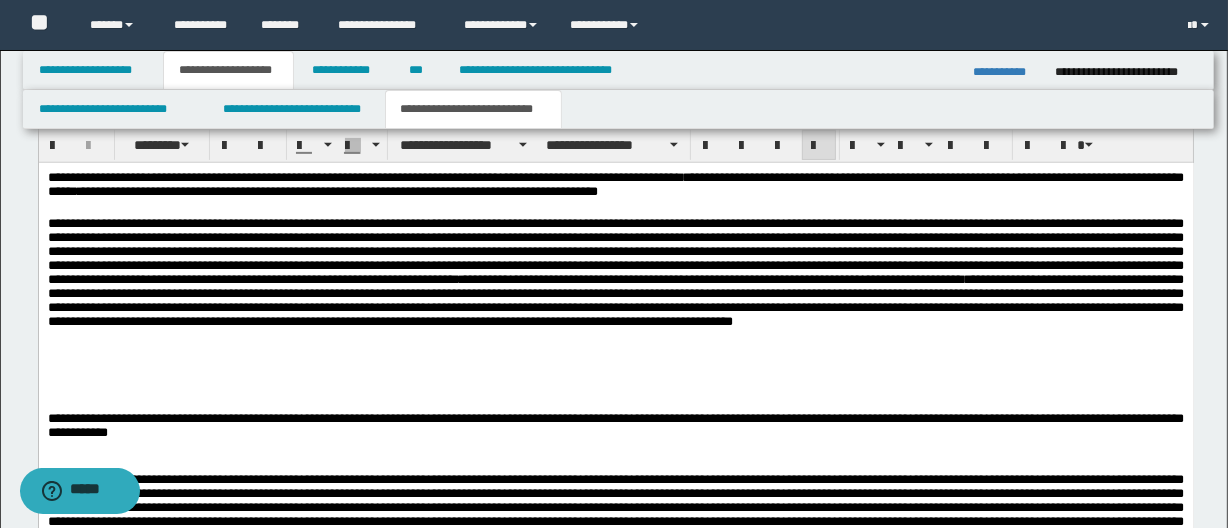 click at bounding box center [615, 405] 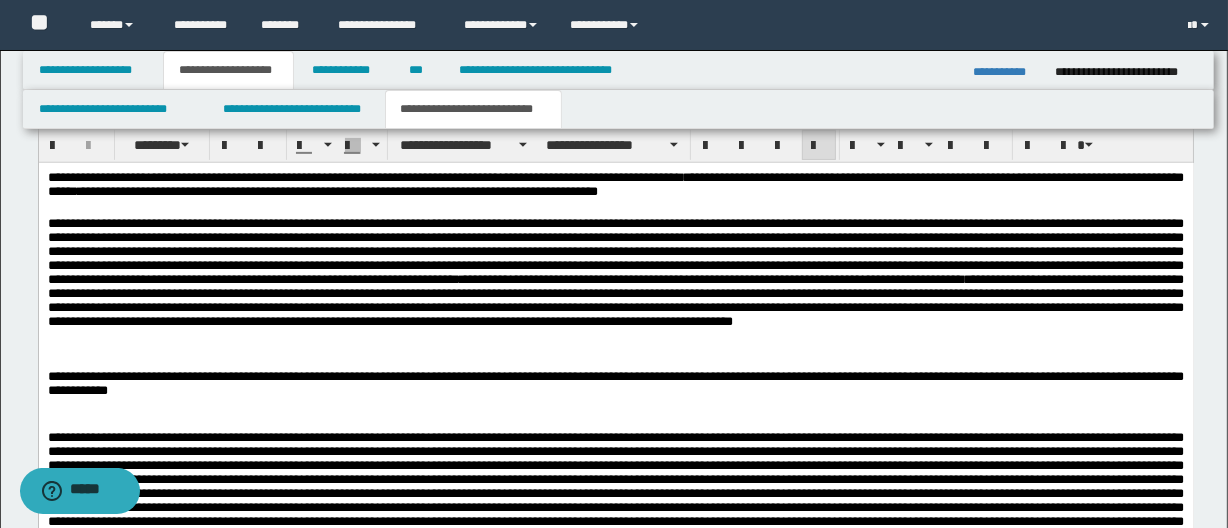 click at bounding box center (615, 486) 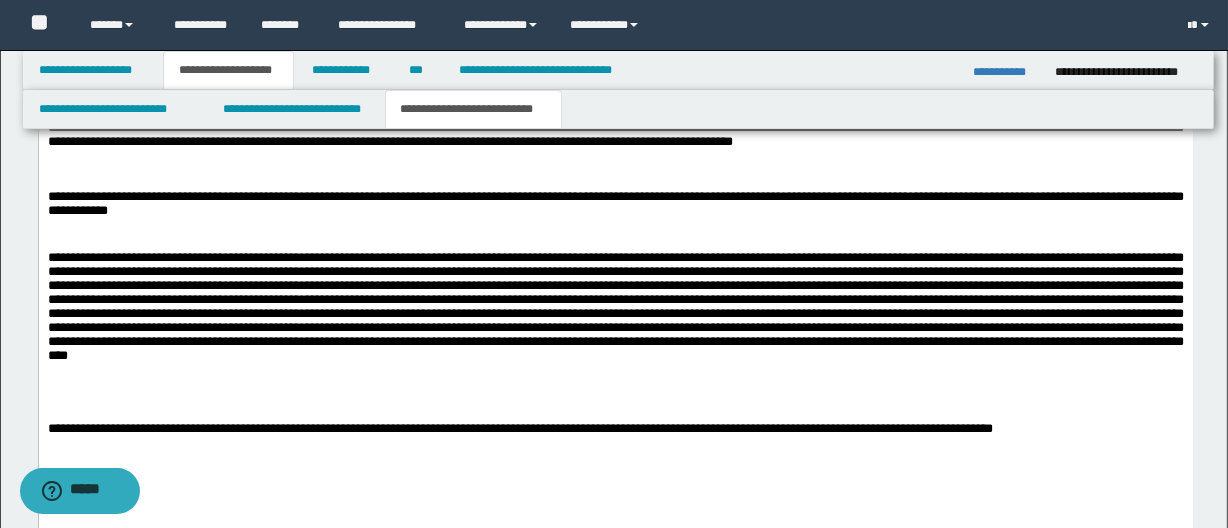 scroll, scrollTop: 905, scrollLeft: 0, axis: vertical 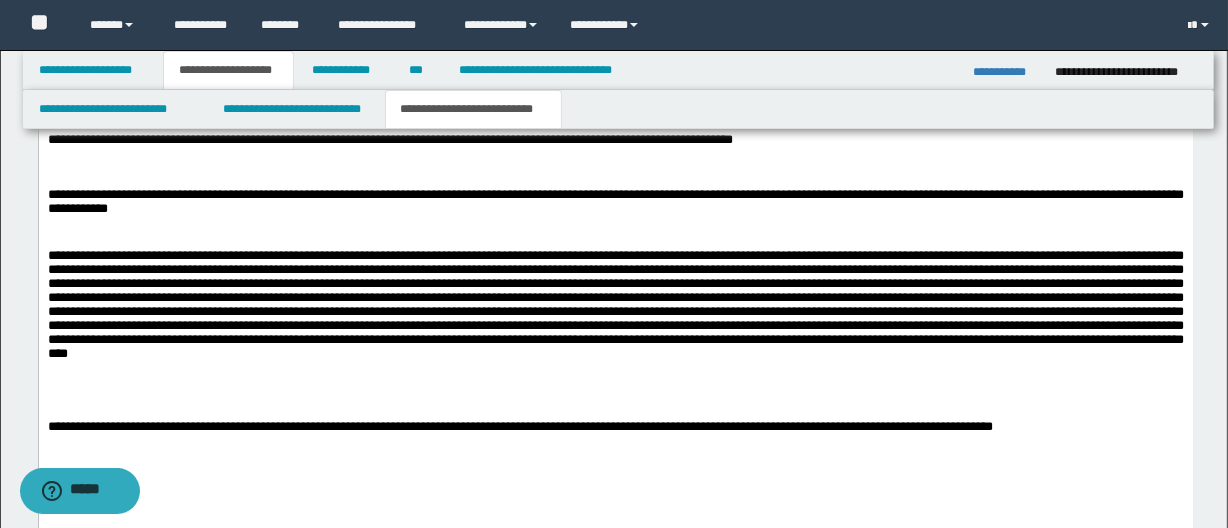 click at bounding box center [615, 305] 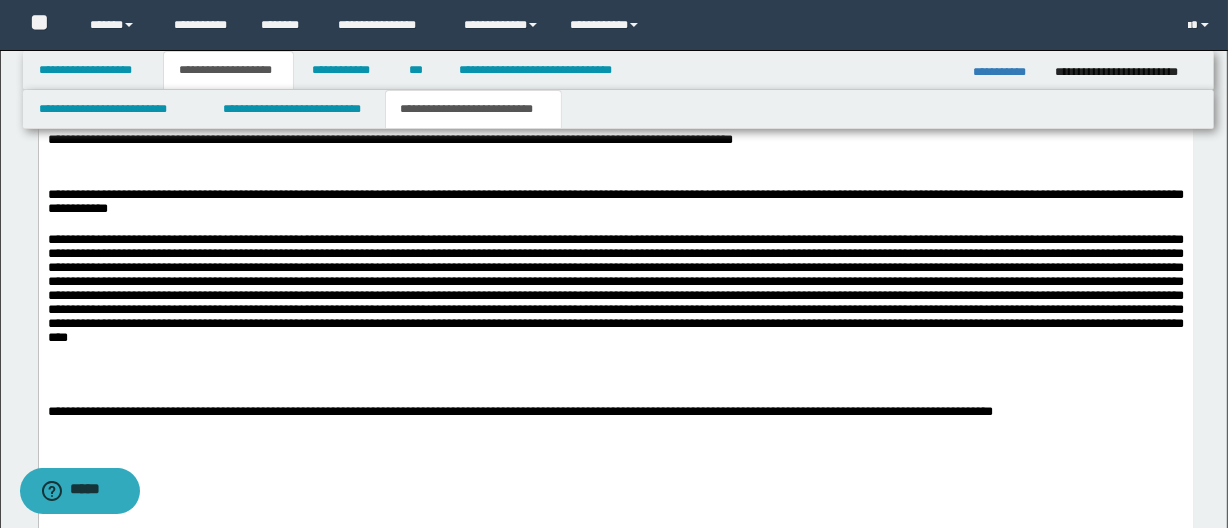 click at bounding box center (615, 397) 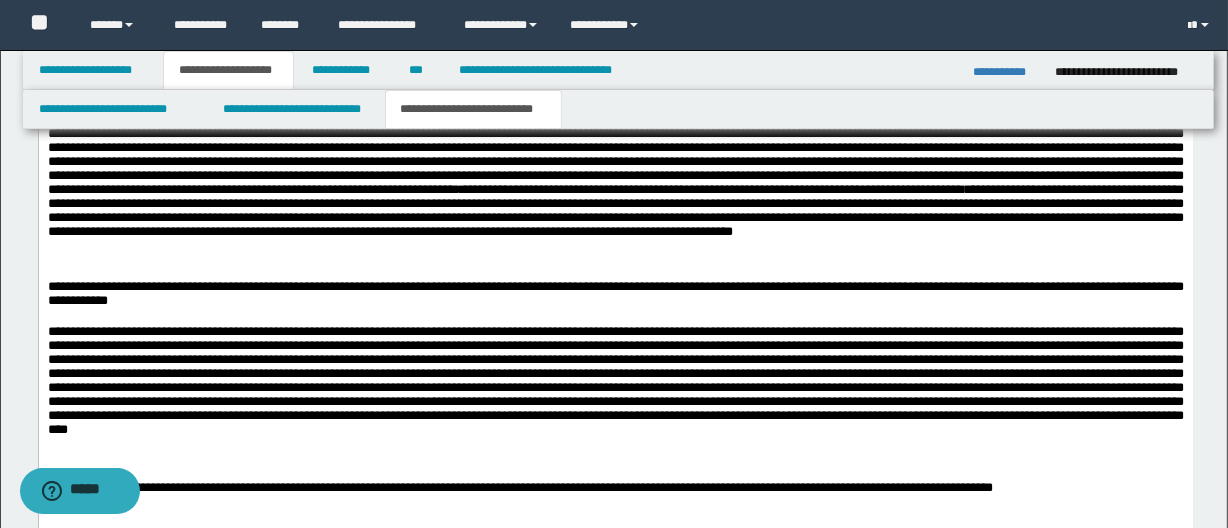 scroll, scrollTop: 814, scrollLeft: 0, axis: vertical 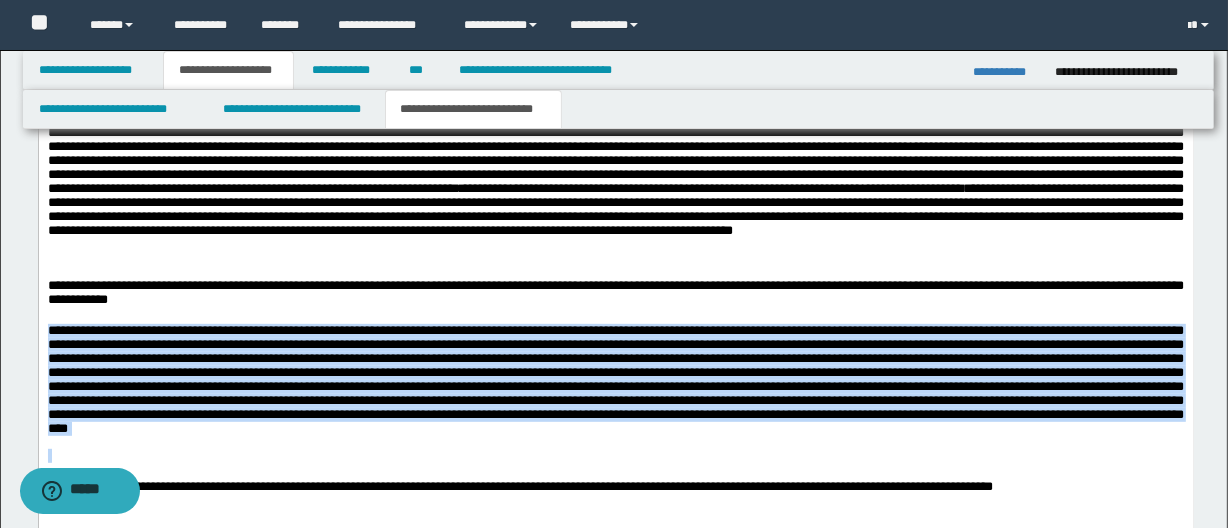 drag, startPoint x: 1065, startPoint y: 458, endPoint x: 60, endPoint y: 400, distance: 1006.67224 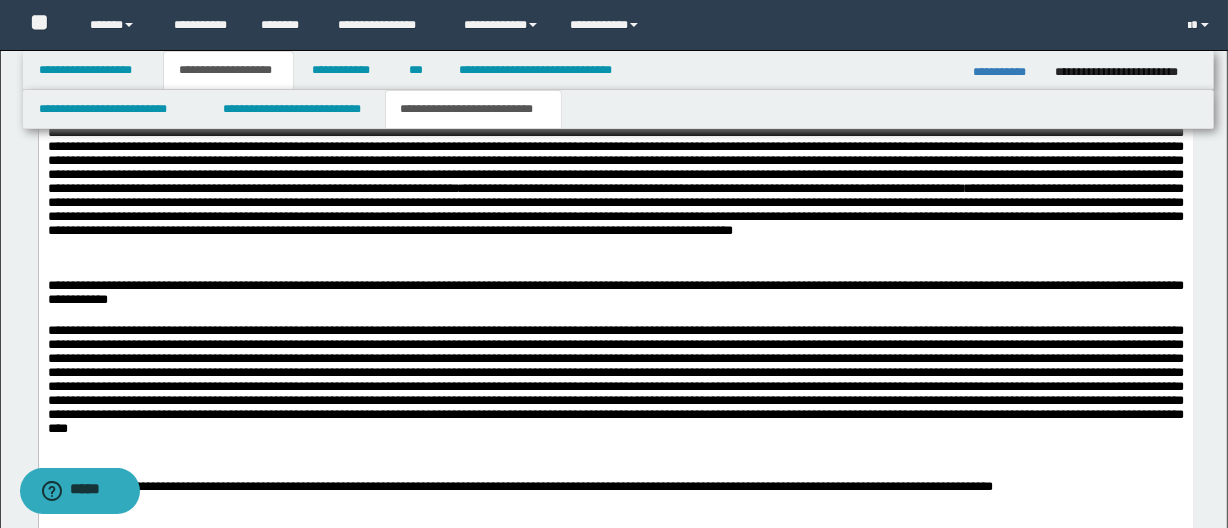click on "**********" at bounding box center [615, 294] 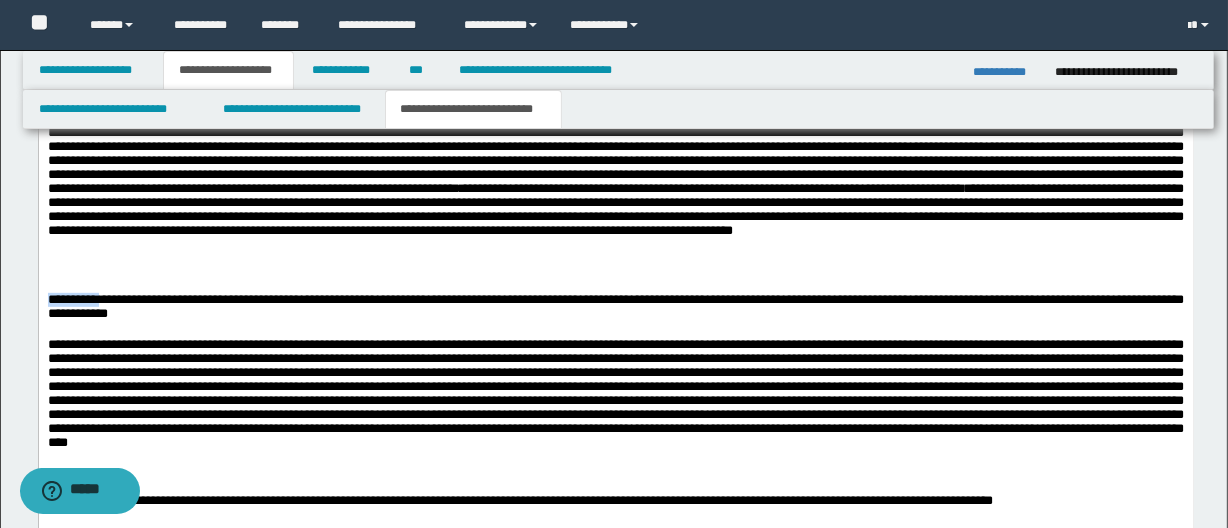 drag, startPoint x: 103, startPoint y: 305, endPoint x: 42, endPoint y: 307, distance: 61.03278 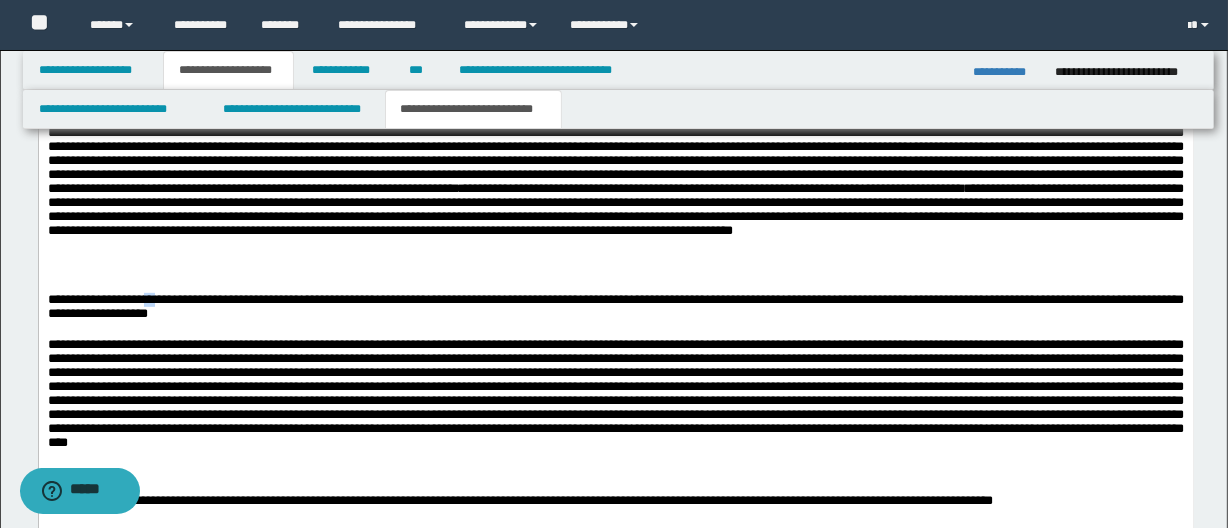 click on "**********" at bounding box center [615, 308] 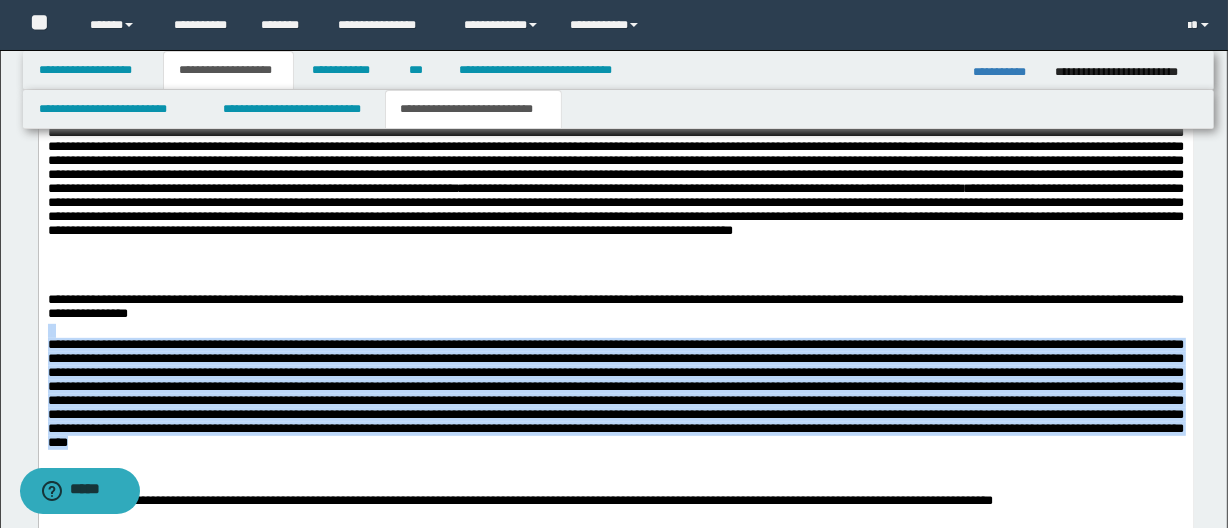 drag, startPoint x: 134, startPoint y: 335, endPoint x: 1075, endPoint y: 458, distance: 949.00476 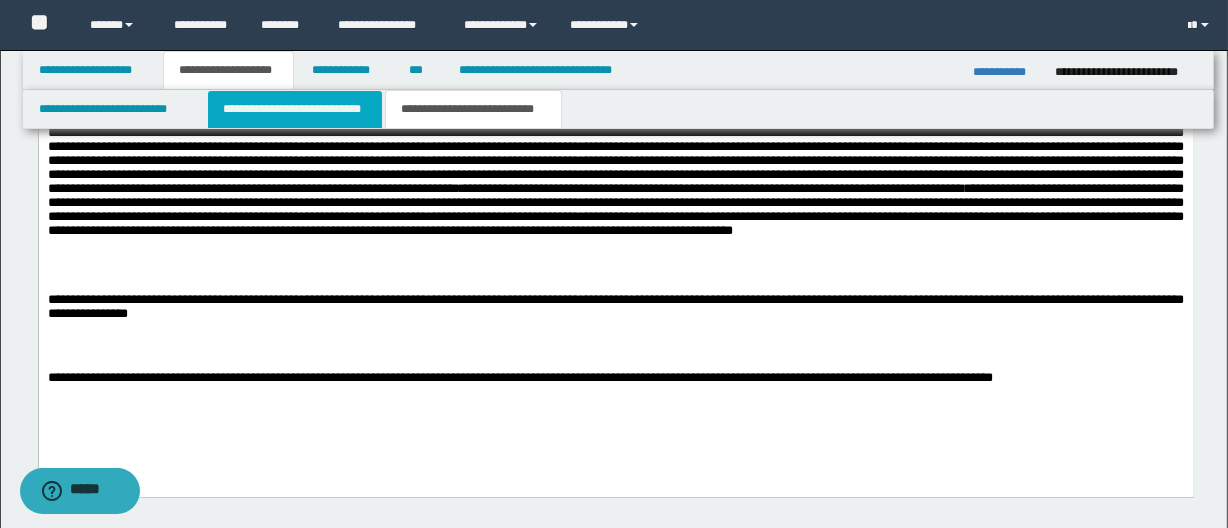 click on "**********" at bounding box center (294, 109) 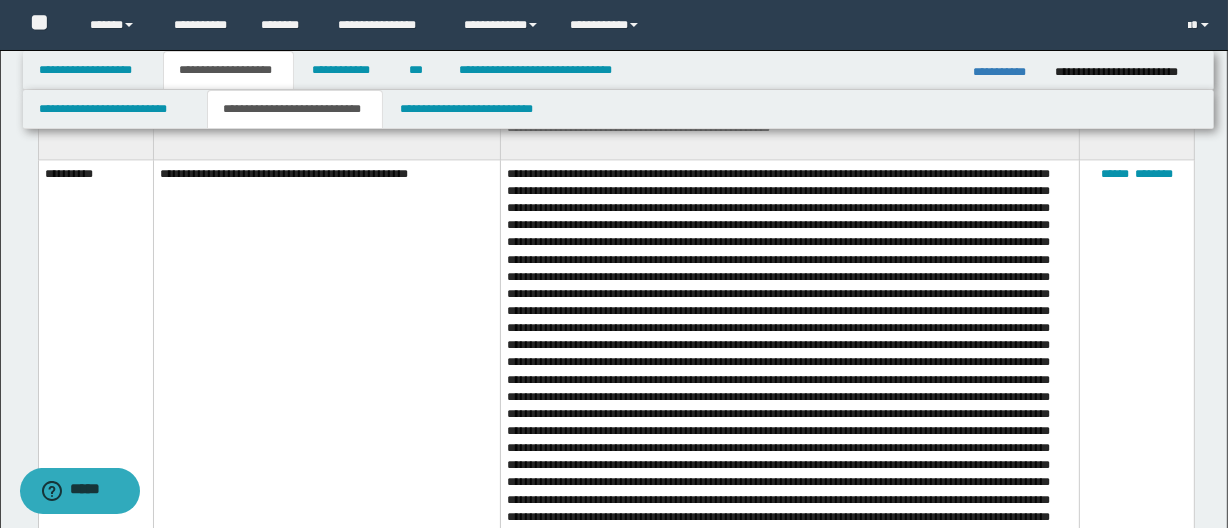 scroll, scrollTop: 7935, scrollLeft: 0, axis: vertical 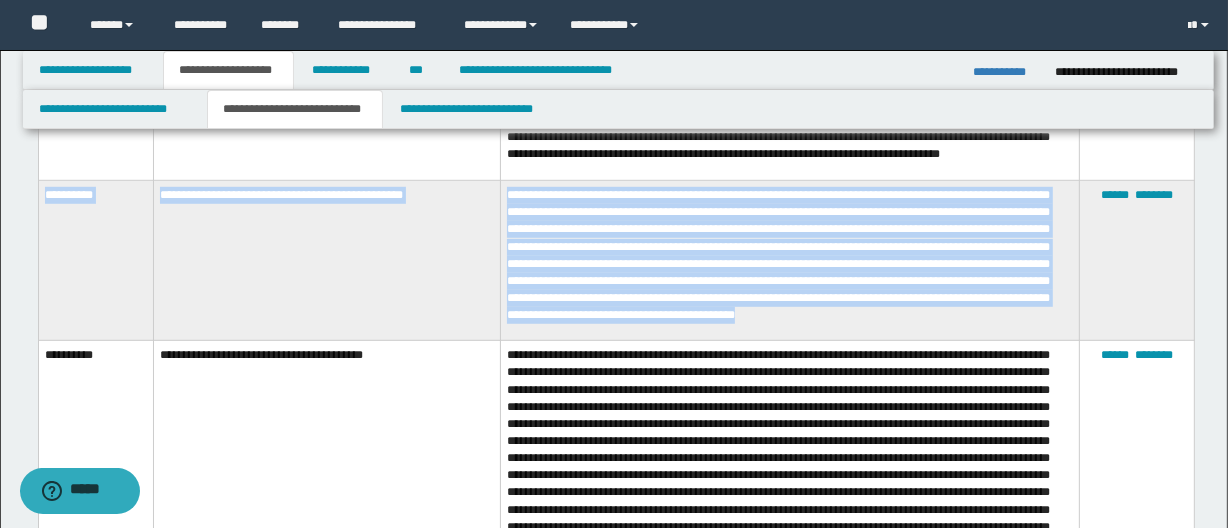 drag, startPoint x: 45, startPoint y: 158, endPoint x: 1069, endPoint y: 280, distance: 1031.242 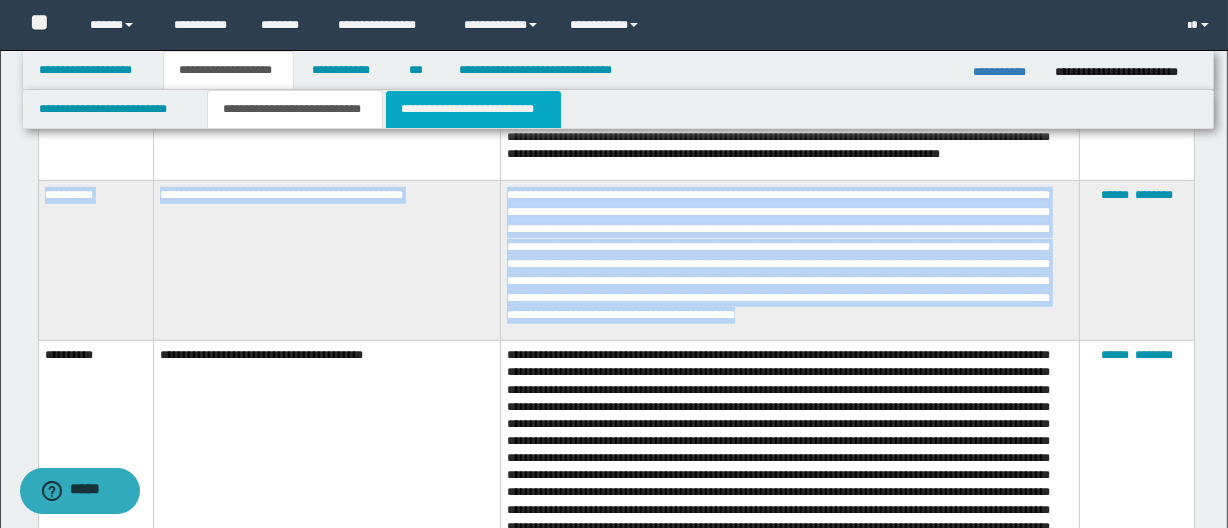 click on "**********" at bounding box center (473, 109) 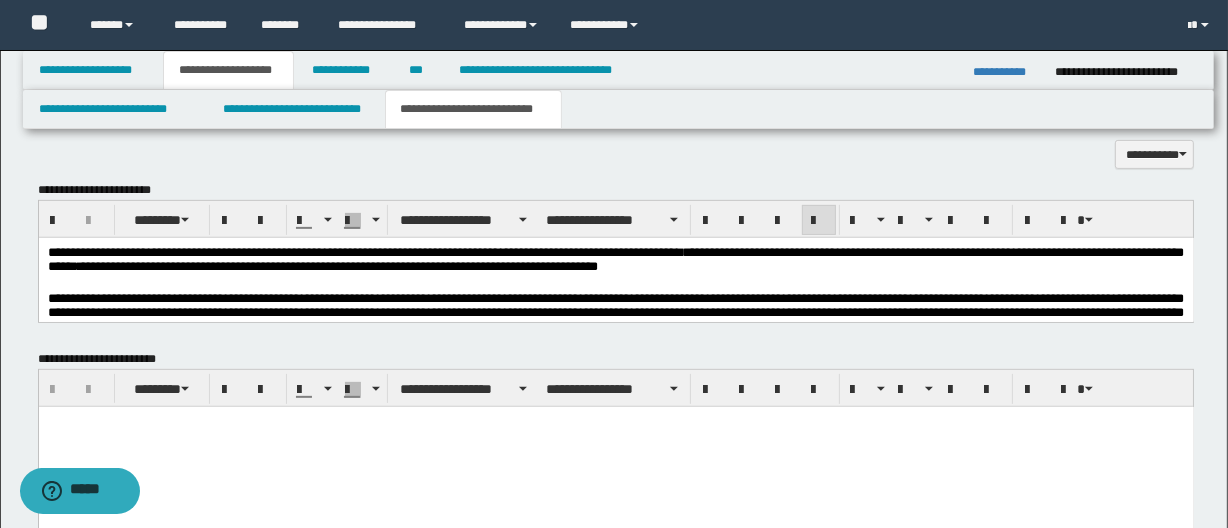 scroll, scrollTop: 676, scrollLeft: 0, axis: vertical 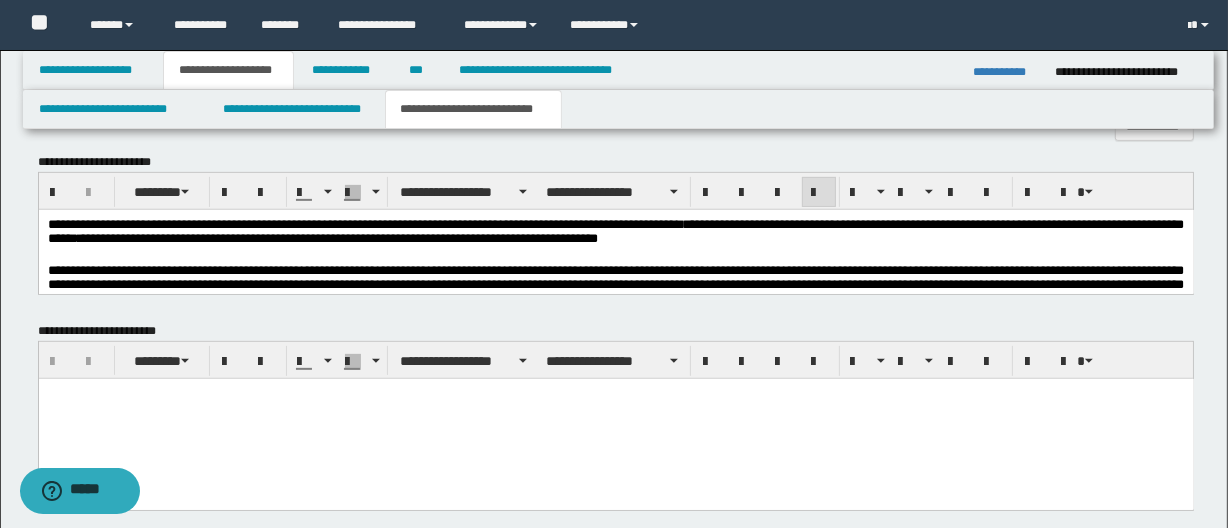 click at bounding box center (615, 256) 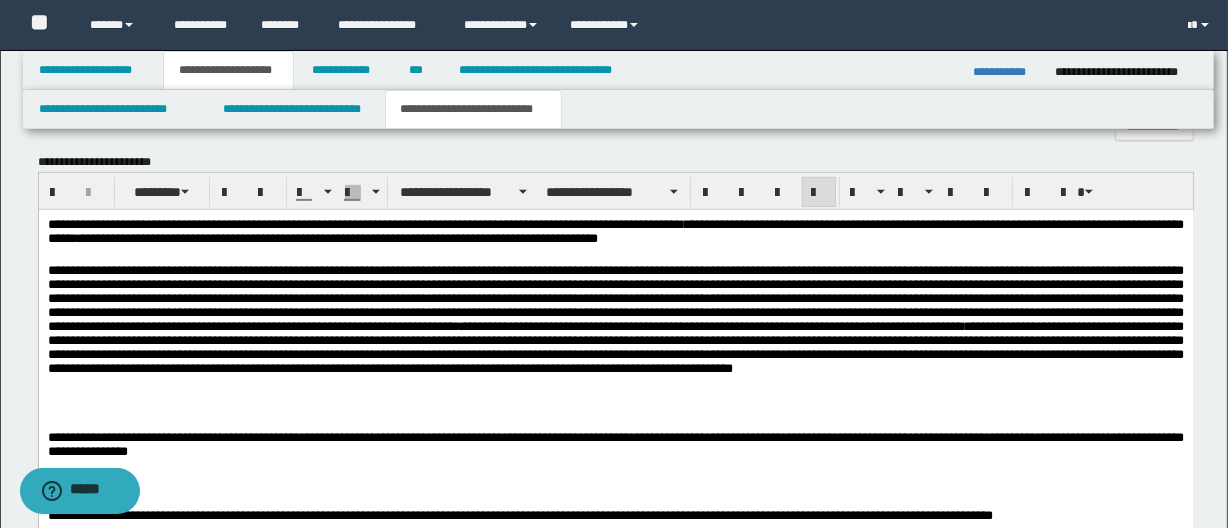 click at bounding box center [615, 410] 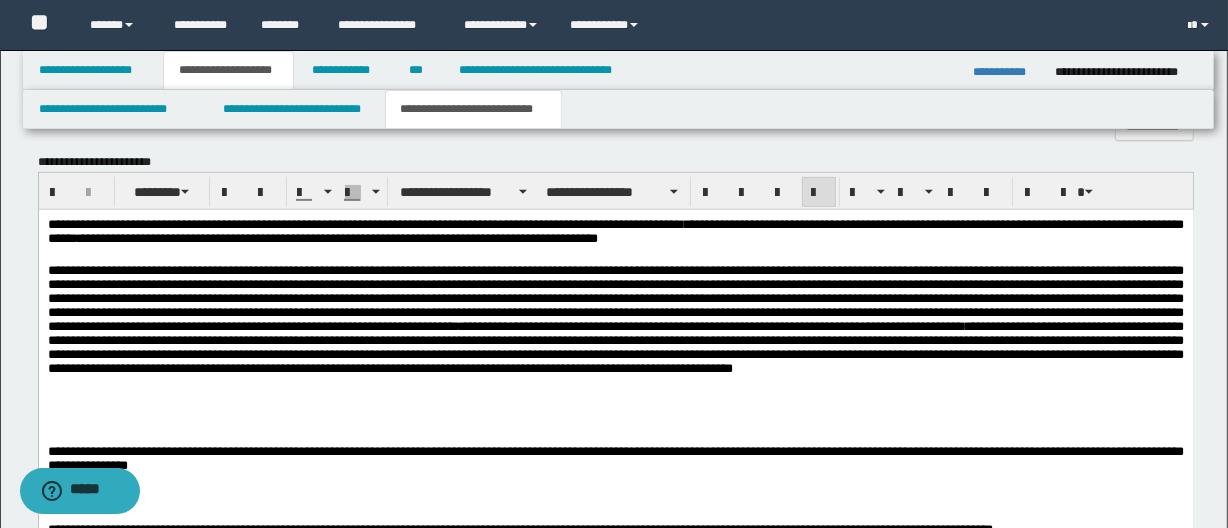 drag, startPoint x: 85, startPoint y: 433, endPoint x: 480, endPoint y: 459, distance: 395.85477 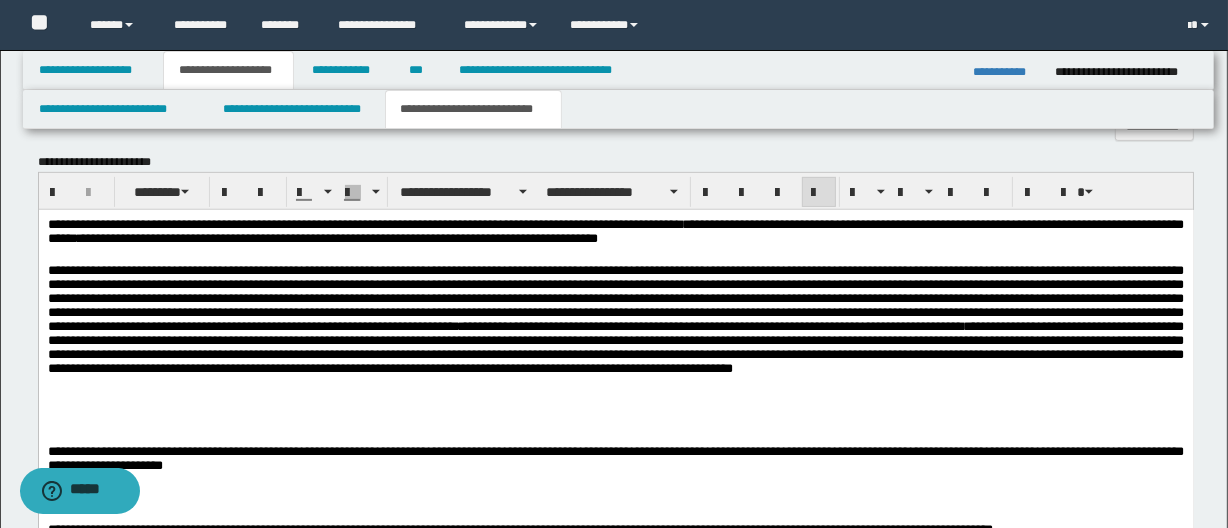 drag, startPoint x: 455, startPoint y: 431, endPoint x: 445, endPoint y: 434, distance: 10.440307 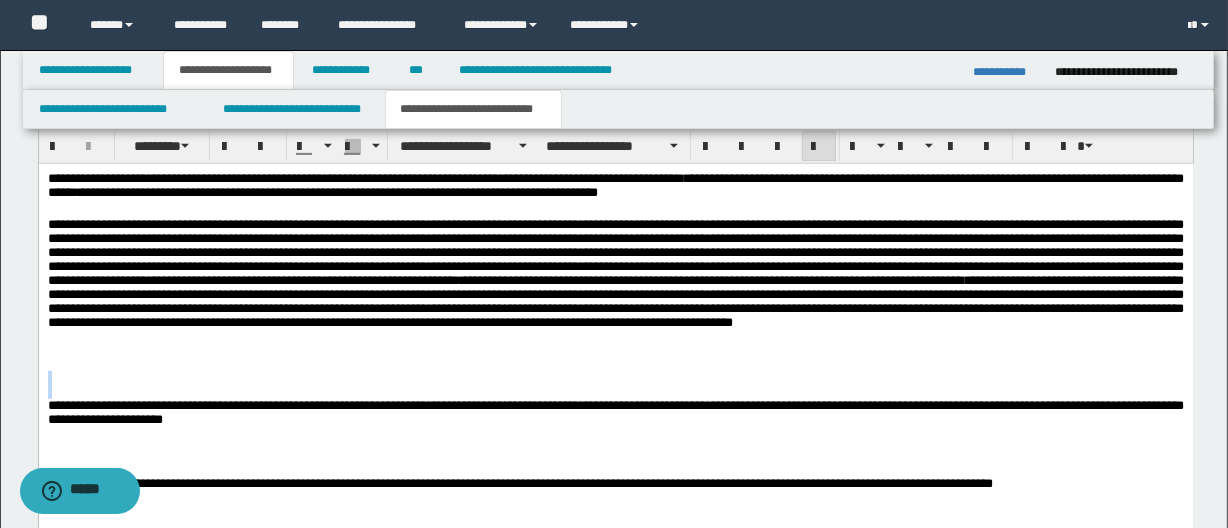 scroll, scrollTop: 767, scrollLeft: 0, axis: vertical 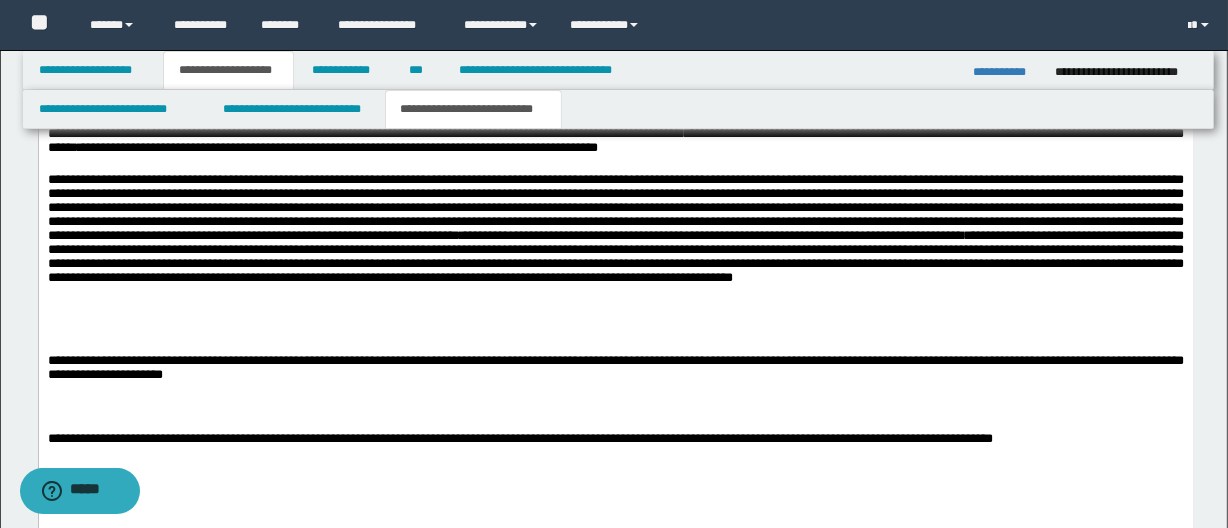 click on "**********" at bounding box center (615, 369) 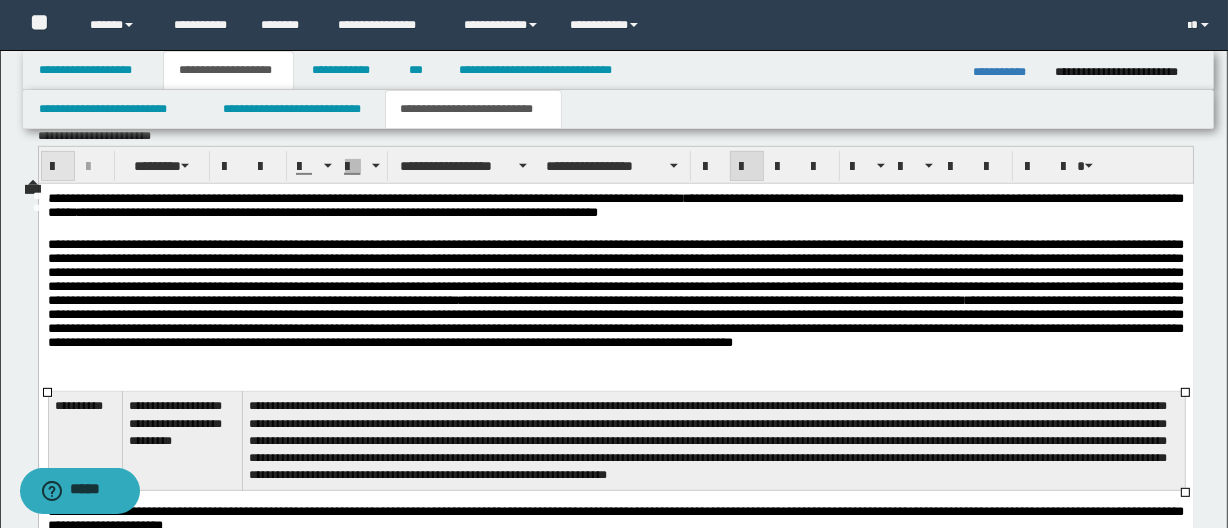scroll, scrollTop: 676, scrollLeft: 0, axis: vertical 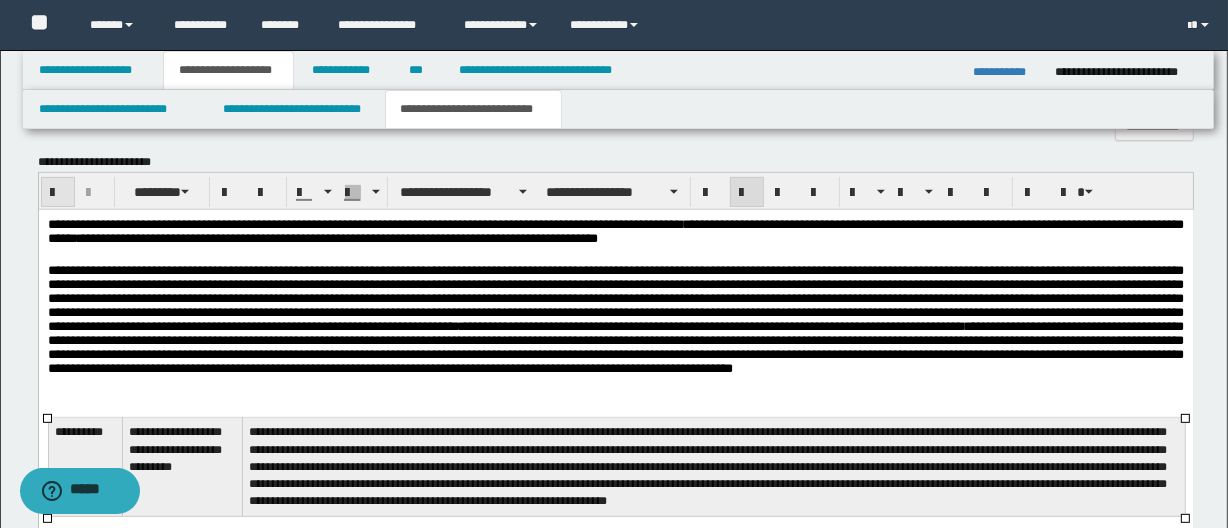 click at bounding box center (58, 193) 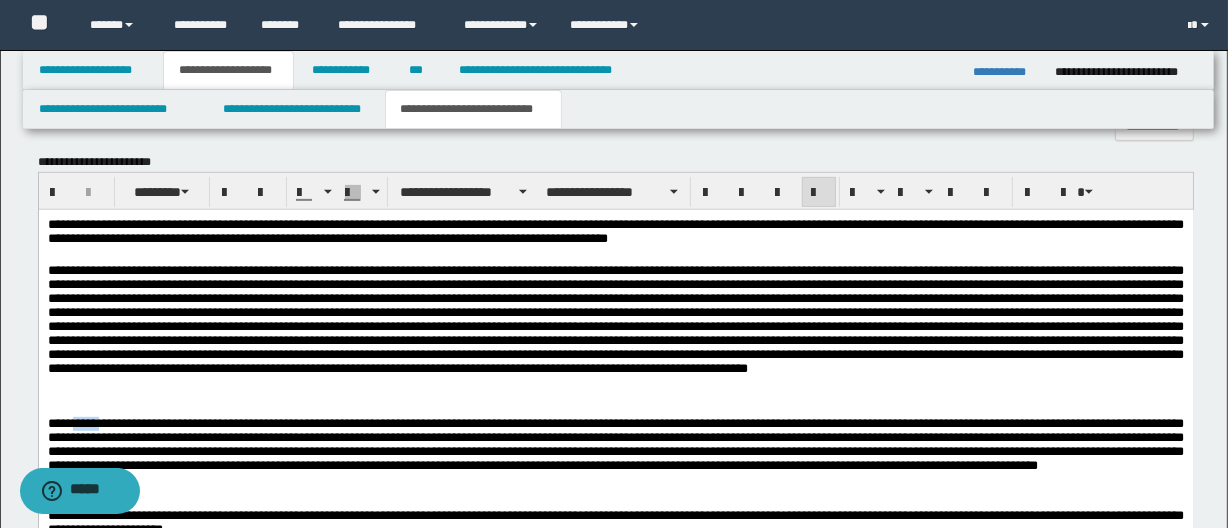 drag, startPoint x: 109, startPoint y: 428, endPoint x: 76, endPoint y: 432, distance: 33.24154 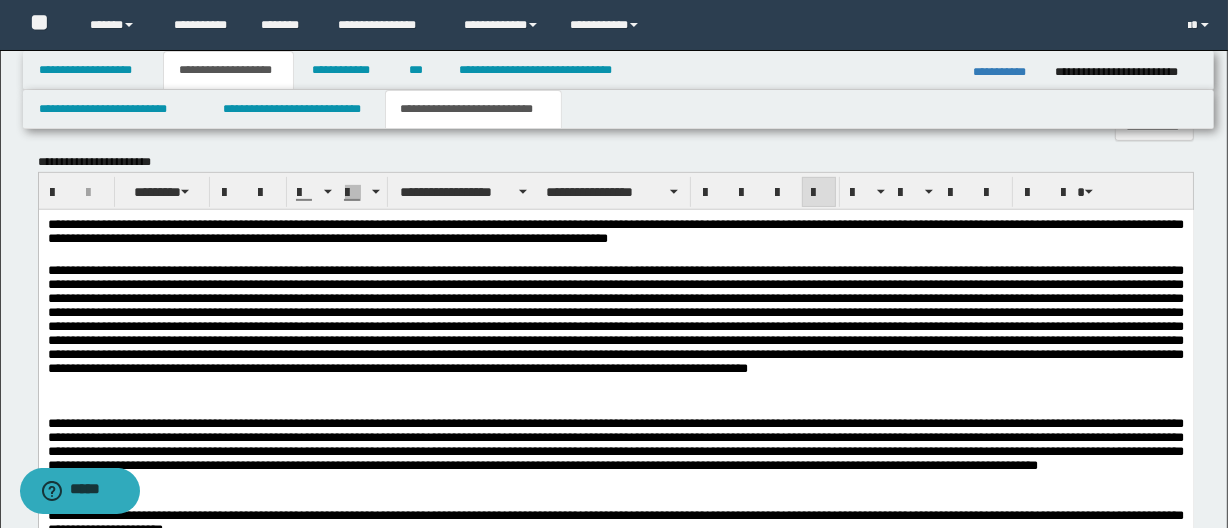click on "**********" at bounding box center (615, 434) 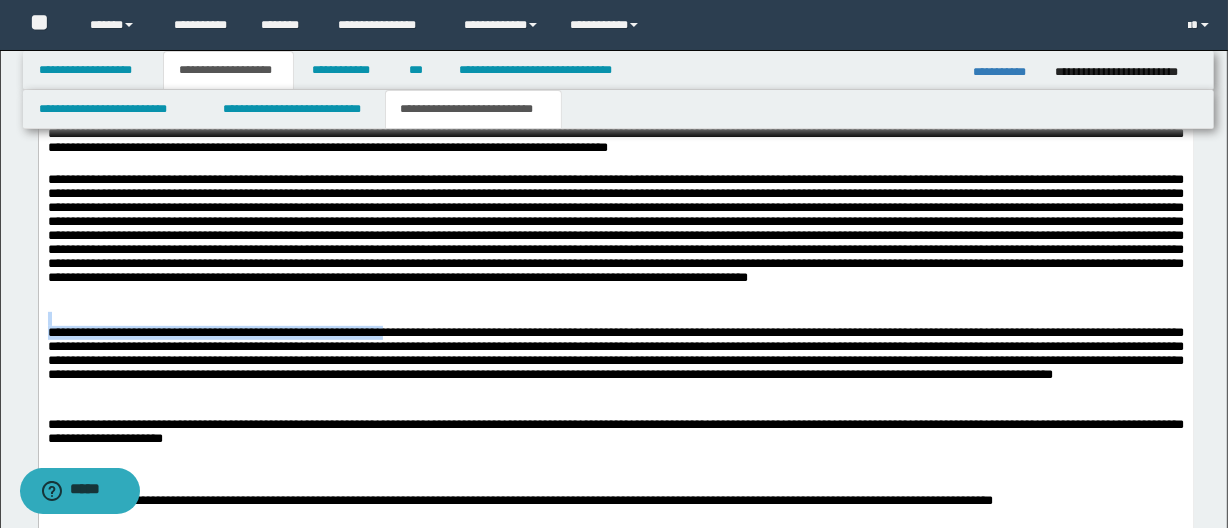 drag, startPoint x: 141, startPoint y: 326, endPoint x: 415, endPoint y: 332, distance: 274.06567 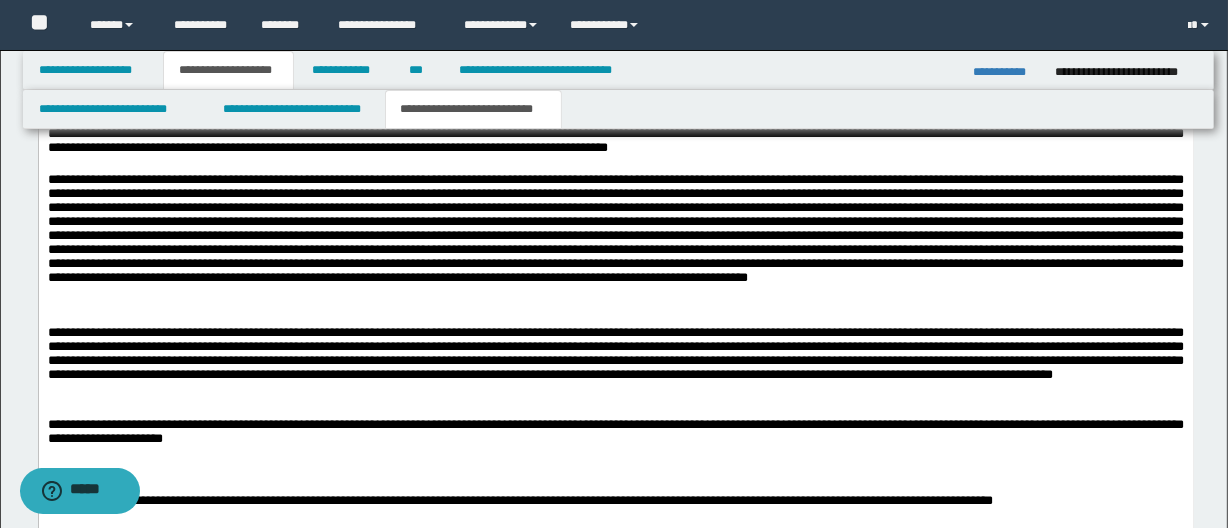 drag, startPoint x: 297, startPoint y: 295, endPoint x: 160, endPoint y: 327, distance: 140.68759 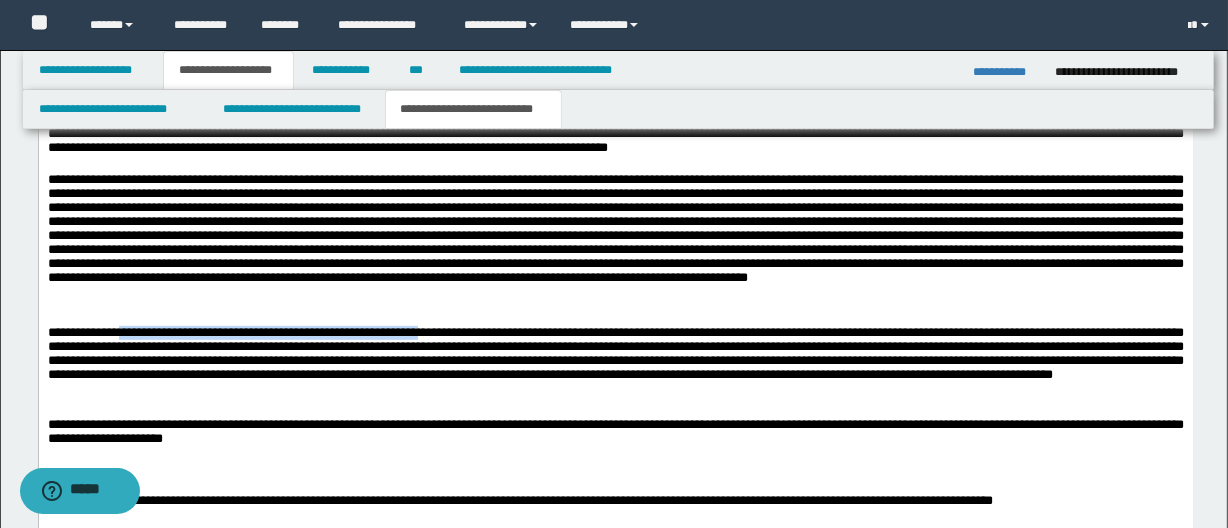 drag, startPoint x: 245, startPoint y: 338, endPoint x: 451, endPoint y: 334, distance: 206.03883 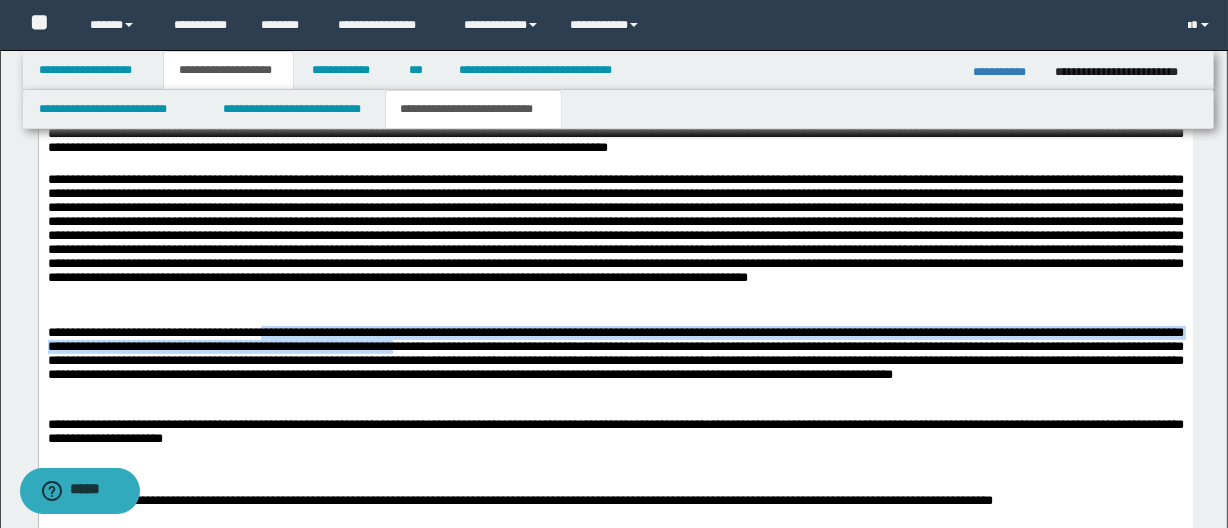 drag, startPoint x: 276, startPoint y: 337, endPoint x: 522, endPoint y: 346, distance: 246.16458 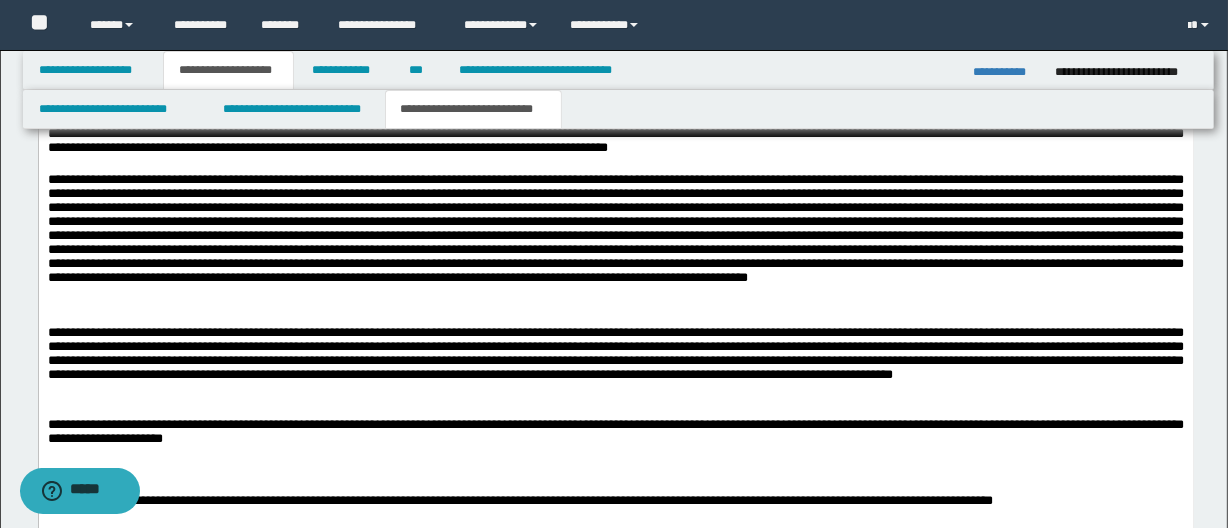click on "**********" at bounding box center [615, 364] 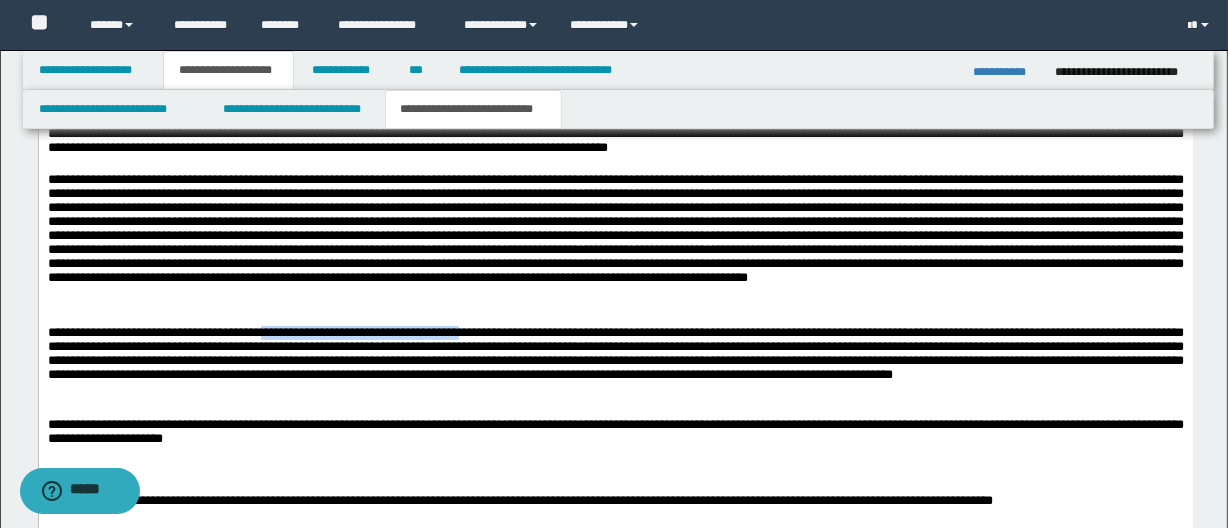drag, startPoint x: 285, startPoint y: 334, endPoint x: 508, endPoint y: 337, distance: 223.02017 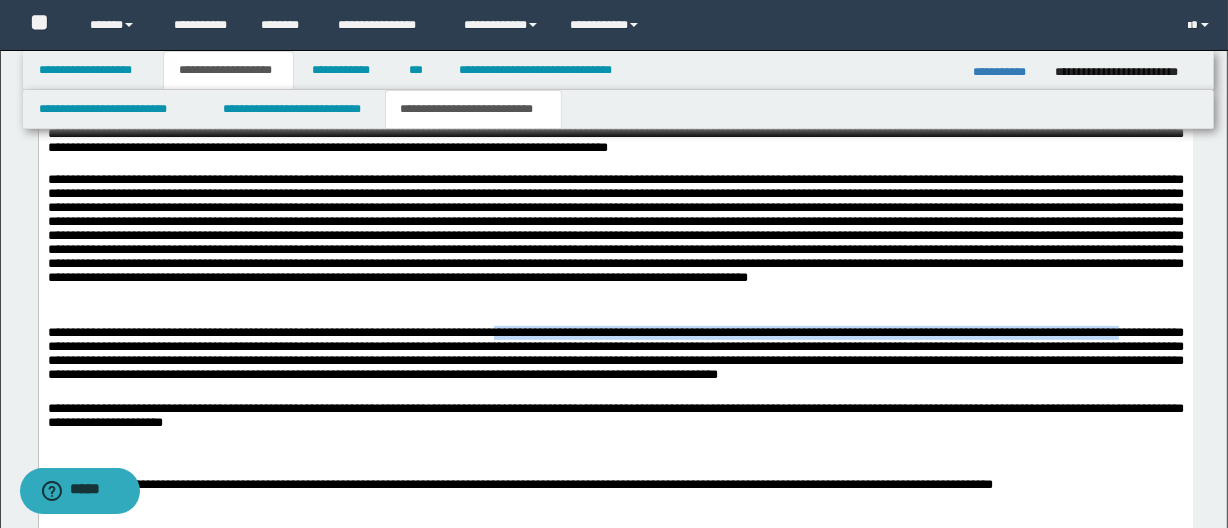 drag, startPoint x: 513, startPoint y: 332, endPoint x: 1175, endPoint y: 333, distance: 662.00073 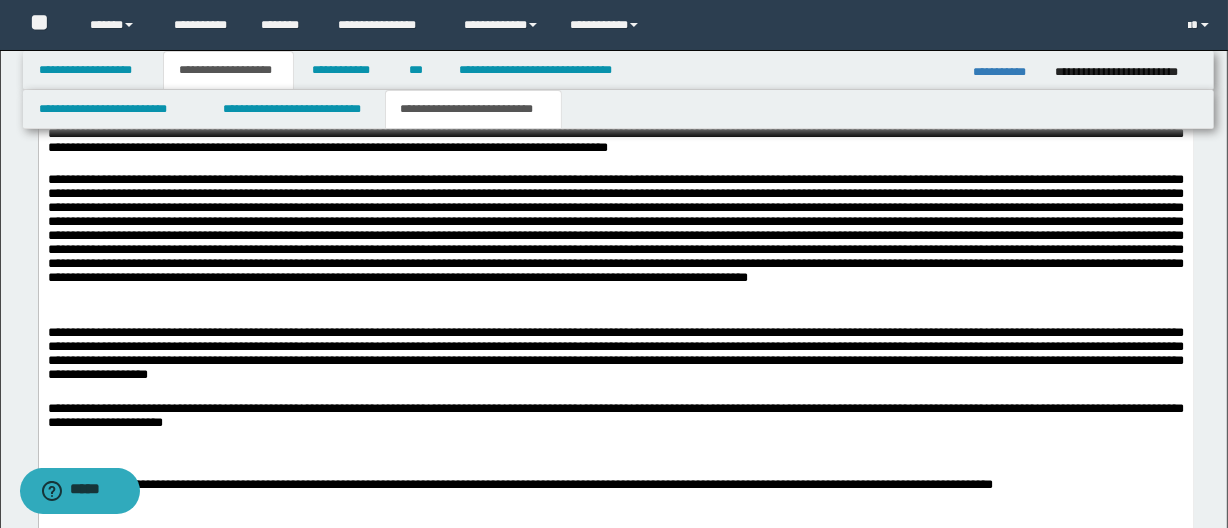 click on "**********" at bounding box center [615, 357] 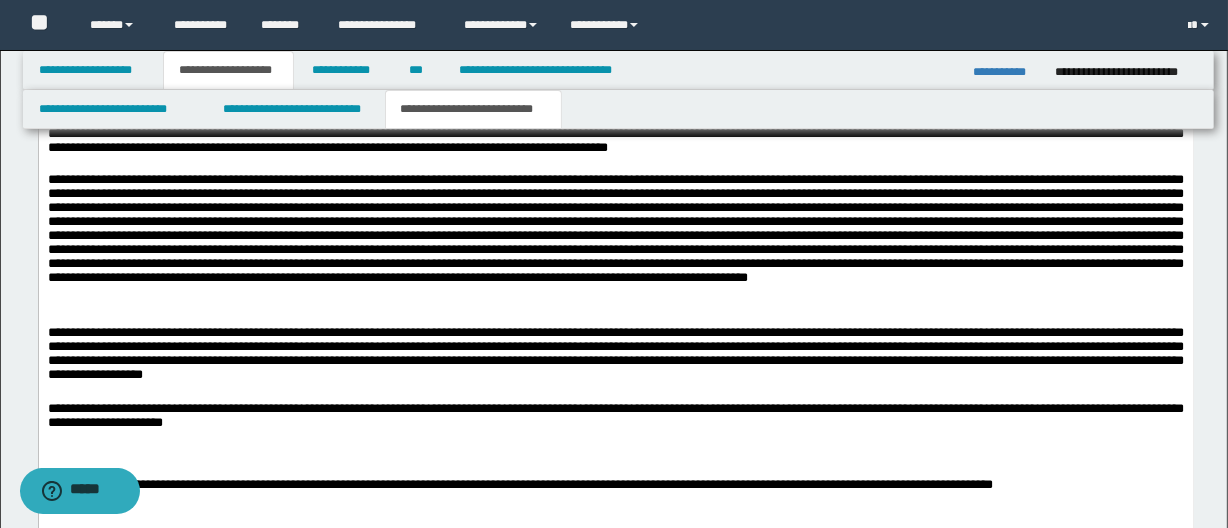 click on "**********" at bounding box center (615, 357) 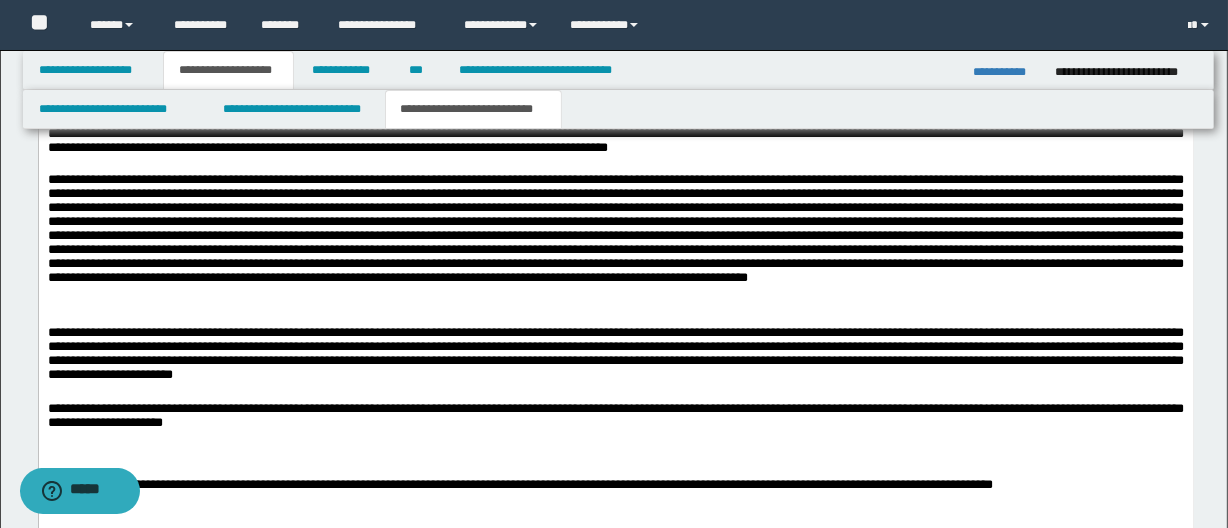 click on "**********" at bounding box center (615, 357) 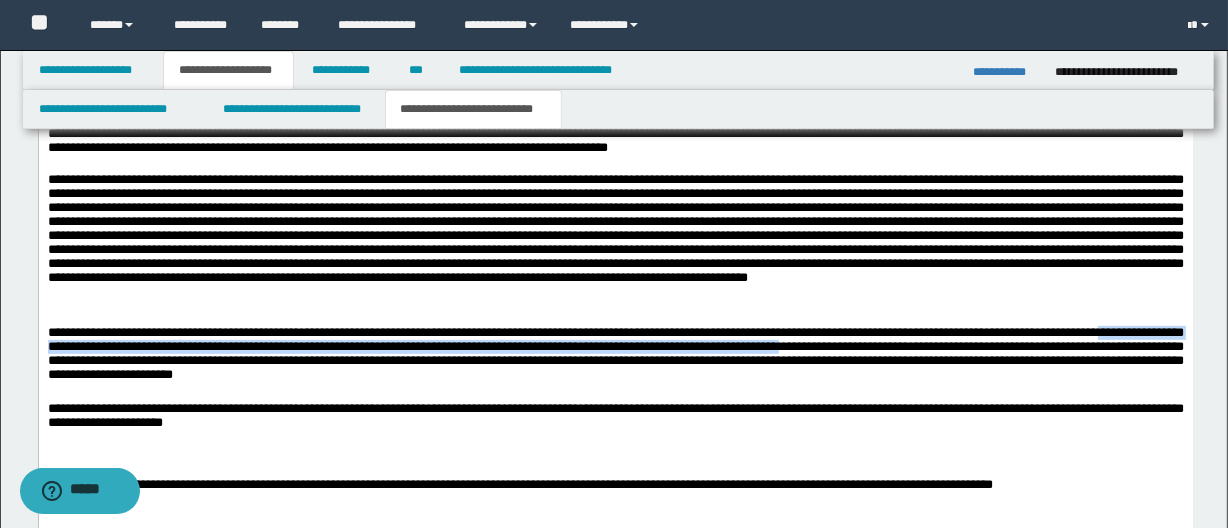 drag, startPoint x: 57, startPoint y: 354, endPoint x: 944, endPoint y: 354, distance: 887 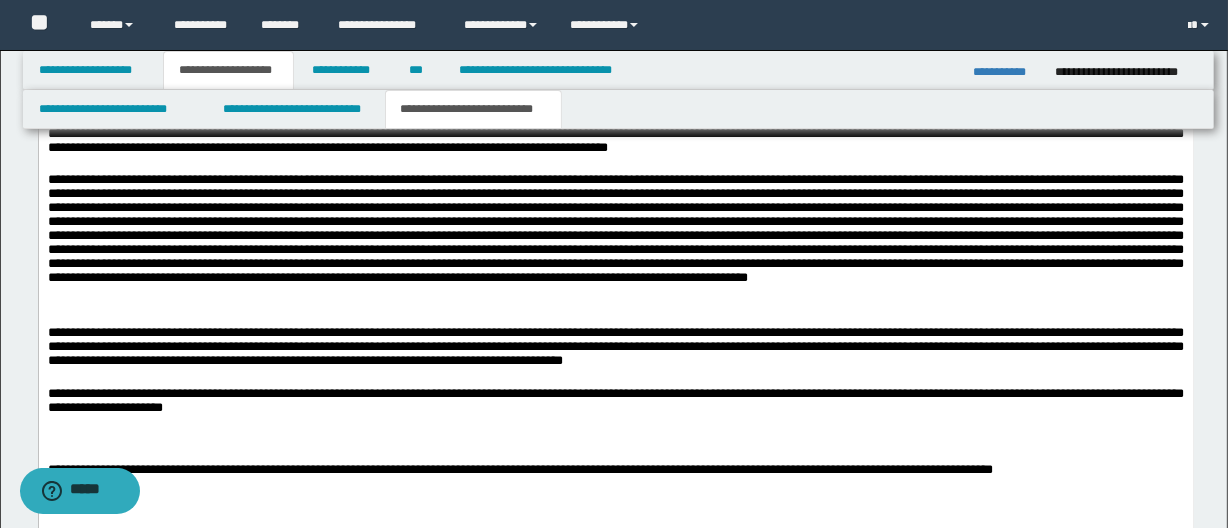 click on "**********" at bounding box center [615, 349] 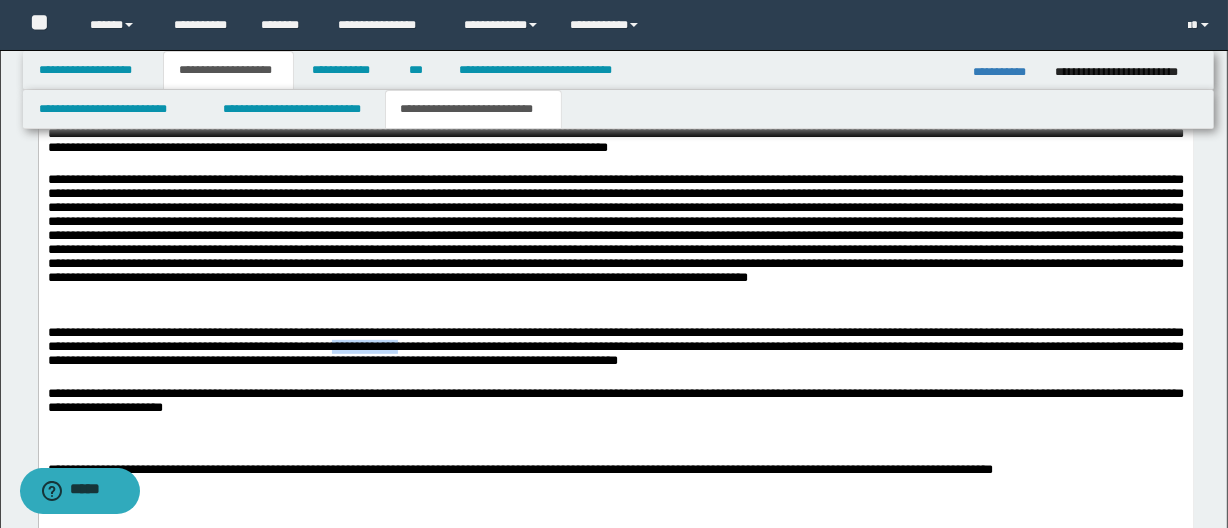 drag, startPoint x: 437, startPoint y: 352, endPoint x: 515, endPoint y: 354, distance: 78.025635 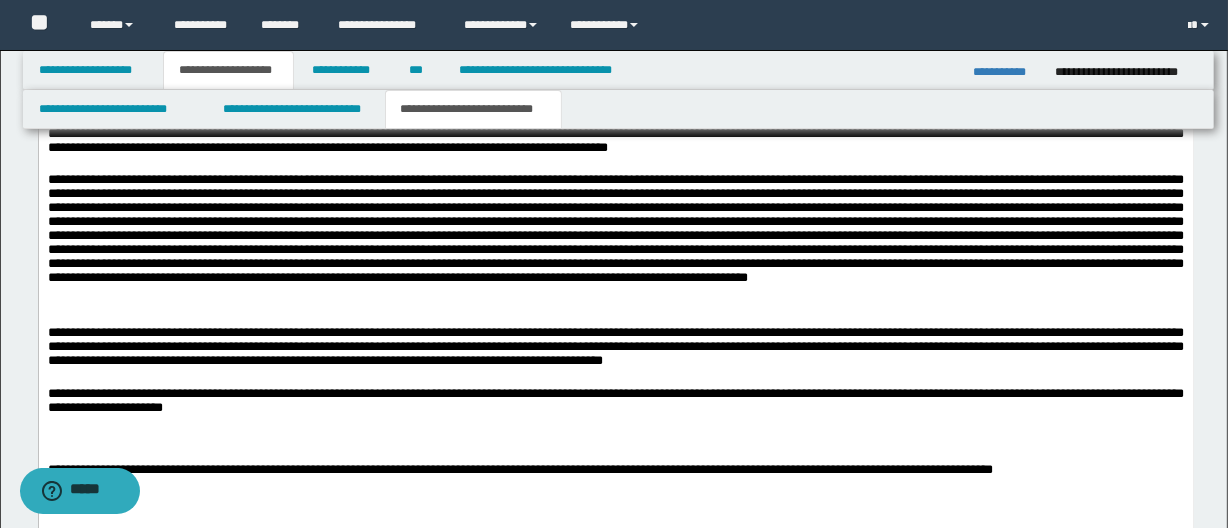 click on "**********" at bounding box center [615, 349] 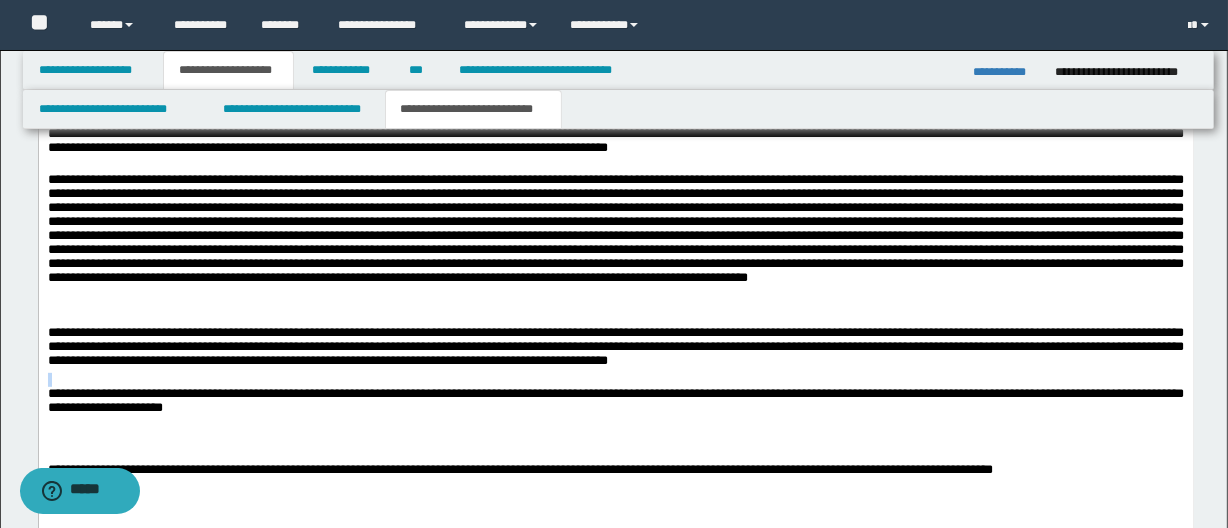 drag, startPoint x: 855, startPoint y: 368, endPoint x: 63, endPoint y: 370, distance: 792.0025 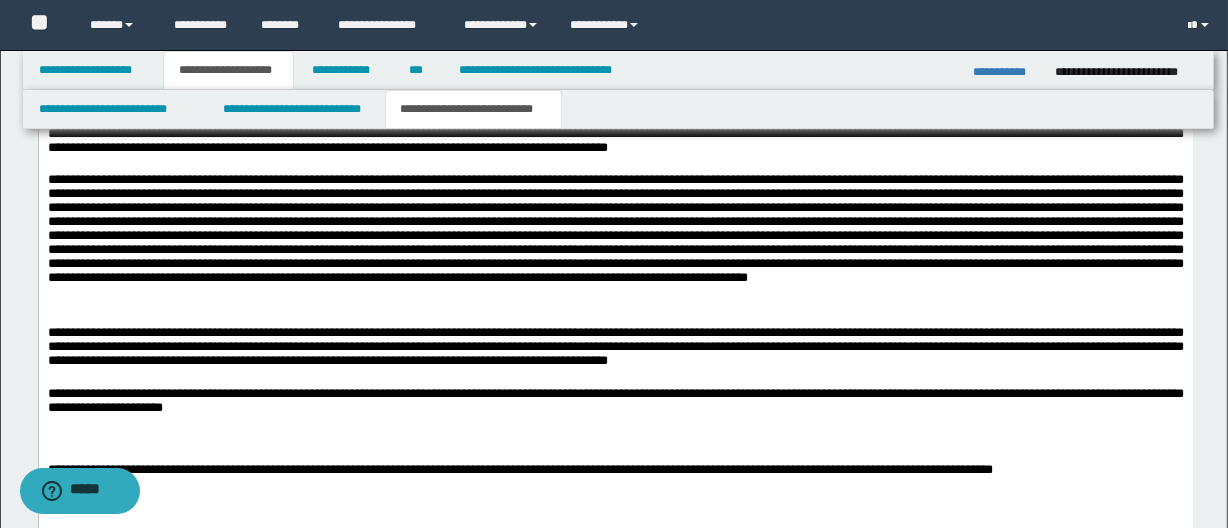 click on "**********" at bounding box center (615, 349) 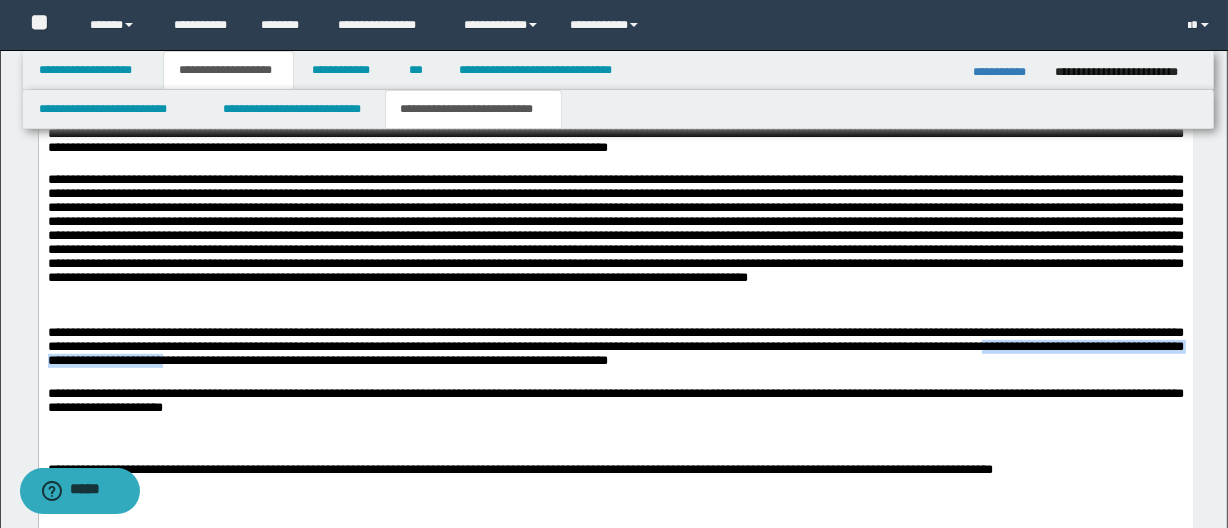 drag, startPoint x: 385, startPoint y: 368, endPoint x: 15, endPoint y: 372, distance: 370.0216 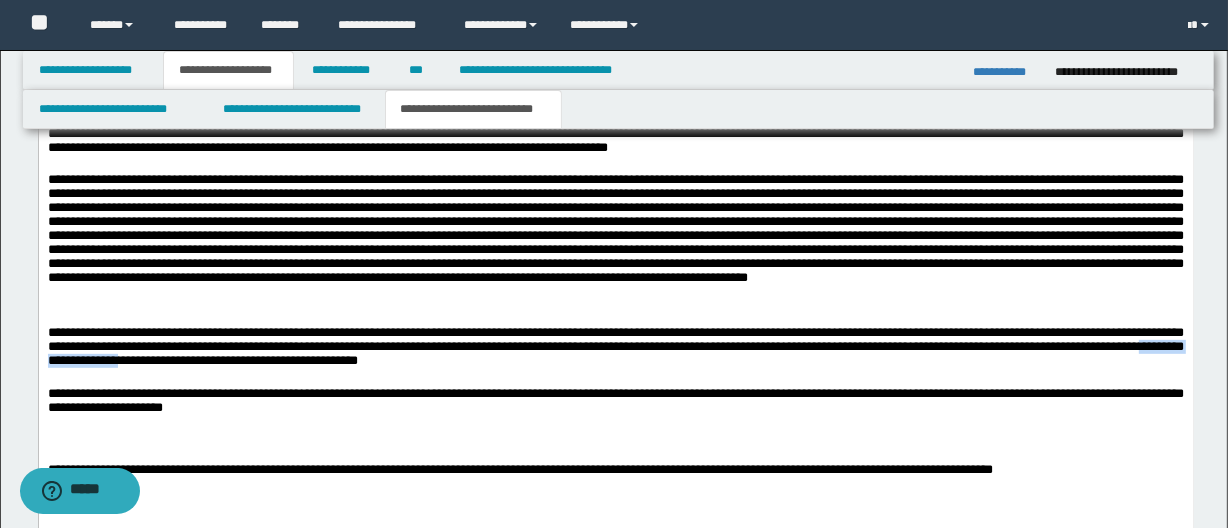 drag, startPoint x: 187, startPoint y: 370, endPoint x: 336, endPoint y: 371, distance: 149.00336 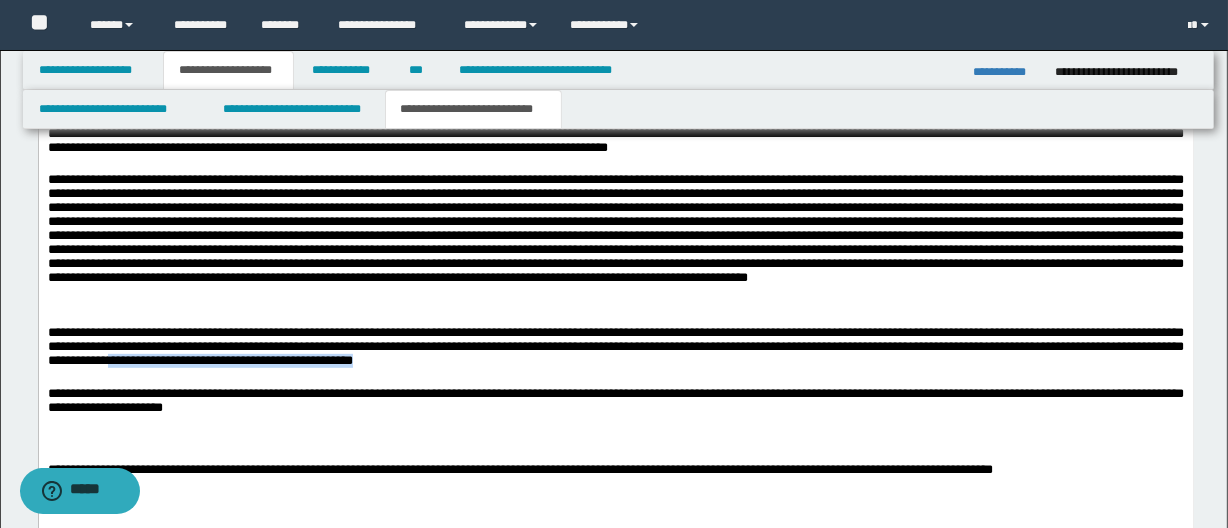 drag, startPoint x: 309, startPoint y: 369, endPoint x: 665, endPoint y: 367, distance: 356.0056 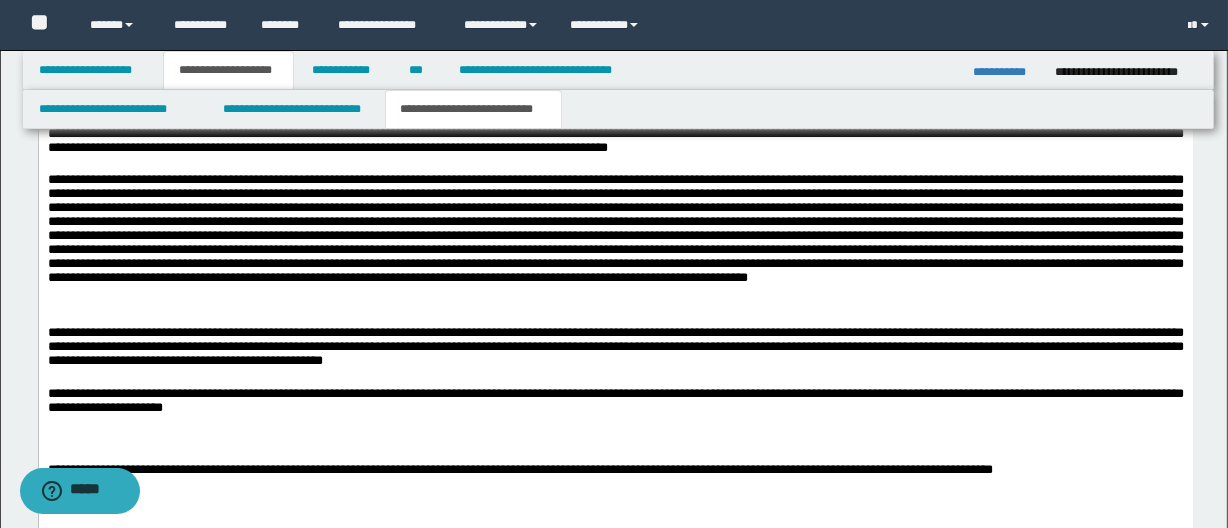 click on "**********" at bounding box center [615, 349] 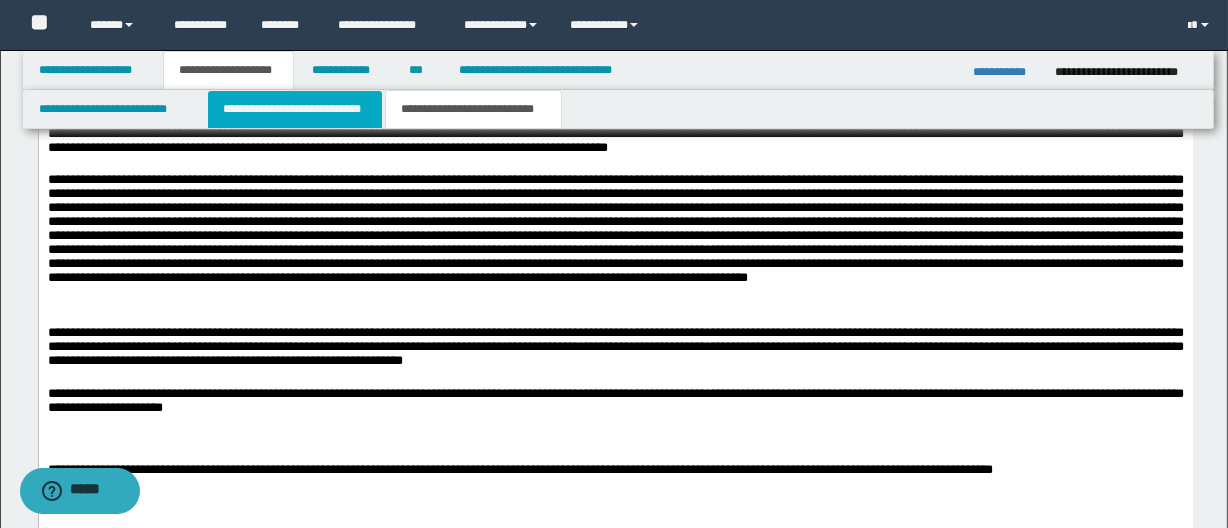 click on "**********" at bounding box center [294, 109] 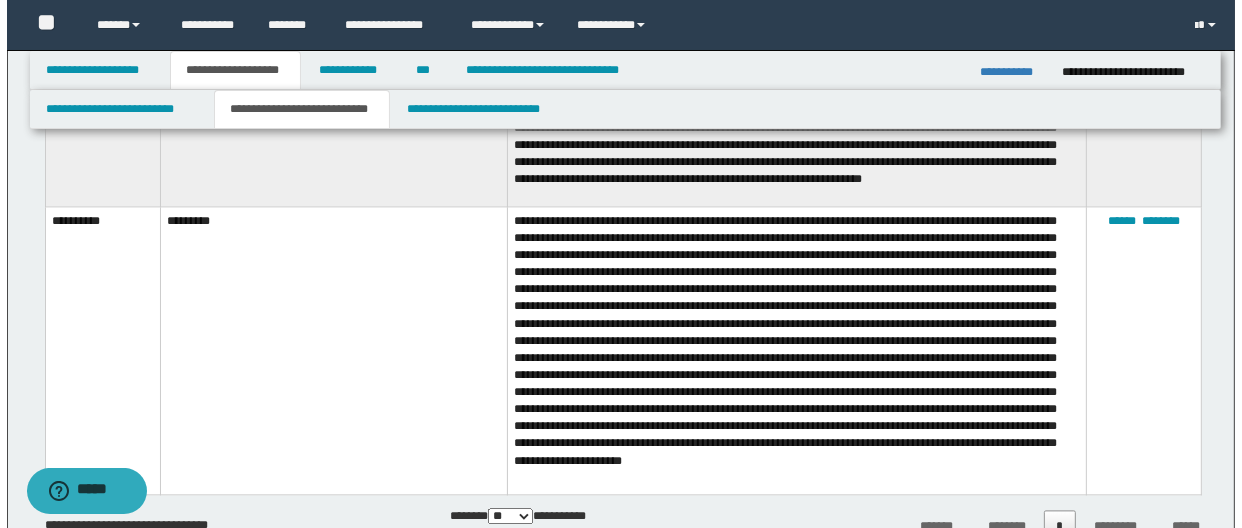 scroll, scrollTop: 10655, scrollLeft: 0, axis: vertical 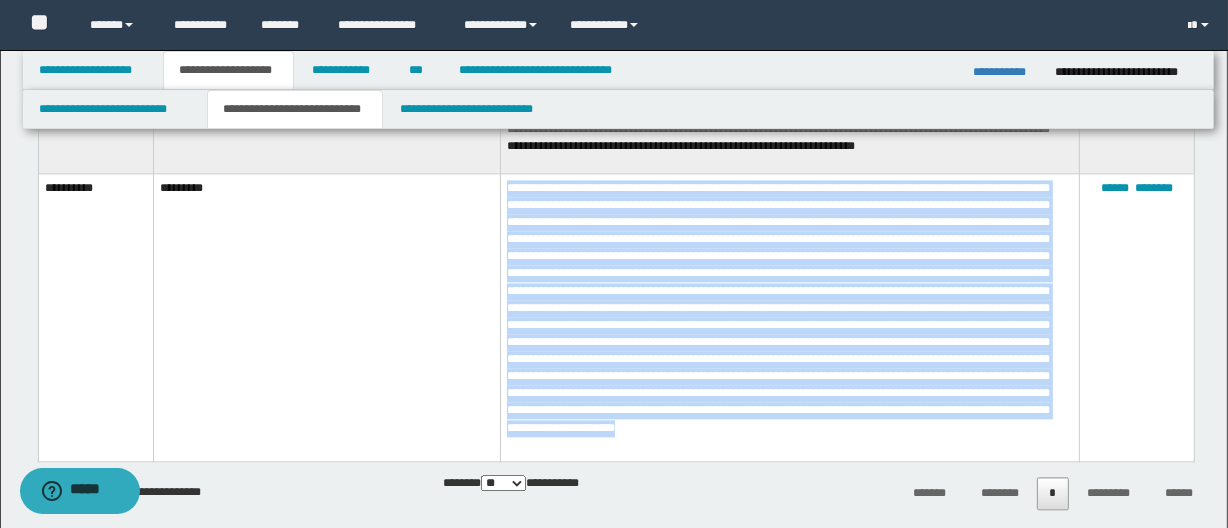drag, startPoint x: 803, startPoint y: 438, endPoint x: 503, endPoint y: 189, distance: 389.87305 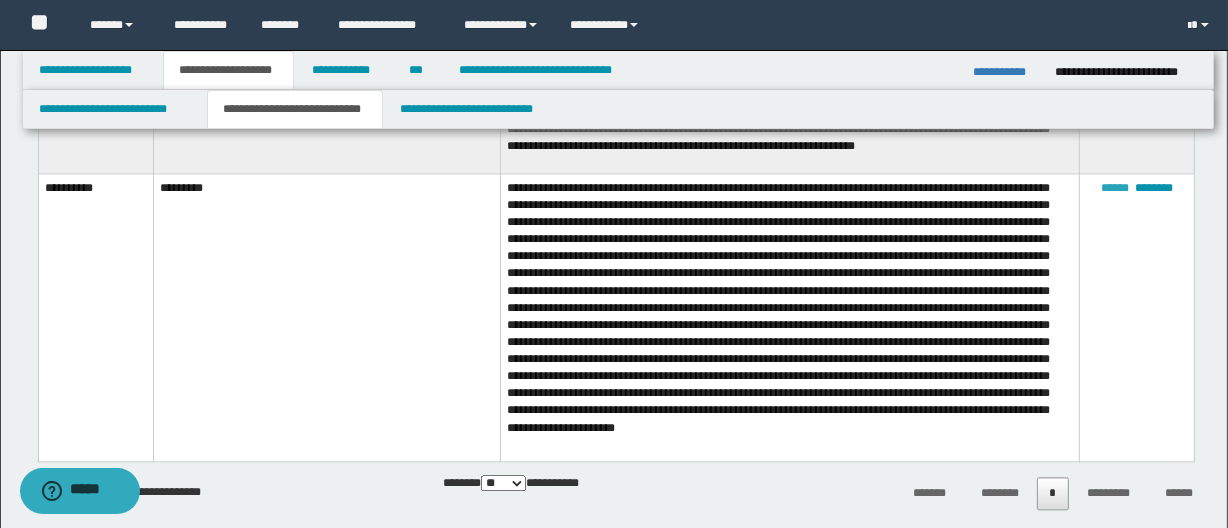 click on "******" at bounding box center (1115, 188) 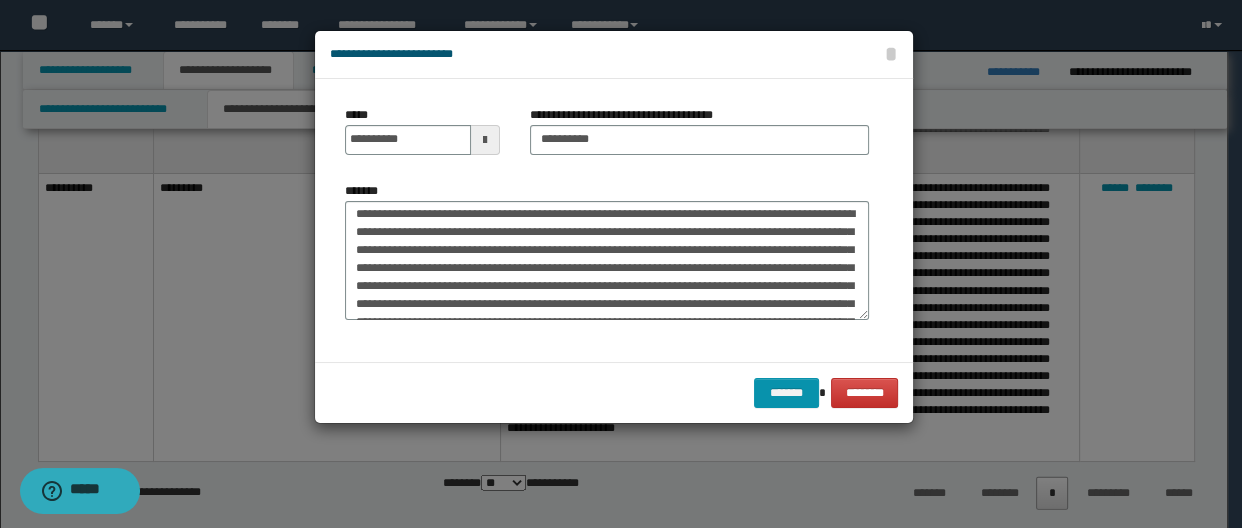 scroll, scrollTop: 0, scrollLeft: 0, axis: both 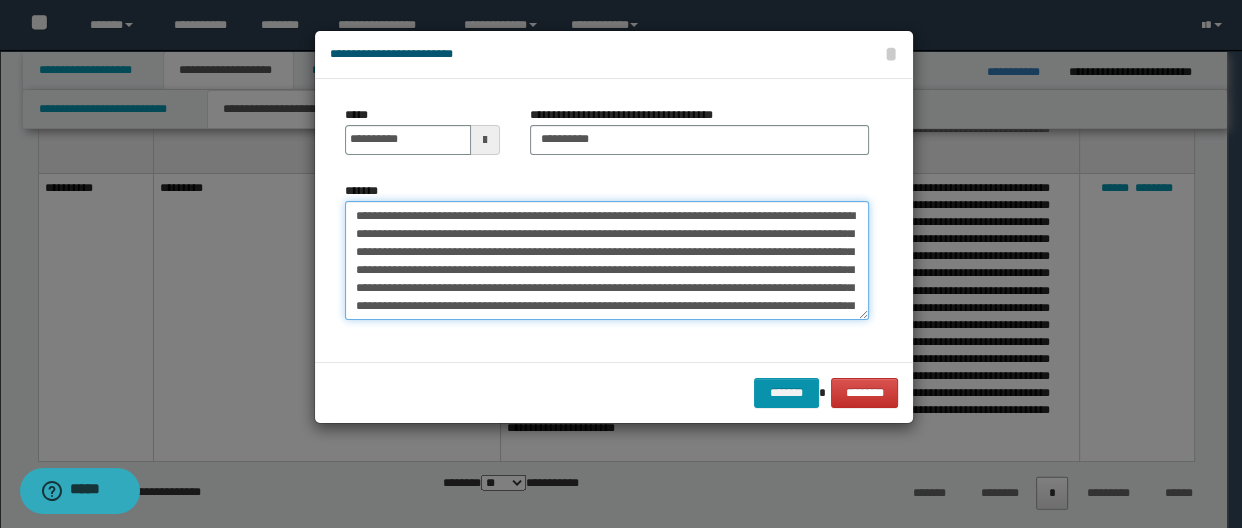 click on "*******" at bounding box center (607, 261) 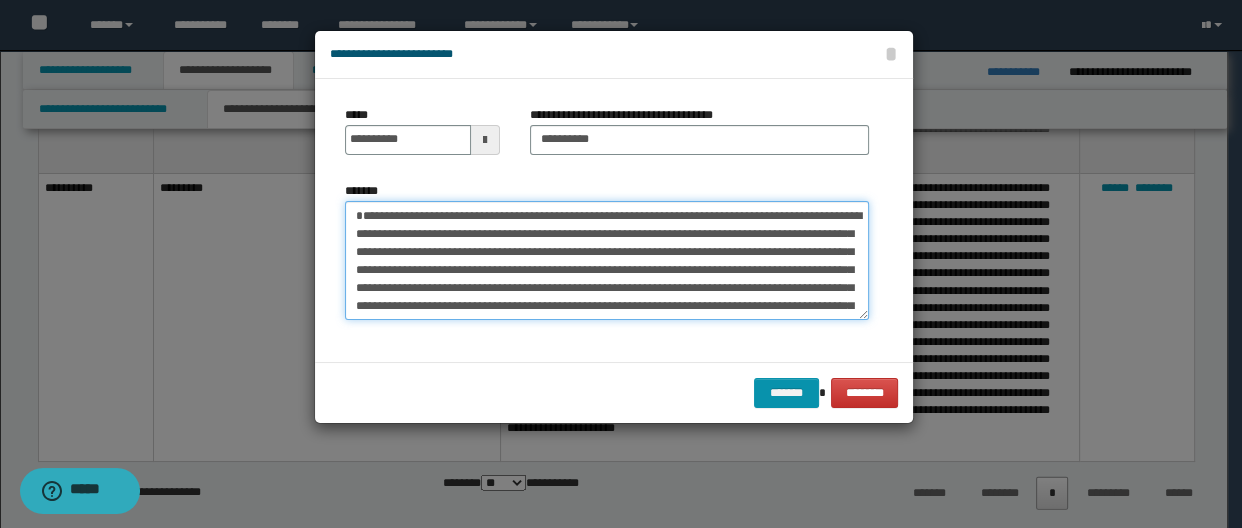 click on "*******" at bounding box center [607, 261] 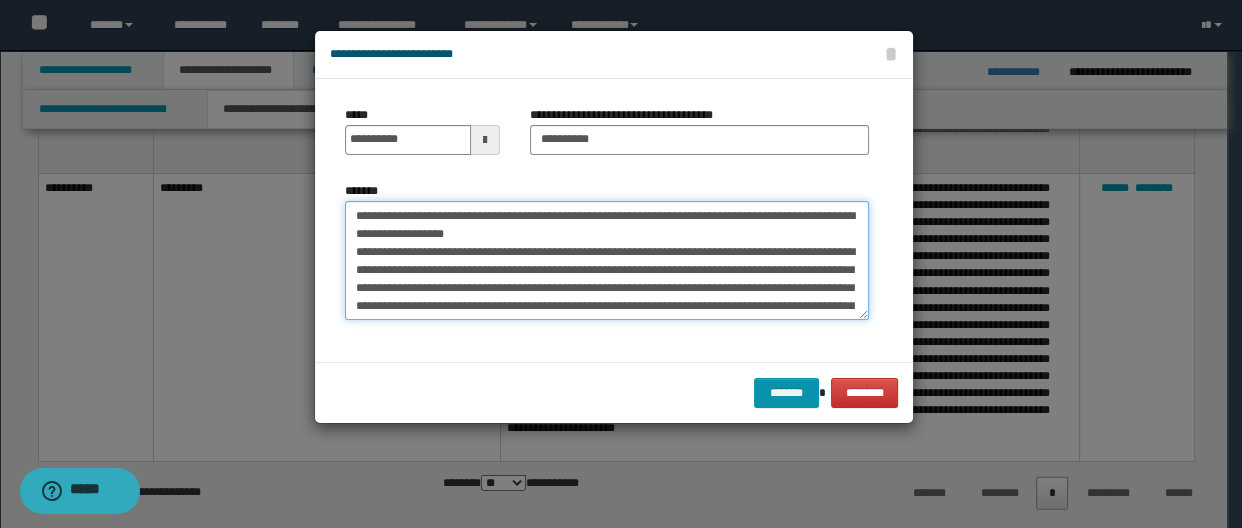 click on "*******" at bounding box center [607, 261] 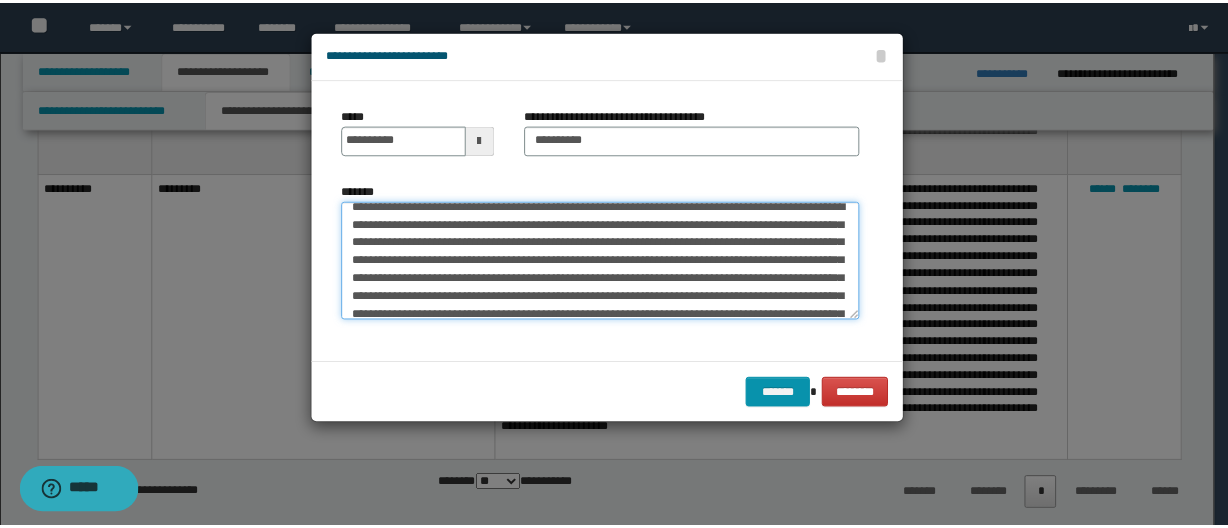 scroll, scrollTop: 0, scrollLeft: 0, axis: both 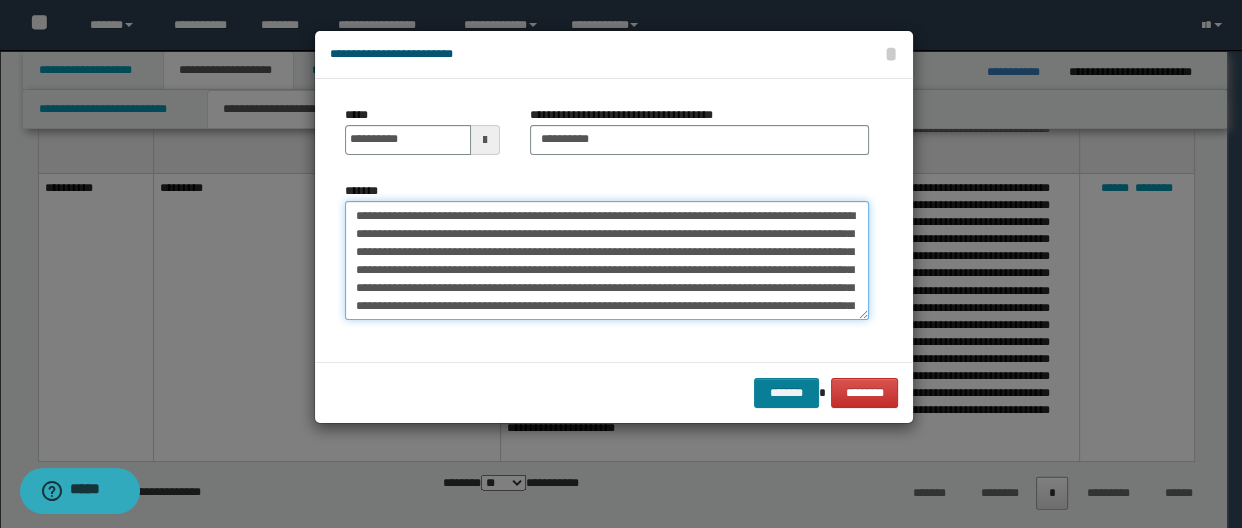 type on "**********" 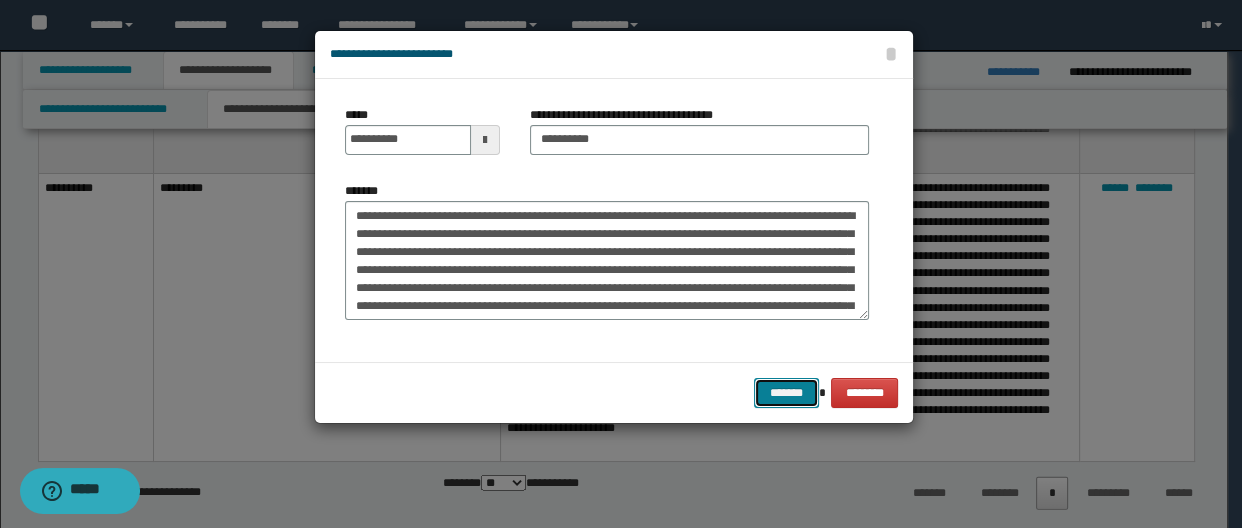 click on "*******" at bounding box center (786, 393) 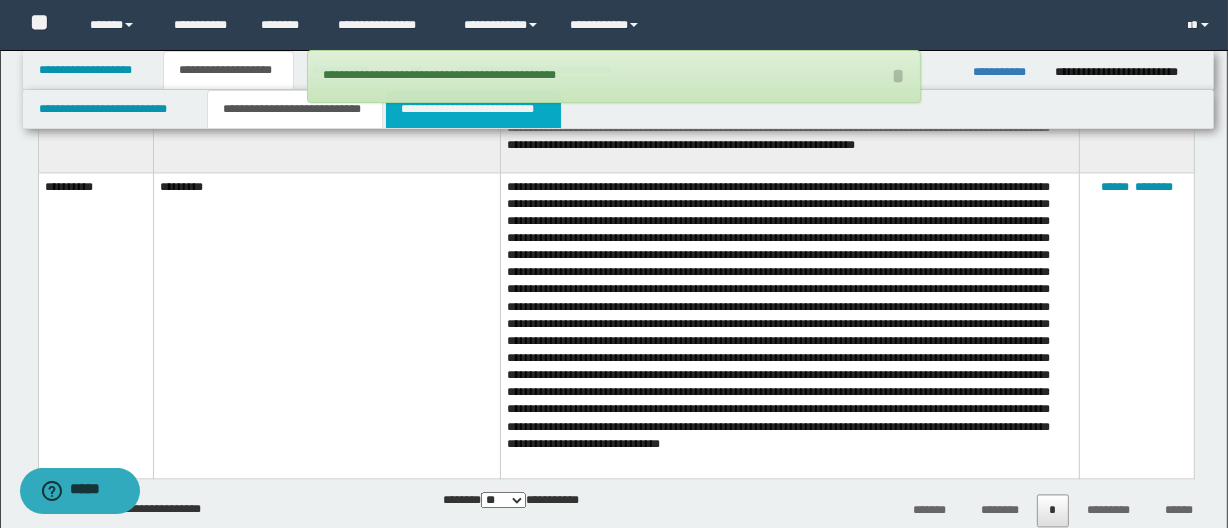click on "**********" at bounding box center (473, 109) 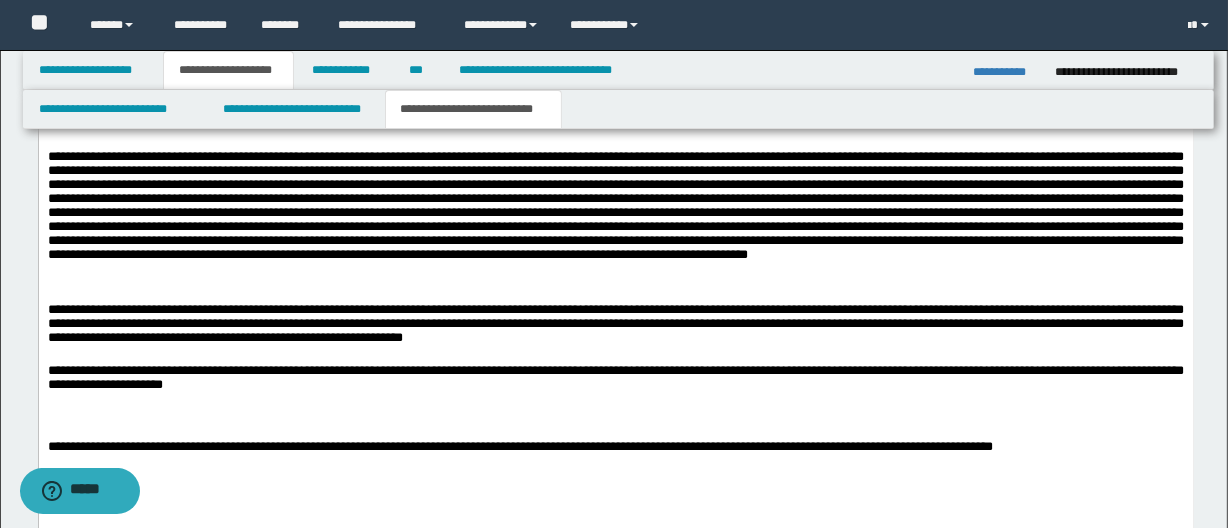 scroll, scrollTop: 733, scrollLeft: 0, axis: vertical 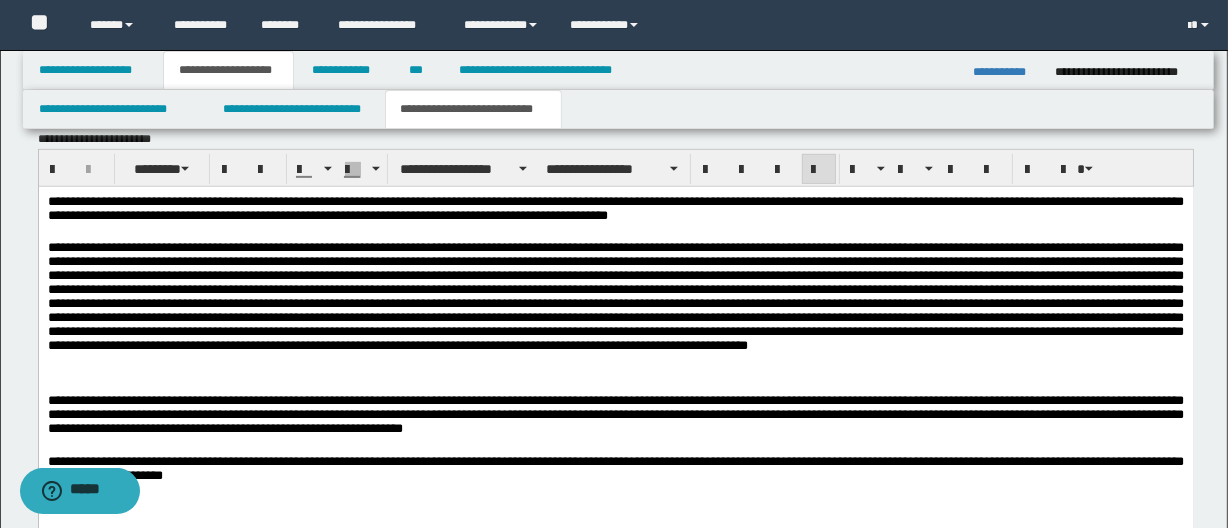 click on "**********" at bounding box center (615, 416) 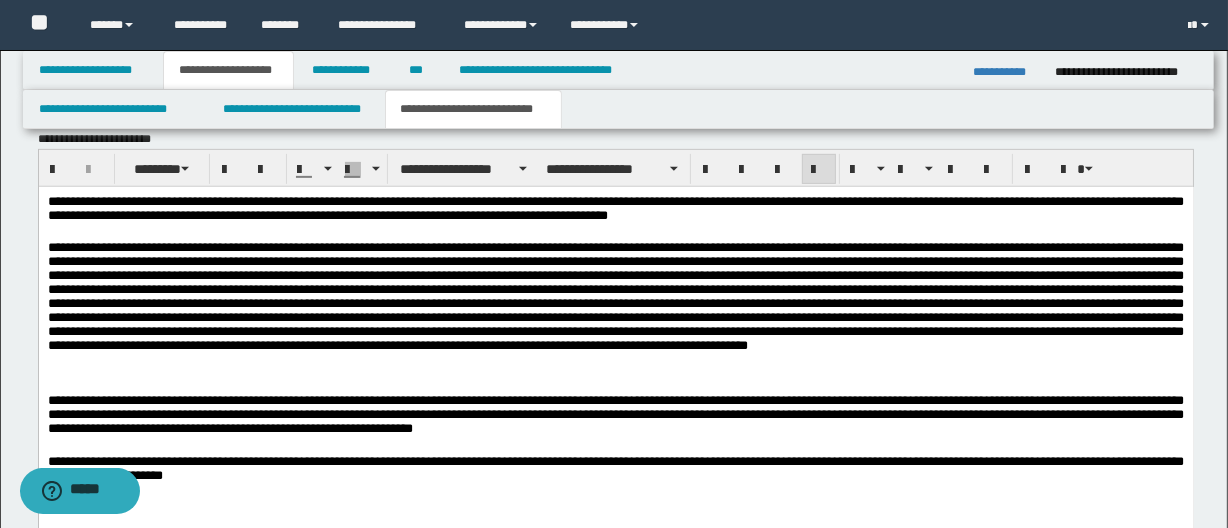 scroll, scrollTop: 824, scrollLeft: 0, axis: vertical 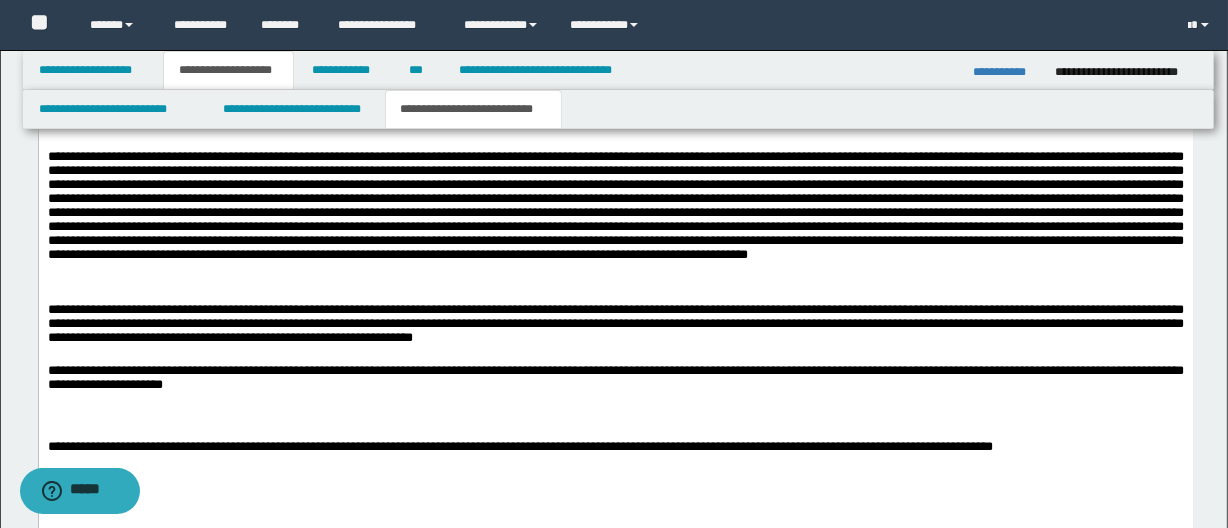 click on "**********" at bounding box center [615, 325] 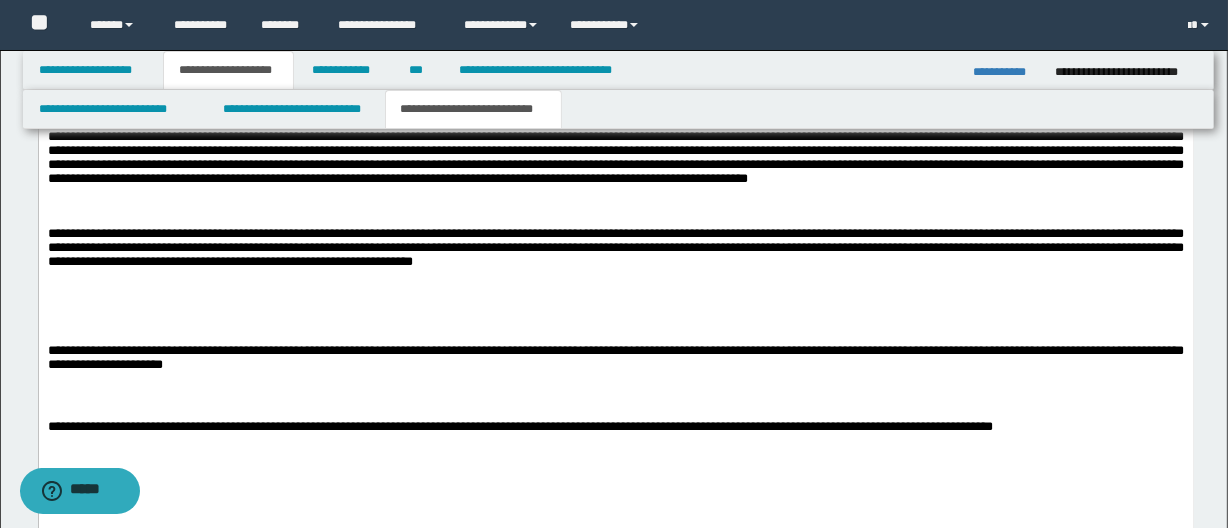 scroll, scrollTop: 915, scrollLeft: 0, axis: vertical 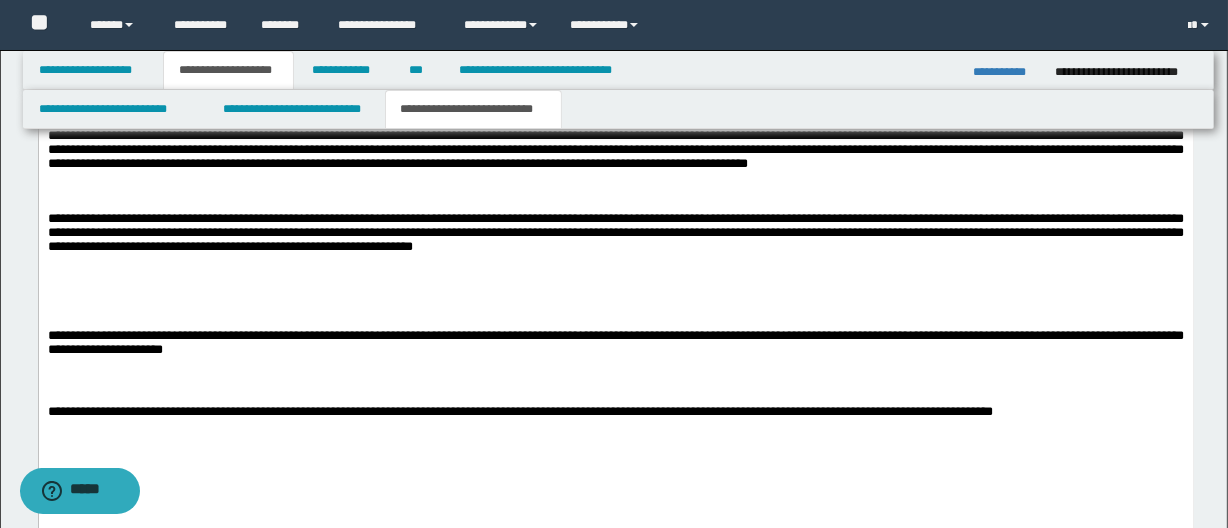 click on "**********" at bounding box center [615, 343] 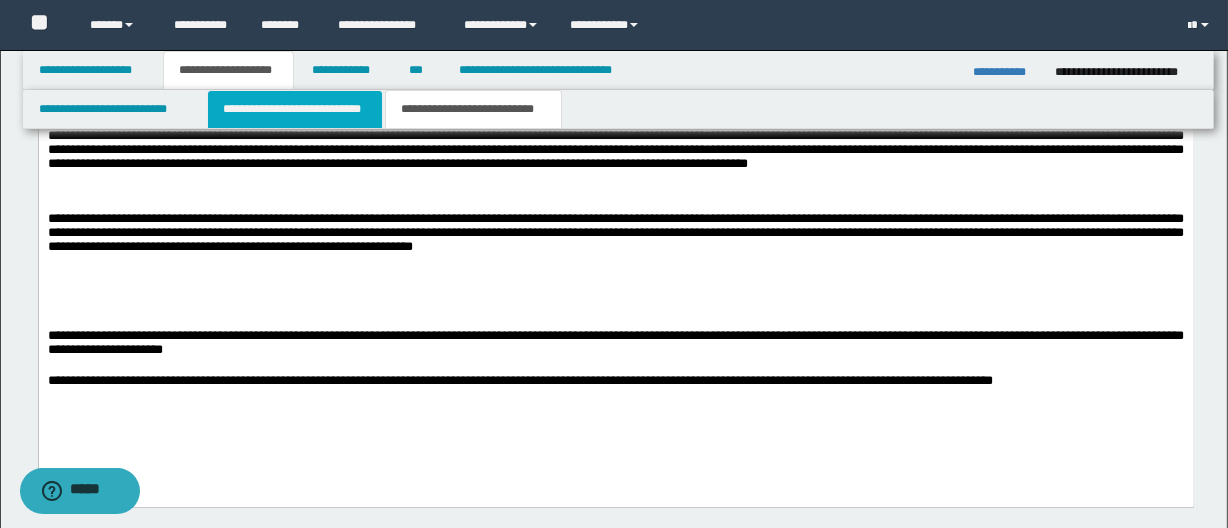 click on "**********" at bounding box center (294, 109) 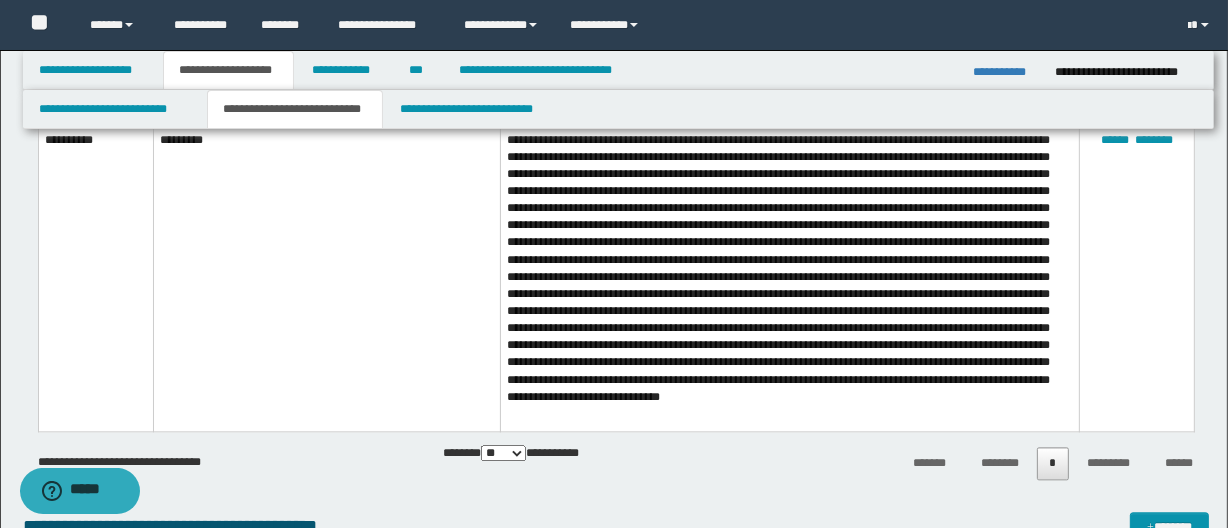 scroll, scrollTop: 10655, scrollLeft: 0, axis: vertical 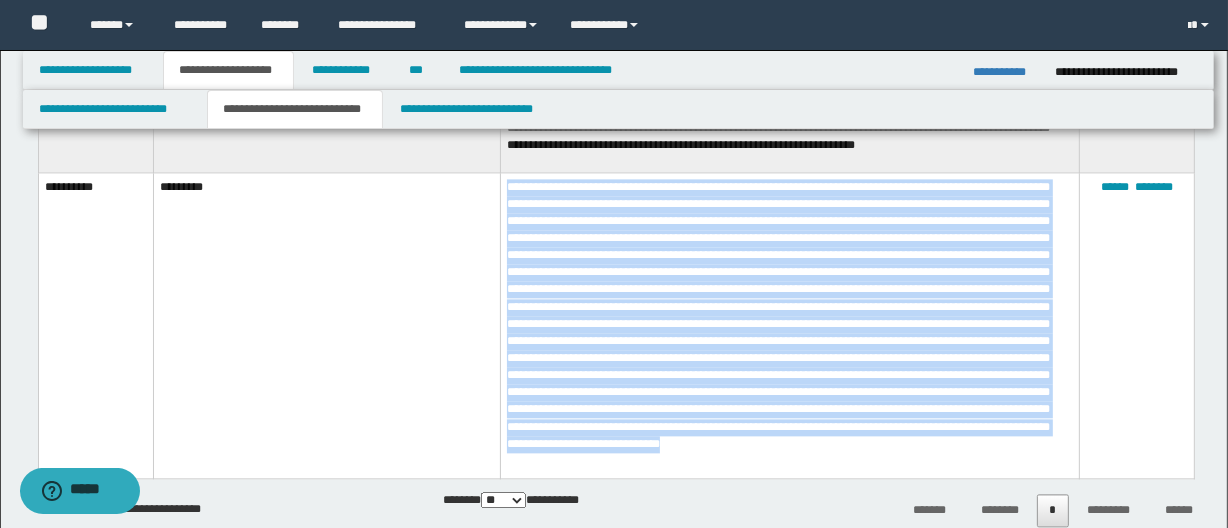 drag, startPoint x: 880, startPoint y: 462, endPoint x: 500, endPoint y: 200, distance: 461.5669 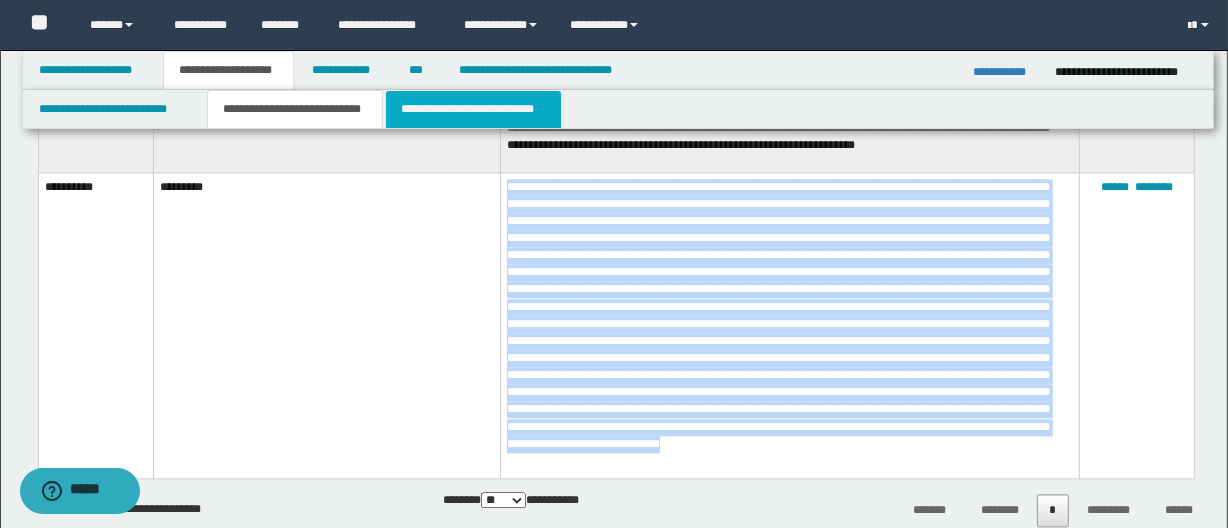 click on "**********" at bounding box center [473, 109] 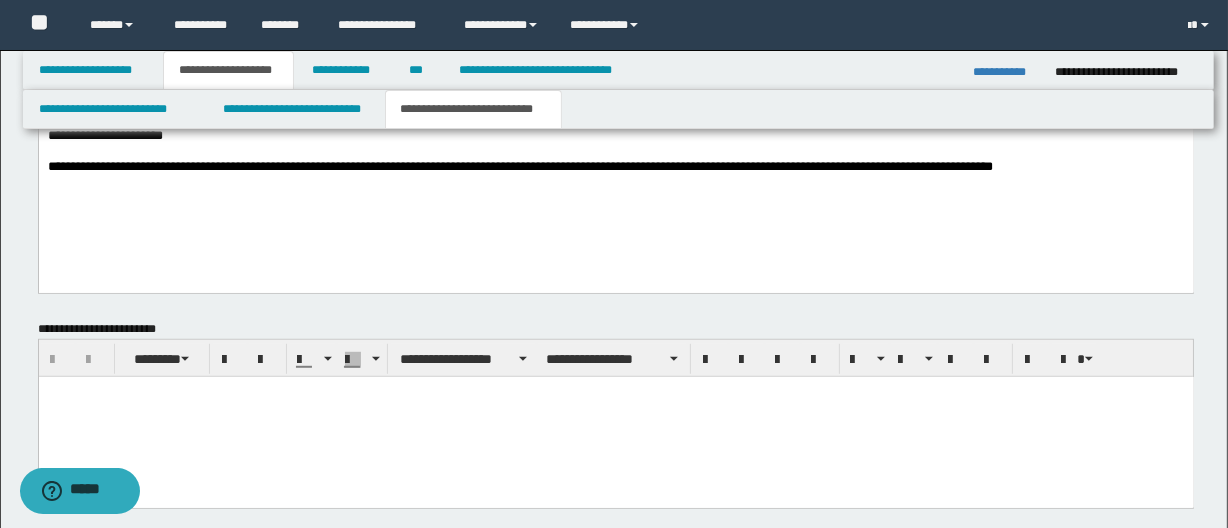 scroll, scrollTop: 947, scrollLeft: 0, axis: vertical 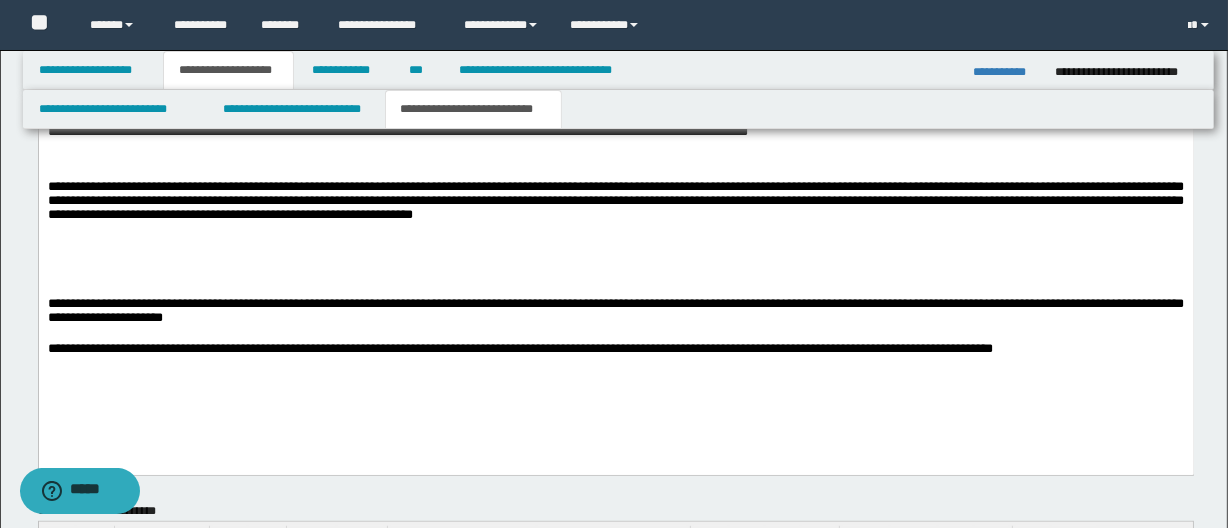 click at bounding box center [615, 248] 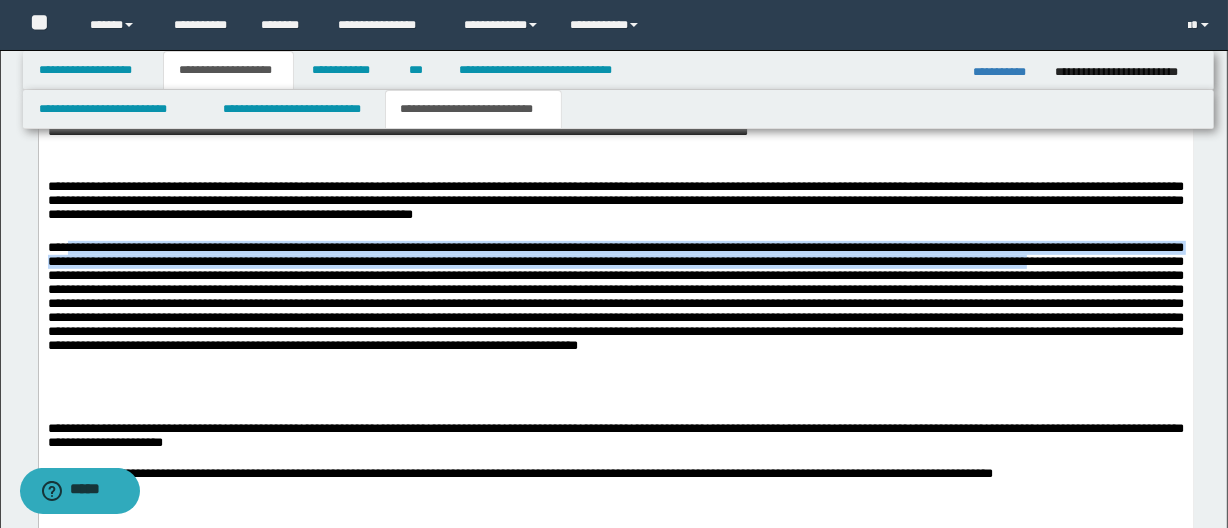 drag, startPoint x: 75, startPoint y: 243, endPoint x: 93, endPoint y: 280, distance: 41.14608 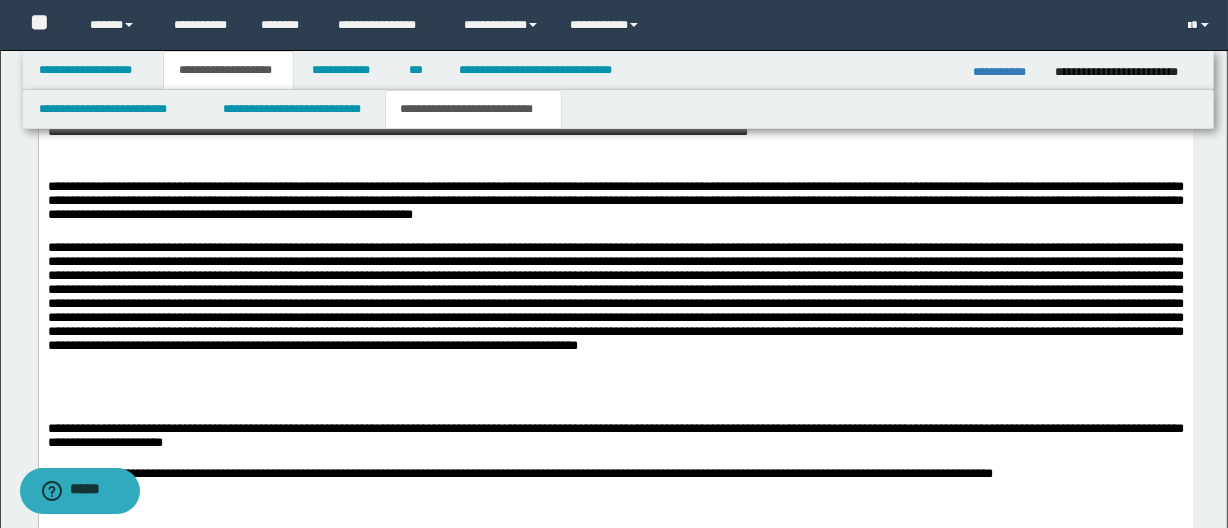 click at bounding box center (615, 310) 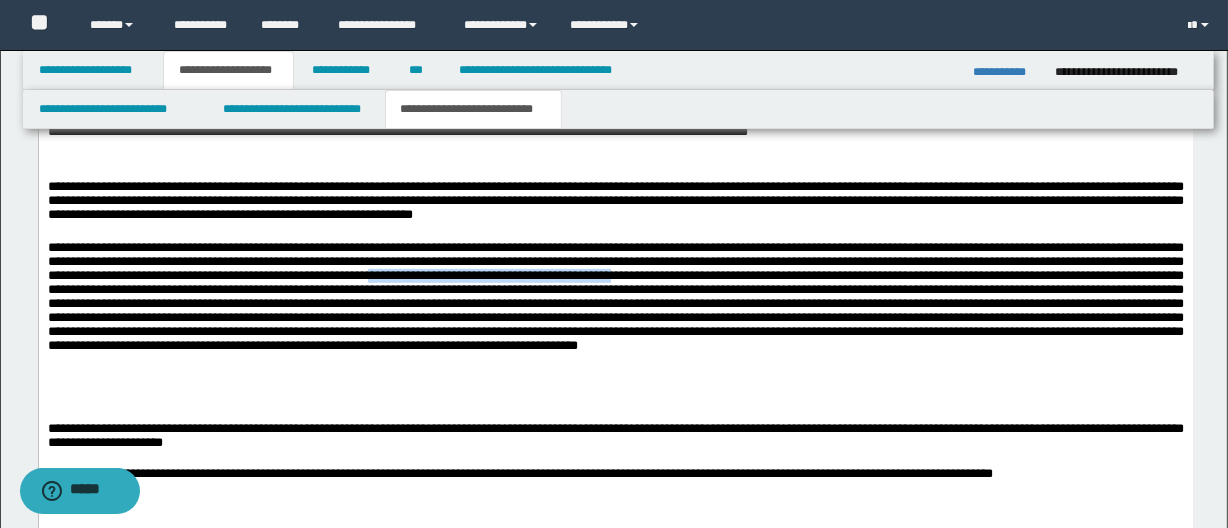 drag, startPoint x: 789, startPoint y: 284, endPoint x: 606, endPoint y: 285, distance: 183.00273 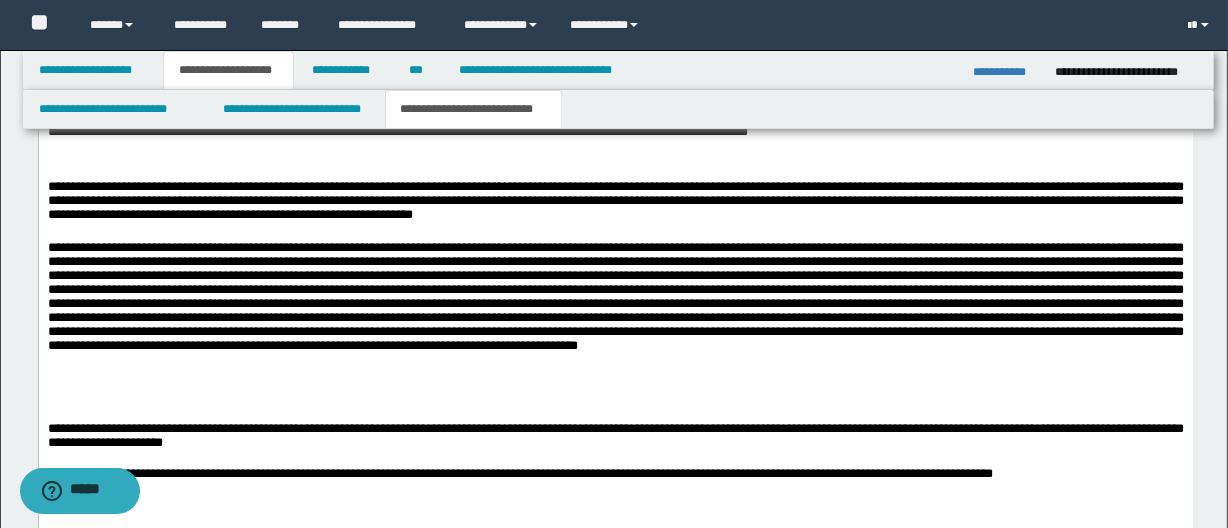 click on "**********" at bounding box center [615, 203] 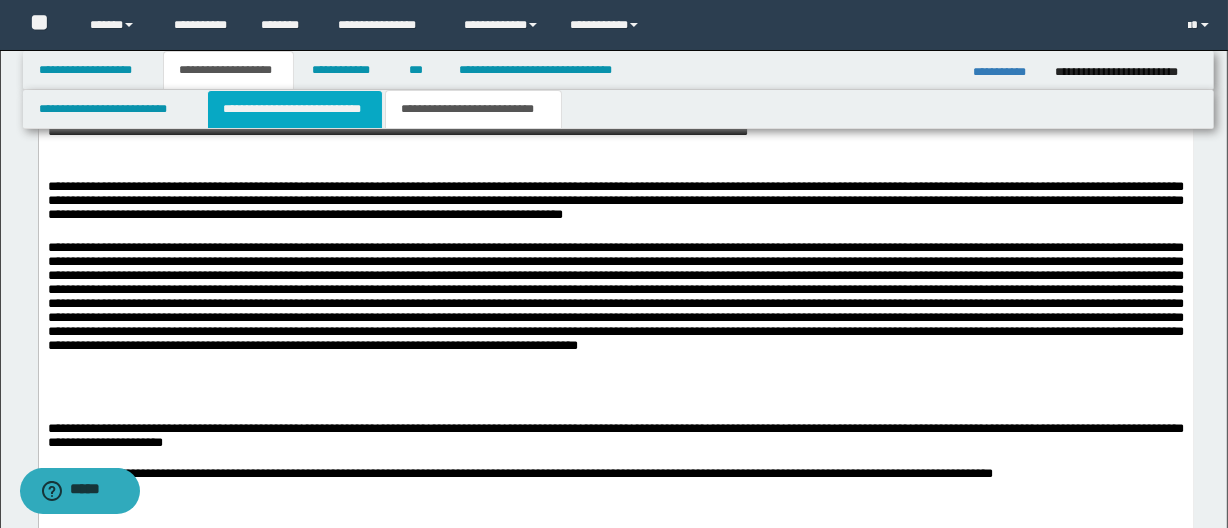 click on "**********" at bounding box center [294, 109] 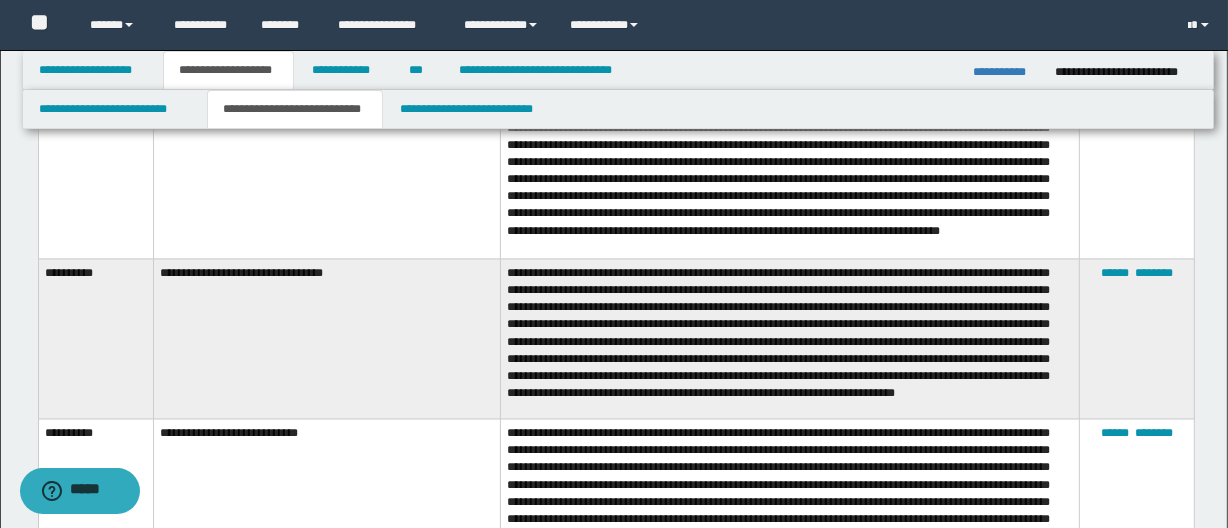 scroll, scrollTop: 2645, scrollLeft: 0, axis: vertical 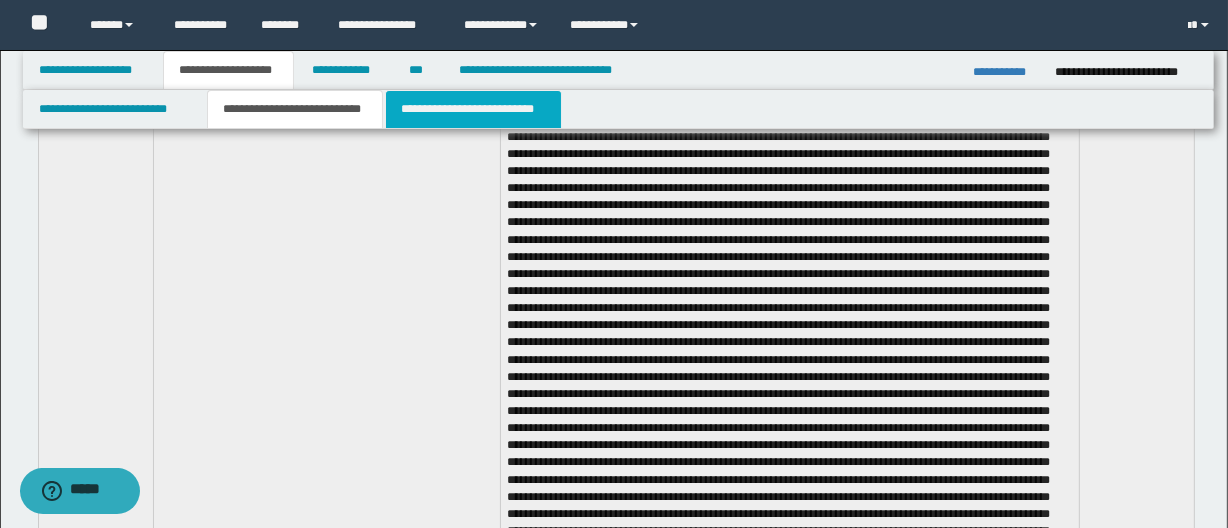 click on "**********" at bounding box center [473, 109] 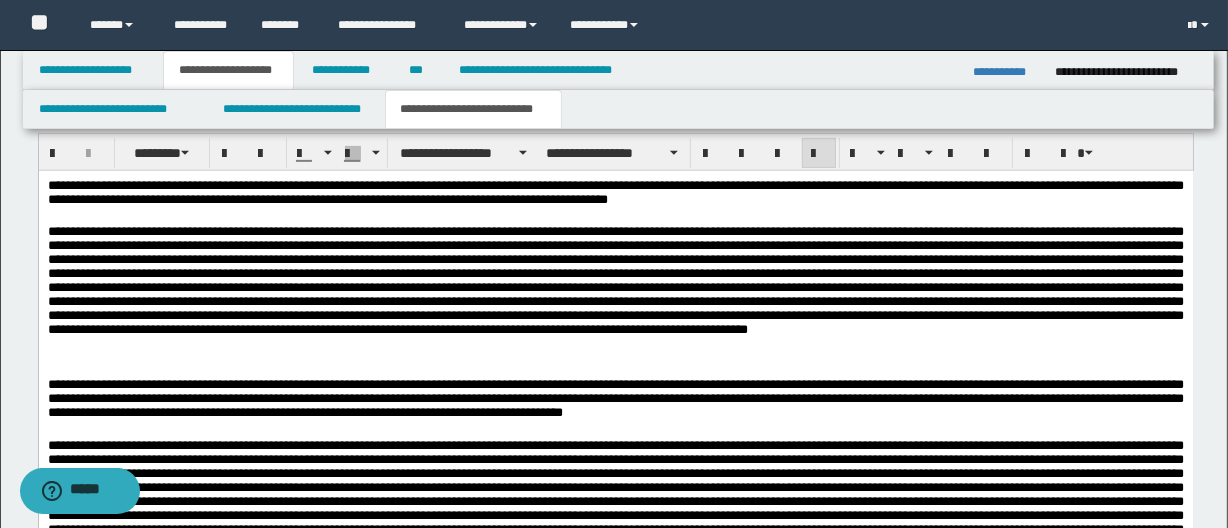 scroll, scrollTop: 707, scrollLeft: 0, axis: vertical 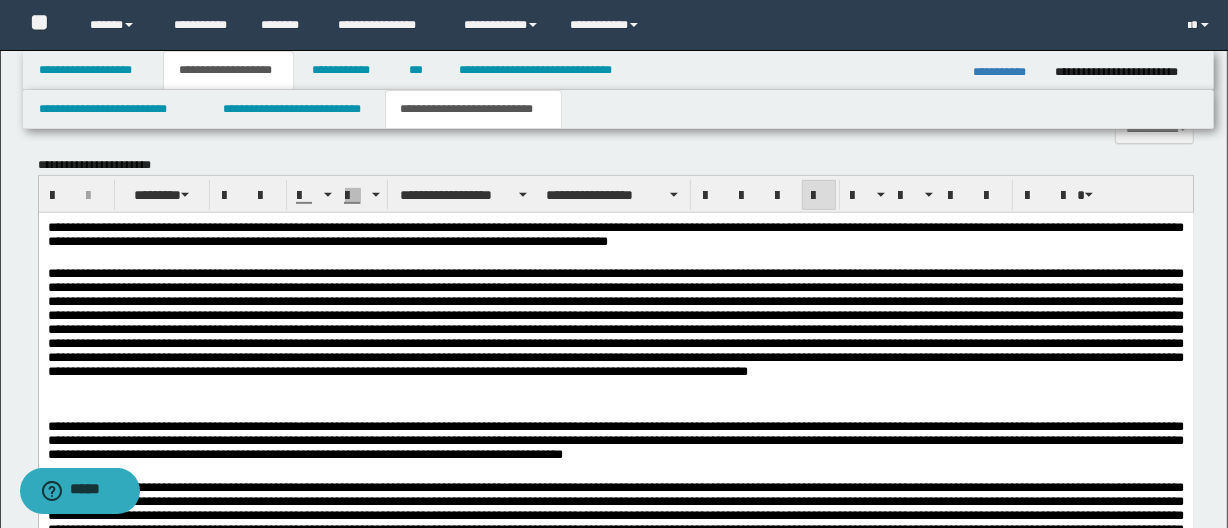 click on "**********" at bounding box center (615, 442) 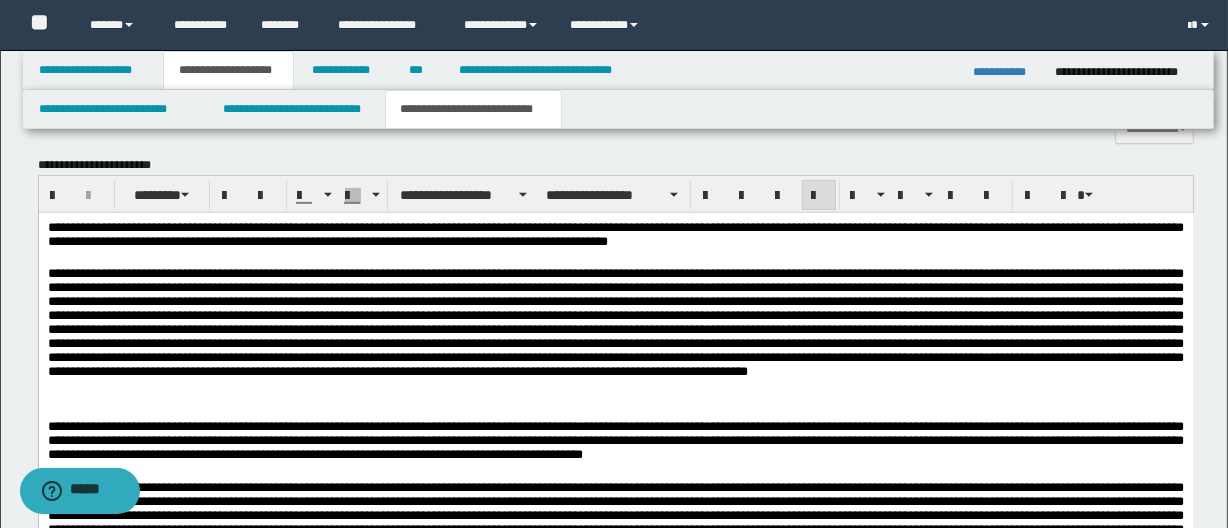 click on "**********" at bounding box center (615, 442) 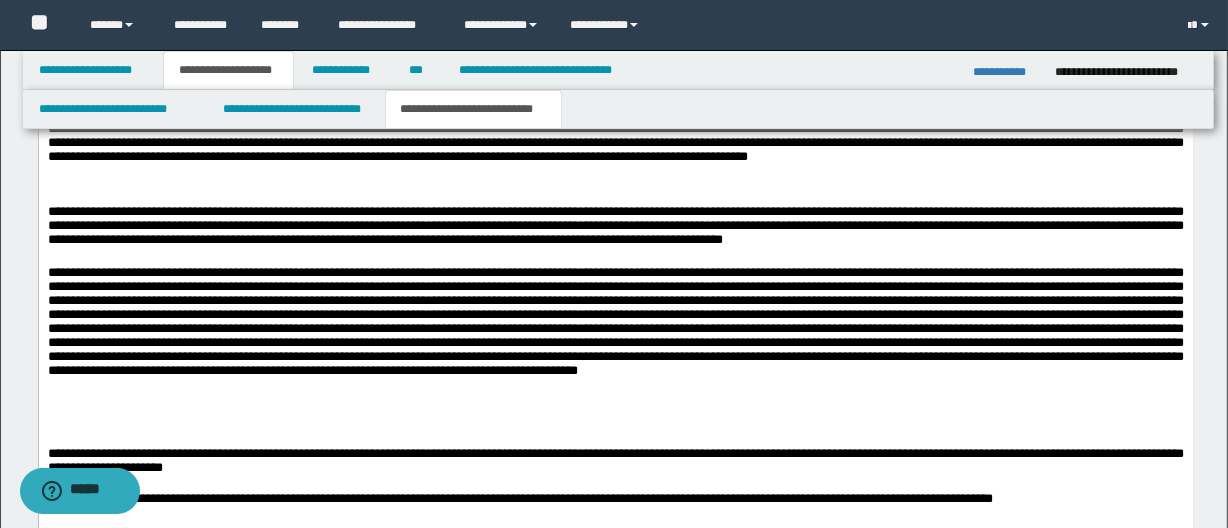 scroll, scrollTop: 980, scrollLeft: 0, axis: vertical 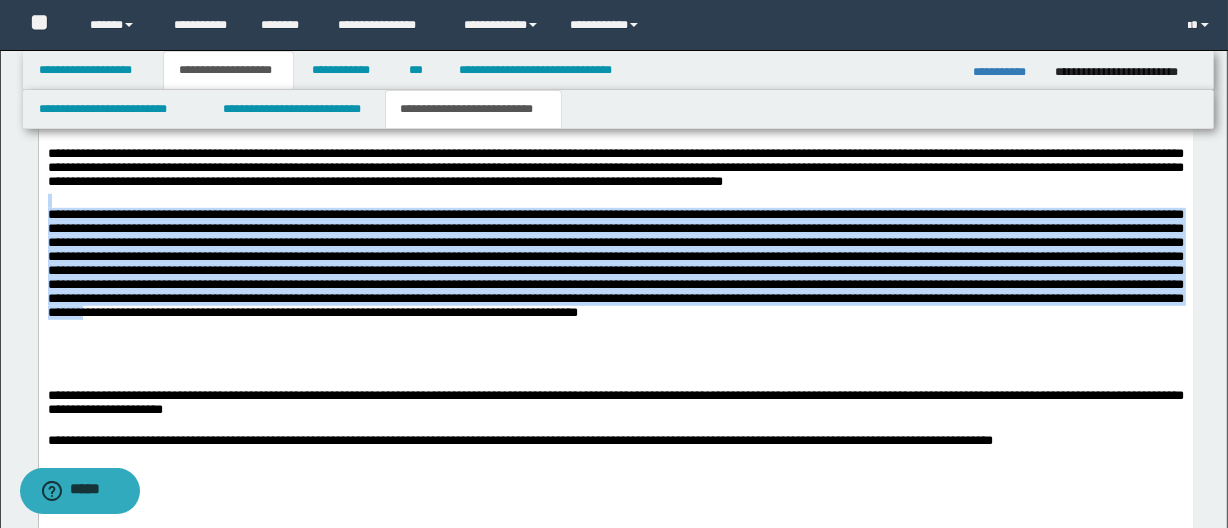 drag, startPoint x: 169, startPoint y: 201, endPoint x: 933, endPoint y: 324, distance: 773.8378 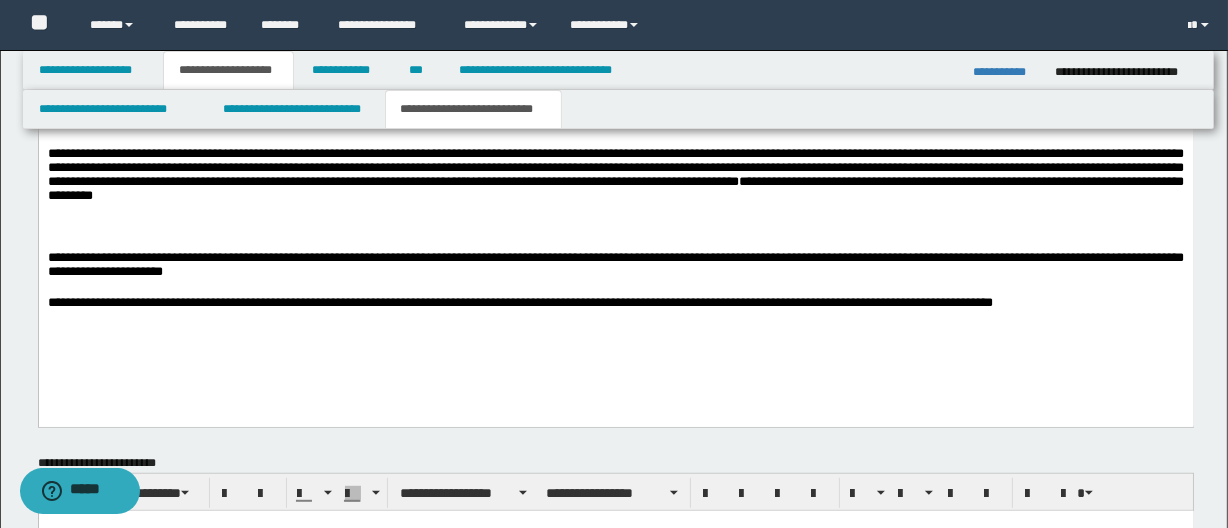 click on "**********" at bounding box center (615, 178) 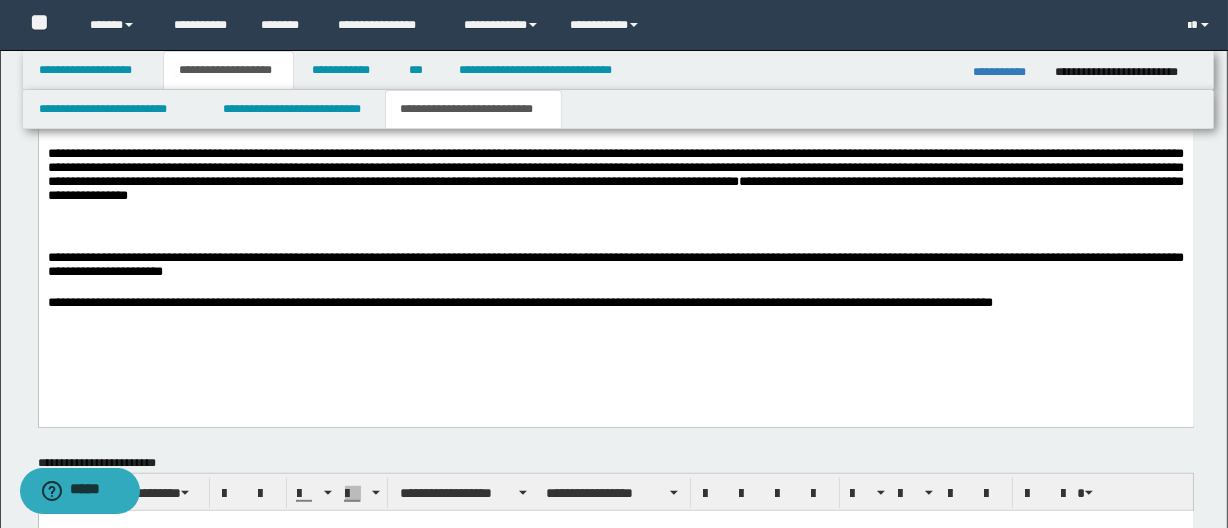 click on "**********" at bounding box center (615, 178) 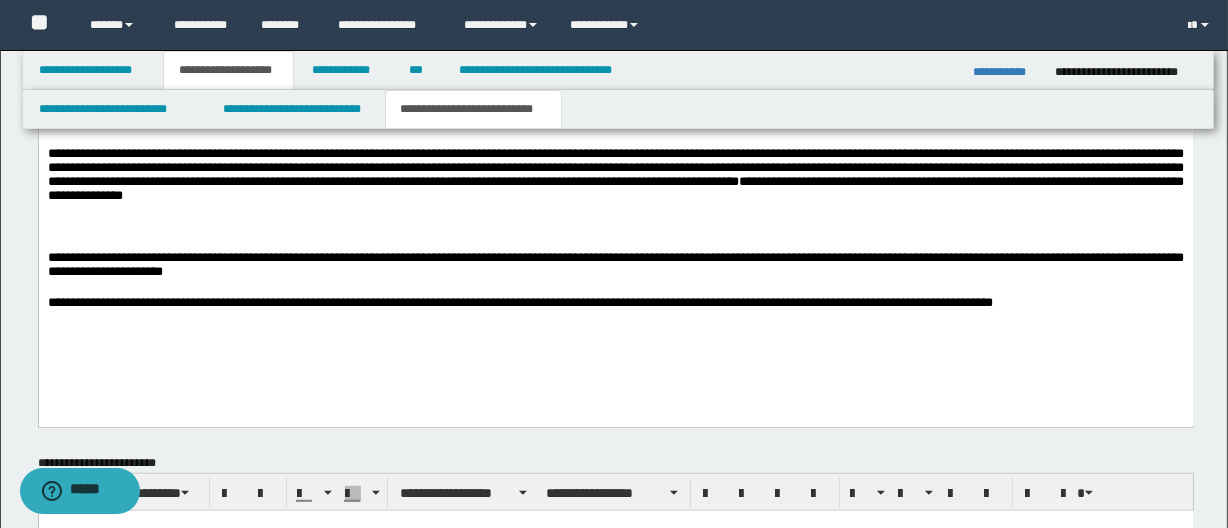 click at bounding box center (615, 230) 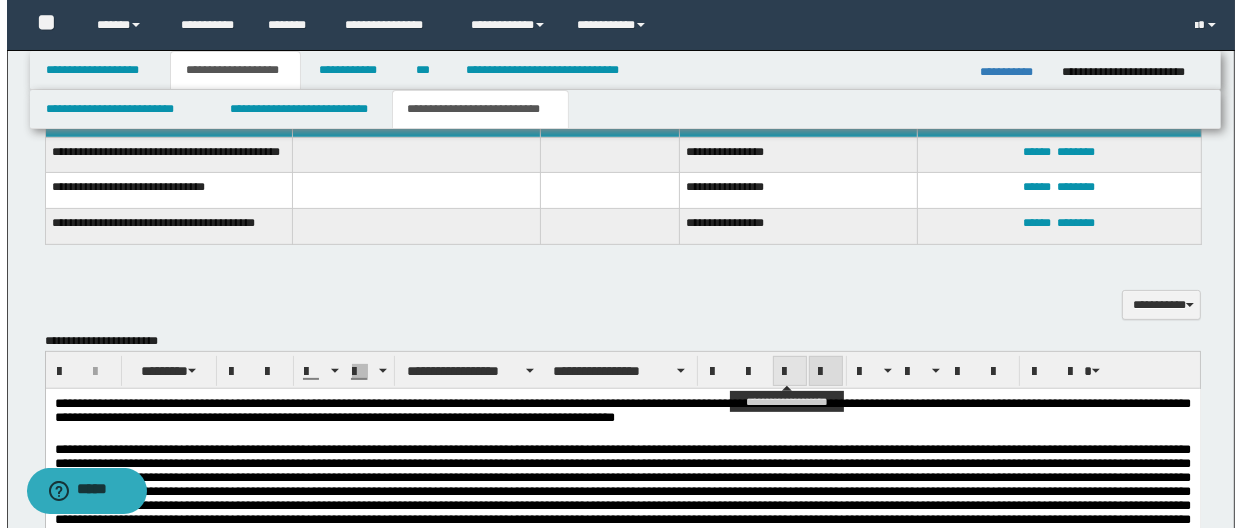 scroll, scrollTop: 434, scrollLeft: 0, axis: vertical 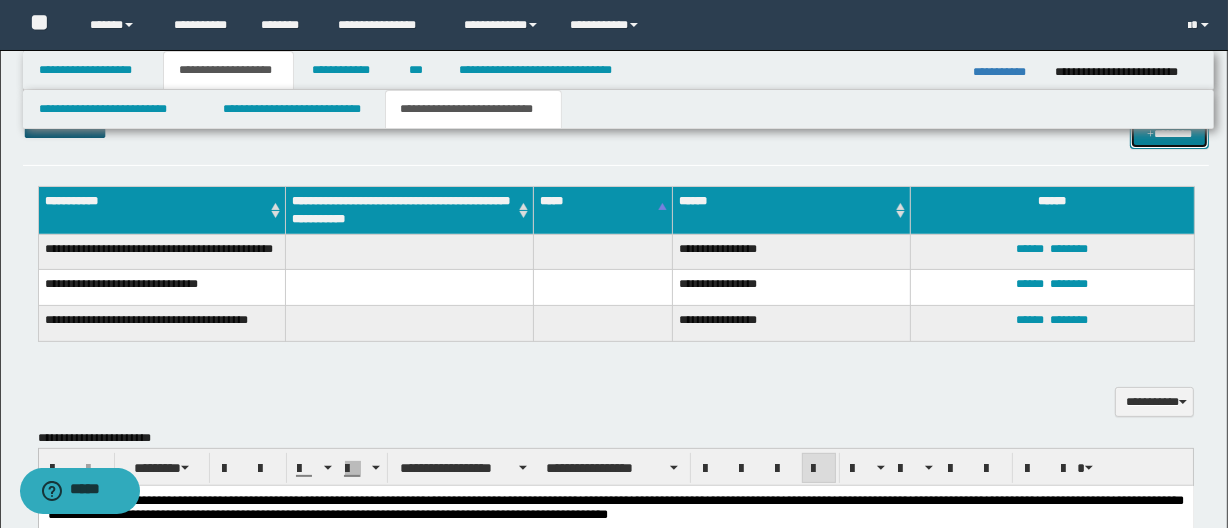 click at bounding box center (1150, 135) 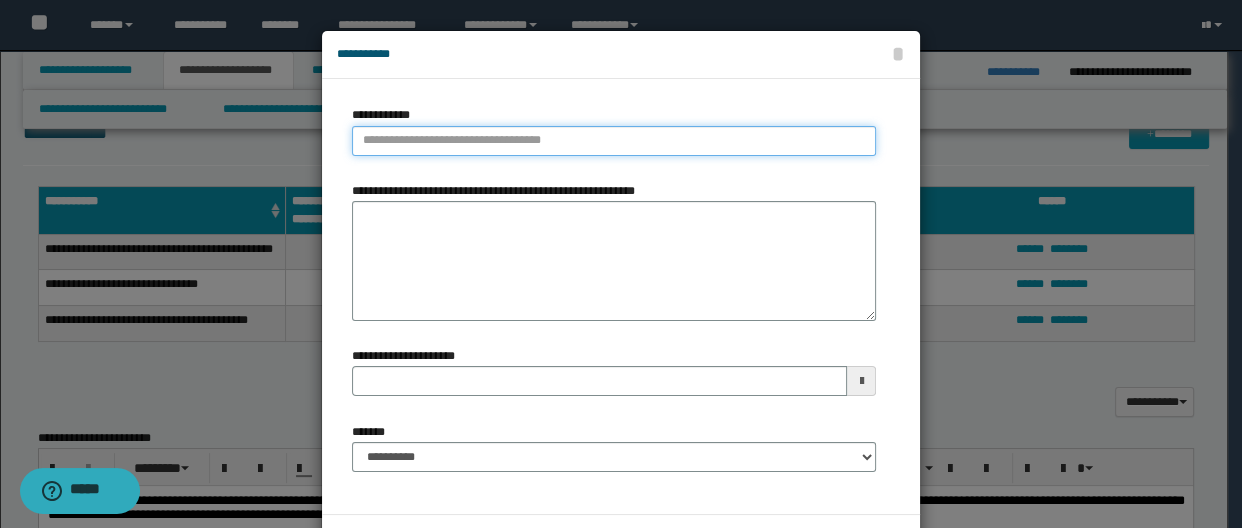 click on "**********" at bounding box center [614, 141] 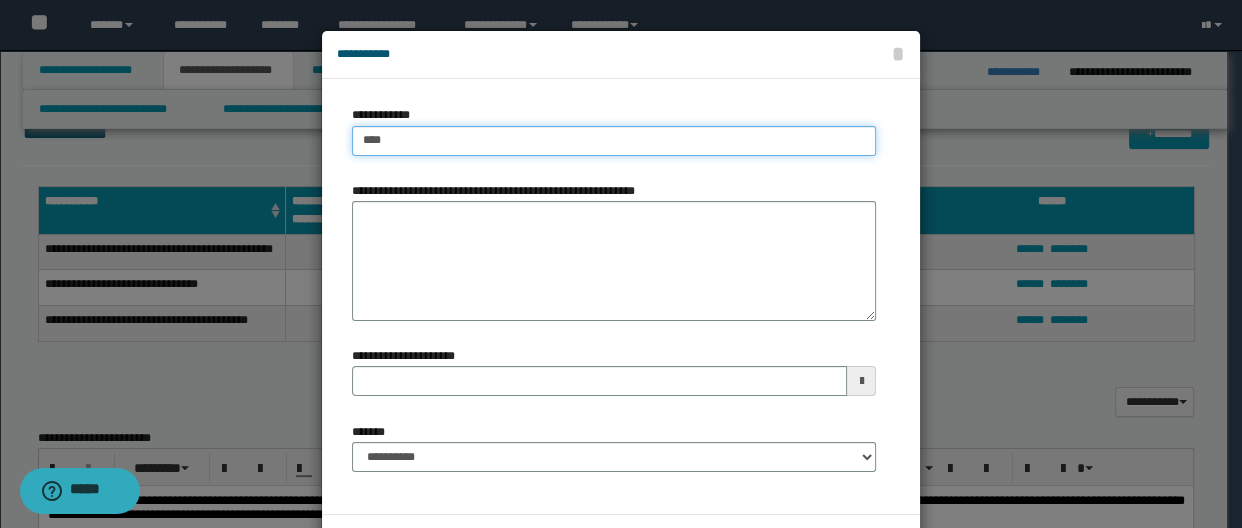 type on "***" 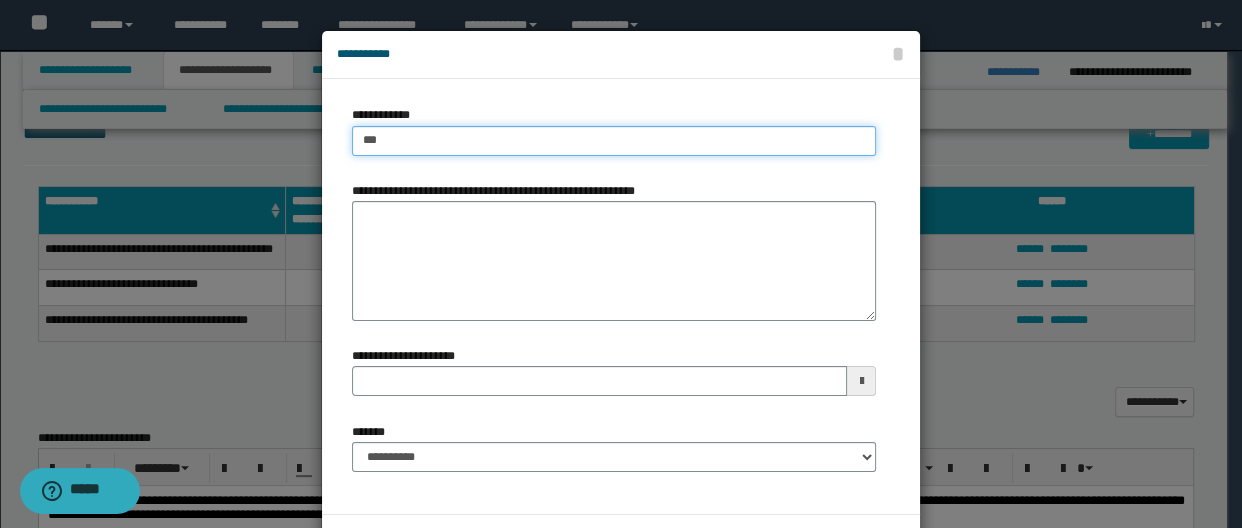 type on "***" 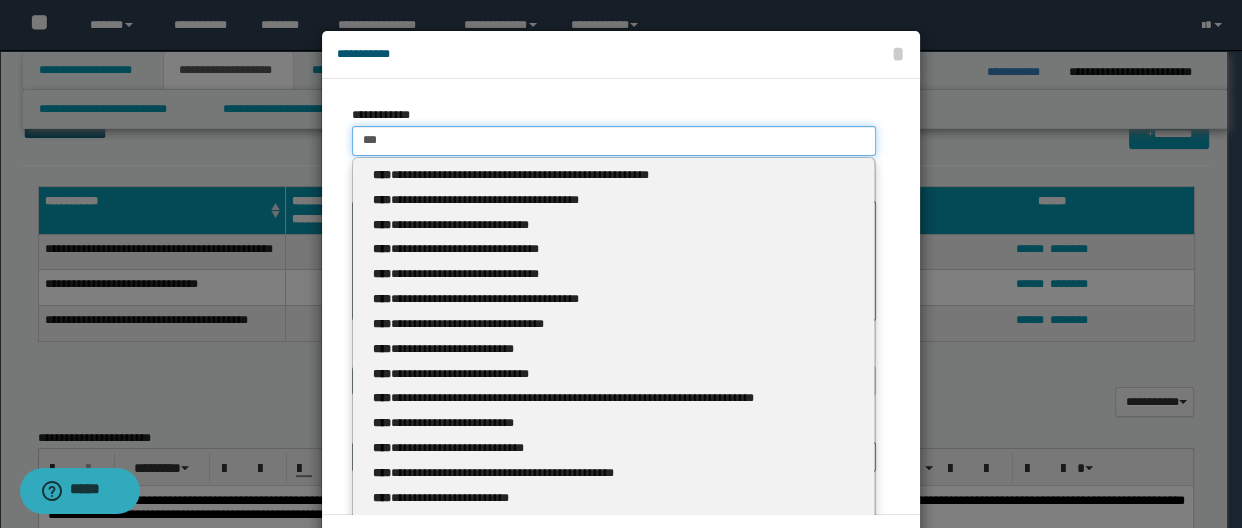 type 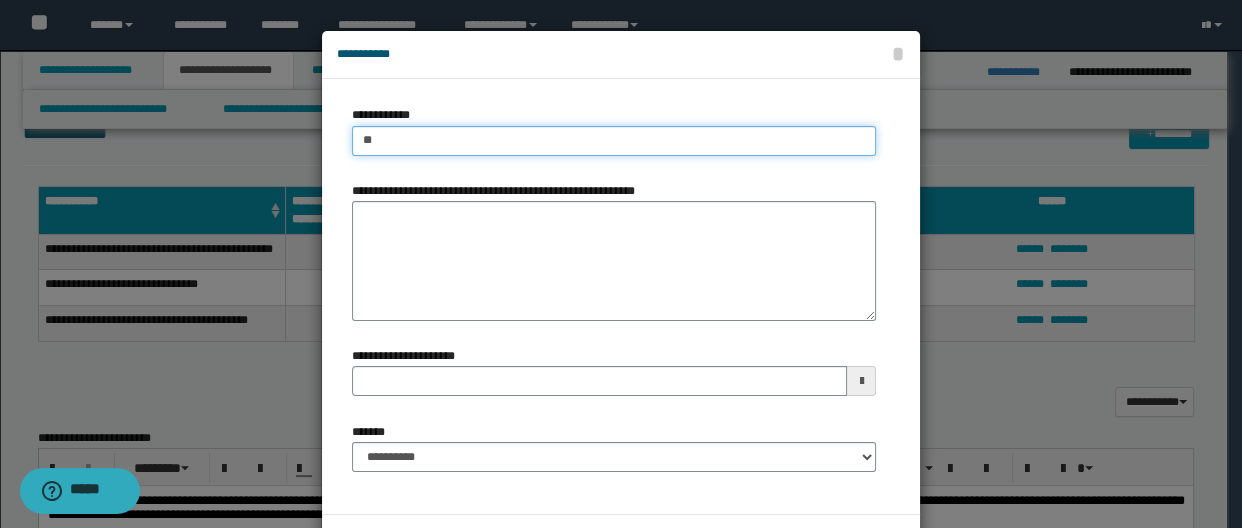 type on "*" 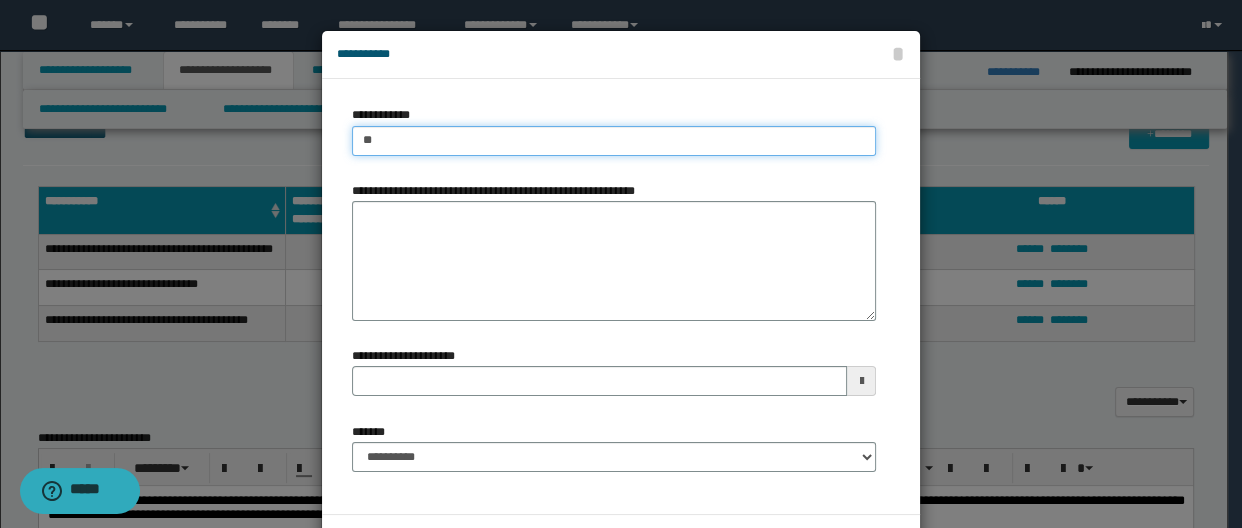type on "***" 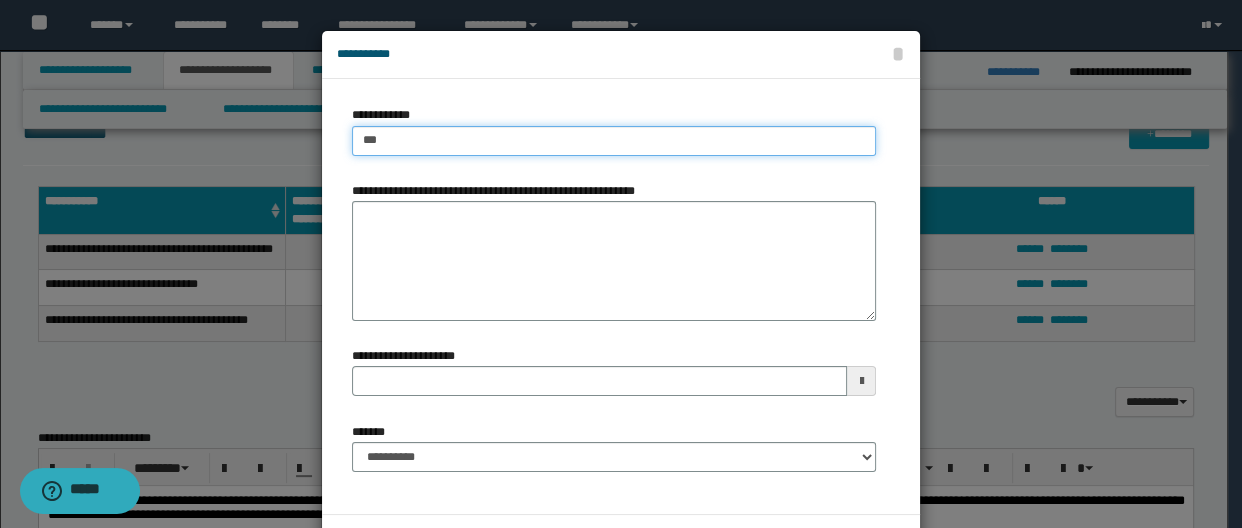 type on "***" 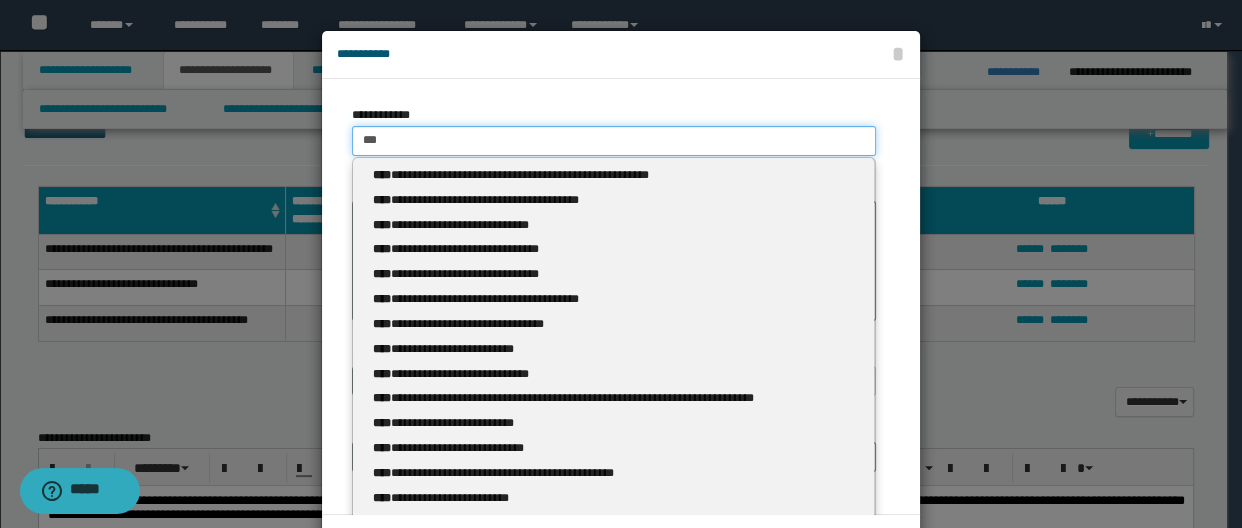 type 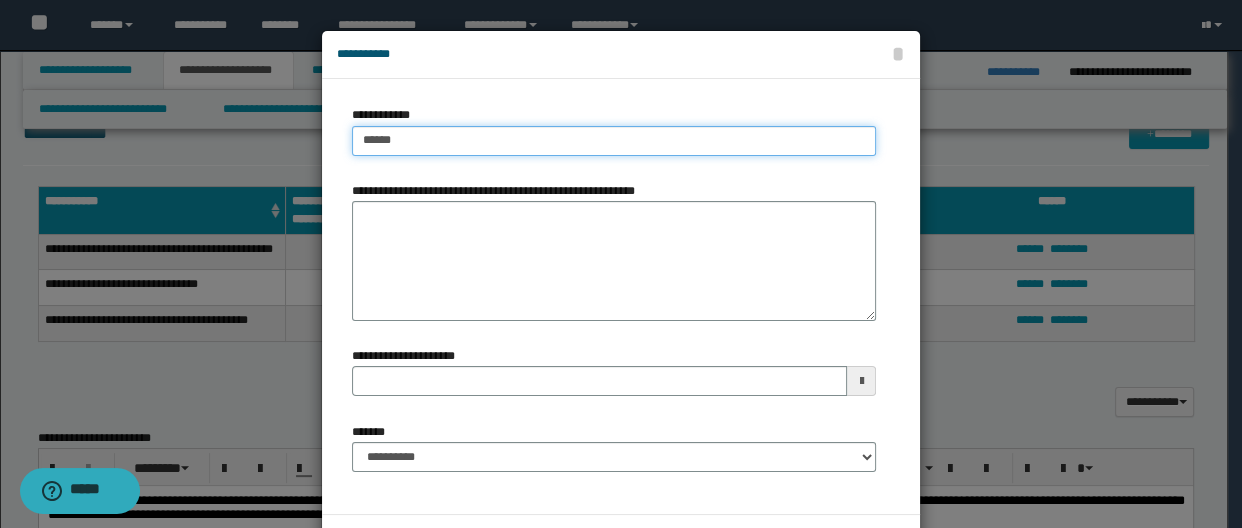 type on "*******" 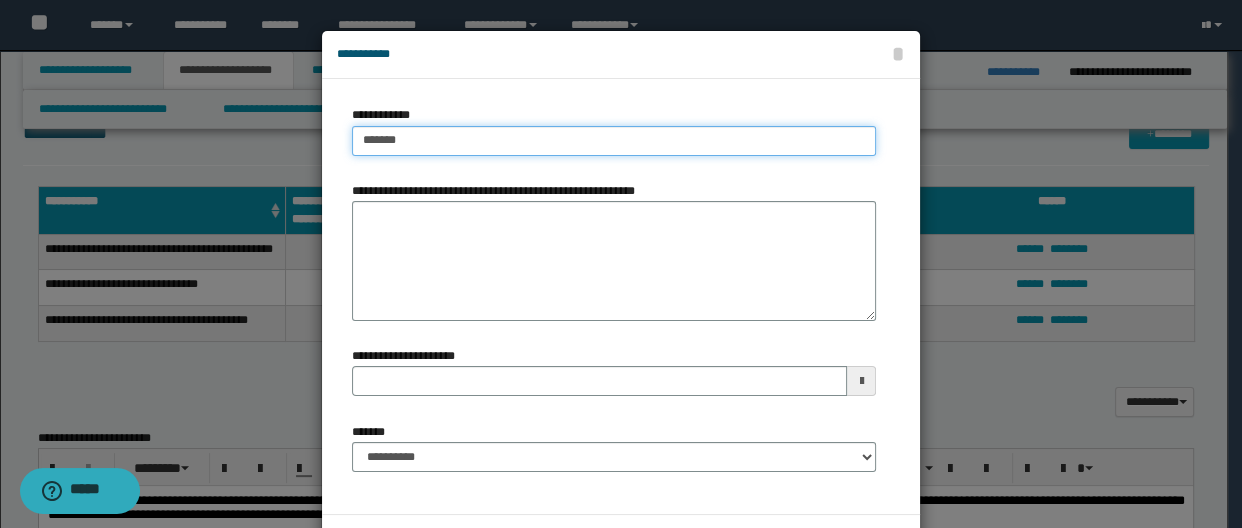 type on "*******" 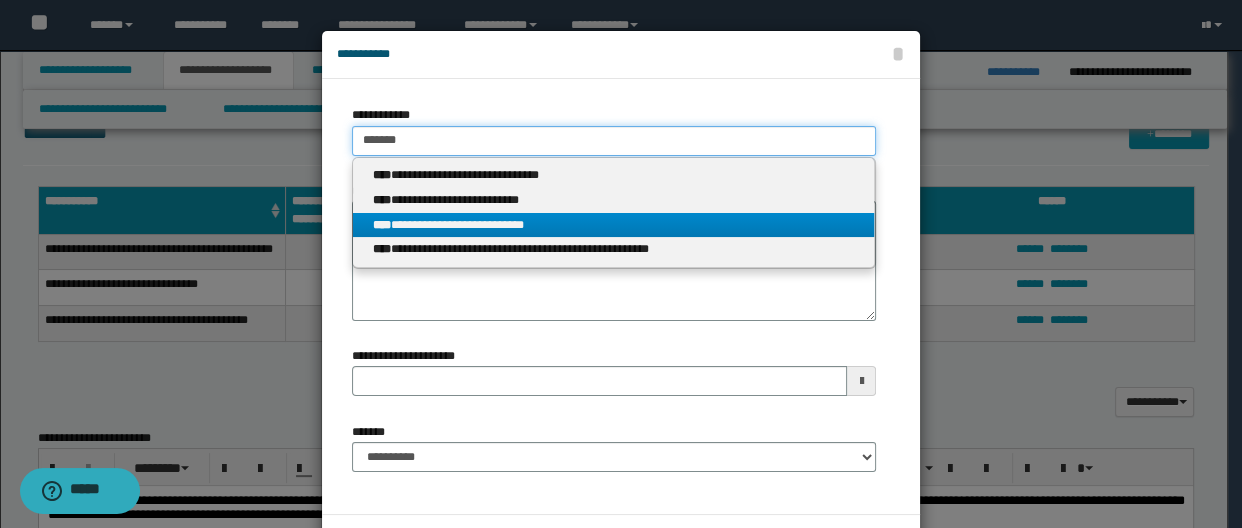 type on "*******" 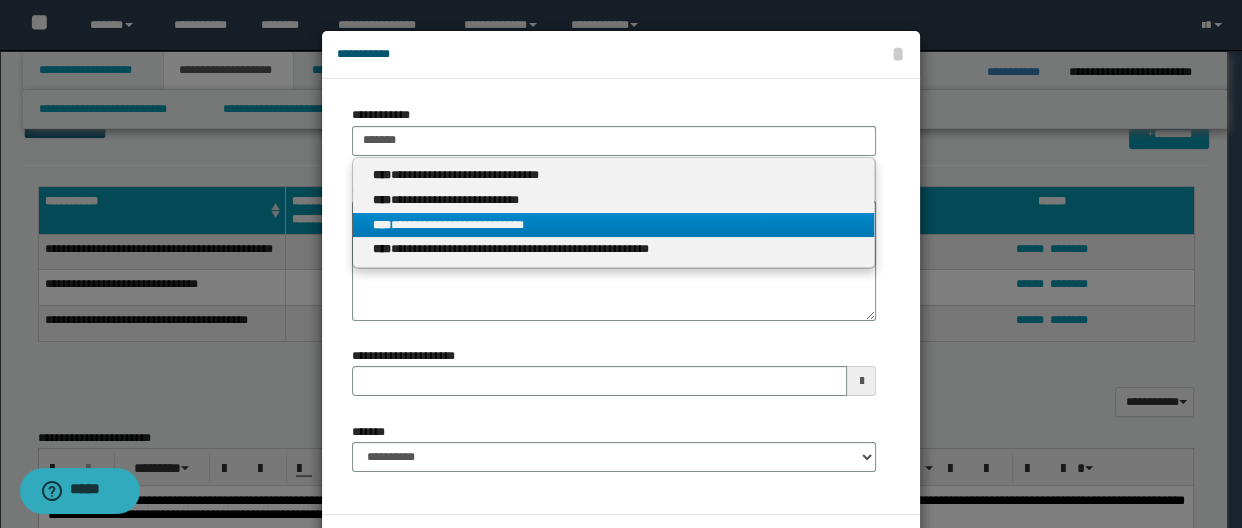 click on "**********" at bounding box center (614, 225) 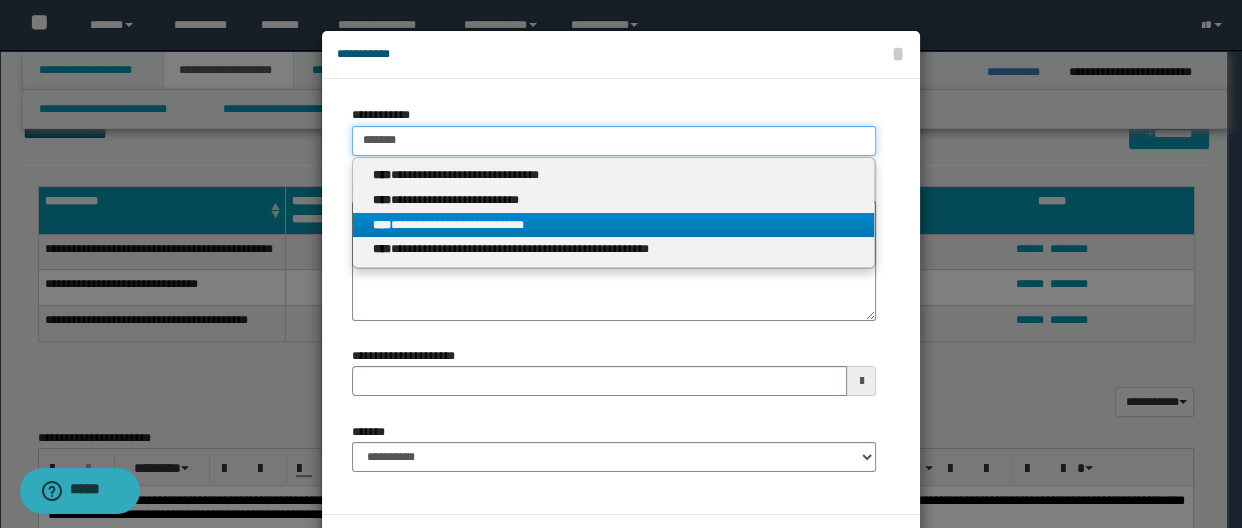 type 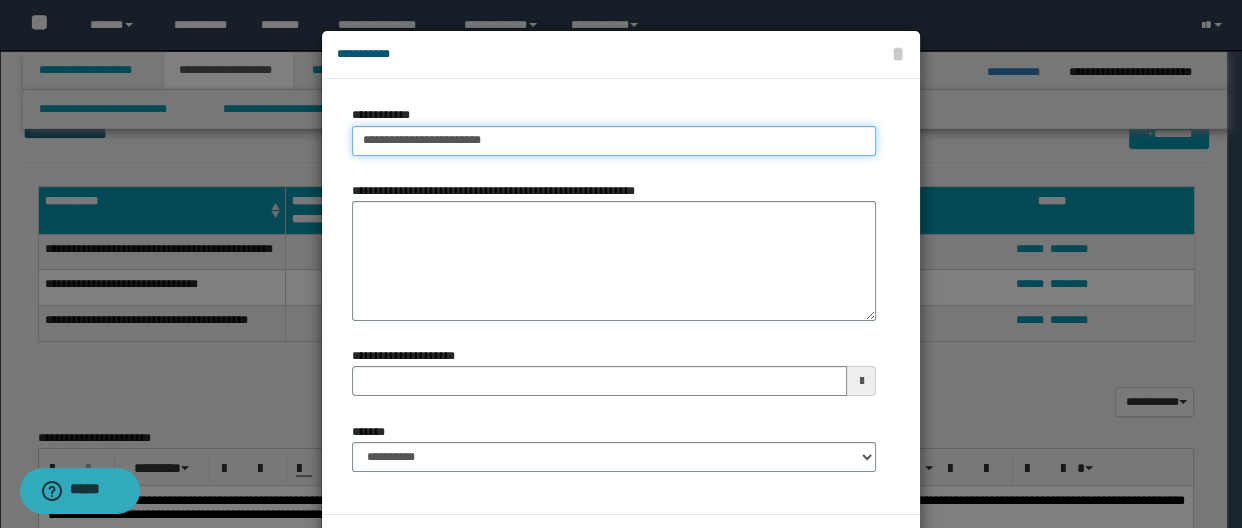 type 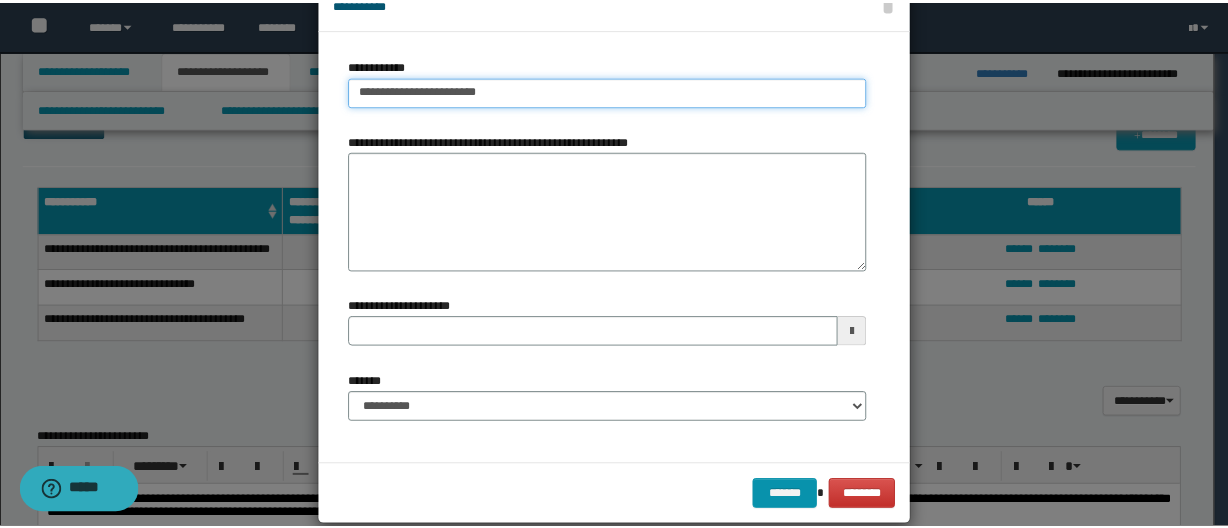 scroll, scrollTop: 78, scrollLeft: 0, axis: vertical 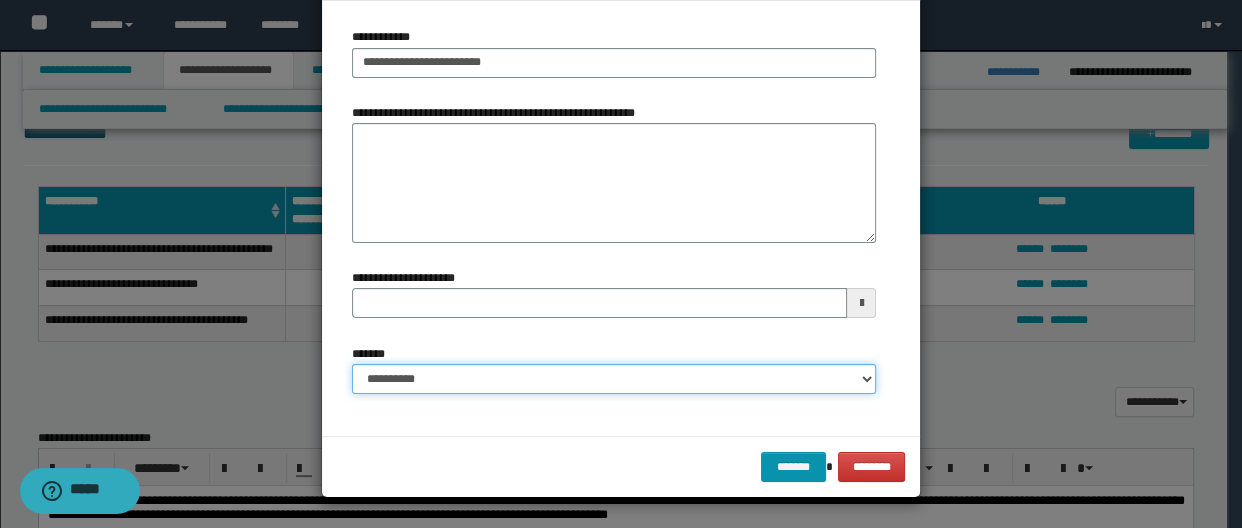 click on "**********" at bounding box center (614, 379) 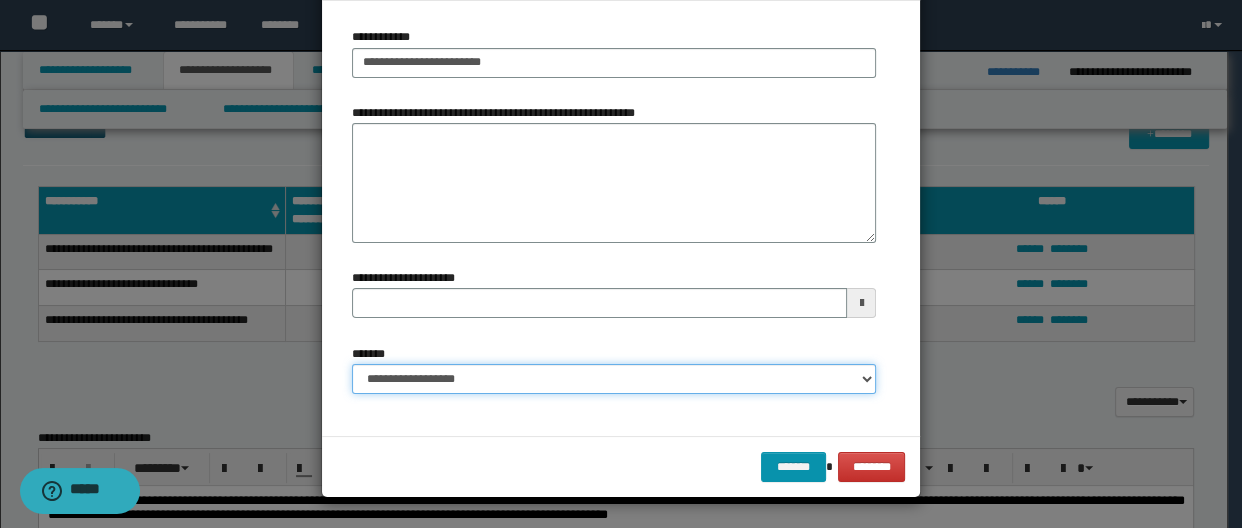 click on "**********" at bounding box center [614, 379] 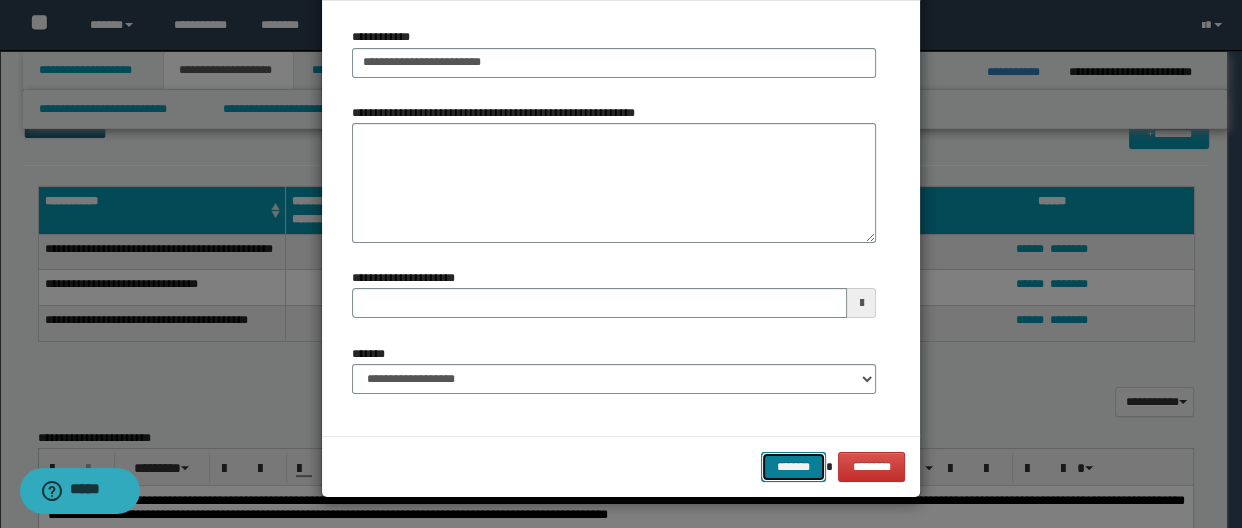 click on "*******" at bounding box center (793, 467) 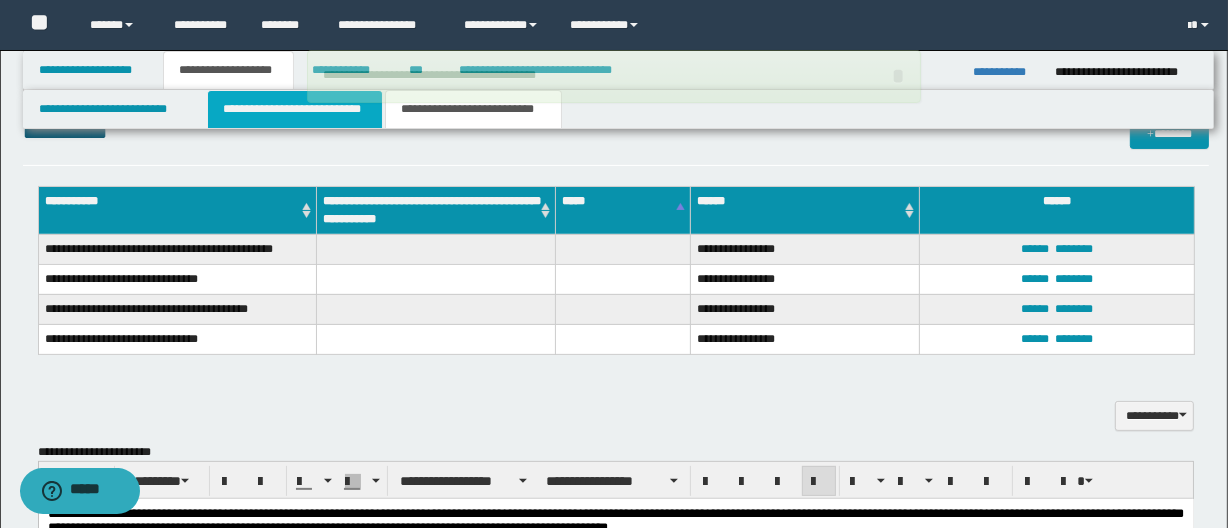 click on "**********" at bounding box center (294, 109) 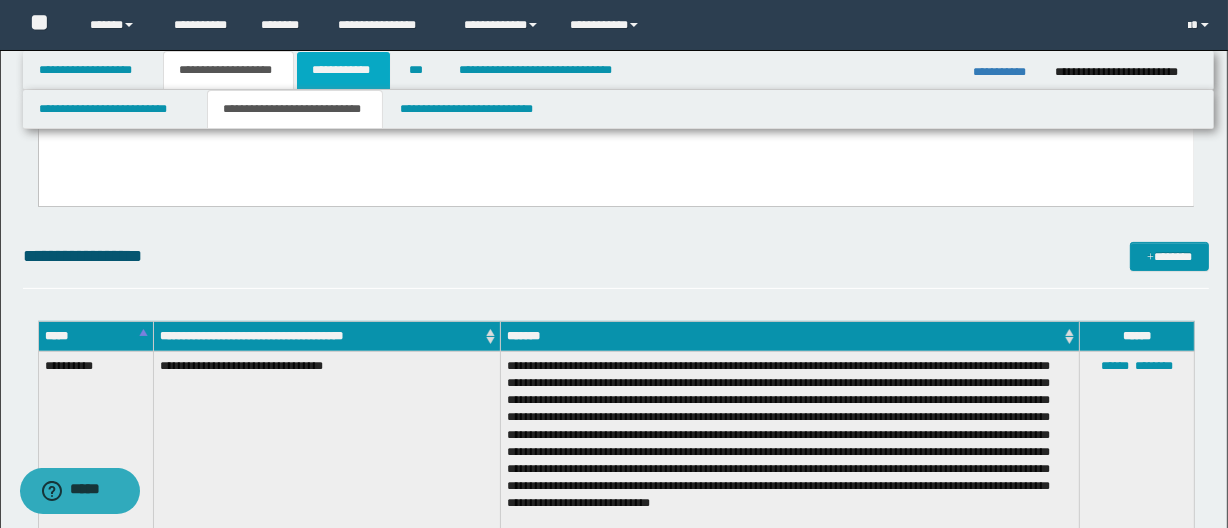 click on "**********" at bounding box center [343, 70] 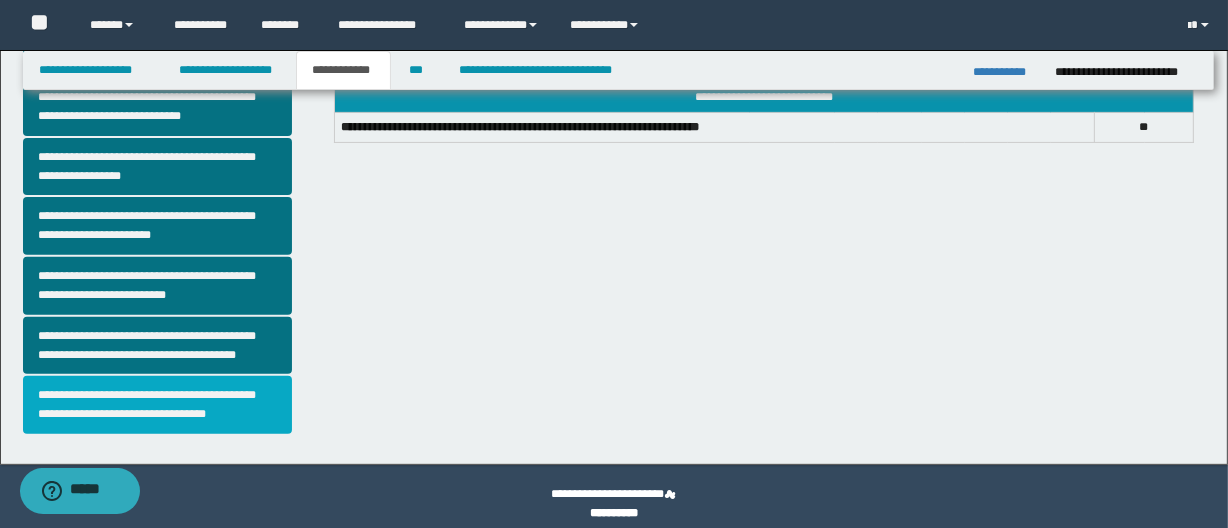scroll, scrollTop: 620, scrollLeft: 0, axis: vertical 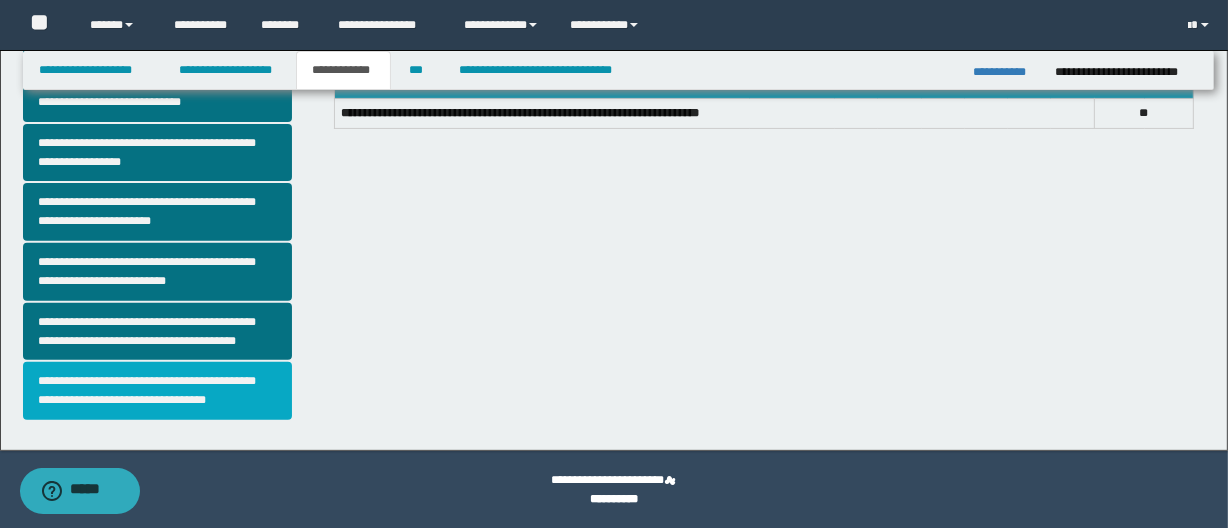 click on "**********" at bounding box center (158, 391) 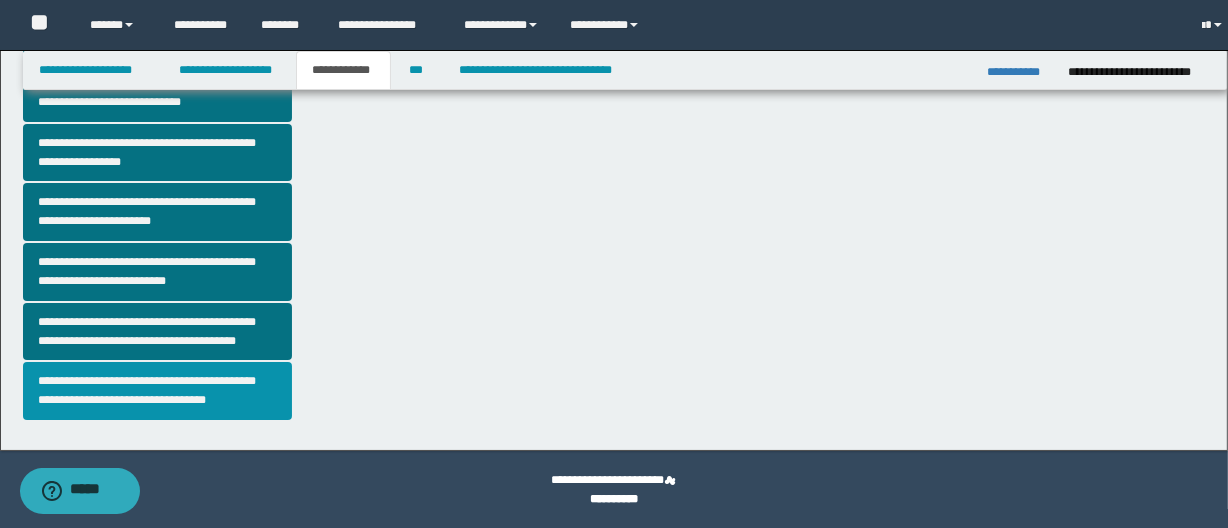 scroll, scrollTop: 0, scrollLeft: 0, axis: both 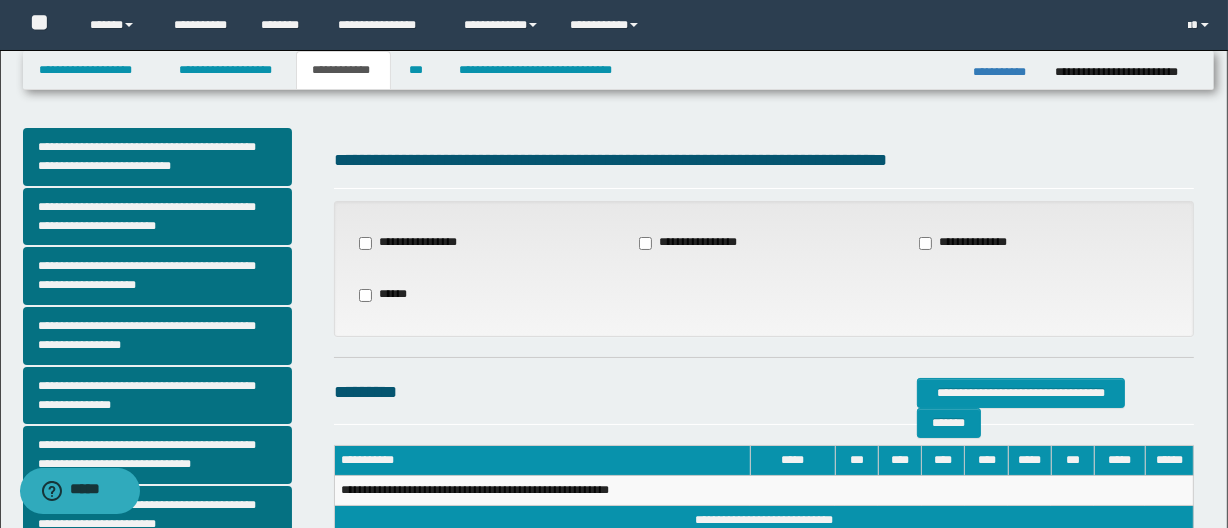 click on "**********" at bounding box center (414, 243) 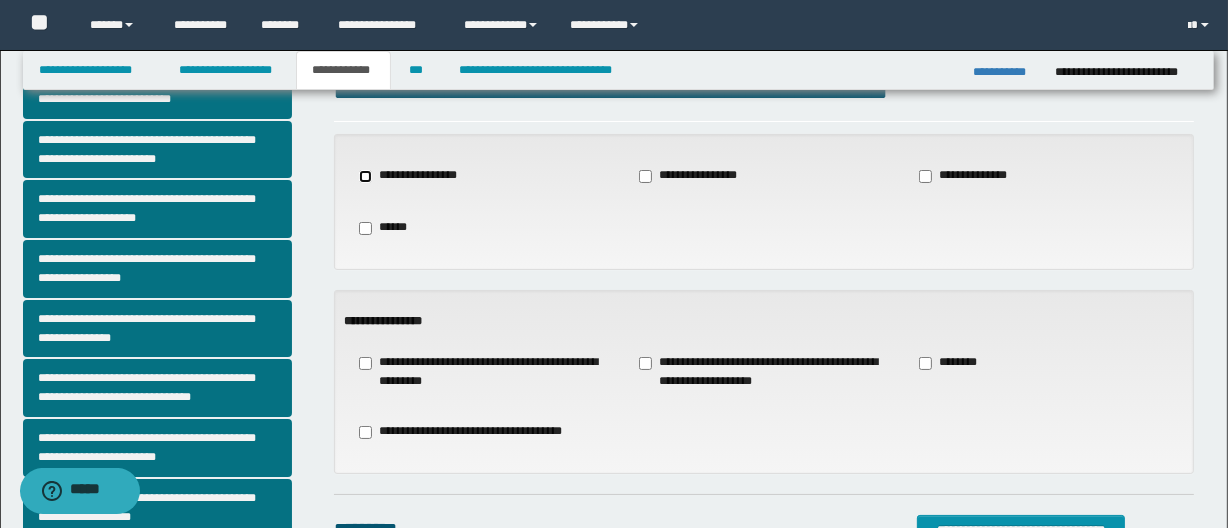 scroll, scrollTop: 181, scrollLeft: 0, axis: vertical 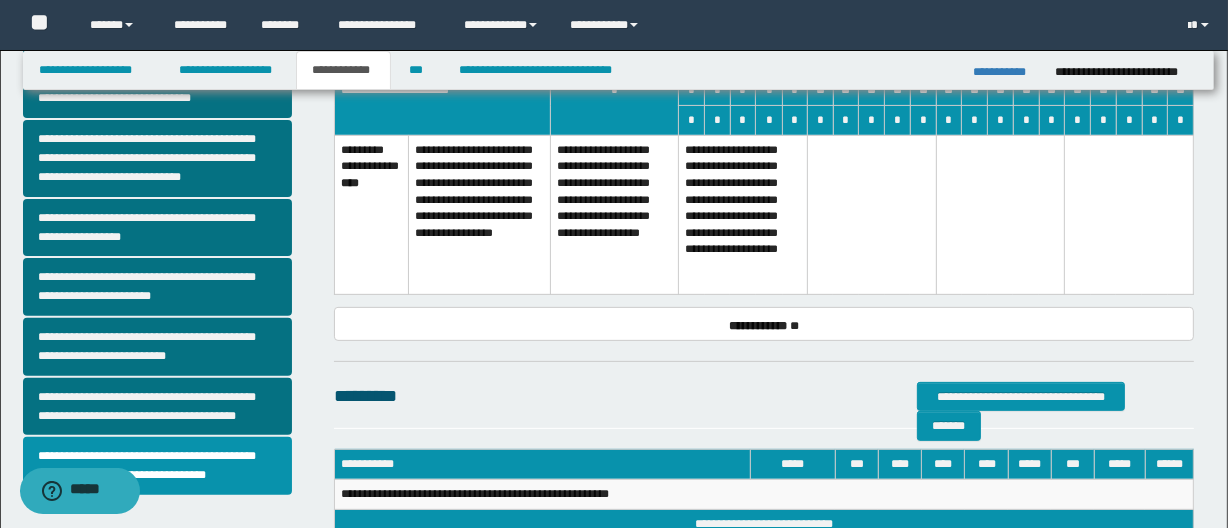 click on "**********" at bounding box center [743, 214] 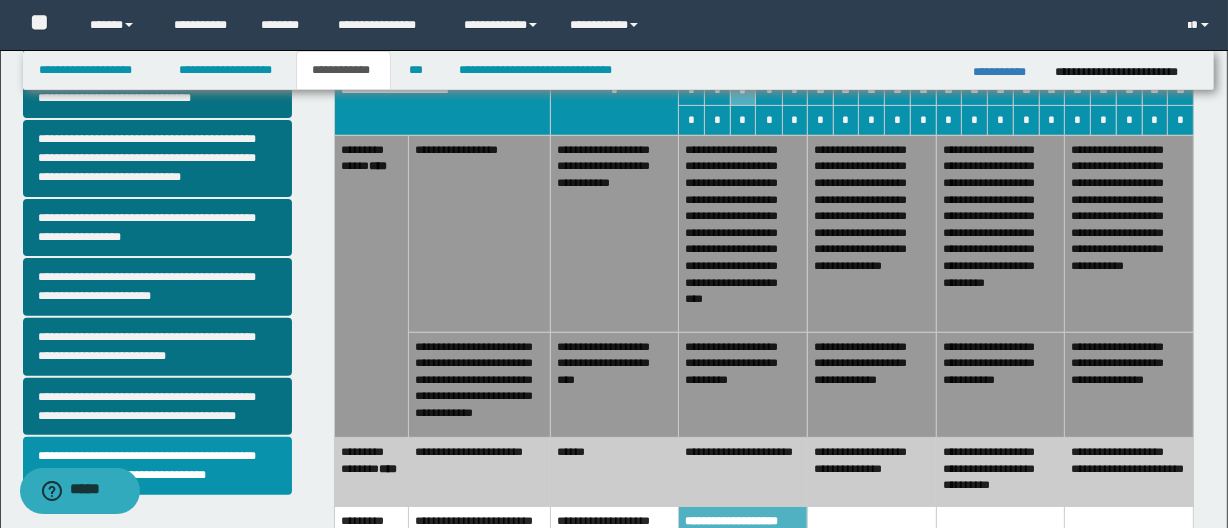 click on "**********" at bounding box center [614, 385] 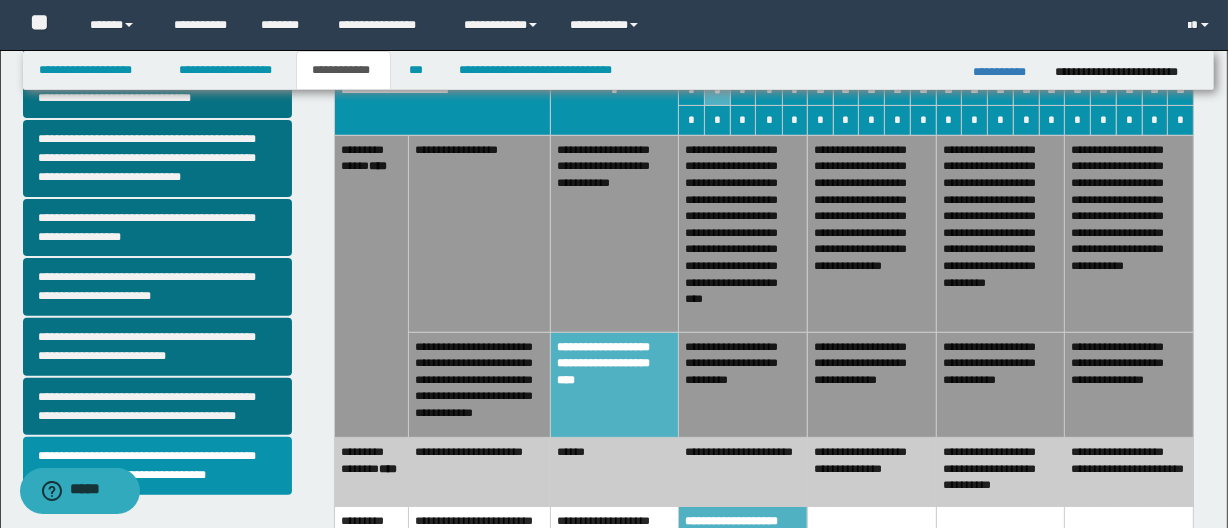 click on "**********" at bounding box center (743, 233) 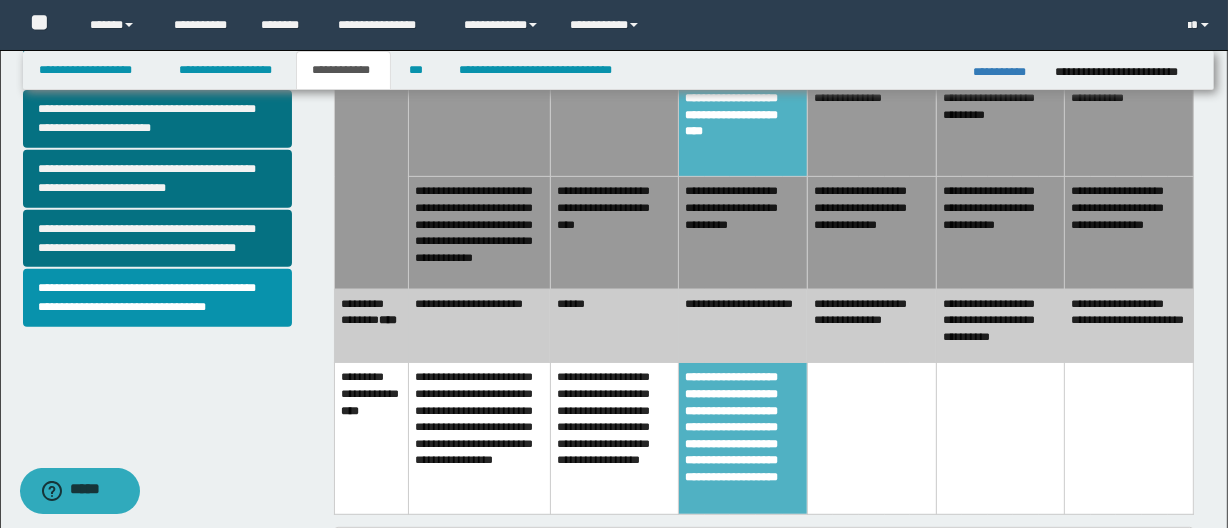 scroll, scrollTop: 727, scrollLeft: 0, axis: vertical 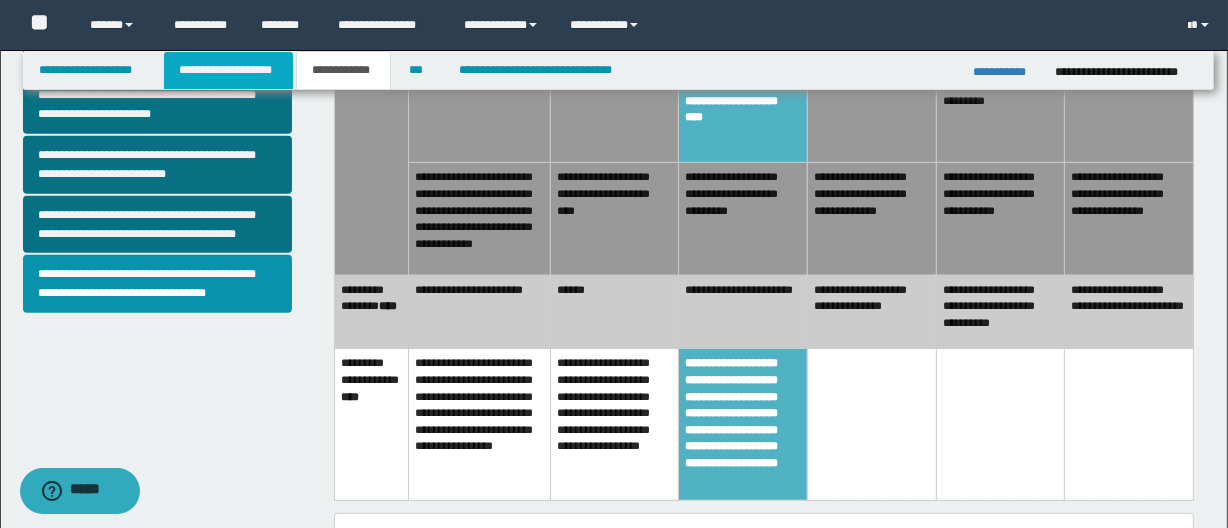click on "**********" at bounding box center [228, 70] 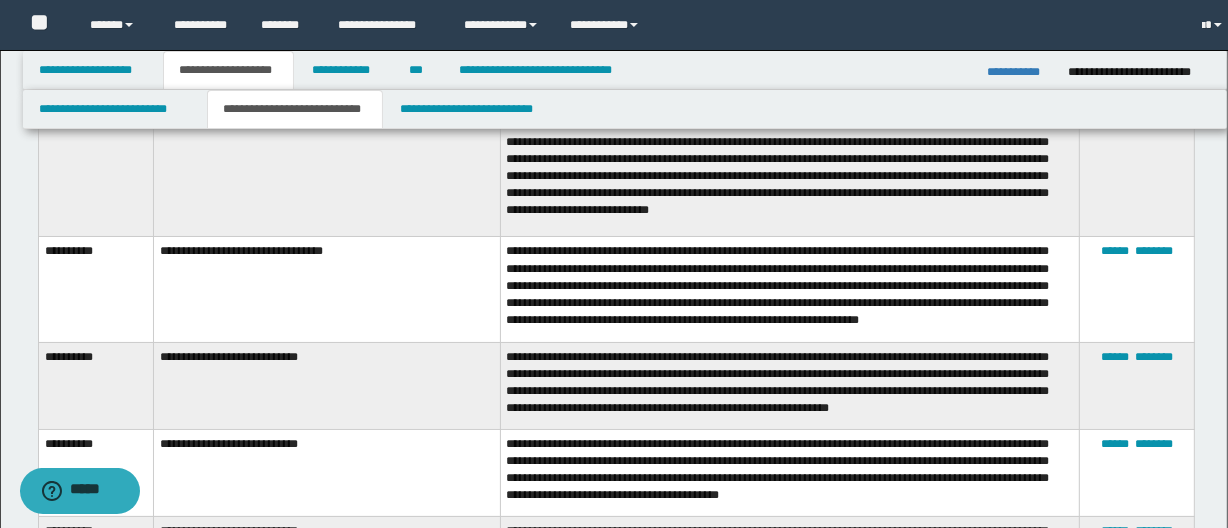 scroll, scrollTop: 758, scrollLeft: 0, axis: vertical 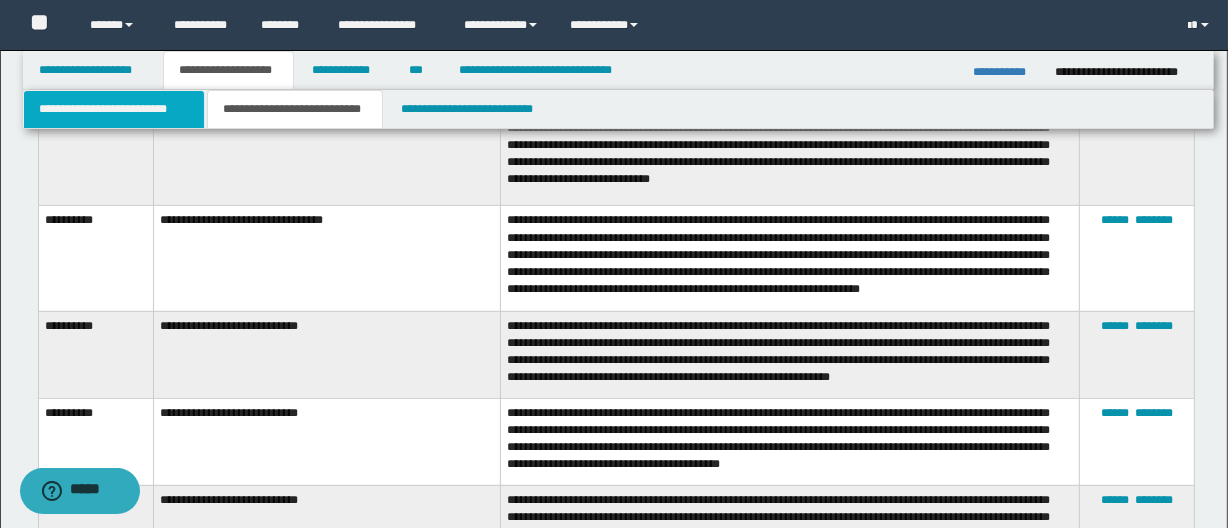 click on "**********" at bounding box center [114, 109] 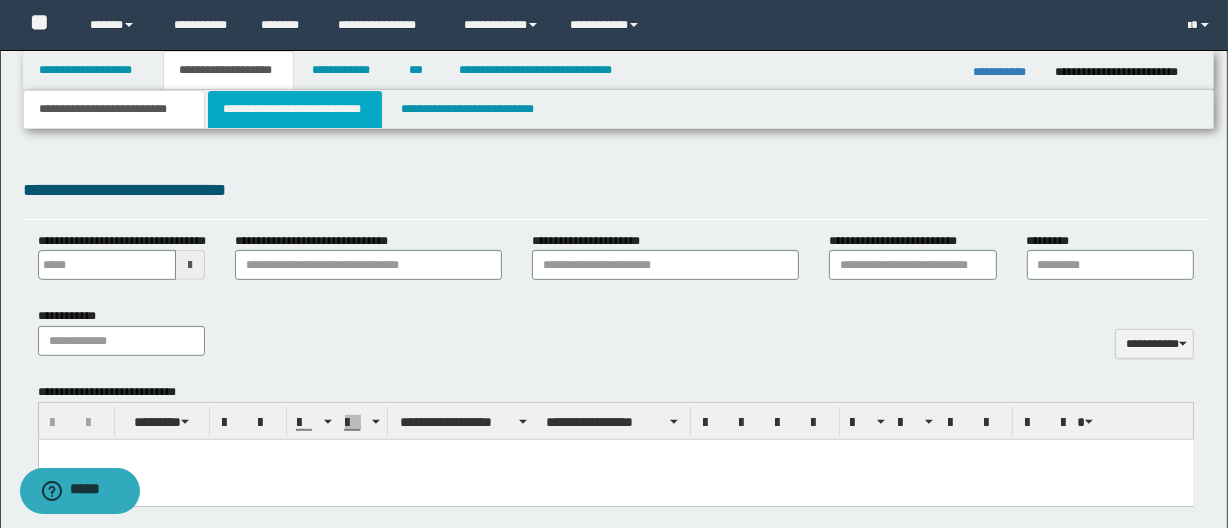 click on "**********" at bounding box center [294, 109] 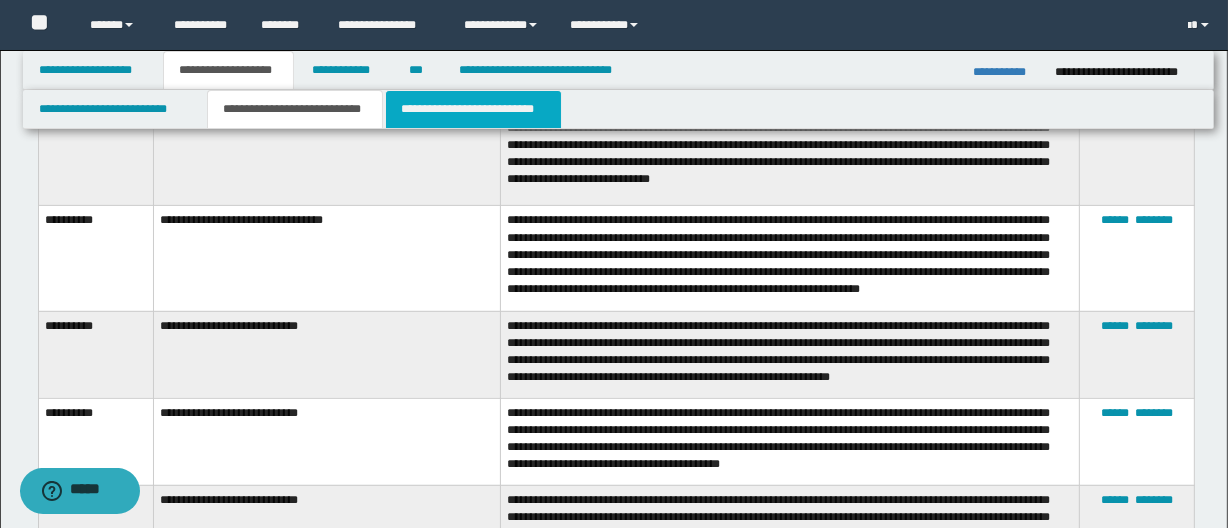 click on "**********" at bounding box center (473, 109) 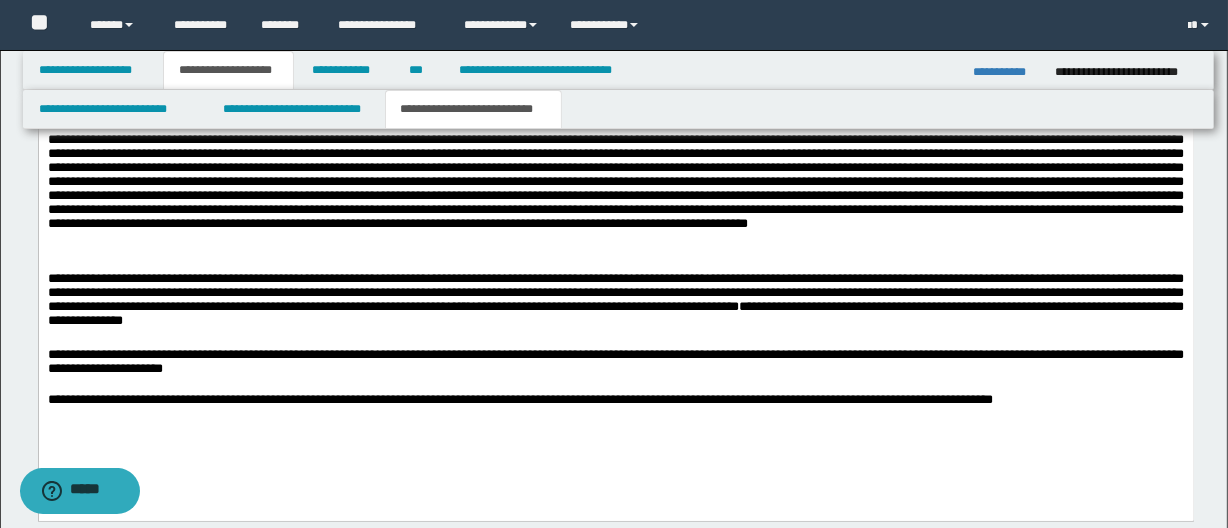 scroll, scrollTop: 940, scrollLeft: 0, axis: vertical 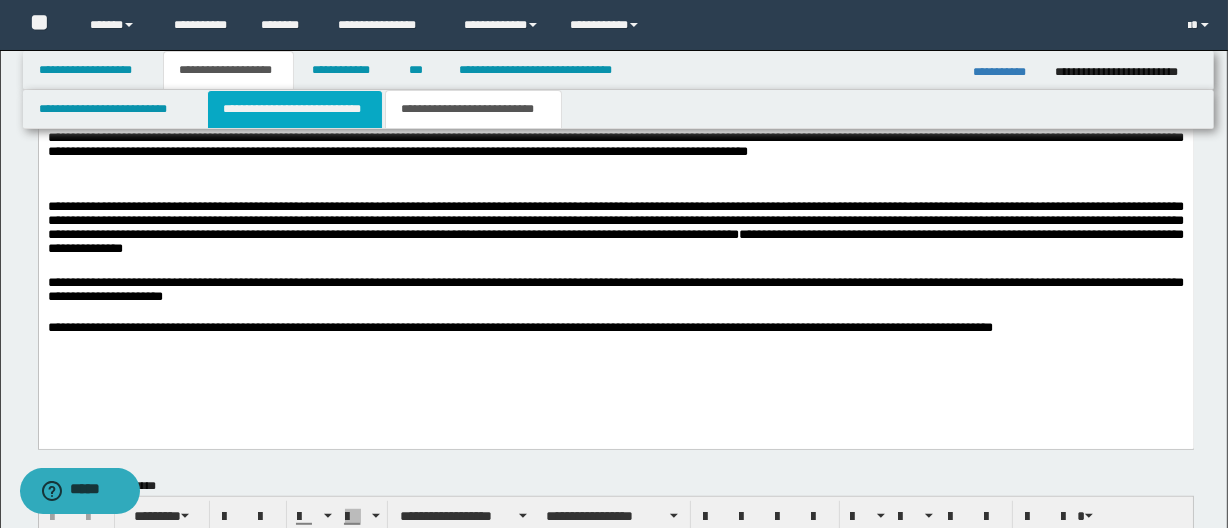 click on "**********" at bounding box center [294, 109] 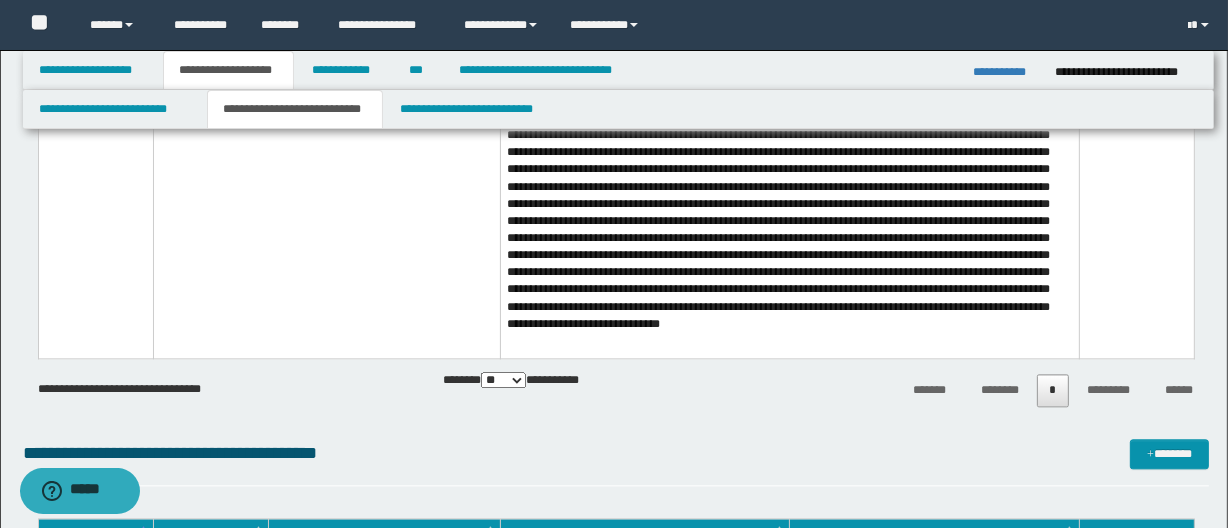 scroll, scrollTop: 10680, scrollLeft: 0, axis: vertical 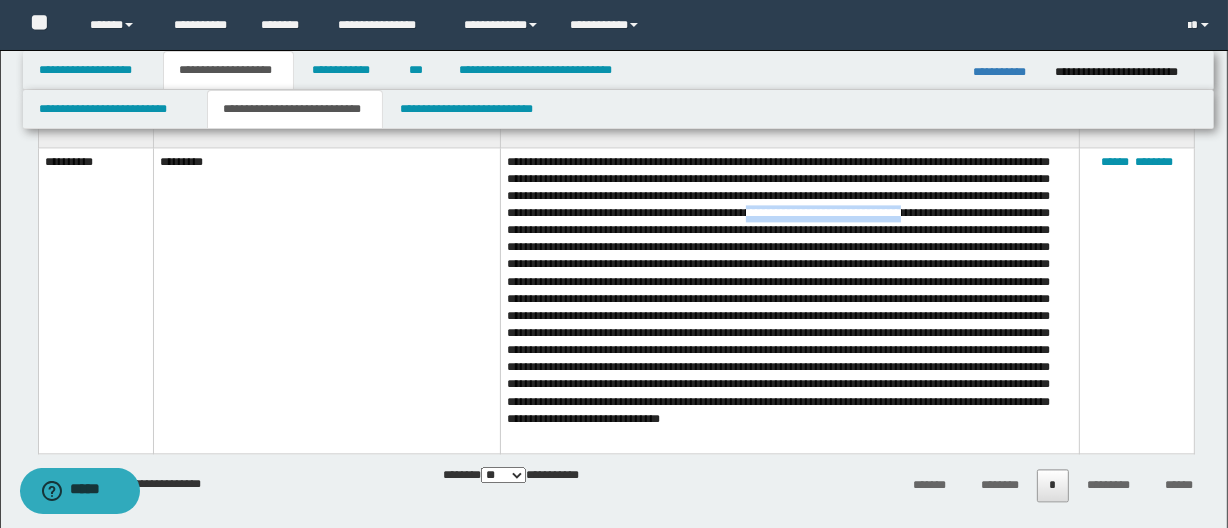 drag, startPoint x: 868, startPoint y: 214, endPoint x: 1047, endPoint y: 215, distance: 179.00279 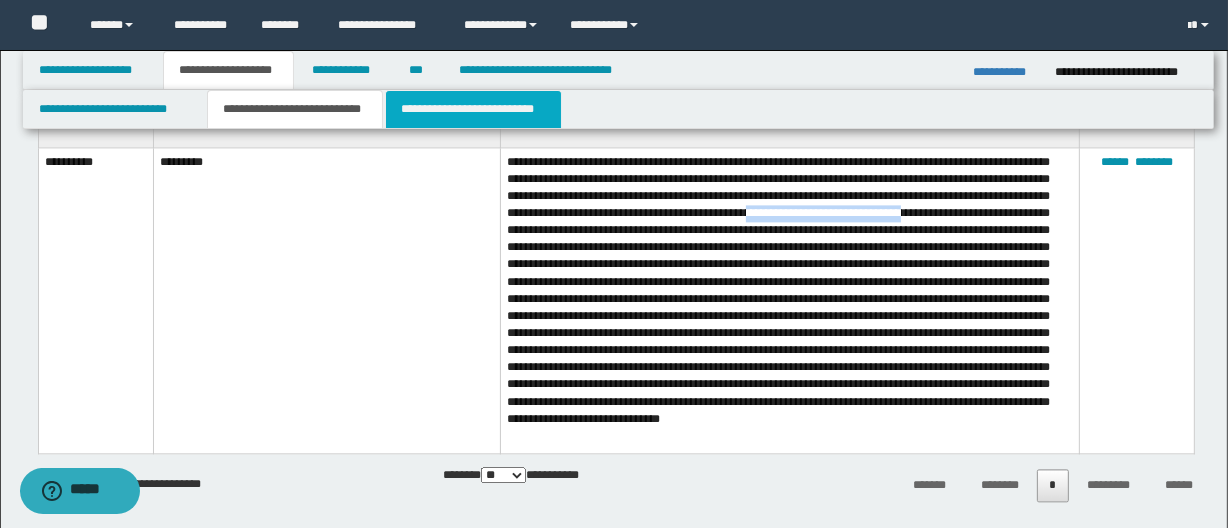 click on "**********" at bounding box center (473, 109) 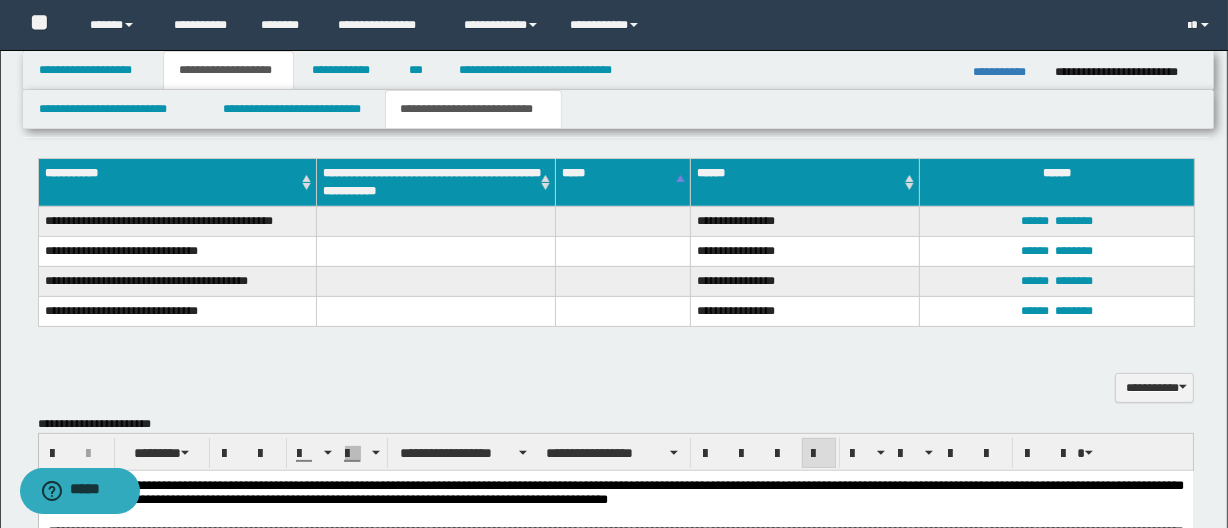 scroll, scrollTop: 632, scrollLeft: 0, axis: vertical 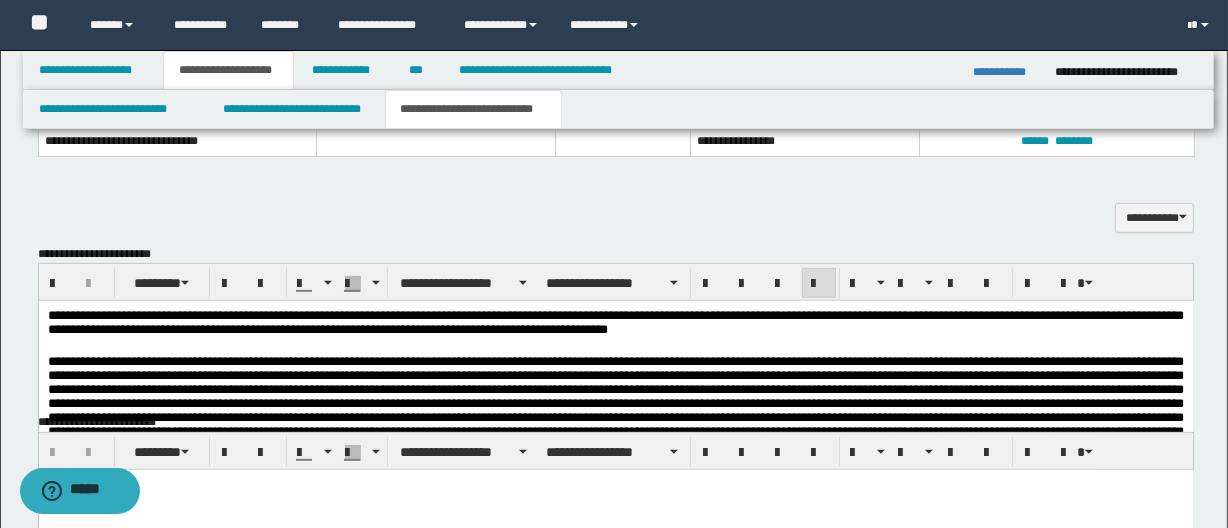 click at bounding box center (615, 347) 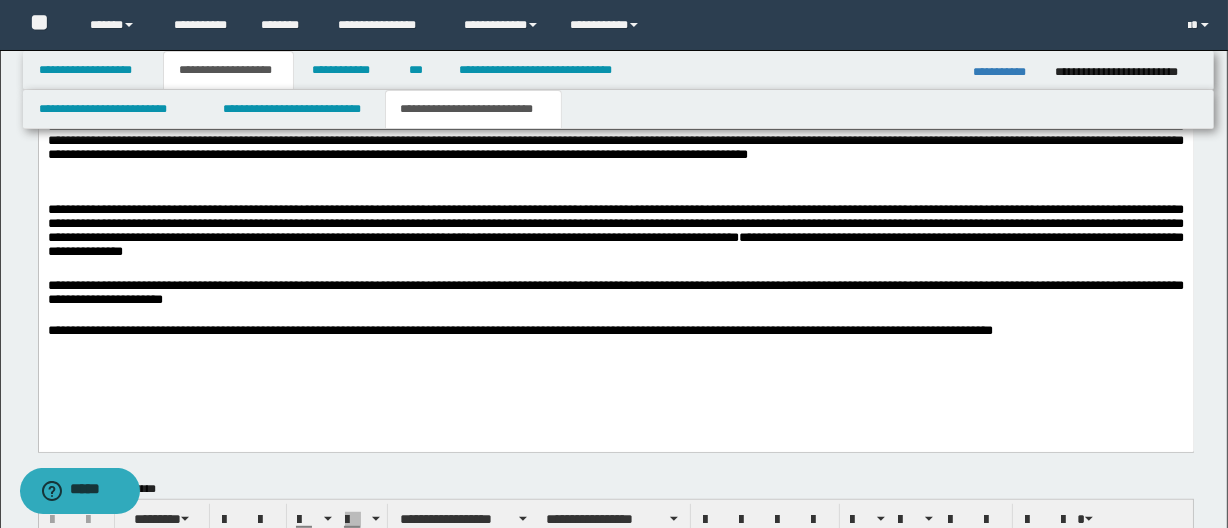 scroll, scrollTop: 905, scrollLeft: 0, axis: vertical 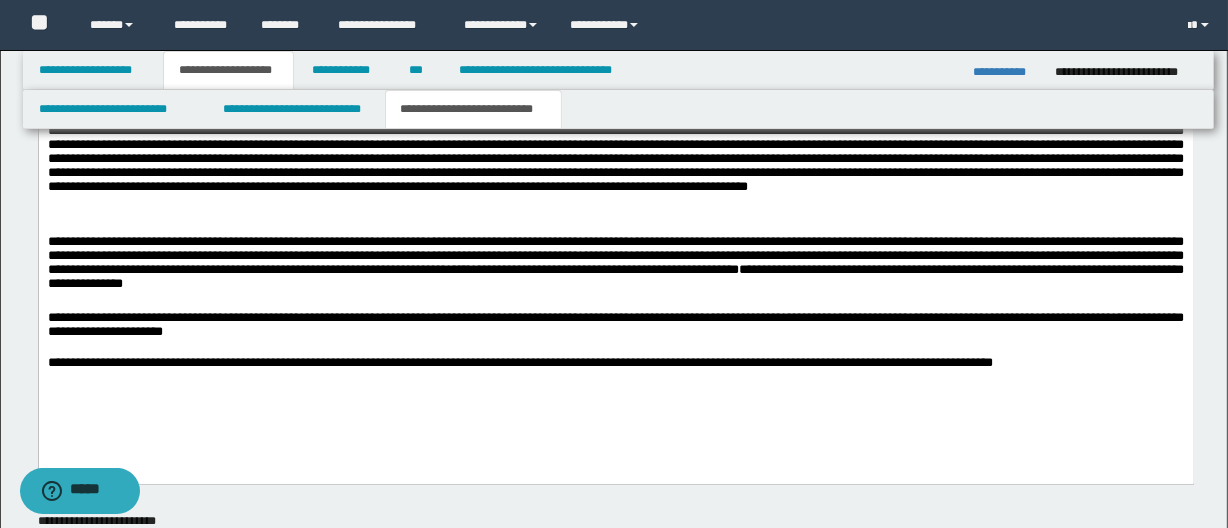 click on "**********" at bounding box center [615, 266] 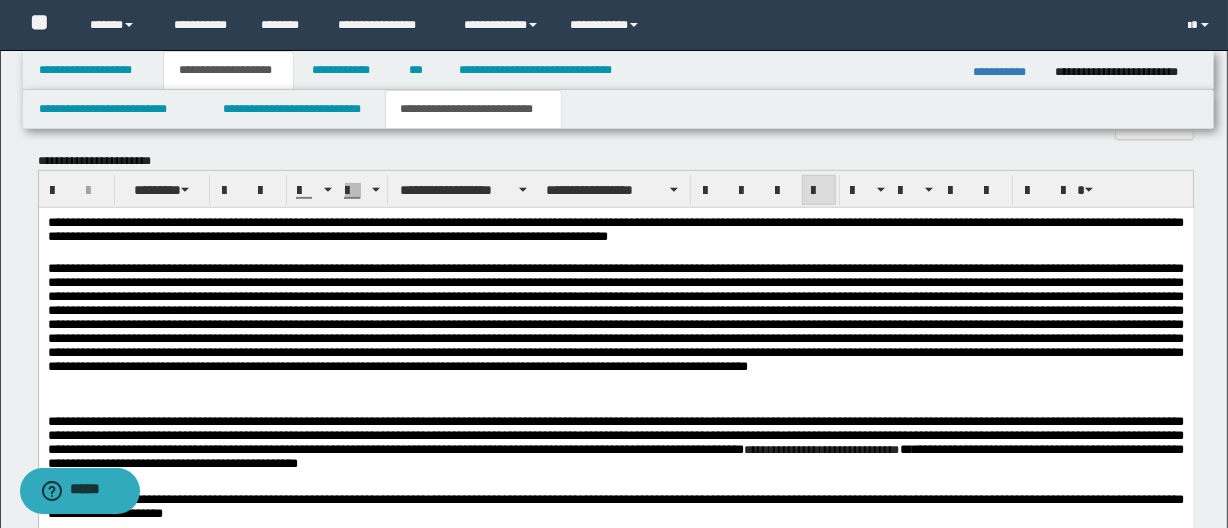 scroll, scrollTop: 723, scrollLeft: 0, axis: vertical 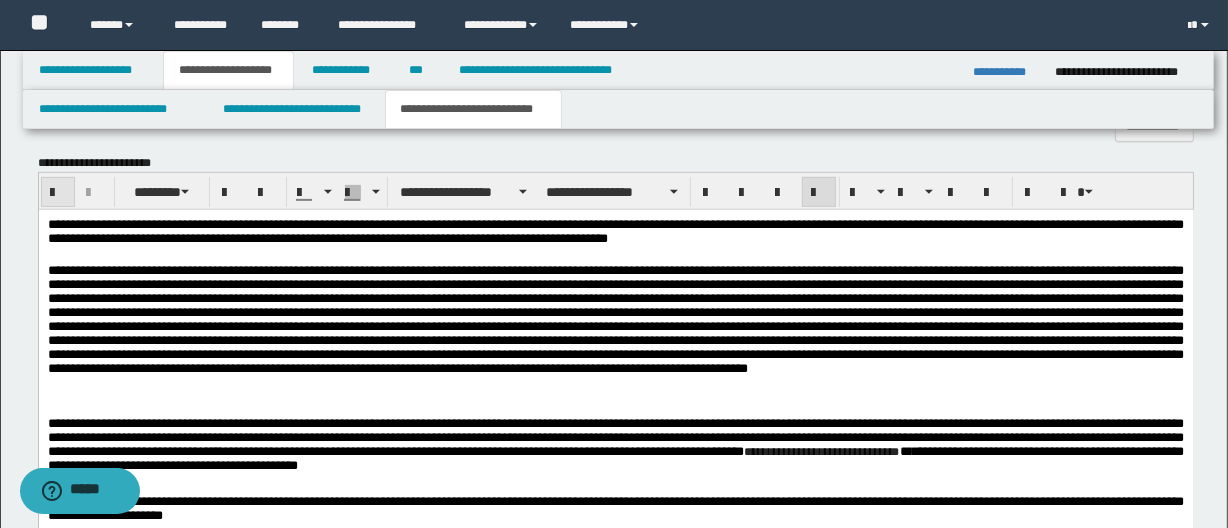 click at bounding box center (58, 193) 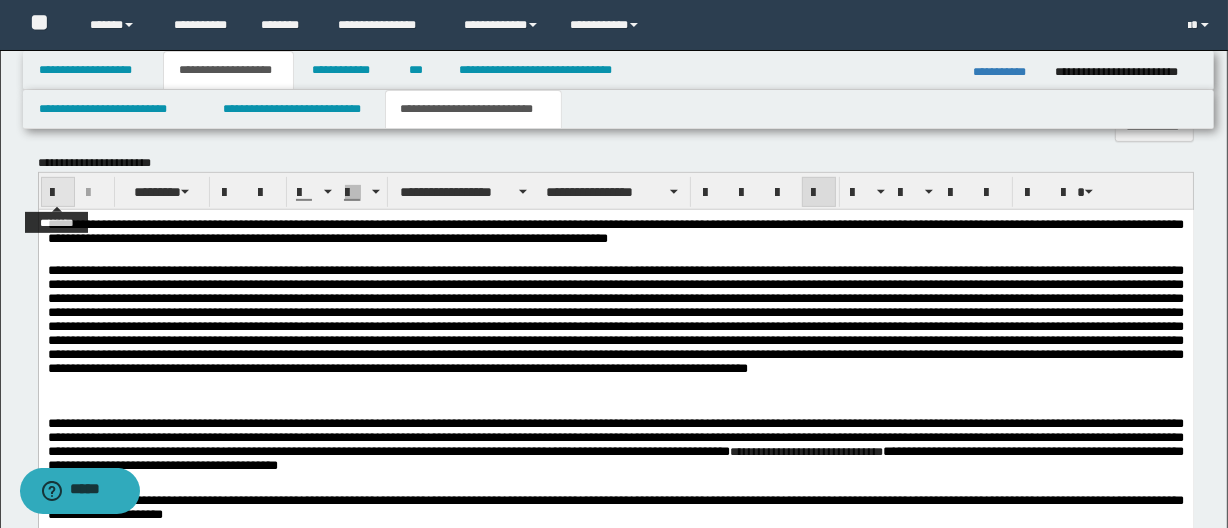 click at bounding box center [58, 193] 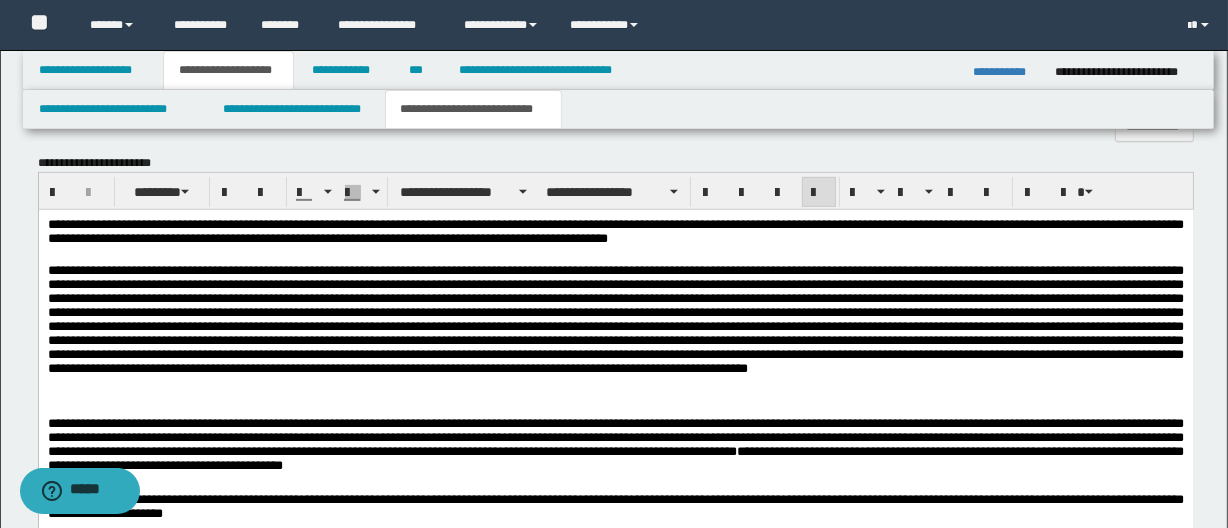 scroll, scrollTop: 814, scrollLeft: 0, axis: vertical 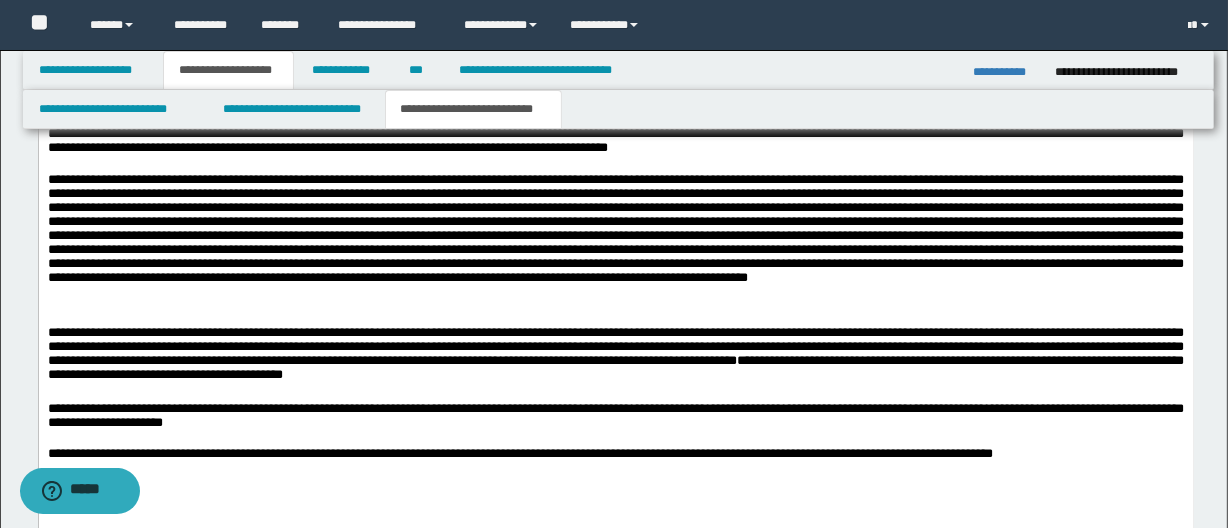 drag, startPoint x: 1034, startPoint y: 364, endPoint x: 1038, endPoint y: 383, distance: 19.416489 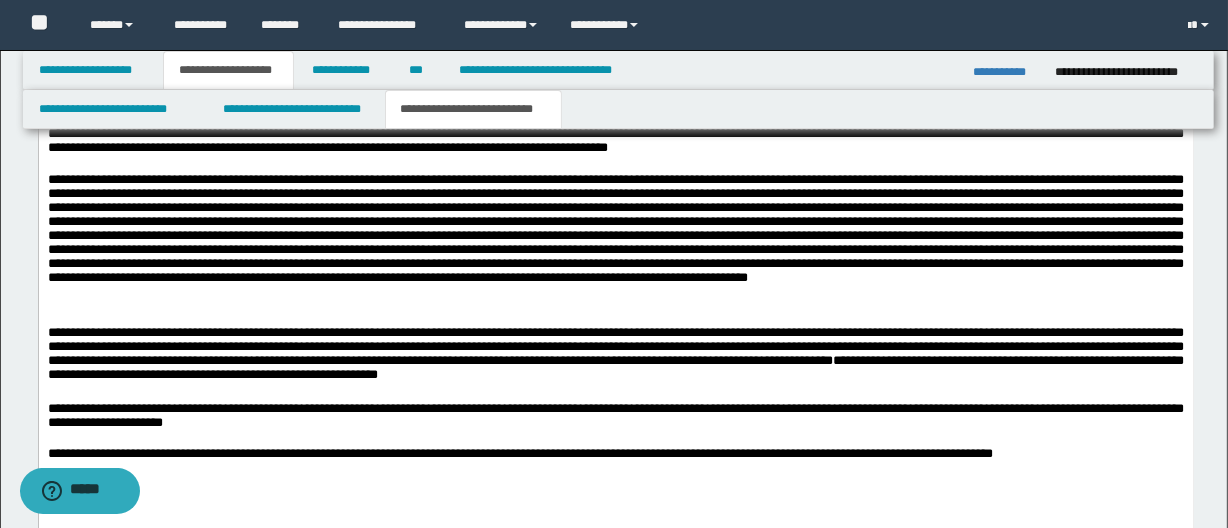 click on "**********" at bounding box center (615, 357) 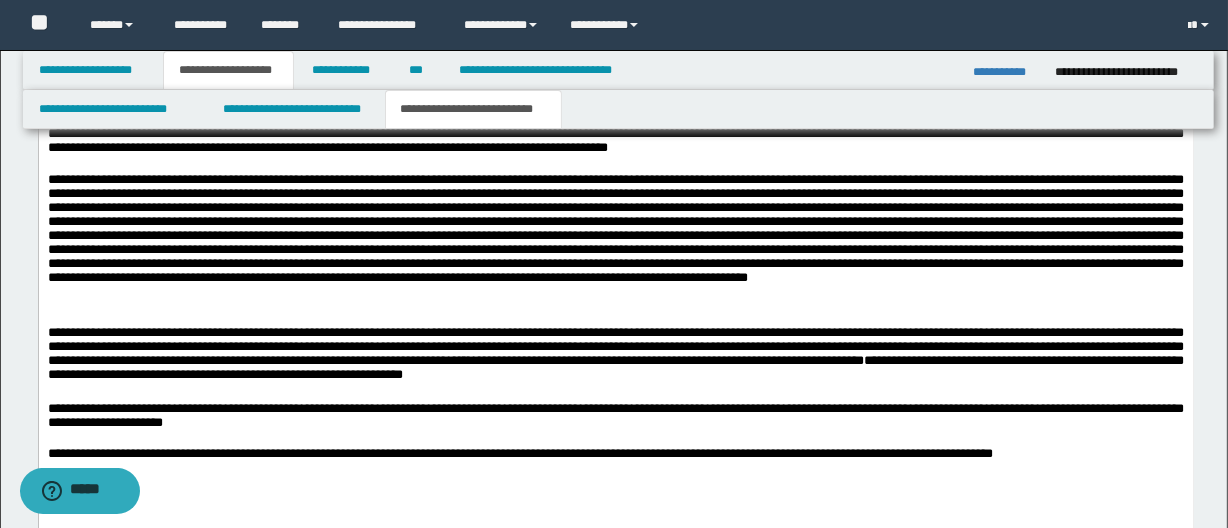 click on "**********" at bounding box center (615, 357) 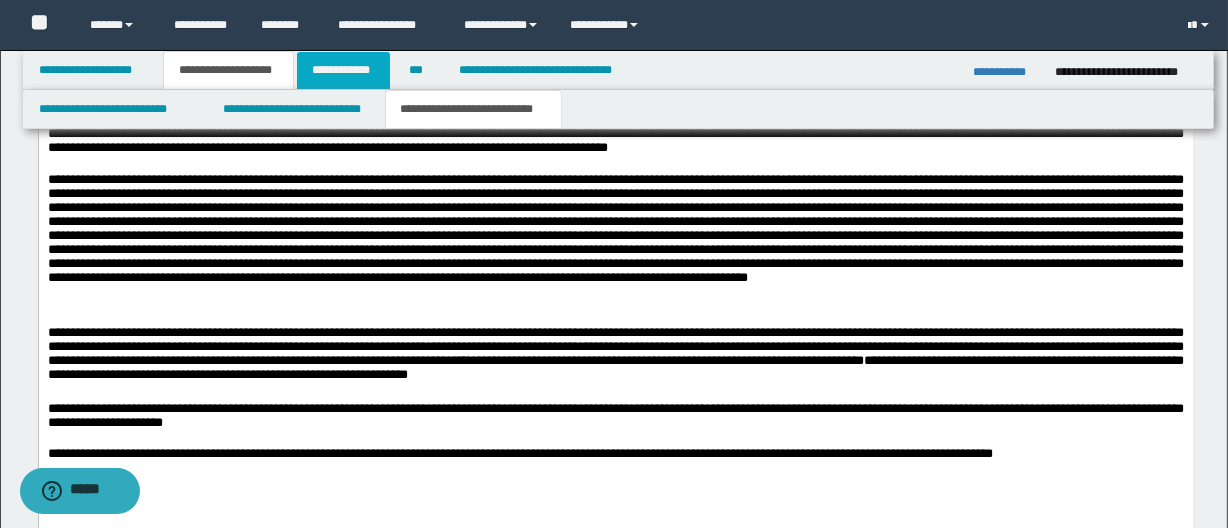 click on "**********" at bounding box center (343, 70) 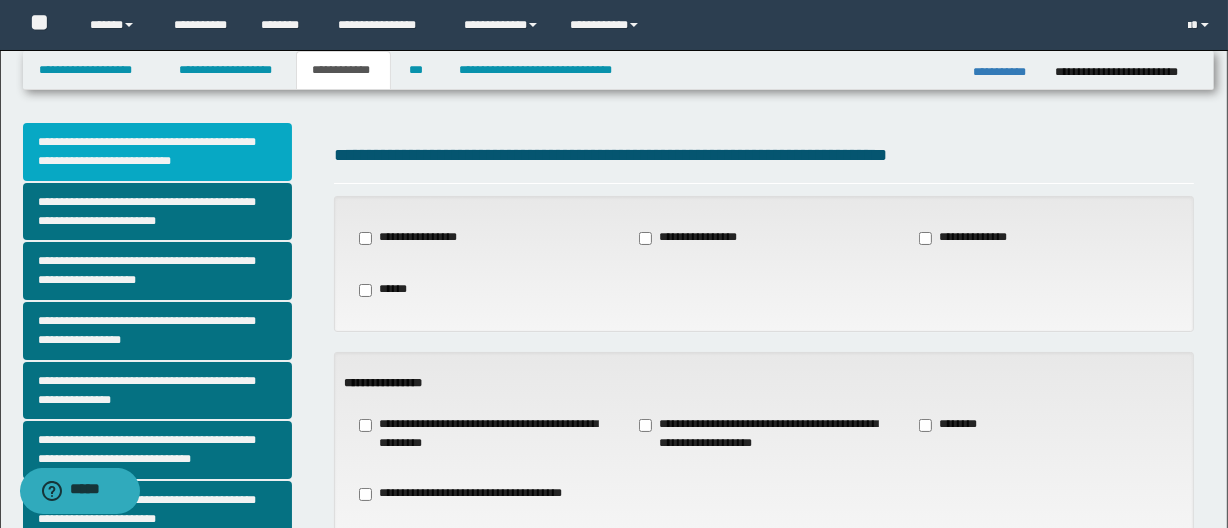 scroll, scrollTop: 0, scrollLeft: 0, axis: both 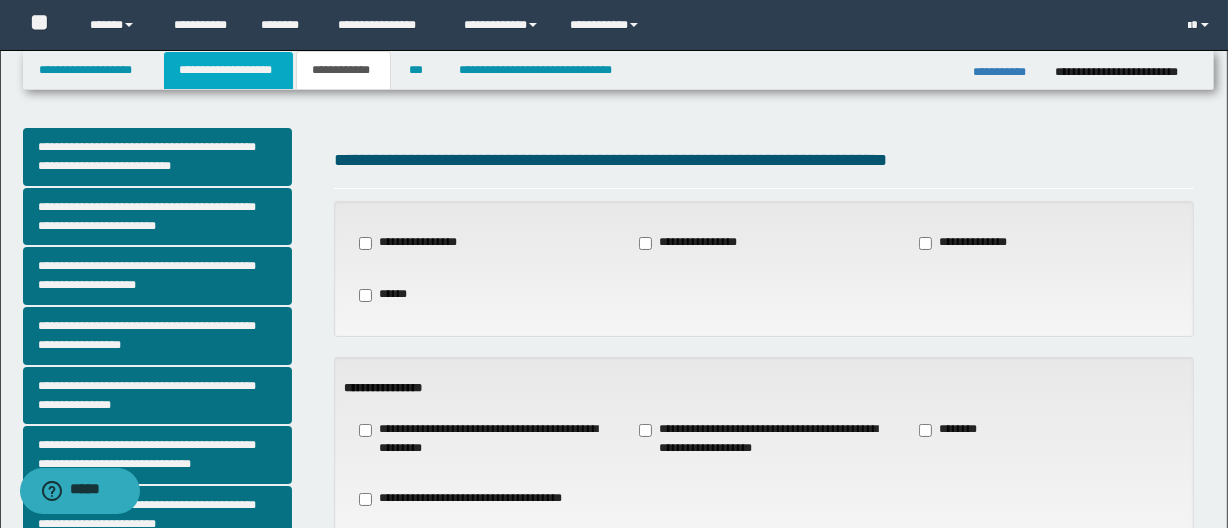 click on "**********" at bounding box center [228, 70] 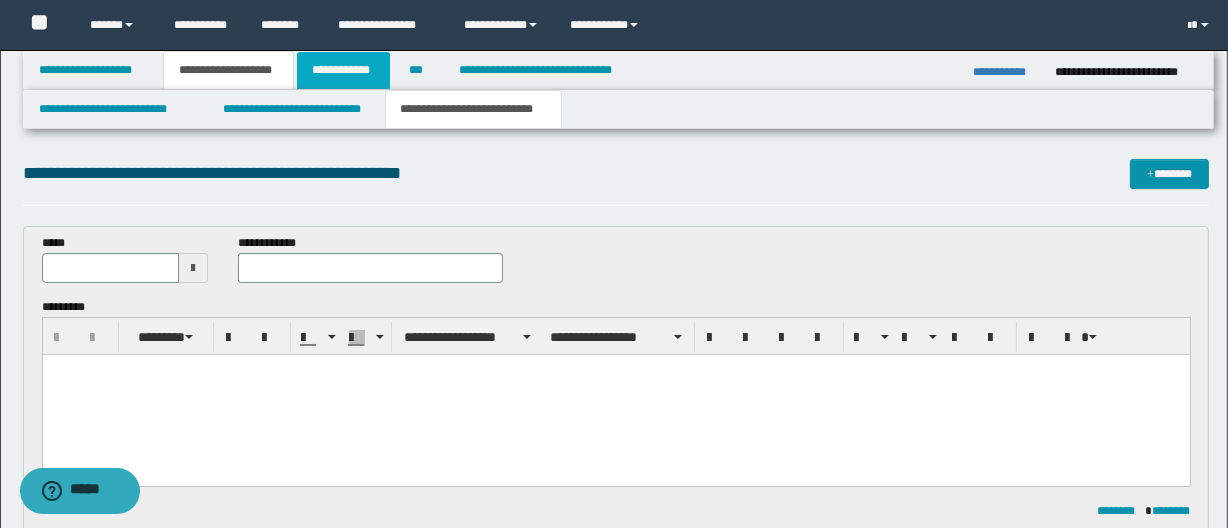click on "**********" at bounding box center (343, 70) 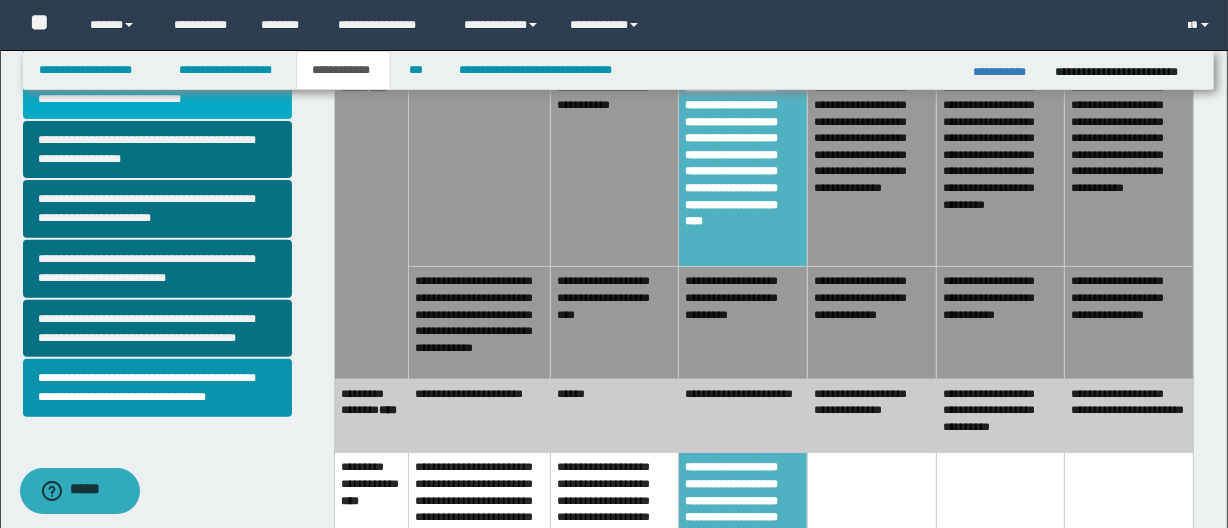 scroll, scrollTop: 636, scrollLeft: 0, axis: vertical 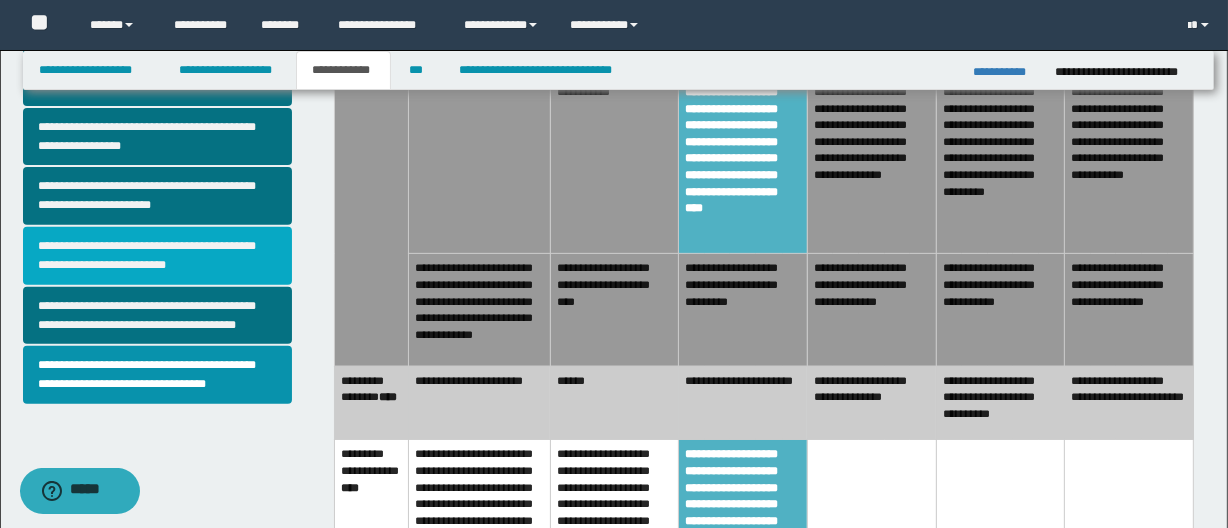 click on "**********" at bounding box center (158, 256) 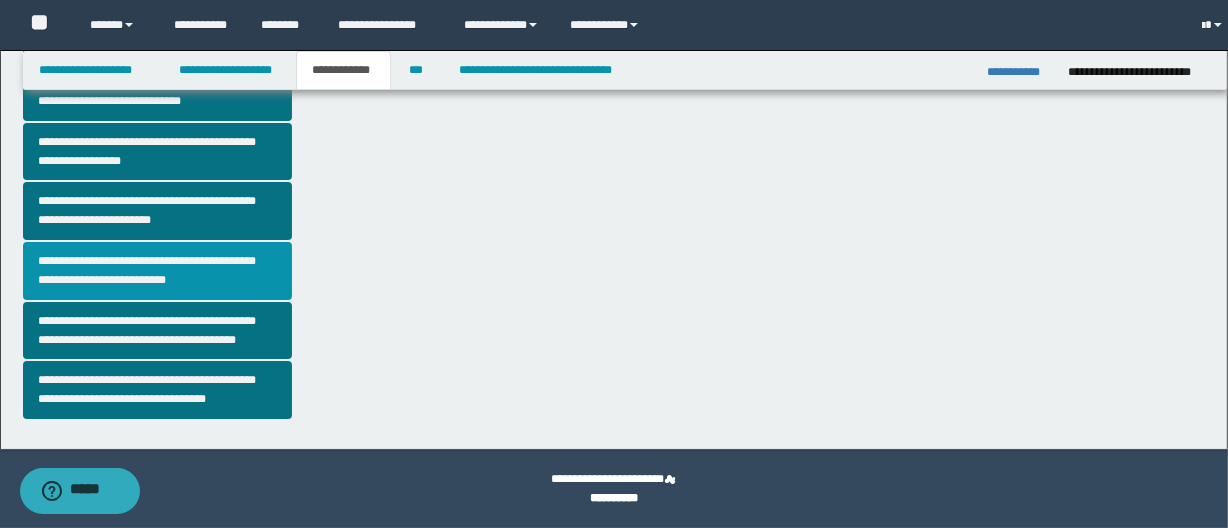 scroll, scrollTop: 0, scrollLeft: 0, axis: both 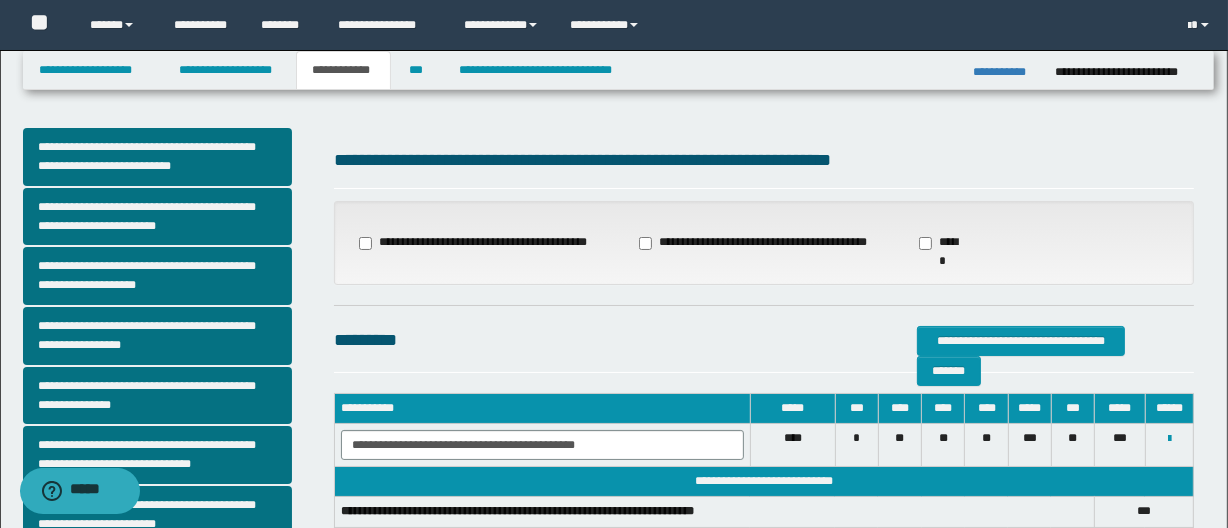 click on "**********" at bounding box center [755, 243] 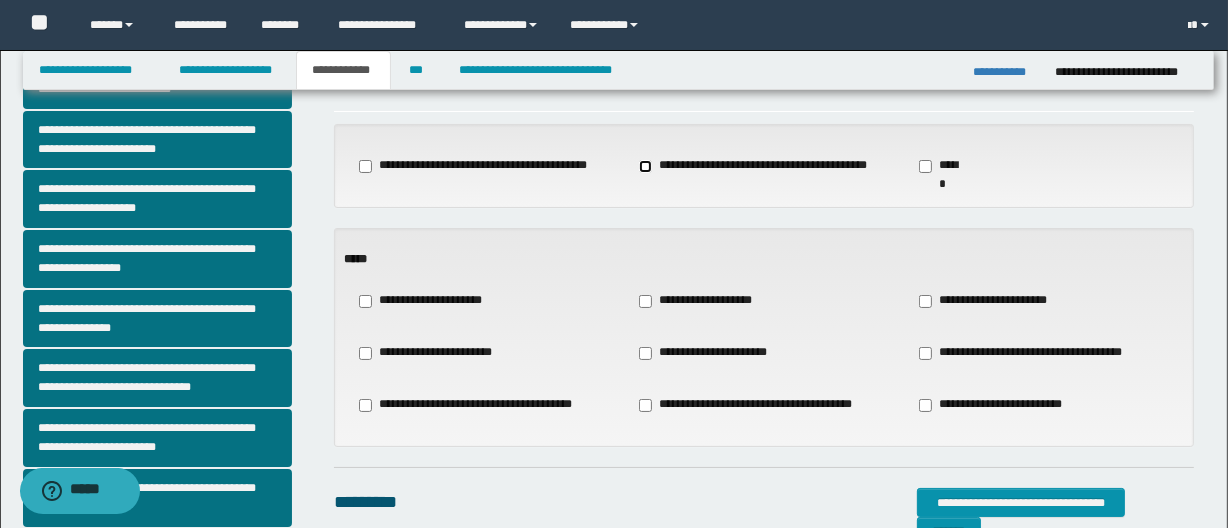 scroll, scrollTop: 181, scrollLeft: 0, axis: vertical 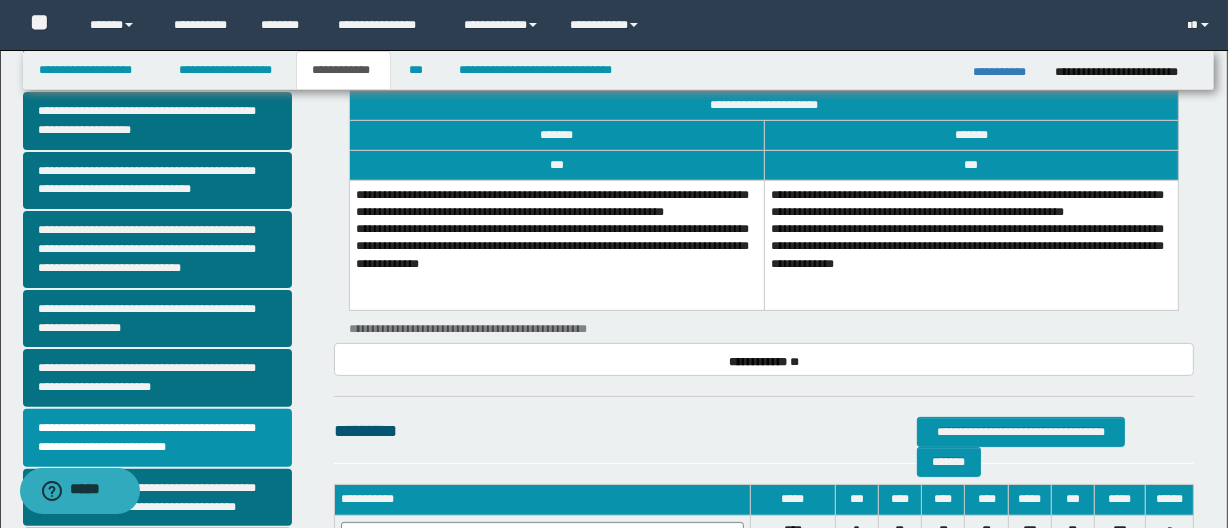 click on "**********" at bounding box center [971, 245] 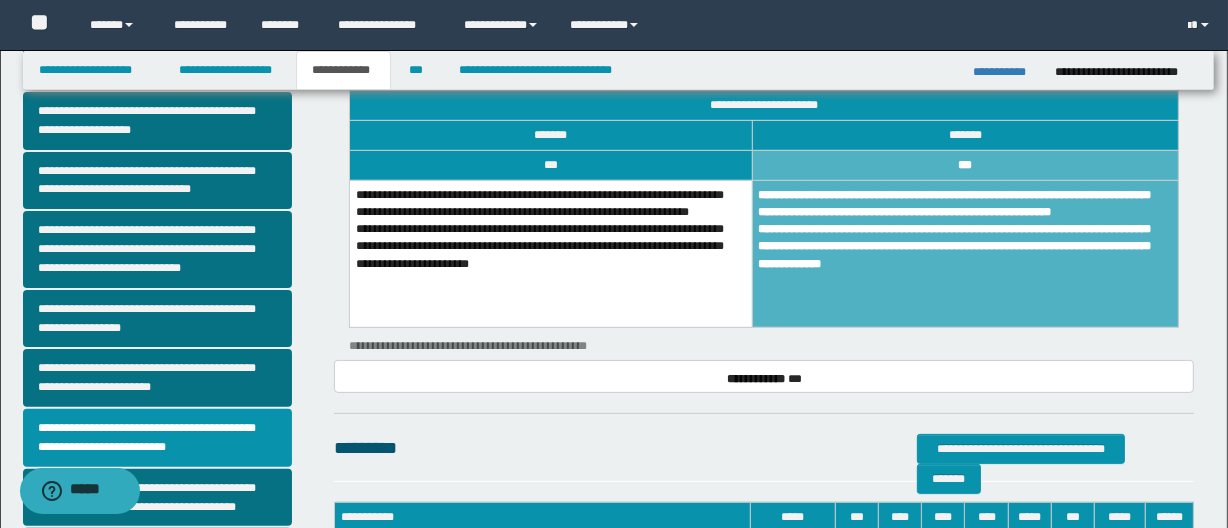 click on "**********" at bounding box center [551, 253] 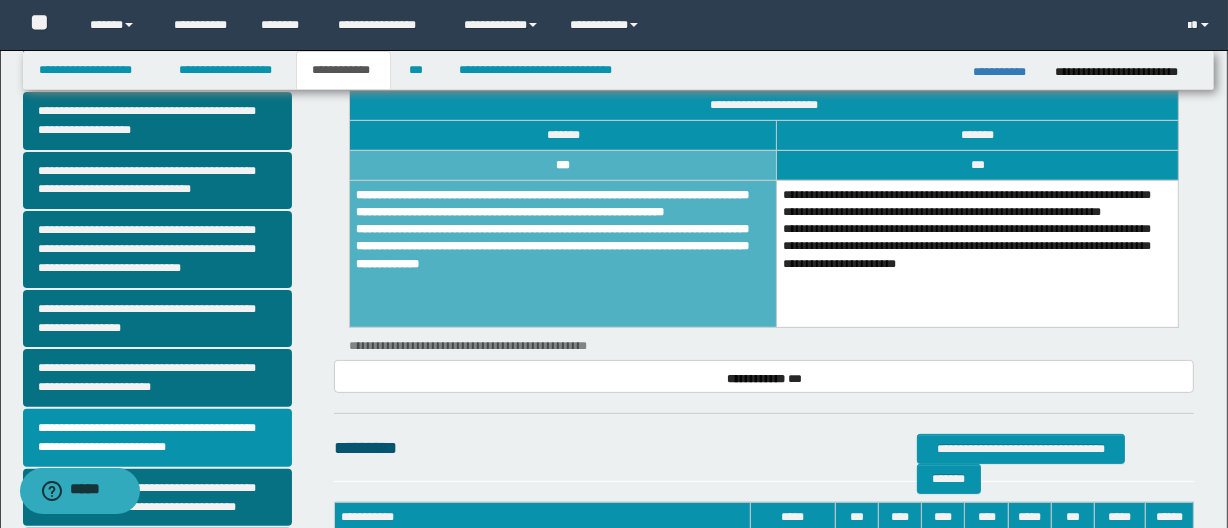 click on "**********" at bounding box center (978, 253) 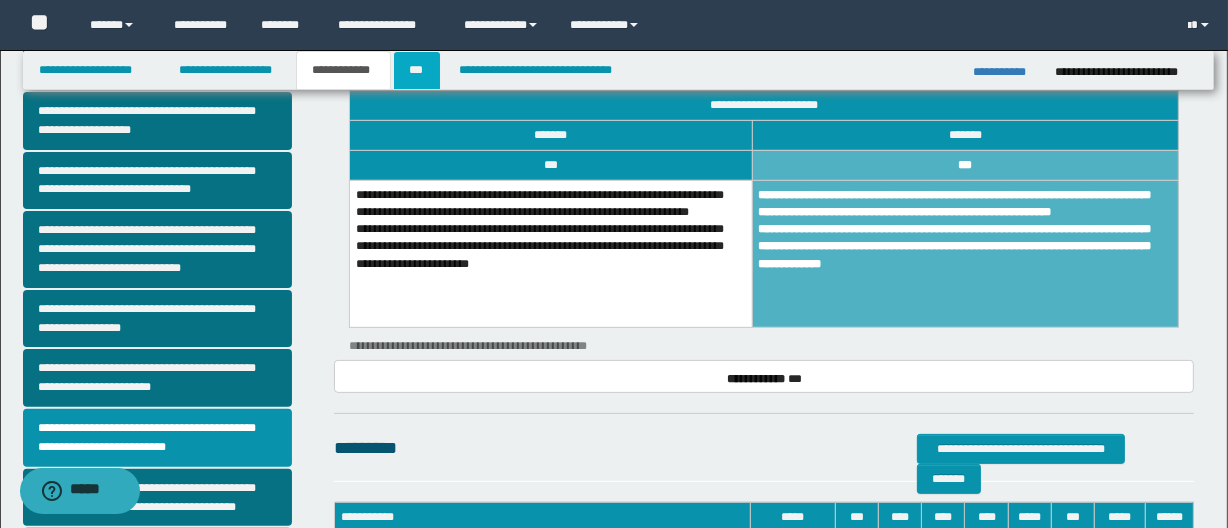 click on "***" at bounding box center (417, 70) 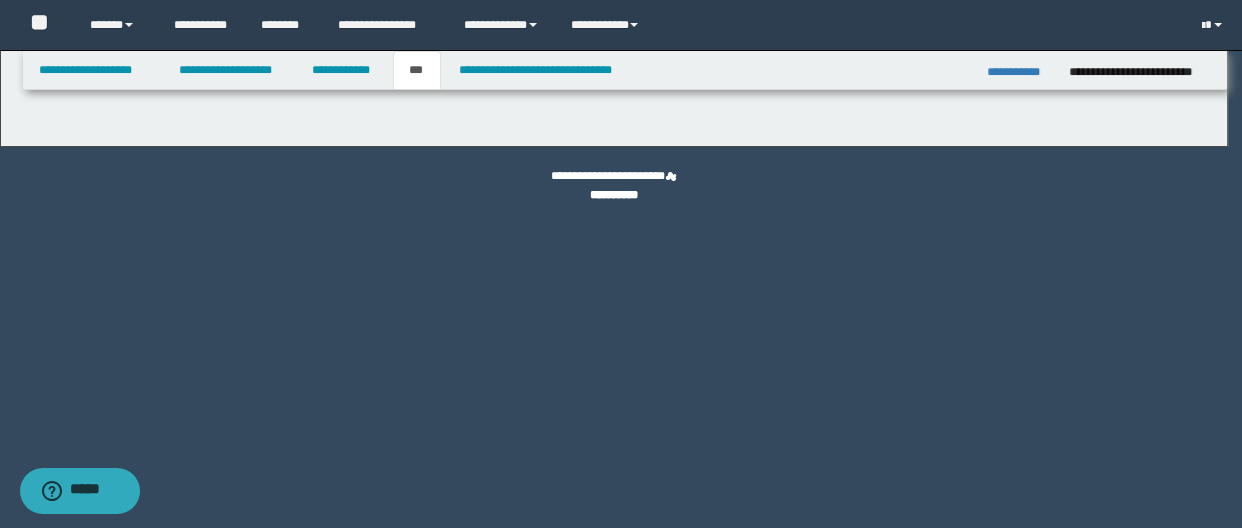 select on "**" 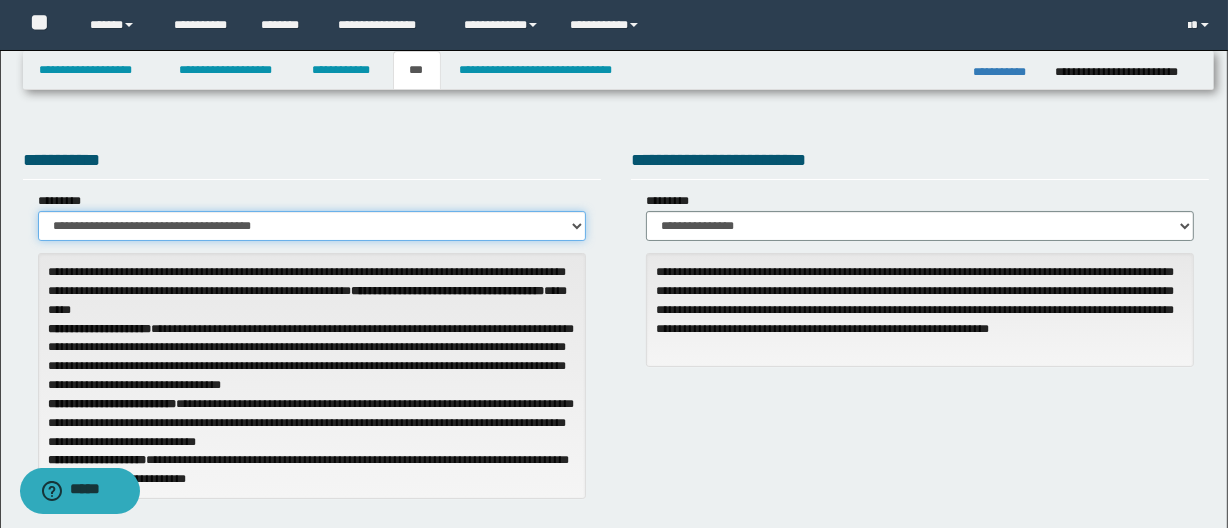 click on "**********" at bounding box center [312, 226] 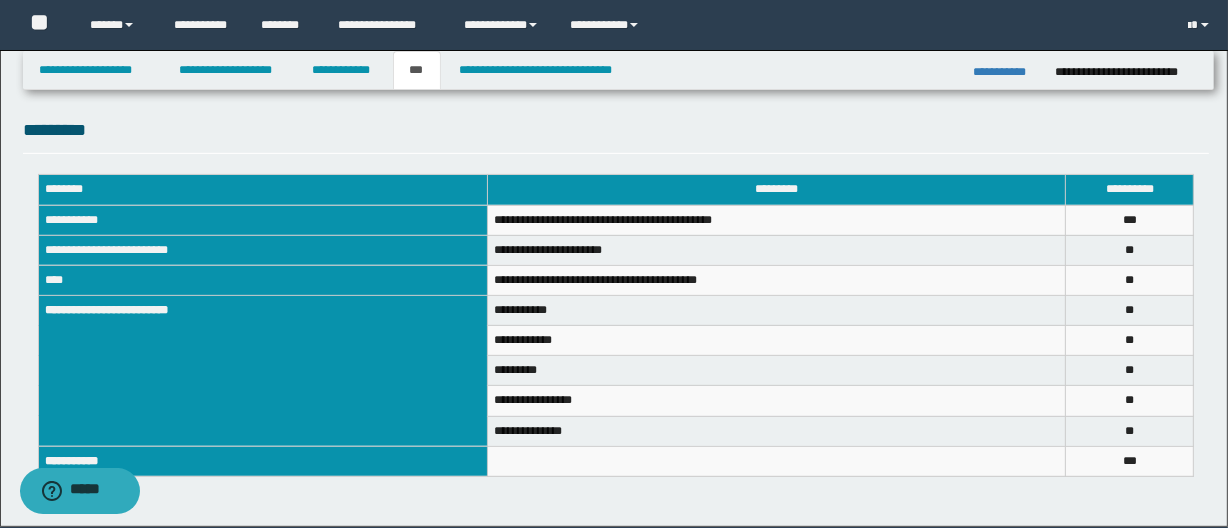 scroll, scrollTop: 727, scrollLeft: 0, axis: vertical 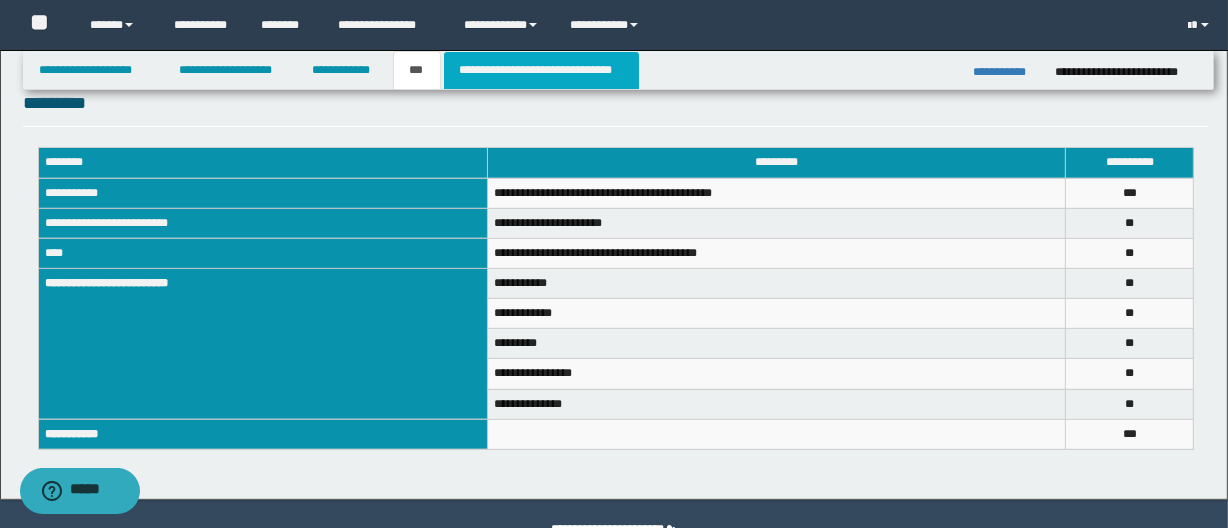 click on "**********" at bounding box center [541, 70] 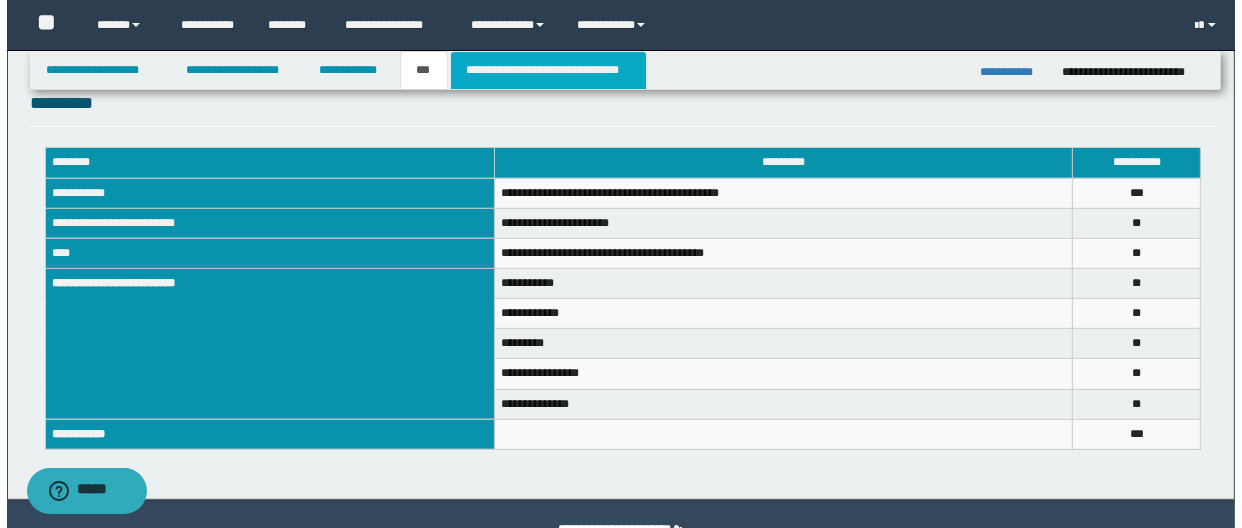 scroll, scrollTop: 0, scrollLeft: 0, axis: both 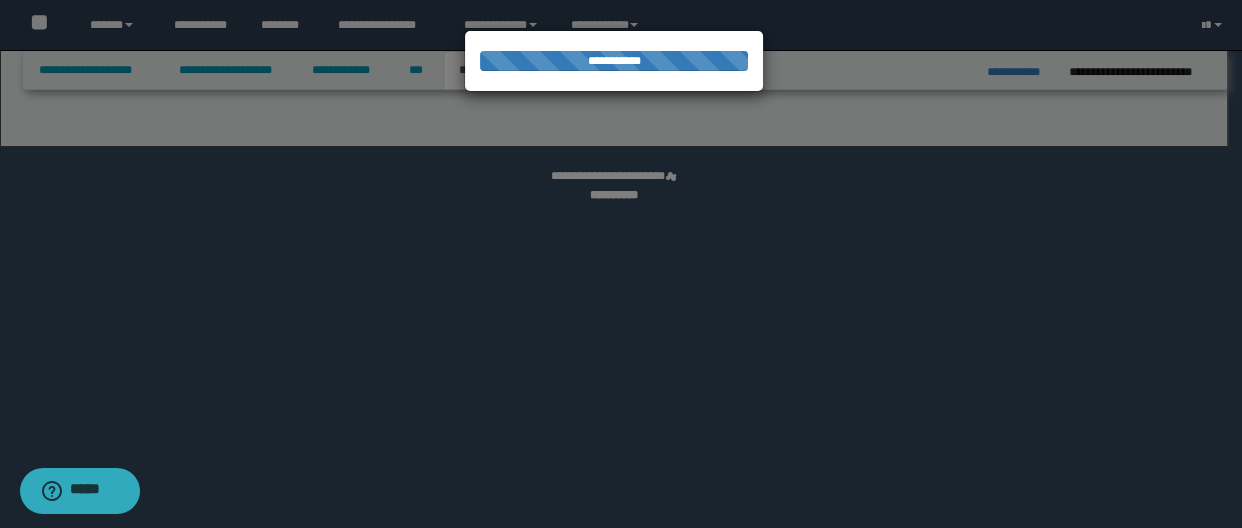 select on "*" 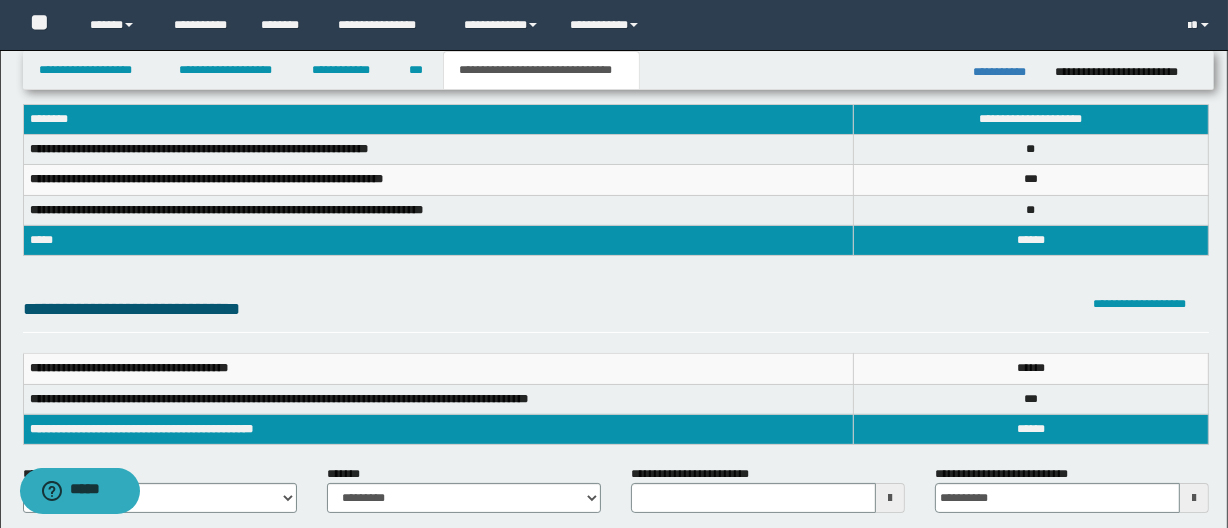 scroll, scrollTop: 181, scrollLeft: 0, axis: vertical 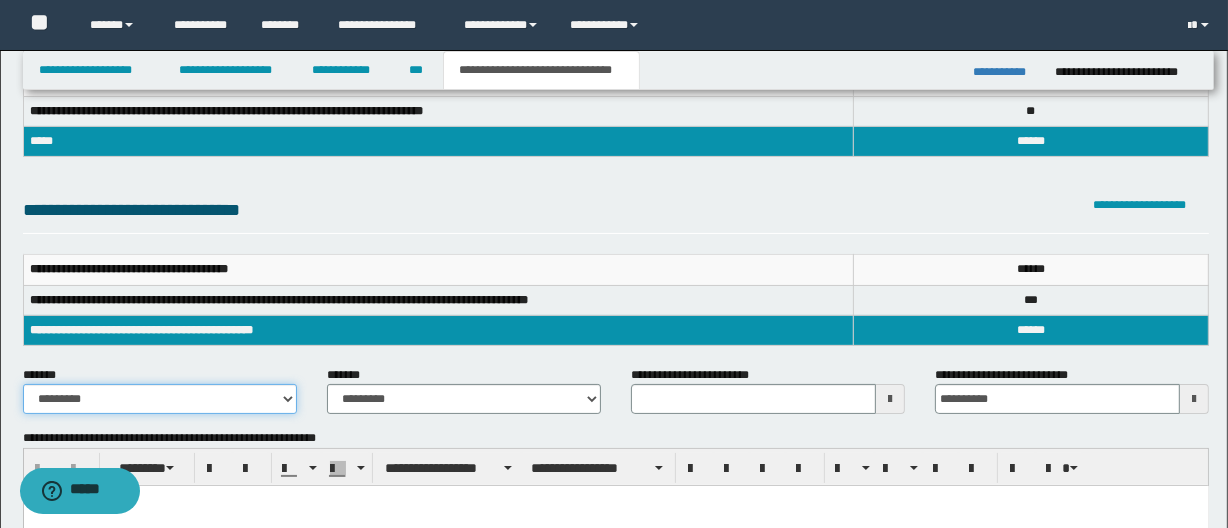 click on "**********" at bounding box center [160, 399] 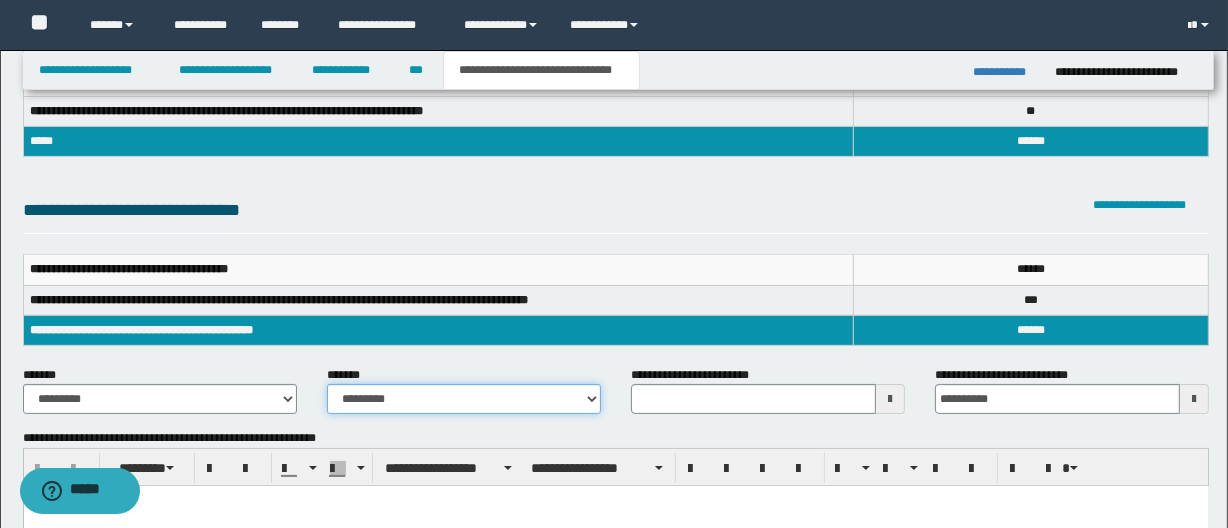 click on "**********" at bounding box center (464, 399) 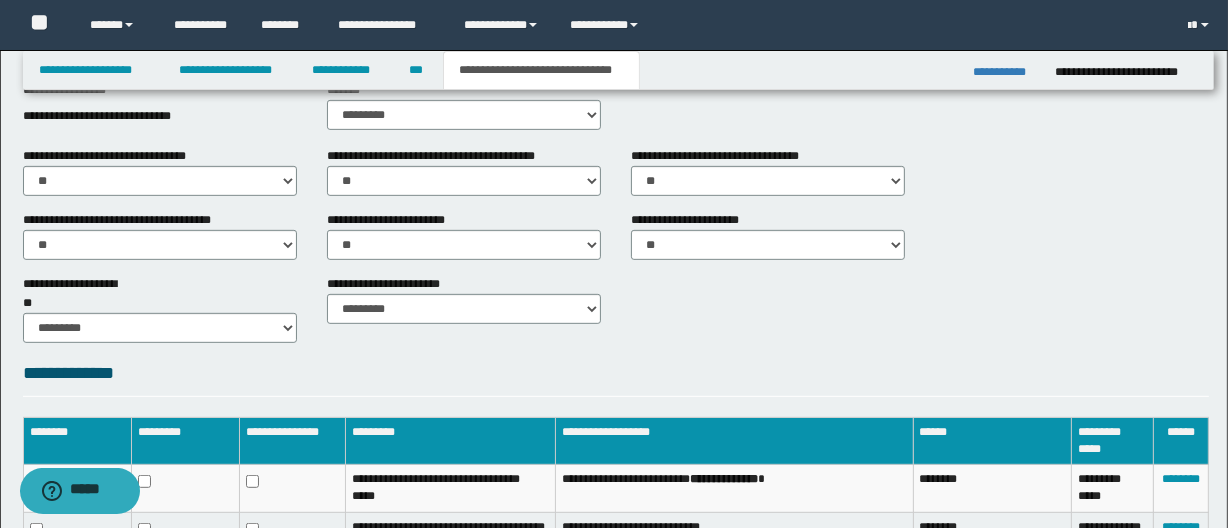 scroll, scrollTop: 818, scrollLeft: 0, axis: vertical 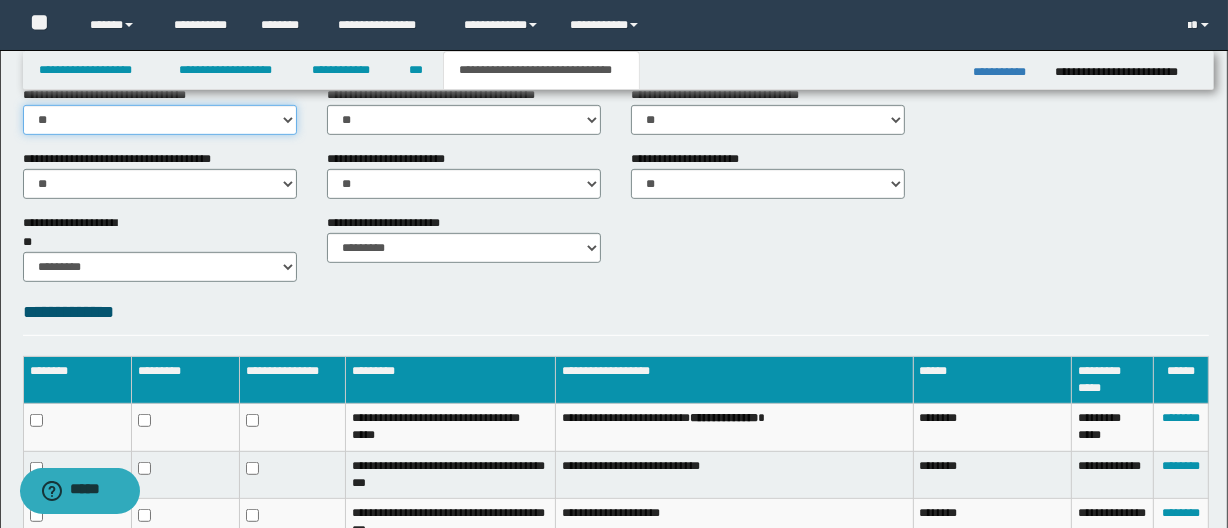 click on "*********
**
**" at bounding box center [160, 120] 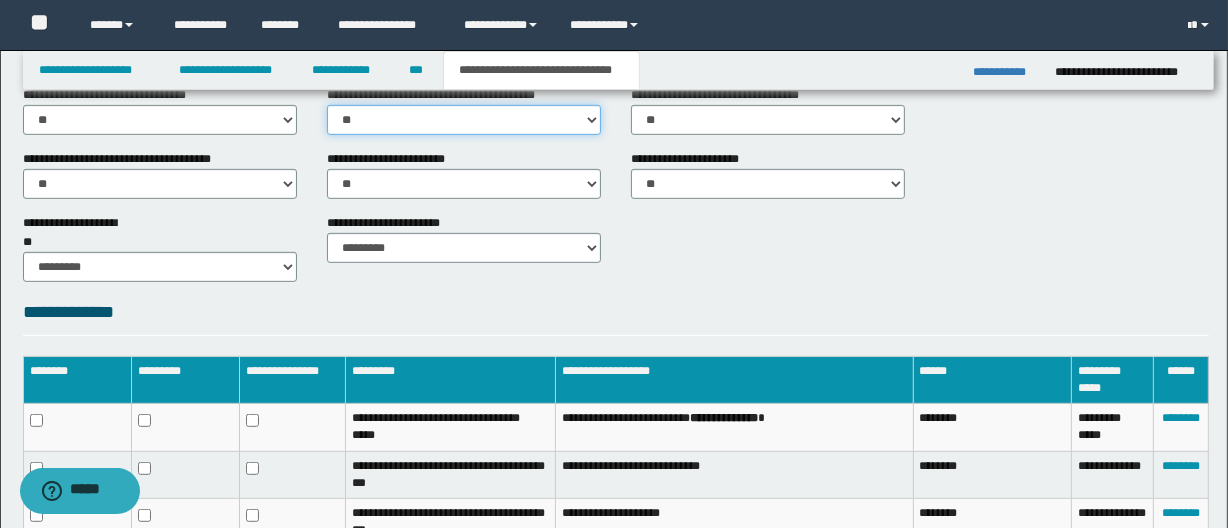 click on "*********
**
**" at bounding box center [464, 120] 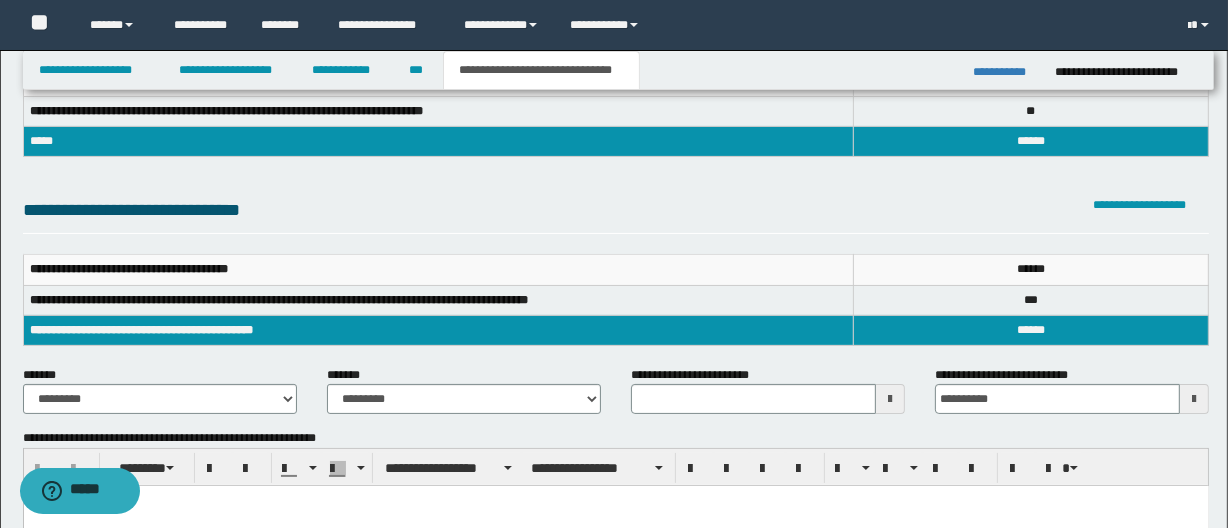 scroll, scrollTop: 0, scrollLeft: 0, axis: both 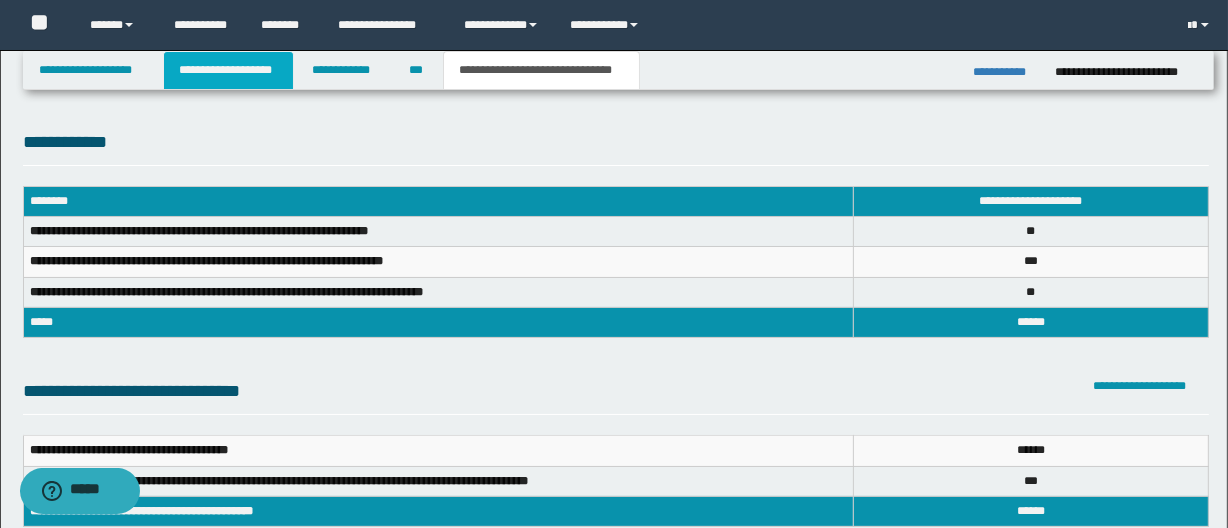 click on "**********" at bounding box center [228, 70] 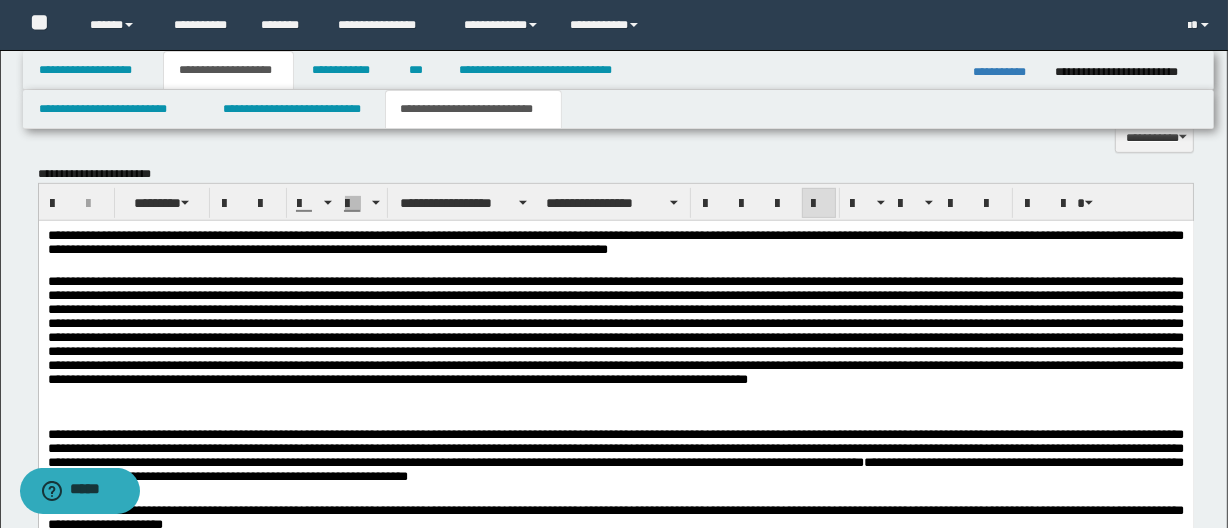 scroll, scrollTop: 818, scrollLeft: 0, axis: vertical 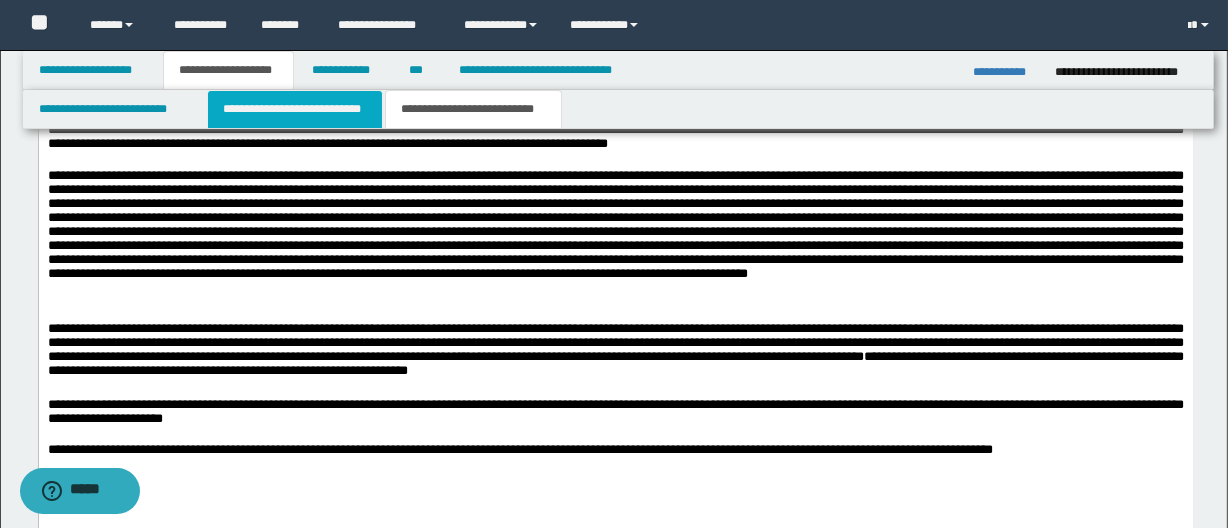 click on "**********" at bounding box center (294, 109) 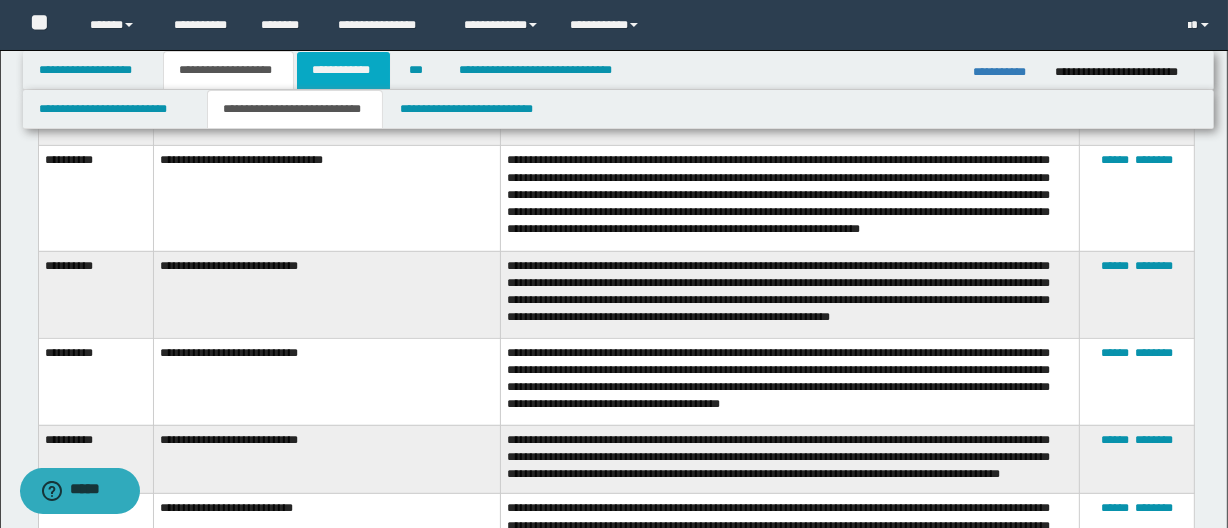 click on "**********" at bounding box center [343, 70] 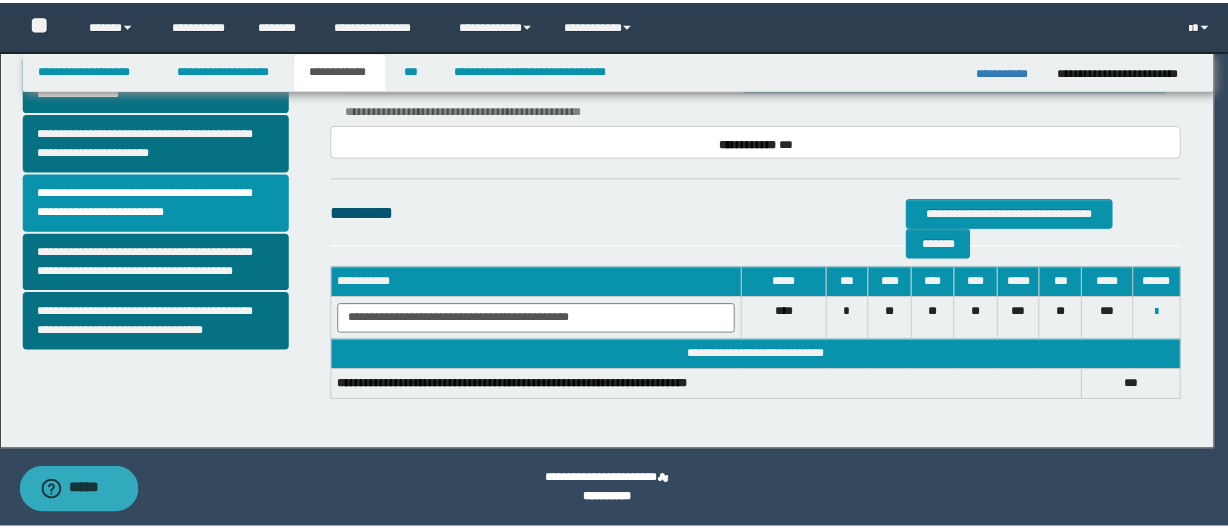 scroll, scrollTop: 672, scrollLeft: 0, axis: vertical 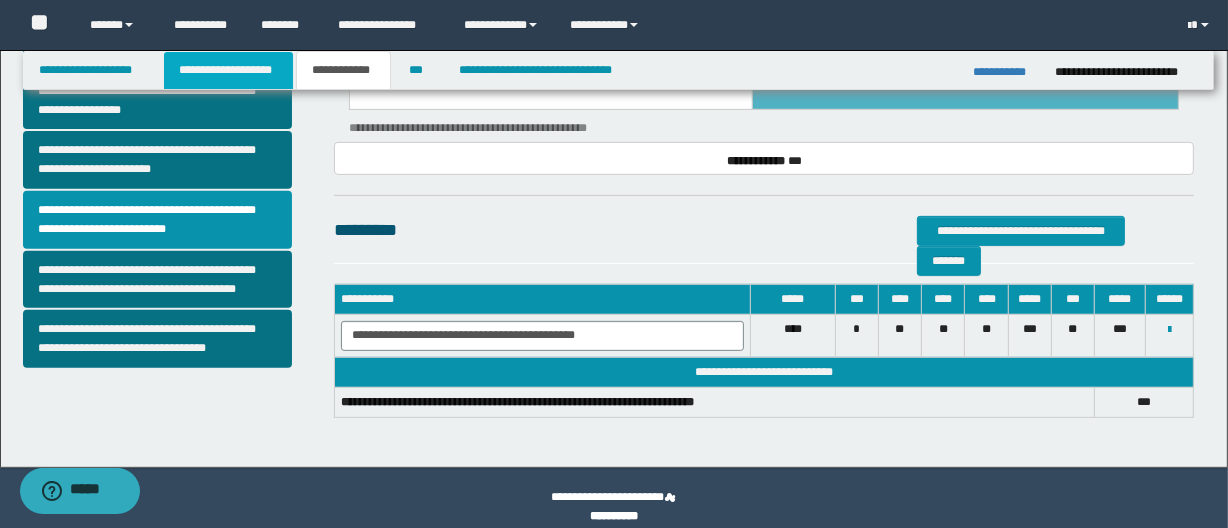 click on "**********" at bounding box center (228, 70) 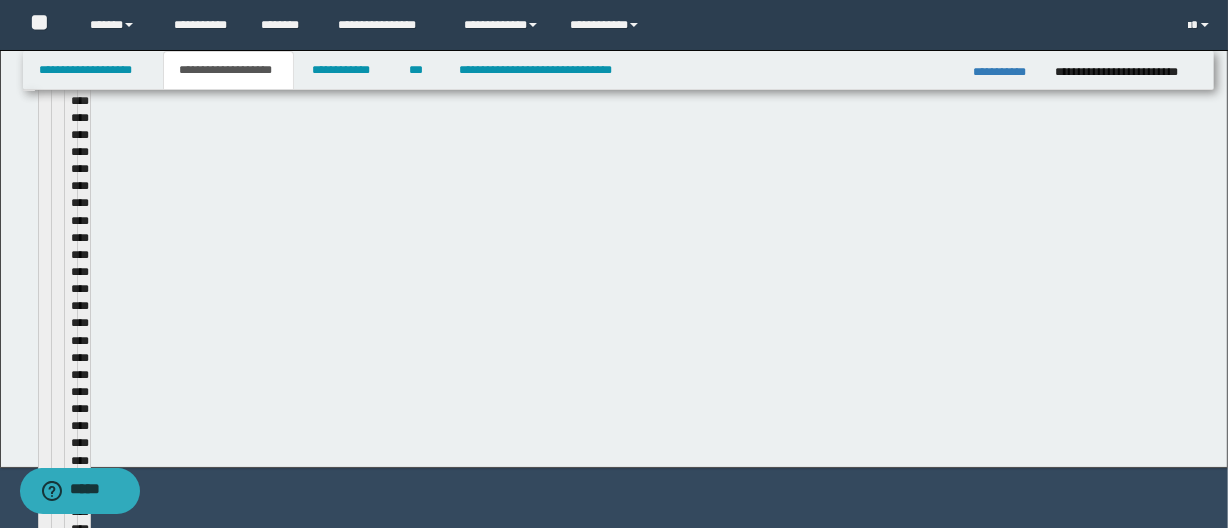 scroll, scrollTop: 703, scrollLeft: 0, axis: vertical 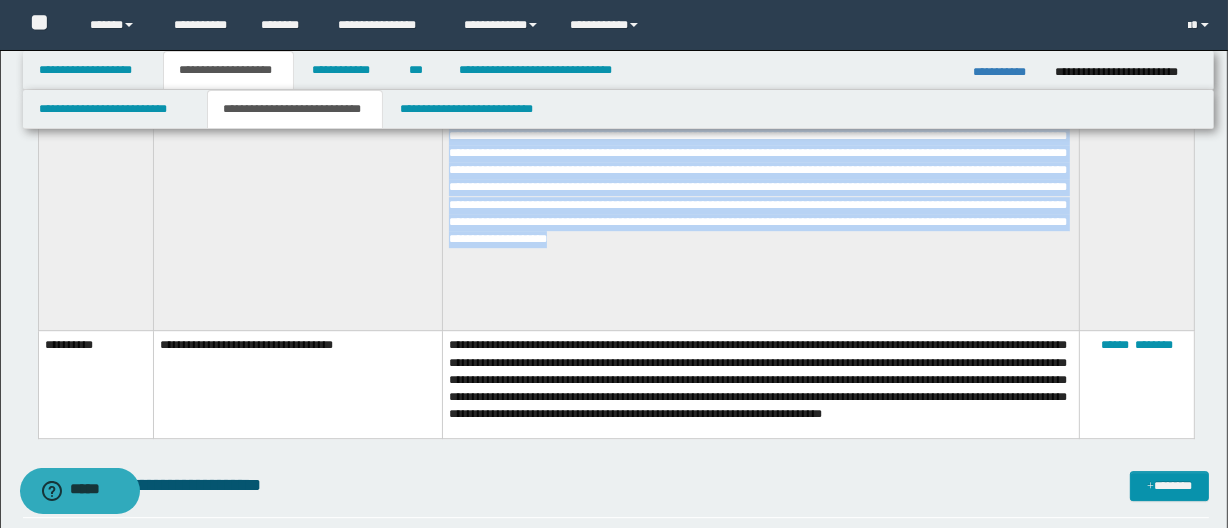drag, startPoint x: 46, startPoint y: 180, endPoint x: 632, endPoint y: 210, distance: 586.7674 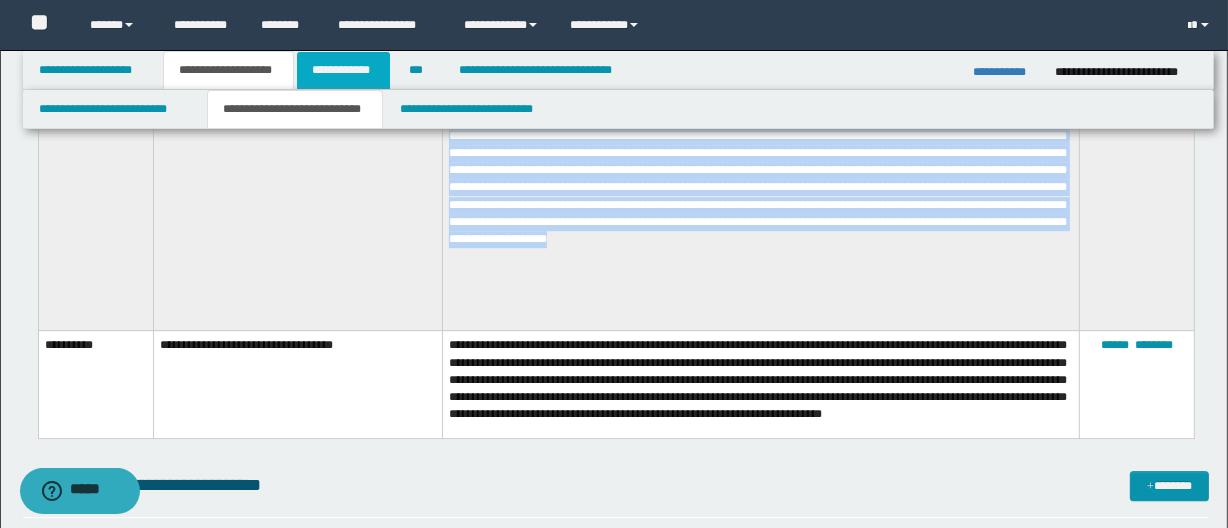 click on "**********" at bounding box center [343, 70] 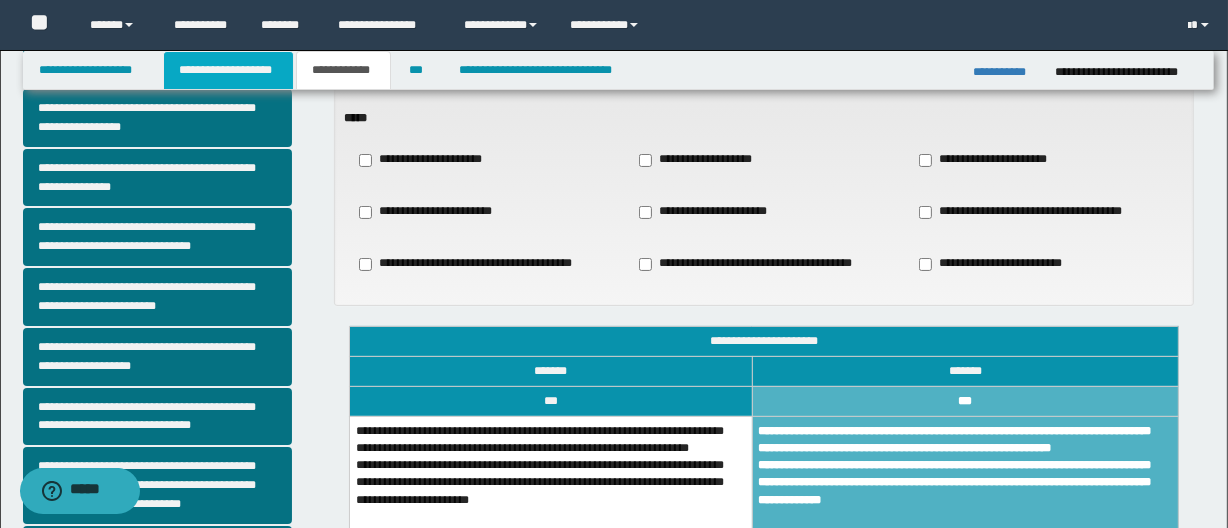 click on "**********" at bounding box center (228, 70) 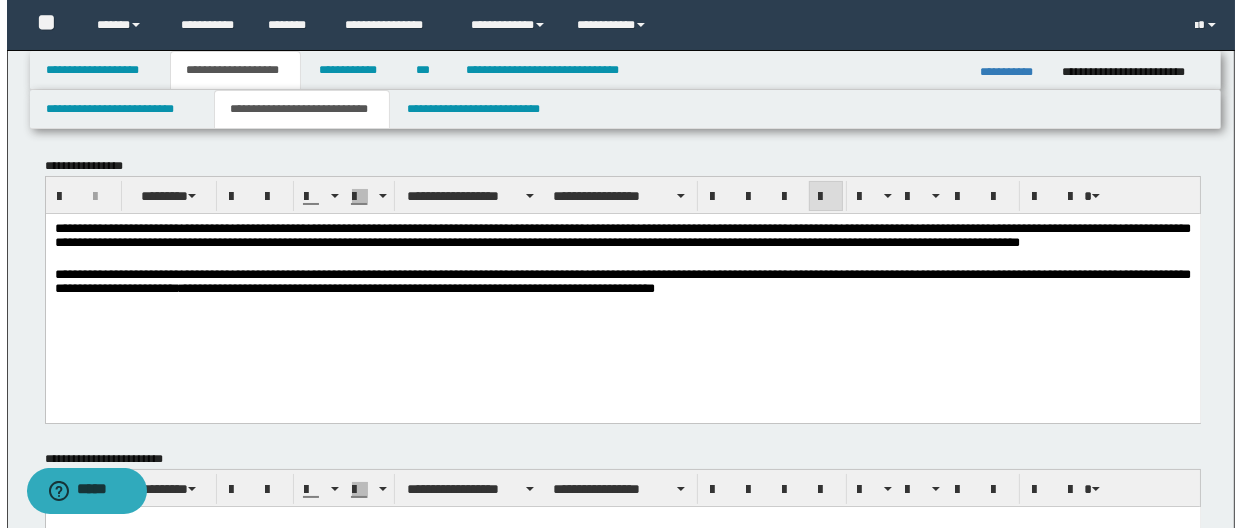 scroll, scrollTop: 0, scrollLeft: 0, axis: both 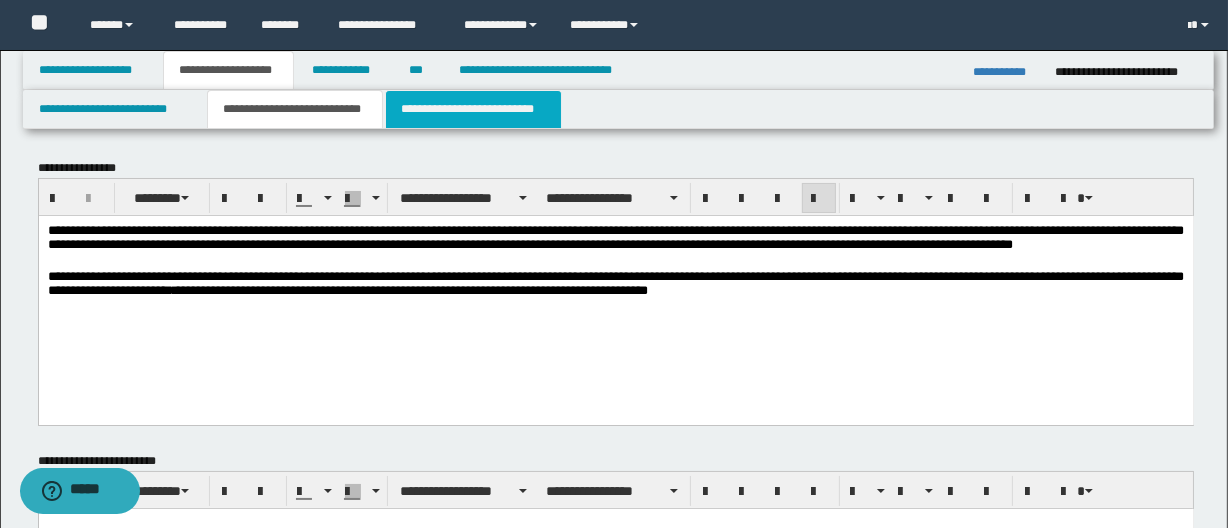 click on "**********" at bounding box center (473, 109) 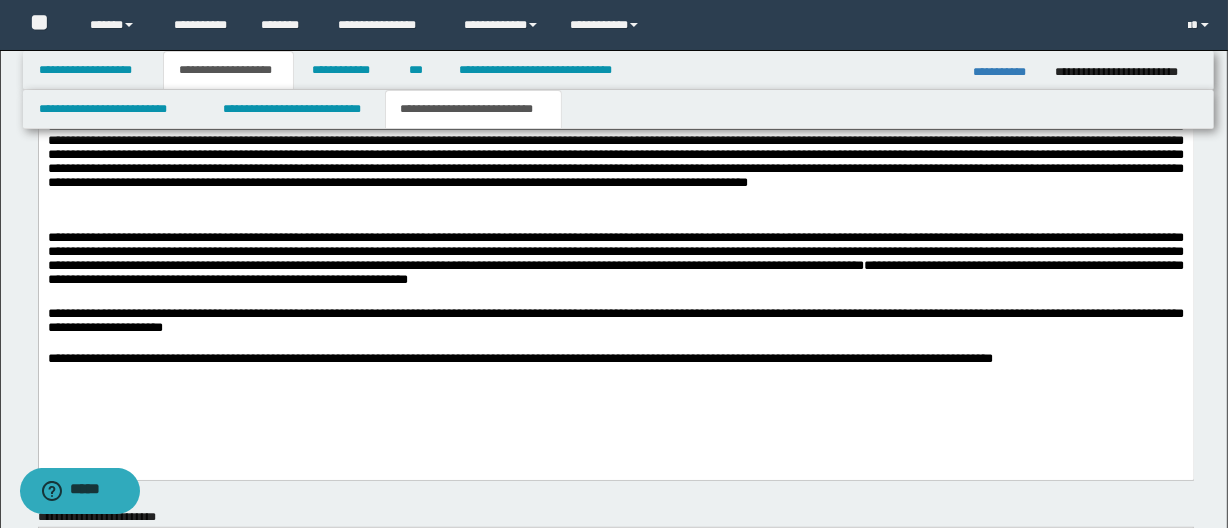 scroll, scrollTop: 818, scrollLeft: 0, axis: vertical 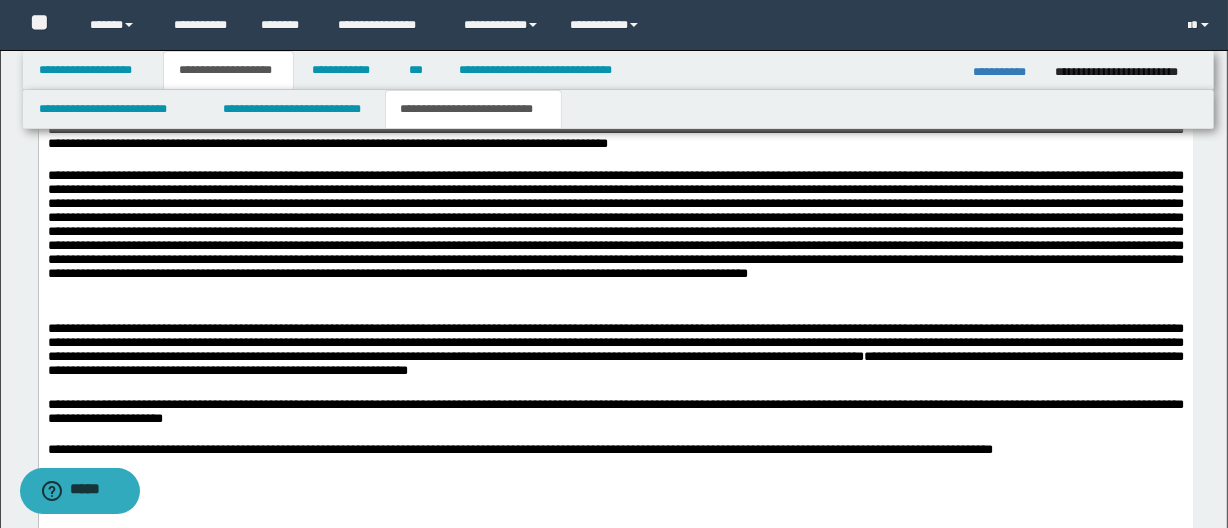 click at bounding box center [615, 238] 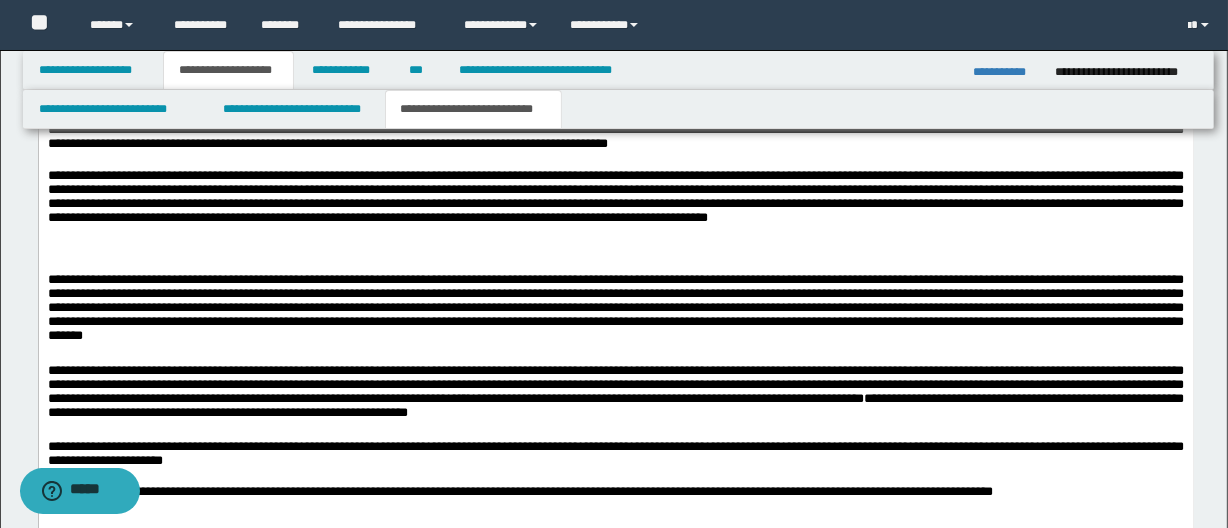 click on "**********" at bounding box center [615, 200] 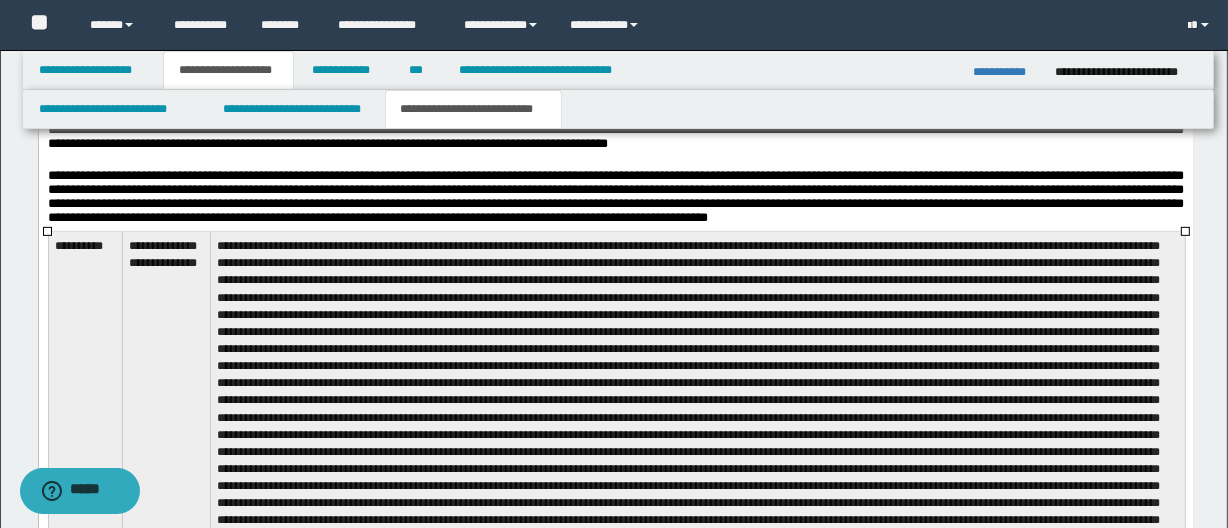 scroll, scrollTop: 636, scrollLeft: 0, axis: vertical 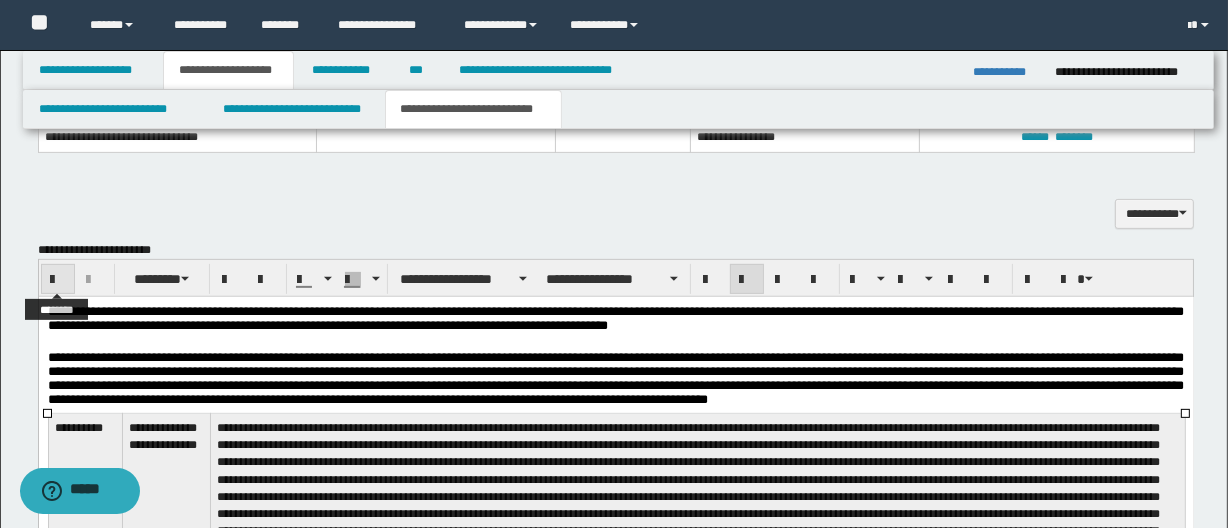 click at bounding box center [58, 280] 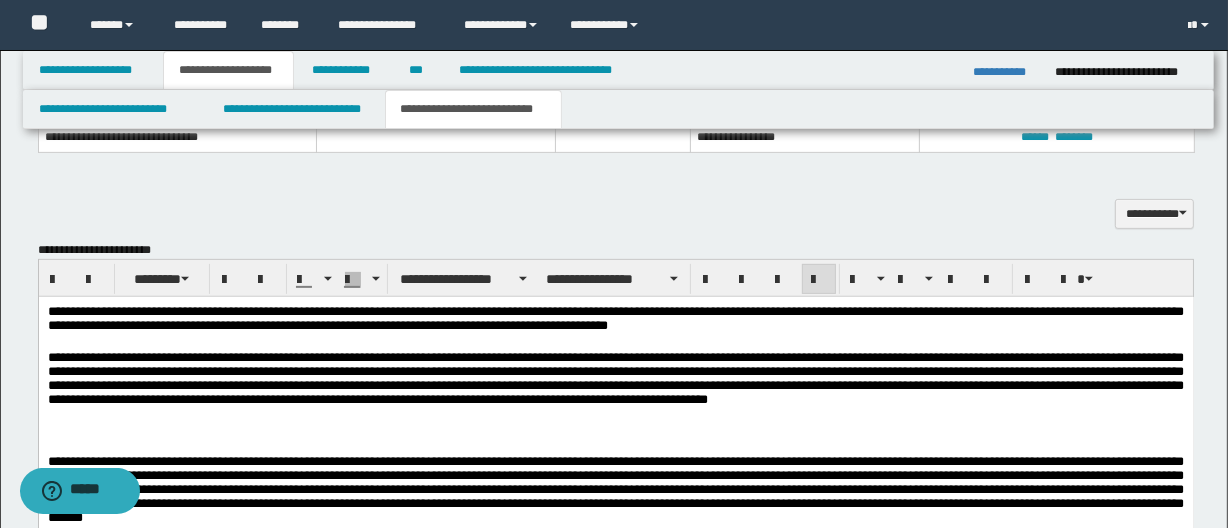 click on "**********" at bounding box center (615, 382) 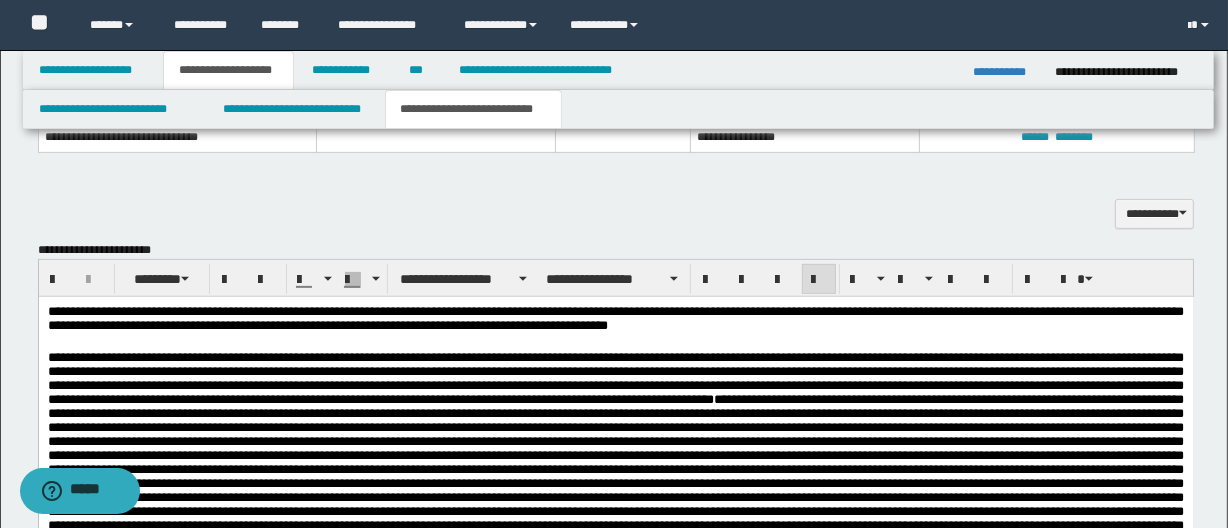 click on "**********" at bounding box center [615, 606] 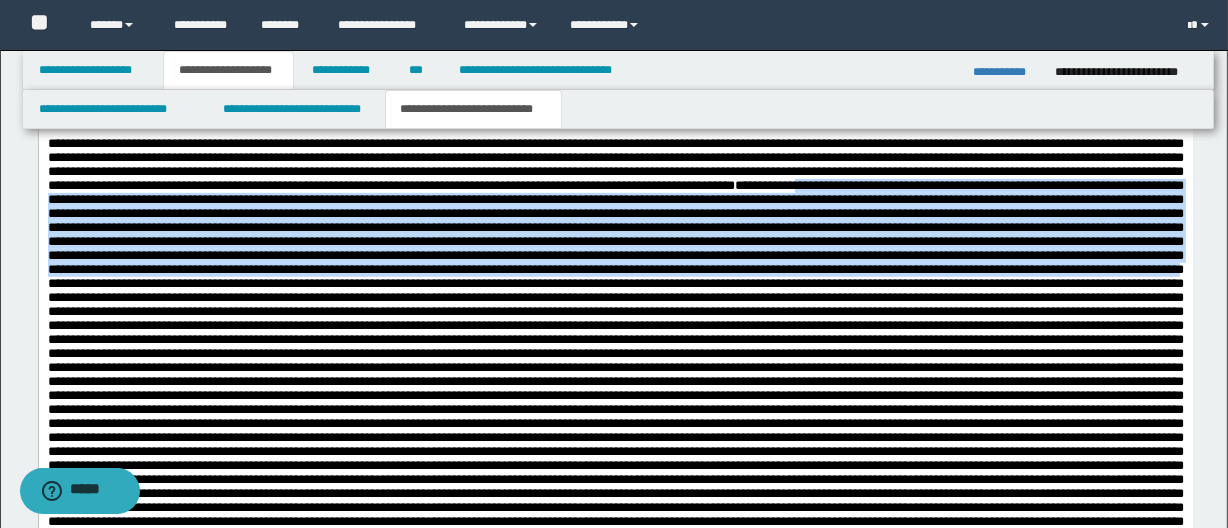 scroll, scrollTop: 818, scrollLeft: 0, axis: vertical 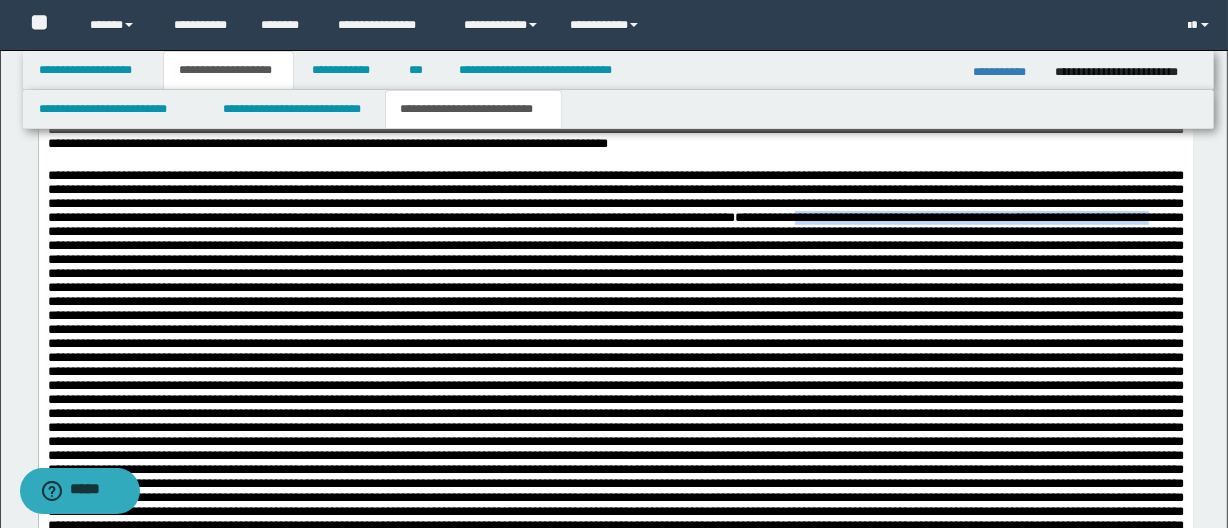 drag, startPoint x: 53, startPoint y: 238, endPoint x: 596, endPoint y: 238, distance: 543 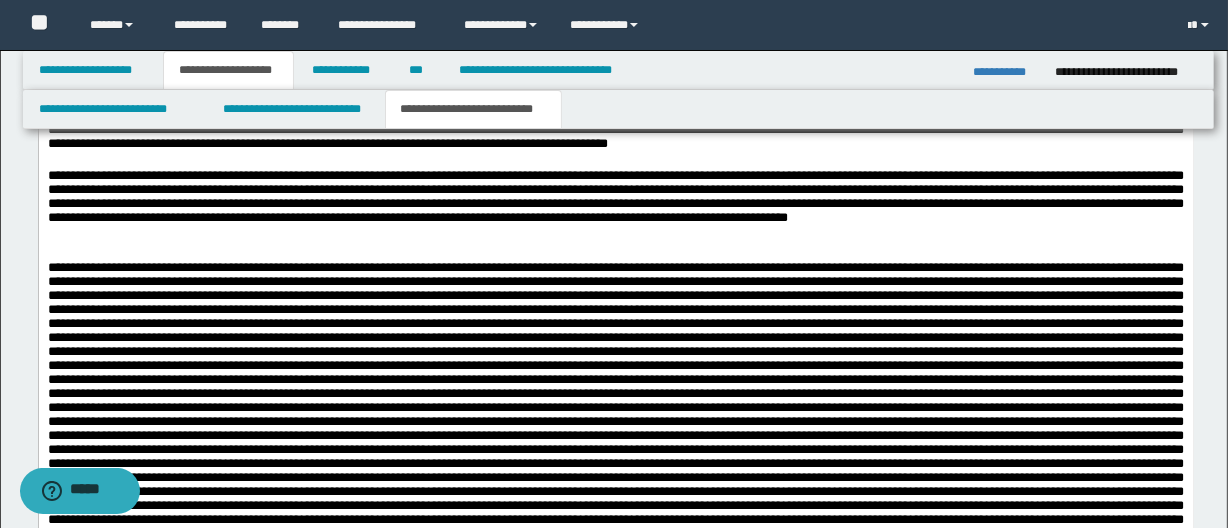 click on "**********" at bounding box center [615, 207] 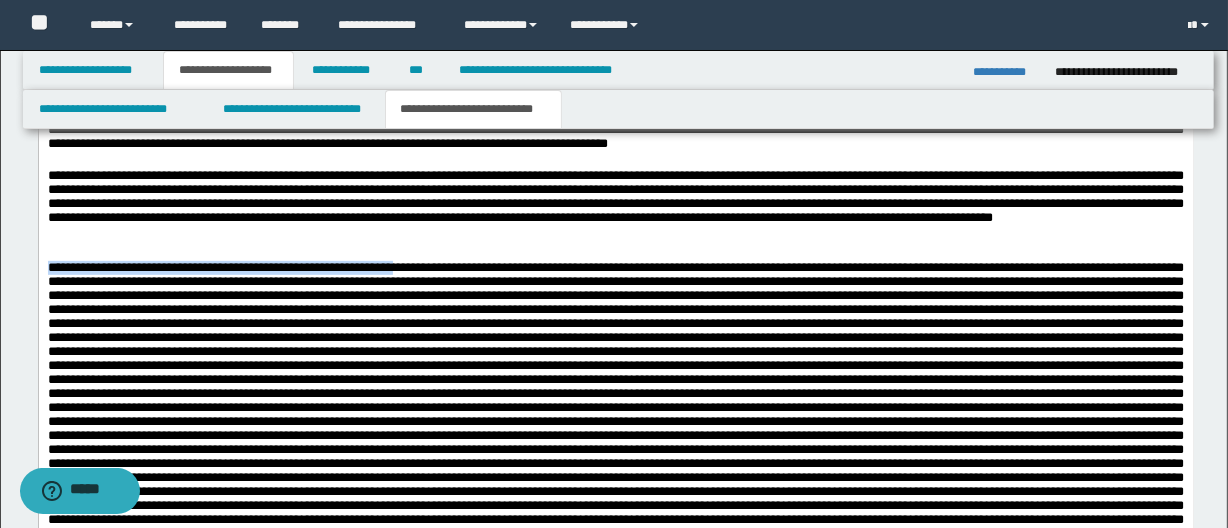 drag, startPoint x: 551, startPoint y: 266, endPoint x: -1, endPoint y: 270, distance: 552.01447 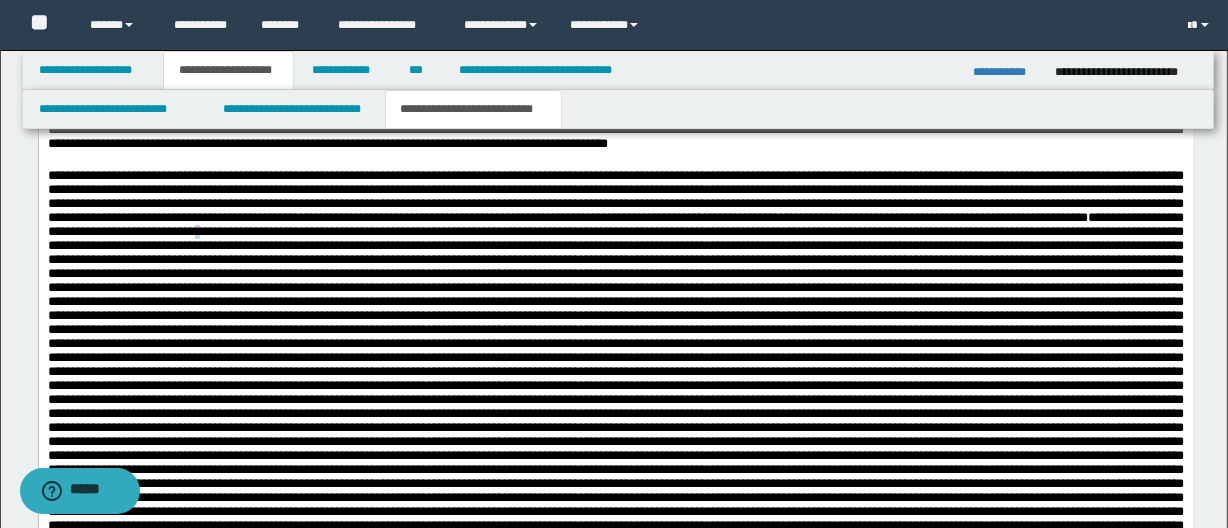 click on "**********" at bounding box center (615, 416) 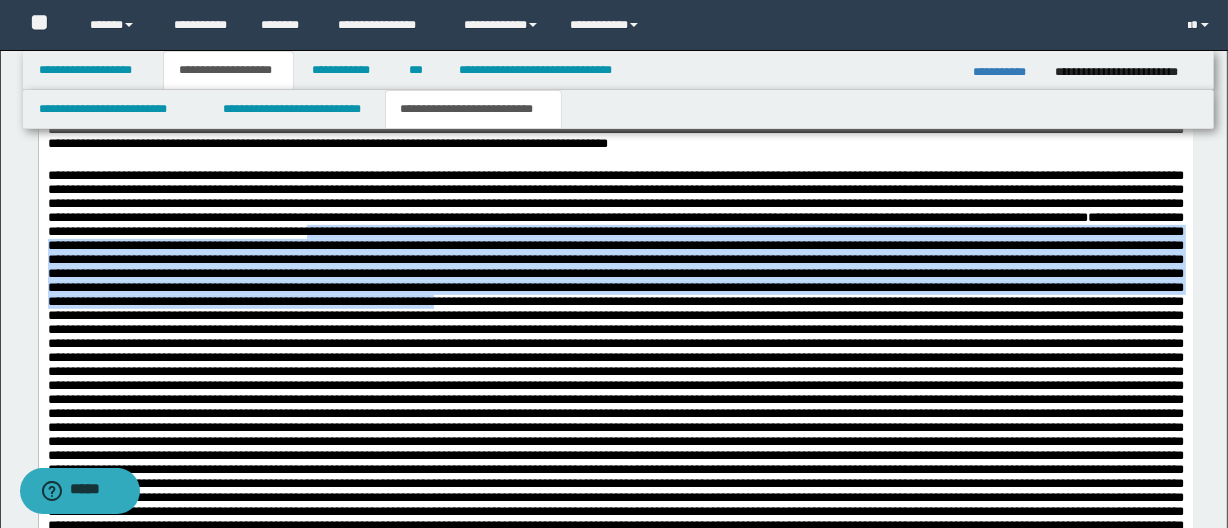 drag, startPoint x: 757, startPoint y: 238, endPoint x: 646, endPoint y: 329, distance: 143.53397 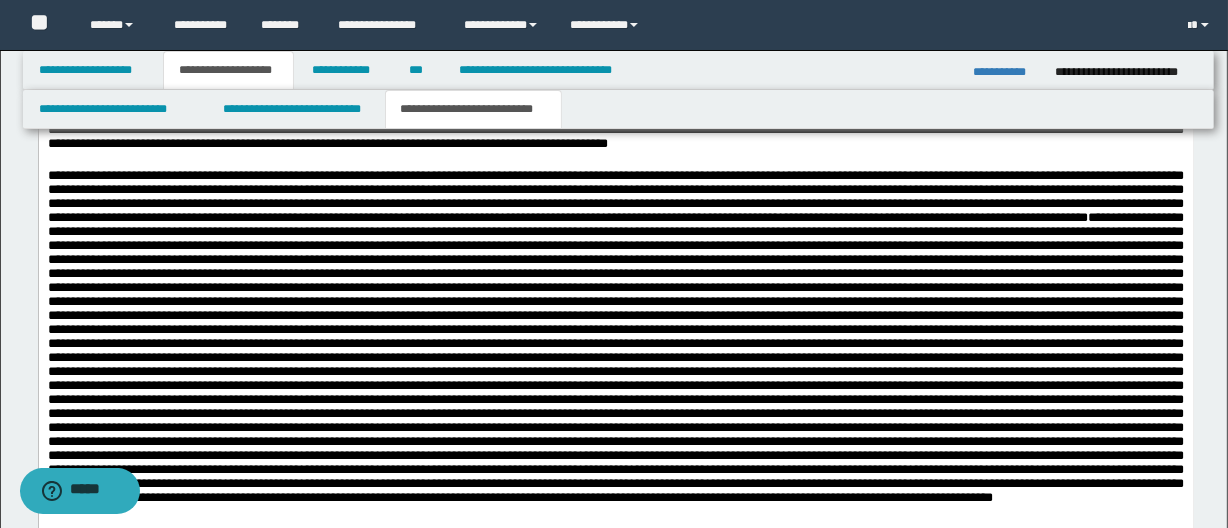click on "**********" at bounding box center [615, 377] 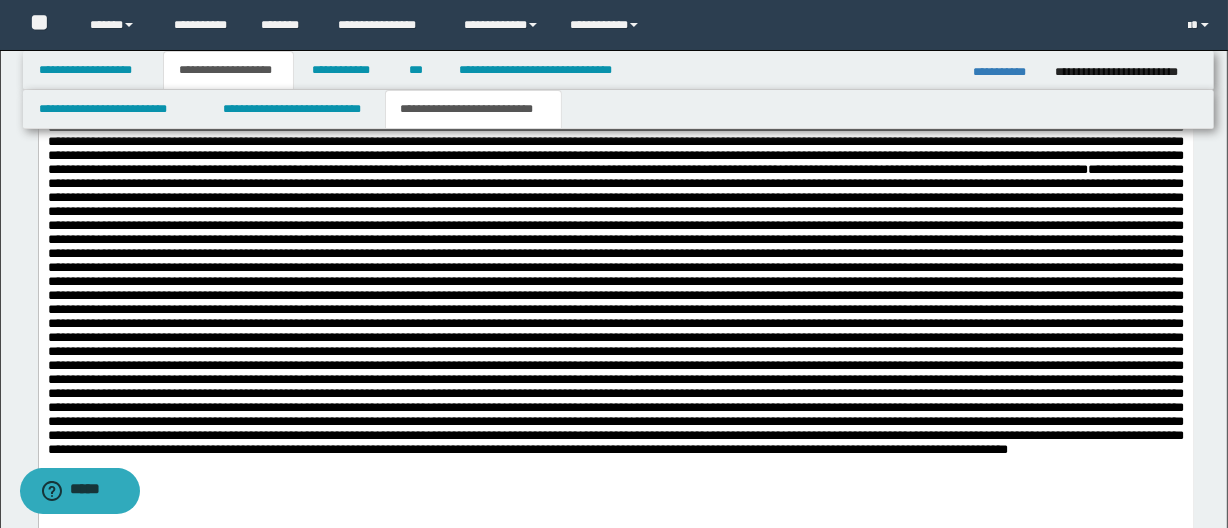 scroll, scrollTop: 909, scrollLeft: 0, axis: vertical 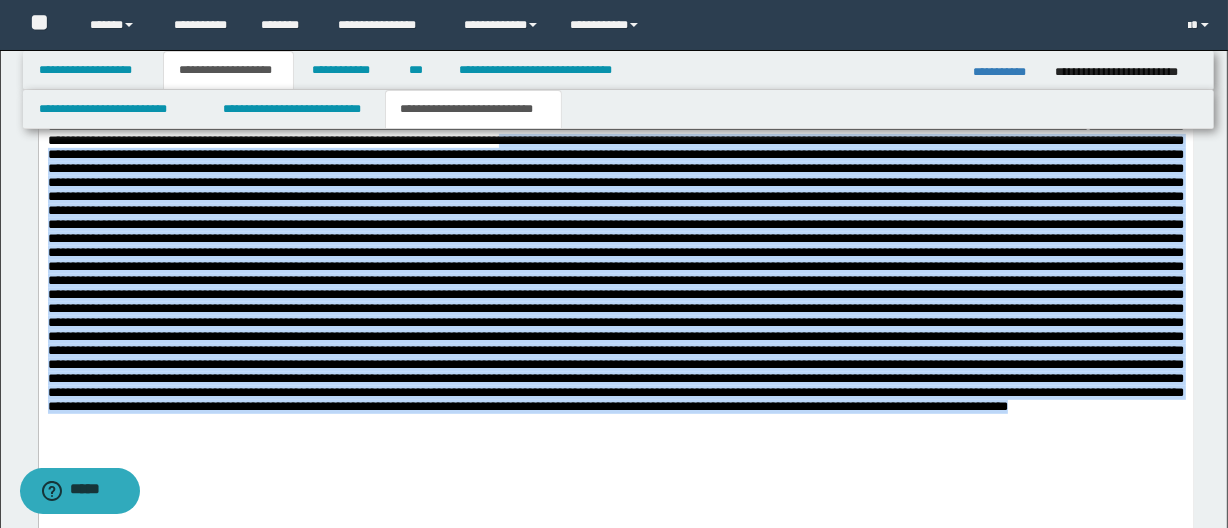 drag, startPoint x: 938, startPoint y: 148, endPoint x: 1193, endPoint y: 481, distance: 419.42102 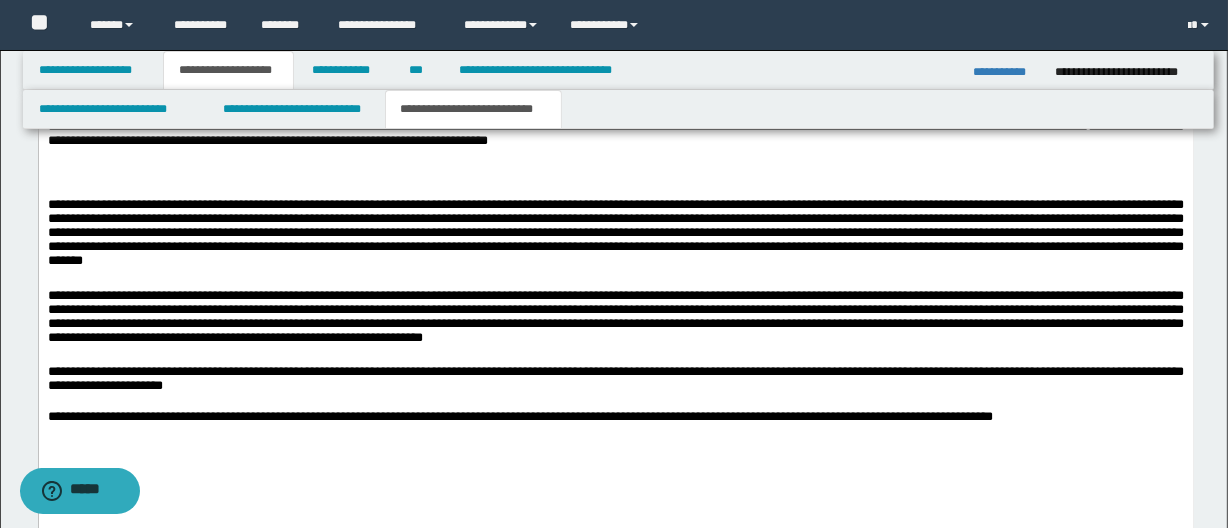 click at bounding box center (615, 191) 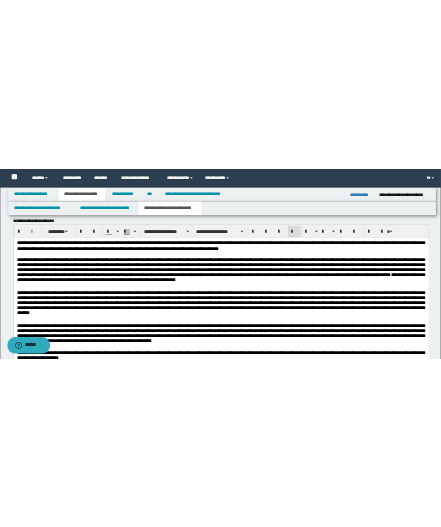 scroll, scrollTop: 727, scrollLeft: 0, axis: vertical 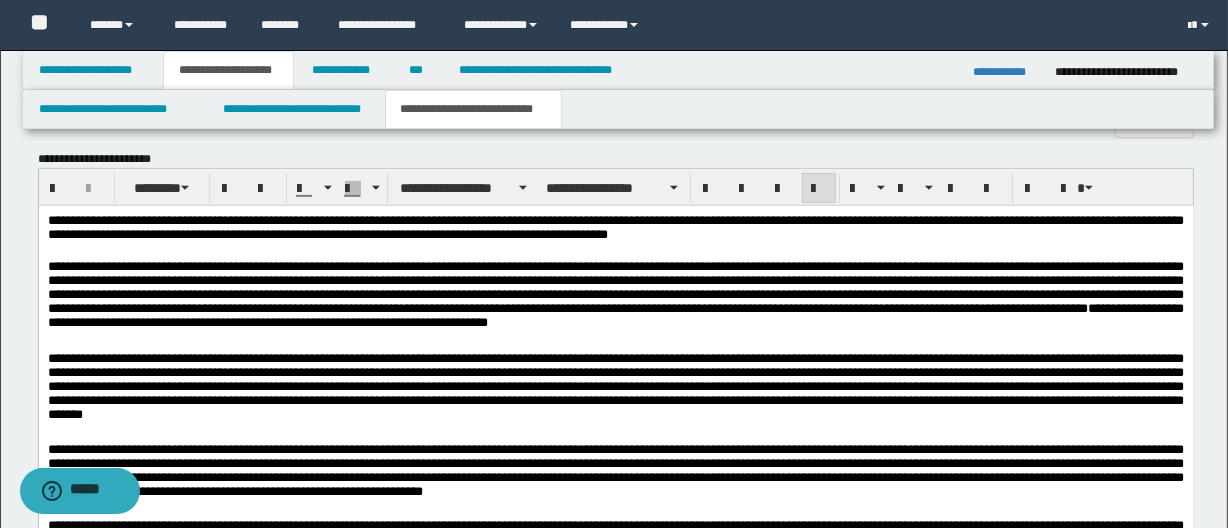 click on "**********" at bounding box center [615, 298] 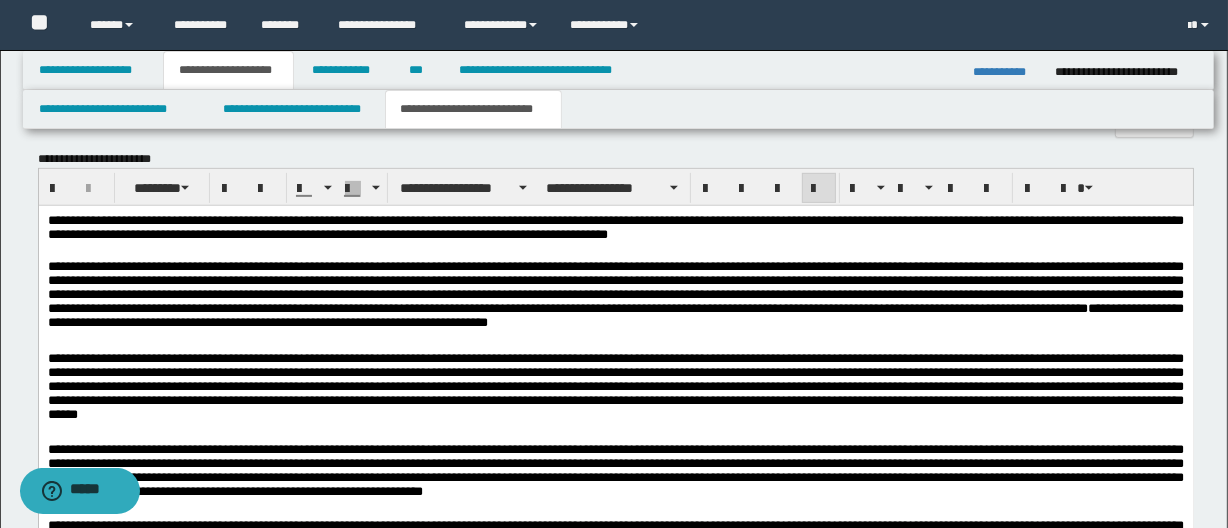 click on "**********" at bounding box center (615, 298) 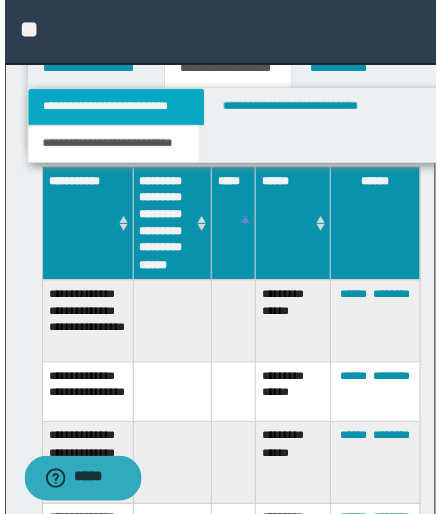 scroll, scrollTop: 545, scrollLeft: 0, axis: vertical 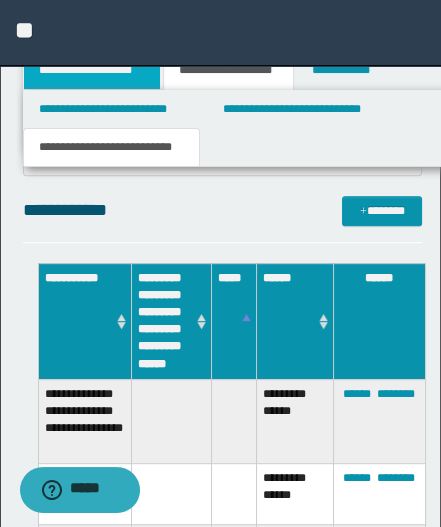 click on "**********" at bounding box center [92, 70] 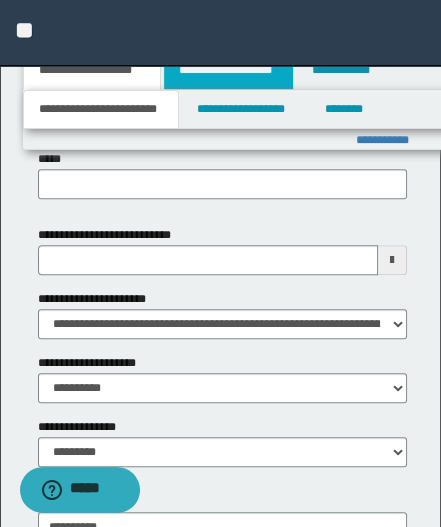 click on "**********" at bounding box center [228, 70] 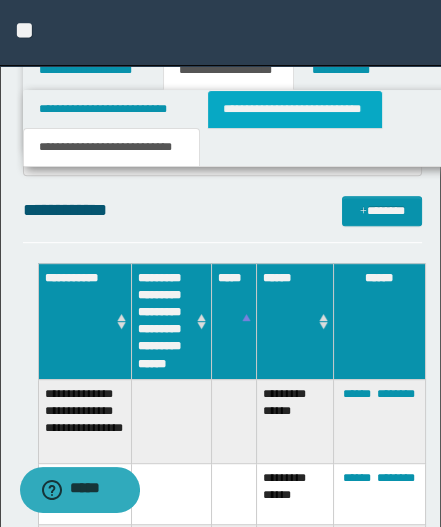 click on "**********" at bounding box center (294, 109) 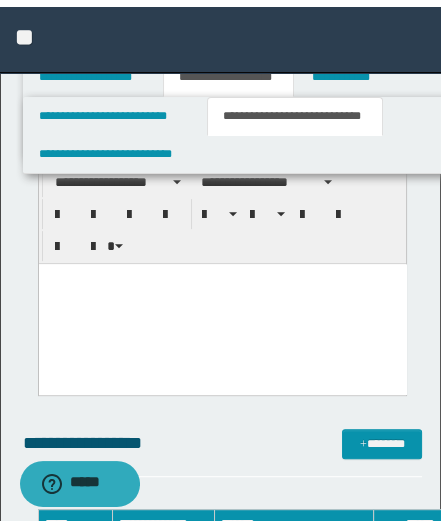 scroll, scrollTop: 181, scrollLeft: 0, axis: vertical 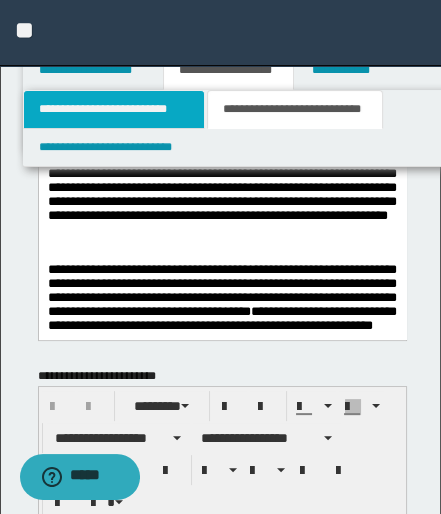 click on "**********" at bounding box center [114, 109] 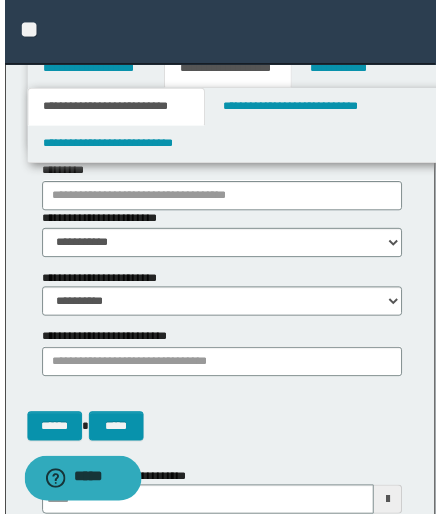 scroll, scrollTop: 0, scrollLeft: 0, axis: both 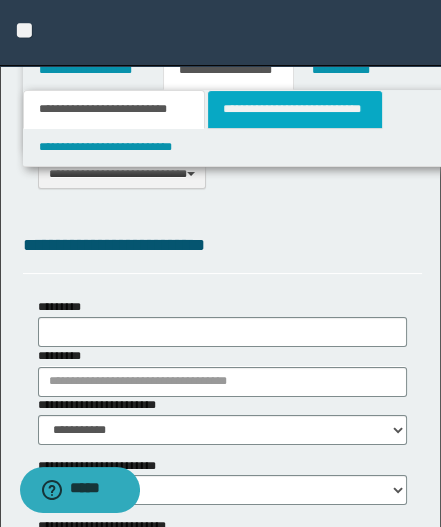 click on "**********" at bounding box center (294, 109) 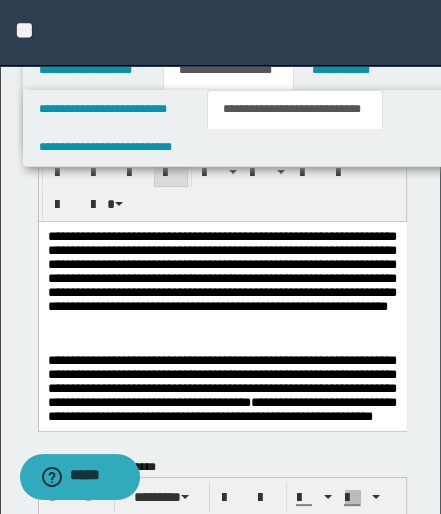 scroll, scrollTop: 181, scrollLeft: 0, axis: vertical 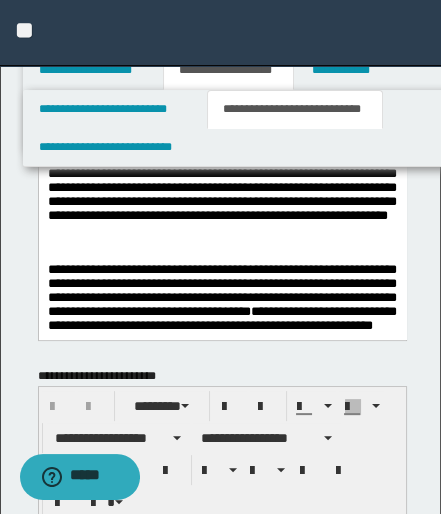 click on "**********" at bounding box center [221, 308] 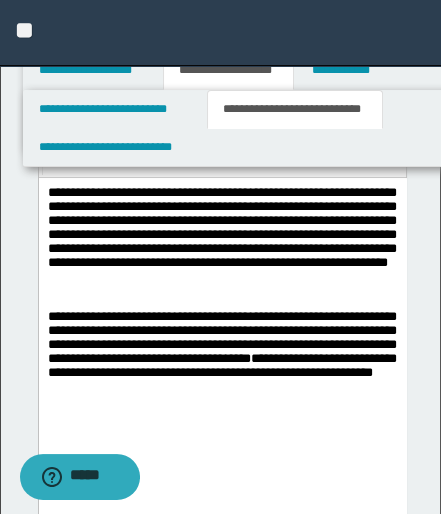 scroll, scrollTop: 90, scrollLeft: 0, axis: vertical 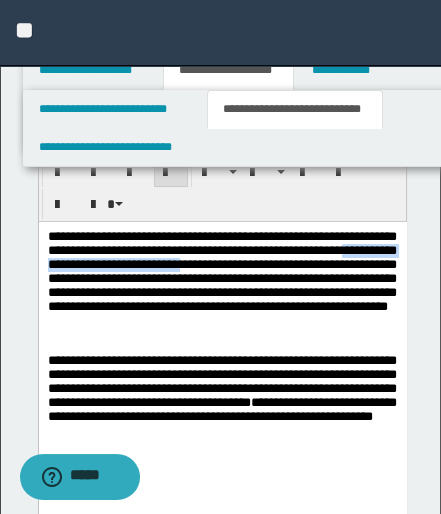 drag, startPoint x: 115, startPoint y: 269, endPoint x: 374, endPoint y: 273, distance: 259.03088 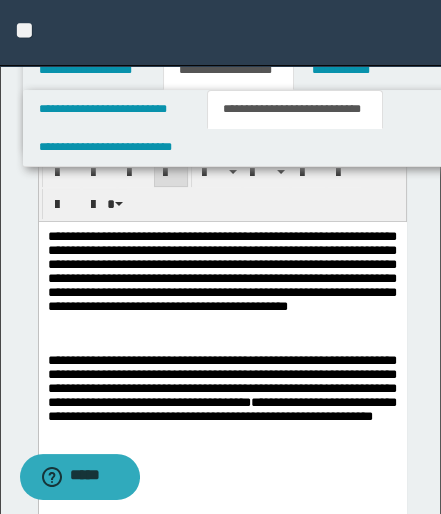 click on "**********" at bounding box center [221, 283] 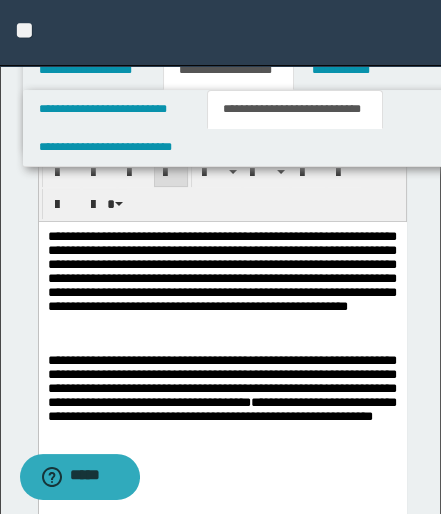 click on "**********" at bounding box center [221, 283] 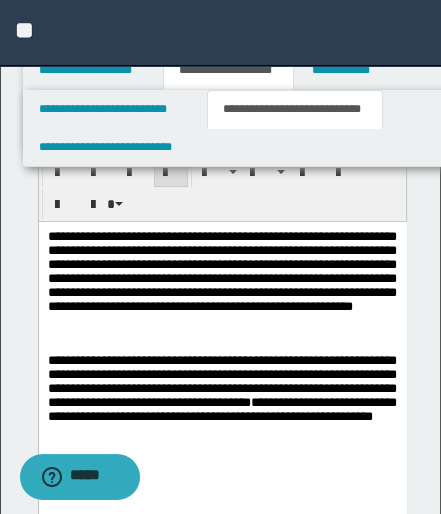 click on "**********" at bounding box center (221, 283) 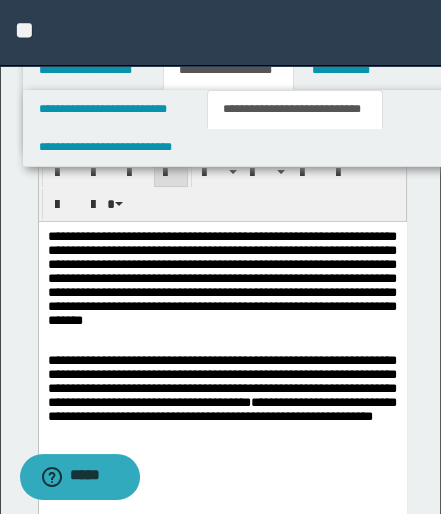 click on "**********" at bounding box center (221, 283) 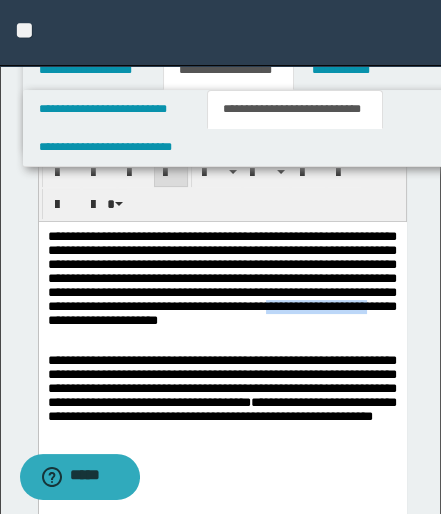 drag, startPoint x: 202, startPoint y: 331, endPoint x: 96, endPoint y: 333, distance: 106.01887 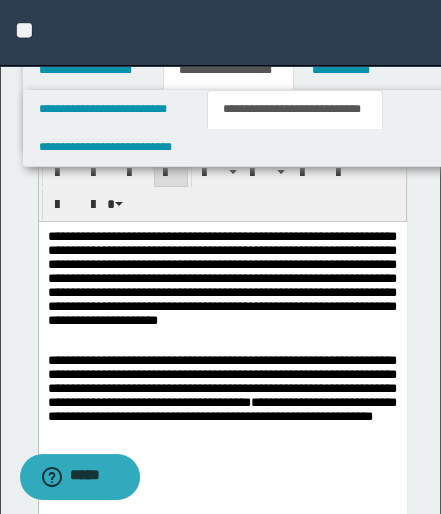 drag, startPoint x: 121, startPoint y: 338, endPoint x: 80, endPoint y: 319, distance: 45.188496 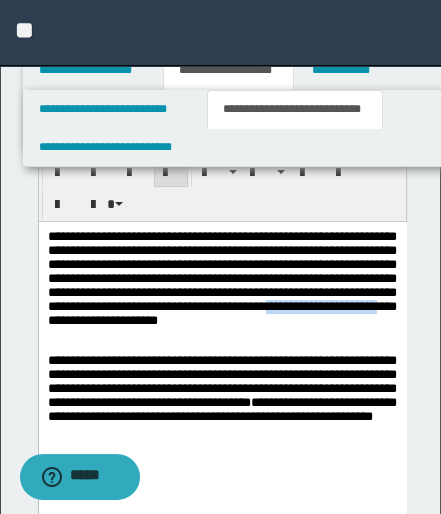 drag, startPoint x: 125, startPoint y: 332, endPoint x: 186, endPoint y: 324, distance: 61.522354 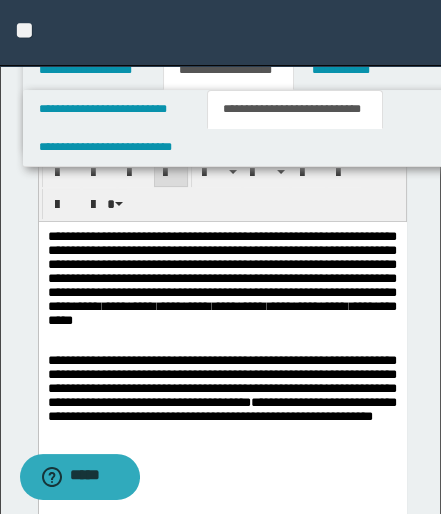 click on "**********" at bounding box center [221, 283] 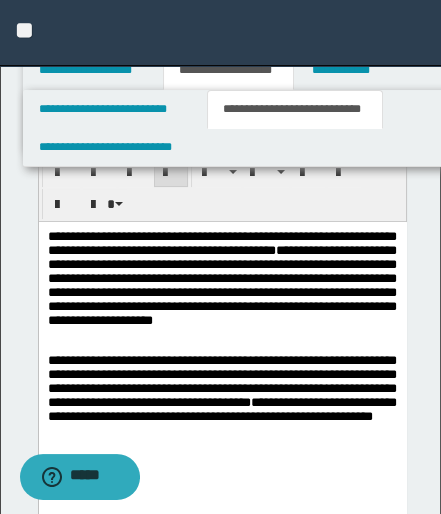 click on "**********" at bounding box center [221, 283] 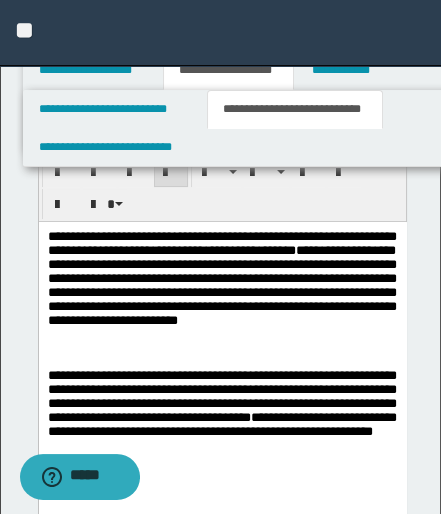 click on "**********" at bounding box center (221, 291) 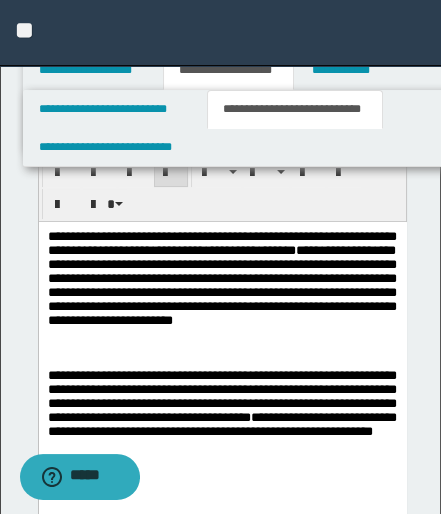 click on "**********" at bounding box center (221, 291) 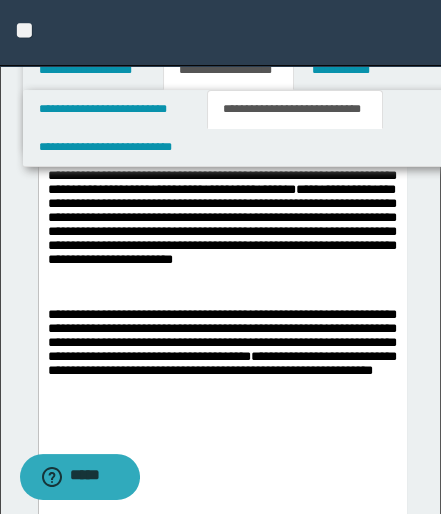 scroll, scrollTop: 181, scrollLeft: 0, axis: vertical 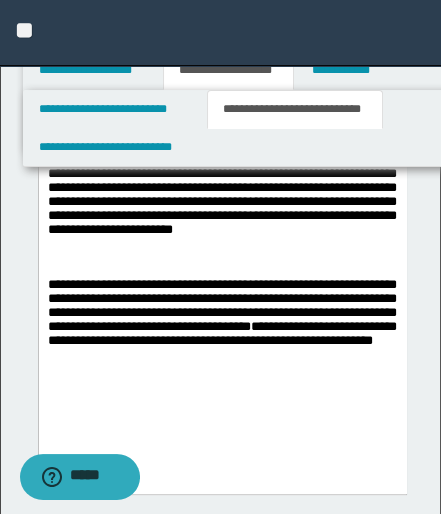 click on "**********" at bounding box center (222, 286) 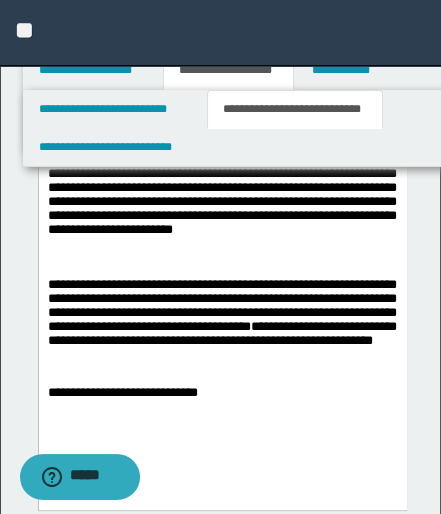 click on "**********" at bounding box center (221, 323) 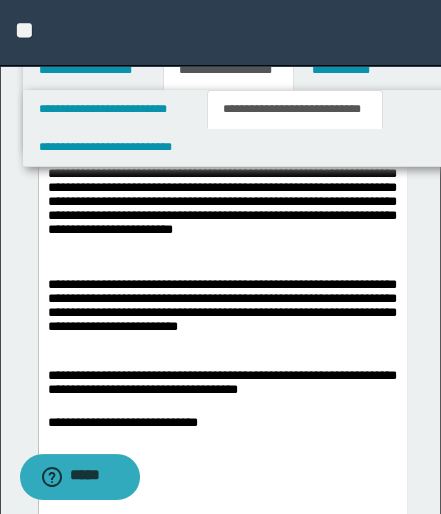 click on "**********" at bounding box center [221, 422] 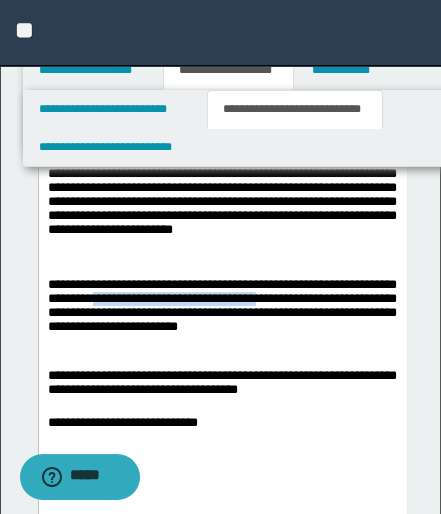drag, startPoint x: 186, startPoint y: 302, endPoint x: 405, endPoint y: 302, distance: 219 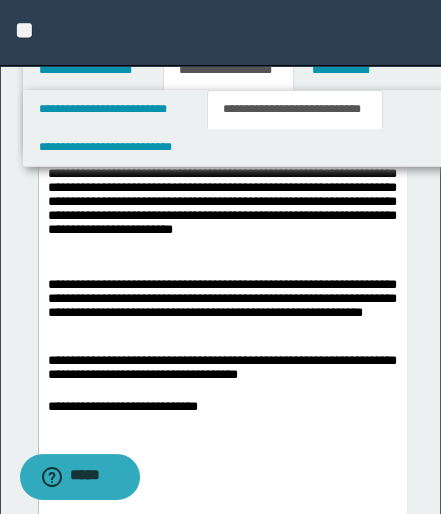 click on "**********" at bounding box center (221, 406) 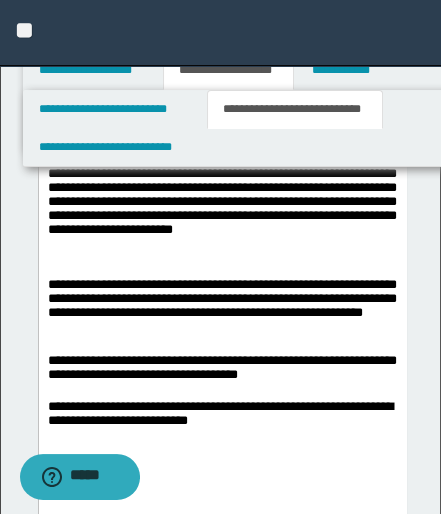 click on "**********" at bounding box center (221, 414) 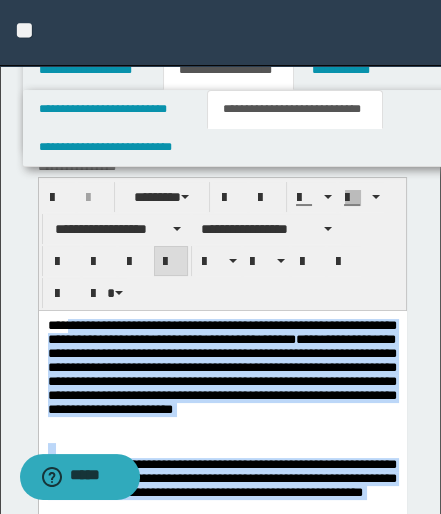 scroll, scrollTop: 0, scrollLeft: 0, axis: both 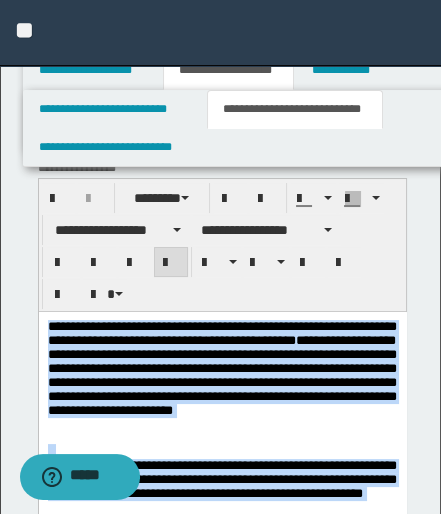 drag, startPoint x: 337, startPoint y: 627, endPoint x: 54, endPoint y: 586, distance: 285.95453 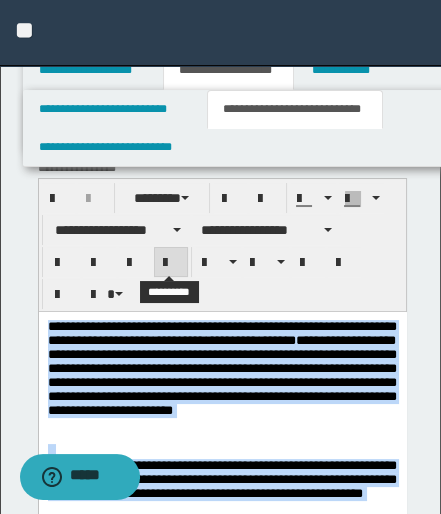 click at bounding box center (171, 263) 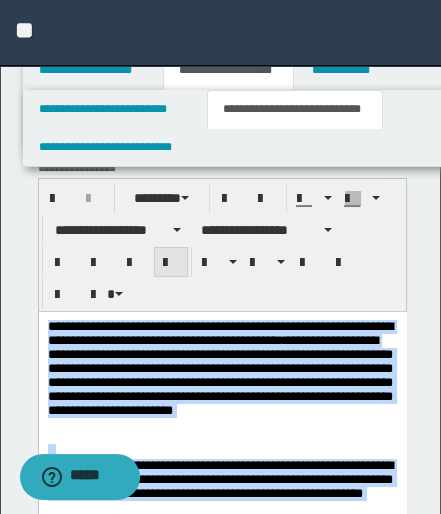 click at bounding box center [171, 263] 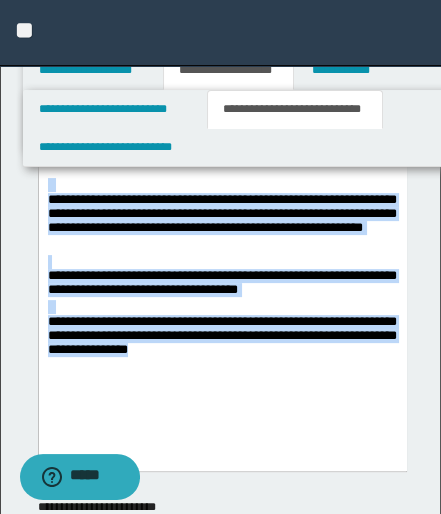 scroll, scrollTop: 363, scrollLeft: 0, axis: vertical 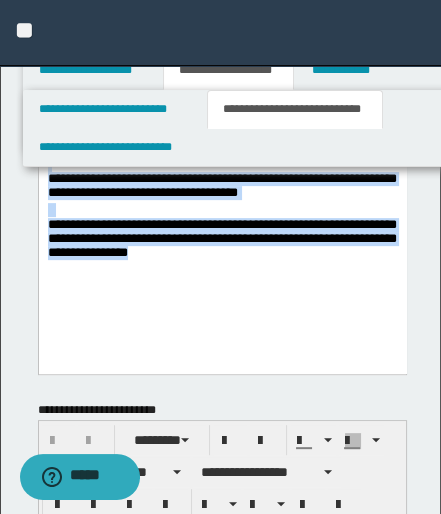 click on "**********" at bounding box center [221, 241] 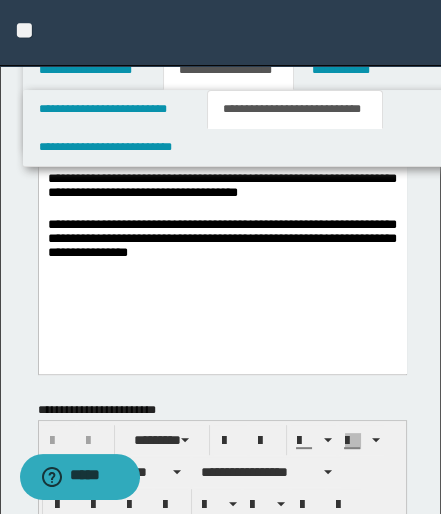 click on "**********" at bounding box center [221, 241] 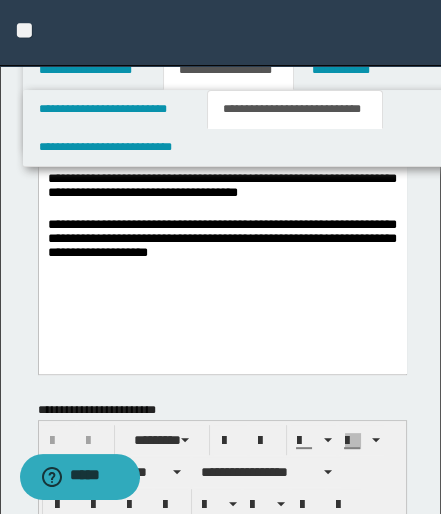 click on "**********" at bounding box center [221, 241] 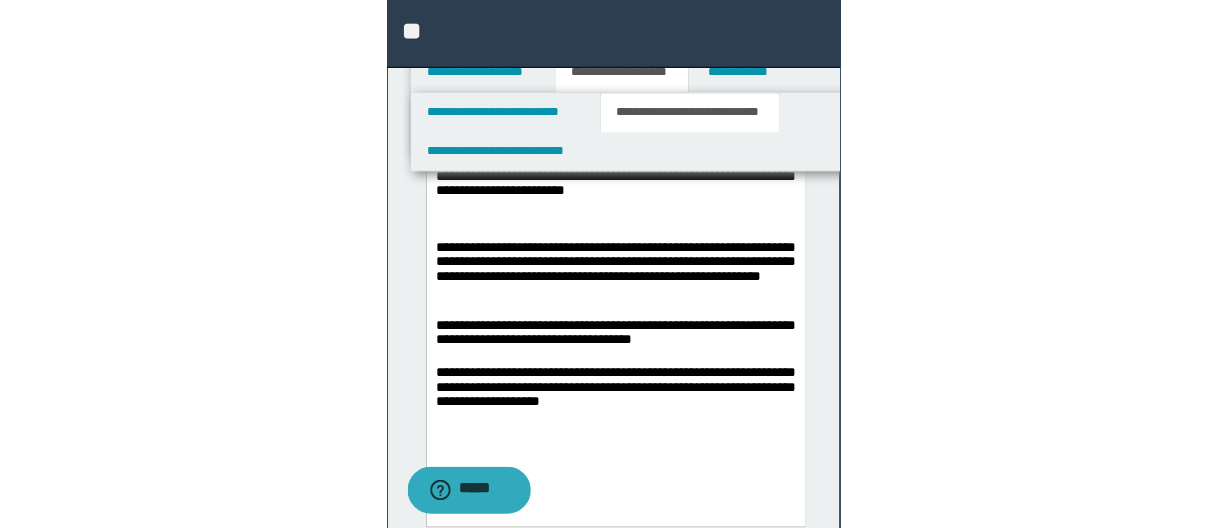 scroll, scrollTop: 181, scrollLeft: 0, axis: vertical 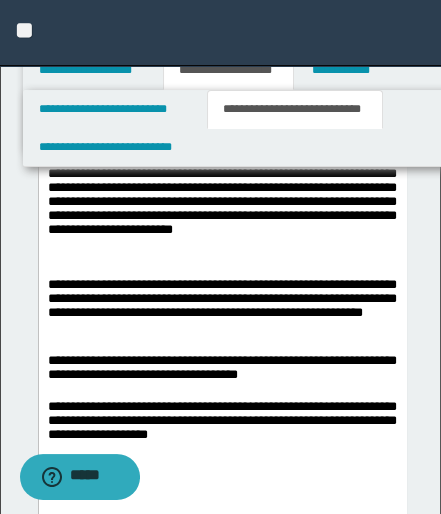 click on "**********" at bounding box center (221, 368) 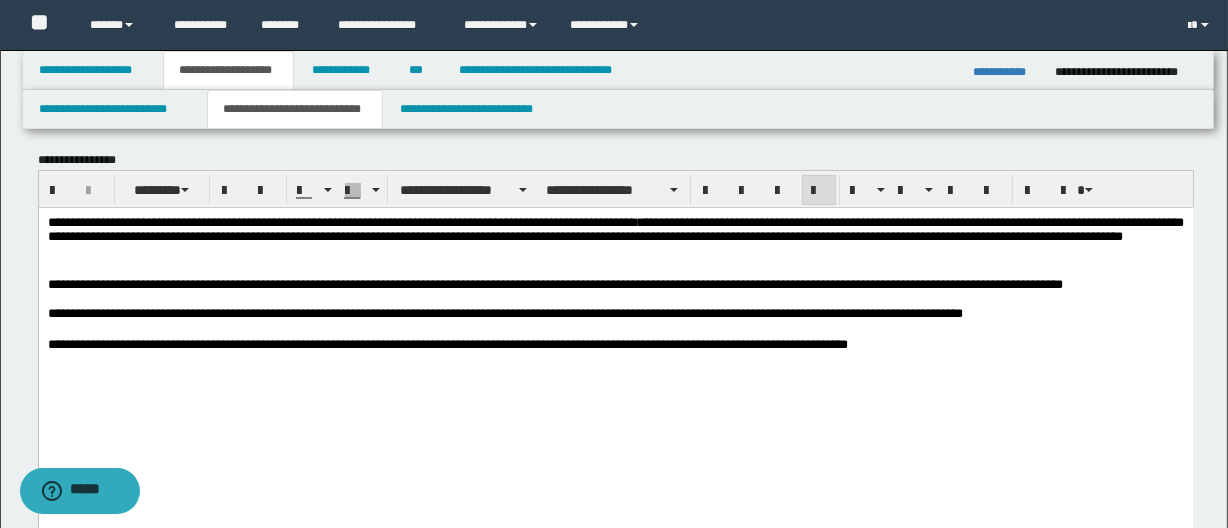 scroll, scrollTop: 0, scrollLeft: 0, axis: both 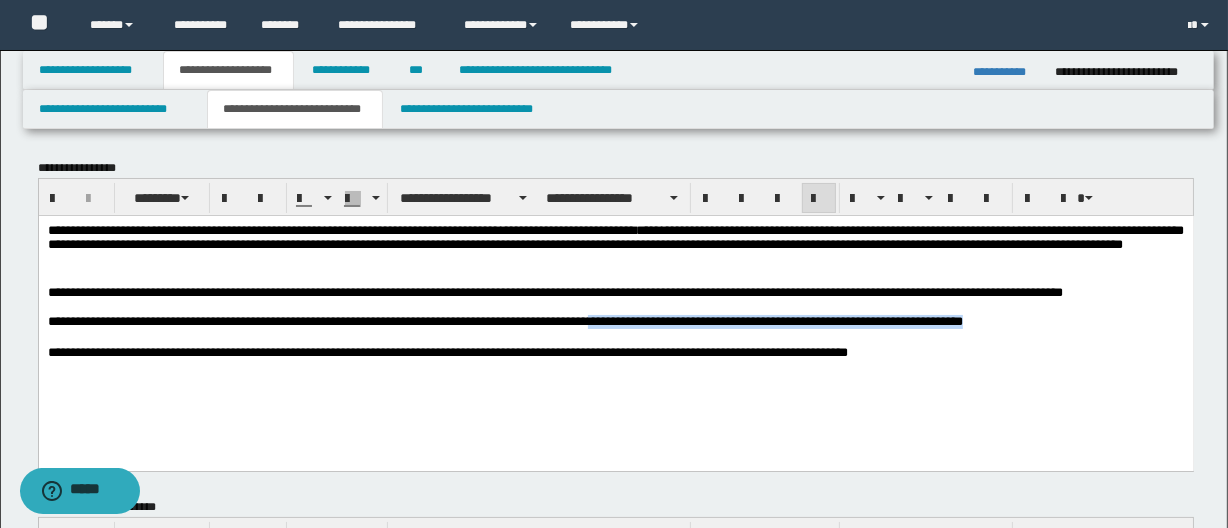 drag, startPoint x: 895, startPoint y: 319, endPoint x: 627, endPoint y: 328, distance: 268.15106 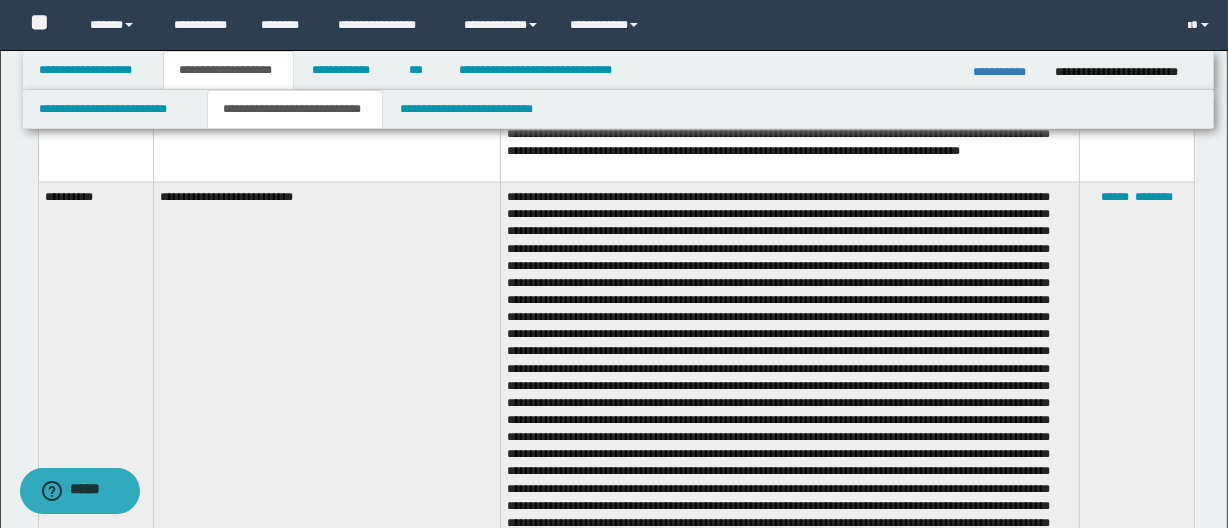 scroll, scrollTop: 28, scrollLeft: 0, axis: vertical 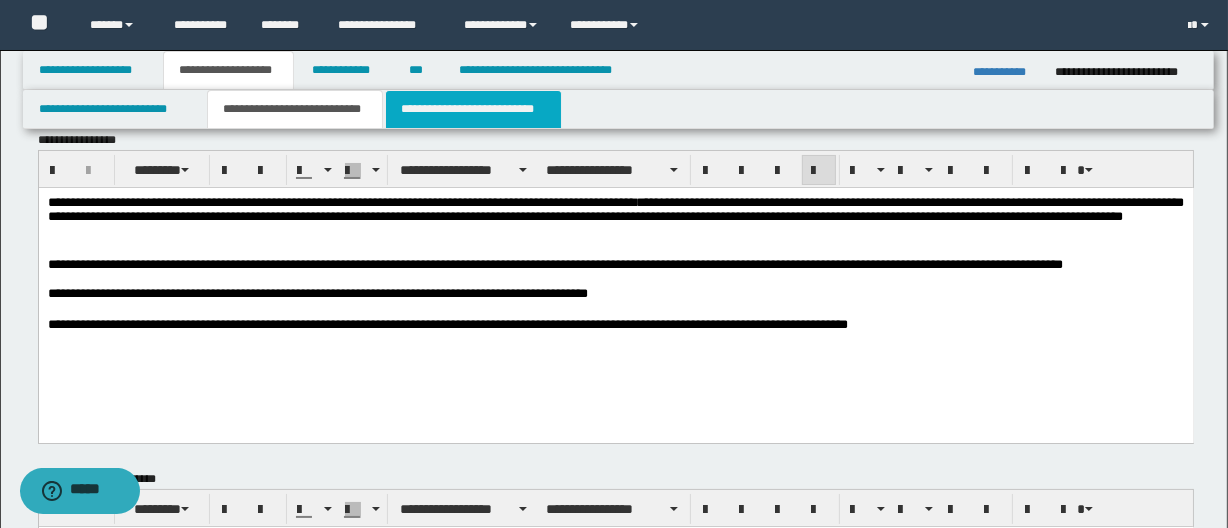 click on "**********" at bounding box center (473, 109) 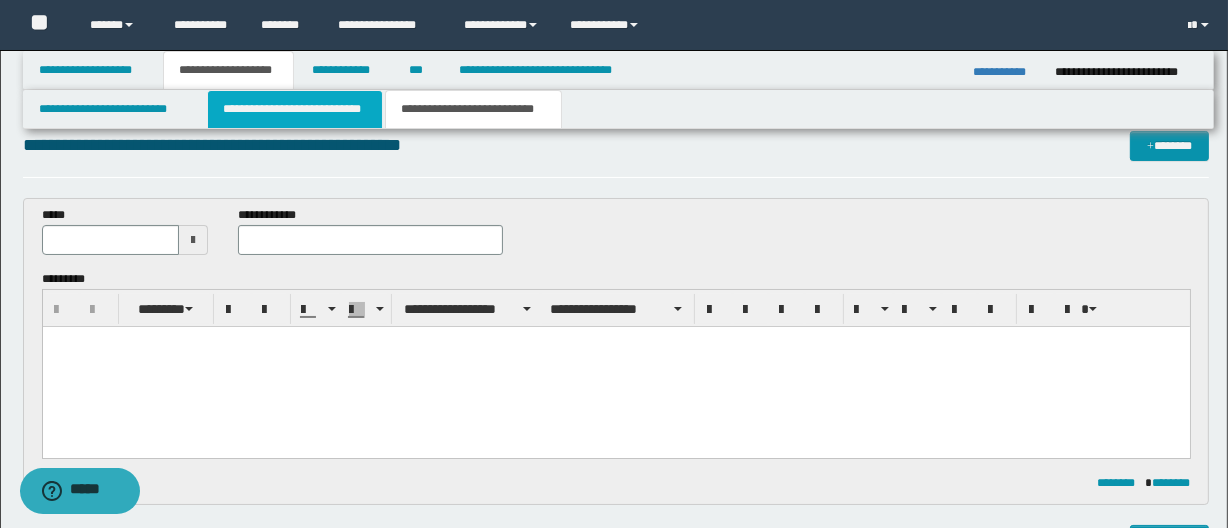 click on "**********" at bounding box center [294, 109] 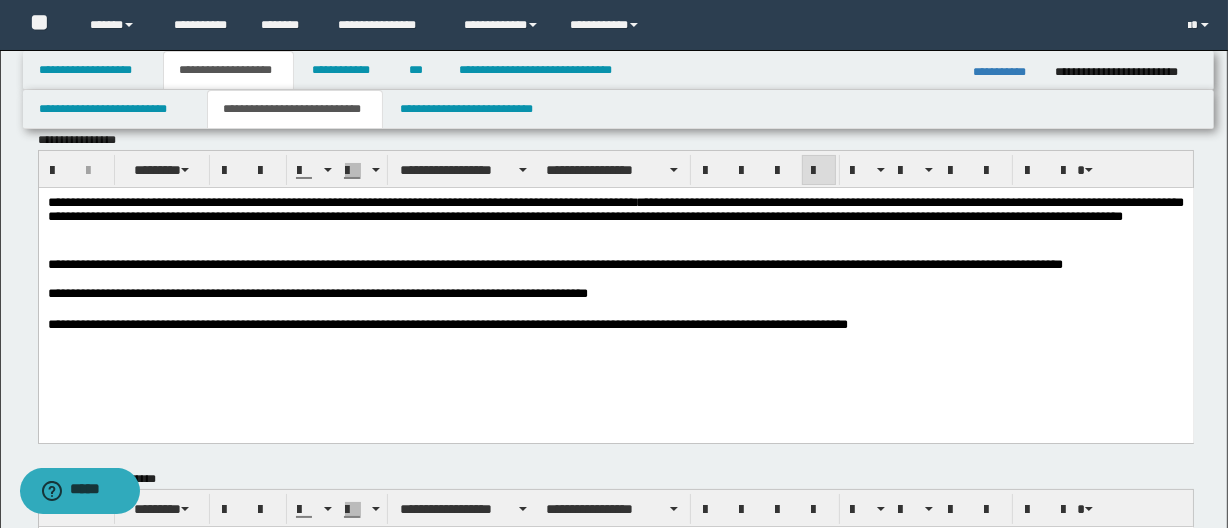 click on "**********" at bounding box center (615, 293) 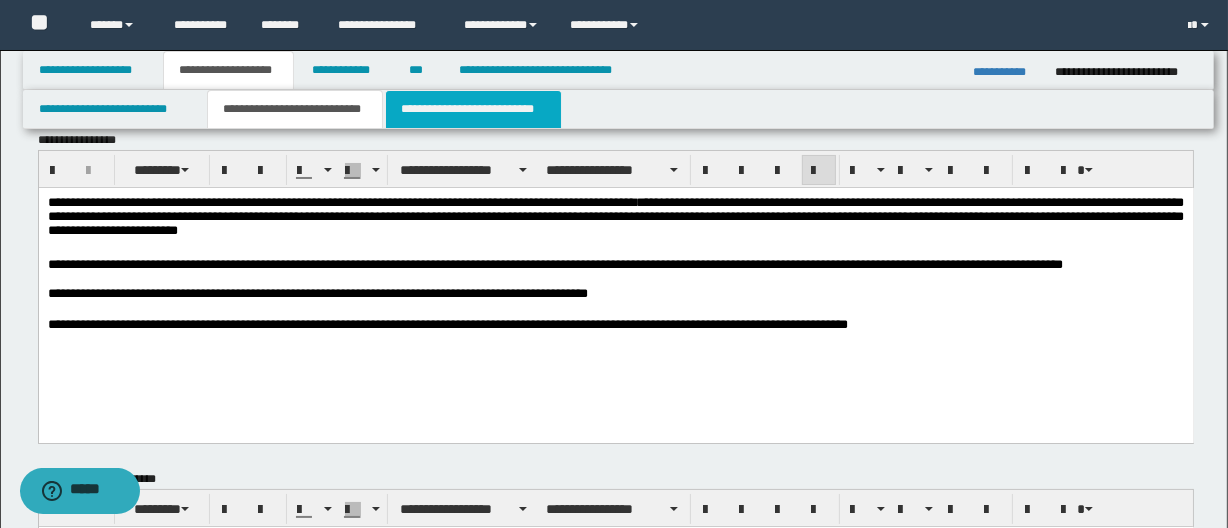 click on "**********" at bounding box center (473, 109) 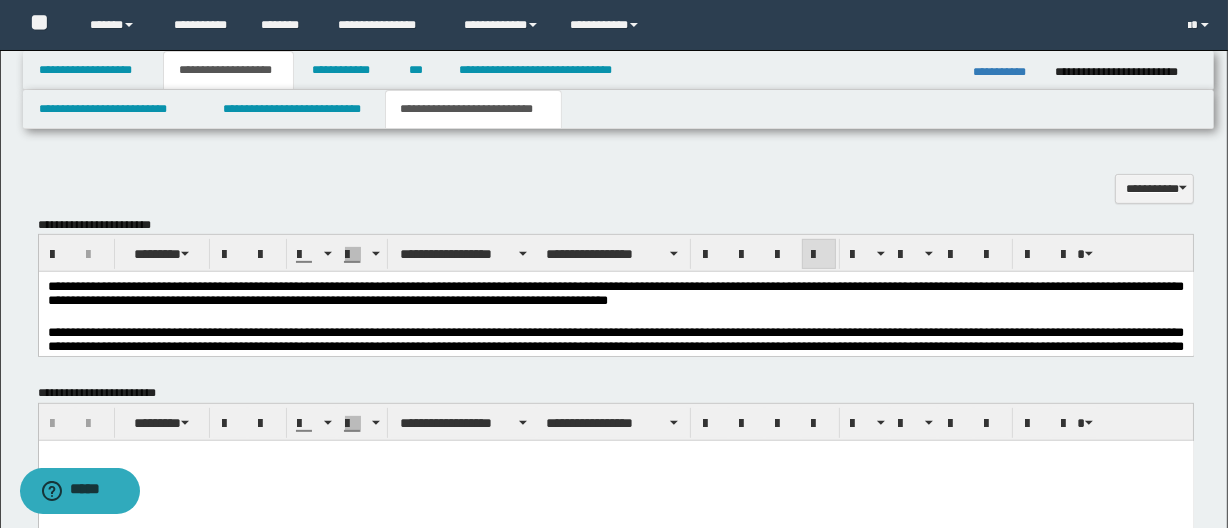 scroll, scrollTop: 664, scrollLeft: 0, axis: vertical 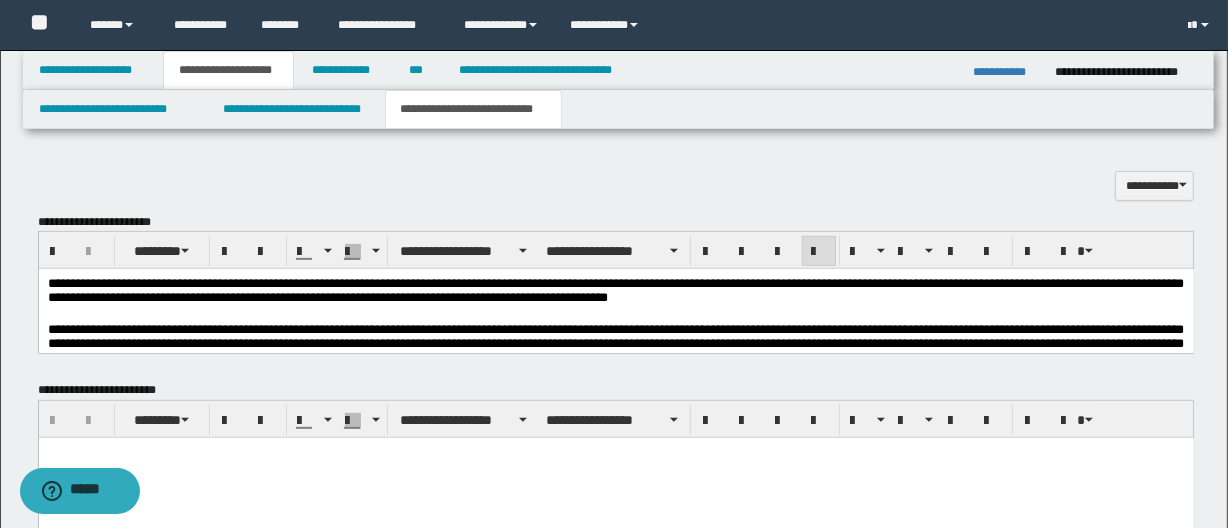 click on "**********" at bounding box center (615, 292) 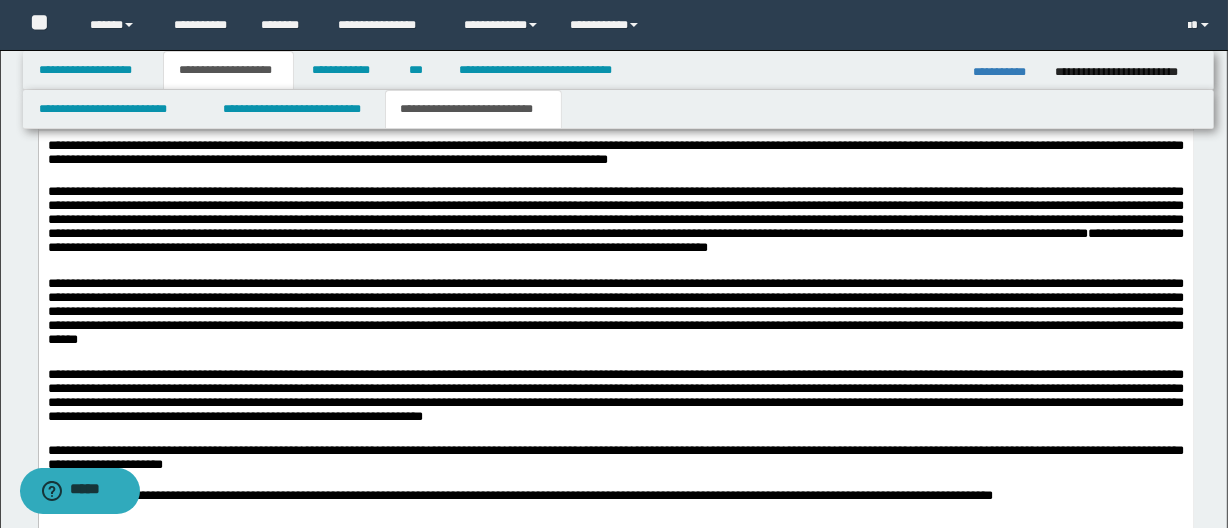scroll, scrollTop: 846, scrollLeft: 0, axis: vertical 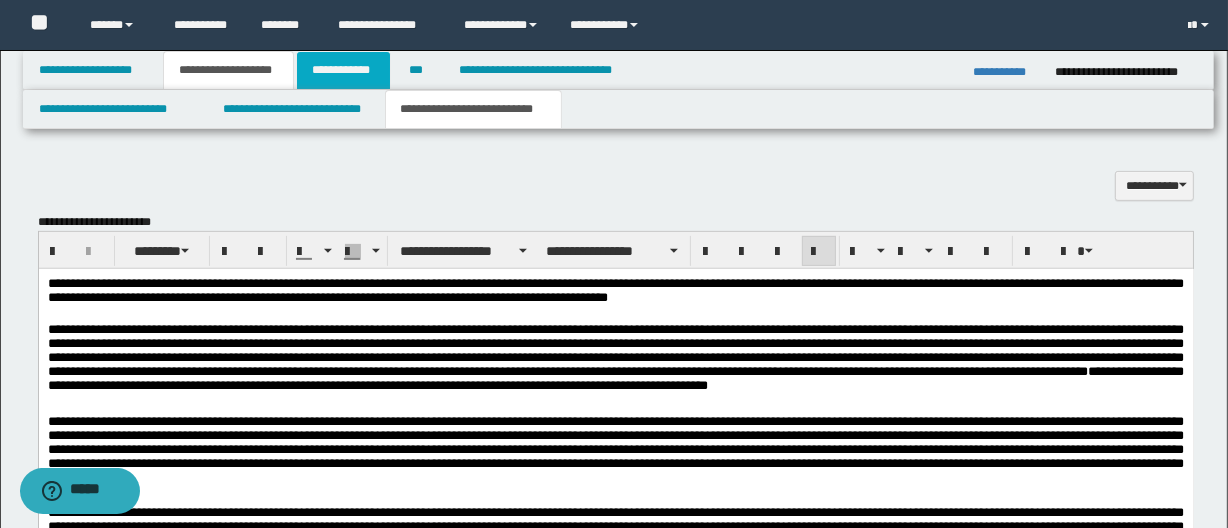click on "**********" at bounding box center [343, 70] 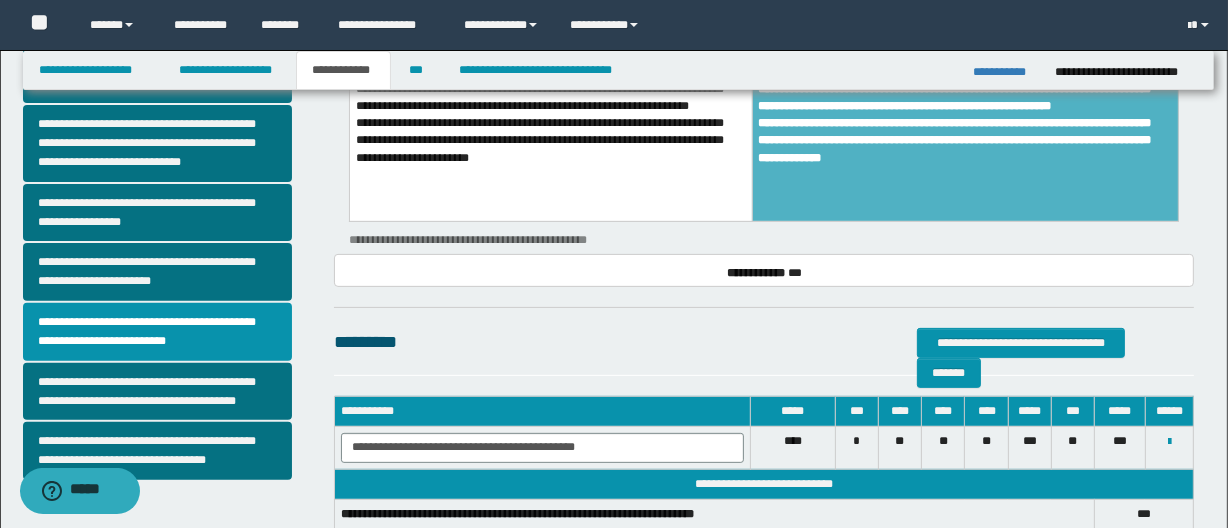 scroll, scrollTop: 451, scrollLeft: 0, axis: vertical 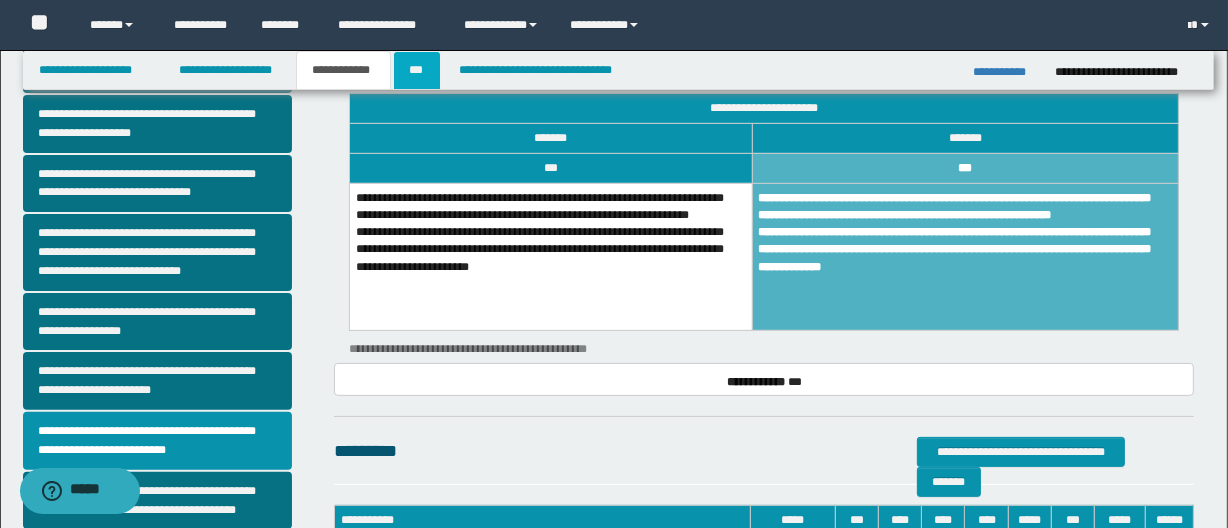 click on "***" at bounding box center [417, 70] 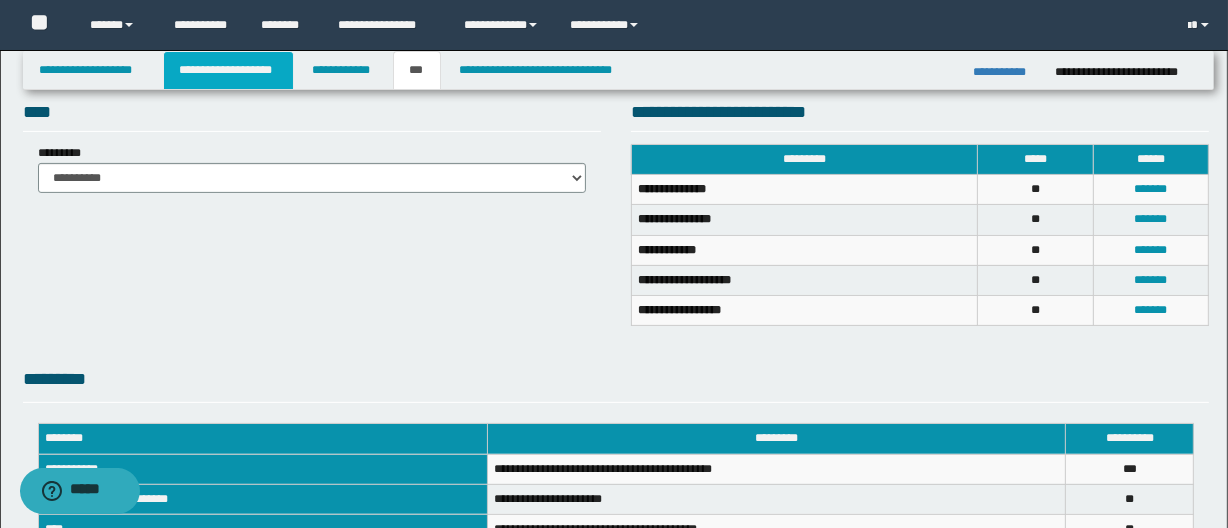 click on "**********" at bounding box center [228, 70] 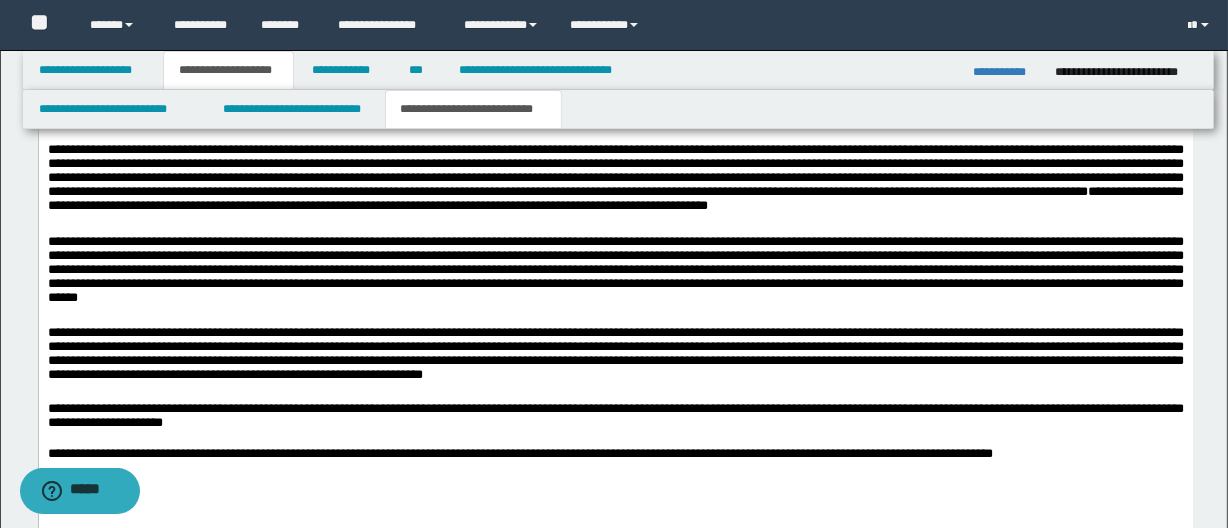 scroll, scrollTop: 846, scrollLeft: 0, axis: vertical 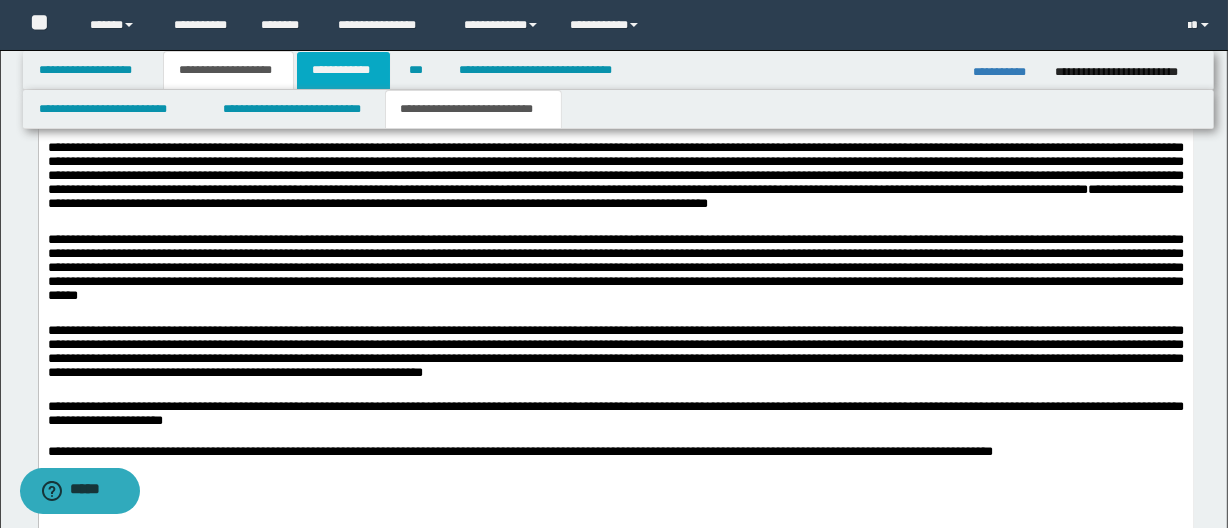 click on "**********" at bounding box center [343, 70] 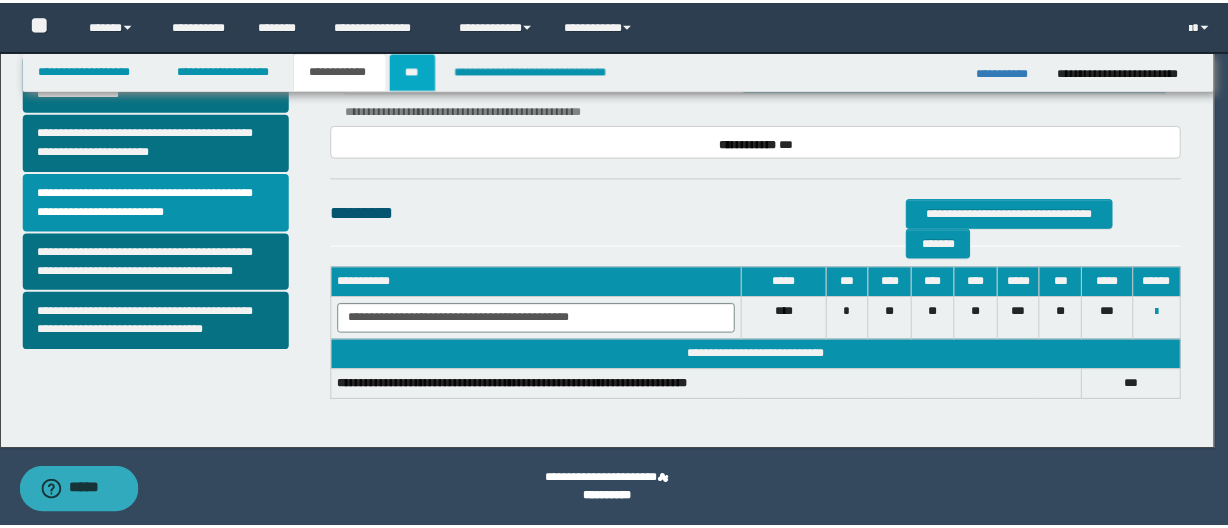 scroll, scrollTop: 672, scrollLeft: 0, axis: vertical 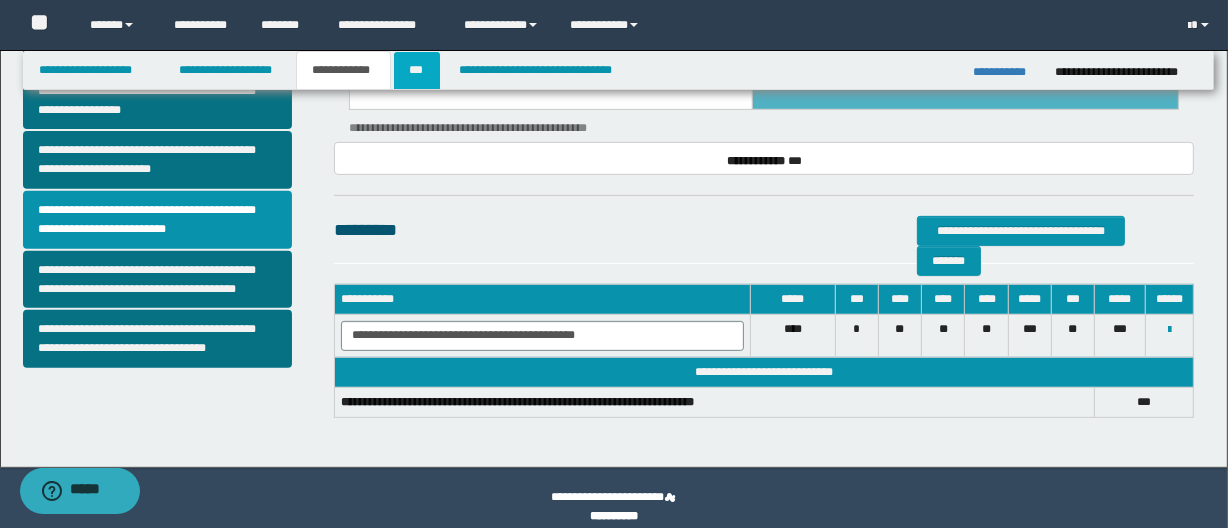 click on "***" at bounding box center (417, 70) 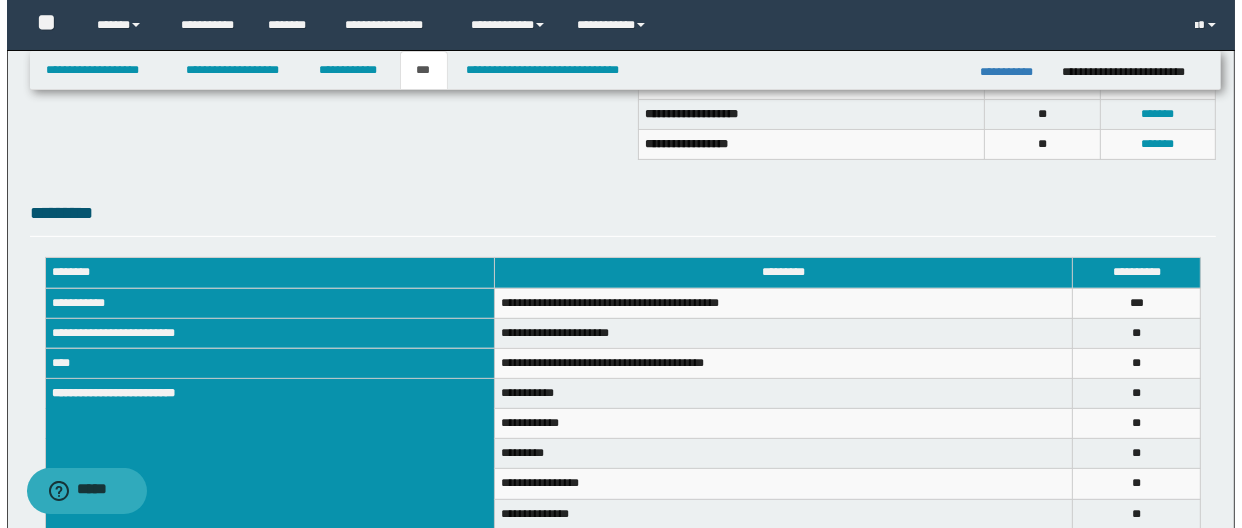 scroll, scrollTop: 490, scrollLeft: 0, axis: vertical 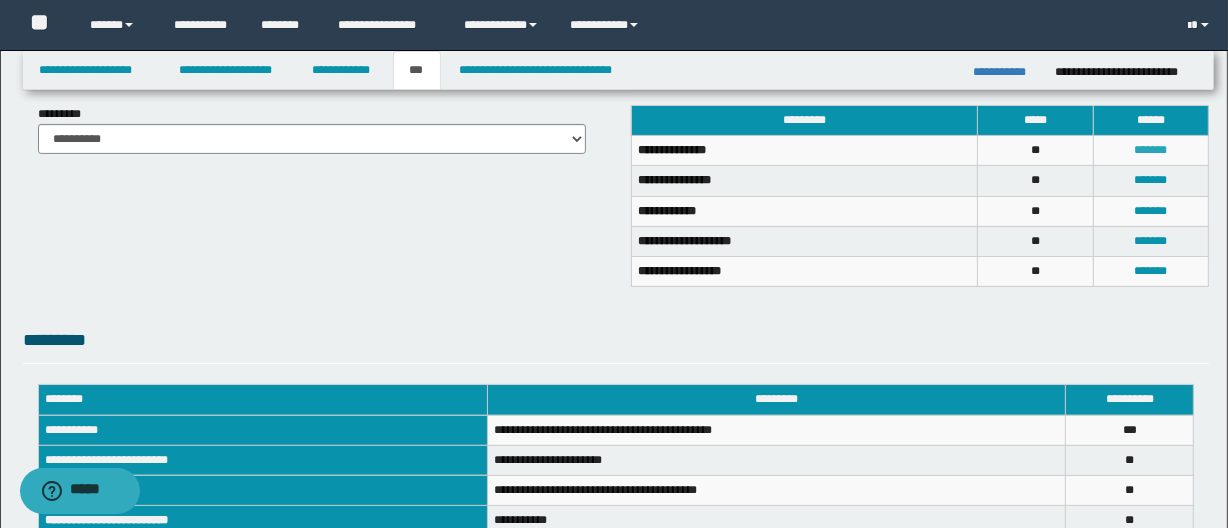 click on "*******" at bounding box center (1151, 150) 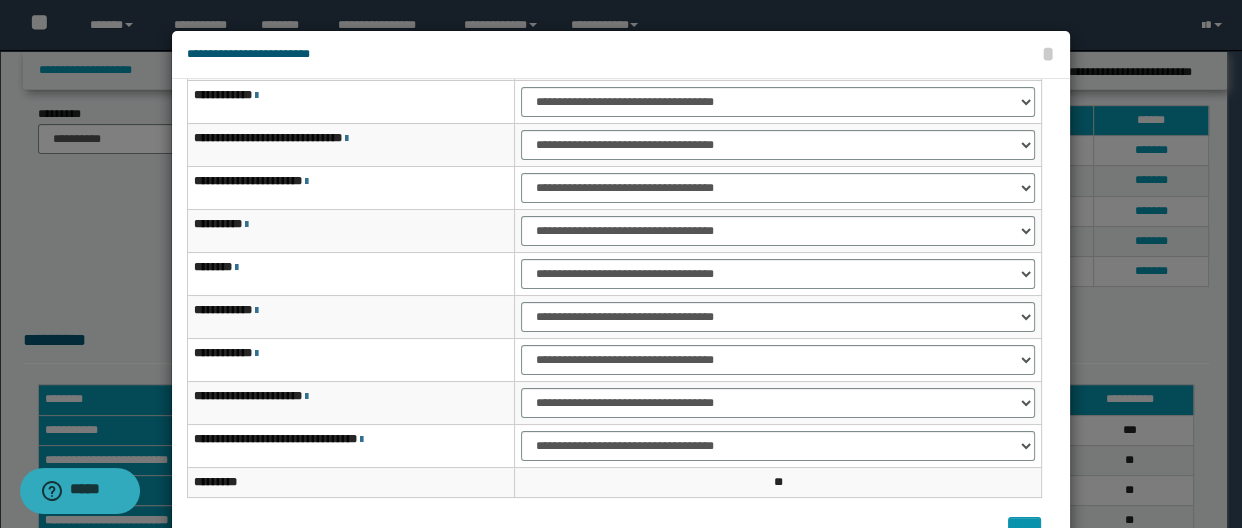 scroll, scrollTop: 120, scrollLeft: 0, axis: vertical 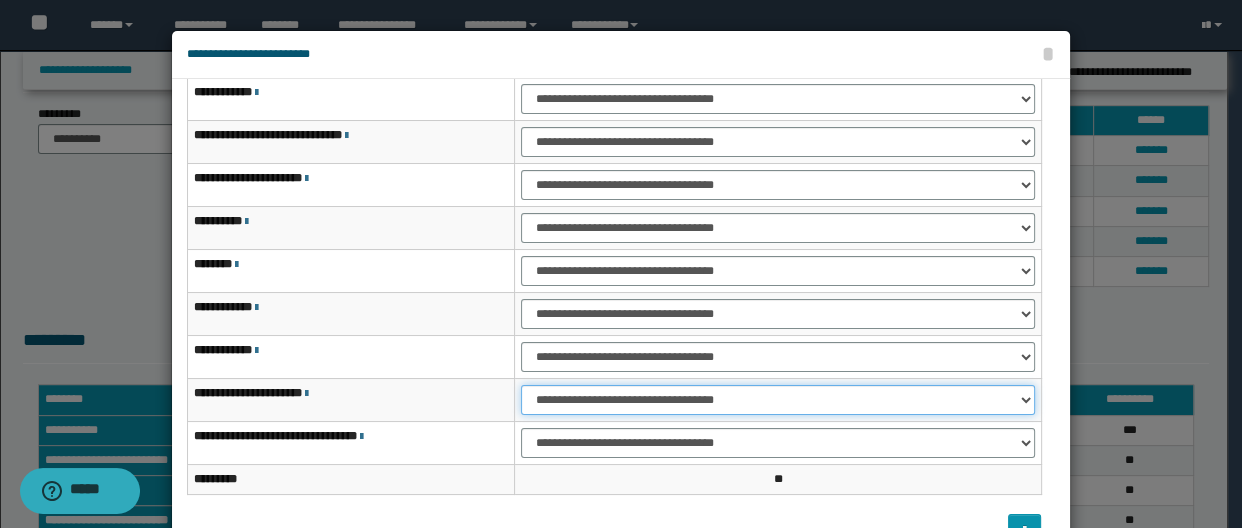 click on "**********" at bounding box center [777, 400] 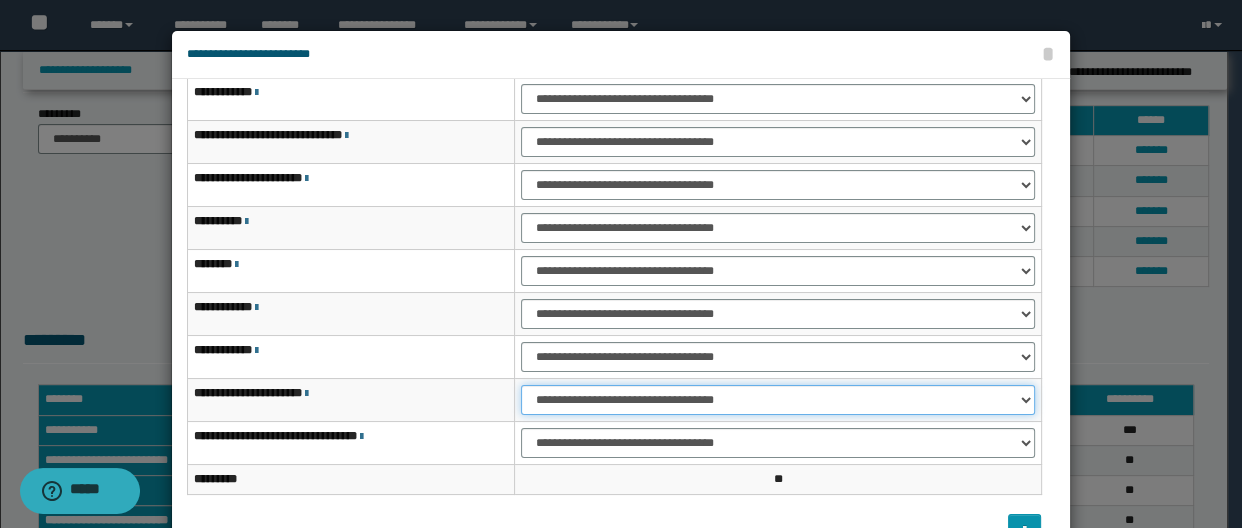 select on "***" 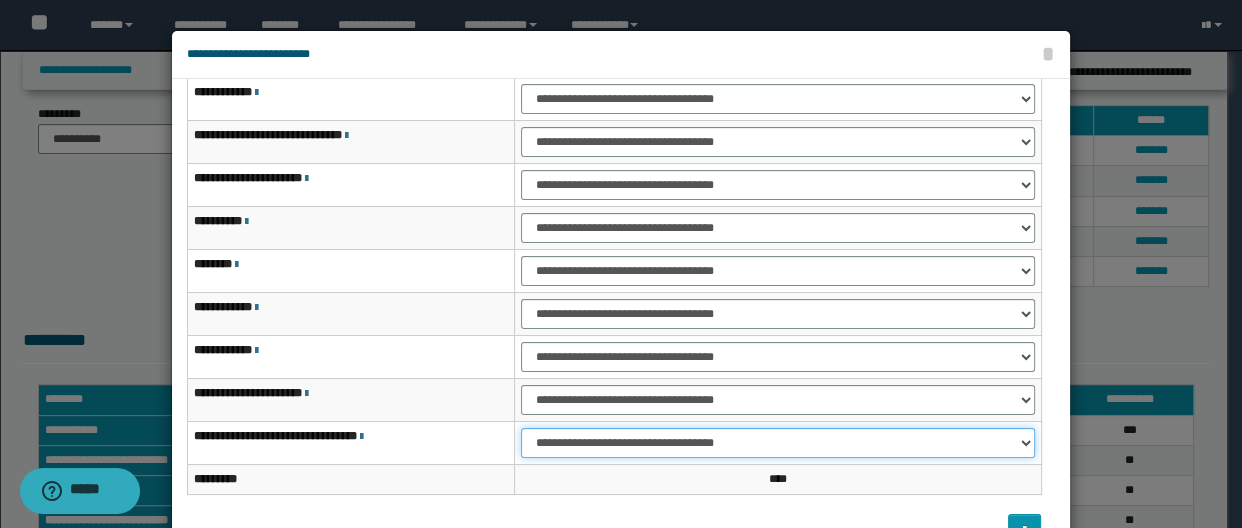 click on "**********" at bounding box center (777, 443) 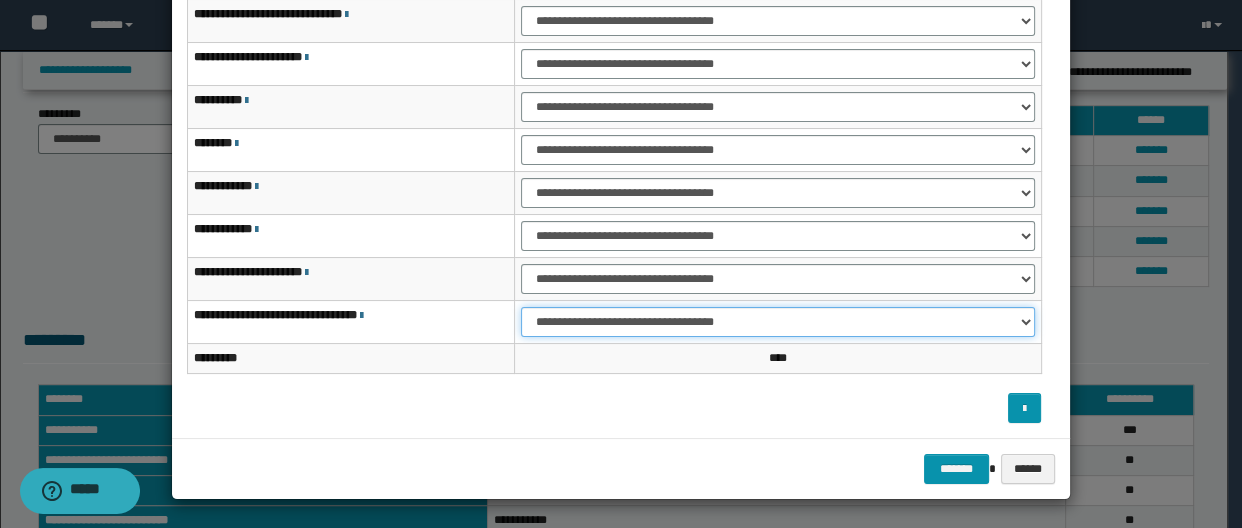scroll, scrollTop: 122, scrollLeft: 0, axis: vertical 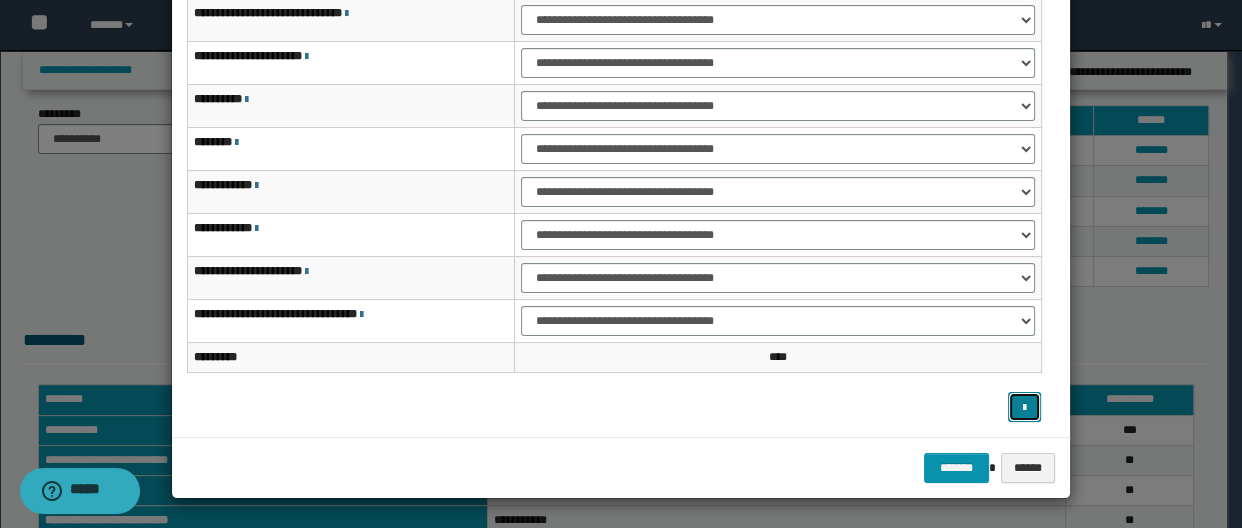 click at bounding box center (1024, 408) 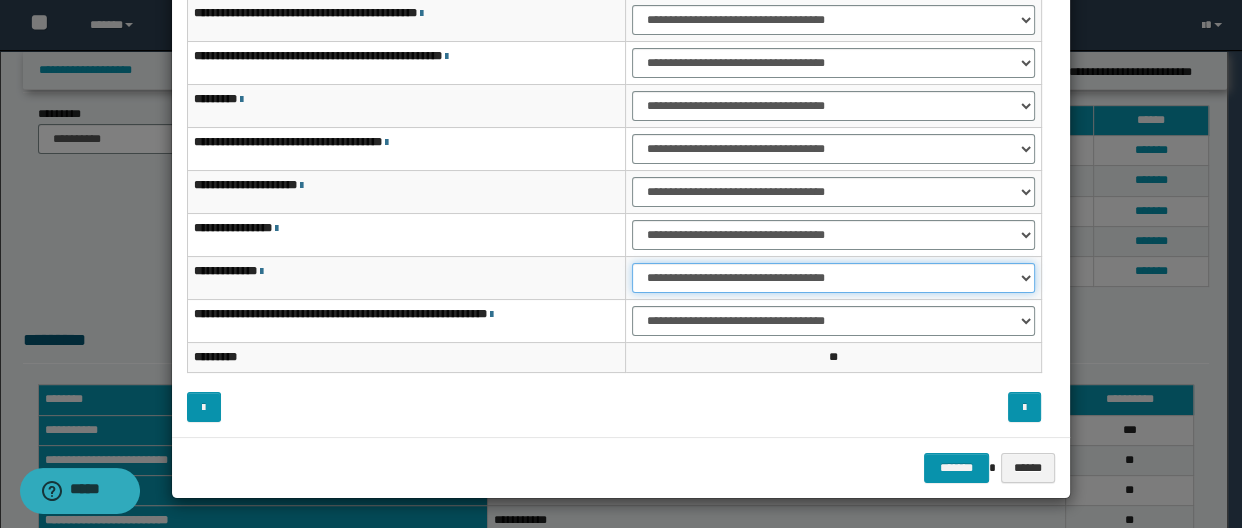 drag, startPoint x: 731, startPoint y: 267, endPoint x: 741, endPoint y: 290, distance: 25.079872 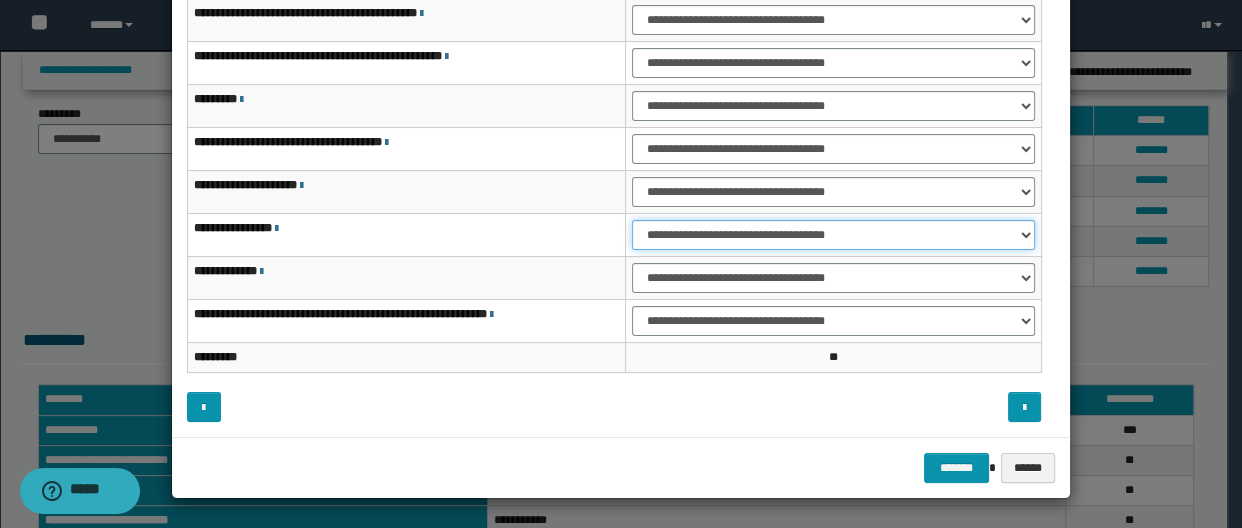 drag, startPoint x: 734, startPoint y: 235, endPoint x: 734, endPoint y: 246, distance: 11 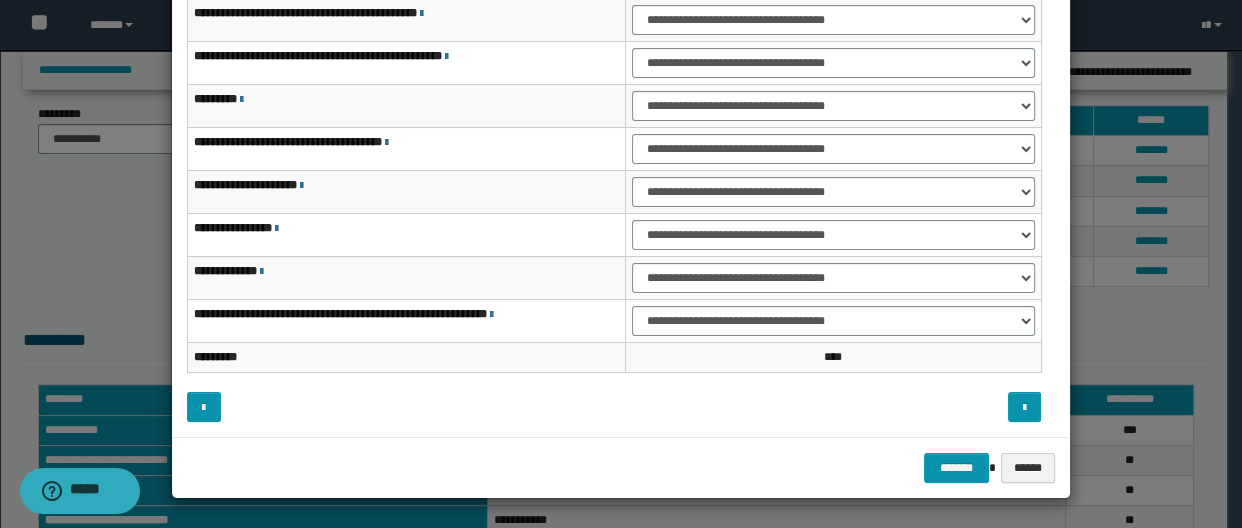 click on "**********" at bounding box center [621, 197] 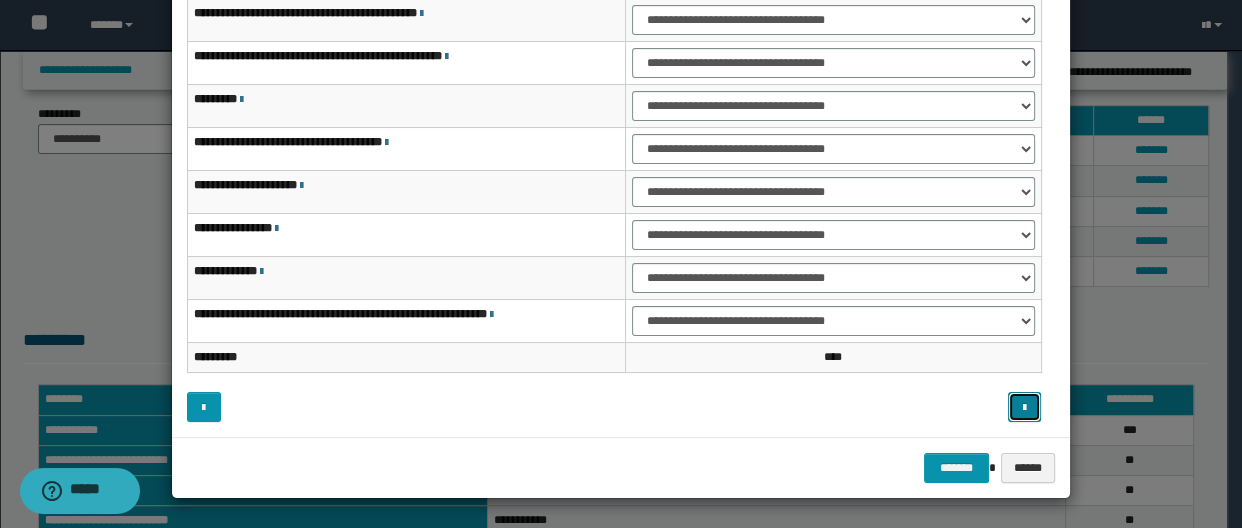 click at bounding box center [1024, 408] 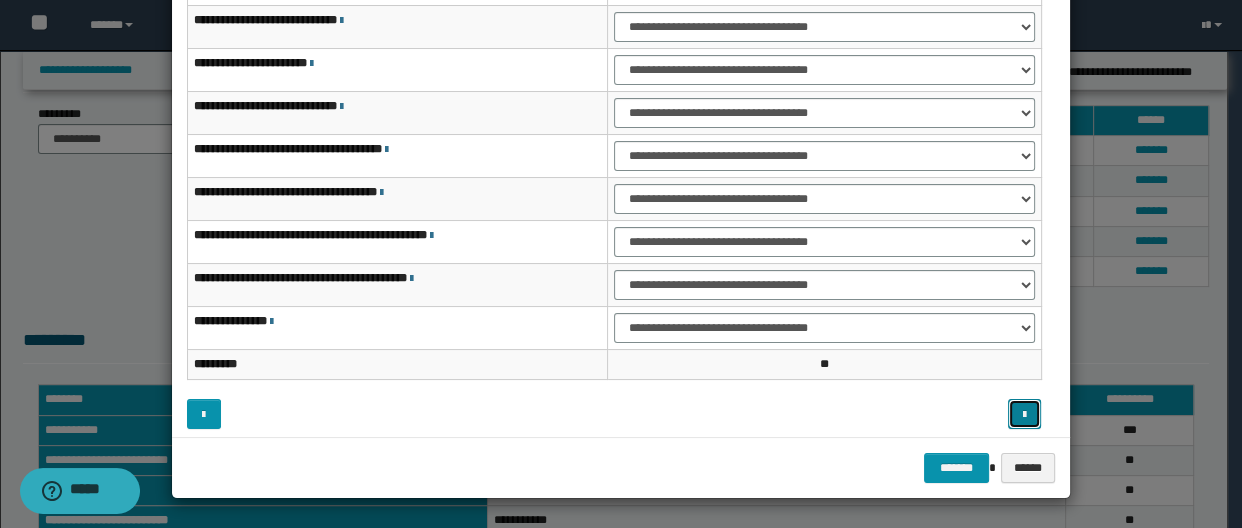 scroll, scrollTop: 120, scrollLeft: 0, axis: vertical 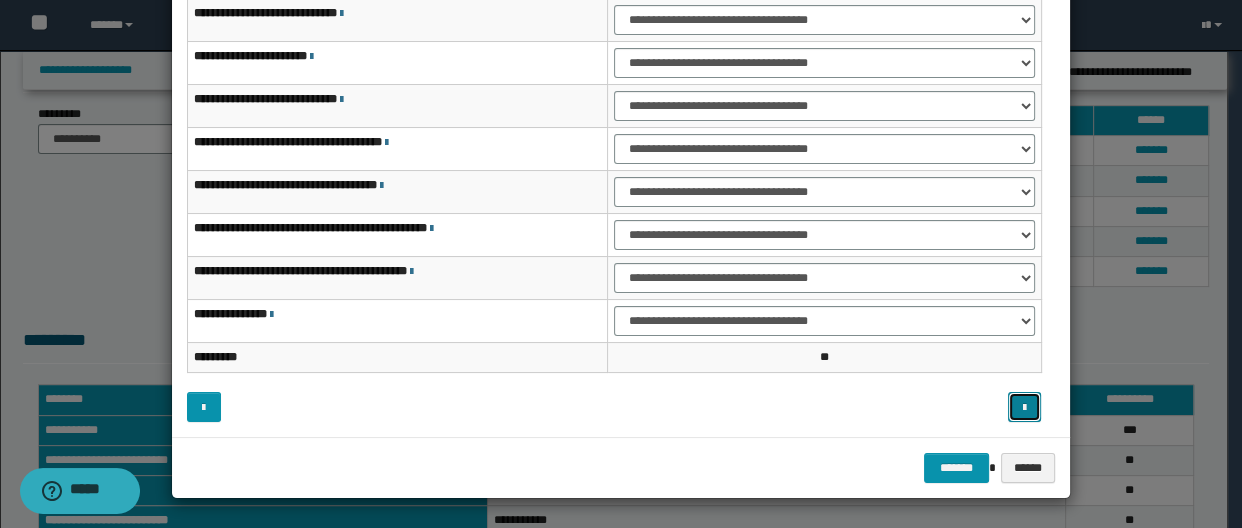 click at bounding box center (1025, 407) 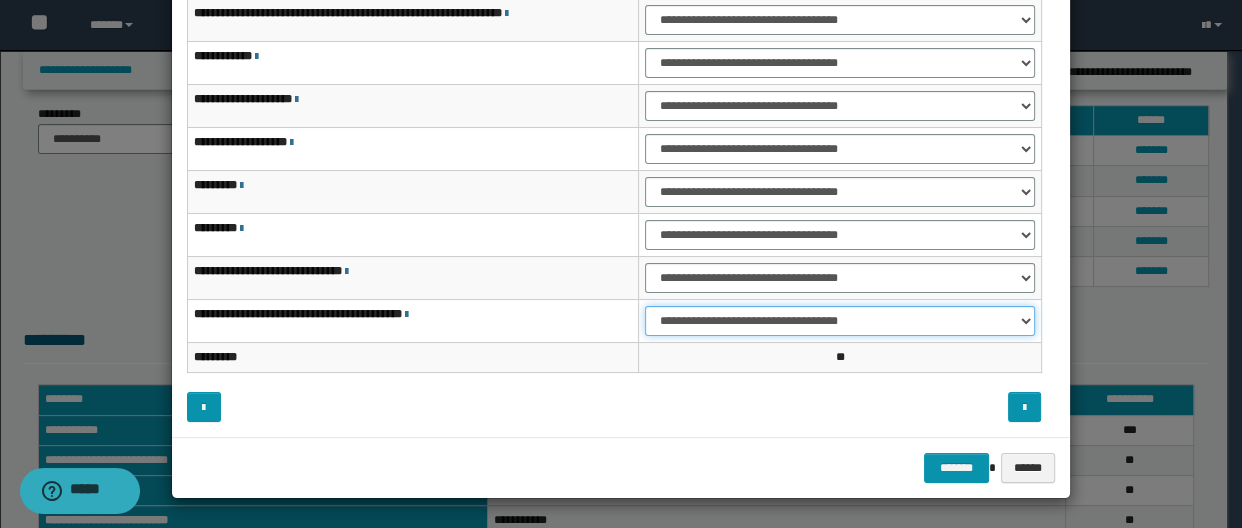 click on "**********" at bounding box center [839, 321] 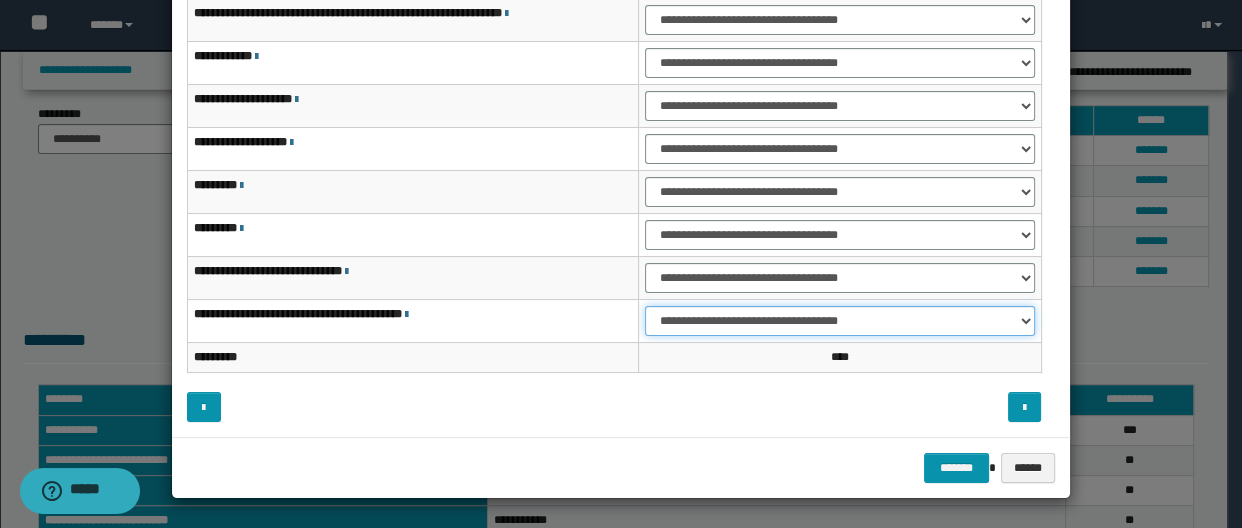 click on "**********" at bounding box center (839, 321) 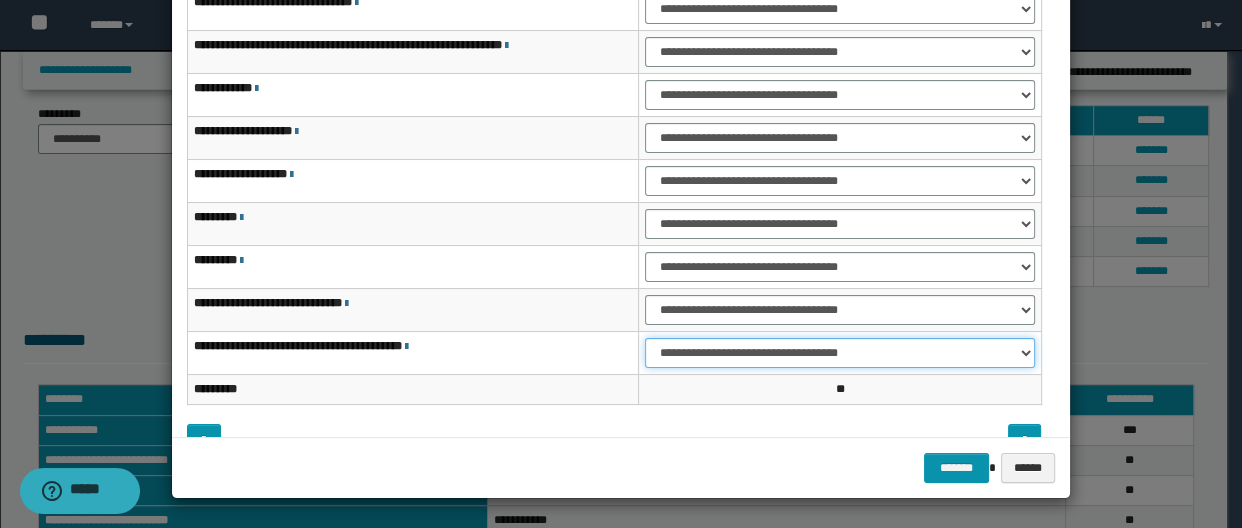 scroll, scrollTop: 120, scrollLeft: 0, axis: vertical 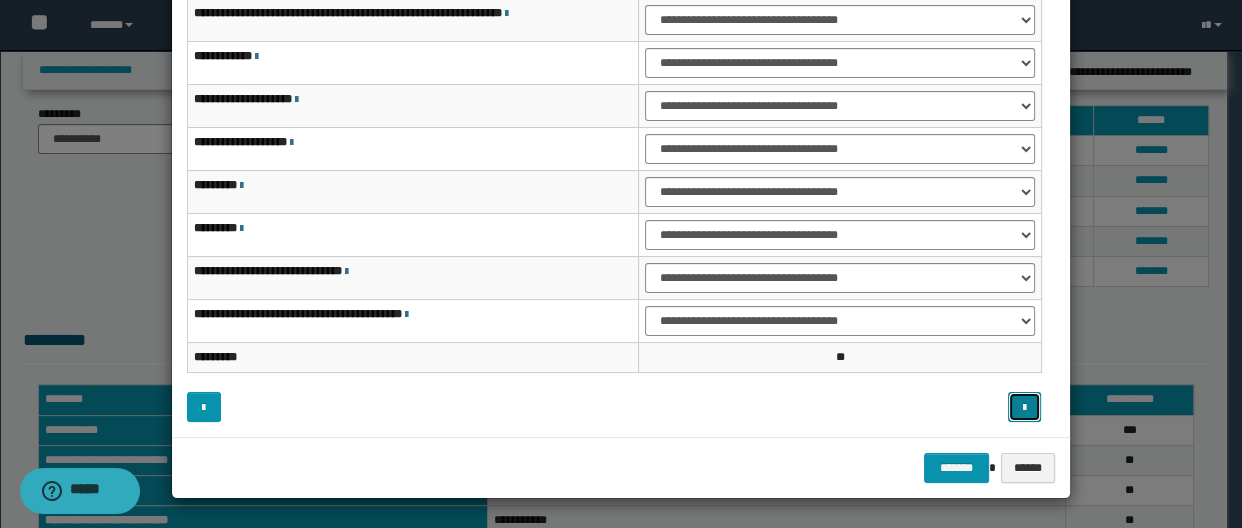 click at bounding box center (1025, 407) 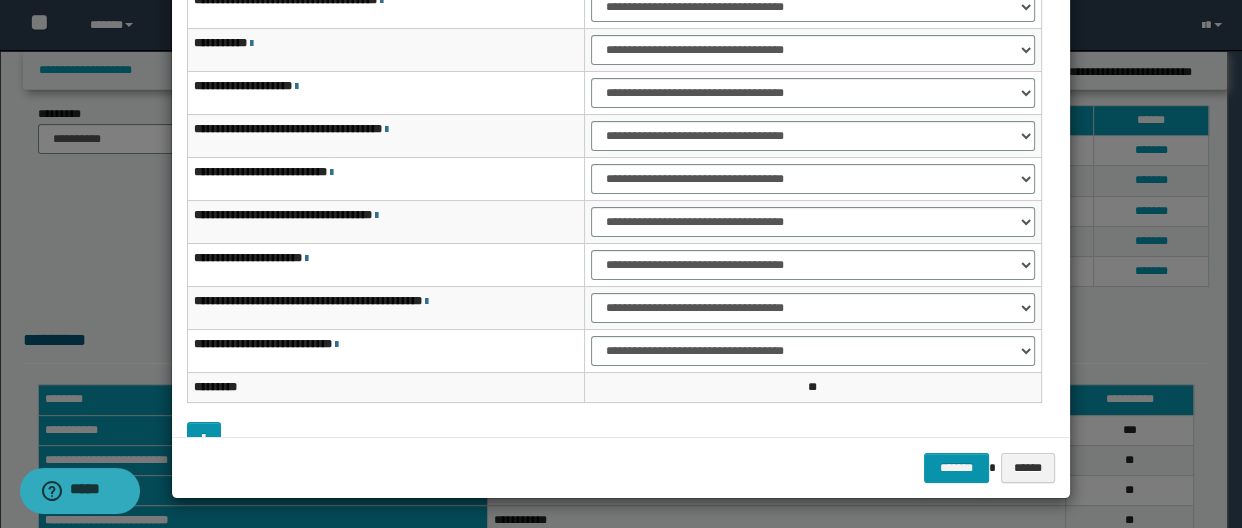 scroll, scrollTop: 90, scrollLeft: 0, axis: vertical 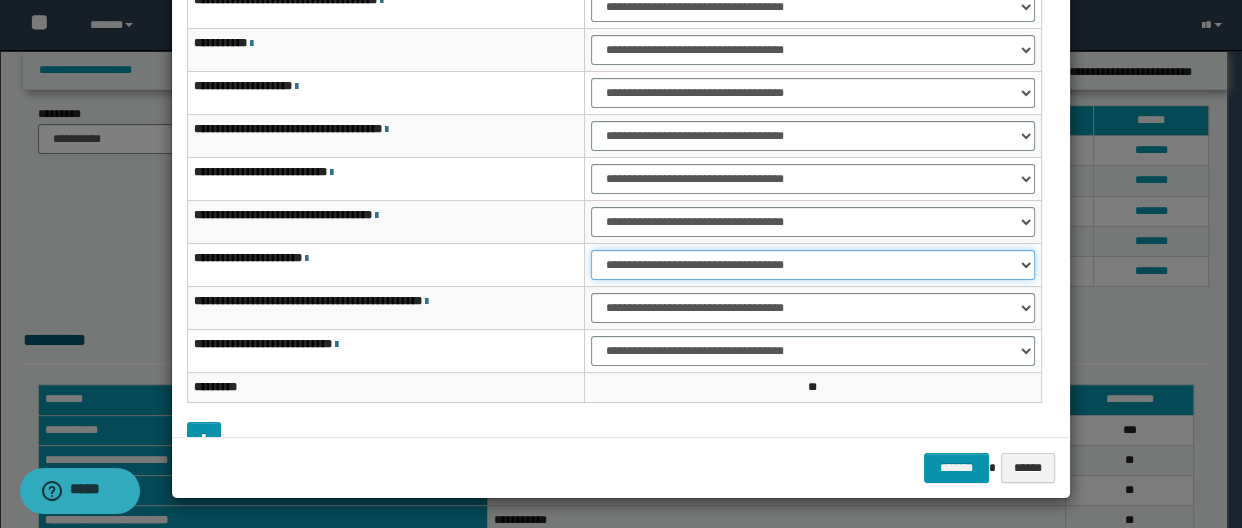 drag, startPoint x: 673, startPoint y: 261, endPoint x: 673, endPoint y: 272, distance: 11 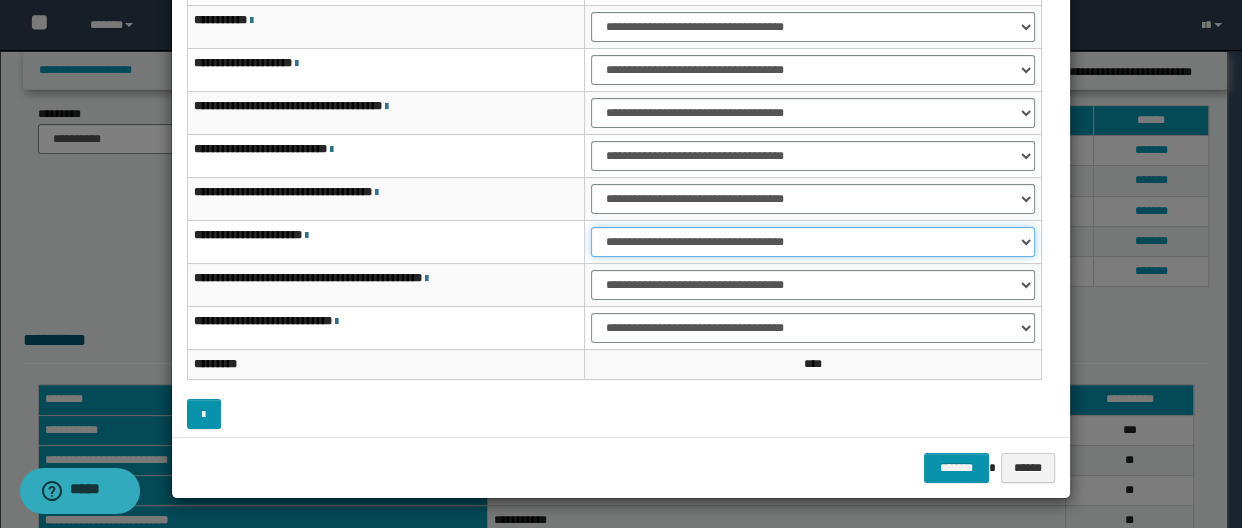 scroll, scrollTop: 120, scrollLeft: 0, axis: vertical 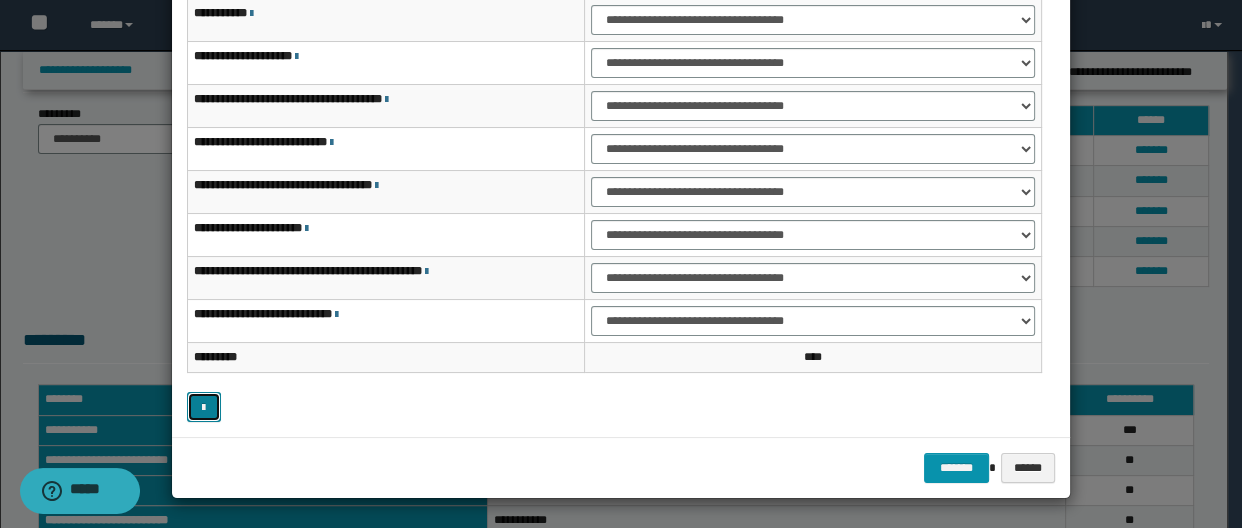 click at bounding box center (203, 408) 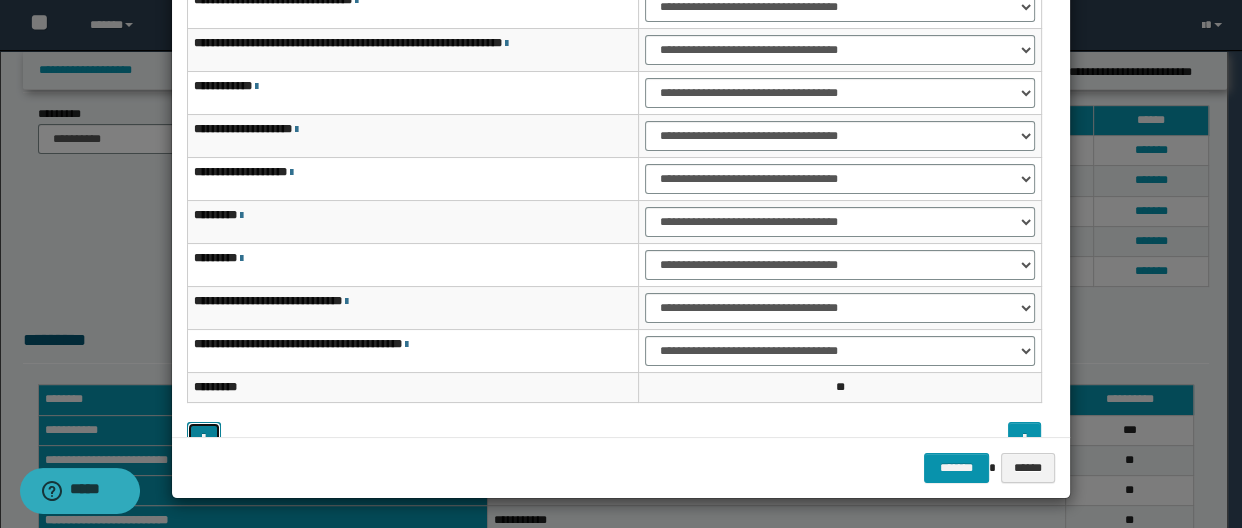 scroll, scrollTop: 90, scrollLeft: 0, axis: vertical 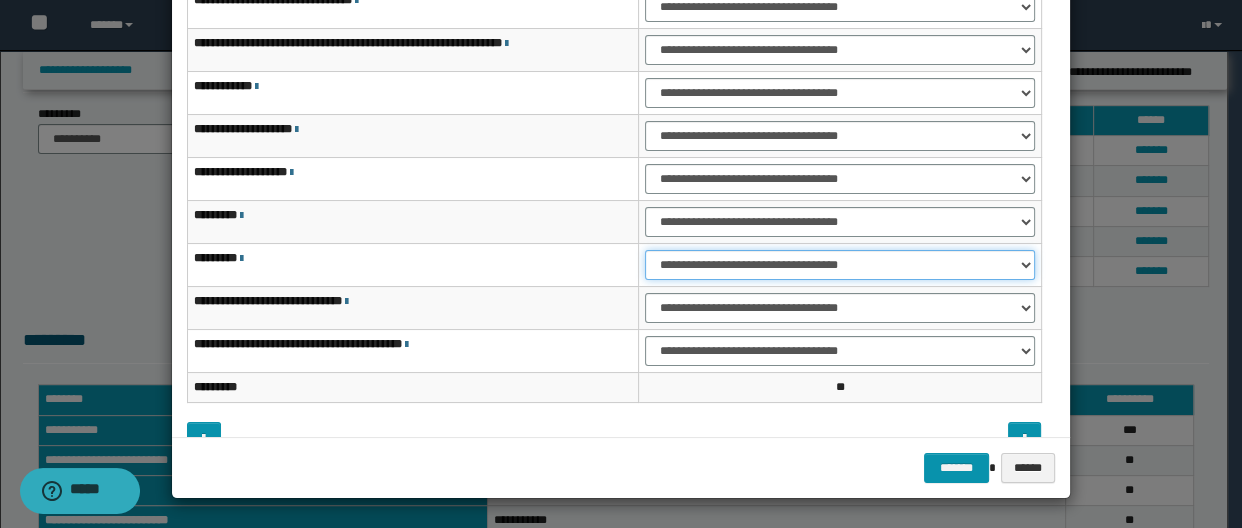 click on "**********" at bounding box center (839, 265) 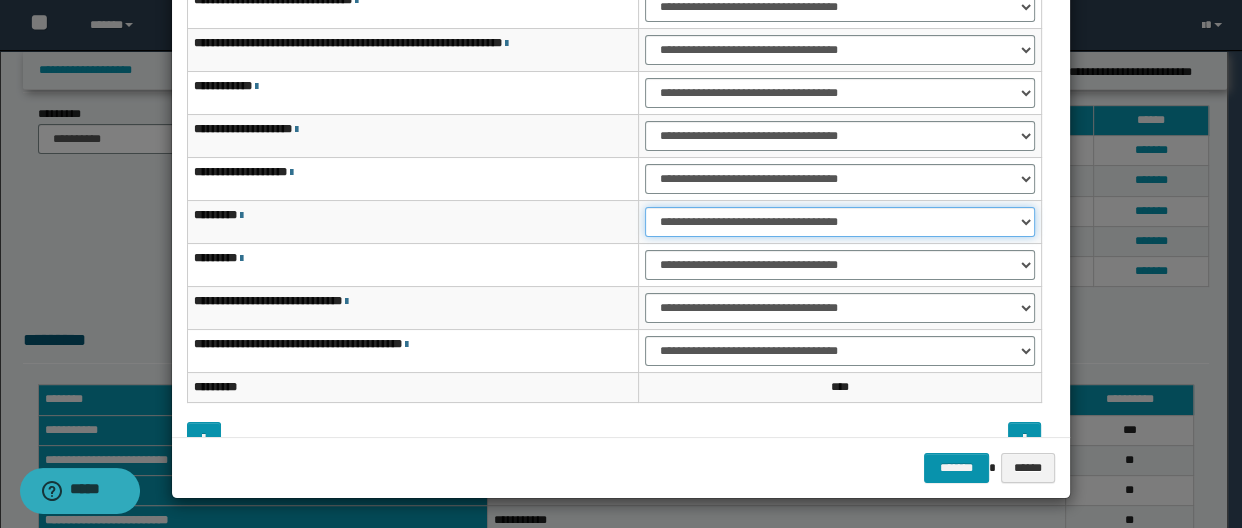 click on "**********" at bounding box center (839, 222) 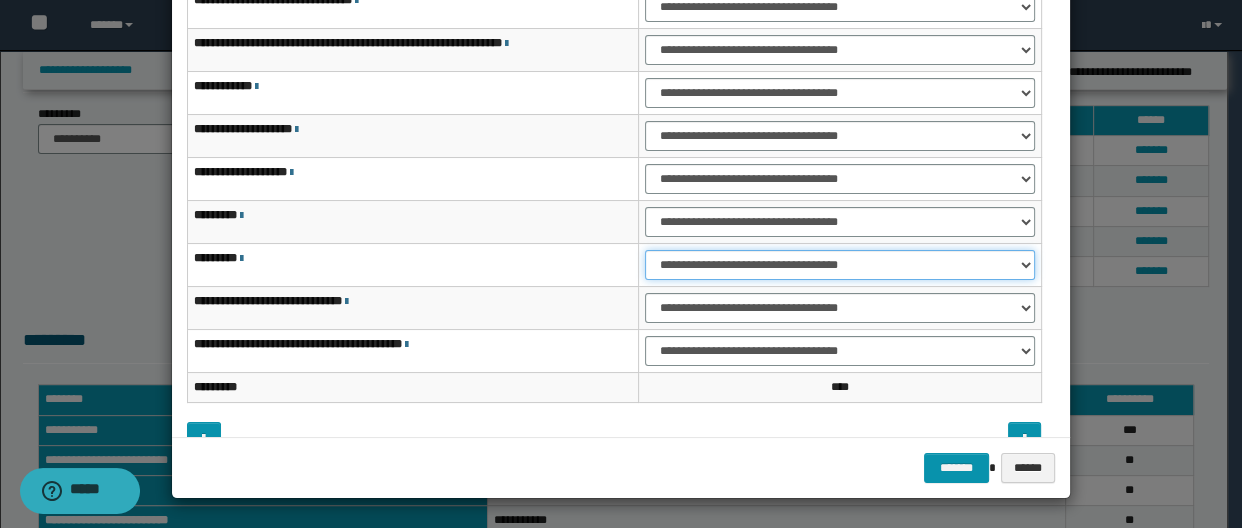 click on "**********" at bounding box center (839, 265) 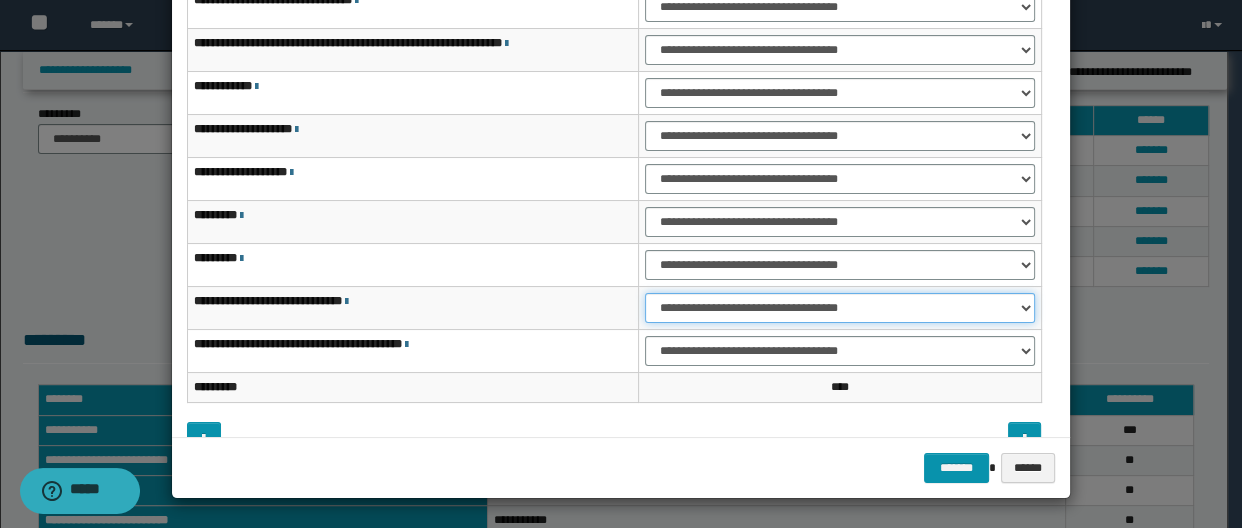 click on "**********" at bounding box center [839, 308] 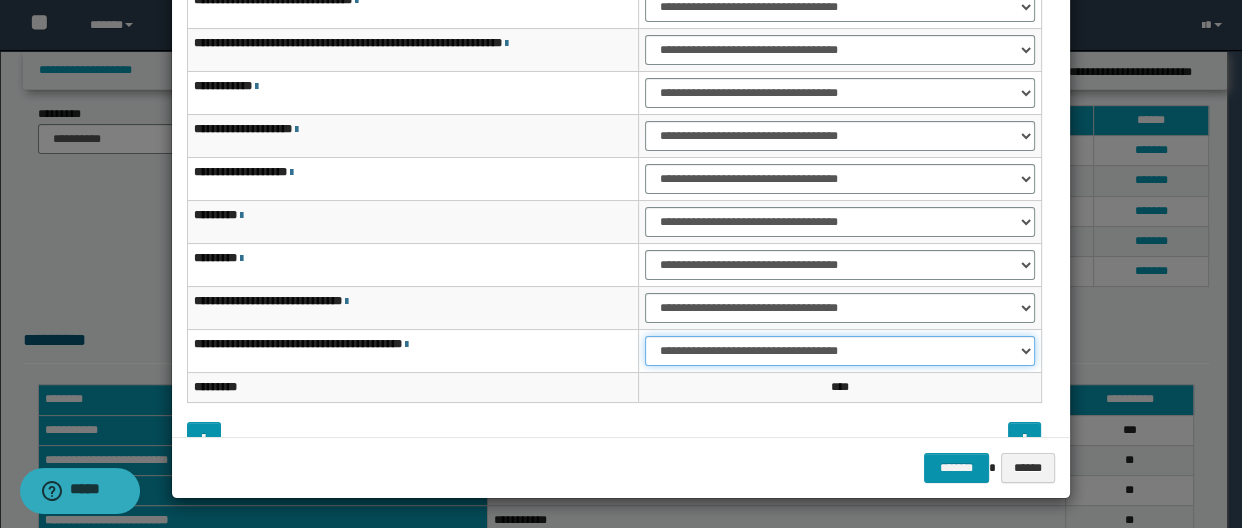 click on "**********" at bounding box center [839, 351] 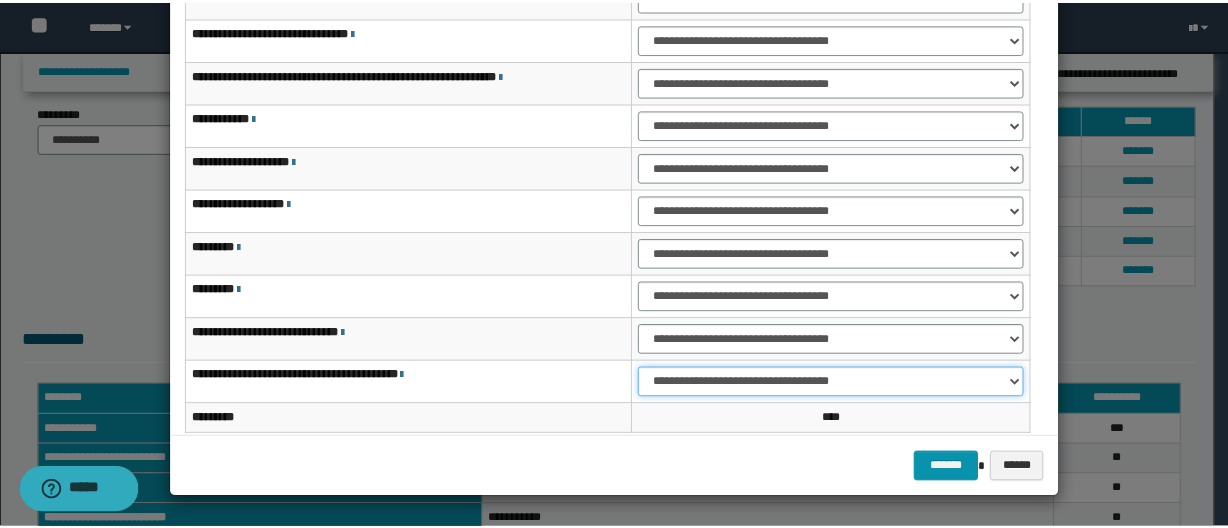 scroll, scrollTop: 120, scrollLeft: 0, axis: vertical 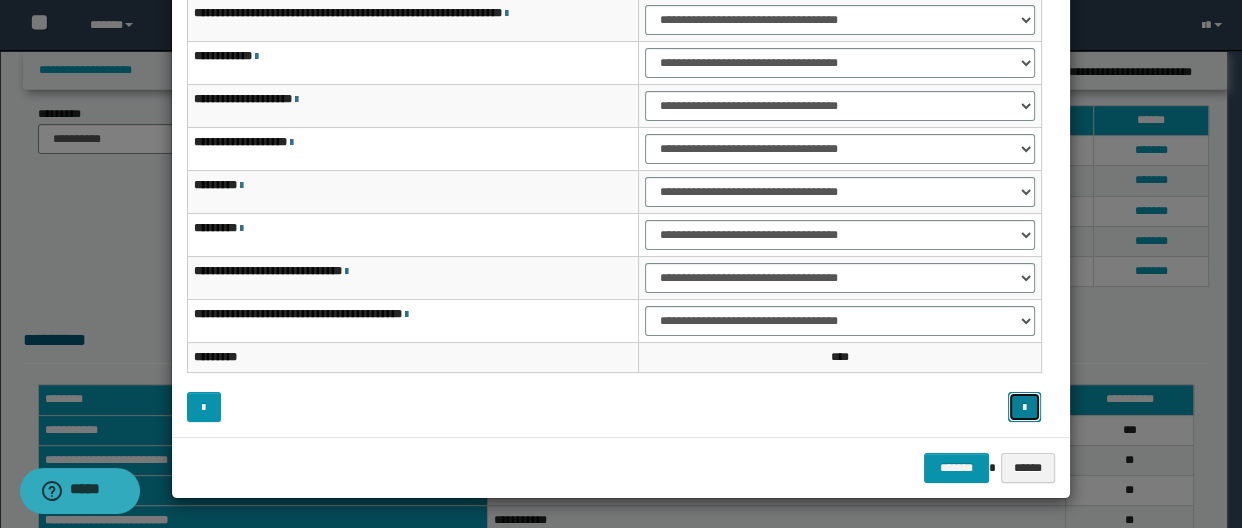 click at bounding box center (1025, 407) 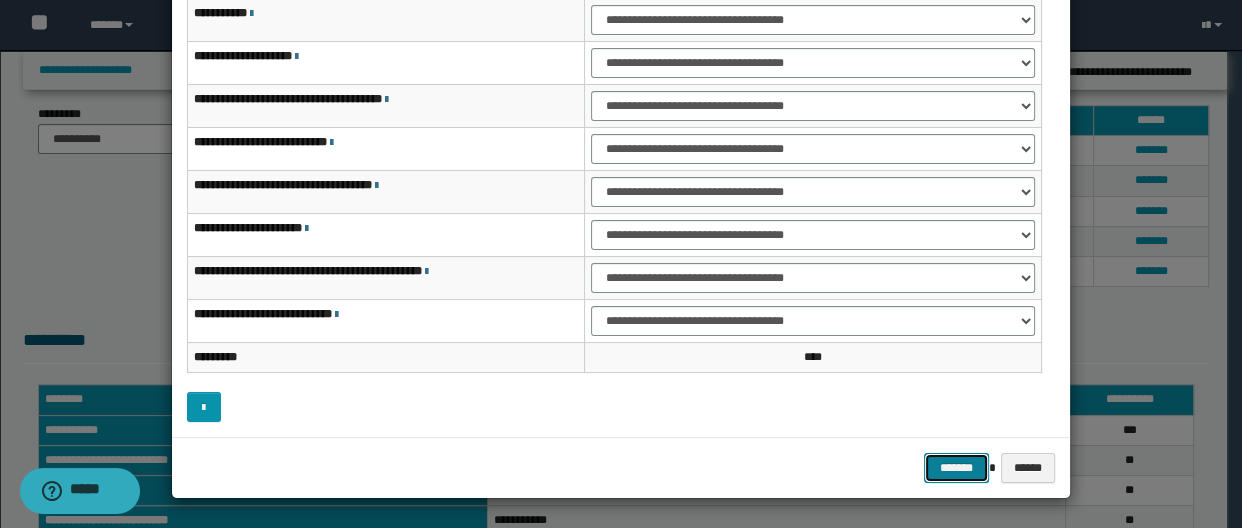 click on "*******" at bounding box center (956, 468) 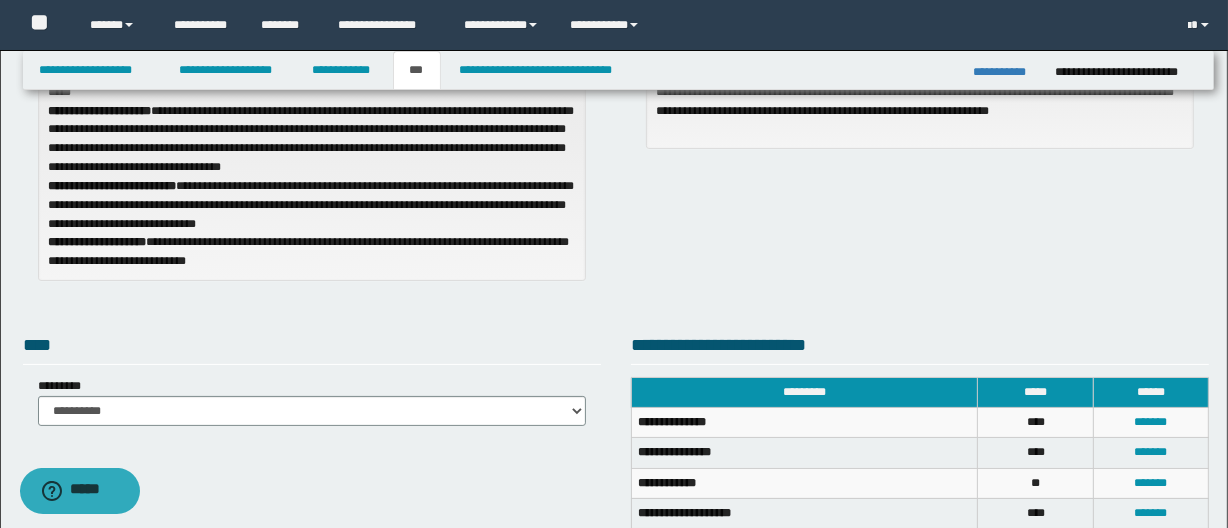 scroll, scrollTop: 127, scrollLeft: 0, axis: vertical 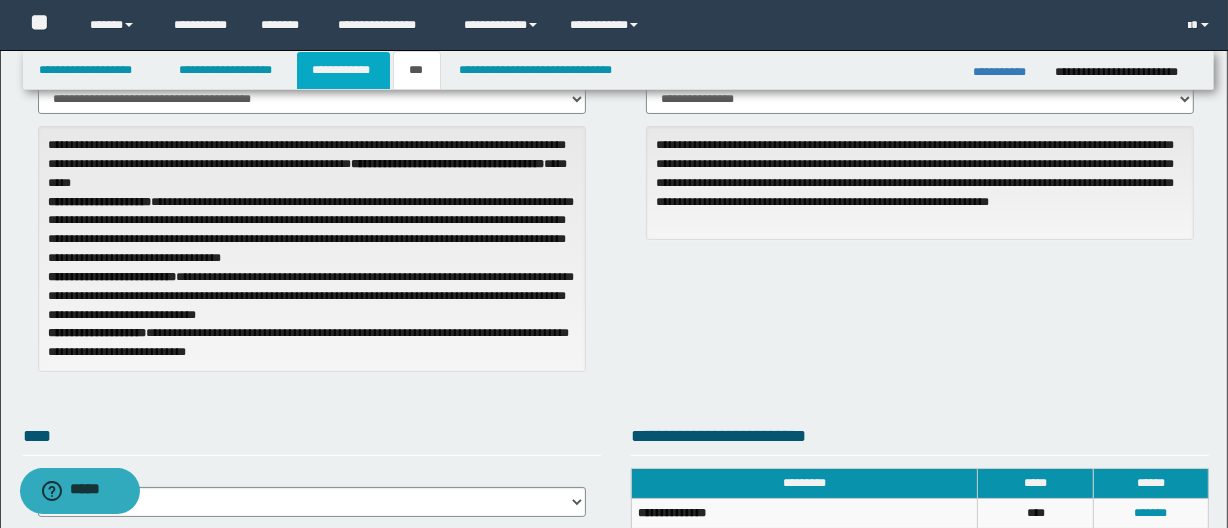 click on "**********" at bounding box center [343, 70] 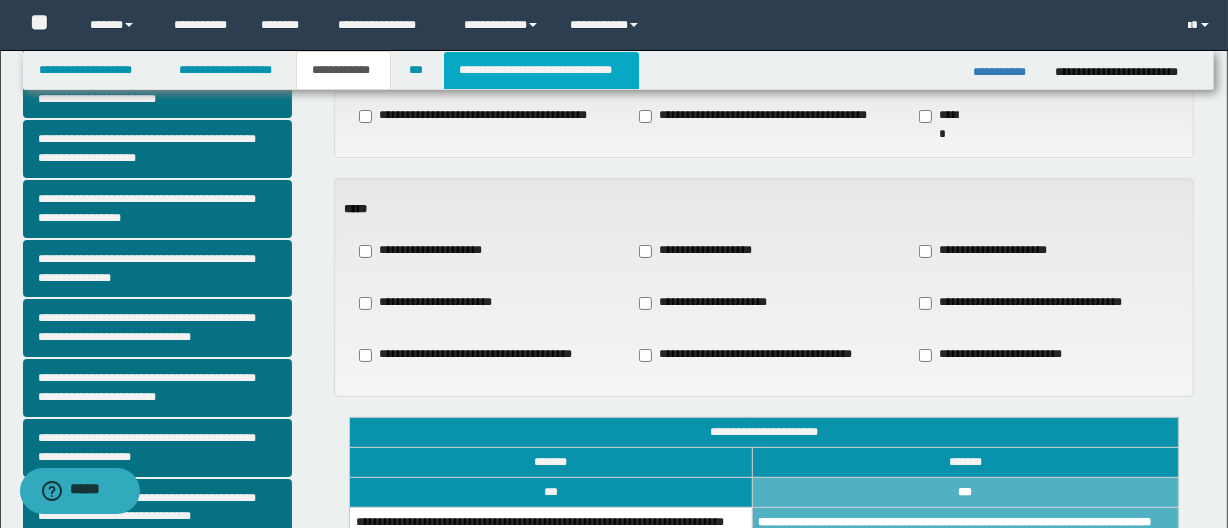 click on "**********" at bounding box center [541, 70] 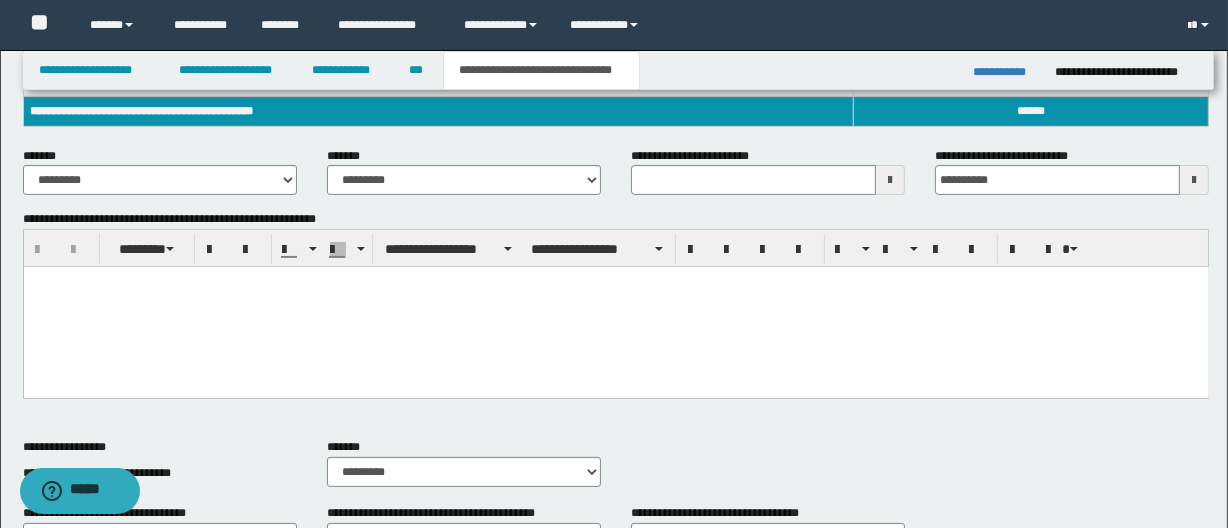 click at bounding box center [615, 307] 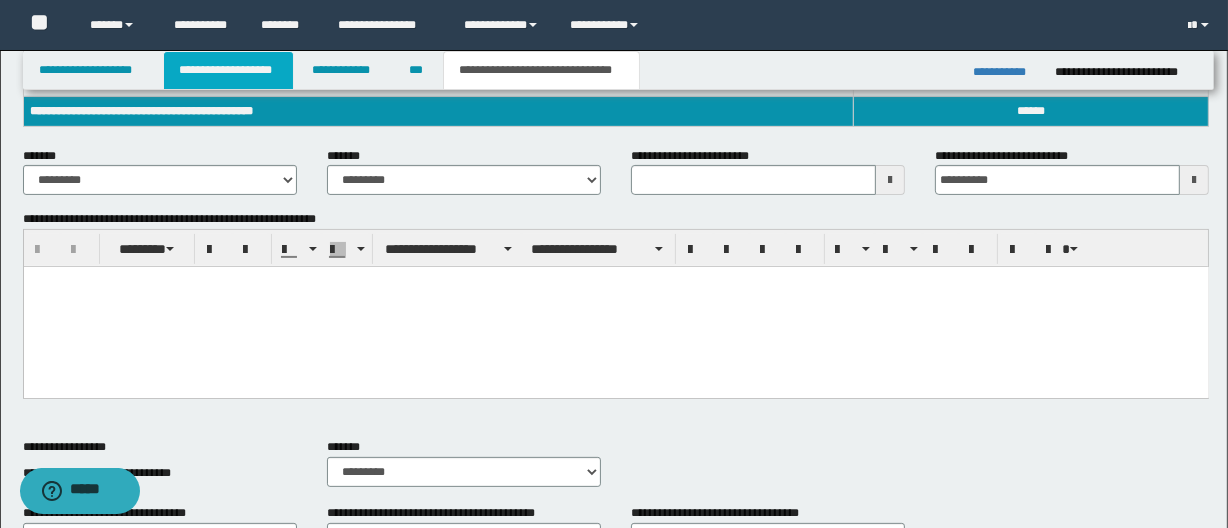 click on "**********" at bounding box center [228, 70] 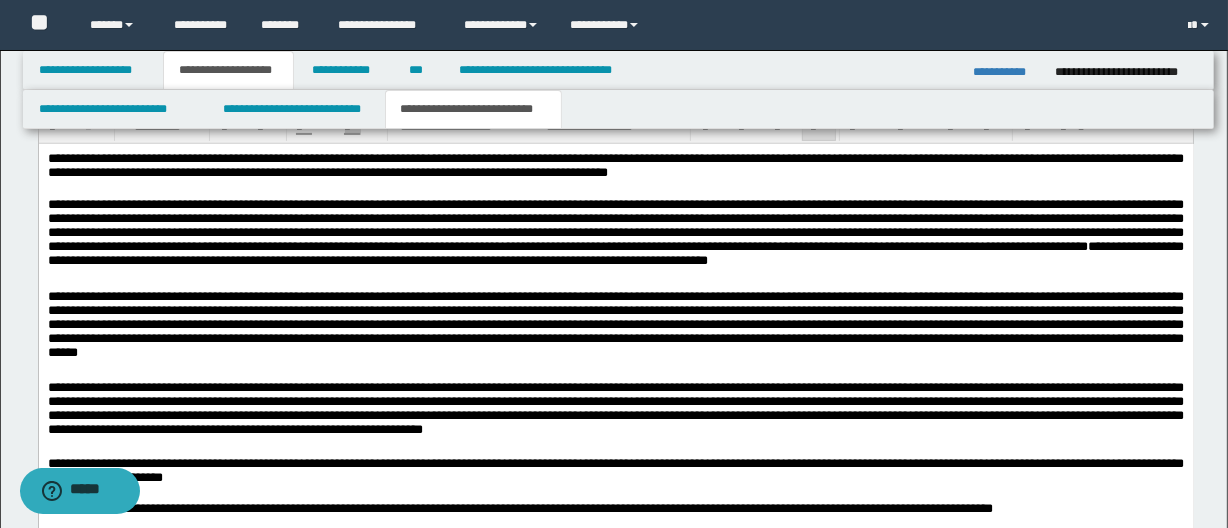scroll, scrollTop: 794, scrollLeft: 0, axis: vertical 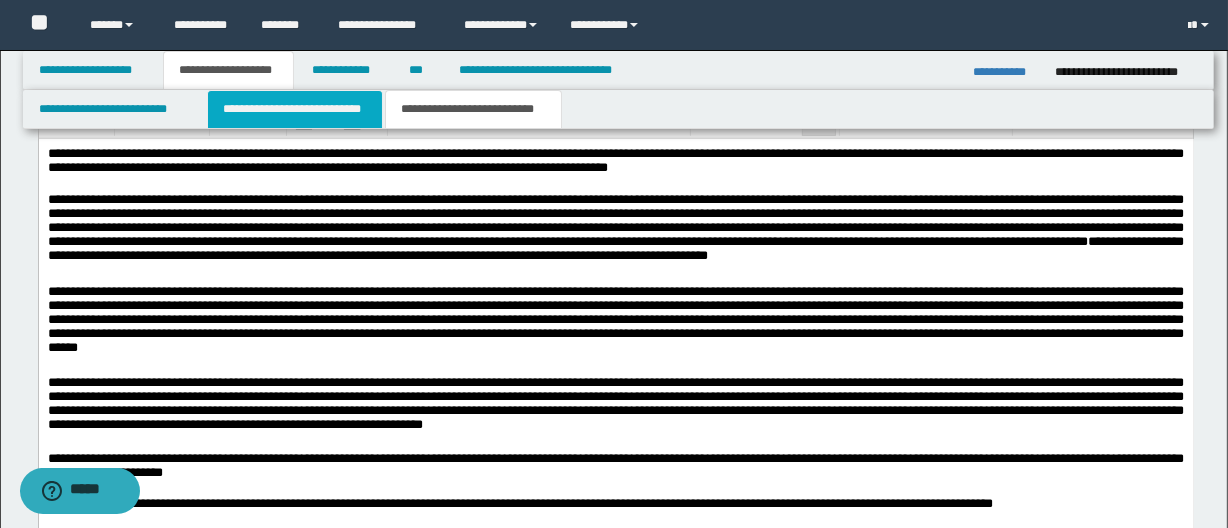 click on "**********" at bounding box center [294, 109] 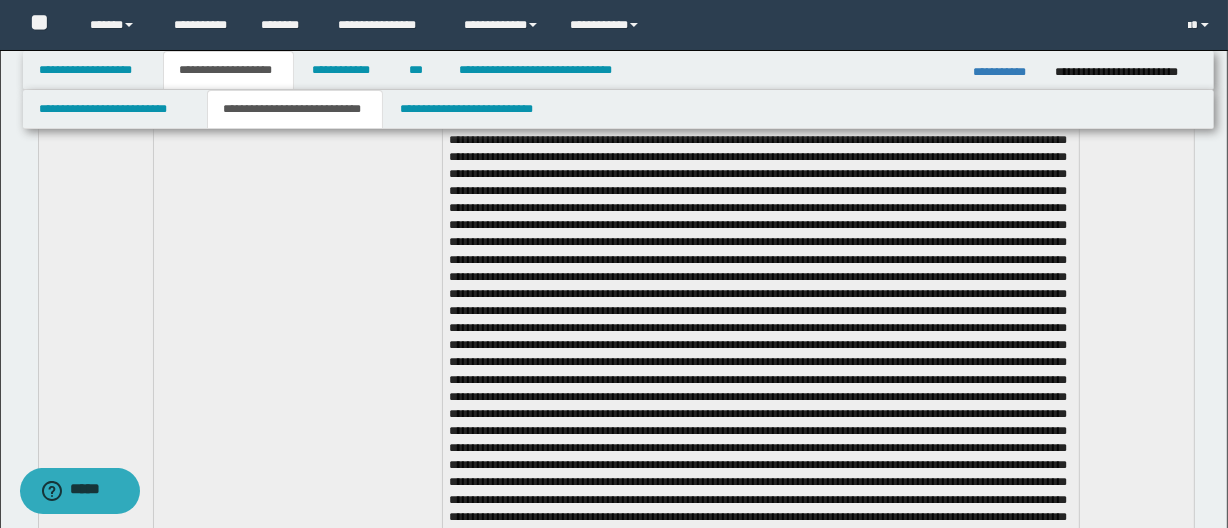 scroll, scrollTop: 11386, scrollLeft: 0, axis: vertical 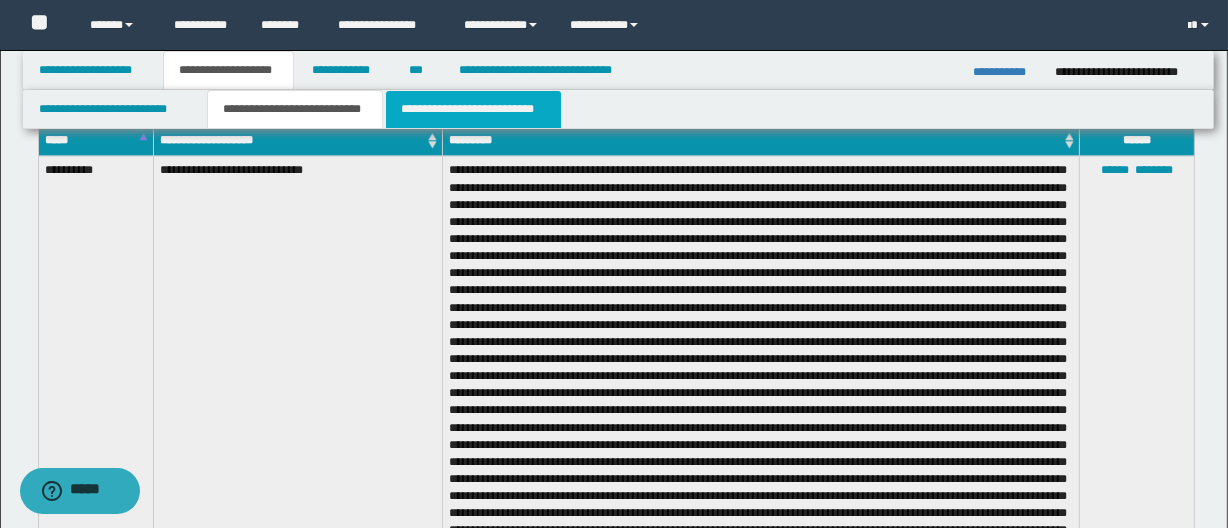 click on "**********" at bounding box center [473, 109] 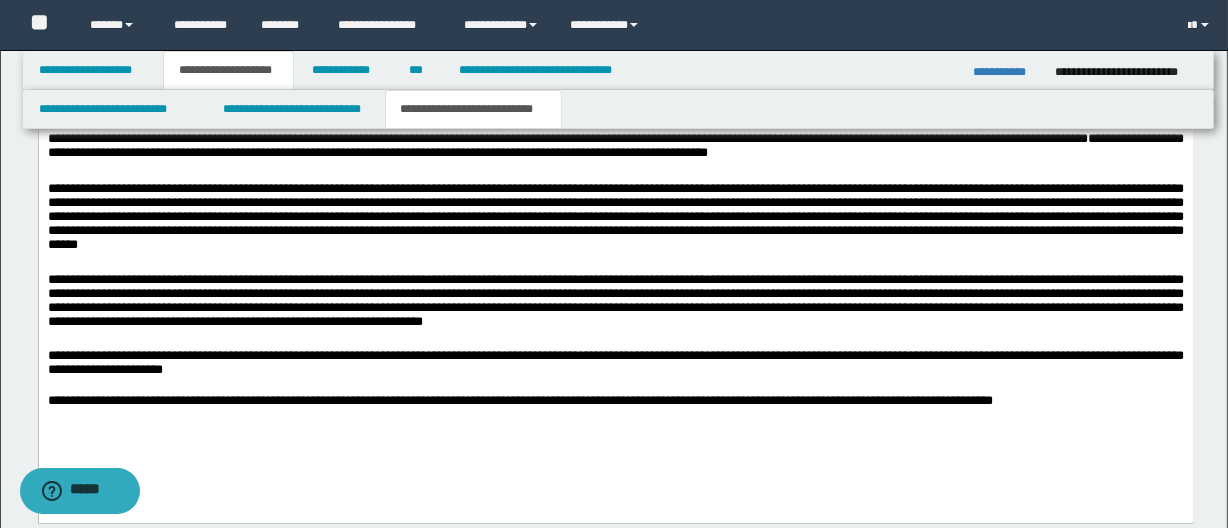 scroll, scrollTop: 853, scrollLeft: 0, axis: vertical 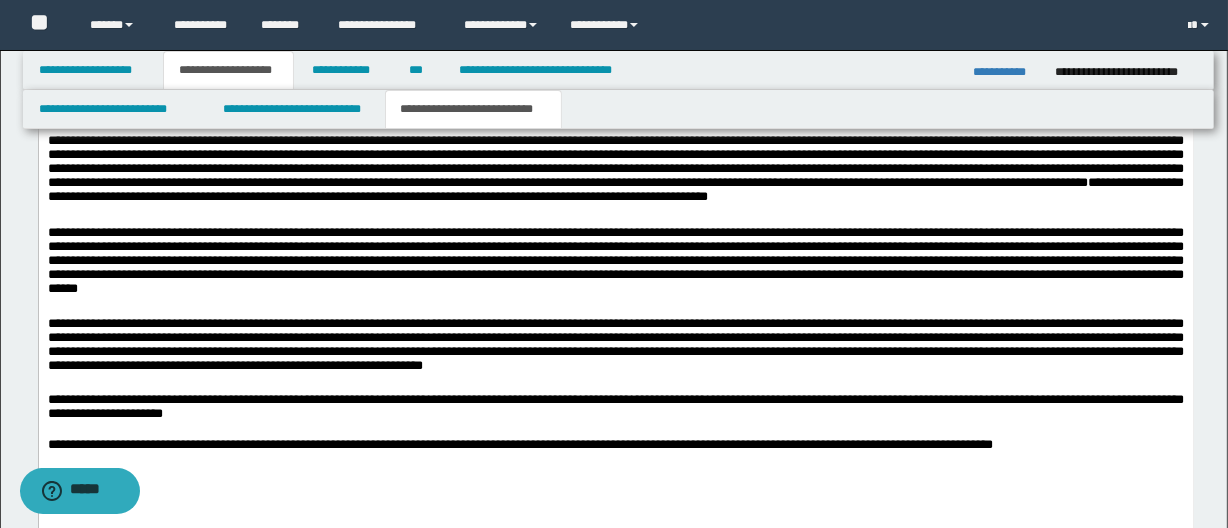 click on "**********" at bounding box center [615, 172] 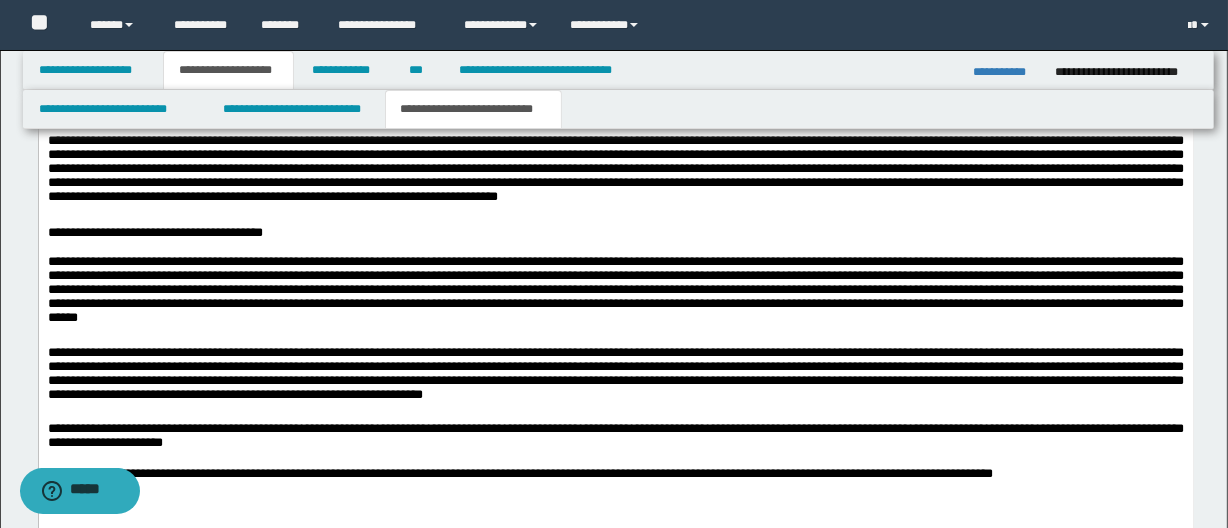 scroll, scrollTop: 762, scrollLeft: 0, axis: vertical 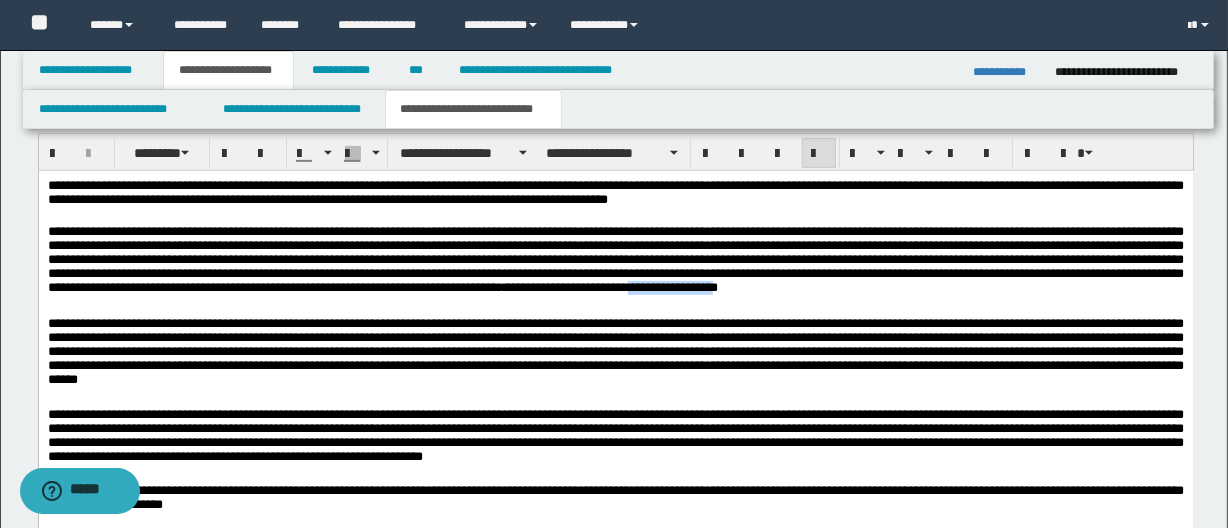 drag, startPoint x: 1152, startPoint y: 295, endPoint x: 1058, endPoint y: 289, distance: 94.19129 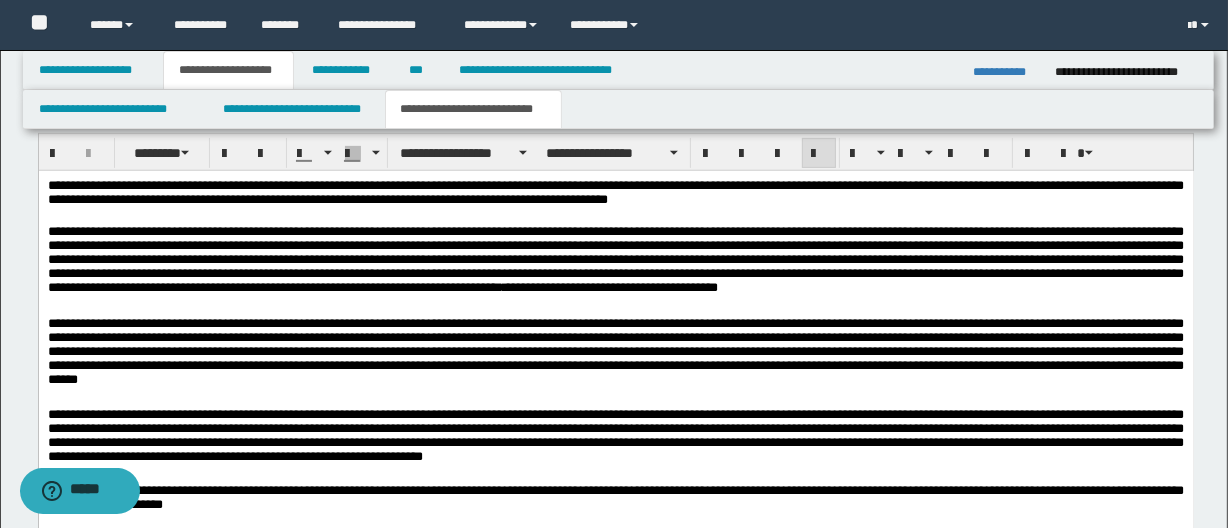 drag, startPoint x: 947, startPoint y: 301, endPoint x: 932, endPoint y: 293, distance: 17 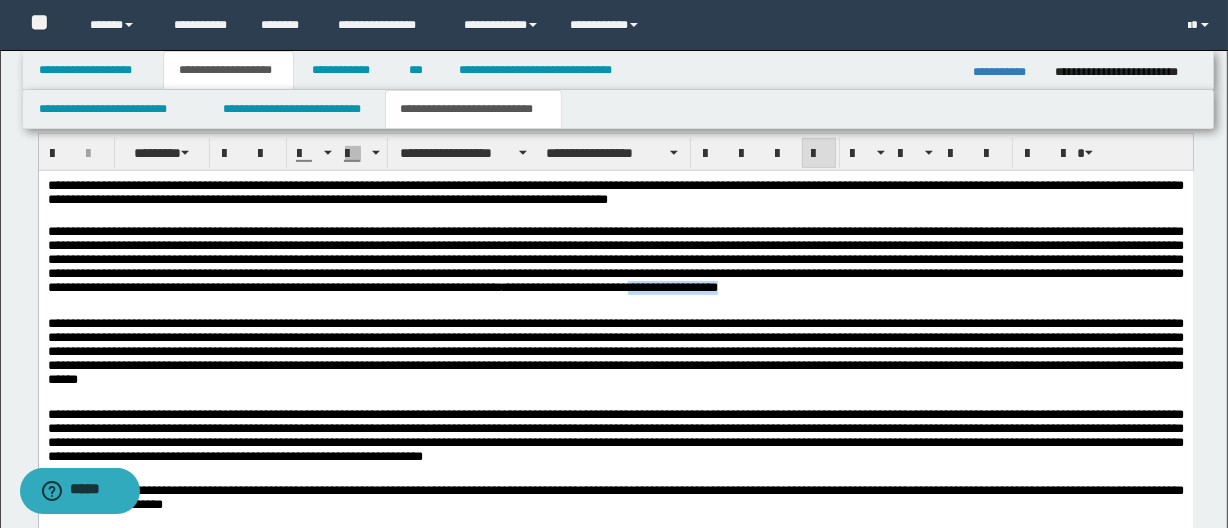 drag, startPoint x: 1057, startPoint y: 295, endPoint x: 1177, endPoint y: 301, distance: 120.14991 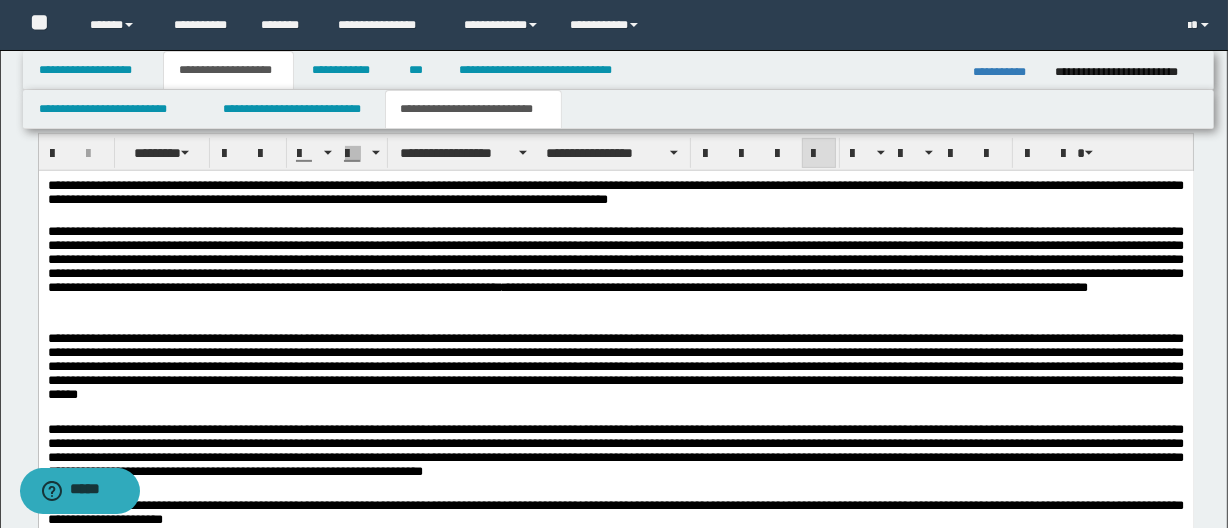 click at bounding box center (615, 325) 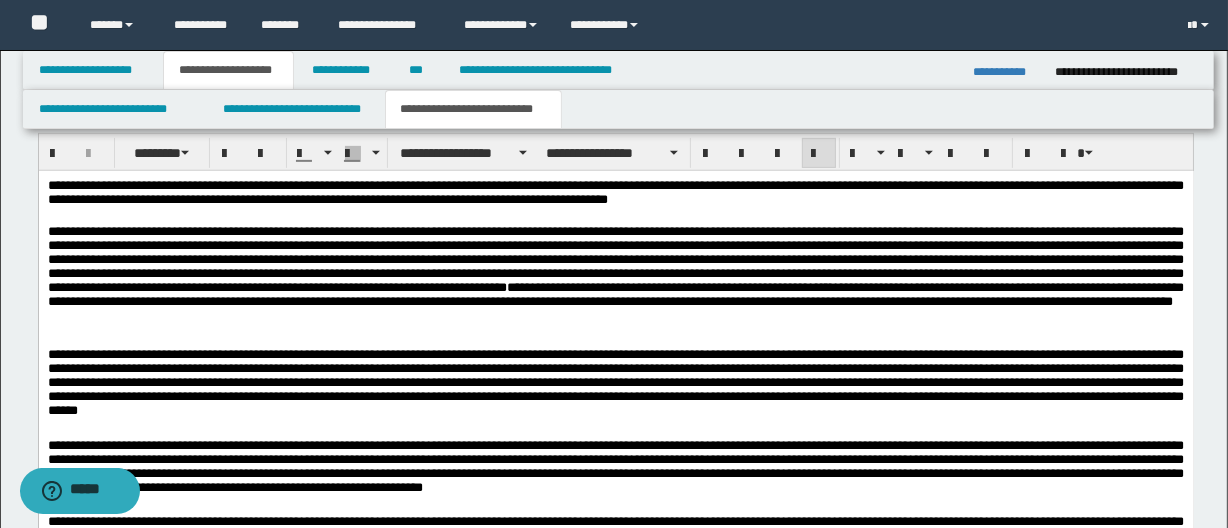 click on "**********" at bounding box center (615, 279) 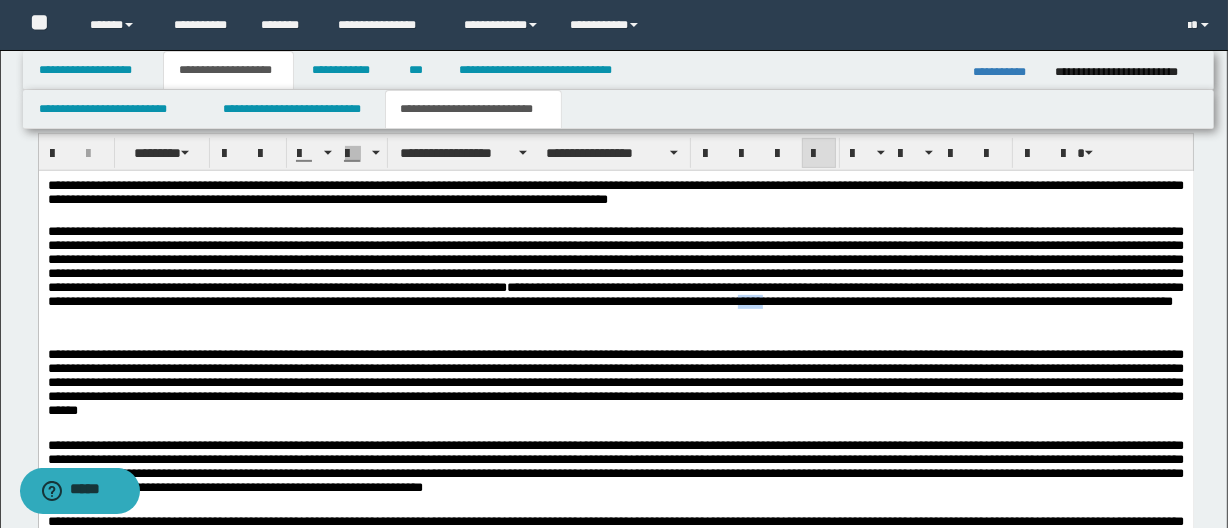 drag, startPoint x: 159, startPoint y: 328, endPoint x: 179, endPoint y: 324, distance: 20.396078 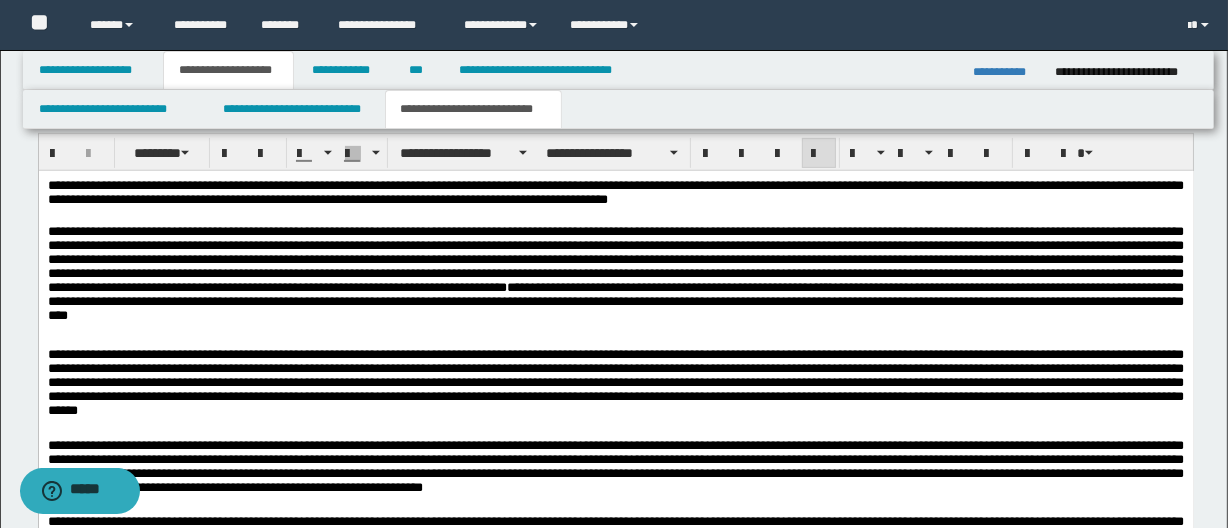 click on "**********" at bounding box center (615, 279) 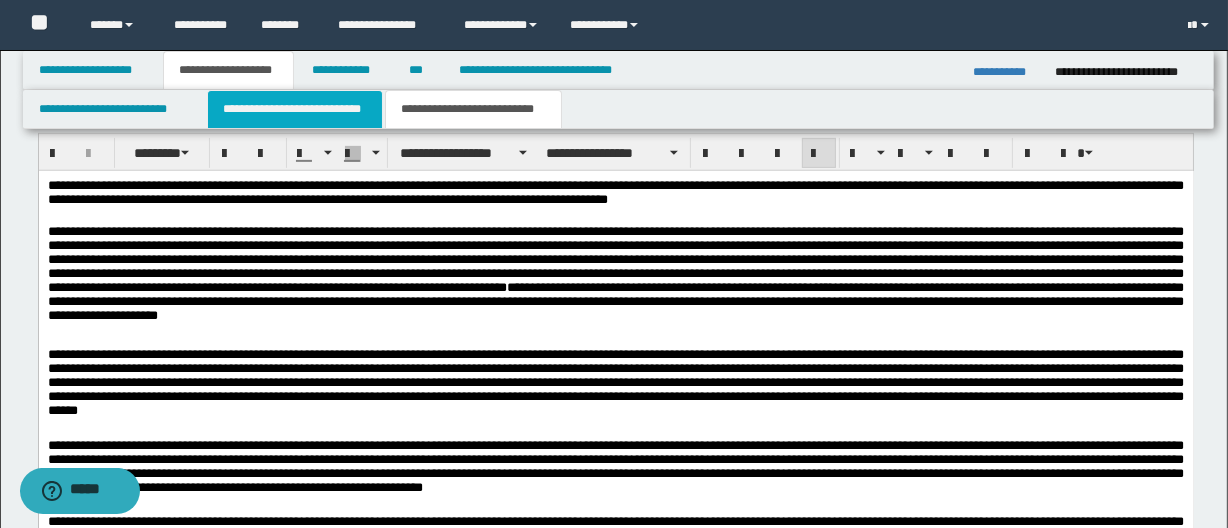 click on "**********" at bounding box center (294, 109) 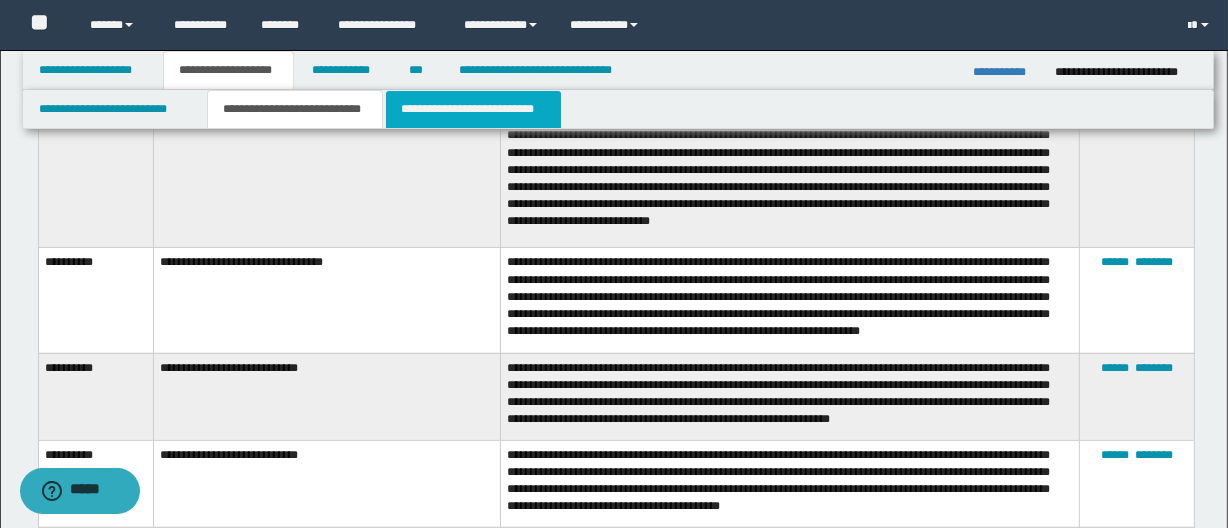 click on "**********" at bounding box center [473, 109] 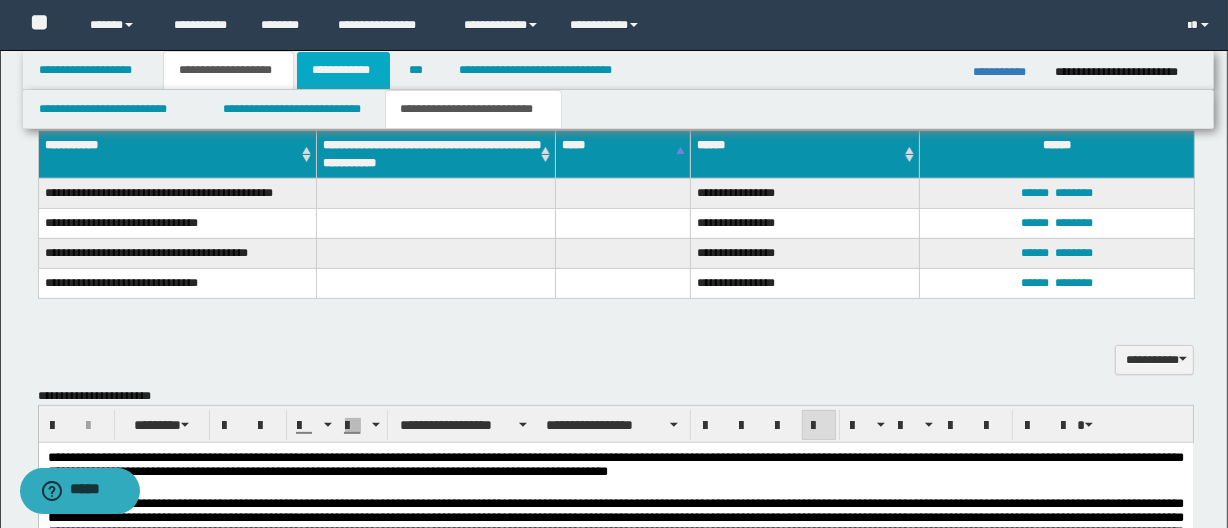 click on "**********" at bounding box center [343, 70] 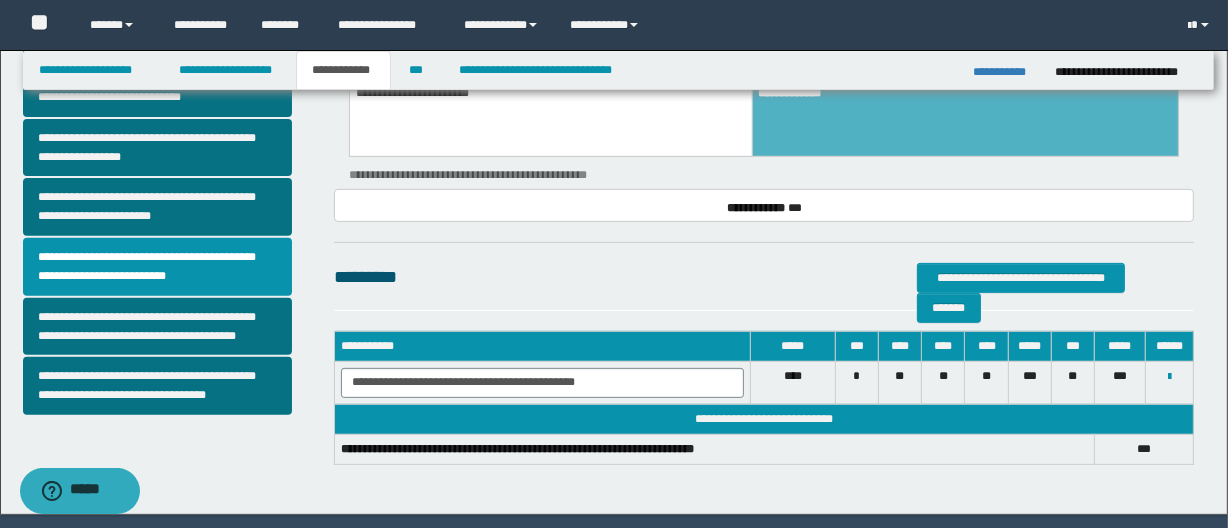 scroll, scrollTop: 690, scrollLeft: 0, axis: vertical 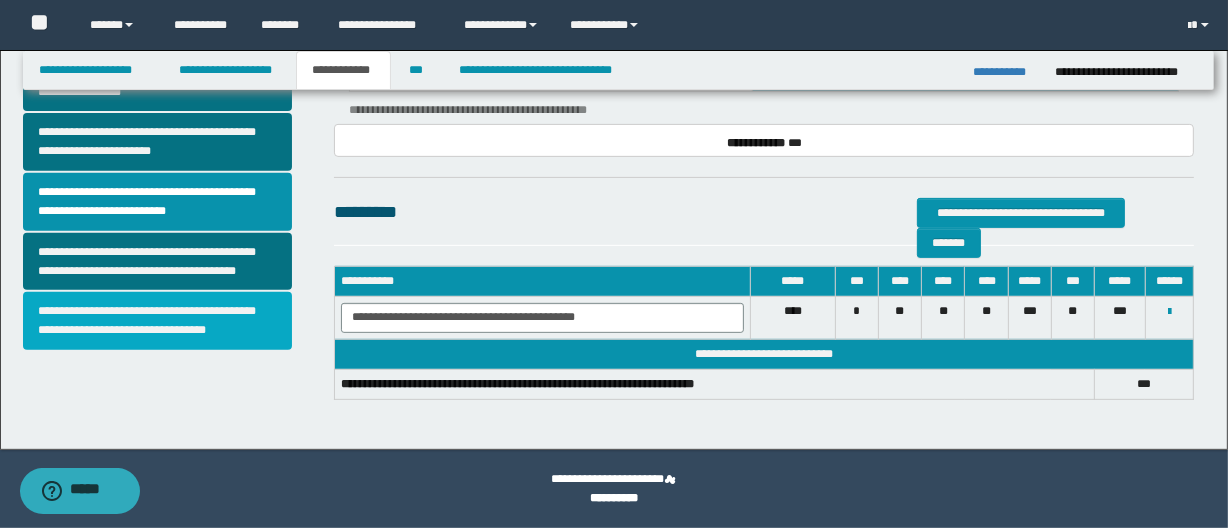 click on "**********" at bounding box center (158, 321) 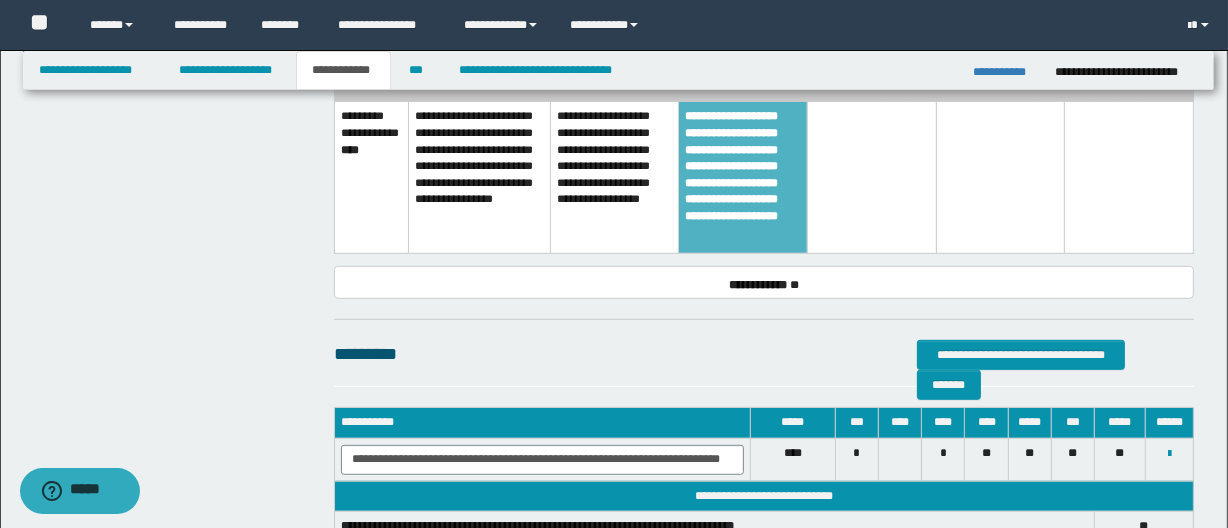 scroll, scrollTop: 1000, scrollLeft: 0, axis: vertical 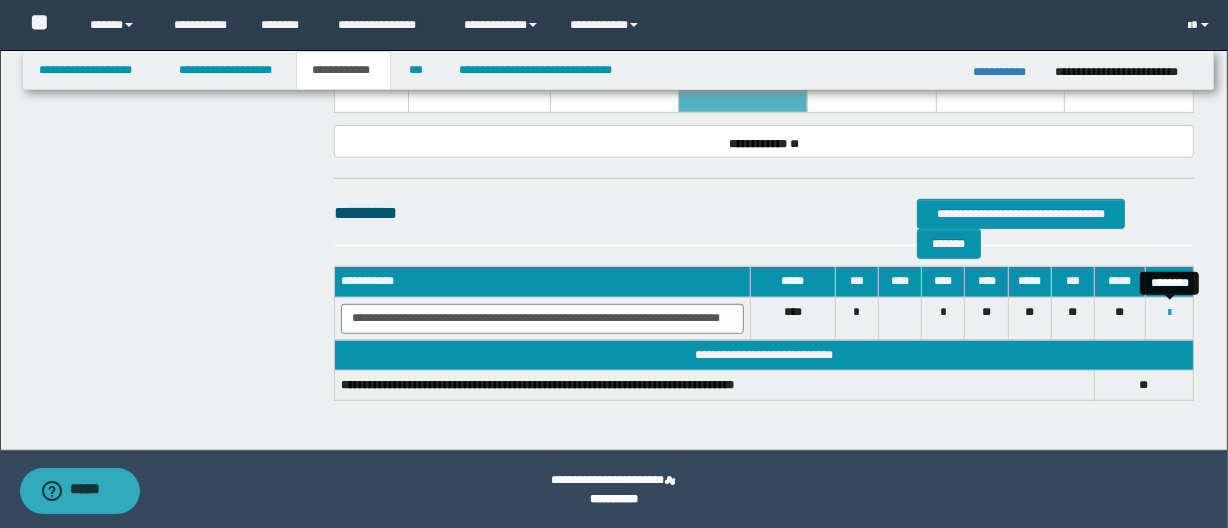 click at bounding box center (1169, 313) 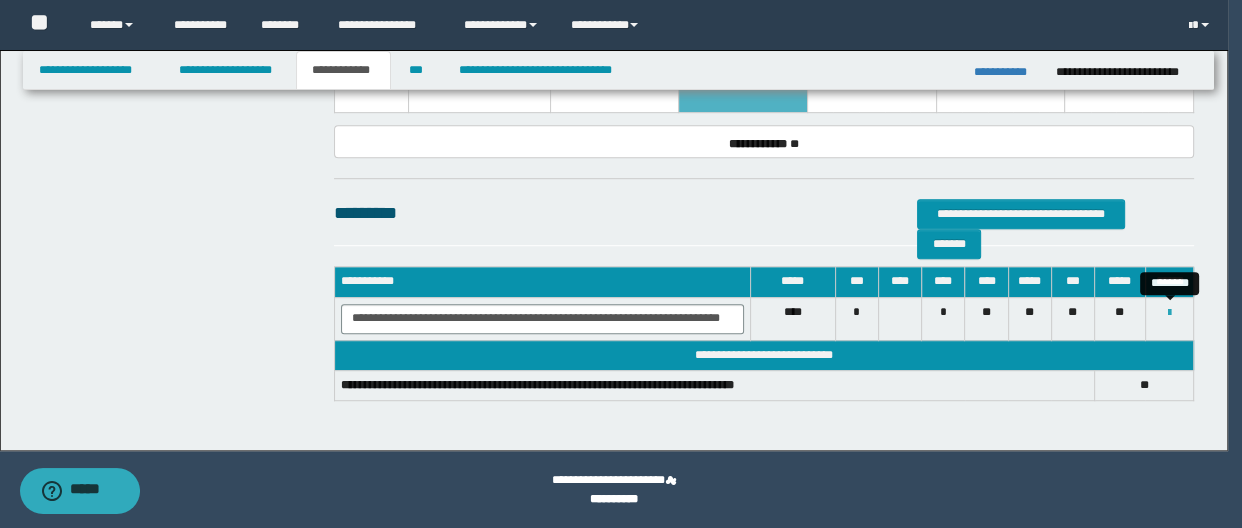 scroll, scrollTop: 0, scrollLeft: 0, axis: both 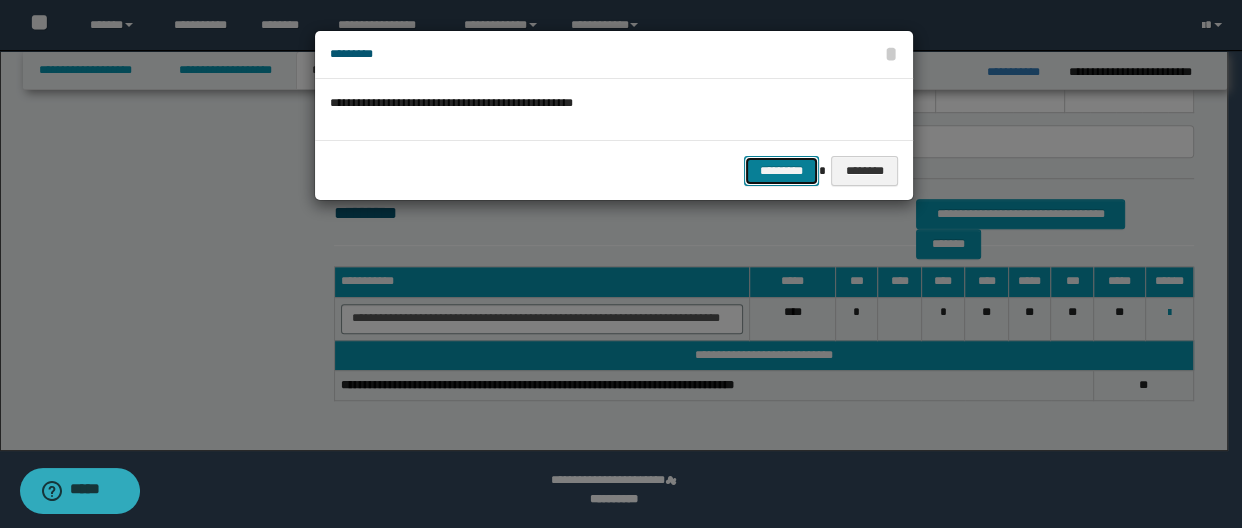 click on "*********" at bounding box center [781, 171] 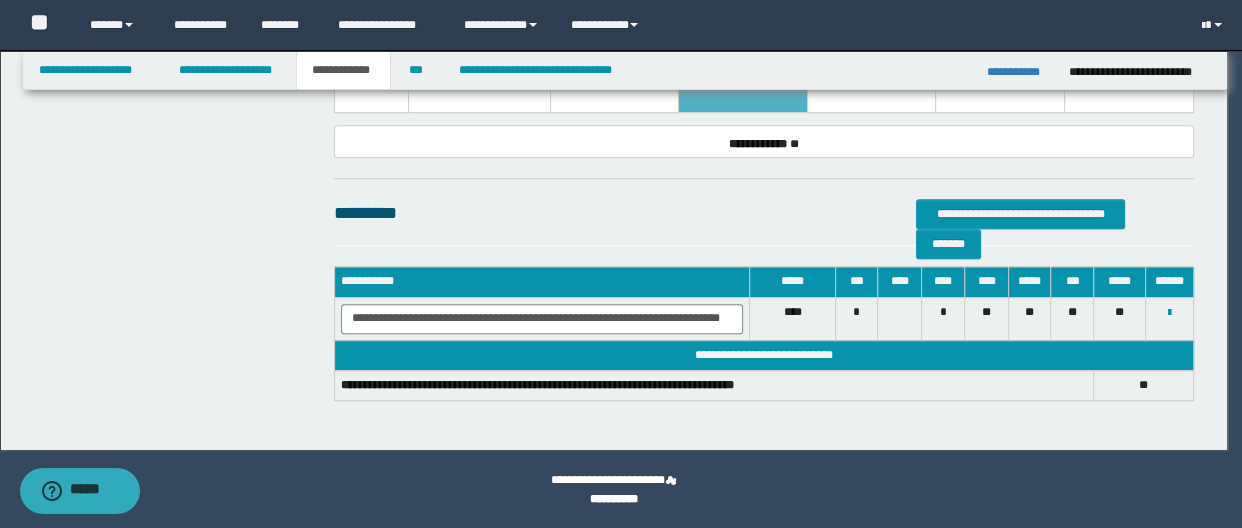scroll, scrollTop: 1082, scrollLeft: 0, axis: vertical 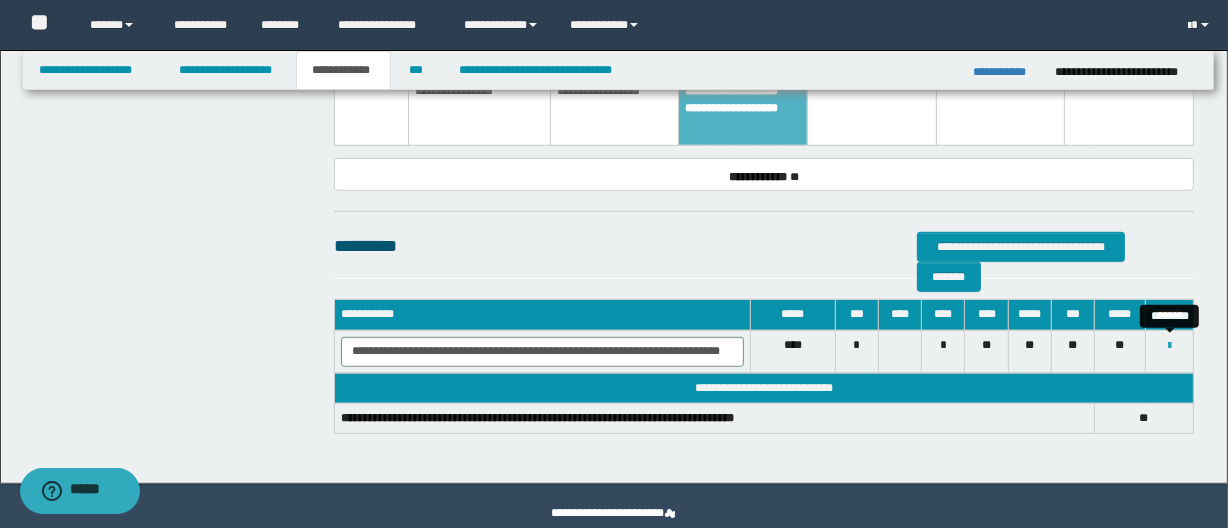 click at bounding box center (1169, 346) 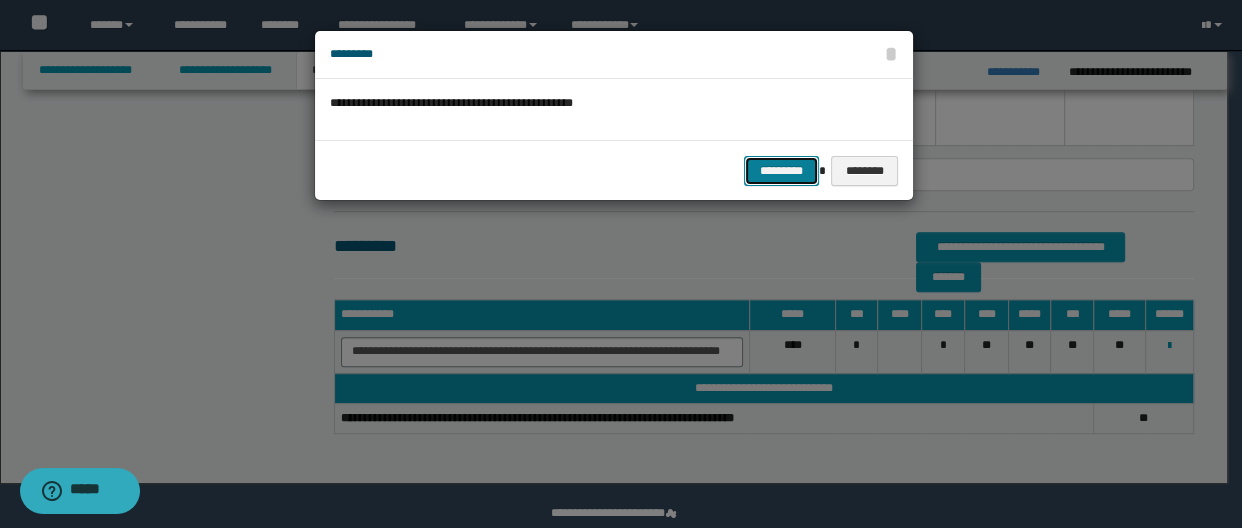 click on "*********" at bounding box center [781, 171] 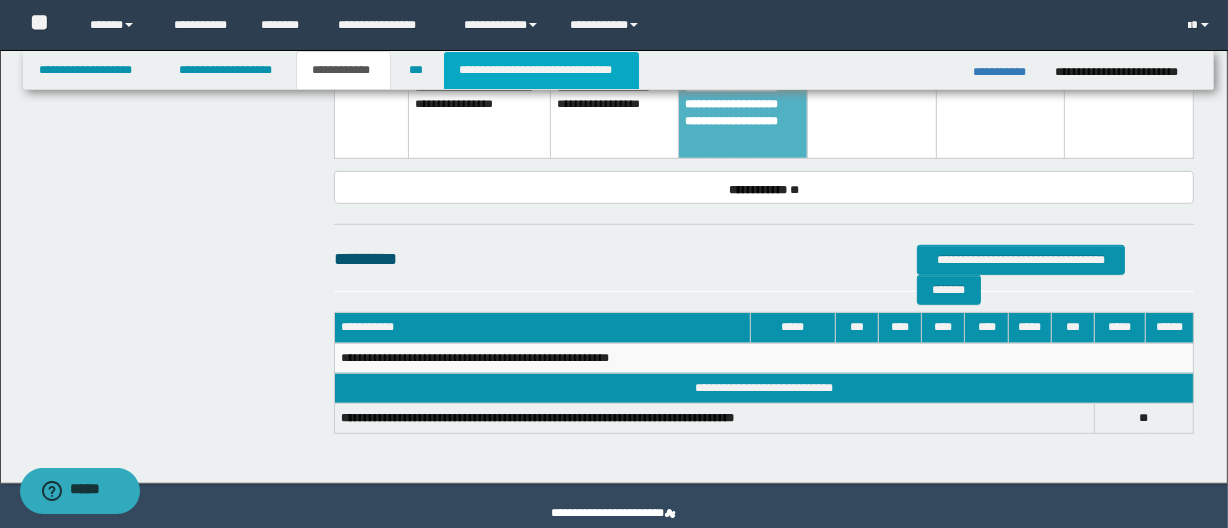 click on "**********" at bounding box center (541, 70) 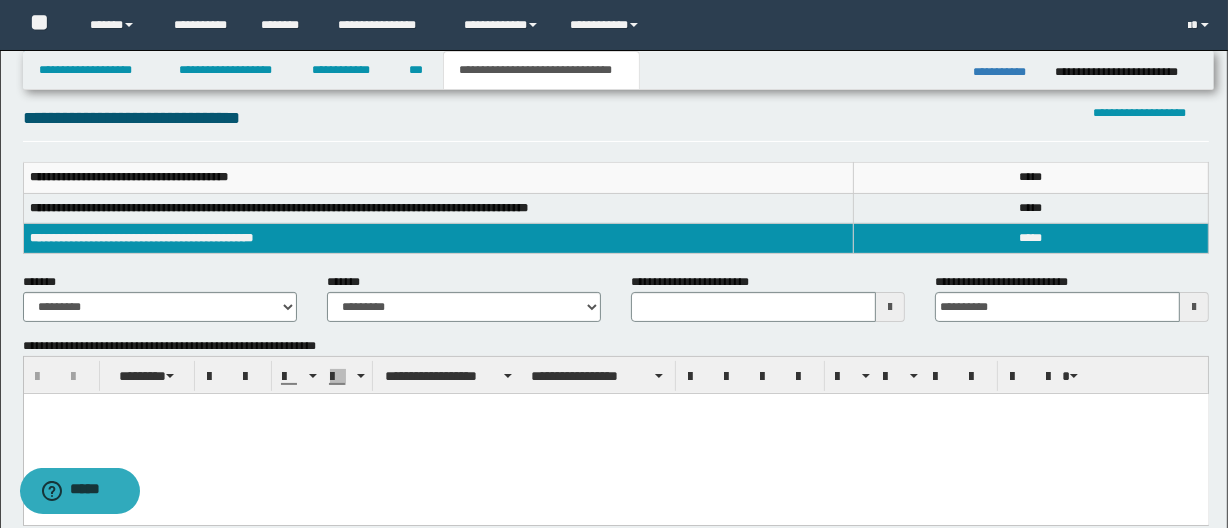 scroll, scrollTop: 61, scrollLeft: 0, axis: vertical 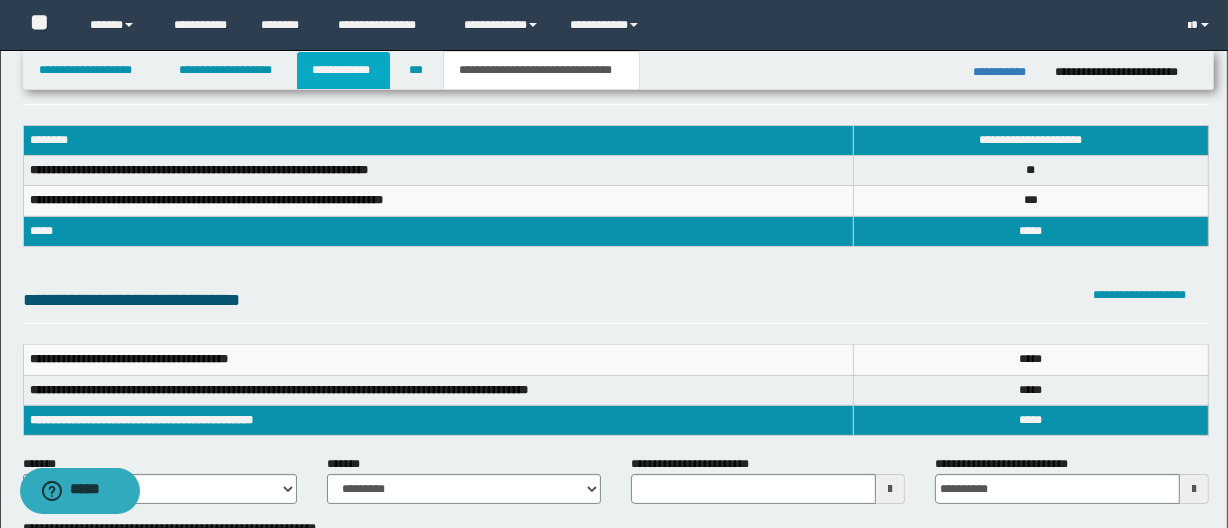 click on "**********" at bounding box center [343, 70] 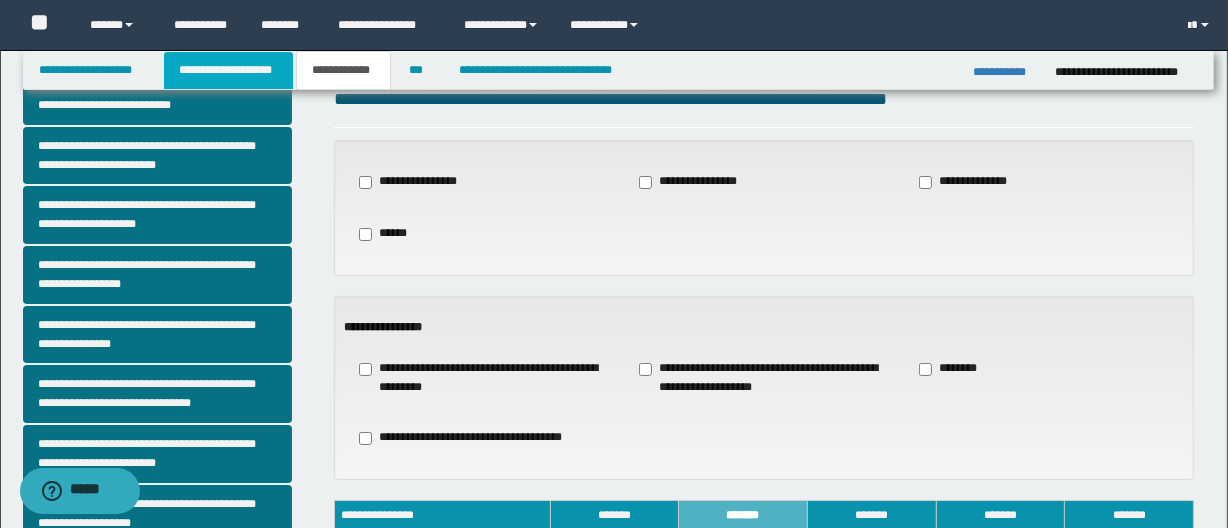 click on "**********" at bounding box center [228, 70] 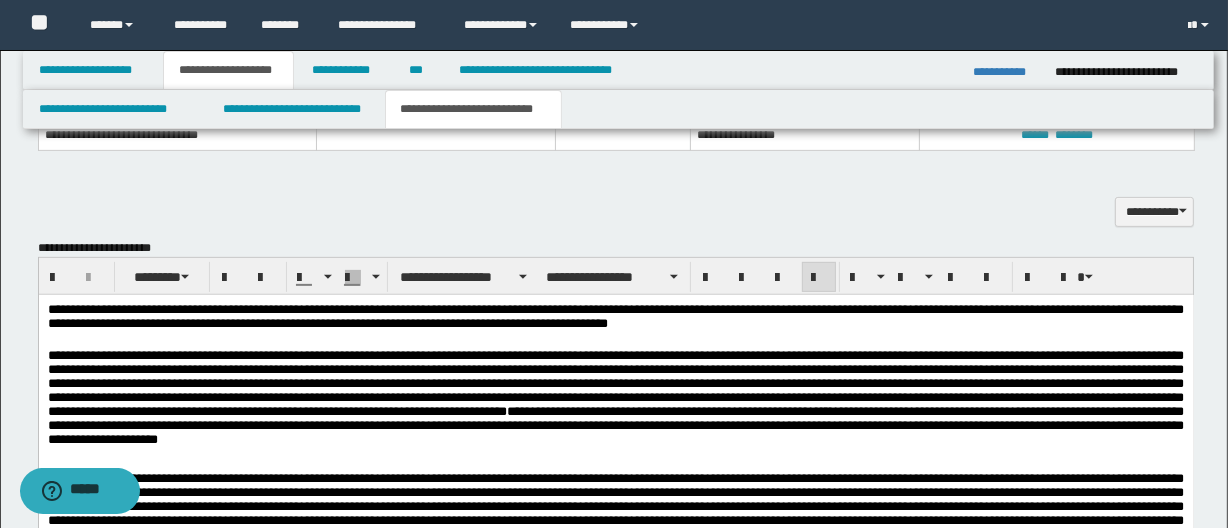 scroll, scrollTop: 820, scrollLeft: 0, axis: vertical 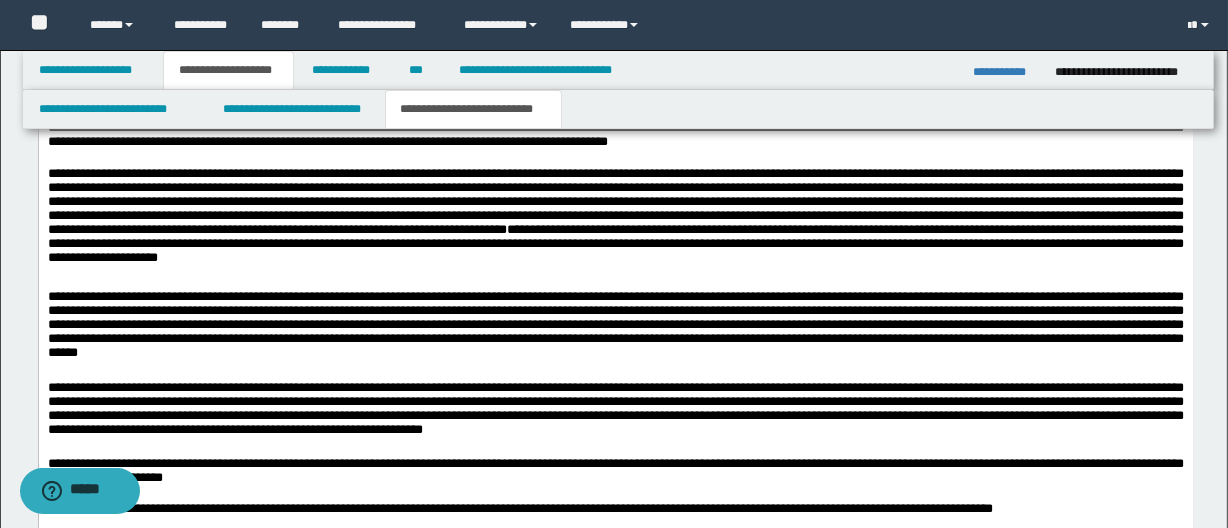 drag, startPoint x: 545, startPoint y: 269, endPoint x: 516, endPoint y: 239, distance: 41.725292 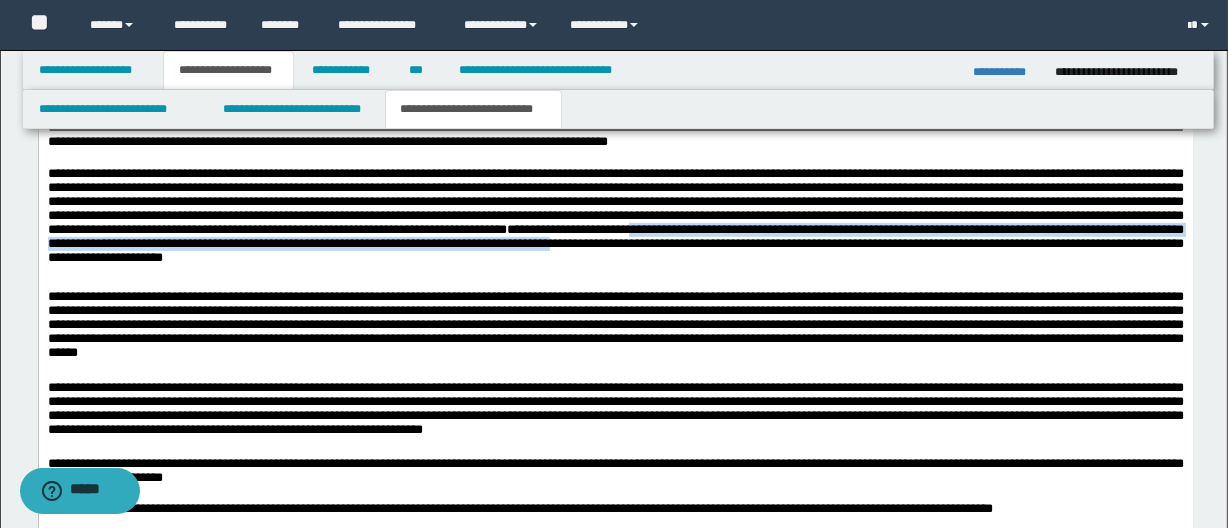 click on "**********" at bounding box center (615, 221) 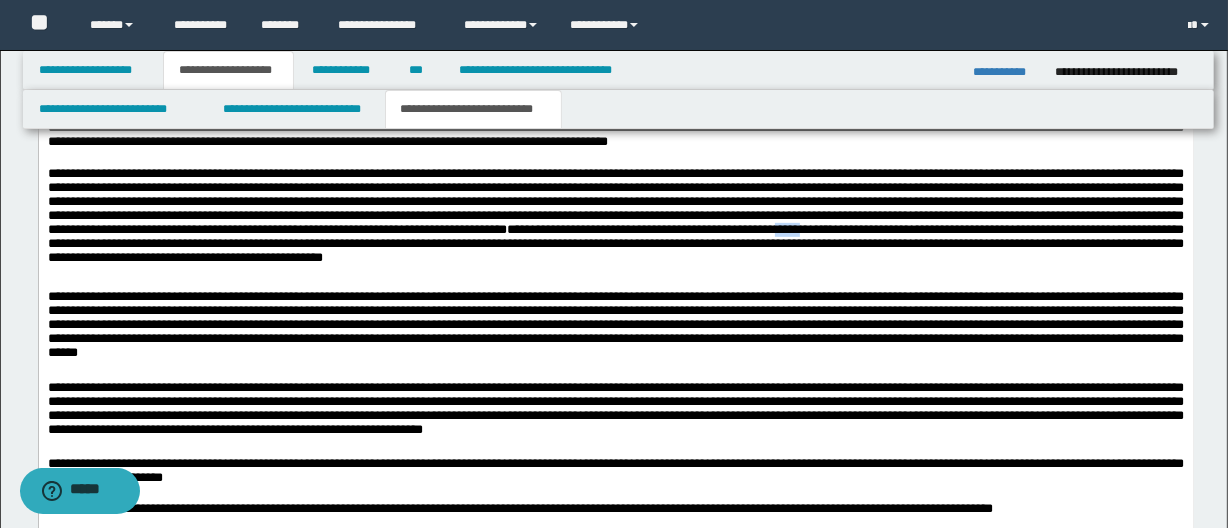 drag, startPoint x: 105, startPoint y: 255, endPoint x: 135, endPoint y: 252, distance: 30.149628 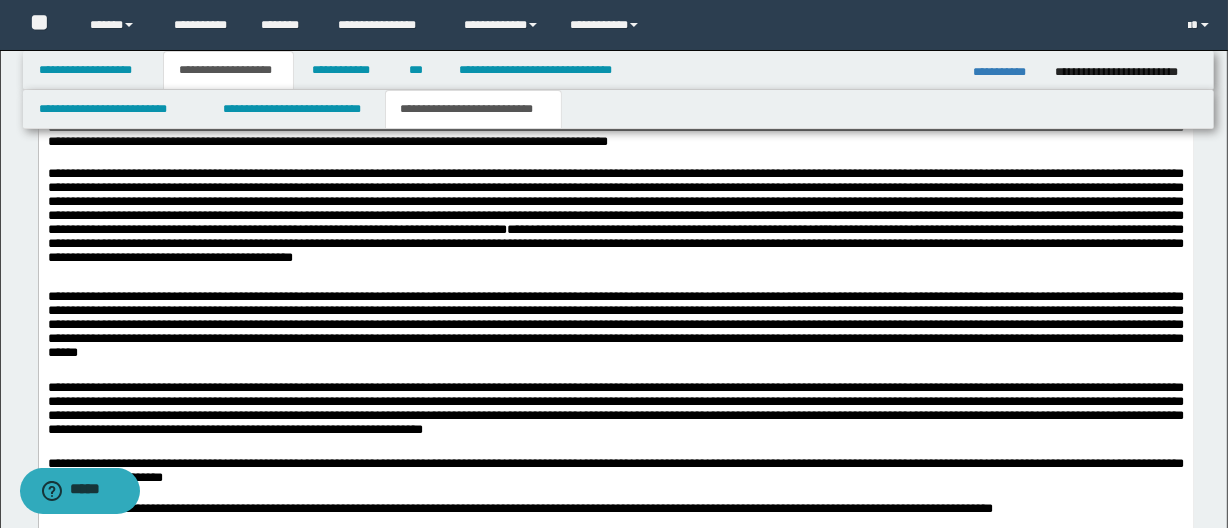 click on "**********" at bounding box center (615, 221) 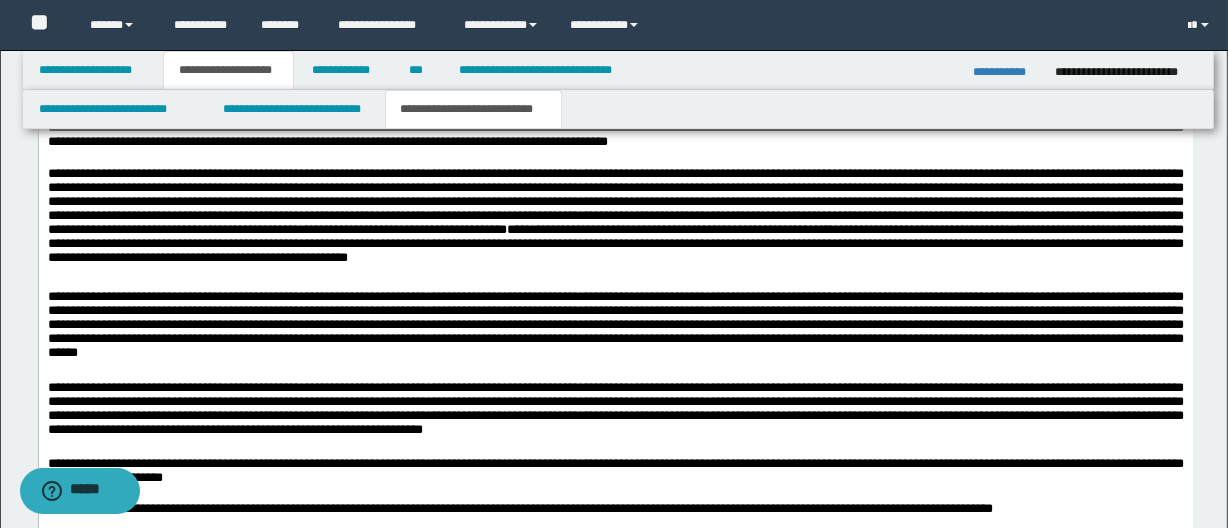 click on "**********" at bounding box center (615, 221) 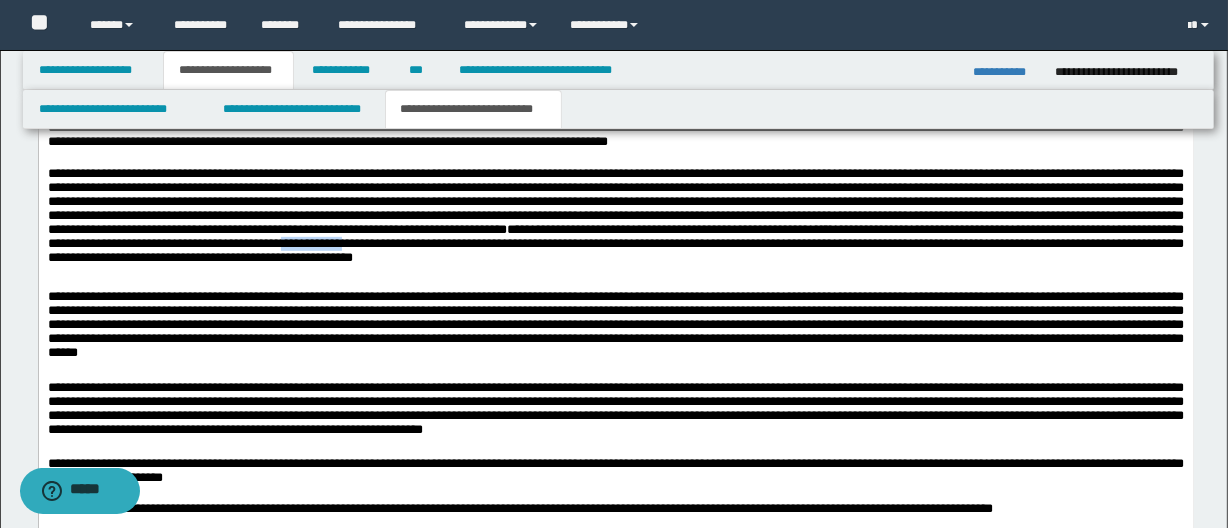 drag, startPoint x: 821, startPoint y: 254, endPoint x: 880, endPoint y: 254, distance: 59 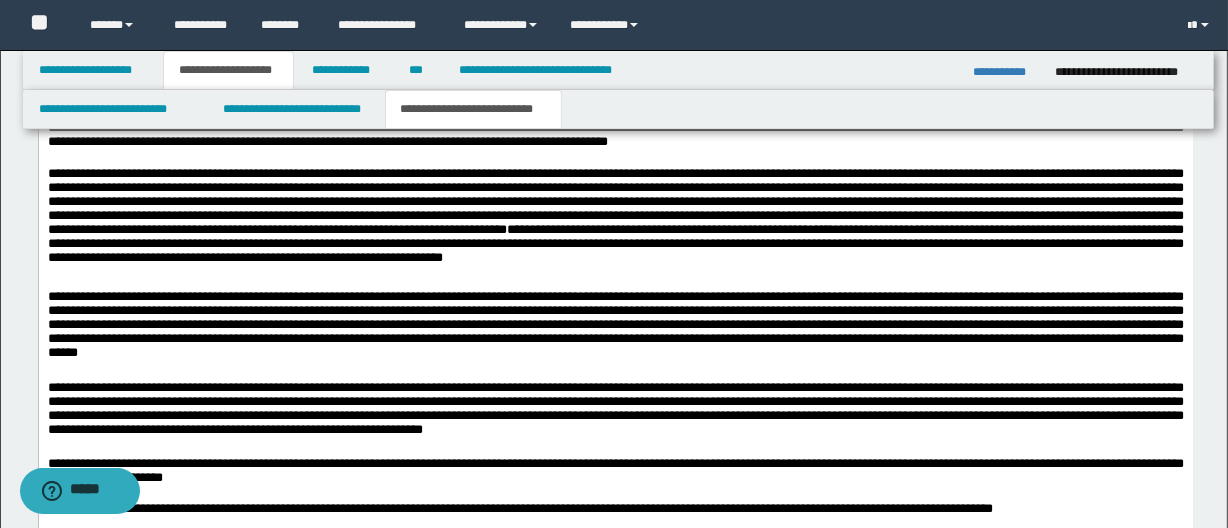 click on "**********" at bounding box center (615, 221) 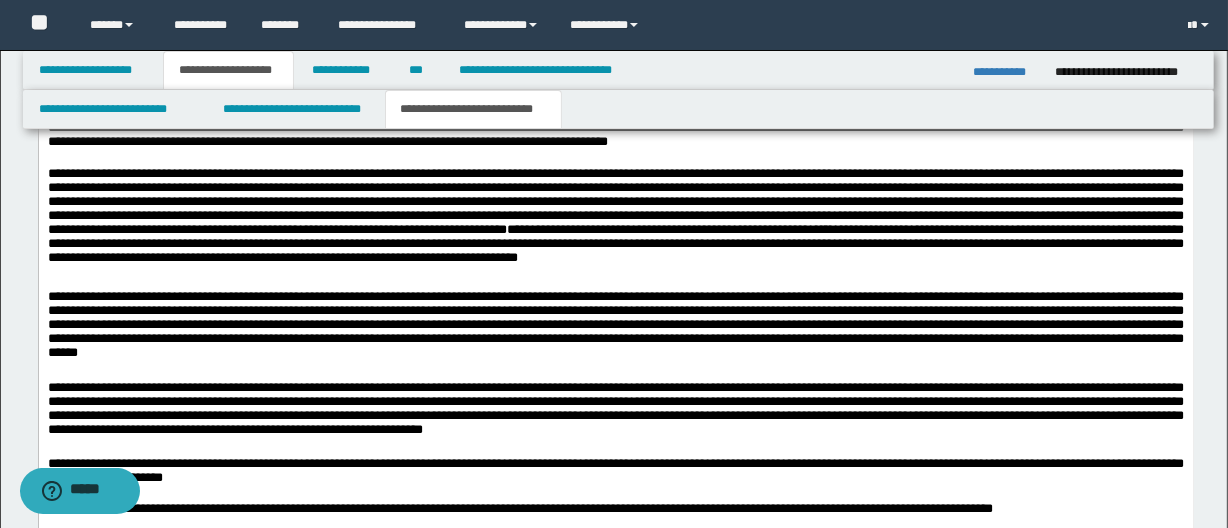 click on "**********" at bounding box center (615, 221) 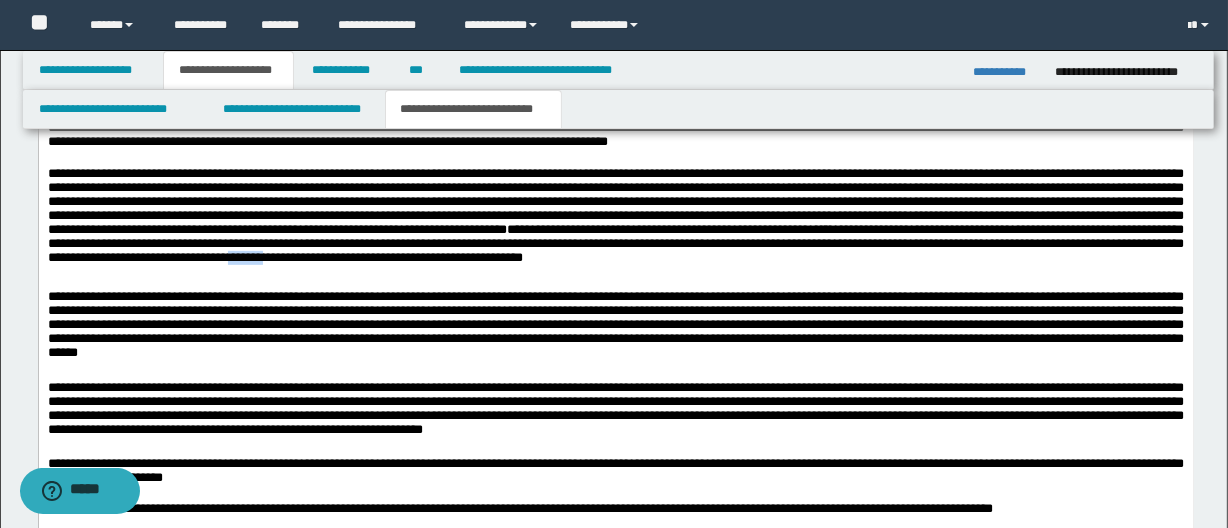 drag, startPoint x: 821, startPoint y: 272, endPoint x: 855, endPoint y: 262, distance: 35.44009 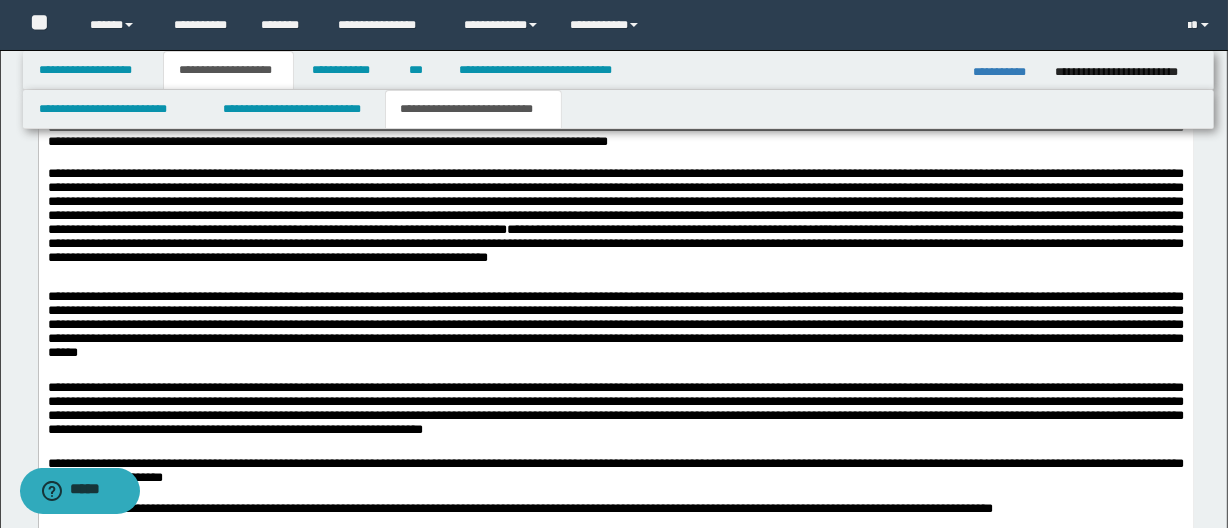 click on "**********" at bounding box center (615, 221) 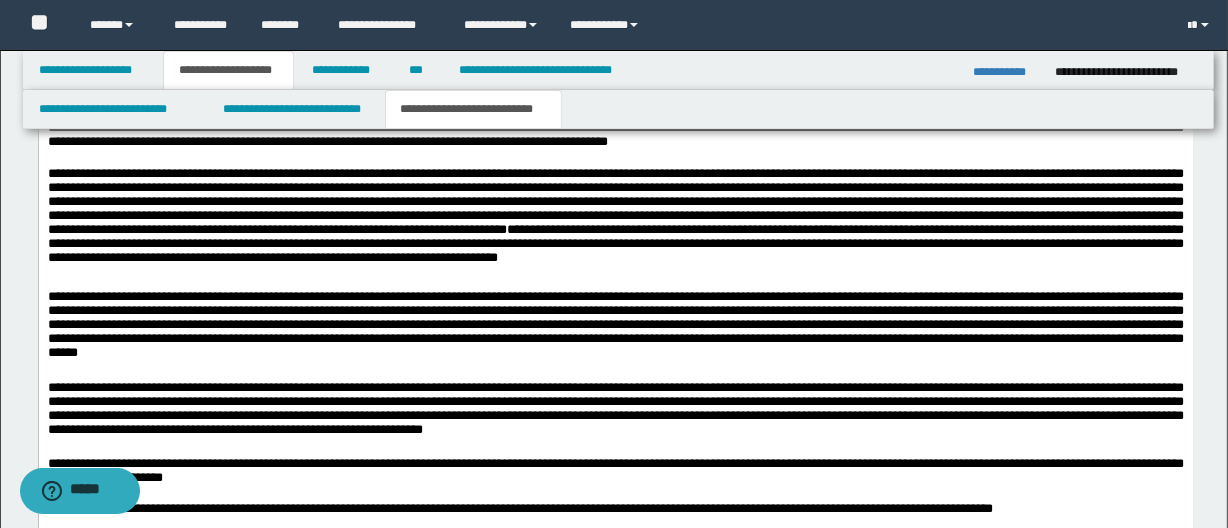 click on "**********" at bounding box center [615, 221] 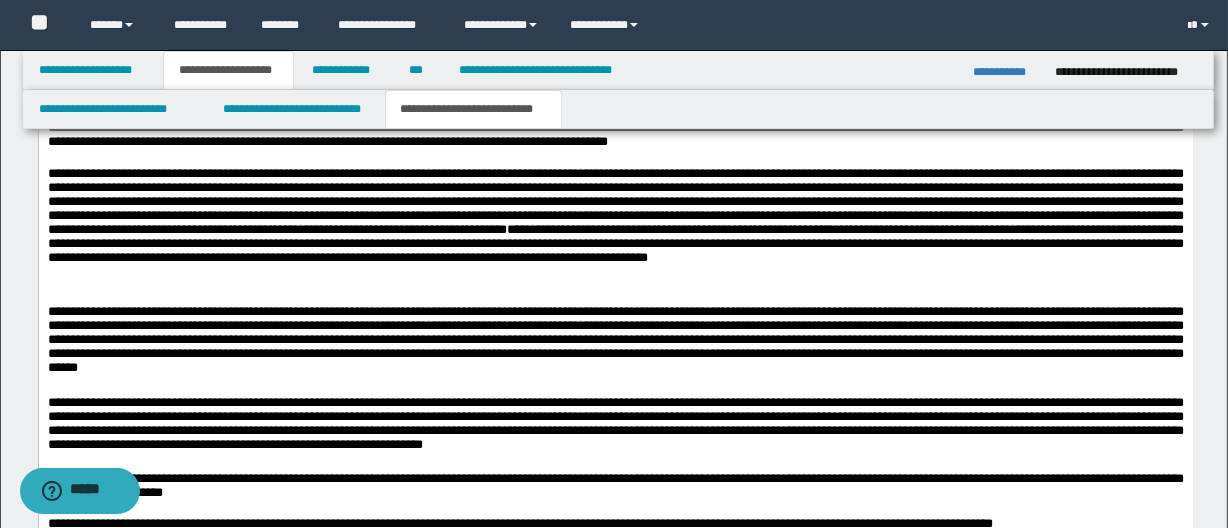 click on "**********" at bounding box center (615, 229) 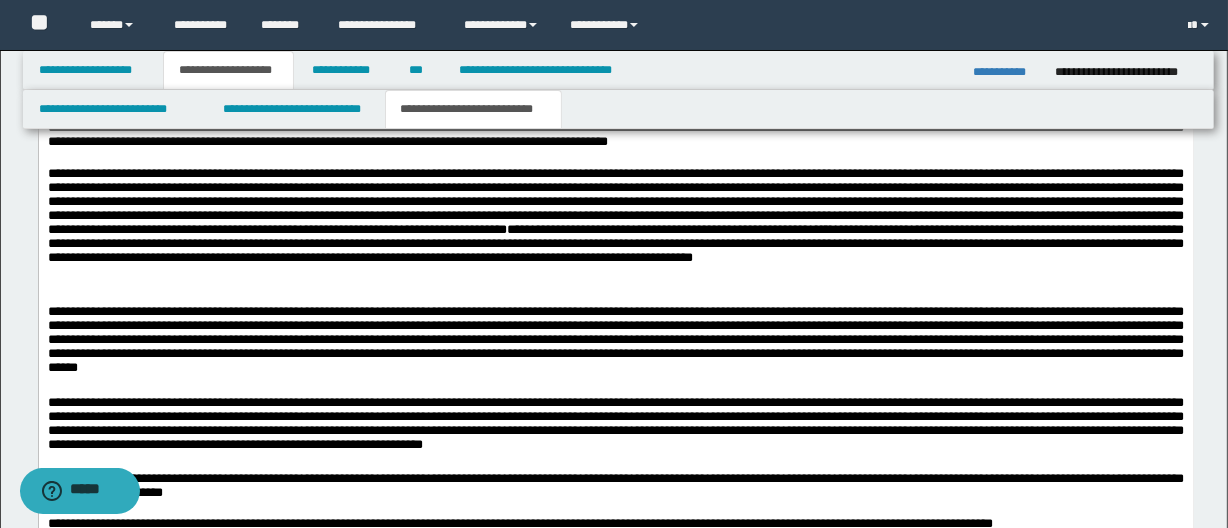 click on "**********" at bounding box center [615, 229] 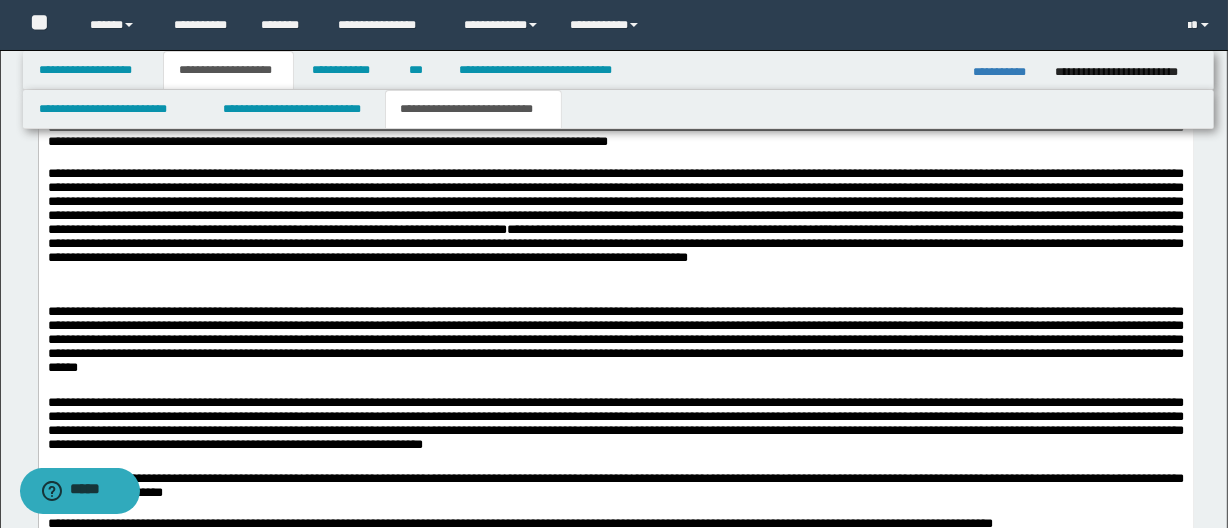 click on "**********" at bounding box center (615, 229) 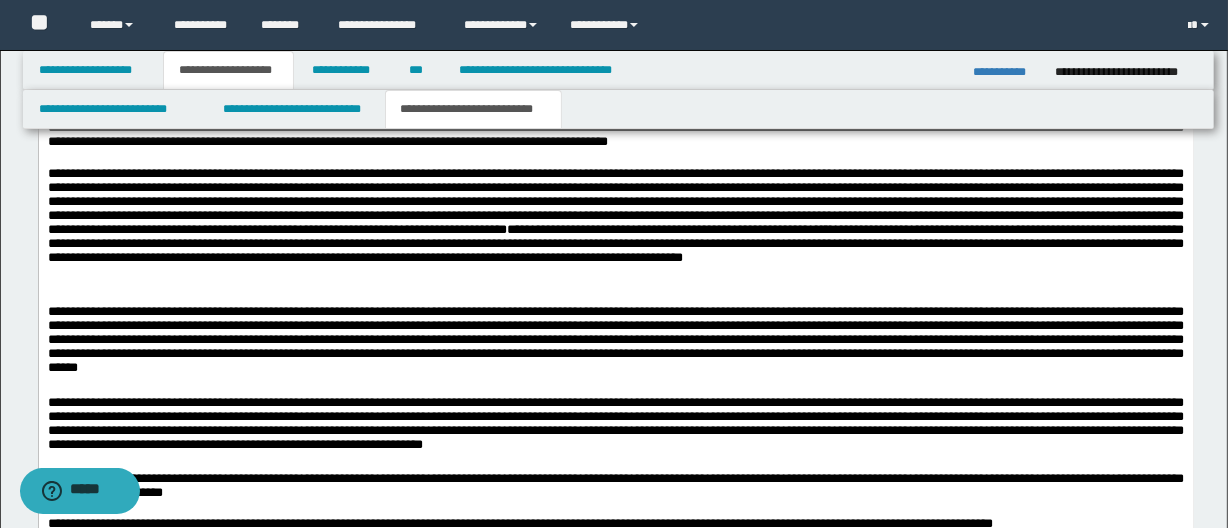 click on "**********" at bounding box center [615, 229] 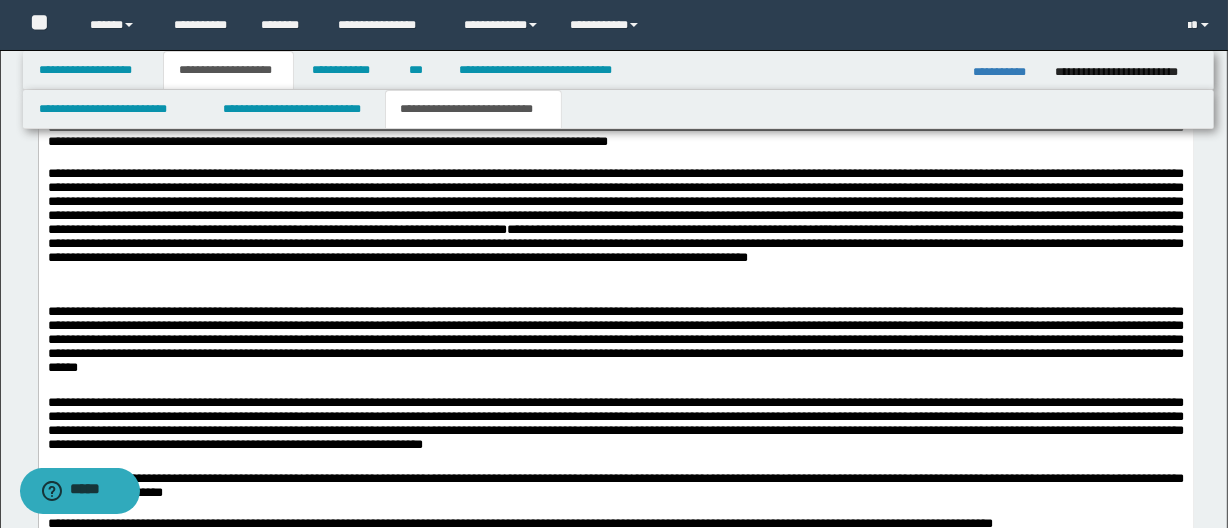 click on "**********" at bounding box center [615, 229] 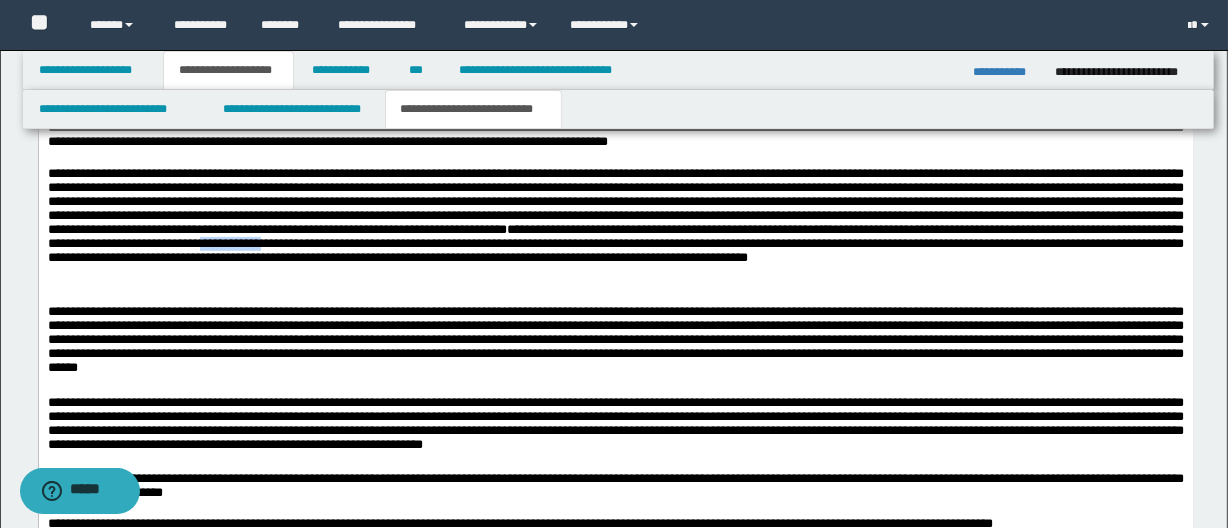 drag, startPoint x: 738, startPoint y: 252, endPoint x: 798, endPoint y: 250, distance: 60.033325 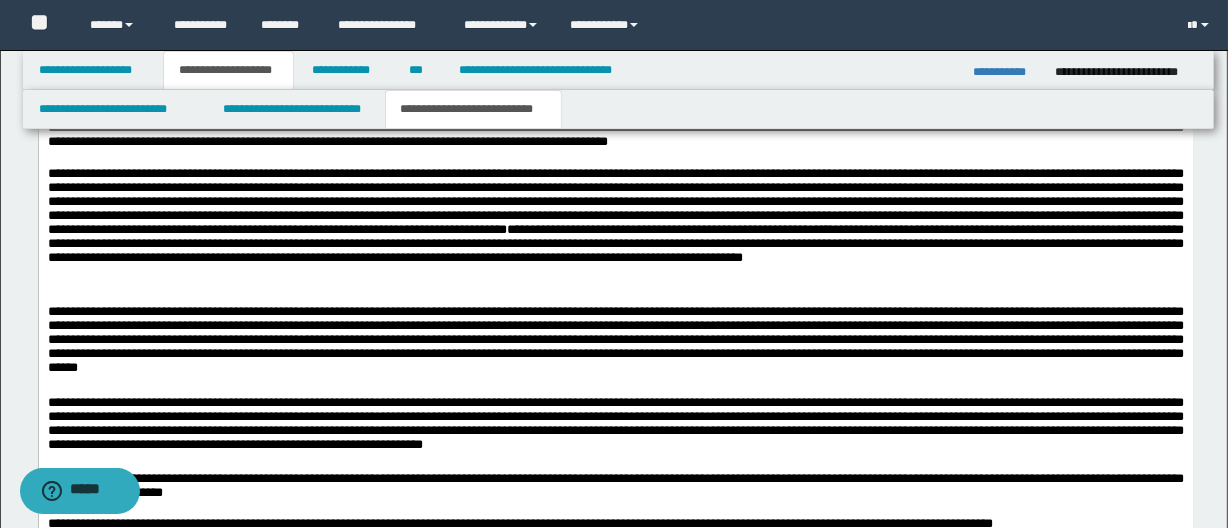 click on "**********" at bounding box center [615, 229] 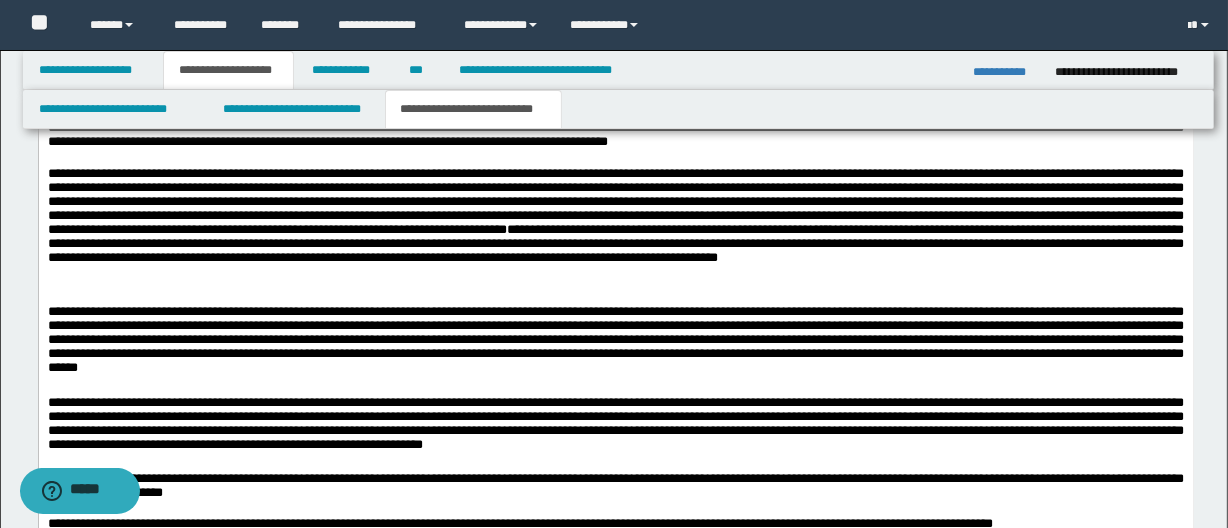 click on "**********" at bounding box center [615, 229] 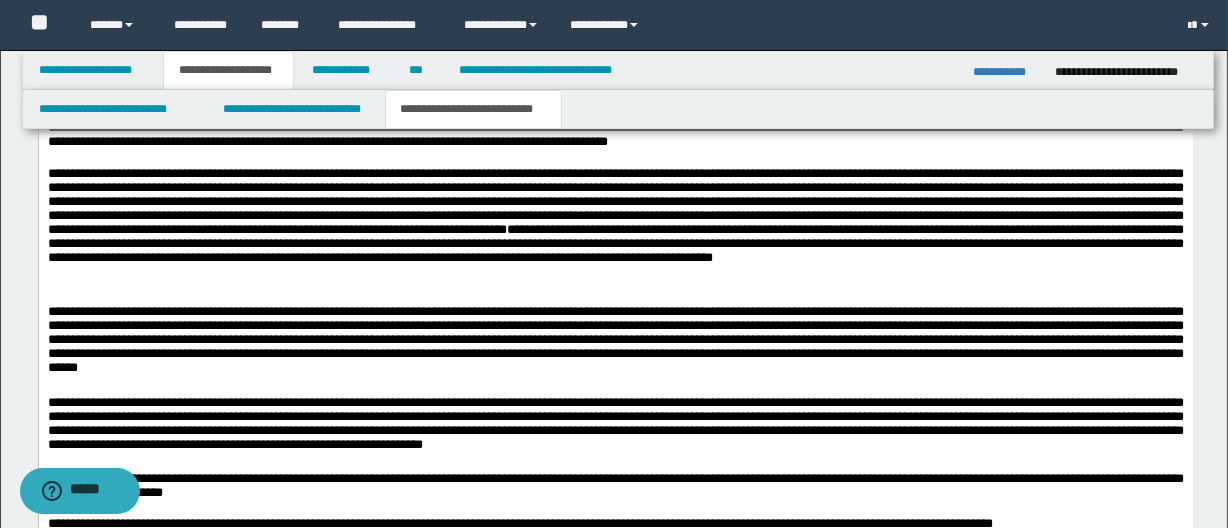 click on "**********" at bounding box center (615, 229) 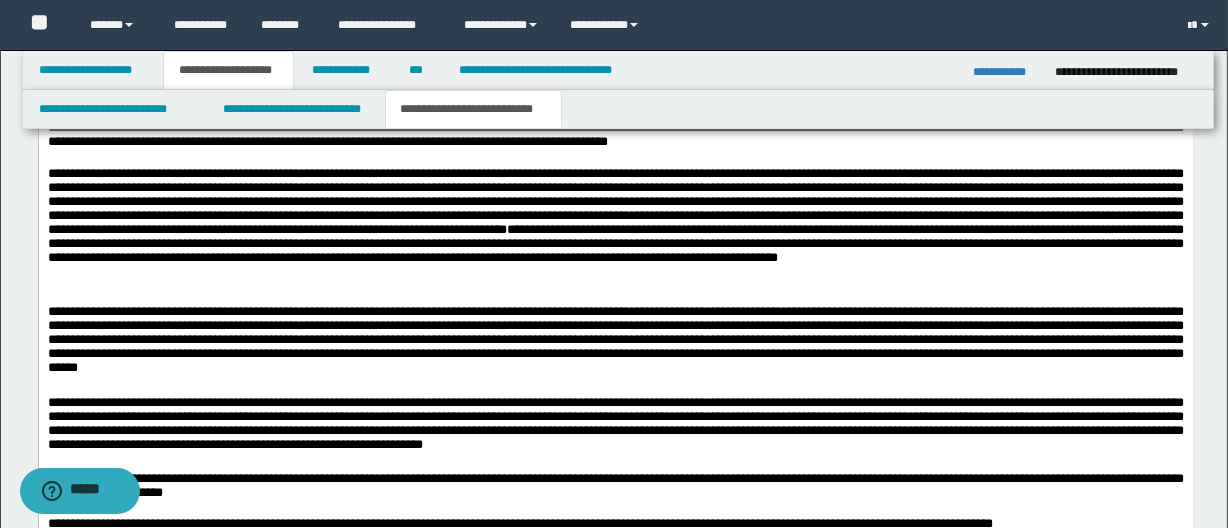 click on "**********" at bounding box center [615, 229] 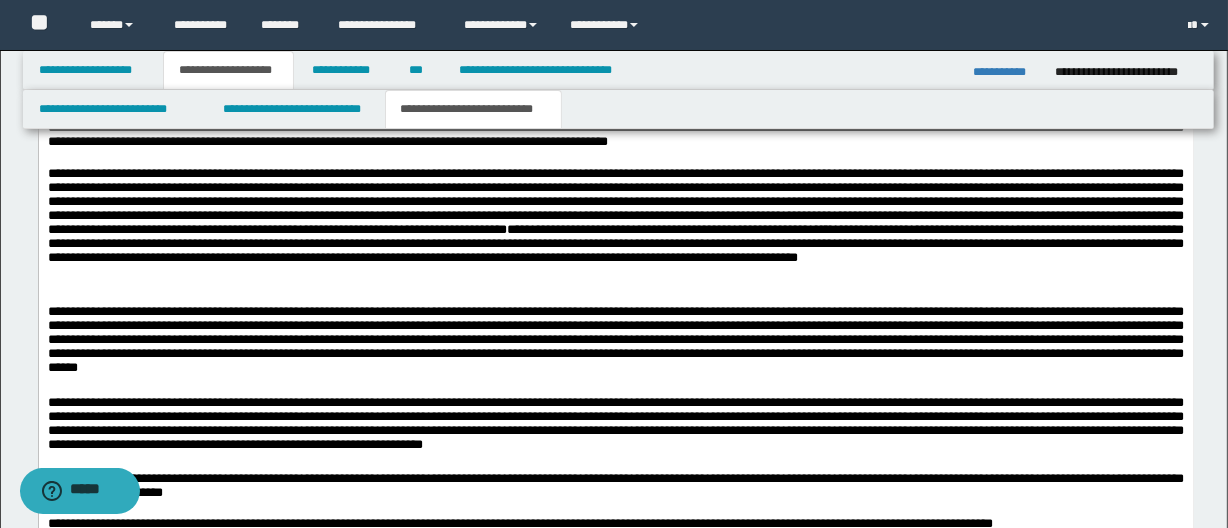 click on "**********" at bounding box center (615, 229) 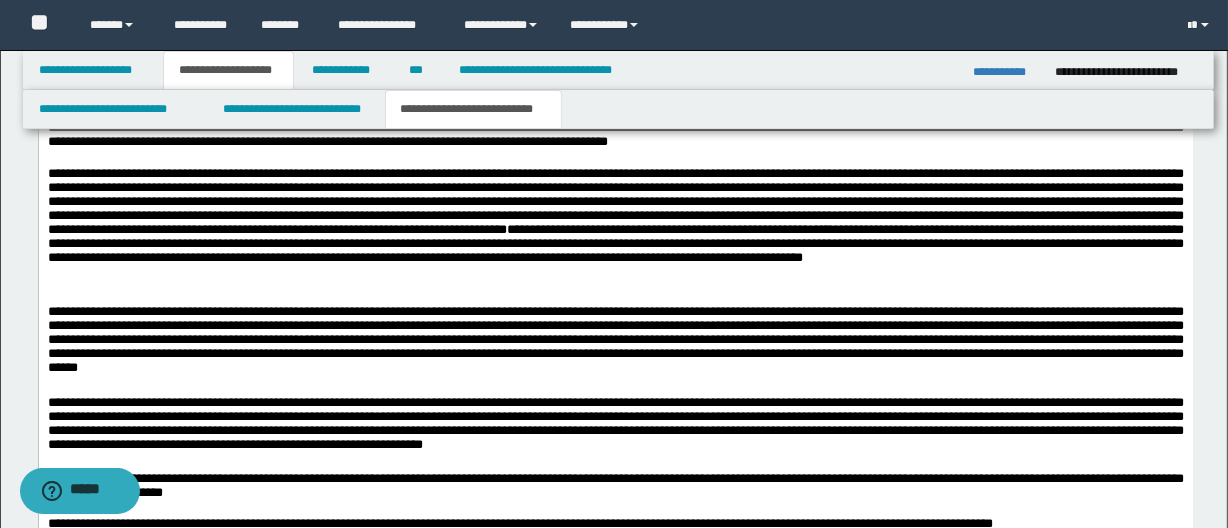 click on "**********" at bounding box center [615, 229] 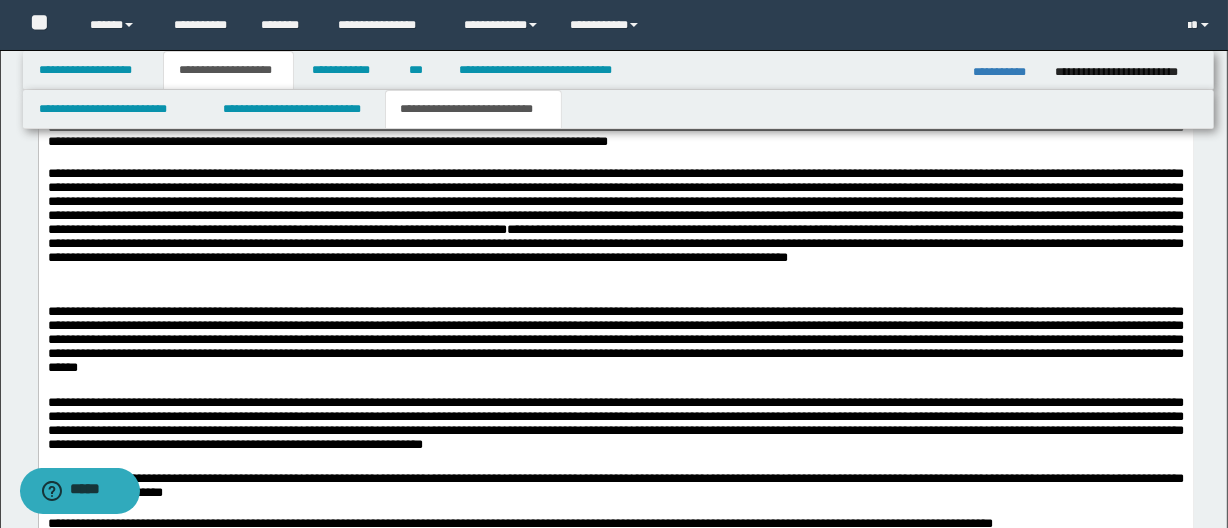 click on "**********" at bounding box center (615, 229) 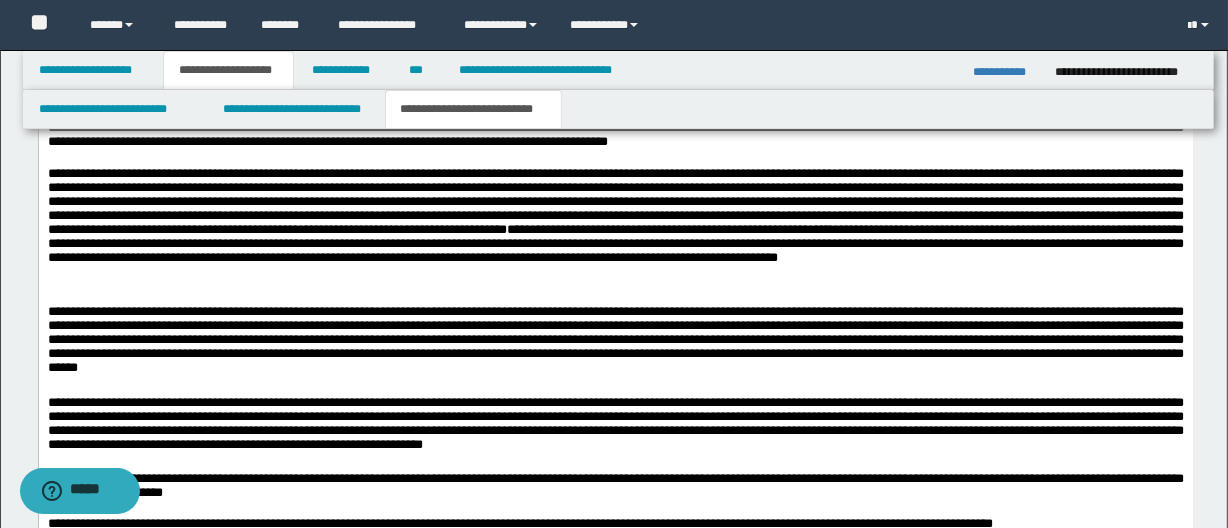 click on "**********" at bounding box center (615, 229) 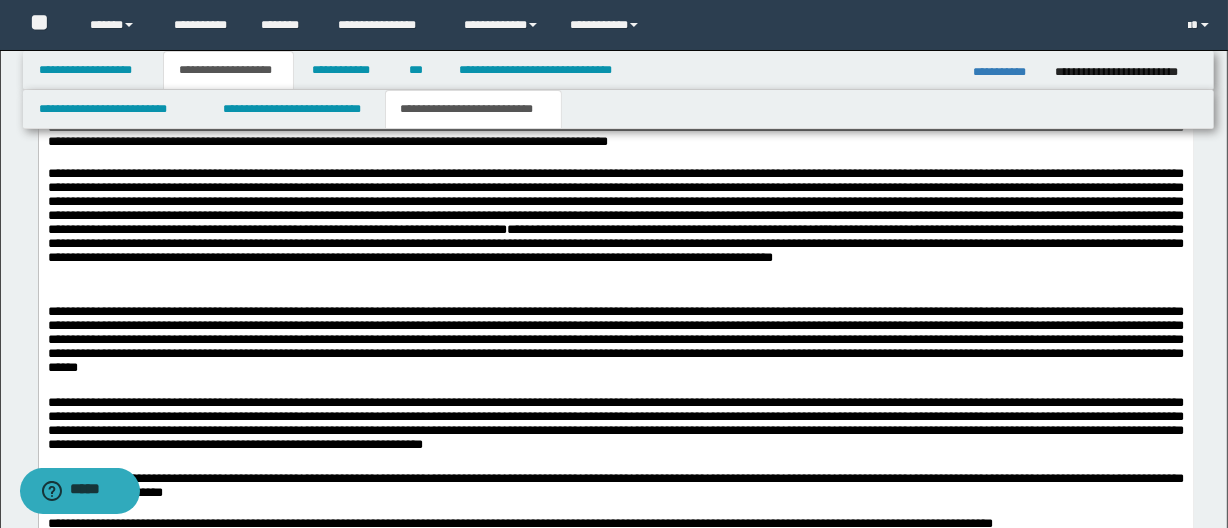 click on "**********" at bounding box center [615, 229] 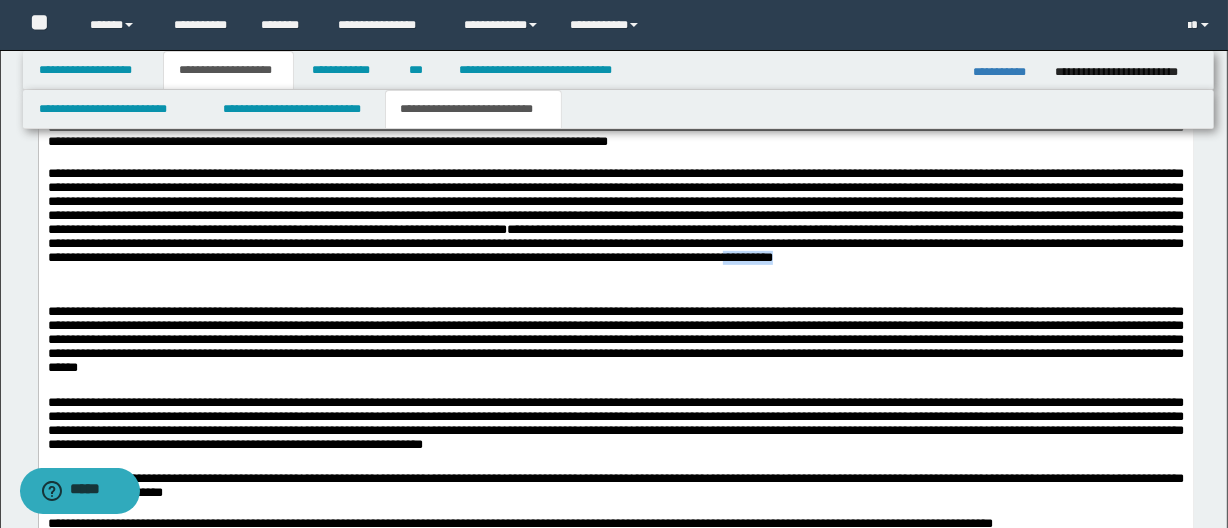 drag, startPoint x: 182, startPoint y: 285, endPoint x: 237, endPoint y: 284, distance: 55.00909 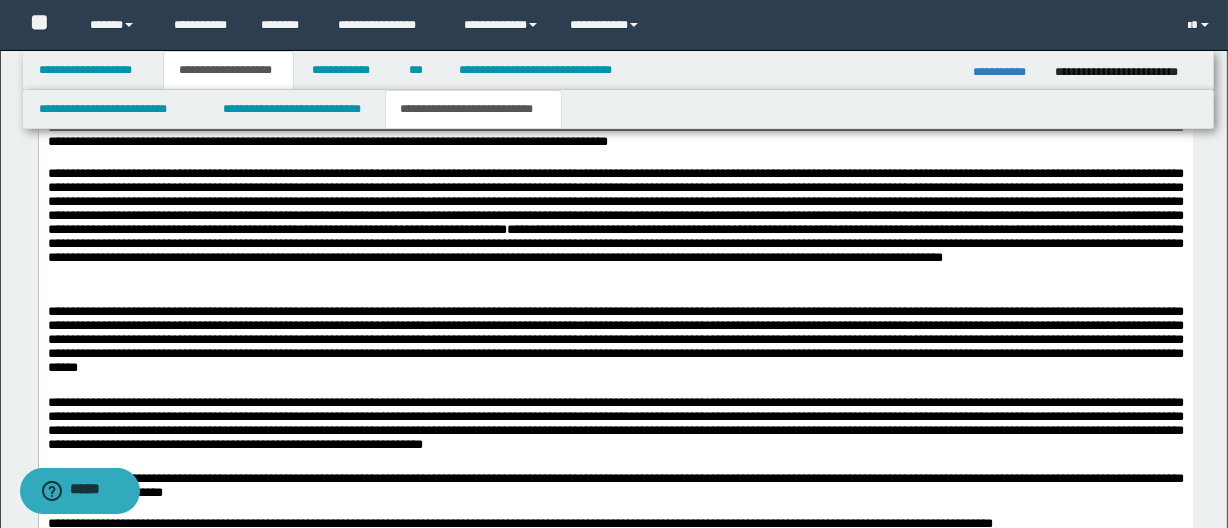 scroll, scrollTop: 1300, scrollLeft: 0, axis: vertical 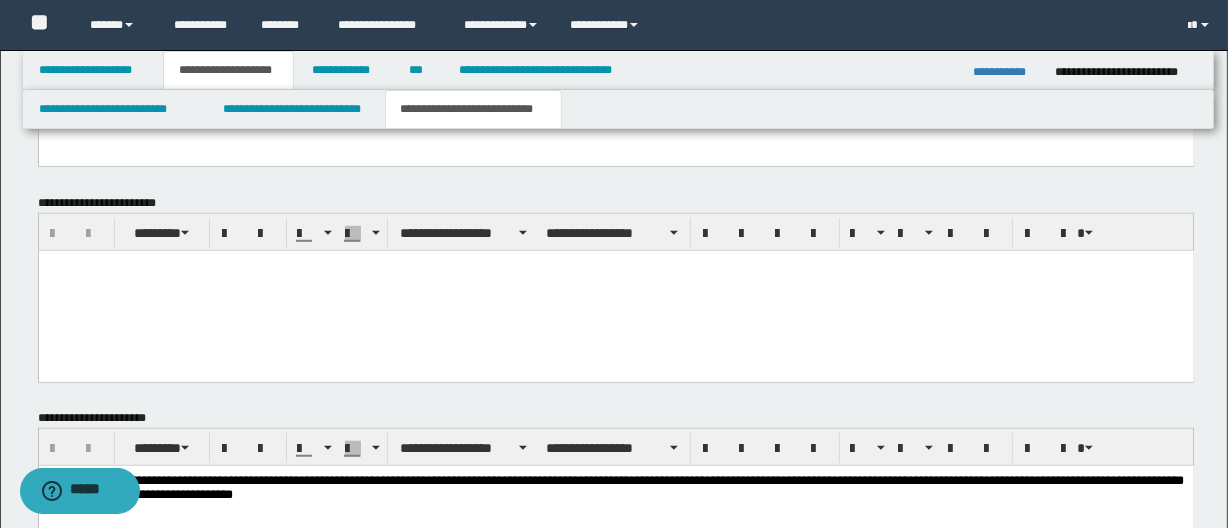 type 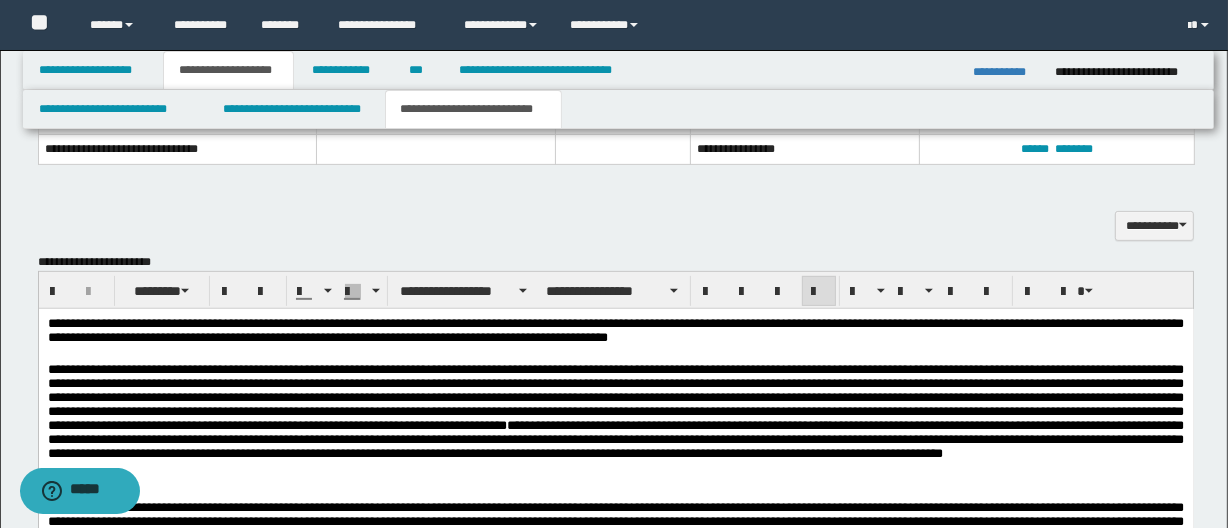 scroll, scrollTop: 755, scrollLeft: 0, axis: vertical 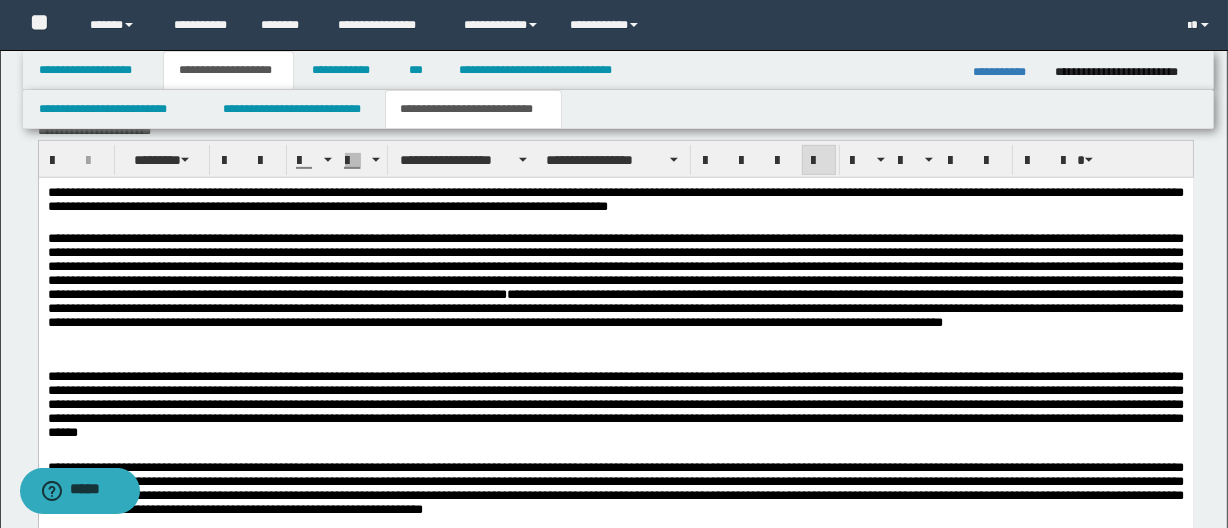 drag, startPoint x: 386, startPoint y: 378, endPoint x: 392, endPoint y: 368, distance: 11.661903 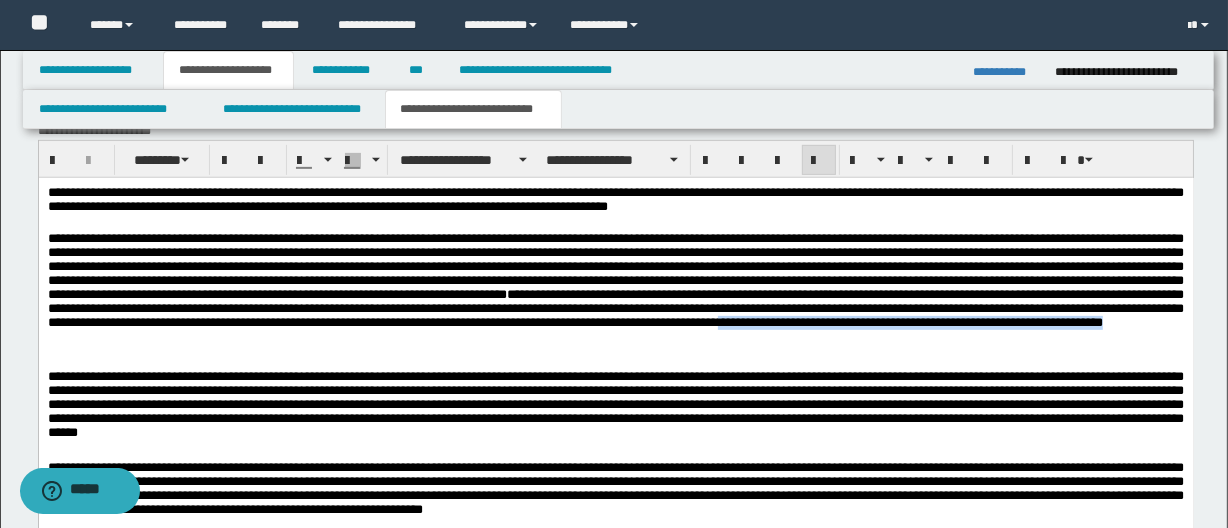 drag, startPoint x: 187, startPoint y: 351, endPoint x: 626, endPoint y: 348, distance: 439.01025 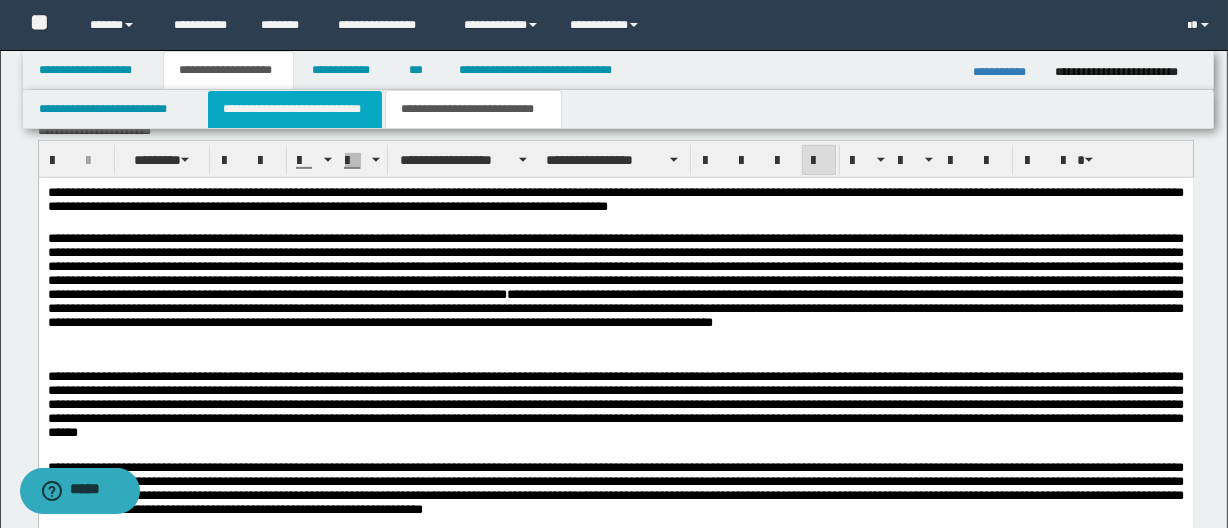click on "**********" at bounding box center (294, 109) 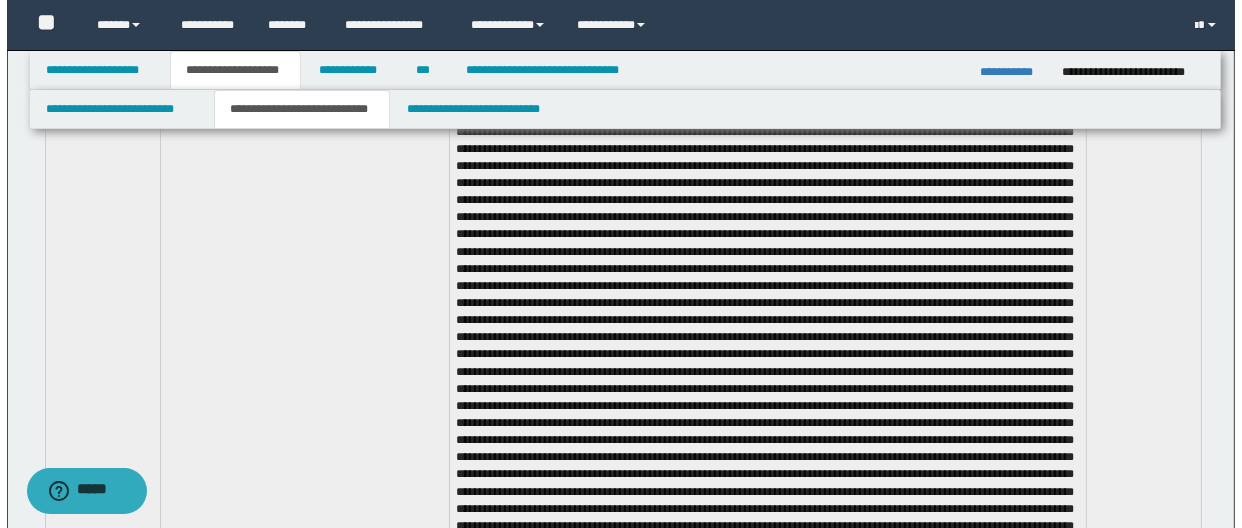 scroll, scrollTop: 11395, scrollLeft: 0, axis: vertical 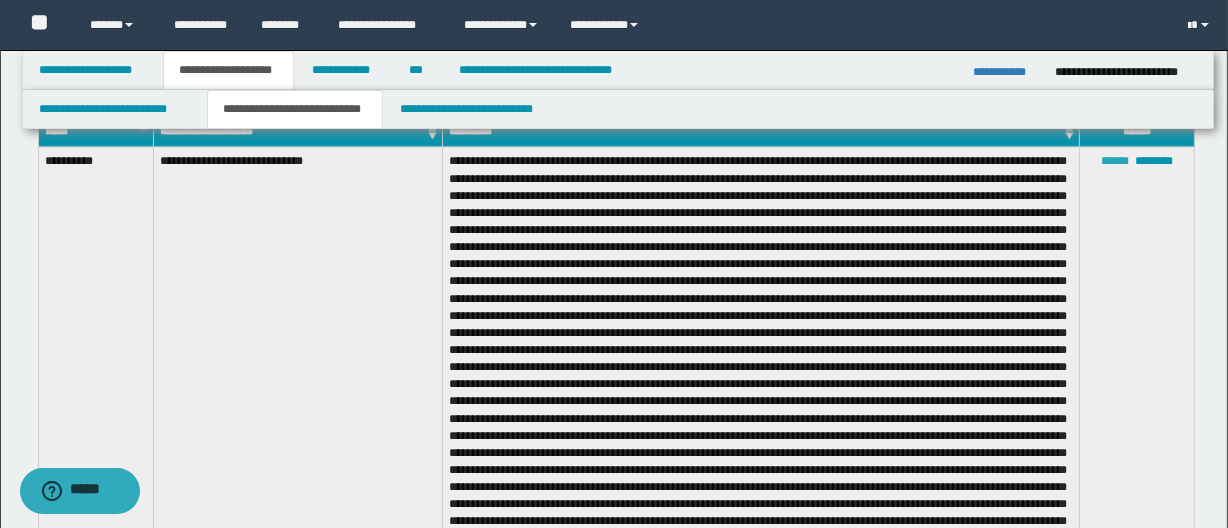 click on "******" at bounding box center [1115, 161] 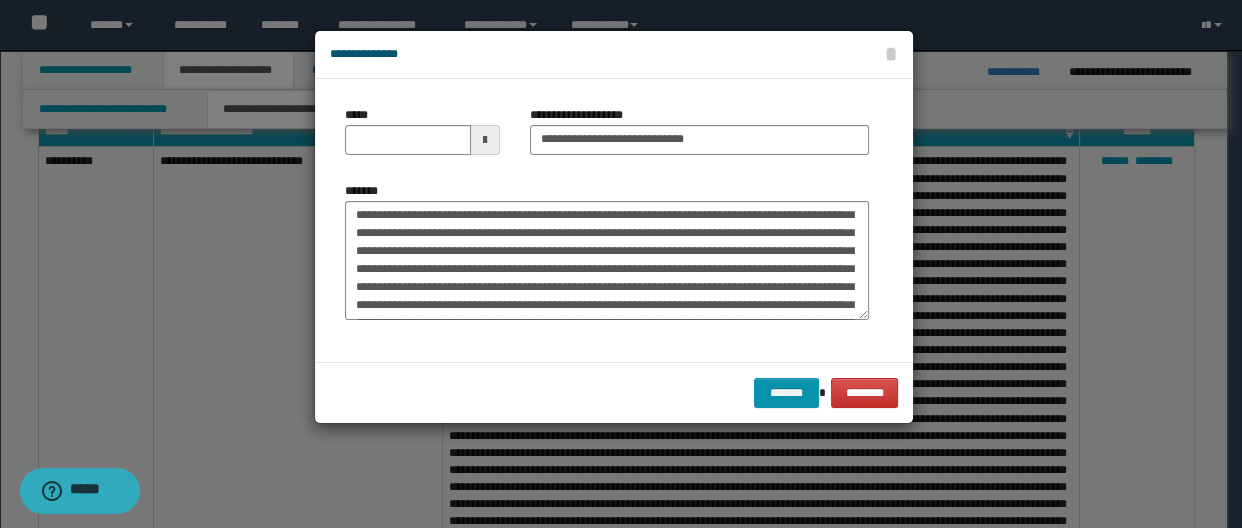 scroll, scrollTop: 90, scrollLeft: 0, axis: vertical 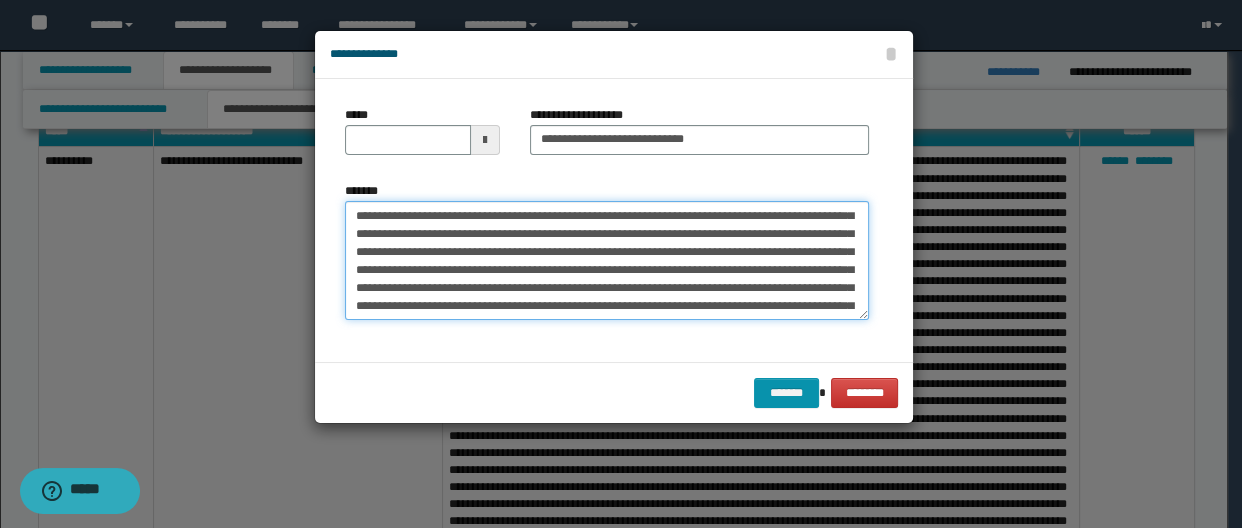 click on "*******" at bounding box center [607, 261] 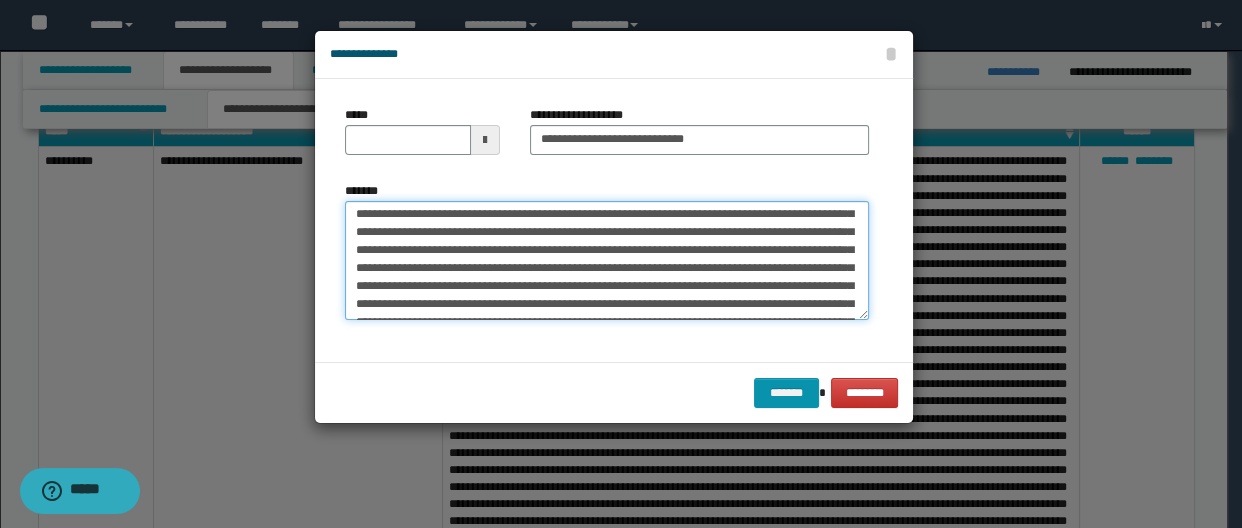 scroll, scrollTop: 127, scrollLeft: 0, axis: vertical 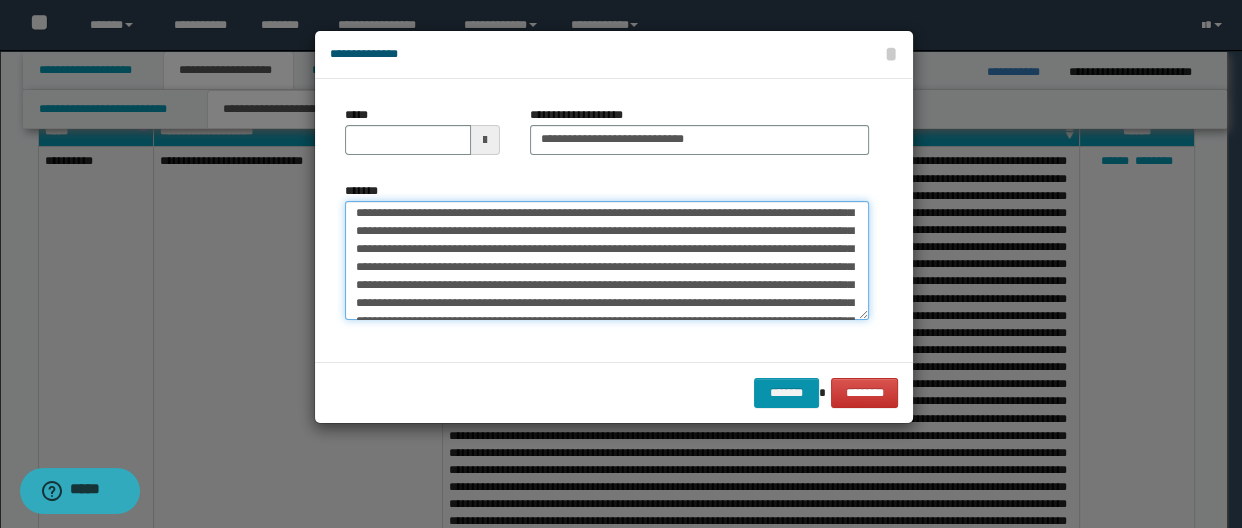 drag, startPoint x: 761, startPoint y: 298, endPoint x: 673, endPoint y: 249, distance: 100.72239 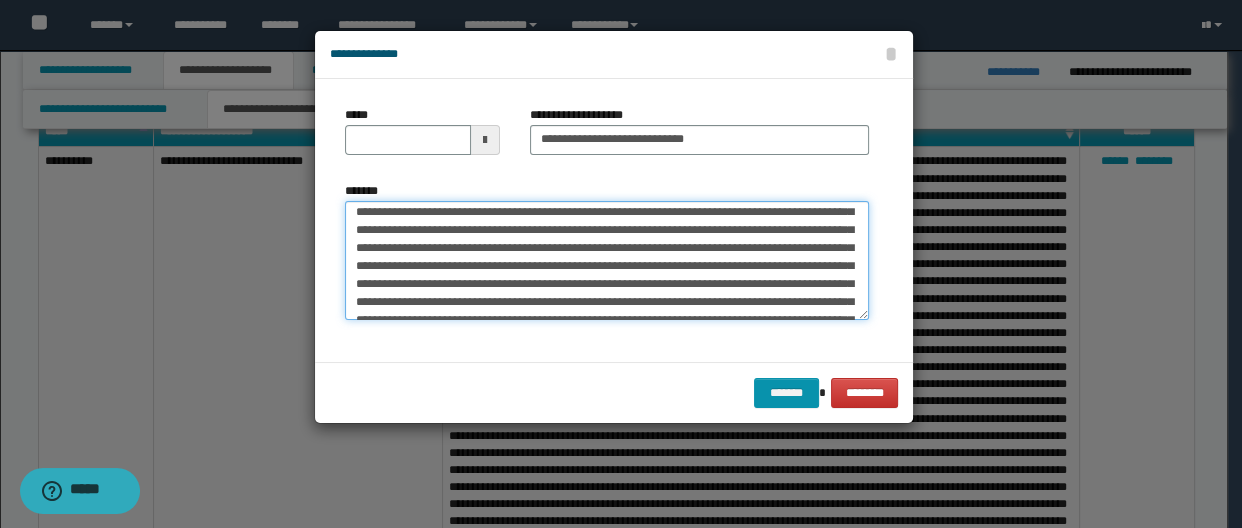 scroll, scrollTop: 454, scrollLeft: 0, axis: vertical 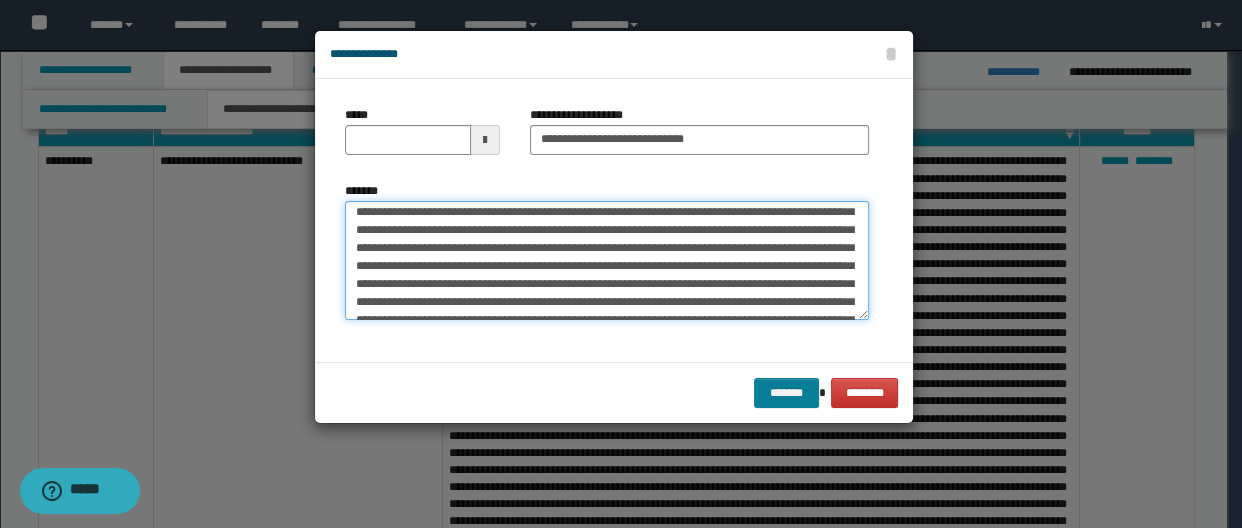 type on "**********" 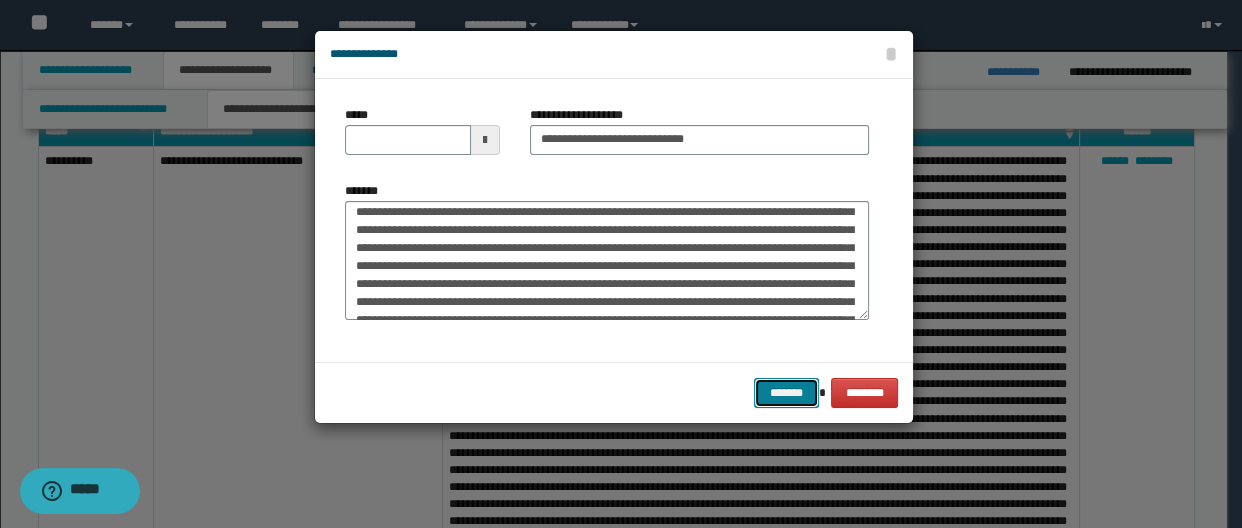 click on "*******" at bounding box center (786, 393) 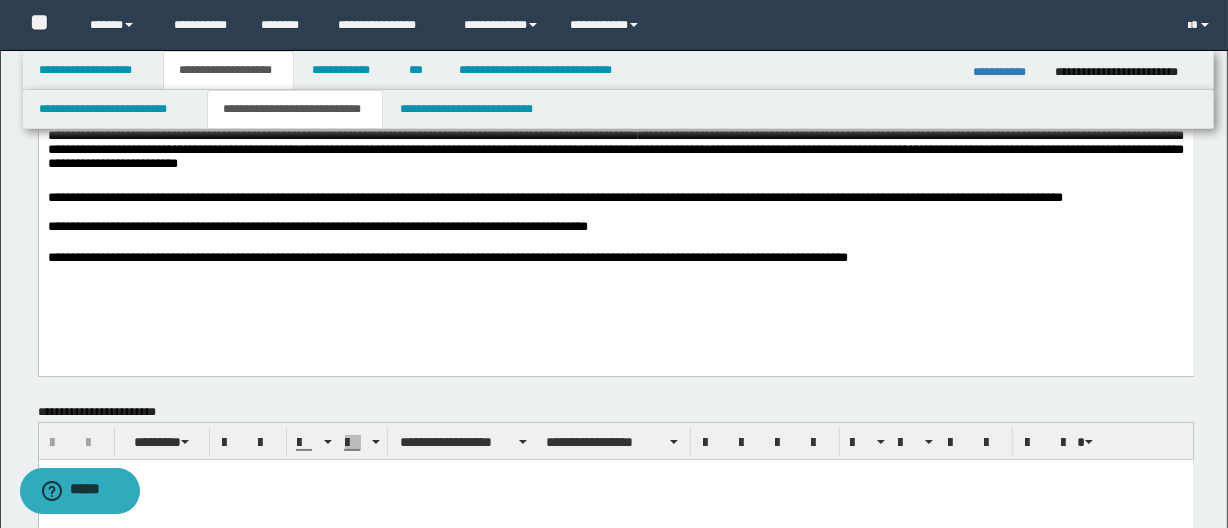 scroll, scrollTop: 0, scrollLeft: 0, axis: both 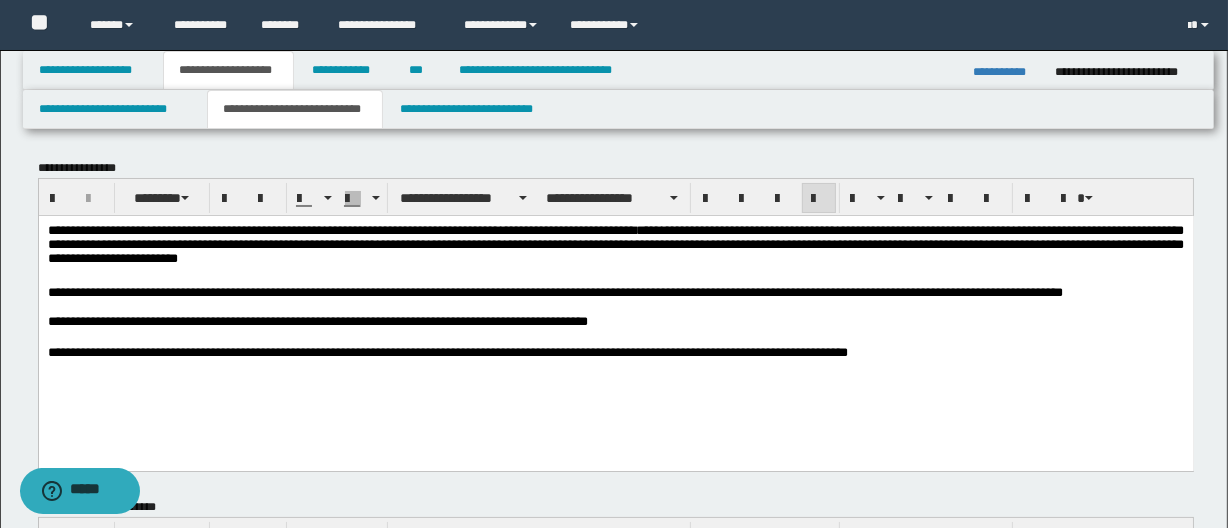 click on "**********" at bounding box center [615, 352] 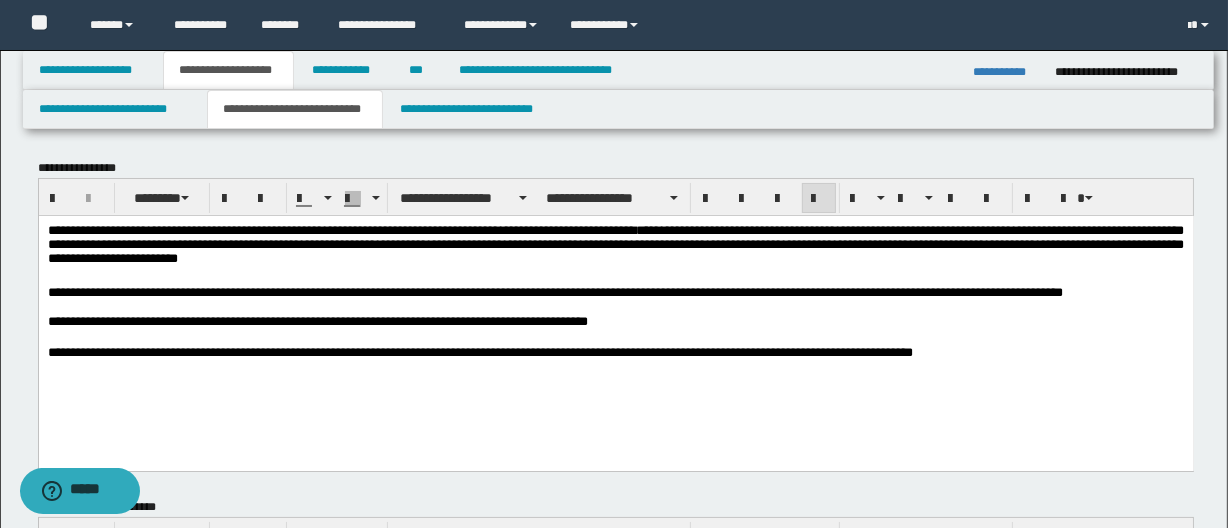 click on "**********" at bounding box center [615, 352] 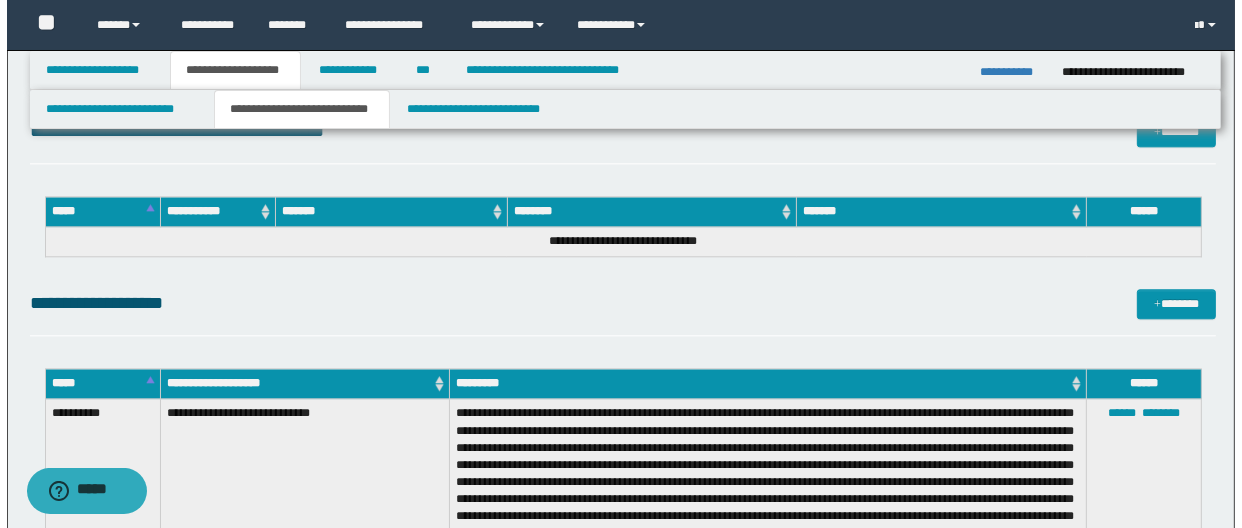 scroll, scrollTop: 11288, scrollLeft: 0, axis: vertical 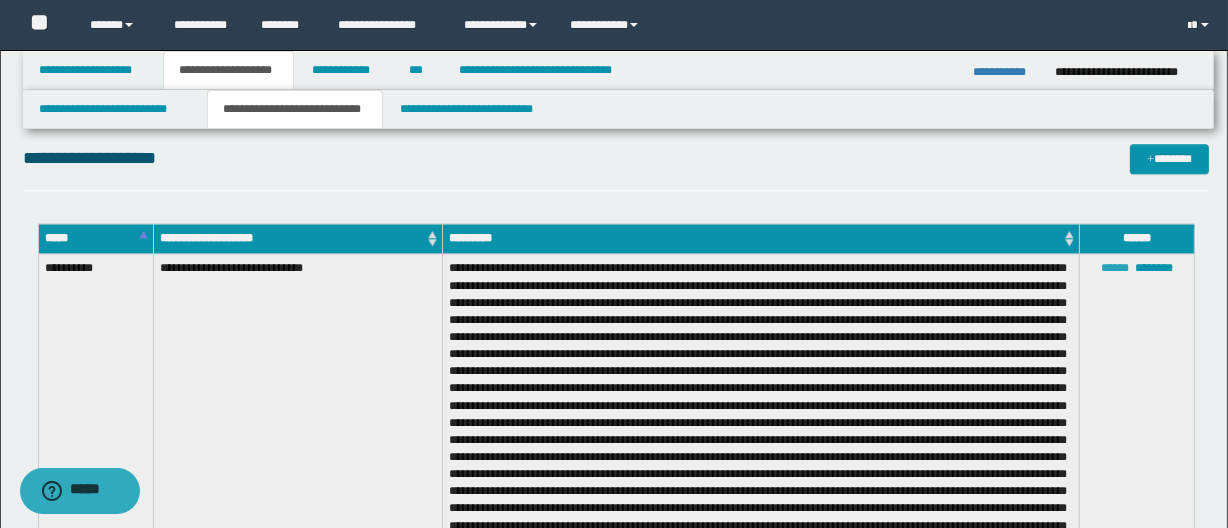 click on "******" at bounding box center [1115, 268] 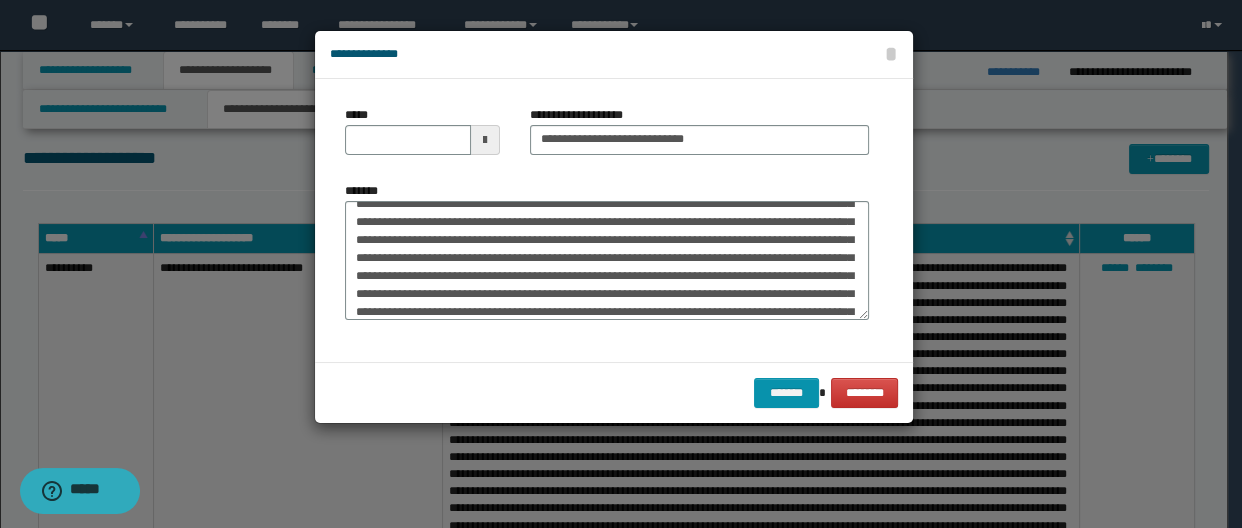 scroll, scrollTop: 727, scrollLeft: 0, axis: vertical 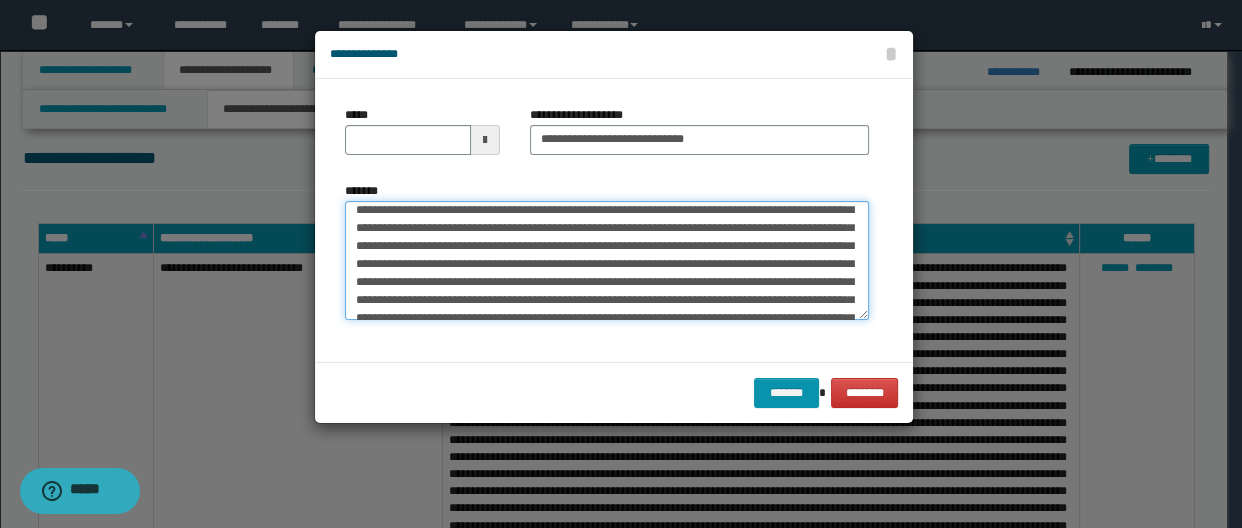 click on "*******" at bounding box center [607, 261] 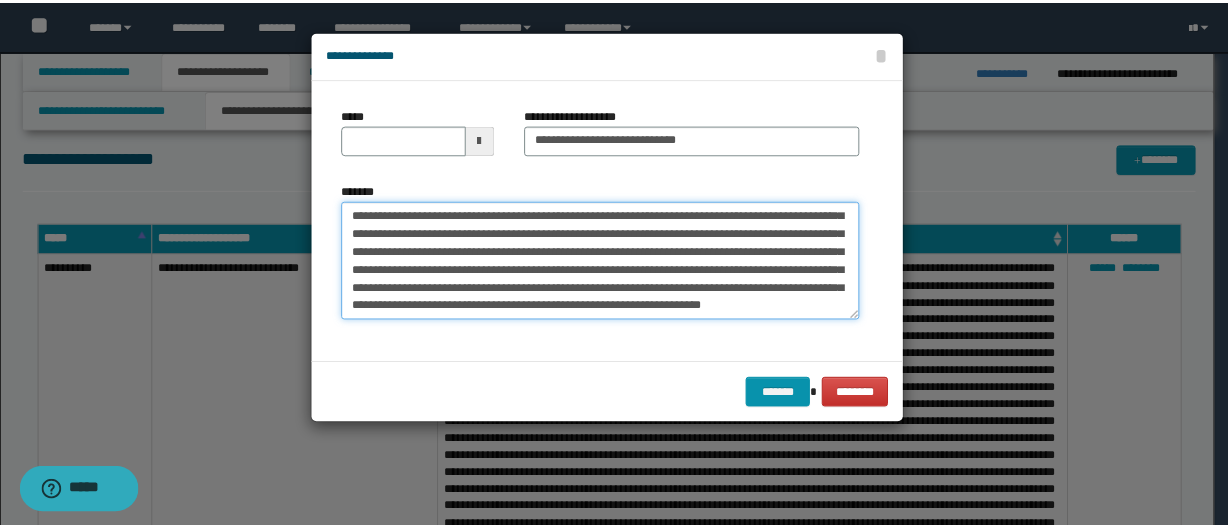 scroll, scrollTop: 1080, scrollLeft: 0, axis: vertical 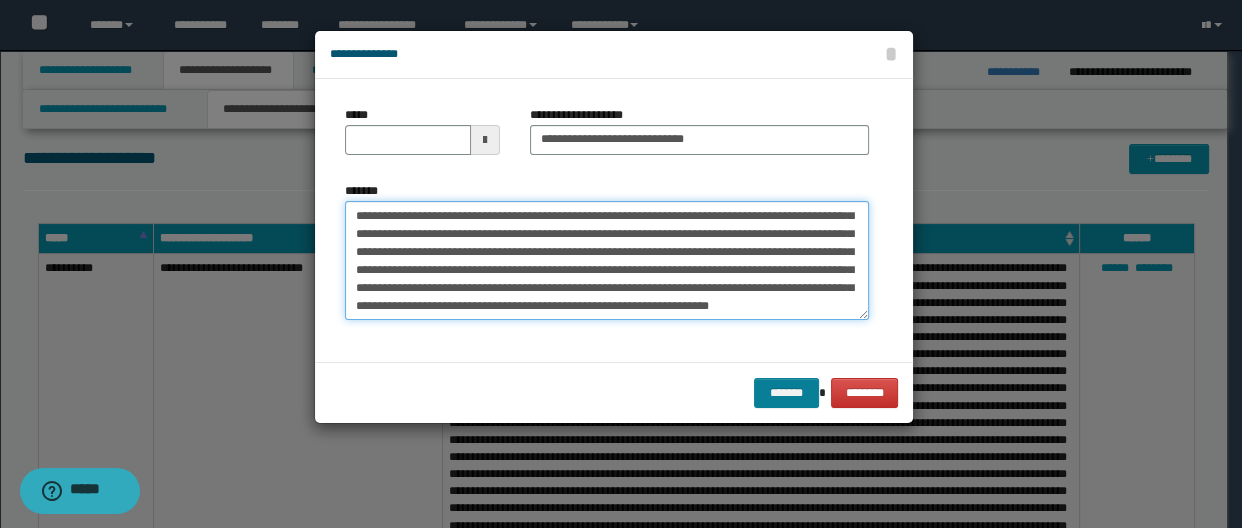 type on "**********" 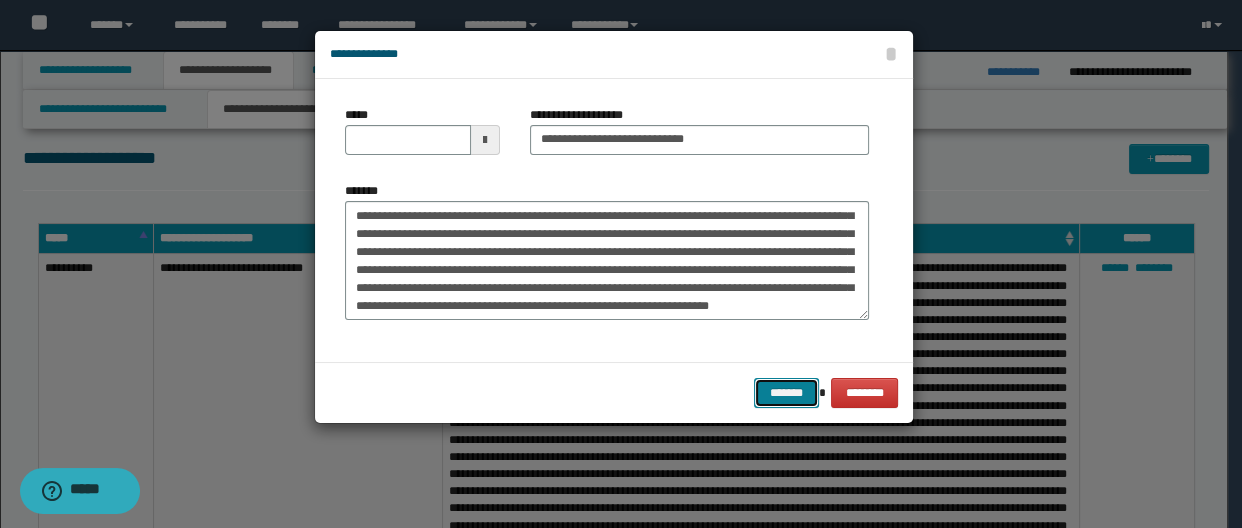 click on "*******" at bounding box center [786, 393] 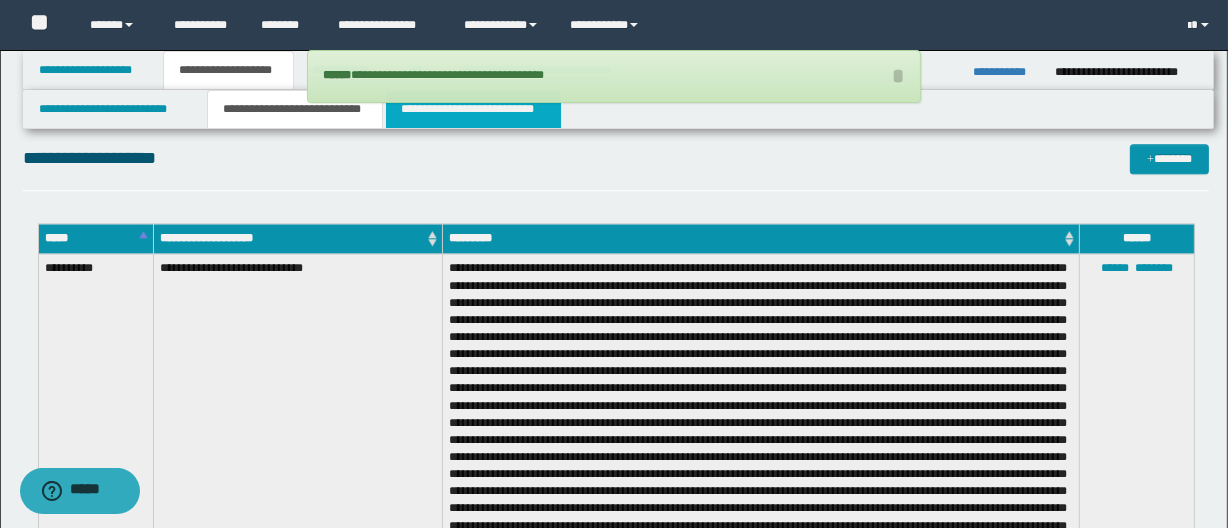 click on "**********" at bounding box center [473, 109] 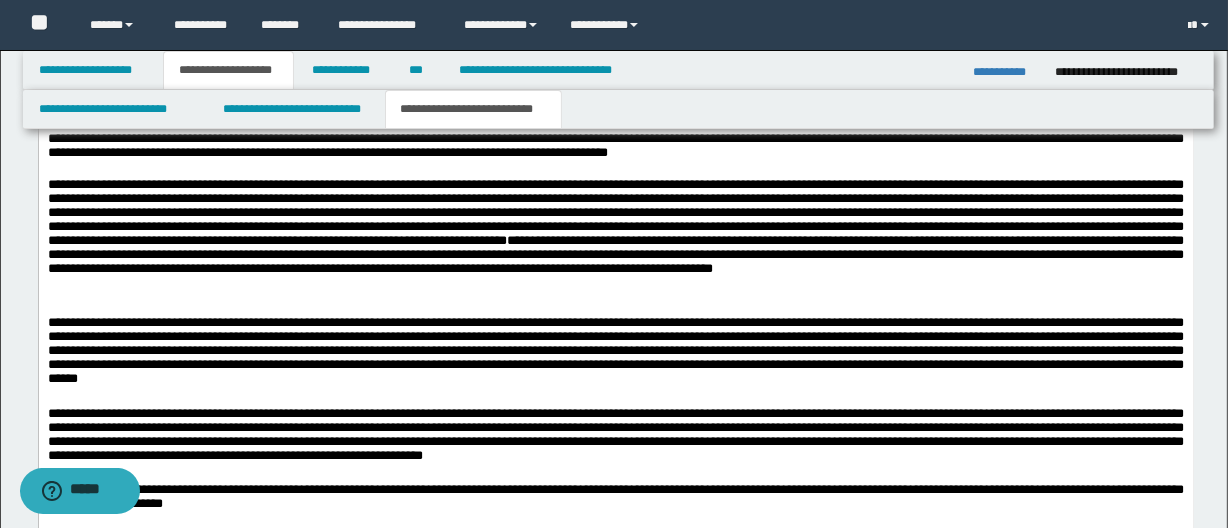 scroll, scrollTop: 718, scrollLeft: 0, axis: vertical 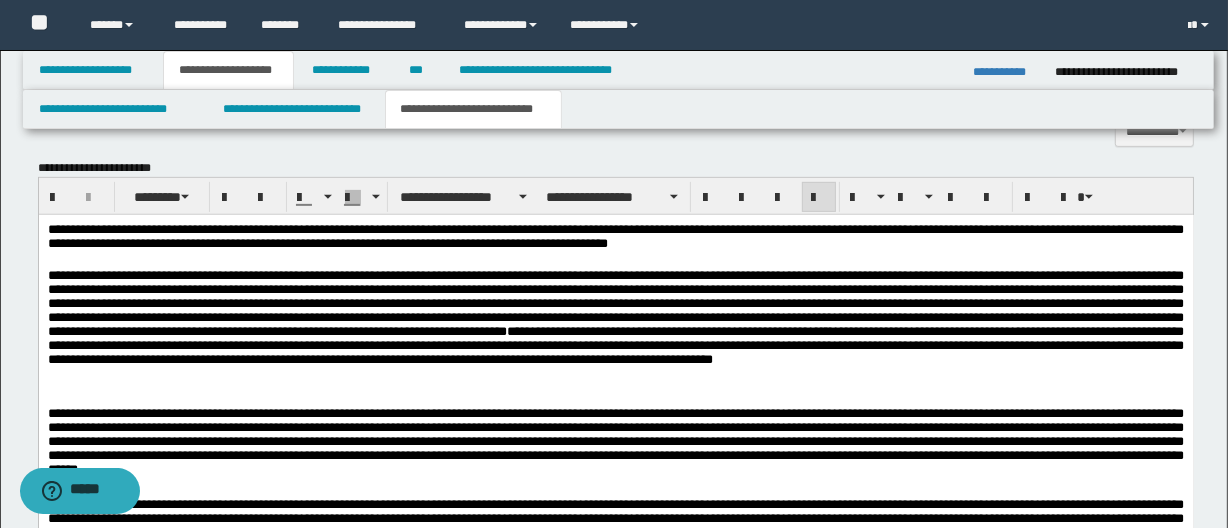 click on "**********" at bounding box center (615, 331) 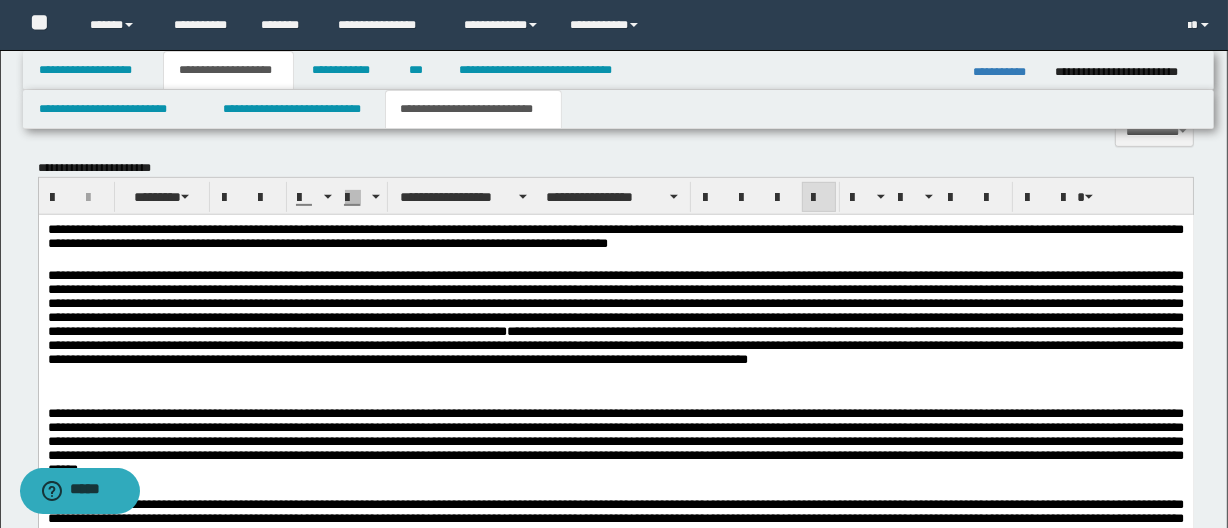 click on "**********" at bounding box center [615, 331] 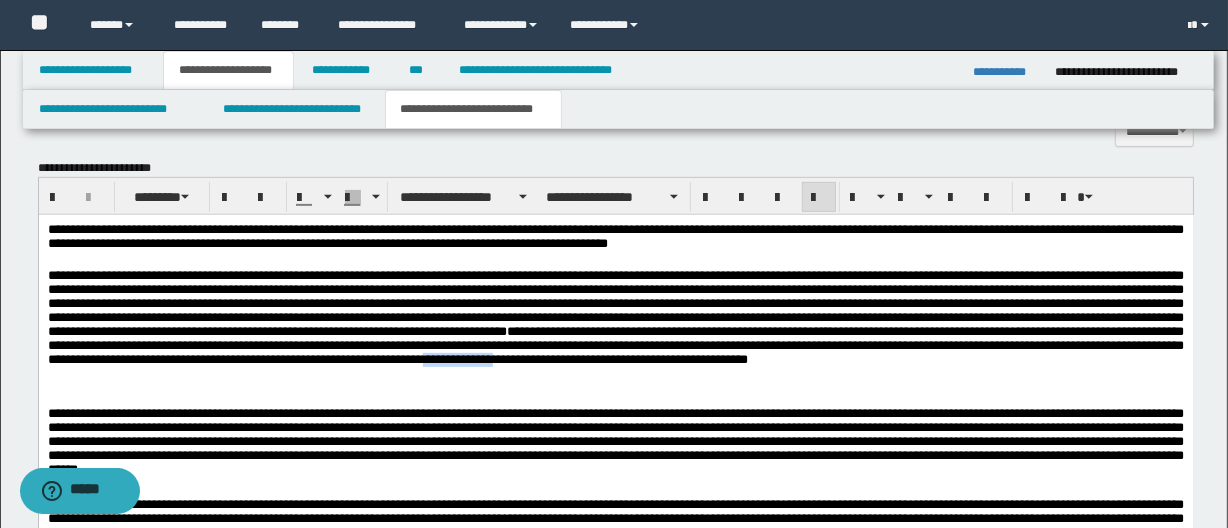 drag, startPoint x: 1043, startPoint y: 373, endPoint x: 1122, endPoint y: 374, distance: 79.00633 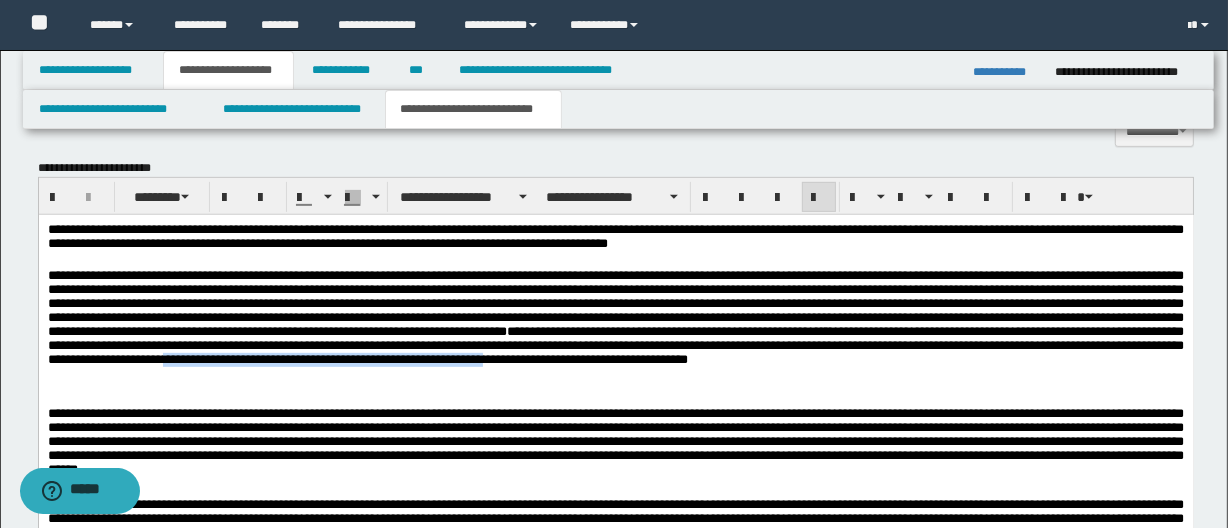 drag, startPoint x: 764, startPoint y: 371, endPoint x: 1099, endPoint y: 372, distance: 335.0015 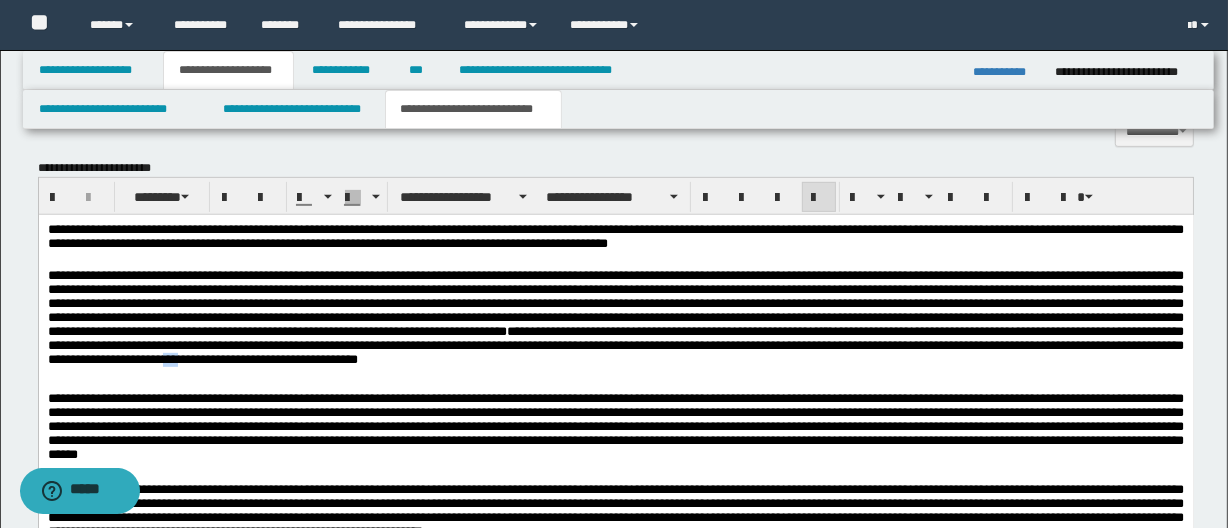 drag, startPoint x: 746, startPoint y: 370, endPoint x: 756, endPoint y: 369, distance: 10.049875 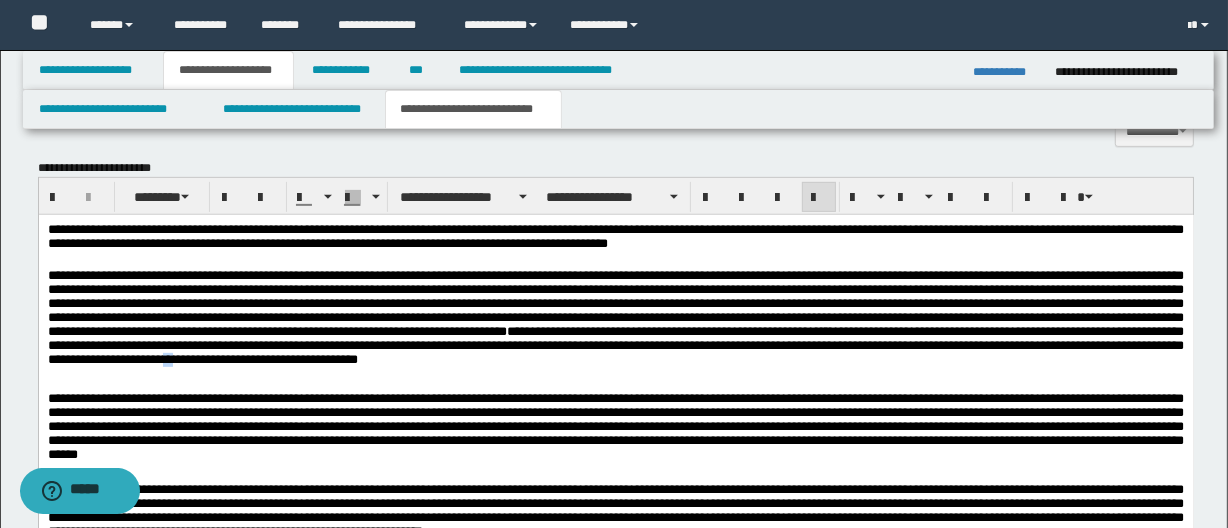 click on "**********" at bounding box center [615, 323] 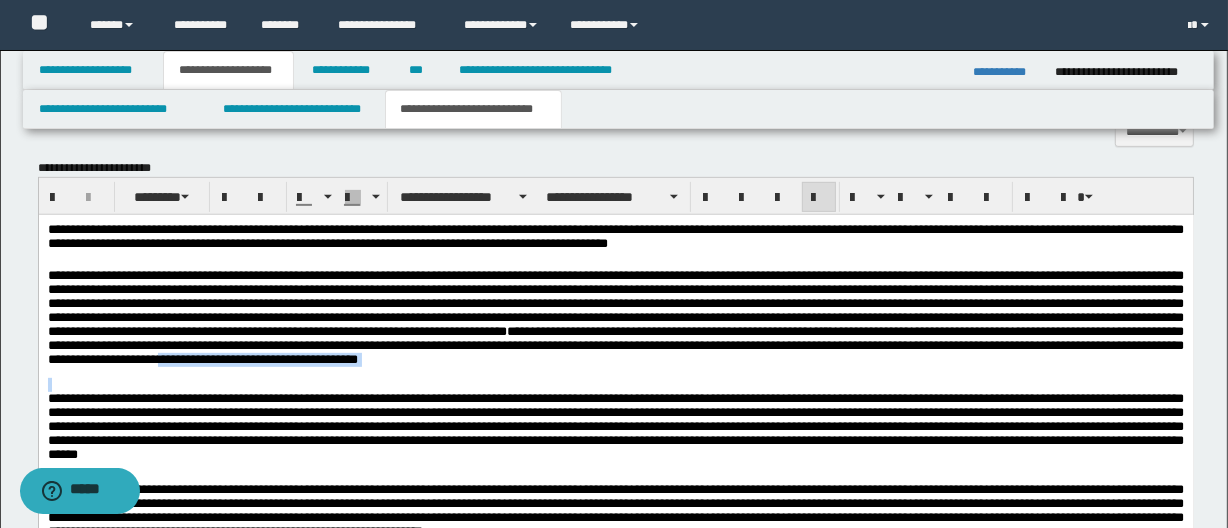 drag, startPoint x: 764, startPoint y: 372, endPoint x: 936, endPoint y: 384, distance: 172.41809 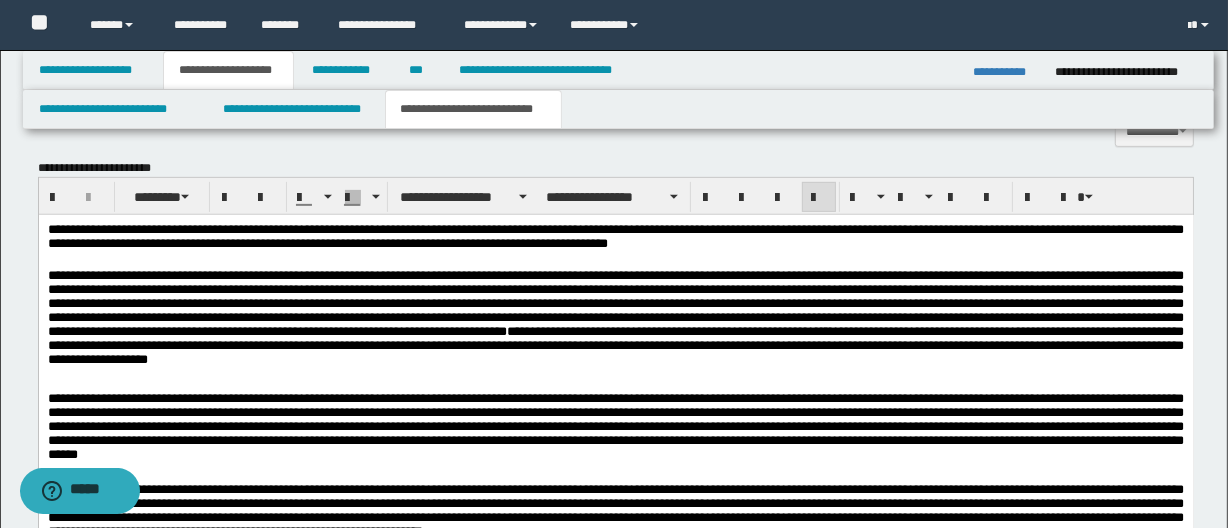 click on "**********" at bounding box center (615, 323) 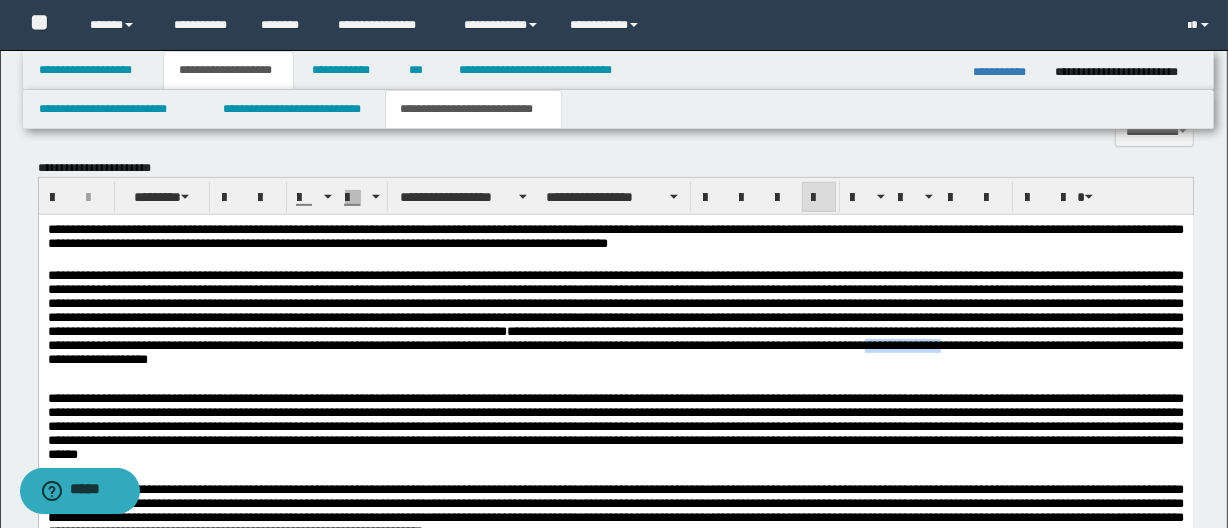 drag, startPoint x: 302, startPoint y: 368, endPoint x: 377, endPoint y: 366, distance: 75.026665 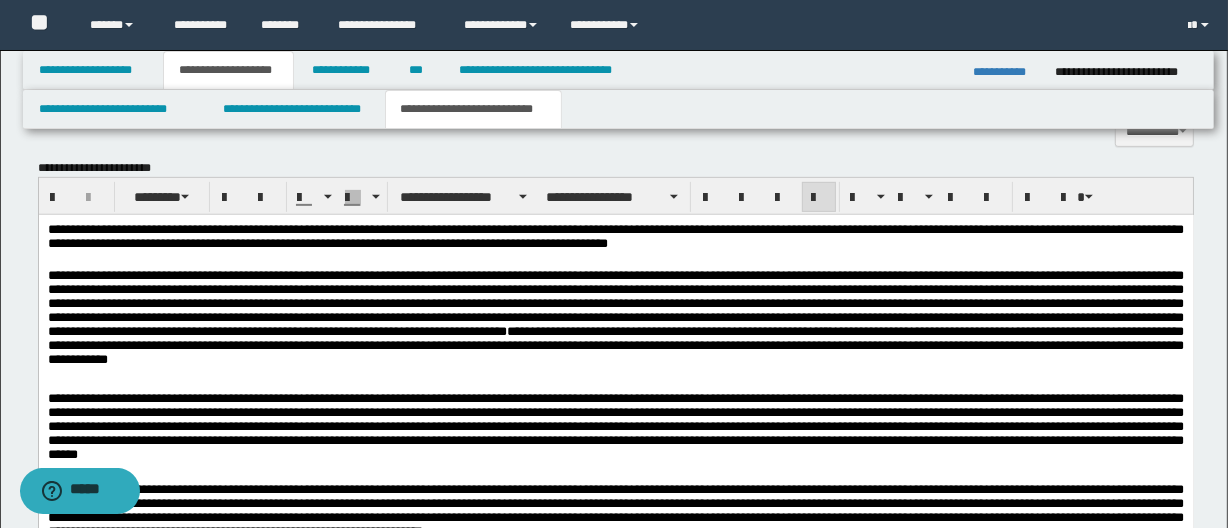 click on "**********" at bounding box center (615, 323) 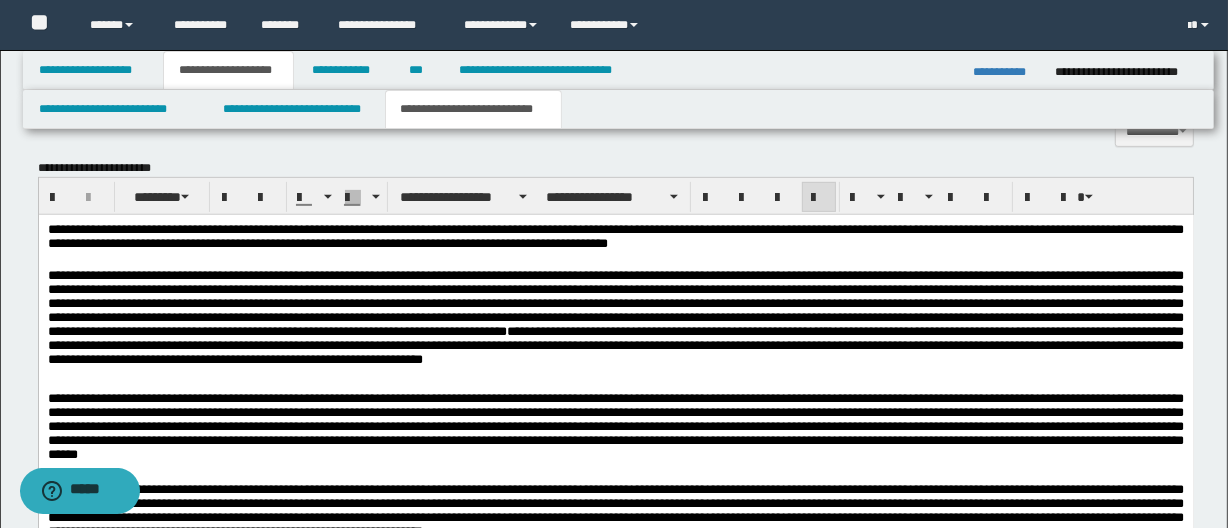 click on "**********" at bounding box center (615, 323) 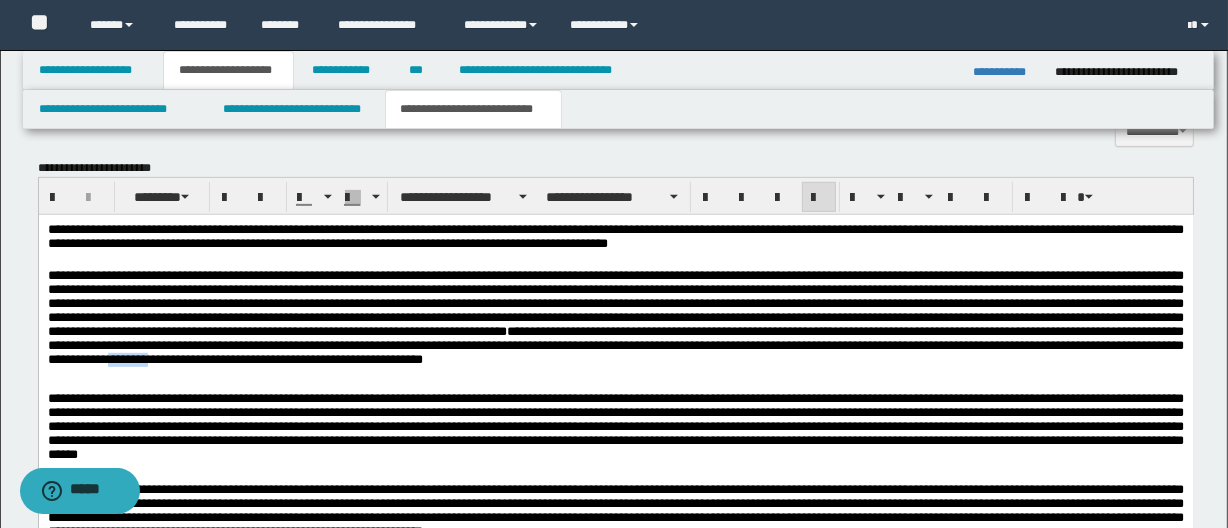 drag, startPoint x: 694, startPoint y: 372, endPoint x: 744, endPoint y: 369, distance: 50.08992 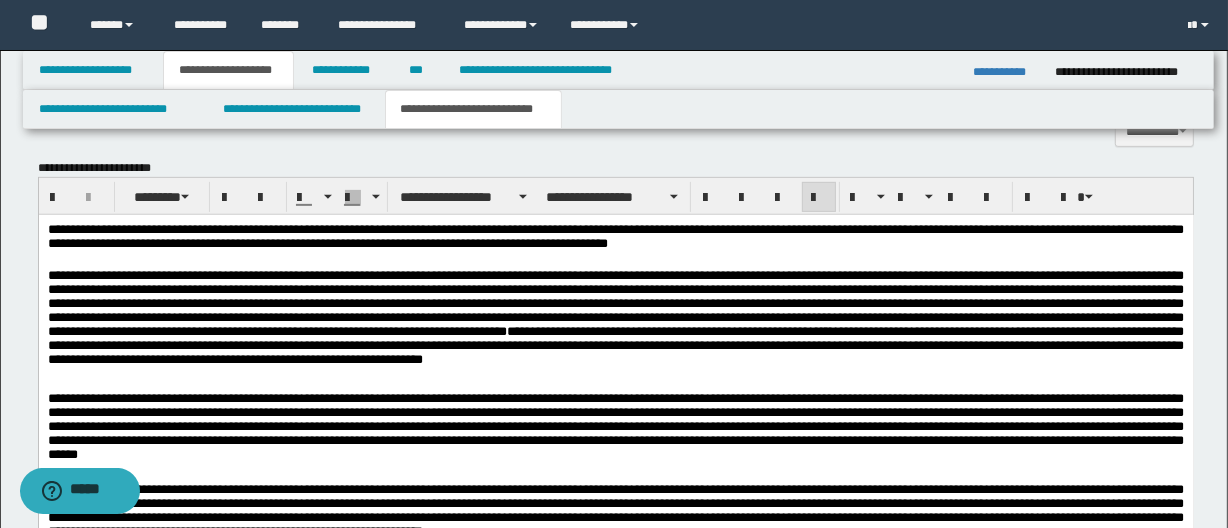 drag, startPoint x: 789, startPoint y: 335, endPoint x: 814, endPoint y: 331, distance: 25.317978 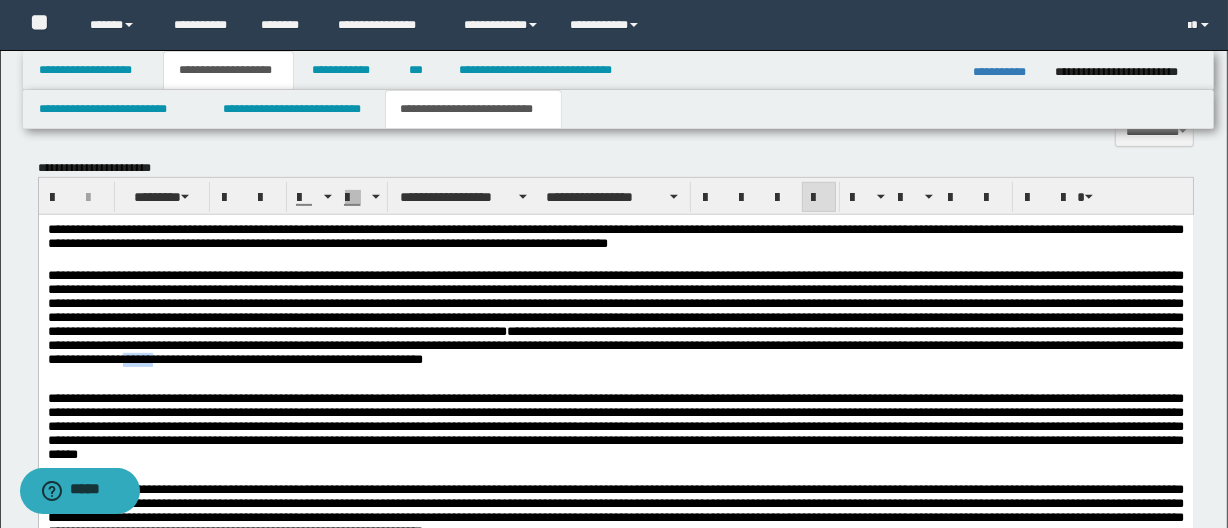 drag, startPoint x: 715, startPoint y: 372, endPoint x: 748, endPoint y: 374, distance: 33.06055 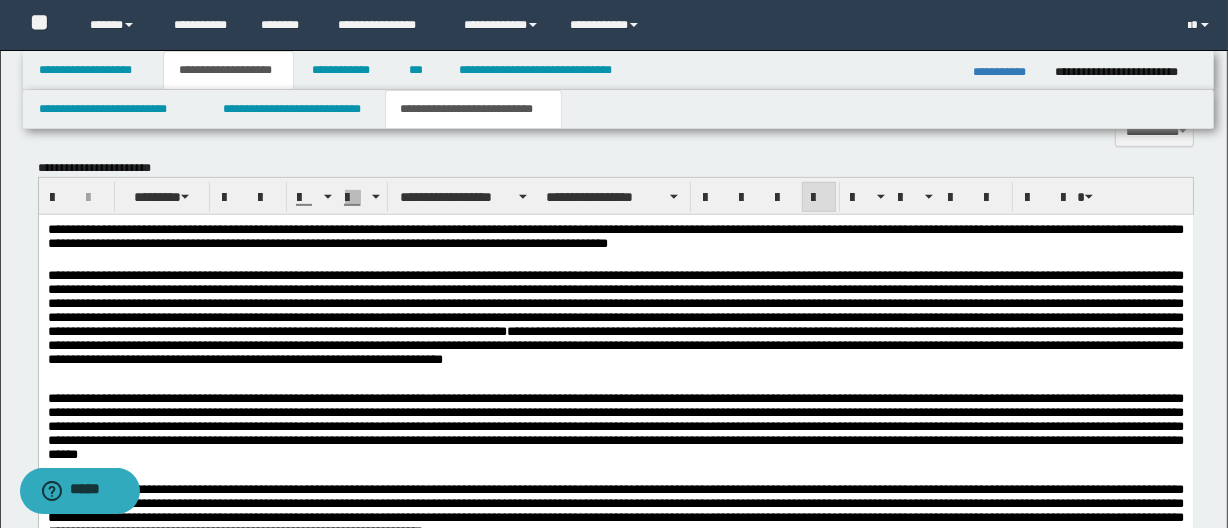 click on "**********" at bounding box center [615, 323] 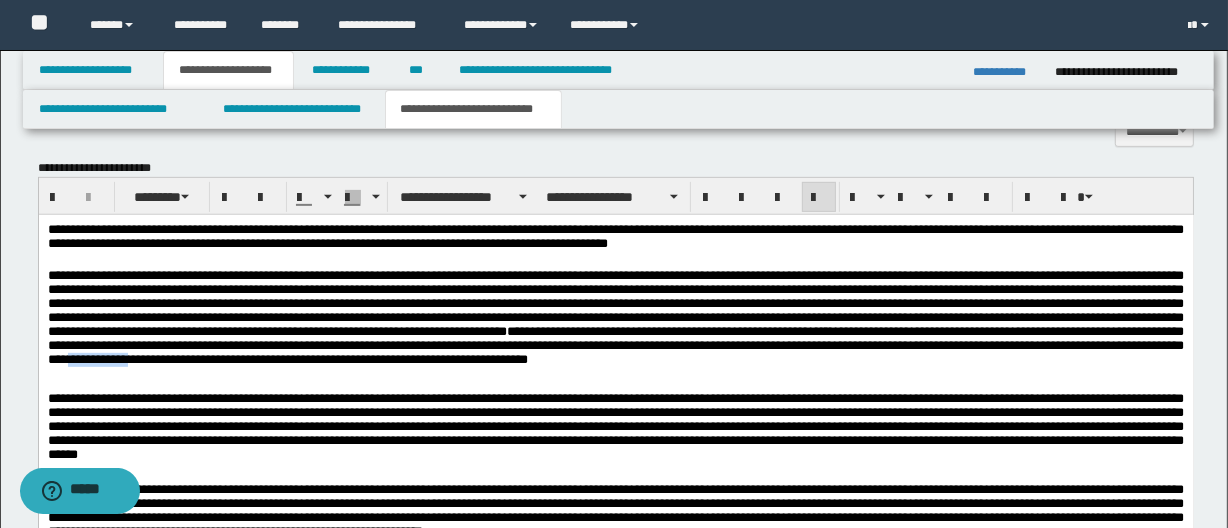 drag, startPoint x: 645, startPoint y: 369, endPoint x: 710, endPoint y: 370, distance: 65.00769 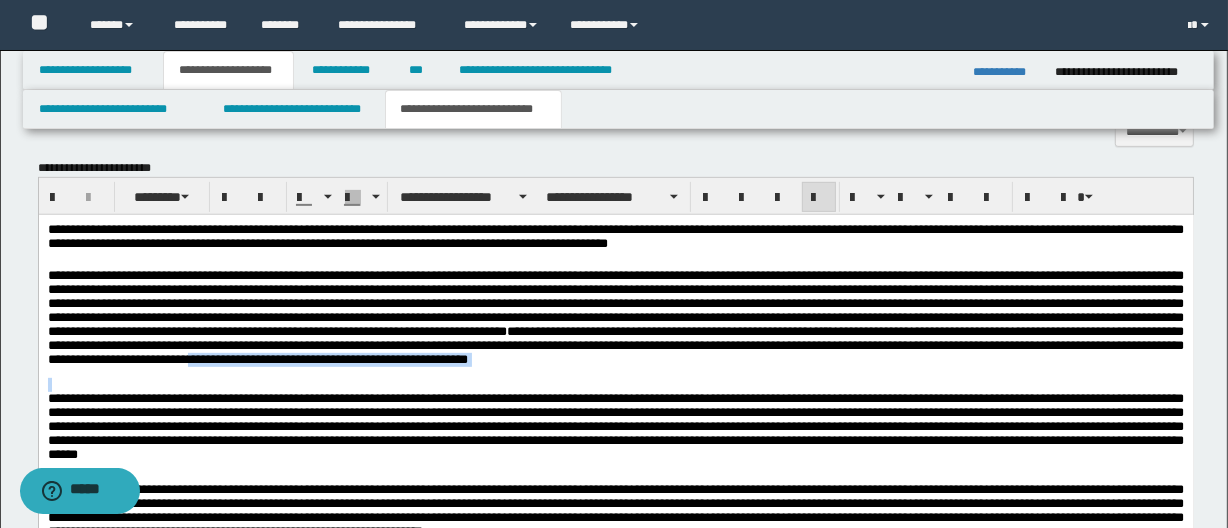 drag, startPoint x: 733, startPoint y: 379, endPoint x: 776, endPoint y: 367, distance: 44.64303 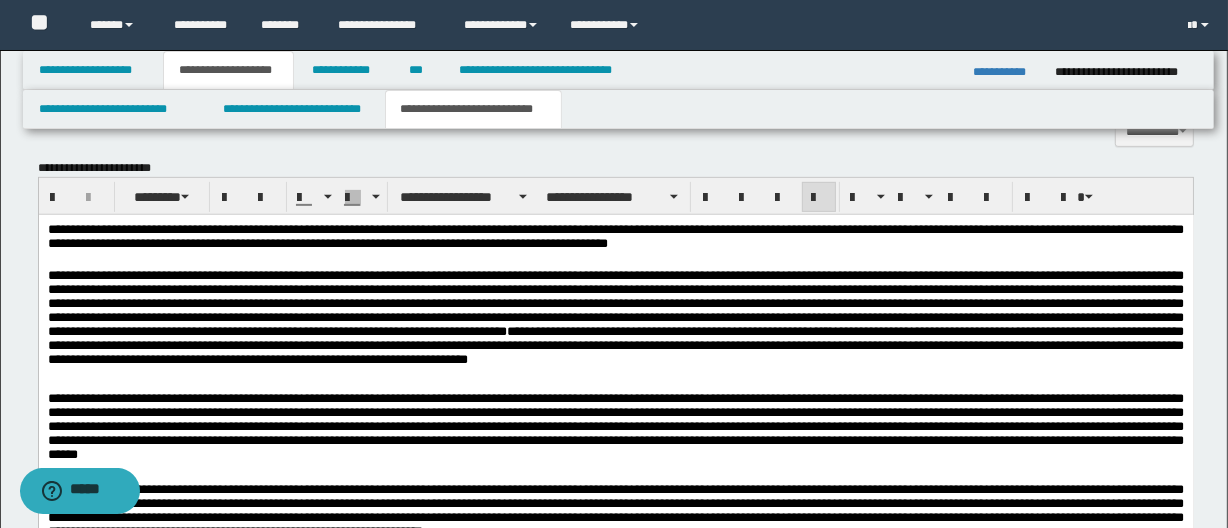 click on "**********" at bounding box center (615, 323) 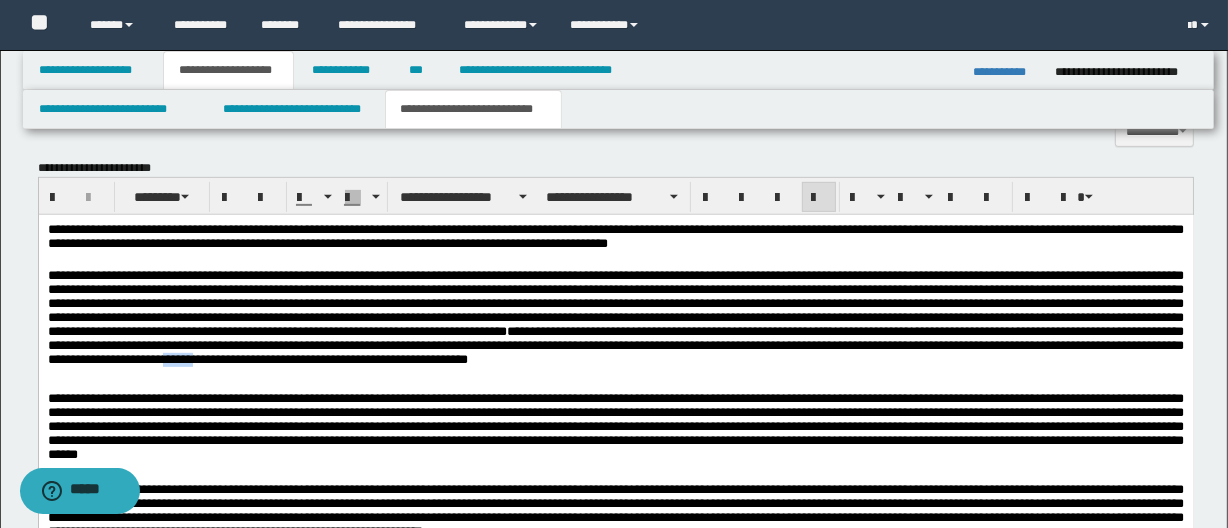 drag, startPoint x: 777, startPoint y: 369, endPoint x: 749, endPoint y: 371, distance: 28.071337 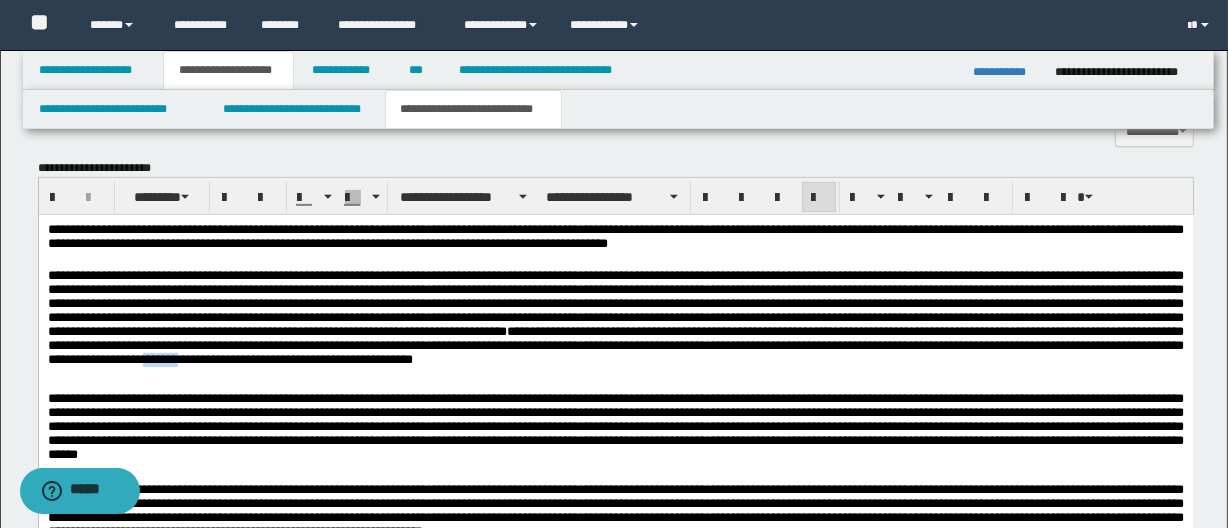 drag, startPoint x: 721, startPoint y: 369, endPoint x: 760, endPoint y: 366, distance: 39.115215 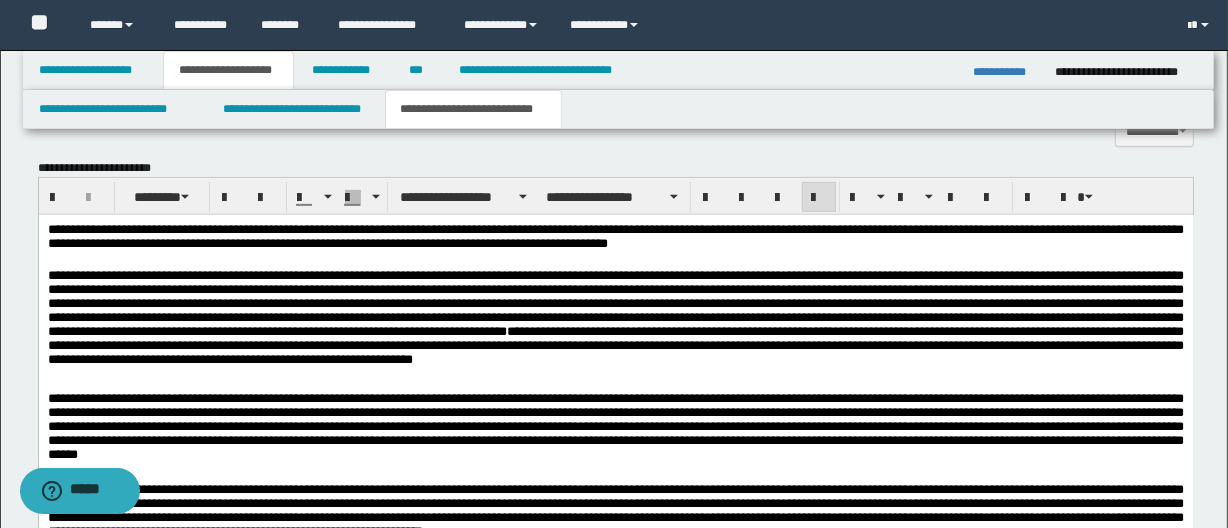 click on "**********" at bounding box center (615, 323) 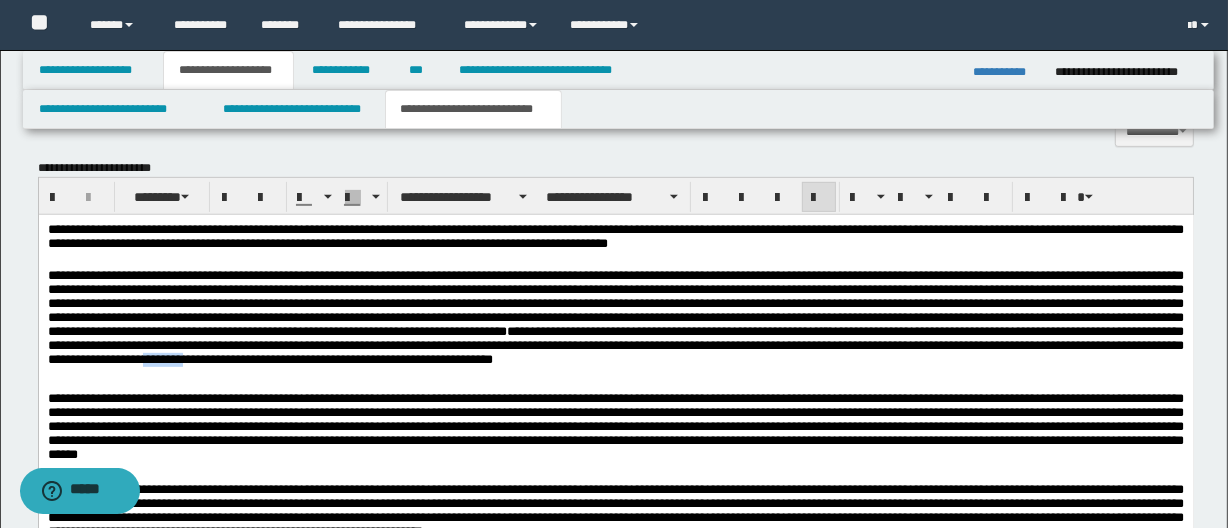 drag, startPoint x: 739, startPoint y: 367, endPoint x: 694, endPoint y: 299, distance: 81.5414 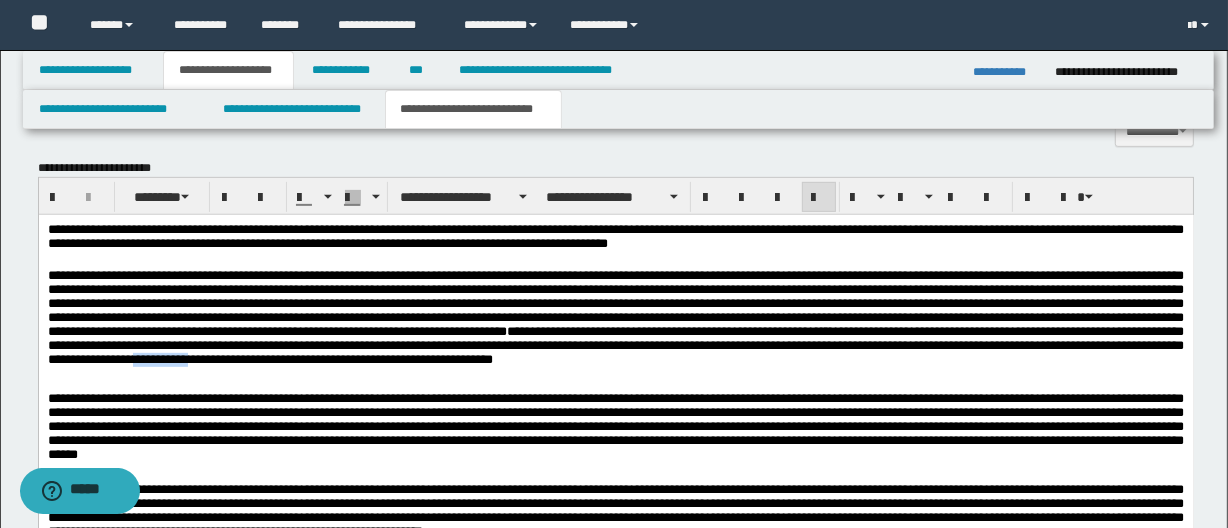 drag, startPoint x: 716, startPoint y: 370, endPoint x: 778, endPoint y: 369, distance: 62.008064 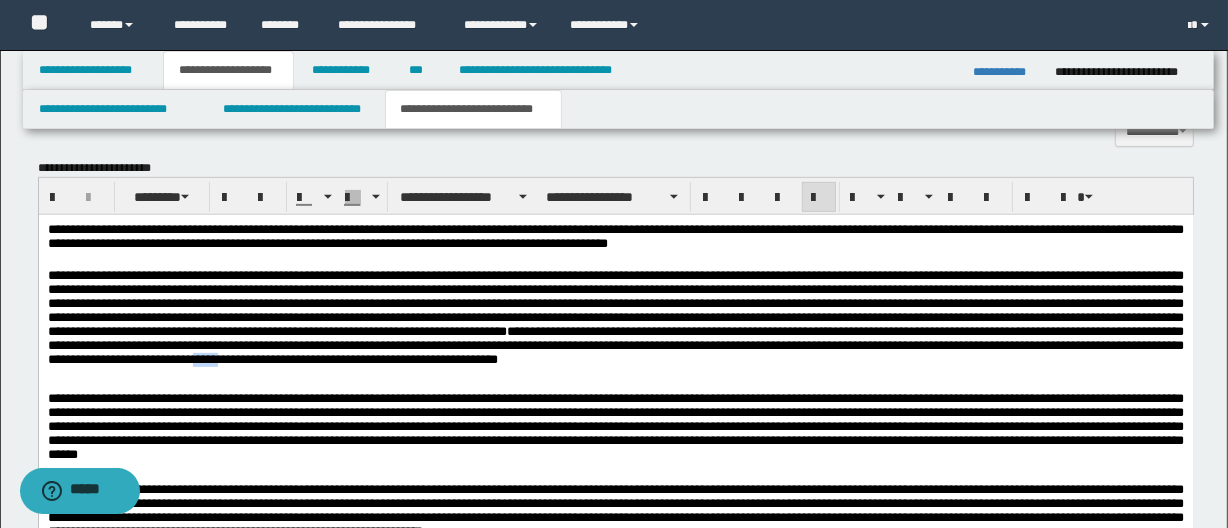 drag, startPoint x: 782, startPoint y: 370, endPoint x: 806, endPoint y: 371, distance: 24.020824 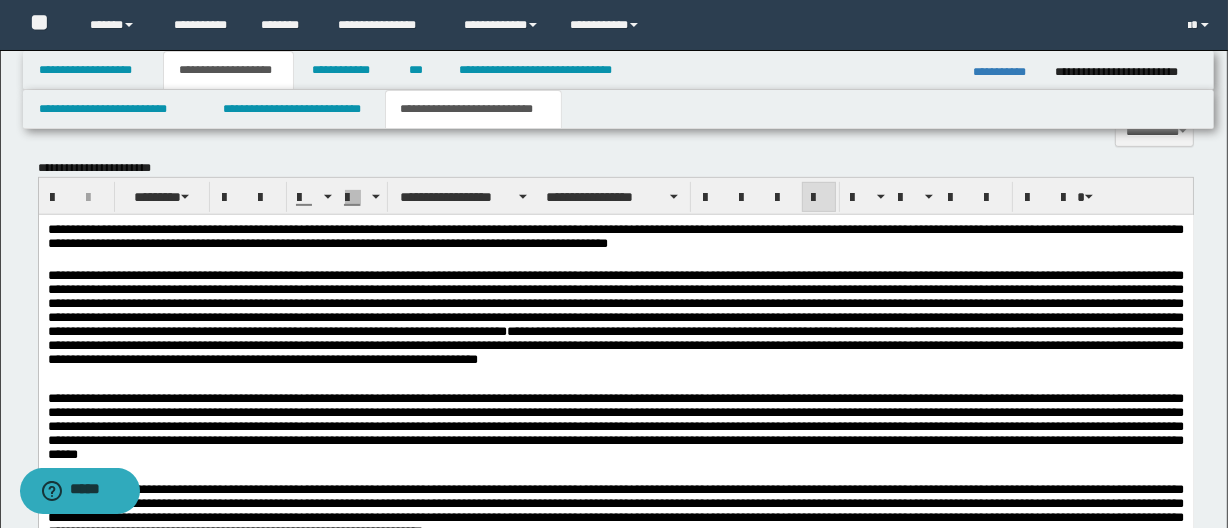 click on "**********" at bounding box center [615, 323] 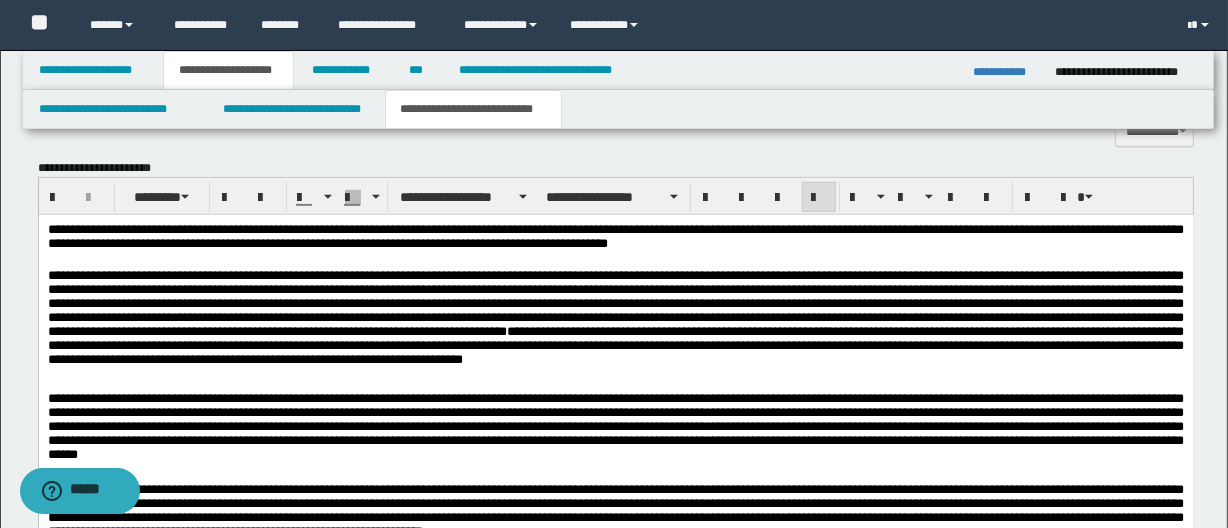 click on "**********" at bounding box center [615, 323] 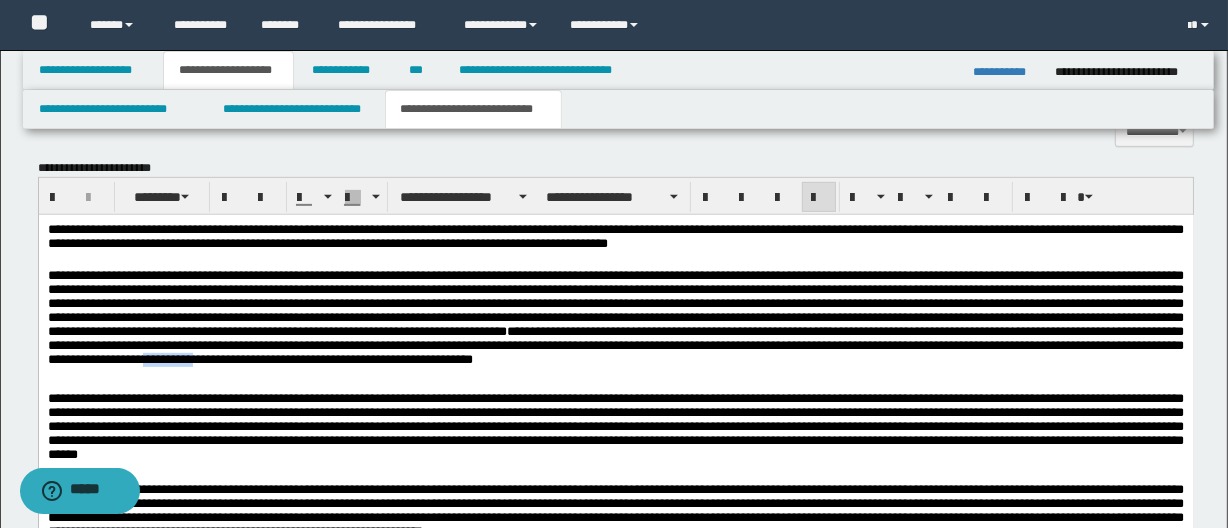 drag, startPoint x: 725, startPoint y: 370, endPoint x: 779, endPoint y: 365, distance: 54.230988 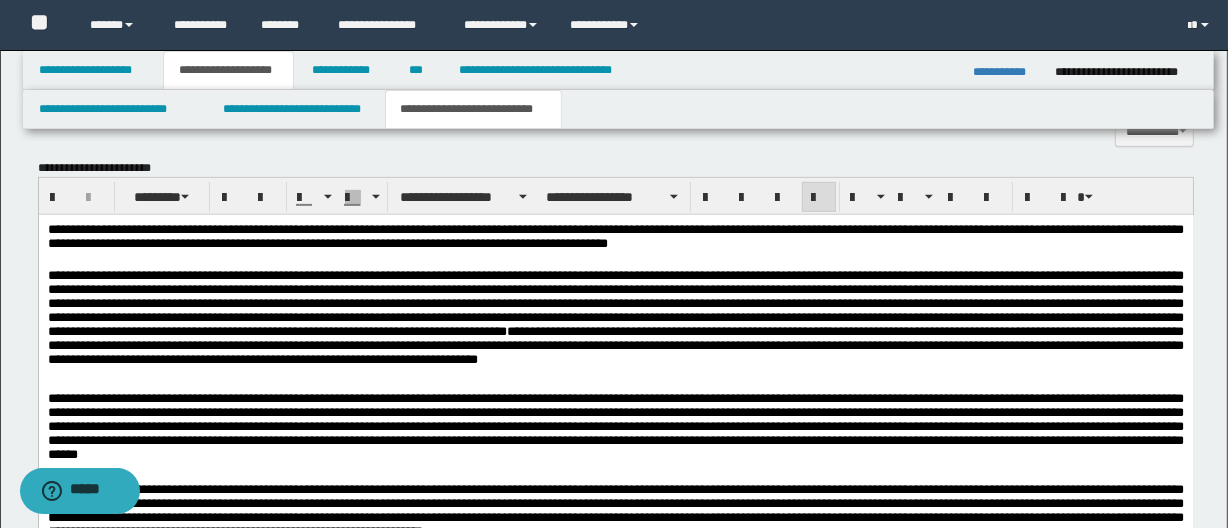 click on "**********" at bounding box center [615, 323] 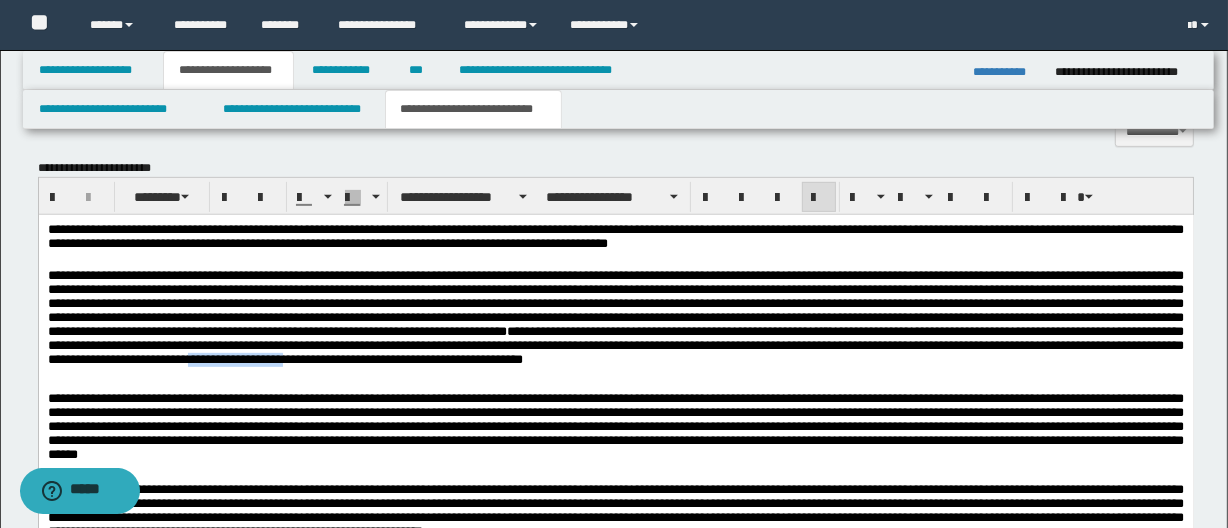 drag, startPoint x: 775, startPoint y: 369, endPoint x: 889, endPoint y: 375, distance: 114.15778 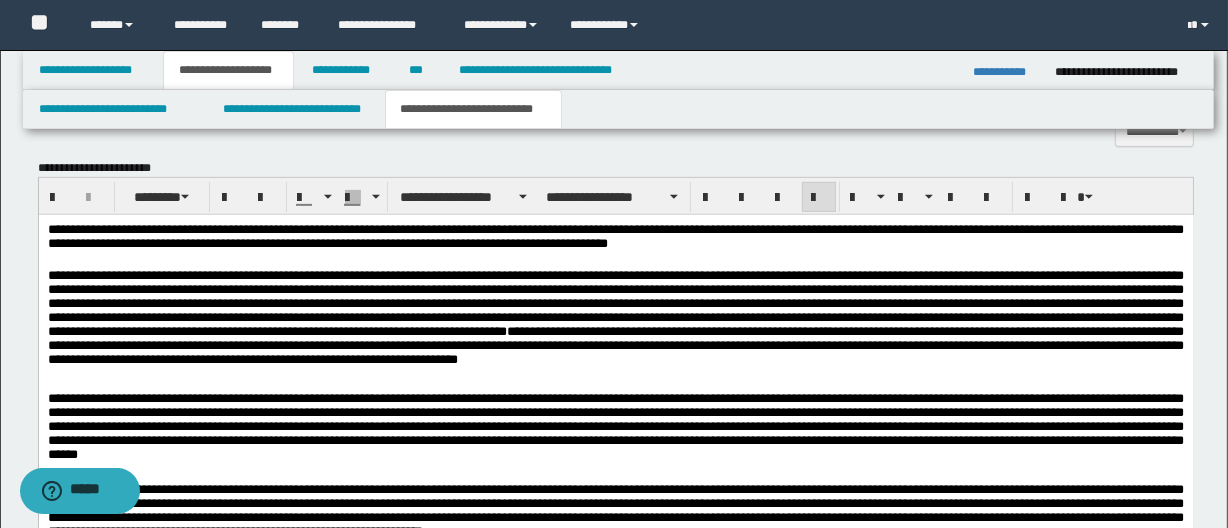 click on "**********" at bounding box center [615, 323] 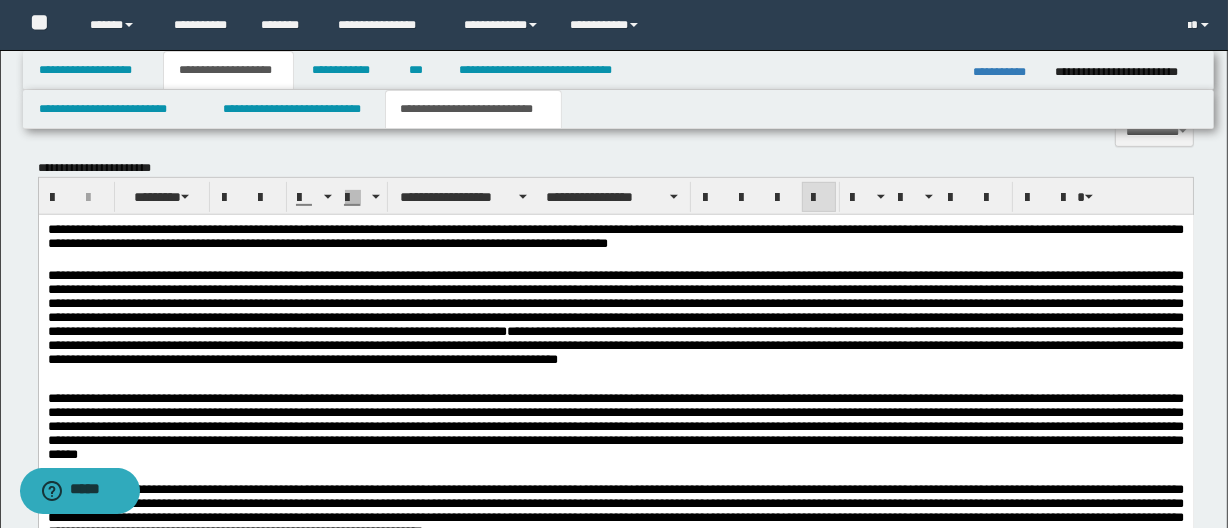 click on "**********" at bounding box center (615, 323) 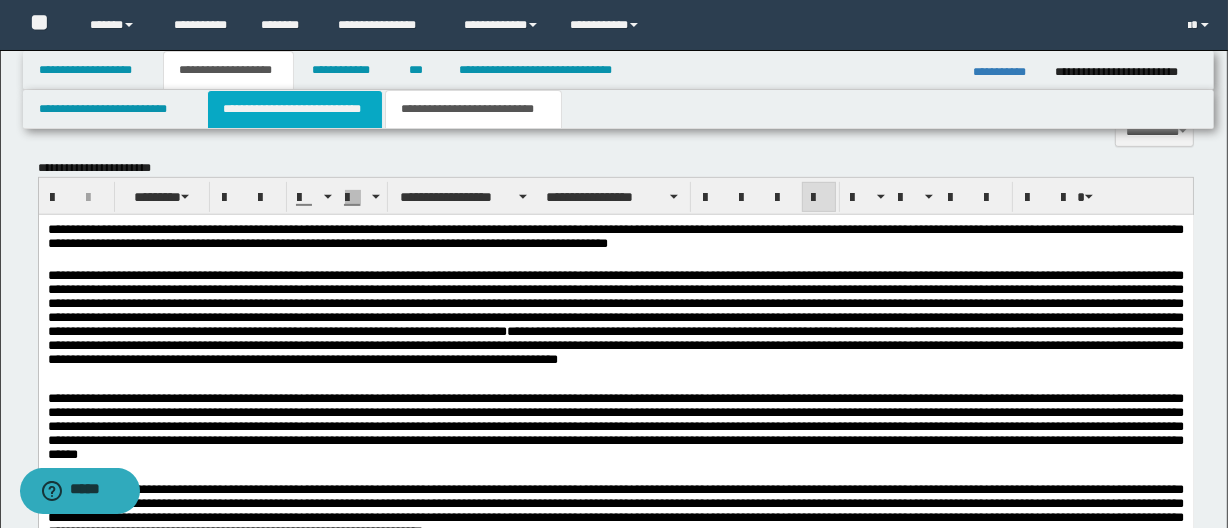 click on "**********" at bounding box center [294, 109] 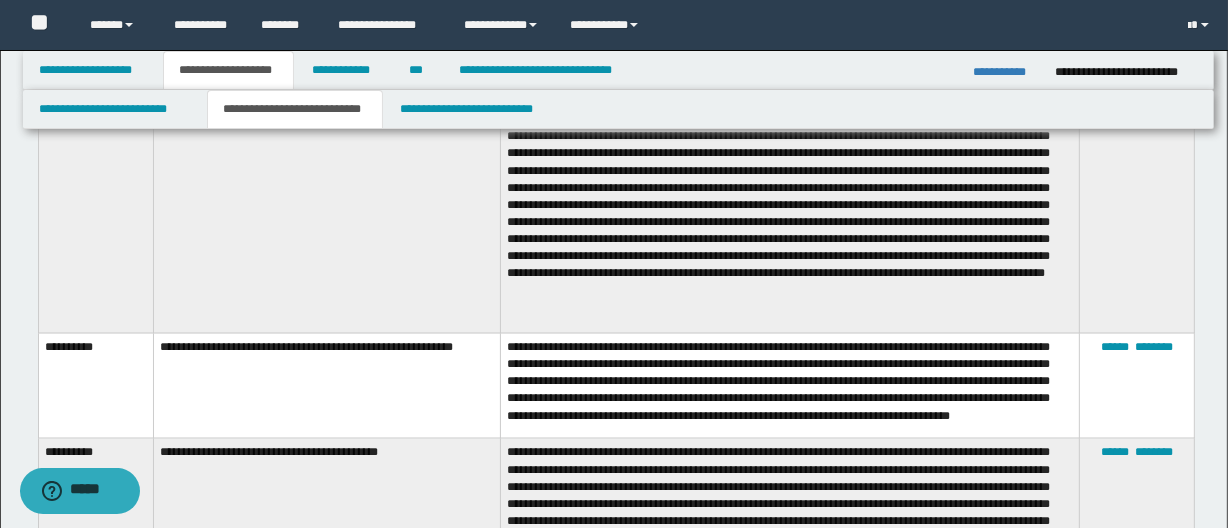 scroll, scrollTop: 9364, scrollLeft: 0, axis: vertical 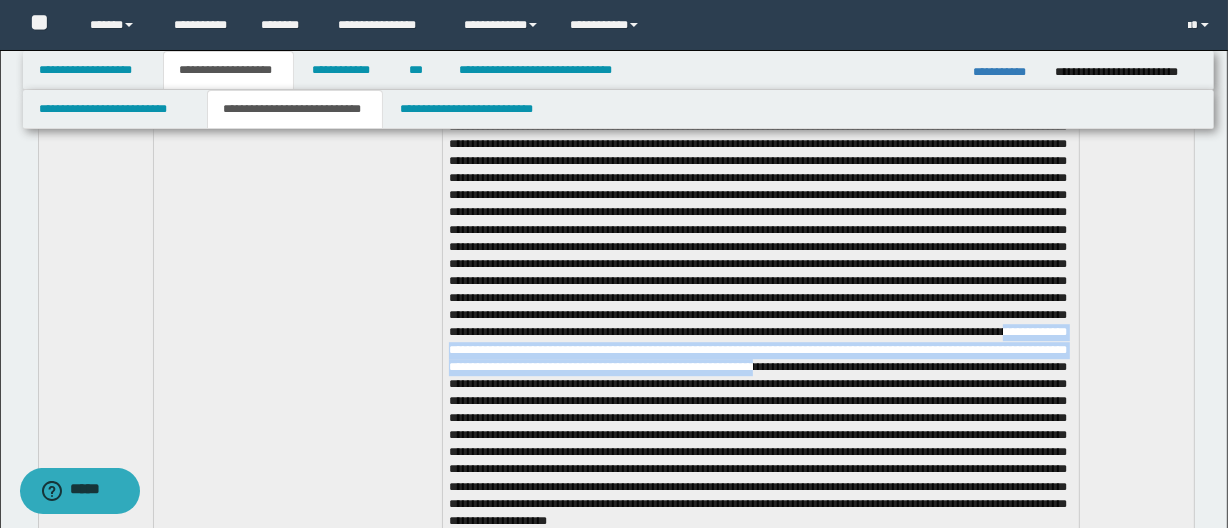 drag, startPoint x: 534, startPoint y: 419, endPoint x: 988, endPoint y: 429, distance: 454.1101 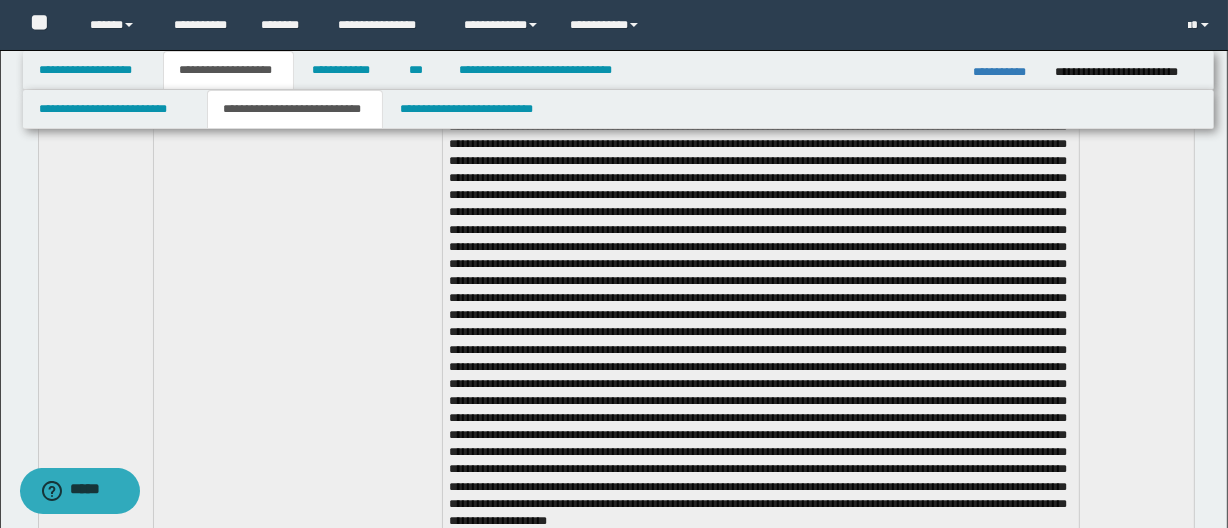 click at bounding box center [761, 165] 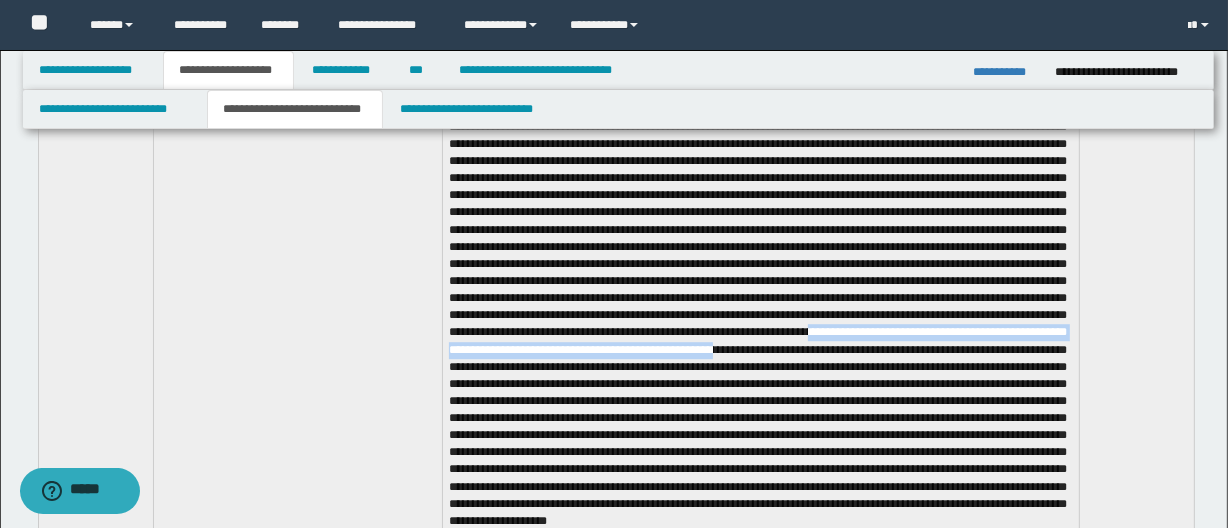 drag, startPoint x: 901, startPoint y: 402, endPoint x: 634, endPoint y: 403, distance: 267.00186 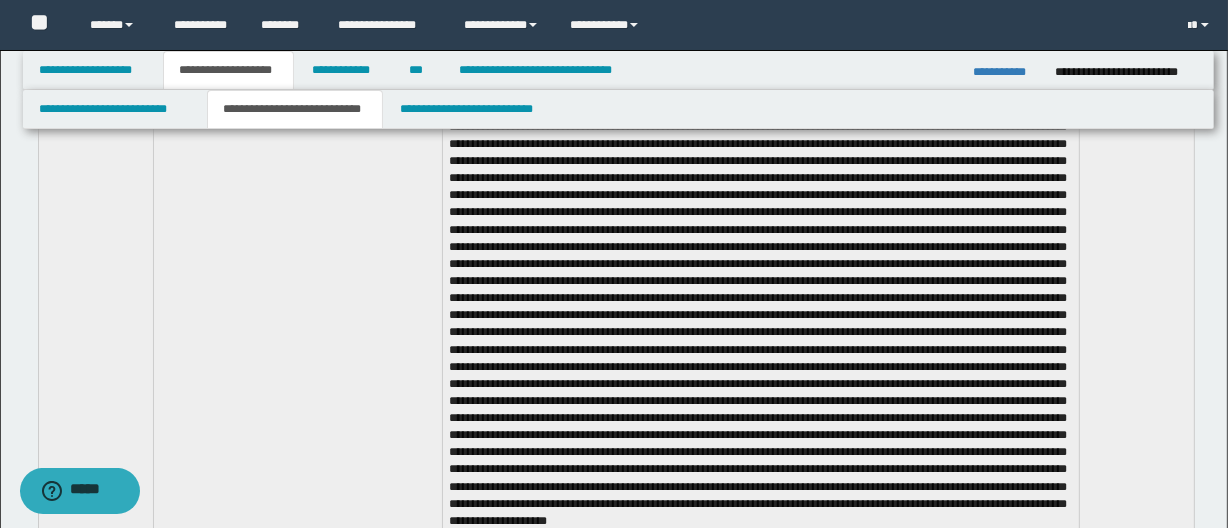 click at bounding box center (761, 165) 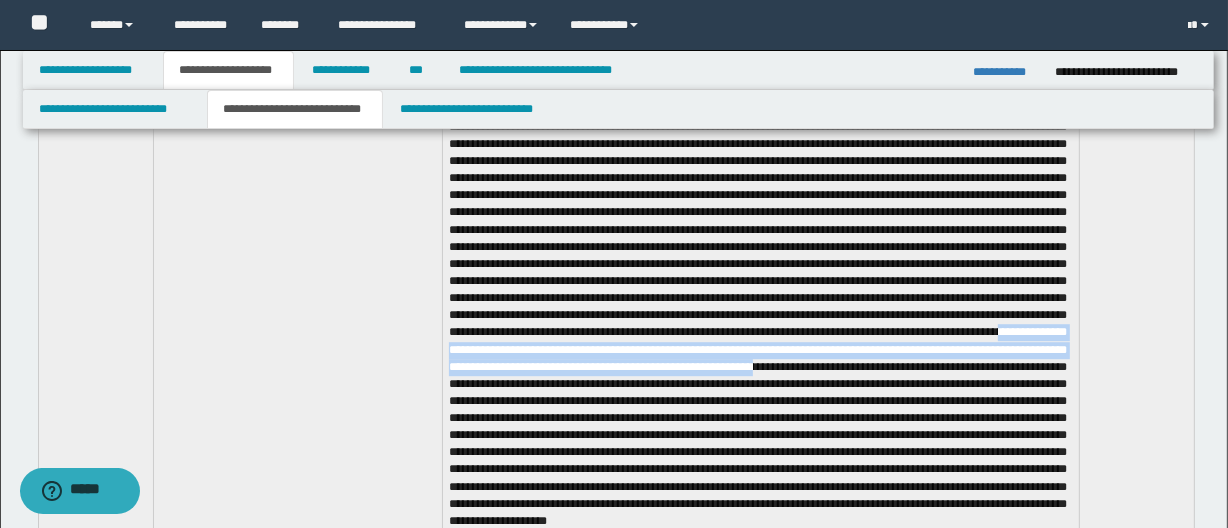 drag, startPoint x: 535, startPoint y: 417, endPoint x: 984, endPoint y: 429, distance: 449.16034 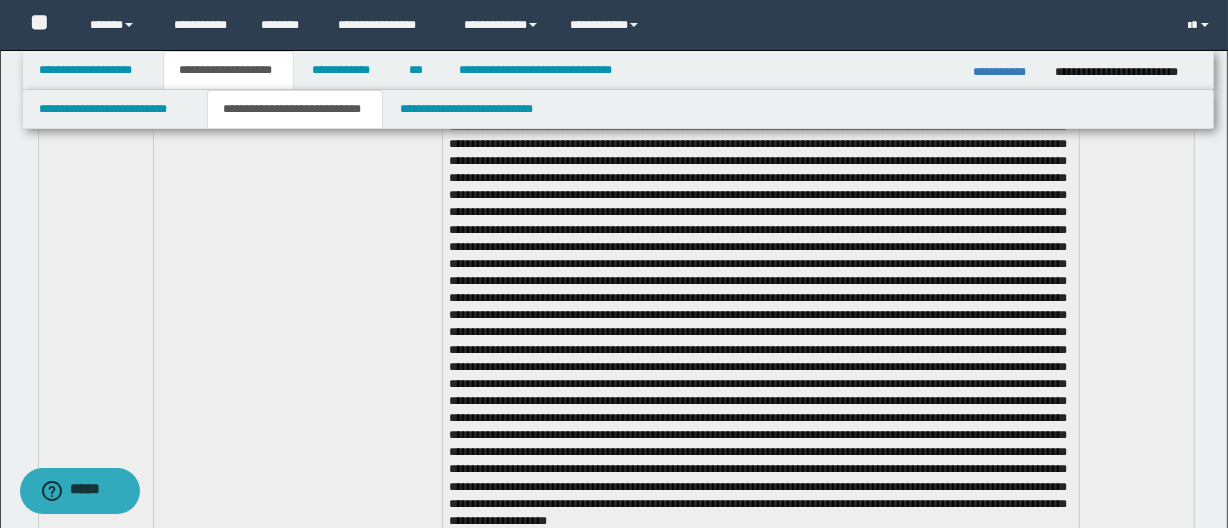 drag, startPoint x: 541, startPoint y: 339, endPoint x: 836, endPoint y: 444, distance: 313.12936 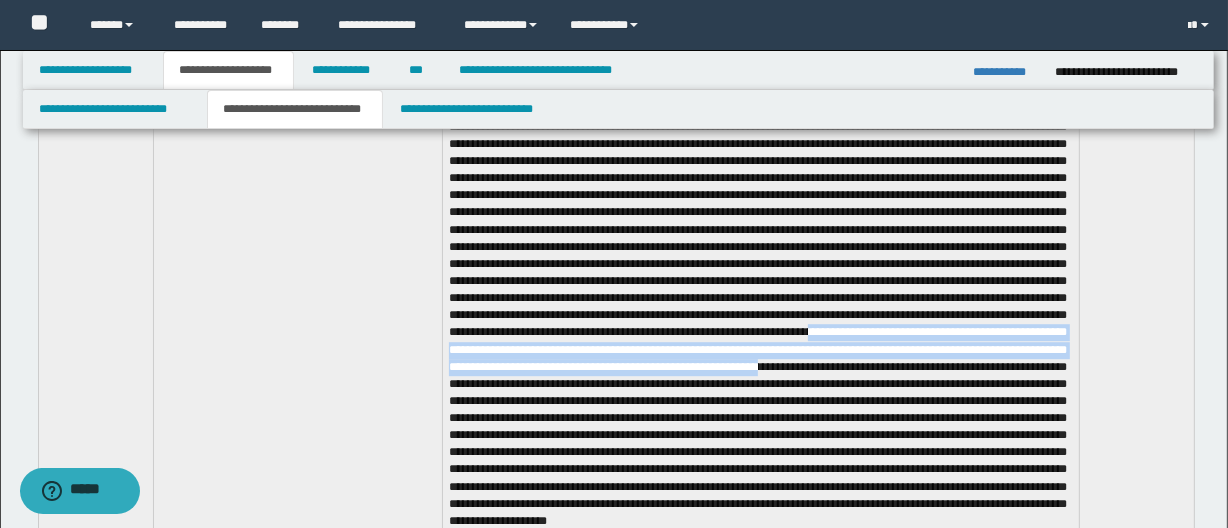 drag, startPoint x: 902, startPoint y: 396, endPoint x: 994, endPoint y: 432, distance: 98.79271 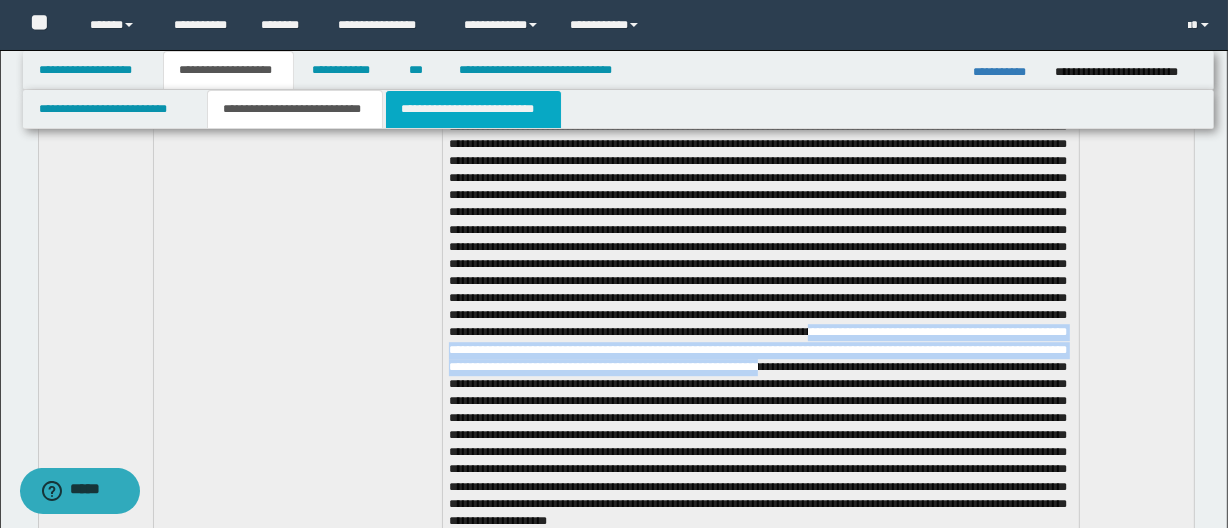 click on "**********" at bounding box center (473, 109) 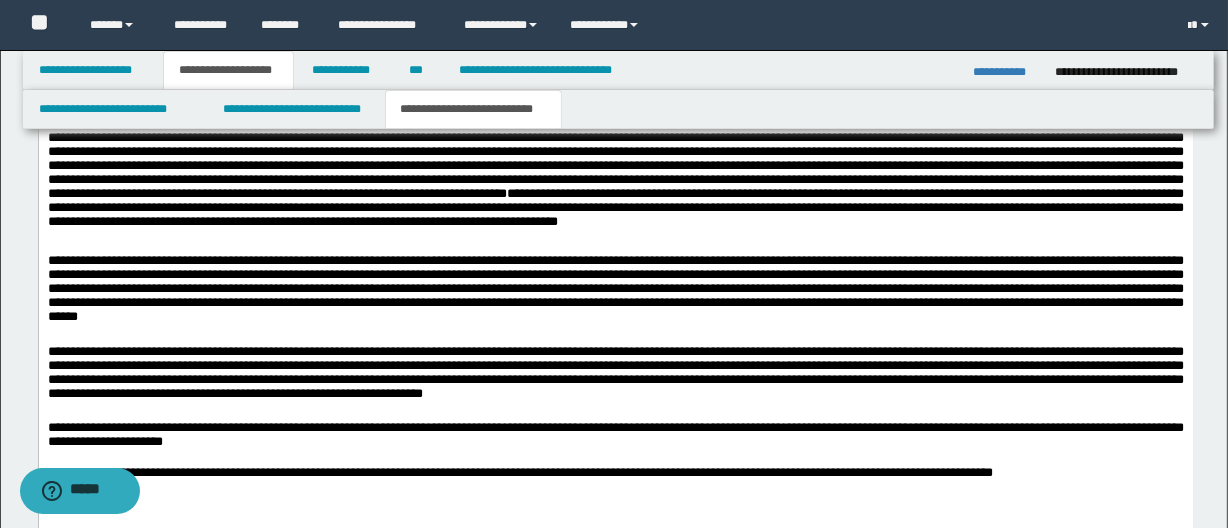 scroll, scrollTop: 793, scrollLeft: 0, axis: vertical 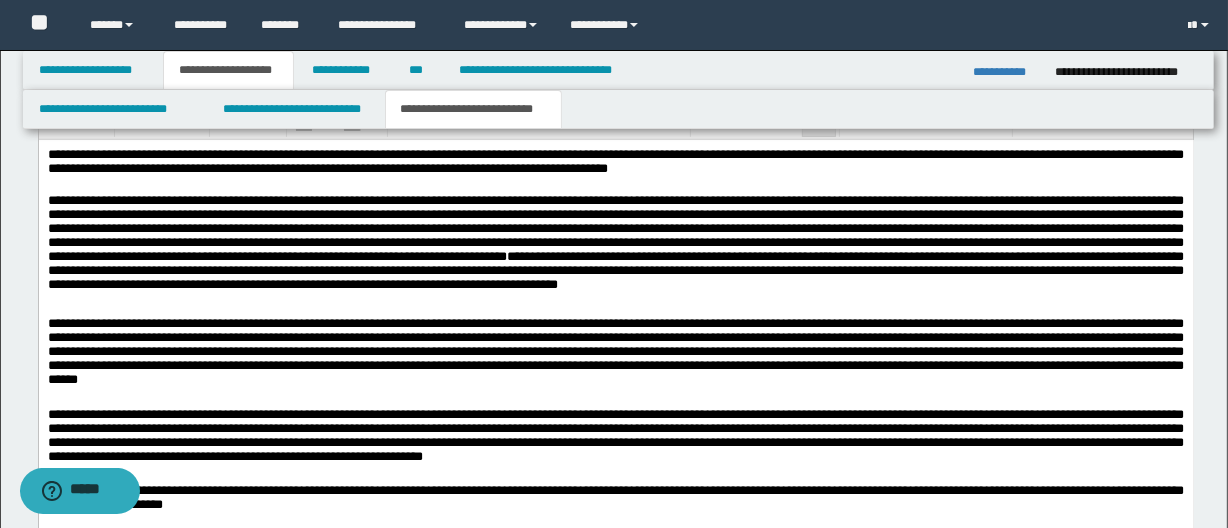 click on "**********" at bounding box center (615, 248) 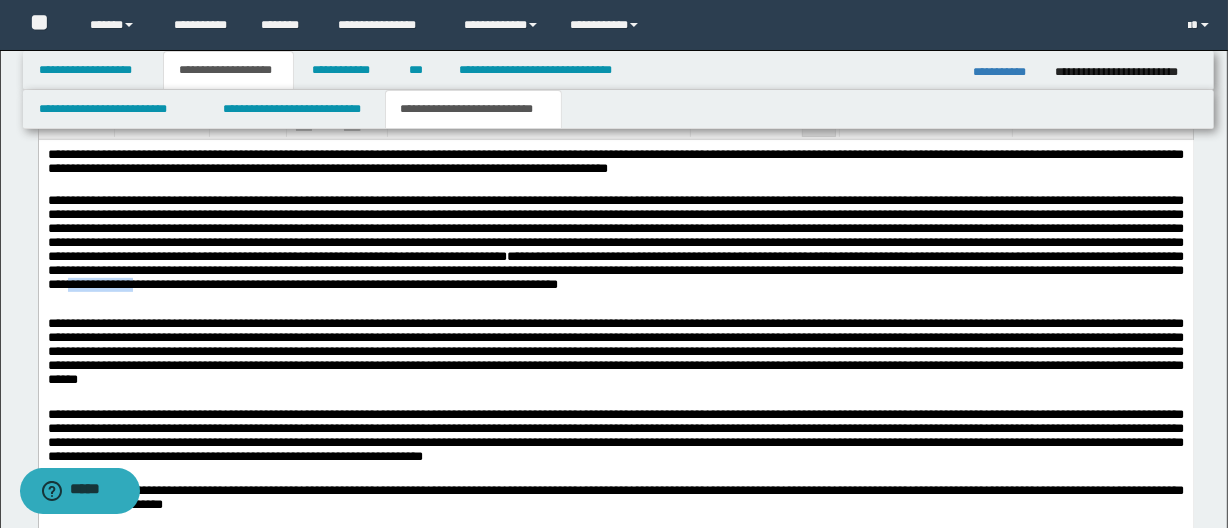 drag, startPoint x: 712, startPoint y: 295, endPoint x: 643, endPoint y: 300, distance: 69.18092 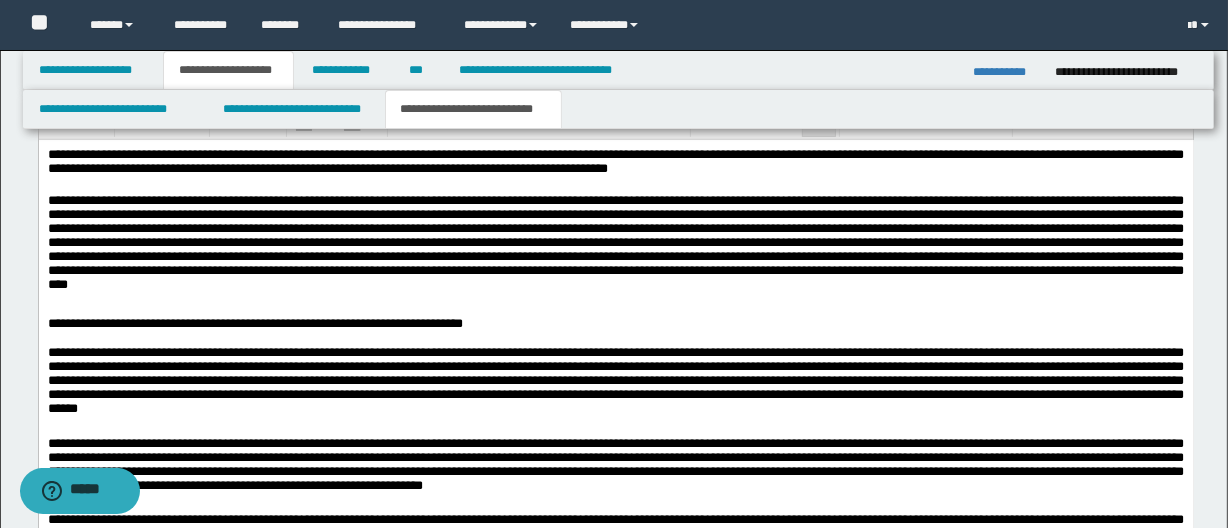 drag, startPoint x: 643, startPoint y: 300, endPoint x: 654, endPoint y: 299, distance: 11.045361 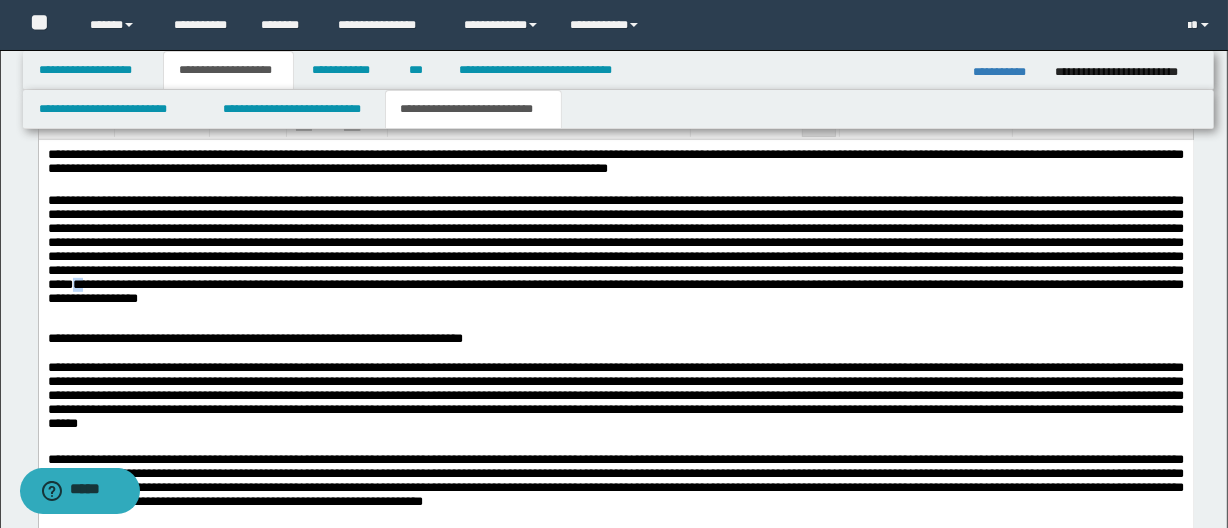 drag, startPoint x: 680, startPoint y: 293, endPoint x: 698, endPoint y: 296, distance: 18.248287 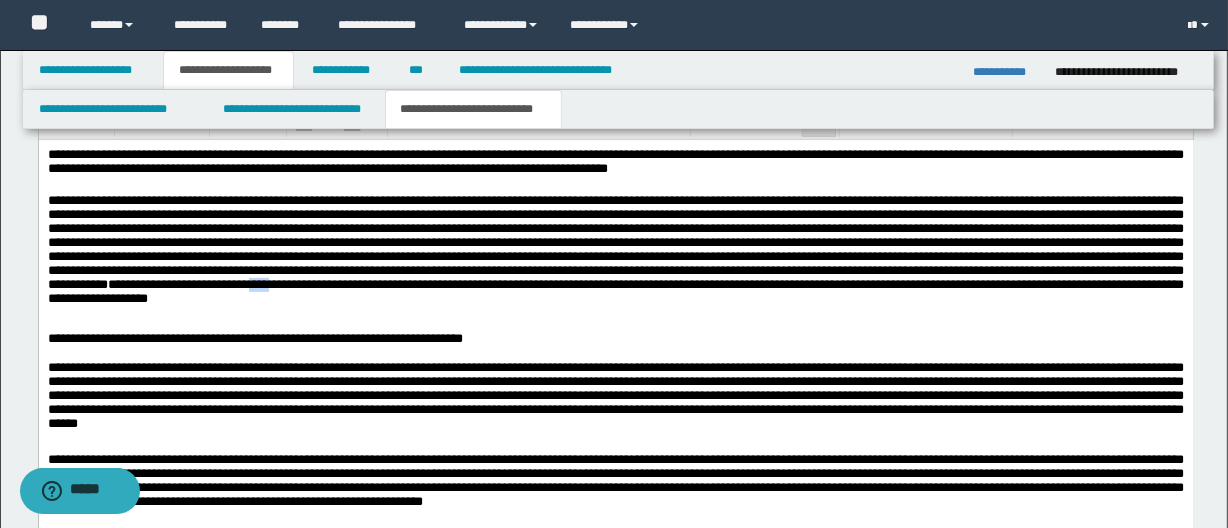 drag, startPoint x: 872, startPoint y: 296, endPoint x: 900, endPoint y: 301, distance: 28.442924 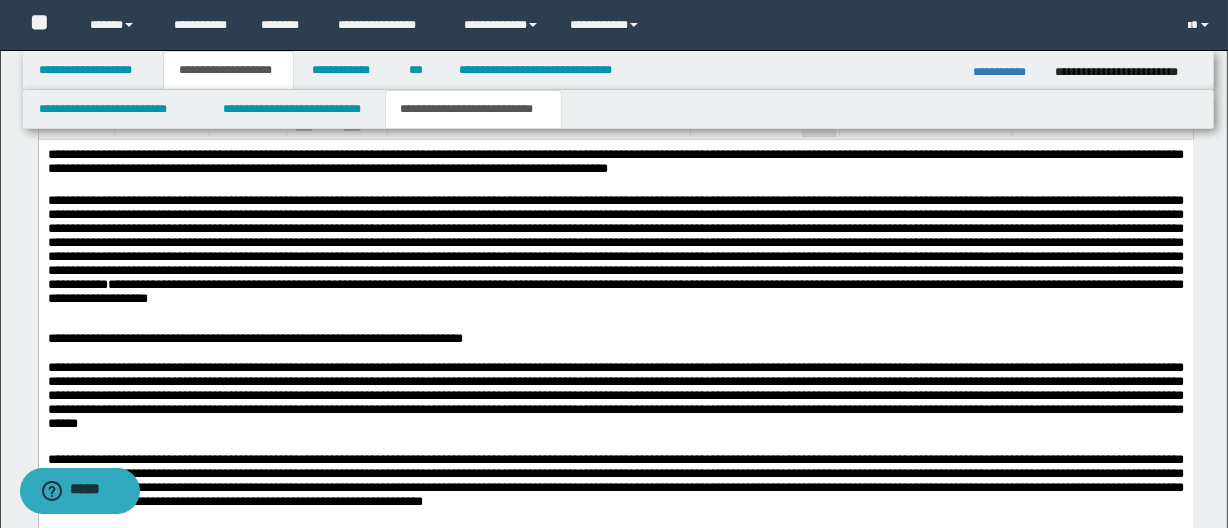 click on "**********" at bounding box center (615, 256) 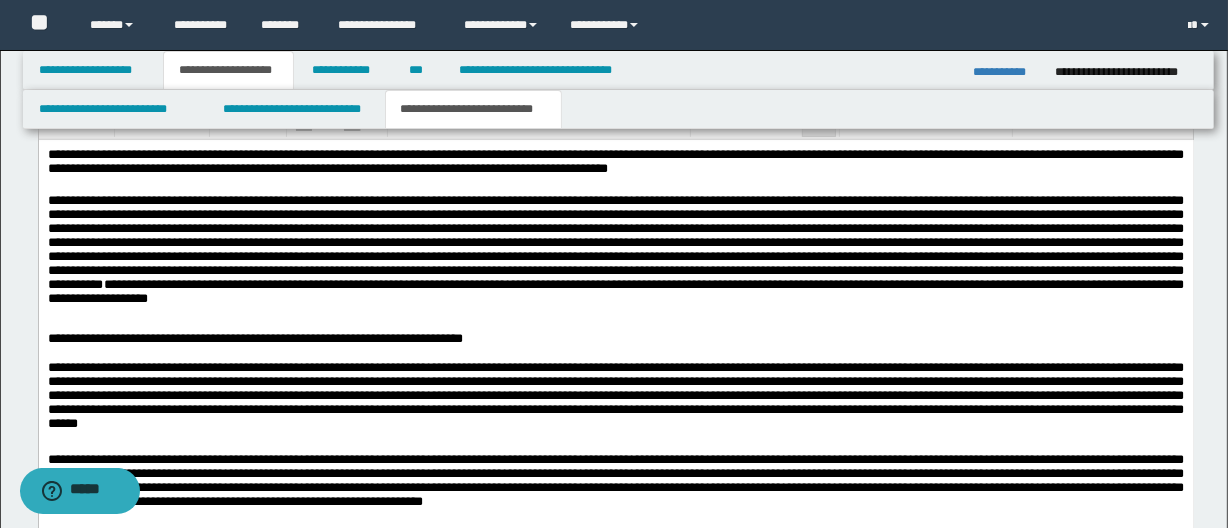 click on "**********" at bounding box center (615, 256) 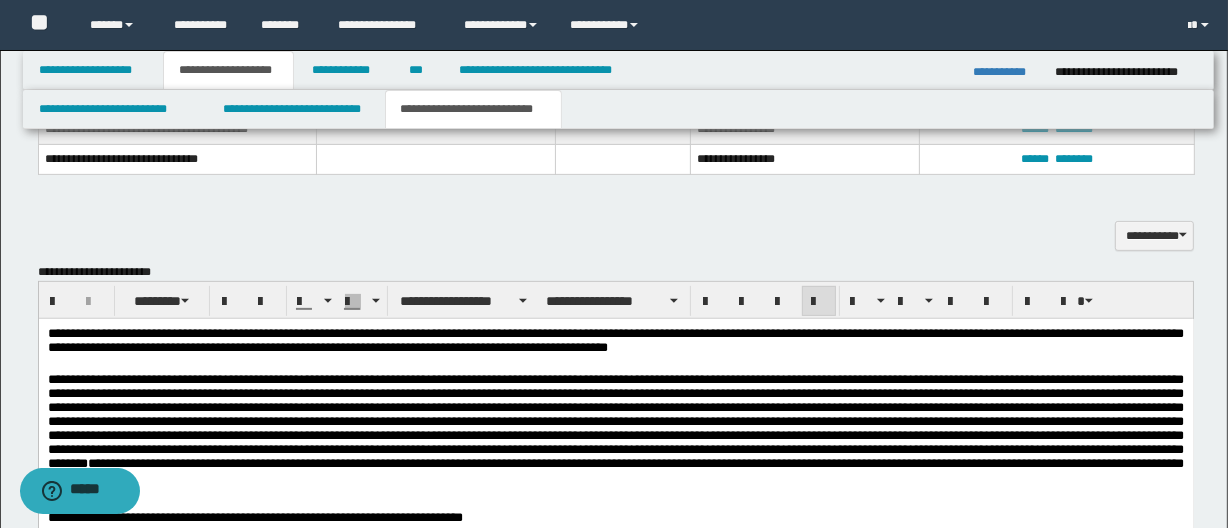 scroll, scrollTop: 611, scrollLeft: 0, axis: vertical 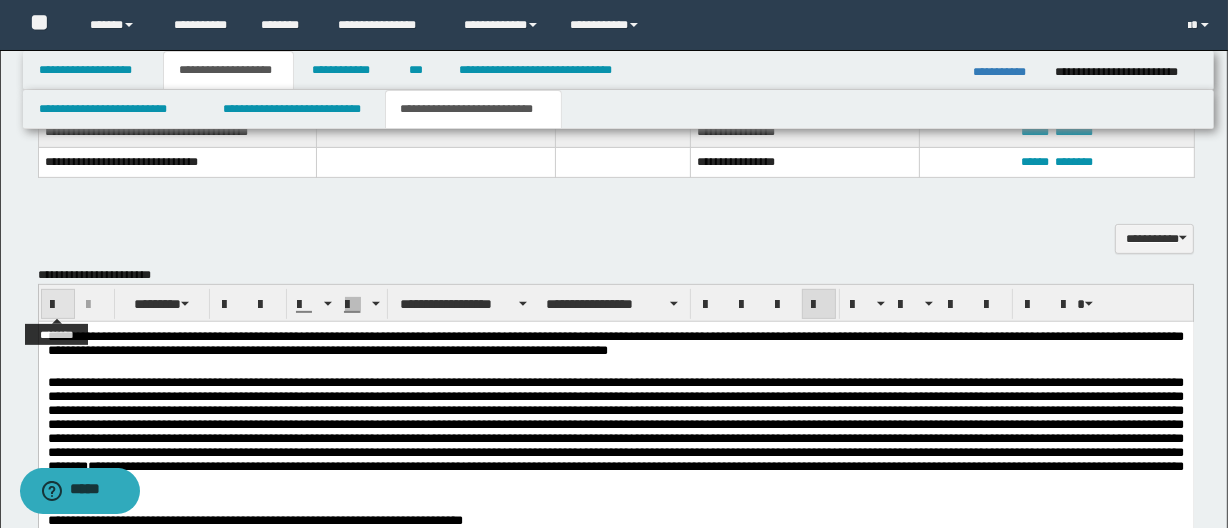 click at bounding box center [58, 305] 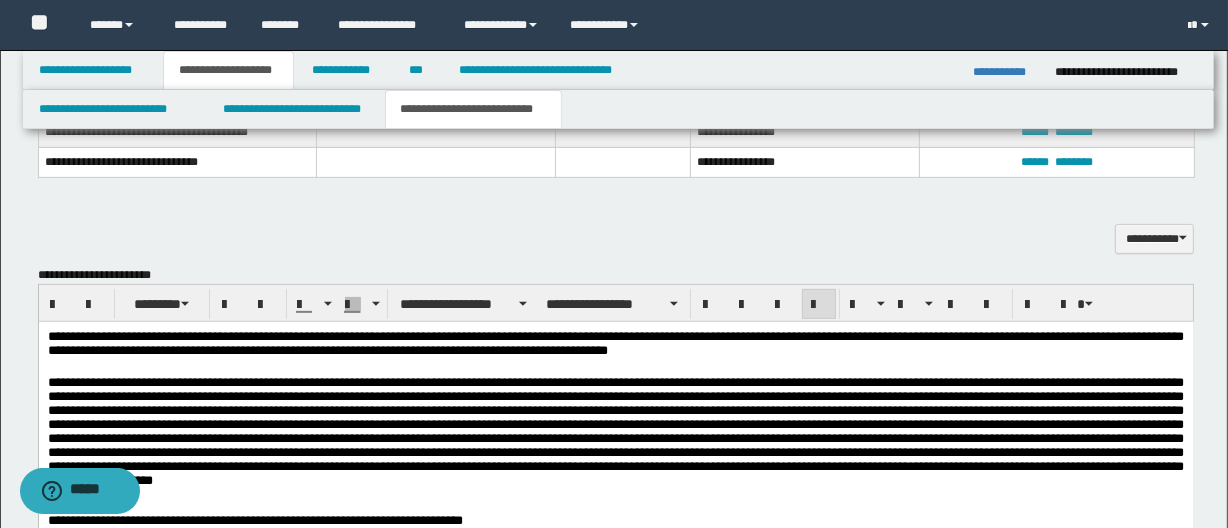 scroll, scrollTop: 702, scrollLeft: 0, axis: vertical 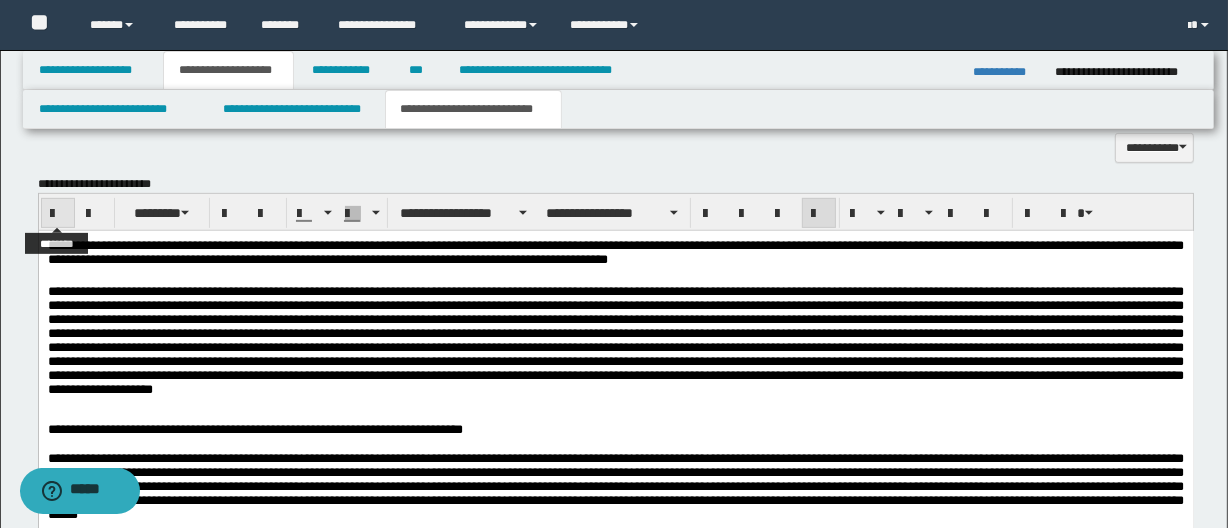 click at bounding box center [58, 214] 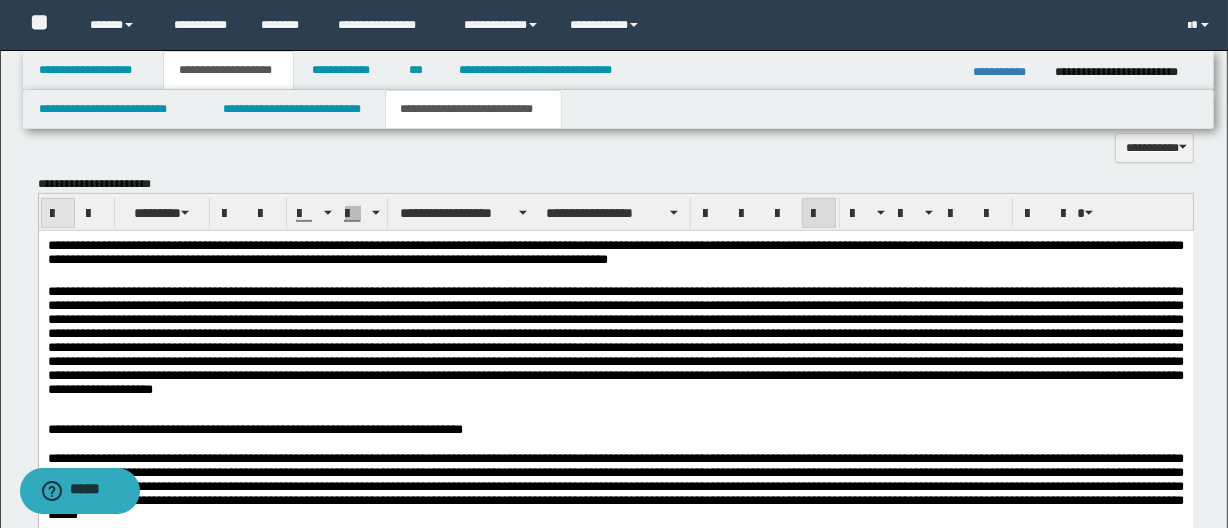 click at bounding box center [58, 214] 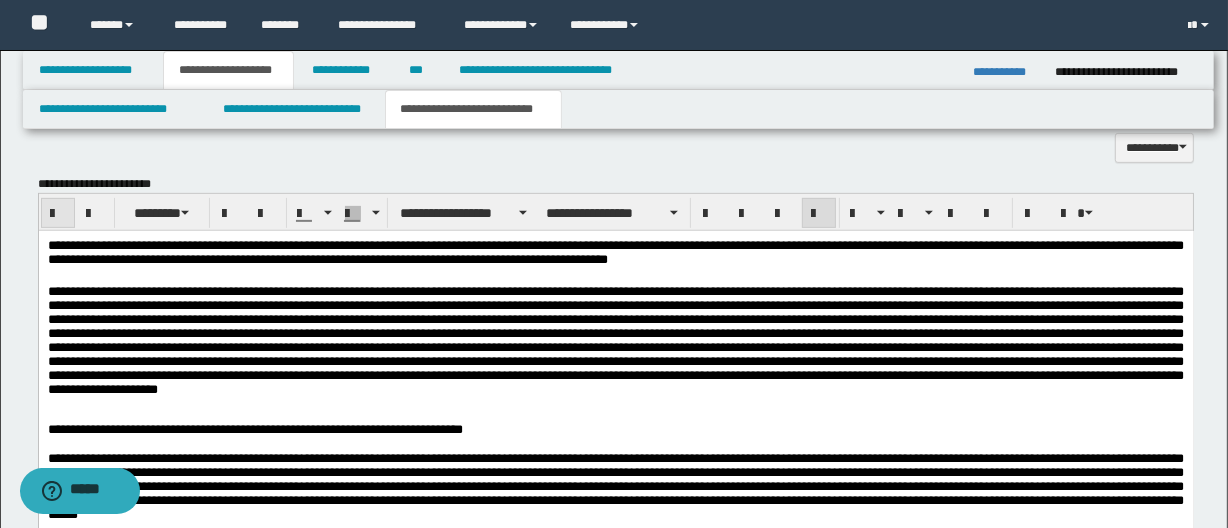 click at bounding box center (58, 214) 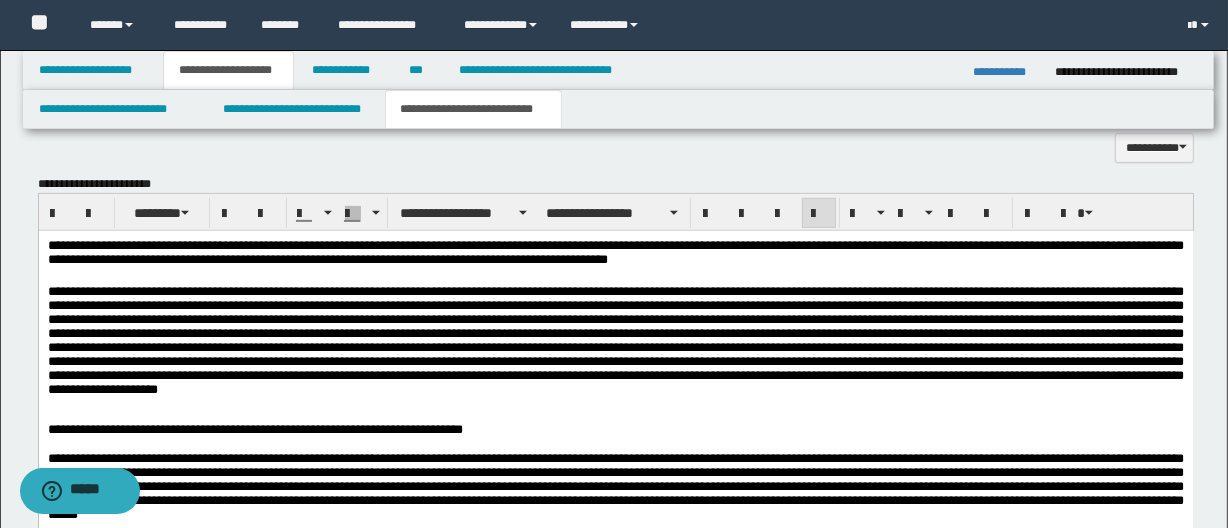 click at bounding box center [615, 347] 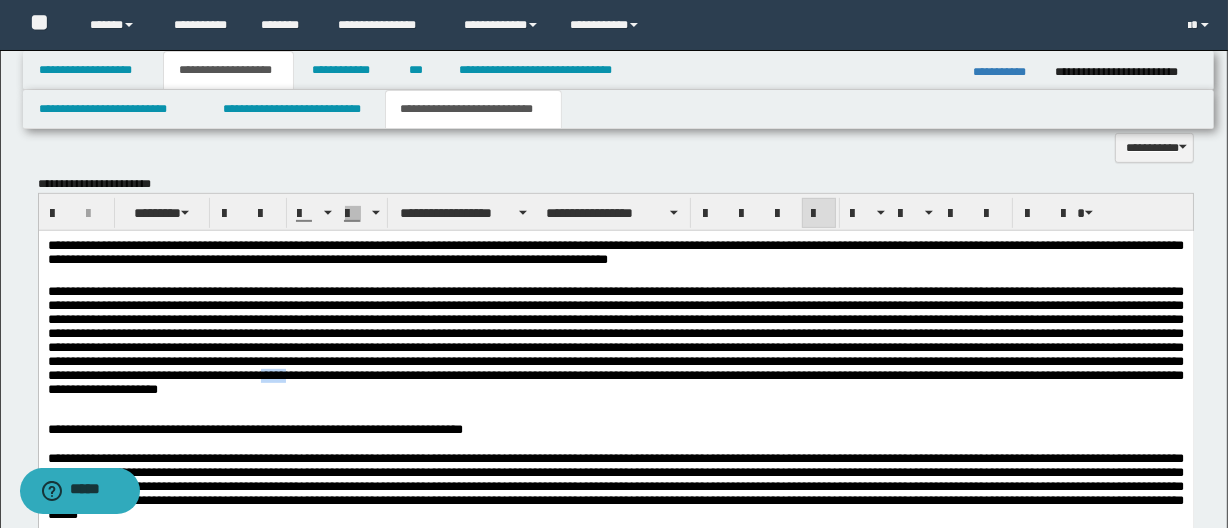 drag, startPoint x: 887, startPoint y: 387, endPoint x: 915, endPoint y: 386, distance: 28.01785 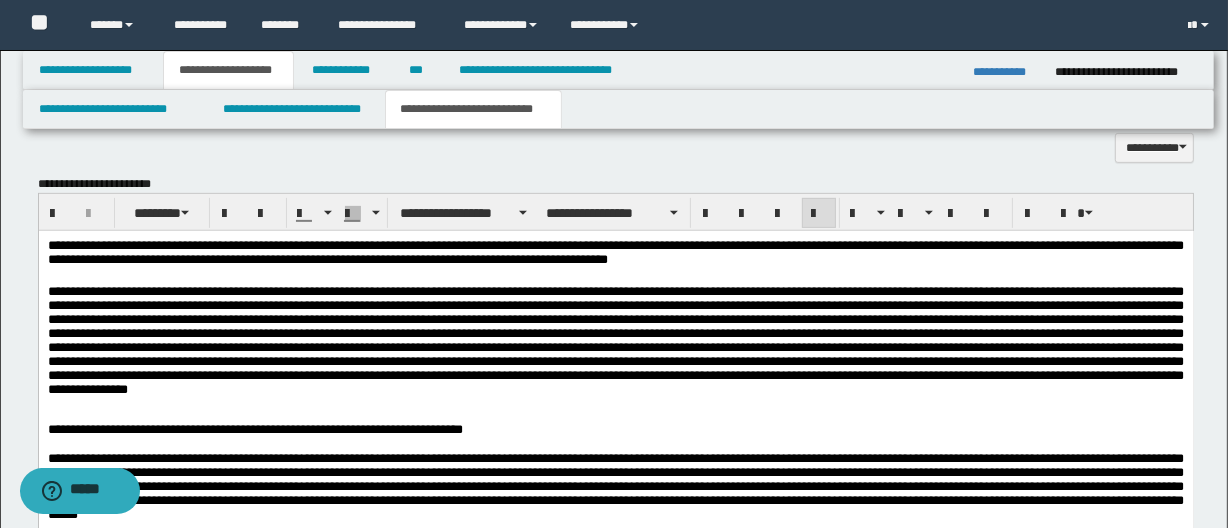 click at bounding box center (615, 416) 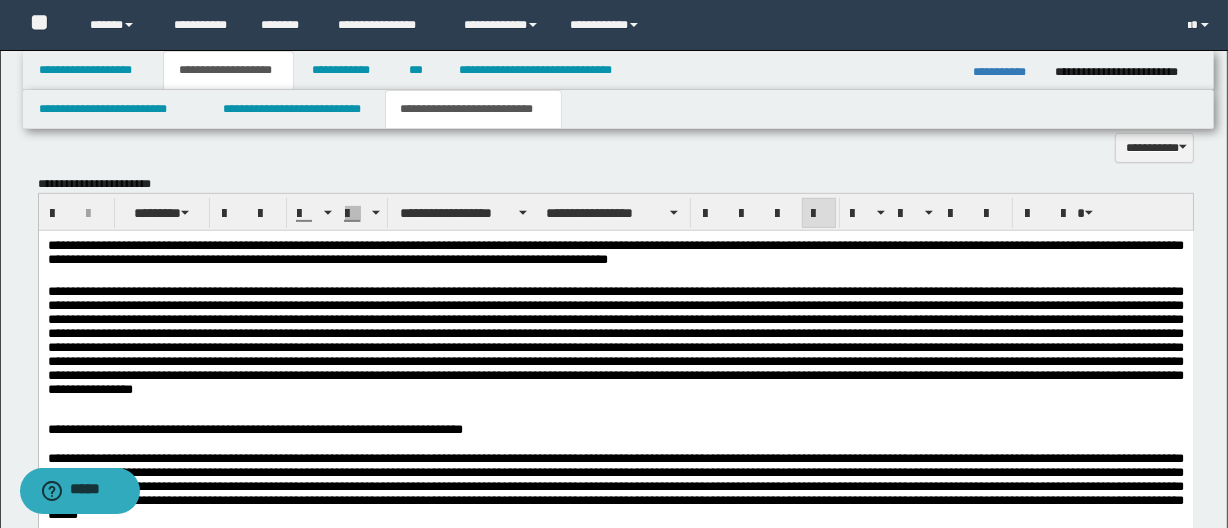 click on "**********" at bounding box center (615, 430) 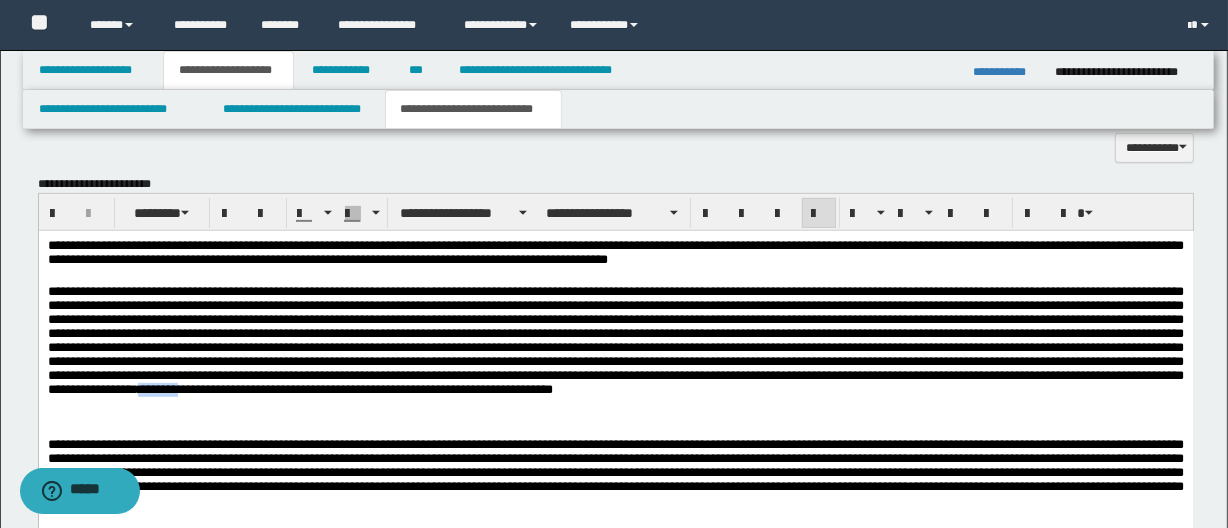 drag, startPoint x: 808, startPoint y: 398, endPoint x: 855, endPoint y: 401, distance: 47.095646 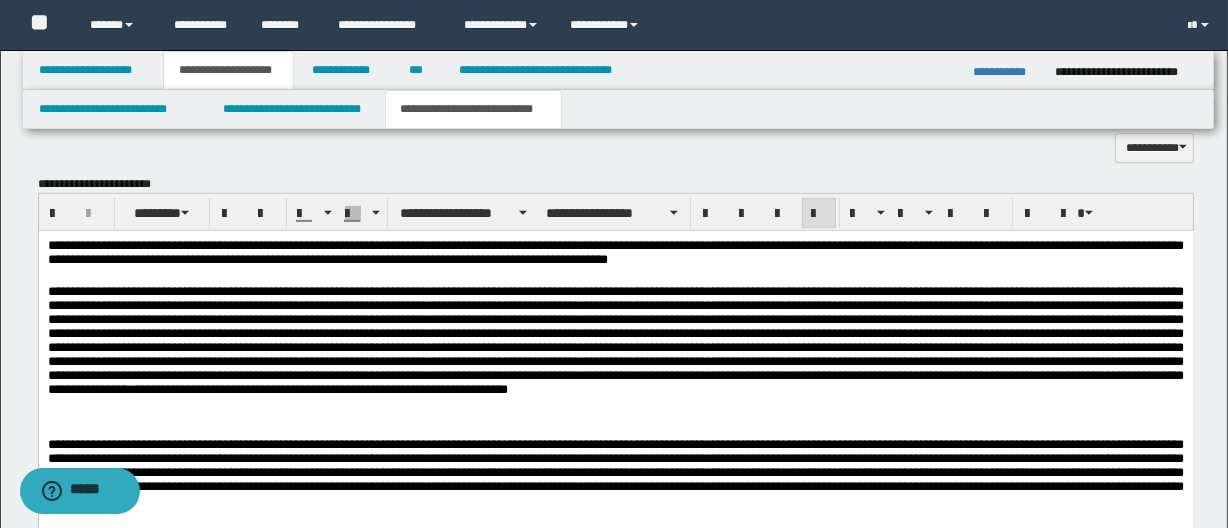 click on "**********" at bounding box center (615, 354) 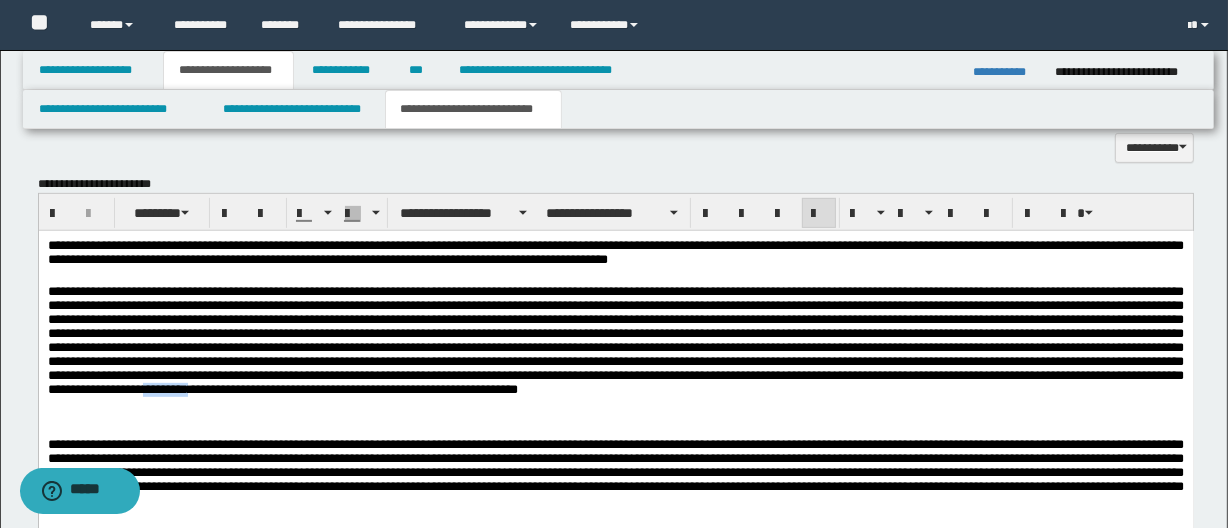 drag, startPoint x: 837, startPoint y: 398, endPoint x: 889, endPoint y: 399, distance: 52.009613 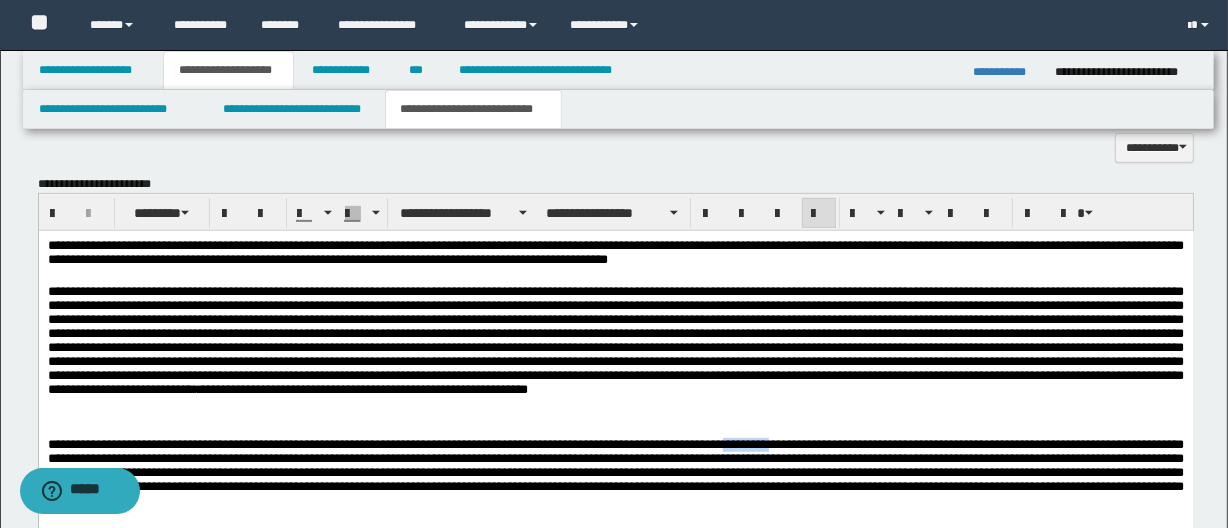 drag, startPoint x: 865, startPoint y: 453, endPoint x: 825, endPoint y: 451, distance: 40.04997 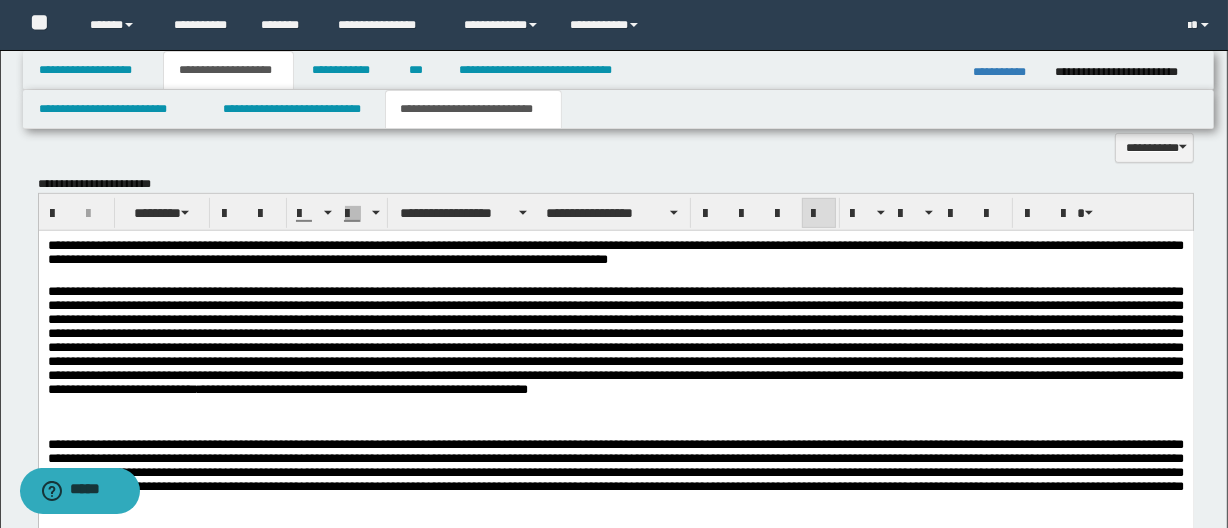 drag, startPoint x: 842, startPoint y: 385, endPoint x: 838, endPoint y: 408, distance: 23.345236 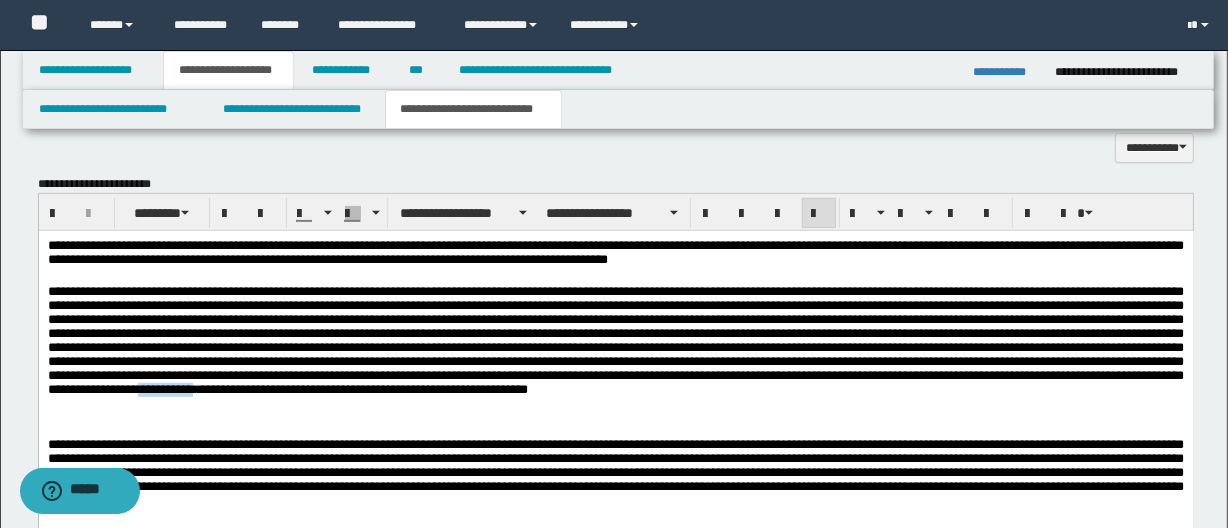 drag, startPoint x: 825, startPoint y: 398, endPoint x: 887, endPoint y: 399, distance: 62.008064 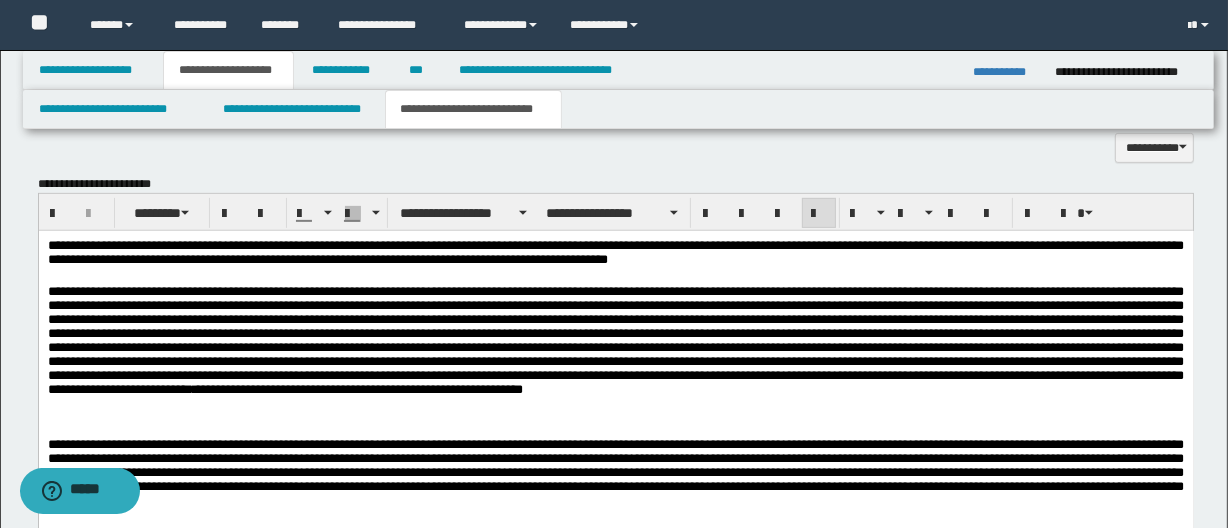 click on "**********" at bounding box center [615, 354] 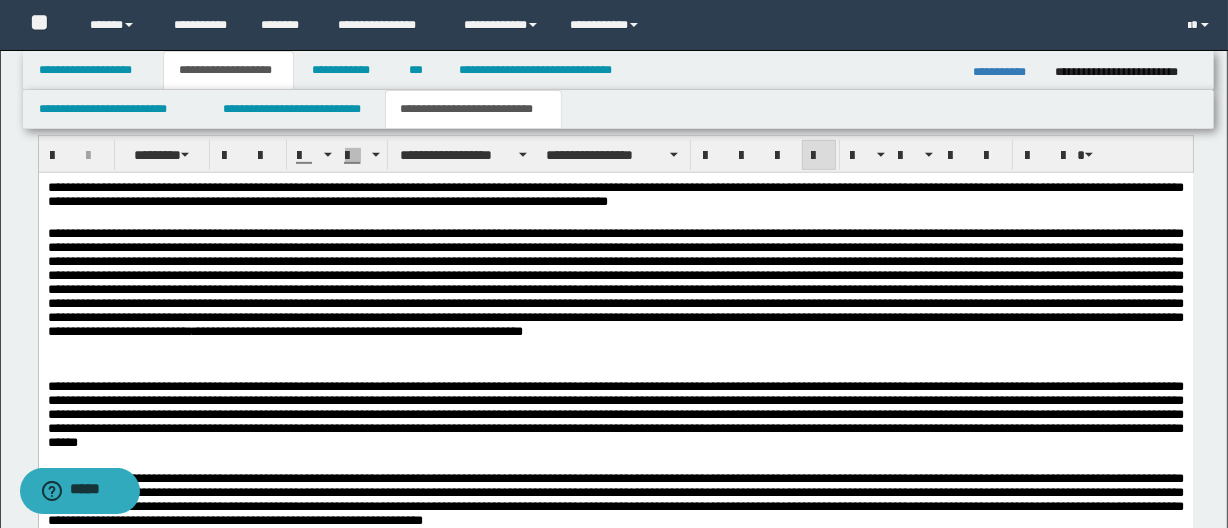 scroll, scrollTop: 793, scrollLeft: 0, axis: vertical 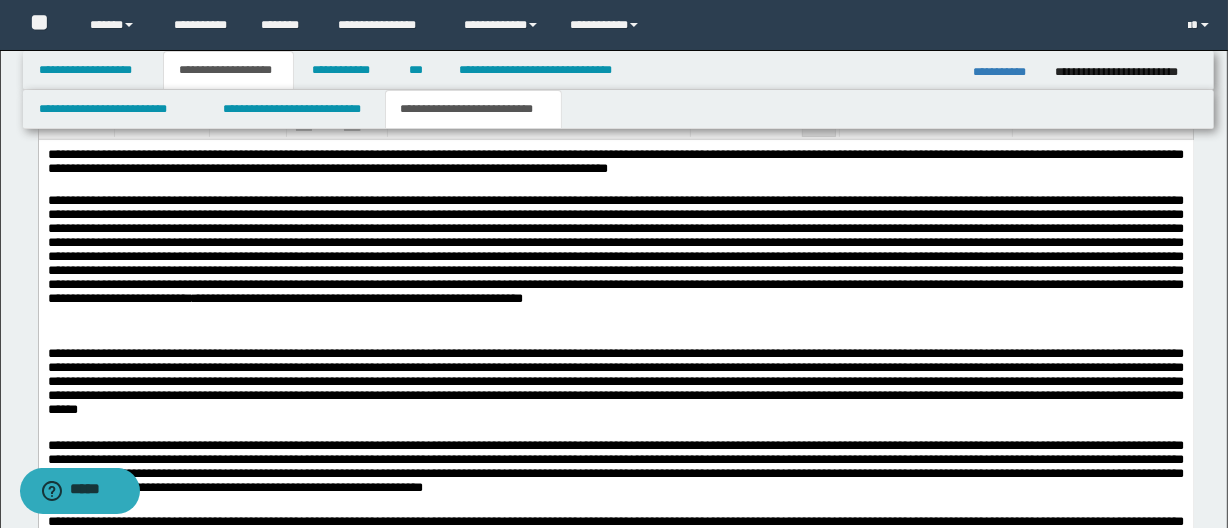 click on "**********" at bounding box center (615, 385) 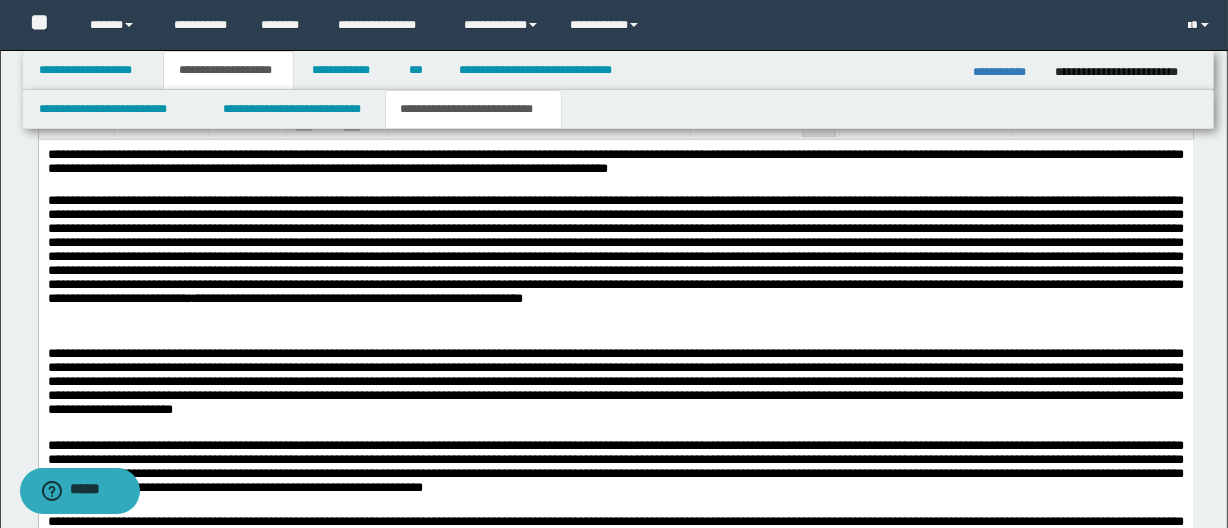 click on "**********" at bounding box center [615, 385] 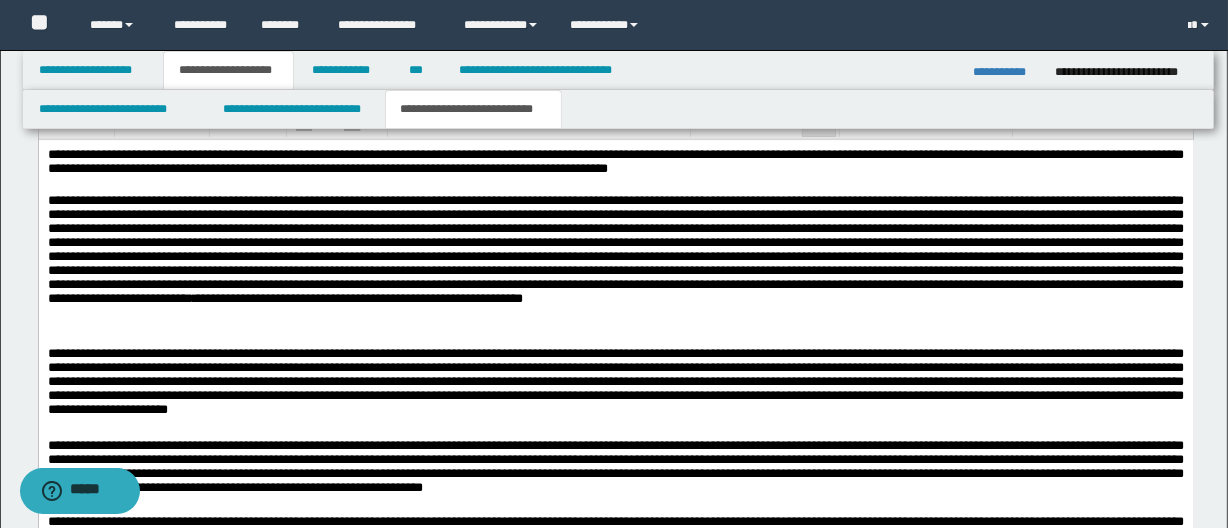 click on "**********" at bounding box center [615, 385] 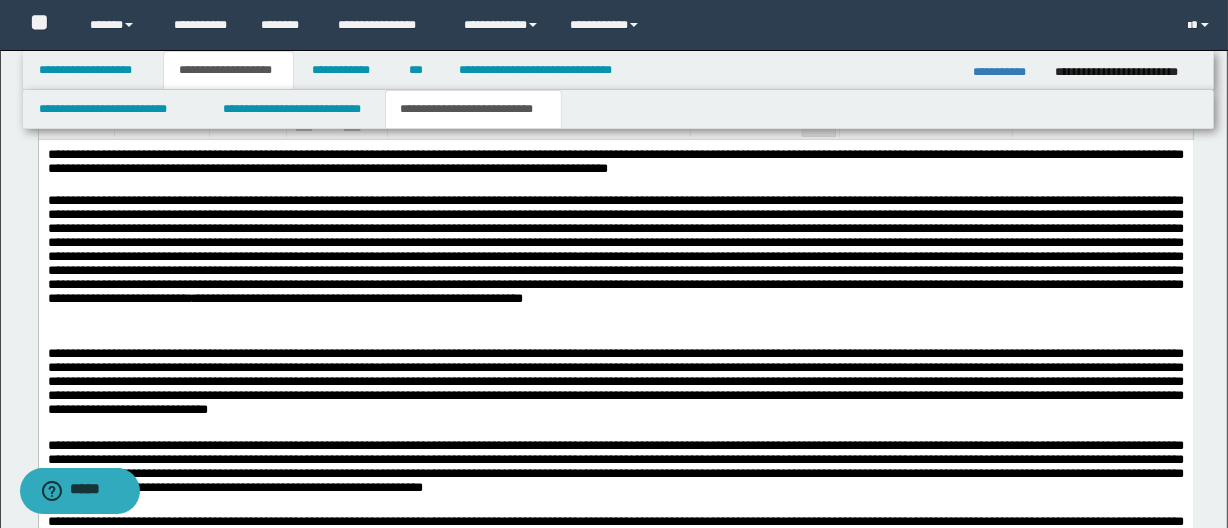 click on "**********" at bounding box center [615, 385] 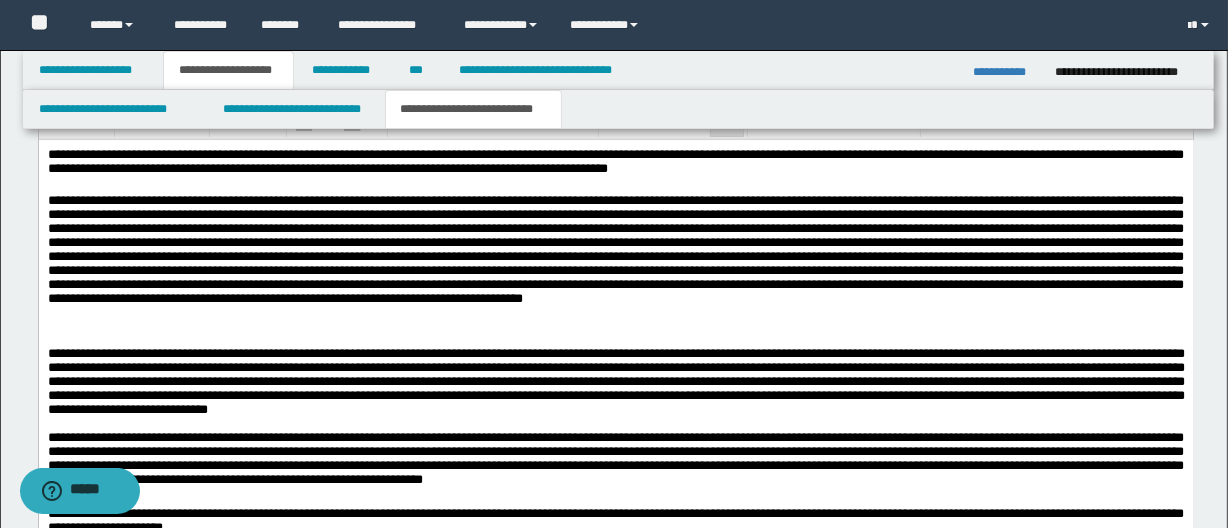 click on "**********" at bounding box center [615, 381] 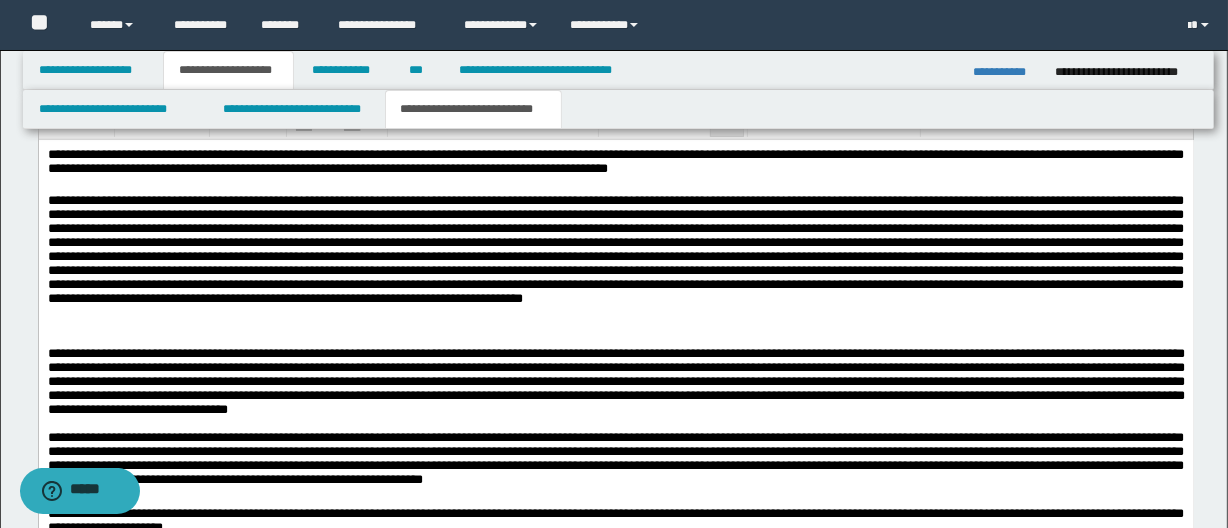 click on "**********" at bounding box center (615, 381) 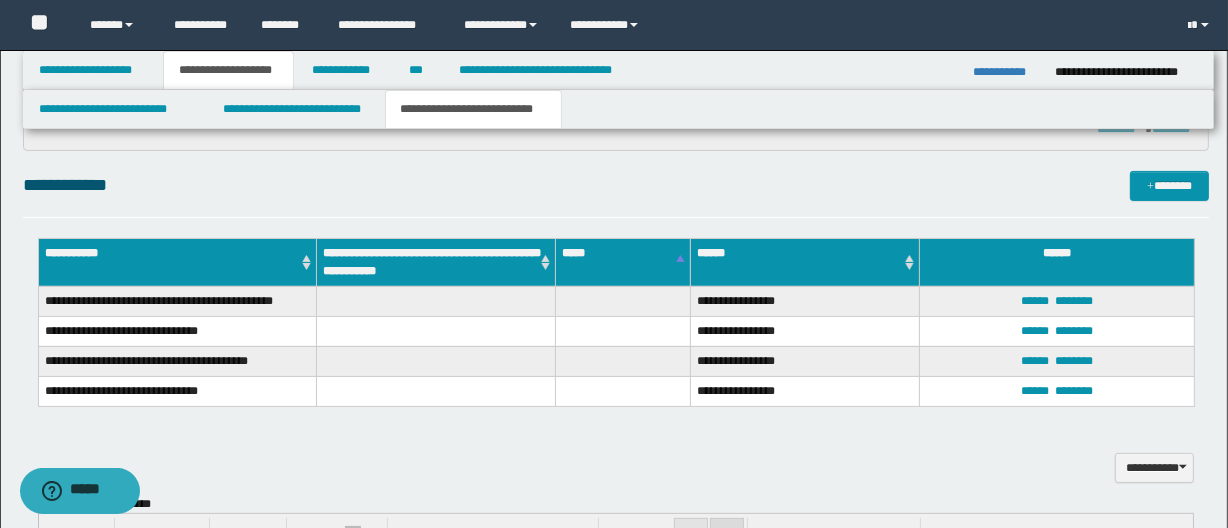 scroll, scrollTop: 248, scrollLeft: 0, axis: vertical 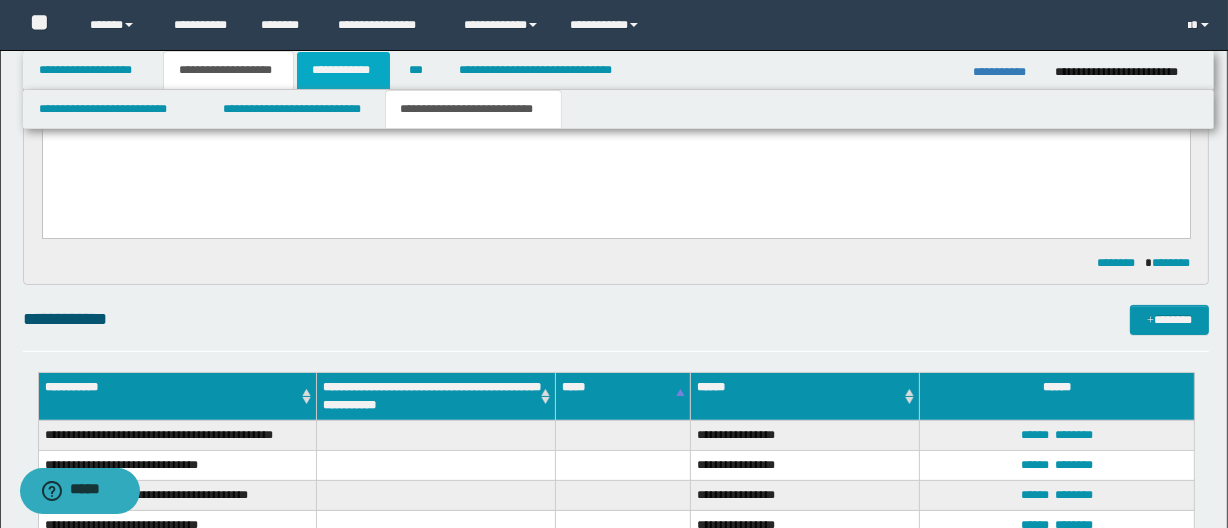 click on "**********" at bounding box center [343, 70] 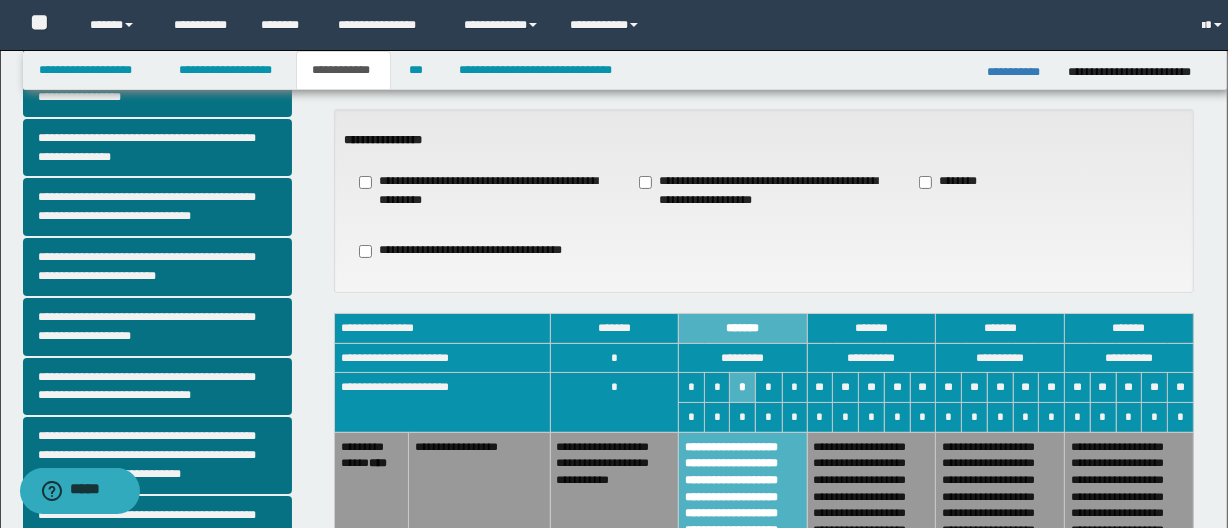 scroll, scrollTop: 217, scrollLeft: 0, axis: vertical 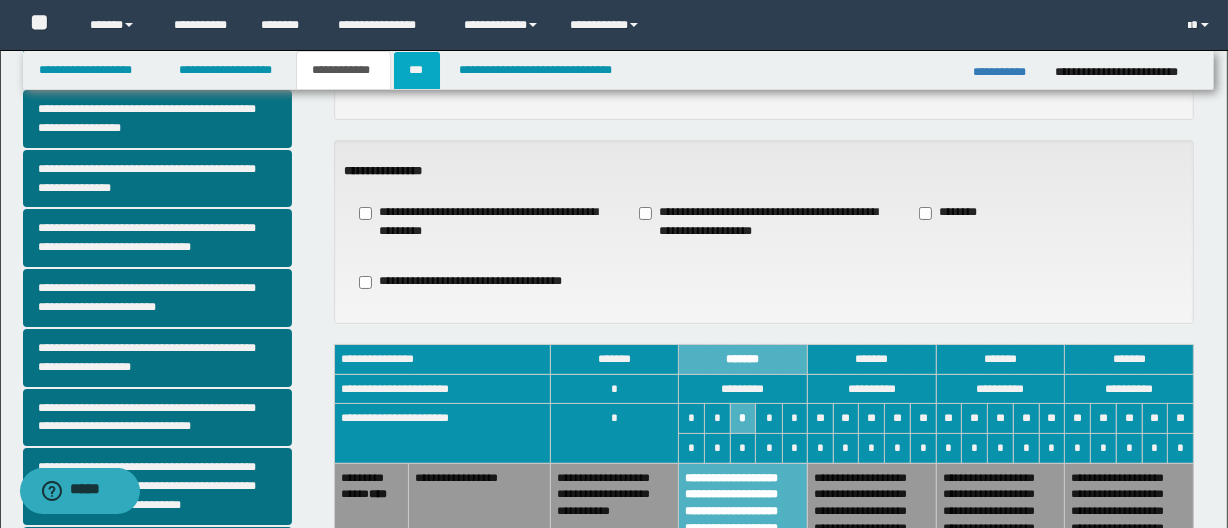 click on "***" at bounding box center (417, 70) 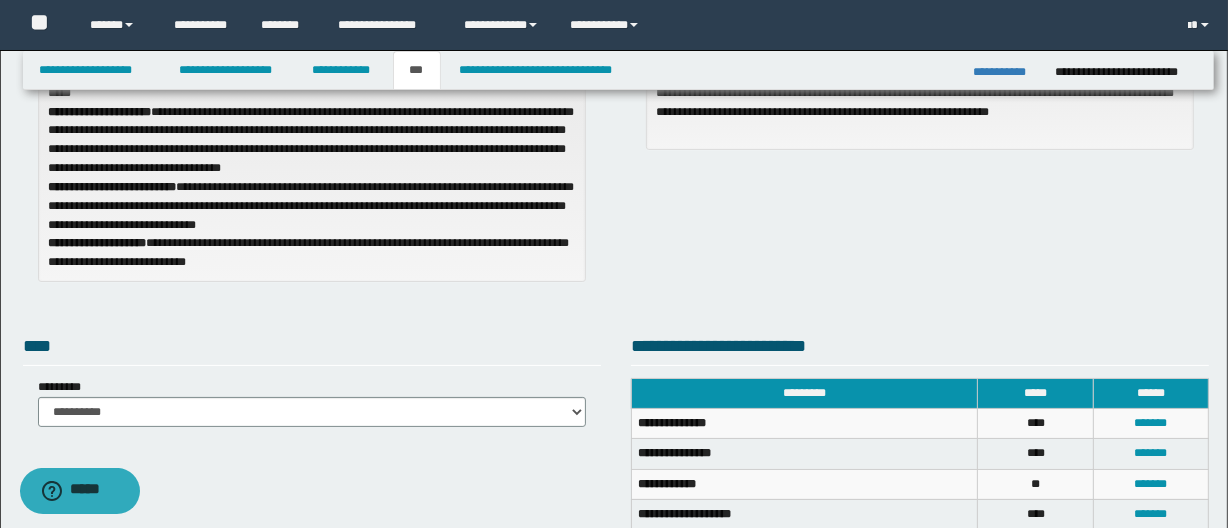 click on "**********" at bounding box center (312, 159) 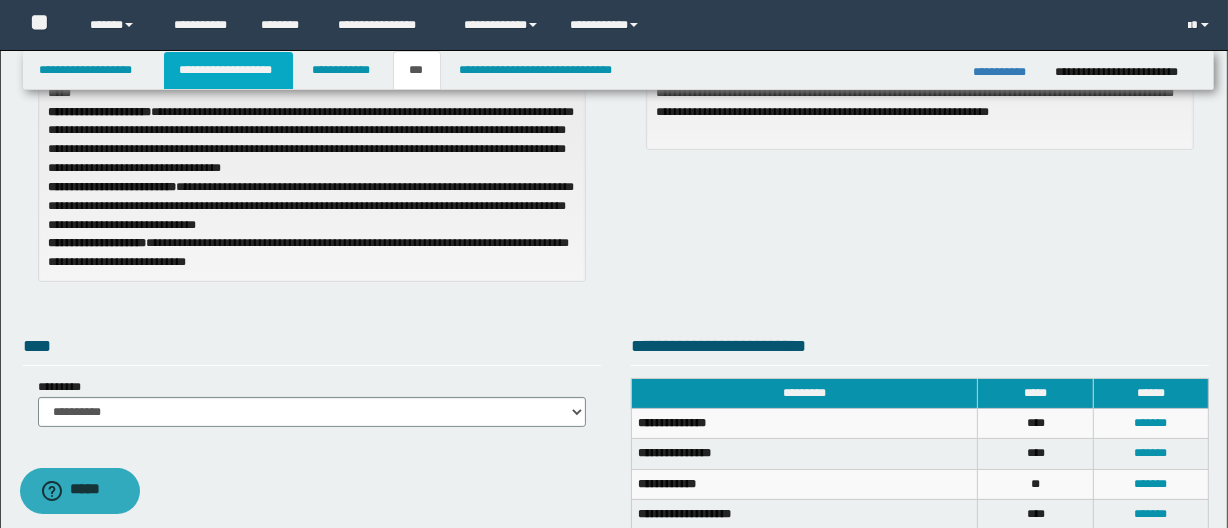 click on "**********" at bounding box center [228, 70] 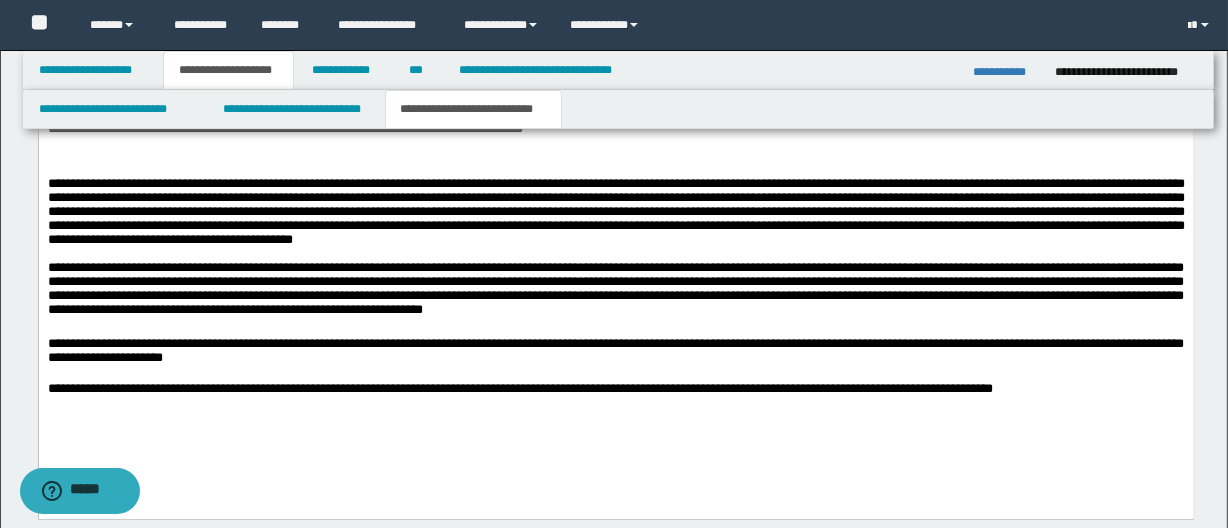 scroll, scrollTop: 975, scrollLeft: 0, axis: vertical 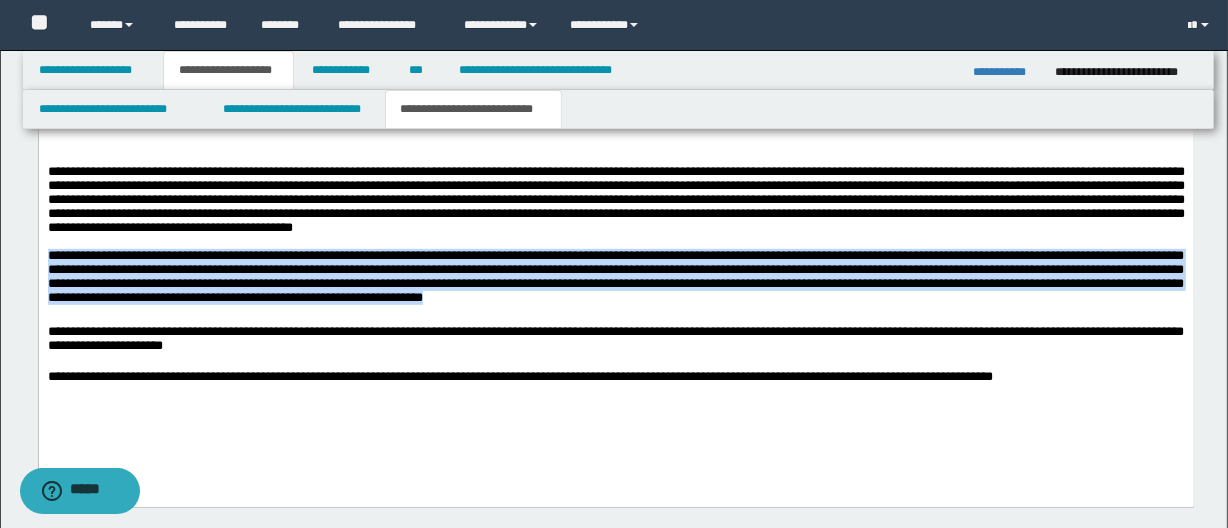 drag, startPoint x: 691, startPoint y: 315, endPoint x: 5, endPoint y: 266, distance: 687.7478 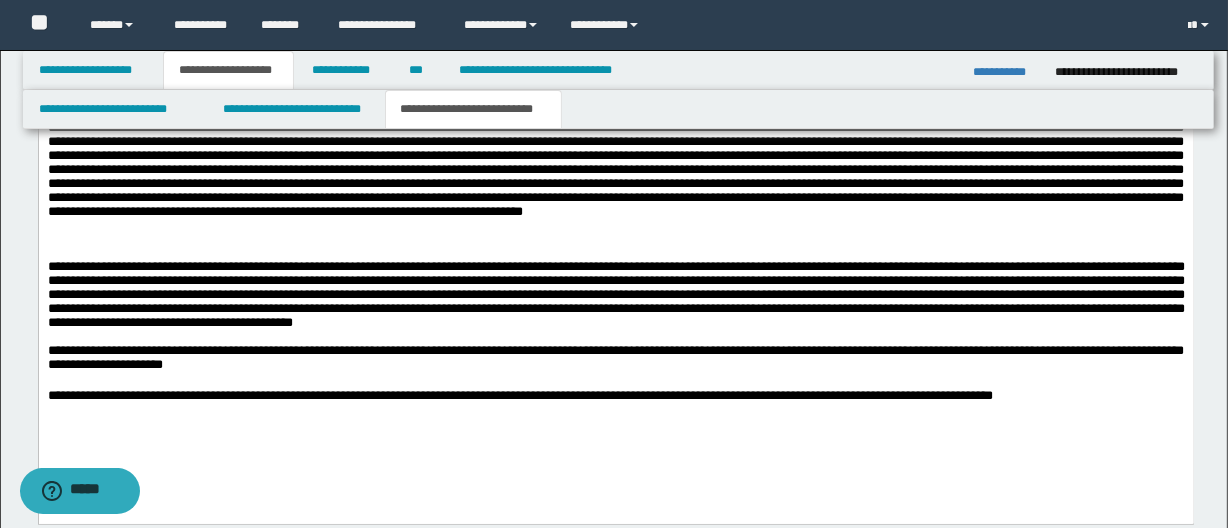 scroll, scrollTop: 884, scrollLeft: 0, axis: vertical 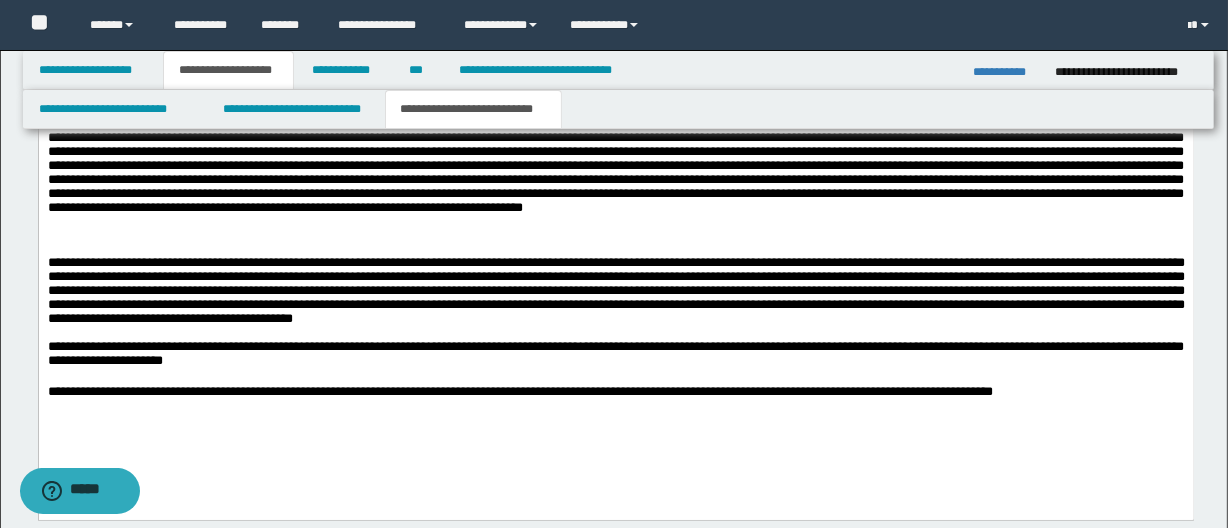 click on "**********" at bounding box center (615, 291) 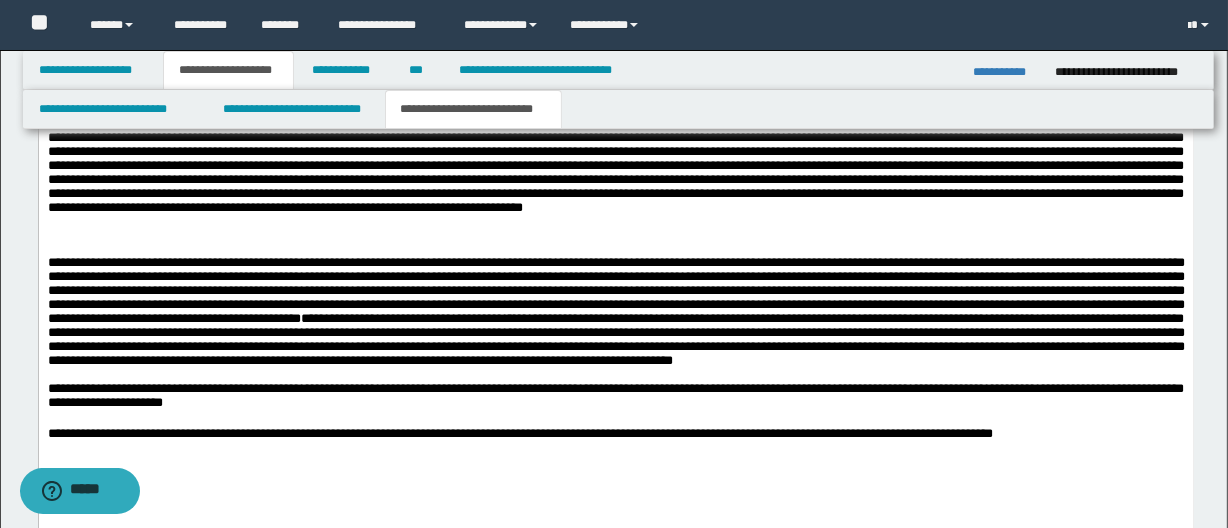 click on "**********" at bounding box center (615, 311) 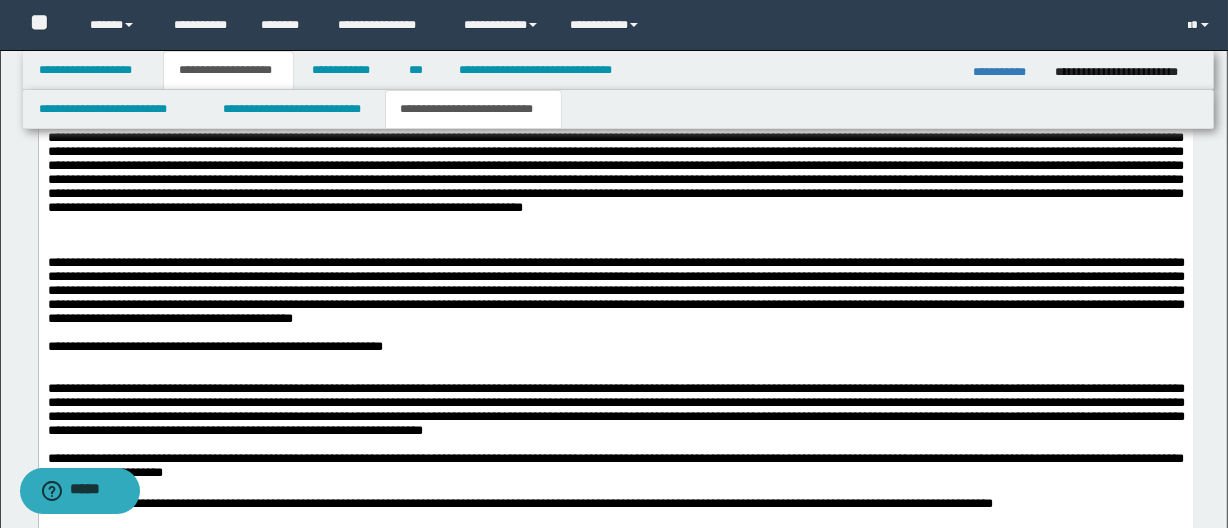 click on "**********" at bounding box center (615, 347) 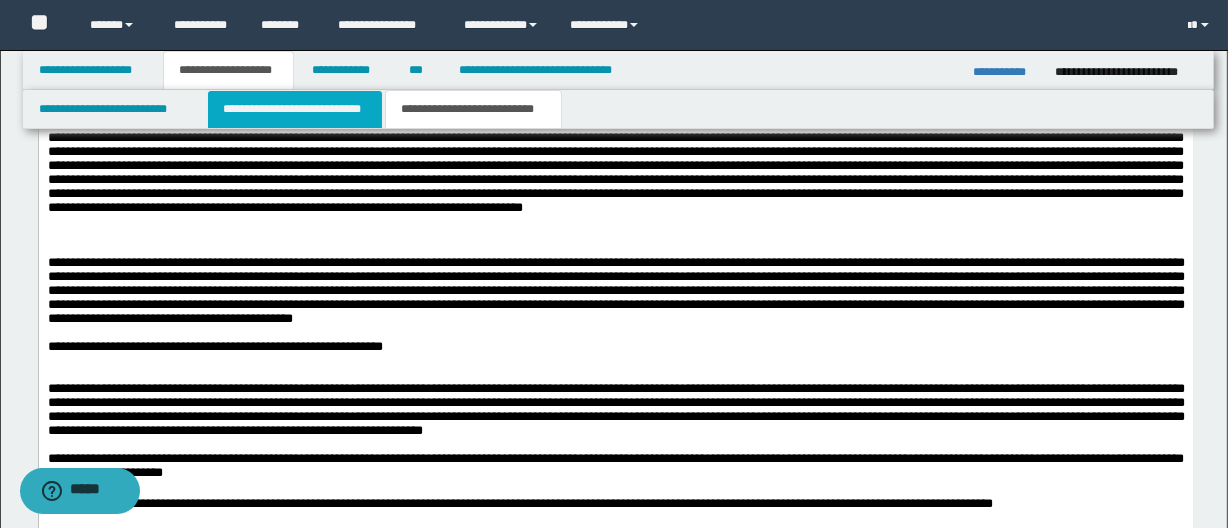click on "**********" at bounding box center (294, 109) 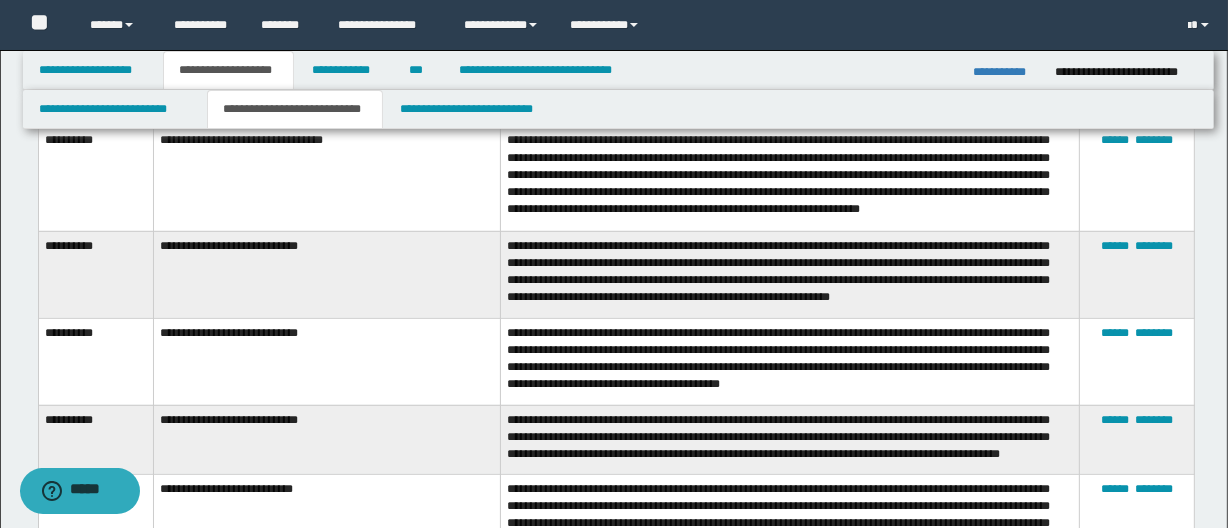 scroll, scrollTop: 2223, scrollLeft: 0, axis: vertical 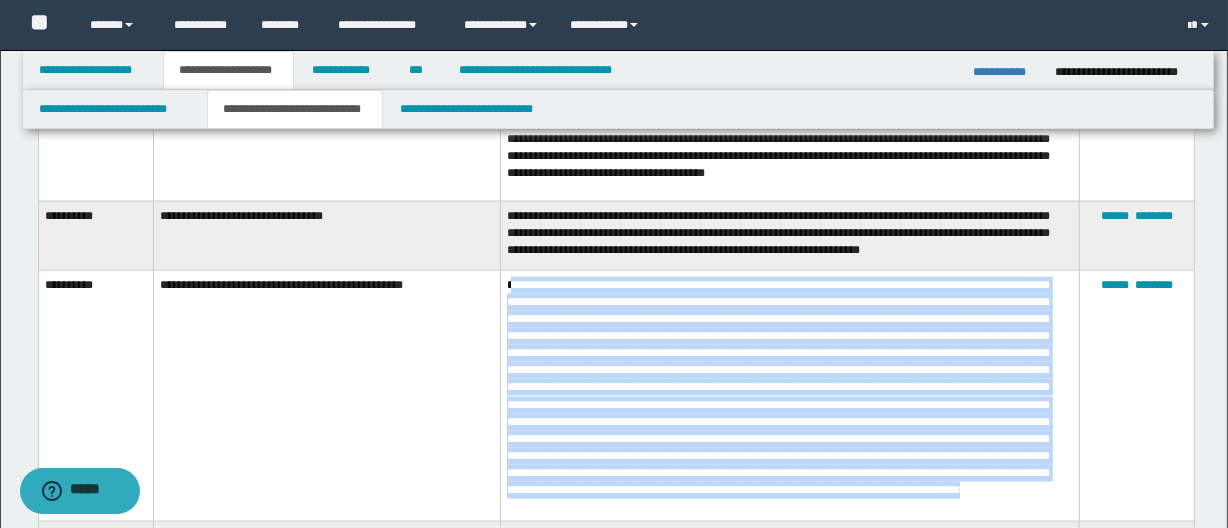 drag, startPoint x: 515, startPoint y: 264, endPoint x: 920, endPoint y: 420, distance: 434.00577 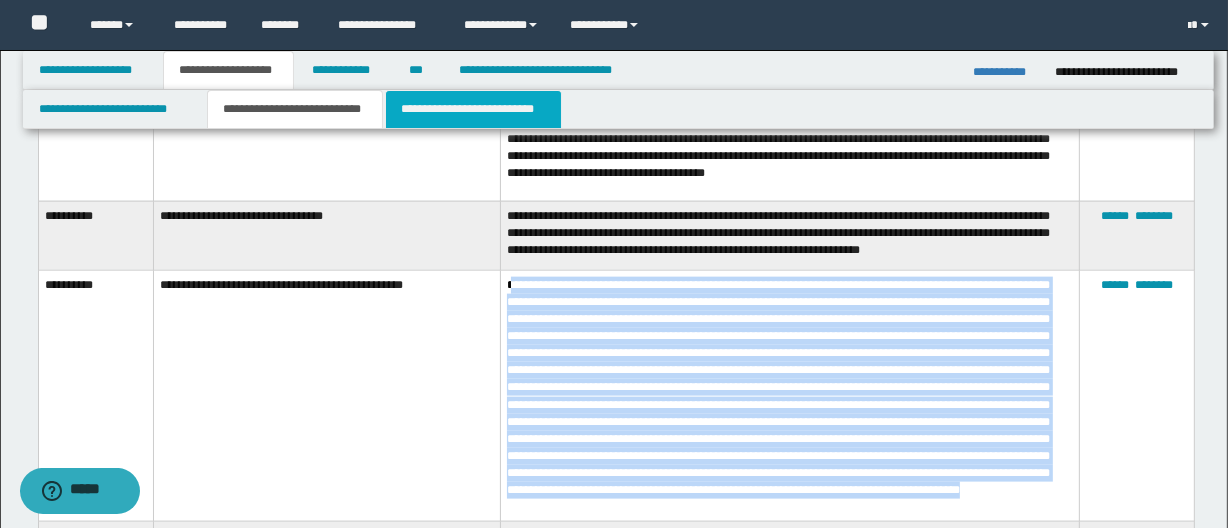 click on "**********" at bounding box center [473, 109] 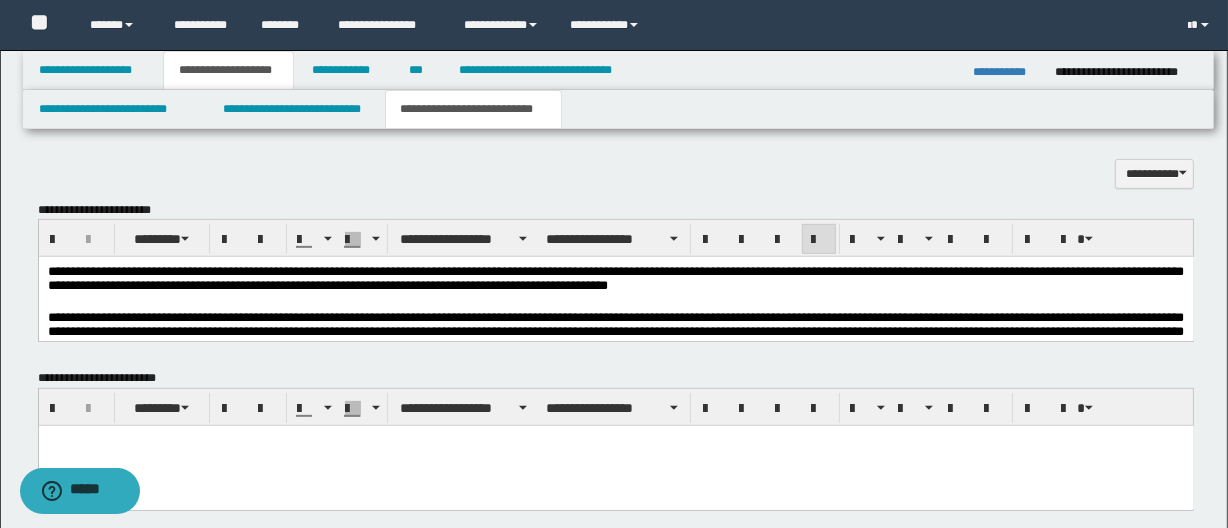 click at bounding box center [615, 303] 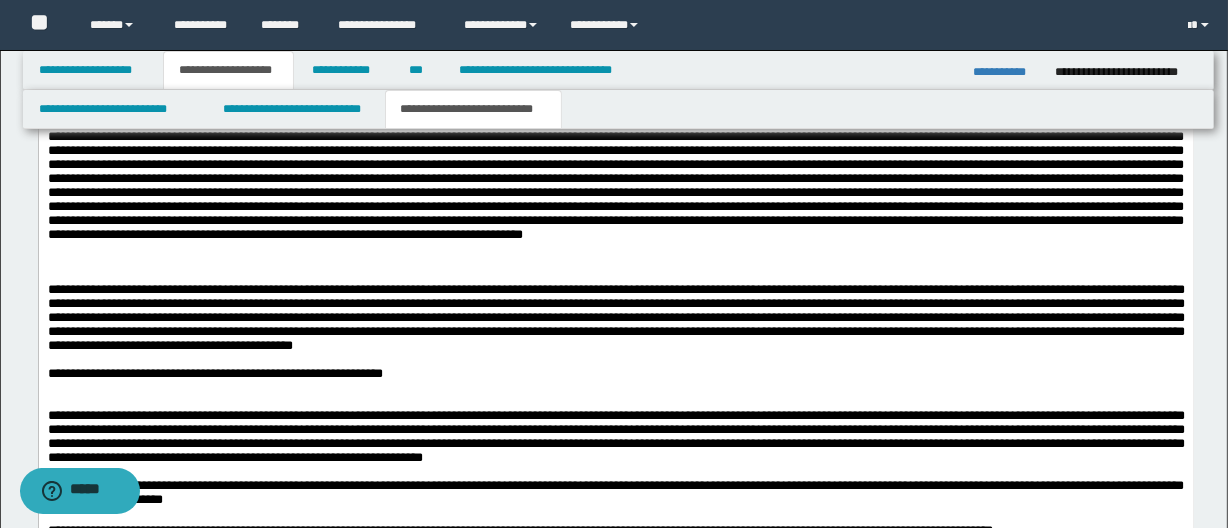scroll, scrollTop: 858, scrollLeft: 0, axis: vertical 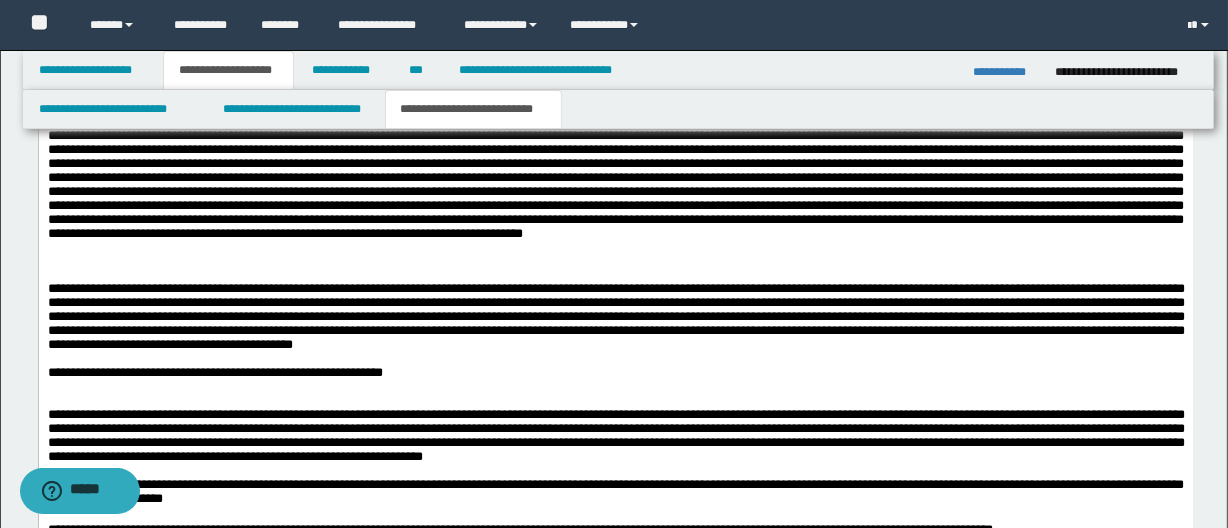 click at bounding box center (615, 387) 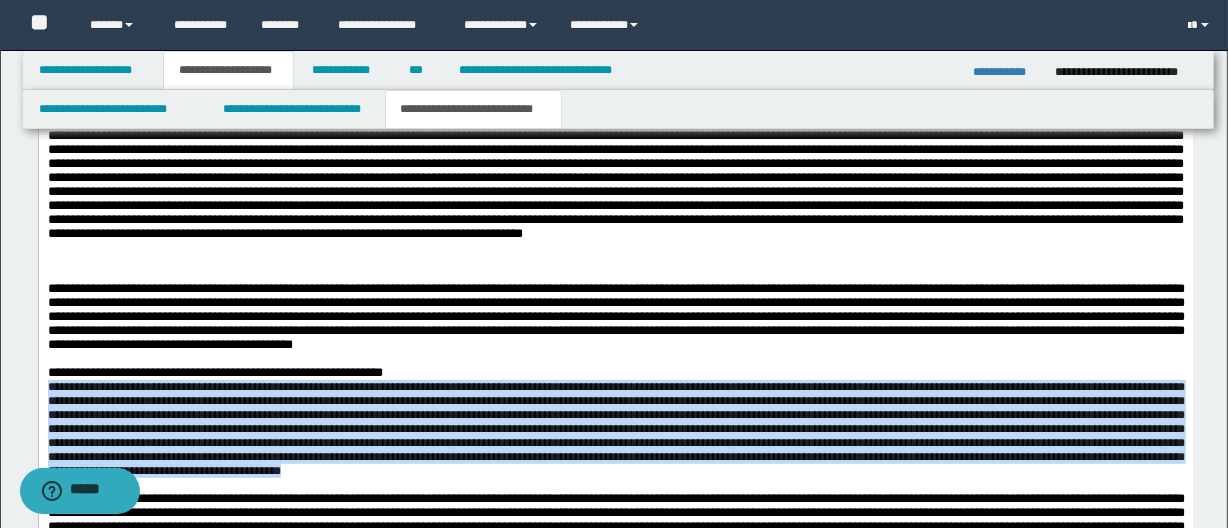 drag, startPoint x: 918, startPoint y: 495, endPoint x: 97, endPoint y: 393, distance: 827.3119 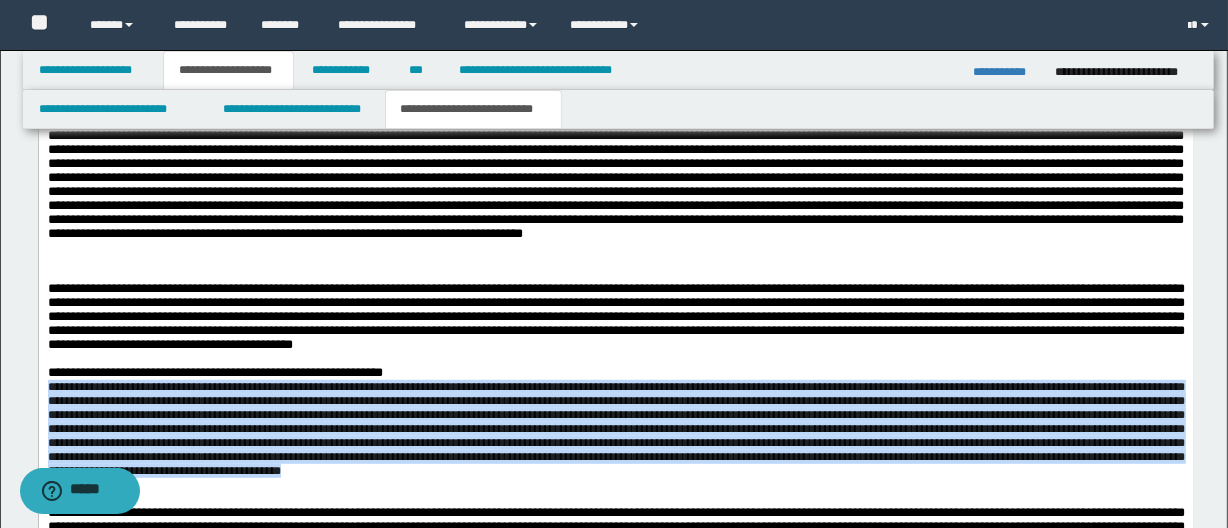 drag, startPoint x: 647, startPoint y: 476, endPoint x: 89, endPoint y: 409, distance: 562.008 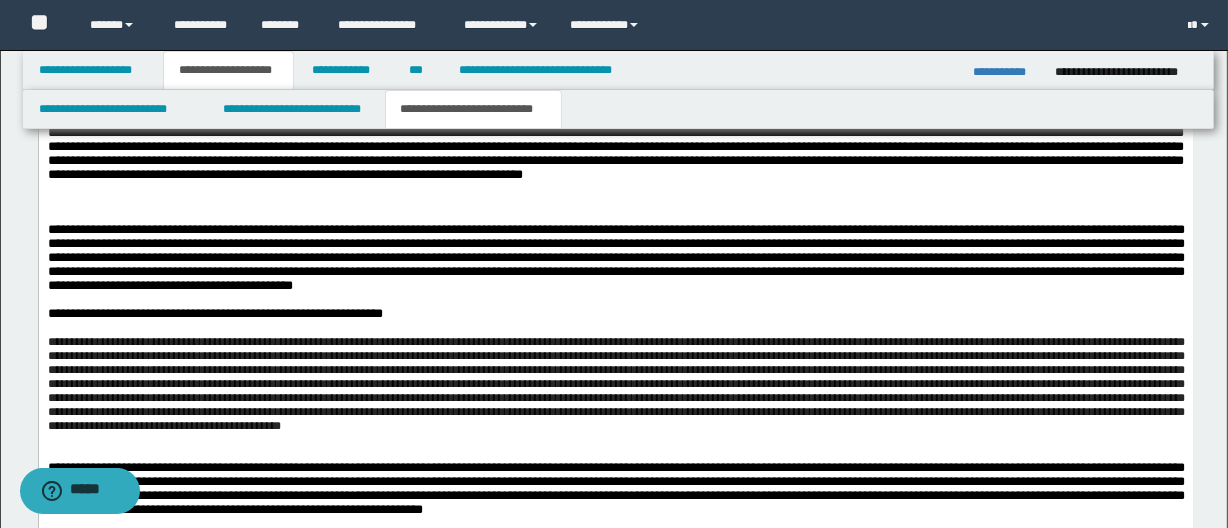 scroll, scrollTop: 949, scrollLeft: 0, axis: vertical 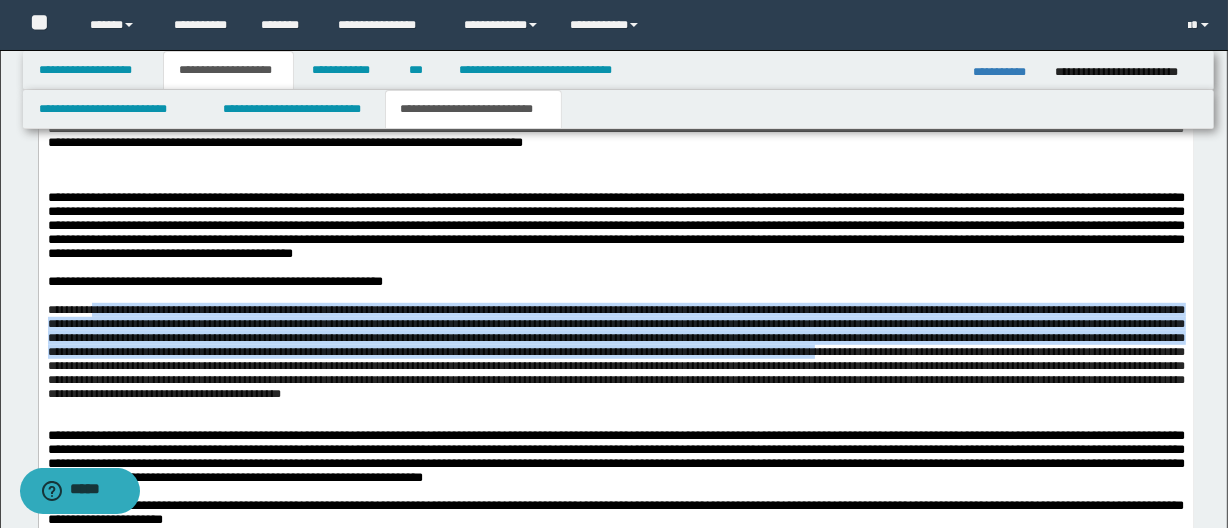 drag, startPoint x: 1093, startPoint y: 372, endPoint x: 98, endPoint y: 322, distance: 996.2555 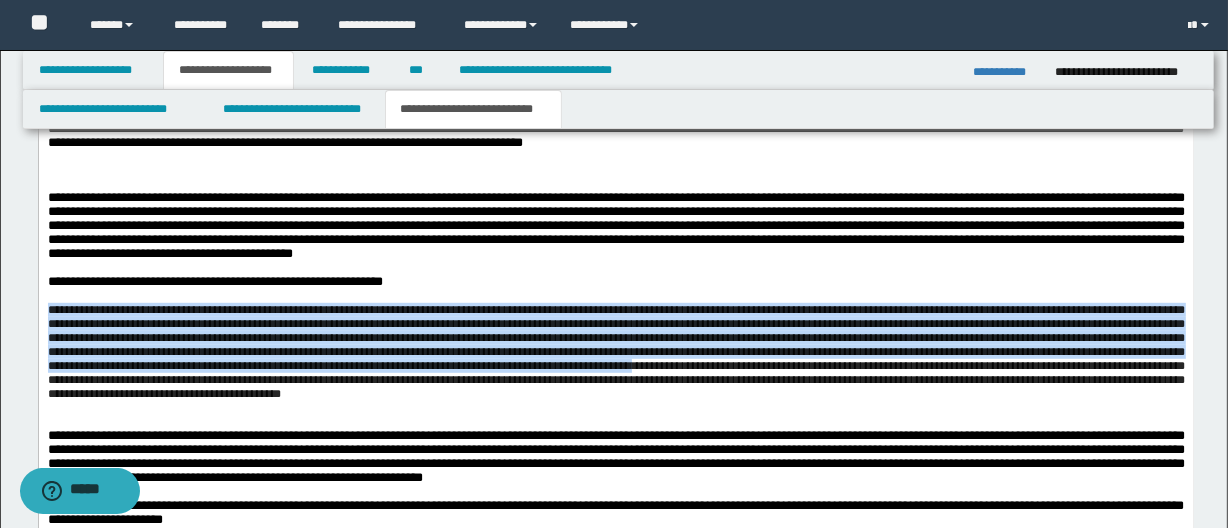drag, startPoint x: 1060, startPoint y: 389, endPoint x: 66, endPoint y: 324, distance: 996.123 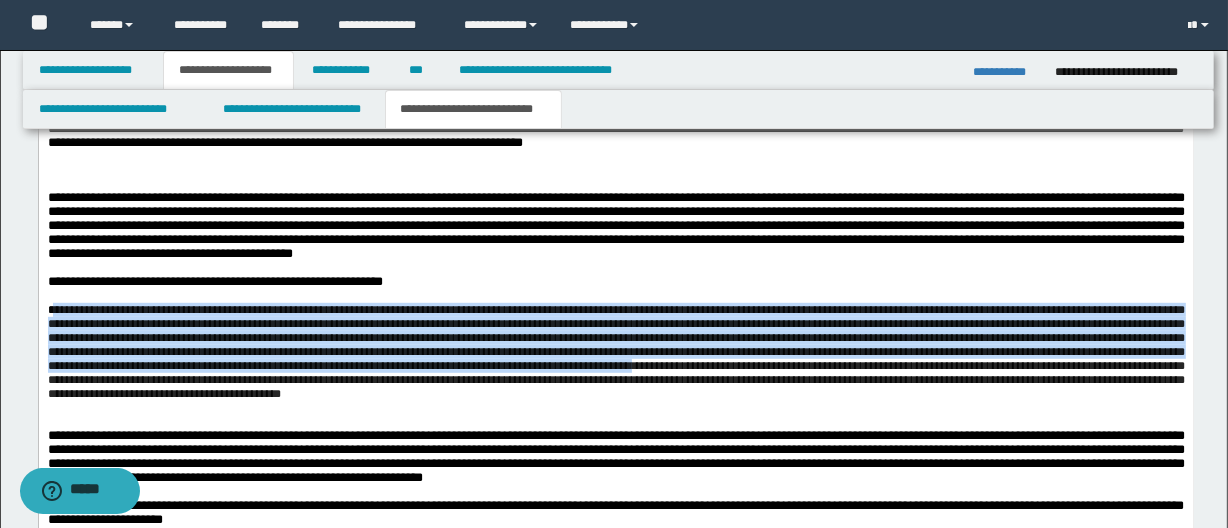 drag, startPoint x: 949, startPoint y: 388, endPoint x: 1012, endPoint y: 413, distance: 67.77905 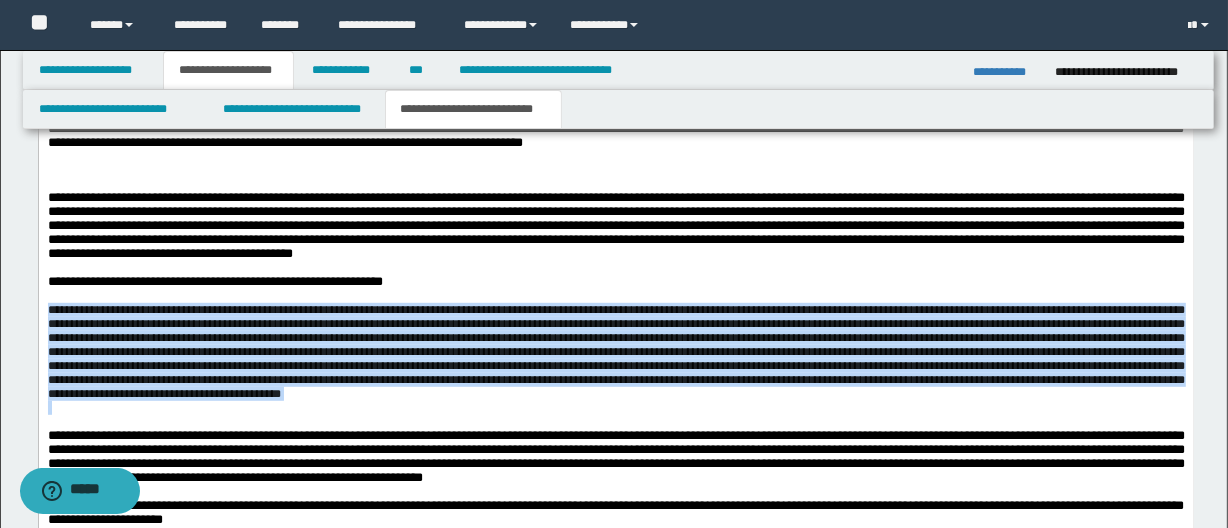 drag, startPoint x: 625, startPoint y: 428, endPoint x: 119, endPoint y: 337, distance: 514.1177 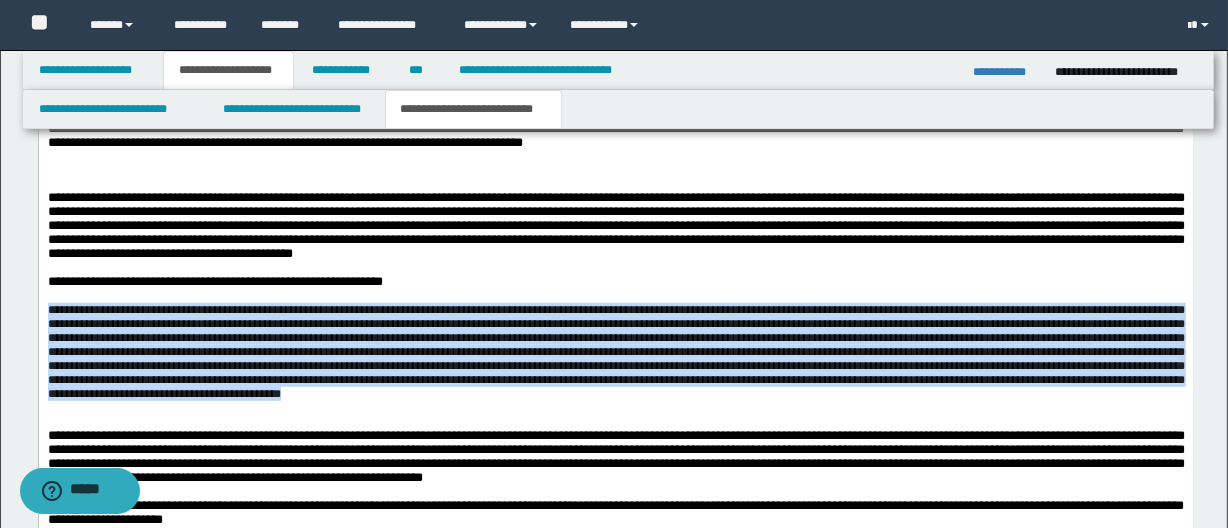 drag, startPoint x: 1025, startPoint y: 435, endPoint x: 3, endPoint y: 320, distance: 1028.4498 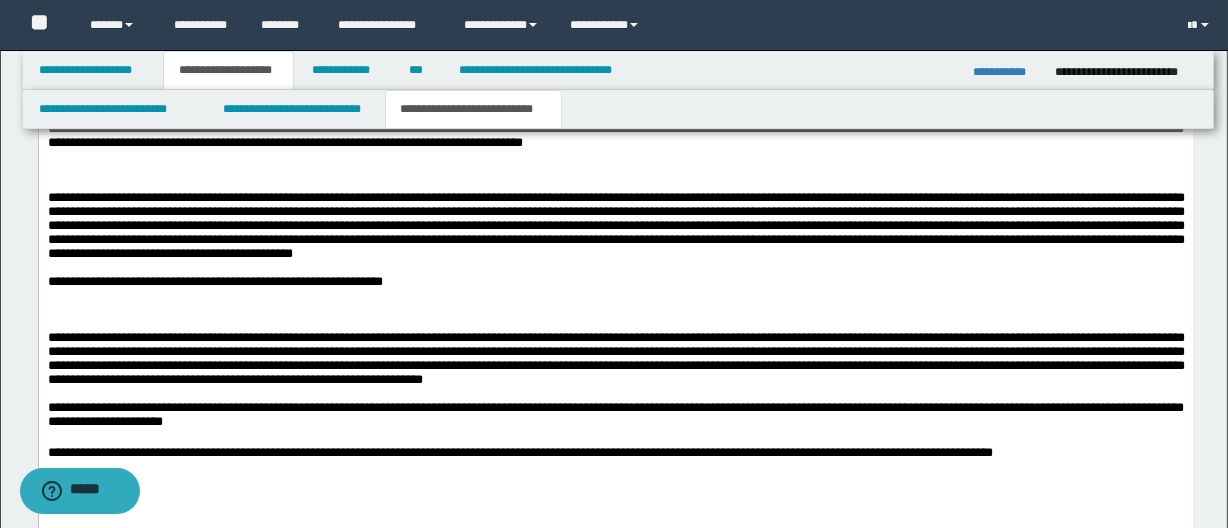 drag, startPoint x: 67, startPoint y: 301, endPoint x: 128, endPoint y: 337, distance: 70.83079 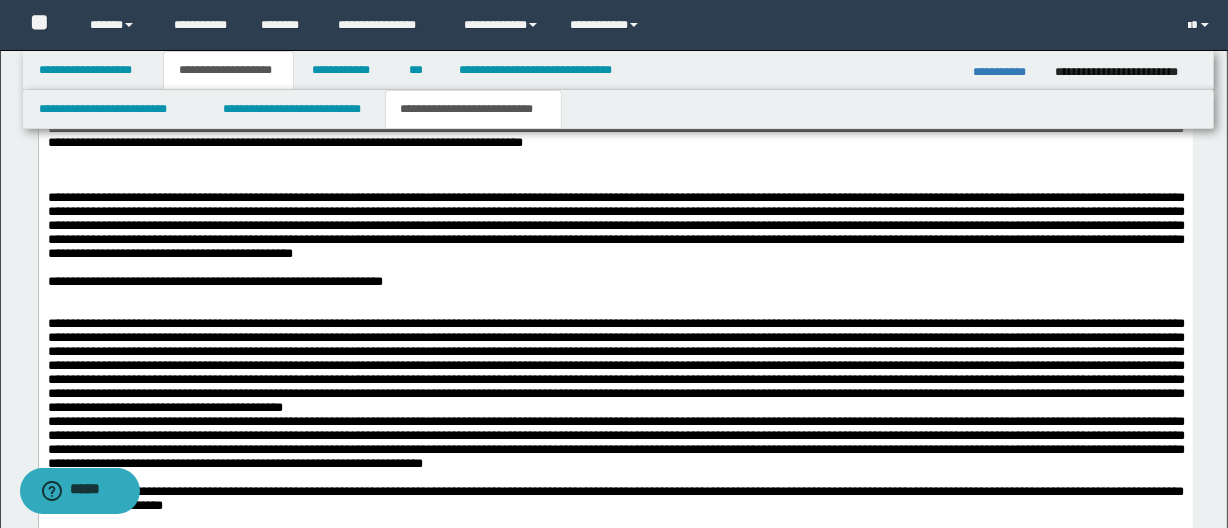 click at bounding box center [615, 367] 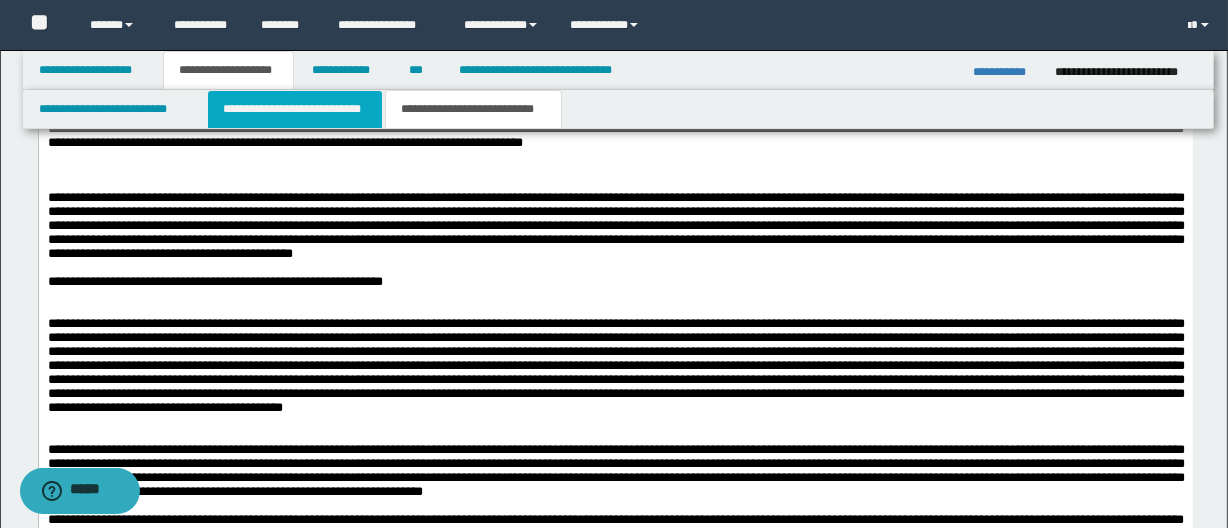 click on "**********" at bounding box center (294, 109) 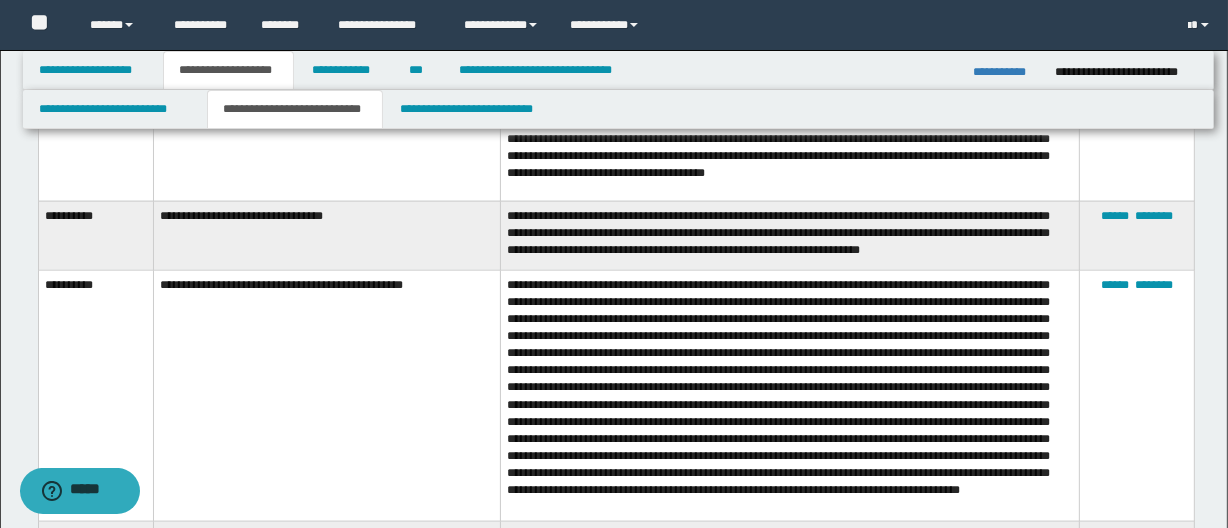 scroll, scrollTop: 7878, scrollLeft: 0, axis: vertical 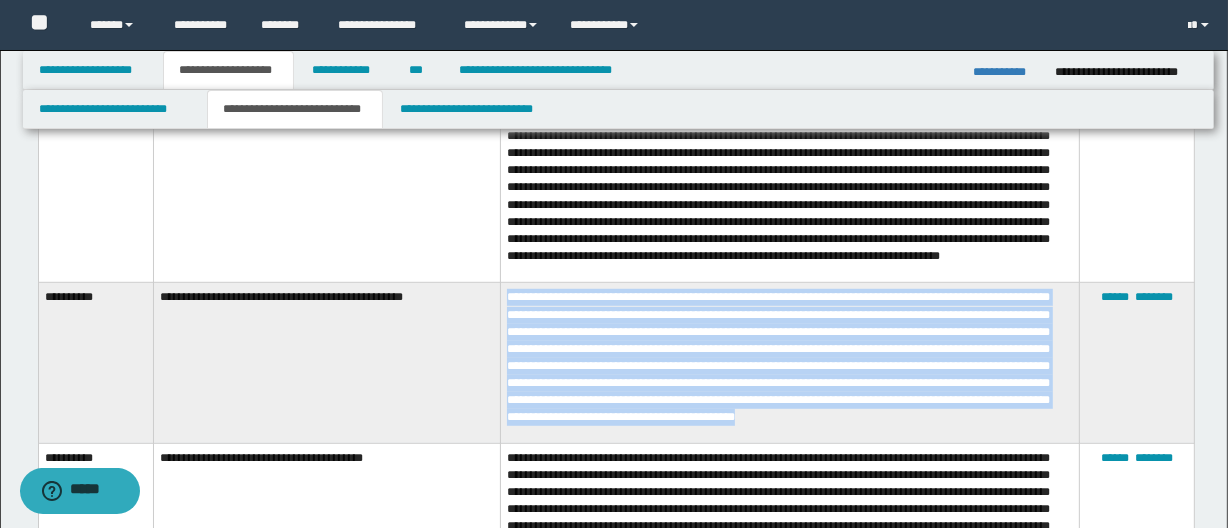 drag, startPoint x: 1005, startPoint y: 386, endPoint x: 483, endPoint y: 253, distance: 538.67706 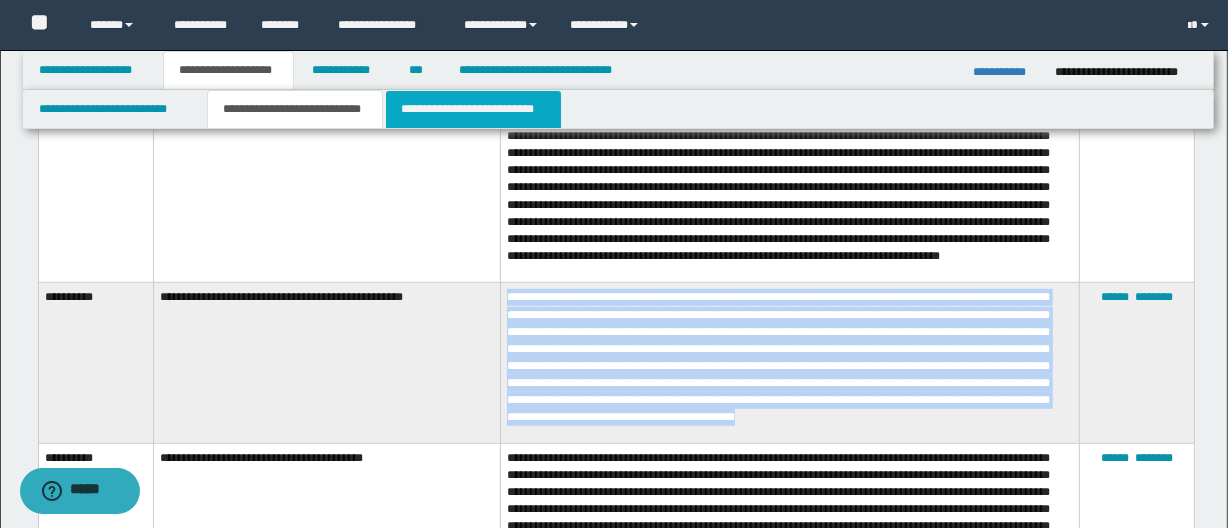 click on "**********" at bounding box center (473, 109) 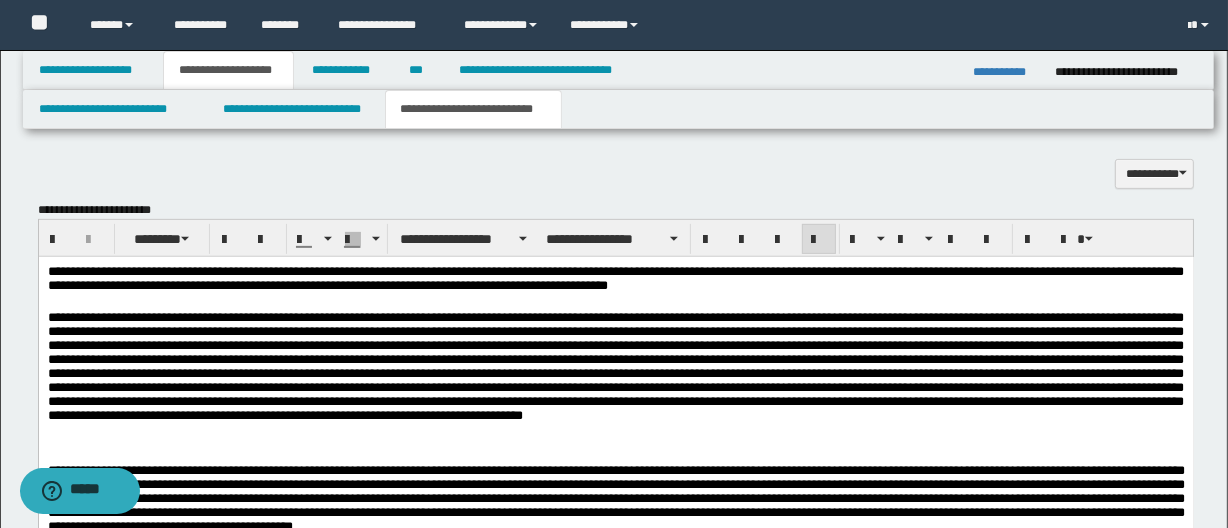 click at bounding box center [615, 303] 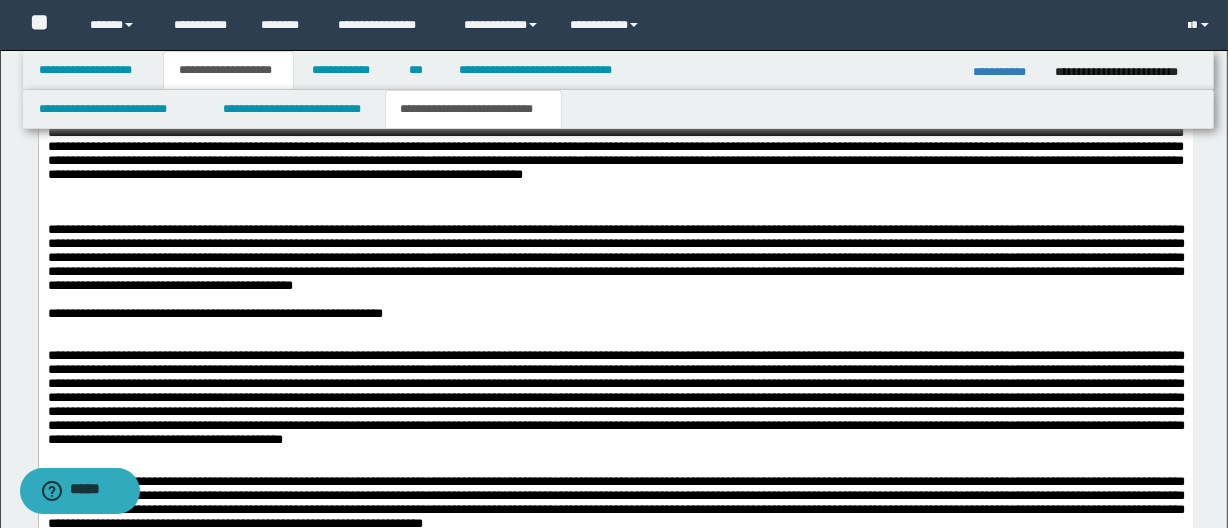scroll, scrollTop: 949, scrollLeft: 0, axis: vertical 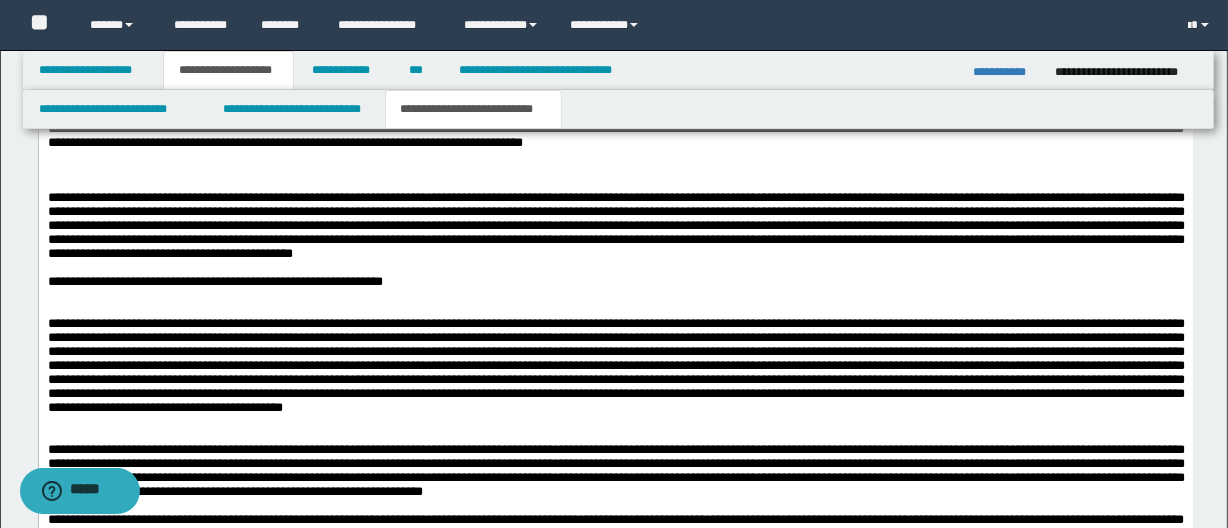 click on "**********" at bounding box center [615, 283] 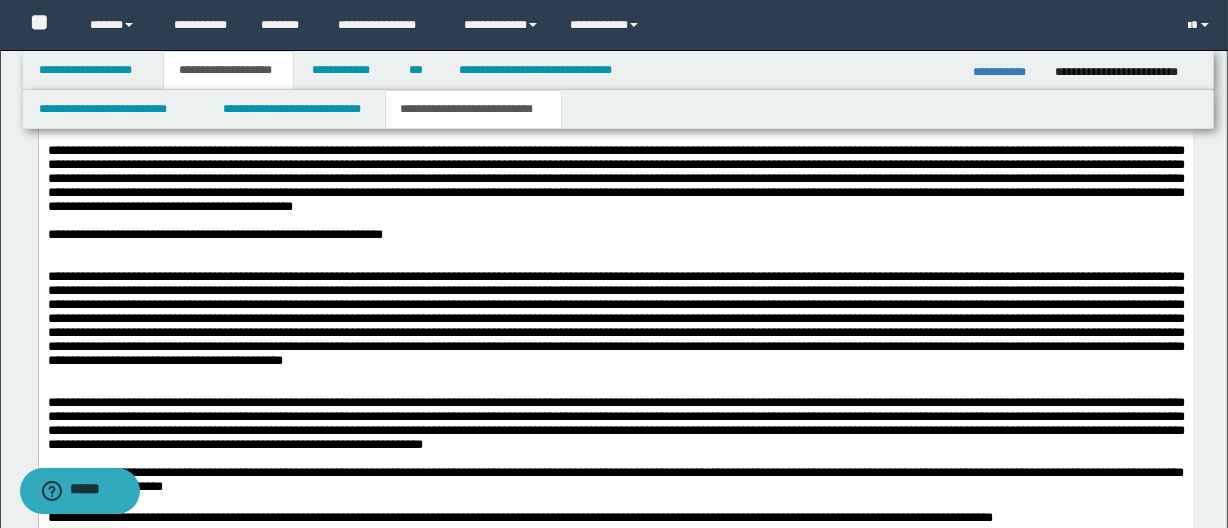 scroll, scrollTop: 1040, scrollLeft: 0, axis: vertical 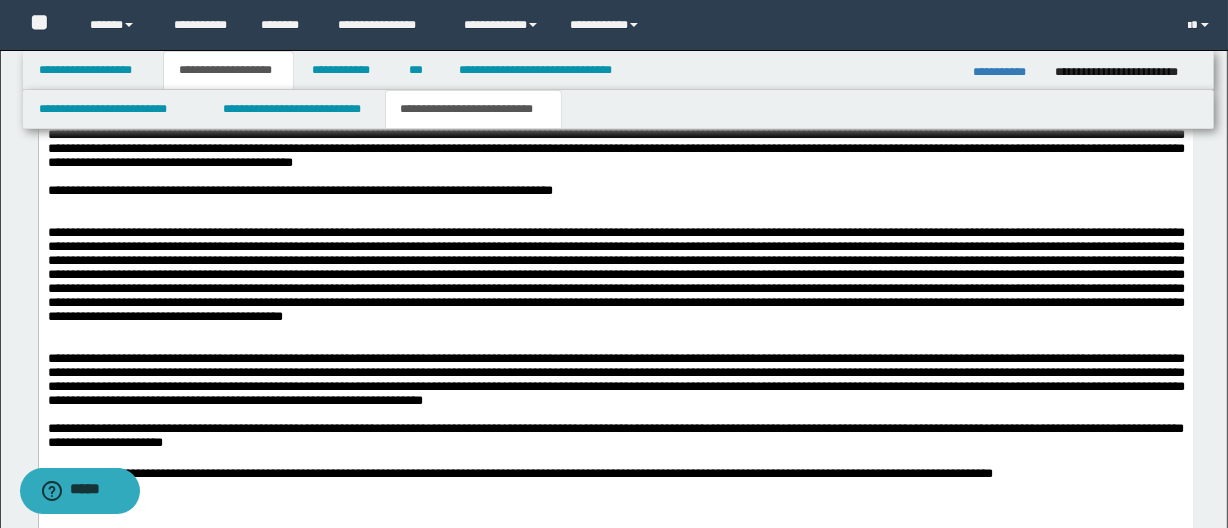 click on "**********" at bounding box center (615, 192) 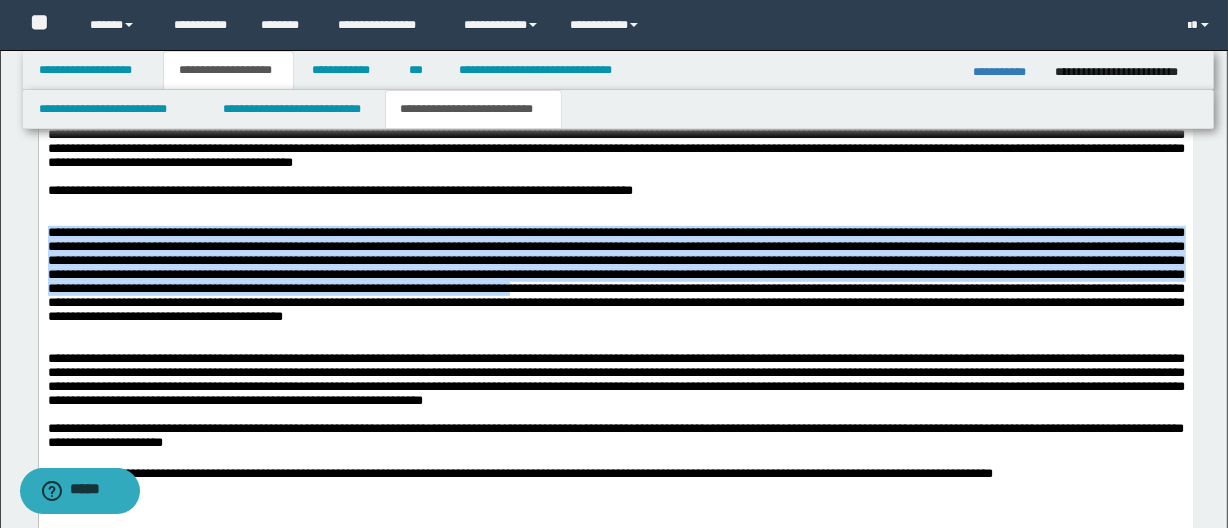 drag, startPoint x: 996, startPoint y: 314, endPoint x: 38, endPoint y: 148, distance: 972.2757 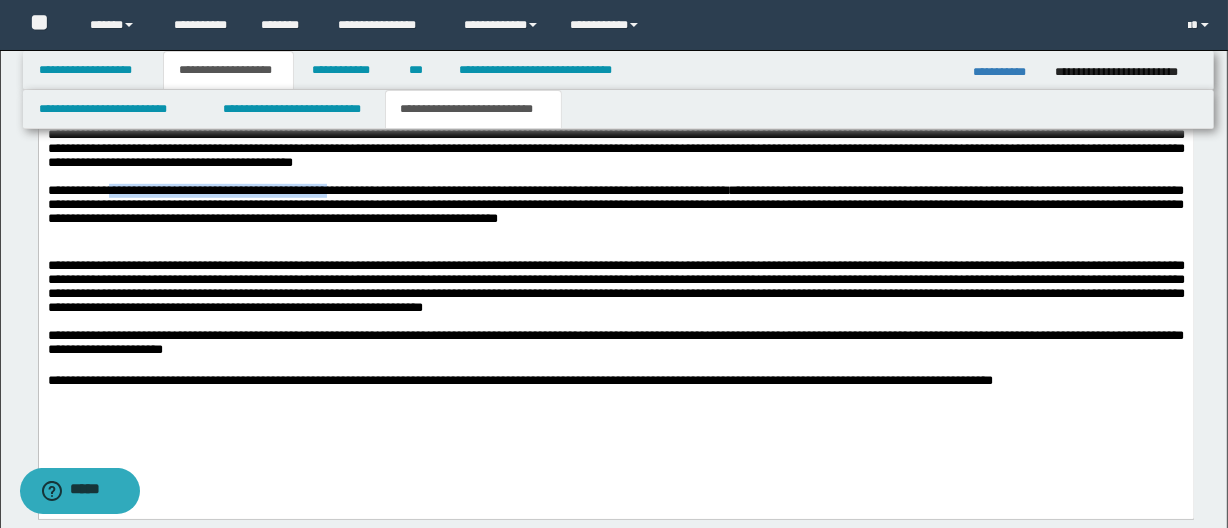 drag, startPoint x: 336, startPoint y: 207, endPoint x: 111, endPoint y: 202, distance: 225.05554 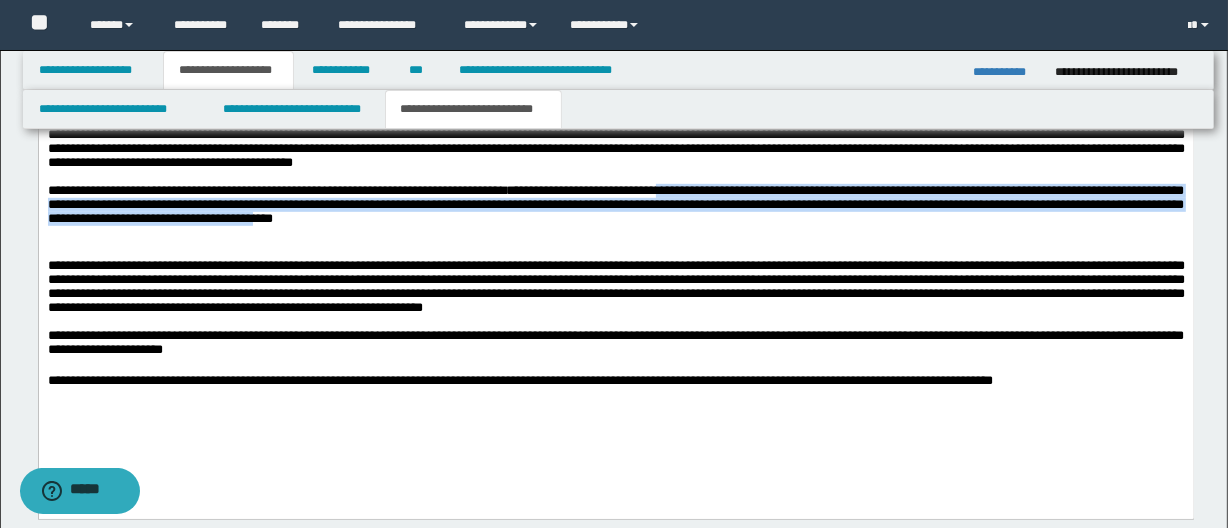 drag, startPoint x: 705, startPoint y: 202, endPoint x: 745, endPoint y: 234, distance: 51.224995 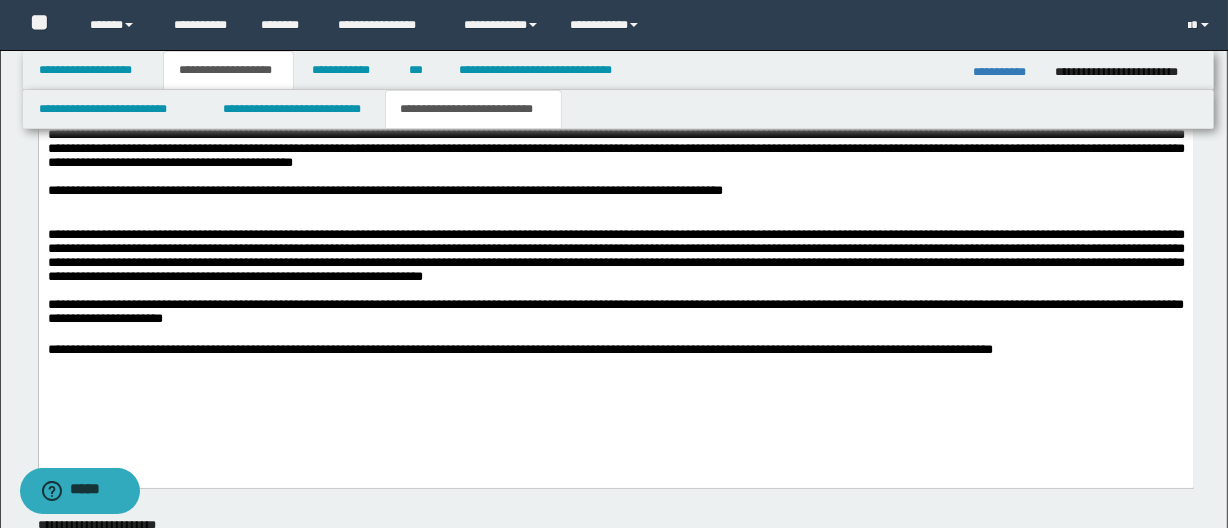 click on "**********" at bounding box center [615, 155] 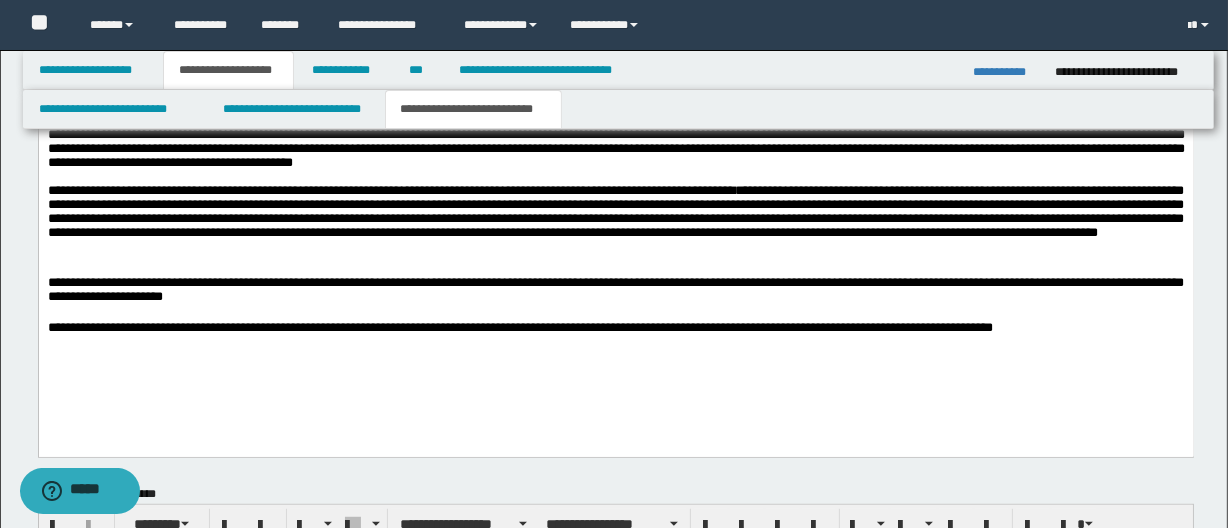 click on "**********" at bounding box center (615, 223) 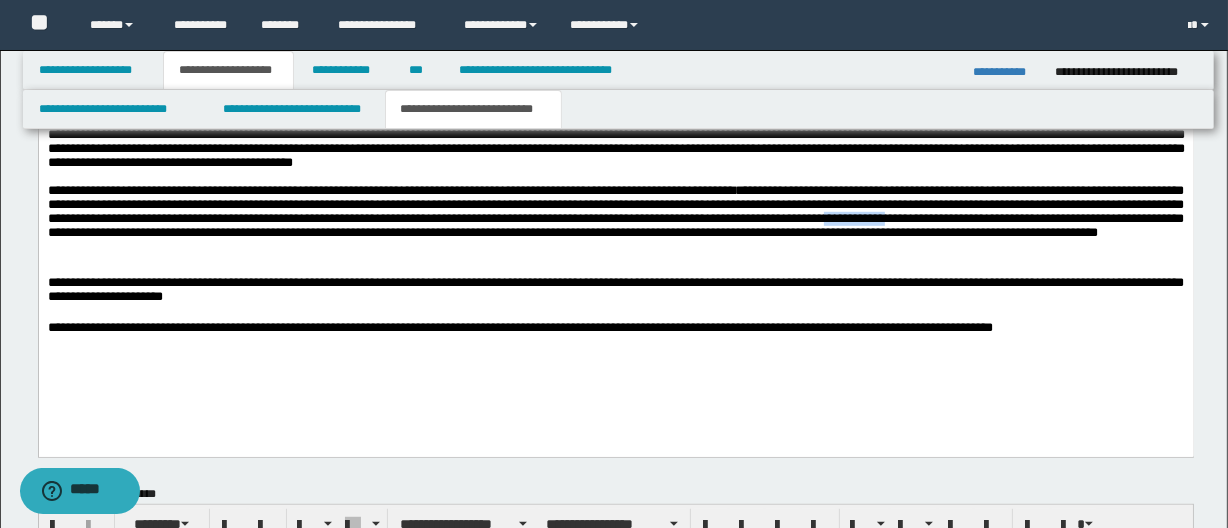 drag, startPoint x: 1181, startPoint y: 232, endPoint x: 1112, endPoint y: 235, distance: 69.065186 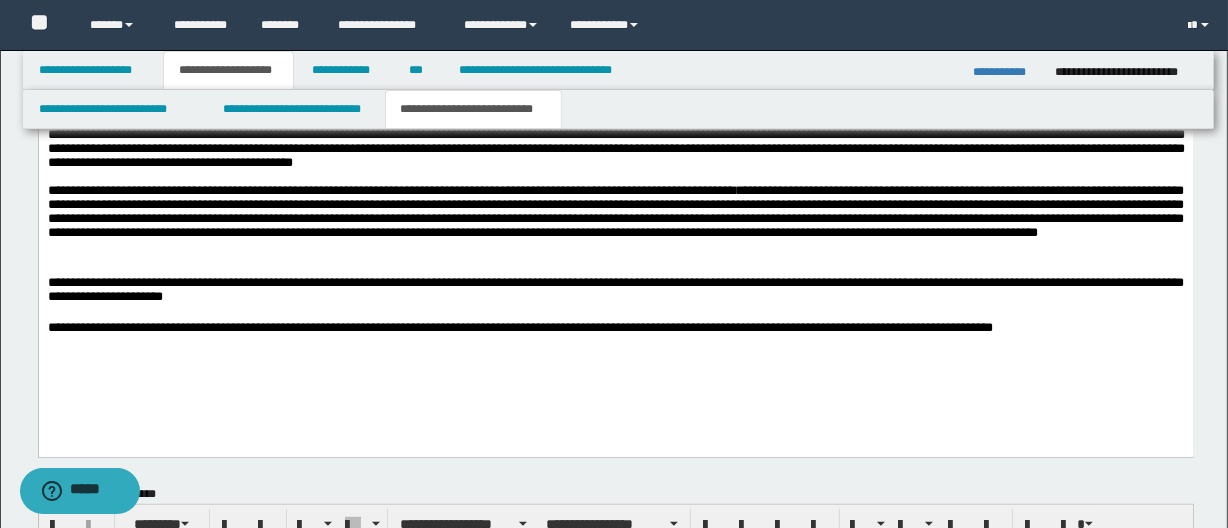 click on "**********" at bounding box center [615, 223] 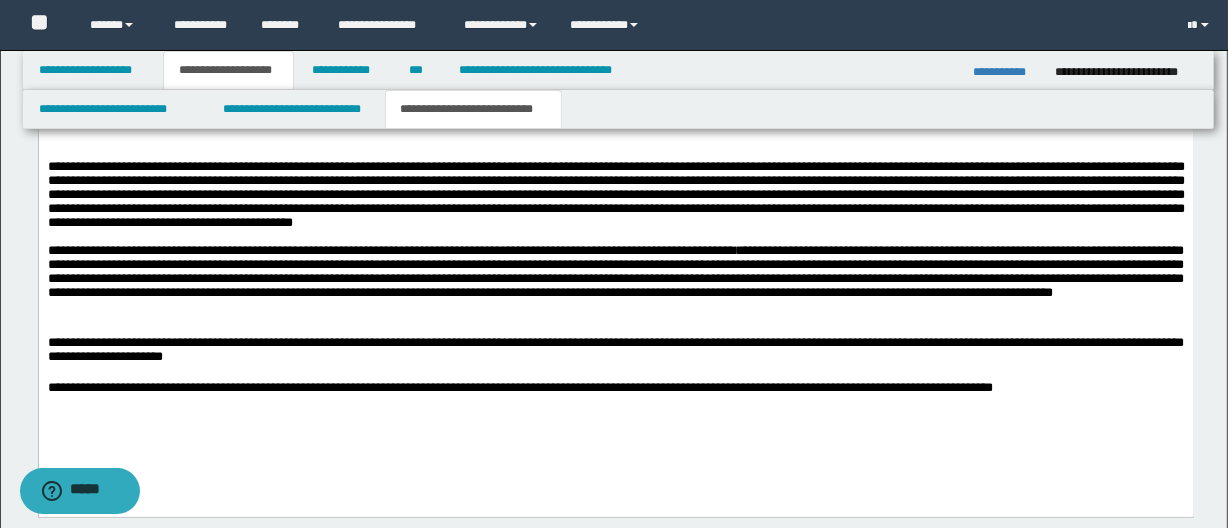 scroll, scrollTop: 1040, scrollLeft: 0, axis: vertical 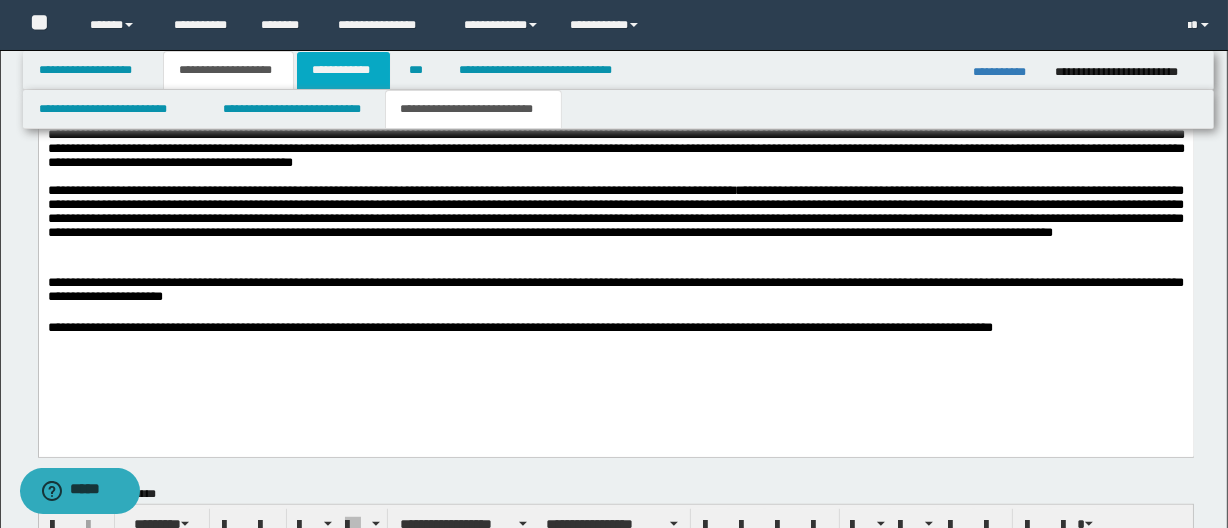 click on "**********" at bounding box center [343, 70] 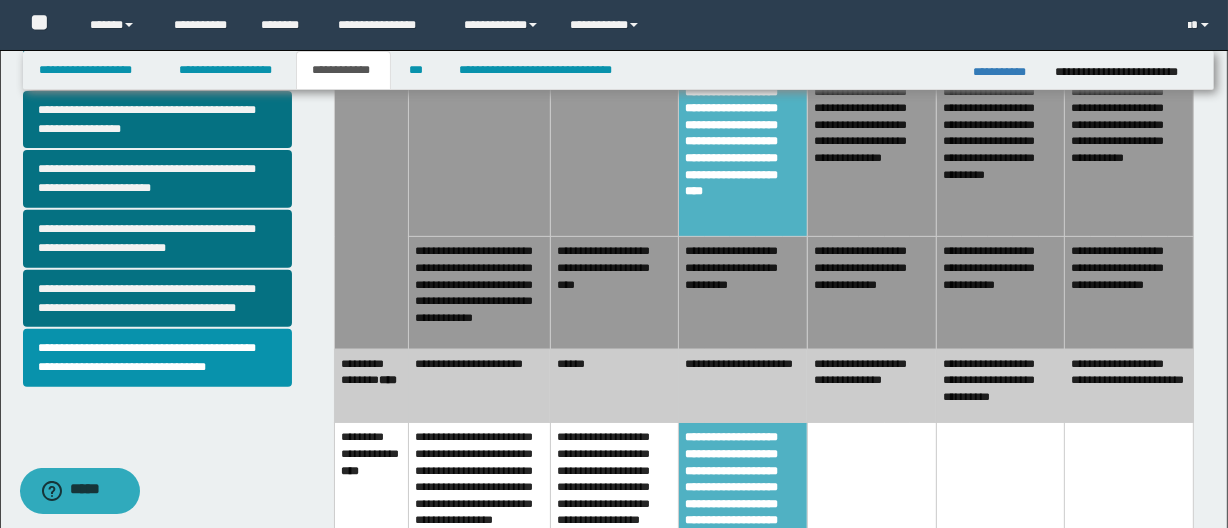 scroll, scrollTop: 645, scrollLeft: 0, axis: vertical 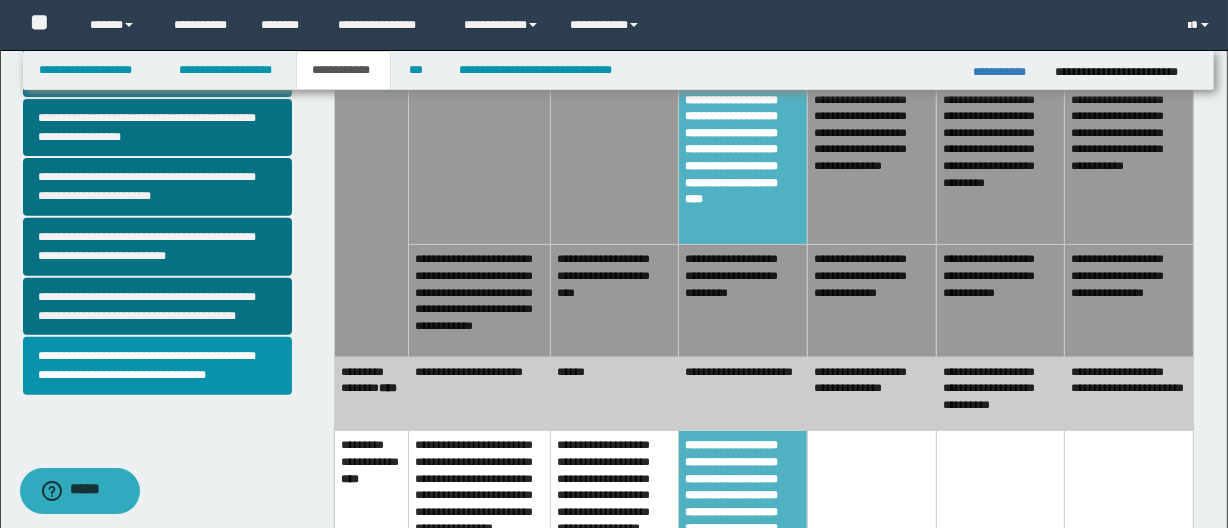 click on "**********" at bounding box center [743, 506] 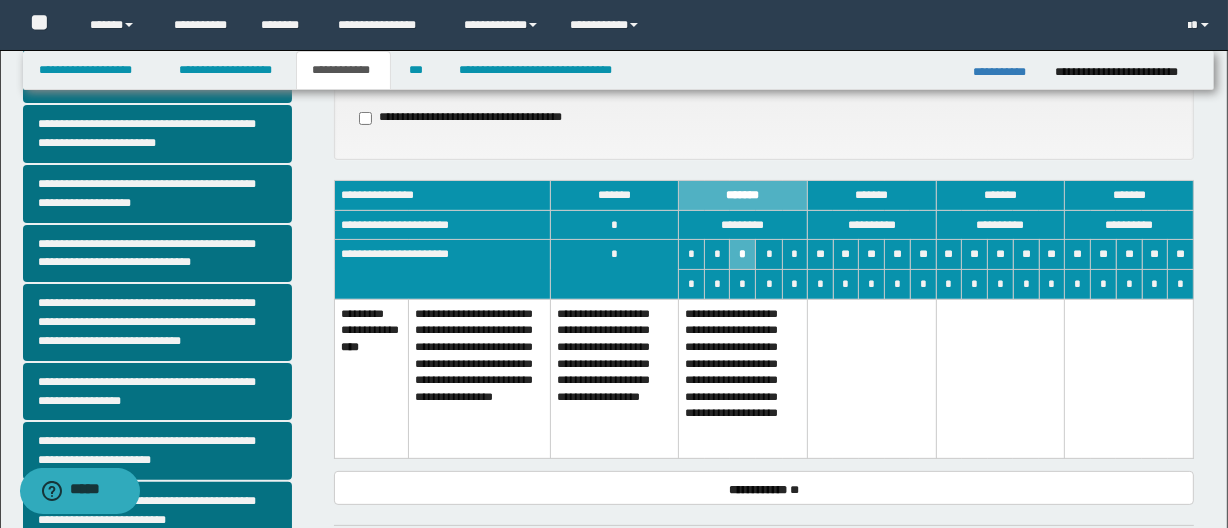 scroll, scrollTop: 372, scrollLeft: 0, axis: vertical 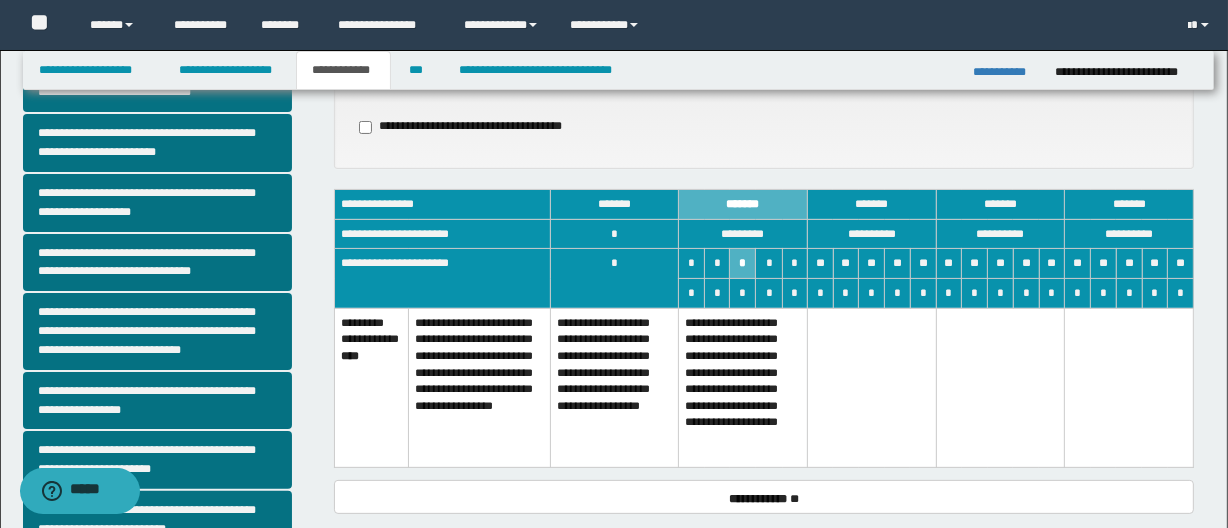 click on "**********" at bounding box center (743, 387) 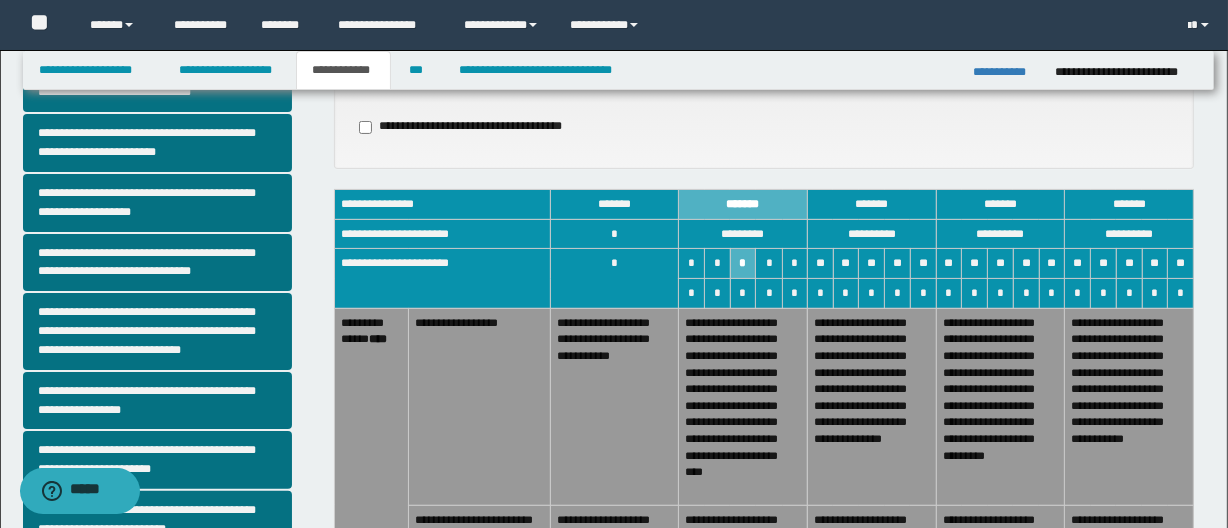 click on "**********" at bounding box center [614, 406] 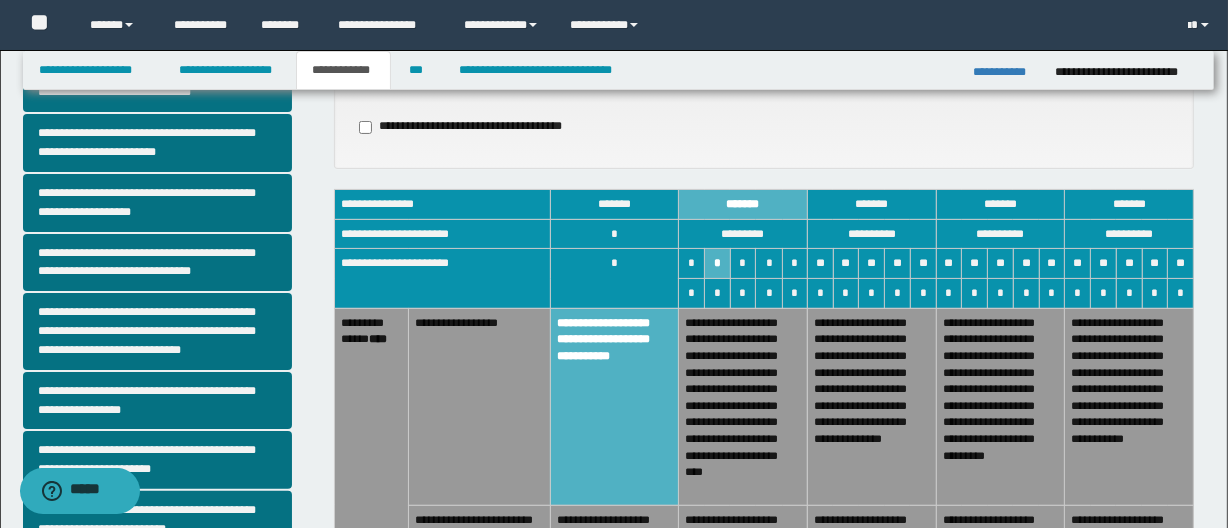 click on "**********" at bounding box center [743, 406] 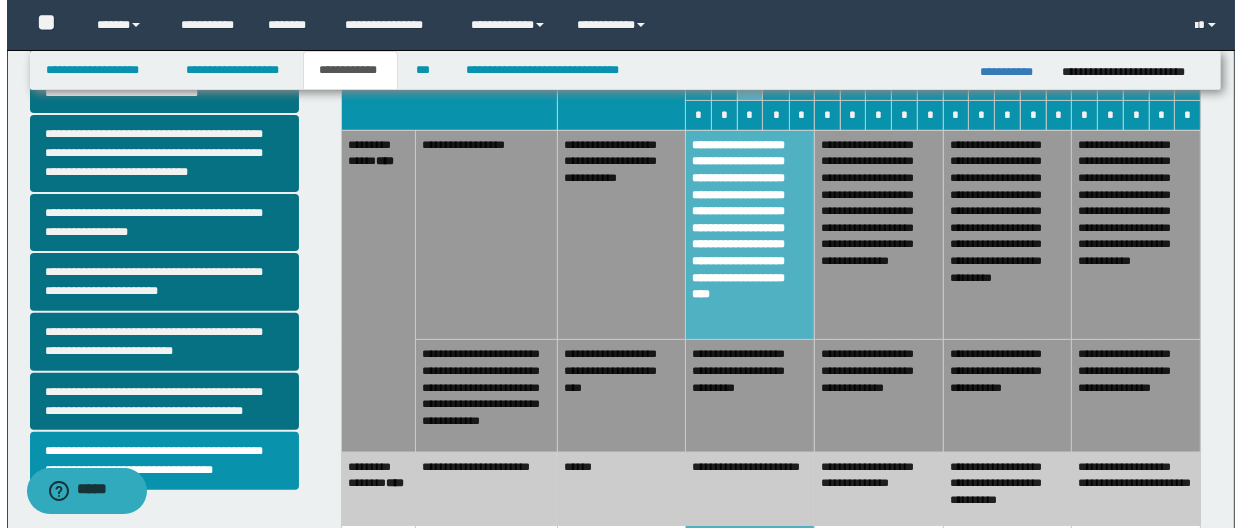 scroll, scrollTop: 554, scrollLeft: 0, axis: vertical 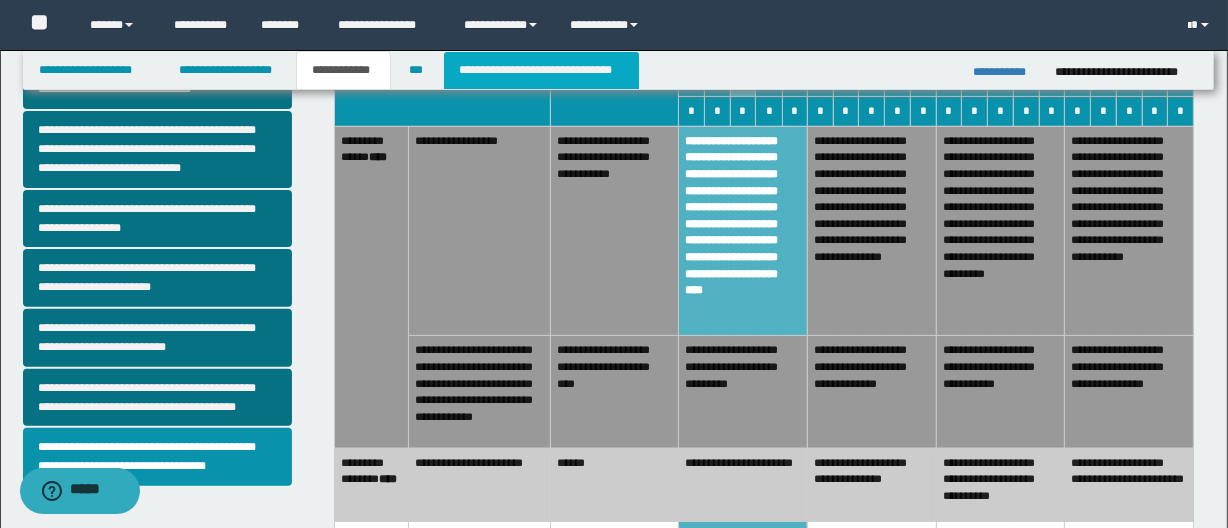 click on "**********" at bounding box center [541, 70] 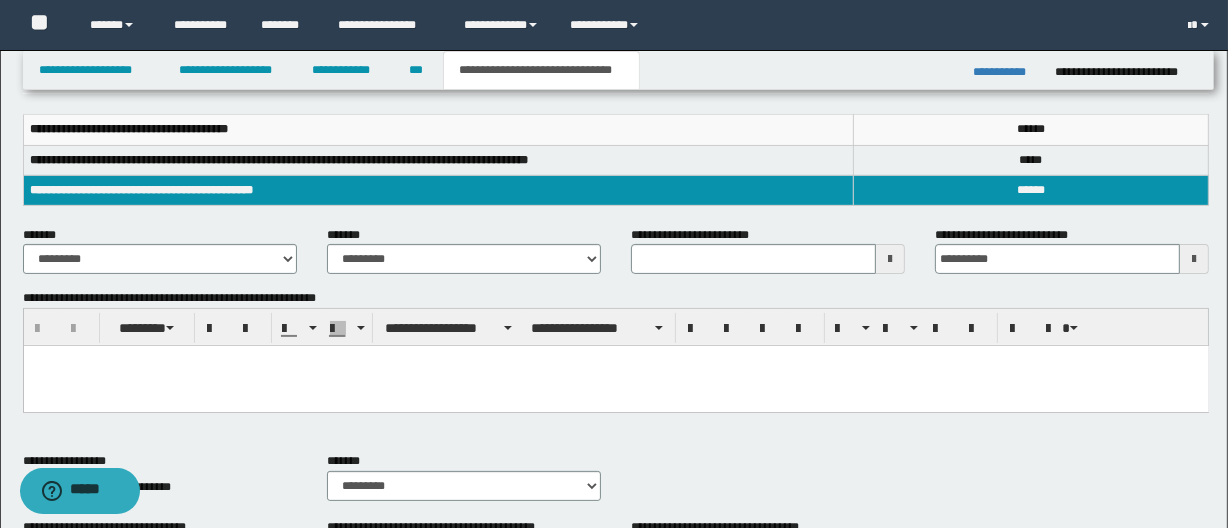 scroll, scrollTop: 363, scrollLeft: 0, axis: vertical 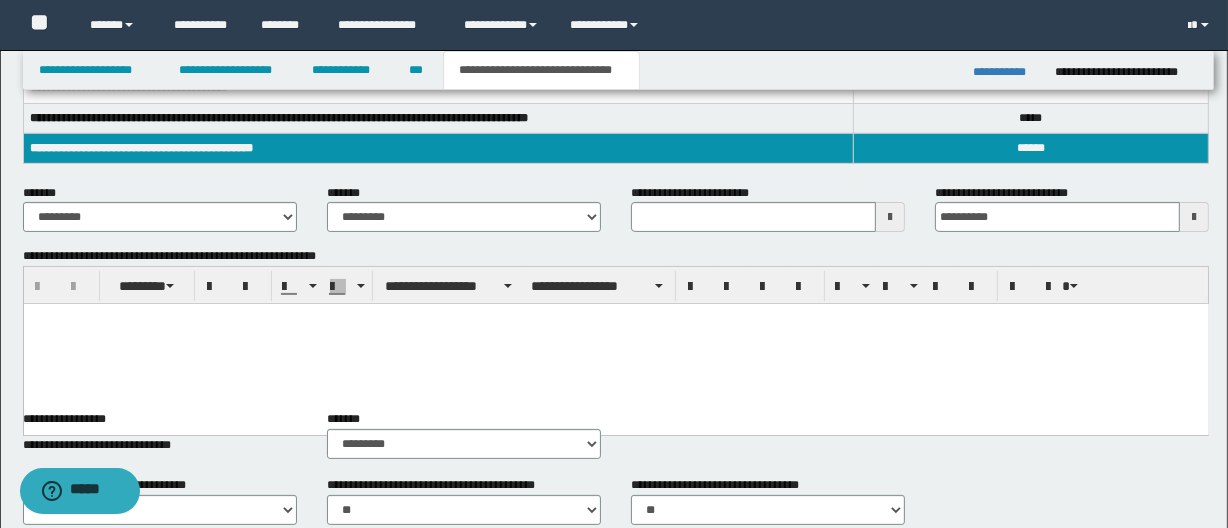 click at bounding box center (615, 344) 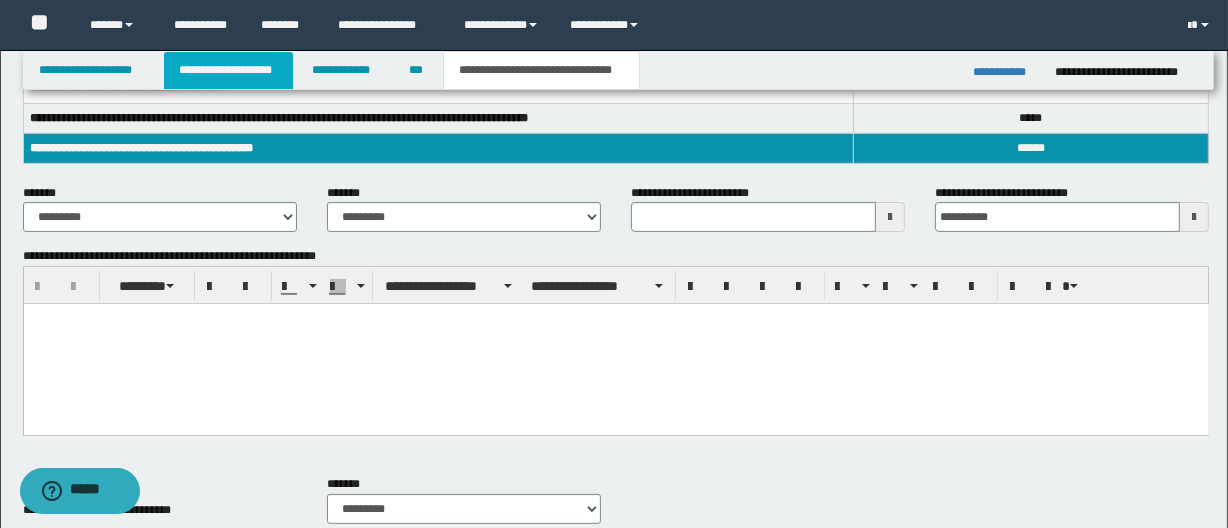 click on "**********" at bounding box center (228, 70) 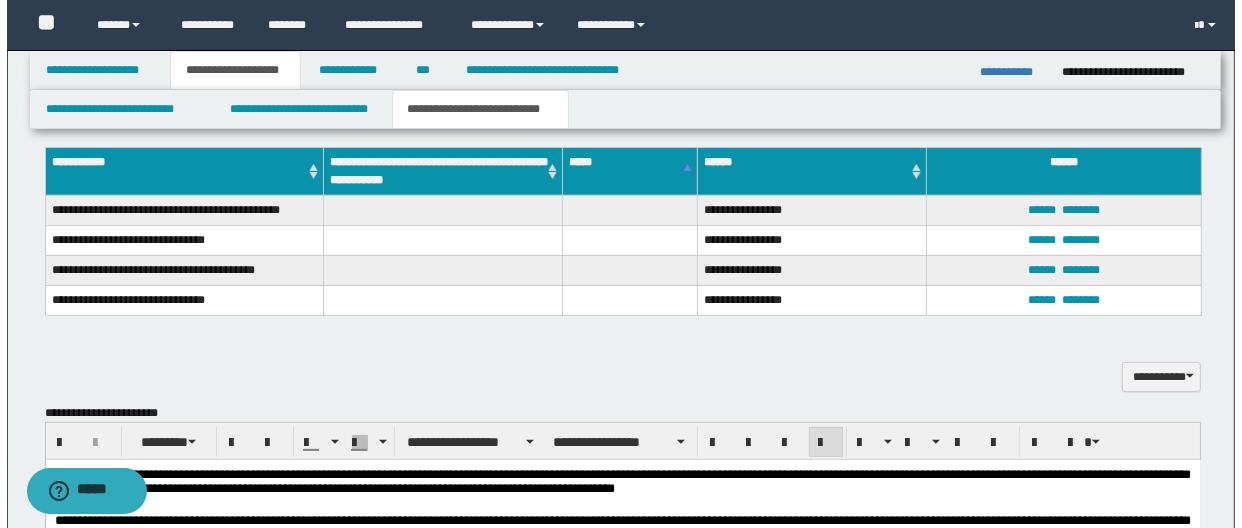 scroll, scrollTop: 576, scrollLeft: 0, axis: vertical 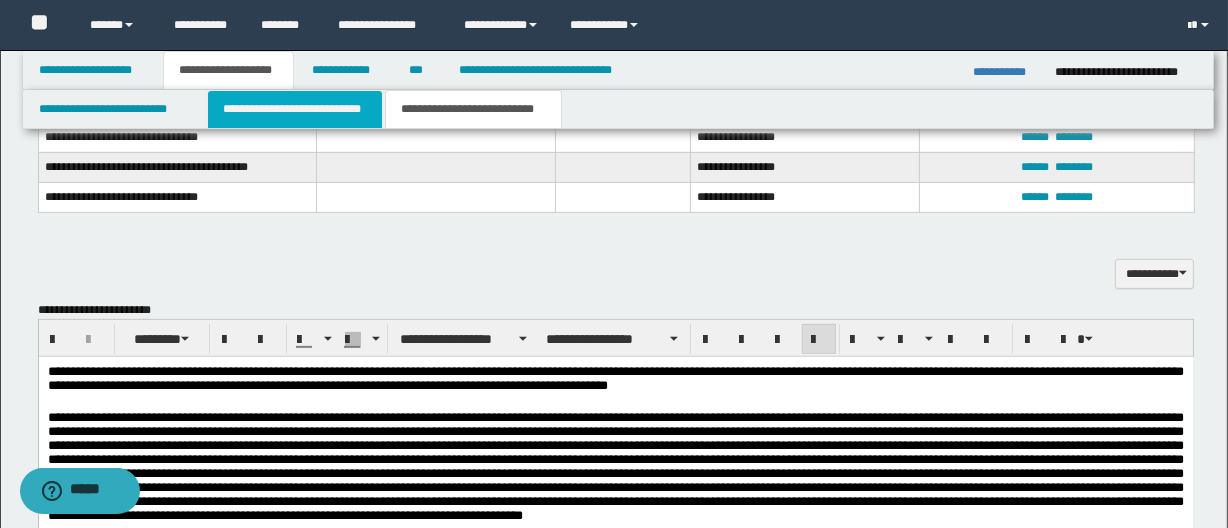 click on "**********" at bounding box center [294, 109] 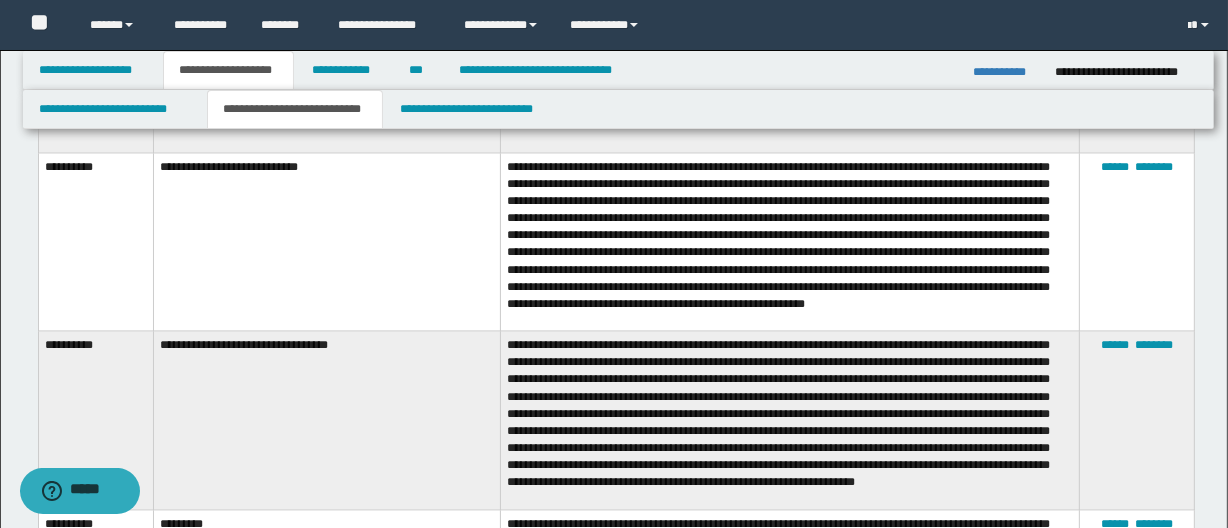 scroll, scrollTop: 10292, scrollLeft: 0, axis: vertical 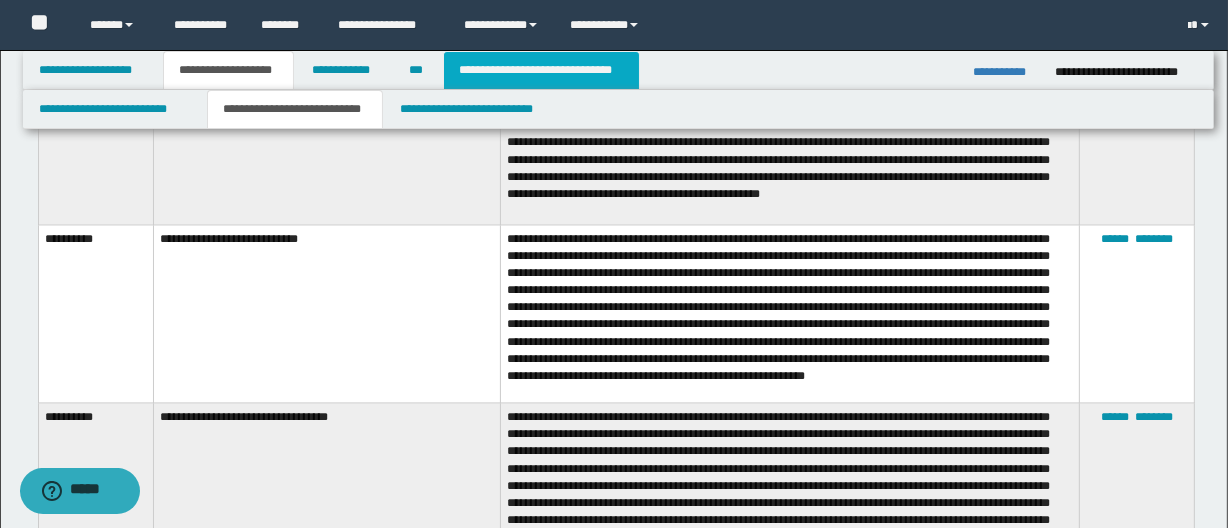 click on "**********" at bounding box center [541, 70] 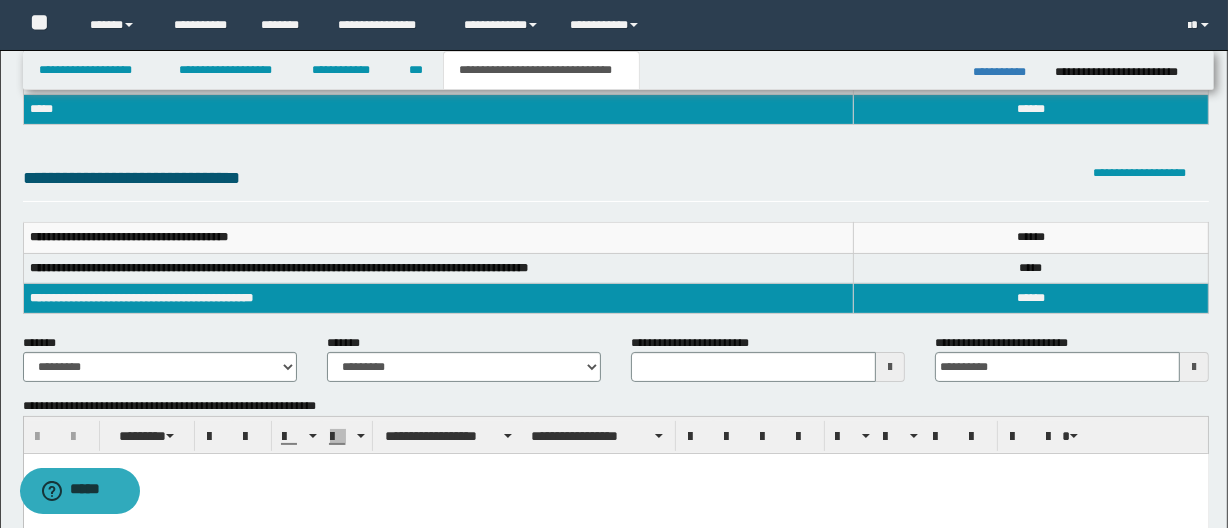 scroll, scrollTop: 182, scrollLeft: 0, axis: vertical 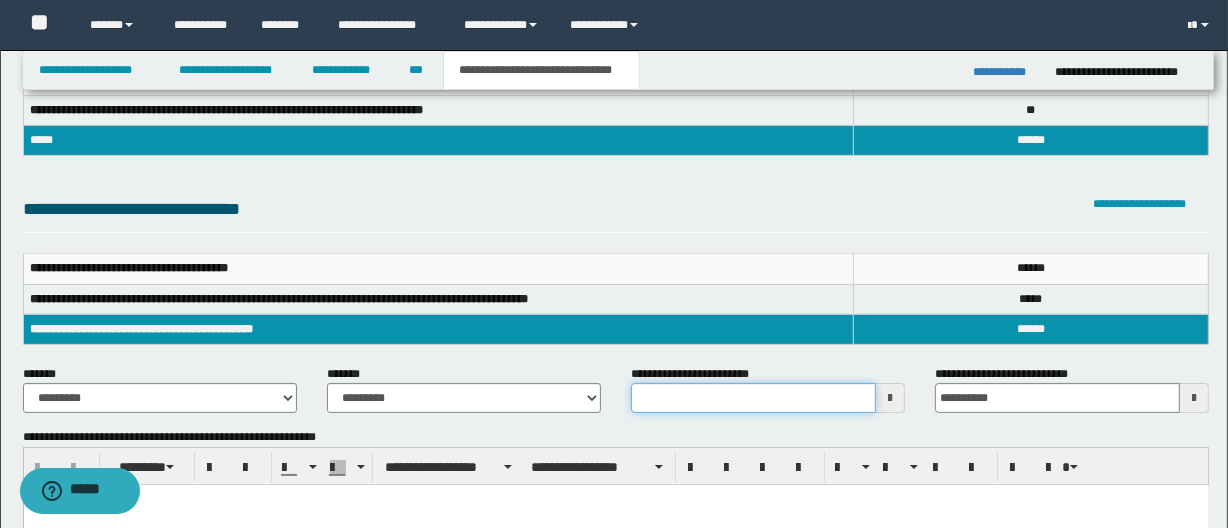 click on "**********" at bounding box center [753, 398] 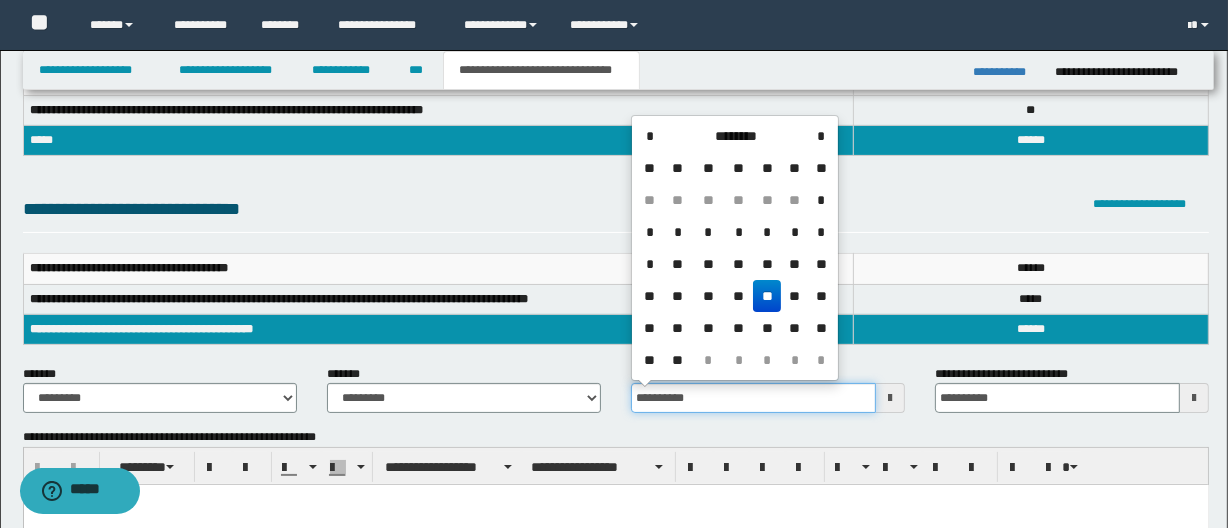 type on "**********" 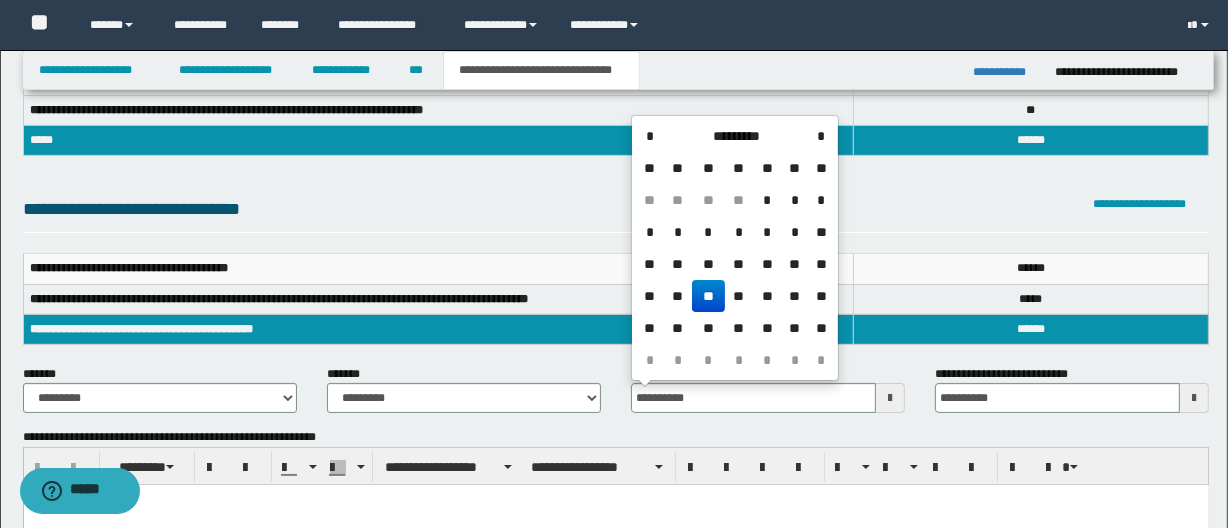 click on "**" at bounding box center [708, 296] 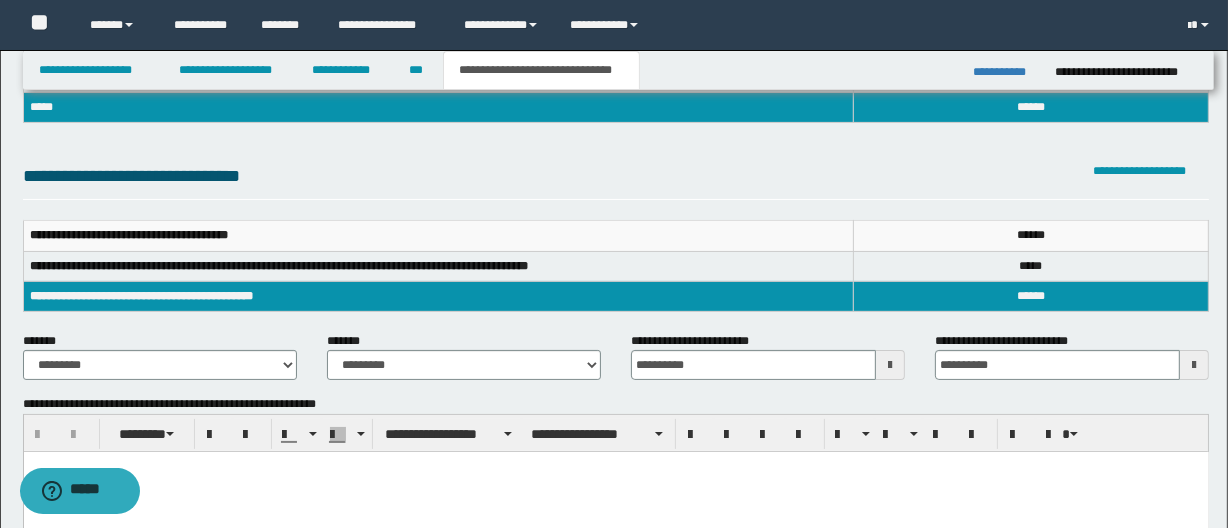 scroll, scrollTop: 273, scrollLeft: 0, axis: vertical 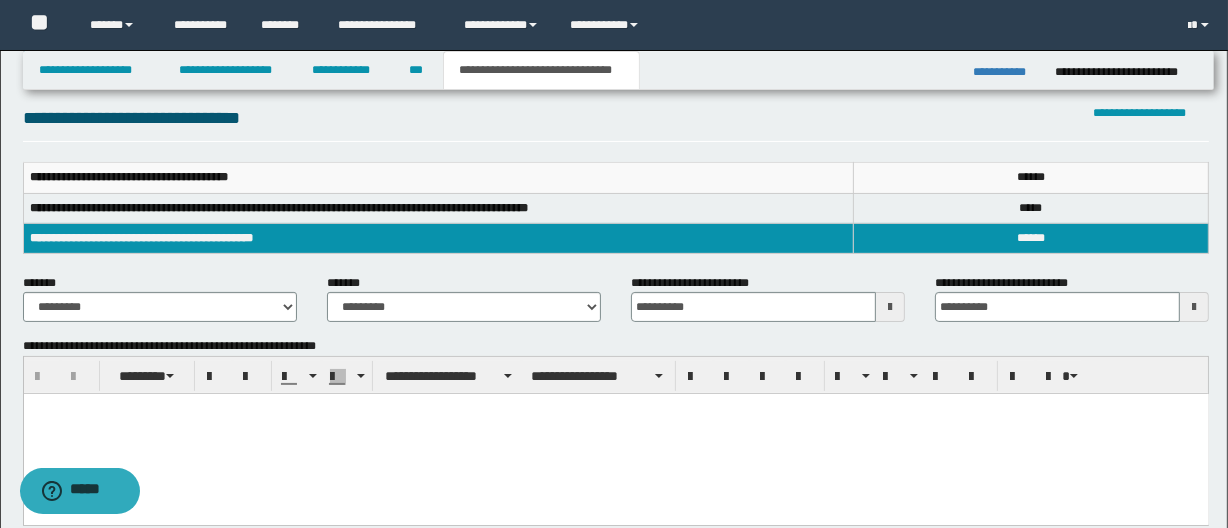 click at bounding box center (615, 434) 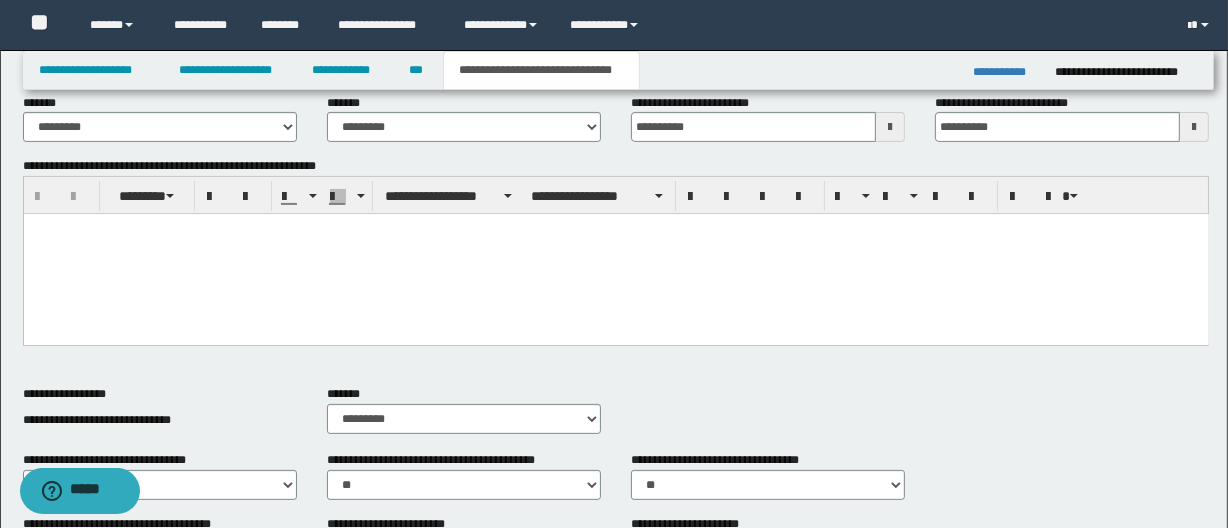 scroll, scrollTop: 455, scrollLeft: 0, axis: vertical 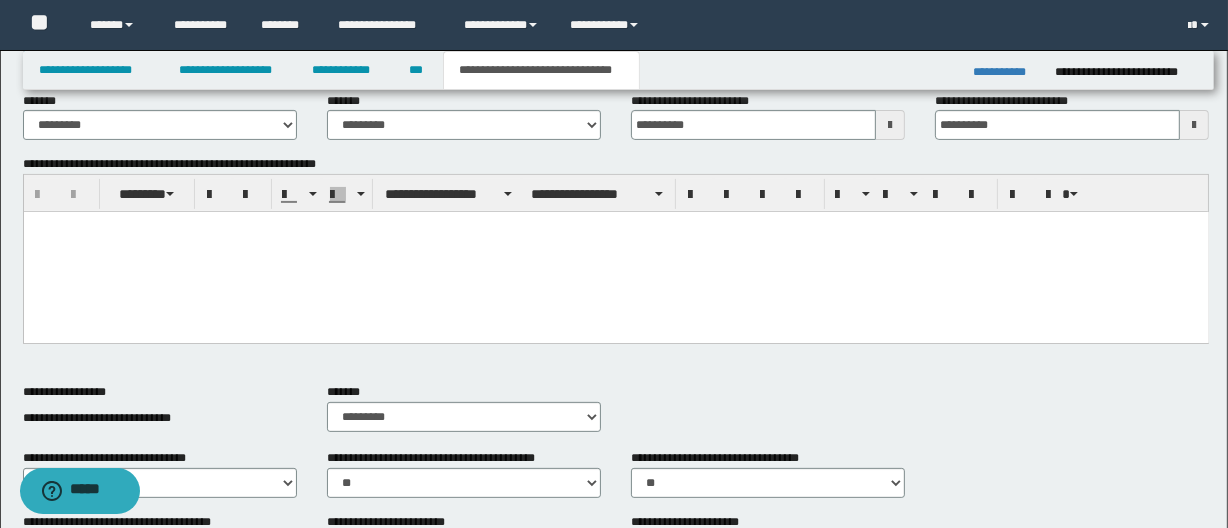 type 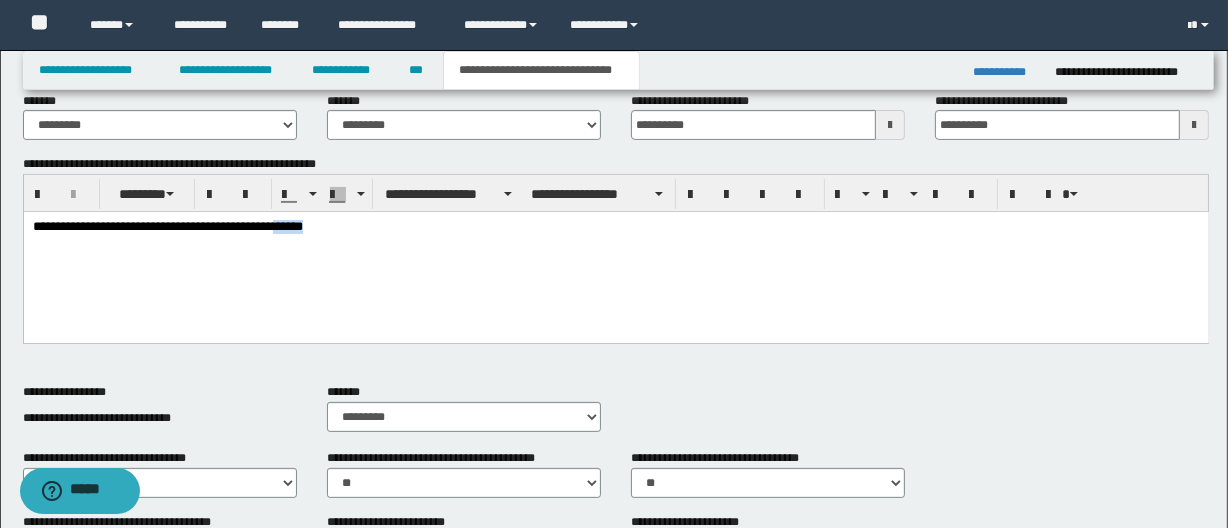 drag, startPoint x: 325, startPoint y: 225, endPoint x: 277, endPoint y: 235, distance: 49.0306 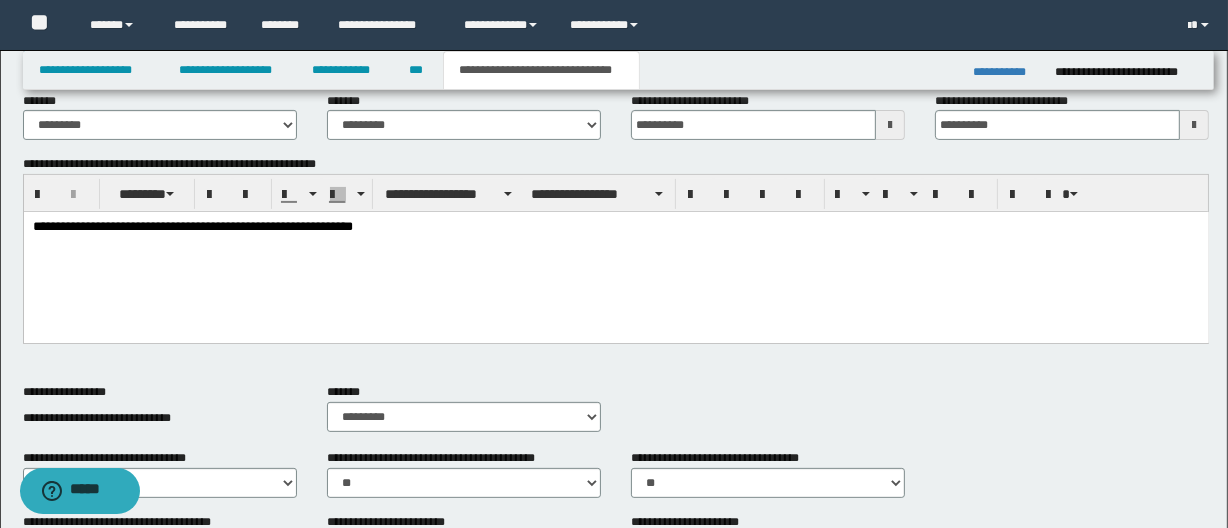 click on "**********" at bounding box center [615, 227] 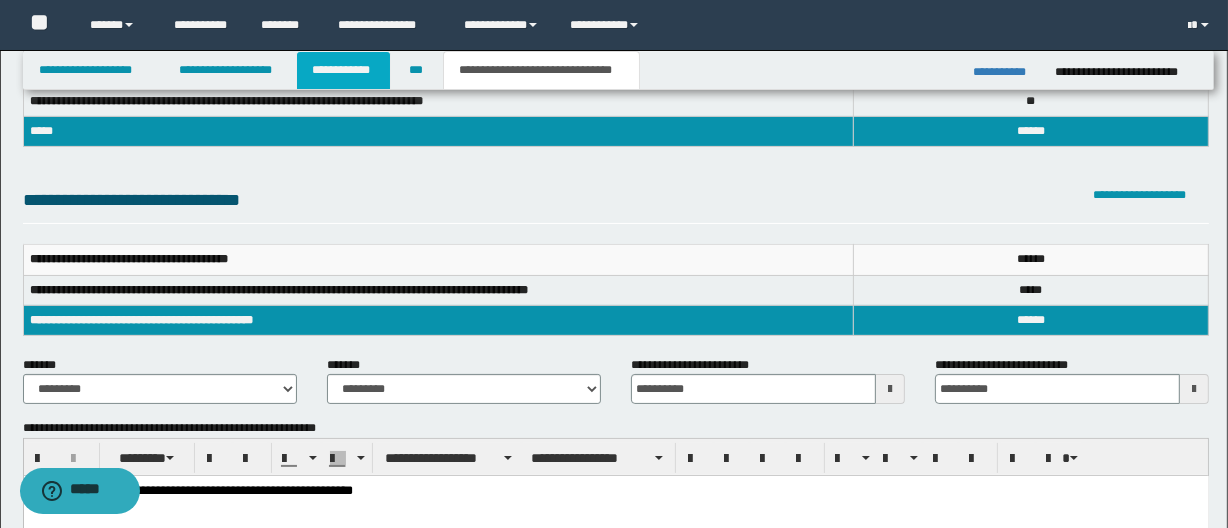 scroll, scrollTop: 182, scrollLeft: 0, axis: vertical 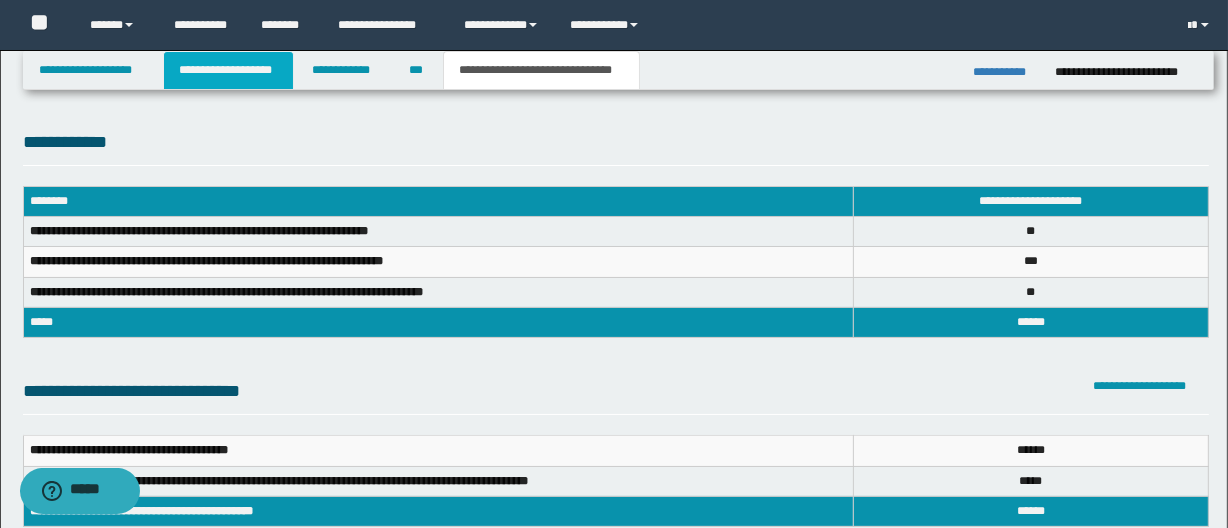 click on "**********" at bounding box center (228, 70) 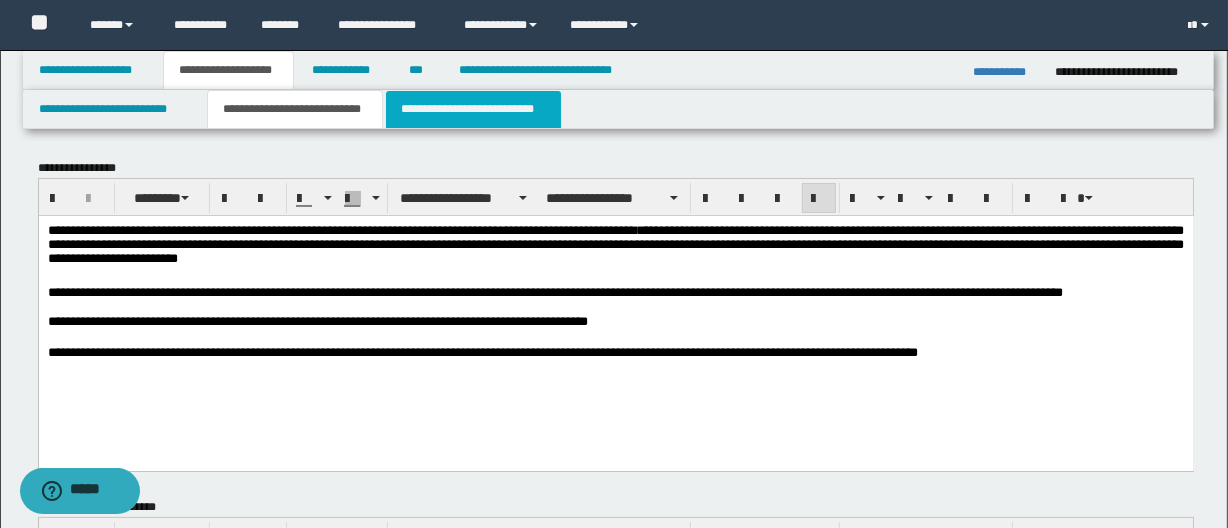 click on "**********" at bounding box center [473, 109] 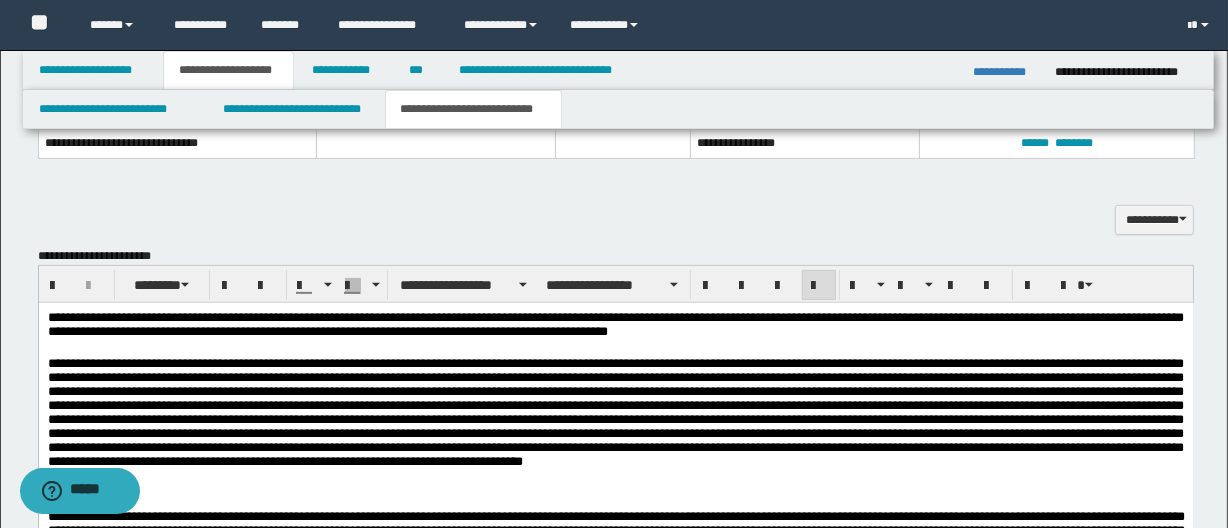 scroll, scrollTop: 818, scrollLeft: 0, axis: vertical 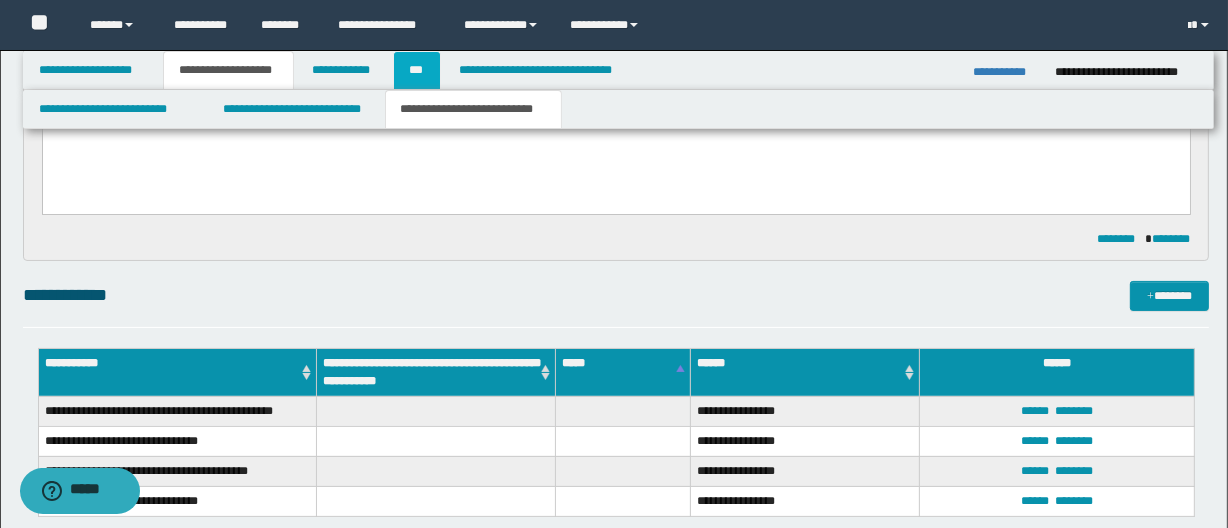 click on "***" at bounding box center [417, 70] 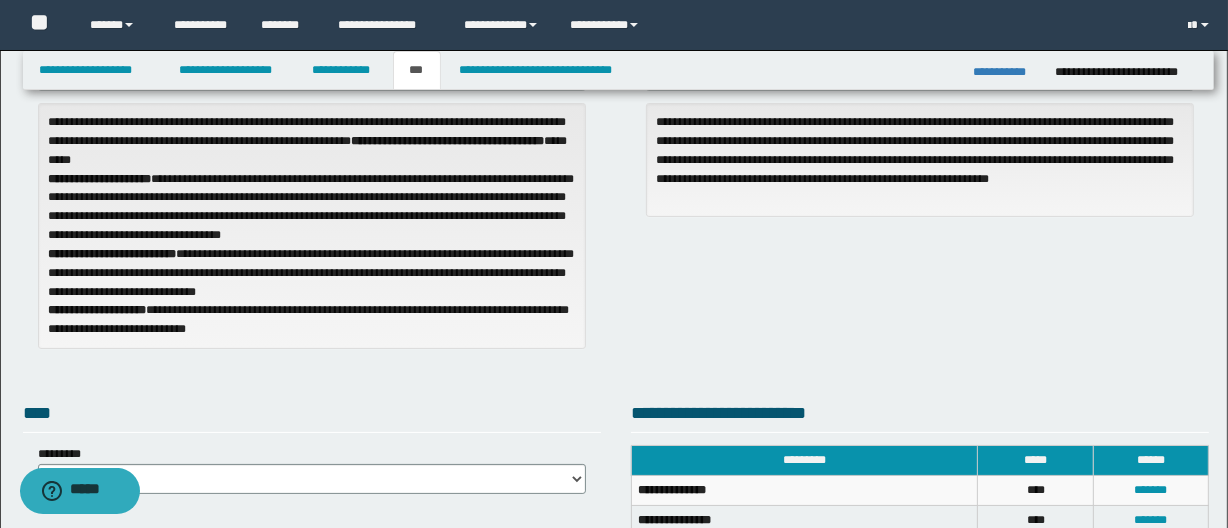 scroll, scrollTop: 60, scrollLeft: 0, axis: vertical 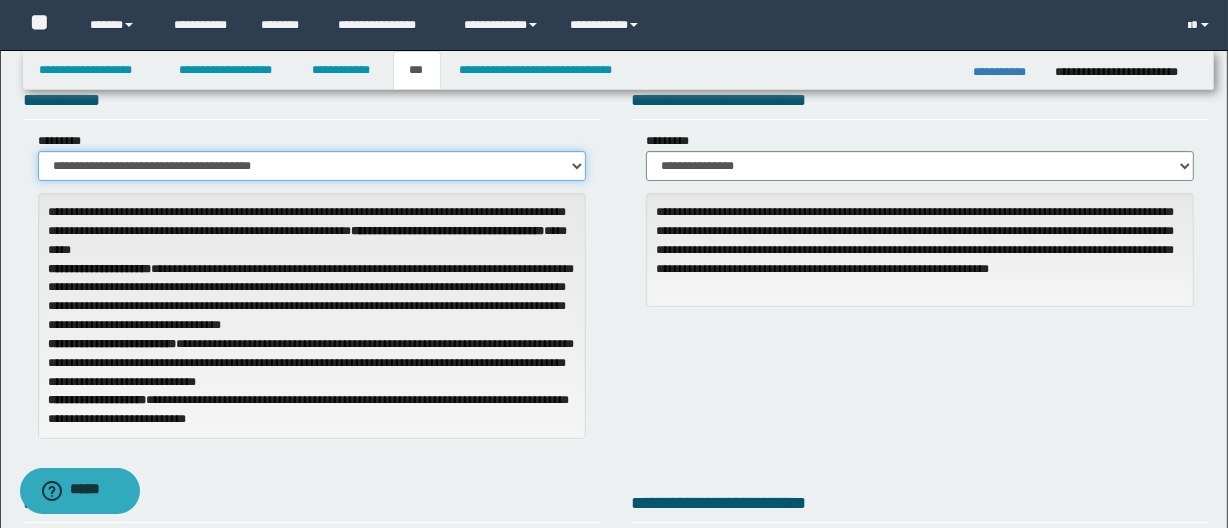 click on "**********" at bounding box center [312, 166] 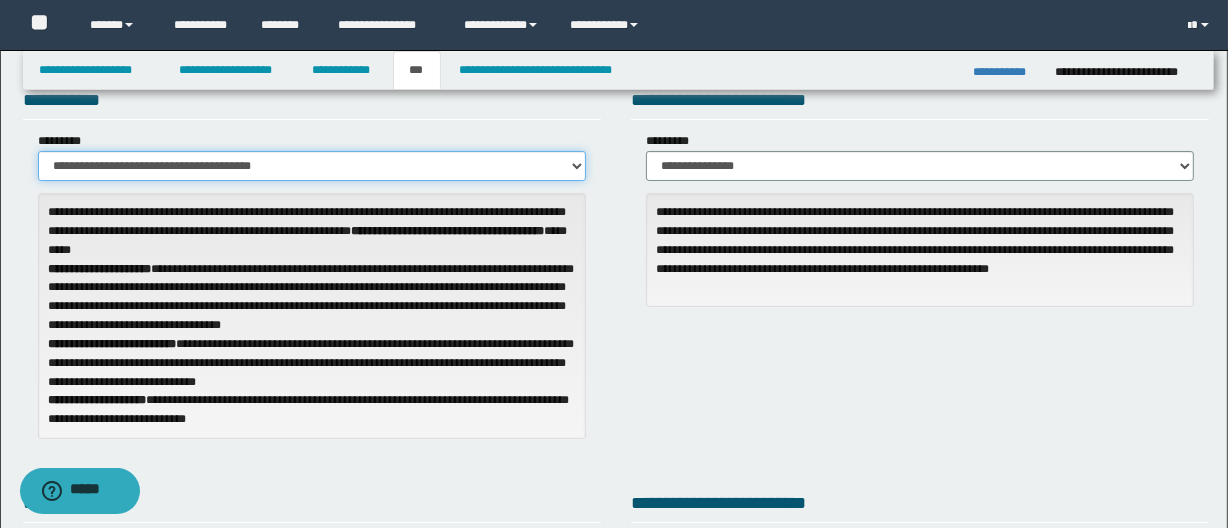 select on "**" 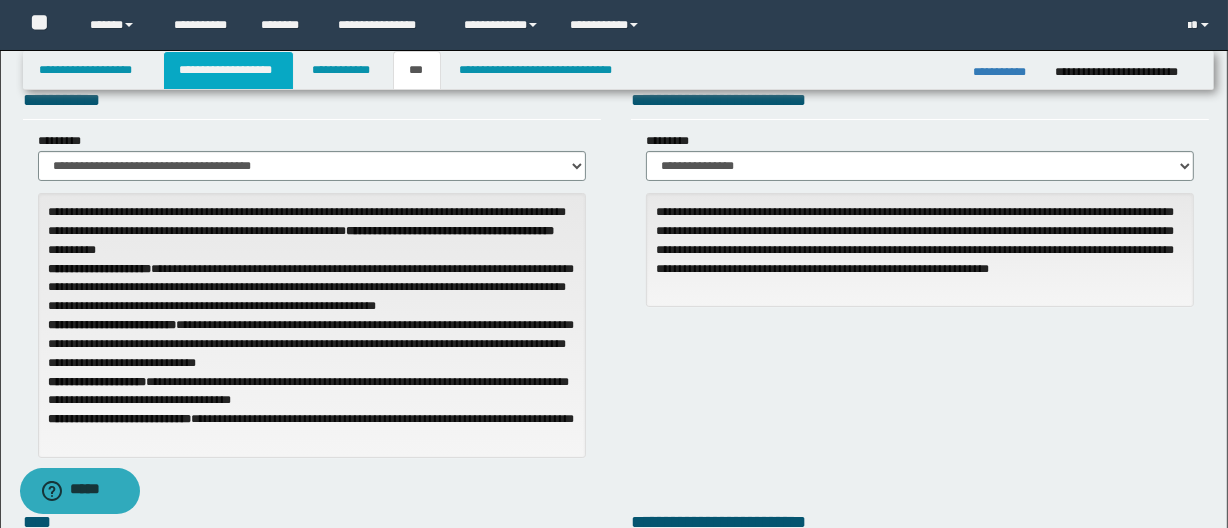 click on "**********" at bounding box center [228, 70] 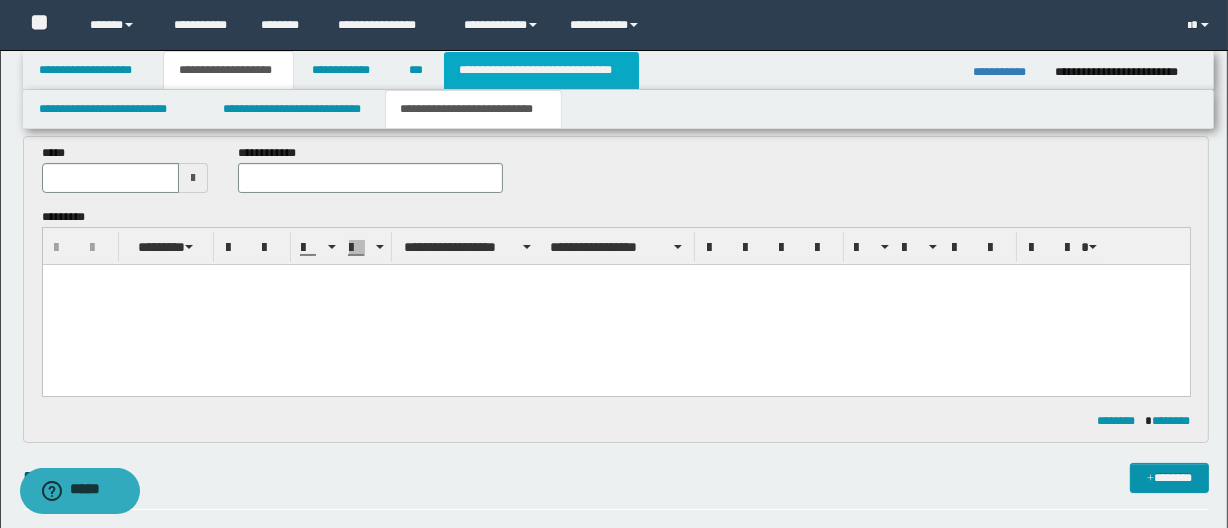 click on "**********" at bounding box center (541, 70) 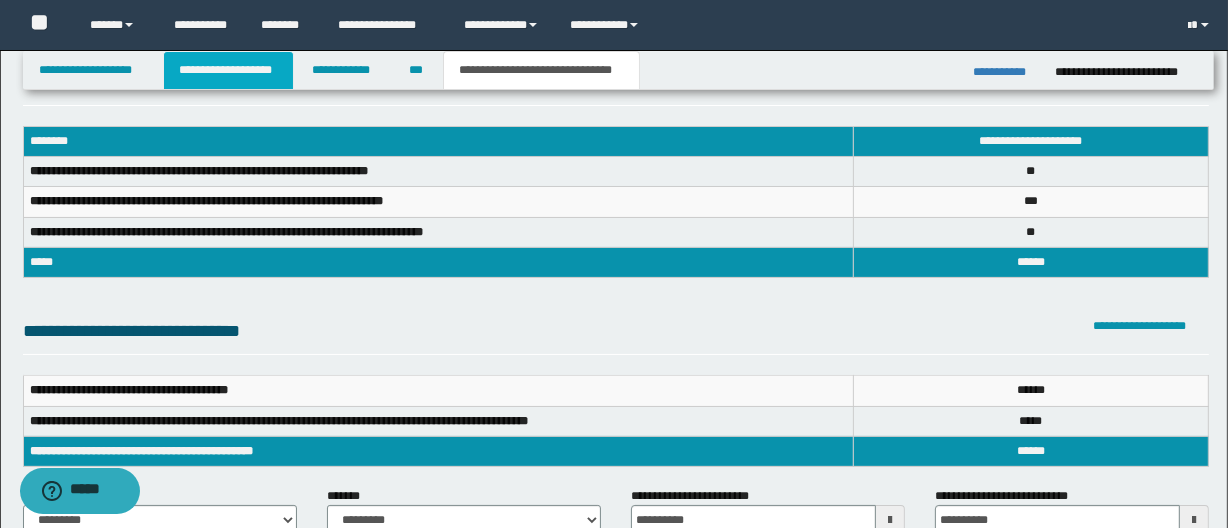 click on "**********" at bounding box center [228, 70] 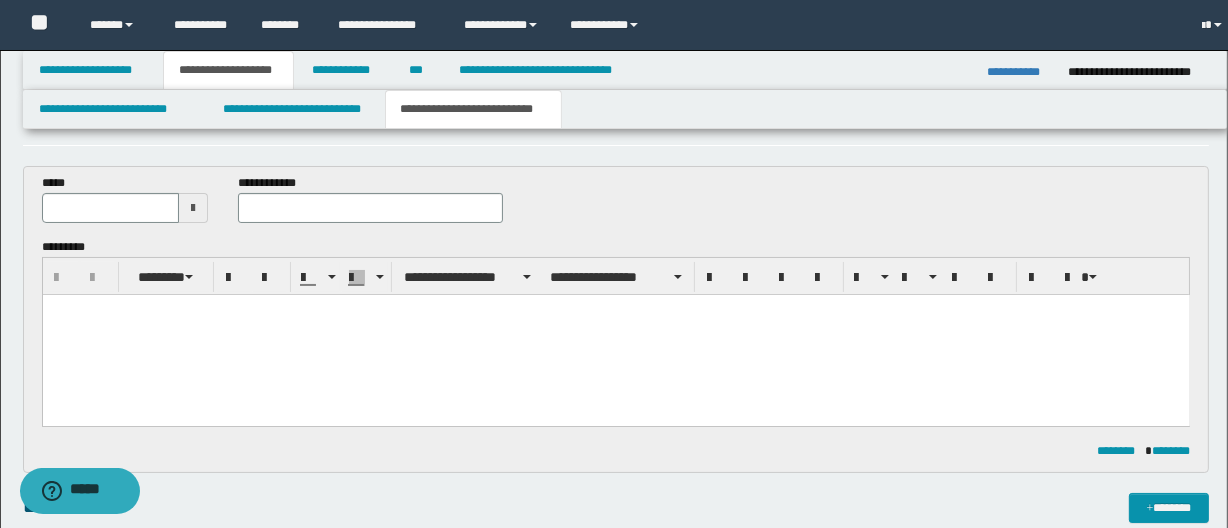 scroll, scrollTop: 90, scrollLeft: 0, axis: vertical 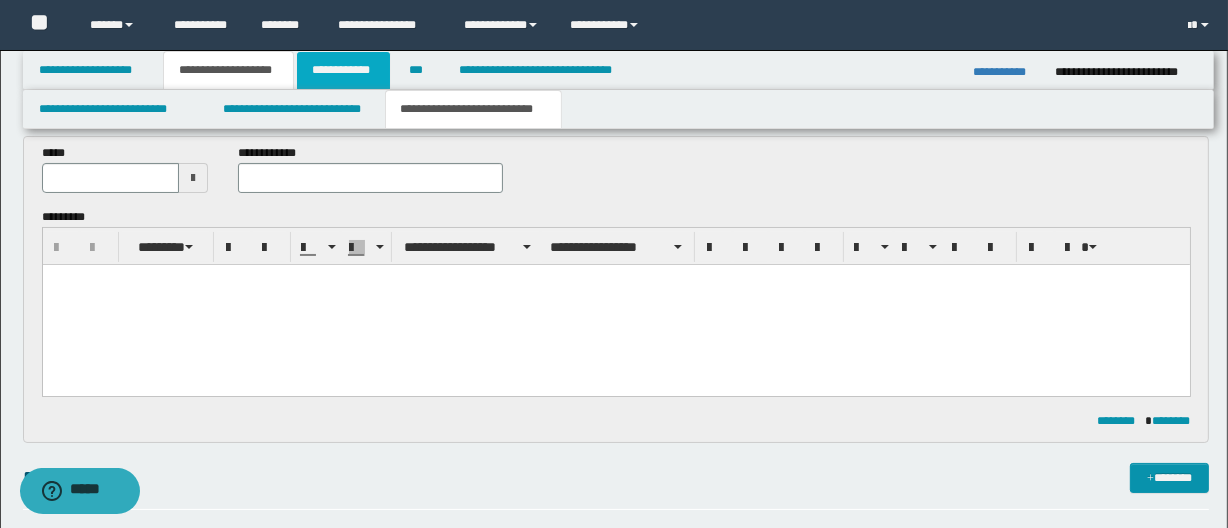 click on "**********" at bounding box center [343, 70] 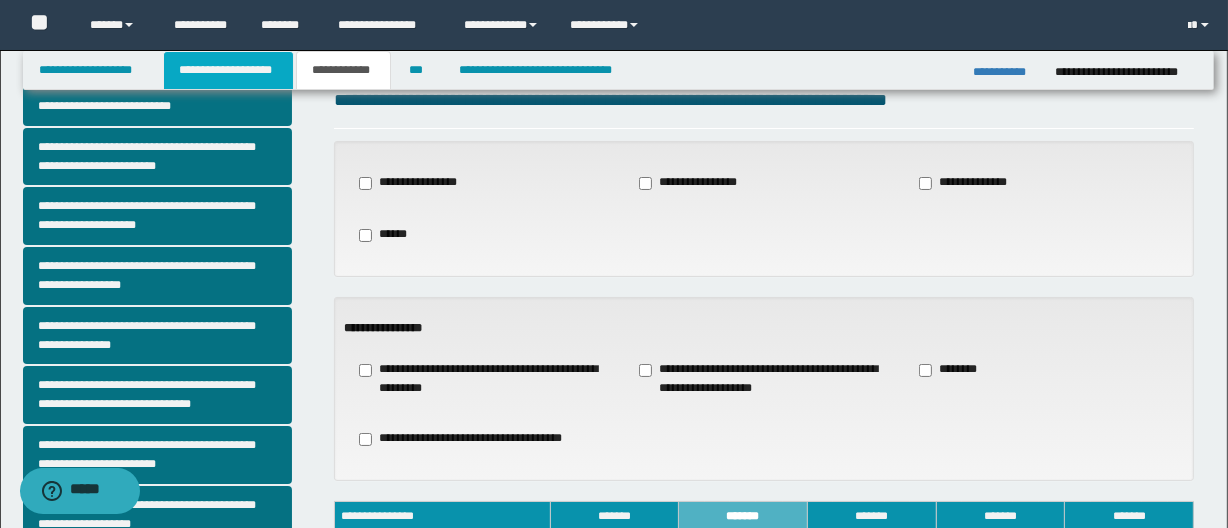 click on "**********" at bounding box center [228, 70] 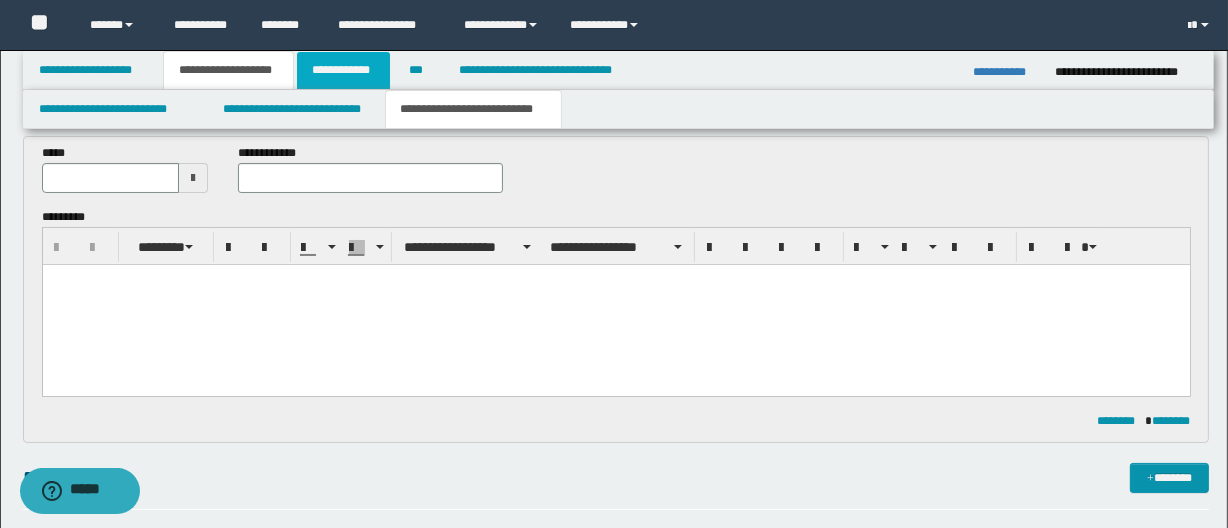 click on "**********" at bounding box center (343, 70) 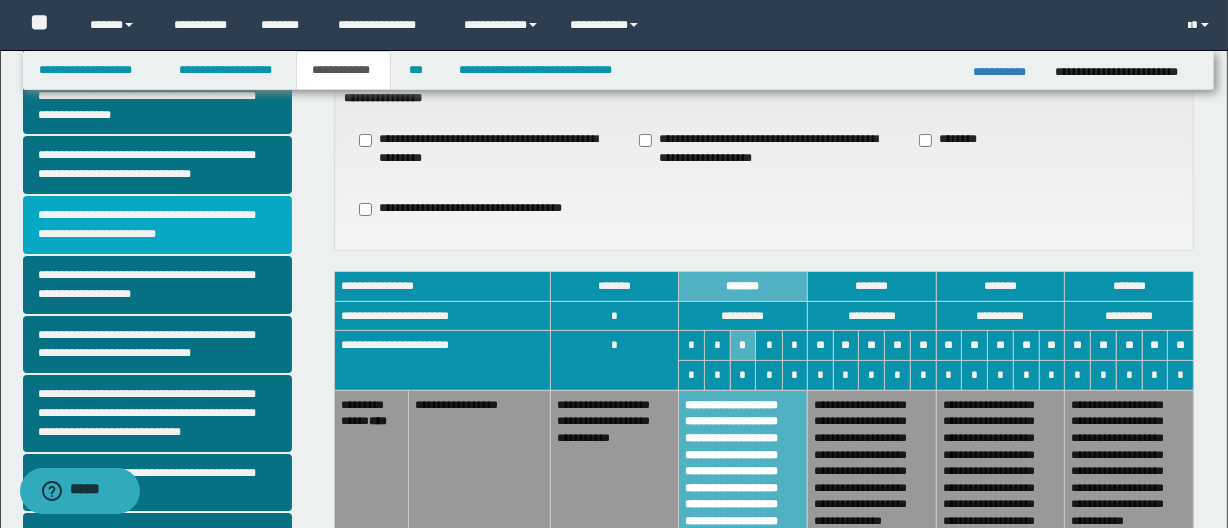 scroll, scrollTop: 363, scrollLeft: 0, axis: vertical 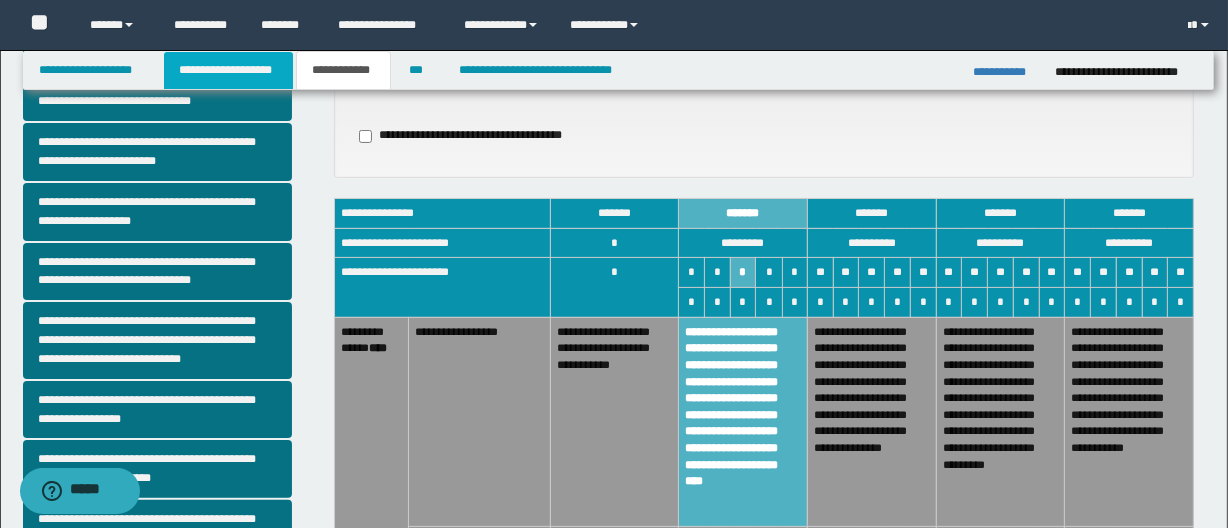 click on "**********" at bounding box center (228, 70) 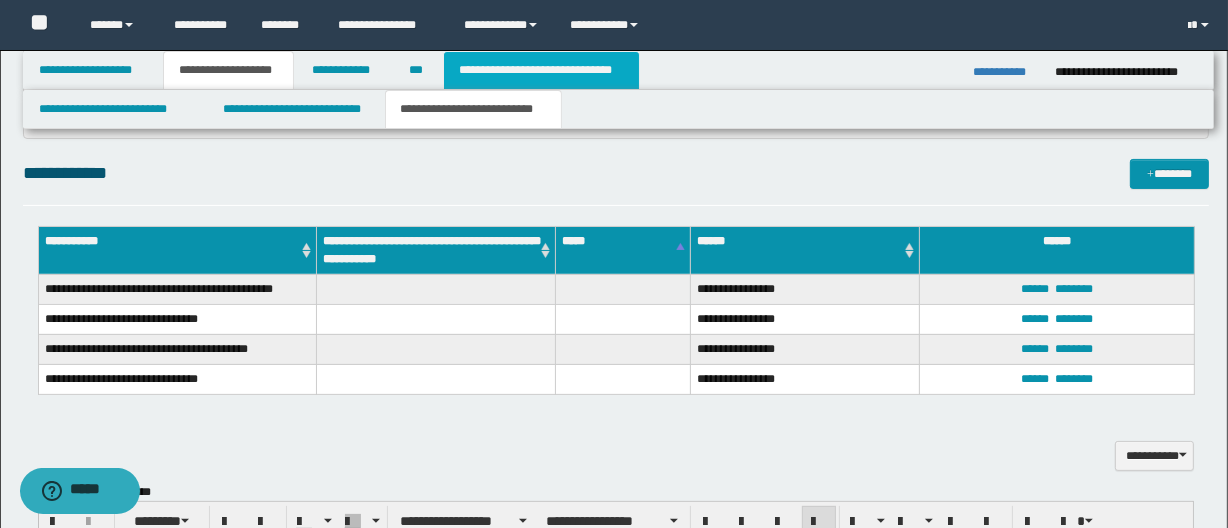 click on "**********" at bounding box center [541, 70] 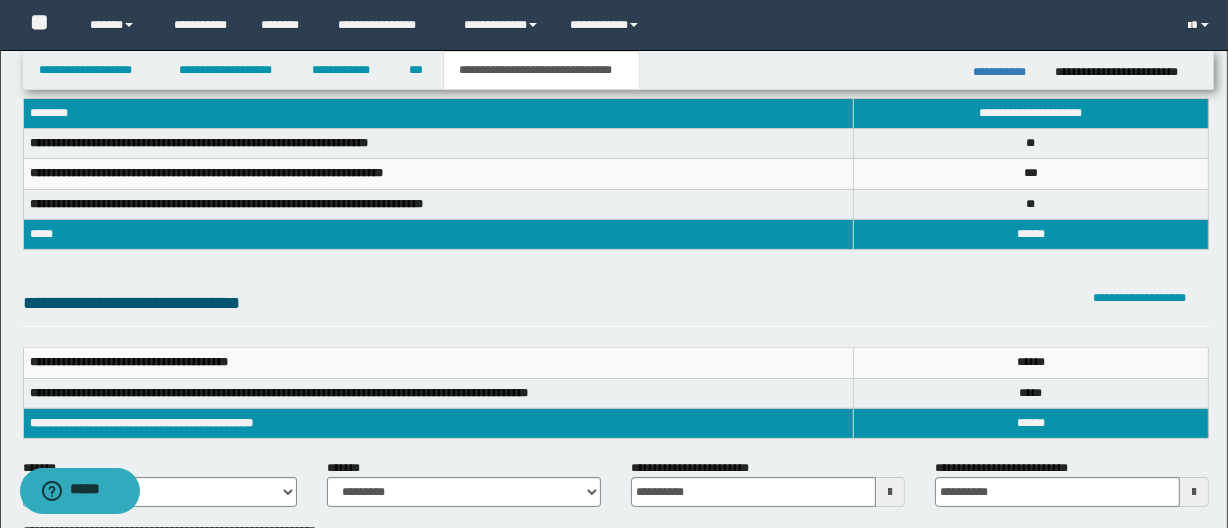 scroll, scrollTop: 0, scrollLeft: 0, axis: both 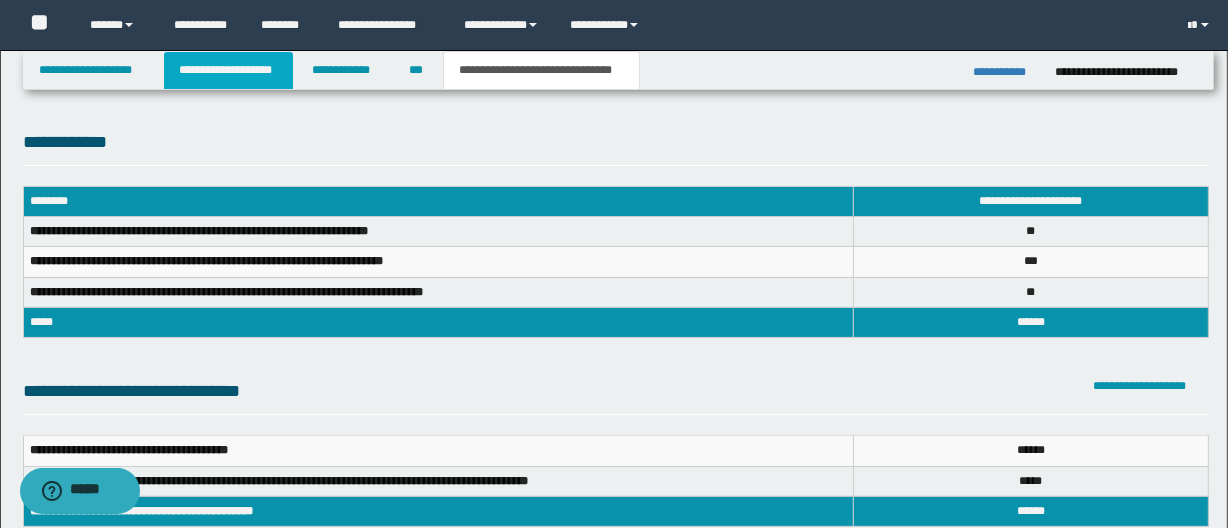click on "**********" at bounding box center (228, 70) 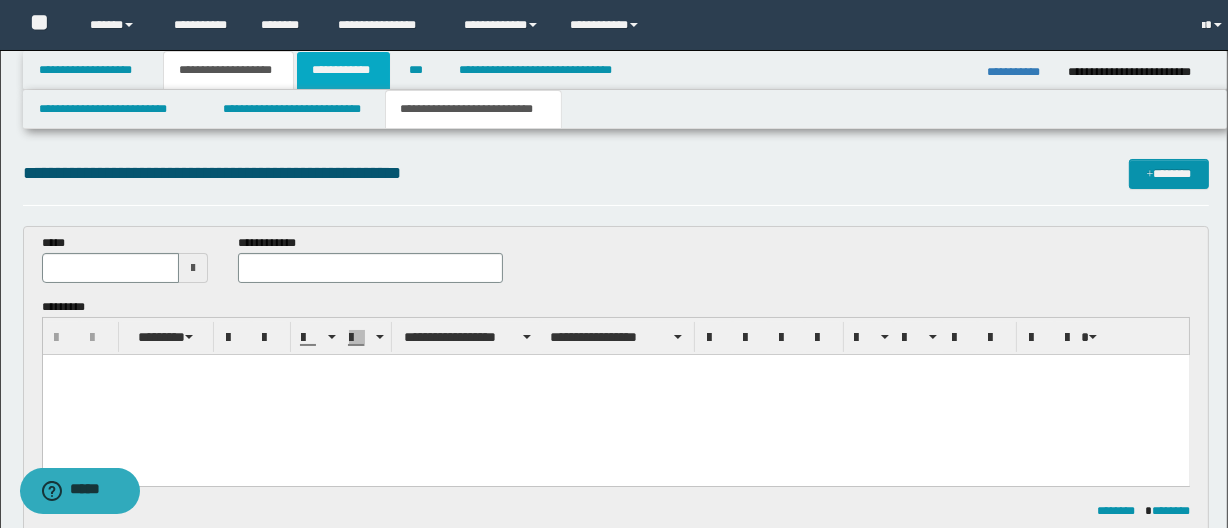 click on "**********" at bounding box center [343, 70] 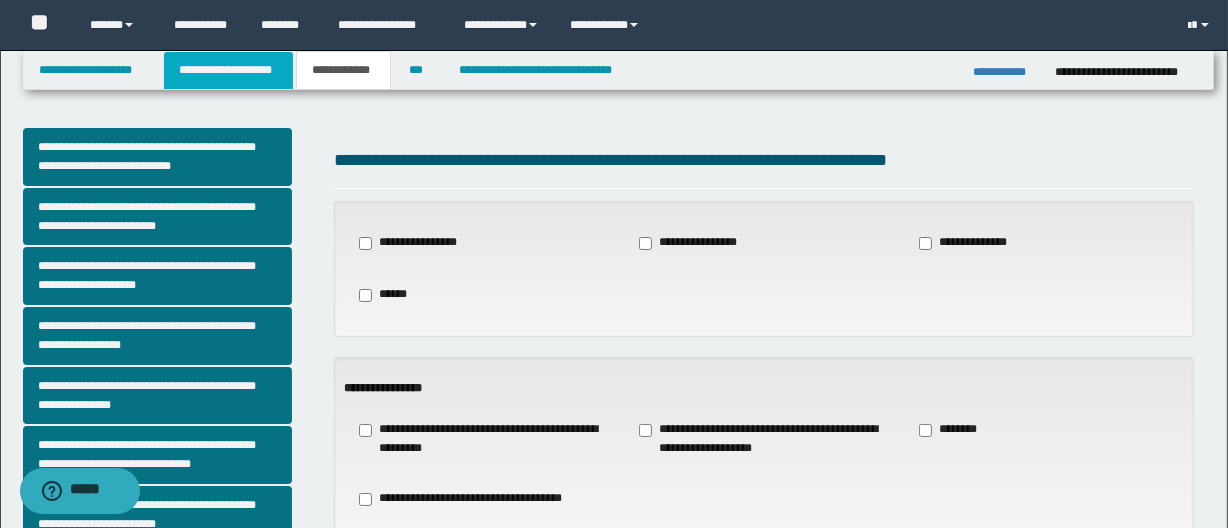 click on "**********" at bounding box center [228, 70] 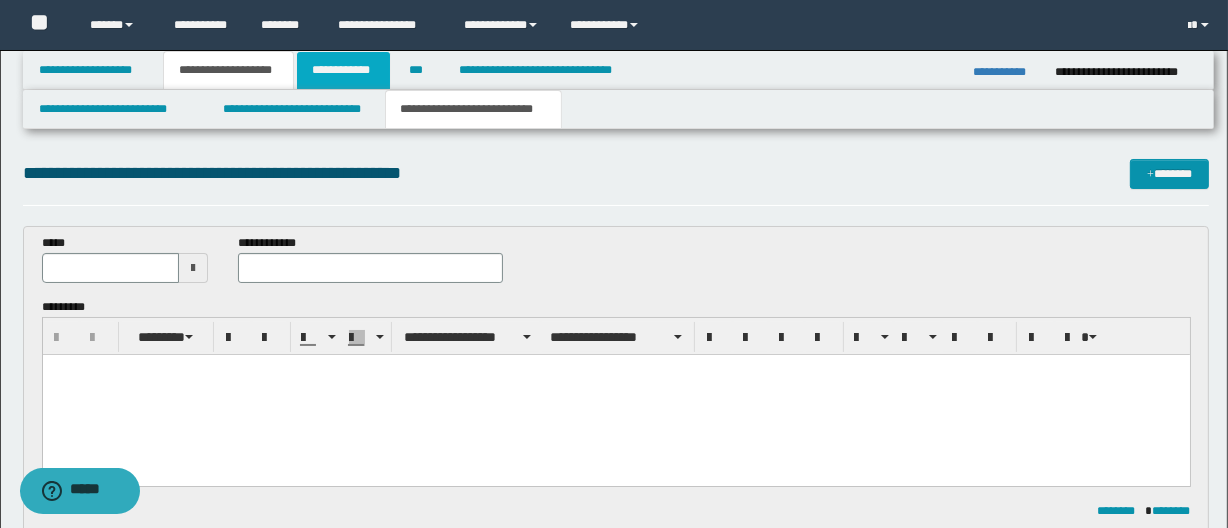 click on "**********" at bounding box center [343, 70] 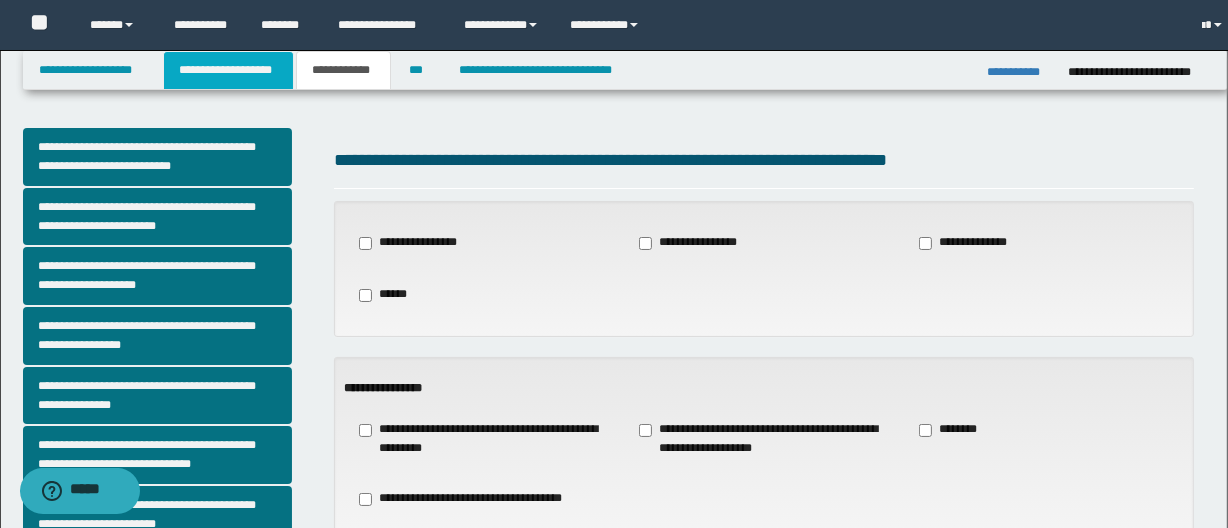 click on "**********" at bounding box center [228, 70] 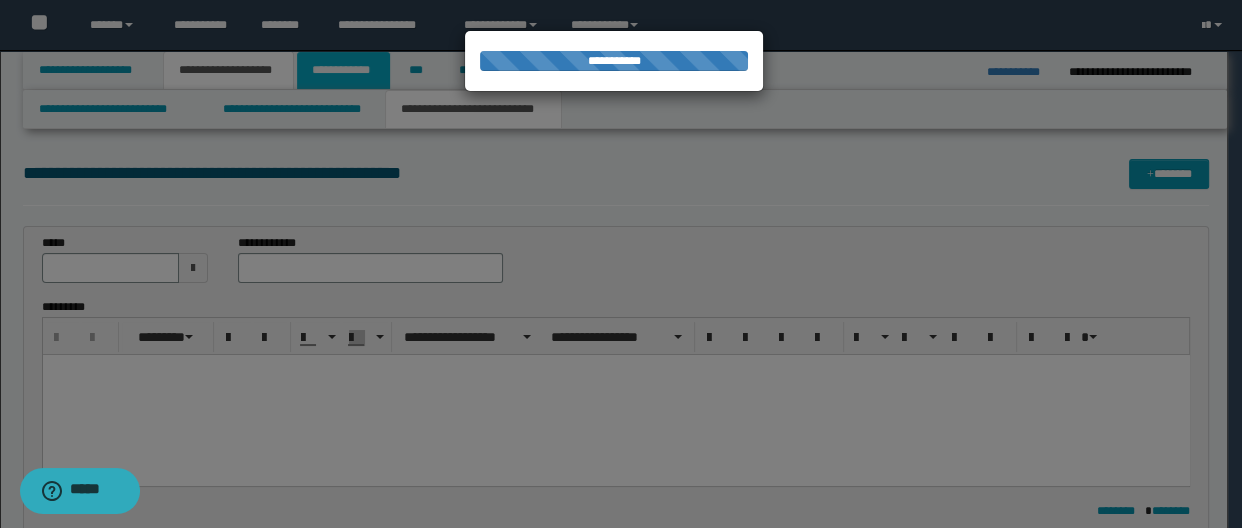 click on "**********" at bounding box center [343, 70] 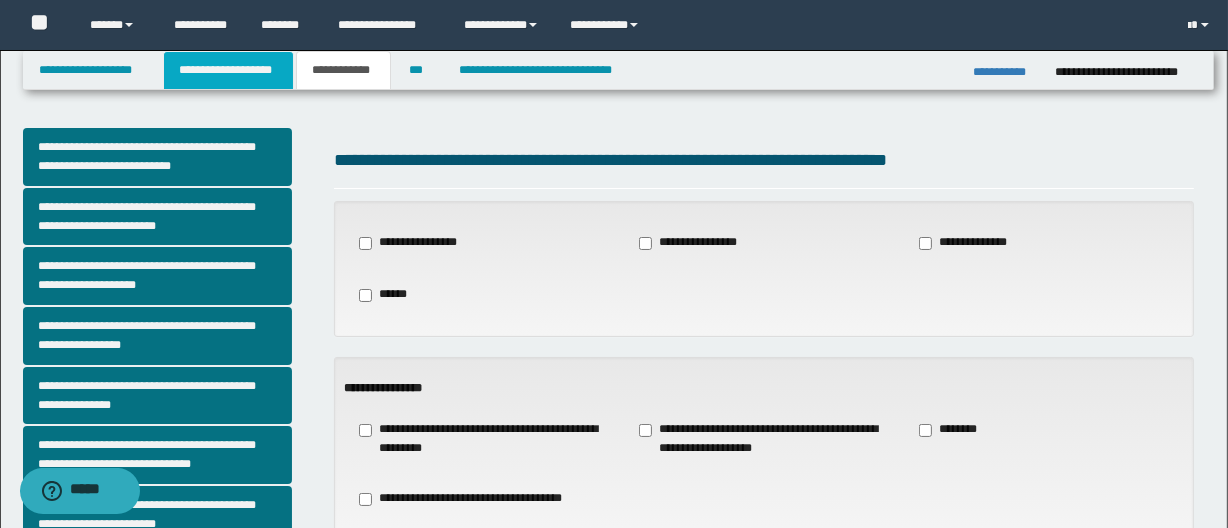 click on "**********" at bounding box center (228, 70) 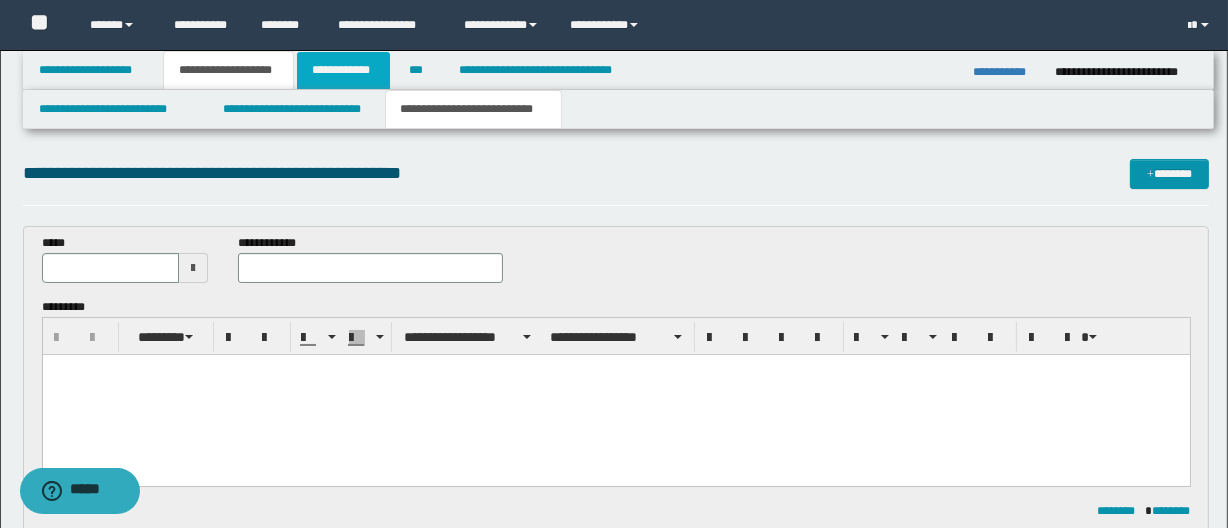 click on "**********" at bounding box center [343, 70] 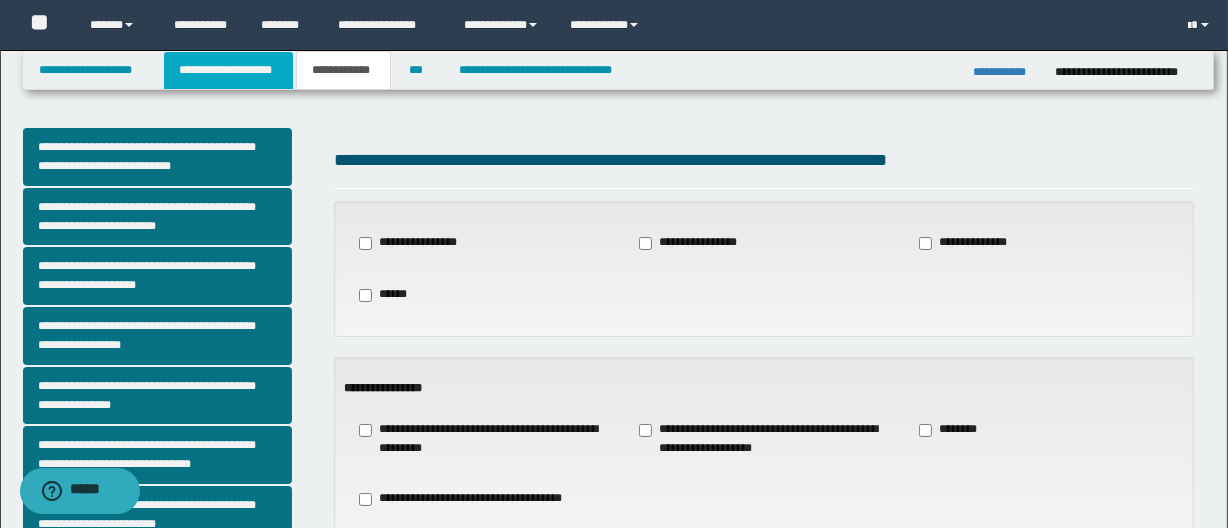 click on "**********" at bounding box center (228, 70) 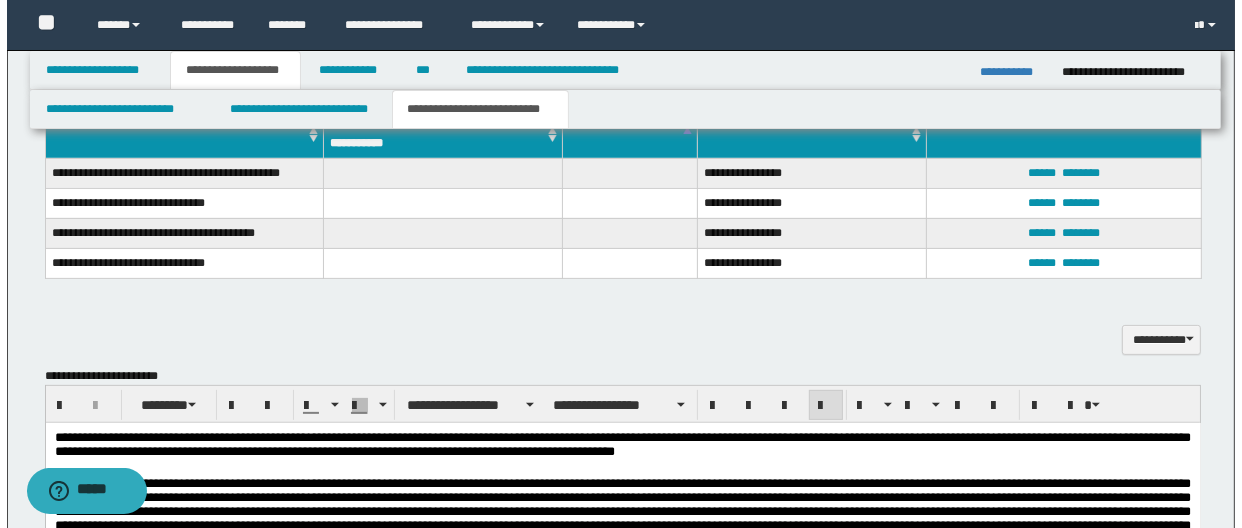 scroll, scrollTop: 454, scrollLeft: 0, axis: vertical 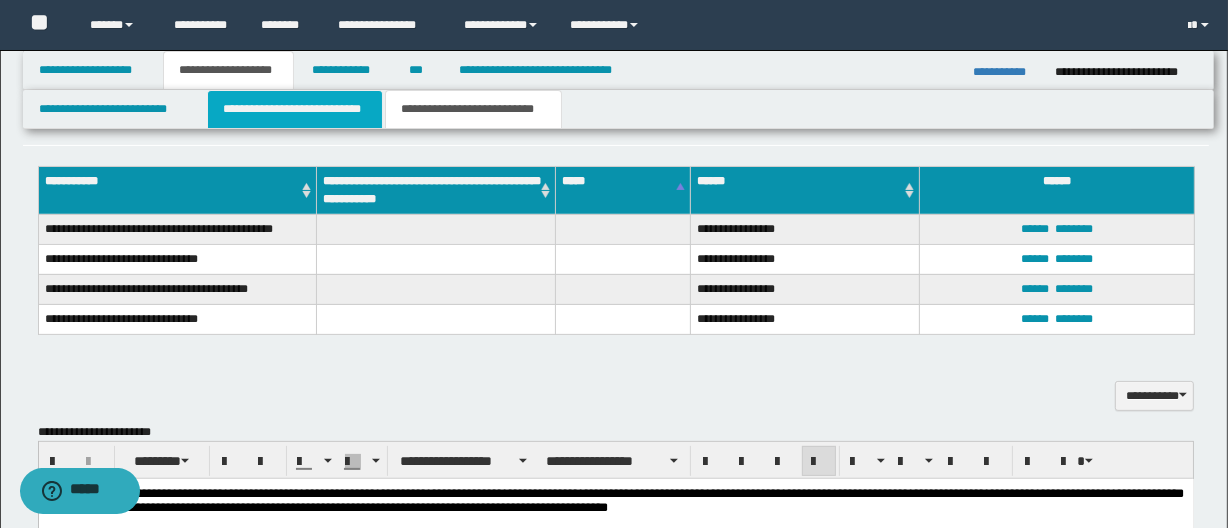 click on "**********" at bounding box center (294, 109) 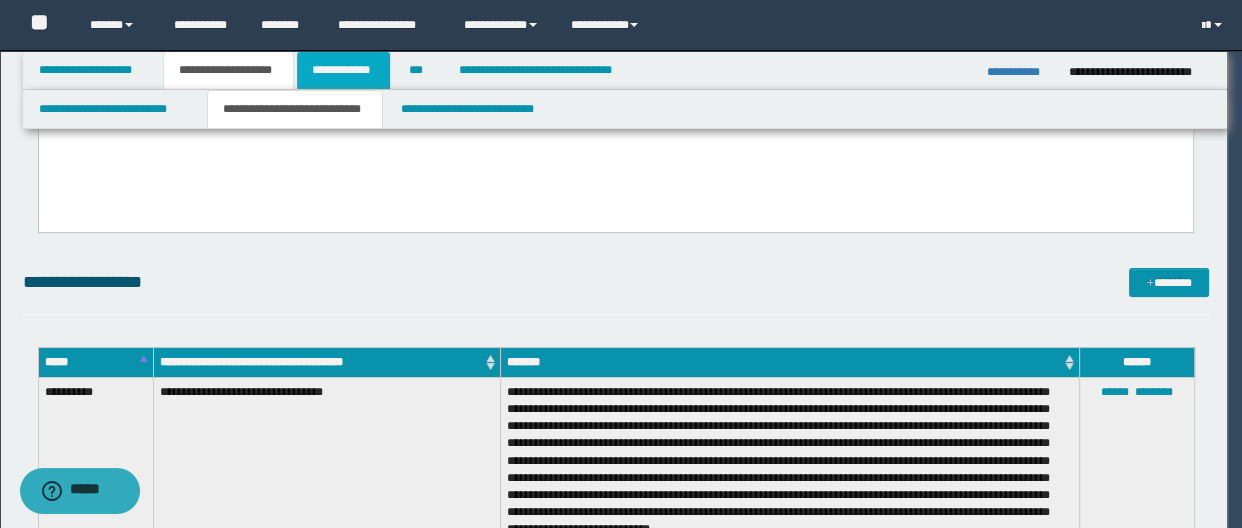 click on "**********" at bounding box center [343, 70] 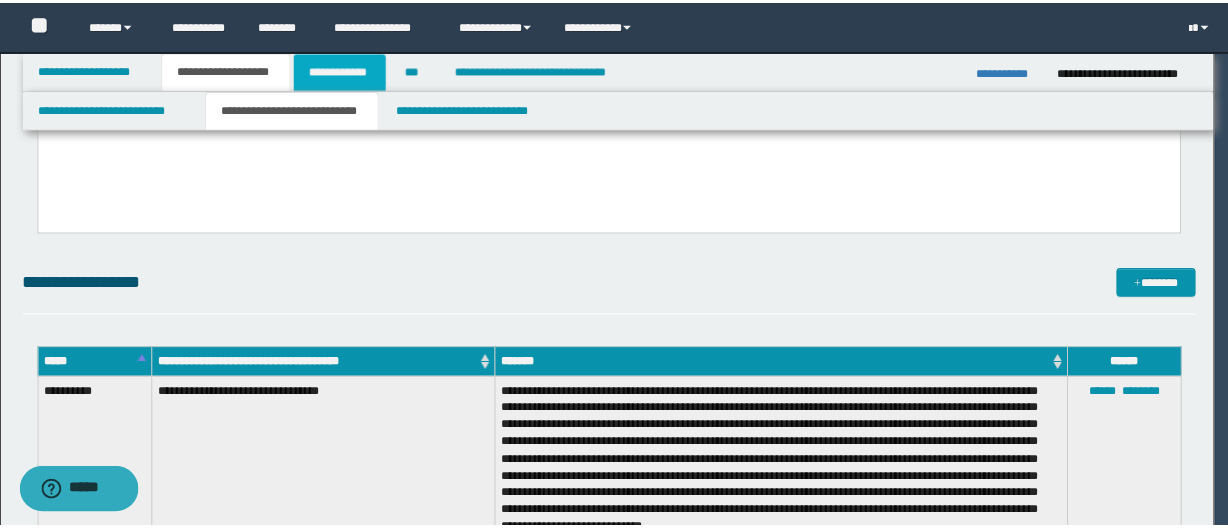 scroll, scrollTop: 423, scrollLeft: 0, axis: vertical 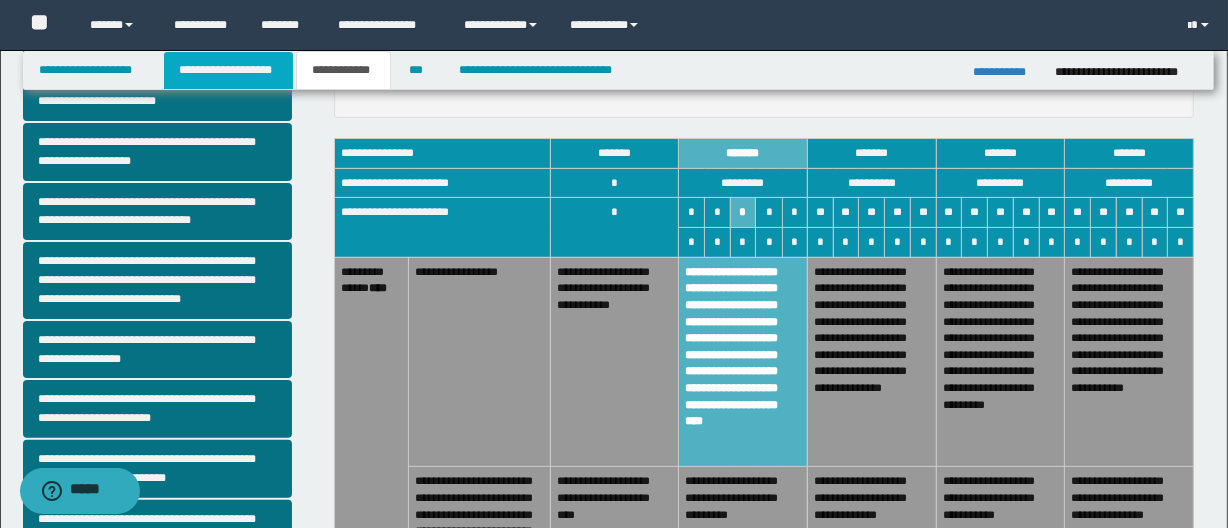 click on "**********" at bounding box center [228, 70] 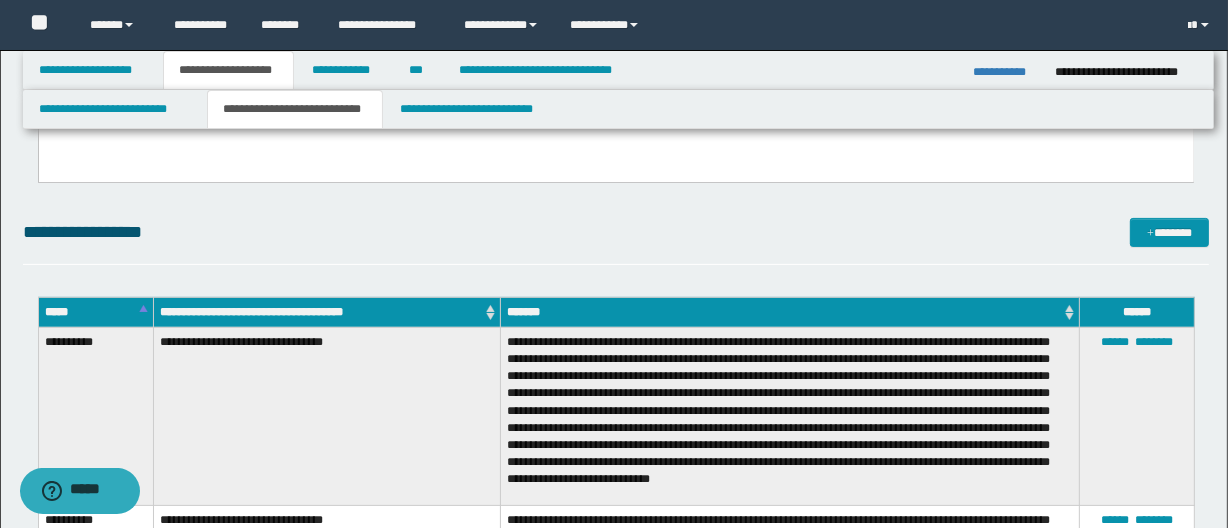 scroll, scrollTop: 545, scrollLeft: 0, axis: vertical 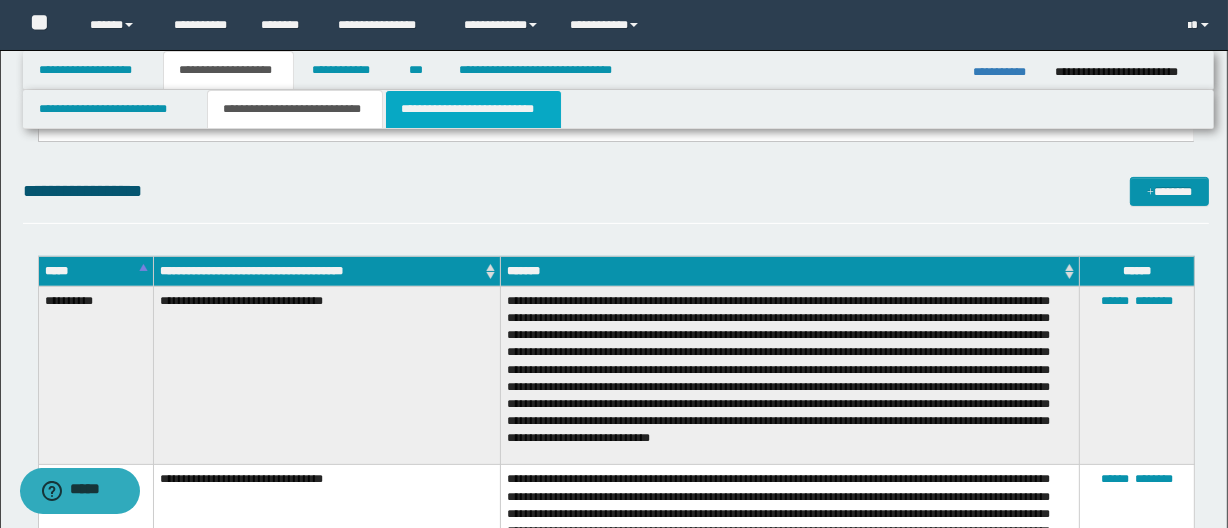 click on "**********" at bounding box center [473, 109] 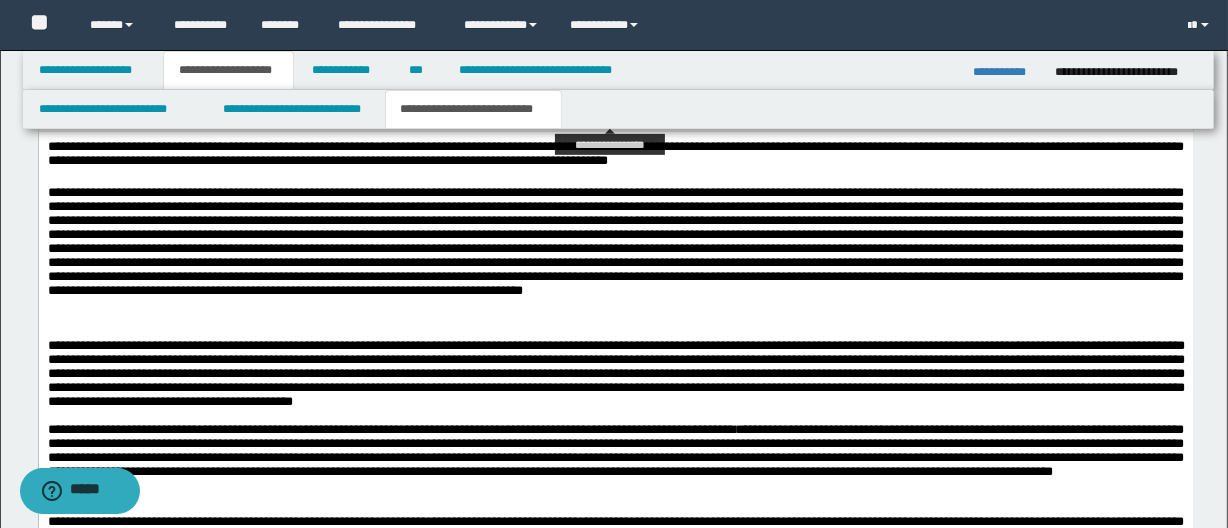 scroll, scrollTop: 818, scrollLeft: 0, axis: vertical 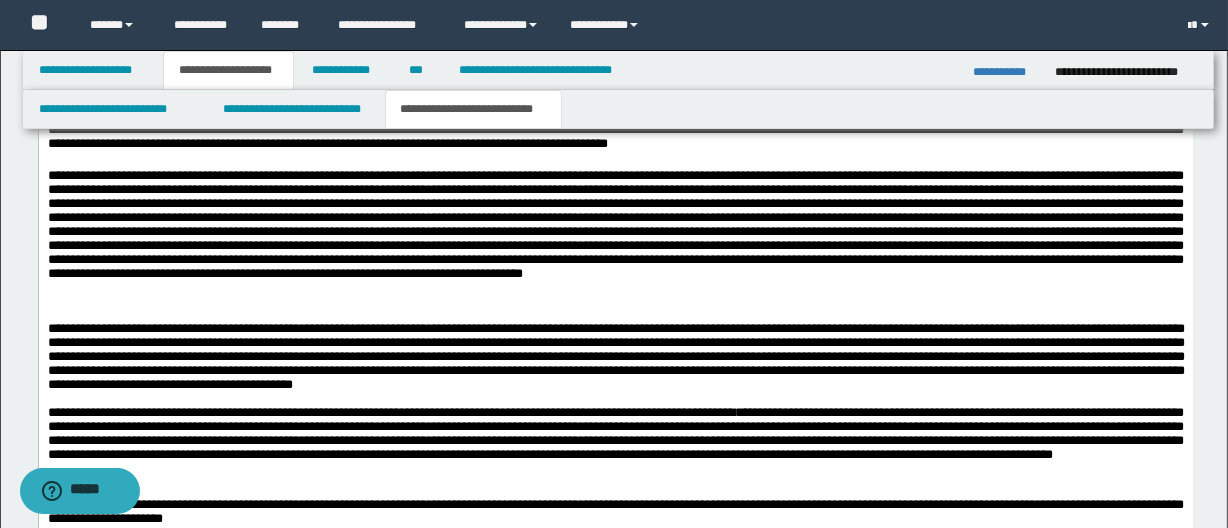 click at bounding box center [615, 238] 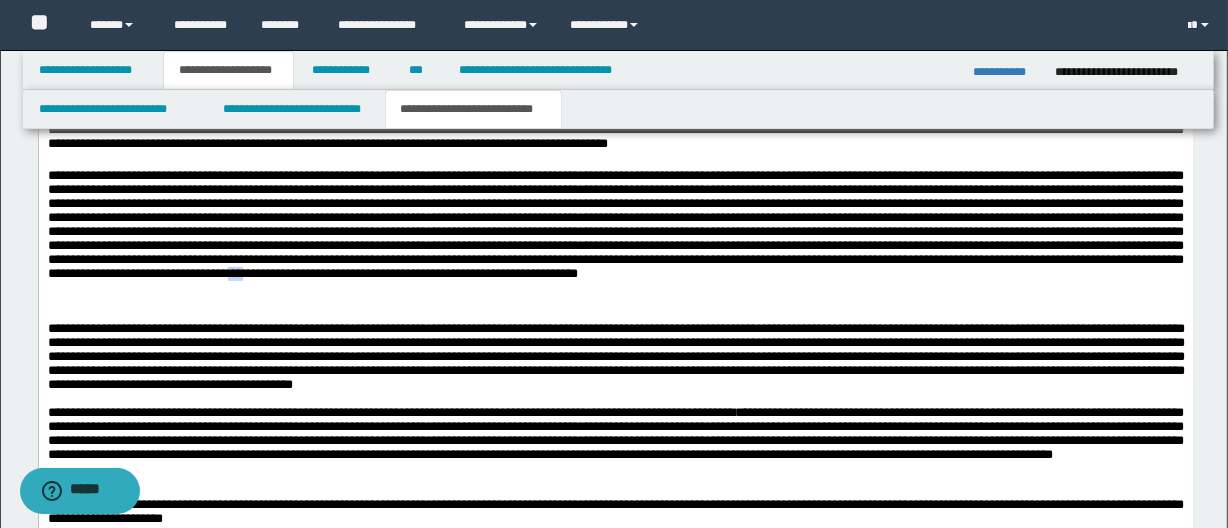drag, startPoint x: 928, startPoint y: 288, endPoint x: 906, endPoint y: 282, distance: 22.803509 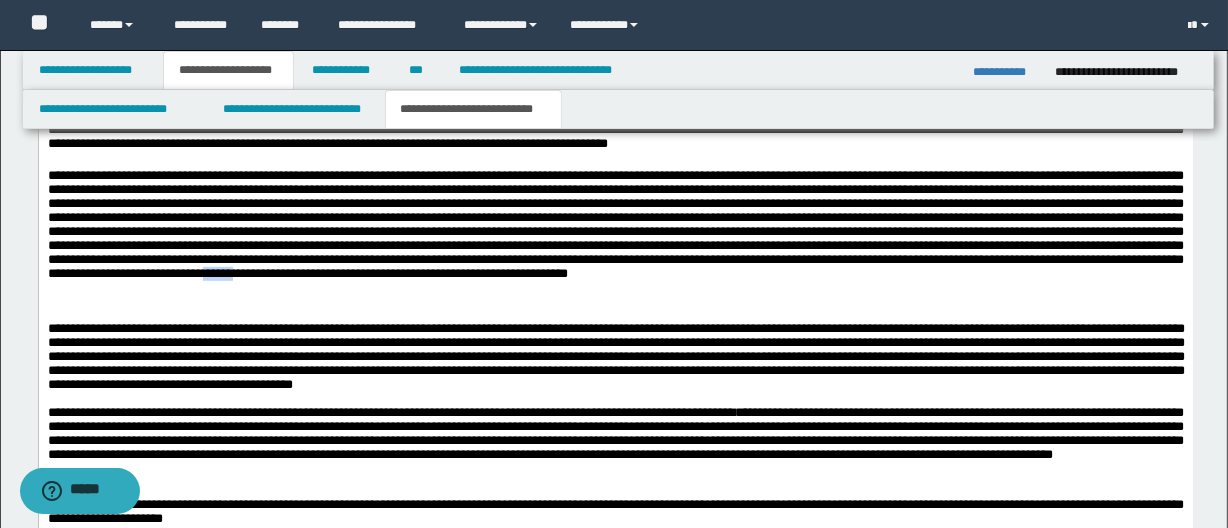 drag, startPoint x: 877, startPoint y: 287, endPoint x: 914, endPoint y: 285, distance: 37.054016 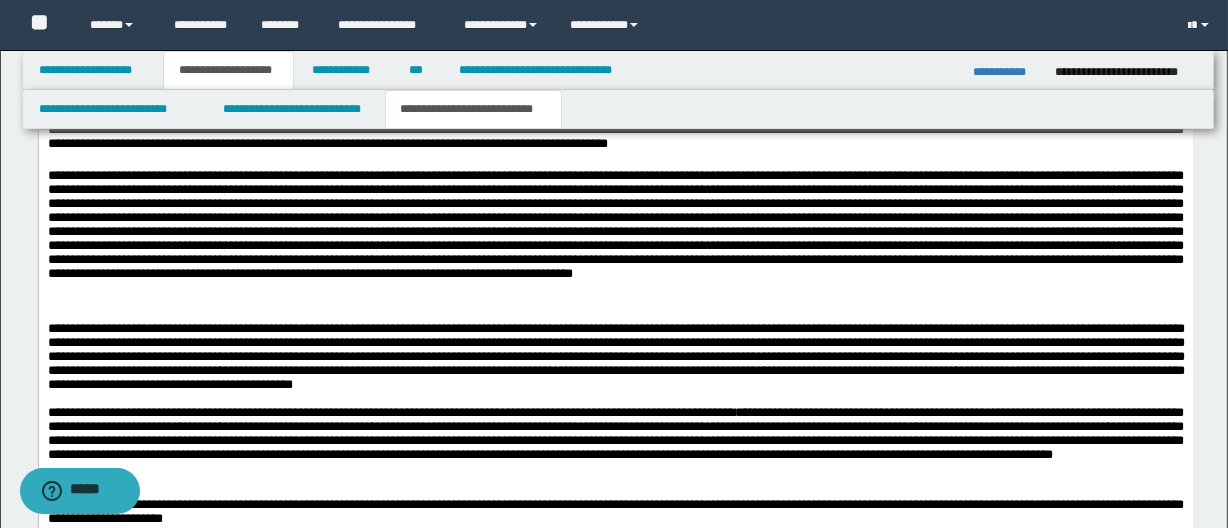 click on "**********" at bounding box center (615, 356) 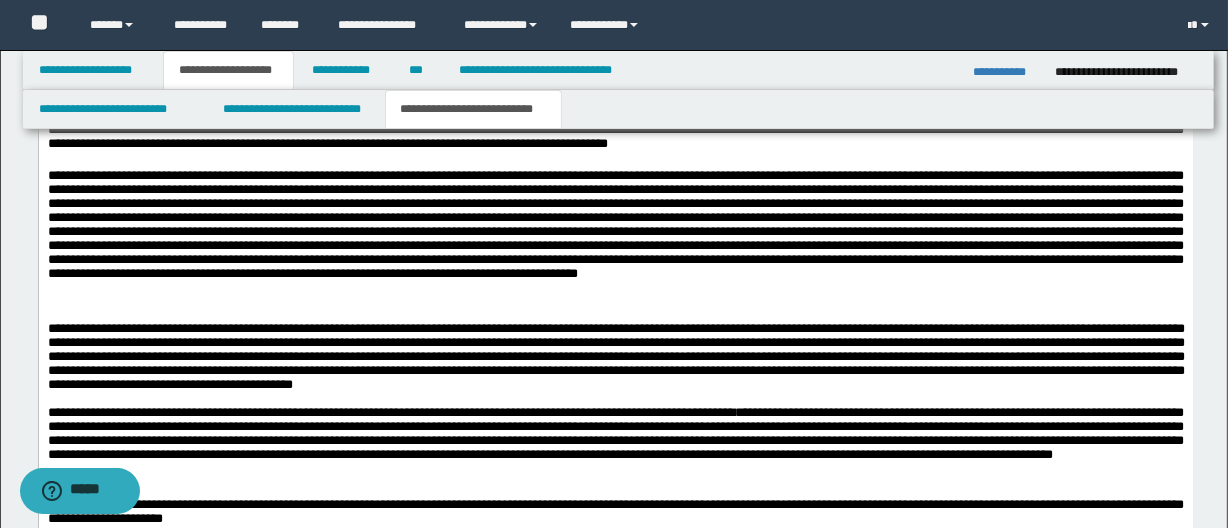 click on "**********" at bounding box center [615, 356] 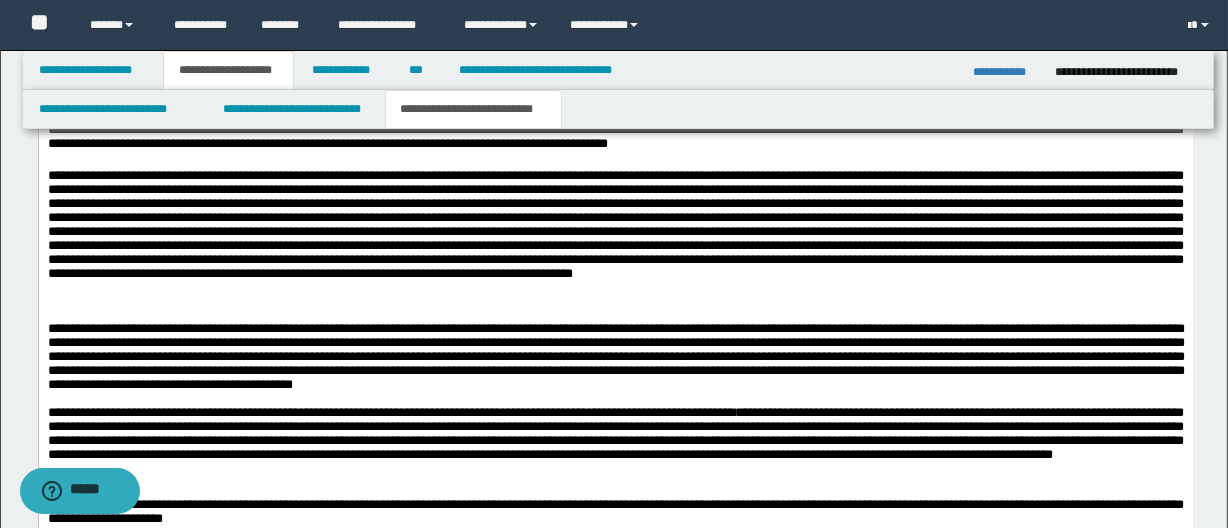 click on "**********" at bounding box center (615, 444) 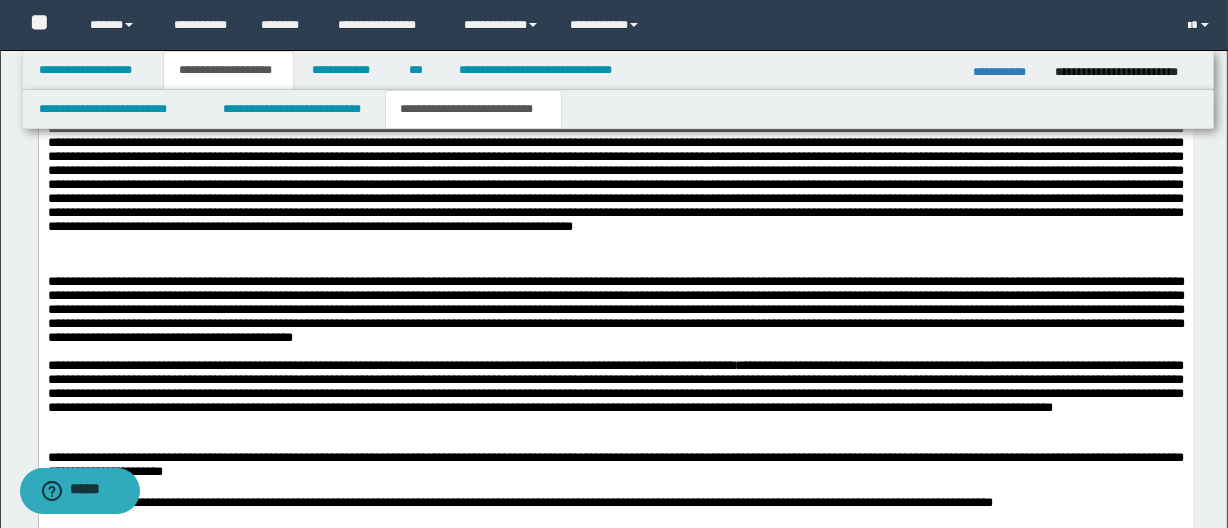 scroll, scrollTop: 909, scrollLeft: 0, axis: vertical 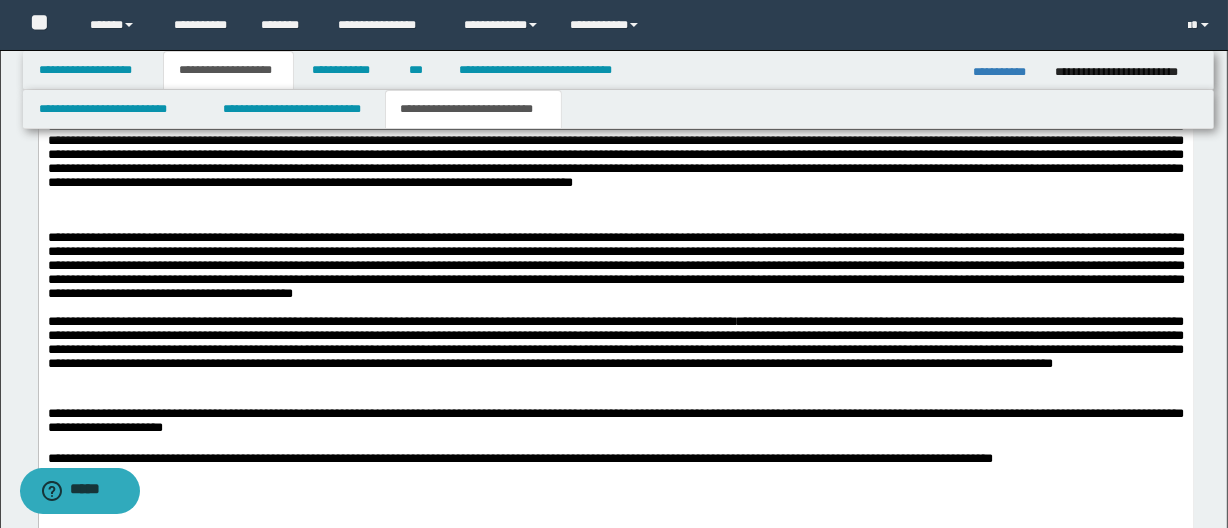 drag, startPoint x: 224, startPoint y: 348, endPoint x: 102, endPoint y: 338, distance: 122.40915 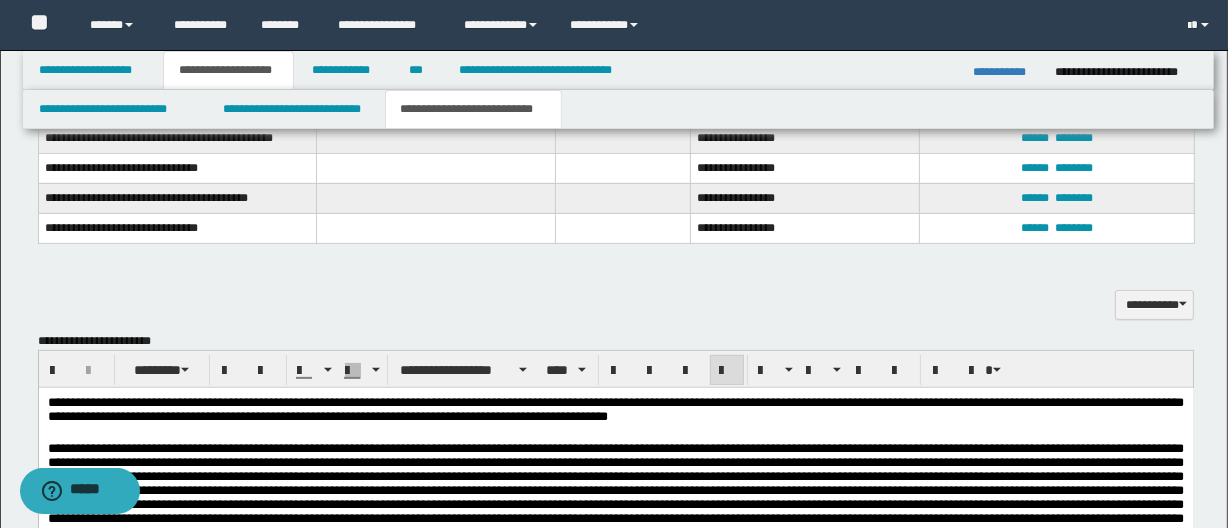 scroll, scrollTop: 454, scrollLeft: 0, axis: vertical 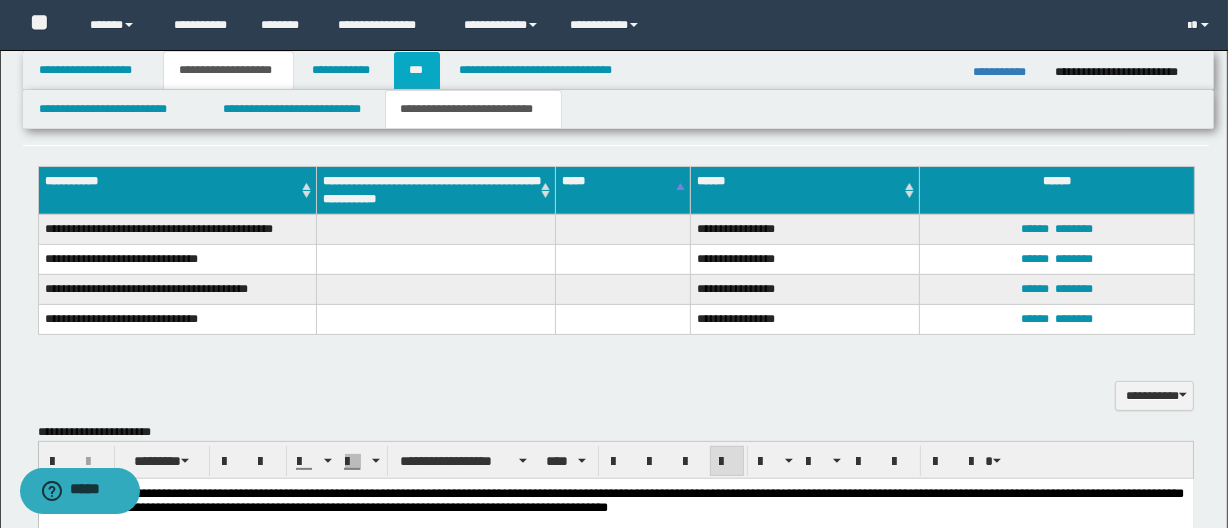 click on "***" at bounding box center [417, 70] 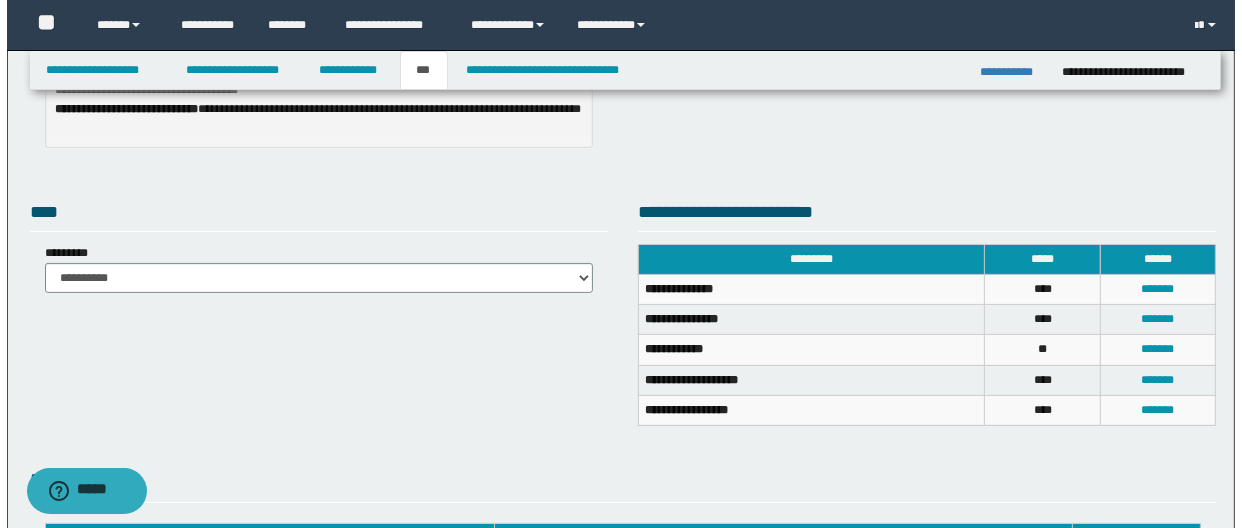scroll, scrollTop: 423, scrollLeft: 0, axis: vertical 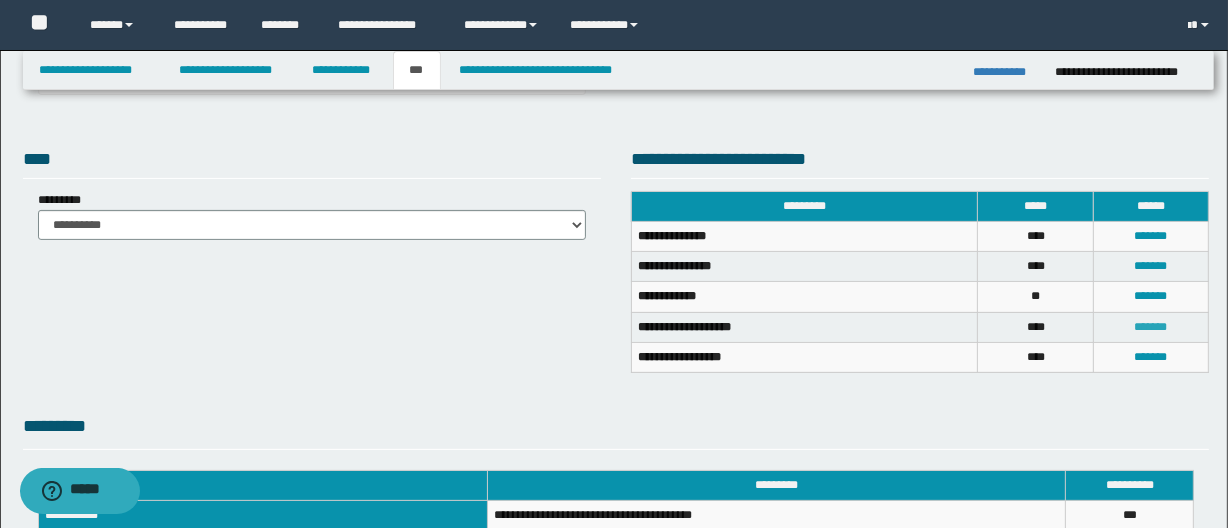 click on "*******" at bounding box center [1151, 327] 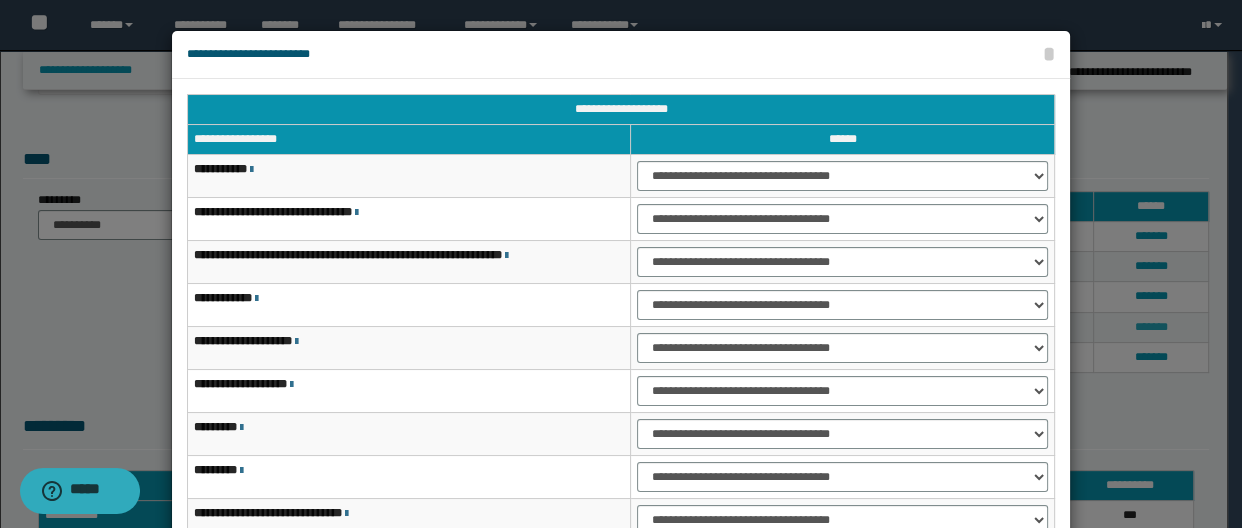 scroll, scrollTop: 0, scrollLeft: 0, axis: both 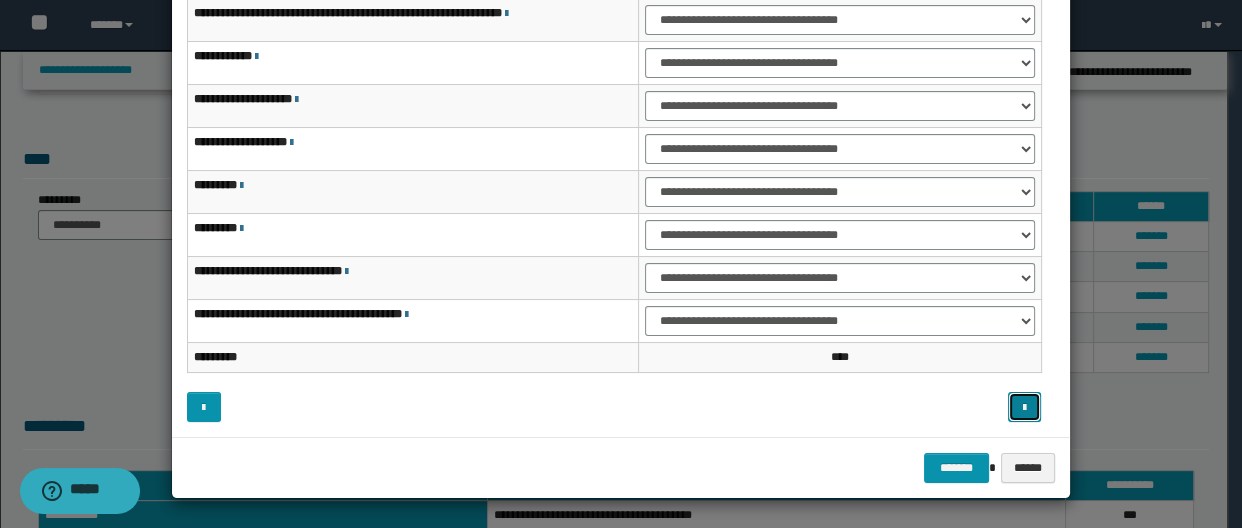 click at bounding box center [1025, 407] 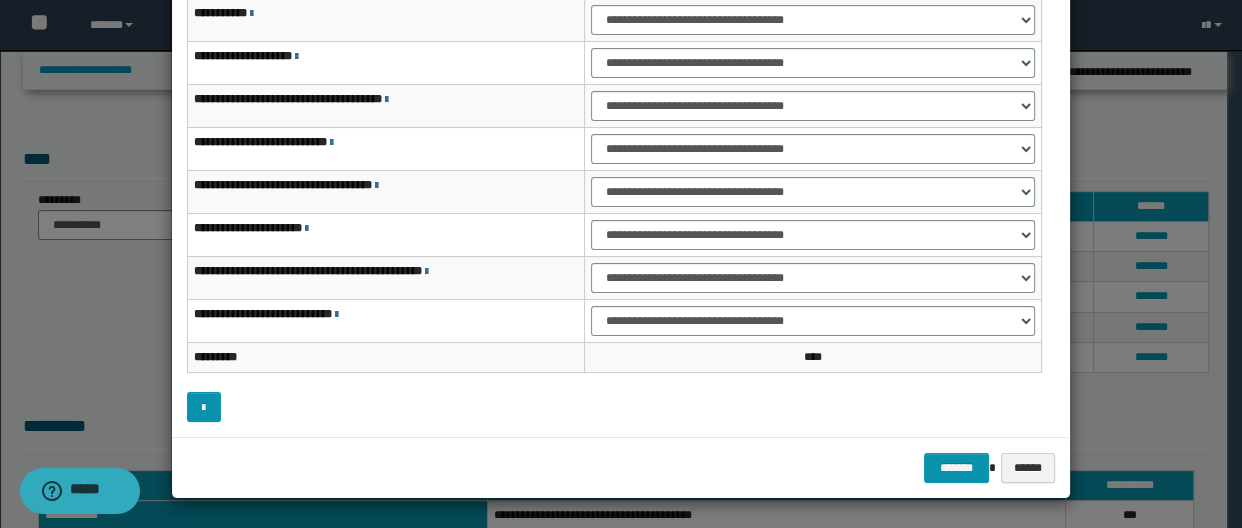 scroll, scrollTop: 0, scrollLeft: 0, axis: both 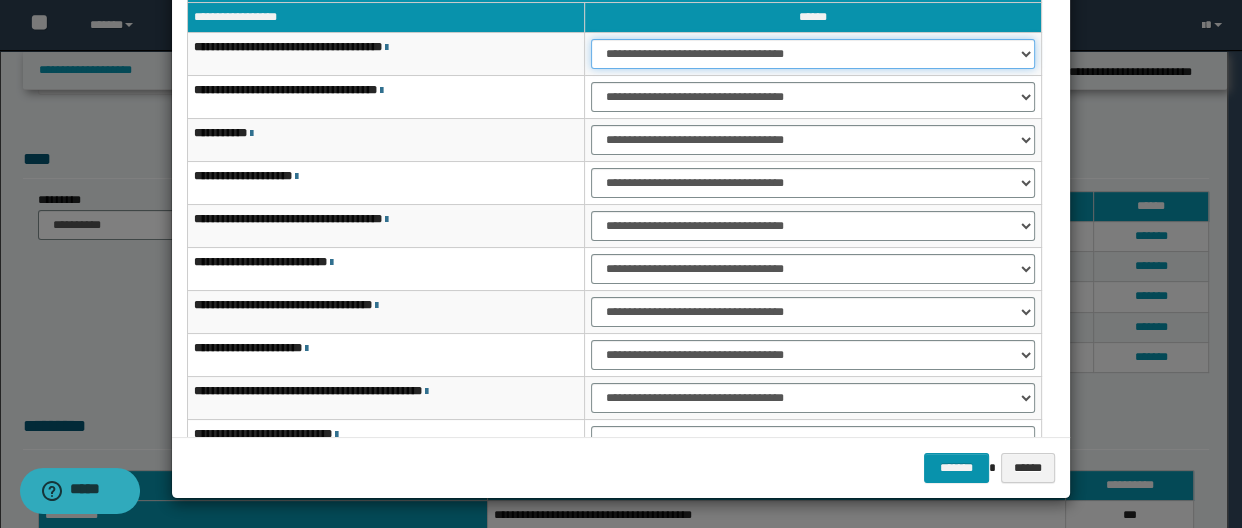 drag, startPoint x: 684, startPoint y: 50, endPoint x: 694, endPoint y: 66, distance: 18.867962 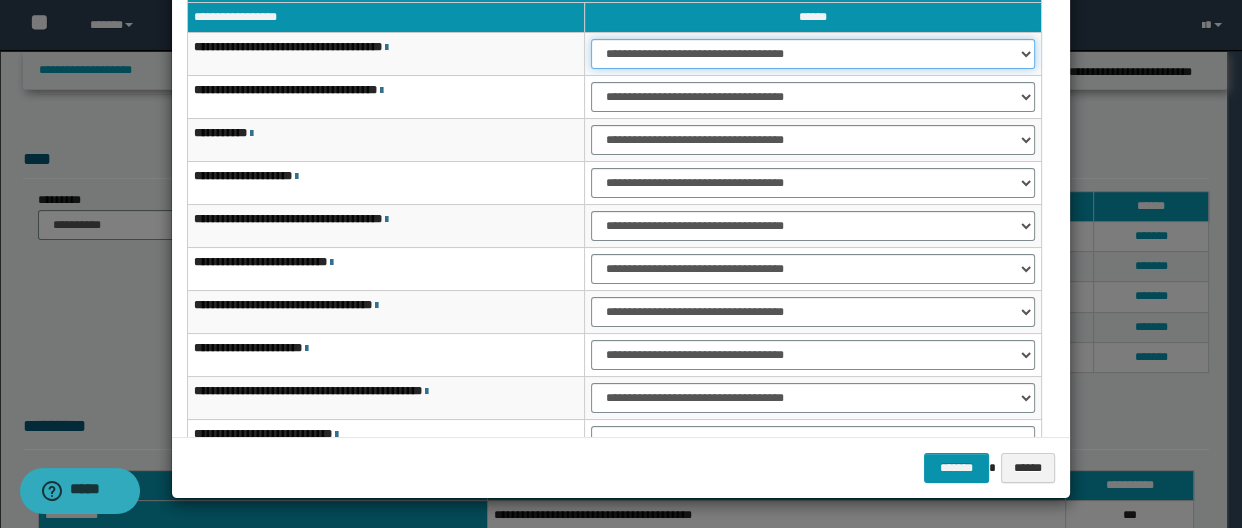 select on "***" 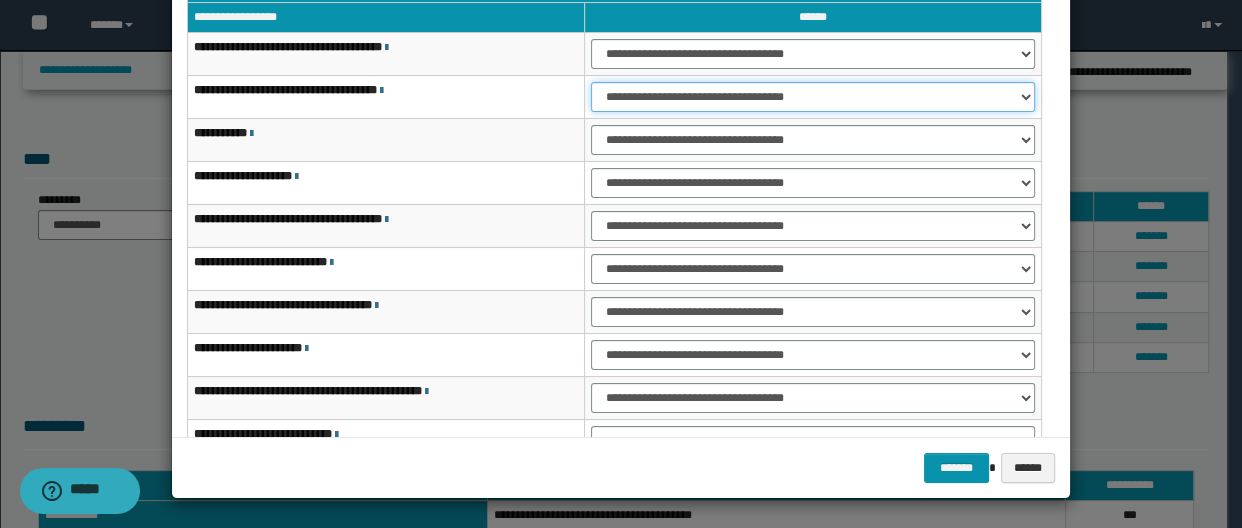 drag, startPoint x: 684, startPoint y: 99, endPoint x: 686, endPoint y: 109, distance: 10.198039 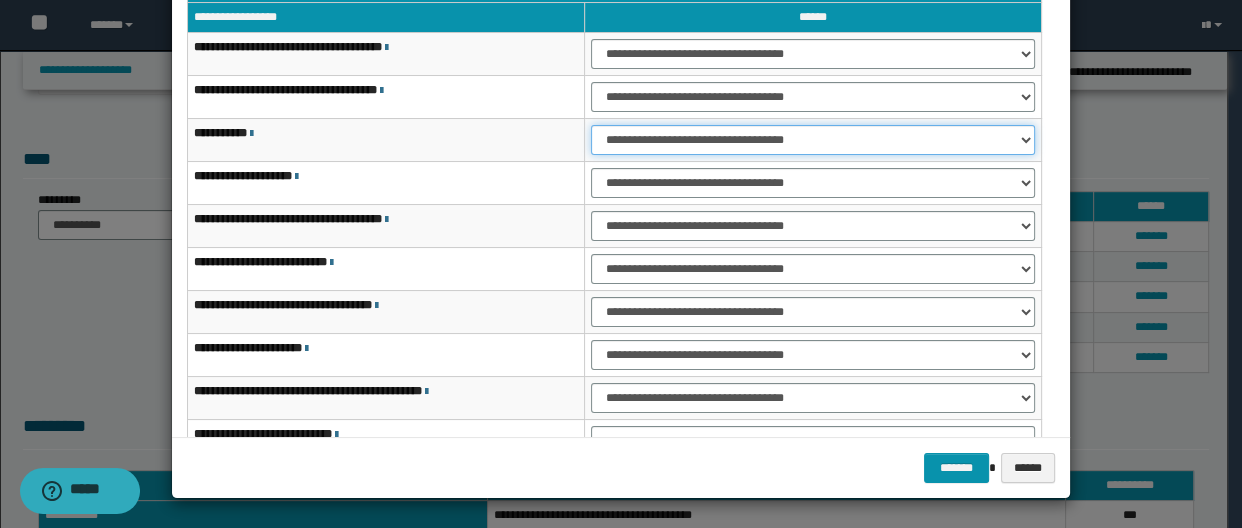 click on "**********" at bounding box center [813, 140] 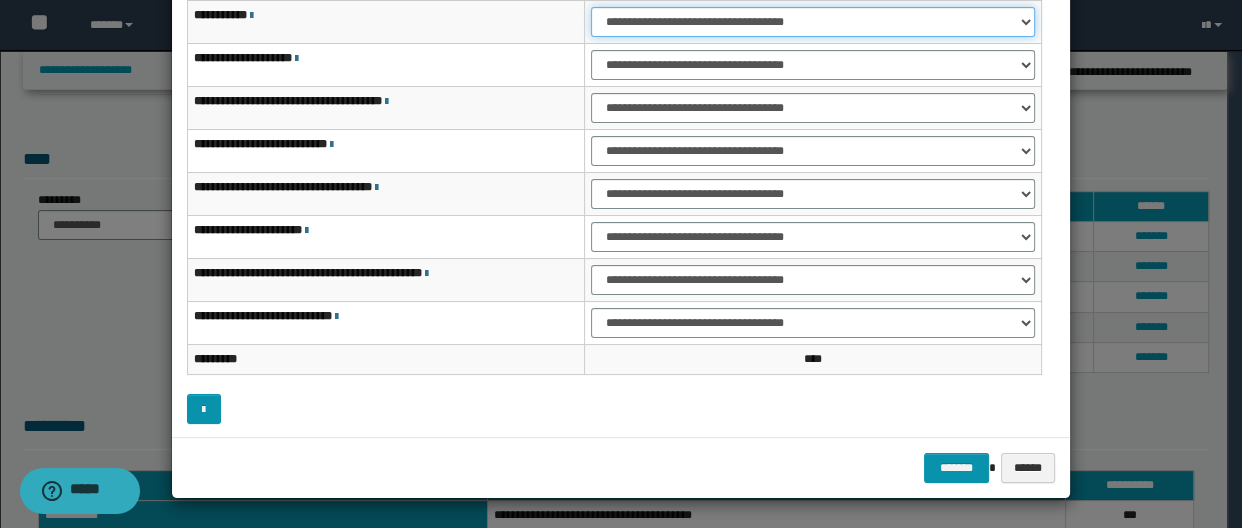 scroll, scrollTop: 120, scrollLeft: 0, axis: vertical 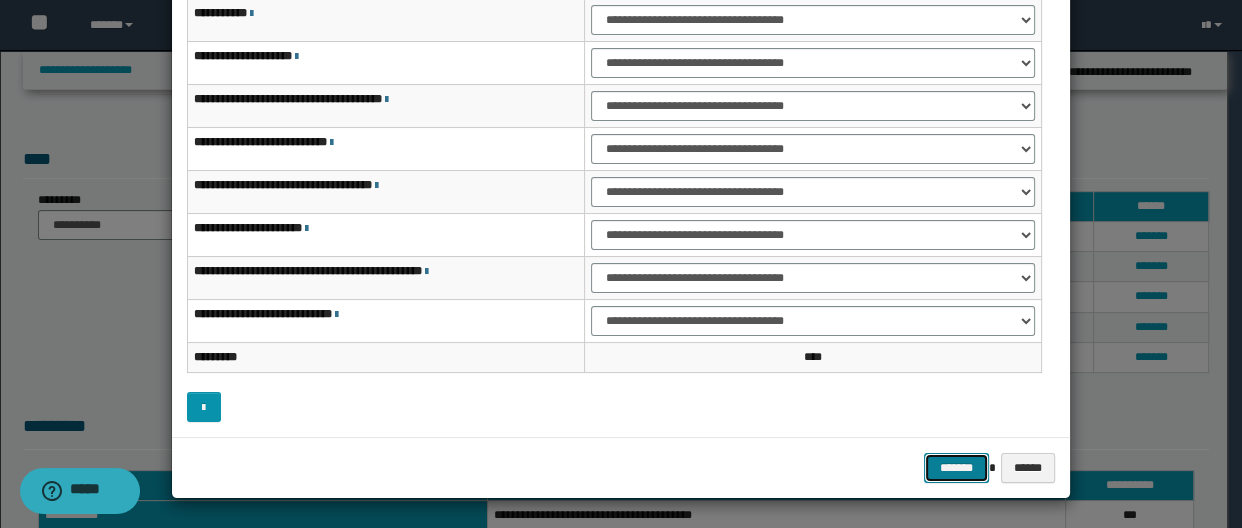 click on "*******" at bounding box center (956, 468) 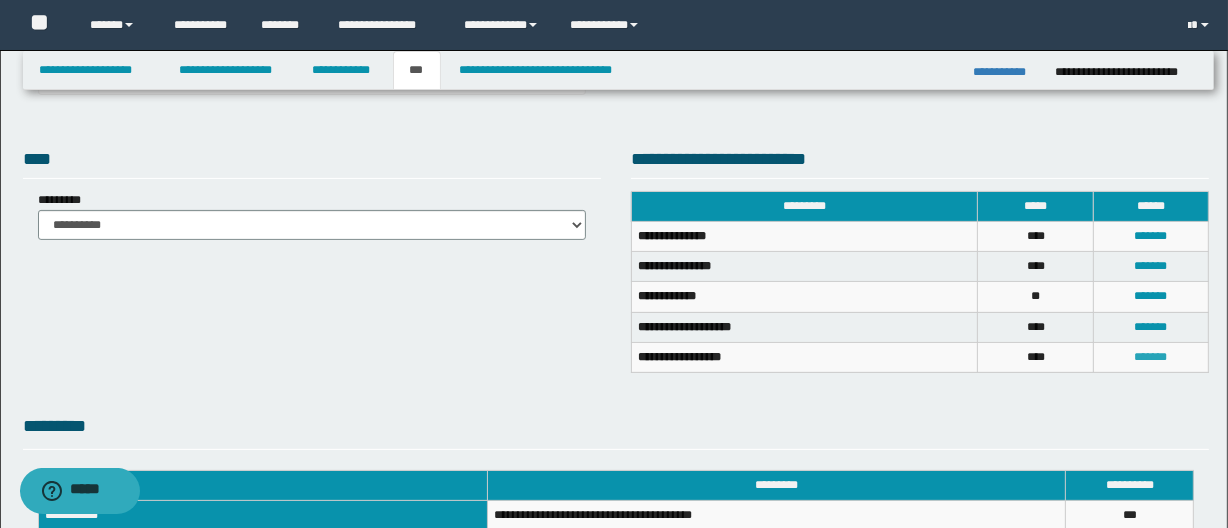 click on "*******" at bounding box center [1151, 357] 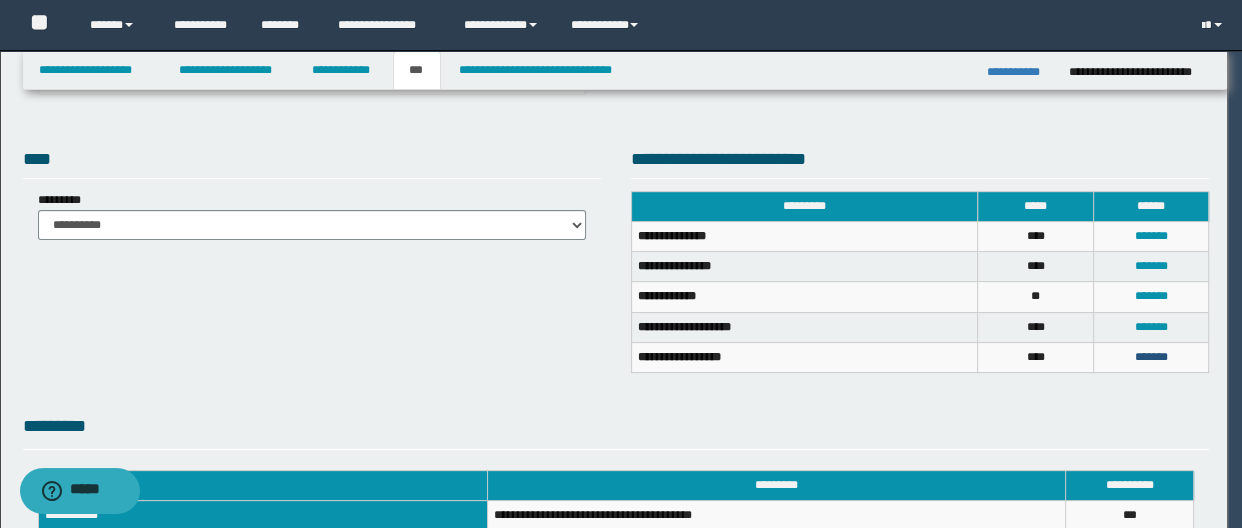 scroll, scrollTop: 0, scrollLeft: 0, axis: both 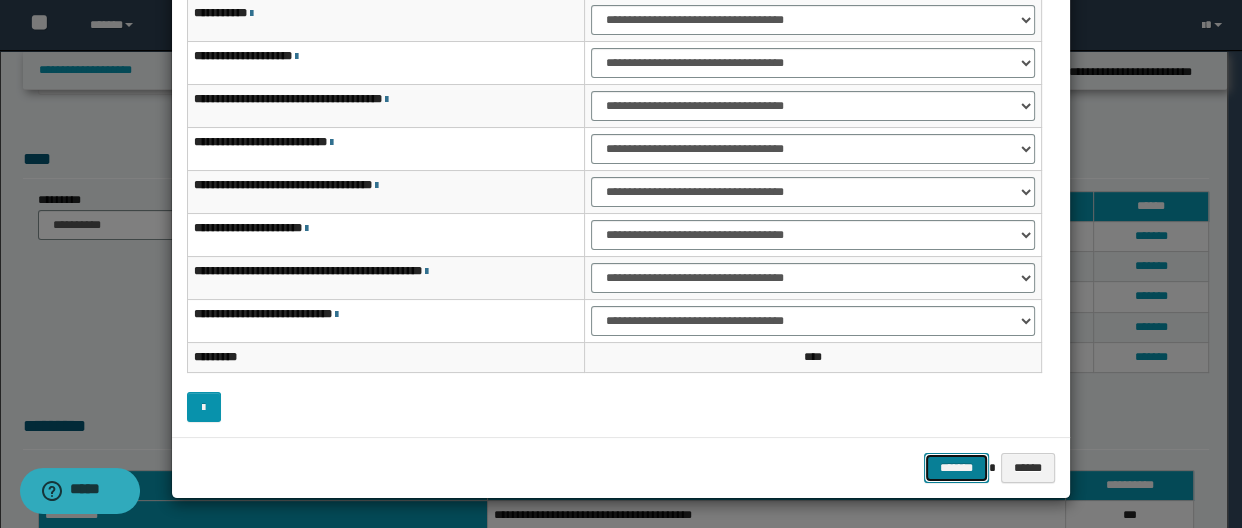click on "*******" at bounding box center (956, 468) 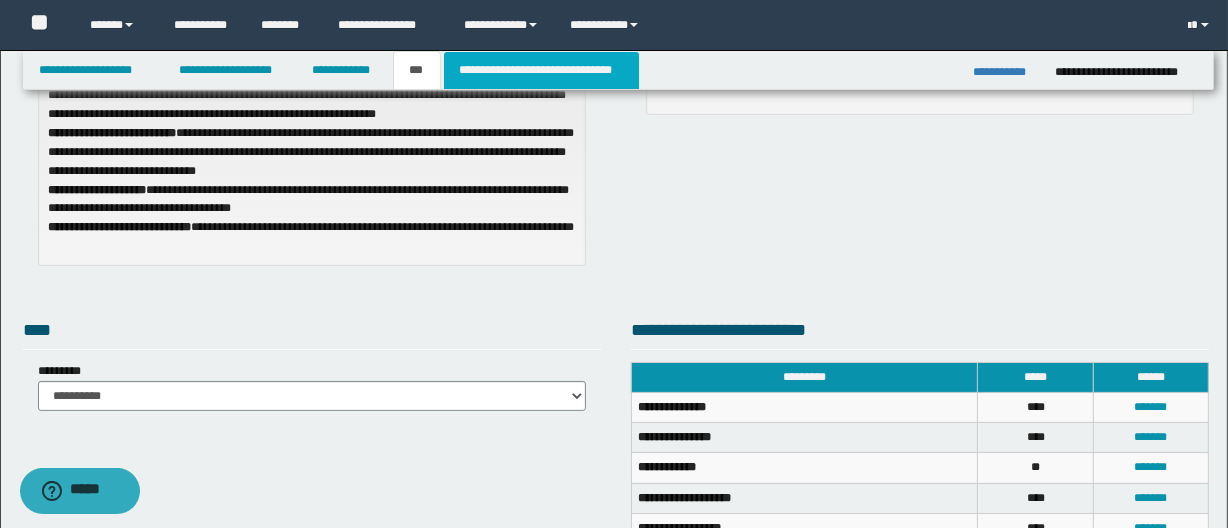 scroll, scrollTop: 241, scrollLeft: 0, axis: vertical 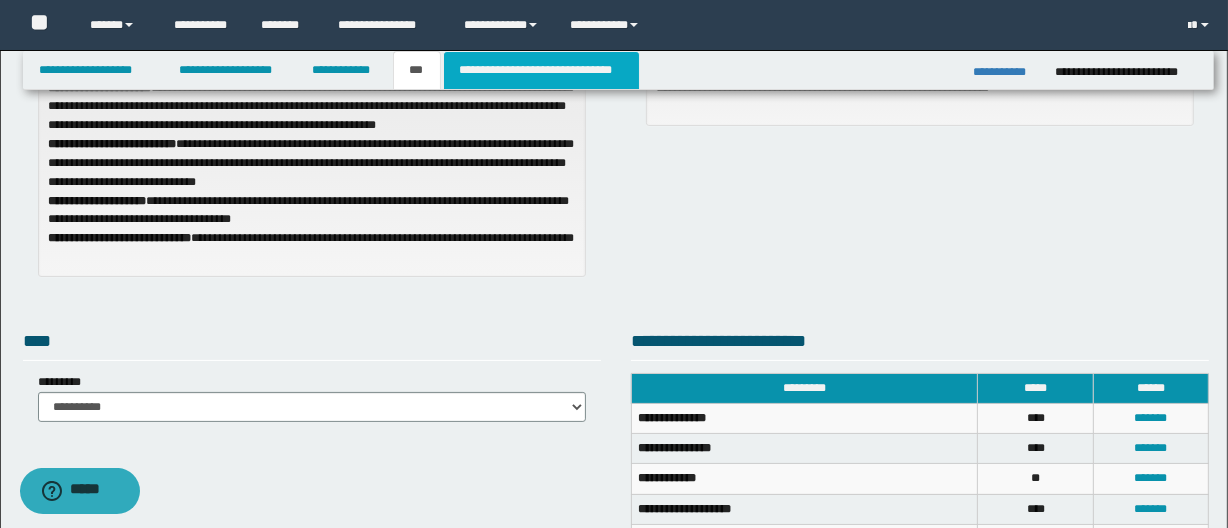 click on "**********" at bounding box center (541, 70) 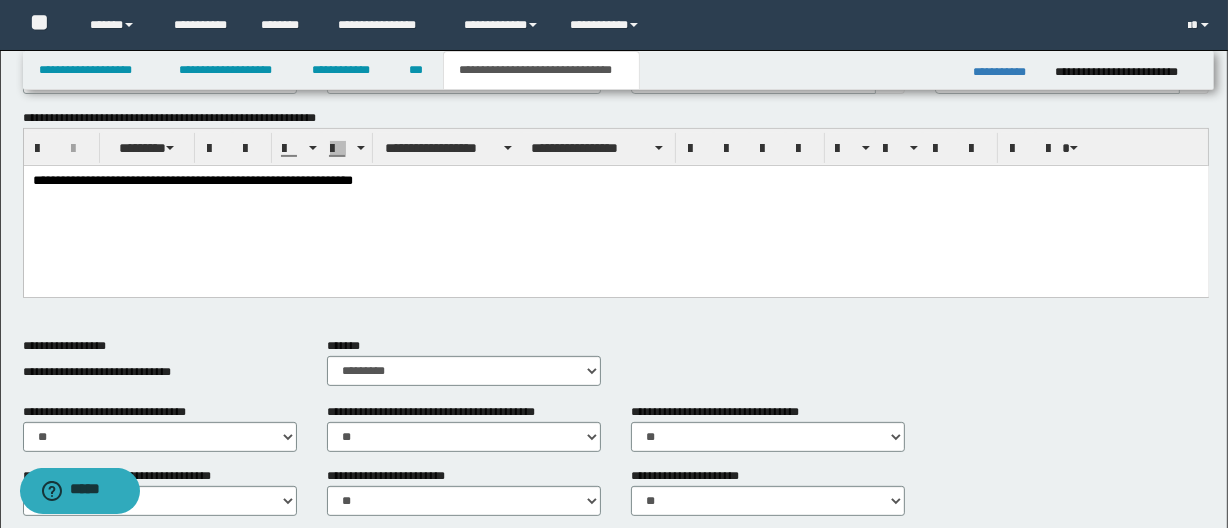 scroll, scrollTop: 545, scrollLeft: 0, axis: vertical 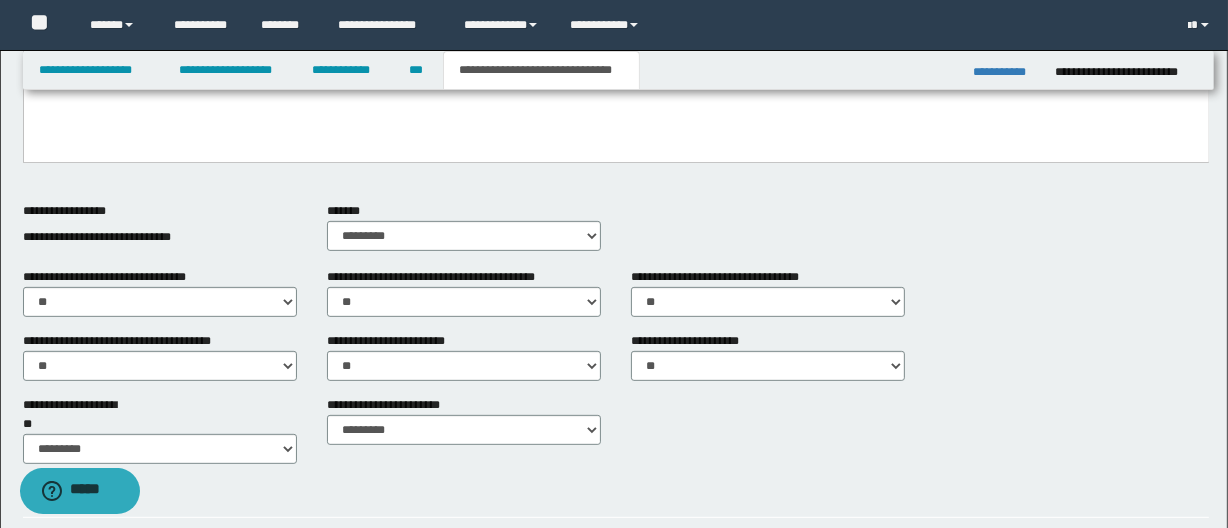 drag, startPoint x: 428, startPoint y: 57, endPoint x: 382, endPoint y: 148, distance: 101.96568 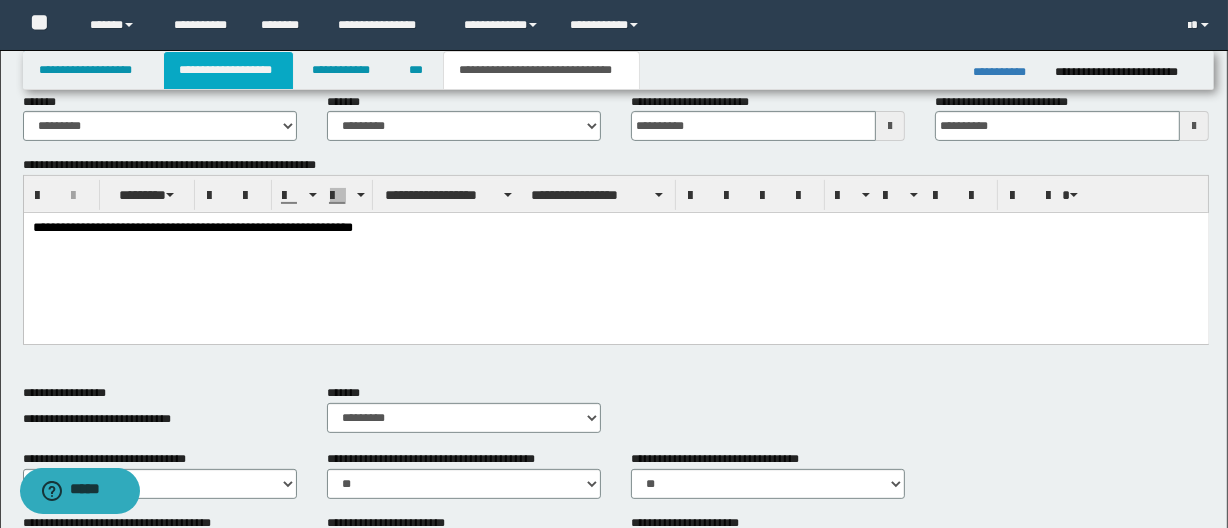 click on "**********" at bounding box center [228, 70] 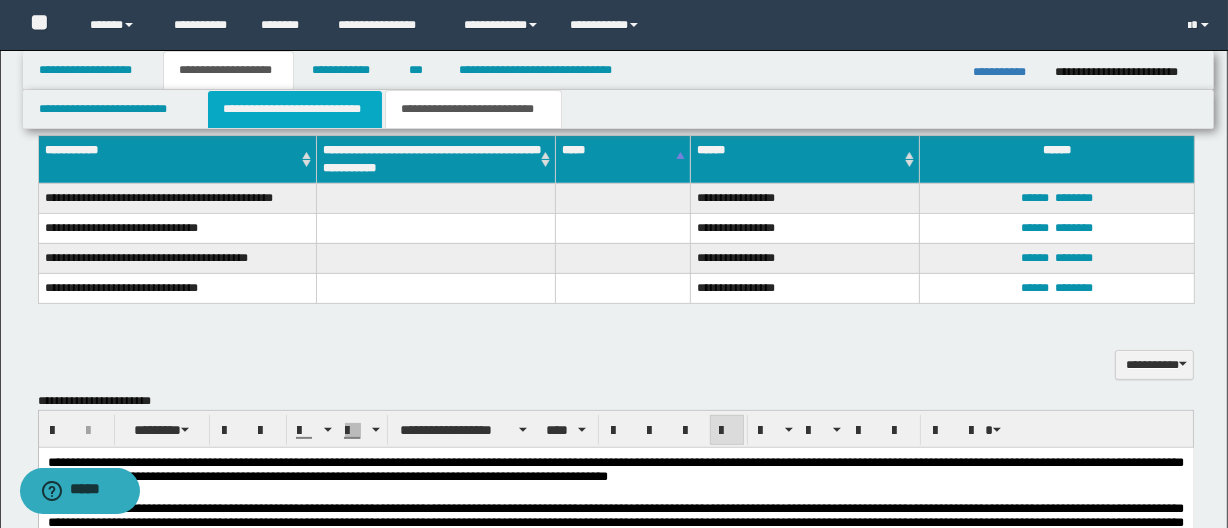 click on "**********" at bounding box center (294, 109) 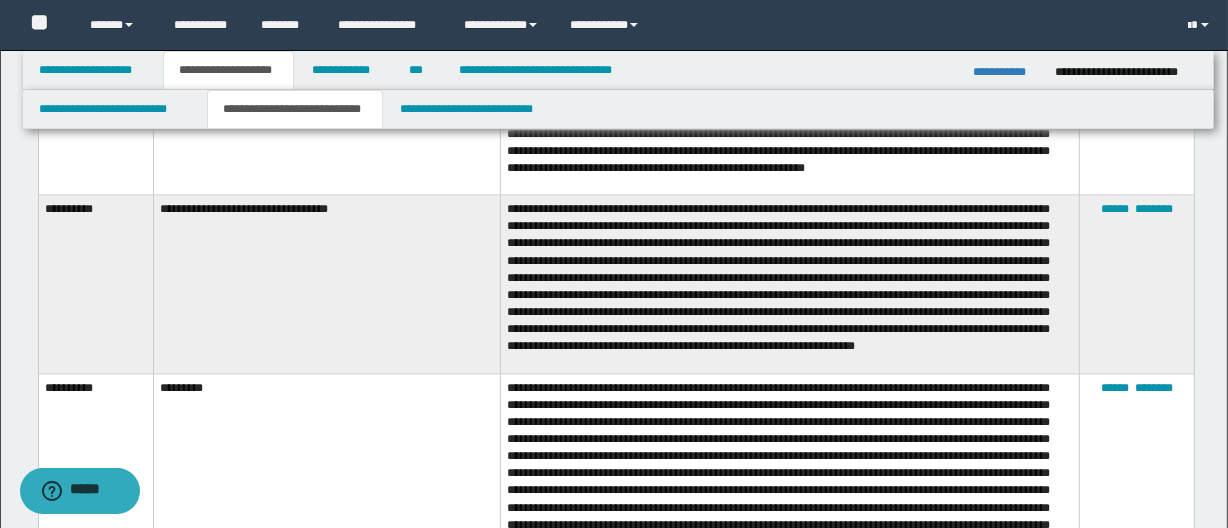 scroll, scrollTop: 10476, scrollLeft: 0, axis: vertical 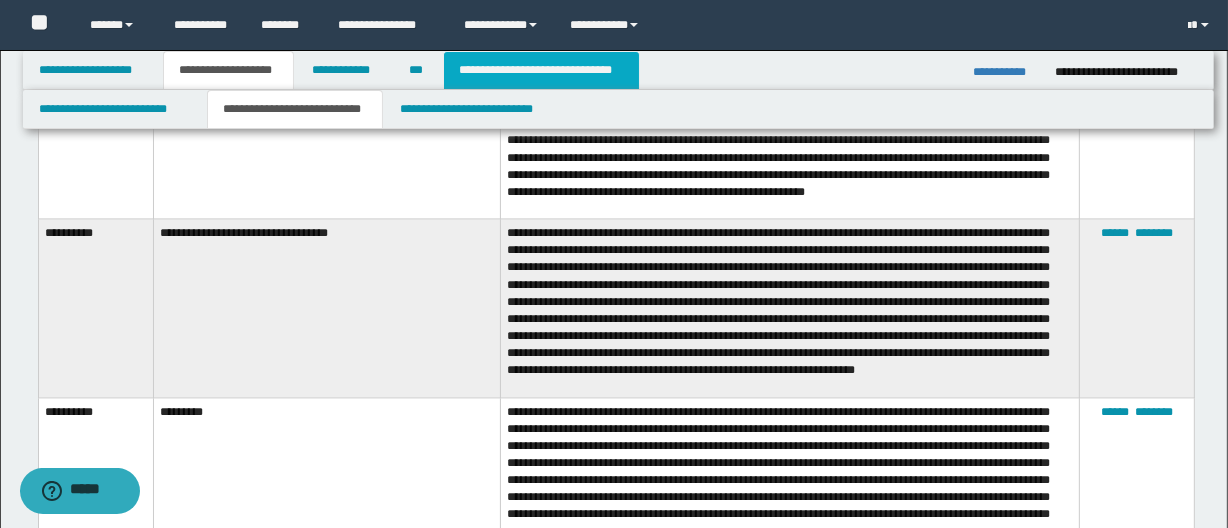 click on "**********" at bounding box center [541, 70] 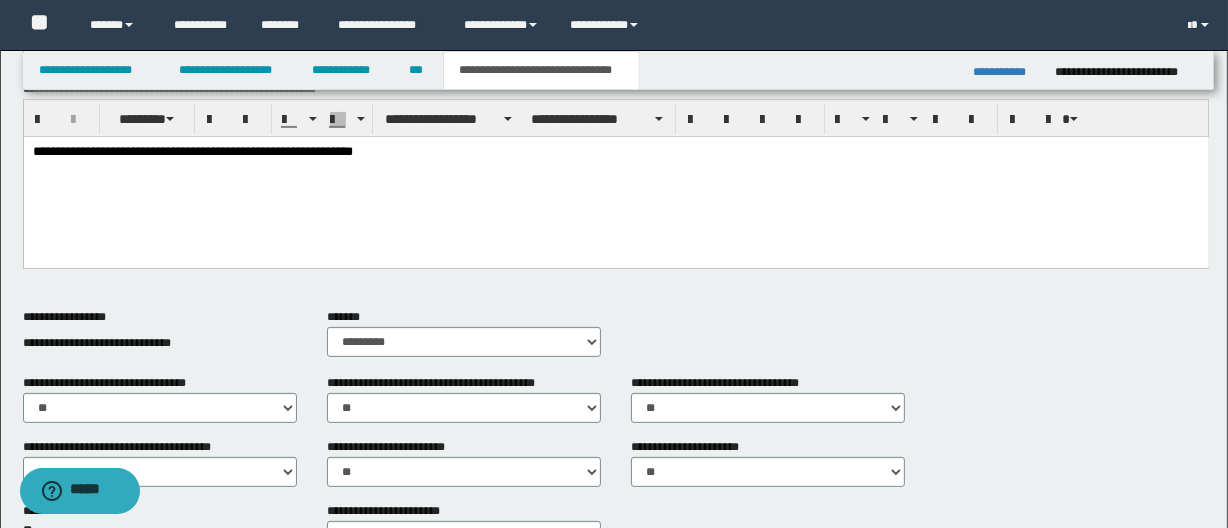 scroll, scrollTop: 455, scrollLeft: 0, axis: vertical 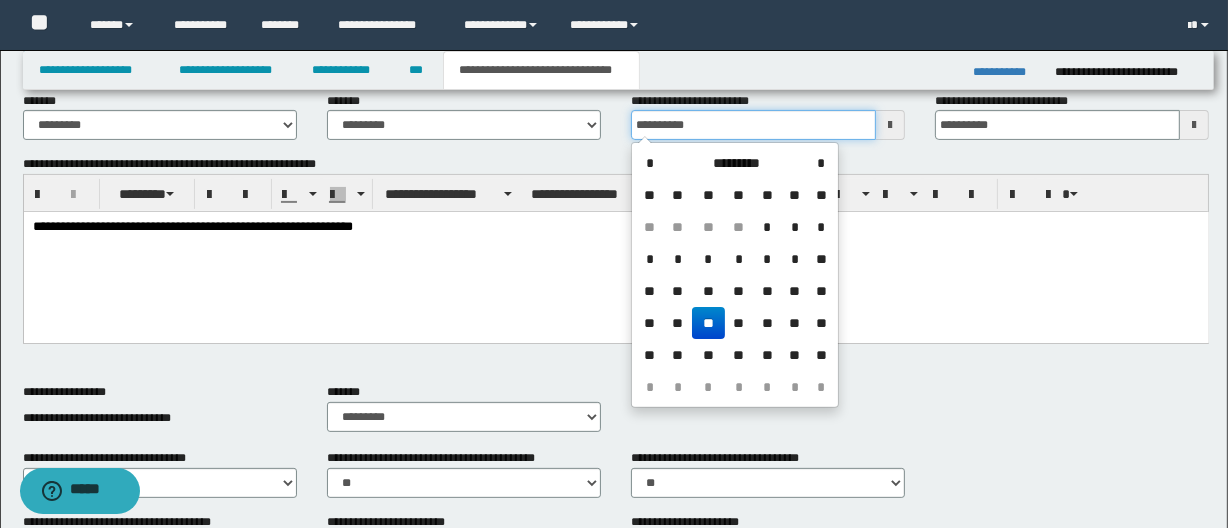drag, startPoint x: 716, startPoint y: 128, endPoint x: 587, endPoint y: 113, distance: 129.86917 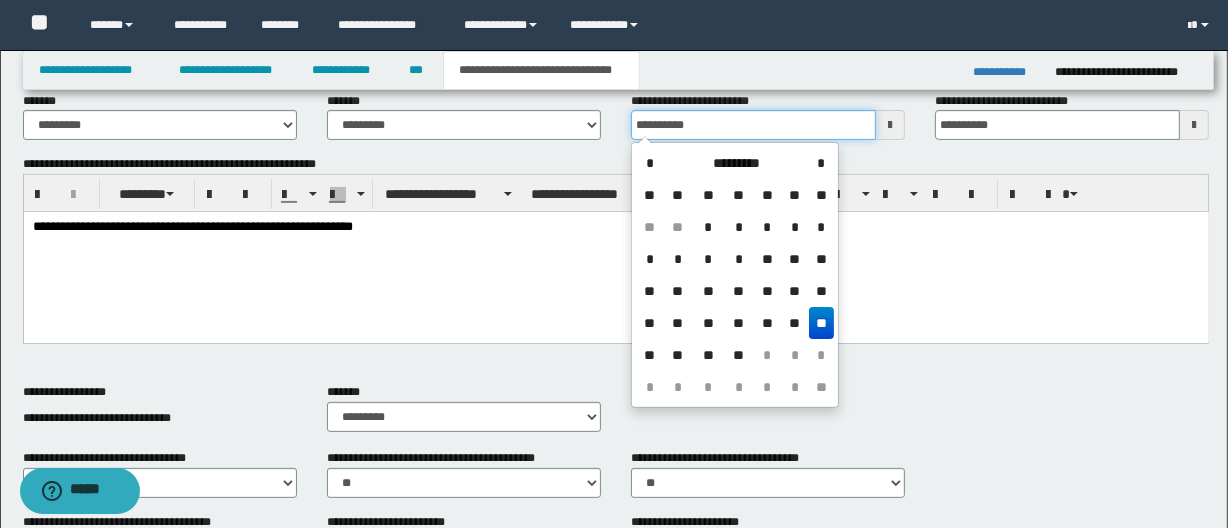 type on "**********" 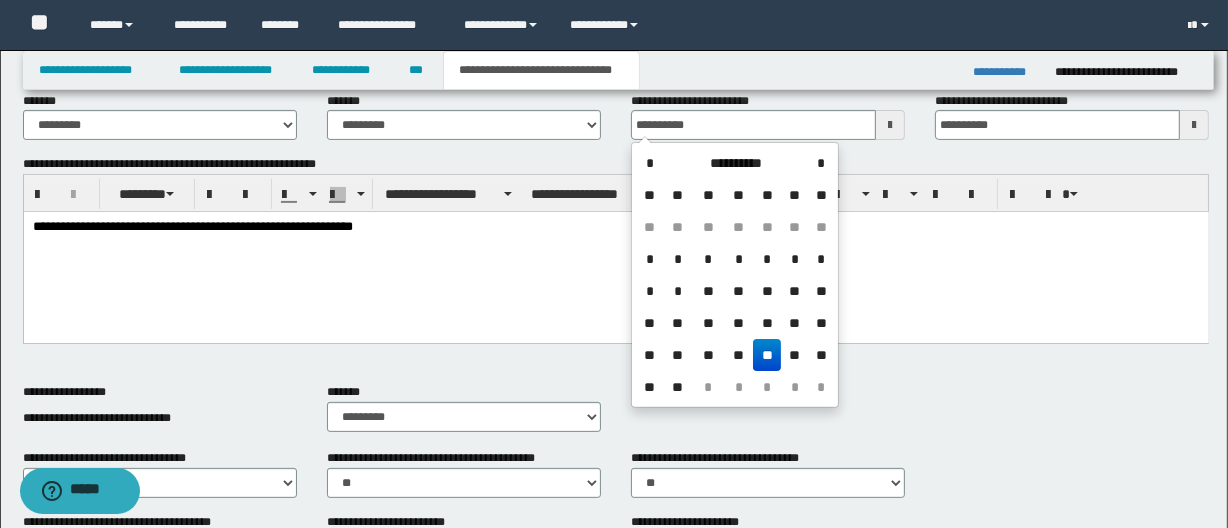 click on "**" at bounding box center (767, 355) 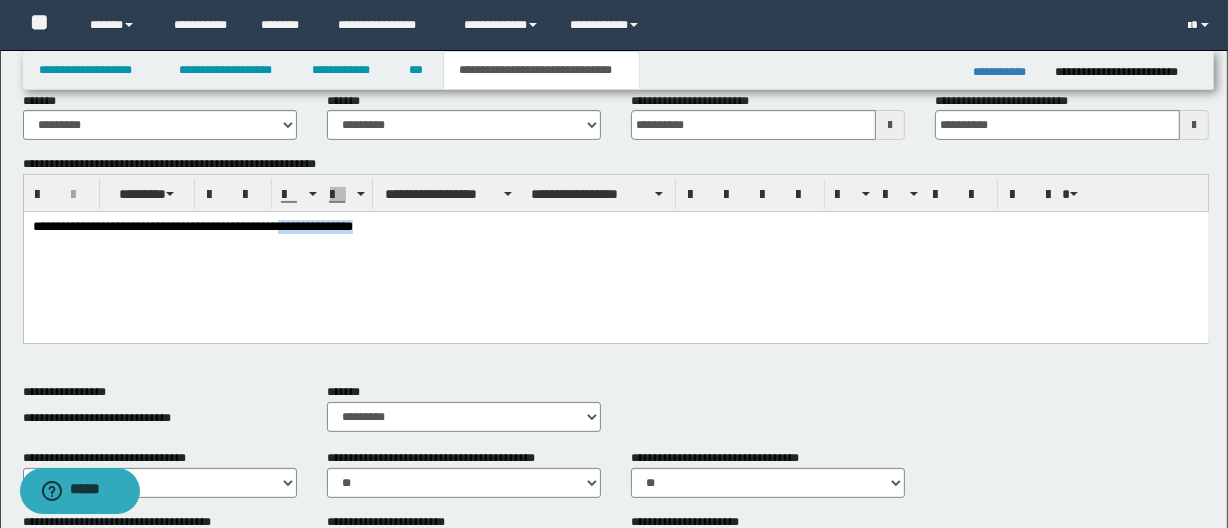 drag, startPoint x: 360, startPoint y: 220, endPoint x: 286, endPoint y: 230, distance: 74.672615 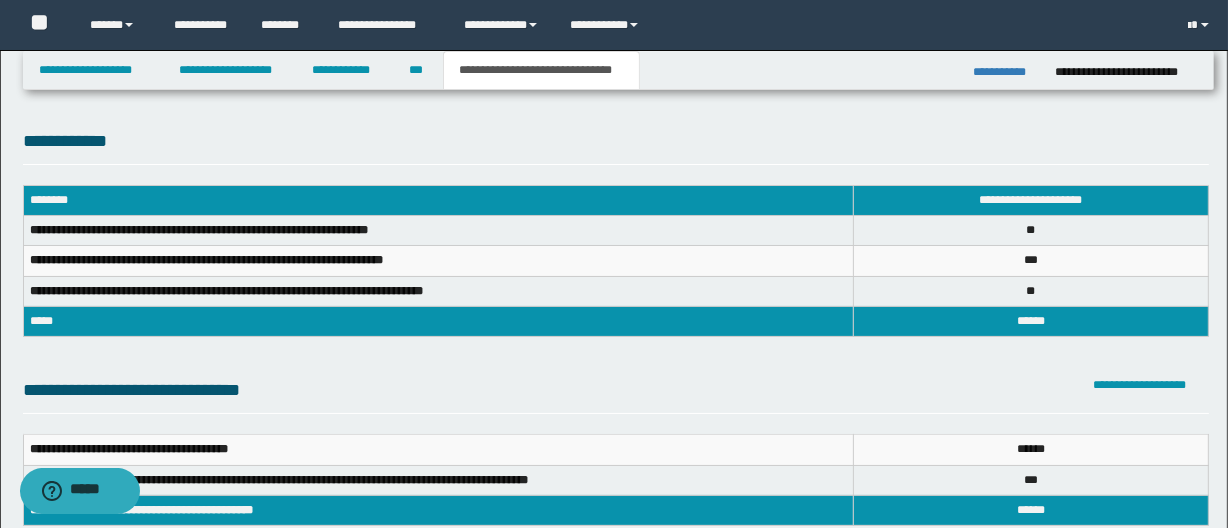 scroll, scrollTop: 0, scrollLeft: 0, axis: both 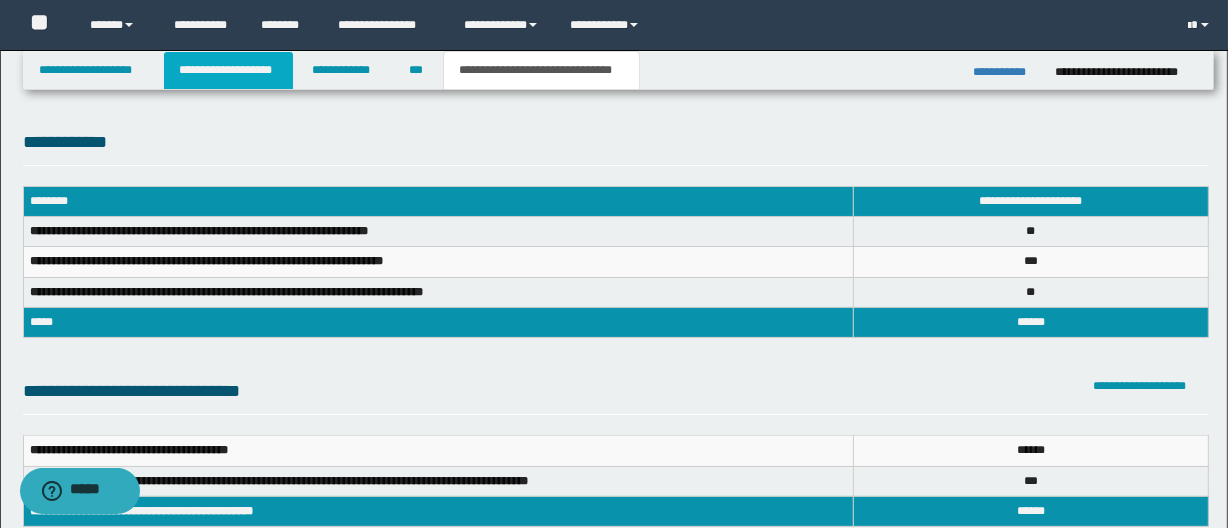 click on "**********" at bounding box center (228, 70) 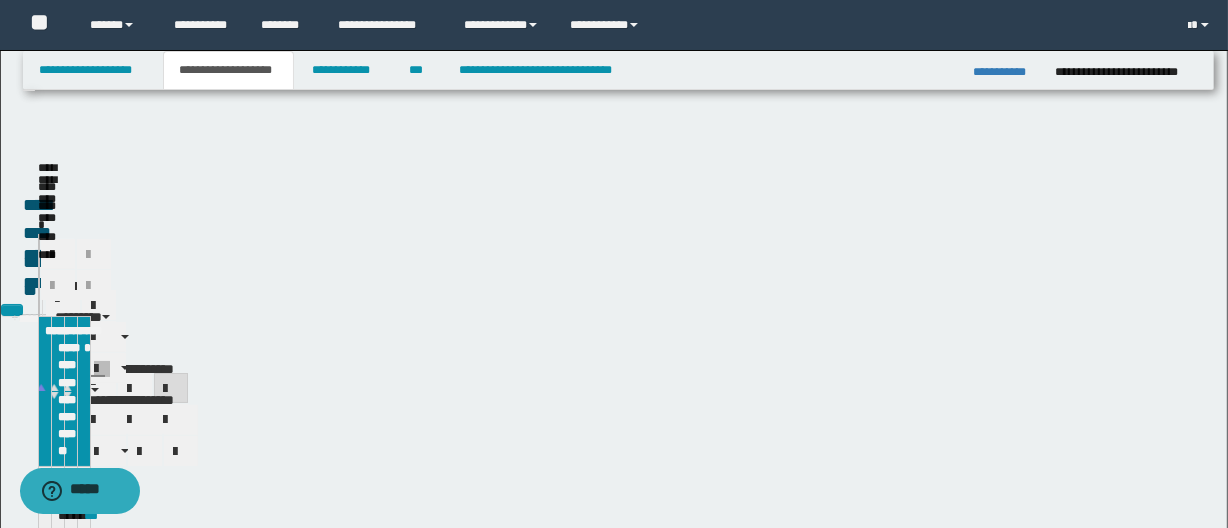 scroll, scrollTop: 31, scrollLeft: 0, axis: vertical 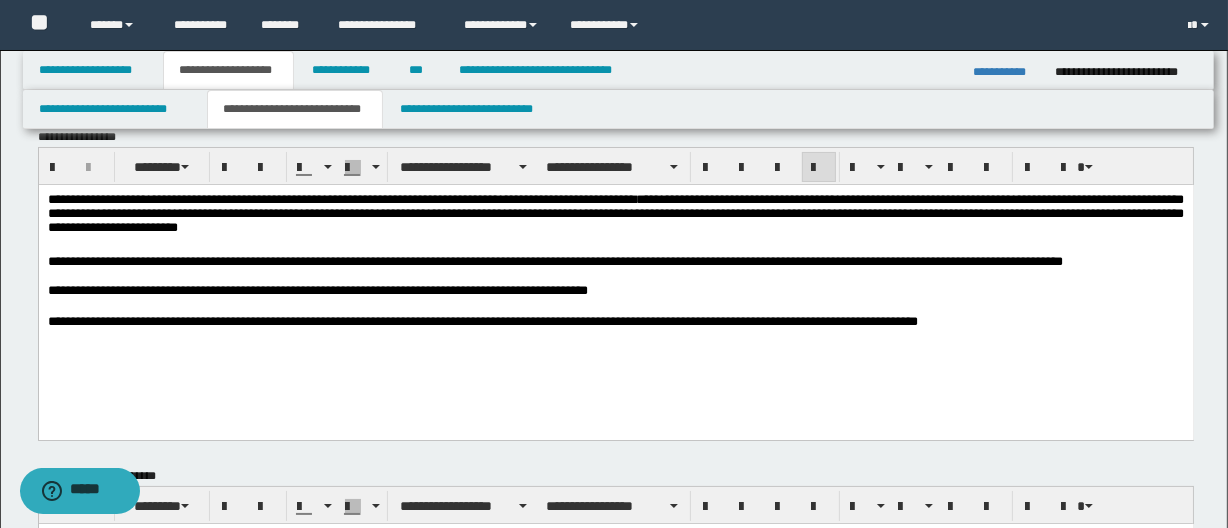click on "**********" at bounding box center [615, 321] 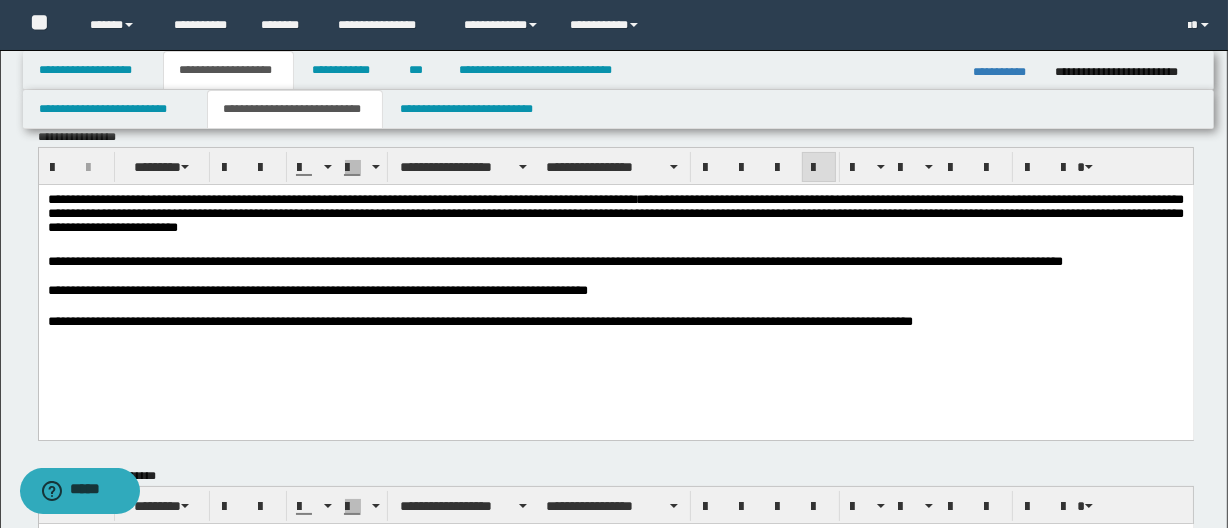 drag, startPoint x: 795, startPoint y: 329, endPoint x: 797, endPoint y: 318, distance: 11.18034 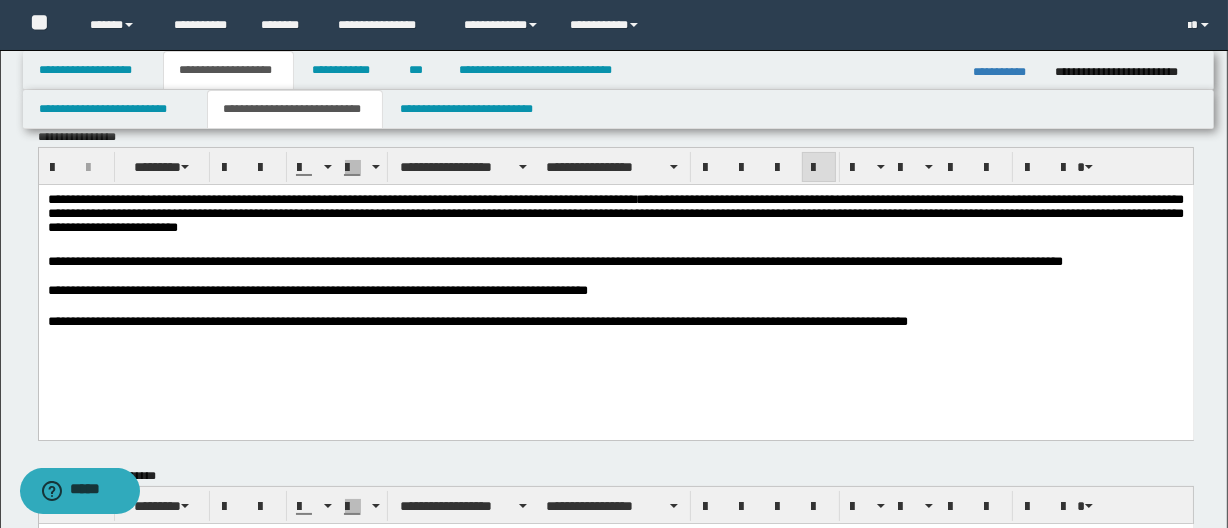 click on "**********" at bounding box center (615, 321) 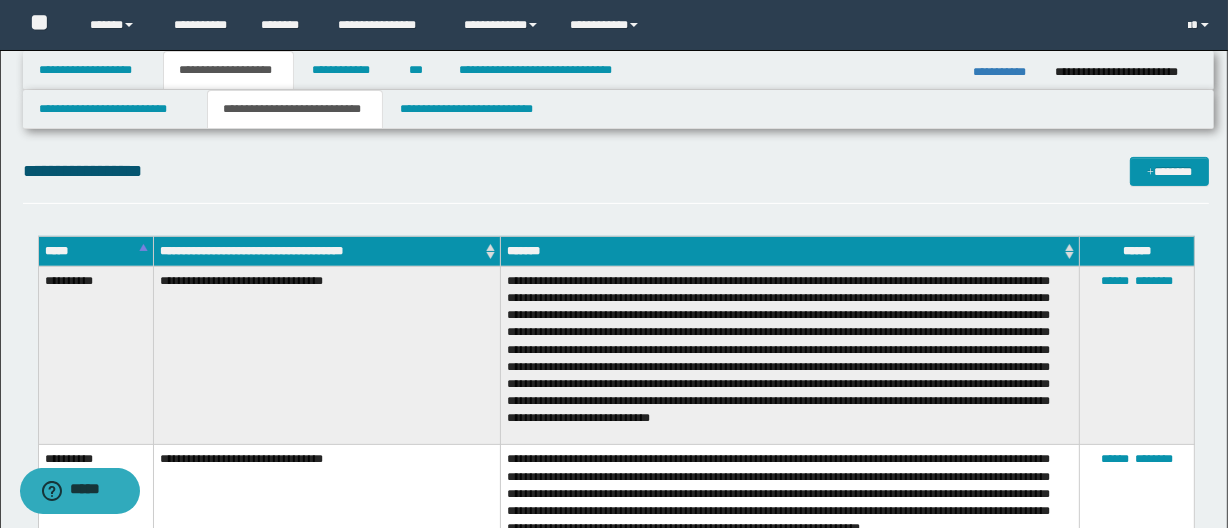 scroll, scrollTop: 668, scrollLeft: 0, axis: vertical 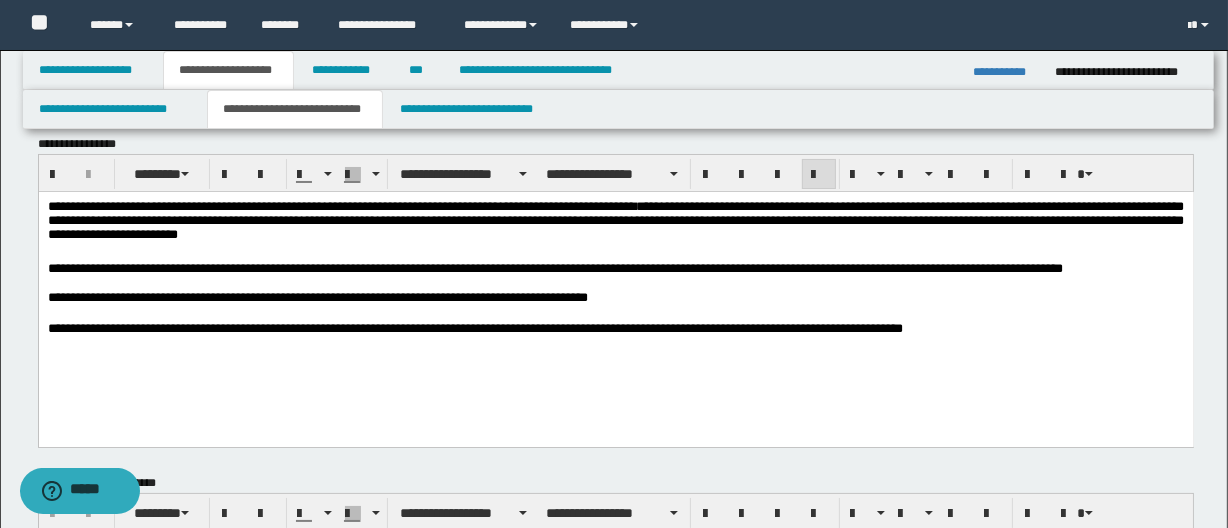 click on "**********" at bounding box center [615, 328] 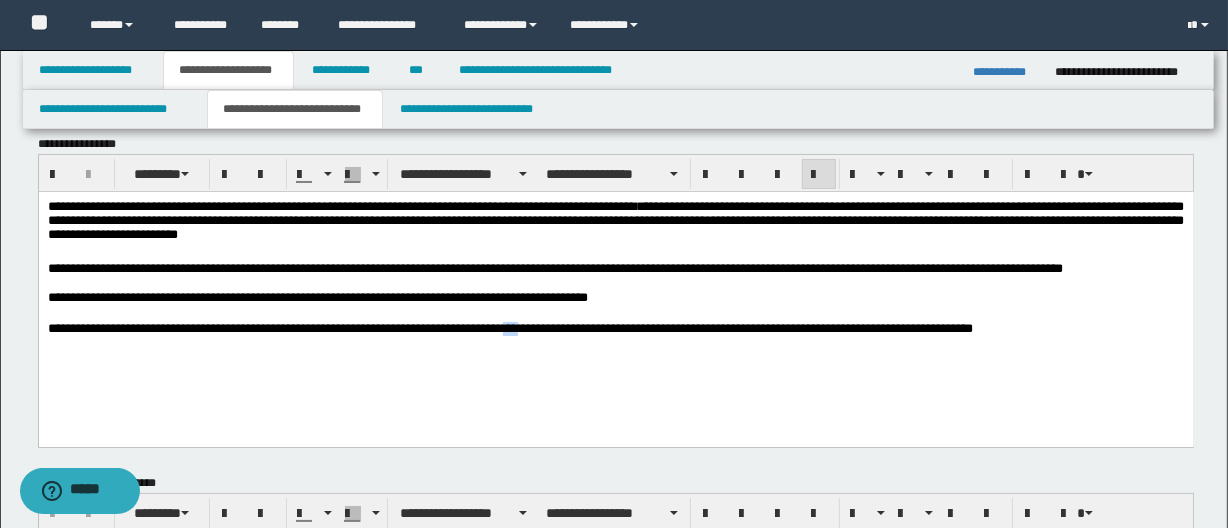drag, startPoint x: 546, startPoint y: 336, endPoint x: 573, endPoint y: 332, distance: 27.294687 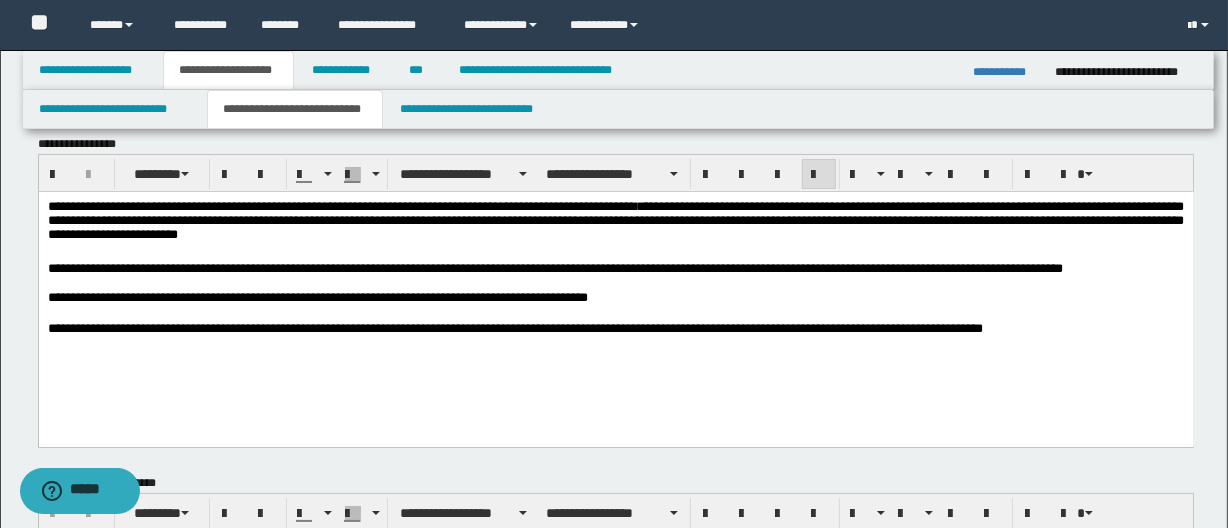 click on "**********" at bounding box center (615, 328) 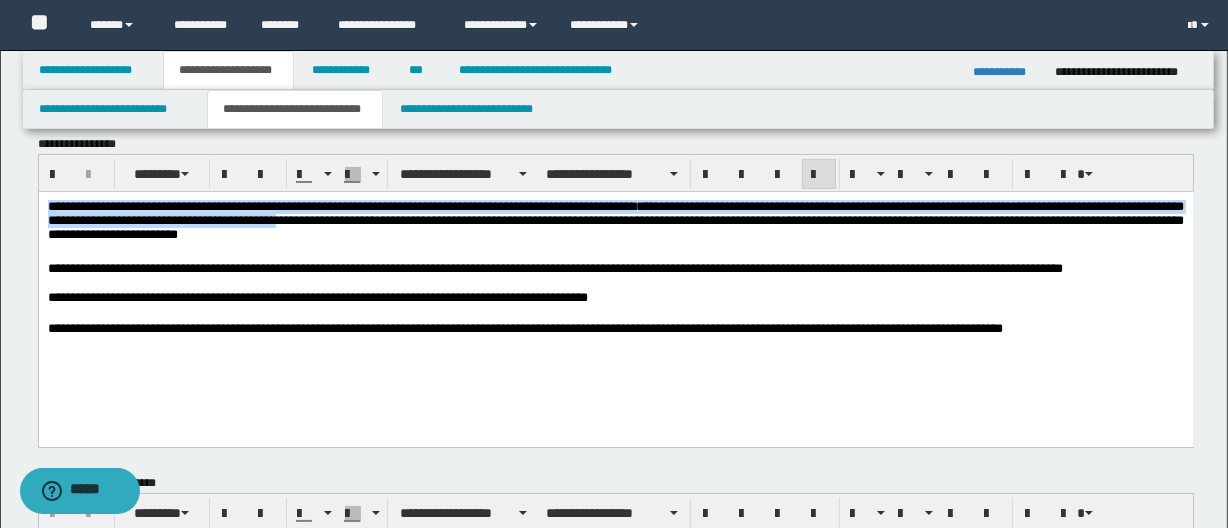 drag, startPoint x: 367, startPoint y: 226, endPoint x: -1, endPoint y: 192, distance: 369.56732 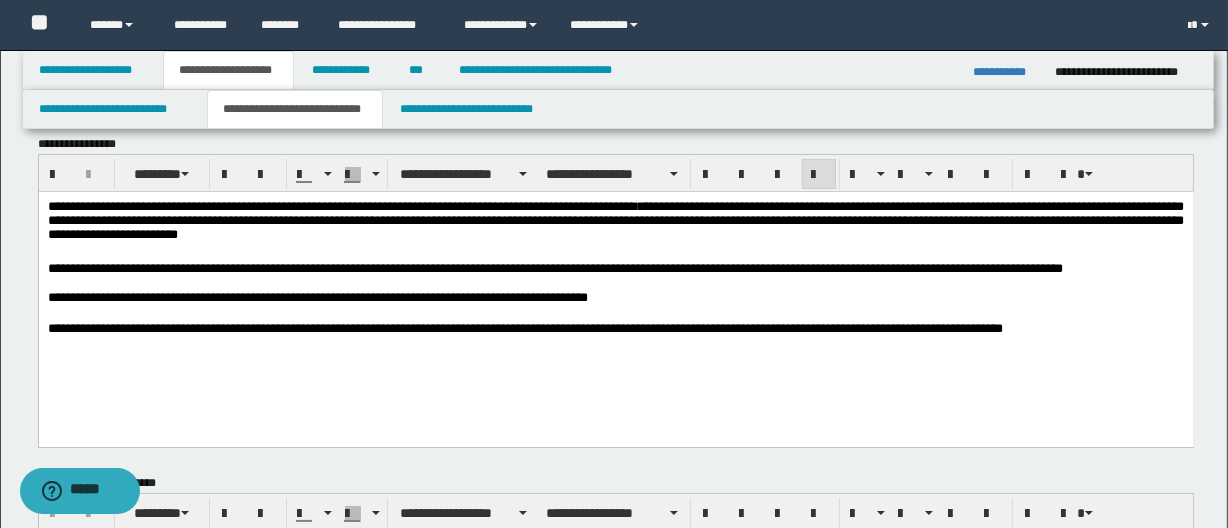 drag, startPoint x: 463, startPoint y: 215, endPoint x: 417, endPoint y: 224, distance: 46.872166 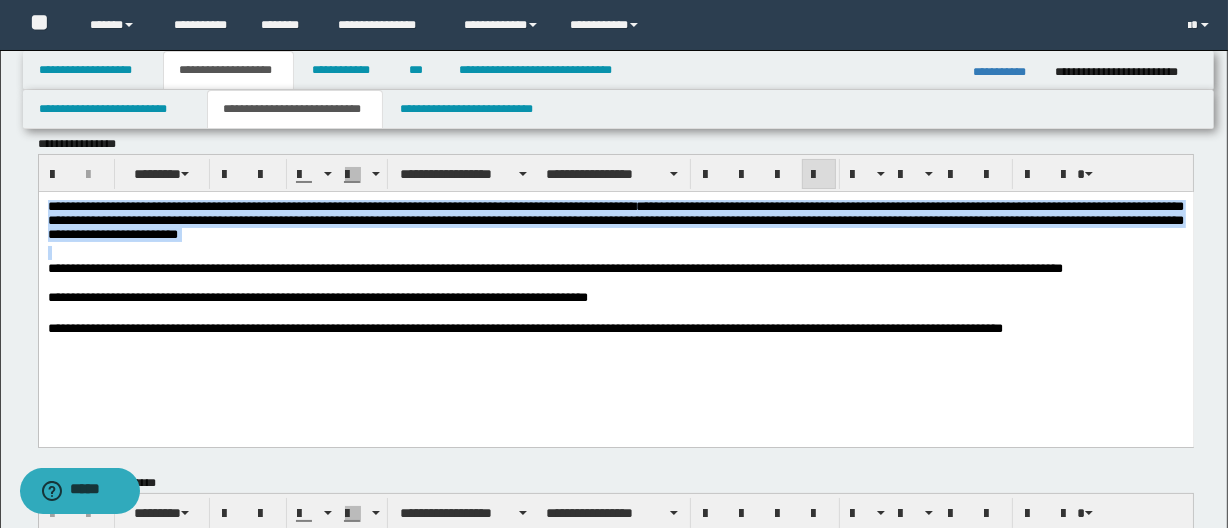 drag, startPoint x: 329, startPoint y: 252, endPoint x: 307, endPoint y: 218, distance: 40.496914 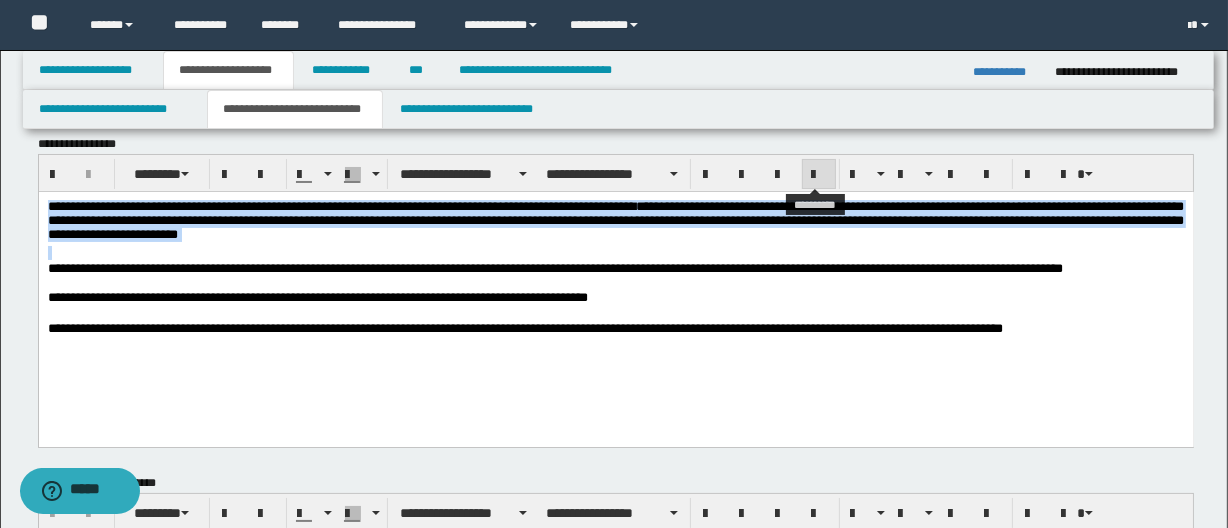 click at bounding box center [819, 175] 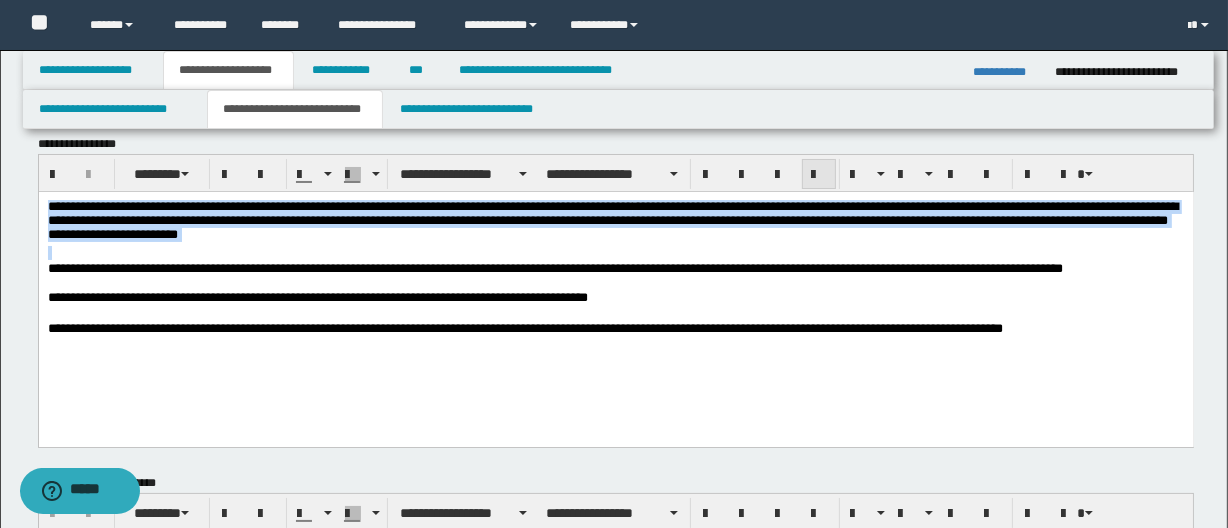 click at bounding box center (819, 175) 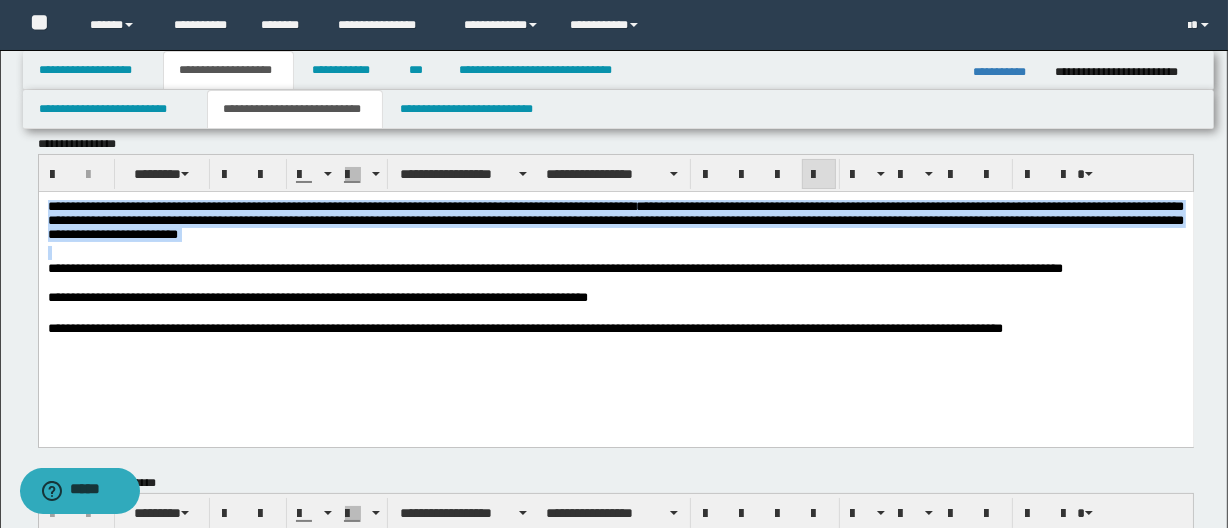 click at bounding box center (615, 252) 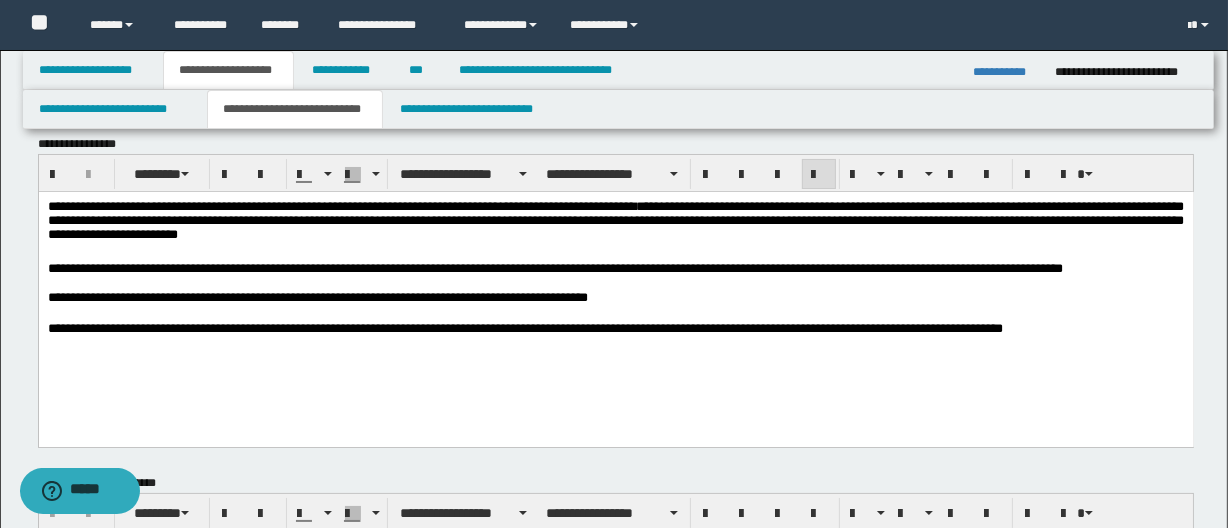 click on "**********" at bounding box center [615, 268] 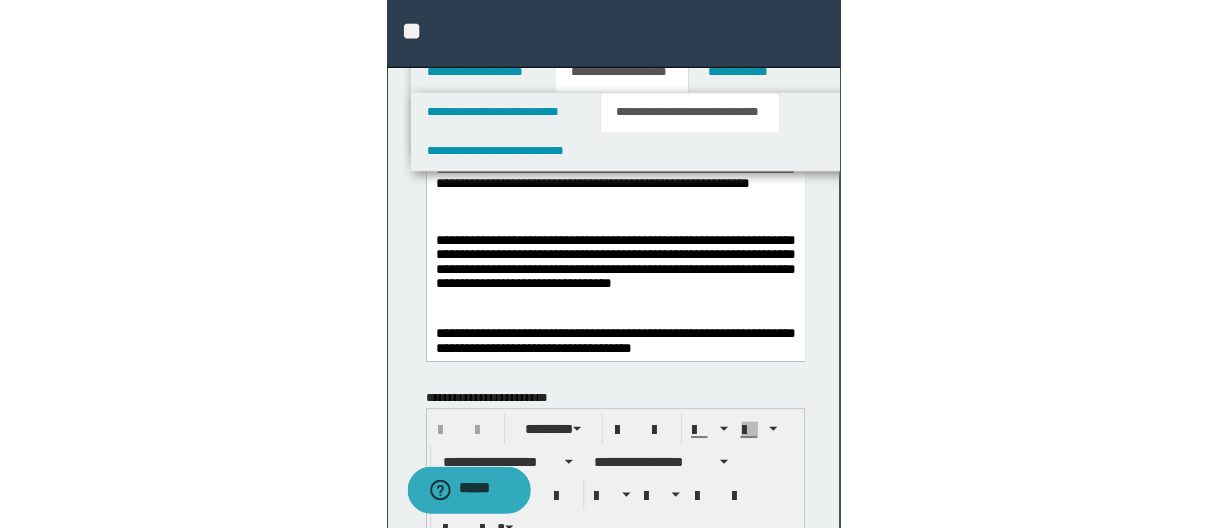 scroll, scrollTop: 297, scrollLeft: 0, axis: vertical 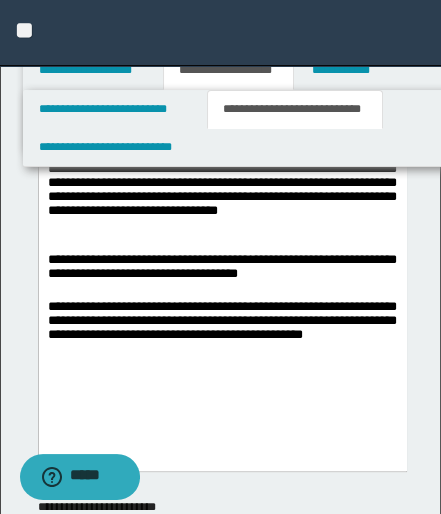 click at bounding box center [222, 245] 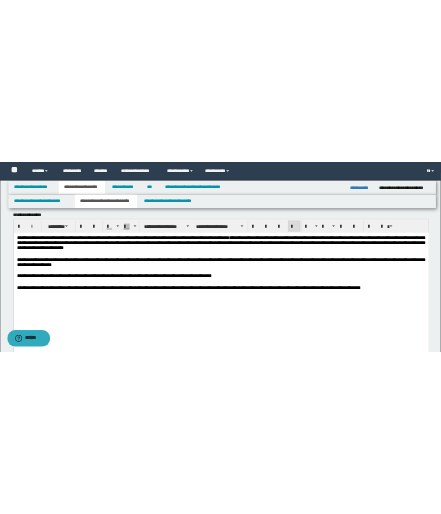 scroll, scrollTop: 0, scrollLeft: 0, axis: both 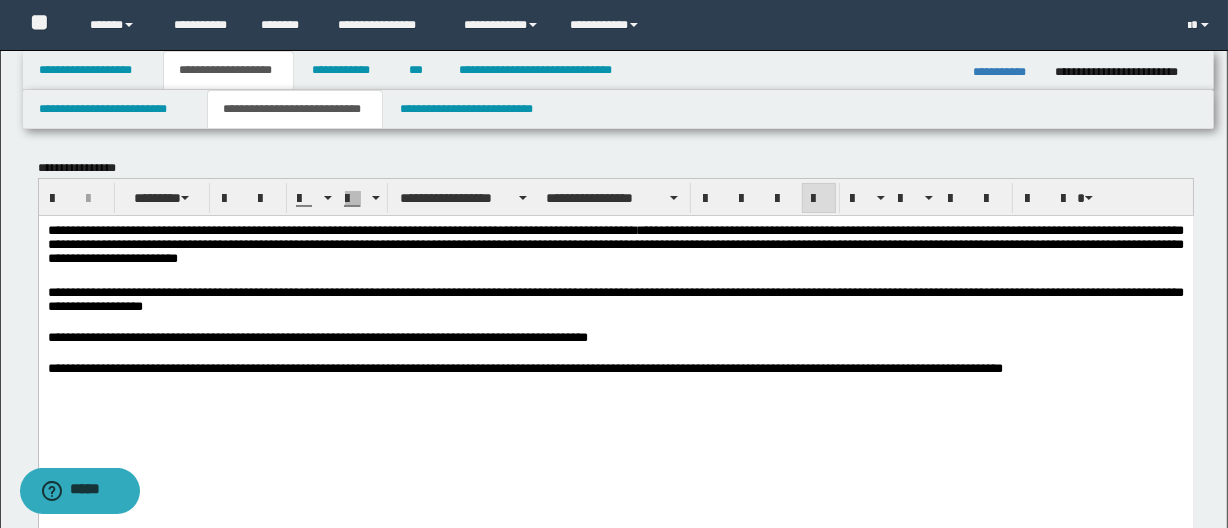 click on "**********" at bounding box center (615, 246) 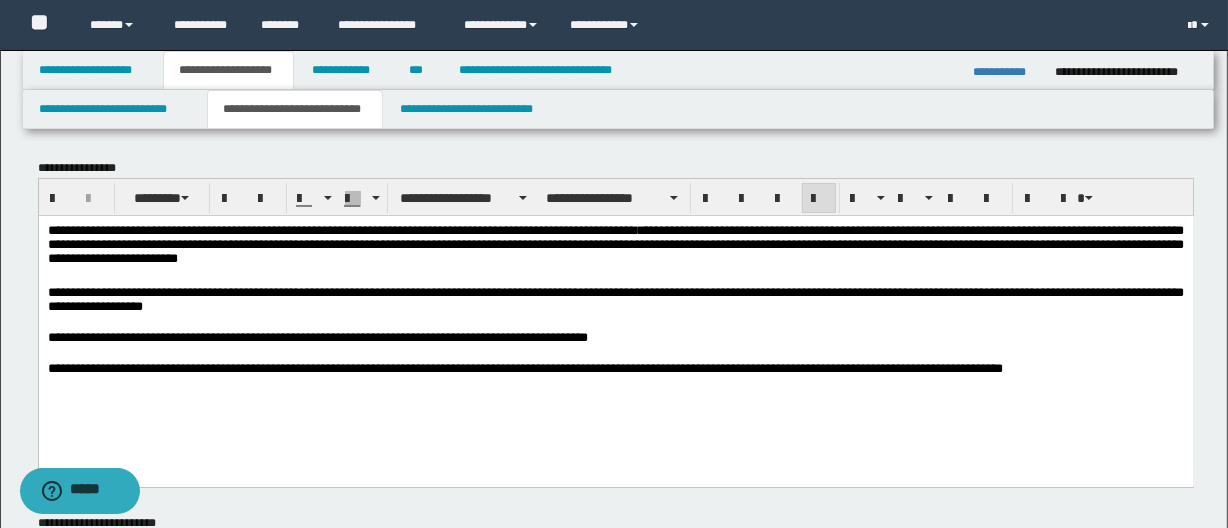 click on "**********" at bounding box center [615, 368] 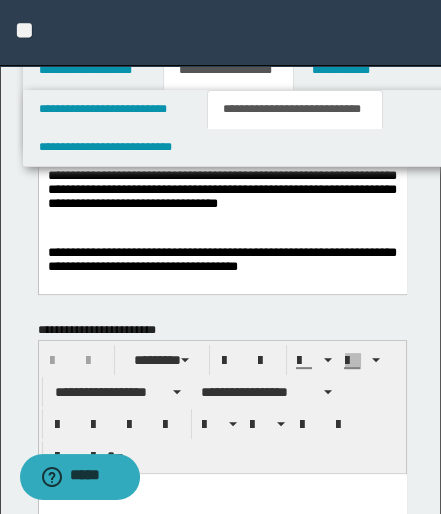 scroll, scrollTop: 272, scrollLeft: 0, axis: vertical 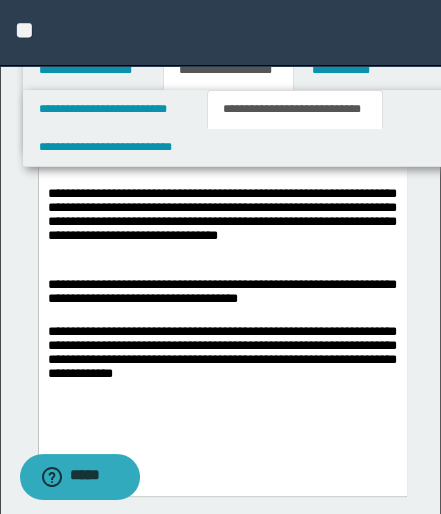 click at bounding box center (222, 270) 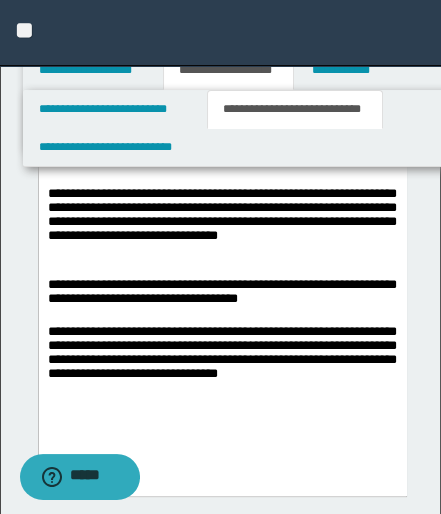 click on "**********" at bounding box center [221, 355] 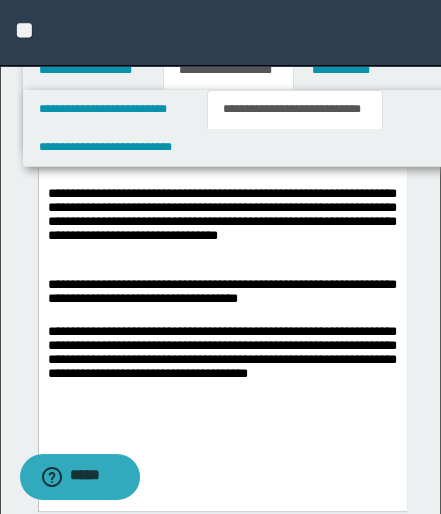 click on "**********" at bounding box center [222, 249] 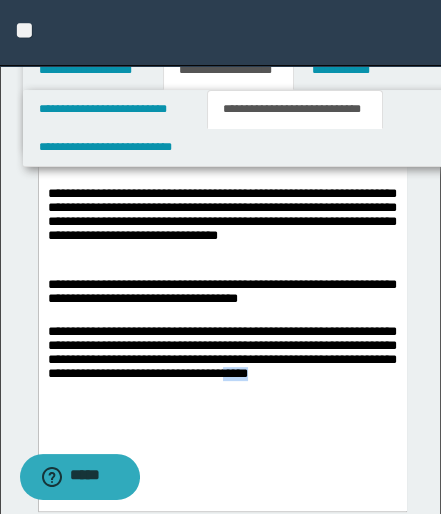 drag, startPoint x: 122, startPoint y: 411, endPoint x: 56, endPoint y: 443, distance: 73.34848 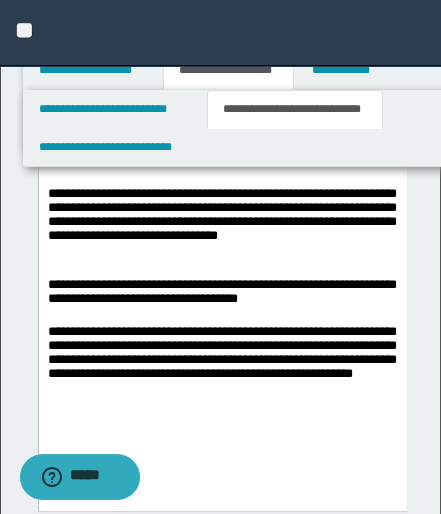 click on "**********" at bounding box center [221, 362] 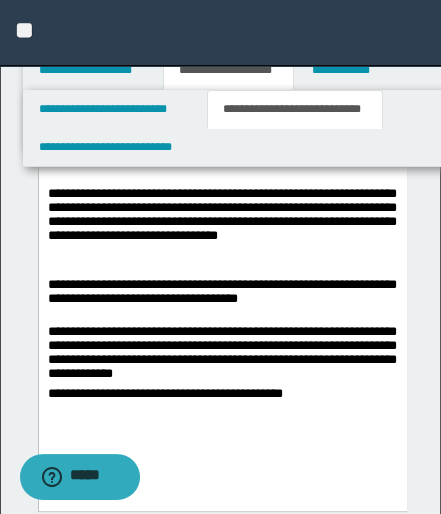 click on "**********" at bounding box center (221, 393) 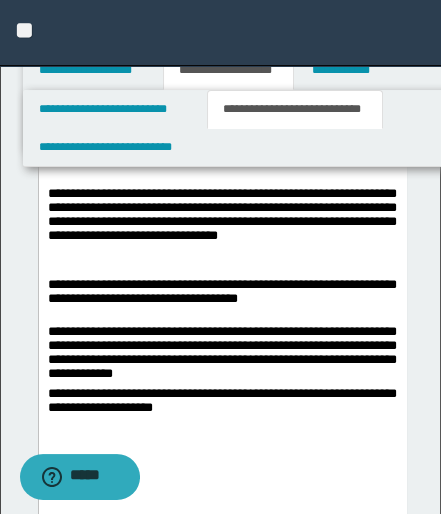 click on "**********" at bounding box center [221, 401] 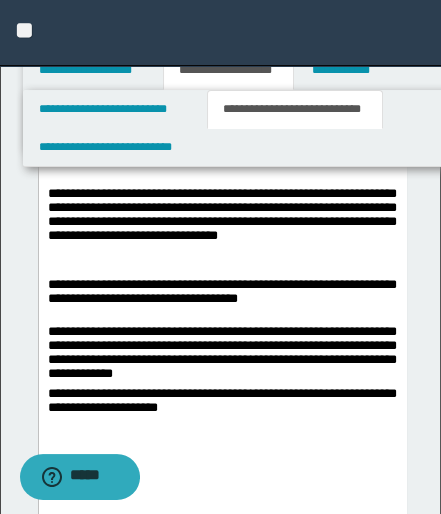 click on "**********" at bounding box center (221, 401) 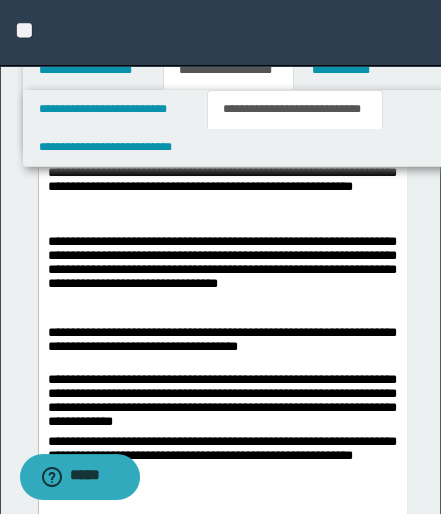 scroll, scrollTop: 181, scrollLeft: 0, axis: vertical 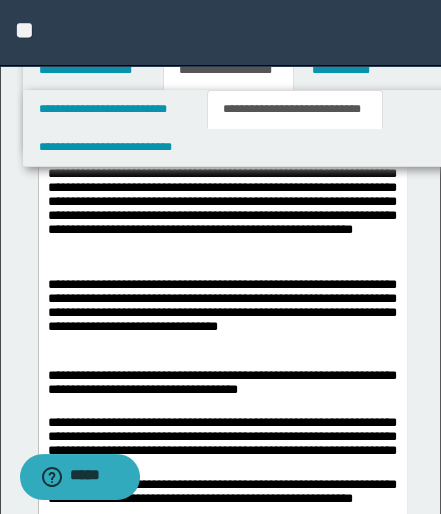 click on "**********" at bounding box center (221, 383) 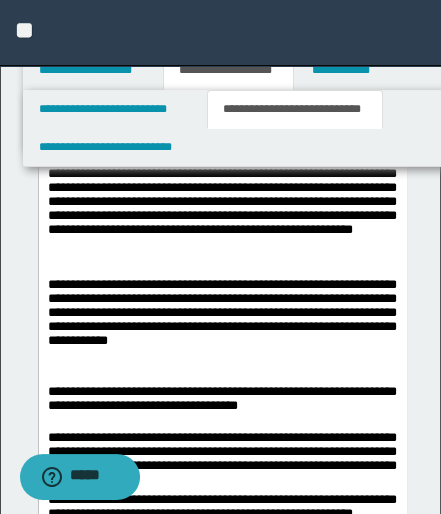 click on "**********" at bounding box center (221, 323) 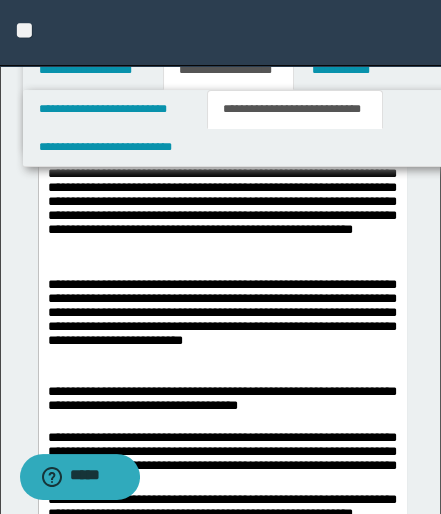 click on "**********" at bounding box center [221, 323] 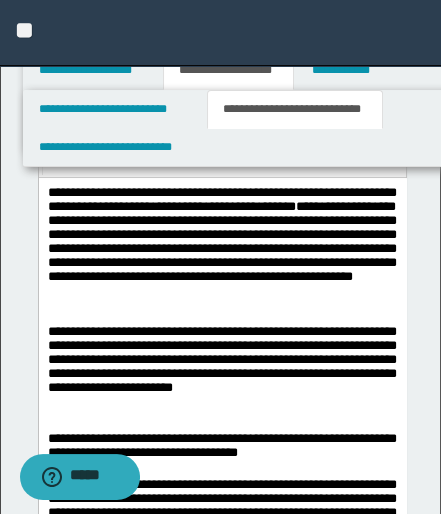 scroll, scrollTop: 90, scrollLeft: 0, axis: vertical 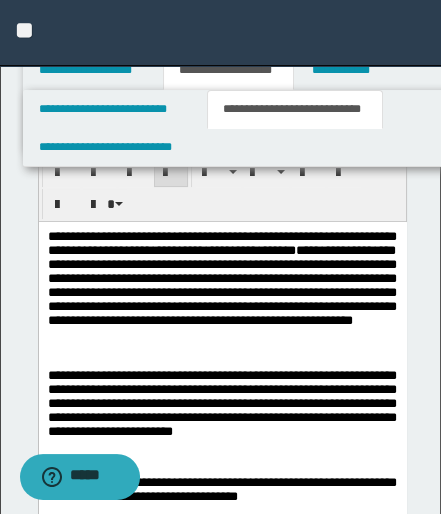 click on "**********" at bounding box center [221, 291] 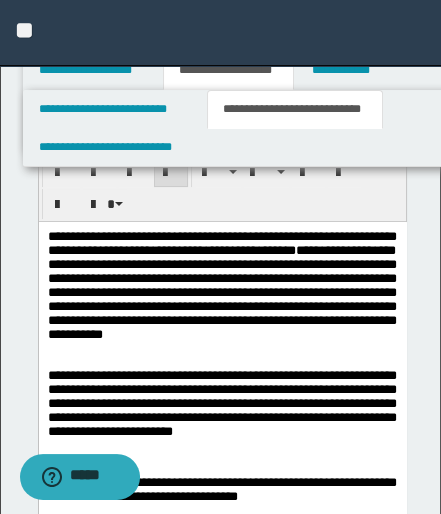 click on "**********" at bounding box center (221, 291) 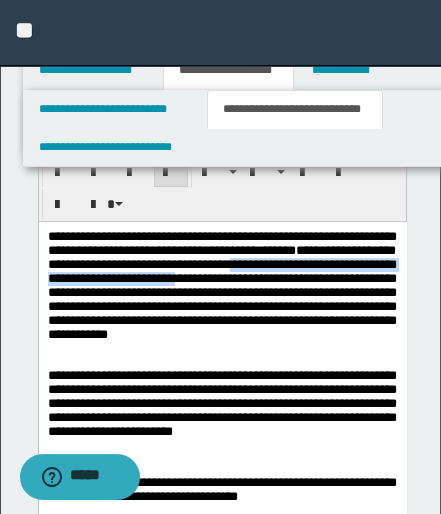 drag, startPoint x: 343, startPoint y: 269, endPoint x: 305, endPoint y: 282, distance: 40.16217 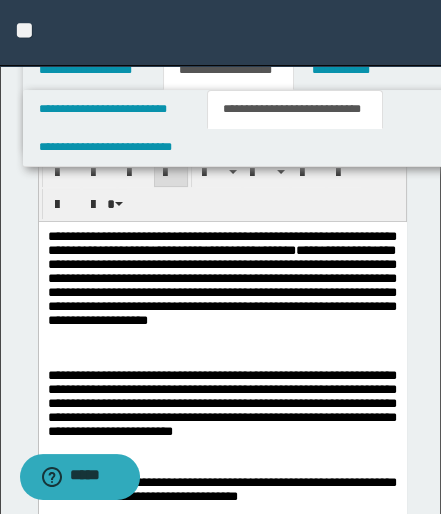 click on "**********" at bounding box center [221, 291] 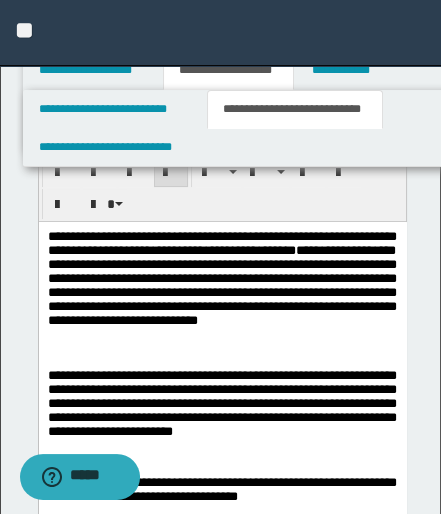 click on "**********" at bounding box center [221, 291] 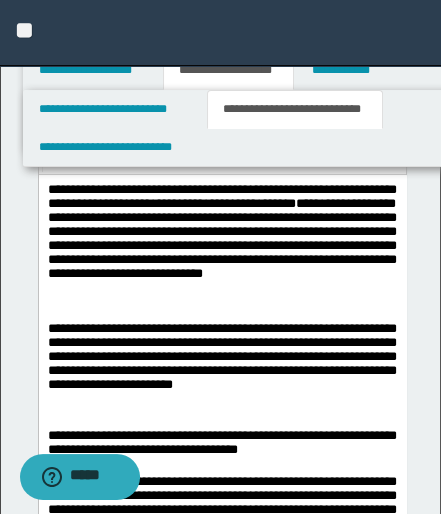 scroll, scrollTop: 181, scrollLeft: 0, axis: vertical 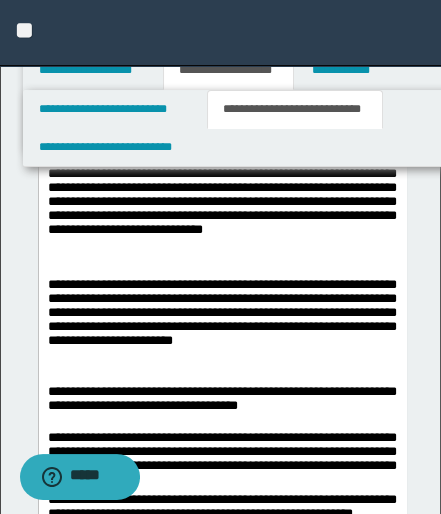 click on "**********" at bounding box center (221, 323) 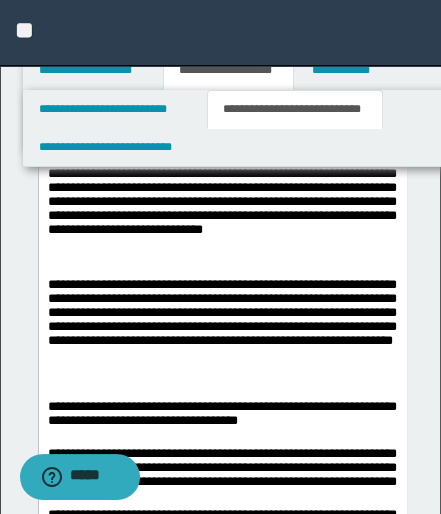 click on "**********" at bounding box center (221, 200) 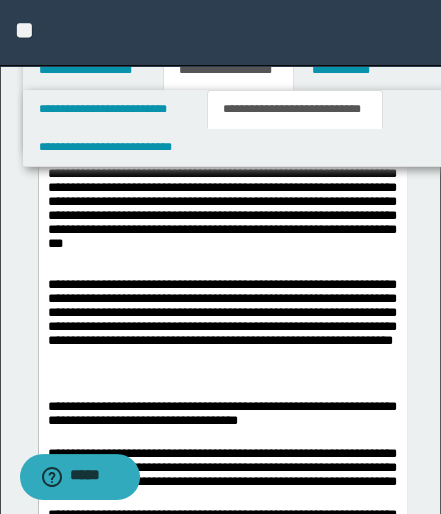 click on "**********" at bounding box center [221, 200] 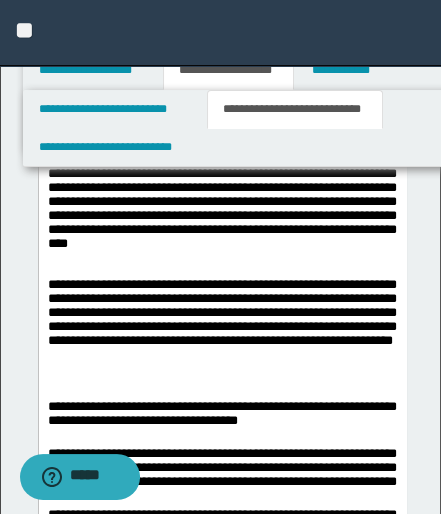 click on "**********" at bounding box center [221, 200] 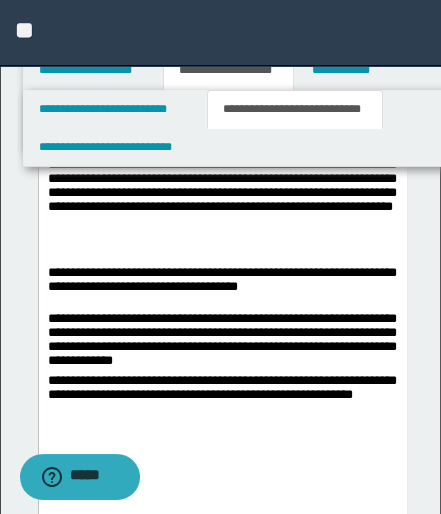scroll, scrollTop: 363, scrollLeft: 0, axis: vertical 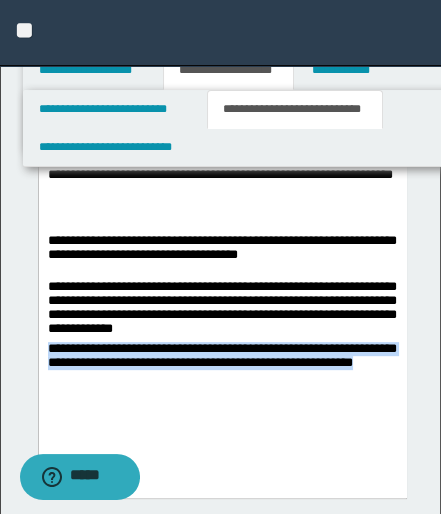 drag, startPoint x: 99, startPoint y: 405, endPoint x: 86, endPoint y: 349, distance: 57.48913 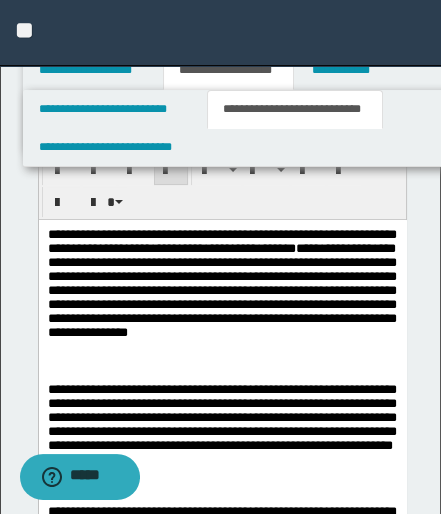 scroll, scrollTop: 90, scrollLeft: 0, axis: vertical 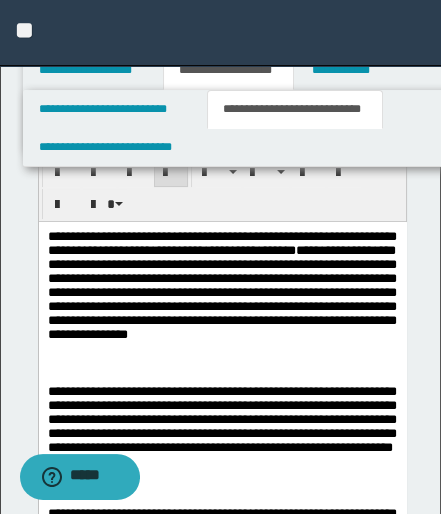 click on "**********" at bounding box center [221, 298] 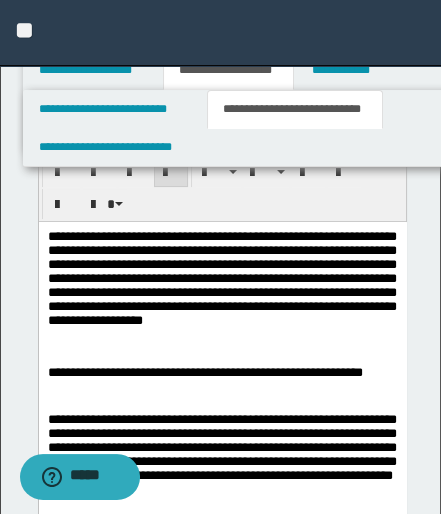 click on "**********" at bounding box center [221, 283] 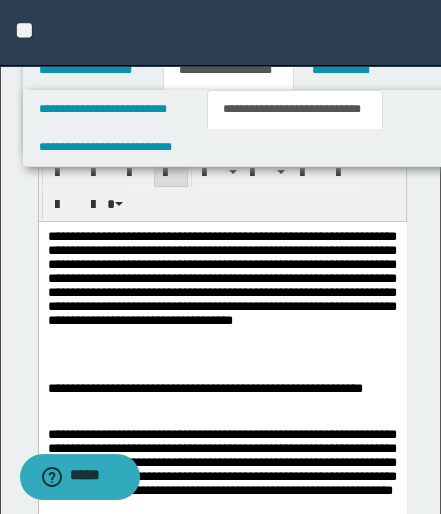 drag, startPoint x: 317, startPoint y: 303, endPoint x: 336, endPoint y: 319, distance: 24.839485 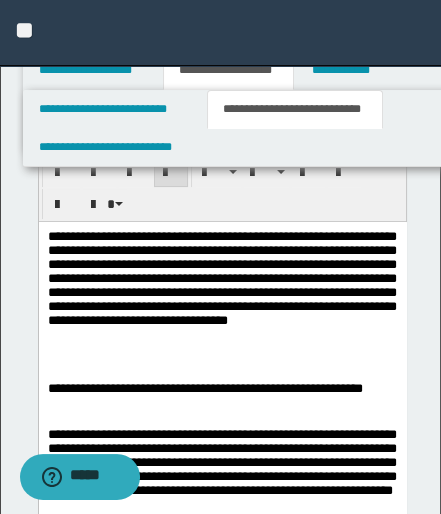 click on "**********" at bounding box center (221, 291) 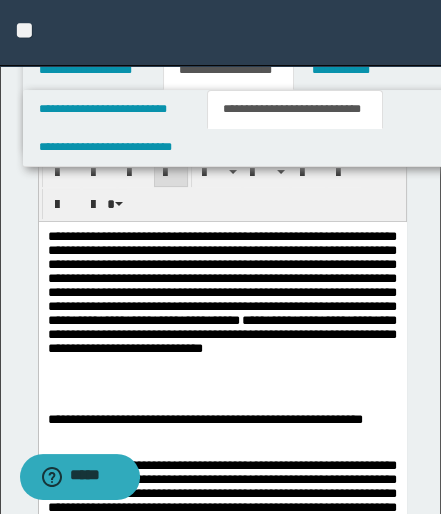 click on "**********" at bounding box center [221, 306] 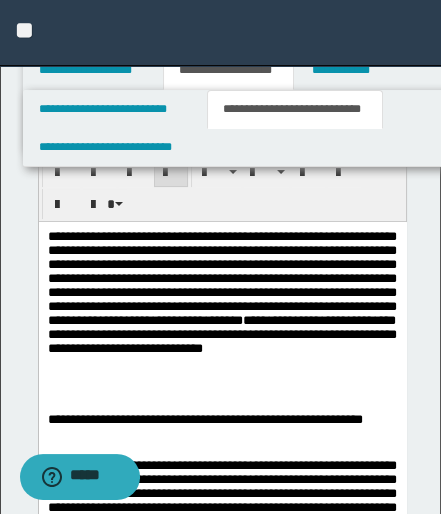 click on "**********" at bounding box center (222, 483) 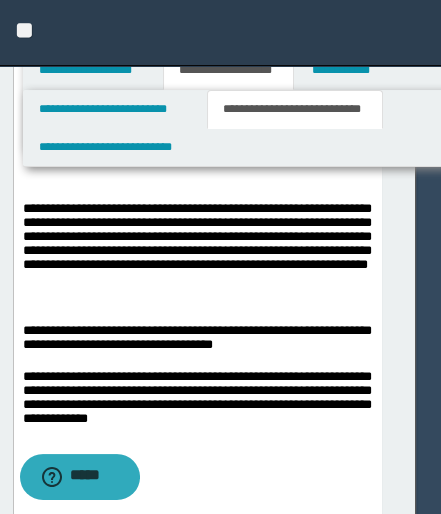scroll, scrollTop: 228, scrollLeft: 25, axis: both 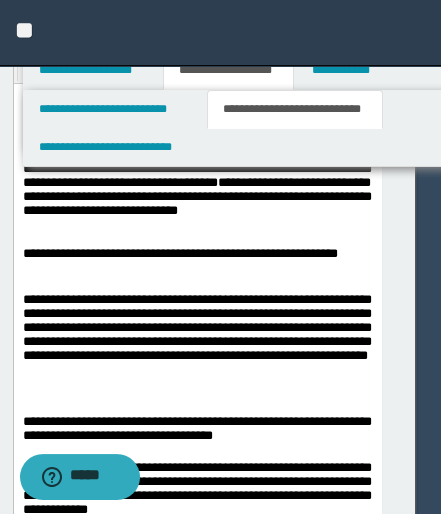 click on "**********" at bounding box center (197, 331) 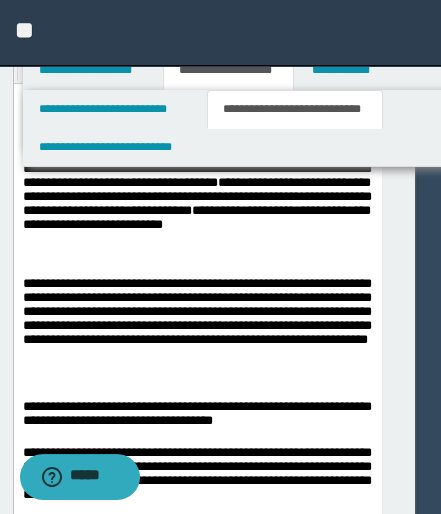 click on "**********" at bounding box center [196, 176] 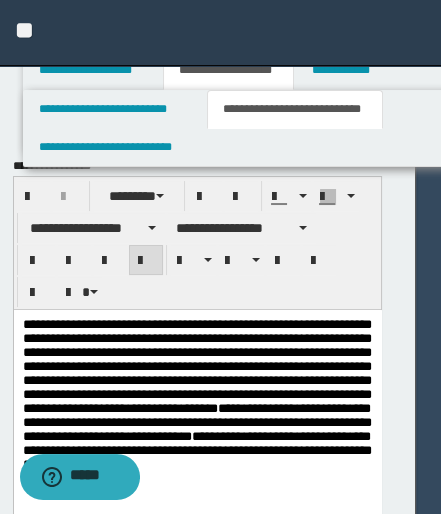 scroll, scrollTop: 0, scrollLeft: 25, axis: horizontal 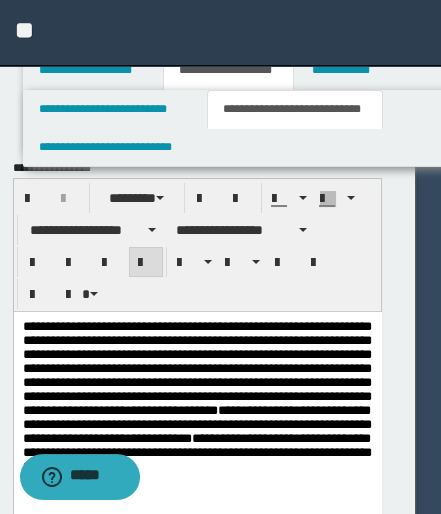 click on "**********" at bounding box center [196, 411] 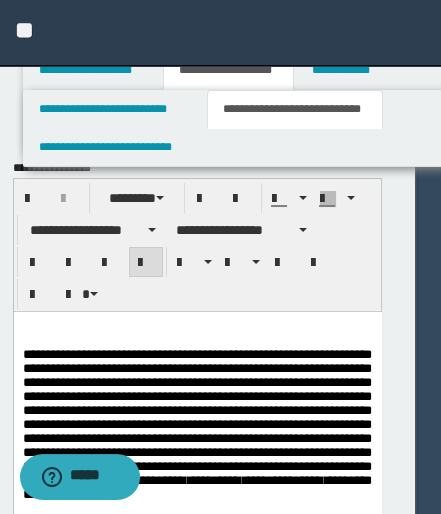 click at bounding box center [197, 326] 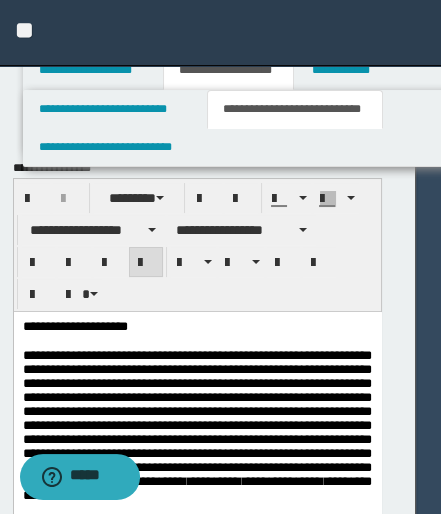 click on "**********" at bounding box center [196, 326] 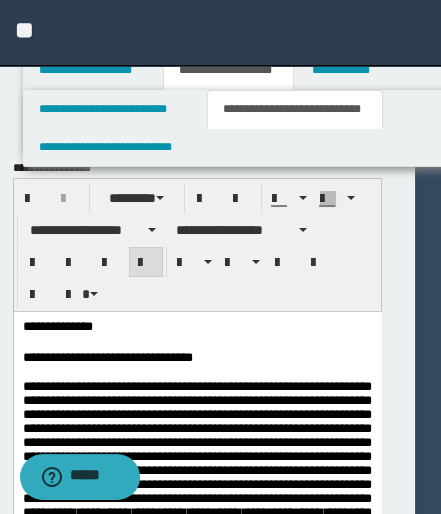 click on "**********" at bounding box center [197, 590] 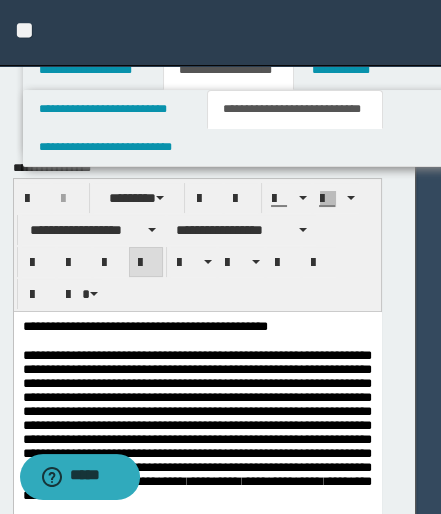 click on "**********" at bounding box center [196, 326] 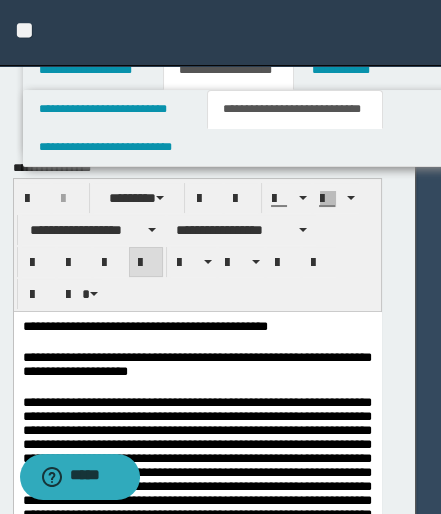 click on "**********" at bounding box center (197, 597) 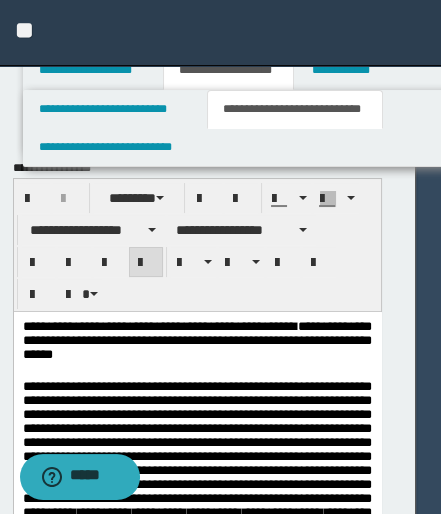 click on "**********" at bounding box center [196, 342] 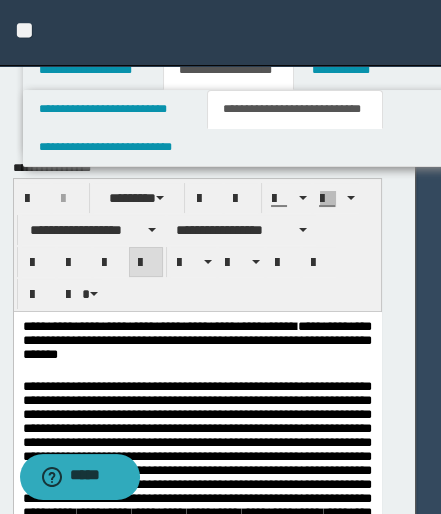 drag, startPoint x: 105, startPoint y: 328, endPoint x: 134, endPoint y: 332, distance: 29.274563 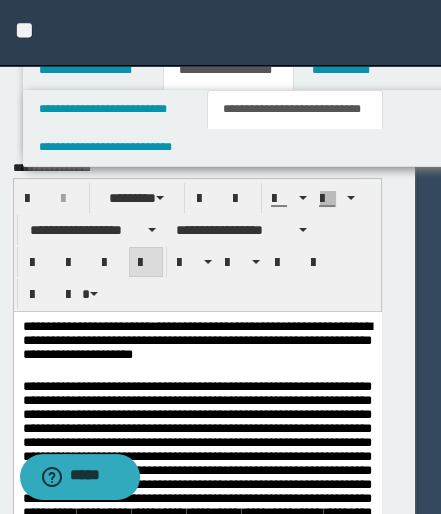 click on "**********" at bounding box center [196, 342] 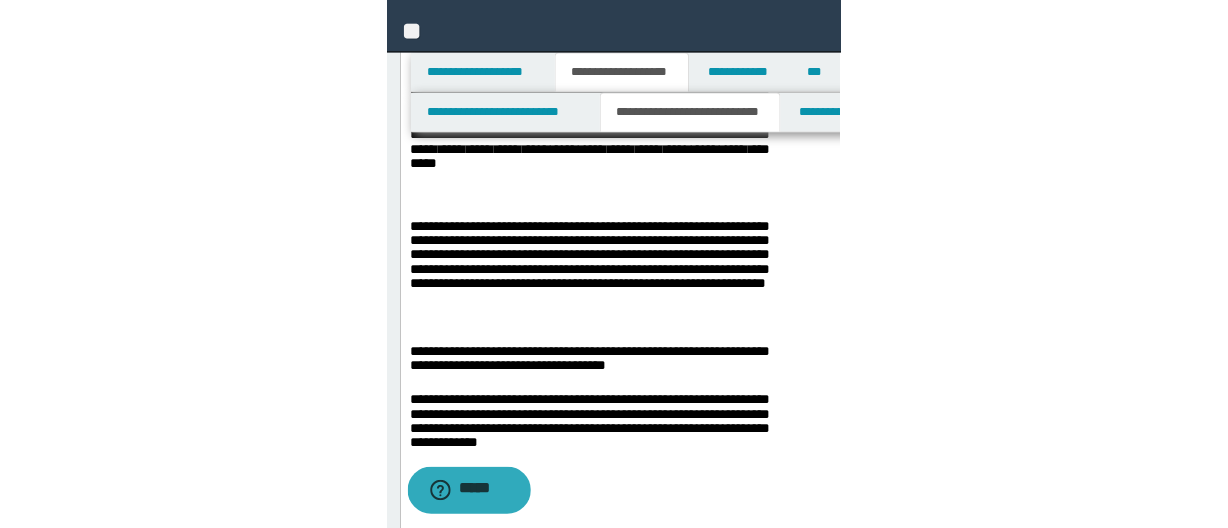 scroll, scrollTop: 272, scrollLeft: 0, axis: vertical 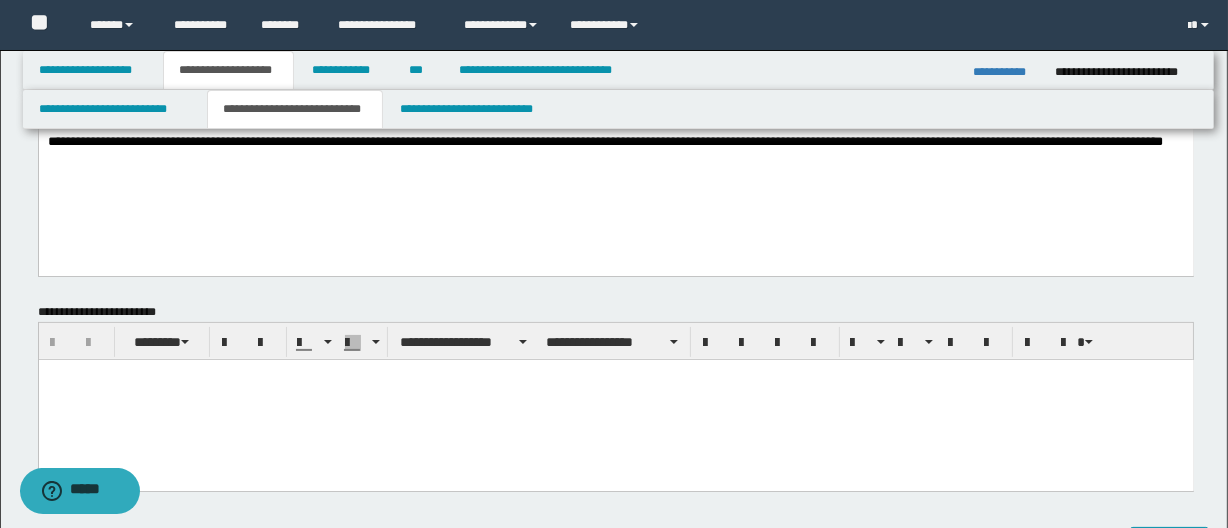 click on "**********" at bounding box center (615, 83) 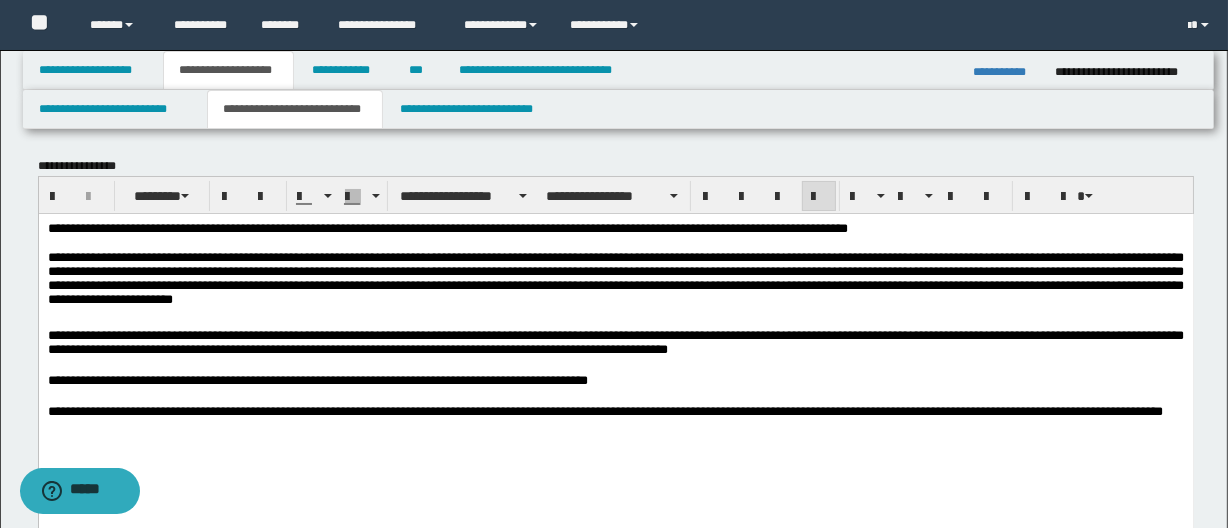 scroll, scrollTop: 0, scrollLeft: 0, axis: both 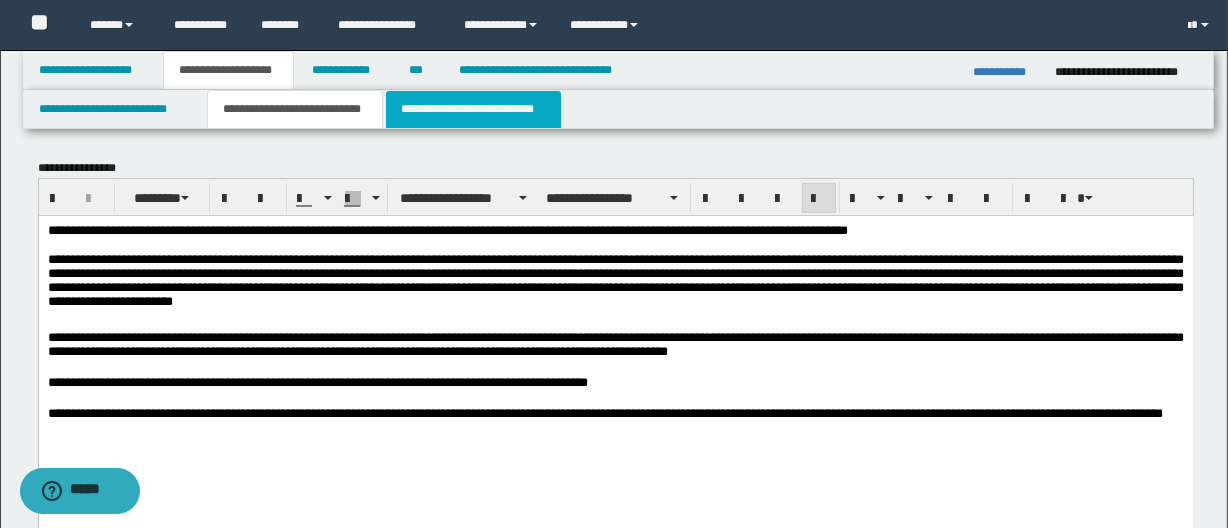 click on "**********" at bounding box center [473, 109] 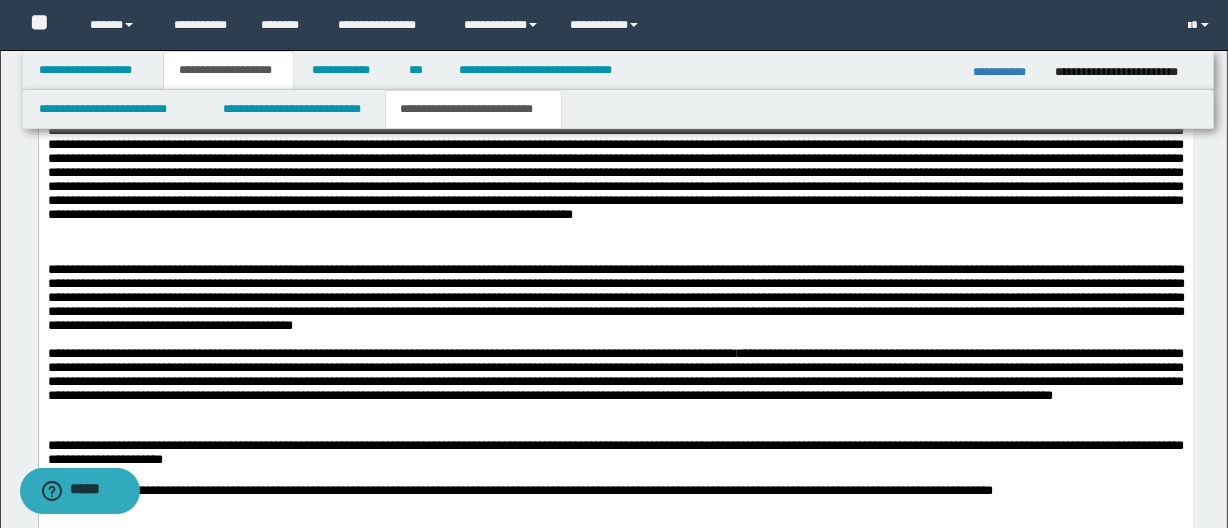 scroll, scrollTop: 909, scrollLeft: 0, axis: vertical 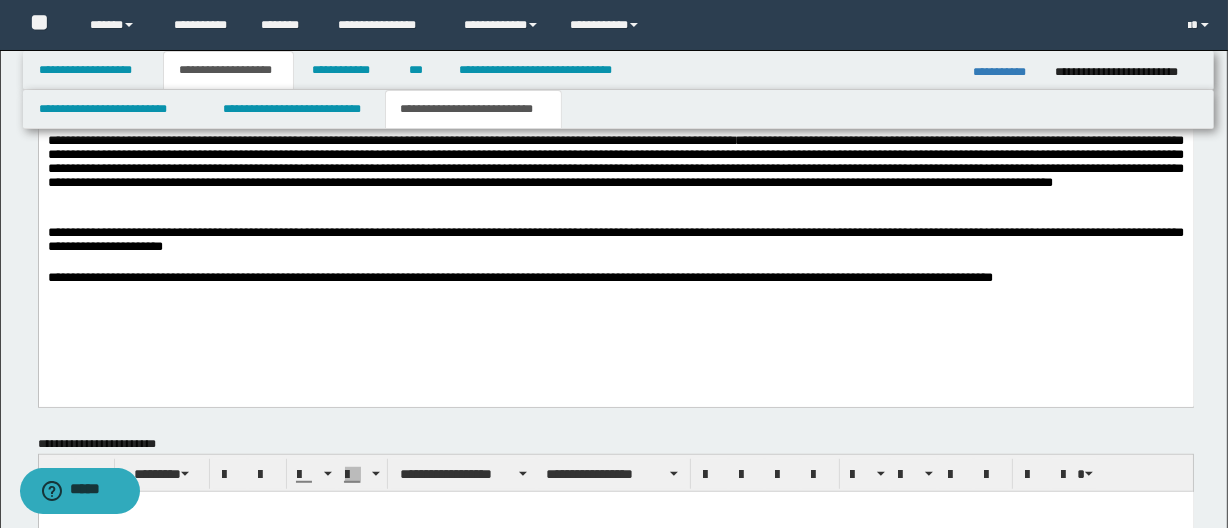 click on "**********" at bounding box center (615, 242) 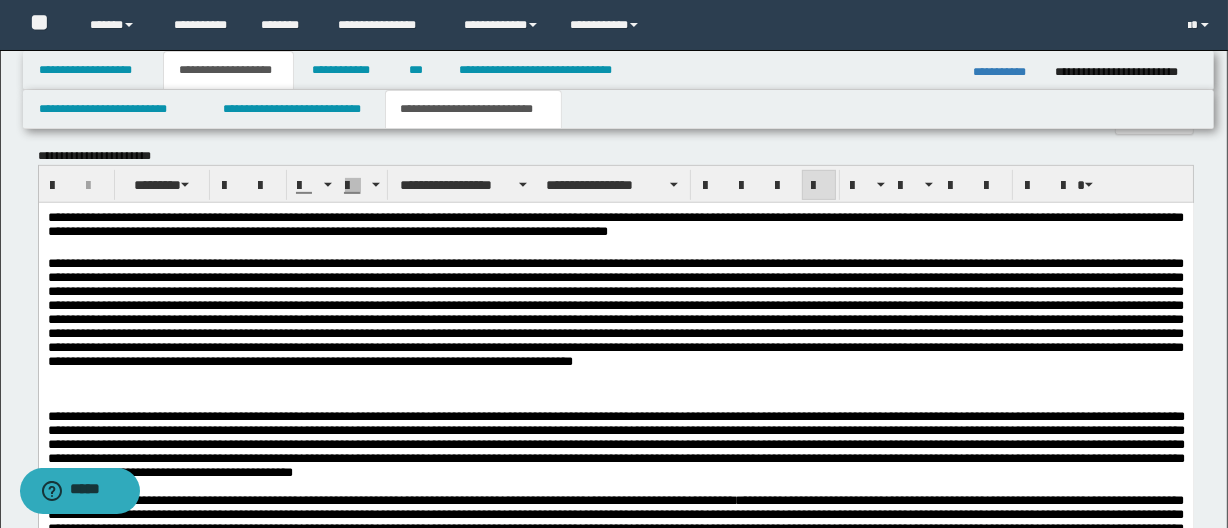 scroll, scrollTop: 727, scrollLeft: 0, axis: vertical 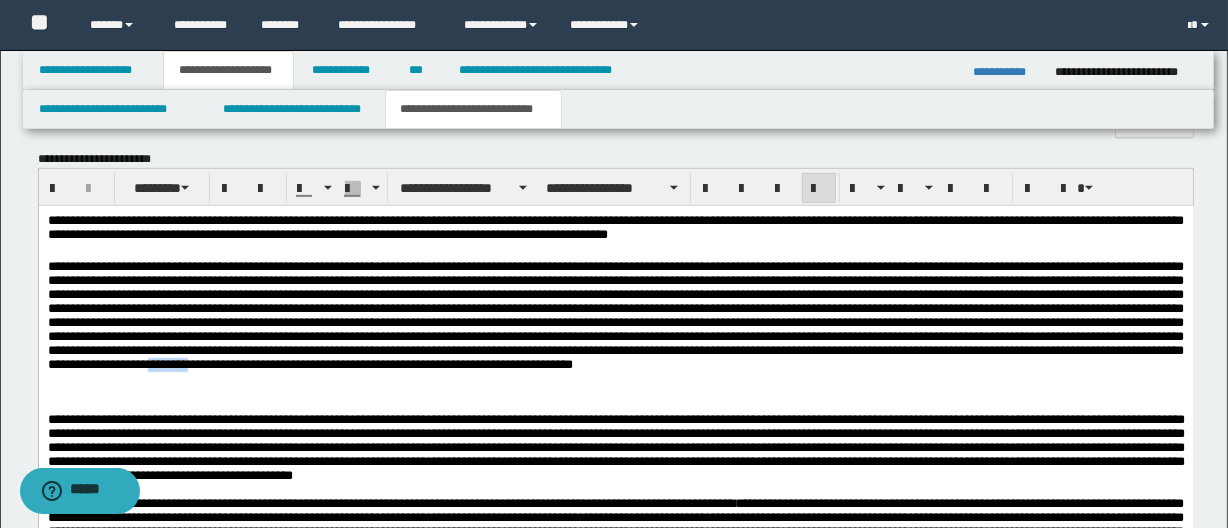 drag, startPoint x: 823, startPoint y: 379, endPoint x: 872, endPoint y: 379, distance: 49 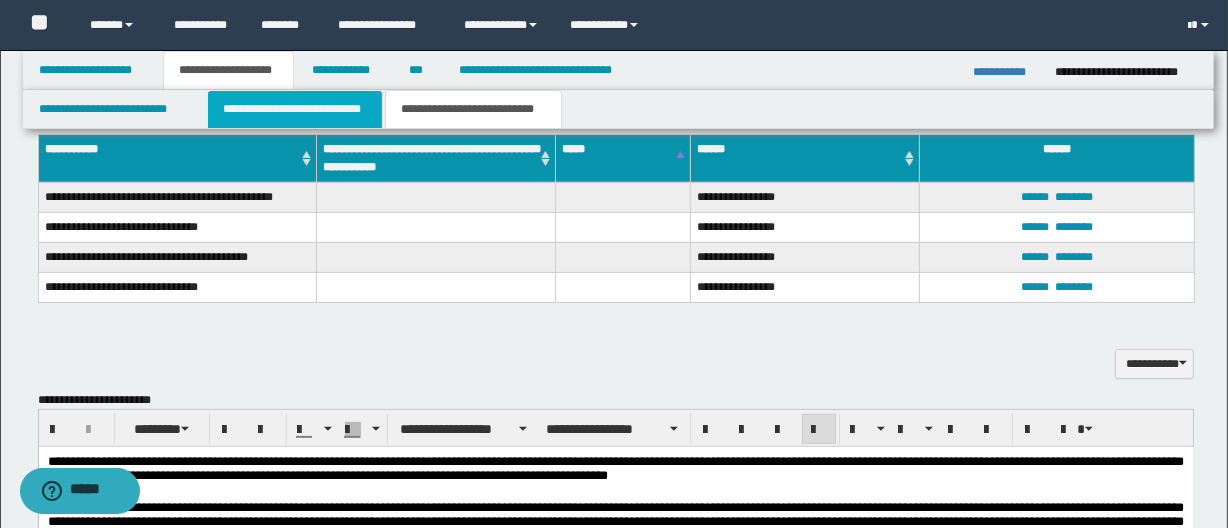 scroll, scrollTop: 454, scrollLeft: 0, axis: vertical 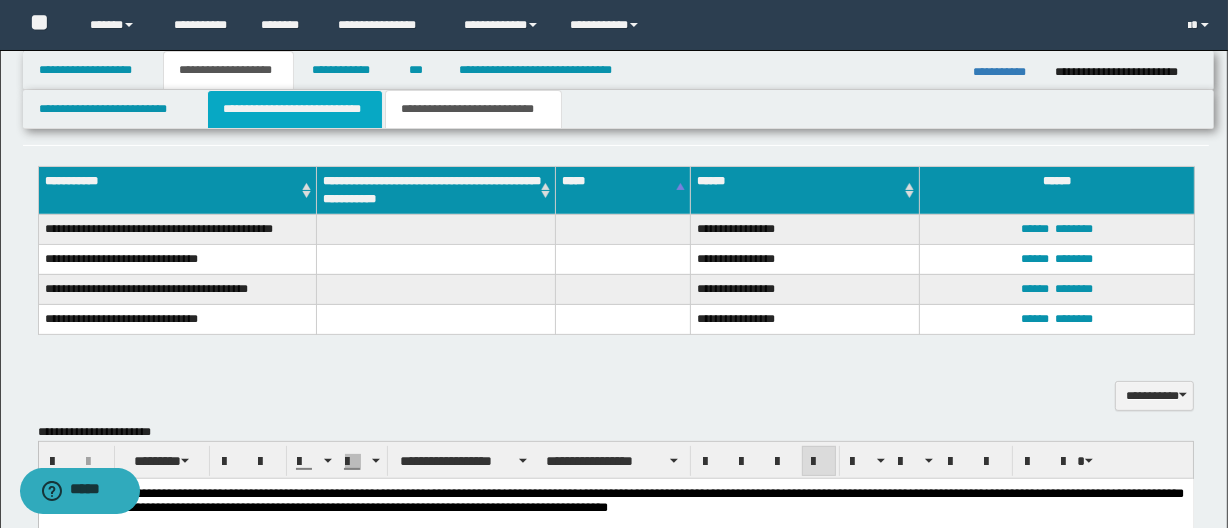click on "**********" at bounding box center (294, 109) 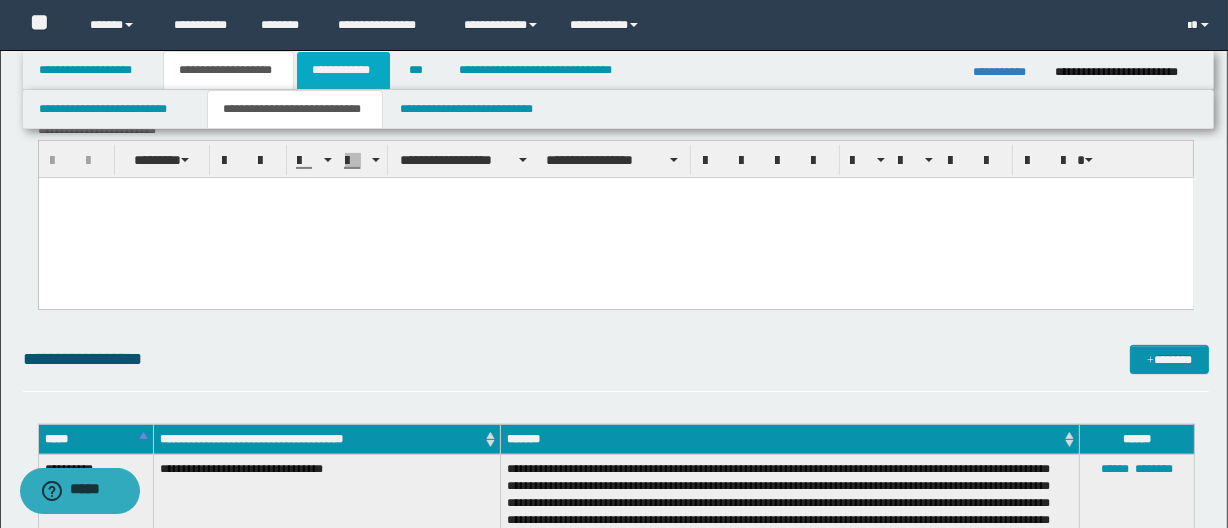 click on "**********" at bounding box center (343, 70) 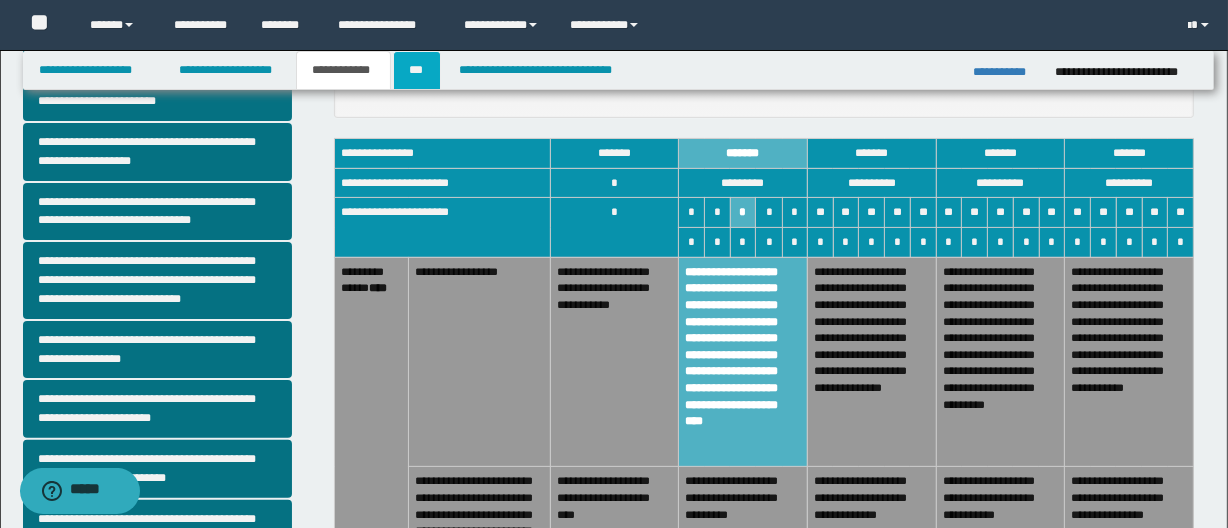 click on "***" at bounding box center [417, 70] 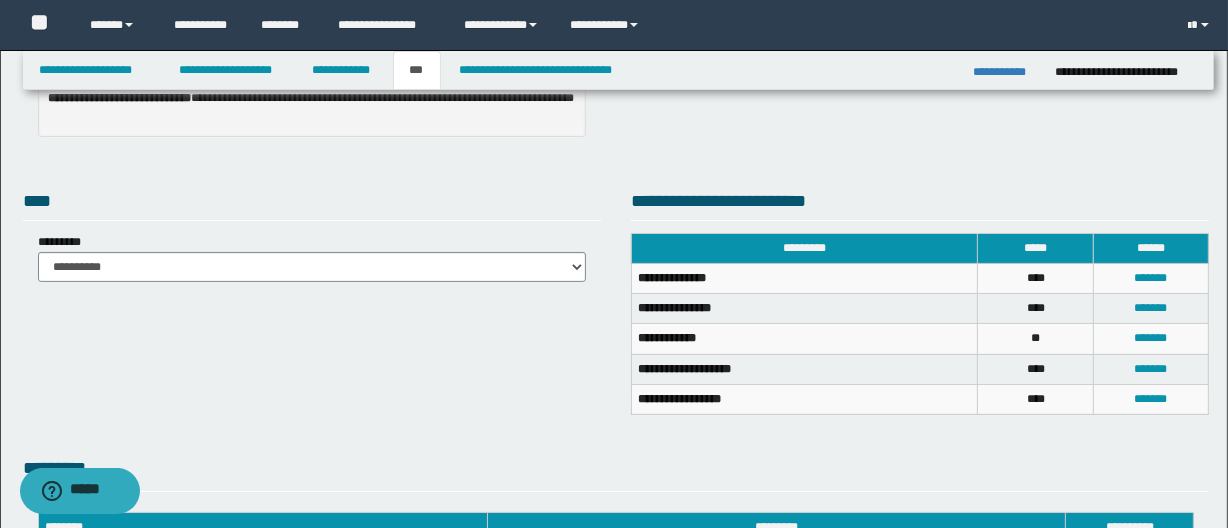 scroll, scrollTop: 423, scrollLeft: 0, axis: vertical 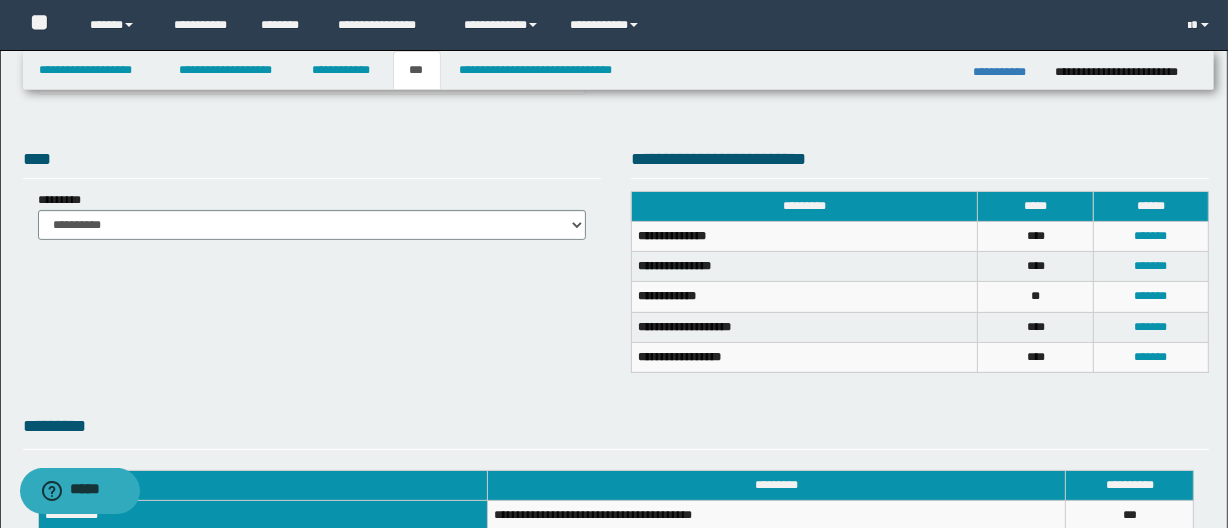 click on "**********" at bounding box center (312, -84) 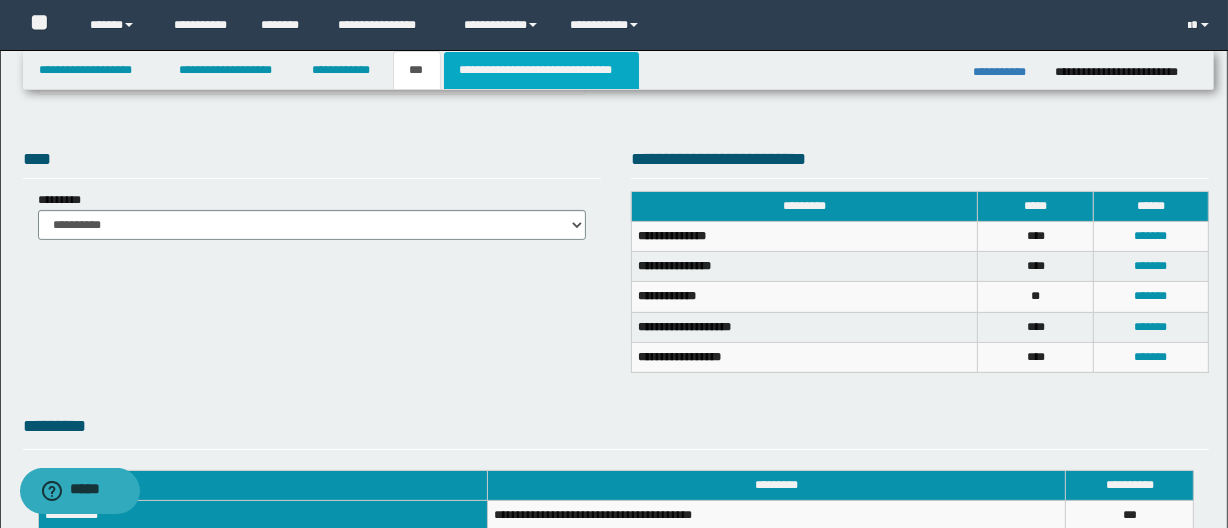 click on "**********" at bounding box center [541, 70] 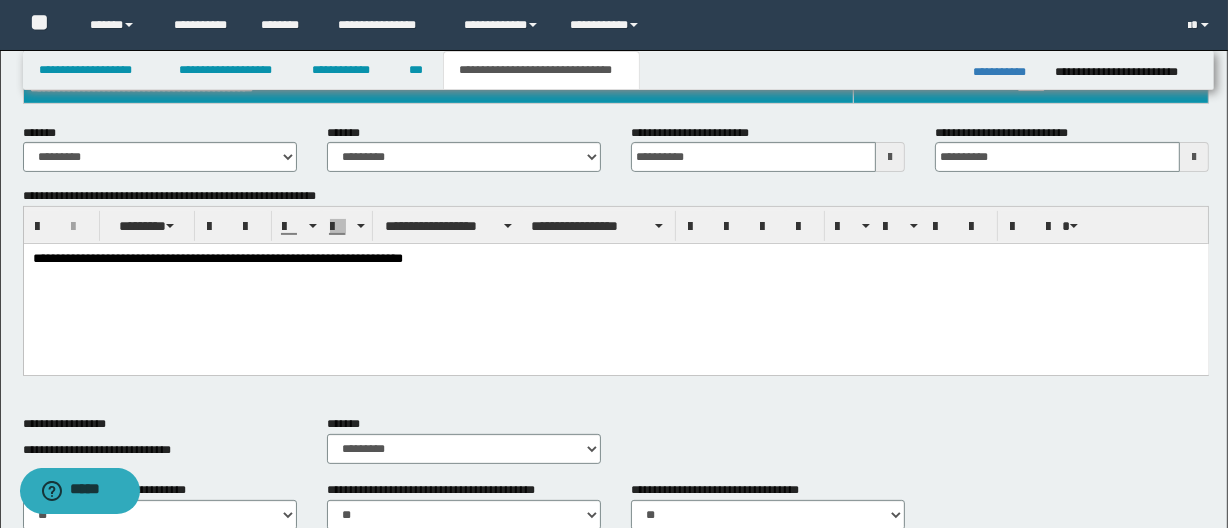 scroll, scrollTop: 332, scrollLeft: 0, axis: vertical 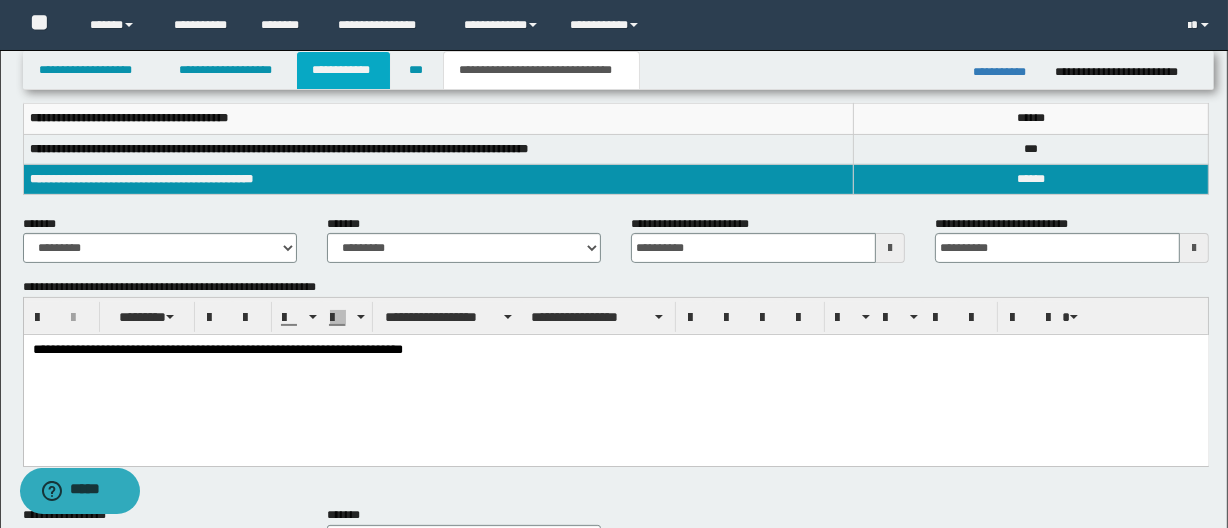 click on "**********" at bounding box center [343, 70] 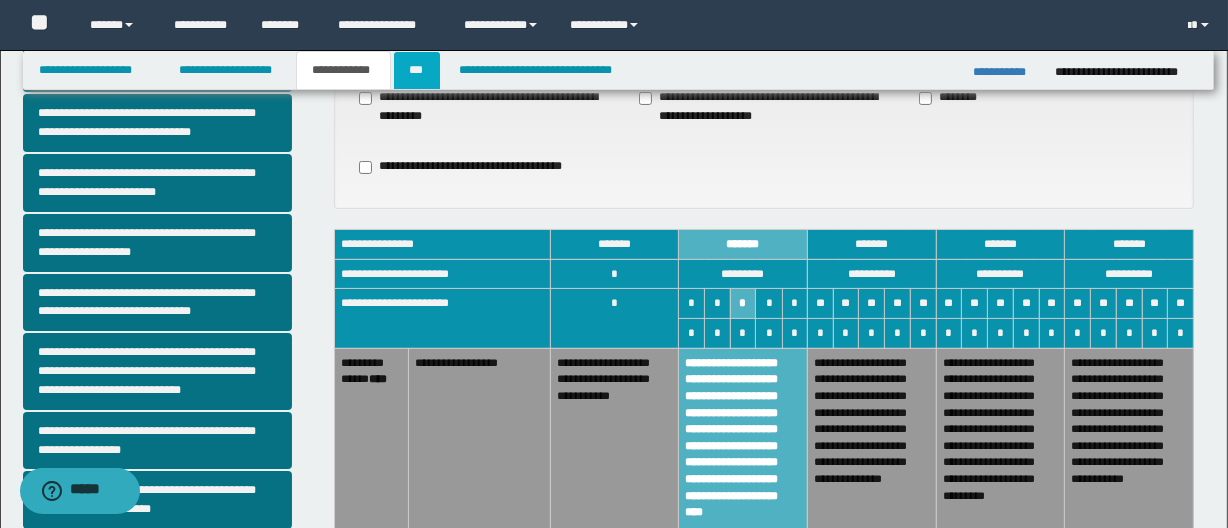 click on "***" at bounding box center [417, 70] 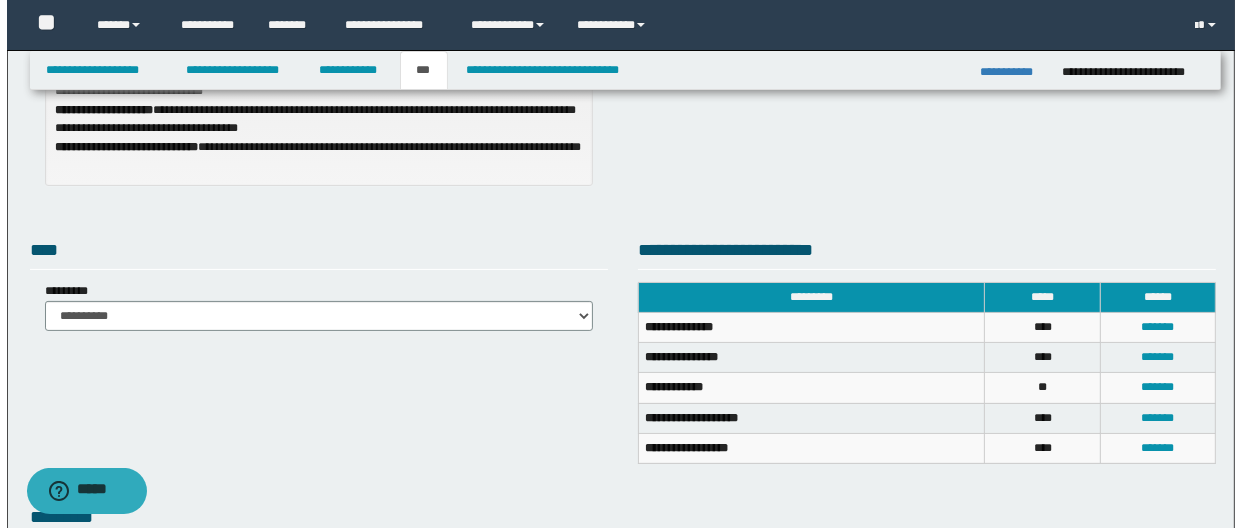 scroll, scrollTop: 423, scrollLeft: 0, axis: vertical 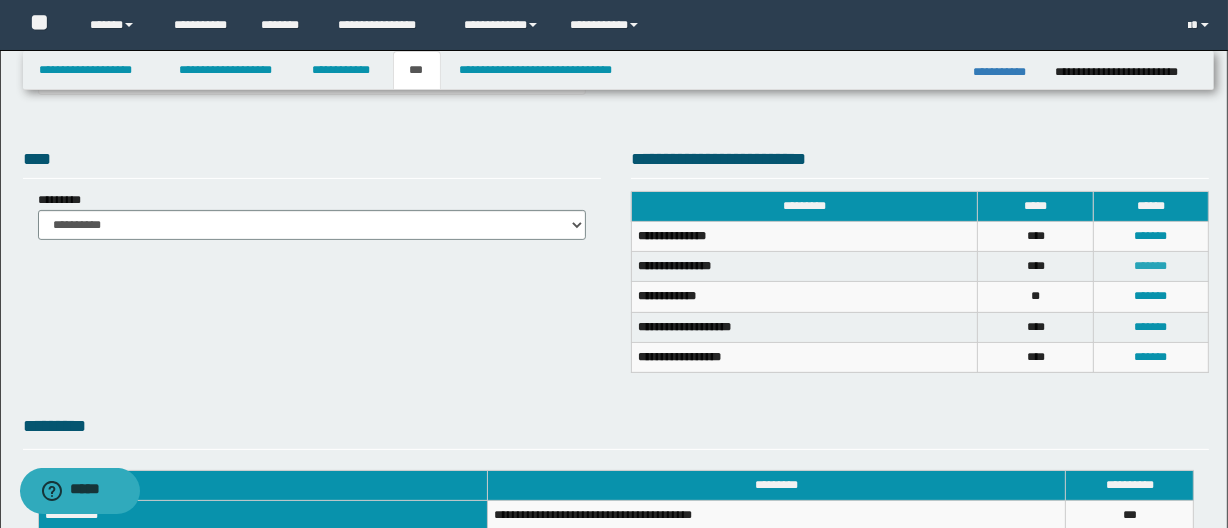 click on "*******" at bounding box center [1151, 266] 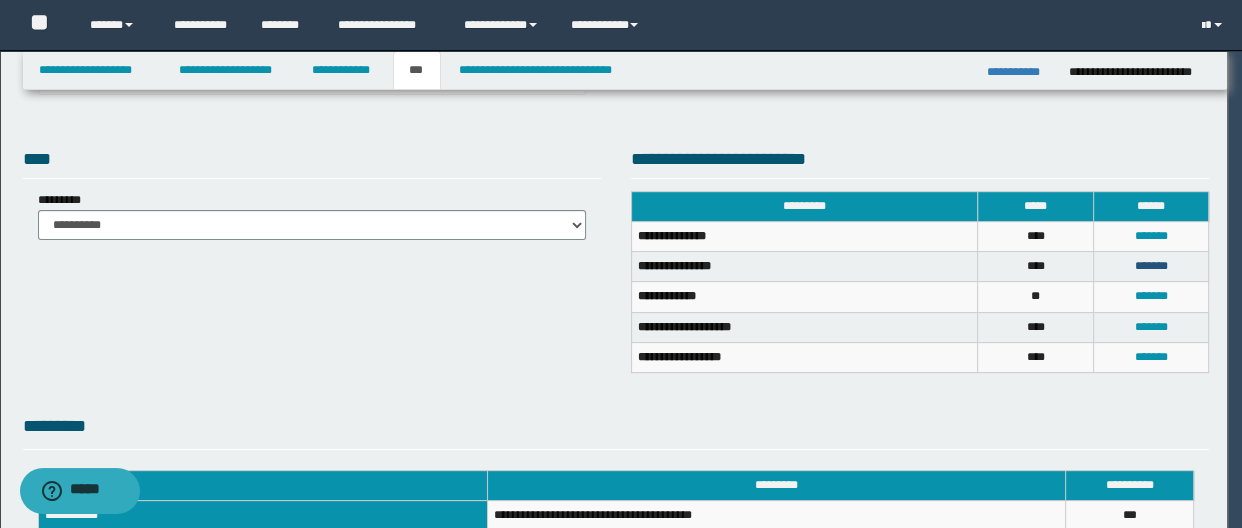 scroll, scrollTop: 0, scrollLeft: 0, axis: both 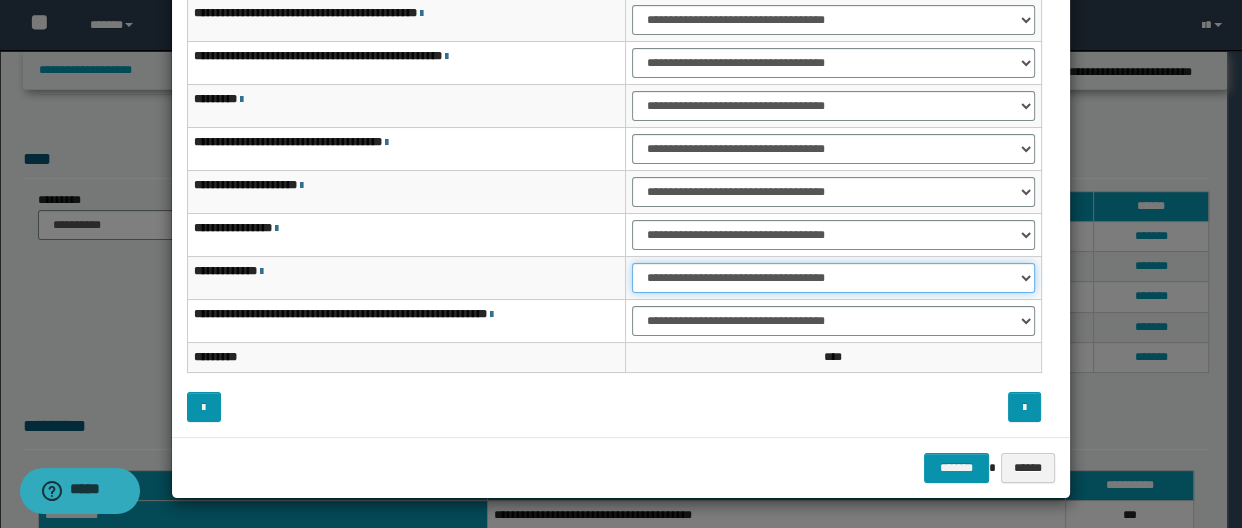 click on "**********" at bounding box center (833, 278) 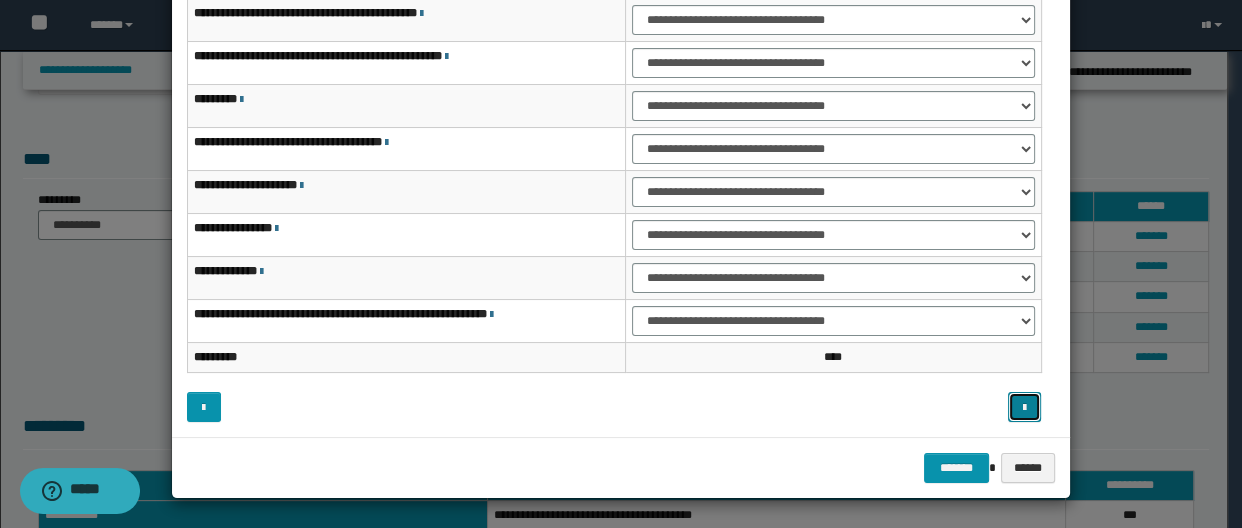 click at bounding box center [1024, 408] 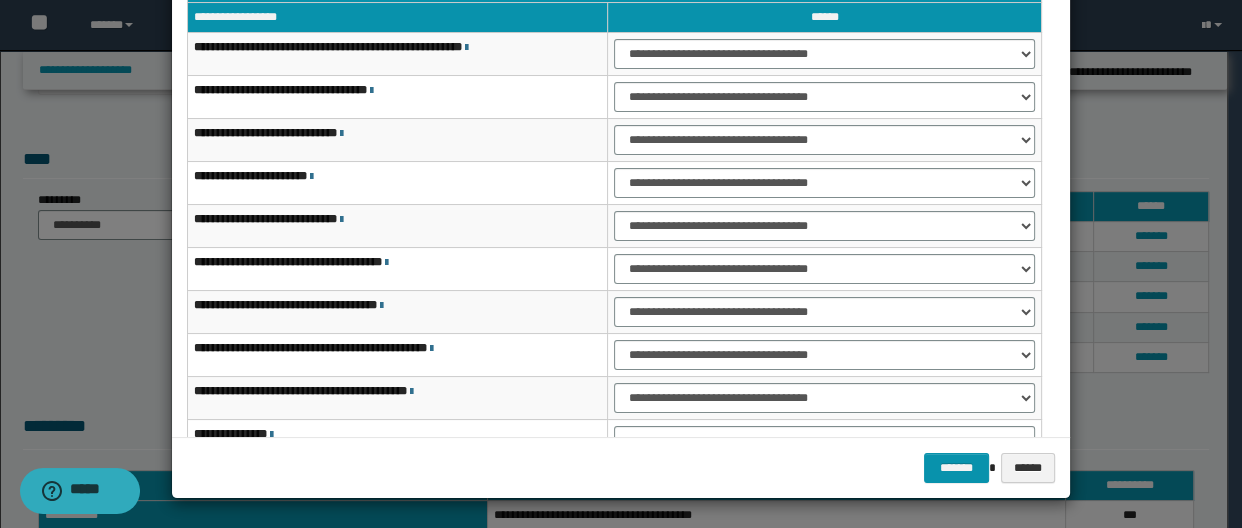 scroll, scrollTop: 0, scrollLeft: 0, axis: both 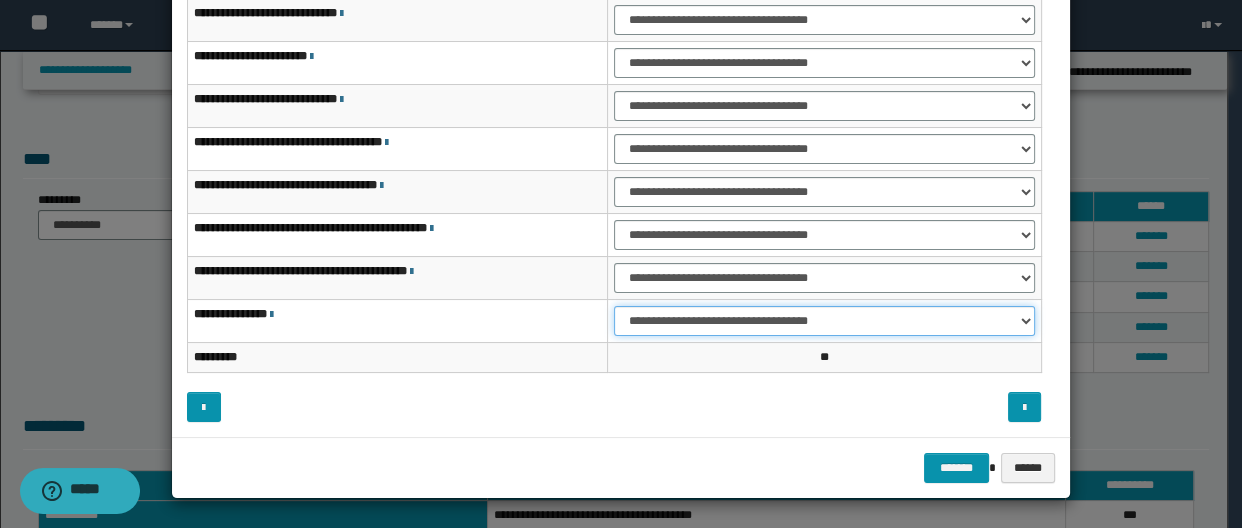 click on "**********" at bounding box center (824, 321) 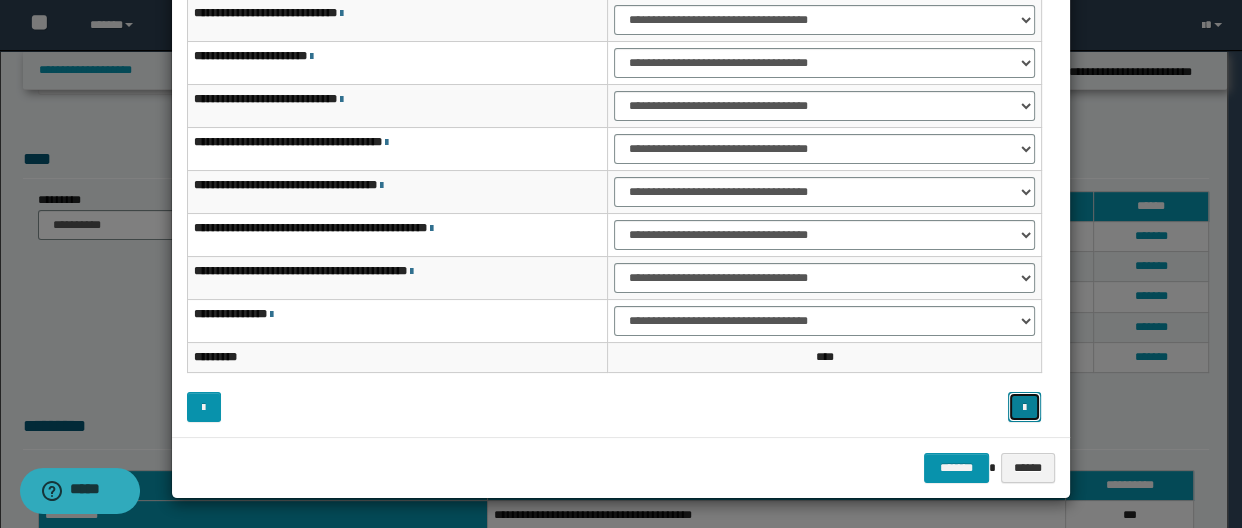 click at bounding box center [1025, 407] 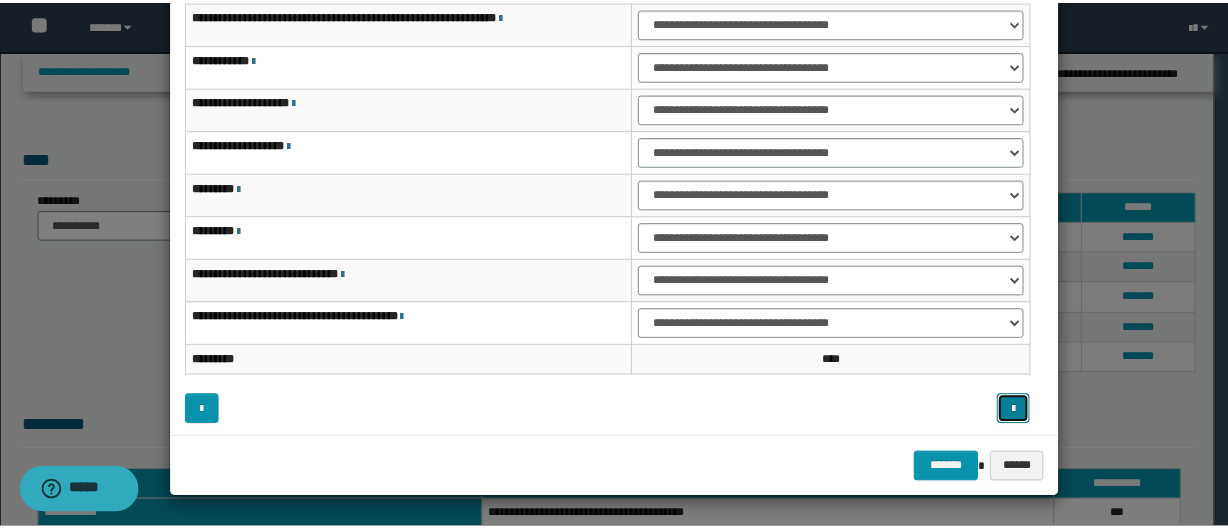 scroll, scrollTop: 120, scrollLeft: 0, axis: vertical 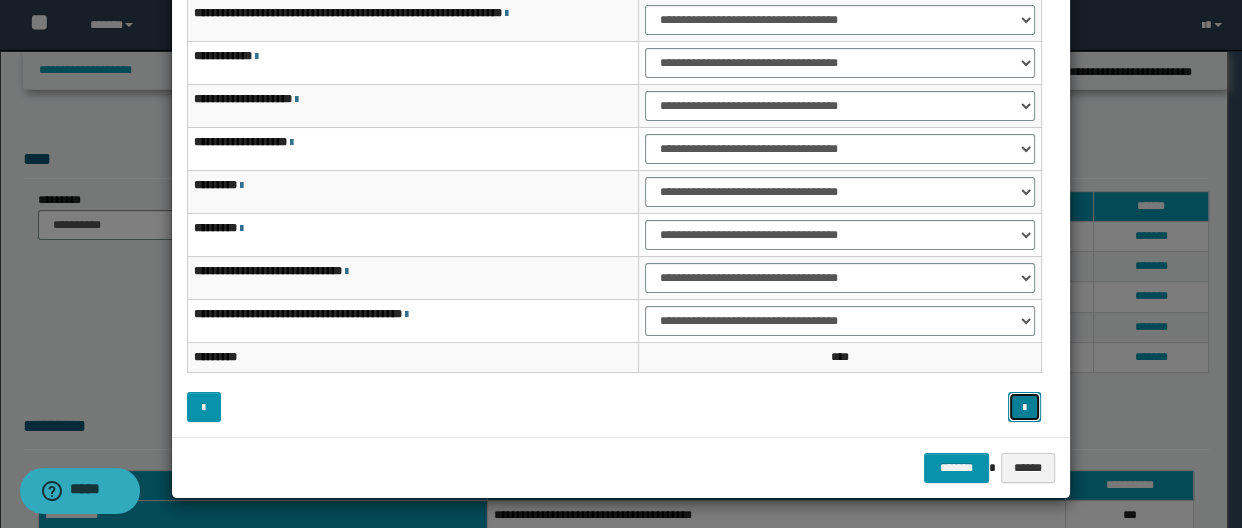 click at bounding box center (1025, 407) 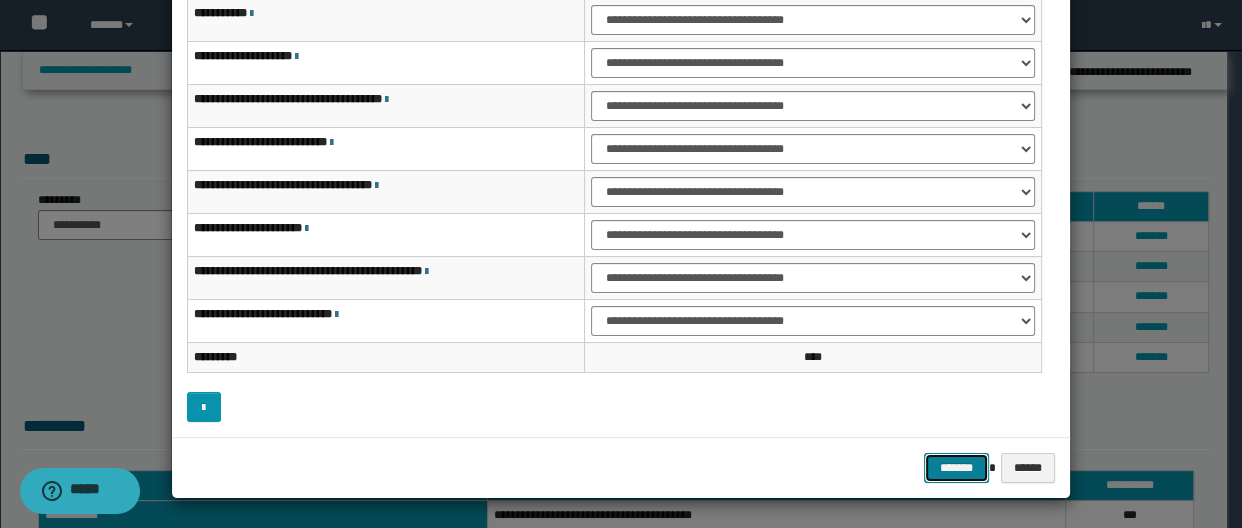 click on "*******" at bounding box center (956, 468) 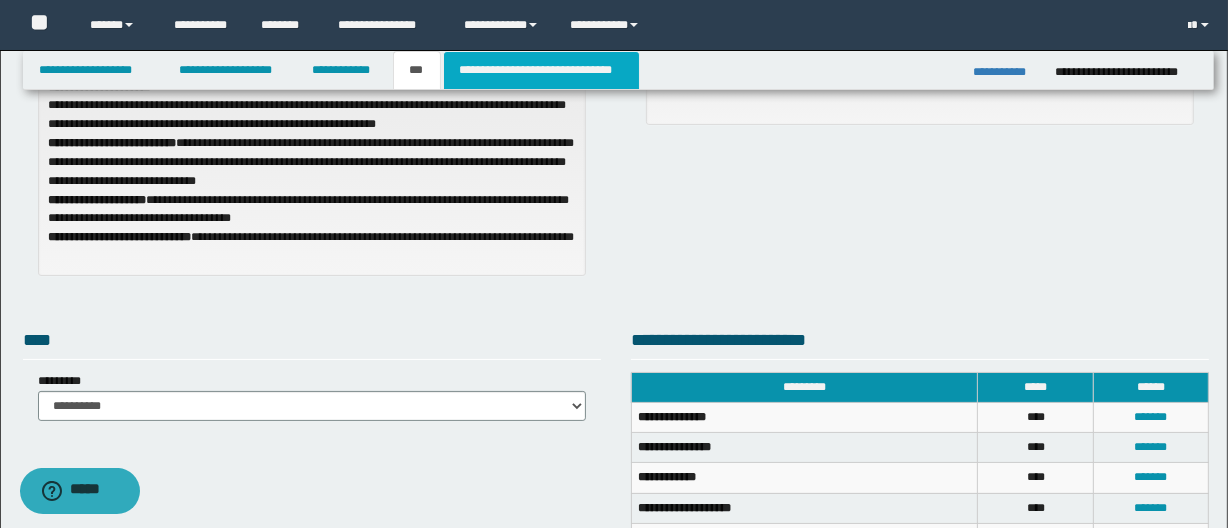 scroll, scrollTop: 241, scrollLeft: 0, axis: vertical 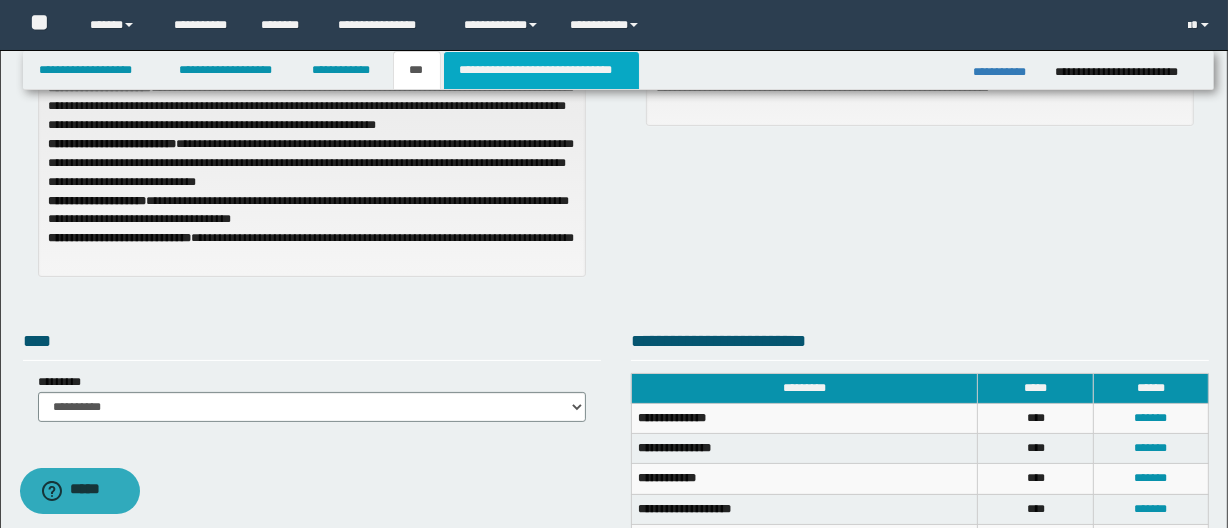 click on "**********" at bounding box center (541, 70) 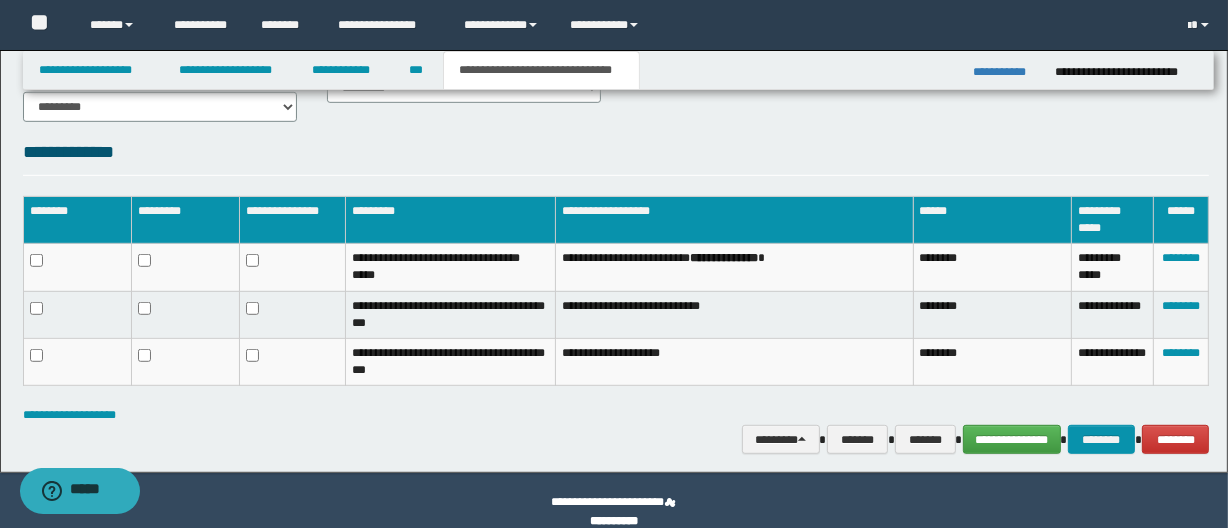 scroll, scrollTop: 1000, scrollLeft: 0, axis: vertical 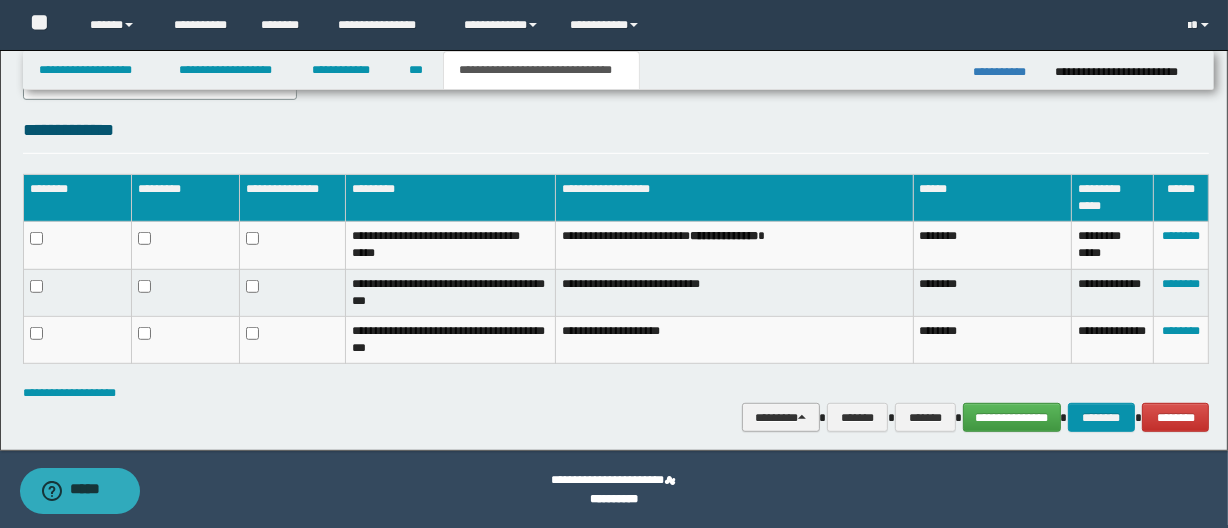 click on "********" at bounding box center (780, 418) 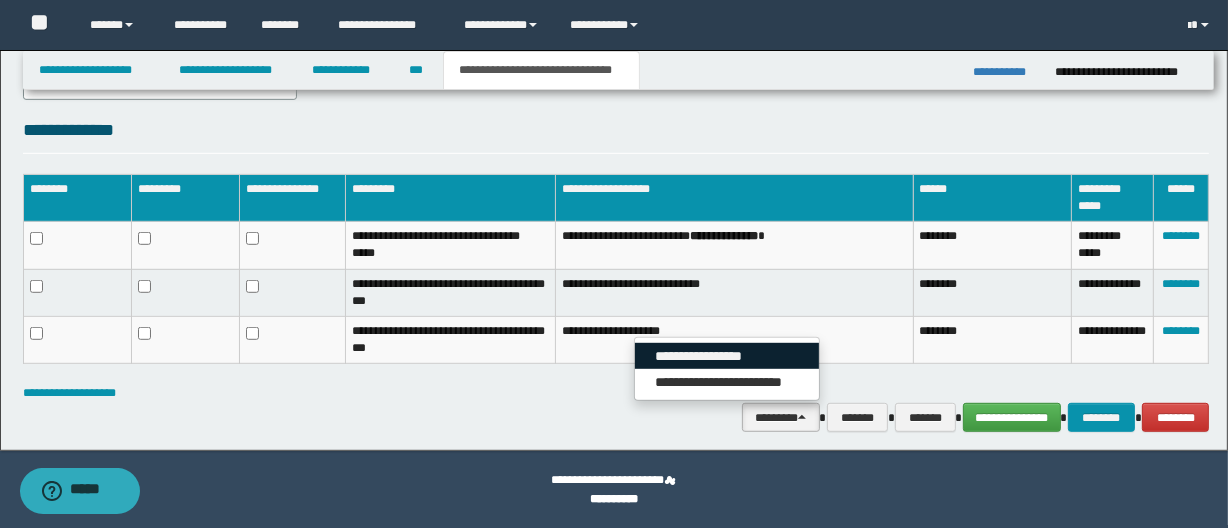 click on "**********" at bounding box center [727, 356] 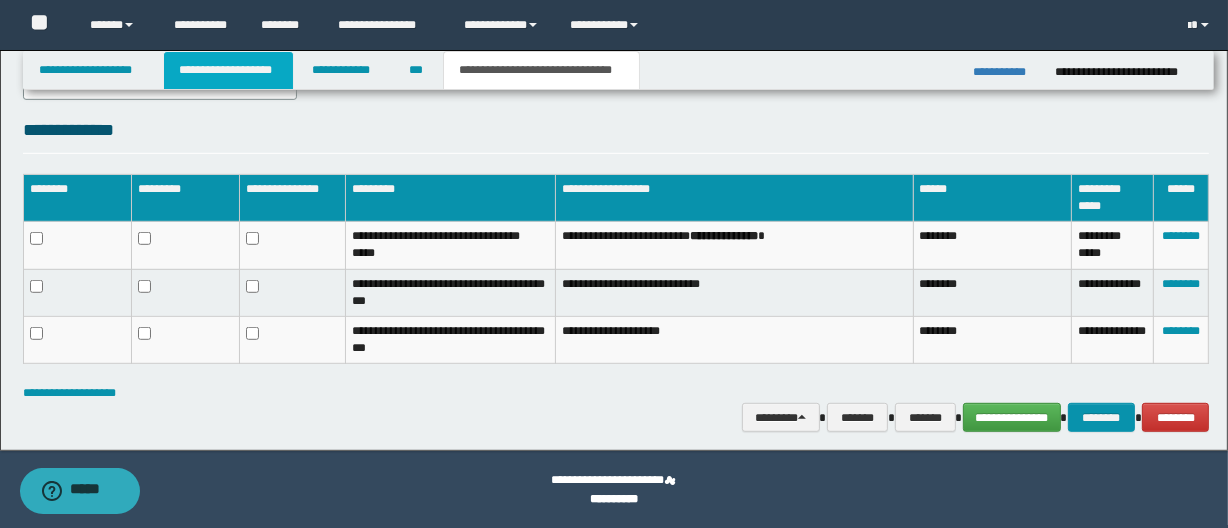 click on "**********" at bounding box center (228, 70) 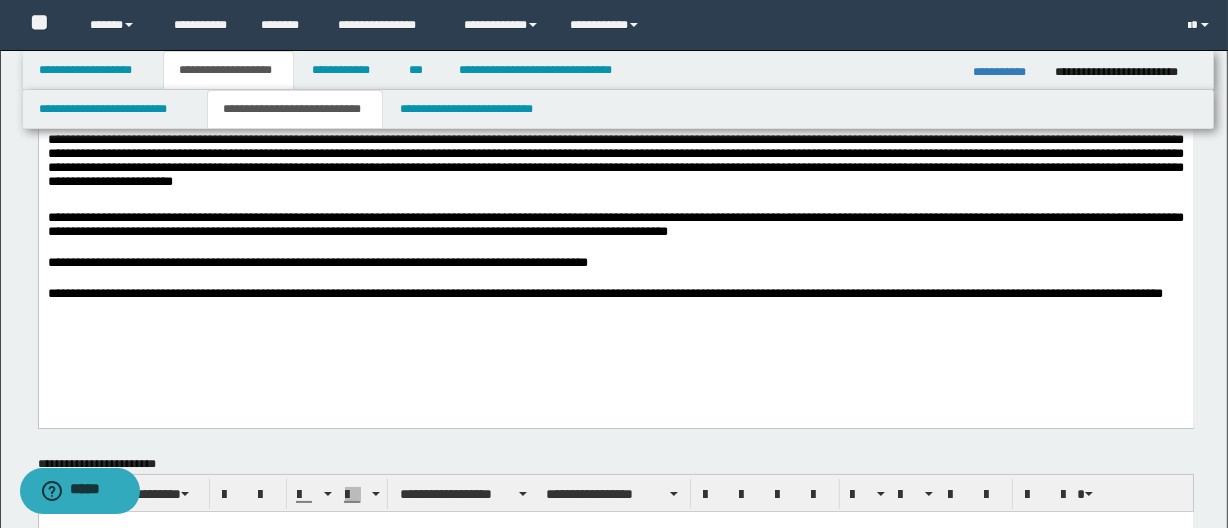 scroll, scrollTop: 0, scrollLeft: 0, axis: both 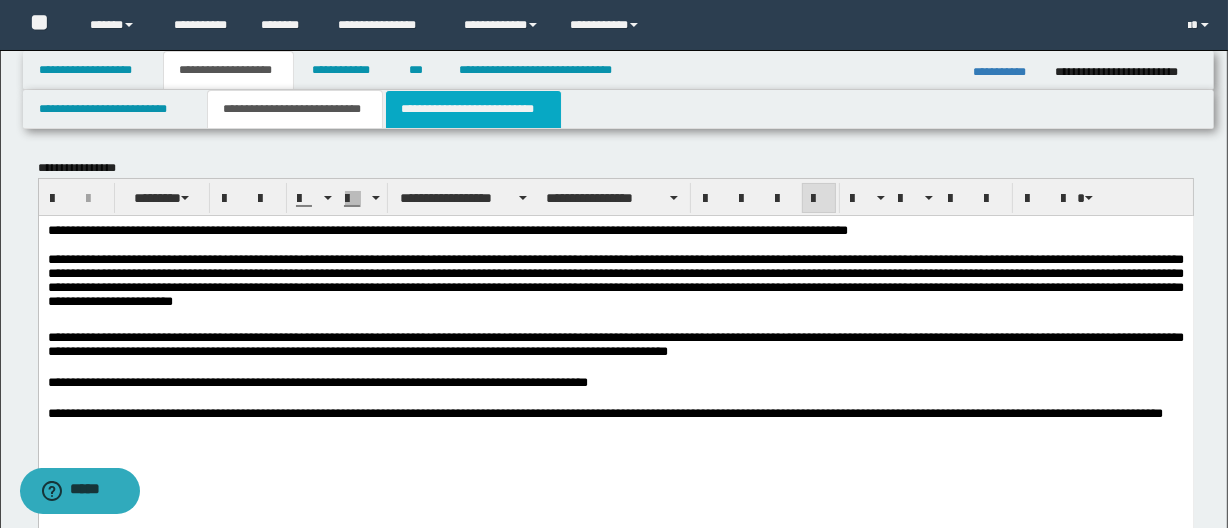 click on "**********" at bounding box center [473, 109] 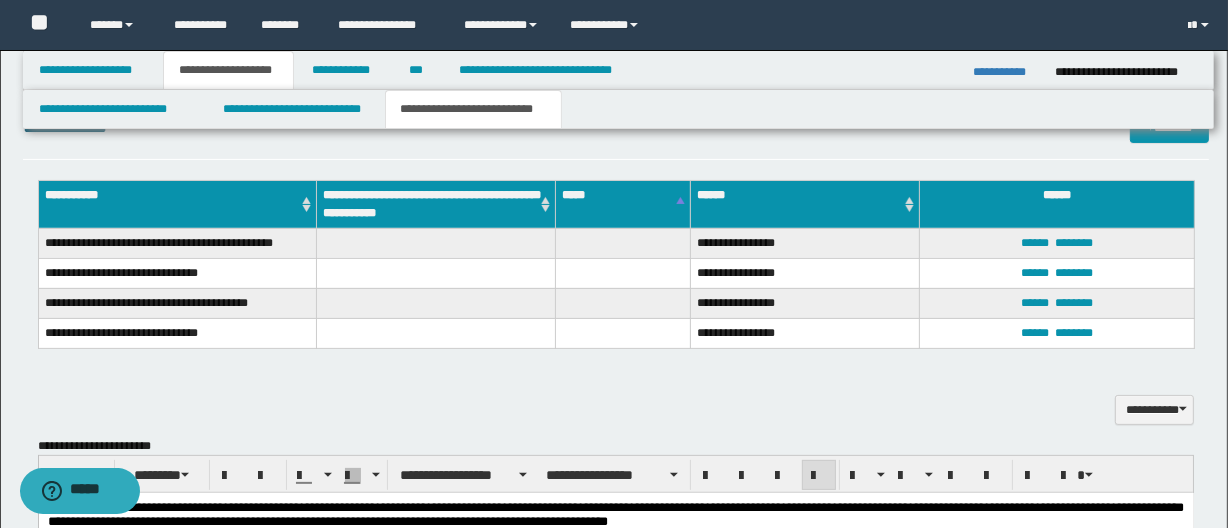 scroll, scrollTop: 454, scrollLeft: 0, axis: vertical 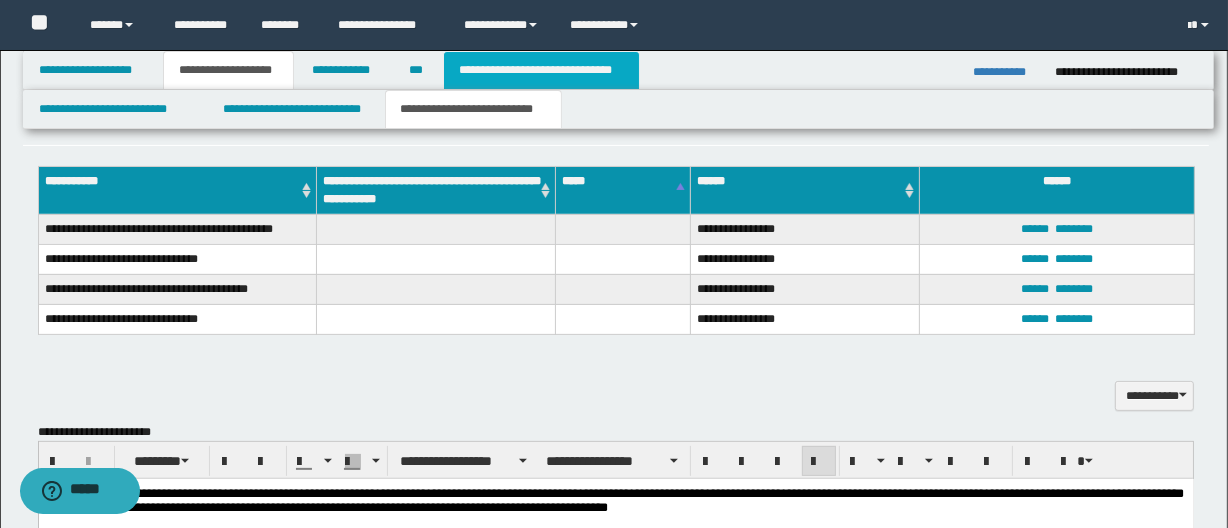 click on "**********" at bounding box center (541, 70) 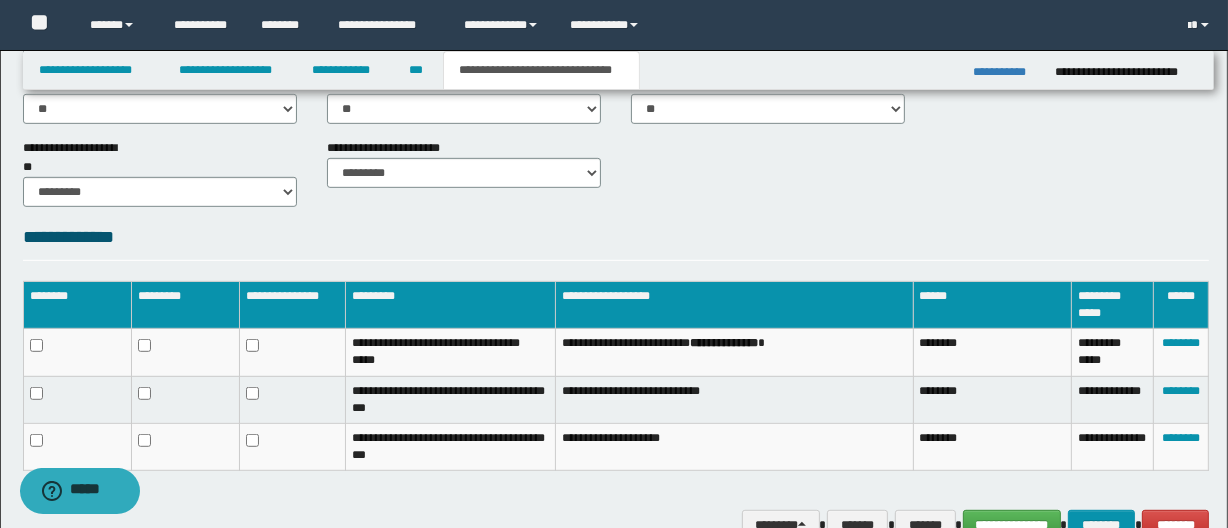 scroll, scrollTop: 1000, scrollLeft: 0, axis: vertical 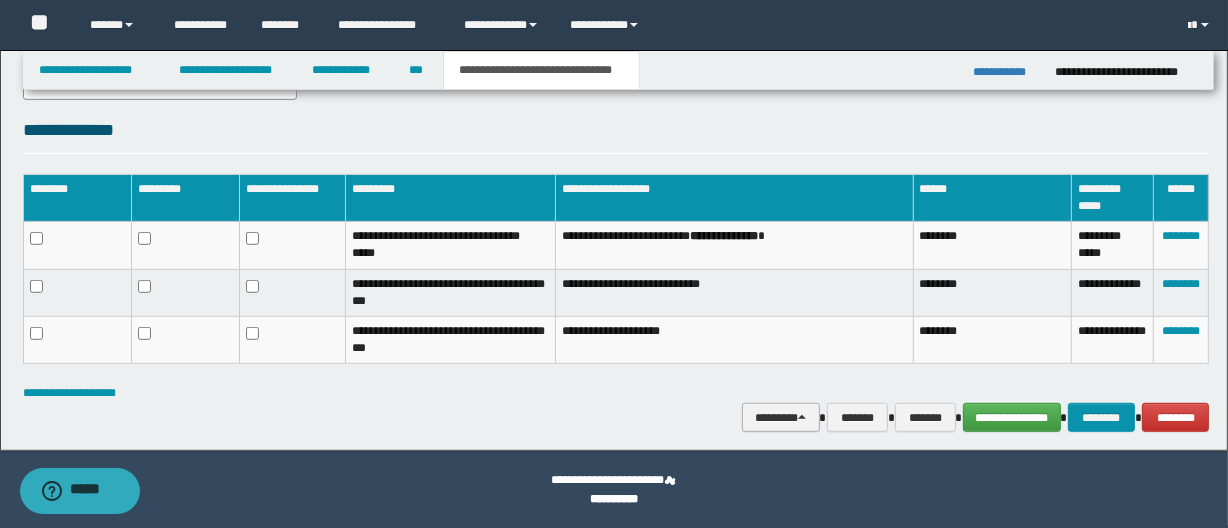 click on "********" at bounding box center [780, 418] 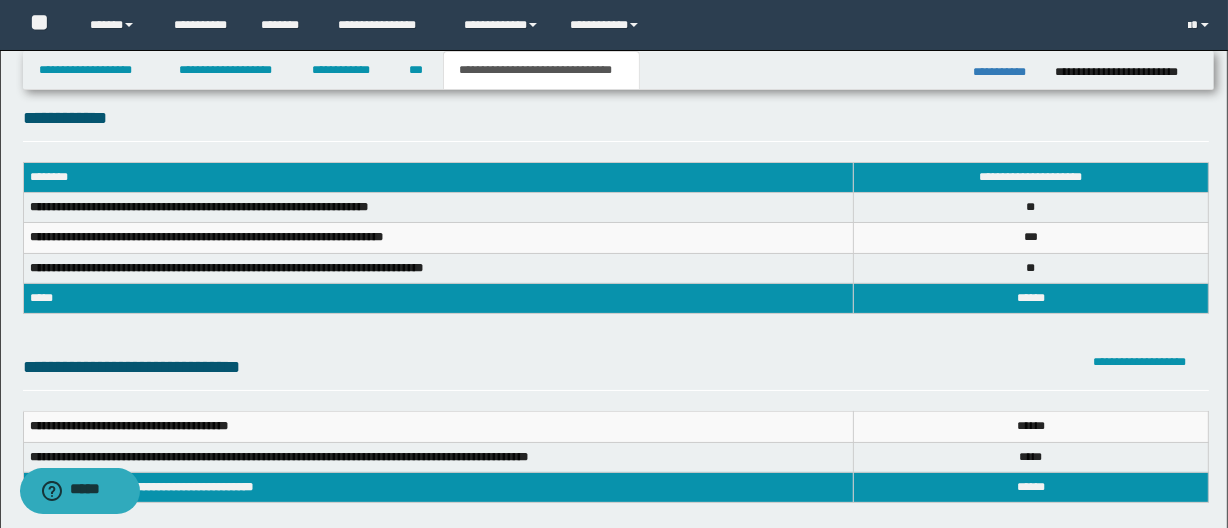 scroll, scrollTop: 0, scrollLeft: 0, axis: both 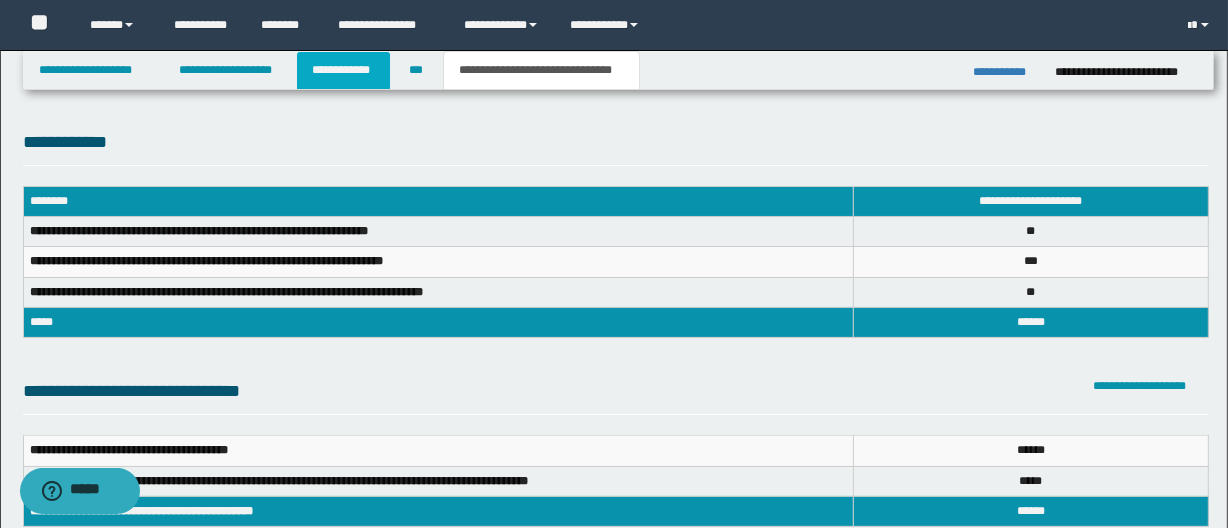 click on "**********" at bounding box center (343, 70) 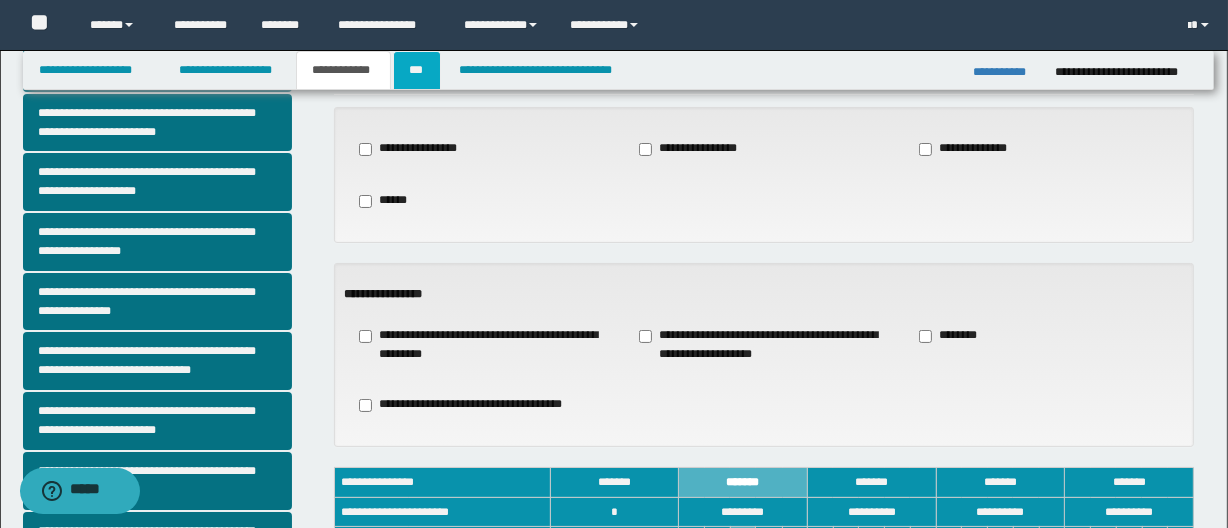scroll, scrollTop: 363, scrollLeft: 0, axis: vertical 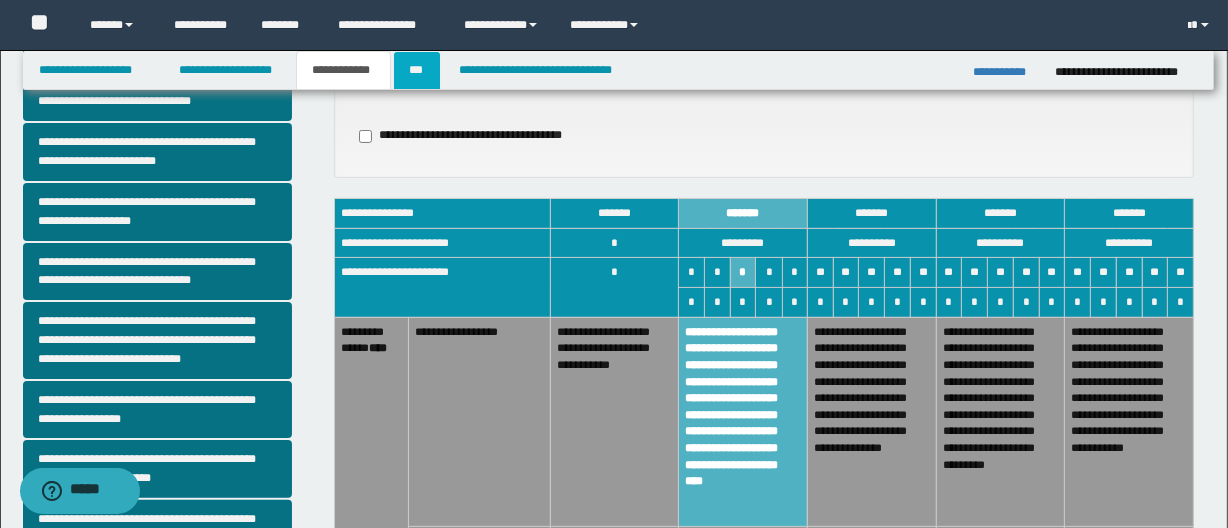 click on "***" at bounding box center [417, 70] 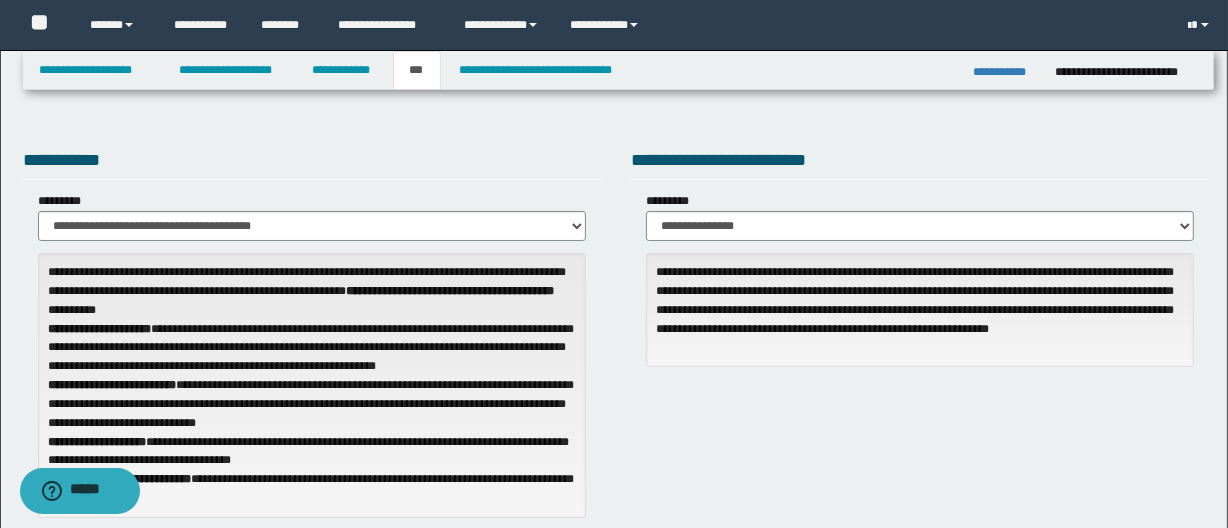 scroll, scrollTop: 0, scrollLeft: 0, axis: both 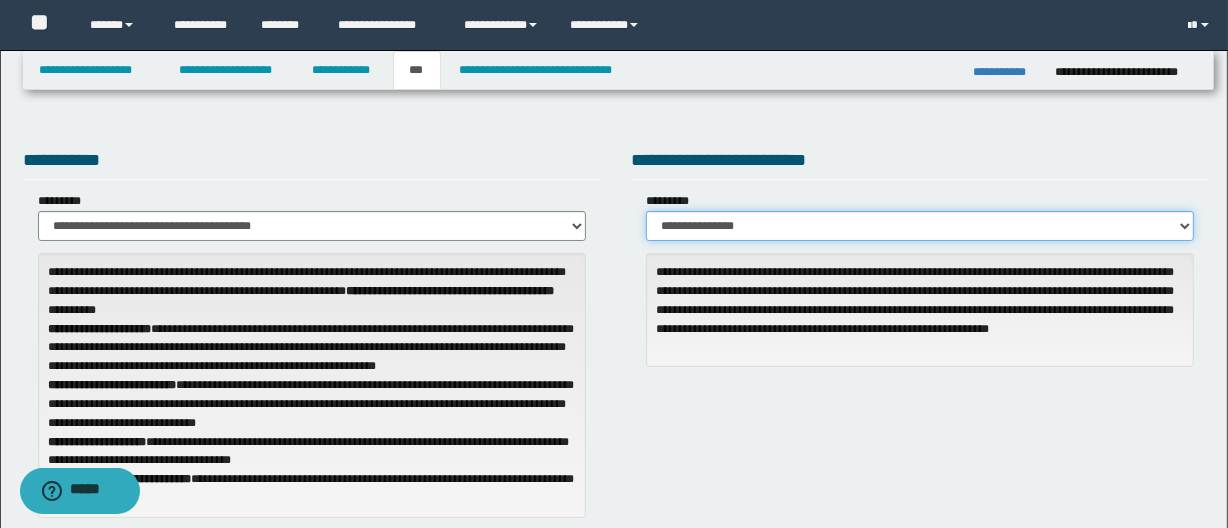 click on "**********" at bounding box center [920, 226] 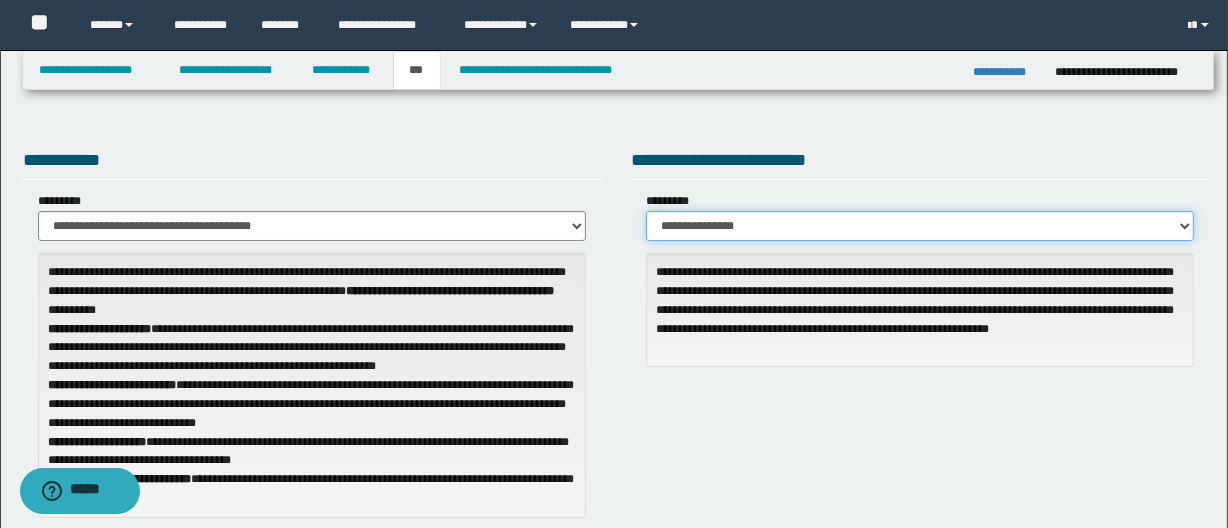 click on "**********" at bounding box center (920, 226) 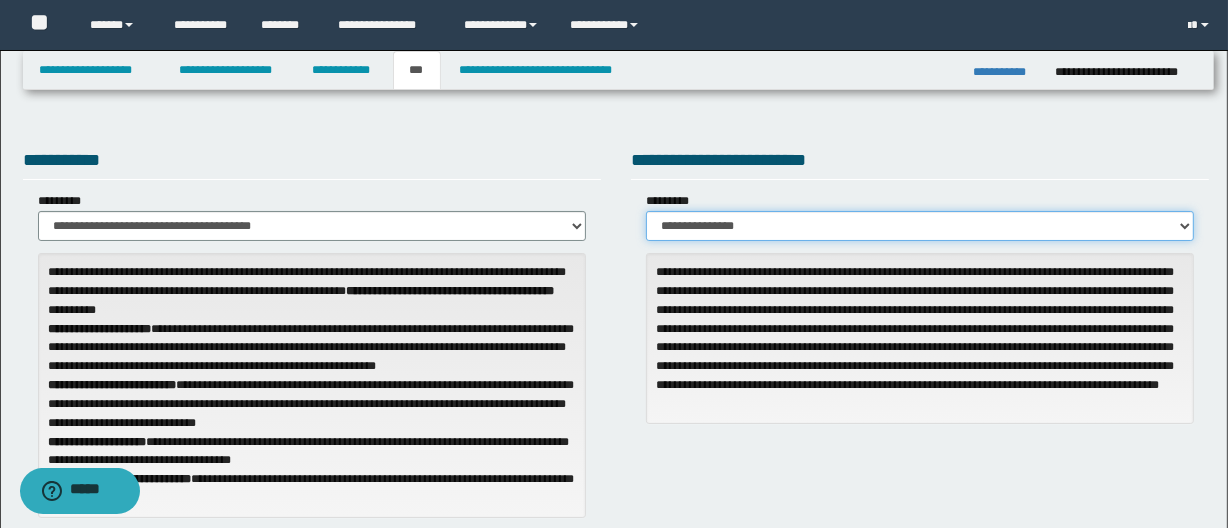 click on "**********" at bounding box center [920, 226] 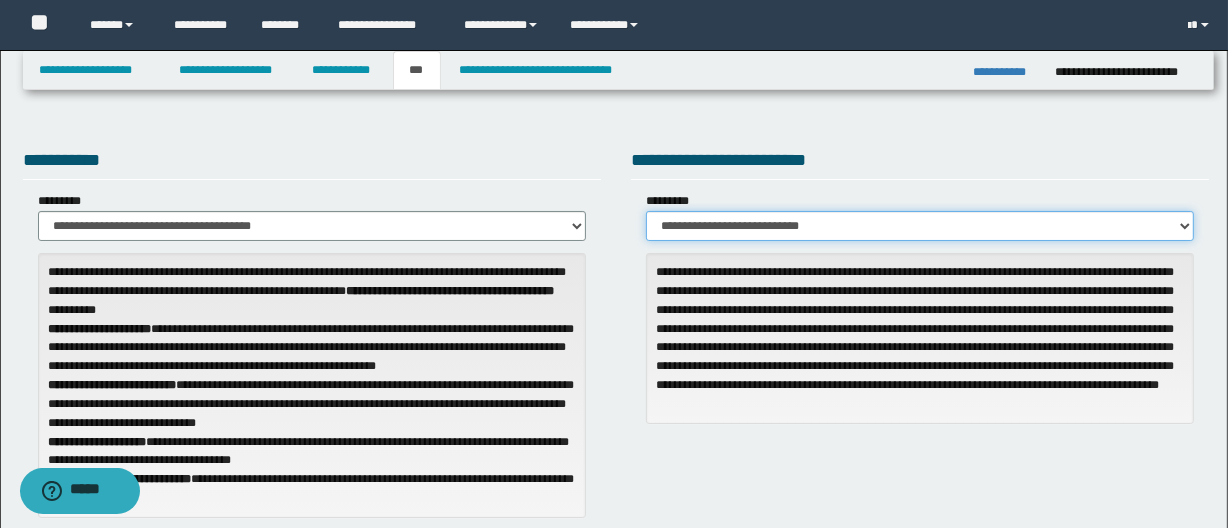 click on "**********" at bounding box center (920, 226) 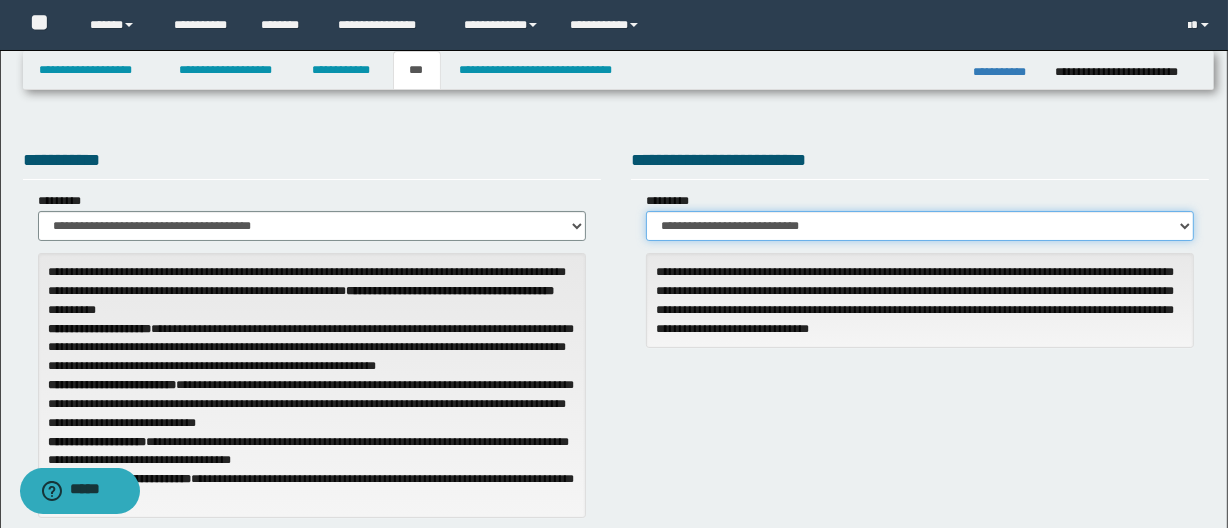 click on "**********" at bounding box center [920, 226] 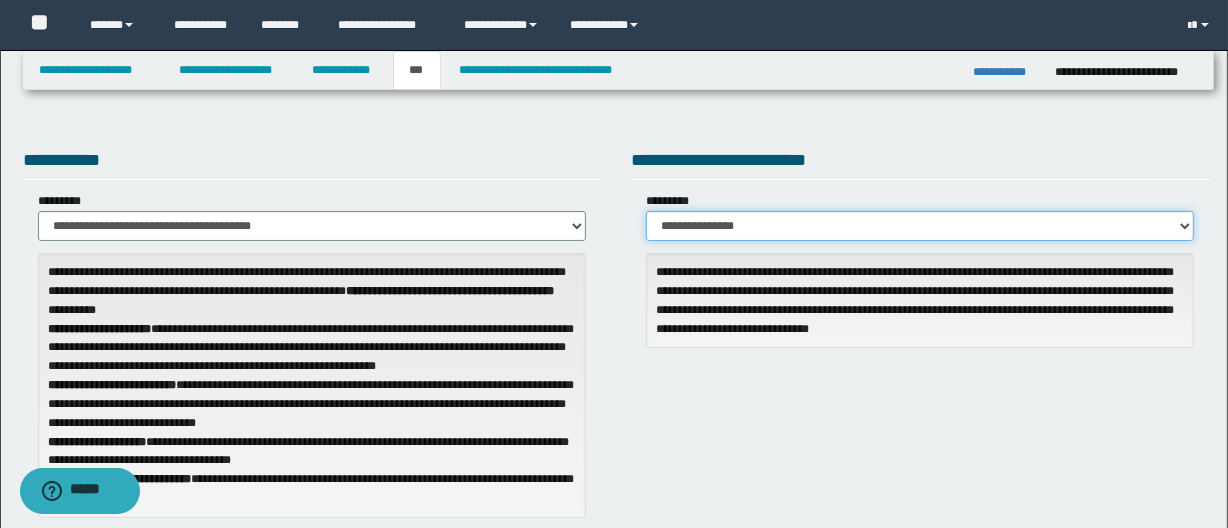click on "**********" at bounding box center [920, 226] 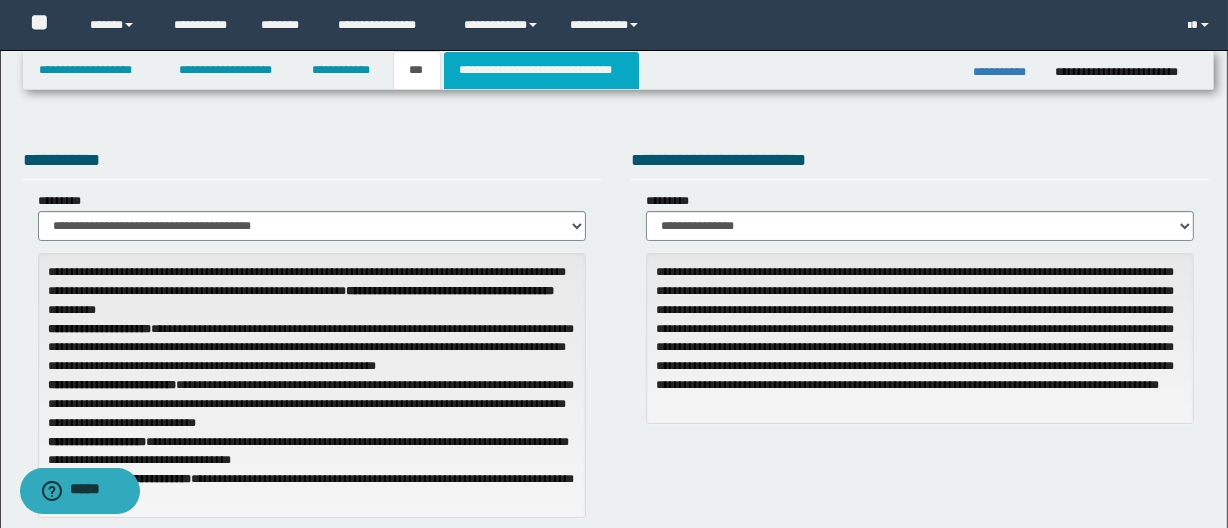 click on "**********" at bounding box center [541, 70] 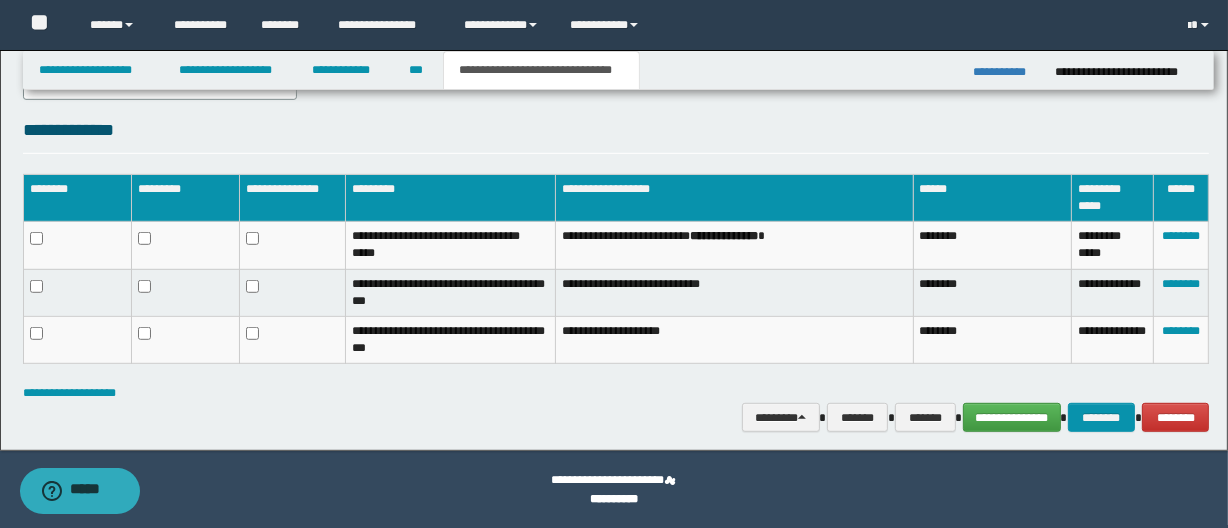 scroll, scrollTop: 1000, scrollLeft: 0, axis: vertical 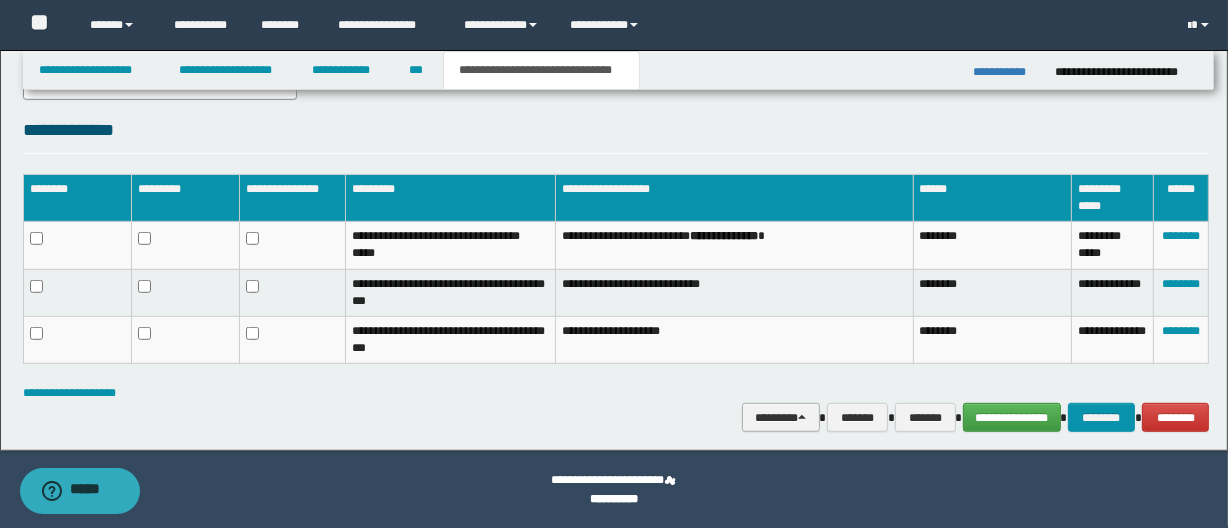 click on "********" at bounding box center [780, 418] 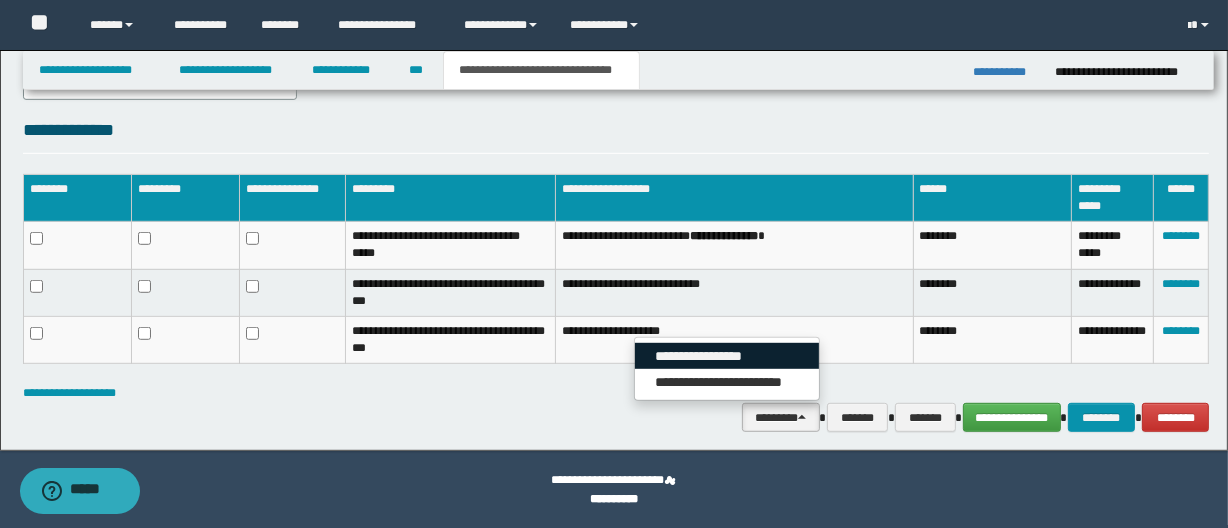 click on "**********" at bounding box center (727, 356) 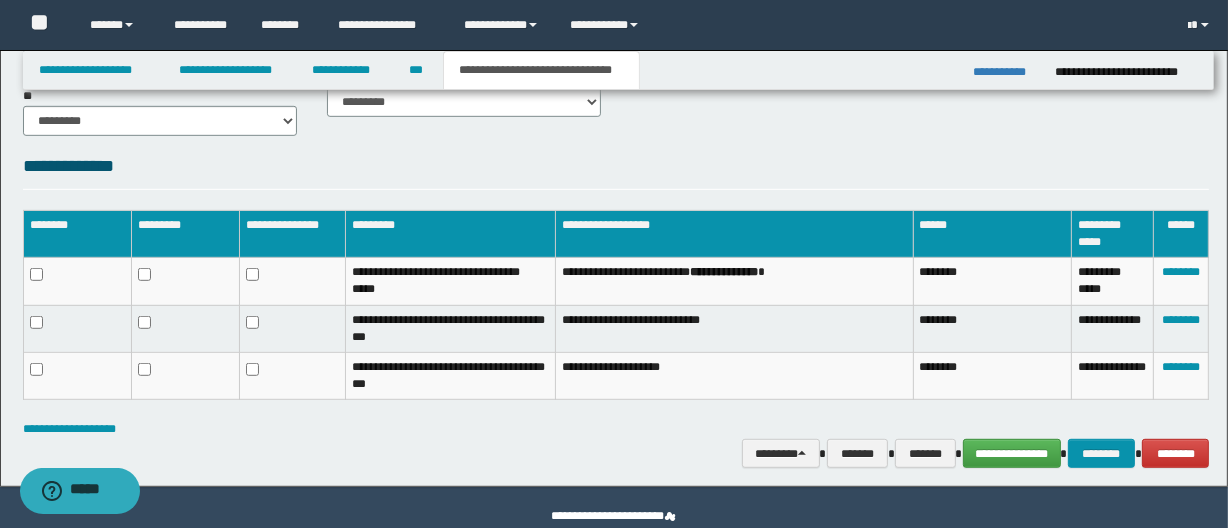scroll, scrollTop: 1000, scrollLeft: 0, axis: vertical 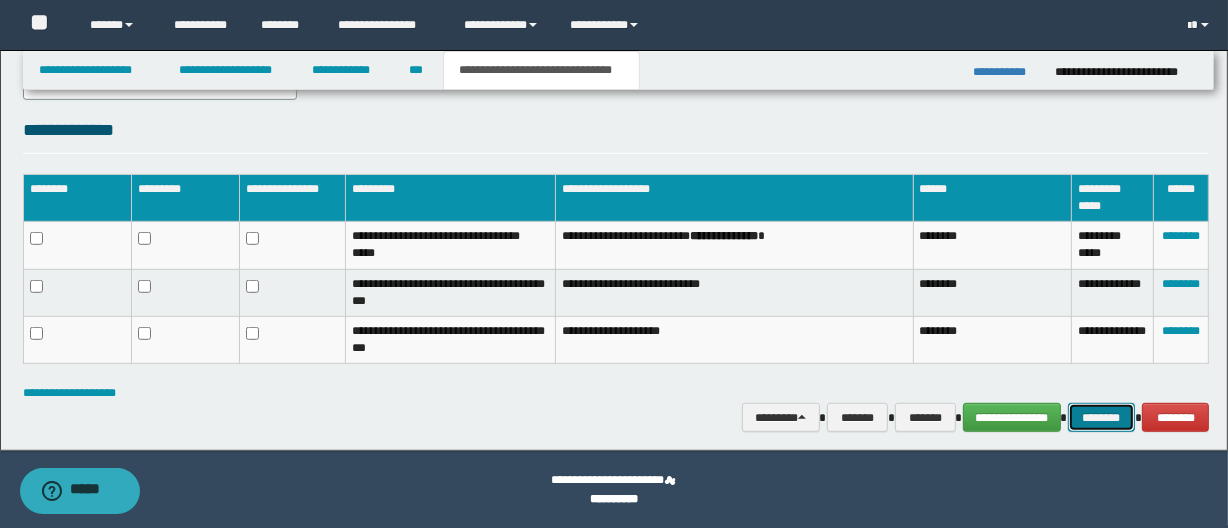 click on "********" at bounding box center [1102, 418] 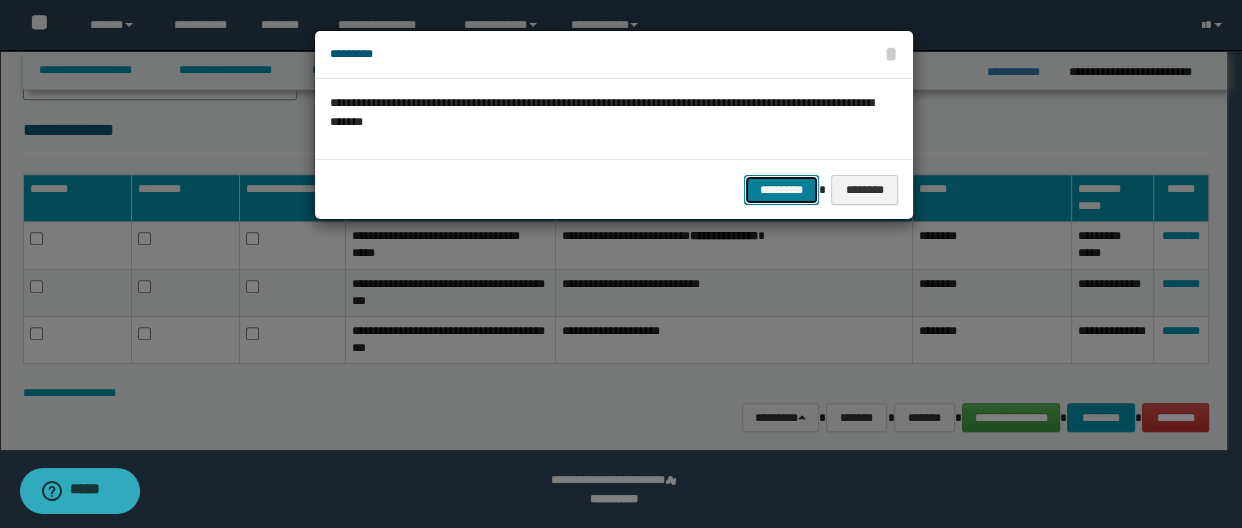 click on "*********" at bounding box center (781, 190) 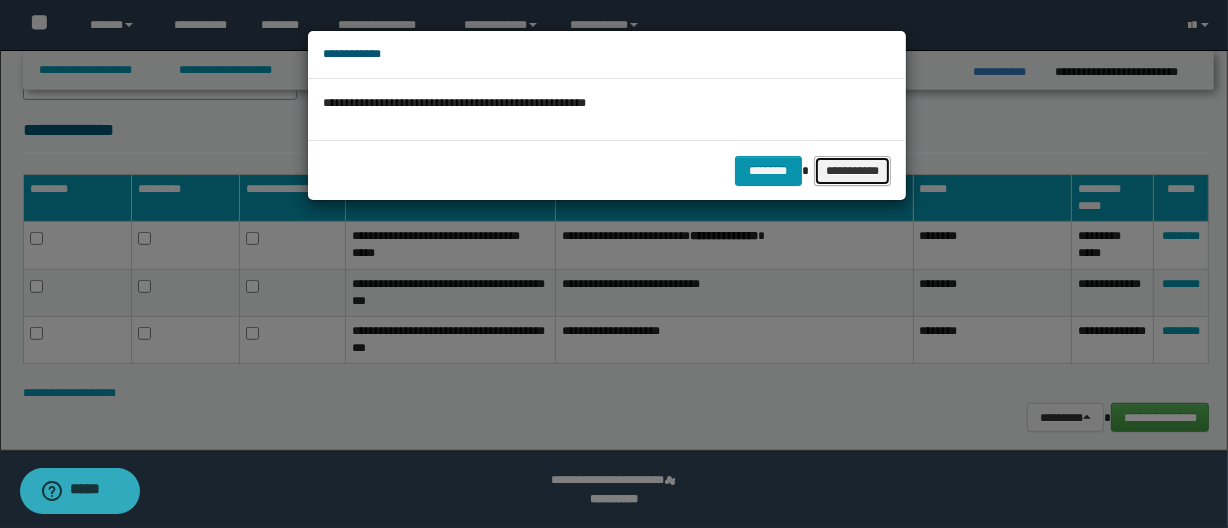 click on "**********" at bounding box center (853, 171) 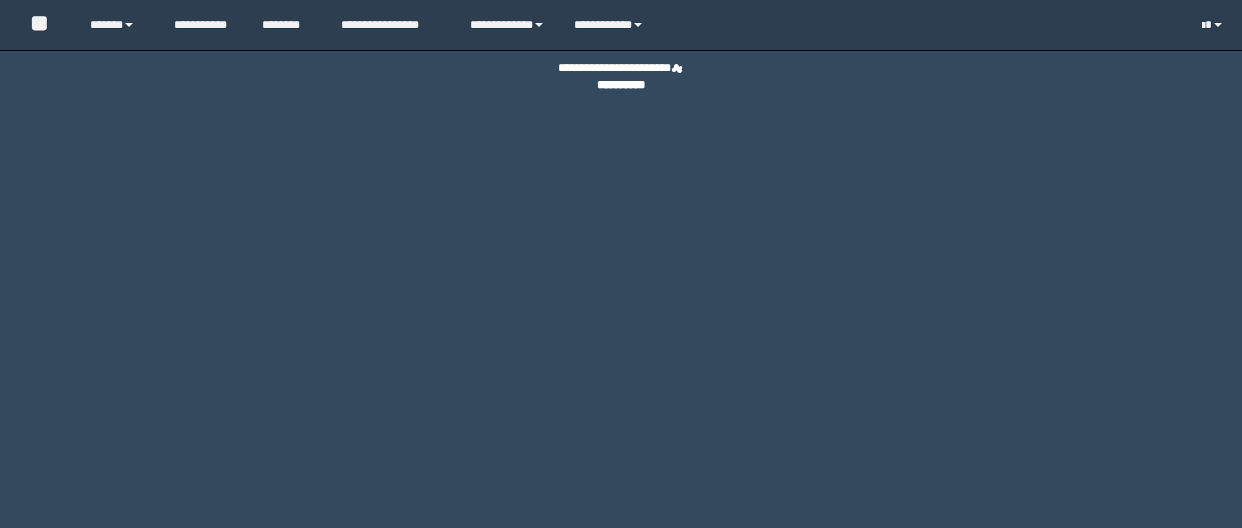 scroll, scrollTop: 0, scrollLeft: 0, axis: both 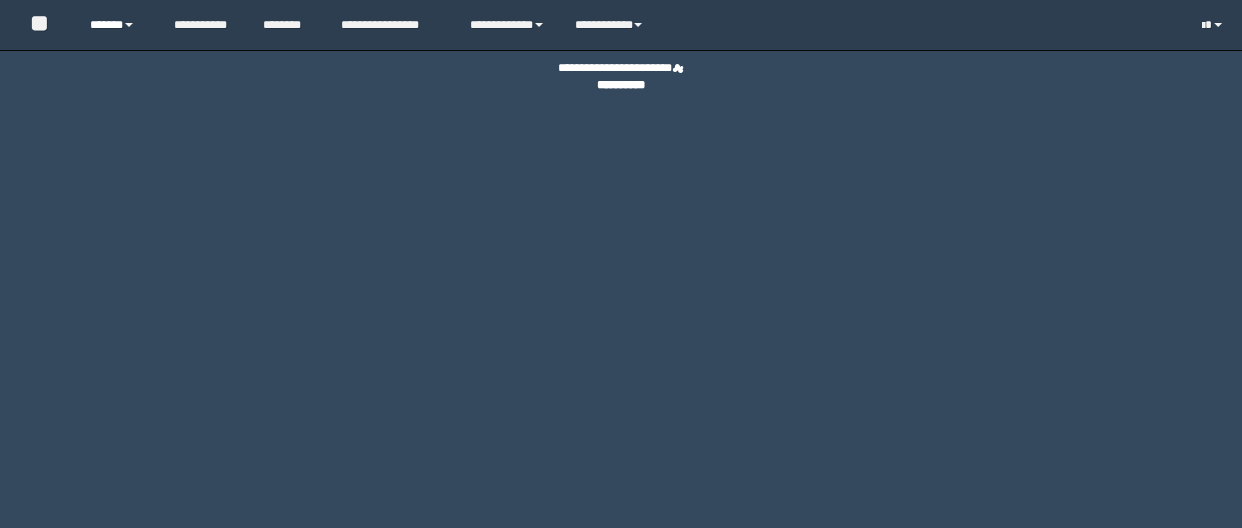 click on "******" at bounding box center [117, 25] 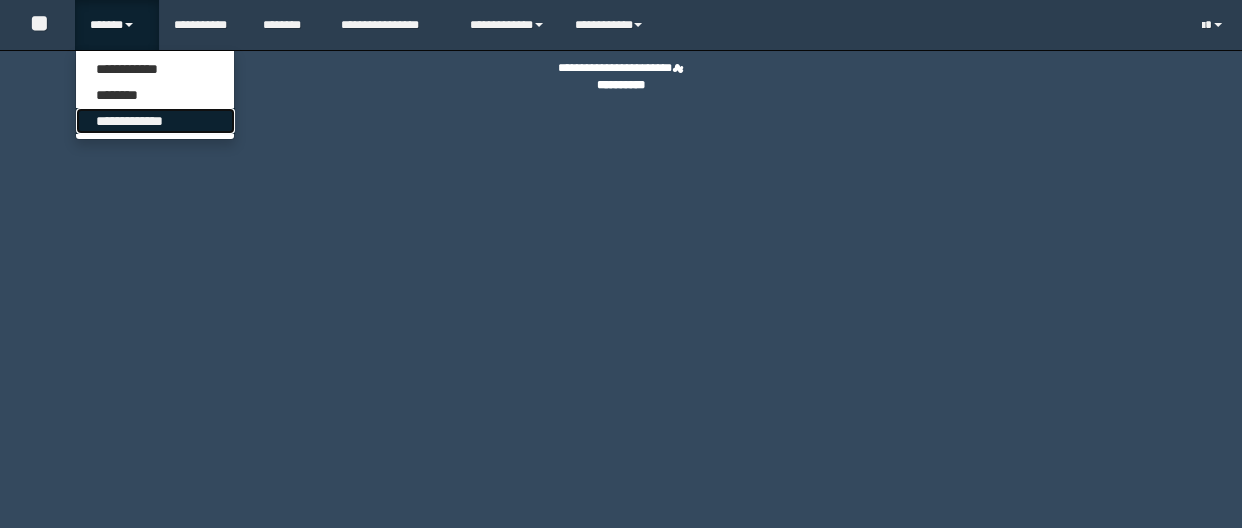 click on "**********" at bounding box center [155, 121] 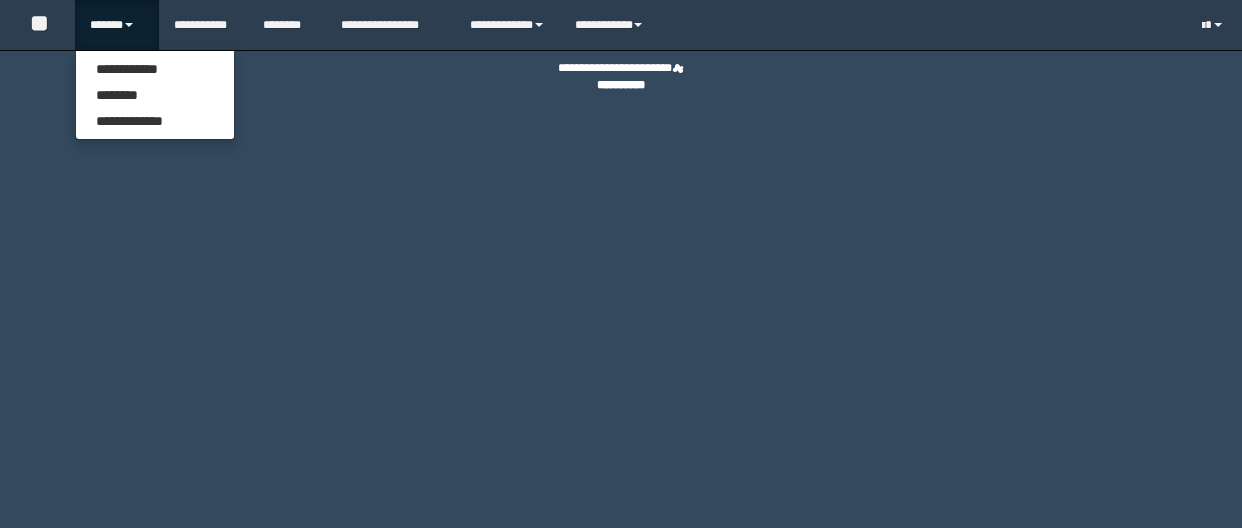 scroll, scrollTop: 0, scrollLeft: 0, axis: both 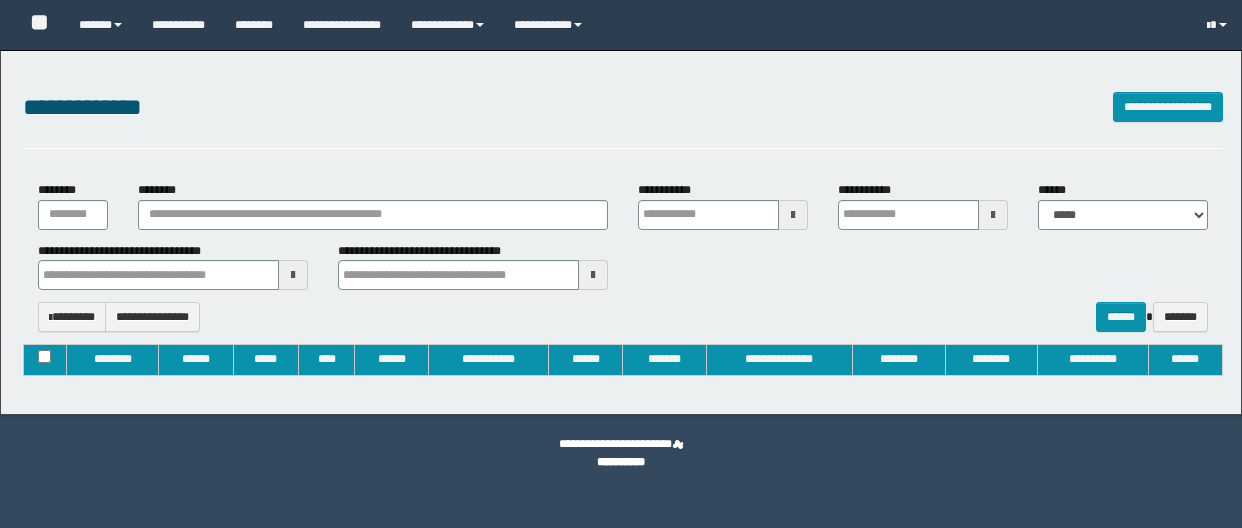 type on "**********" 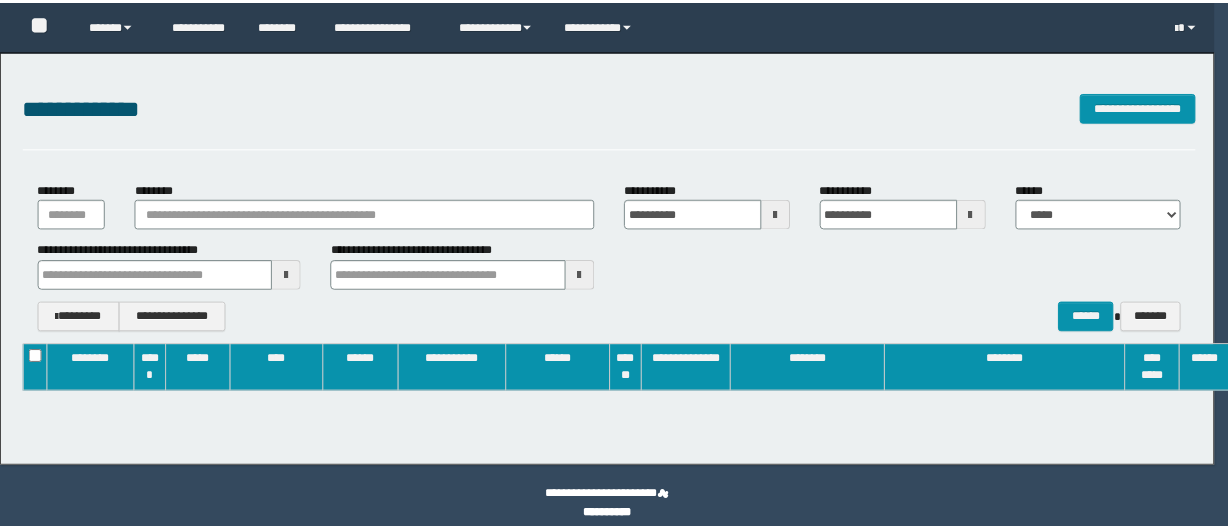 scroll, scrollTop: 0, scrollLeft: 0, axis: both 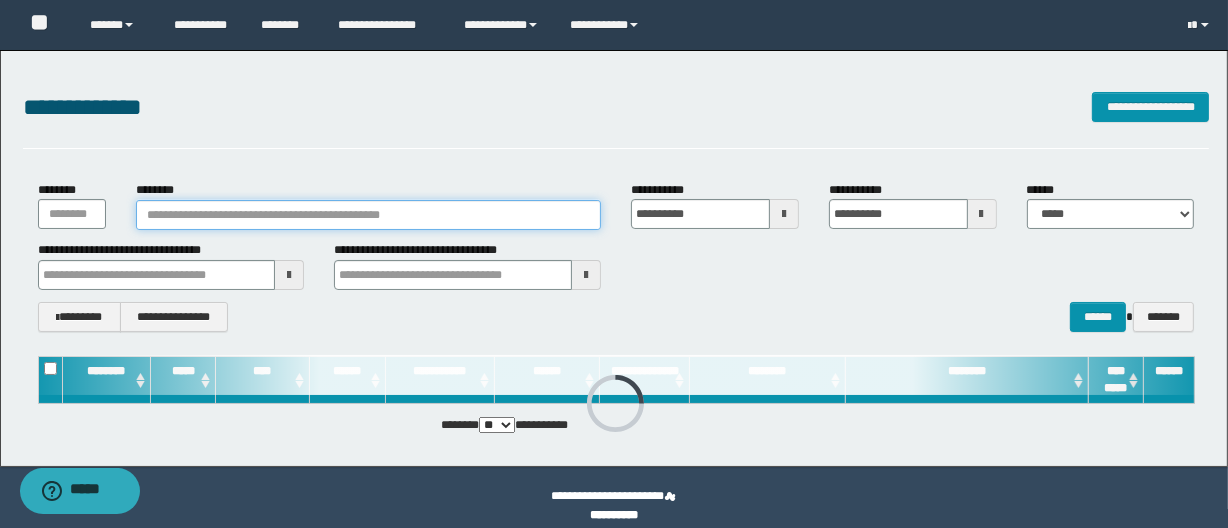 click on "********" at bounding box center (368, 215) 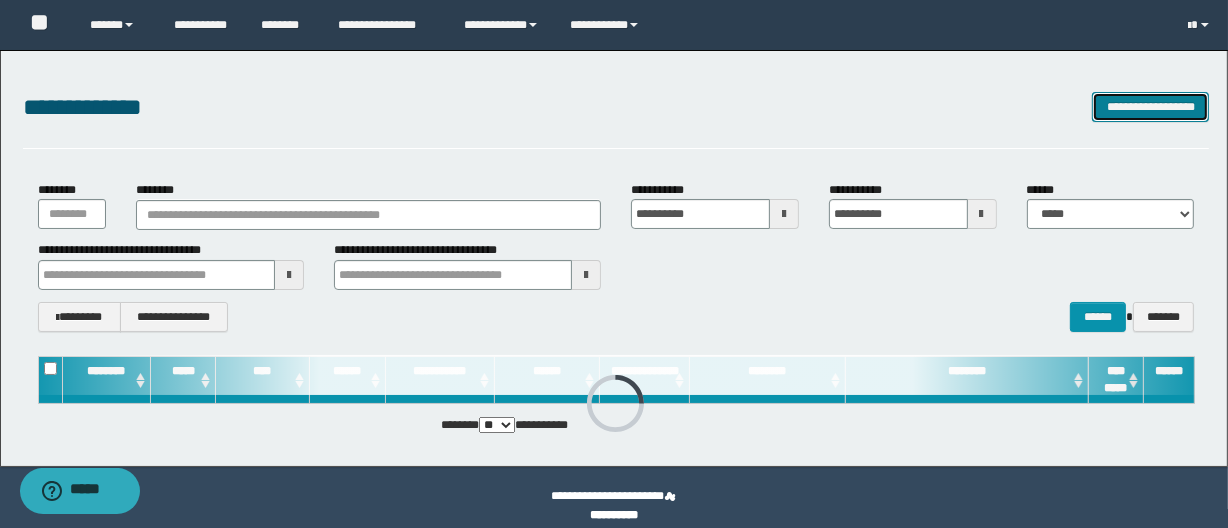 click on "**********" at bounding box center [1150, 107] 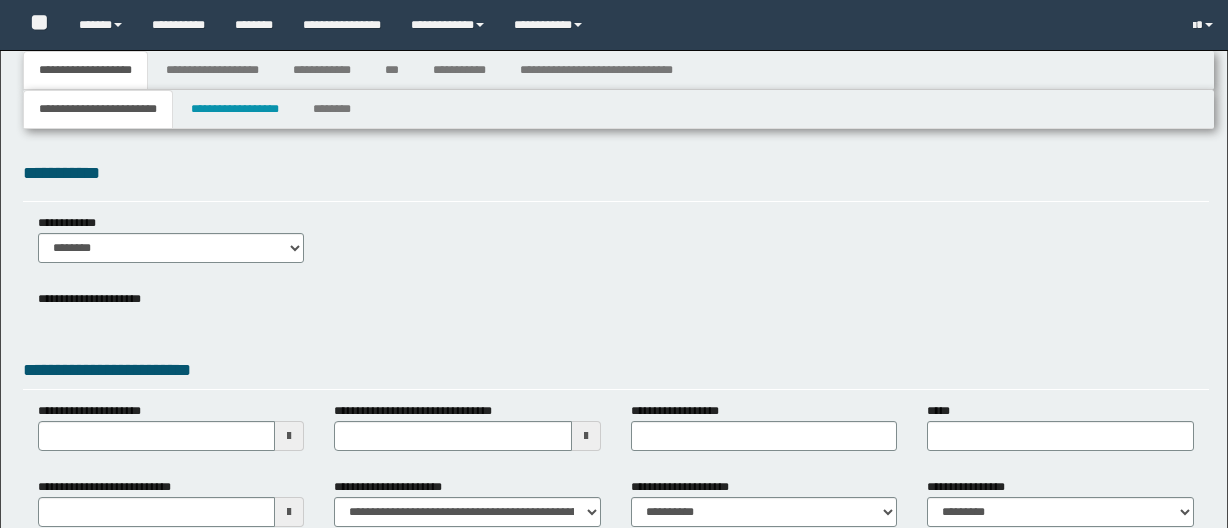 type 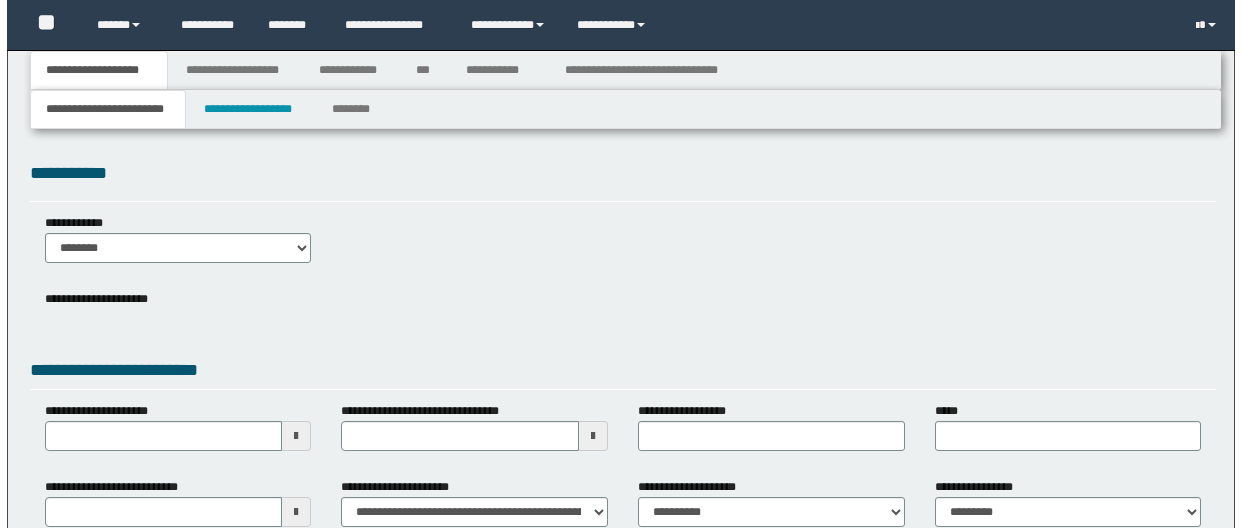 scroll, scrollTop: 0, scrollLeft: 0, axis: both 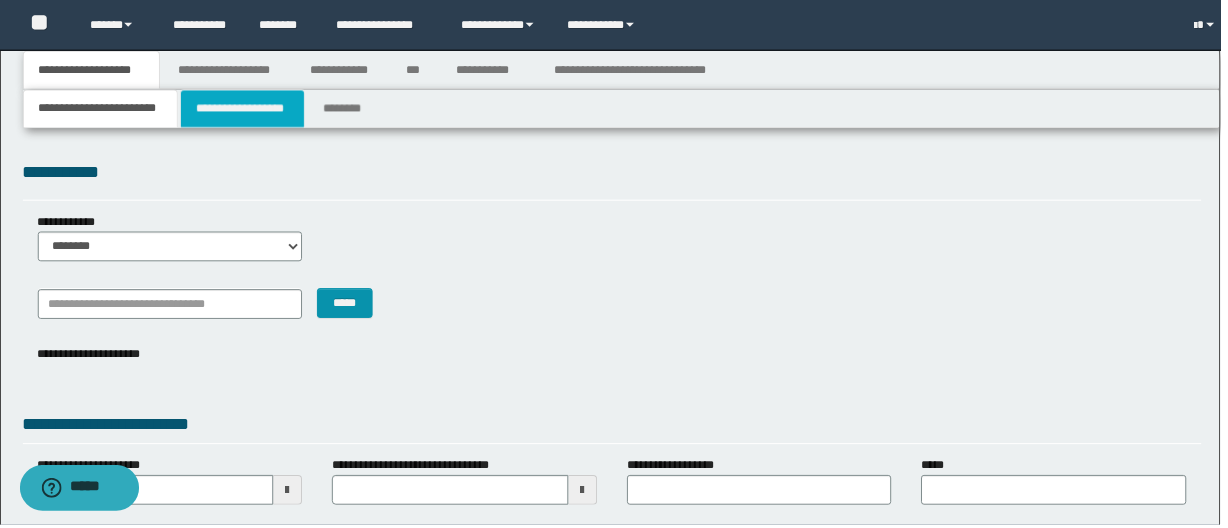 click on "**********" at bounding box center [244, 109] 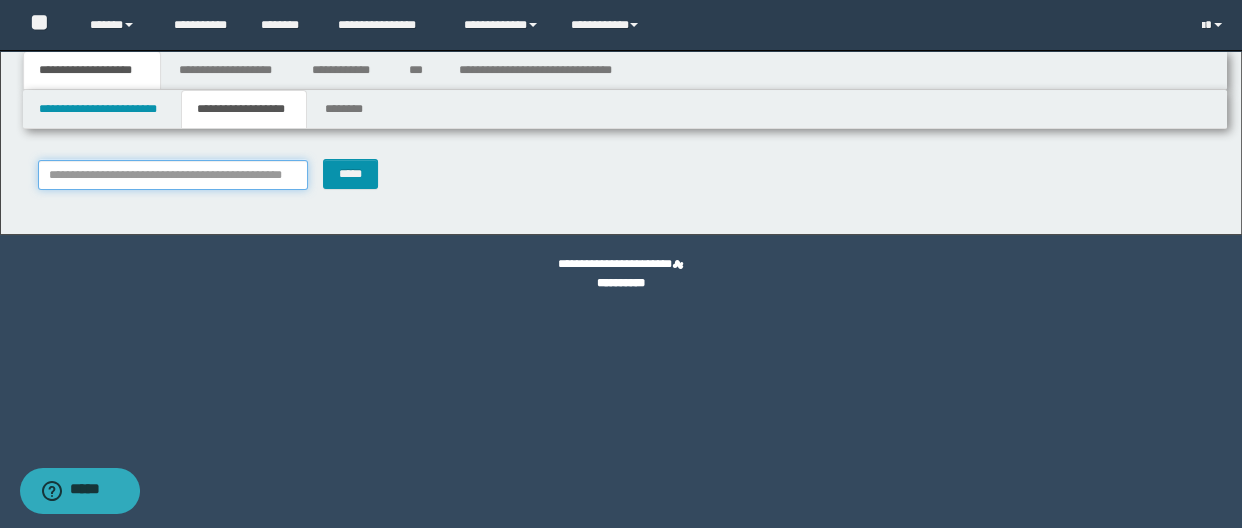 click on "**********" at bounding box center [173, 175] 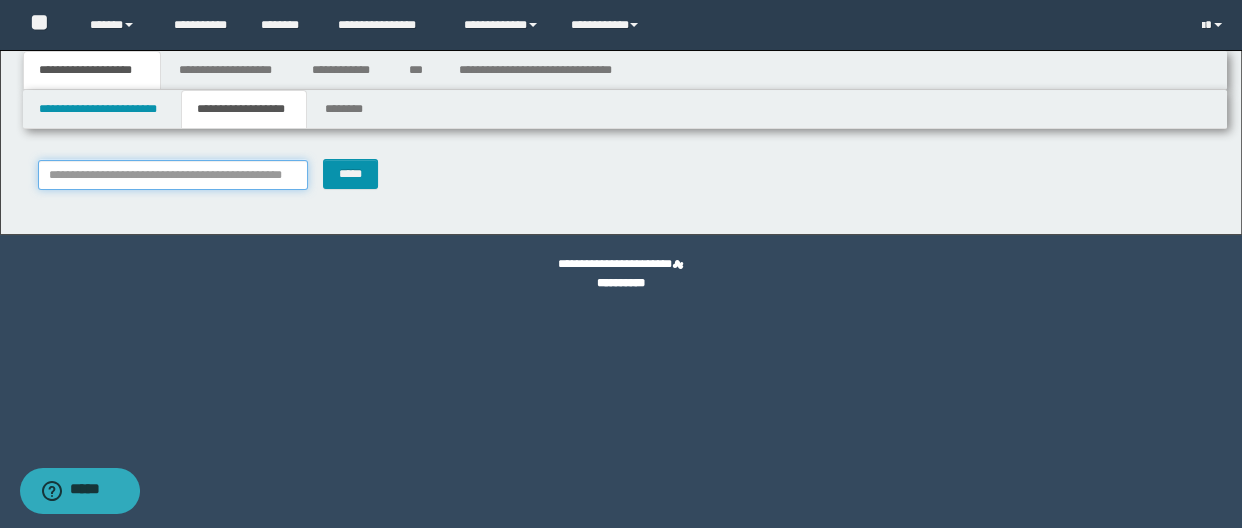 paste on "*********" 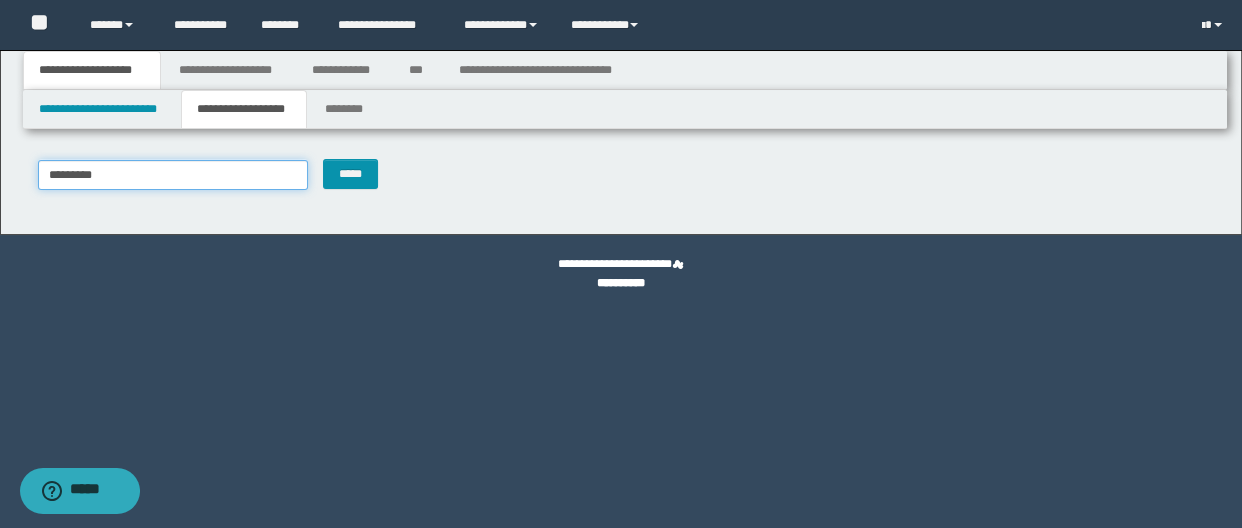 click on "*********" at bounding box center (173, 175) 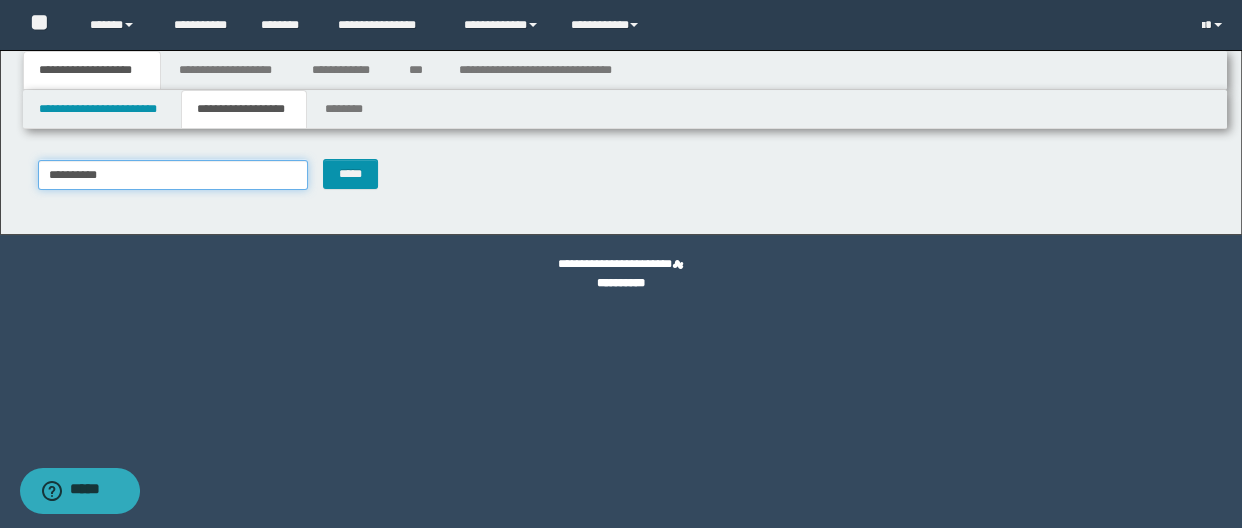 drag, startPoint x: 135, startPoint y: 172, endPoint x: 41, endPoint y: 185, distance: 94.89468 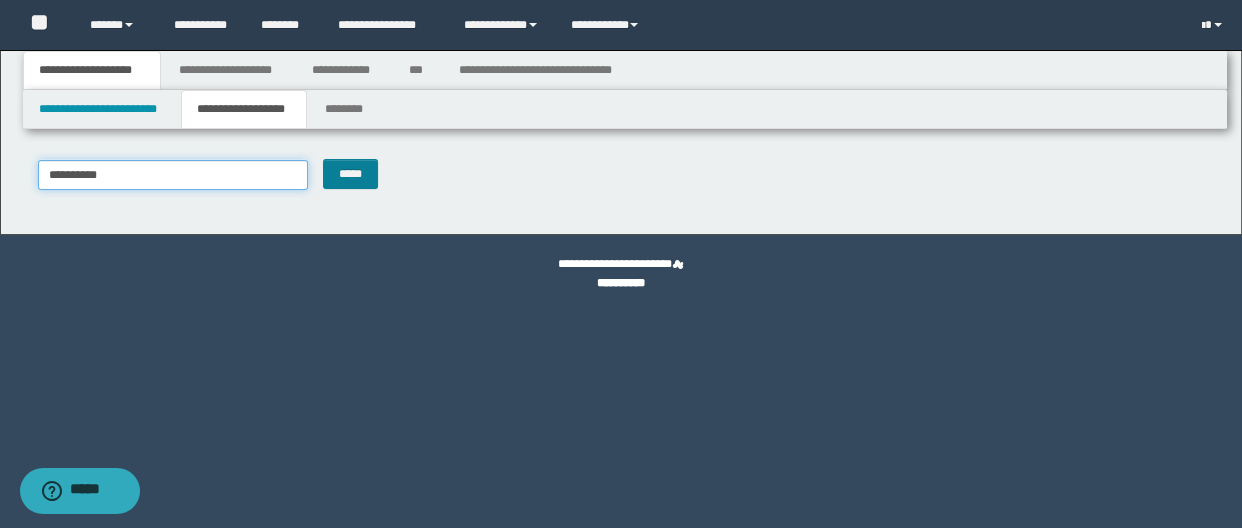 type on "**********" 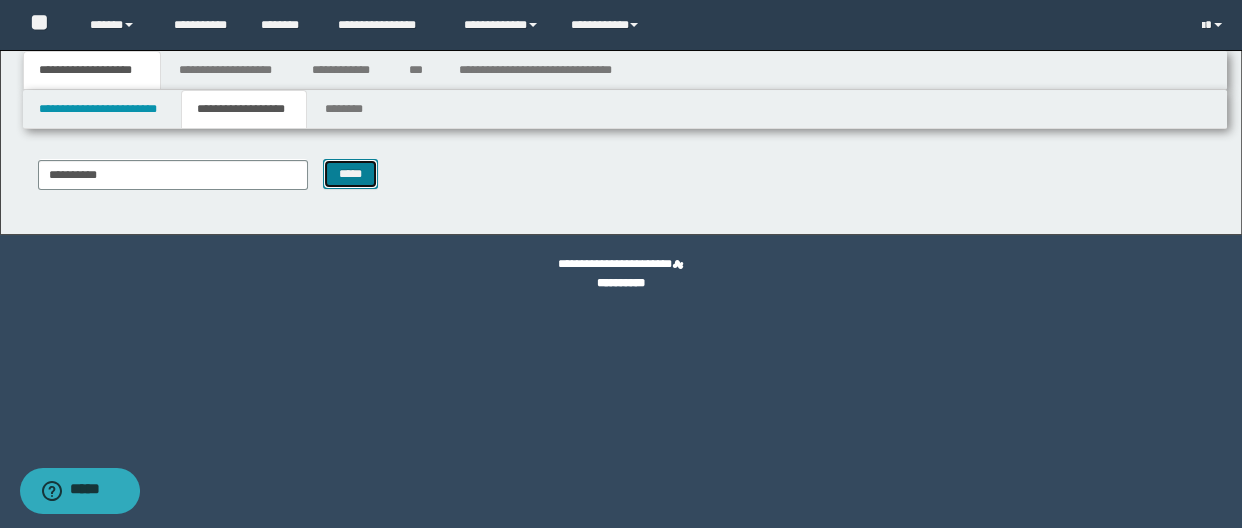 click on "*****" at bounding box center (351, 174) 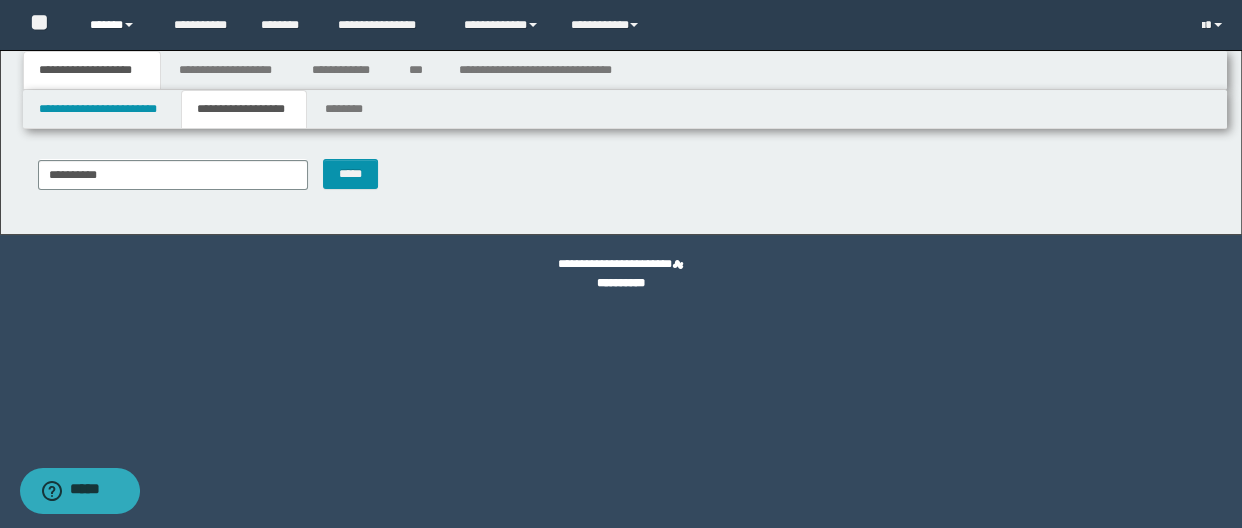 click on "******" at bounding box center (117, 25) 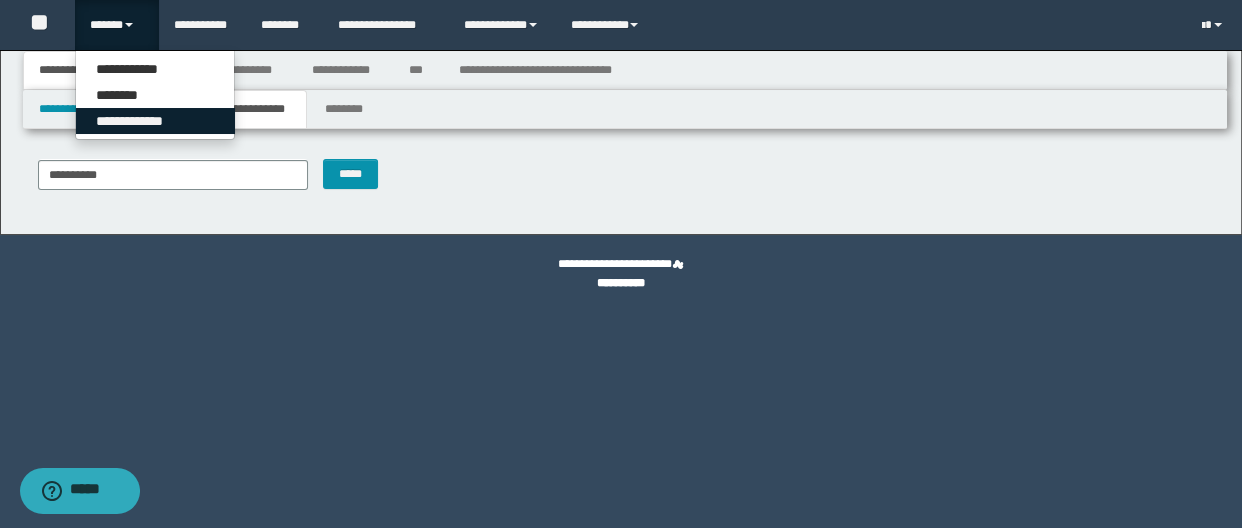 click on "**********" at bounding box center [155, 121] 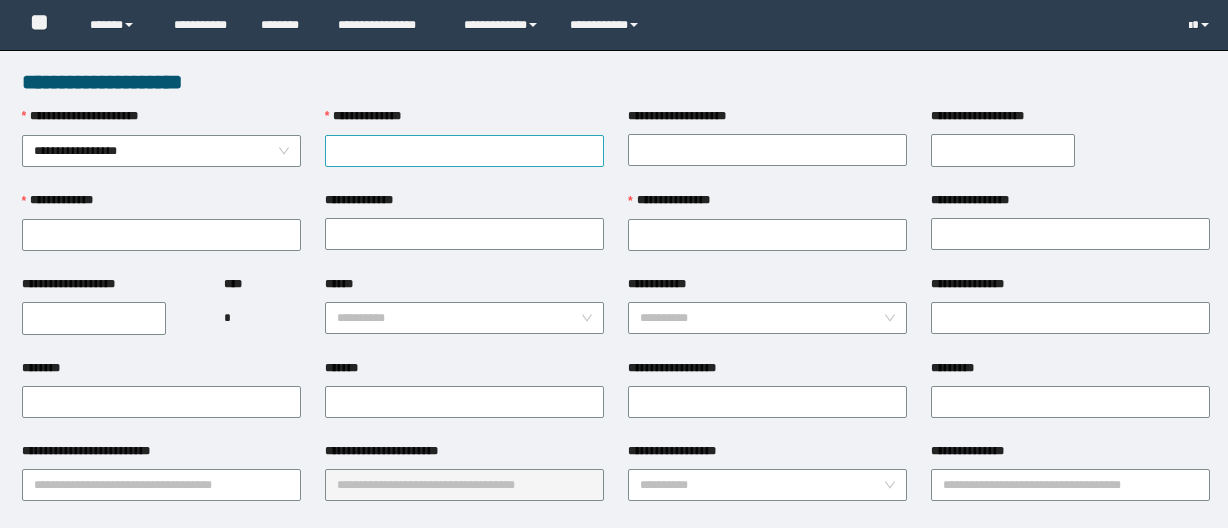 scroll, scrollTop: 0, scrollLeft: 0, axis: both 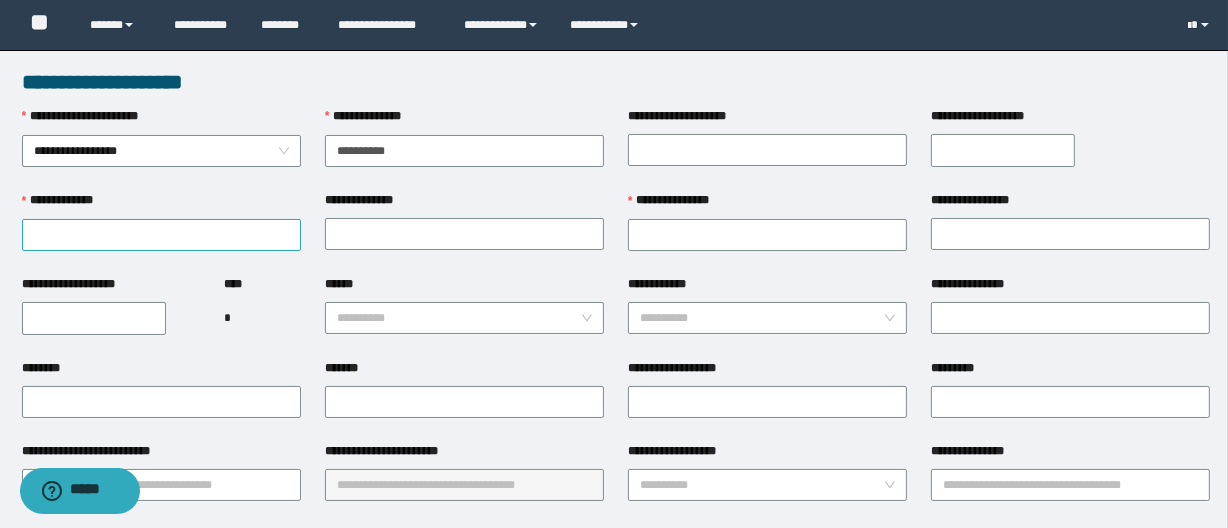 type on "**********" 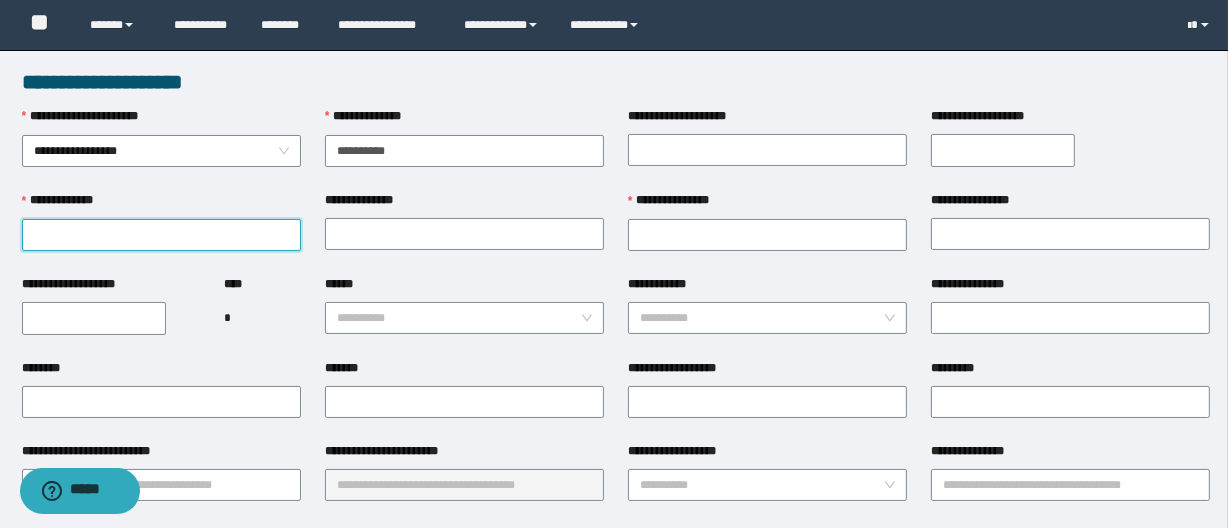 paste on "**********" 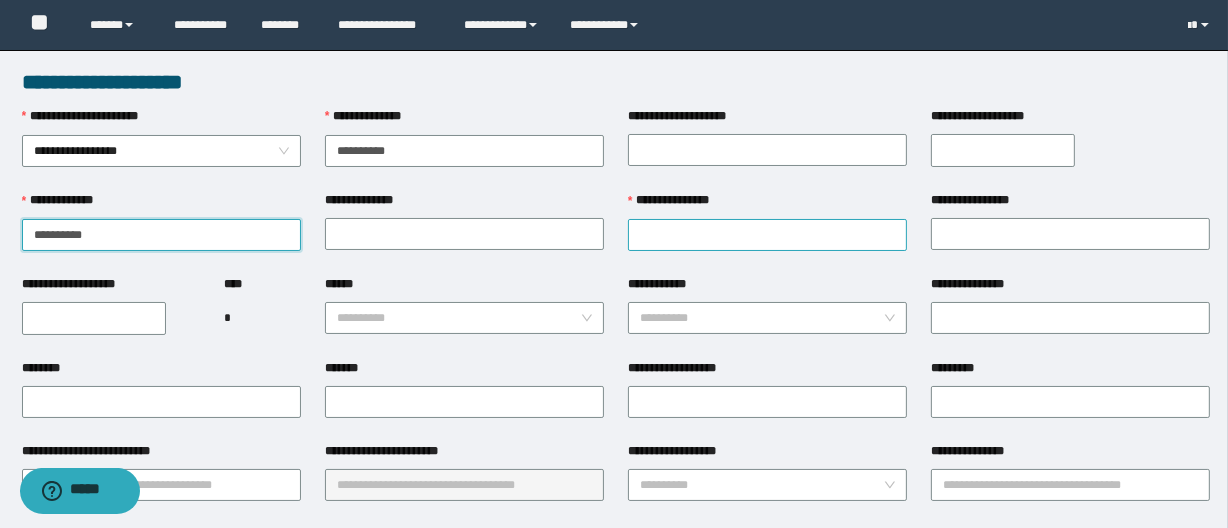 type on "**********" 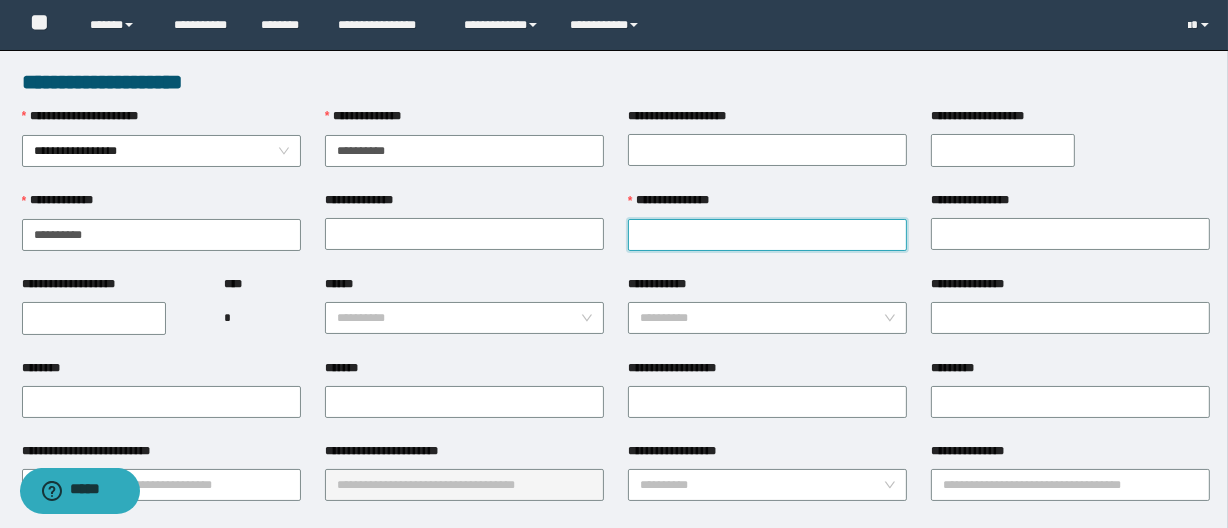 paste on "**********" 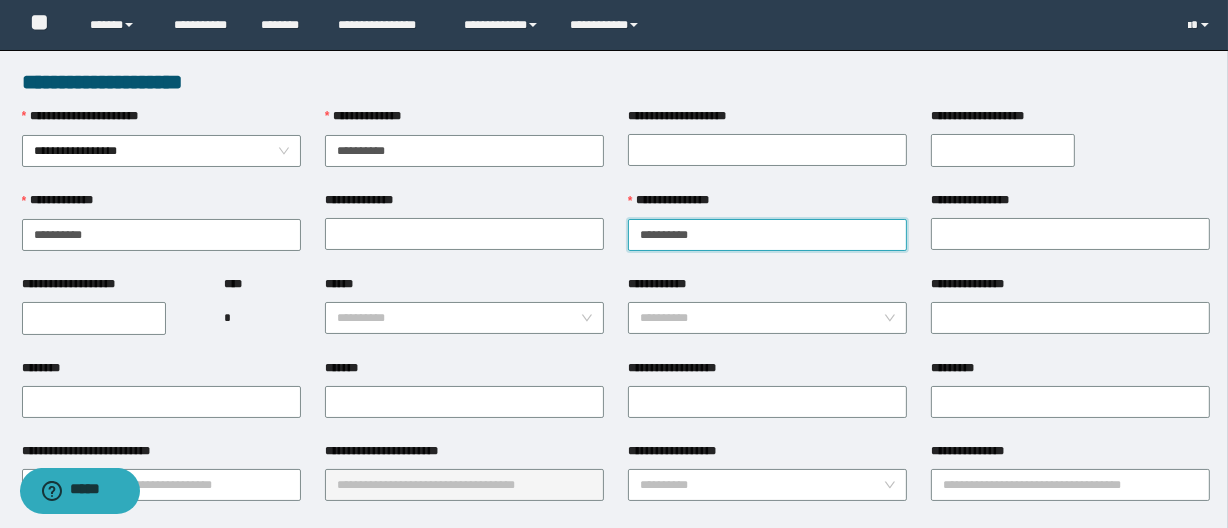 type on "**********" 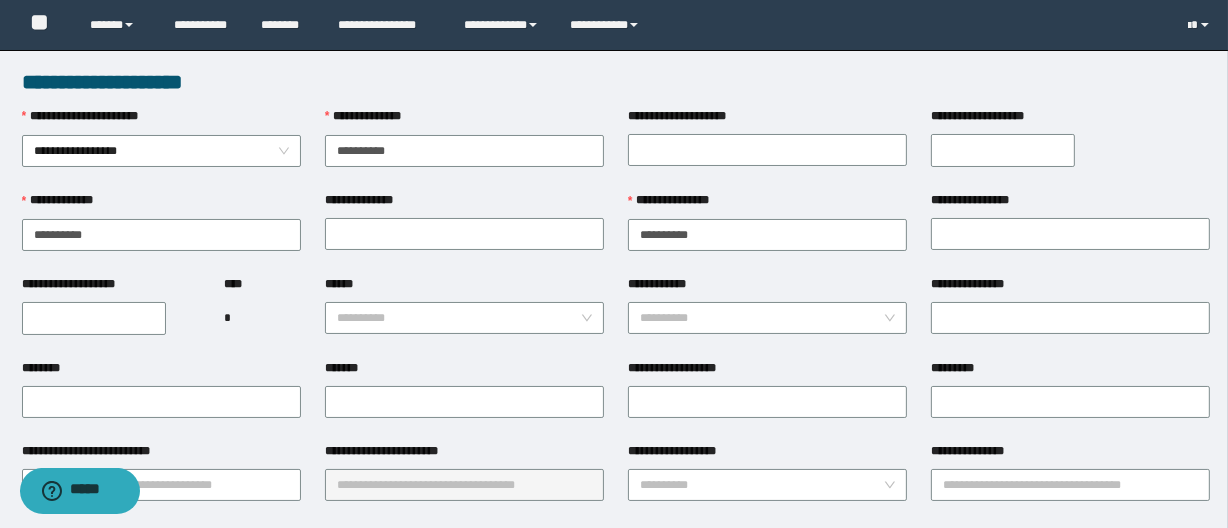 click on "**********" at bounding box center [94, 318] 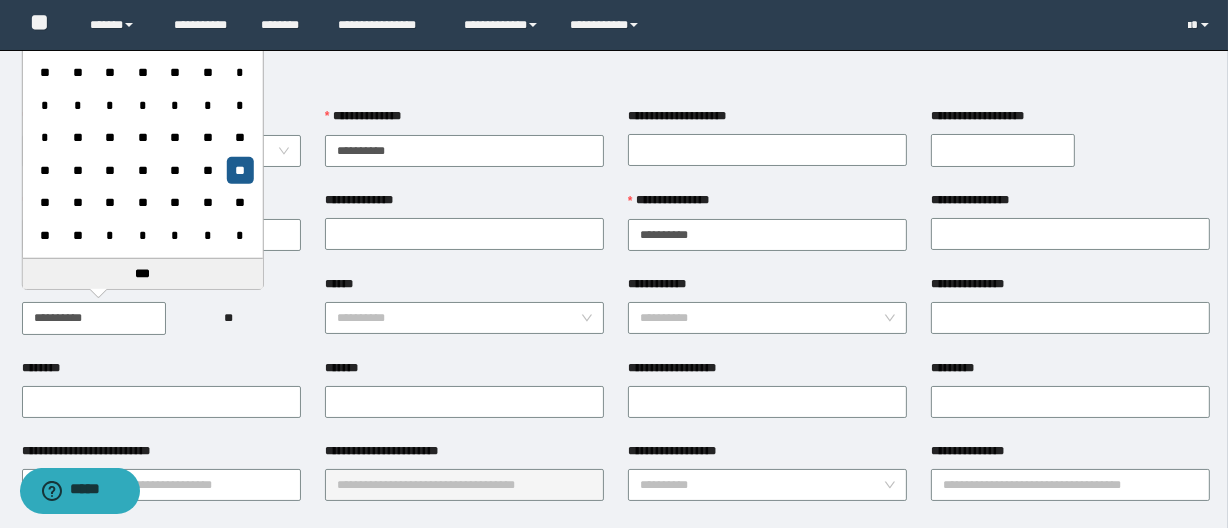 type on "**********" 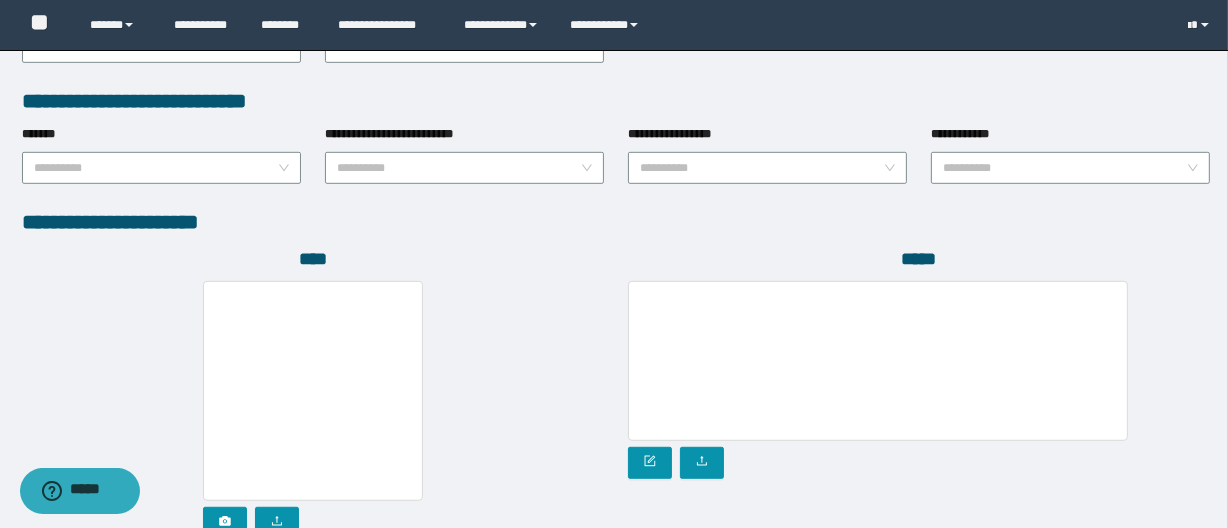 scroll, scrollTop: 1173, scrollLeft: 0, axis: vertical 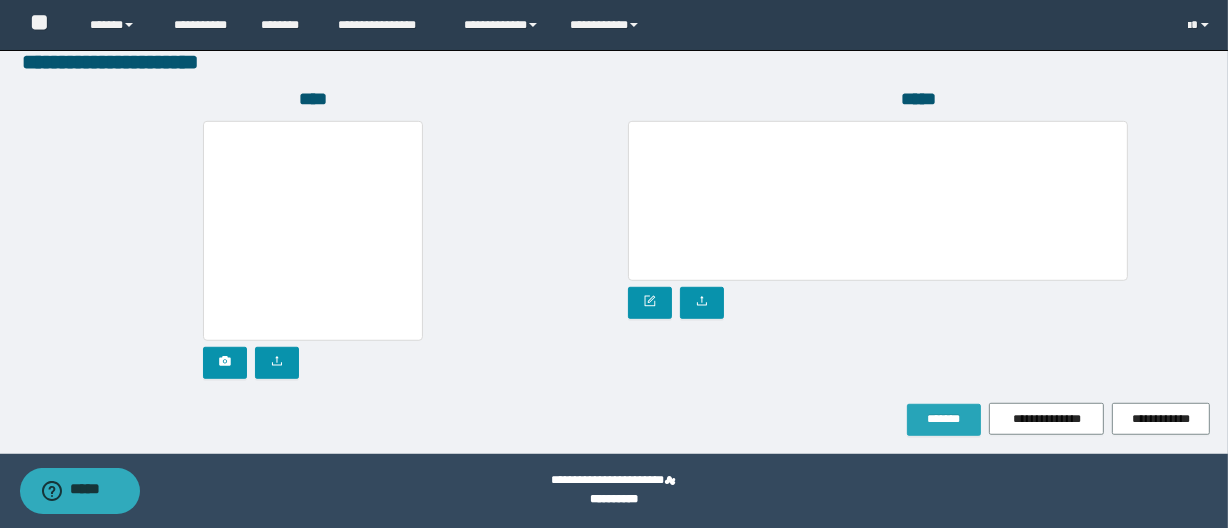 click on "*******" at bounding box center (944, 419) 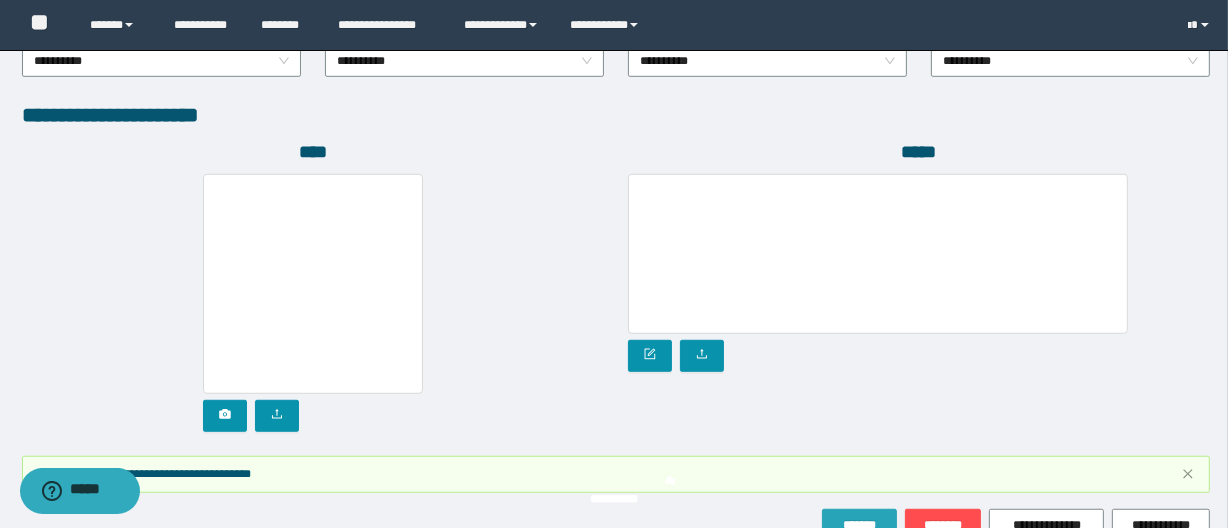 scroll, scrollTop: 1226, scrollLeft: 0, axis: vertical 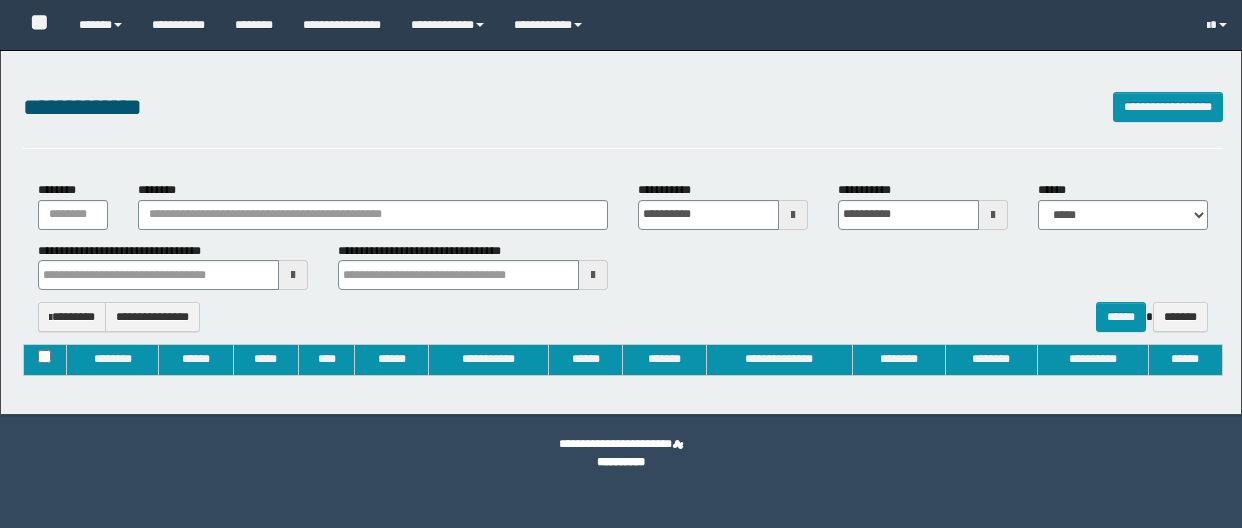 type on "**********" 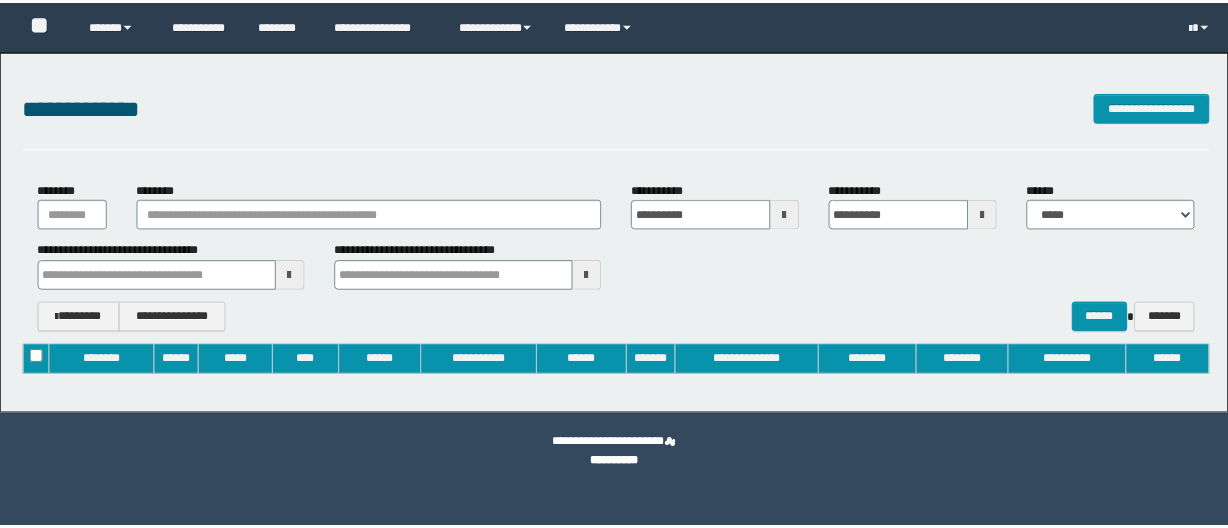 scroll, scrollTop: 0, scrollLeft: 0, axis: both 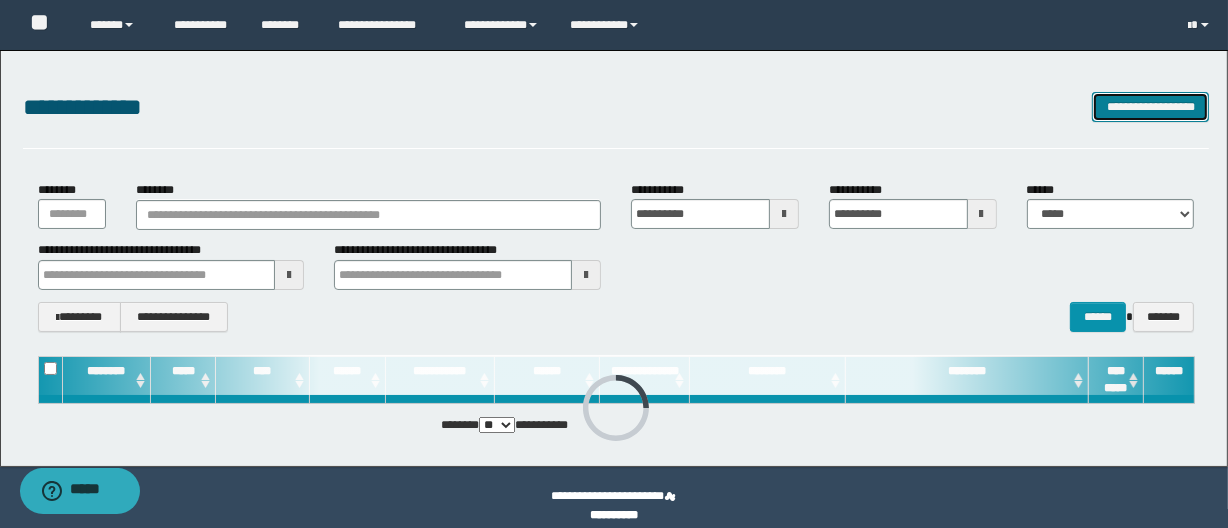 click on "**********" at bounding box center [1150, 107] 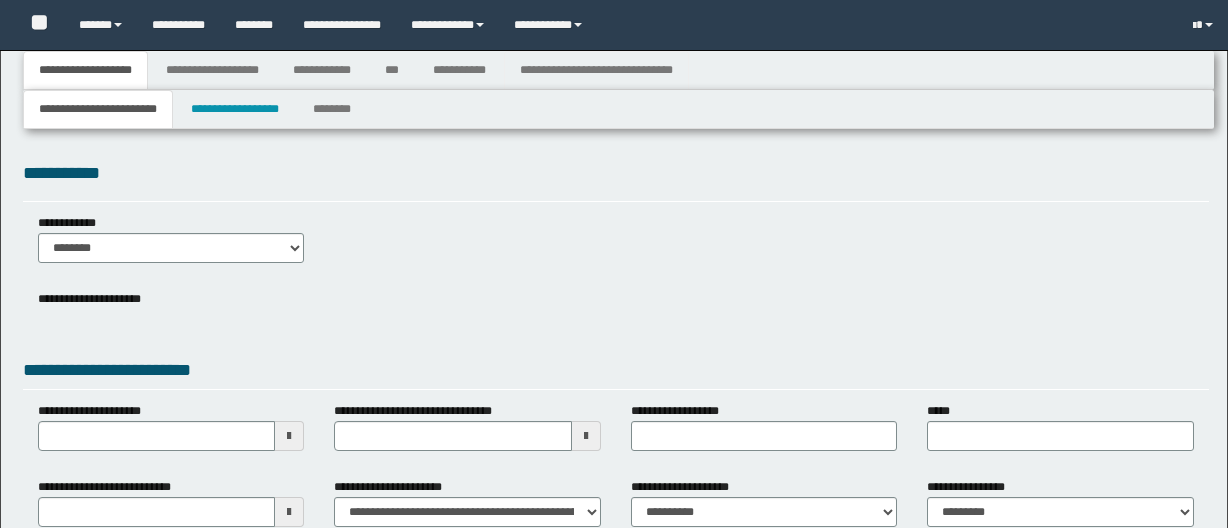 type 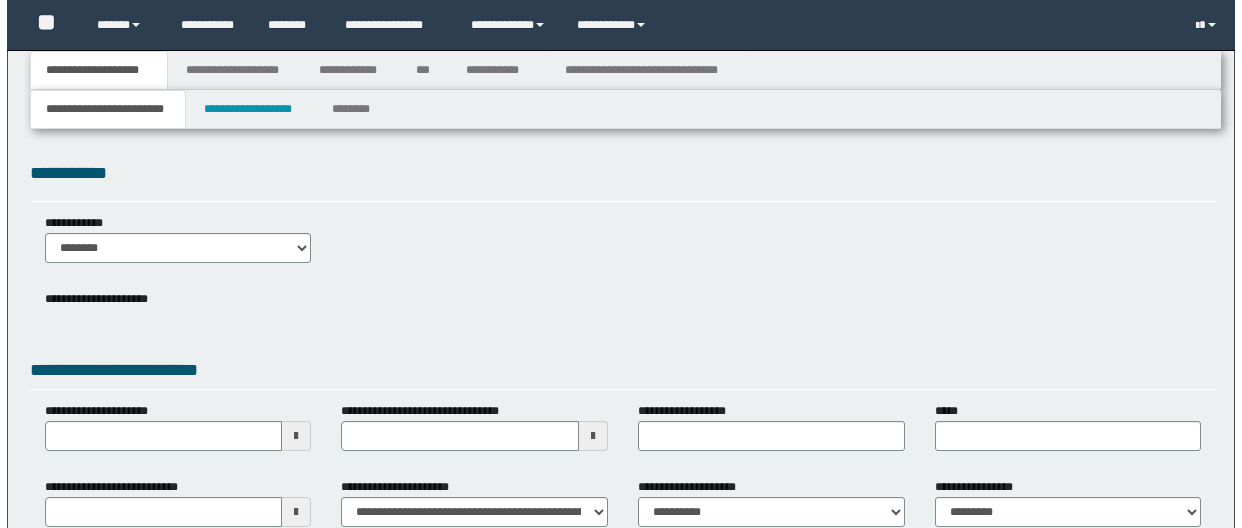 scroll, scrollTop: 0, scrollLeft: 0, axis: both 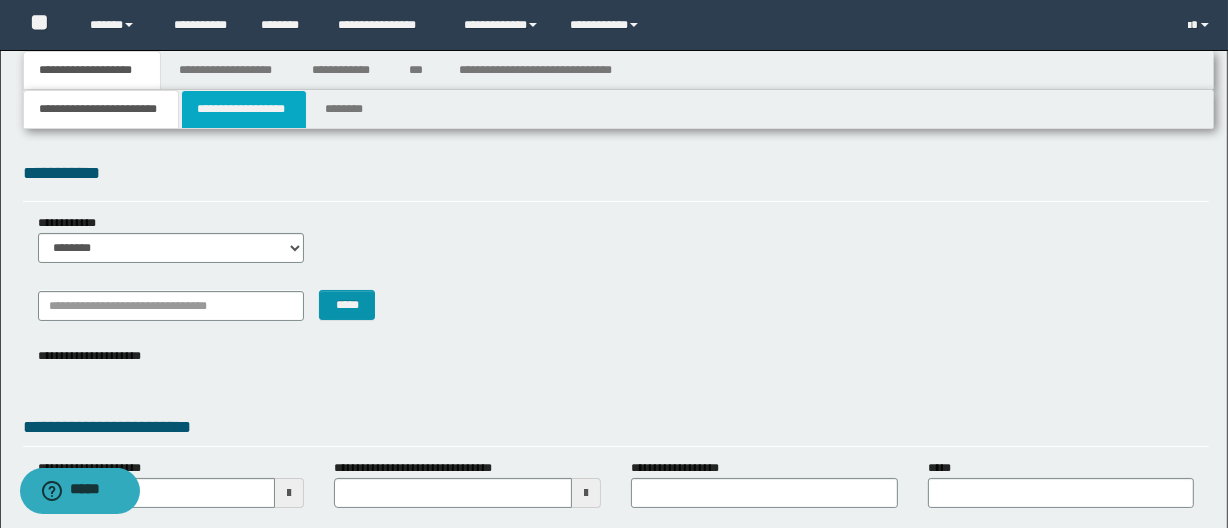 click on "**********" at bounding box center [244, 109] 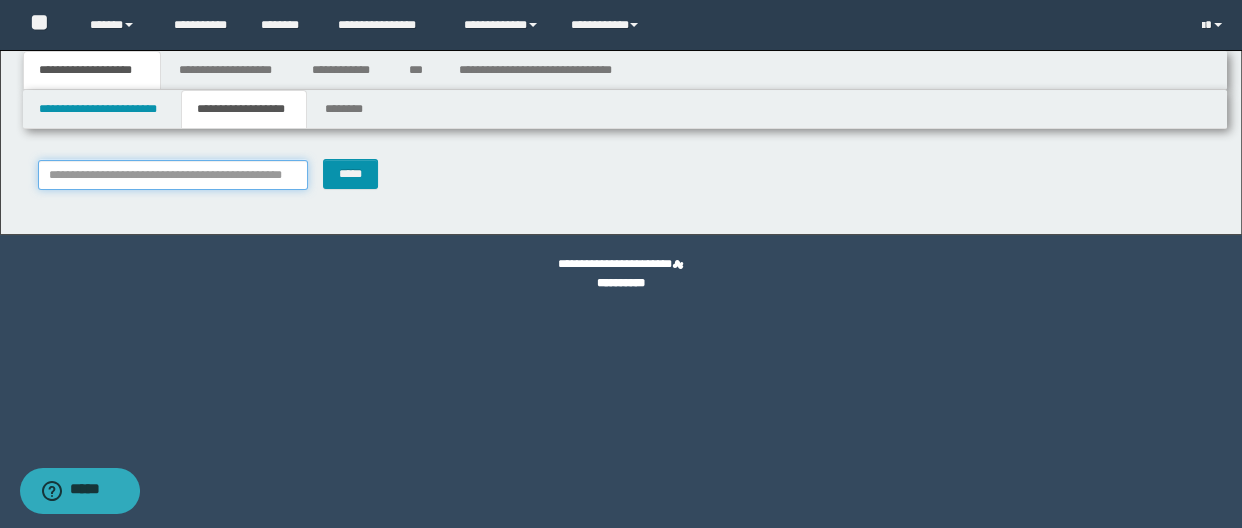 click on "**********" at bounding box center [173, 175] 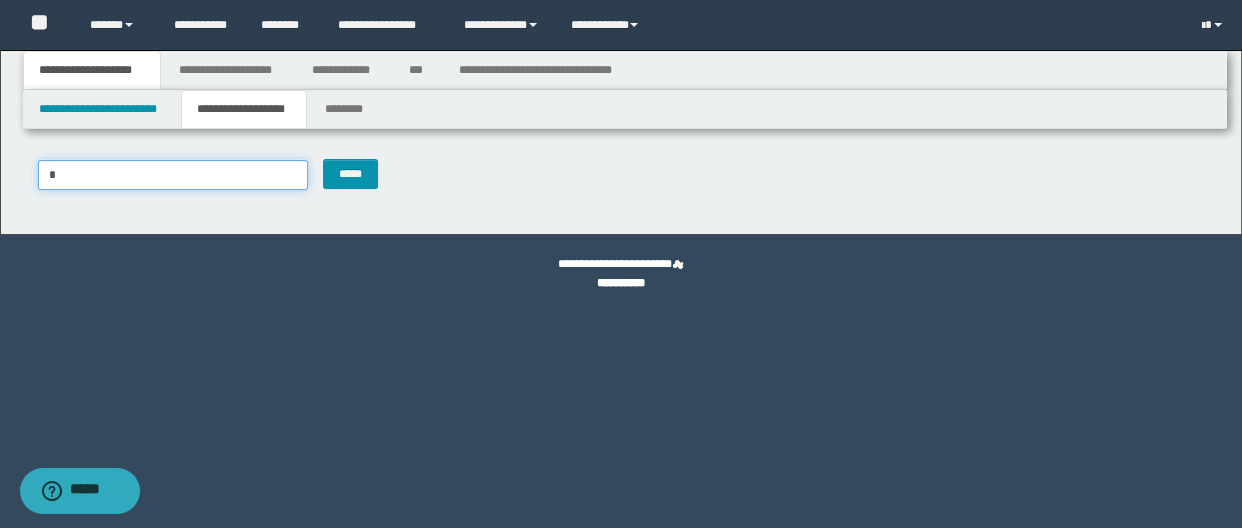 paste on "*********" 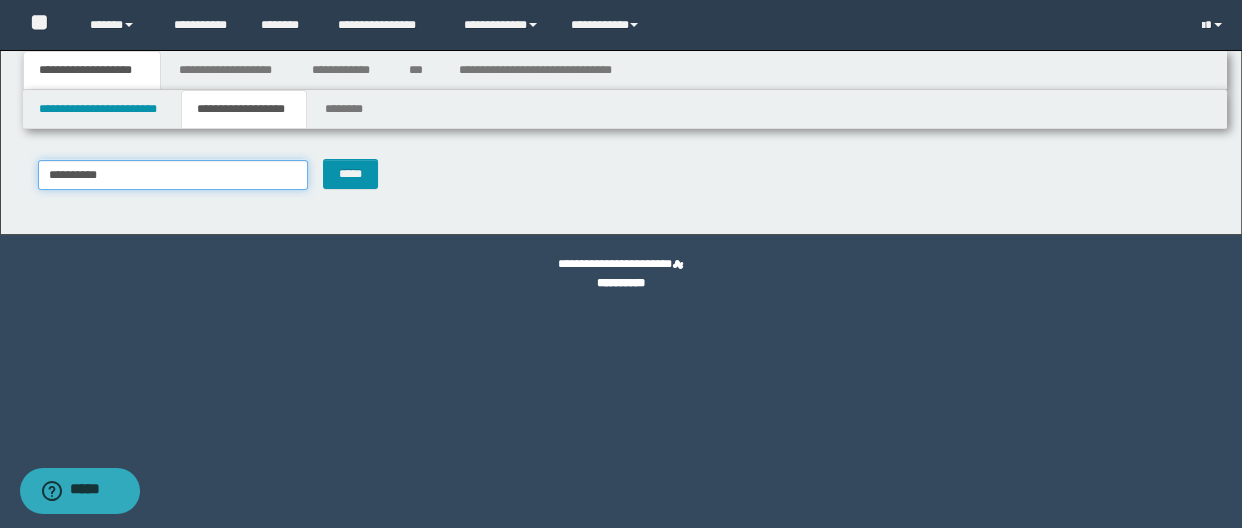 type on "**********" 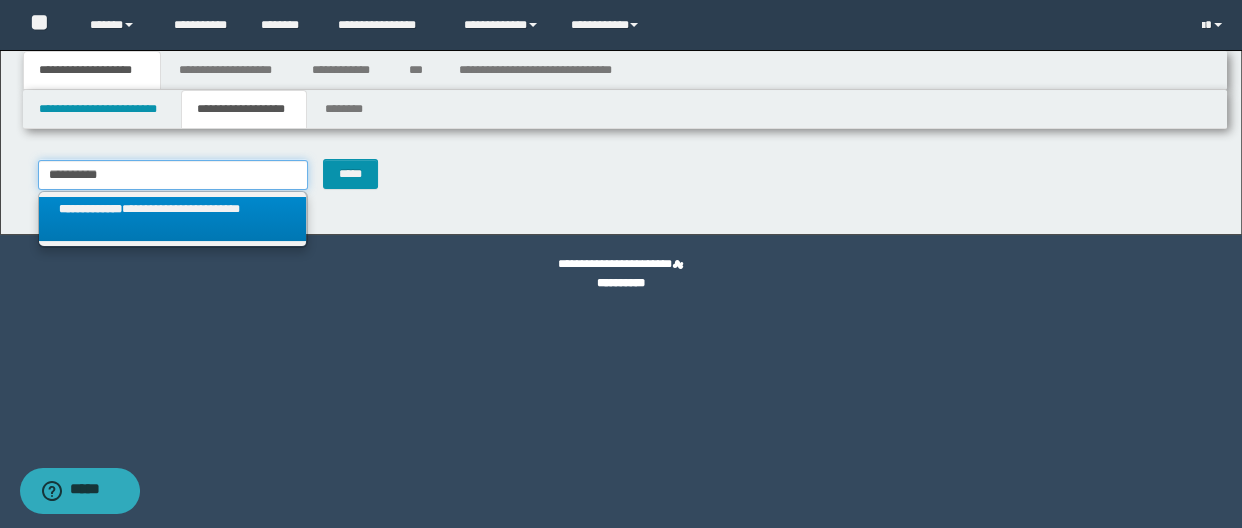 type on "**********" 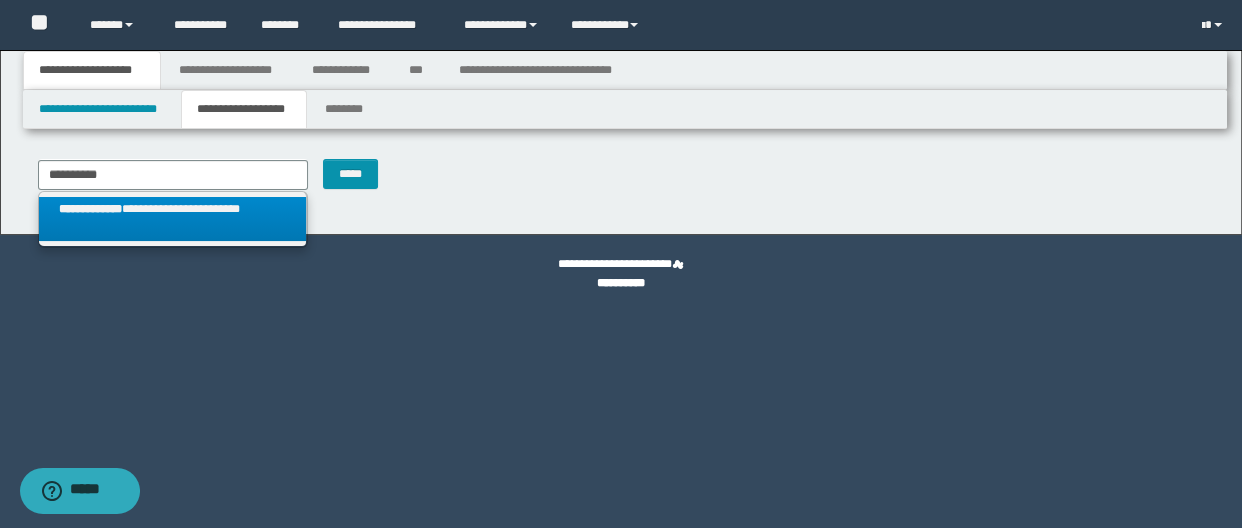 click on "**********" at bounding box center (90, 209) 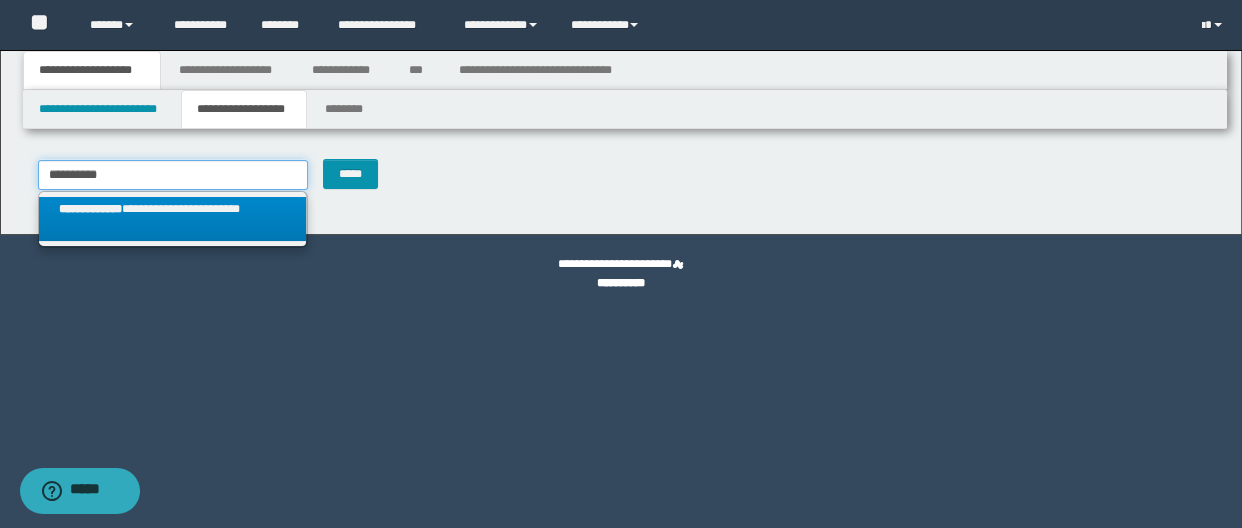 type 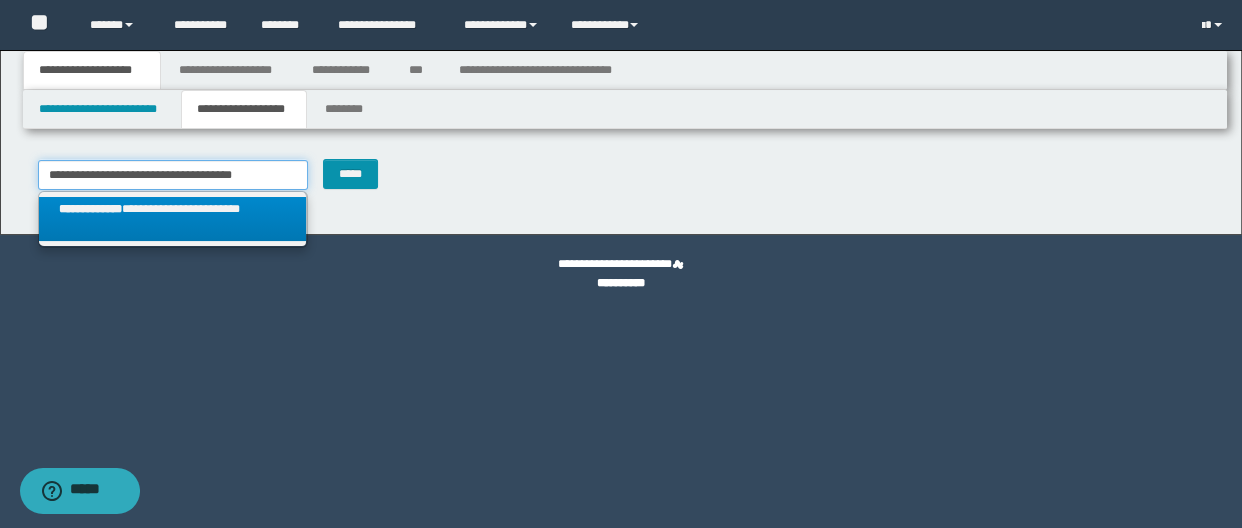 type on "**********" 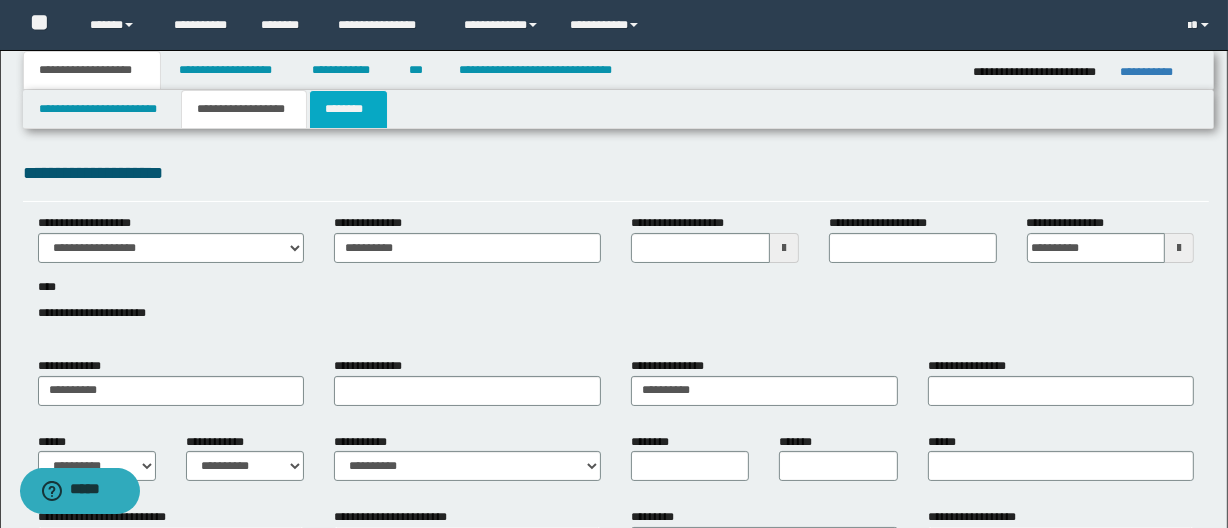 click on "********" at bounding box center [348, 109] 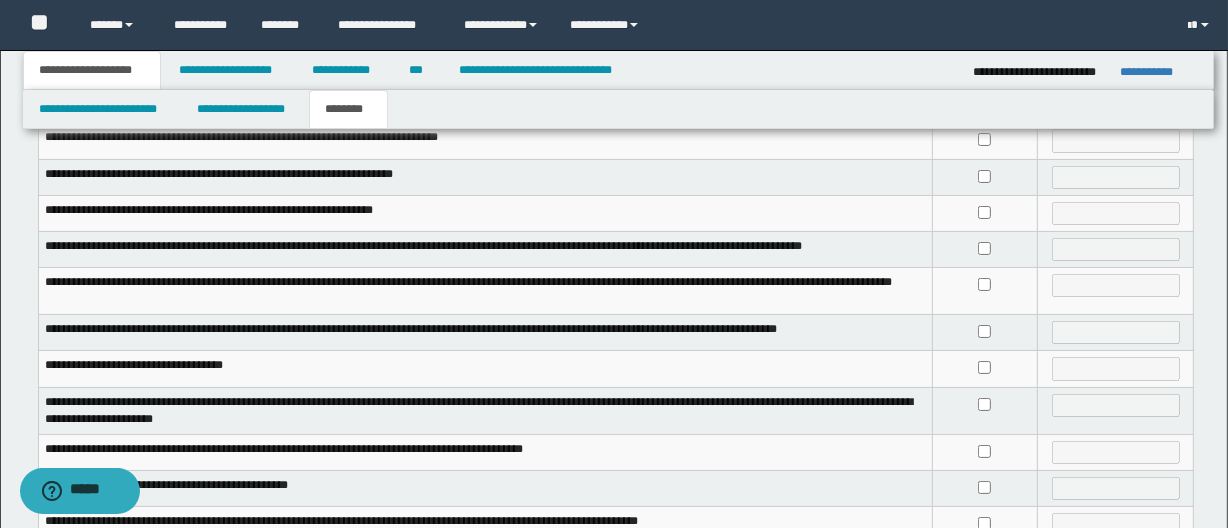 scroll, scrollTop: 272, scrollLeft: 0, axis: vertical 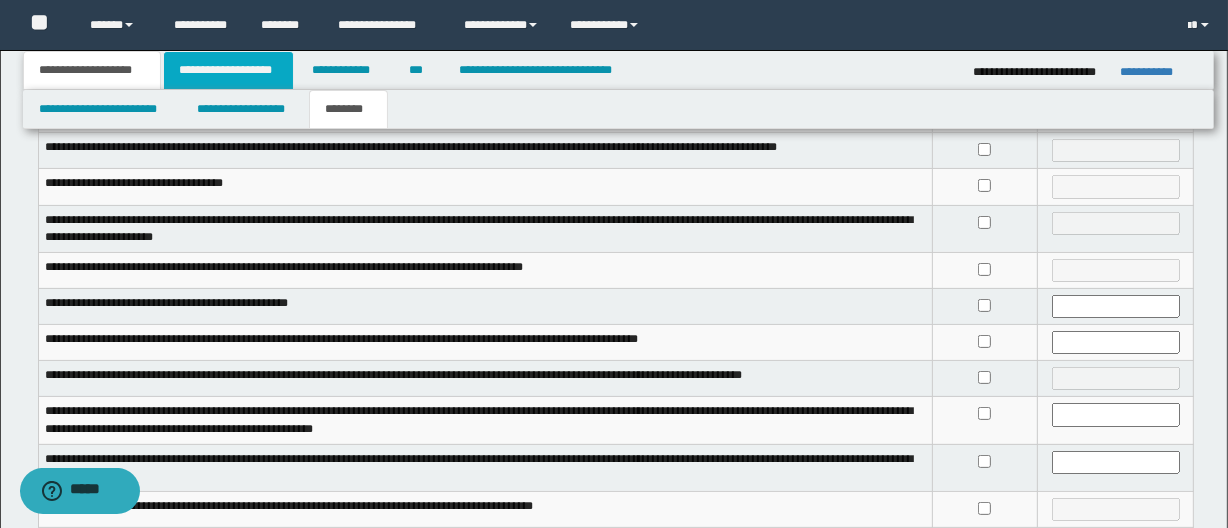 click on "**********" at bounding box center [228, 70] 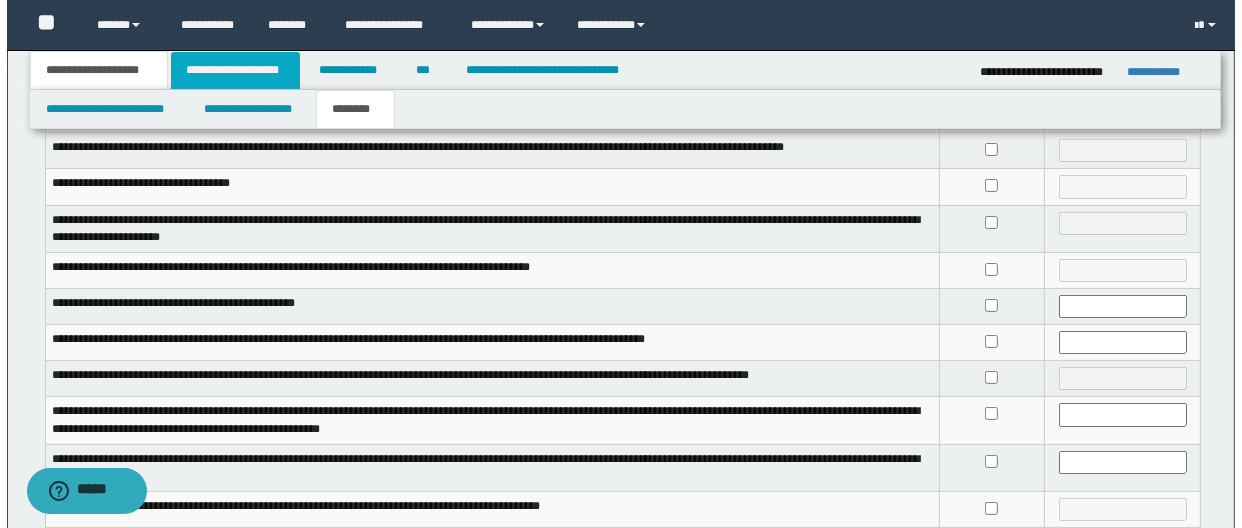 scroll, scrollTop: 0, scrollLeft: 0, axis: both 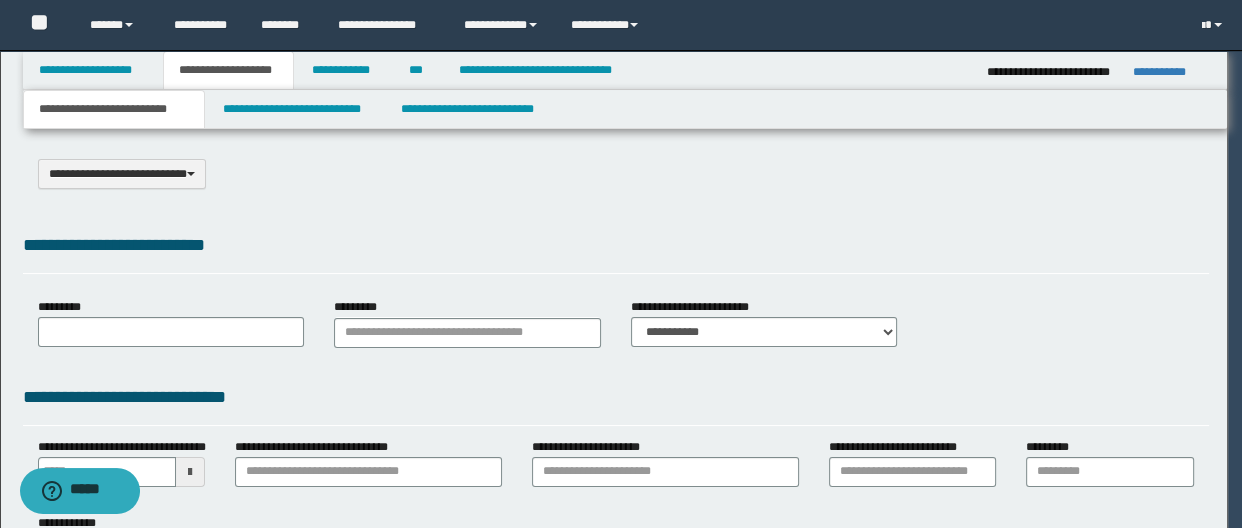 select on "*" 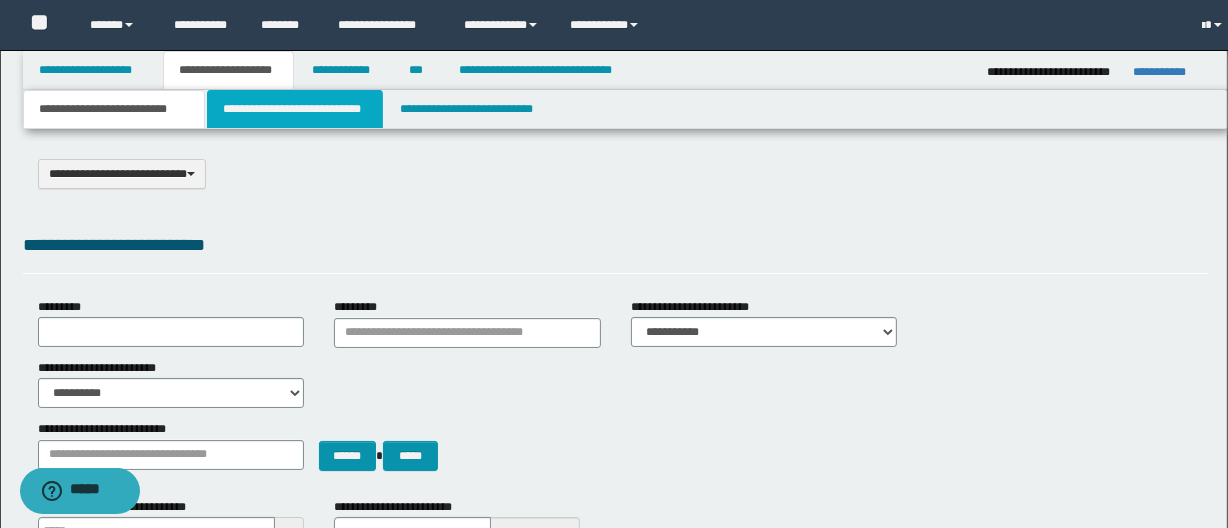 click on "**********" at bounding box center [294, 109] 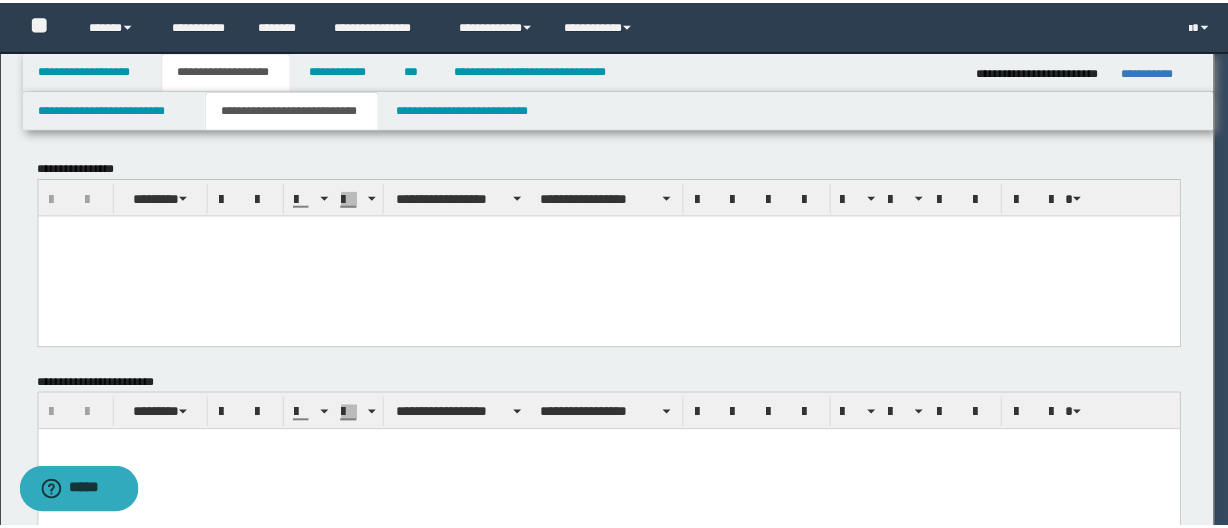 scroll, scrollTop: 0, scrollLeft: 0, axis: both 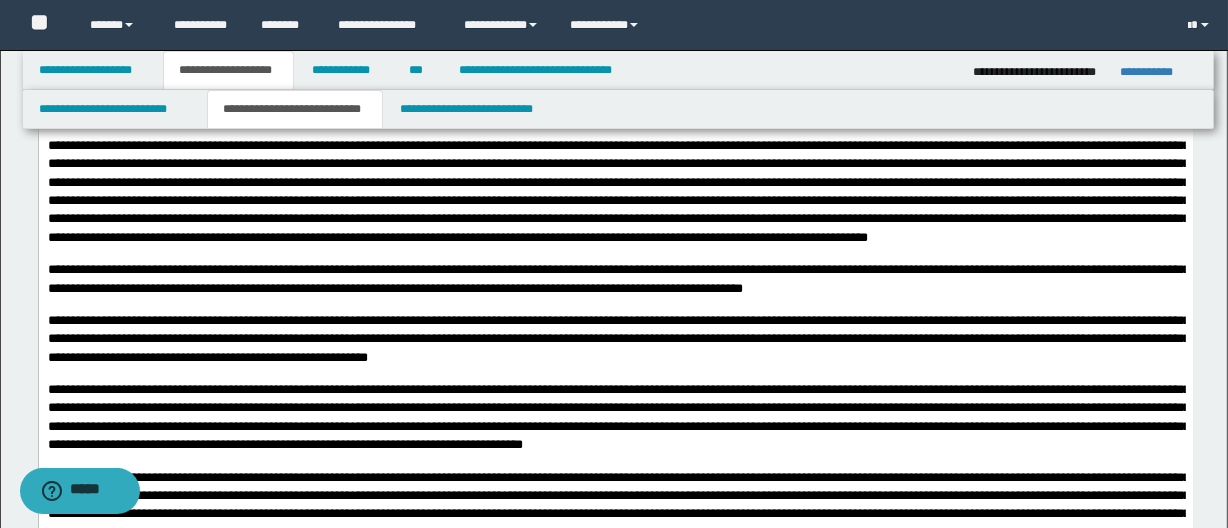 click at bounding box center [615, 193] 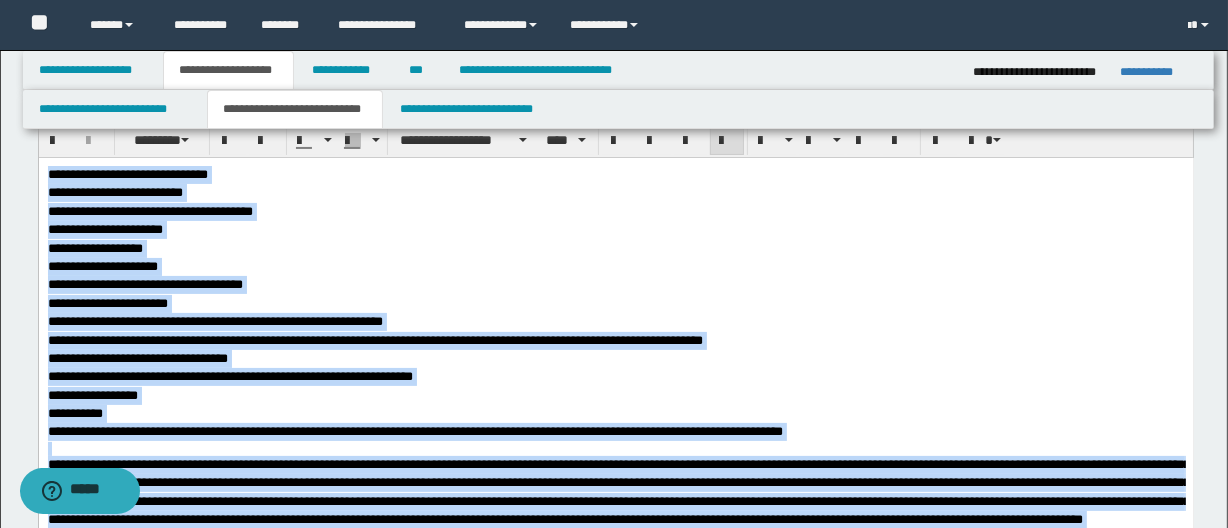 scroll, scrollTop: 272, scrollLeft: 0, axis: vertical 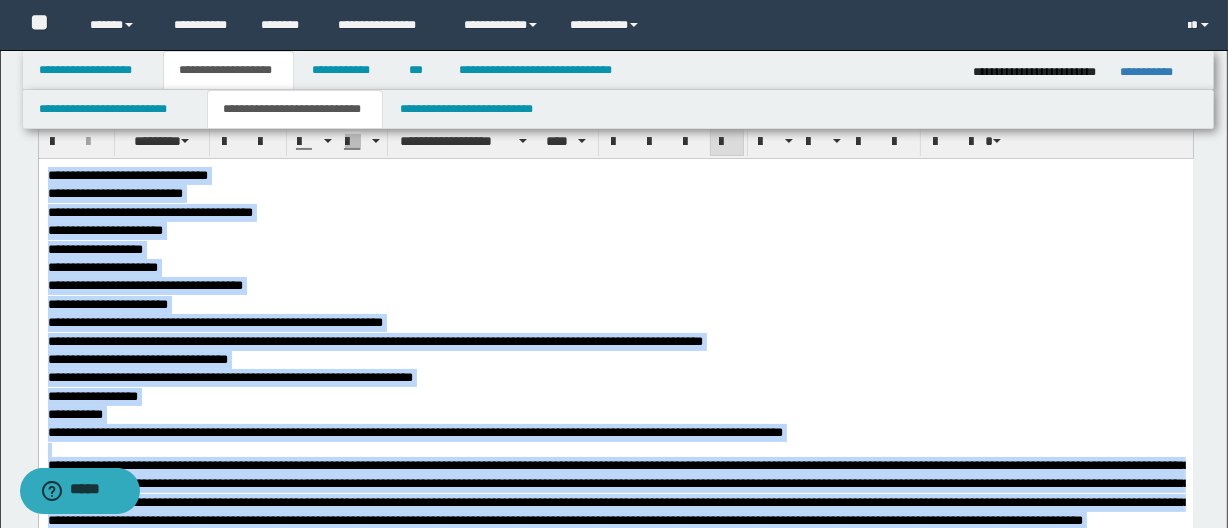drag, startPoint x: 293, startPoint y: 849, endPoint x: 114, endPoint y: 186, distance: 686.73865 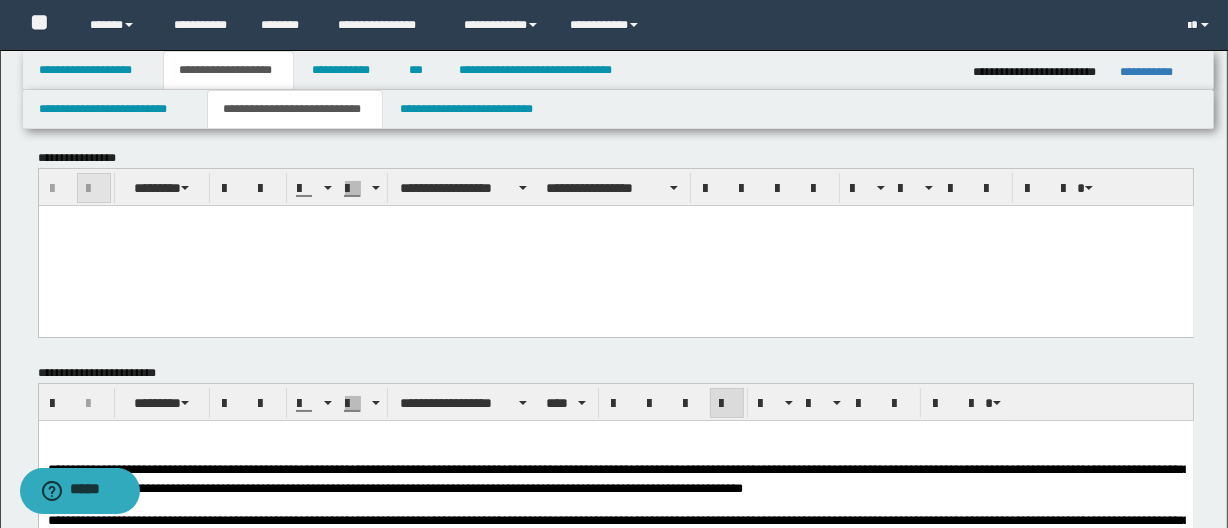 scroll, scrollTop: 0, scrollLeft: 0, axis: both 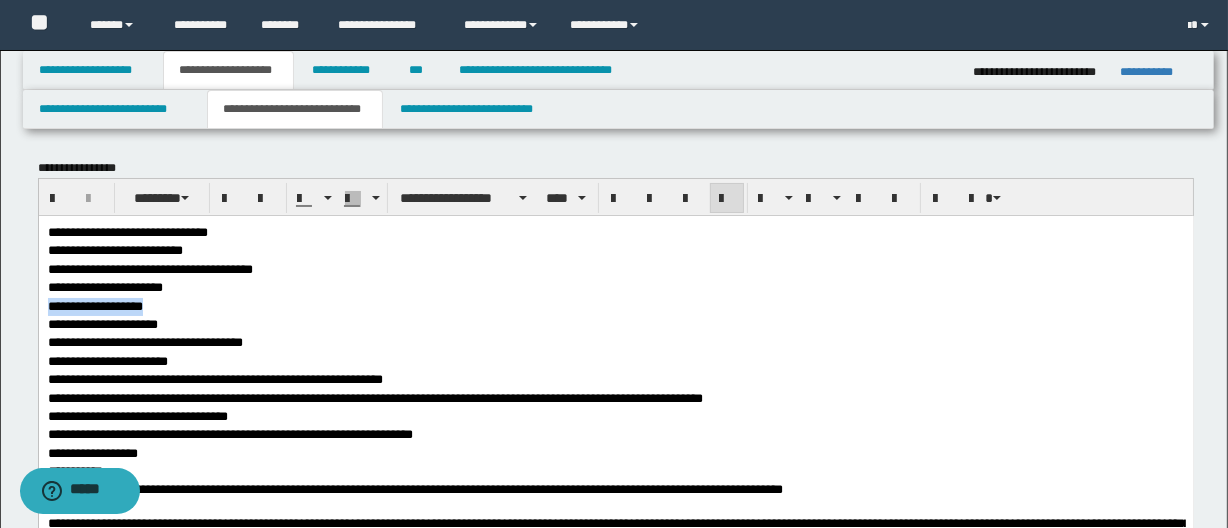 drag, startPoint x: 36, startPoint y: 299, endPoint x: 136, endPoint y: 318, distance: 101.788994 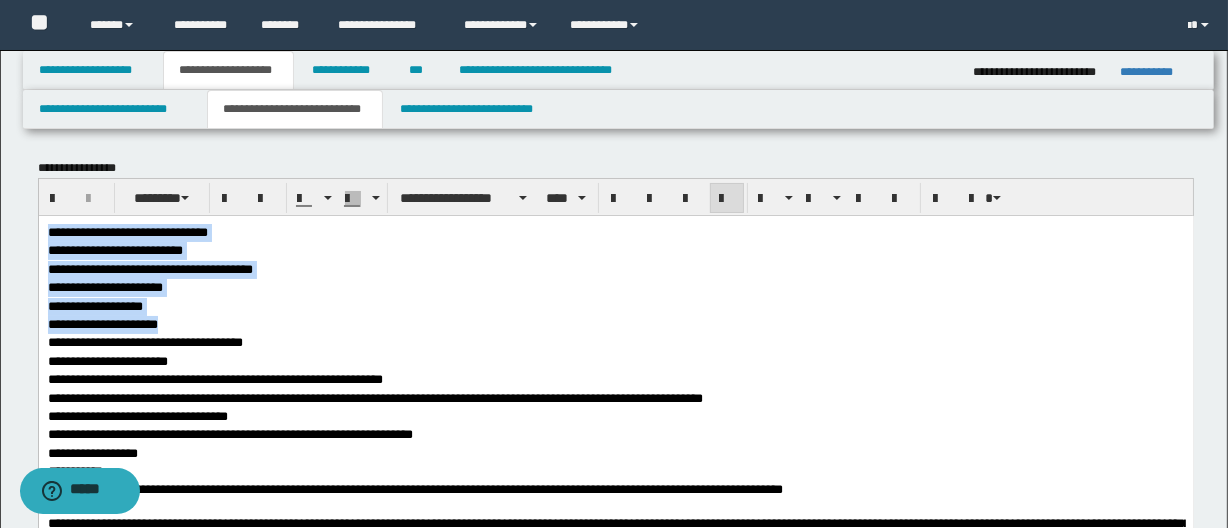 drag, startPoint x: 181, startPoint y: 322, endPoint x: -1, endPoint y: 207, distance: 215.28818 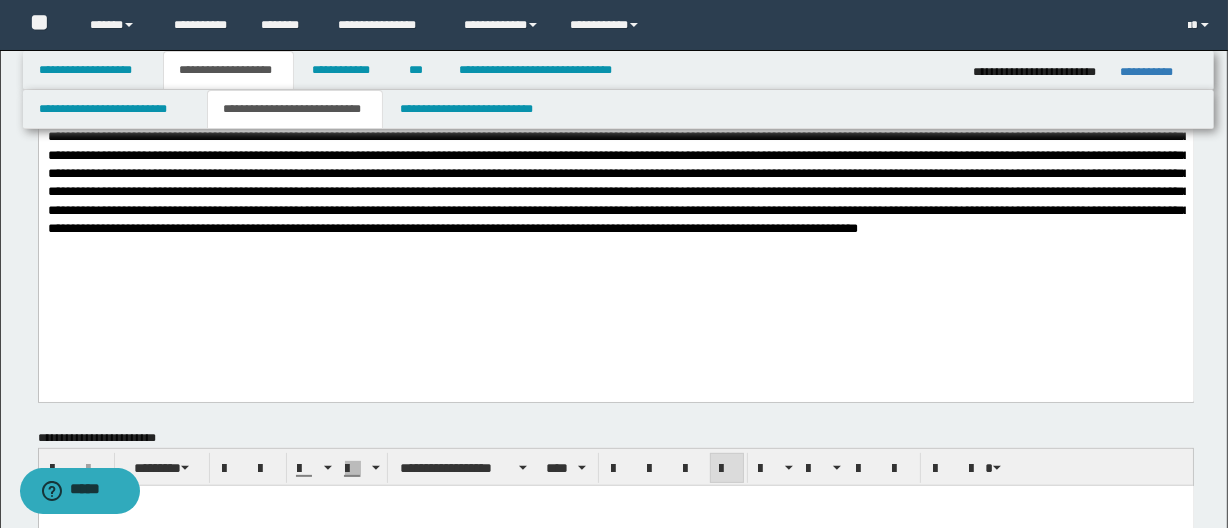 scroll, scrollTop: 636, scrollLeft: 0, axis: vertical 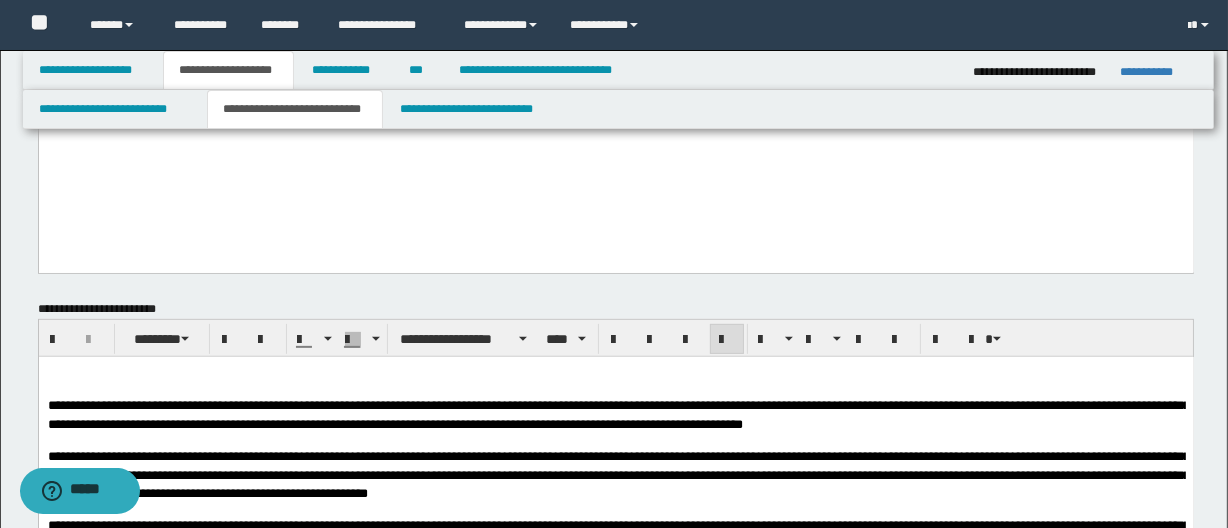 click on "**********" at bounding box center (615, 4759) 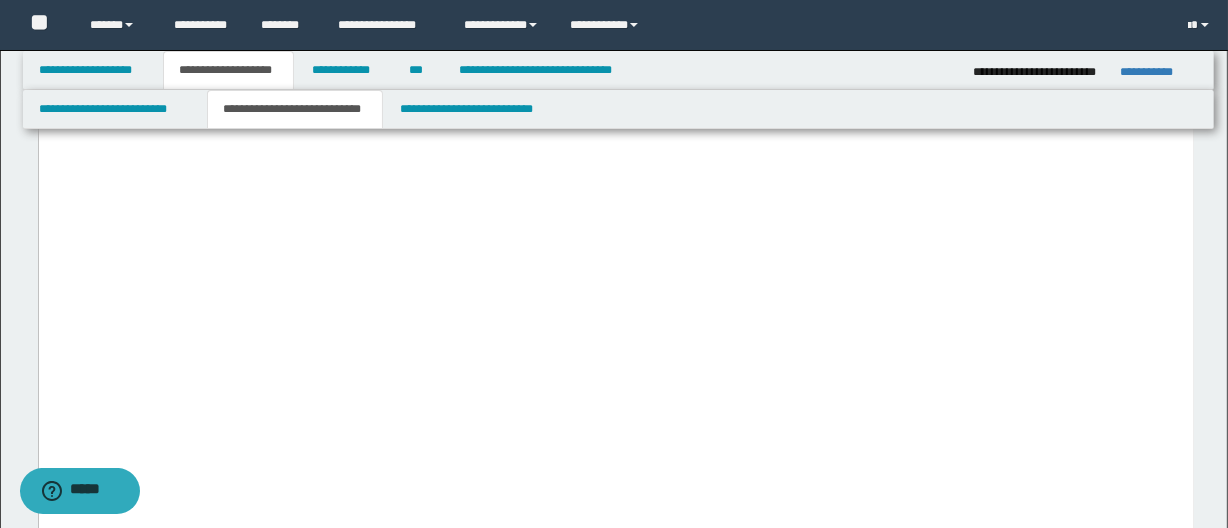 scroll, scrollTop: 10077, scrollLeft: 0, axis: vertical 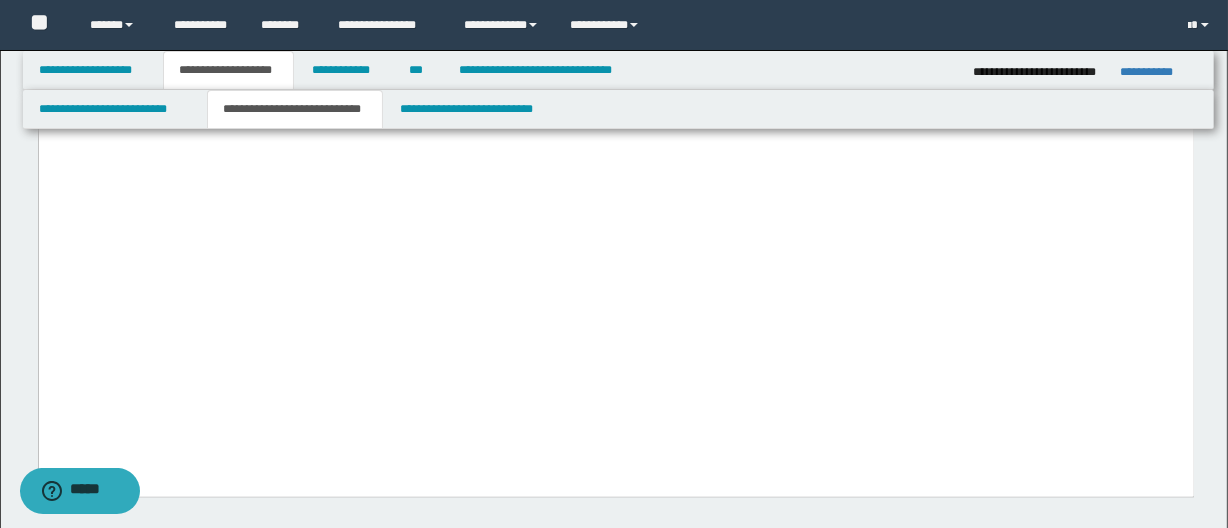 drag, startPoint x: 315, startPoint y: 380, endPoint x: 40, endPoint y: 223, distance: 316.6607 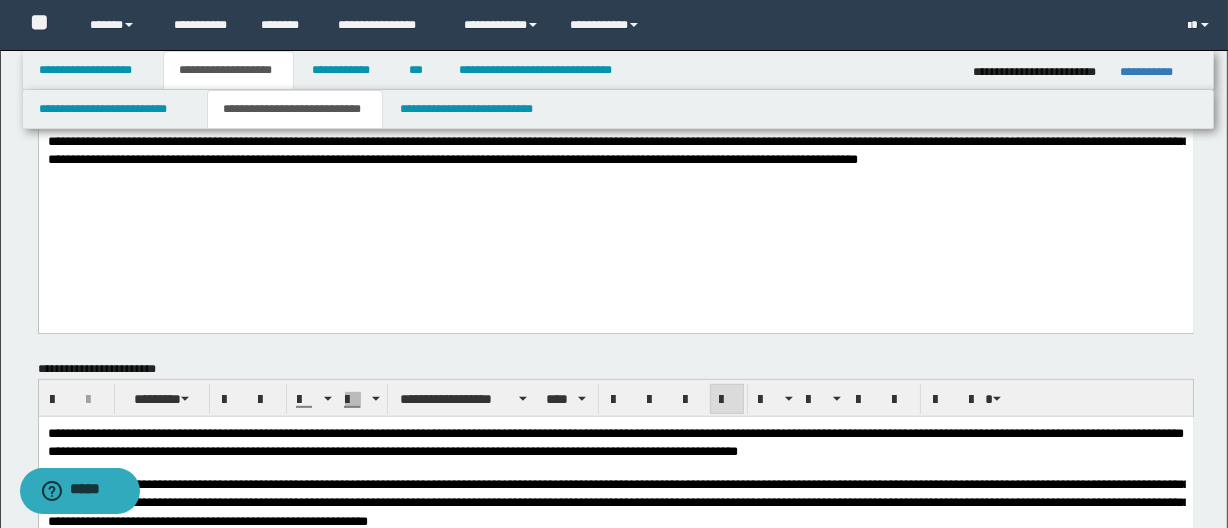 scroll, scrollTop: 636, scrollLeft: 0, axis: vertical 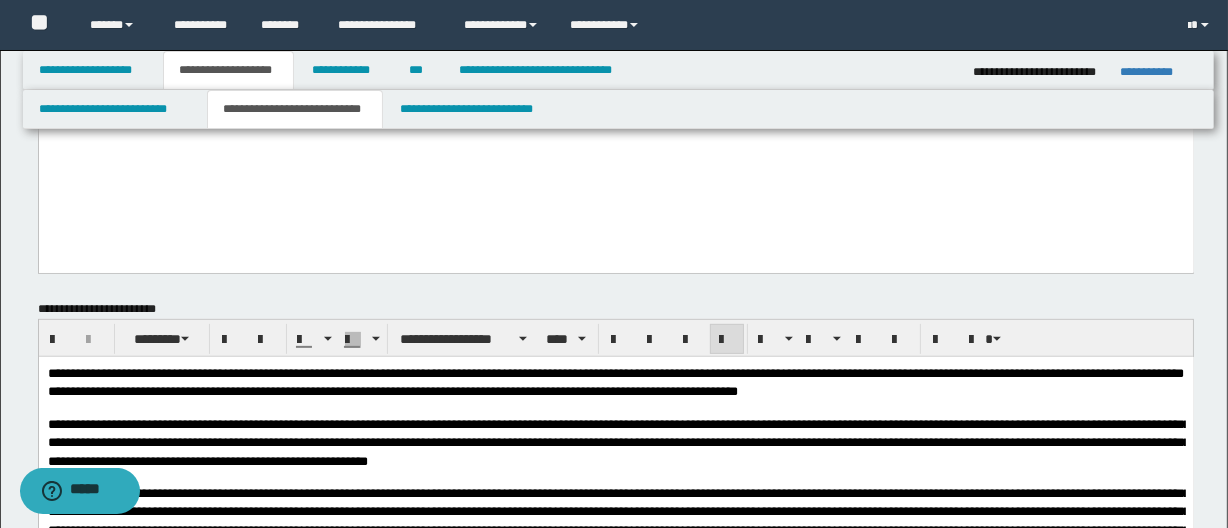 click on "**********" at bounding box center (615, -126) 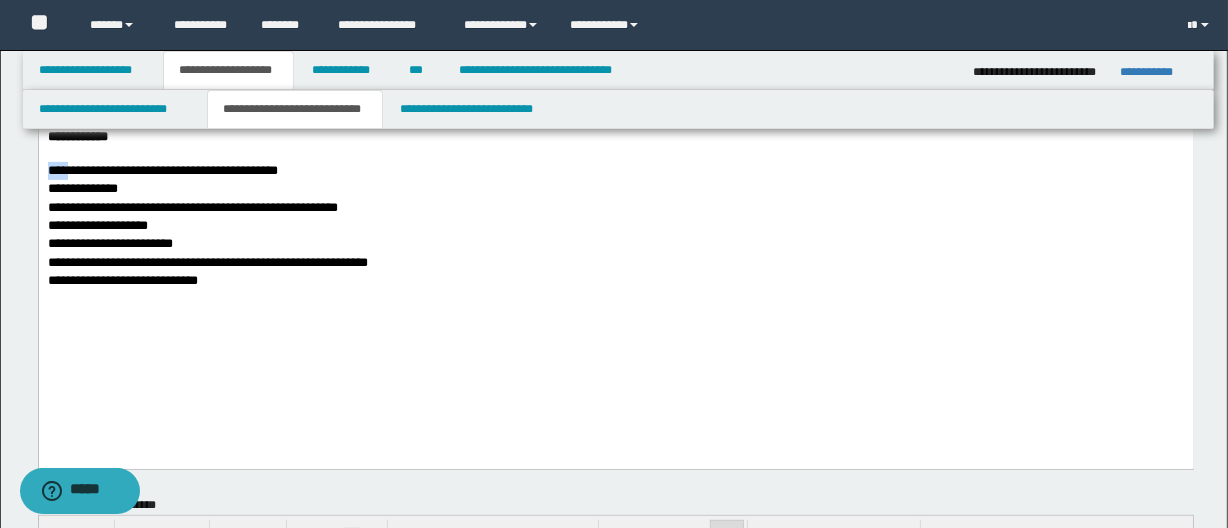 drag, startPoint x: 66, startPoint y: 228, endPoint x: -1, endPoint y: 231, distance: 67.06713 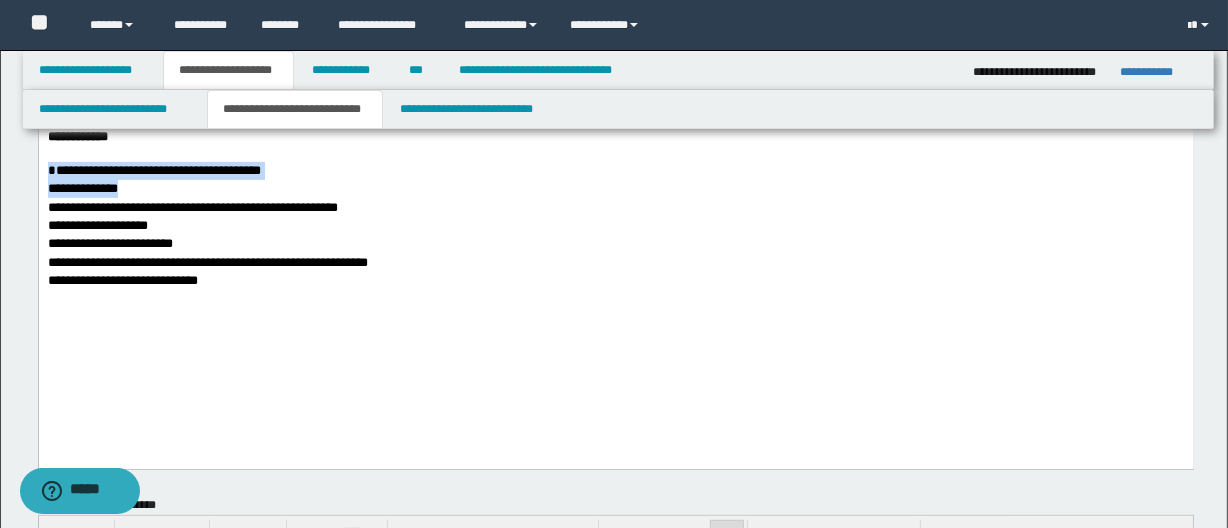 drag, startPoint x: 144, startPoint y: 246, endPoint x: -1, endPoint y: 234, distance: 145.4957 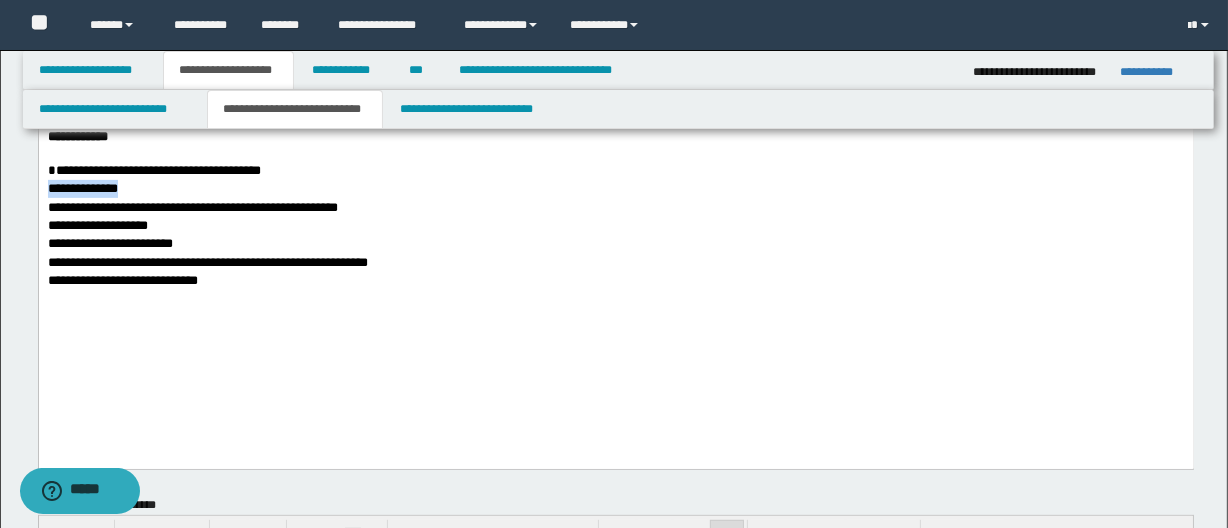 drag, startPoint x: 62, startPoint y: 247, endPoint x: 78, endPoint y: 257, distance: 18.867962 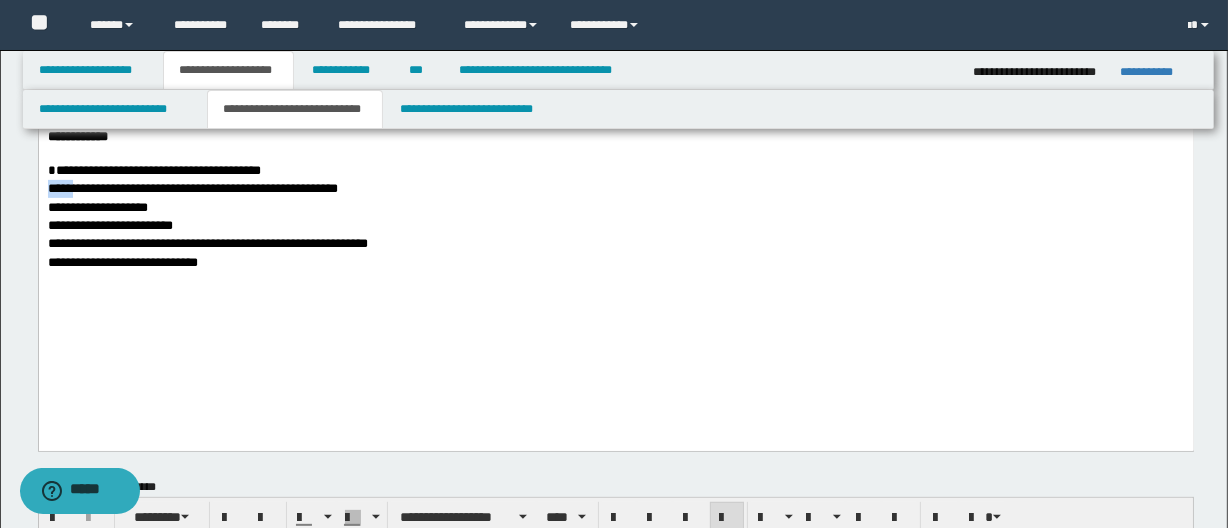 drag, startPoint x: 81, startPoint y: 246, endPoint x: 65, endPoint y: -172, distance: 418.30612 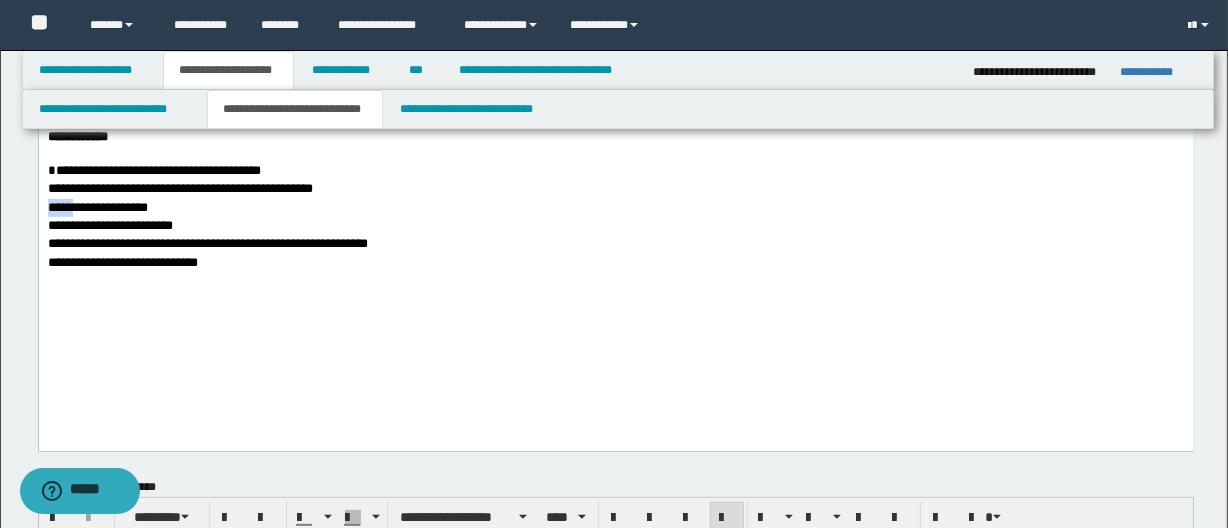 drag, startPoint x: 81, startPoint y: 260, endPoint x: -1, endPoint y: 261, distance: 82.006096 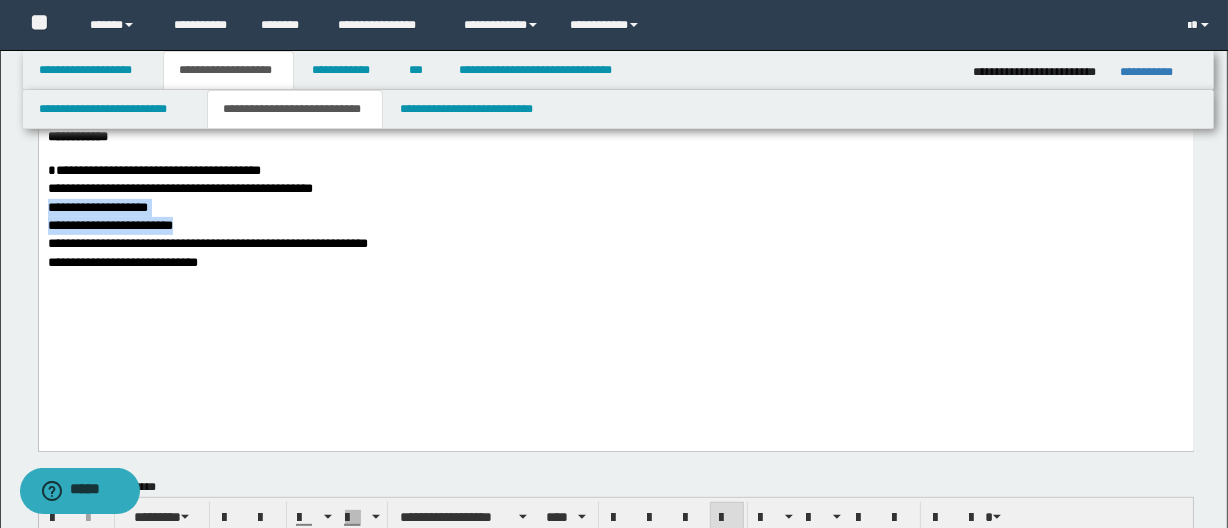 drag, startPoint x: 214, startPoint y: 280, endPoint x: 59, endPoint y: -168, distance: 474.0559 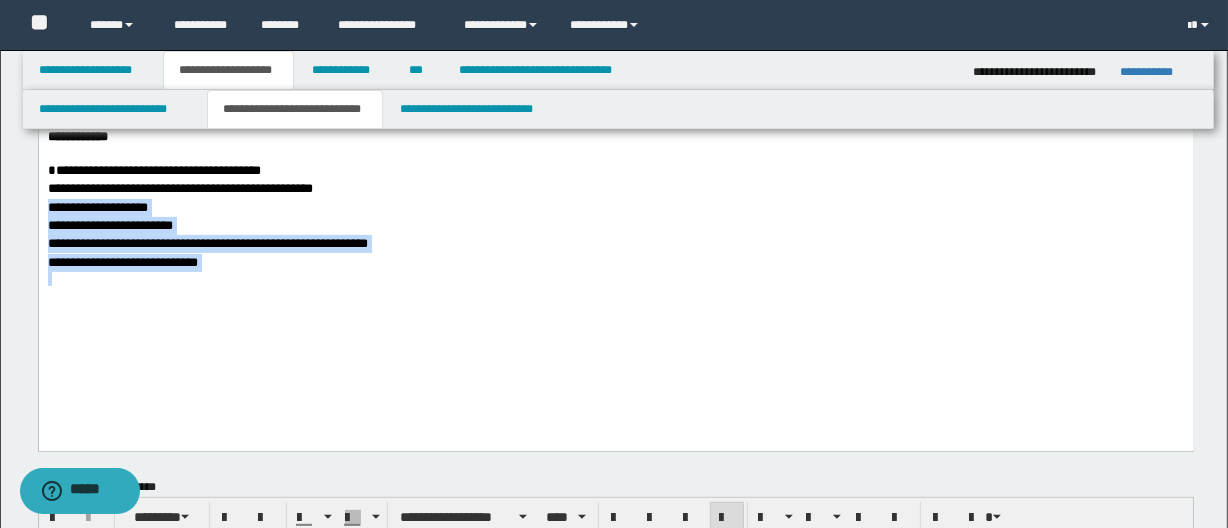 drag, startPoint x: 255, startPoint y: 337, endPoint x: 0, endPoint y: 264, distance: 265.2433 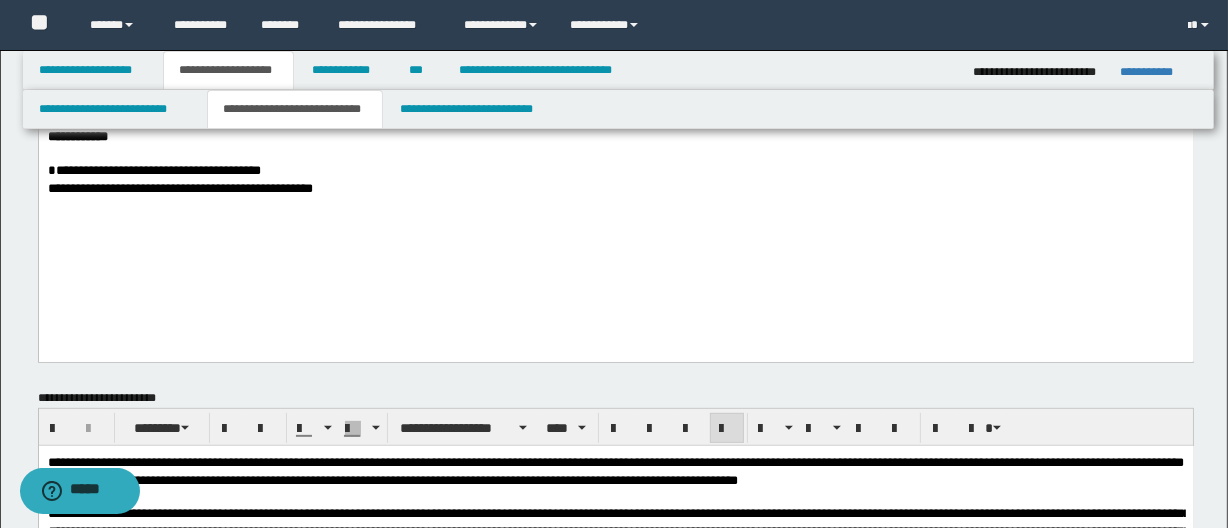 click on "**********" at bounding box center [153, 170] 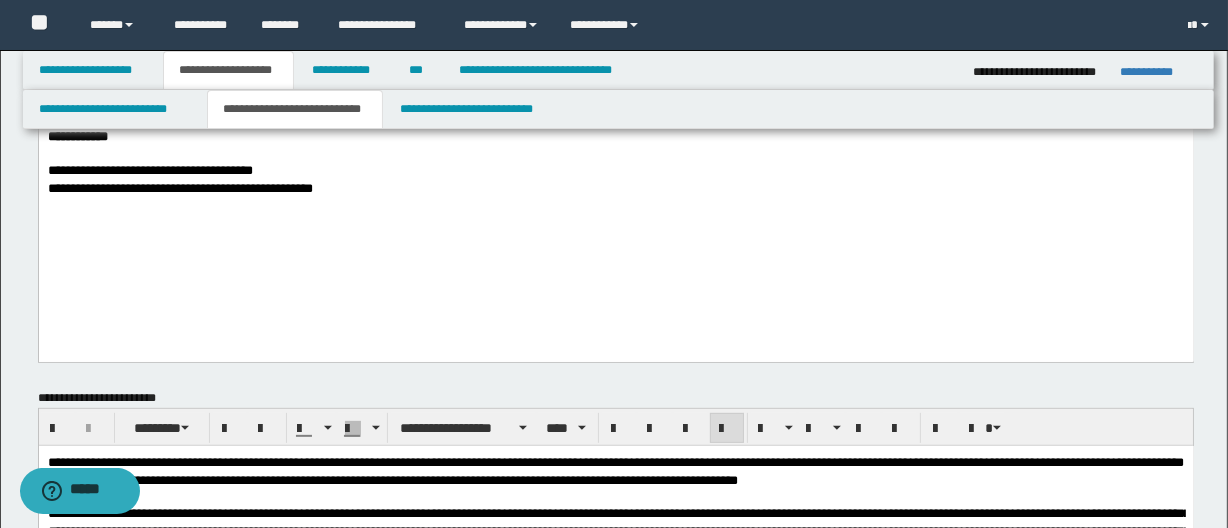 click on "**********" at bounding box center (615, 189) 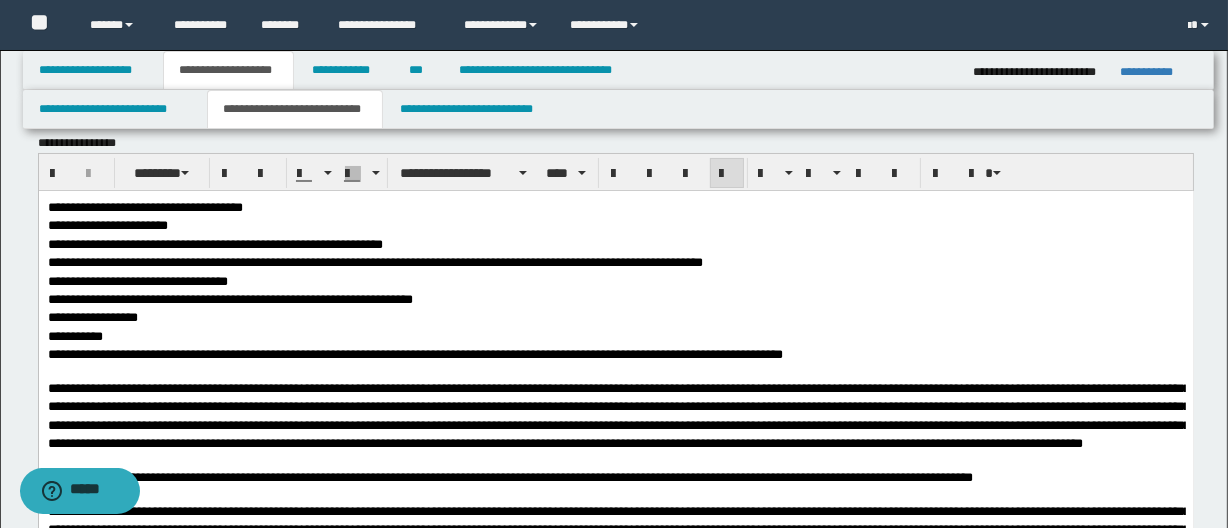 scroll, scrollTop: 0, scrollLeft: 0, axis: both 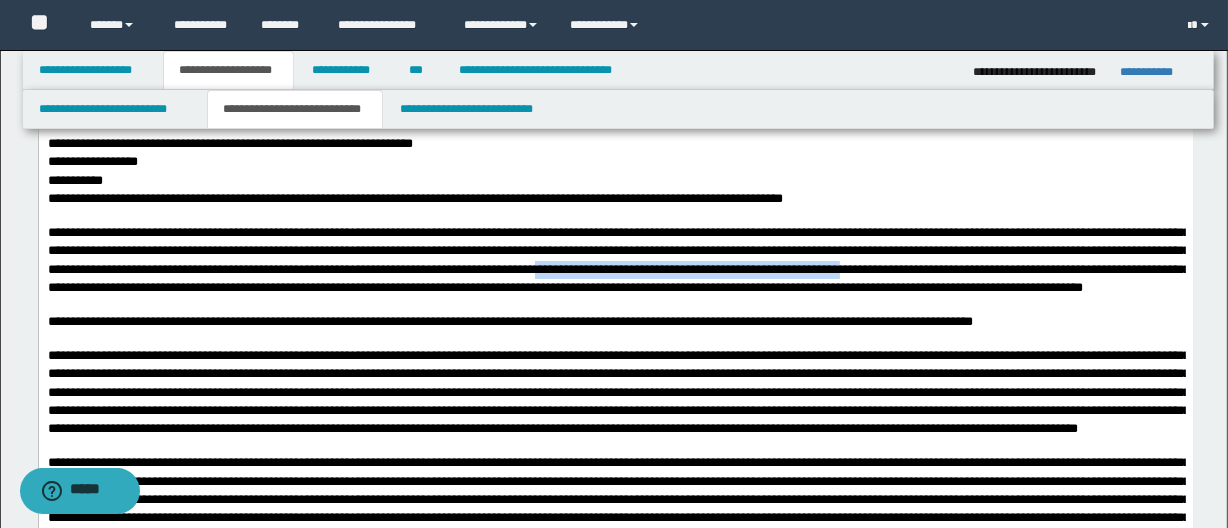 drag, startPoint x: 783, startPoint y: 265, endPoint x: 1072, endPoint y: 245, distance: 289.69122 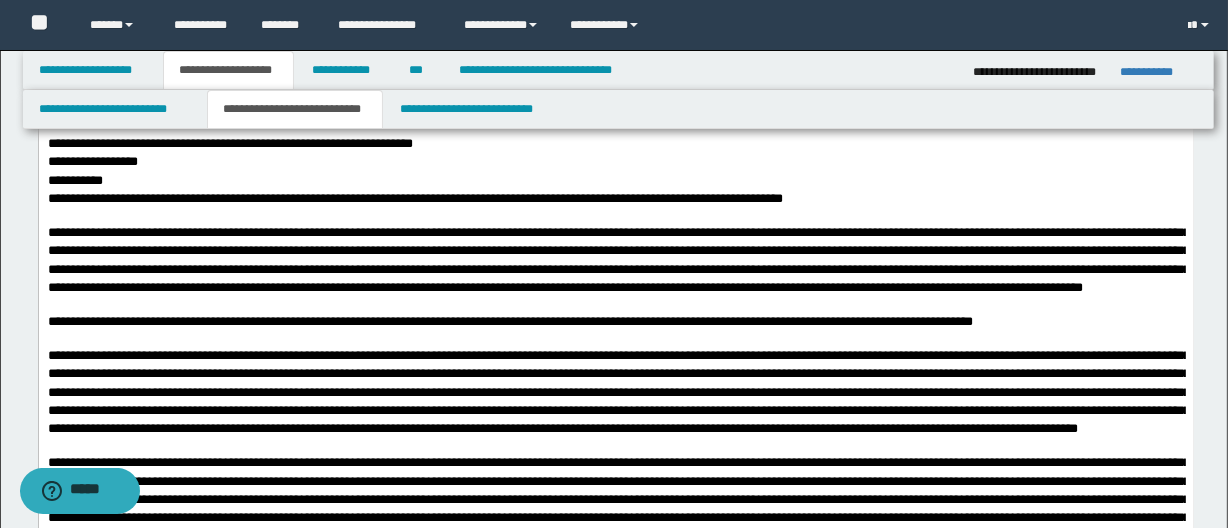 click on "**********" at bounding box center (618, 259) 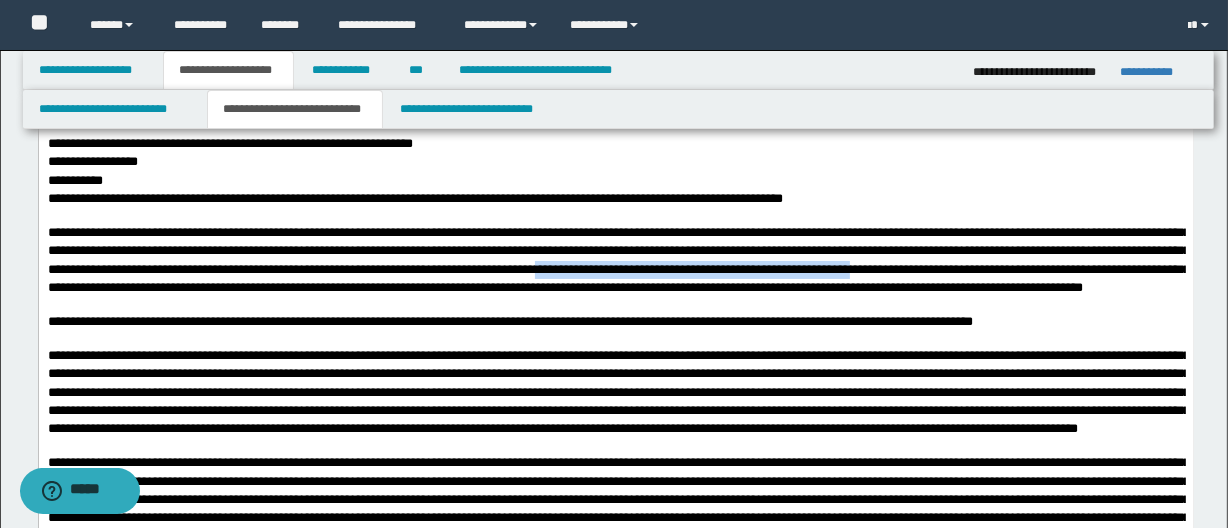 drag, startPoint x: 783, startPoint y: 270, endPoint x: 1063, endPoint y: 251, distance: 280.6439 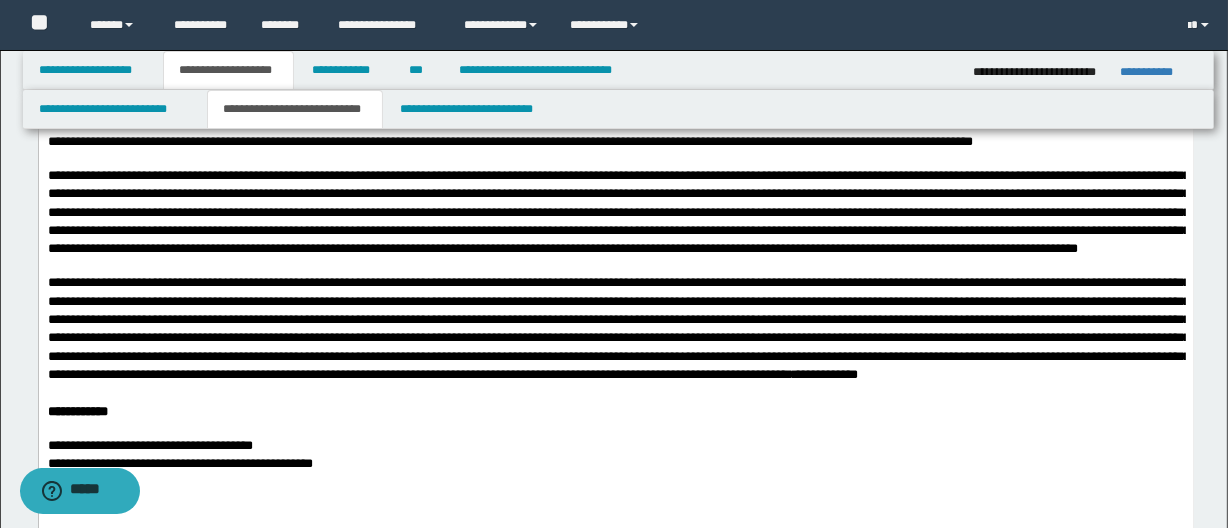 scroll, scrollTop: 363, scrollLeft: 0, axis: vertical 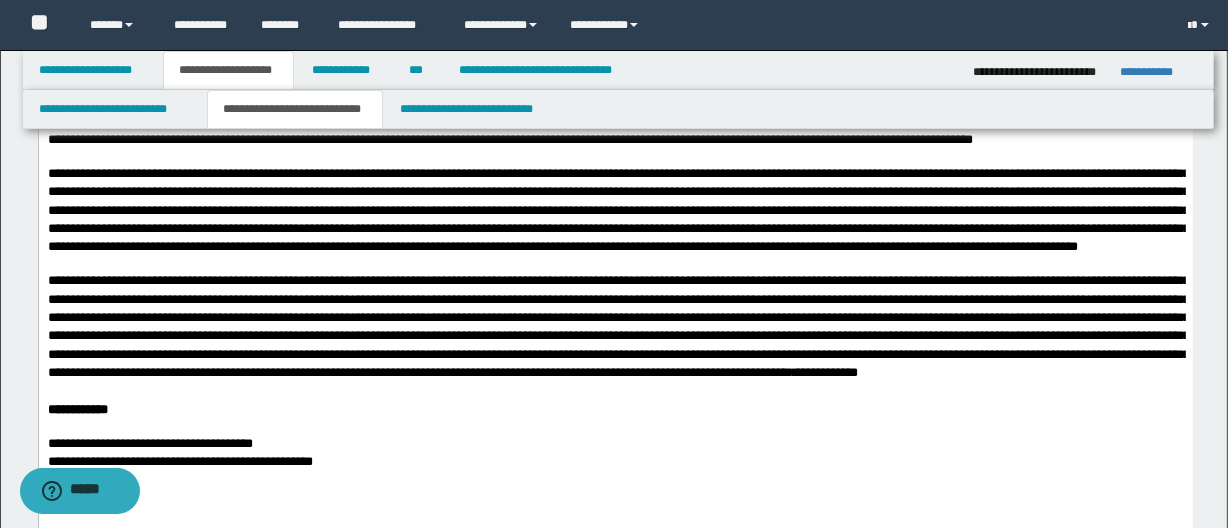 drag, startPoint x: 279, startPoint y: 173, endPoint x: 637, endPoint y: 192, distance: 358.50385 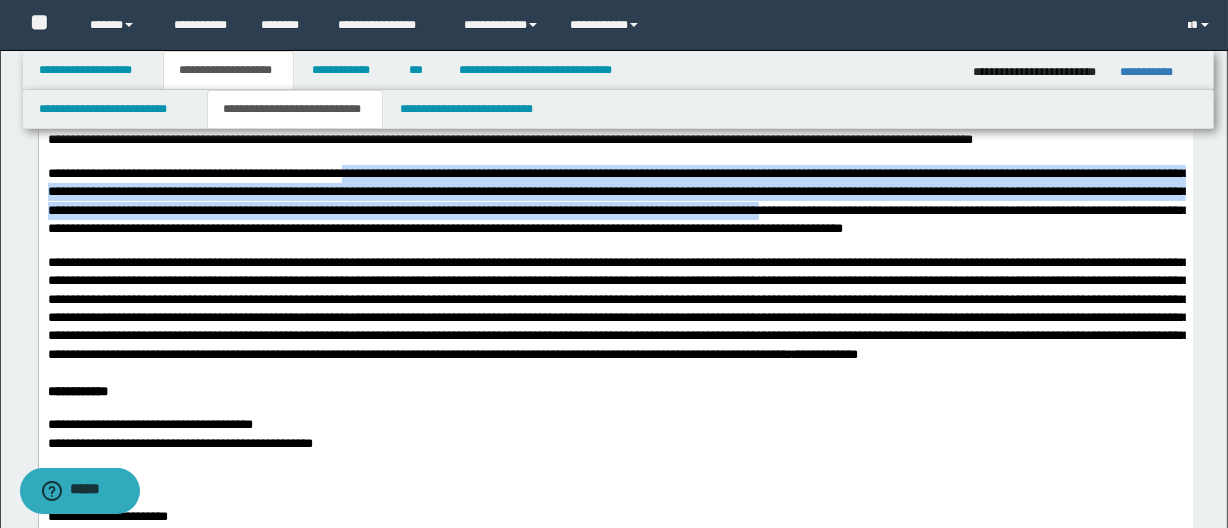 drag, startPoint x: 426, startPoint y: 170, endPoint x: 1105, endPoint y: 209, distance: 680.1191 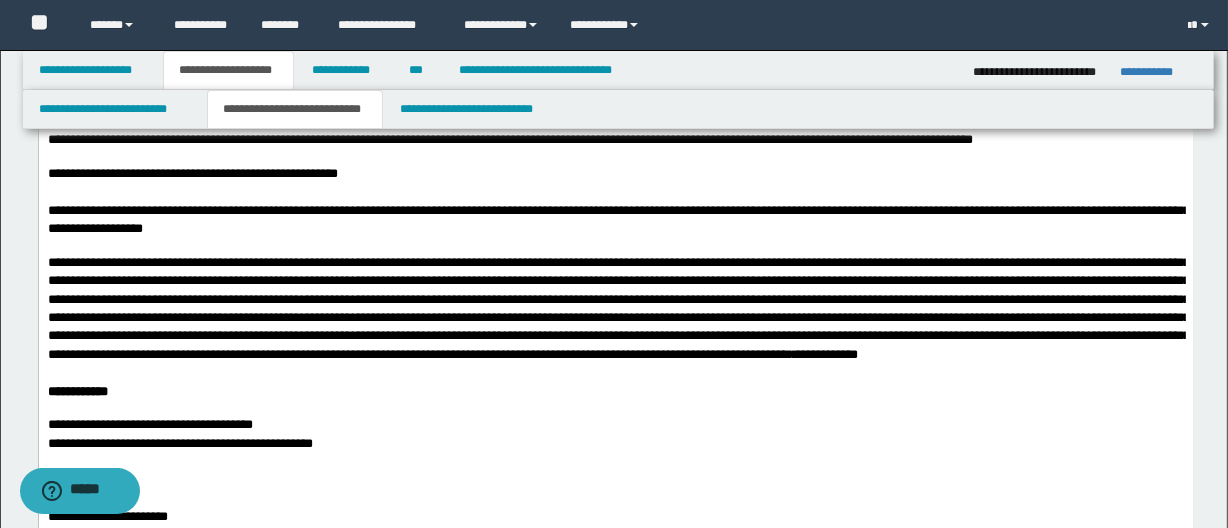 click on "**********" at bounding box center (618, 219) 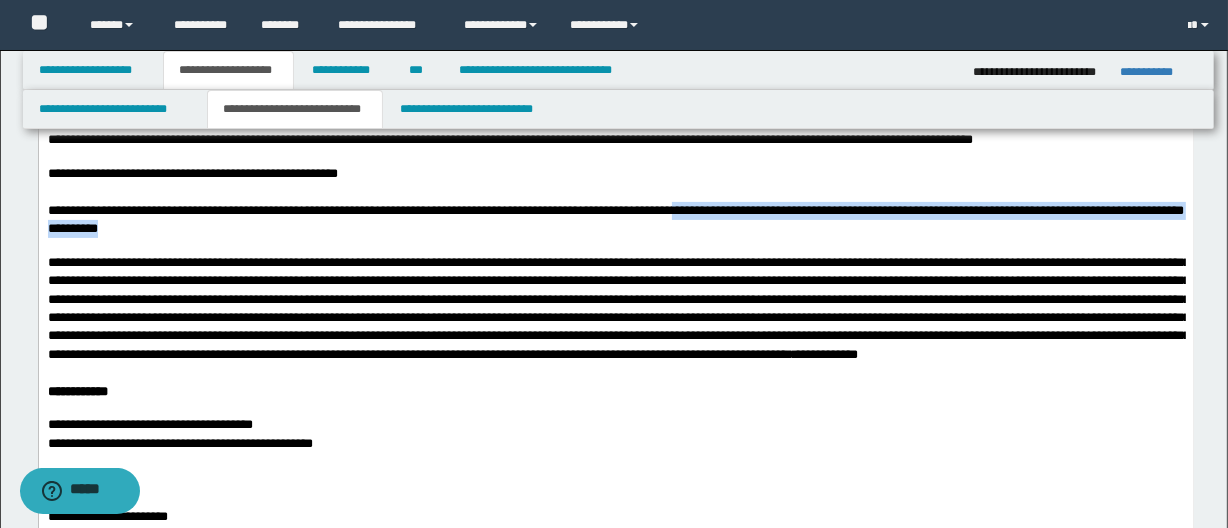 drag, startPoint x: 724, startPoint y: 215, endPoint x: 859, endPoint y: 227, distance: 135.53229 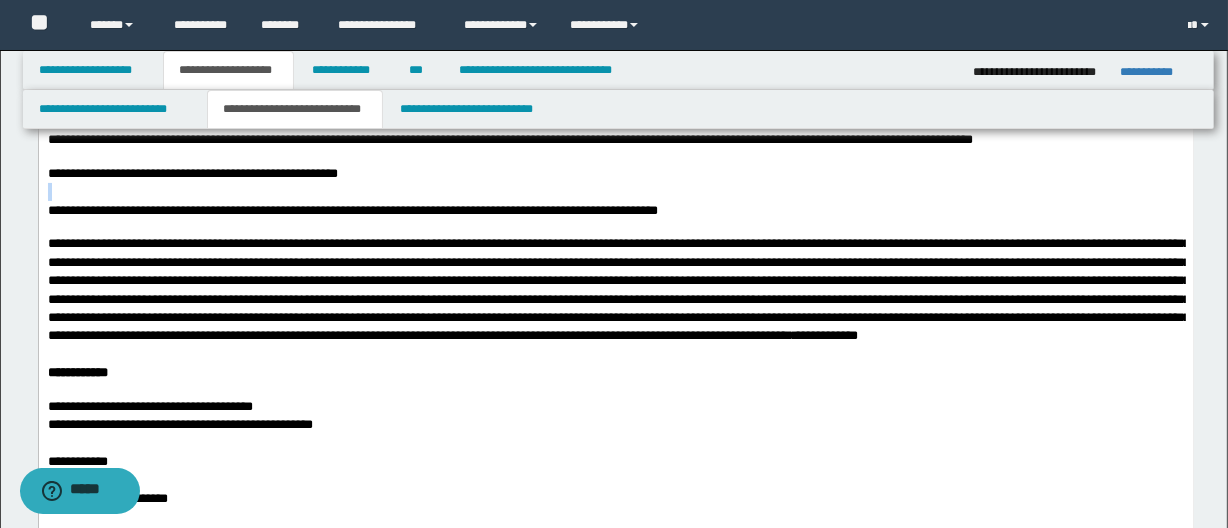 drag, startPoint x: 458, startPoint y: 180, endPoint x: 340, endPoint y: 182, distance: 118.016945 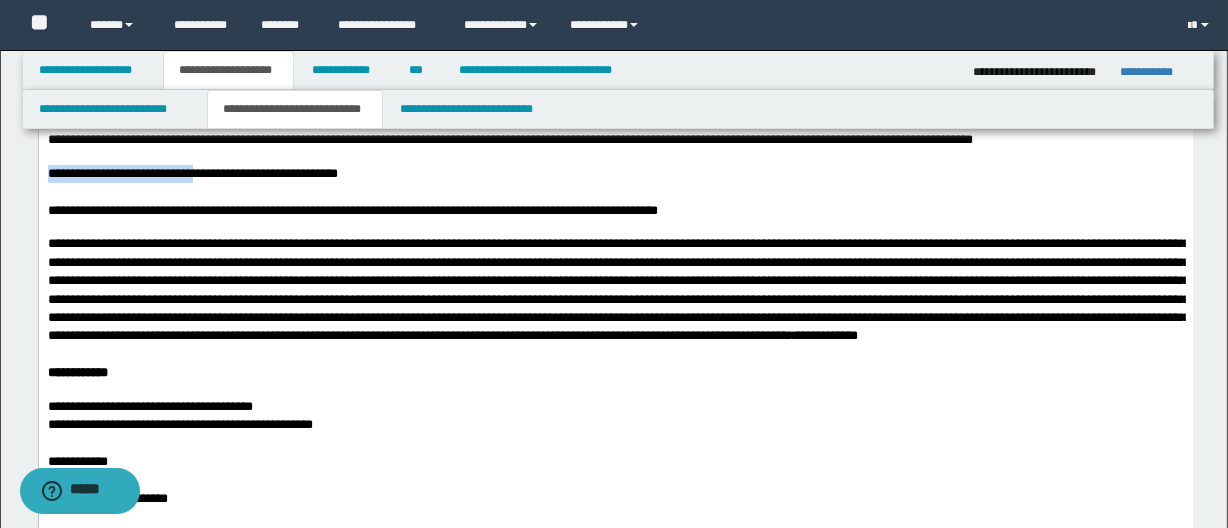 drag, startPoint x: 275, startPoint y: 174, endPoint x: 0, endPoint y: 167, distance: 275.08908 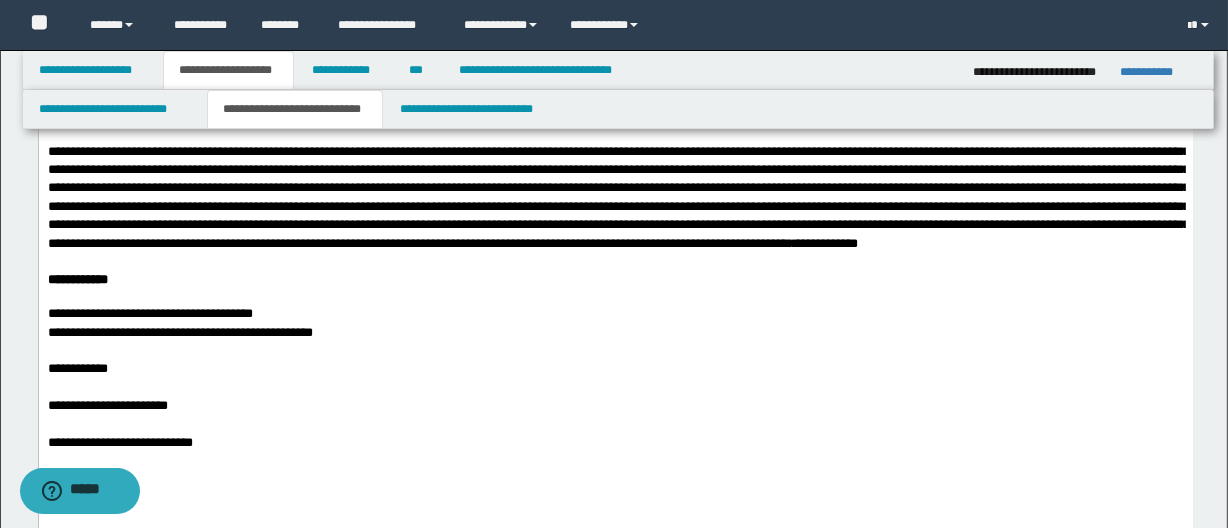 scroll, scrollTop: 454, scrollLeft: 0, axis: vertical 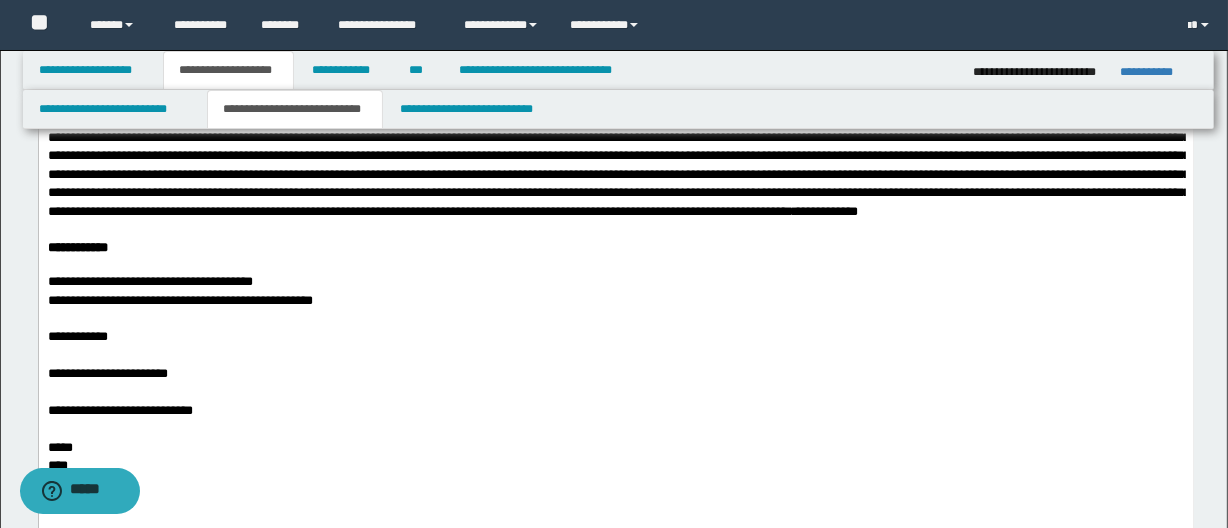drag, startPoint x: 72, startPoint y: 87, endPoint x: 50, endPoint y: 317, distance: 231.04977 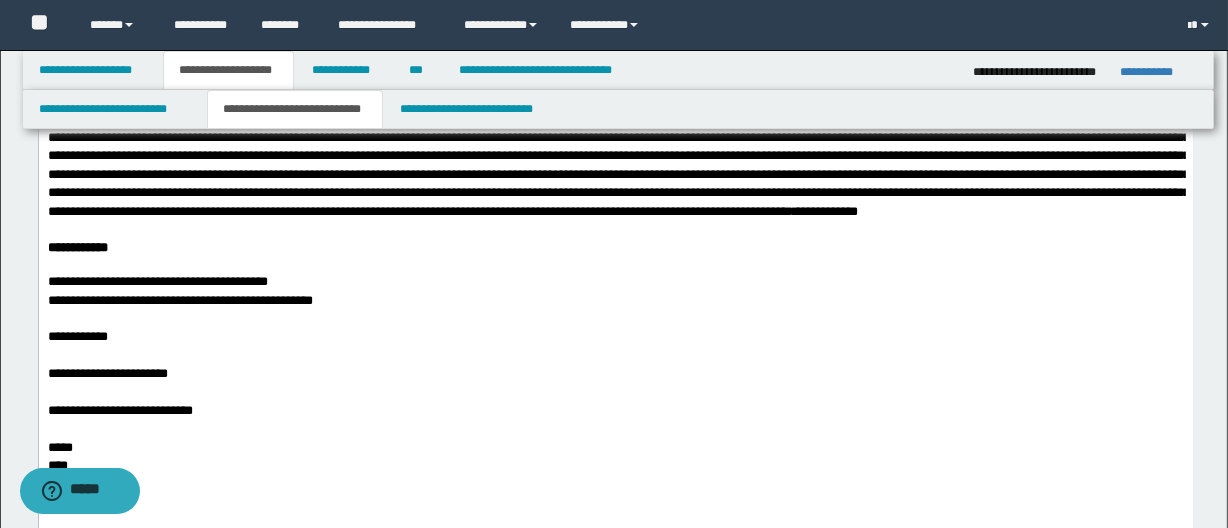 drag, startPoint x: 46, startPoint y: 340, endPoint x: 62, endPoint y: 103, distance: 237.53947 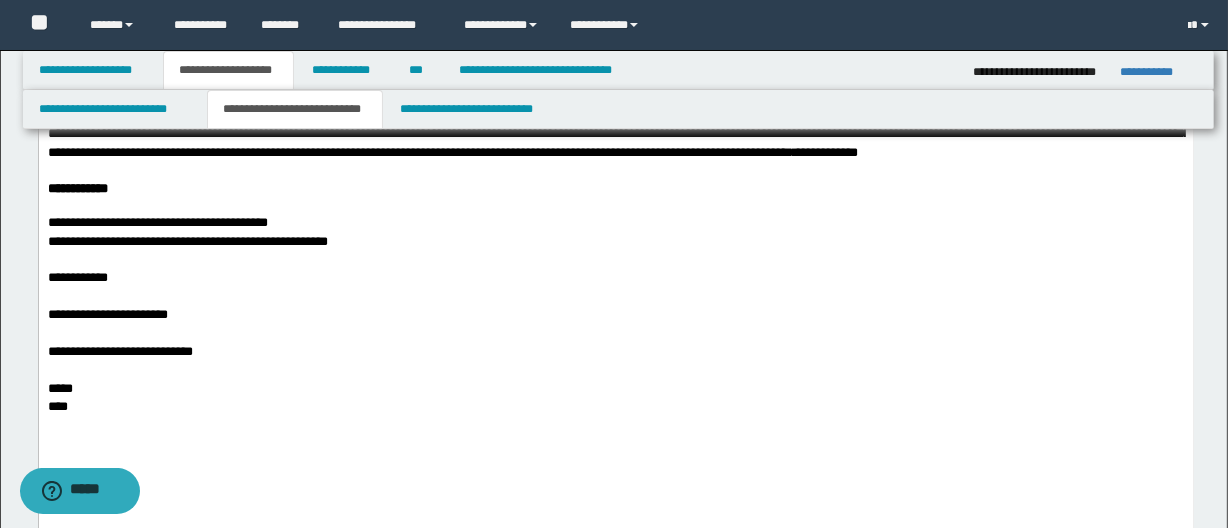 scroll, scrollTop: 545, scrollLeft: 0, axis: vertical 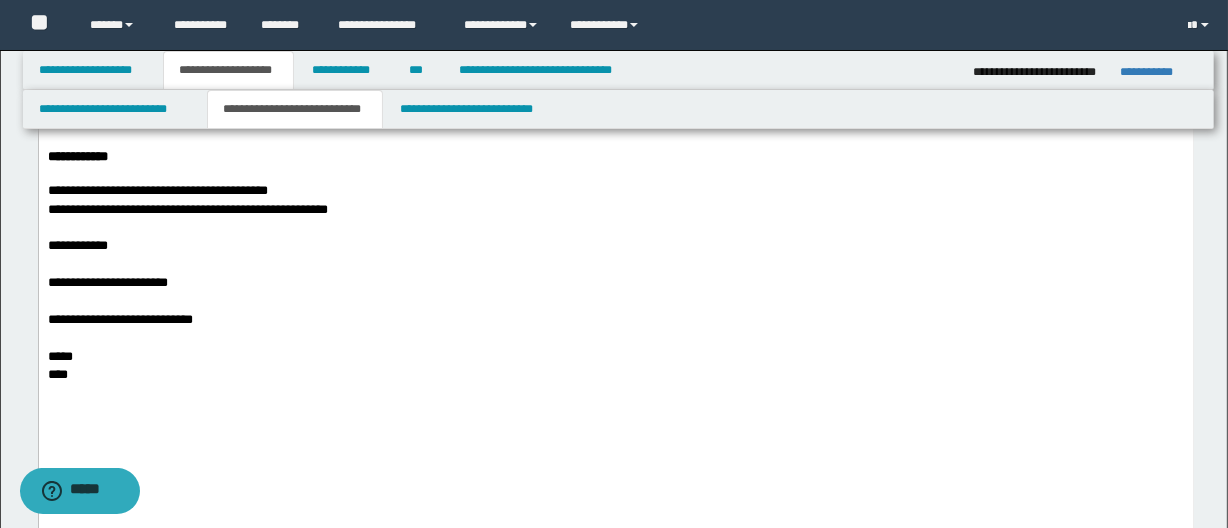 click at bounding box center (615, 302) 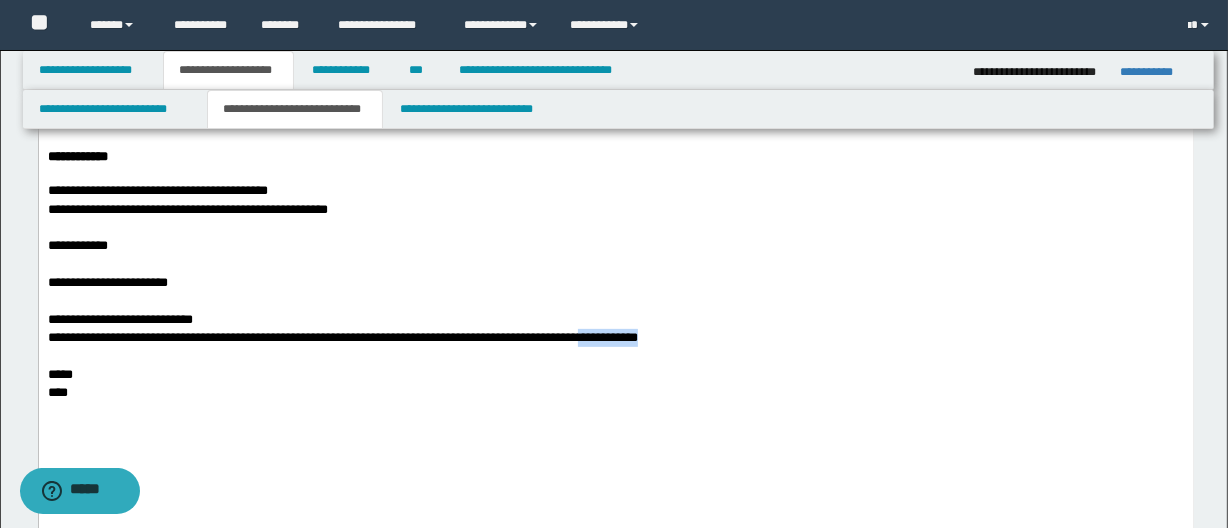drag, startPoint x: 622, startPoint y: 377, endPoint x: 769, endPoint y: 363, distance: 147.66516 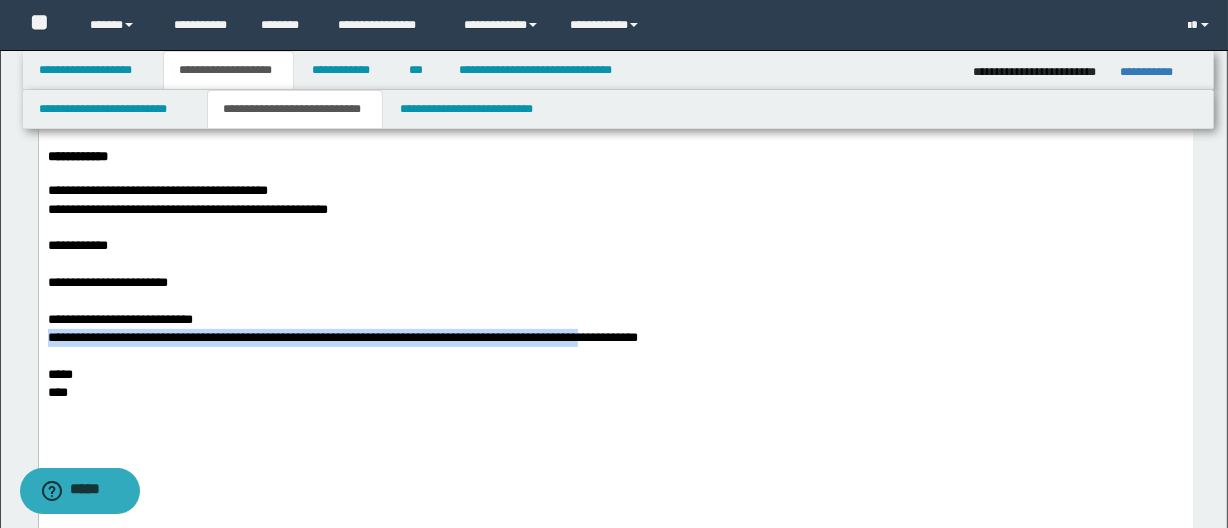 click on "**********" at bounding box center (615, 320) 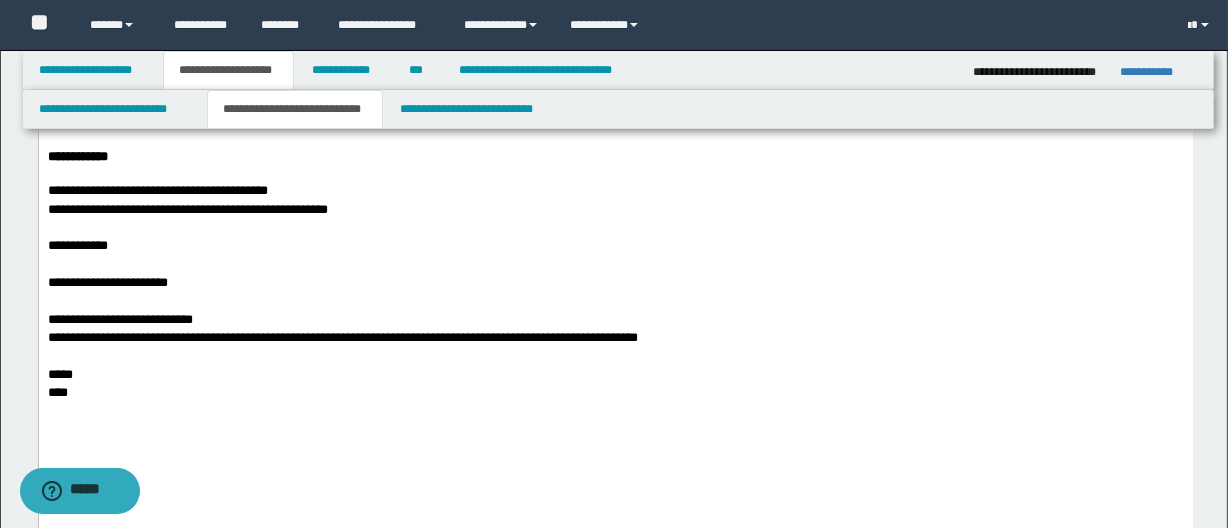 click on "**********" at bounding box center (615, 338) 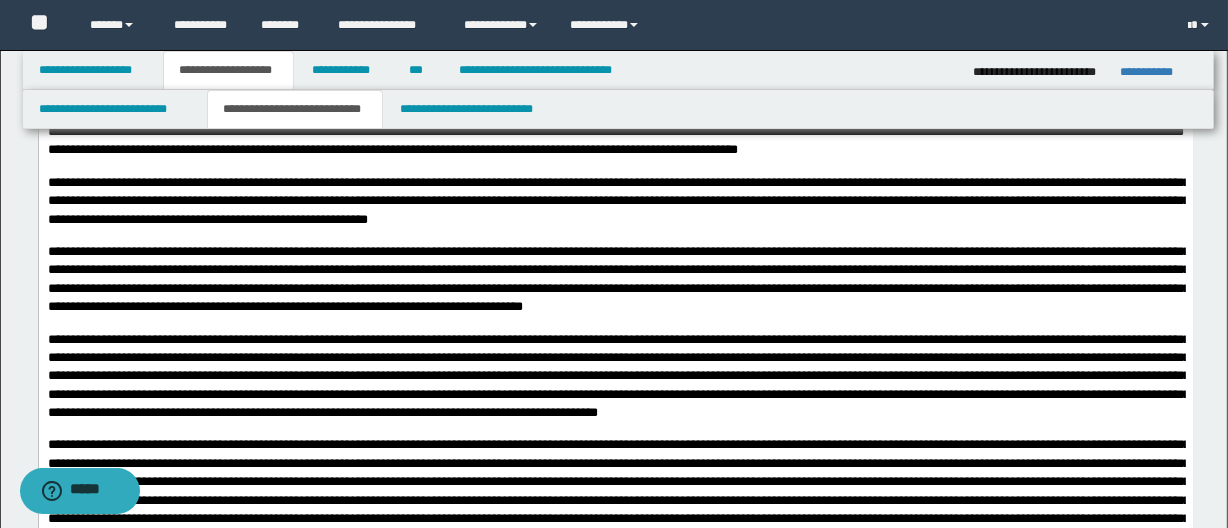 scroll, scrollTop: 1090, scrollLeft: 0, axis: vertical 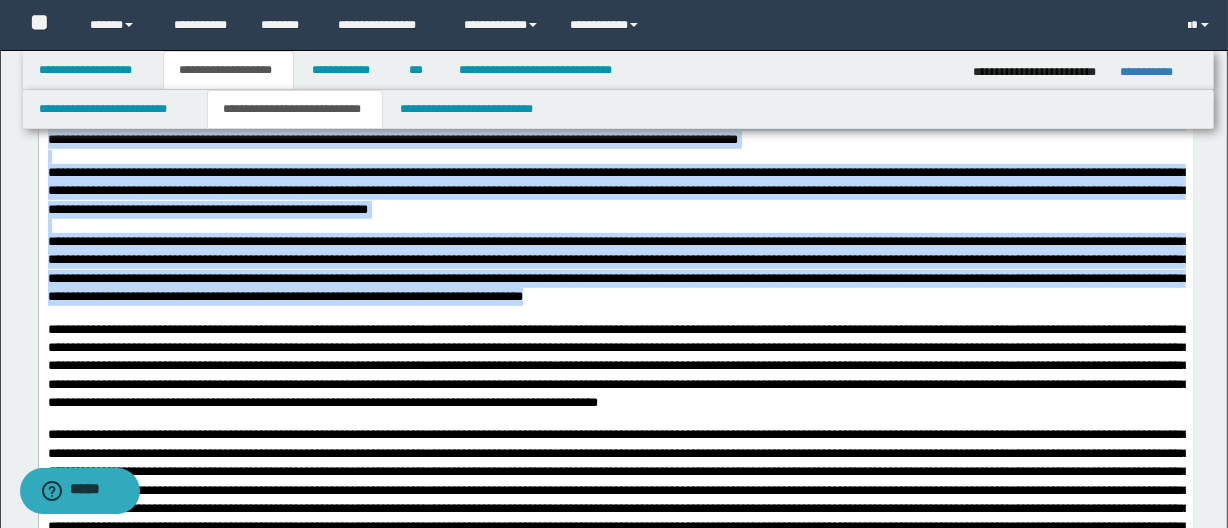 drag, startPoint x: 1054, startPoint y: 300, endPoint x: -1, endPoint y: 111, distance: 1071.7957 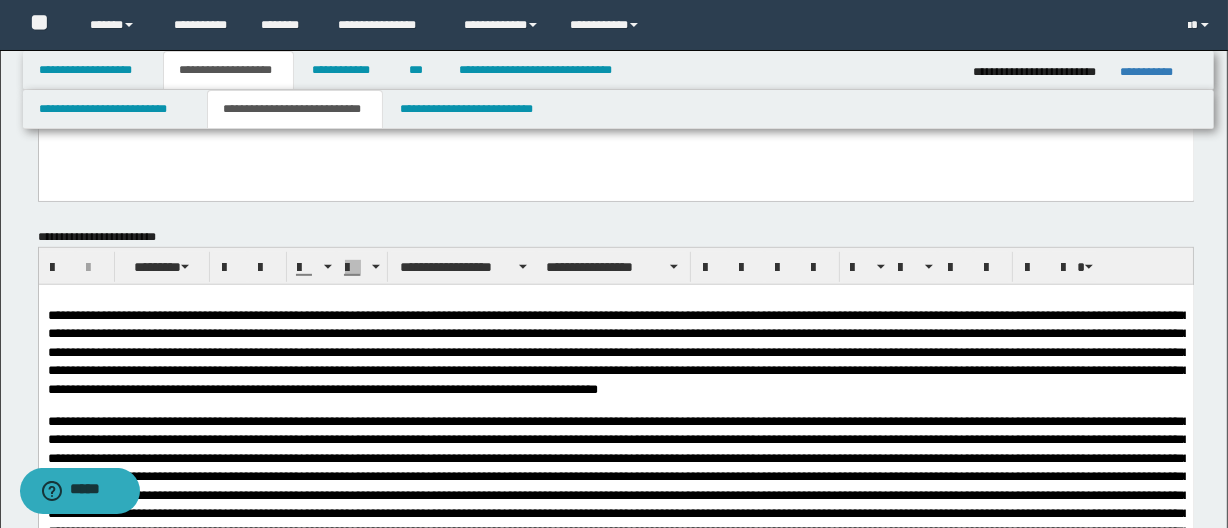 scroll, scrollTop: 909, scrollLeft: 0, axis: vertical 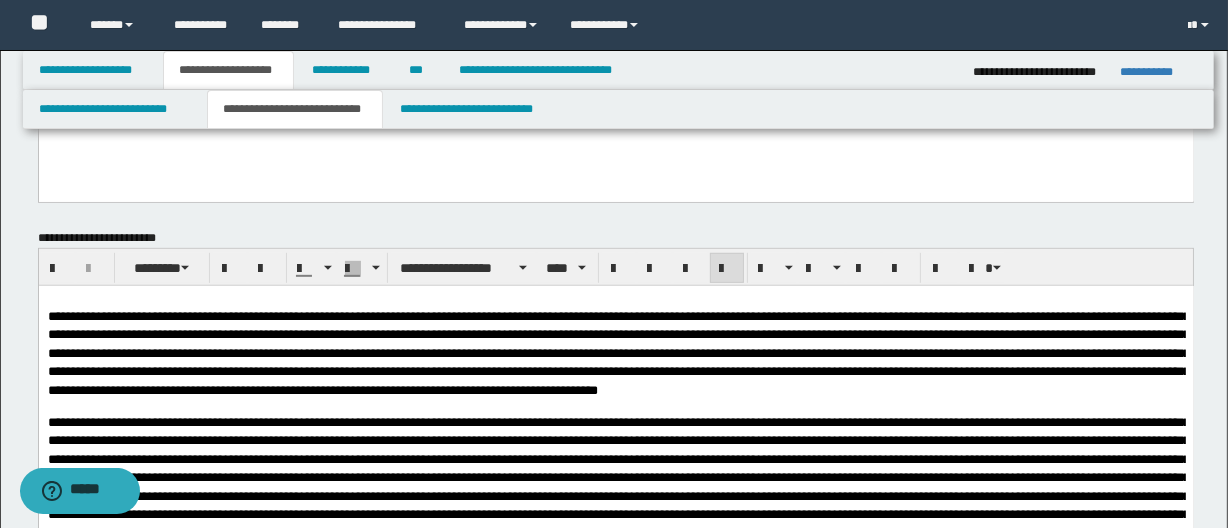 click on "**********" at bounding box center (618, 353) 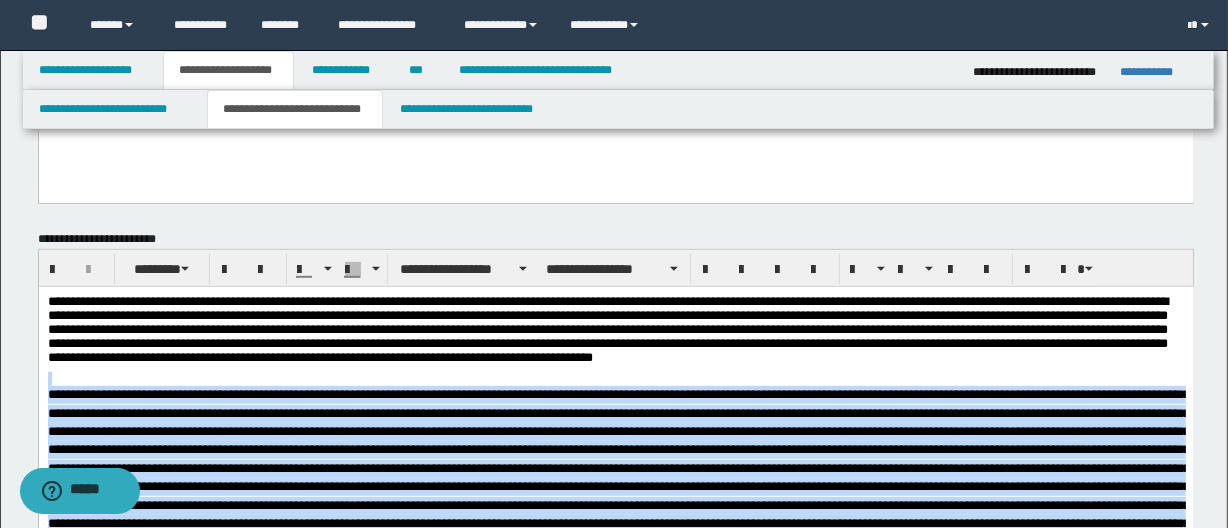 scroll, scrollTop: 909, scrollLeft: 0, axis: vertical 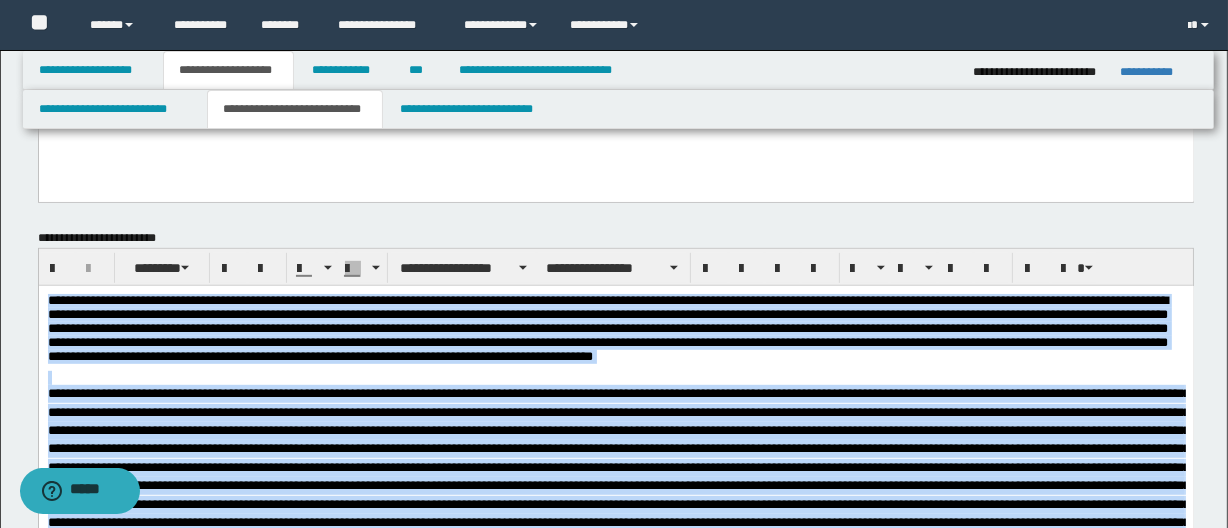 drag, startPoint x: 736, startPoint y: 9333, endPoint x: 26, endPoint y: 289, distance: 9071.826 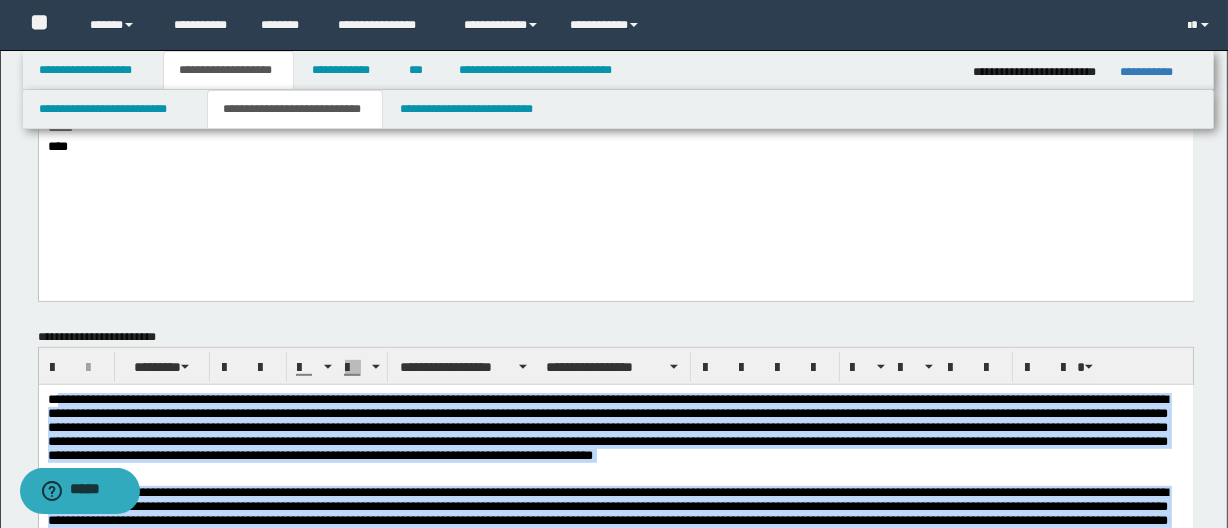 scroll, scrollTop: 818, scrollLeft: 0, axis: vertical 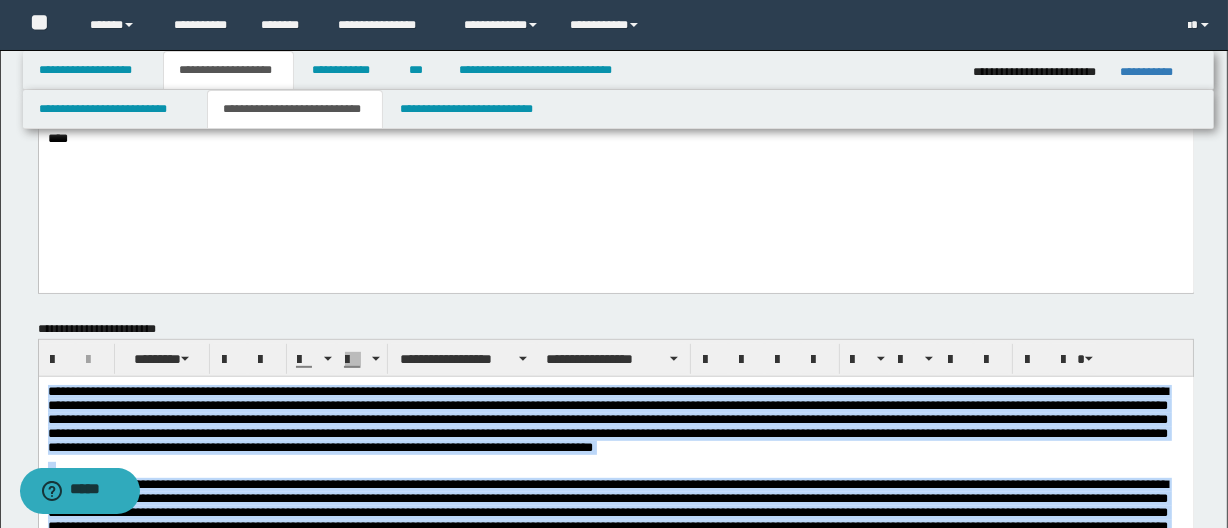 drag, startPoint x: 624, startPoint y: 8167, endPoint x: 14, endPoint y: 328, distance: 7862.698 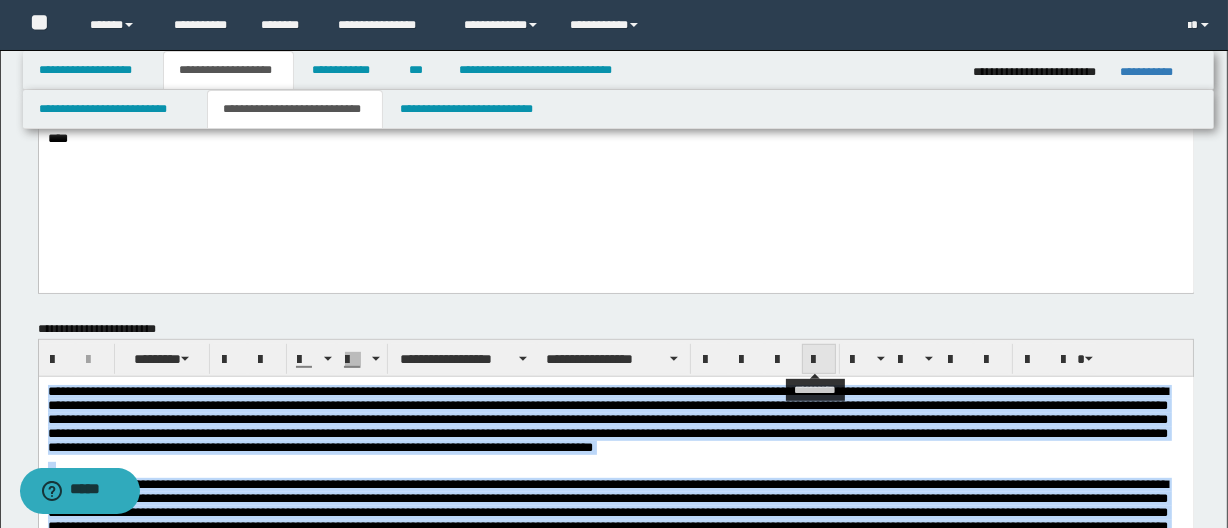 click at bounding box center (819, 359) 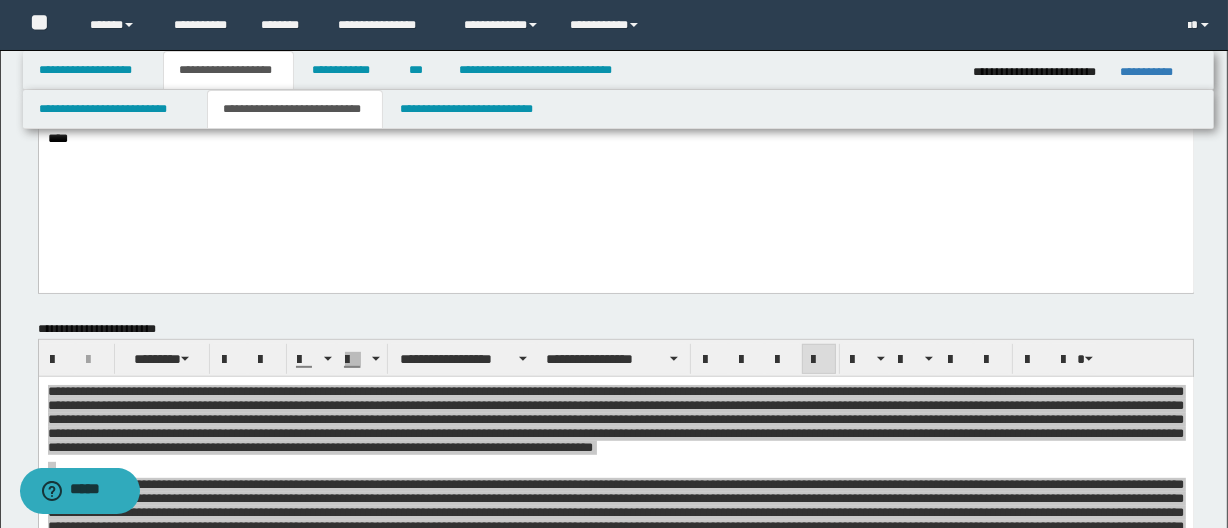 click on "**********" at bounding box center [615, -198] 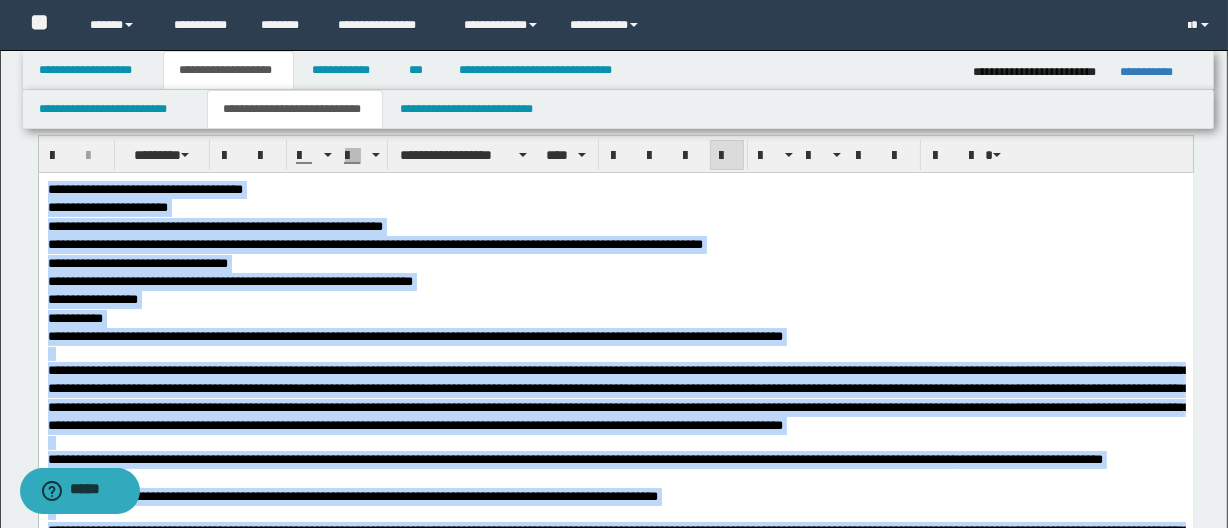 scroll, scrollTop: 0, scrollLeft: 0, axis: both 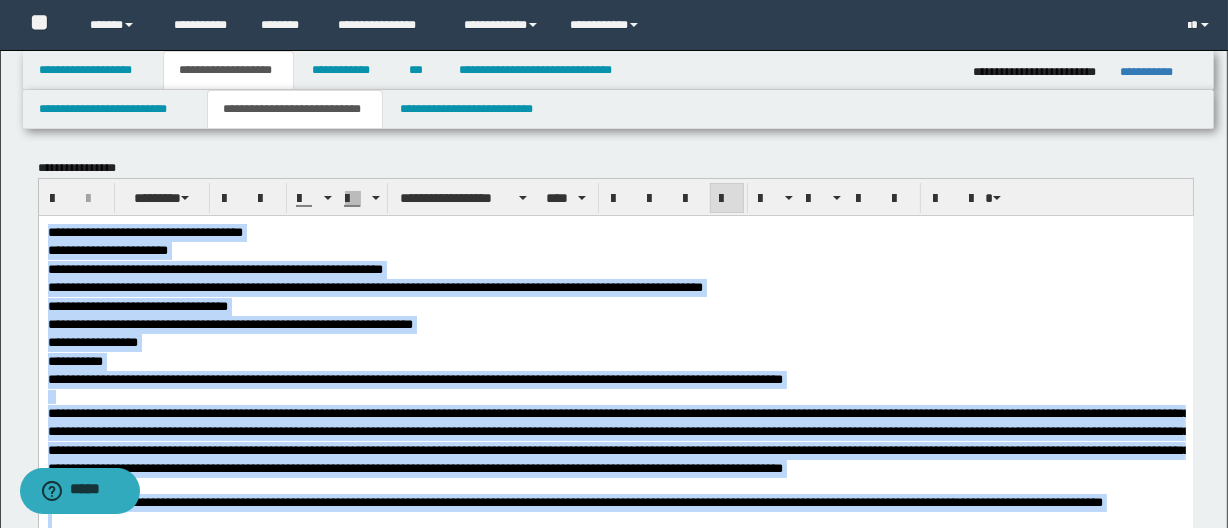 drag, startPoint x: 295, startPoint y: 848, endPoint x: -1, endPoint y: 80, distance: 823.06744 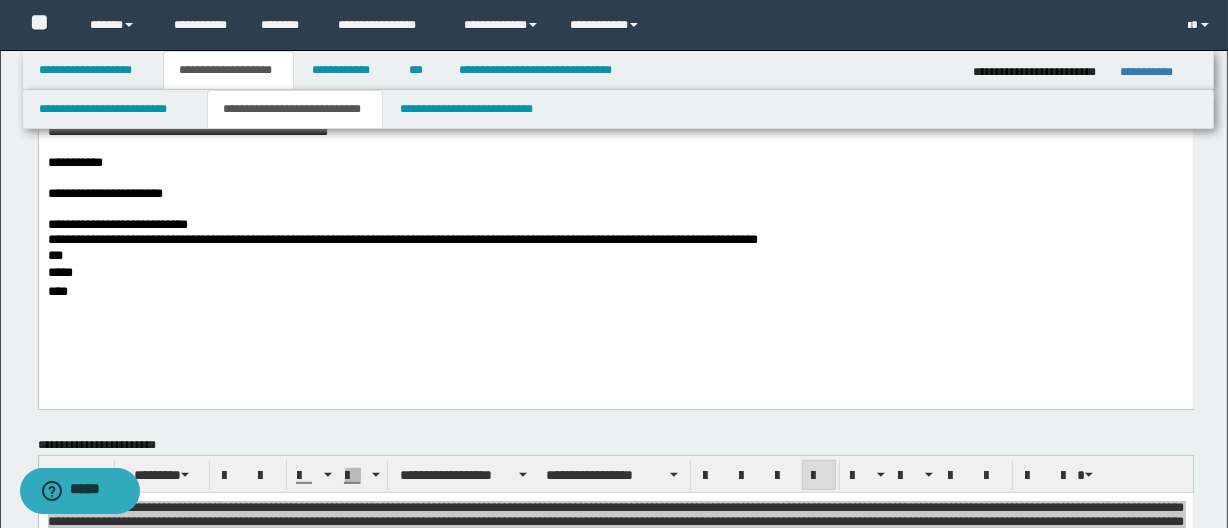 scroll, scrollTop: 636, scrollLeft: 0, axis: vertical 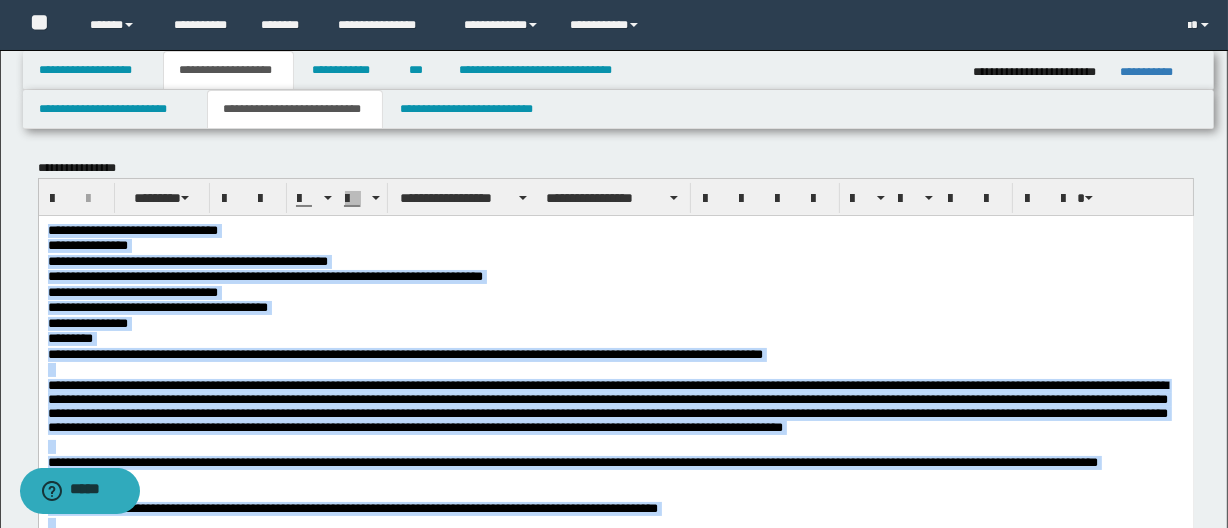 drag, startPoint x: 810, startPoint y: 887, endPoint x: 122, endPoint y: 301, distance: 903.7367 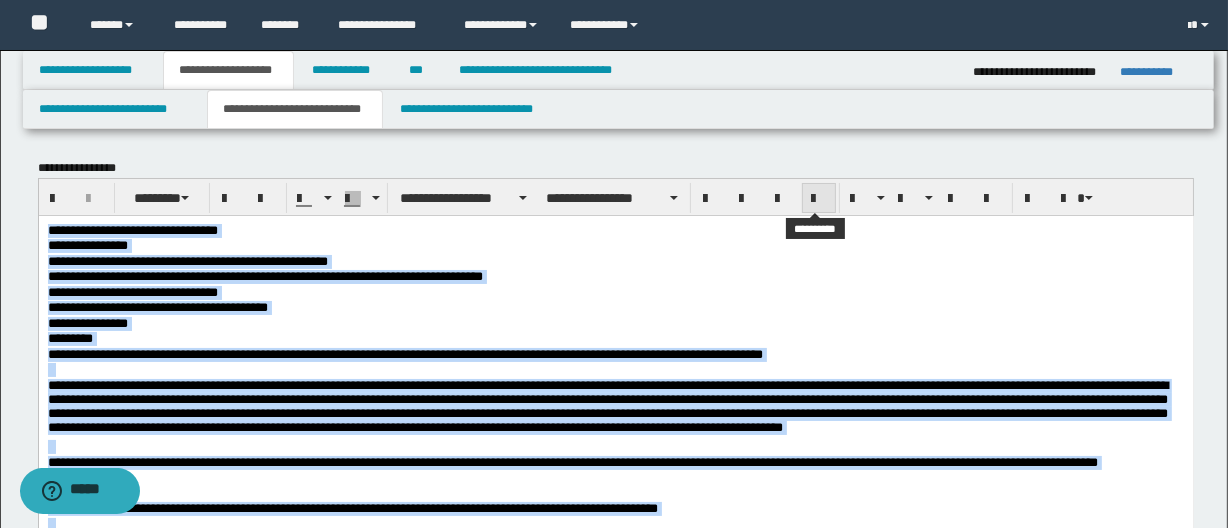 click at bounding box center [819, 199] 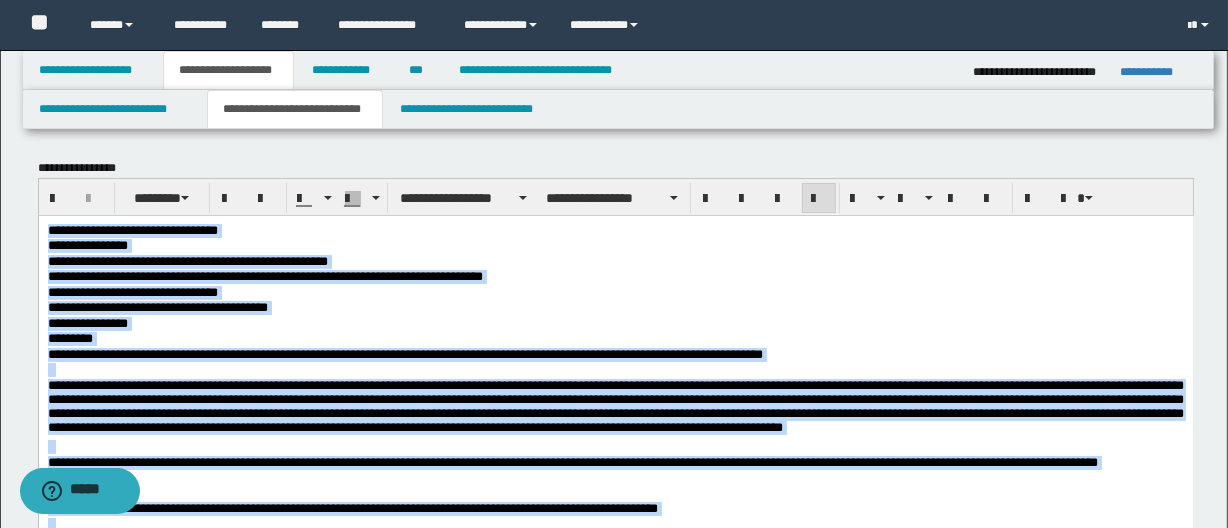 click on "**********" at bounding box center [615, 307] 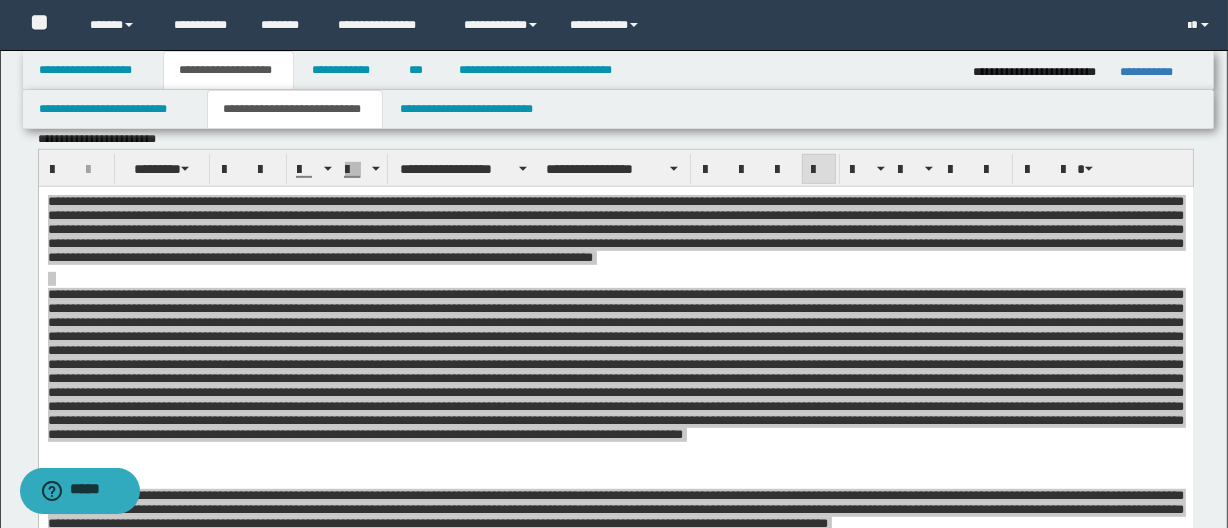 scroll, scrollTop: 909, scrollLeft: 0, axis: vertical 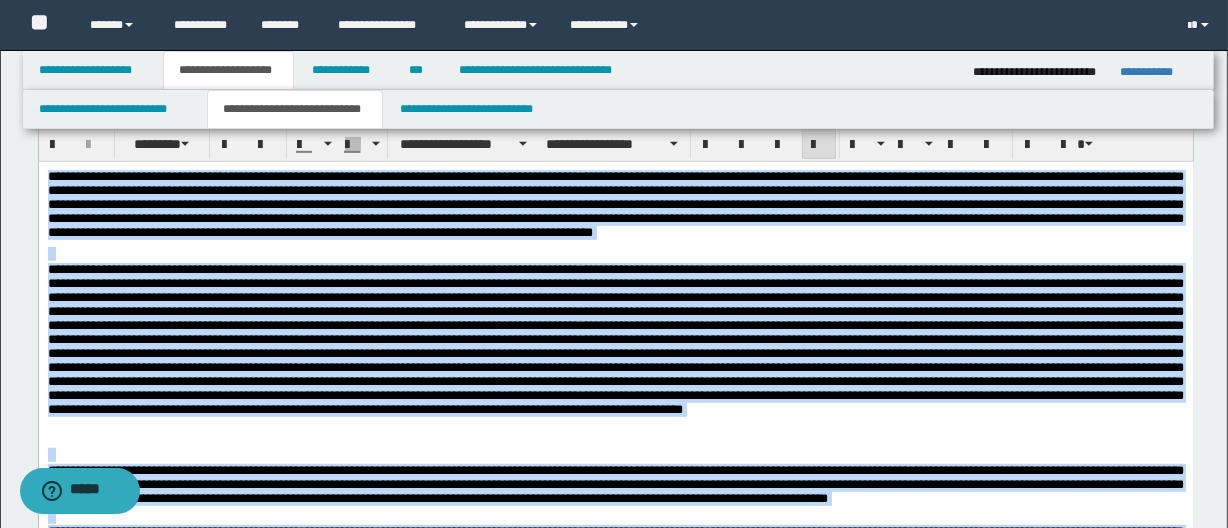 click at bounding box center (615, 355) 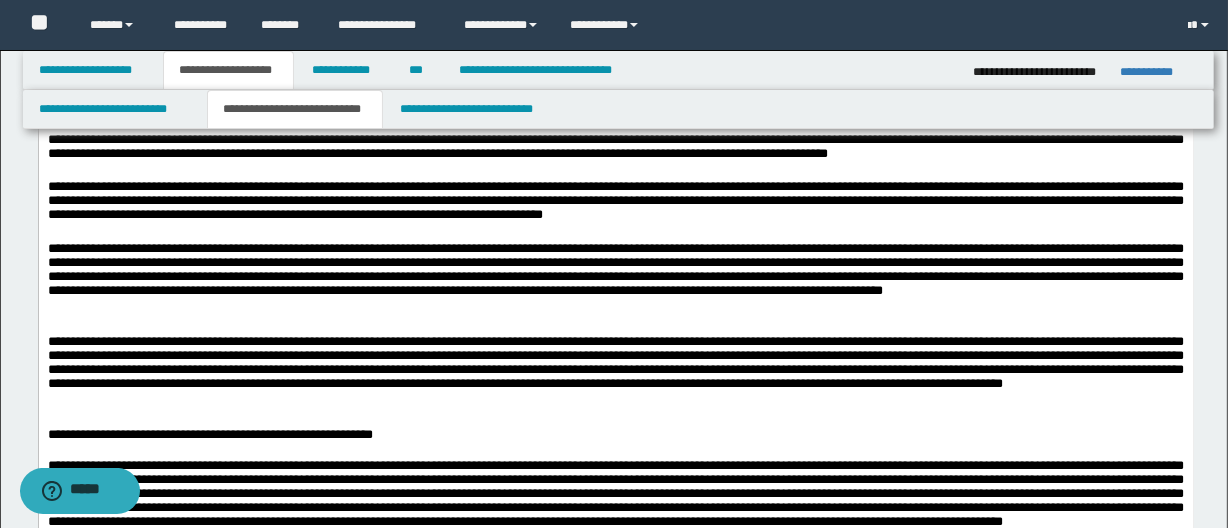 scroll, scrollTop: 1272, scrollLeft: 0, axis: vertical 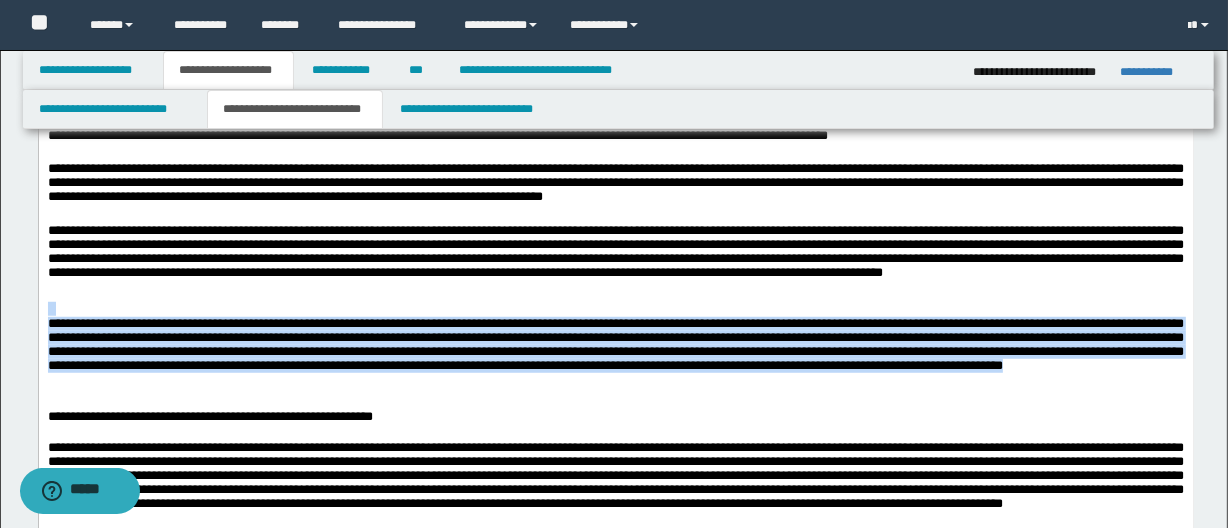 drag, startPoint x: 394, startPoint y: 382, endPoint x: 6, endPoint y: 316, distance: 393.57336 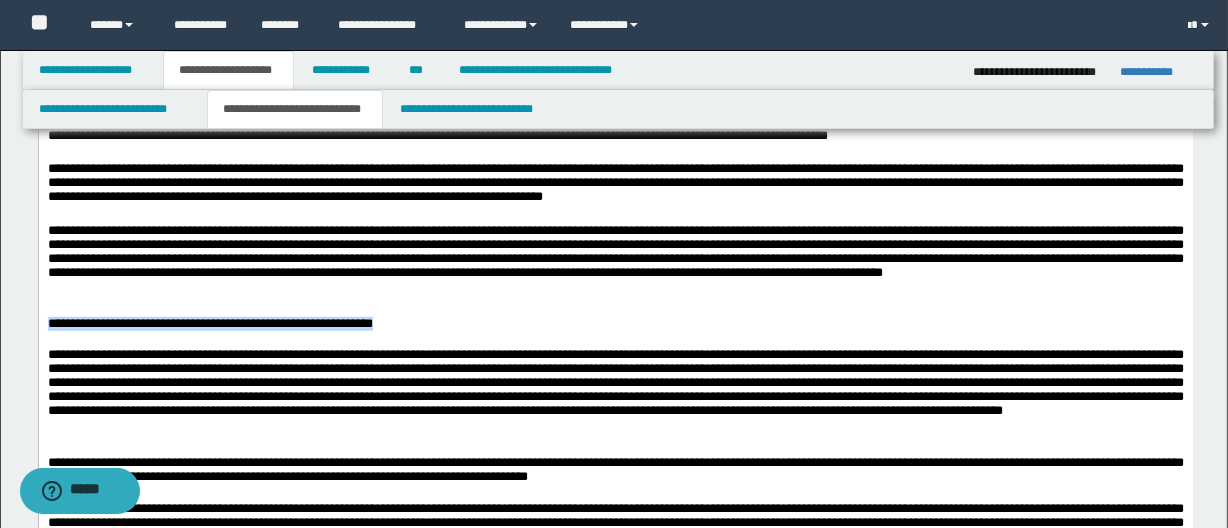 drag, startPoint x: 514, startPoint y: 327, endPoint x: -1, endPoint y: 318, distance: 515.0786 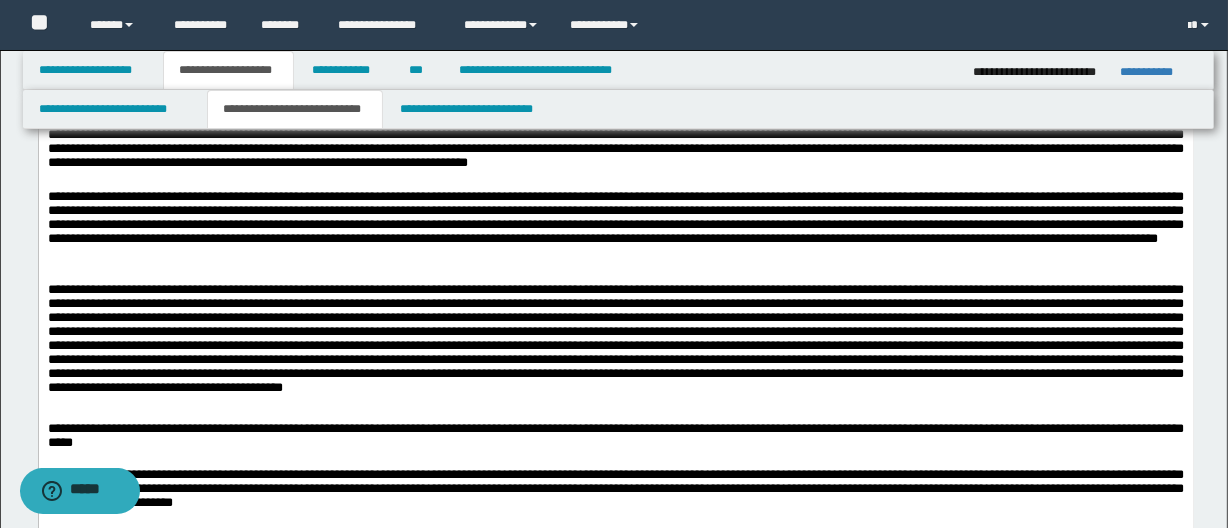 scroll, scrollTop: 1727, scrollLeft: 0, axis: vertical 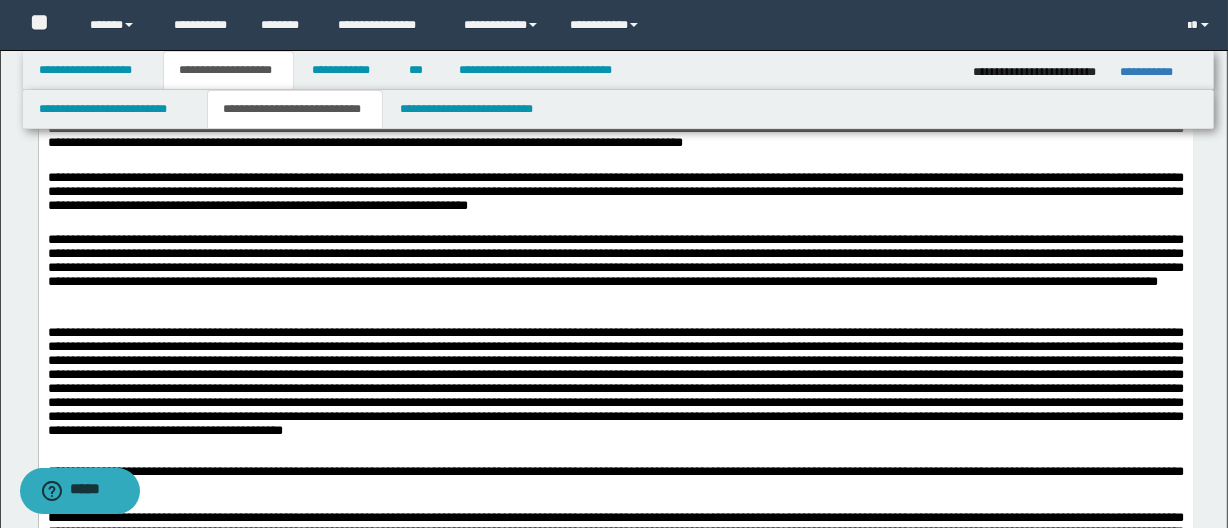 click on "**********" at bounding box center (615, 272) 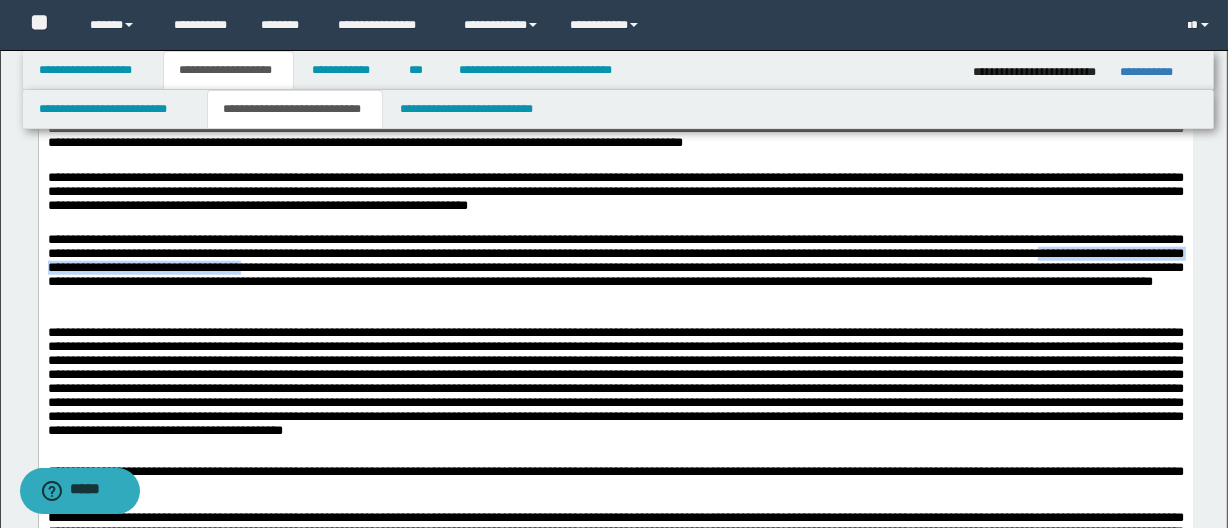 drag, startPoint x: 241, startPoint y: 273, endPoint x: 622, endPoint y: 274, distance: 381.0013 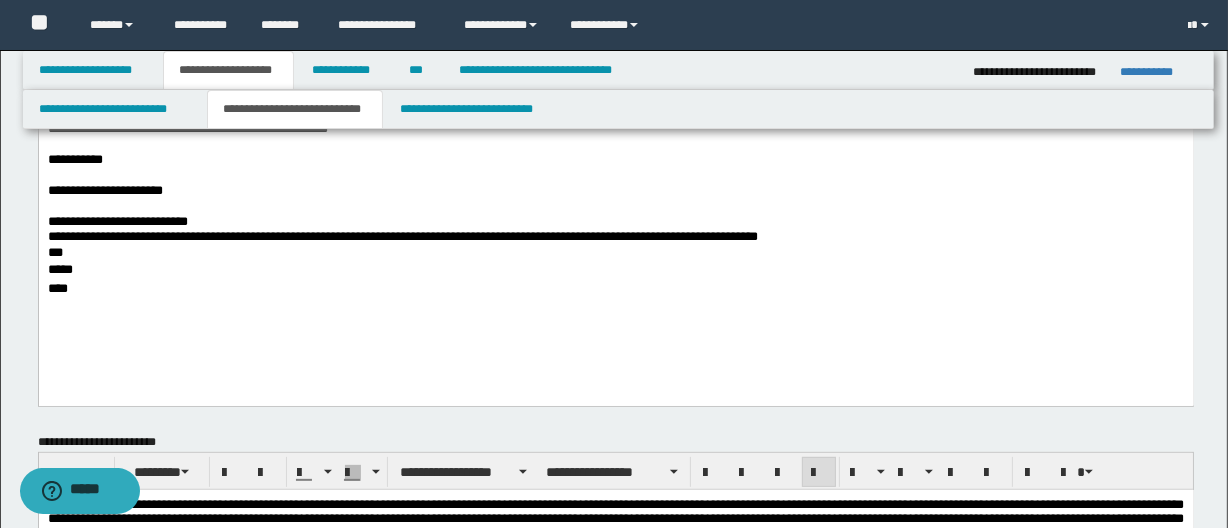 scroll, scrollTop: 454, scrollLeft: 0, axis: vertical 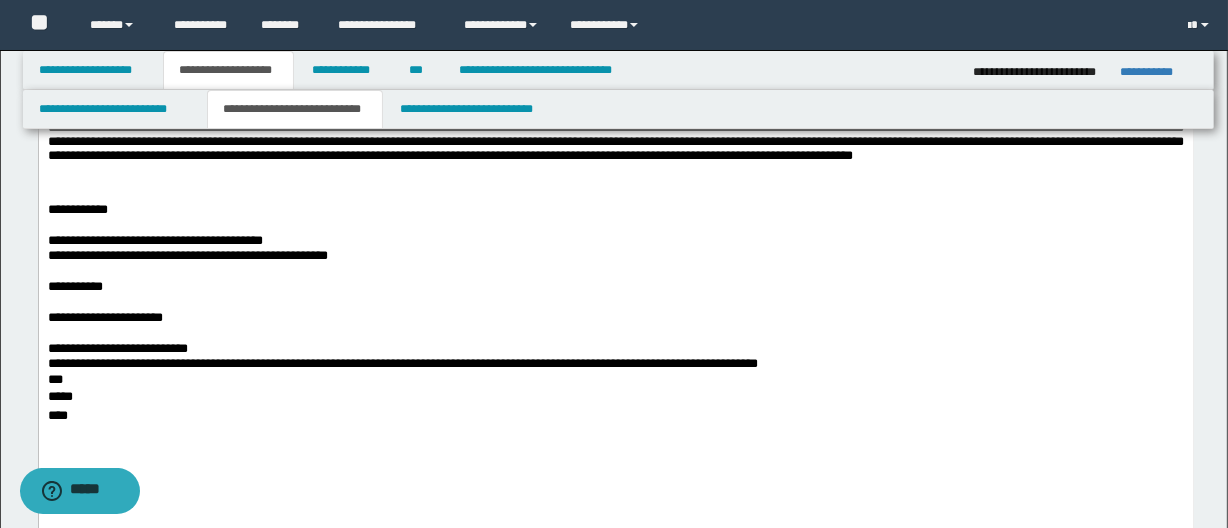 click on "**********" at bounding box center [615, 256] 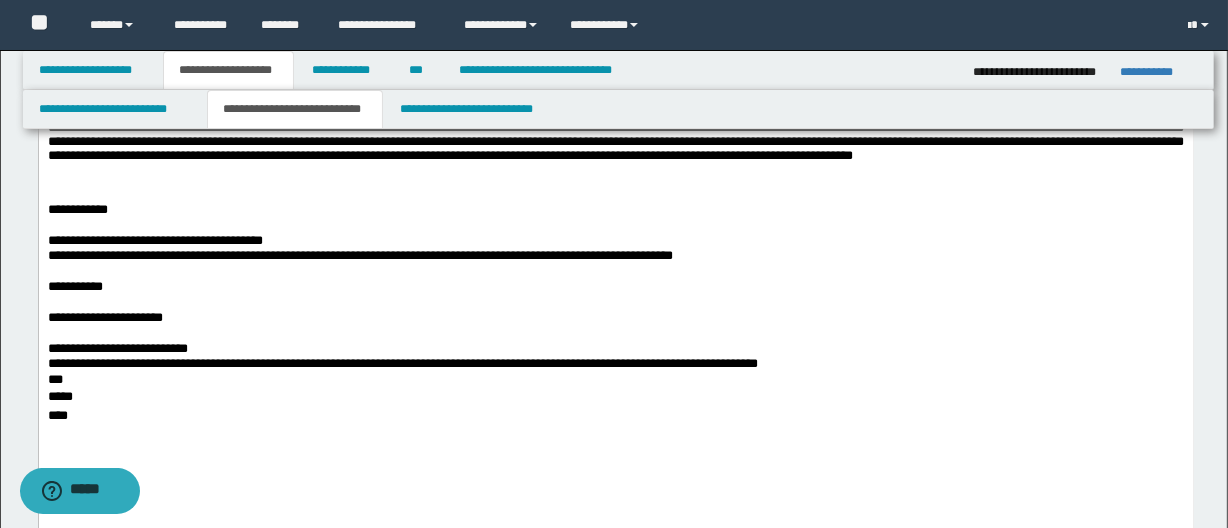 click on "**********" at bounding box center (615, 256) 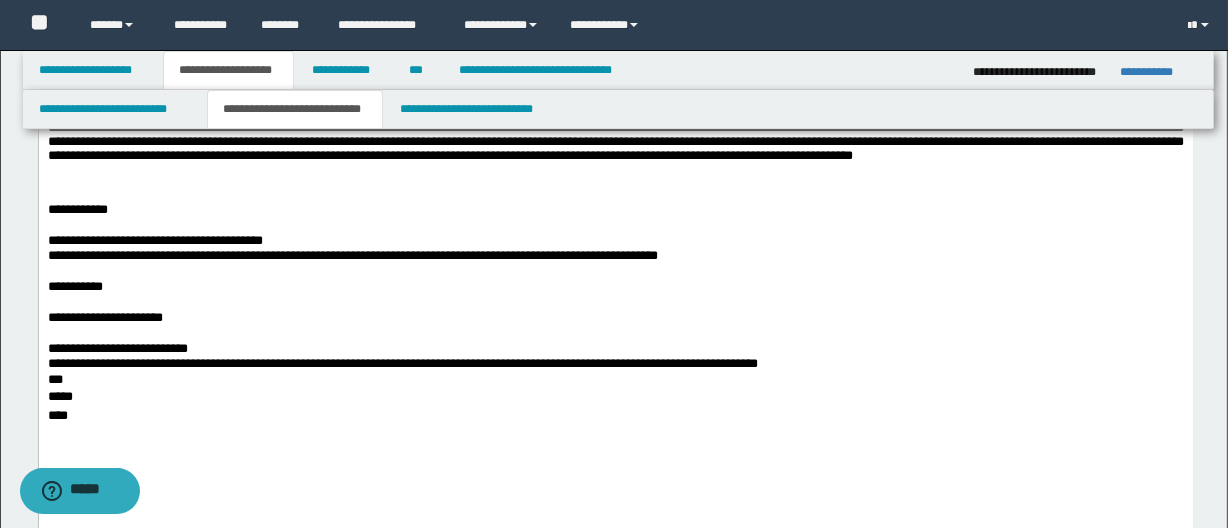 click on "**********" at bounding box center (615, 241) 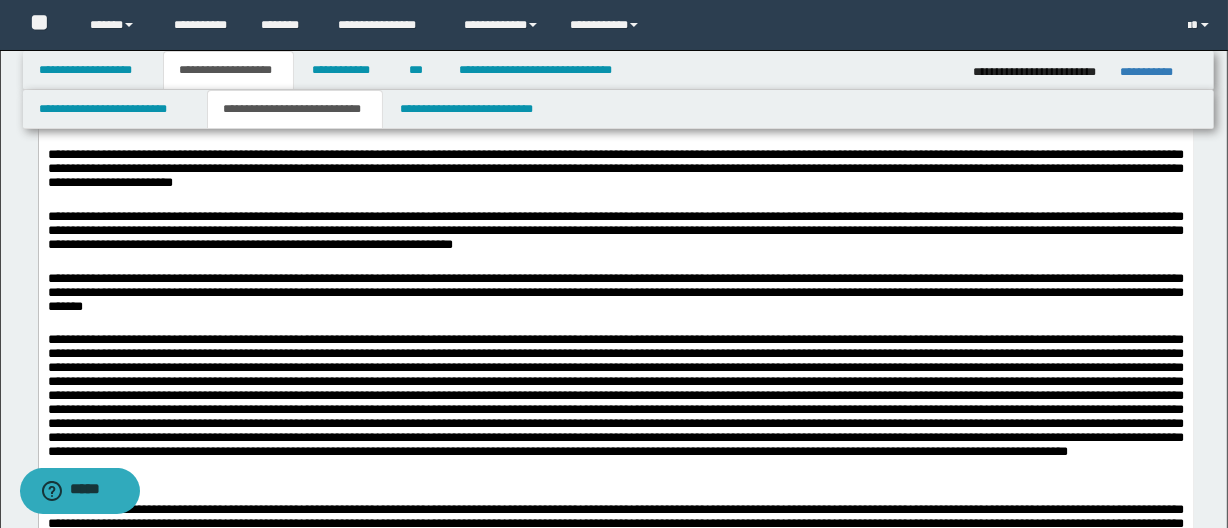 scroll, scrollTop: 2181, scrollLeft: 0, axis: vertical 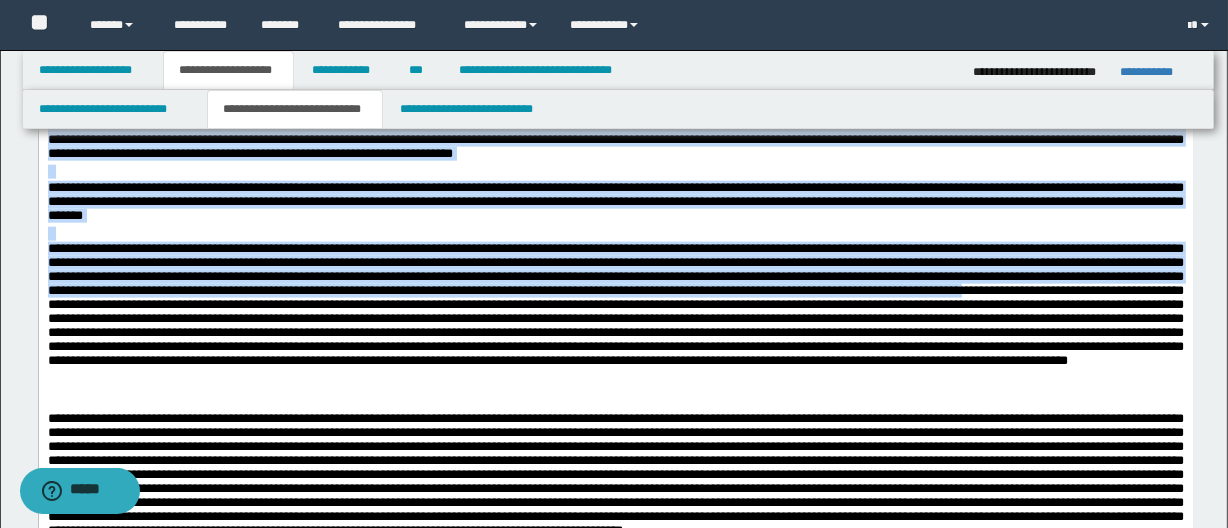 drag, startPoint x: 1001, startPoint y: 397, endPoint x: 345, endPoint y: 271, distance: 667.991 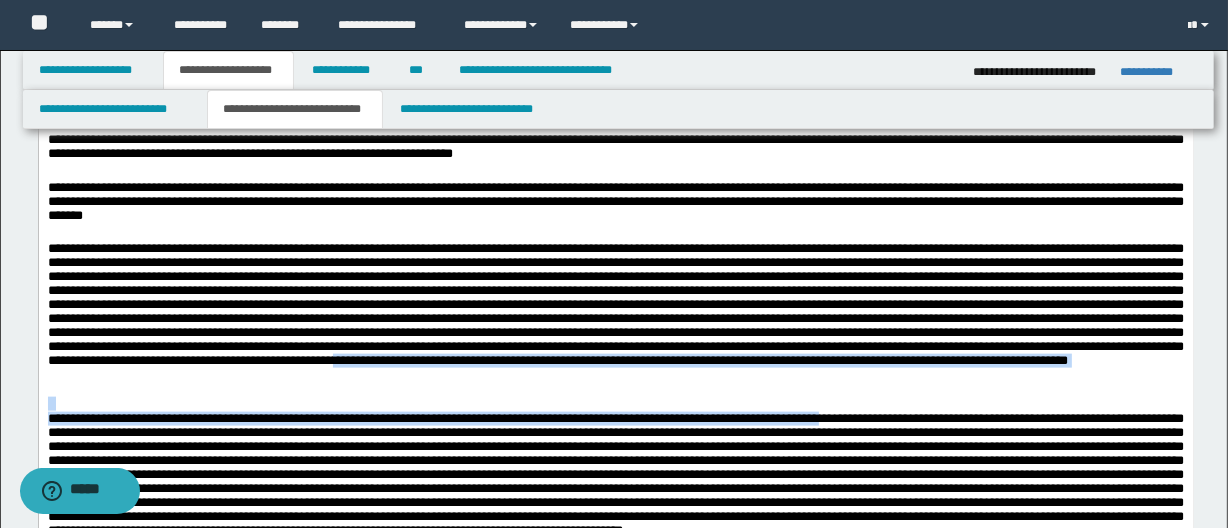 drag, startPoint x: 978, startPoint y: 413, endPoint x: 132, endPoint y: 319, distance: 851.2062 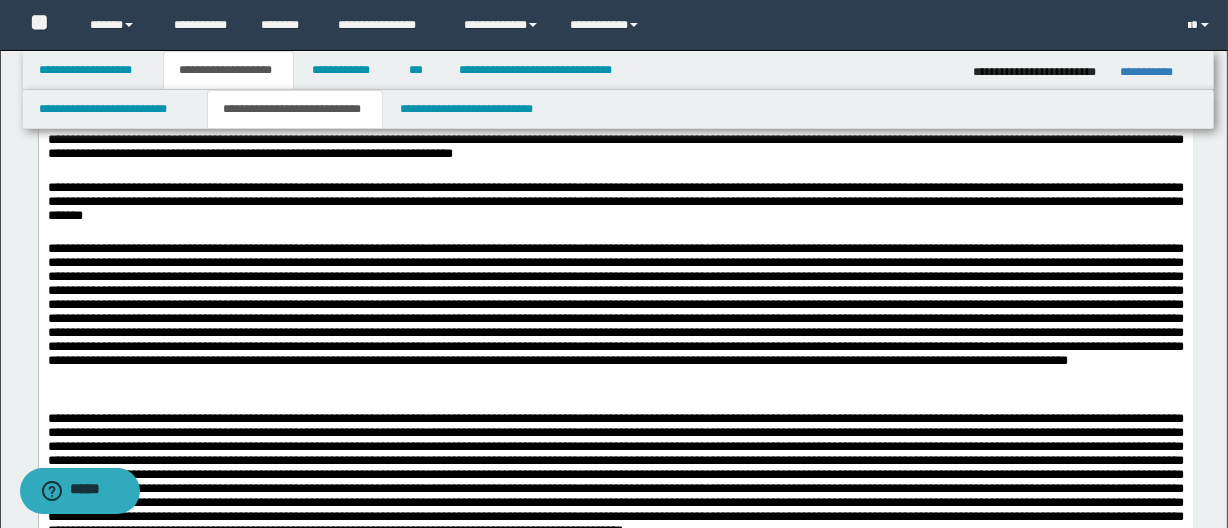 click at bounding box center (615, 235) 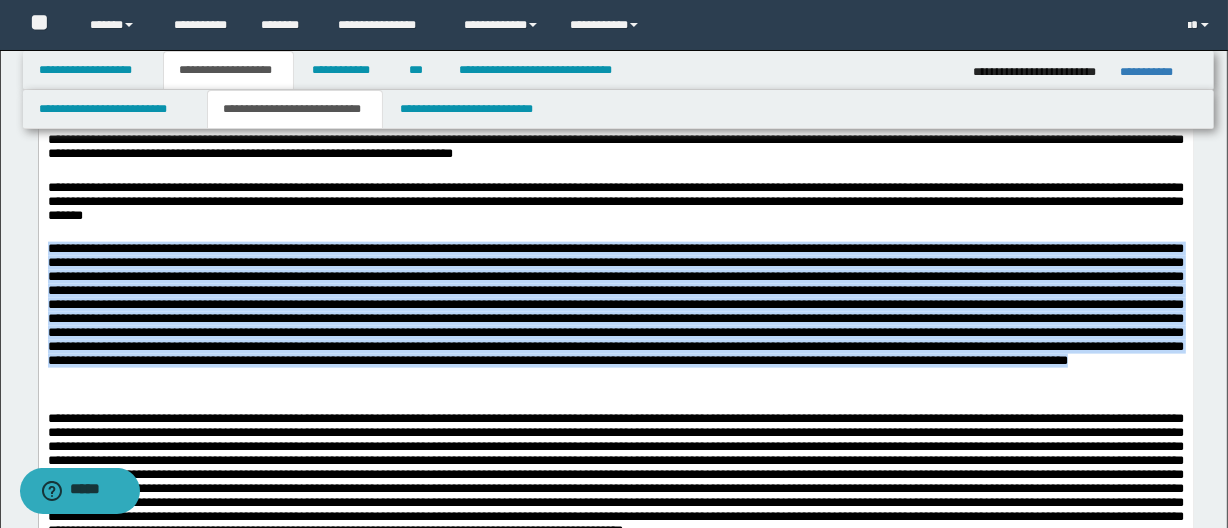 drag, startPoint x: 962, startPoint y: 397, endPoint x: 26, endPoint y: 249, distance: 947.6286 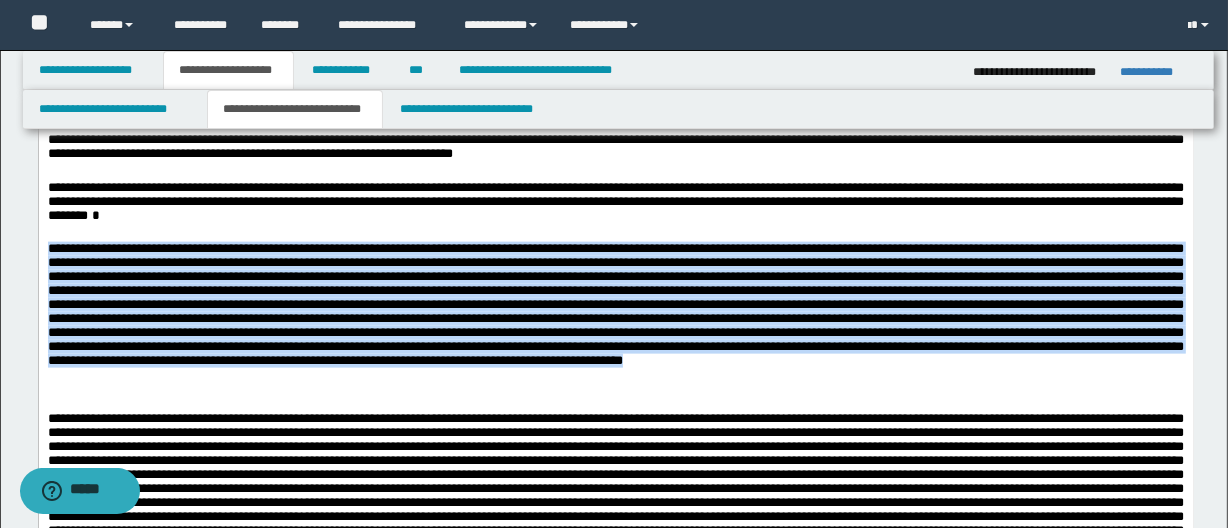 drag, startPoint x: 495, startPoint y: 393, endPoint x: 0, endPoint y: 254, distance: 514.1459 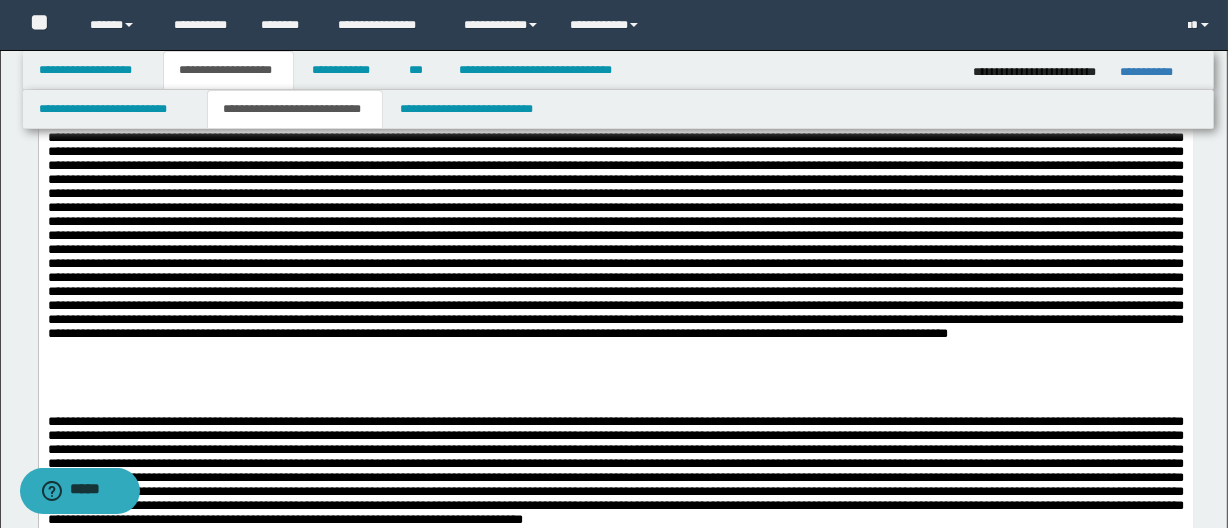 scroll, scrollTop: 2363, scrollLeft: 0, axis: vertical 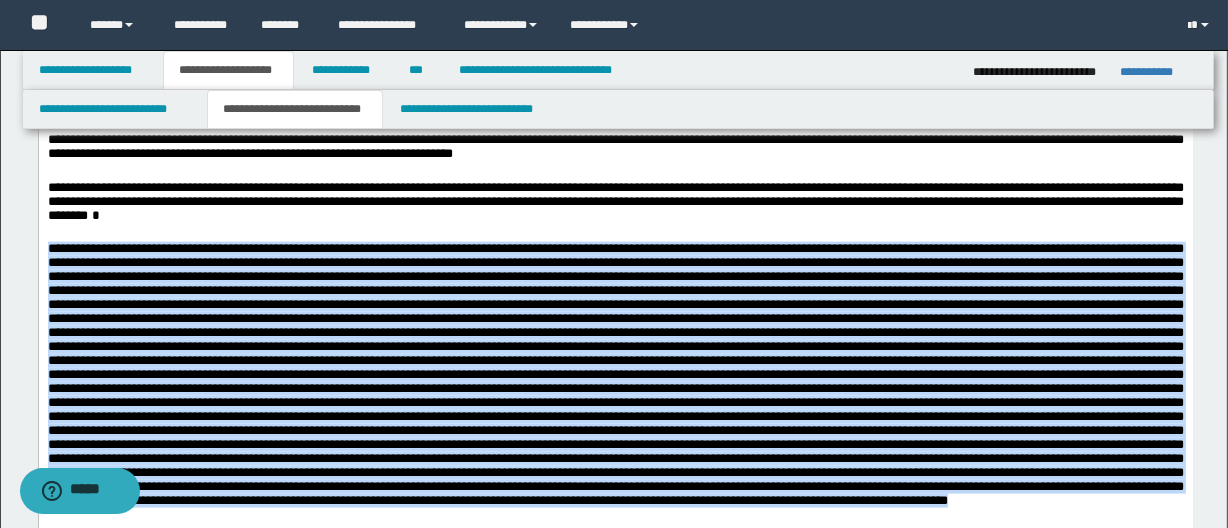 drag, startPoint x: 675, startPoint y: 540, endPoint x: 4, endPoint y: 244, distance: 733.3873 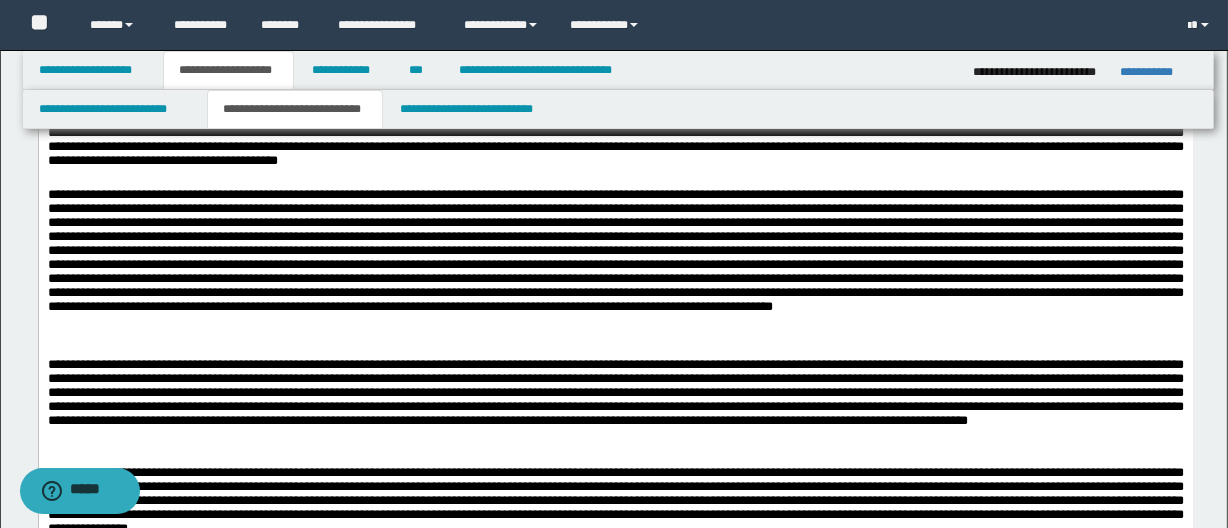 scroll, scrollTop: 2454, scrollLeft: 0, axis: vertical 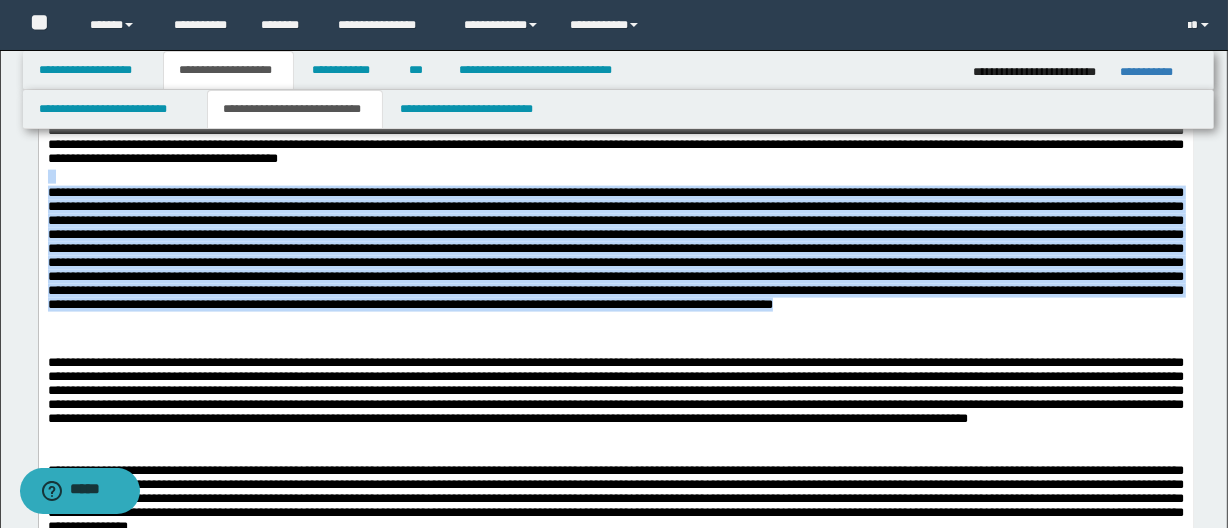 drag, startPoint x: 575, startPoint y: 334, endPoint x: 25, endPoint y: 181, distance: 570.8844 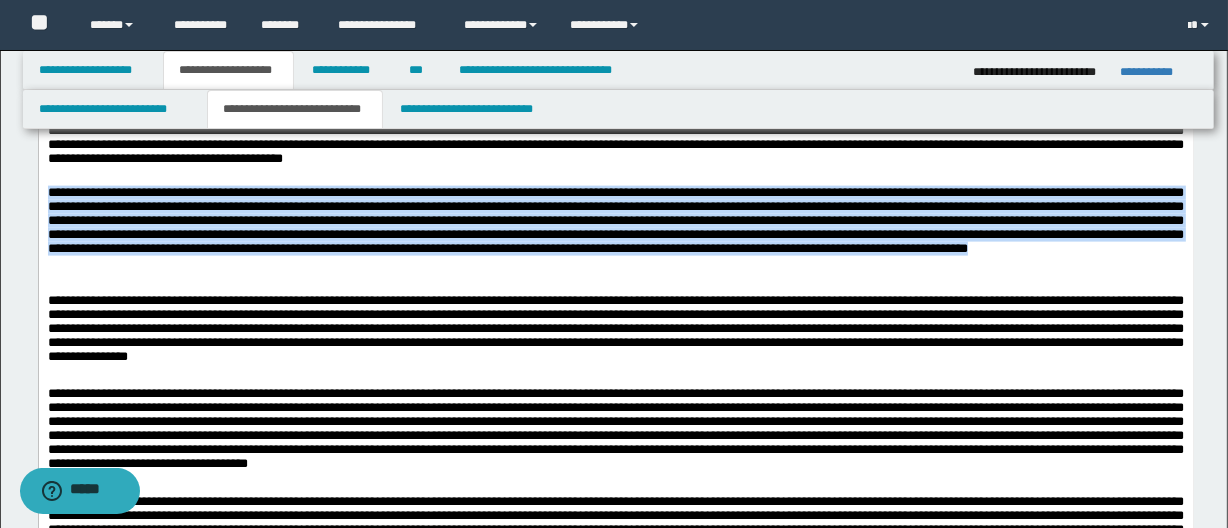drag, startPoint x: 321, startPoint y: 278, endPoint x: 38, endPoint y: -1193, distance: 1497.9753 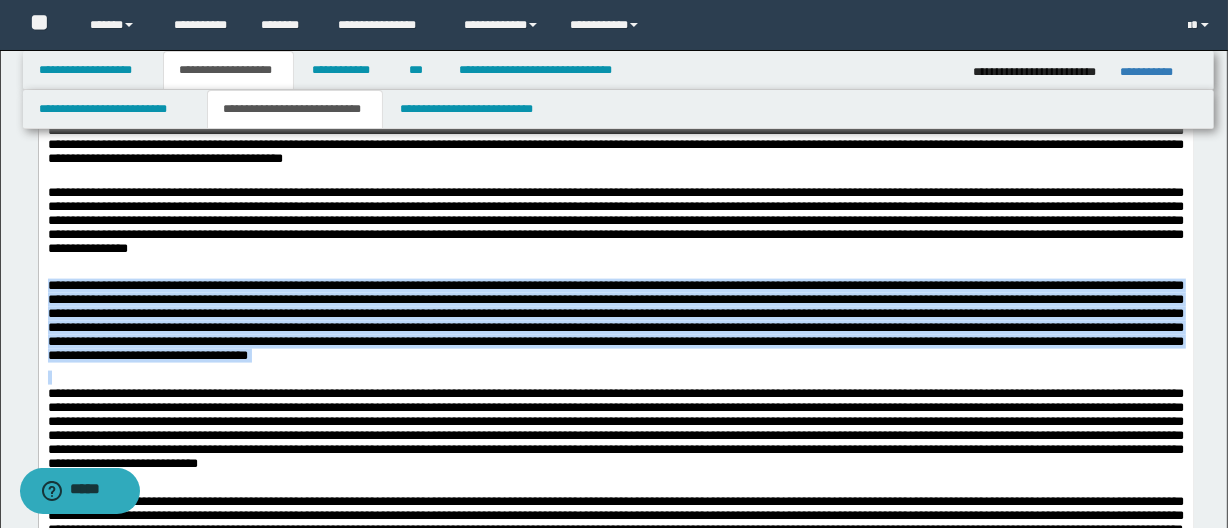 drag, startPoint x: 853, startPoint y: 372, endPoint x: 56, endPoint y: -1092, distance: 1666.8848 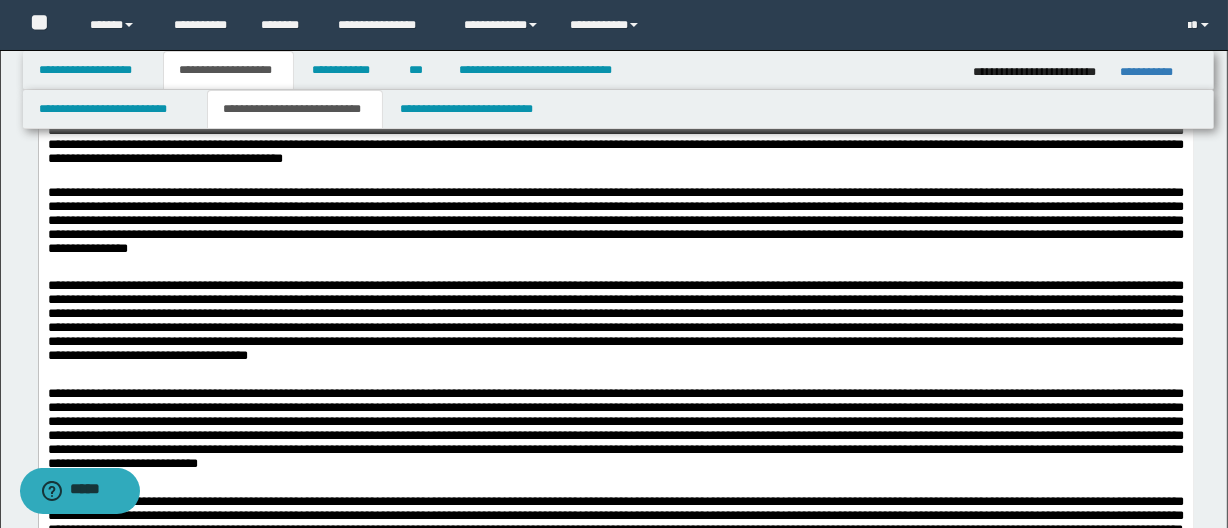 click at bounding box center (615, 434) 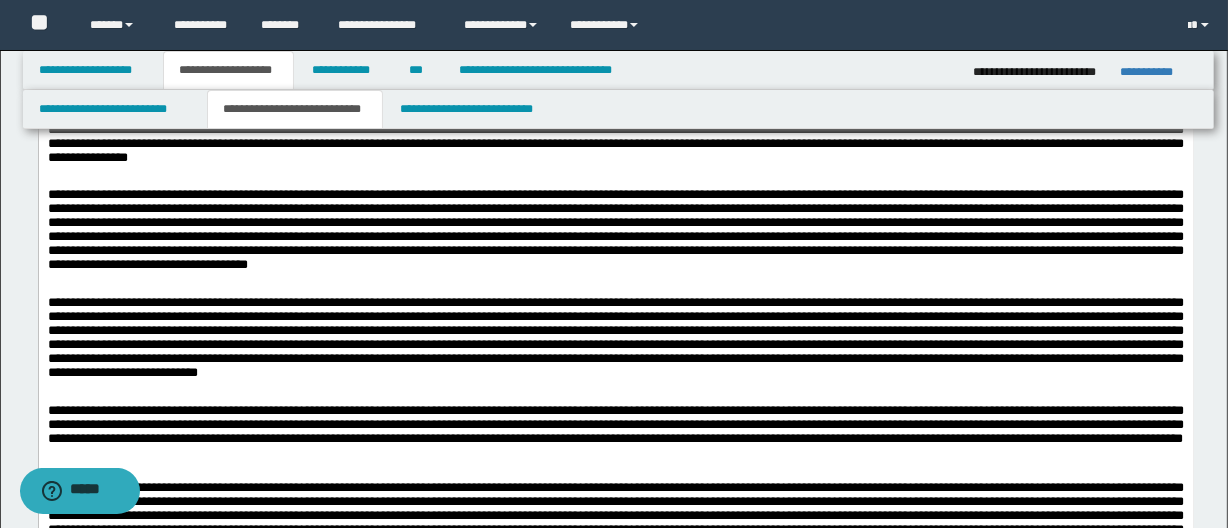 scroll, scrollTop: 2636, scrollLeft: 0, axis: vertical 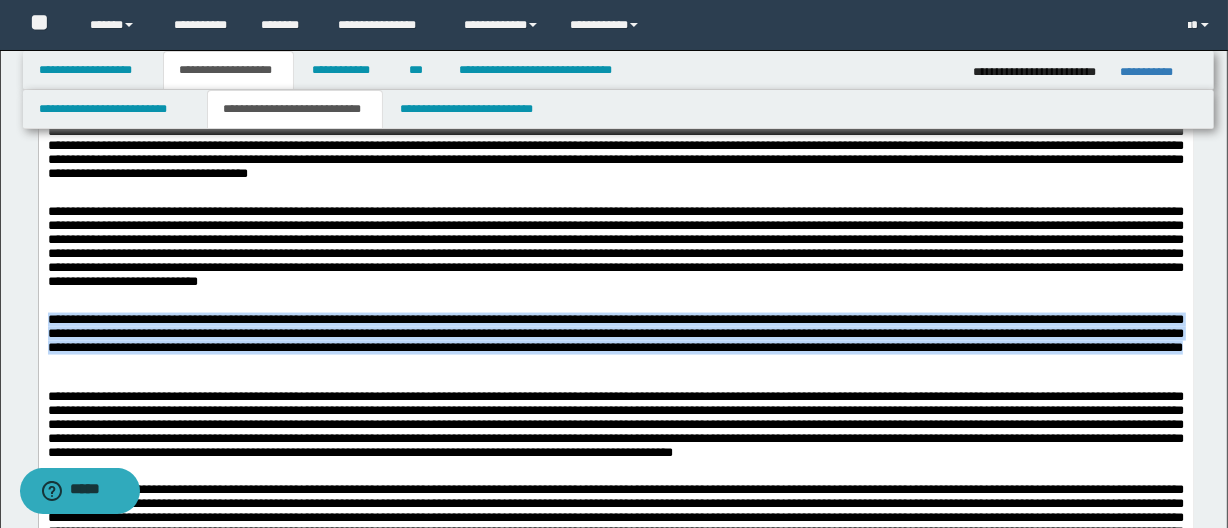 drag, startPoint x: 453, startPoint y: 365, endPoint x: -1, endPoint y: 319, distance: 456.32443 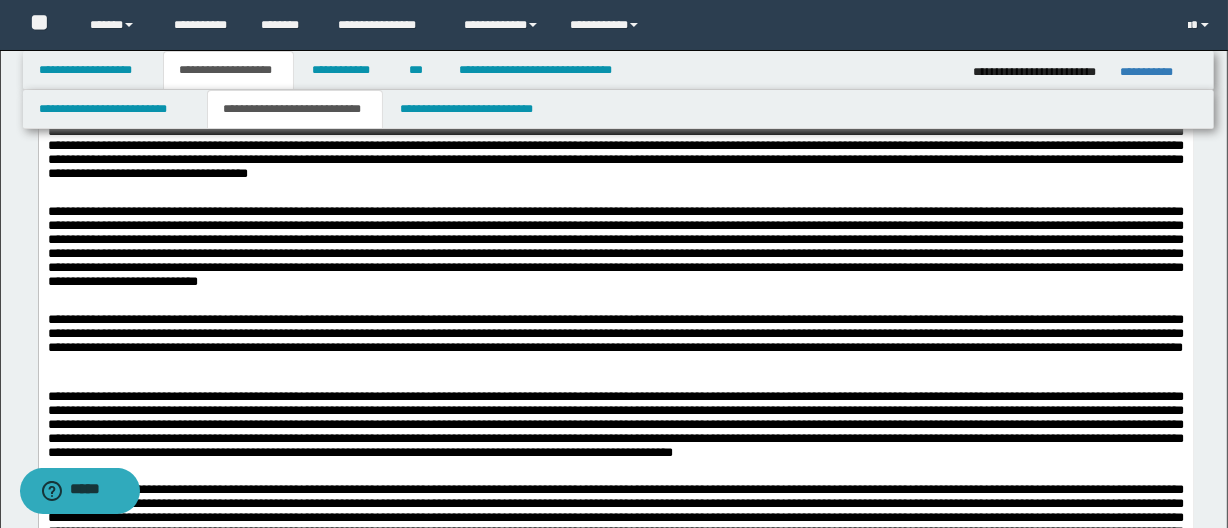 click at bounding box center (615, 429) 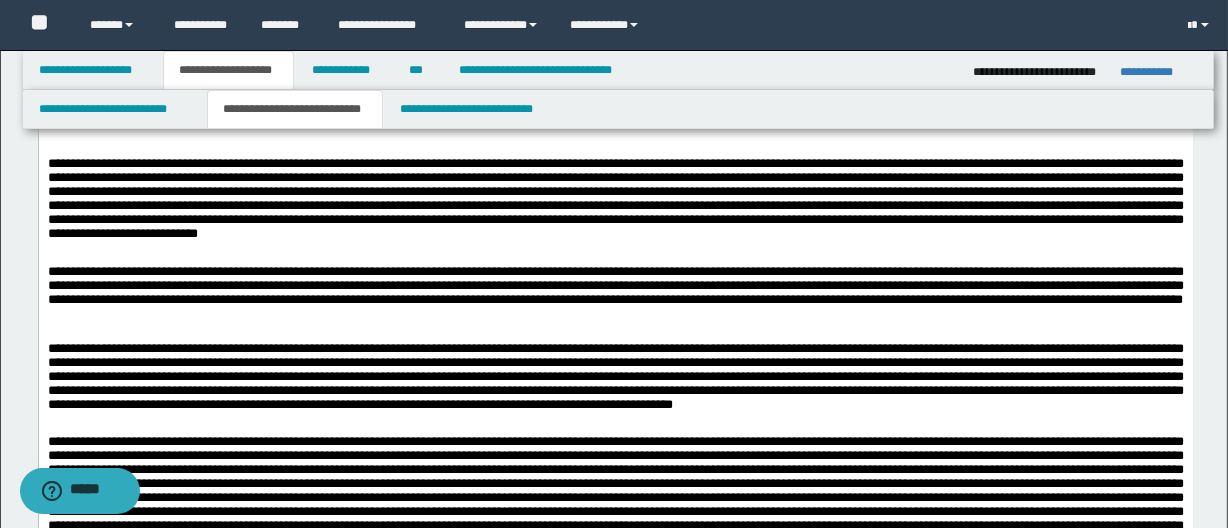 scroll, scrollTop: 2727, scrollLeft: 0, axis: vertical 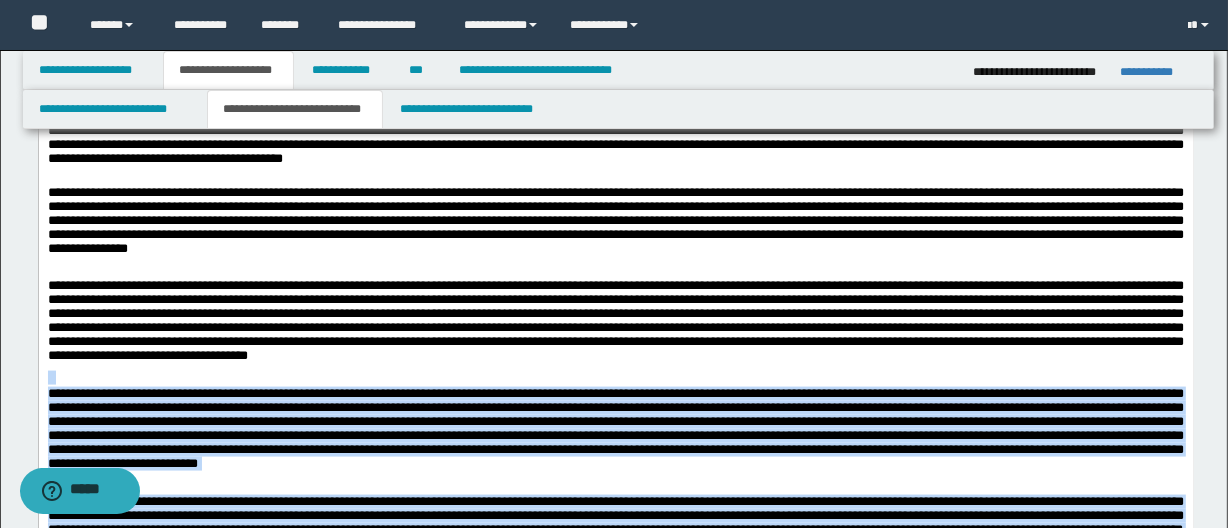 drag, startPoint x: 1152, startPoint y: 650, endPoint x: 297, endPoint y: 385, distance: 895.1257 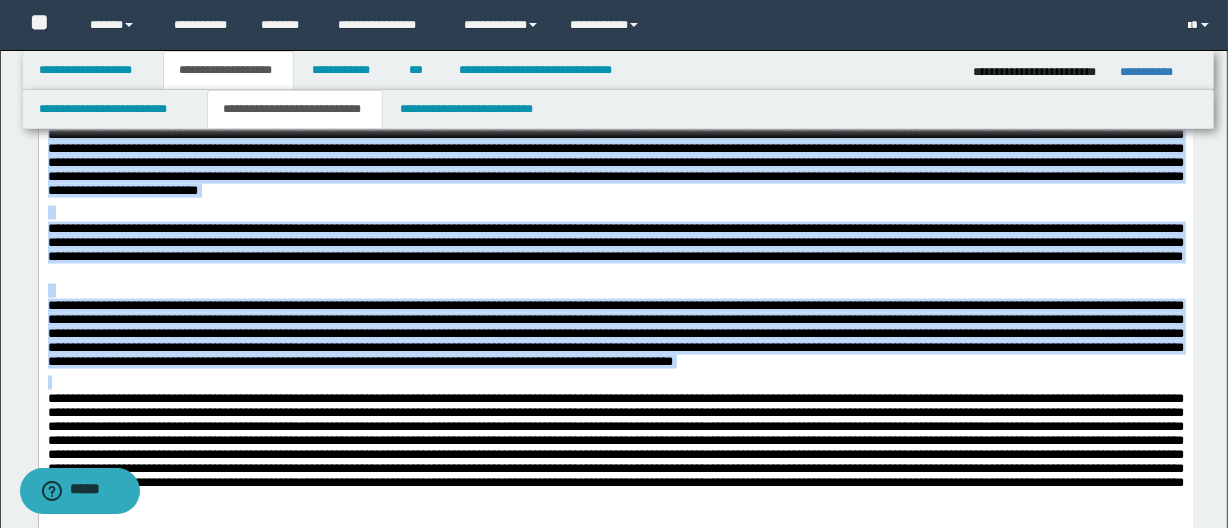 scroll, scrollTop: 2818, scrollLeft: 0, axis: vertical 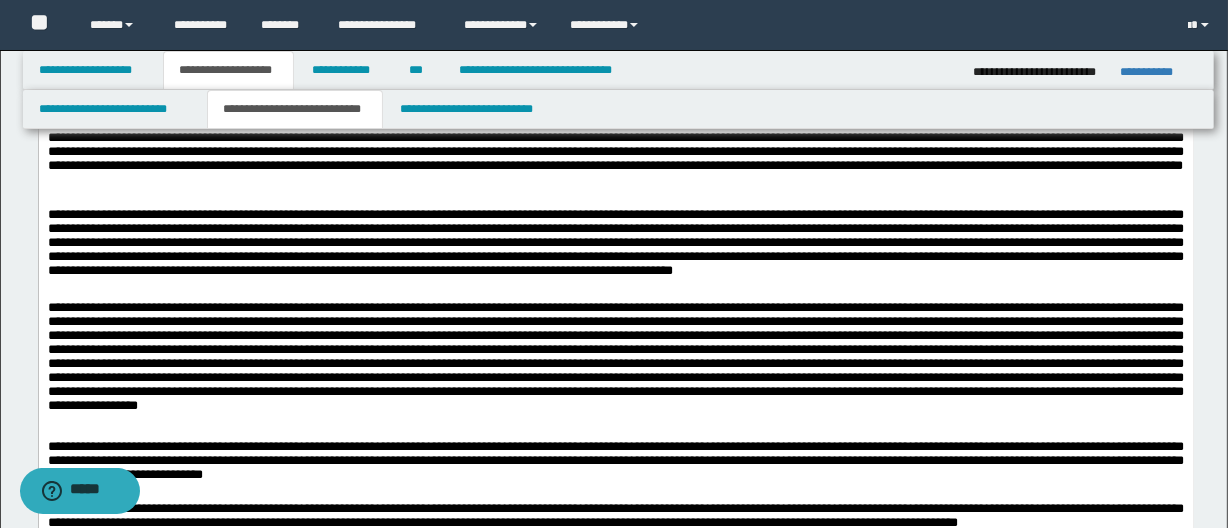 click at bounding box center [615, 364] 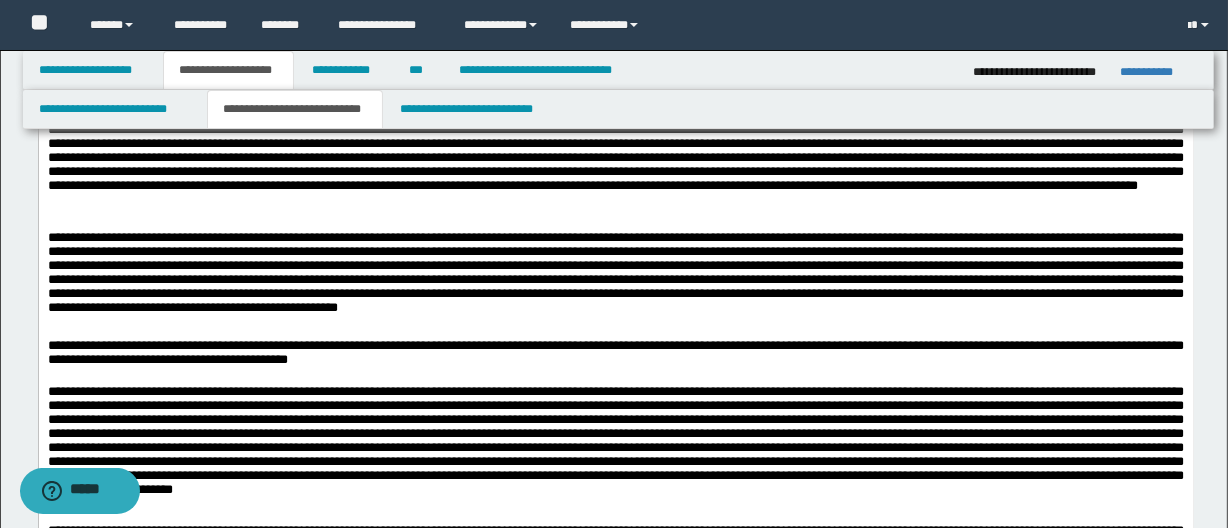 scroll, scrollTop: 3272, scrollLeft: 0, axis: vertical 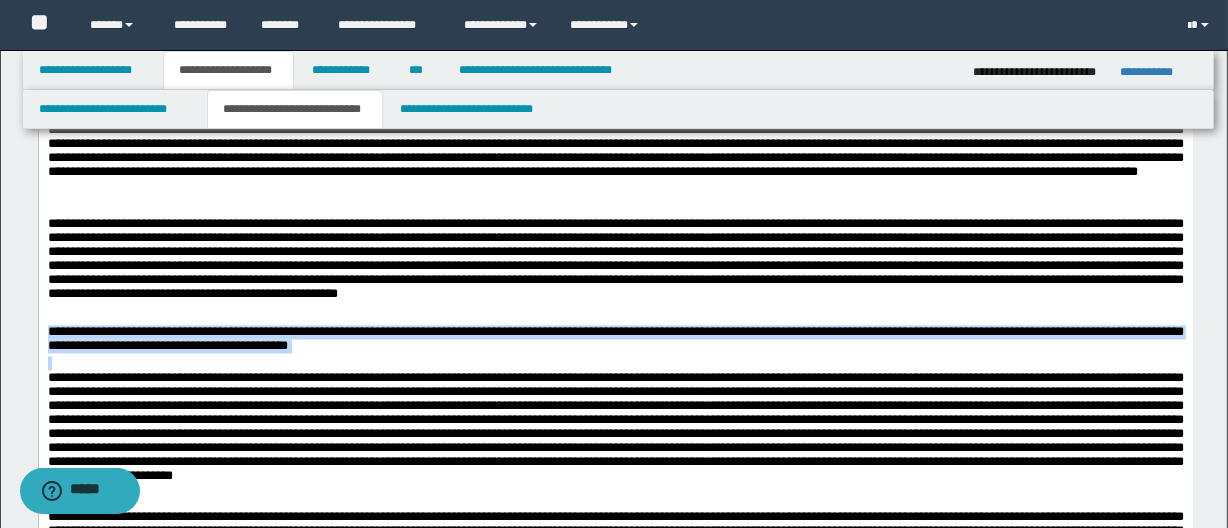 drag, startPoint x: 476, startPoint y: 360, endPoint x: 40, endPoint y: 331, distance: 436.96338 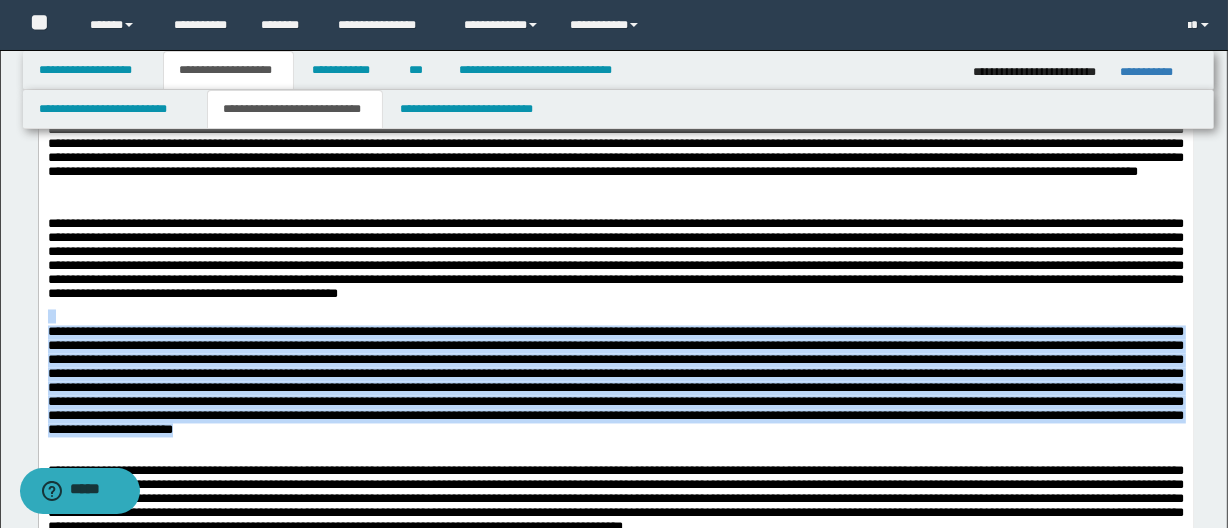 drag, startPoint x: 1043, startPoint y: 445, endPoint x: 42, endPoint y: -1861, distance: 2513.889 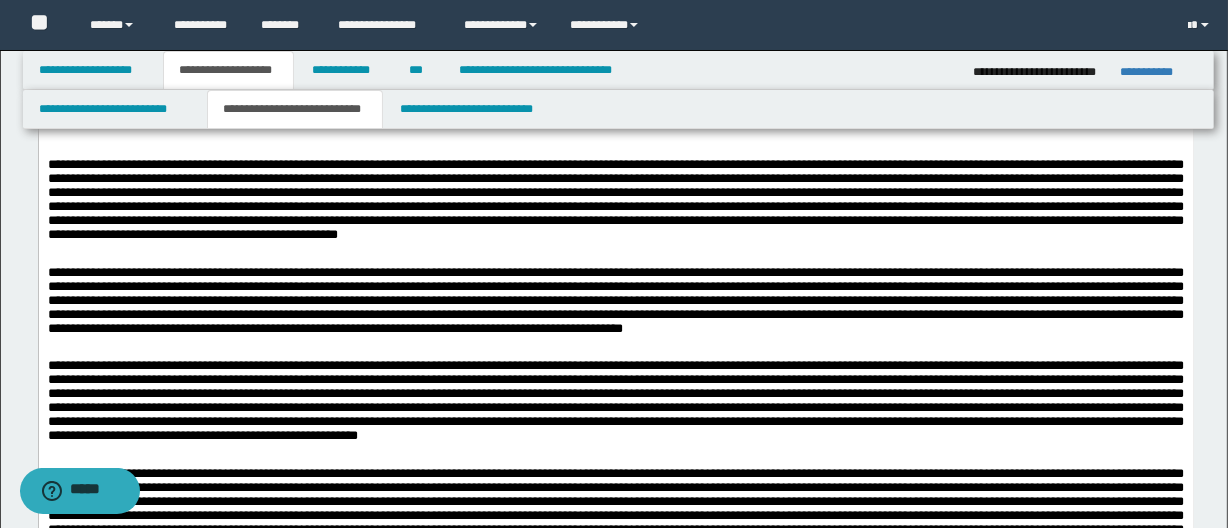 scroll, scrollTop: 3363, scrollLeft: 0, axis: vertical 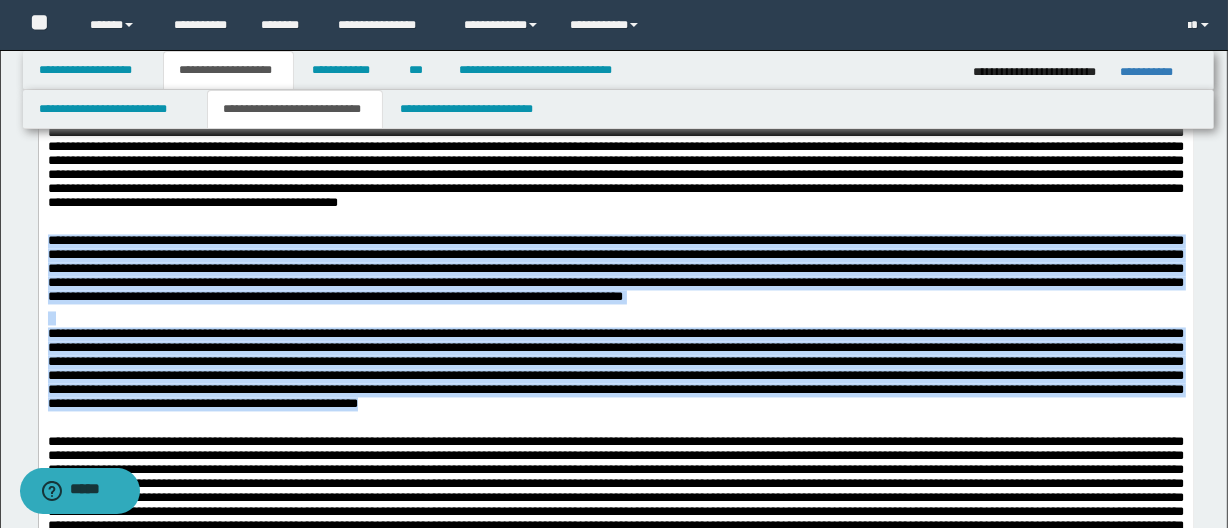 drag, startPoint x: 670, startPoint y: 399, endPoint x: 38, endPoint y: -2040, distance: 2519.5525 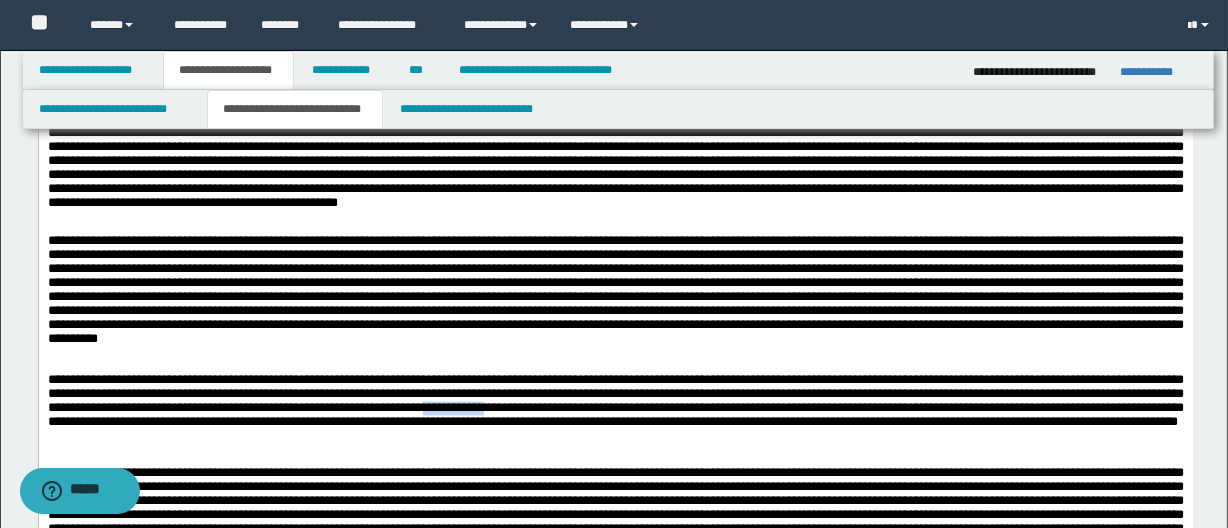 click on "**********" at bounding box center [615, 413] 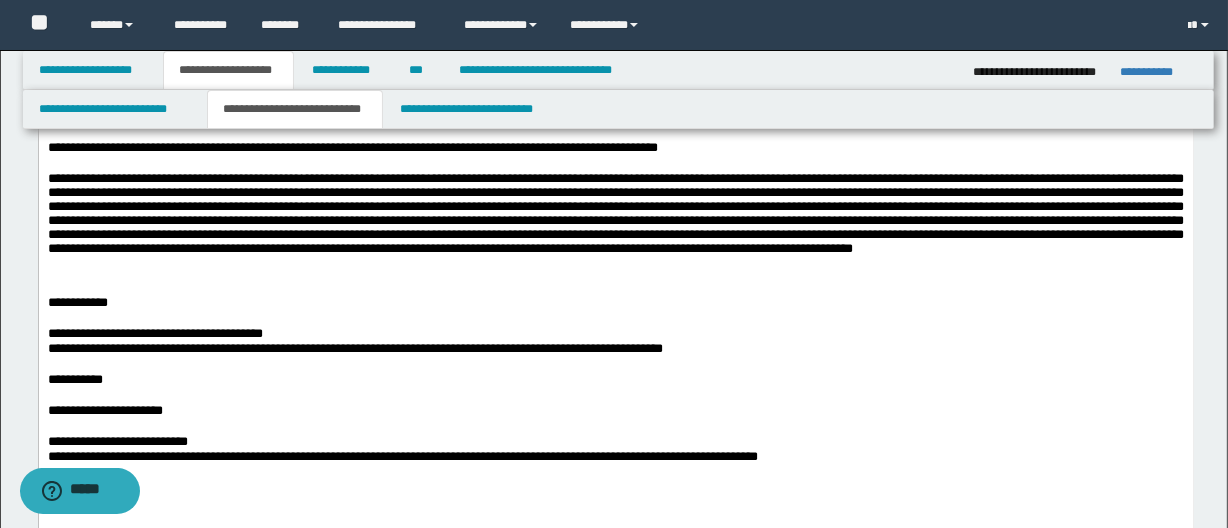 scroll, scrollTop: 363, scrollLeft: 0, axis: vertical 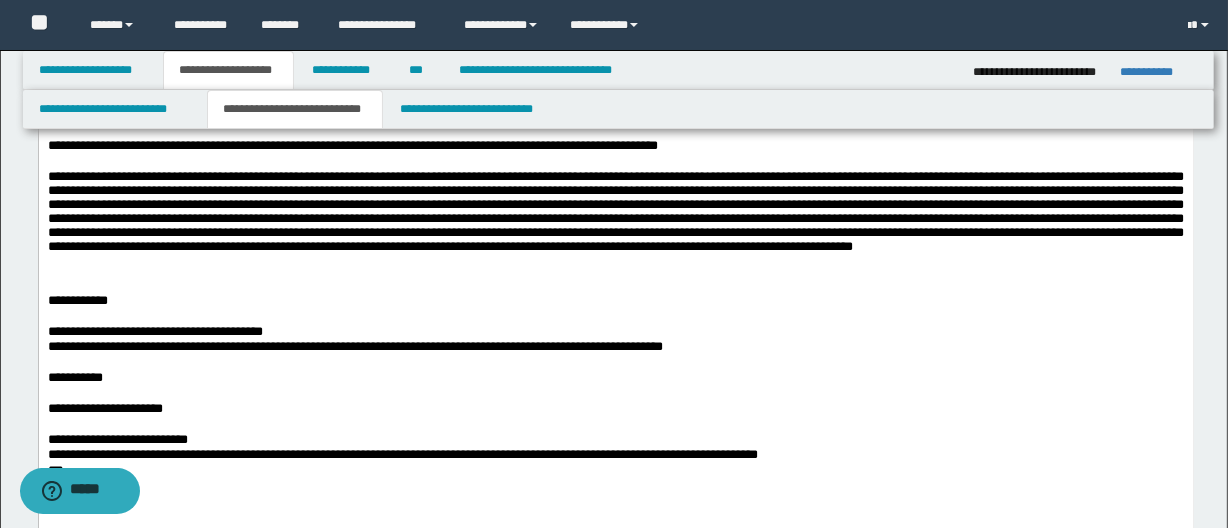 click at bounding box center [615, 224] 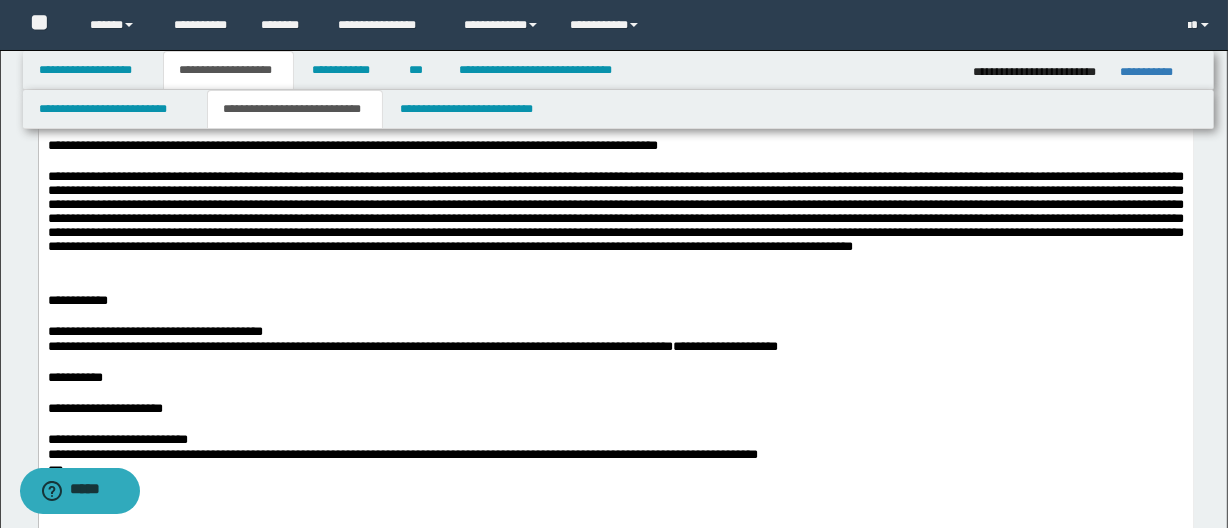 click on "**********" at bounding box center [724, 346] 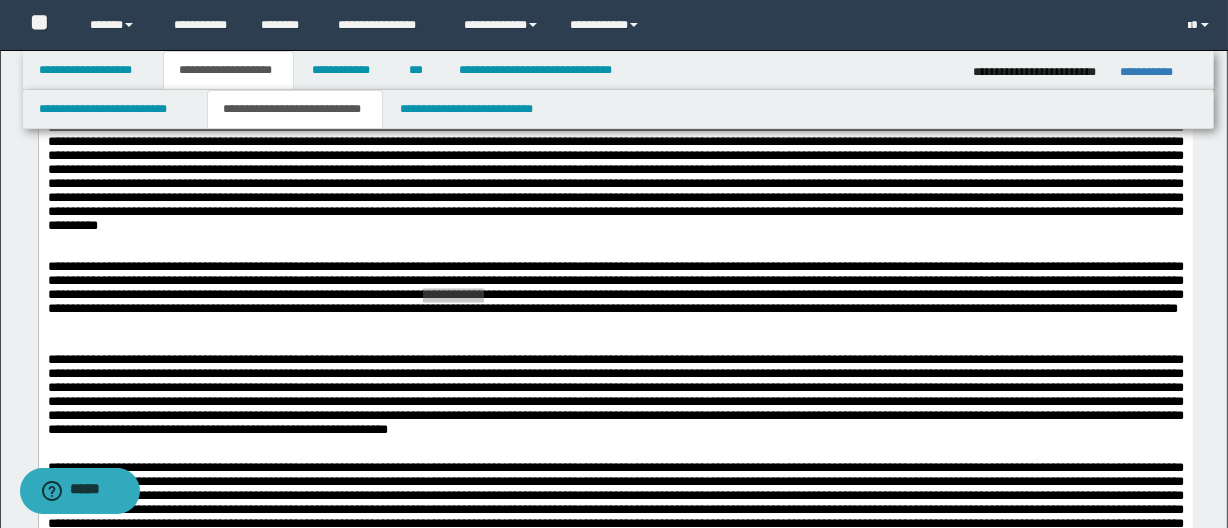scroll, scrollTop: 3413, scrollLeft: 0, axis: vertical 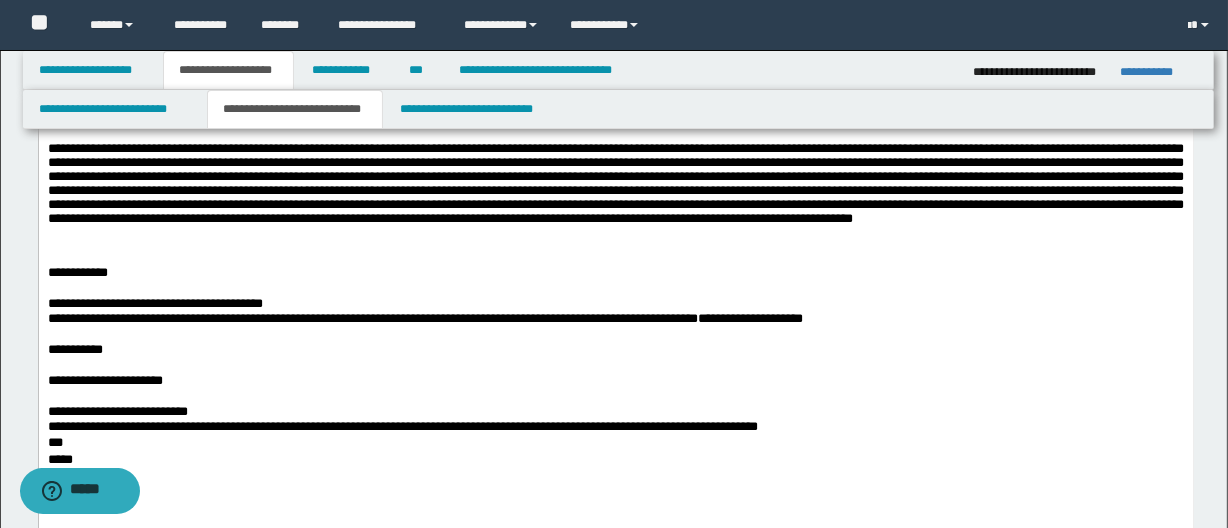 click on "**********" at bounding box center (749, 318) 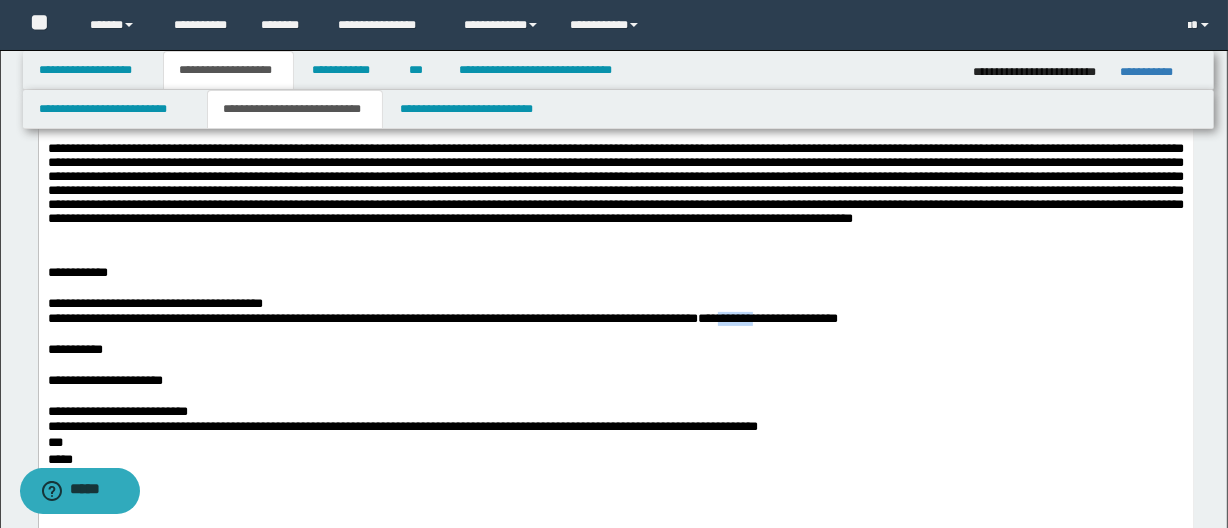 drag, startPoint x: 798, startPoint y: 323, endPoint x: 765, endPoint y: 318, distance: 33.37664 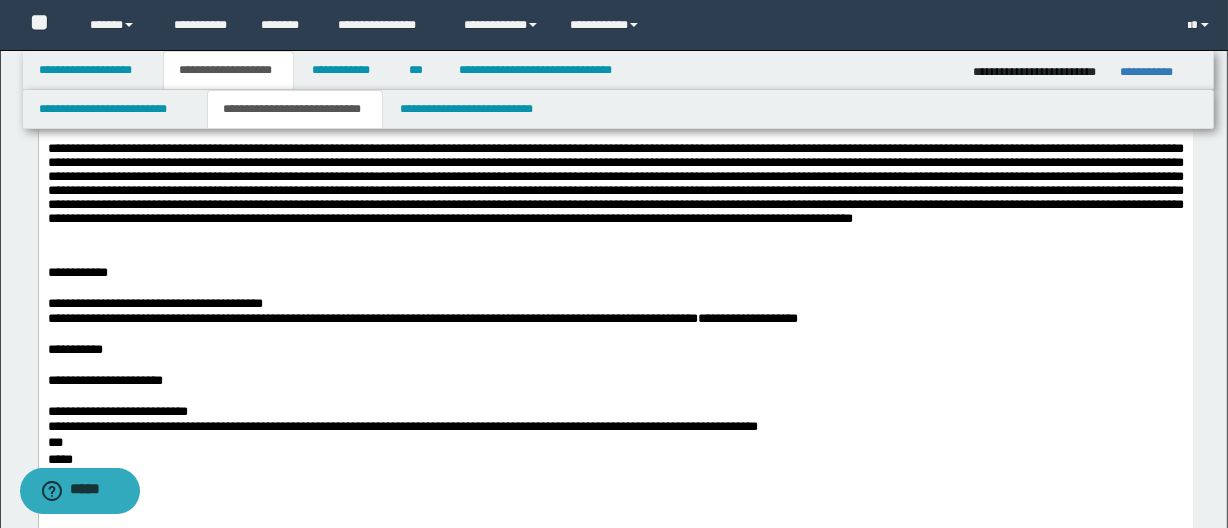 click on "**********" at bounding box center [747, 318] 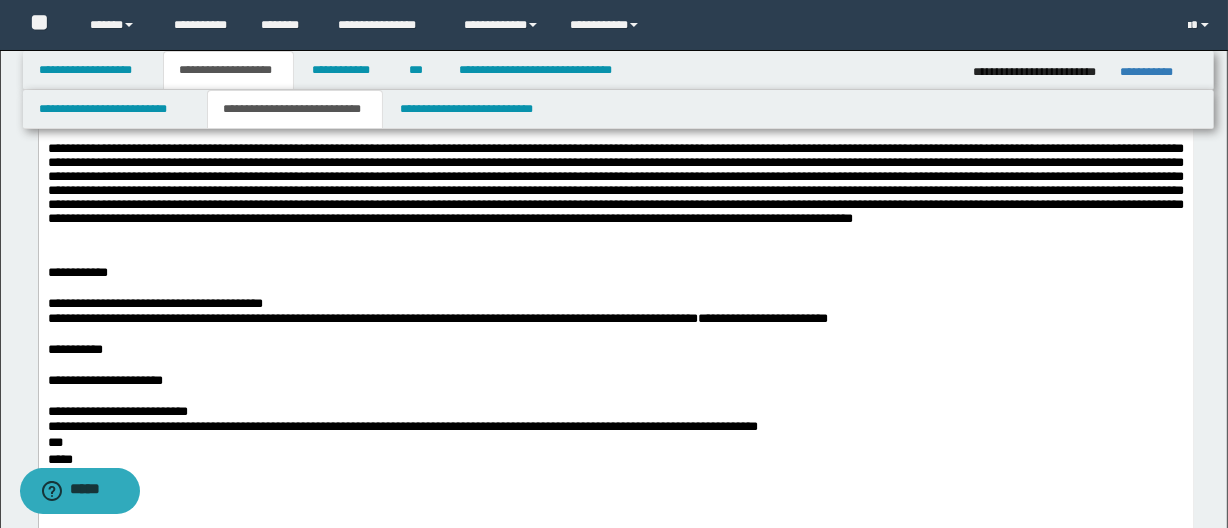 click on "**********" at bounding box center [762, 318] 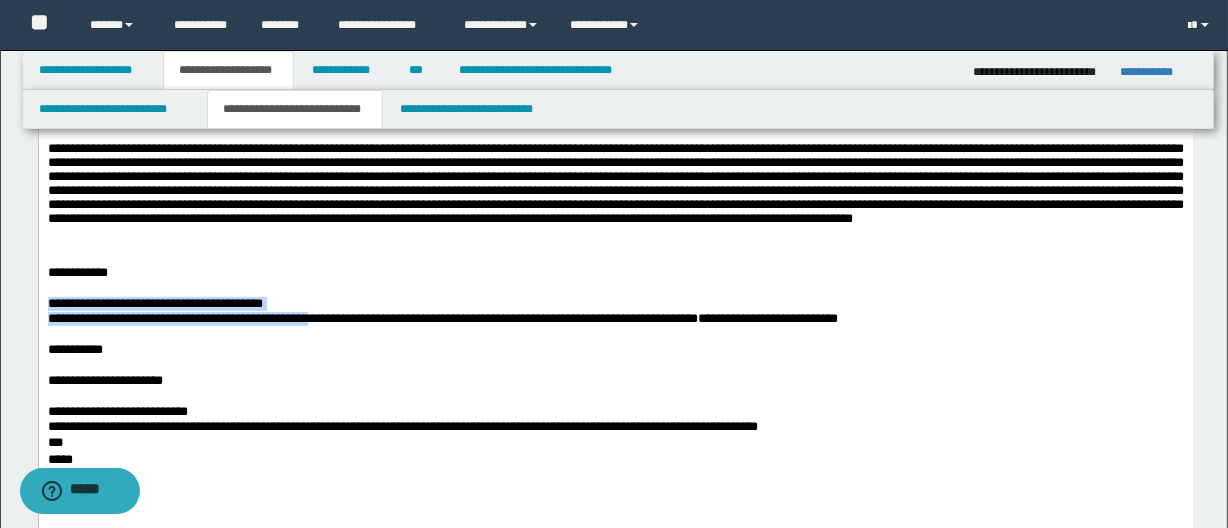 drag, startPoint x: 320, startPoint y: 311, endPoint x: 92, endPoint y: 289, distance: 229.05894 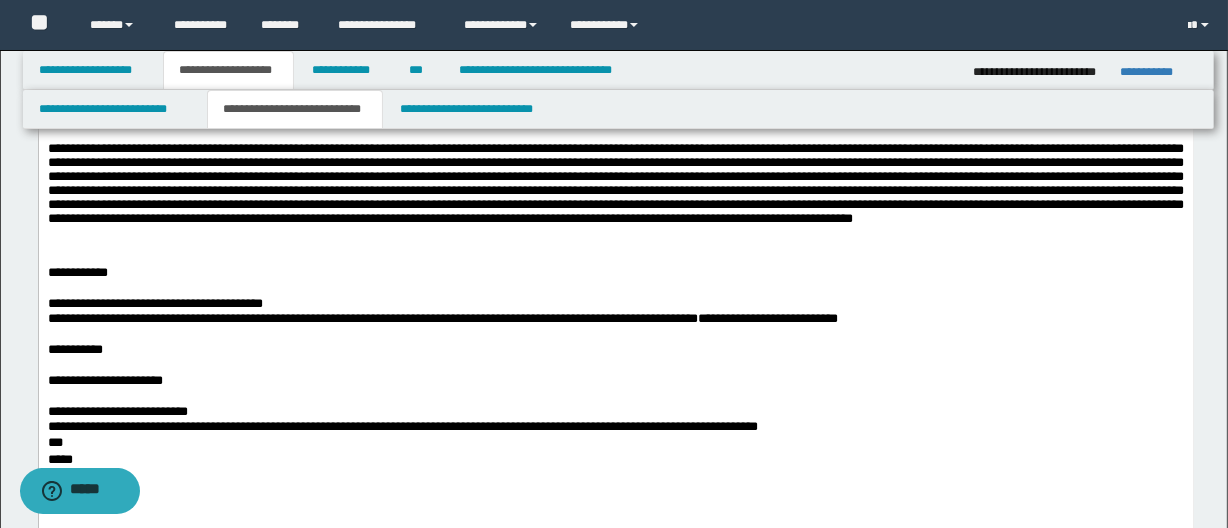 drag, startPoint x: 93, startPoint y: 288, endPoint x: 182, endPoint y: 258, distance: 93.92018 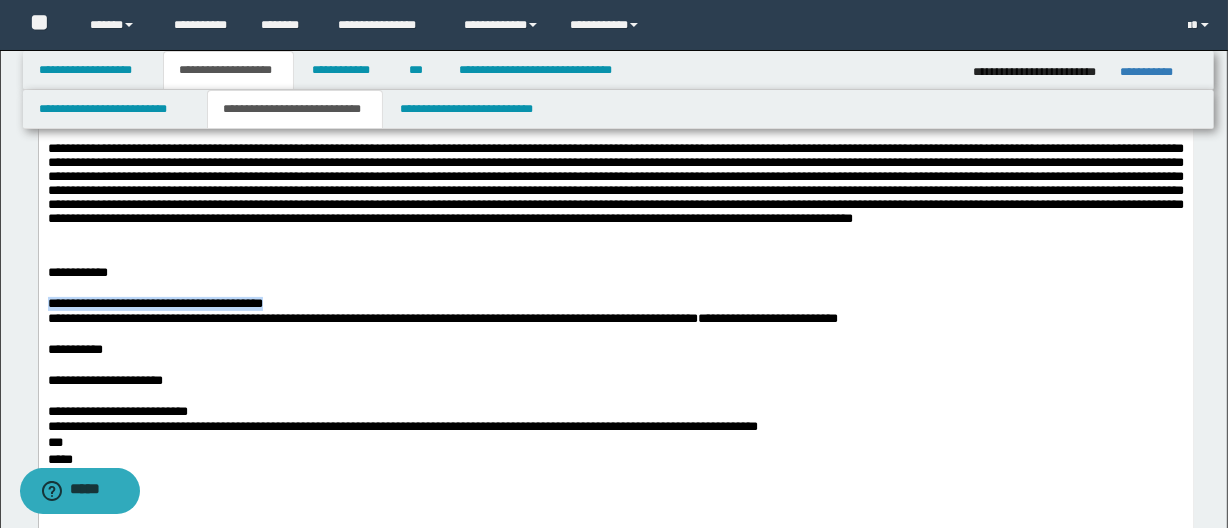 drag, startPoint x: 198, startPoint y: 306, endPoint x: 92, endPoint y: 304, distance: 106.01887 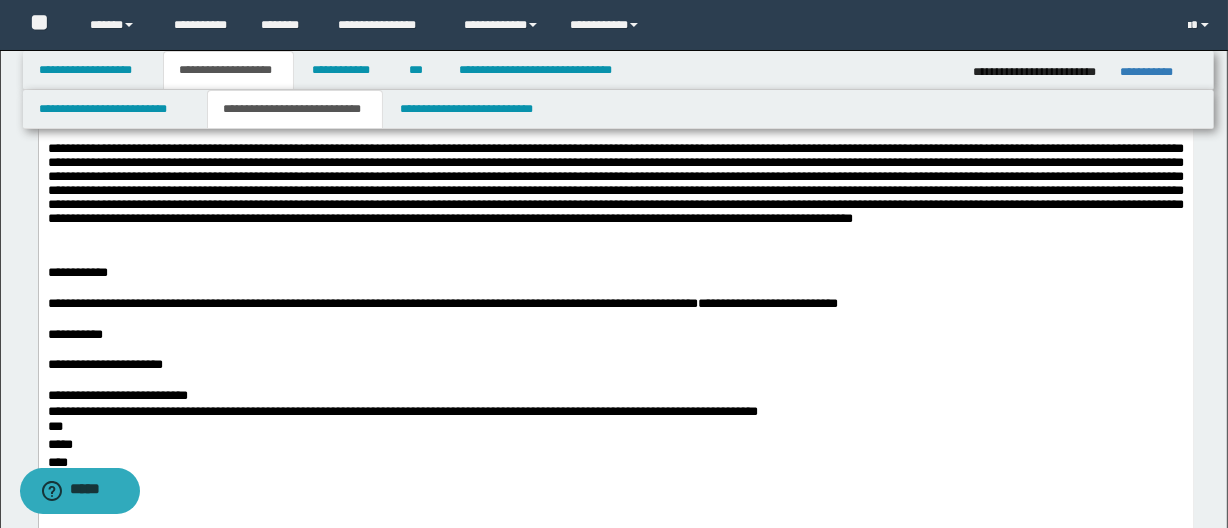 click at bounding box center [615, 319] 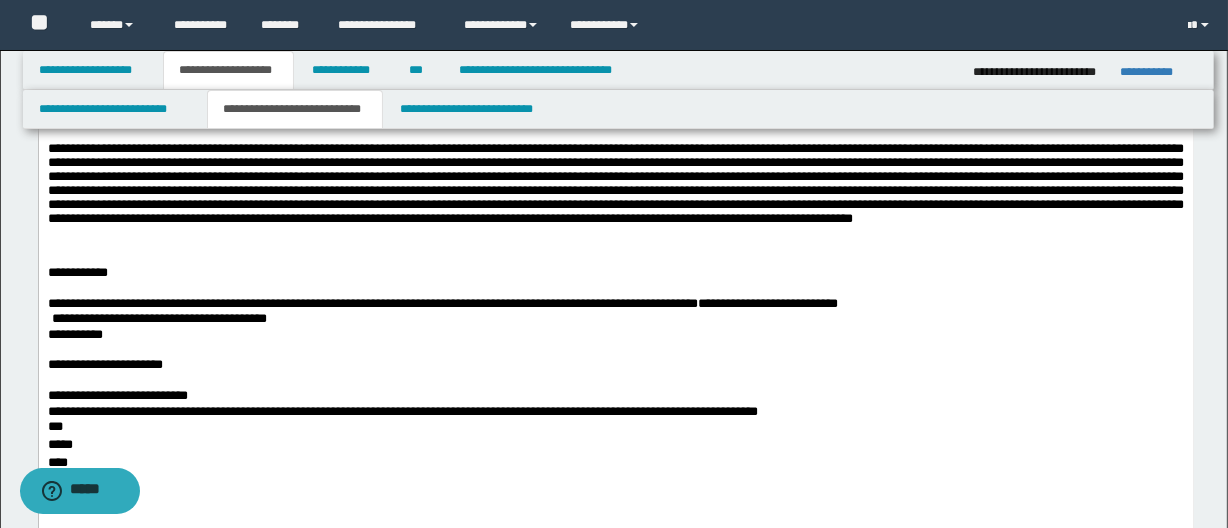 click on "**********" at bounding box center [615, 304] 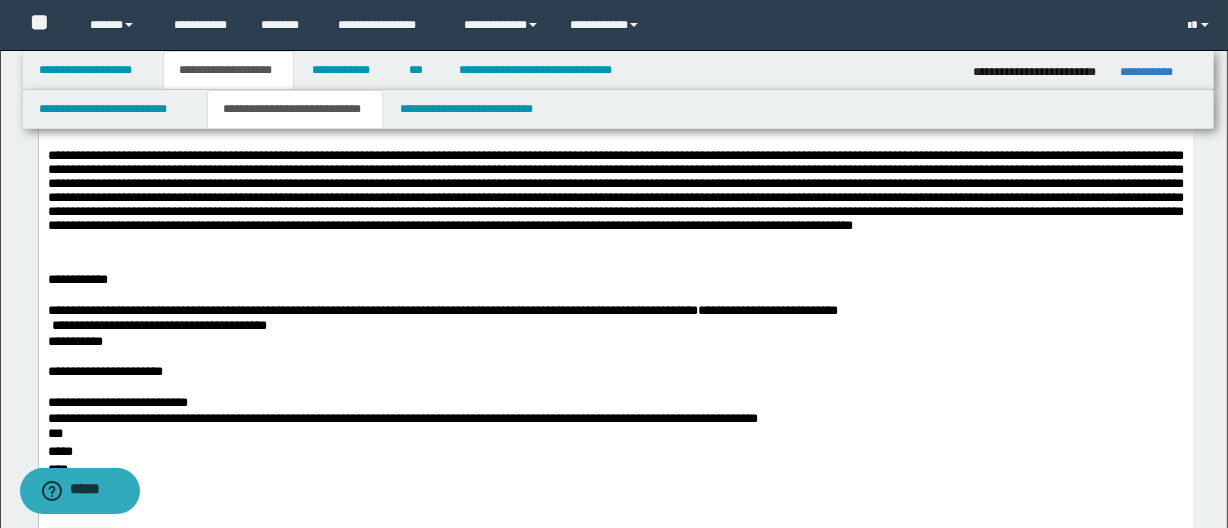 click on "**********" at bounding box center [615, 311] 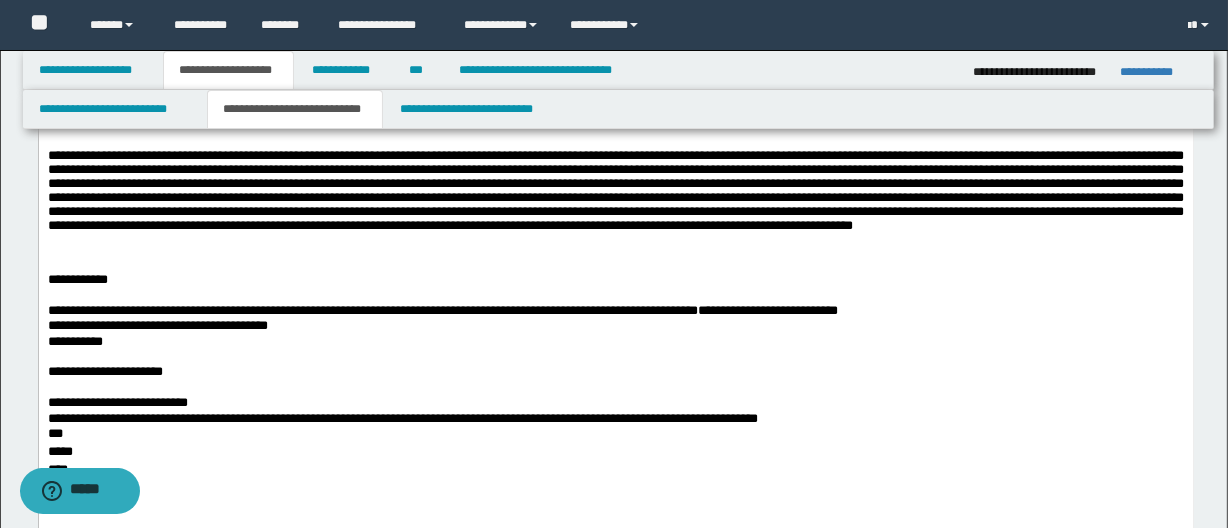 click on "**********" at bounding box center (615, 326) 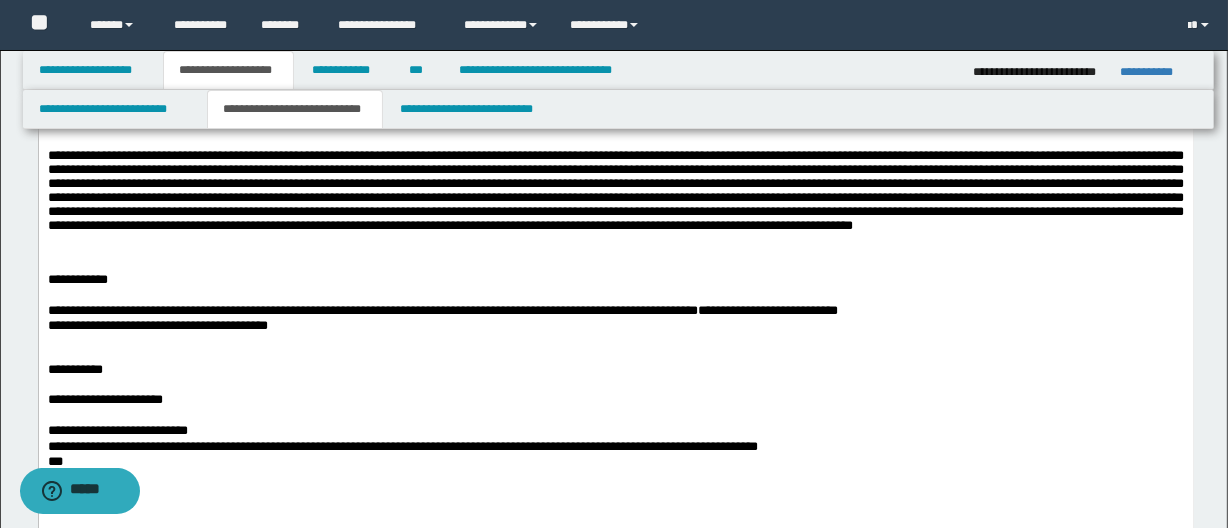 click on "**********" at bounding box center [615, 311] 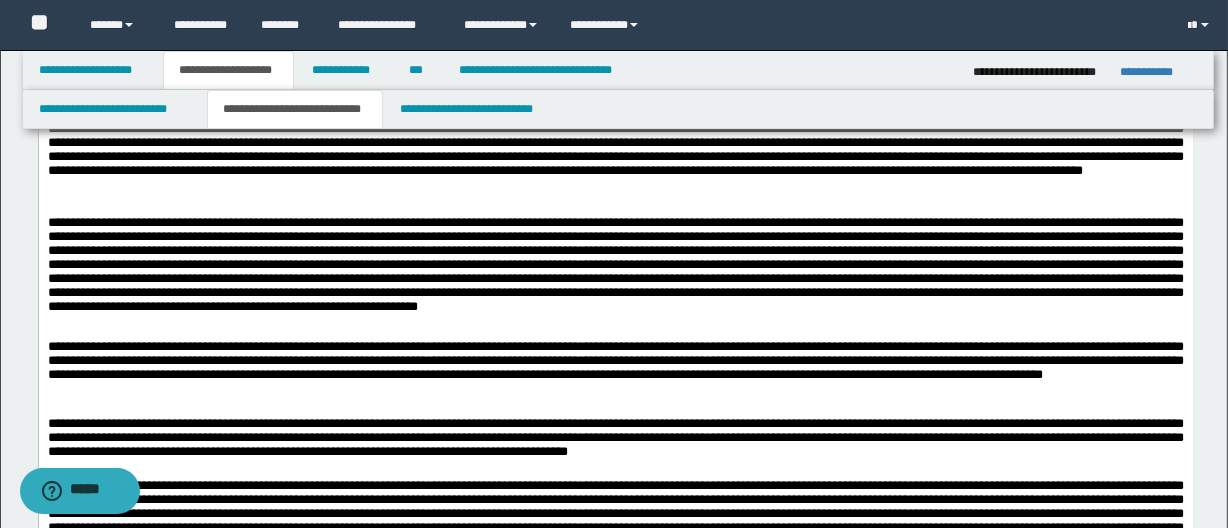 scroll, scrollTop: 5435, scrollLeft: 0, axis: vertical 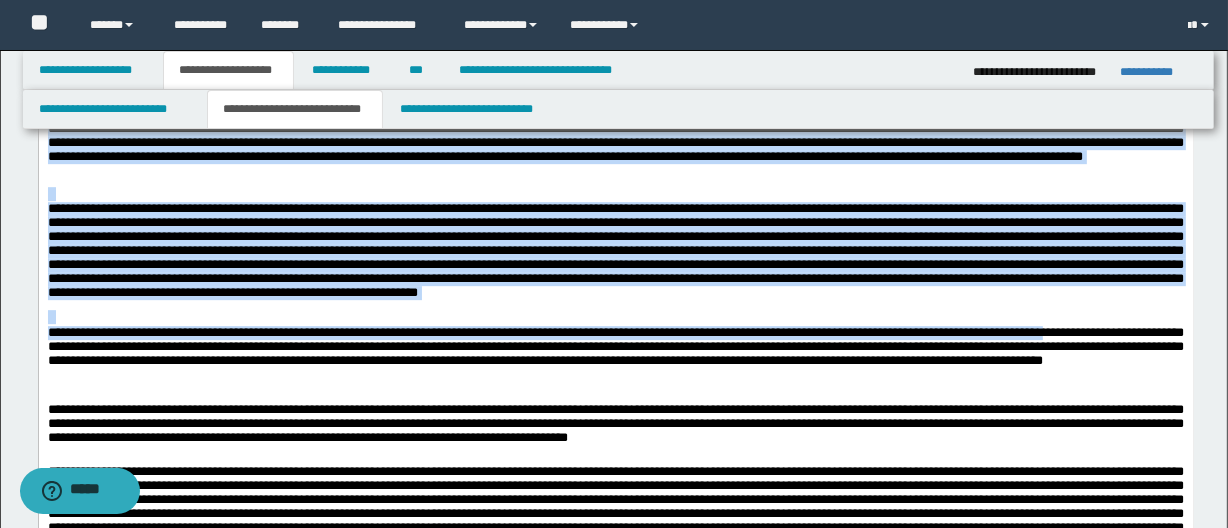 drag, startPoint x: 212, startPoint y: 390, endPoint x: 46, endPoint y: 334, distance: 175.19133 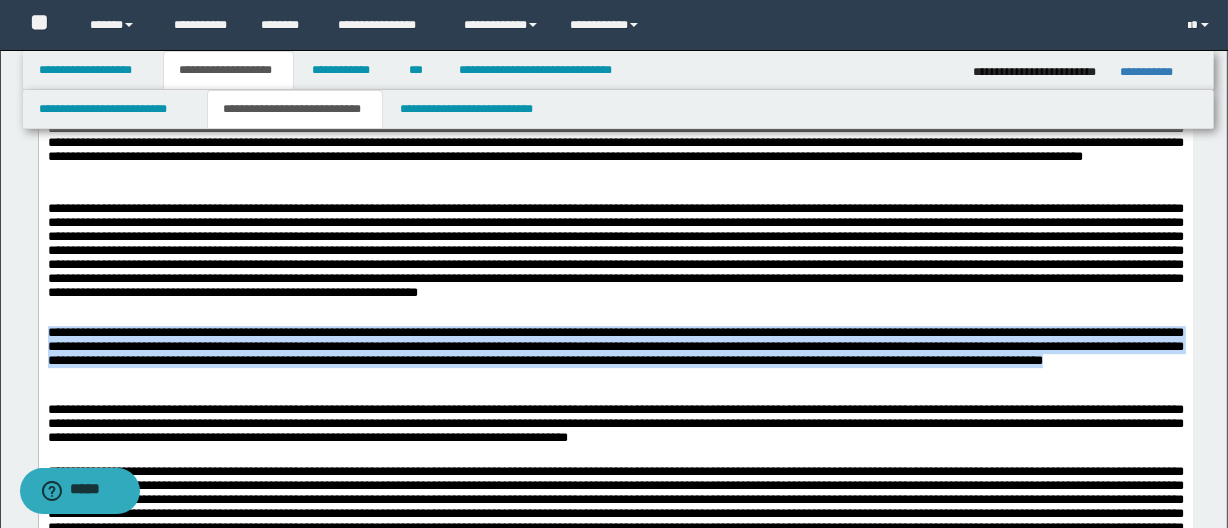drag, startPoint x: 365, startPoint y: 381, endPoint x: 26, endPoint y: 340, distance: 341.47034 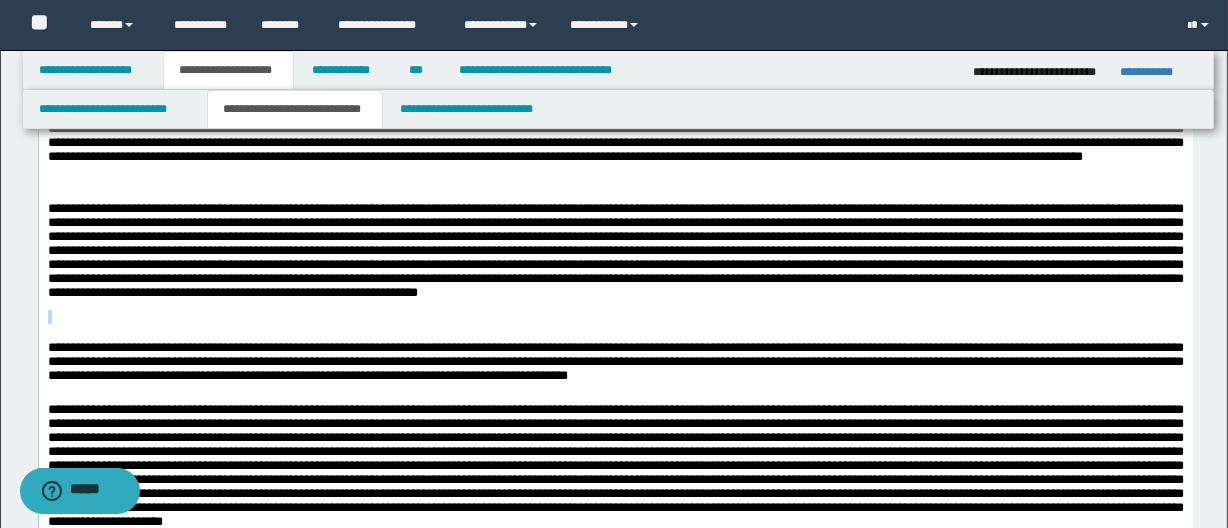 drag, startPoint x: 1091, startPoint y: 310, endPoint x: 241, endPoint y: 320, distance: 850.05884 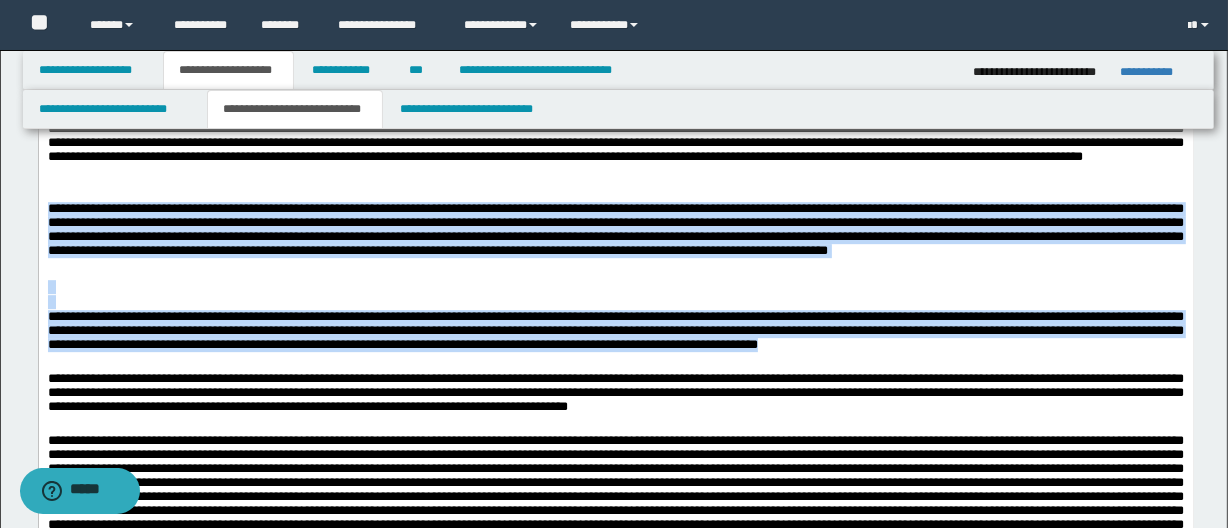 drag, startPoint x: 58, startPoint y: 199, endPoint x: 985, endPoint y: 348, distance: 938.8983 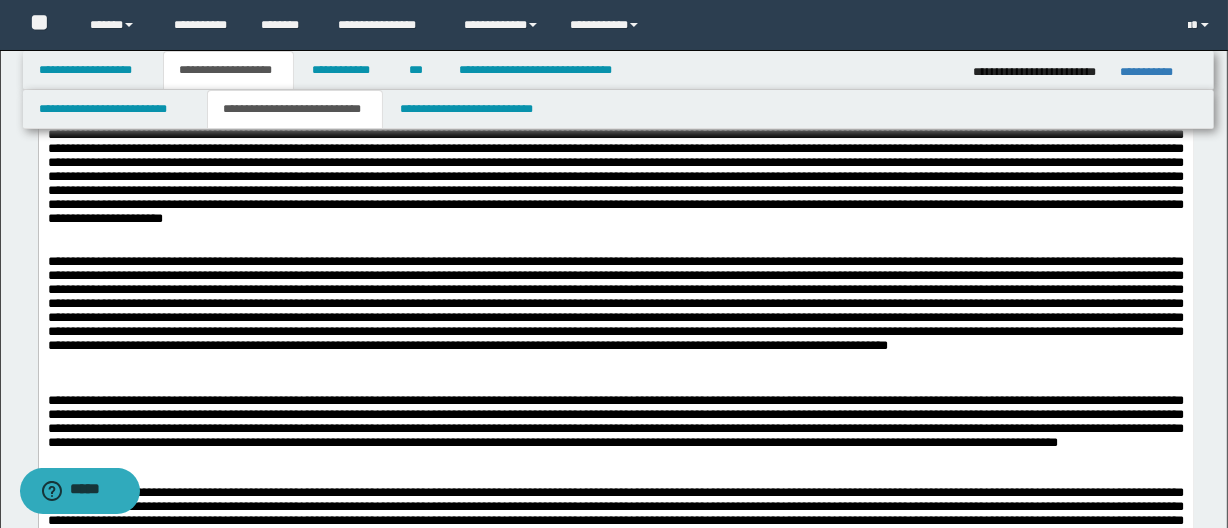 scroll, scrollTop: 5617, scrollLeft: 0, axis: vertical 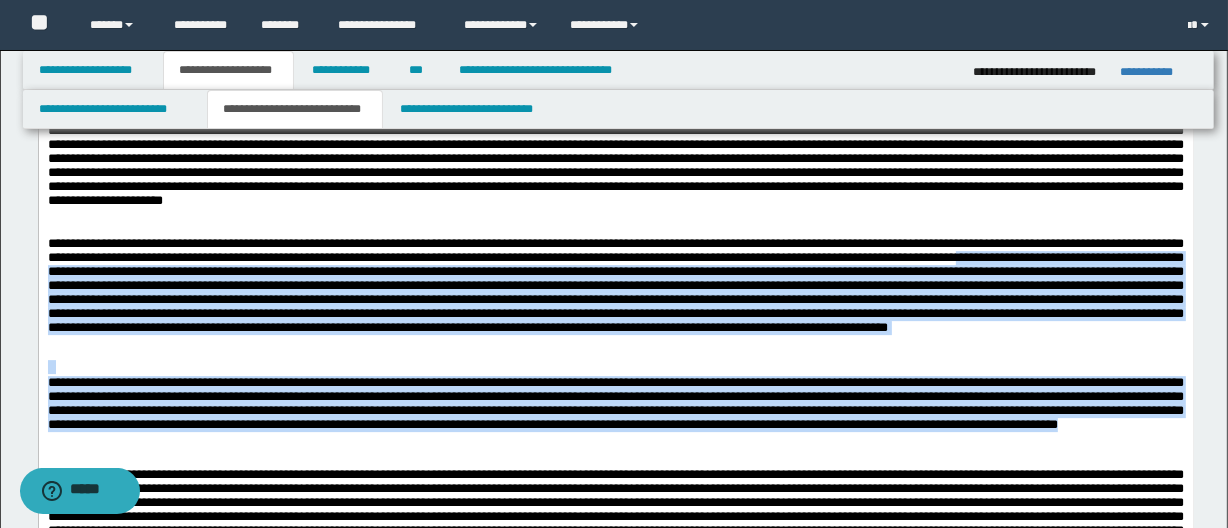 drag, startPoint x: 419, startPoint y: 450, endPoint x: 74, endPoint y: 274, distance: 387.29962 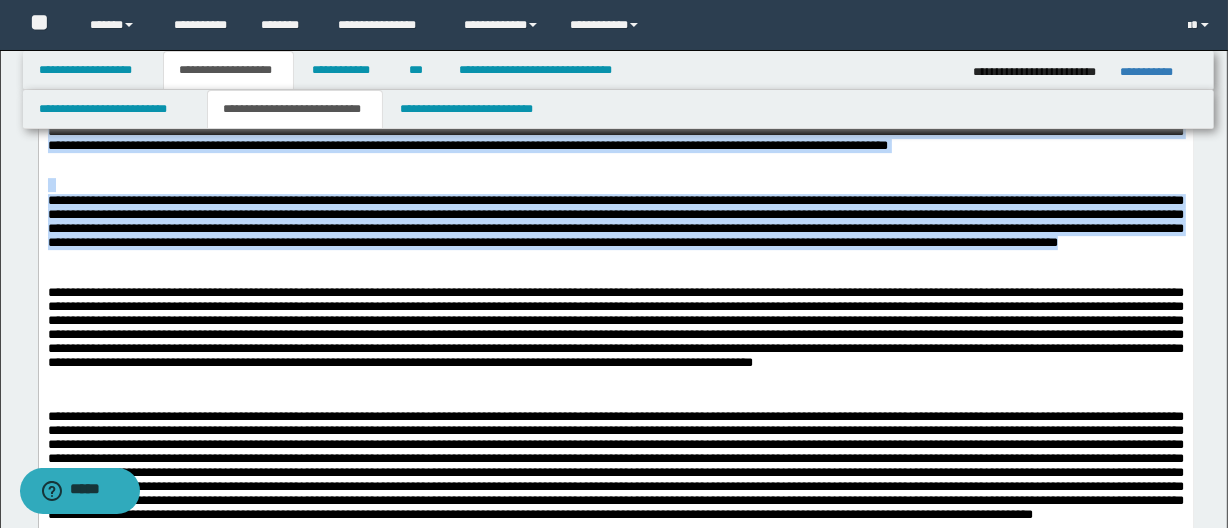 scroll, scrollTop: 5708, scrollLeft: 0, axis: vertical 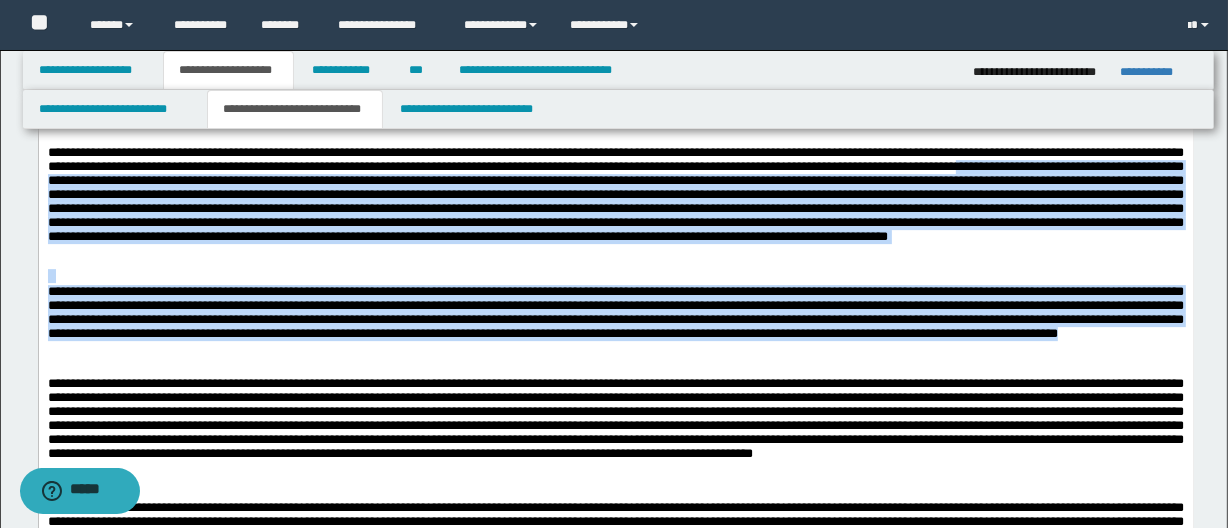 click on "**********" at bounding box center [615, 324] 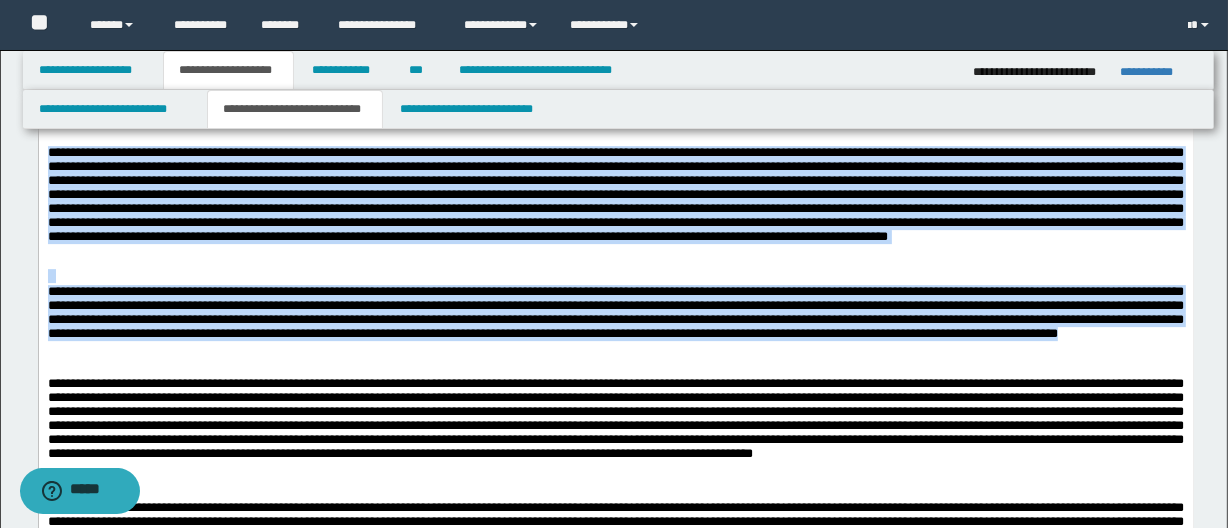 drag, startPoint x: 422, startPoint y: 351, endPoint x: 61, endPoint y: -4461, distance: 4825.5225 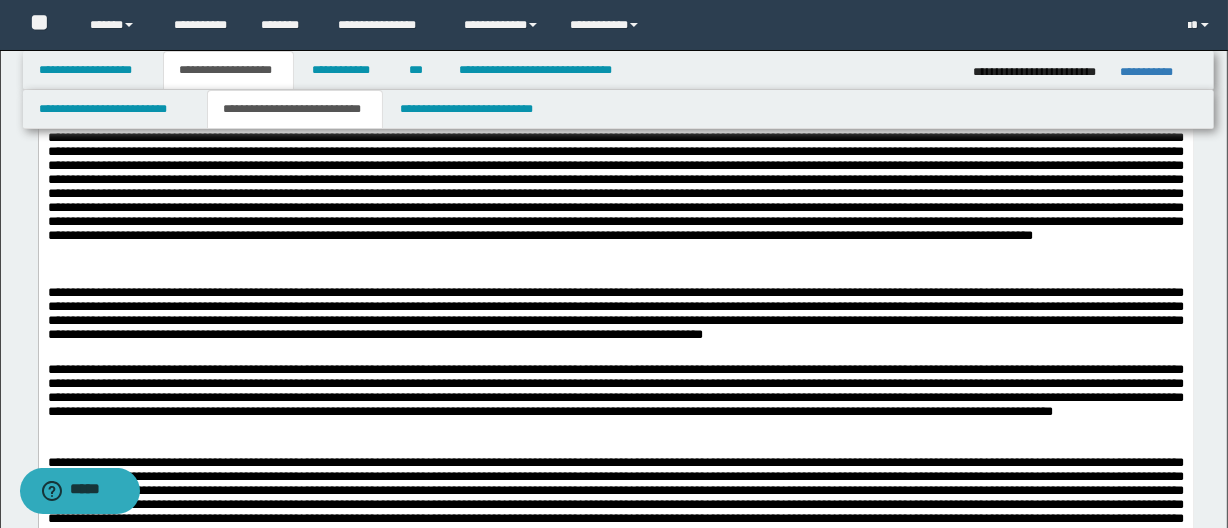 scroll, scrollTop: 5890, scrollLeft: 0, axis: vertical 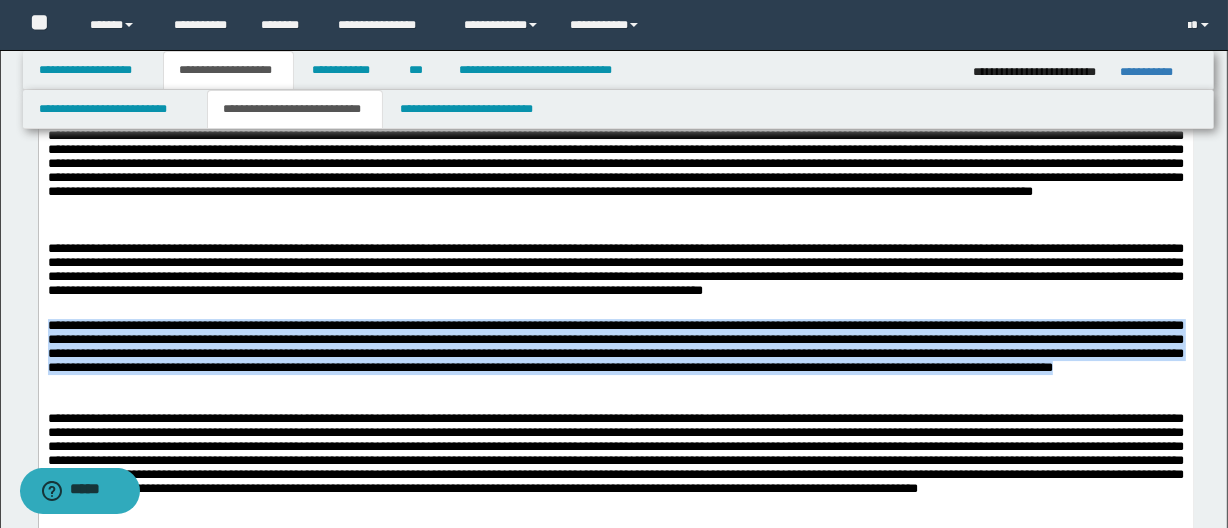 drag, startPoint x: 464, startPoint y: 393, endPoint x: 38, endPoint y: -4473, distance: 4884.612 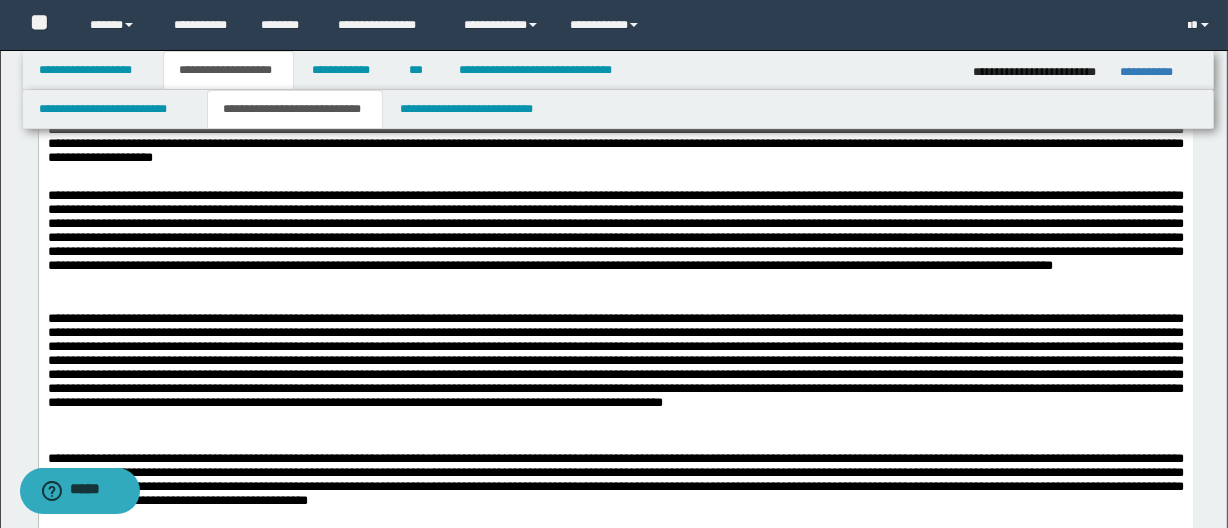 scroll, scrollTop: 6253, scrollLeft: 0, axis: vertical 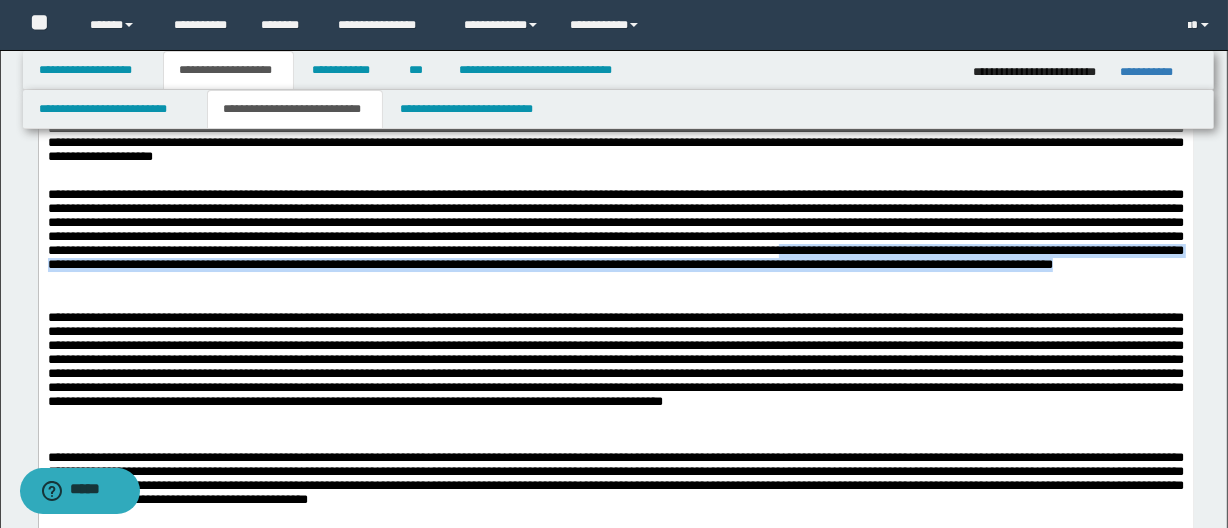 drag, startPoint x: 621, startPoint y: 290, endPoint x: 146, endPoint y: 270, distance: 475.42087 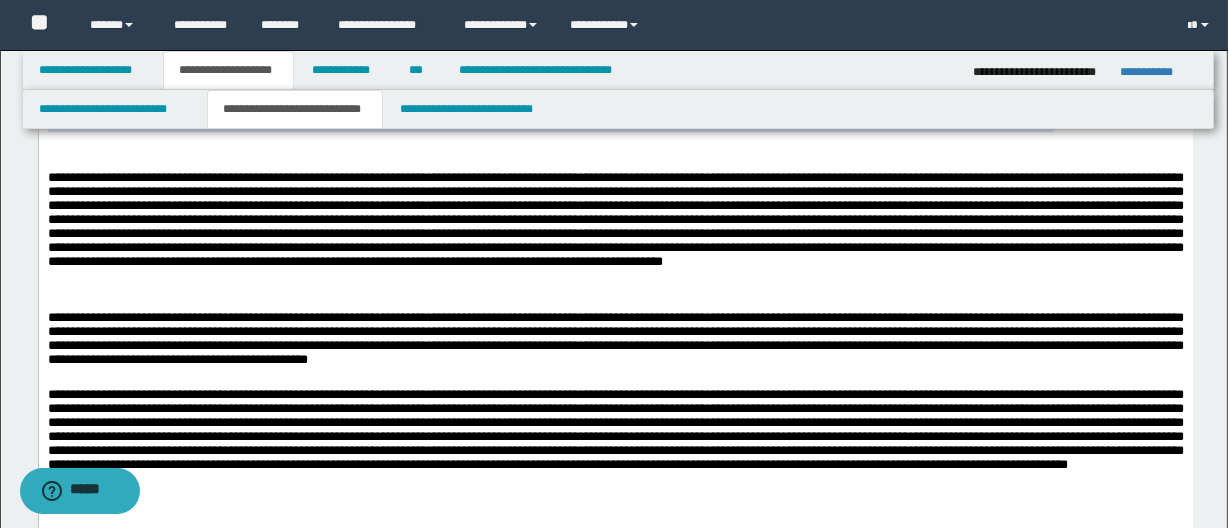 scroll, scrollTop: 6435, scrollLeft: 0, axis: vertical 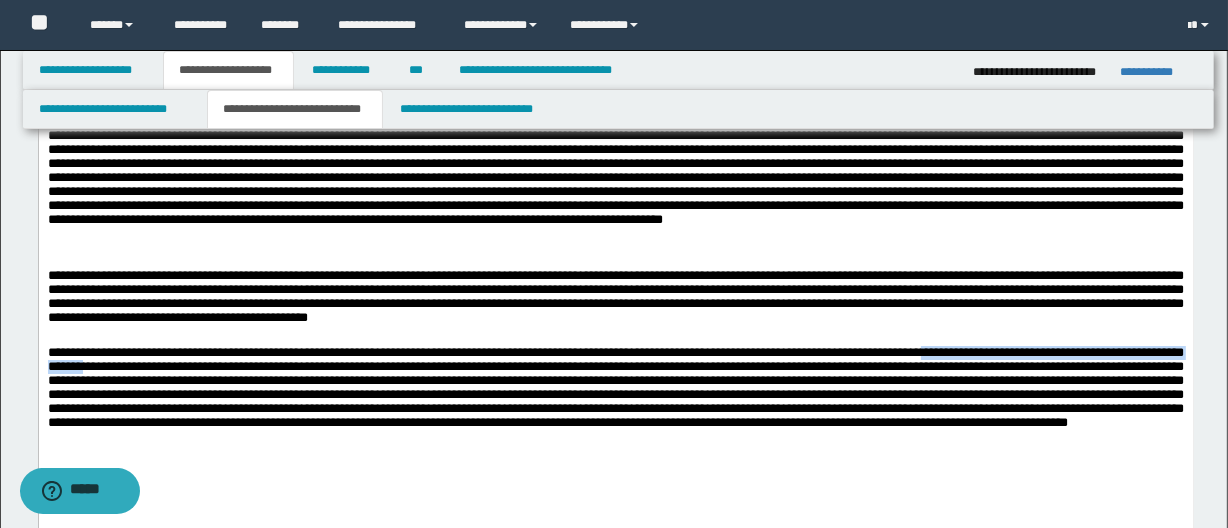 drag, startPoint x: 332, startPoint y: 373, endPoint x: 1133, endPoint y: 357, distance: 801.1598 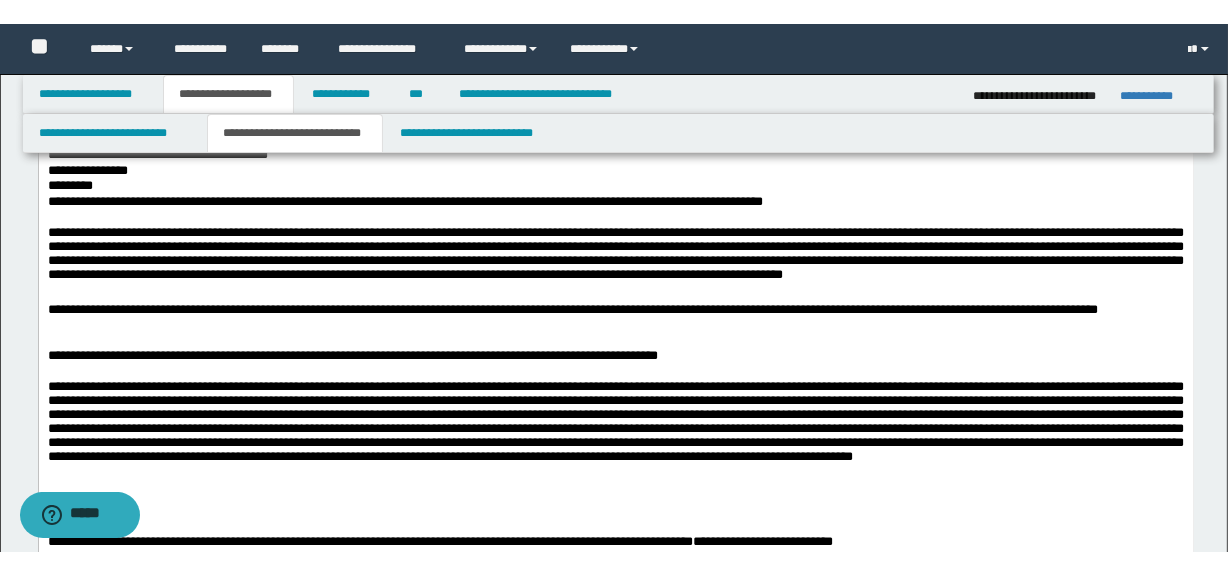 scroll, scrollTop: 340, scrollLeft: 0, axis: vertical 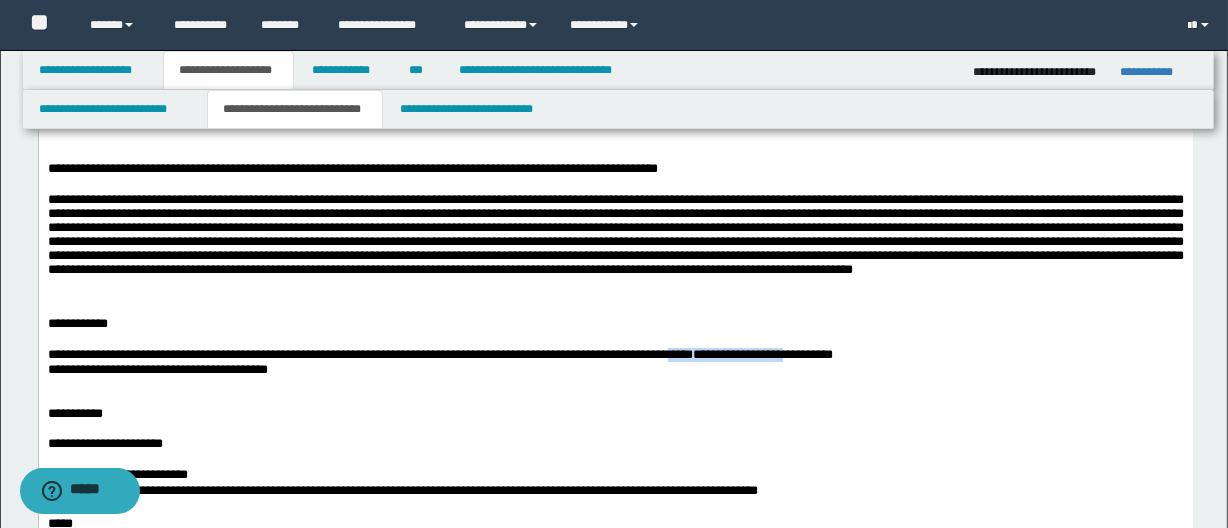 drag, startPoint x: 826, startPoint y: 355, endPoint x: 701, endPoint y: 351, distance: 125.06398 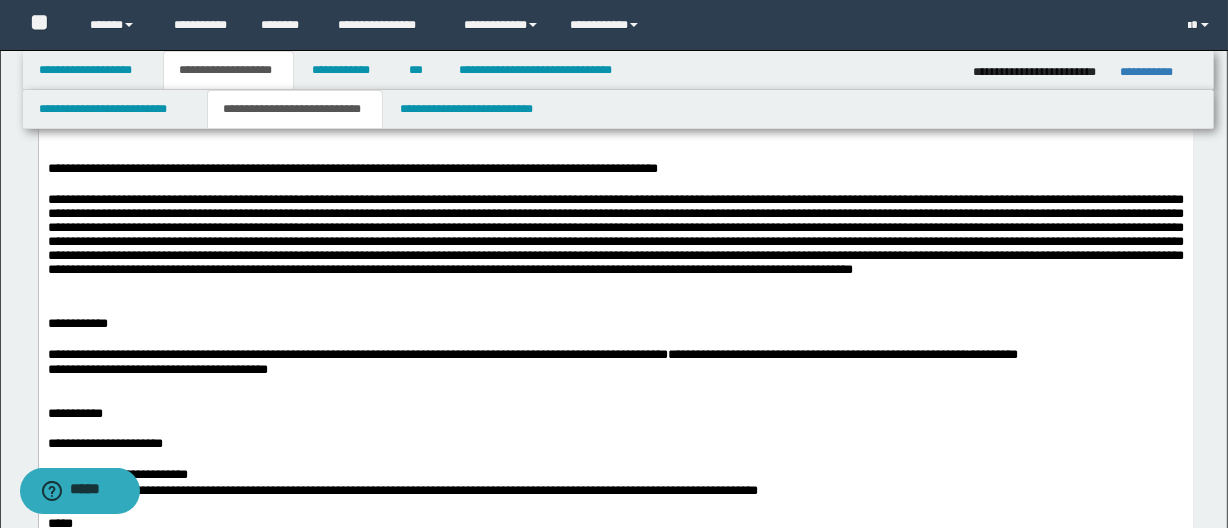click on "**********" at bounding box center [817, 354] 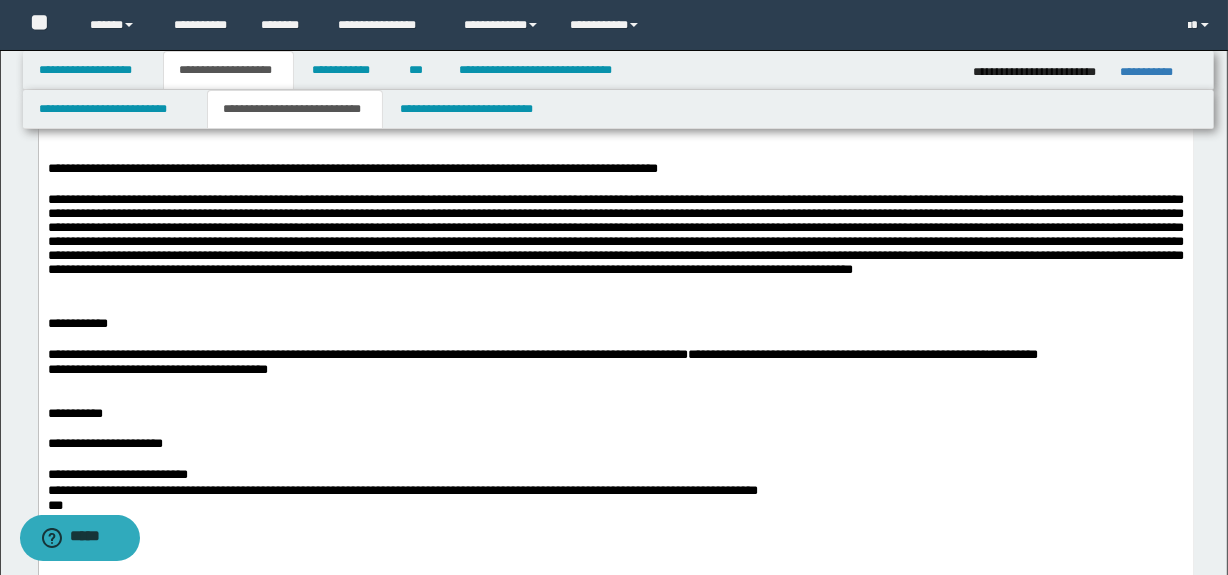 click at bounding box center [615, 386] 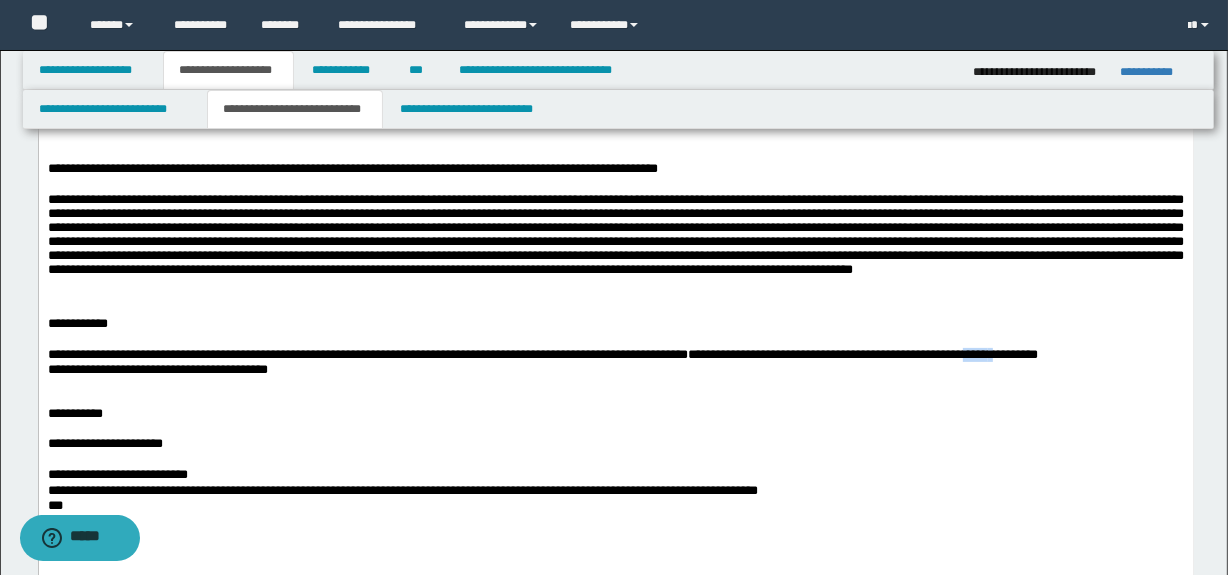 drag, startPoint x: 1035, startPoint y: 359, endPoint x: 1064, endPoint y: 360, distance: 29.017237 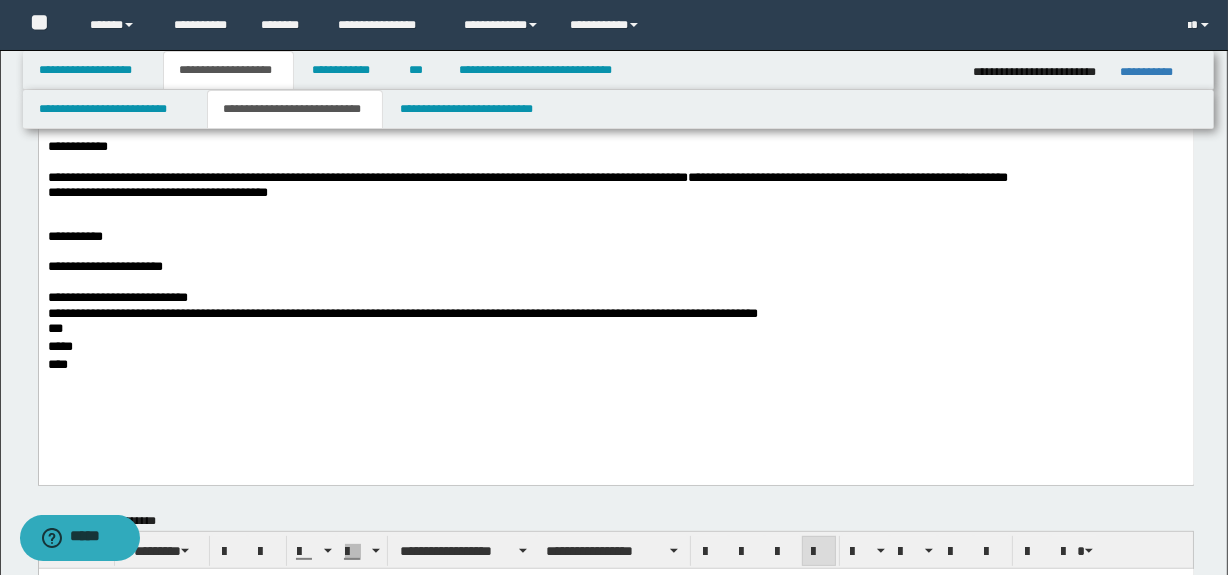 scroll, scrollTop: 522, scrollLeft: 0, axis: vertical 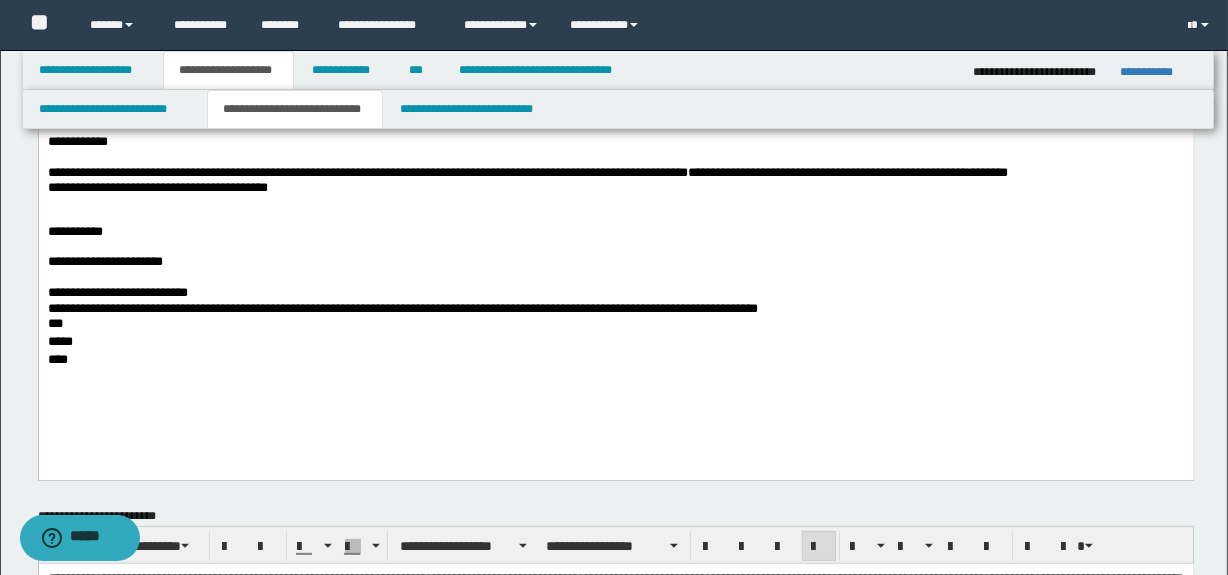 click on "**********" at bounding box center [615, 309] 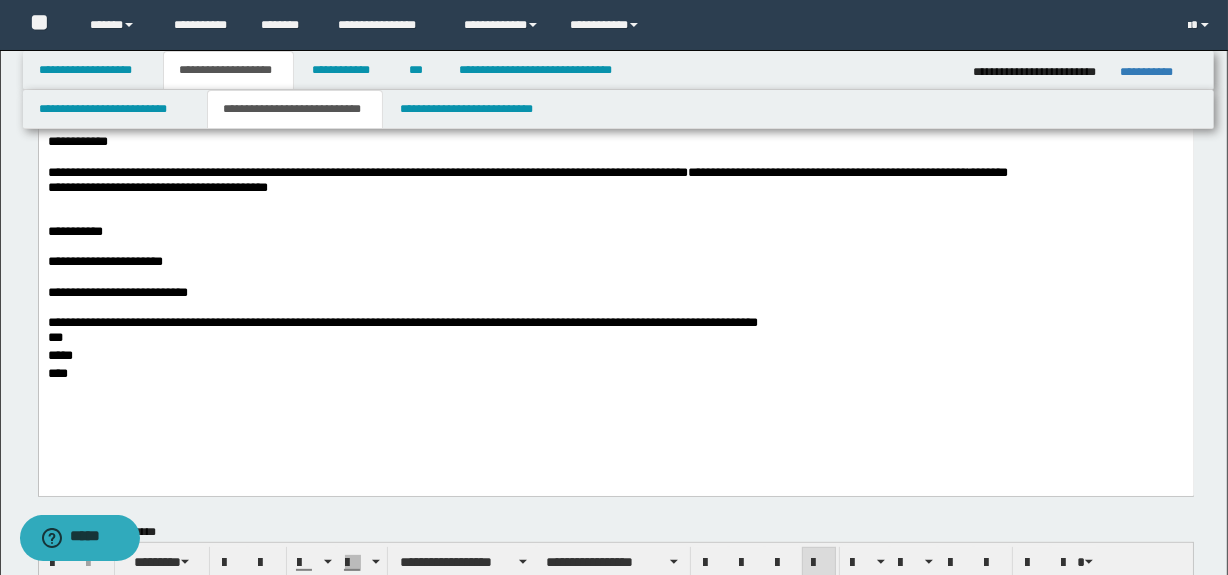 click on "**********" at bounding box center (615, 293) 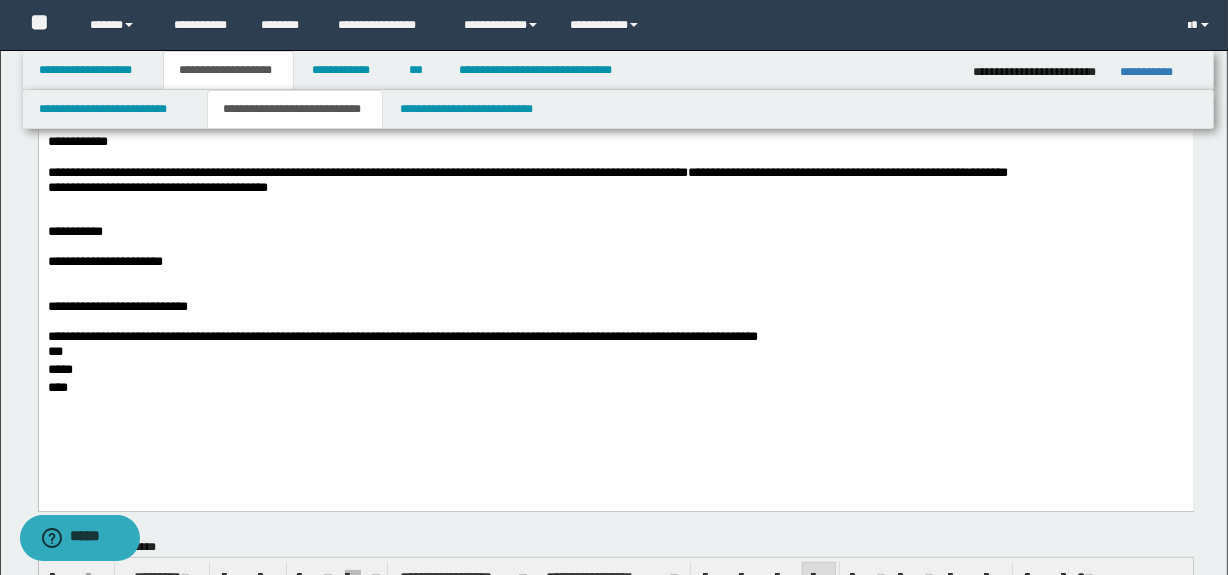 click on "***" at bounding box center [615, 352] 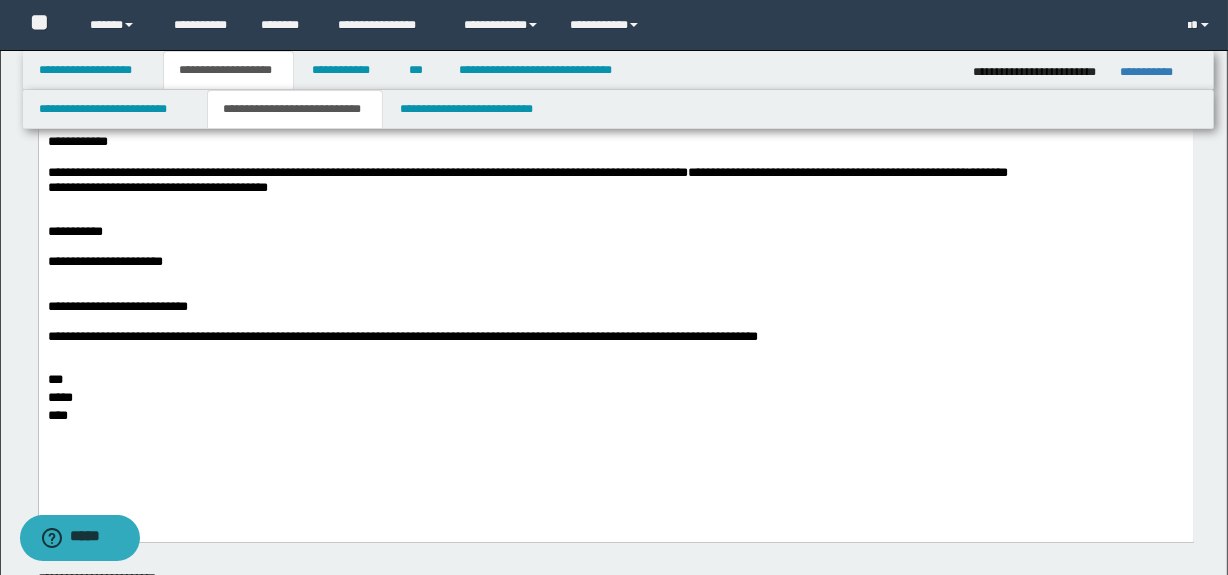 click on "***" at bounding box center (615, 380) 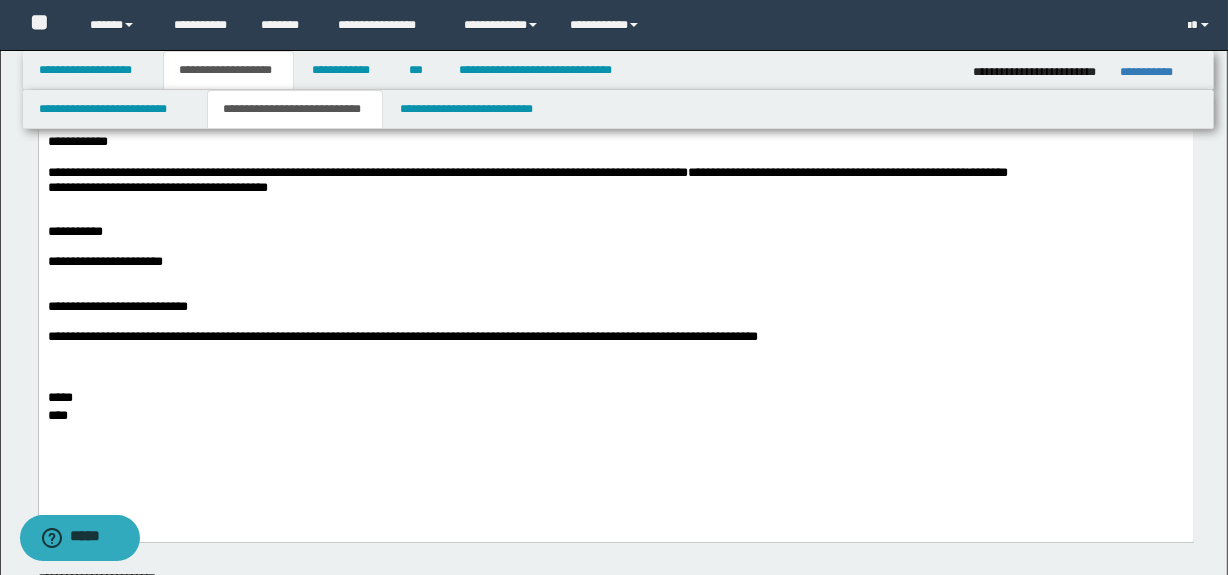 click at bounding box center (615, 352) 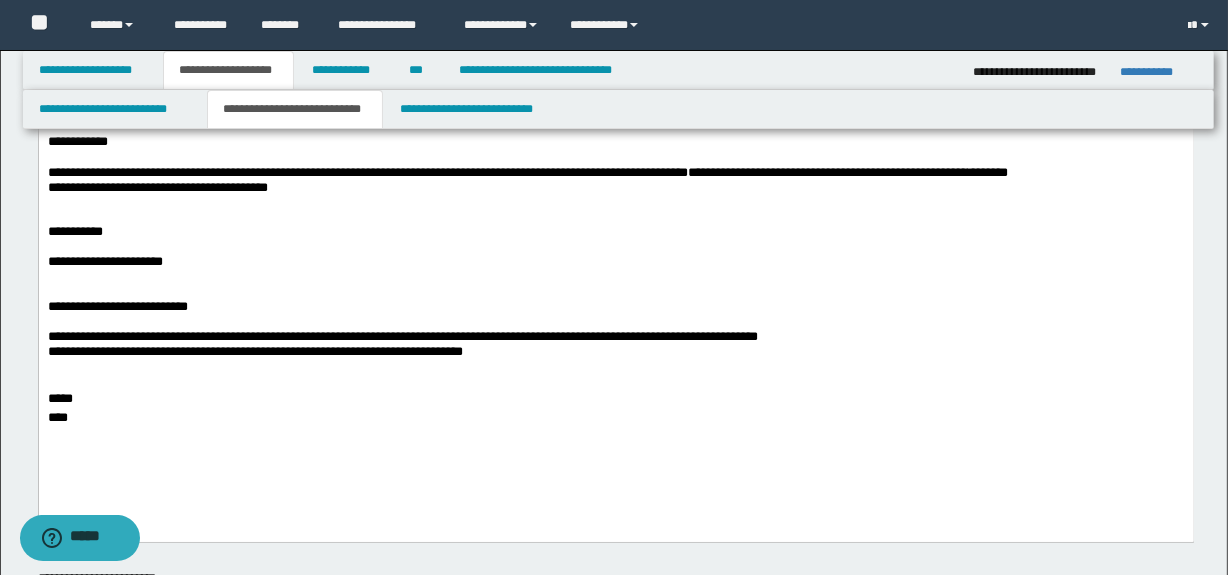 drag, startPoint x: 407, startPoint y: 368, endPoint x: 399, endPoint y: 355, distance: 15.264338 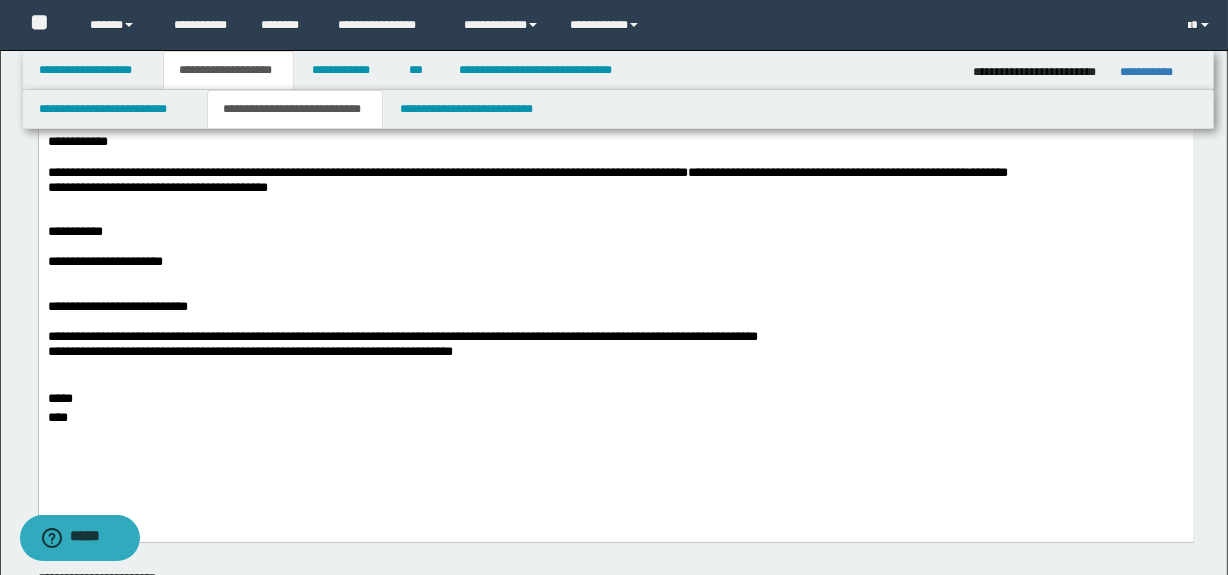 click on "**********" at bounding box center (615, 89) 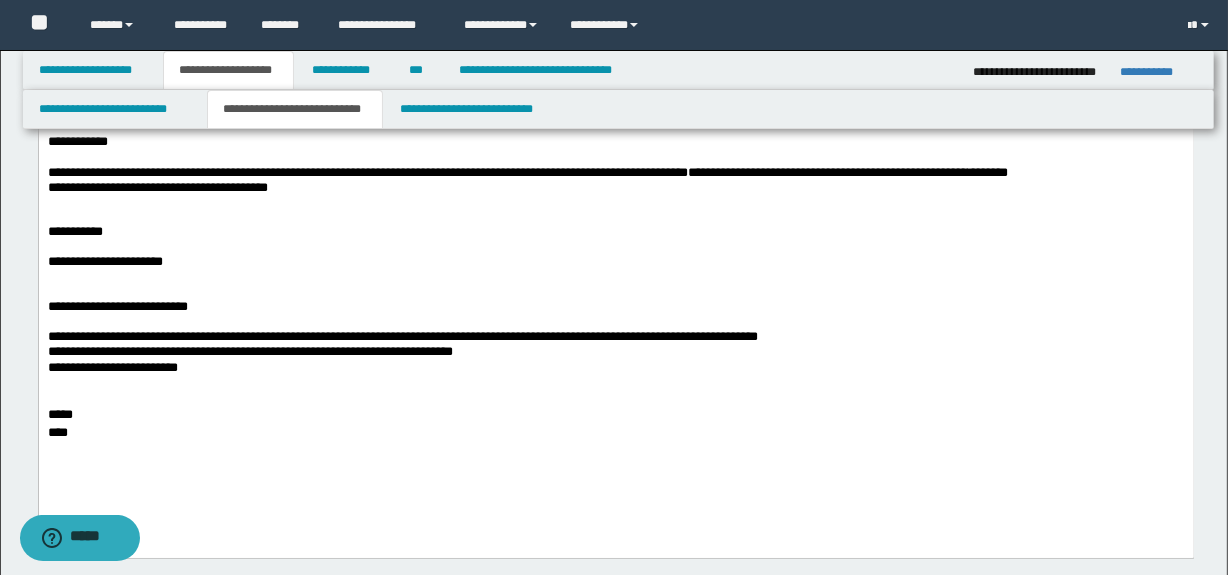 click at bounding box center [615, 397] 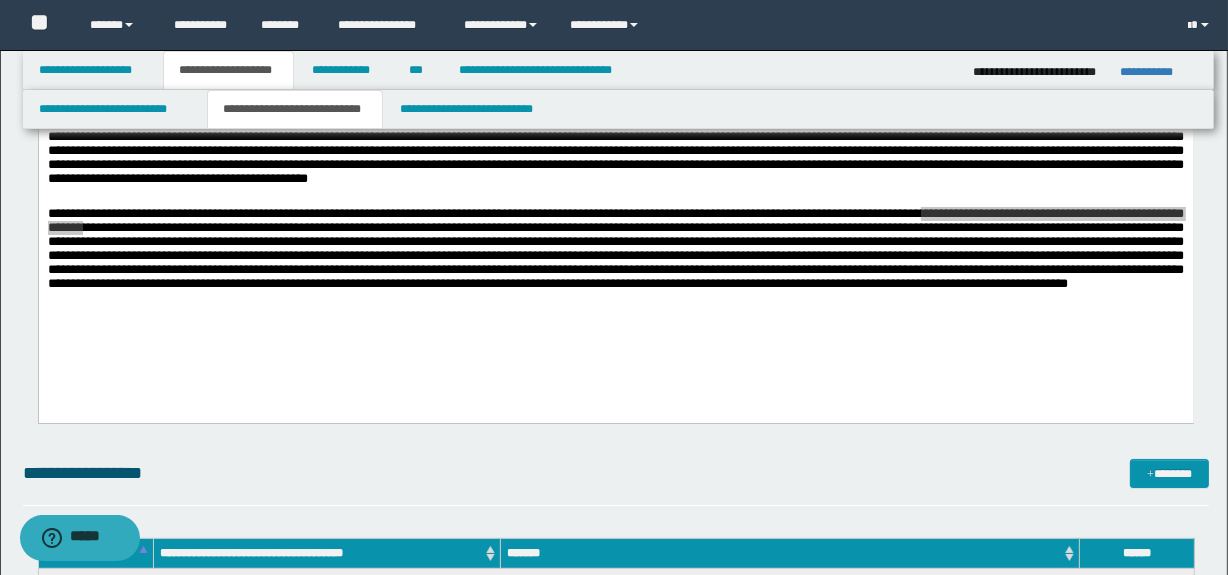 scroll, scrollTop: 6625, scrollLeft: 0, axis: vertical 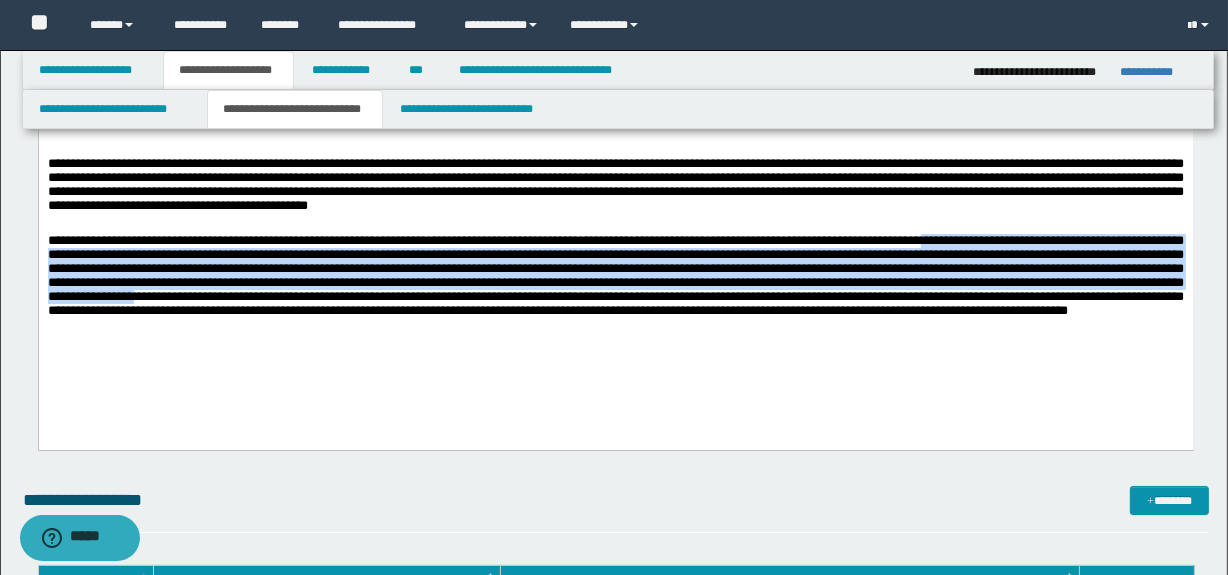 drag, startPoint x: 516, startPoint y: 306, endPoint x: 706, endPoint y: 271, distance: 193.1968 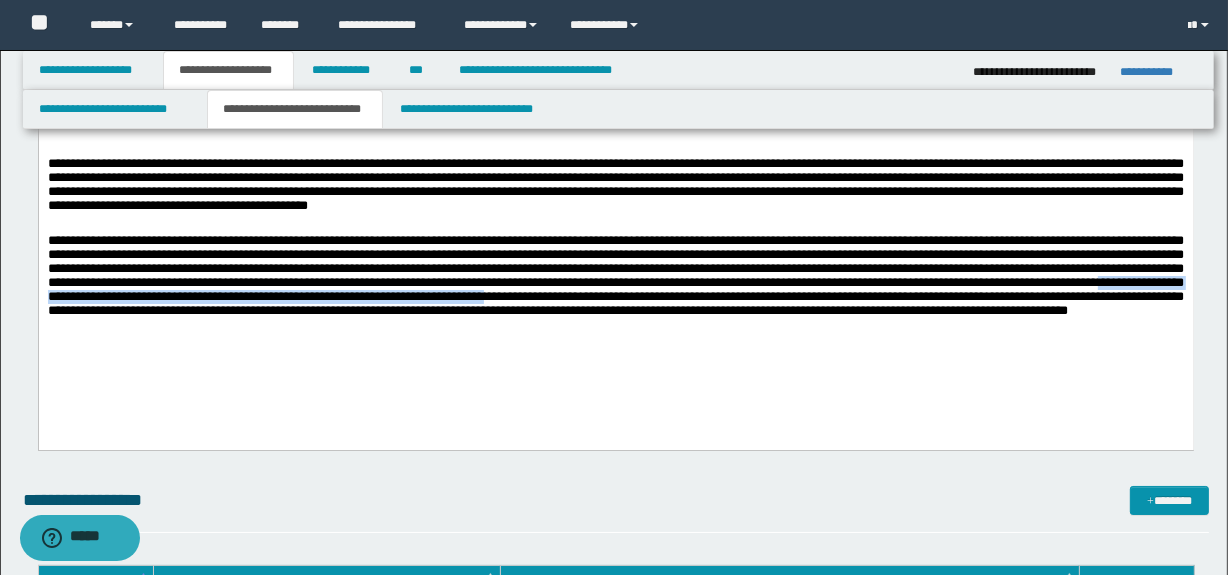 drag, startPoint x: 539, startPoint y: 306, endPoint x: 1108, endPoint y: 299, distance: 569.043 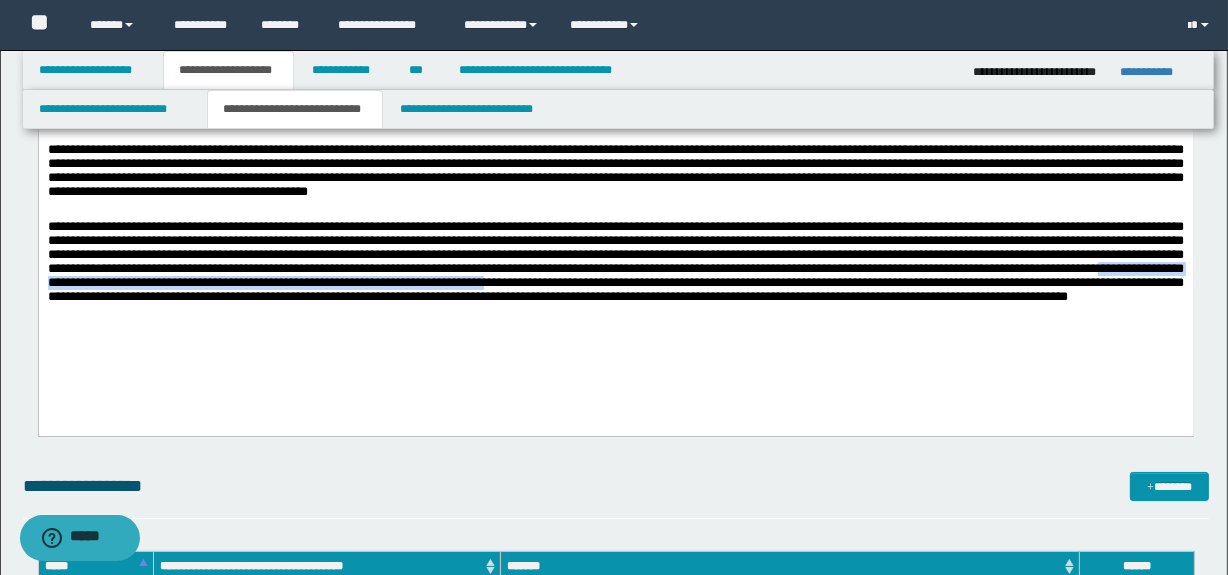 scroll, scrollTop: 6597, scrollLeft: 0, axis: vertical 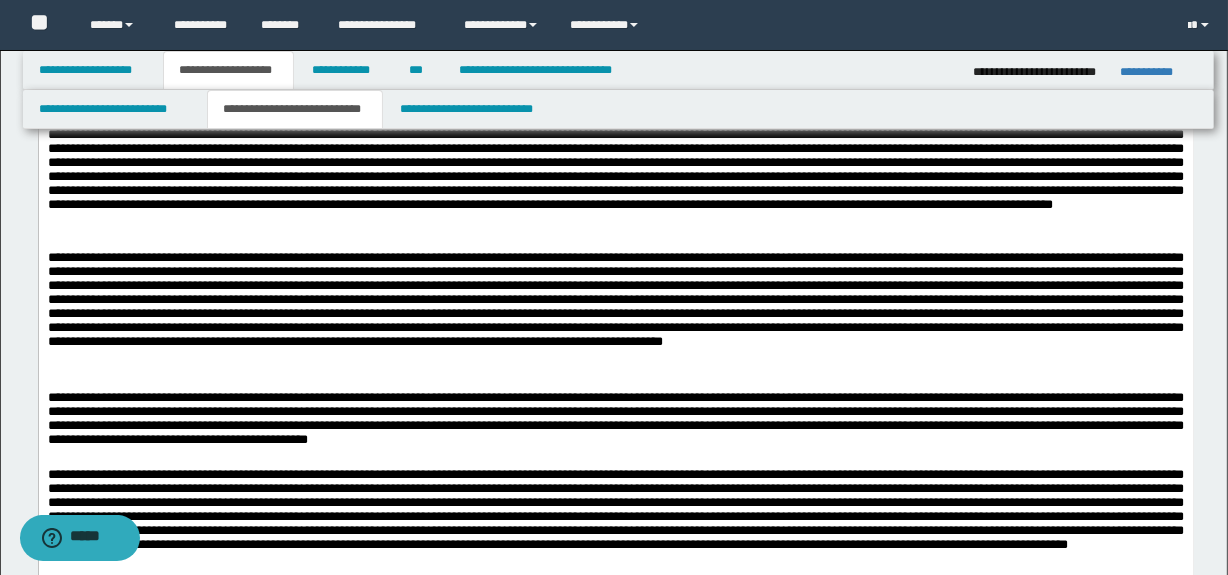 click at bounding box center [615, 314] 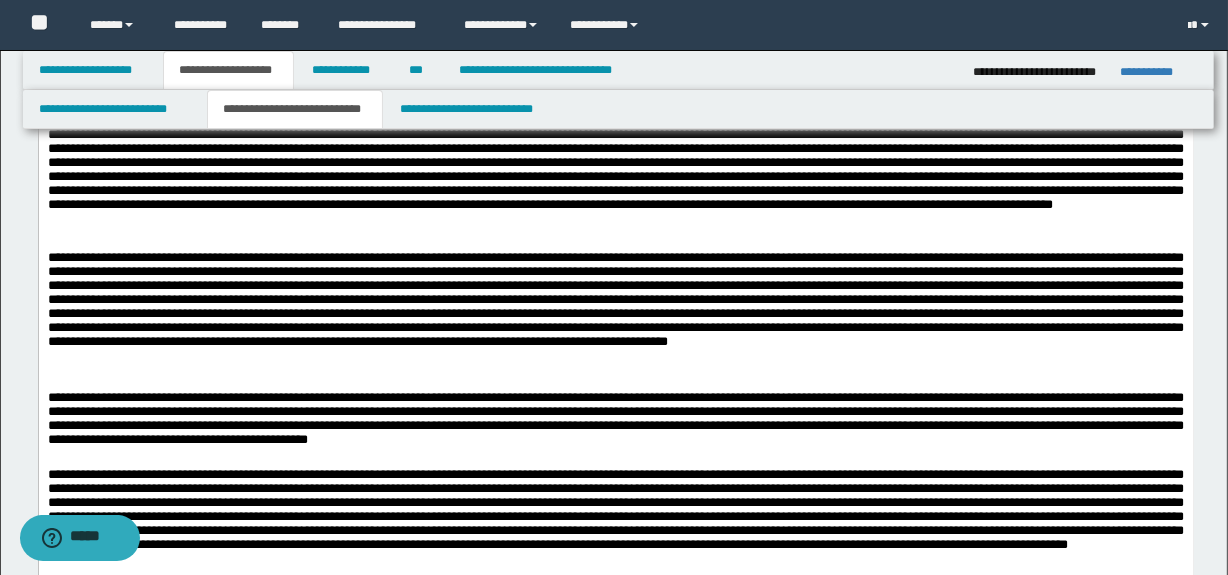 drag, startPoint x: 873, startPoint y: 358, endPoint x: 812, endPoint y: 290, distance: 91.350975 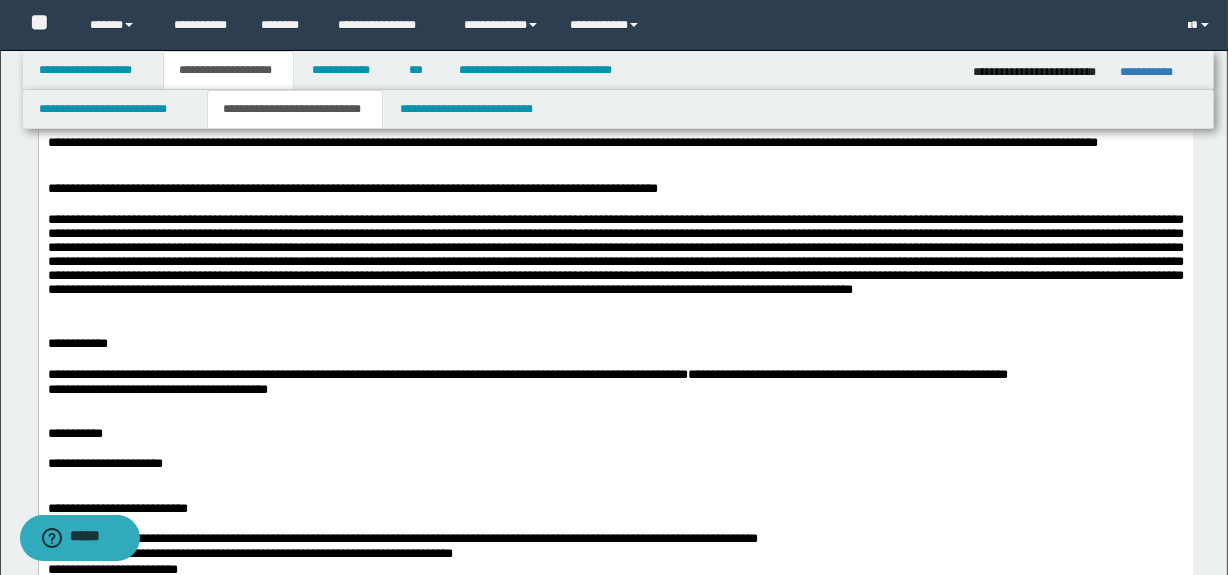scroll, scrollTop: 411, scrollLeft: 0, axis: vertical 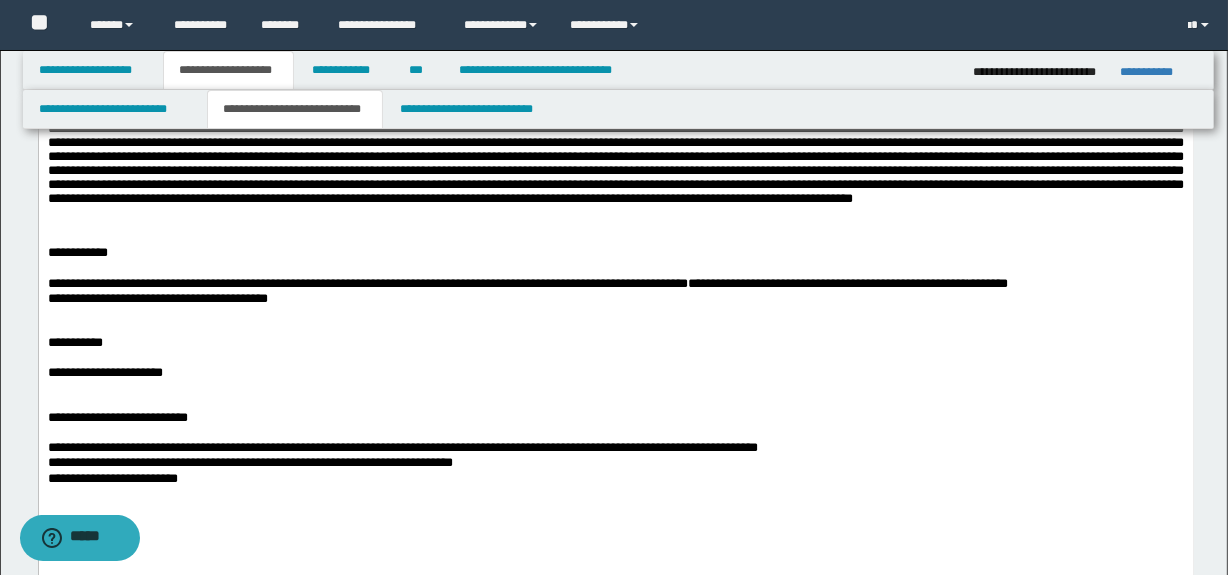 click at bounding box center [615, 315] 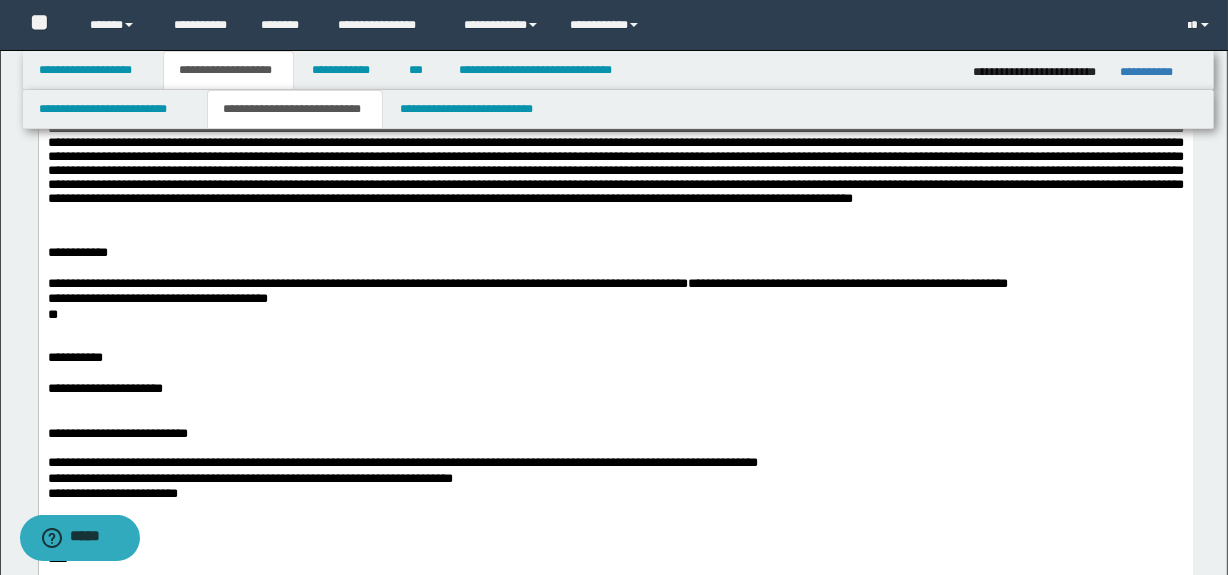 click on "**********" at bounding box center (615, 299) 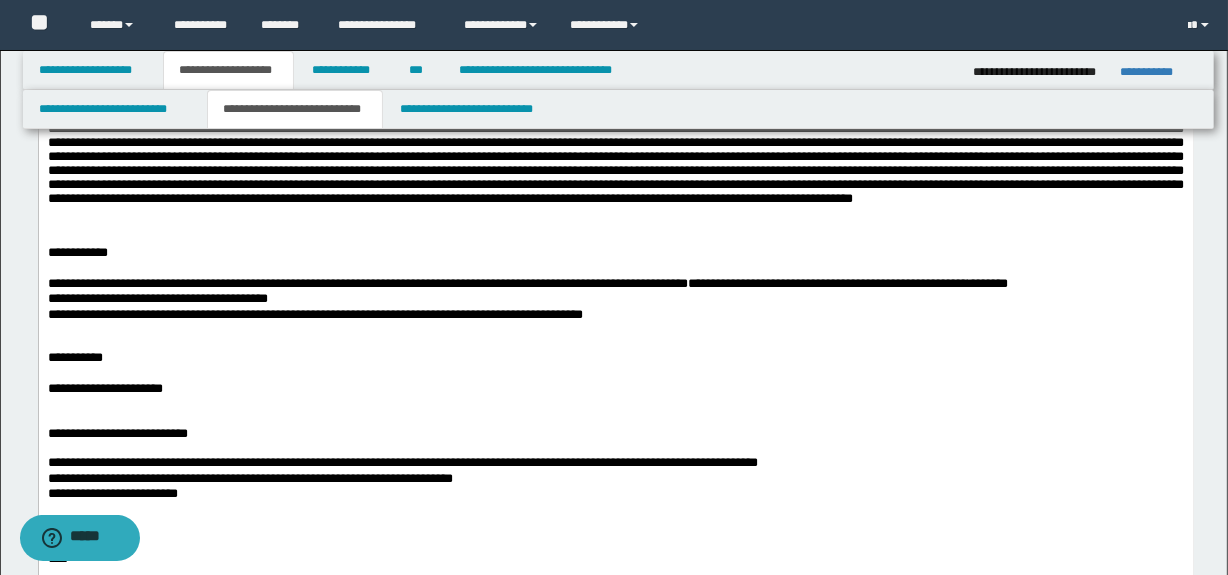 click on "**********" at bounding box center [615, 315] 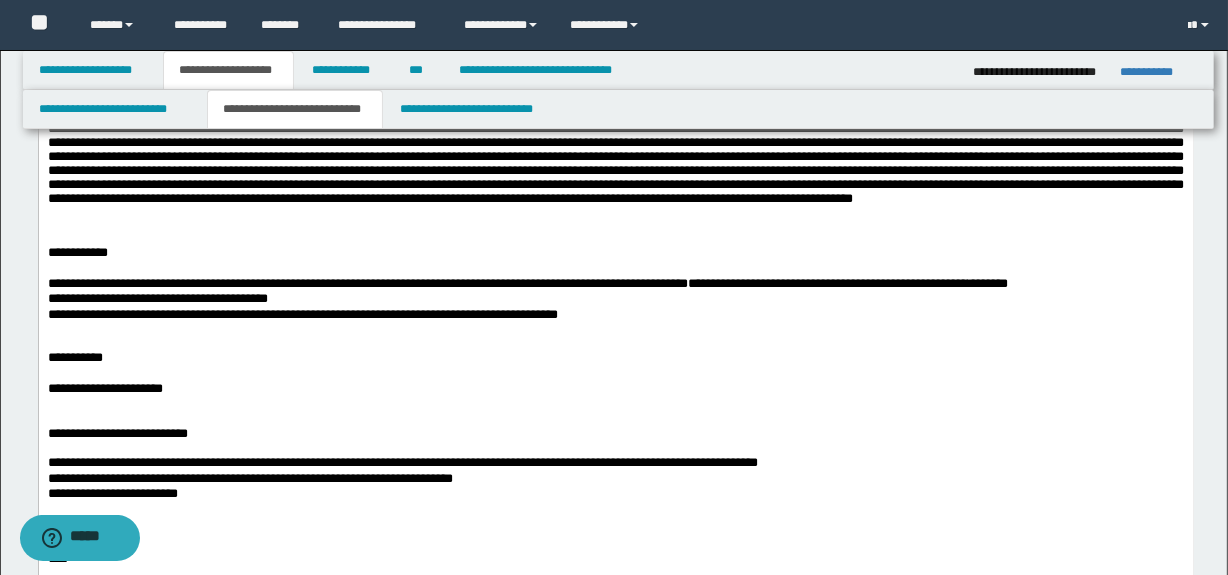 click on "**********" at bounding box center [615, 315] 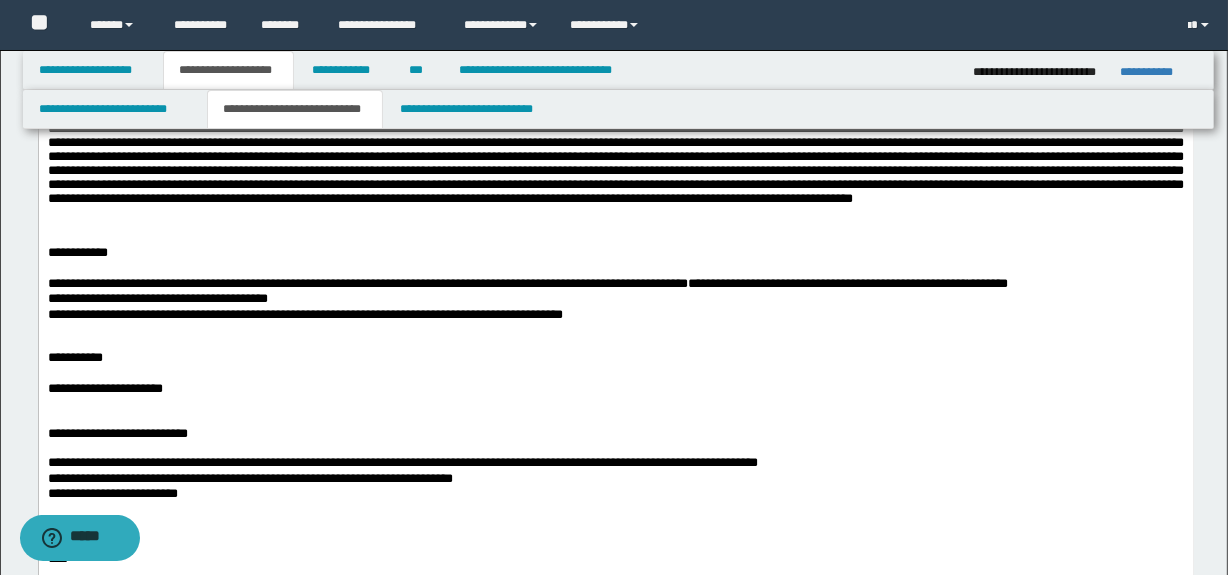 click on "**********" at bounding box center (615, 315) 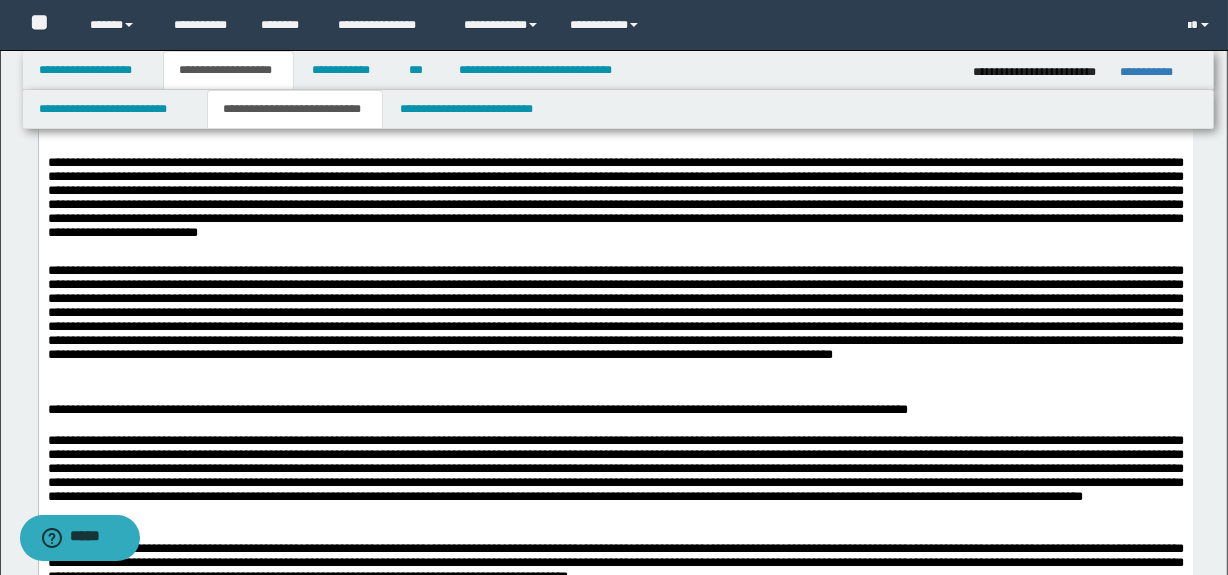 scroll, scrollTop: 5143, scrollLeft: 0, axis: vertical 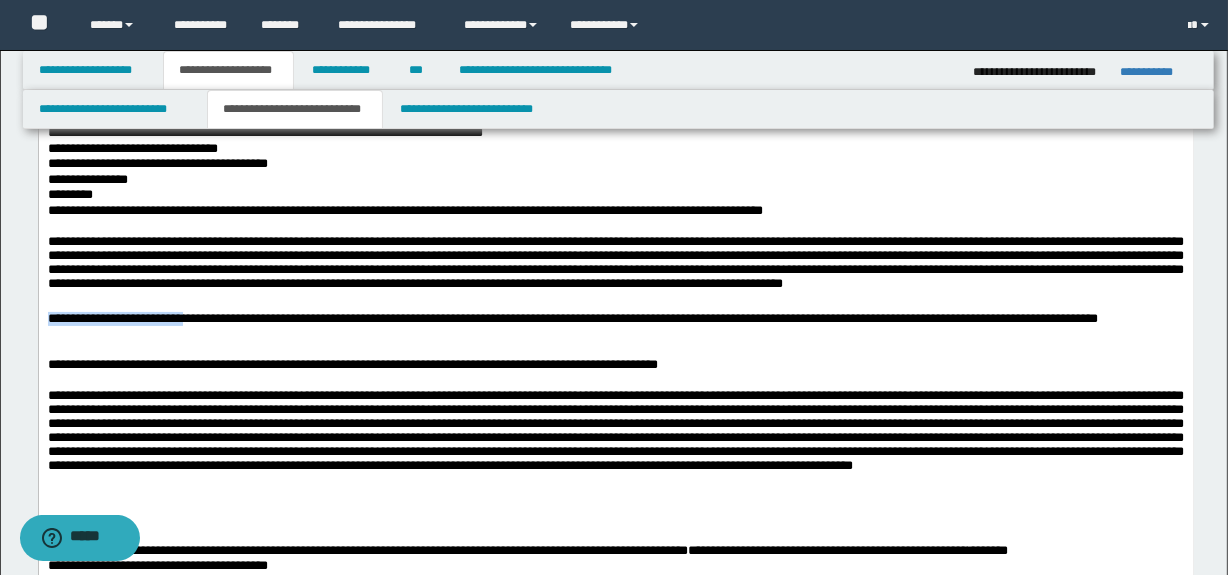 drag, startPoint x: 263, startPoint y: 316, endPoint x: 35, endPoint y: 316, distance: 228 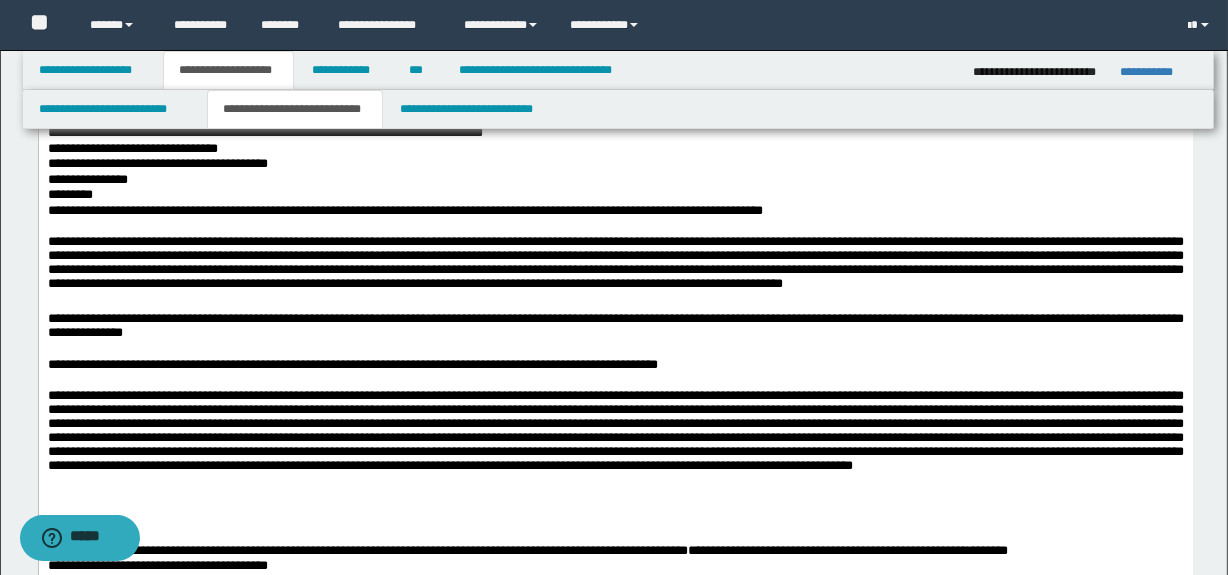 click on "**********" at bounding box center [615, 326] 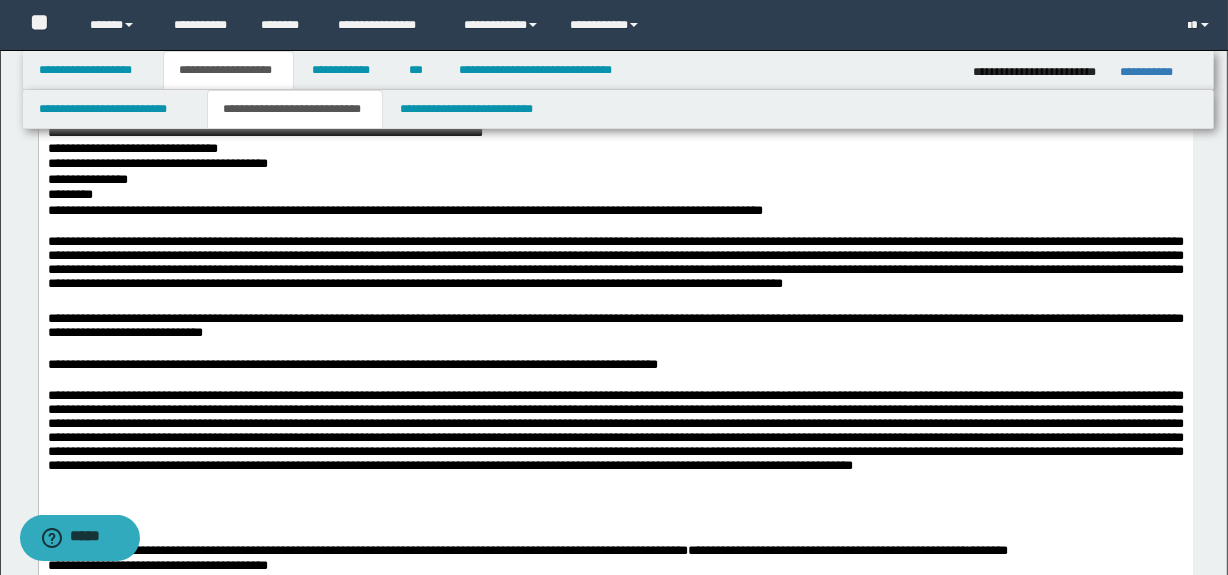 click on "**********" at bounding box center [615, 326] 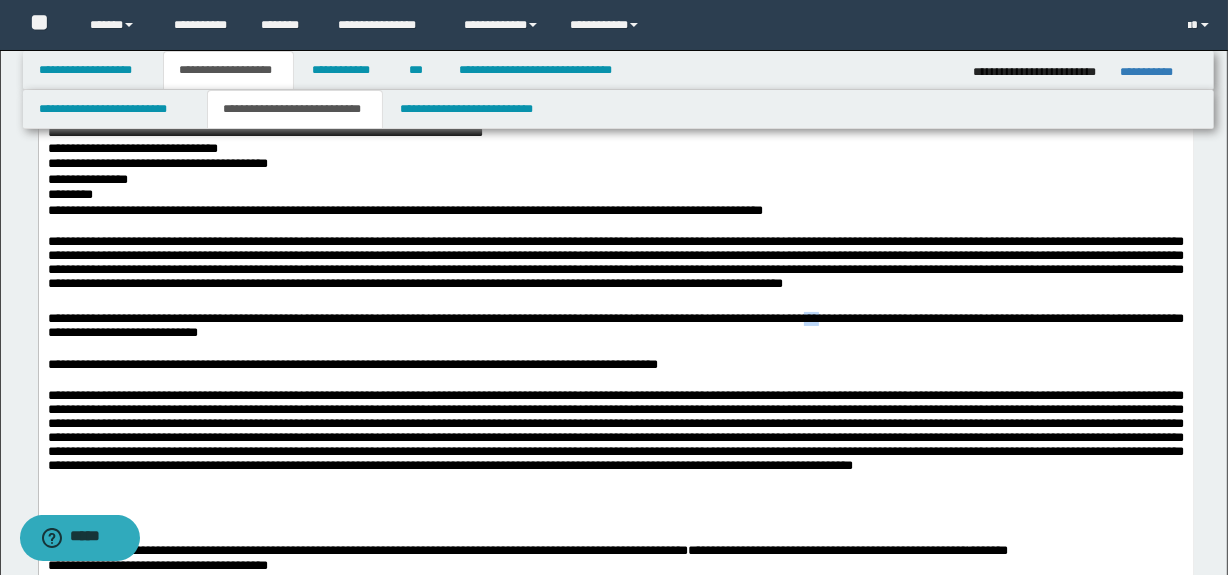 click on "**********" at bounding box center (615, 326) 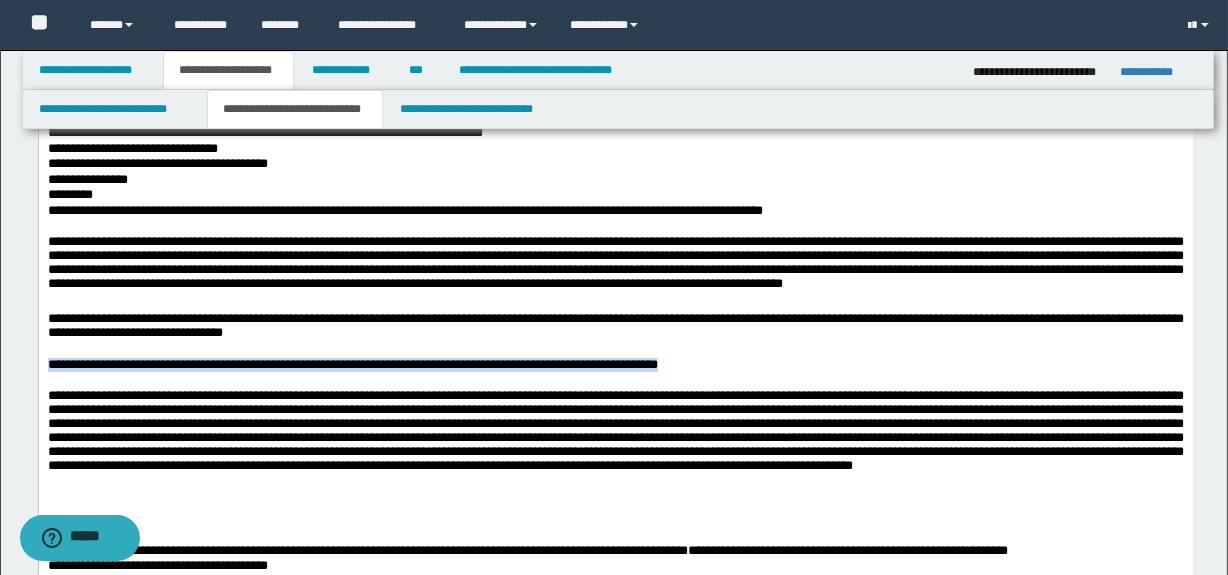 drag, startPoint x: 778, startPoint y: 374, endPoint x: 38, endPoint y: 458, distance: 744.7523 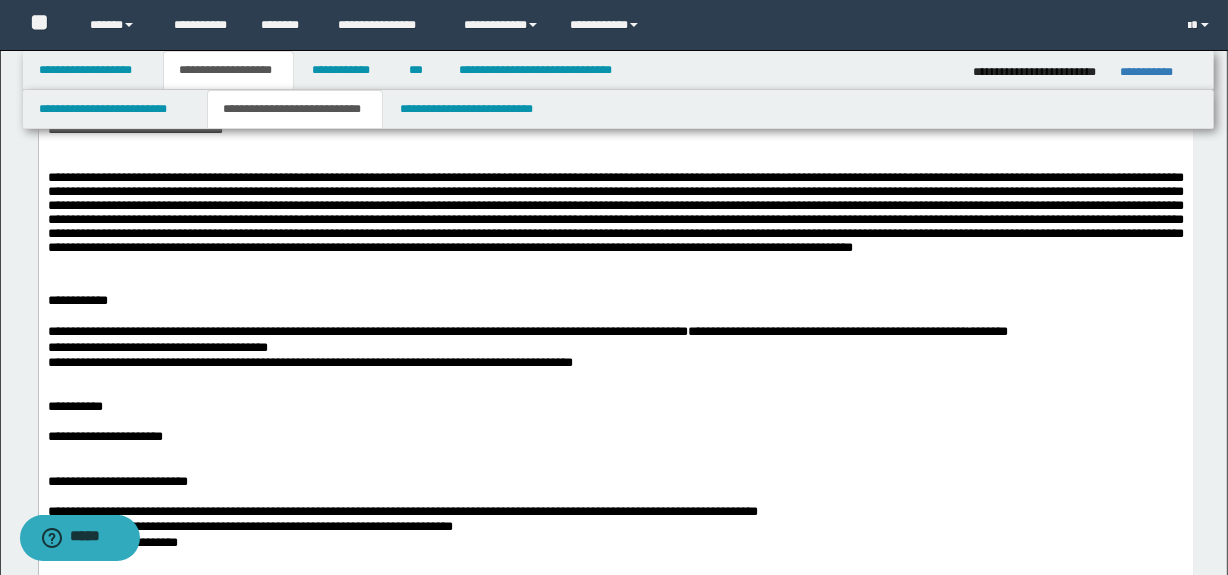 scroll, scrollTop: 417, scrollLeft: 0, axis: vertical 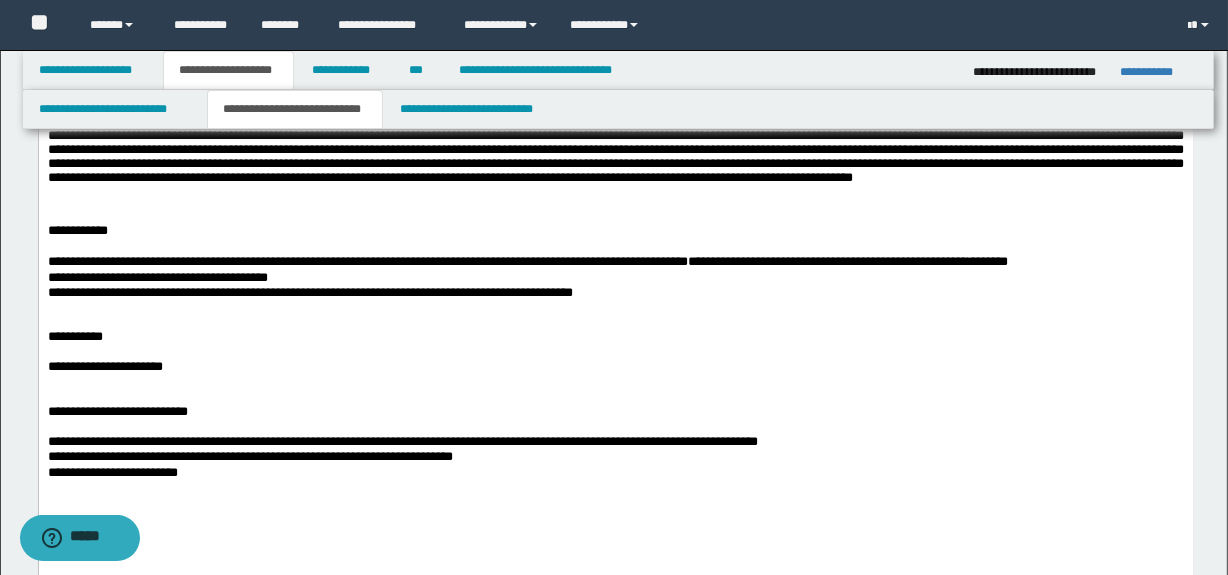 click at bounding box center [615, 428] 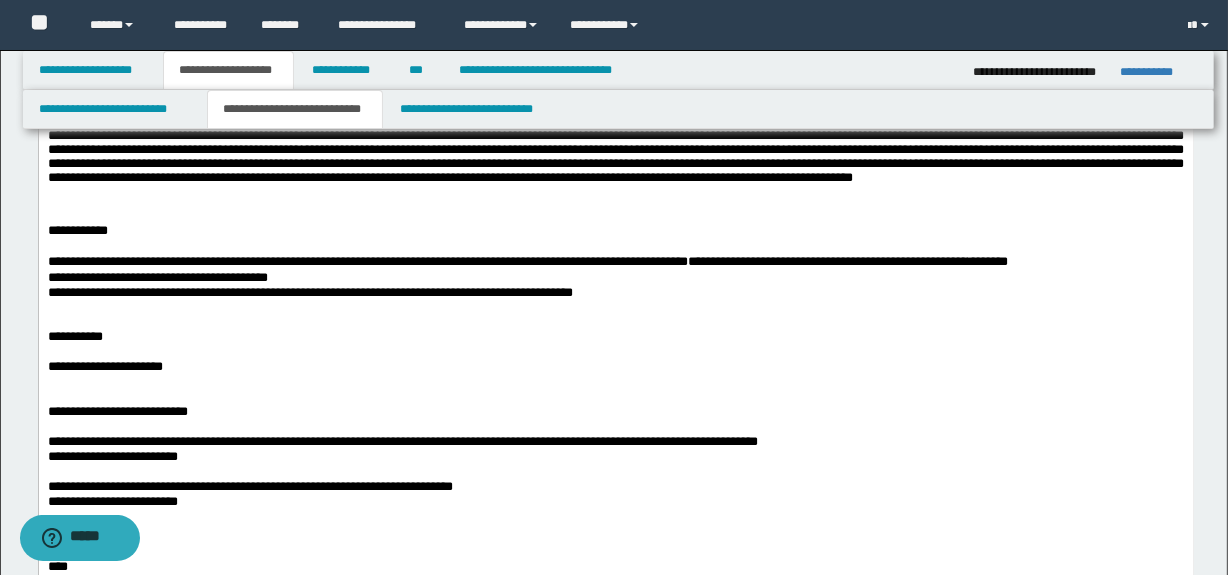 click on "**********" at bounding box center [615, 457] 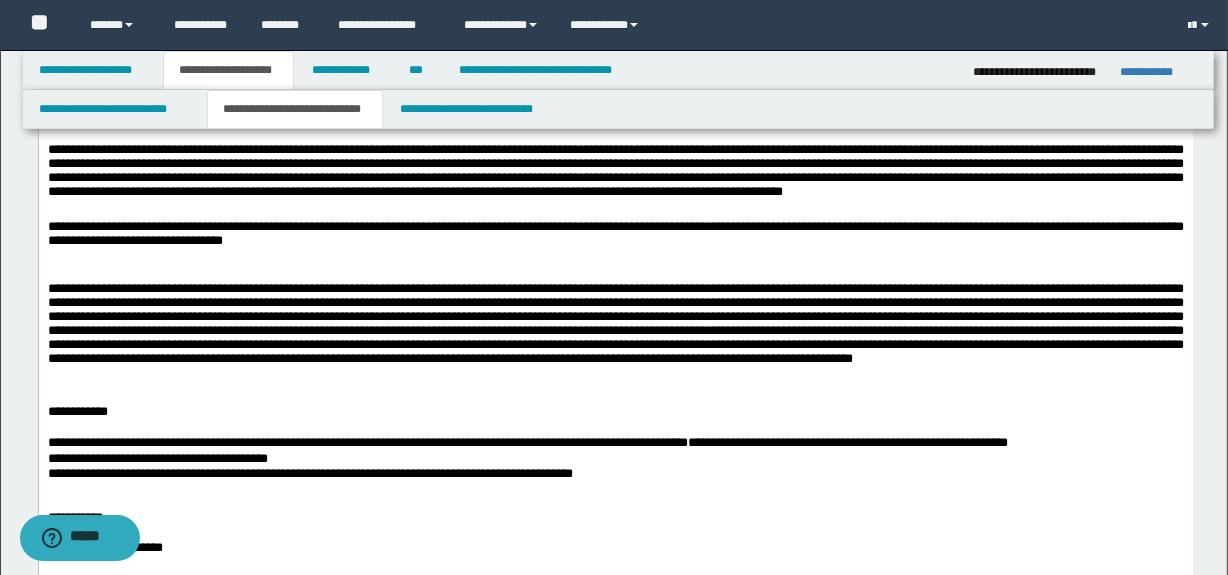 scroll, scrollTop: 235, scrollLeft: 0, axis: vertical 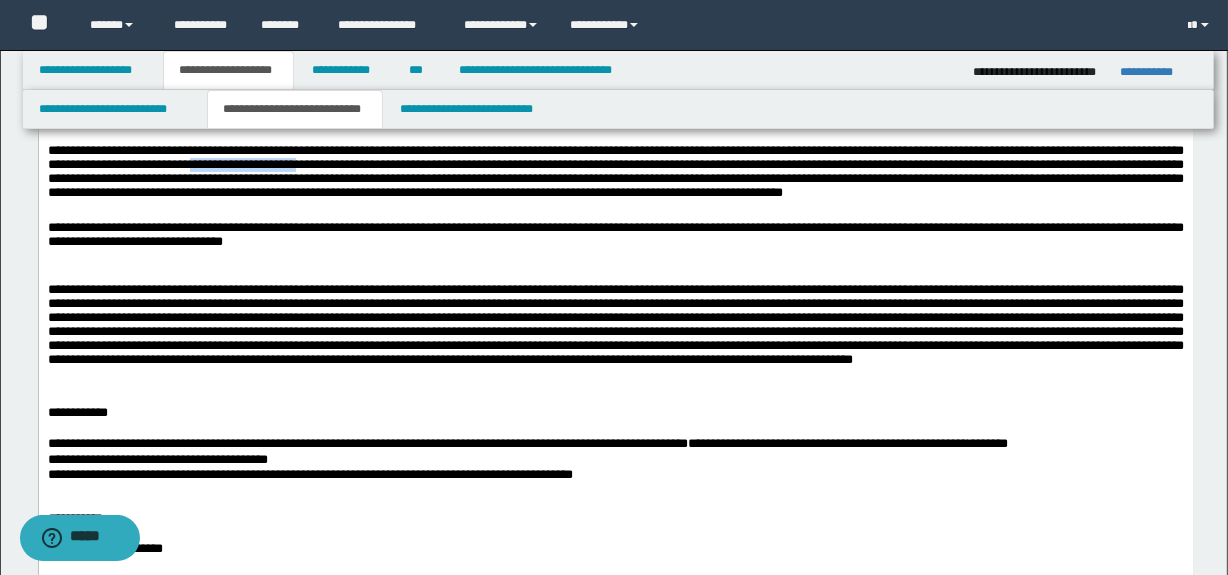 drag, startPoint x: 311, startPoint y: 172, endPoint x: 427, endPoint y: 165, distance: 116.21101 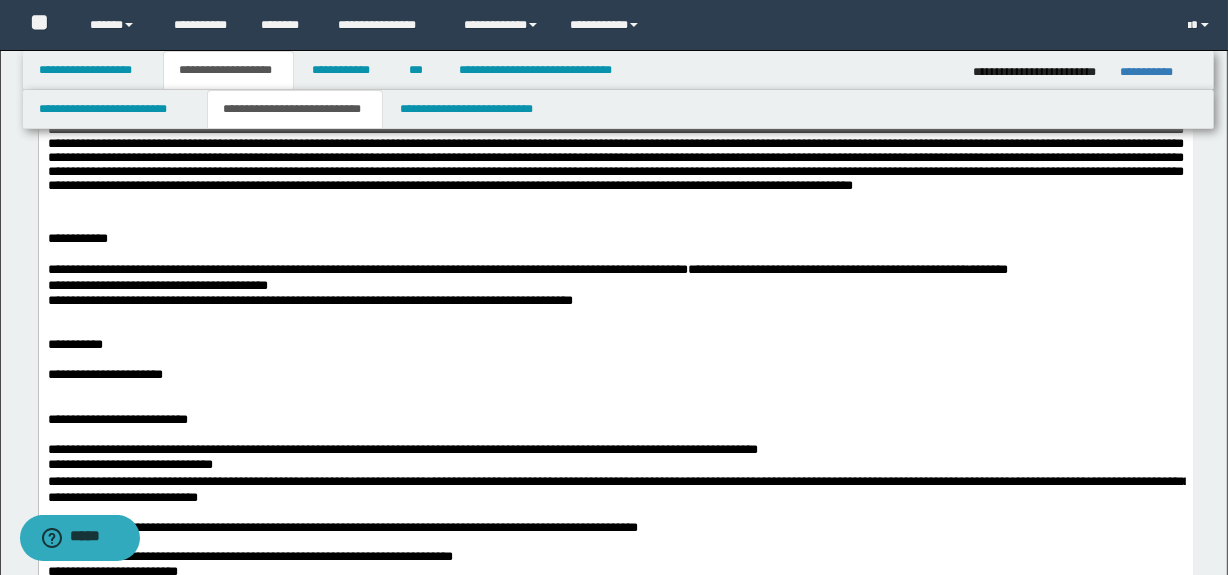 scroll, scrollTop: 417, scrollLeft: 0, axis: vertical 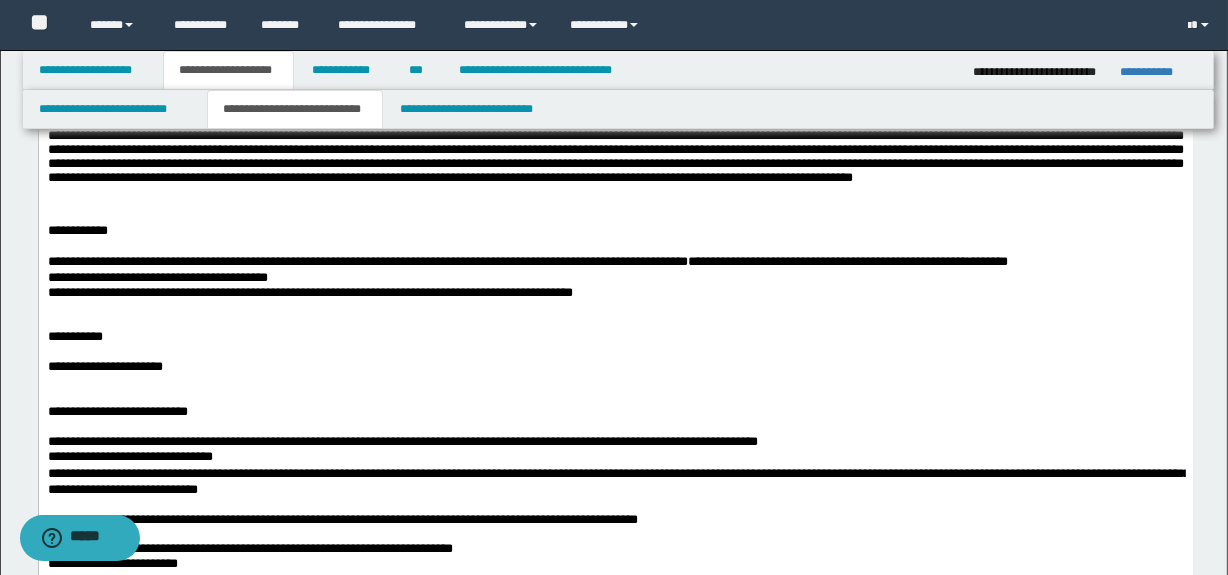 click on "**********" at bounding box center [615, 457] 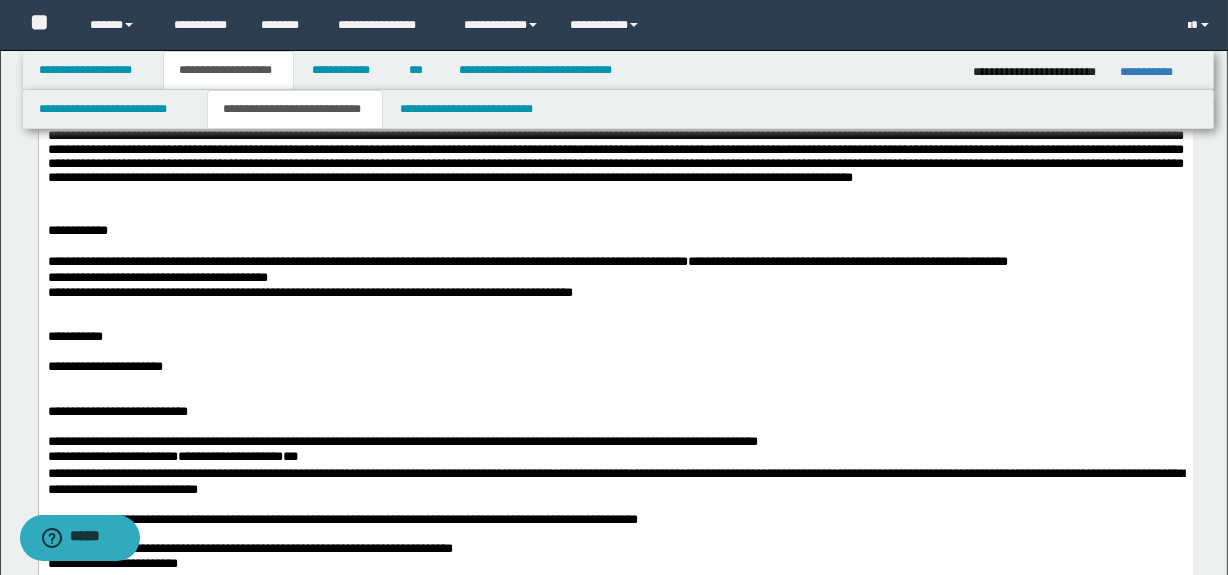 click on "**********" at bounding box center (615, 457) 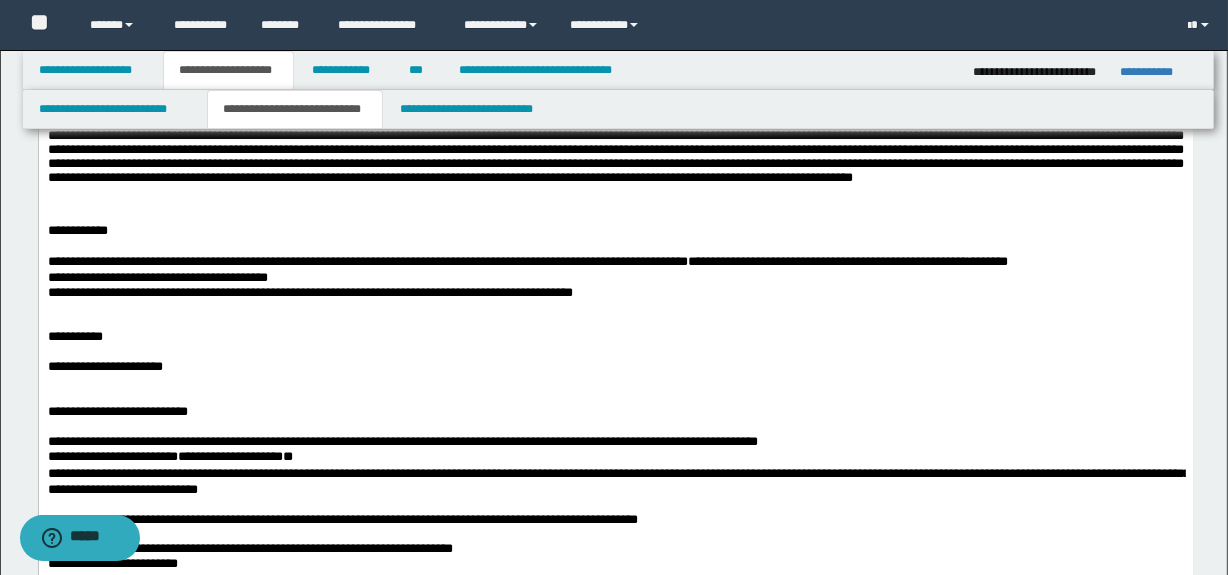 click on "**********" at bounding box center [618, 481] 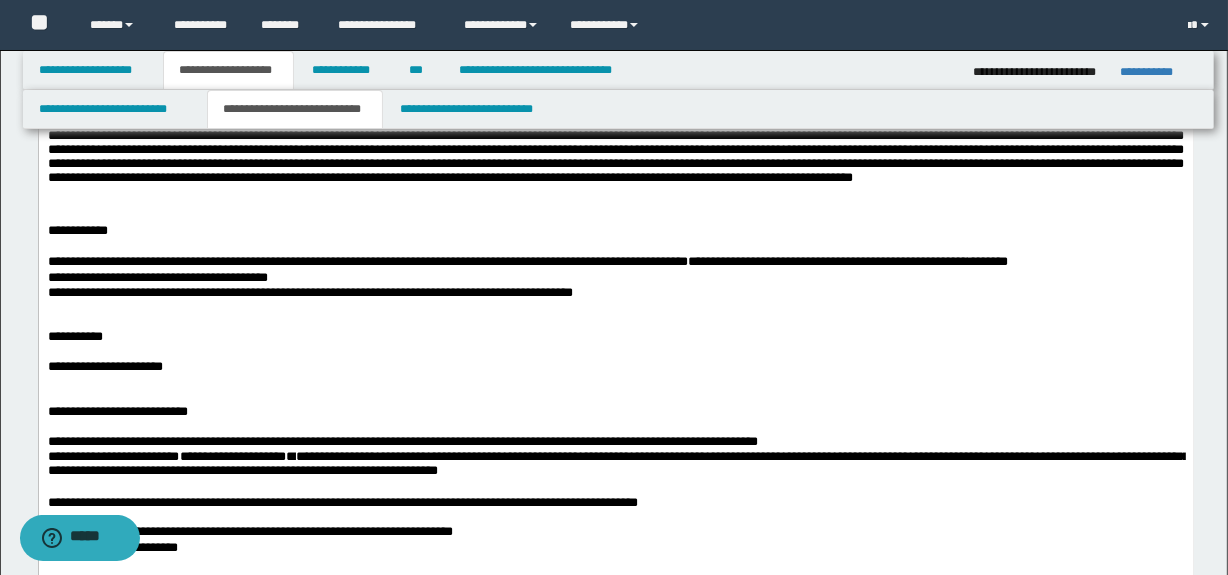 click on "**********" at bounding box center [618, 463] 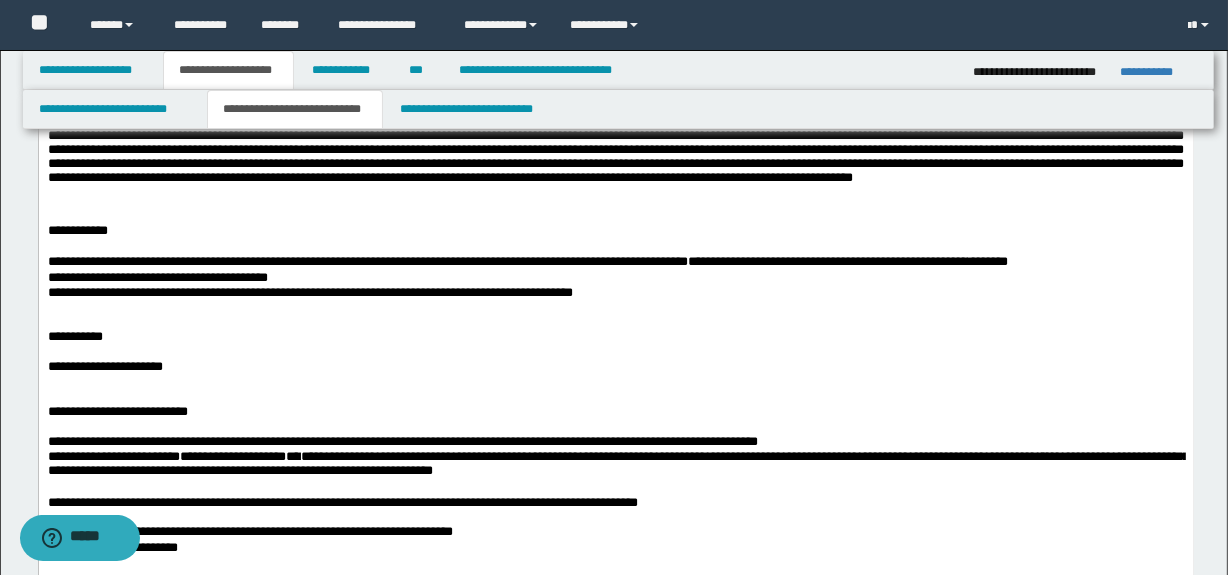click on "**********" at bounding box center [342, 502] 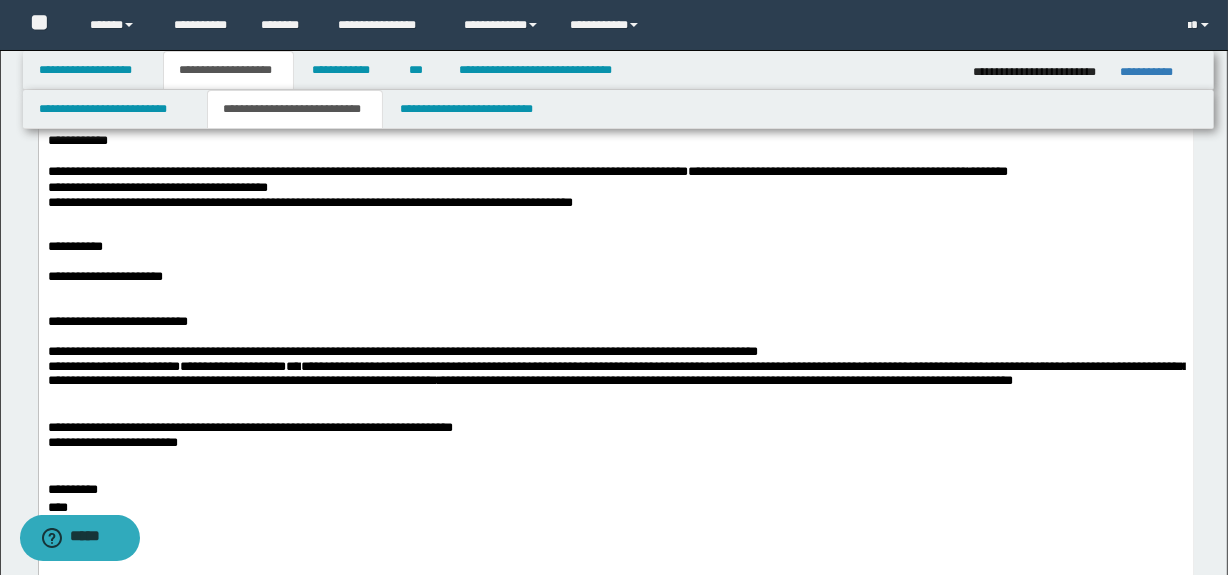 scroll, scrollTop: 508, scrollLeft: 0, axis: vertical 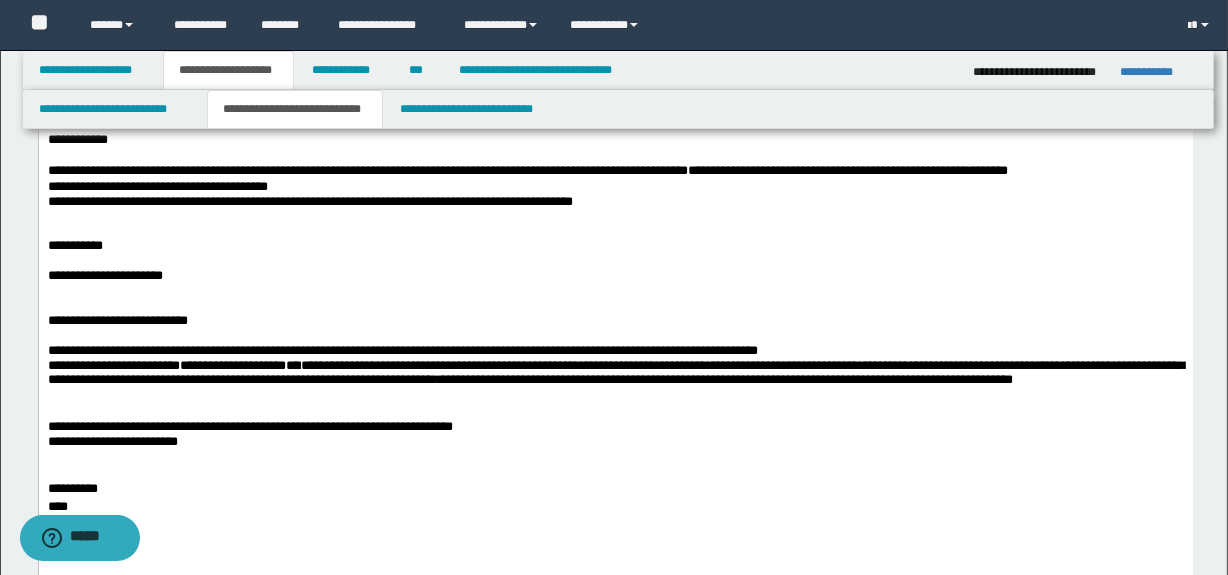 click at bounding box center [615, 413] 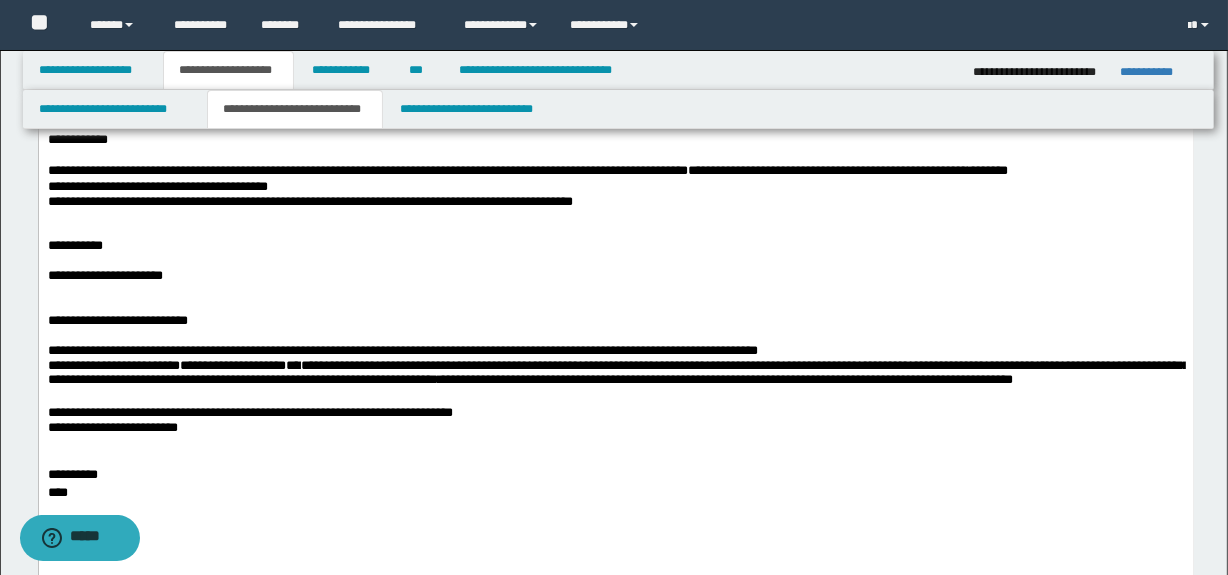 click on "**********" at bounding box center [615, 428] 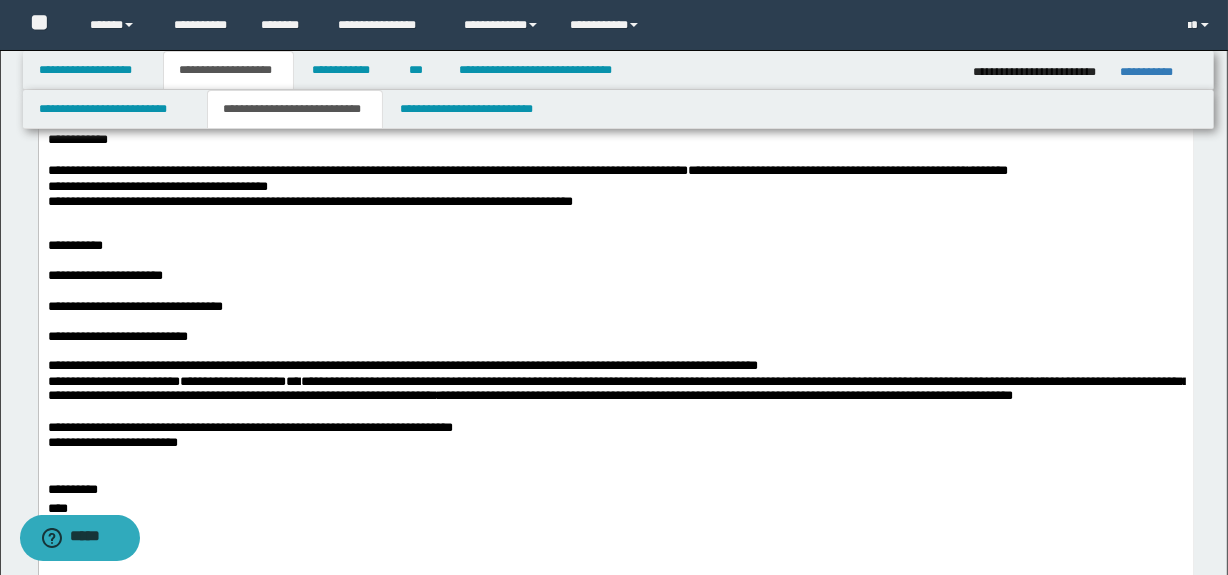 click on "**********" at bounding box center (615, 307) 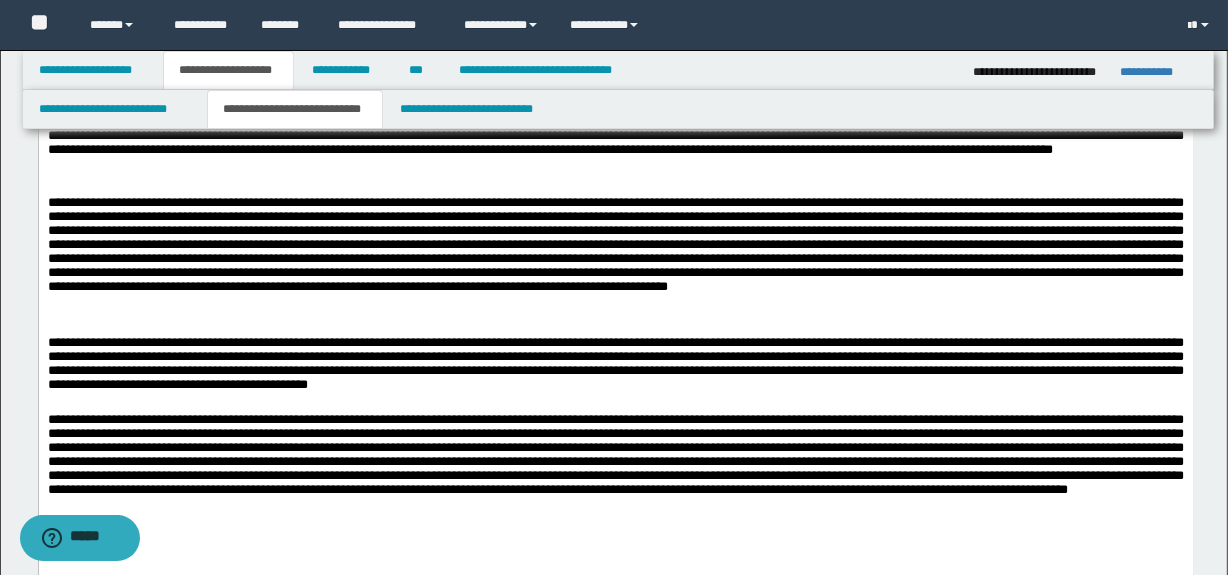 scroll, scrollTop: 6494, scrollLeft: 0, axis: vertical 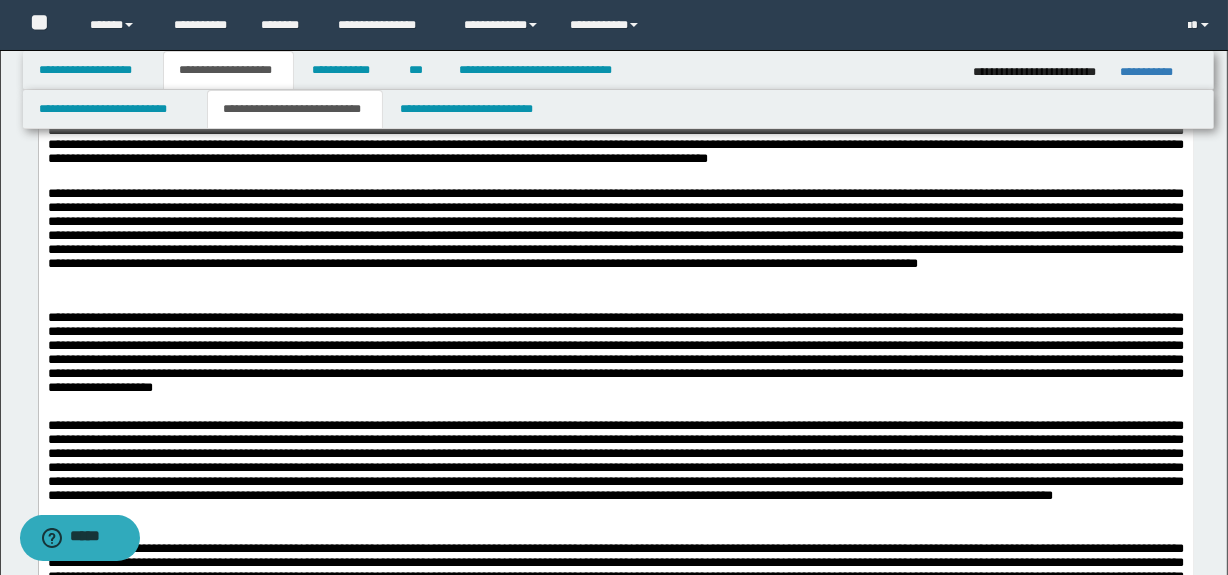 drag, startPoint x: 1239, startPoint y: 69, endPoint x: 1103, endPoint y: 5216, distance: 5148.7964 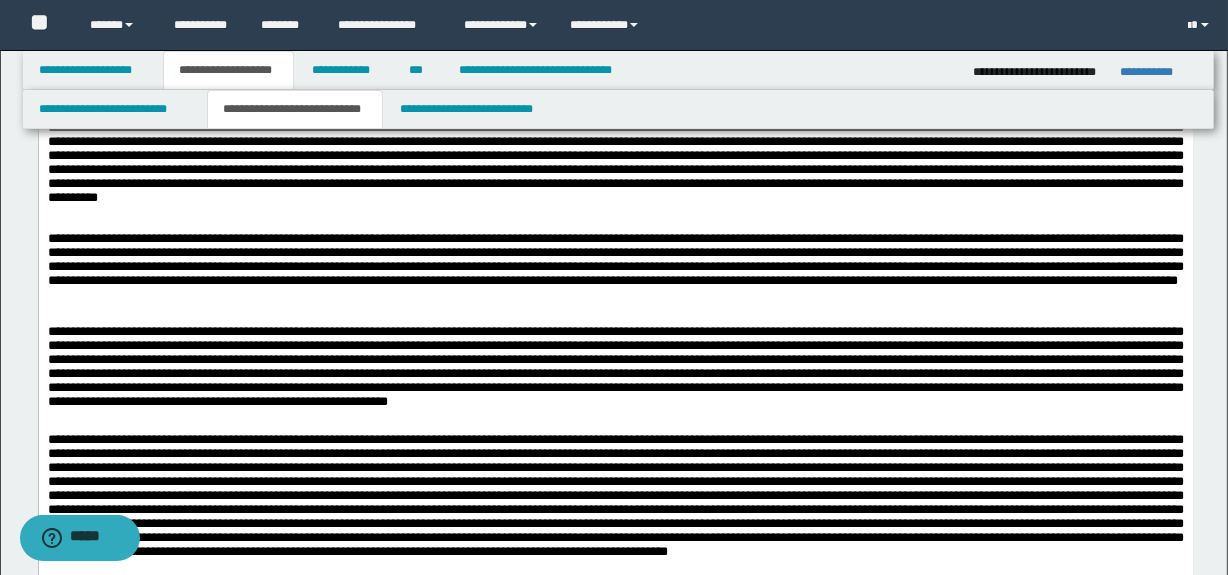 scroll, scrollTop: 953, scrollLeft: 0, axis: vertical 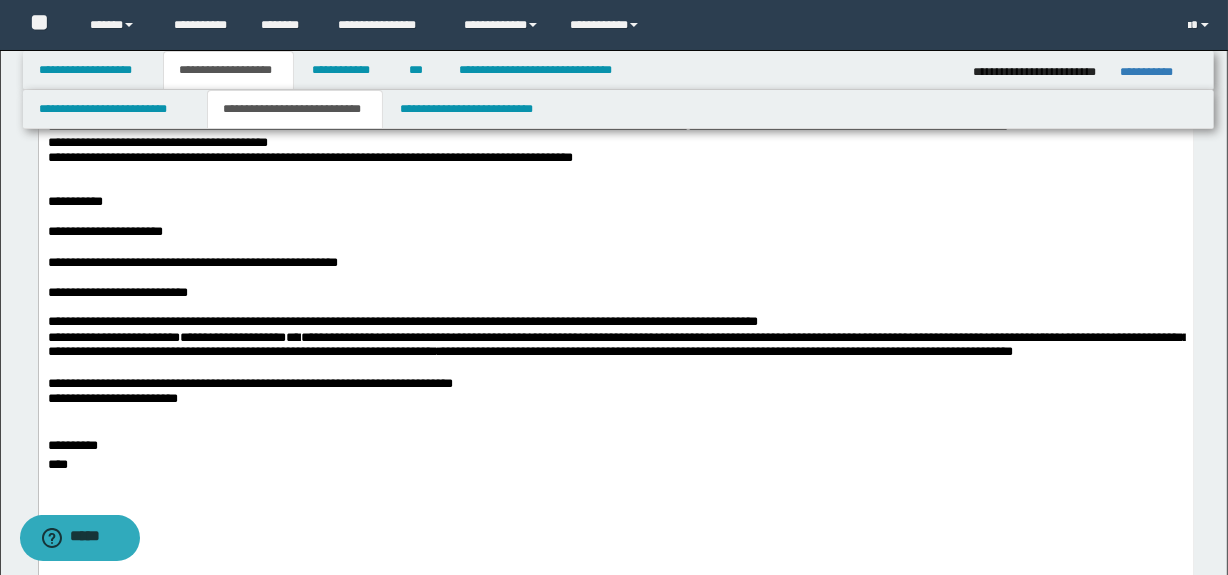 click at bounding box center [615, 279] 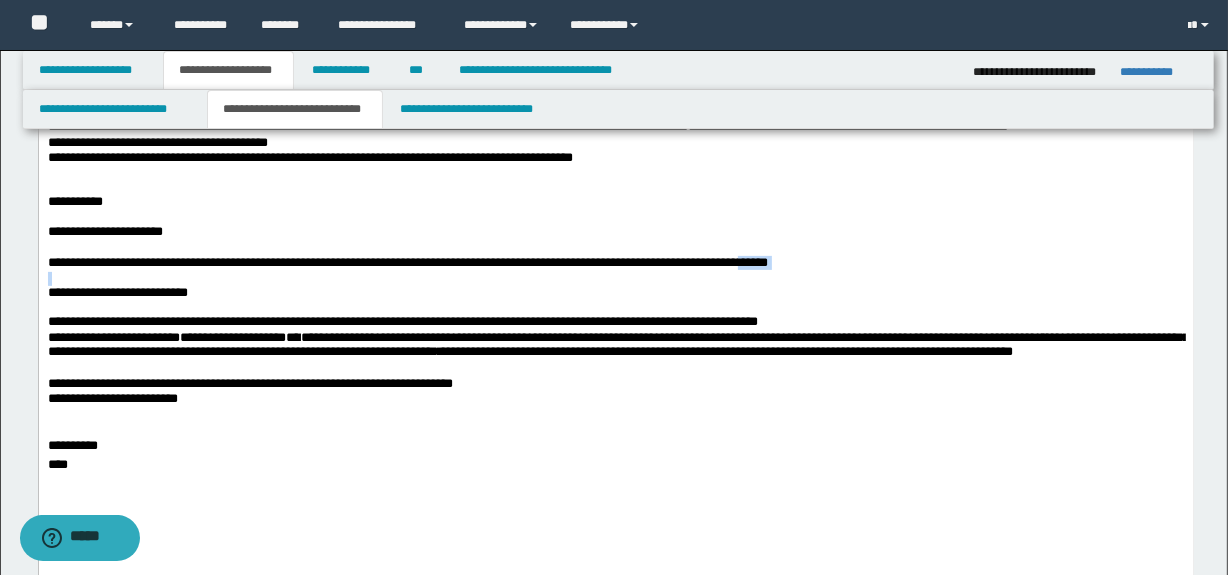 drag, startPoint x: 809, startPoint y: 273, endPoint x: 896, endPoint y: 278, distance: 87.14356 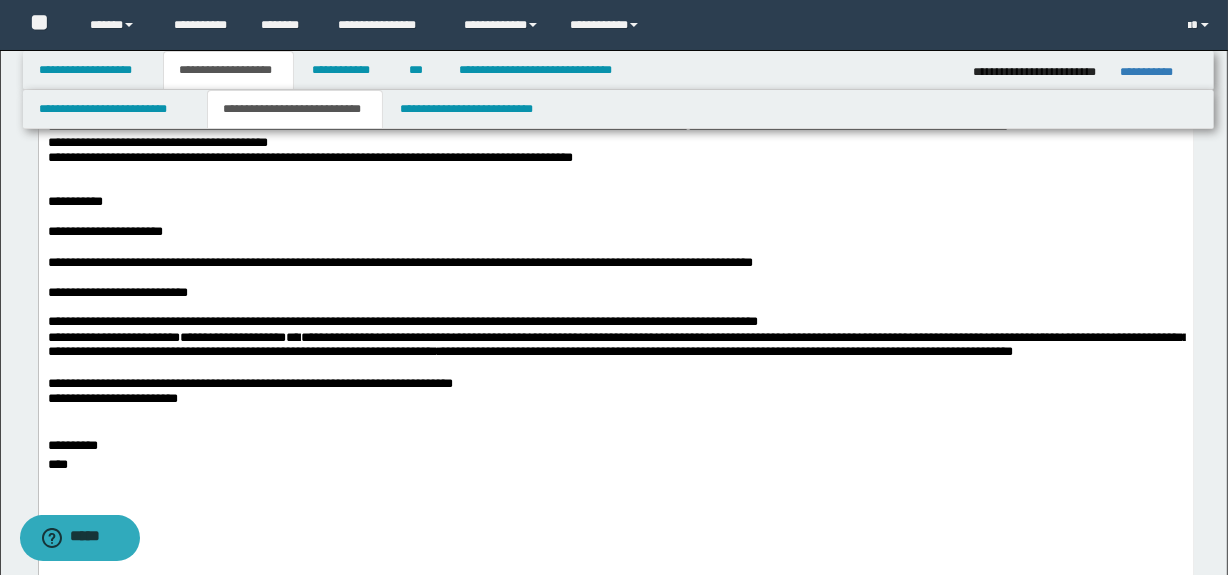 click at bounding box center [615, 279] 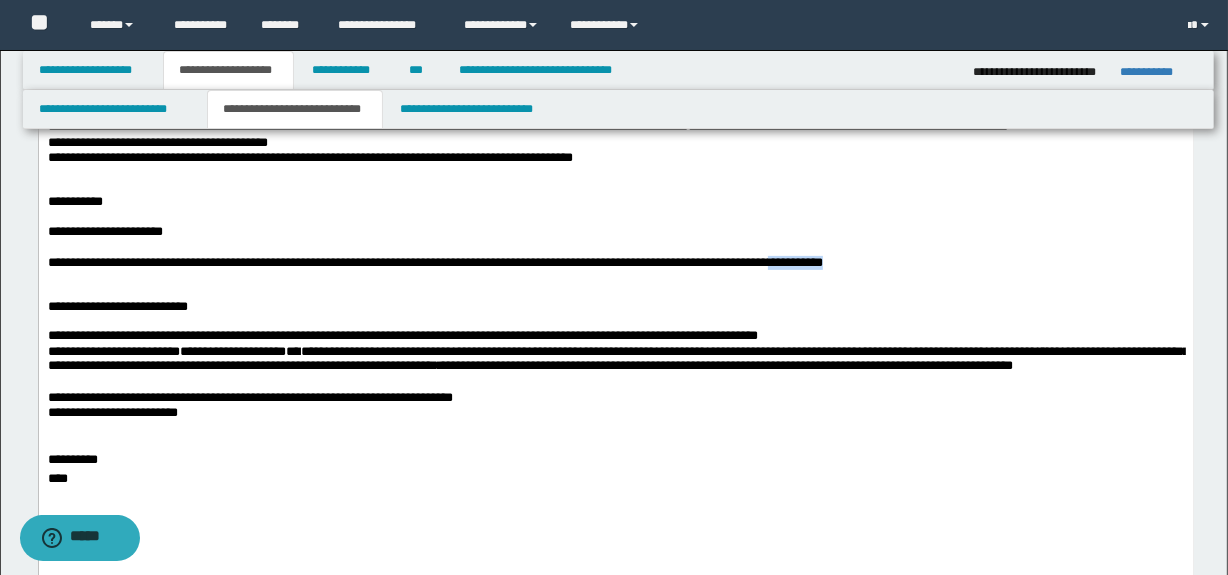 drag, startPoint x: 829, startPoint y: 271, endPoint x: 890, endPoint y: 271, distance: 61 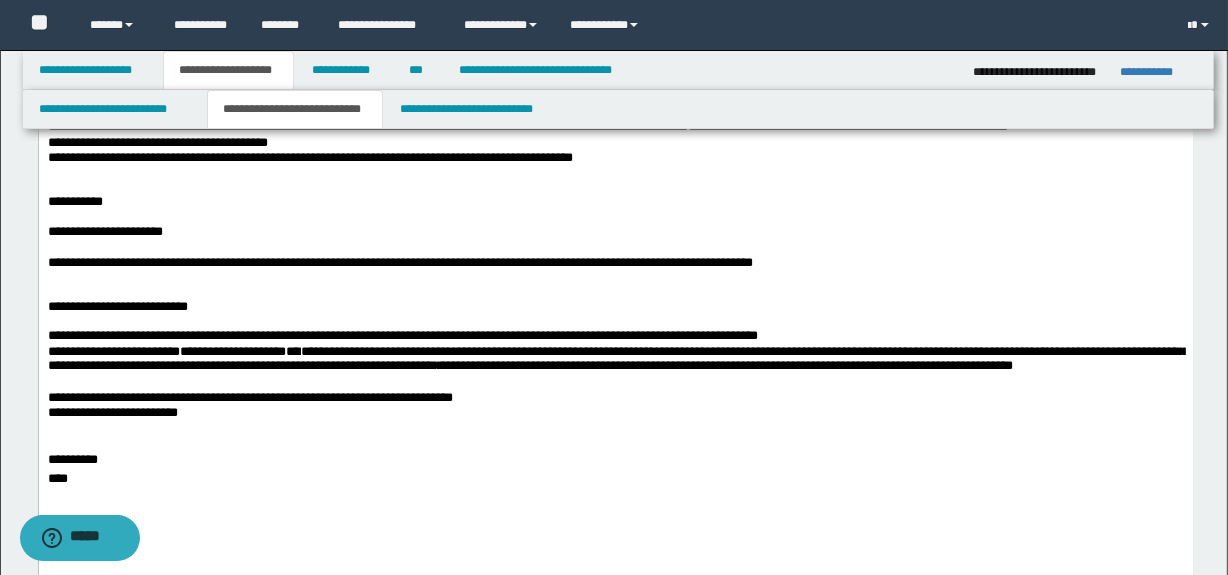 click on "**********" at bounding box center (615, 263) 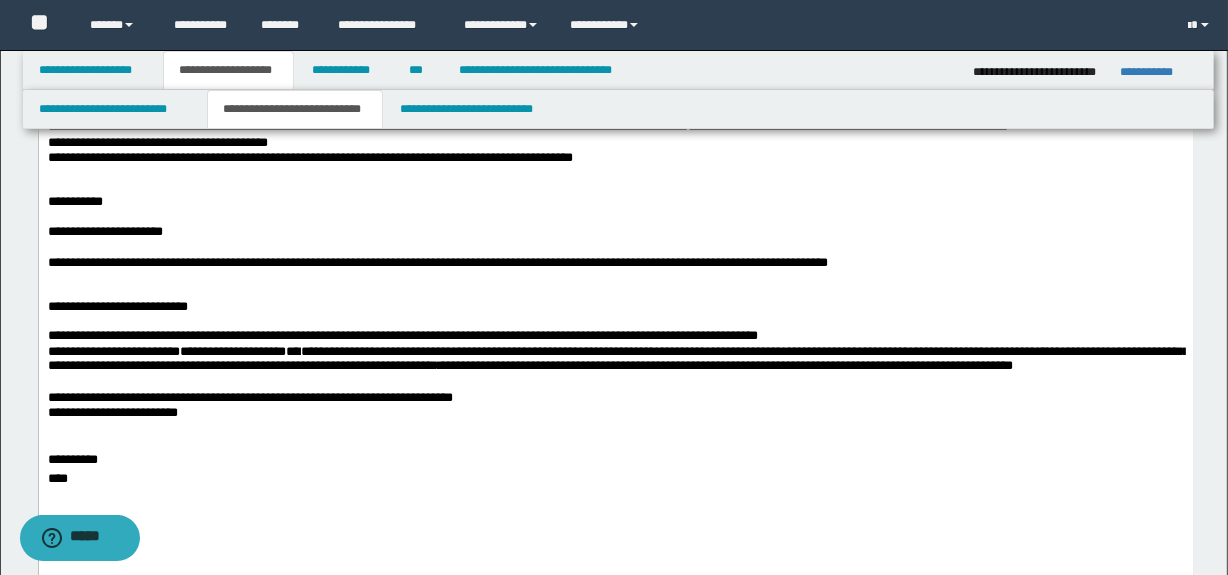 click on "**********" at bounding box center [615, 336] 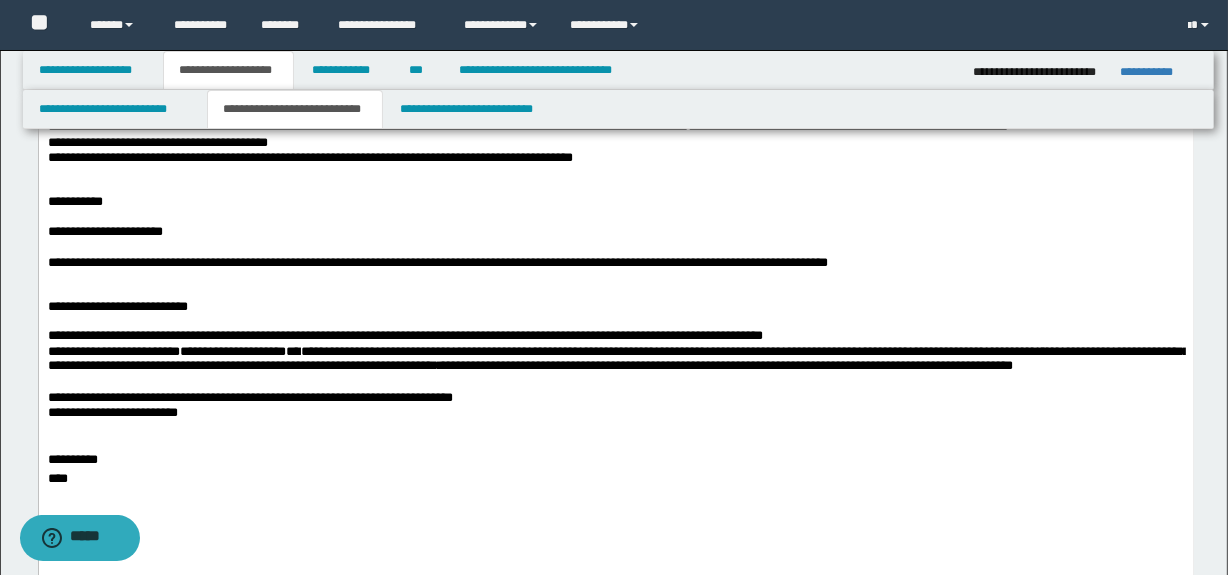 click at bounding box center [615, 443] 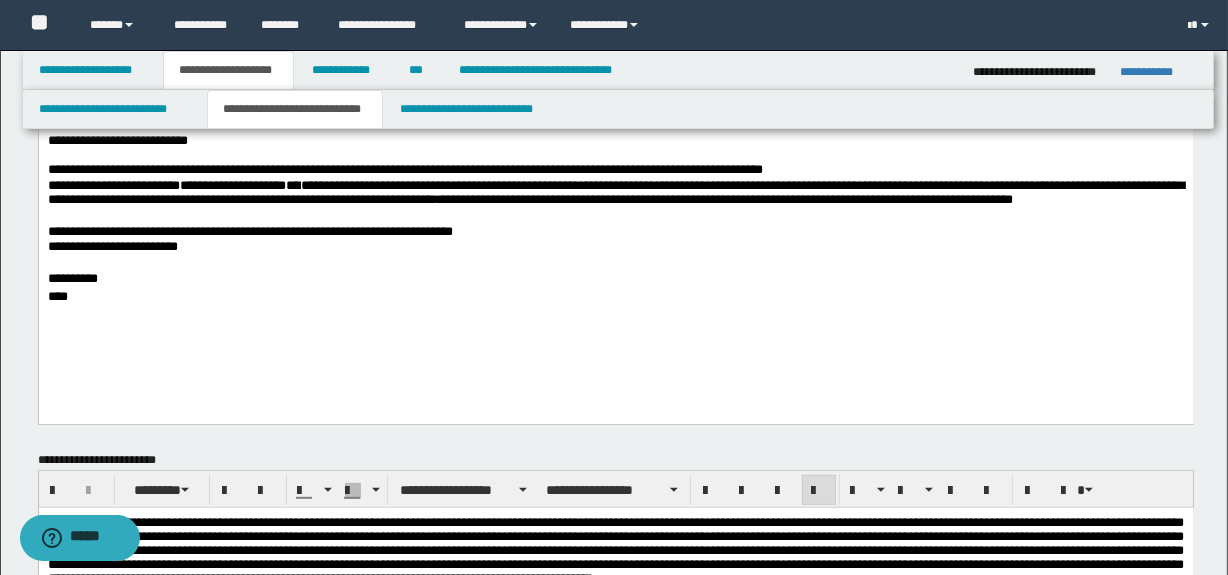 scroll, scrollTop: 0, scrollLeft: 0, axis: both 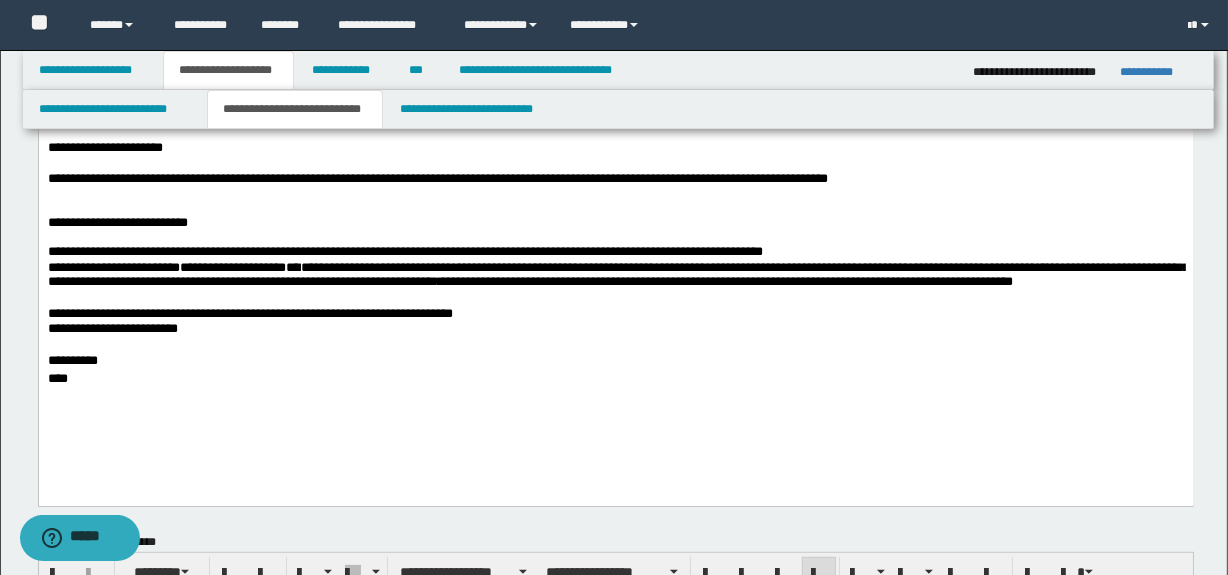 drag, startPoint x: 137, startPoint y: 360, endPoint x: 123, endPoint y: 379, distance: 23.600847 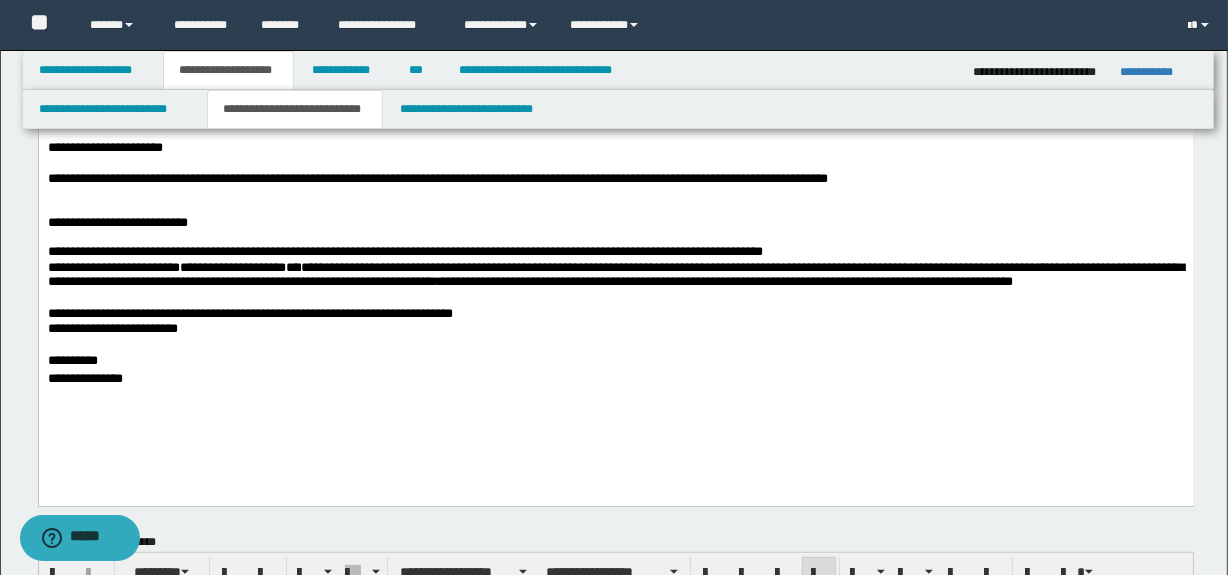 click on "**********" at bounding box center (84, 378) 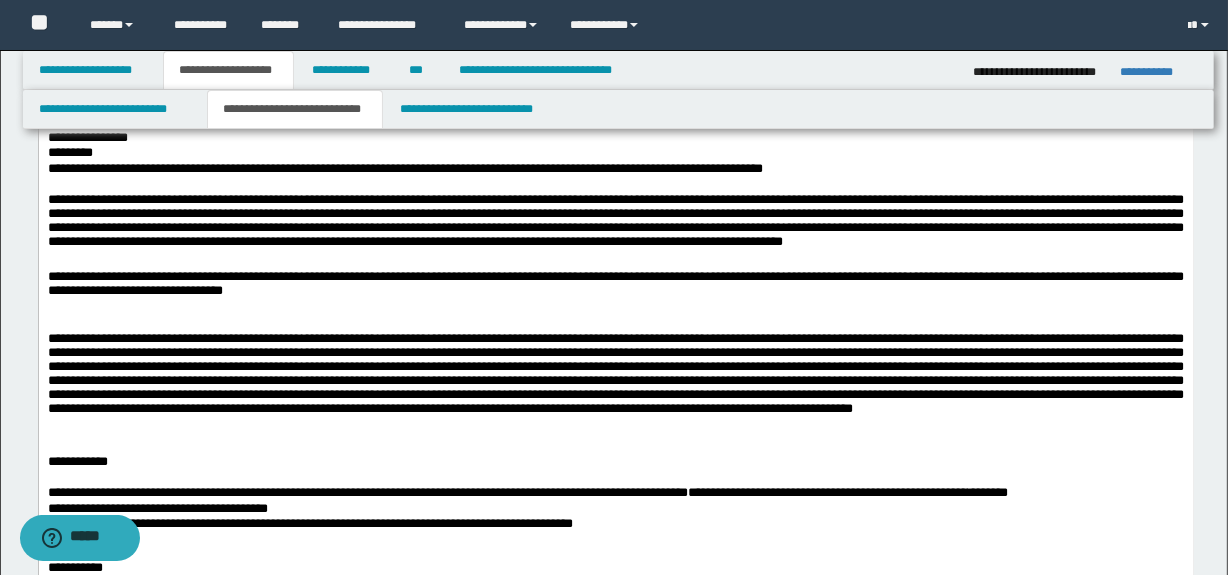 scroll, scrollTop: 181, scrollLeft: 0, axis: vertical 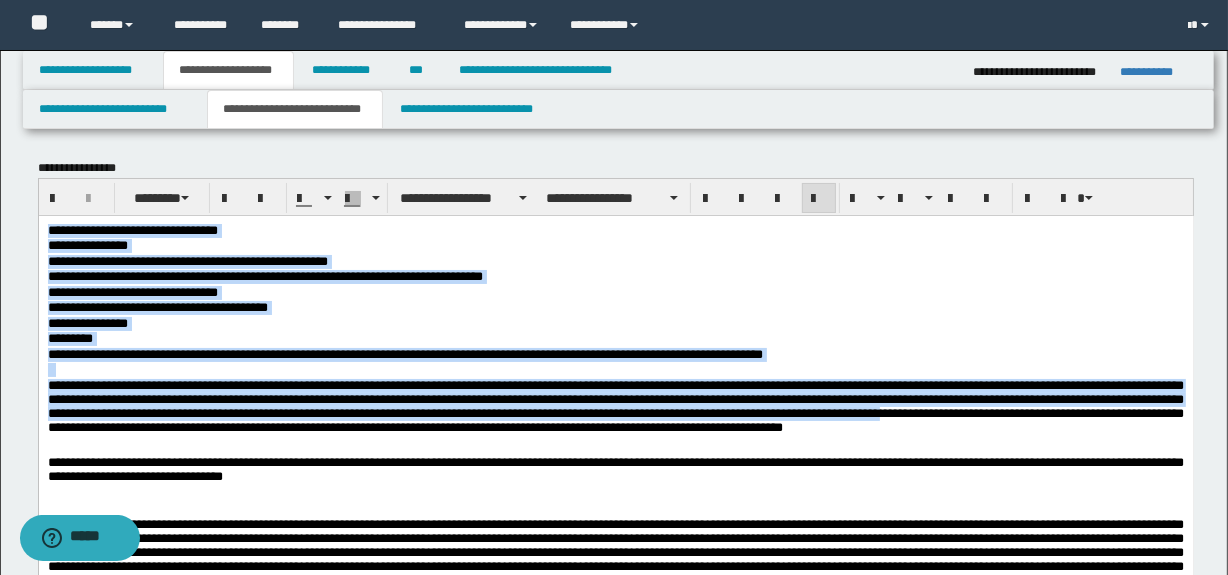 drag, startPoint x: 1134, startPoint y: 423, endPoint x: 114, endPoint y: 253, distance: 1034.0696 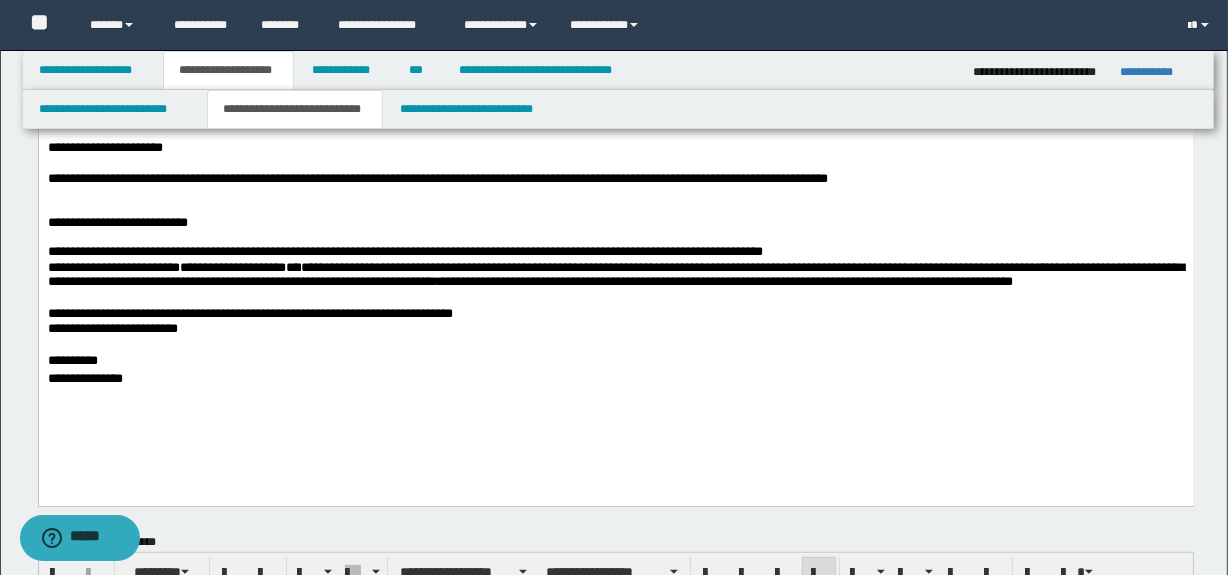 scroll, scrollTop: 454, scrollLeft: 0, axis: vertical 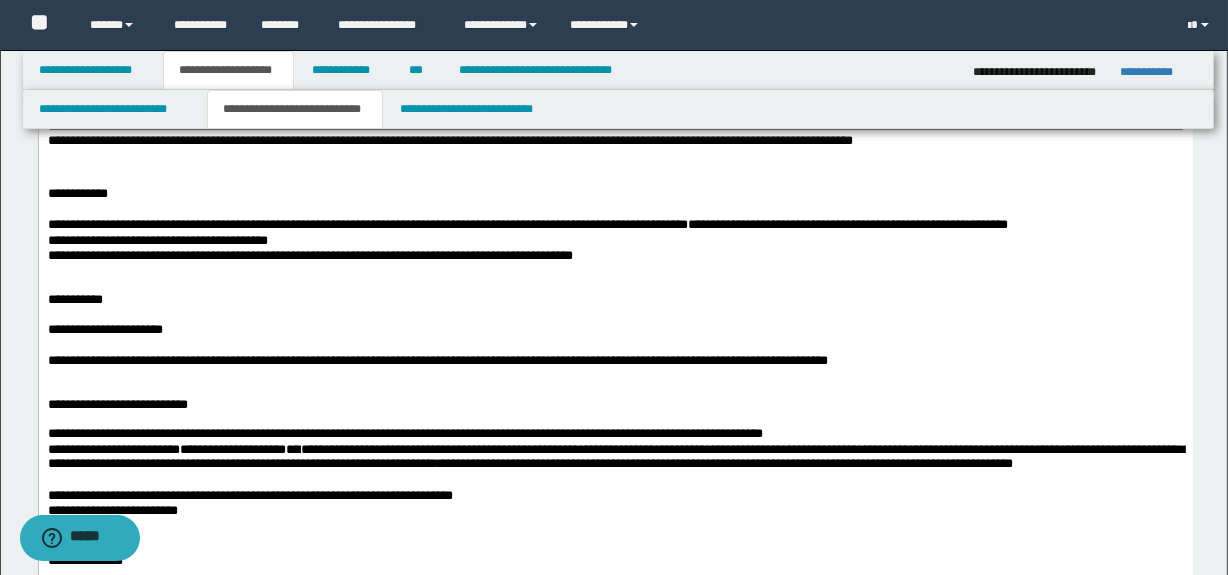 click on "**********" at bounding box center (615, 300) 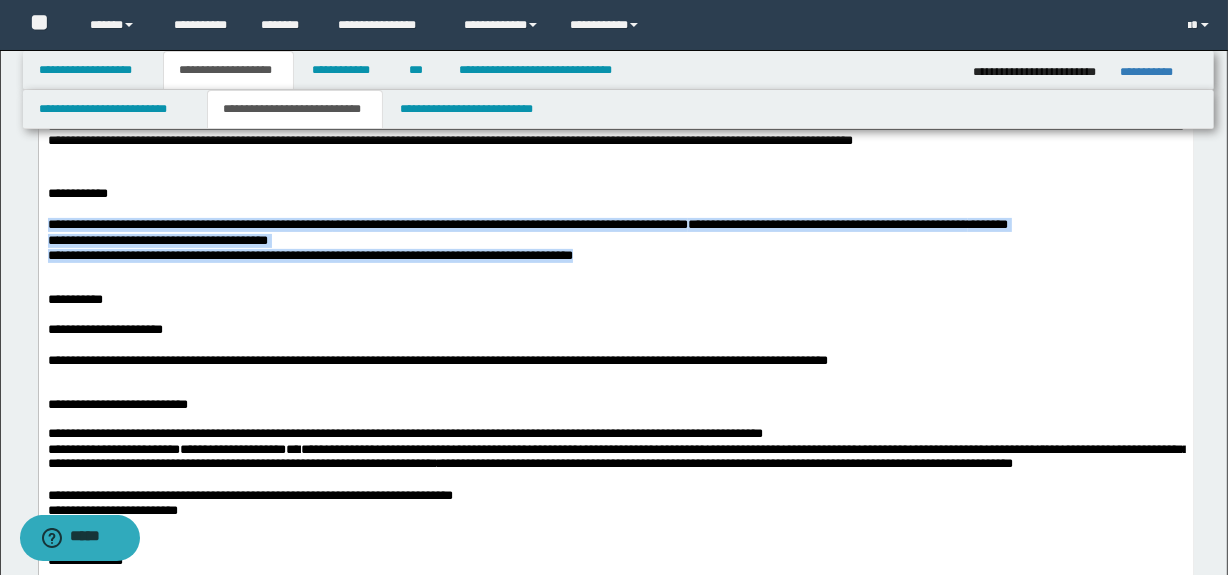drag, startPoint x: 641, startPoint y: 263, endPoint x: 4, endPoint y: 223, distance: 638.25464 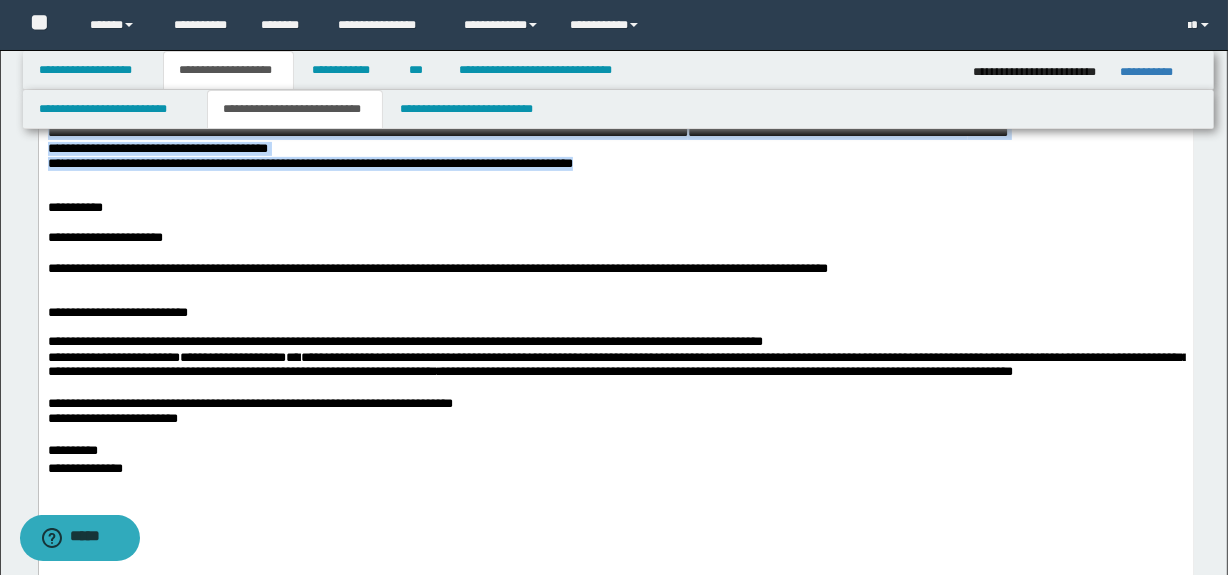 scroll, scrollTop: 545, scrollLeft: 0, axis: vertical 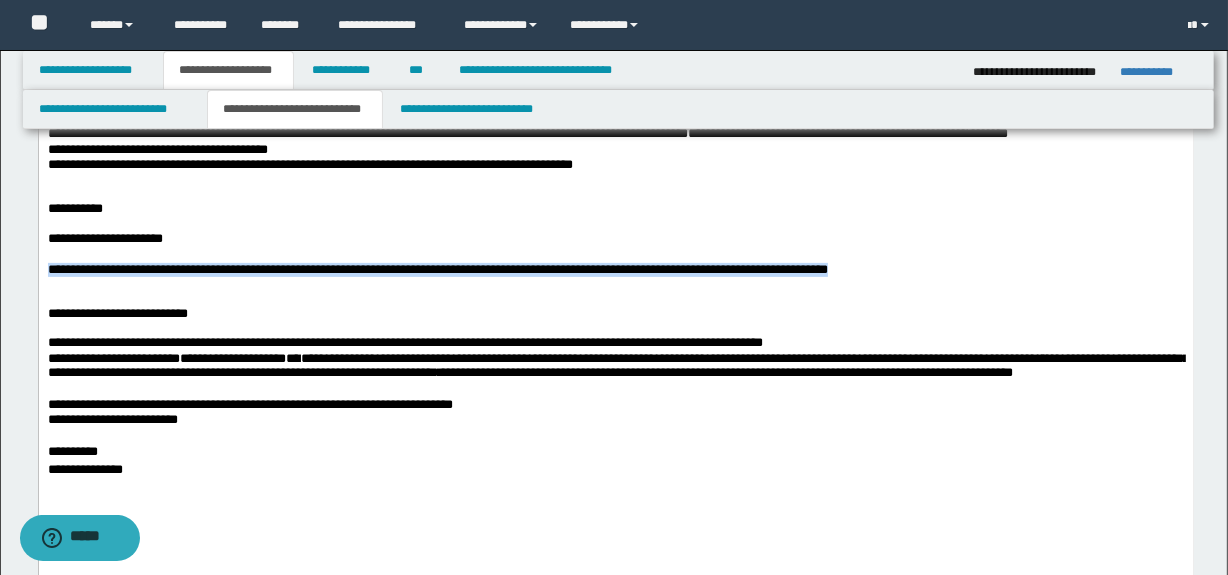 drag, startPoint x: 915, startPoint y: 274, endPoint x: 120, endPoint y: 285, distance: 795.0761 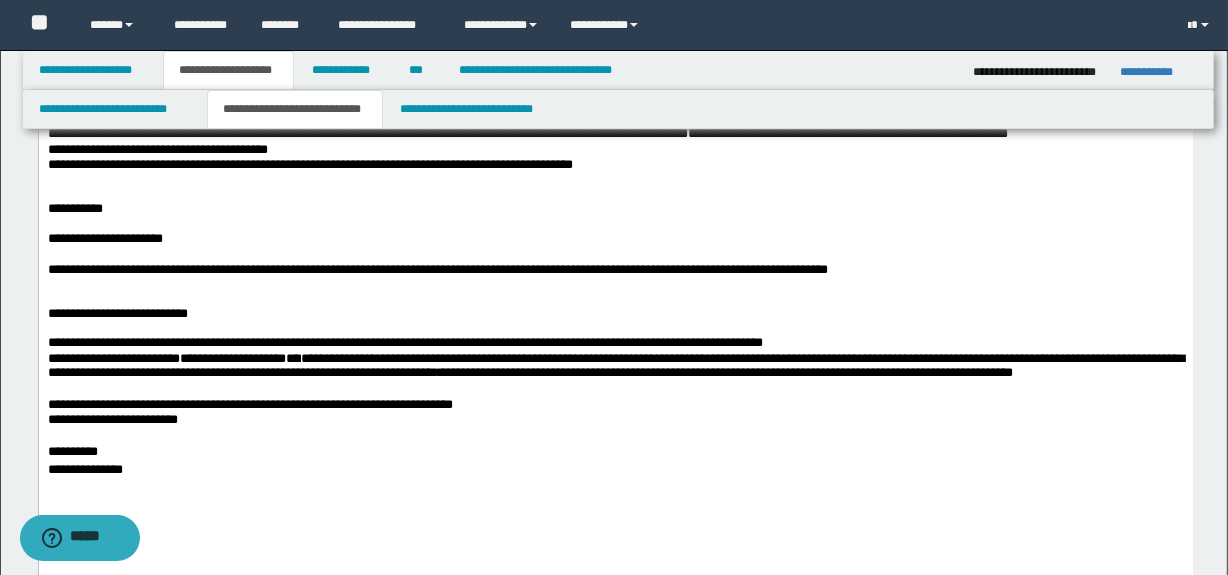 drag, startPoint x: 82, startPoint y: 614, endPoint x: 34, endPoint y: 272, distance: 345.352 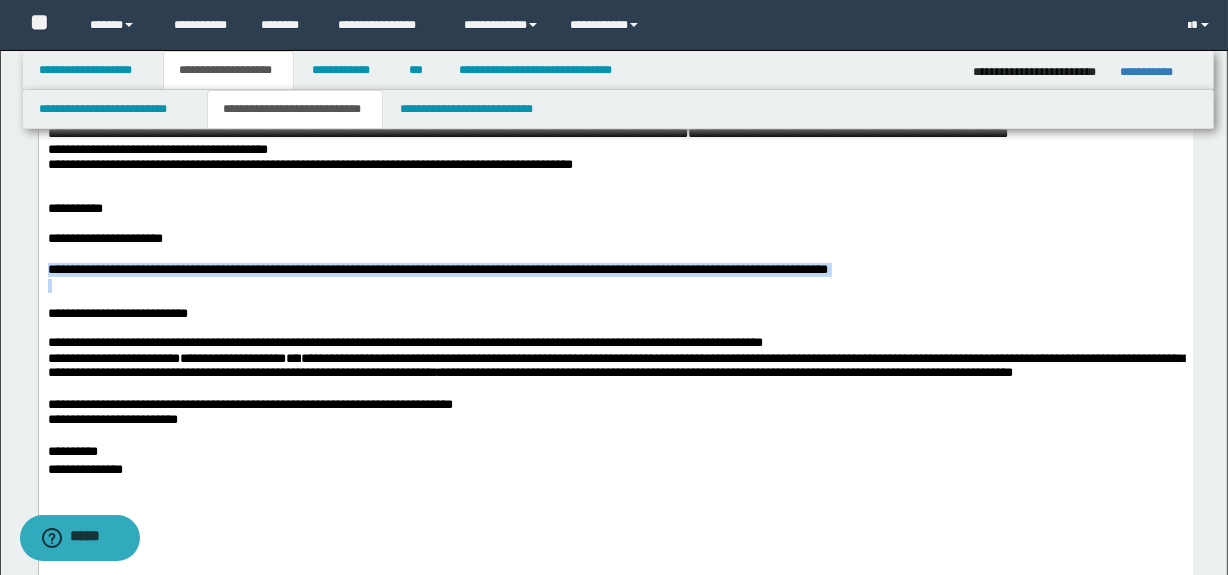 drag, startPoint x: 922, startPoint y: 264, endPoint x: 817, endPoint y: 295, distance: 109.48059 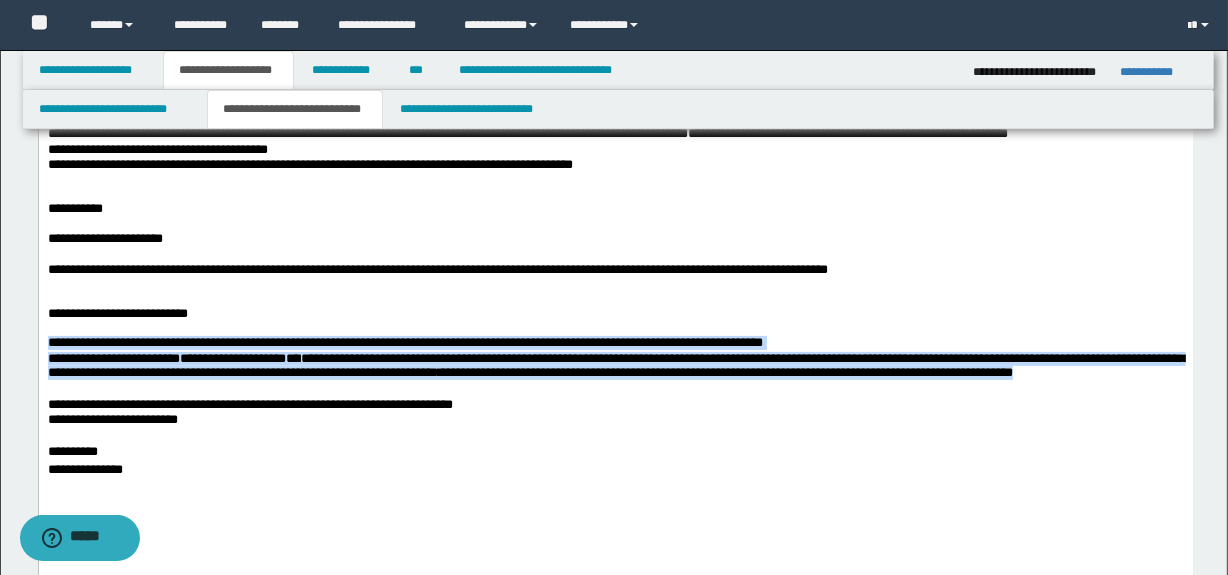 drag, startPoint x: 149, startPoint y: 396, endPoint x: 56, endPoint y: 344, distance: 106.55046 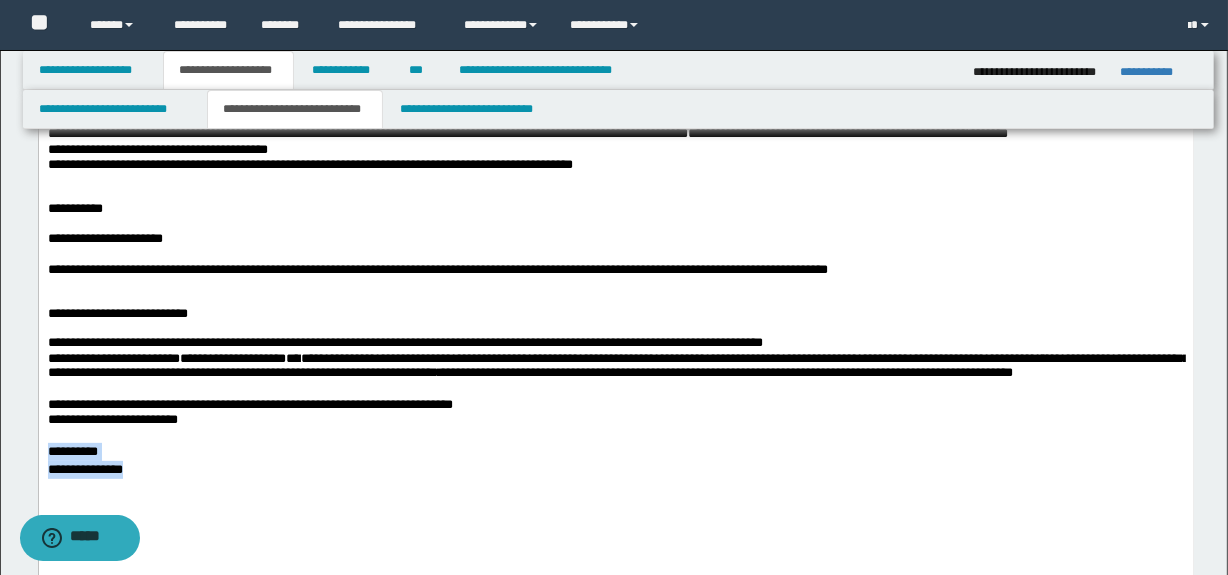 drag, startPoint x: 181, startPoint y: 488, endPoint x: 100, endPoint y: 463, distance: 84.77028 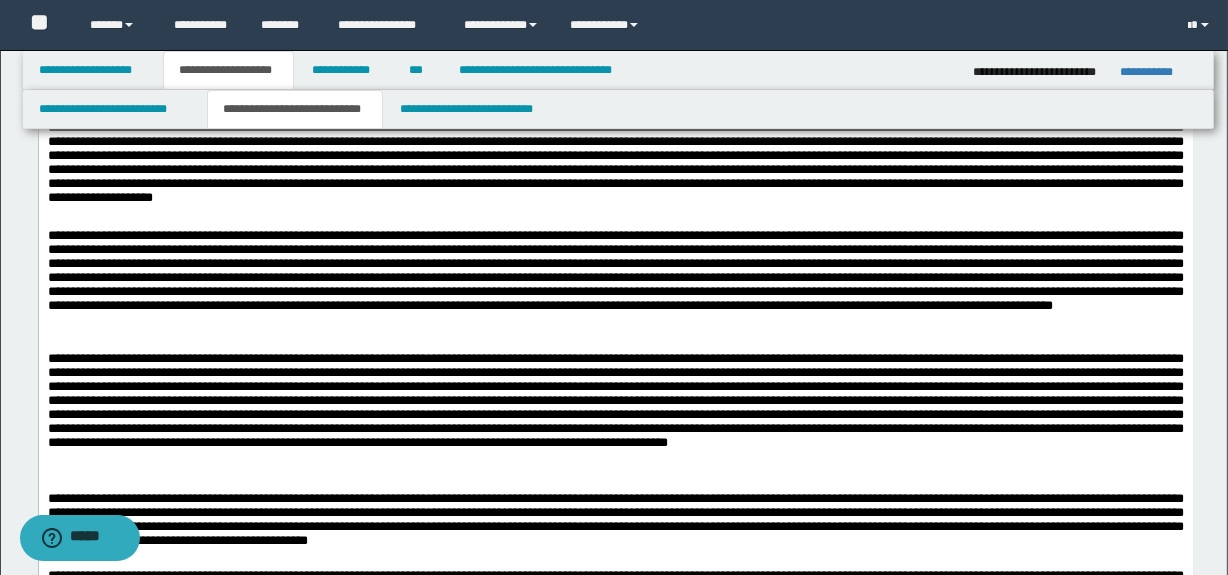 scroll, scrollTop: 6504, scrollLeft: 0, axis: vertical 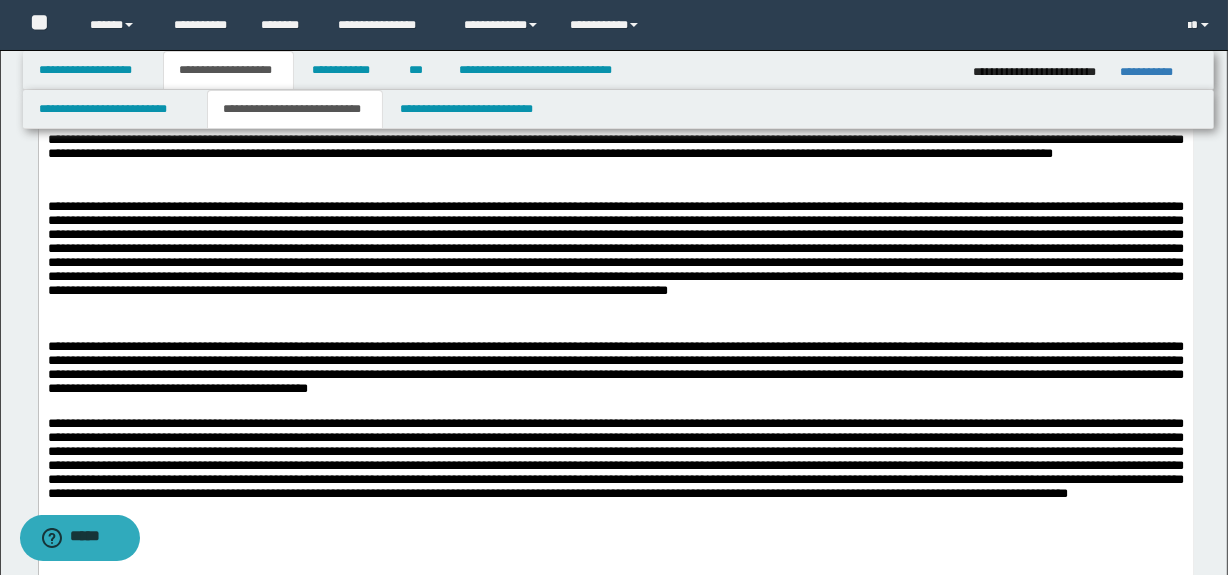 drag, startPoint x: 733, startPoint y: 511, endPoint x: 163, endPoint y: -74, distance: 816.7772 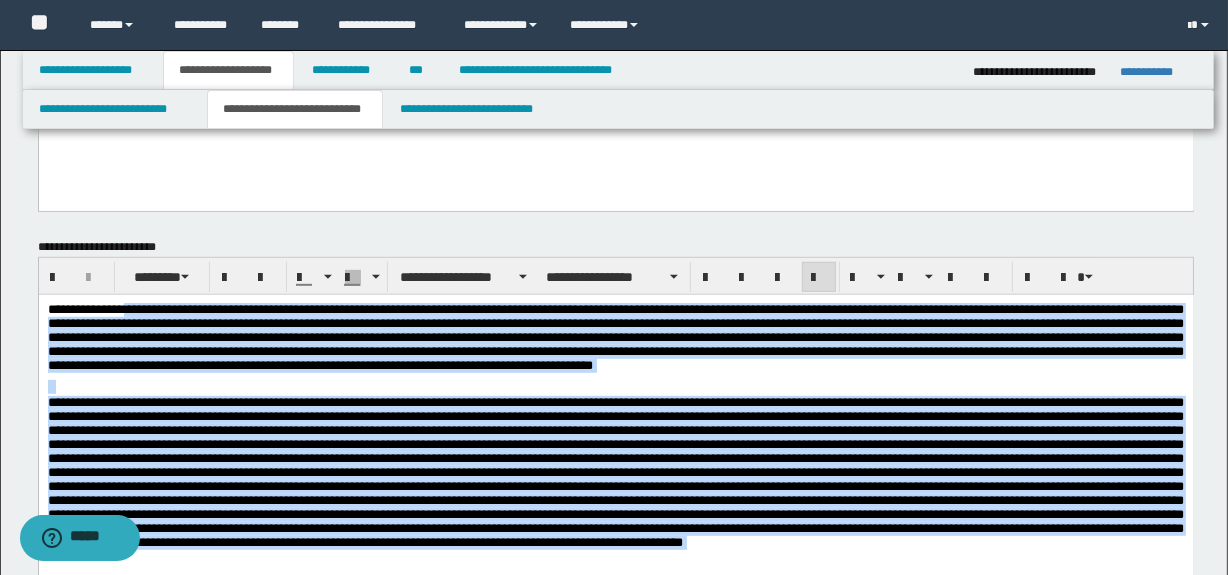 scroll, scrollTop: 1000, scrollLeft: 0, axis: vertical 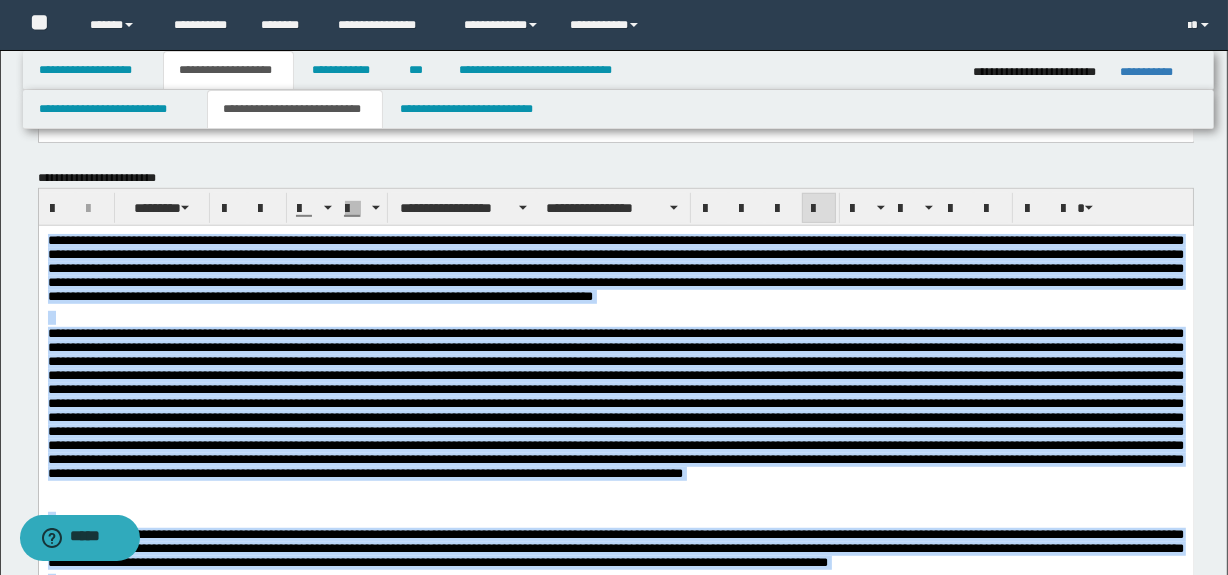 drag, startPoint x: 725, startPoint y: 6029, endPoint x: 77, endPoint y: 449, distance: 5617.5 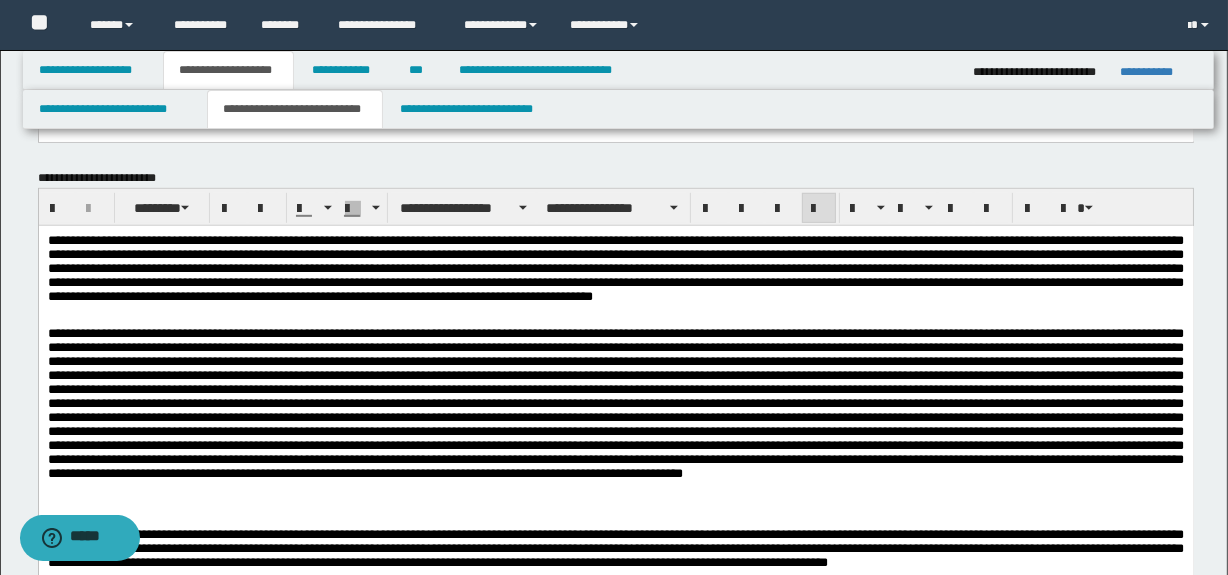 scroll, scrollTop: 3734, scrollLeft: 0, axis: vertical 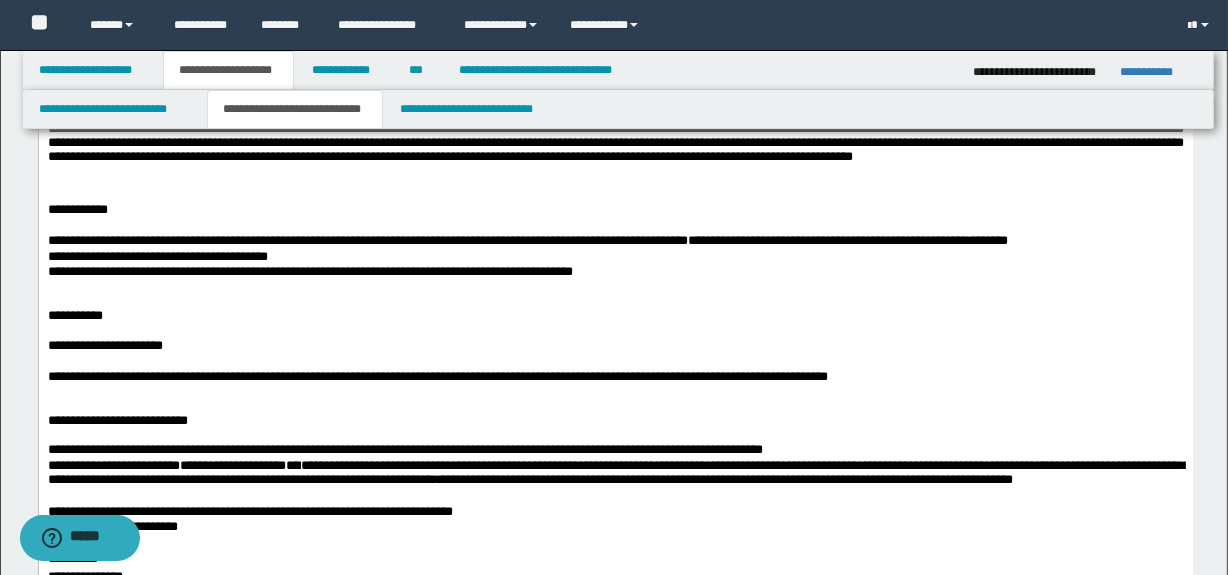 click on "**********" at bounding box center (615, 377) 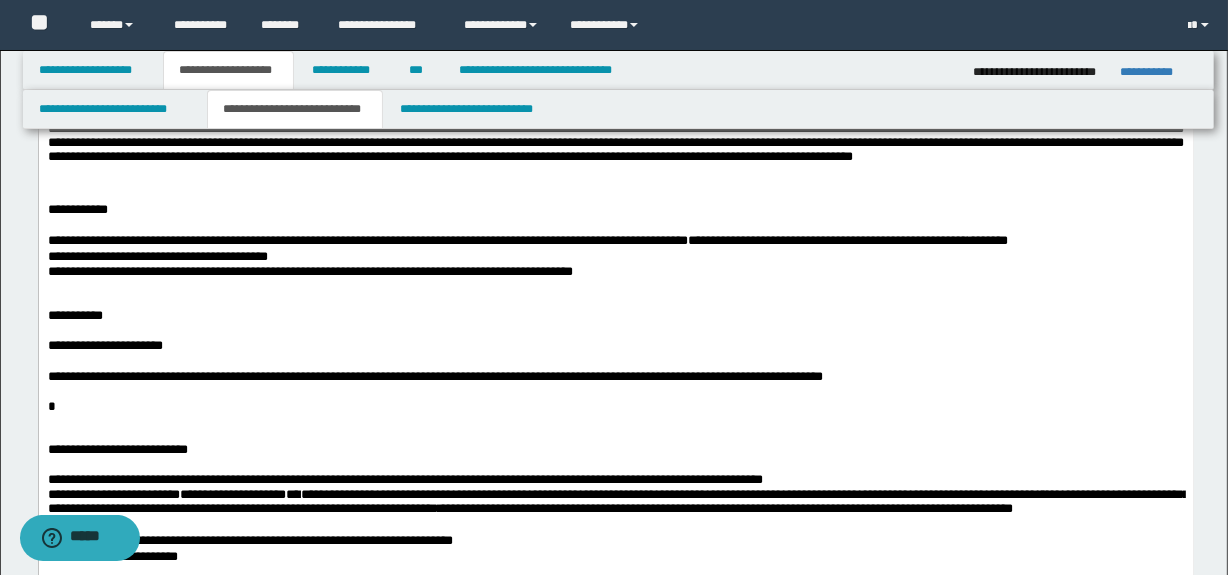 drag, startPoint x: 60, startPoint y: 393, endPoint x: 399, endPoint y: 396, distance: 339.01328 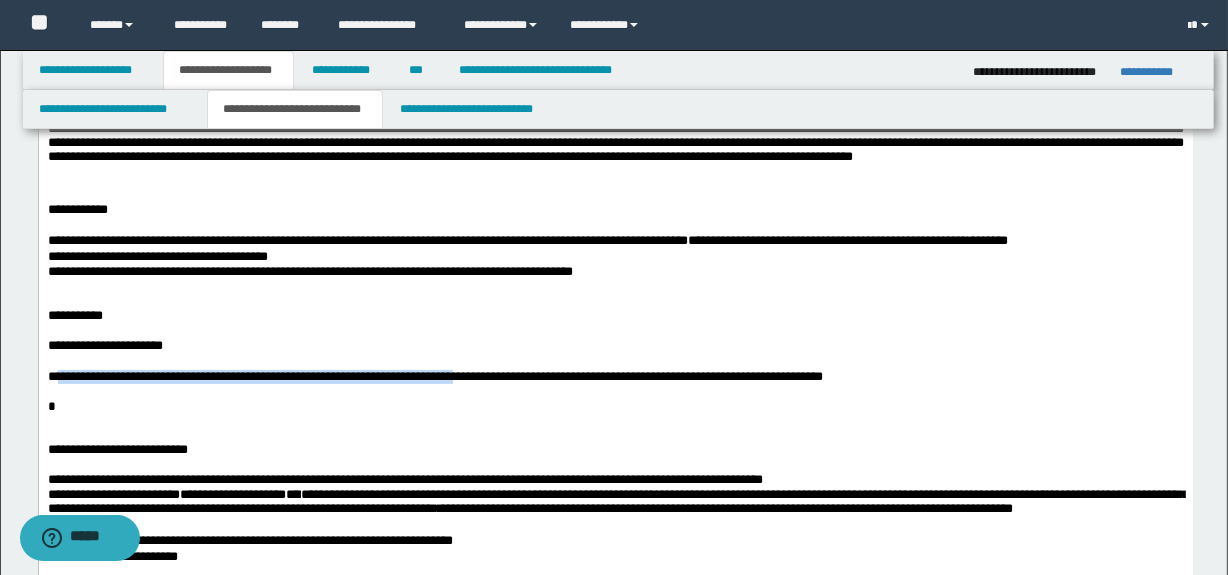 drag, startPoint x: 59, startPoint y: 381, endPoint x: 502, endPoint y: 379, distance: 443.00452 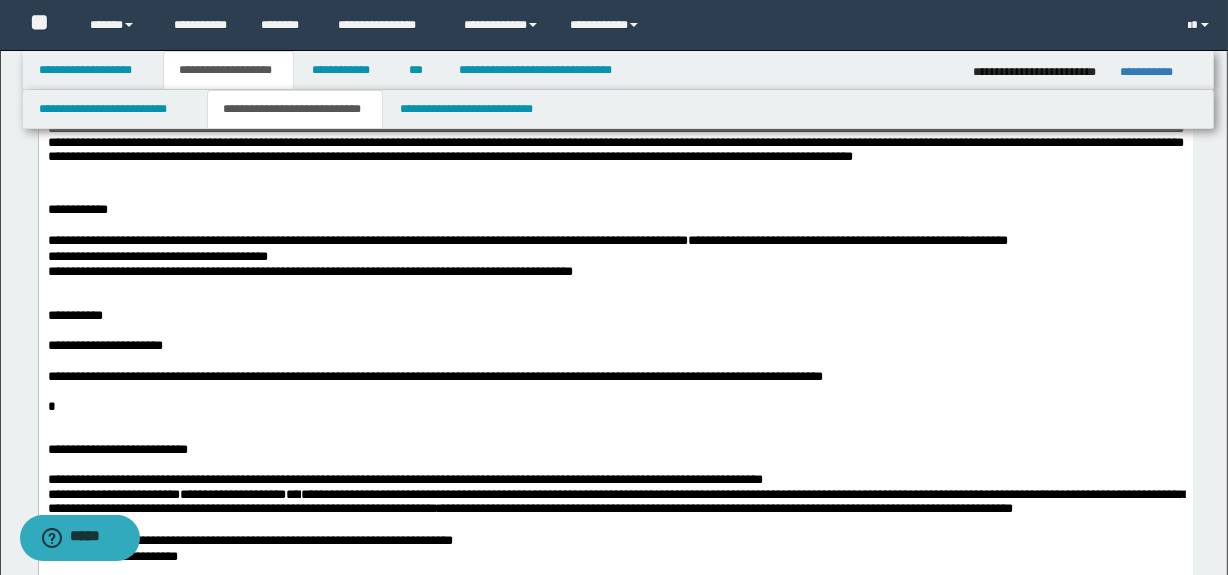 click at bounding box center [615, 393] 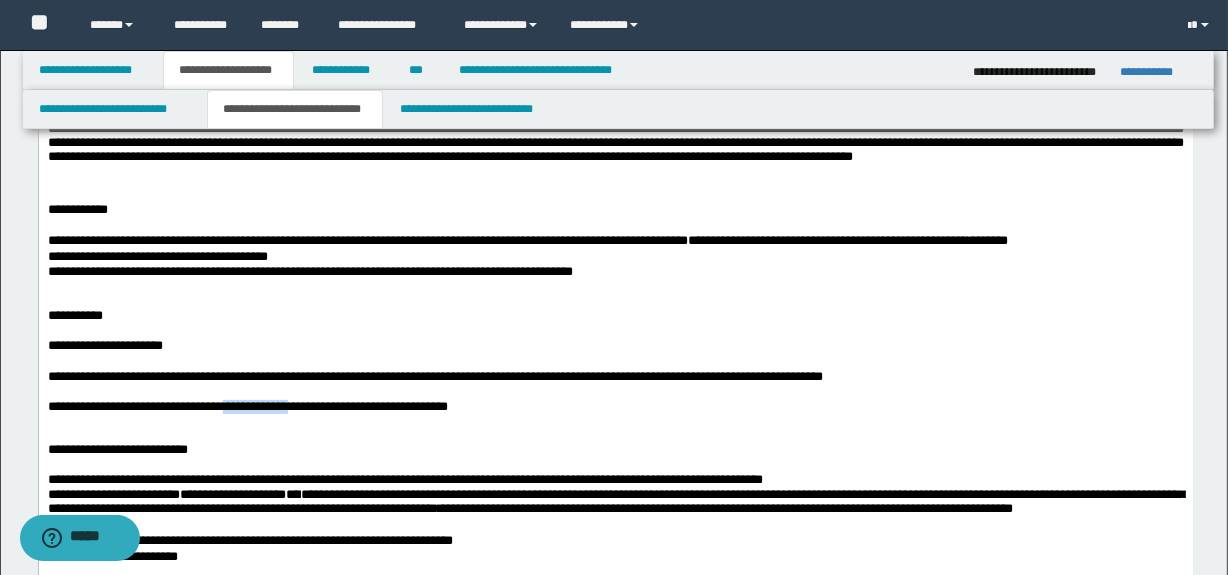 drag, startPoint x: 221, startPoint y: 411, endPoint x: 323, endPoint y: 415, distance: 102.0784 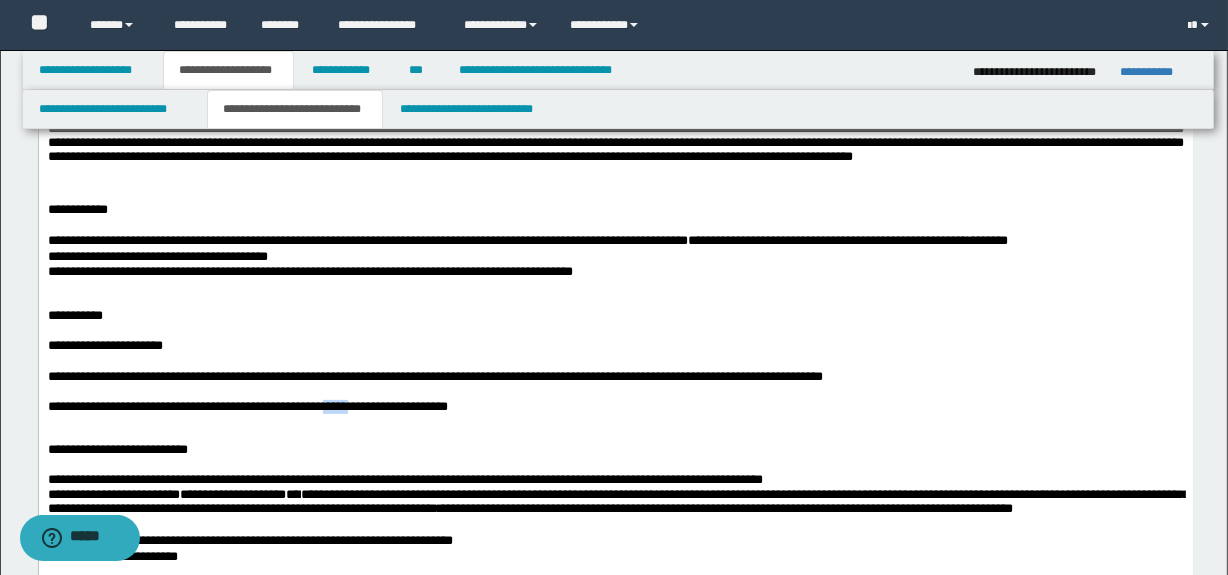 drag, startPoint x: 356, startPoint y: 419, endPoint x: 379, endPoint y: 418, distance: 23.021729 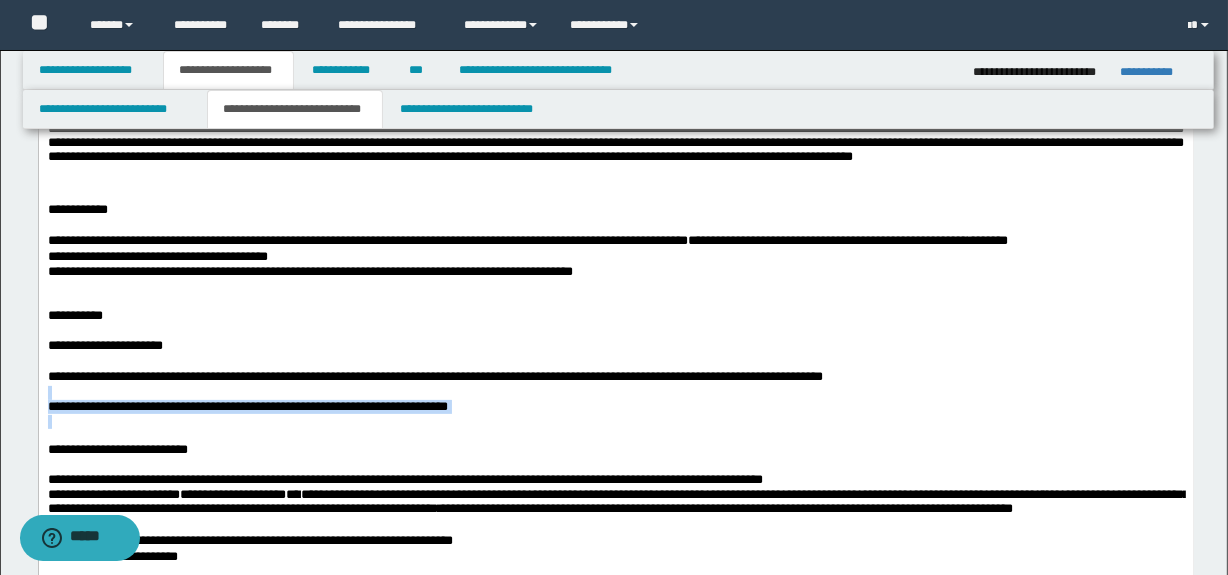drag, startPoint x: 502, startPoint y: 419, endPoint x: 61, endPoint y: 394, distance: 441.70804 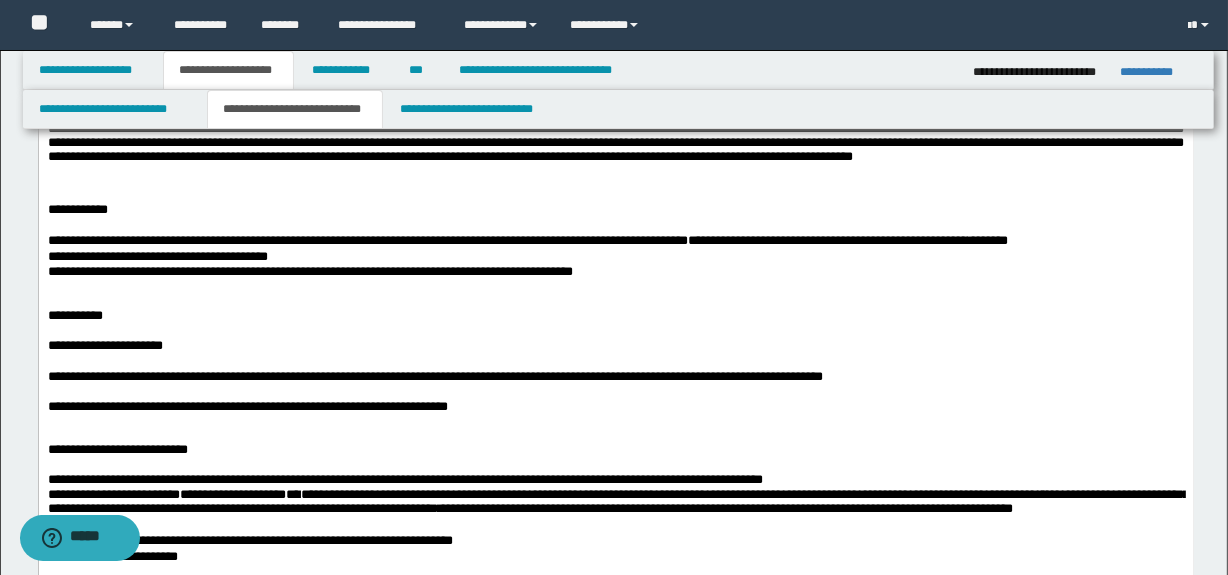 click on "**********" at bounding box center (615, 450) 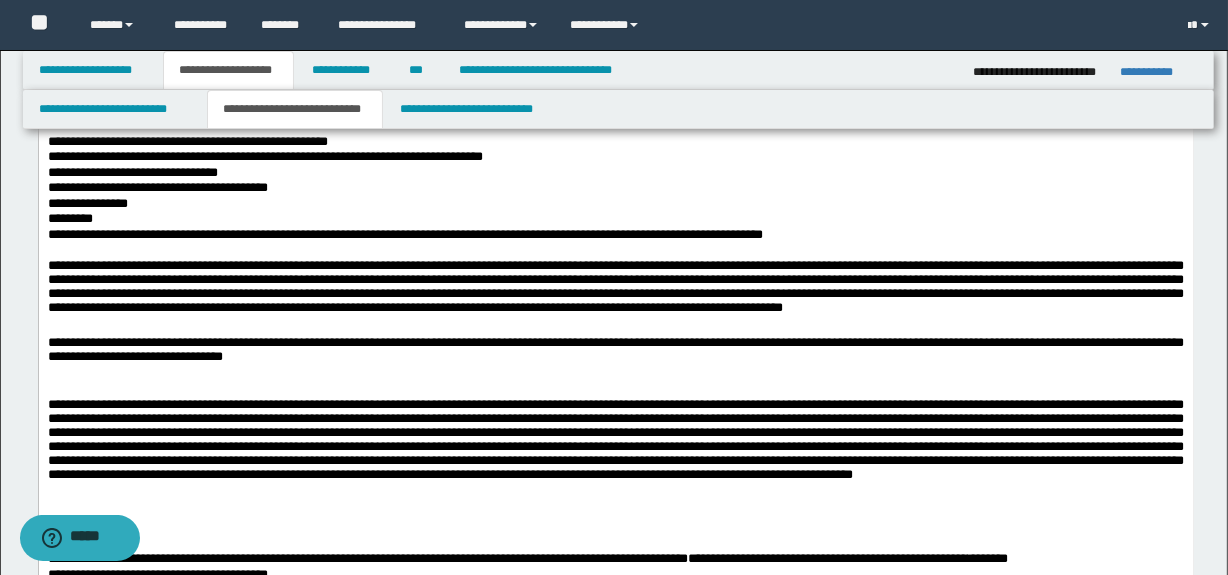 scroll, scrollTop: 74, scrollLeft: 0, axis: vertical 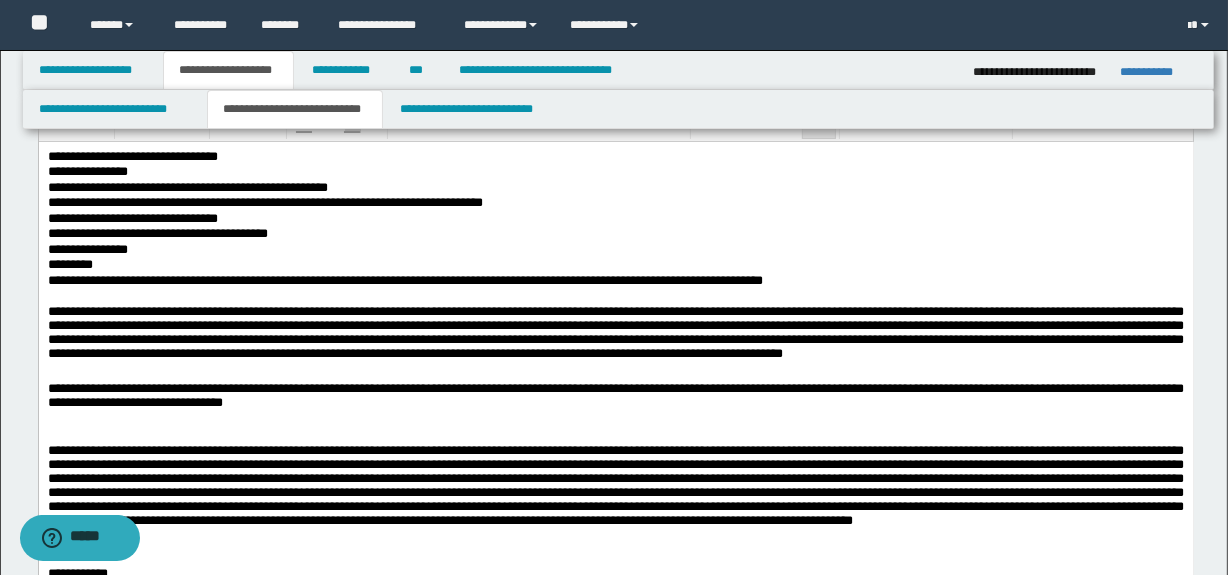 click at bounding box center [615, 497] 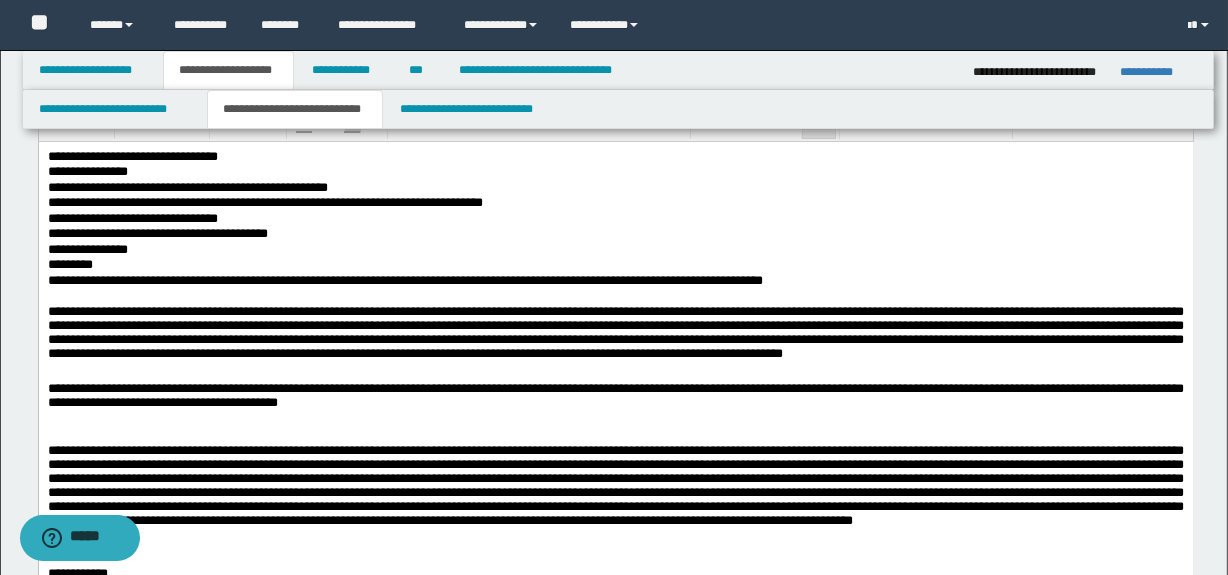 click on "**********" at bounding box center [615, 396] 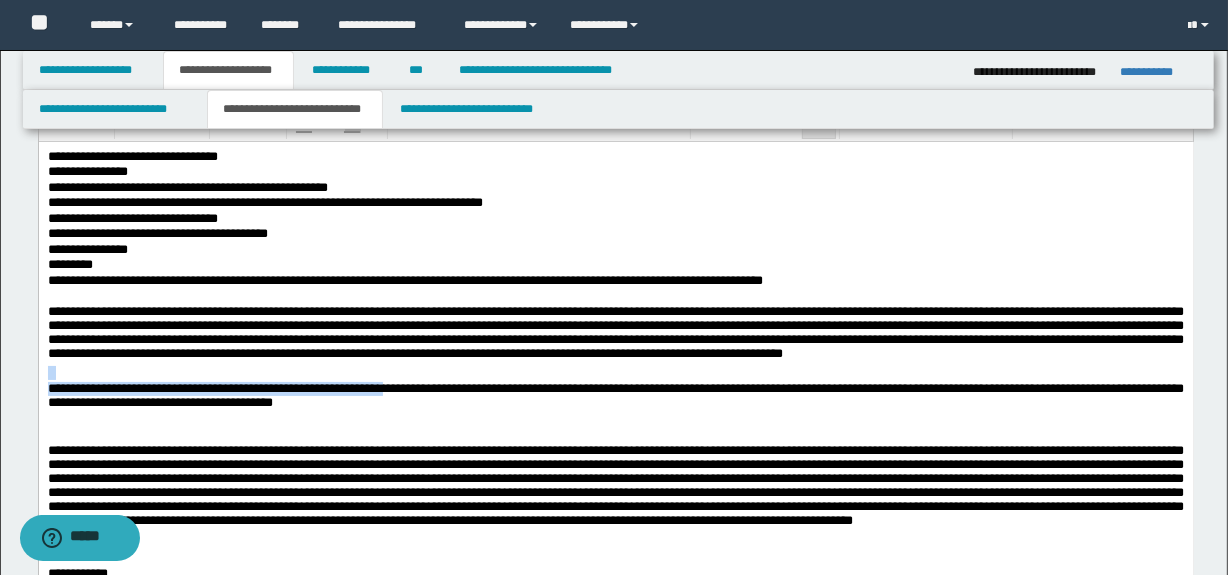 drag, startPoint x: 398, startPoint y: 385, endPoint x: 40, endPoint y: 512, distance: 379.8592 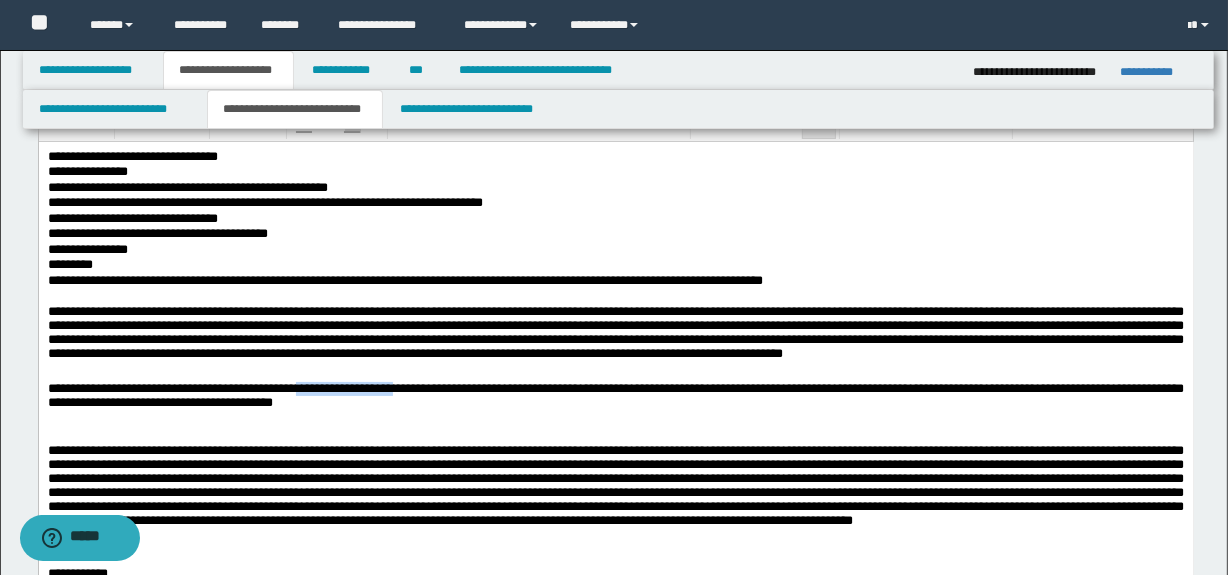 drag, startPoint x: 312, startPoint y: 388, endPoint x: 408, endPoint y: 387, distance: 96.00521 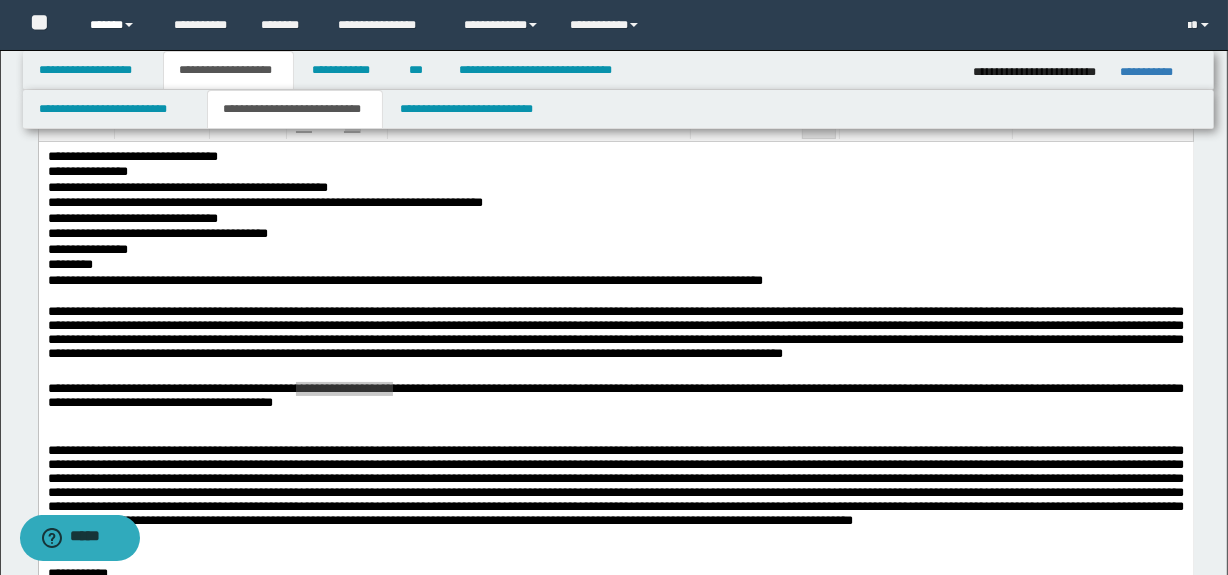 click on "******" at bounding box center [117, 25] 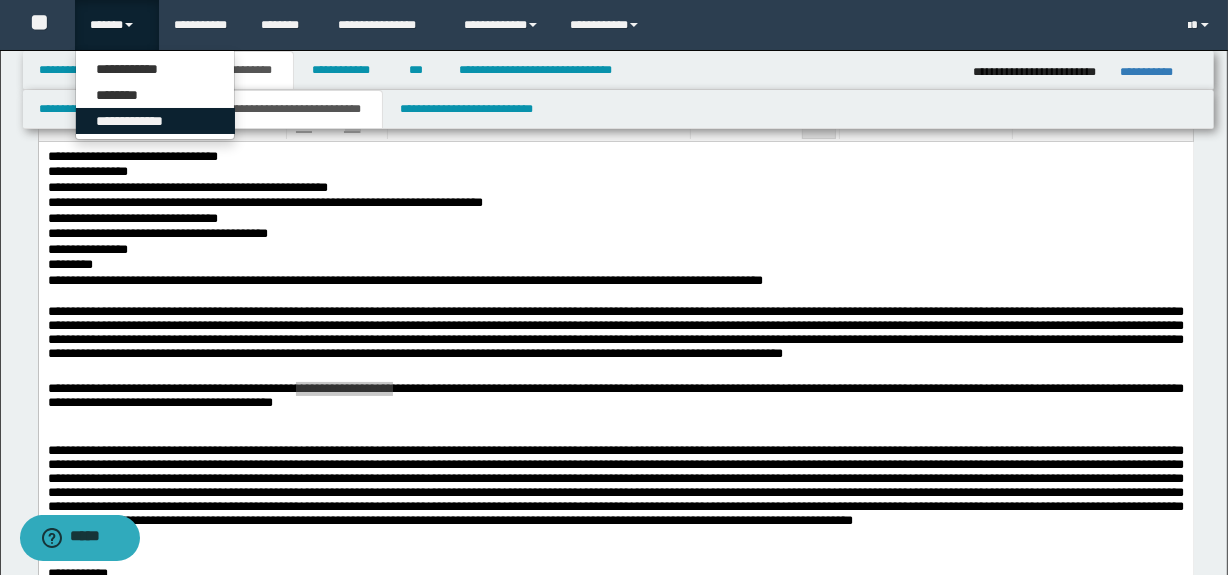 click on "**********" at bounding box center [155, 121] 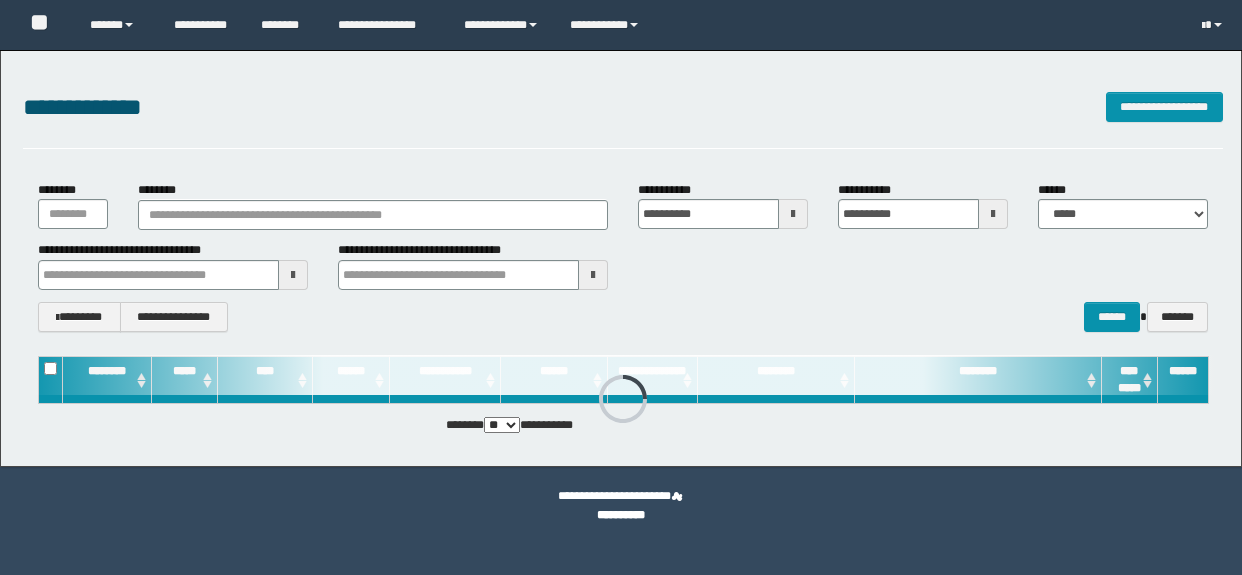 scroll, scrollTop: 0, scrollLeft: 0, axis: both 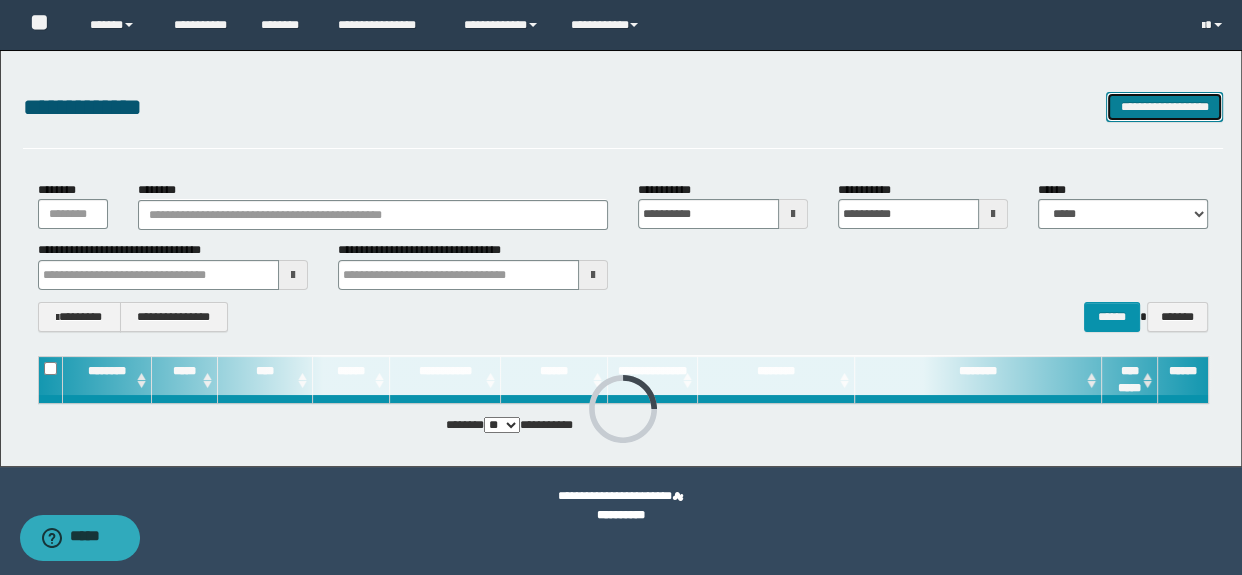 click on "**********" at bounding box center [1164, 107] 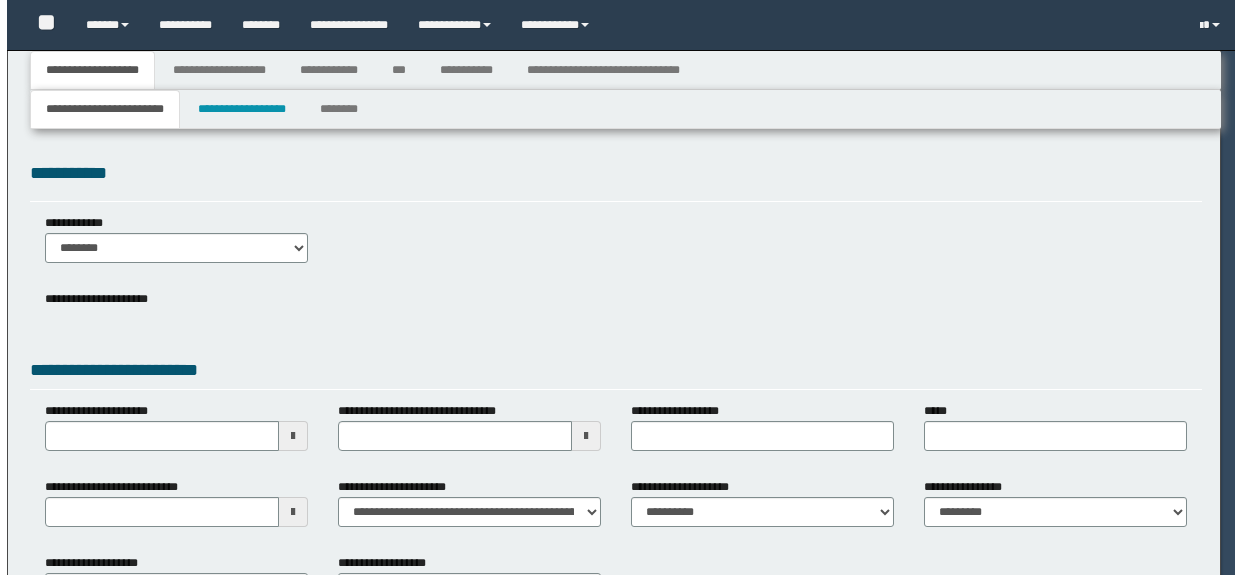 scroll, scrollTop: 0, scrollLeft: 0, axis: both 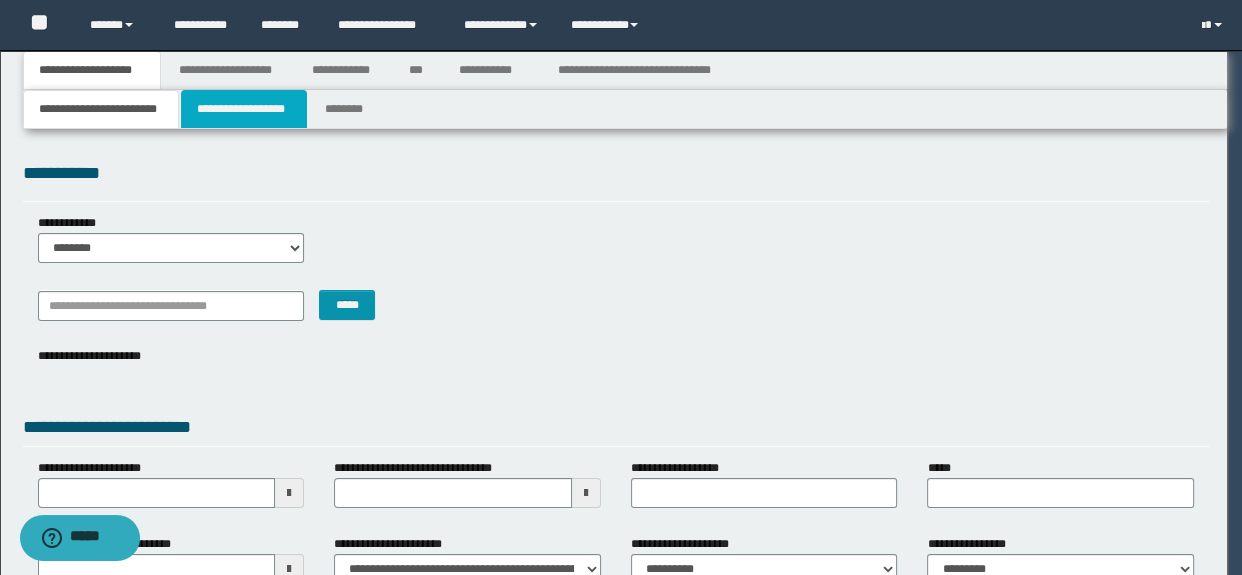 click on "**********" at bounding box center [244, 109] 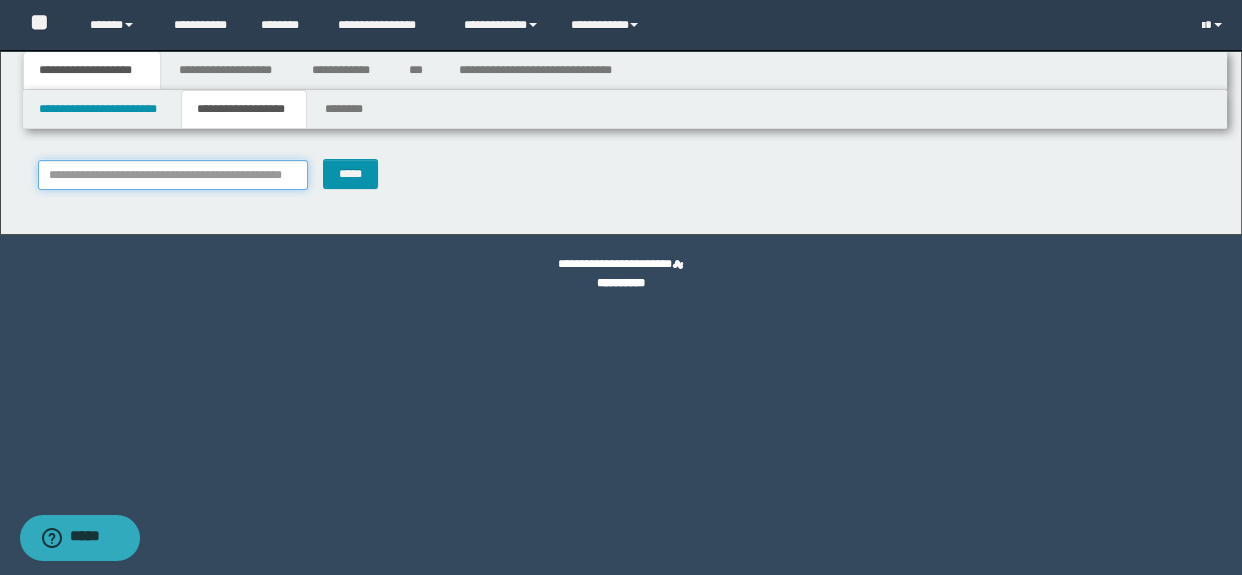 click on "**********" at bounding box center (173, 175) 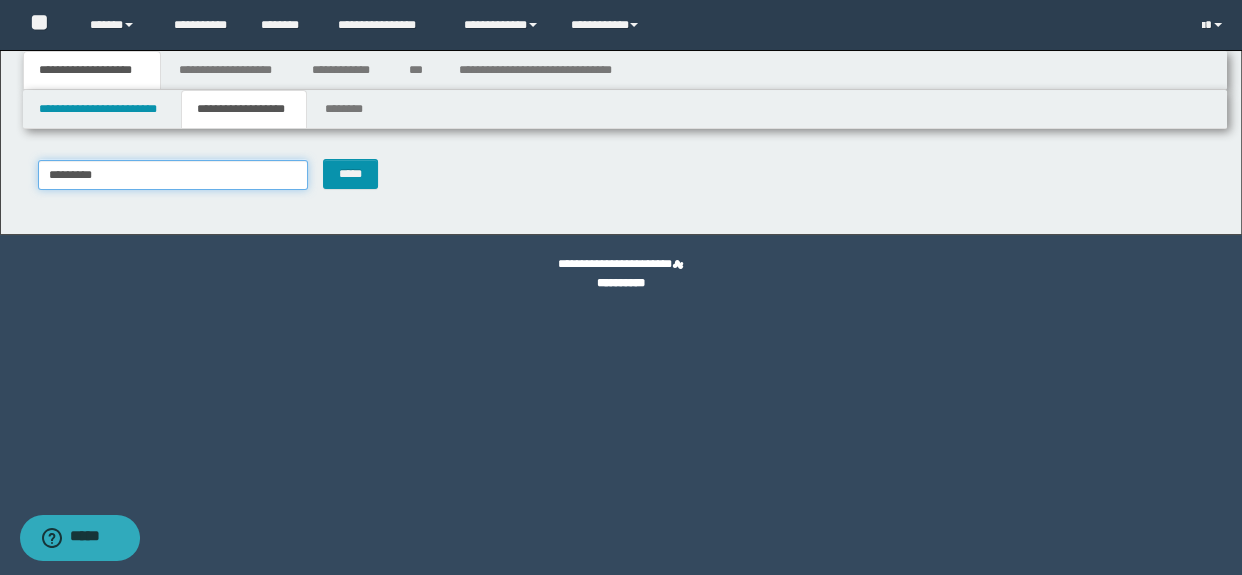 click on "*********" at bounding box center [173, 175] 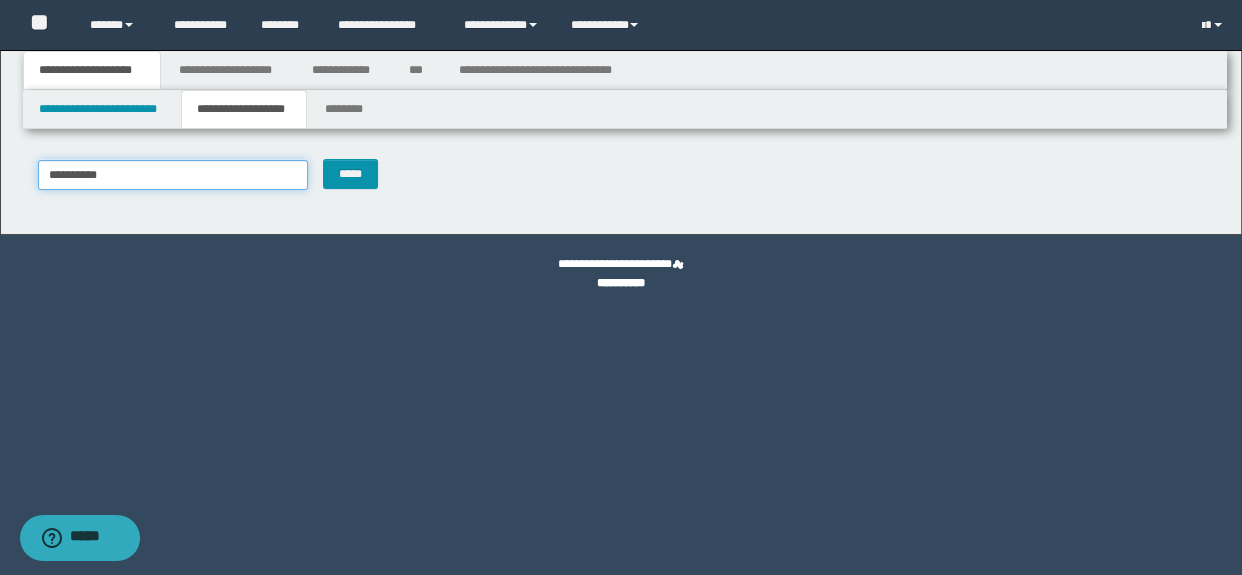 drag, startPoint x: 160, startPoint y: 174, endPoint x: 77, endPoint y: 175, distance: 83.00603 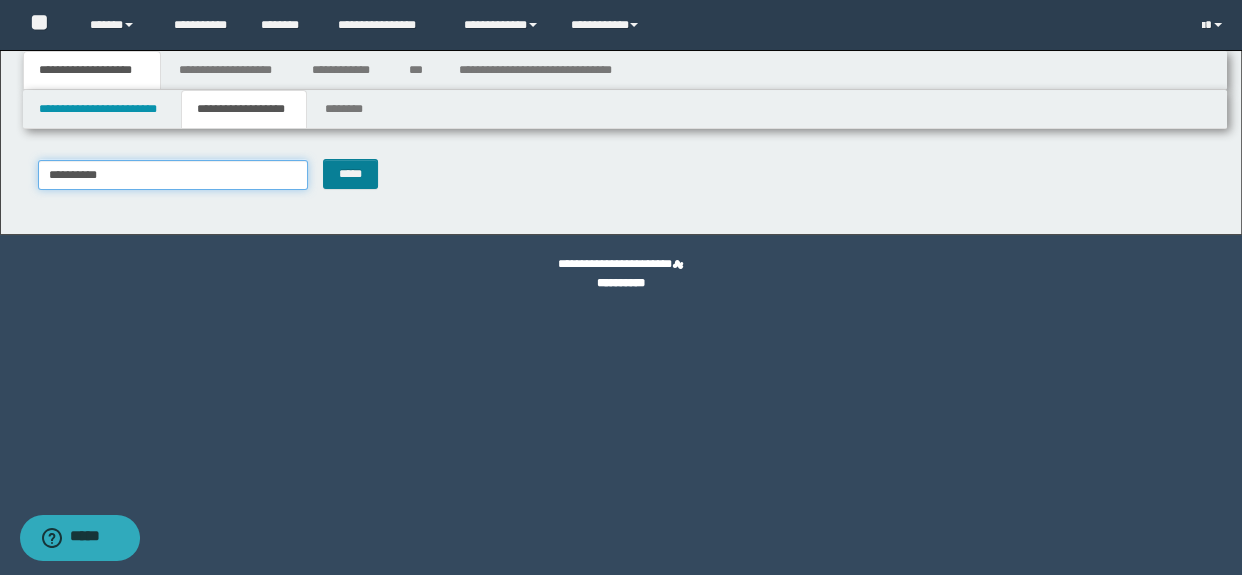 type on "**********" 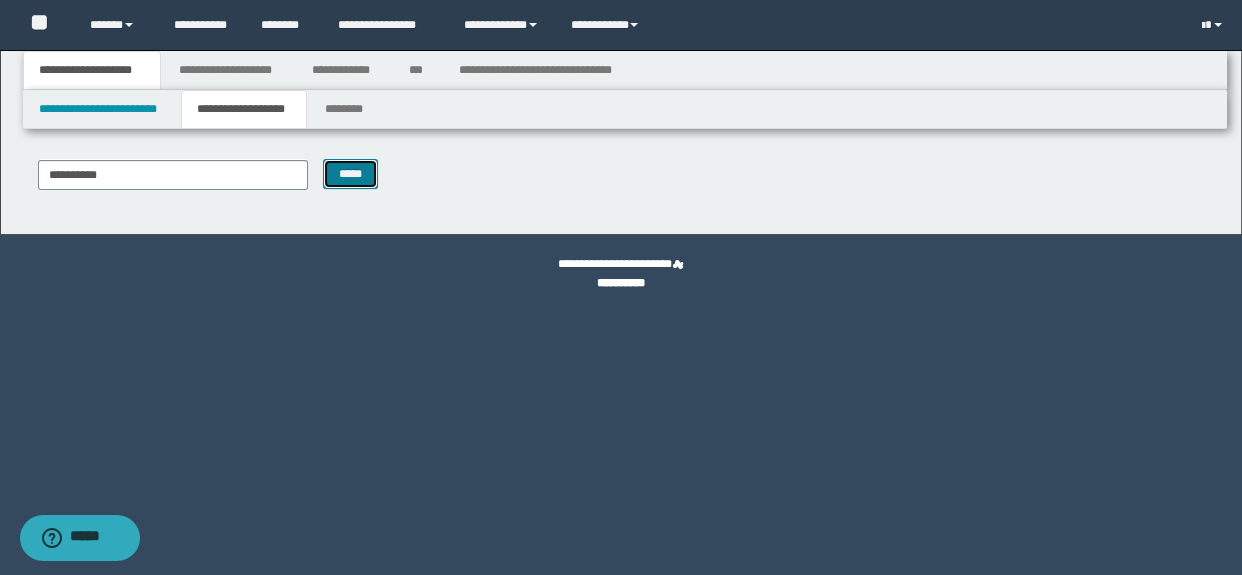 click on "*****" at bounding box center (351, 174) 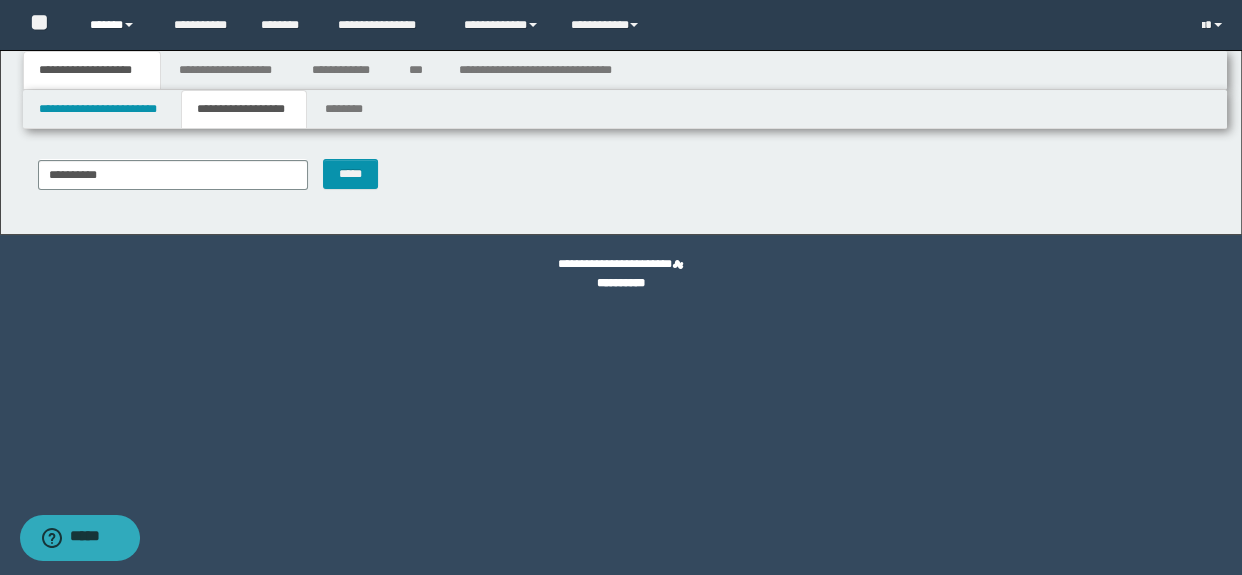 click on "******" at bounding box center [117, 25] 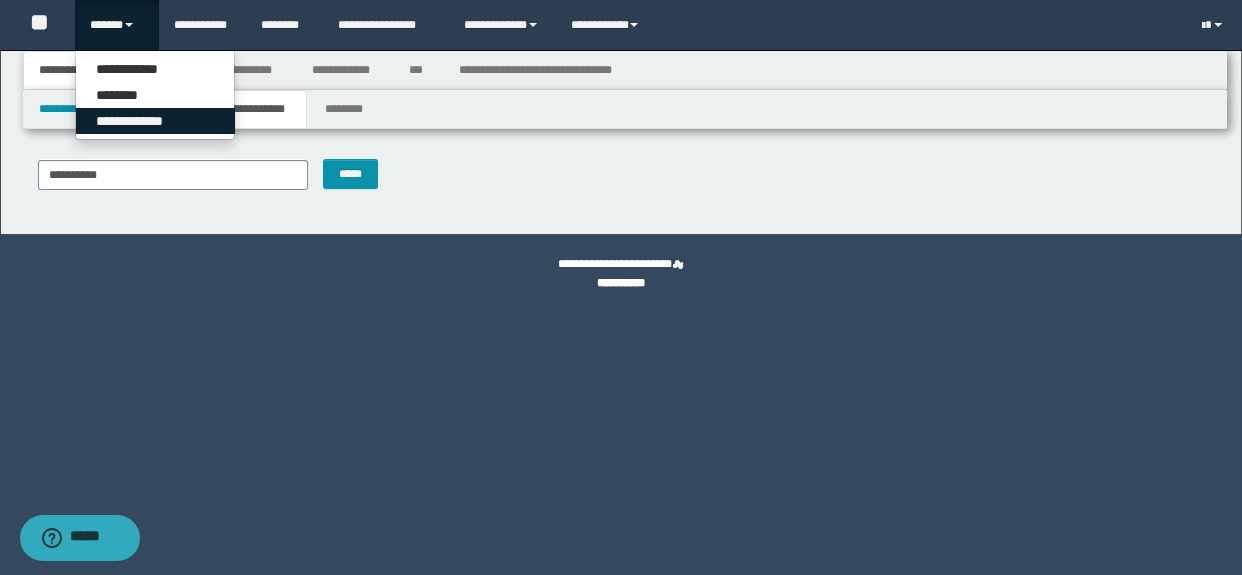 click on "**********" at bounding box center (155, 121) 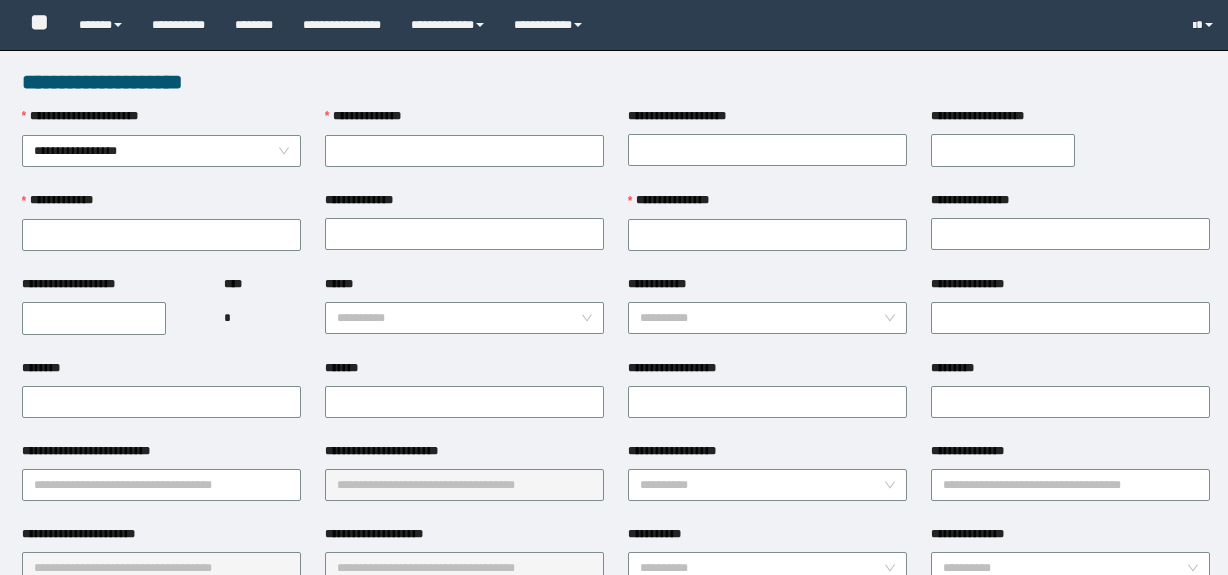 scroll, scrollTop: 0, scrollLeft: 0, axis: both 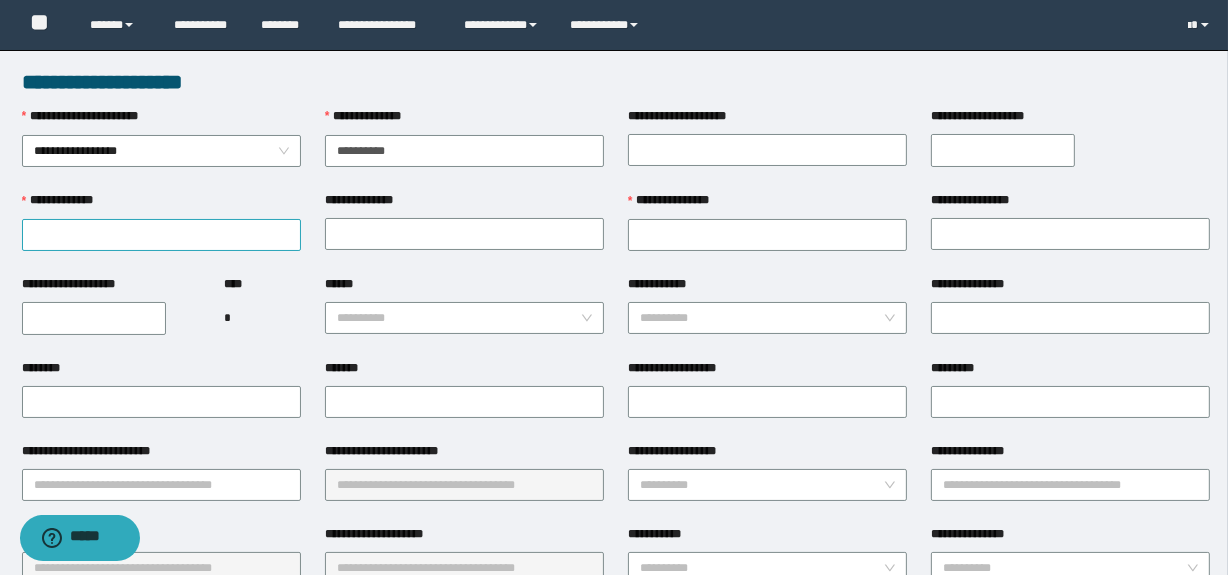 type on "**********" 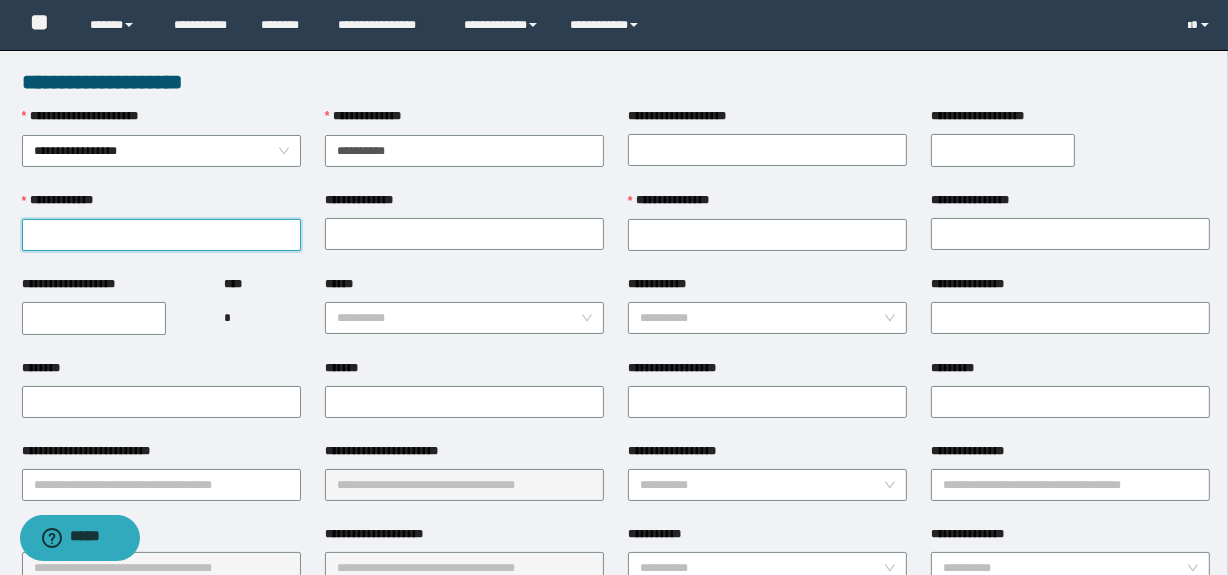 paste on "**********" 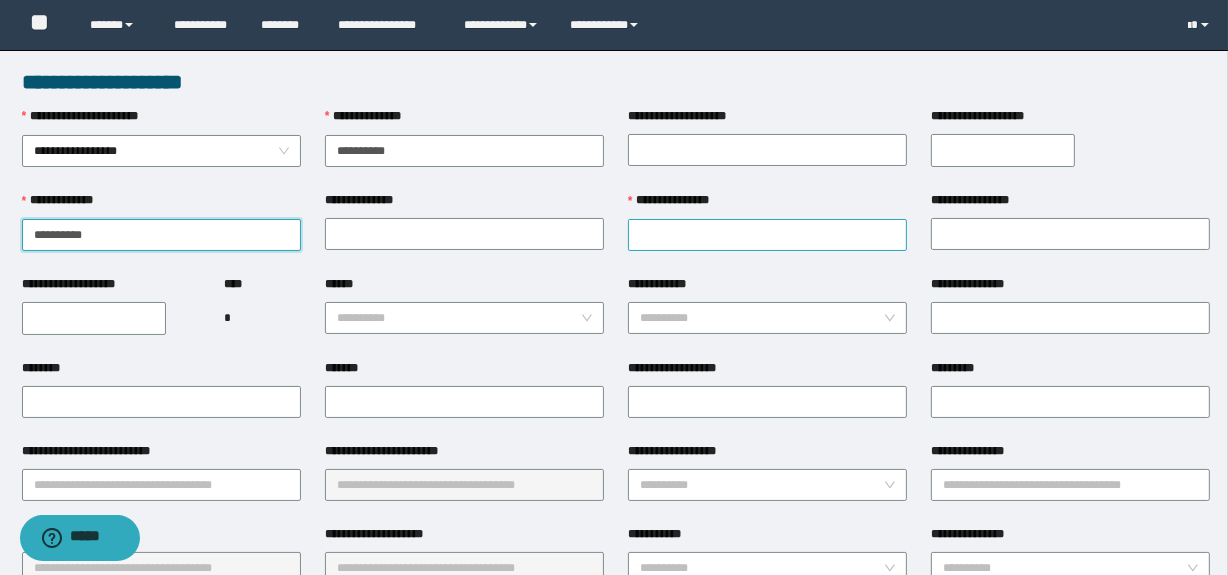 type on "**********" 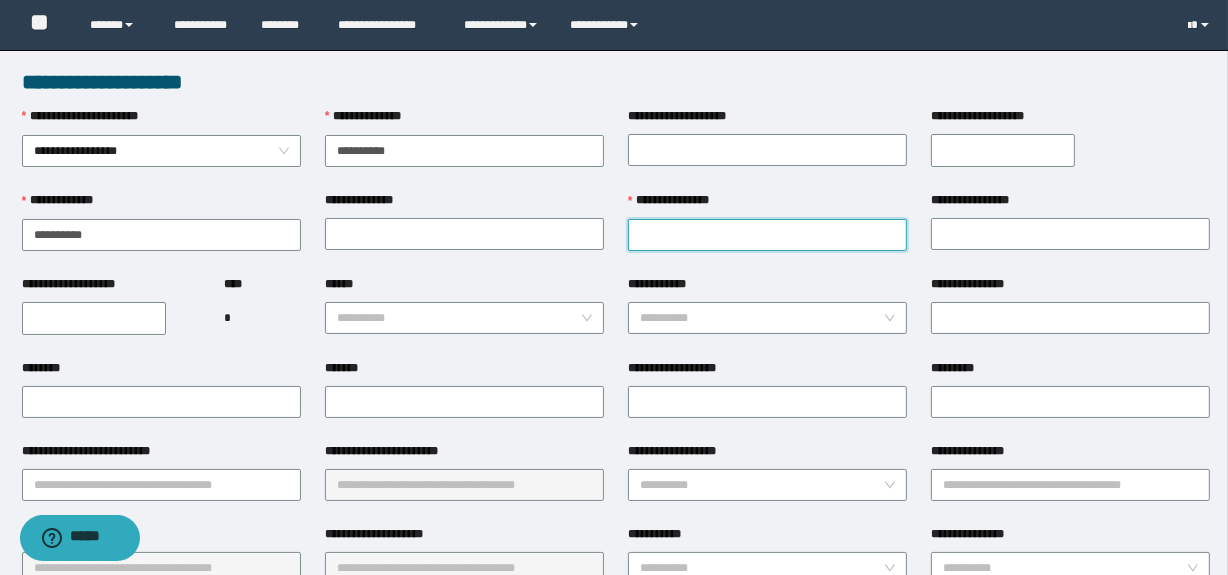 paste on "**********" 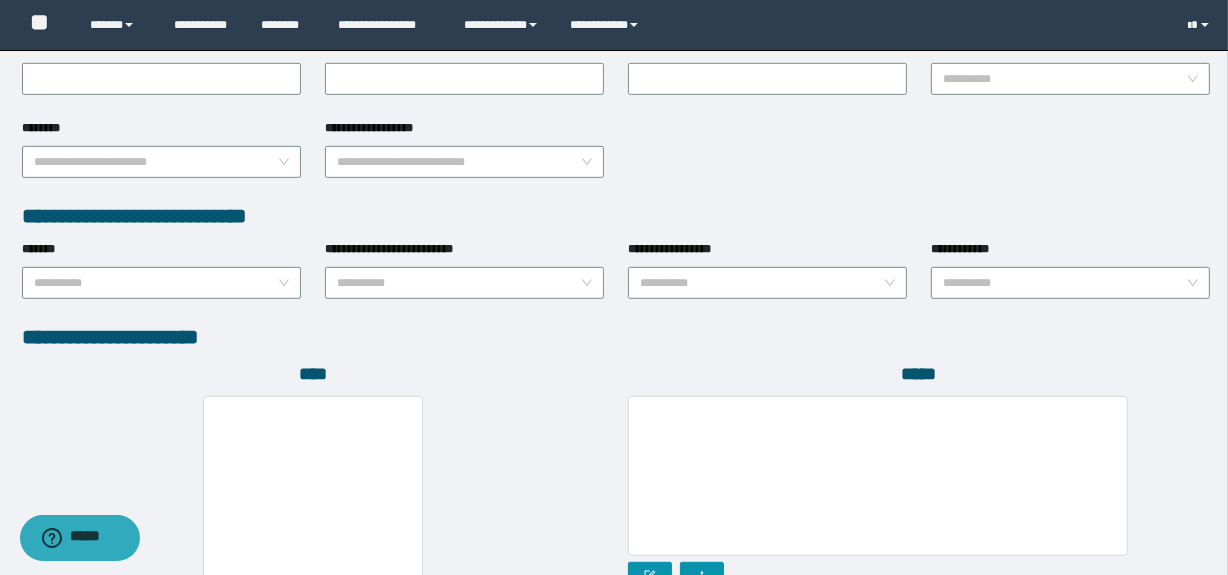 scroll, scrollTop: 1126, scrollLeft: 0, axis: vertical 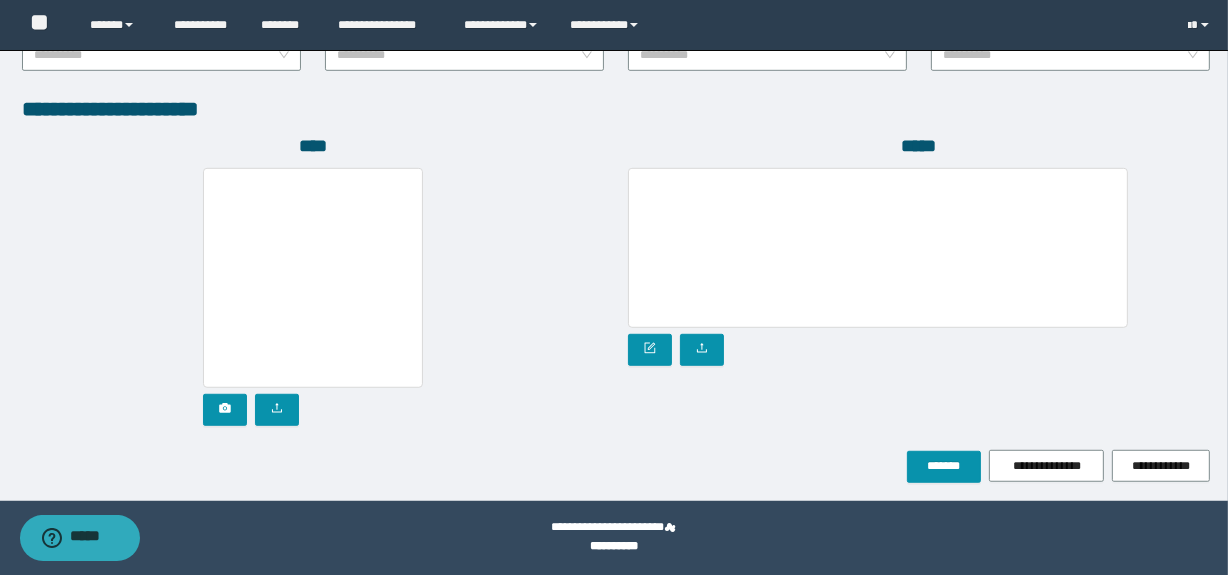 type on "**********" 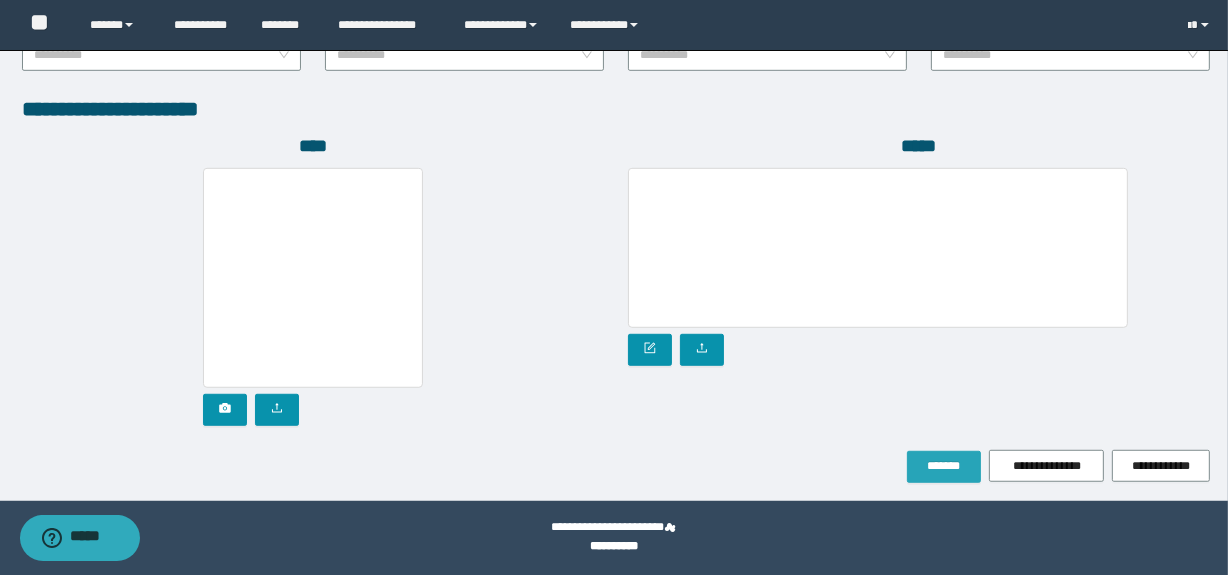 click on "*******" at bounding box center (944, 466) 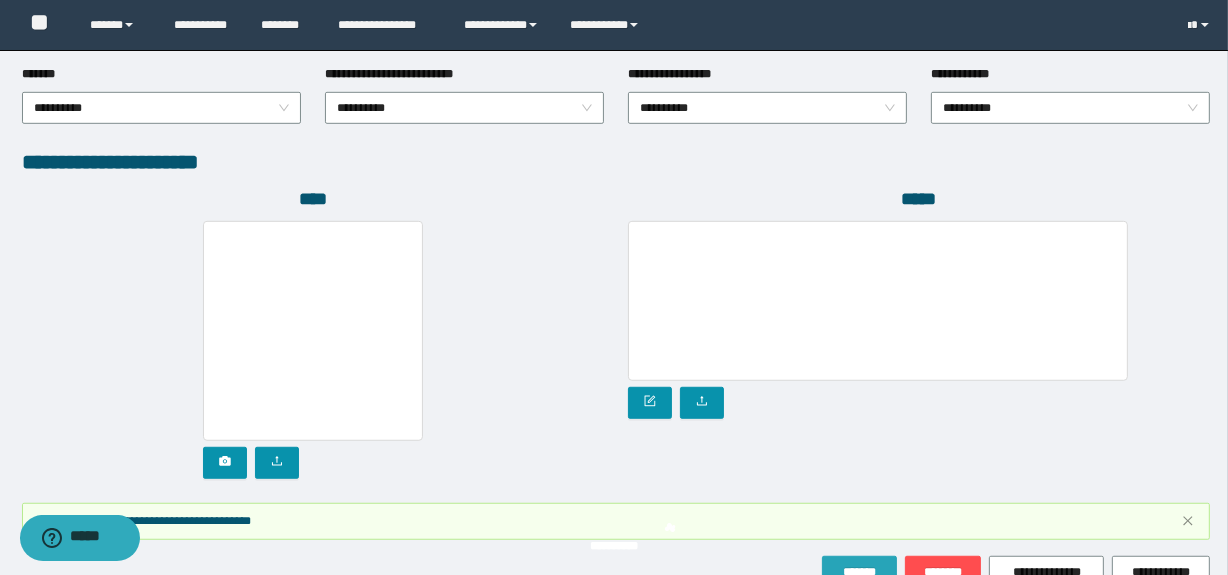 scroll, scrollTop: 1178, scrollLeft: 0, axis: vertical 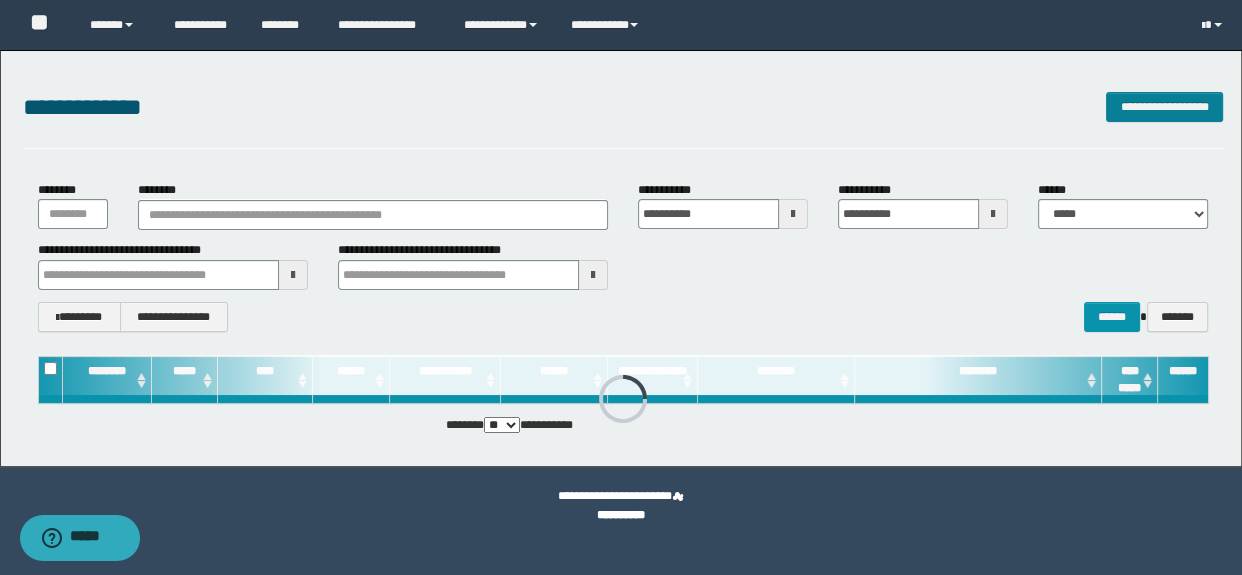 click on "**********" at bounding box center [623, 119] 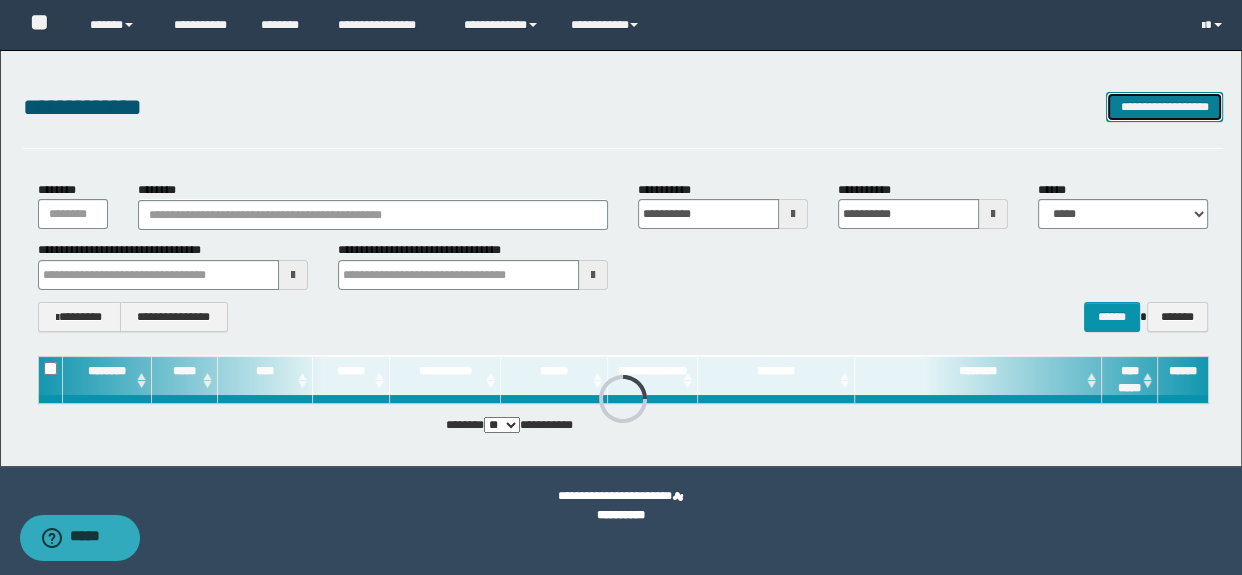 click on "**********" at bounding box center [1164, 107] 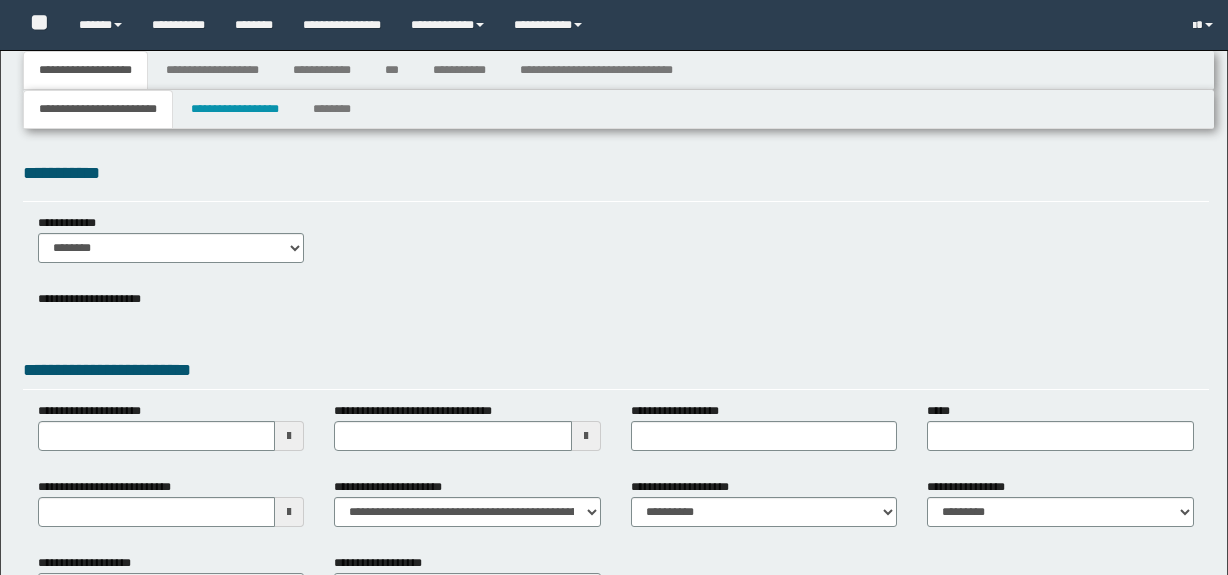 type 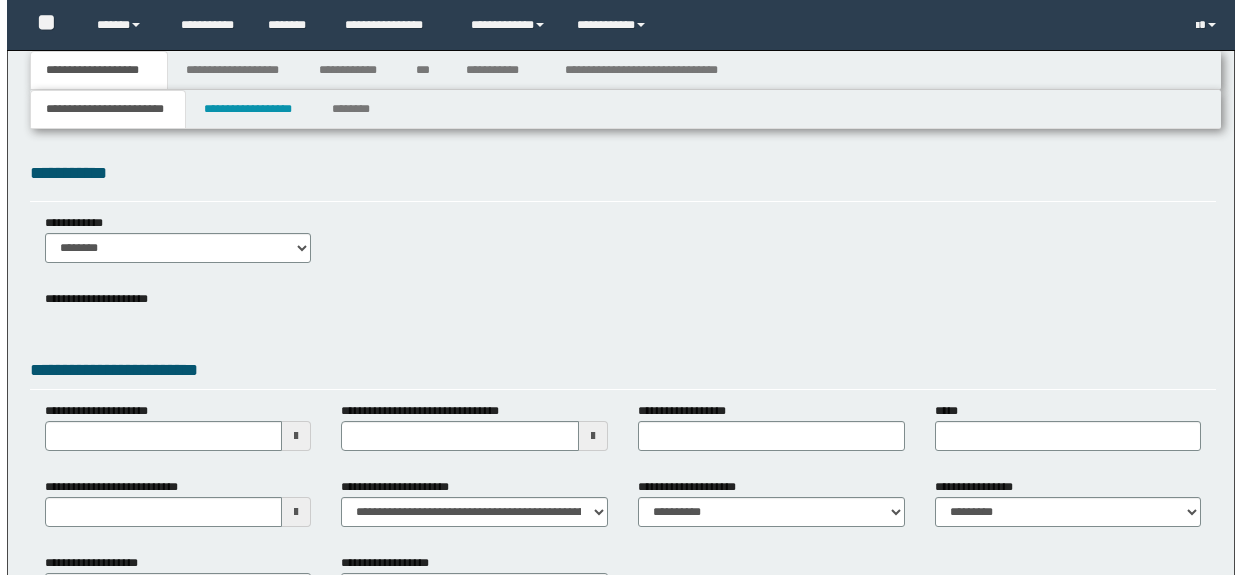 scroll, scrollTop: 0, scrollLeft: 0, axis: both 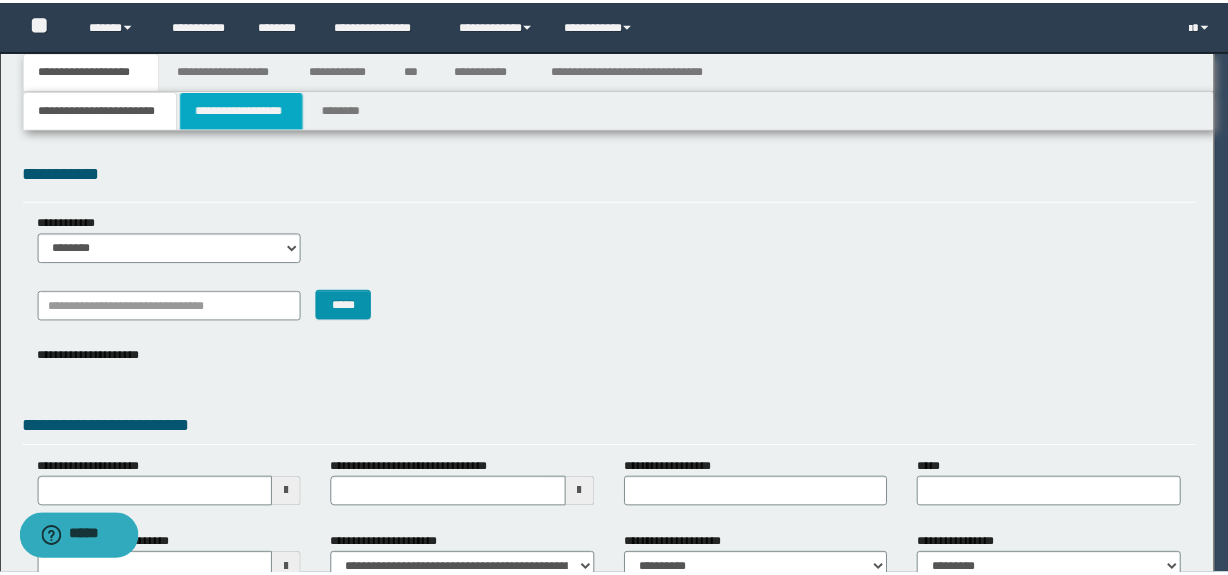 click on "**********" at bounding box center (244, 109) 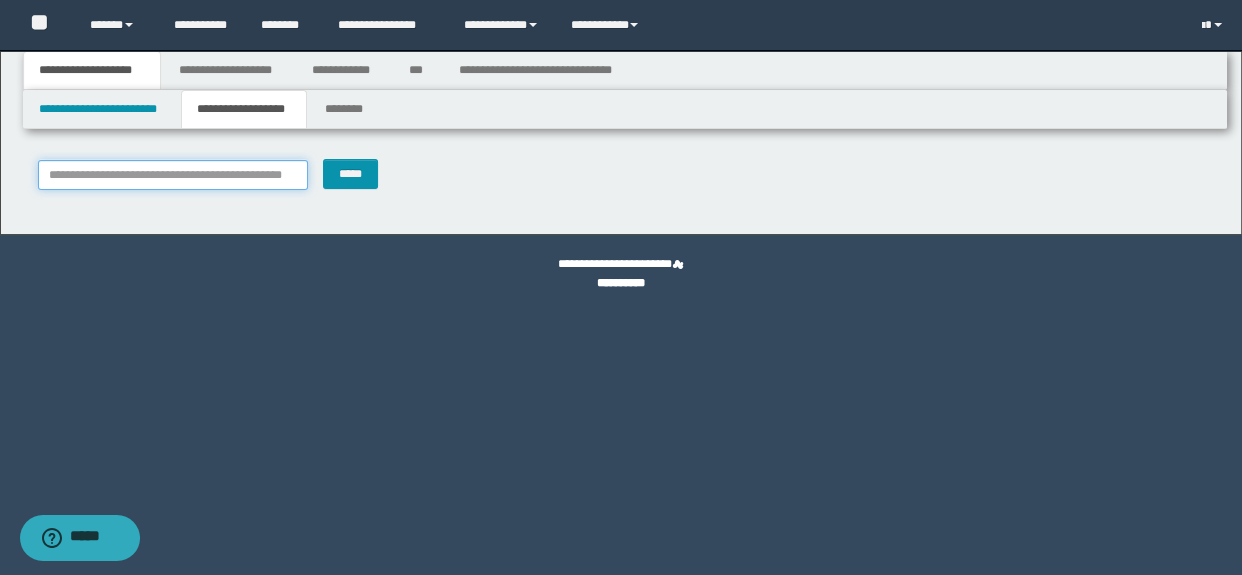 paste on "**********" 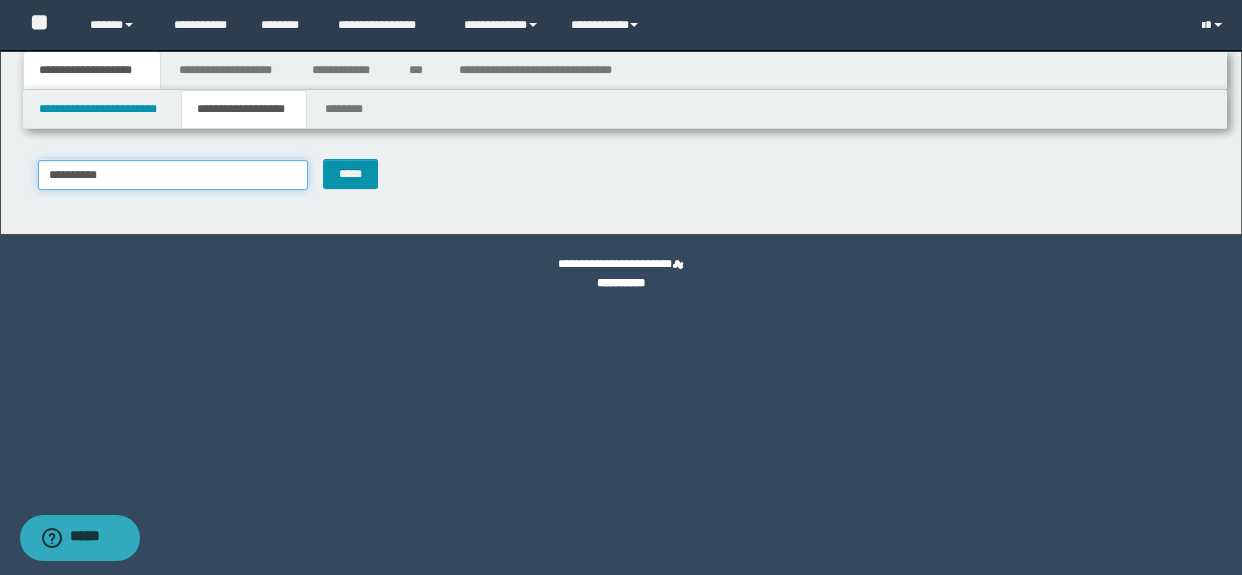 type on "**********" 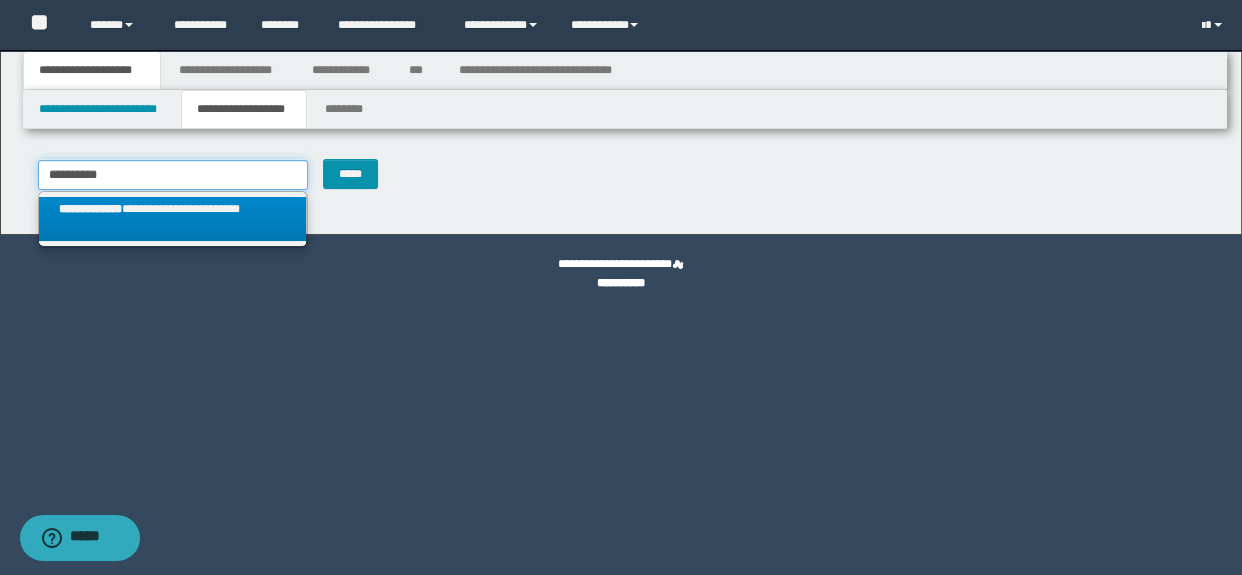 type on "**********" 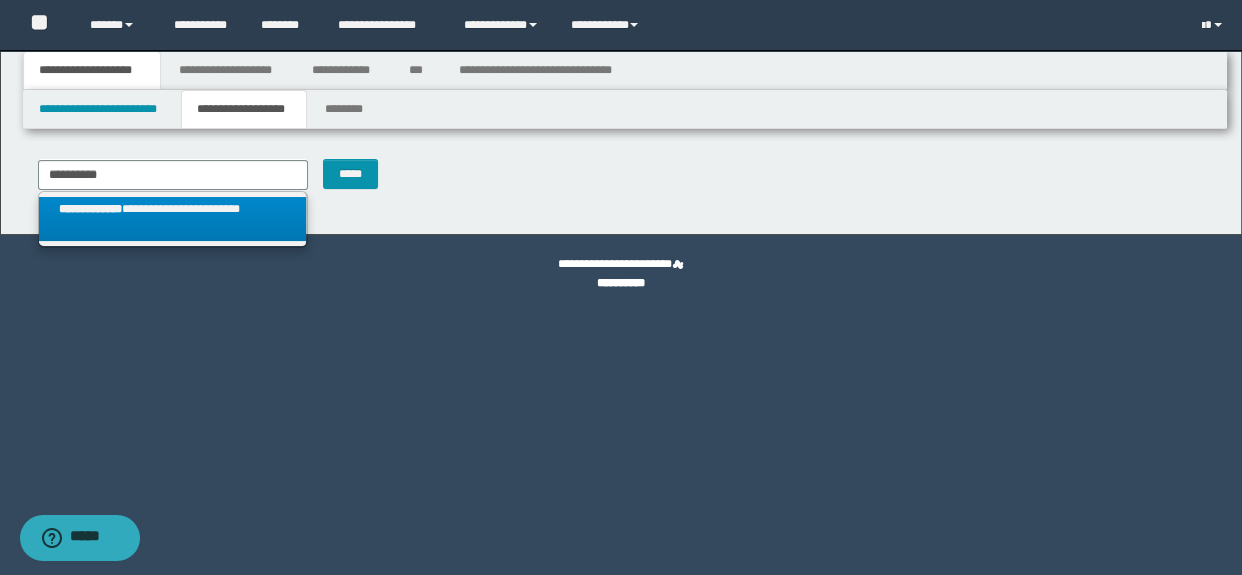 click on "**********" at bounding box center [172, 219] 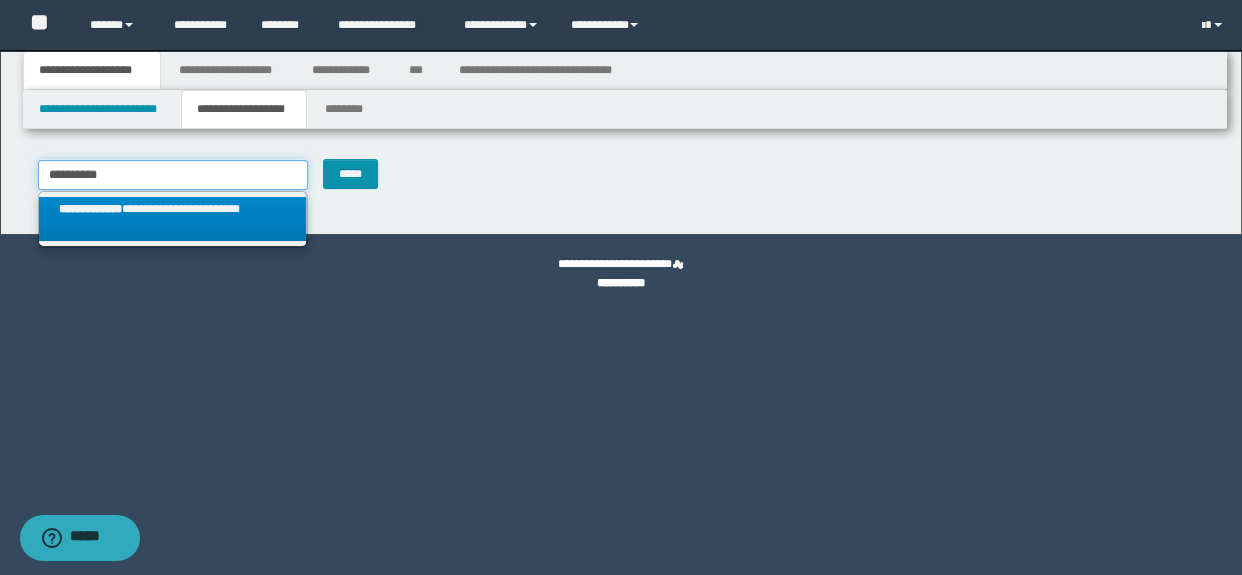 type 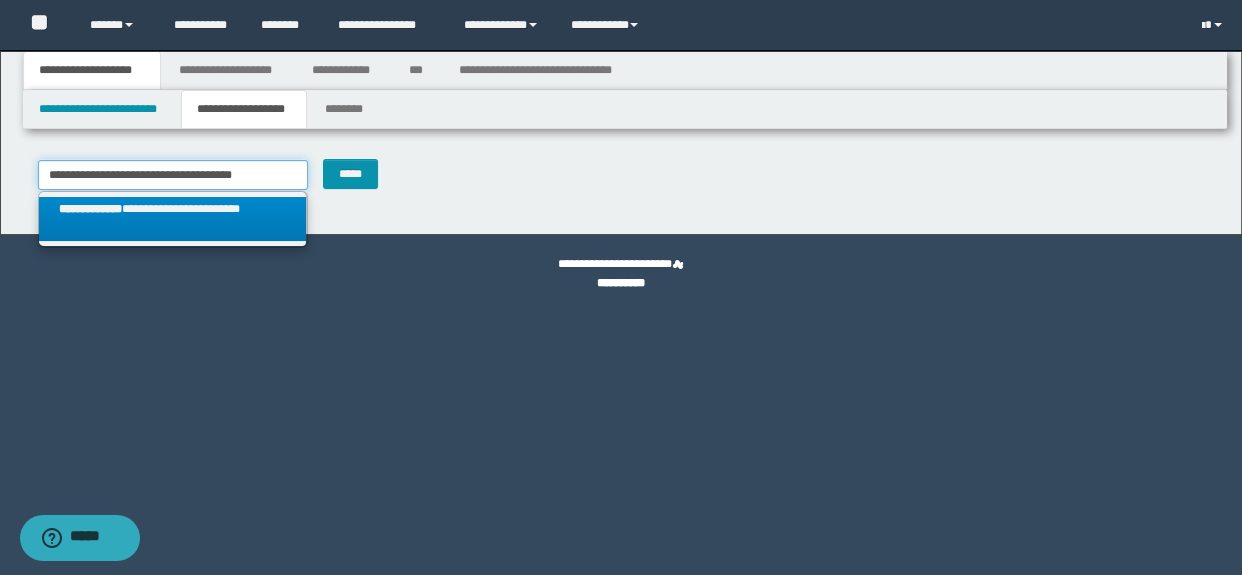 type on "**********" 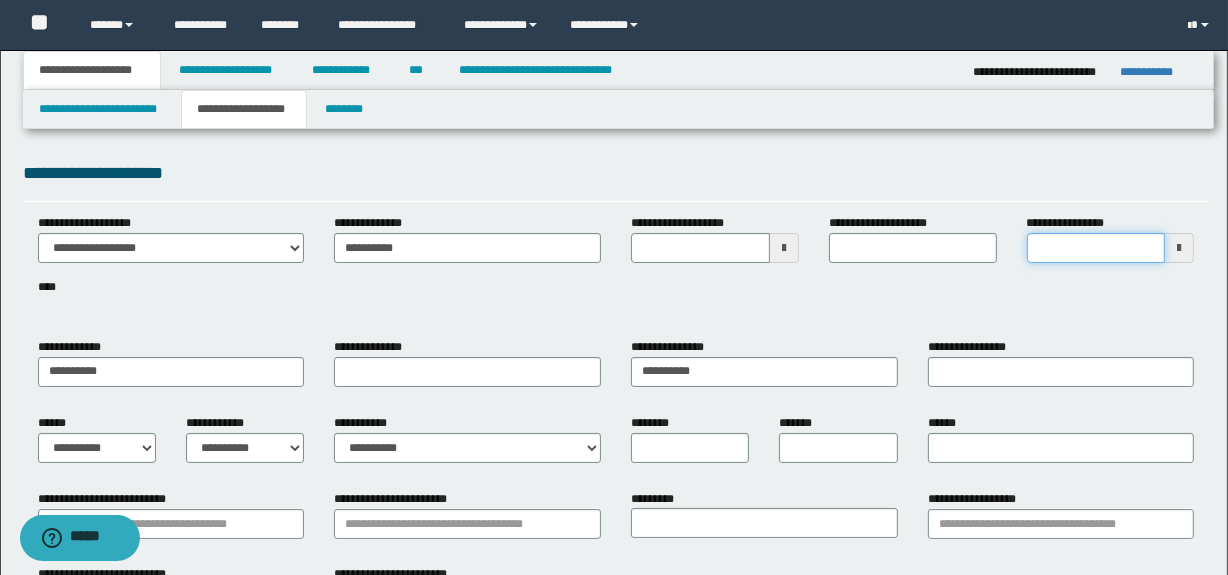 click on "**********" at bounding box center [1096, 248] 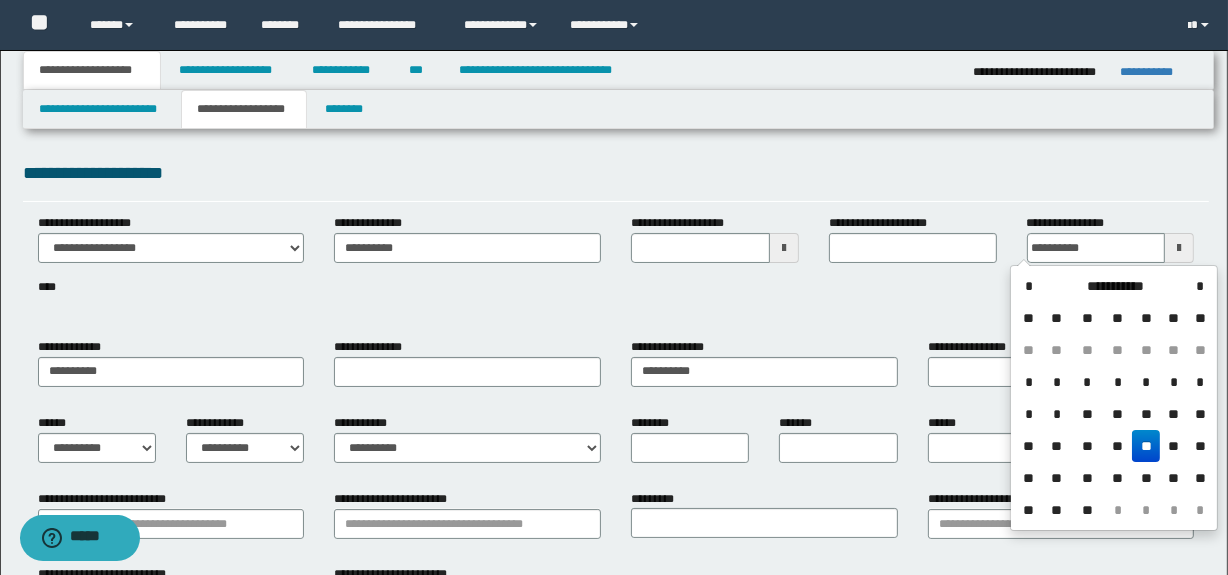 drag, startPoint x: 1141, startPoint y: 447, endPoint x: 1130, endPoint y: 444, distance: 11.401754 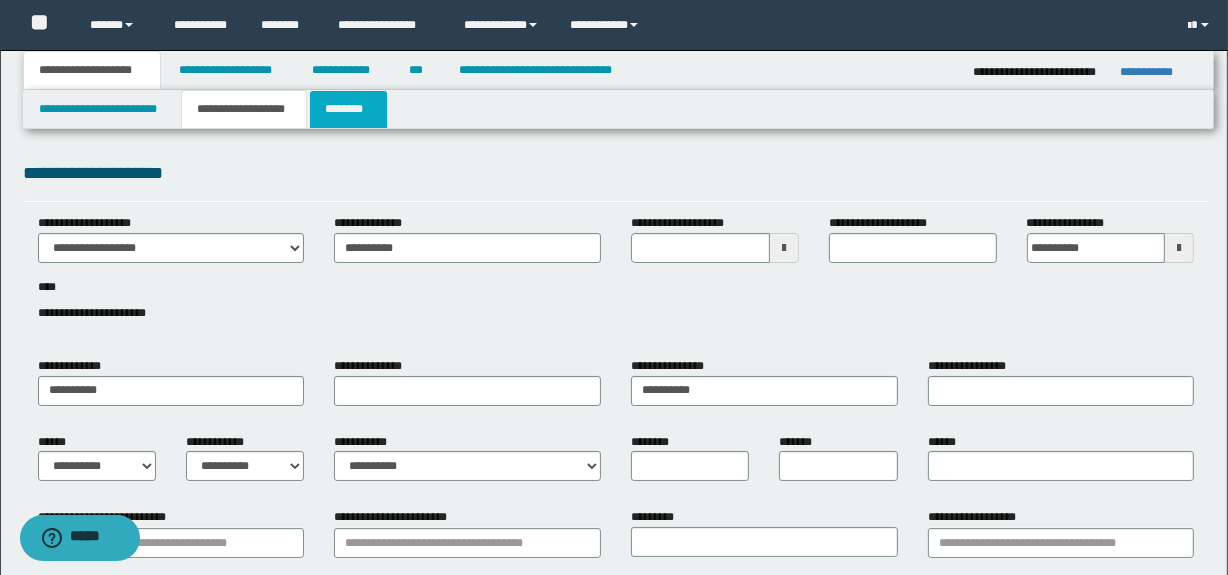 click on "********" at bounding box center [348, 109] 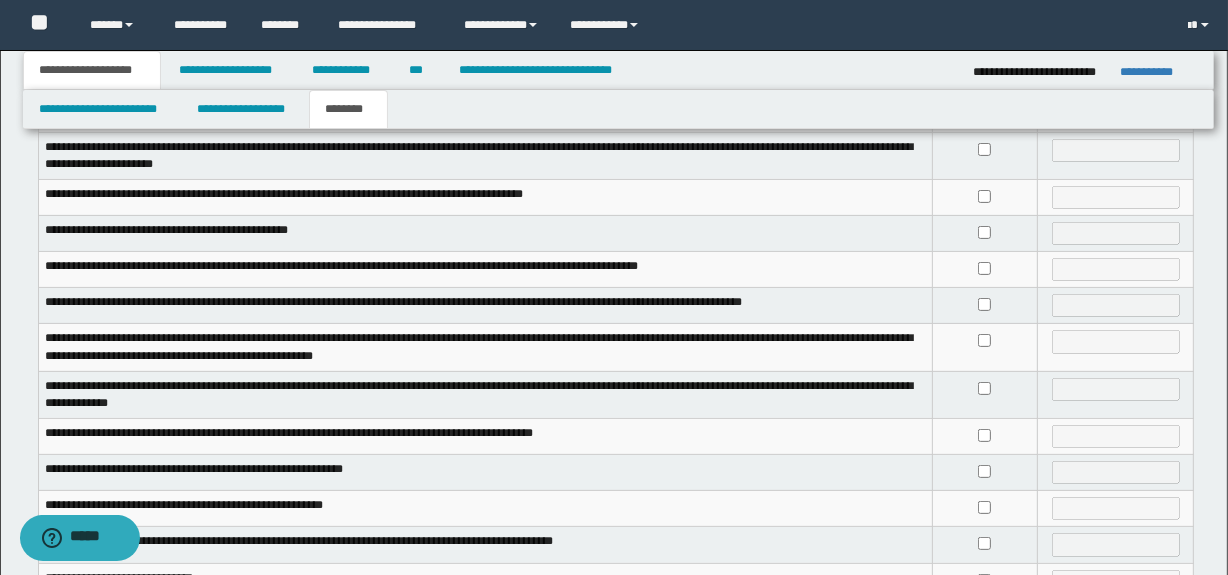 scroll, scrollTop: 454, scrollLeft: 0, axis: vertical 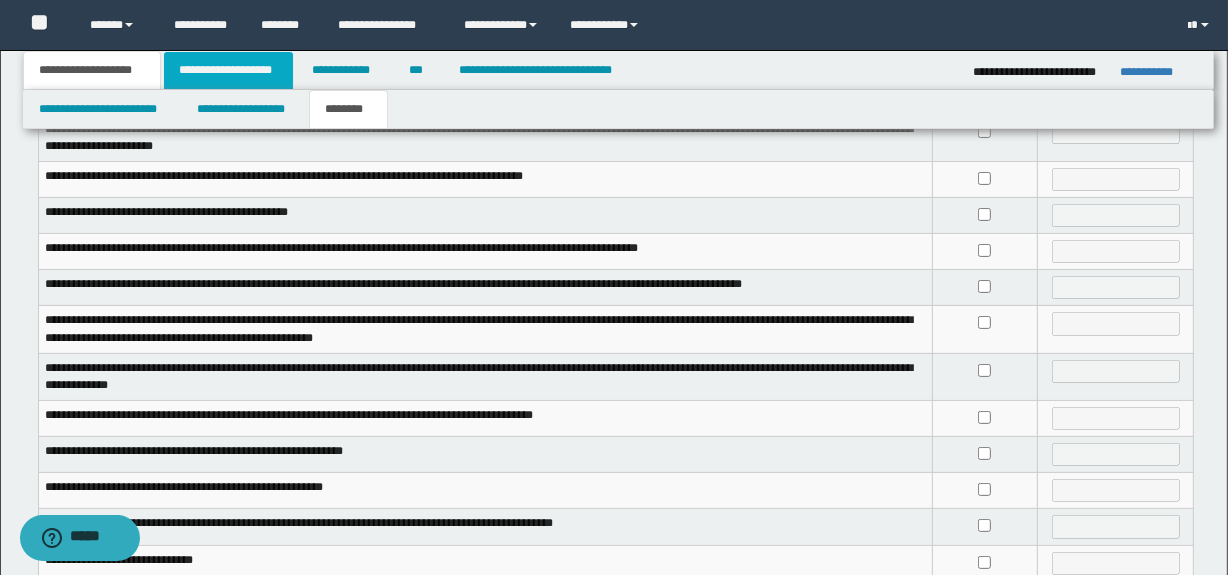 click on "**********" at bounding box center (228, 70) 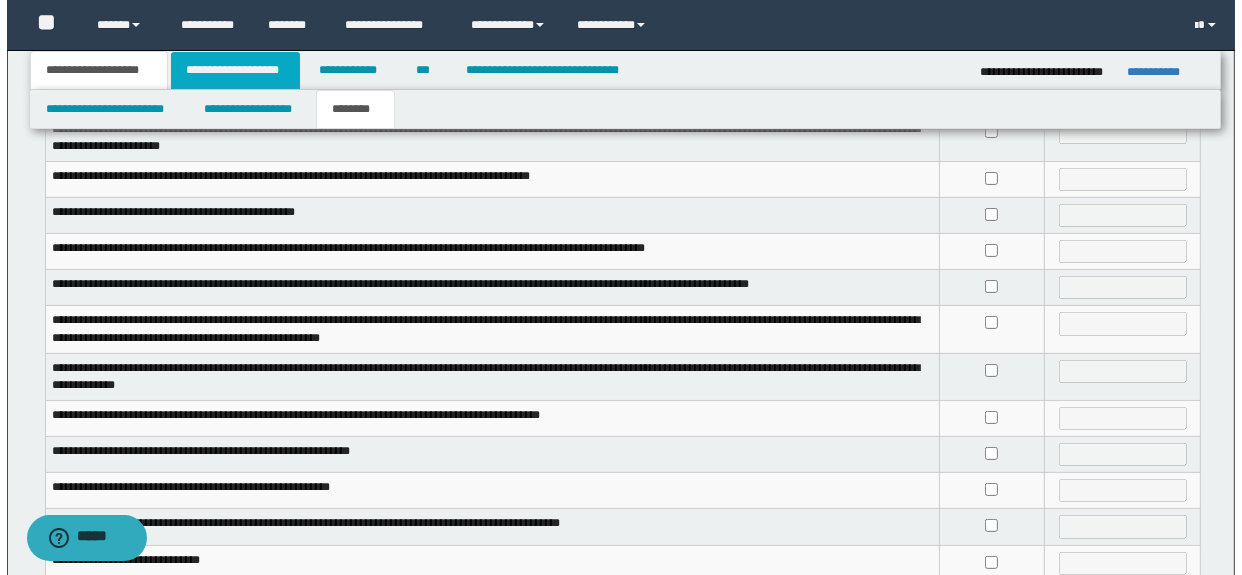 scroll, scrollTop: 0, scrollLeft: 0, axis: both 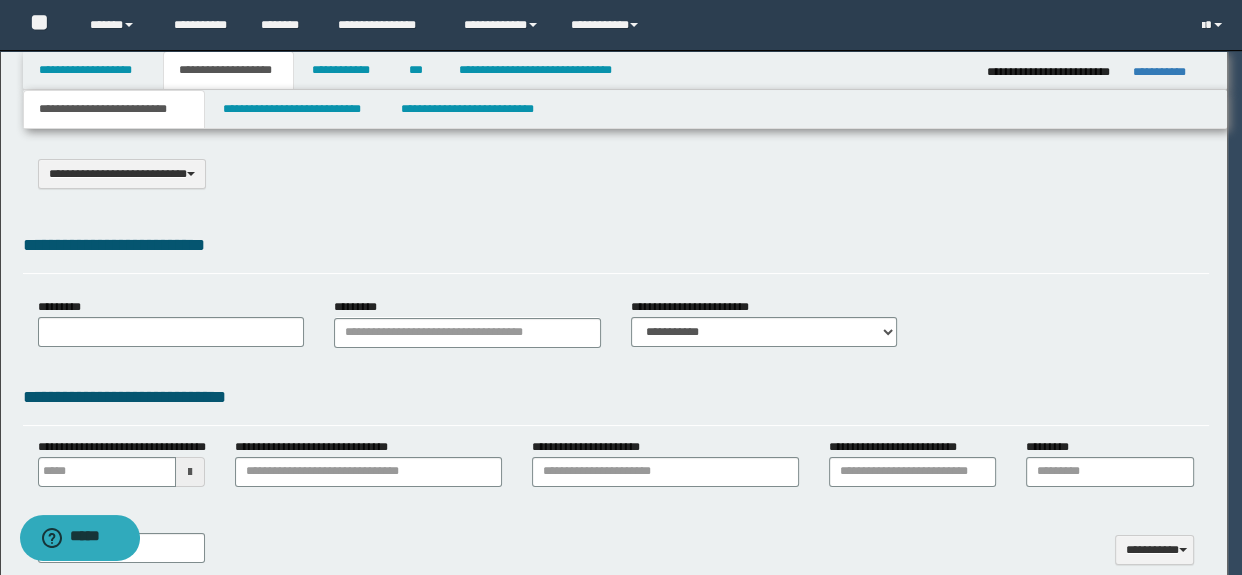 select on "*" 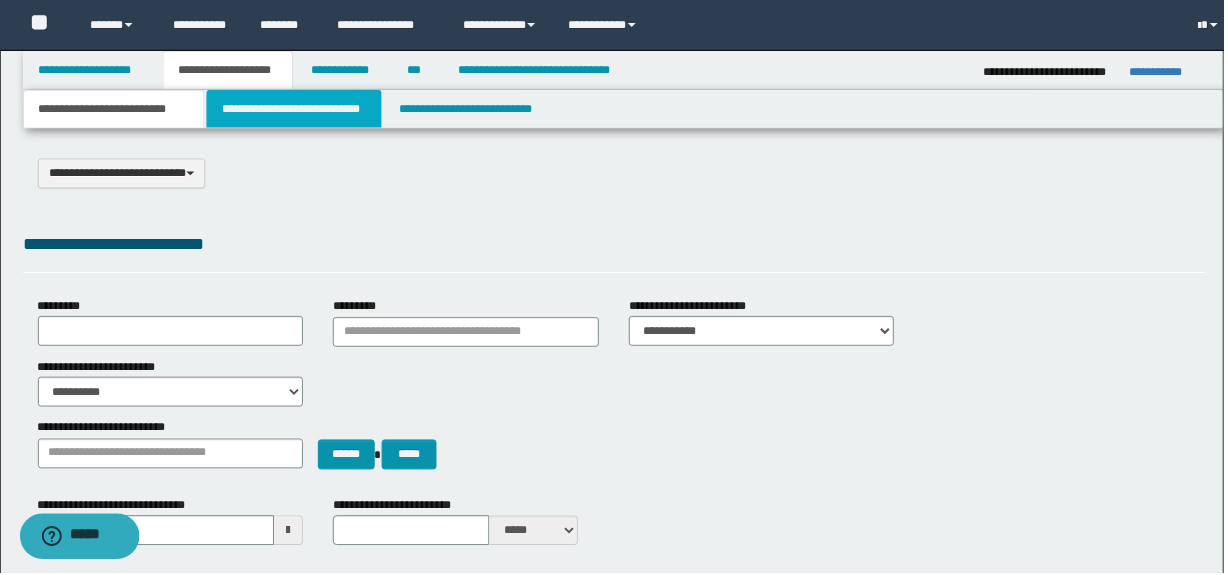click on "**********" at bounding box center (294, 109) 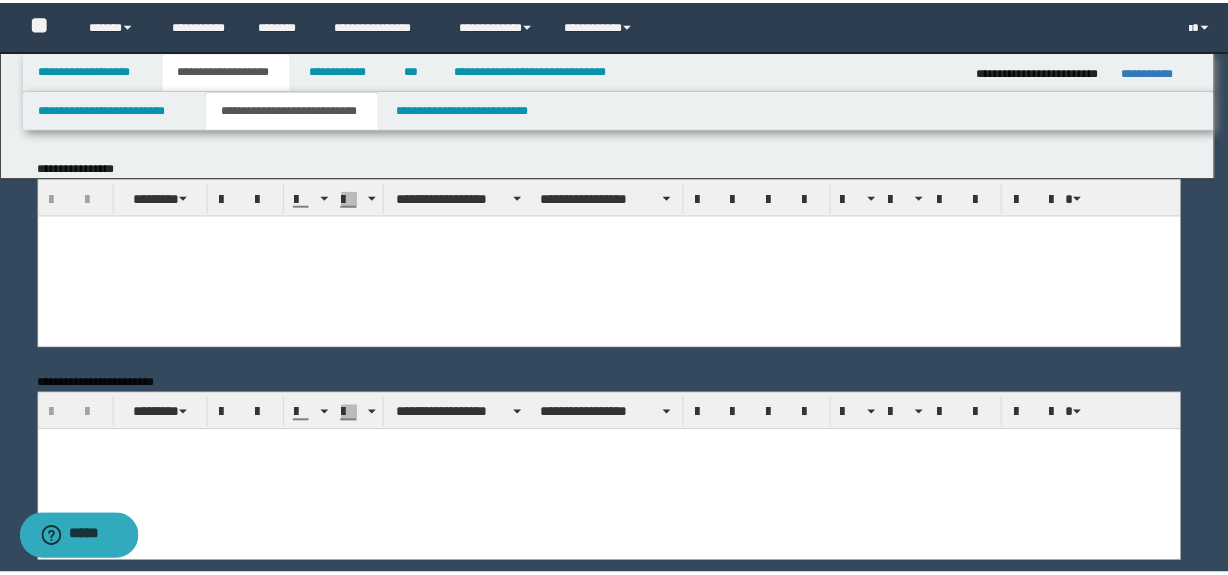 scroll, scrollTop: 0, scrollLeft: 0, axis: both 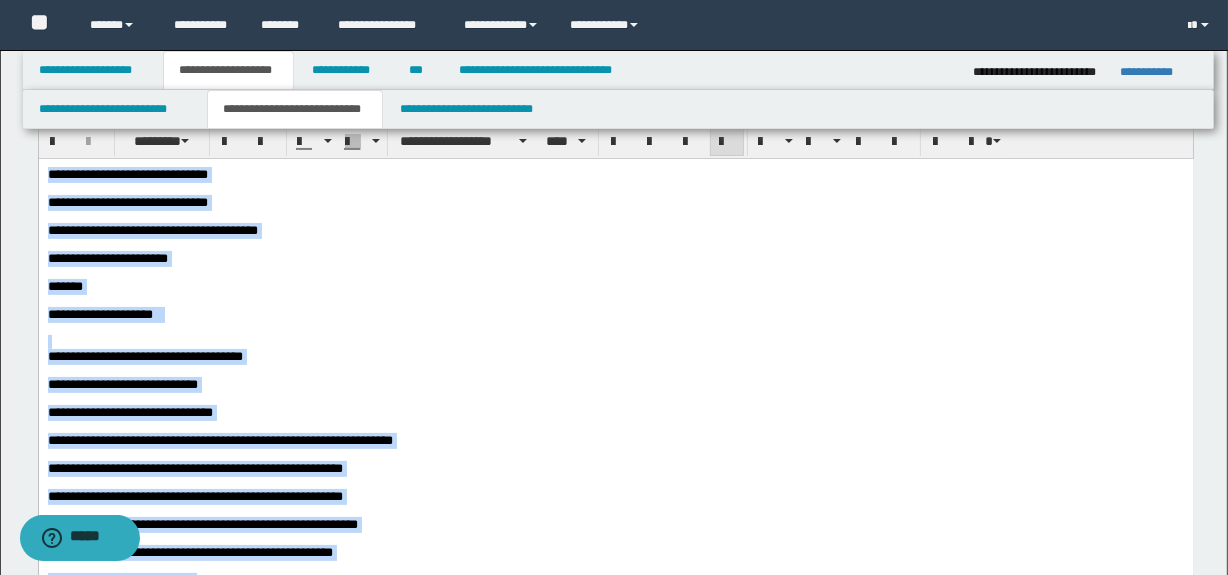 drag, startPoint x: 989, startPoint y: 962, endPoint x: 0, endPoint y: 115, distance: 1302.1252 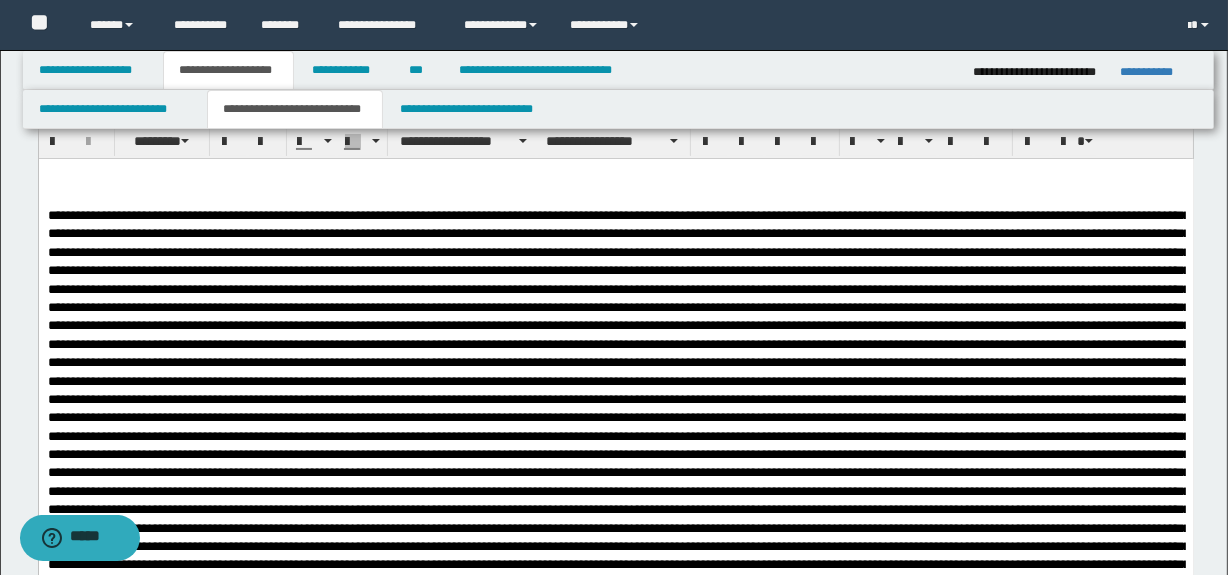click at bounding box center [615, 193] 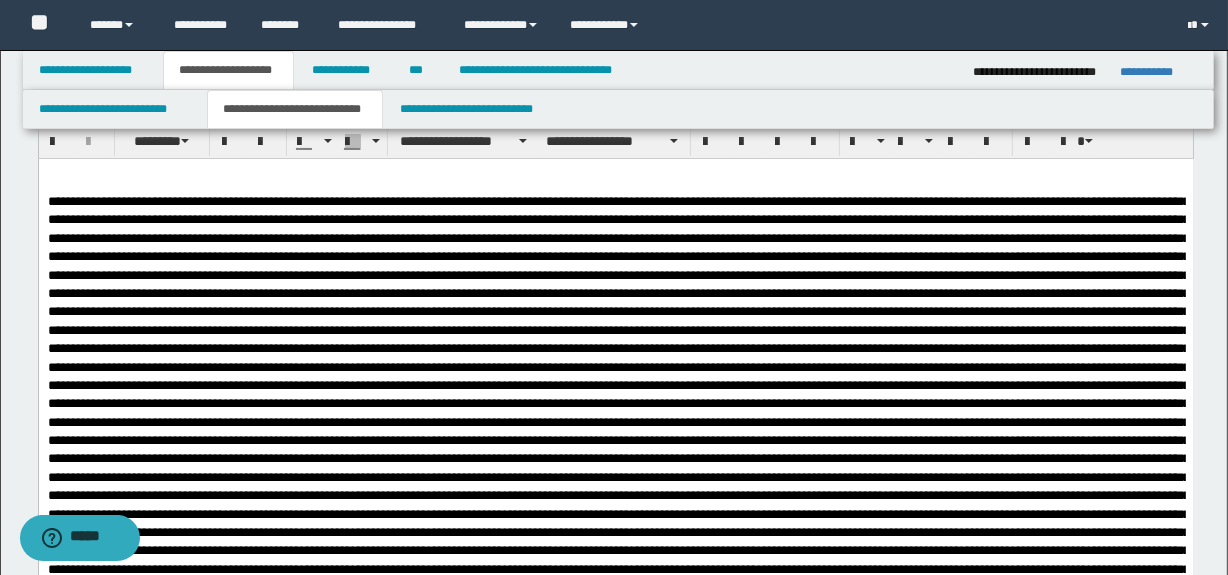 click on "**********" at bounding box center [615, 3334] 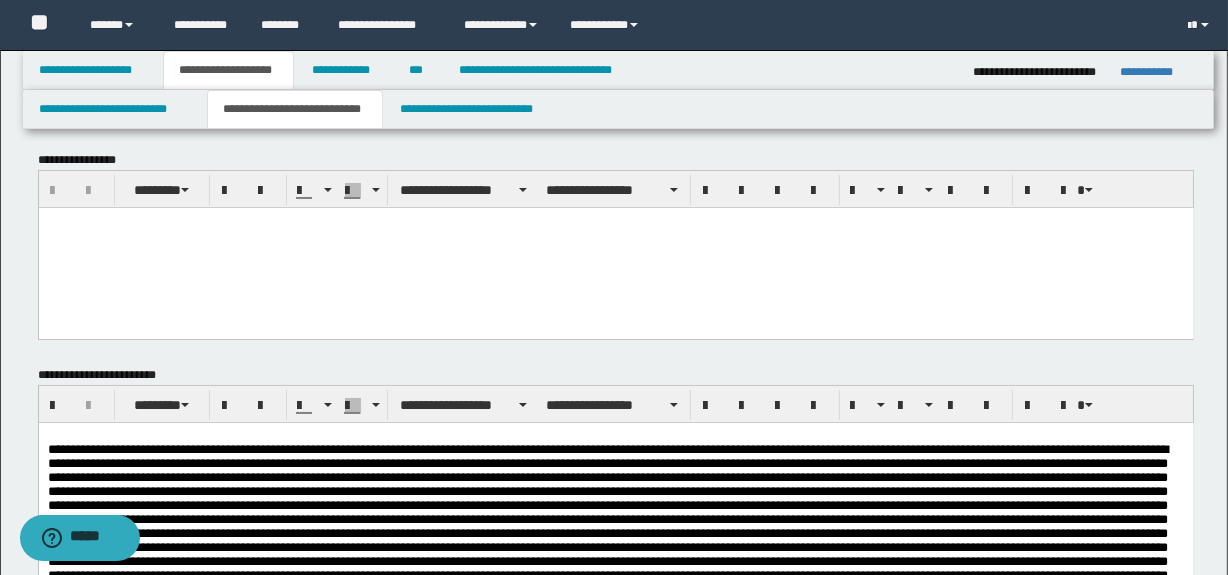 scroll, scrollTop: 0, scrollLeft: 0, axis: both 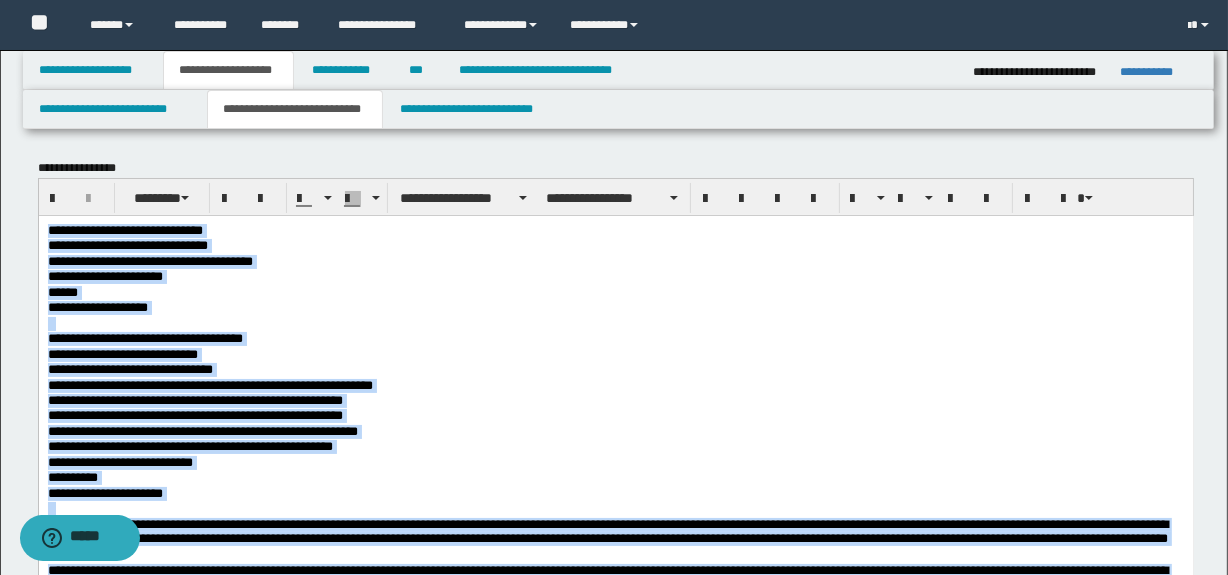 drag, startPoint x: 670, startPoint y: 735, endPoint x: -1, endPoint y: 116, distance: 912.9085 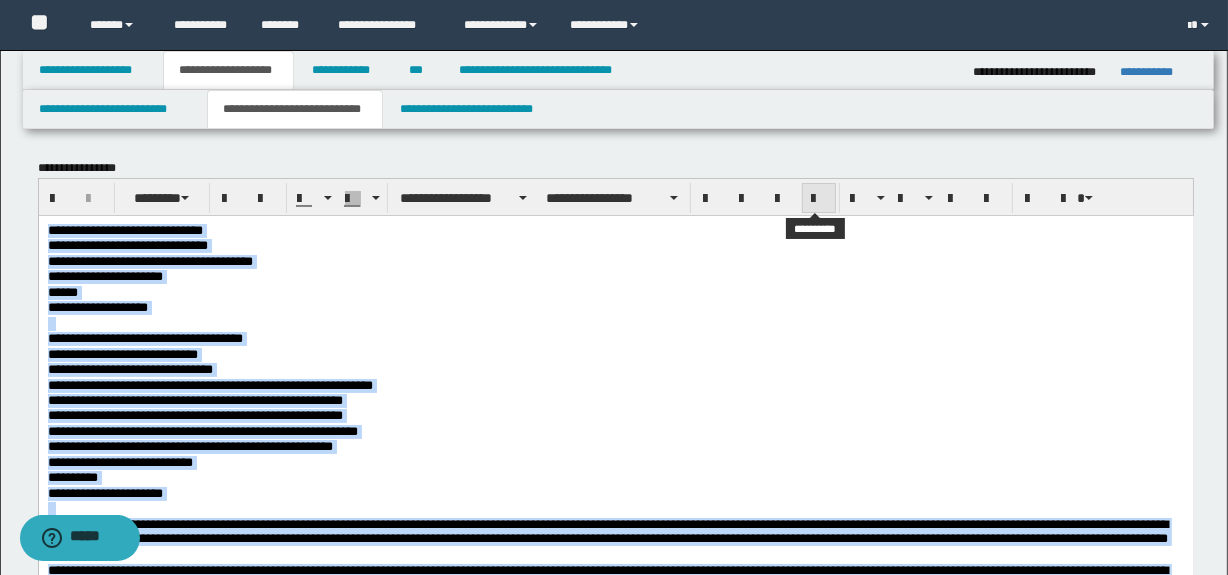 click at bounding box center (819, 199) 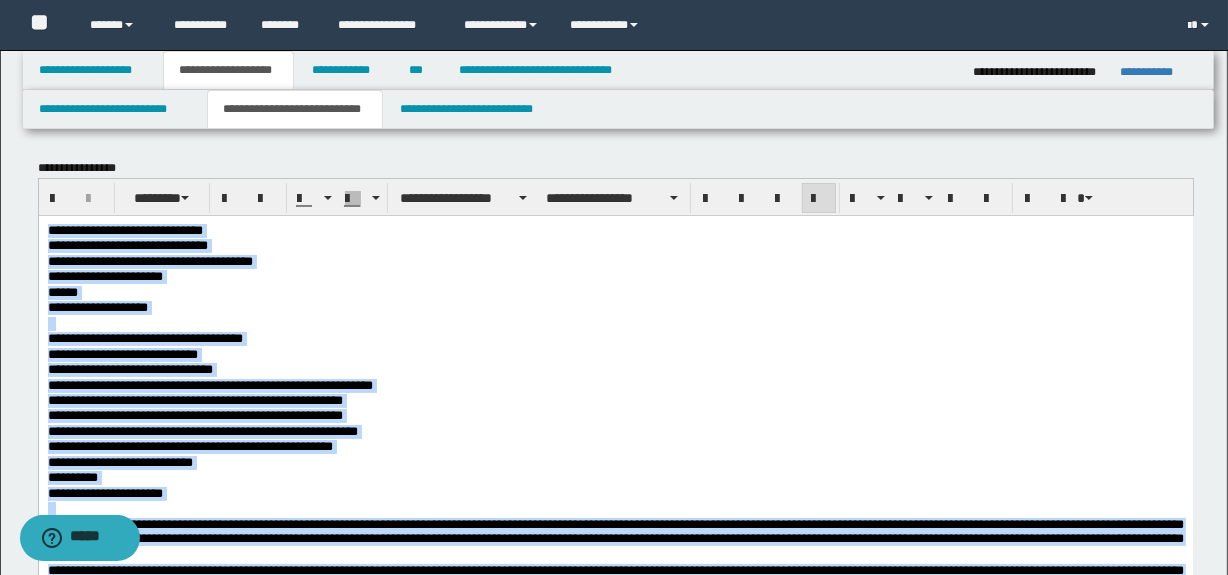 click on "**********" at bounding box center [615, 307] 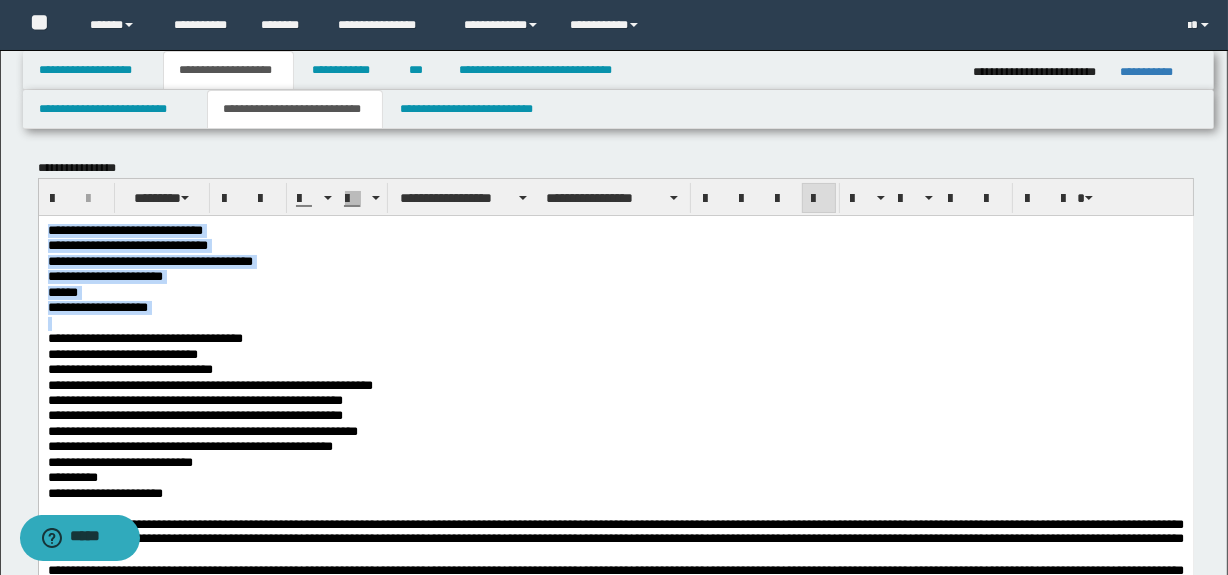 drag, startPoint x: 243, startPoint y: 325, endPoint x: 40, endPoint y: 224, distance: 226.73773 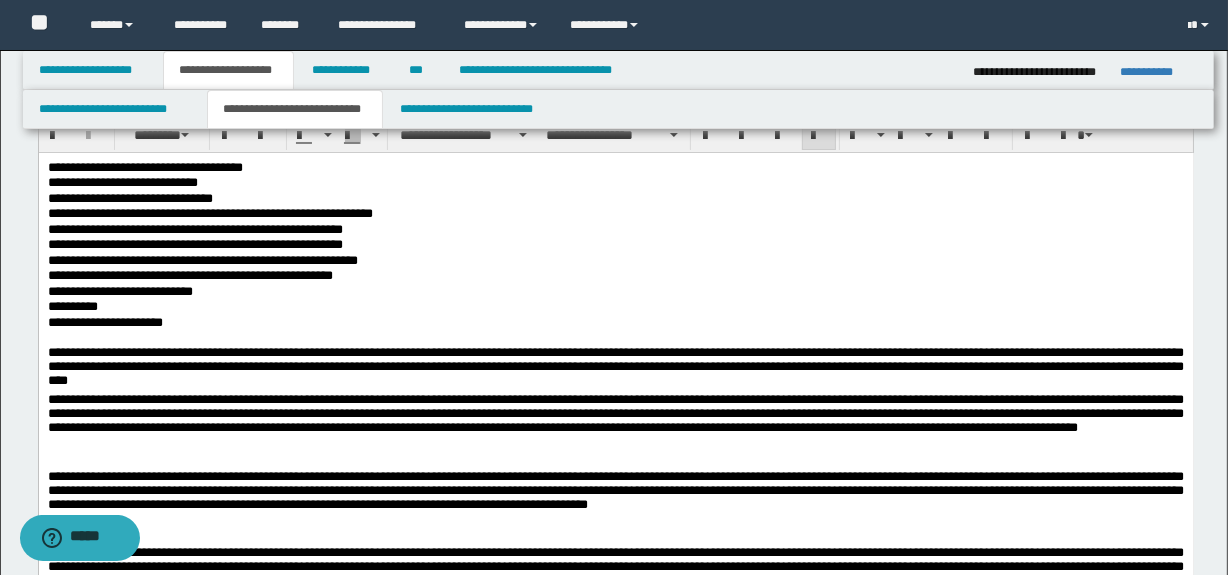 scroll, scrollTop: 181, scrollLeft: 0, axis: vertical 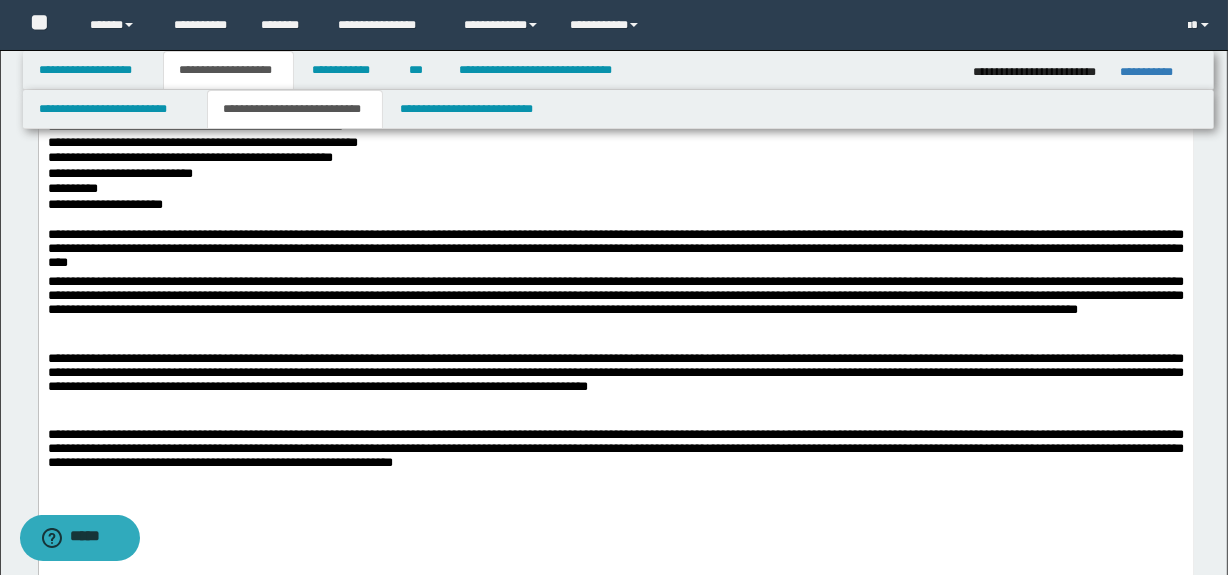 drag, startPoint x: 332, startPoint y: 275, endPoint x: 325, endPoint y: 267, distance: 10.630146 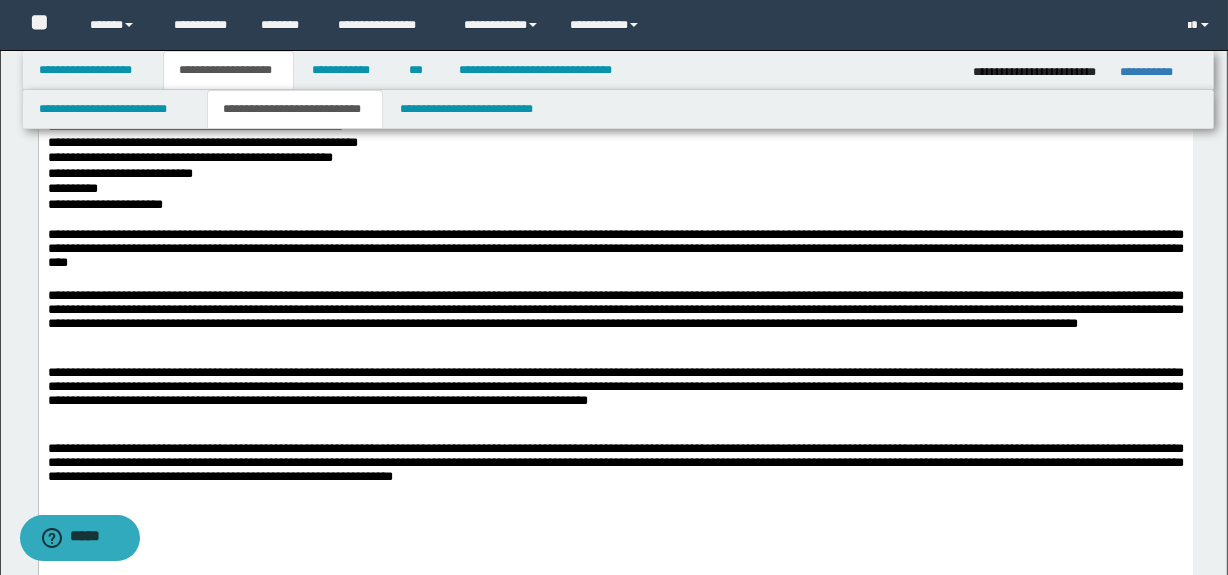 click at bounding box center (615, 418) 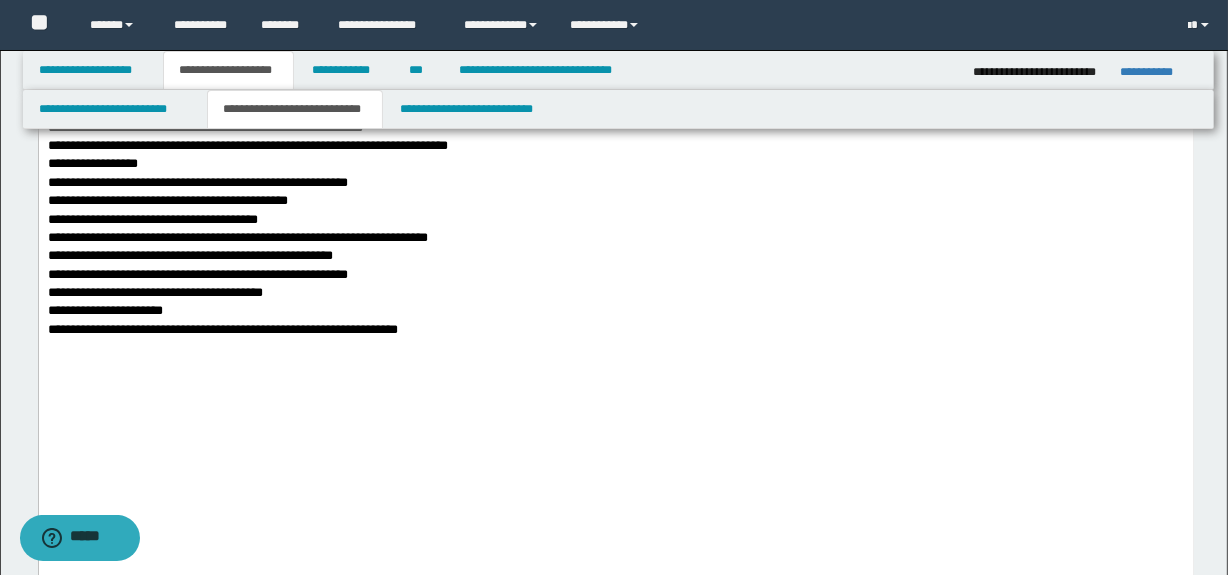 drag, startPoint x: 1236, startPoint y: 44, endPoint x: 887, endPoint y: 6228, distance: 6193.8403 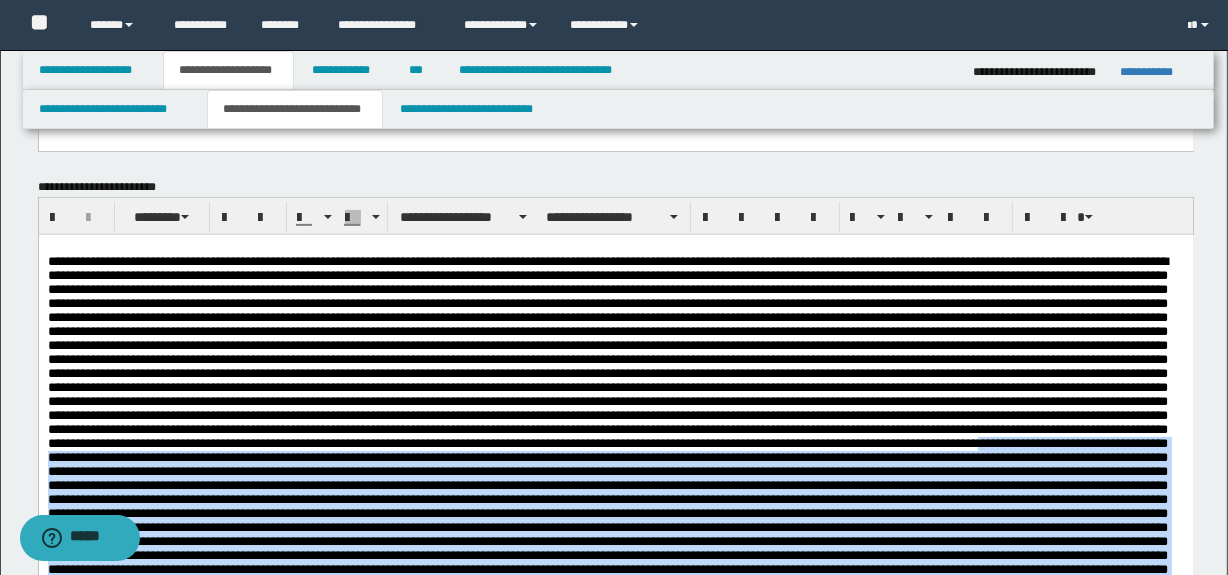 scroll, scrollTop: 565, scrollLeft: 0, axis: vertical 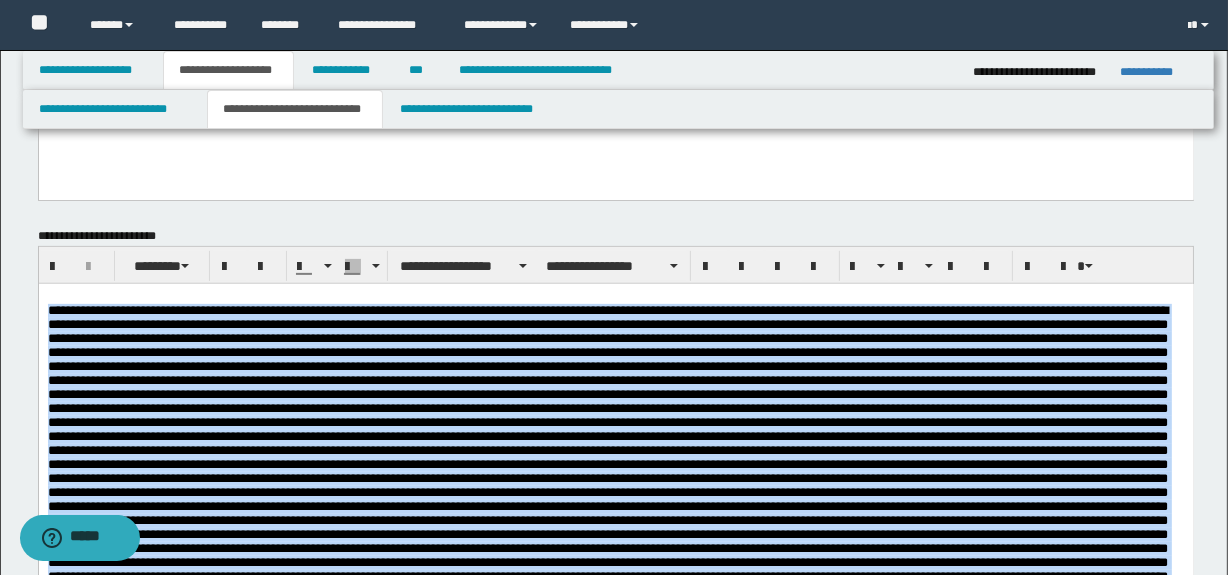 drag, startPoint x: 673, startPoint y: 6587, endPoint x: 10, endPoint y: 236, distance: 6385.5127 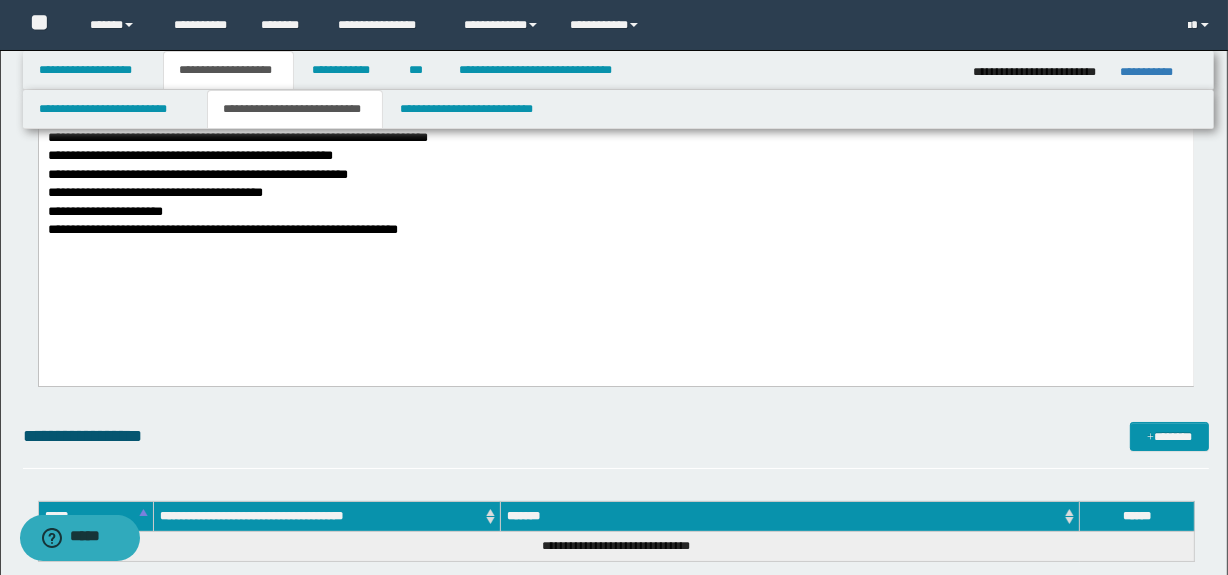 scroll, scrollTop: 5960, scrollLeft: 0, axis: vertical 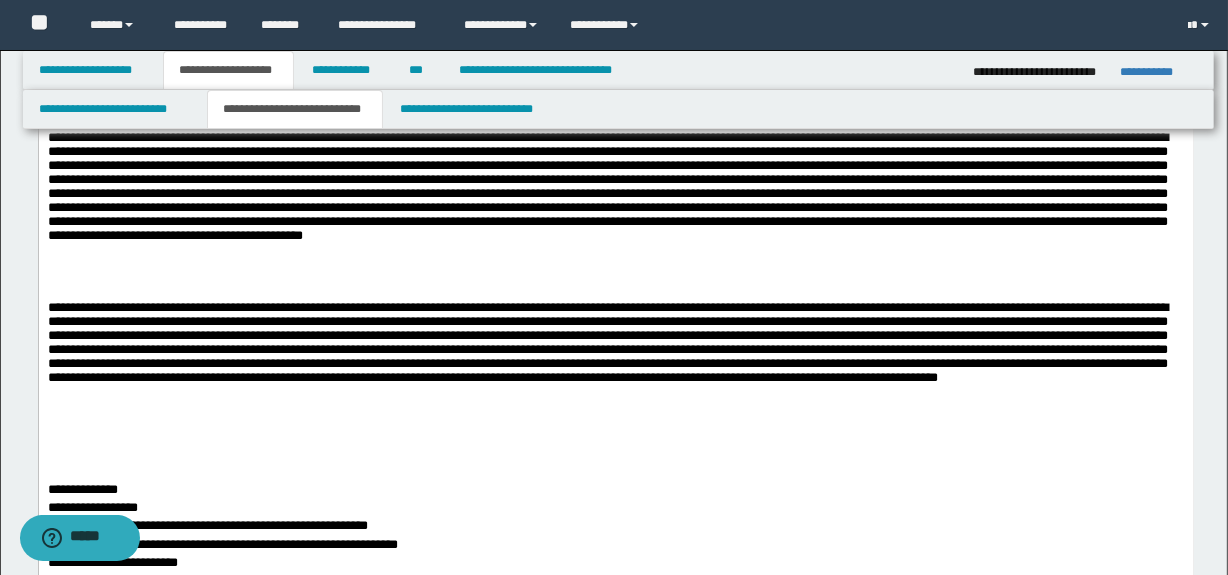 drag, startPoint x: 1239, startPoint y: 87, endPoint x: 1016, endPoint y: 5518, distance: 5435.576 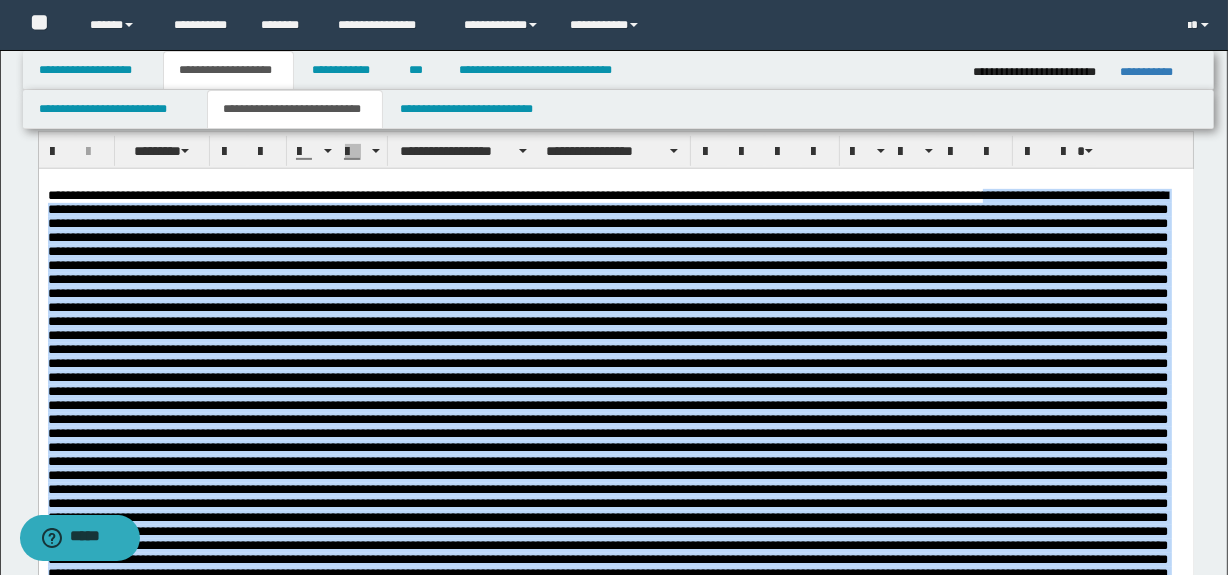 scroll, scrollTop: 545, scrollLeft: 0, axis: vertical 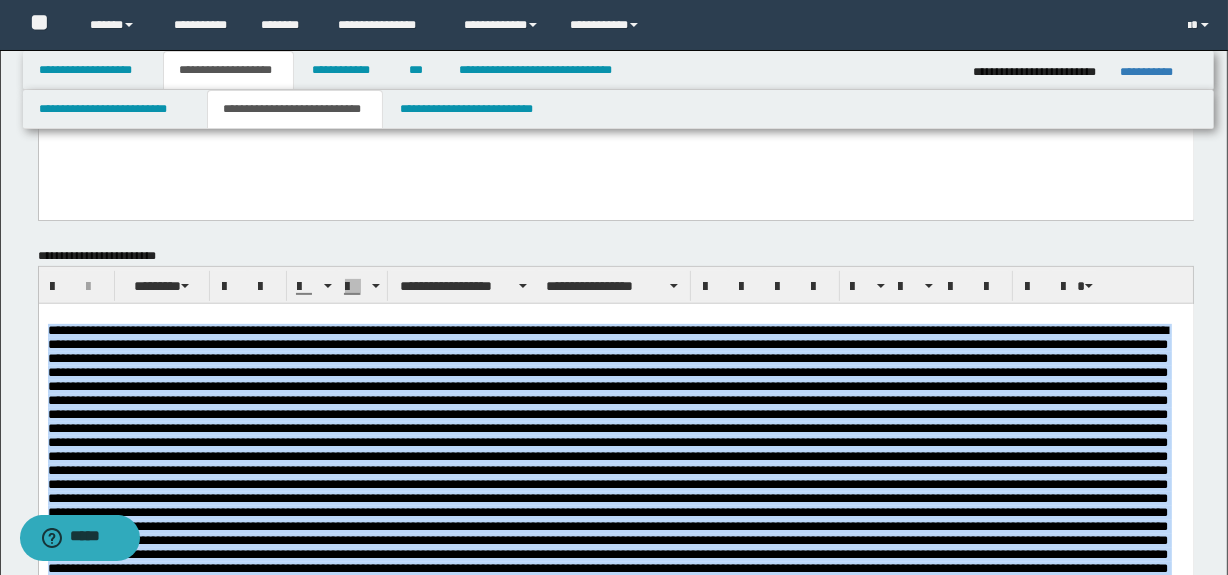 drag, startPoint x: 527, startPoint y: 5801, endPoint x: -1, endPoint y: 250, distance: 5576.0547 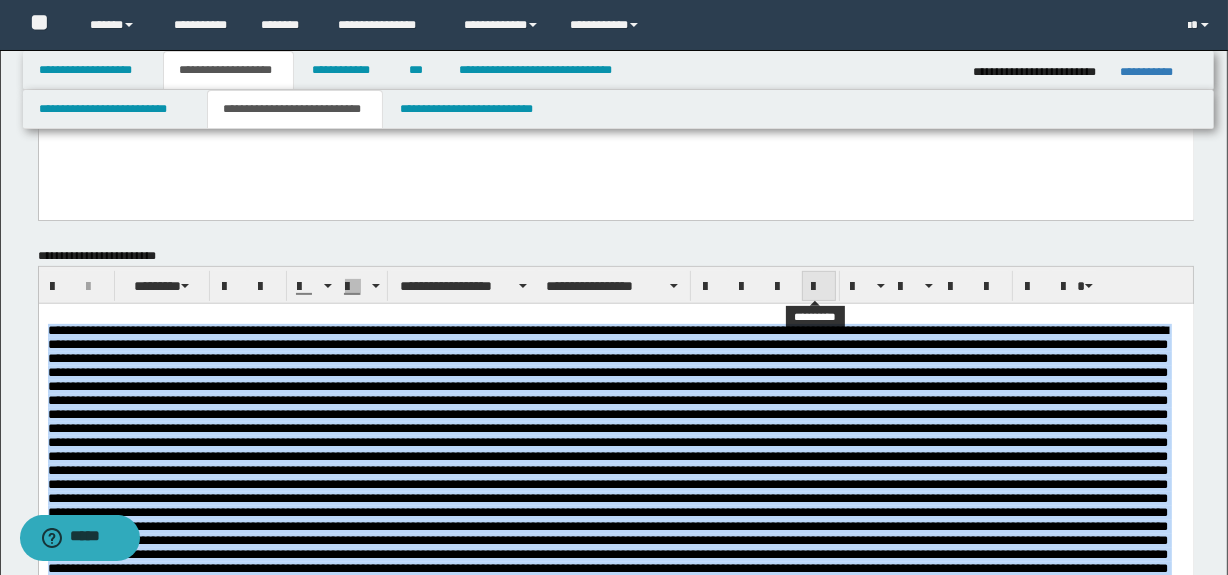 click at bounding box center [819, 287] 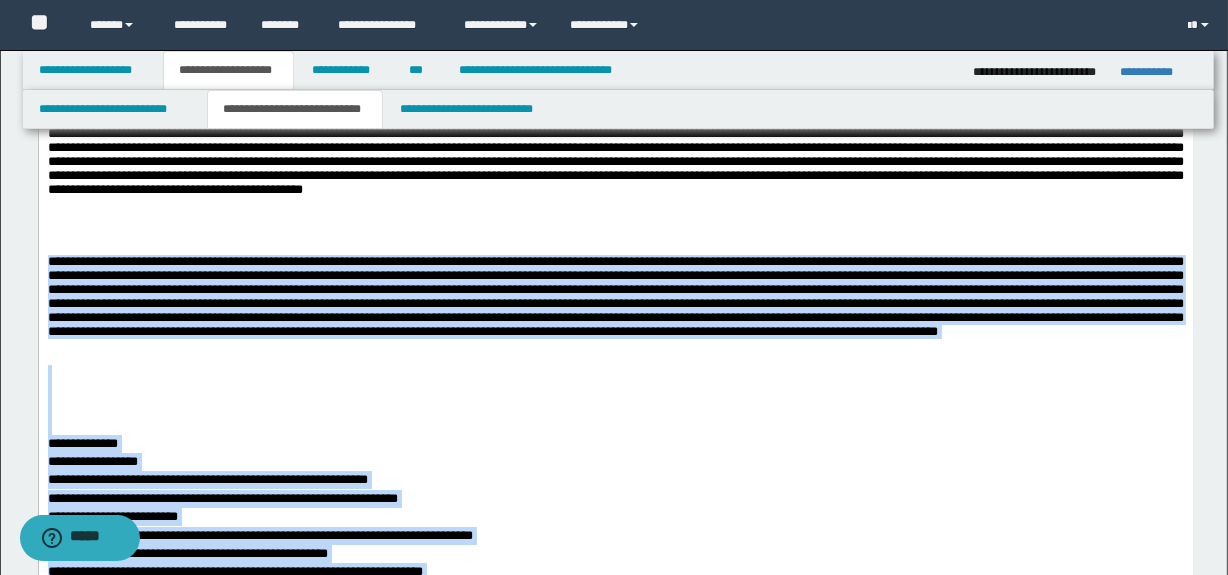 scroll, scrollTop: 5996, scrollLeft: 0, axis: vertical 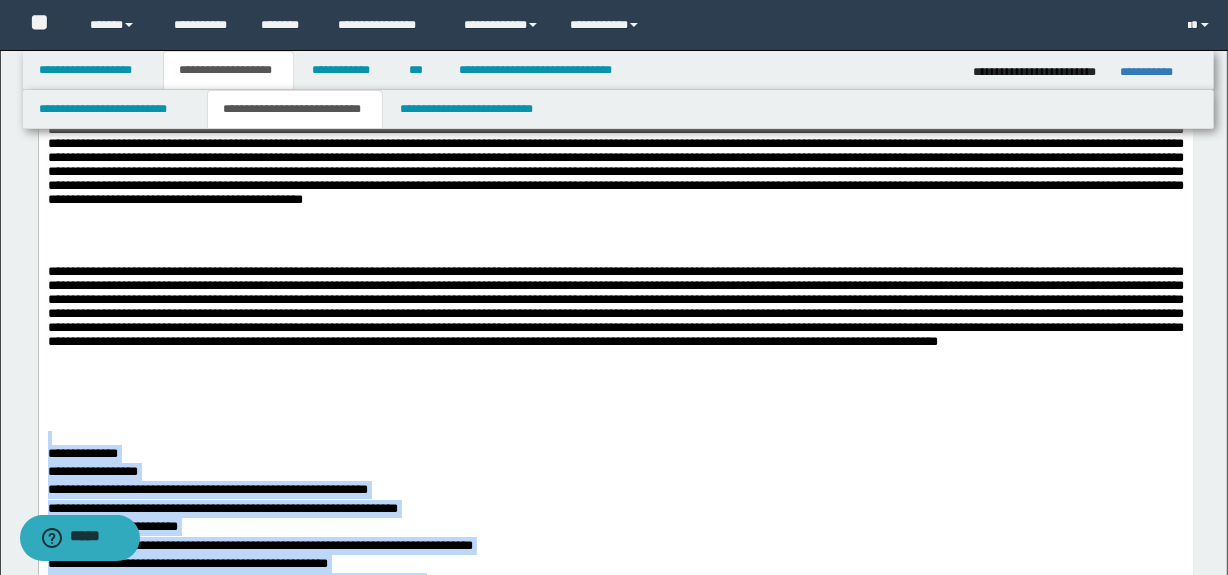 drag, startPoint x: 486, startPoint y: 822, endPoint x: 41, endPoint y: 462, distance: 572.3854 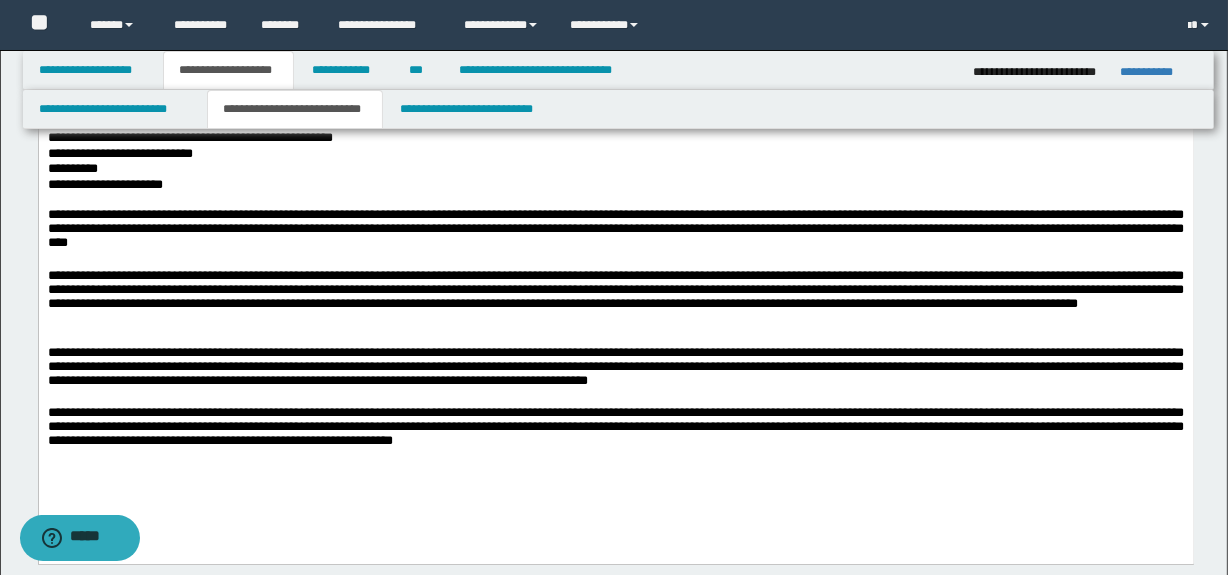 scroll, scrollTop: 240, scrollLeft: 0, axis: vertical 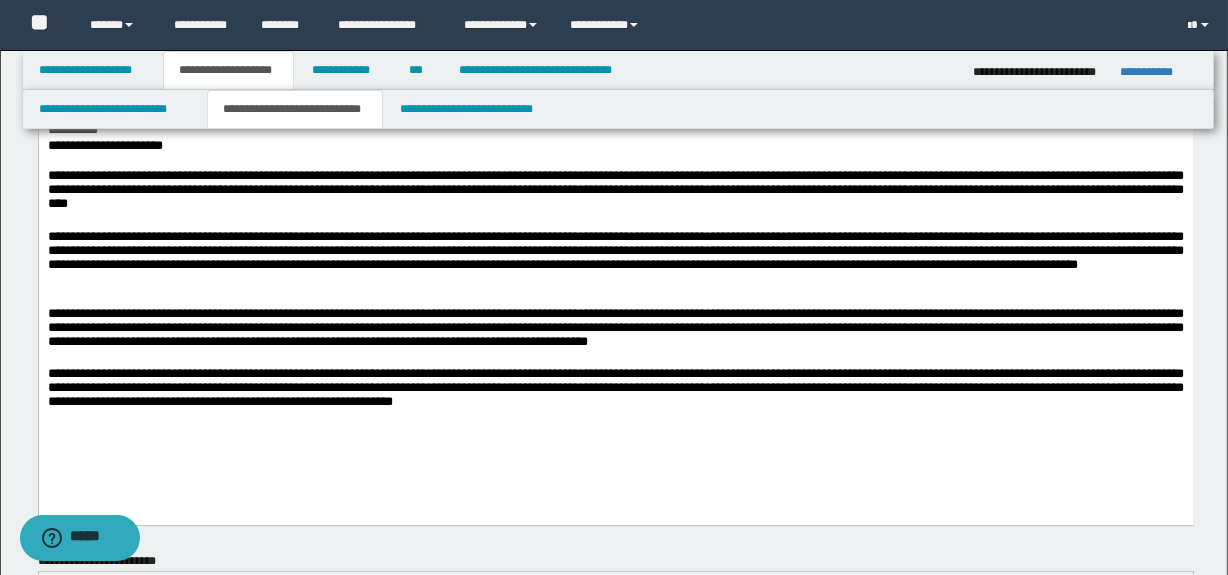 drag, startPoint x: 244, startPoint y: 494, endPoint x: 248, endPoint y: 472, distance: 22.36068 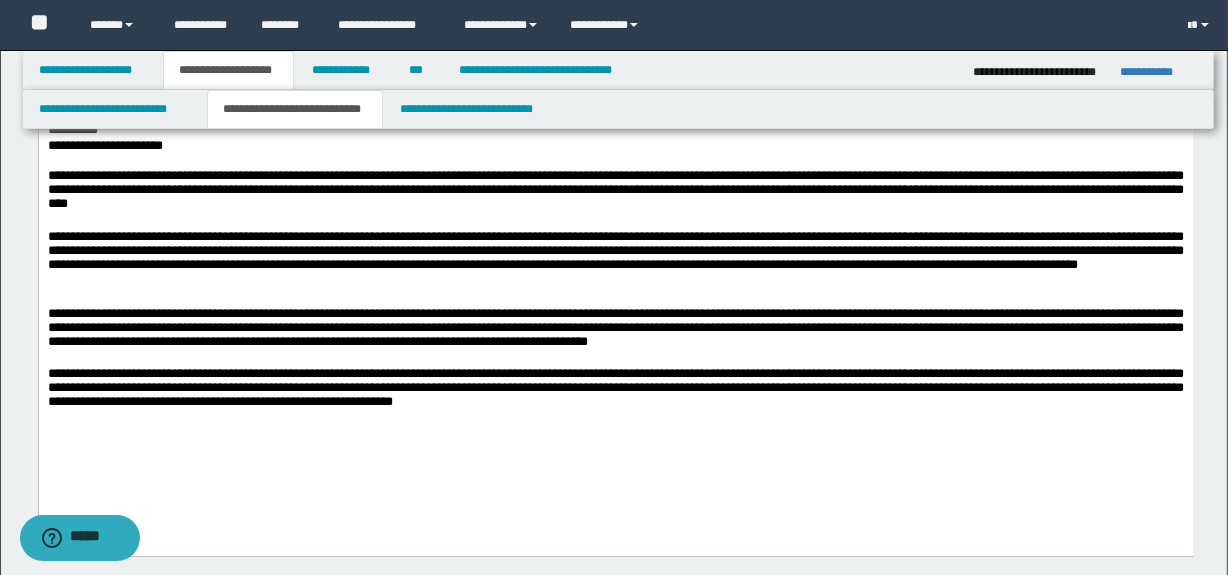 drag, startPoint x: 234, startPoint y: 507, endPoint x: 86, endPoint y: 466, distance: 153.57408 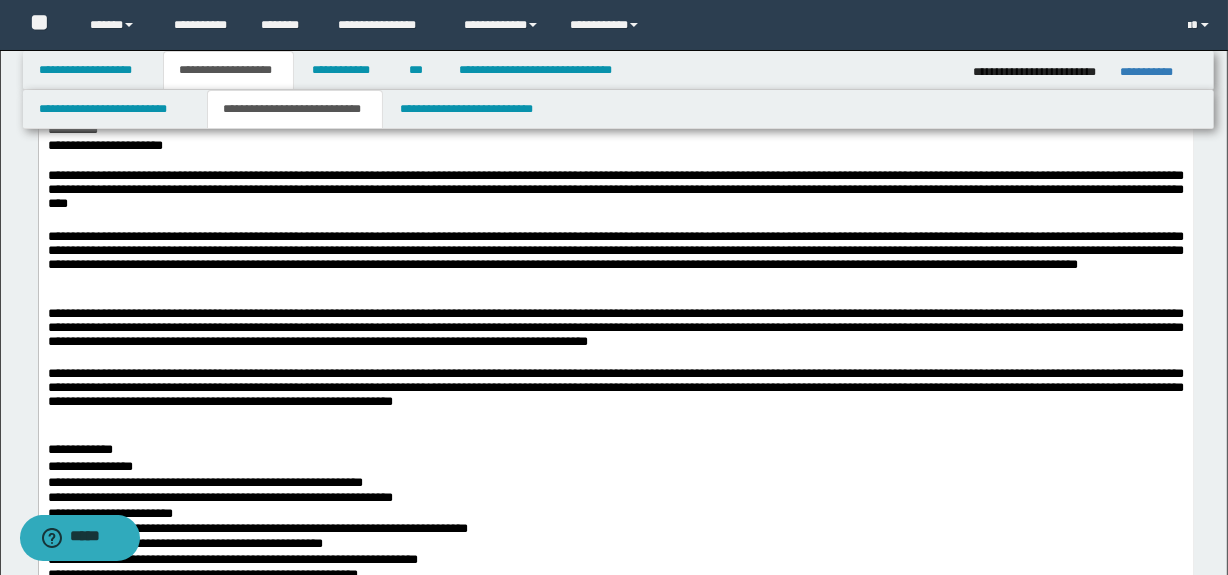 click on "**********" at bounding box center (615, 444) 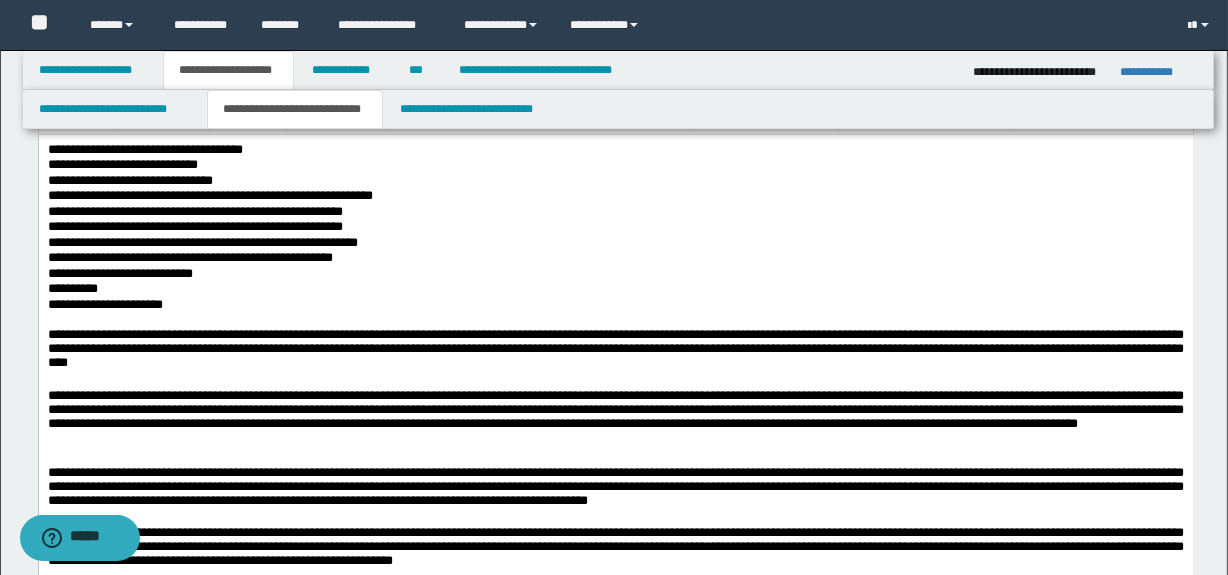 scroll, scrollTop: 0, scrollLeft: 0, axis: both 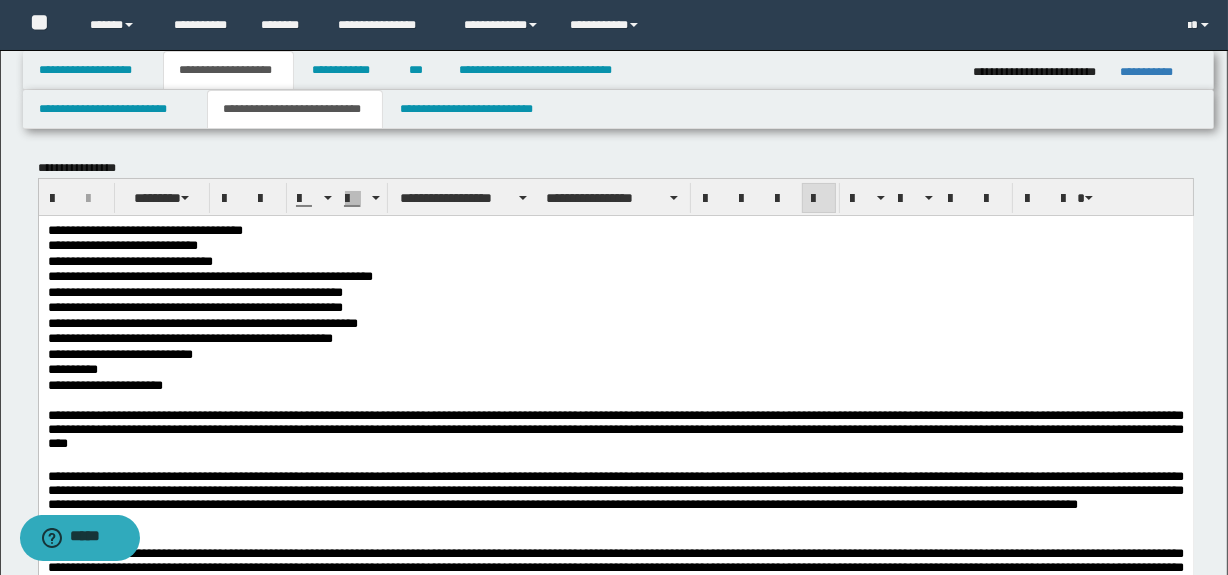 click on "**********" at bounding box center [615, 431] 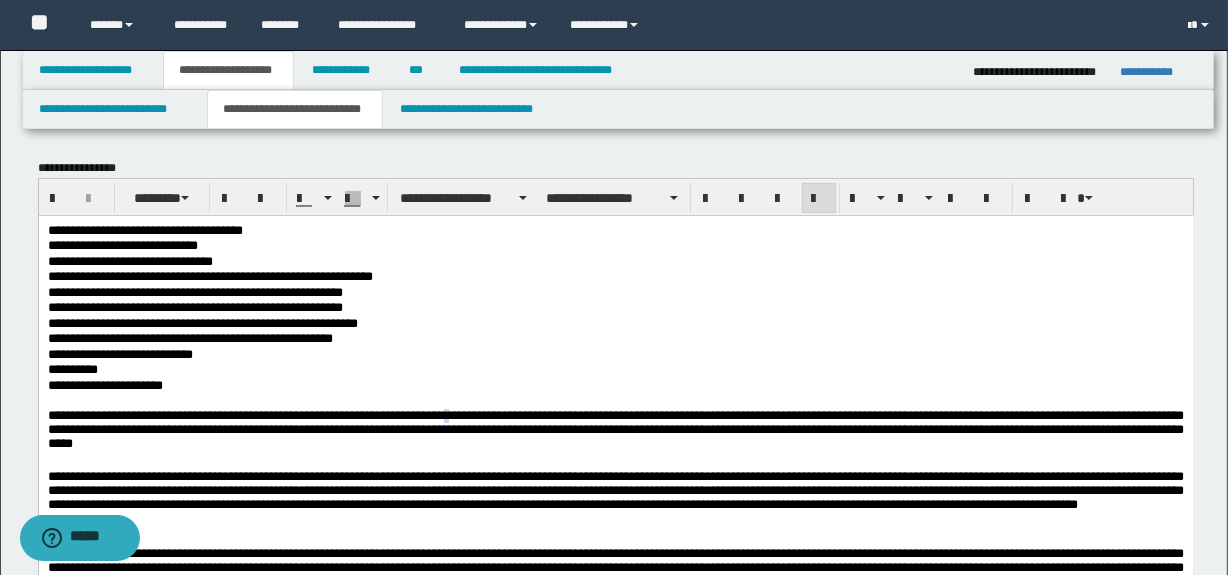click on "**********" at bounding box center (615, 431) 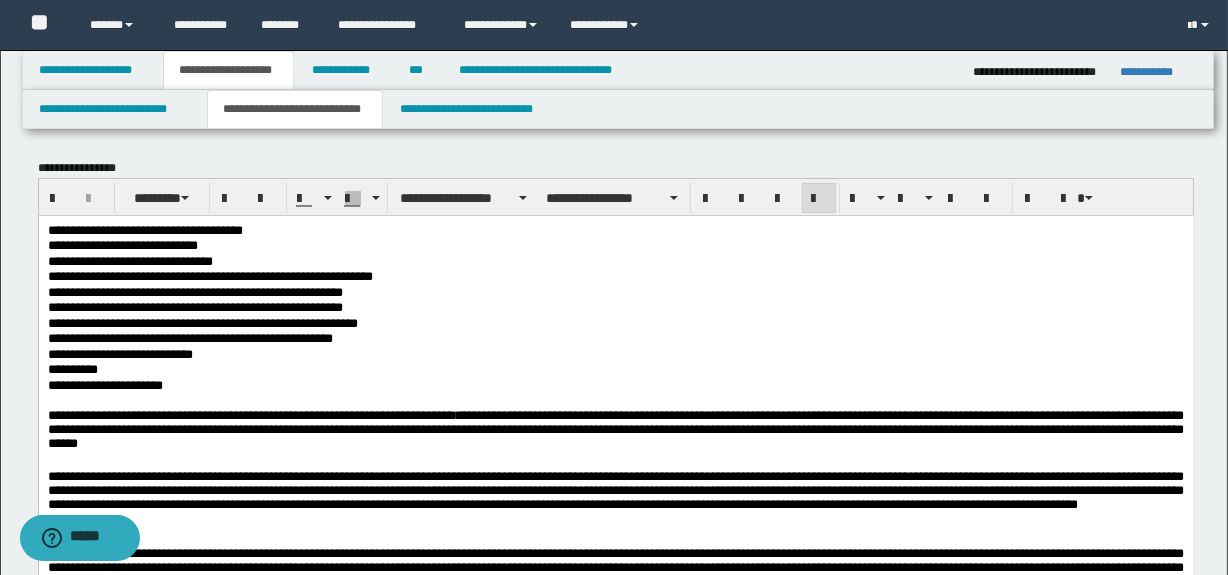 click on "**********" at bounding box center (615, 431) 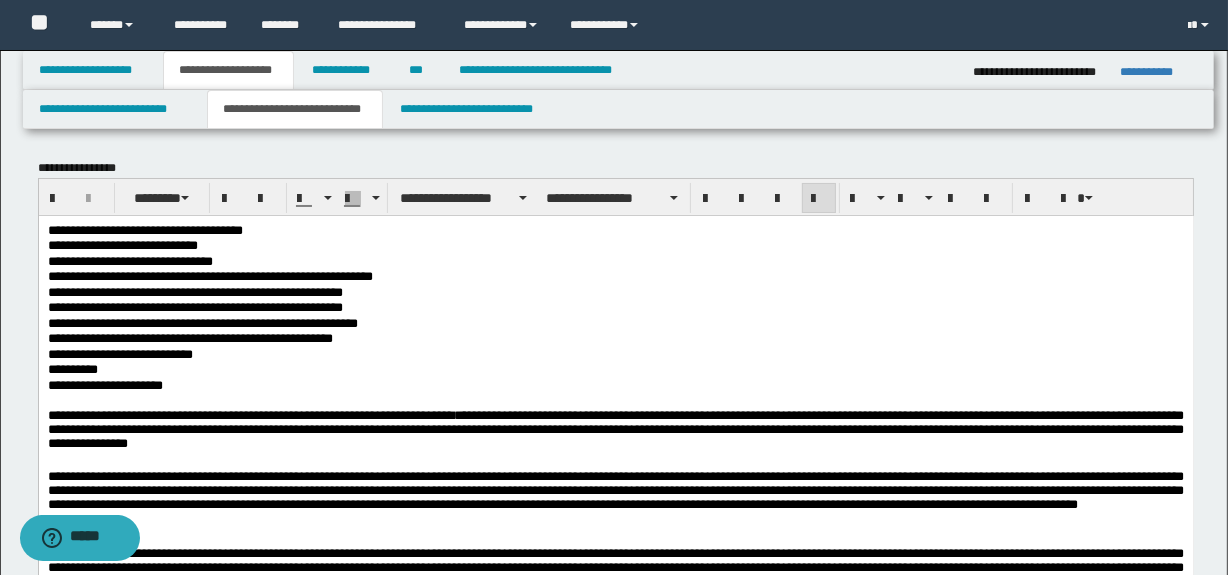 click on "**********" at bounding box center (615, 431) 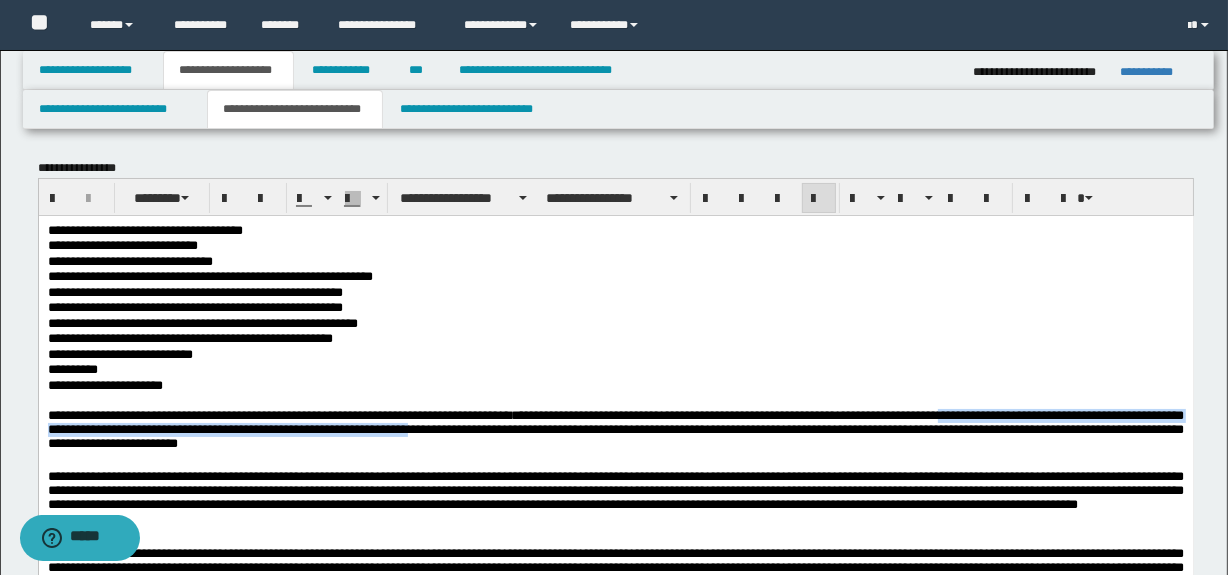drag, startPoint x: 1012, startPoint y: 420, endPoint x: 528, endPoint y: 436, distance: 484.2644 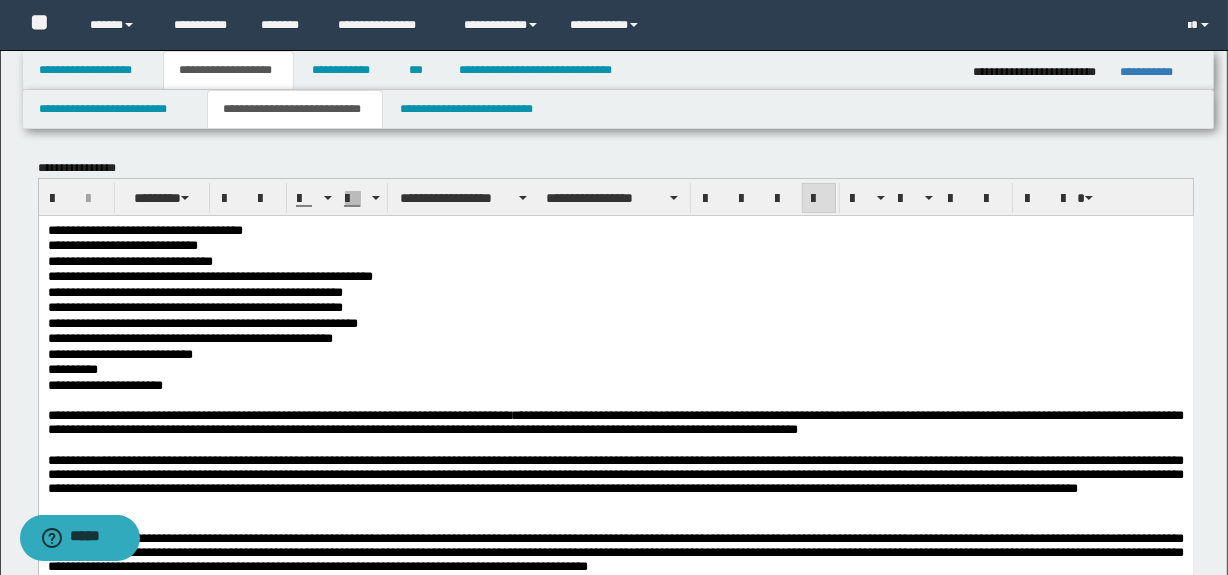 click on "**********" at bounding box center [615, 423] 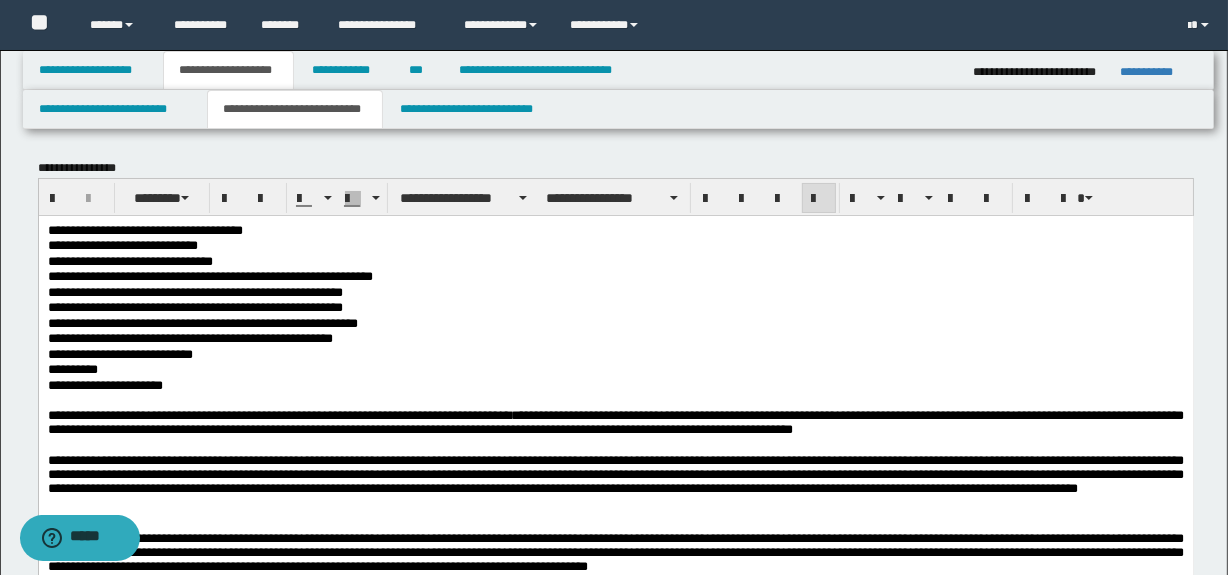click on "**********" at bounding box center (615, 423) 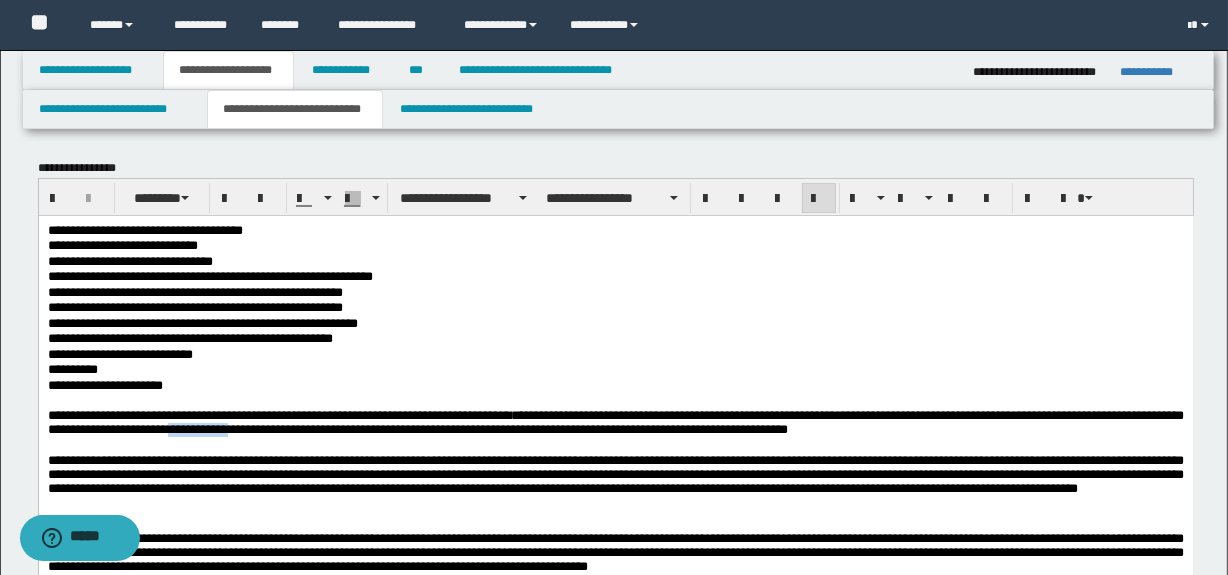 drag, startPoint x: 255, startPoint y: 428, endPoint x: 324, endPoint y: 430, distance: 69.02898 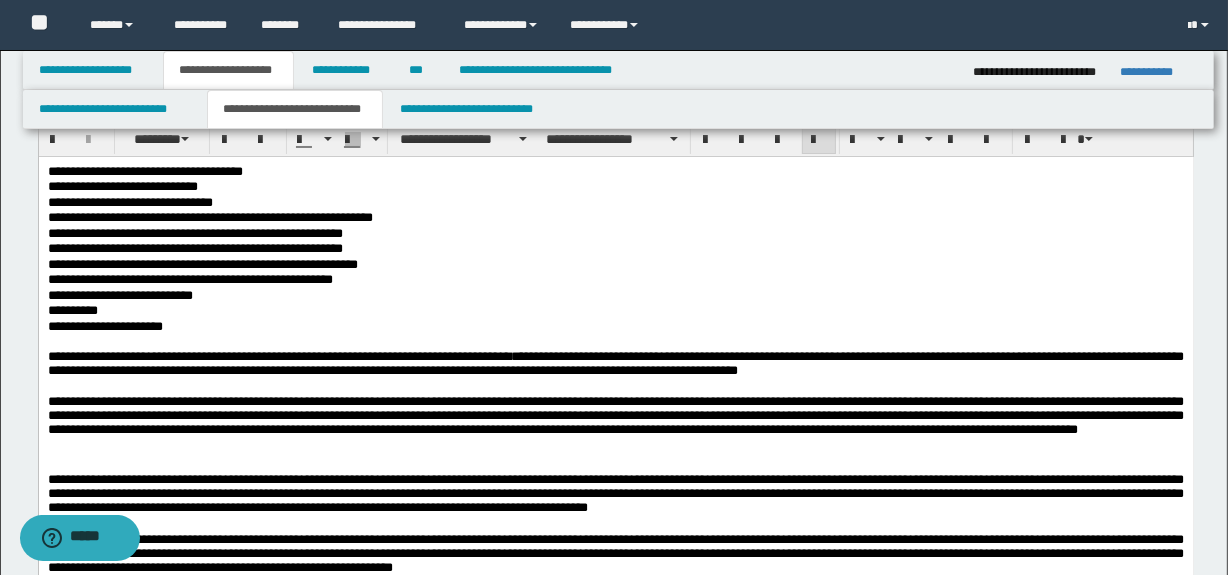 scroll, scrollTop: 90, scrollLeft: 0, axis: vertical 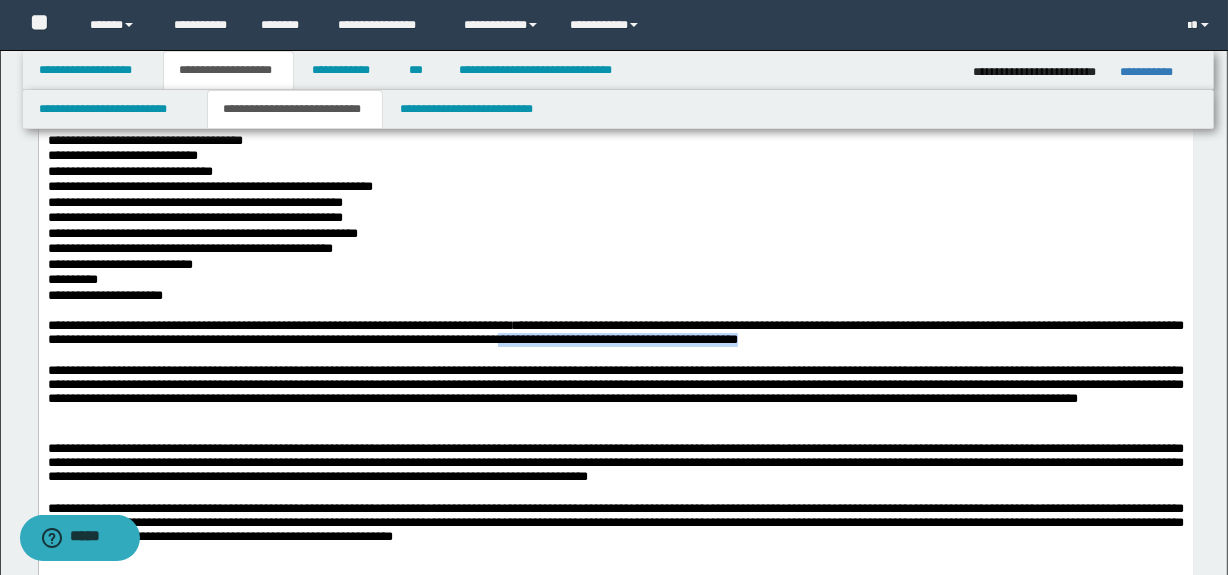 drag, startPoint x: 620, startPoint y: 338, endPoint x: 927, endPoint y: 347, distance: 307.1319 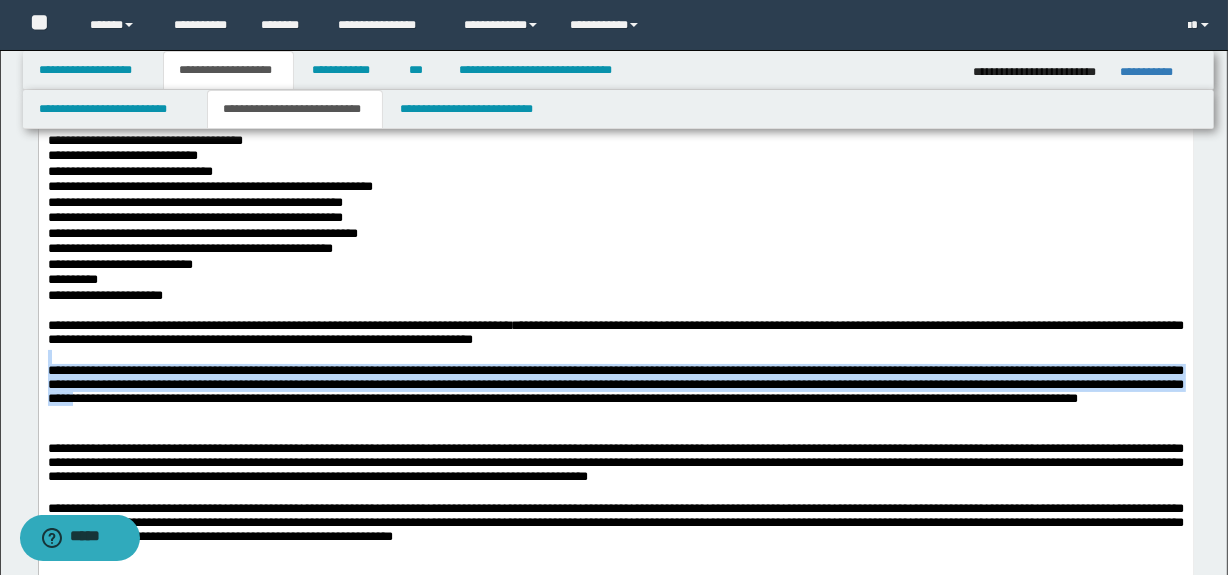 drag, startPoint x: 341, startPoint y: 356, endPoint x: 219, endPoint y: 402, distance: 130.38405 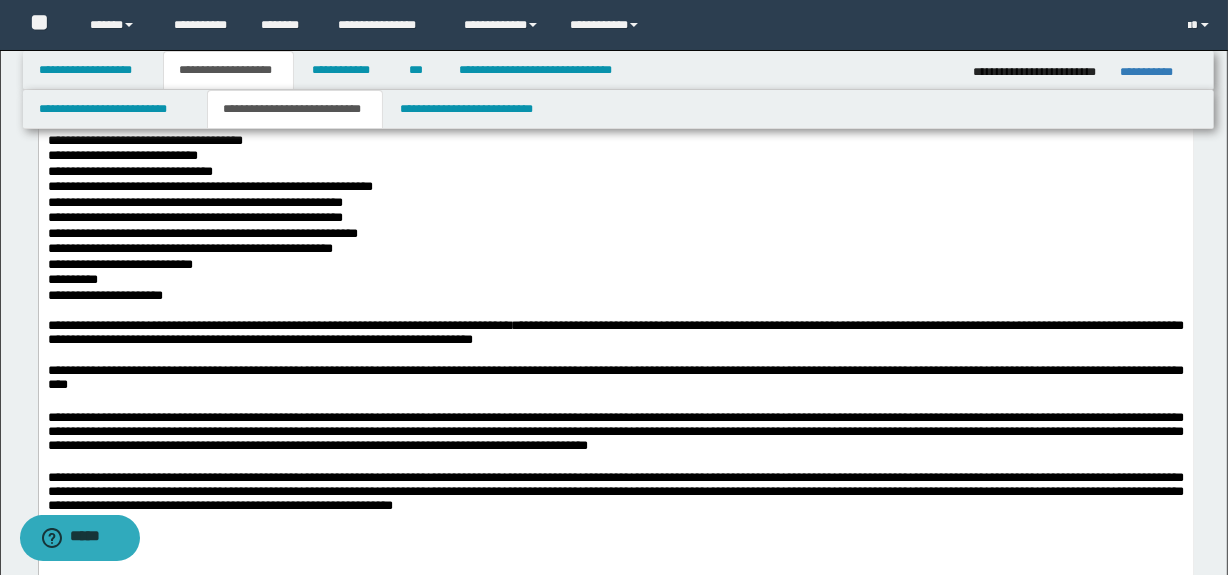 click on "**********" at bounding box center [615, 378] 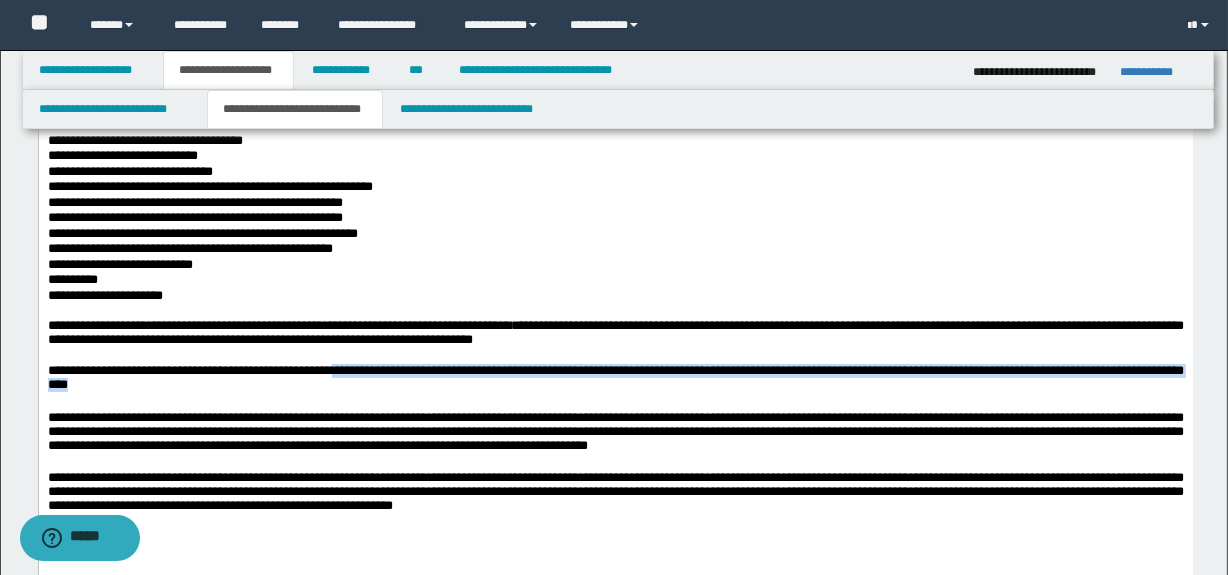 drag, startPoint x: 437, startPoint y: 375, endPoint x: 573, endPoint y: 393, distance: 137.186 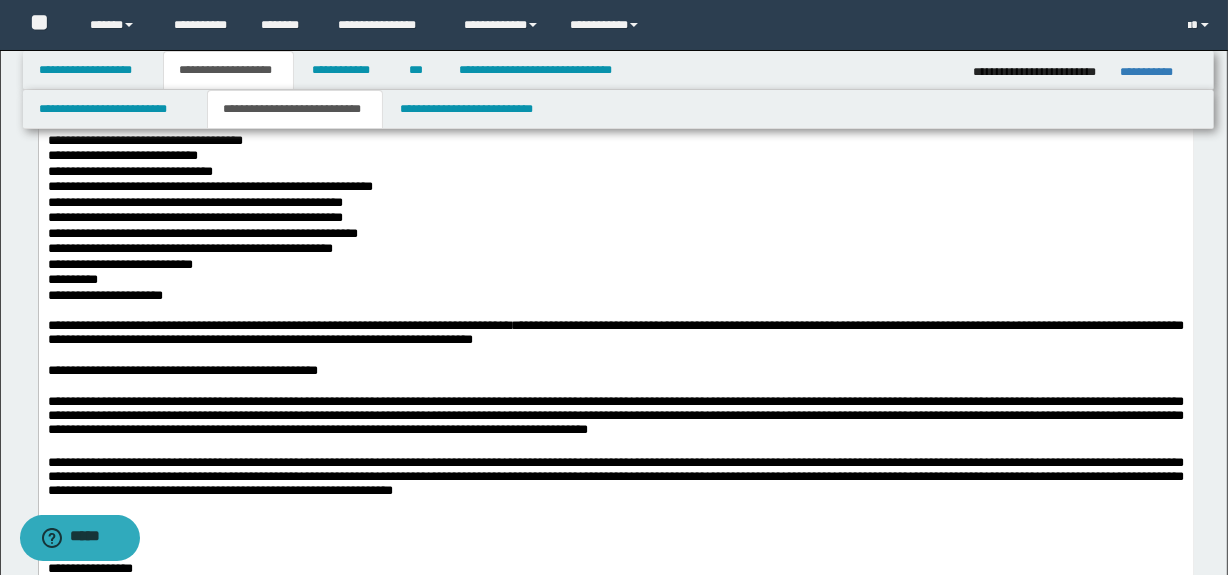 click on "**********" at bounding box center (615, 417) 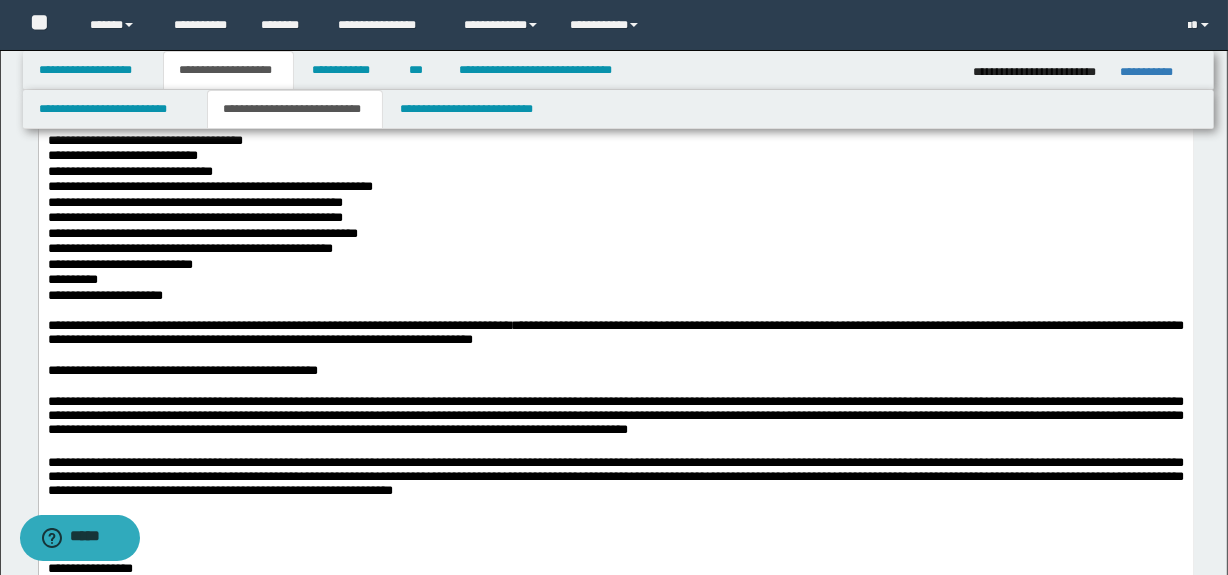 click on "**********" at bounding box center (615, 472) 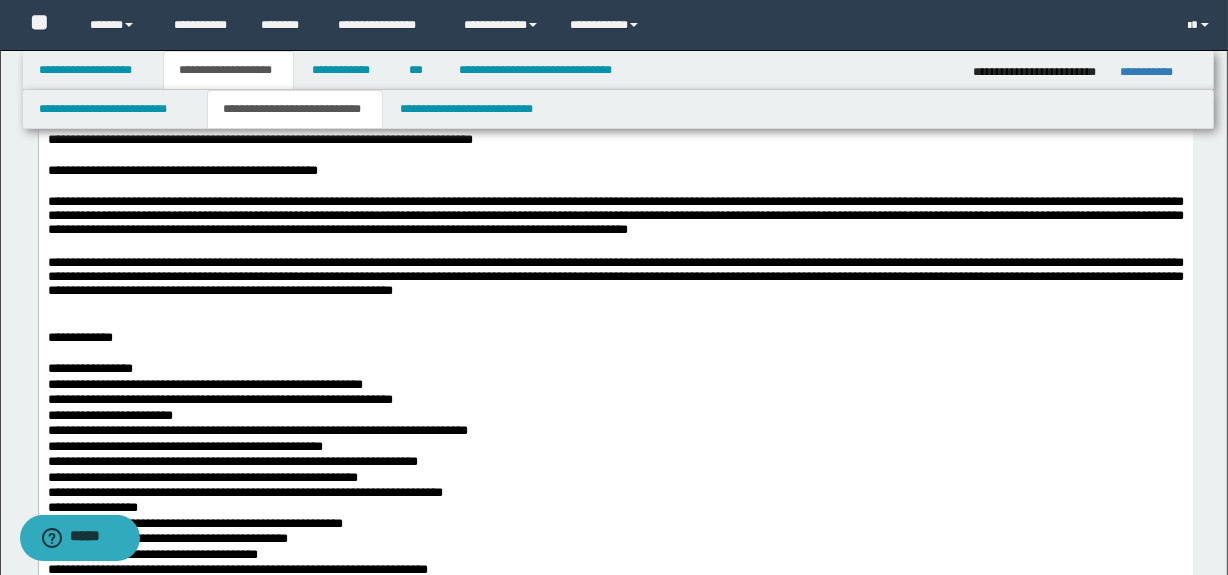 scroll, scrollTop: 90, scrollLeft: 0, axis: vertical 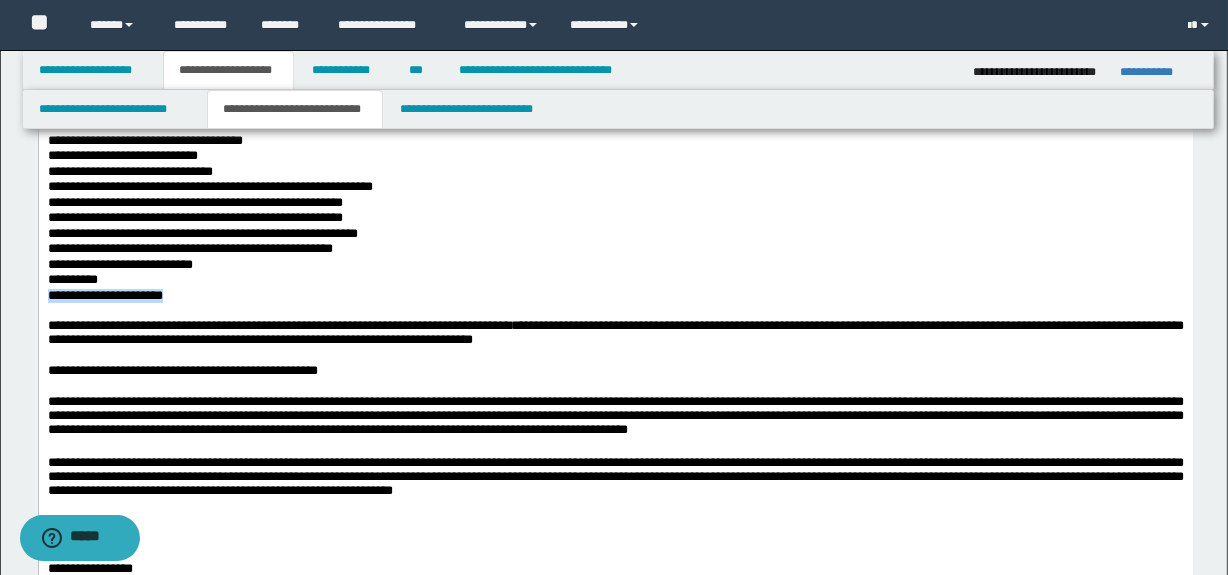 drag, startPoint x: 203, startPoint y: 300, endPoint x: 43, endPoint y: 302, distance: 160.0125 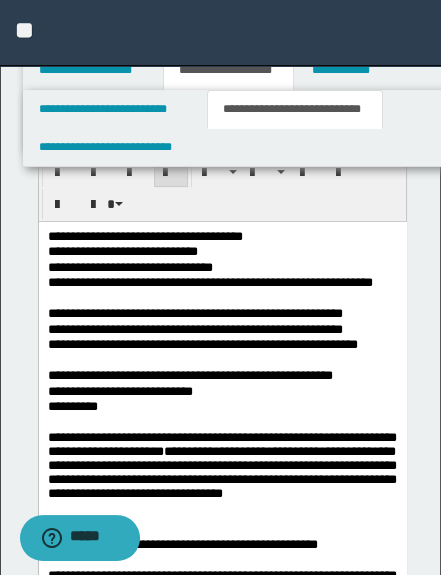 scroll, scrollTop: 181, scrollLeft: 0, axis: vertical 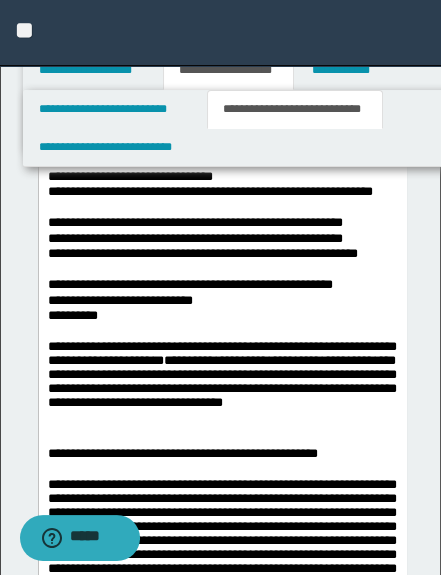 click on "**********" at bounding box center (221, 385) 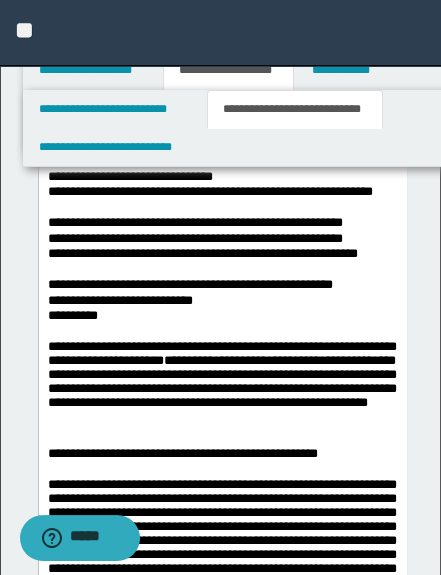 click on "**********" at bounding box center (221, 385) 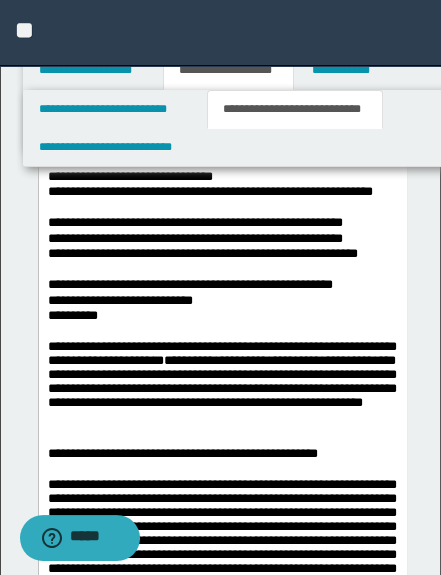 click on "**********" at bounding box center [221, 385] 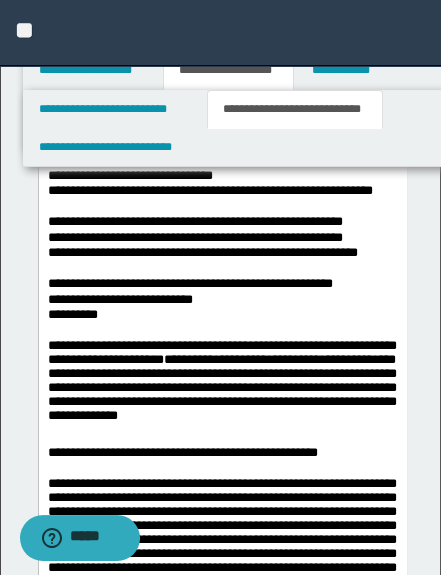 scroll, scrollTop: 181, scrollLeft: 0, axis: vertical 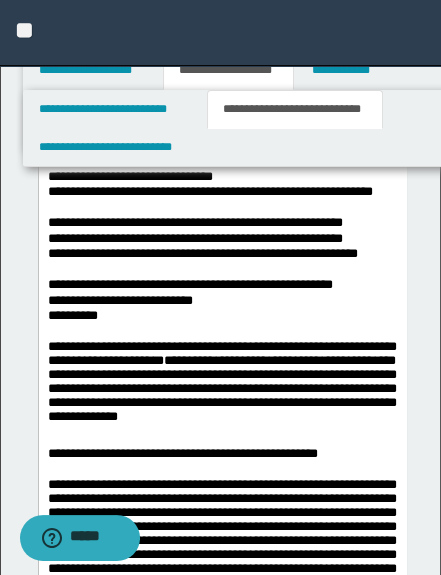 click on "**********" at bounding box center (221, 453) 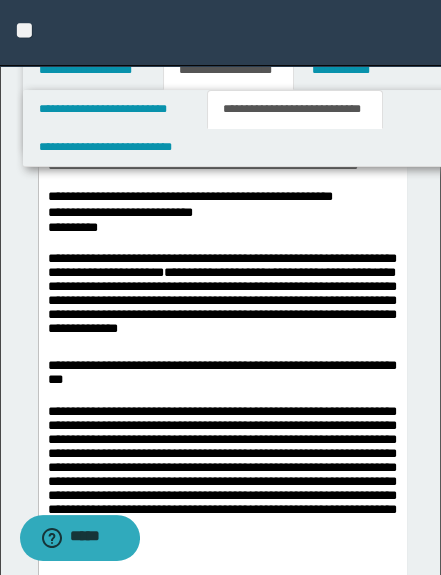 scroll, scrollTop: 272, scrollLeft: 0, axis: vertical 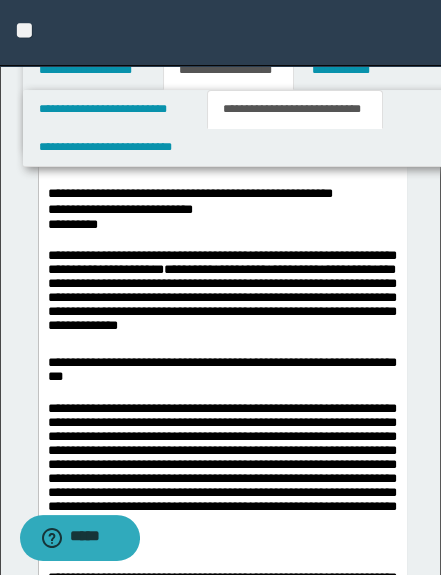 click on "**********" at bounding box center [221, 370] 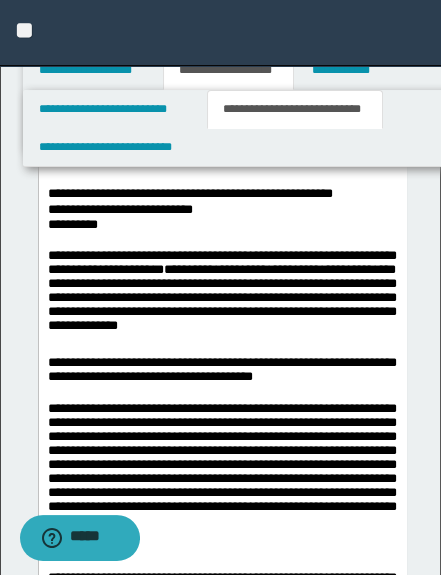 click on "**" at bounding box center [220, 33] 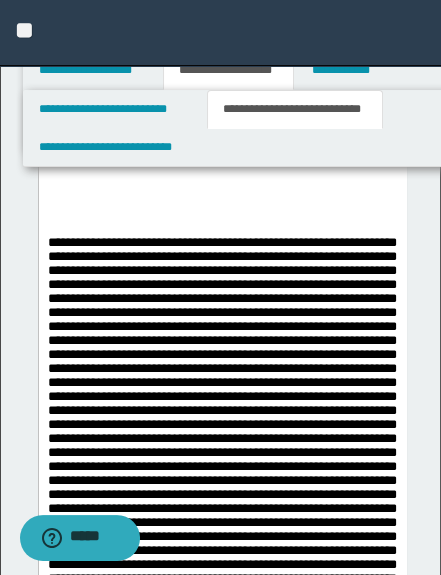 scroll, scrollTop: 6544, scrollLeft: 0, axis: vertical 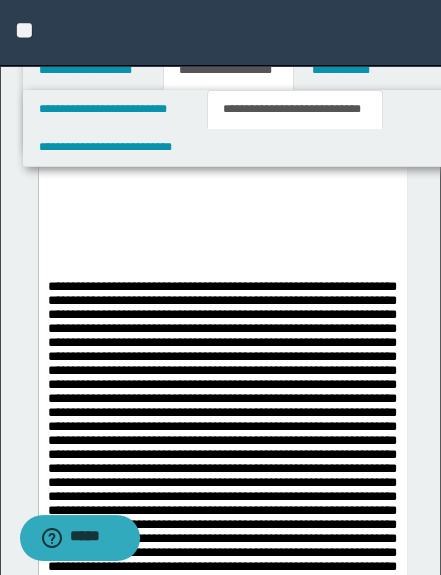 click at bounding box center [221, 2227] 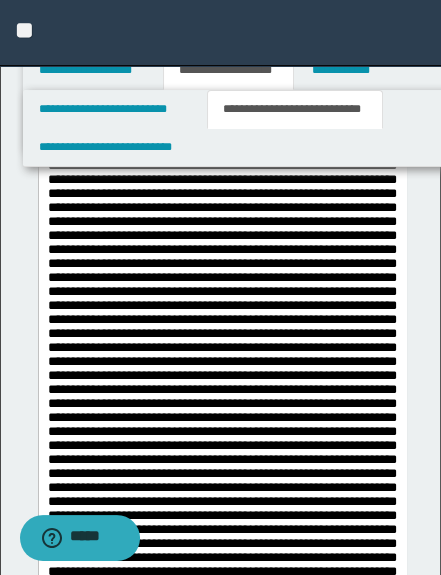 scroll, scrollTop: 12005, scrollLeft: 0, axis: vertical 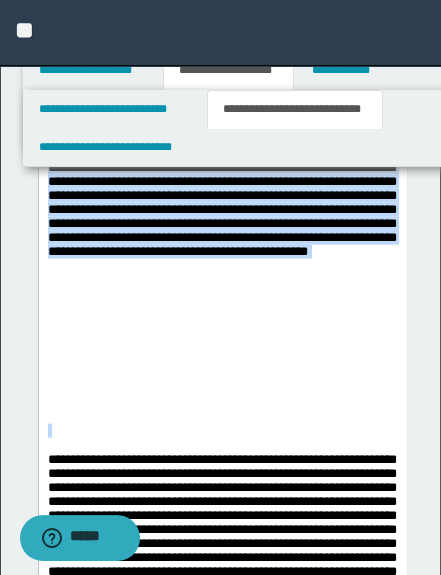 drag, startPoint x: 46, startPoint y: -264, endPoint x: 405, endPoint y: 428, distance: 779.58 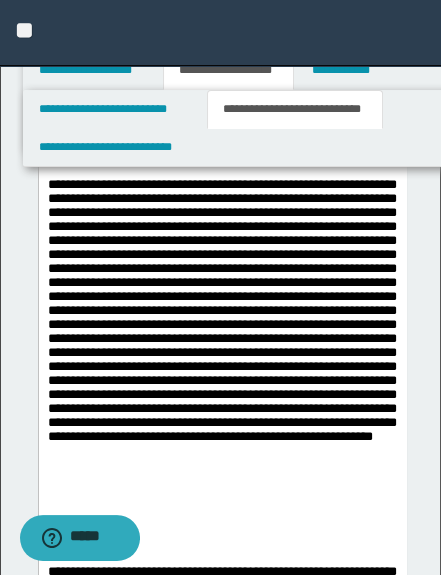 scroll, scrollTop: 11823, scrollLeft: 0, axis: vertical 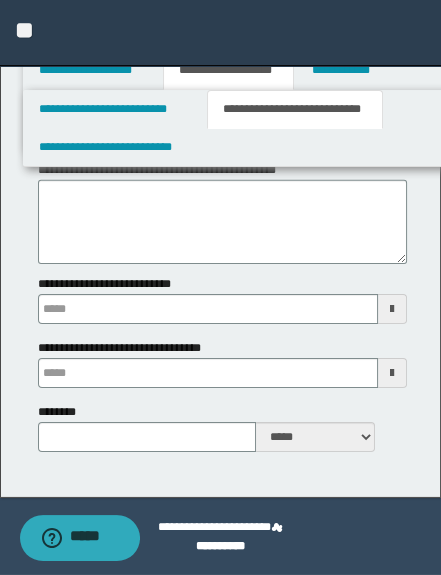 type 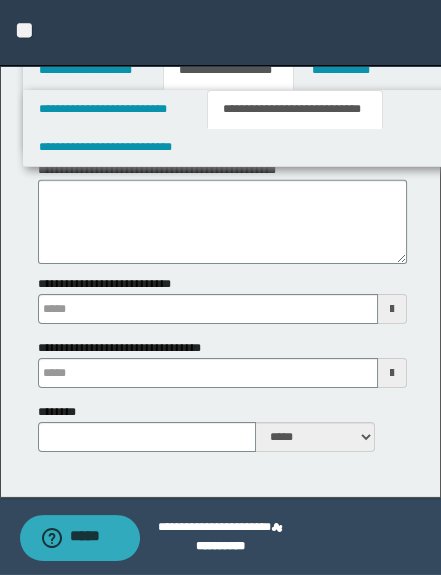 type 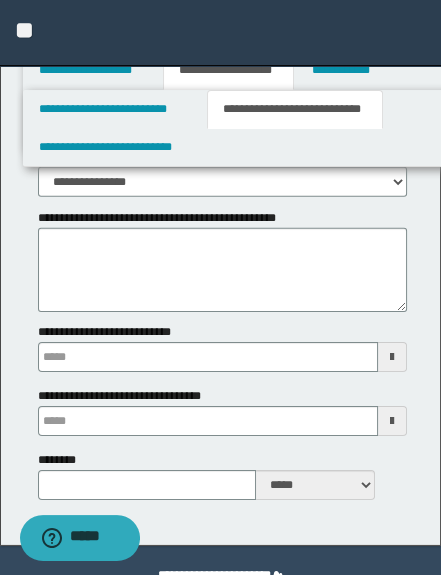 scroll, scrollTop: 18448, scrollLeft: 0, axis: vertical 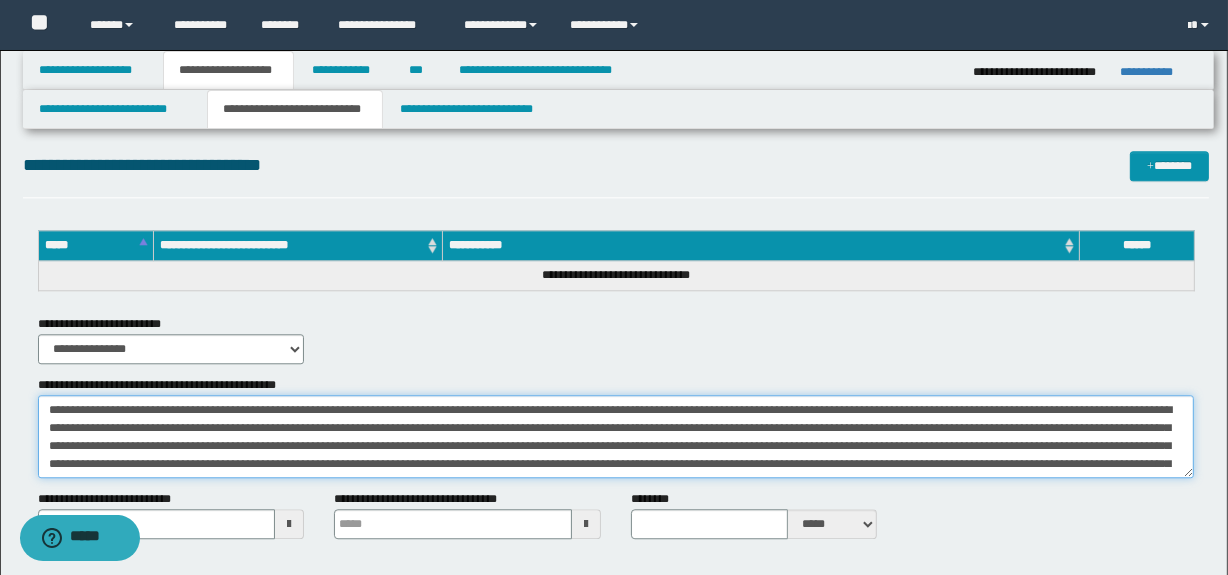 click on "**********" at bounding box center [616, 437] 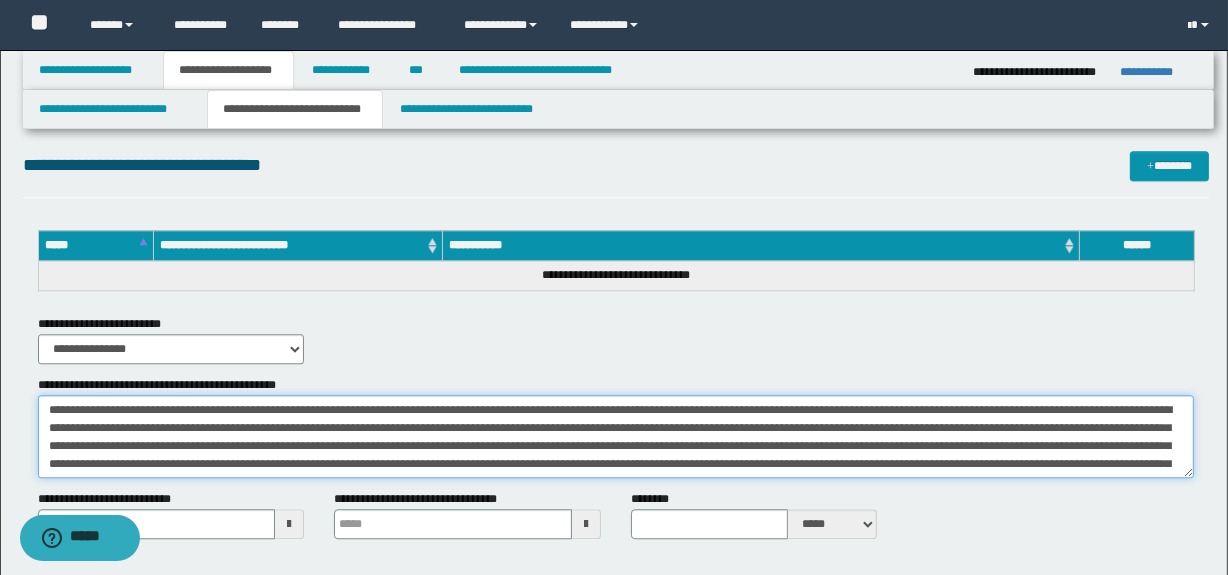 click on "**********" at bounding box center (616, 437) 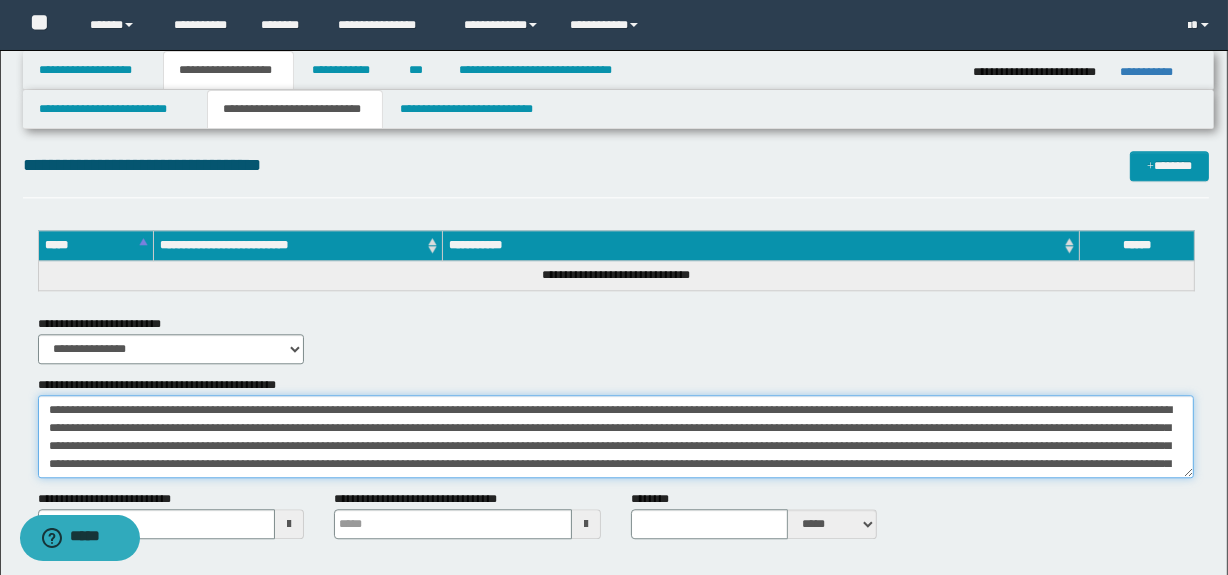 click on "**********" at bounding box center [616, 437] 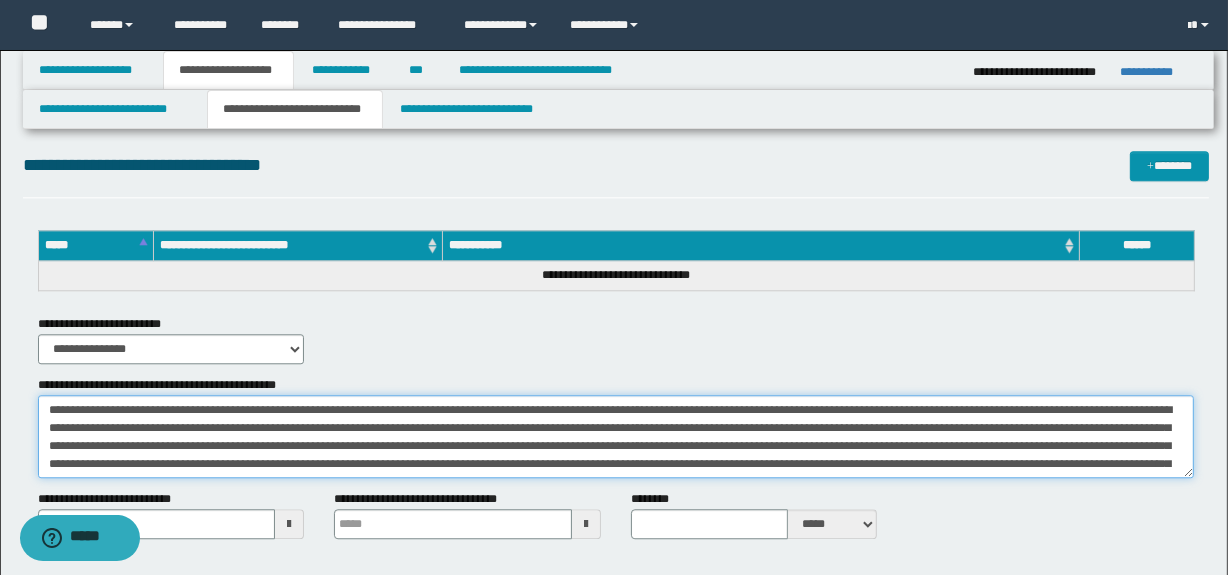 click on "**********" at bounding box center (616, 437) 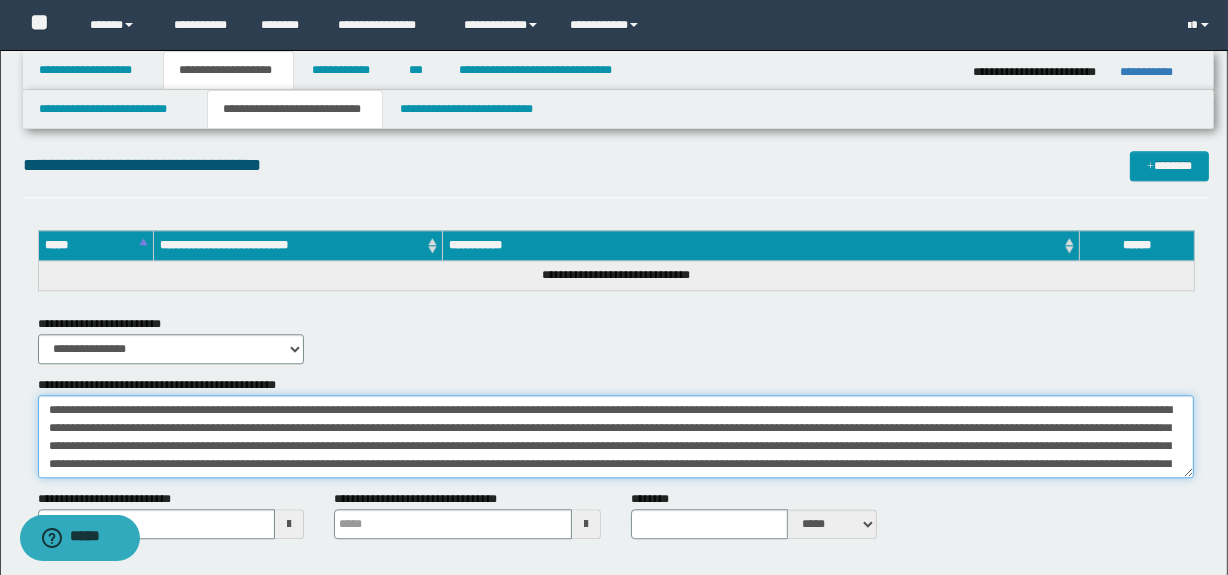 click on "**********" at bounding box center (616, 437) 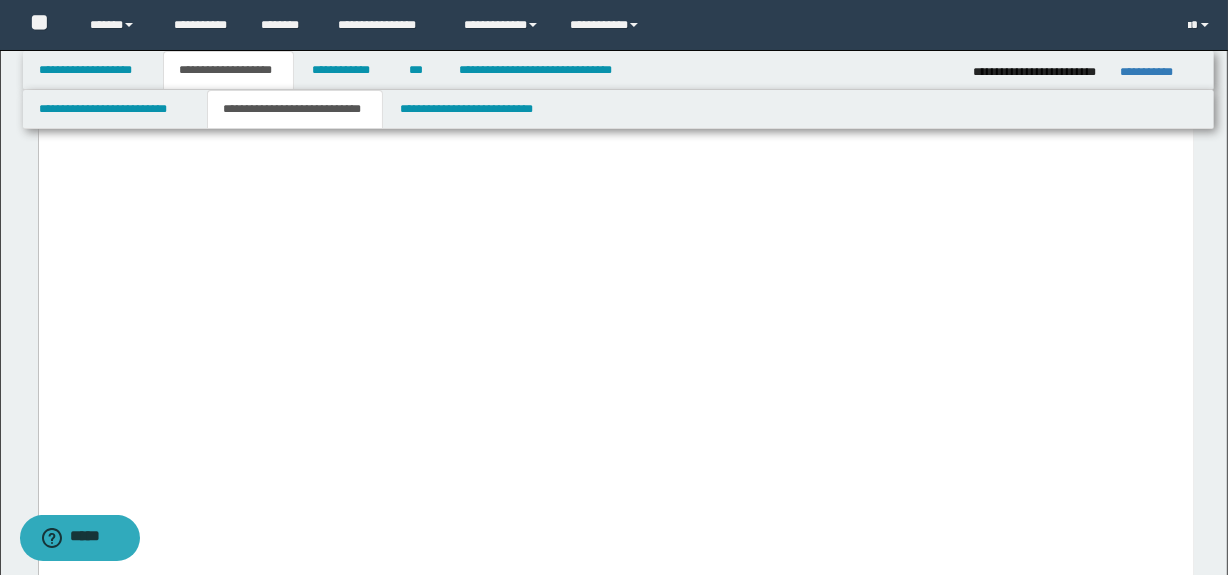 type on "**********" 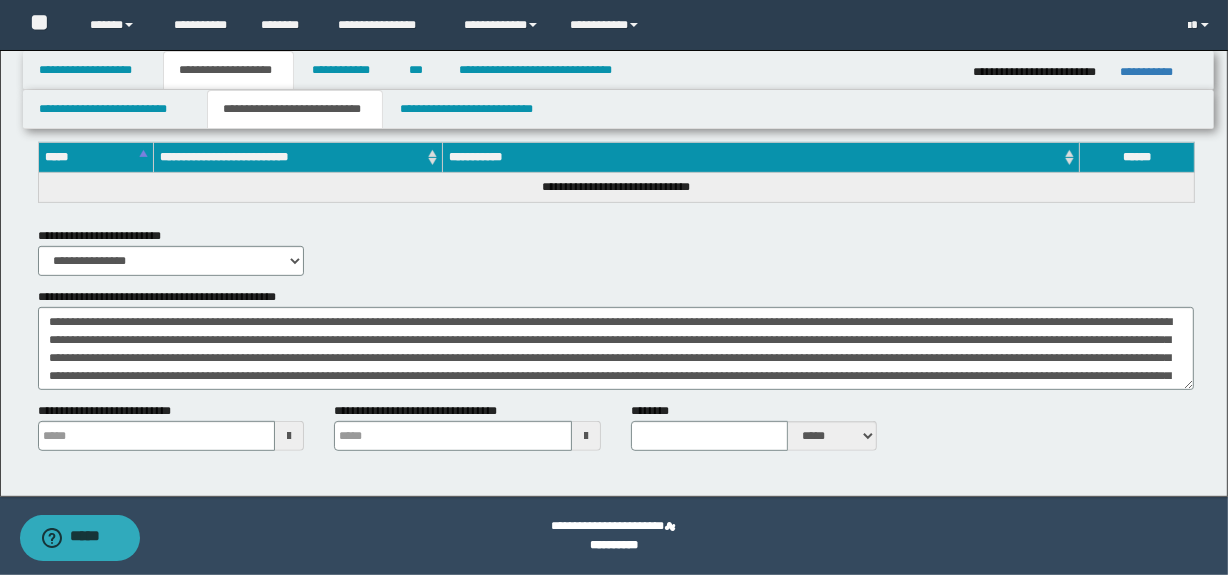 drag, startPoint x: 971, startPoint y: 6508, endPoint x: 971, endPoint y: 553, distance: 5955 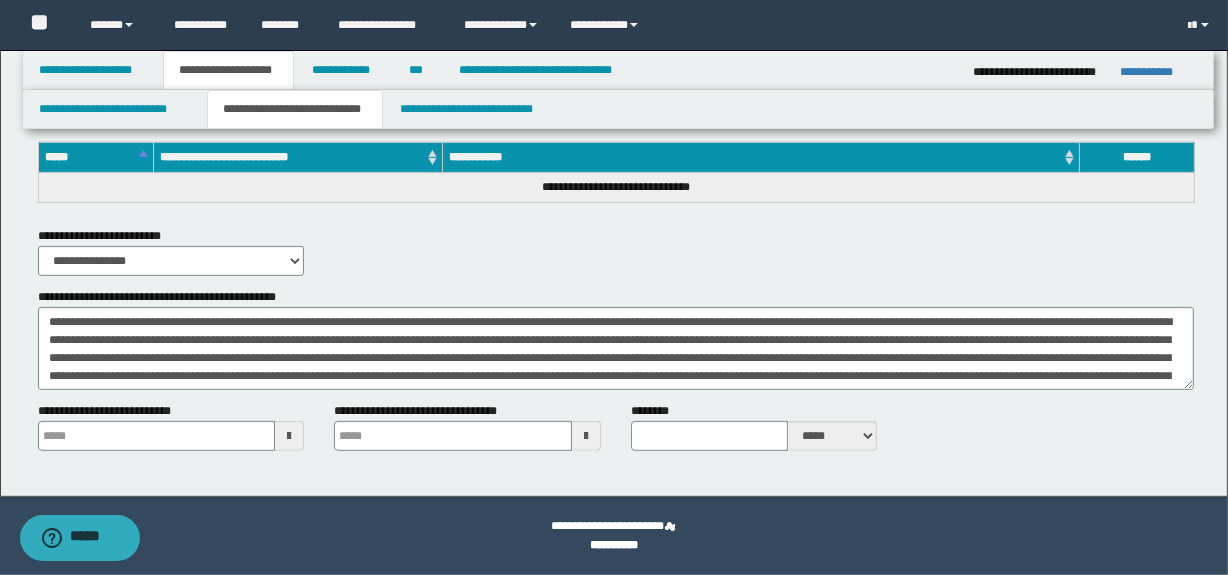 click on "**********" at bounding box center [615, -3260] 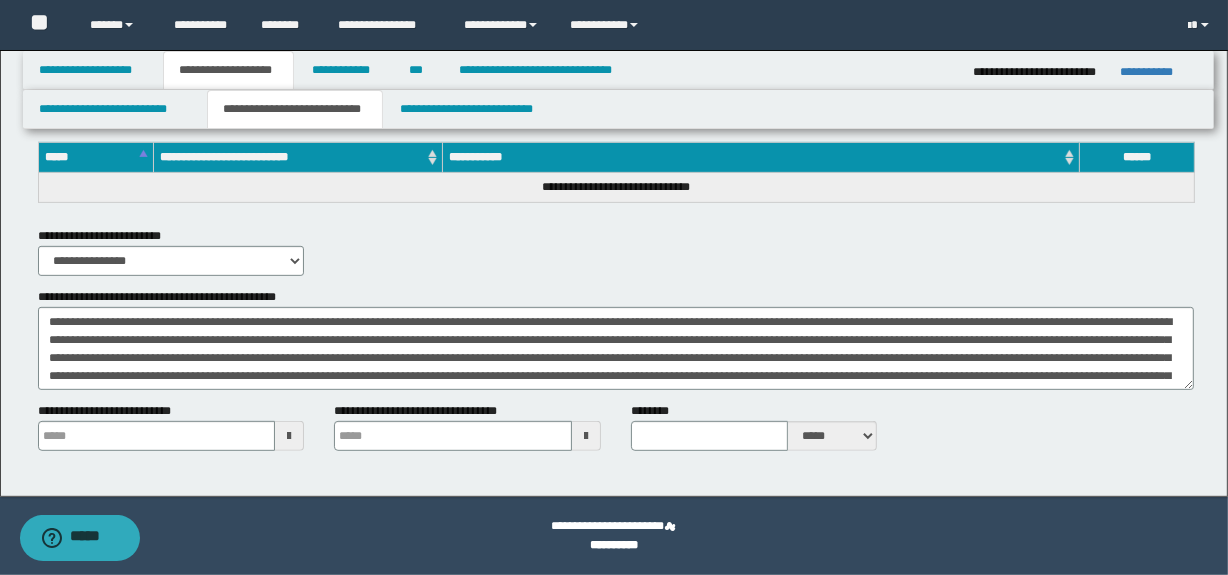 scroll, scrollTop: 7494, scrollLeft: 0, axis: vertical 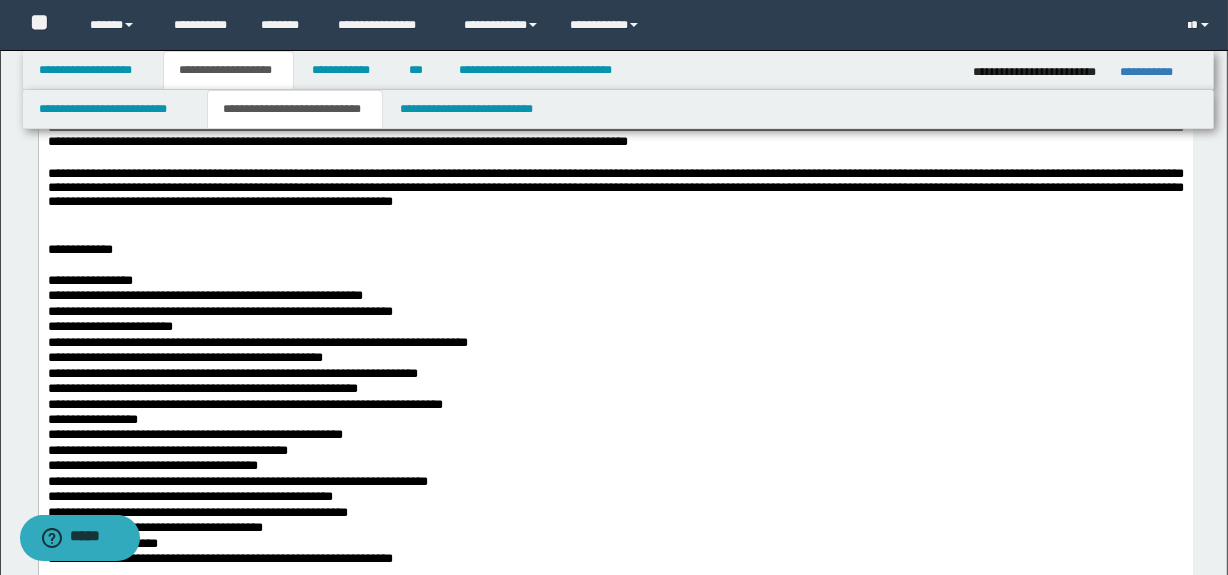 click on "**********" at bounding box center [615, 244] 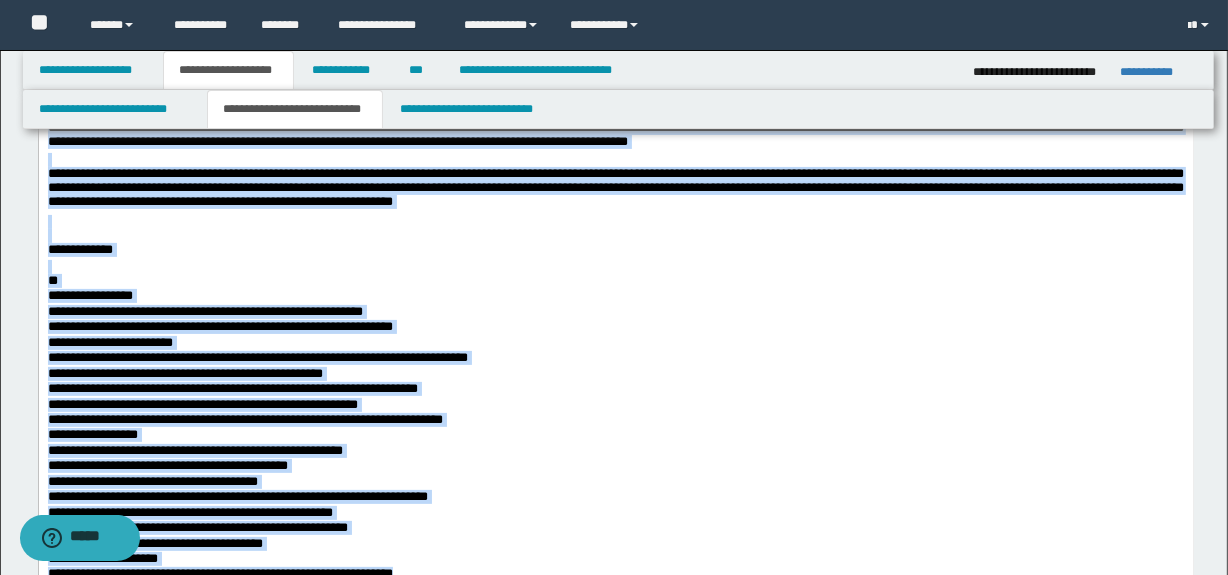 click on "**" at bounding box center (615, 281) 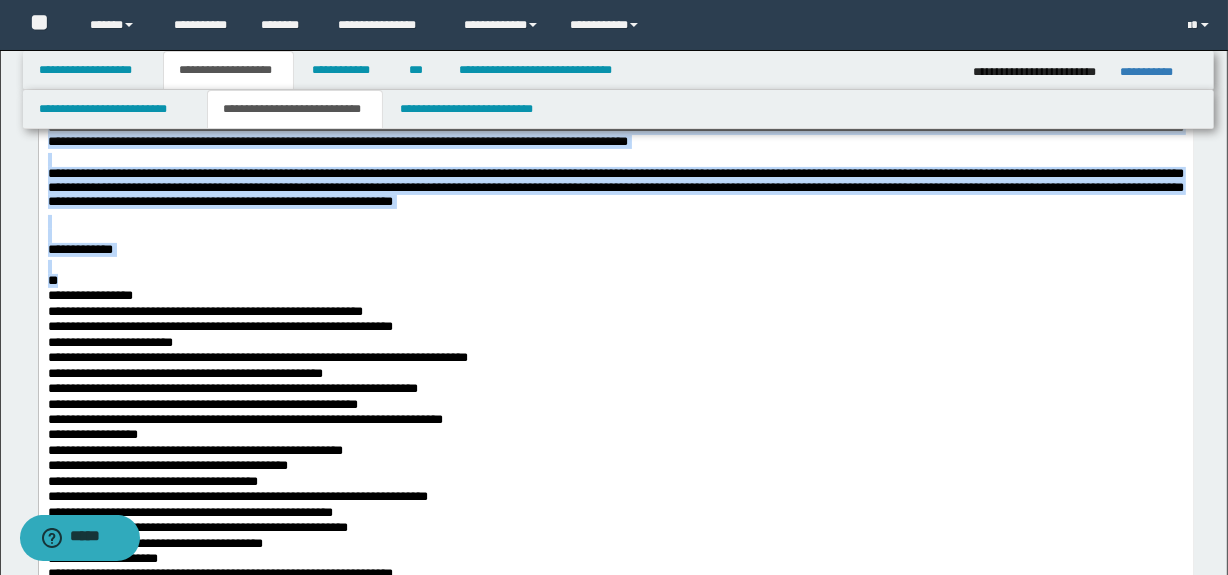 click on "**" at bounding box center (615, 281) 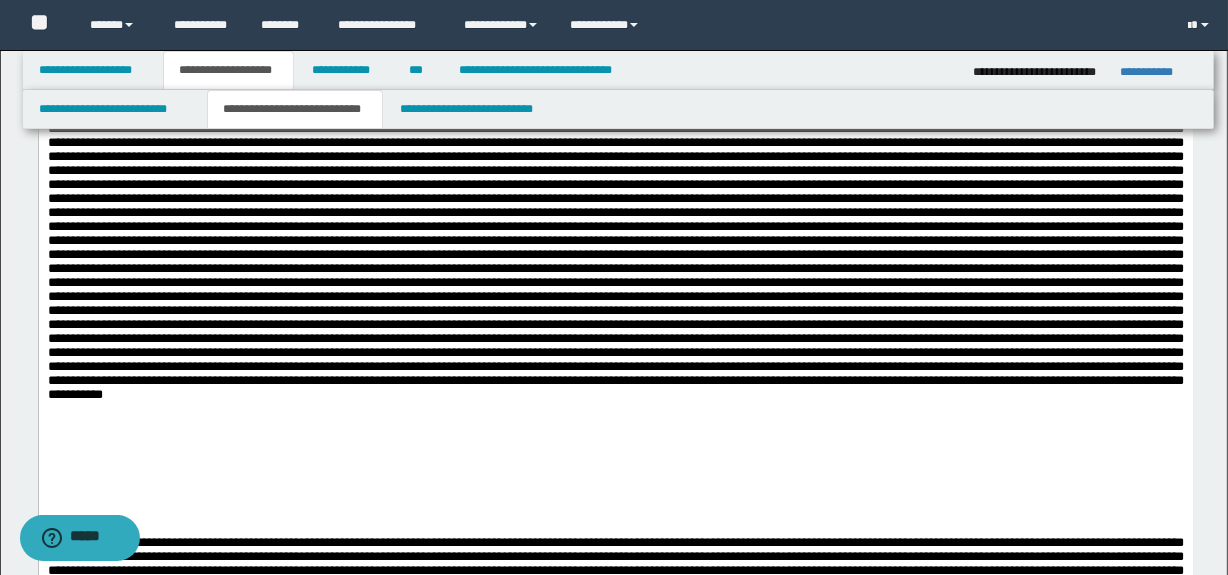 scroll, scrollTop: 1364, scrollLeft: 0, axis: vertical 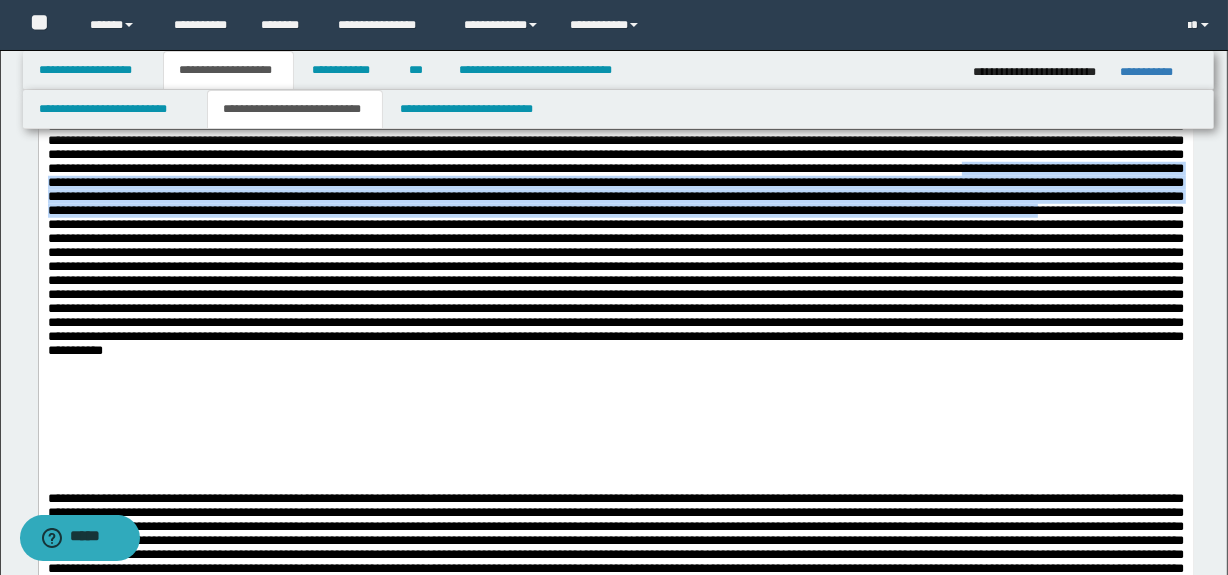 drag, startPoint x: 235, startPoint y: 252, endPoint x: 605, endPoint y: 301, distance: 373.2305 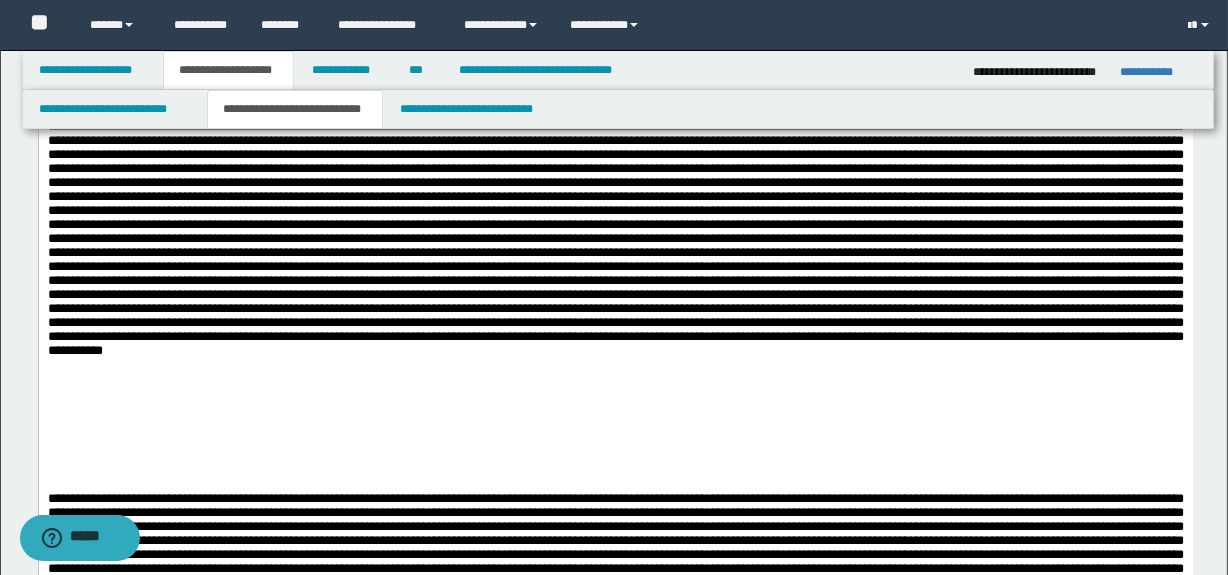 click at bounding box center (615, 471) 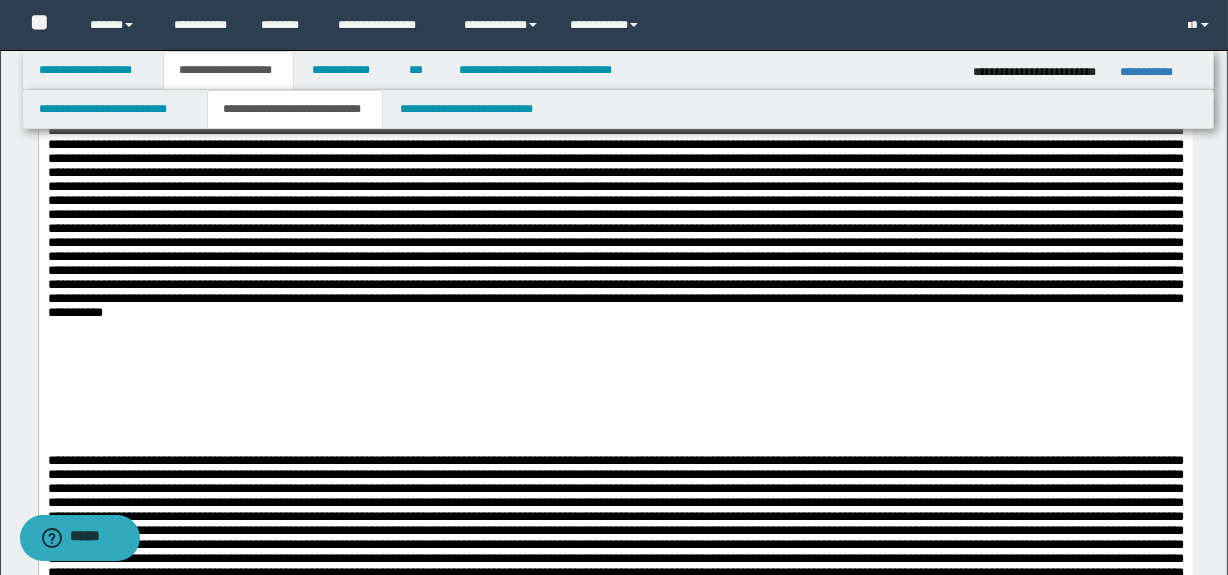 scroll, scrollTop: 1455, scrollLeft: 0, axis: vertical 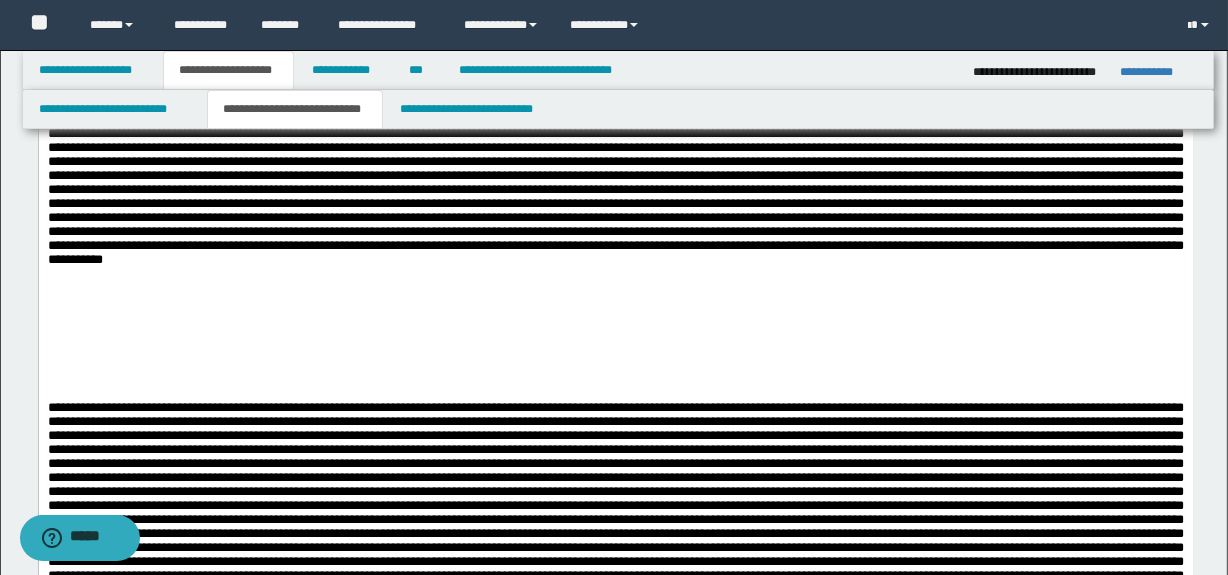 click at bounding box center [615, 658] 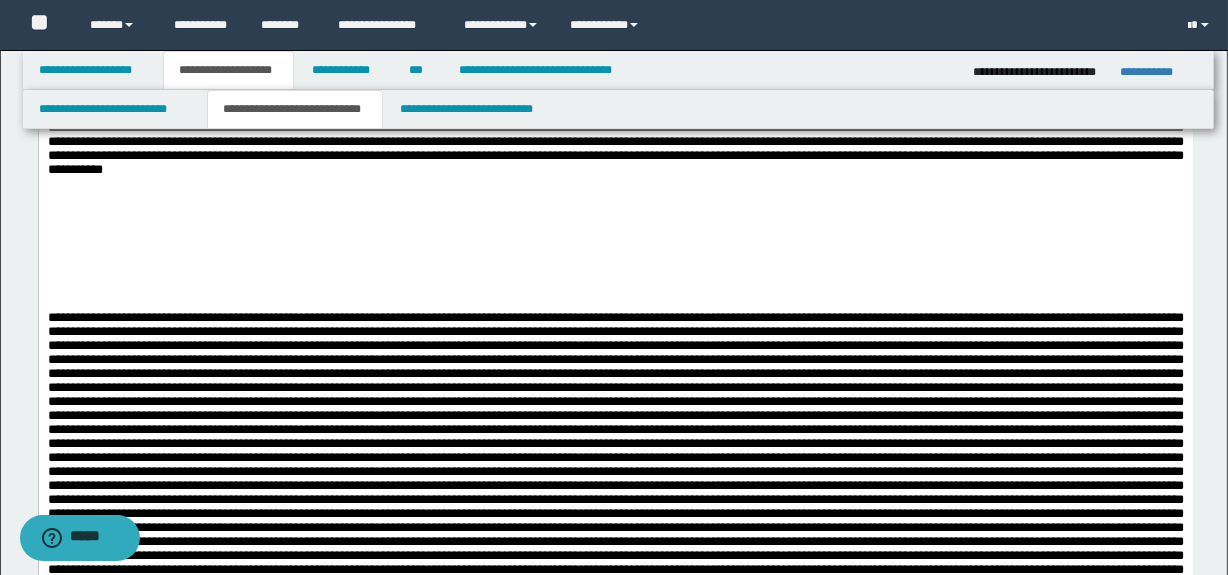 scroll, scrollTop: 1546, scrollLeft: 0, axis: vertical 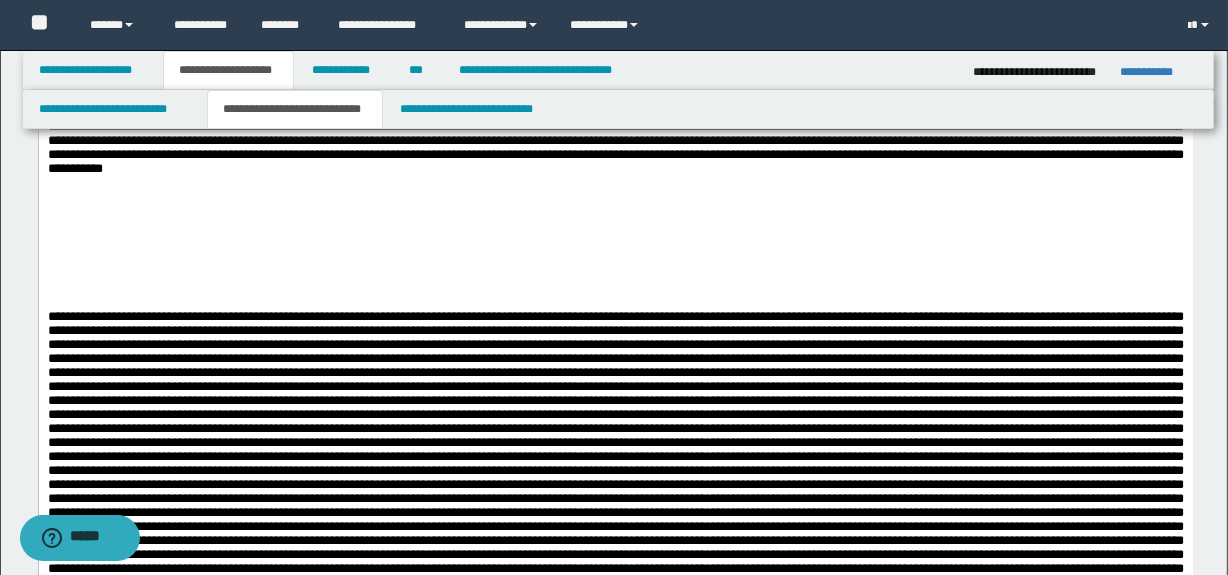 click at bounding box center [615, 567] 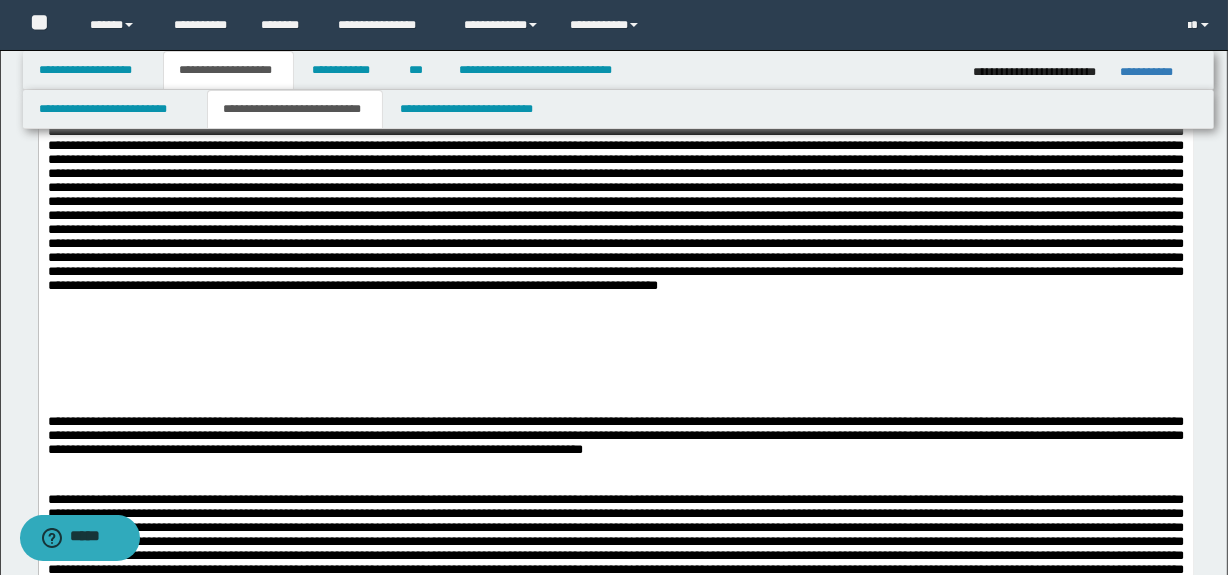 scroll, scrollTop: 2000, scrollLeft: 0, axis: vertical 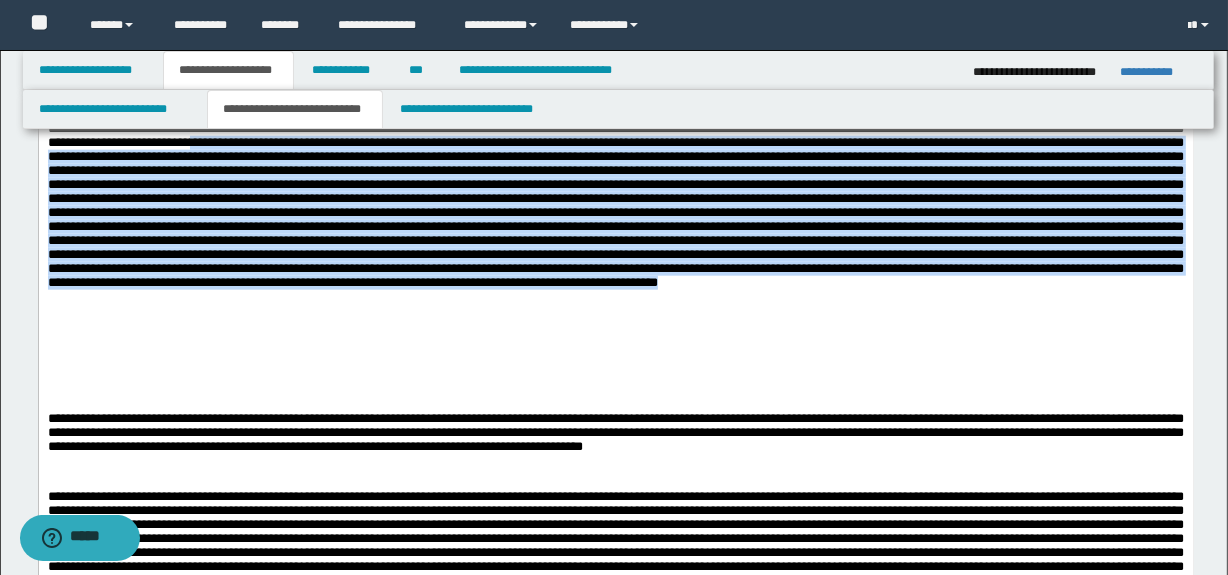 drag, startPoint x: 70, startPoint y: 204, endPoint x: 1149, endPoint y: 373, distance: 1092.1548 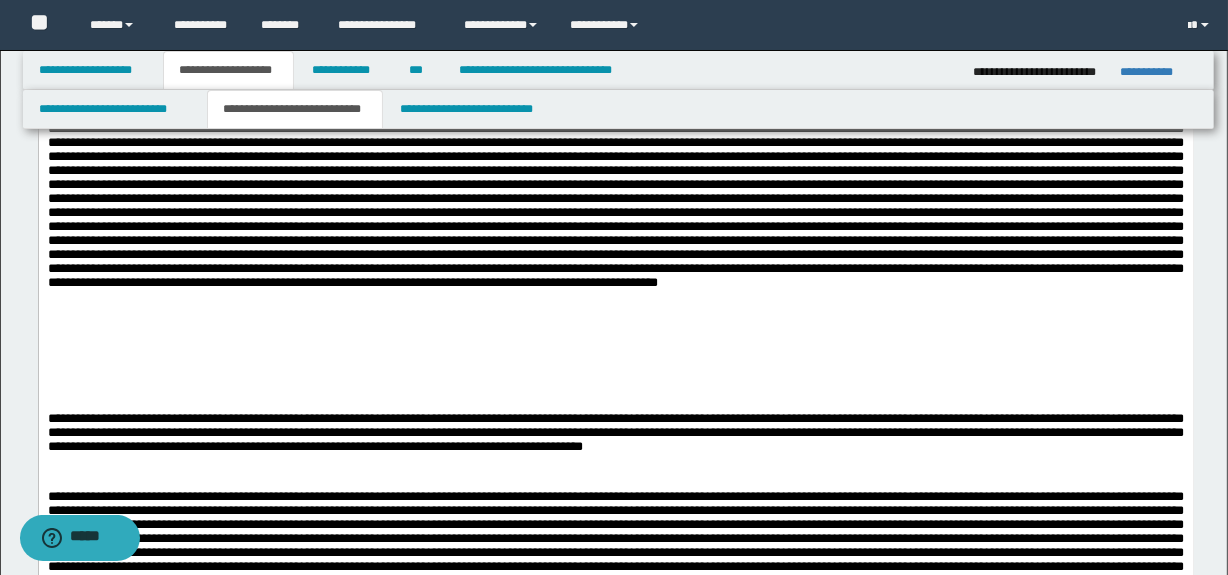 click on "**********" at bounding box center [615, 430] 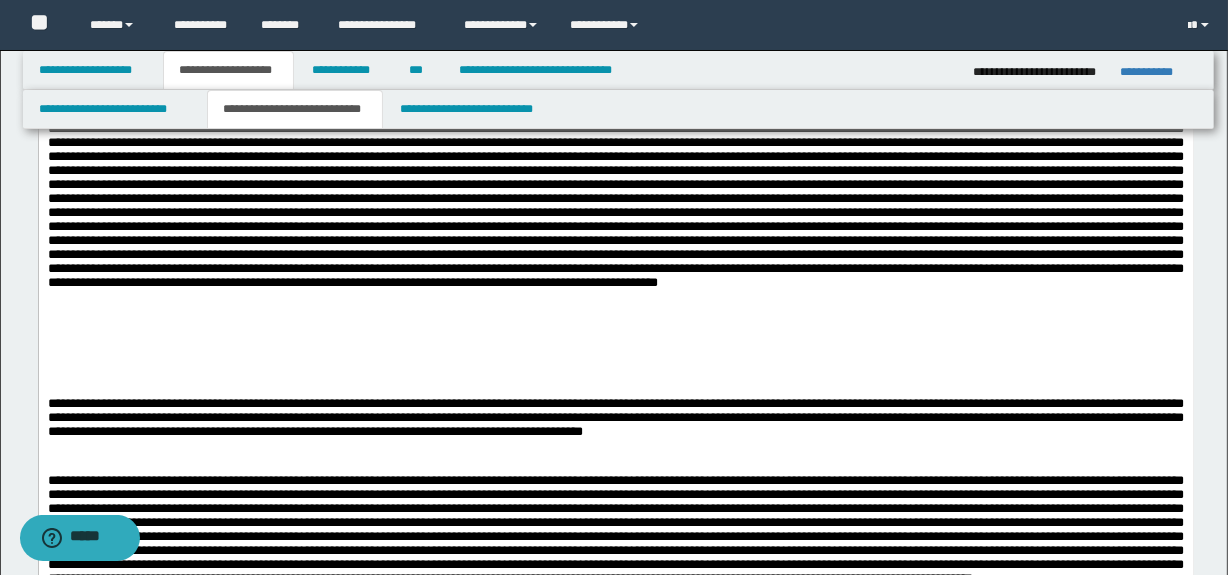 click at bounding box center (615, 453) 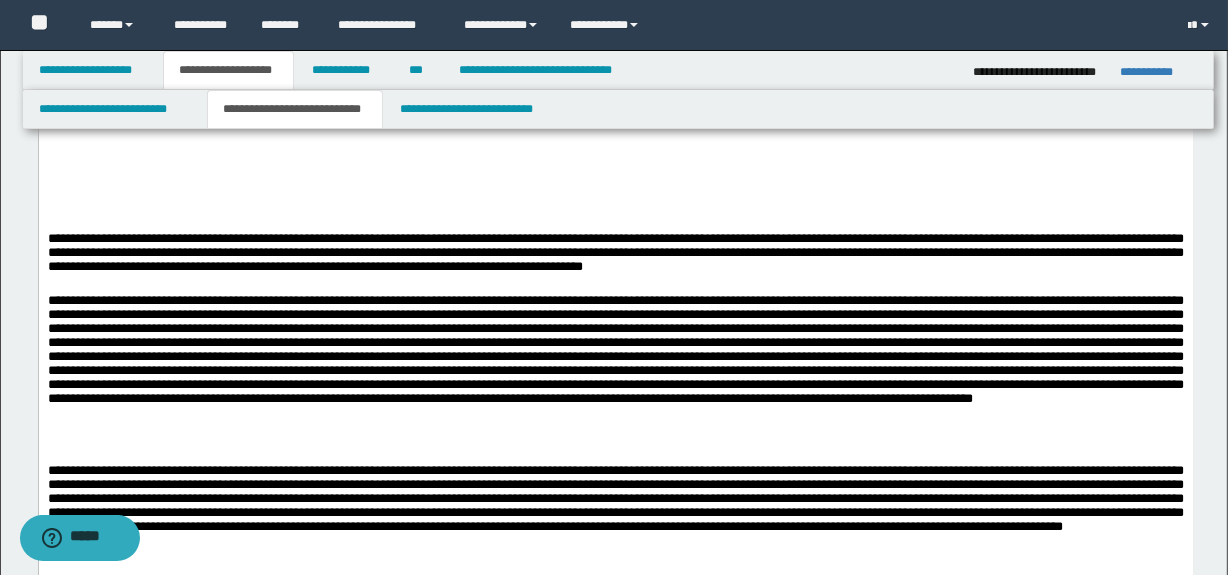 scroll, scrollTop: 2182, scrollLeft: 0, axis: vertical 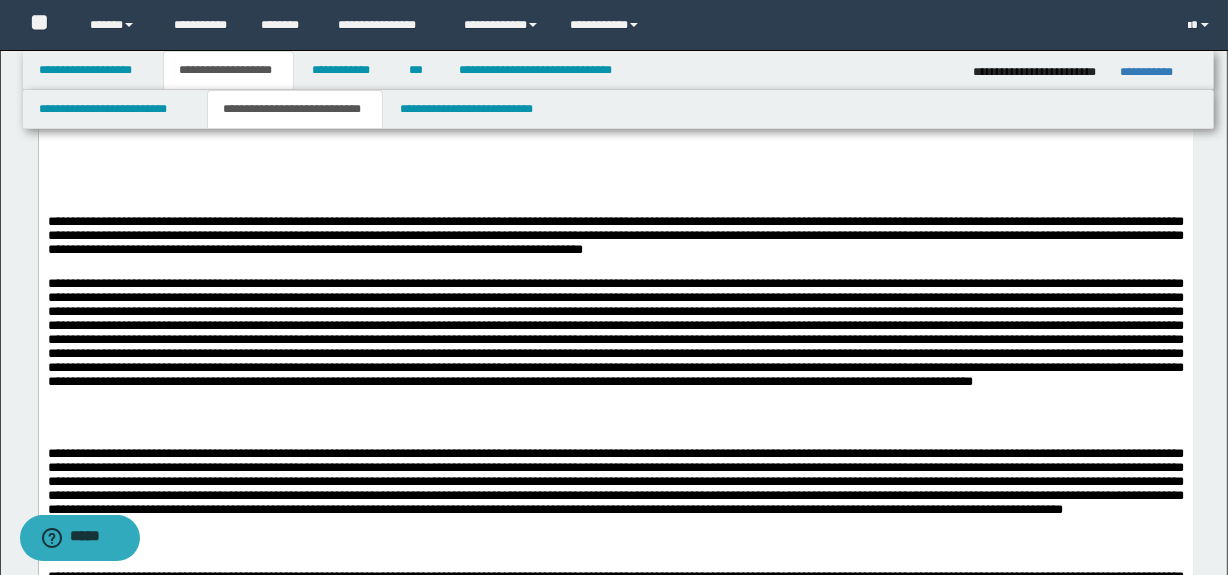 click at bounding box center [615, 341] 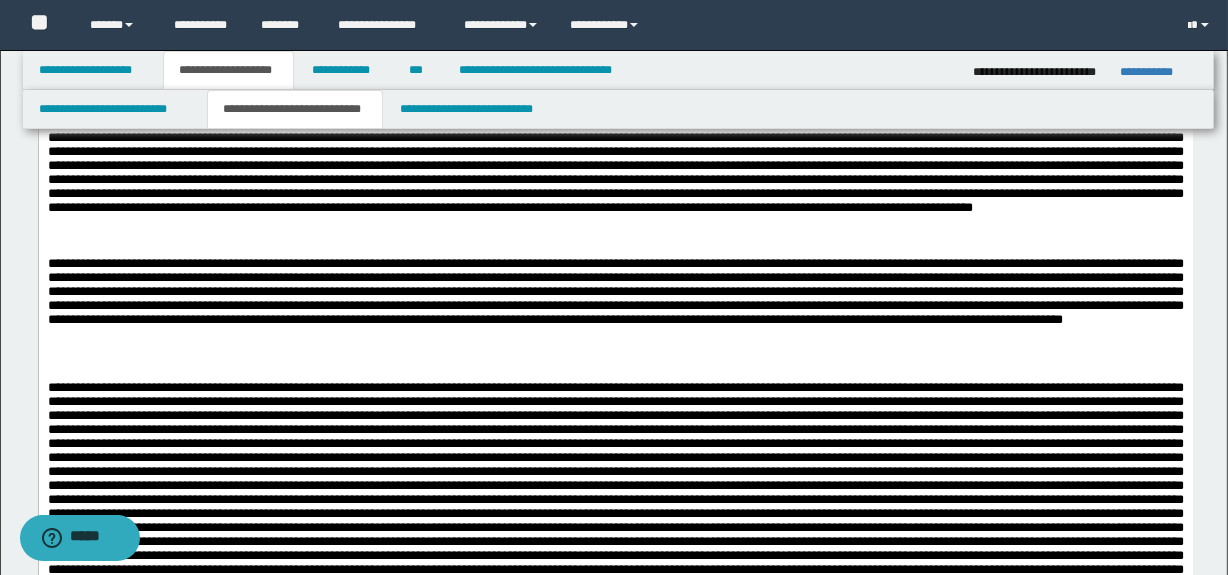scroll, scrollTop: 2364, scrollLeft: 0, axis: vertical 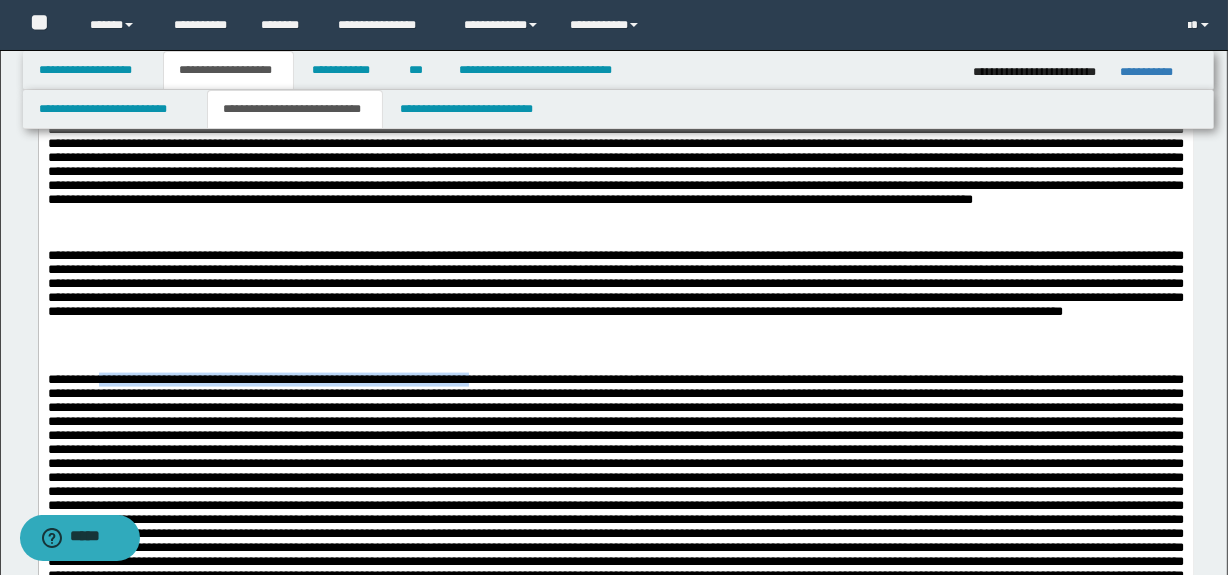 drag, startPoint x: 502, startPoint y: 380, endPoint x: 109, endPoint y: 387, distance: 393.06235 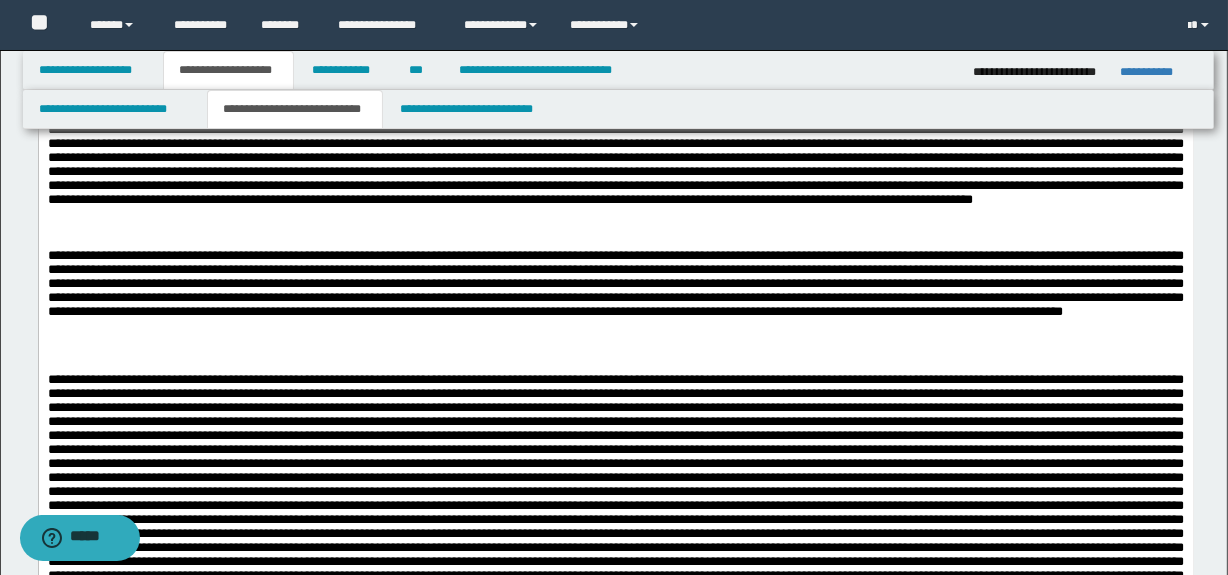 click at bounding box center [615, 947] 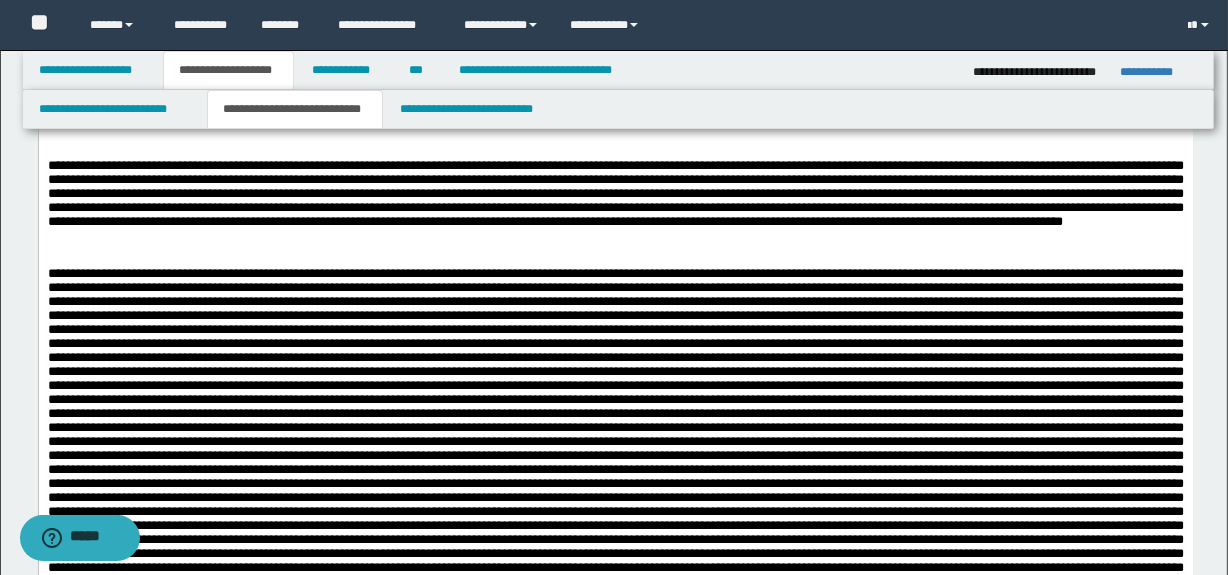 scroll, scrollTop: 2455, scrollLeft: 0, axis: vertical 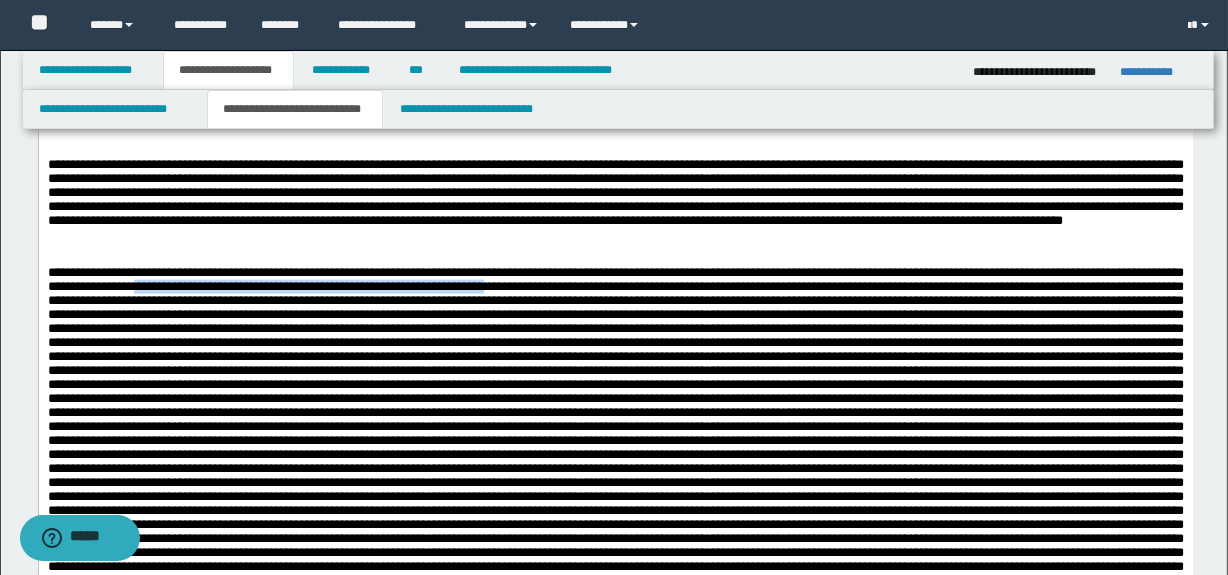 drag, startPoint x: 464, startPoint y: 290, endPoint x: 871, endPoint y: 292, distance: 407.0049 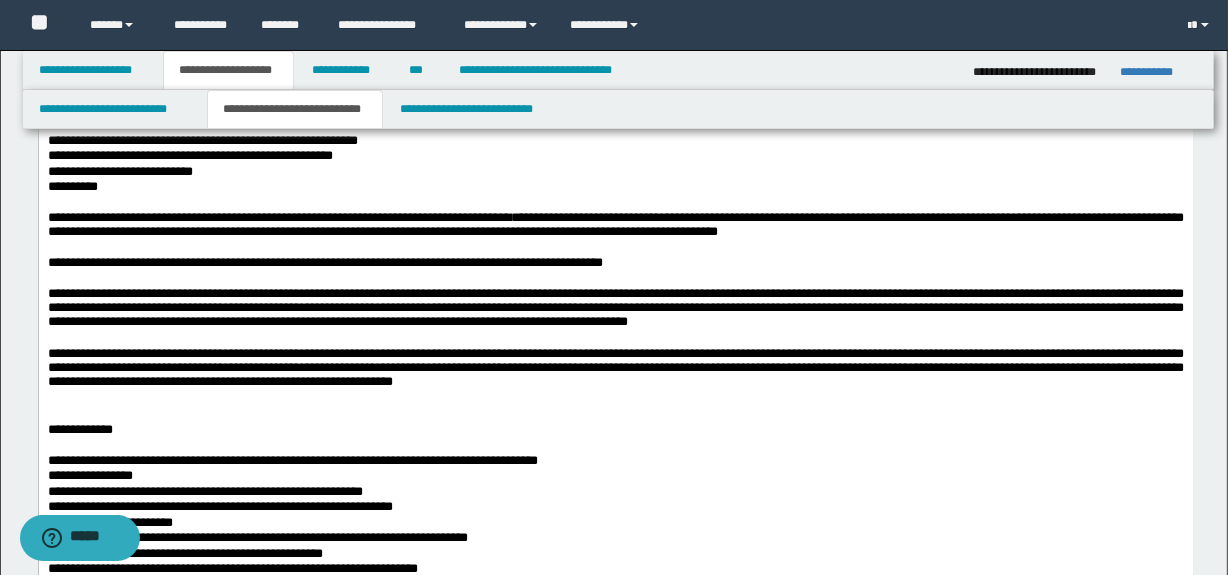 scroll, scrollTop: 182, scrollLeft: 0, axis: vertical 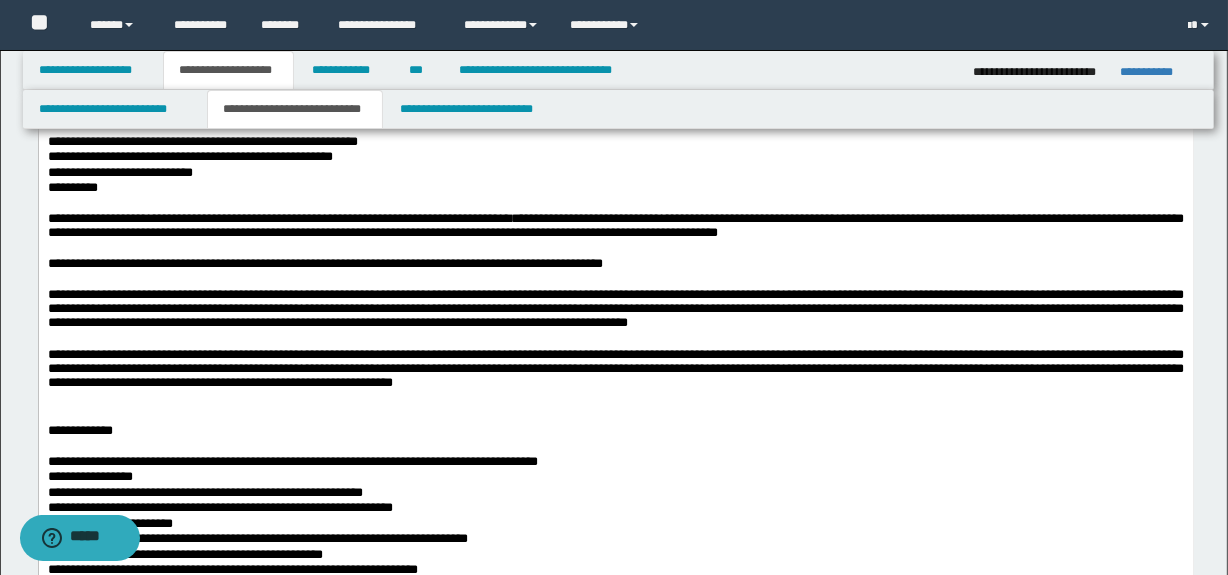 click at bounding box center (615, 447) 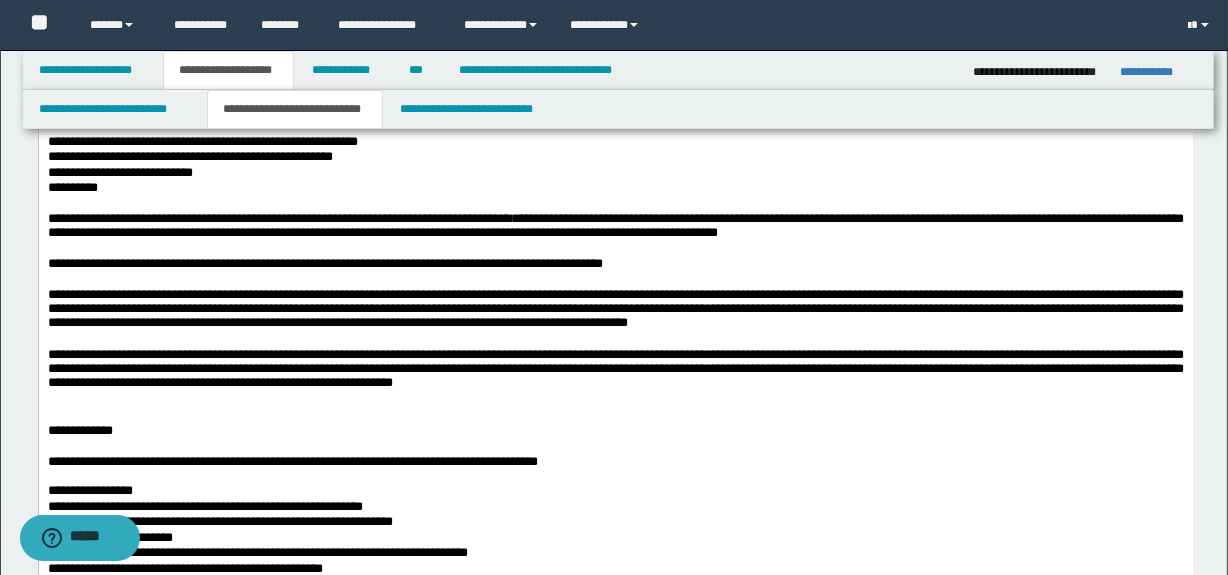 click at bounding box center (615, 476) 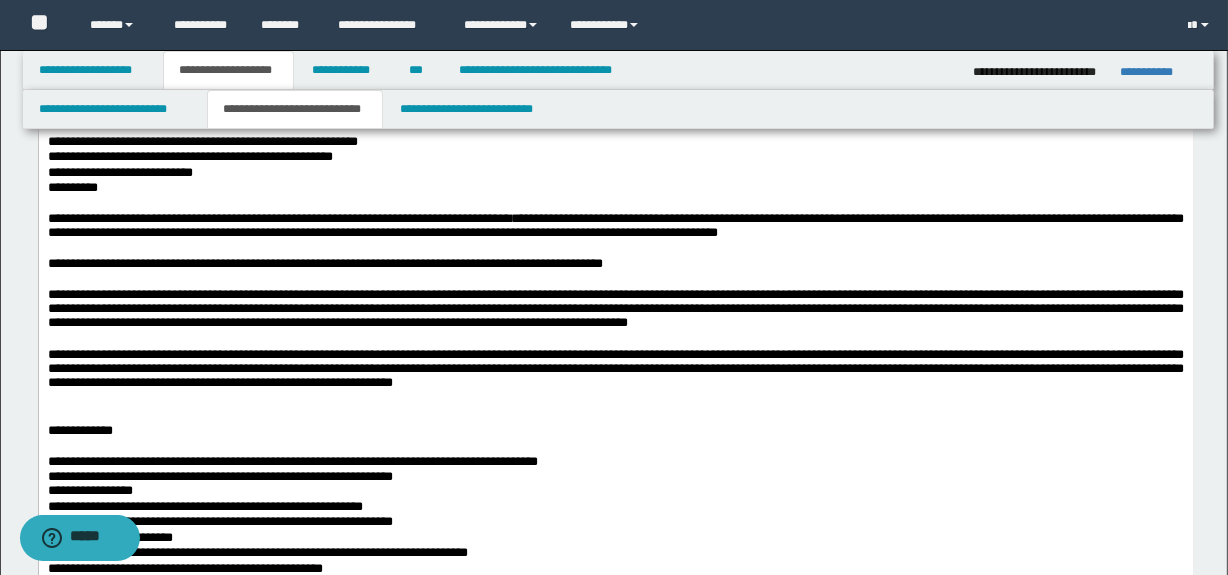 click on "**********" at bounding box center (615, 434) 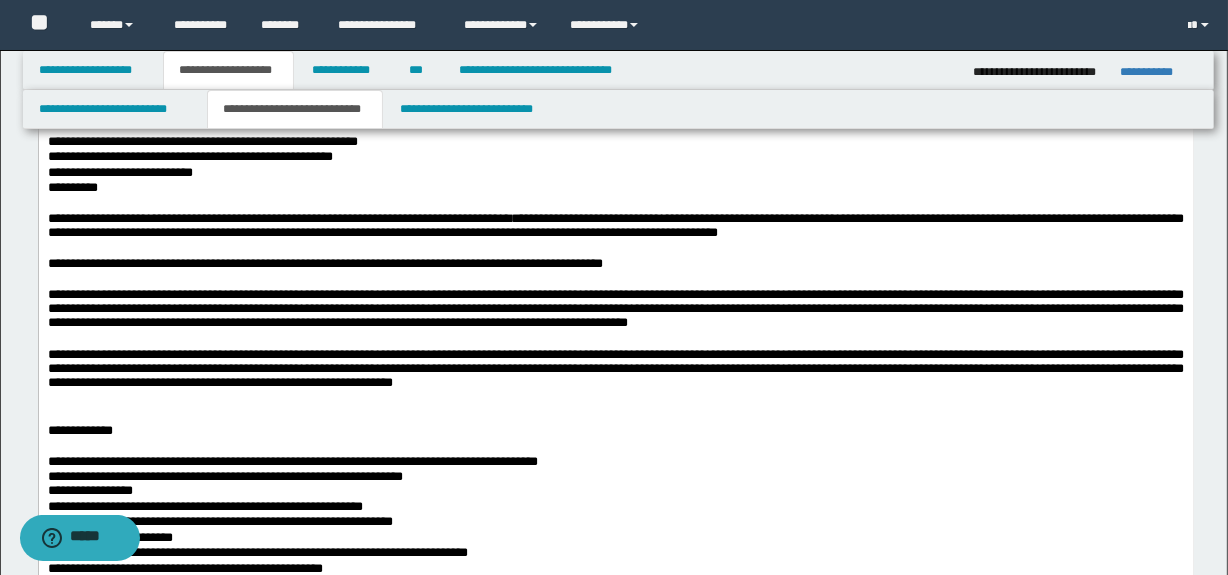 click on "**********" at bounding box center (615, 476) 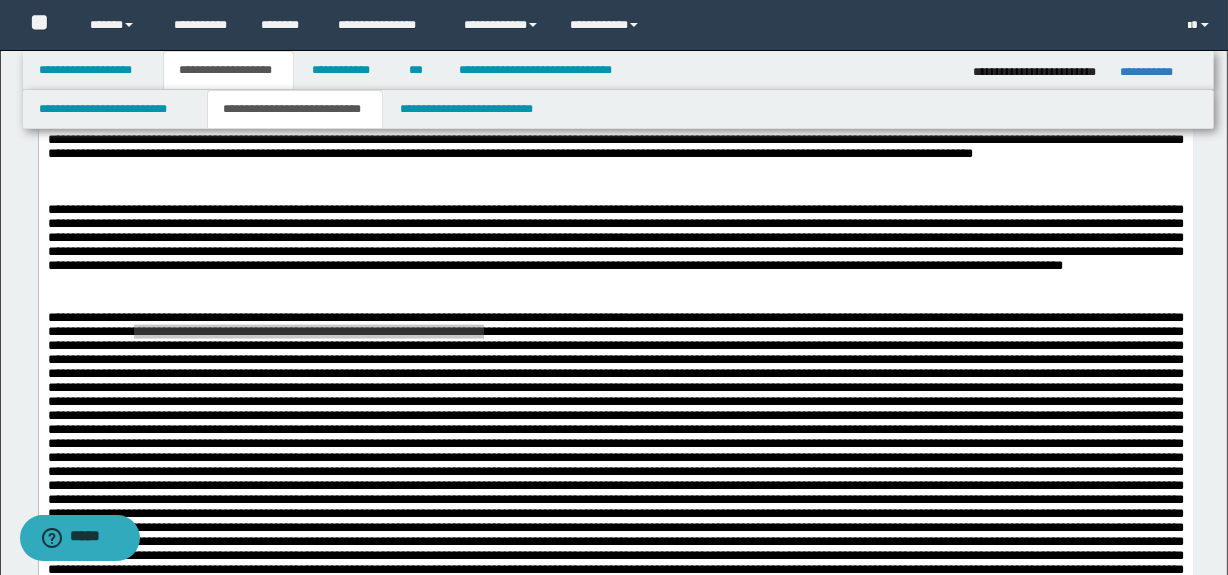 scroll, scrollTop: 2530, scrollLeft: 0, axis: vertical 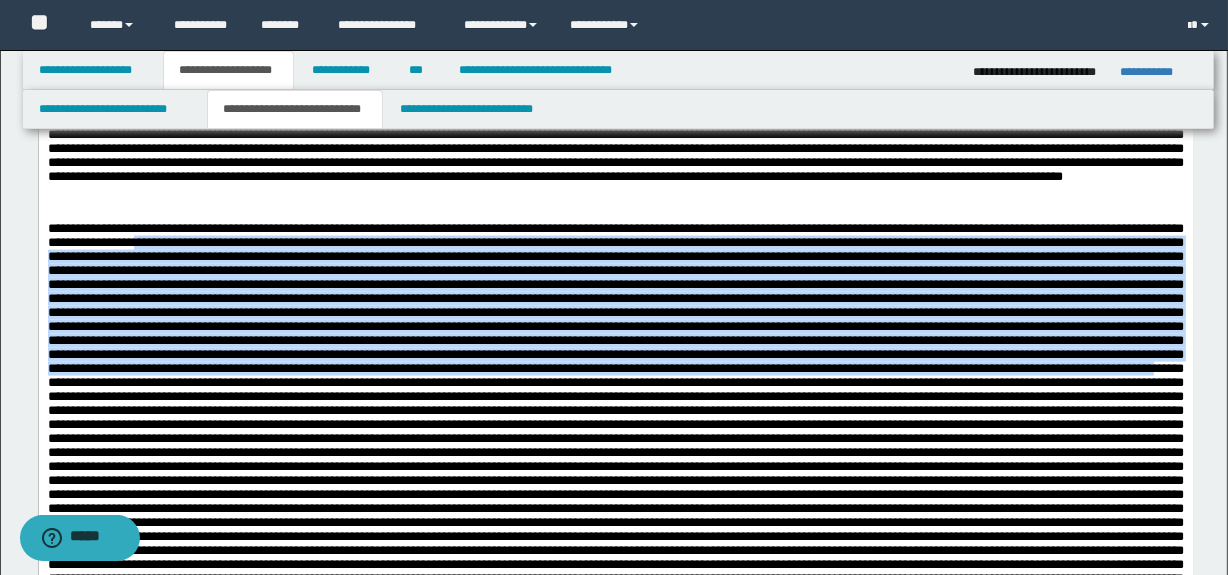 drag, startPoint x: 53, startPoint y: 418, endPoint x: 285, endPoint y: 394, distance: 233.23808 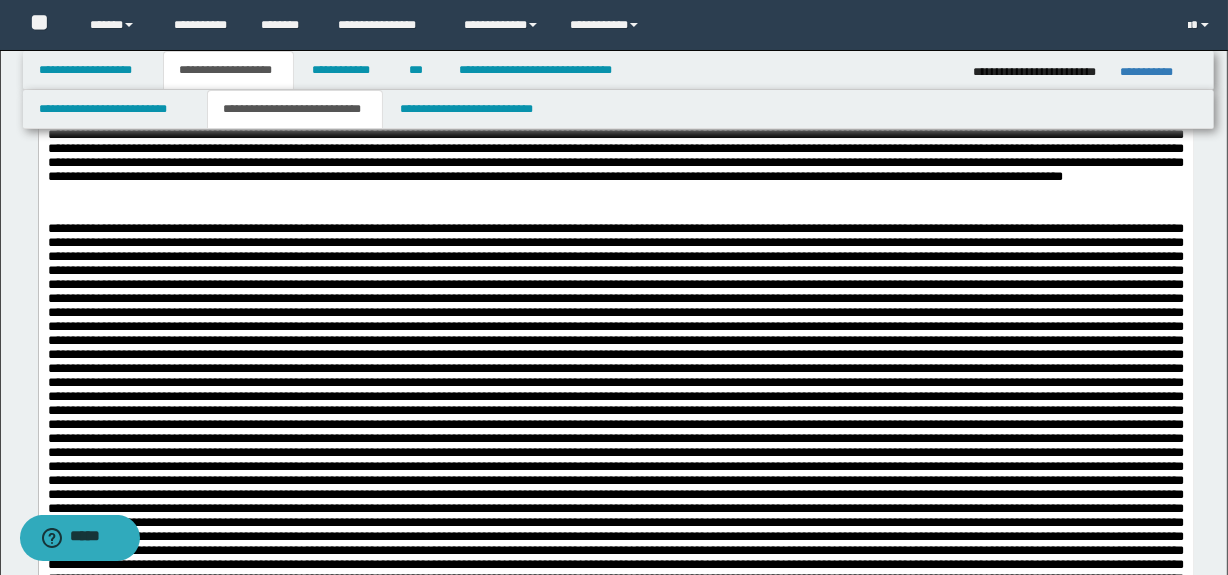 drag, startPoint x: 215, startPoint y: 426, endPoint x: 143, endPoint y: 418, distance: 72.443085 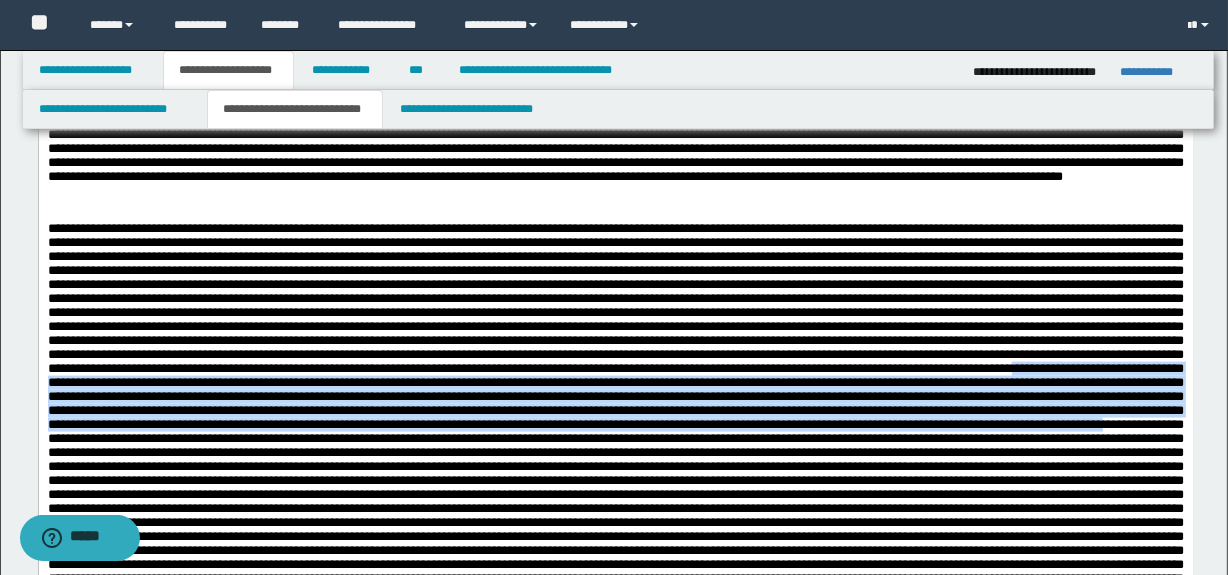 scroll, scrollTop: 2621, scrollLeft: 0, axis: vertical 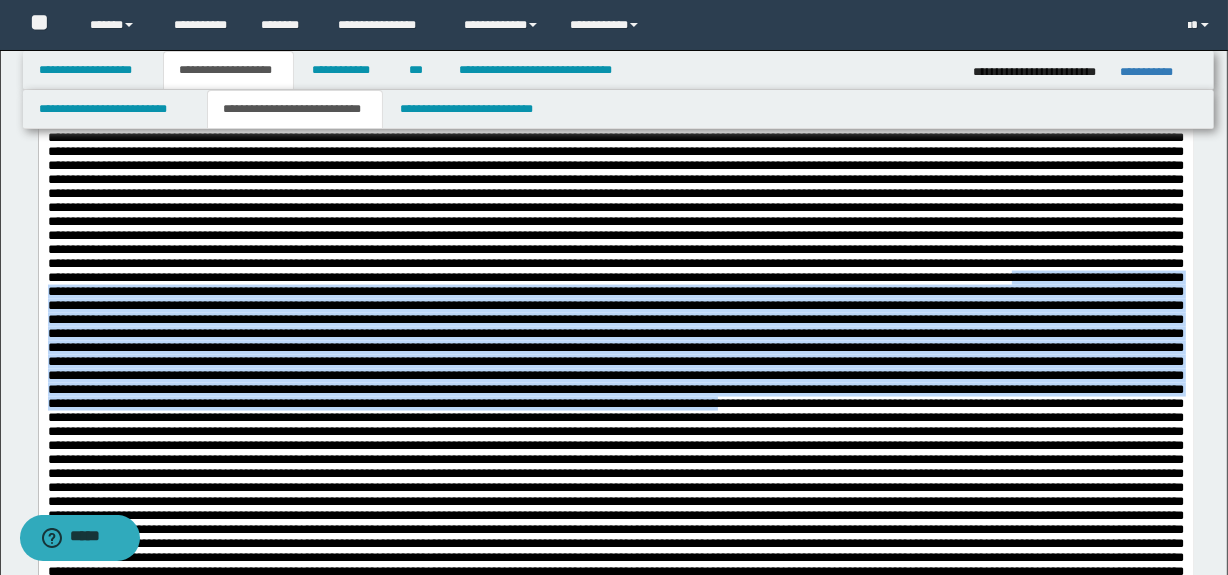 drag, startPoint x: 122, startPoint y: 322, endPoint x: 674, endPoint y: 467, distance: 570.72675 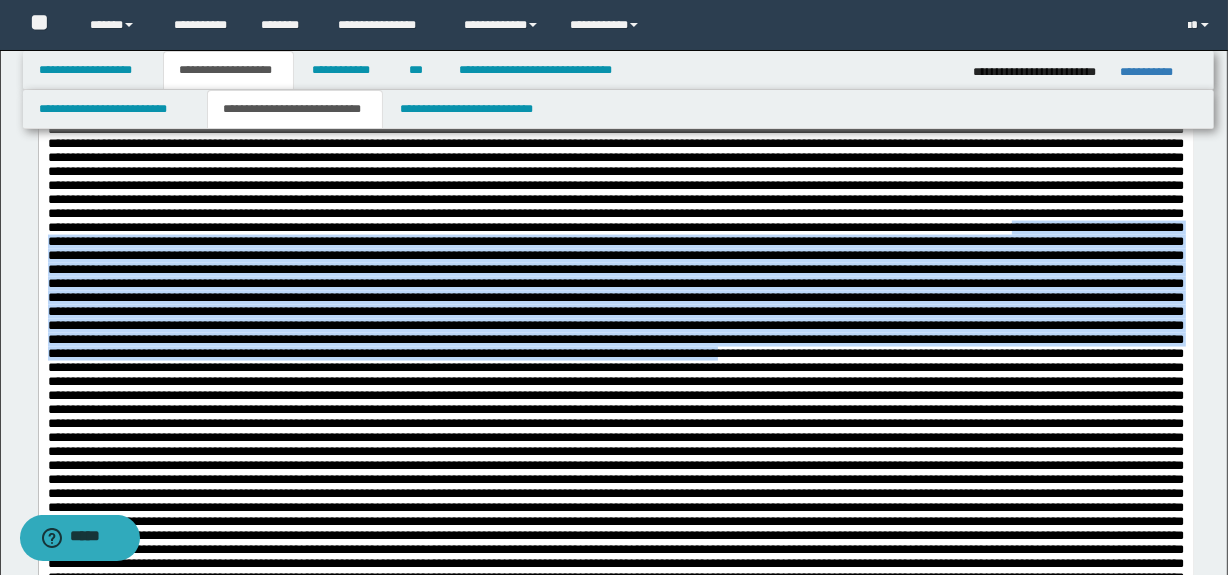 scroll, scrollTop: 2712, scrollLeft: 0, axis: vertical 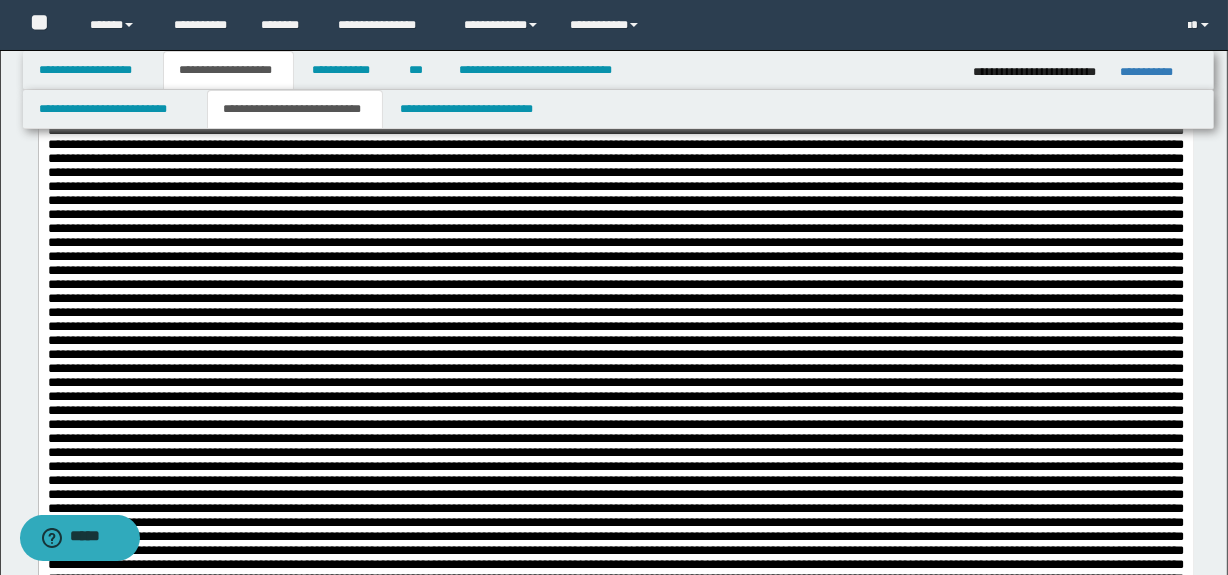 click at bounding box center [615, 614] 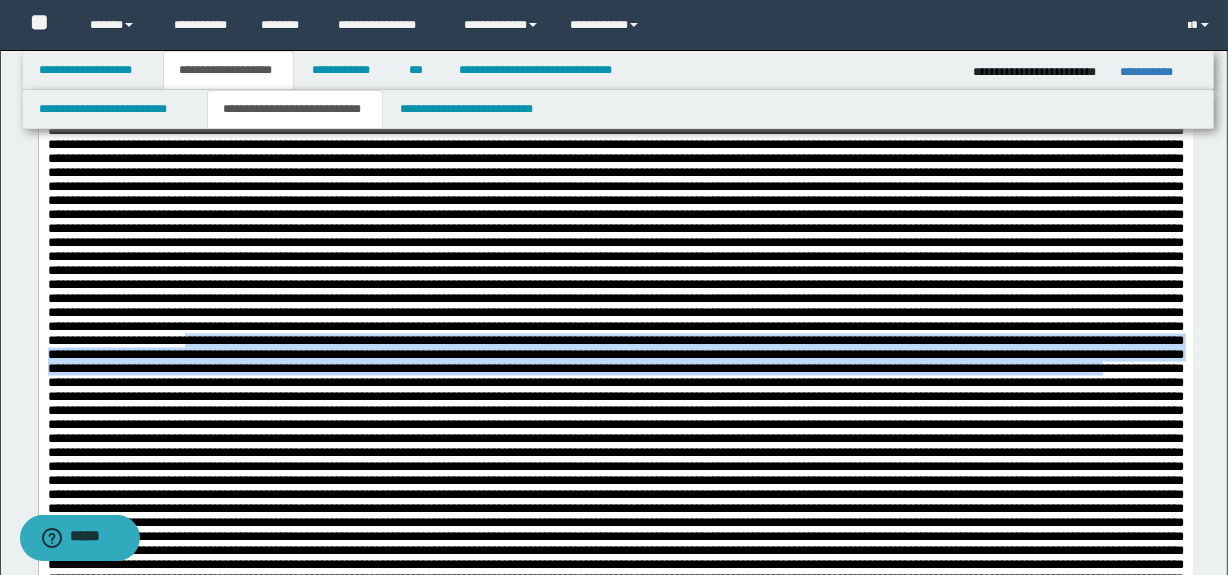 drag, startPoint x: 326, startPoint y: 408, endPoint x: 661, endPoint y: 448, distance: 337.3796 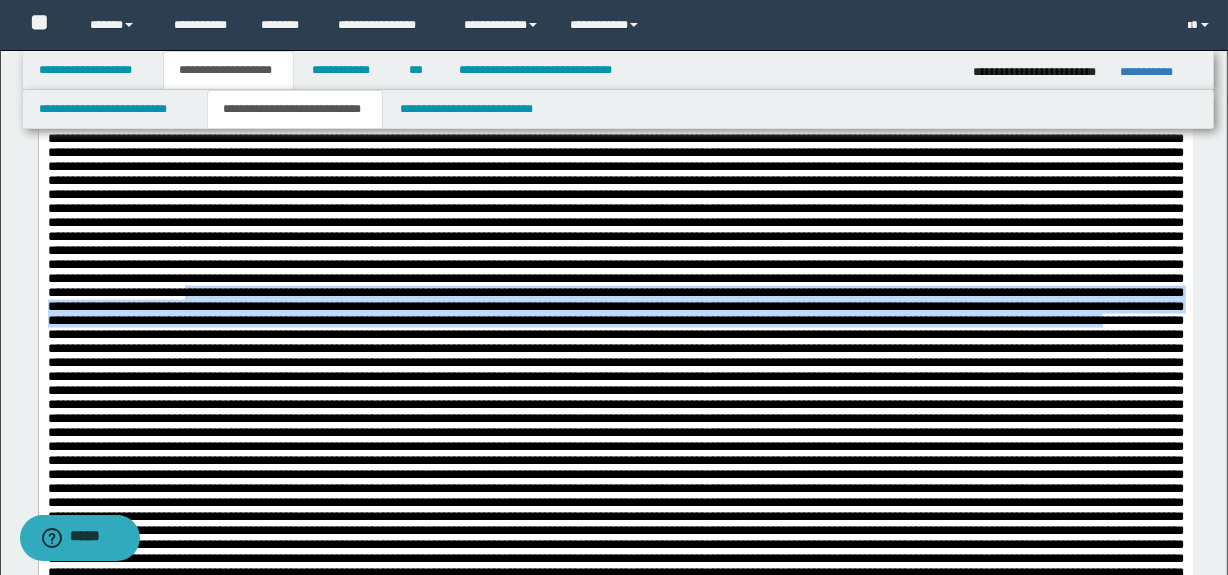 scroll, scrollTop: 2803, scrollLeft: 0, axis: vertical 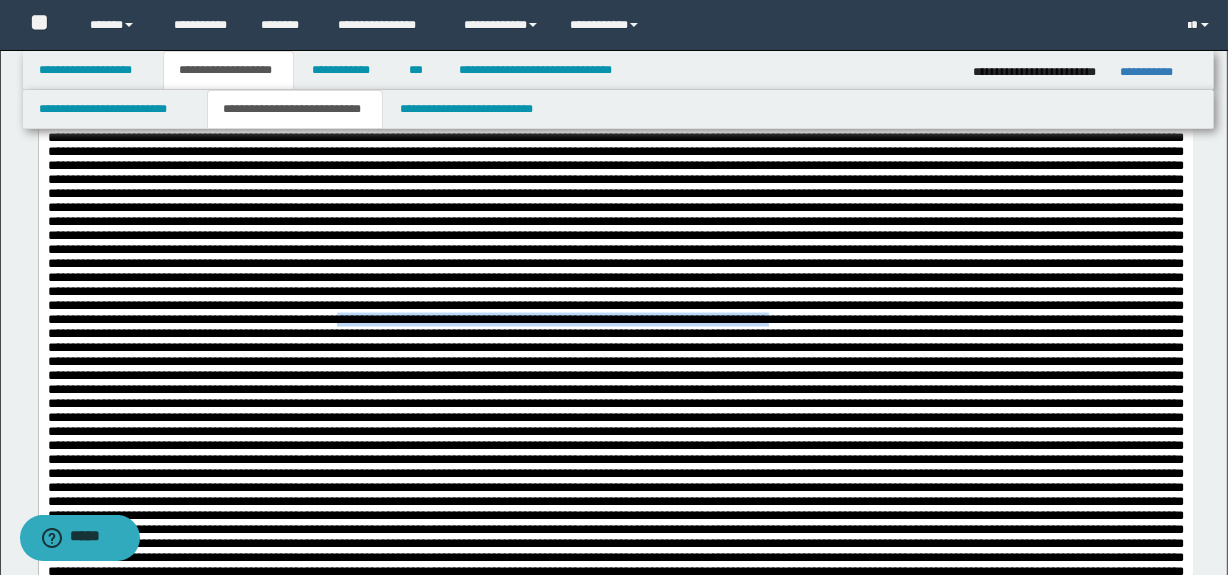 drag, startPoint x: 205, startPoint y: 408, endPoint x: 772, endPoint y: 411, distance: 567.00793 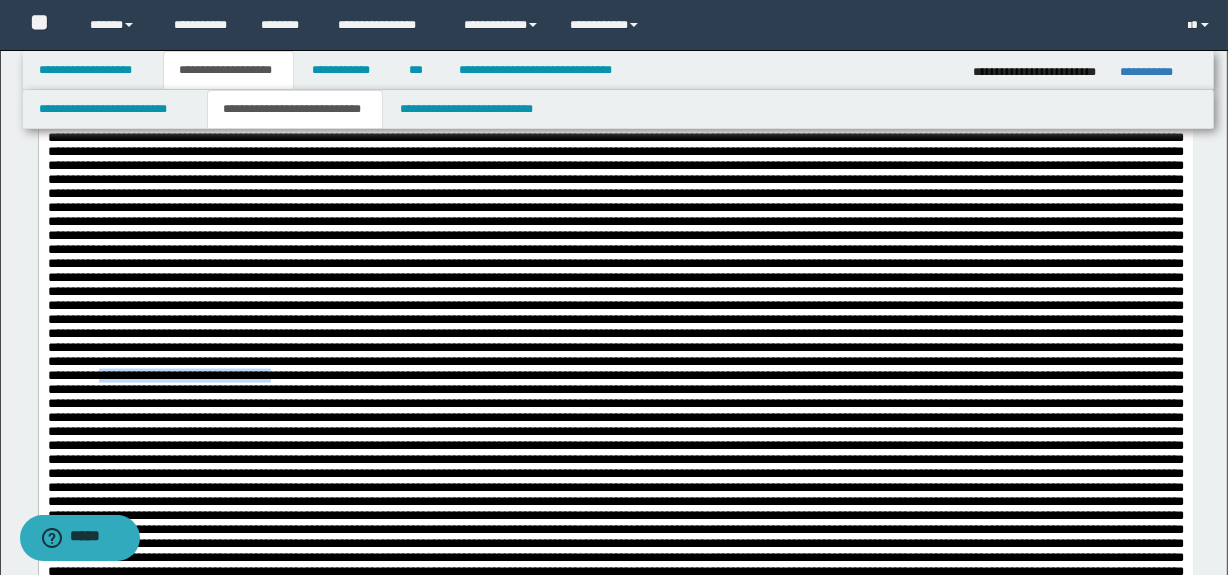 drag, startPoint x: 421, startPoint y: 472, endPoint x: 622, endPoint y: 463, distance: 201.20139 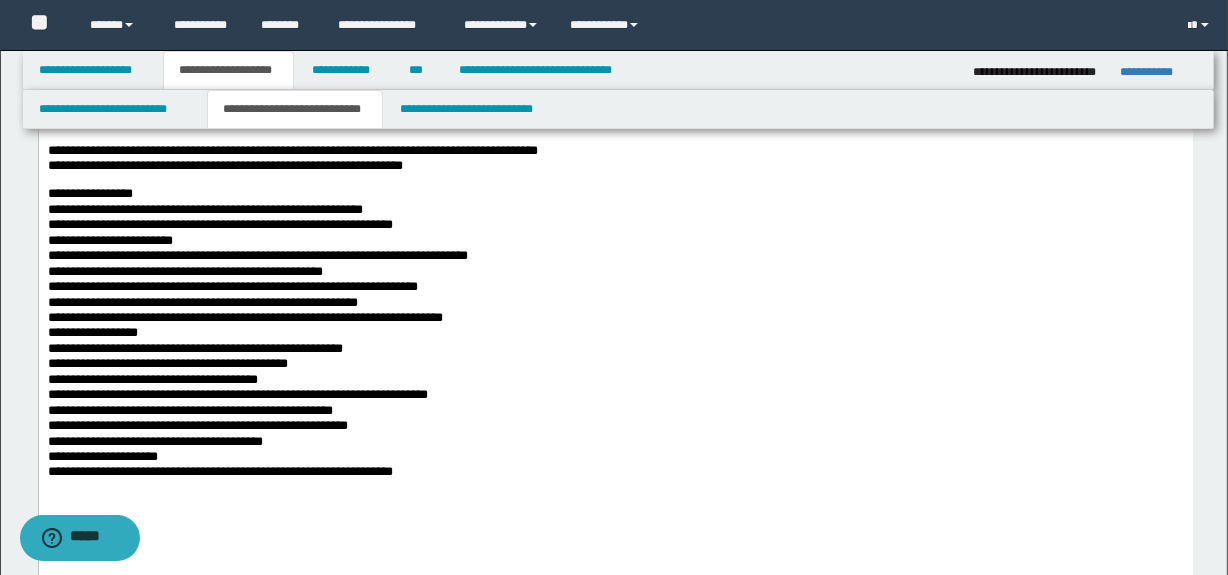scroll, scrollTop: 416, scrollLeft: 0, axis: vertical 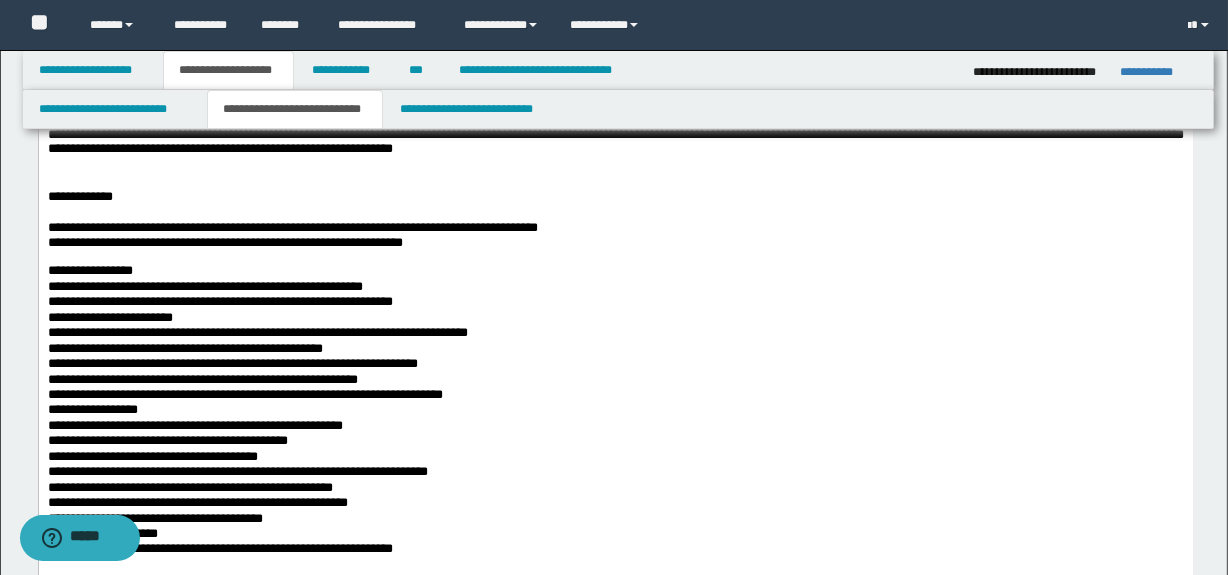 click on "**********" at bounding box center (615, 228) 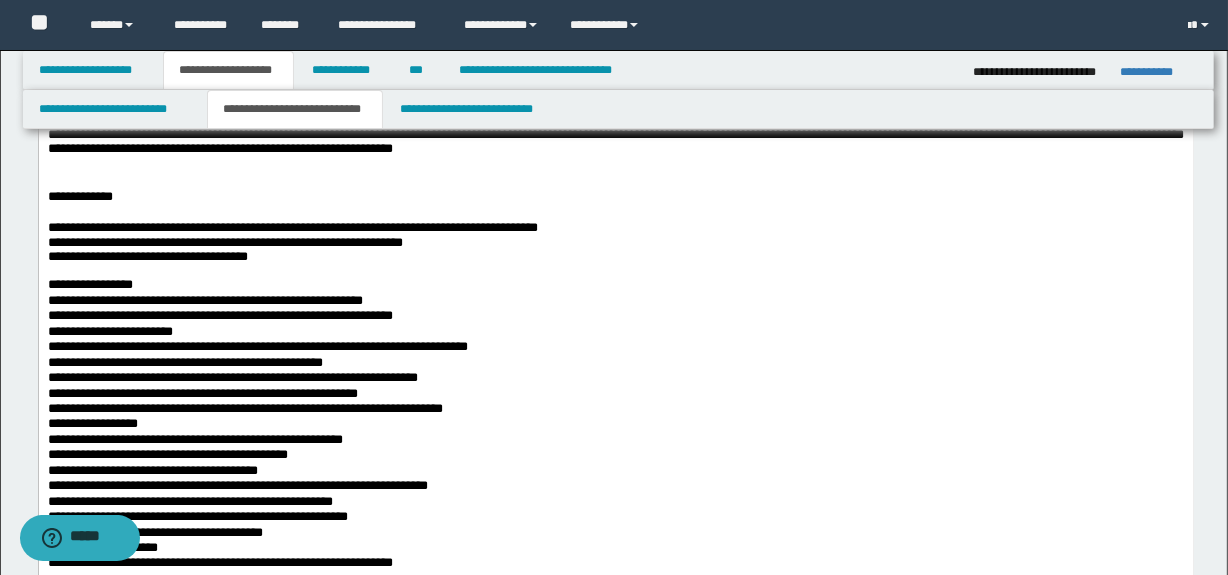 click on "**********" at bounding box center (147, 256) 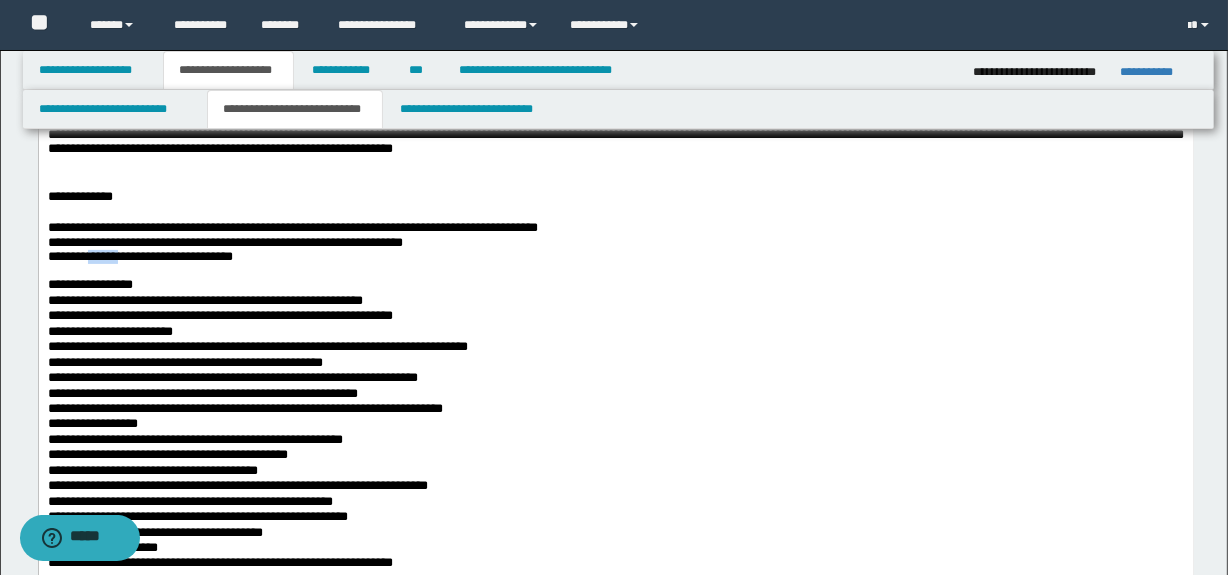 drag, startPoint x: 89, startPoint y: 264, endPoint x: 134, endPoint y: 263, distance: 45.01111 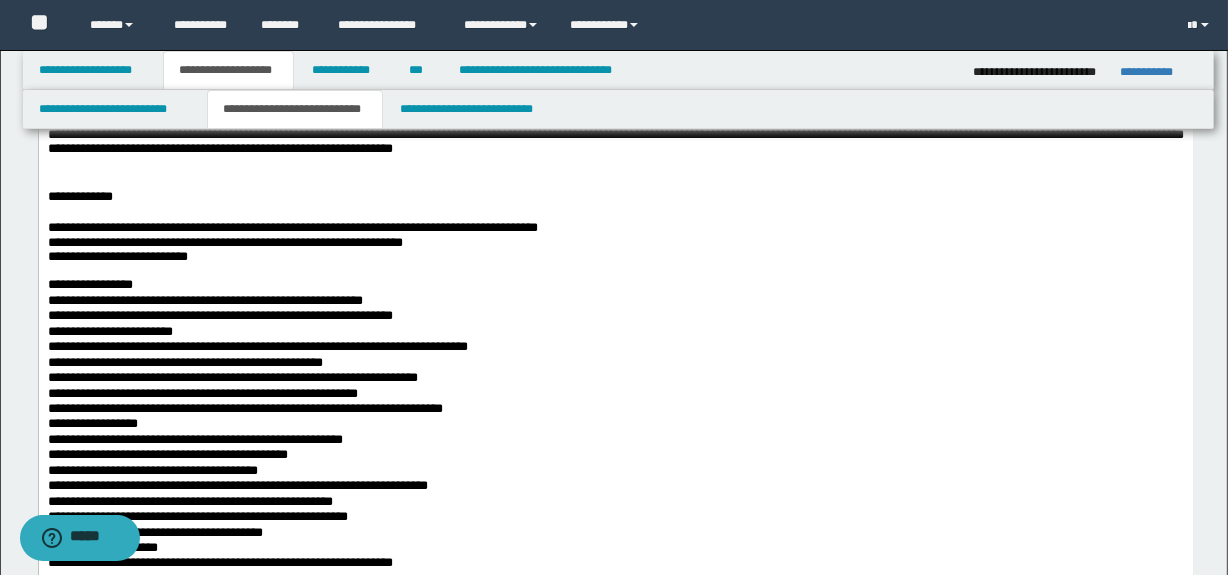 click on "**********" at bounding box center [615, 257] 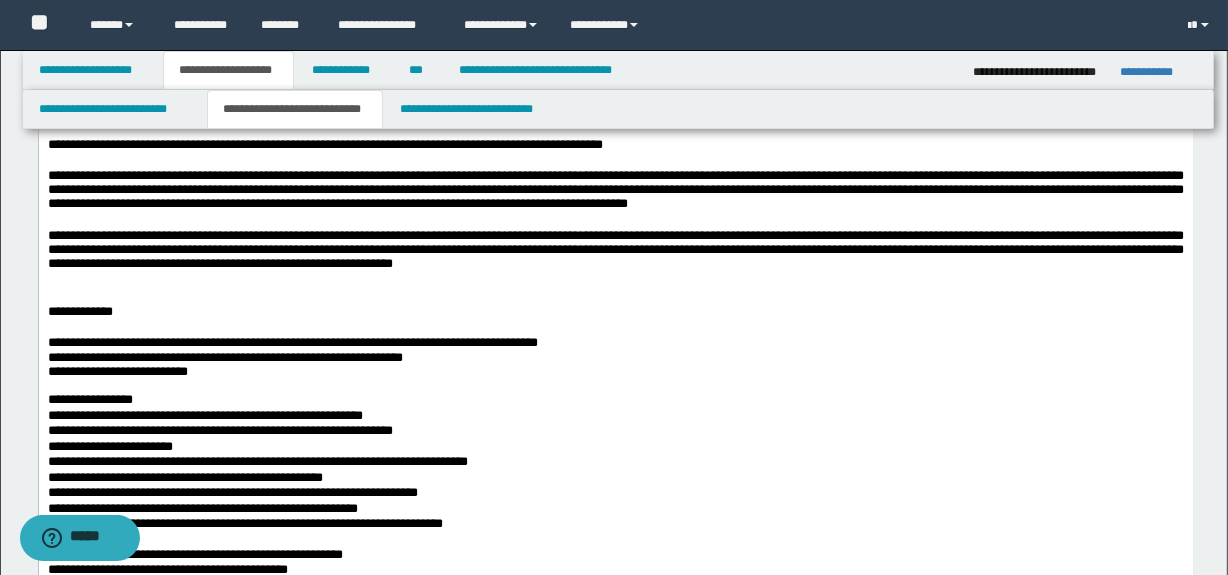 scroll, scrollTop: 390, scrollLeft: 0, axis: vertical 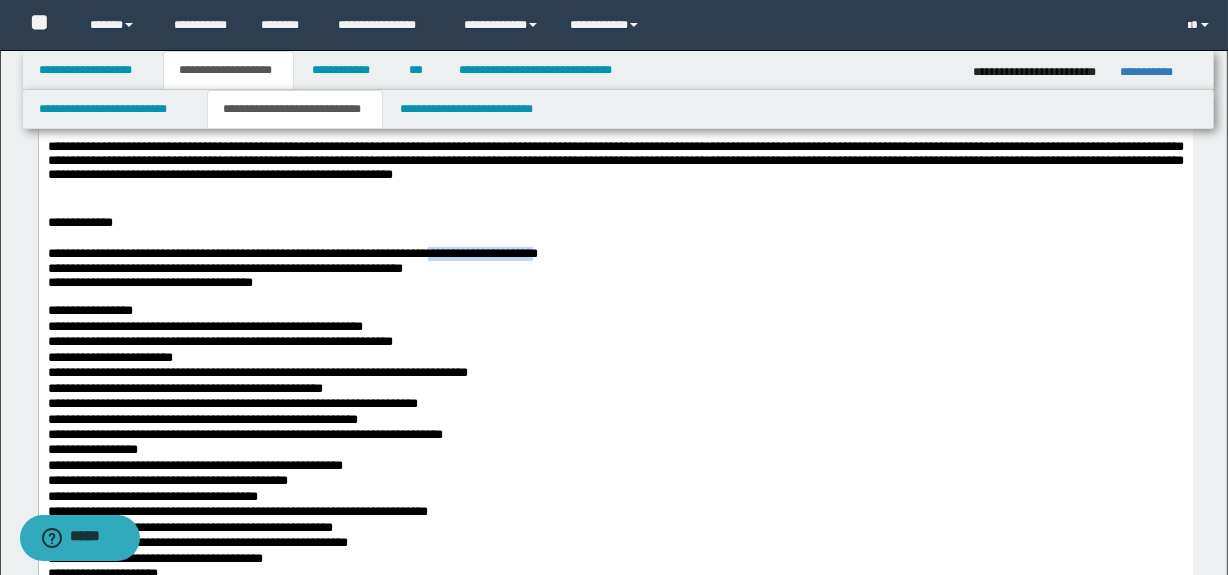 drag, startPoint x: 604, startPoint y: 264, endPoint x: 481, endPoint y: 256, distance: 123.25989 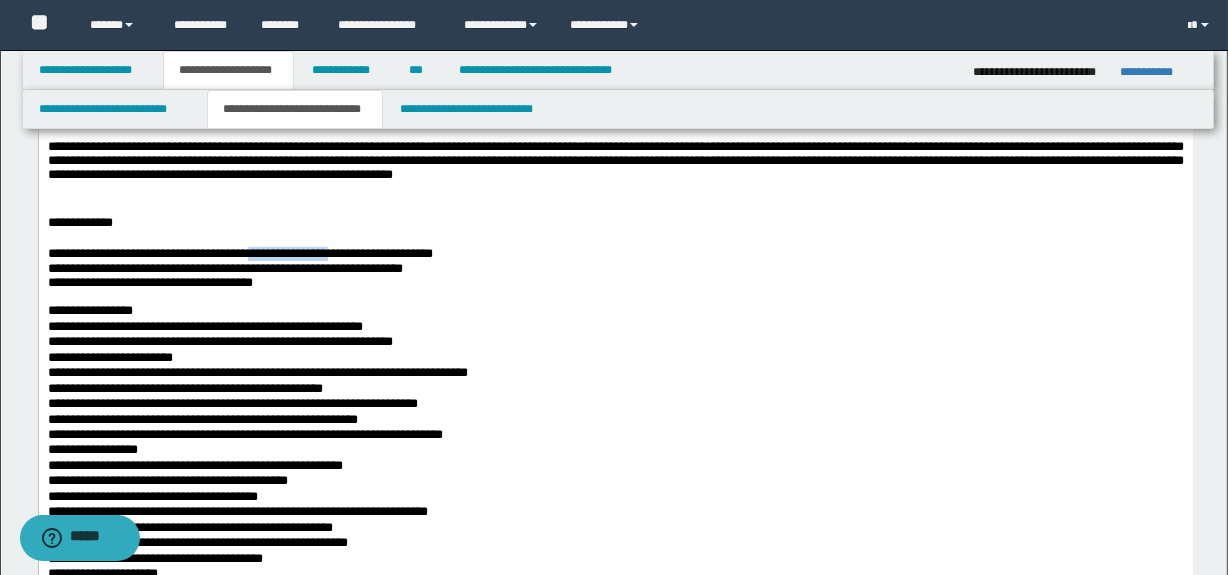 drag, startPoint x: 277, startPoint y: 261, endPoint x: 364, endPoint y: 258, distance: 87.05171 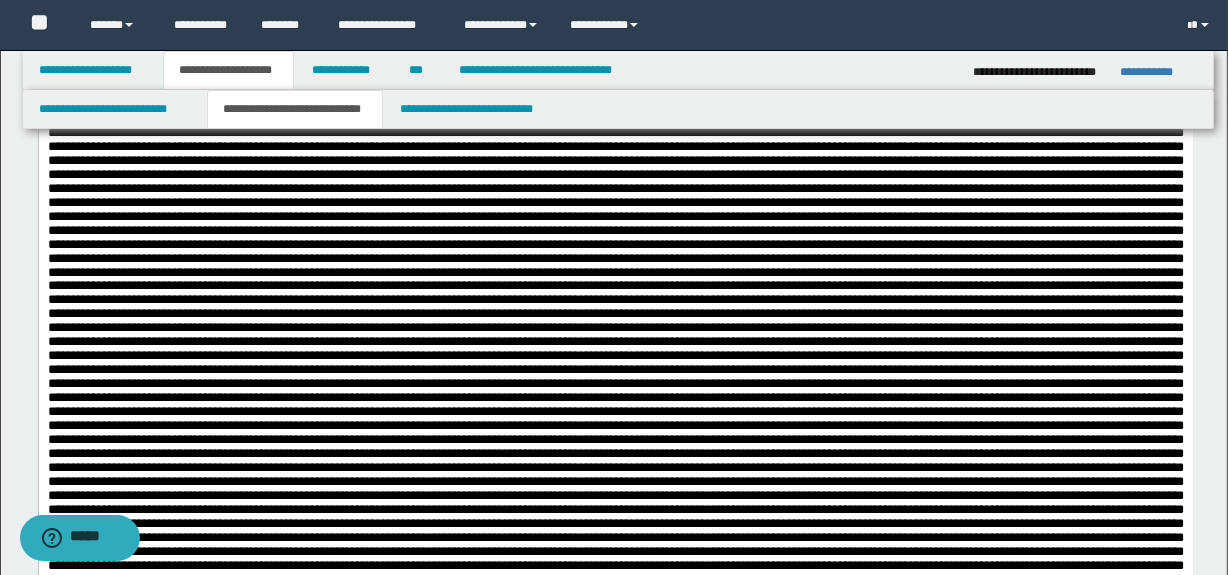 scroll, scrollTop: 2898, scrollLeft: 0, axis: vertical 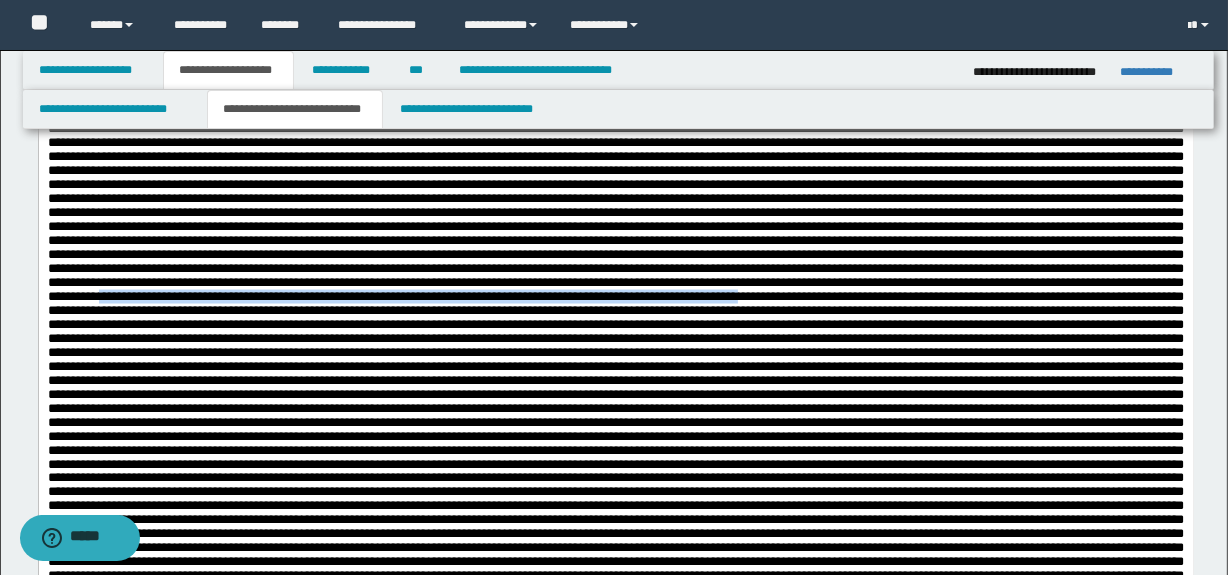 drag, startPoint x: 1040, startPoint y: 383, endPoint x: 1137, endPoint y: 384, distance: 97.00516 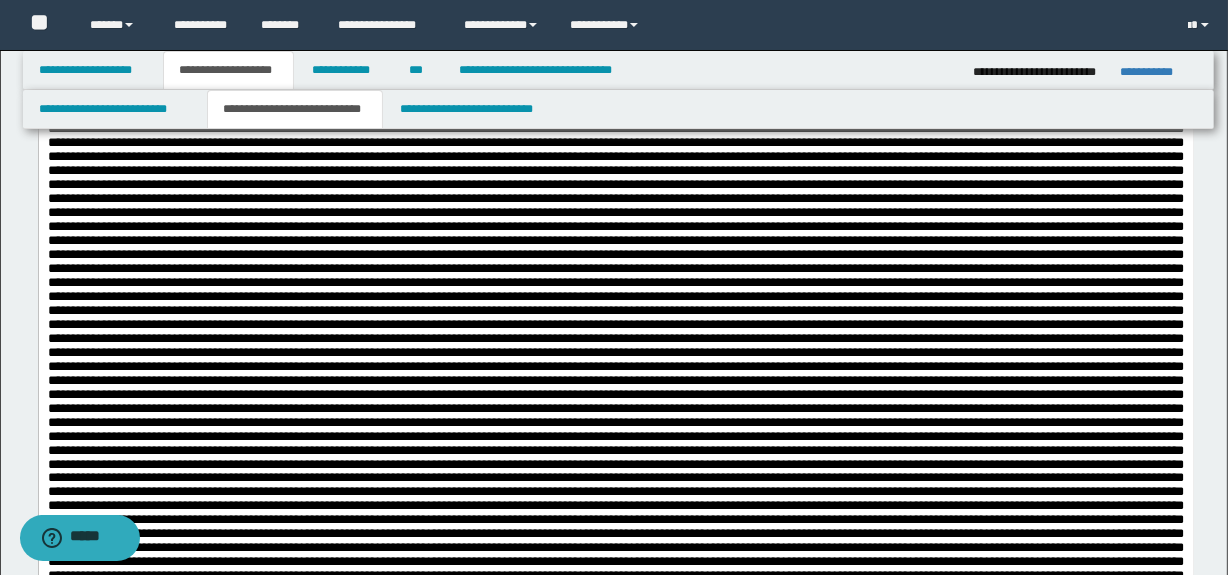 click at bounding box center (615, 444) 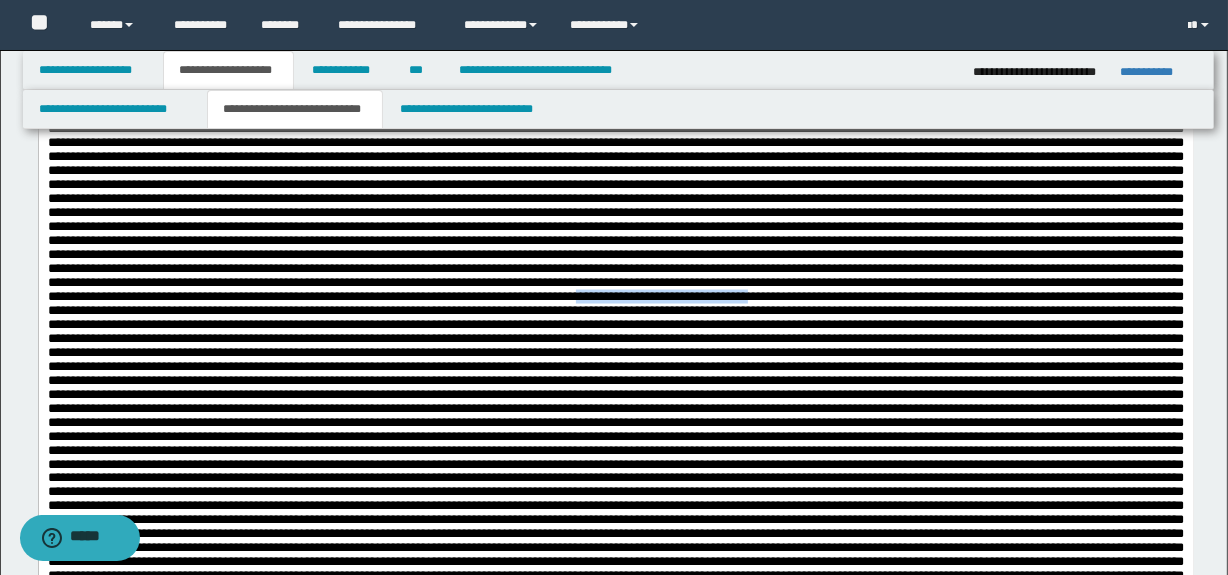 drag, startPoint x: 1152, startPoint y: 390, endPoint x: 968, endPoint y: 395, distance: 184.06792 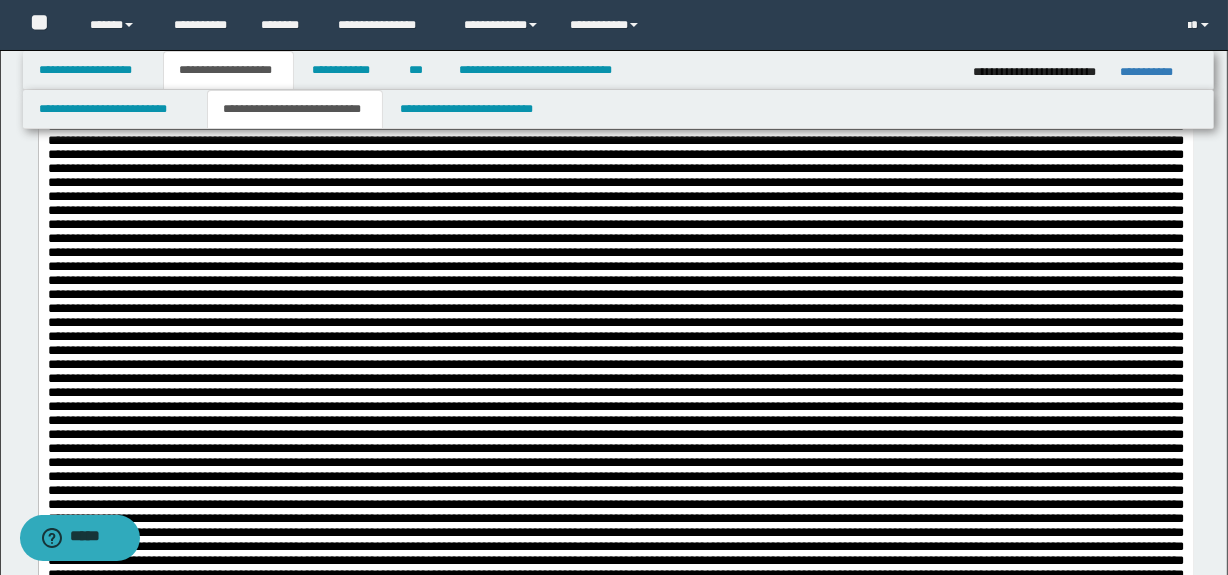 scroll, scrollTop: 0, scrollLeft: 0, axis: both 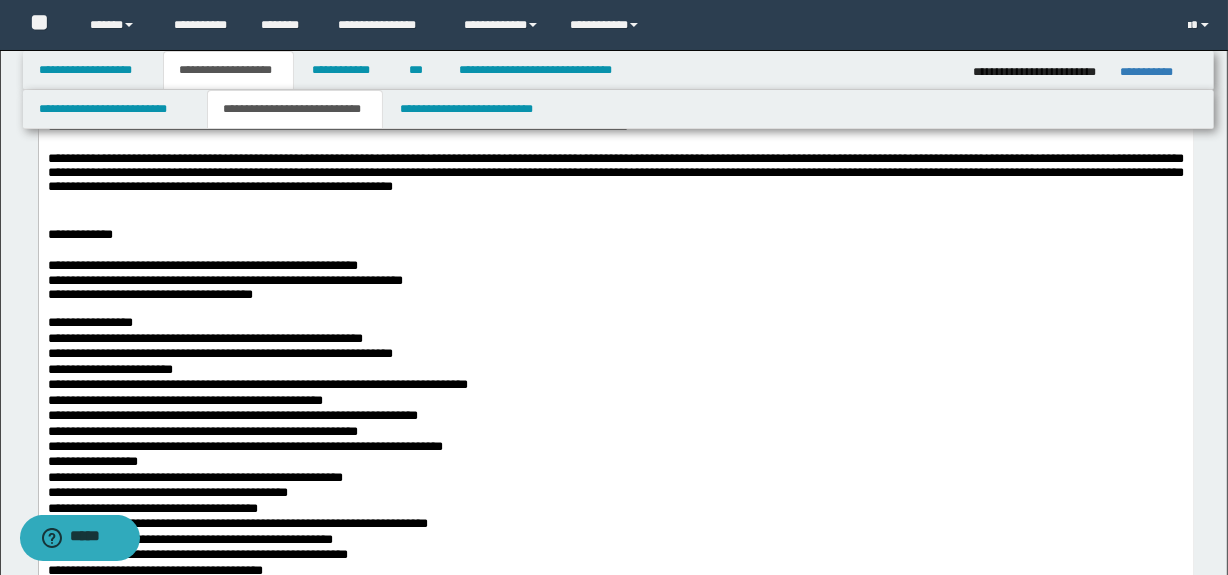click on "**********" at bounding box center [615, 295] 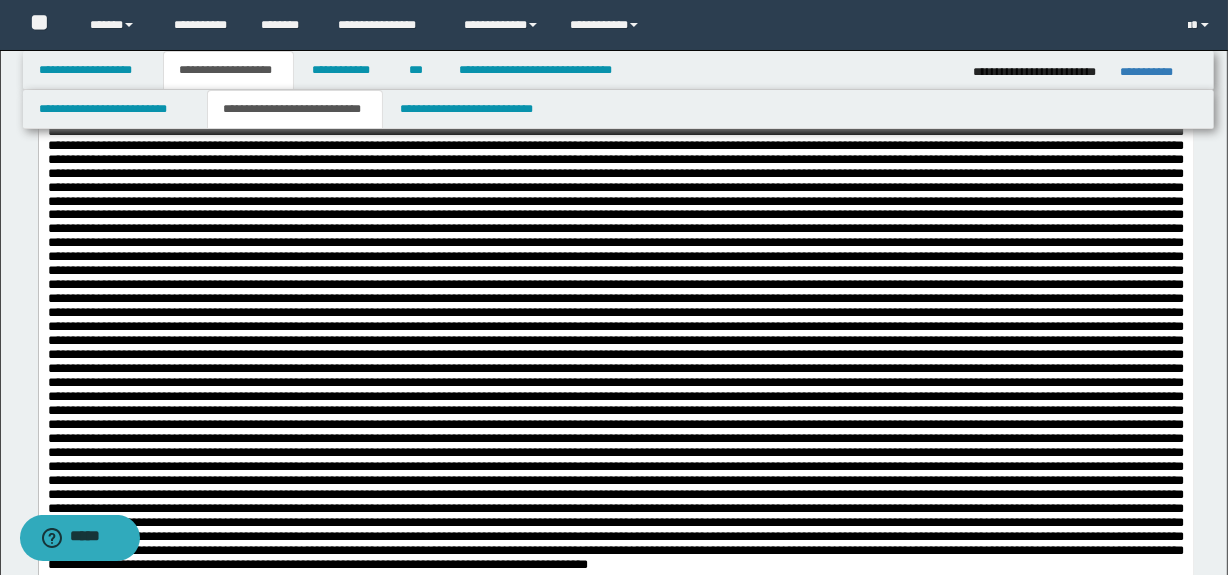 scroll, scrollTop: 3071, scrollLeft: 0, axis: vertical 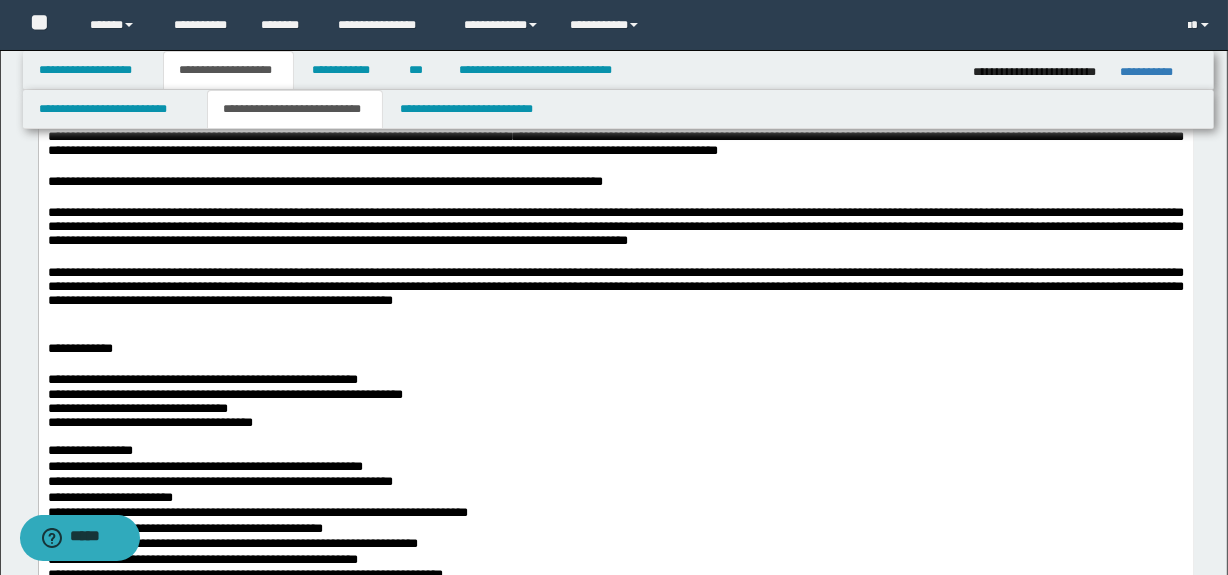 click on "**********" at bounding box center (615, 380) 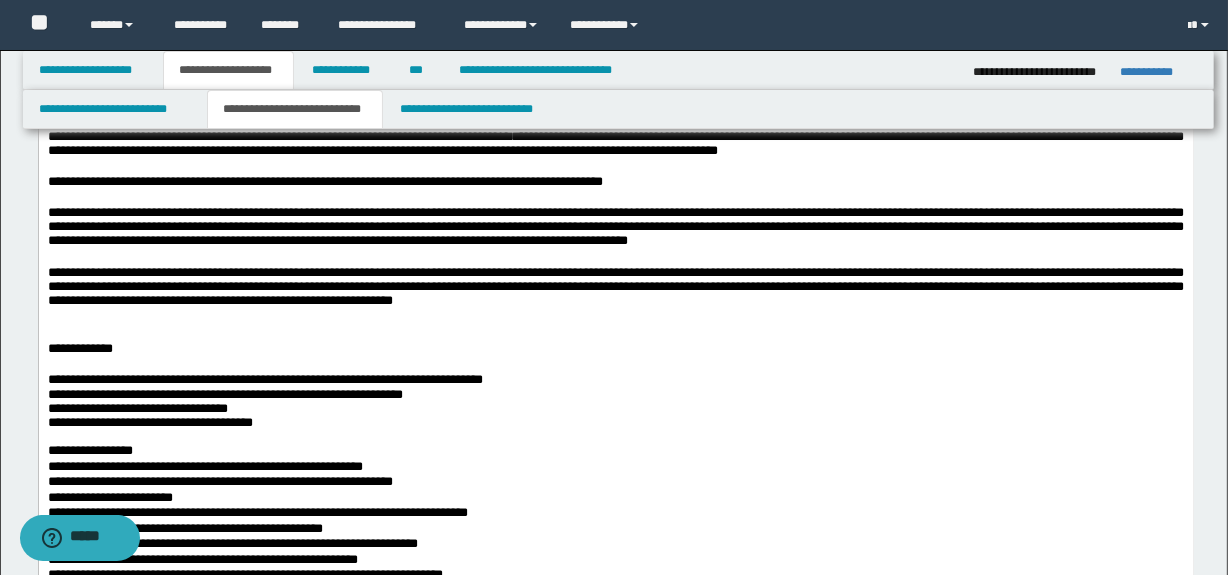 click on "**********" at bounding box center (615, 380) 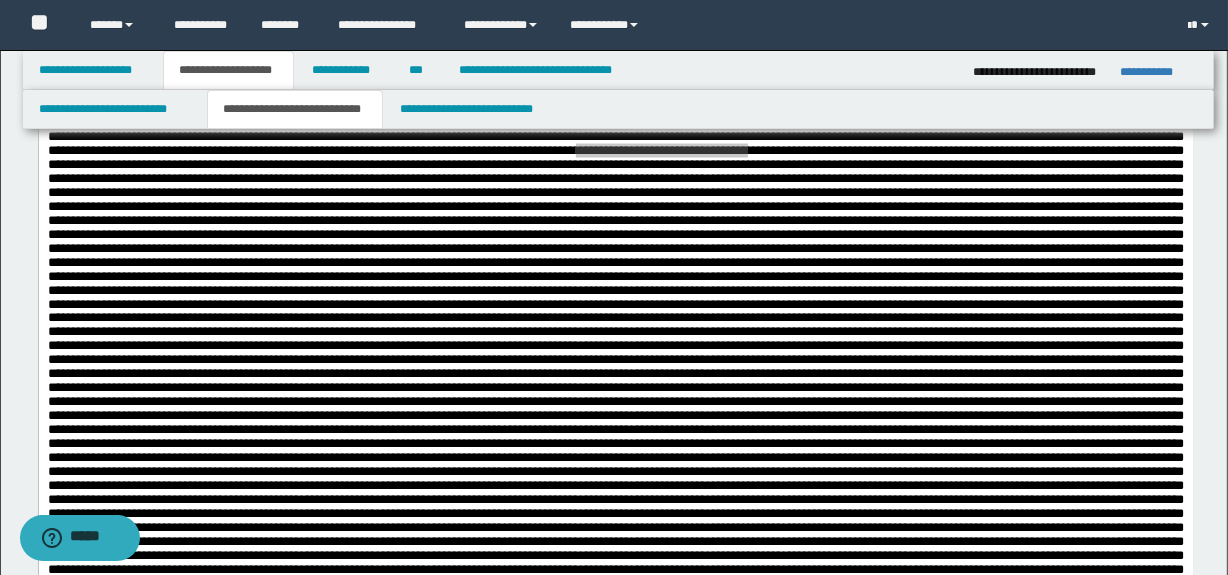 scroll, scrollTop: 3084, scrollLeft: 0, axis: vertical 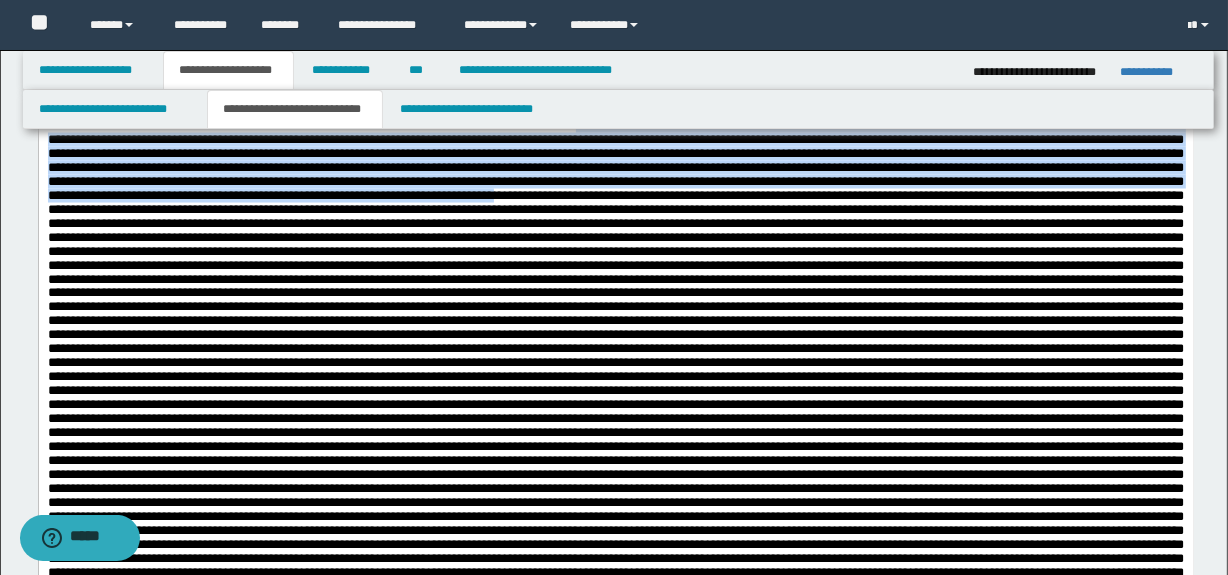 drag, startPoint x: 180, startPoint y: 312, endPoint x: 228, endPoint y: 336, distance: 53.66563 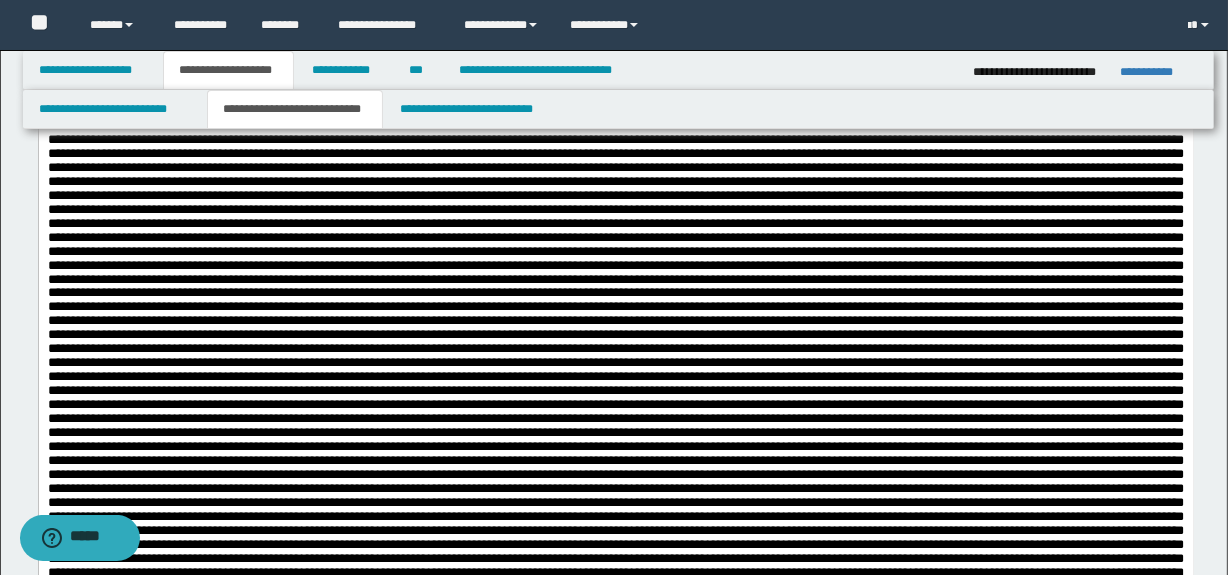 click at bounding box center [615, 273] 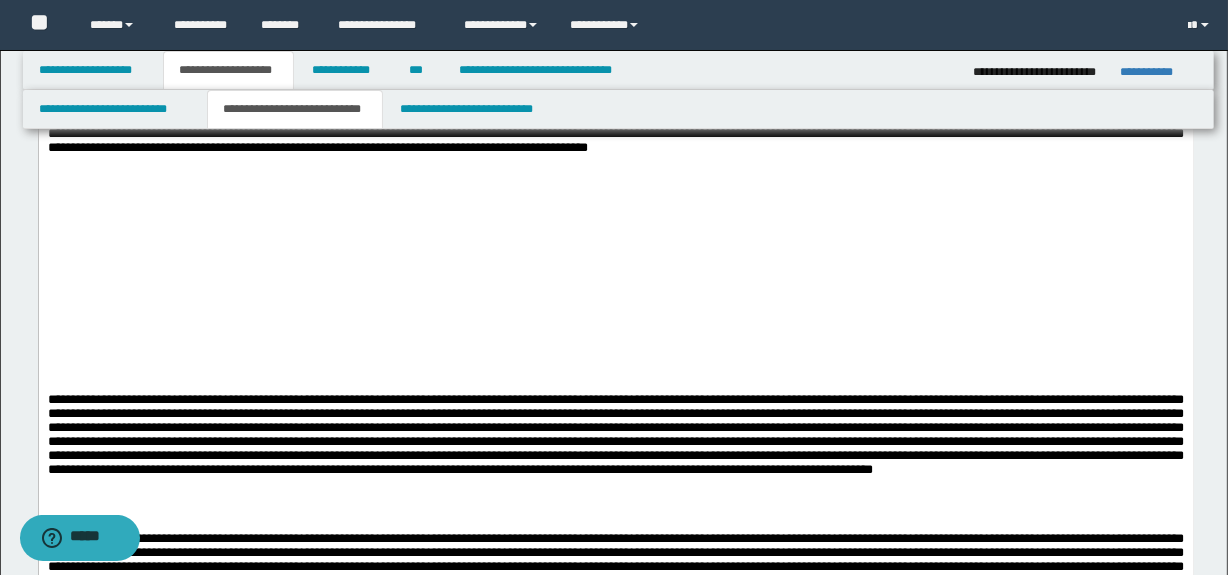 scroll, scrollTop: 3539, scrollLeft: 0, axis: vertical 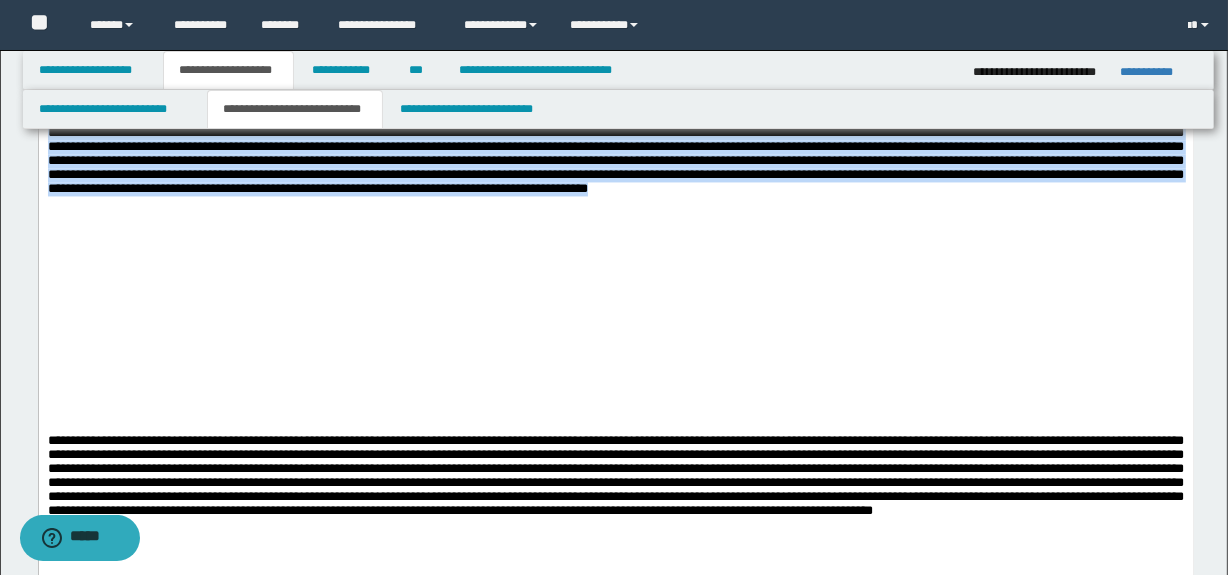 drag, startPoint x: 224, startPoint y: 289, endPoint x: 828, endPoint y: 403, distance: 614.6641 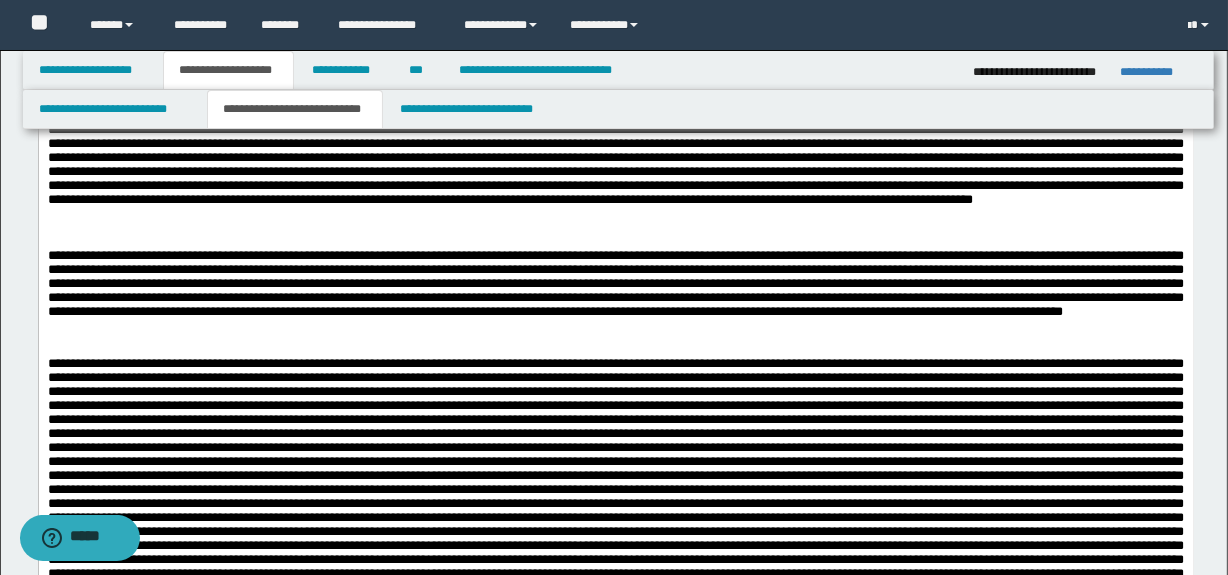 scroll, scrollTop: 2448, scrollLeft: 0, axis: vertical 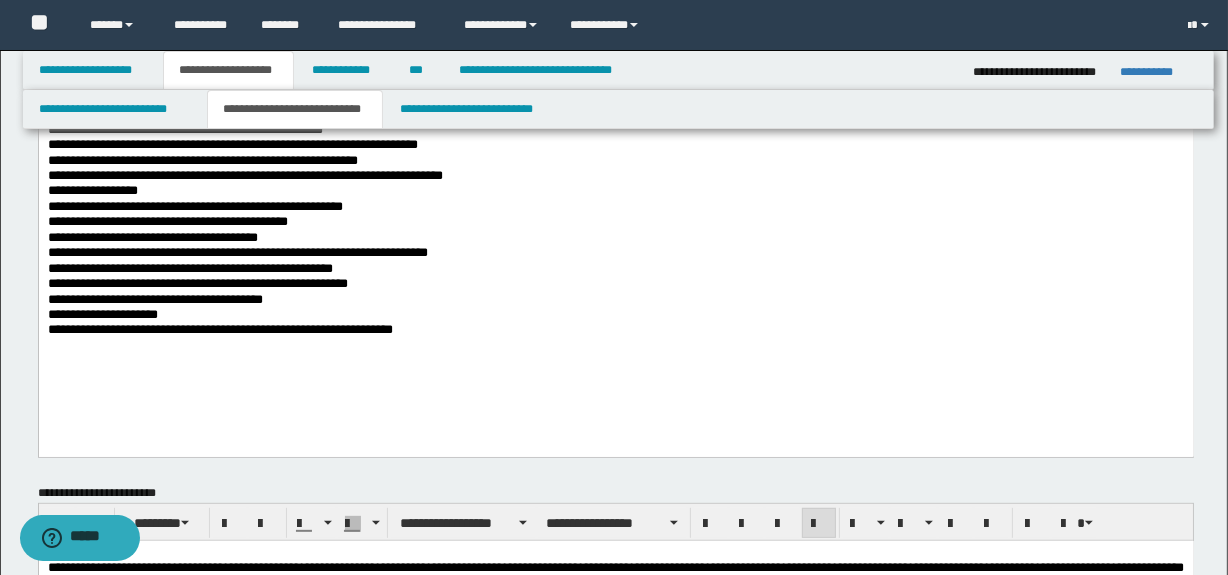 click on "**********" at bounding box center [615, -25] 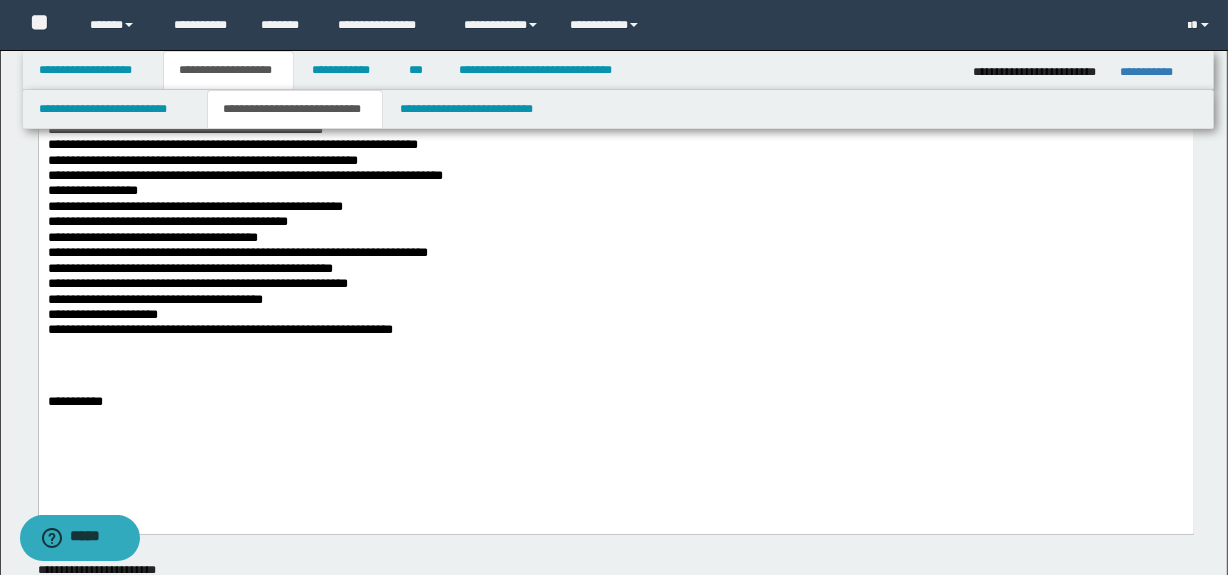 scroll, scrollTop: 284, scrollLeft: 0, axis: vertical 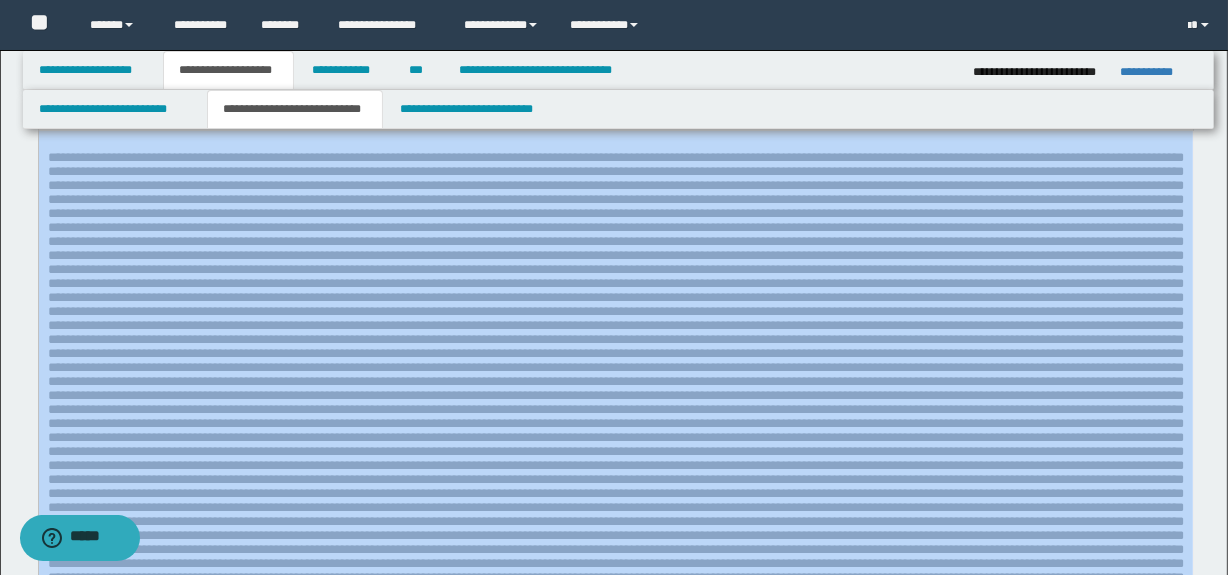 drag, startPoint x: 1226, startPoint y: 109, endPoint x: 1219, endPoint y: 148, distance: 39.623226 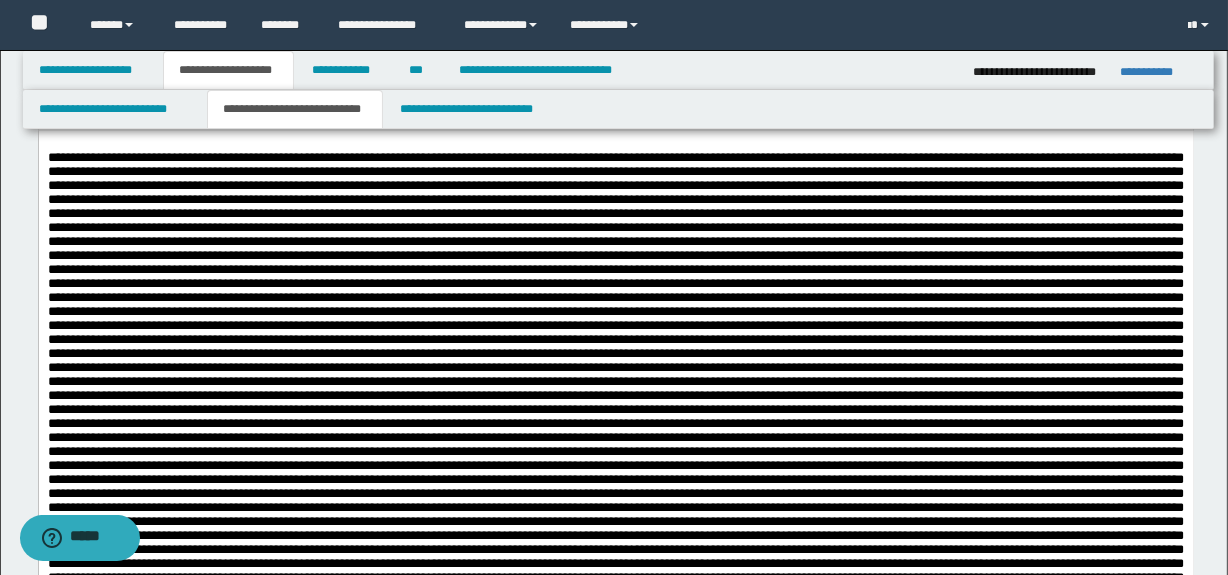 click at bounding box center [615, 483] 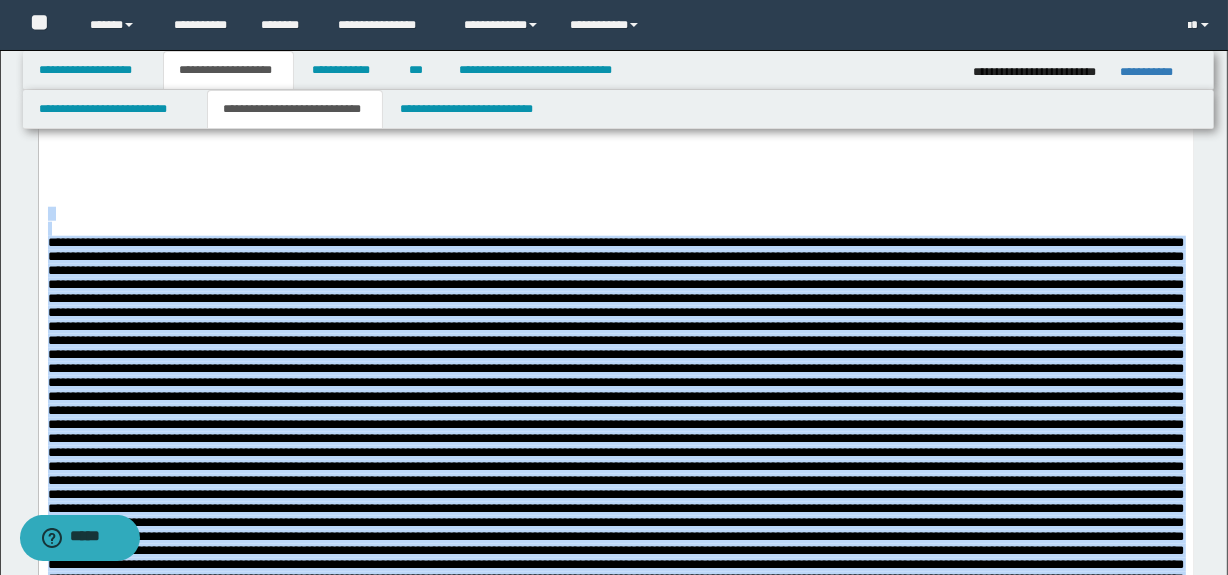 scroll, scrollTop: 1823, scrollLeft: 0, axis: vertical 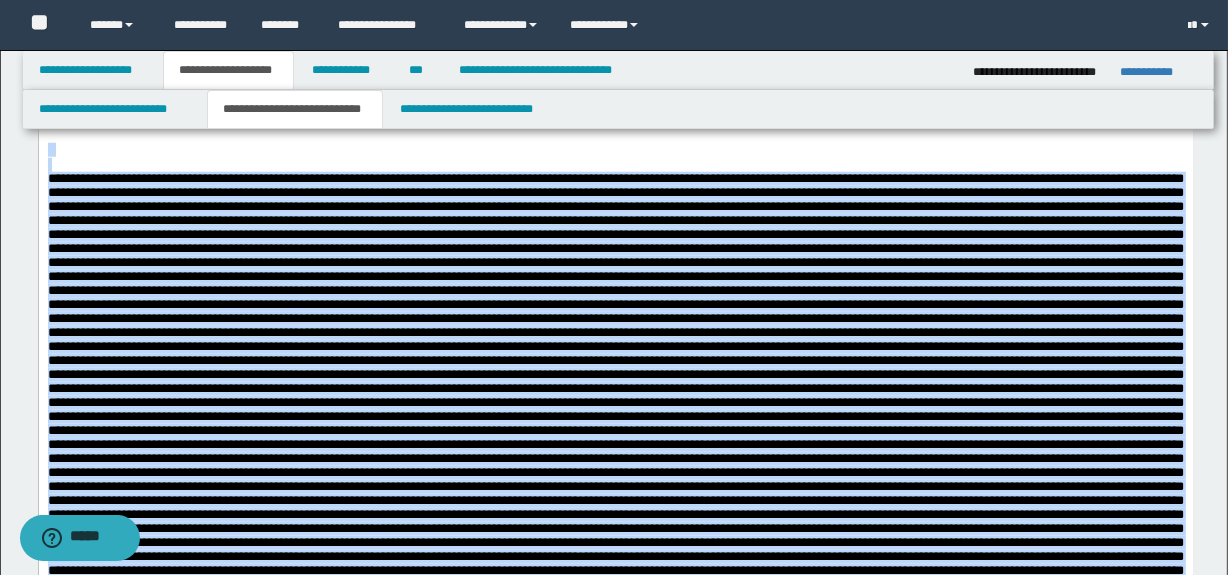 drag, startPoint x: 1239, startPoint y: 117, endPoint x: 1021, endPoint y: 793, distance: 710.2816 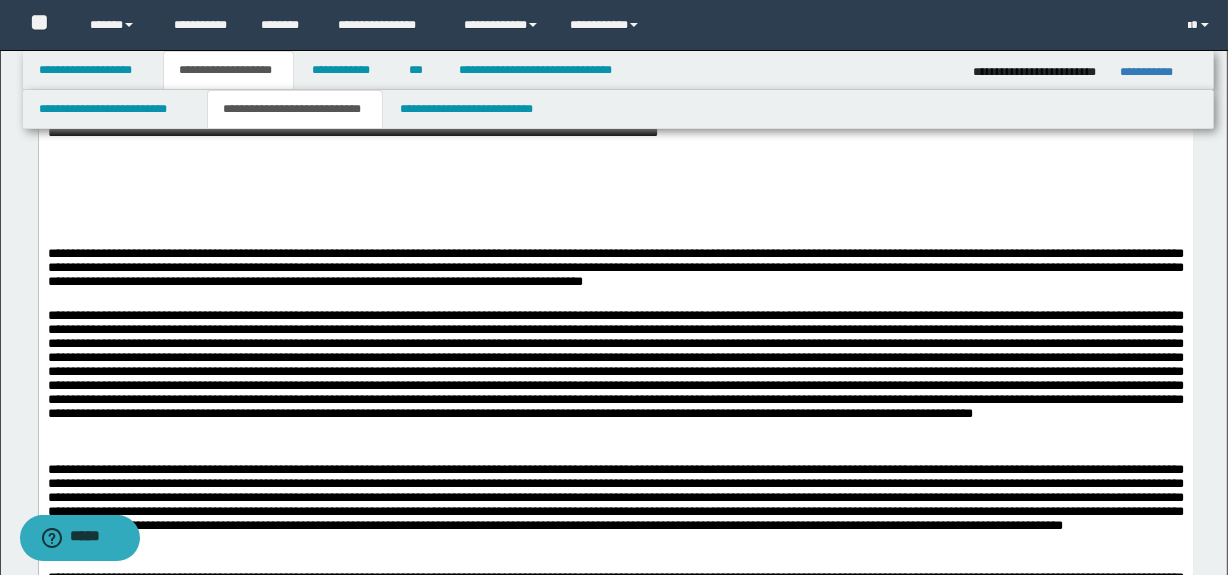 scroll, scrollTop: 2419, scrollLeft: 0, axis: vertical 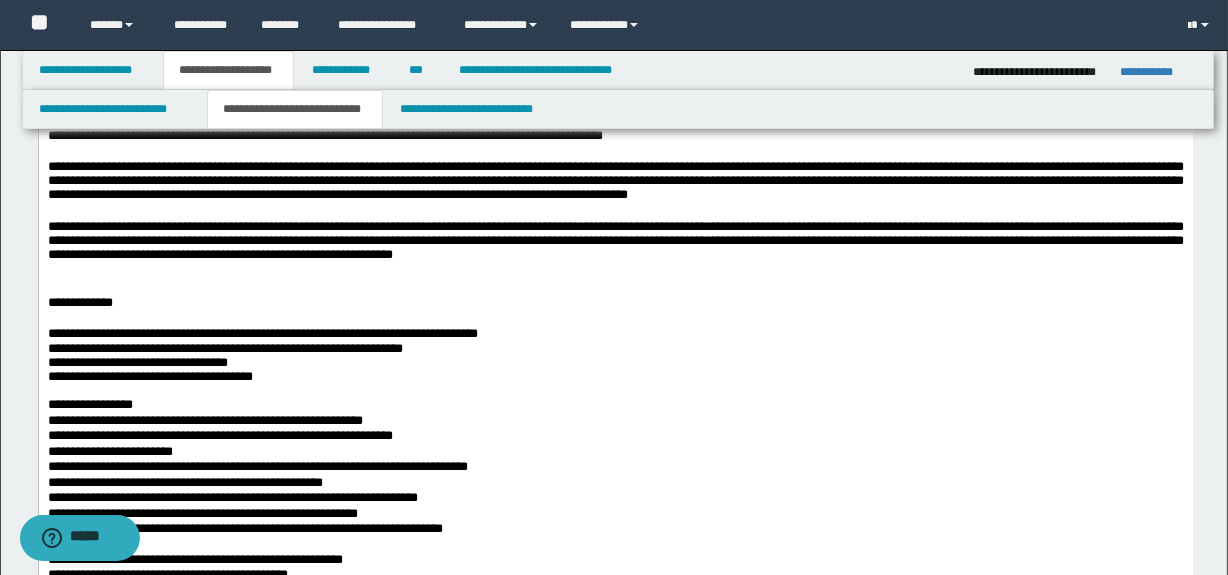 drag, startPoint x: 1237, startPoint y: 297, endPoint x: 852, endPoint y: 349, distance: 388.49582 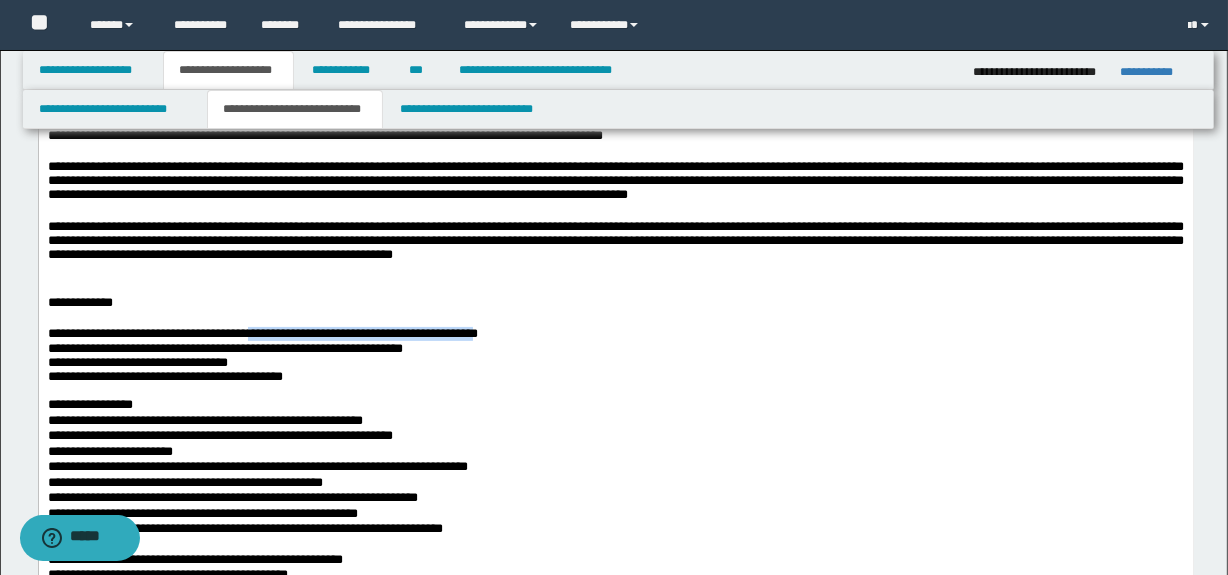 drag, startPoint x: 285, startPoint y: 337, endPoint x: 522, endPoint y: 343, distance: 237.07594 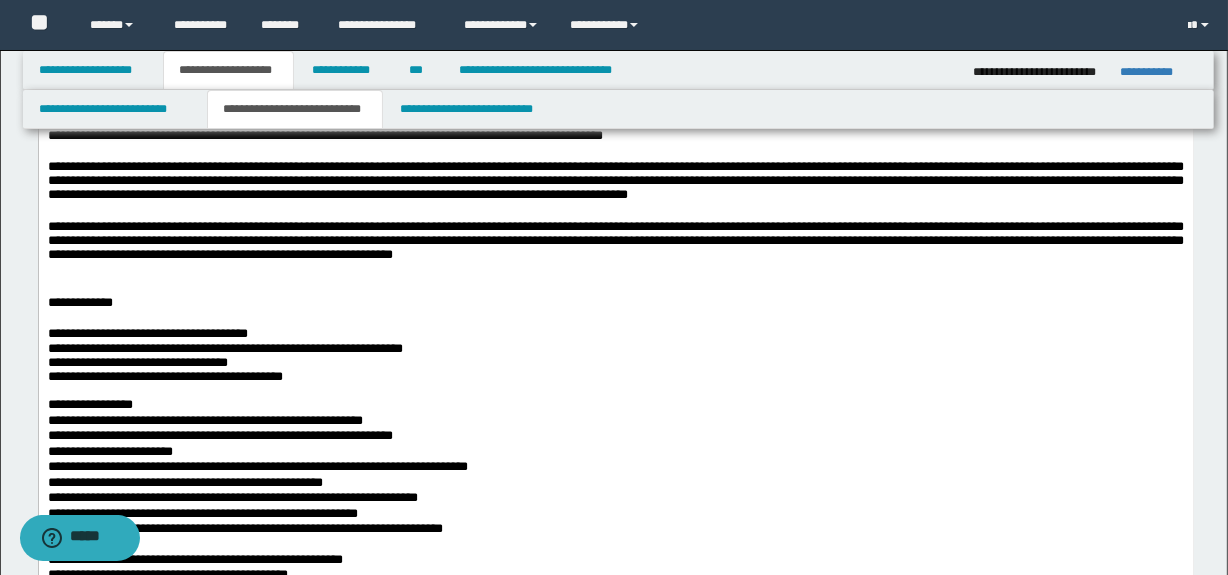 click on "**********" at bounding box center (164, 376) 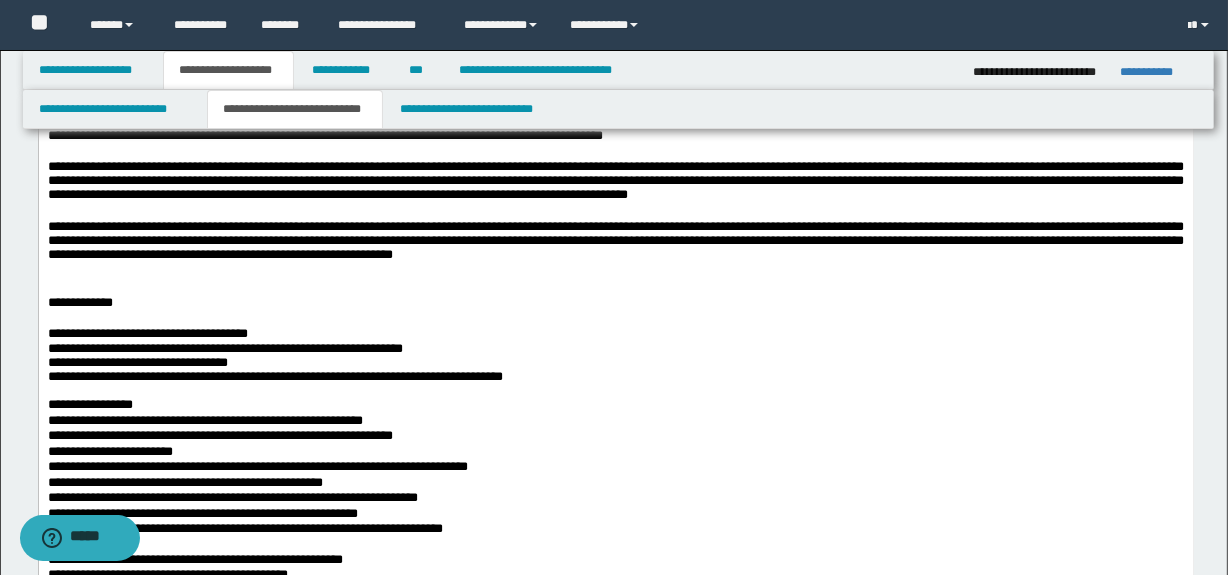 click on "**********" at bounding box center (274, 376) 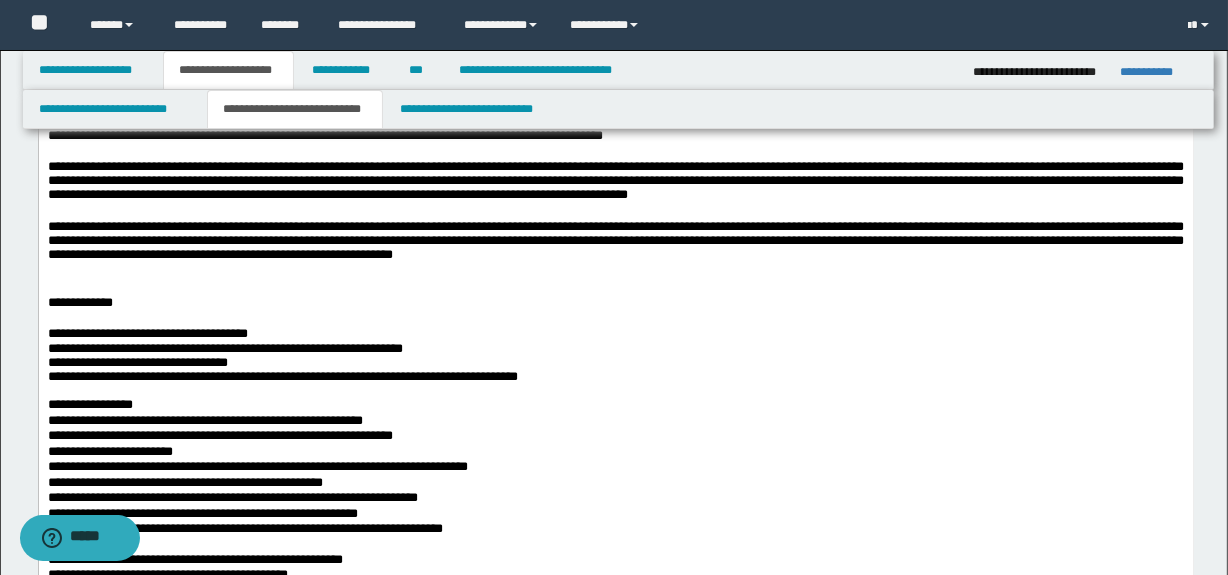 click on "**********" at bounding box center [615, 377] 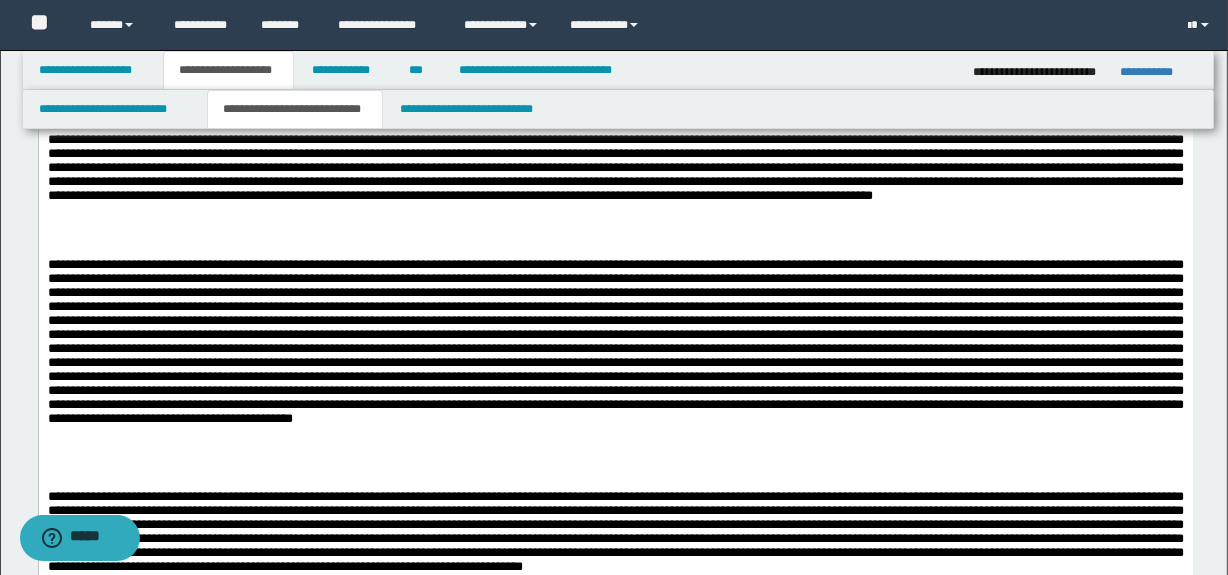 scroll, scrollTop: 3737, scrollLeft: 0, axis: vertical 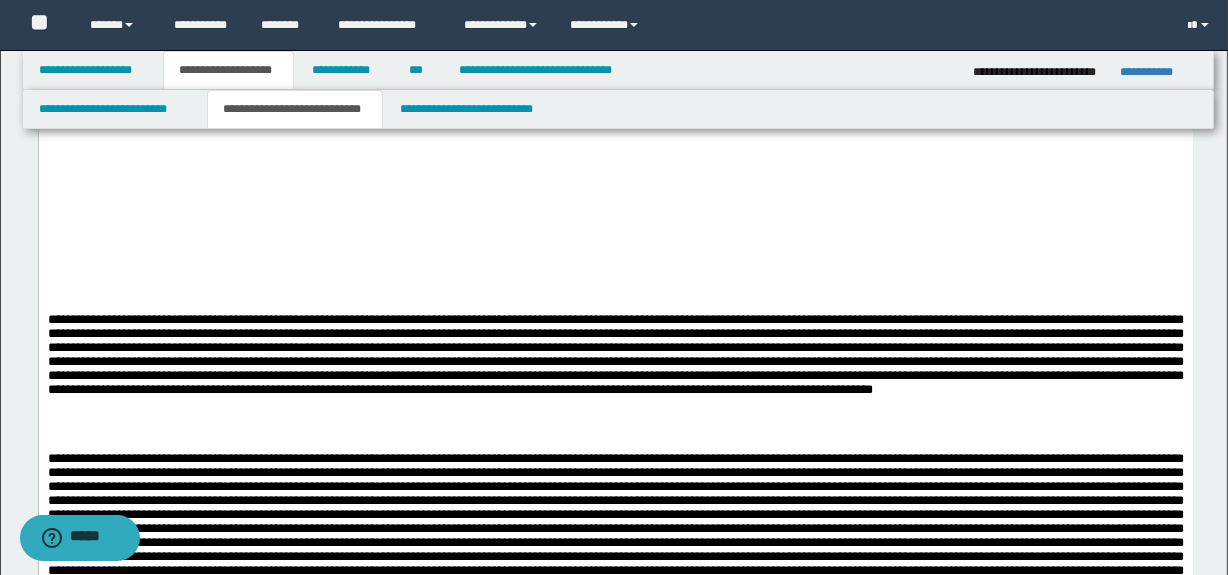 click at bounding box center [615, 547] 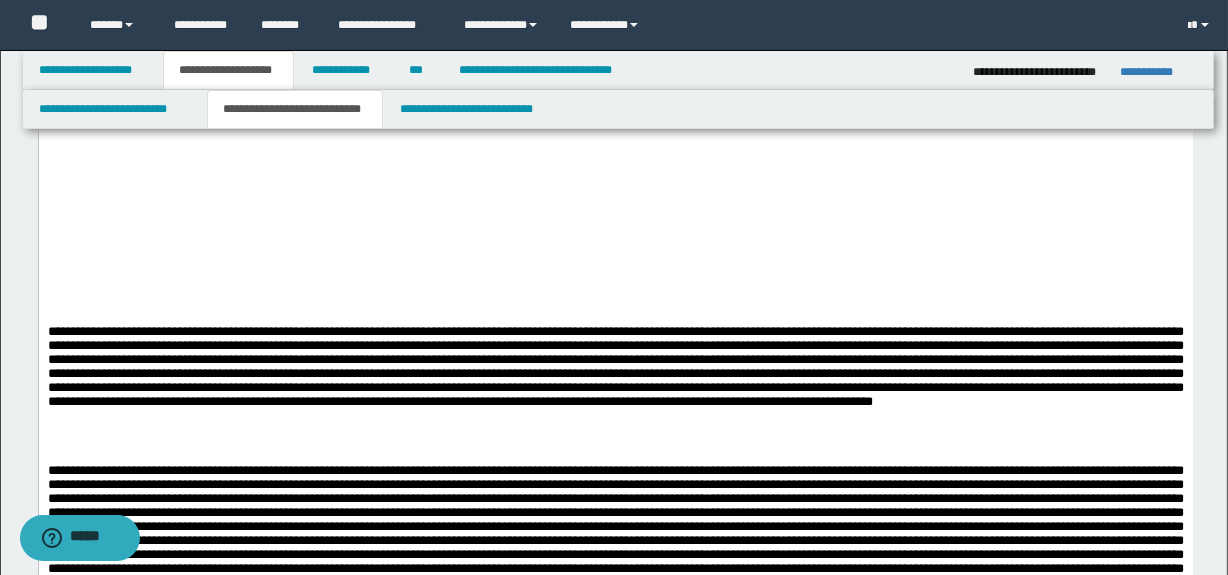 scroll, scrollTop: 3737, scrollLeft: 0, axis: vertical 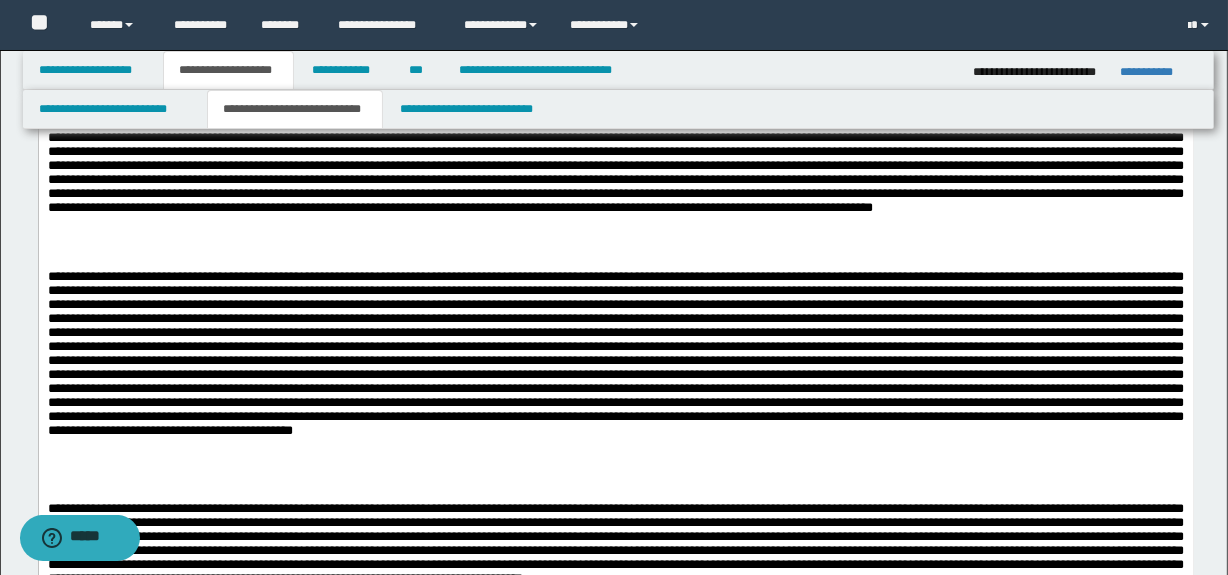 click on "**********" at bounding box center [615, 5] 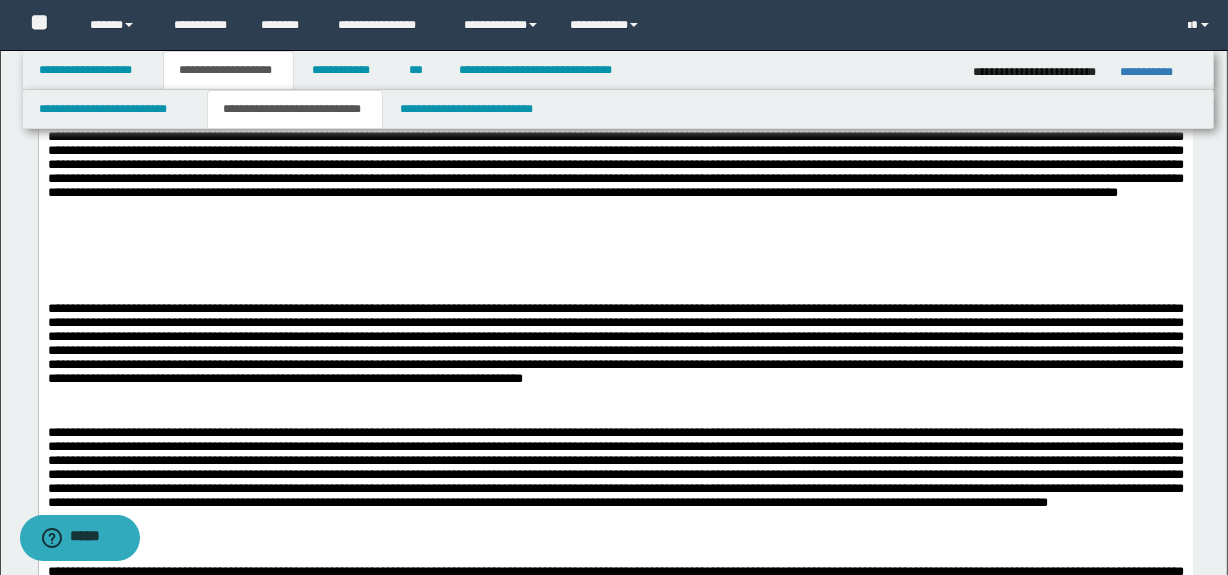 scroll, scrollTop: 4191, scrollLeft: 0, axis: vertical 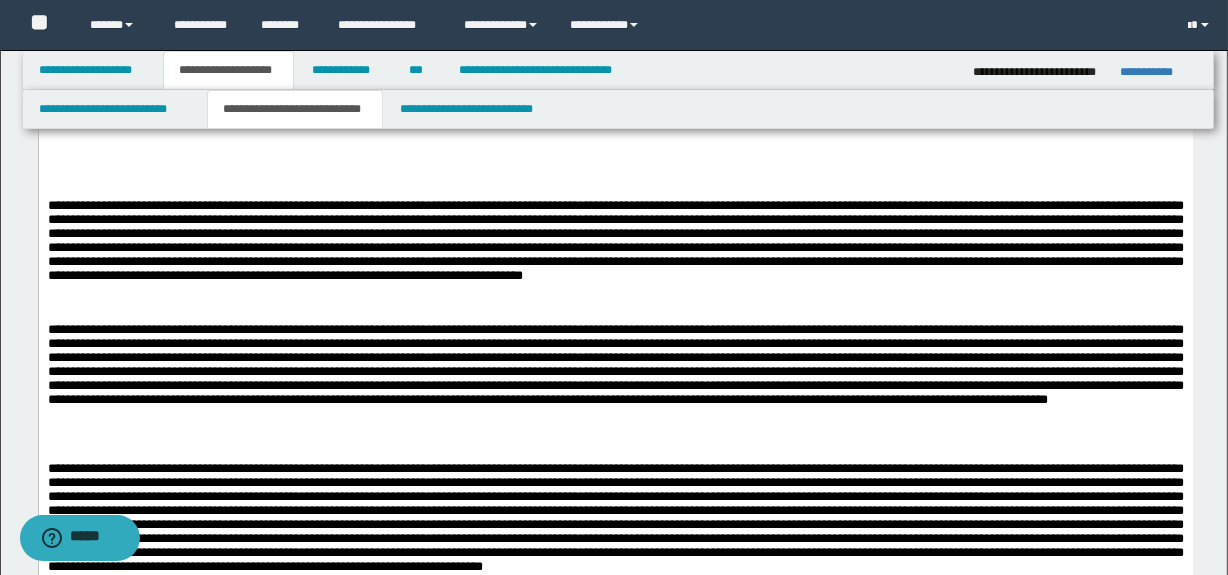 click at bounding box center [615, 372] 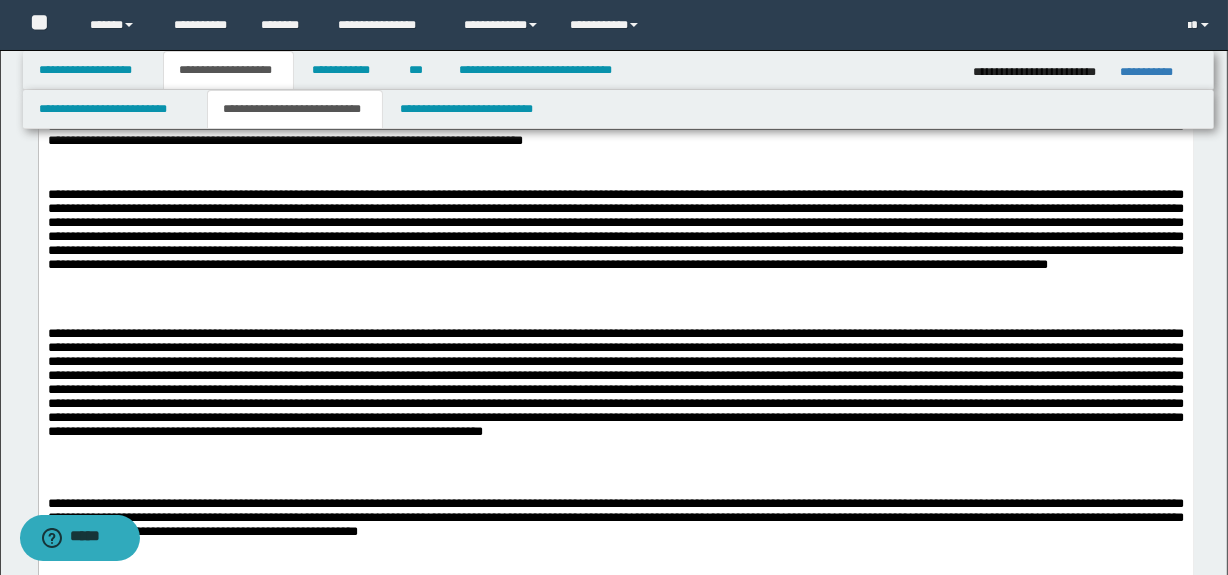 scroll, scrollTop: 4373, scrollLeft: 0, axis: vertical 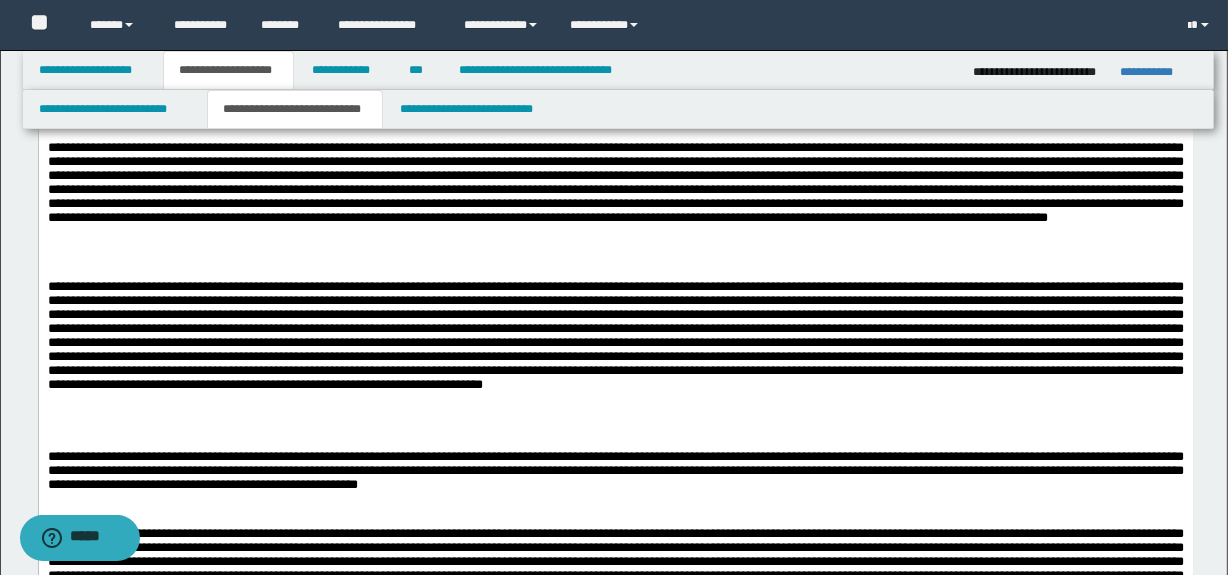 click on "**********" at bounding box center (615, 468) 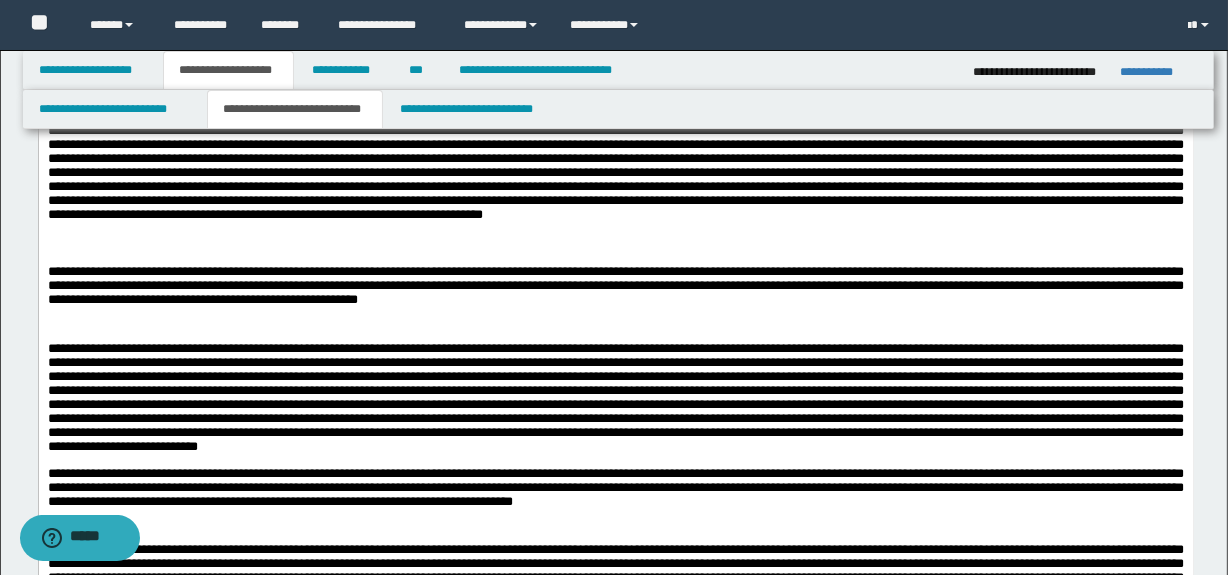 scroll, scrollTop: 4555, scrollLeft: 0, axis: vertical 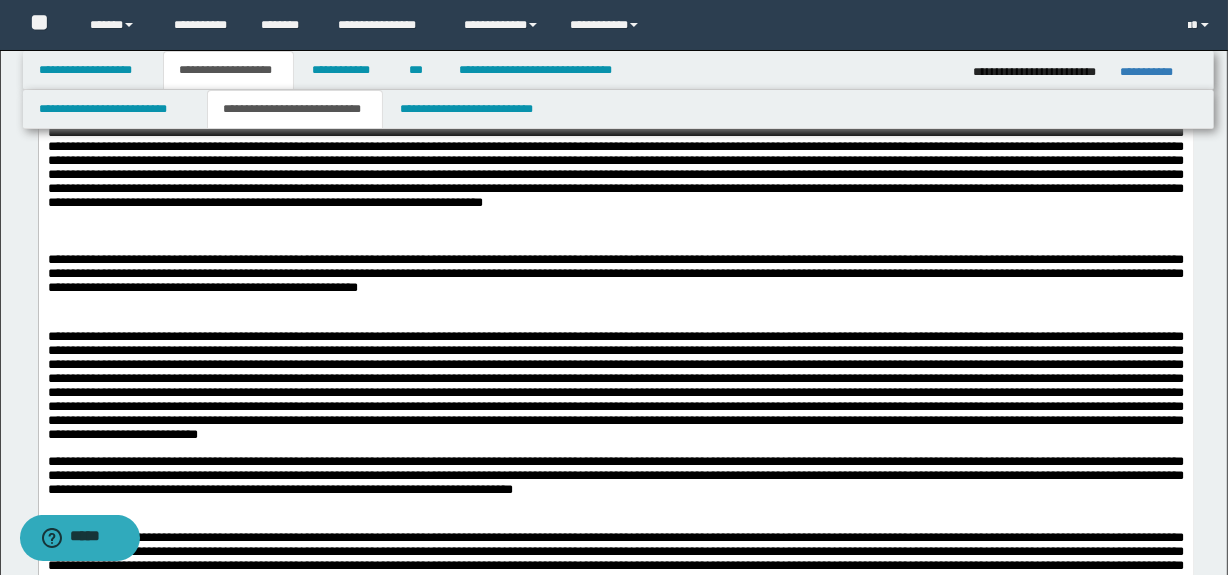 click on "**********" at bounding box center (615, -654) 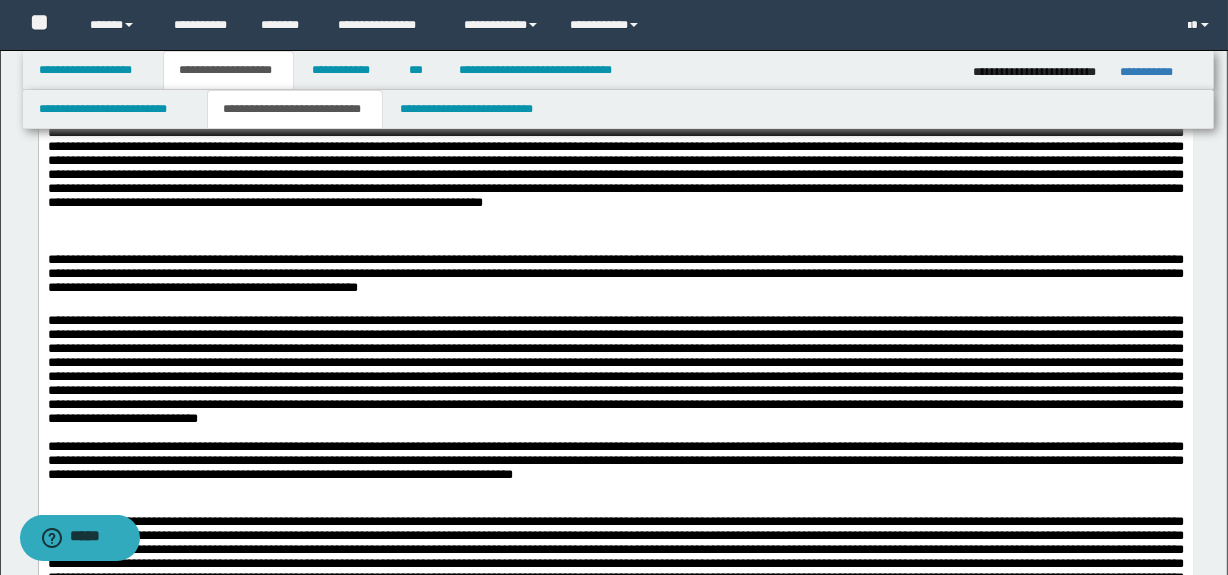 click on "**********" at bounding box center (615, 464) 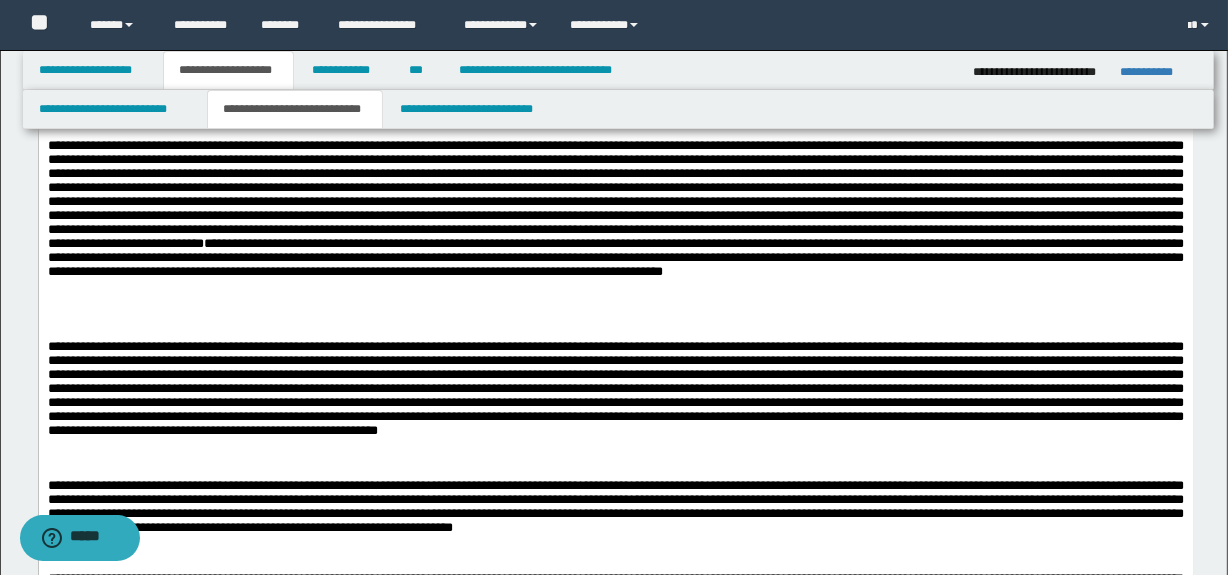 scroll, scrollTop: 4737, scrollLeft: 0, axis: vertical 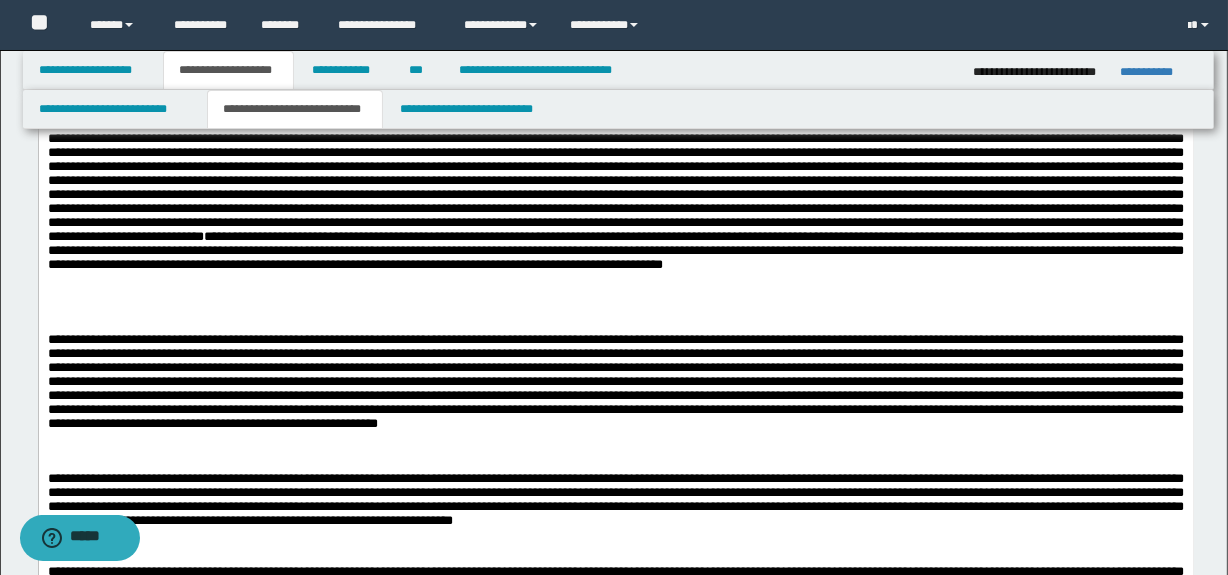 click on "**********" at bounding box center [615, 497] 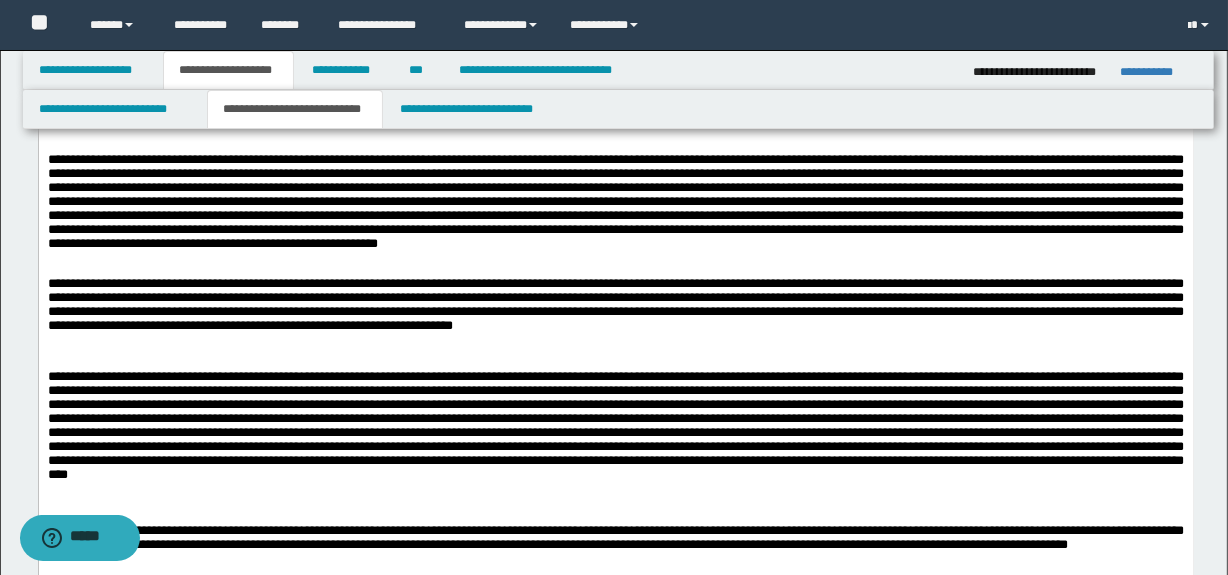 scroll, scrollTop: 4919, scrollLeft: 0, axis: vertical 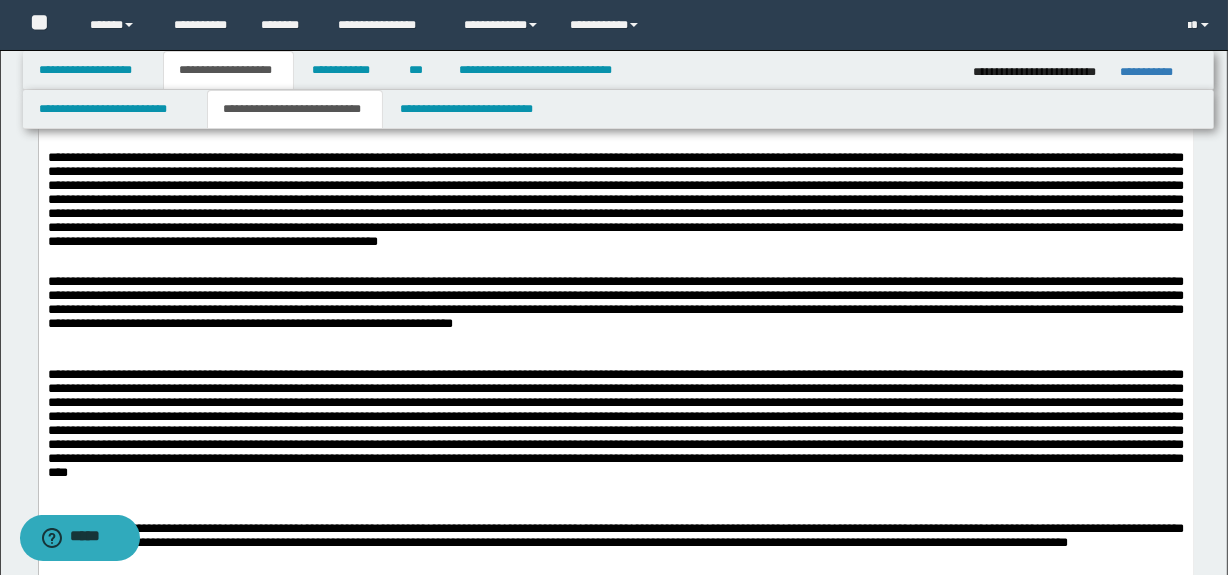 click at bounding box center (615, 424) 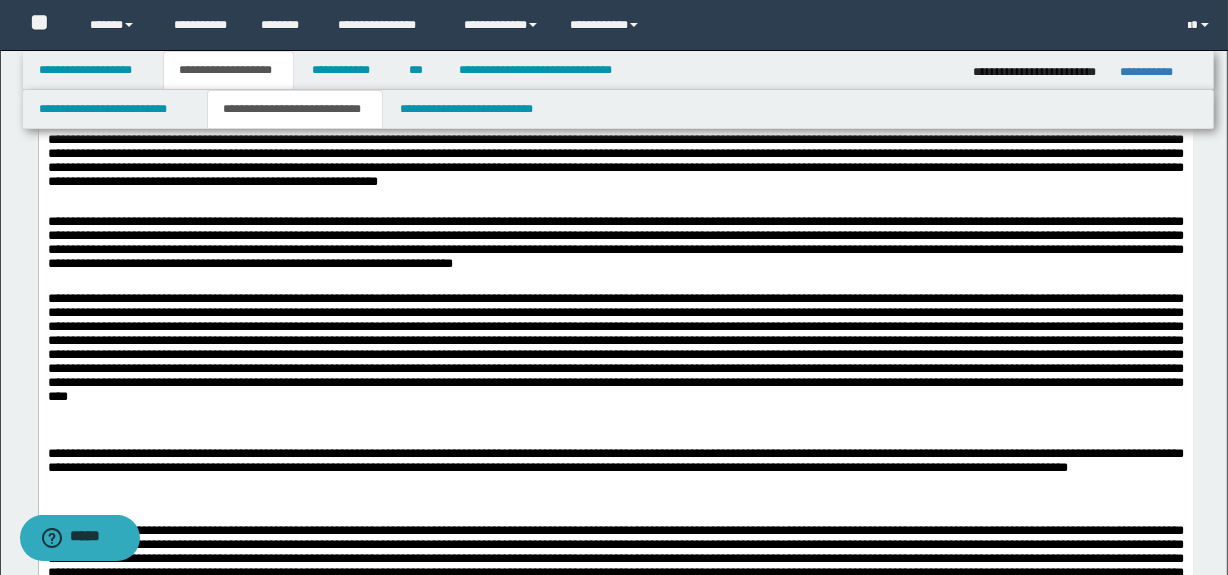 scroll, scrollTop: 5100, scrollLeft: 0, axis: vertical 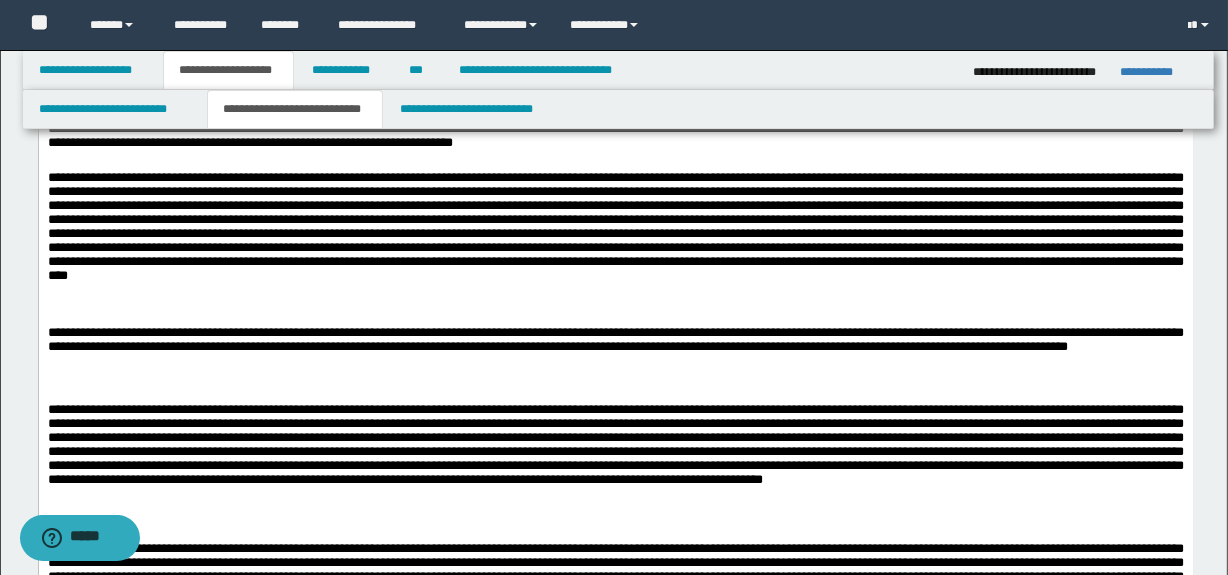 click on "**********" at bounding box center [615, 344] 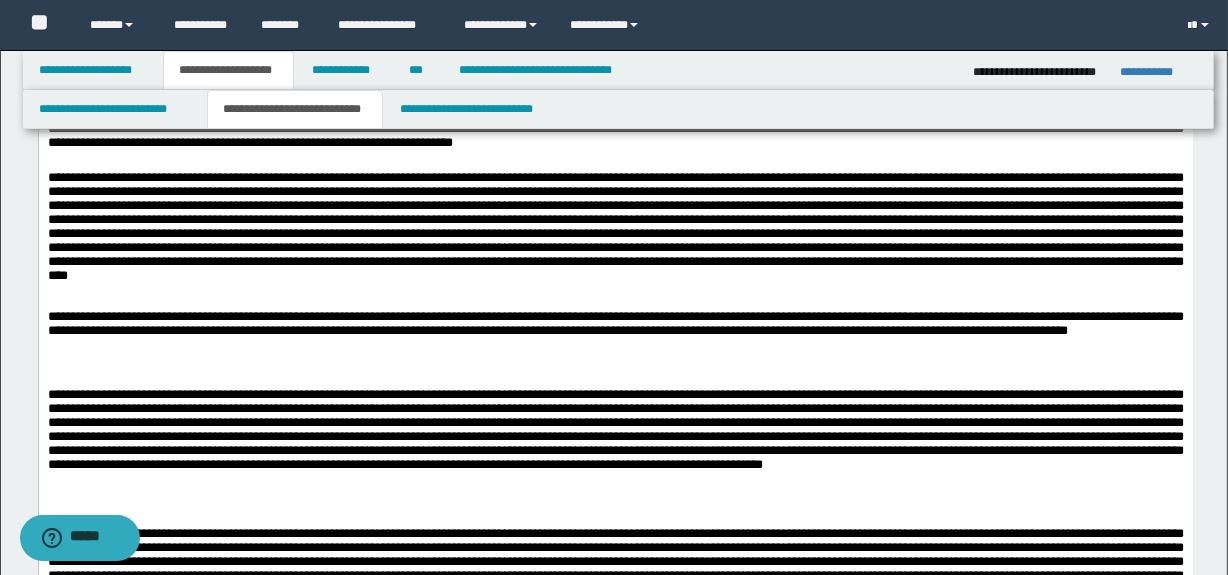 click at bounding box center [615, 366] 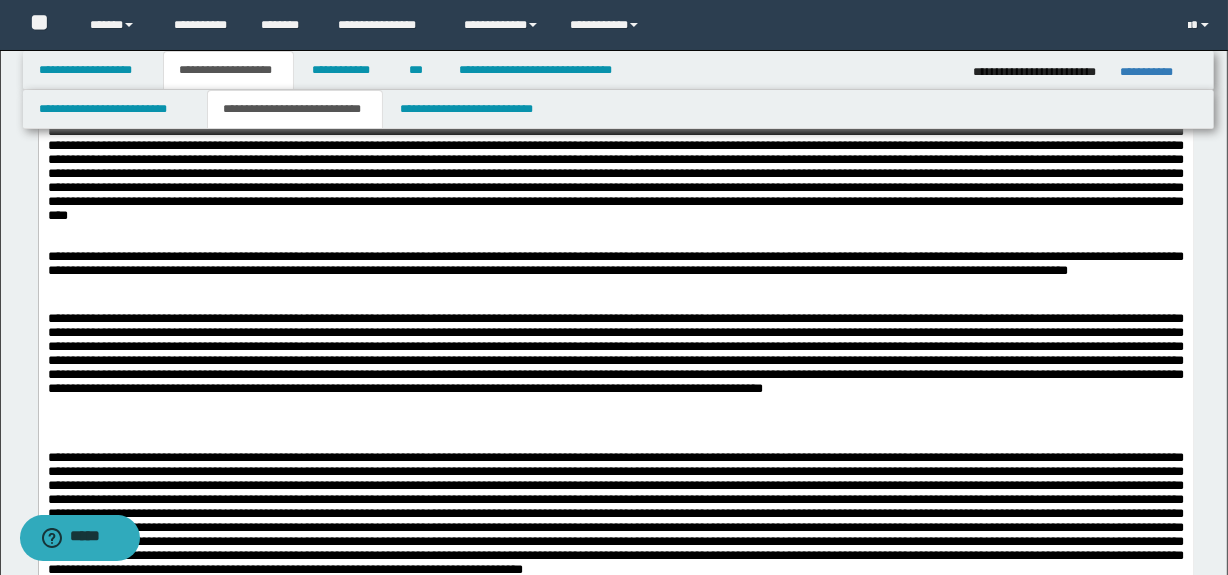 scroll, scrollTop: 5191, scrollLeft: 0, axis: vertical 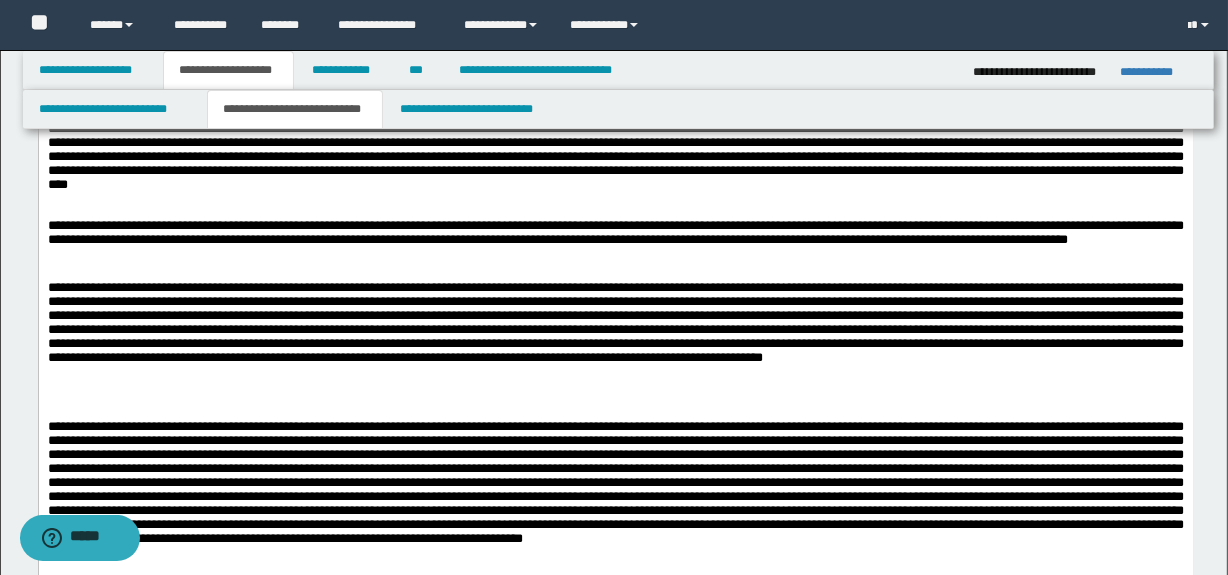 click at bounding box center [615, 492] 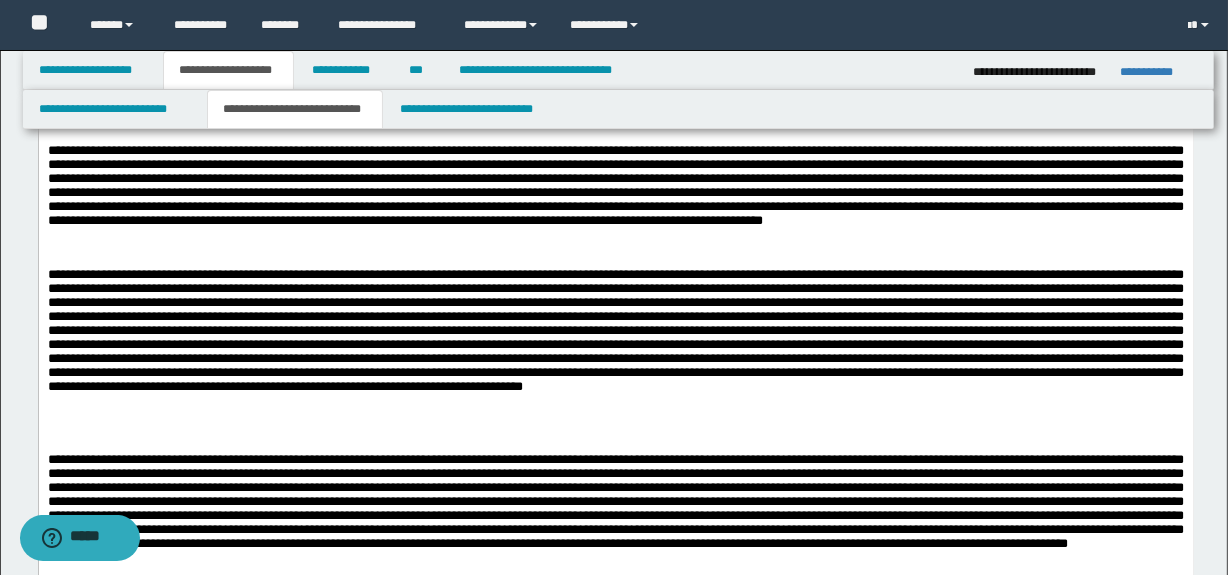 scroll, scrollTop: 5373, scrollLeft: 0, axis: vertical 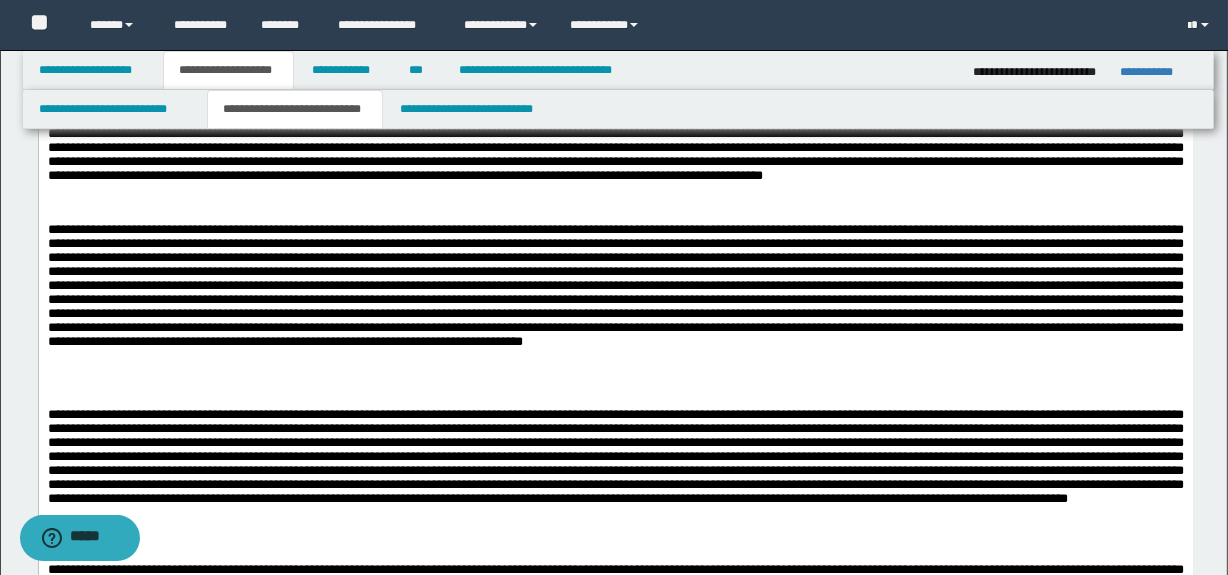 click at bounding box center [615, 464] 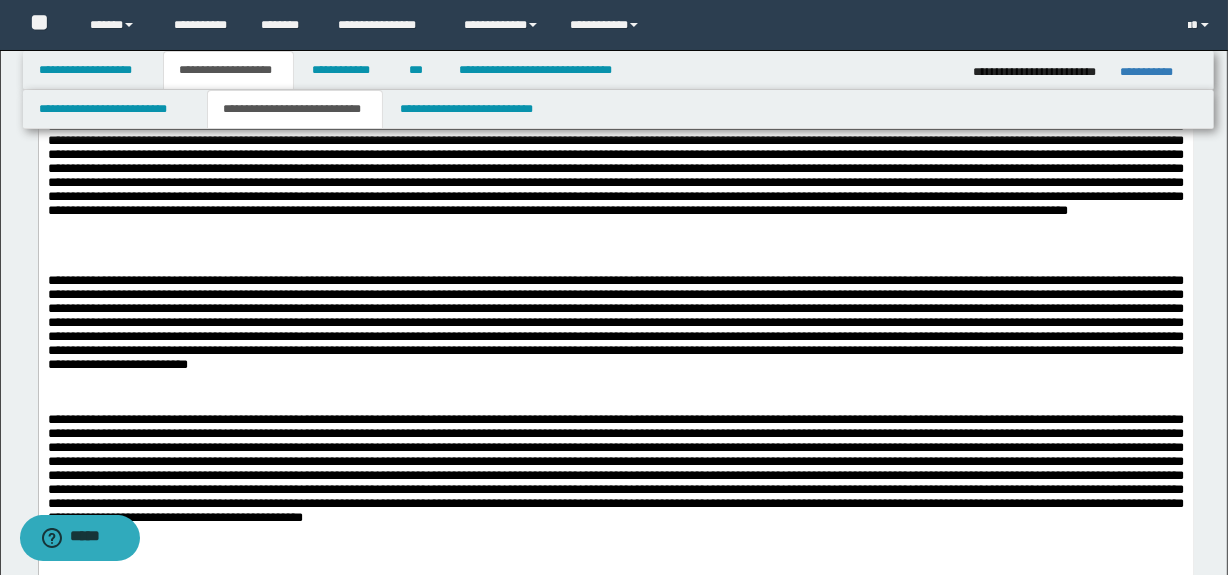 scroll, scrollTop: 5555, scrollLeft: 0, axis: vertical 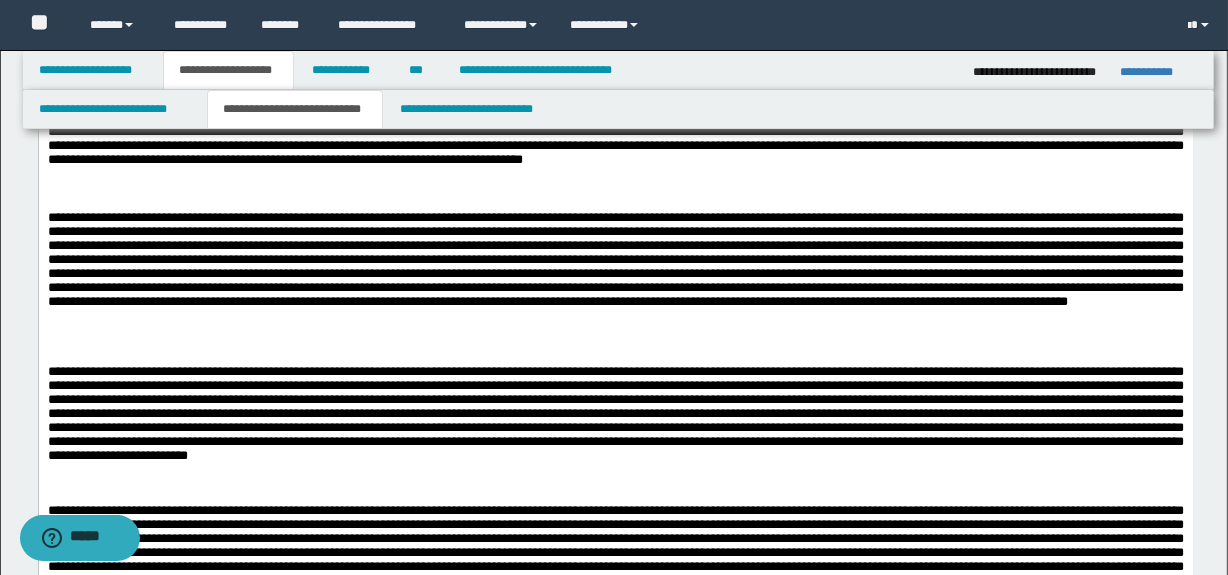 click at bounding box center (615, 414) 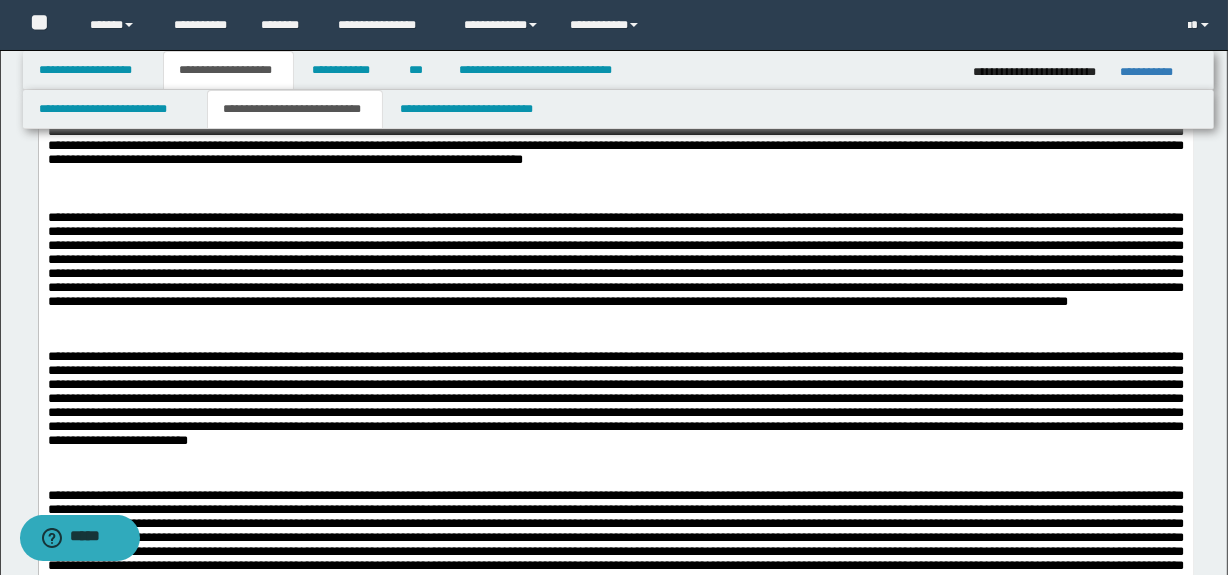 click at bounding box center [615, 553] 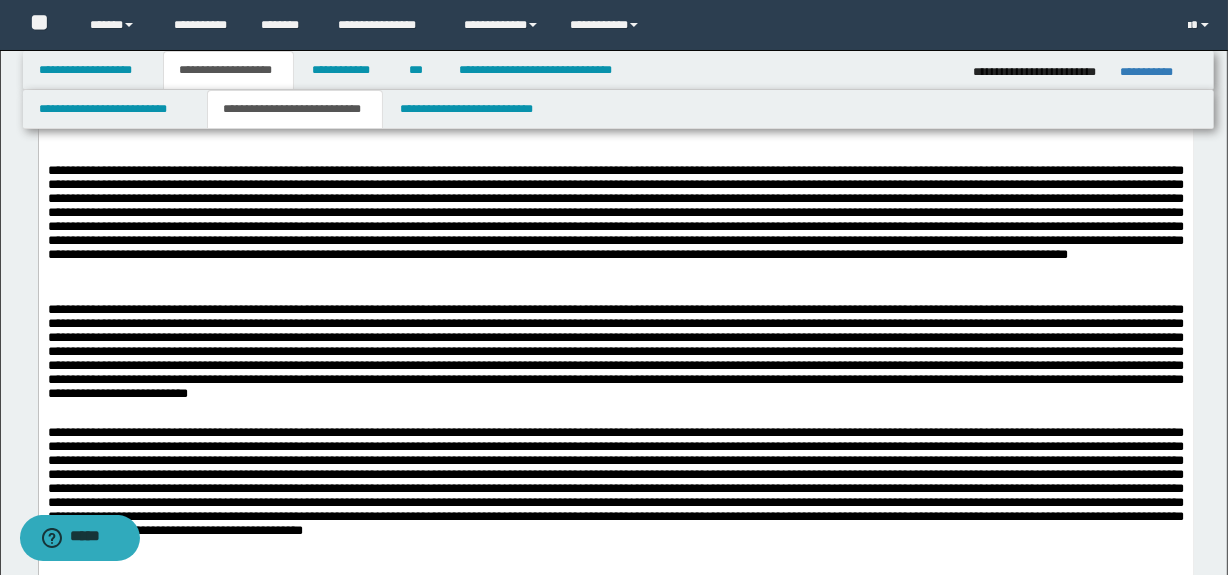 scroll, scrollTop: 5646, scrollLeft: 0, axis: vertical 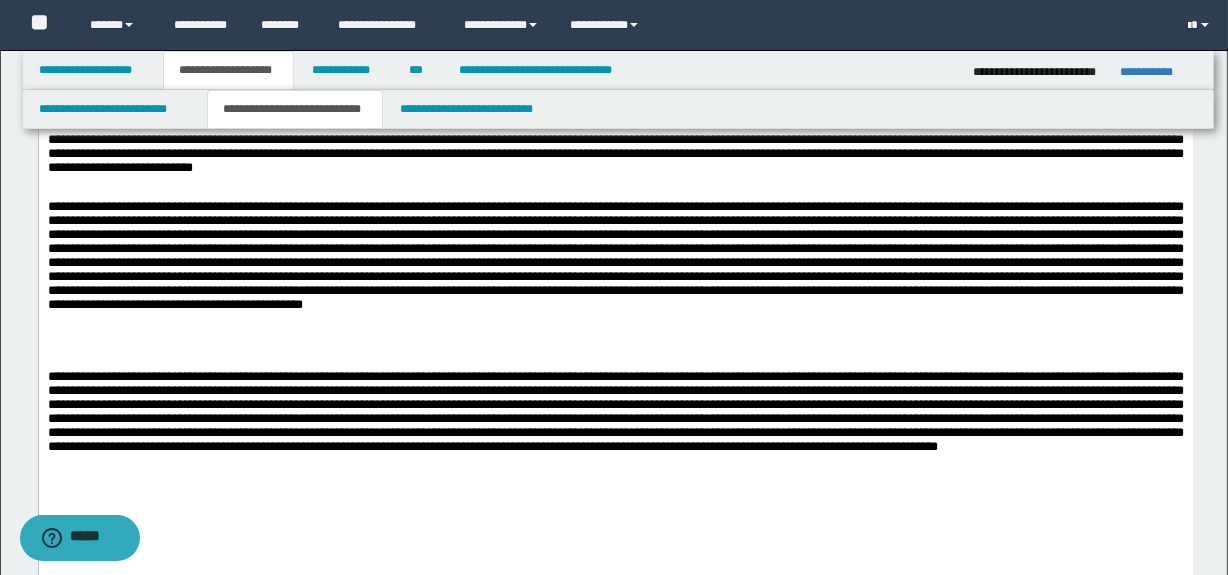 click at bounding box center (615, 349) 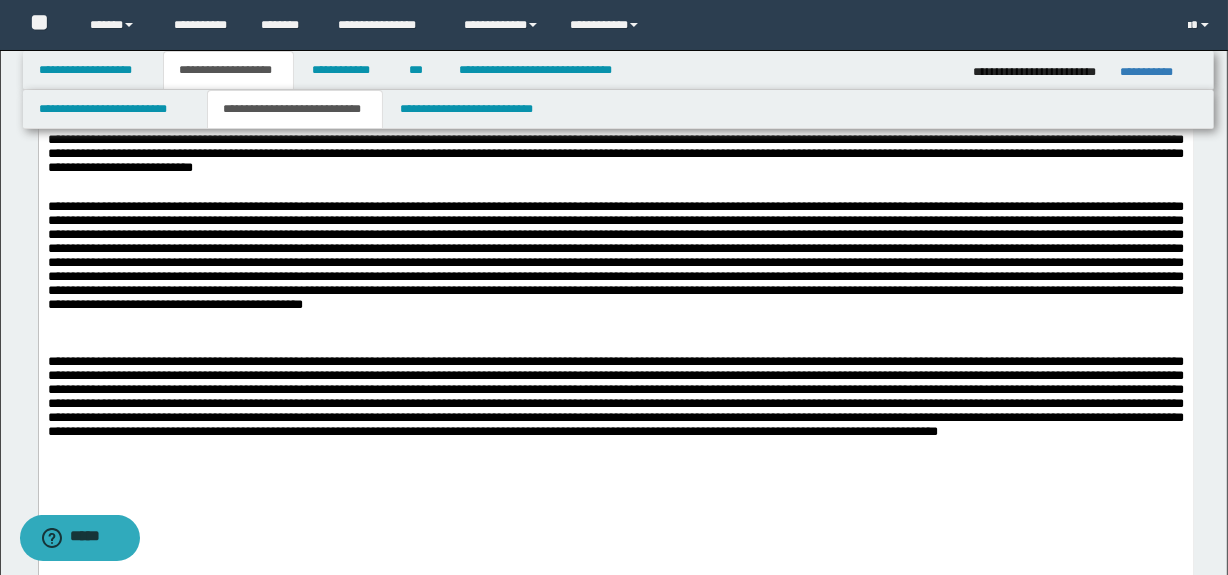 click at bounding box center (615, 264) 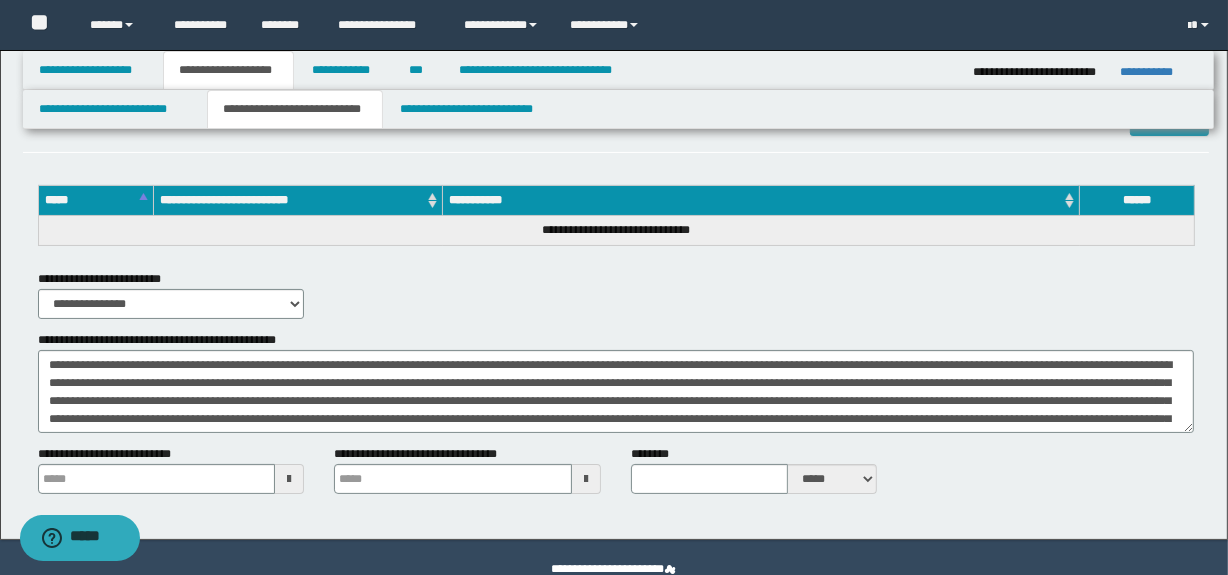 scroll, scrollTop: 6919, scrollLeft: 0, axis: vertical 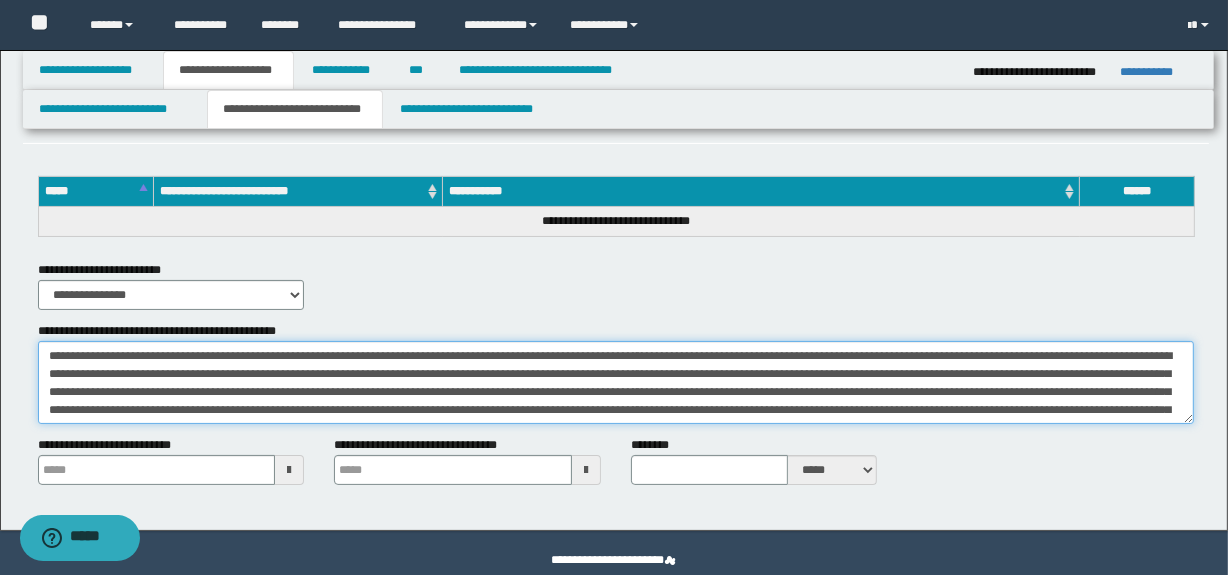 click on "**********" at bounding box center (616, 383) 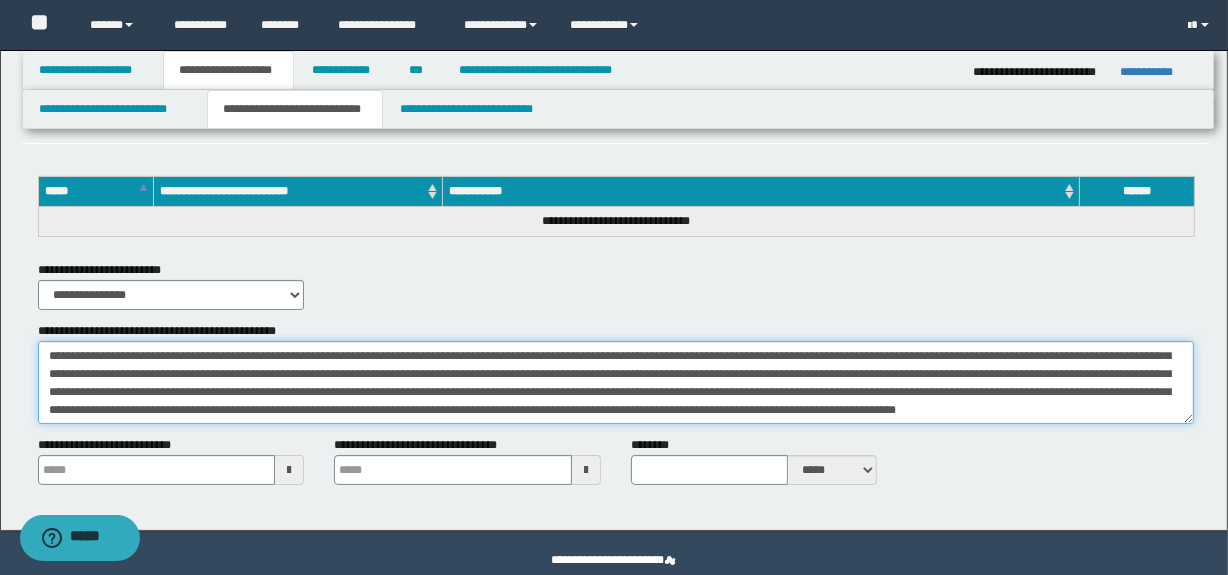 scroll, scrollTop: 197, scrollLeft: 0, axis: vertical 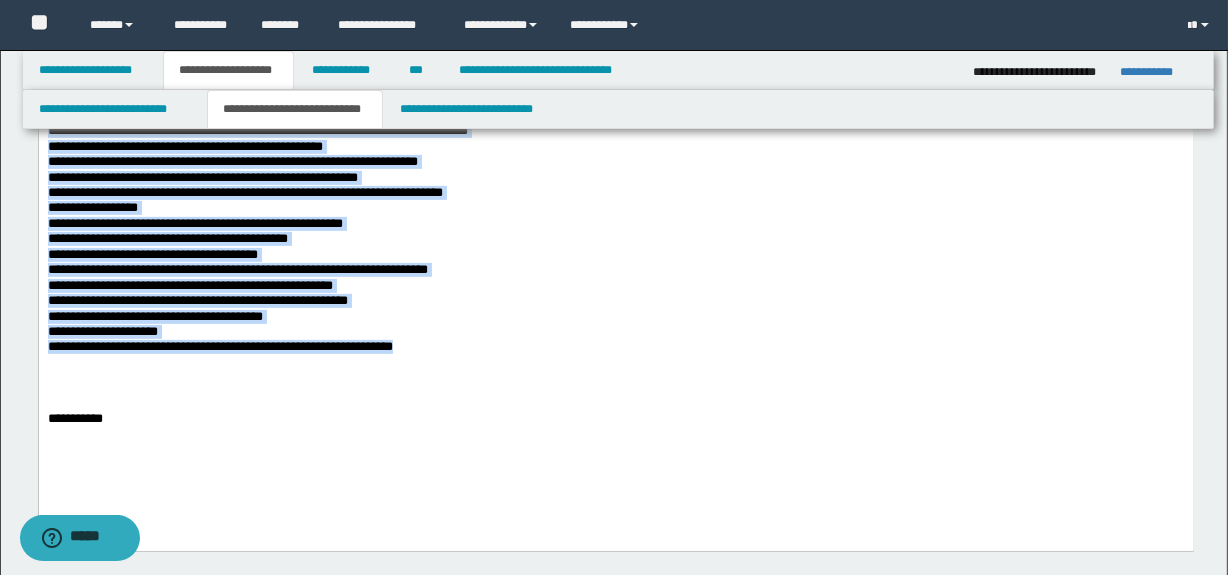 drag, startPoint x: 136, startPoint y: 63, endPoint x: 582, endPoint y: 361, distance: 536.3954 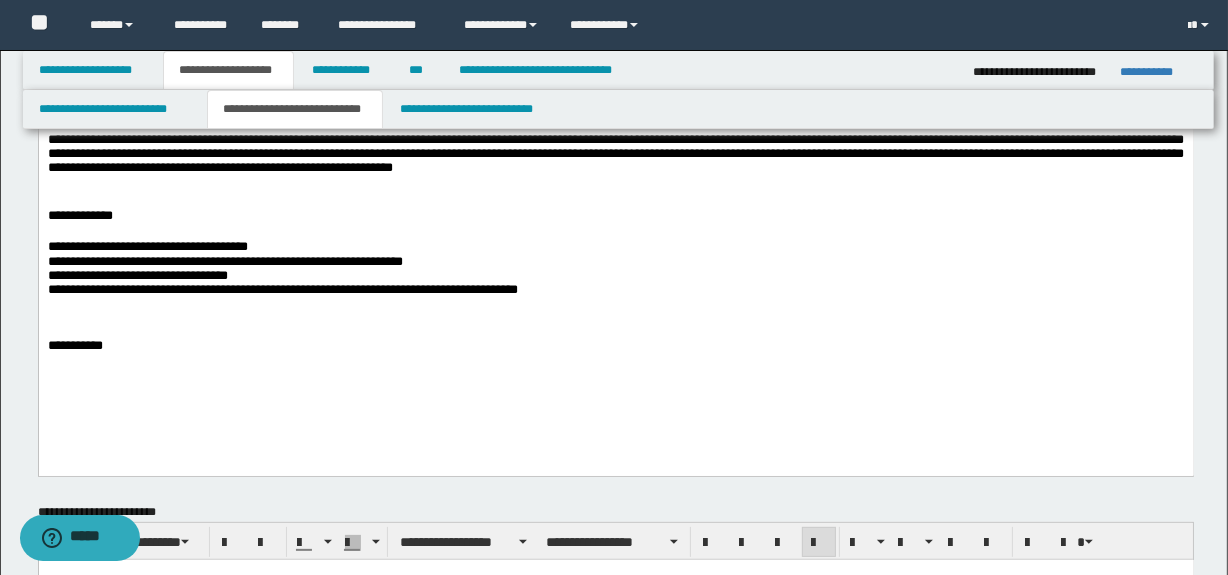 scroll, scrollTop: 373, scrollLeft: 0, axis: vertical 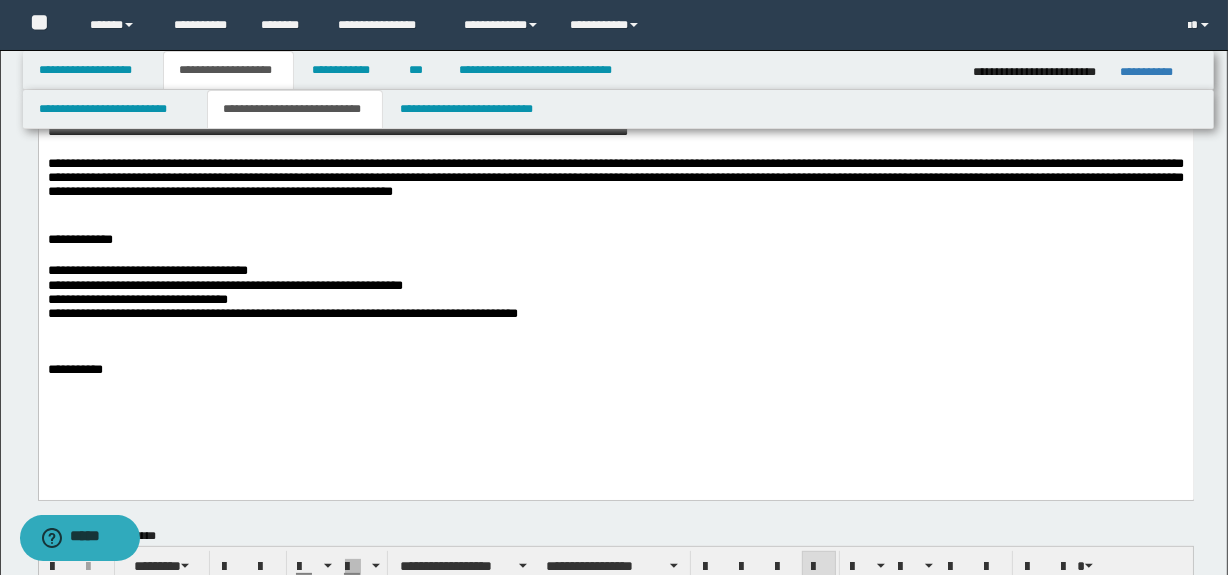 drag, startPoint x: 665, startPoint y: 373, endPoint x: 595, endPoint y: 319, distance: 88.40814 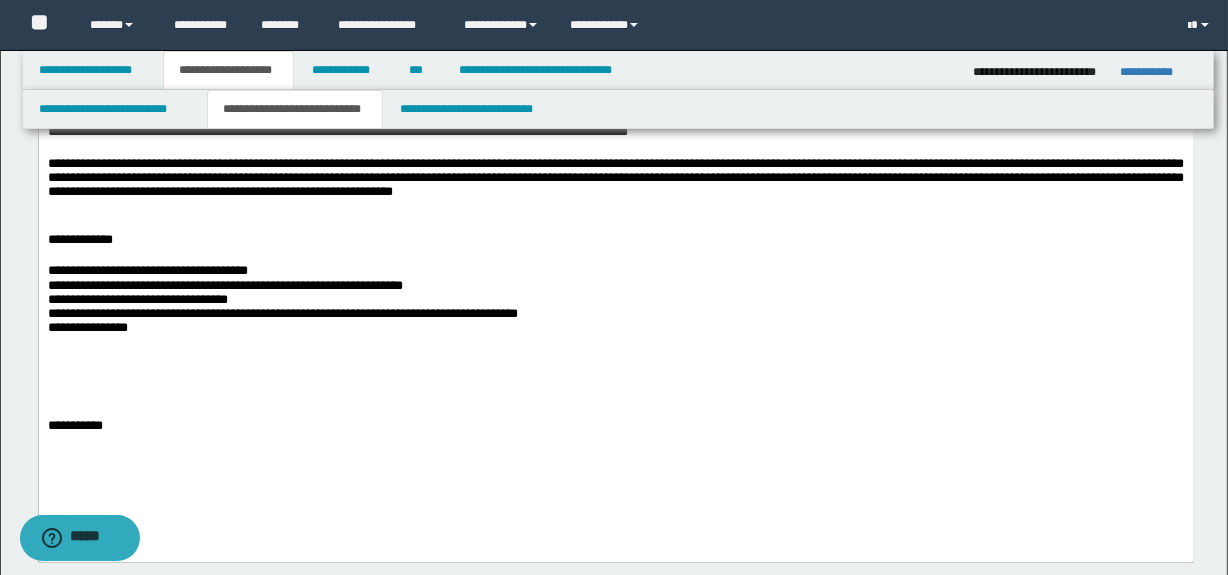 click on "**********" at bounding box center [615, 271] 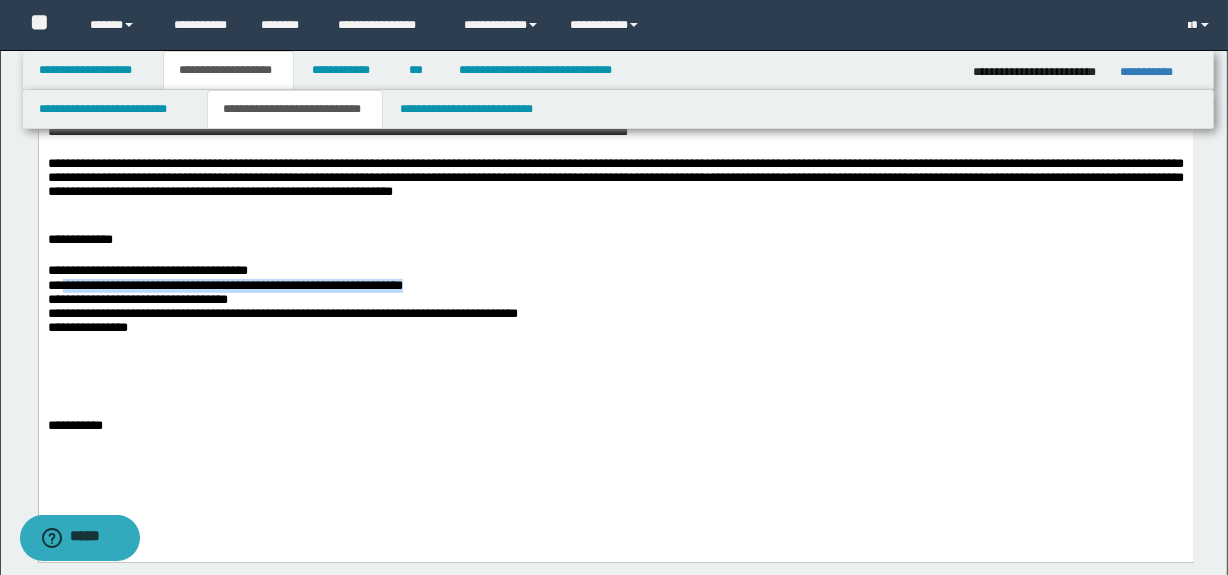 drag, startPoint x: 451, startPoint y: 291, endPoint x: 92, endPoint y: 301, distance: 359.13925 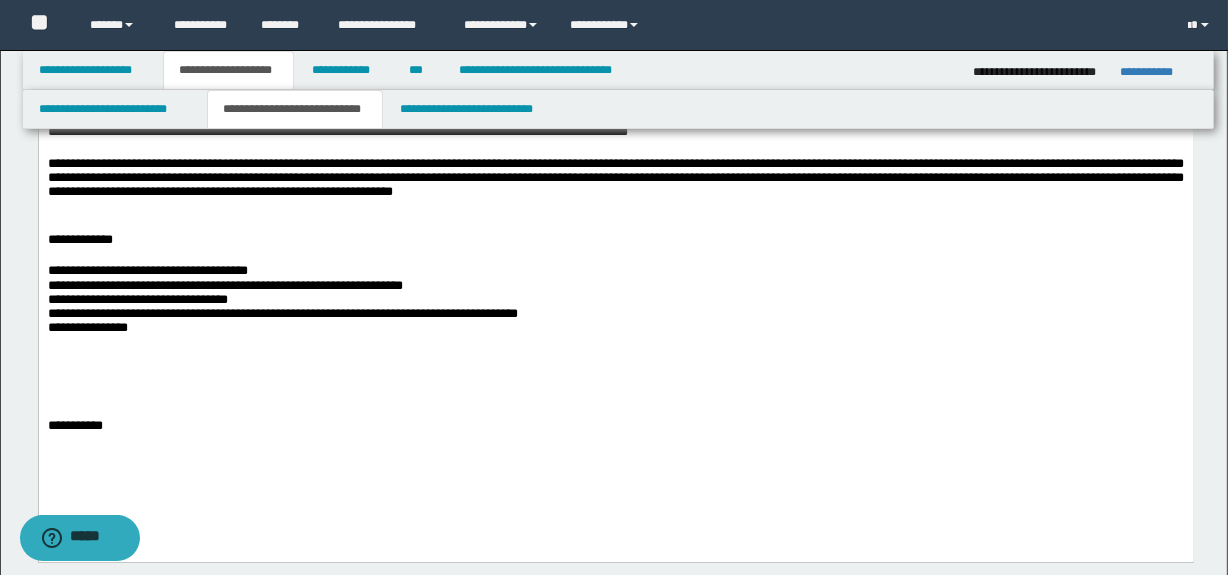 click on "**********" at bounding box center (282, 313) 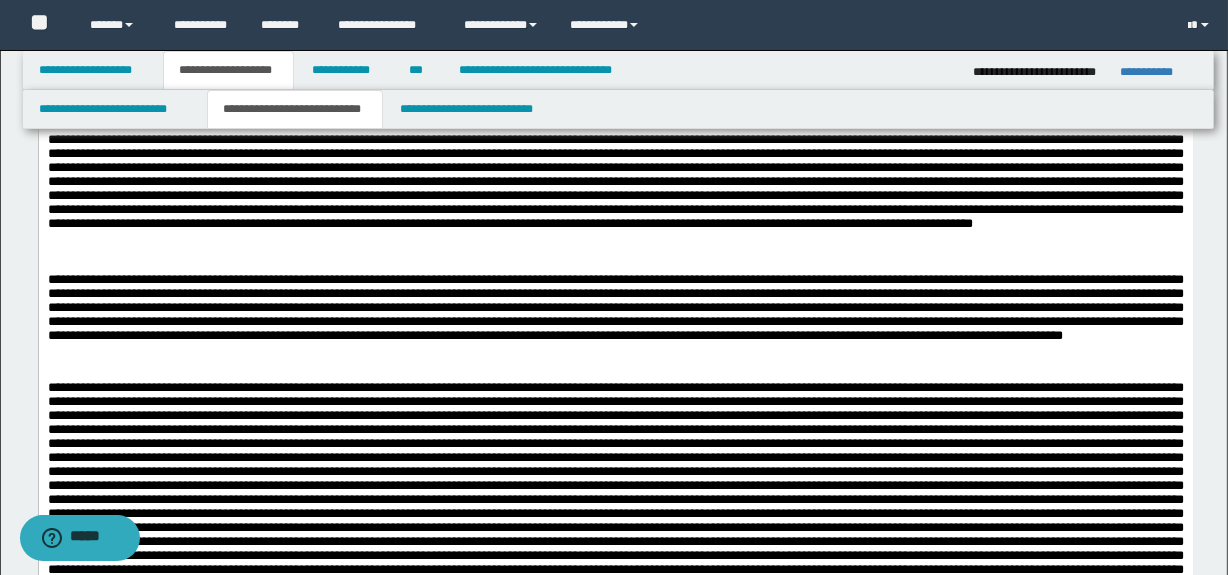scroll, scrollTop: 2282, scrollLeft: 0, axis: vertical 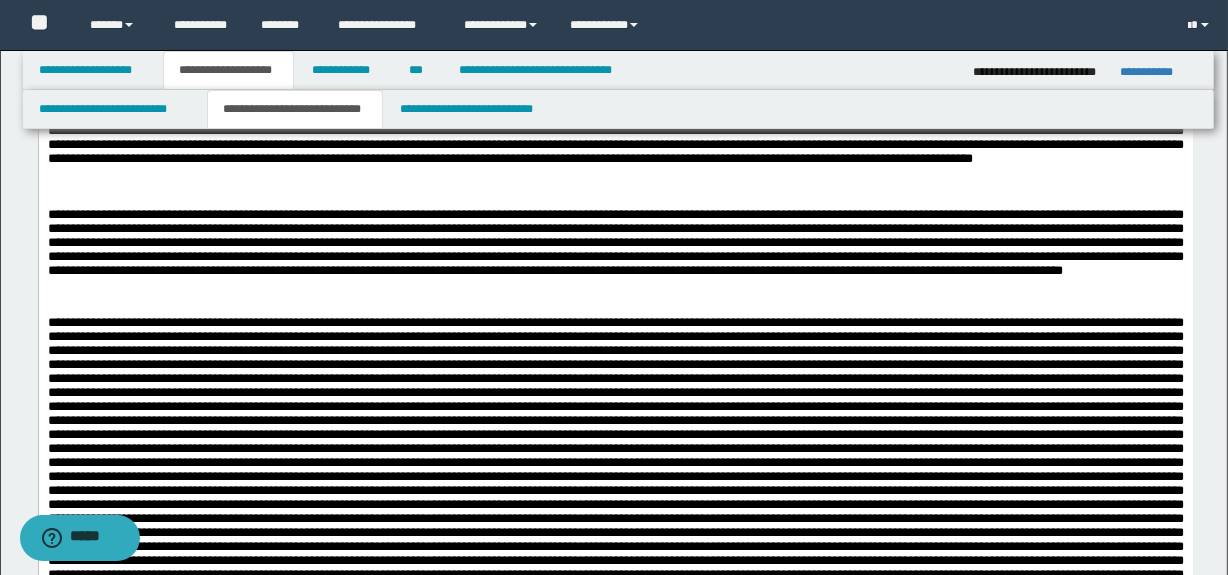 click at bounding box center (615, 890) 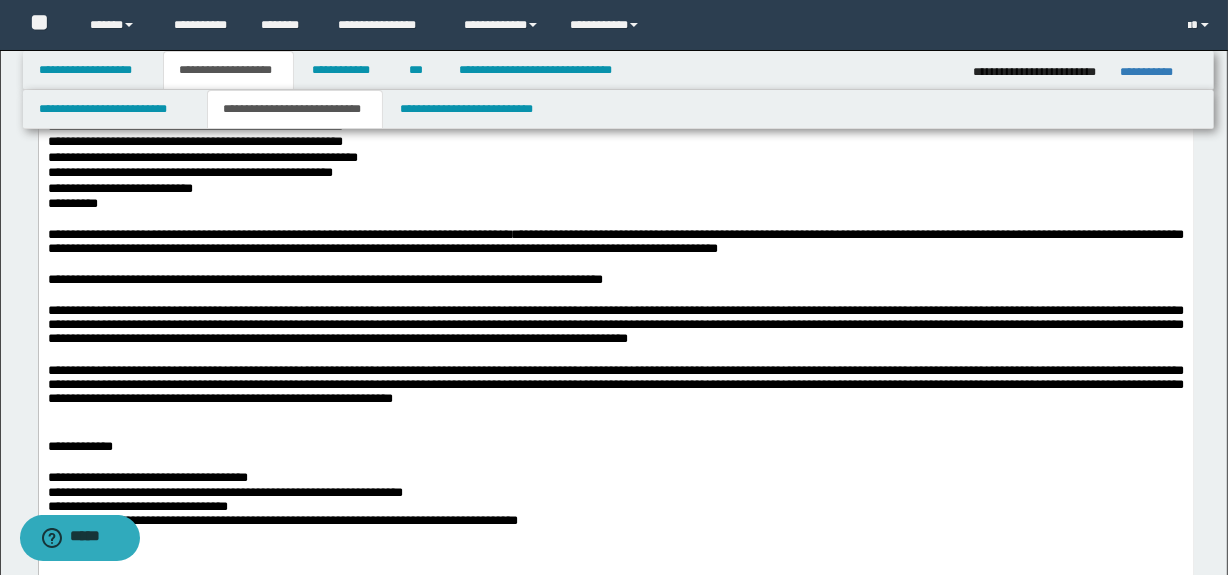 scroll, scrollTop: 312, scrollLeft: 0, axis: vertical 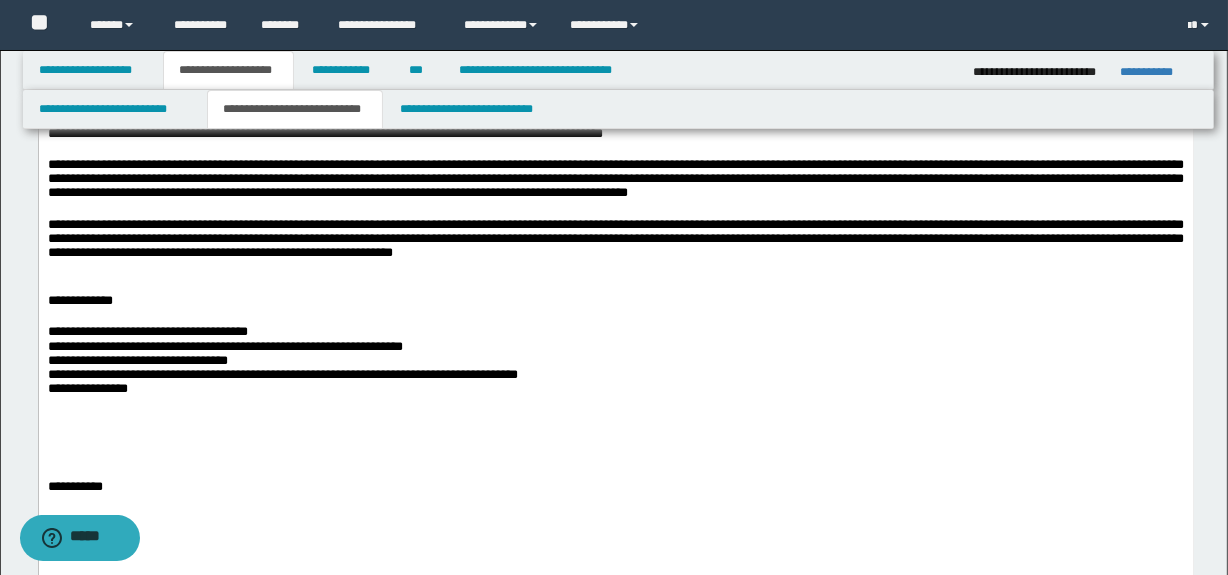 click at bounding box center (615, 431) 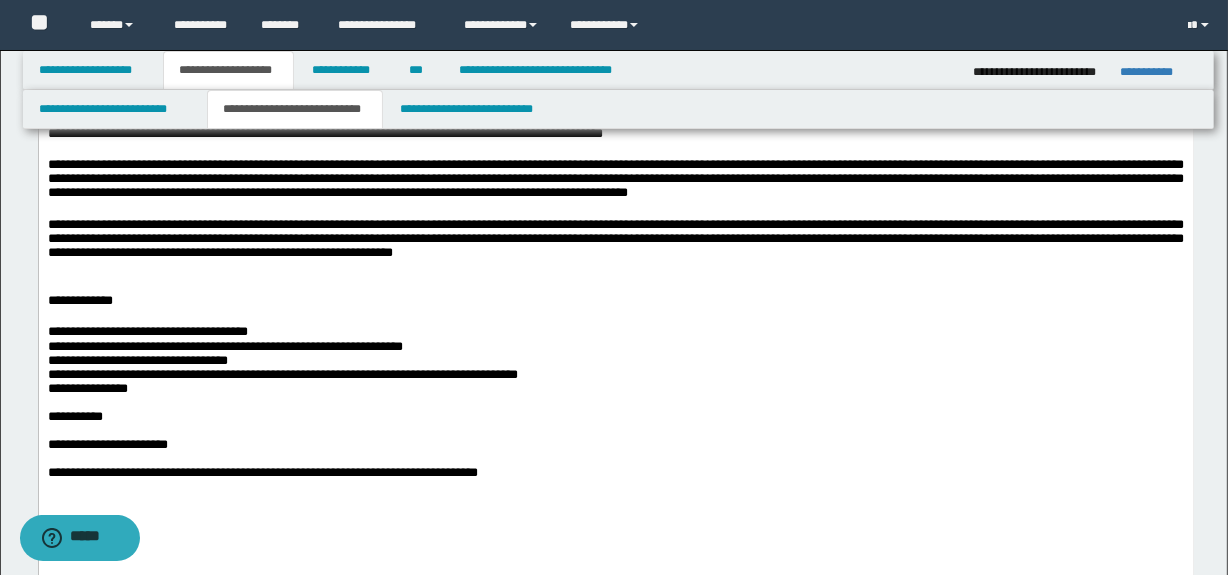 click on "**********" at bounding box center [262, 472] 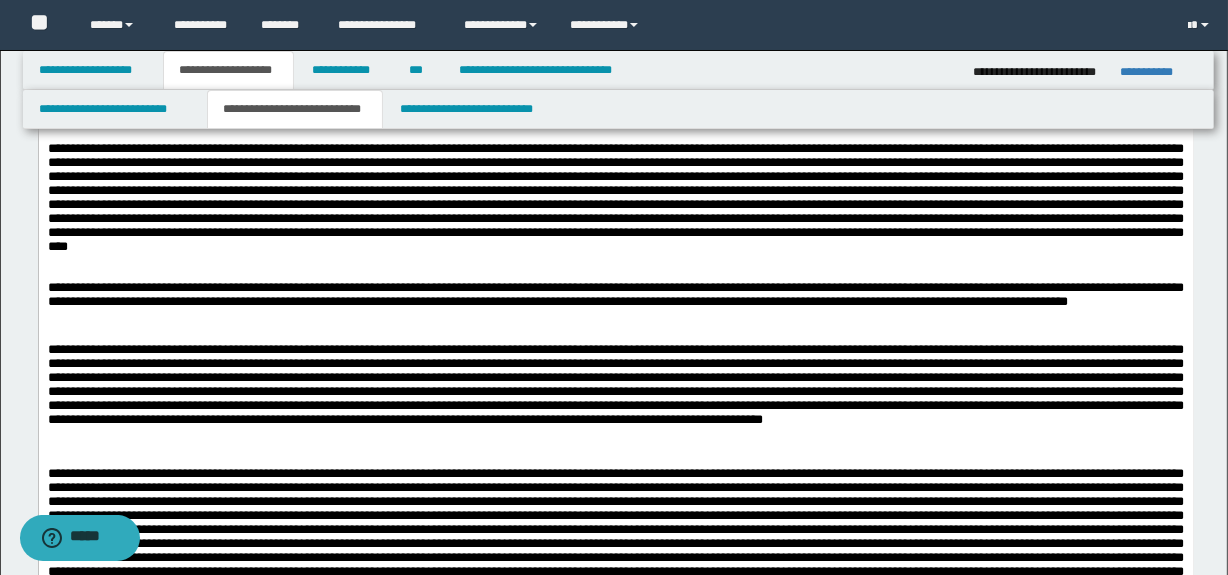scroll, scrollTop: 4950, scrollLeft: 0, axis: vertical 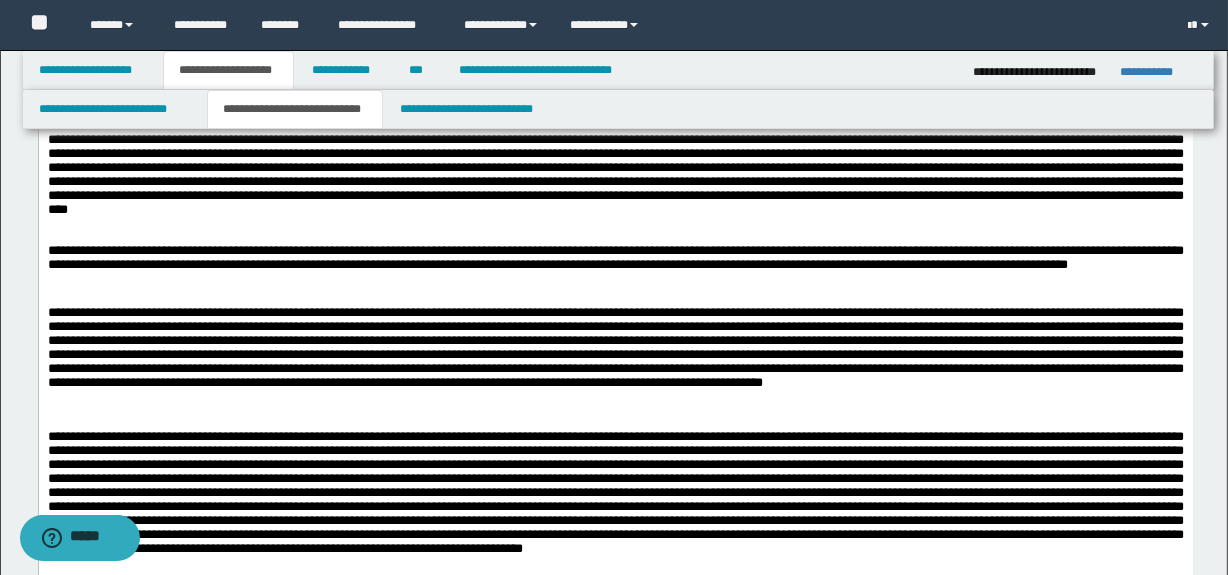 drag, startPoint x: 1237, startPoint y: 78, endPoint x: 747, endPoint y: 4120, distance: 4071.5923 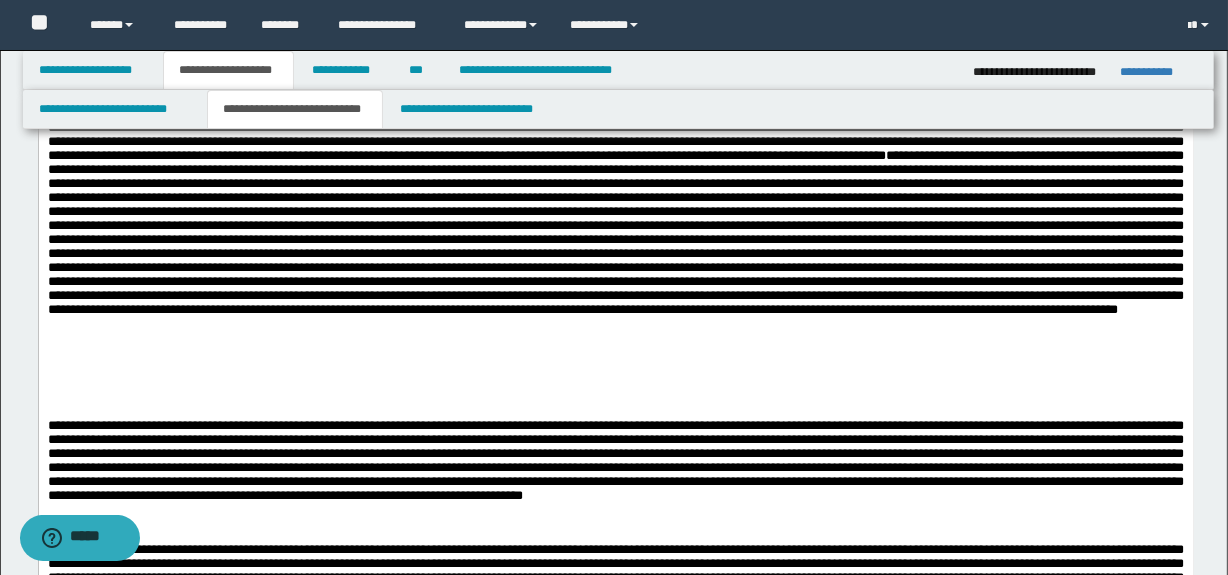 scroll, scrollTop: 3769, scrollLeft: 0, axis: vertical 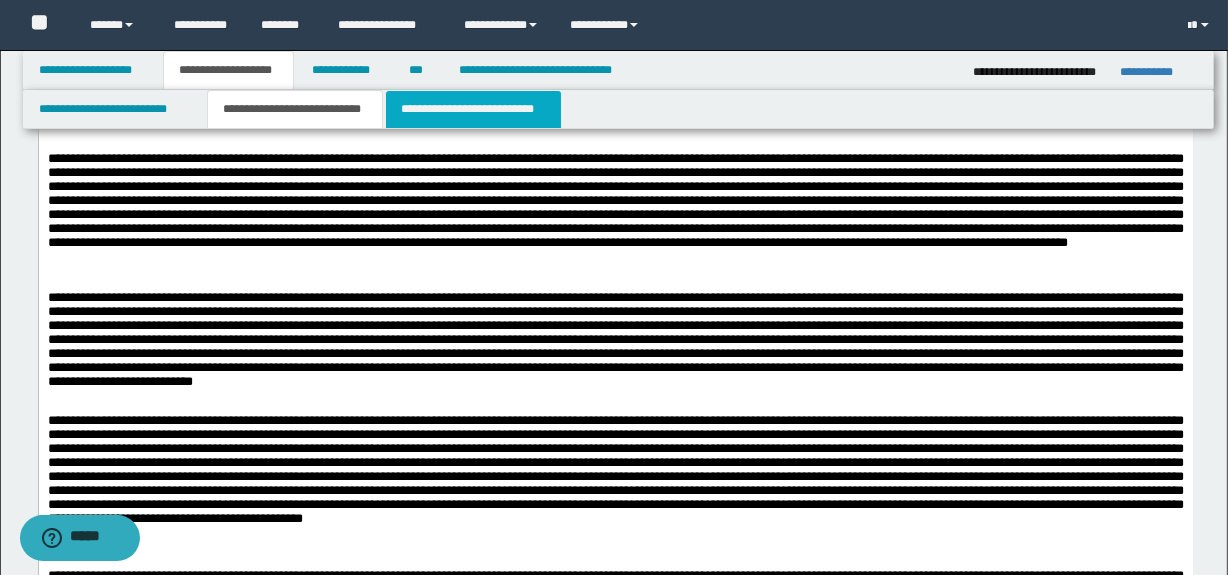 click on "**********" at bounding box center [473, 109] 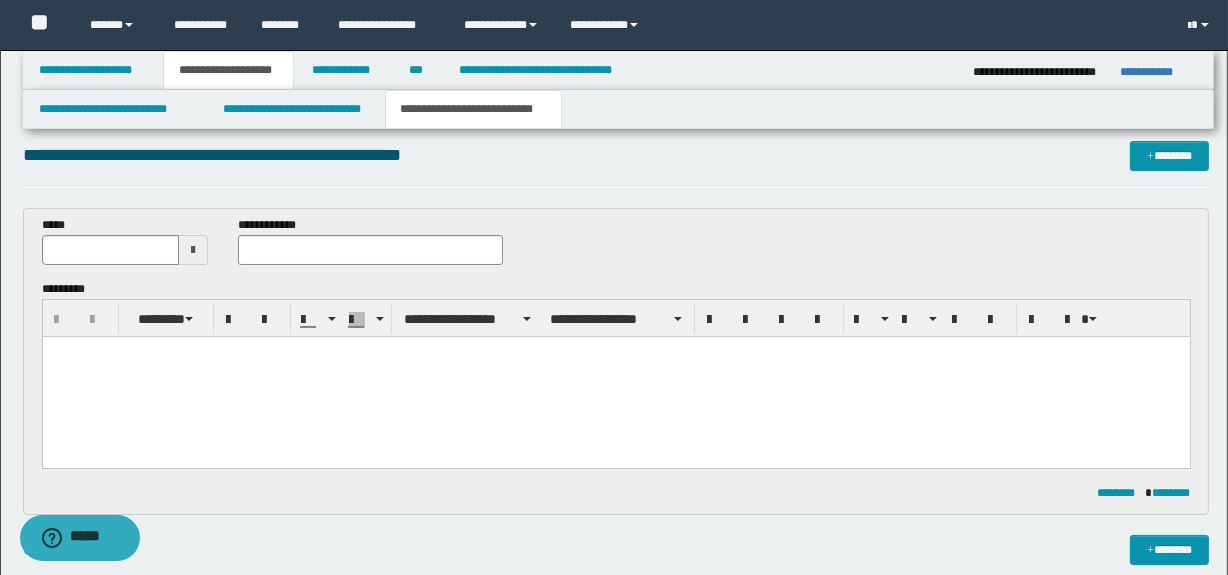 scroll, scrollTop: 0, scrollLeft: 0, axis: both 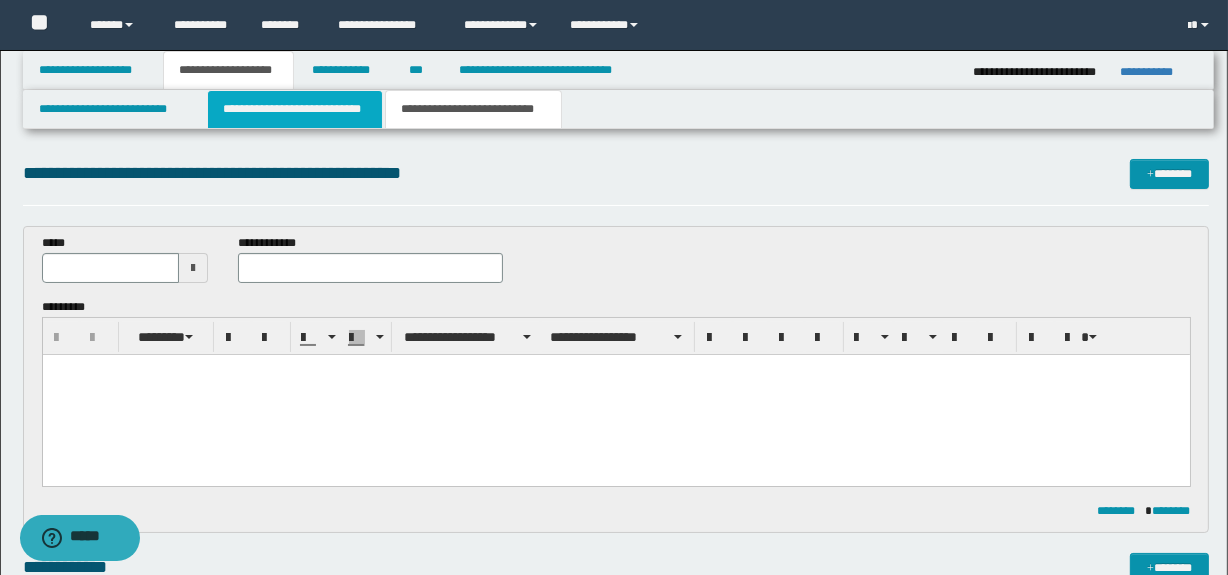 click on "**********" at bounding box center [294, 109] 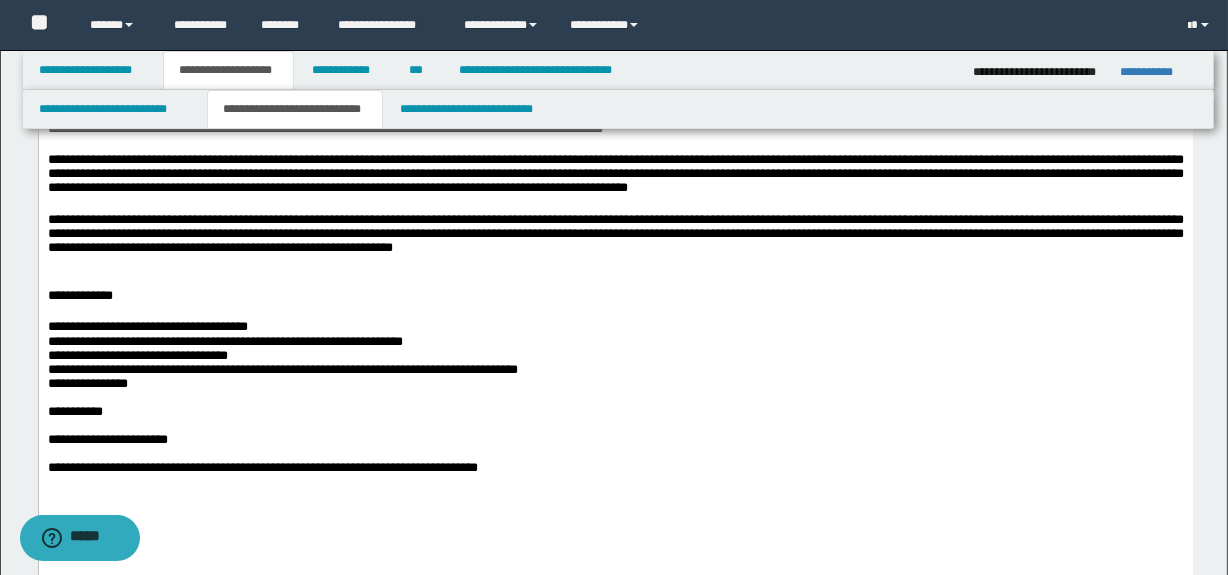 scroll, scrollTop: 545, scrollLeft: 0, axis: vertical 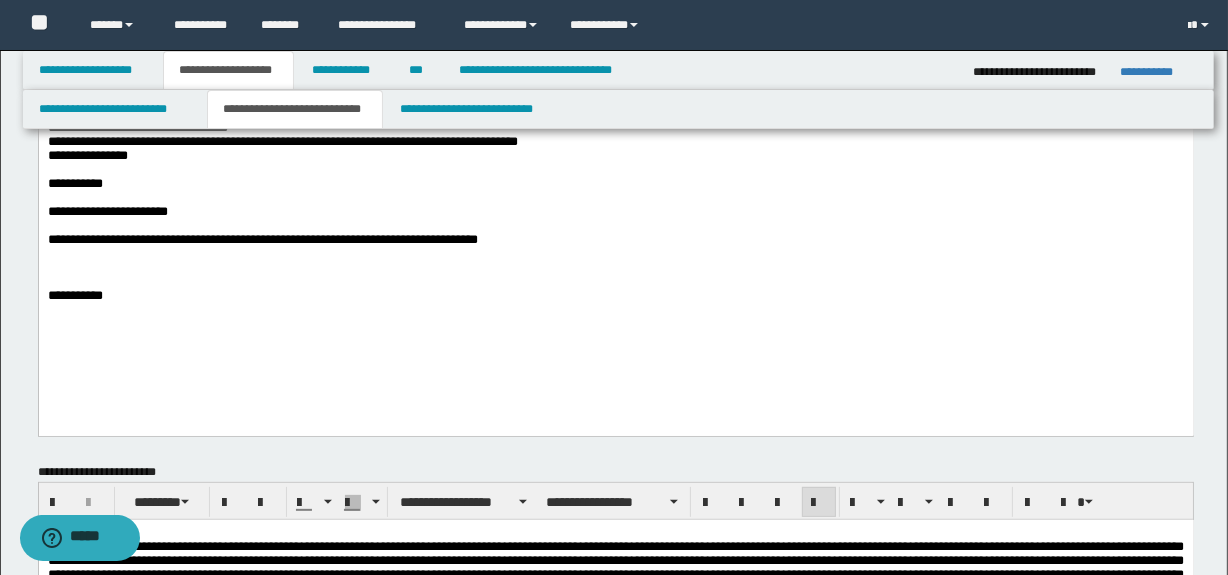 click at bounding box center (615, 254) 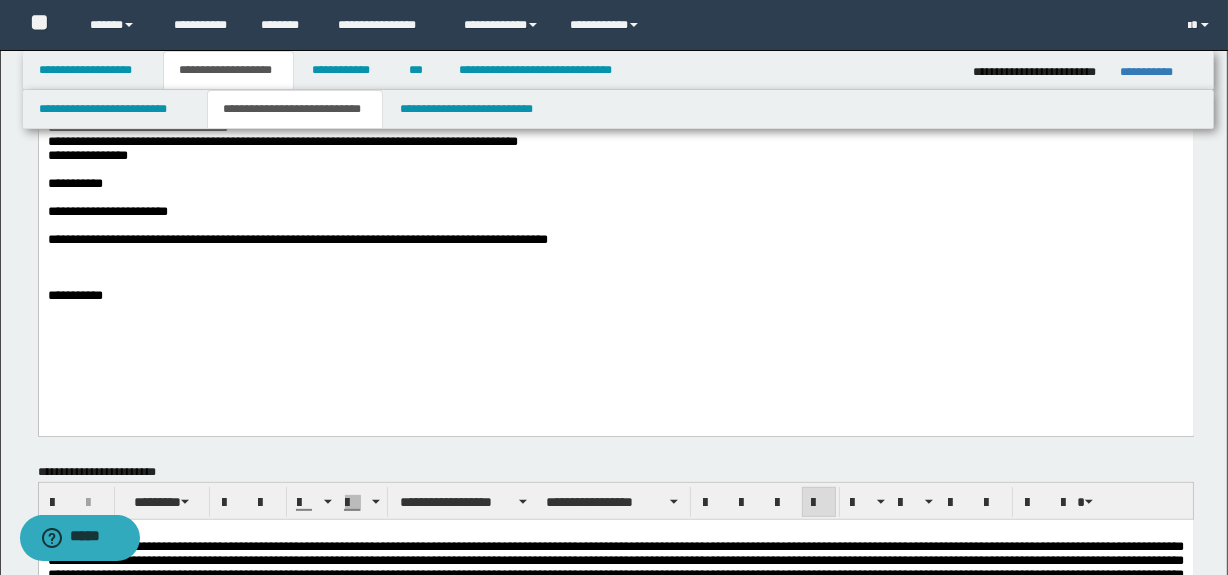 click on "**********" at bounding box center (615, 240) 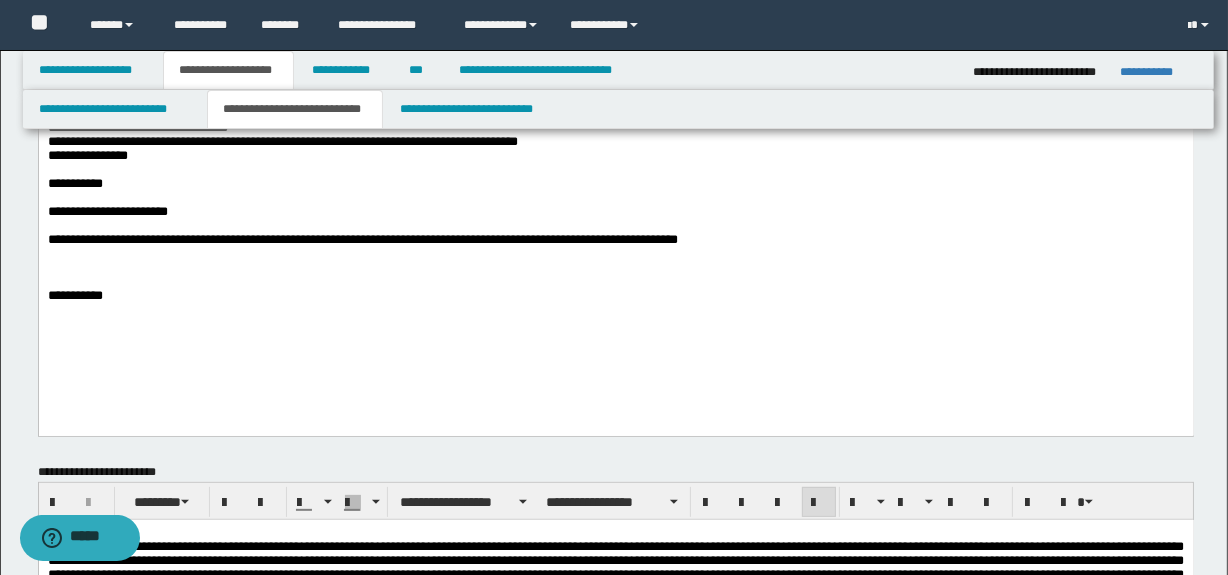 click on "**********" at bounding box center [362, 239] 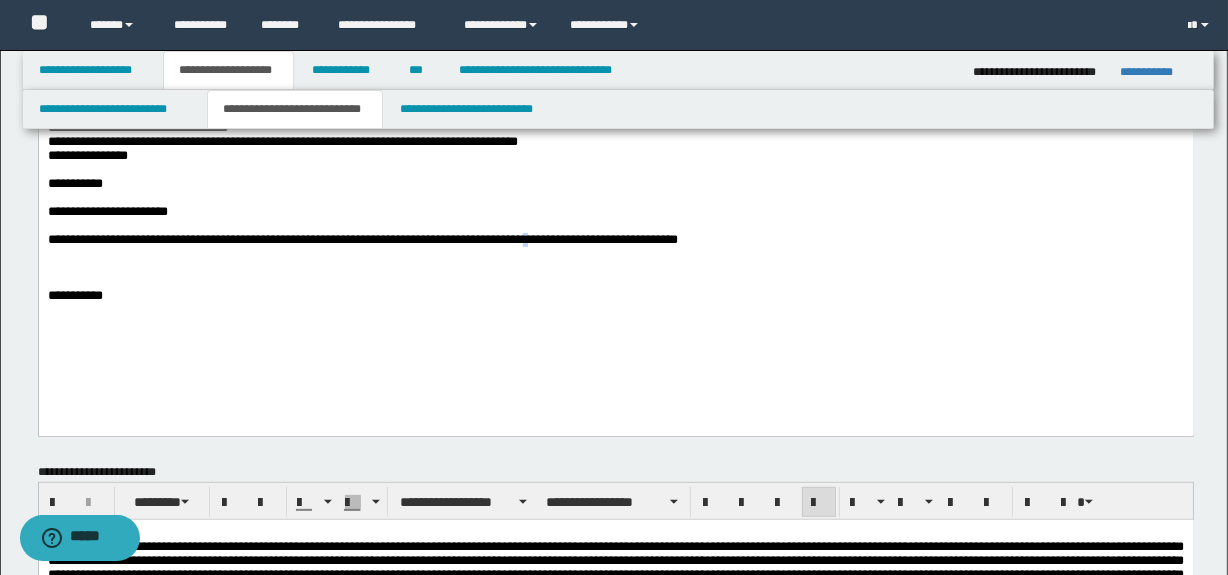 click on "**********" at bounding box center [362, 239] 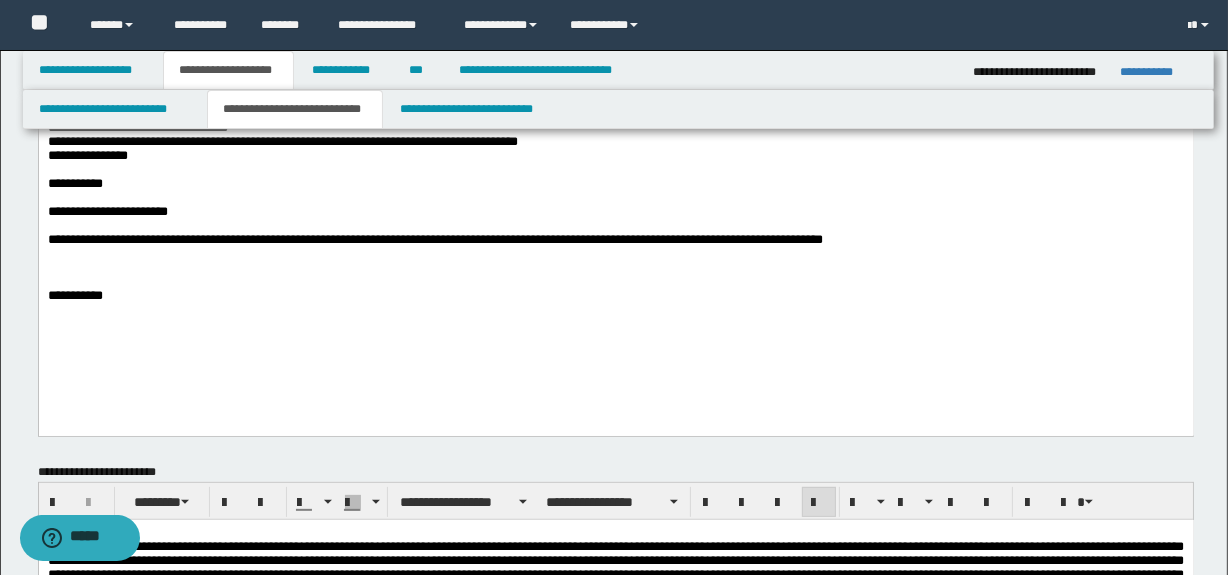 click at bounding box center (615, 268) 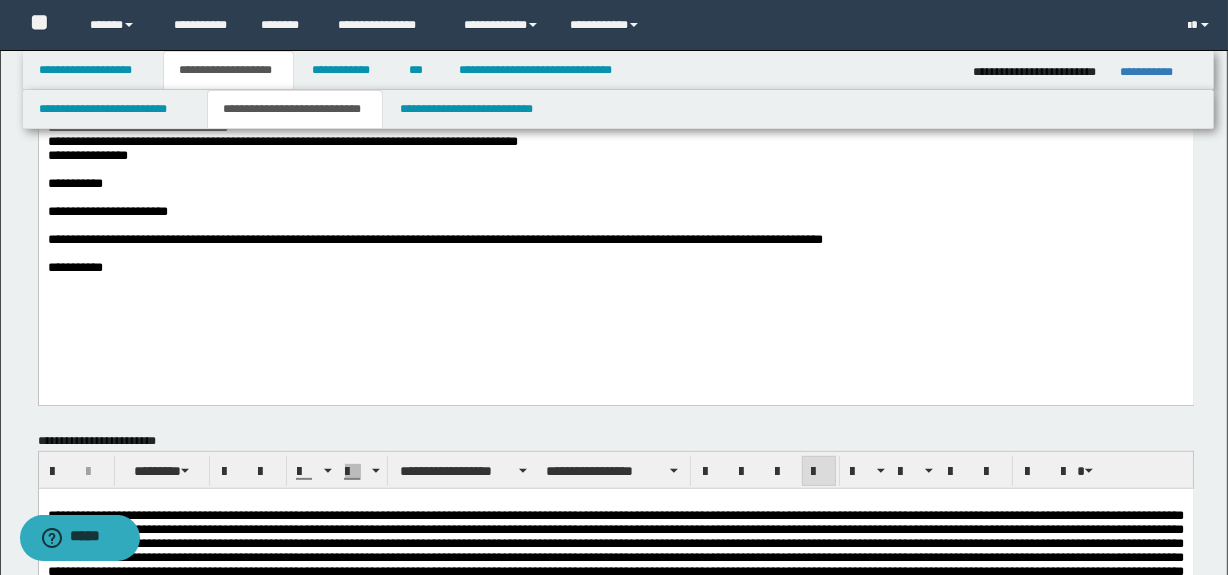 click on "**********" at bounding box center [434, 239] 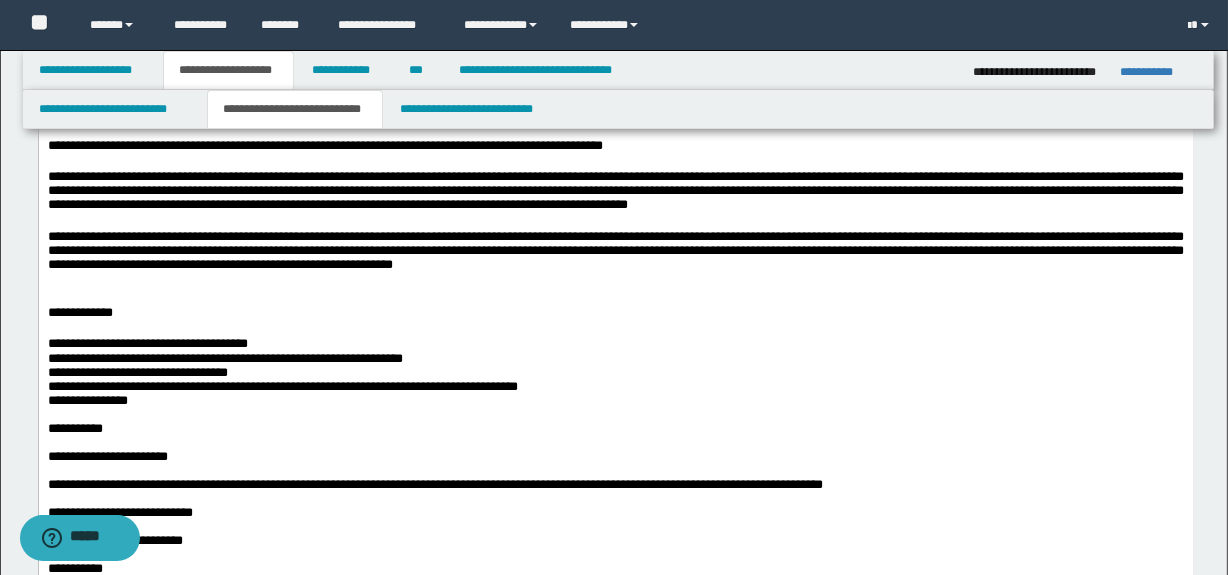 scroll, scrollTop: 272, scrollLeft: 0, axis: vertical 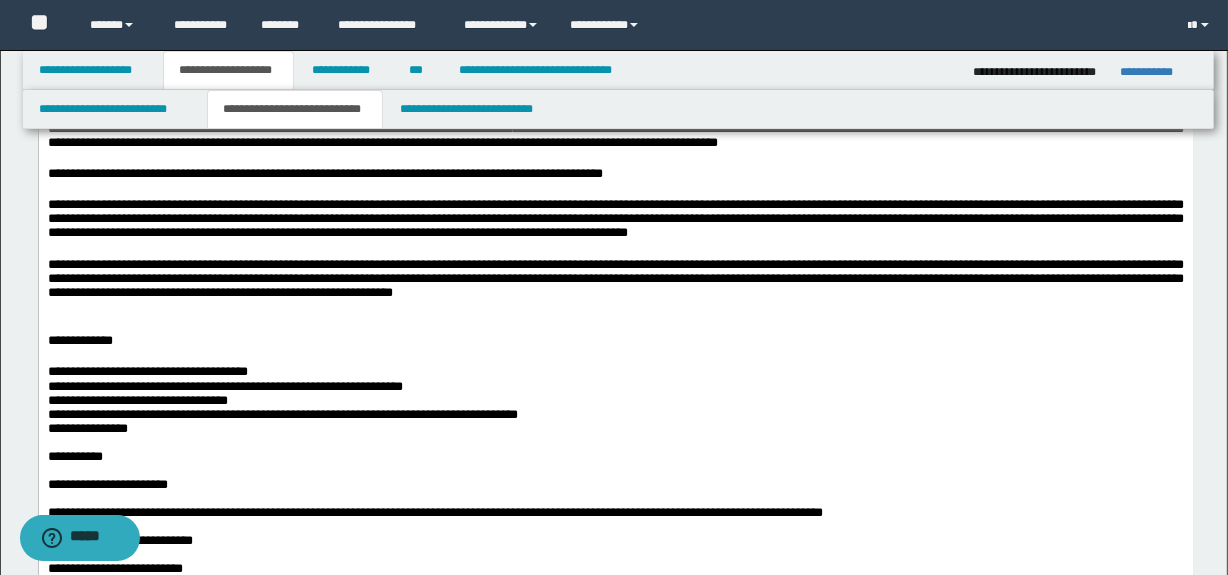 click on "**********" at bounding box center (615, 275) 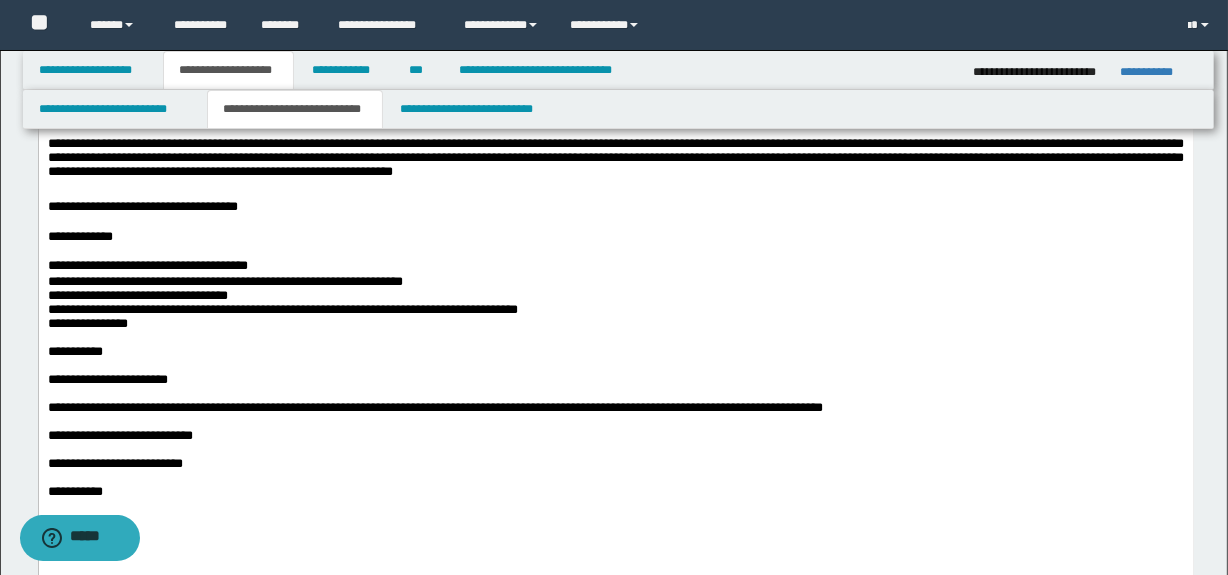 scroll, scrollTop: 454, scrollLeft: 0, axis: vertical 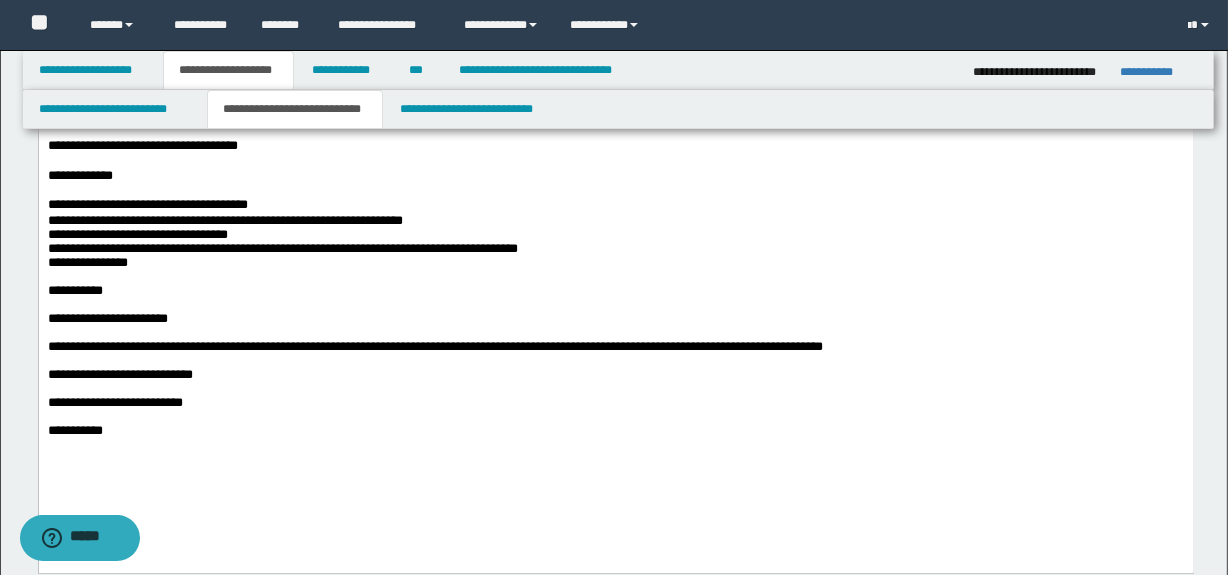 click on "**********" at bounding box center (615, 431) 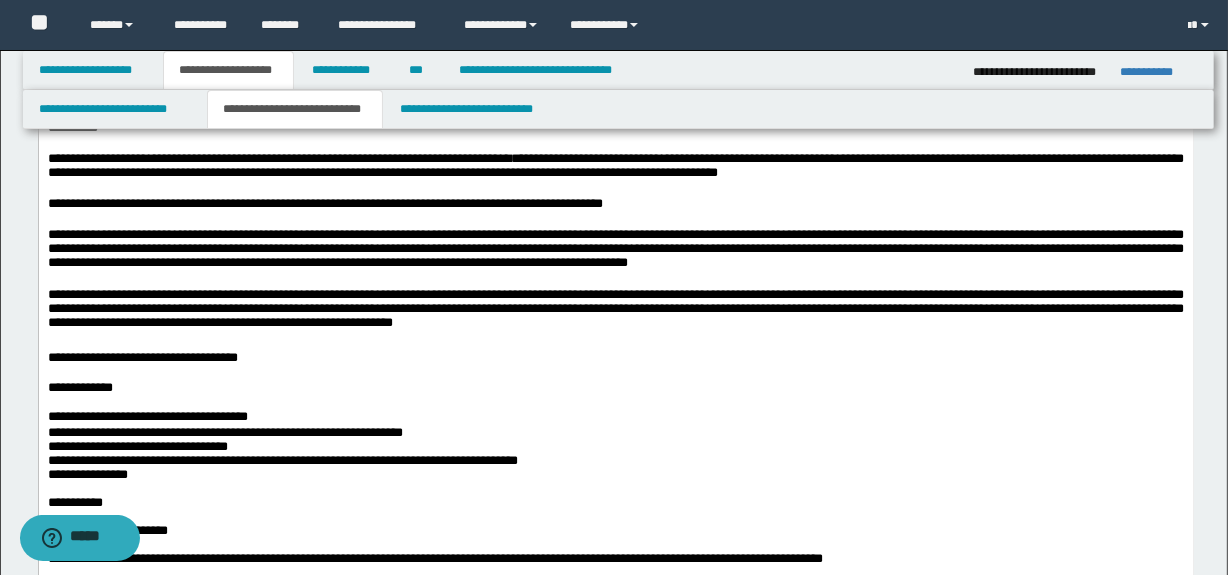 scroll, scrollTop: 272, scrollLeft: 0, axis: vertical 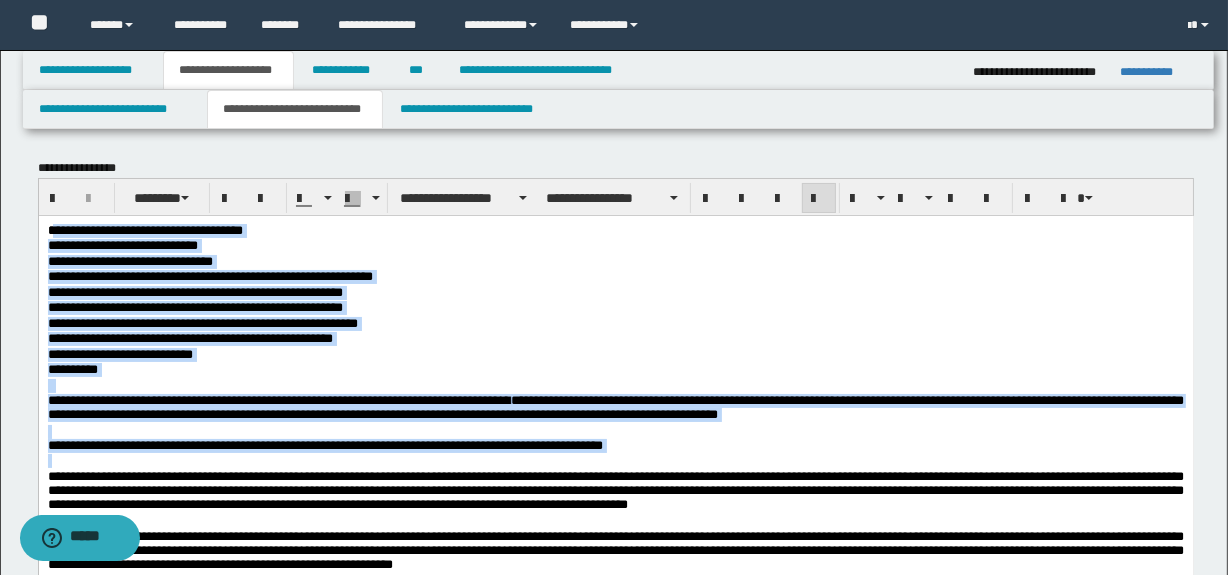 drag, startPoint x: 54, startPoint y: 223, endPoint x: 794, endPoint y: 457, distance: 776.11597 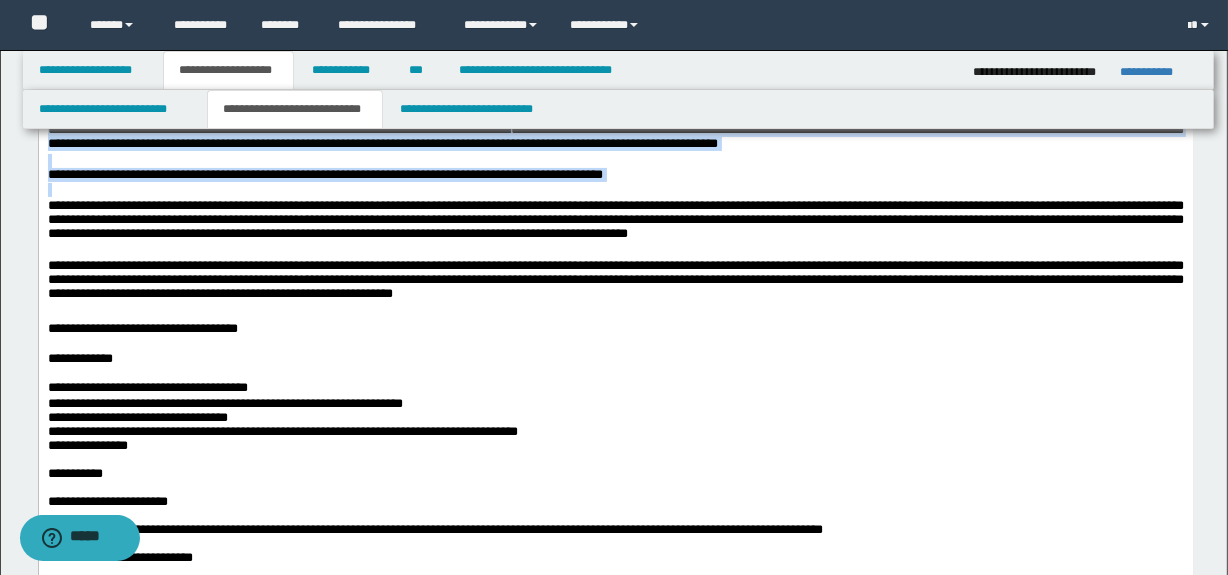 scroll, scrollTop: 272, scrollLeft: 0, axis: vertical 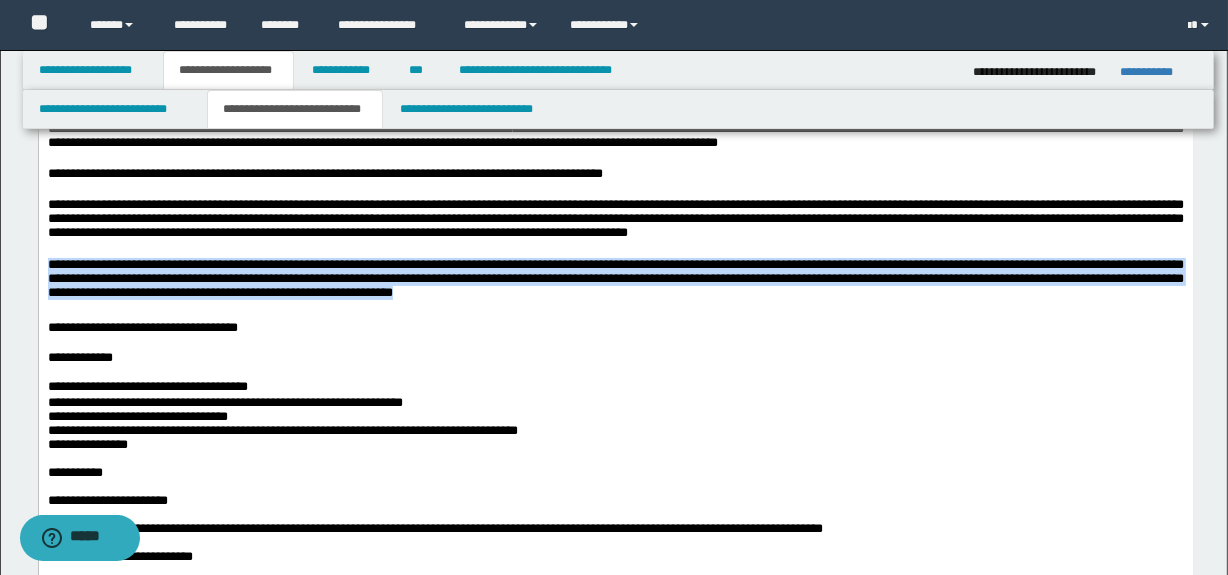 drag, startPoint x: 990, startPoint y: 300, endPoint x: 42, endPoint y: 264, distance: 948.6833 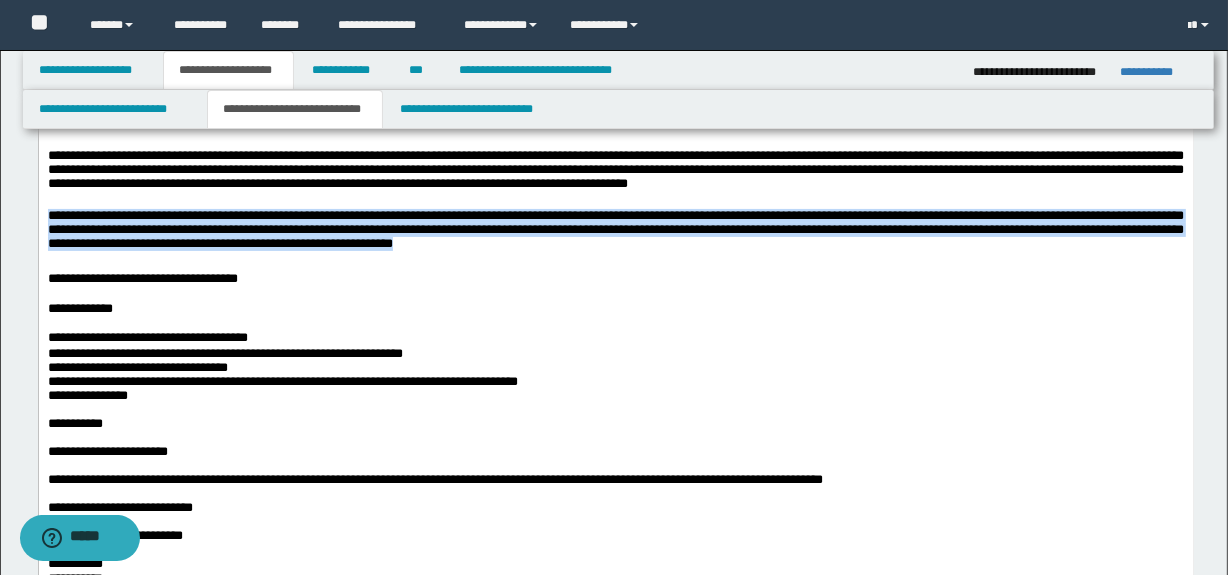 scroll, scrollTop: 363, scrollLeft: 0, axis: vertical 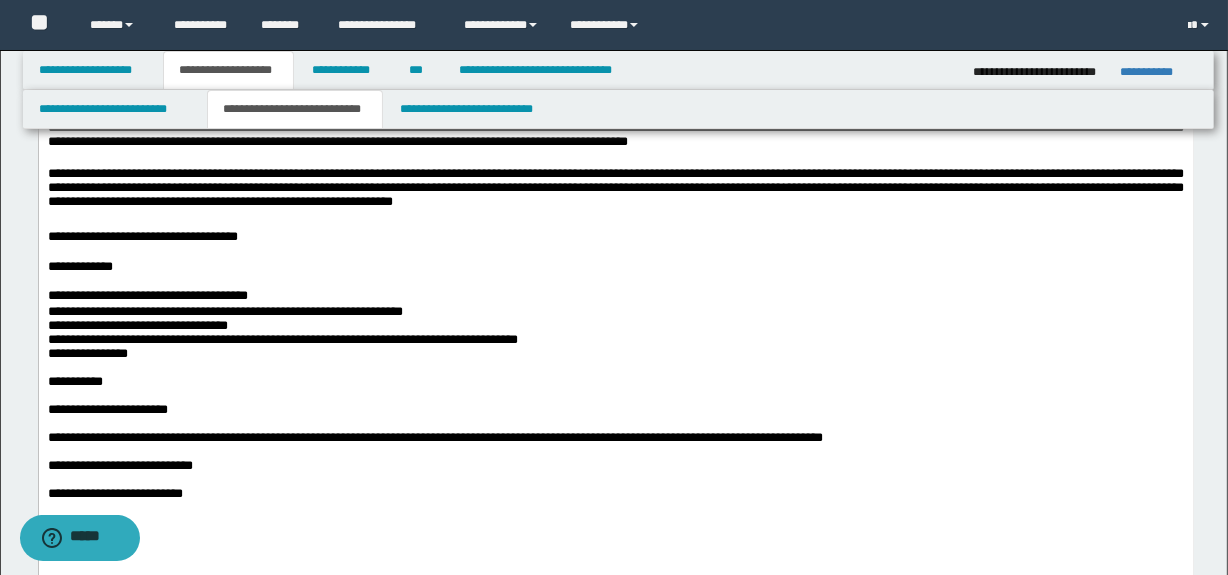 click on "**********" at bounding box center [224, 311] 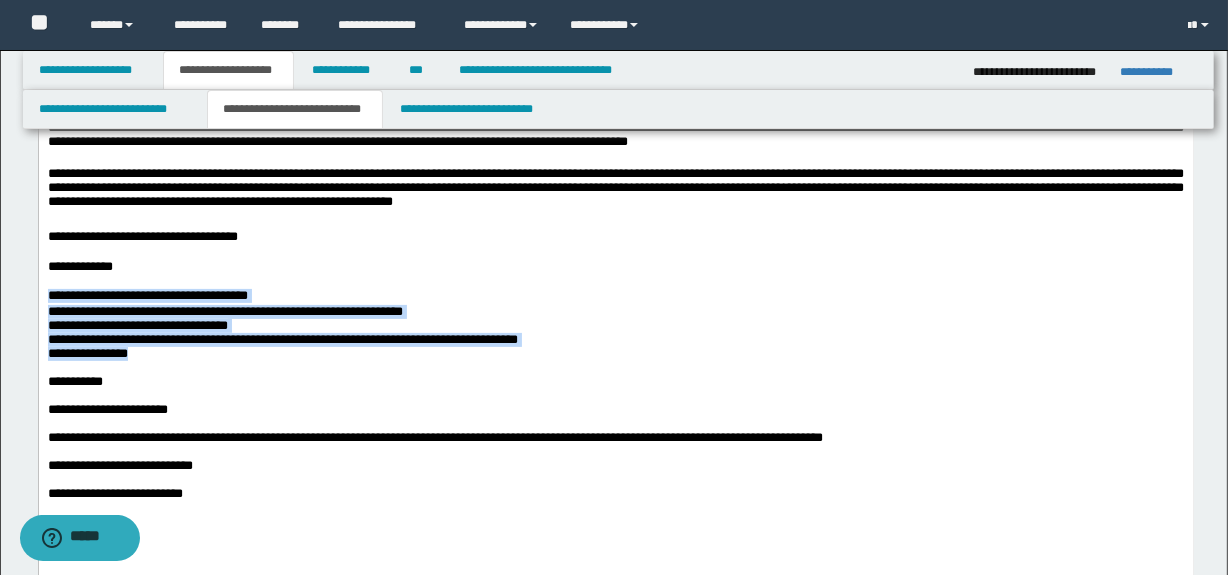 drag, startPoint x: 145, startPoint y: 369, endPoint x: 75, endPoint y: 322, distance: 84.31489 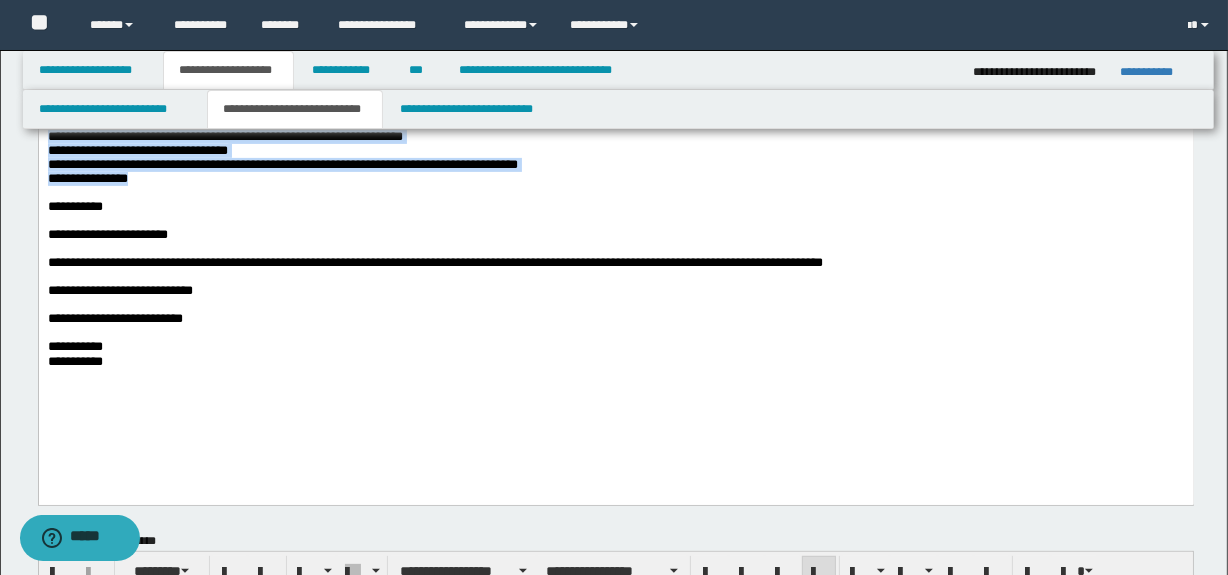 scroll, scrollTop: 545, scrollLeft: 0, axis: vertical 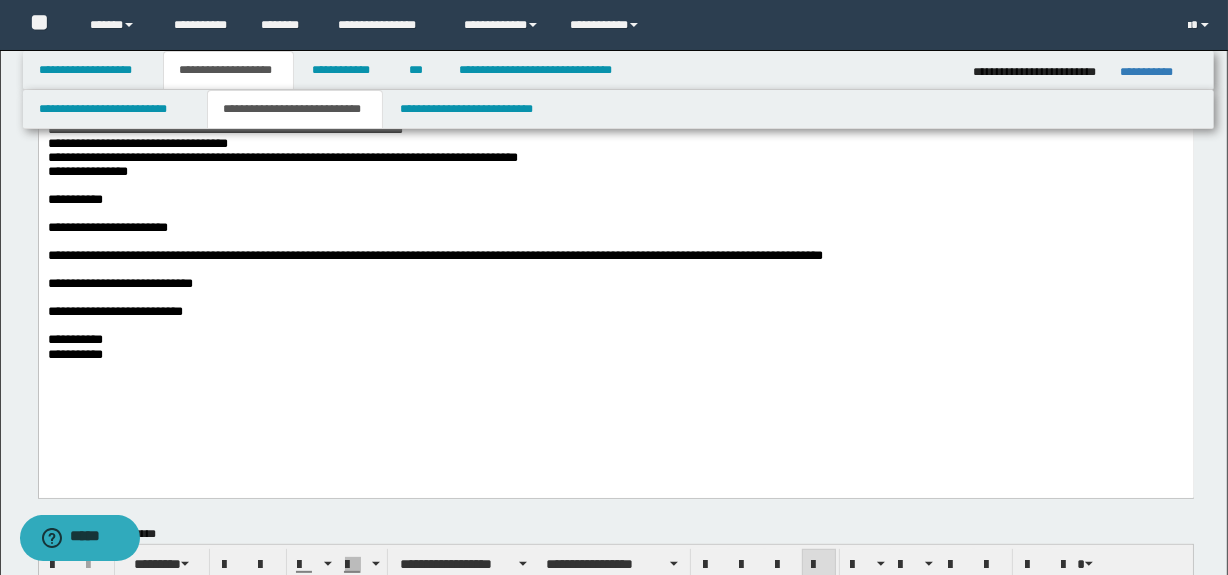 click on "**********" at bounding box center (615, 312) 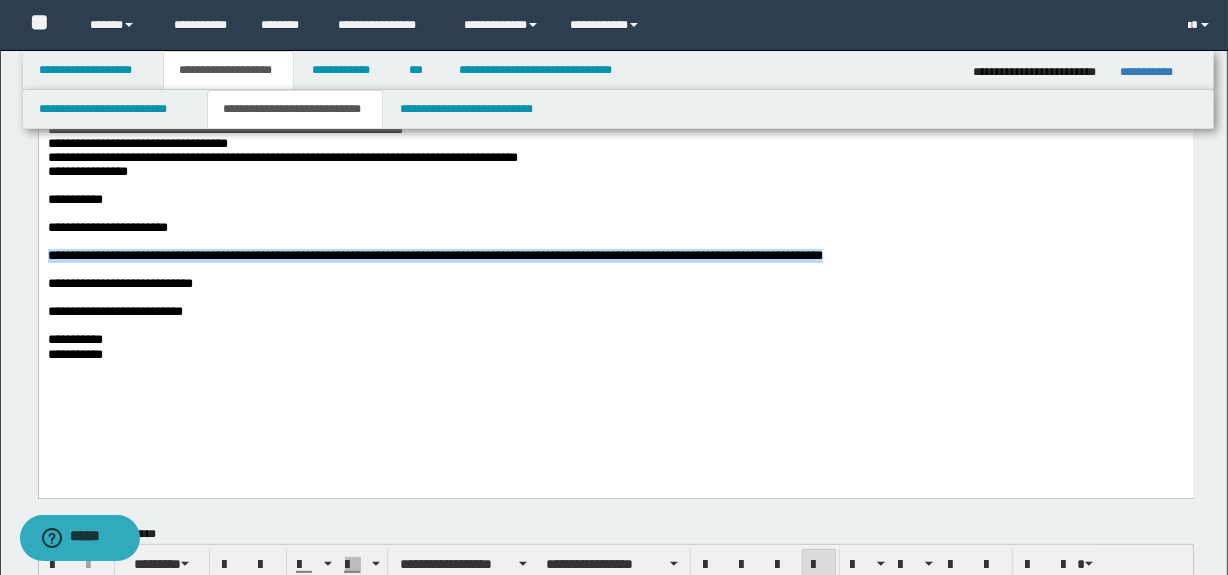 drag, startPoint x: 1055, startPoint y: 283, endPoint x: 38, endPoint y: -64, distance: 1074.5687 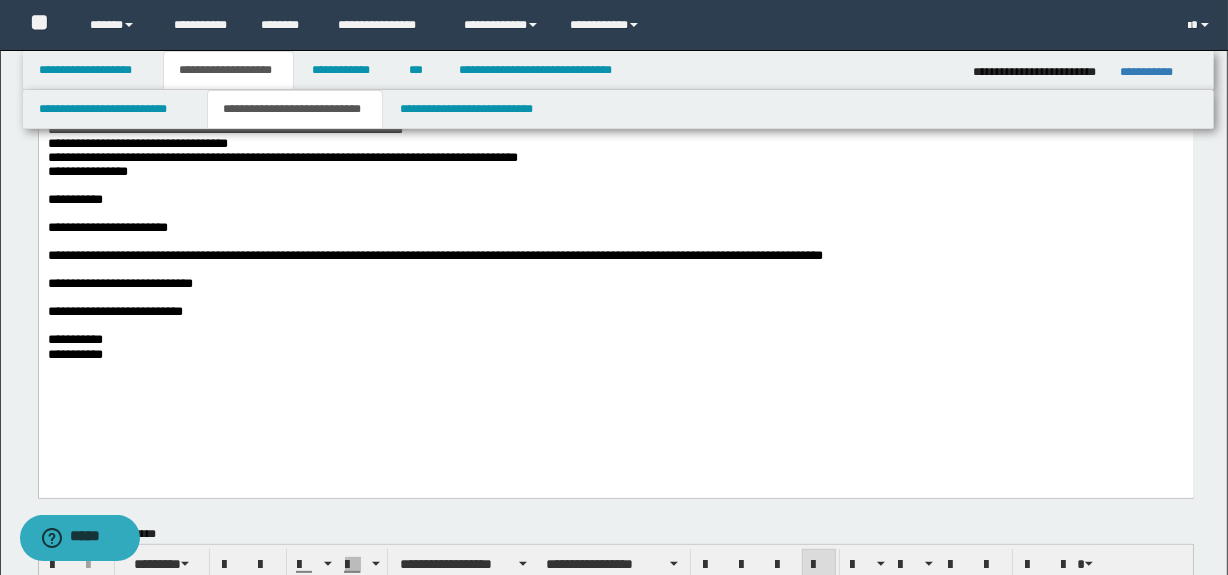drag, startPoint x: 193, startPoint y: 441, endPoint x: 115, endPoint y: 379, distance: 99.63935 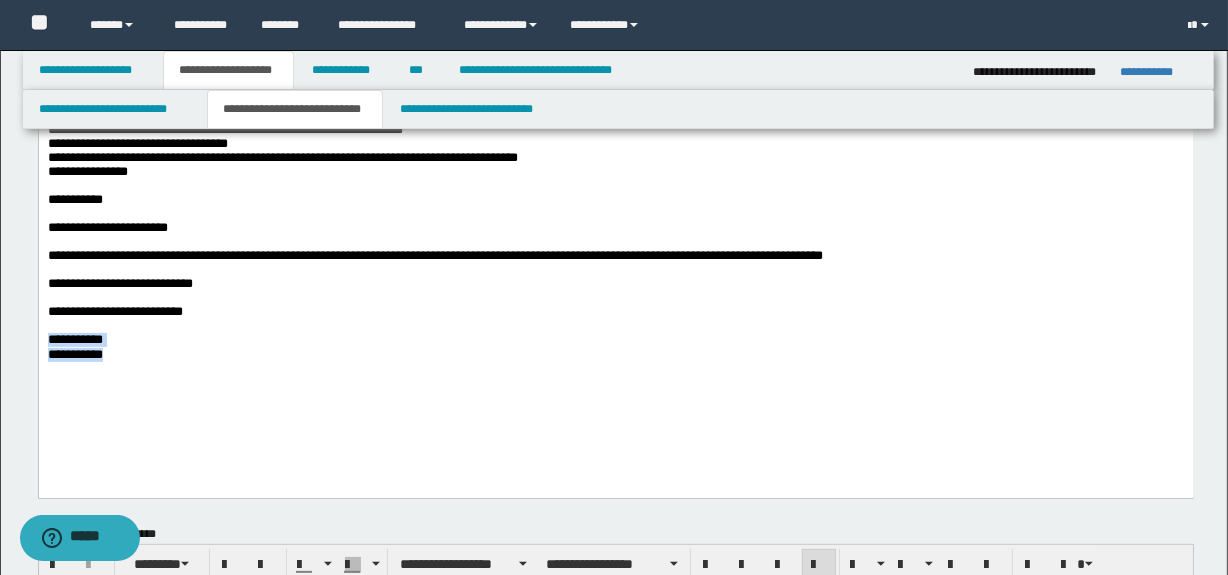 drag, startPoint x: 102, startPoint y: 384, endPoint x: 41, endPoint y: 367, distance: 63.324562 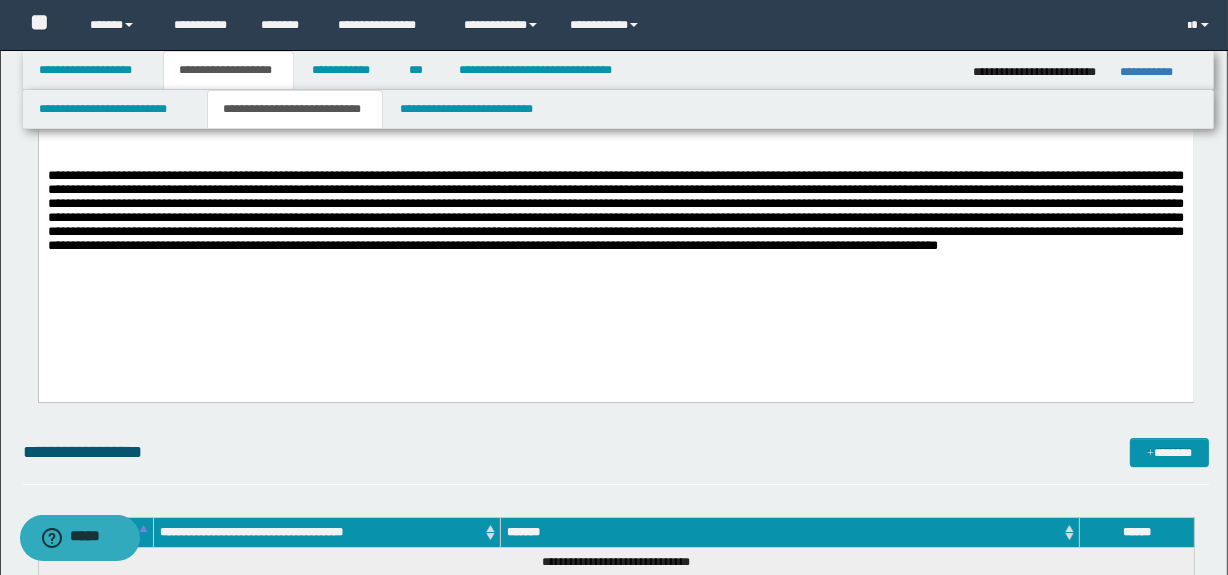 scroll, scrollTop: 5736, scrollLeft: 0, axis: vertical 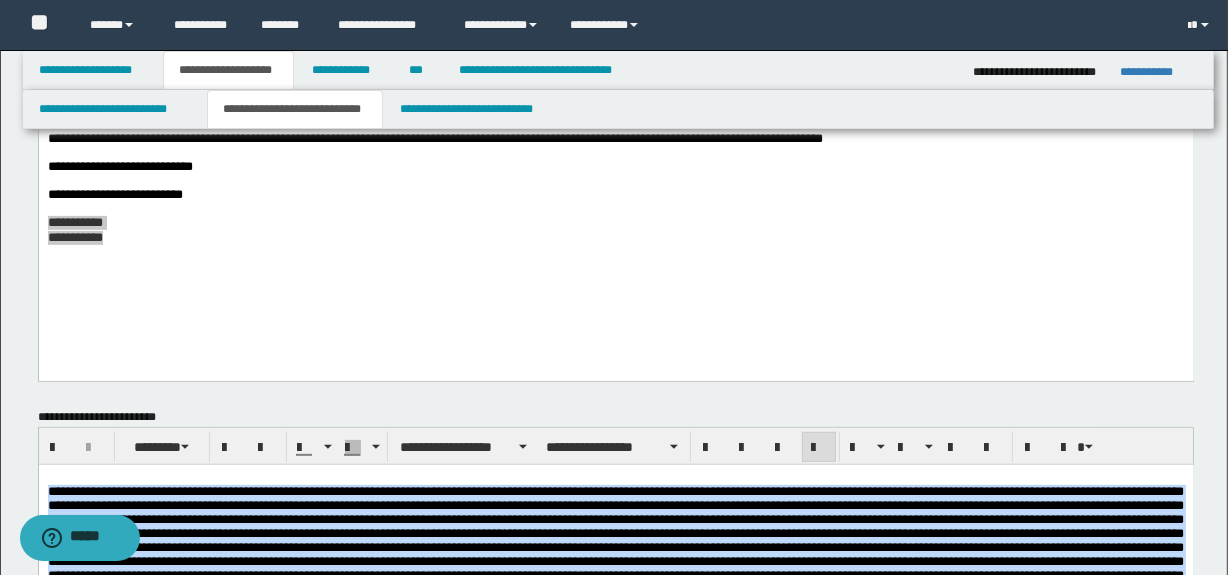 drag, startPoint x: 656, startPoint y: 5469, endPoint x: 1, endPoint y: 424, distance: 5087.3423 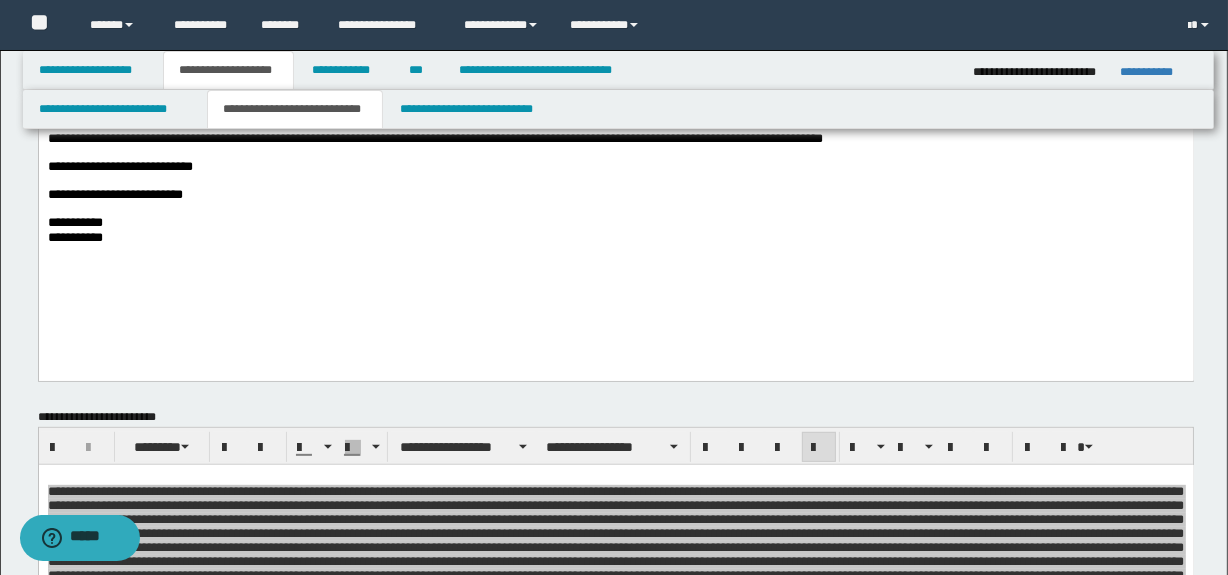 click on "**********" at bounding box center (615, -71) 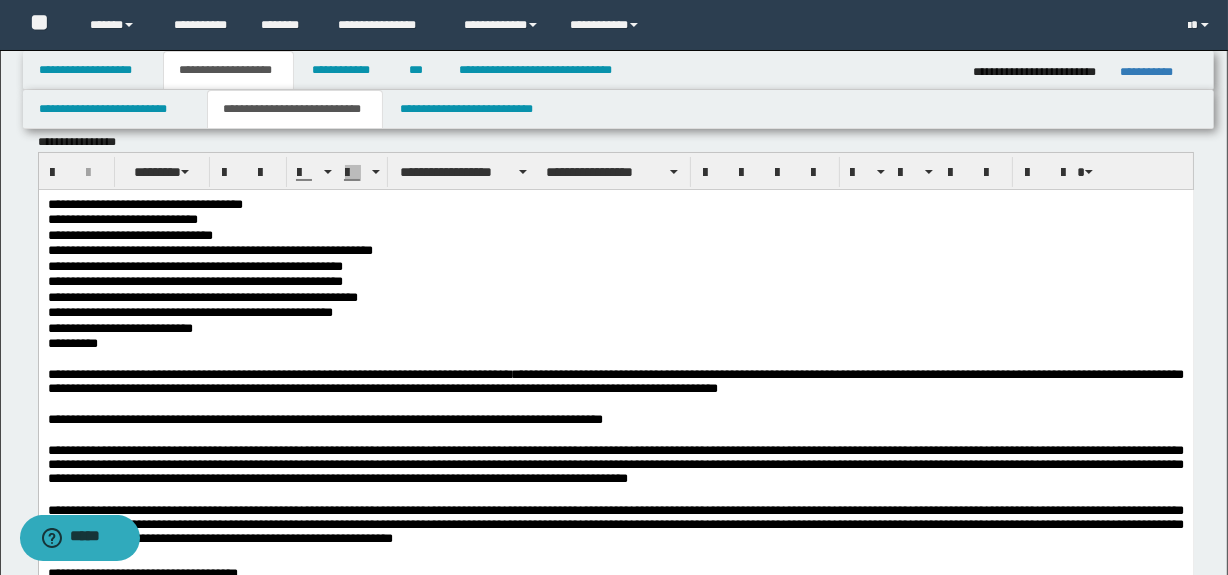 scroll, scrollTop: 0, scrollLeft: 0, axis: both 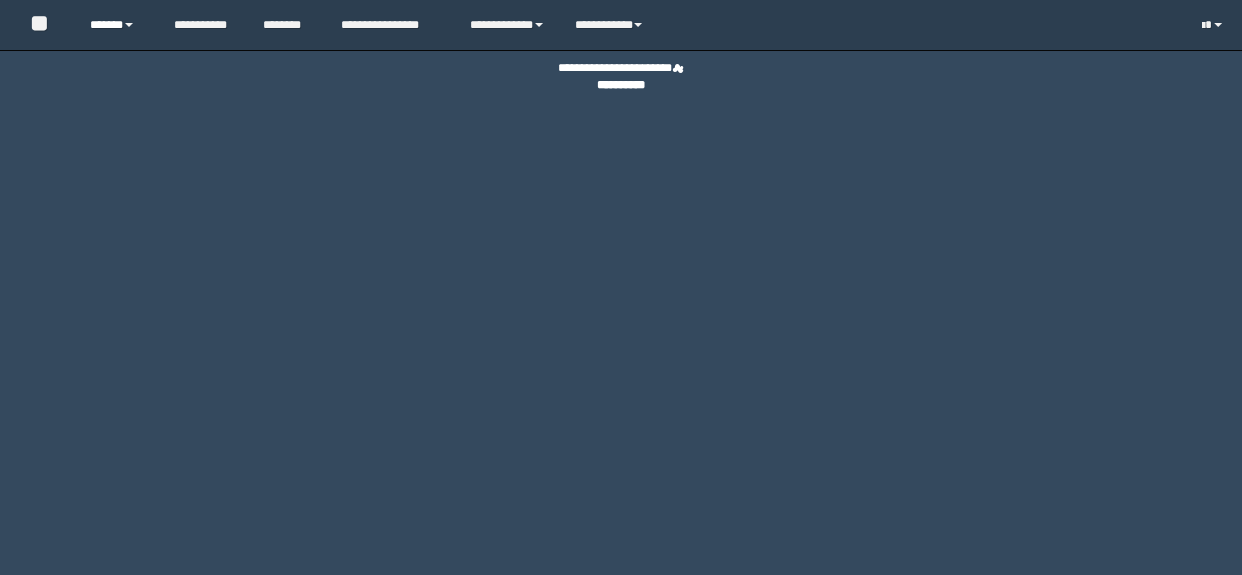 click on "******" at bounding box center [117, 25] 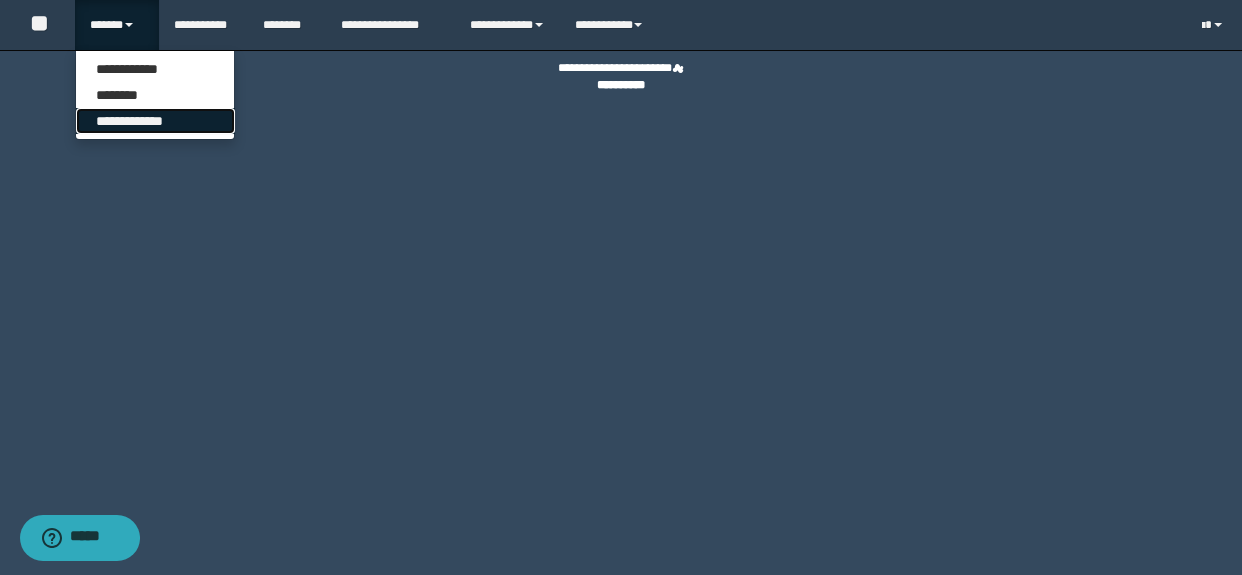 click on "**********" at bounding box center [155, 121] 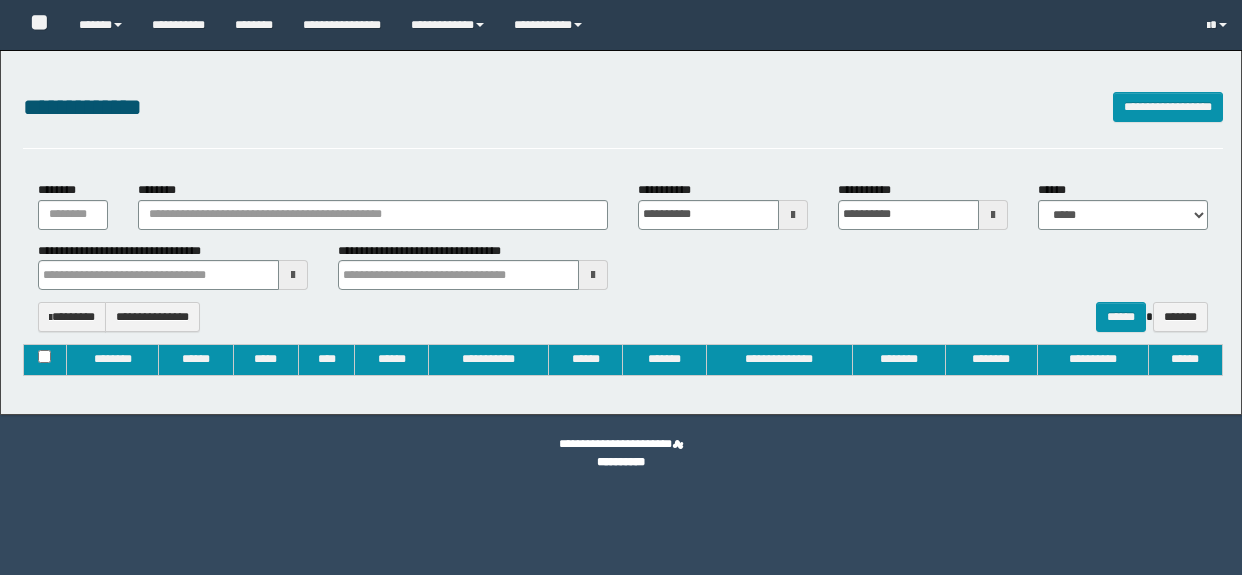 type on "**********" 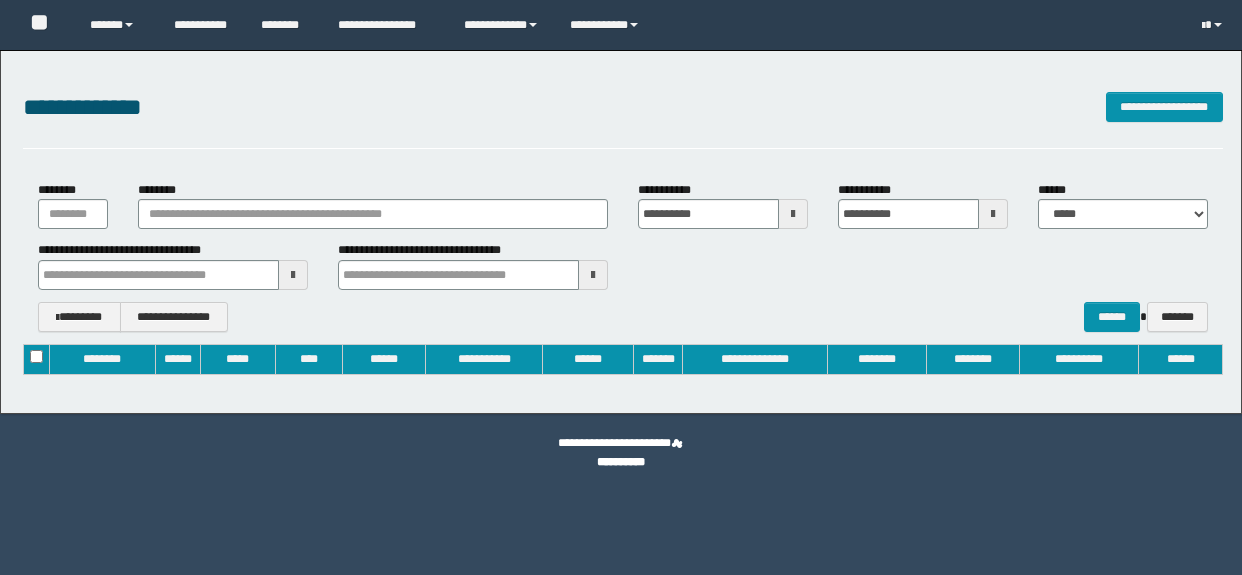 scroll, scrollTop: 0, scrollLeft: 0, axis: both 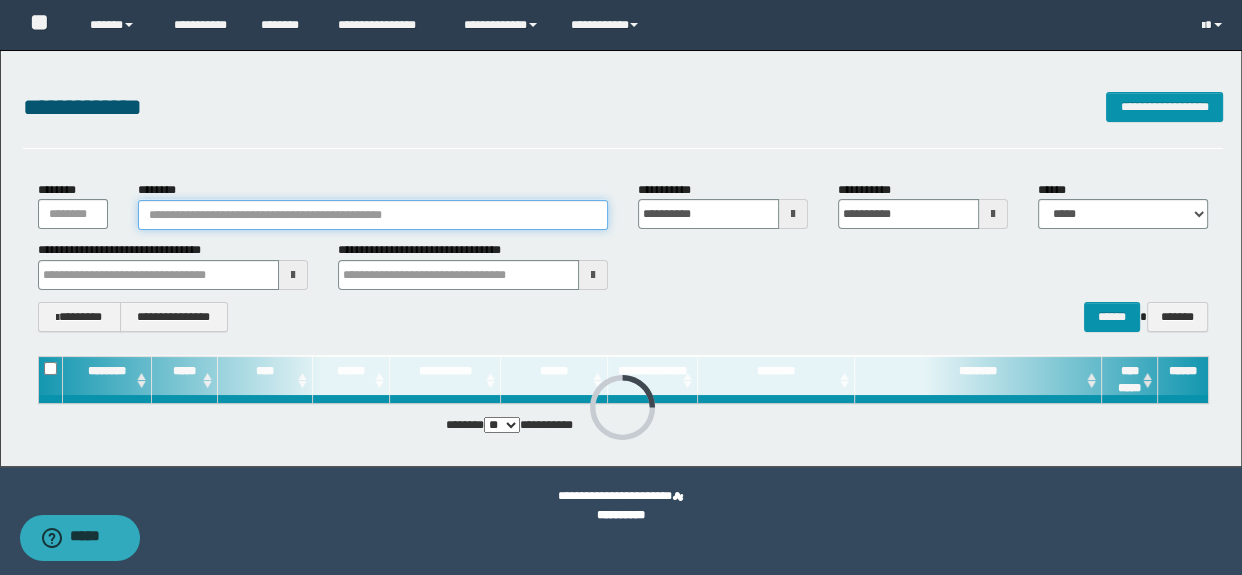 paste on "*********" 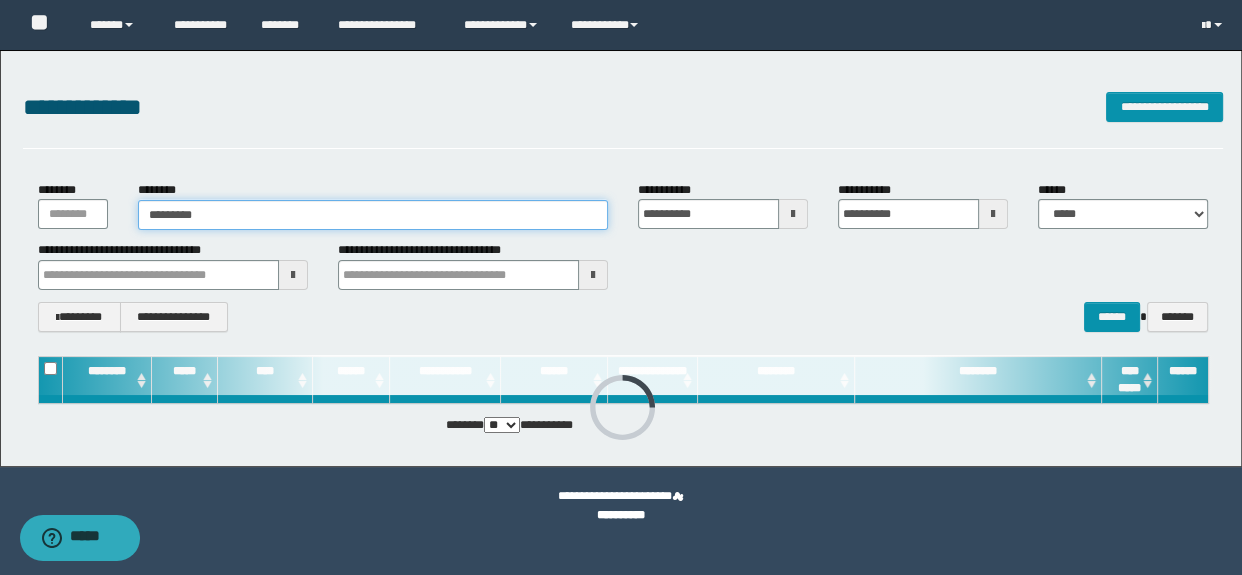 type 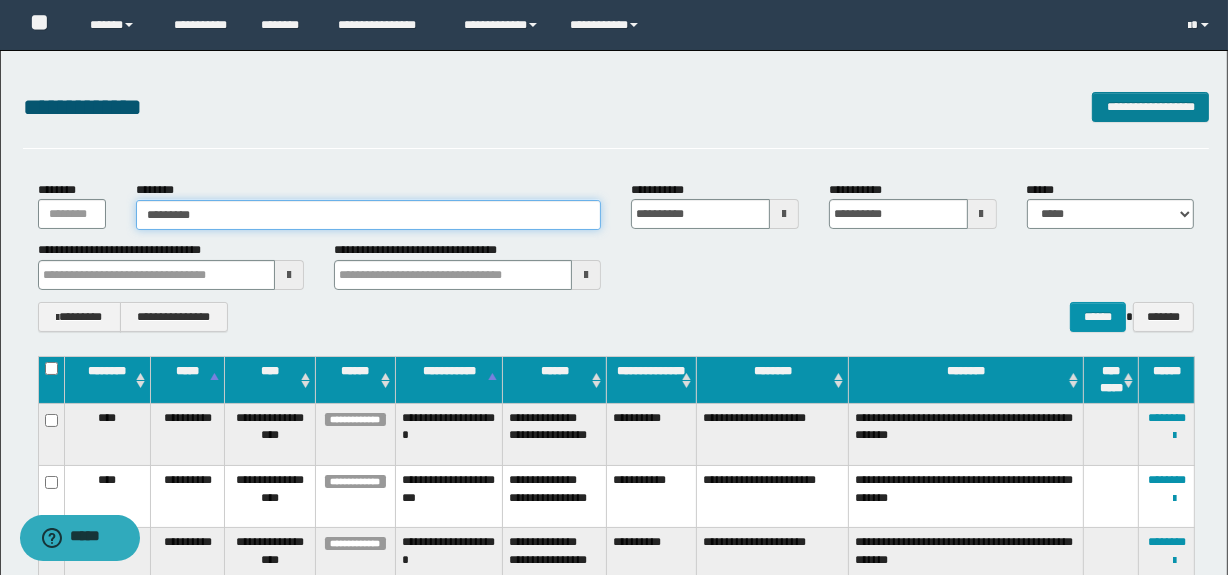 type on "*********" 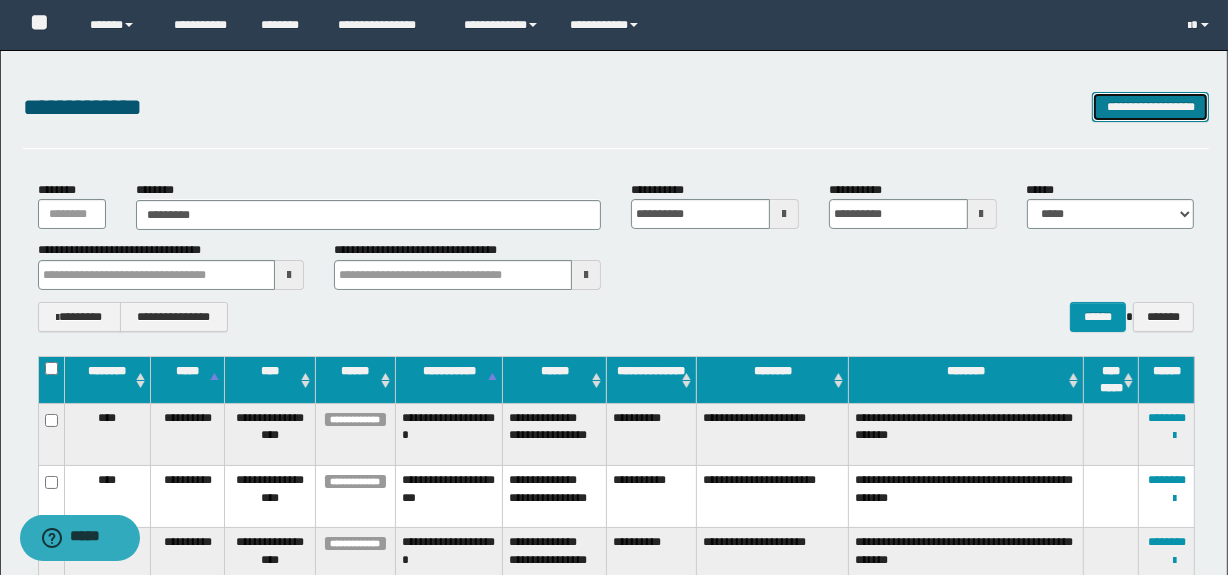 click on "**********" at bounding box center (1150, 107) 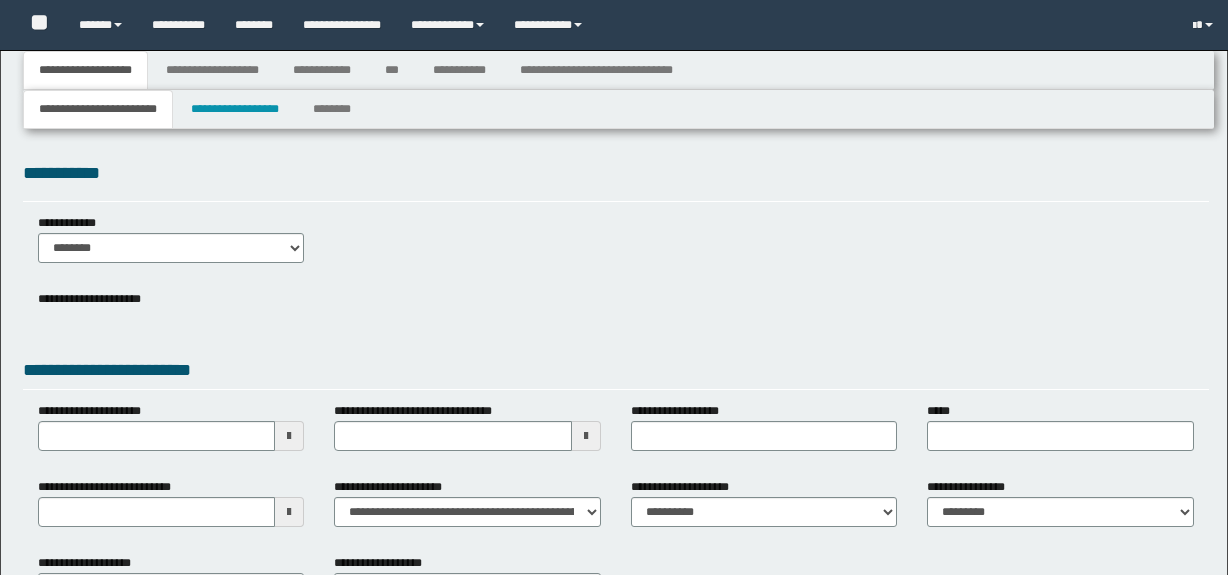 type 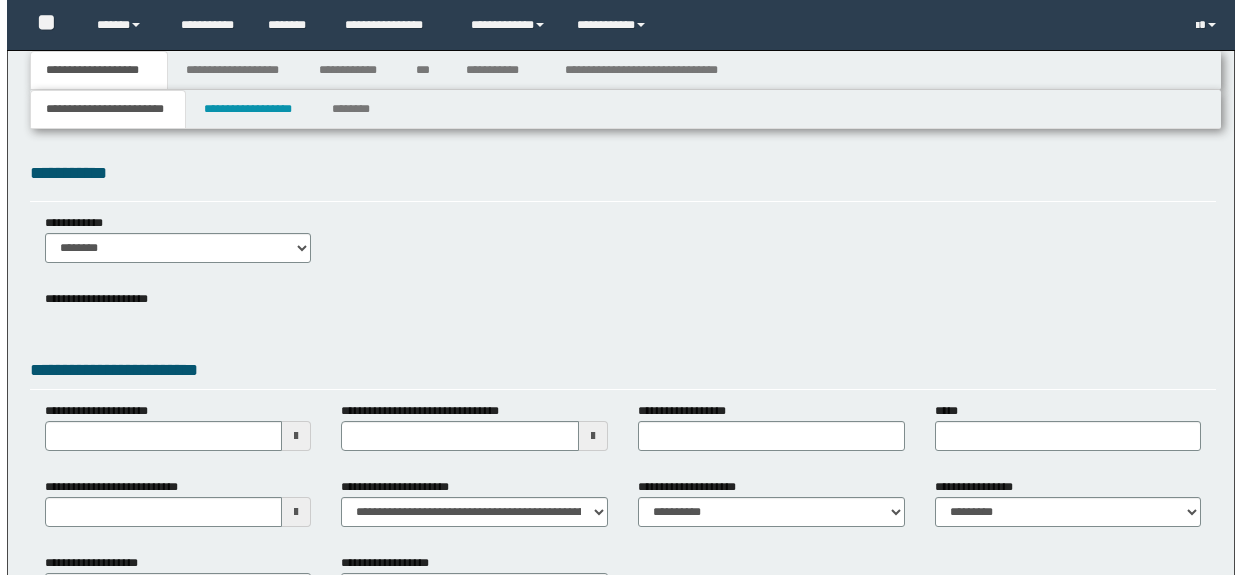 scroll, scrollTop: 0, scrollLeft: 0, axis: both 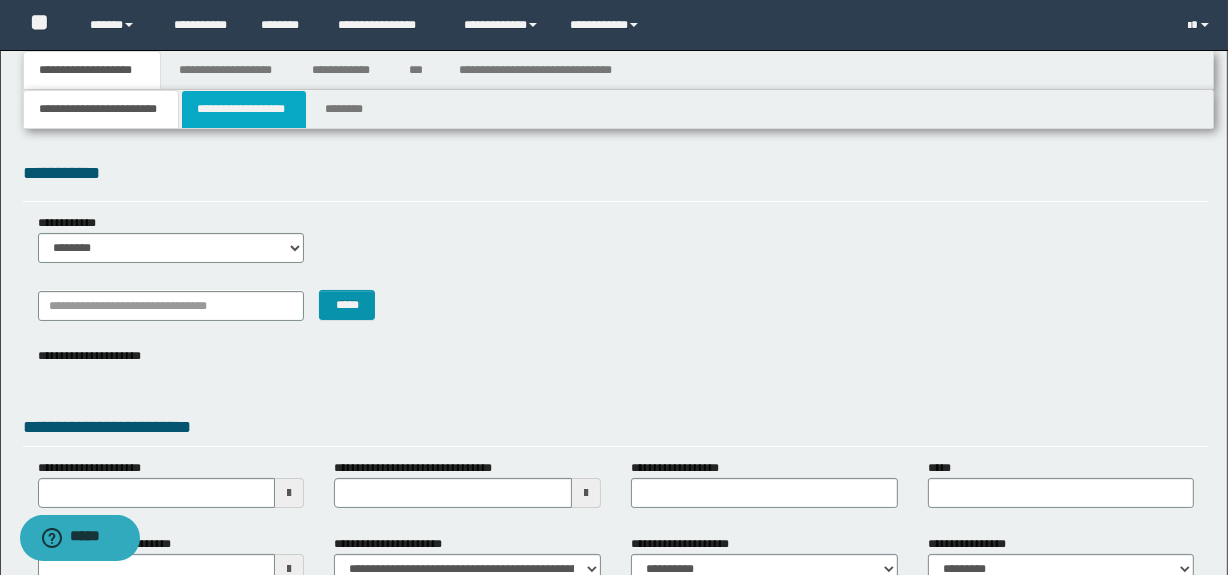drag, startPoint x: 270, startPoint y: 116, endPoint x: 271, endPoint y: 126, distance: 10.049875 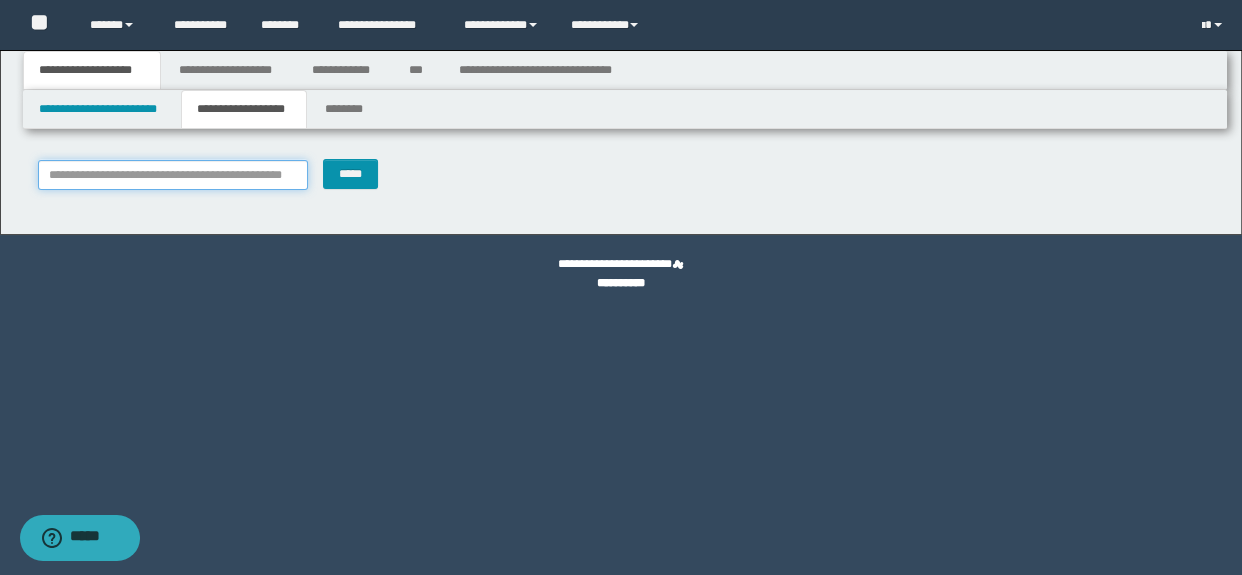 click on "**********" at bounding box center [173, 175] 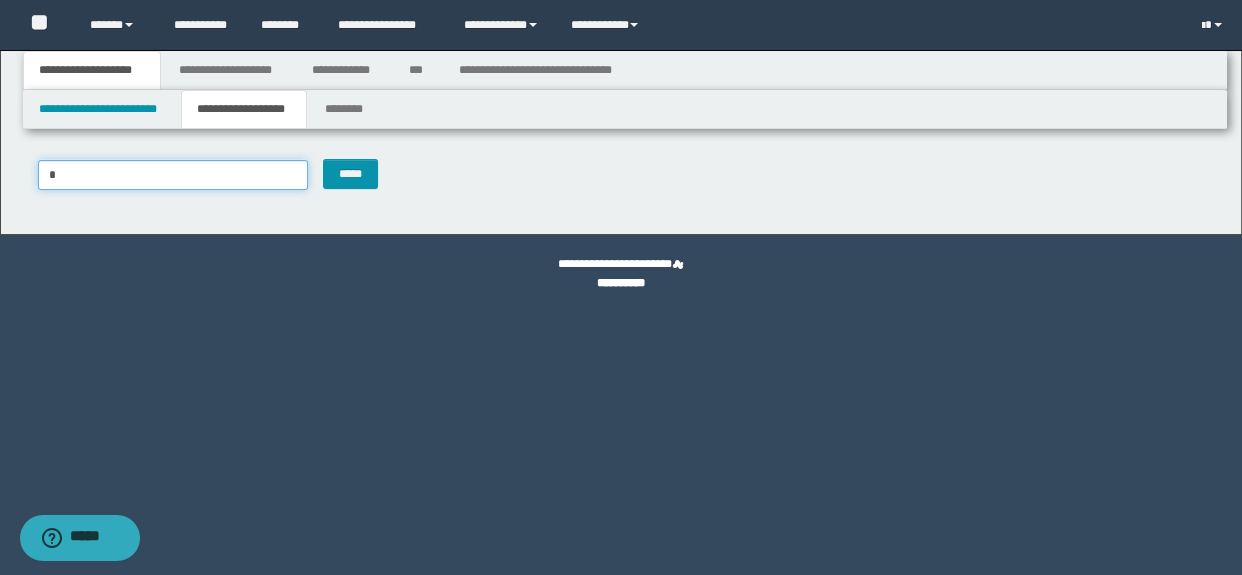 paste on "*********" 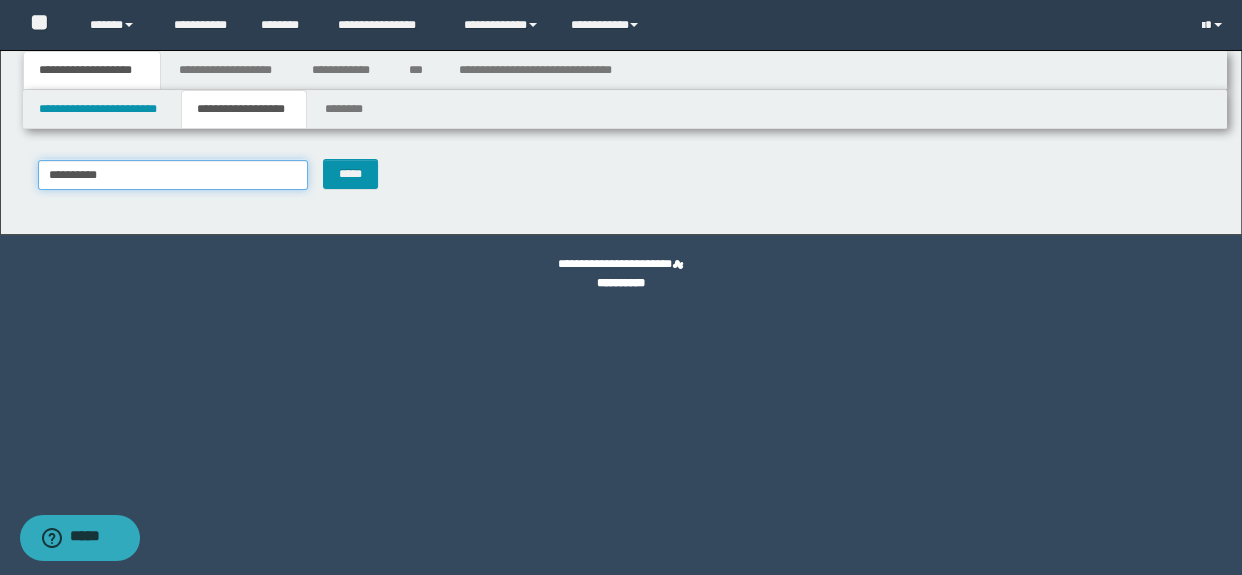 drag, startPoint x: 140, startPoint y: 180, endPoint x: 57, endPoint y: 170, distance: 83.60024 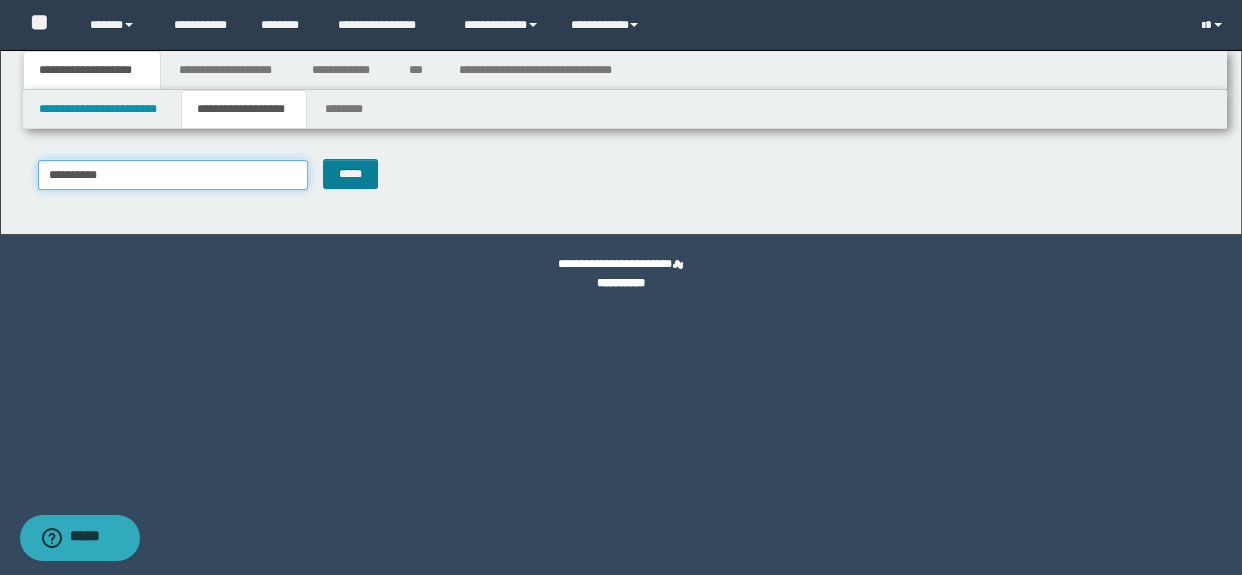 type on "**********" 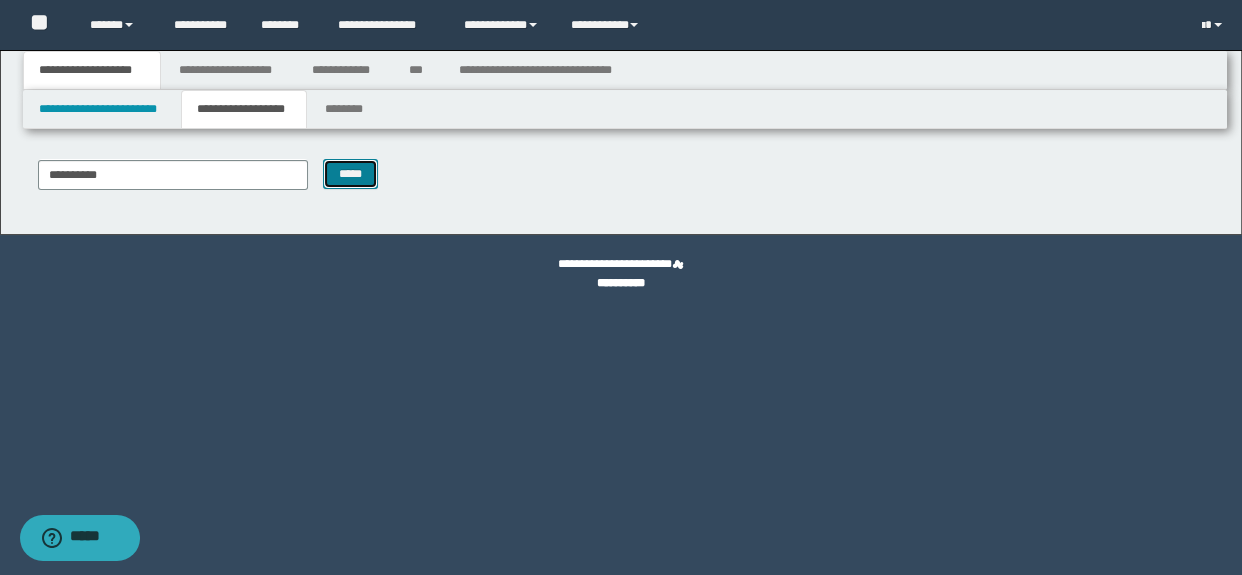 click on "*****" at bounding box center (351, 174) 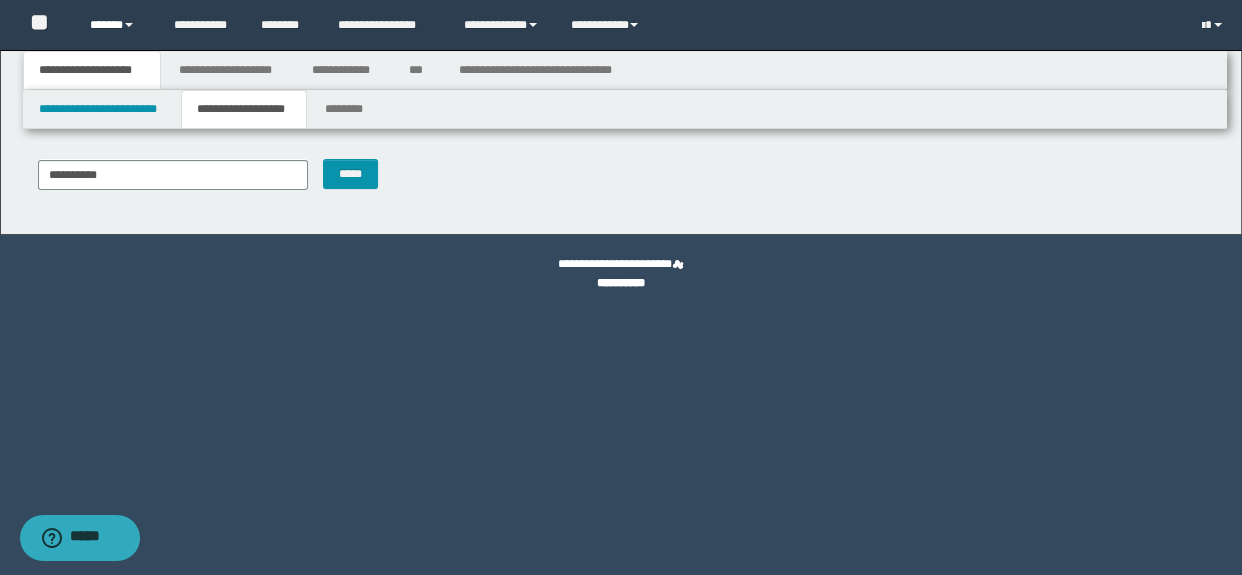 click on "******" at bounding box center [117, 25] 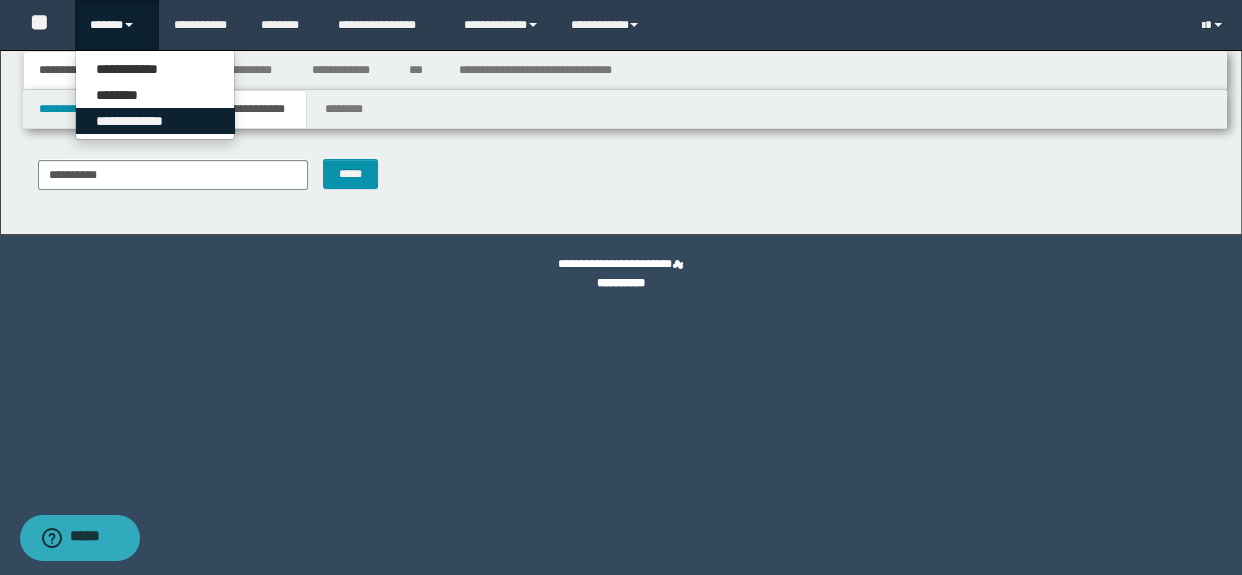 click on "**********" at bounding box center (155, 121) 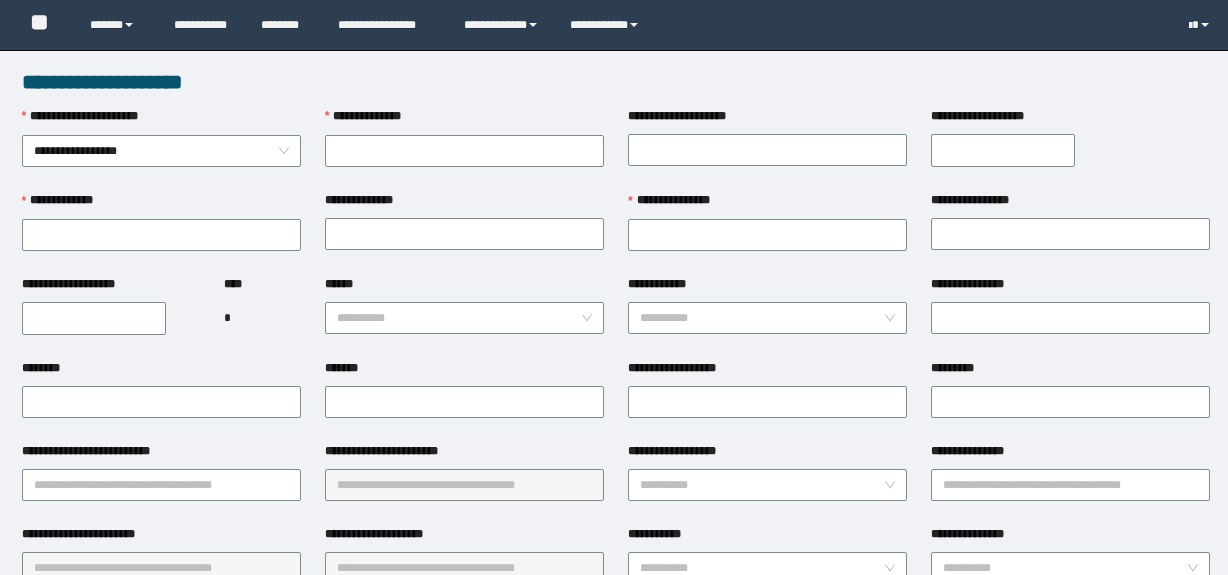 scroll, scrollTop: 0, scrollLeft: 0, axis: both 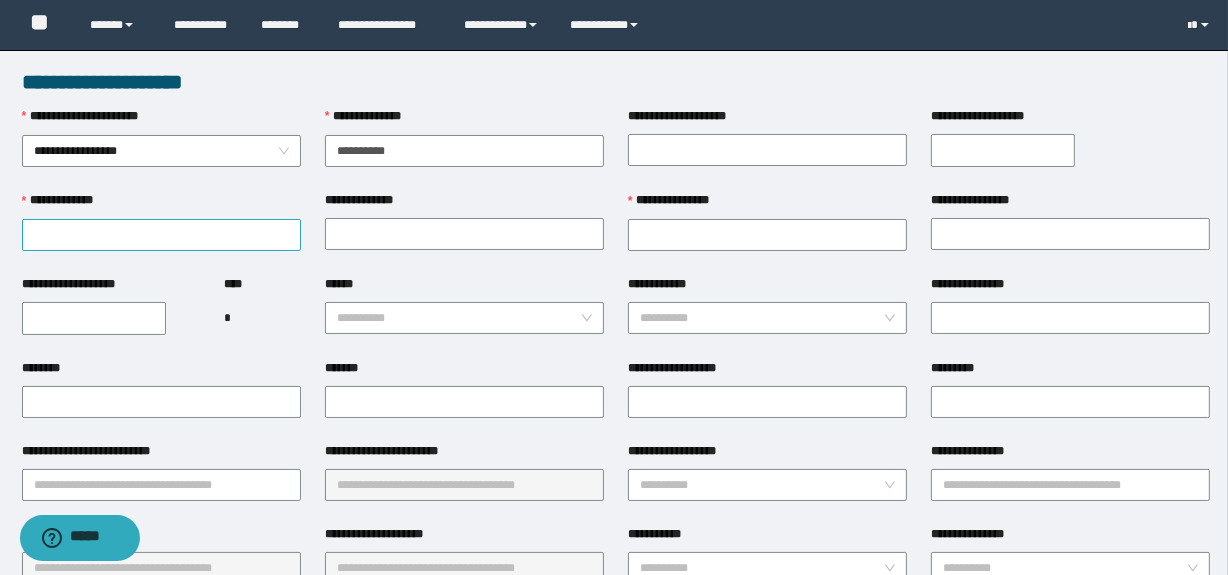 type on "**********" 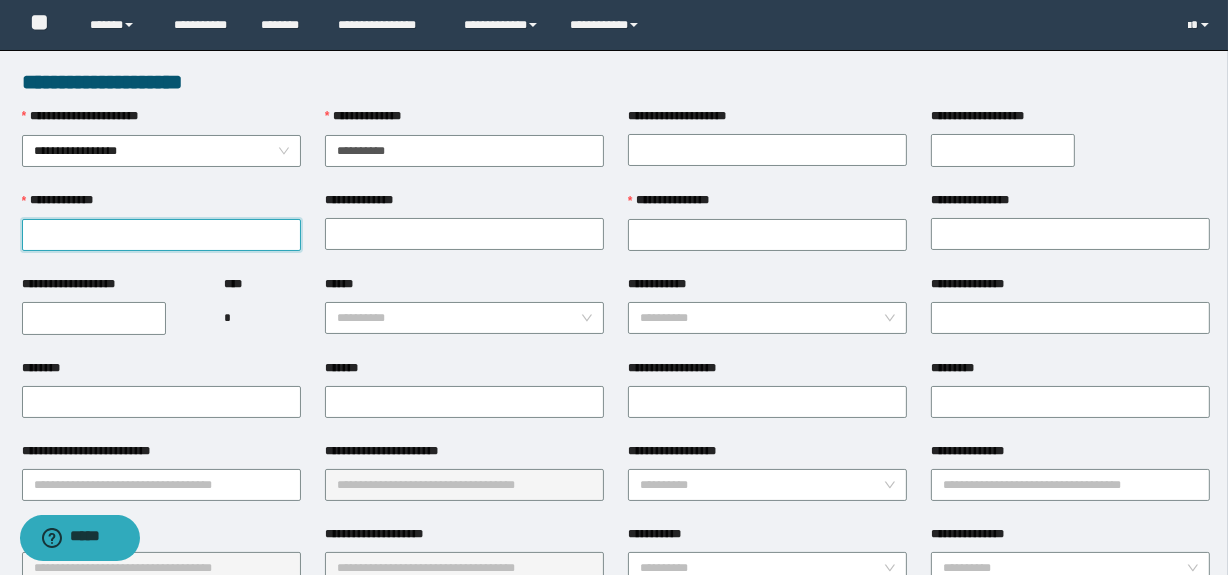 paste on "**********" 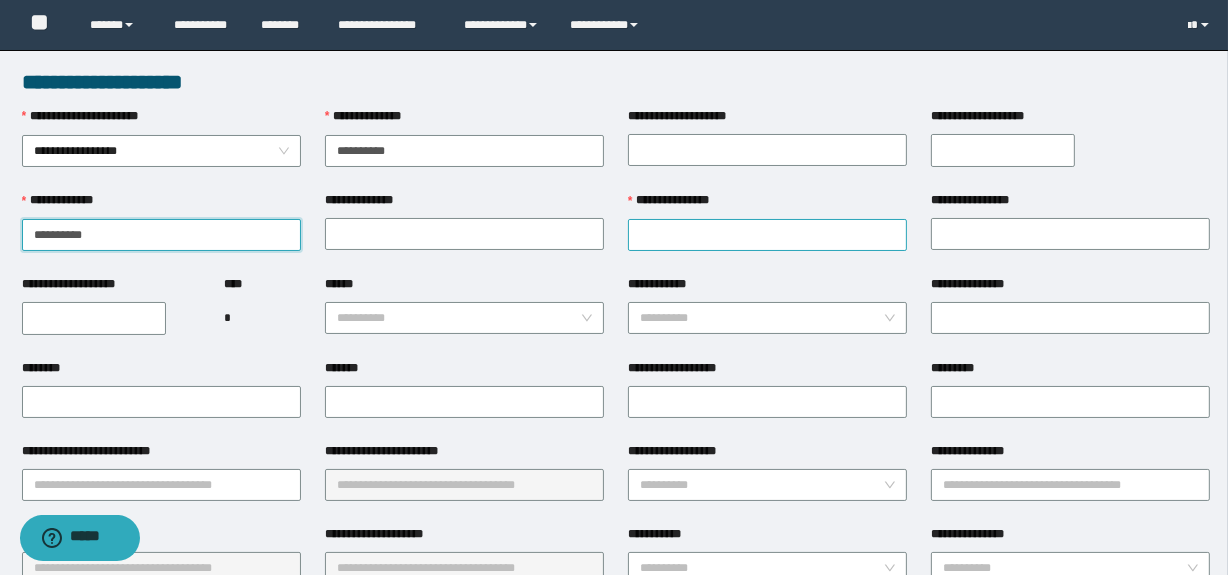 type on "**********" 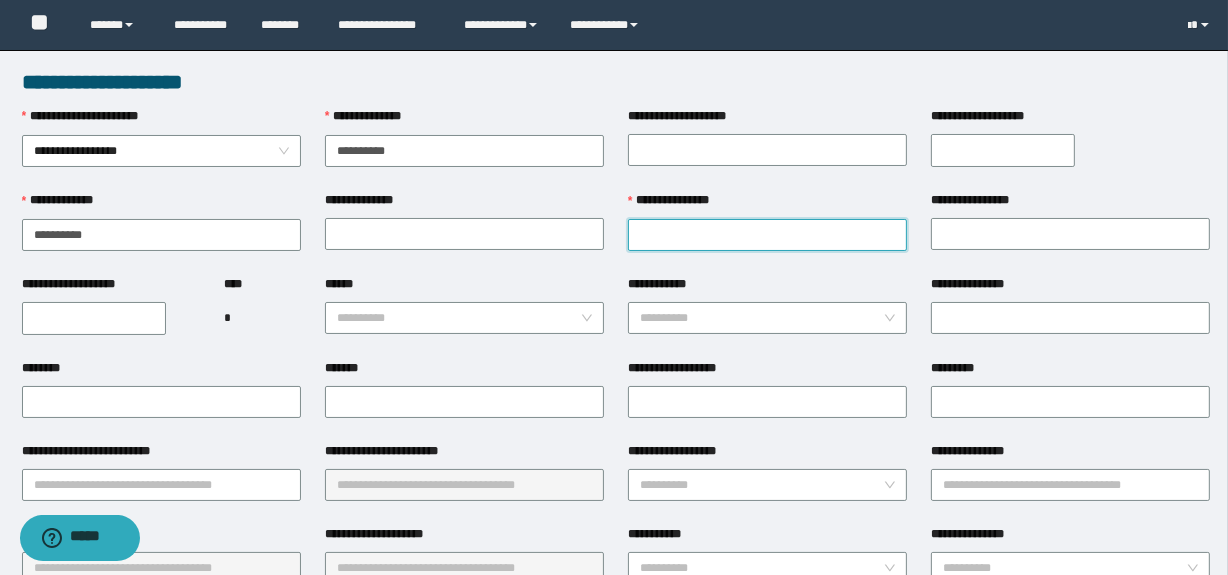 paste on "**********" 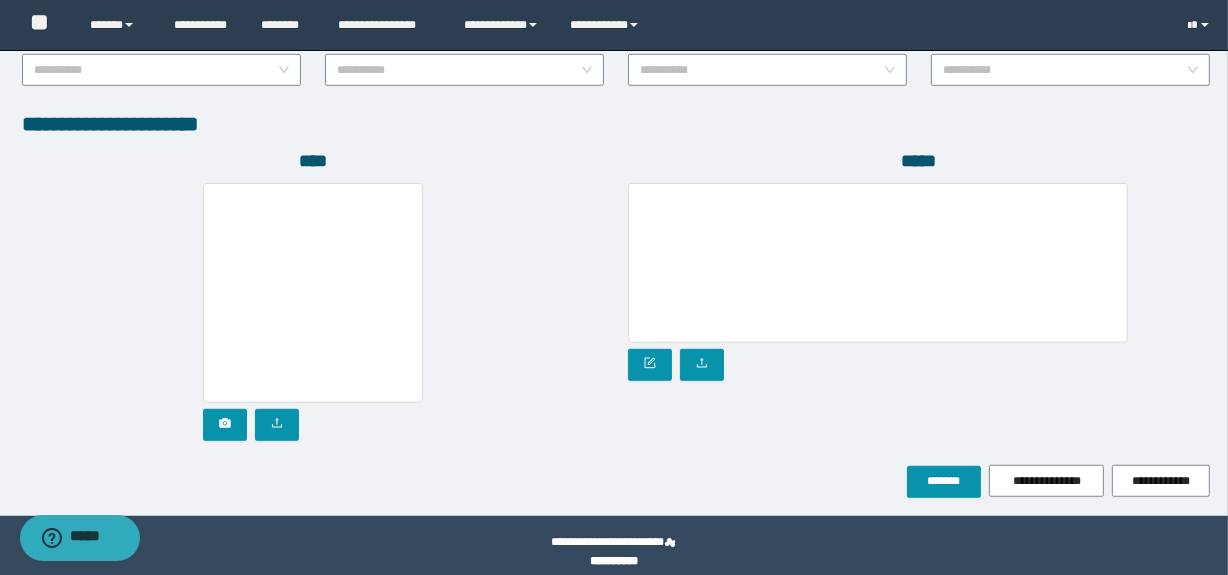 scroll, scrollTop: 1126, scrollLeft: 0, axis: vertical 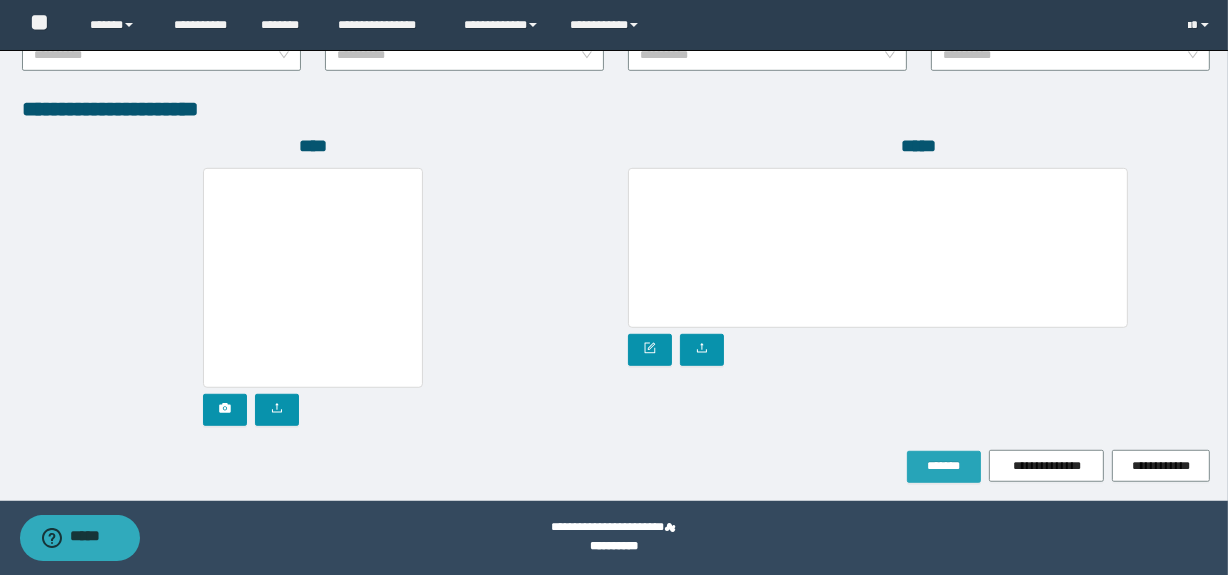 type on "**********" 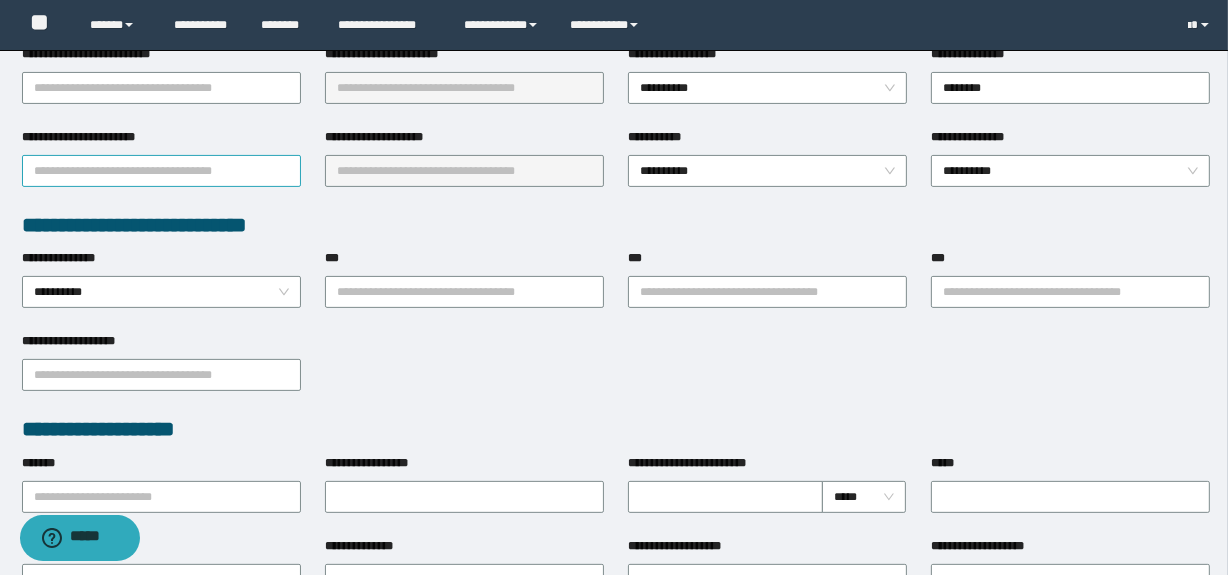 scroll, scrollTop: 325, scrollLeft: 0, axis: vertical 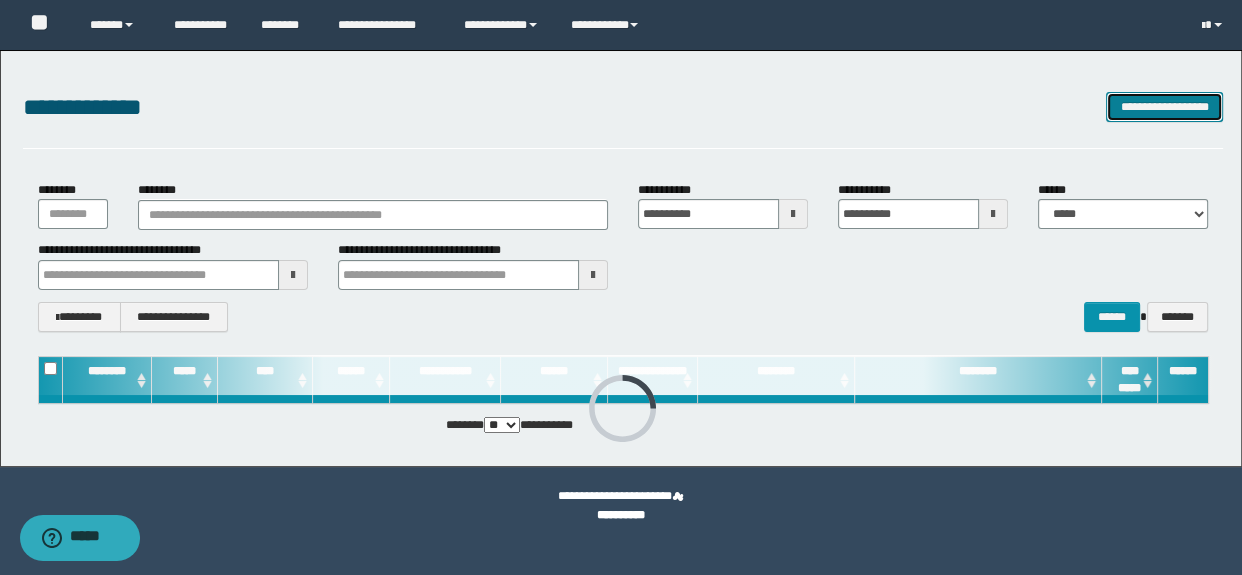 click on "**********" at bounding box center (1164, 107) 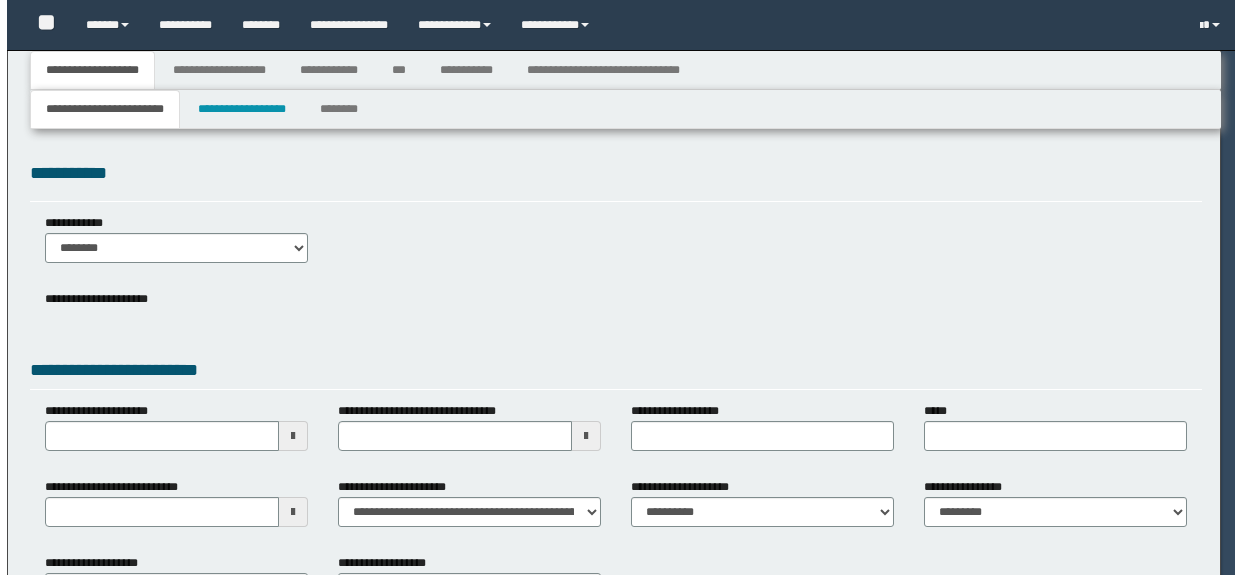 scroll, scrollTop: 0, scrollLeft: 0, axis: both 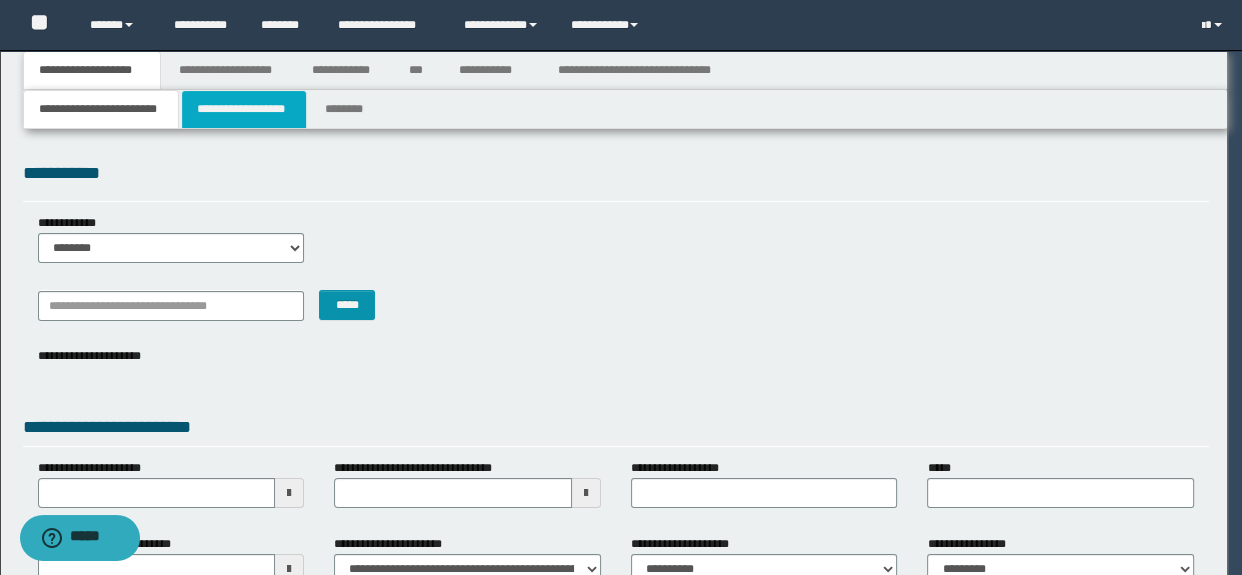 click on "**********" at bounding box center [244, 109] 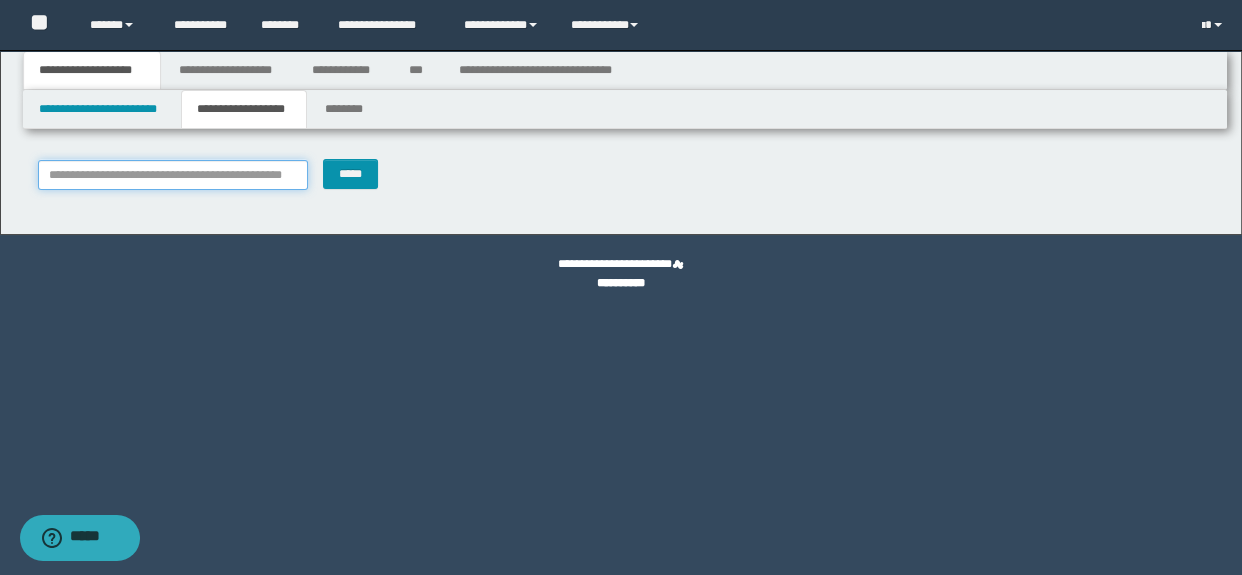 paste on "**********" 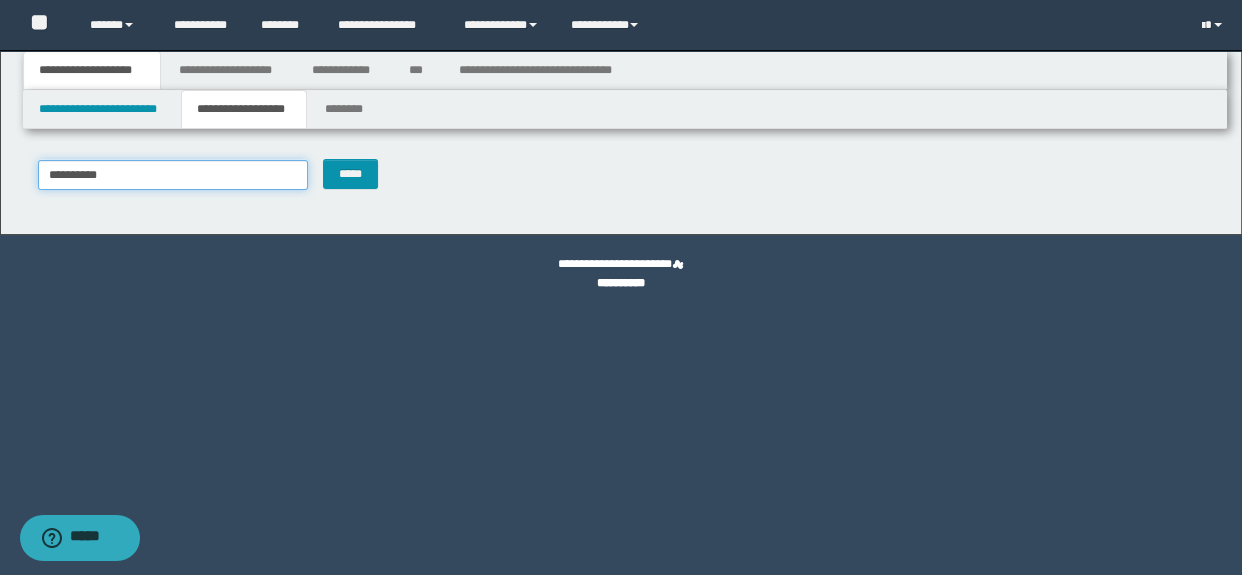 type on "**********" 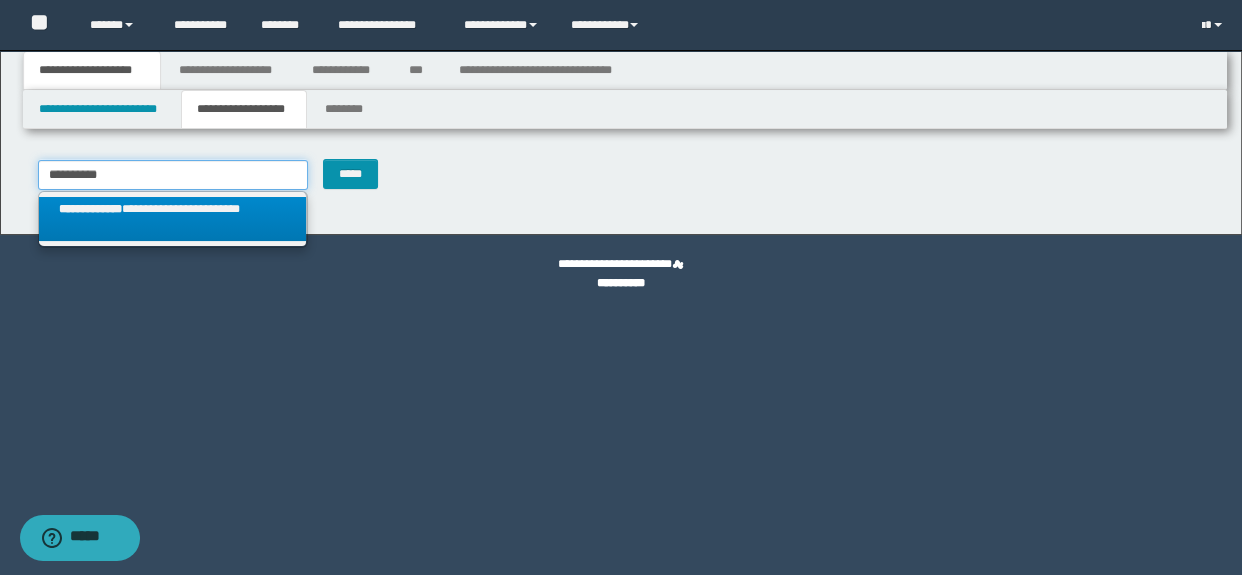 type on "**********" 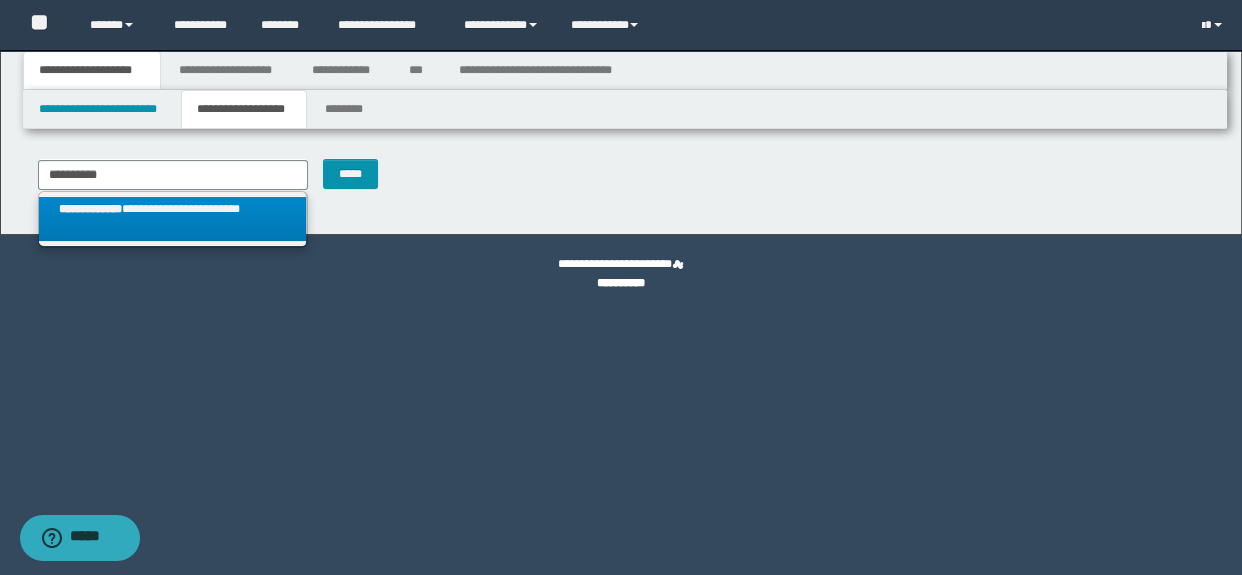 click on "**********" at bounding box center [172, 219] 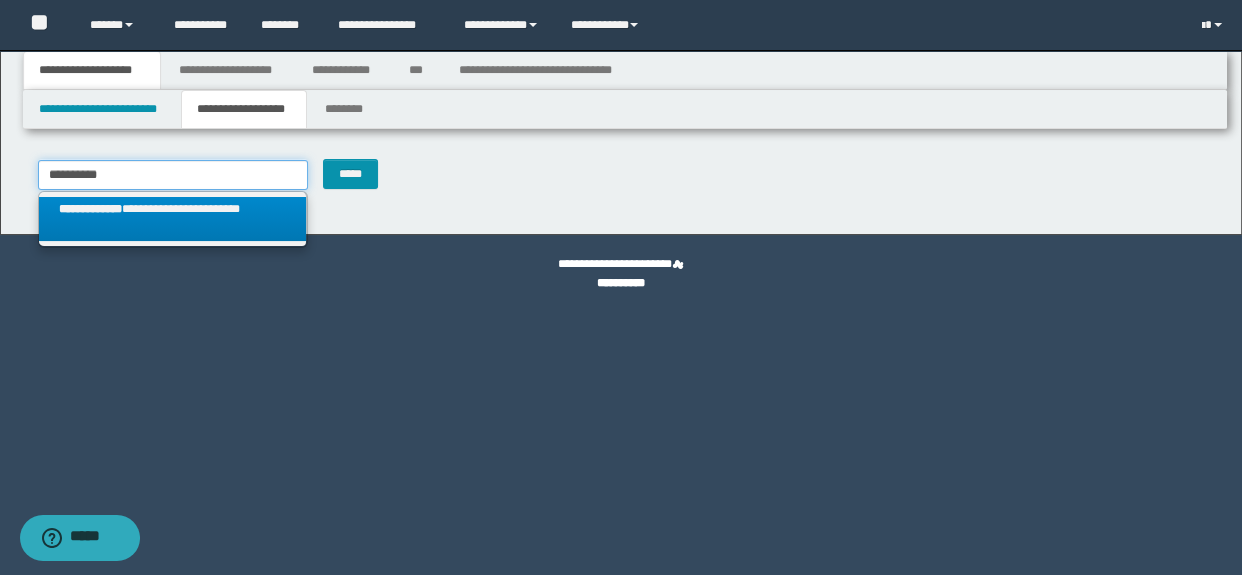 type 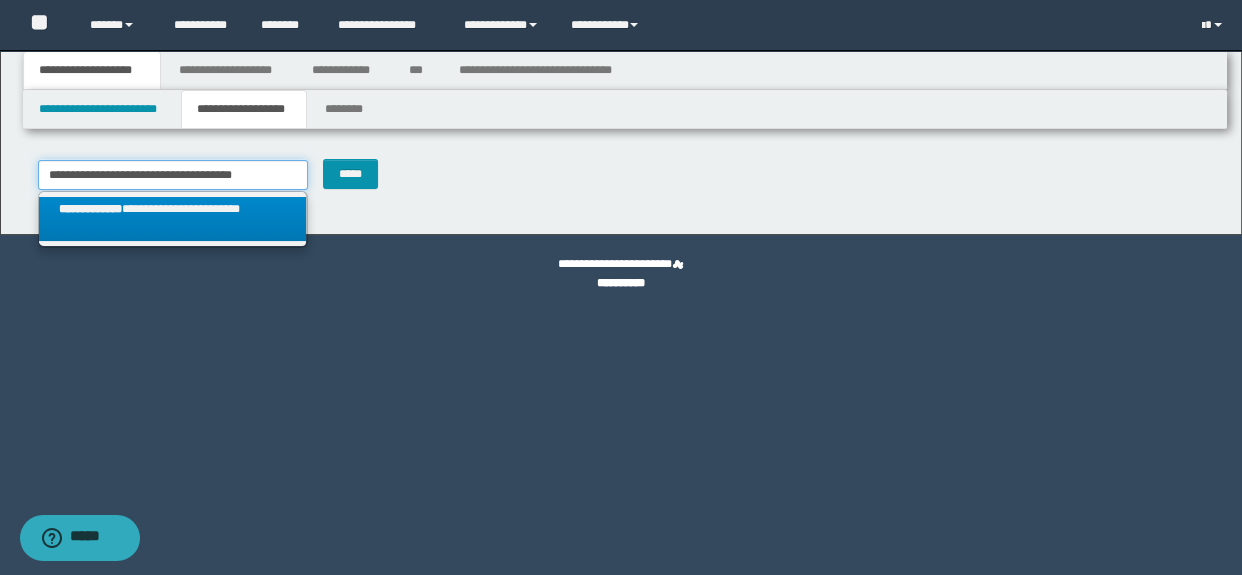 type on "**********" 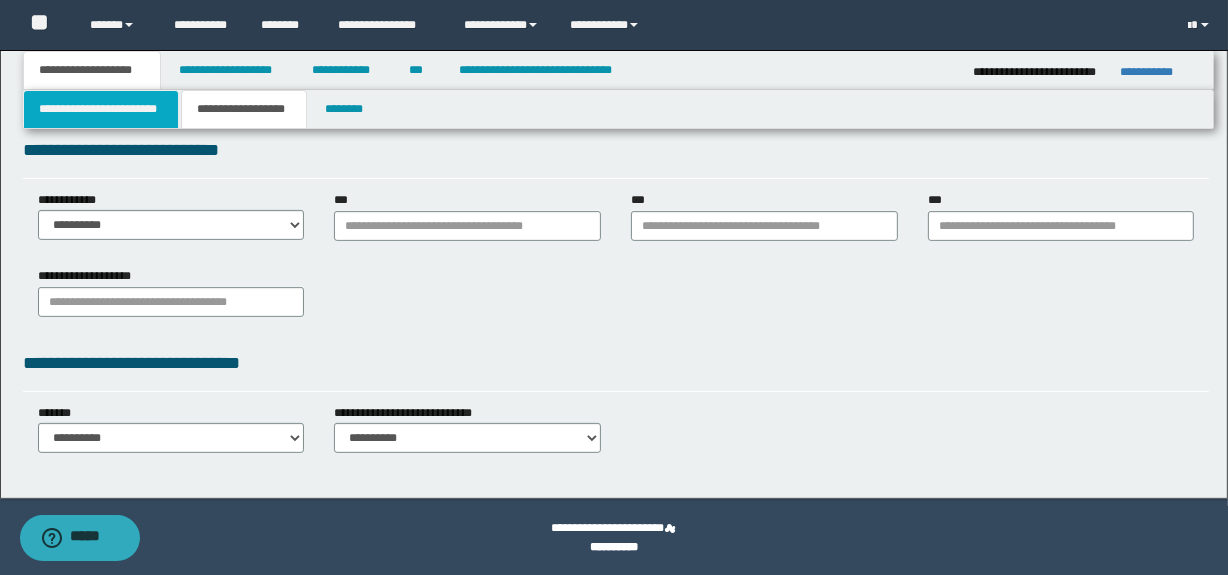 click on "**********" at bounding box center [101, 109] 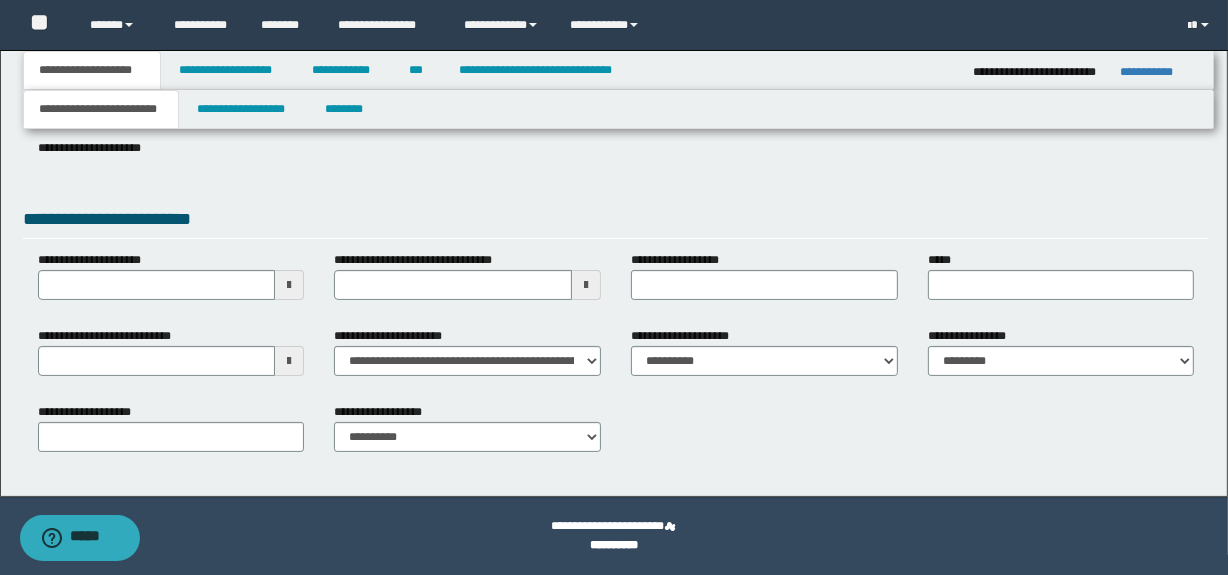 scroll, scrollTop: 207, scrollLeft: 0, axis: vertical 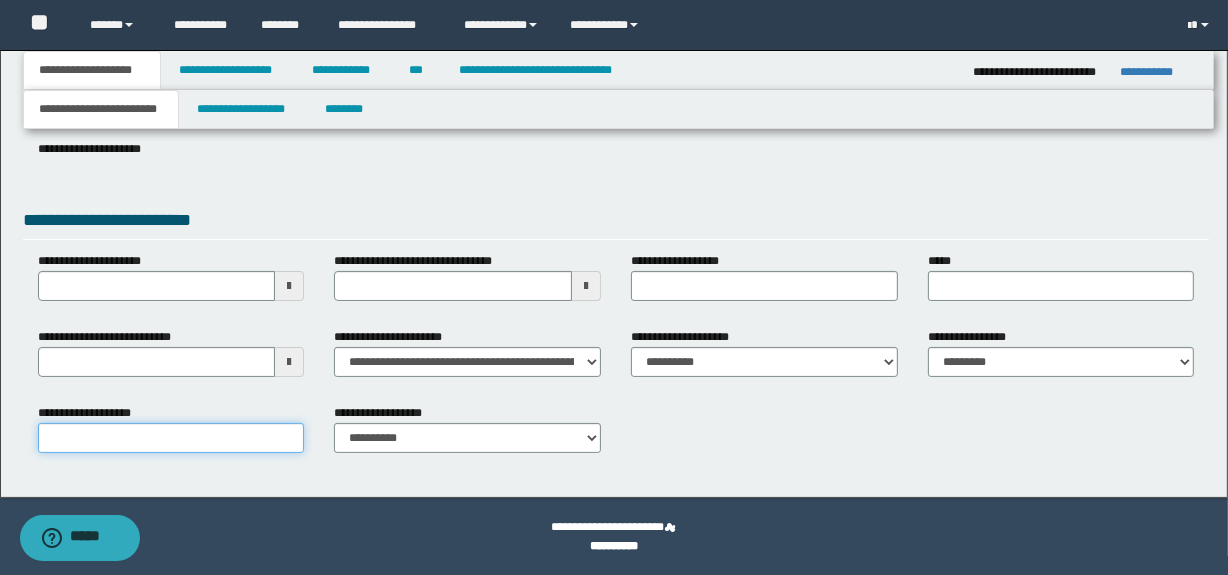 drag, startPoint x: 143, startPoint y: 454, endPoint x: 128, endPoint y: 445, distance: 17.492855 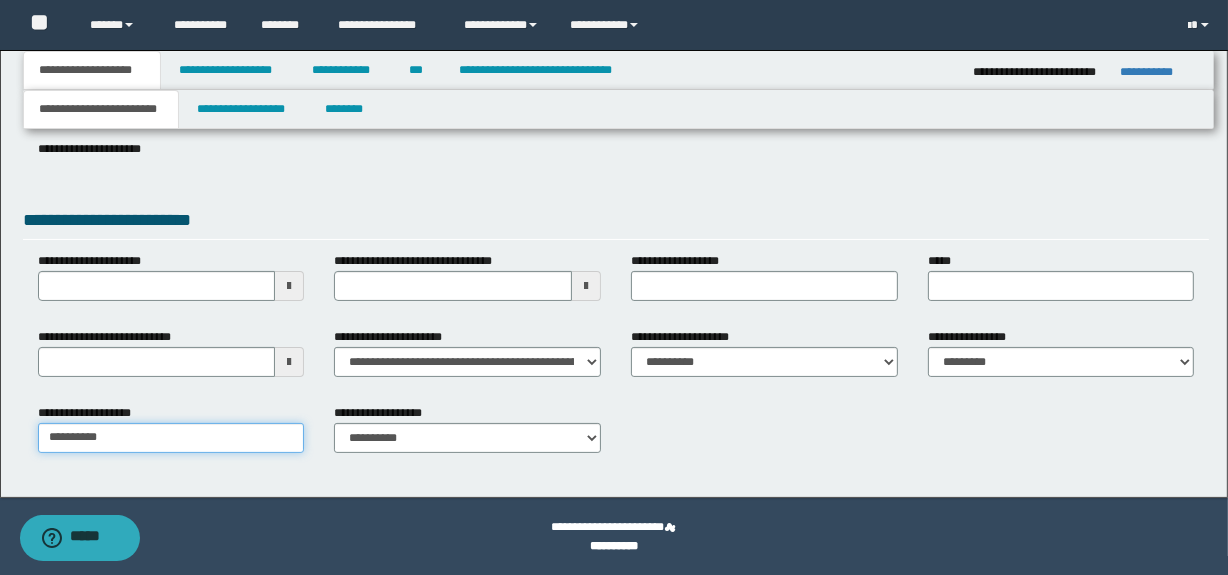 type on "**********" 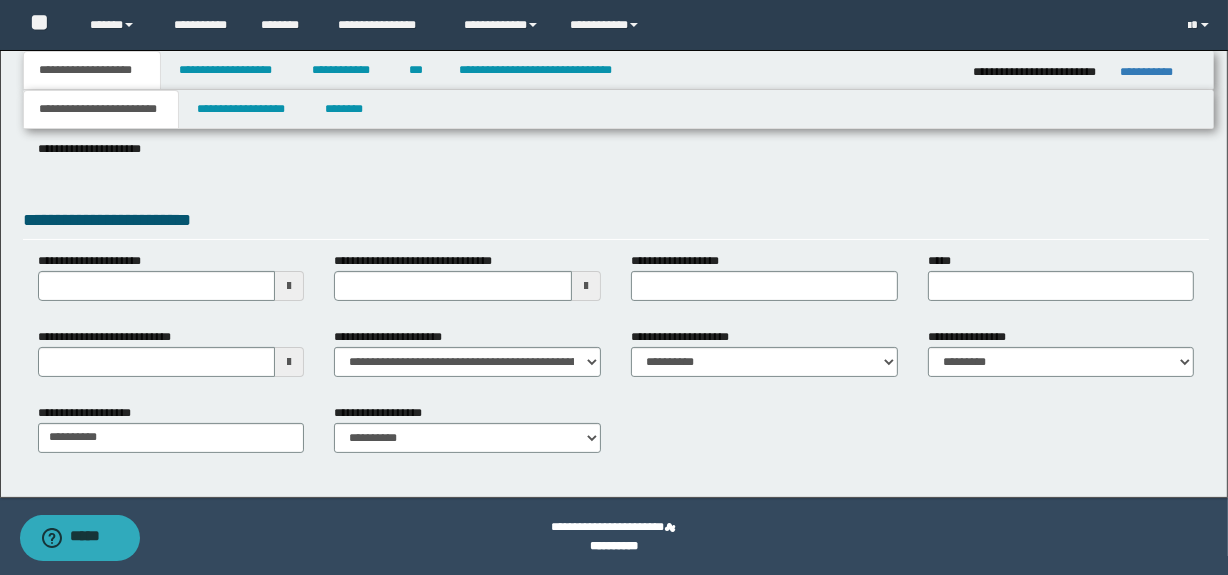 click at bounding box center [289, 362] 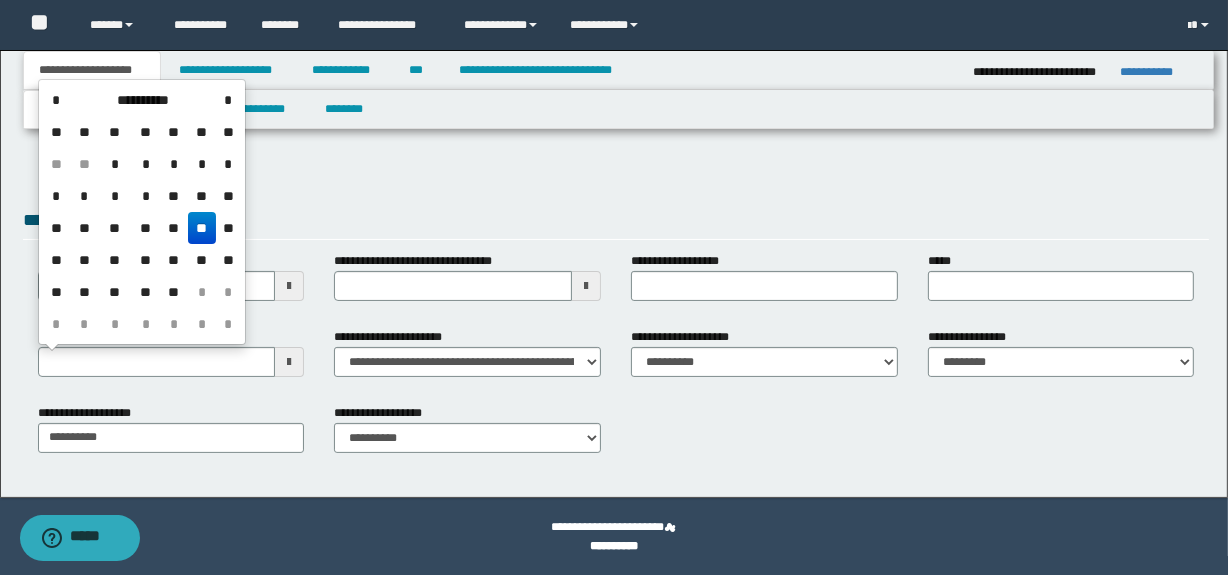 click on "**" at bounding box center [202, 228] 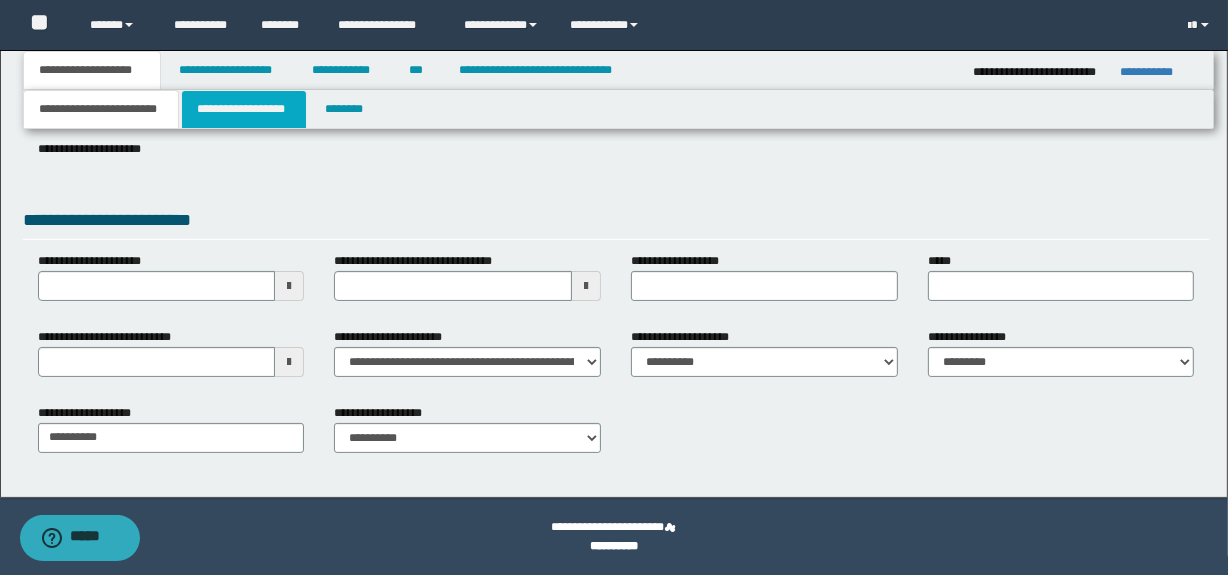 click on "**********" at bounding box center [244, 109] 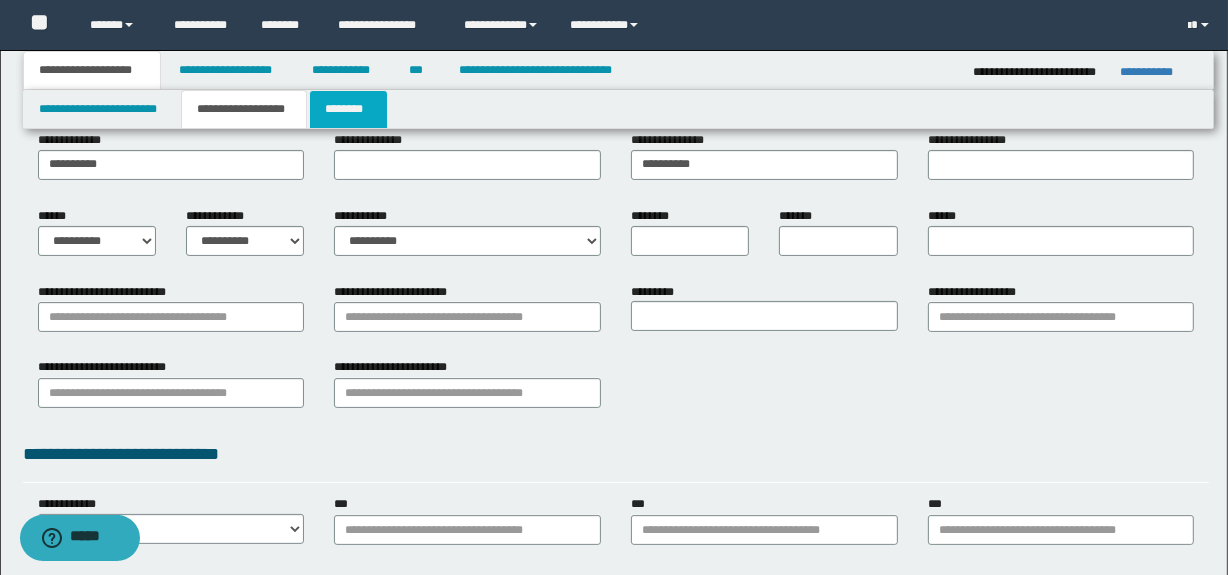 click on "********" at bounding box center (348, 109) 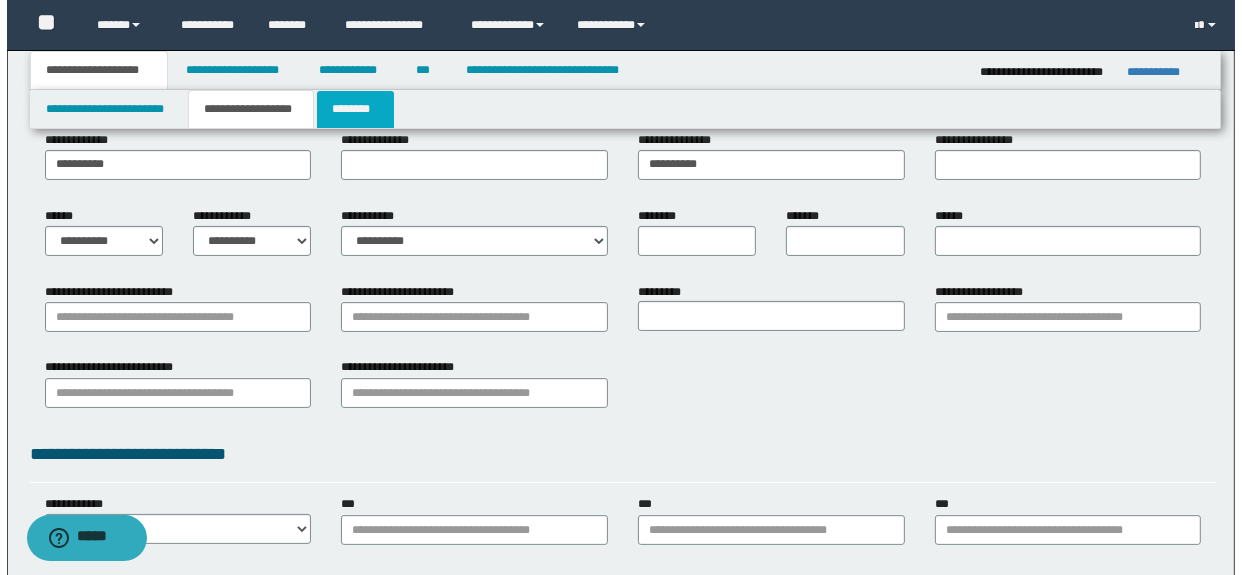 scroll, scrollTop: 0, scrollLeft: 0, axis: both 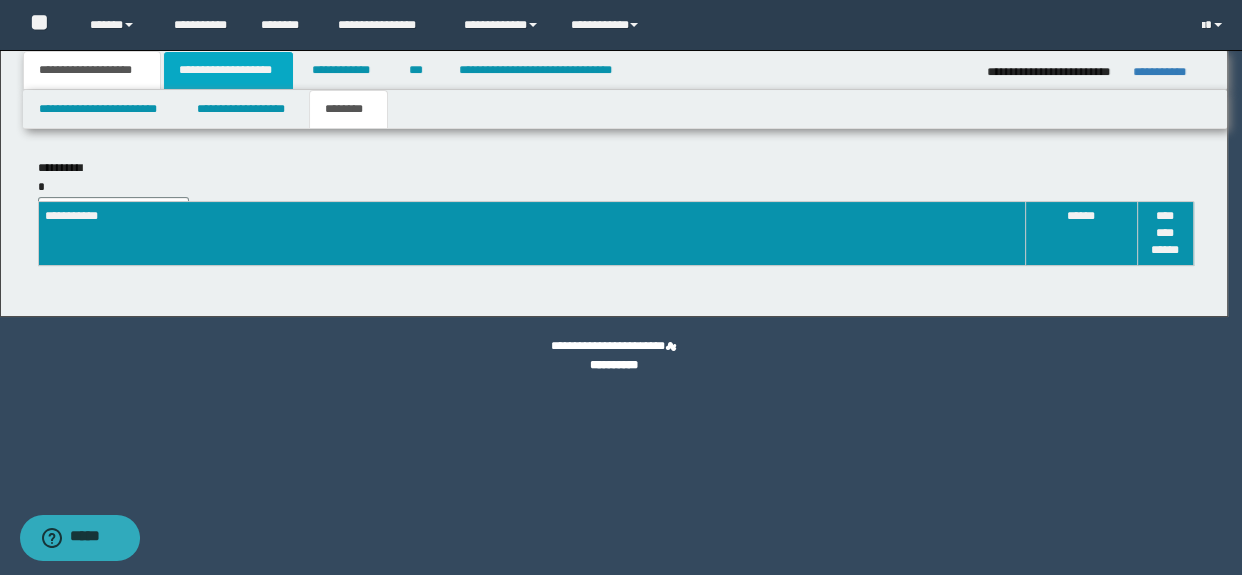 click on "**********" at bounding box center (228, 70) 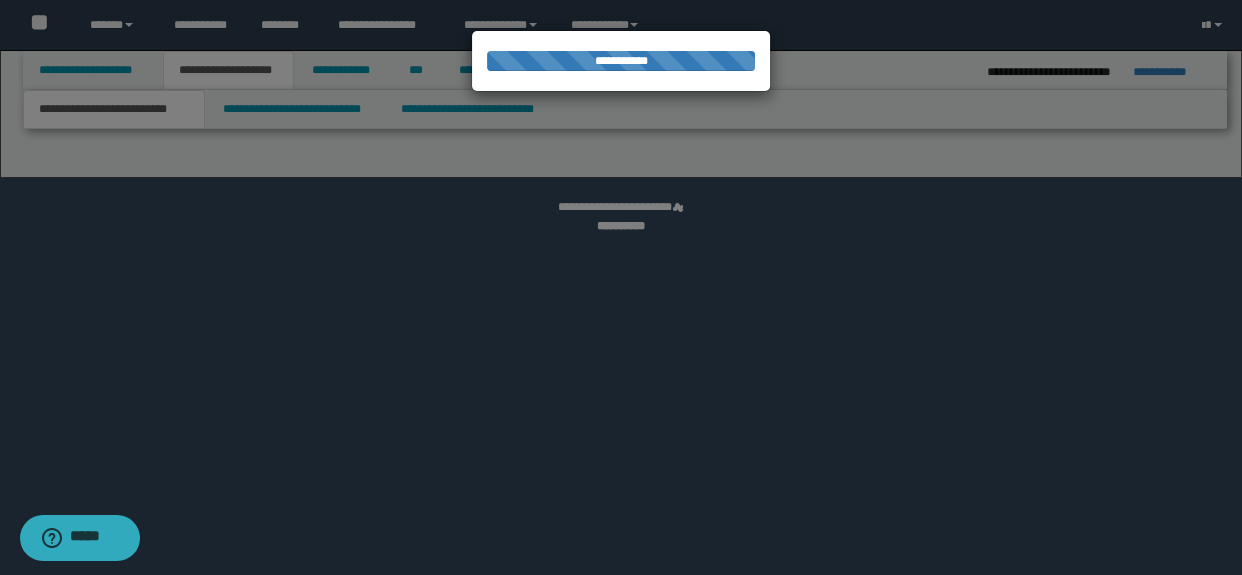 click at bounding box center (621, 287) 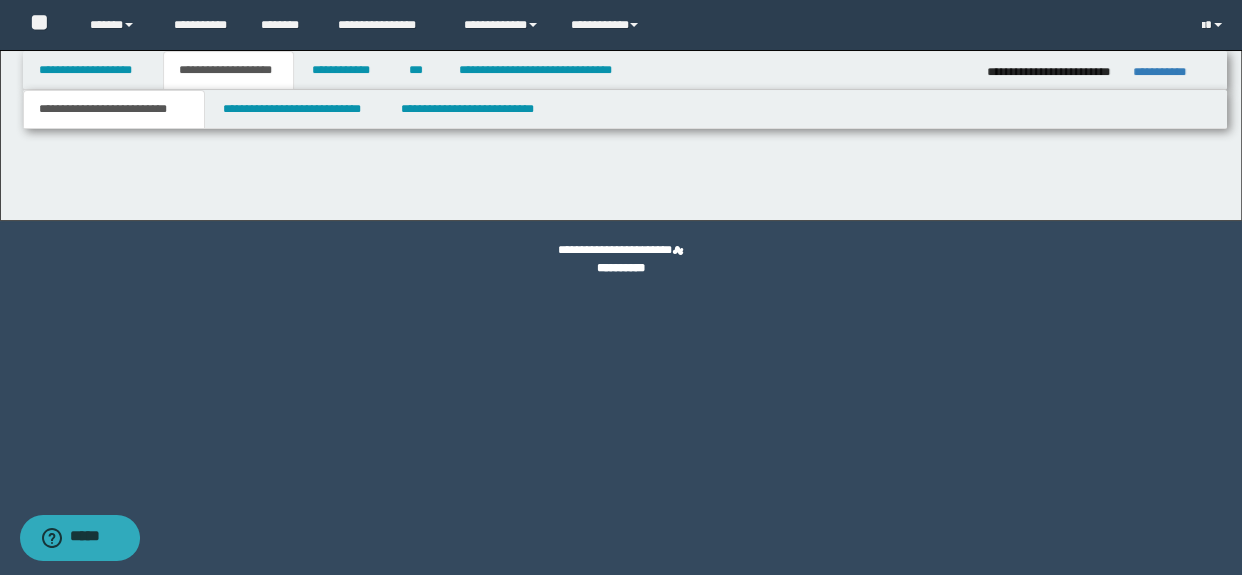 scroll, scrollTop: 0, scrollLeft: 0, axis: both 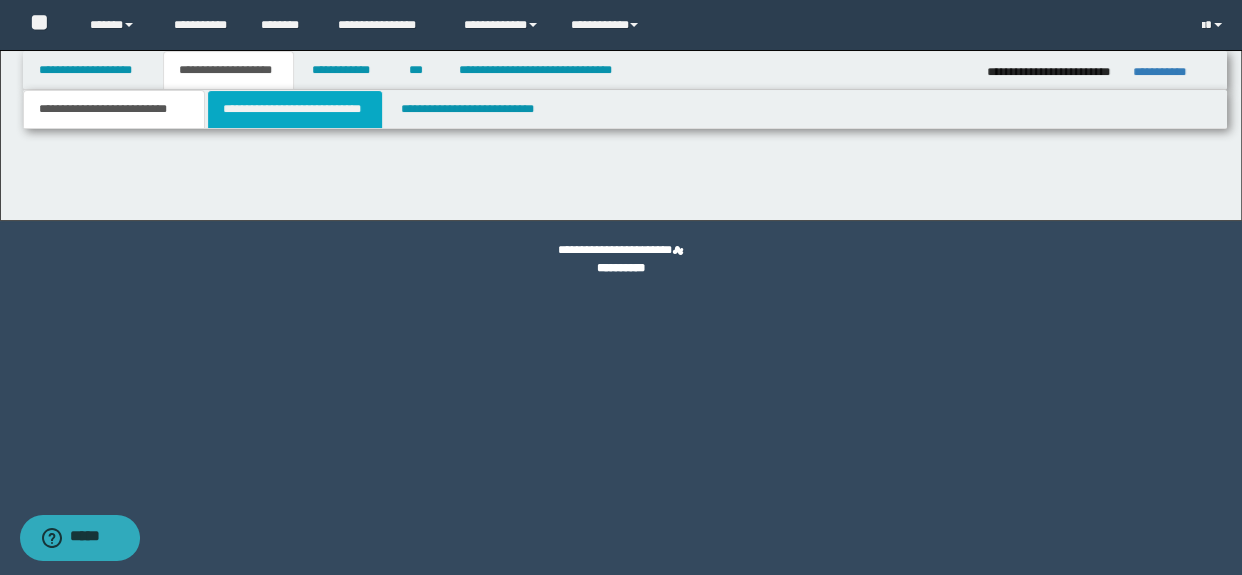 click on "**********" at bounding box center (294, 109) 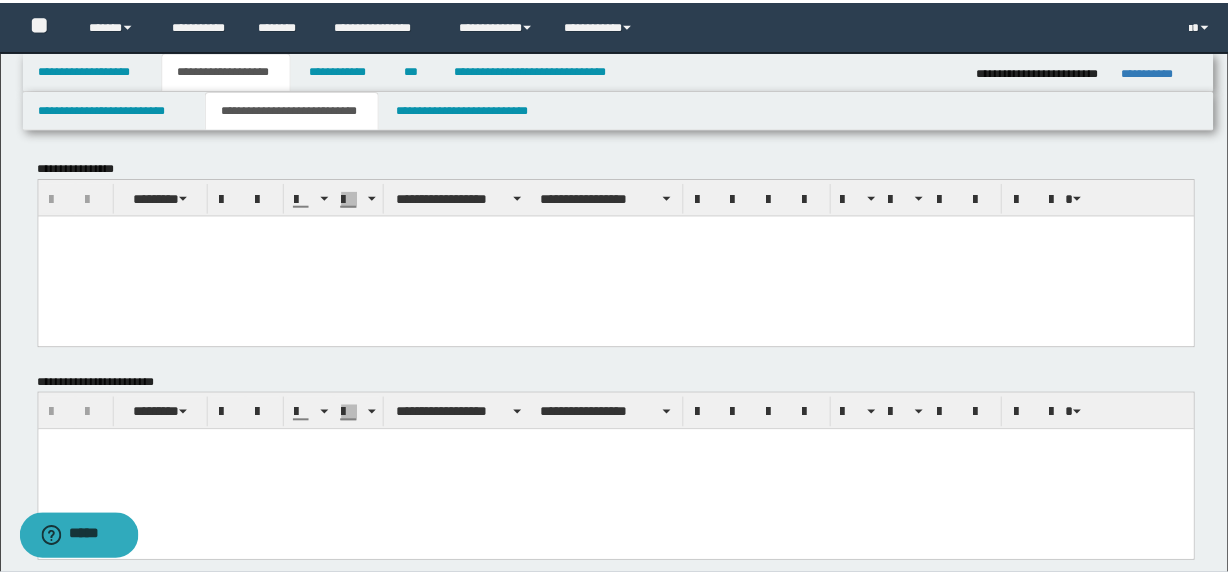 scroll, scrollTop: 0, scrollLeft: 0, axis: both 